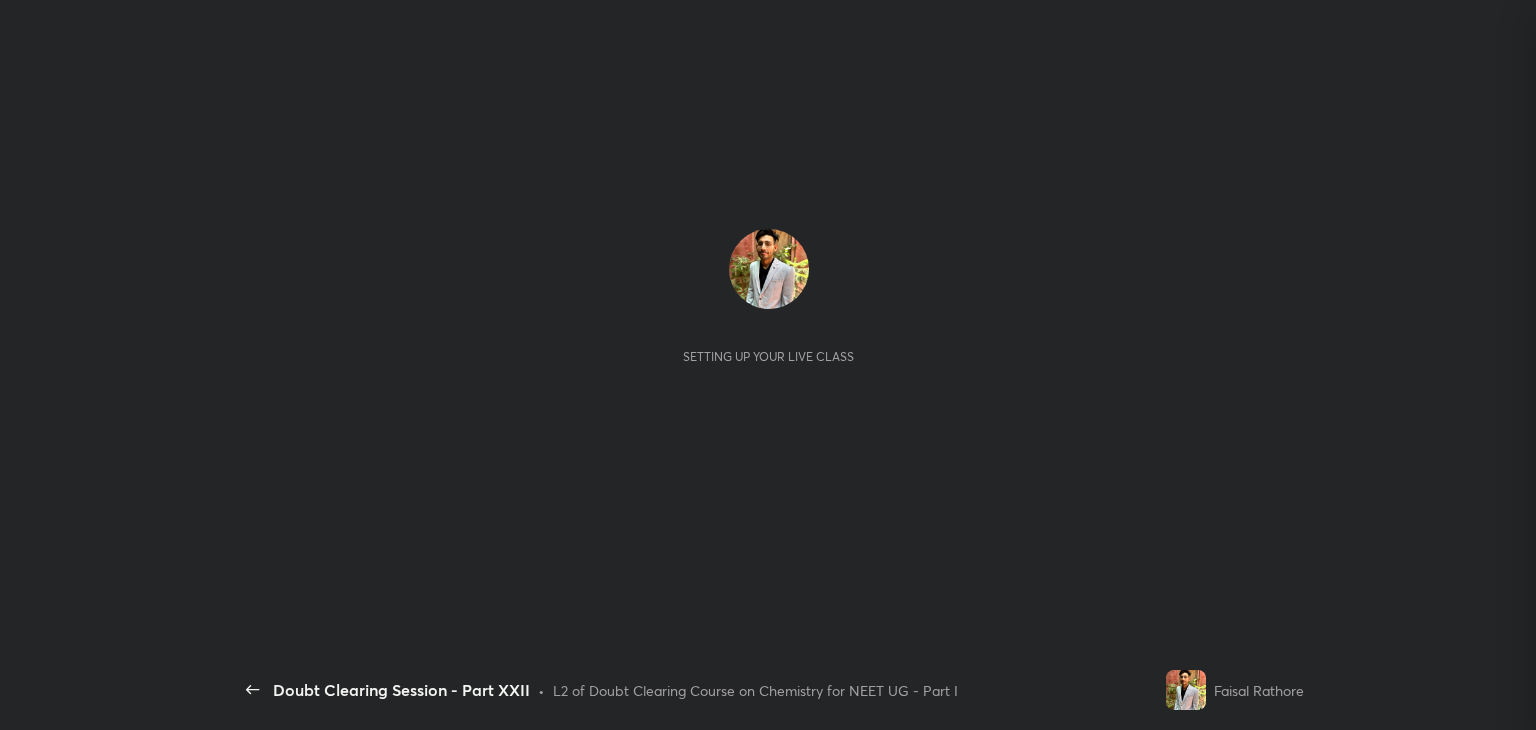 scroll, scrollTop: 0, scrollLeft: 0, axis: both 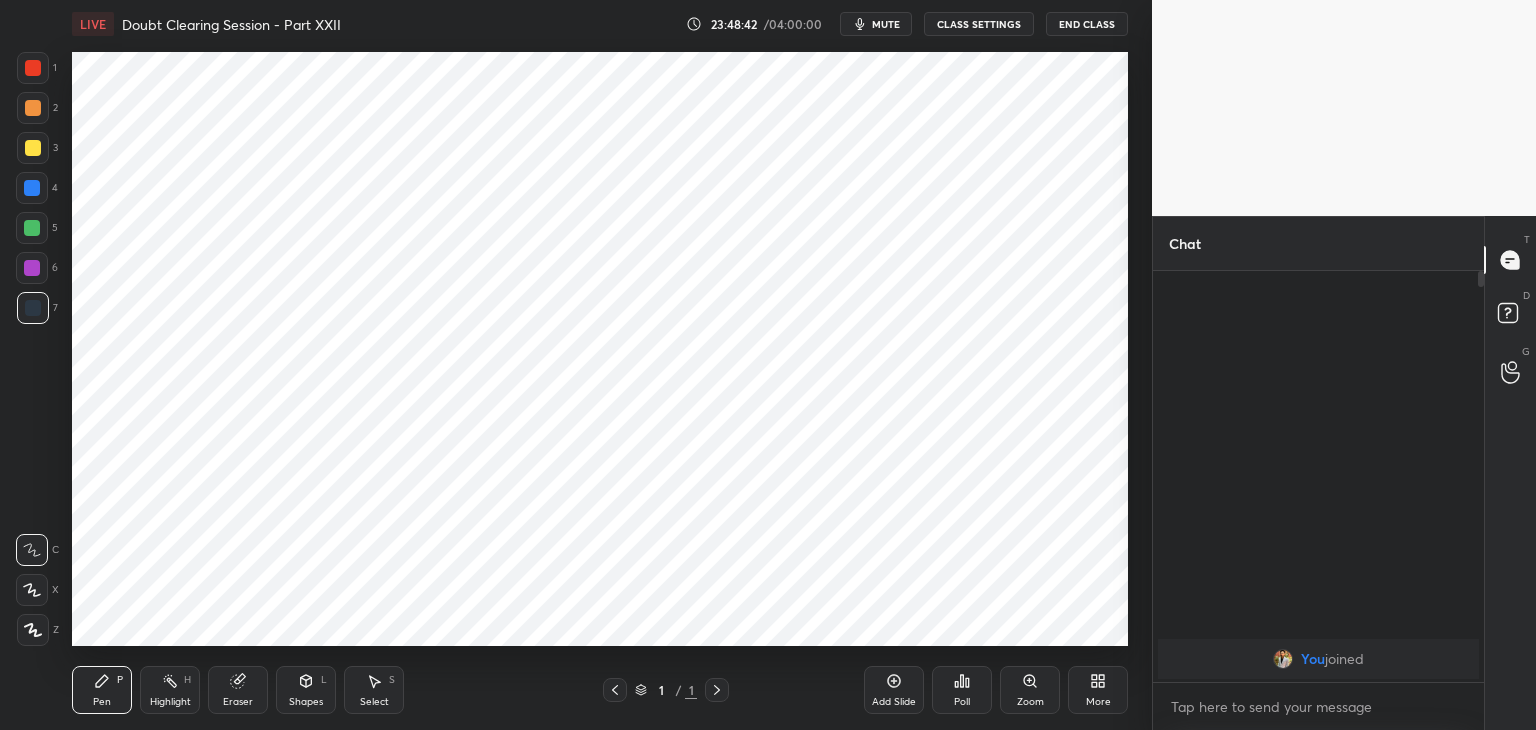 click on "mute" at bounding box center [876, 24] 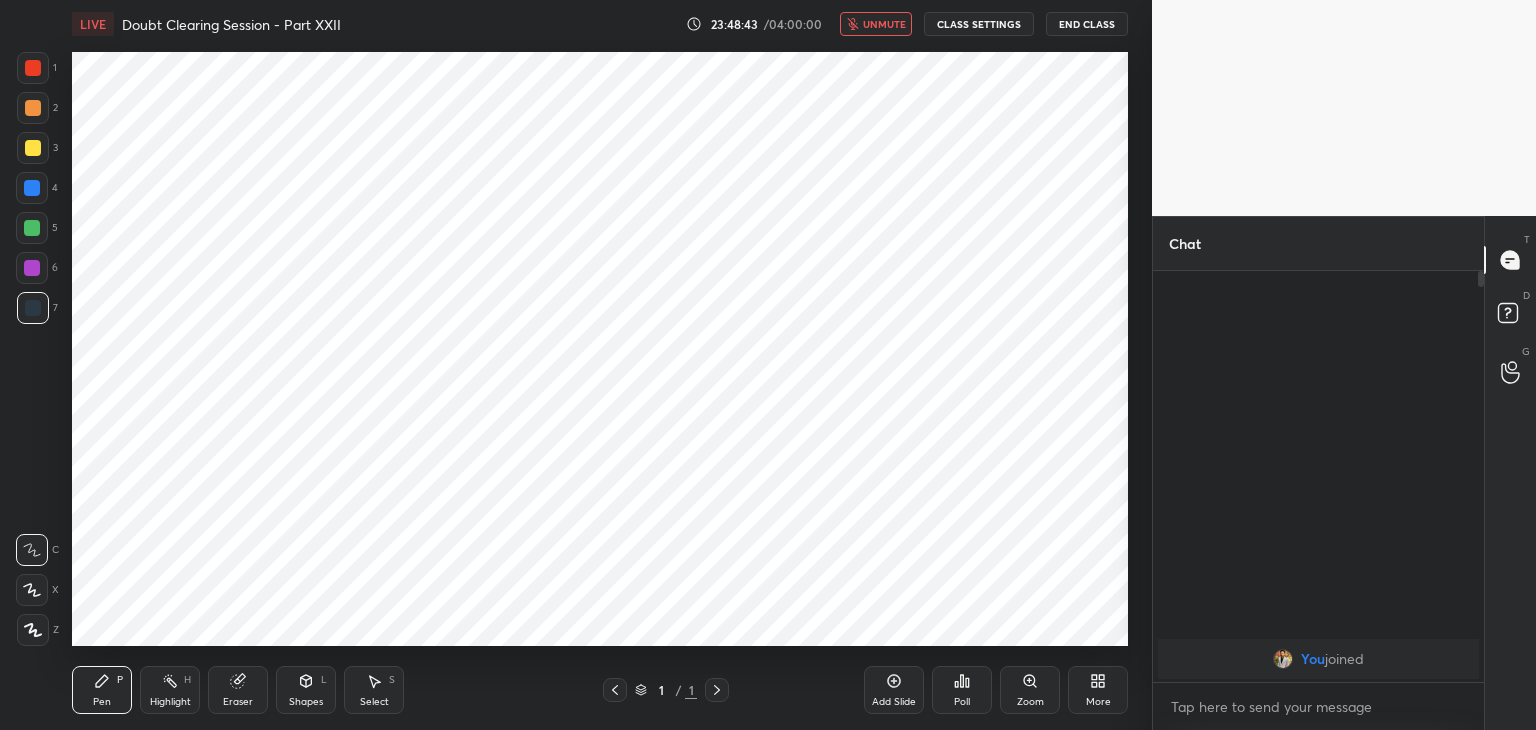 click on "Add Slide" at bounding box center (894, 690) 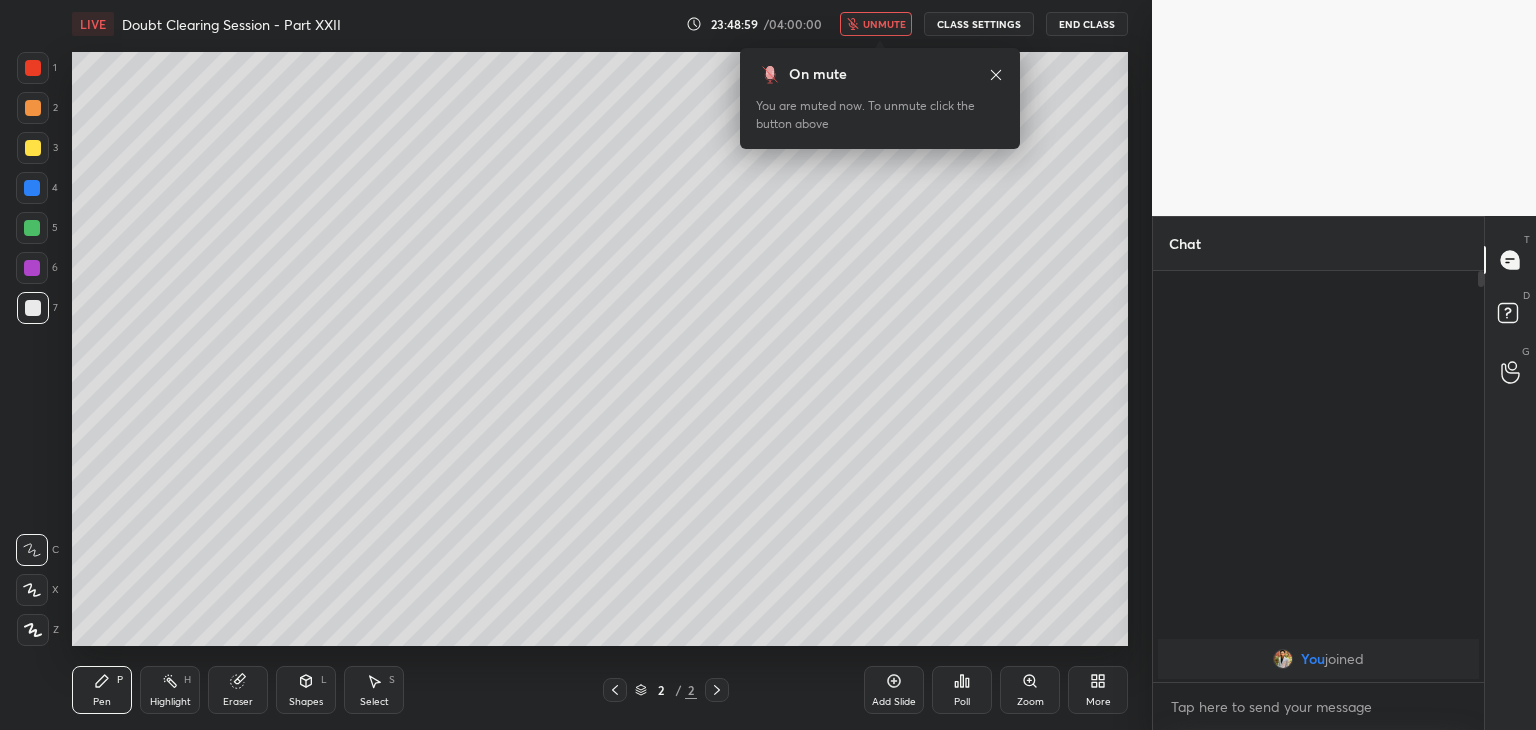 click 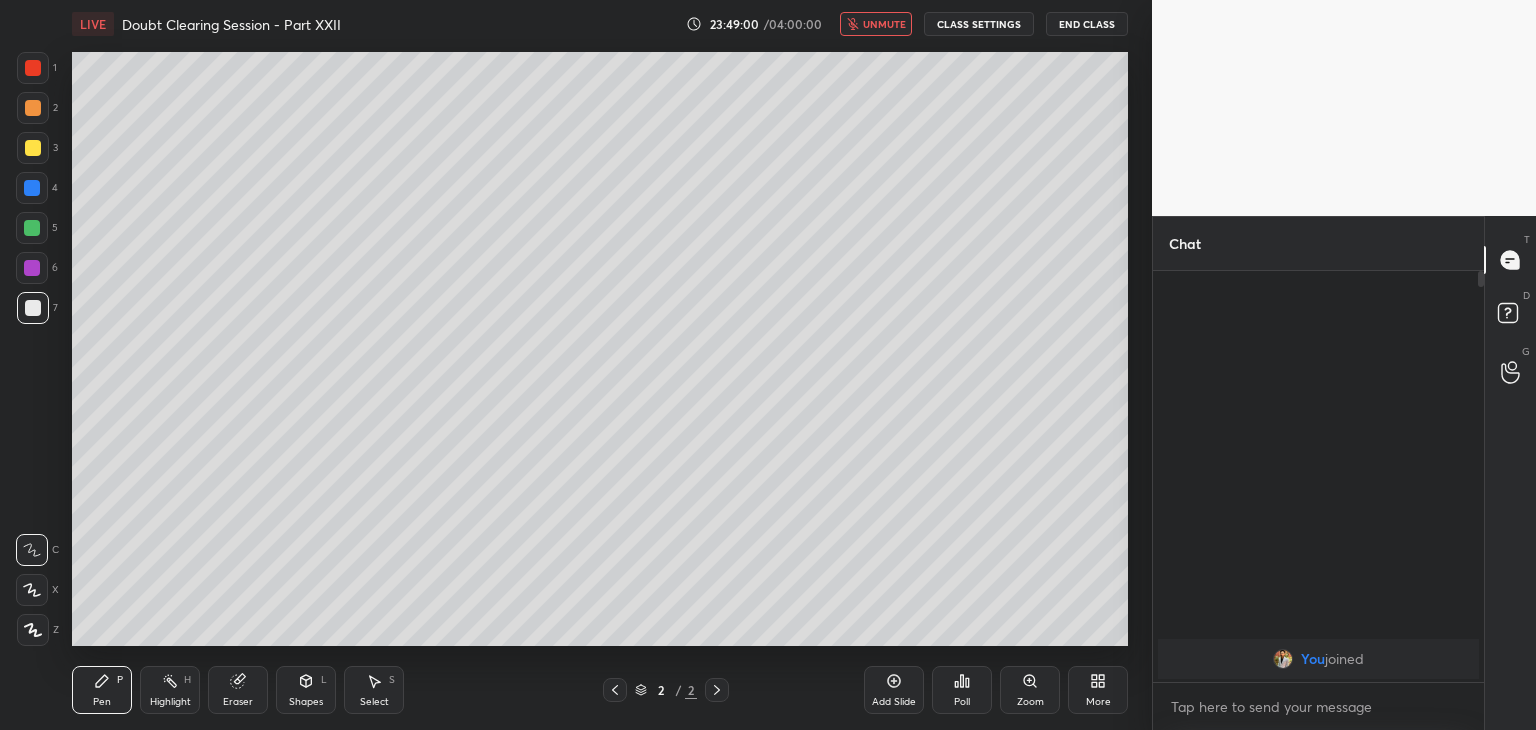 drag, startPoint x: 48, startPoint y: 650, endPoint x: 32, endPoint y: 637, distance: 20.615528 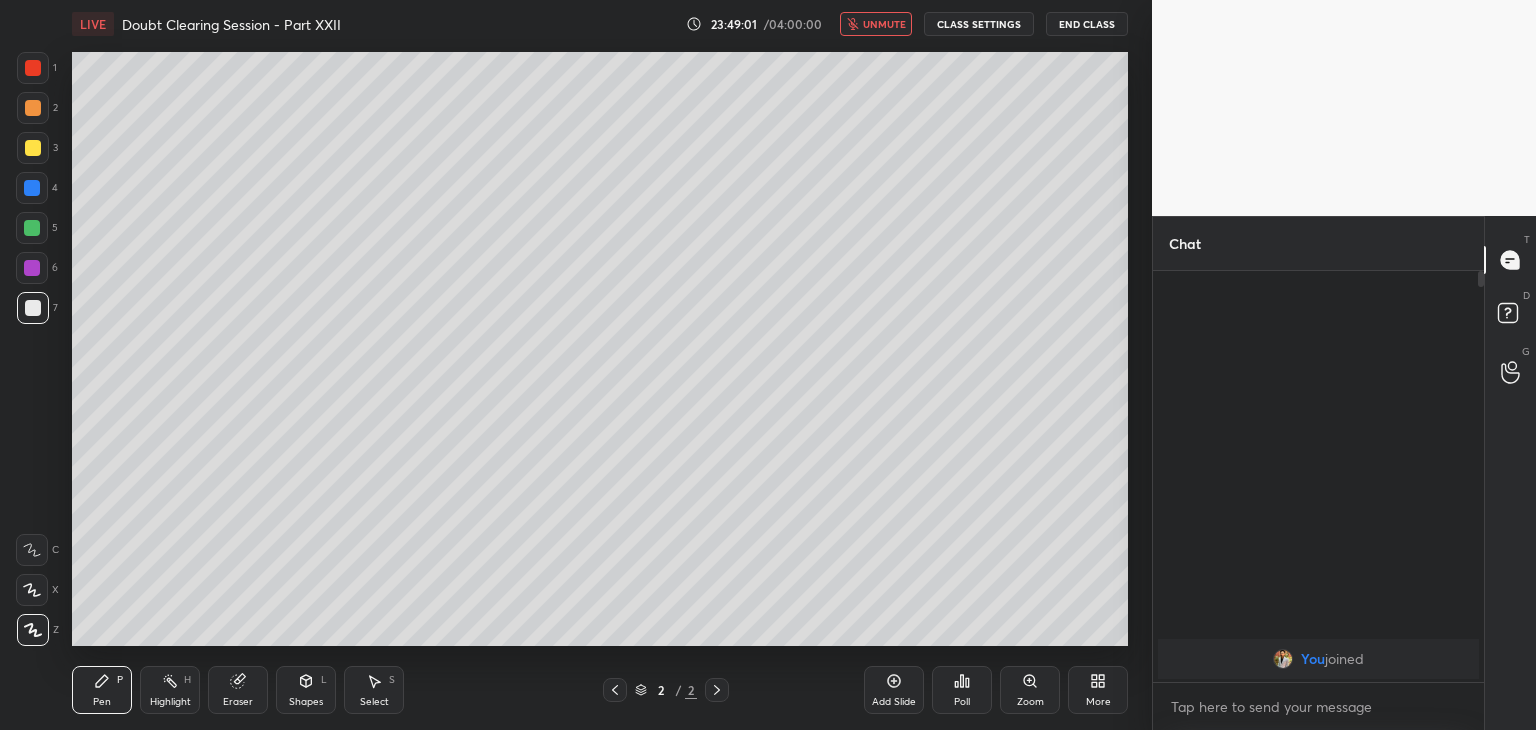 drag, startPoint x: 149, startPoint y: 683, endPoint x: 227, endPoint y: 709, distance: 82.219215 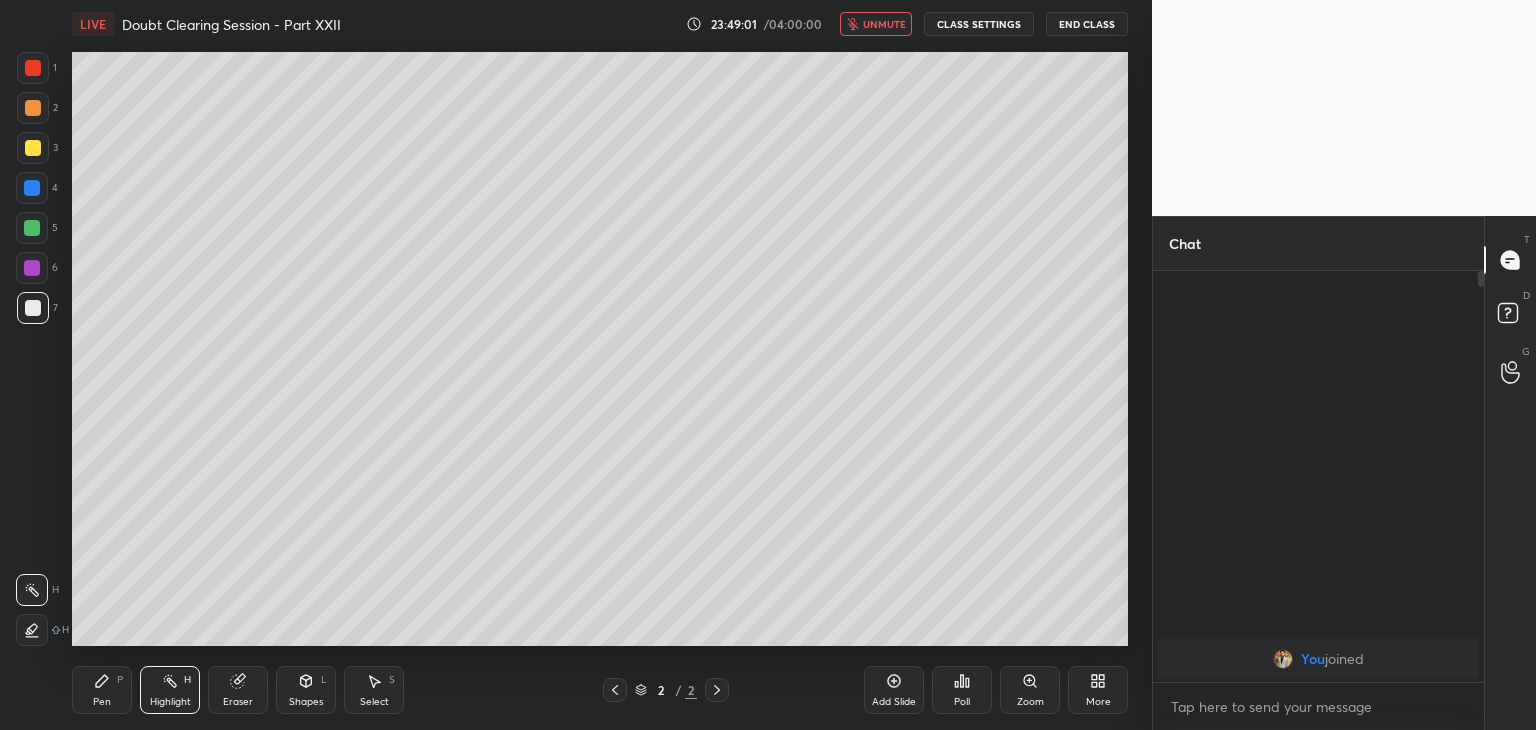 click on "Eraser" at bounding box center (238, 702) 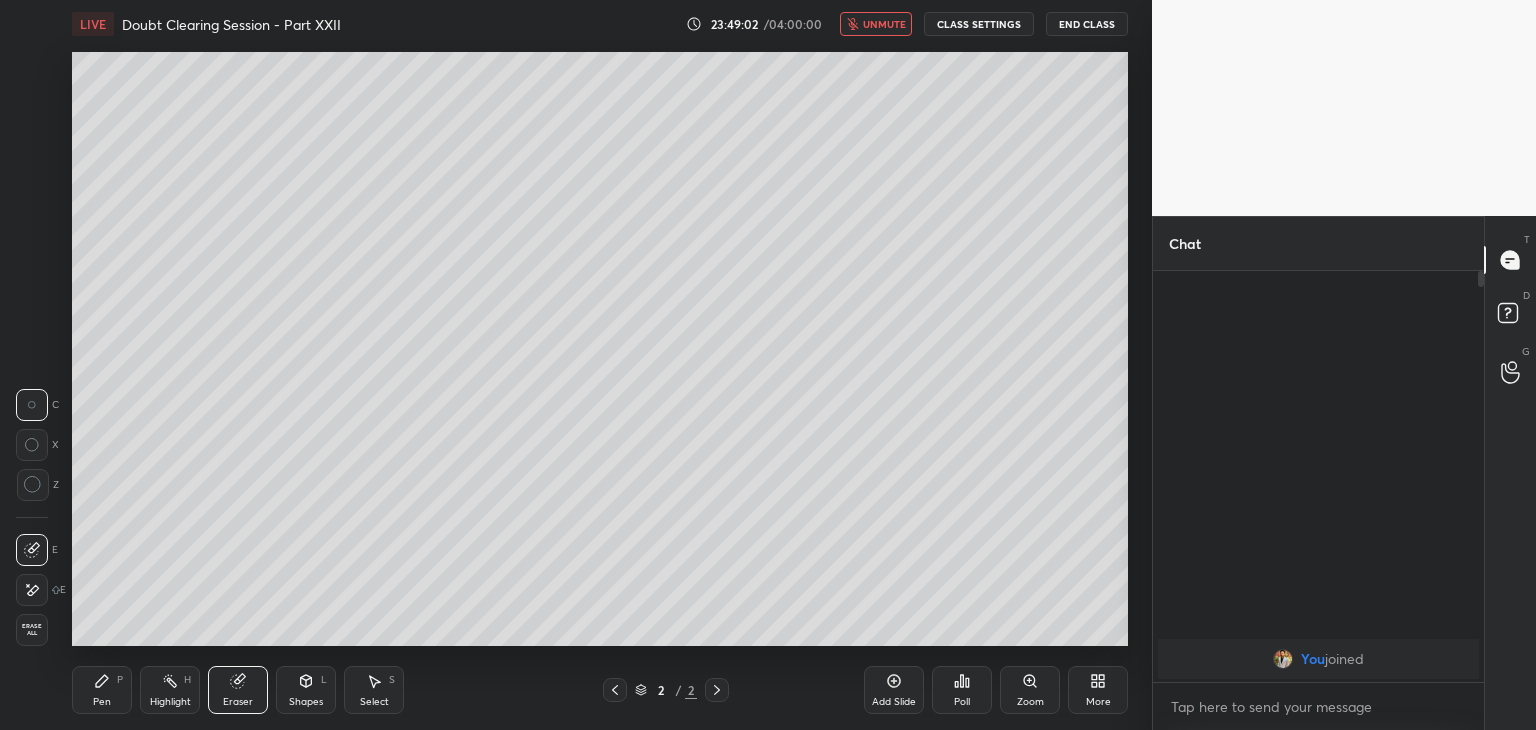 click at bounding box center [33, 485] 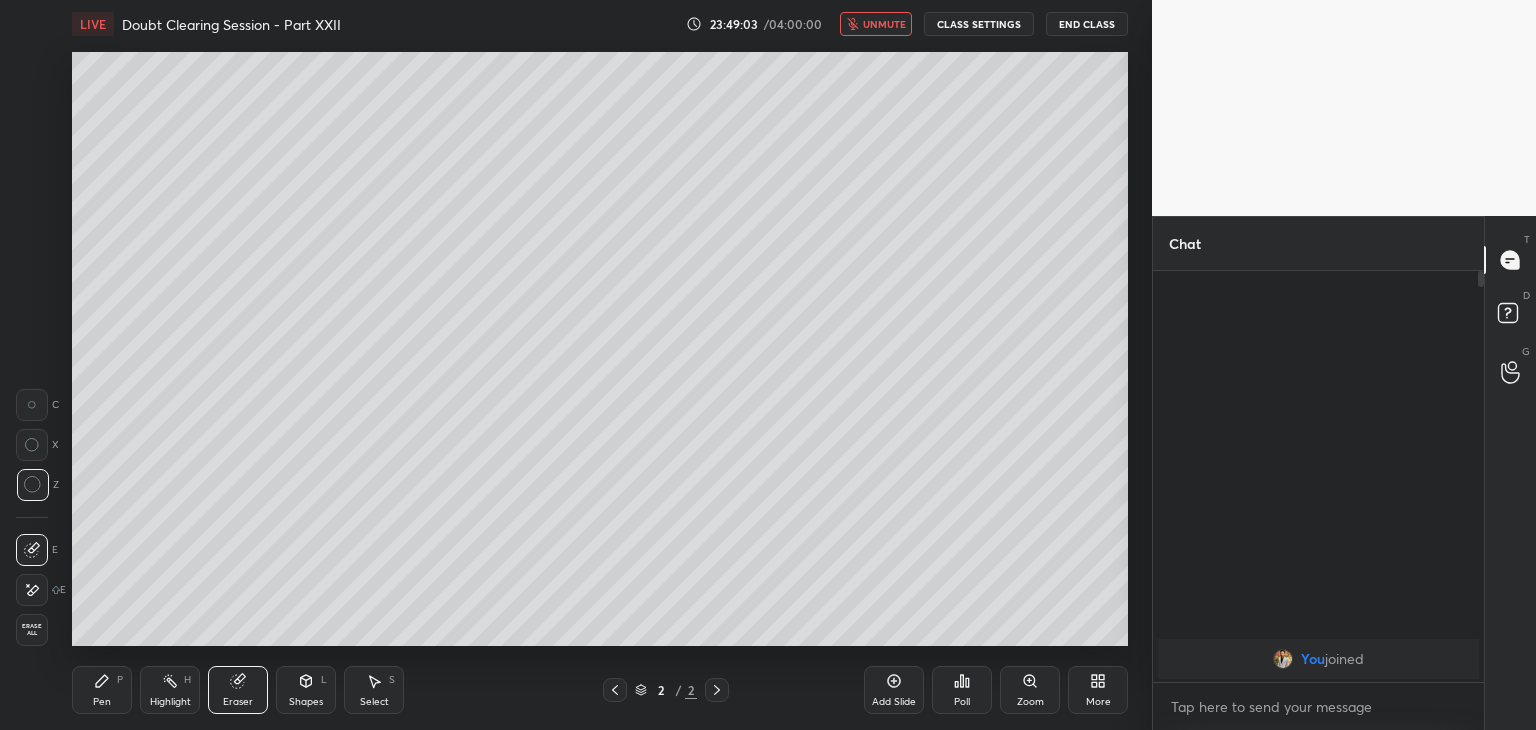 click 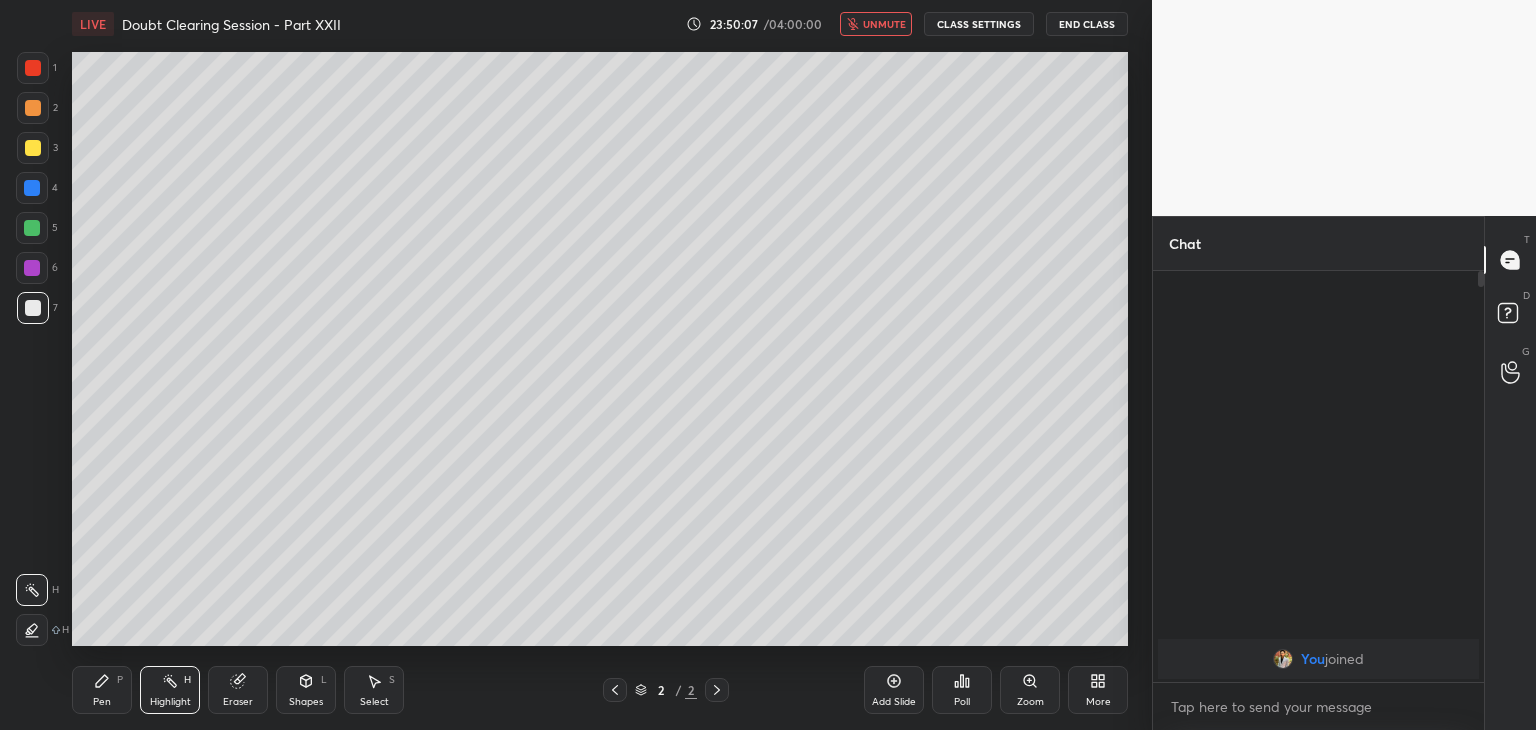 click on "1 2 3 4 5 6 7 C X Z C X Z E E Erase all   H H LIVE Doubt Clearing Session - Part XXII 23:50:07 /  04:00:00 unmute CLASS SETTINGS End Class Setting up your live class Poll for   secs No correct answer Start poll Back Doubt Clearing Session - Part XXII • L2 of Doubt Clearing Course on Chemistry for NEET UG - Part I Faisal Rathore Pen P Highlight H Eraser Shapes L Select S 2 / 2 Add Slide Poll Zoom More" at bounding box center (568, 365) 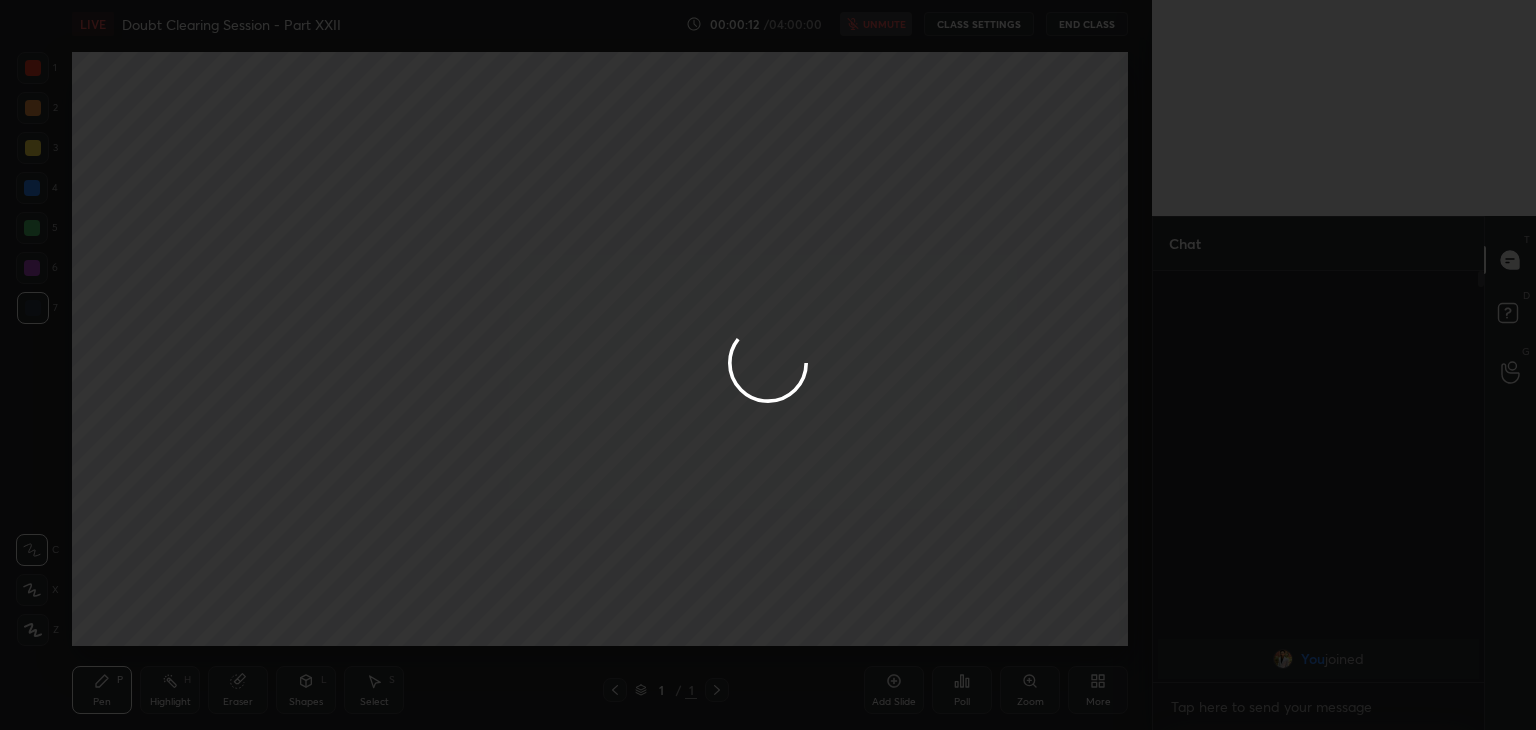 click at bounding box center (768, 365) 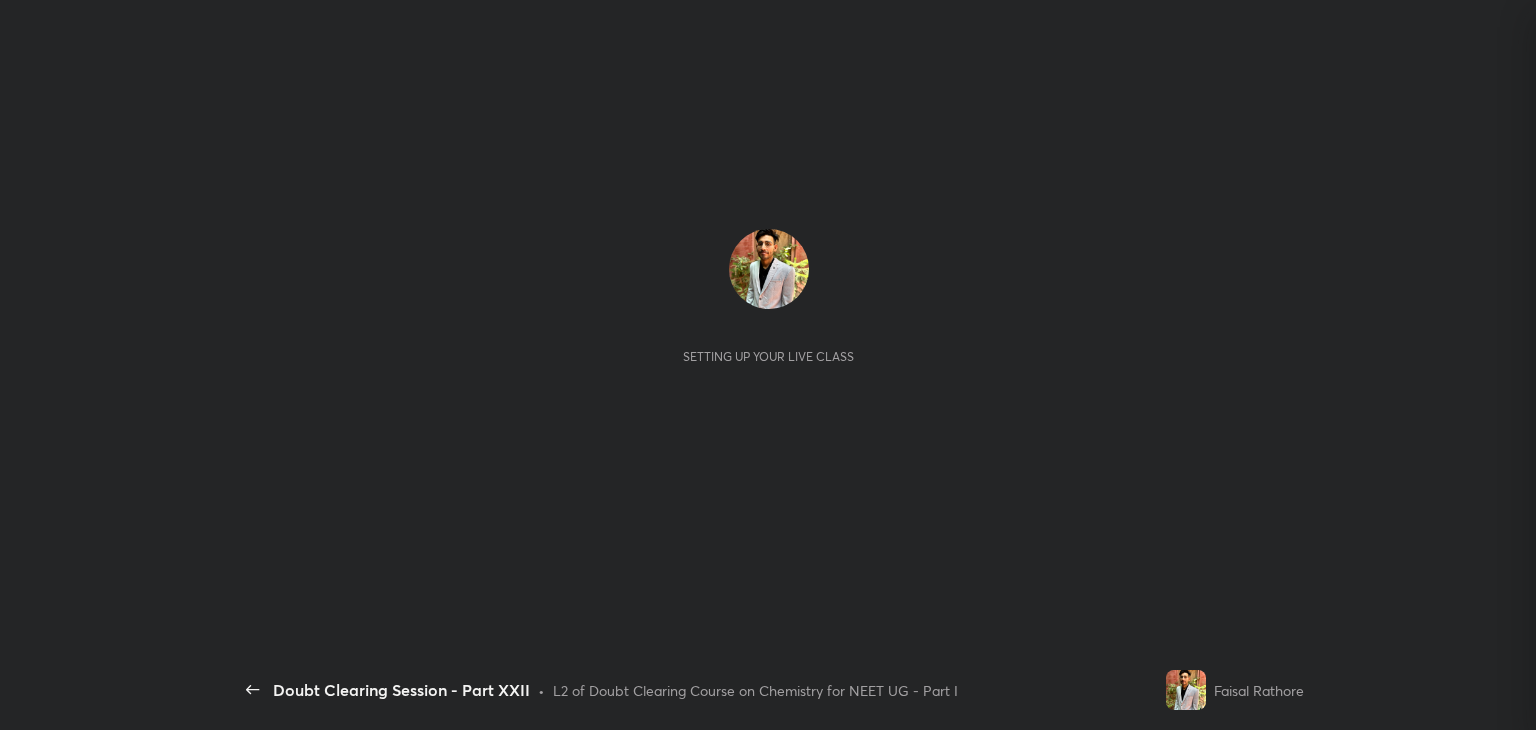 click on "Setting up your live class" at bounding box center [768, 349] 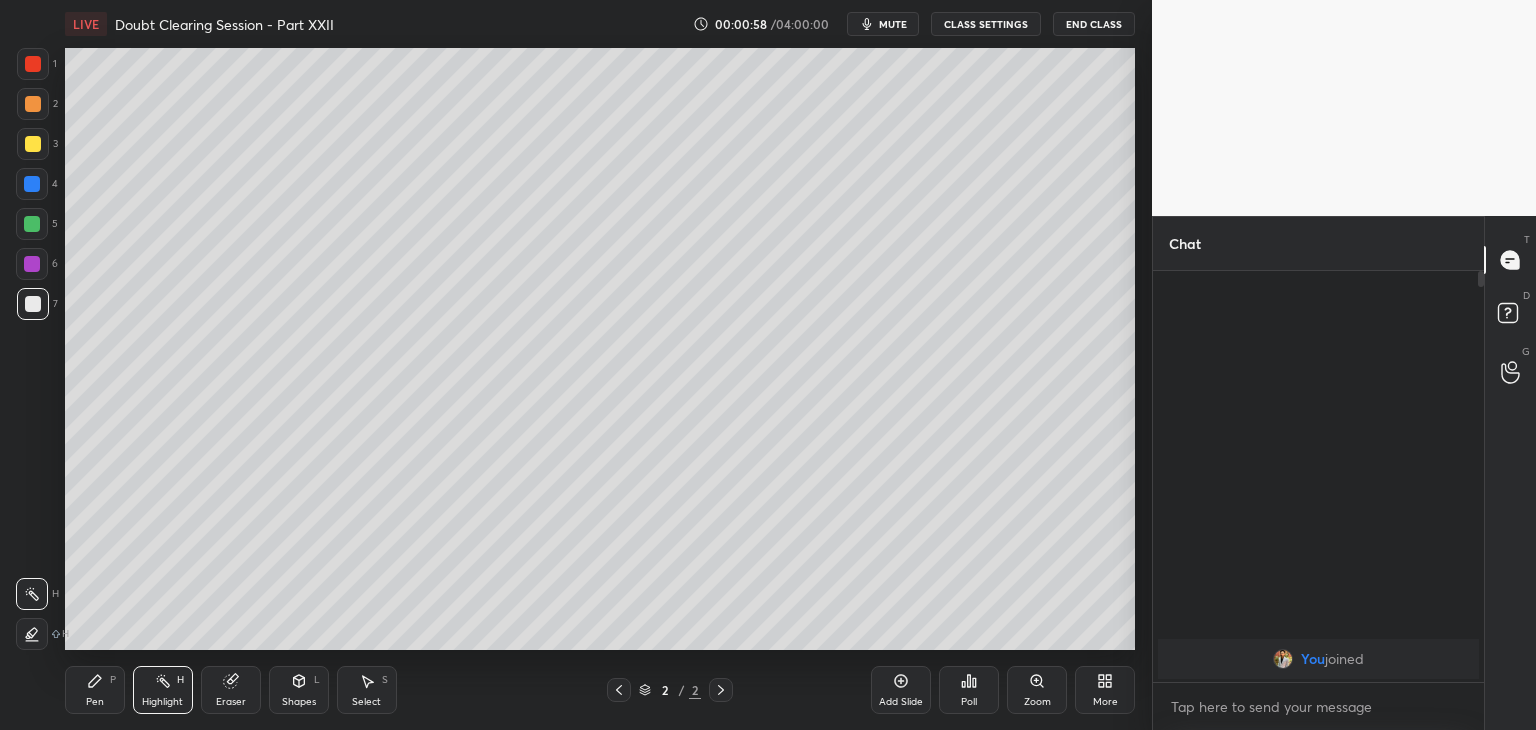 scroll, scrollTop: 602, scrollLeft: 1203, axis: both 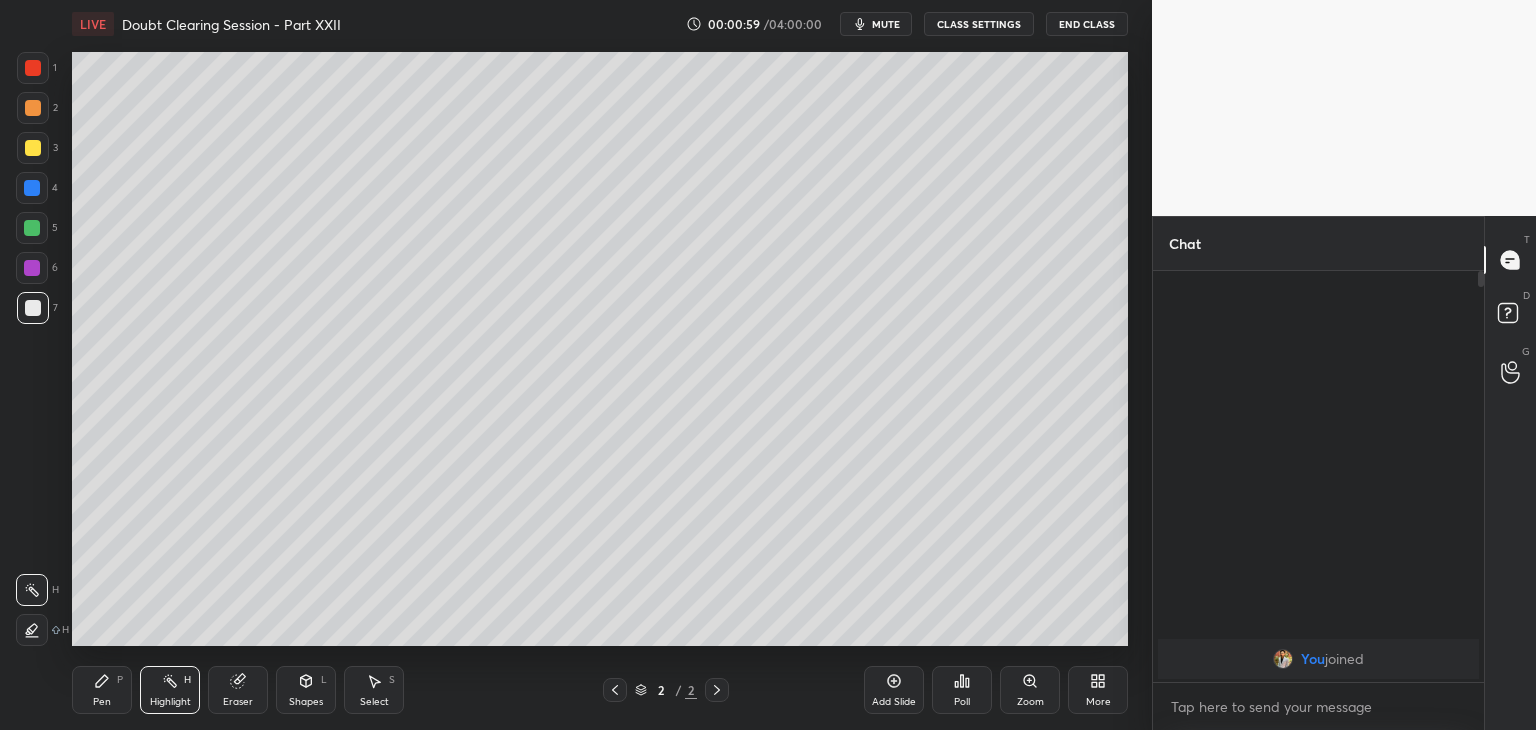 click on "LIVE Doubt Clearing Session - Part XXII 00:00:59 /  04:00:00 mute CLASS SETTINGS End Class" at bounding box center (600, 24) 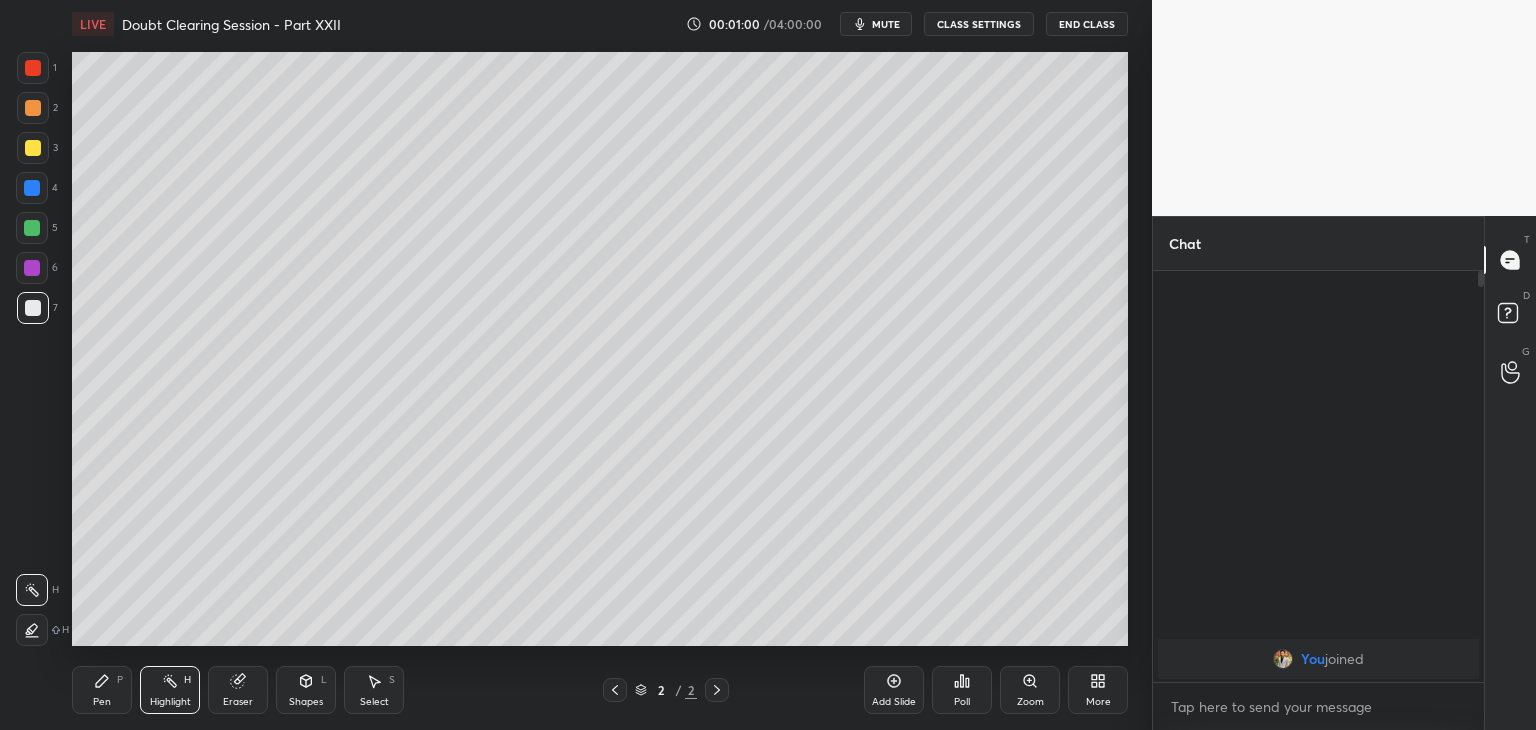 click on "mute" at bounding box center [876, 24] 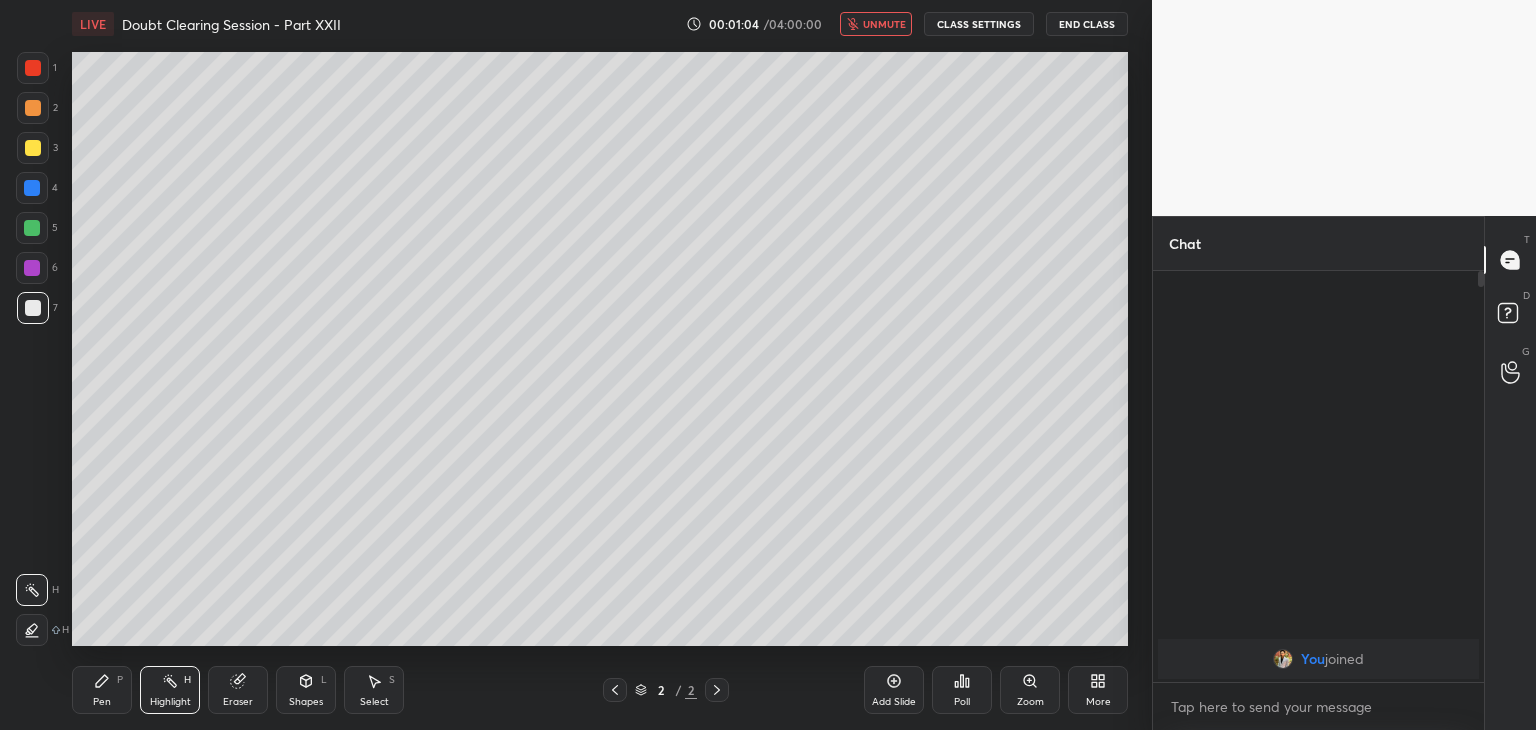 click on "CLASS SETTINGS" at bounding box center [979, 24] 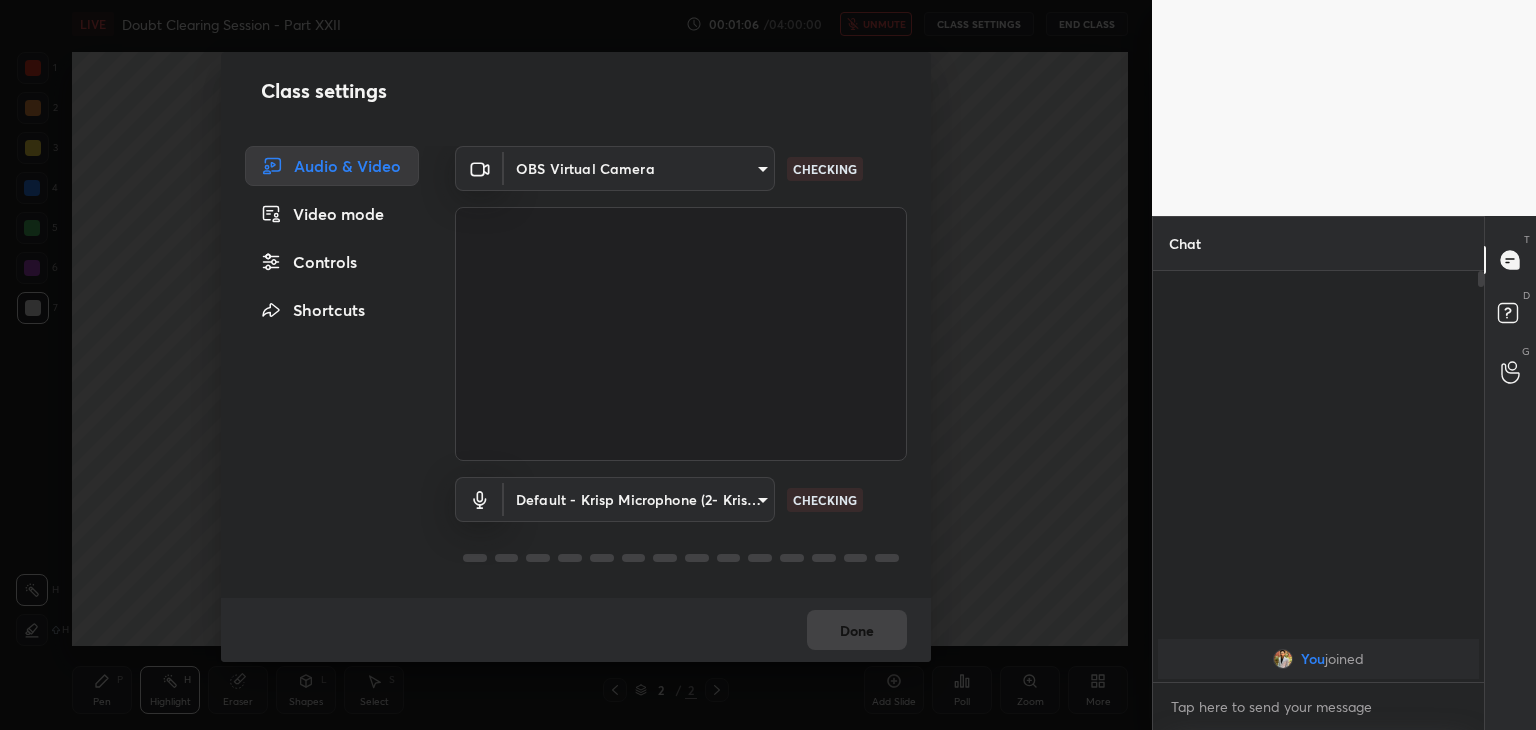 click on "1 2 3 4 5 6 7 C X Z C X Z E E Erase all   H H LIVE Doubt Clearing Session - Part XXII 00:01:06 /  04:00:00 unmute CLASS SETTINGS End Class Setting up your live class Poll for   secs No correct answer Start poll Back Doubt Clearing Session - Part XXII • L2 of Doubt Clearing Course on Chemistry for NEET UG - Part I [PERSON] Pen P Highlight H Eraser Shapes L Select S 2 / 2 Add Slide Poll Zoom More Chat You  joined JUMP TO LATEST Enable hand raising Enable raise hand to speak to learners. Once enabled, chat will be turned off temporarily. Enable x   introducing Raise a hand with a doubt Now learners can raise their hand along with a doubt  How it works? Doubts asked by learners will show up here NEW DOUBTS ASKED No one has raised a hand yet Can't raise hand Looks like educator just invited you to speak. Please wait before you can raise your hand again. Got it T Messages (T) D Doubts (D) G Raise Hand (G) Report an issue Reason for reporting Buffering Chat not working Audio - Video sync issue ​ Report" at bounding box center (768, 365) 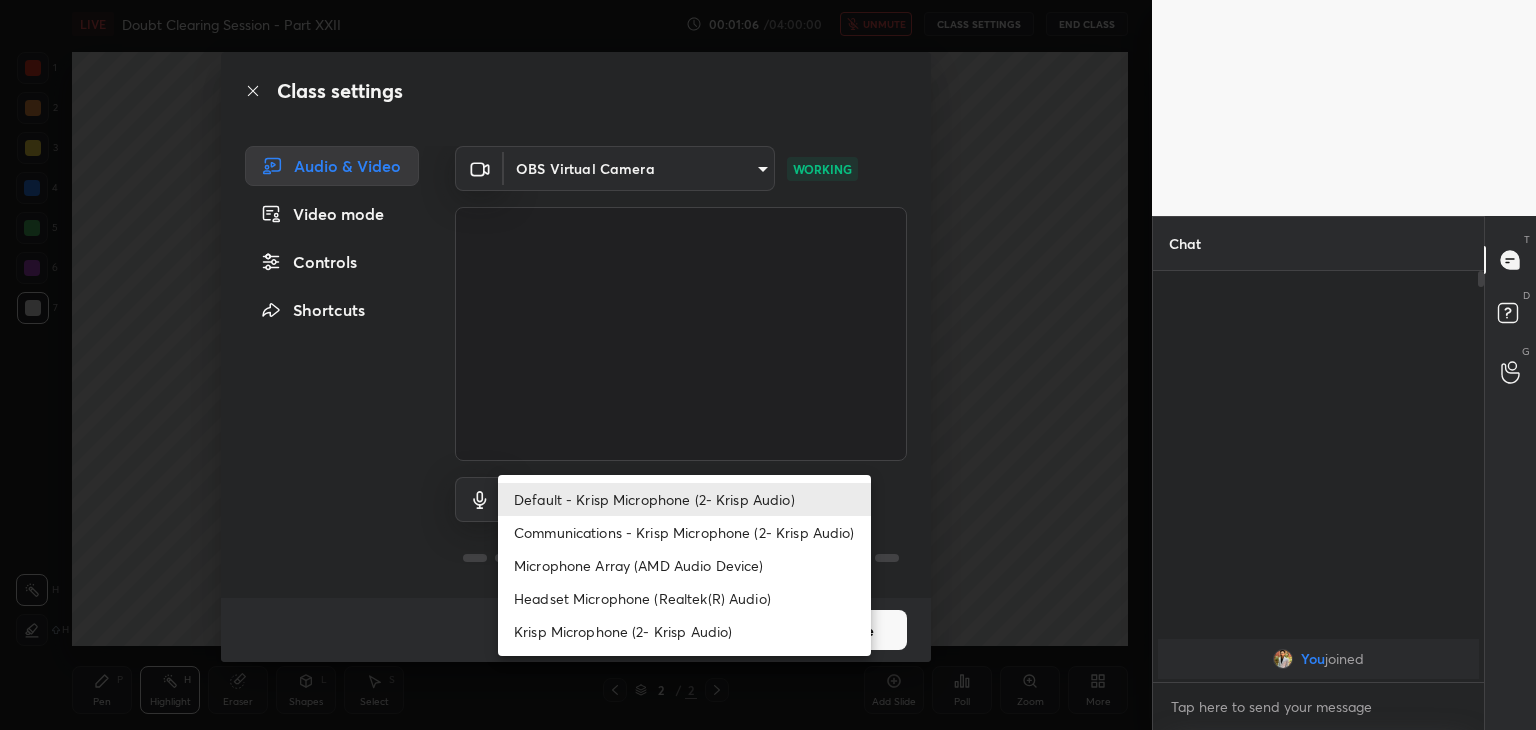 click on "Default - Krisp Microphone (2- Krisp Audio)" at bounding box center (684, 499) 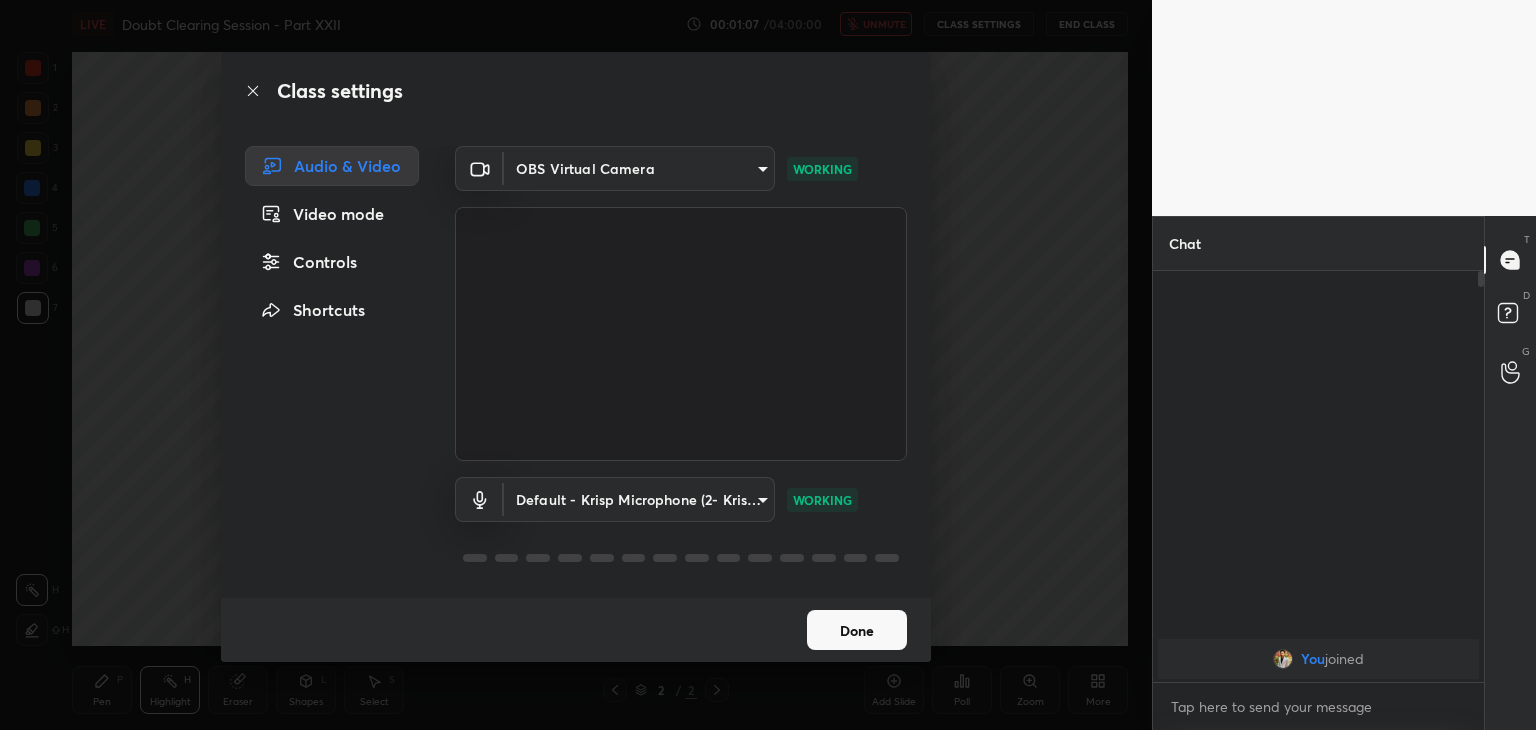 click at bounding box center [681, 558] 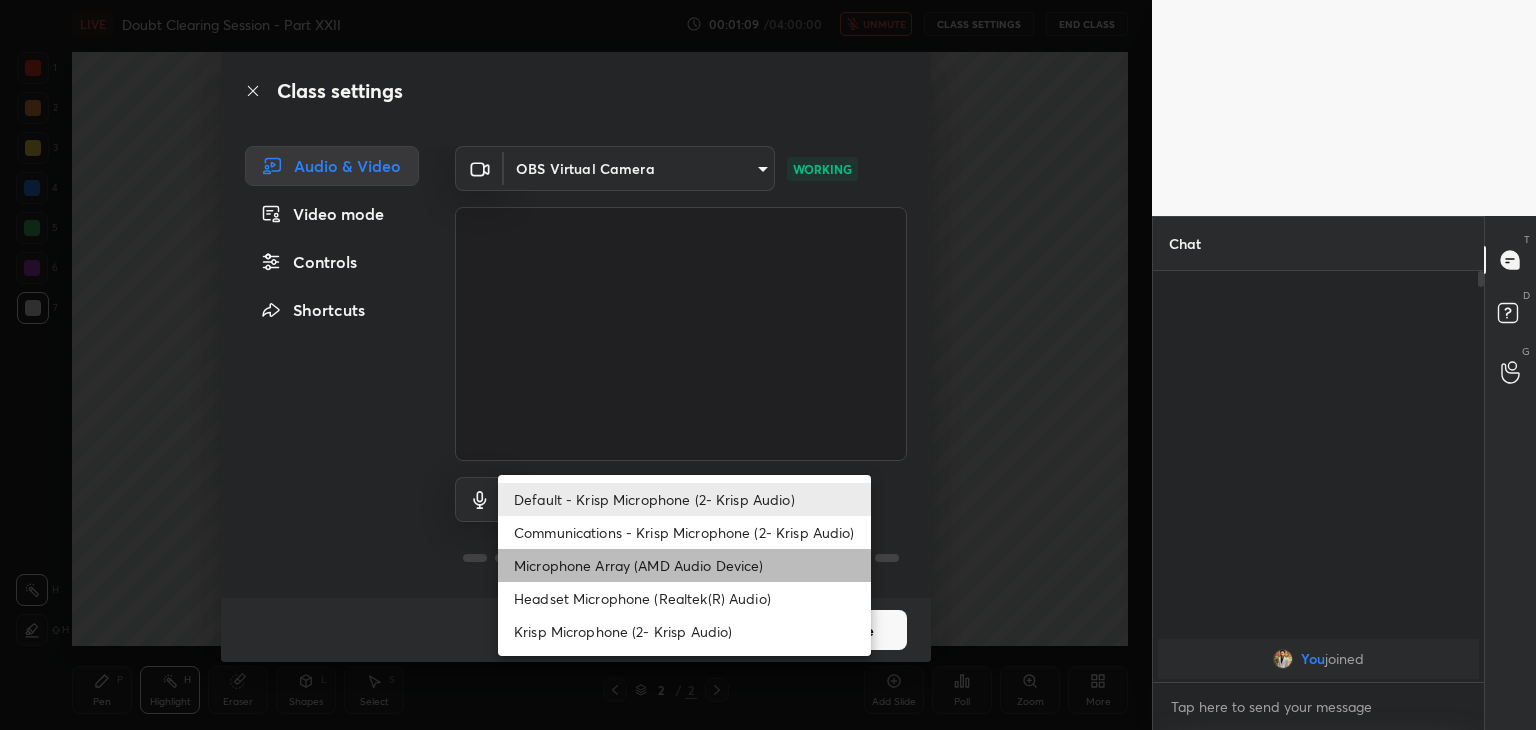 click on "Microphone Array (AMD Audio Device)" at bounding box center (684, 565) 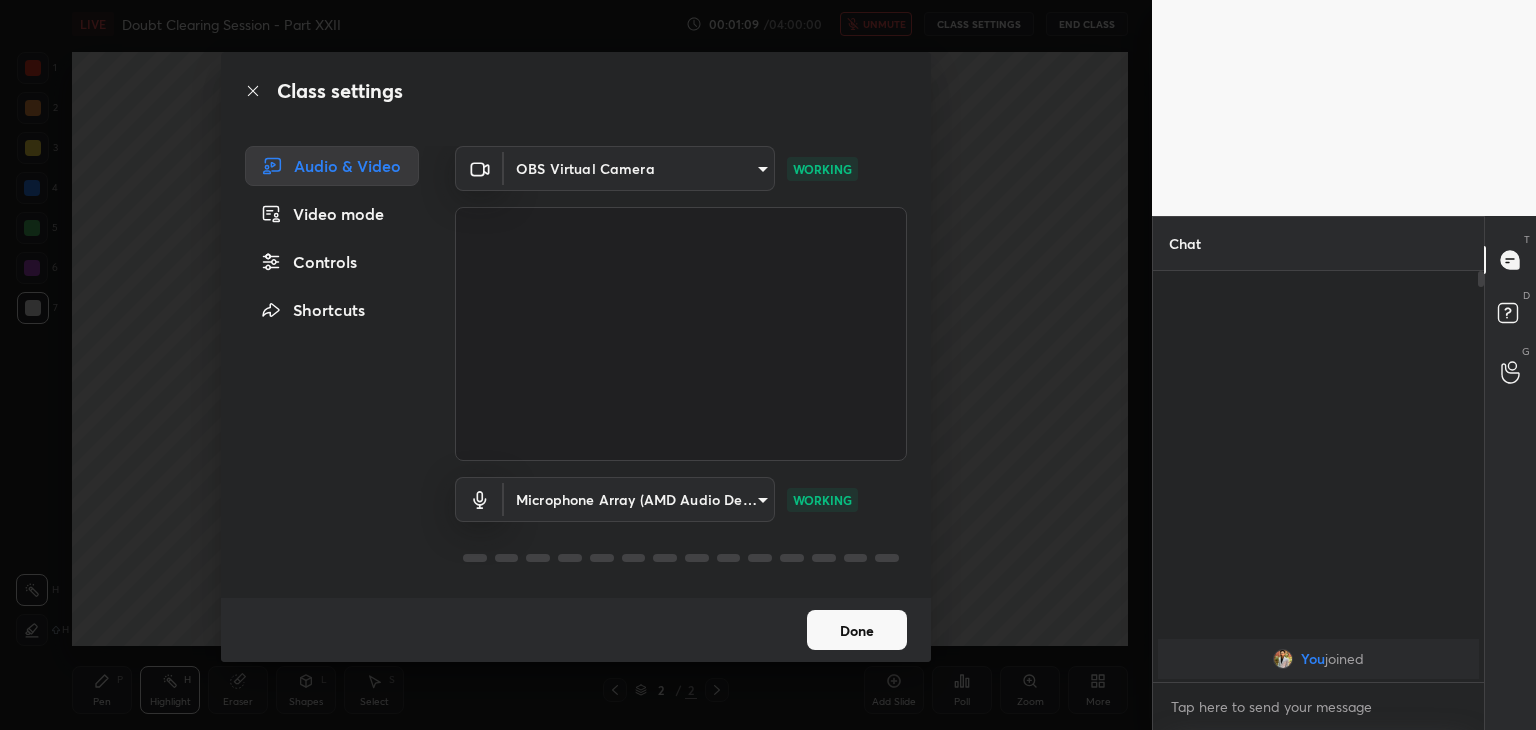 click on "Class settings Audio & Video Video mode Controls Shortcuts OBS Virtual Camera b0797087a1ca77062b3e6b16cdc20a6a15e7afe020a4c363dea4c690120324b8 WORKING Microphone Array (AMD Audio Device) 36a25cc21327ee32b46c9c9572be920459d1035bdb3abd43b5dc39ed5823f10e WORKING Done" at bounding box center [576, 365] 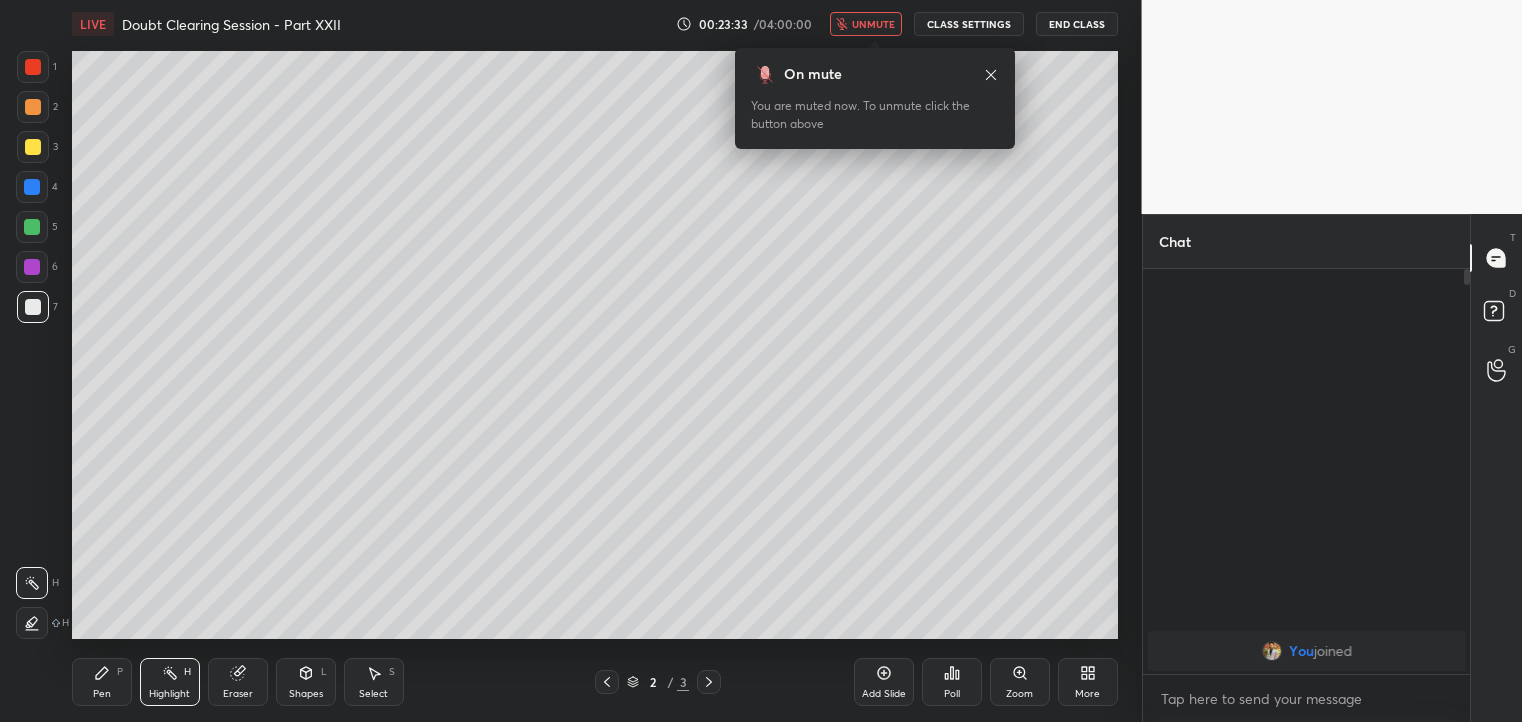 scroll, scrollTop: 594, scrollLeft: 1062, axis: both 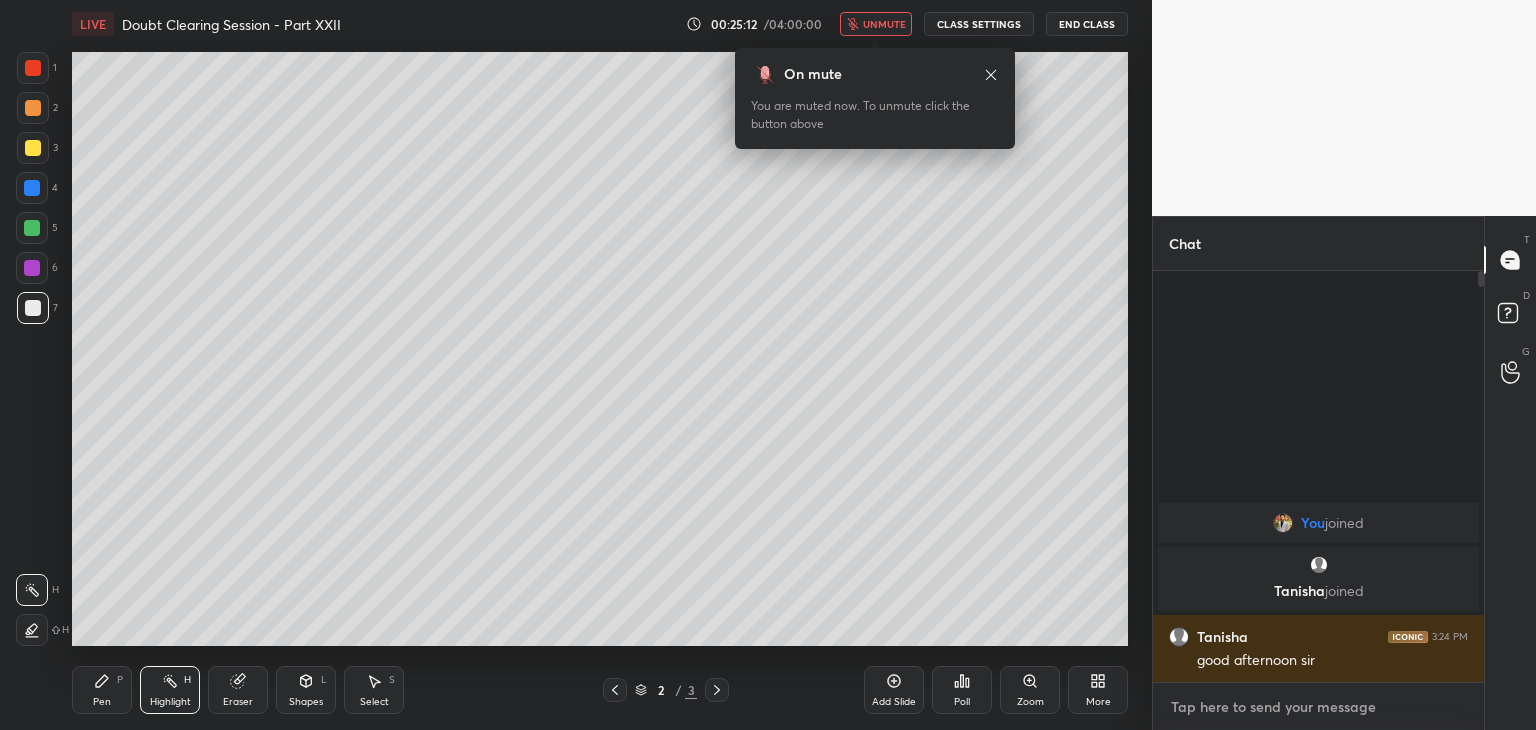 type on "x" 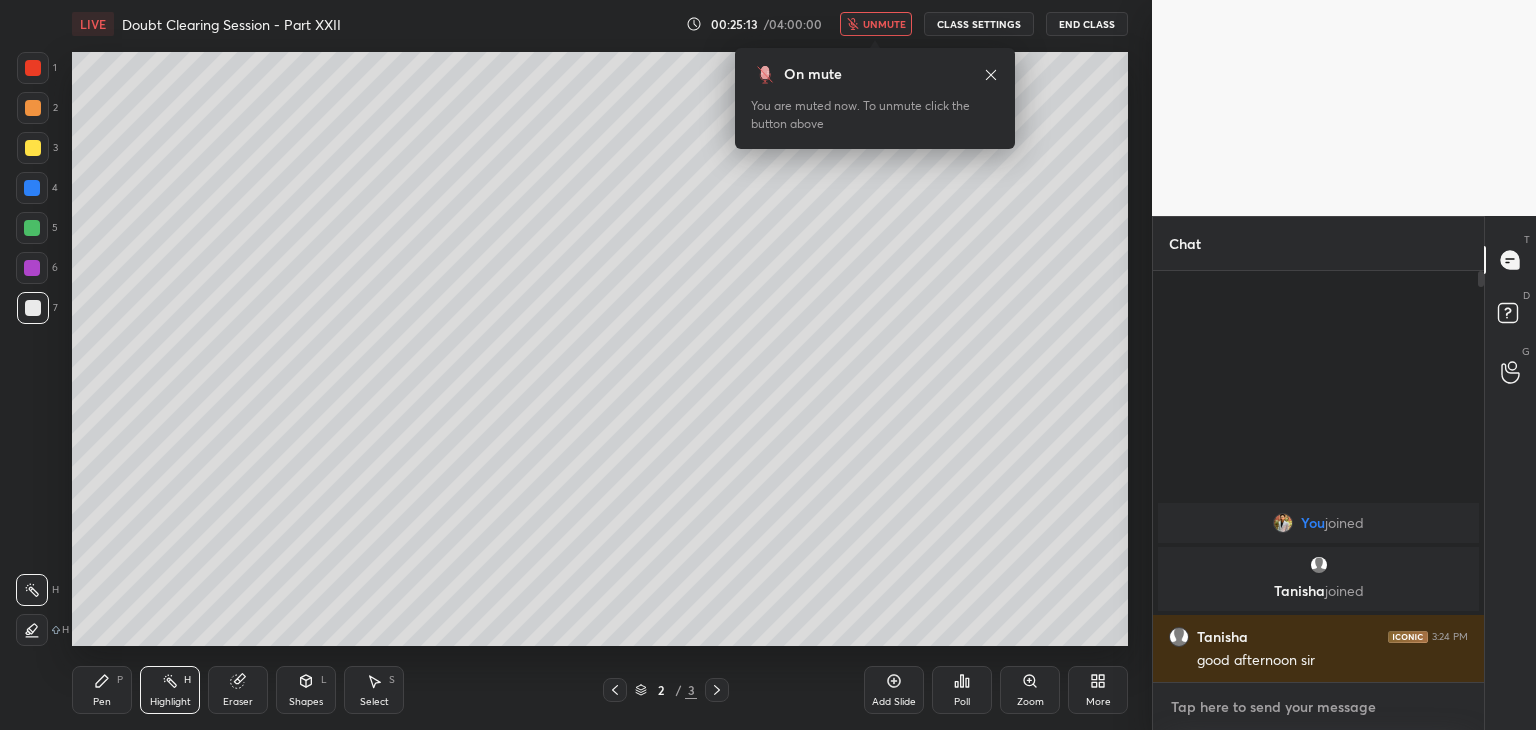 type on "g" 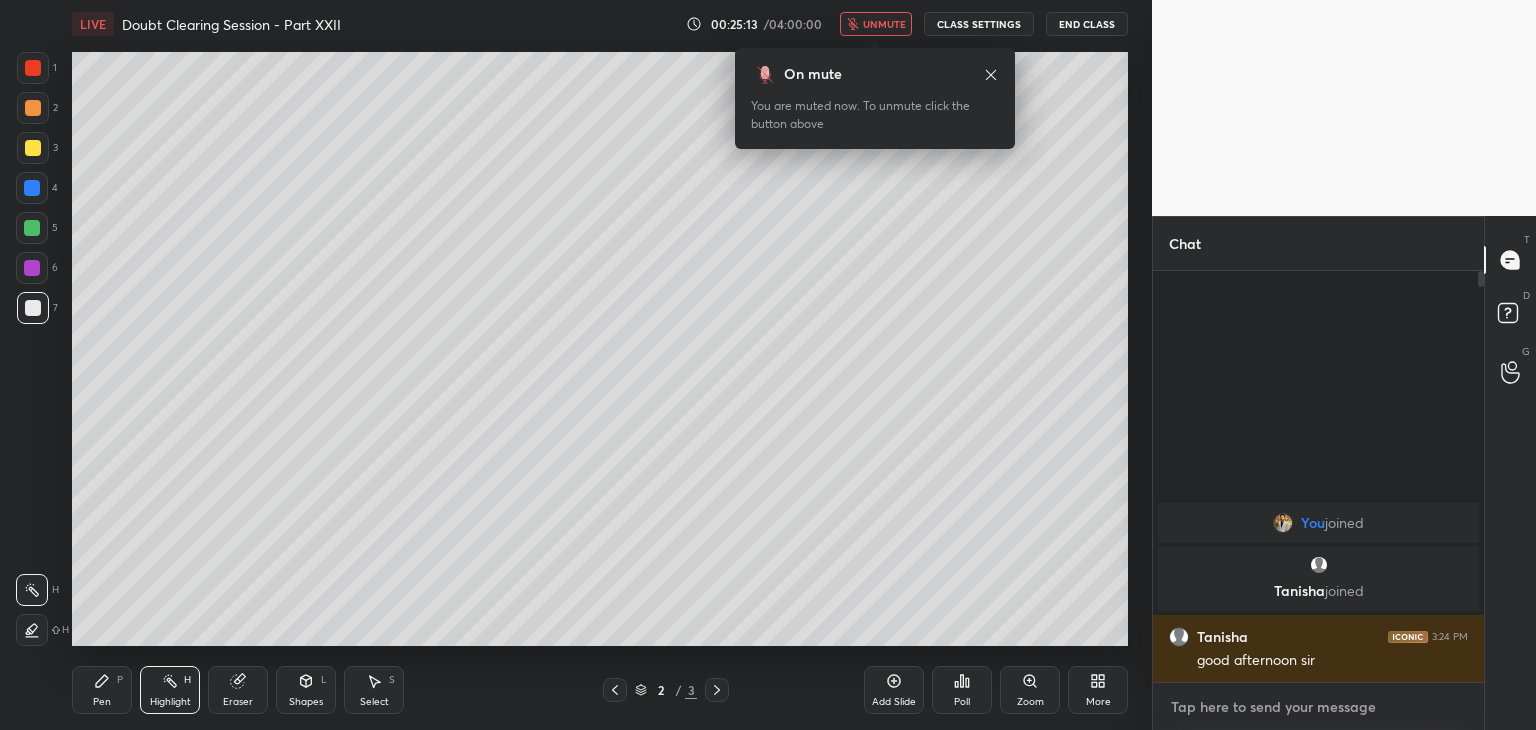 type on "x" 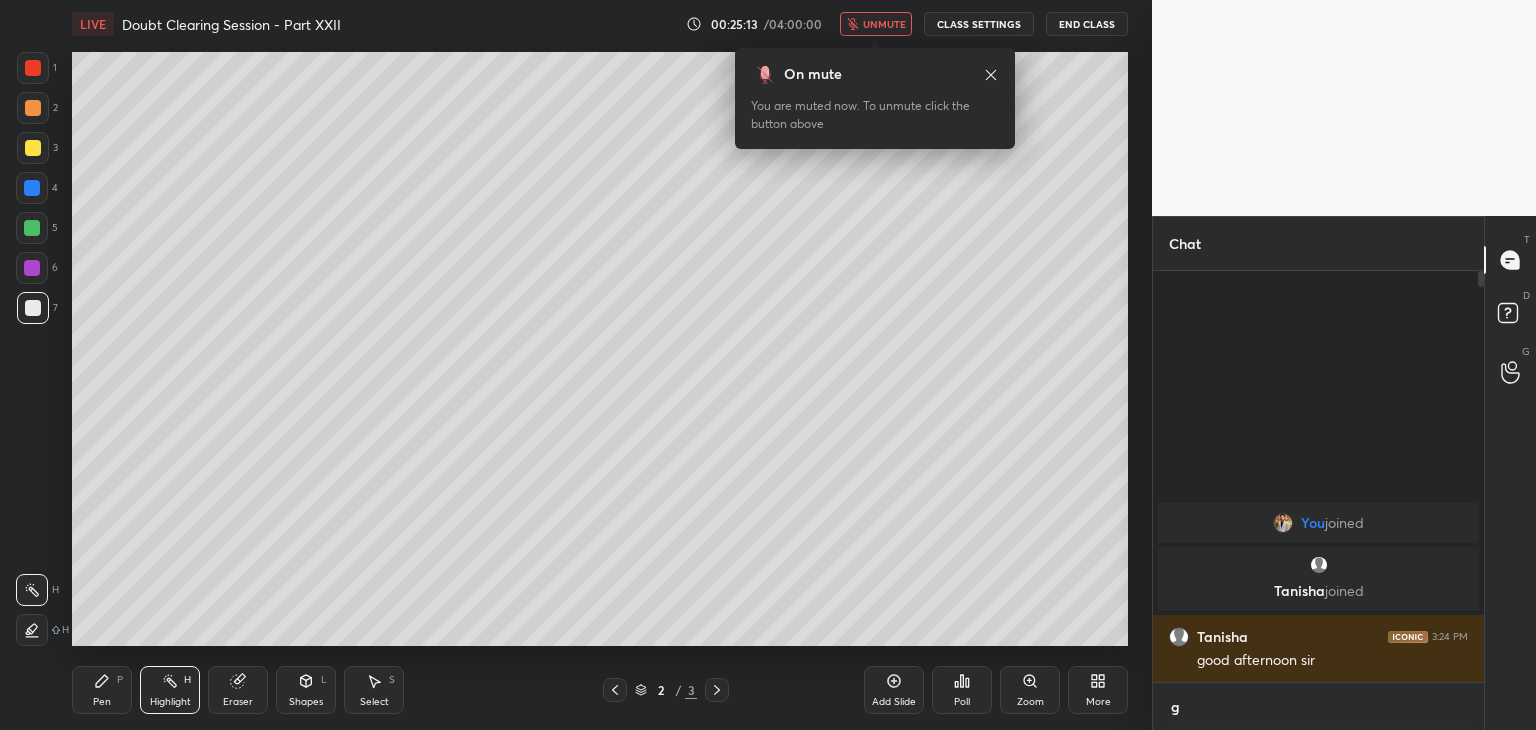 scroll, scrollTop: 400, scrollLeft: 325, axis: both 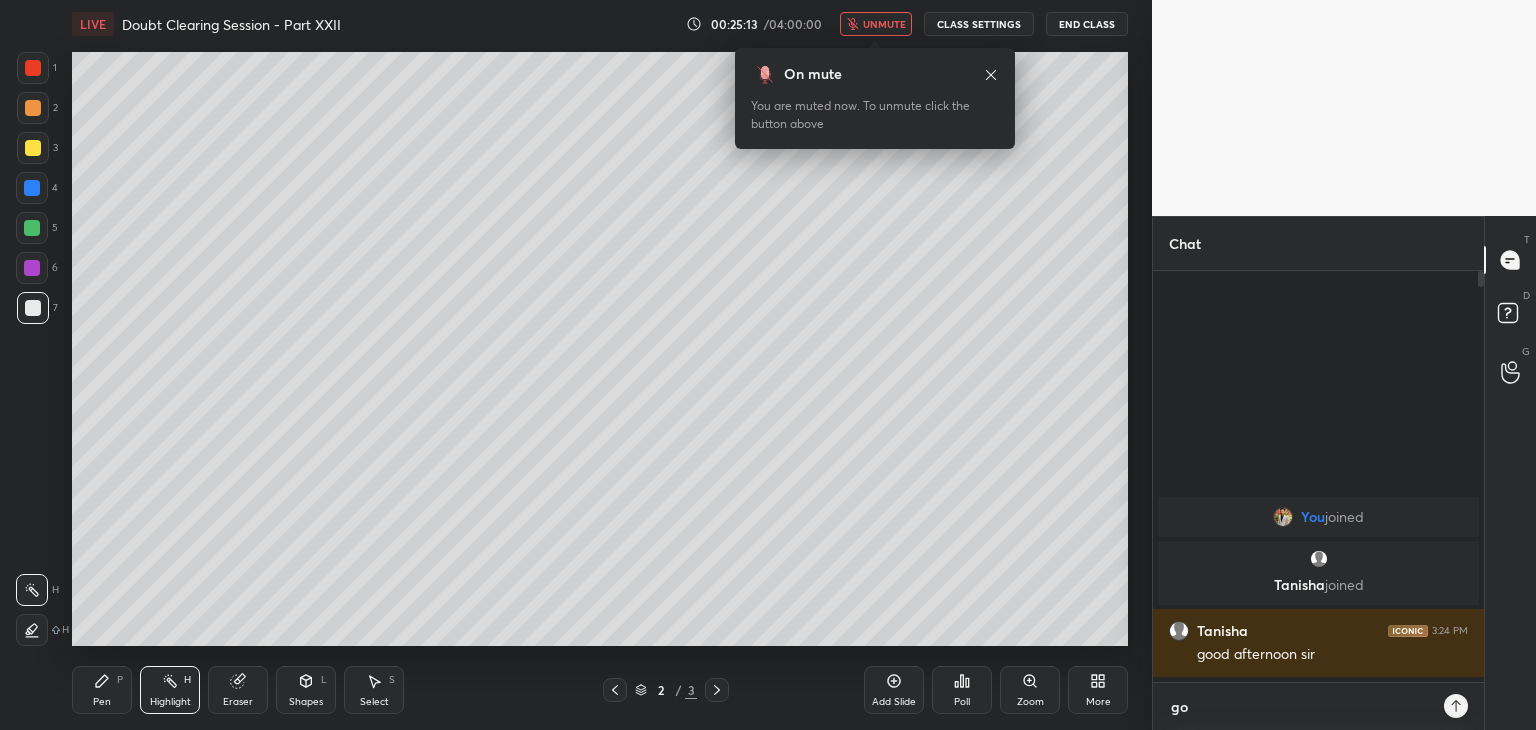 type on "goo" 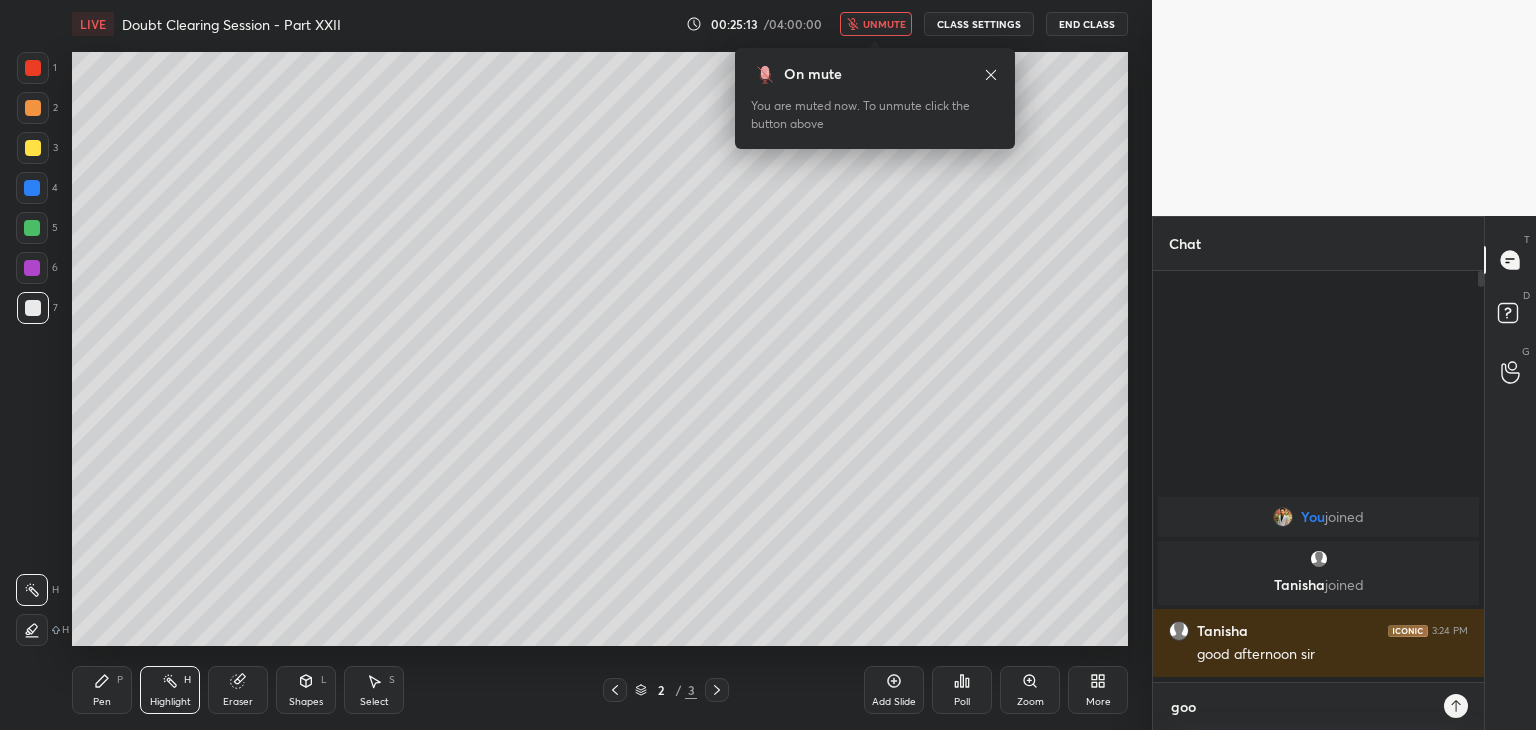 type on "x" 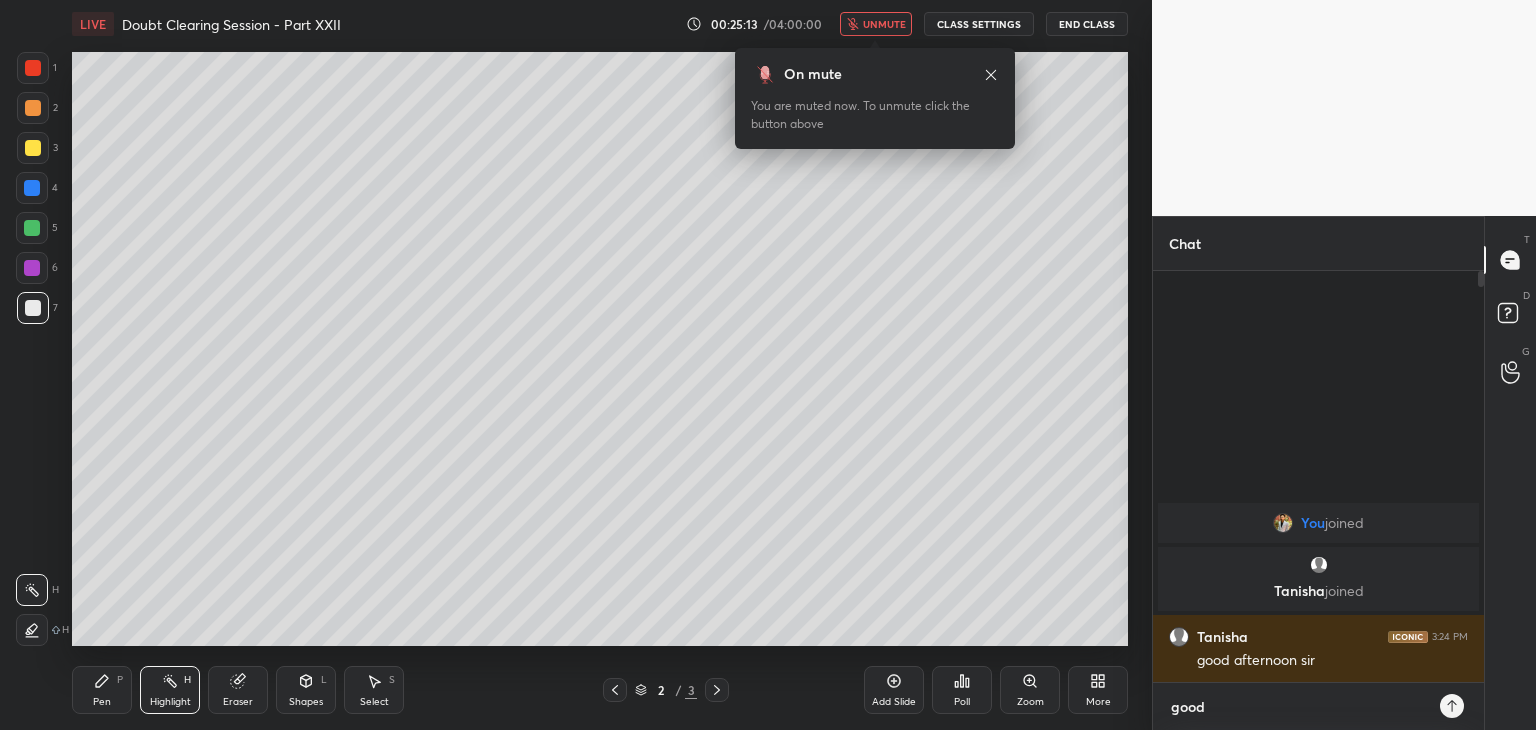 scroll, scrollTop: 6, scrollLeft: 6, axis: both 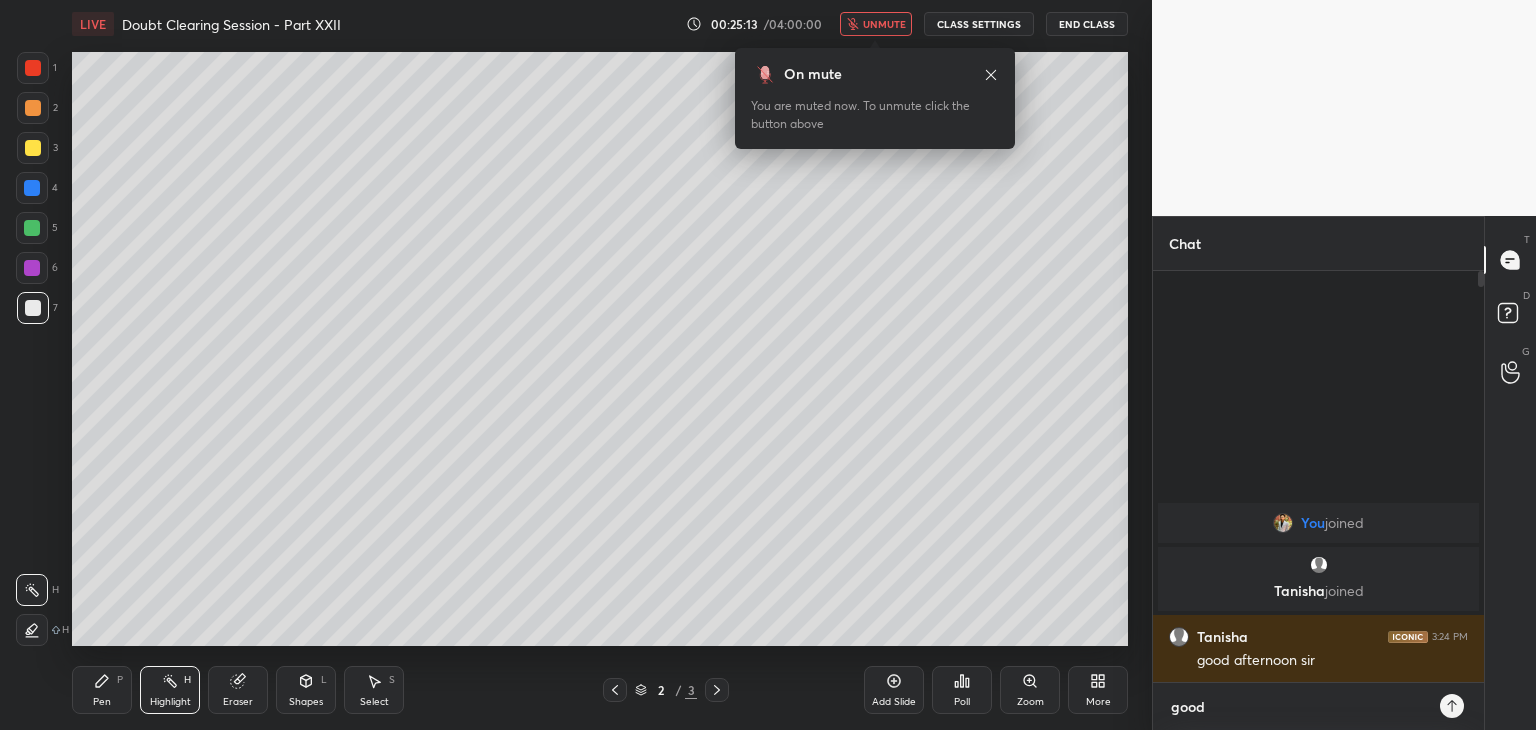type on "good" 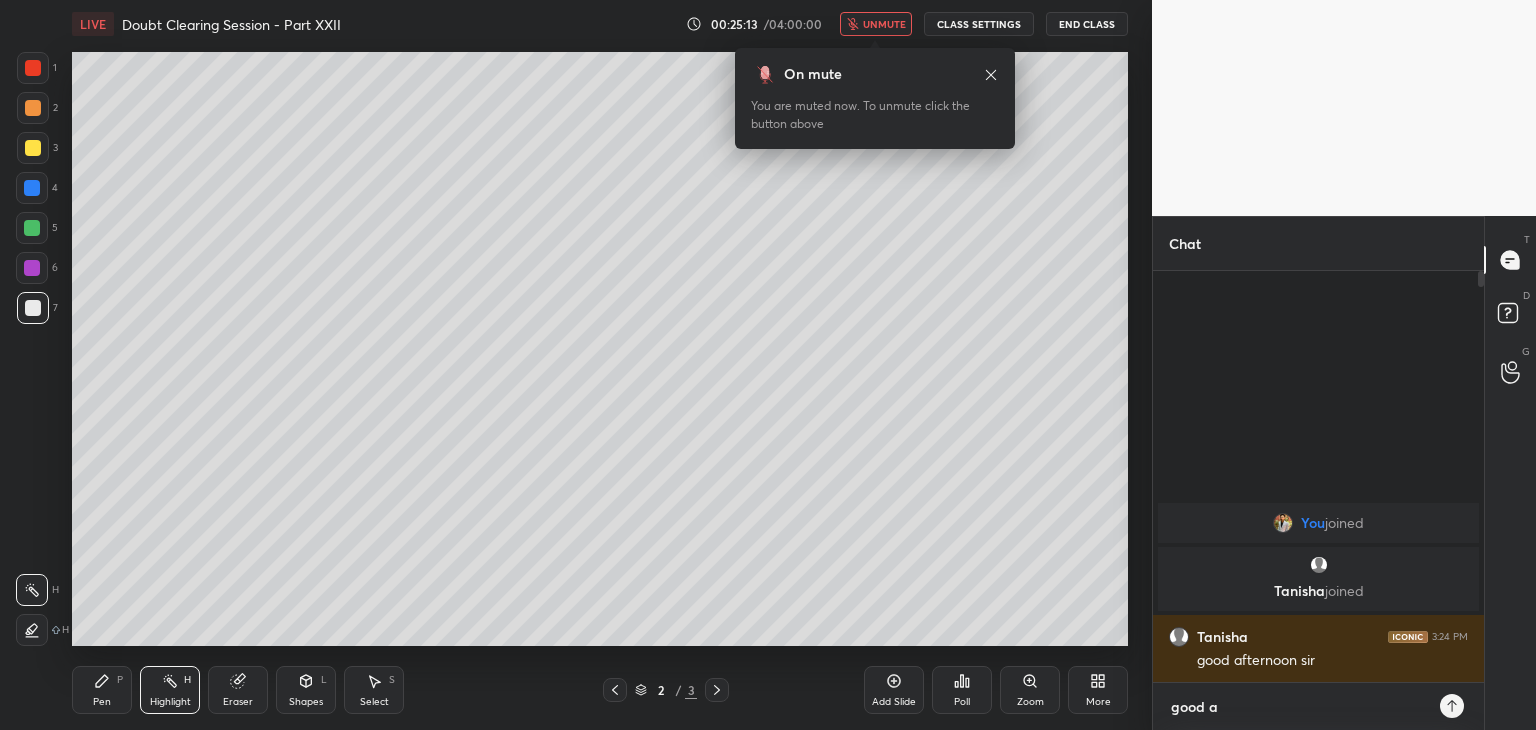 type on "good af" 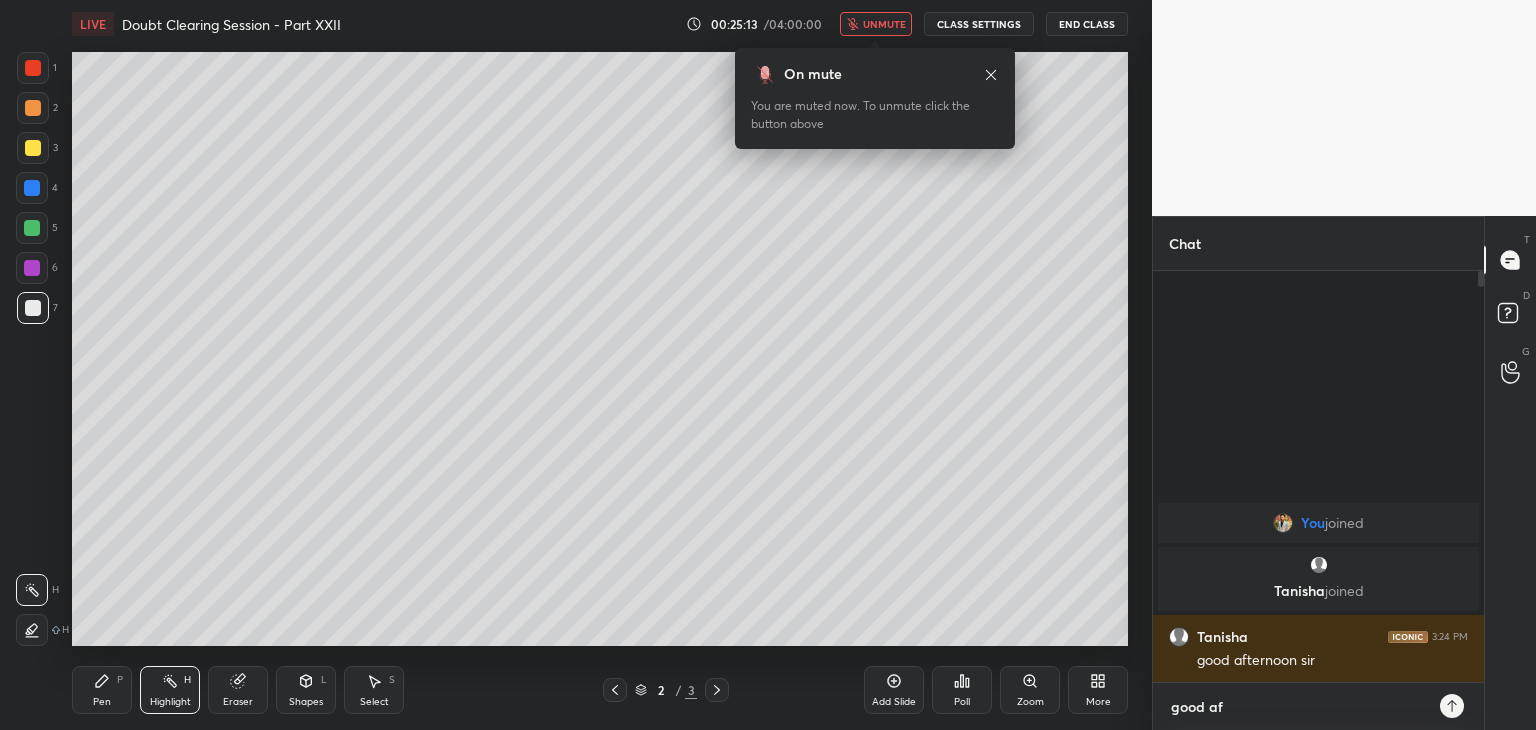 type on "x" 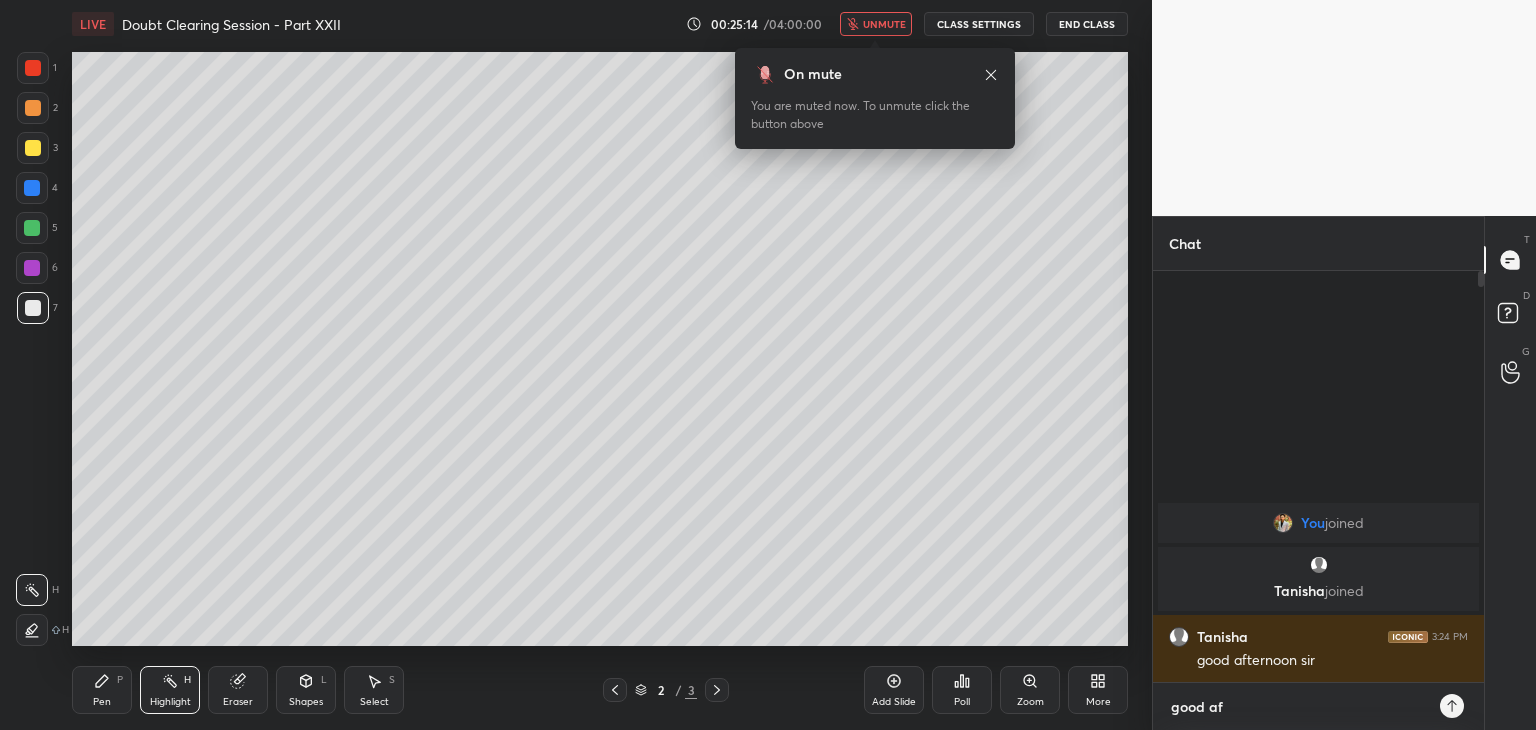 type on "good aft" 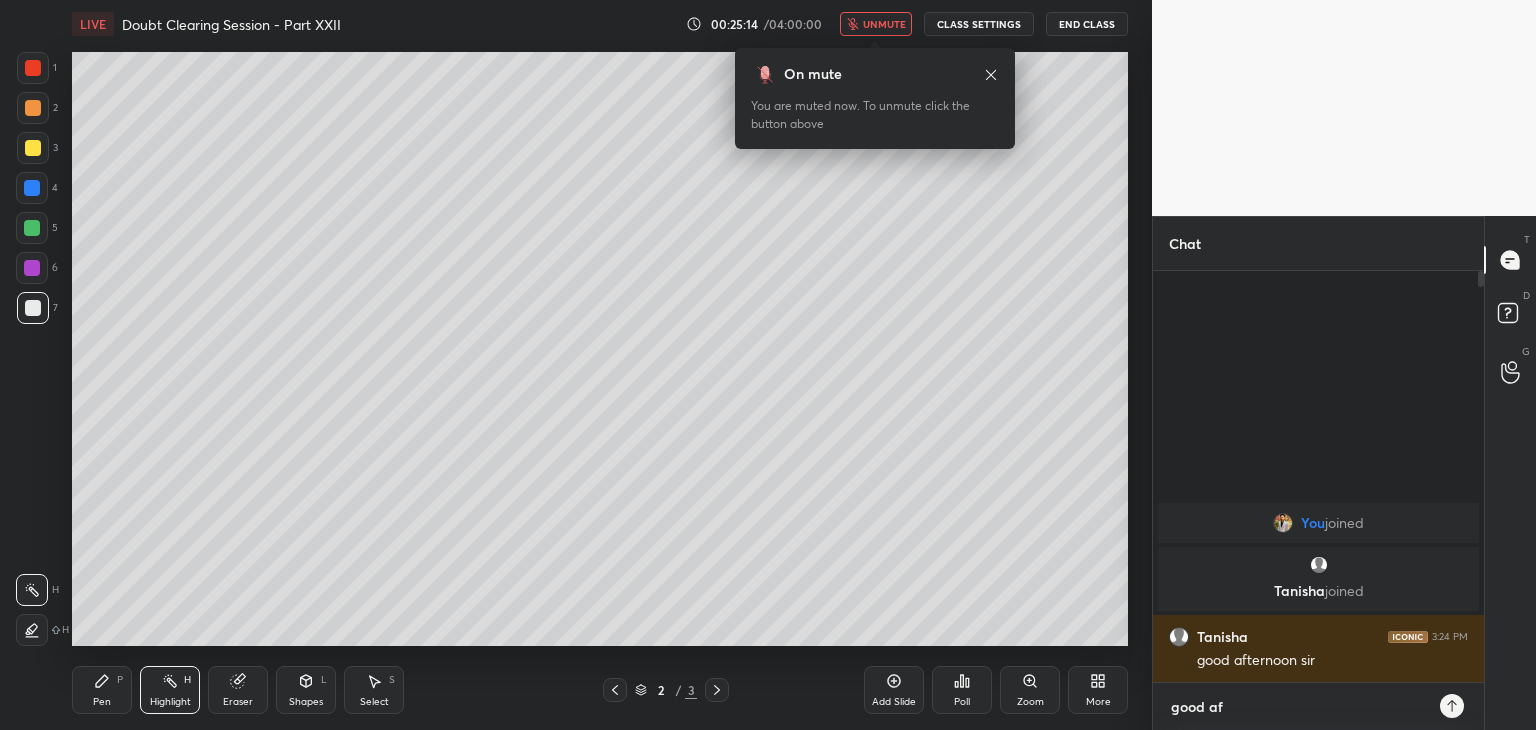 type on "x" 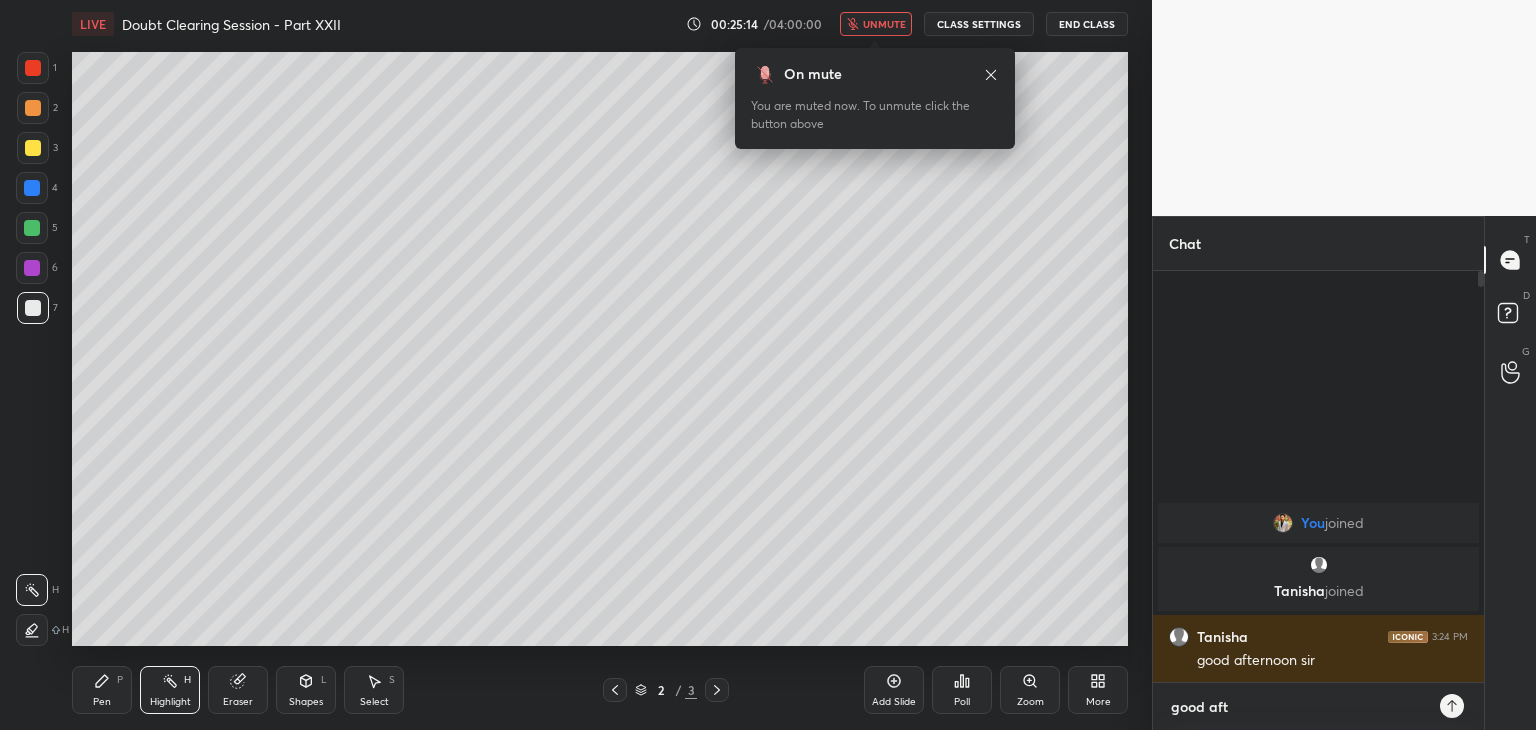 type on "good afte" 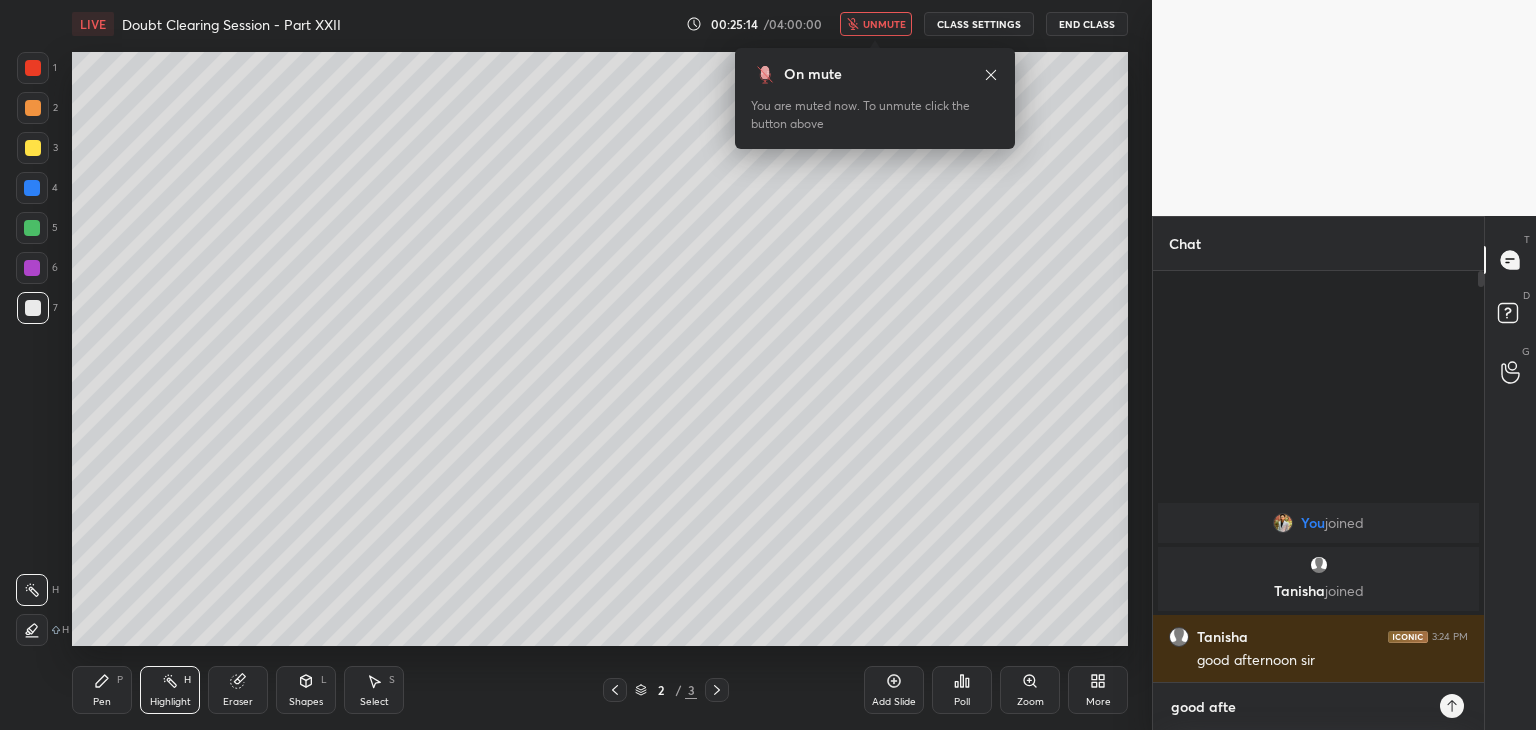 type on "x" 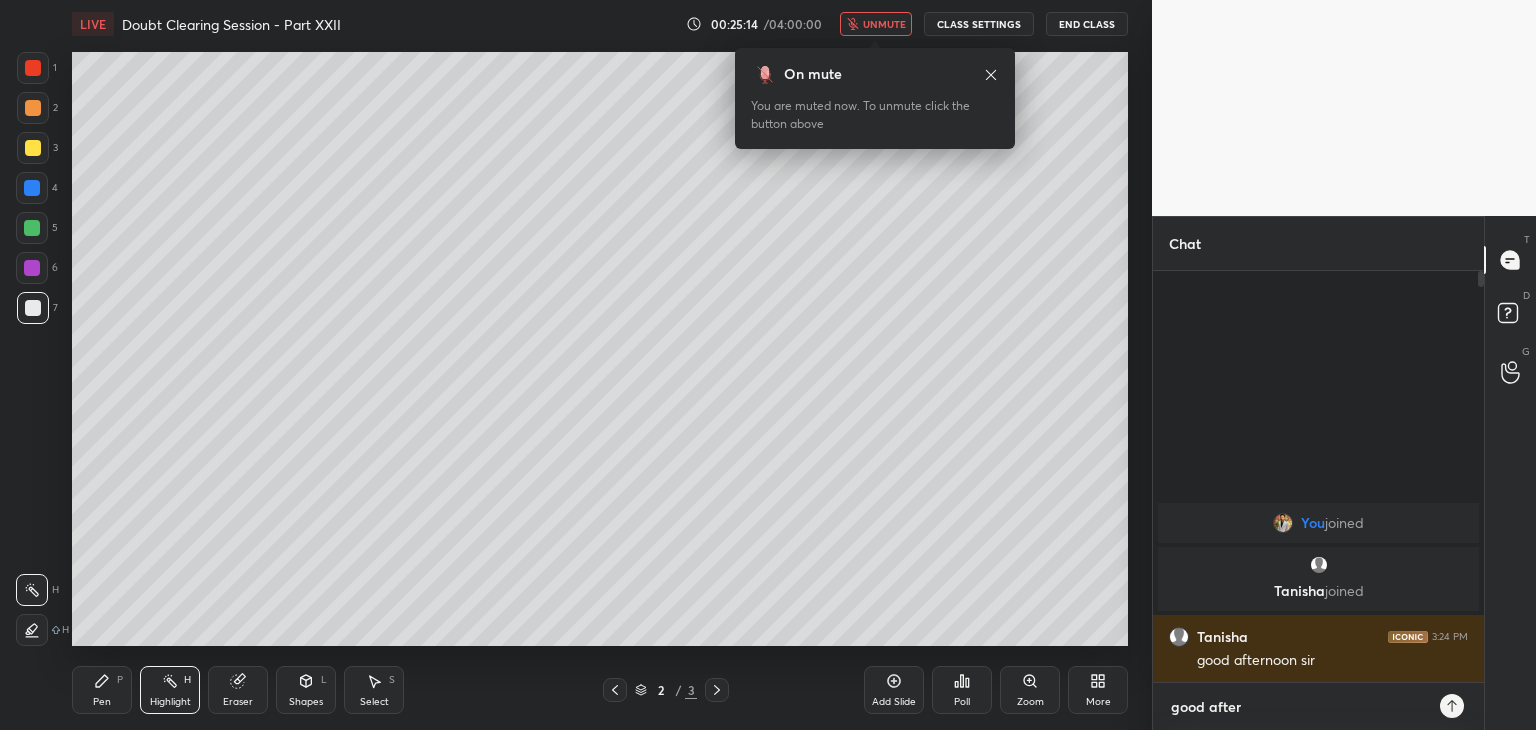 type on "good aftern" 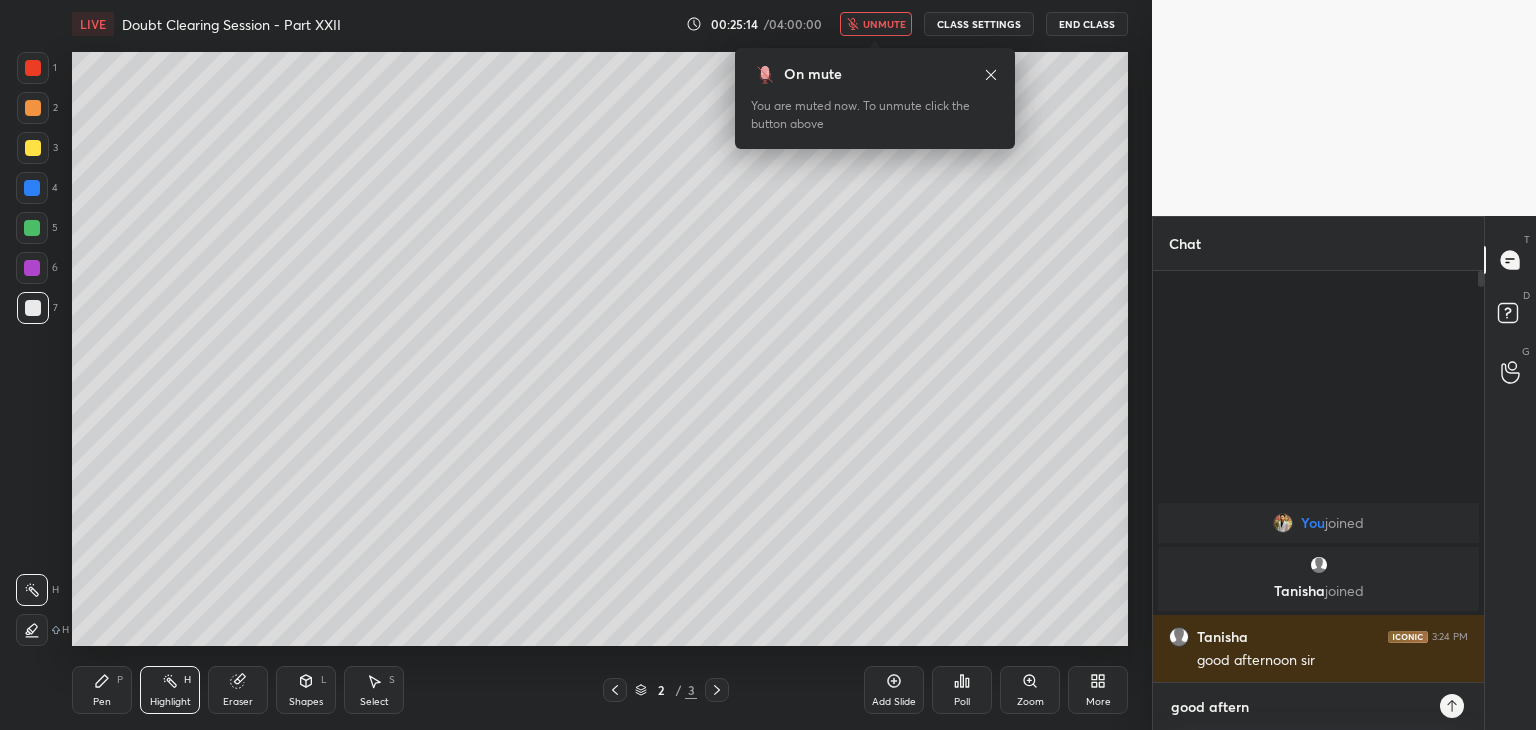 type on "good afterno" 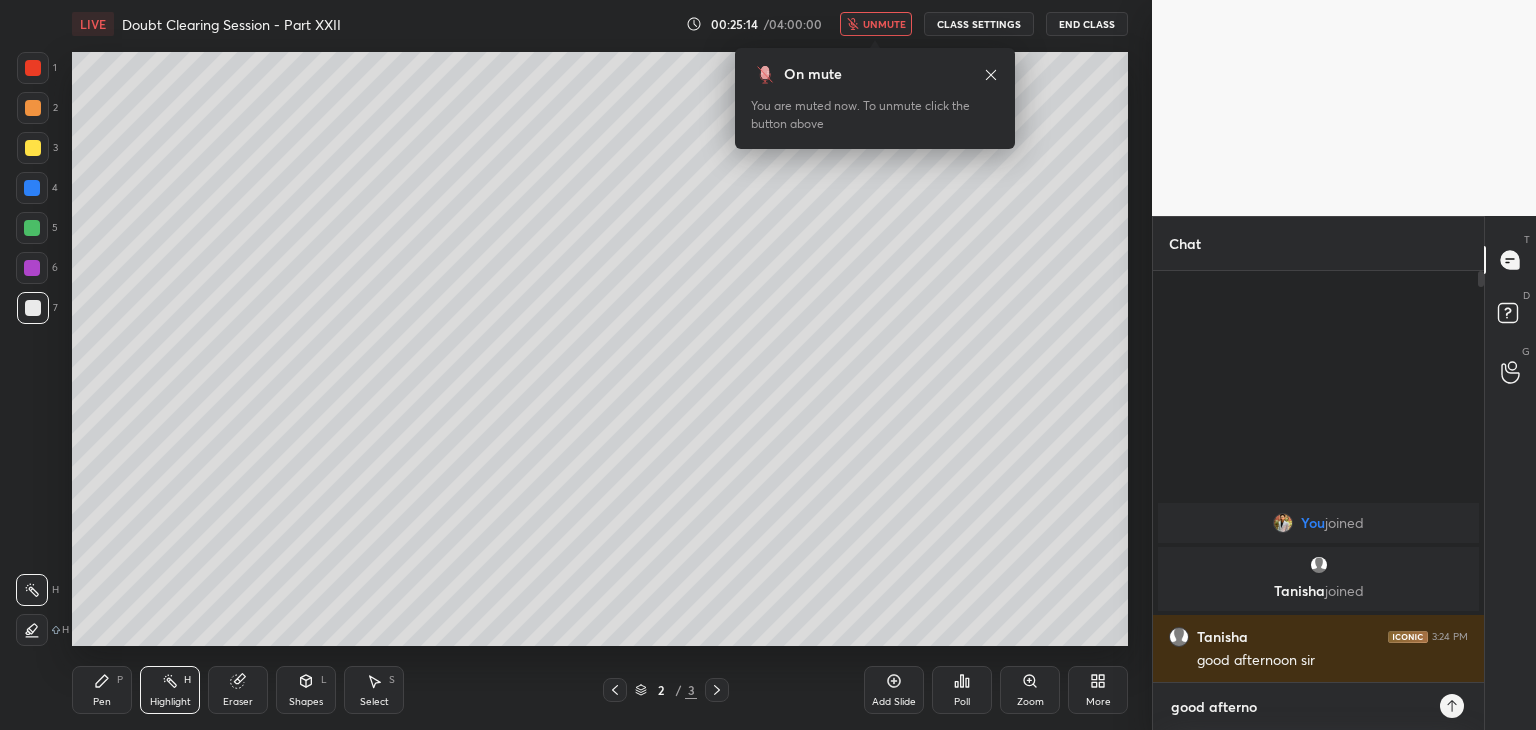 type on "x" 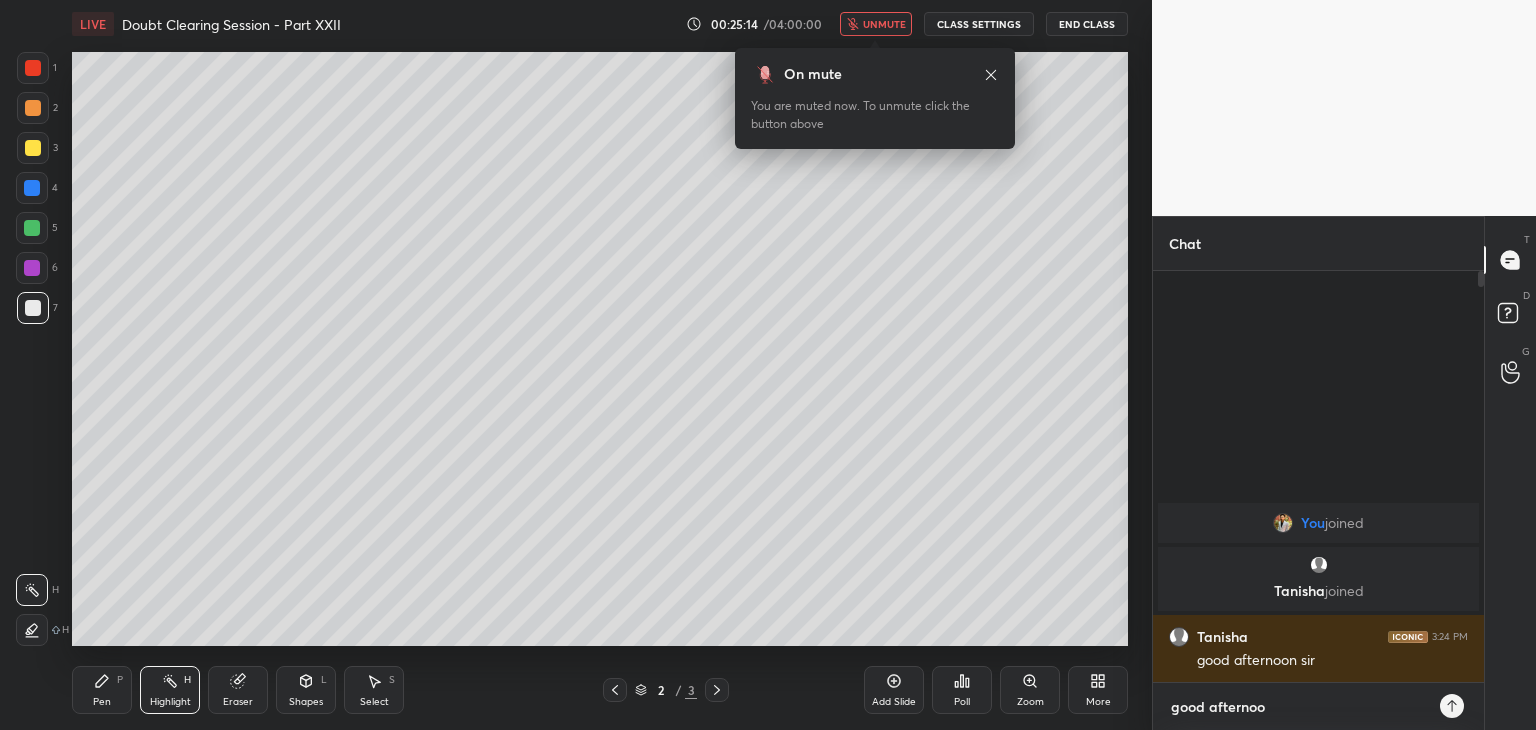 type on "good afternooo" 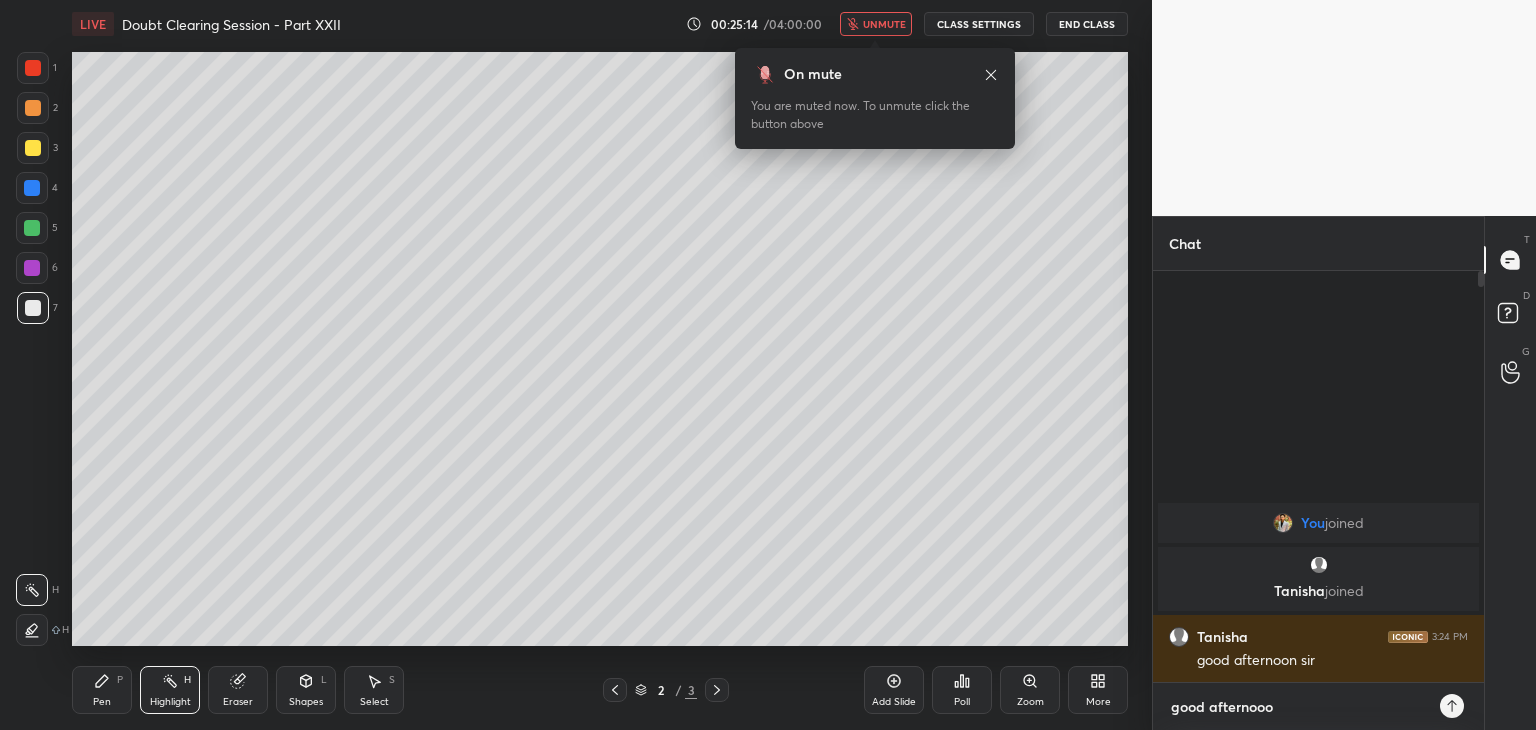 type on "good afternooon" 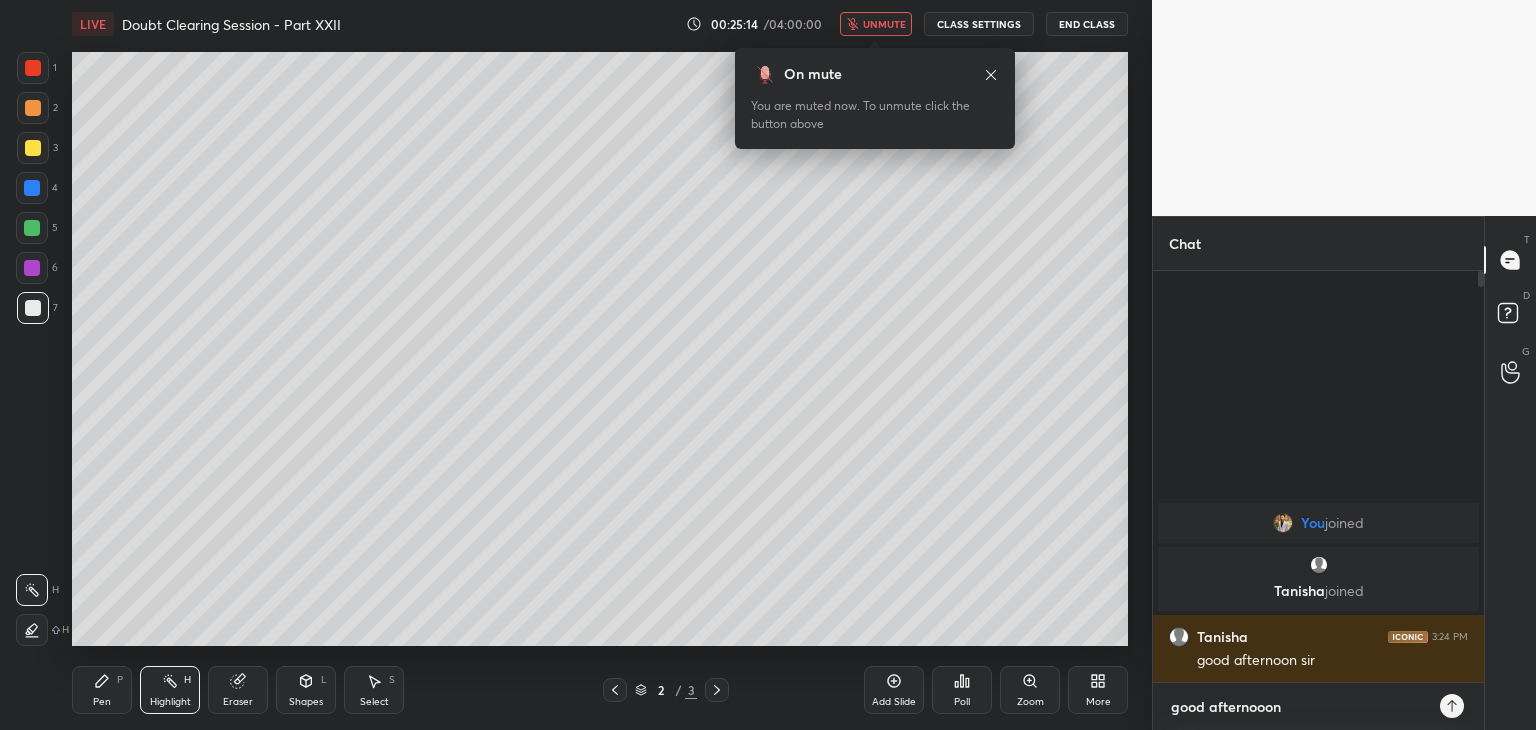 type 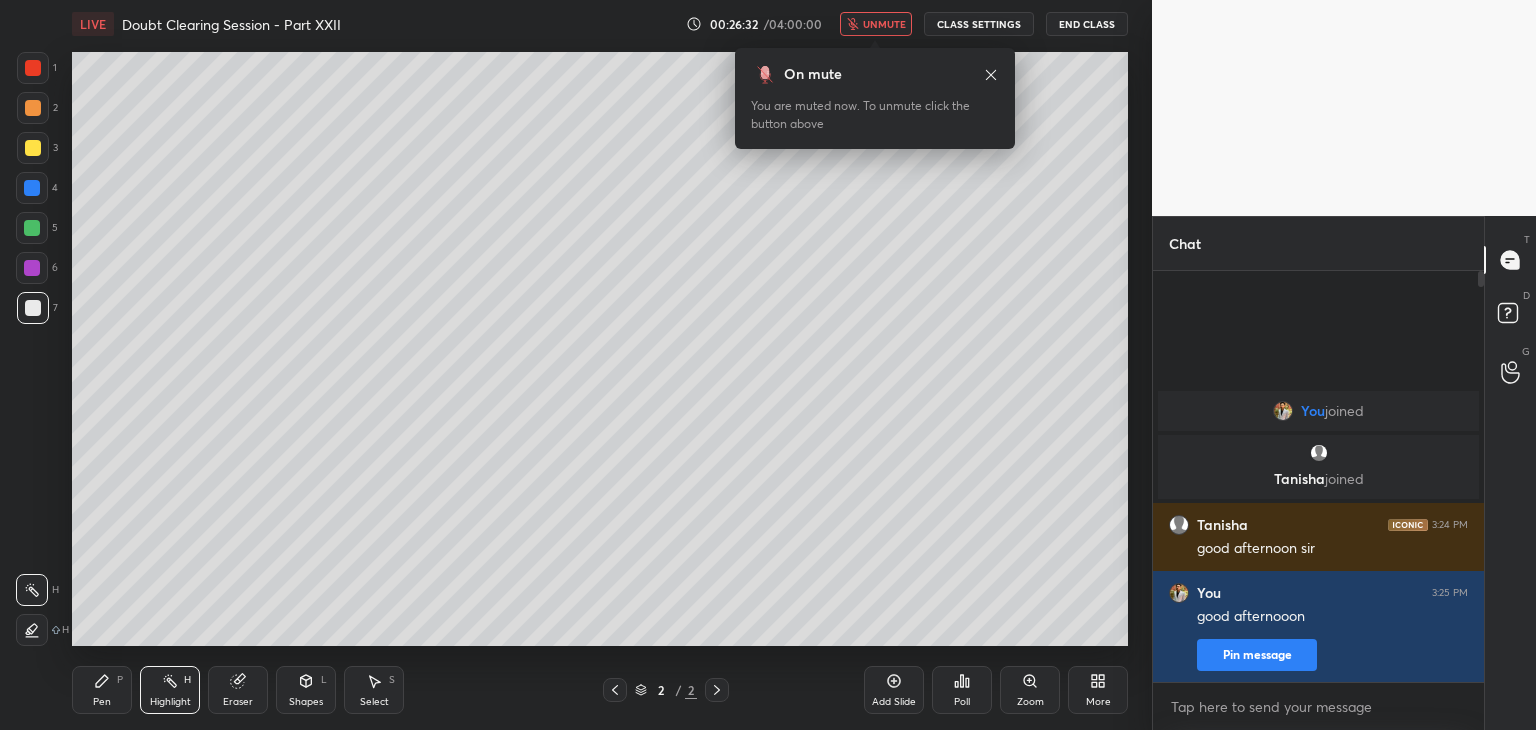 click on "Pen P" at bounding box center [102, 690] 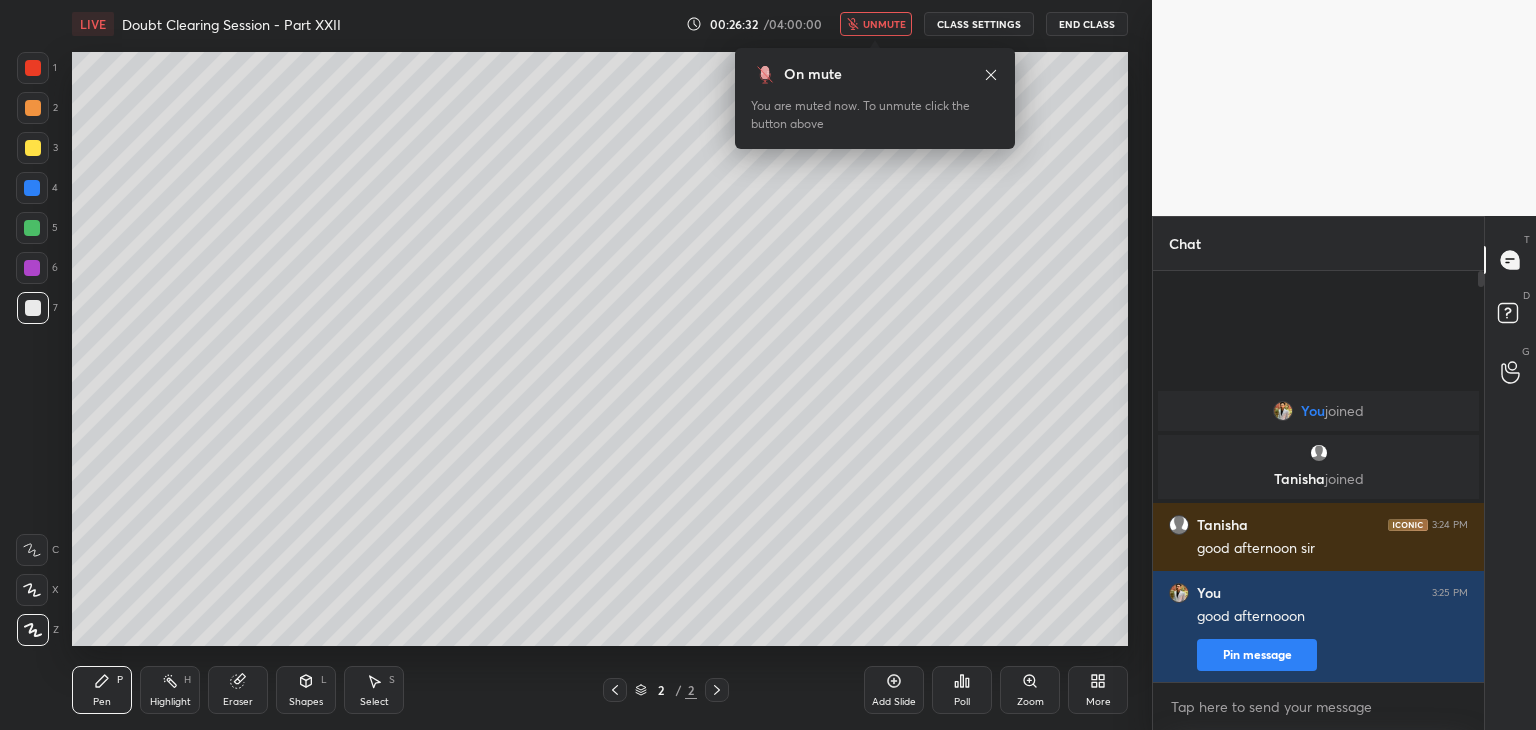 click on "Pen" at bounding box center (102, 702) 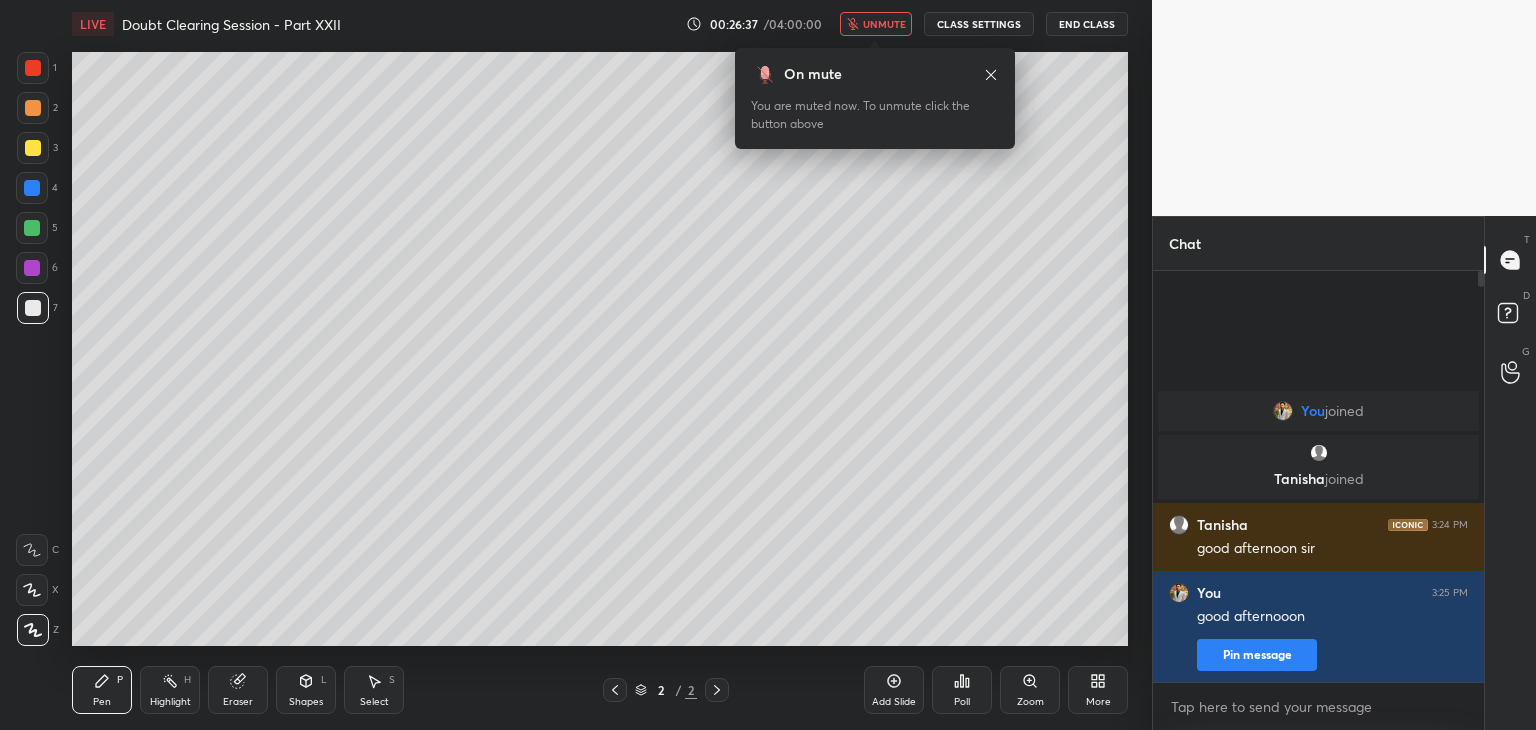 click at bounding box center (33, 148) 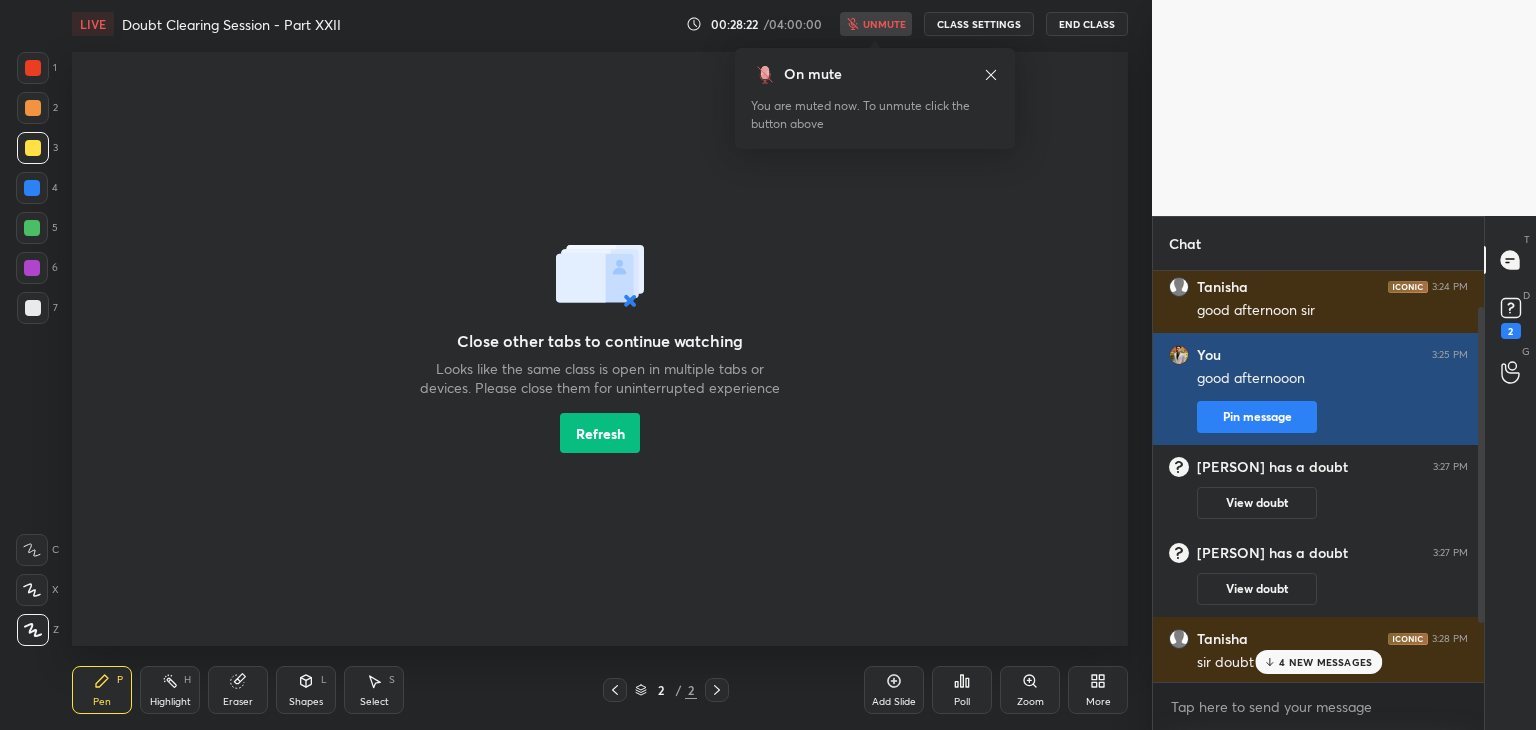scroll, scrollTop: 124, scrollLeft: 0, axis: vertical 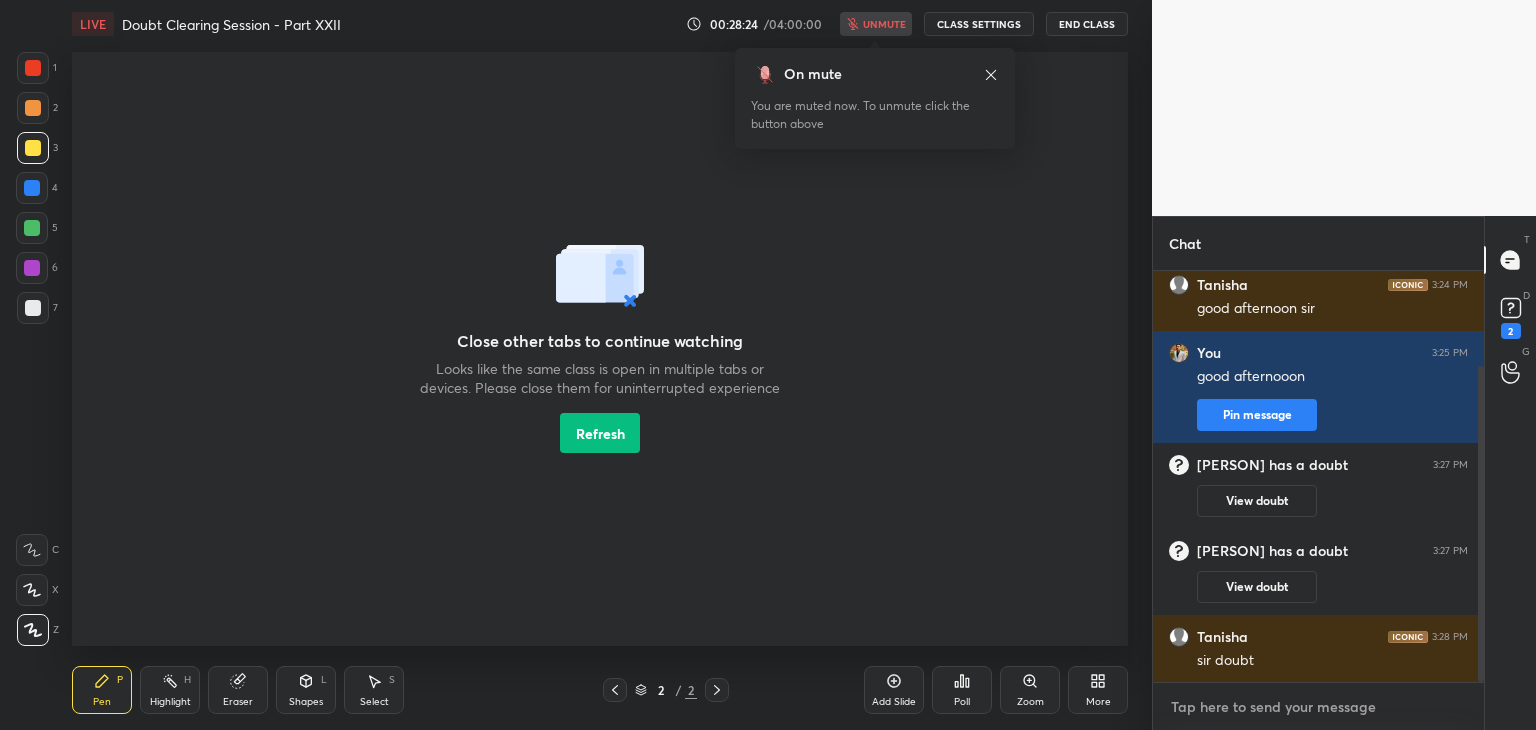 type on "x" 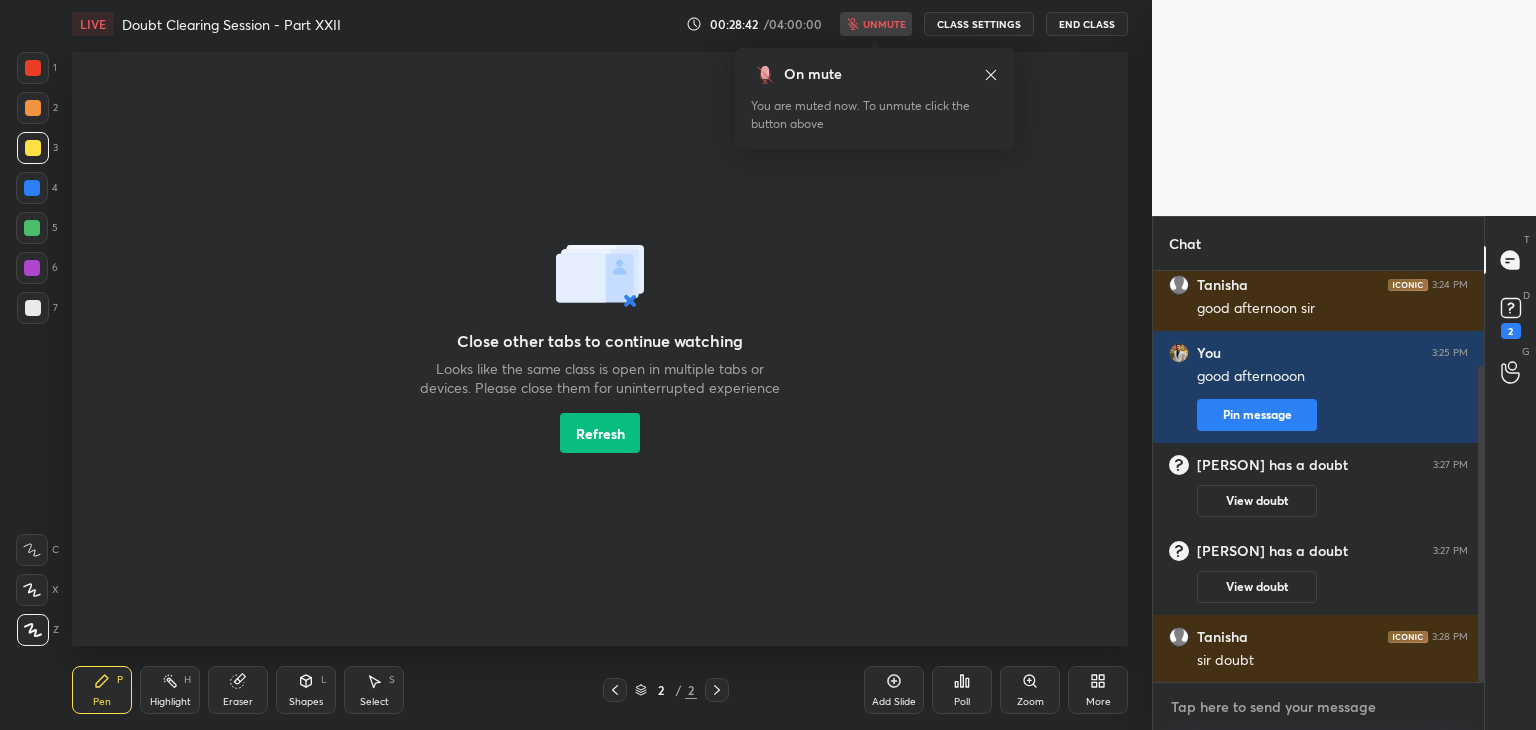 click at bounding box center (1318, 707) 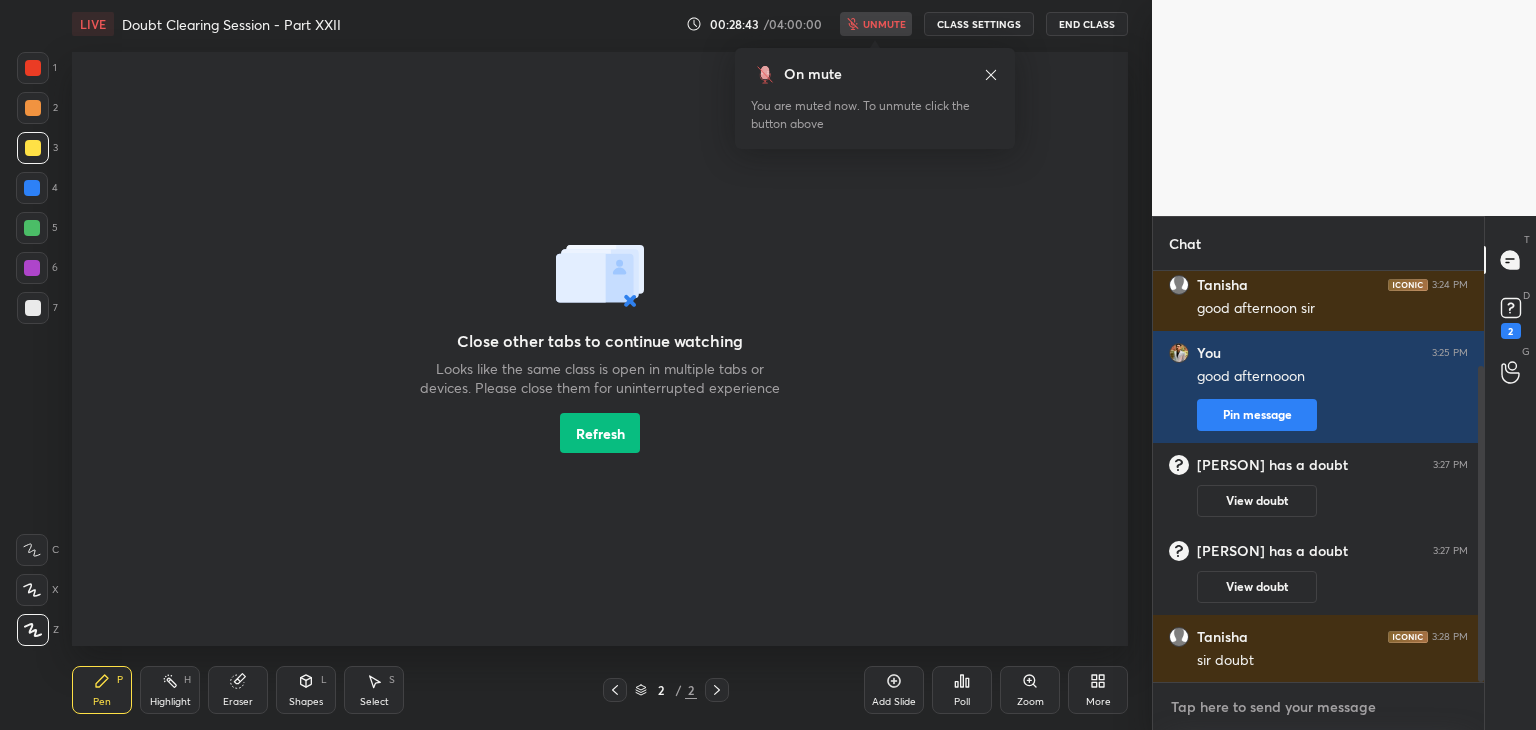 type on "i" 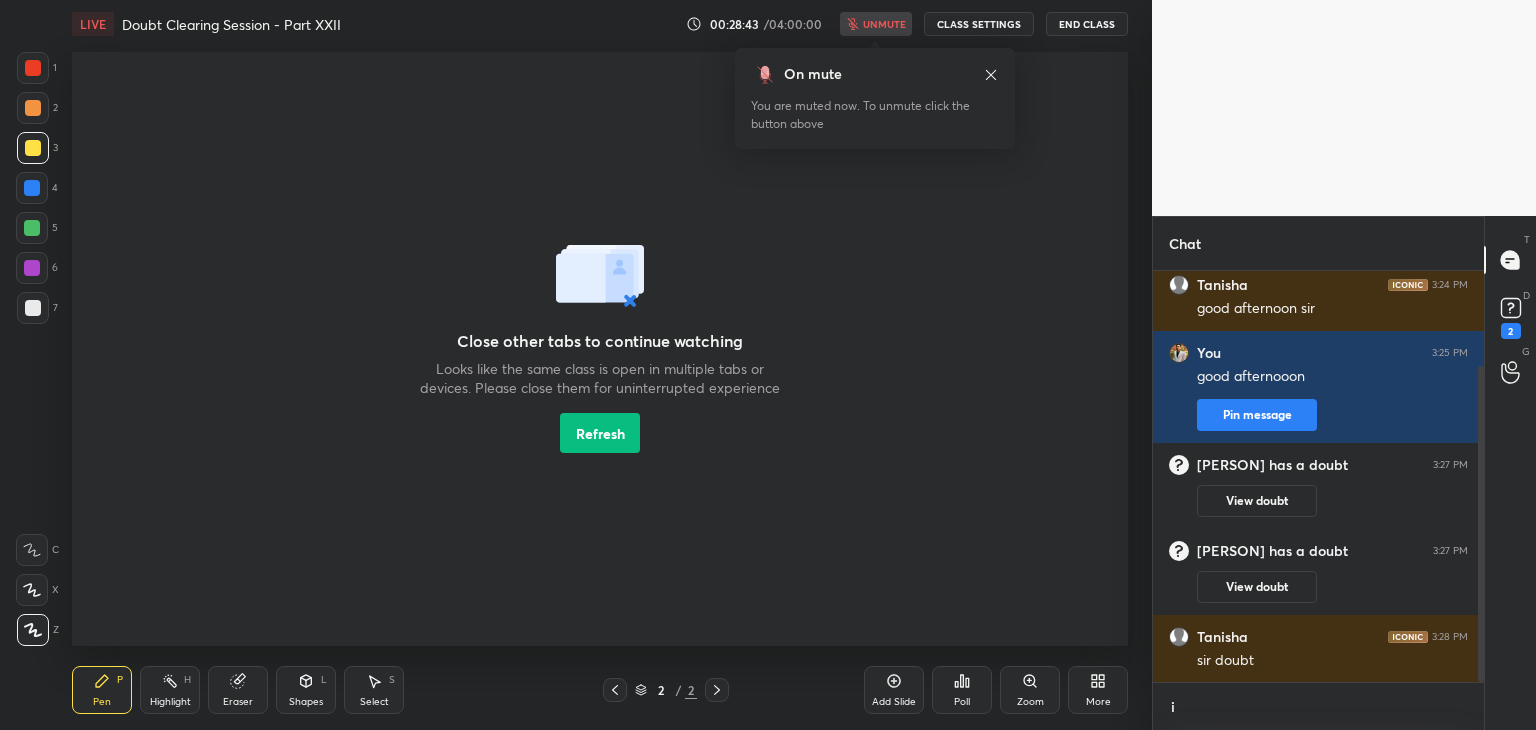 scroll, scrollTop: 400, scrollLeft: 325, axis: both 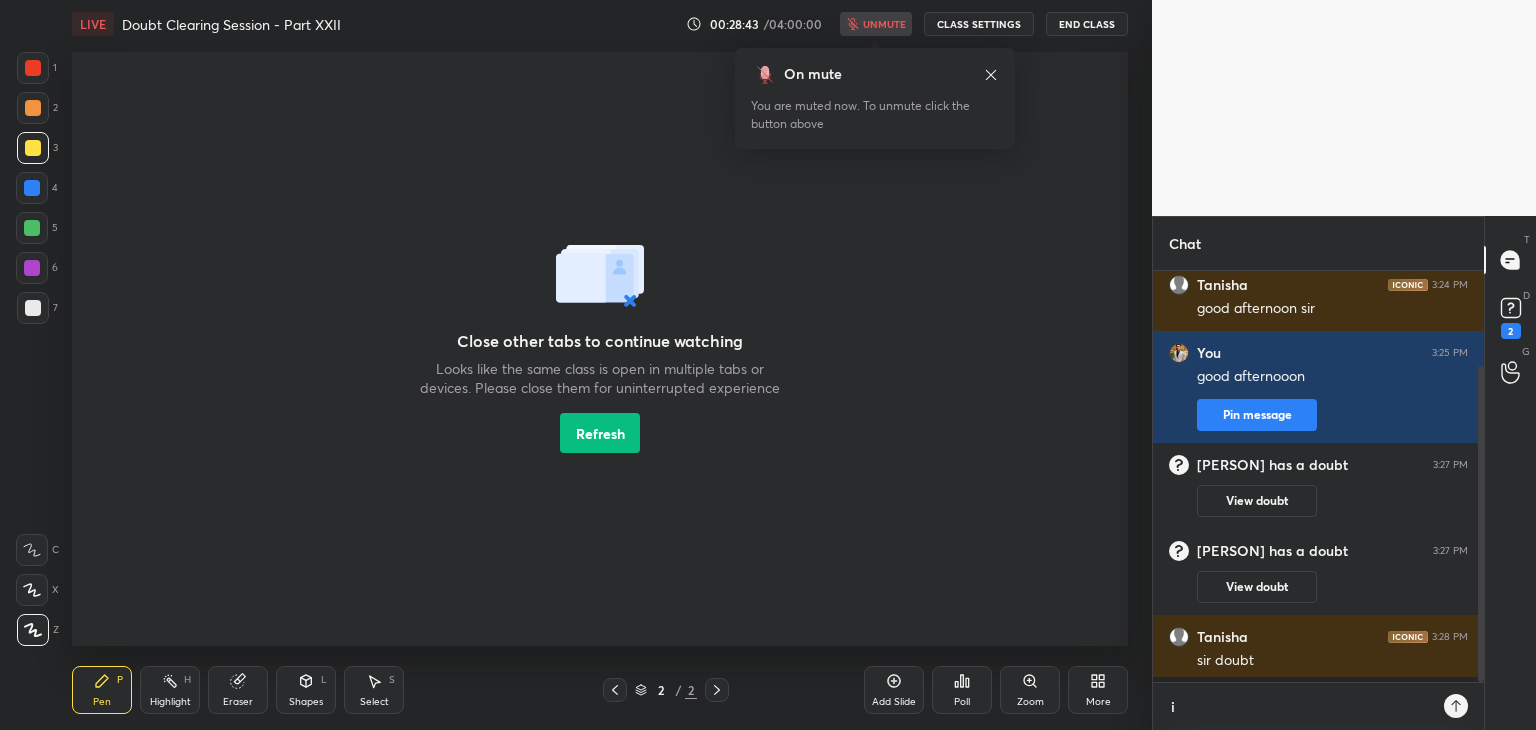 type on "it" 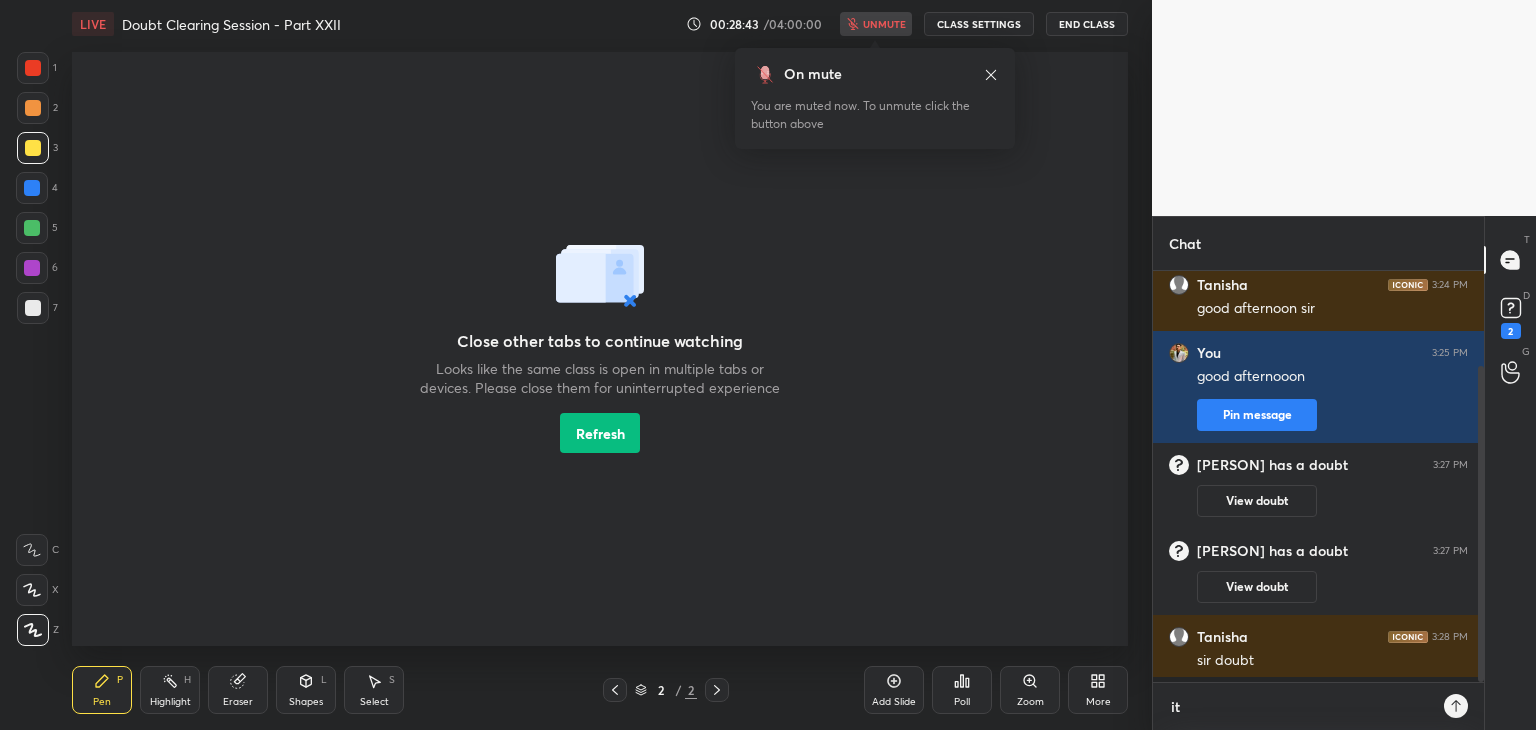 scroll, scrollTop: 6, scrollLeft: 6, axis: both 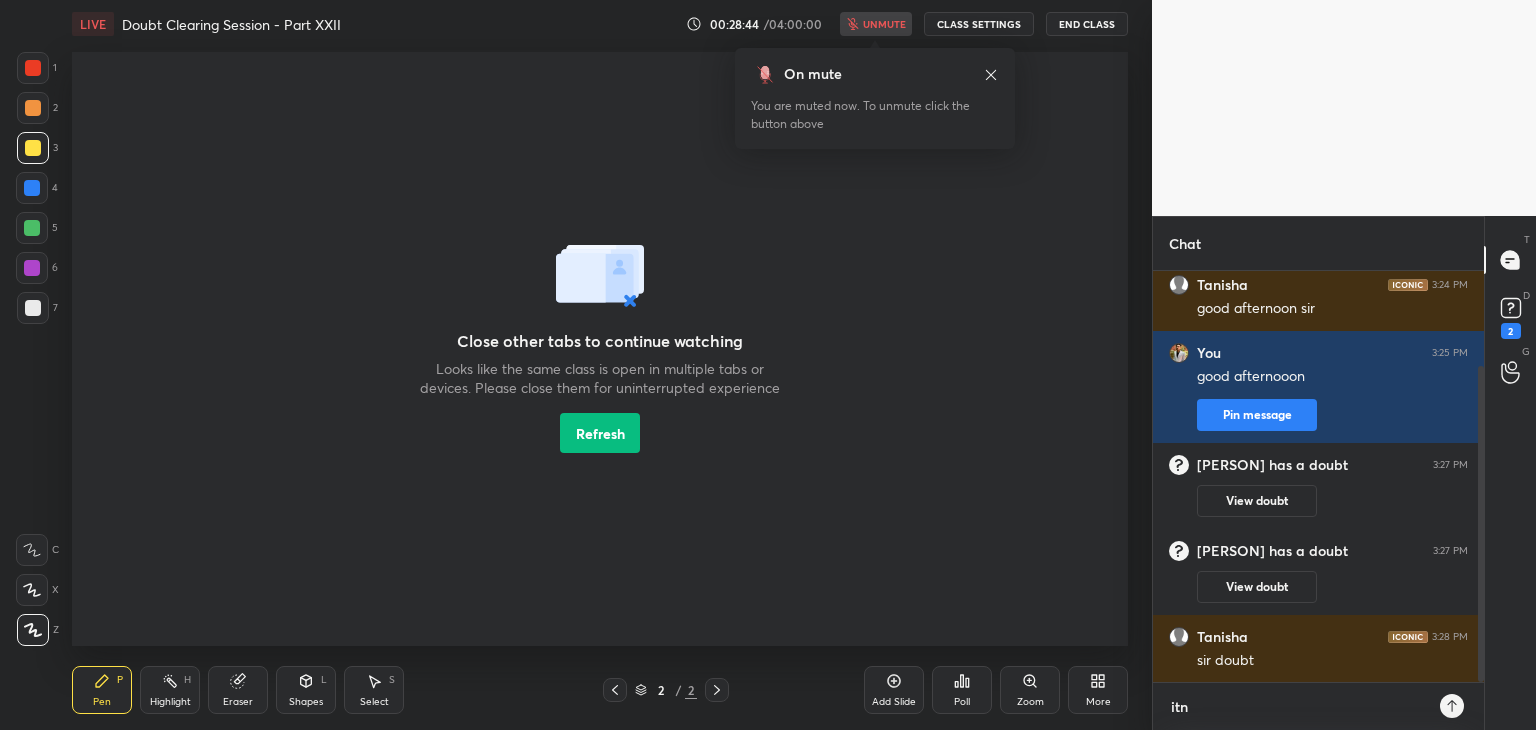 type on "itne" 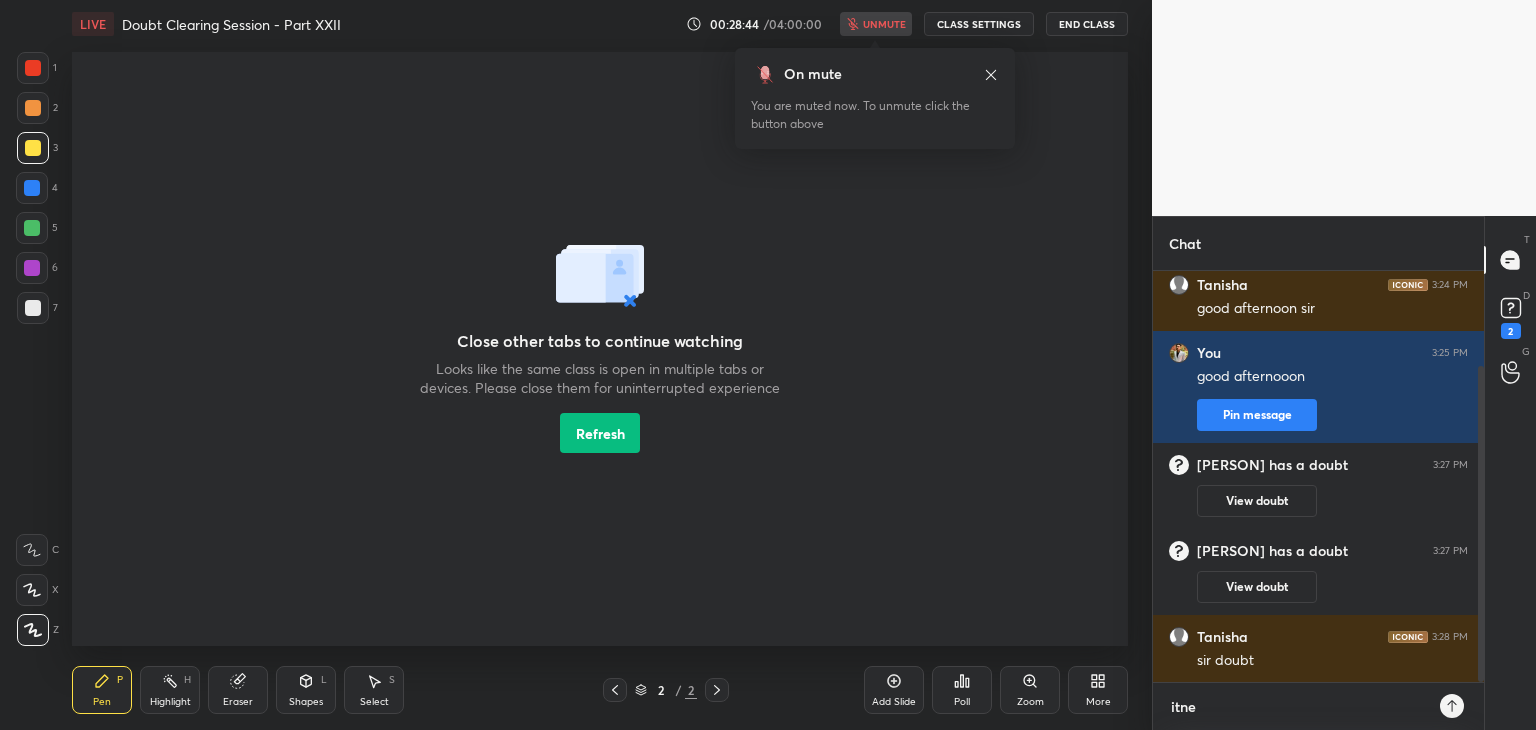 type on "itne" 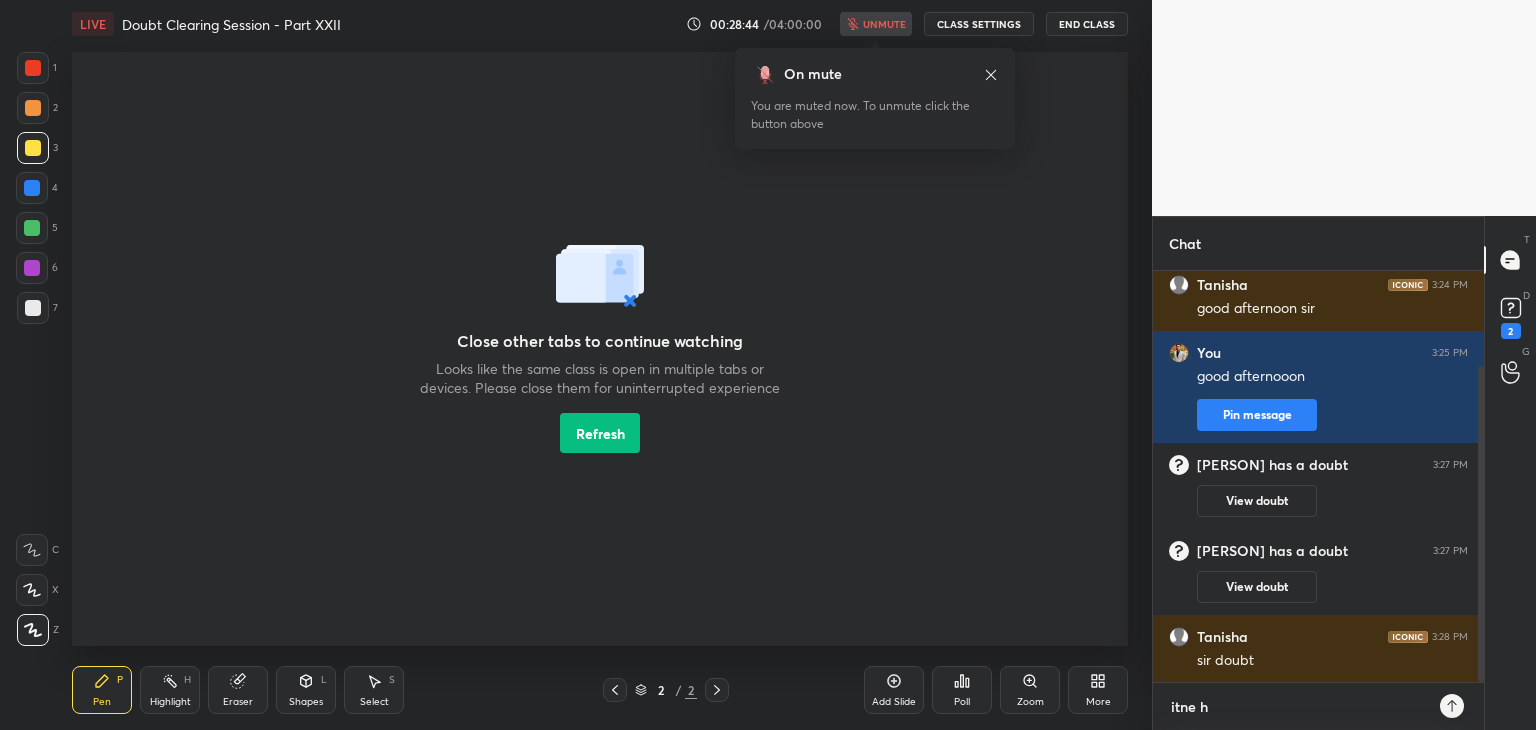 type on "itne hi" 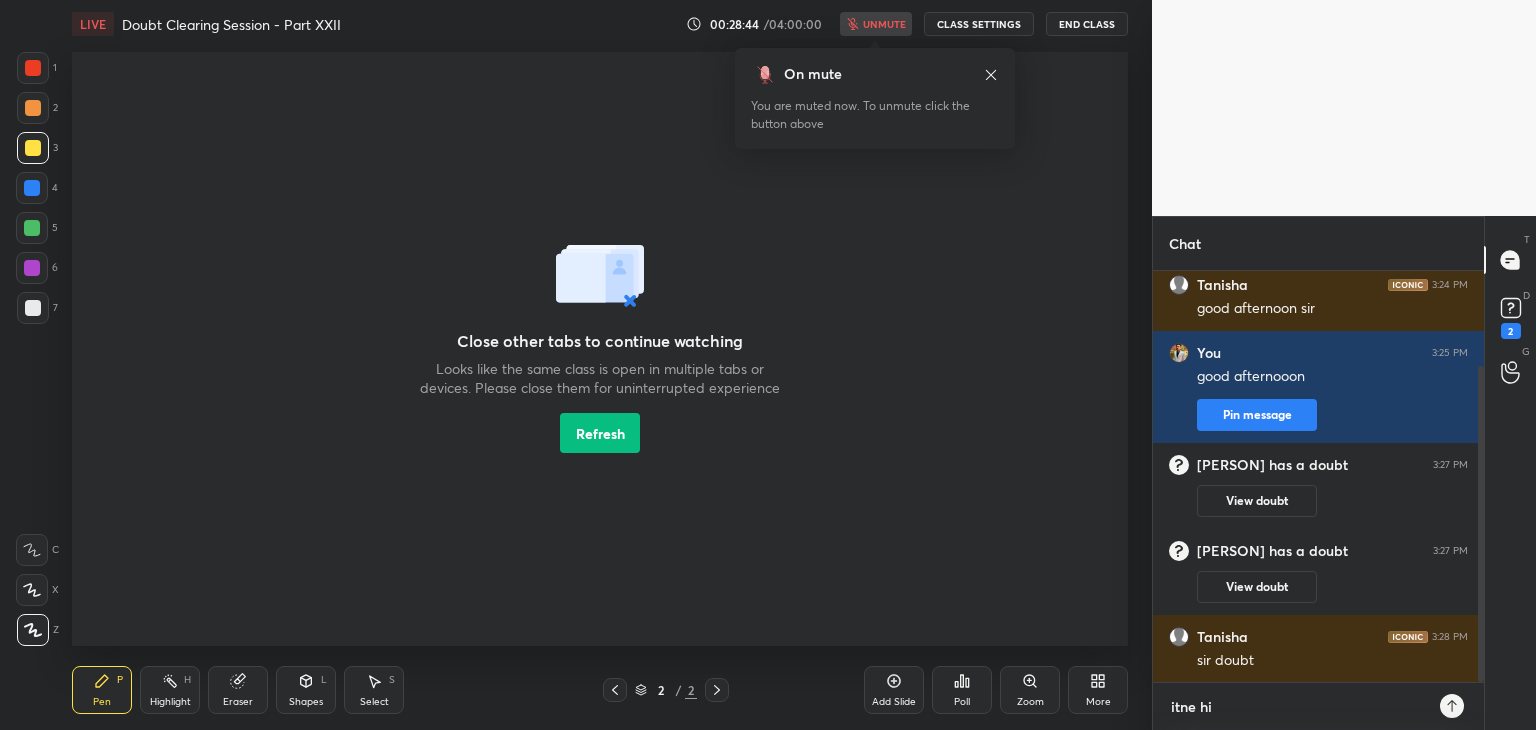 type on "itne hi" 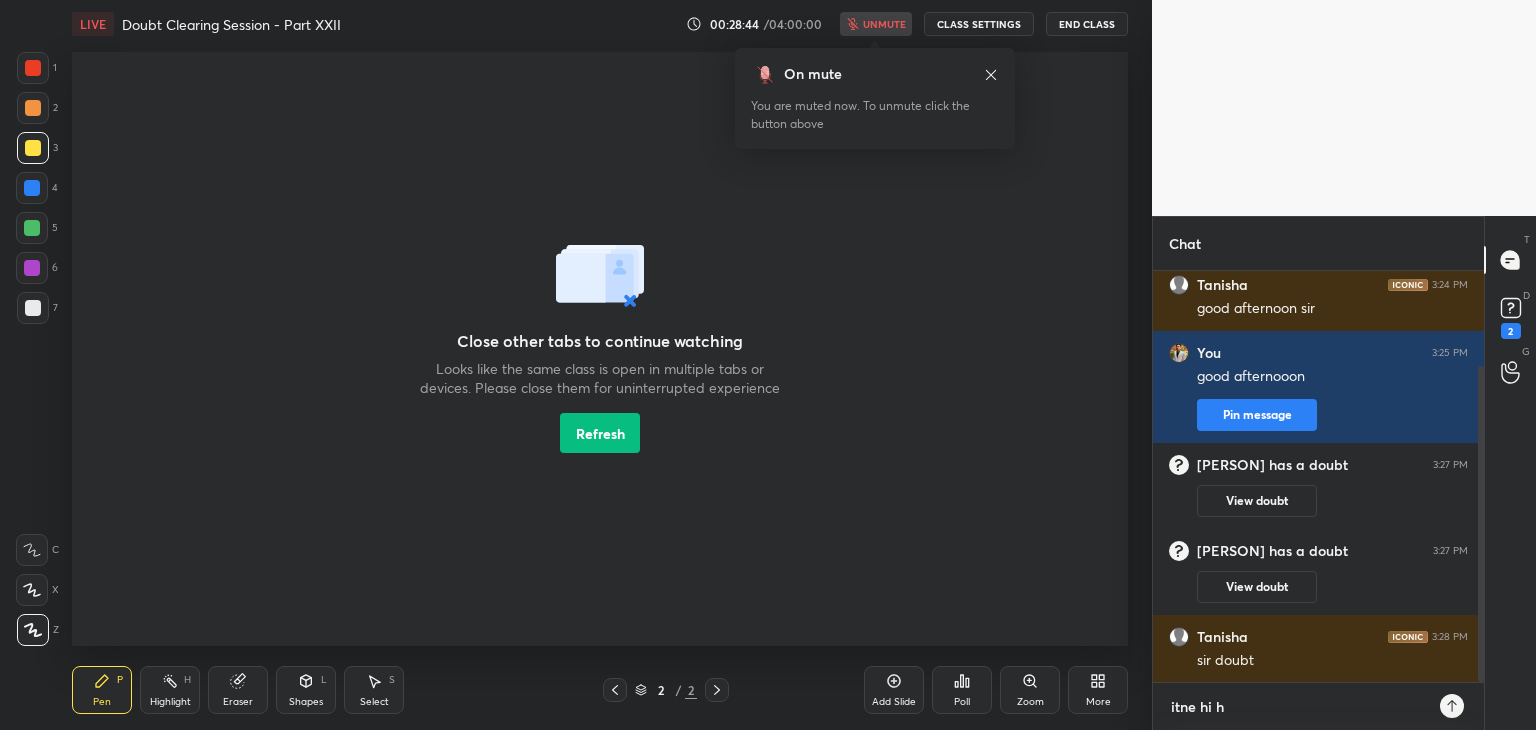 type on "itne hi ha" 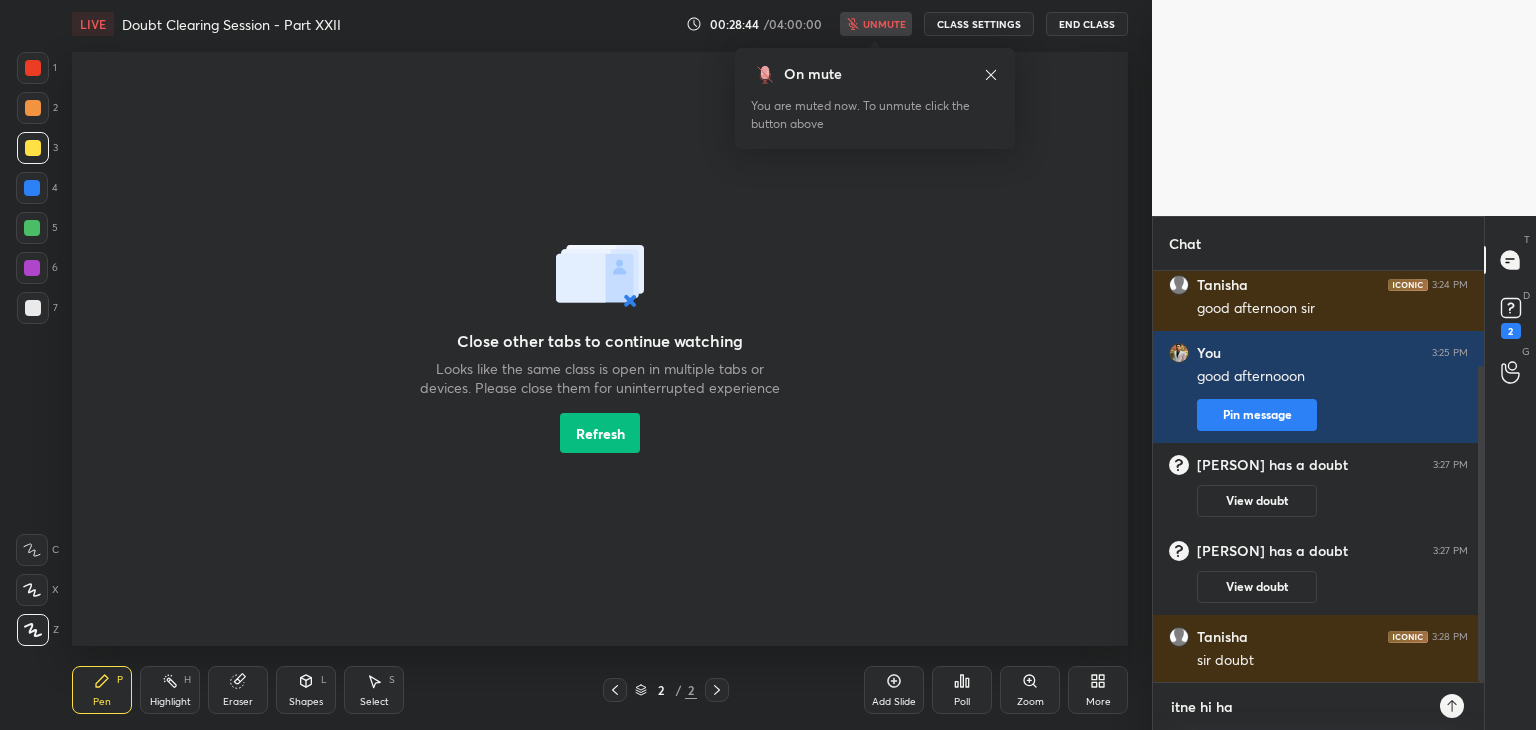 type on "itne hi hai" 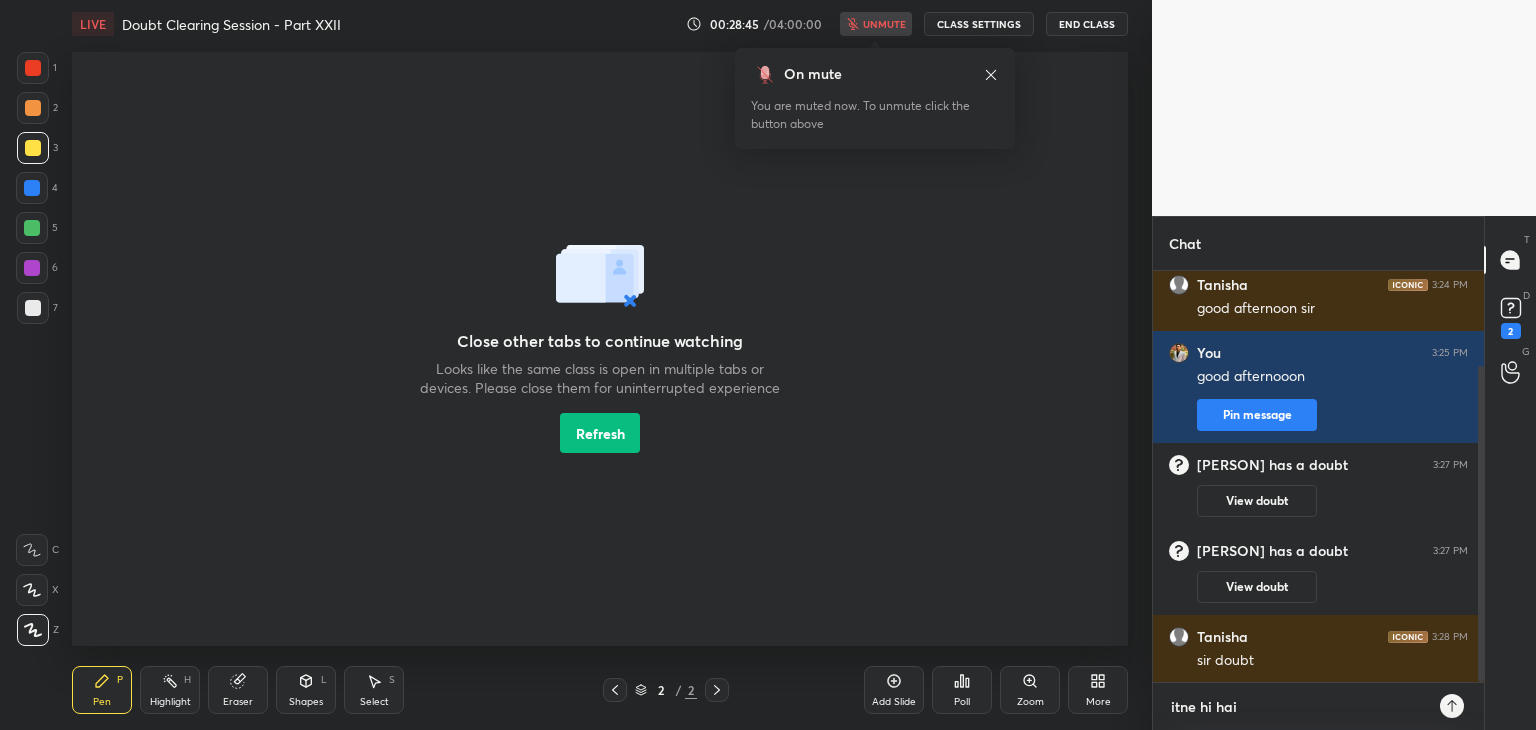 type on "itne hi hai" 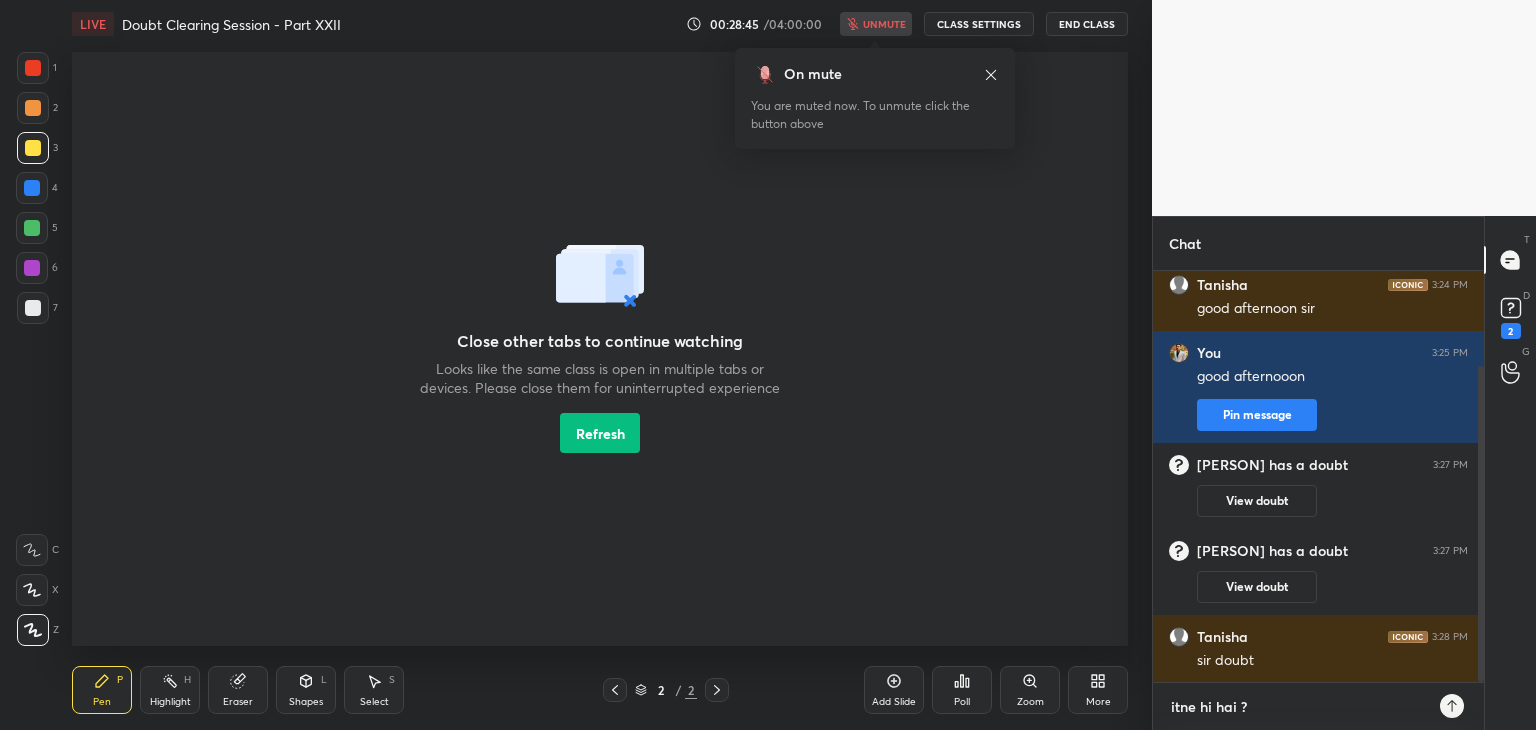 type 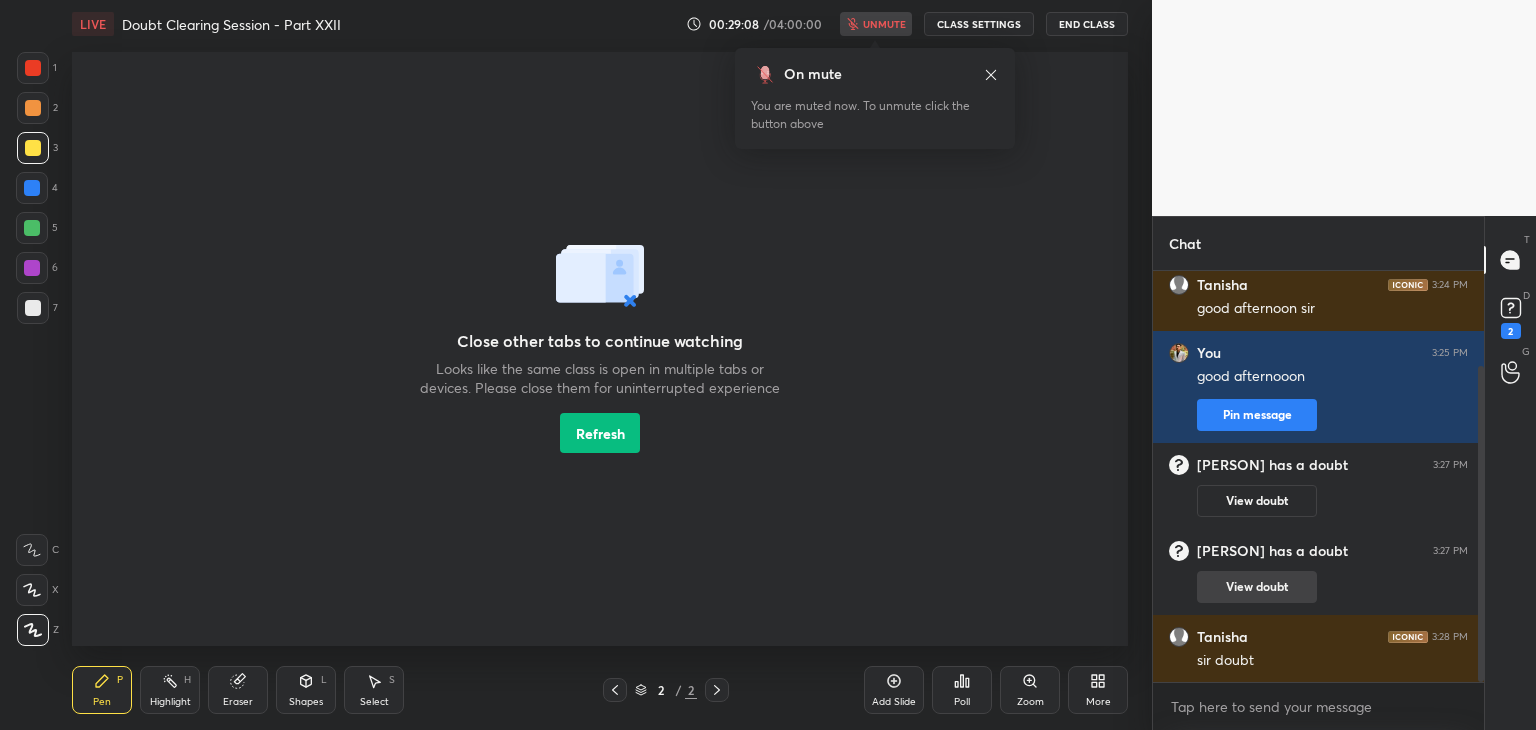 click on "View doubt" at bounding box center (1257, 587) 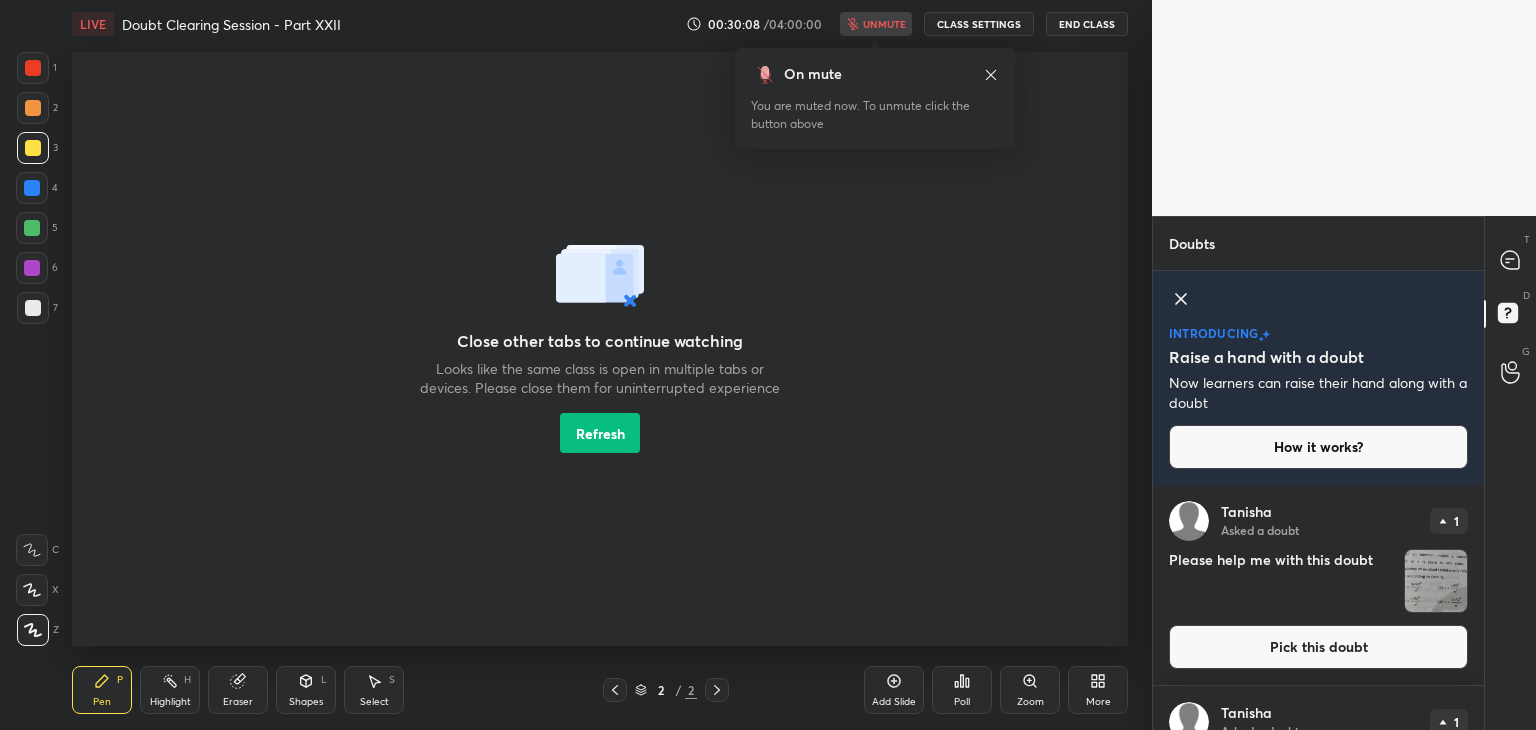 click on "Please help me with this doubt" at bounding box center (1282, 581) 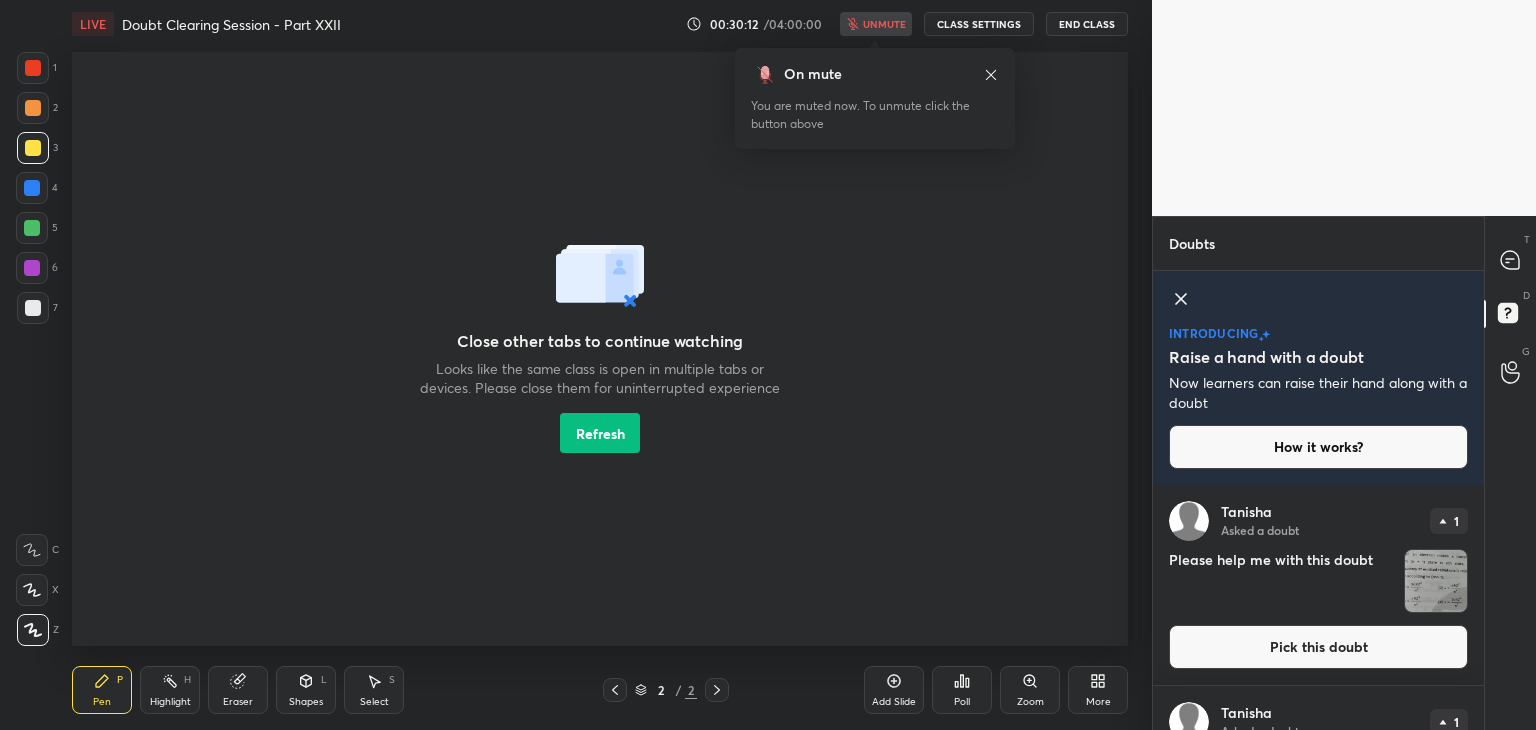 click at bounding box center [1511, 260] 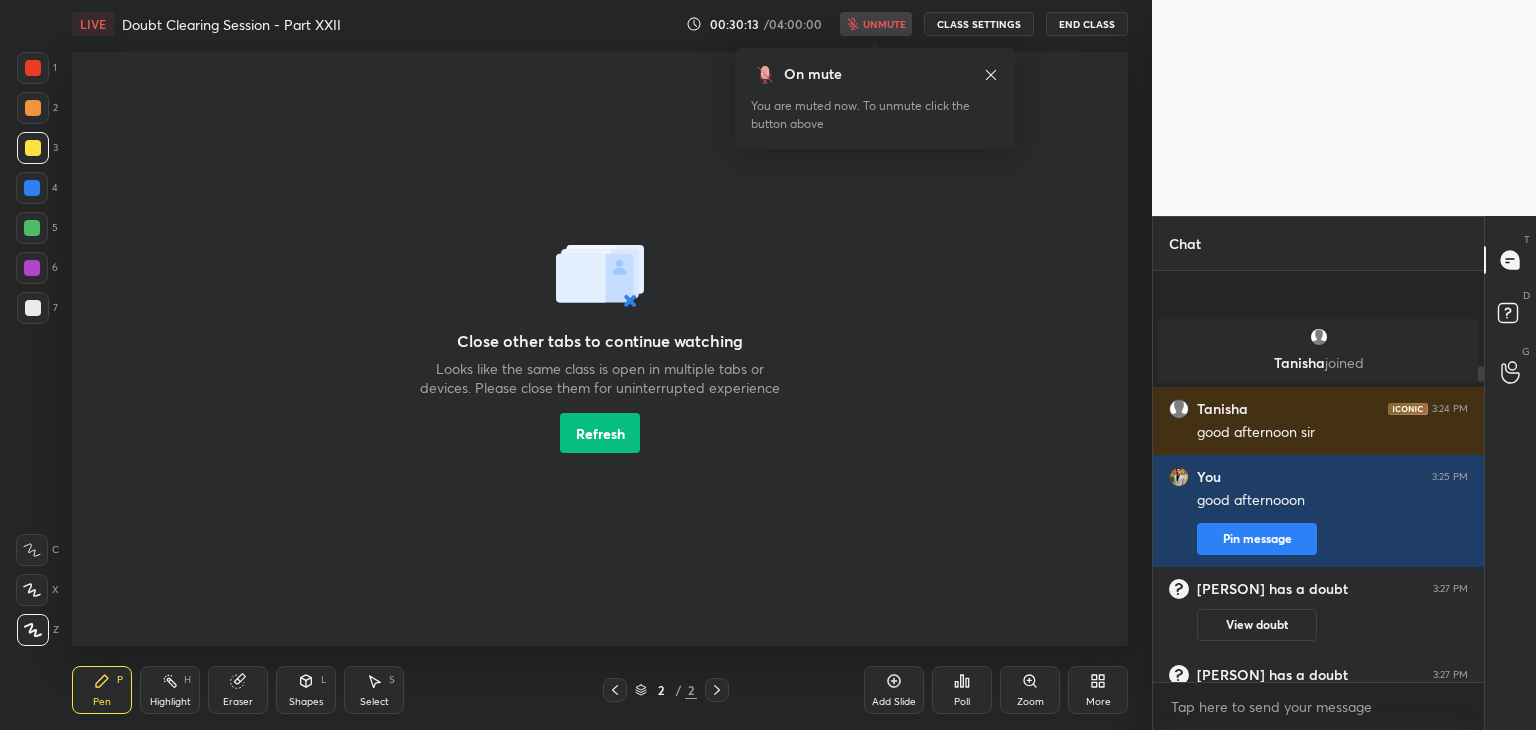 scroll, scrollTop: 124, scrollLeft: 0, axis: vertical 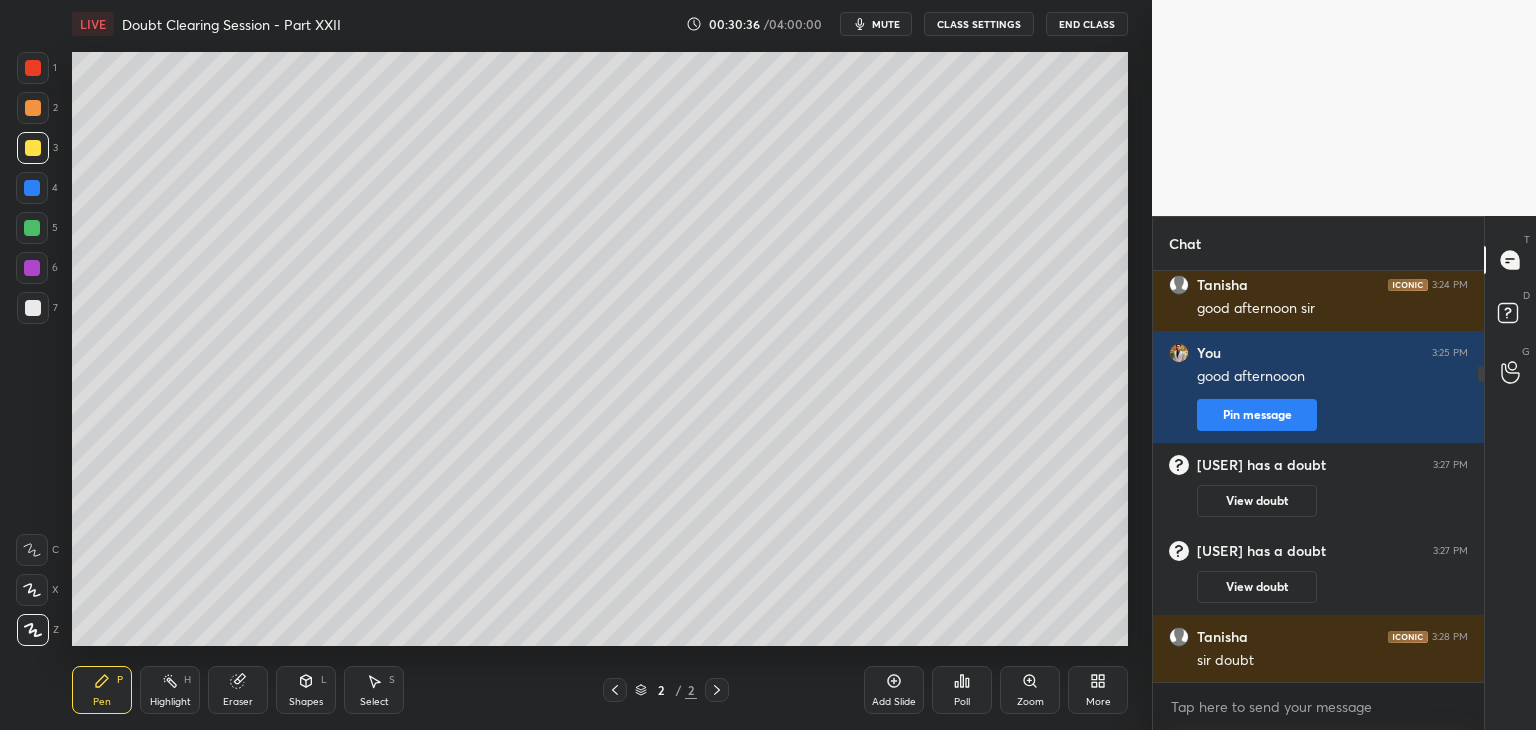 click on "CLASS SETTINGS" at bounding box center [979, 24] 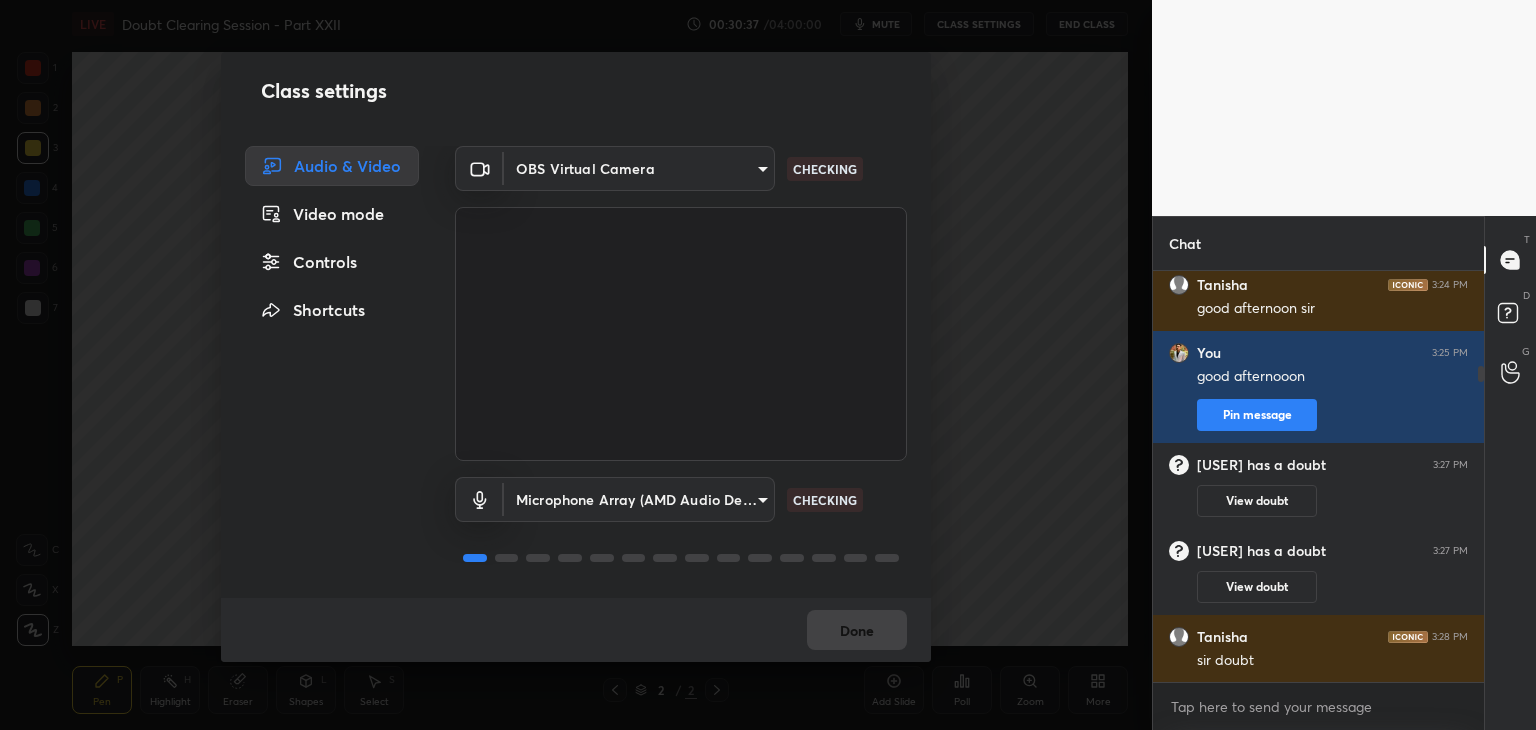 click on "Microphone Array (AMD Audio Device) 36a25cc21327ee32b46c9c9572be920459d1035bdb3abd43b5dc39ed5823f10e CHECKING" at bounding box center (681, 527) 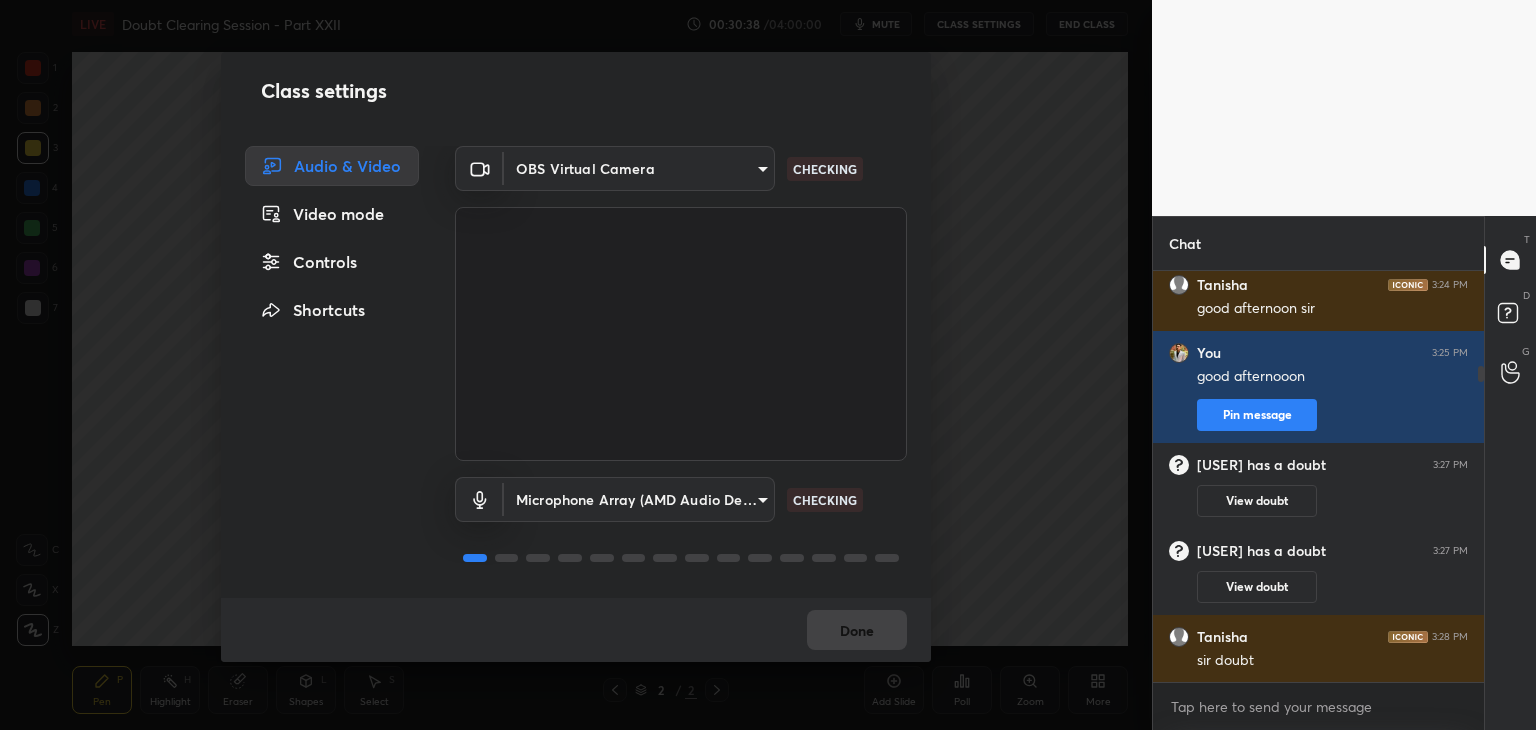 click on "1 2 3 4 5 6 7 C X Z C X Z E E Erase all   H H LIVE Doubt Clearing Session - Part XXII 00:30:38 /  04:00:00 mute CLASS SETTINGS End Class Setting up your live class Poll for   secs No correct answer Start poll Back Doubt Clearing Session - Part XXII • L2 of Doubt Clearing Course on Chemistry for NEET UG - Part I Faisal Rathore Pen P Highlight H Eraser Shapes L Select S 2 / 2 Add Slide Poll Zoom More Chat Tanisha  joined Tanisha 3:24 PM good afternoon sir You 3:25 PM good afternooon Pin message Tanisha has a doubt 3:27 PM View doubt Tanisha has a doubt 3:27 PM View doubt Tanisha 3:28 PM sir doubt JUMP TO LATEST Enable hand raising Enable raise hand to speak to learners. Once enabled, chat will be turned off temporarily. Enable x   introducing Raise a hand with a doubt Now learners can raise their hand along with a doubt  How it works? Tanisha Asked a doubt 1 Please help me with this doubt Pick this doubt Tanisha Asked a doubt 1 Please help me with this doubt Pick this doubt NEW DOUBTS ASKED Can't raise hand T" at bounding box center (768, 365) 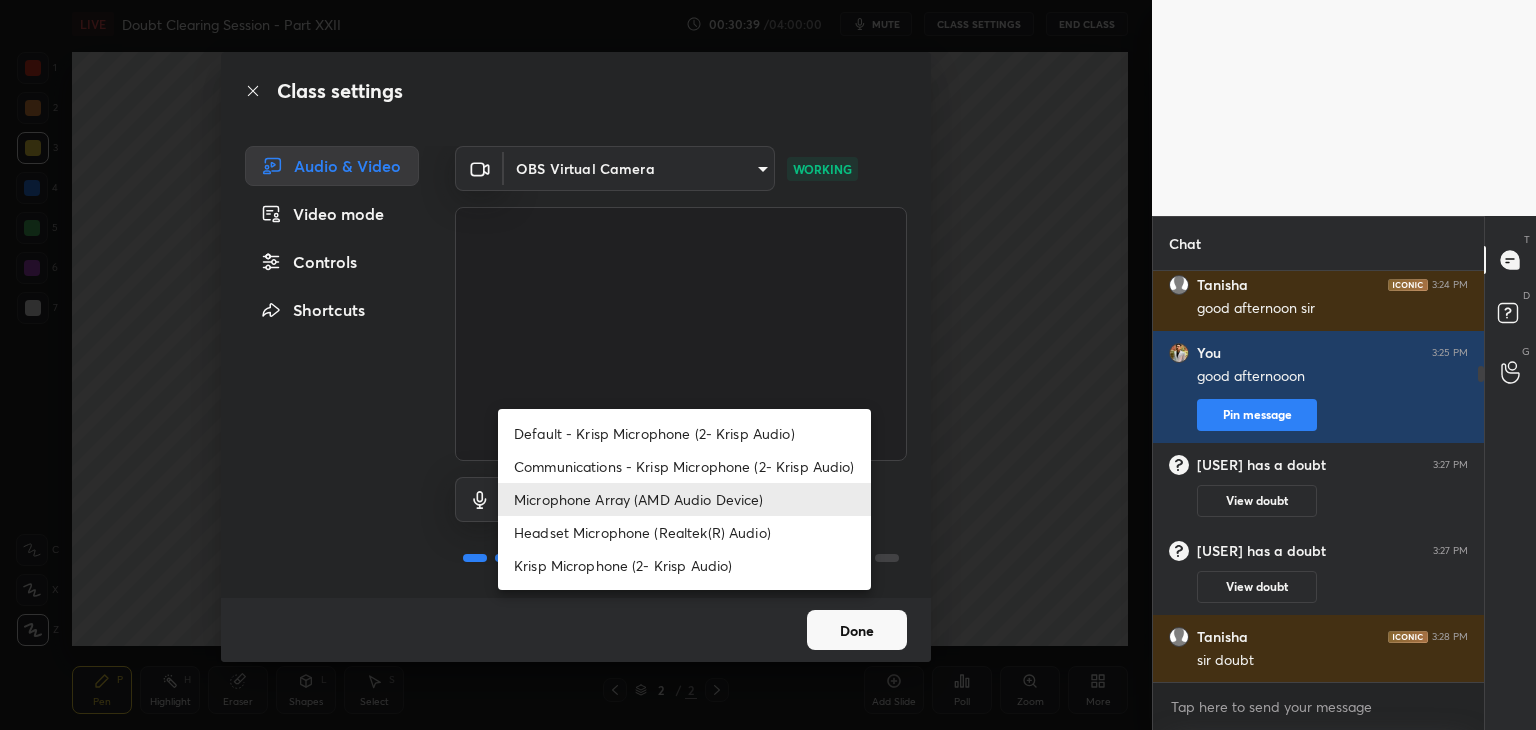 click on "Krisp Microphone (2- Krisp Audio)" at bounding box center [684, 565] 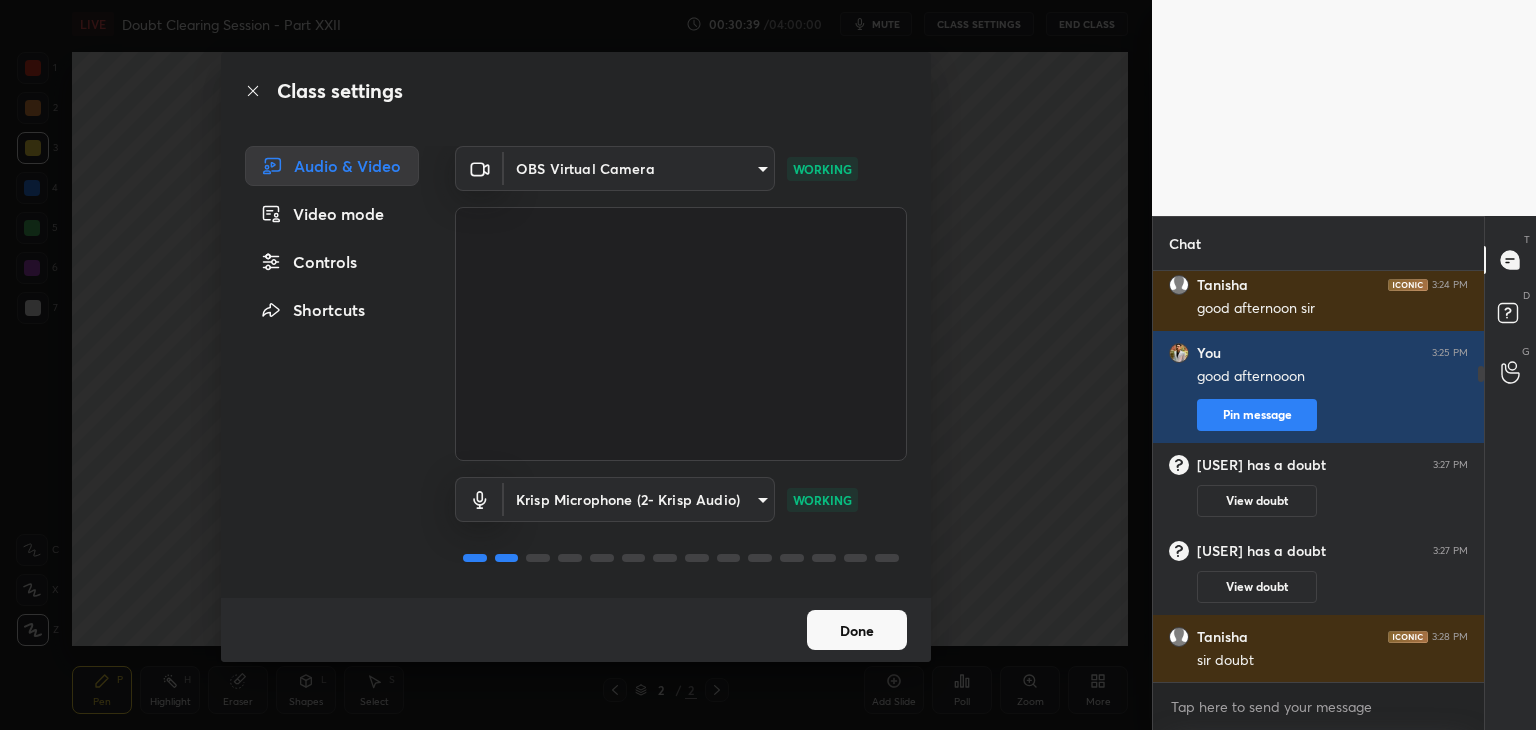 type on "3eee232e1d248d27a35e65e381c86c0d7dd178b06e18645b987cf355159840e2" 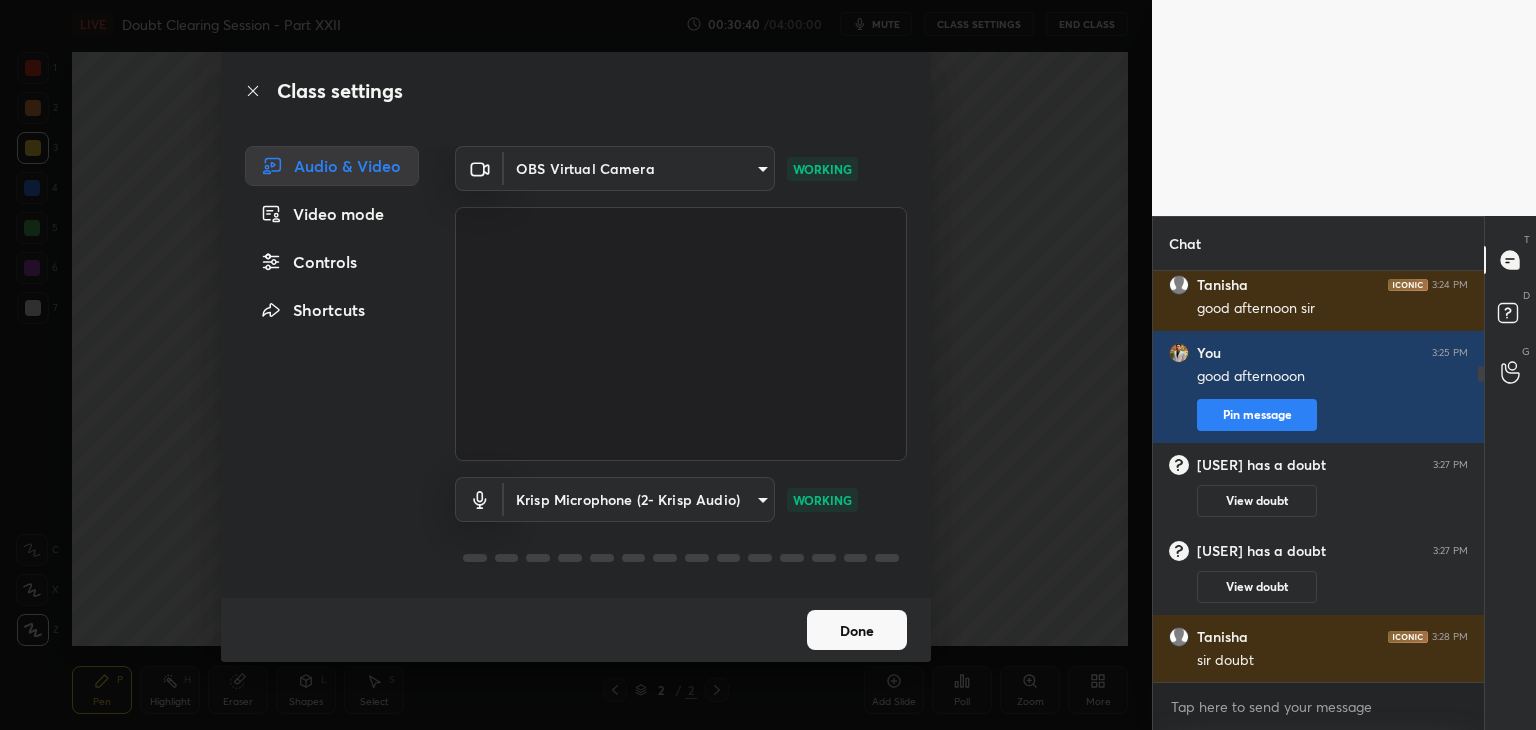 click on "Class settings Audio & Video Video mode Controls Shortcuts OBS Virtual Camera b0797087a1ca77062b3e6b16cdc20a6a15e7afe020a4c363dea4c690120324b8 WORKING Krisp Microphone (2- Krisp Audio) 3eee232e1d248d27a35e65e381c86c0d7dd178b06e18645b987cf355159840e2 WORKING Done" at bounding box center [576, 365] 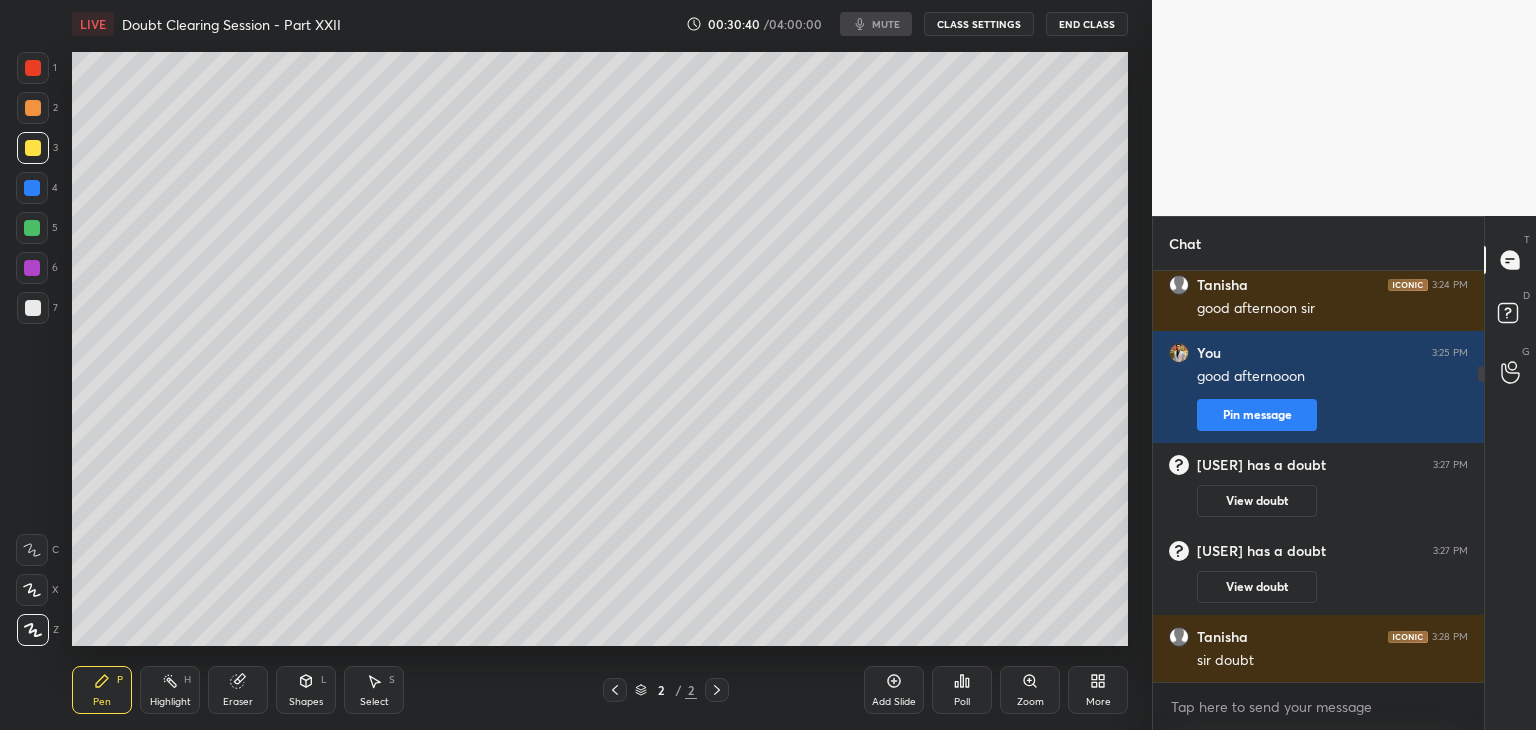 click on "End Class" at bounding box center (1087, 24) 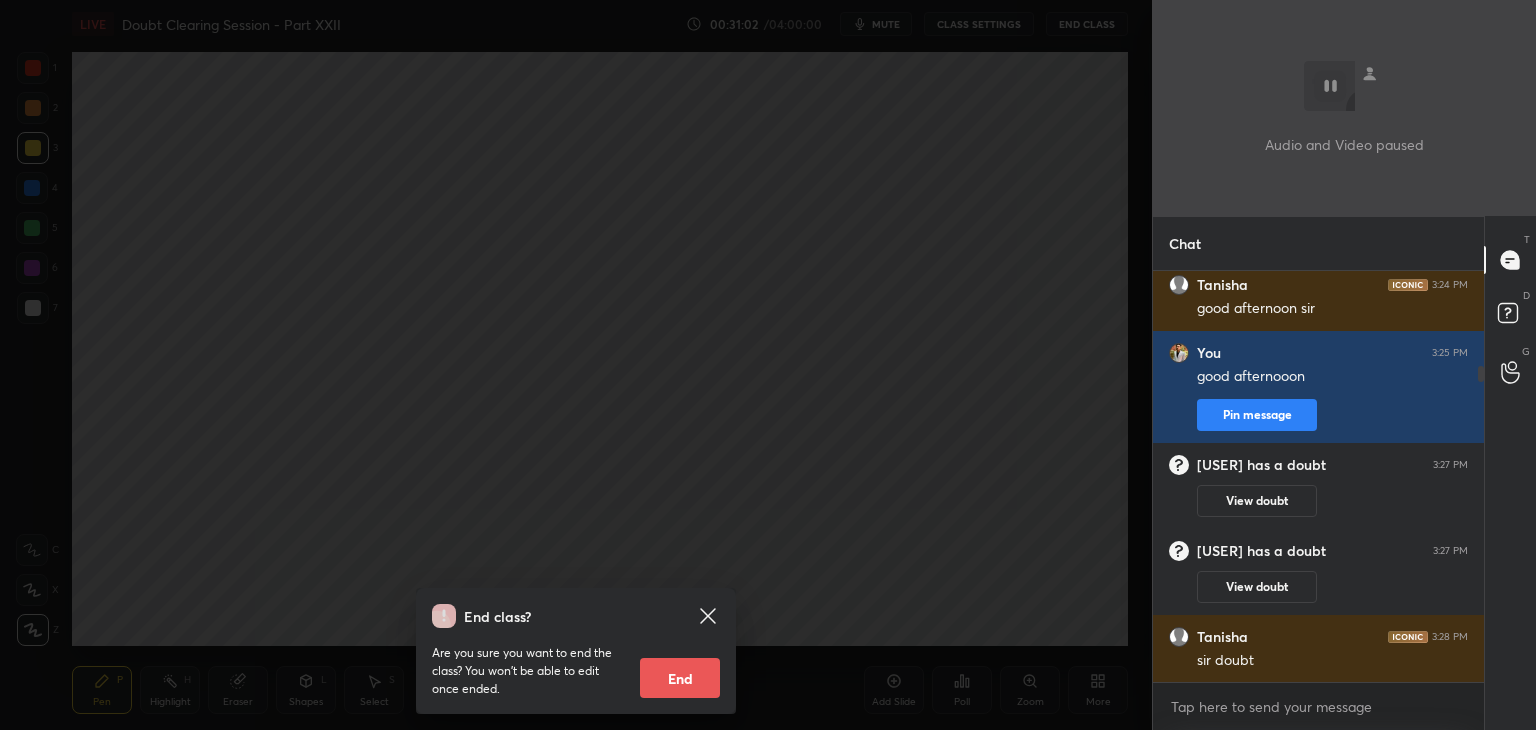 click on "End class? Are you sure you want to end the class? You won’t be able to edit once ended. End" at bounding box center (576, 365) 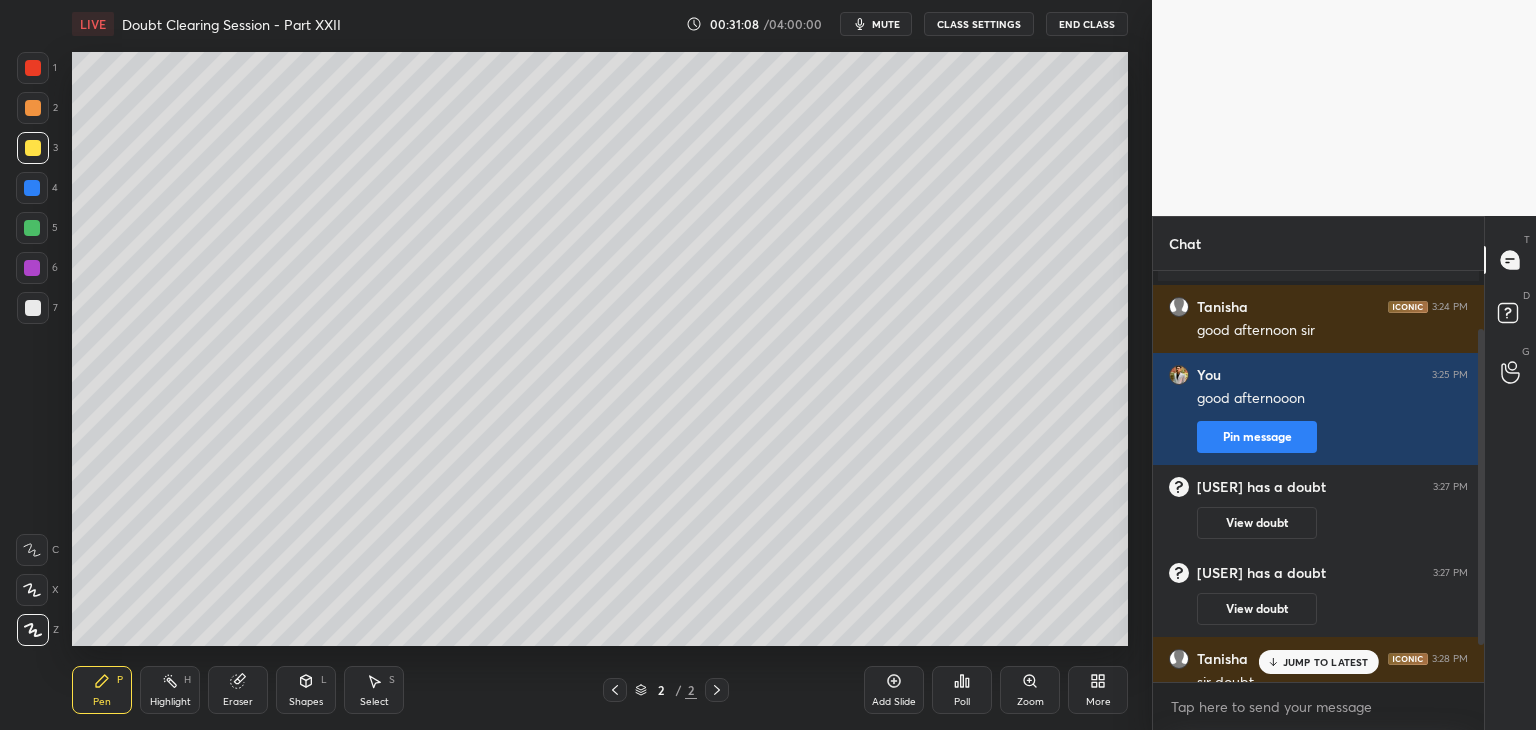 scroll, scrollTop: 124, scrollLeft: 0, axis: vertical 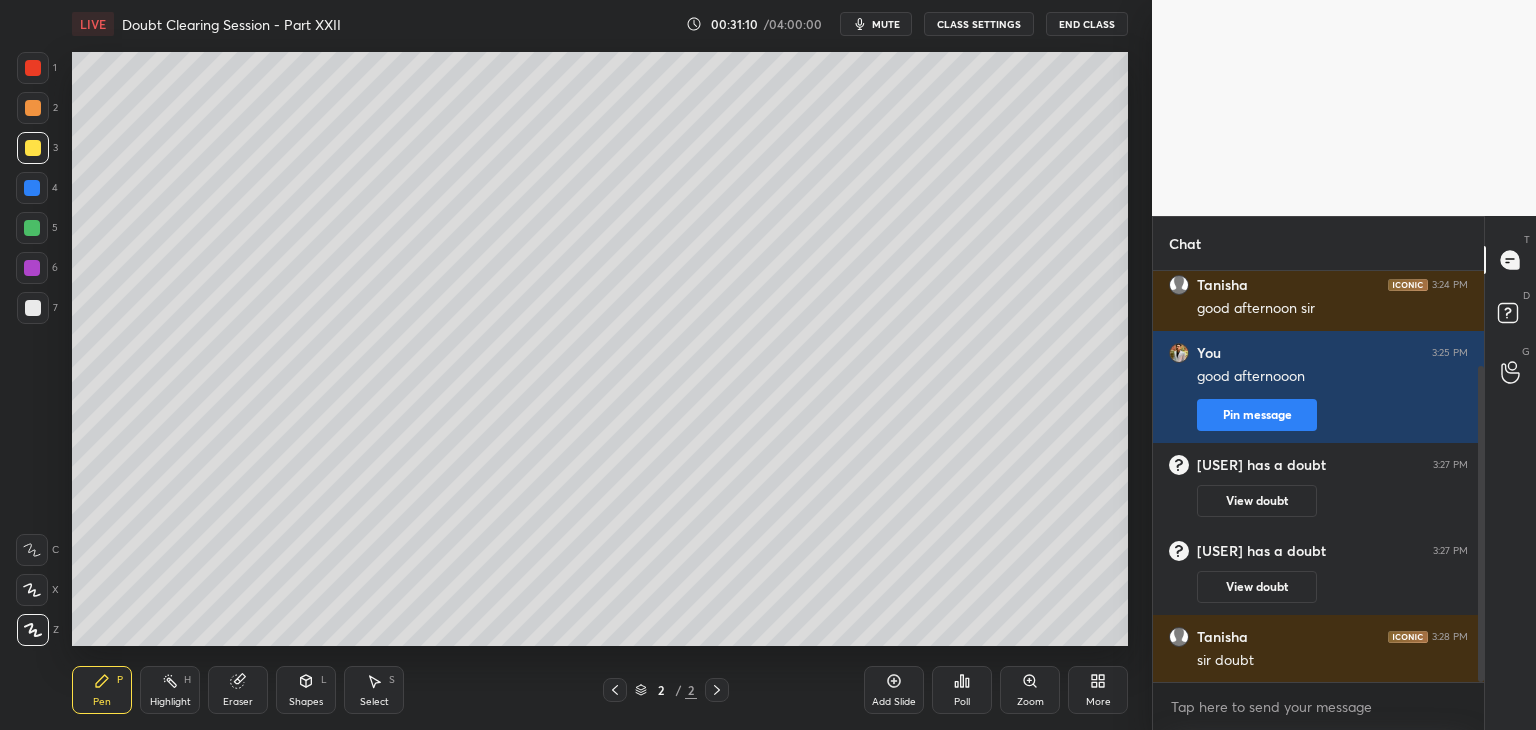 click on "You 3:25 PM good afternooon Pin message" at bounding box center (1318, 387) 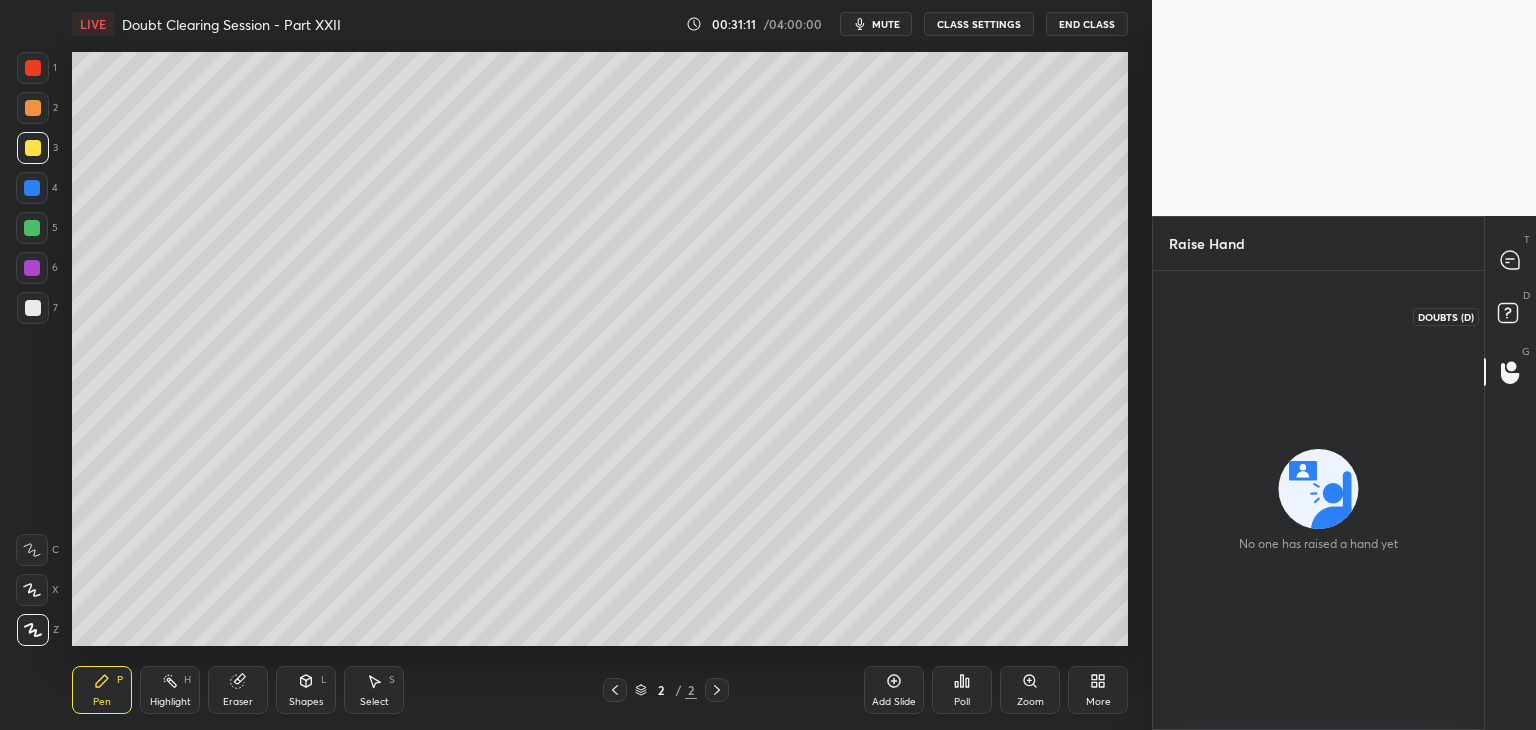 click 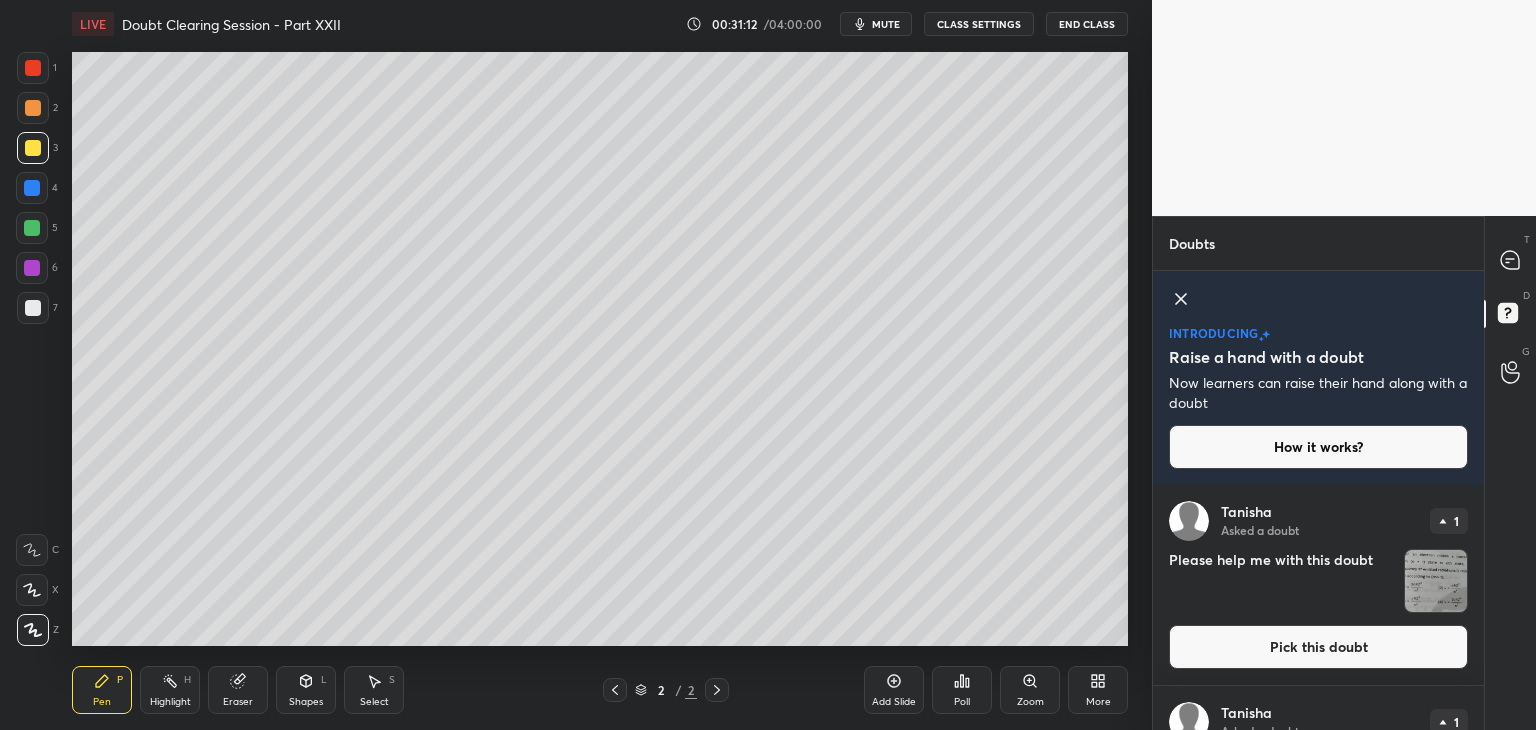 click on "introducing Raise a hand with a doubt Now learners can raise their hand along with a doubt  How it works?" at bounding box center [1318, 378] 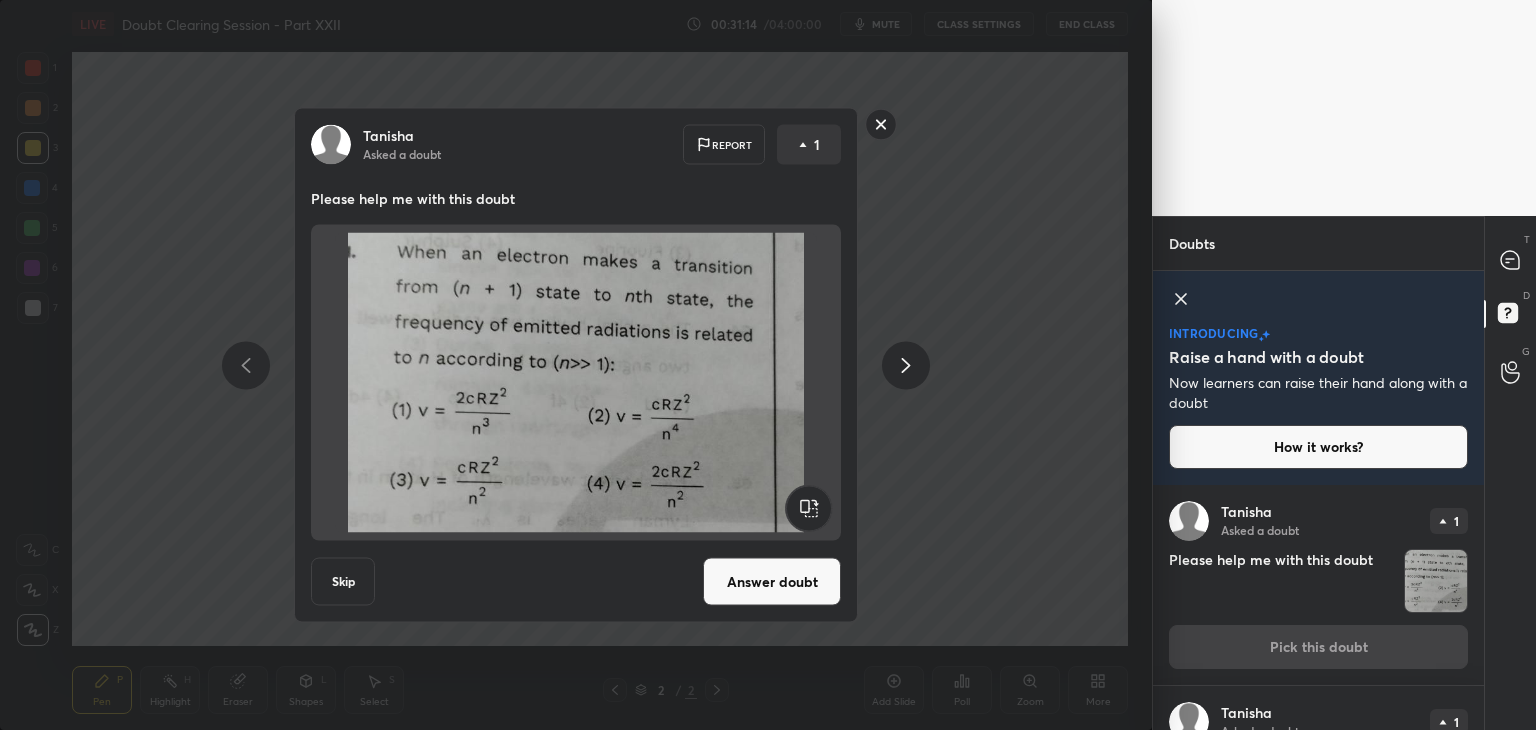 click on "Answer doubt" at bounding box center (772, 582) 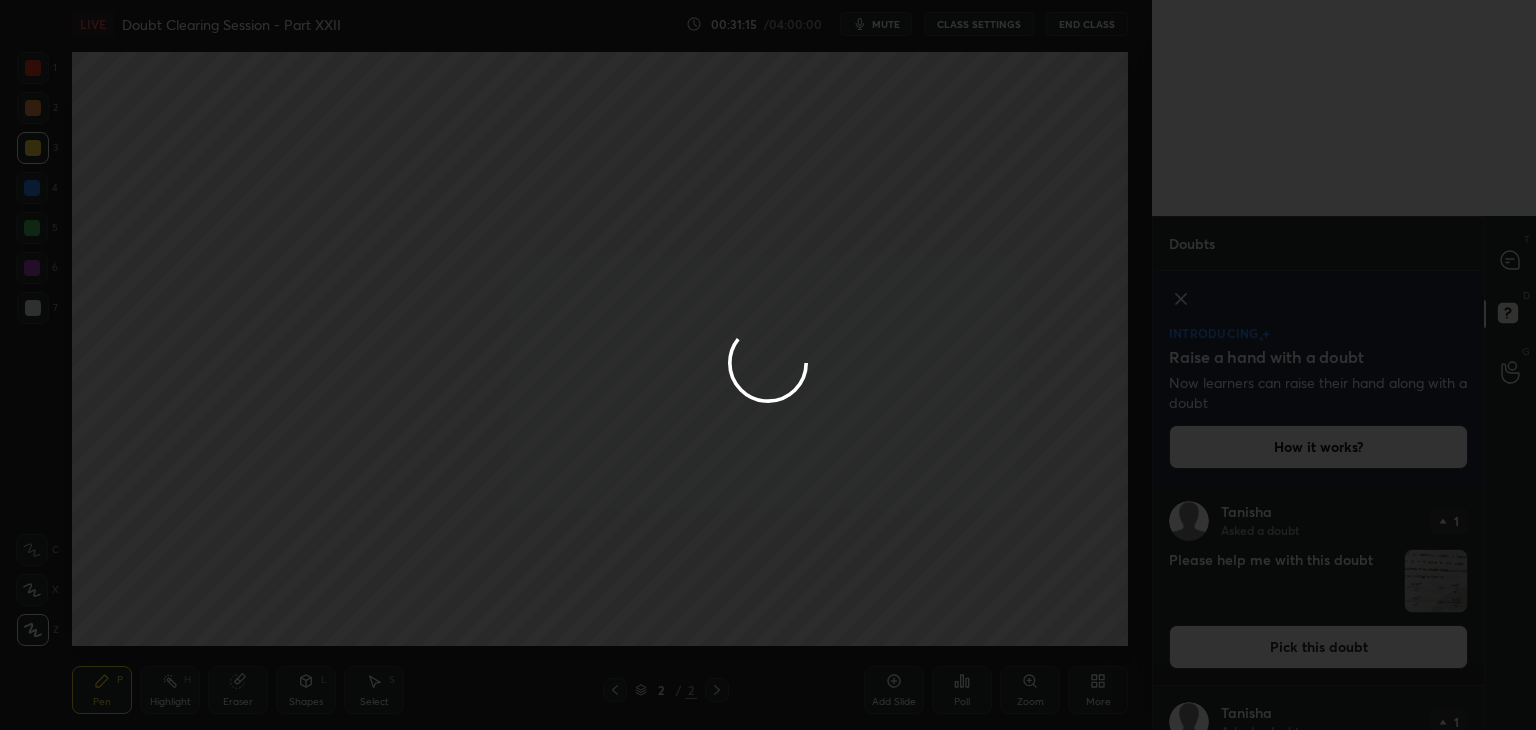 click at bounding box center [768, 365] 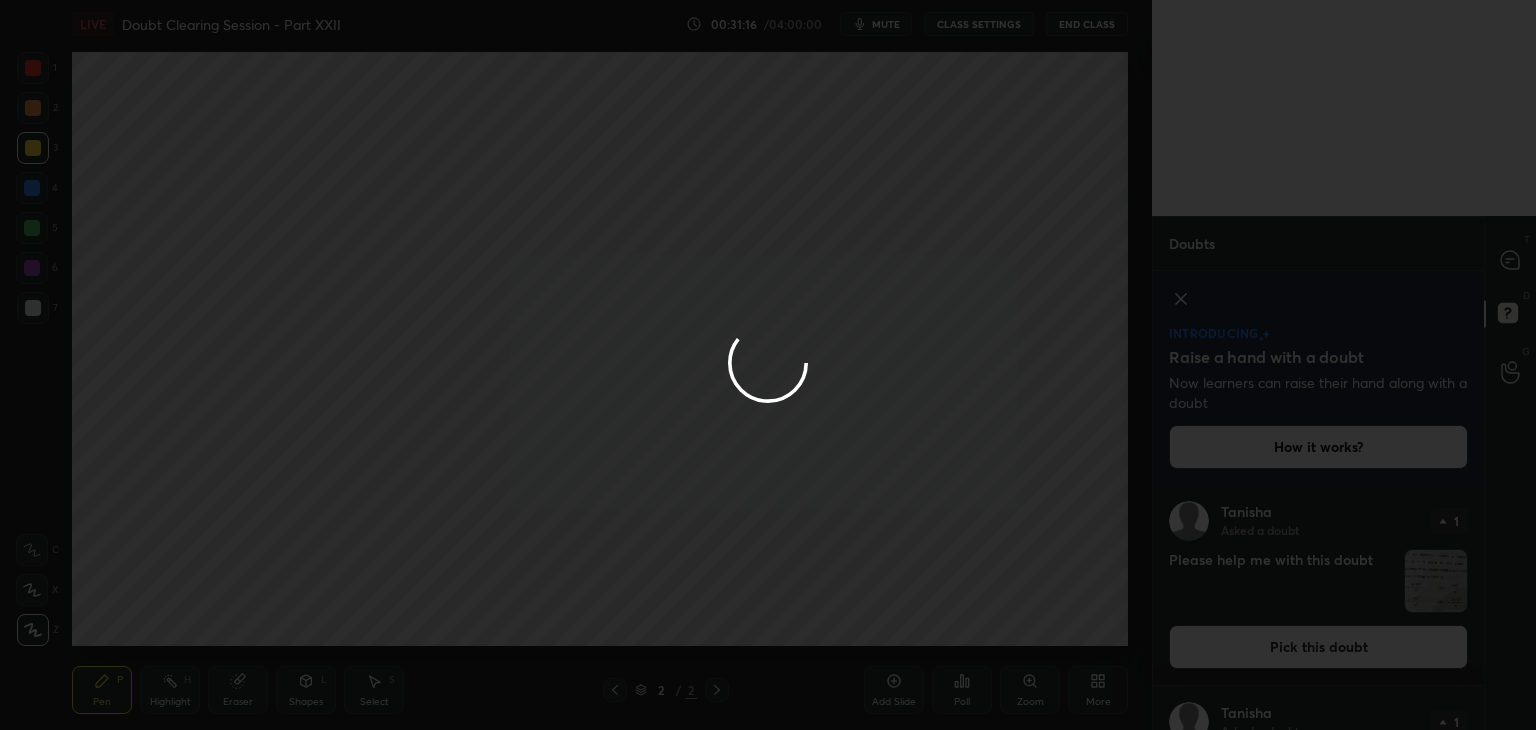 click at bounding box center [768, 365] 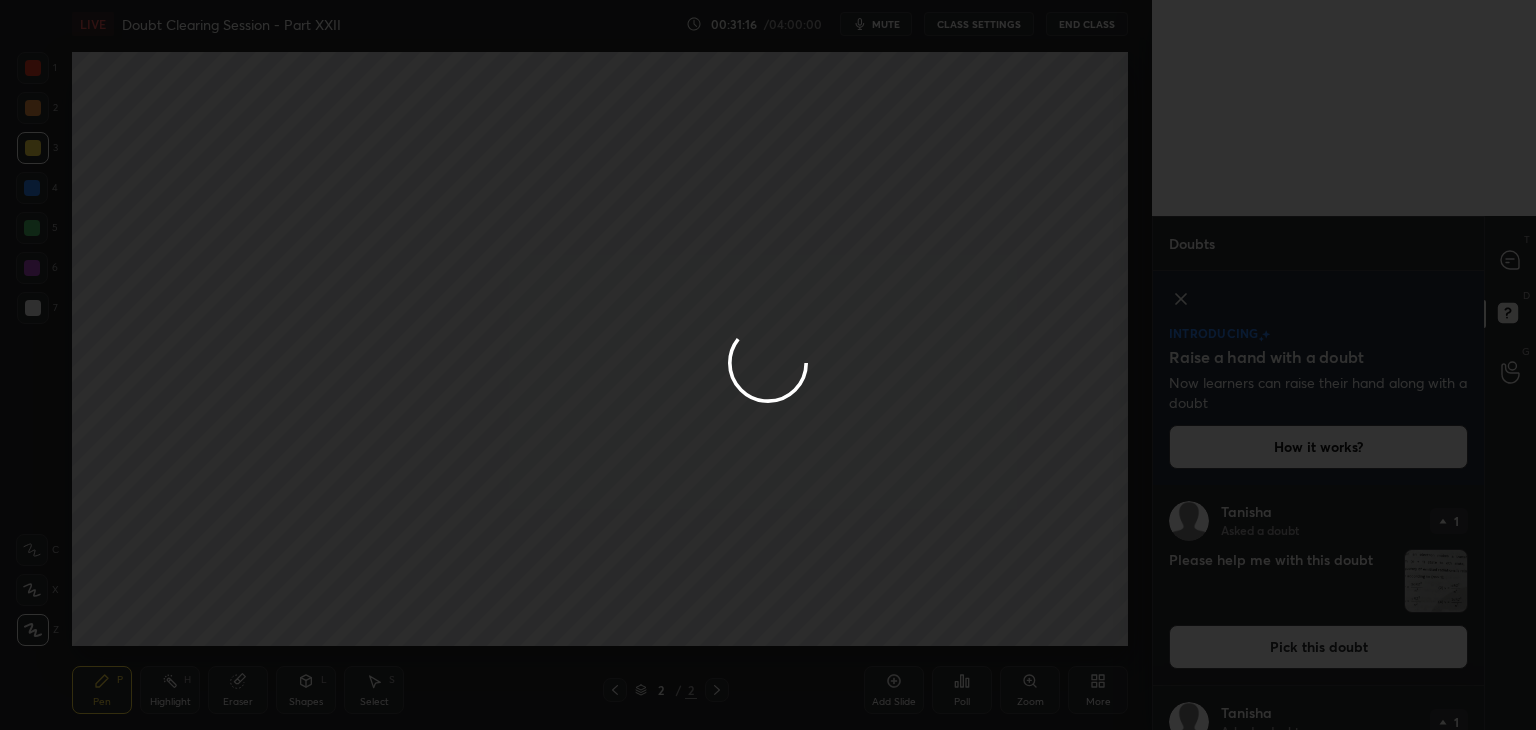 click at bounding box center (768, 365) 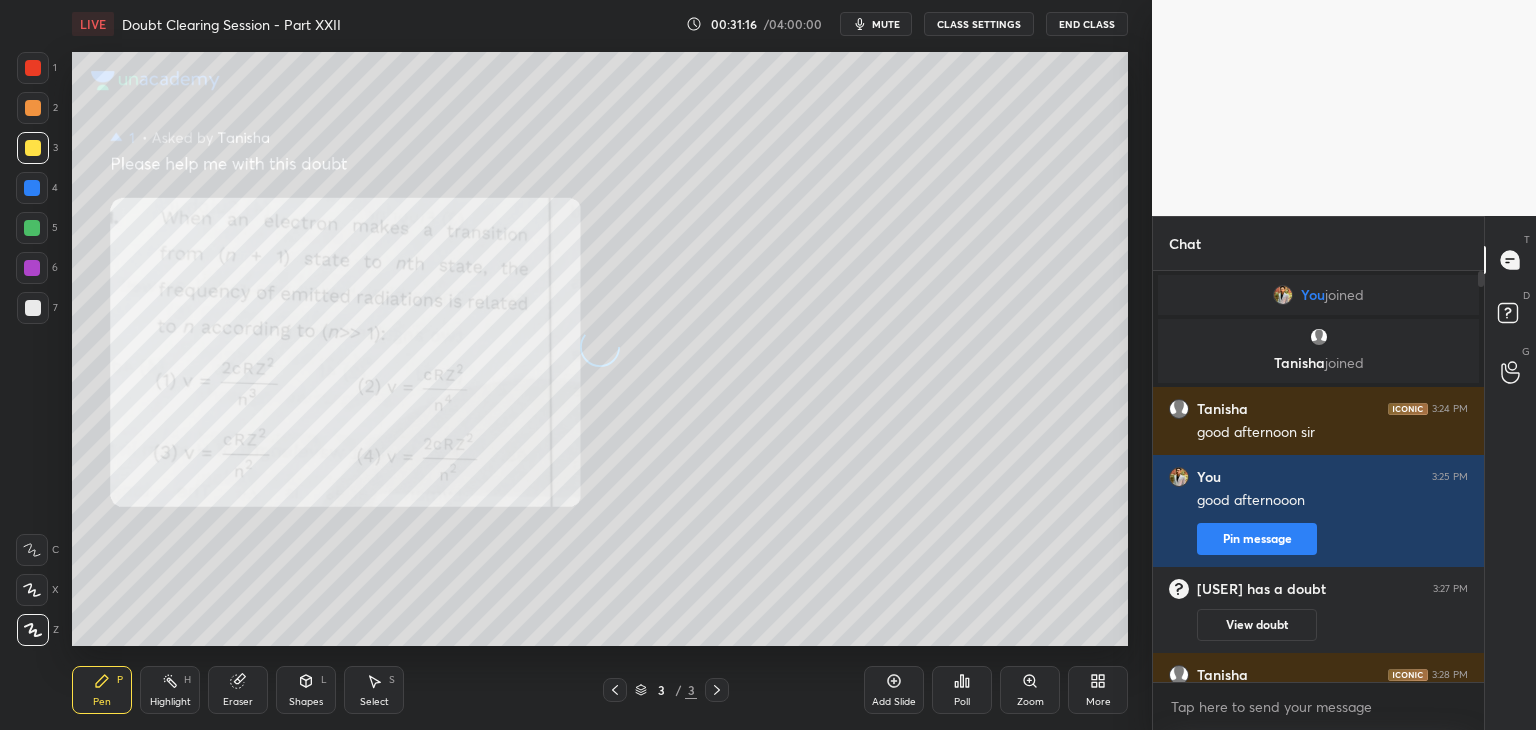 click at bounding box center (1511, 260) 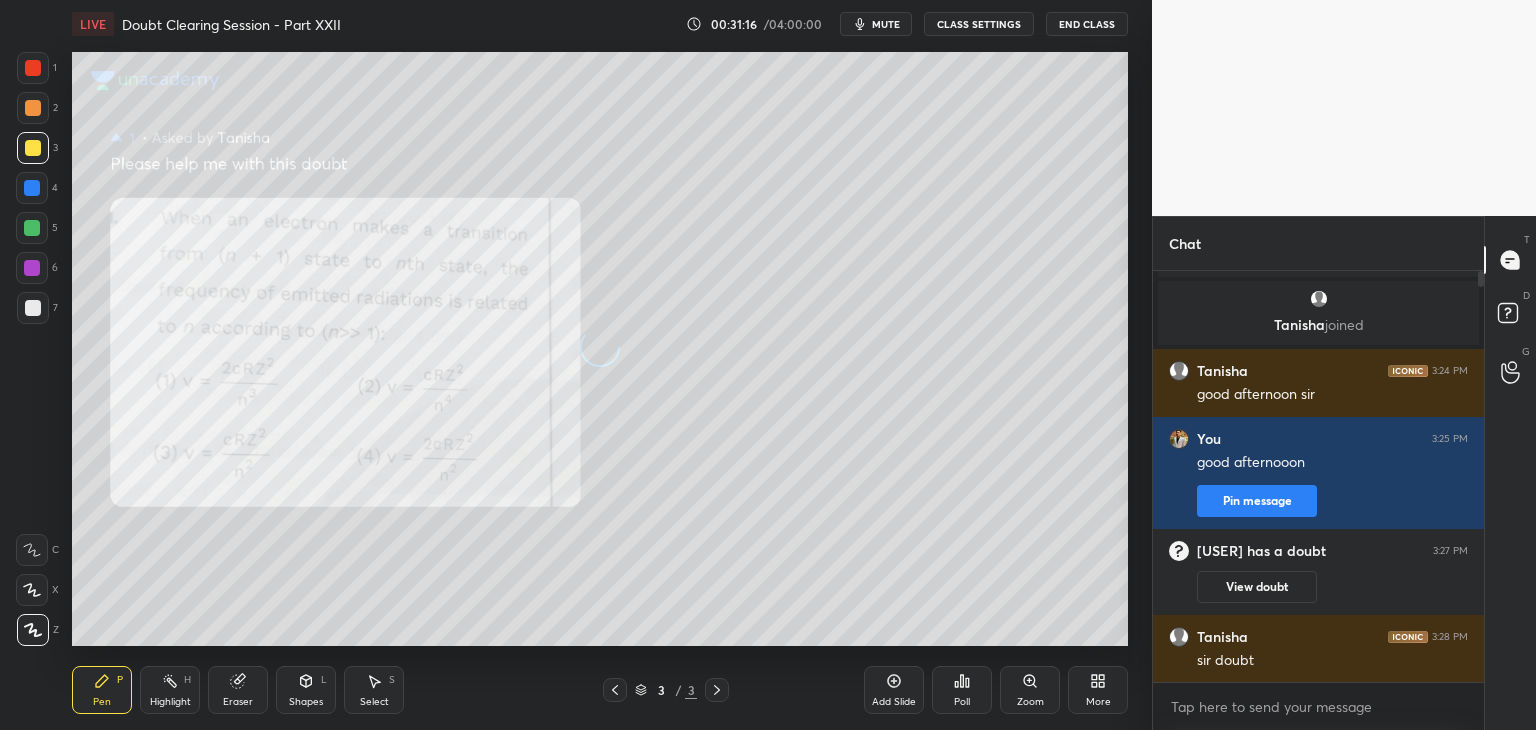 click at bounding box center (1511, 260) 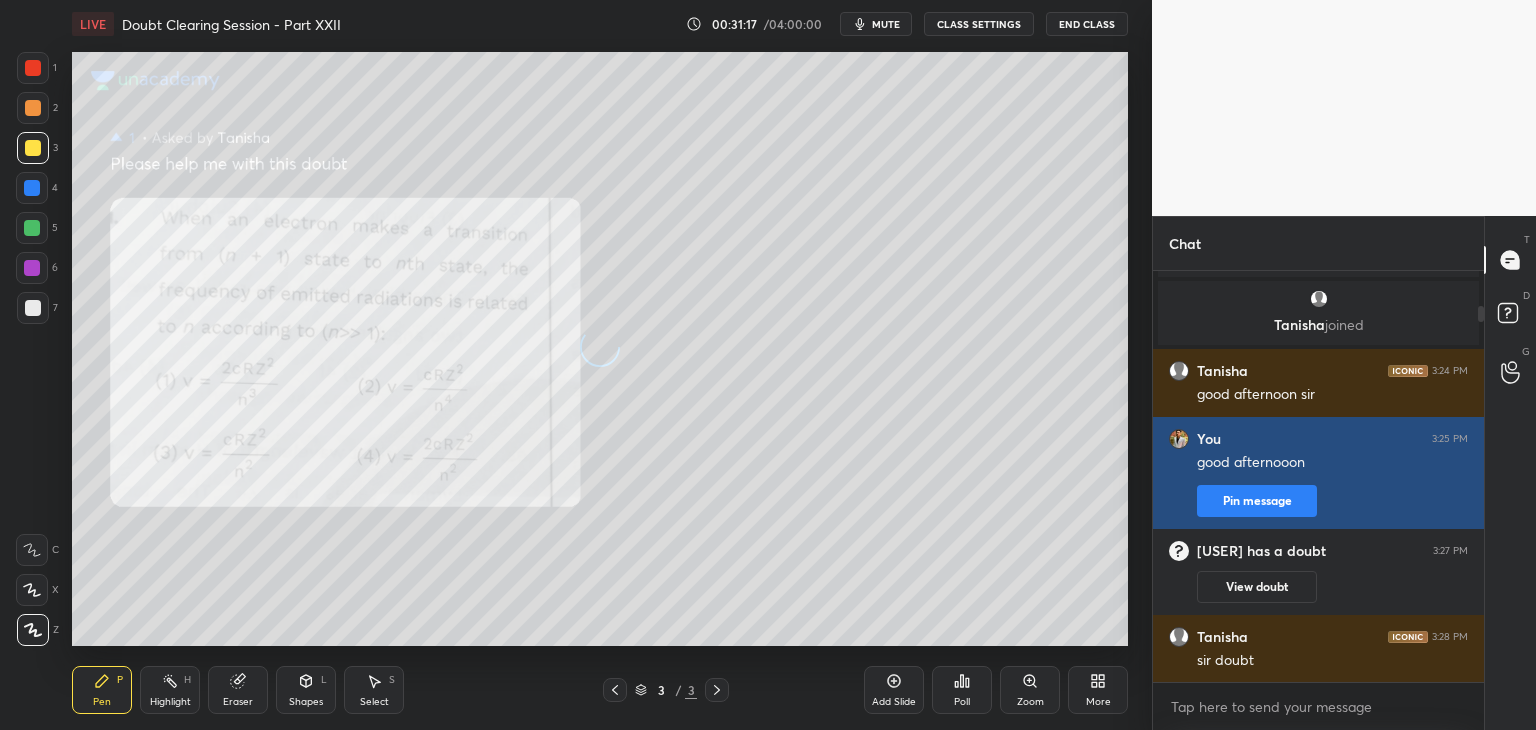 scroll, scrollTop: 6, scrollLeft: 6, axis: both 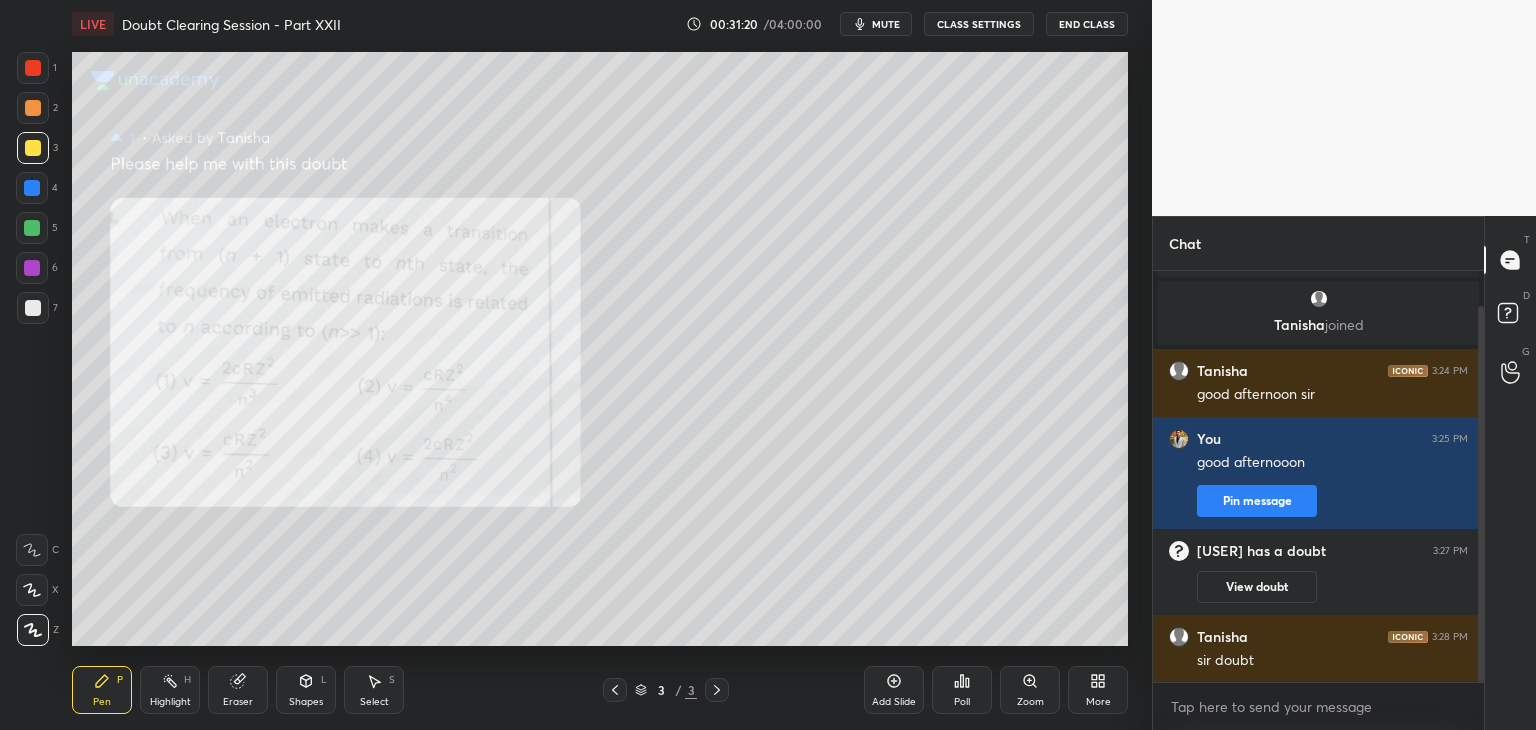 click on "1" at bounding box center [37, 68] 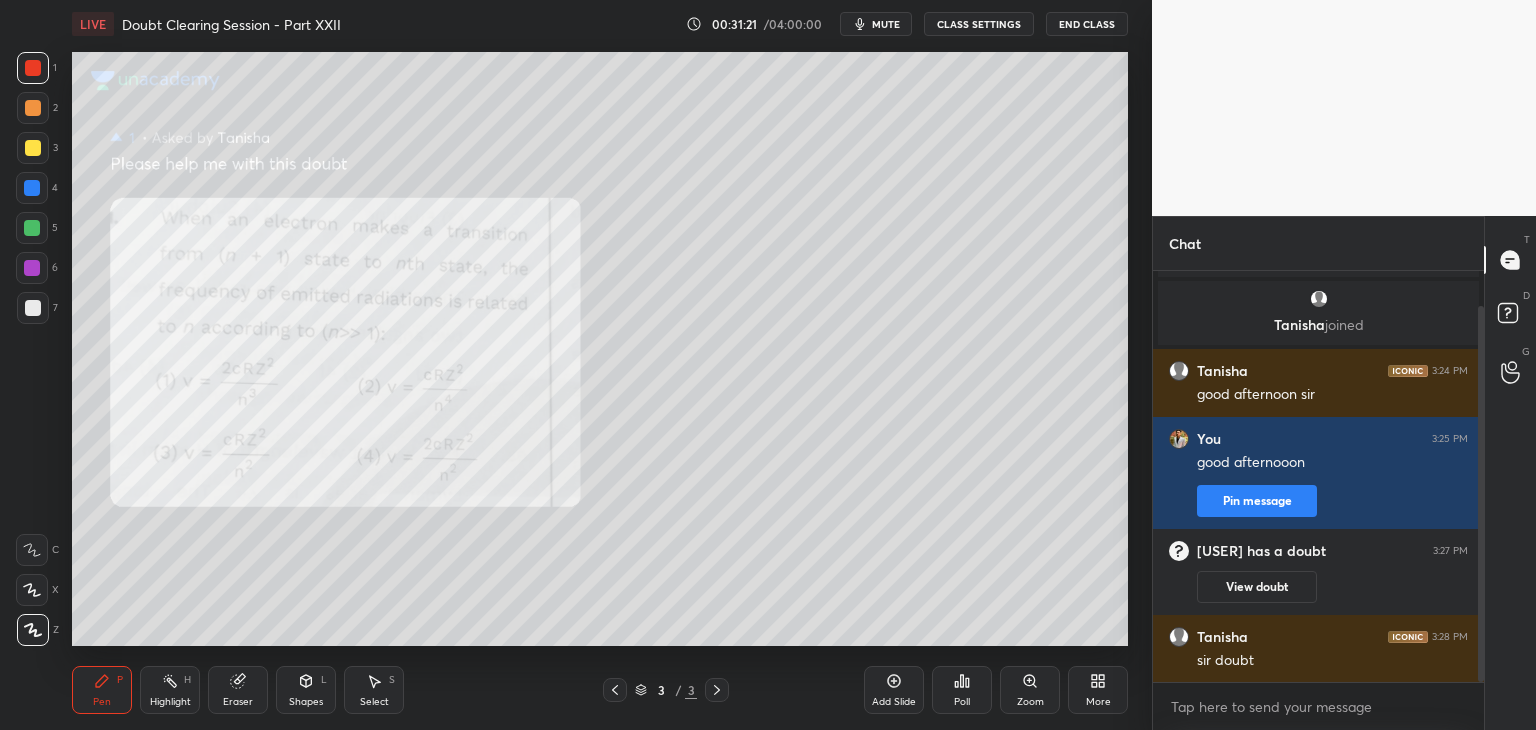 click on "CLASS SETTINGS" at bounding box center (979, 24) 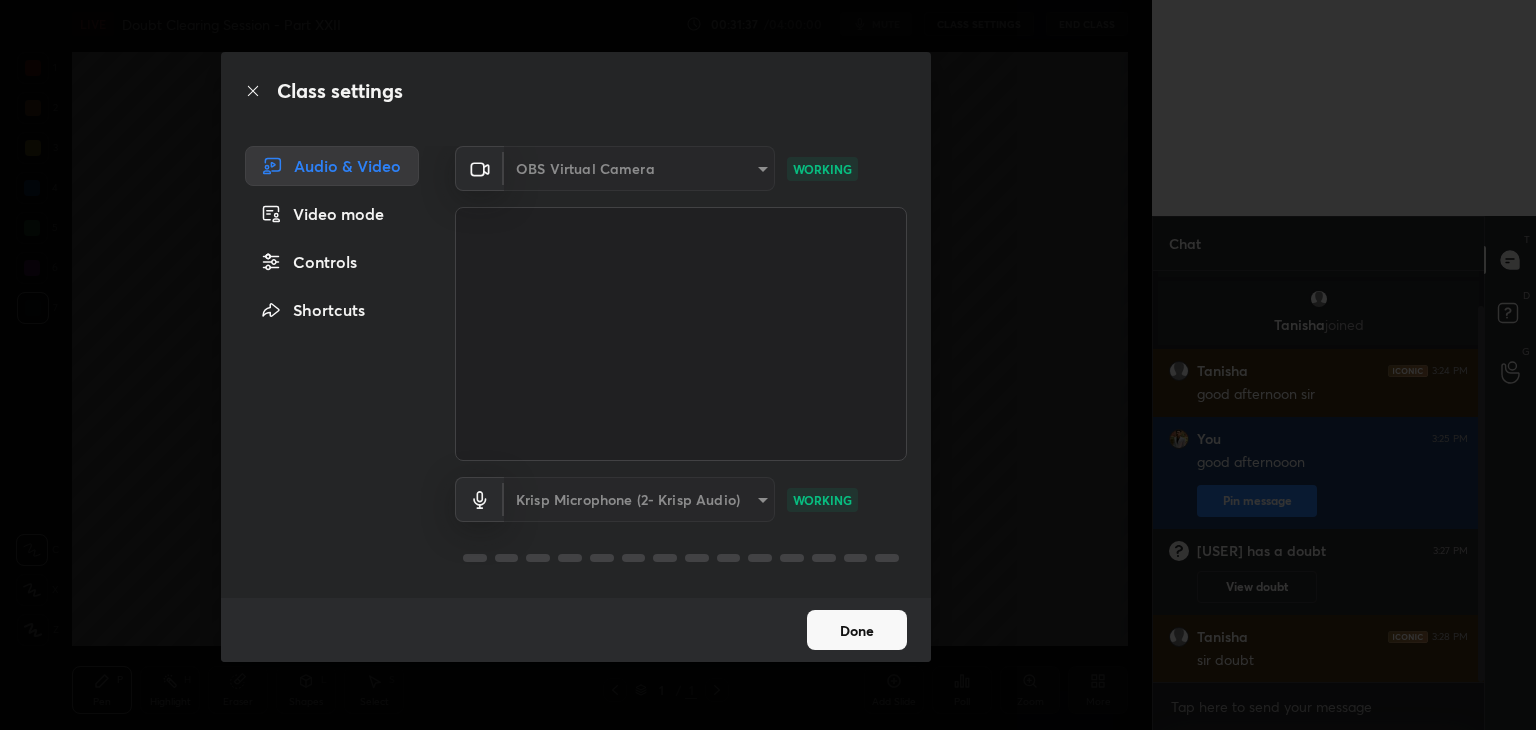 click on "Class settings Audio & Video Video mode Controls Shortcuts OBS Virtual Camera b0797087a1ca77062b3e6b16cdc20a6a15e7afe020a4c363dea4c690120324b8 WORKING Krisp Microphone (2- Krisp Audio) 3eee232e1d248d27a35e65e381c86c0d7dd178b06e18645b987cf355159840e2 WORKING Done" at bounding box center [576, 365] 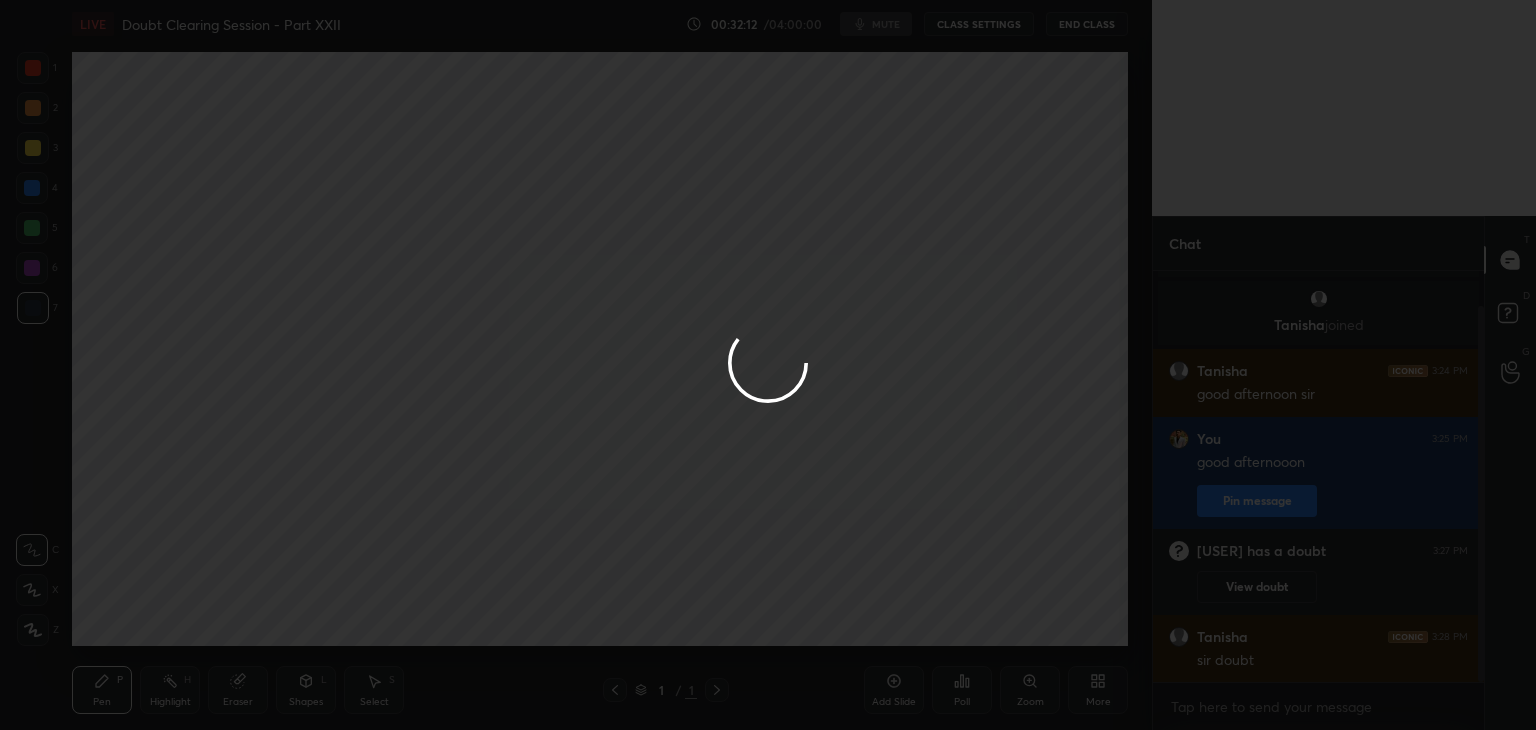 click at bounding box center (768, 365) 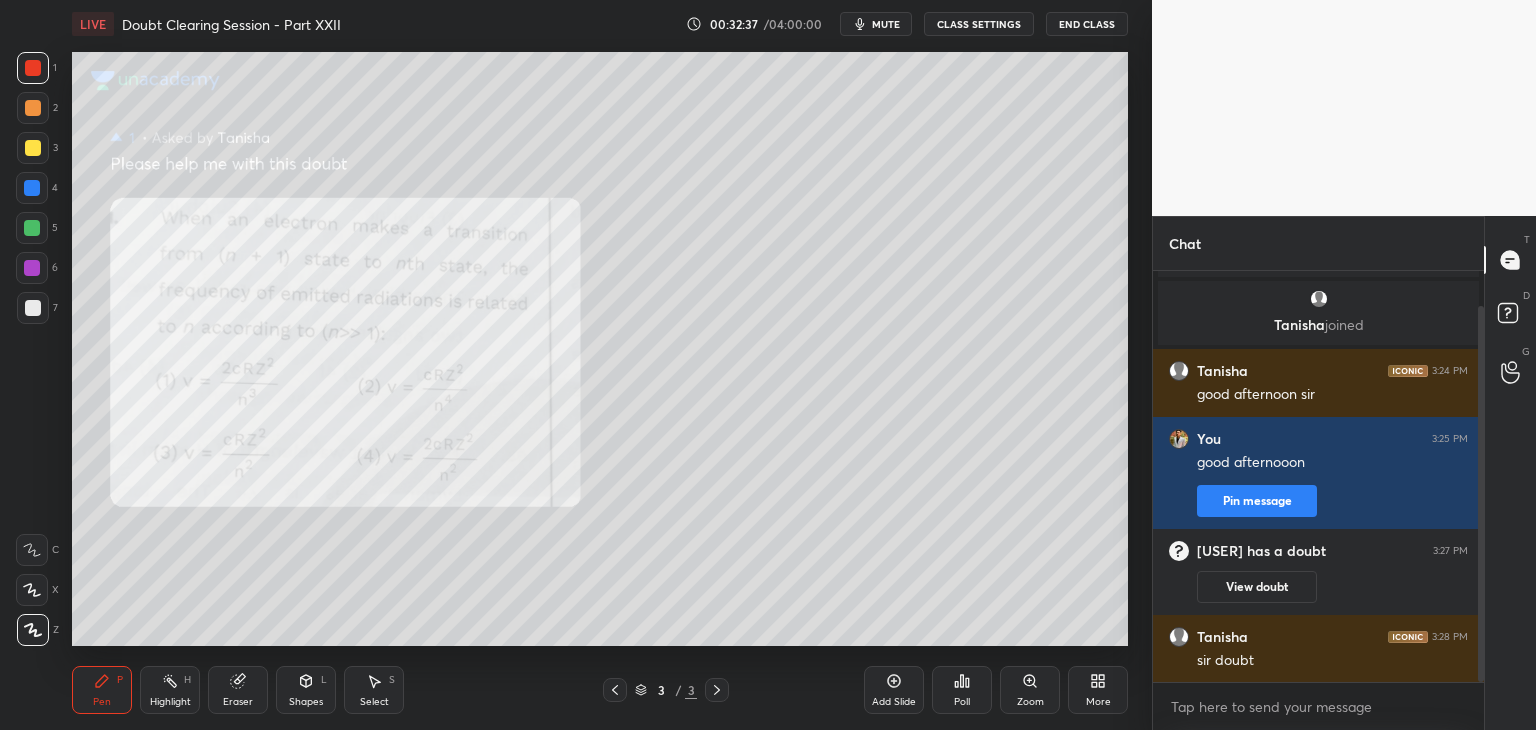 click on "mute" at bounding box center [886, 24] 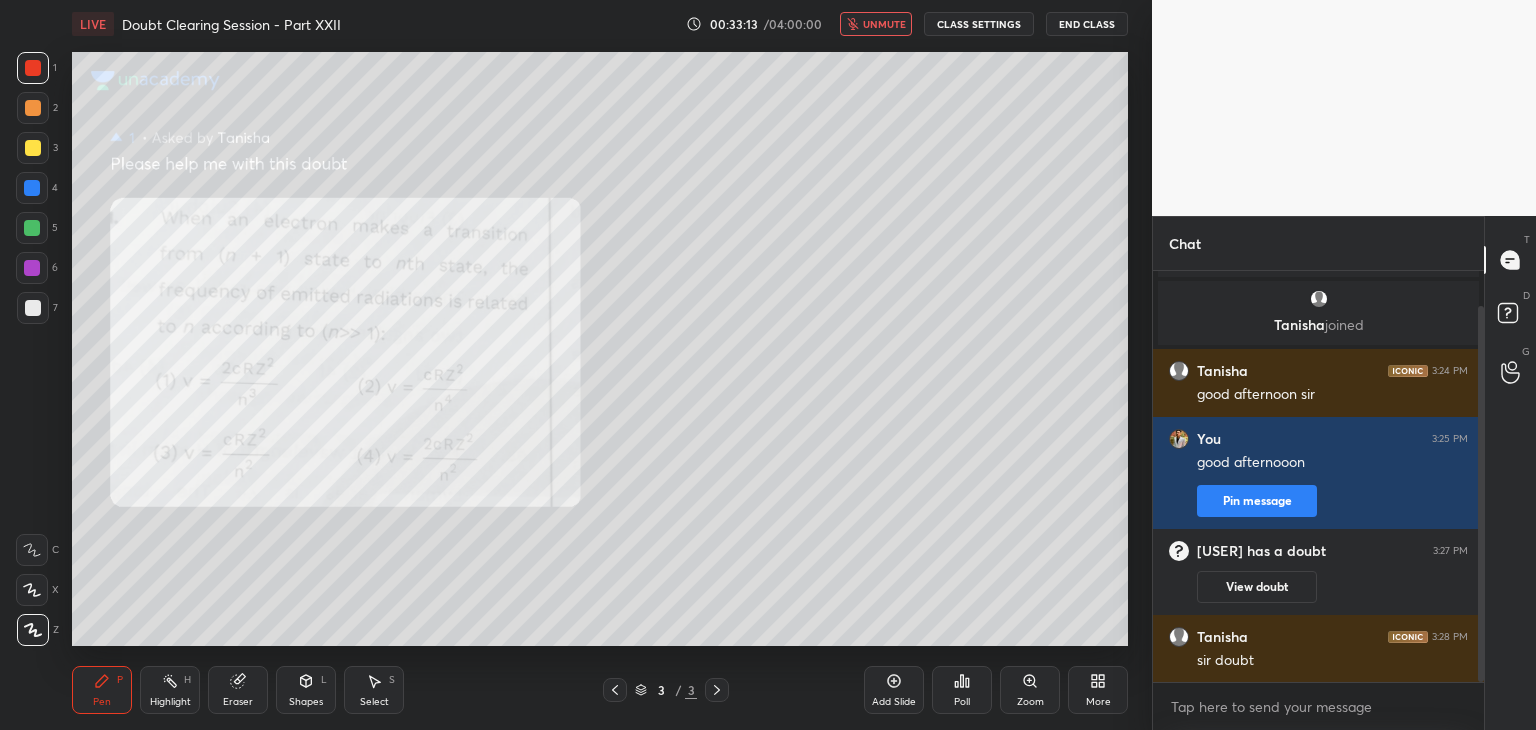 click on "unmute" at bounding box center (876, 24) 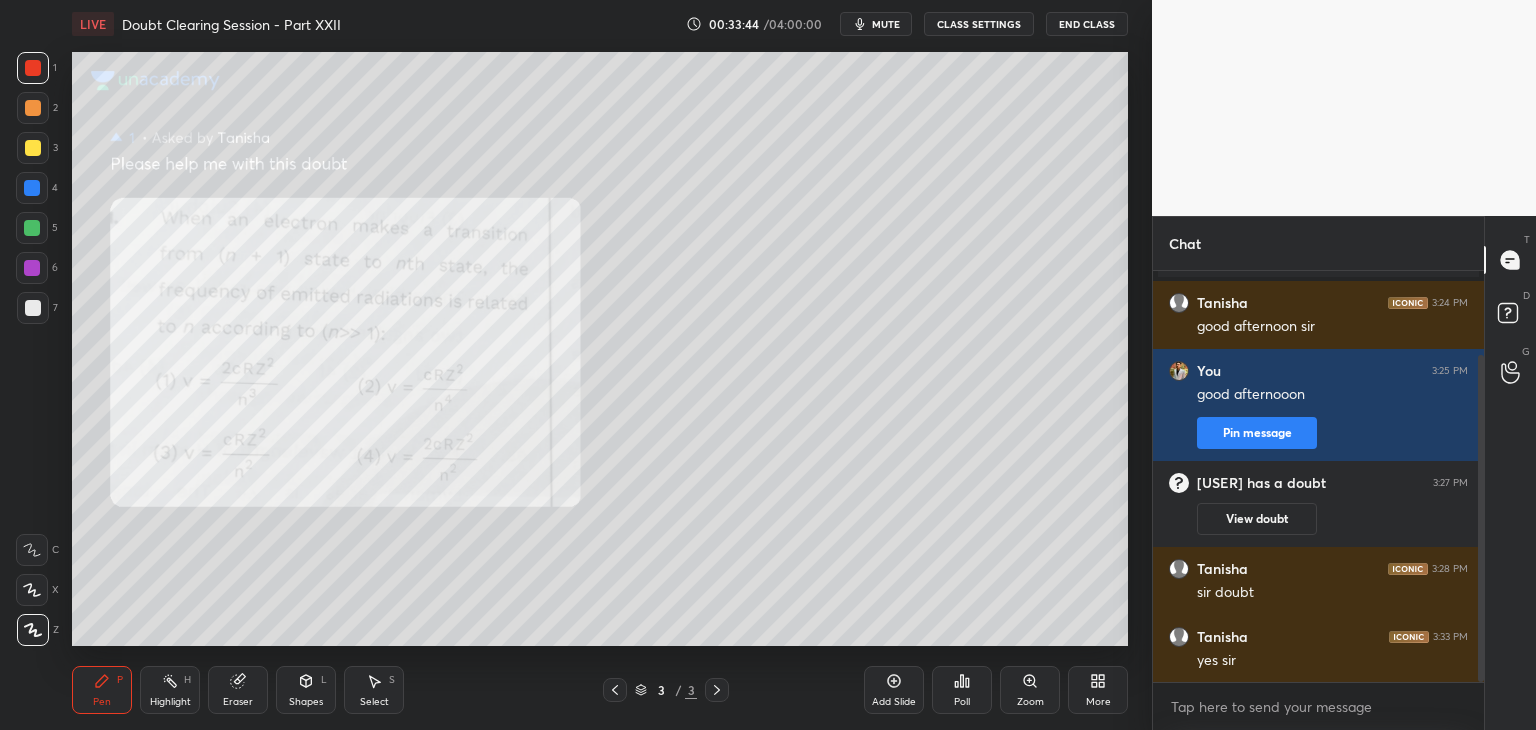 scroll, scrollTop: 126, scrollLeft: 0, axis: vertical 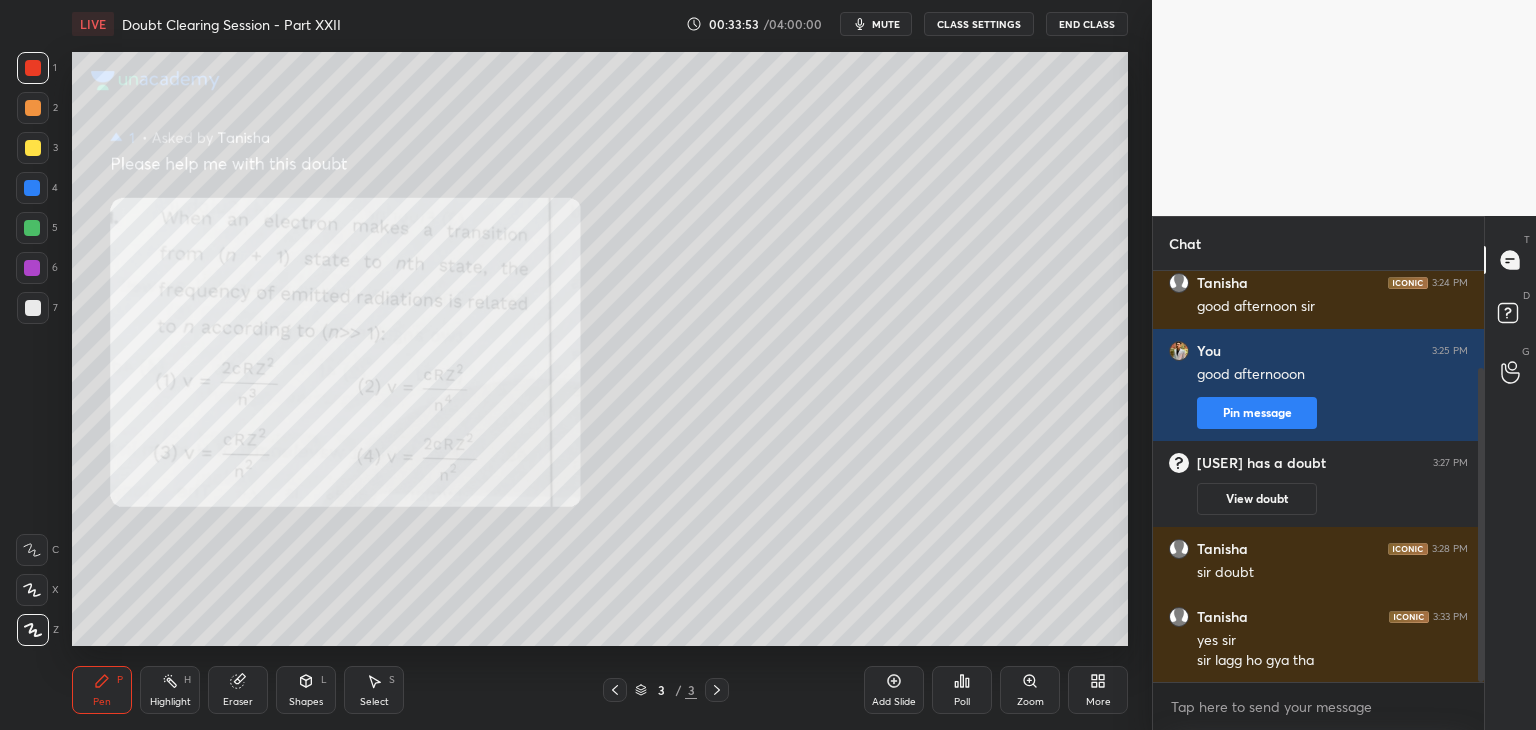 click on "mute" at bounding box center (886, 24) 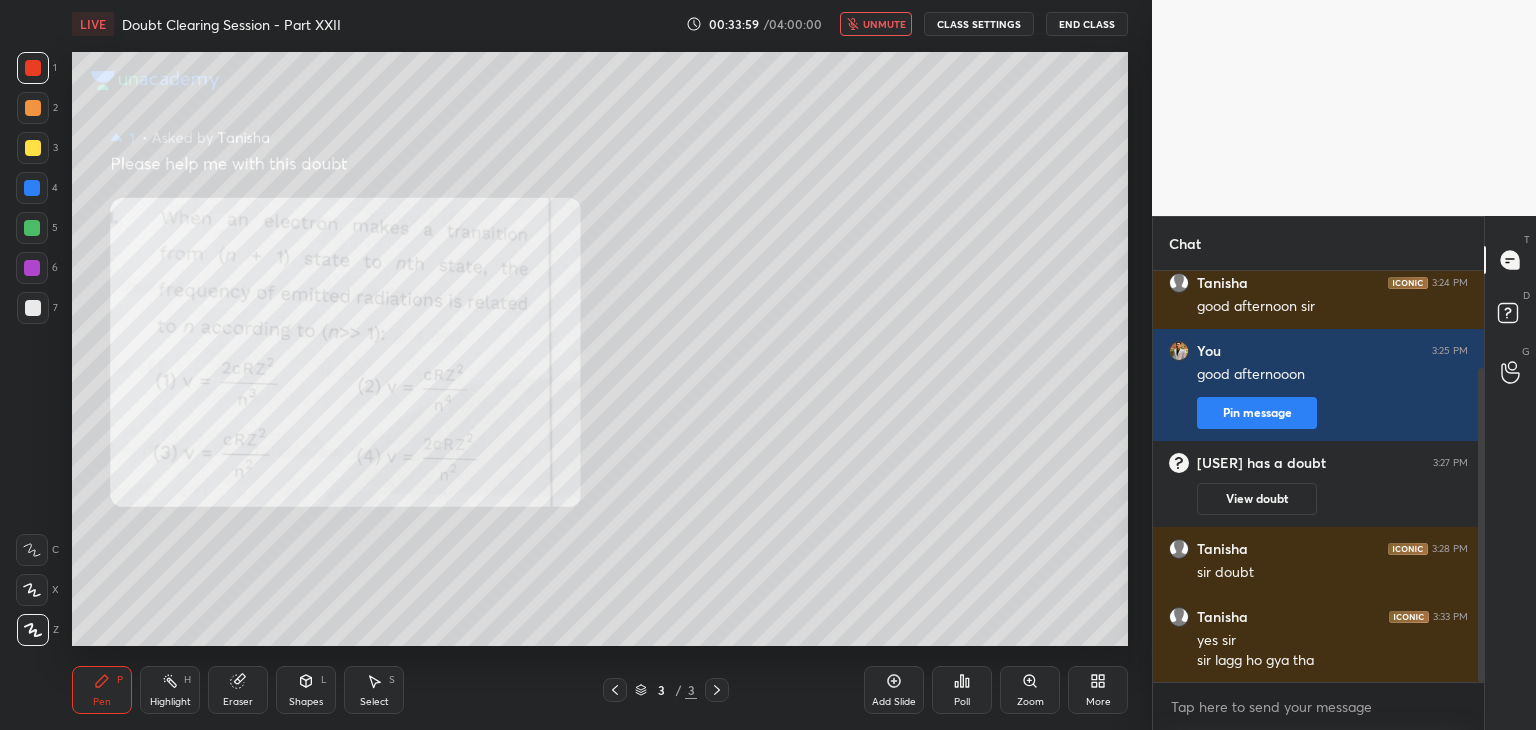 click on "LIVE Doubt Clearing Session - Part XXII 00:33:59 /  04:00:00 unmute CLASS SETTINGS End Class" at bounding box center (600, 24) 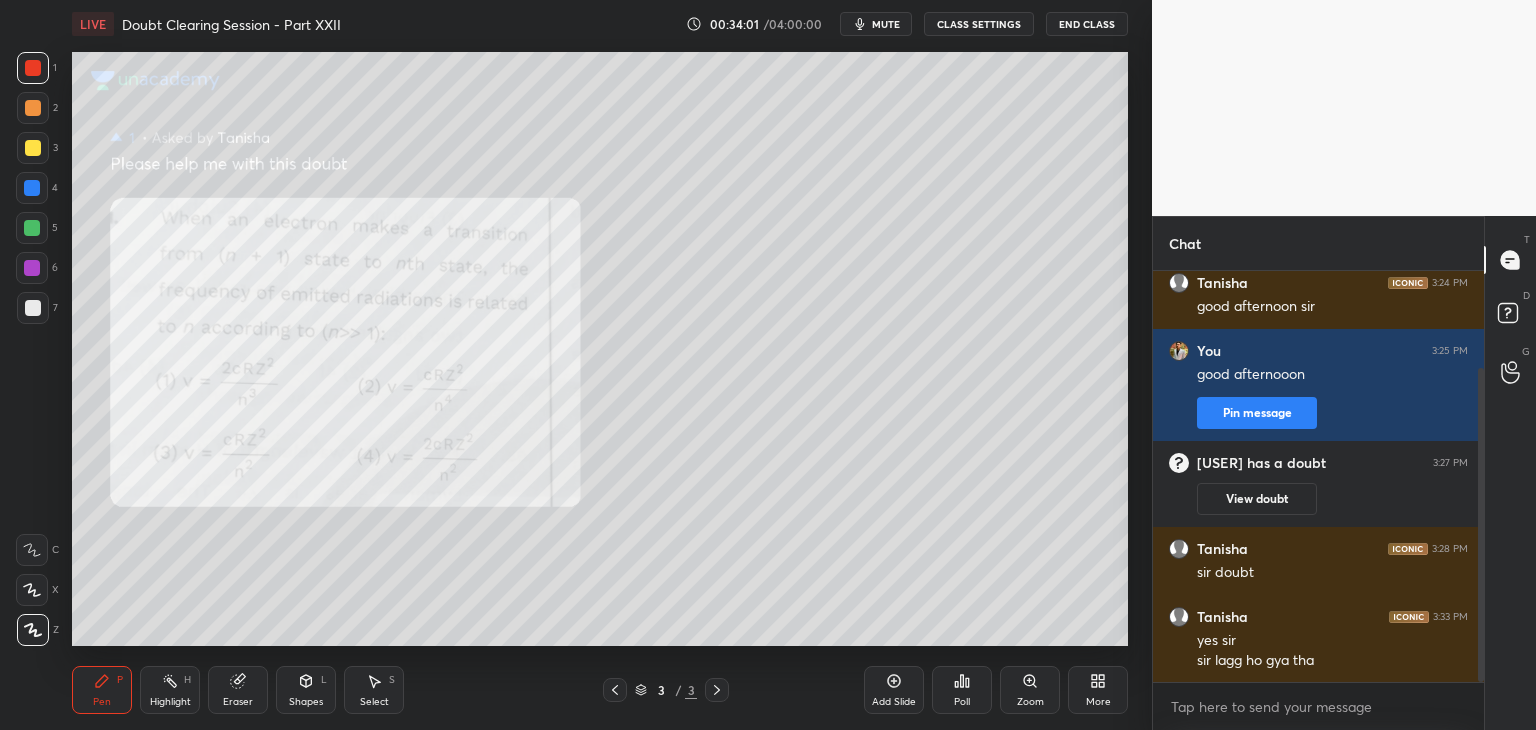 click at bounding box center (33, 108) 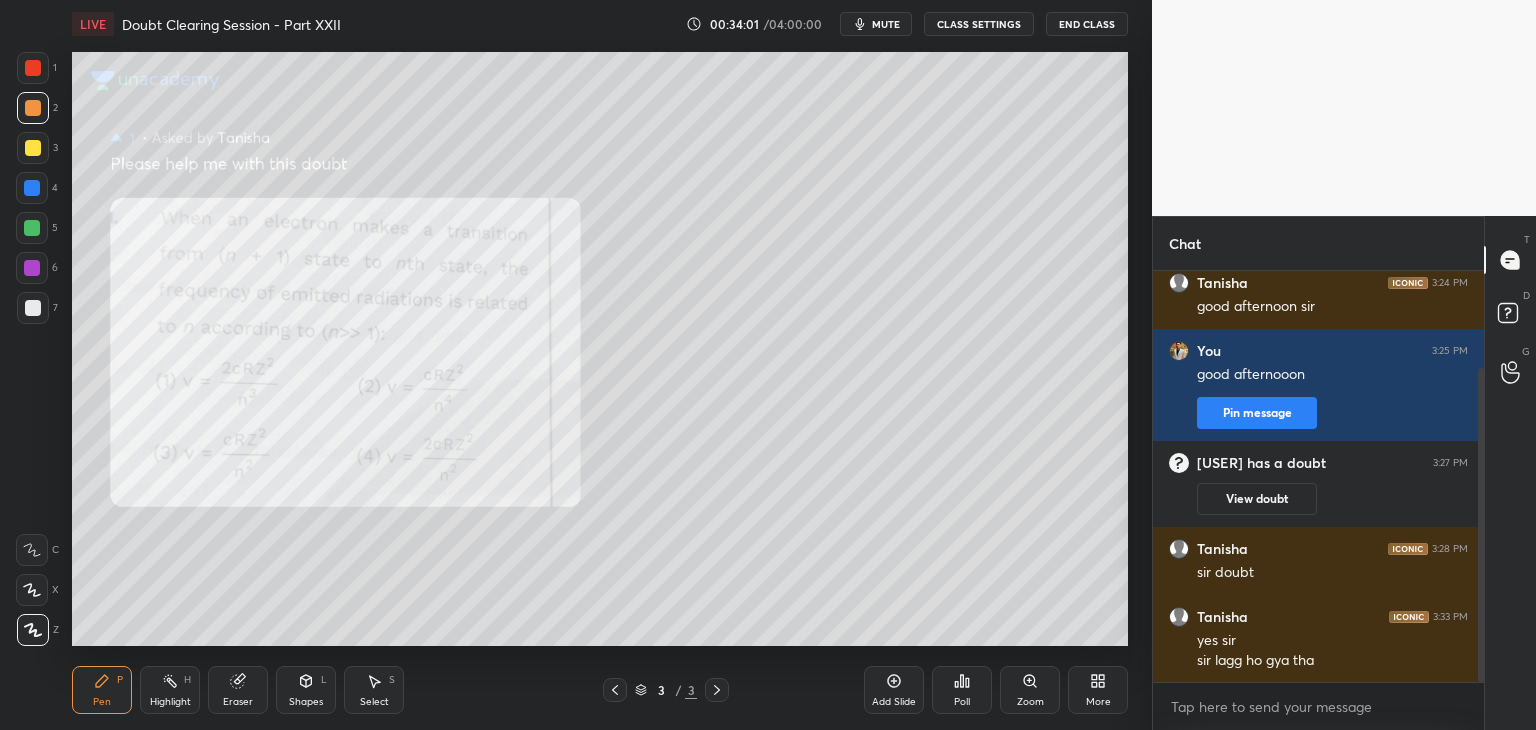 click at bounding box center (33, 148) 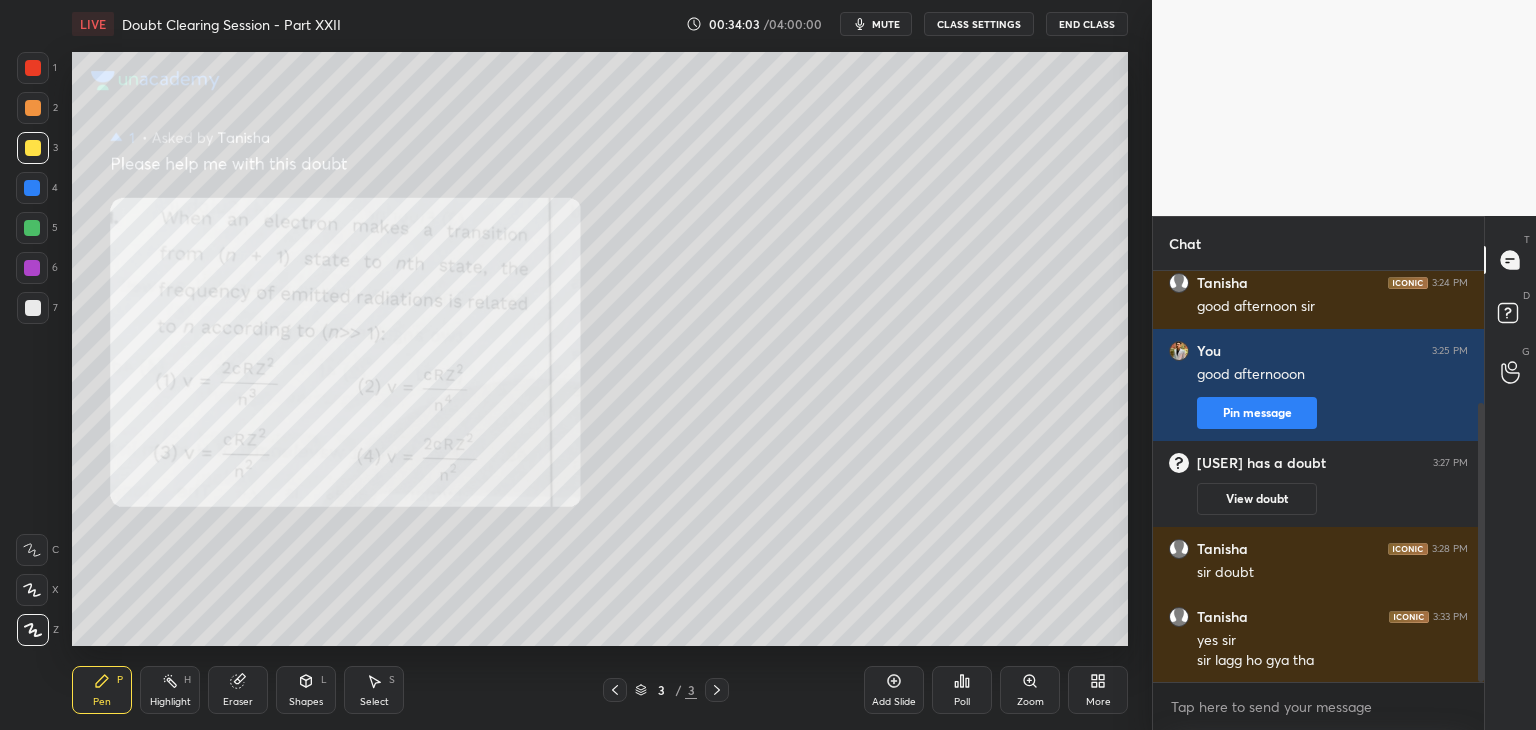 scroll, scrollTop: 194, scrollLeft: 0, axis: vertical 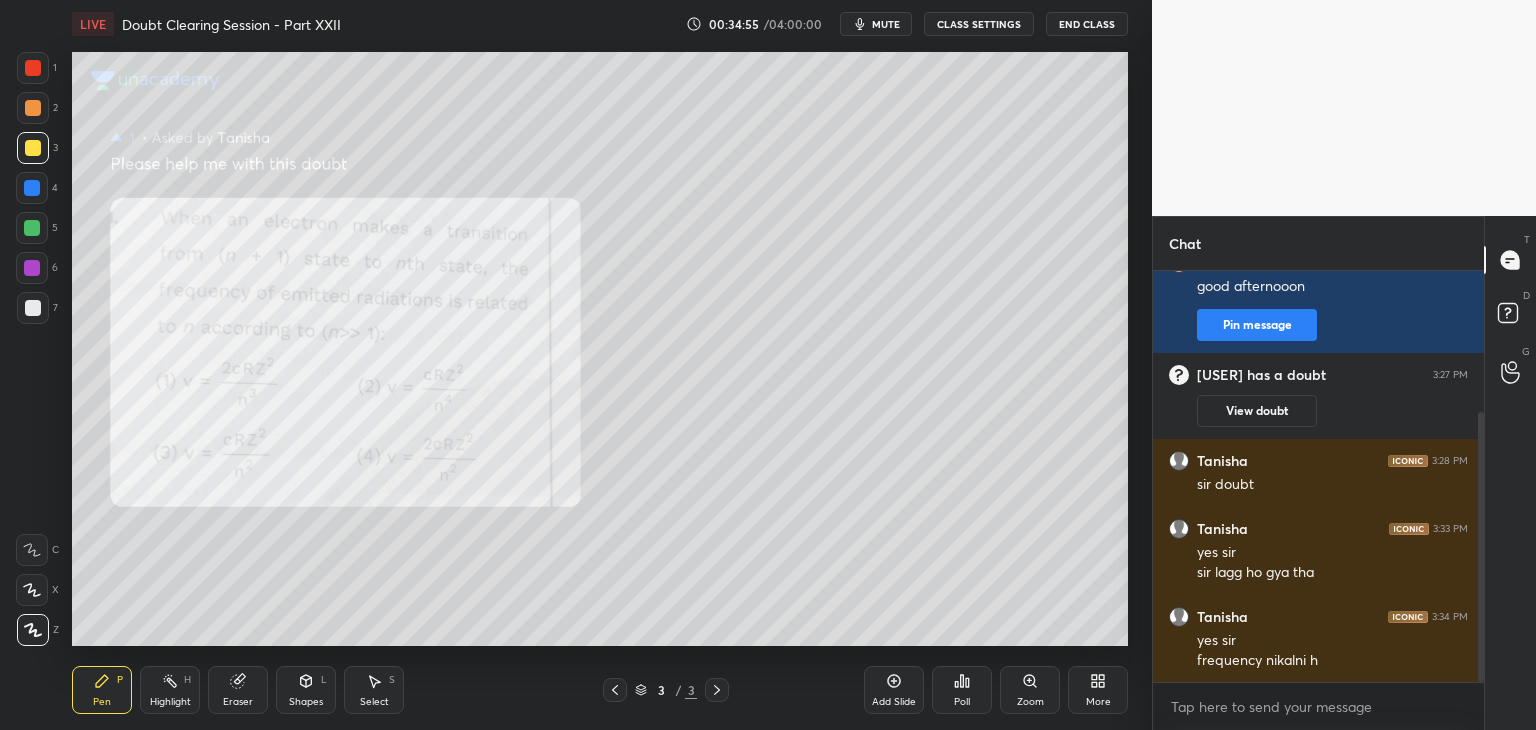 click on "mute" at bounding box center [876, 24] 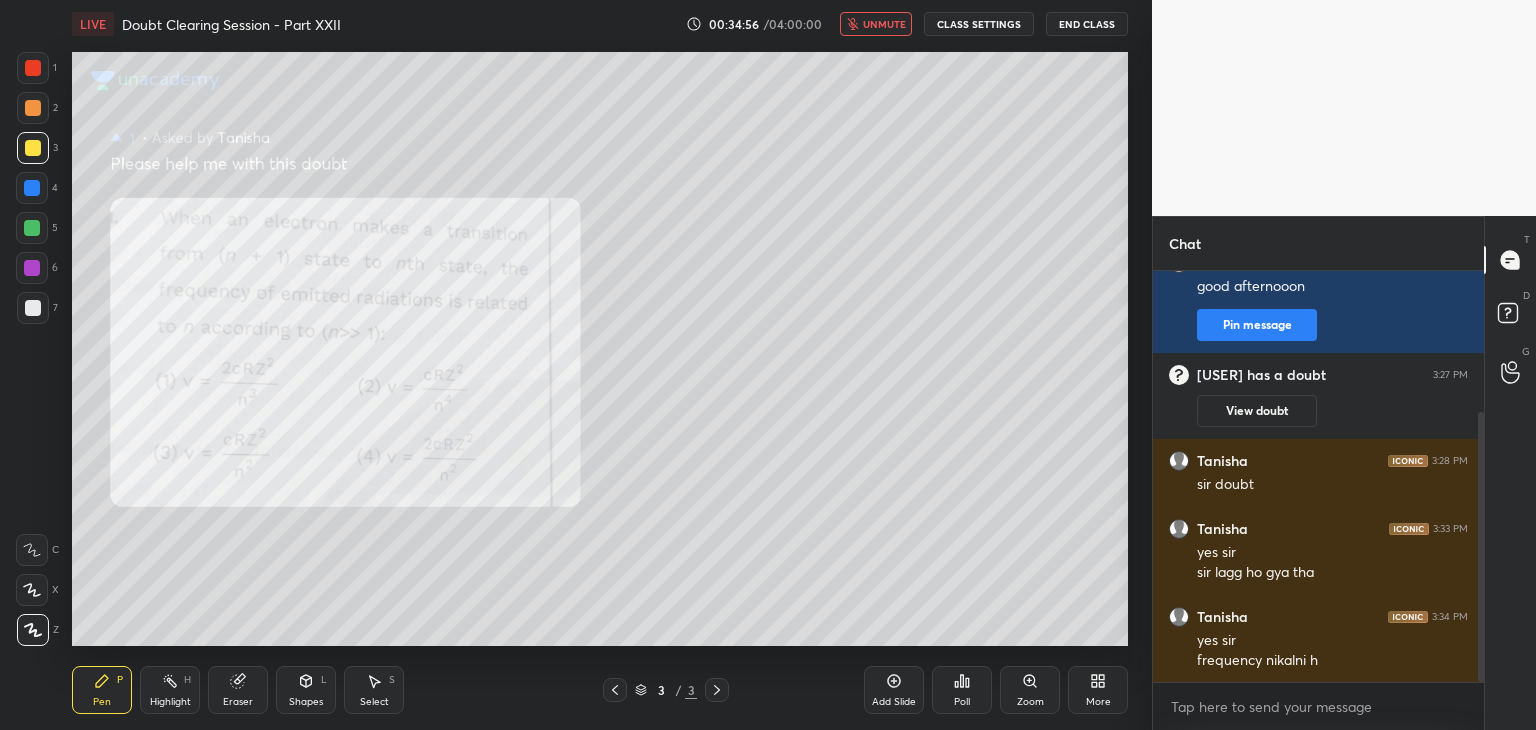 type 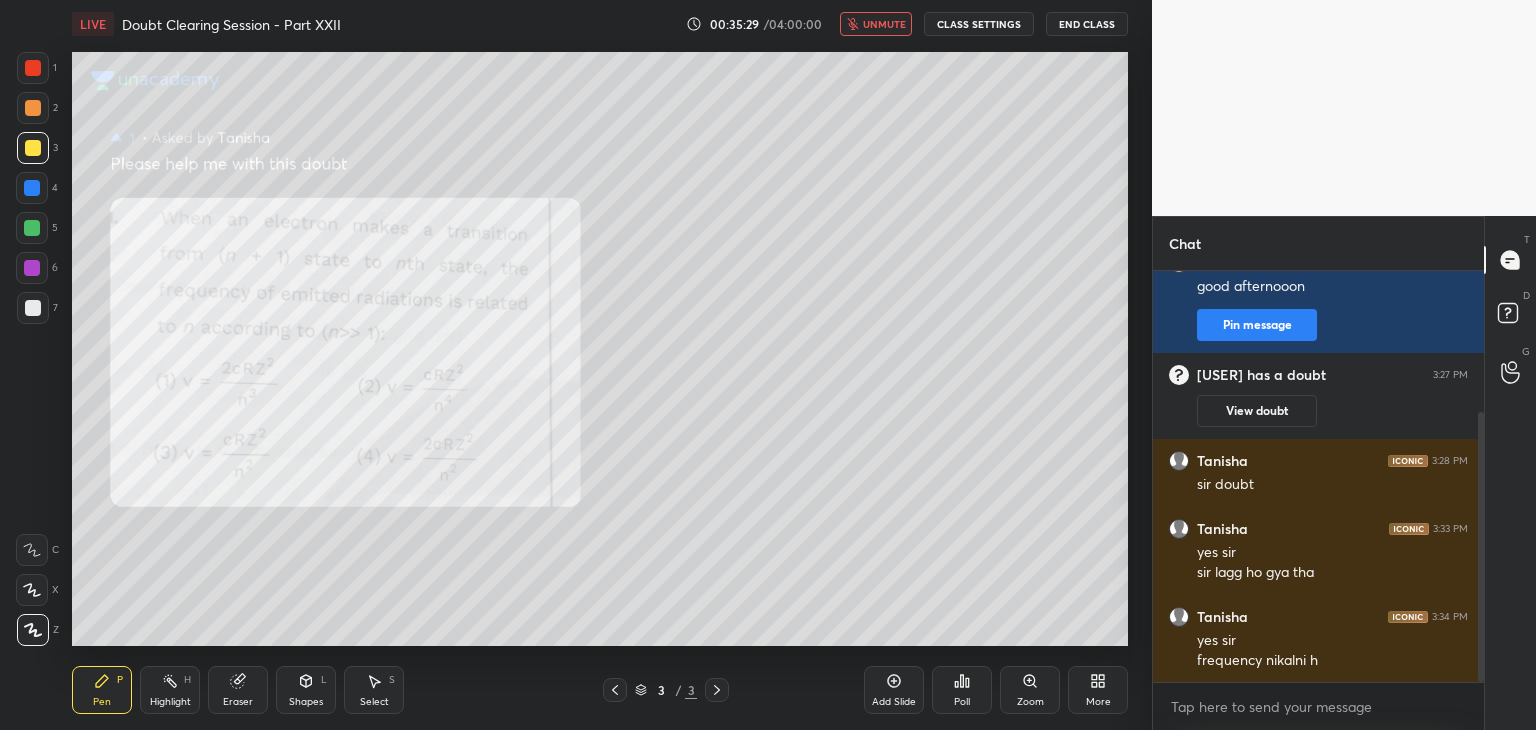 click on "unmute" at bounding box center (884, 24) 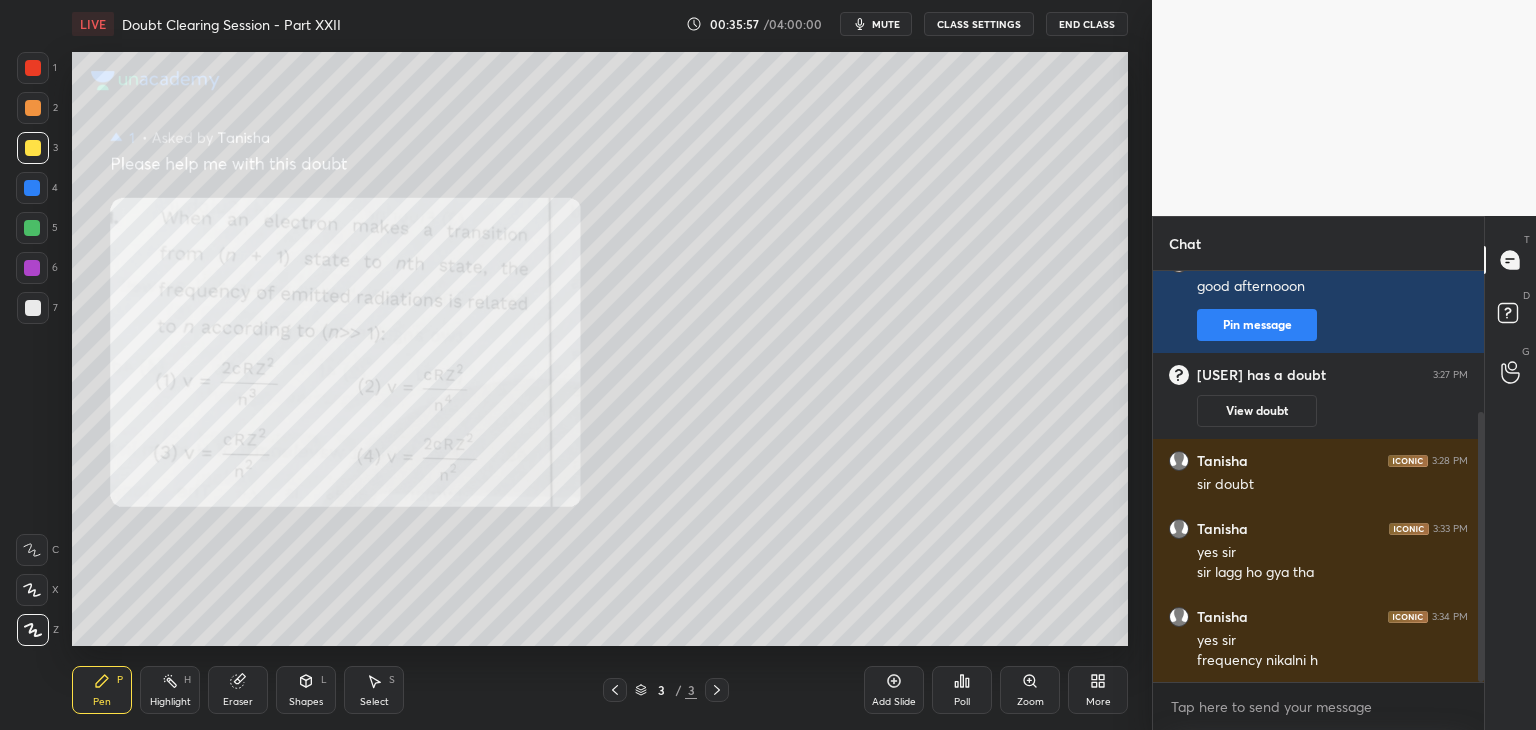 click on "5" at bounding box center (37, 228) 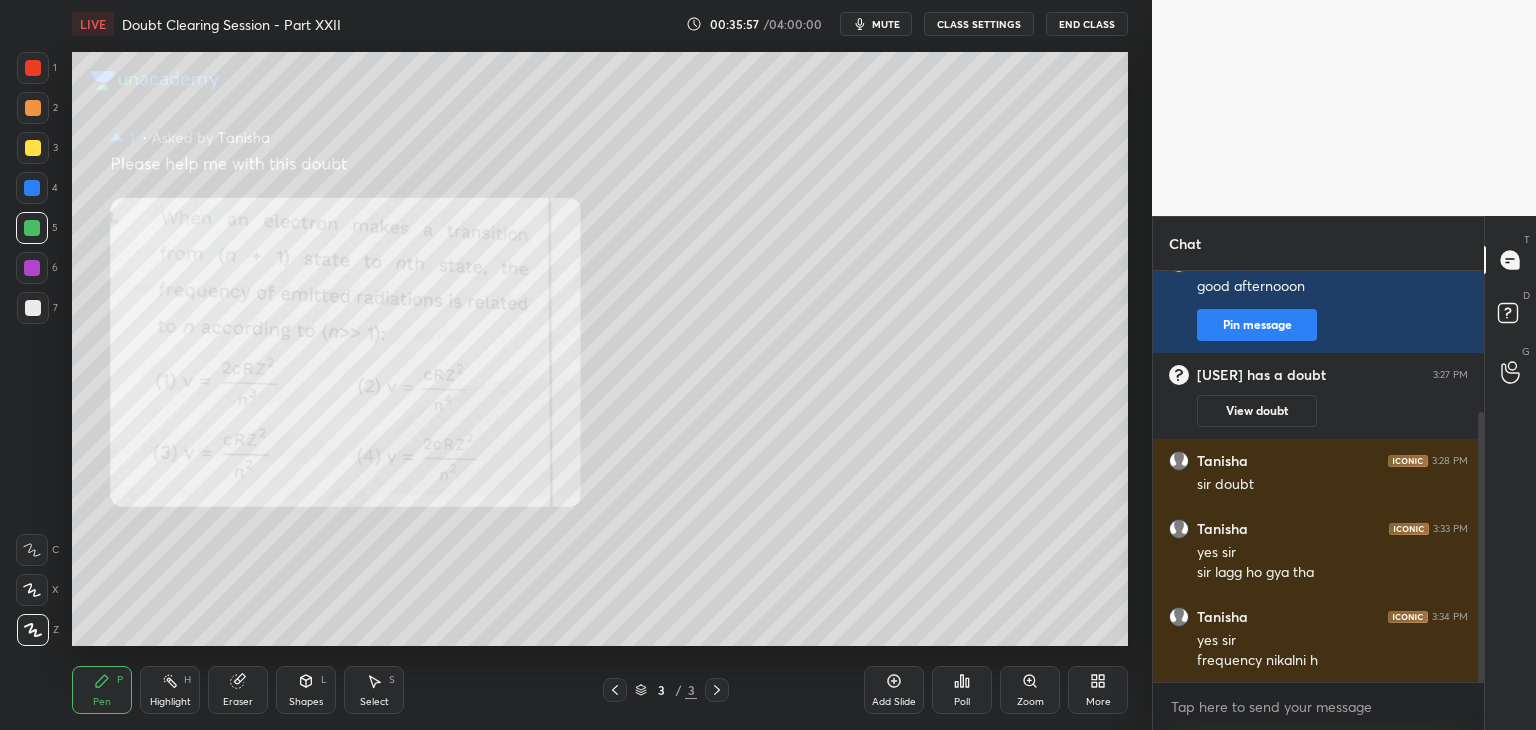 click at bounding box center [32, 268] 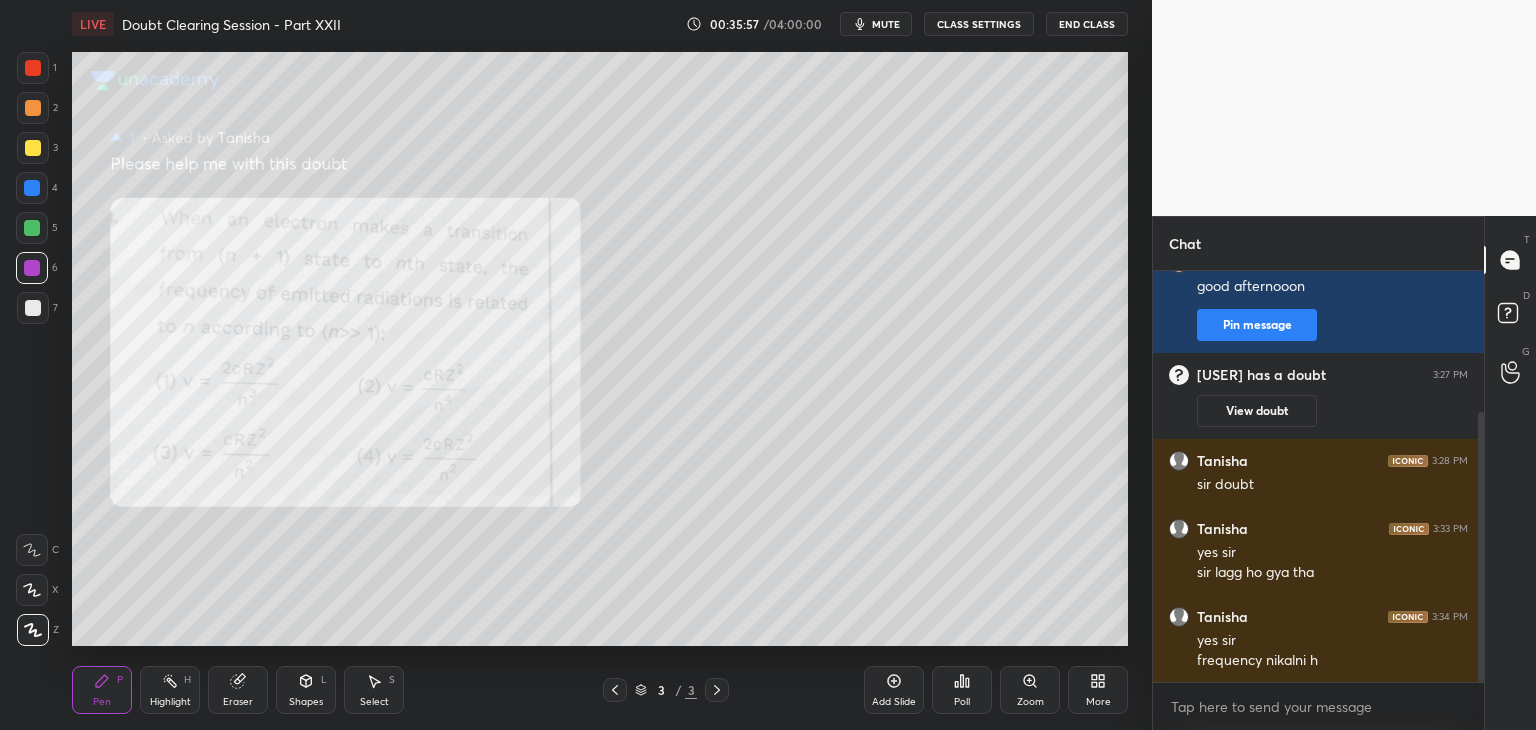 click on "6" at bounding box center (37, 272) 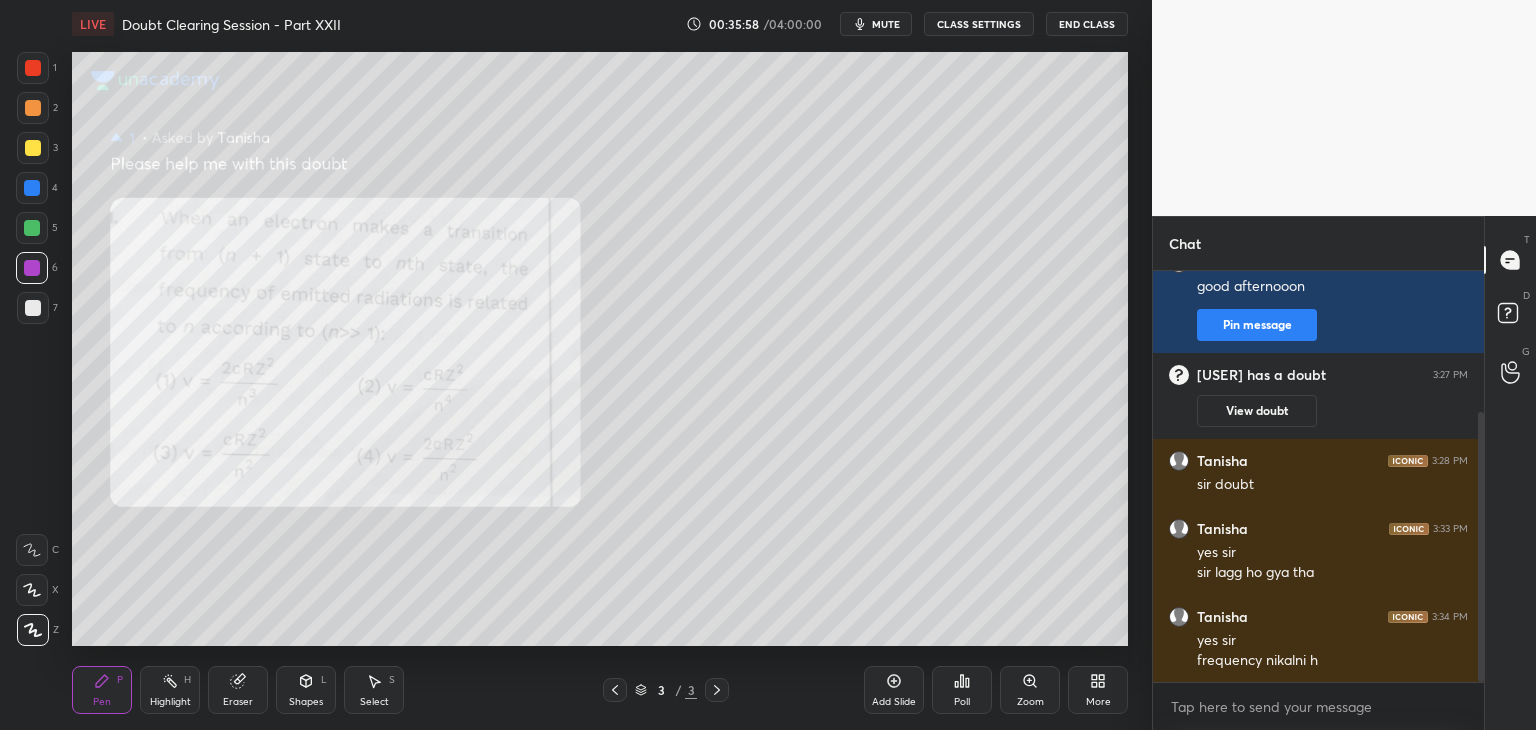 click at bounding box center (33, 308) 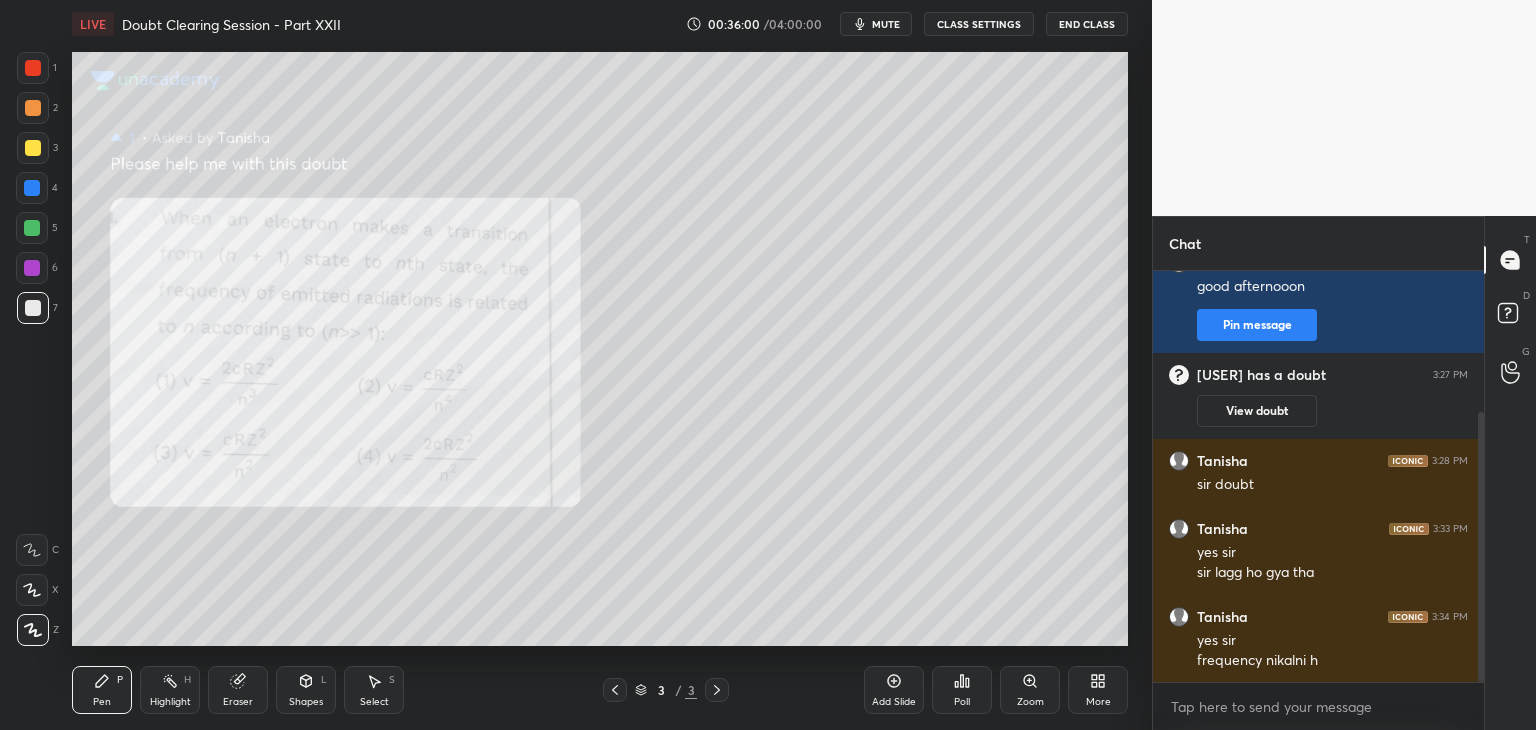 scroll, scrollTop: 282, scrollLeft: 0, axis: vertical 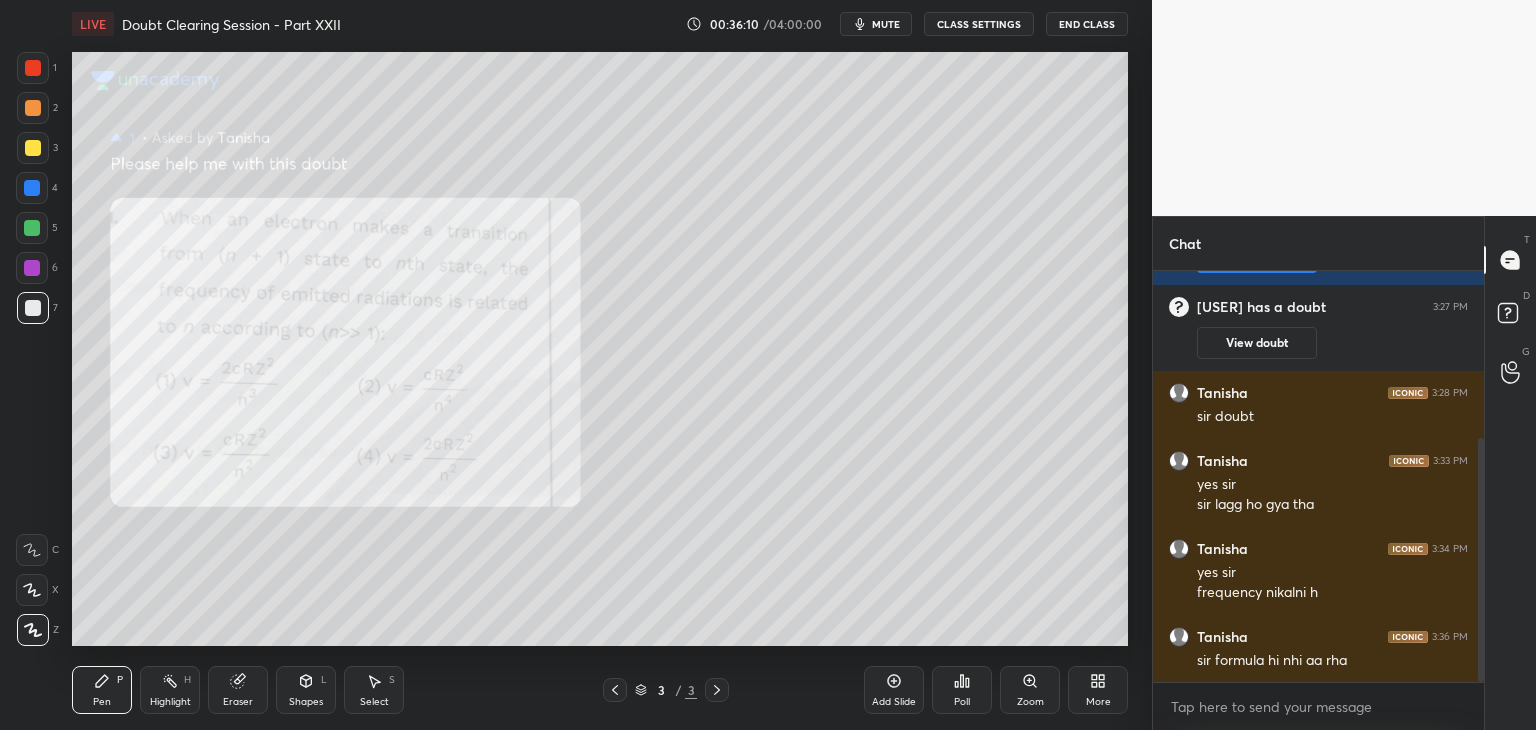 click at bounding box center [33, 108] 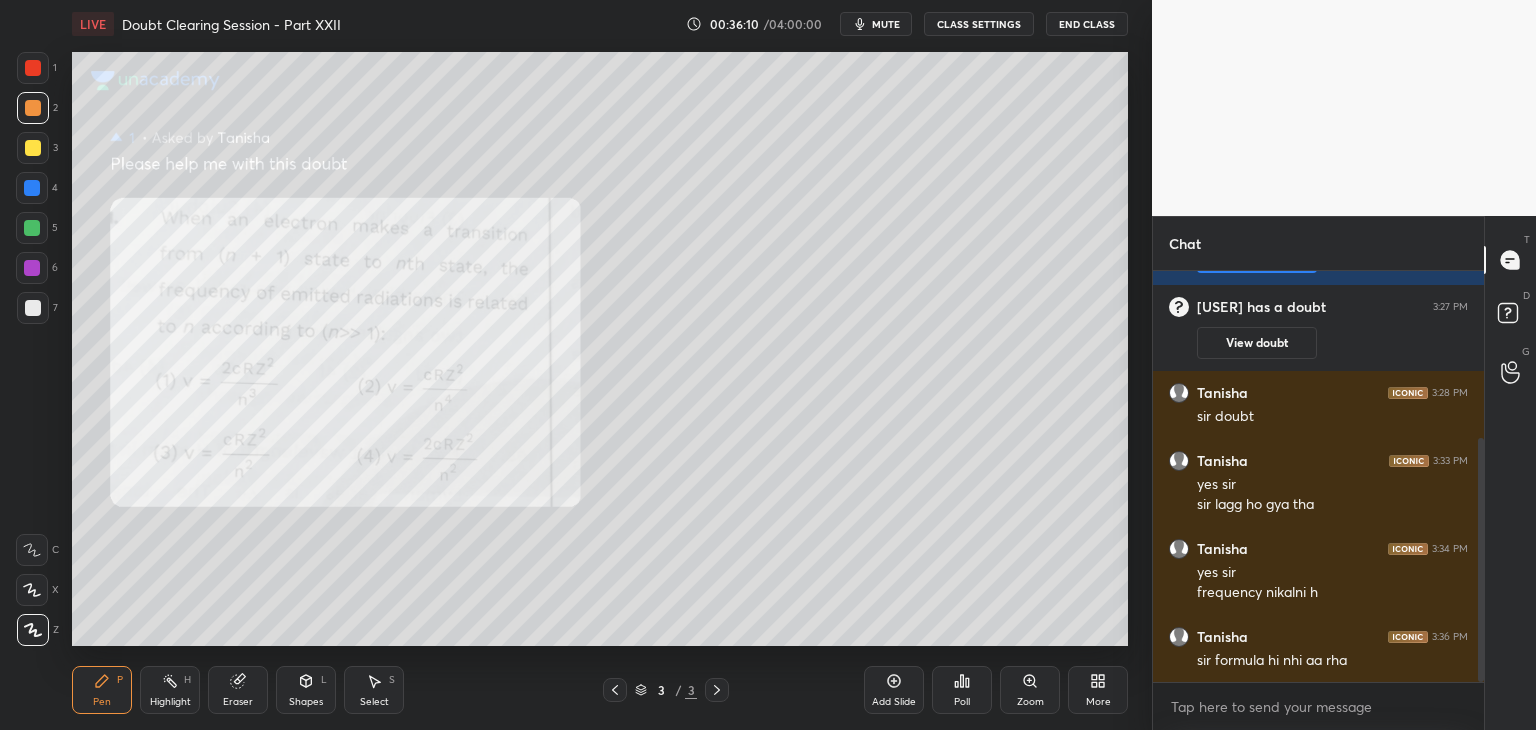 click on "1" at bounding box center (37, 72) 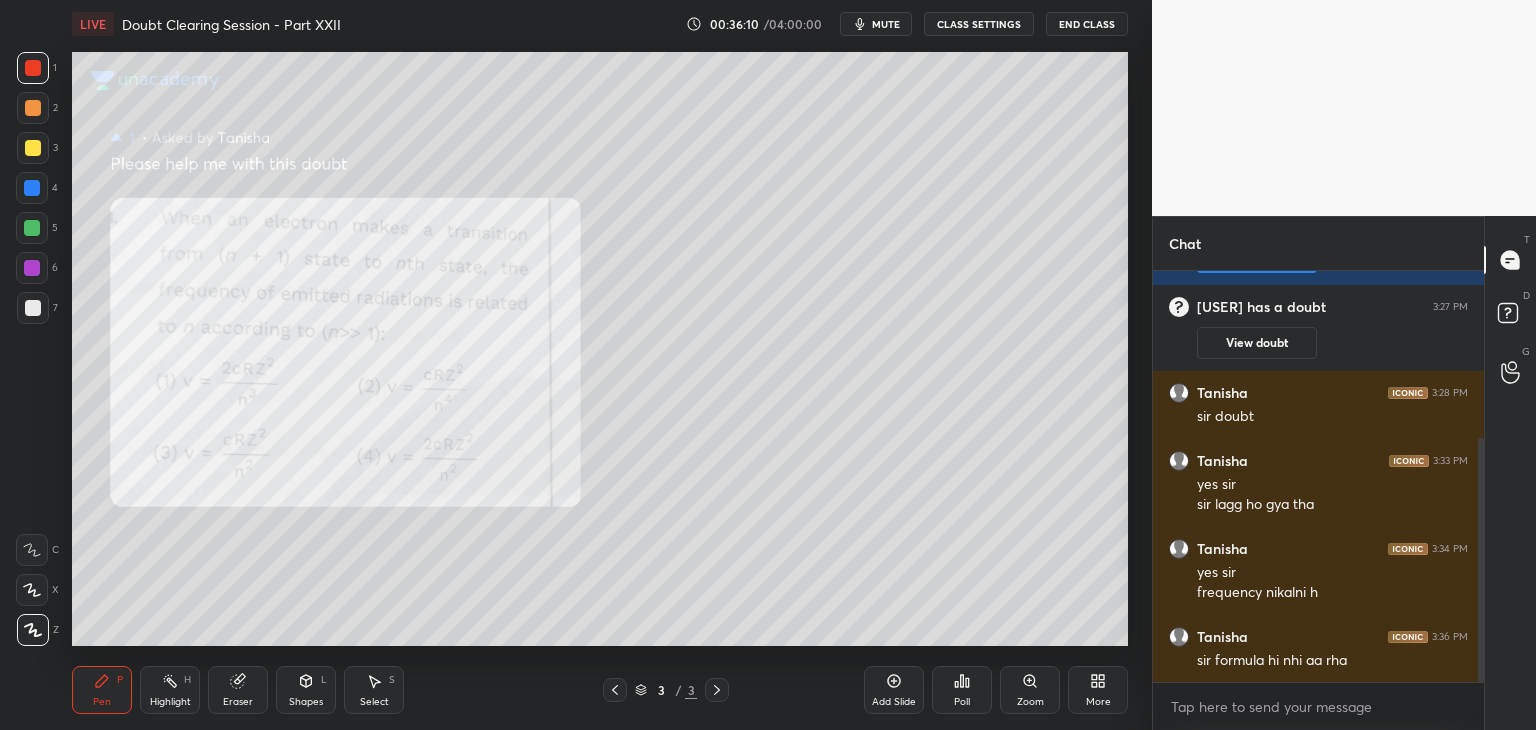click at bounding box center (33, 148) 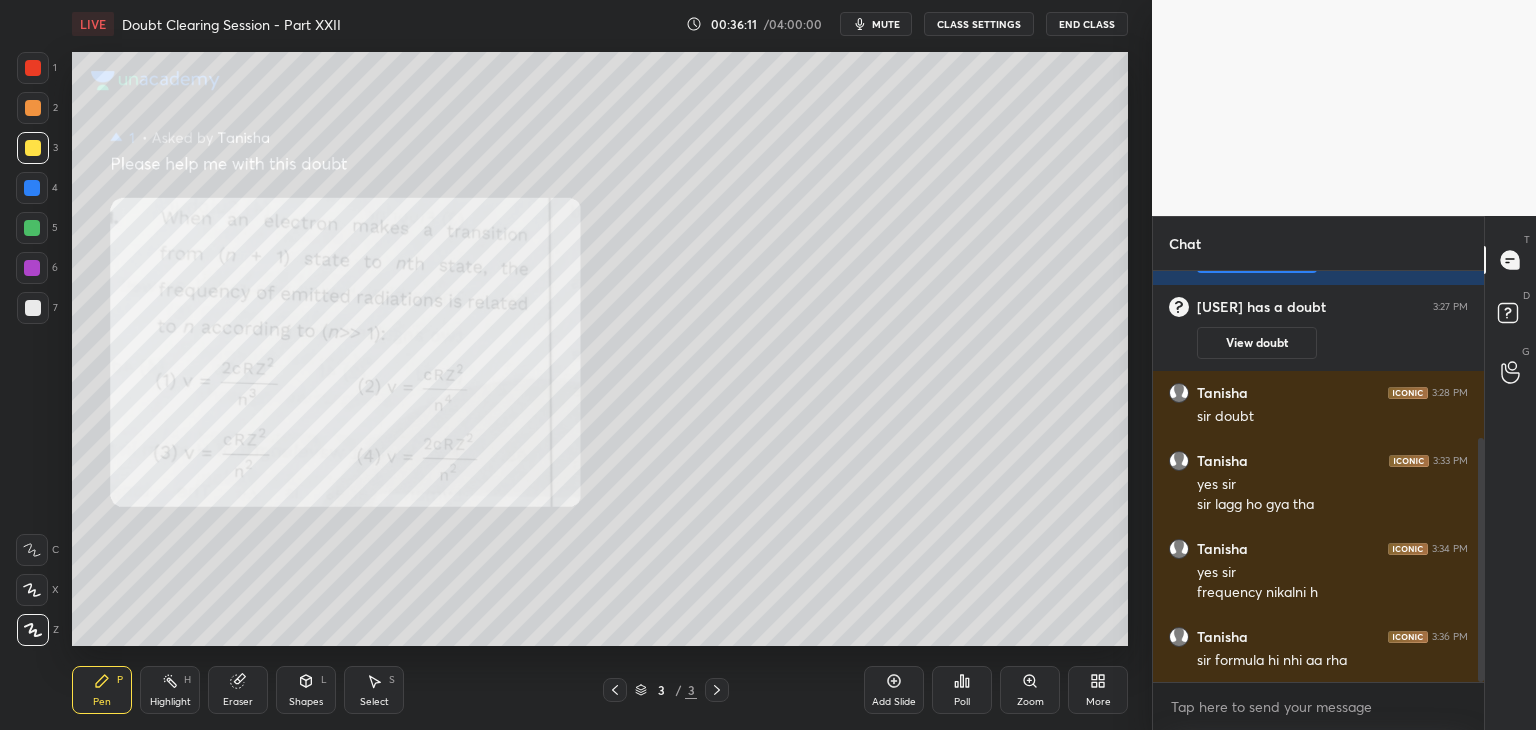 click at bounding box center [32, 188] 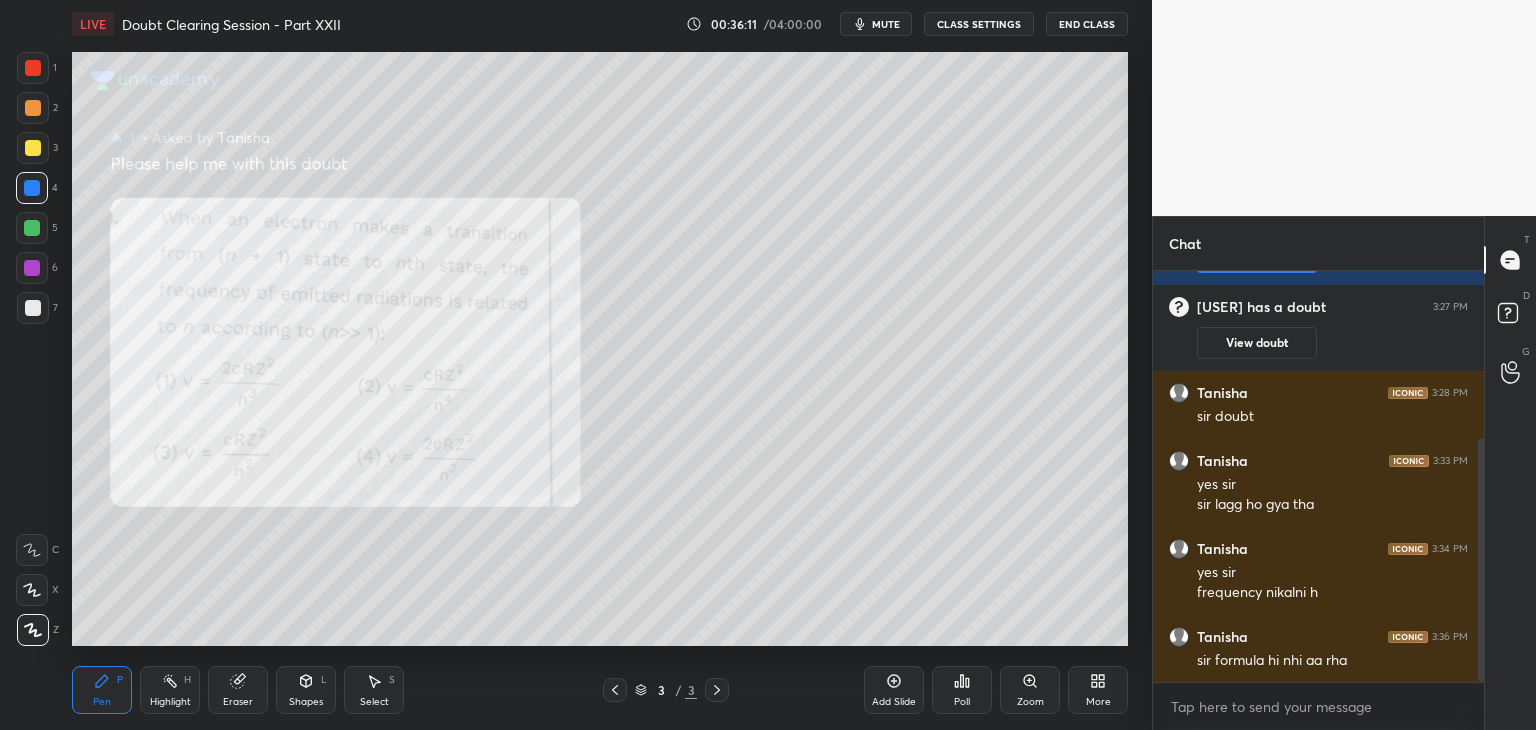 click at bounding box center (32, 228) 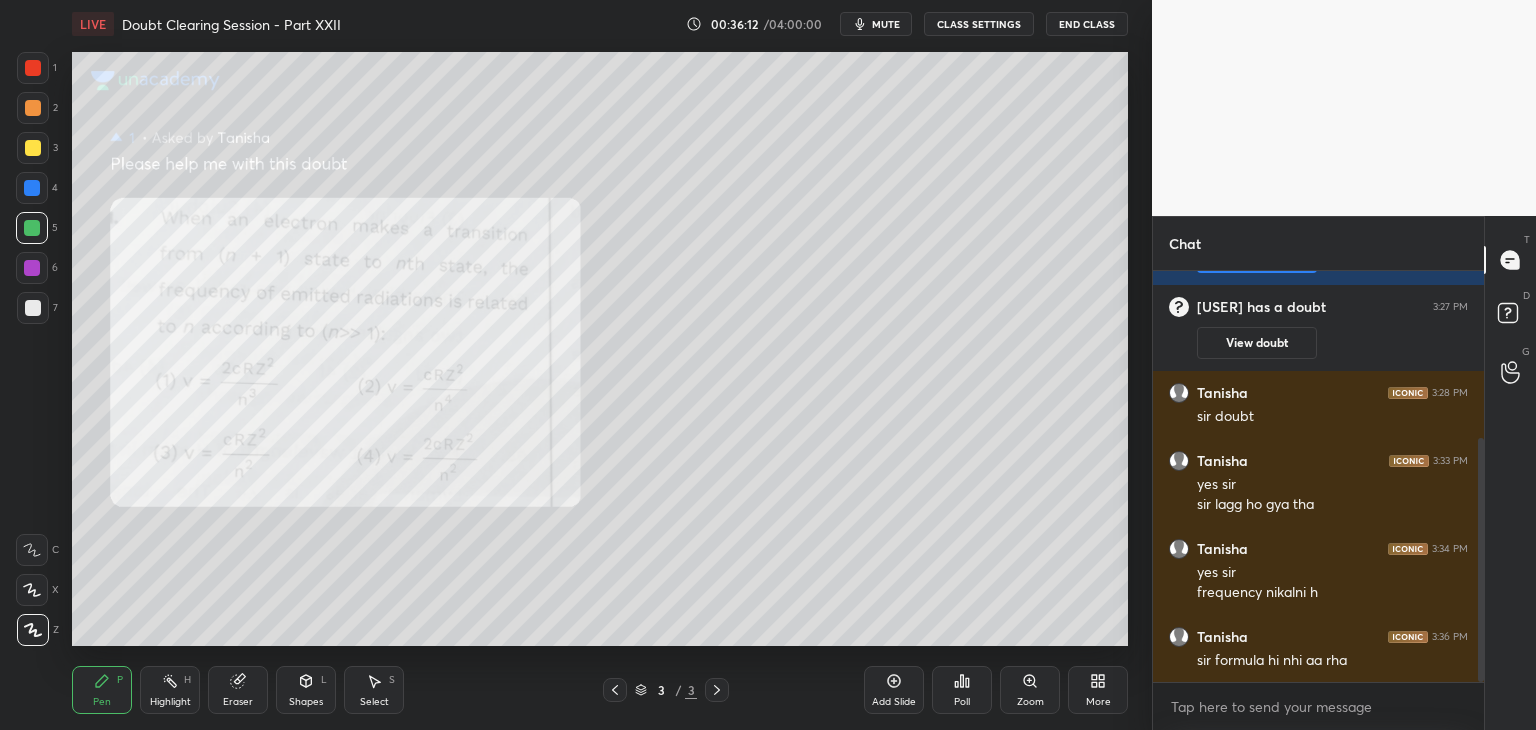 scroll, scrollTop: 302, scrollLeft: 0, axis: vertical 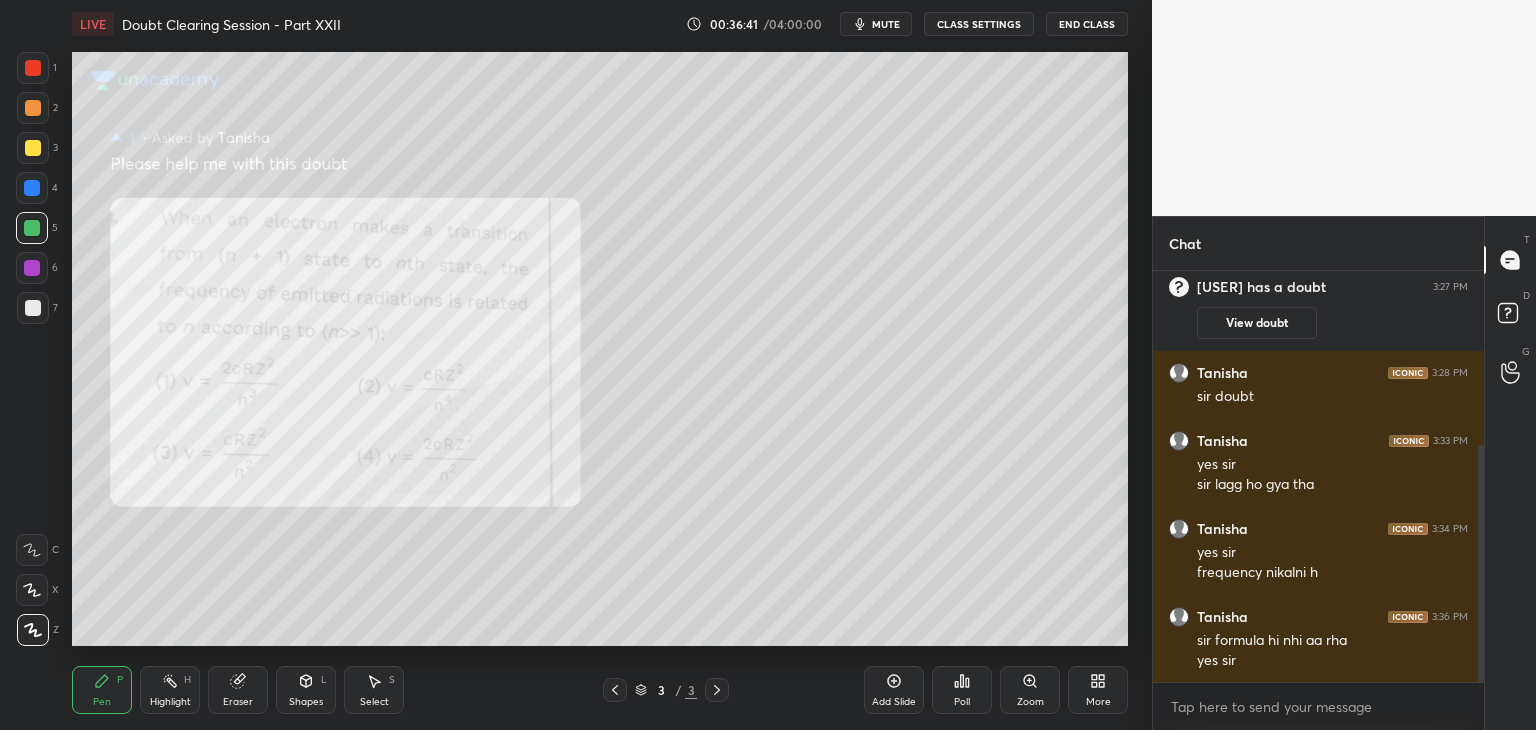 click on "1 2 3 4 5 6 7 C X Z C X Z E E Erase all   H H" at bounding box center (32, 349) 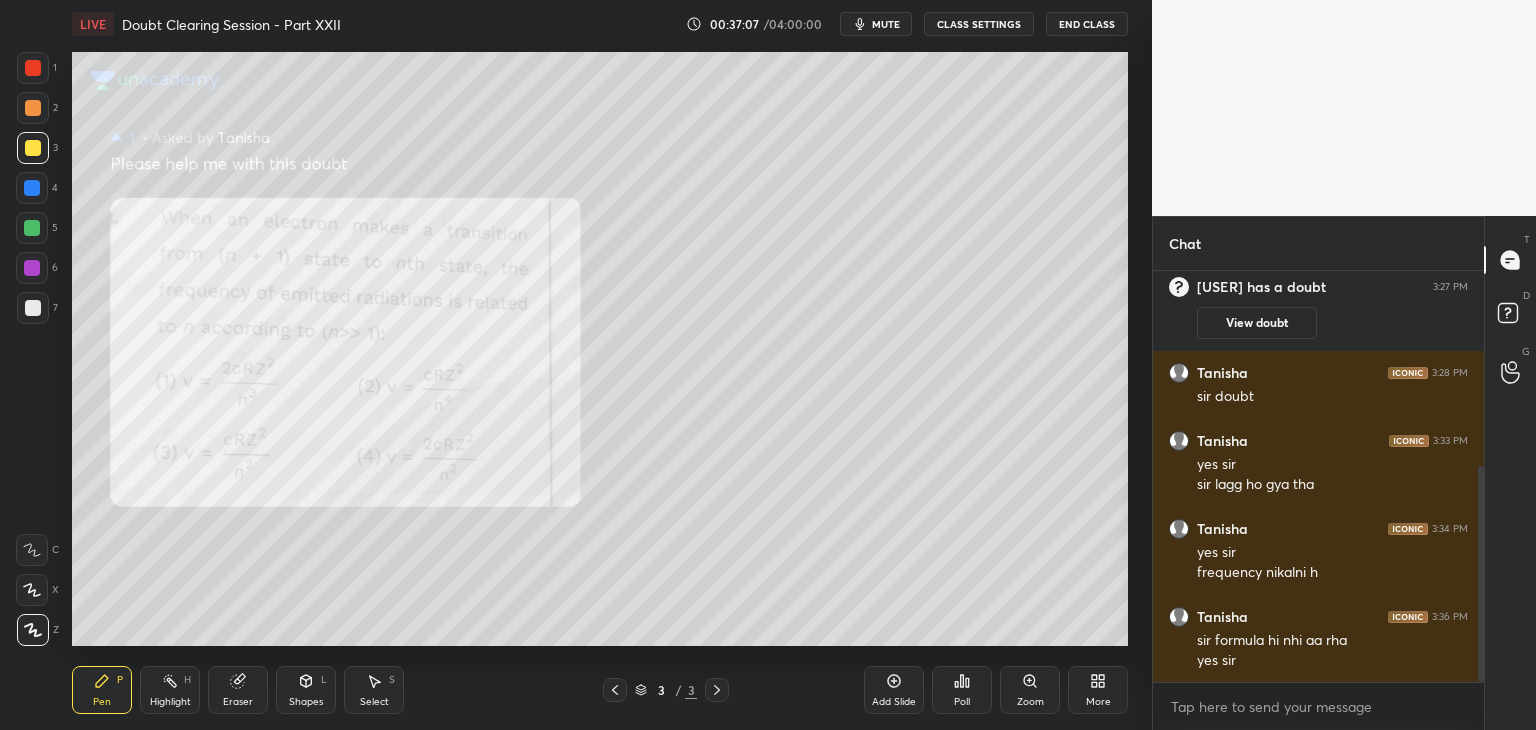 scroll, scrollTop: 370, scrollLeft: 0, axis: vertical 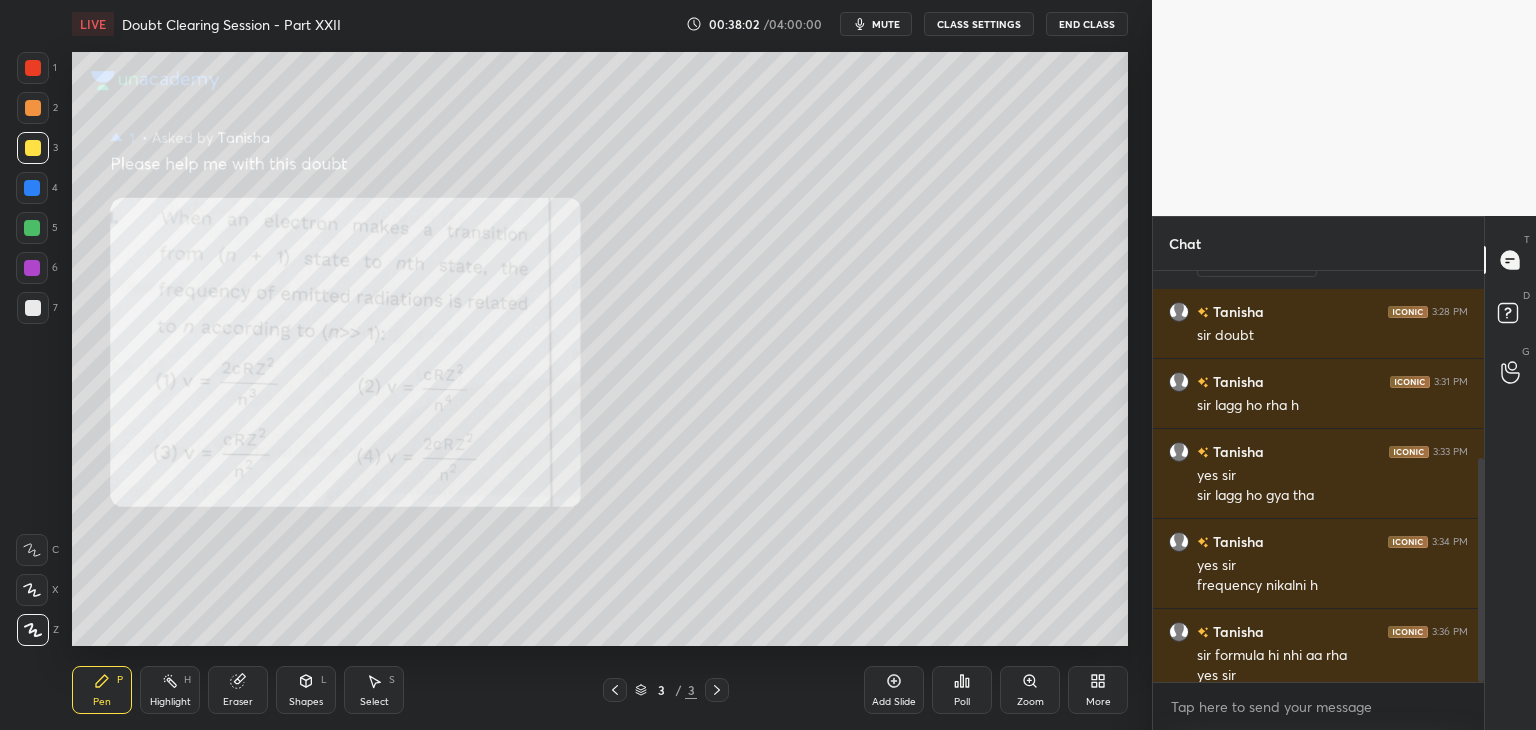 click on "4" at bounding box center (37, 188) 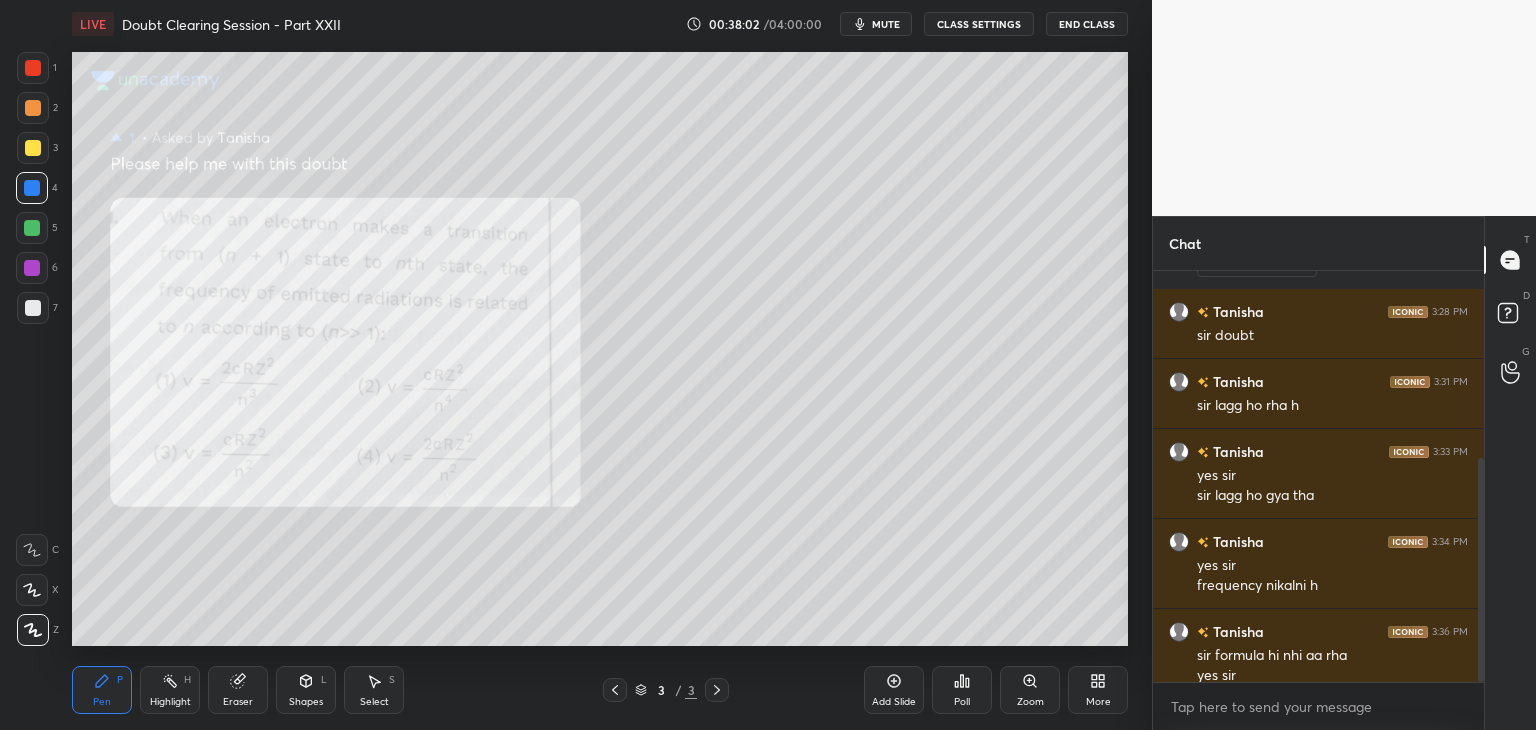 click on "5" at bounding box center (37, 228) 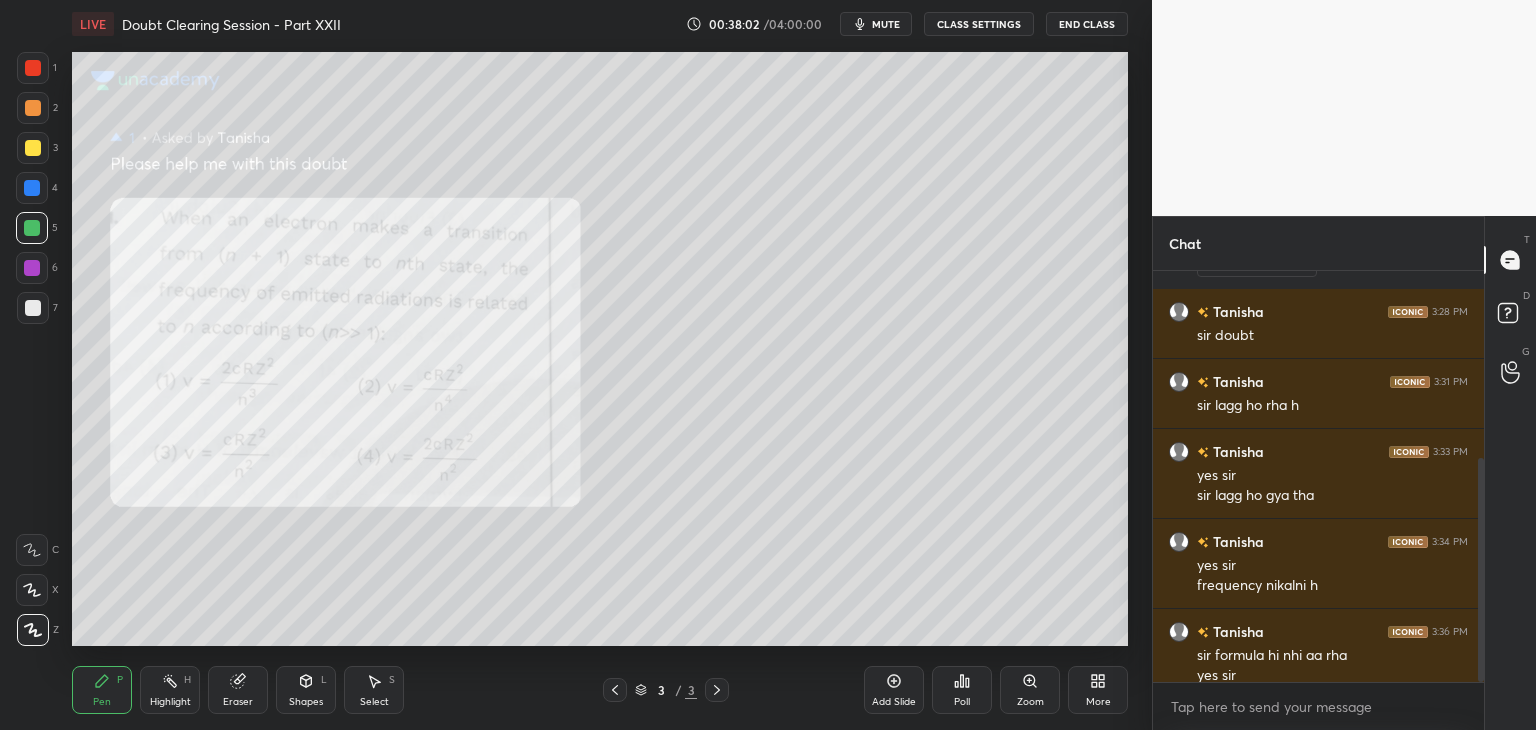 click at bounding box center [32, 228] 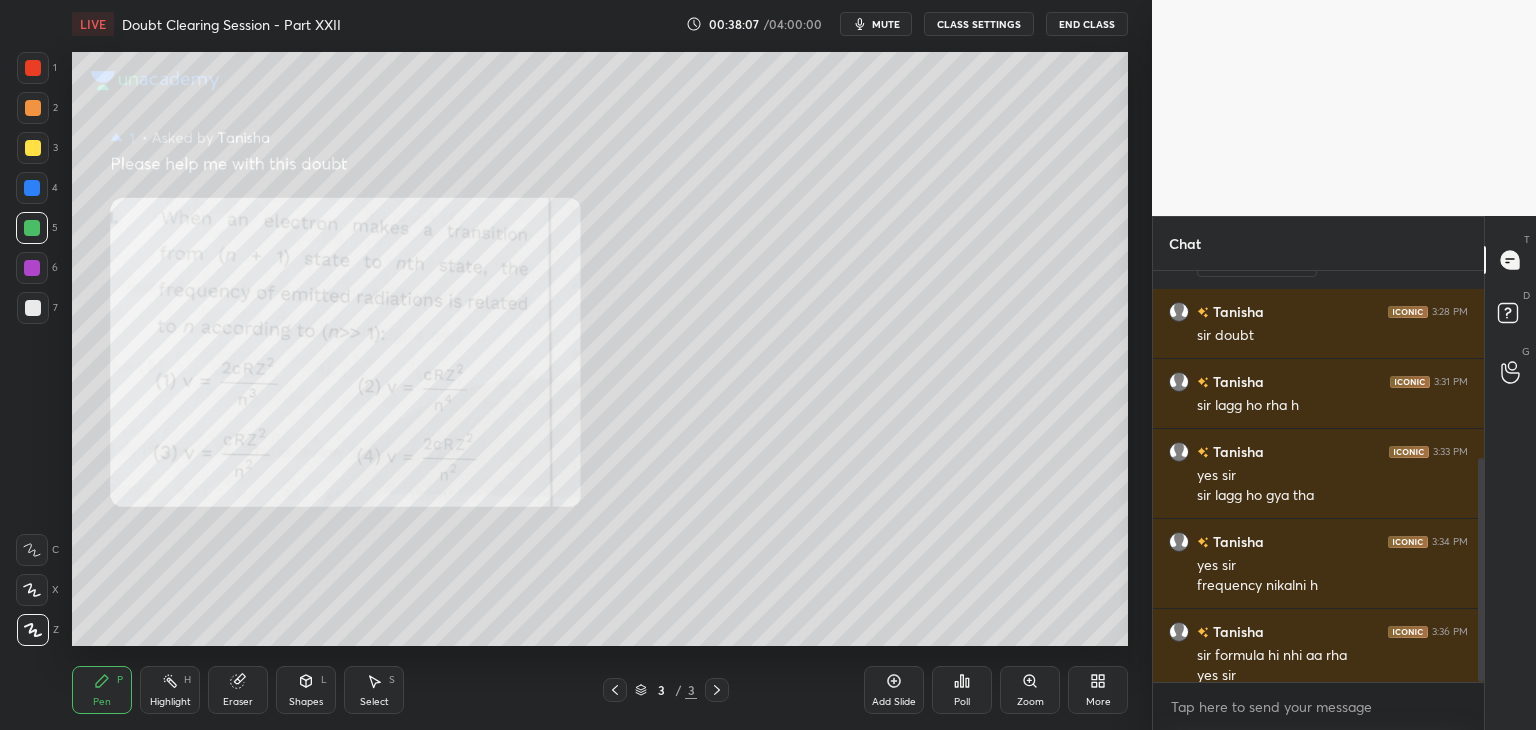 scroll, scrollTop: 428, scrollLeft: 0, axis: vertical 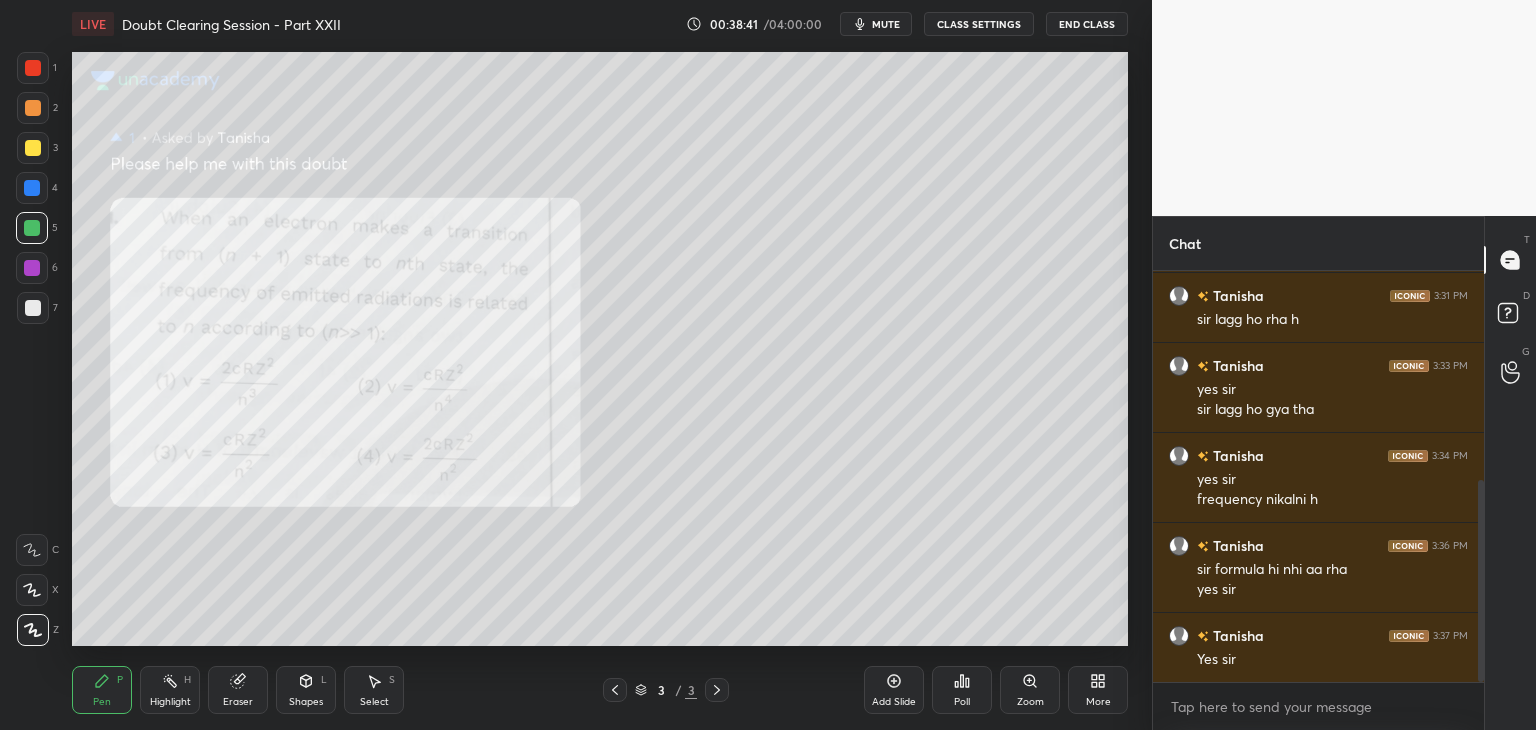 click 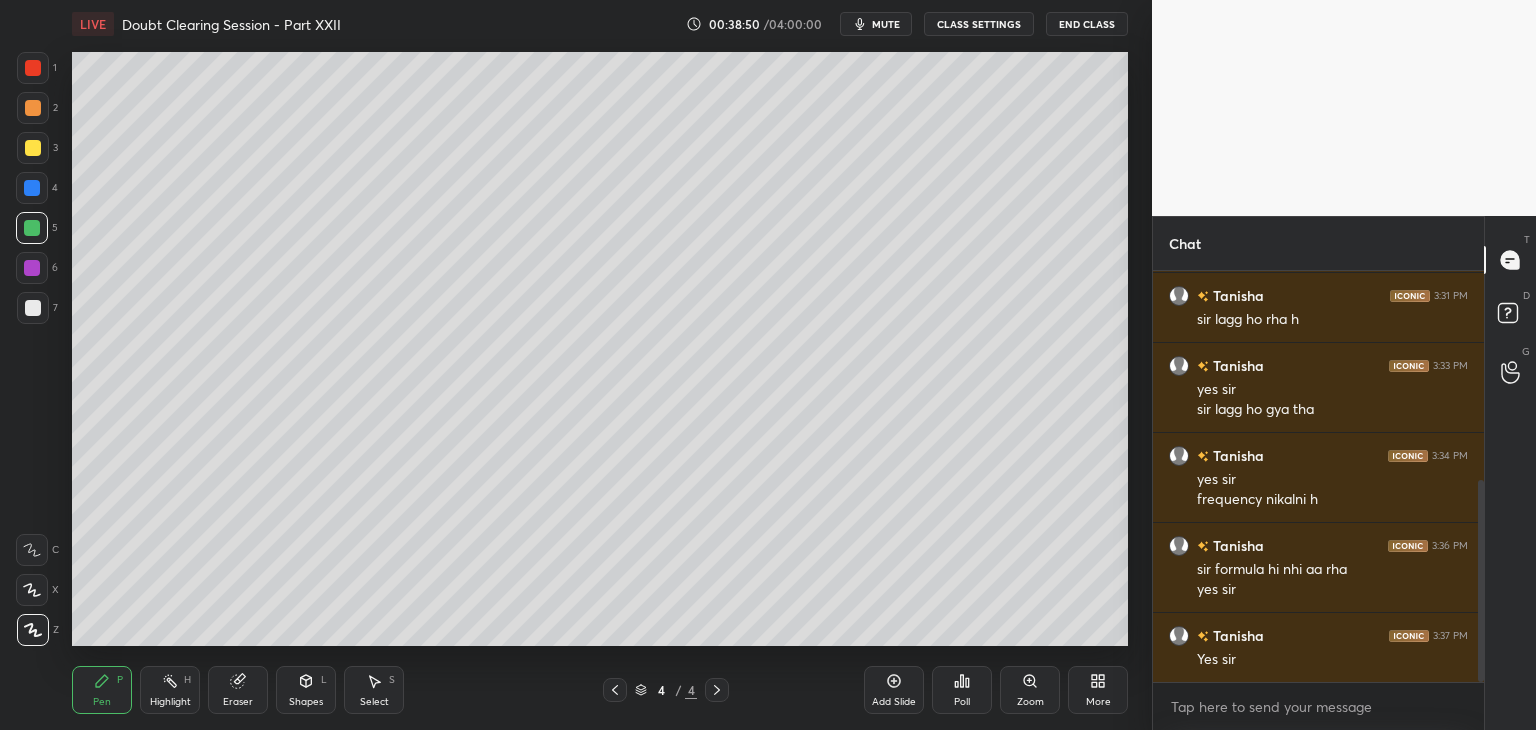 click at bounding box center [33, 148] 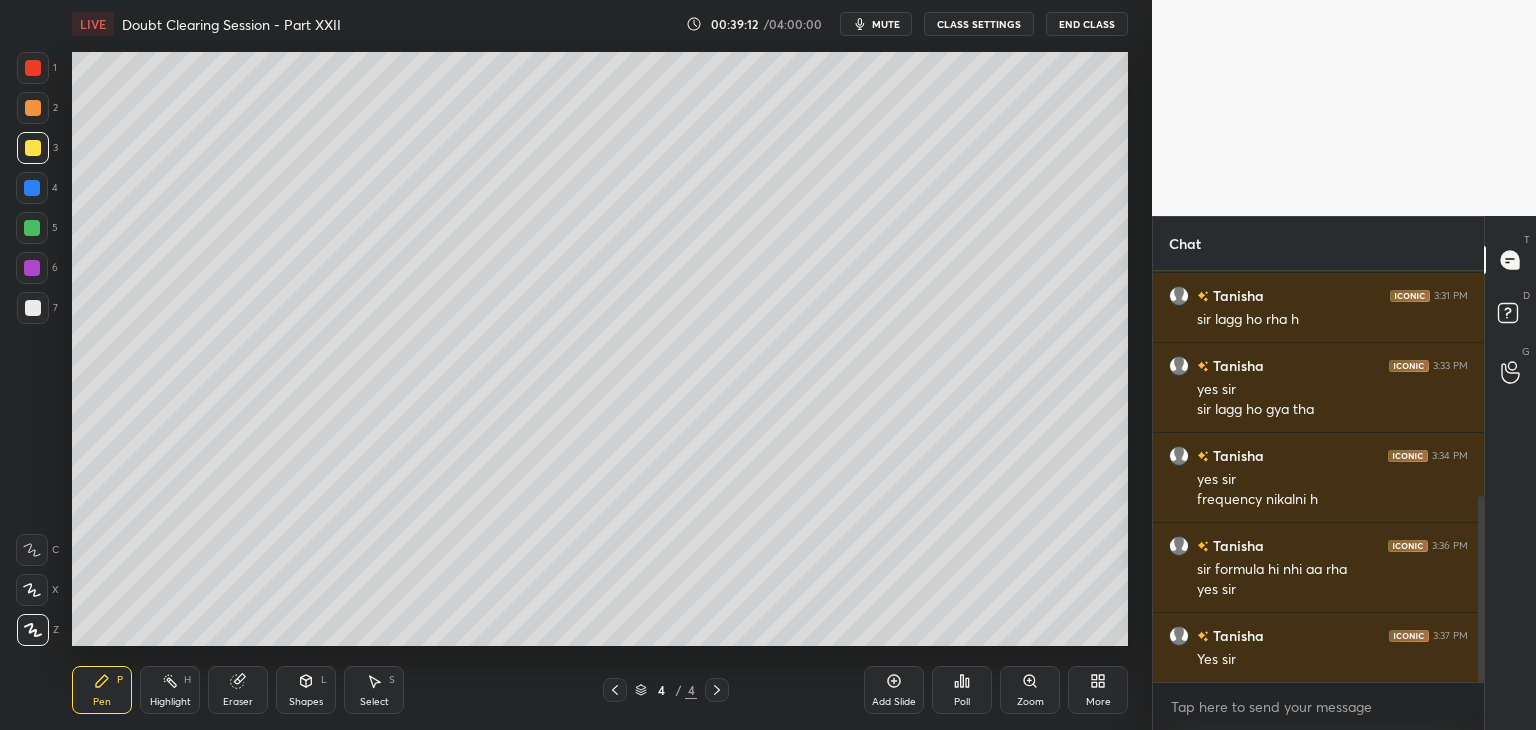scroll, scrollTop: 498, scrollLeft: 0, axis: vertical 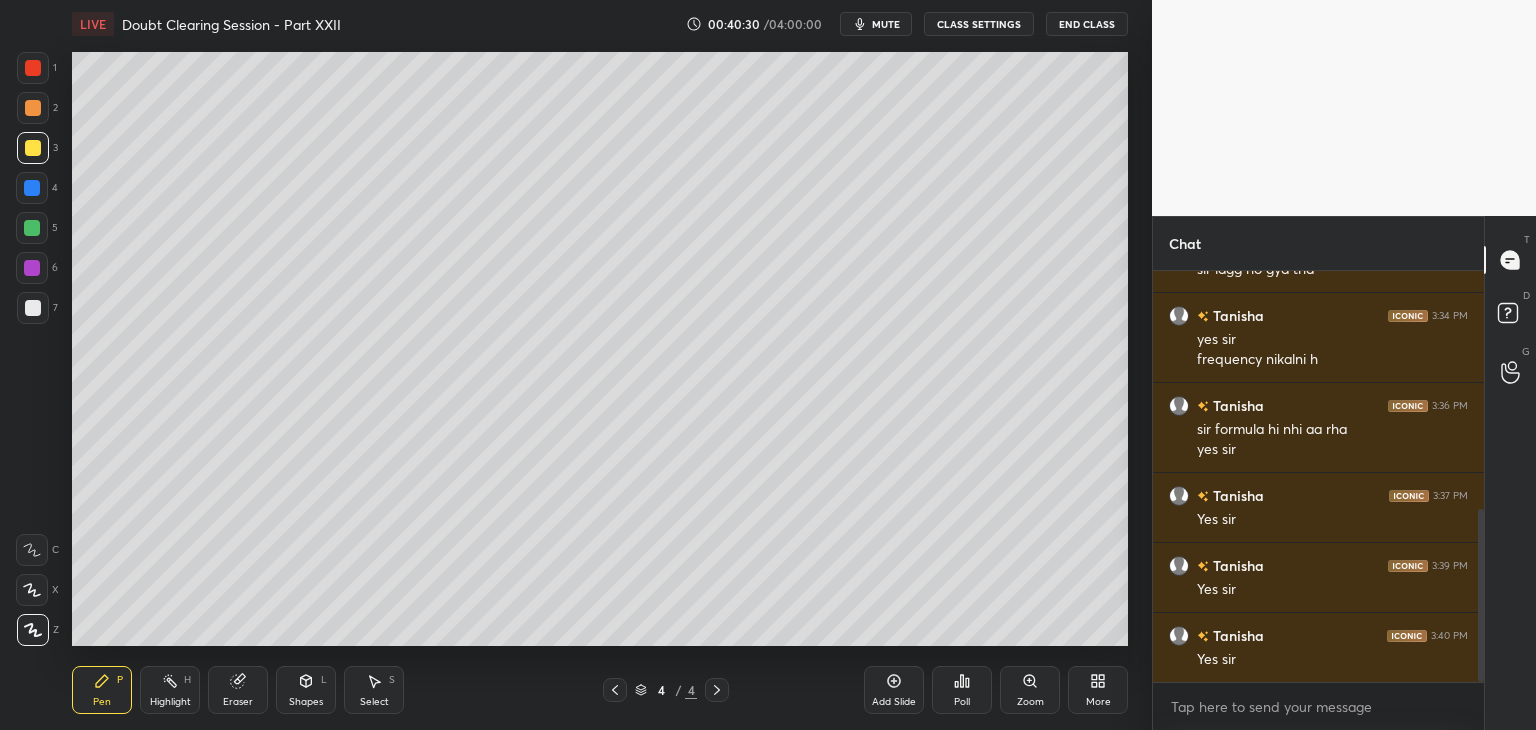 click at bounding box center [32, 228] 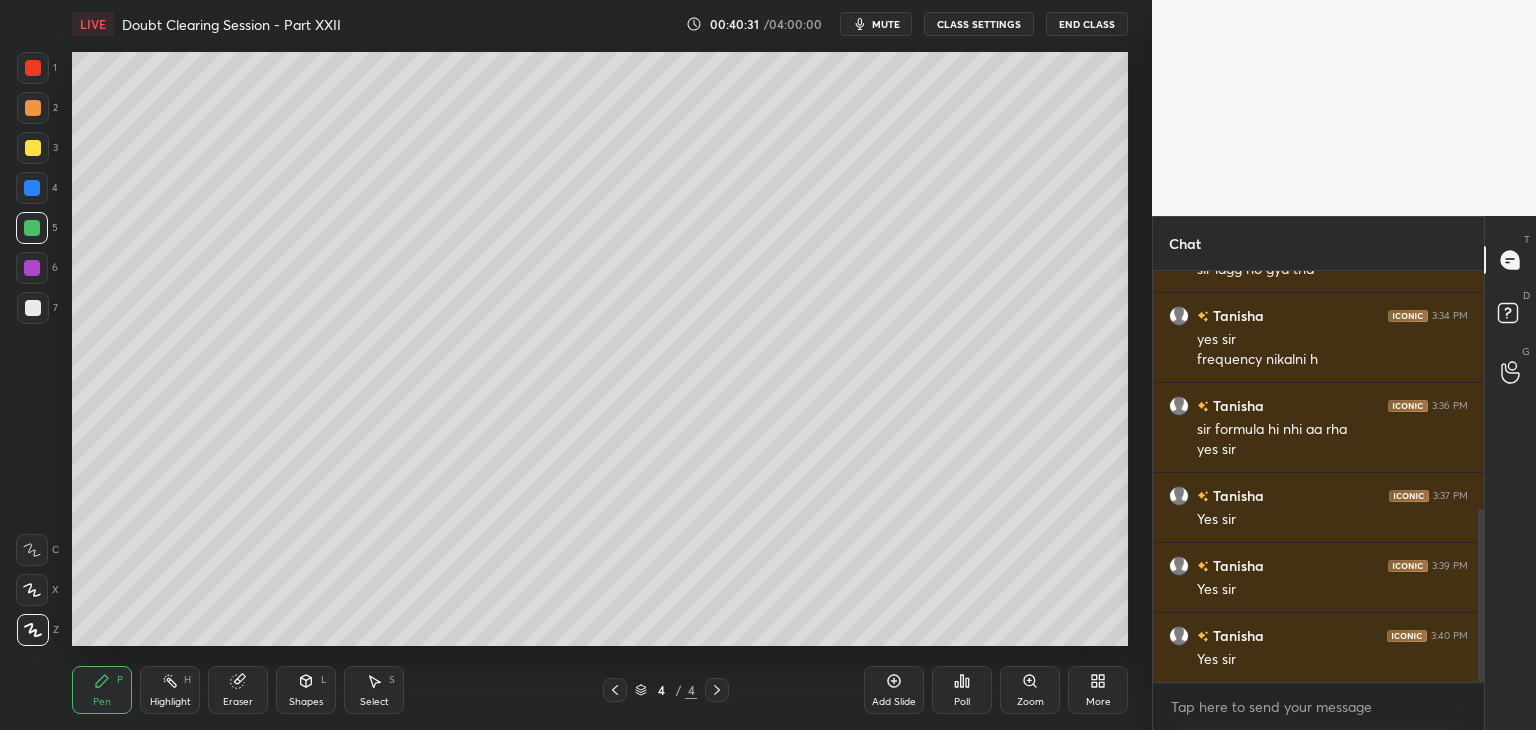 click at bounding box center [33, 148] 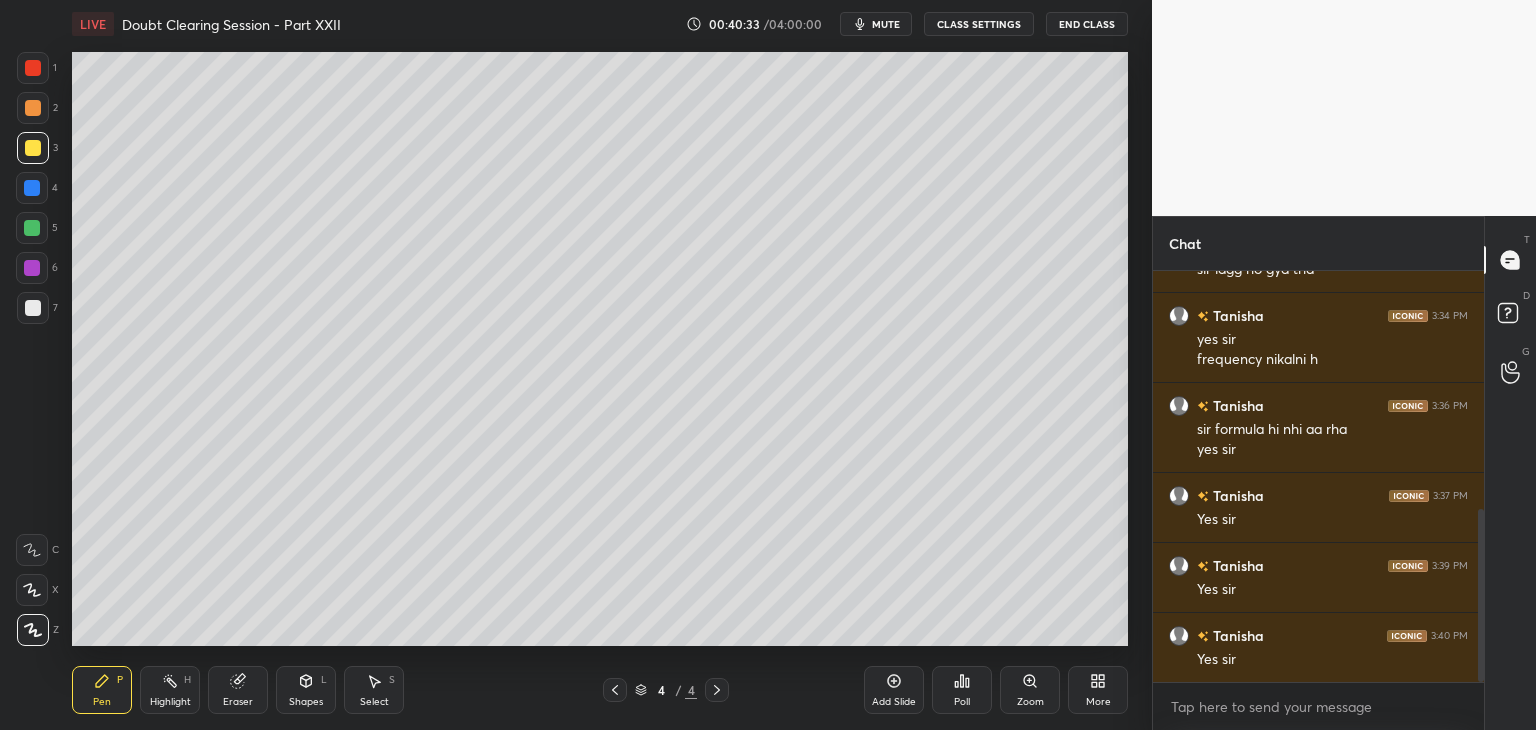 click 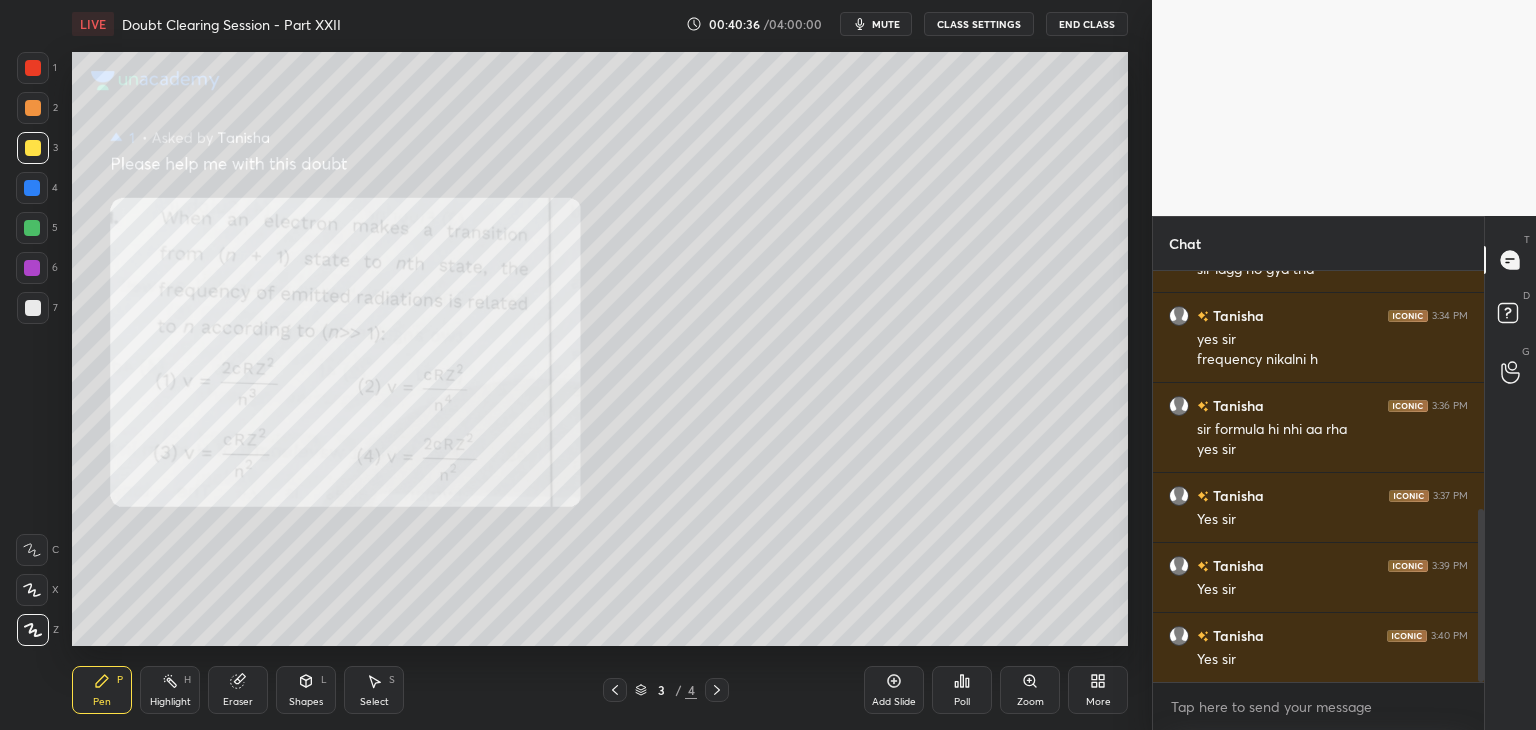 click 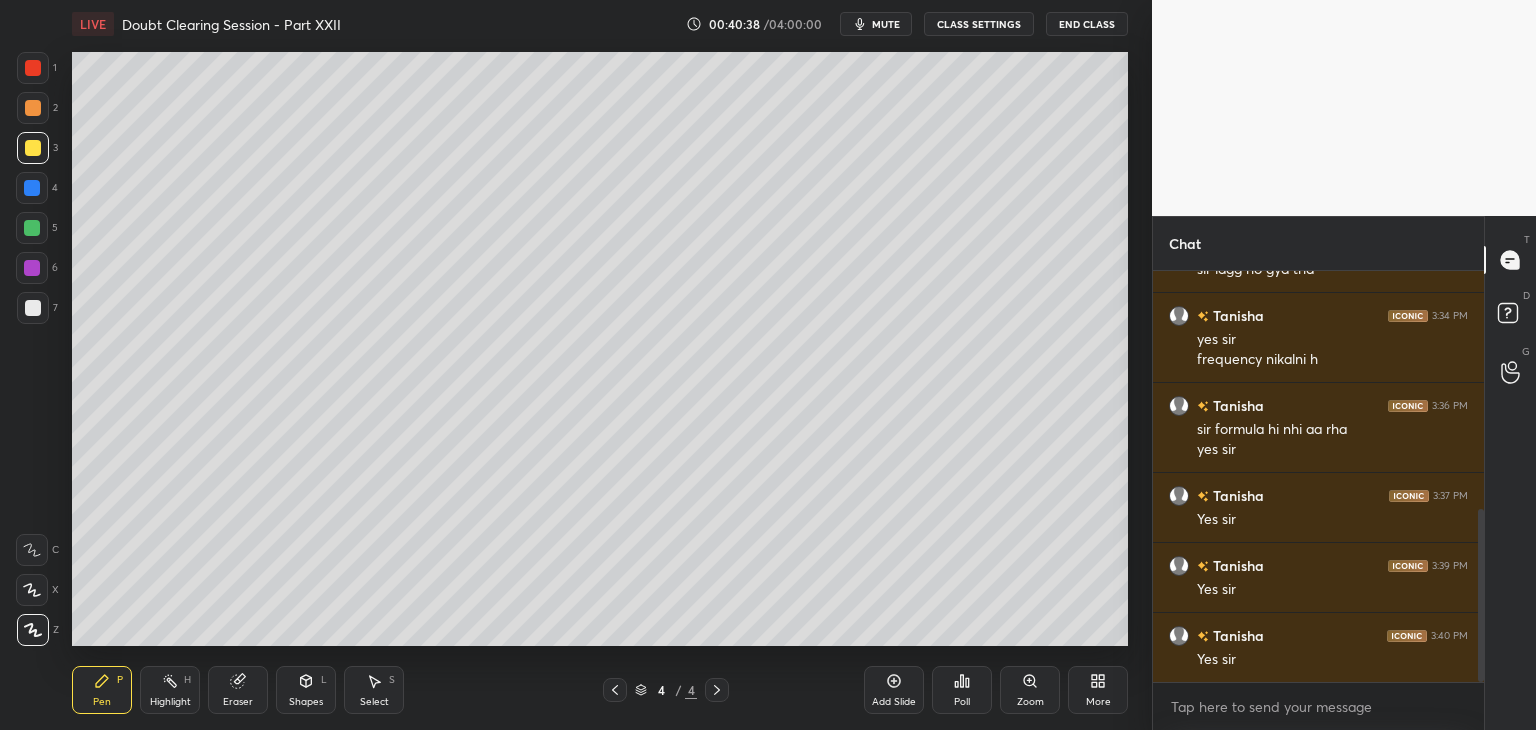 click on "Add Slide" at bounding box center [894, 690] 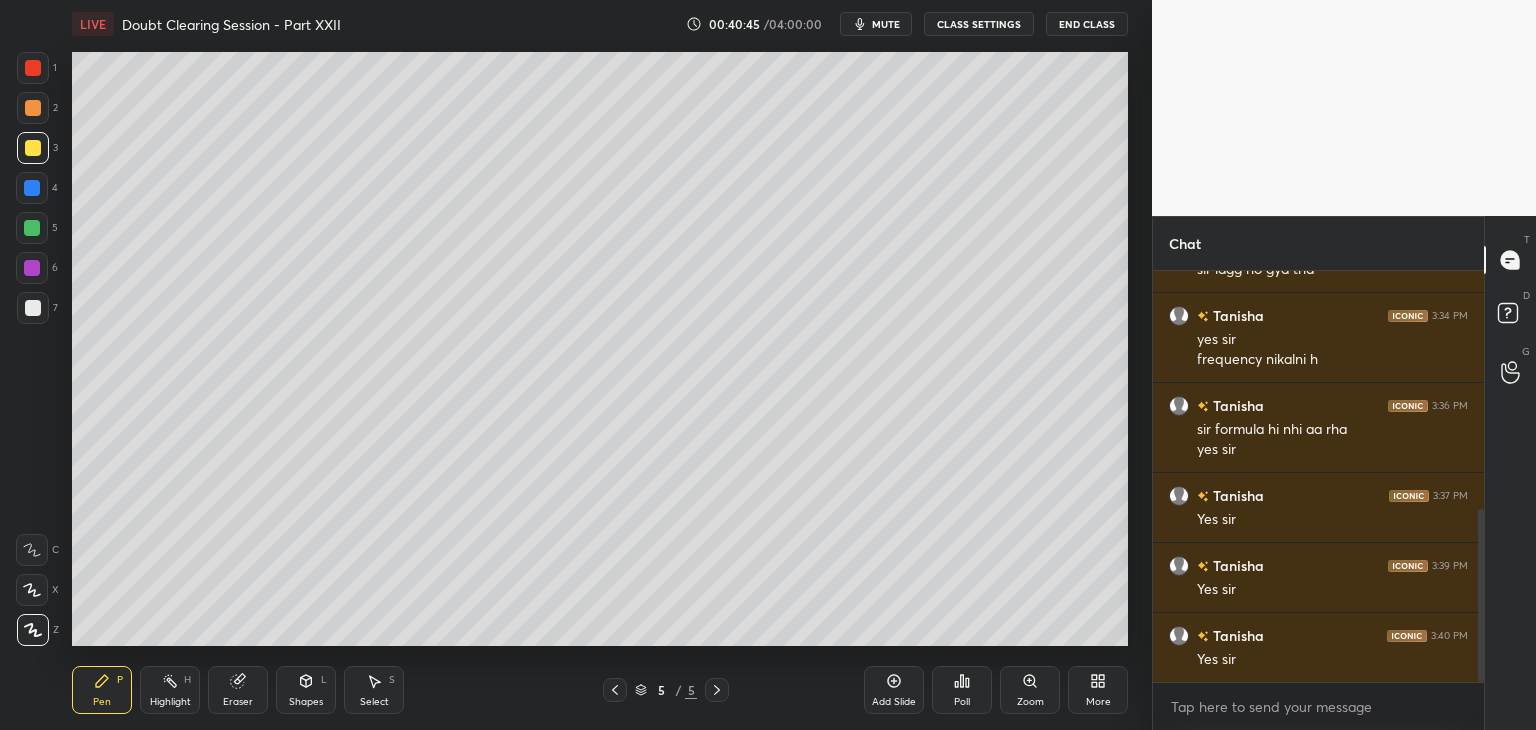 click at bounding box center [32, 228] 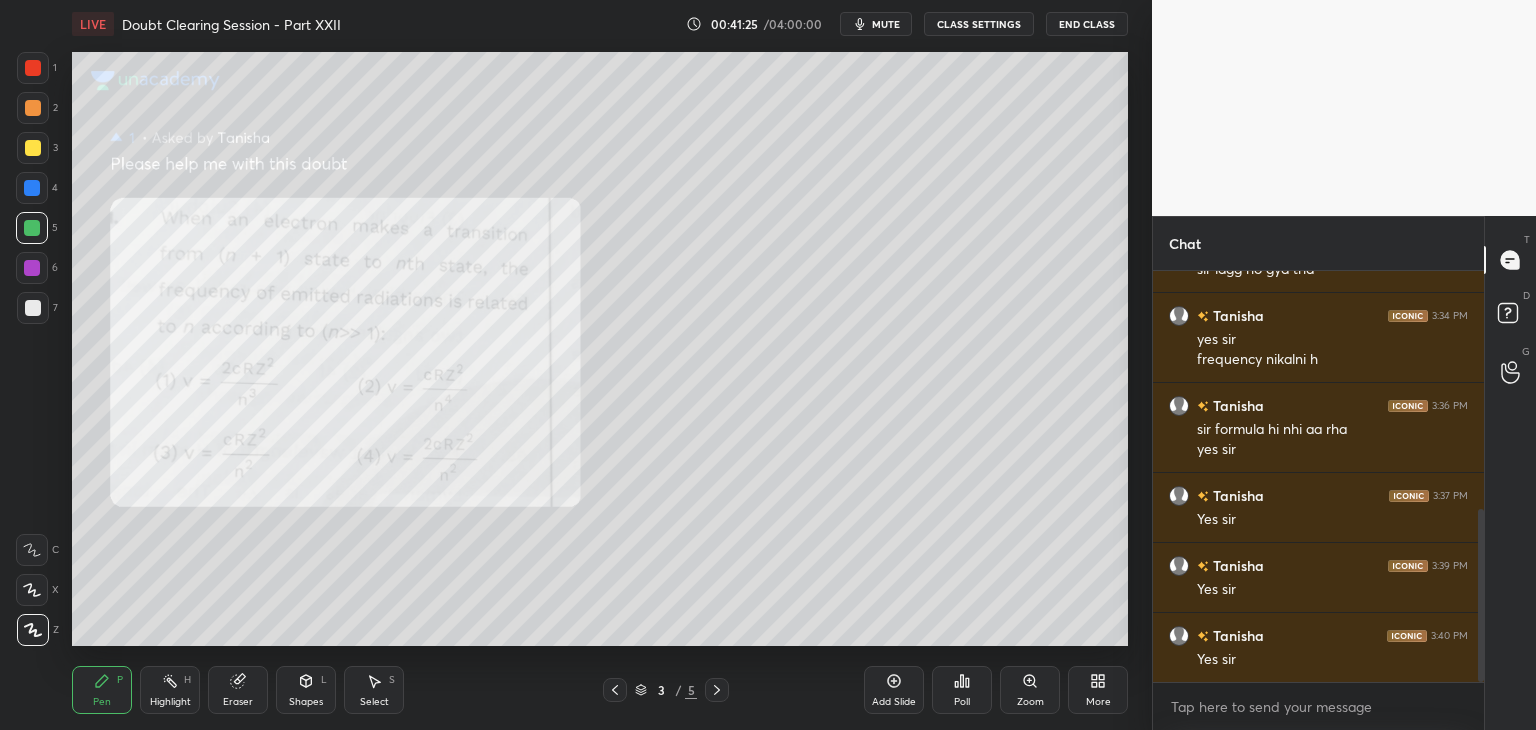 click at bounding box center (33, 68) 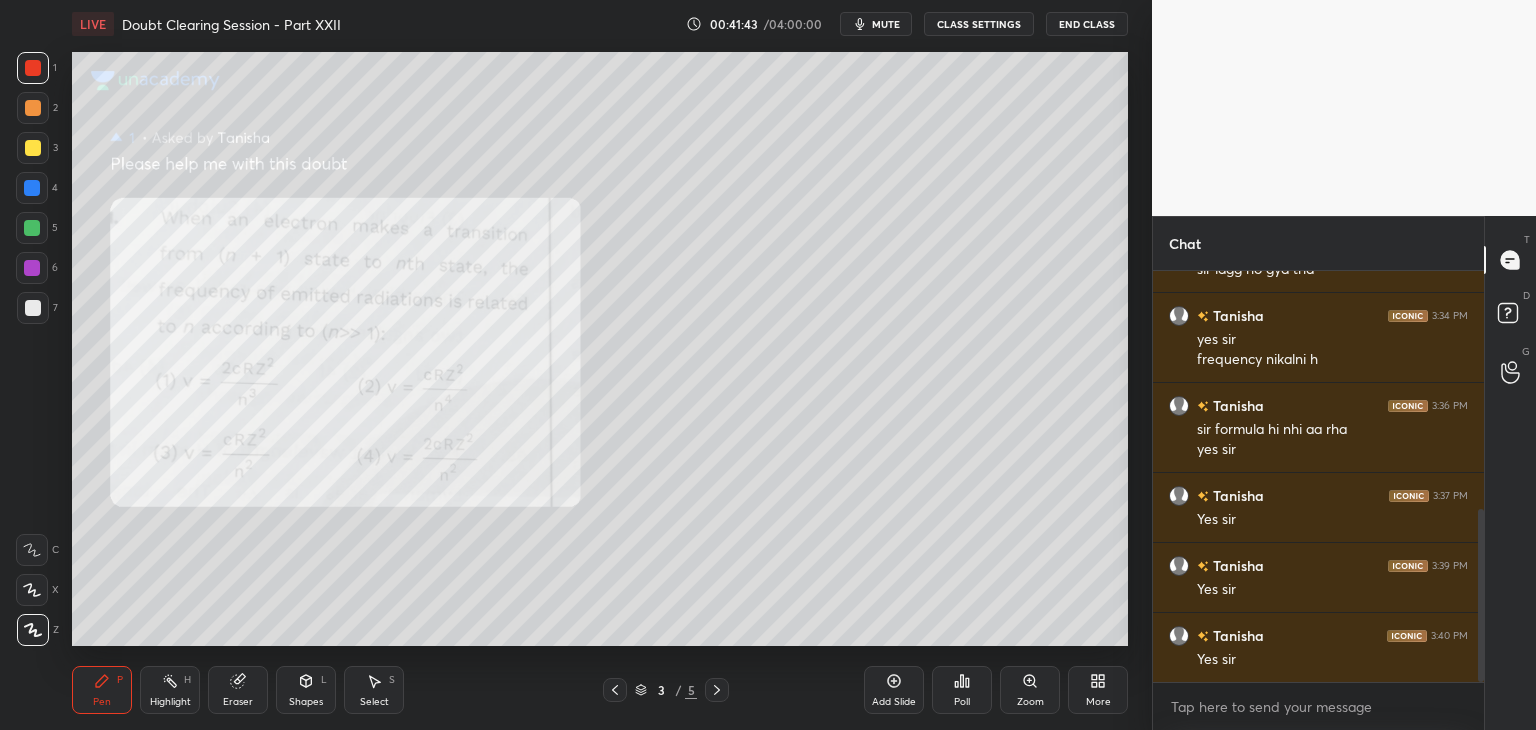click on "3 / 5" at bounding box center [666, 690] 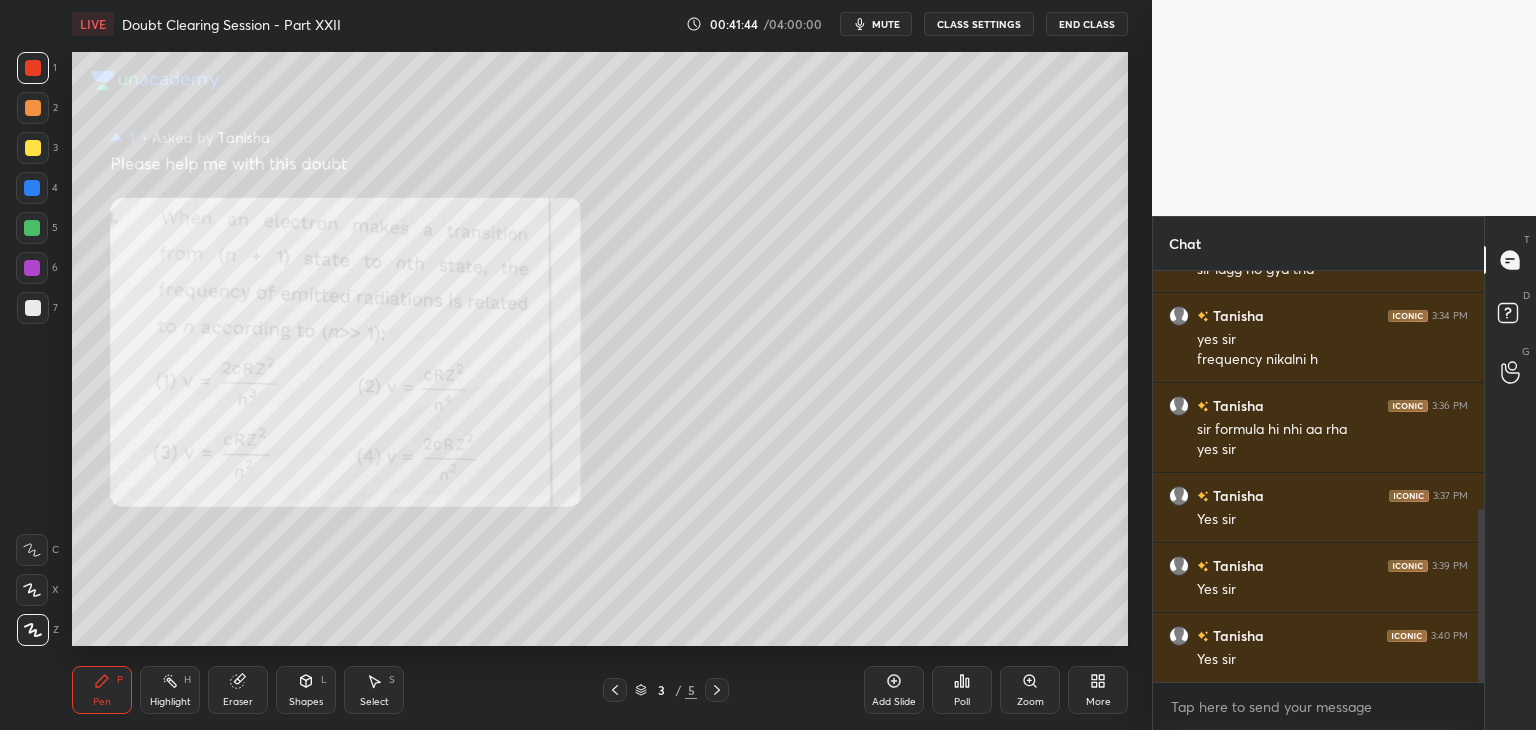 click 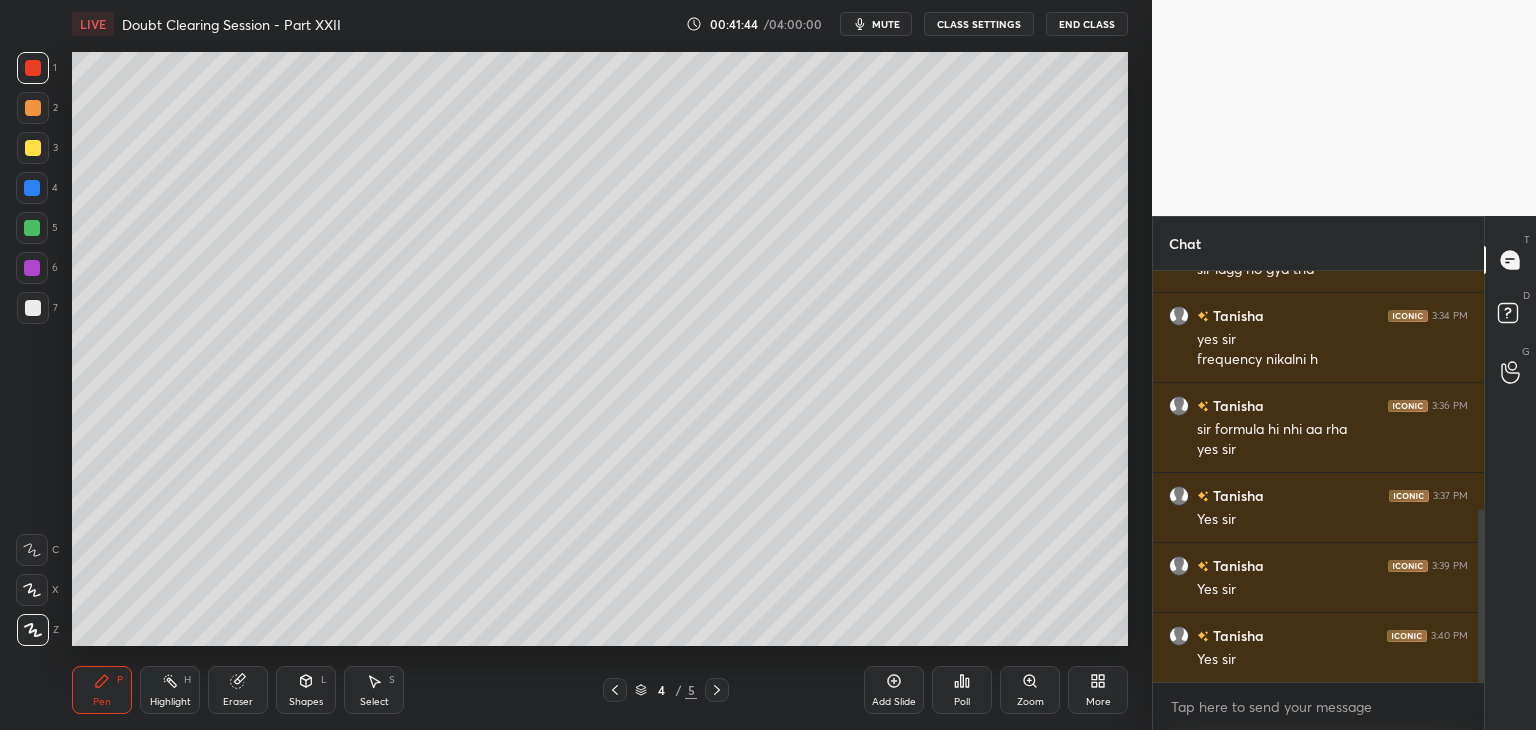 click 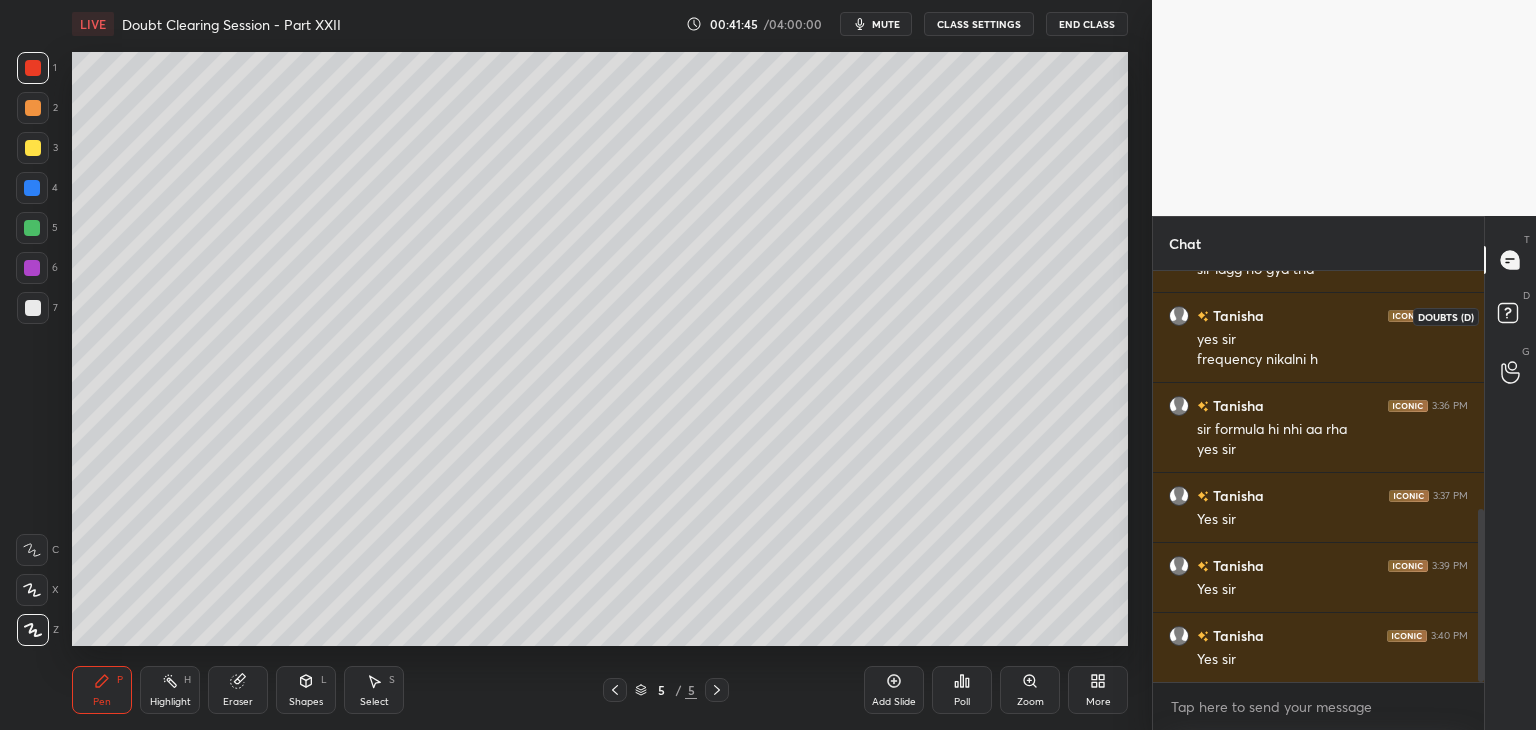 click 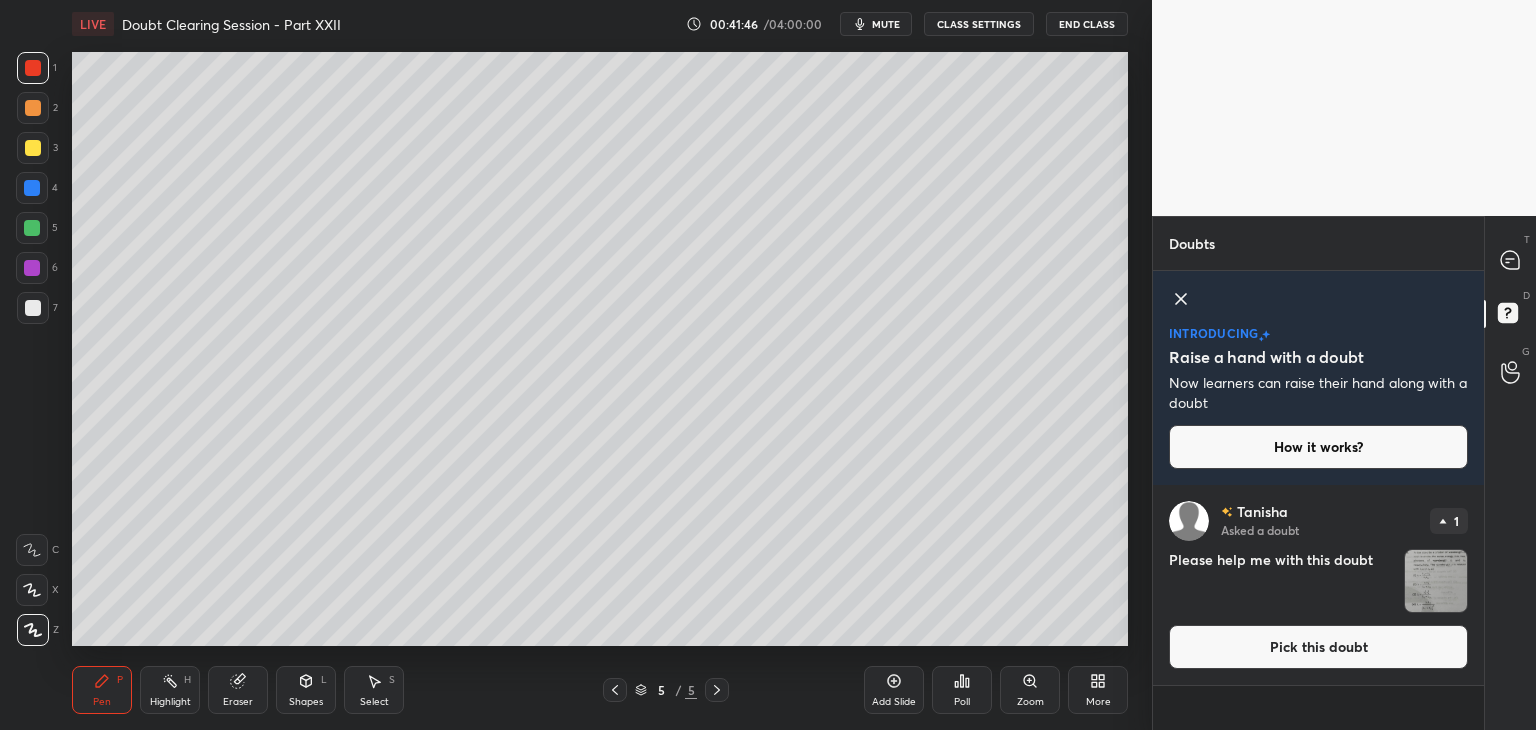 click on "Tanisha Asked a doubt 1 Please help me with this doubt Pick this doubt" at bounding box center (1318, 585) 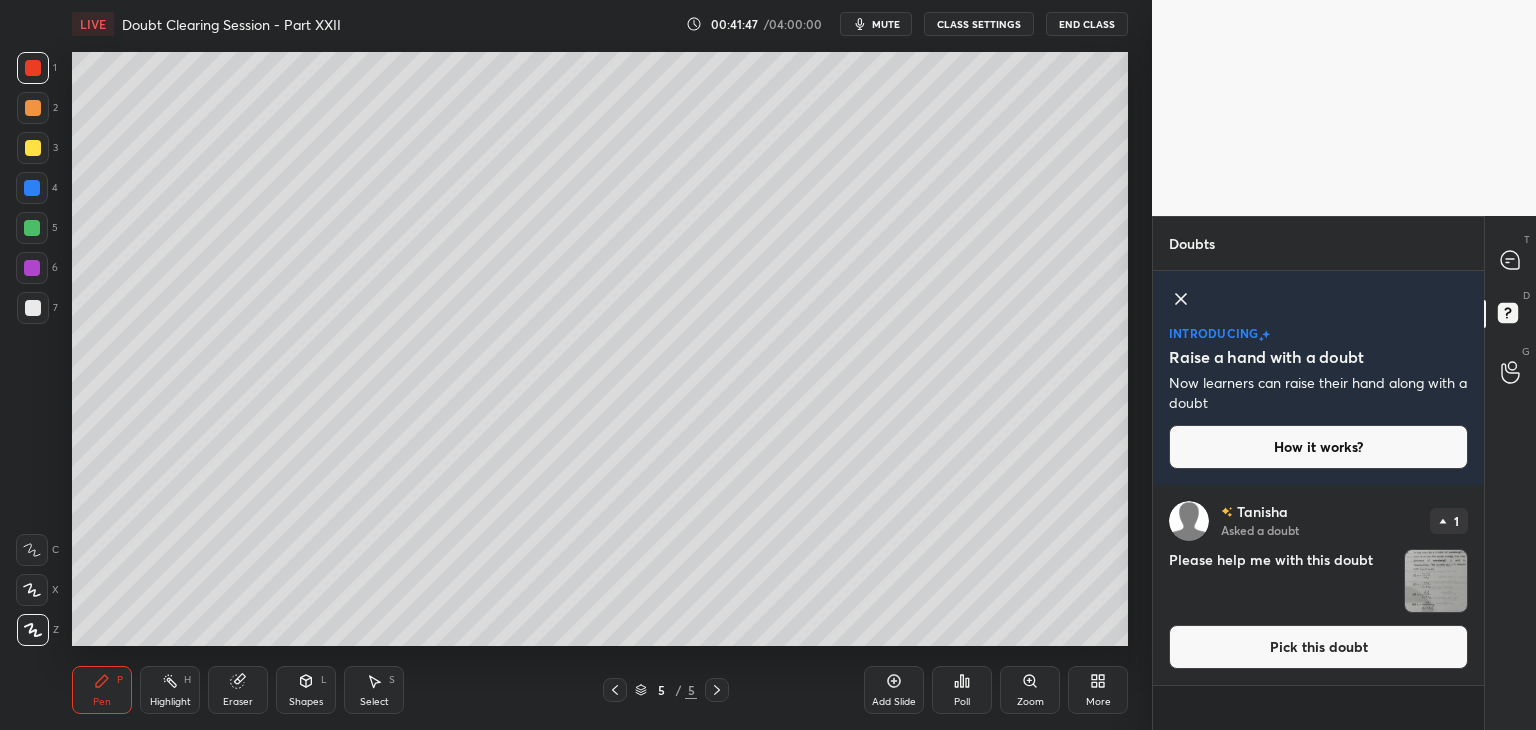 click at bounding box center (1436, 581) 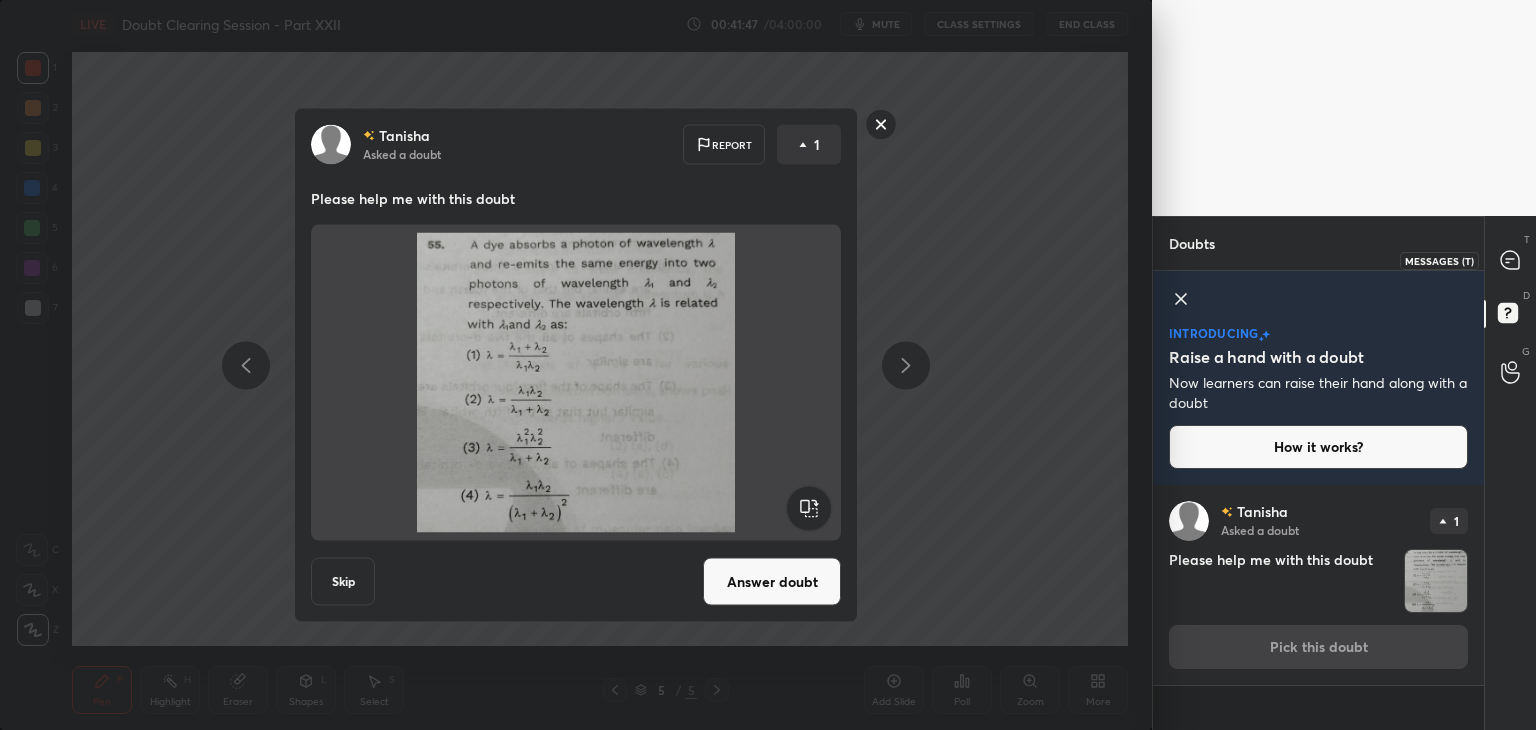 click at bounding box center [1511, 260] 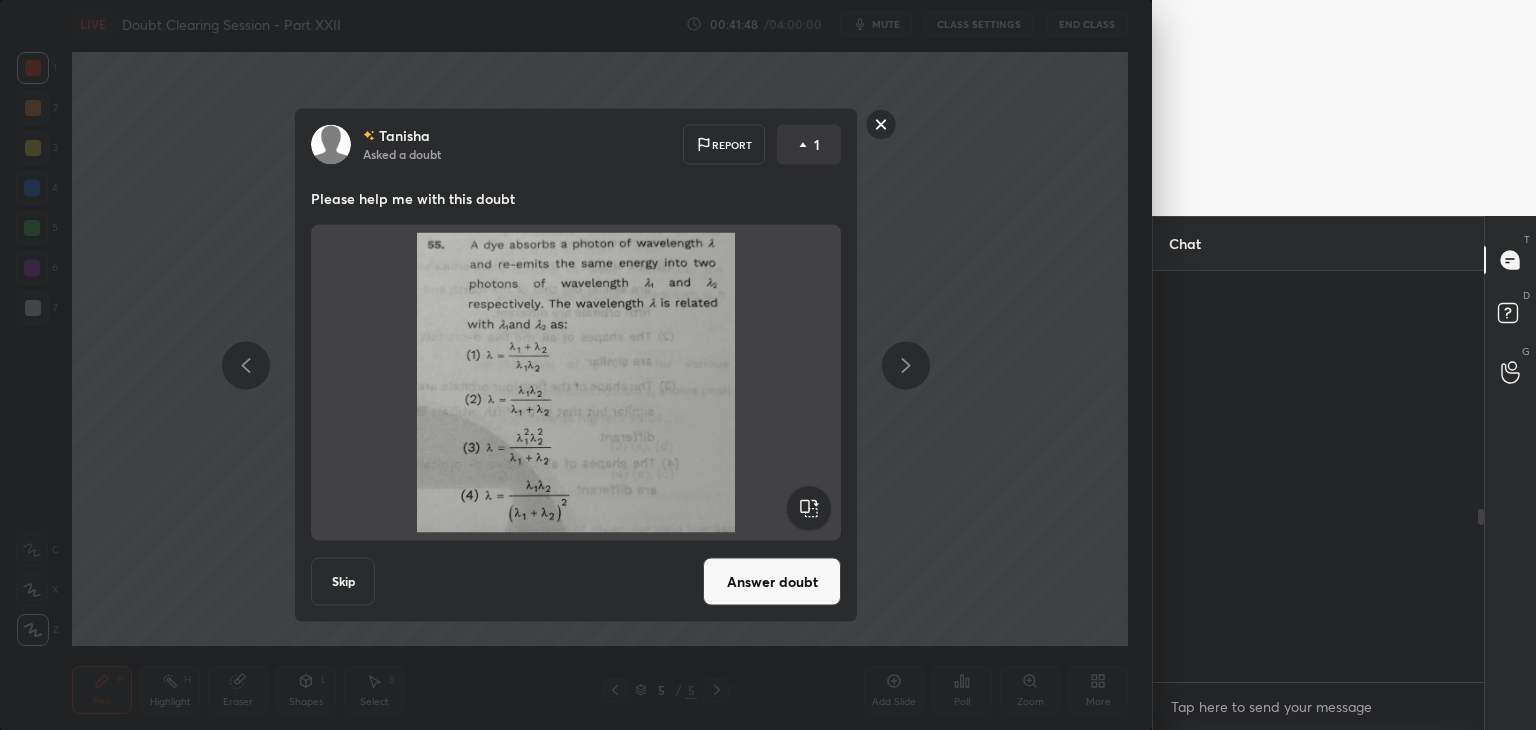 scroll, scrollTop: 568, scrollLeft: 0, axis: vertical 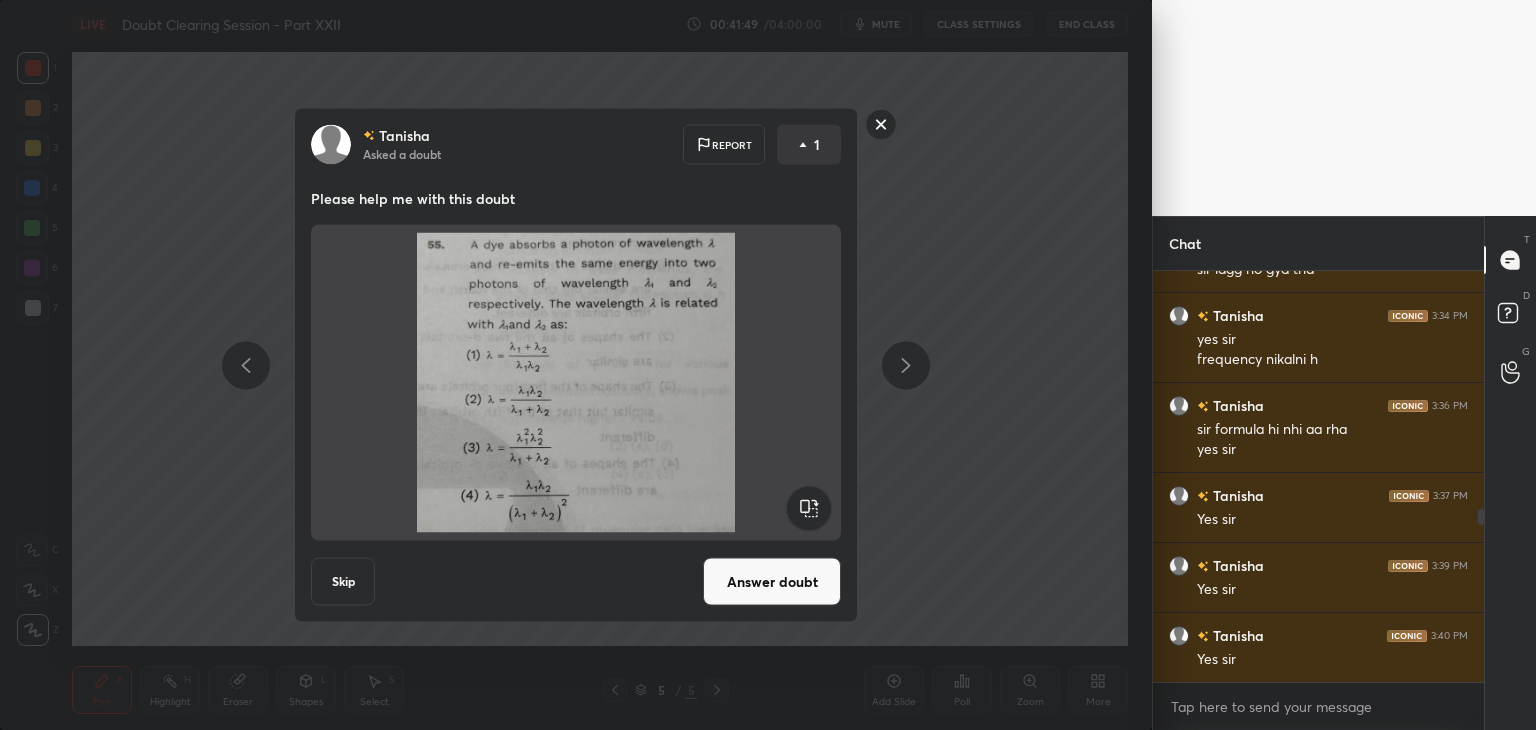 click on "Answer doubt" at bounding box center (772, 582) 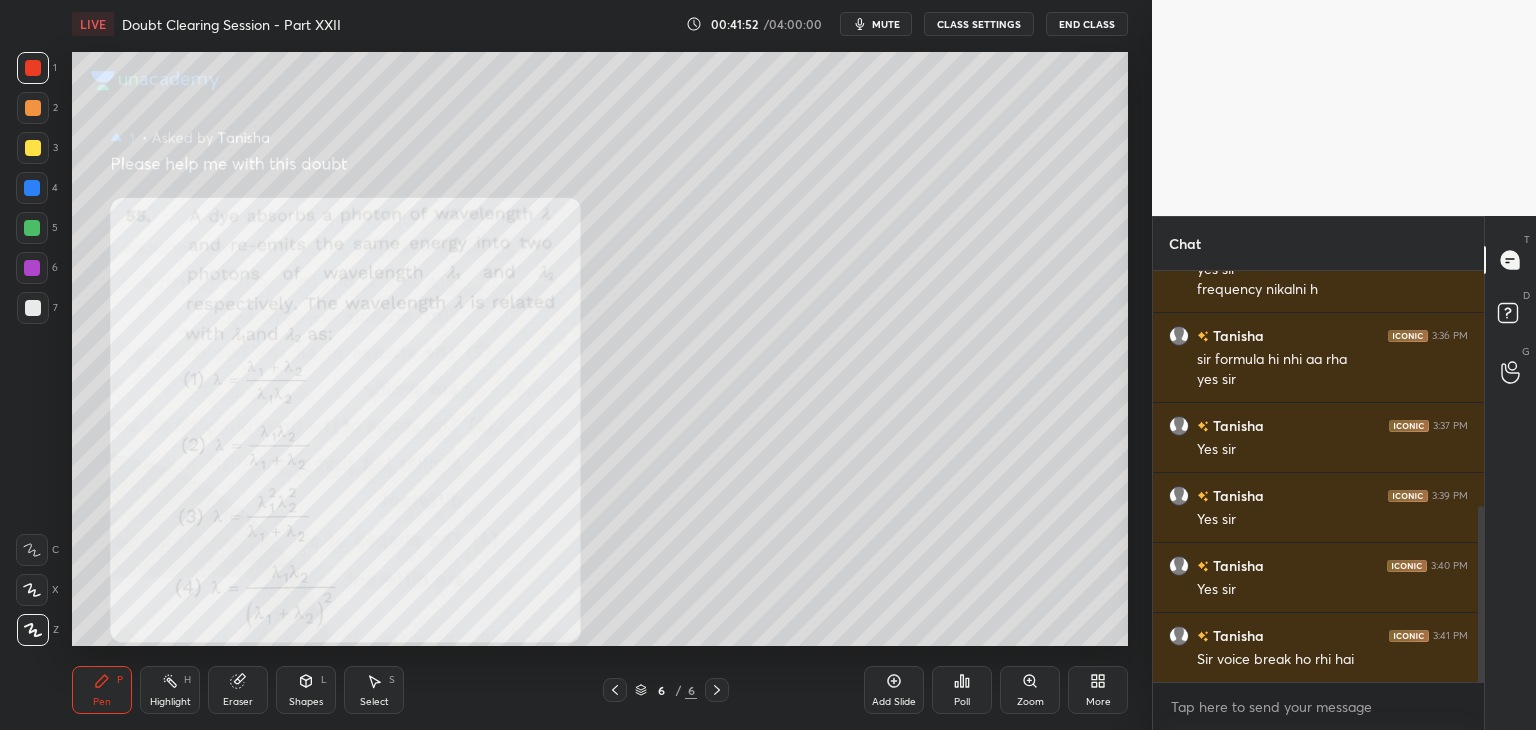 scroll, scrollTop: 552, scrollLeft: 0, axis: vertical 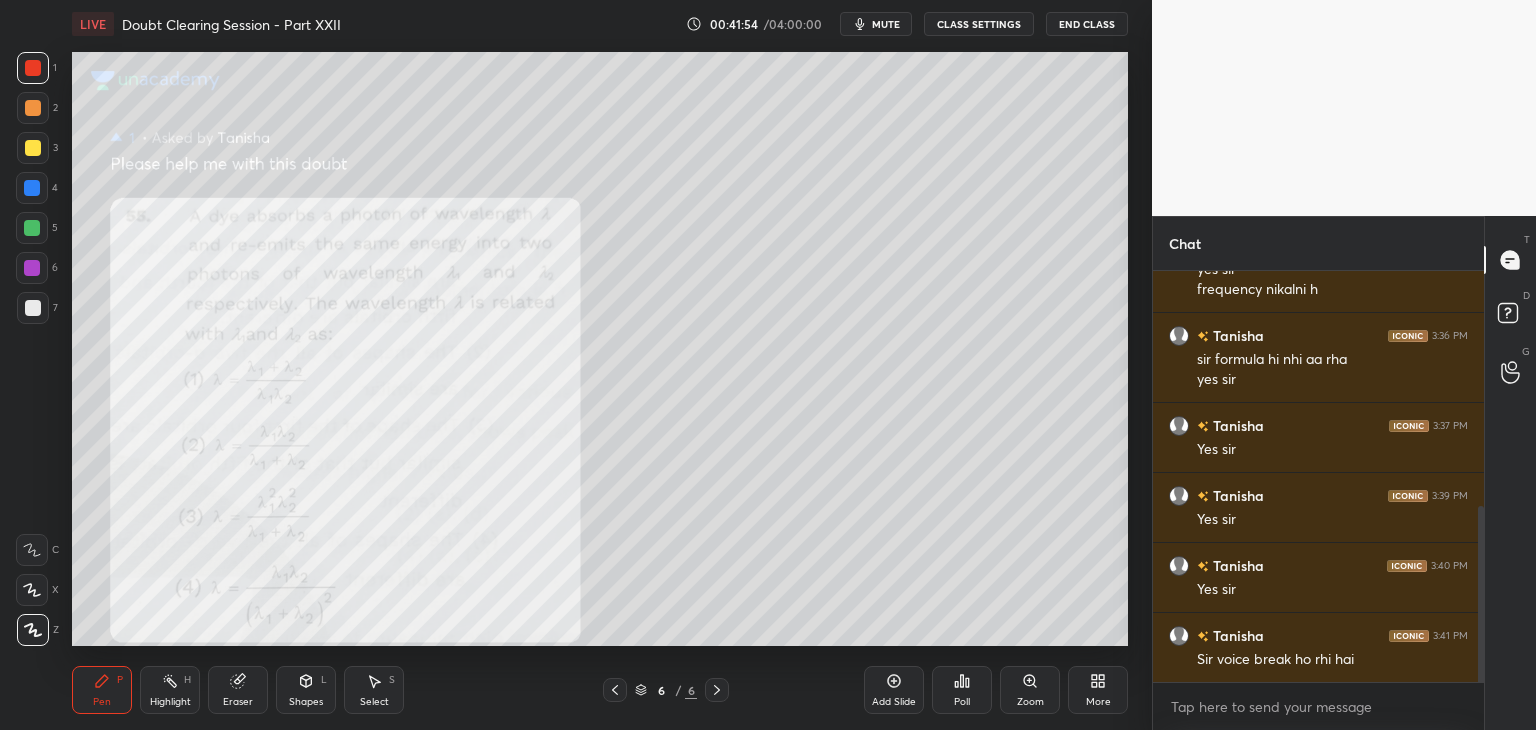 click at bounding box center [32, 268] 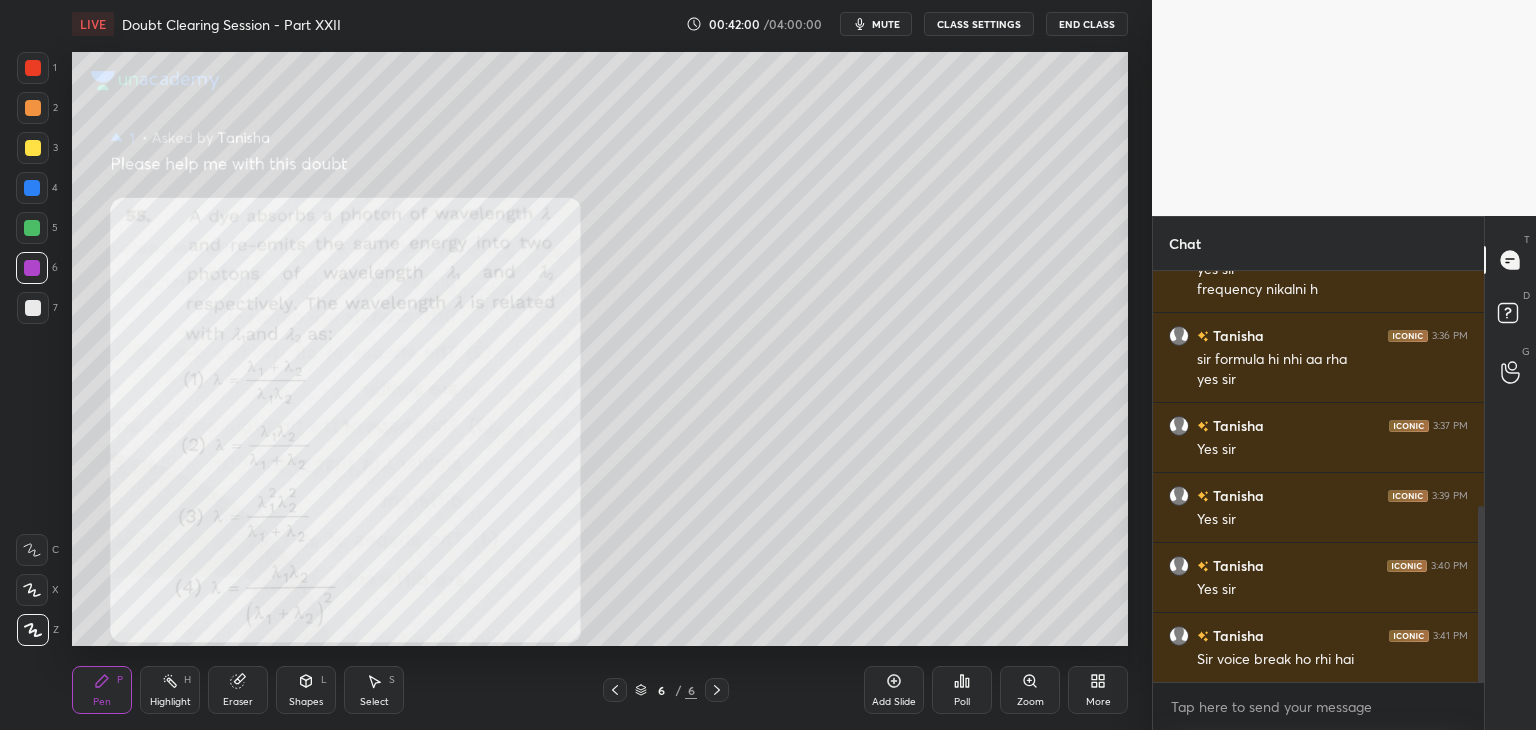 click at bounding box center (33, 148) 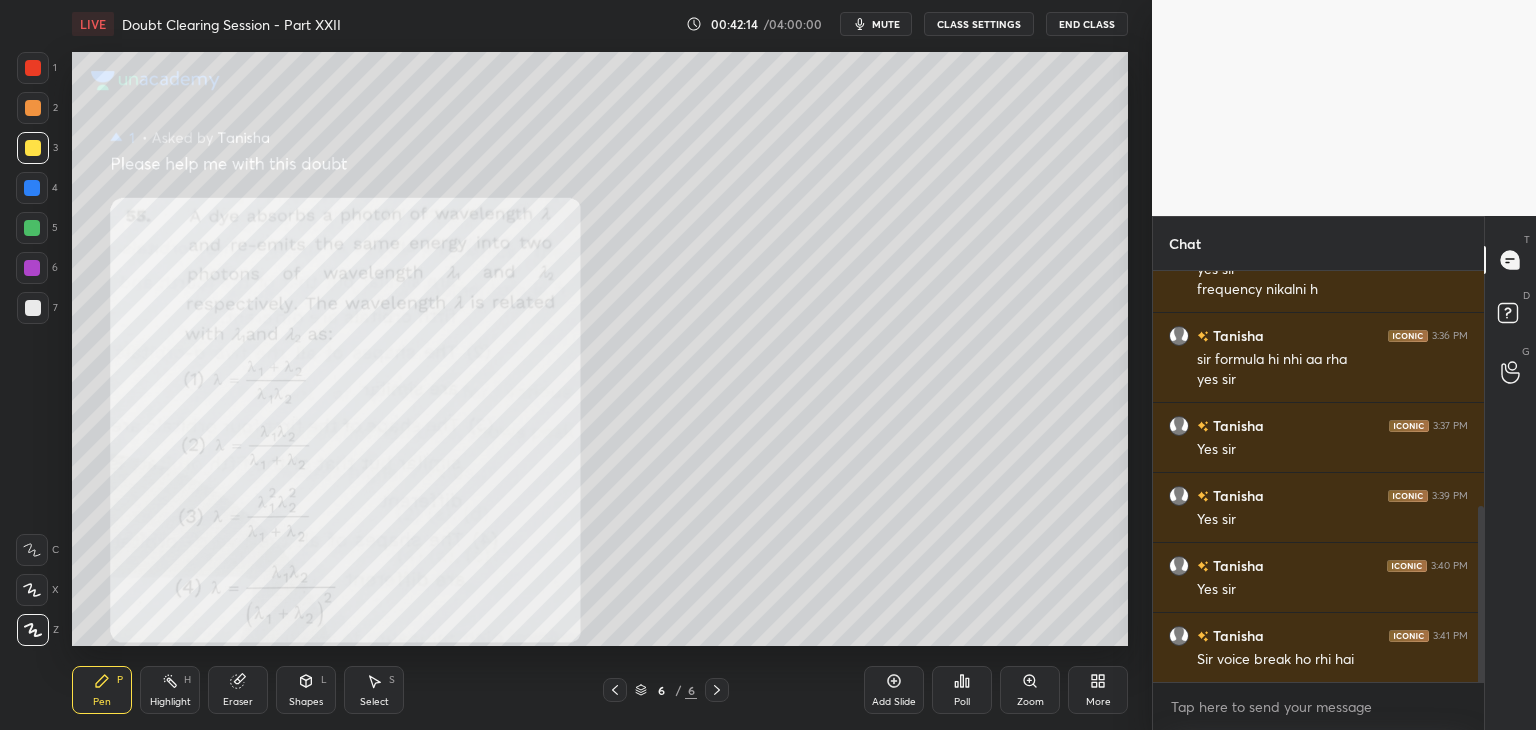 click at bounding box center (32, 188) 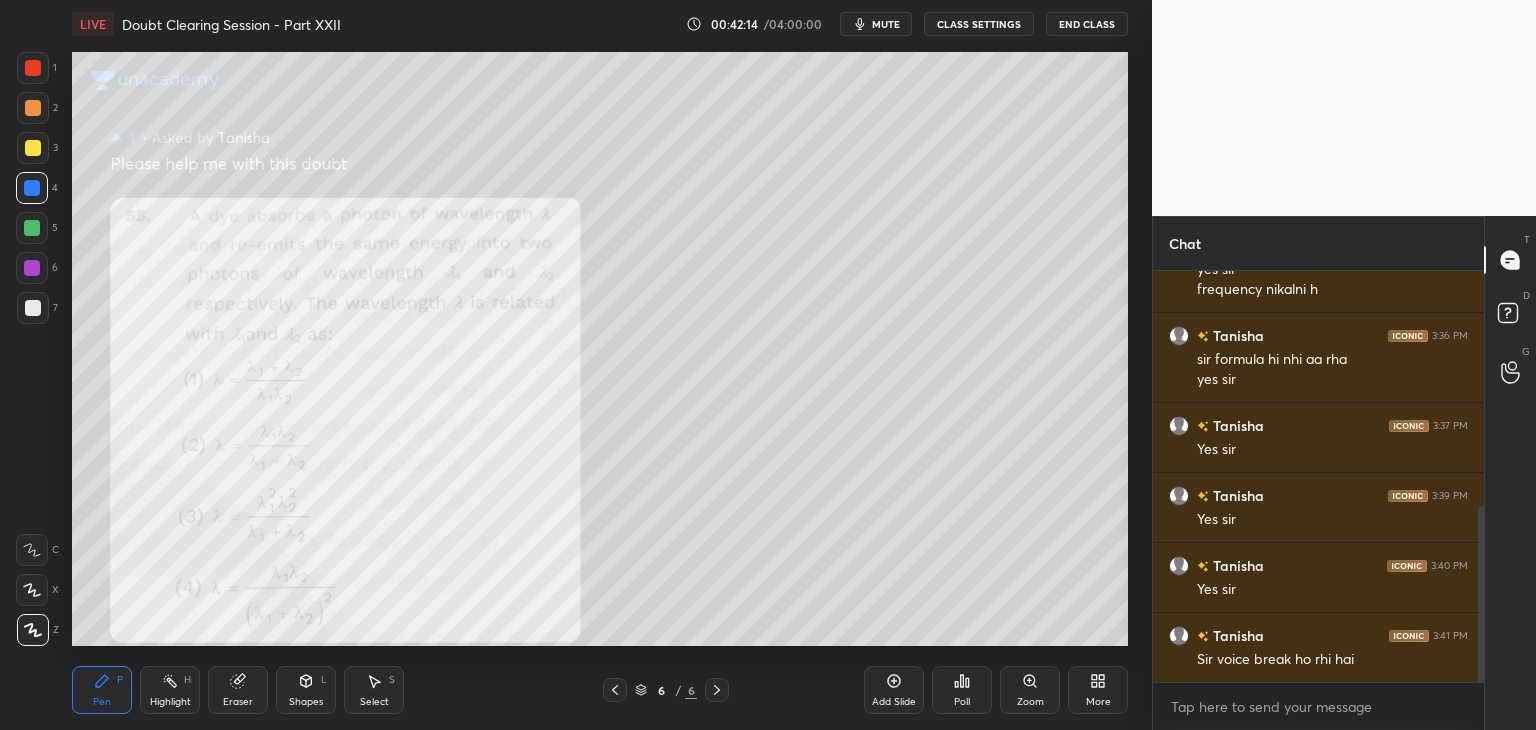 click at bounding box center (32, 228) 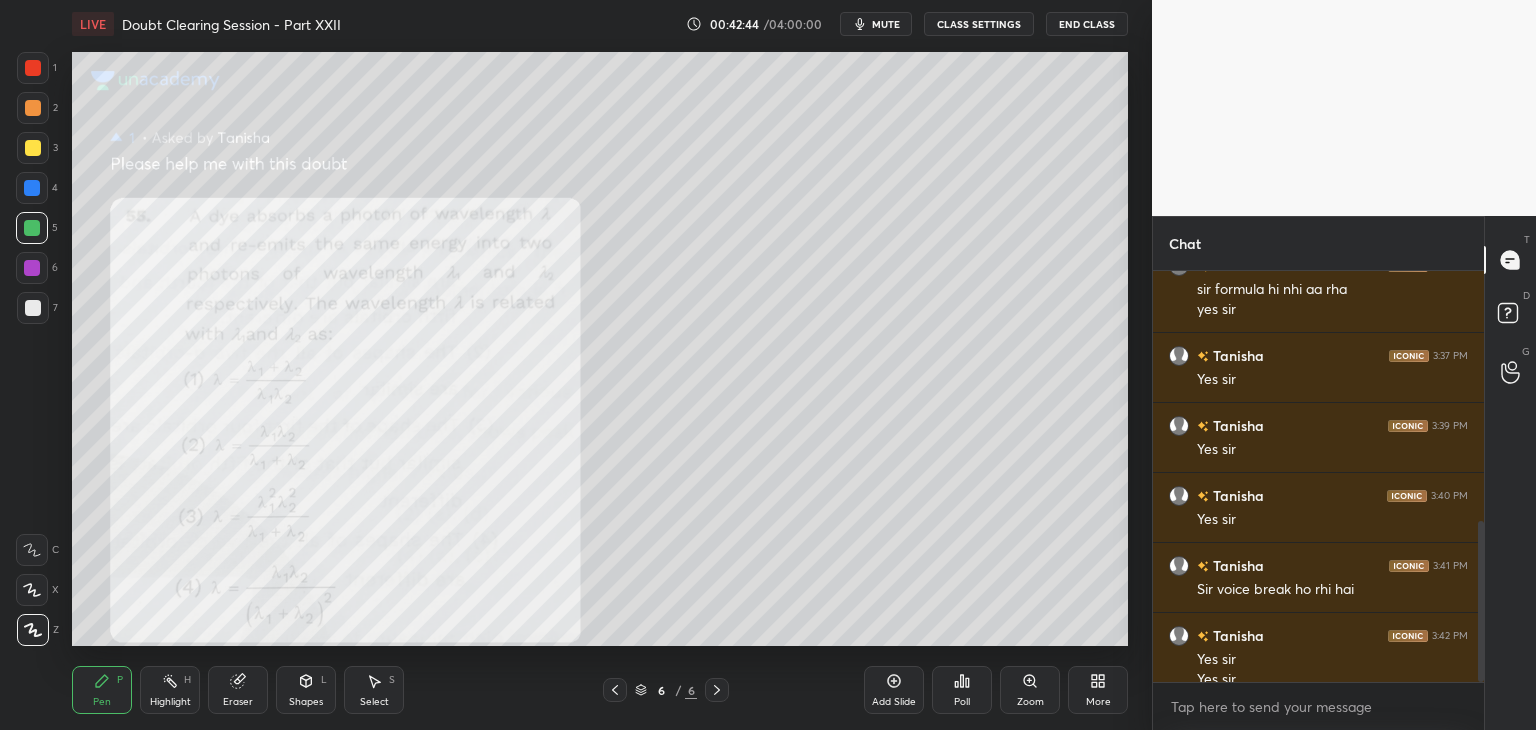 scroll, scrollTop: 642, scrollLeft: 0, axis: vertical 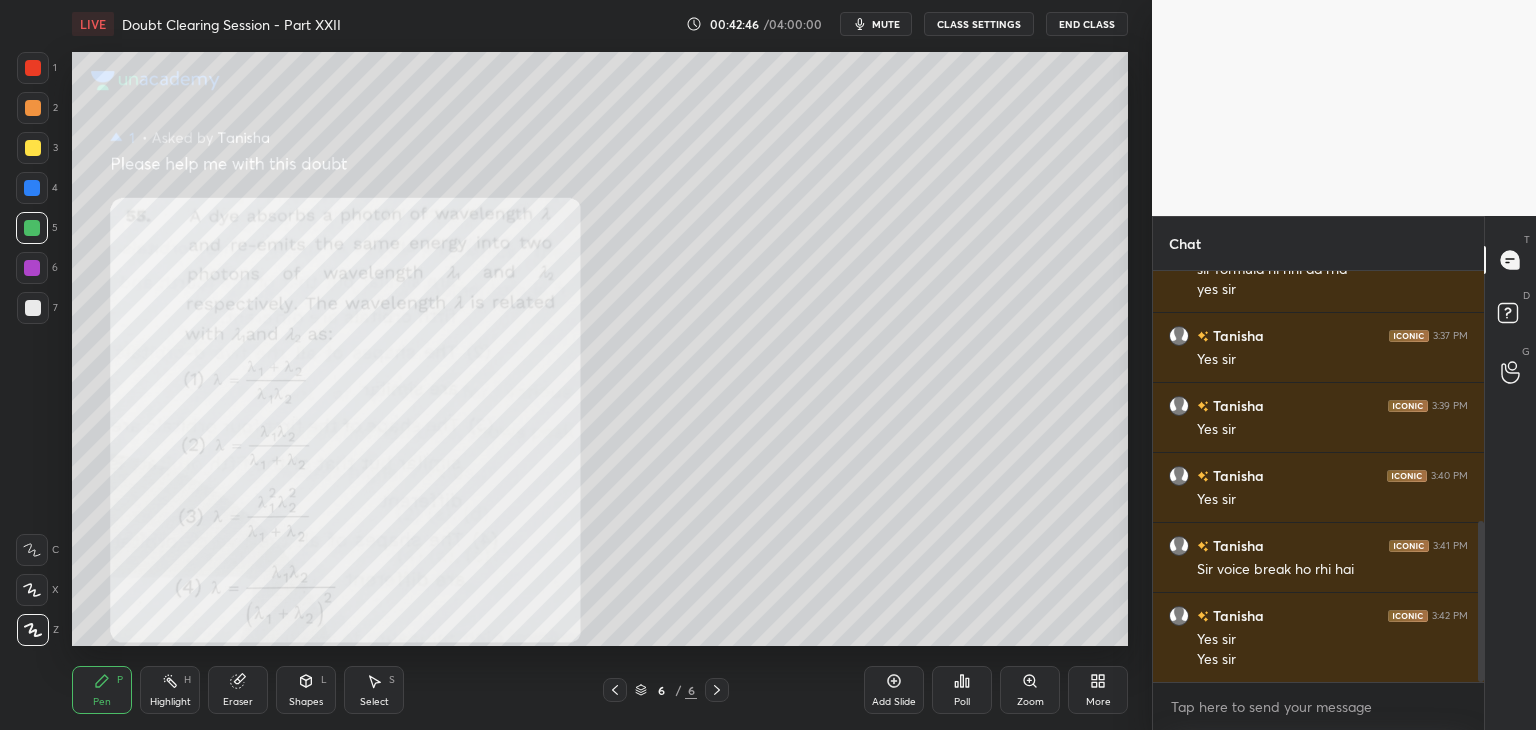 click at bounding box center [33, 148] 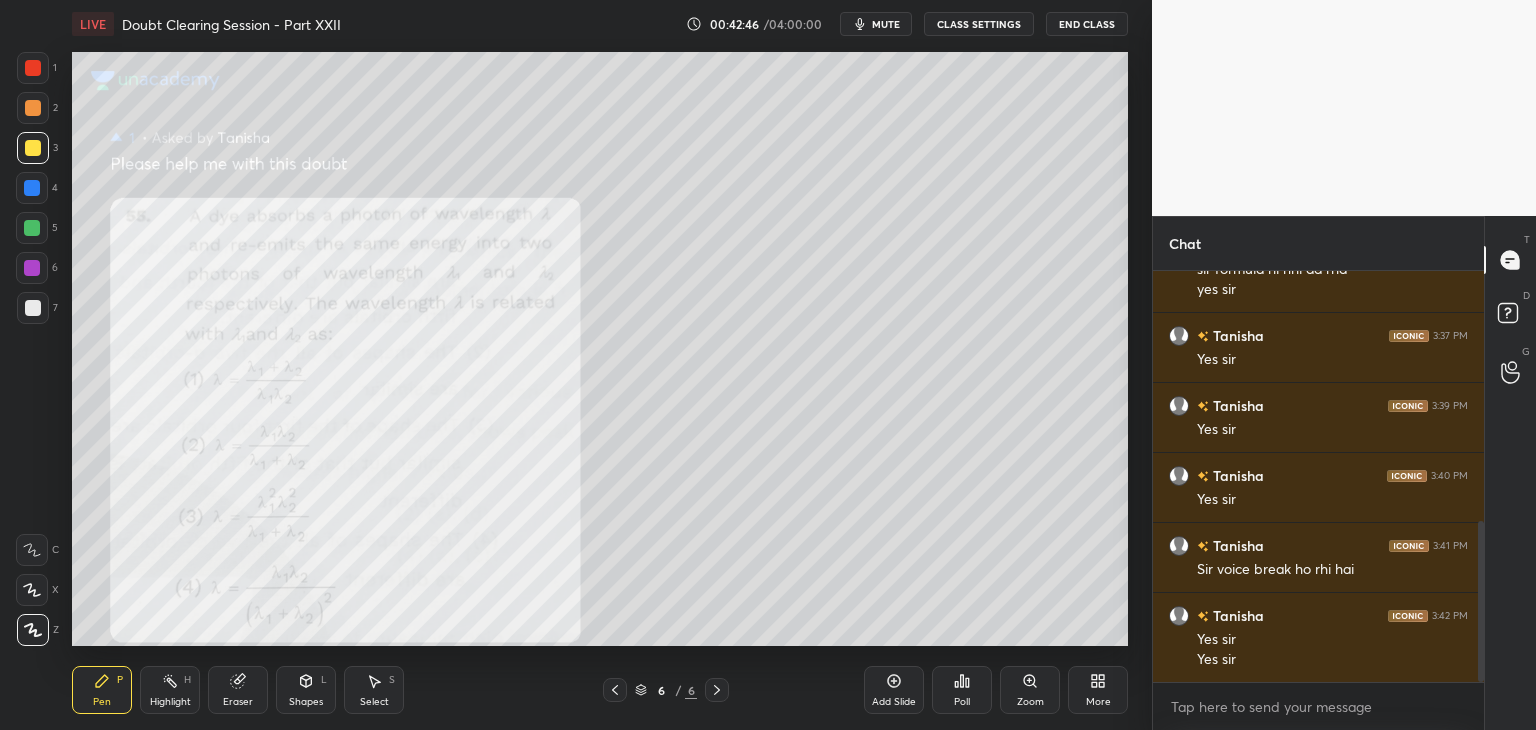 click on "2" at bounding box center [37, 108] 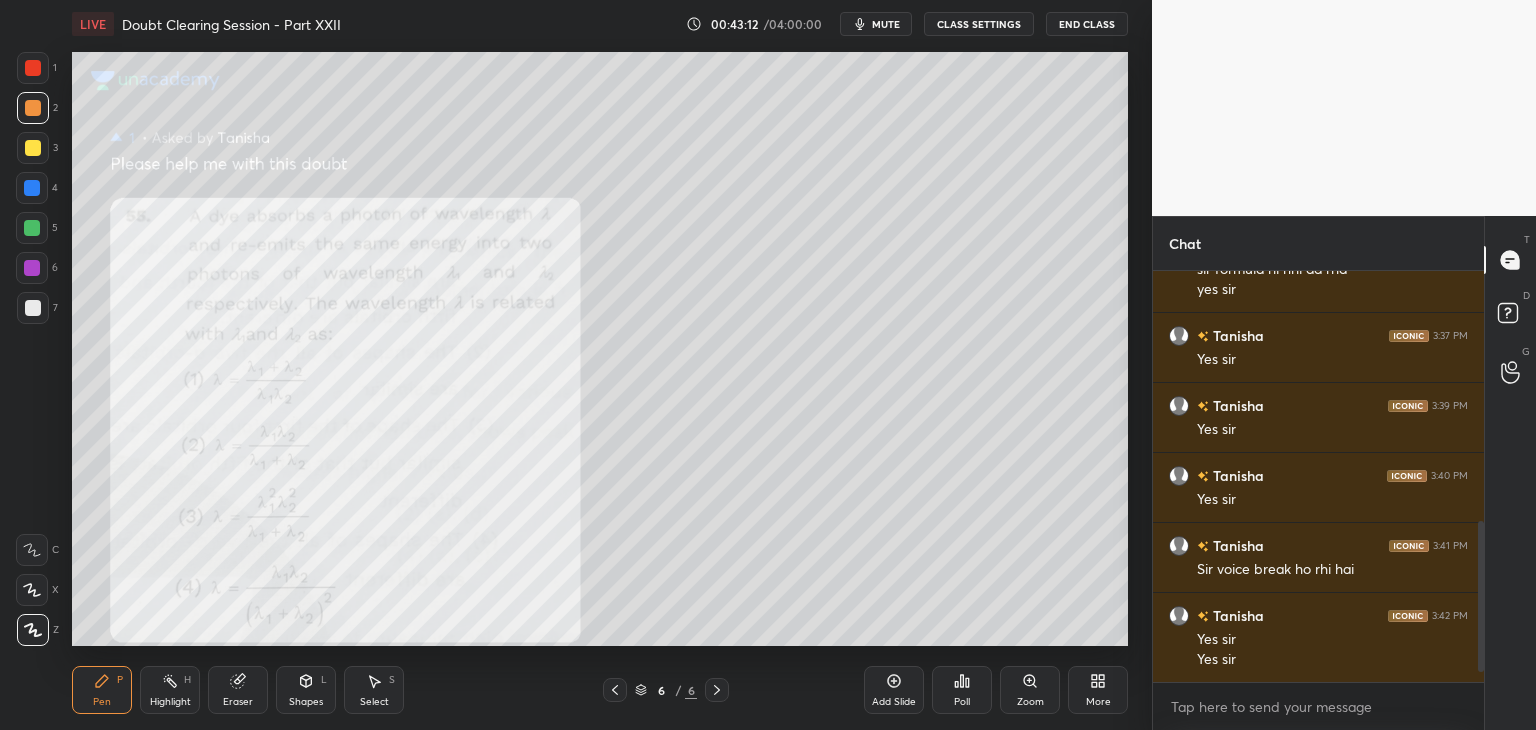scroll, scrollTop: 712, scrollLeft: 0, axis: vertical 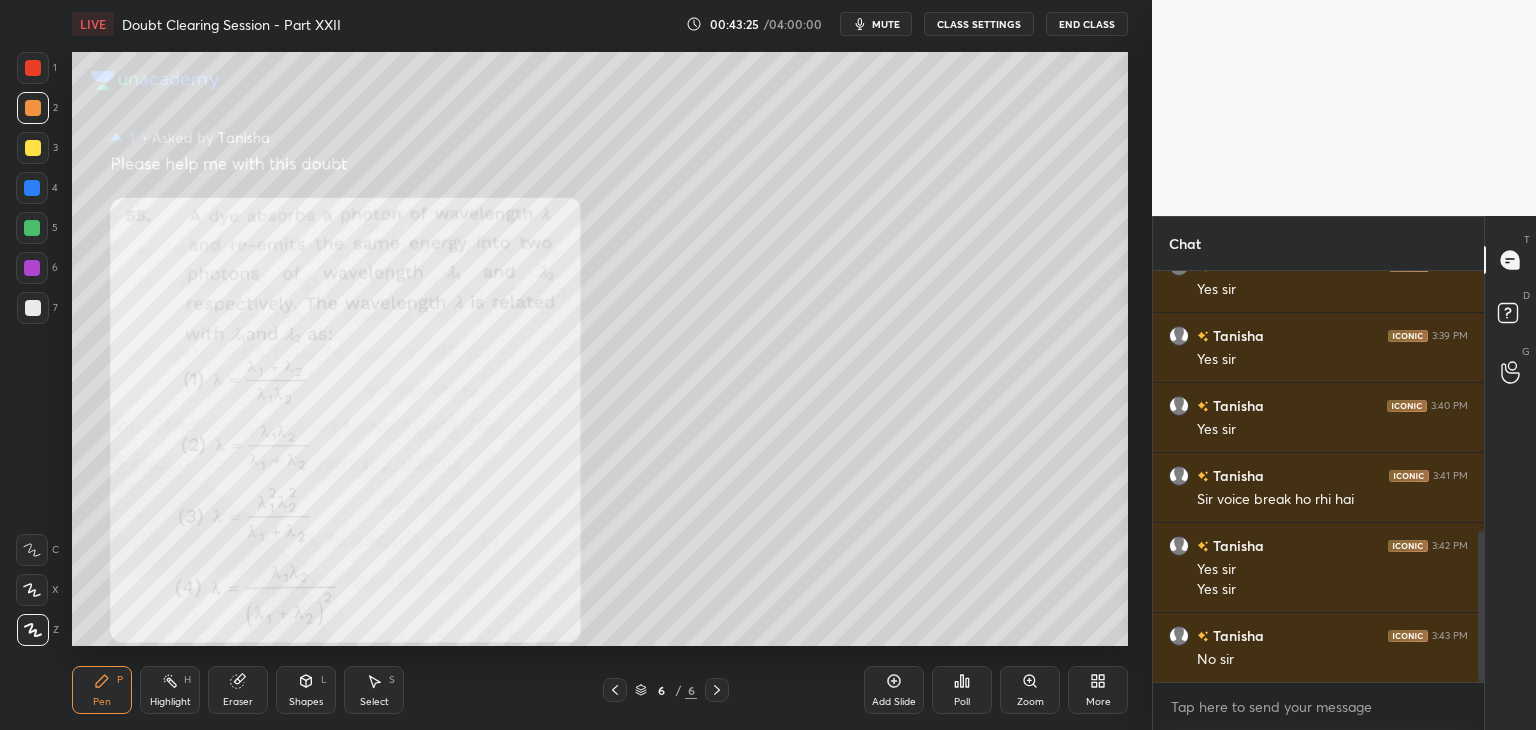 click 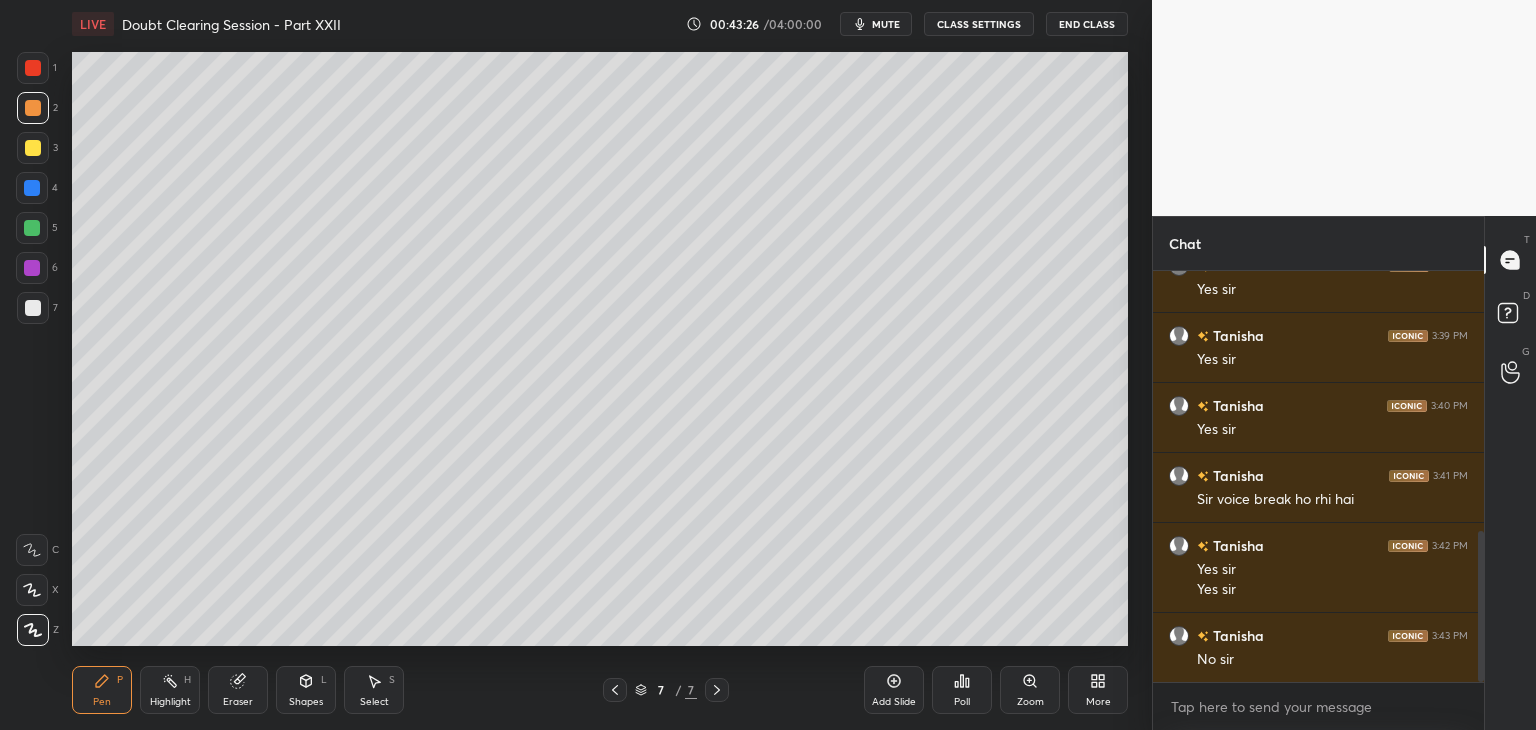 click at bounding box center (32, 228) 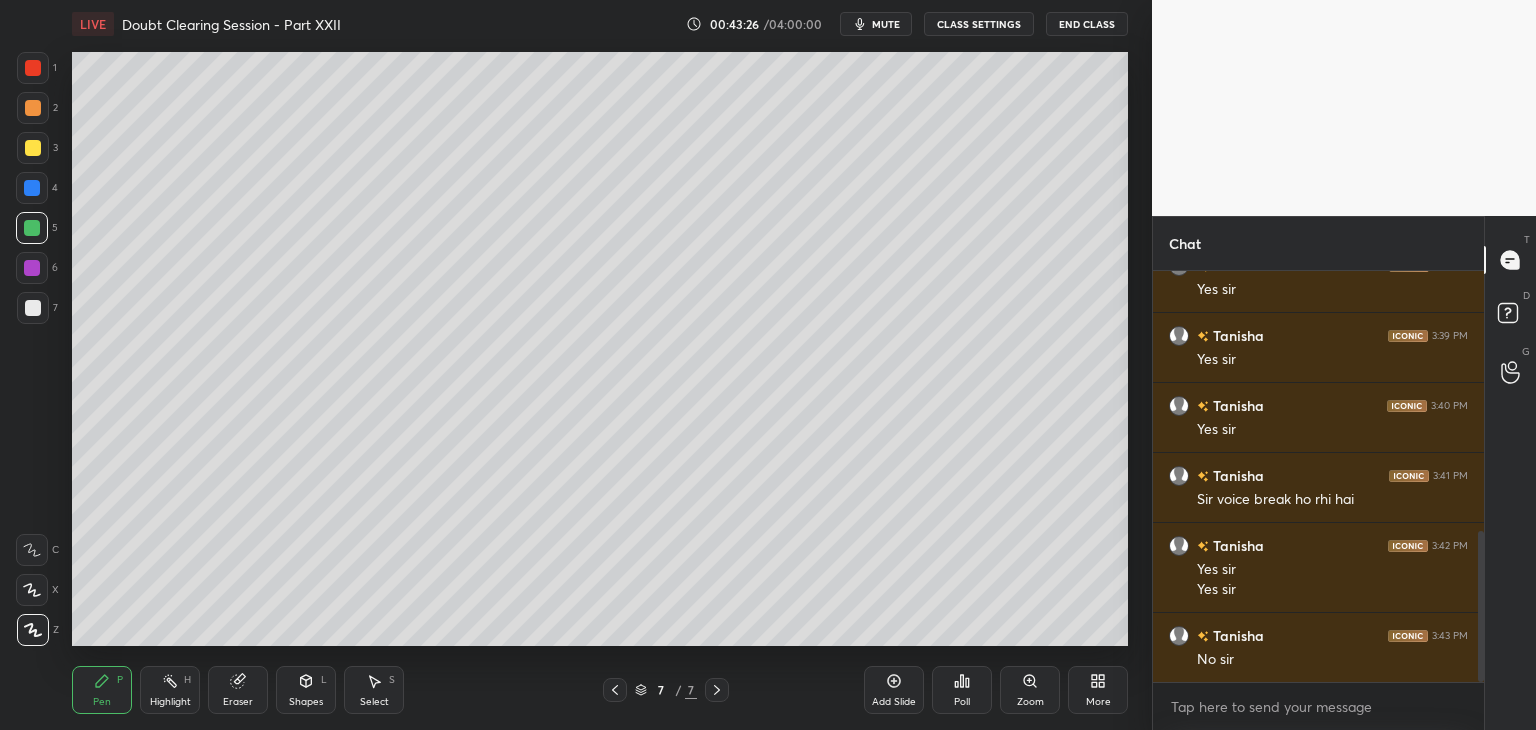 click at bounding box center [32, 268] 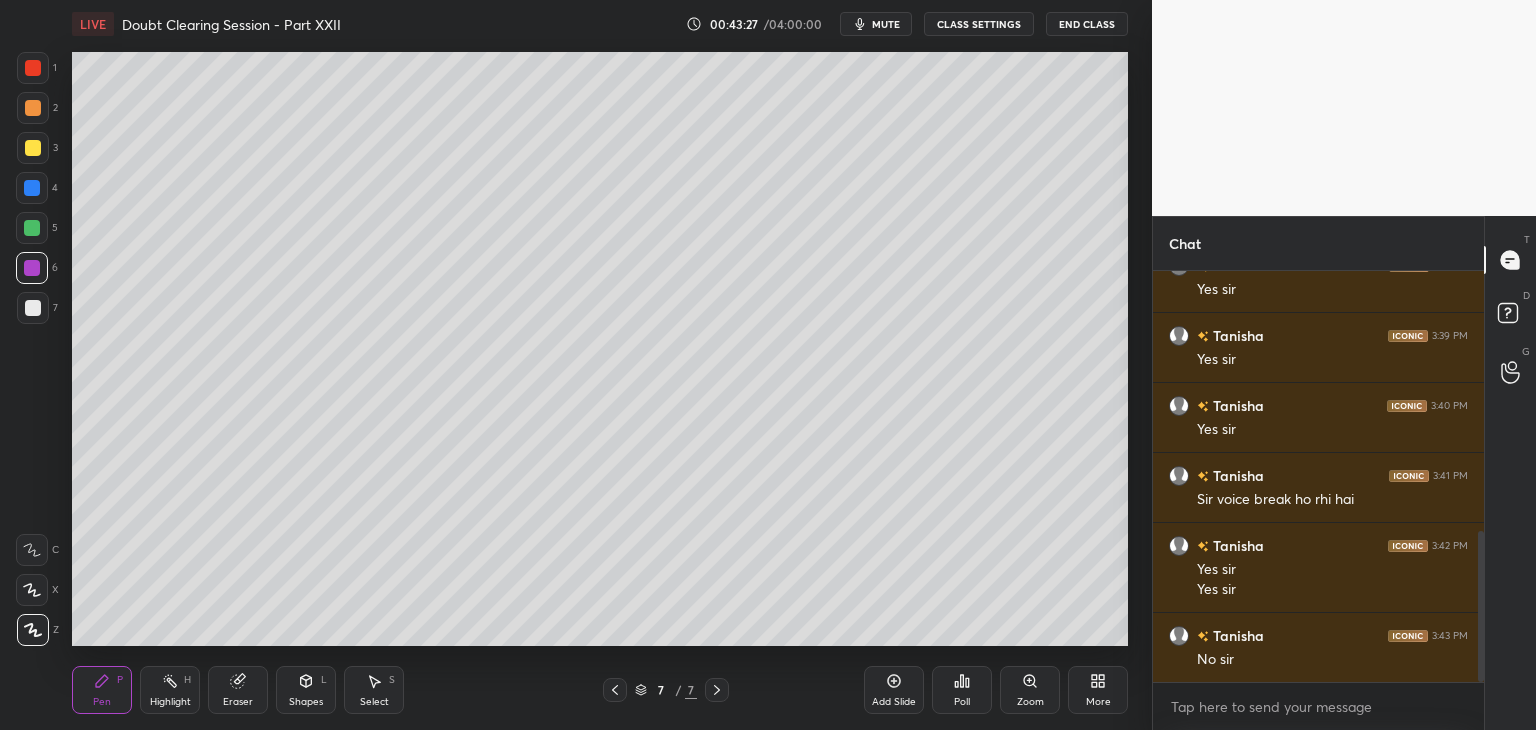 click at bounding box center (33, 308) 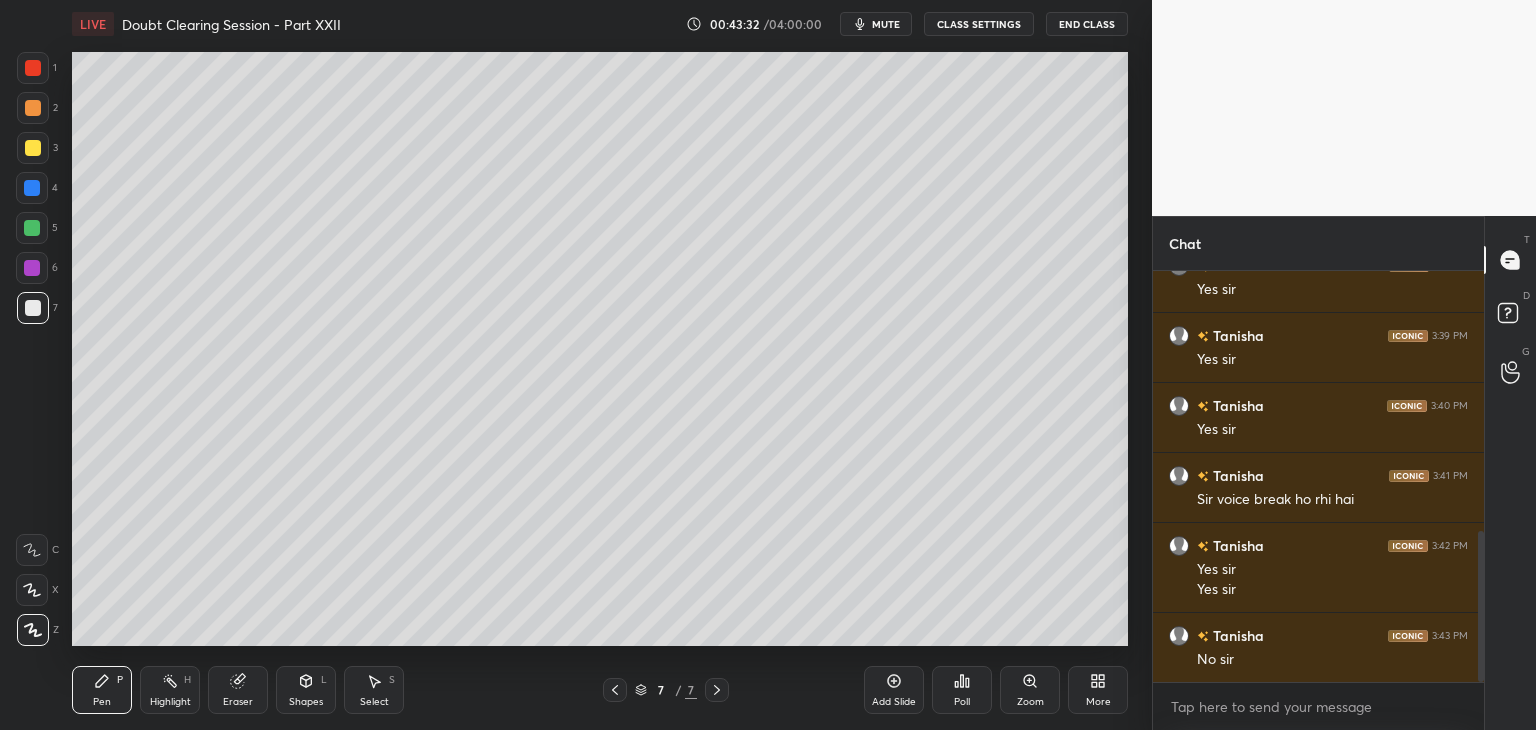click on "Pen P Highlight H Eraser Shapes L Select S 7 / 7 Add Slide Poll Zoom More" at bounding box center (600, 690) 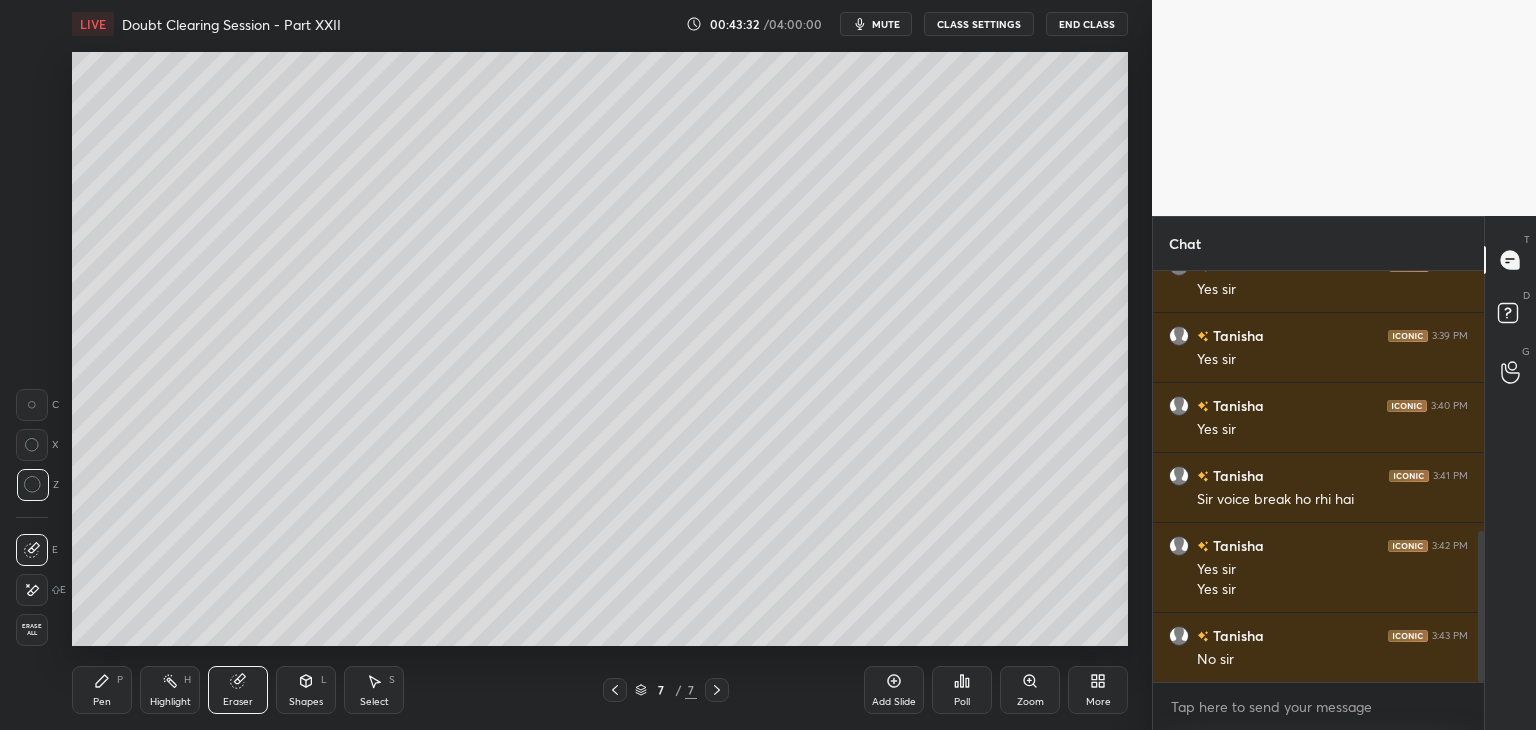 click on "Highlight H" at bounding box center (170, 690) 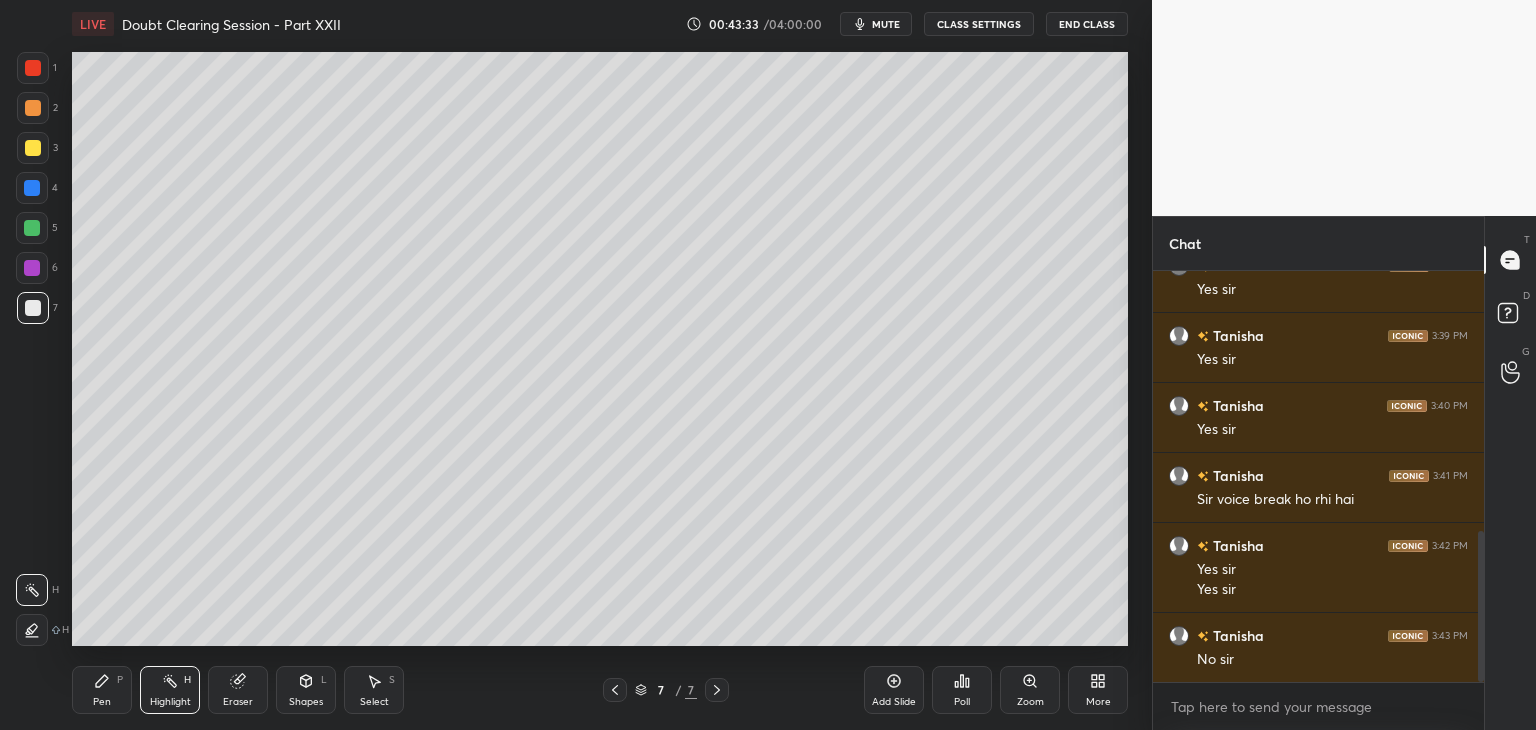 click on "Eraser" at bounding box center [238, 690] 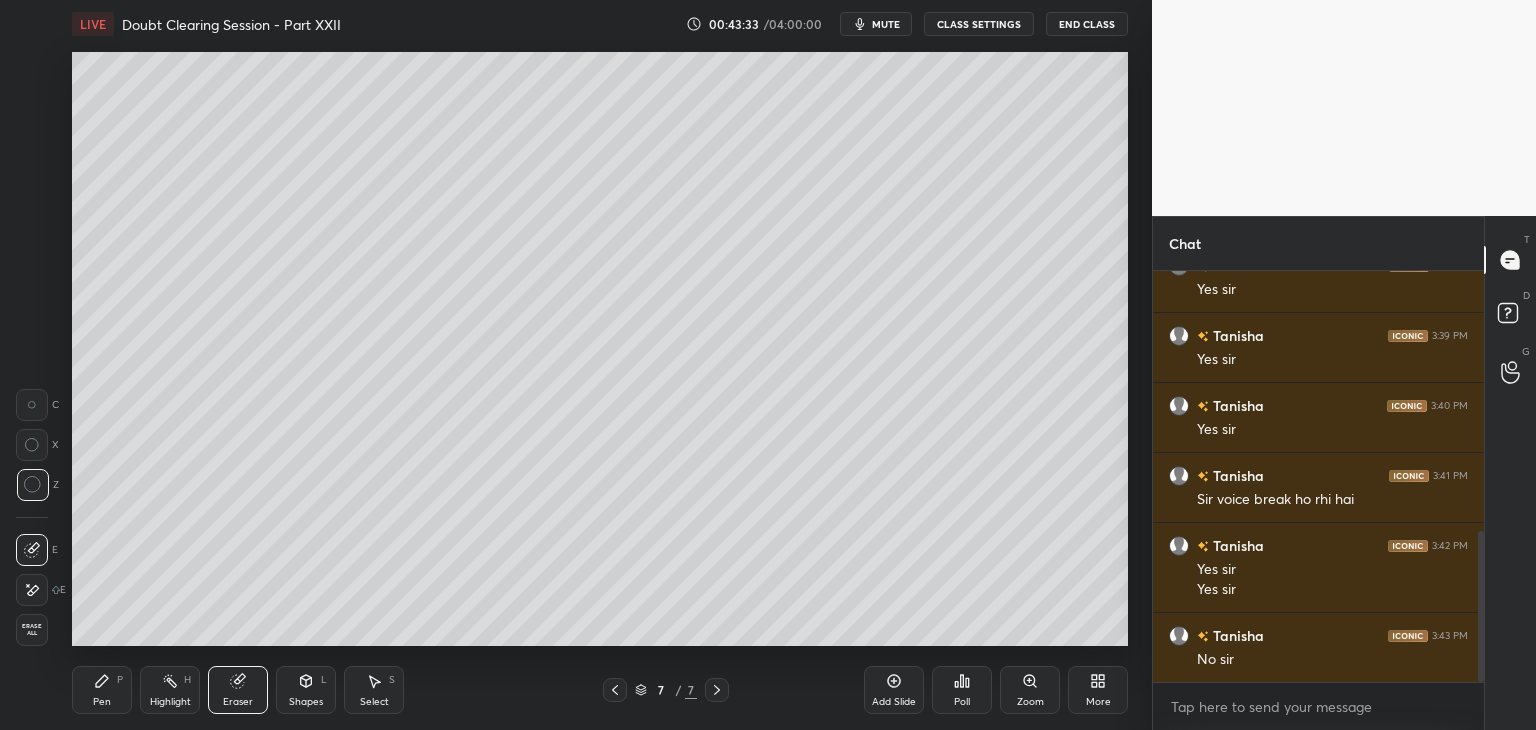 click on "Highlight" at bounding box center [170, 702] 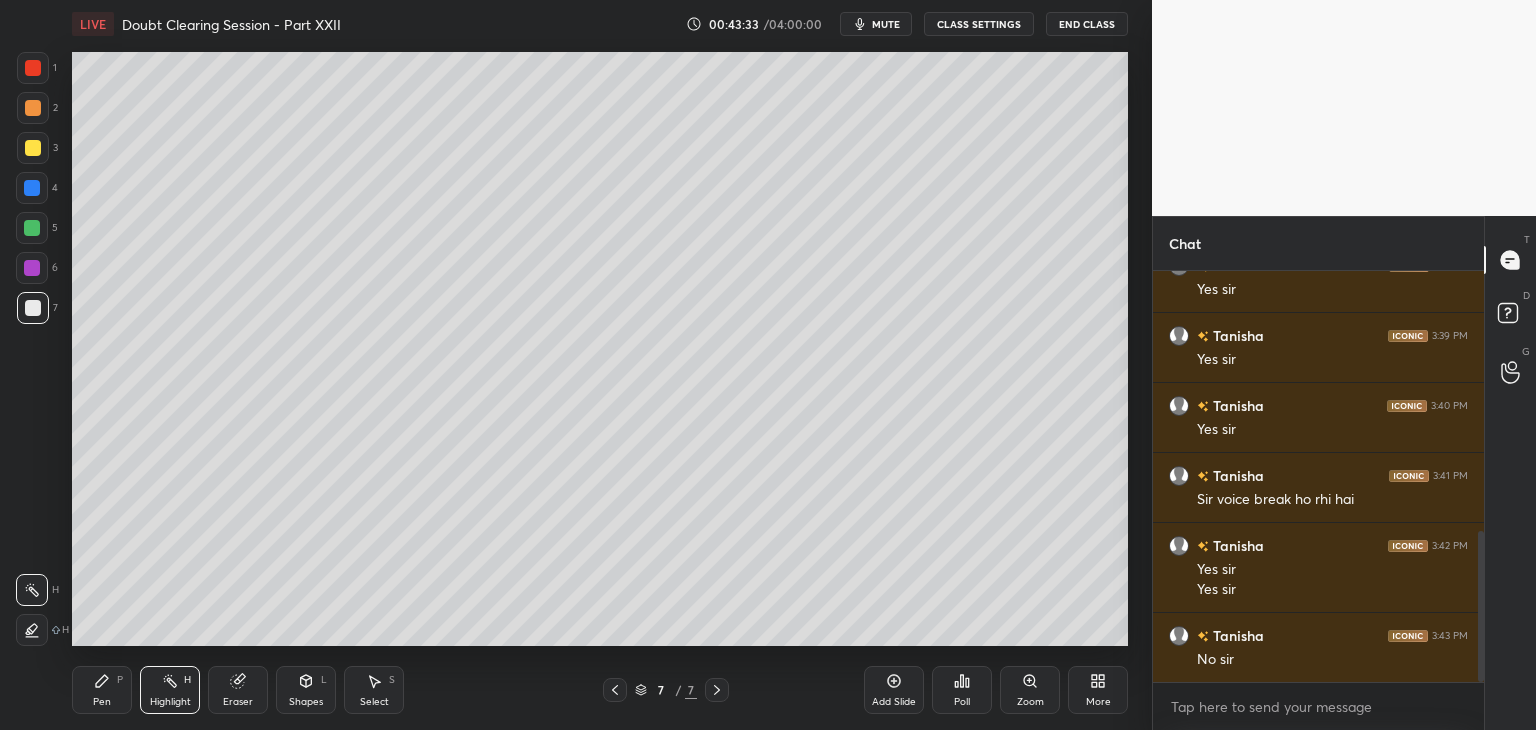 click on "Eraser" at bounding box center (238, 702) 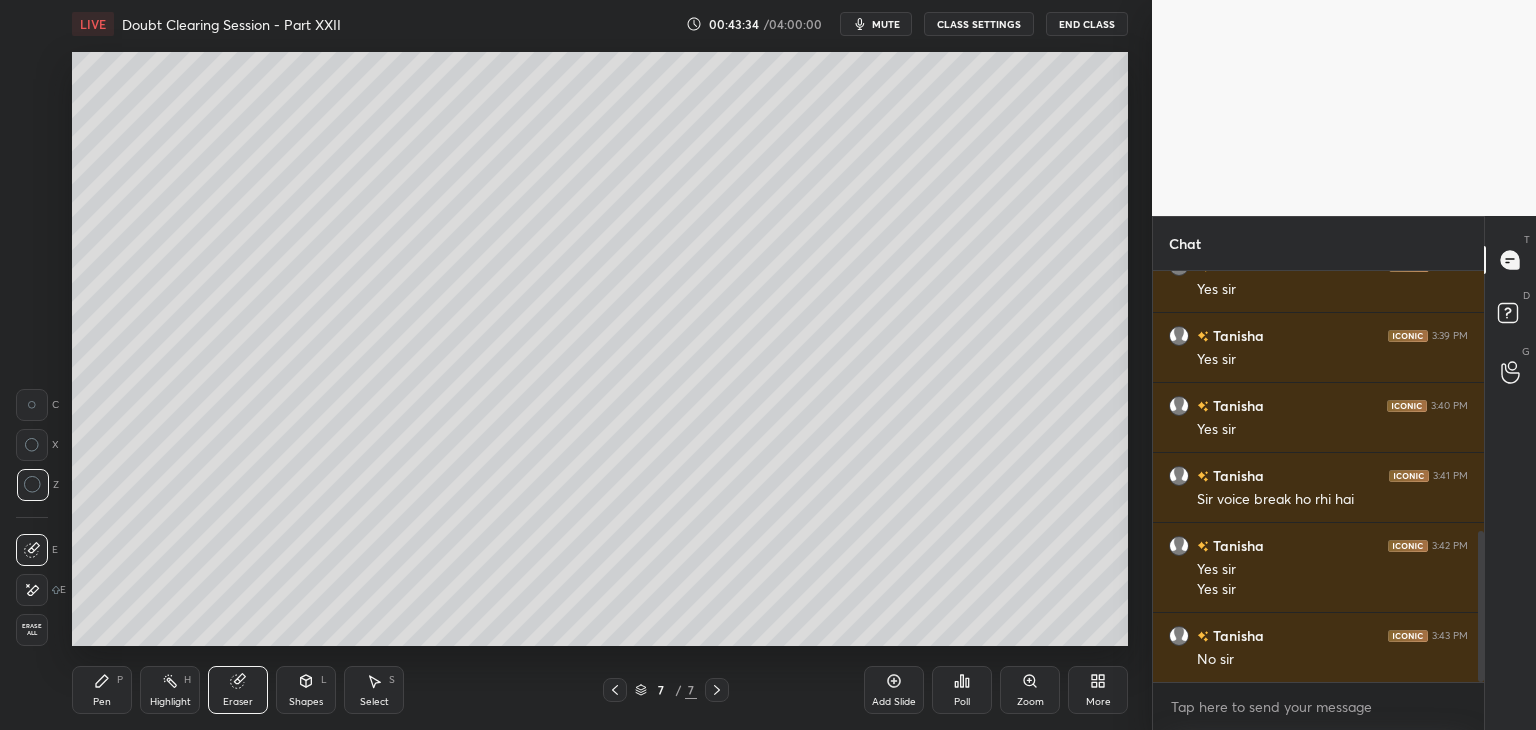 click on "Highlight H" at bounding box center [170, 690] 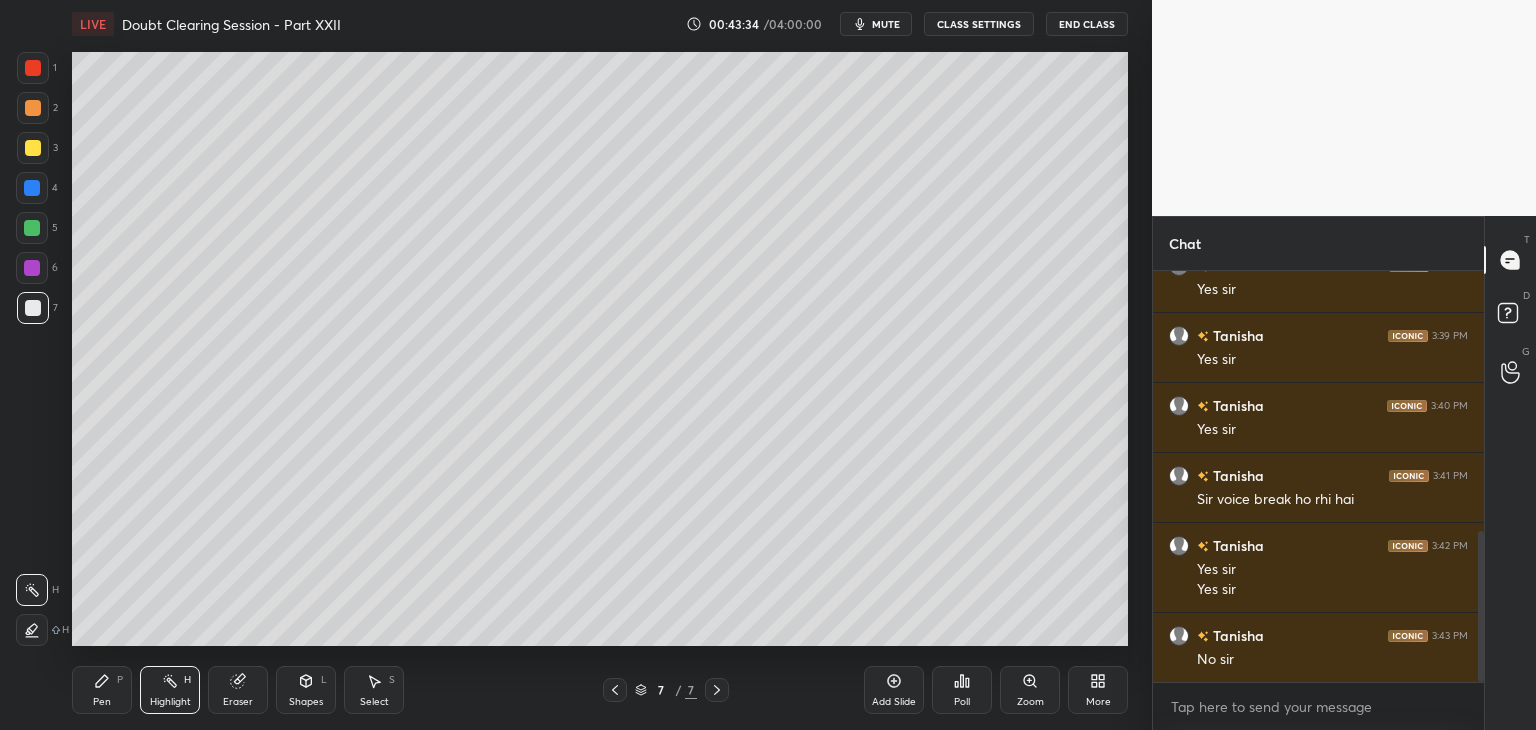click on "Eraser" at bounding box center (238, 690) 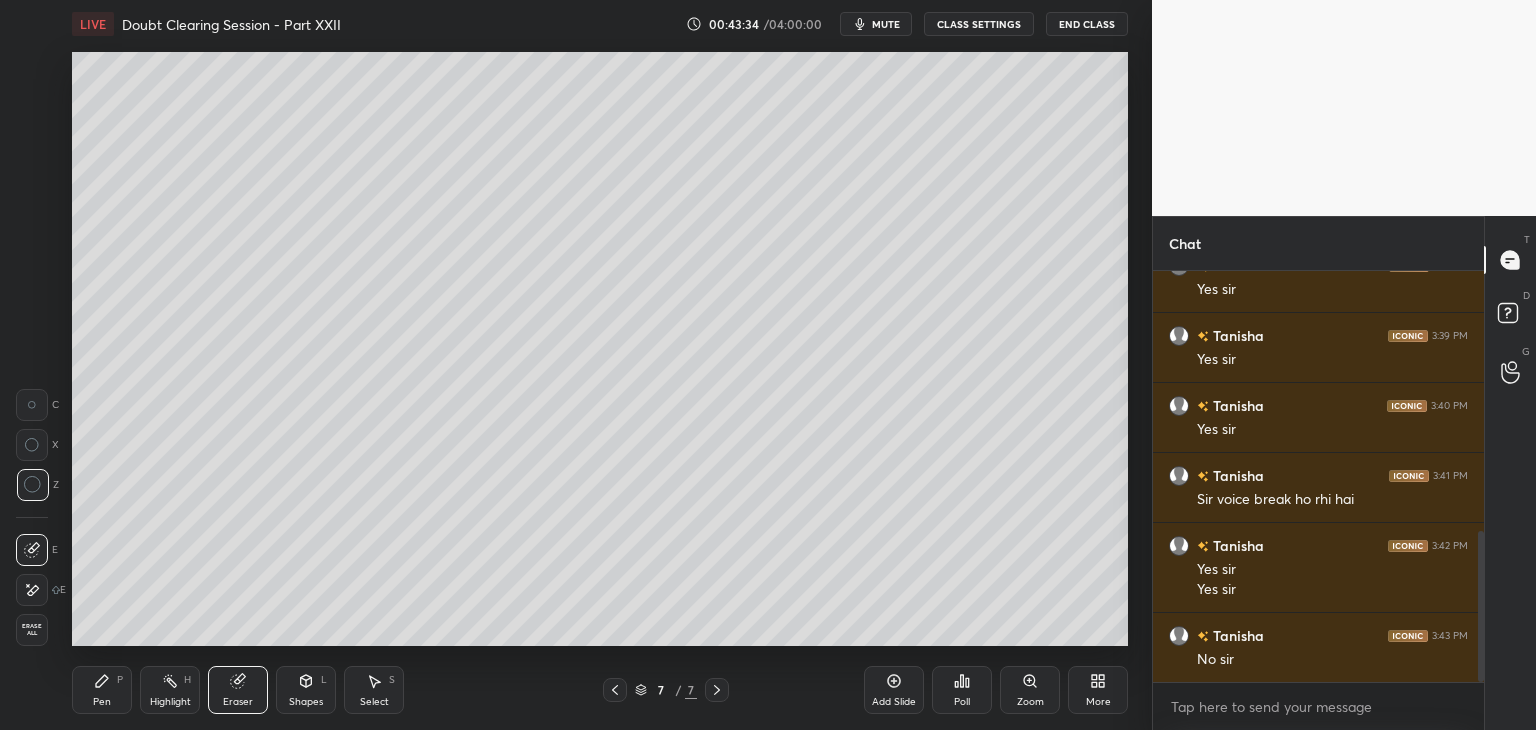 click on "Highlight" at bounding box center [170, 702] 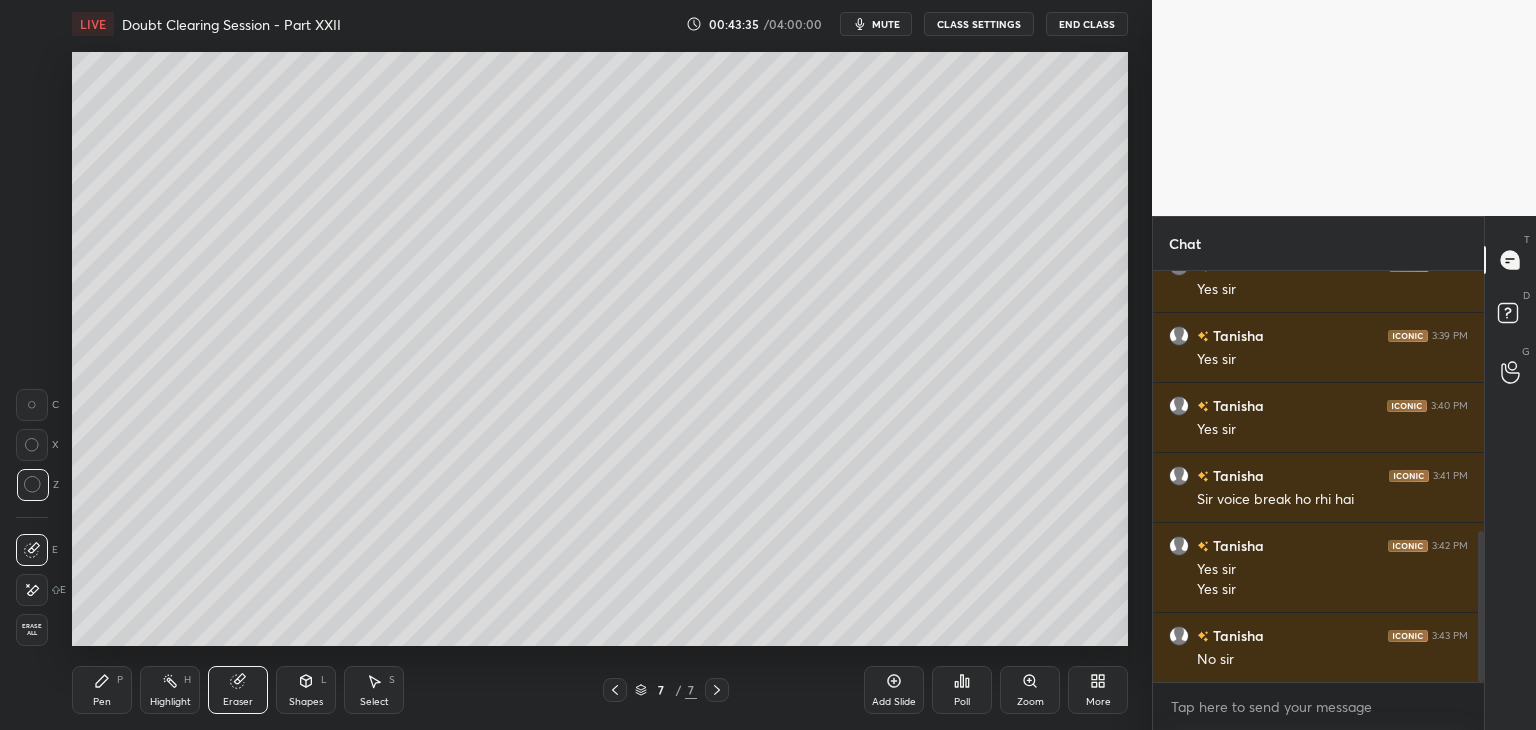 click on "Highlight H" at bounding box center [170, 690] 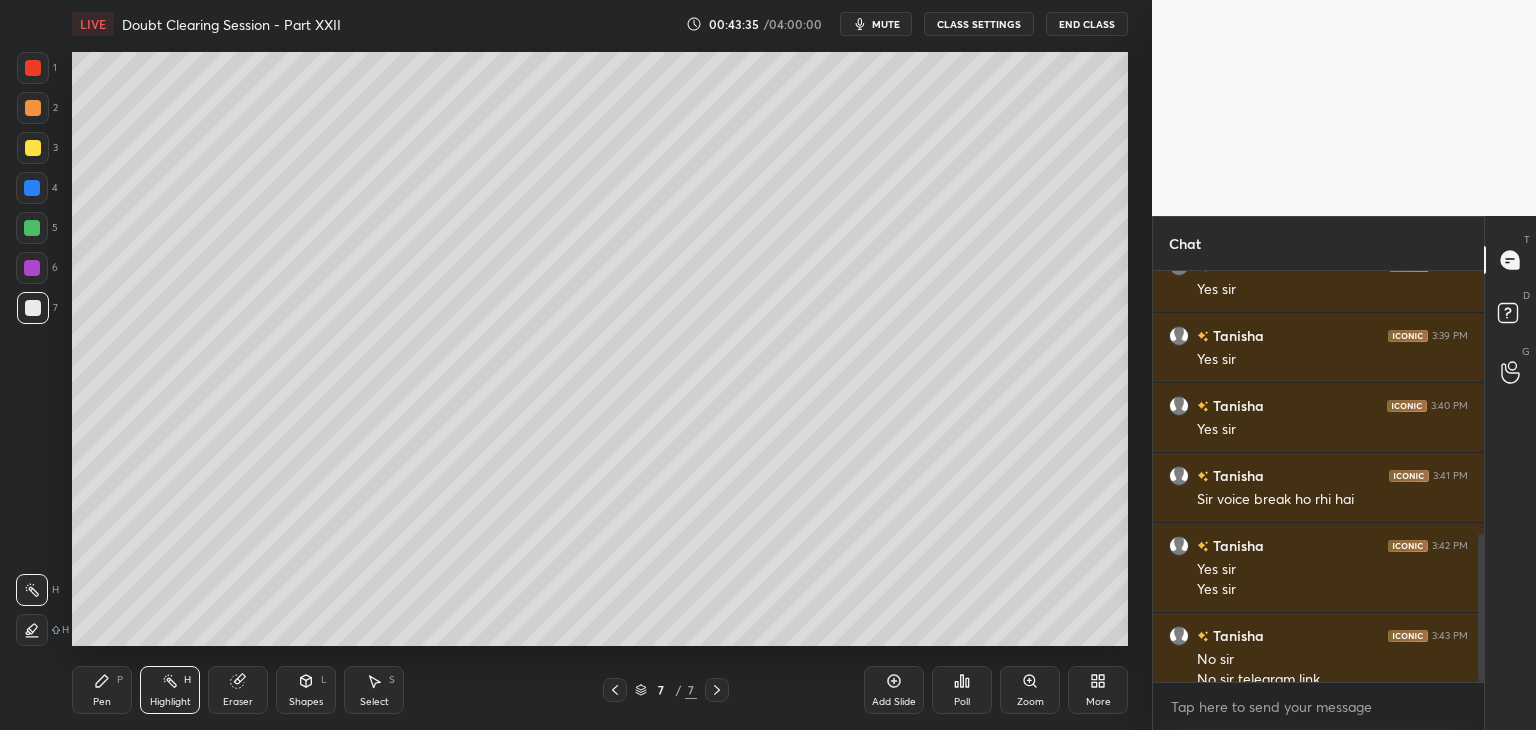 scroll, scrollTop: 732, scrollLeft: 0, axis: vertical 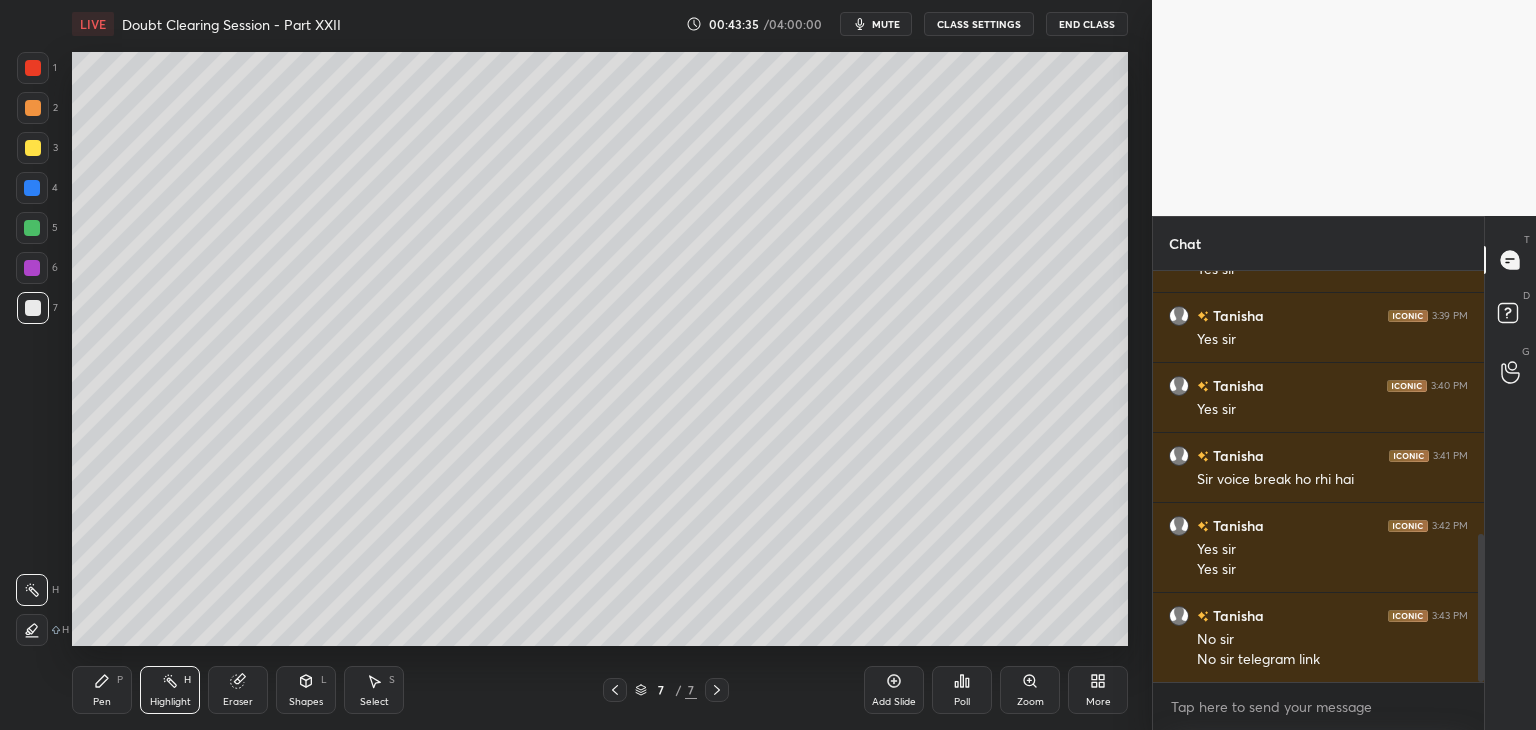 click on "Pen P" at bounding box center (102, 690) 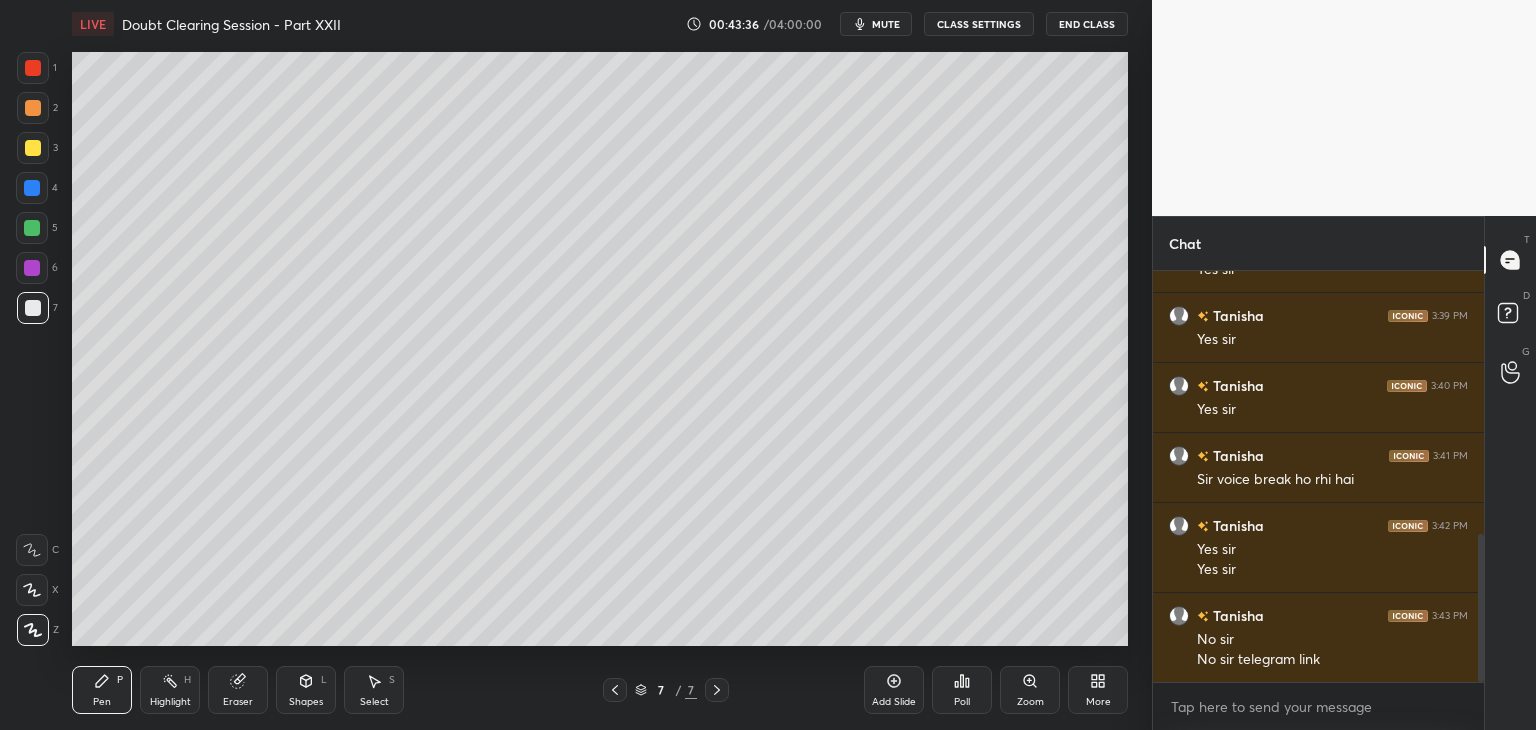 click on "Highlight" at bounding box center (170, 702) 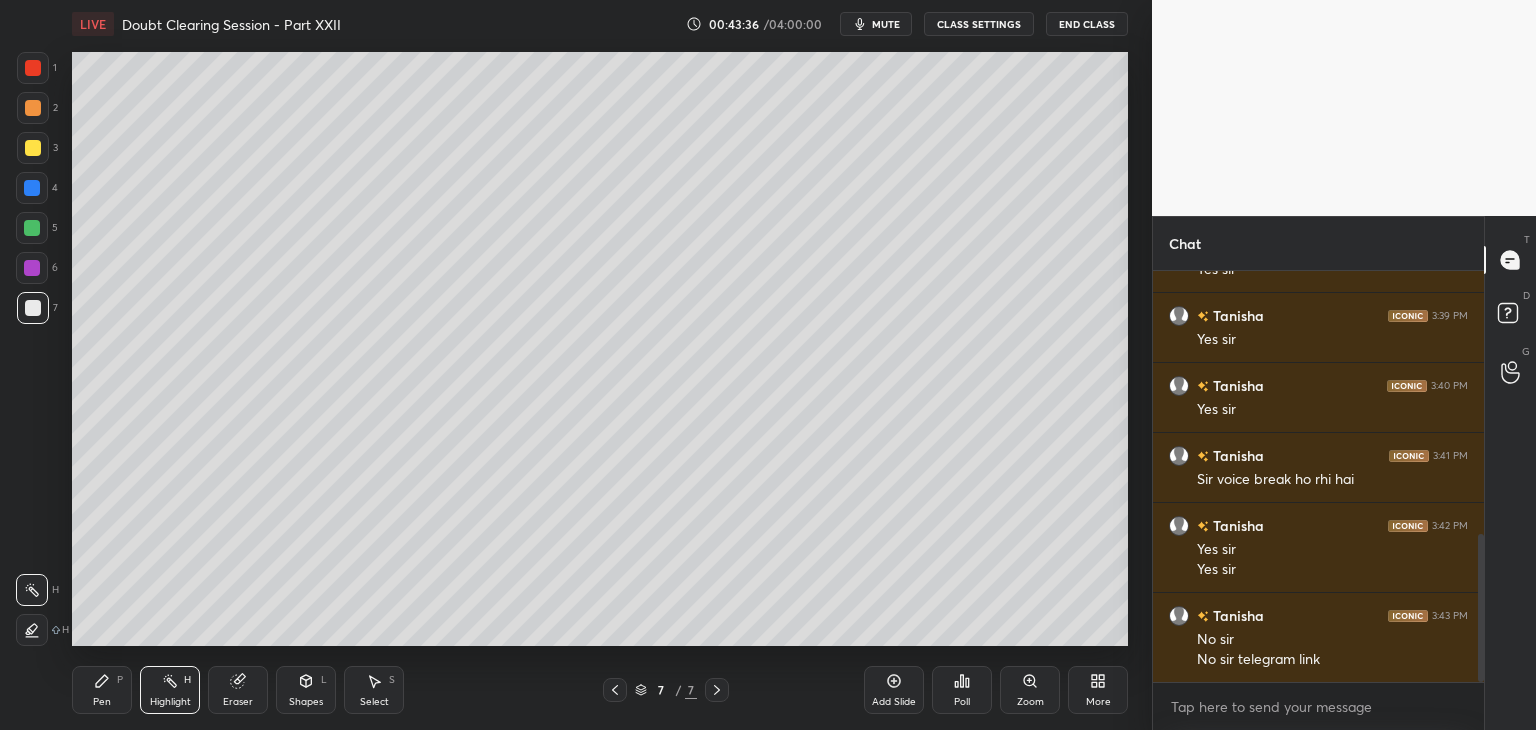 click on "Pen P" at bounding box center [102, 690] 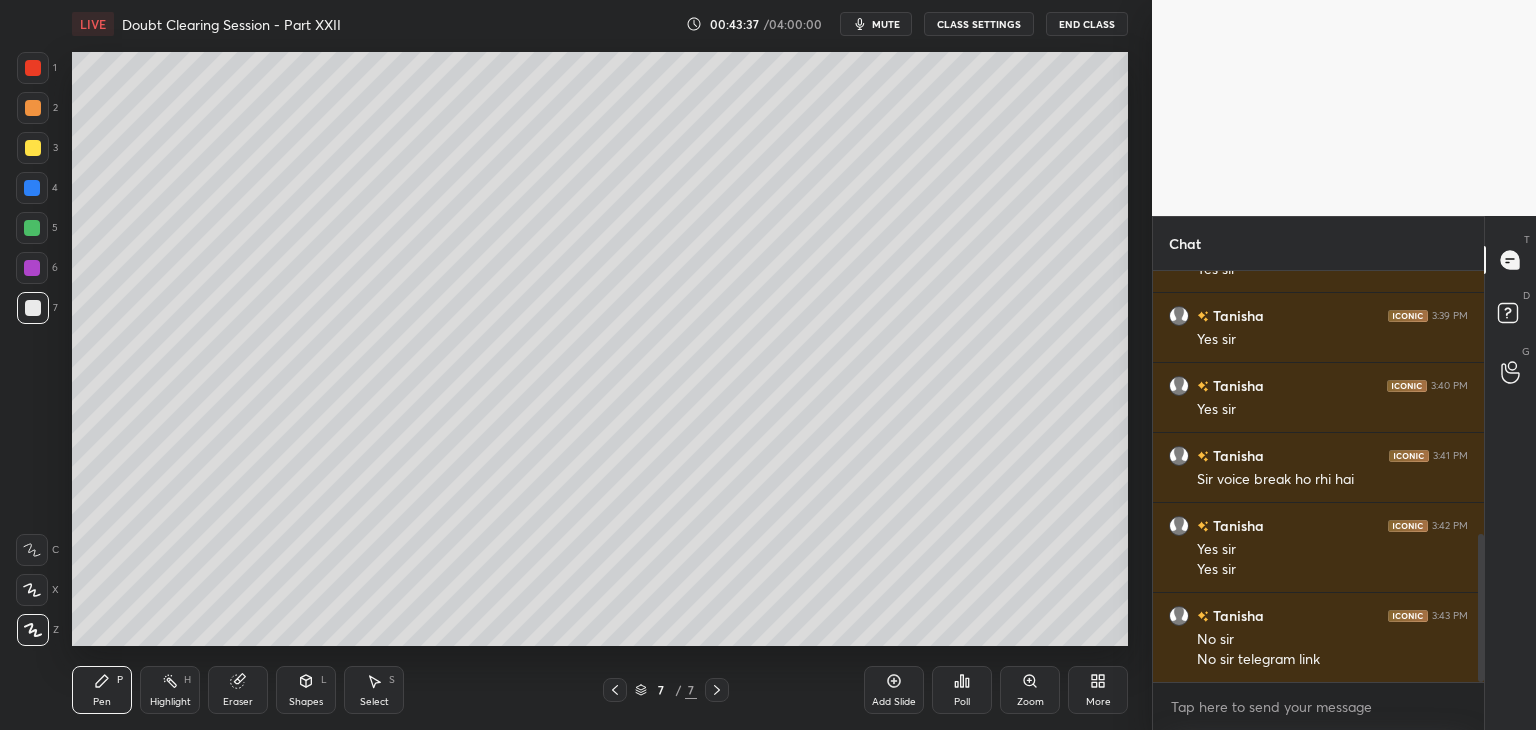 click on "Highlight H" at bounding box center (170, 690) 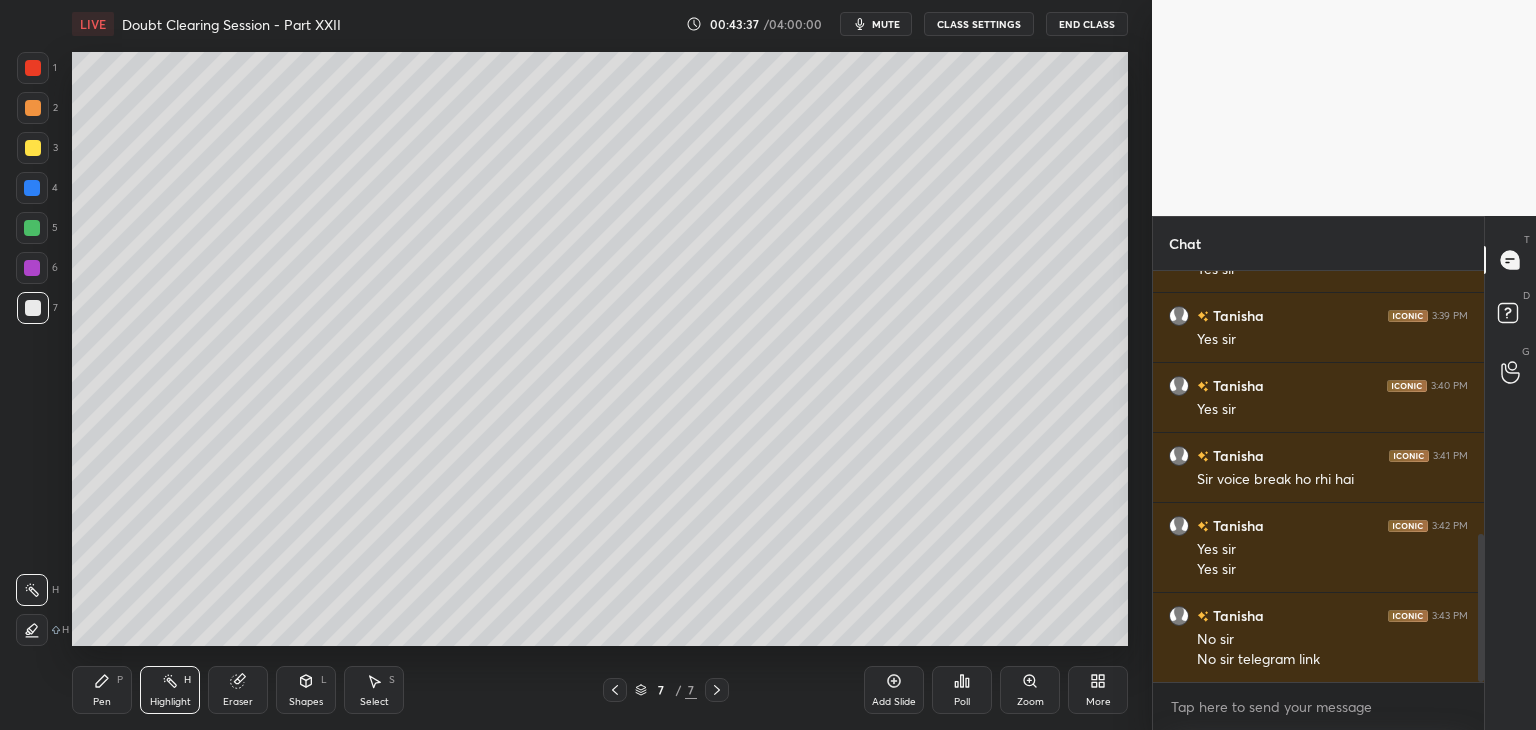 click on "Pen P" at bounding box center [102, 690] 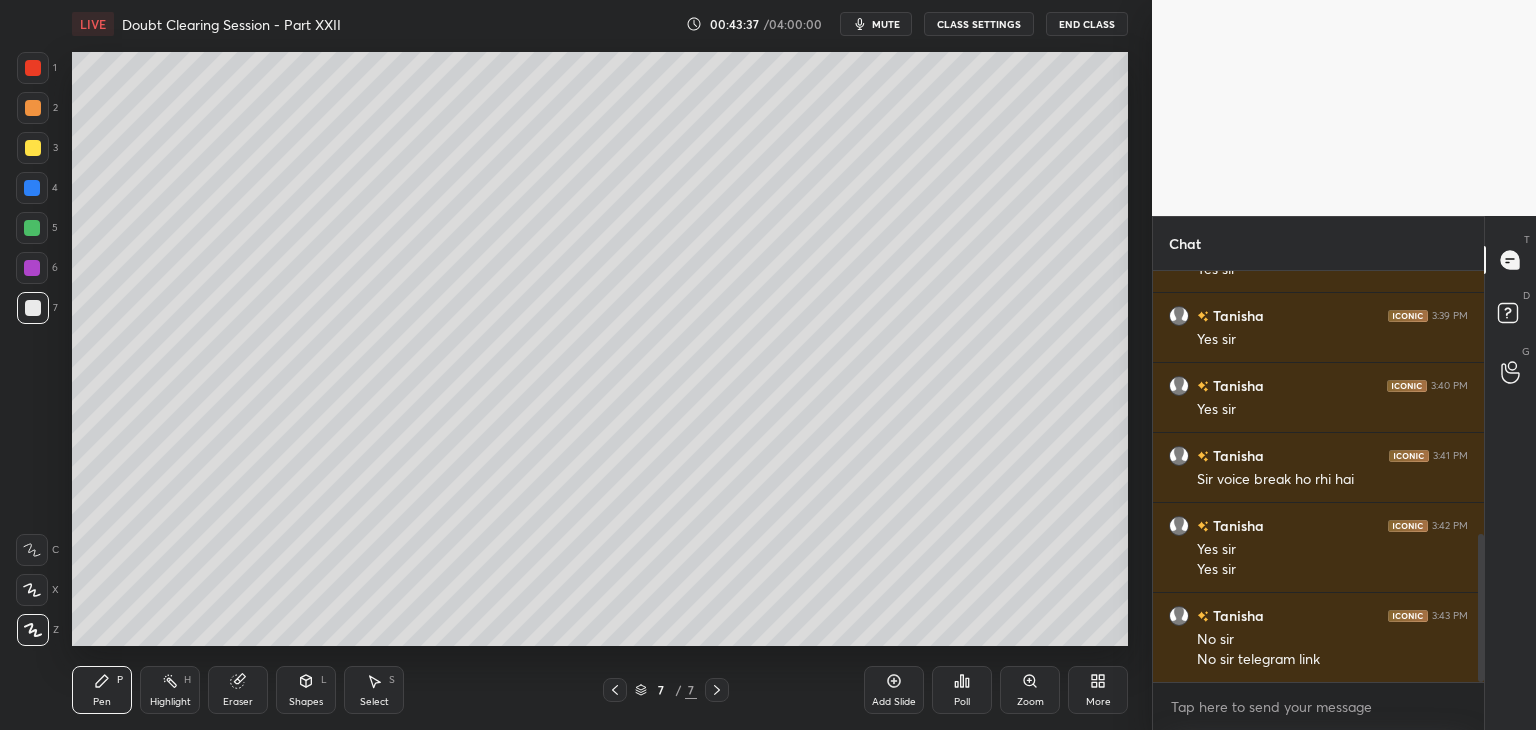 click on "Highlight H" at bounding box center (170, 690) 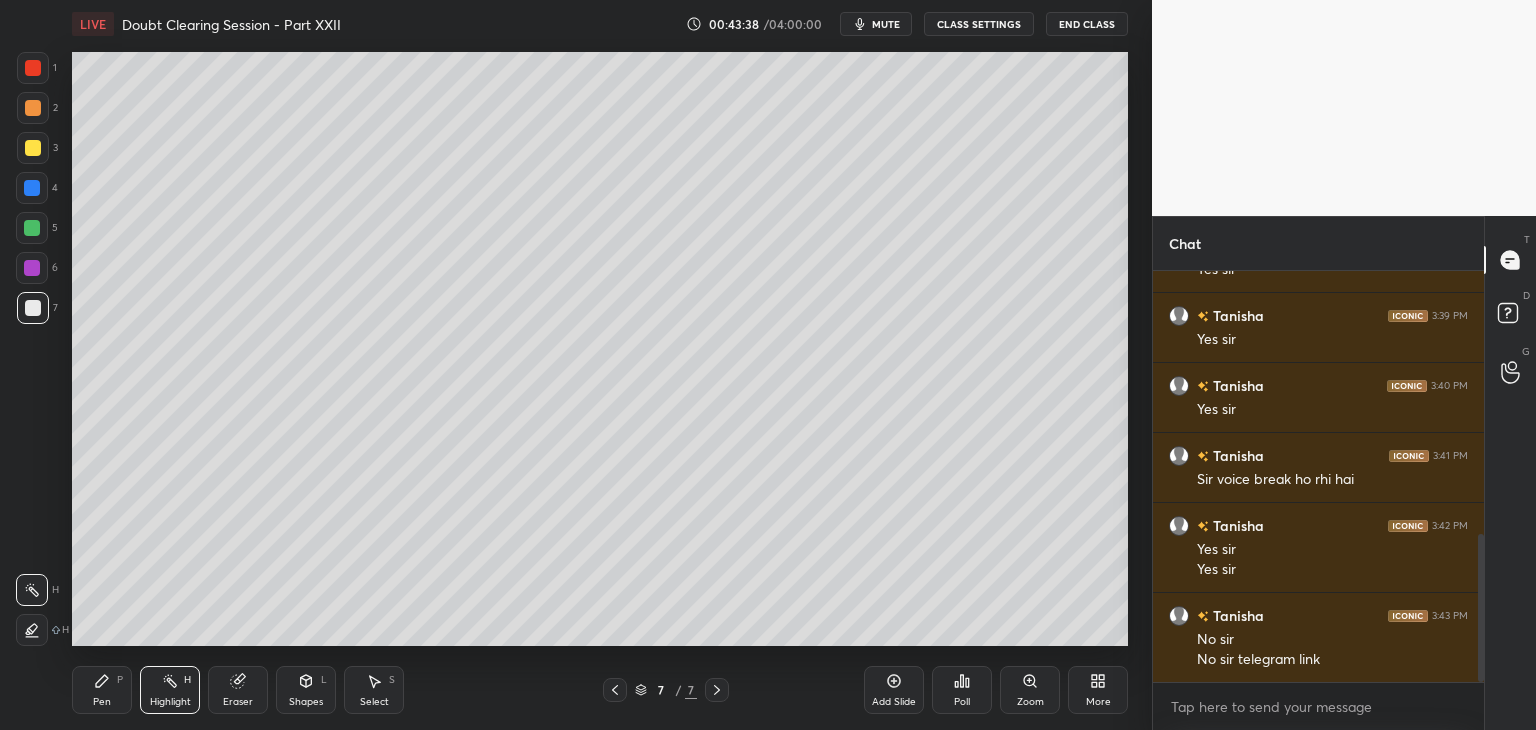 click on "Pen P" at bounding box center (102, 690) 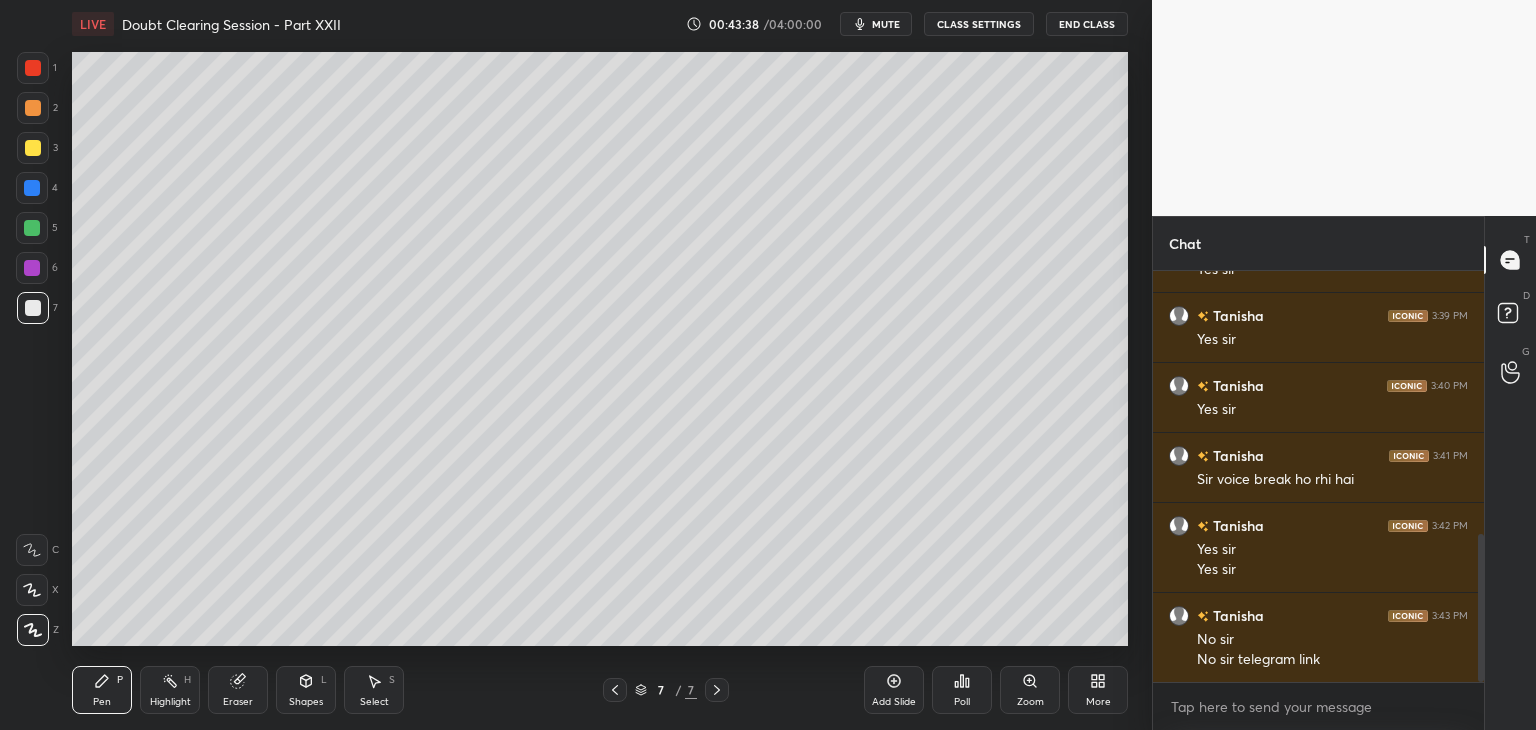 click on "Highlight H" at bounding box center (170, 690) 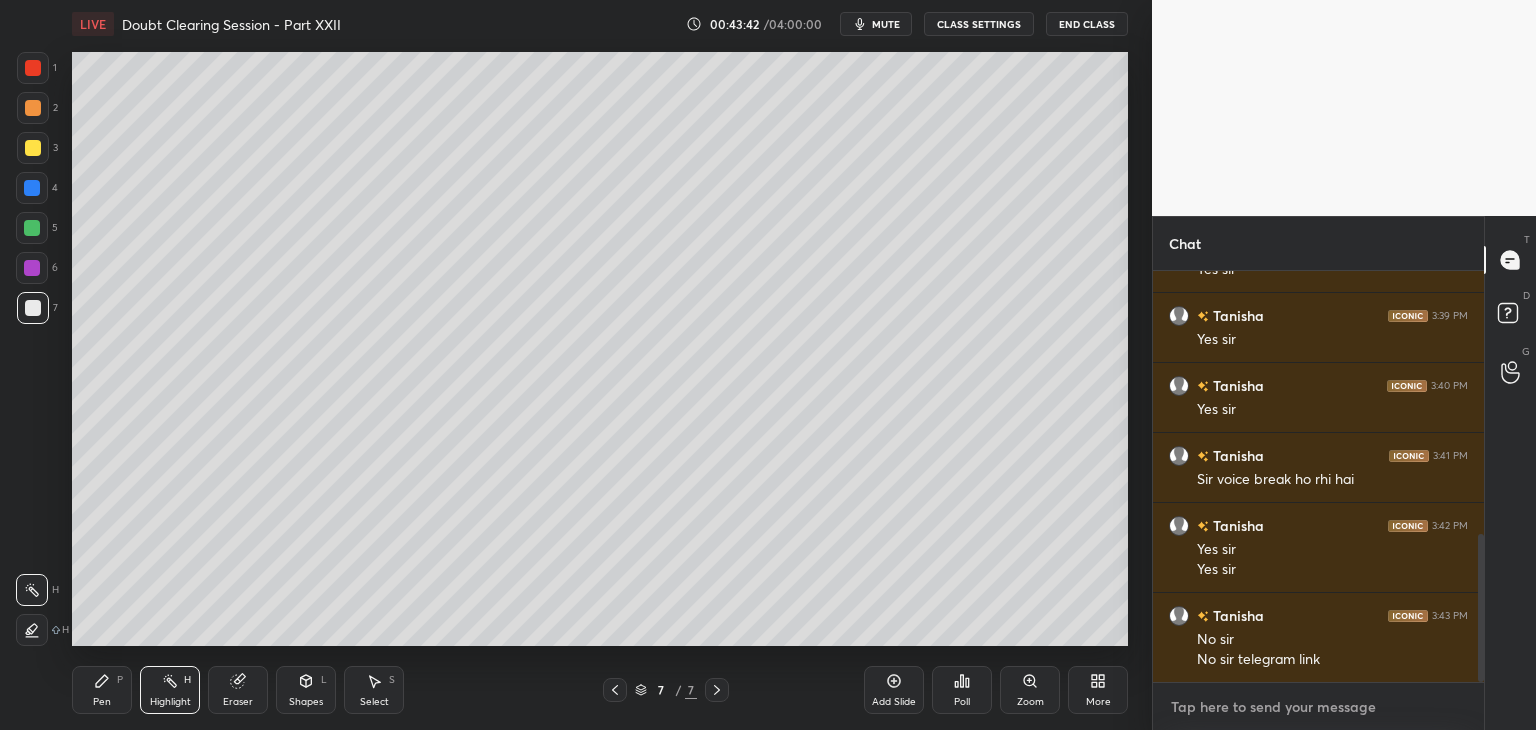 type on "x" 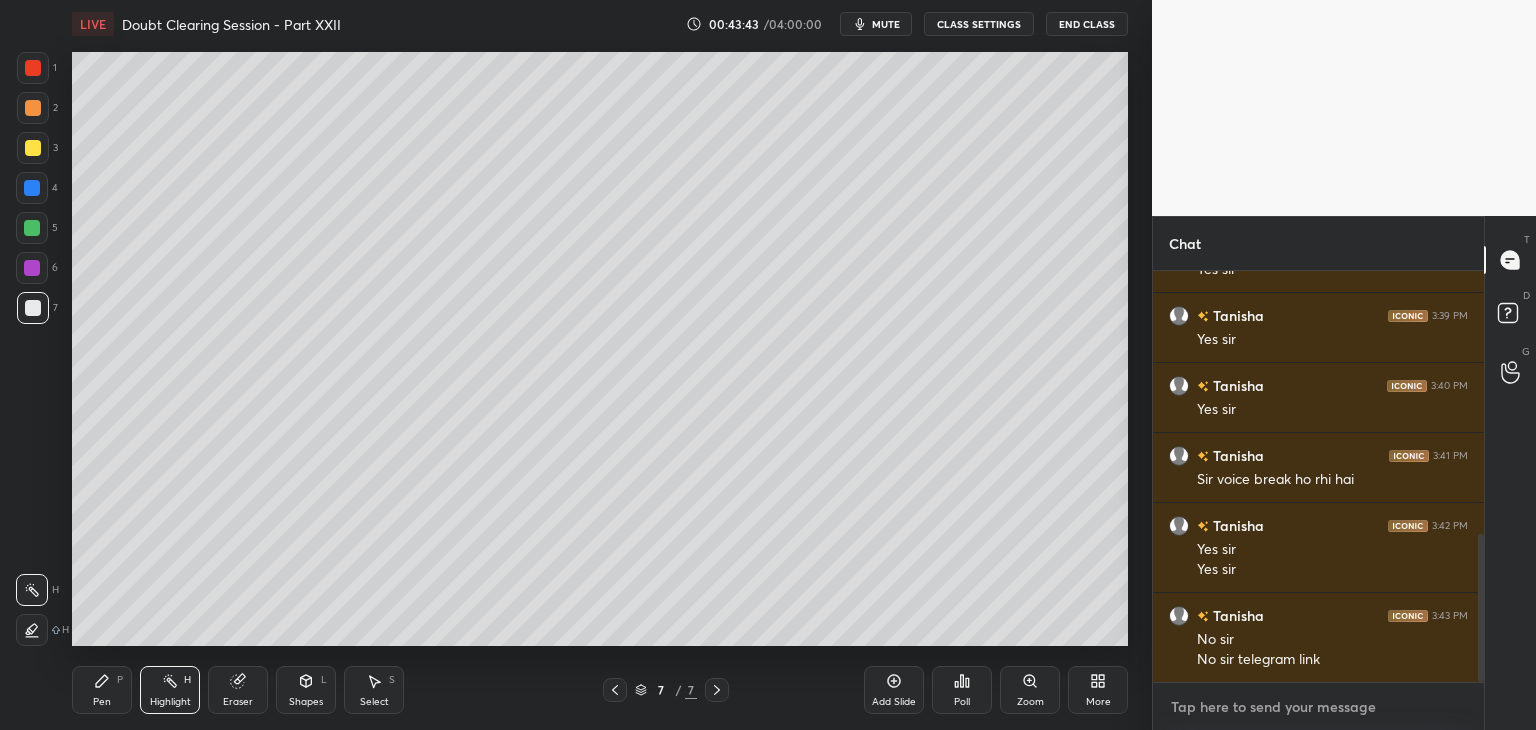 type on "t" 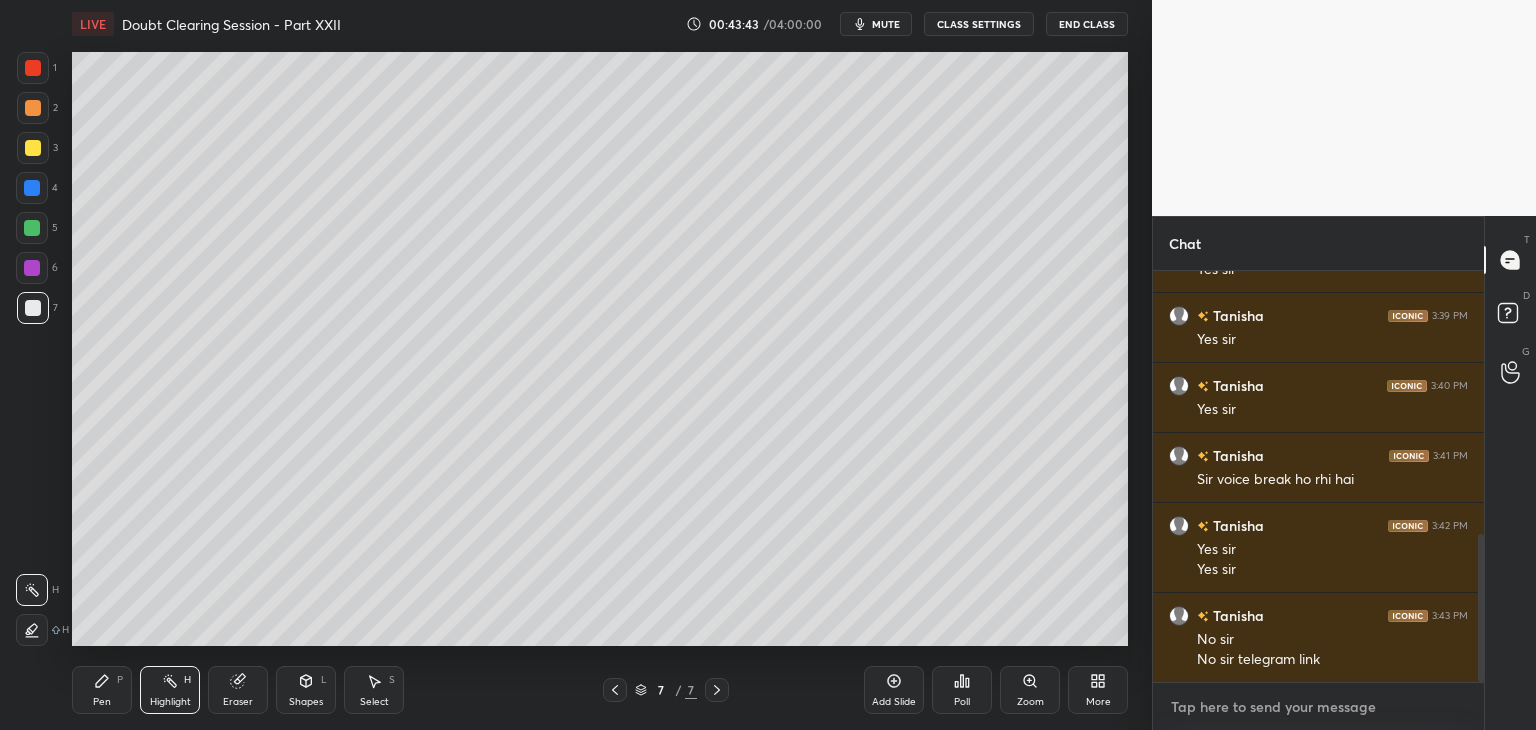 type on "x" 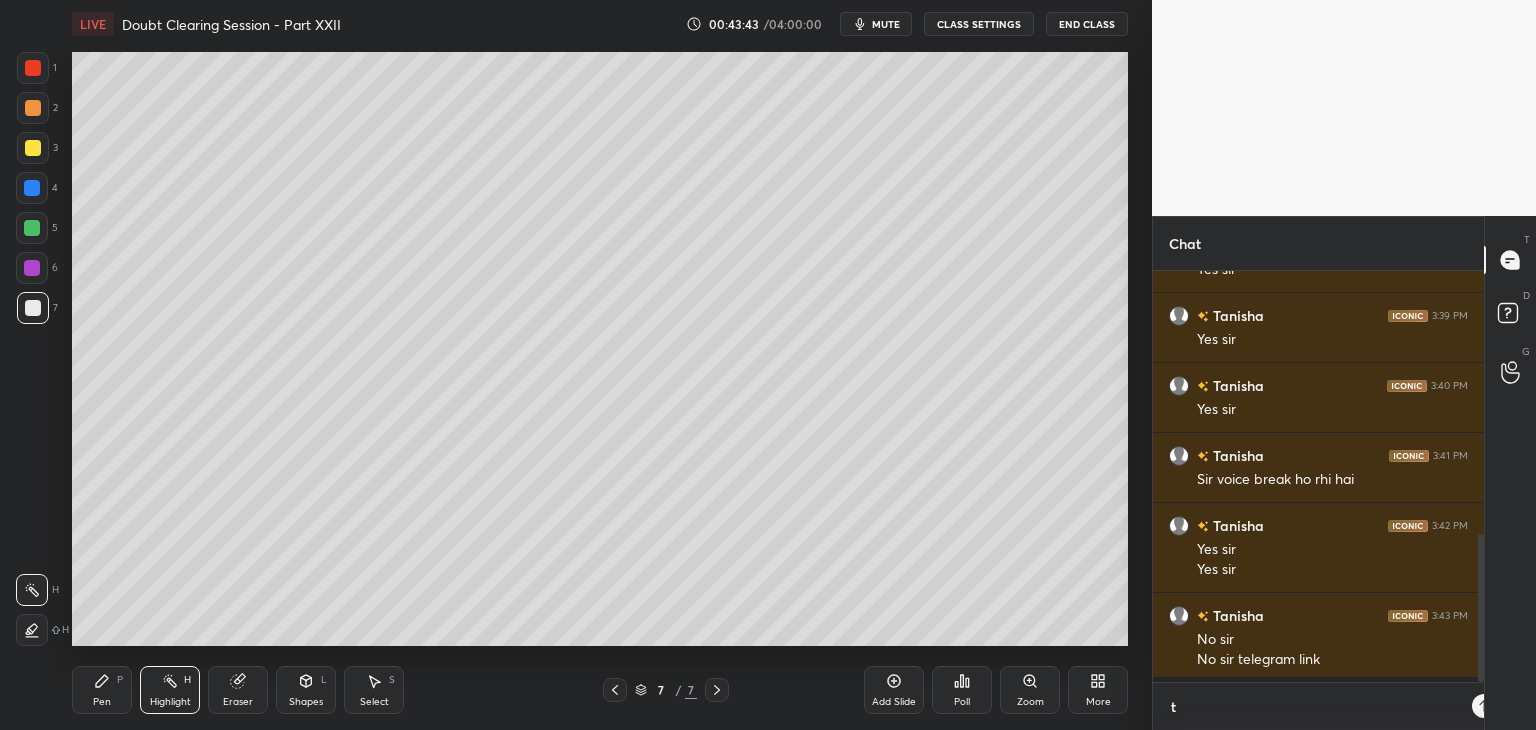 scroll, scrollTop: 400, scrollLeft: 325, axis: both 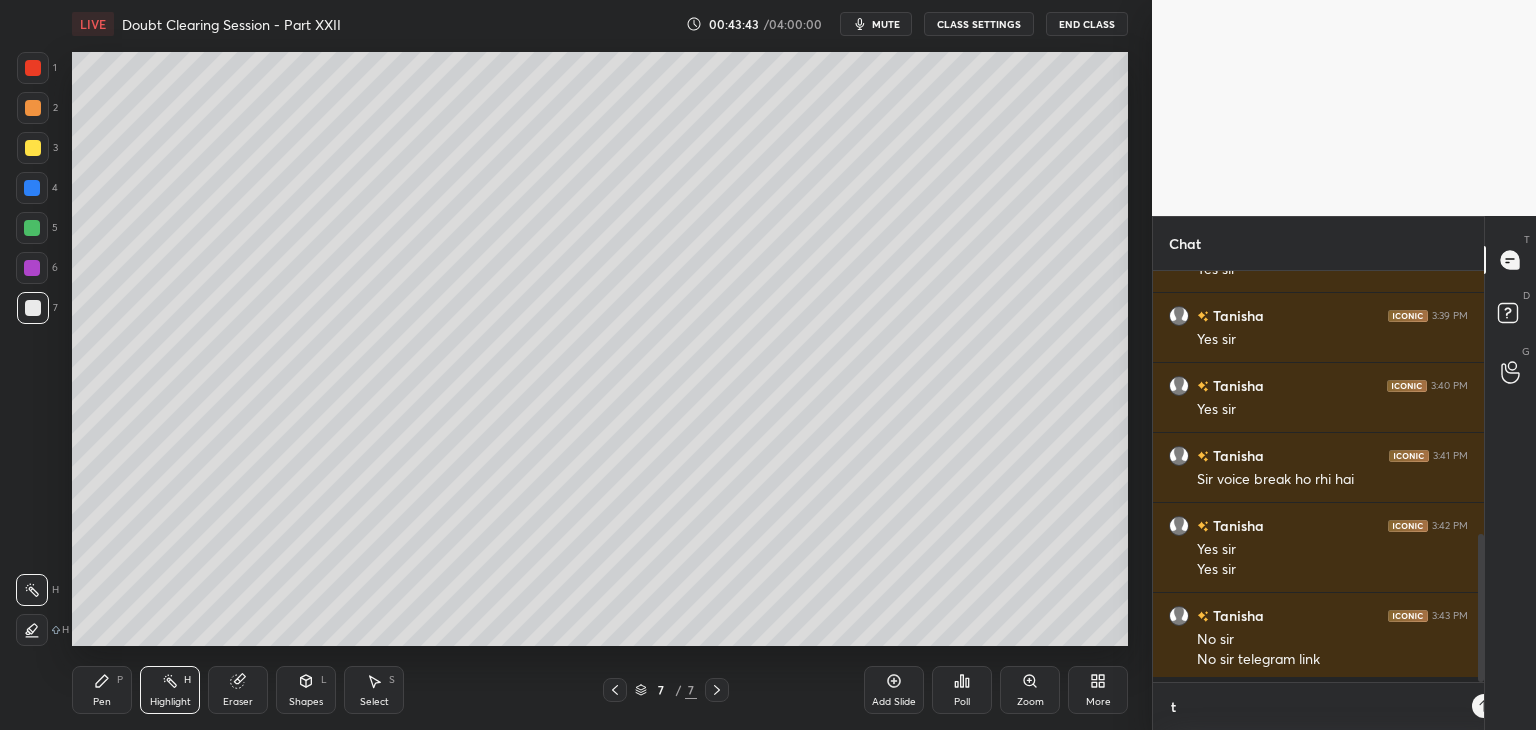 type on "te" 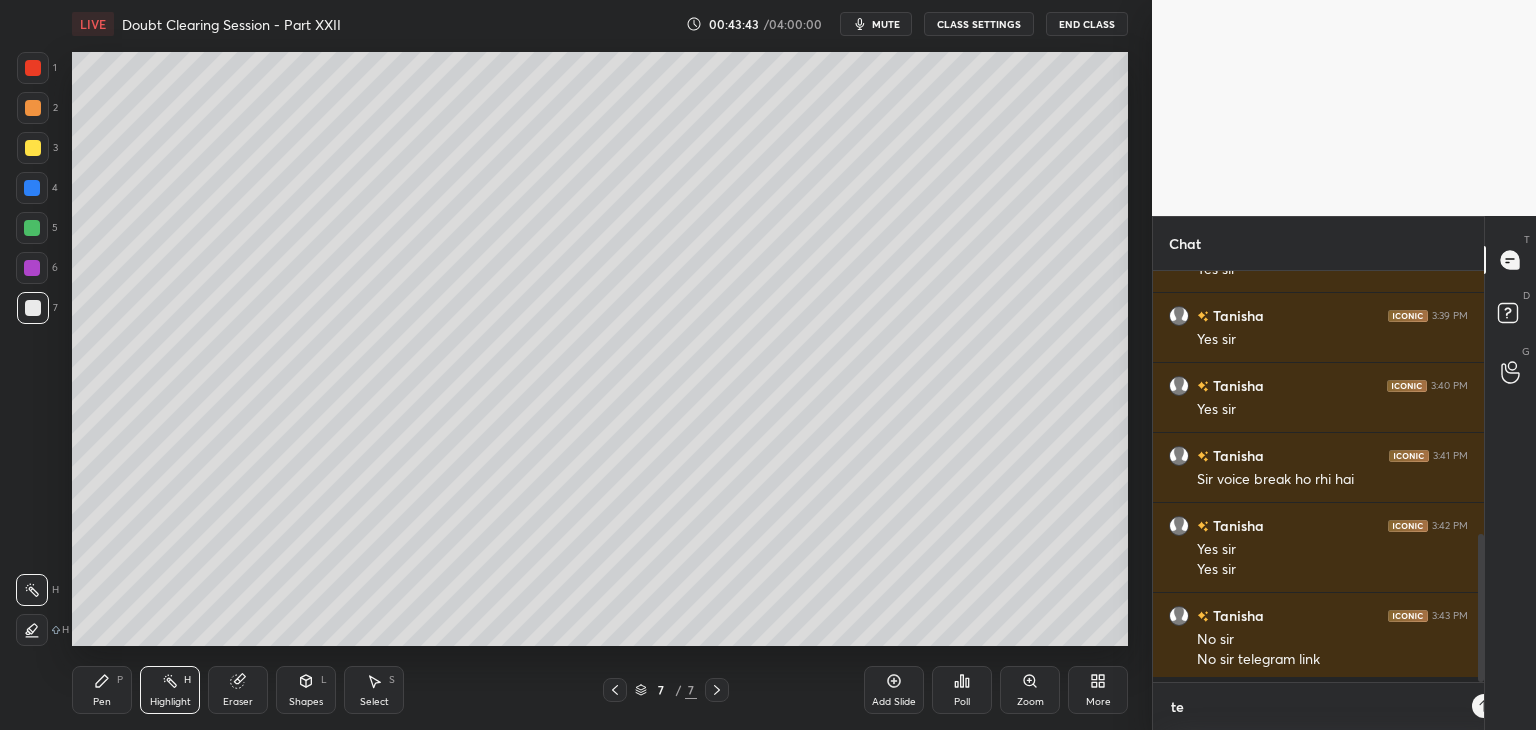 type on "x" 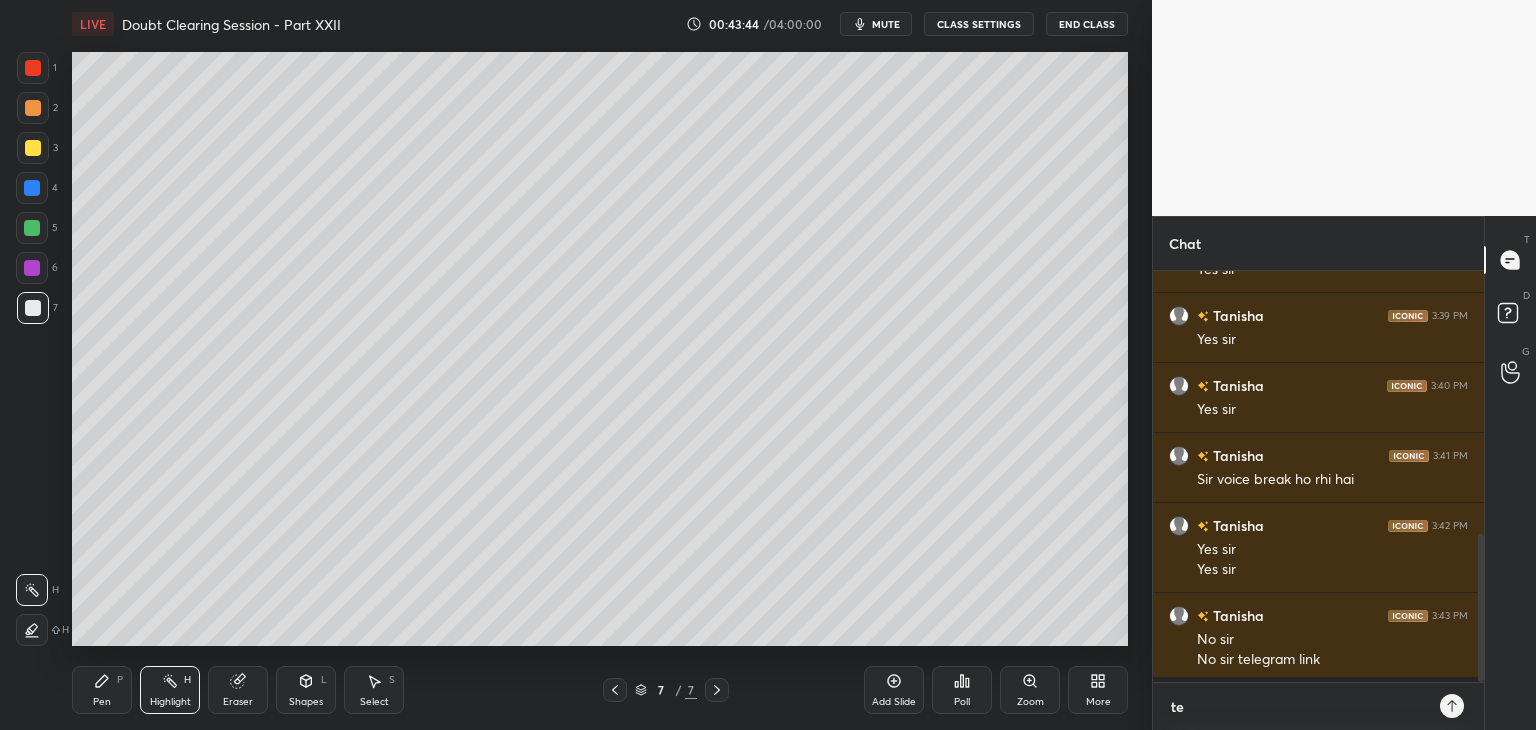 scroll, scrollTop: 6, scrollLeft: 6, axis: both 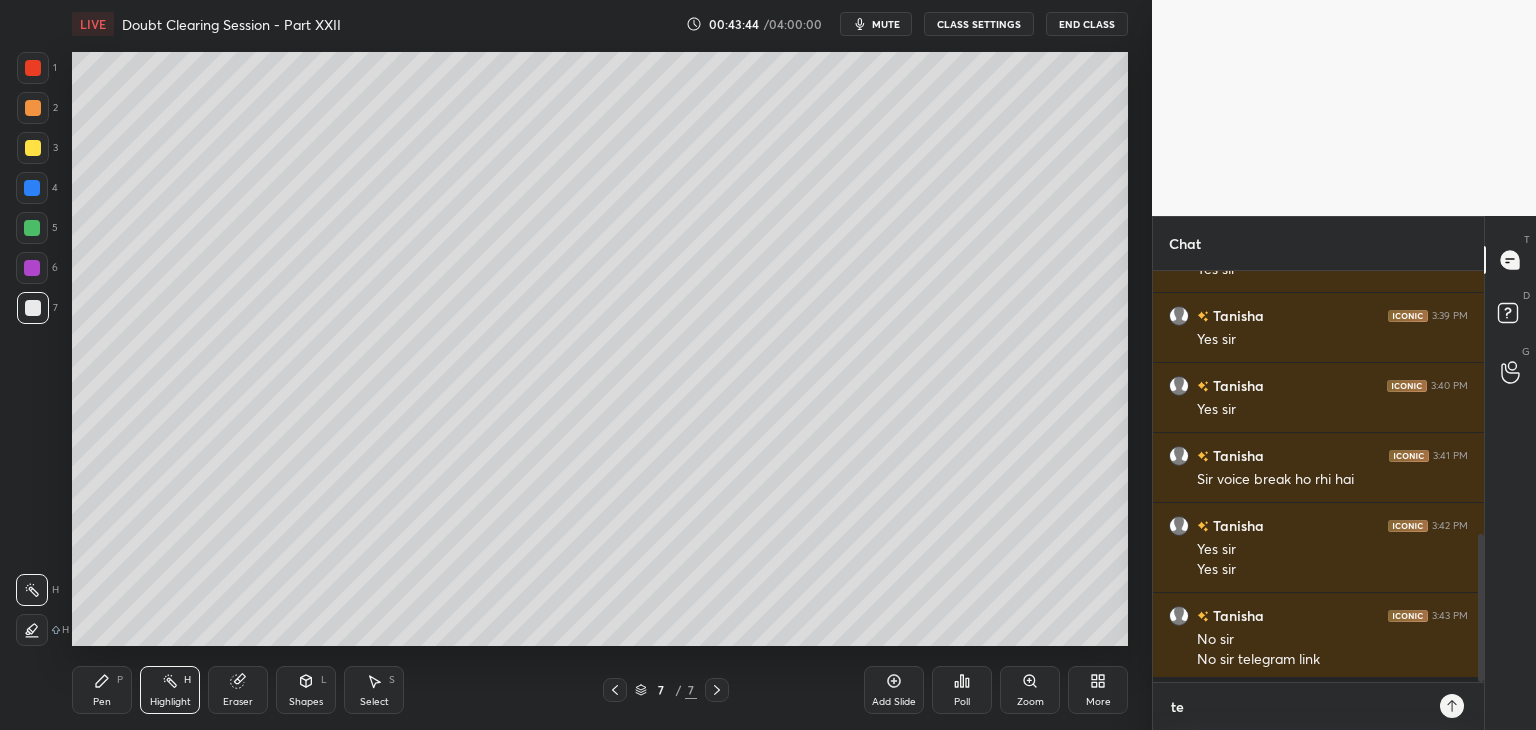 type on "tel" 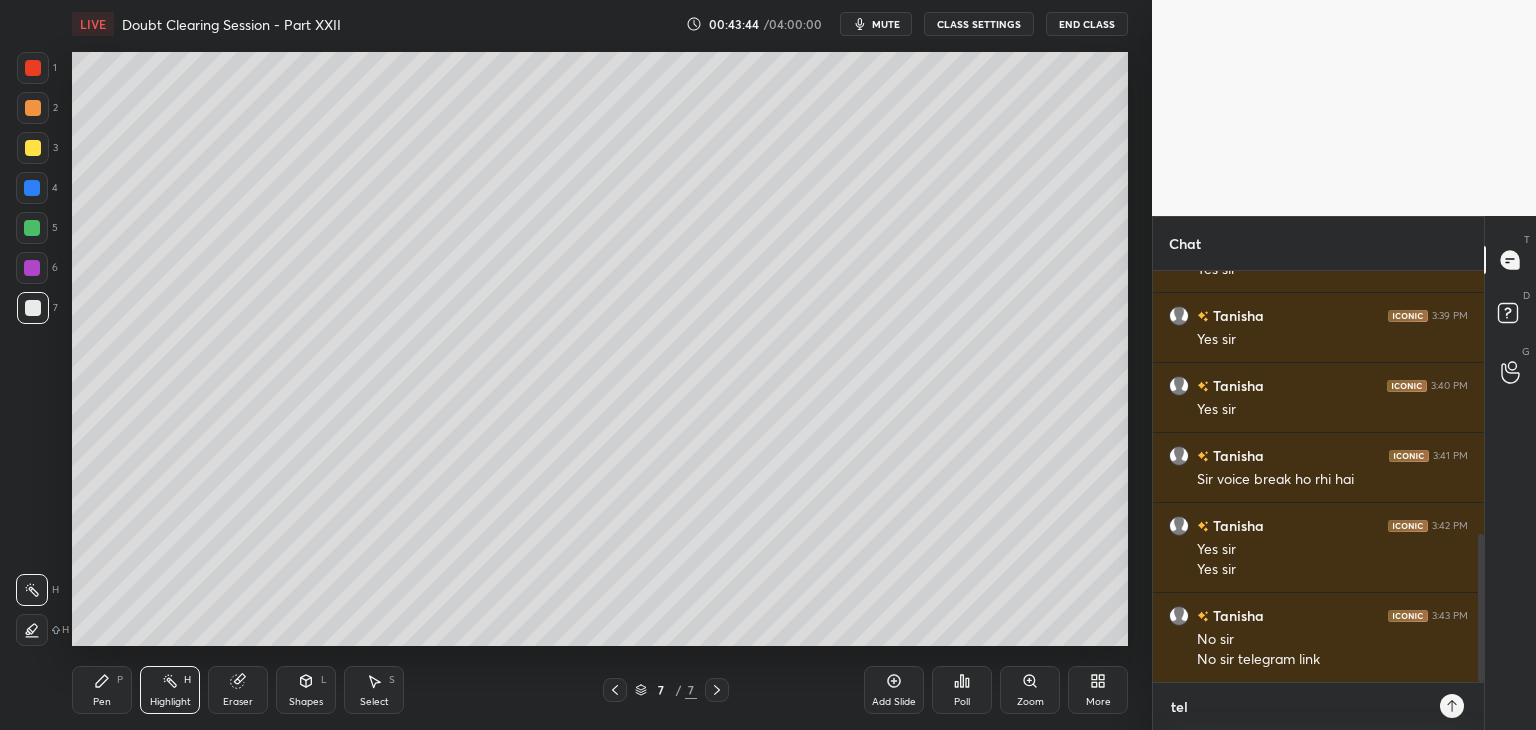 type on "tele" 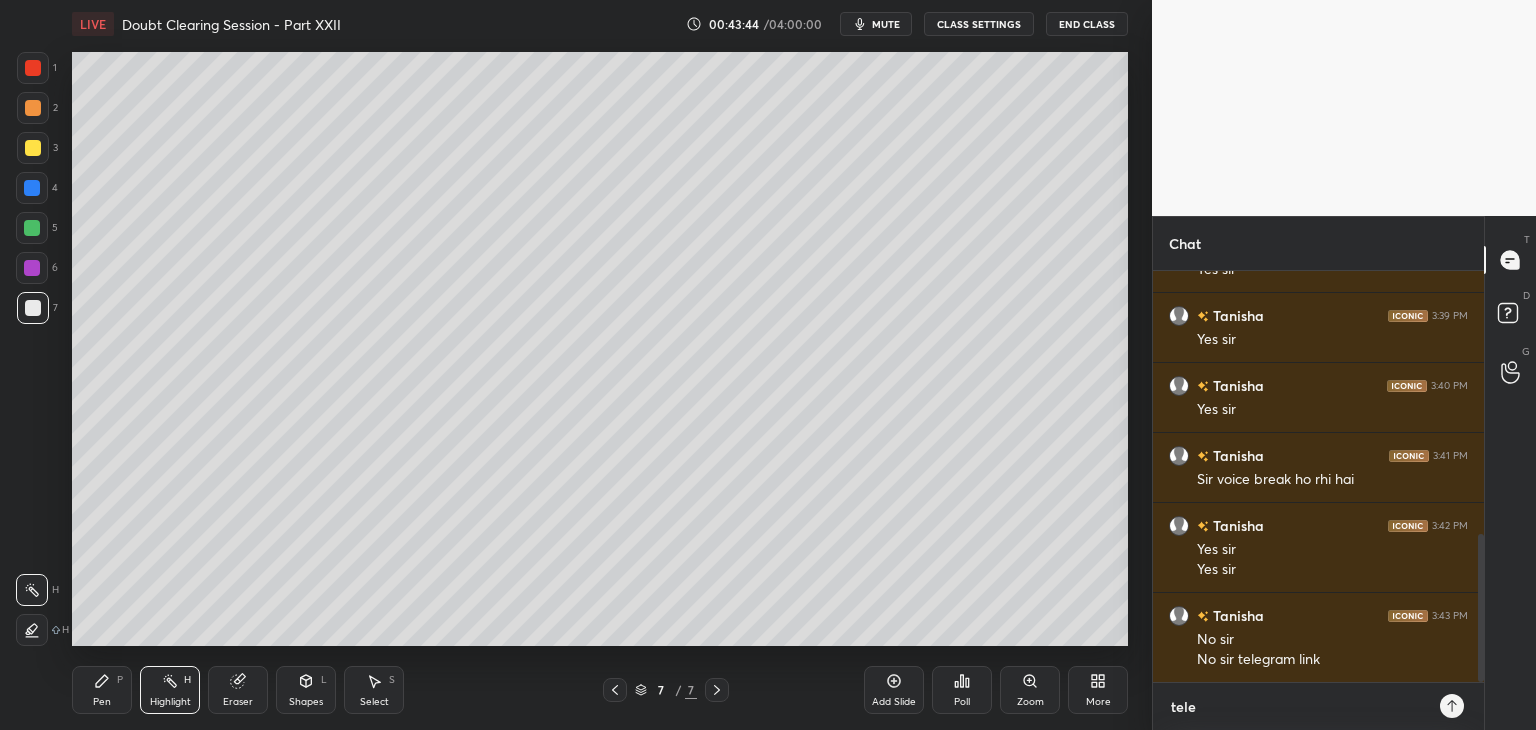 type on "teleg" 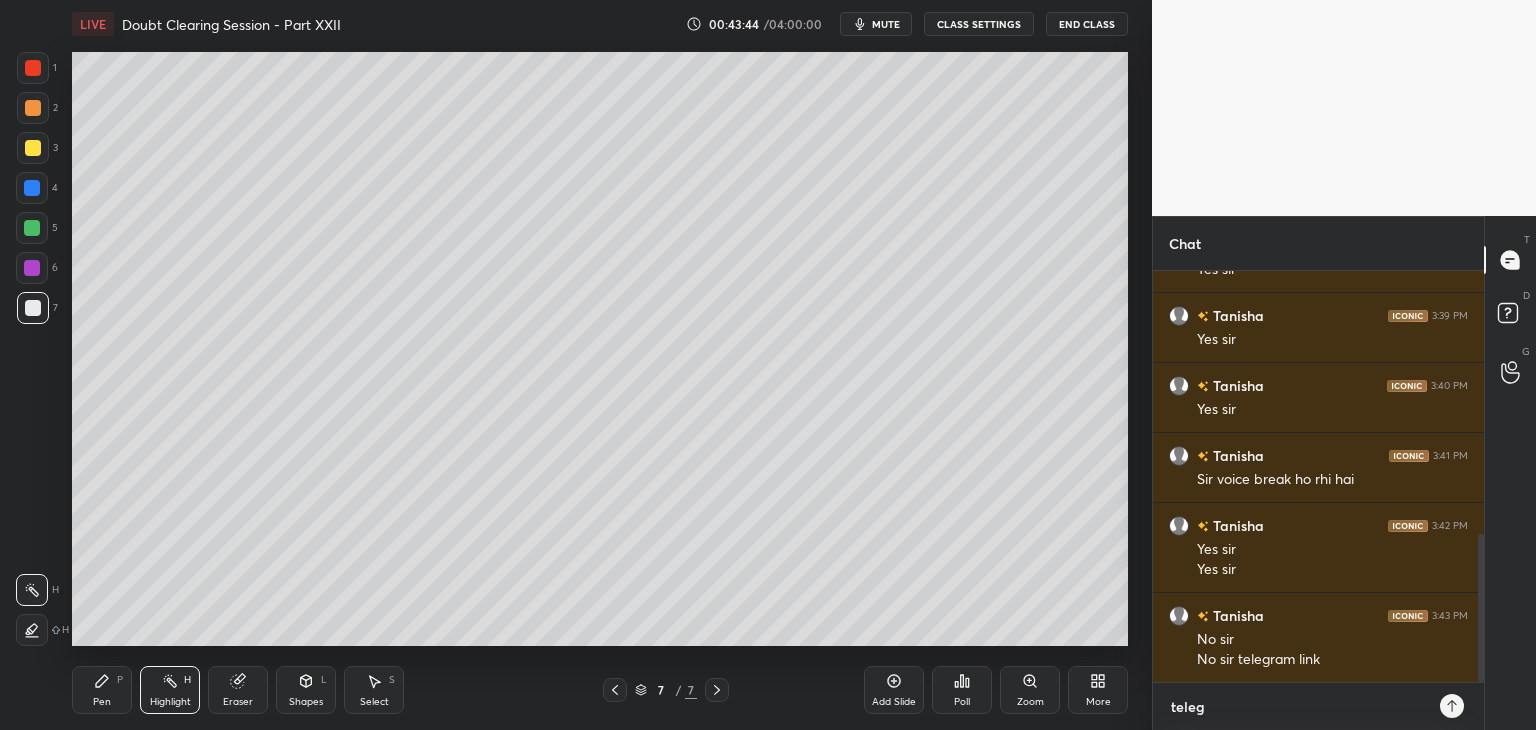 type on "telegr" 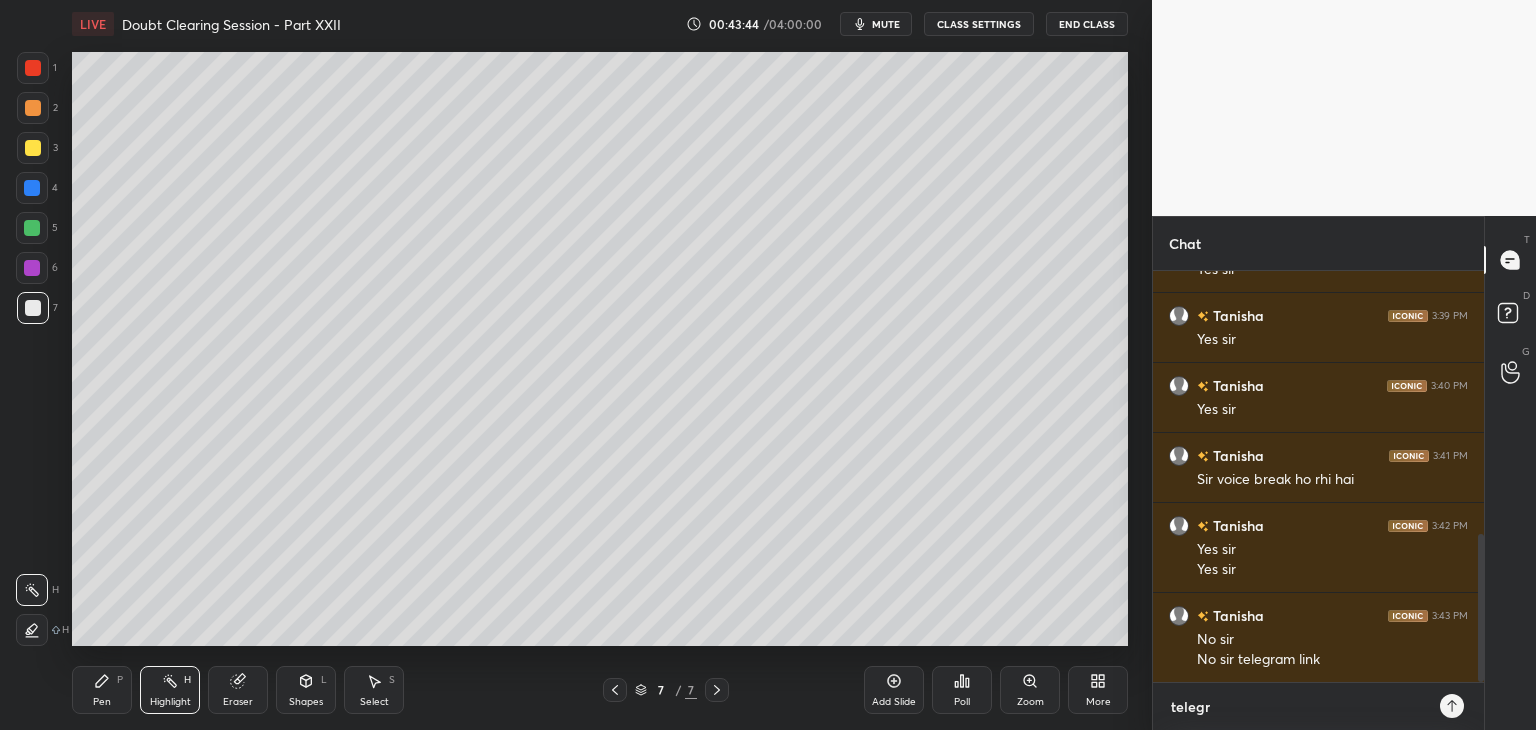 type on "telegra" 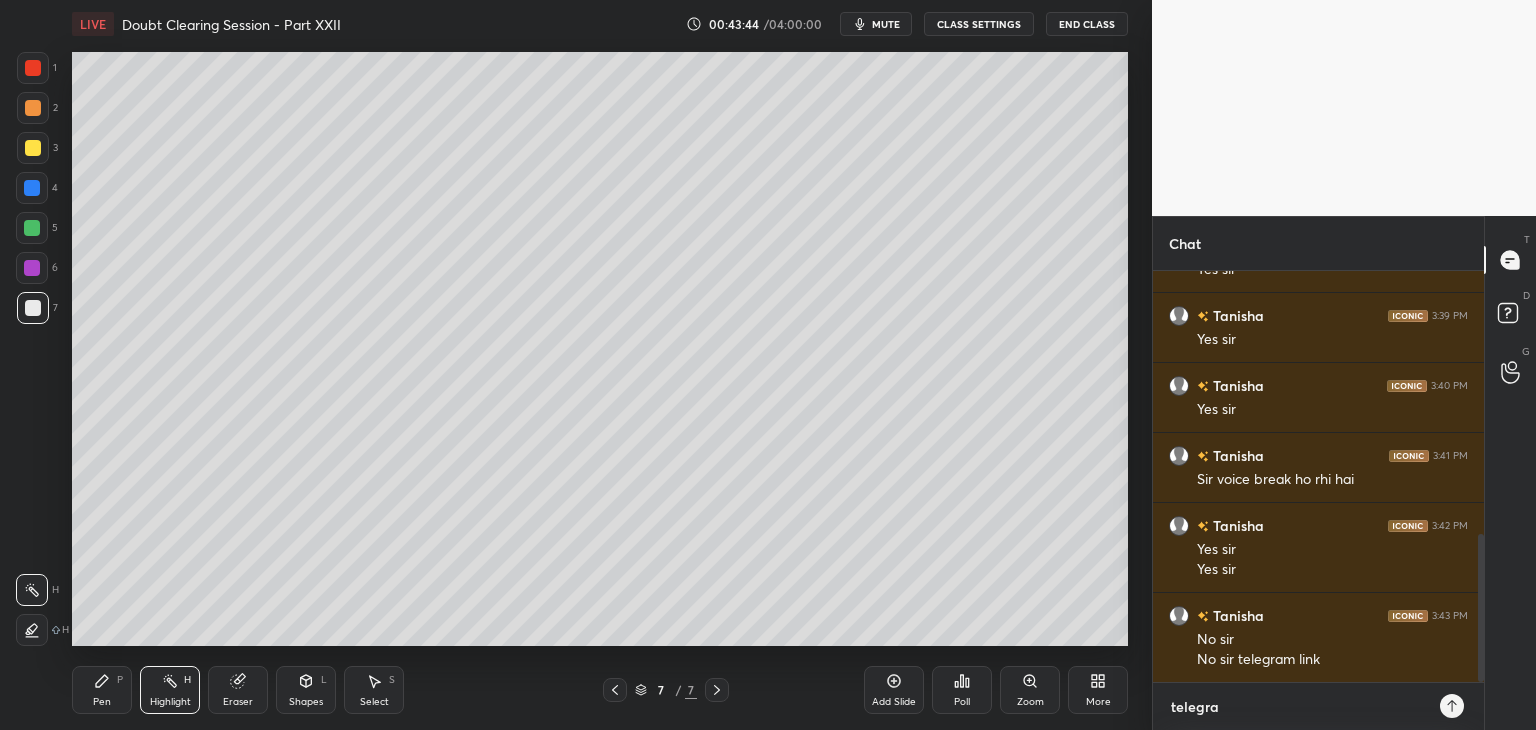 type on "x" 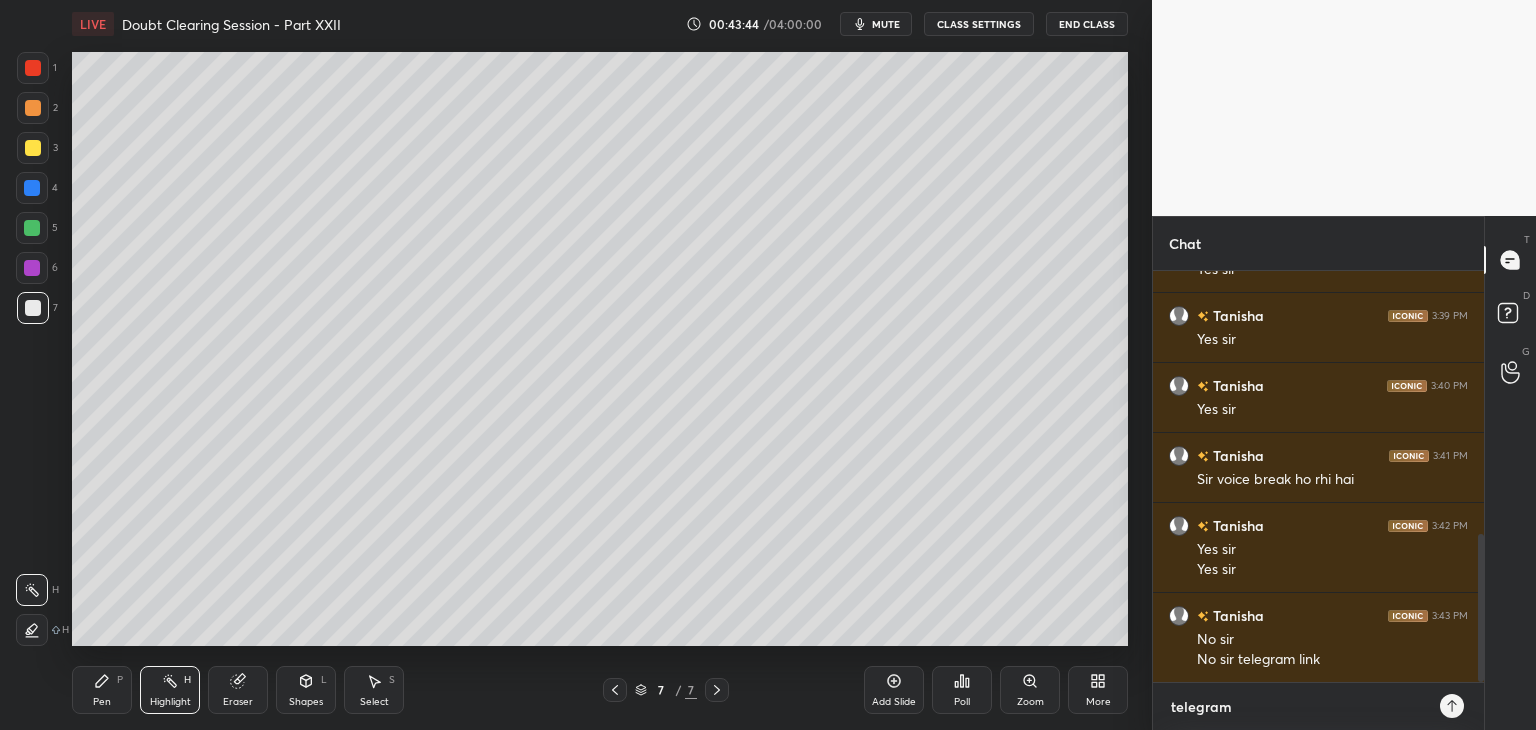 type on "telegram." 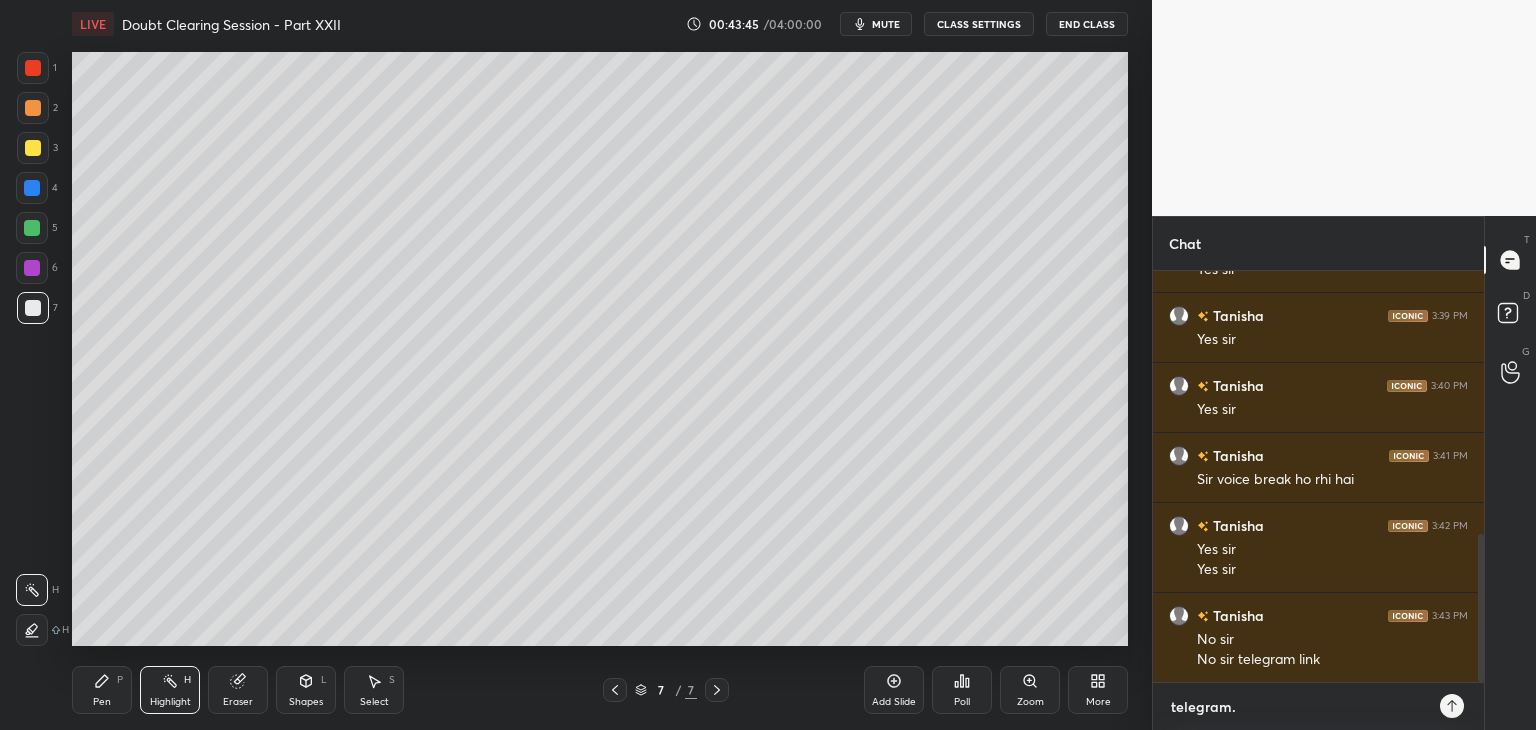 type on "telegram.m" 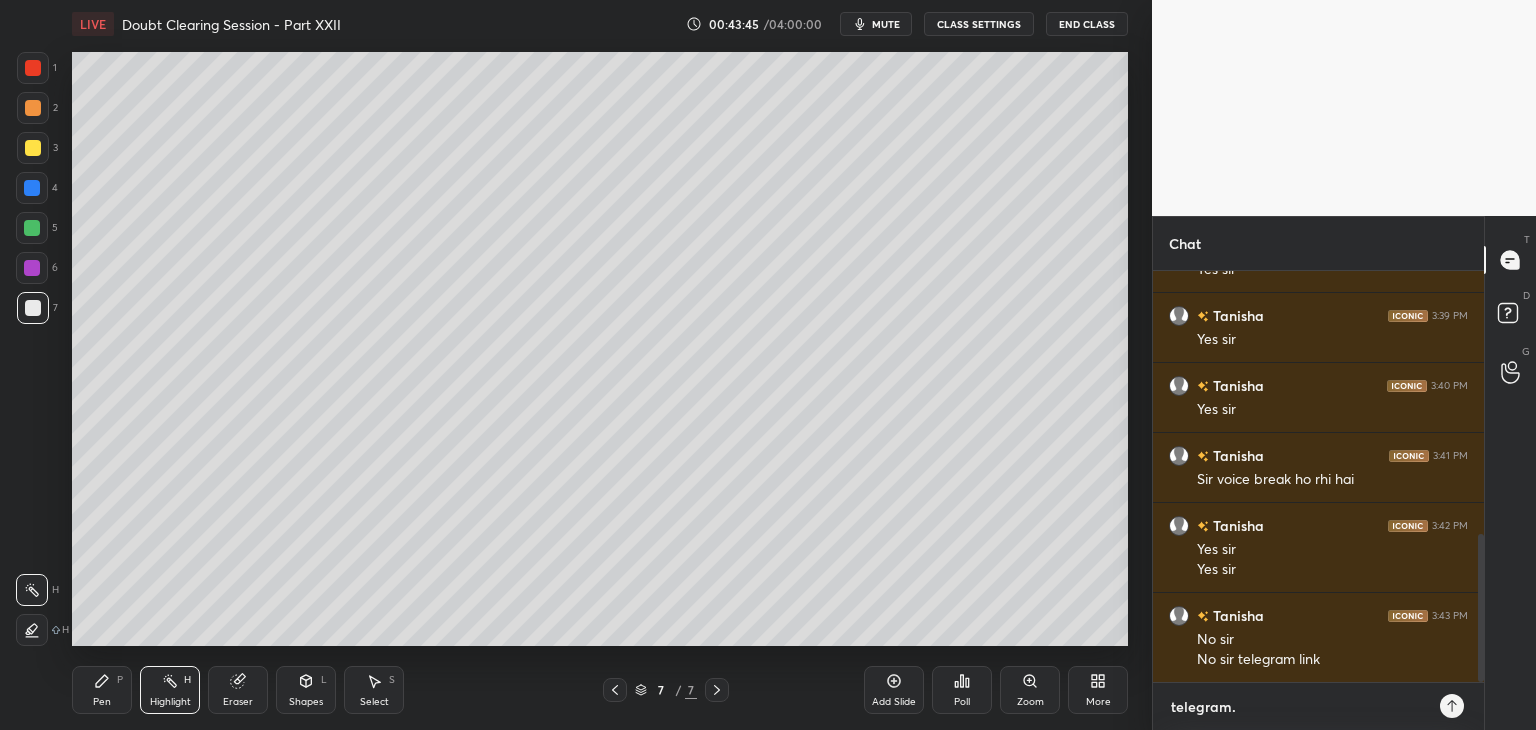 type on "x" 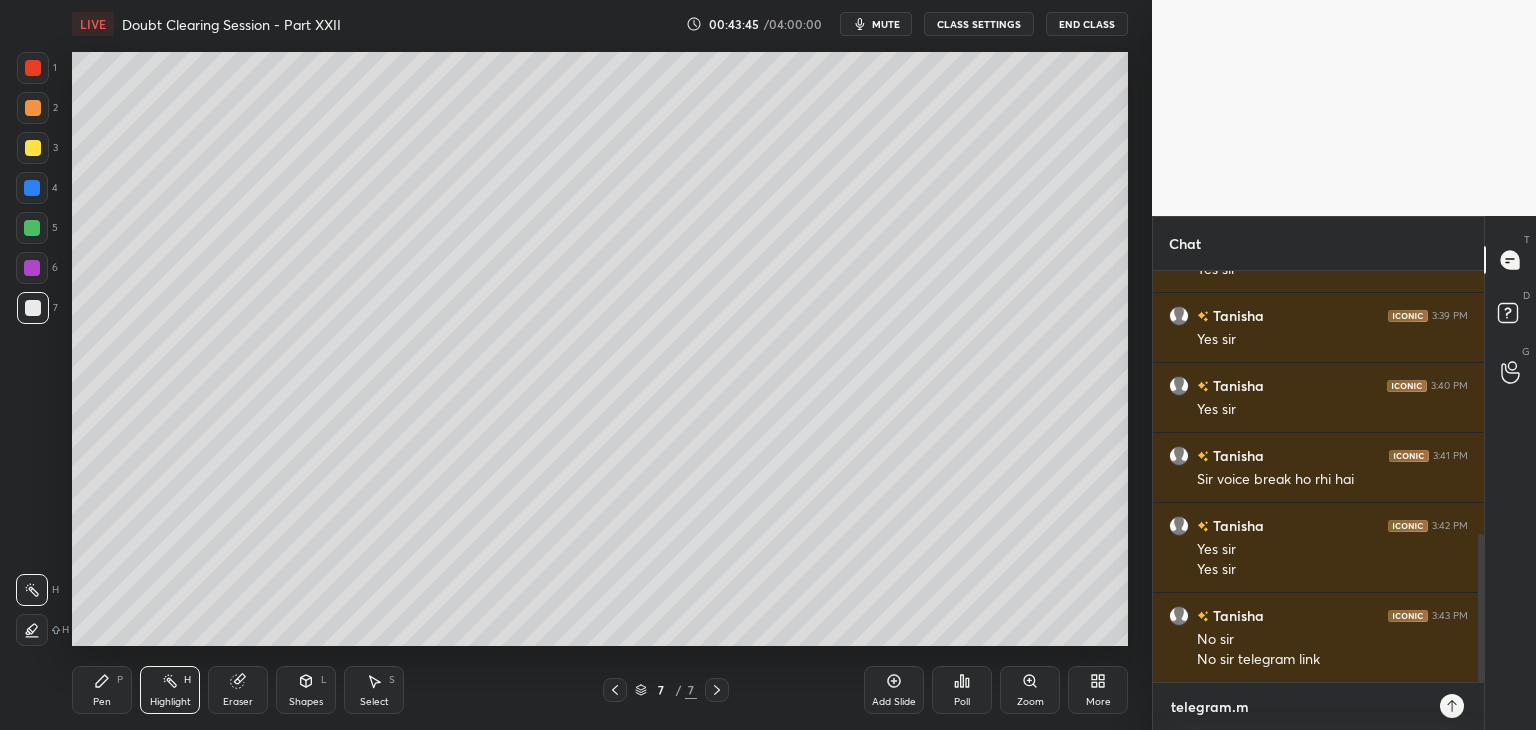 type on "telegram.me" 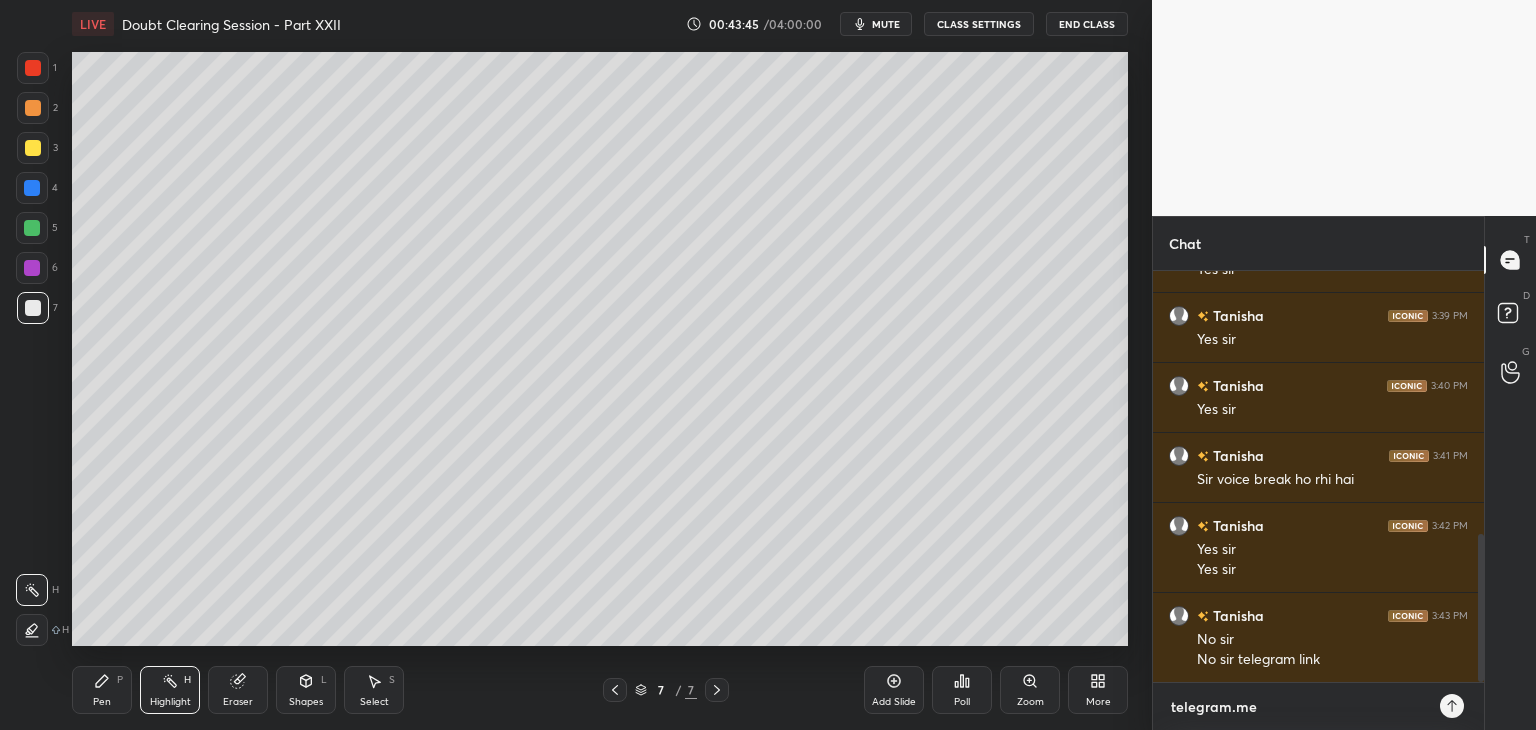 type on "telegram.me/" 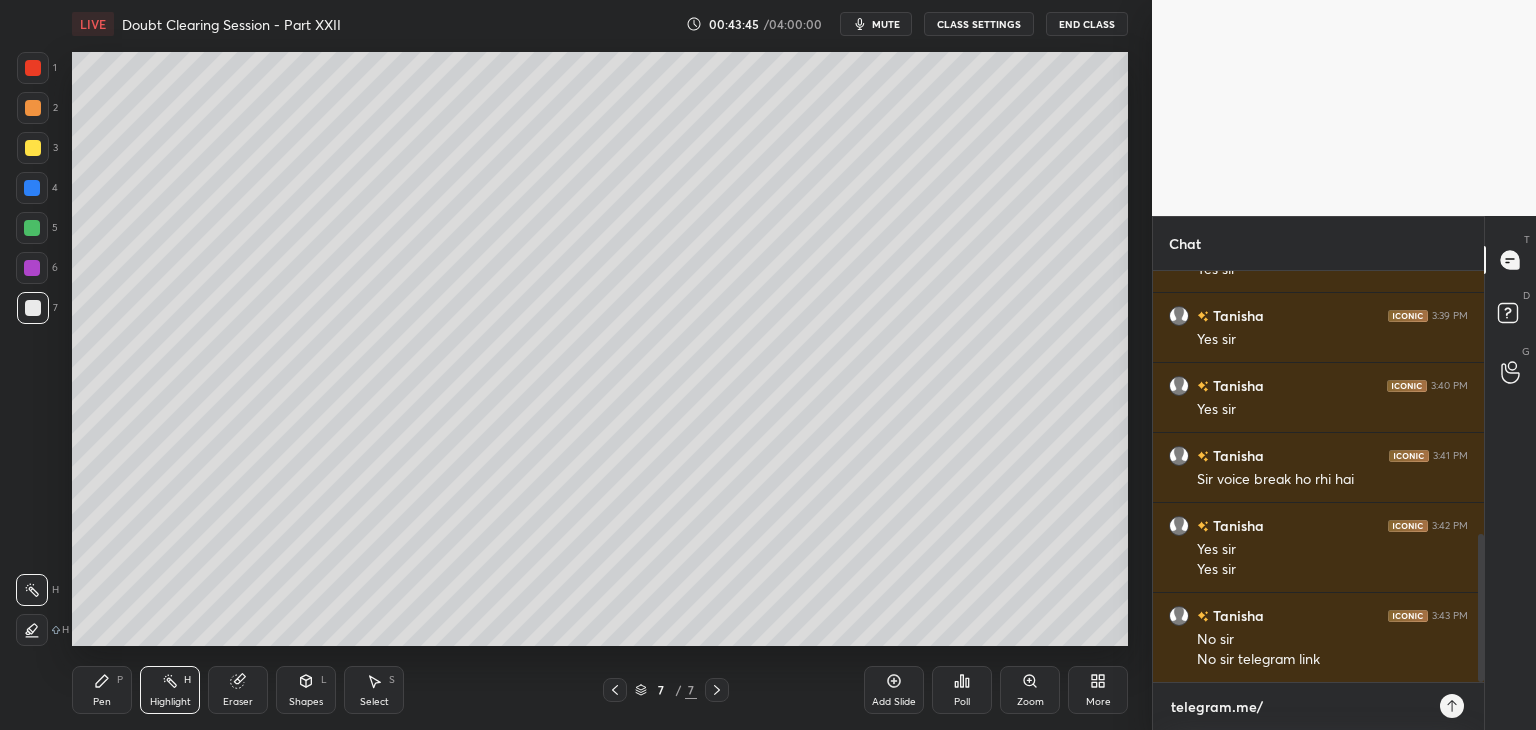 type on "telegram.me/F" 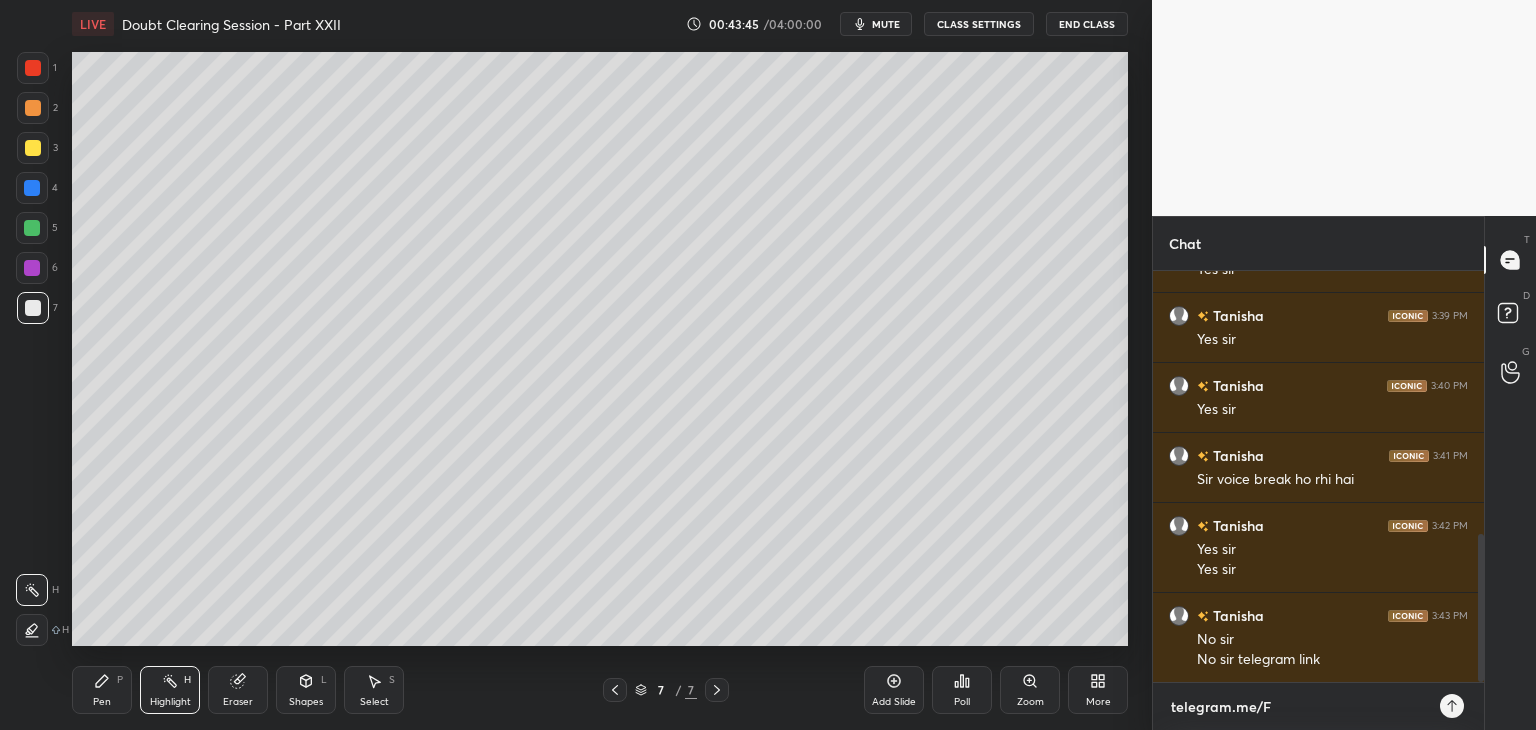 type on "x" 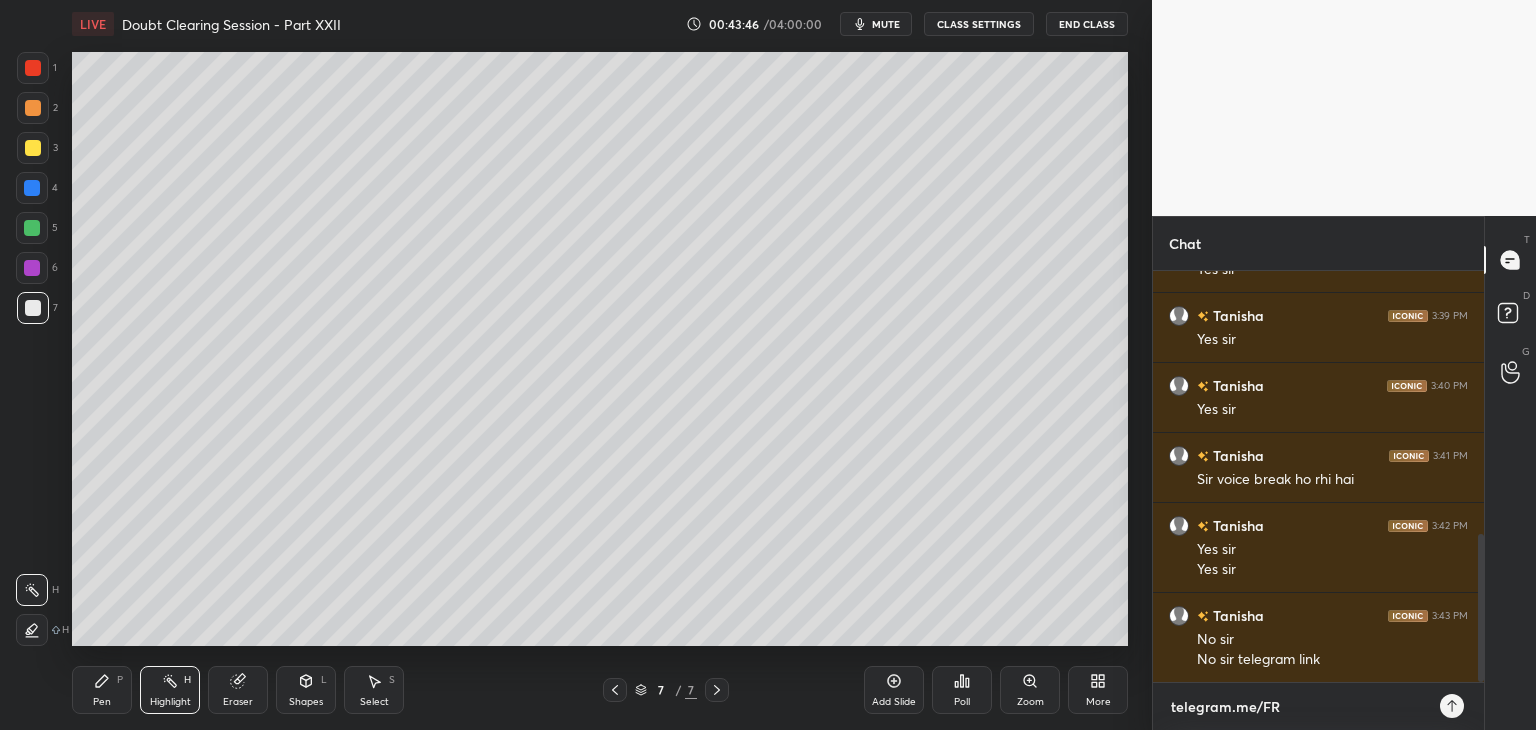 type on "telegram.me/FRC" 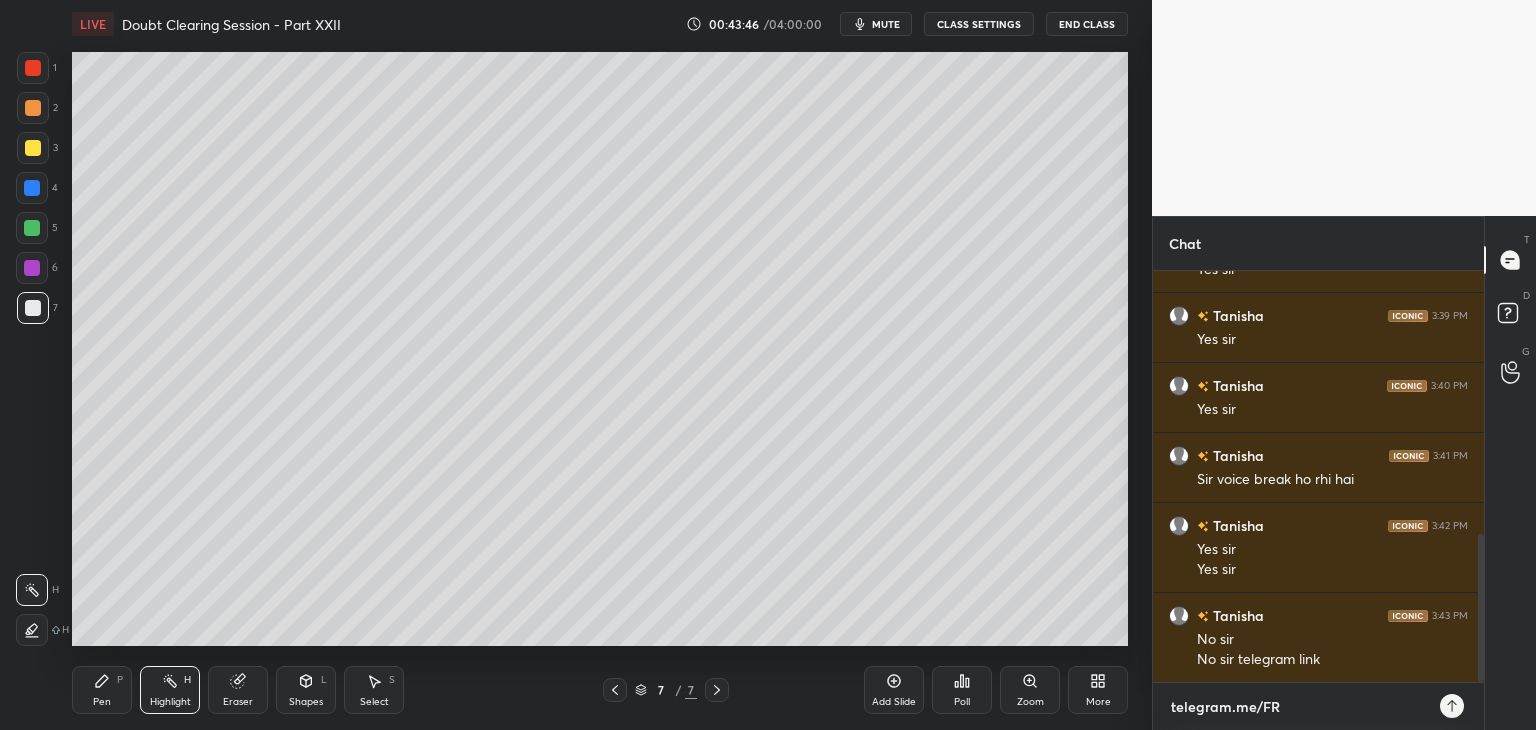 type on "x" 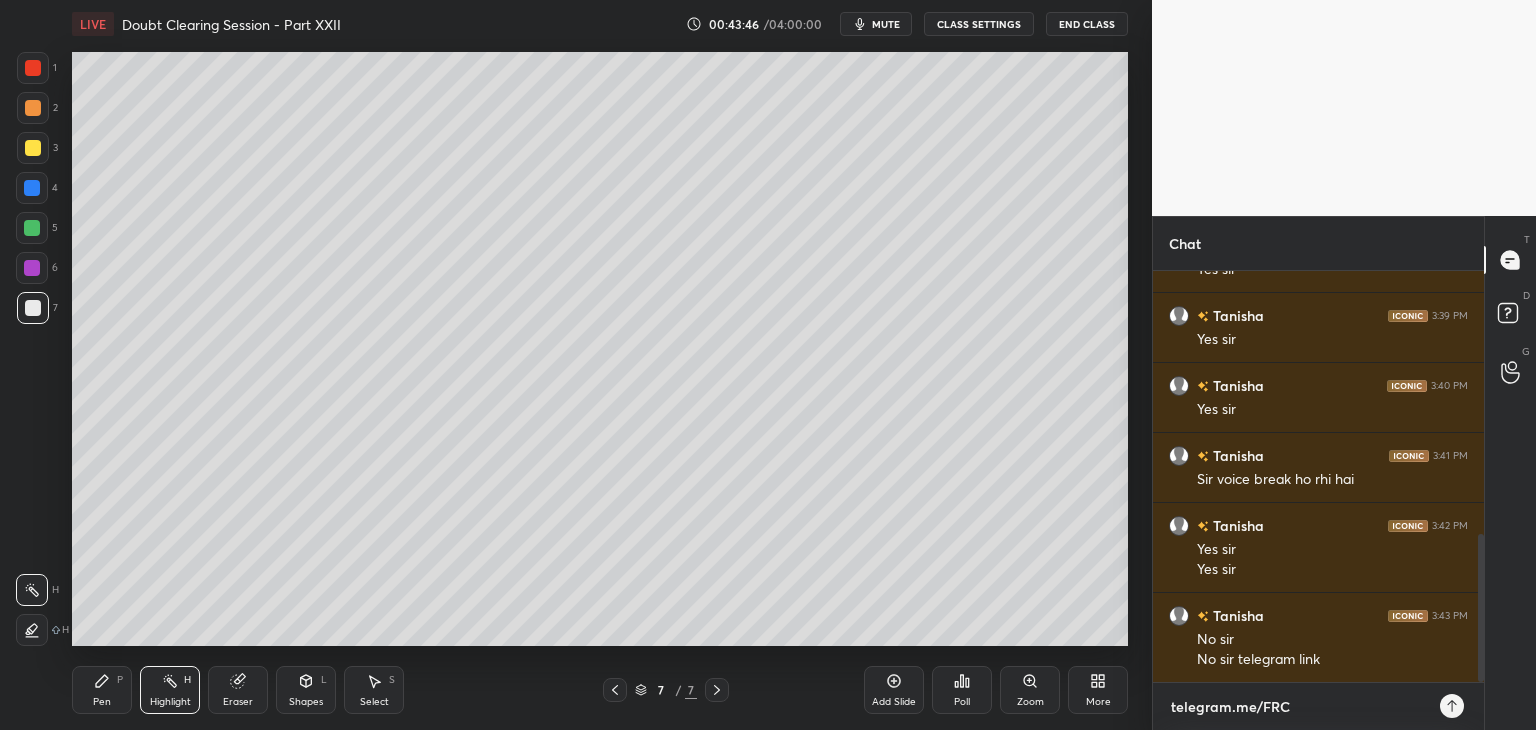 type on "telegram.me/FRCH" 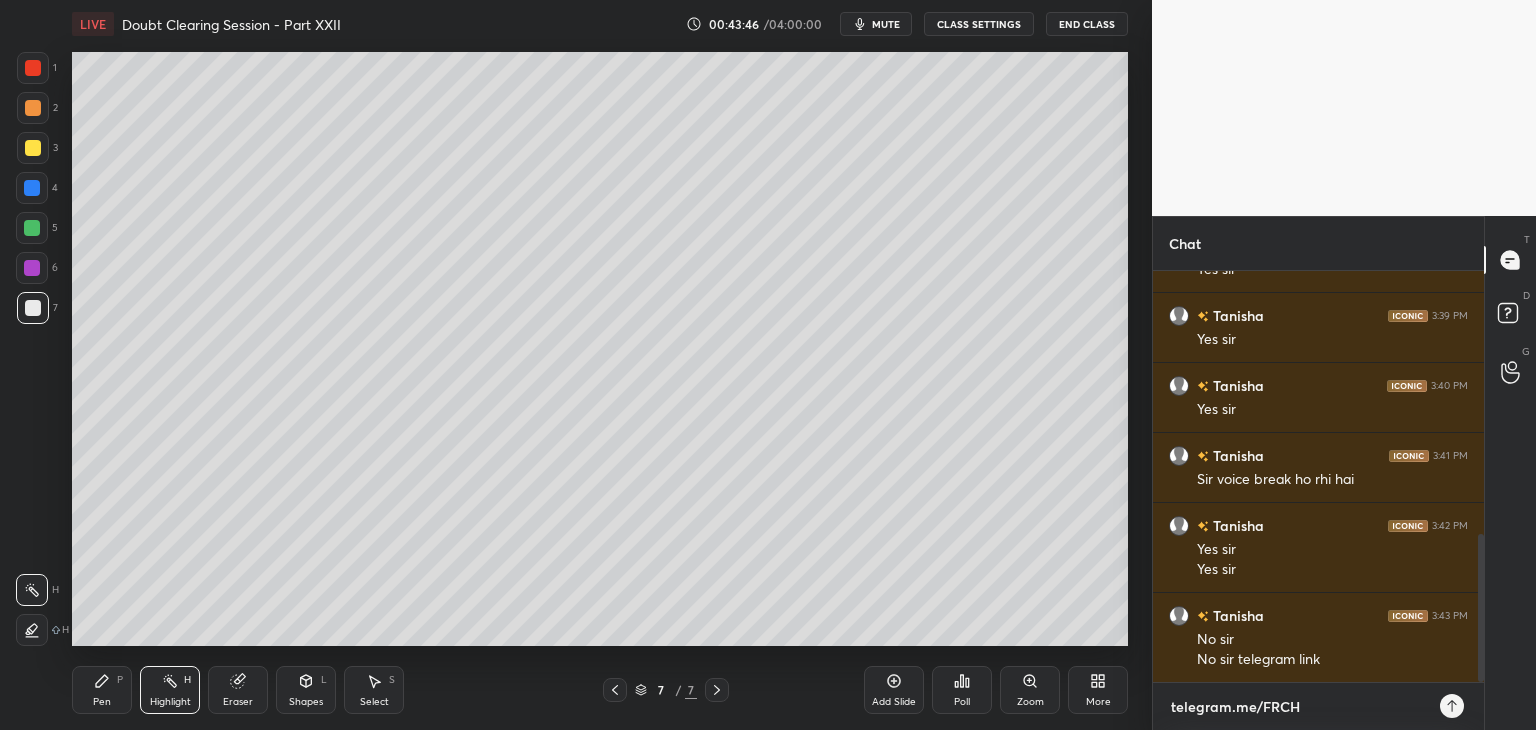 type on "telegram.me/FRCHE" 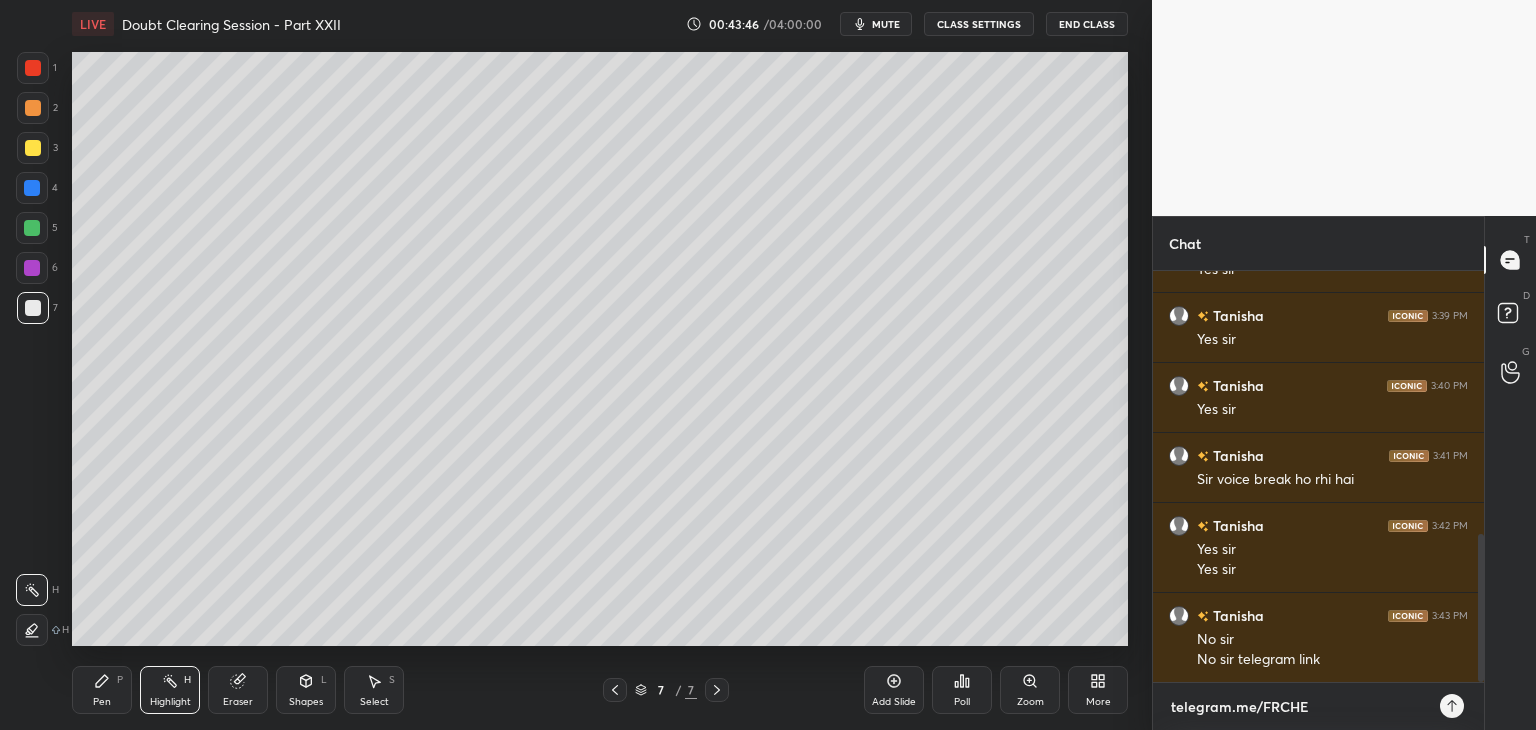 type on "telegram.me/FRCHEM" 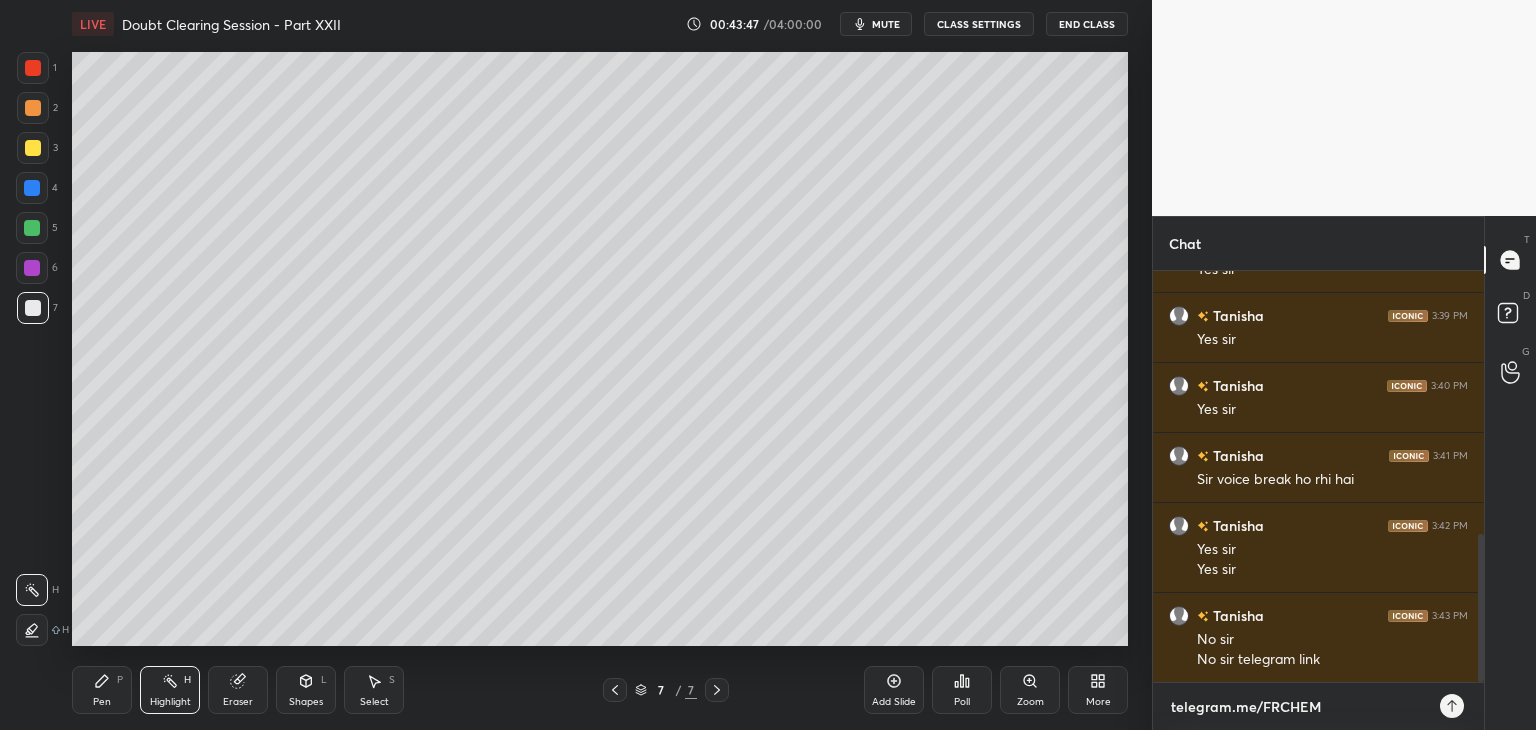 type on "telegram.me/FRCHE" 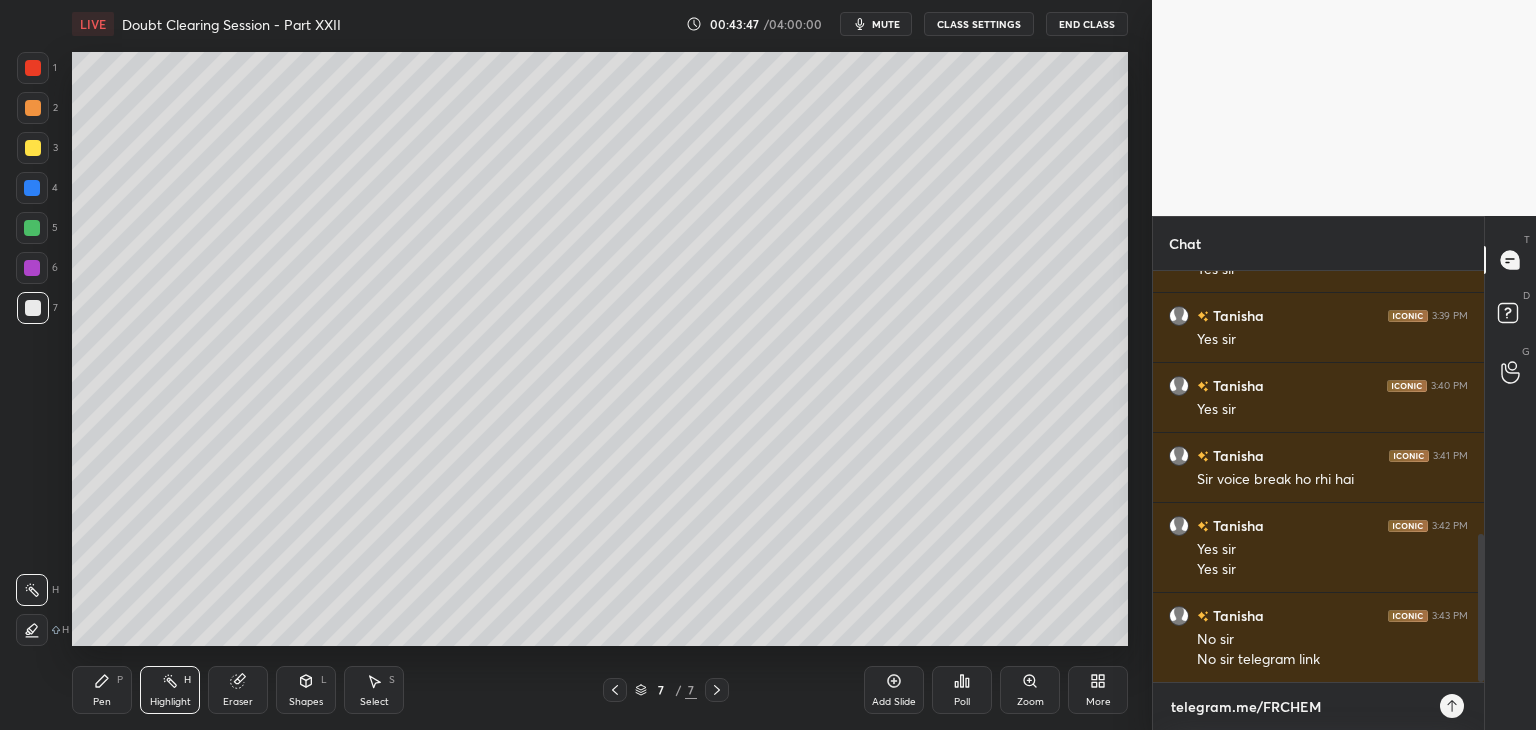 type on "x" 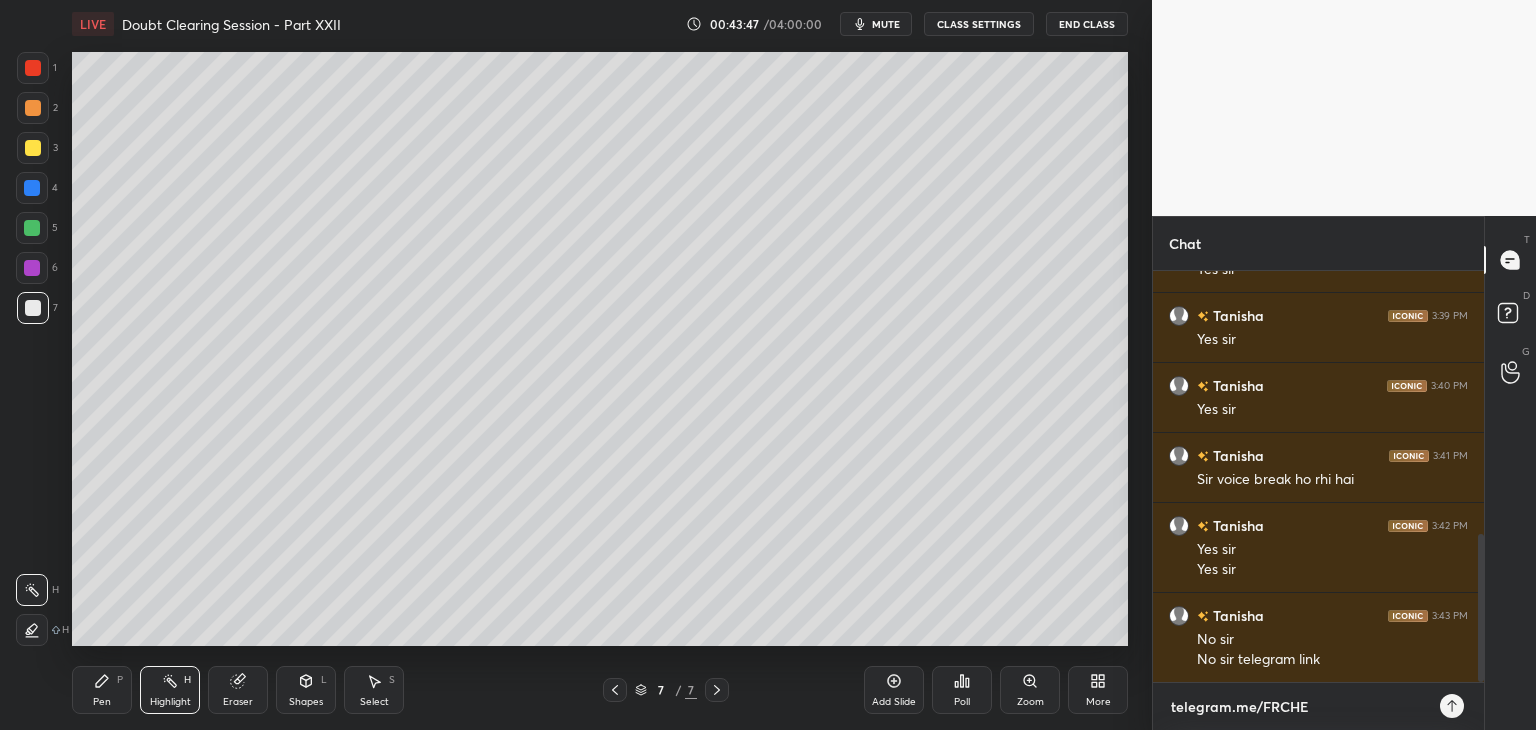 type on "telegram.me/FRCHEM" 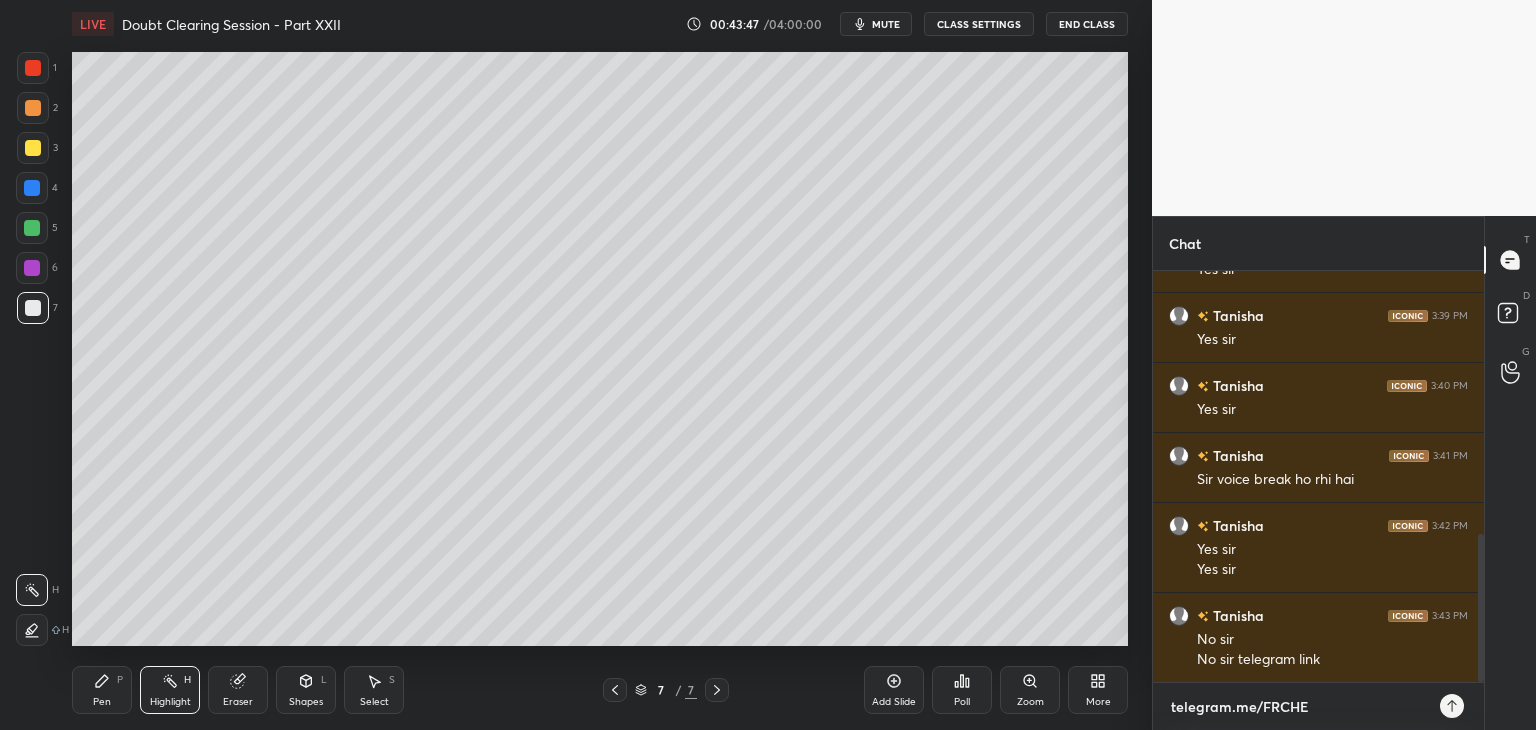 type on "x" 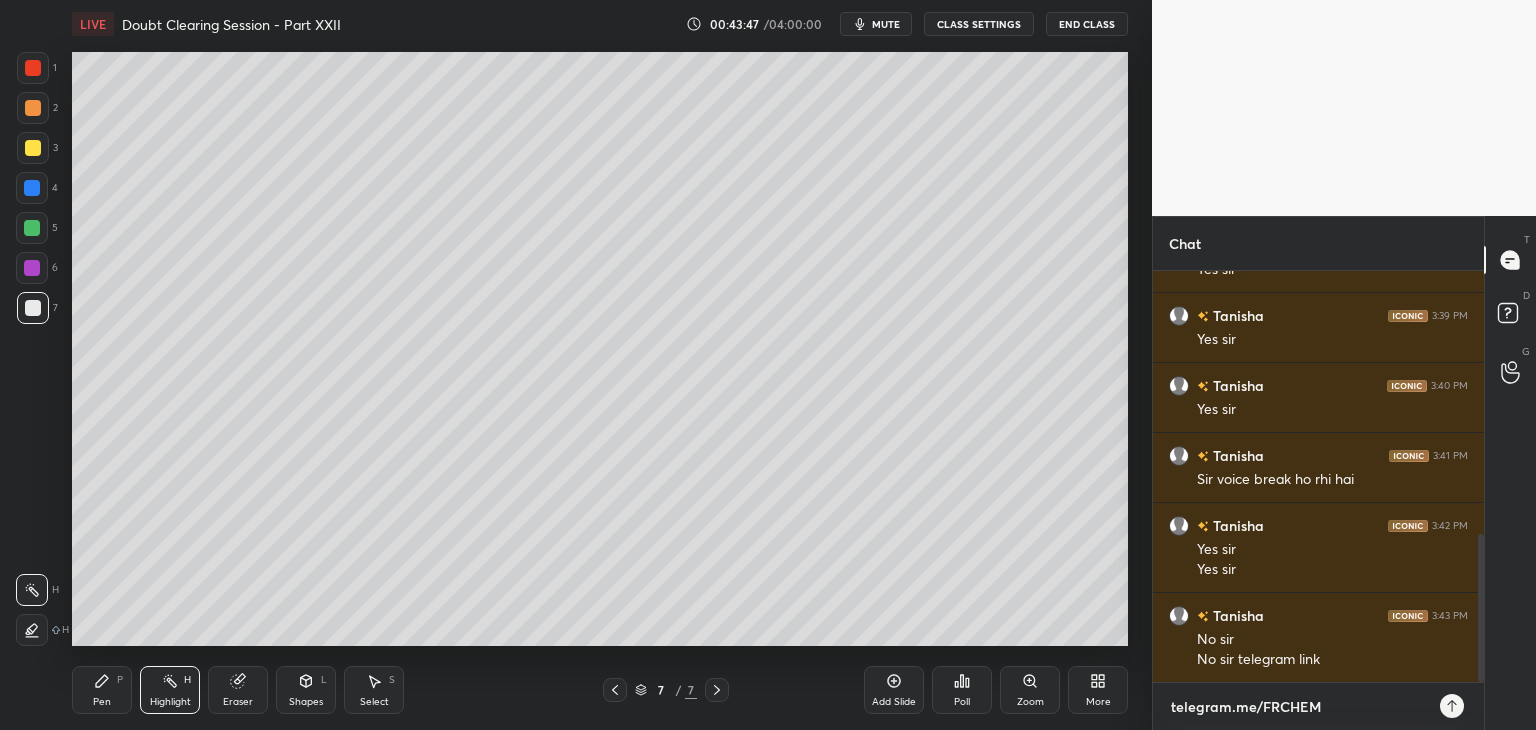 type on "telegram.me/FRCHEMI" 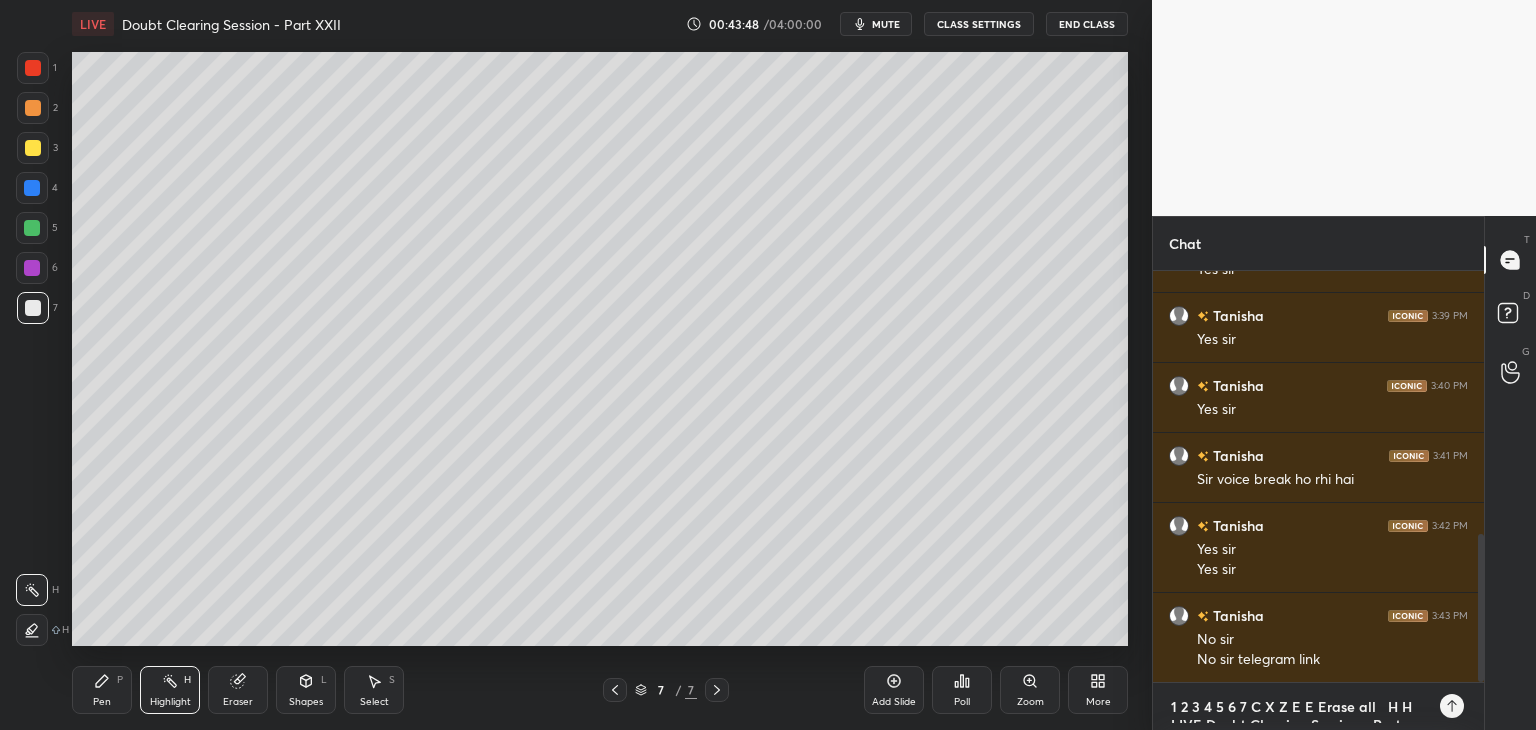 type on "telegram.me/FRCHEMIS" 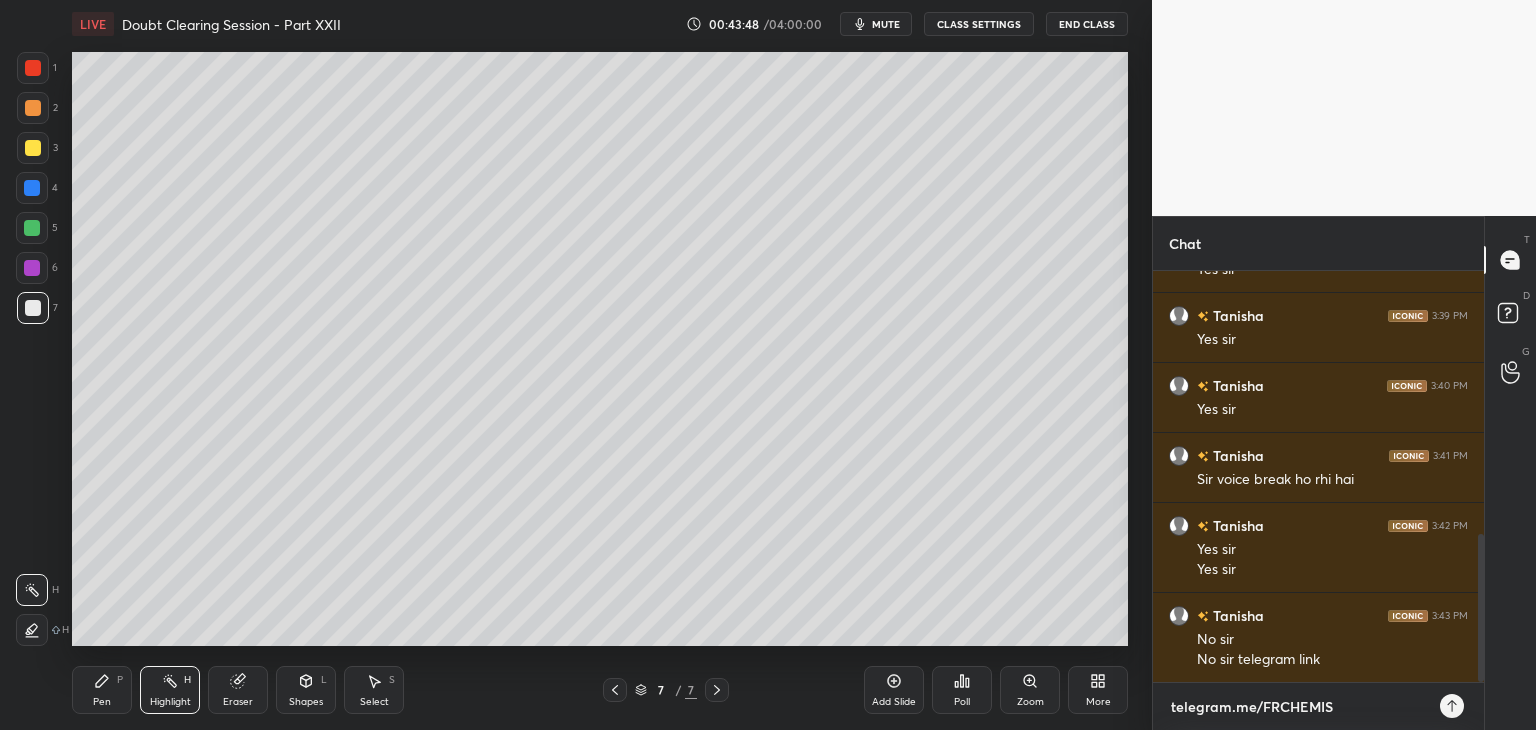 type on "x" 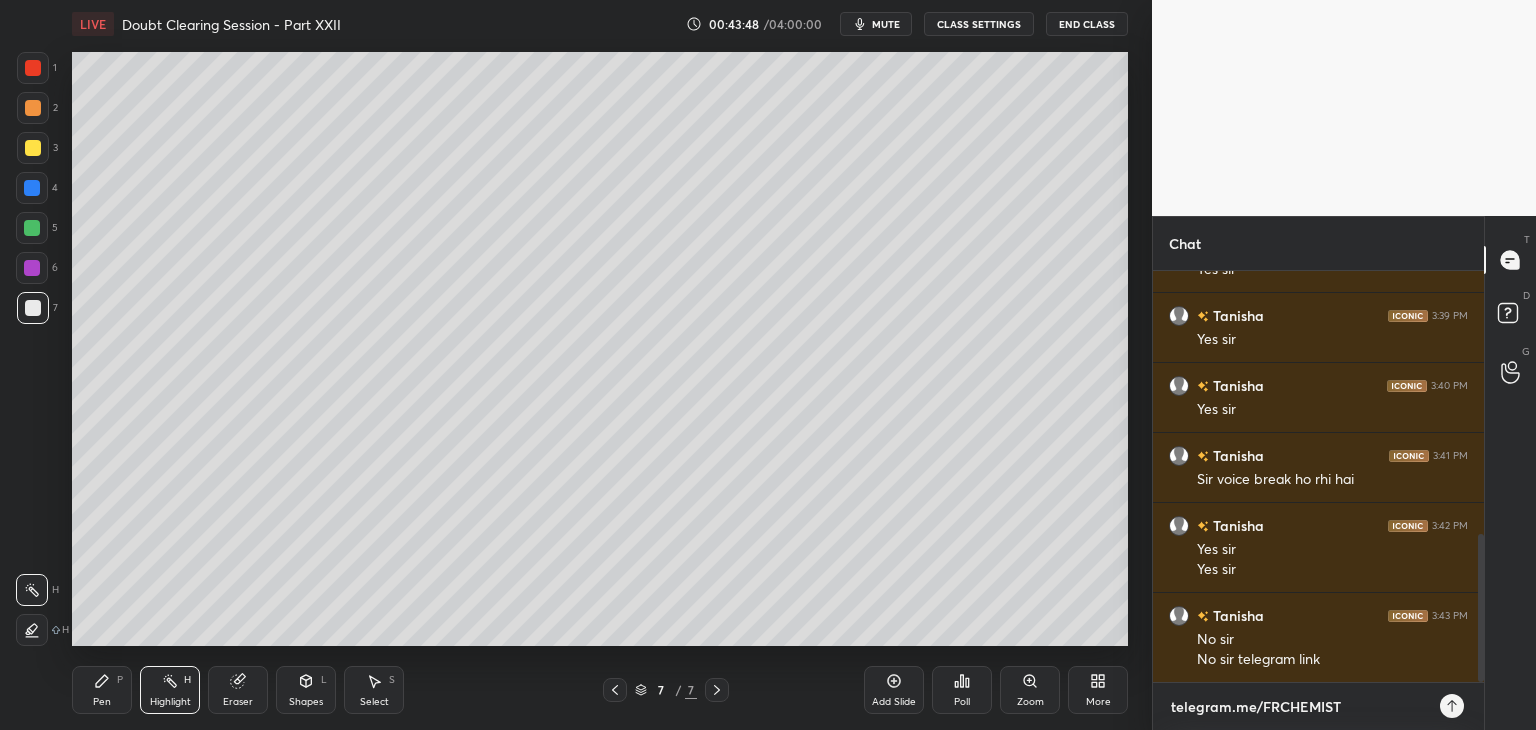 type on "telegram.me/FRCHEMISTR" 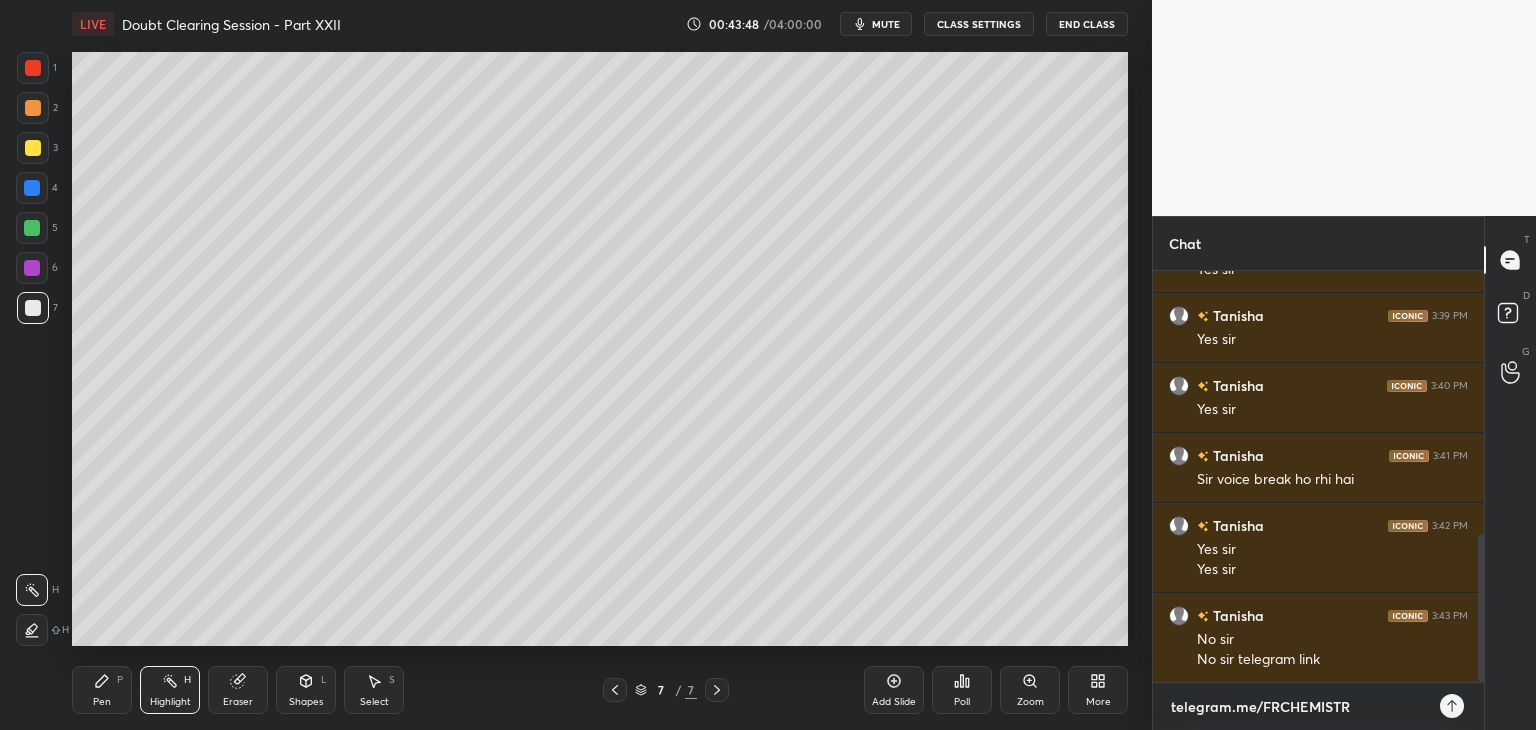 type on "telegram.me/FRCHEMISTRY" 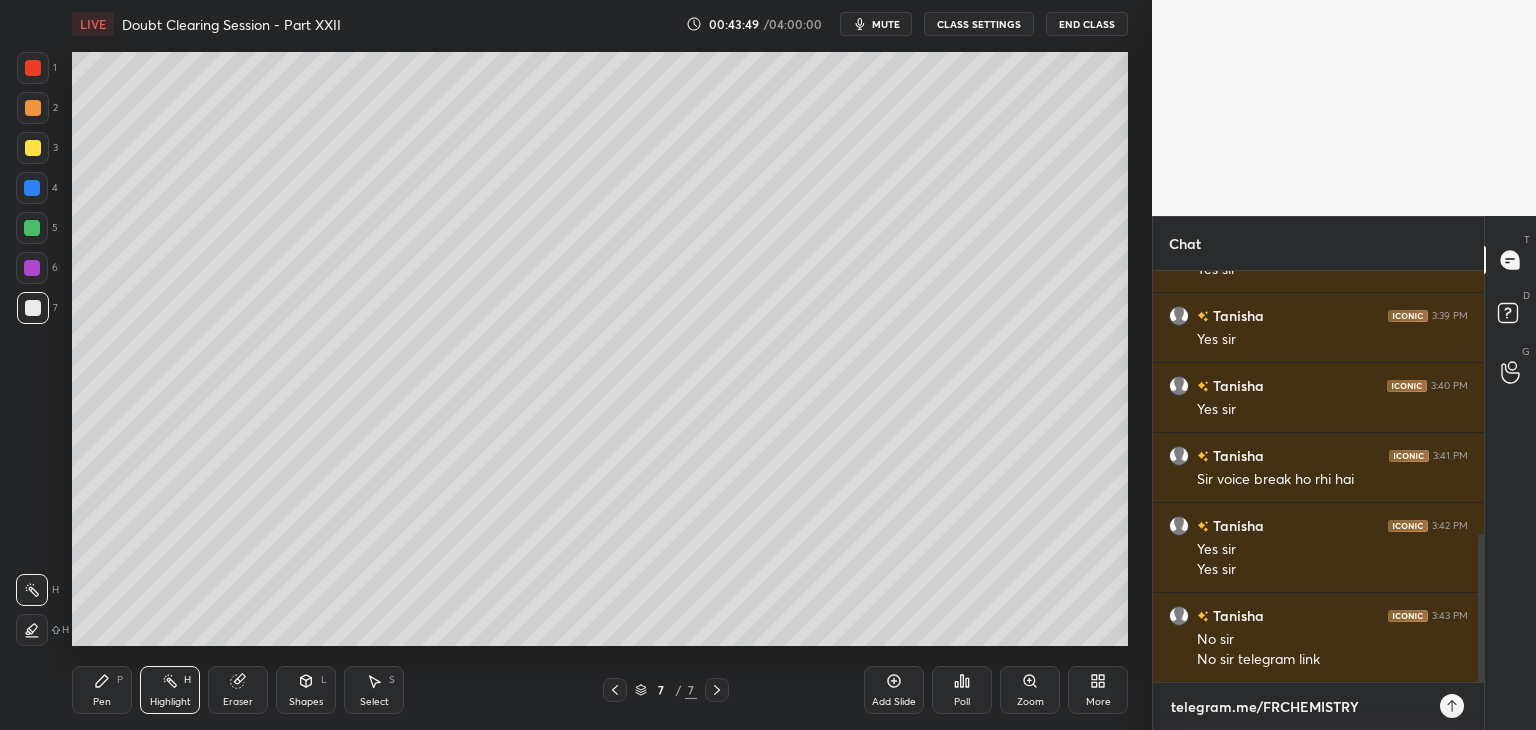 type 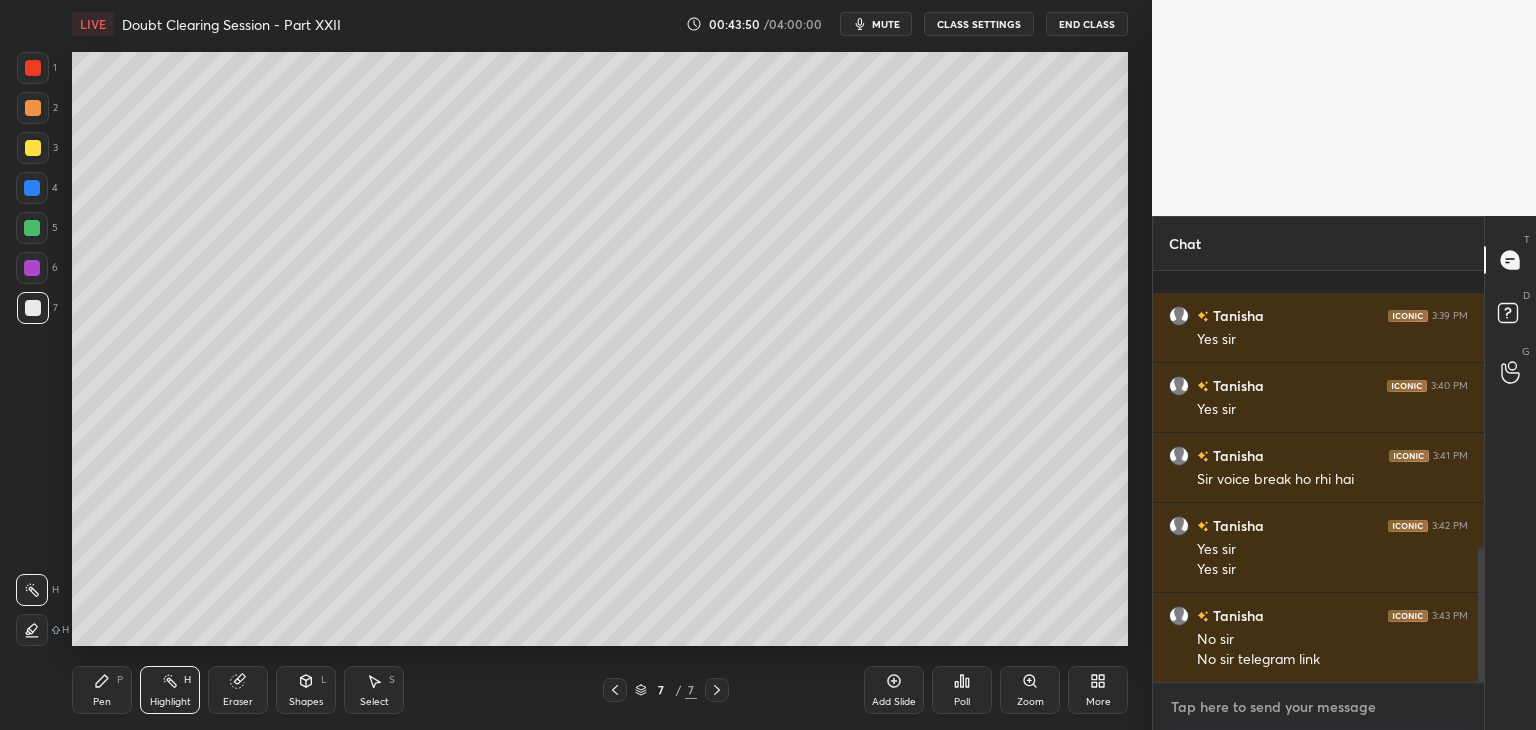 scroll, scrollTop: 844, scrollLeft: 0, axis: vertical 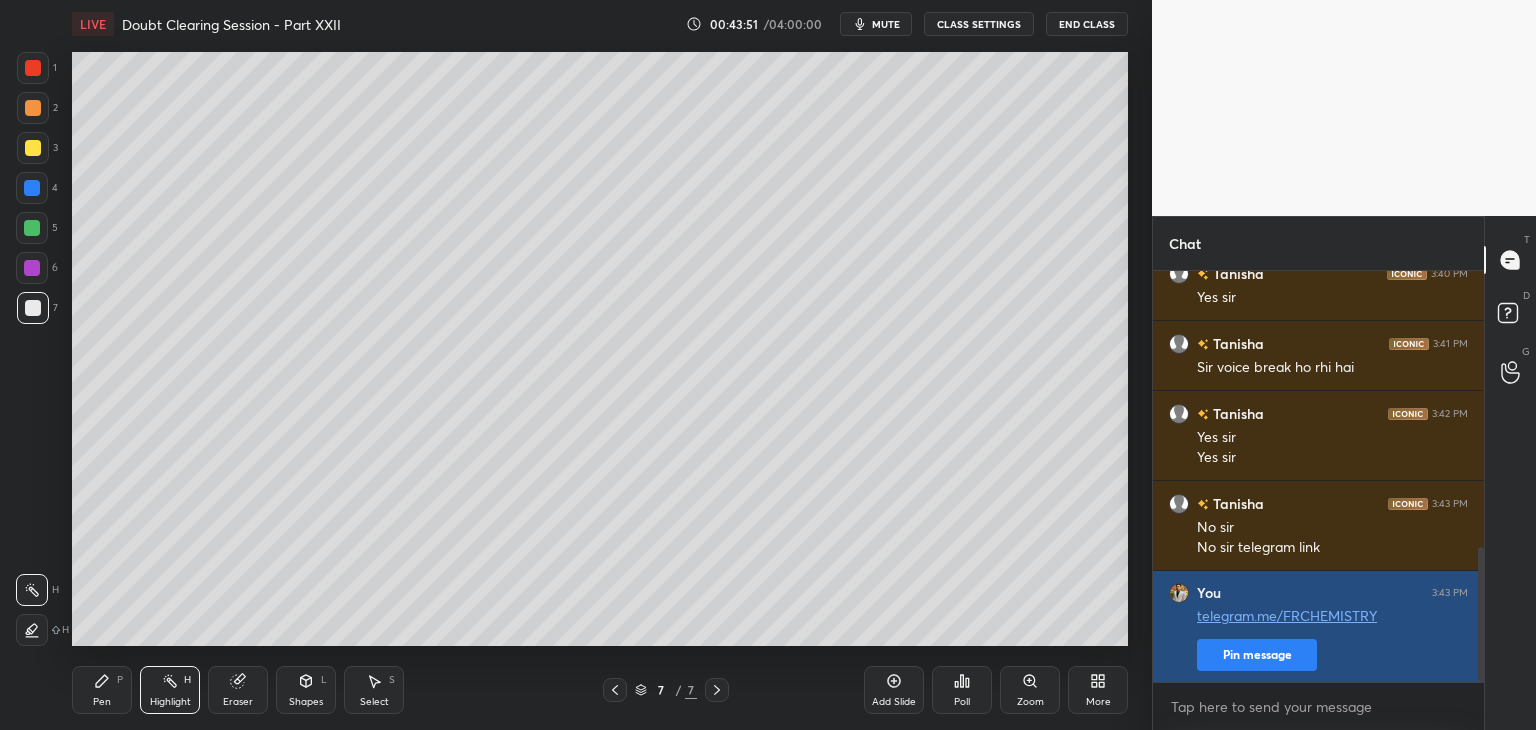 type on "x" 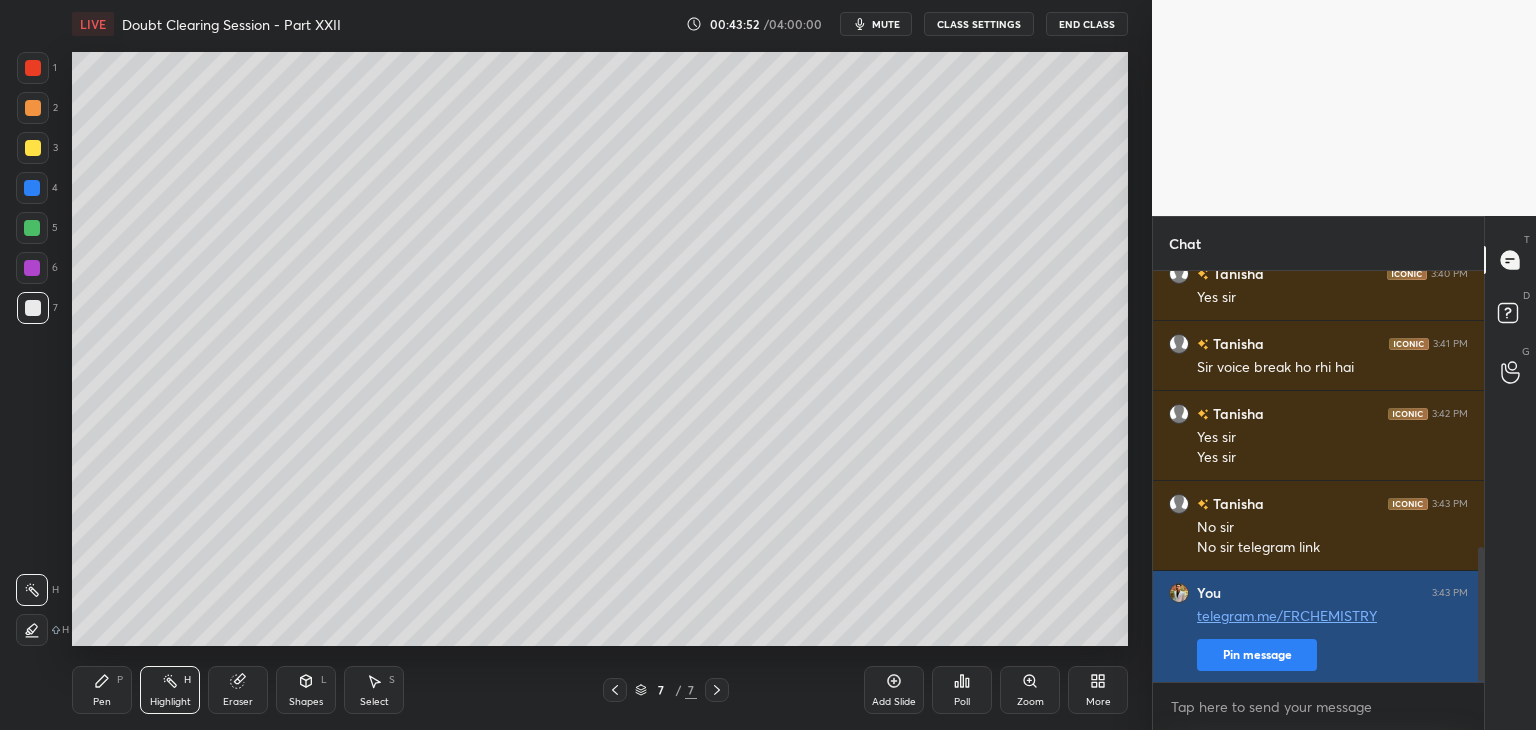 click on "Pin message" at bounding box center [1257, 655] 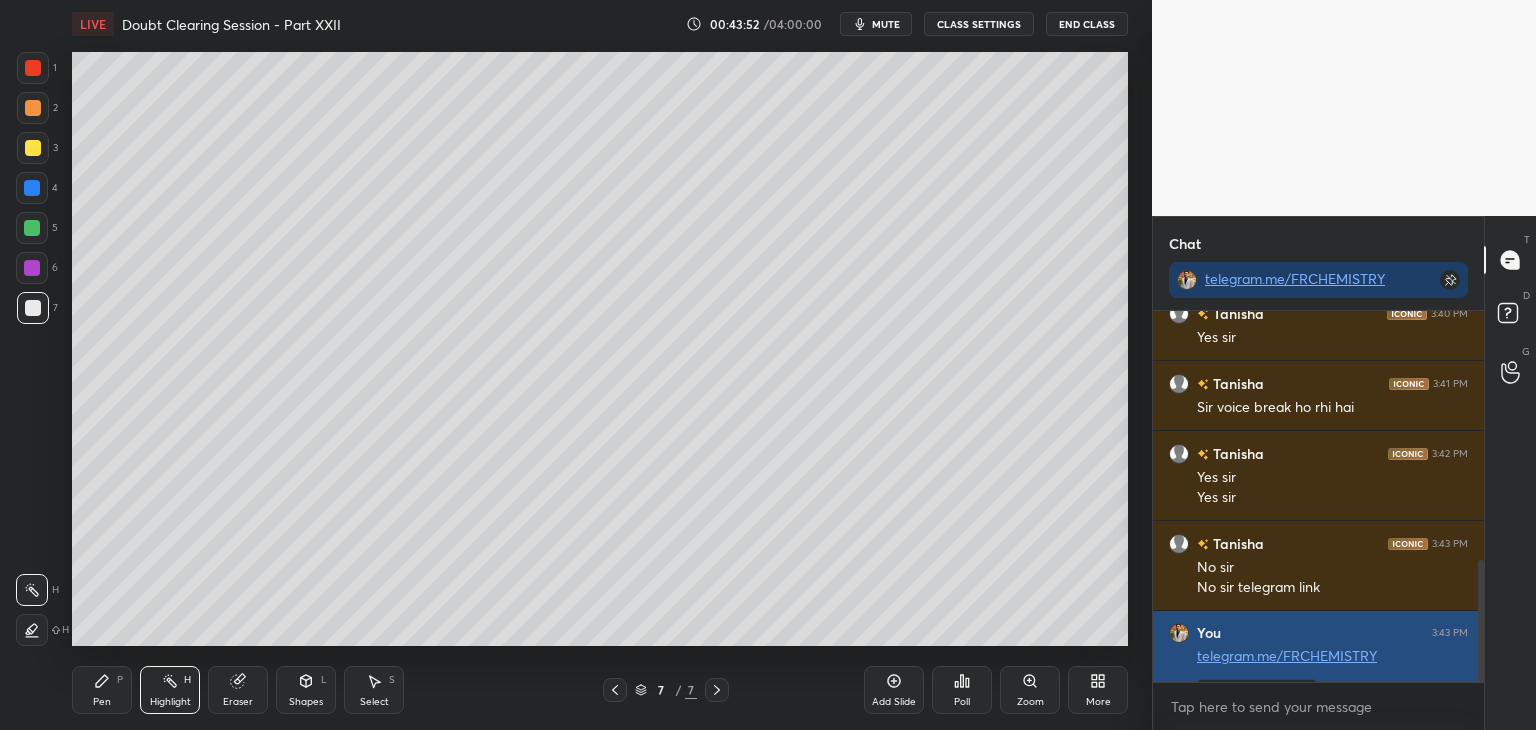 scroll, scrollTop: 365, scrollLeft: 325, axis: both 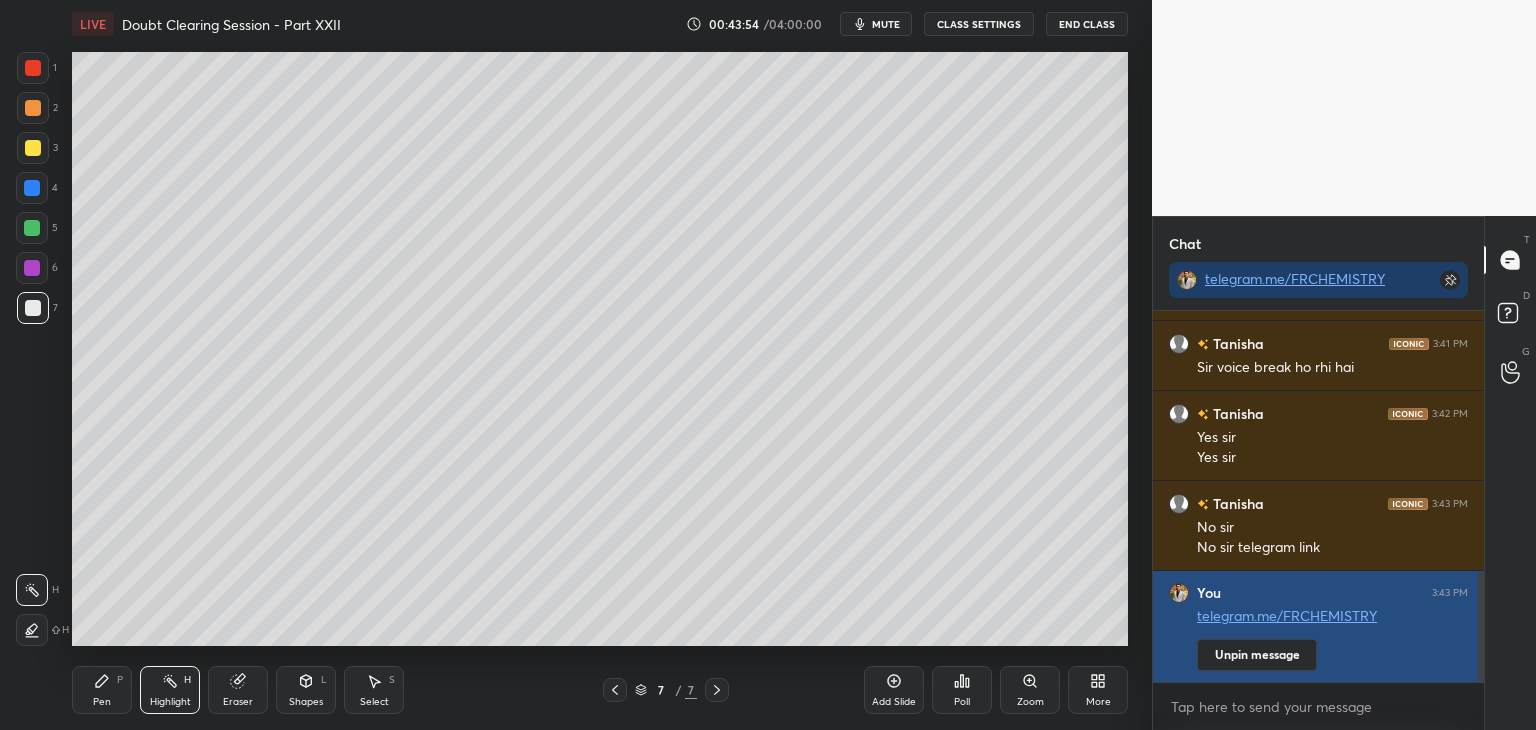click on "telegram.me/FRCHEMISTRY" at bounding box center [1287, 615] 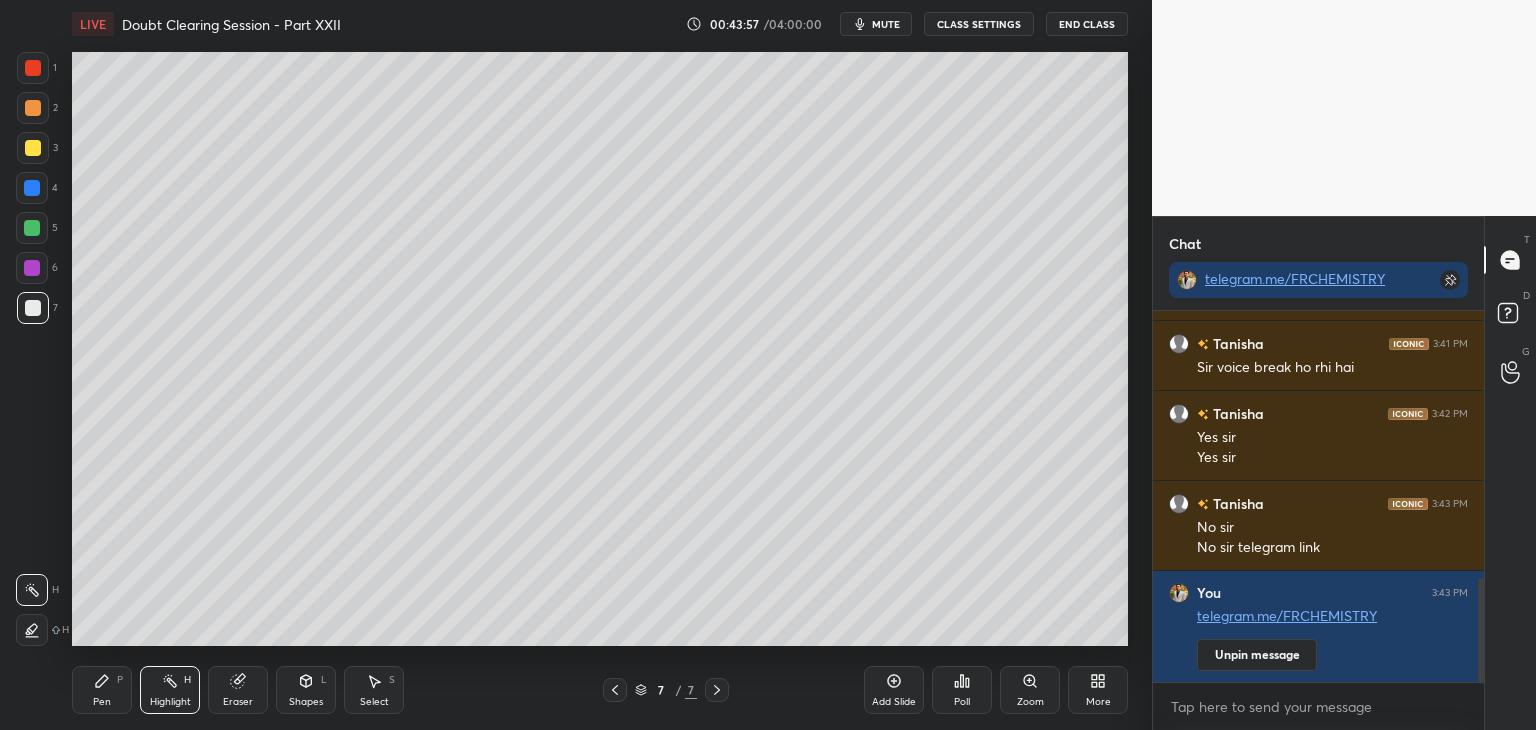 scroll, scrollTop: 954, scrollLeft: 0, axis: vertical 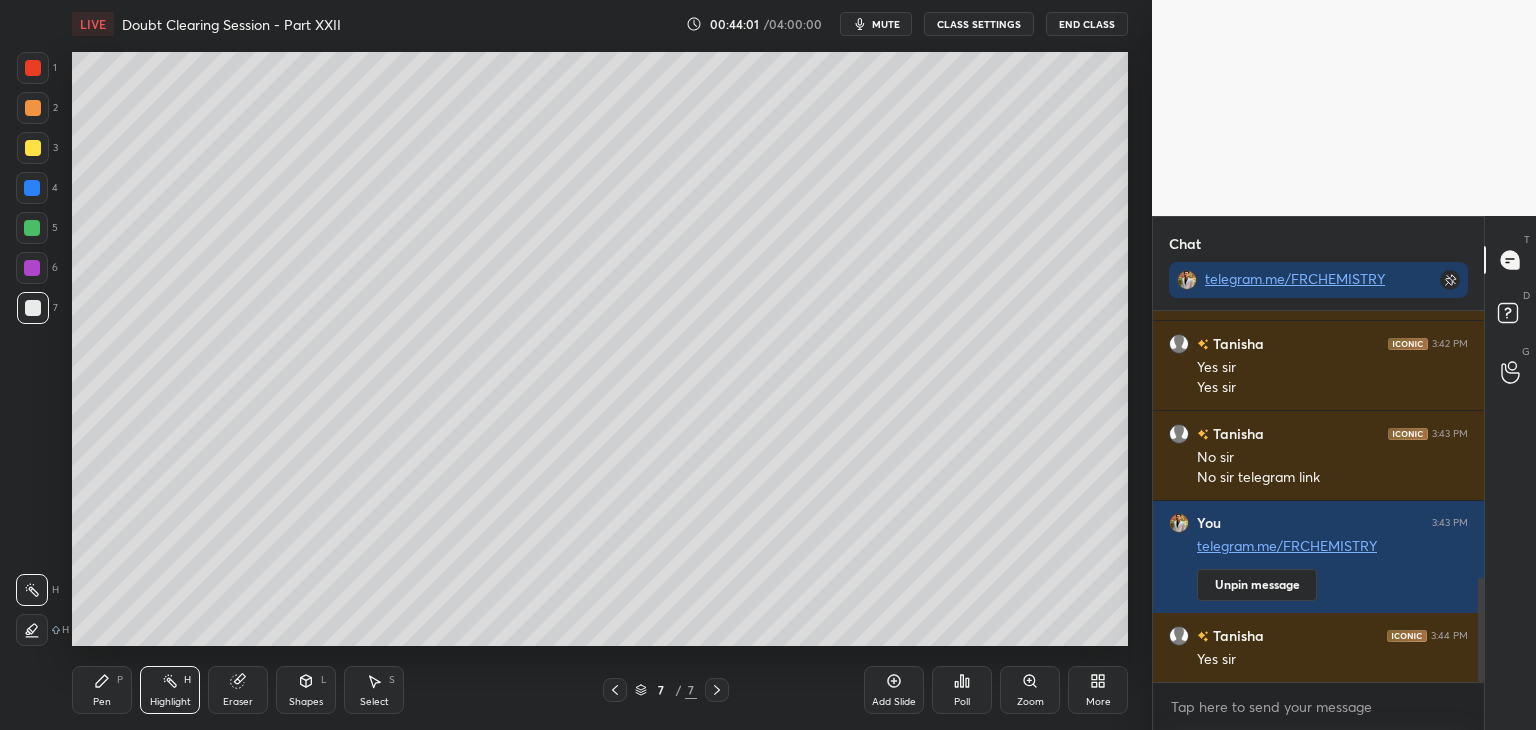 click on "Eraser" at bounding box center [238, 690] 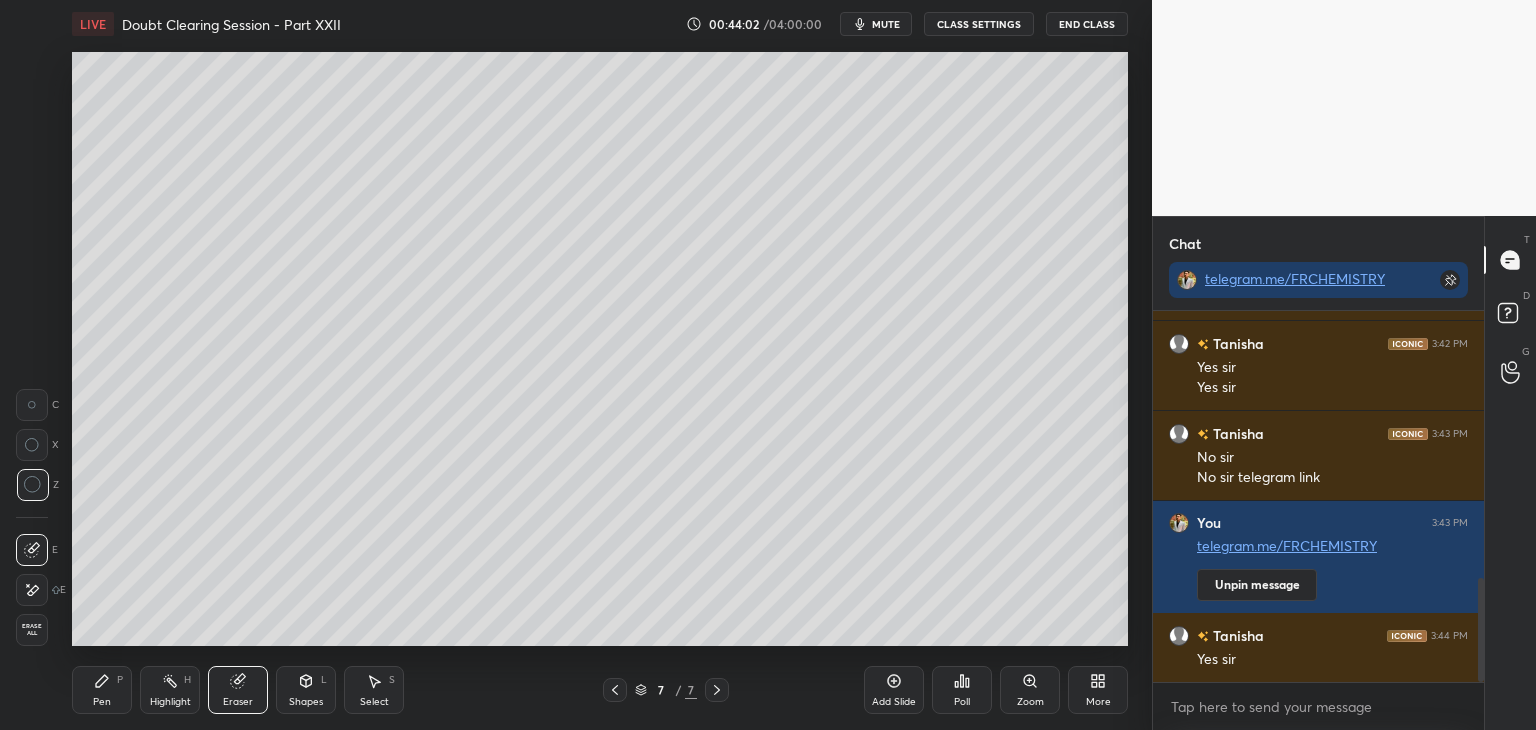 click on "Highlight H" at bounding box center (170, 690) 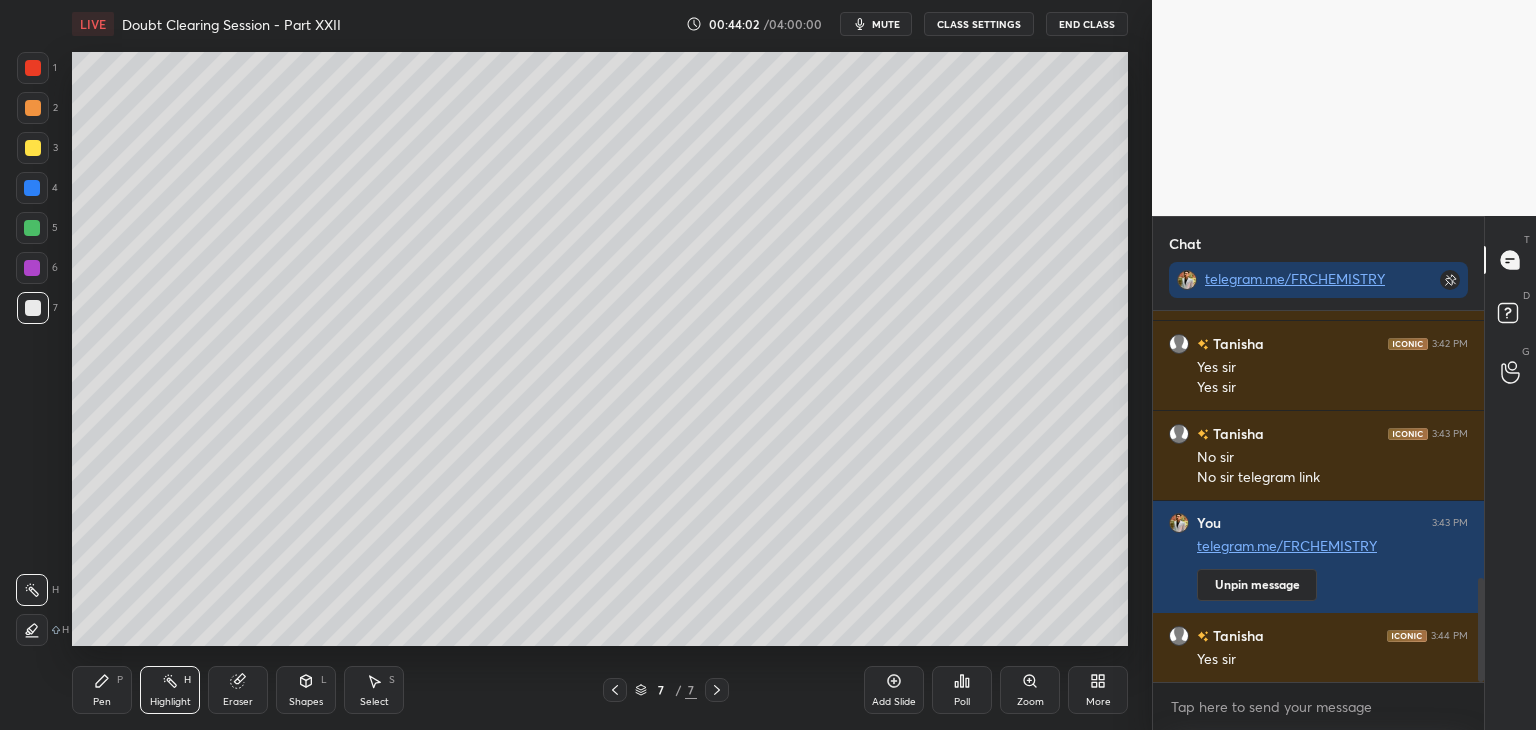 click 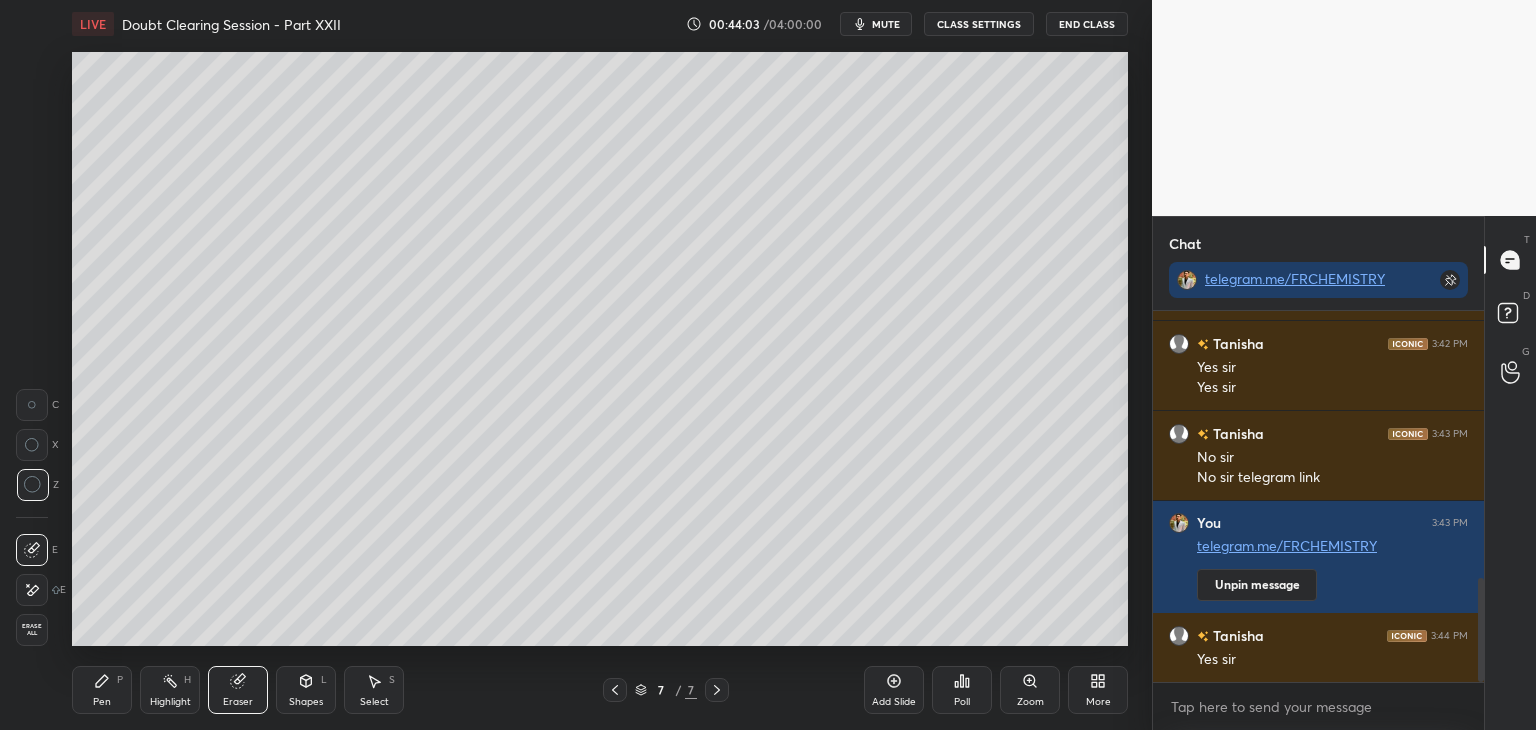 click on "Highlight" at bounding box center [170, 702] 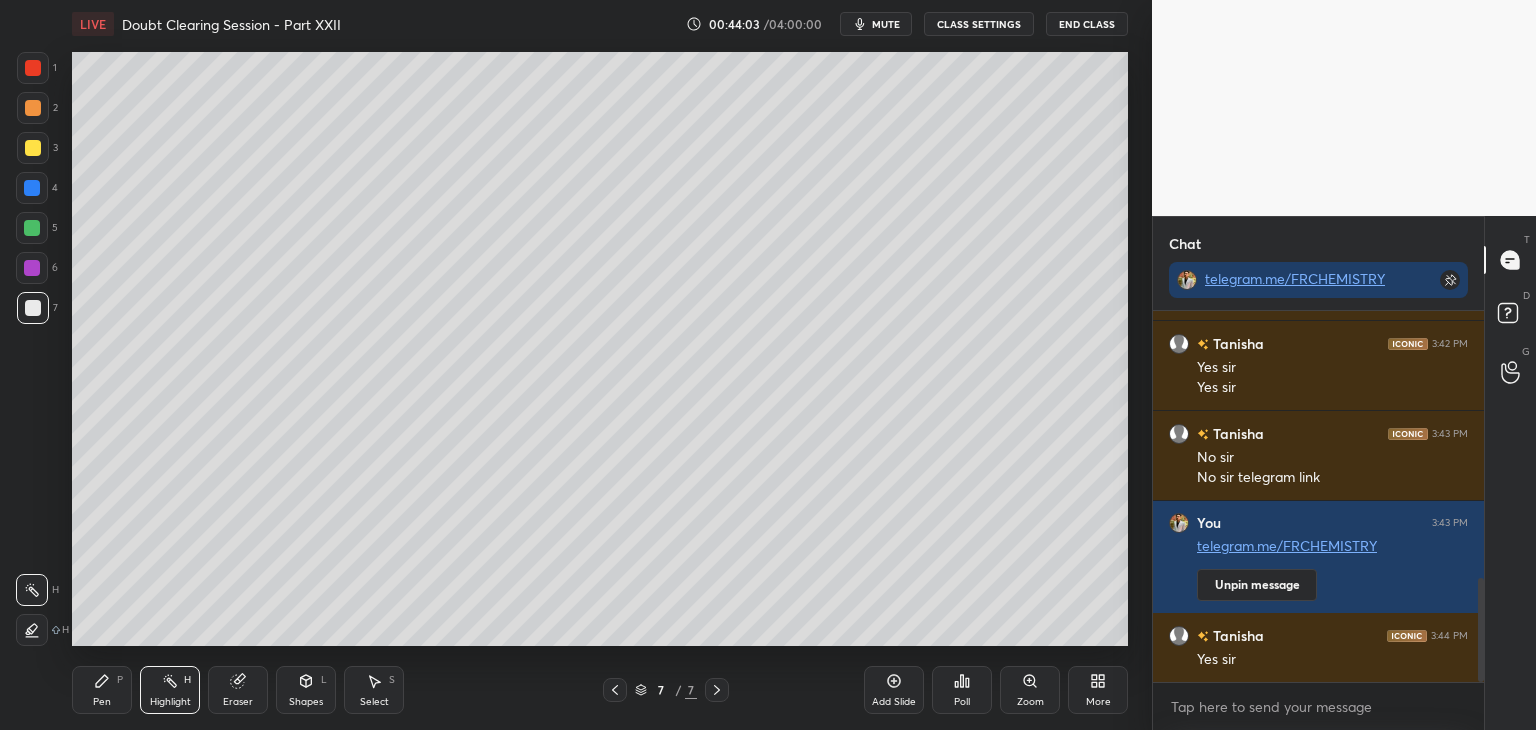 click on "Eraser" at bounding box center [238, 690] 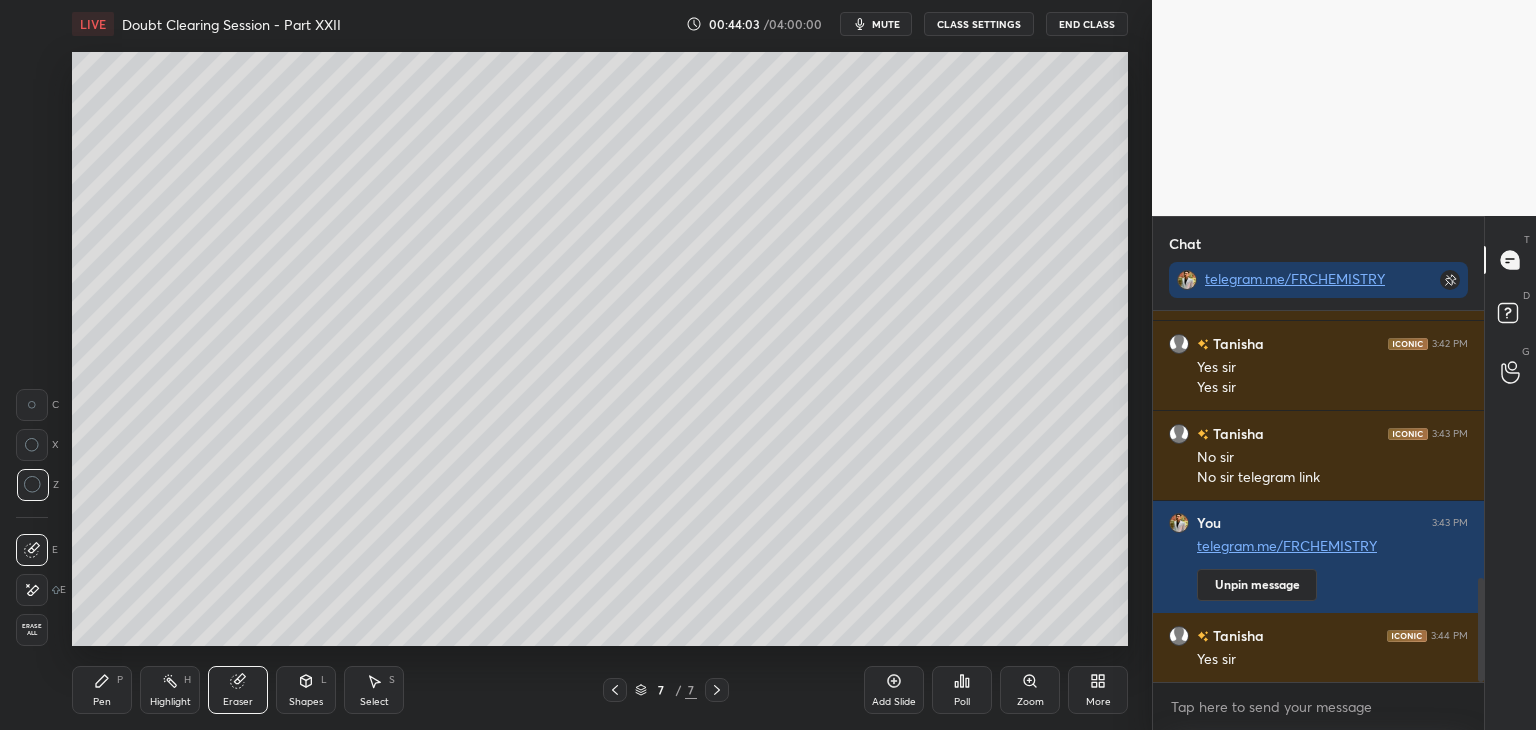 click on "Highlight" at bounding box center (170, 702) 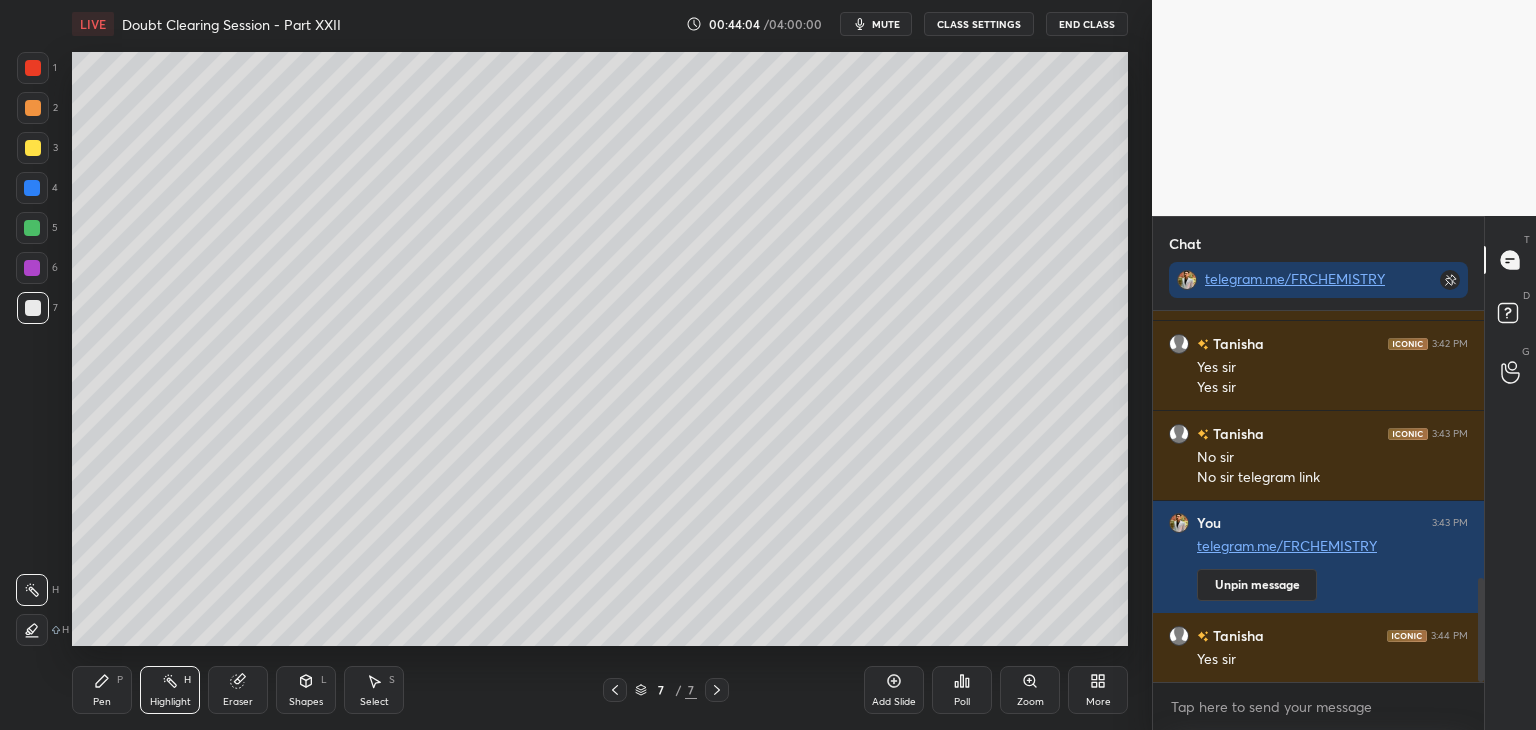 click 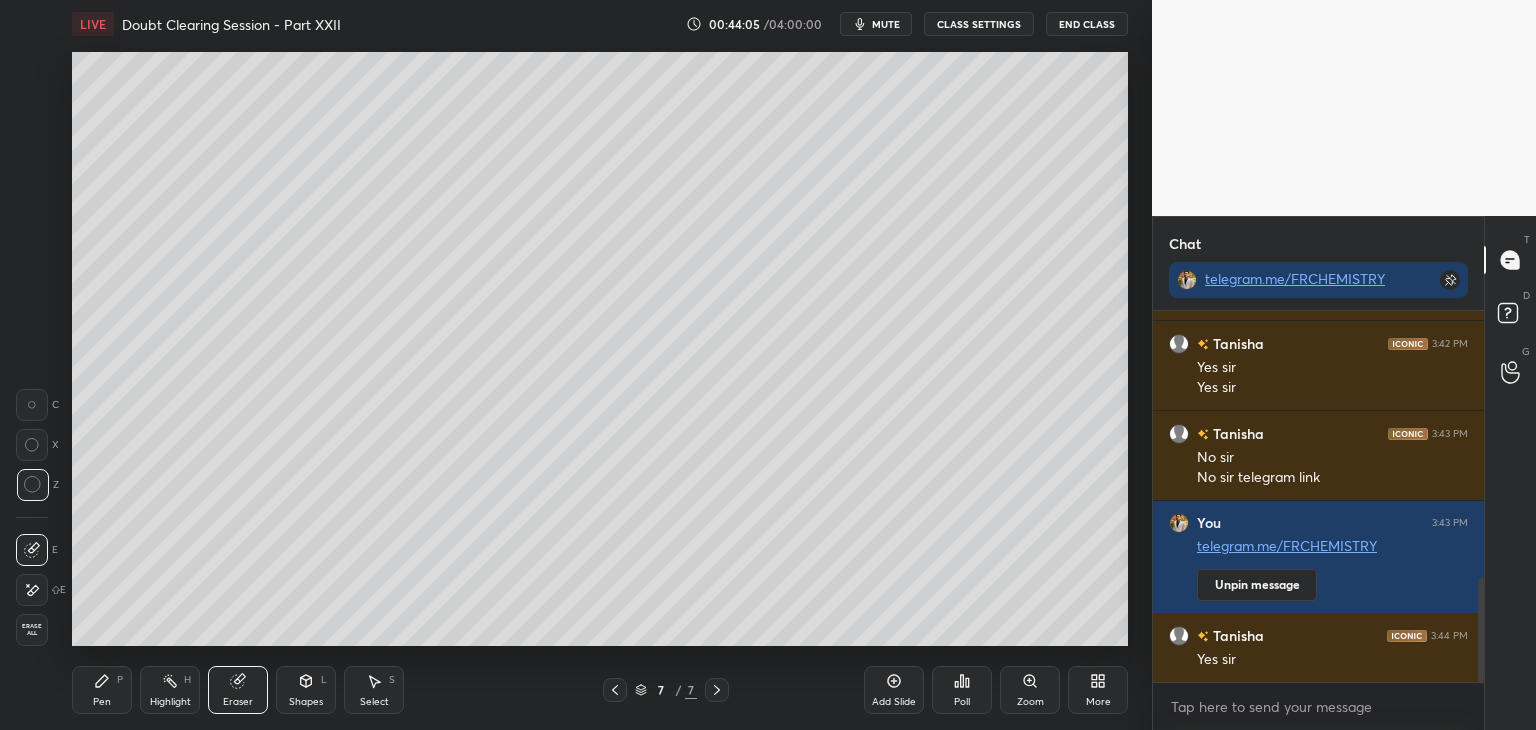 click on "Highlight" at bounding box center [170, 702] 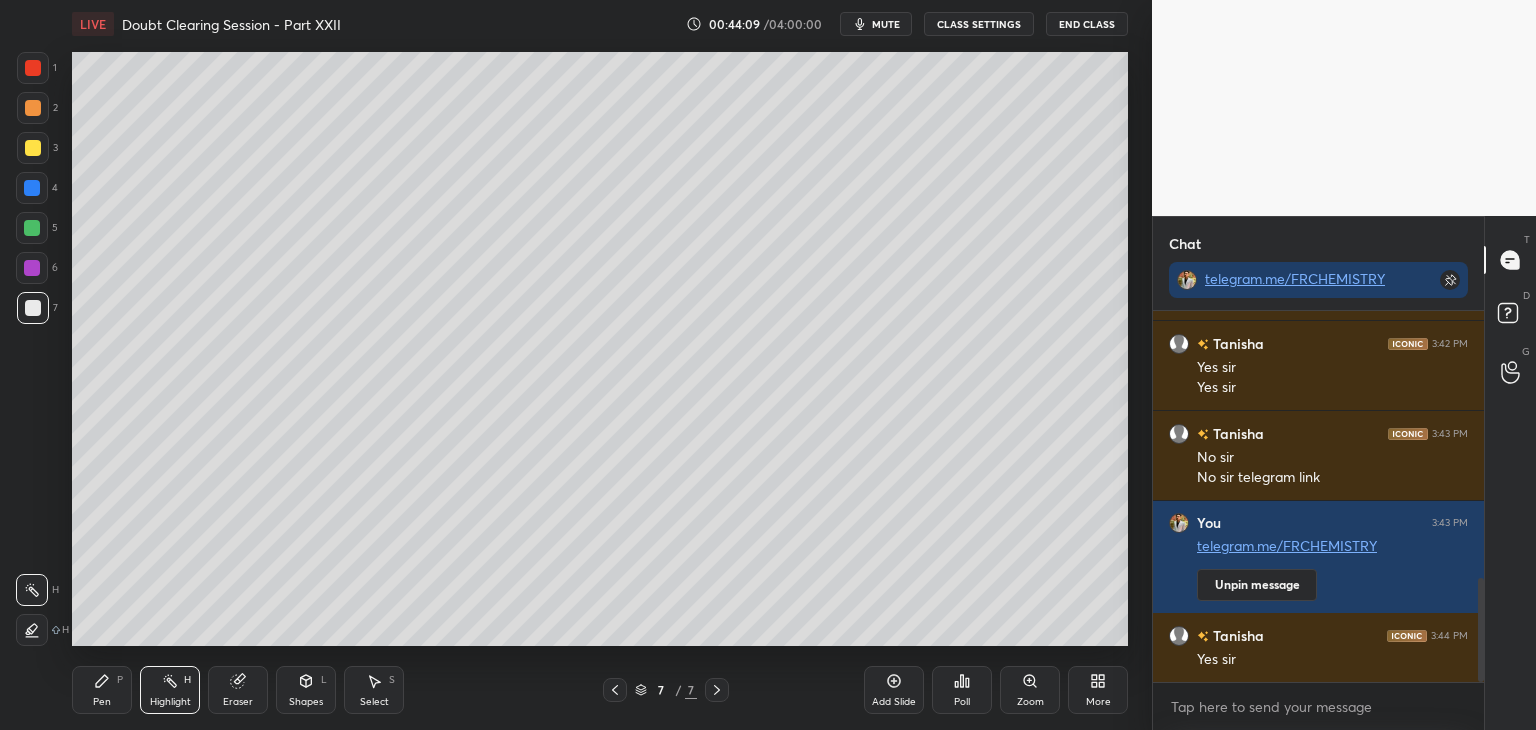 click at bounding box center [33, 108] 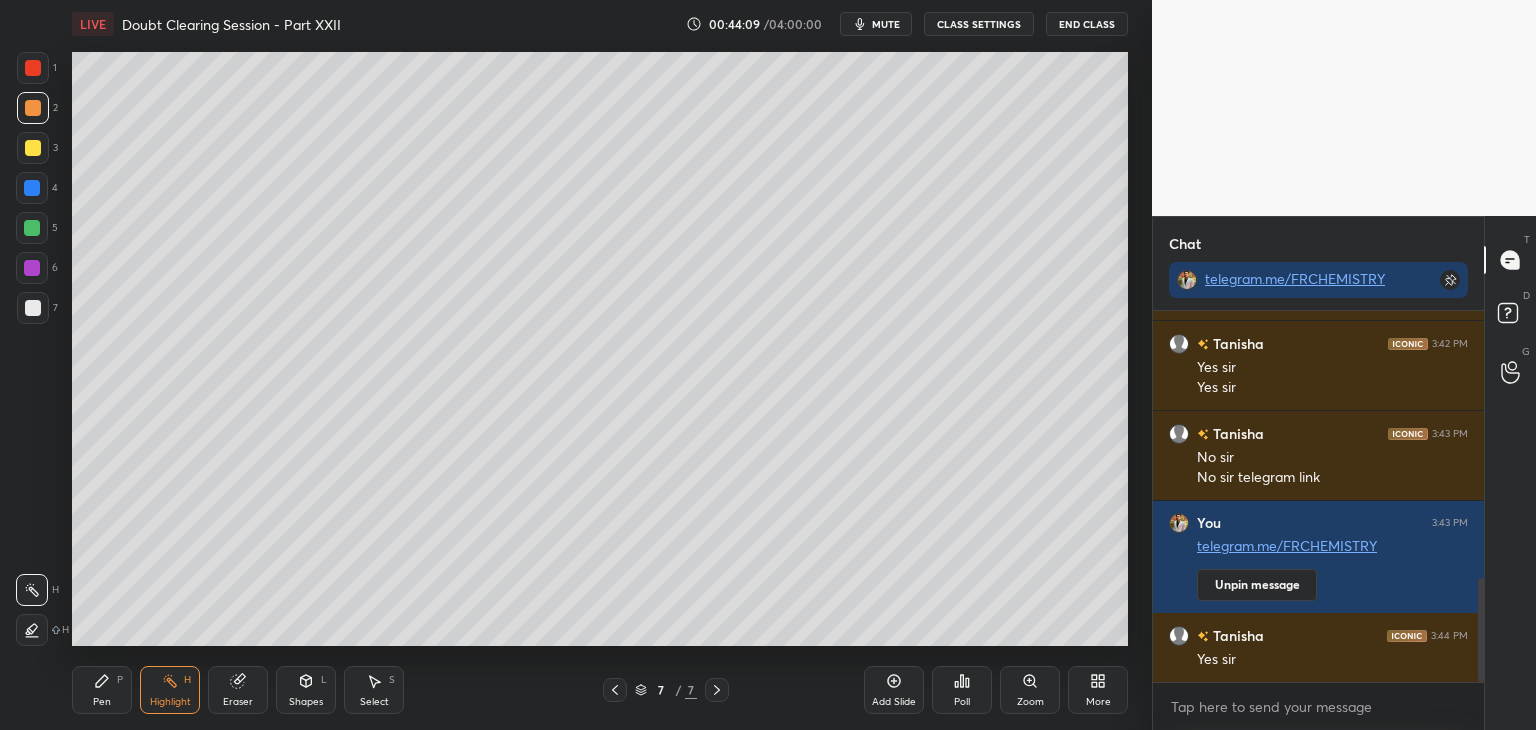 click at bounding box center [33, 148] 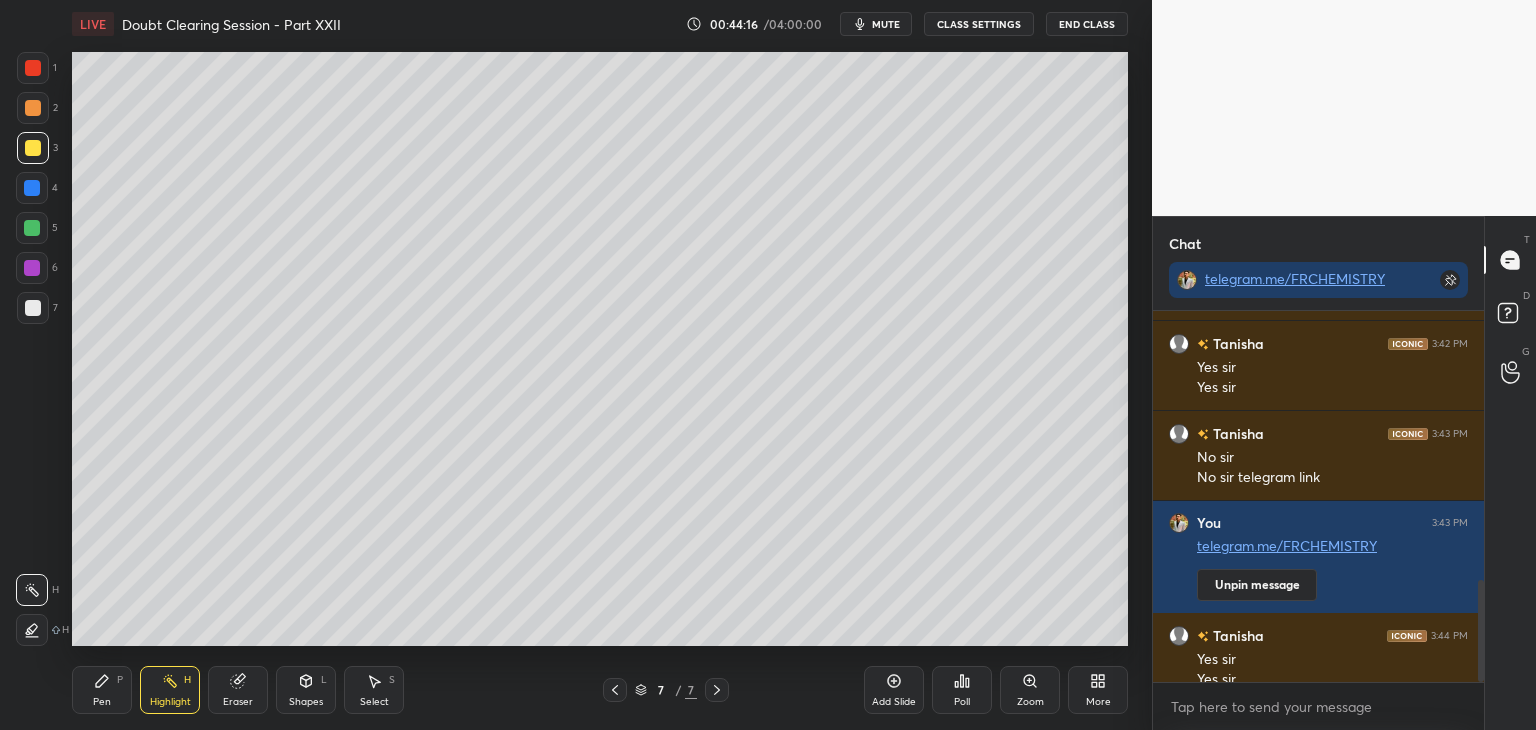 scroll, scrollTop: 974, scrollLeft: 0, axis: vertical 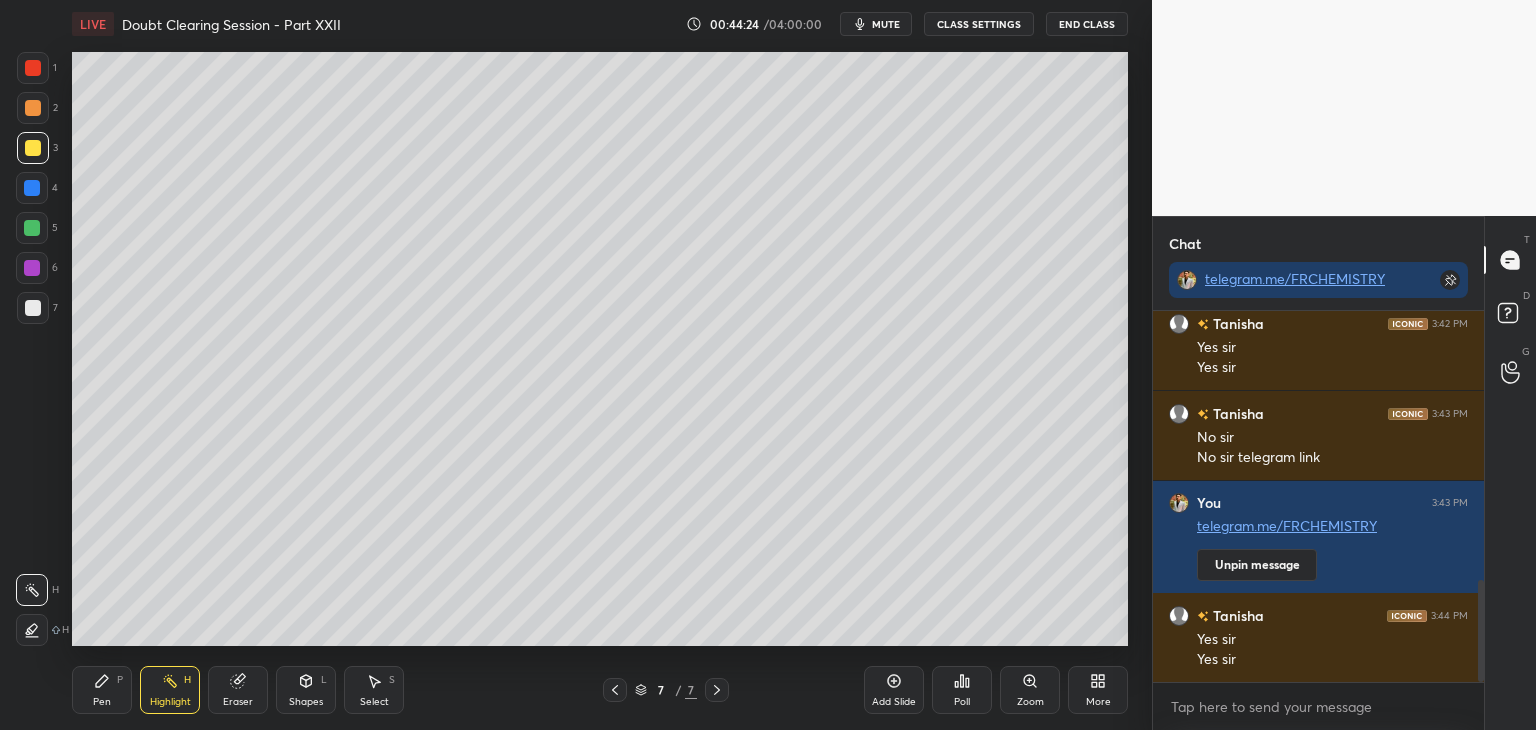 click at bounding box center (615, 690) 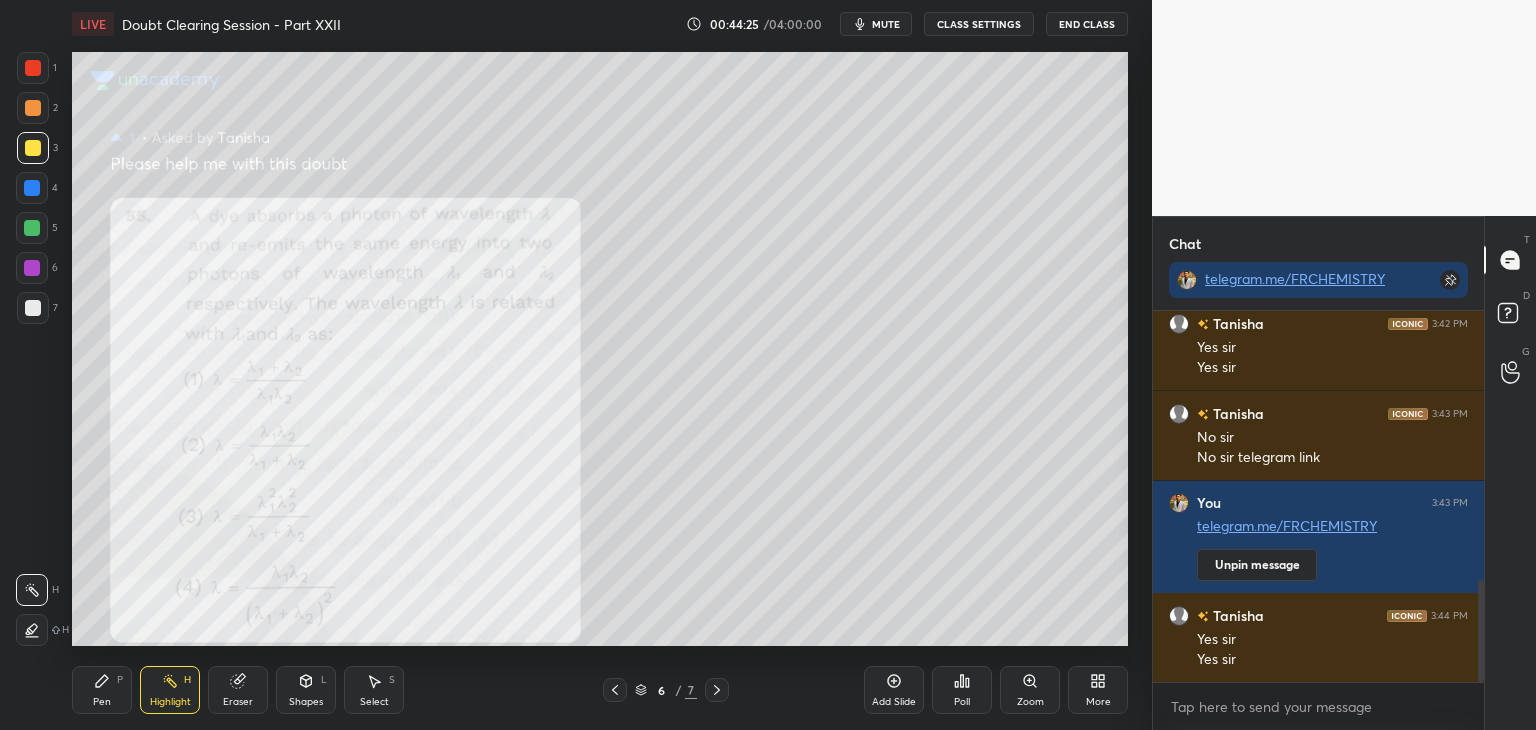 click at bounding box center (615, 690) 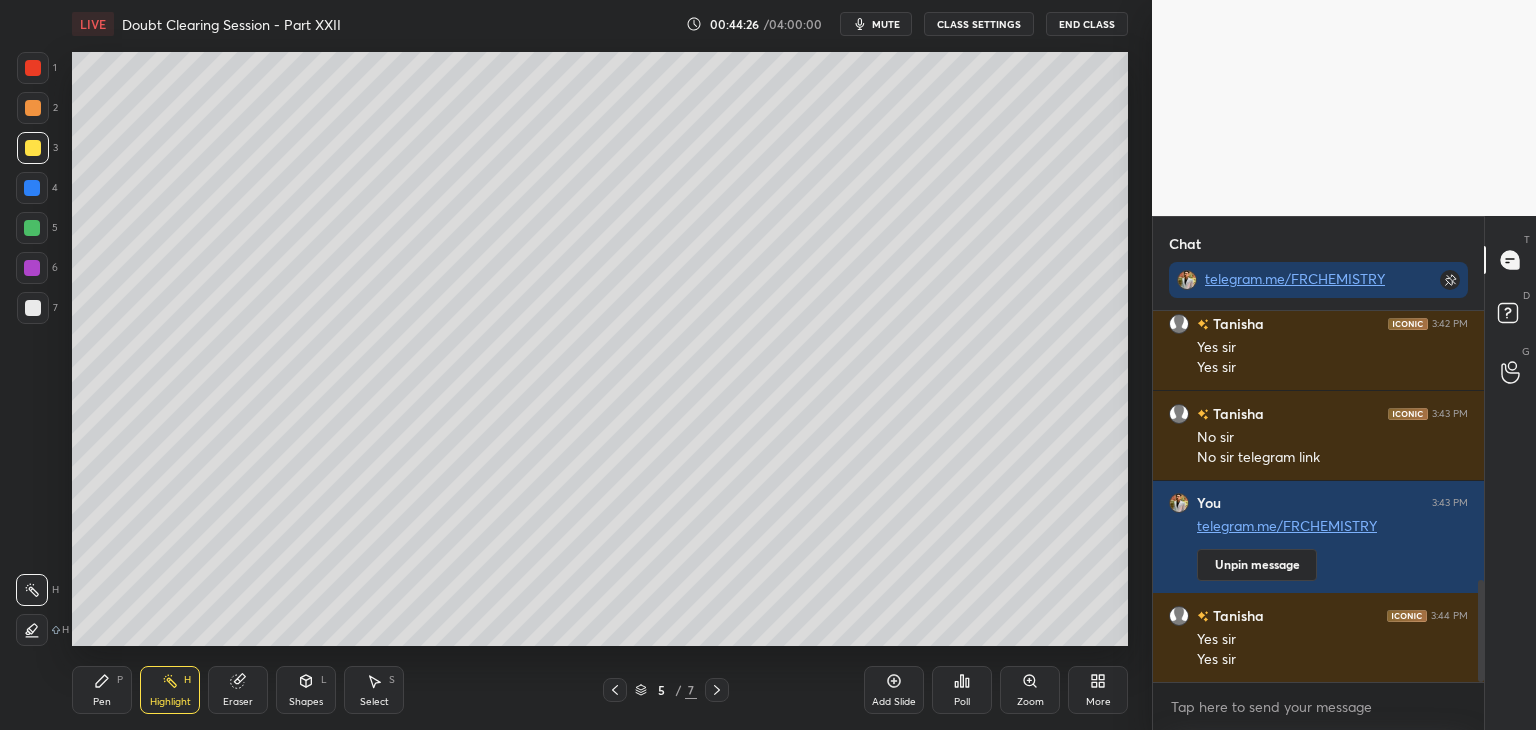 click at bounding box center [615, 690] 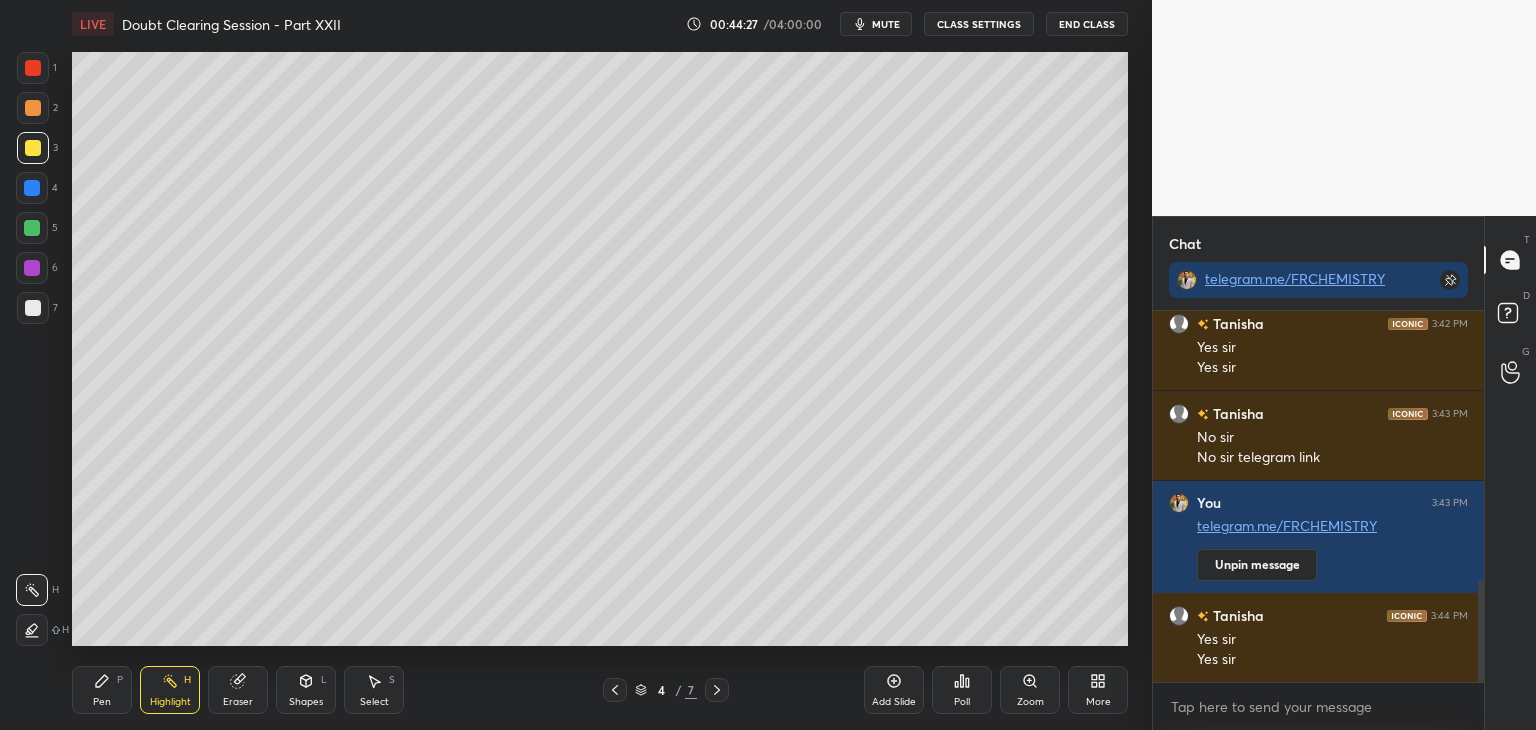 click at bounding box center (615, 690) 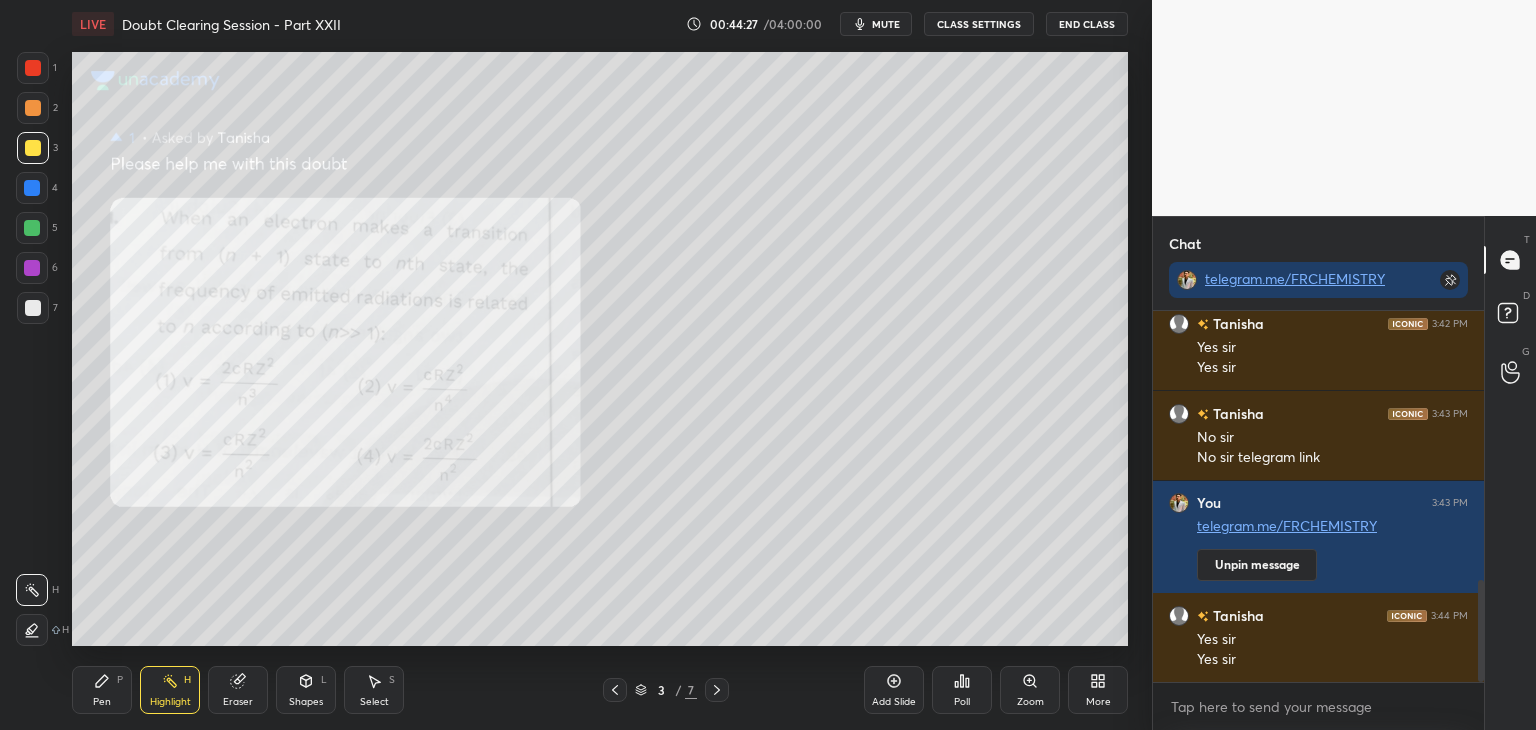 click at bounding box center [615, 690] 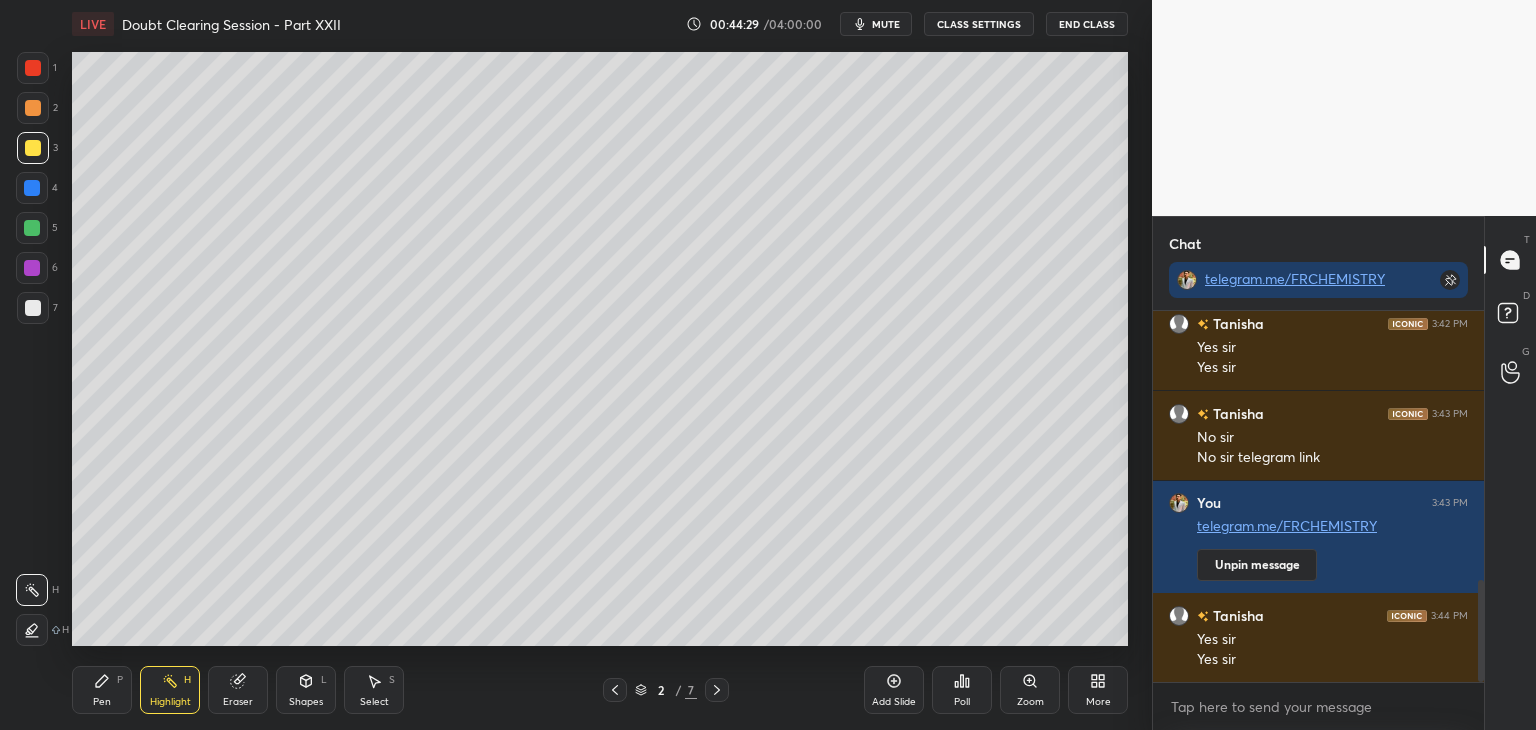 click at bounding box center (615, 690) 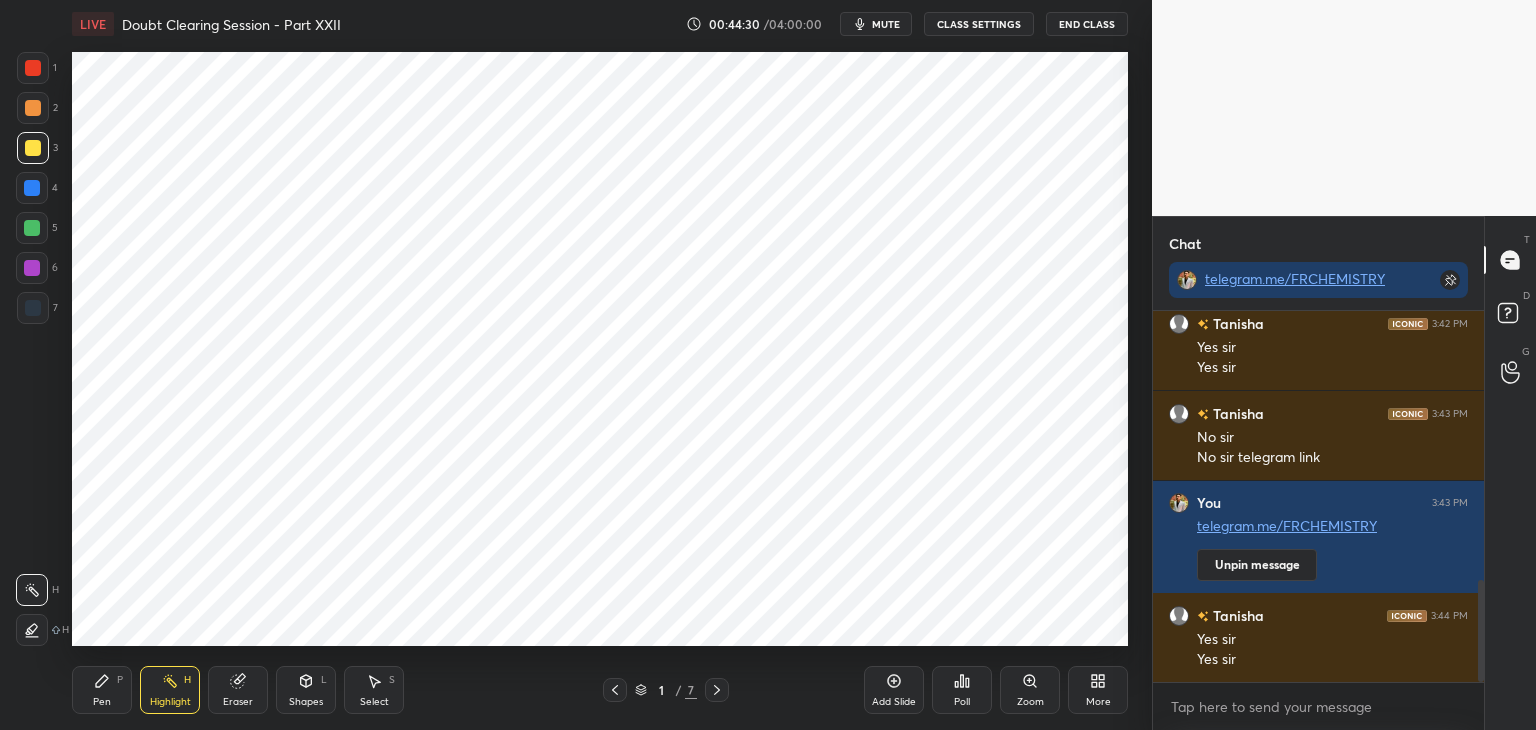 click 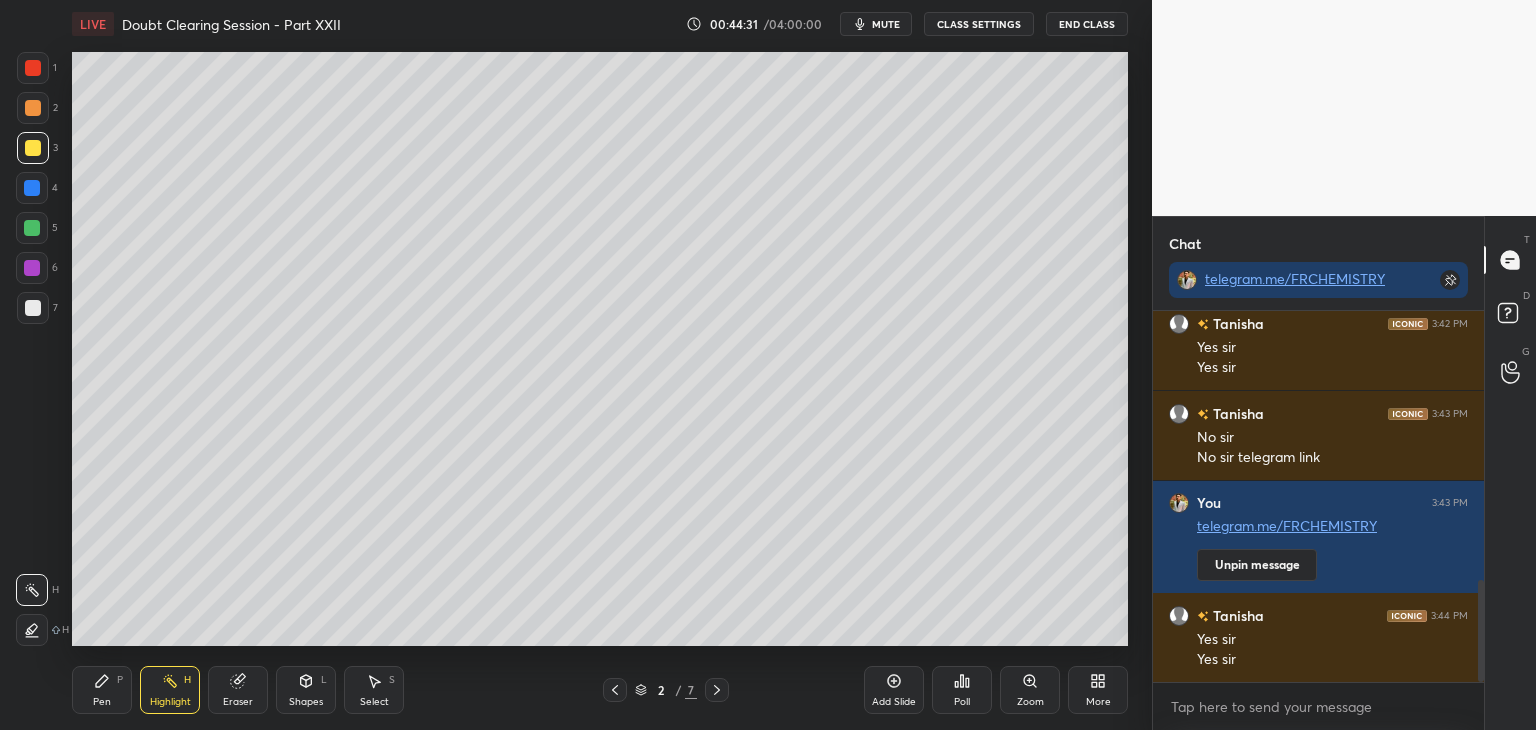 click on "Shapes L" at bounding box center (306, 690) 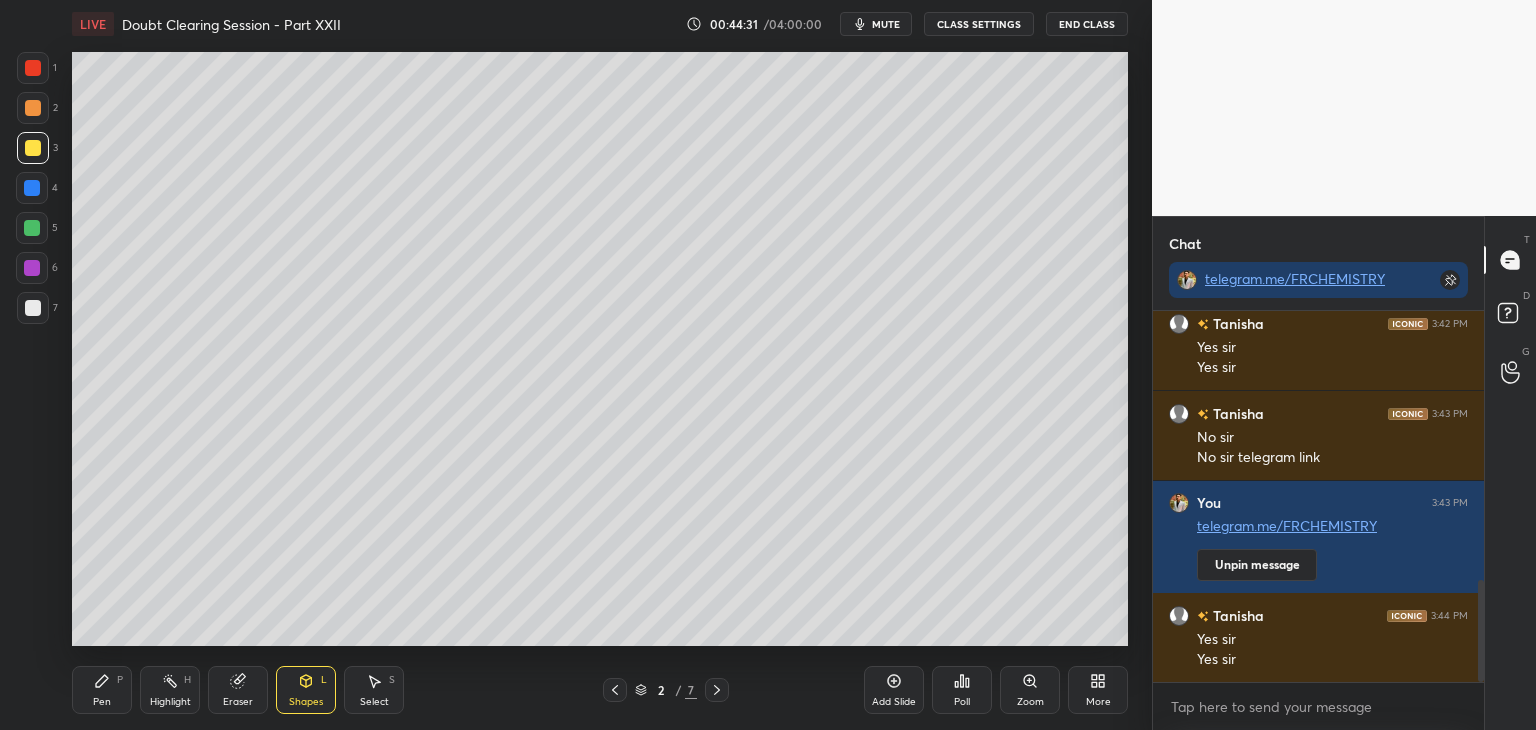 click on "Eraser" at bounding box center (238, 690) 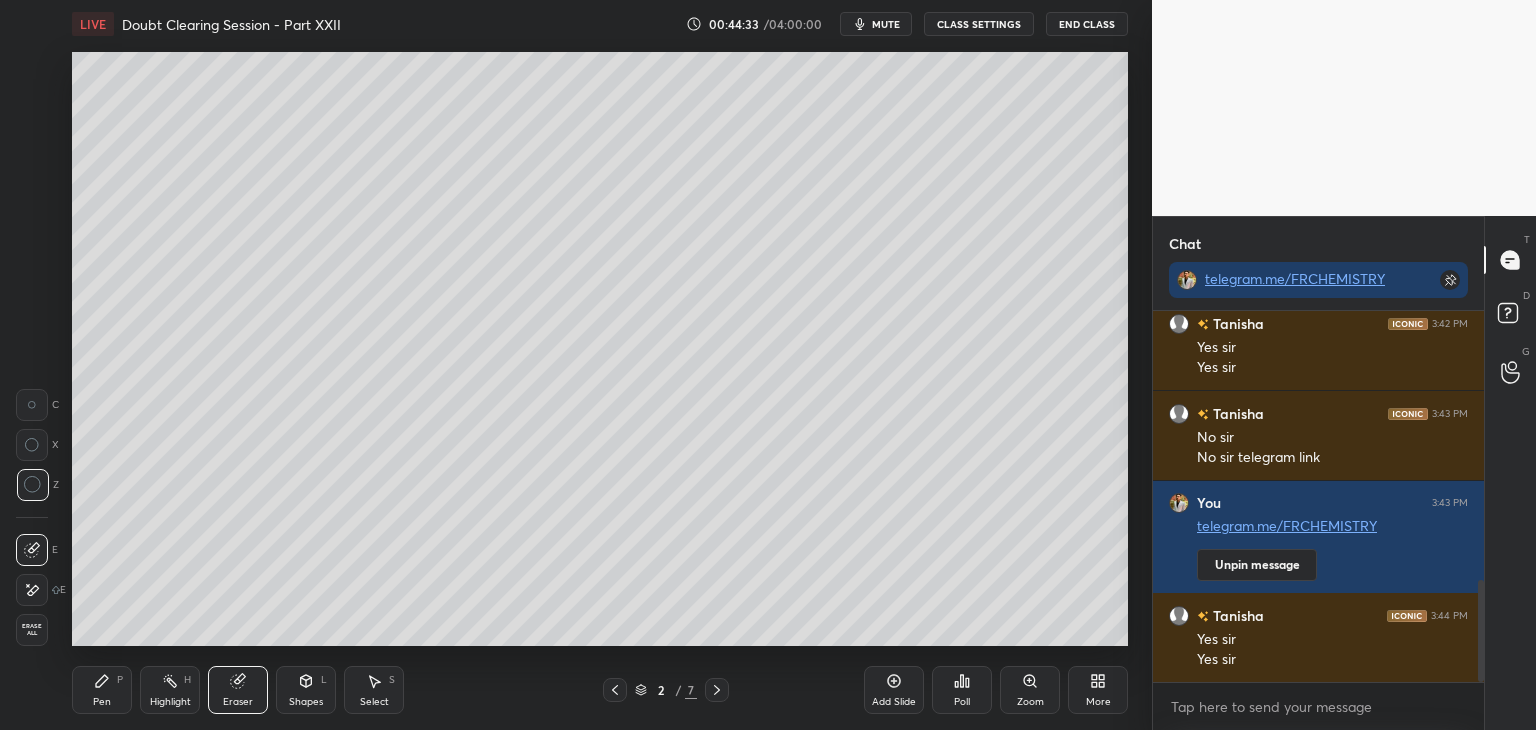 click on "Erase all" at bounding box center (32, 630) 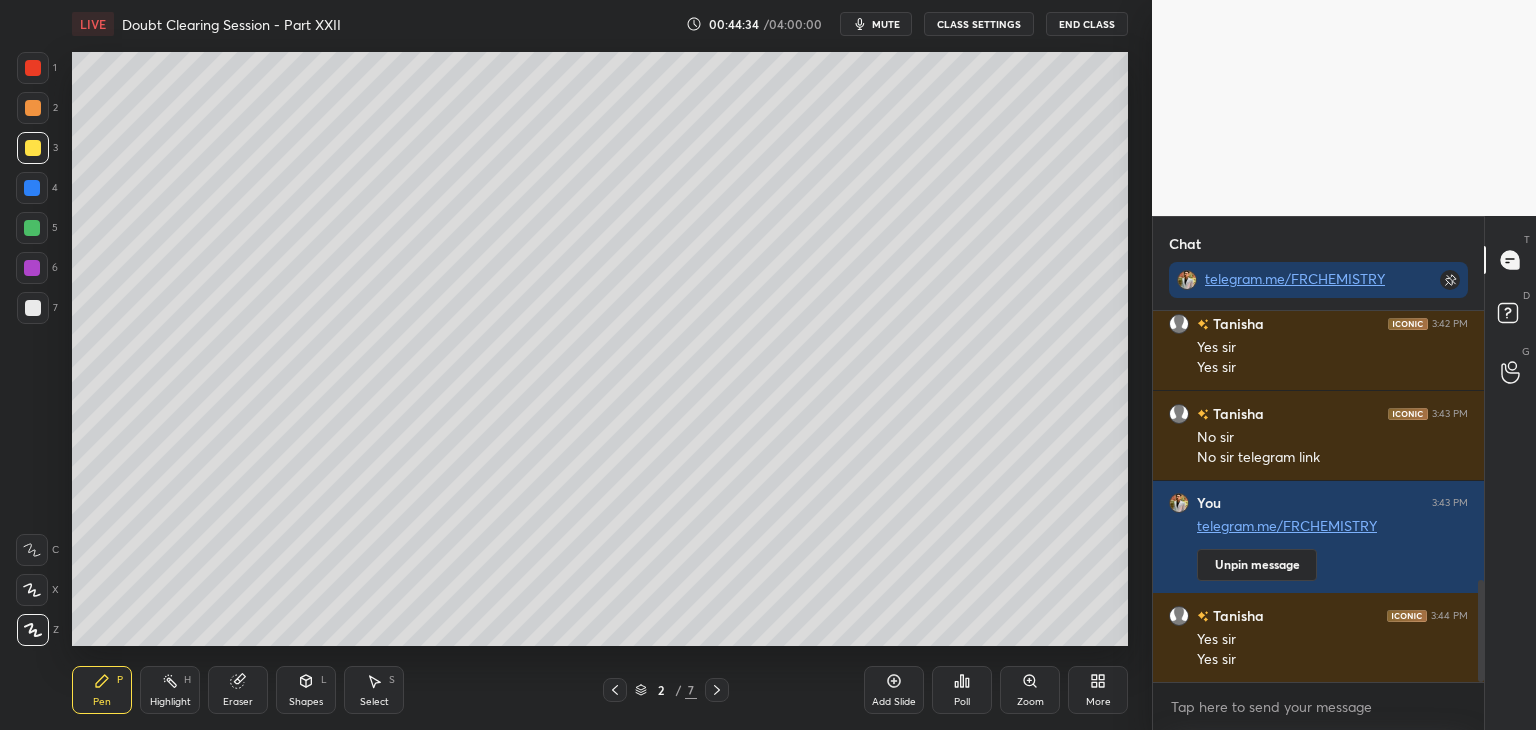 click 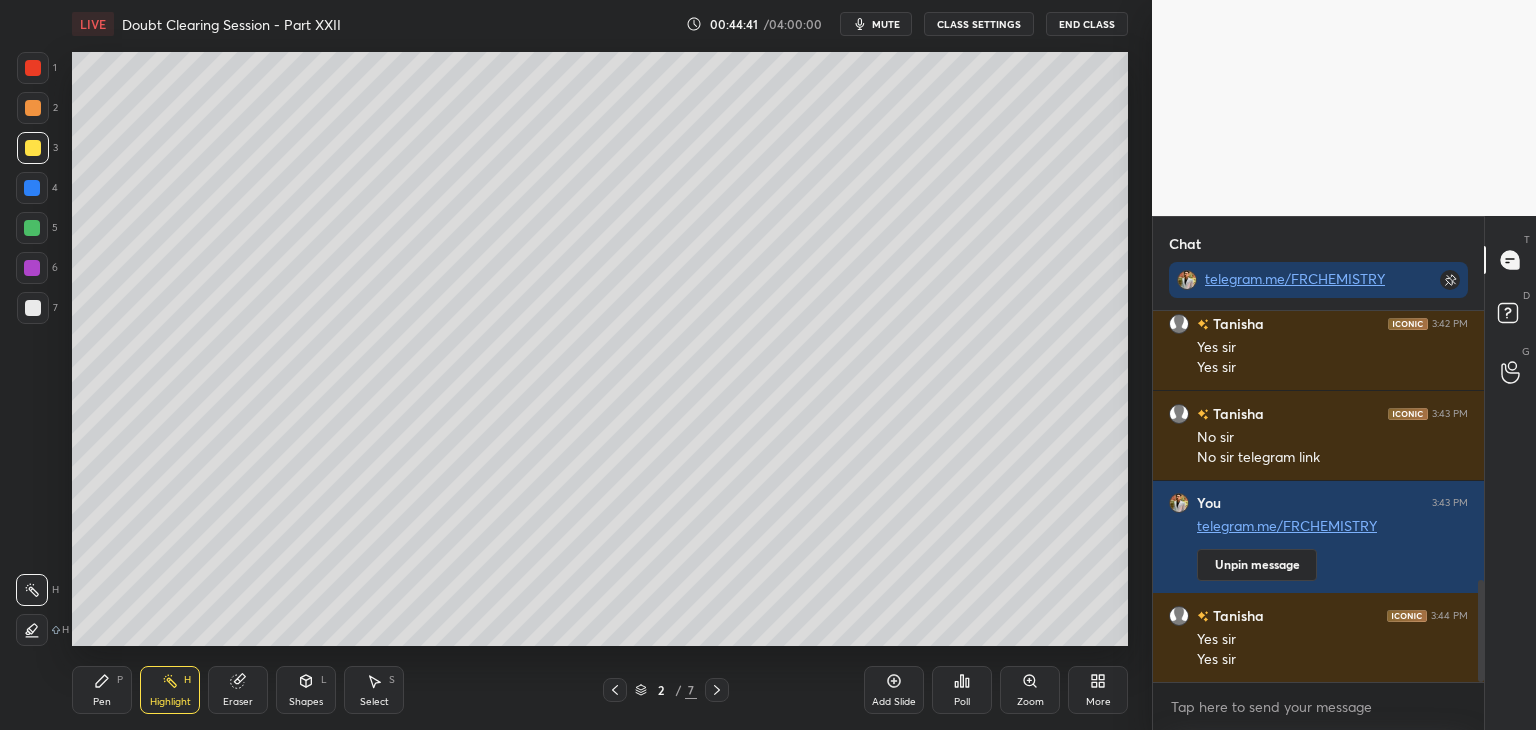 click at bounding box center [33, 108] 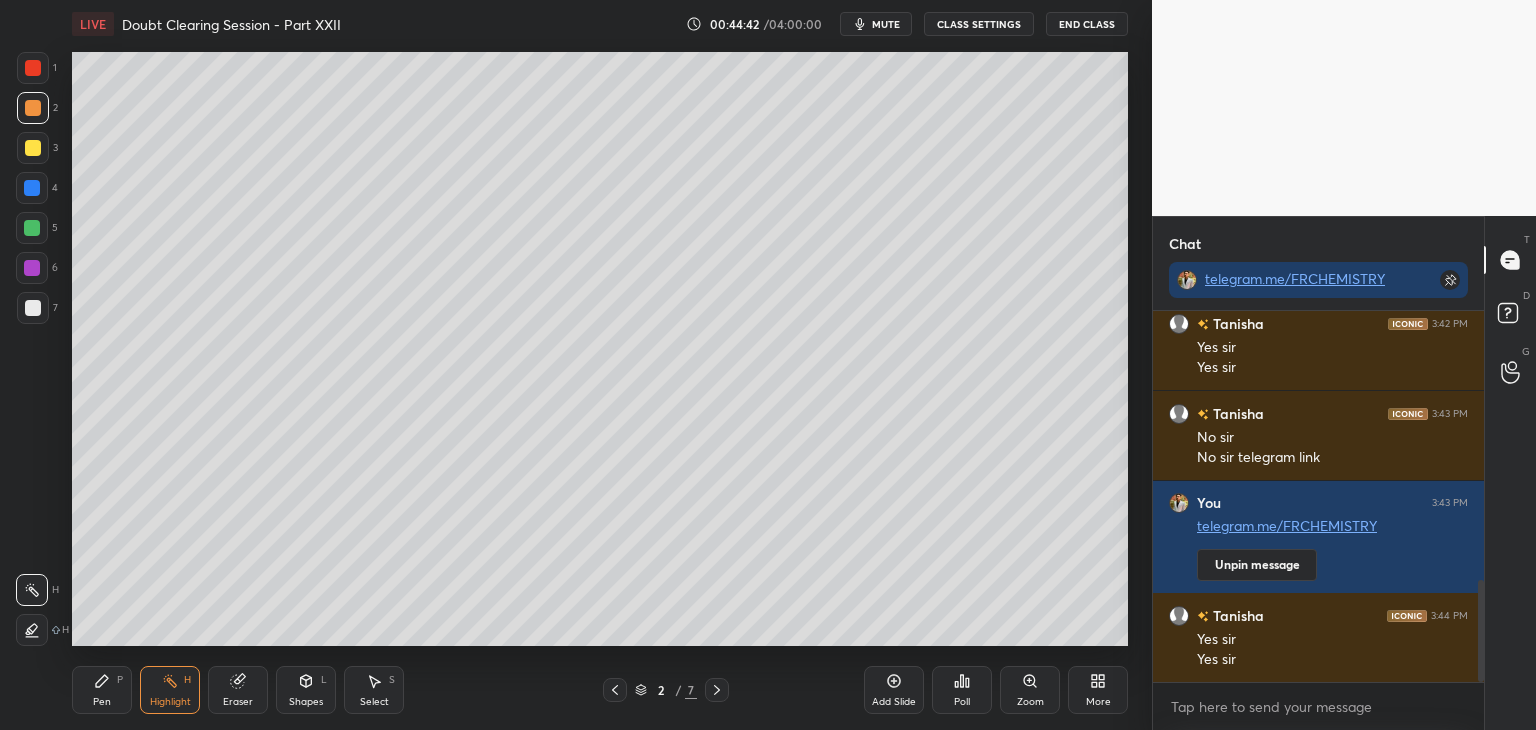 click at bounding box center [33, 68] 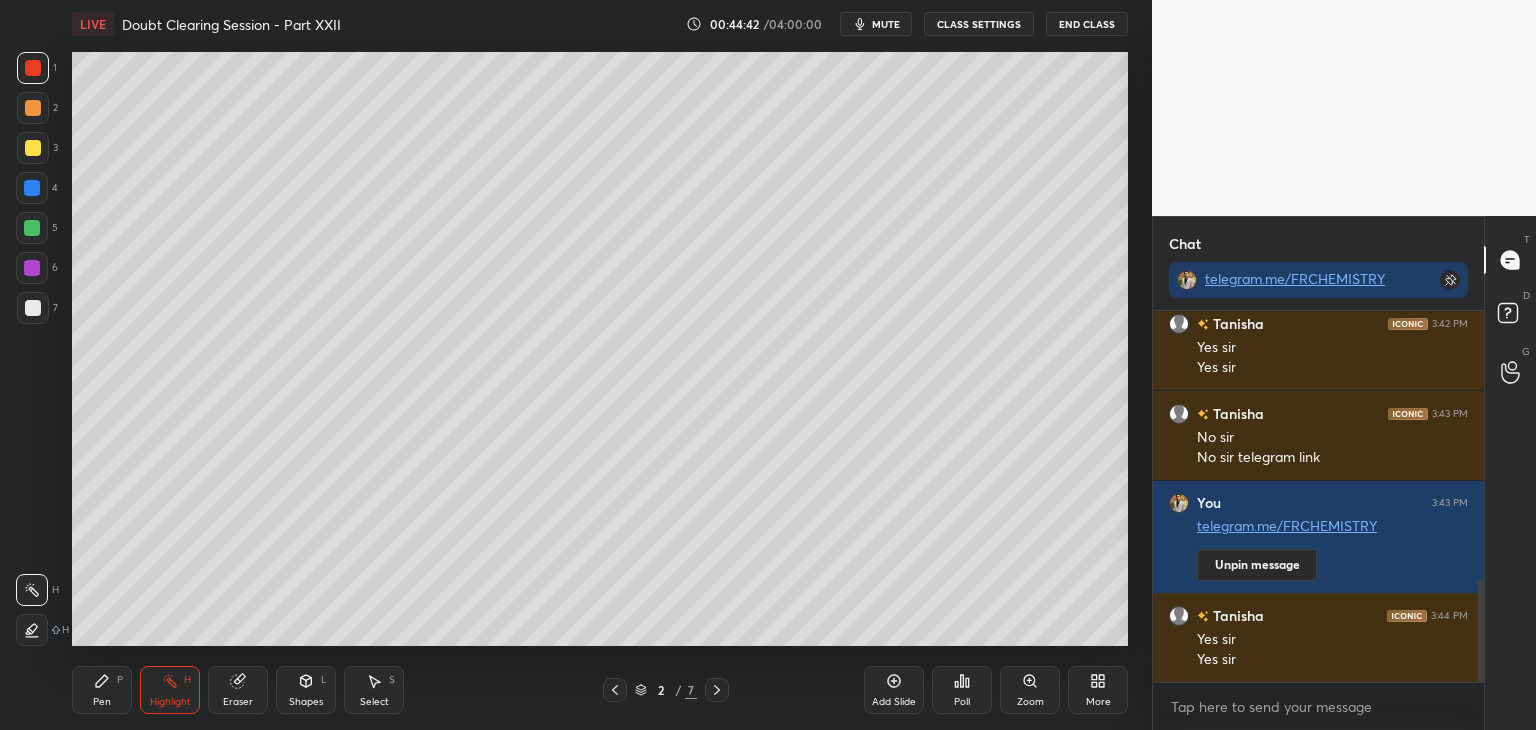 click at bounding box center [33, 108] 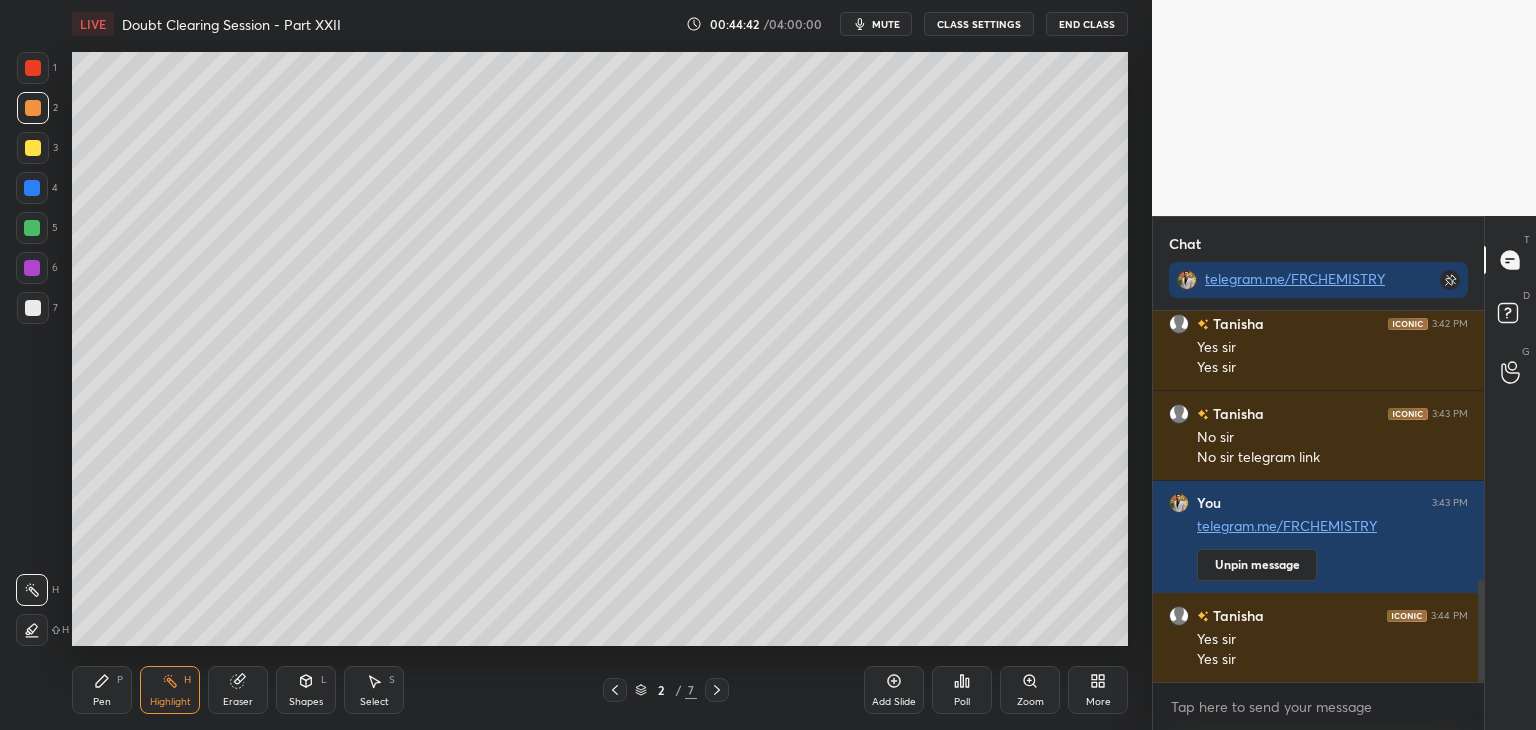 click at bounding box center (33, 148) 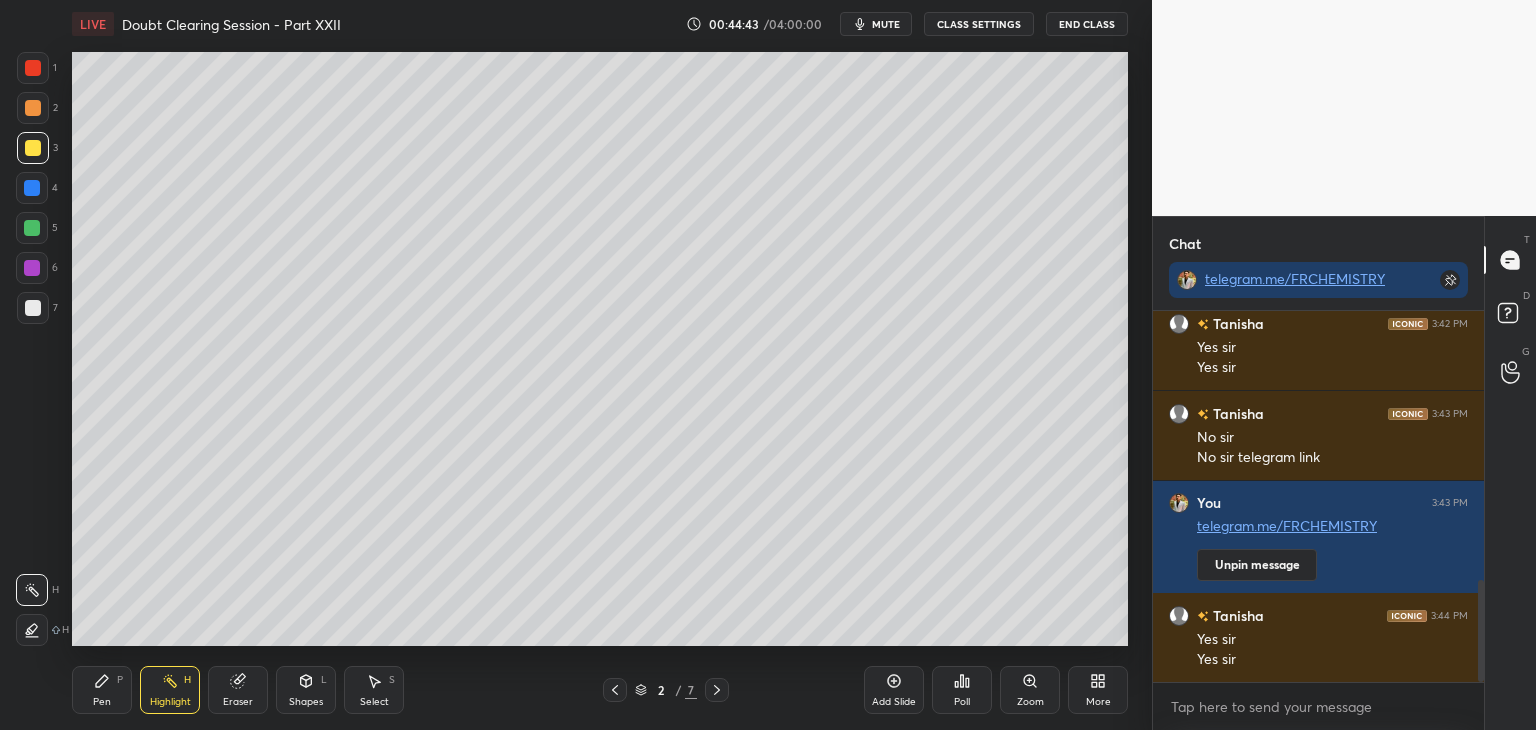 click on "4" at bounding box center [37, 192] 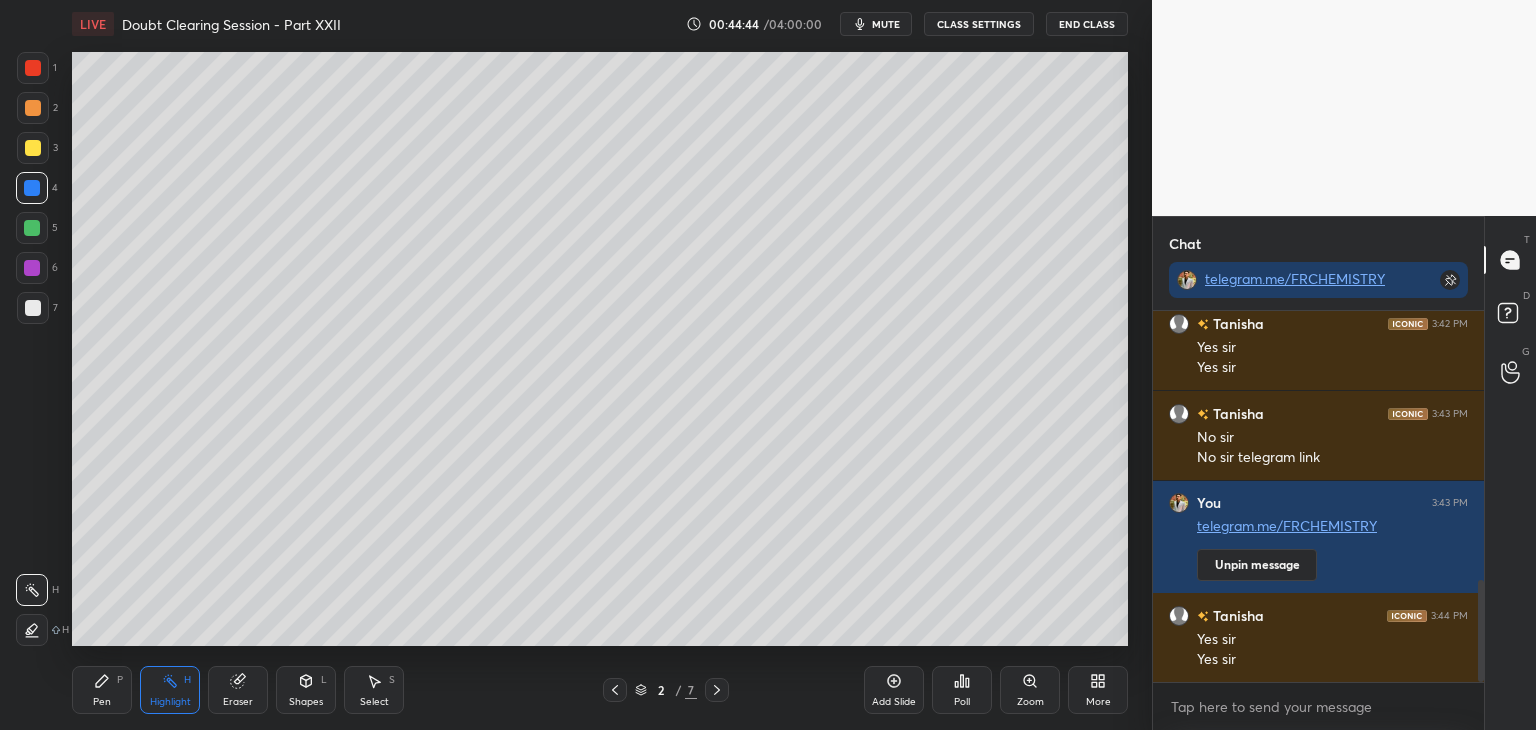 click at bounding box center (32, 228) 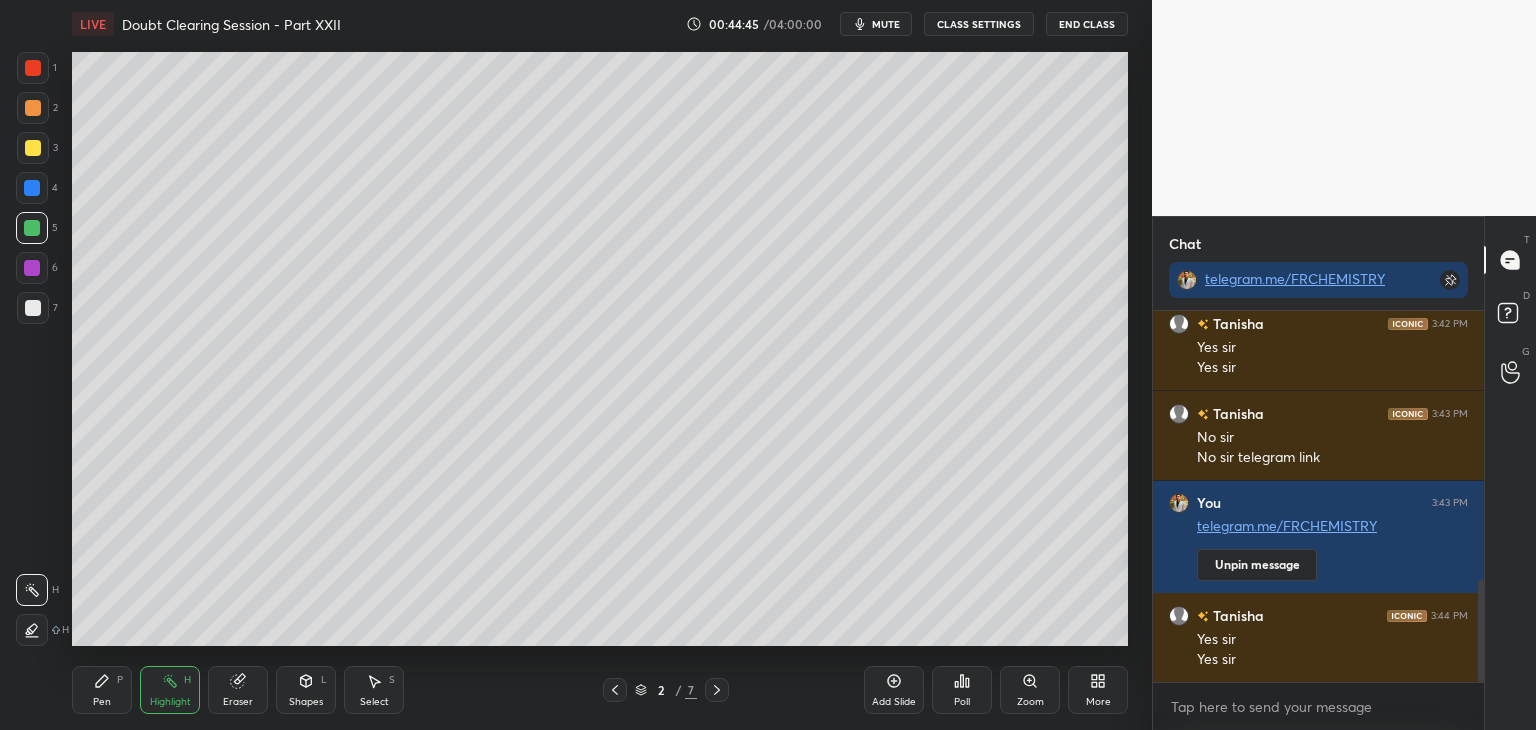 click on "Eraser" at bounding box center (238, 690) 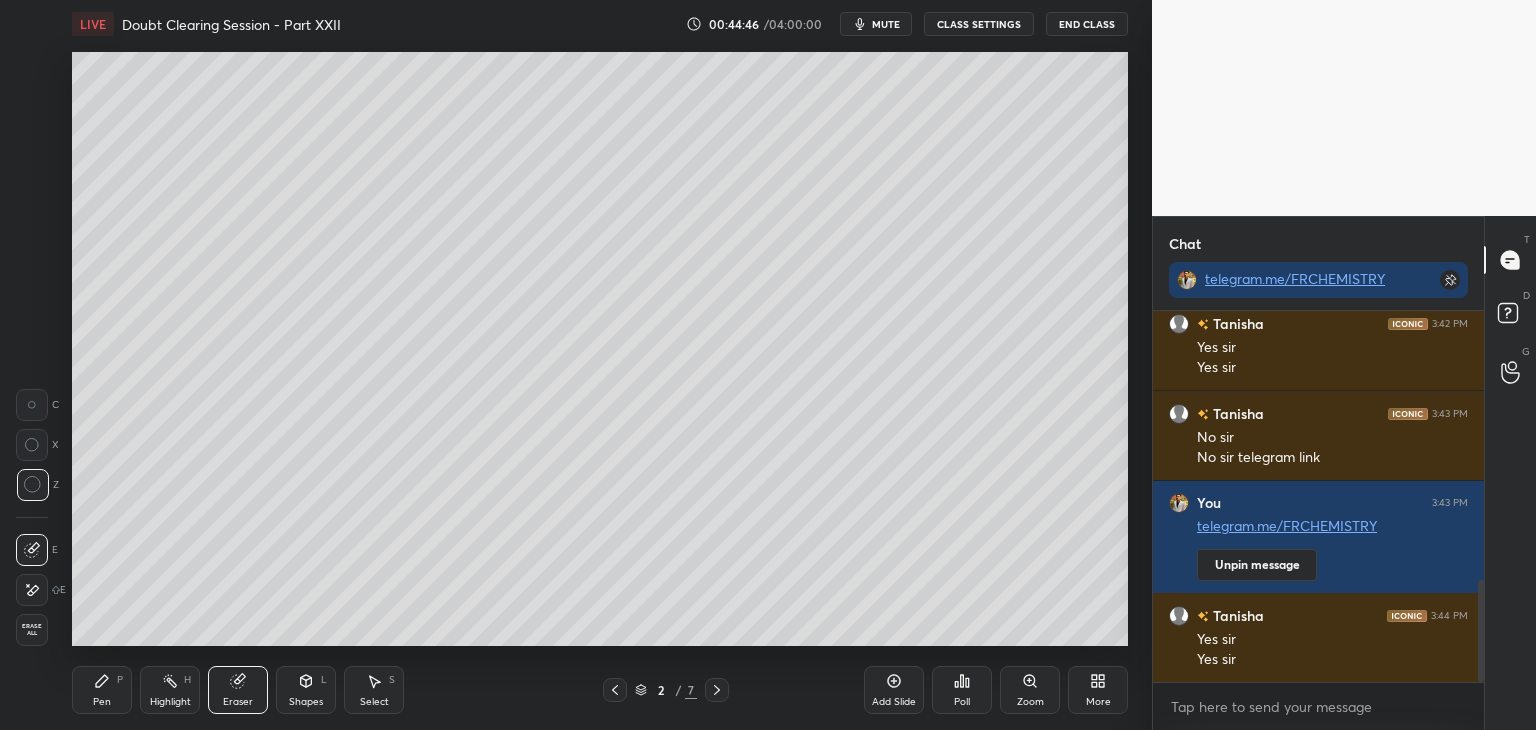 click on "Highlight H" at bounding box center [170, 690] 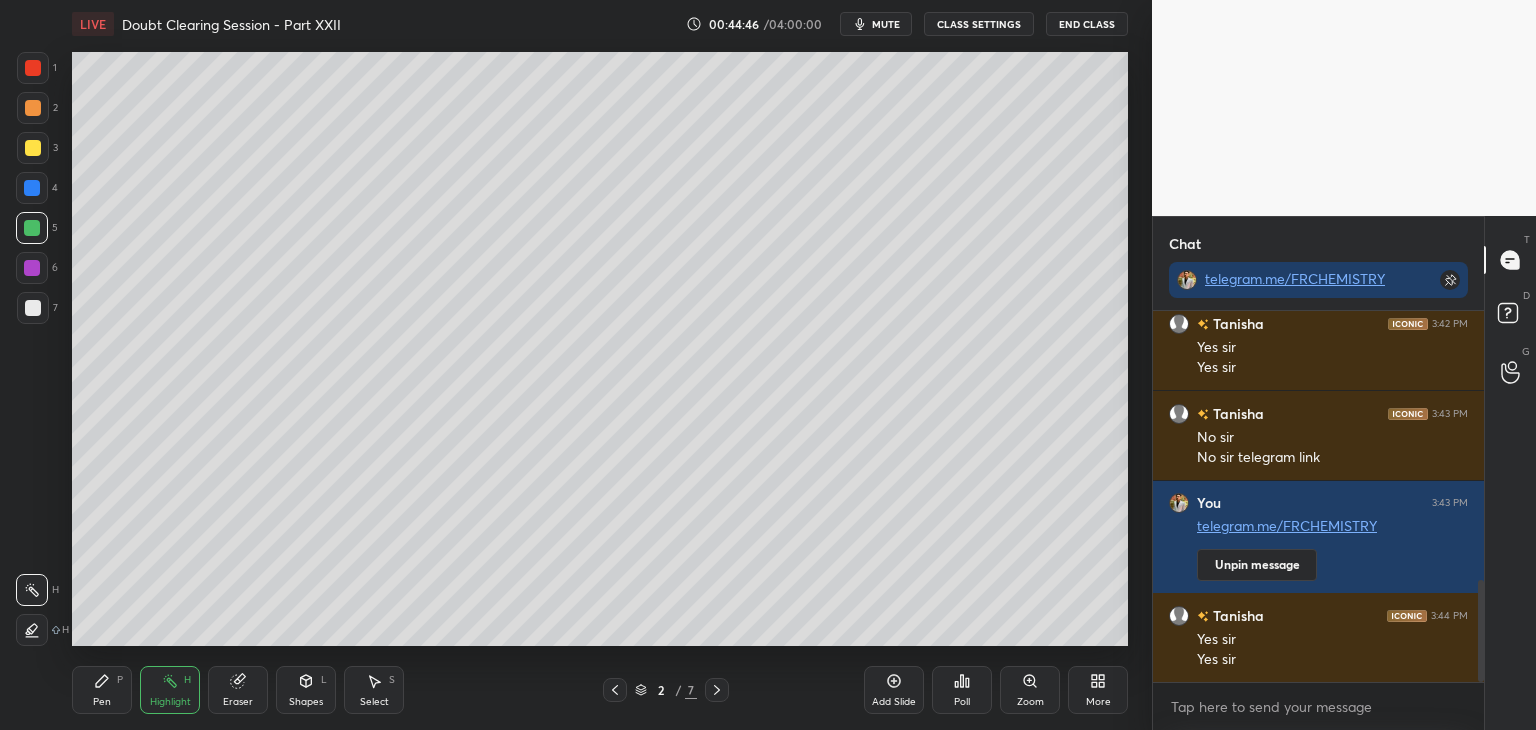 click on "Eraser" at bounding box center [238, 690] 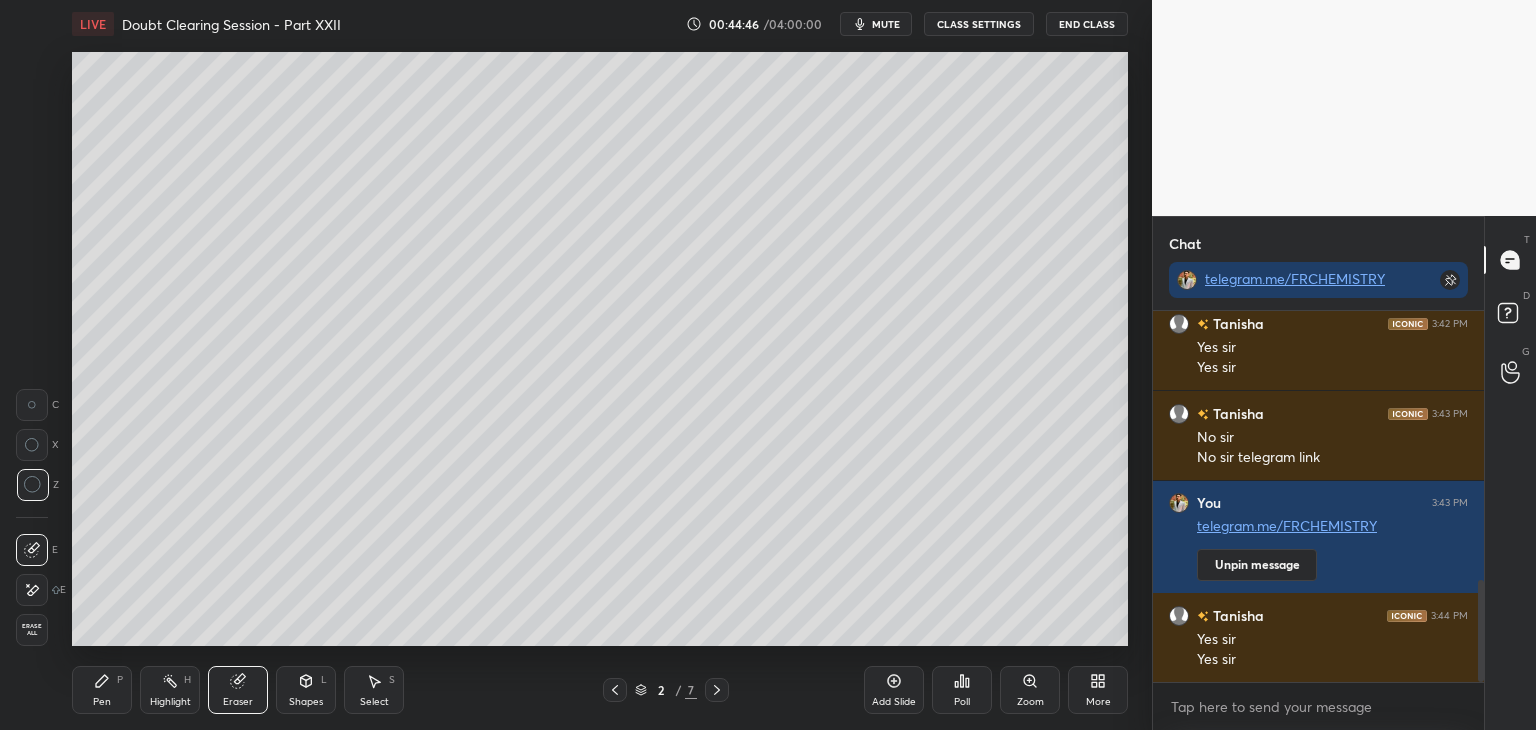 scroll, scrollTop: 994, scrollLeft: 0, axis: vertical 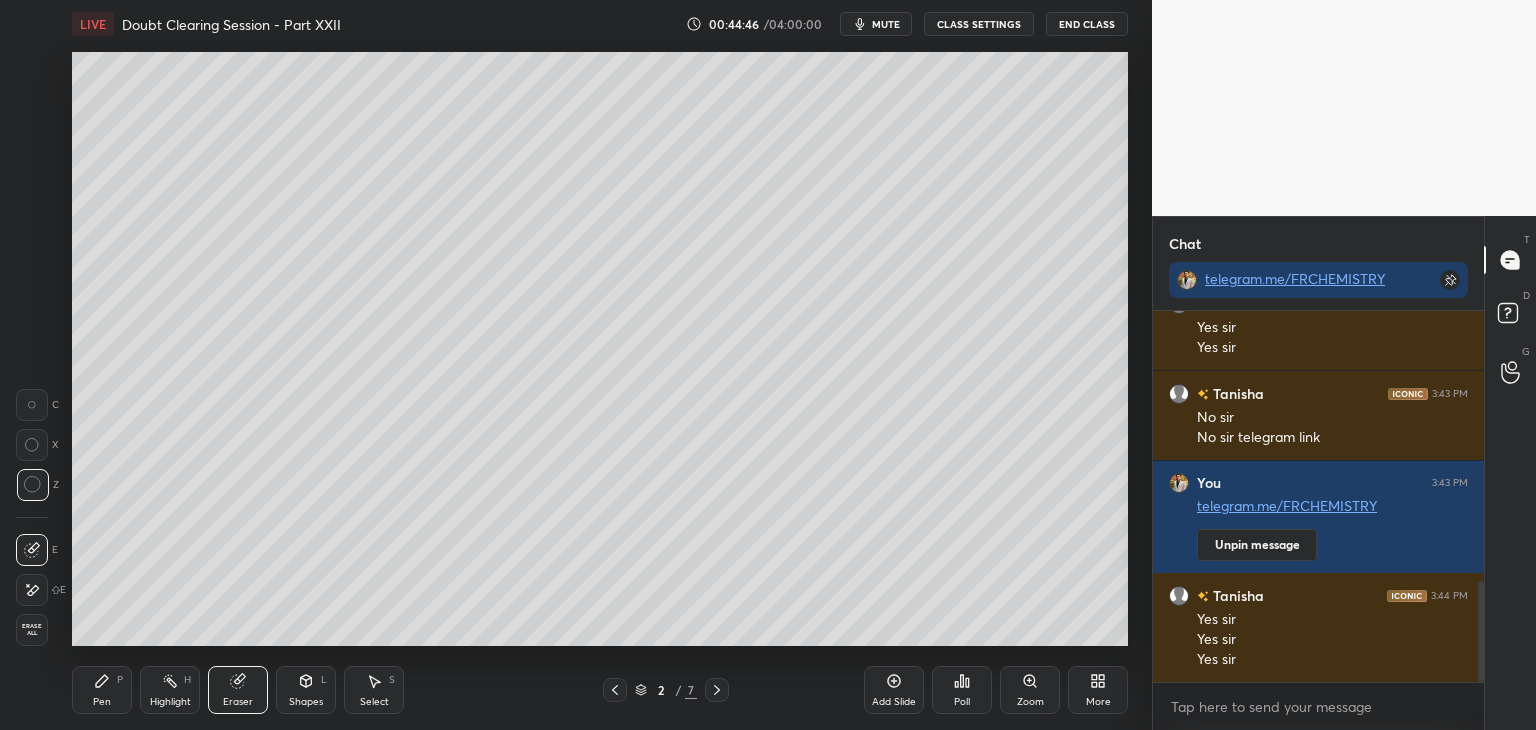 click 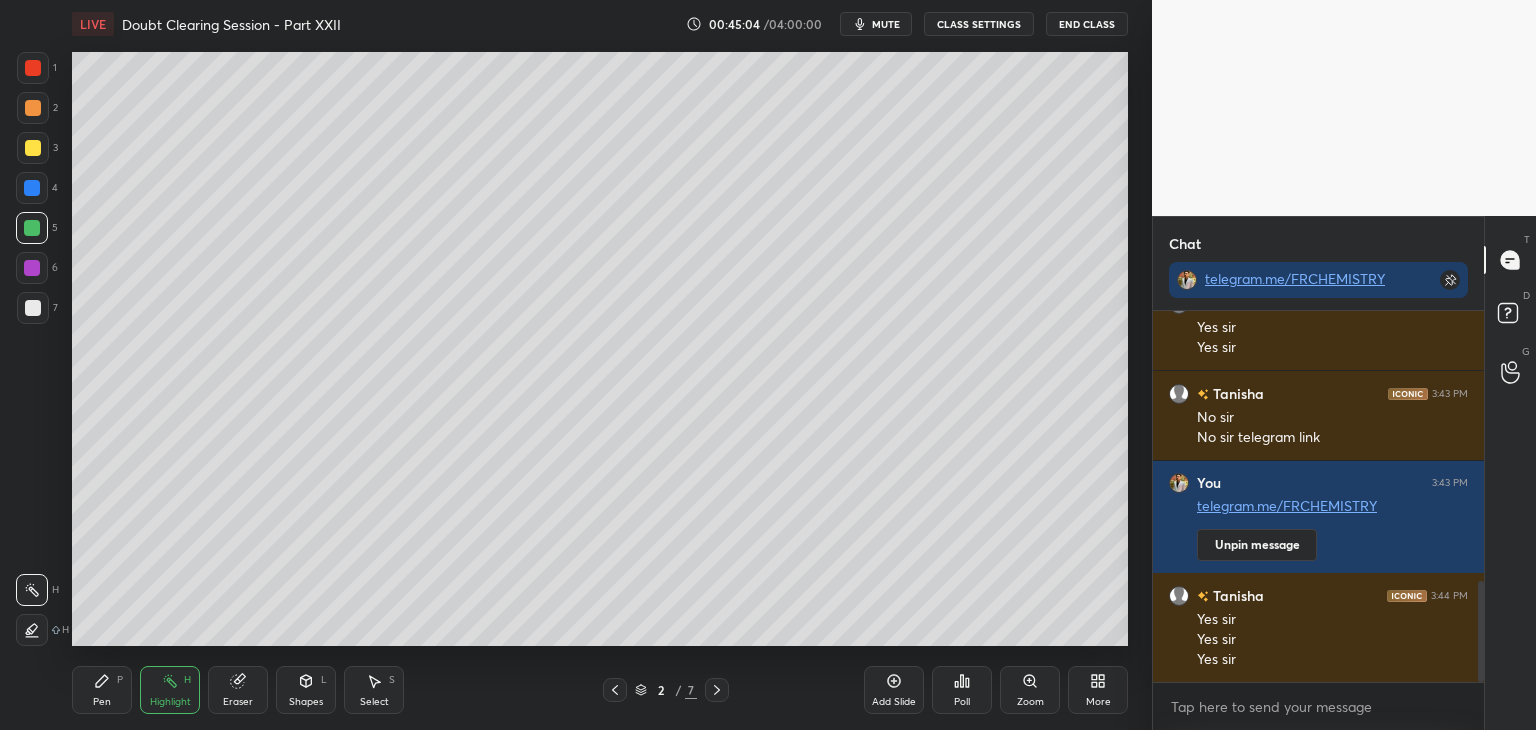 click on "mute" at bounding box center [876, 24] 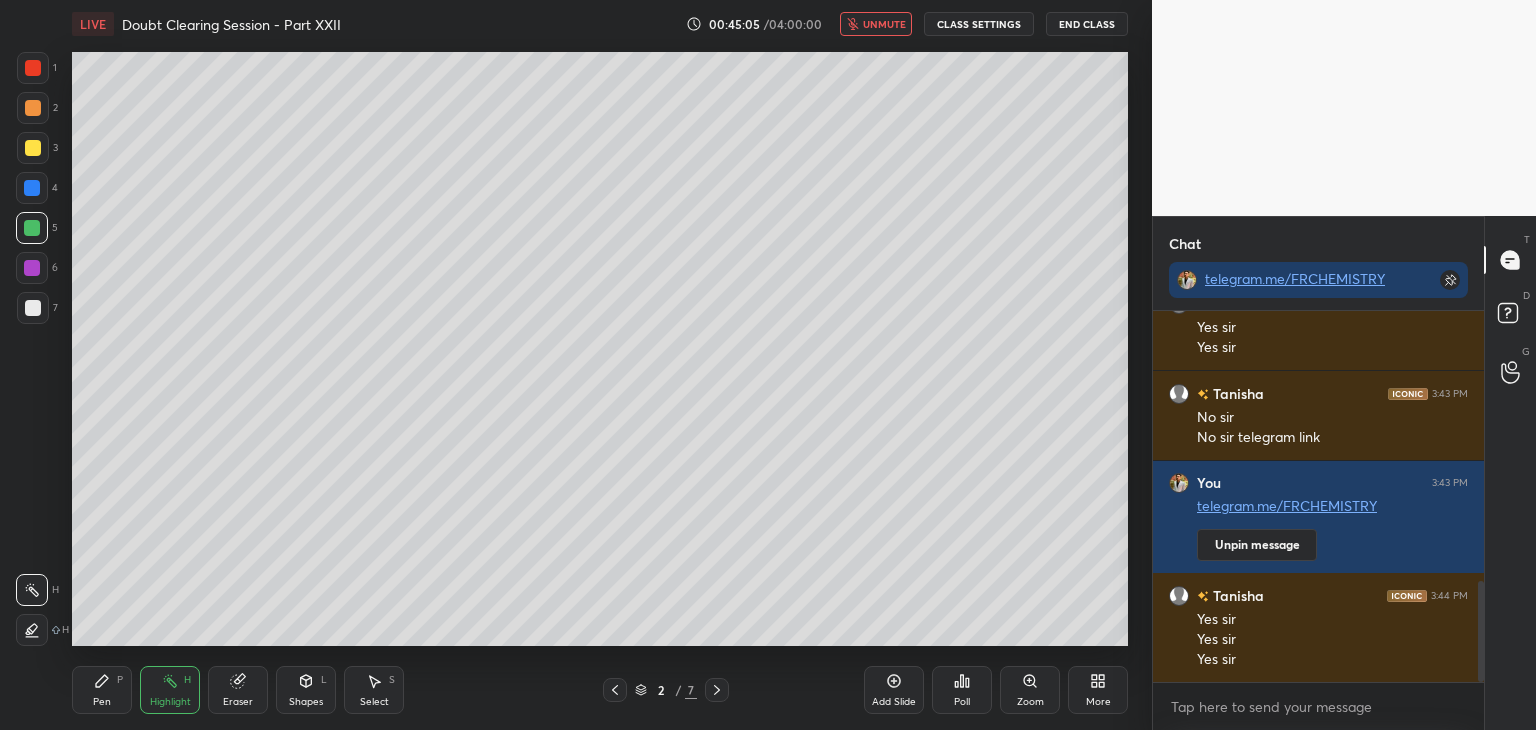 click on "CLASS SETTINGS" at bounding box center [979, 24] 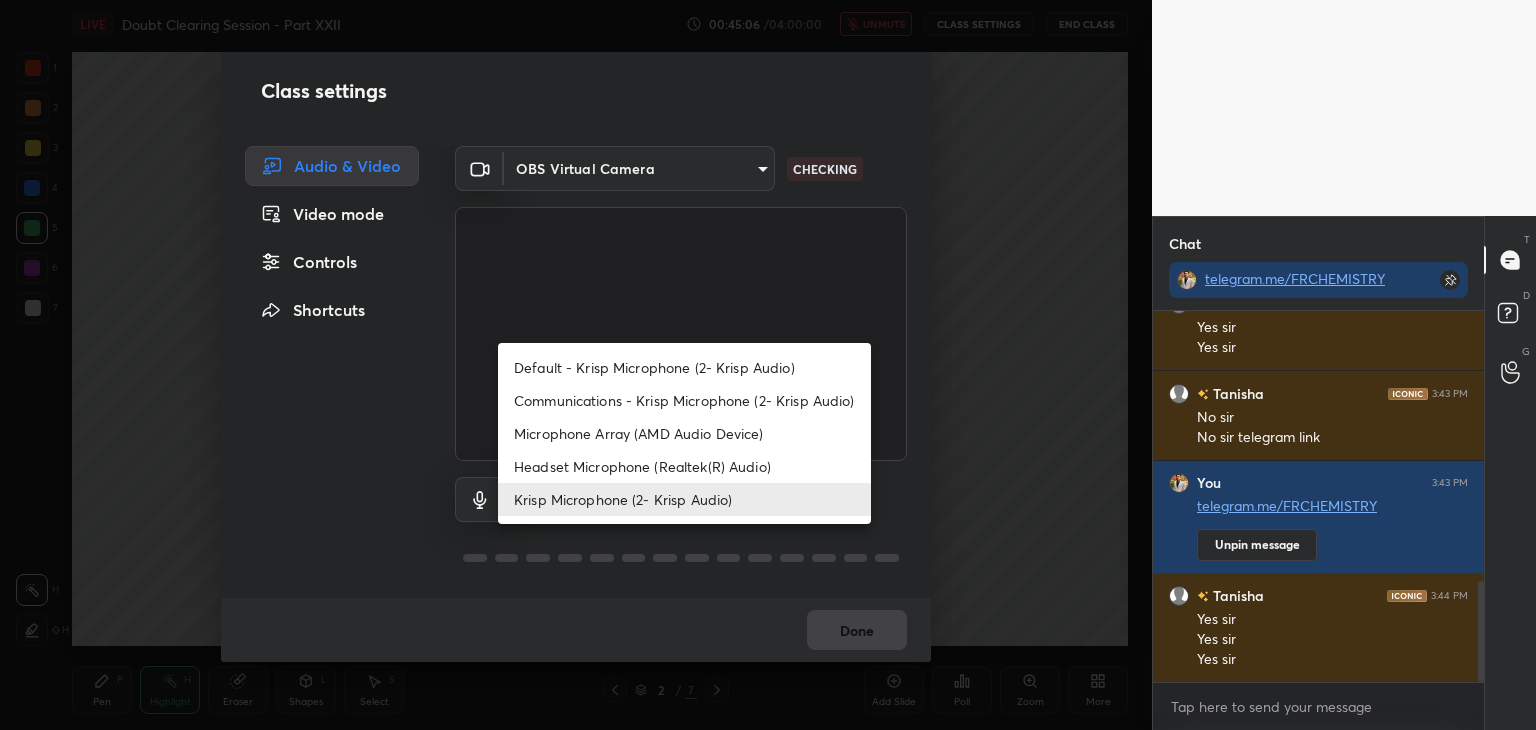 click on "1 2 3 4 5 6 7 C X Z C X Z E E Erase all   H H LIVE Doubt Clearing Session - Part XXII 00:45:06 /  04:00:00 unmute CLASS SETTINGS End Class Setting up your live class Poll for   secs No correct answer Start poll Back Doubt Clearing Session - Part XXII • L2 of Doubt Clearing Course on Chemistry for NEET UG - Part I Faisal Rathore Pen P Highlight H Eraser Shapes L Select S 2 / 7 Add Slide Poll Zoom More Chat telegram.me/FRCHEMISTRY Tanisha 3:41 PM Sir voice break ho rhi hai Tanisha 3:42 PM Yes sir Yes sir Tanisha 3:43 PM No sir No sir telegram link You 3:43 PM telegram.me/FRCHEMISTRY Unpin message Tanisha 3:44 PM Yes sir Yes sir Yes sir JUMP TO LATEST Enable hand raising Enable raise hand to speak to learners. Once enabled, chat will be turned off temporarily. Enable x   introducing Raise a hand with a doubt Now learners can raise their hand along with a doubt  How it works? Doubts asked by learners will show up here NEW DOUBTS ASKED No one has raised a hand yet Can't raise hand Got it T Messages (T) D G ​" at bounding box center (768, 365) 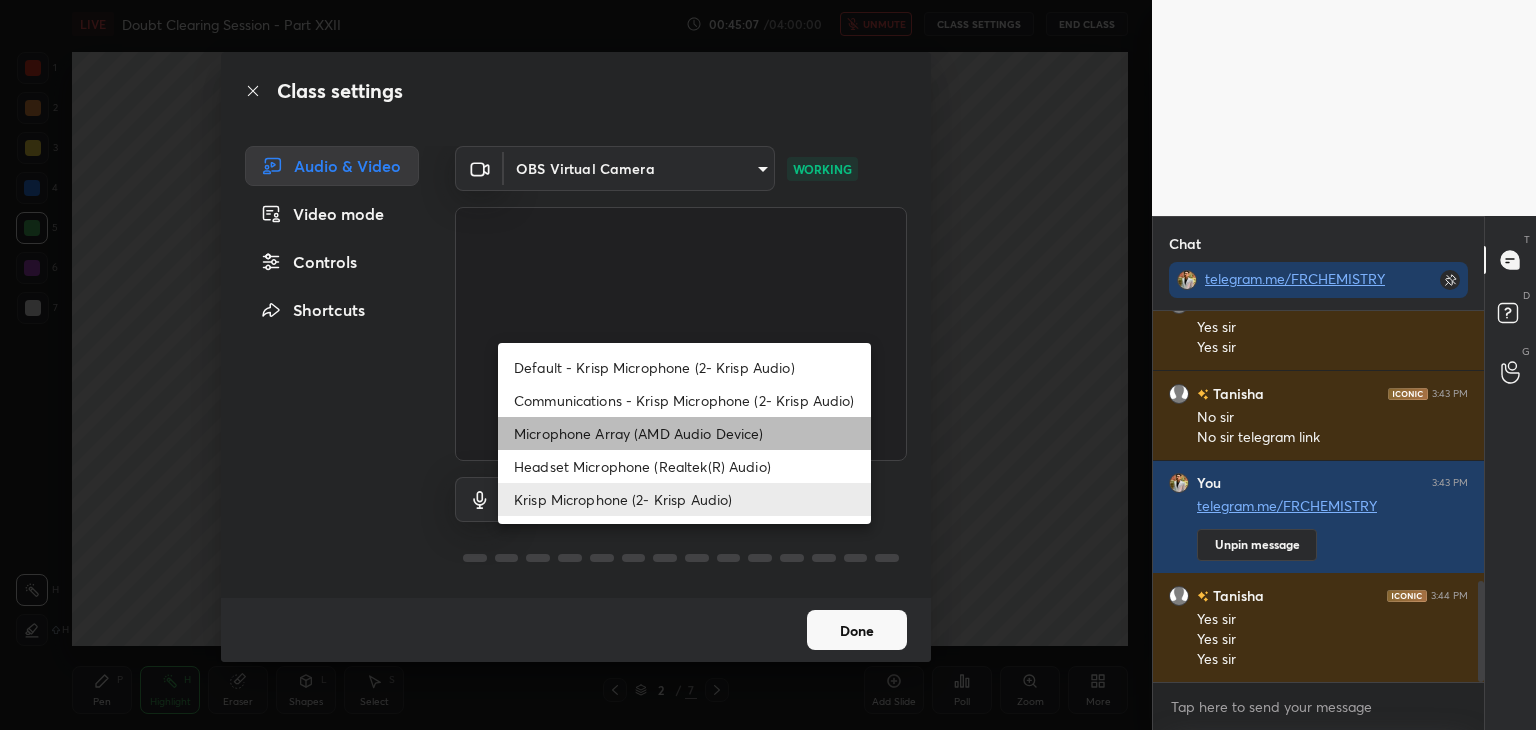 click on "Microphone Array (AMD Audio Device)" at bounding box center [684, 433] 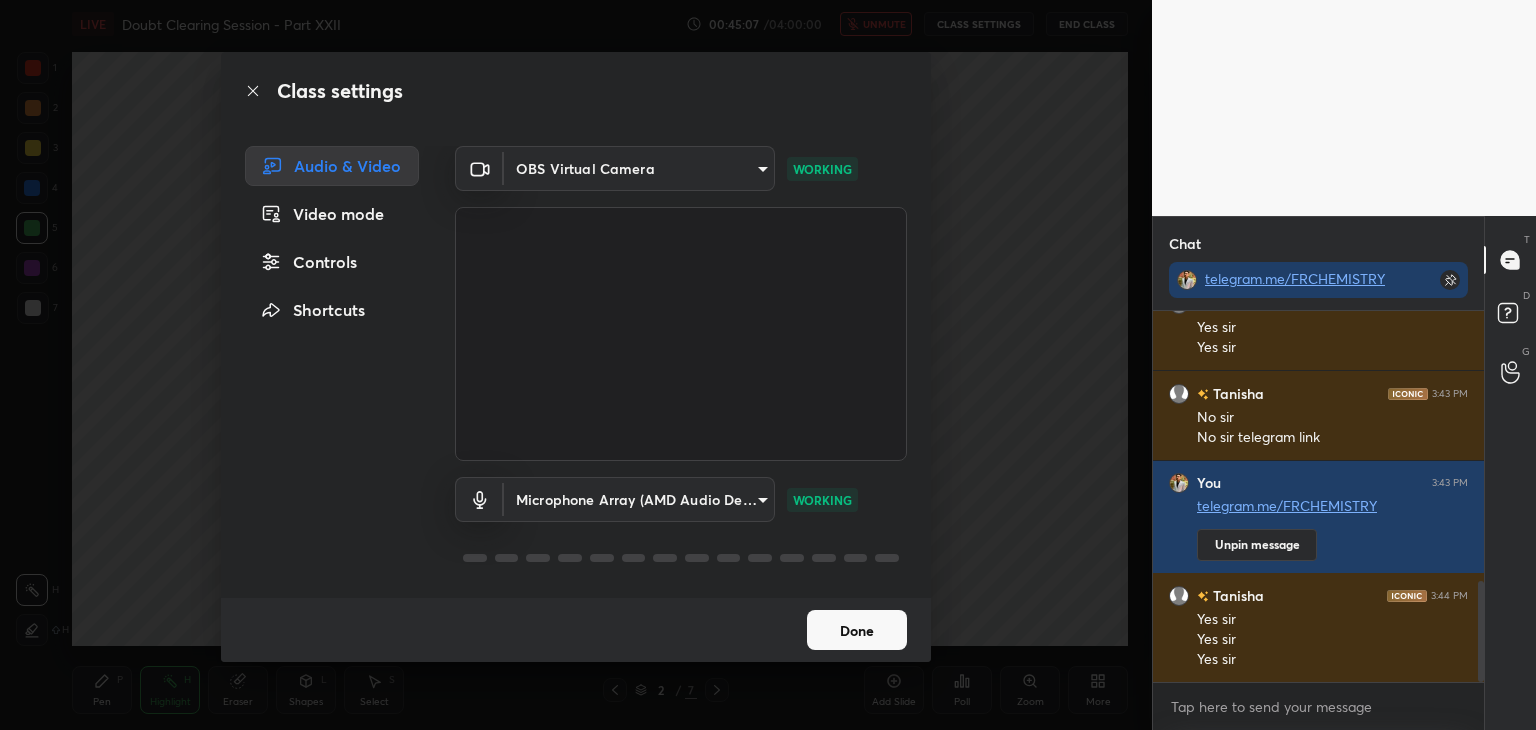 click on "Class settings Audio & Video Video mode Controls Shortcuts OBS Virtual Camera b0797087a1ca77062b3e6b16cdc20a6a15e7afe020a4c363dea4c690120324b8 WORKING Microphone Array (AMD Audio Device) 36a25cc21327ee32b46c9c9572be920459d1035bdb3abd43b5dc39ed5823f10e WORKING Done" at bounding box center (576, 365) 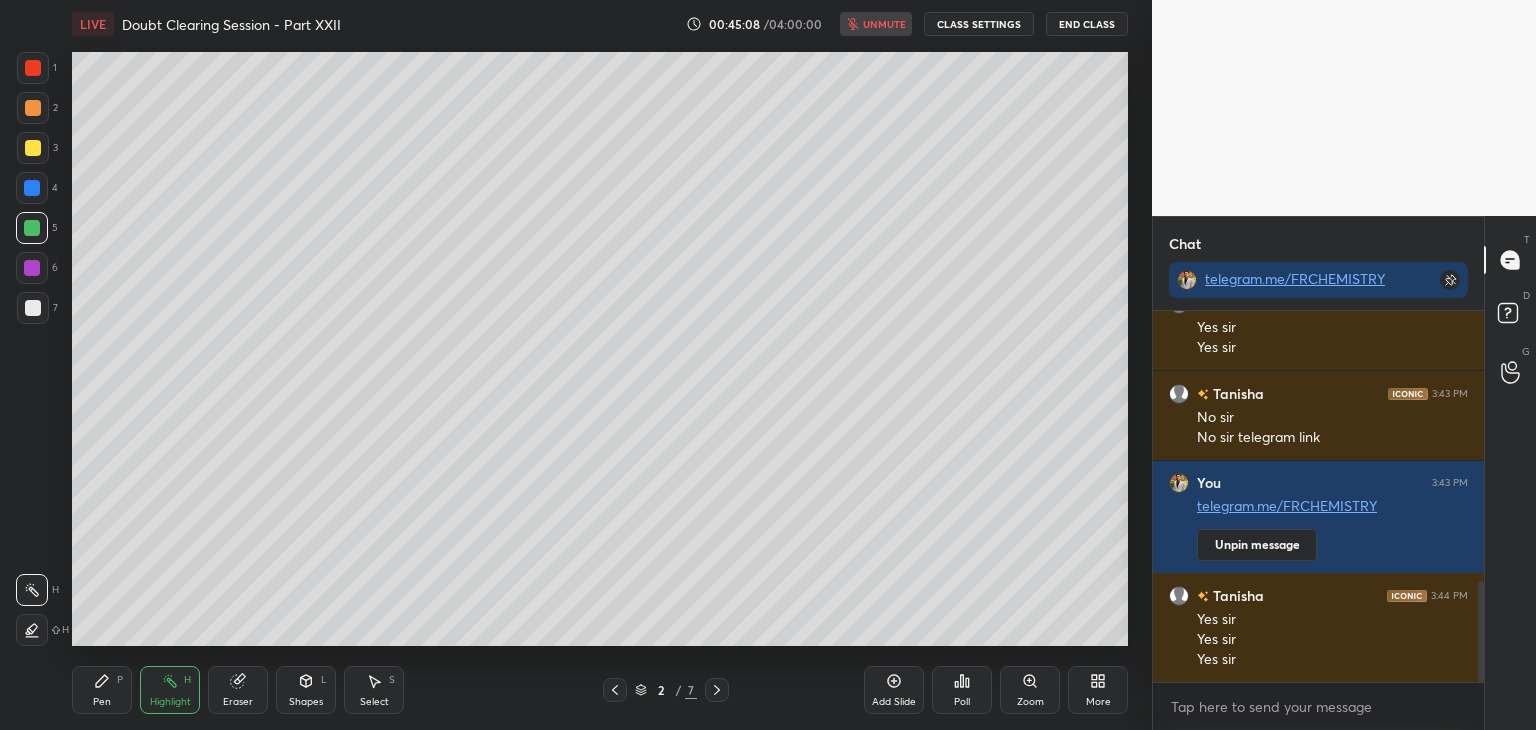 click on "End Class" at bounding box center [1087, 24] 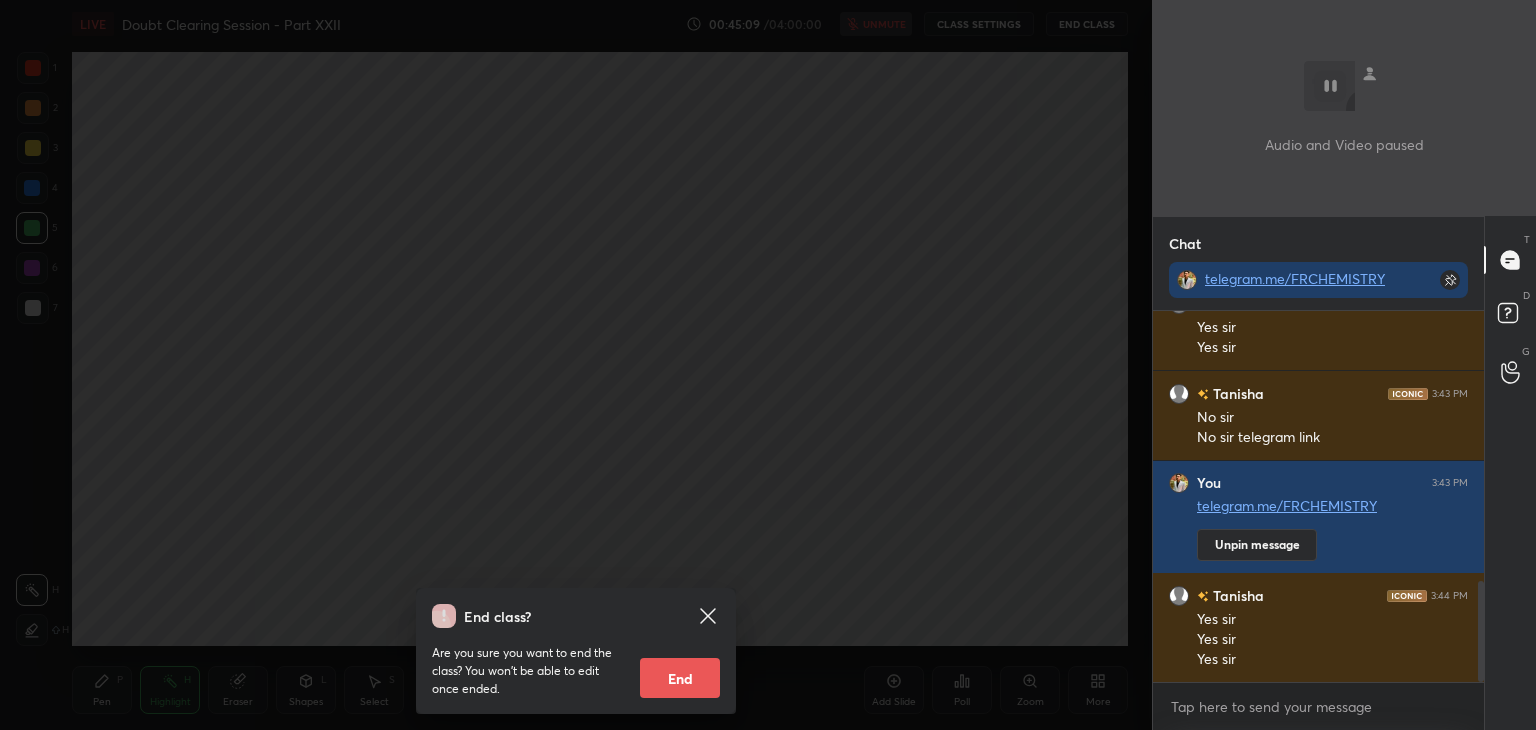 scroll, scrollTop: 1064, scrollLeft: 0, axis: vertical 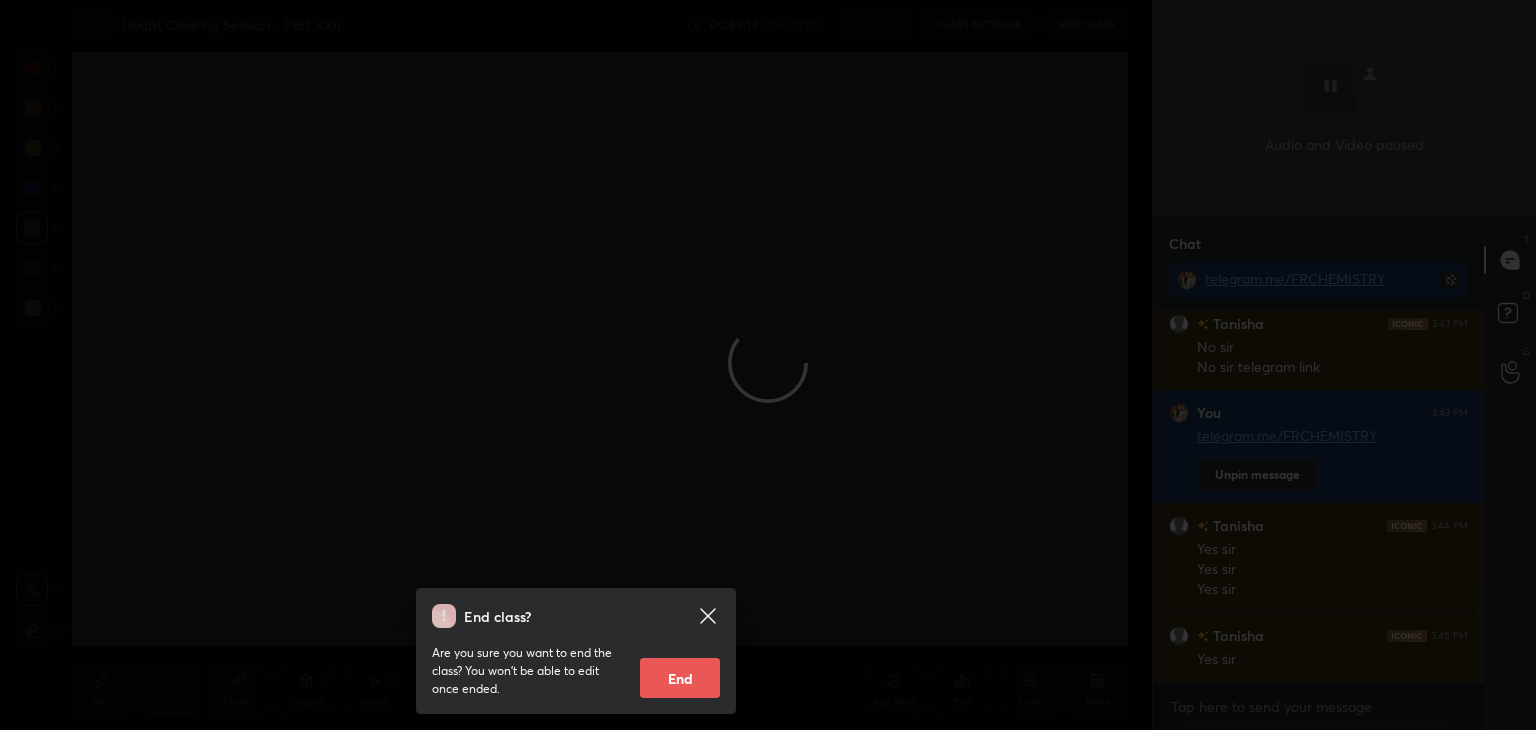 click on "End class? Are you sure you want to end the class? You won’t be able to edit once ended. End" at bounding box center [576, 365] 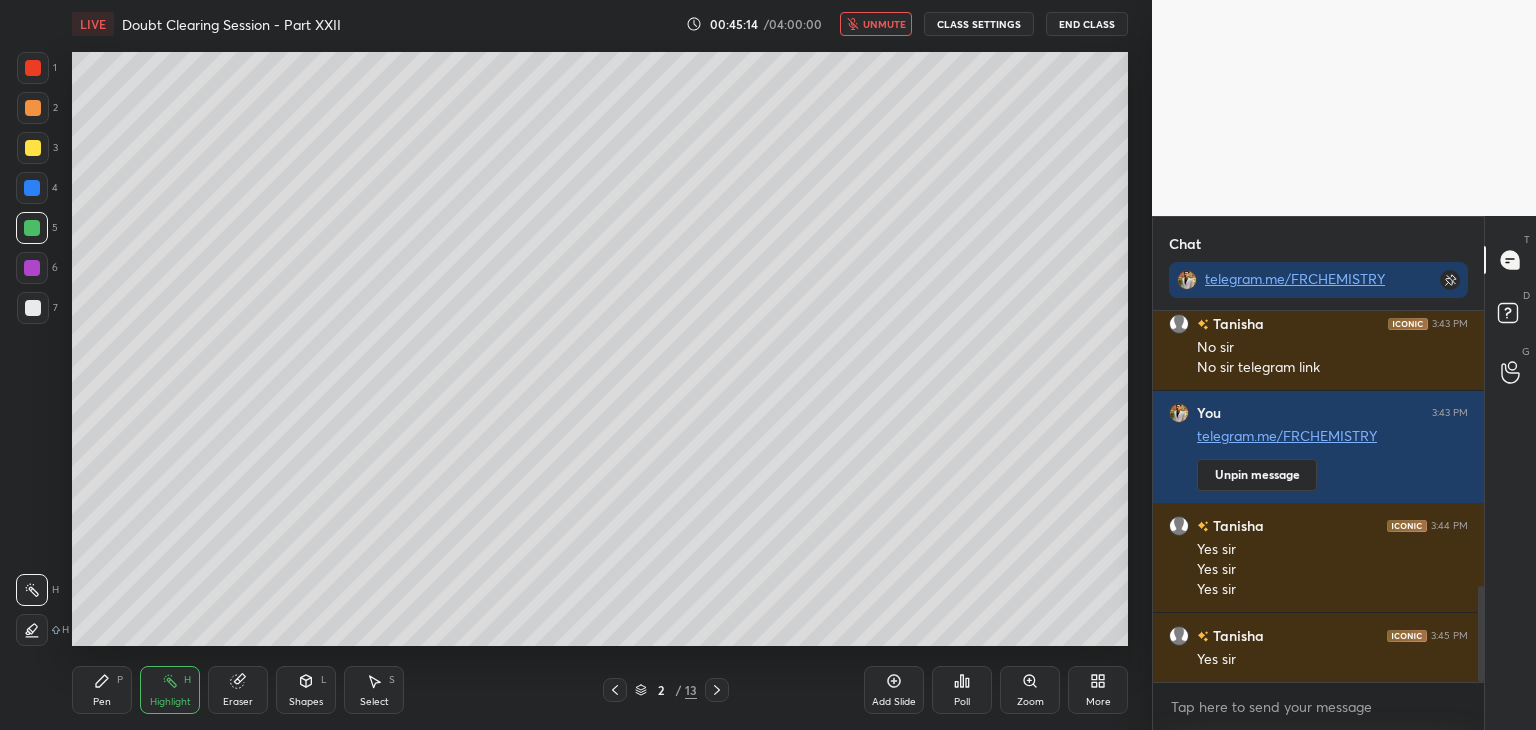 click on "unmute" at bounding box center [884, 24] 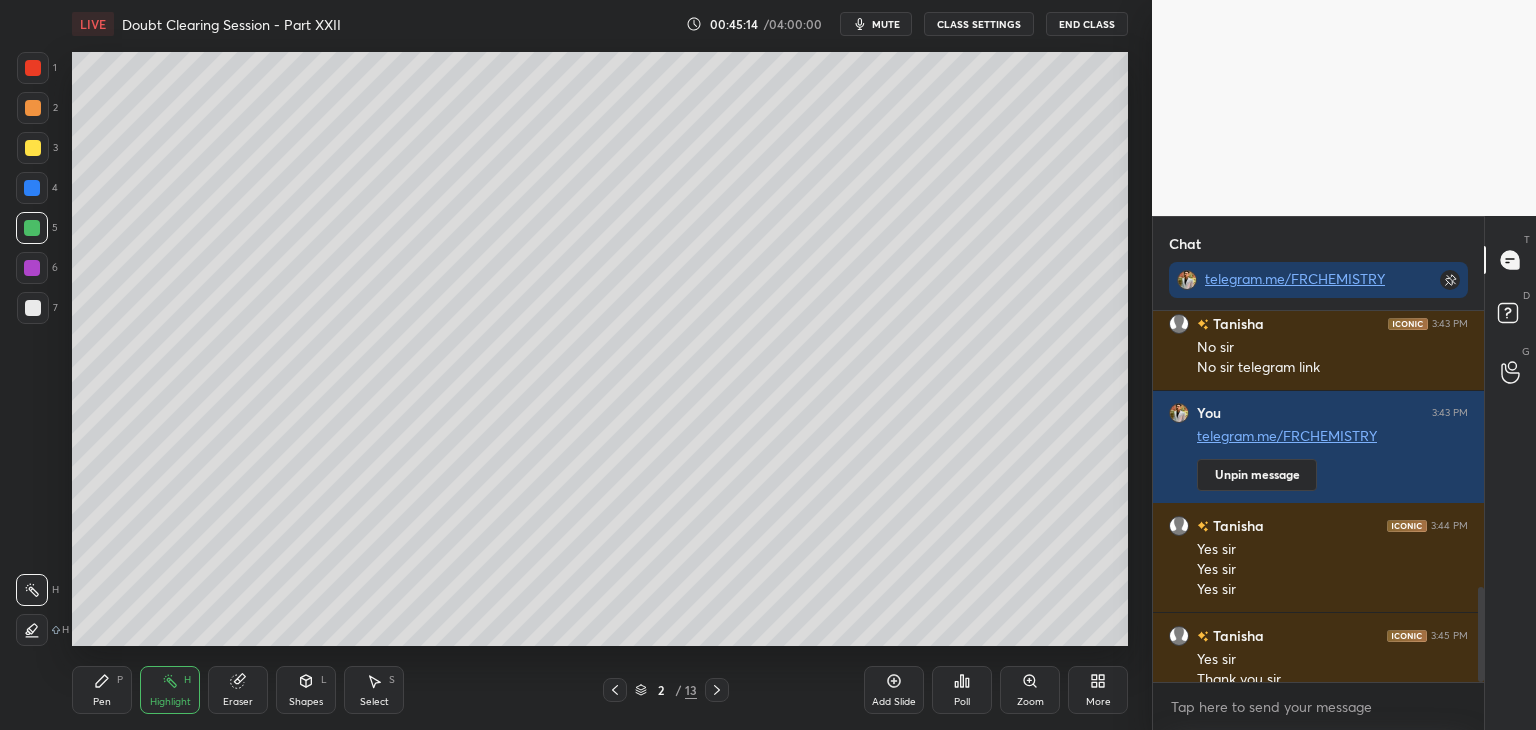 scroll, scrollTop: 1084, scrollLeft: 0, axis: vertical 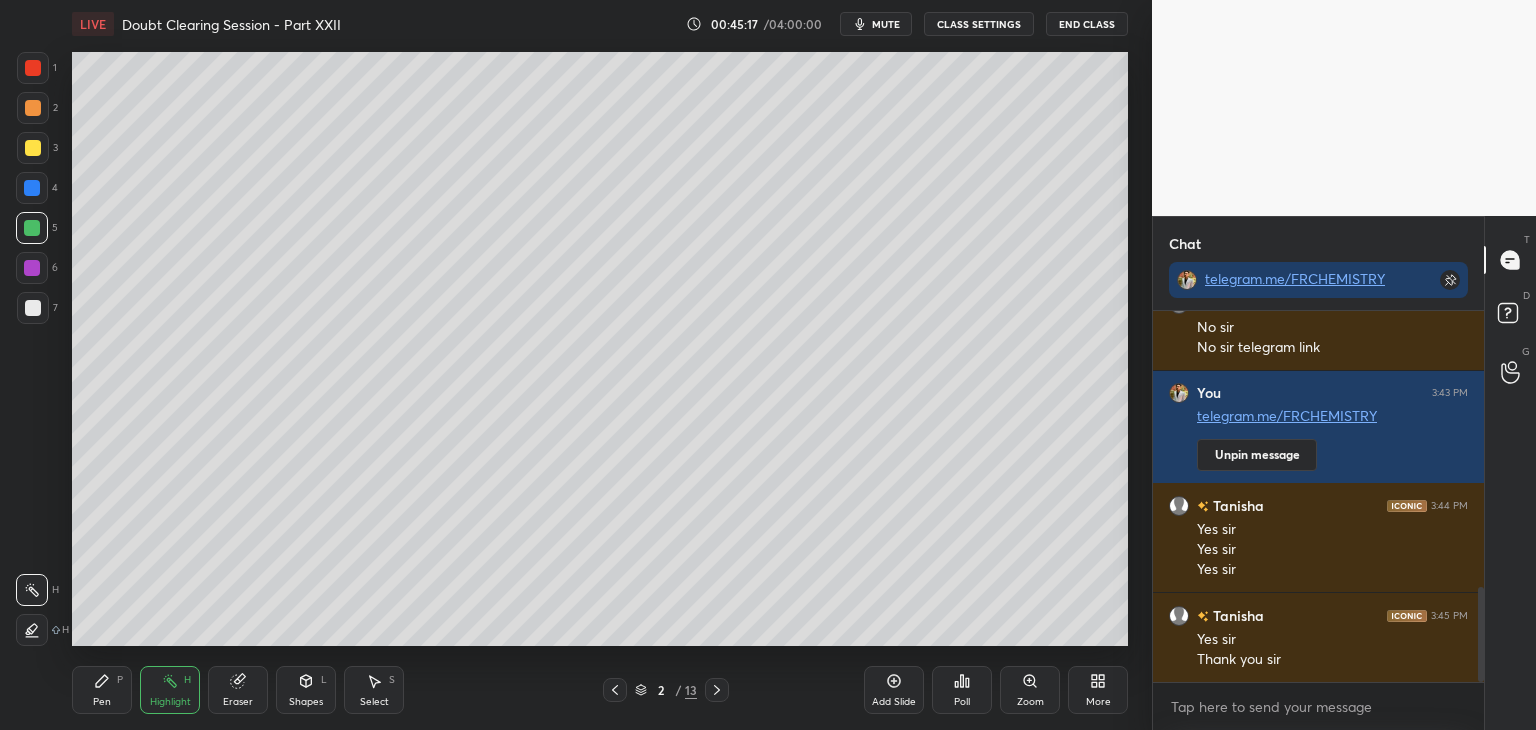 click on "mute" at bounding box center (886, 24) 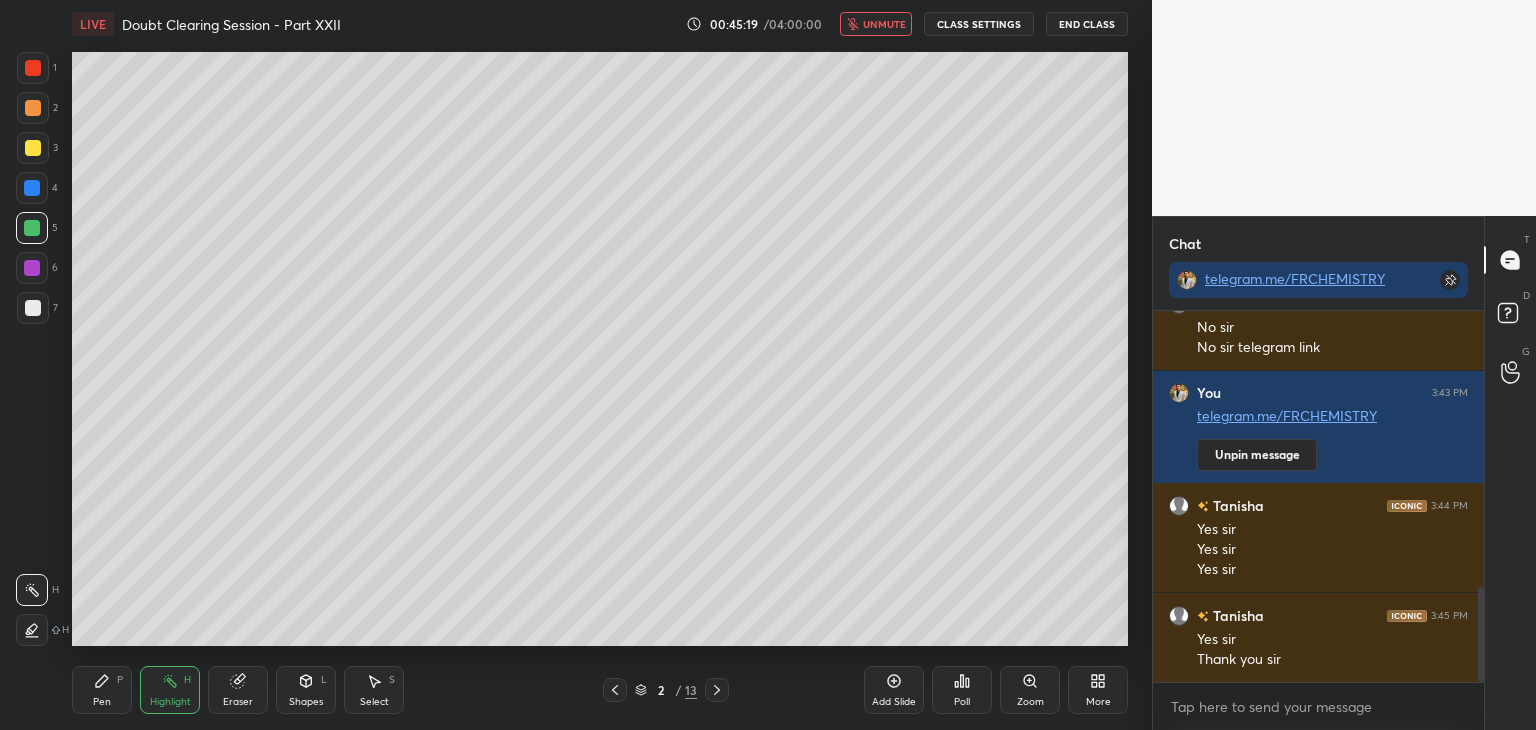 click on "End Class" at bounding box center (1087, 24) 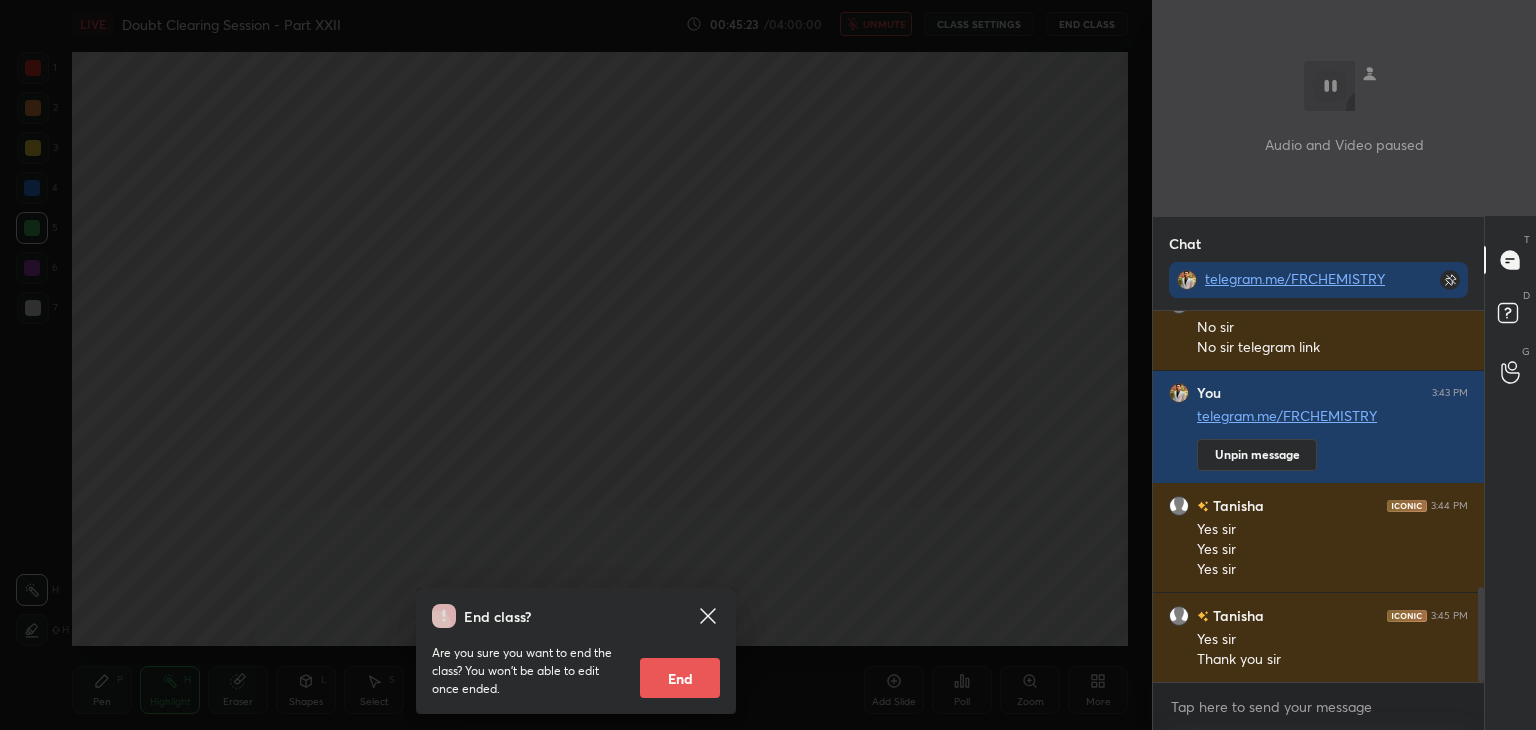 click on "End class? Are you sure you want to end the class? You won’t be able to edit once ended. End" at bounding box center [576, 365] 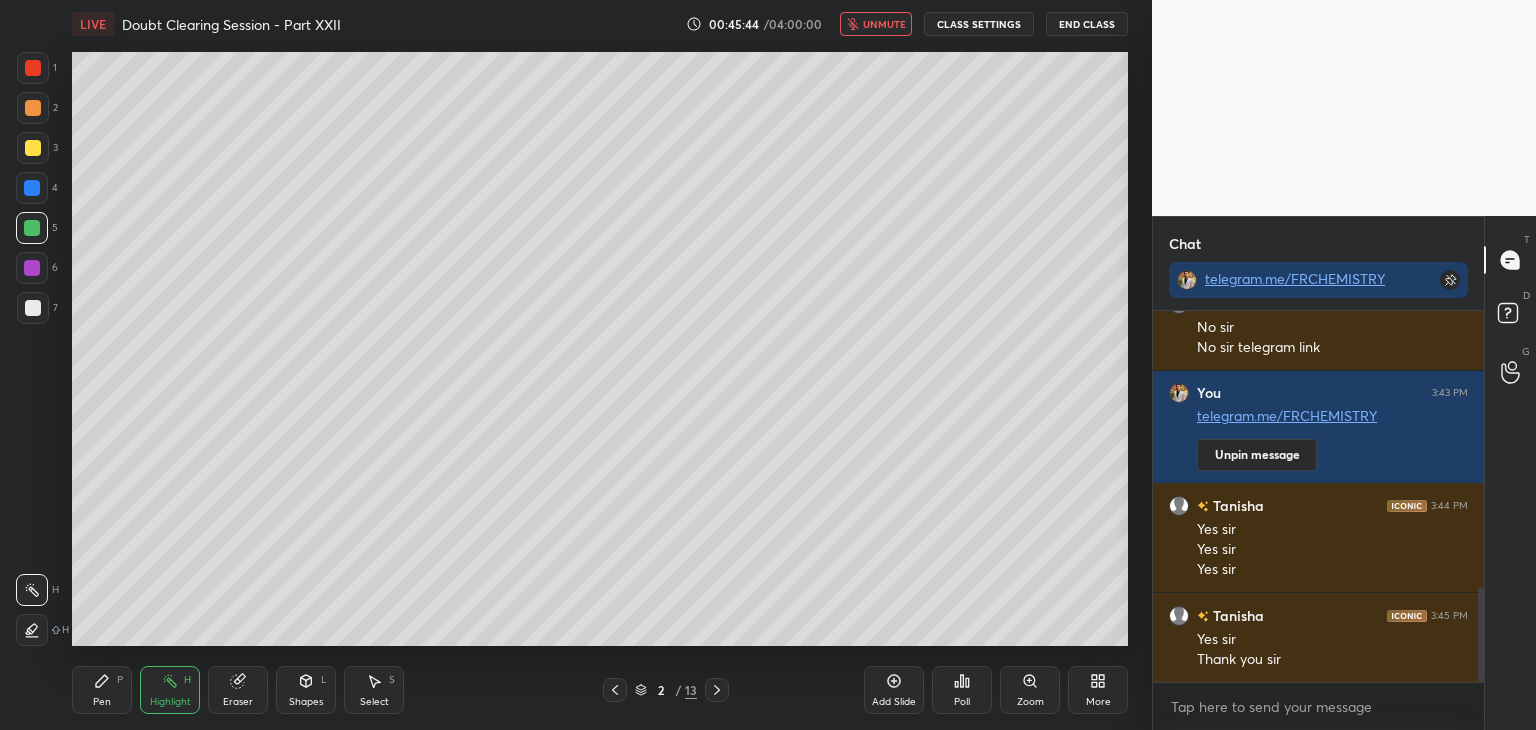 click on "CLASS SETTINGS" at bounding box center [979, 24] 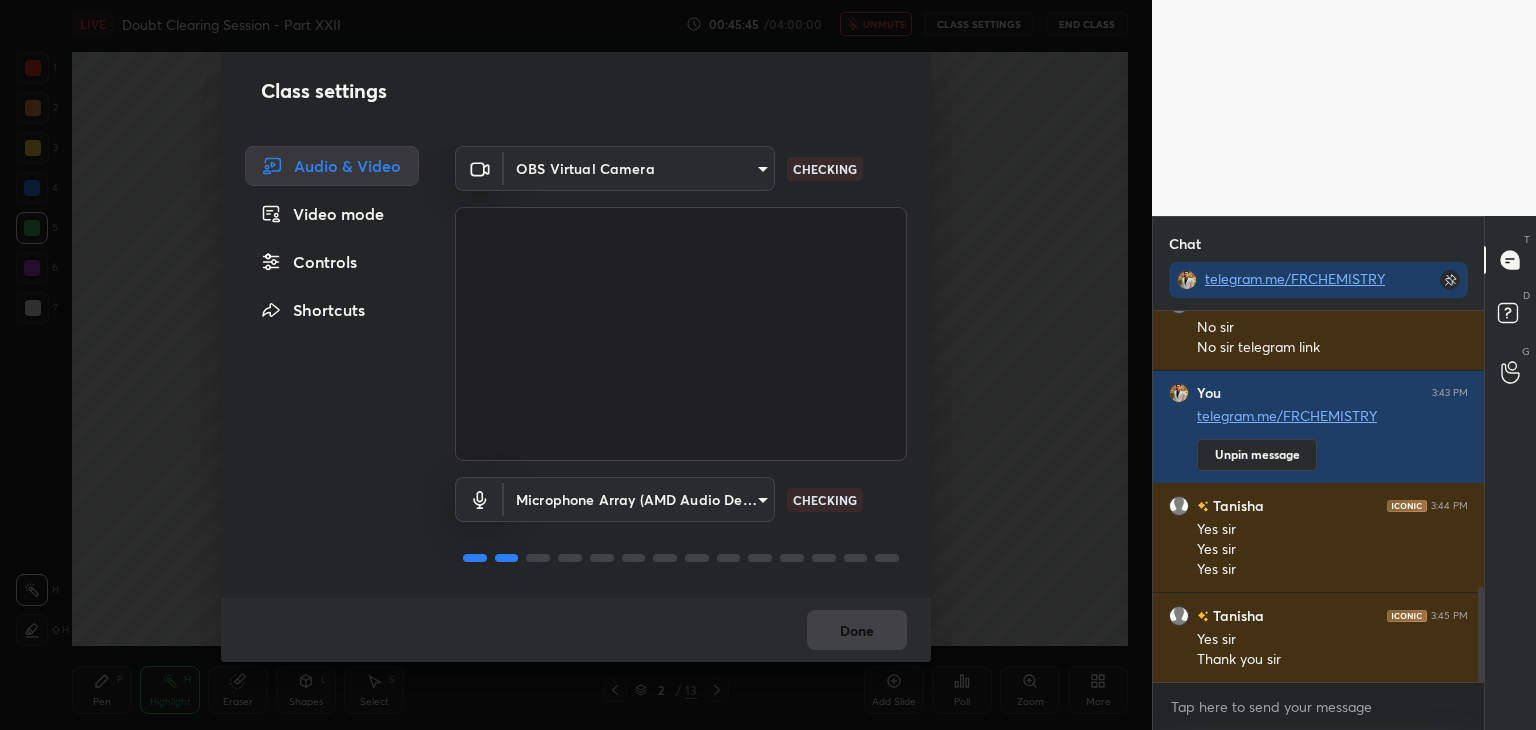 click on "Controls" at bounding box center (332, 262) 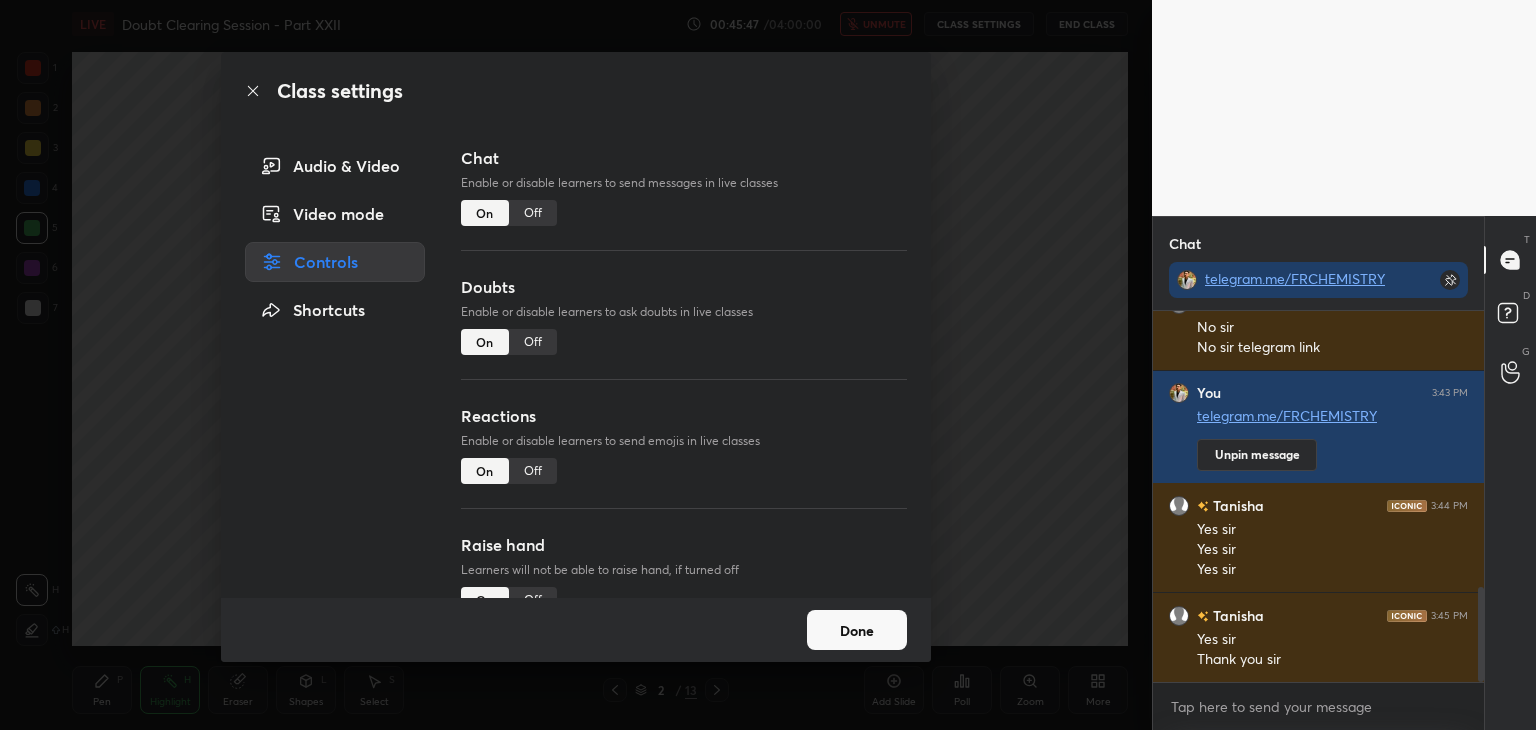 click on "Off" at bounding box center [533, 213] 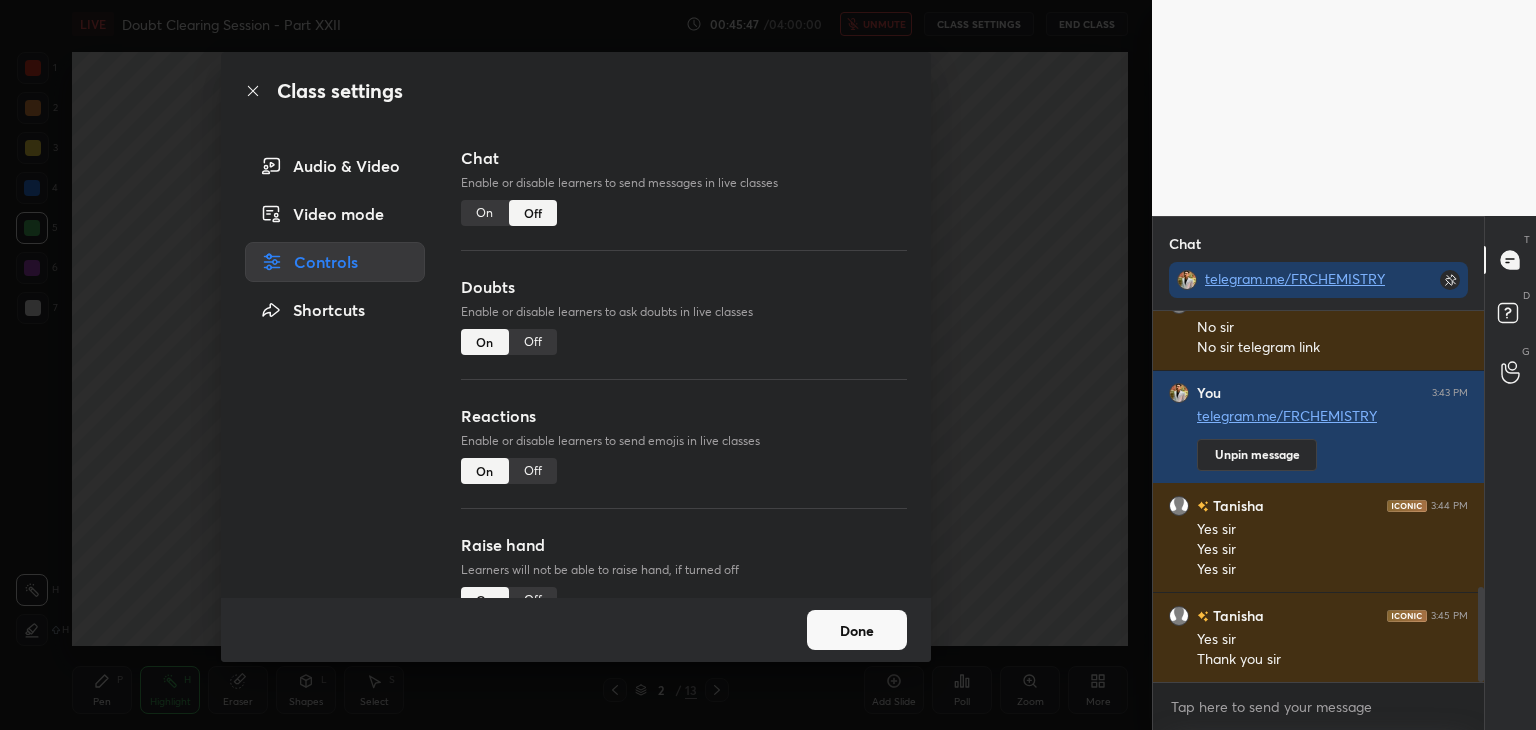 scroll, scrollTop: 678, scrollLeft: 0, axis: vertical 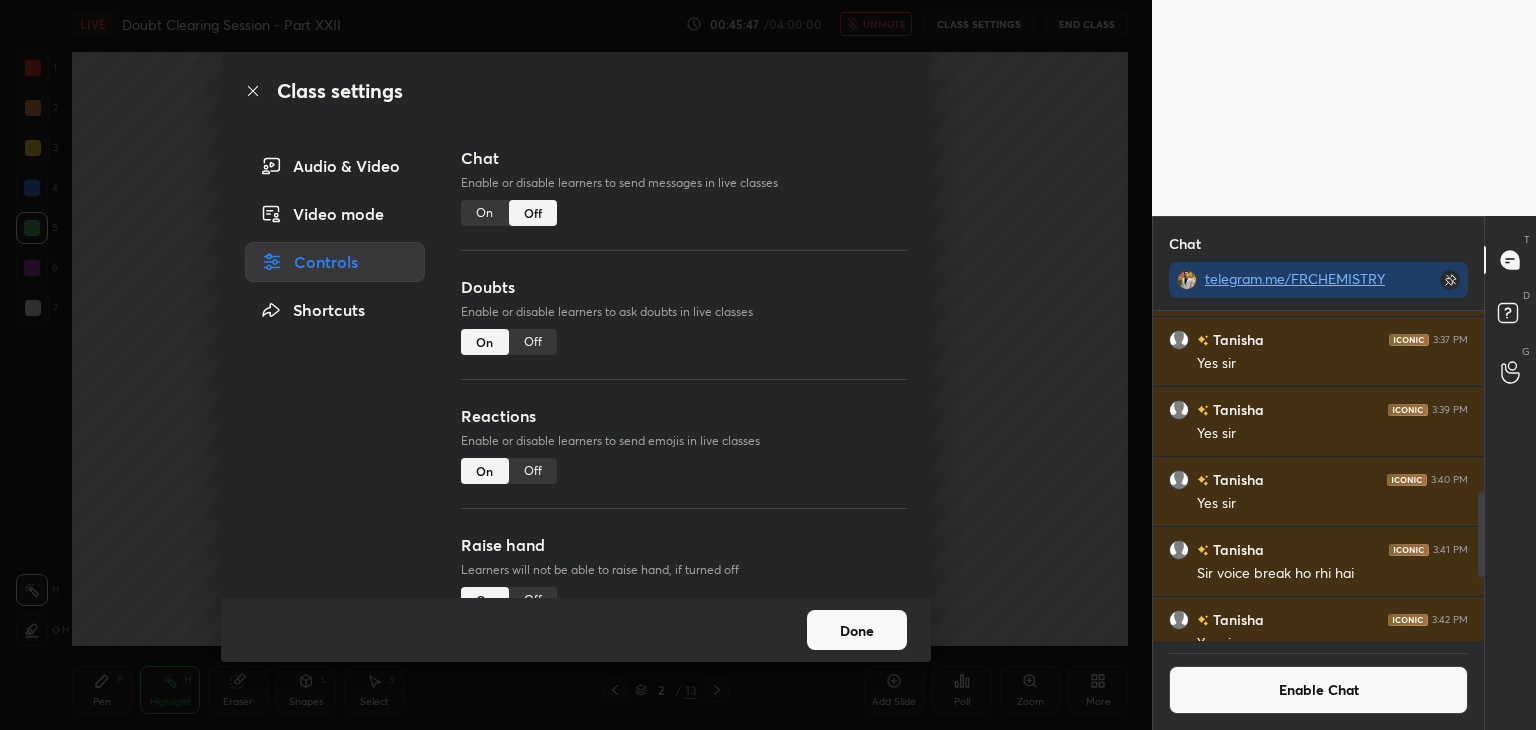 click on "Off" at bounding box center (533, 342) 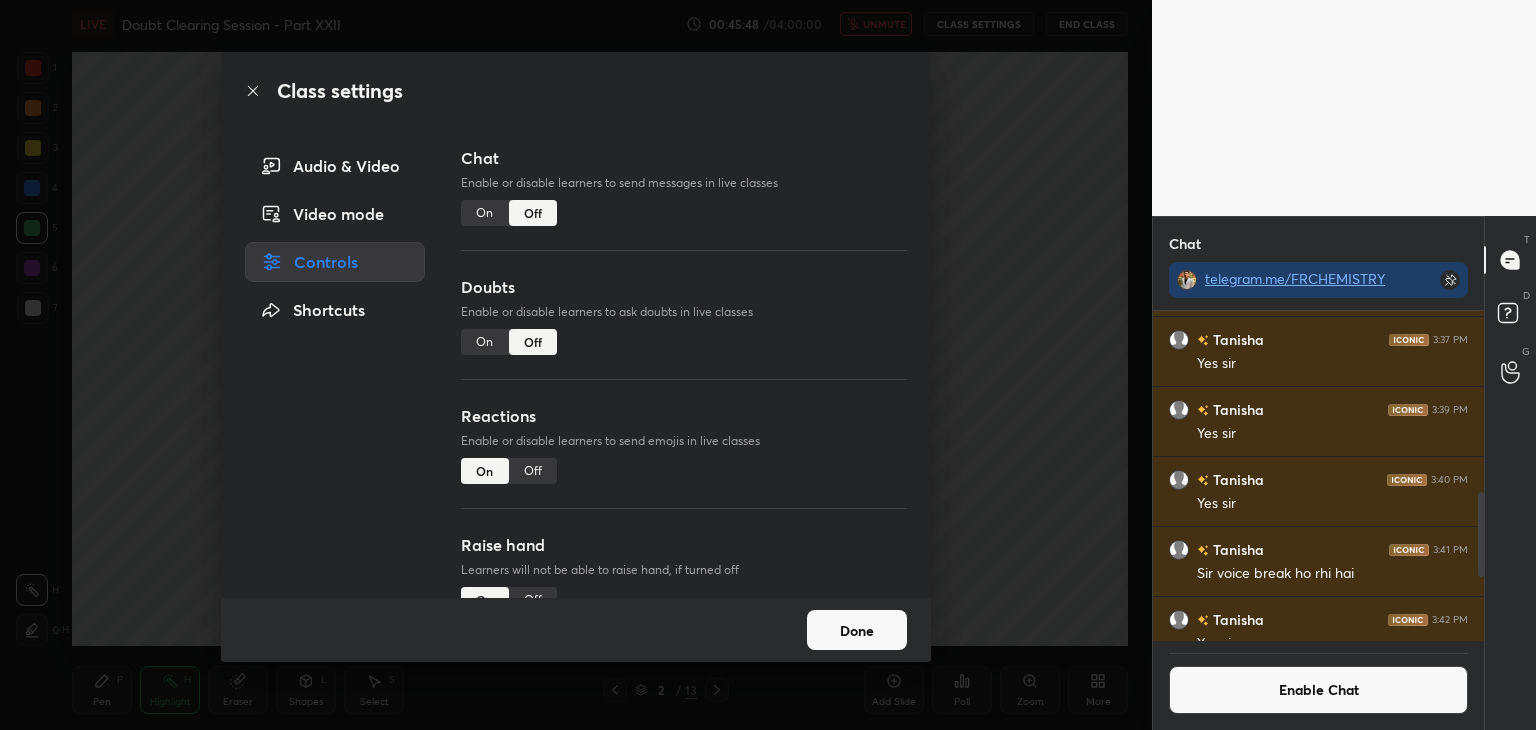 click on "Reactions Enable or disable learners to send emojis in live classes On Off" at bounding box center (684, 468) 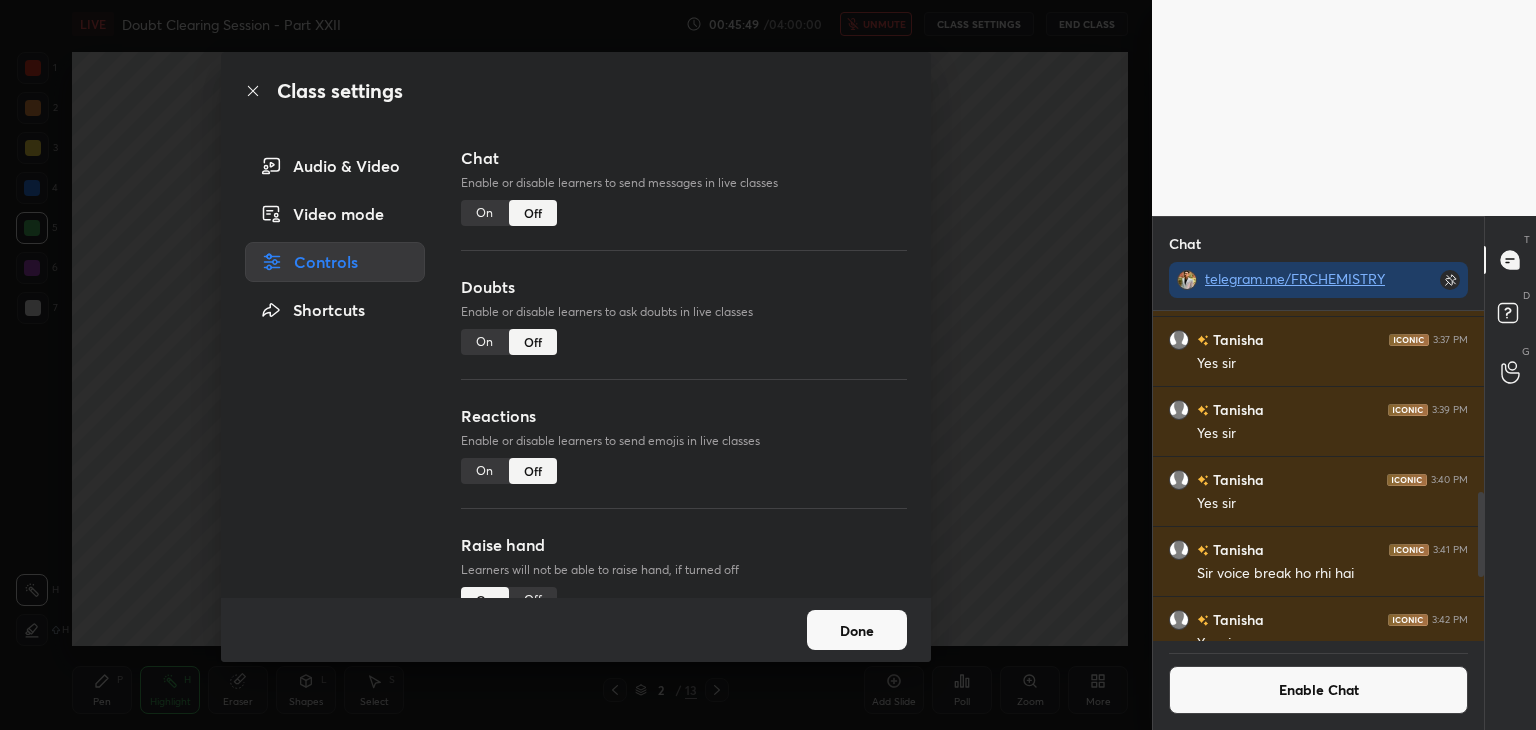 click on "Off" at bounding box center (533, 600) 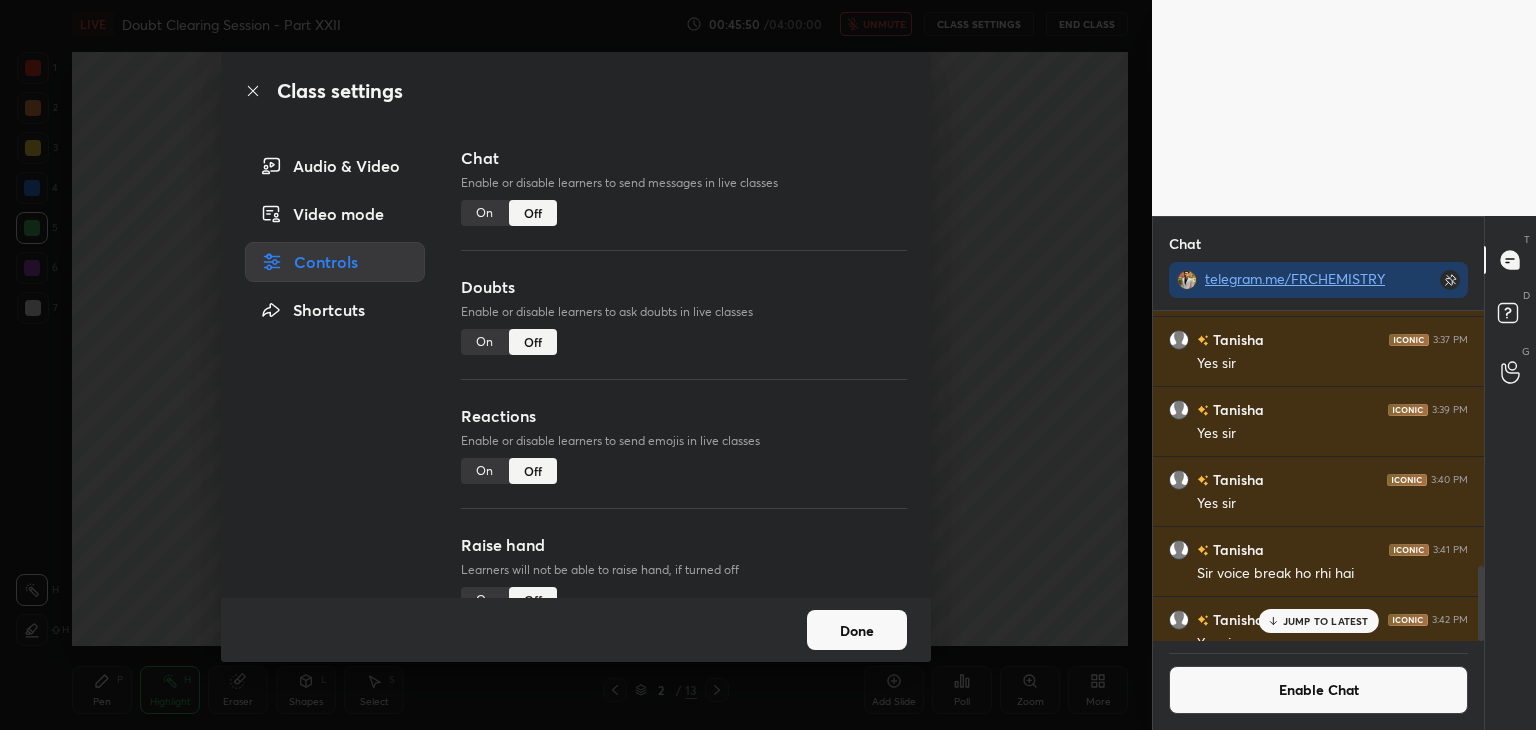 scroll, scrollTop: 1124, scrollLeft: 0, axis: vertical 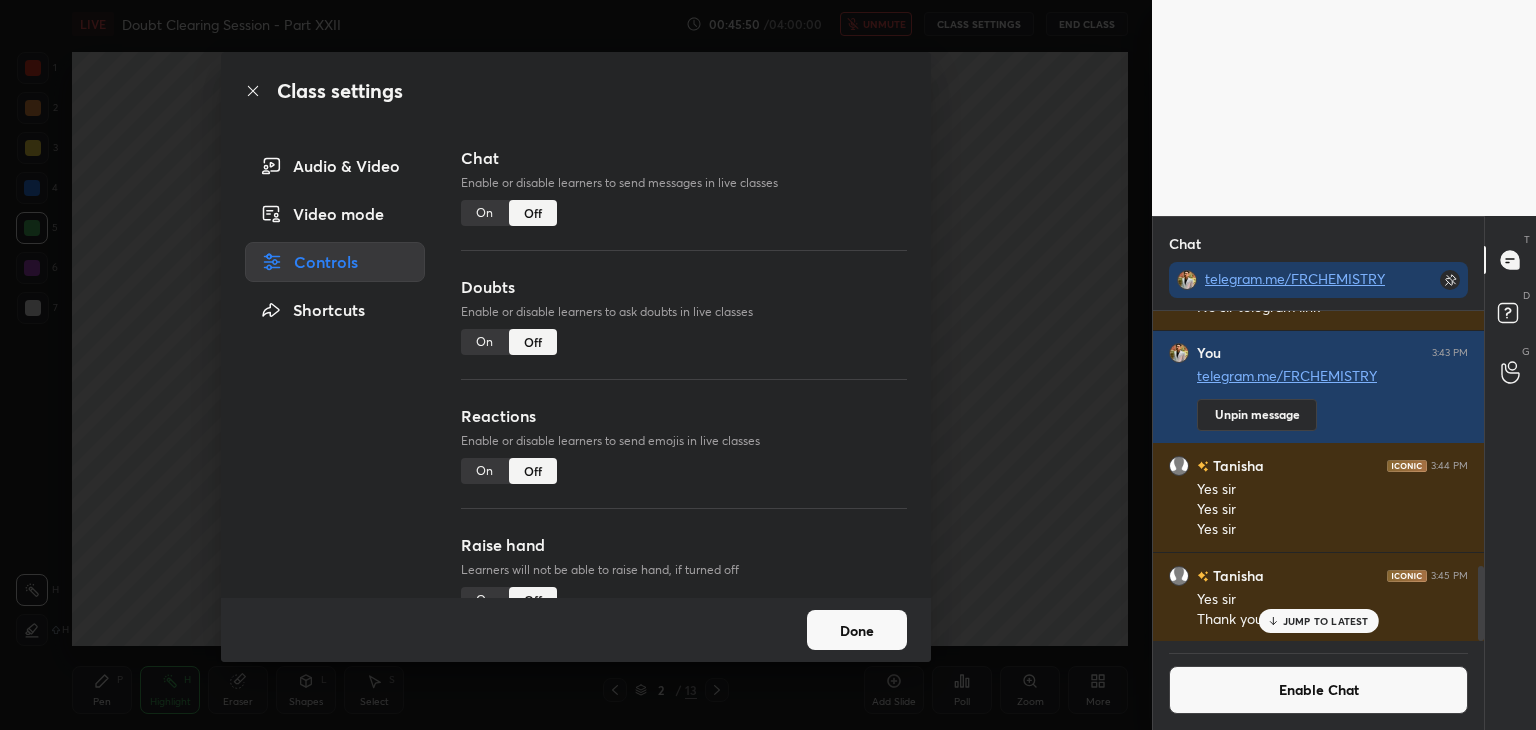 click on "Audio & Video" at bounding box center [335, 166] 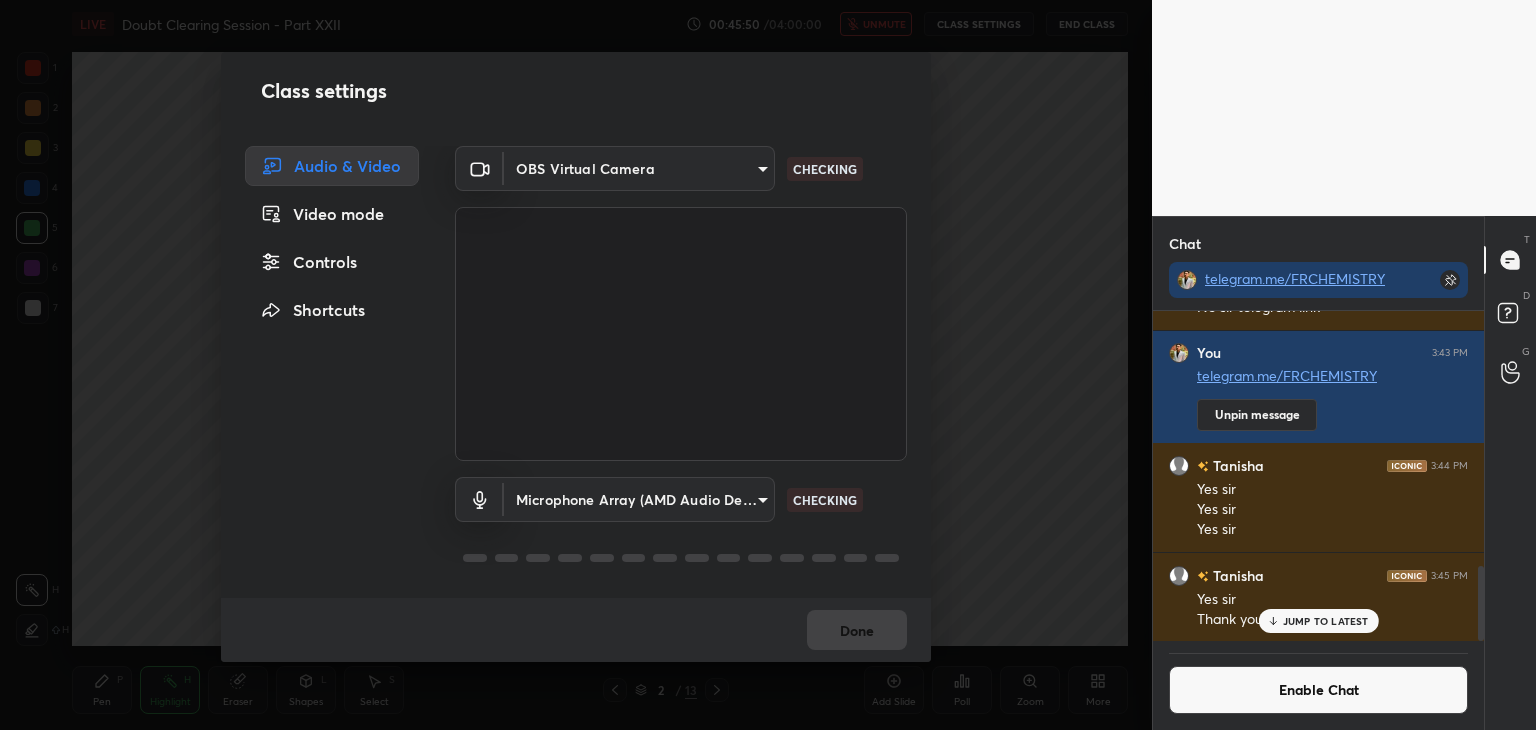 click on "Class settings Audio & Video Video mode Controls Shortcuts OBS Virtual Camera b0797087a1ca77062b3e6b16cdc20a6a15e7afe020a4c363dea4c690120324b8 CHECKING Microphone Array (AMD Audio Device) 36a25cc21327ee32b46c9c9572be920459d1035bdb3abd43b5dc39ed5823f10e CHECKING Done" at bounding box center [576, 365] 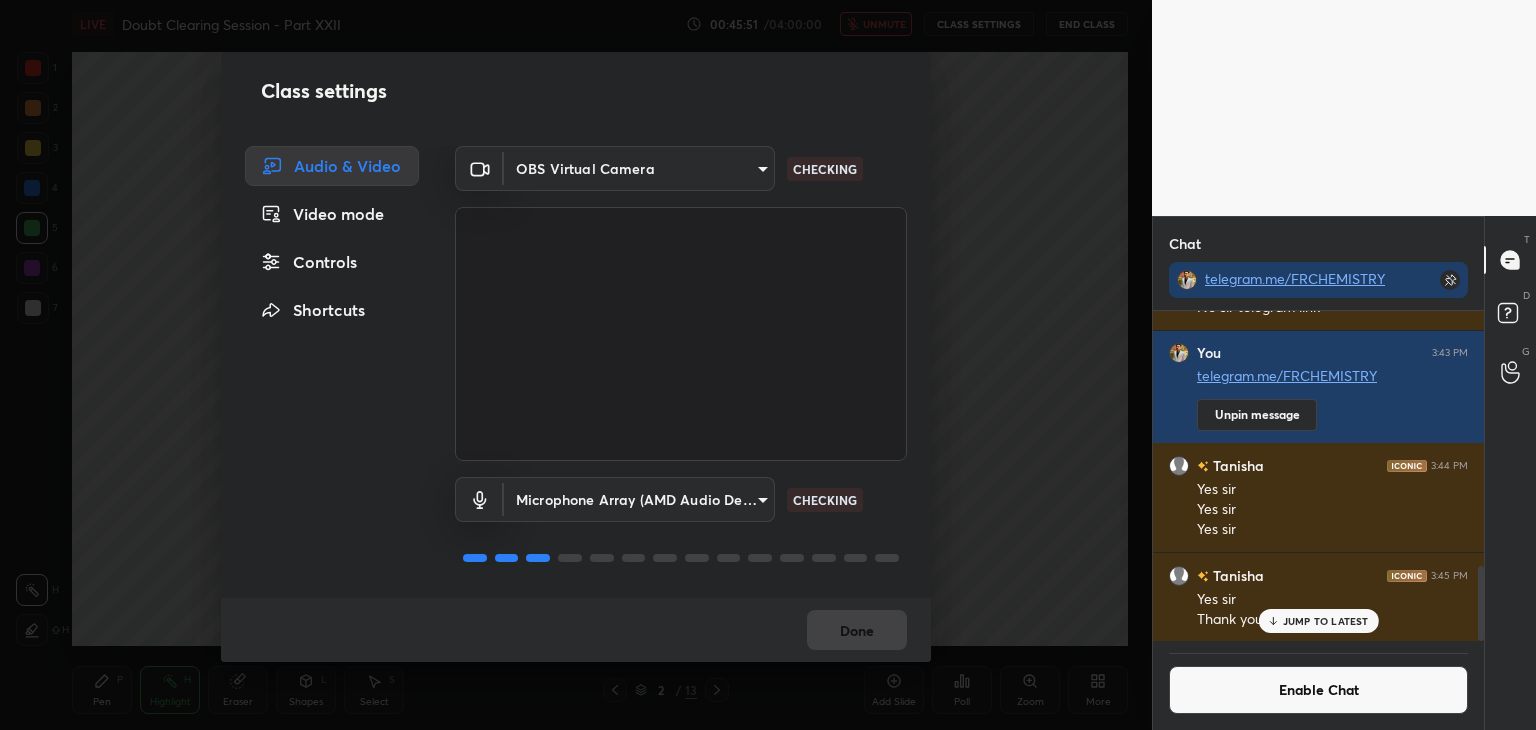 click on "Class settings Audio & Video Video mode Controls Shortcuts OBS Virtual Camera b0797087a1ca77062b3e6b16cdc20a6a15e7afe020a4c363dea4c690120324b8 CHECKING Microphone Array (AMD Audio Device) 36a25cc21327ee32b46c9c9572be920459d1035bdb3abd43b5dc39ed5823f10e CHECKING Done" at bounding box center [576, 365] 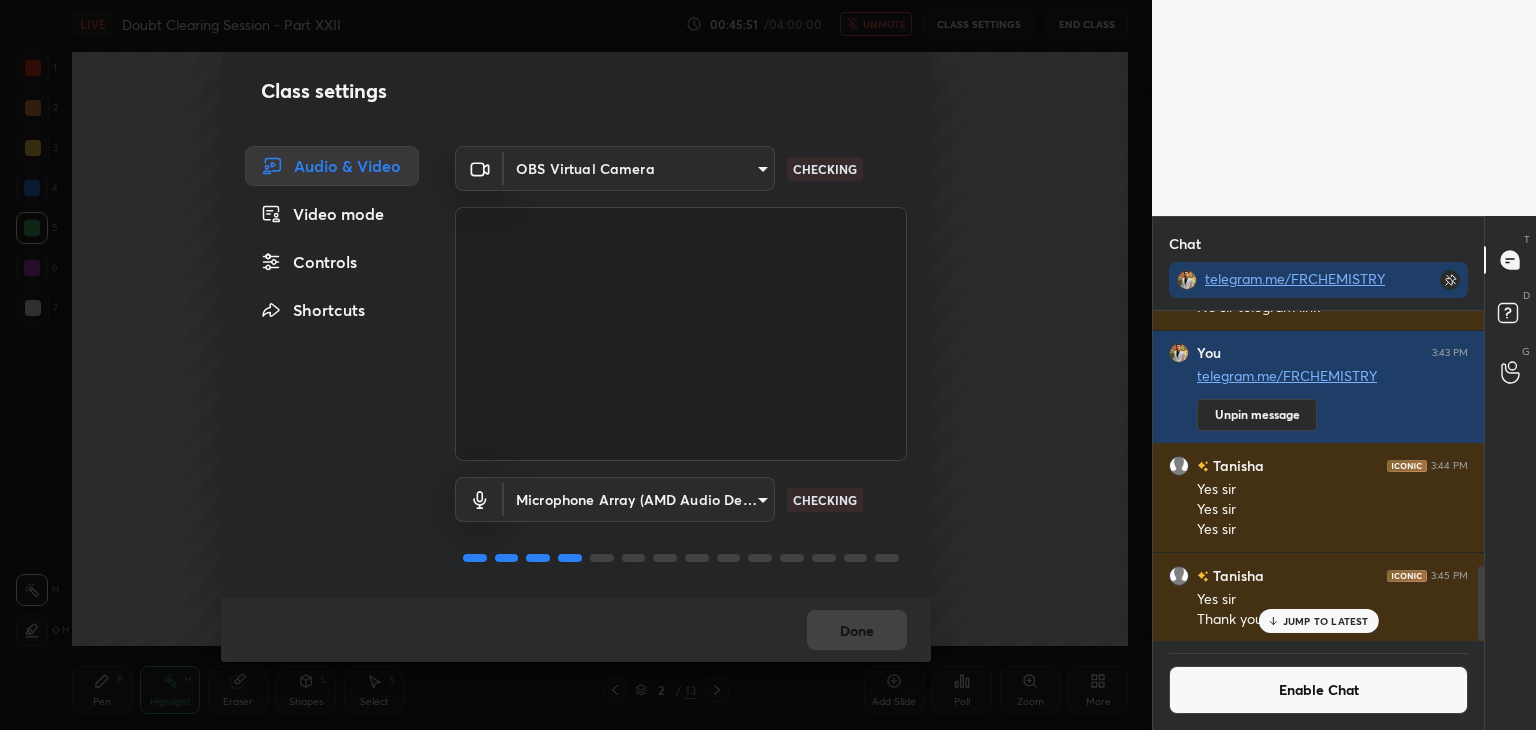 click on "Class settings Audio & Video Video mode Controls Shortcuts OBS Virtual Camera b0797087a1ca77062b3e6b16cdc20a6a15e7afe020a4c363dea4c690120324b8 CHECKING Microphone Array (AMD Audio Device) 36a25cc21327ee32b46c9c9572be920459d1035bdb3abd43b5dc39ed5823f10e CHECKING Done" at bounding box center (576, 365) 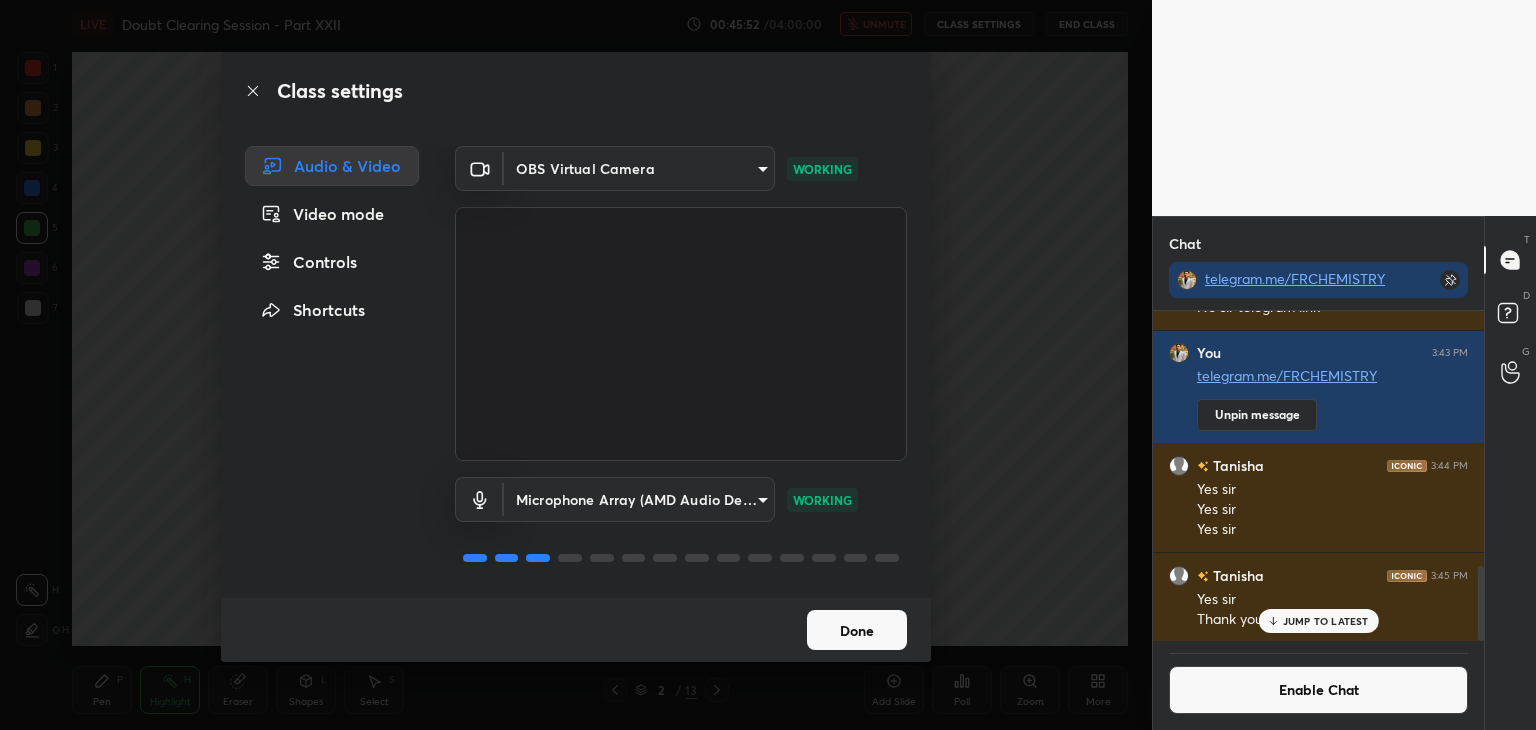 click on "JUMP TO LATEST" at bounding box center (1326, 621) 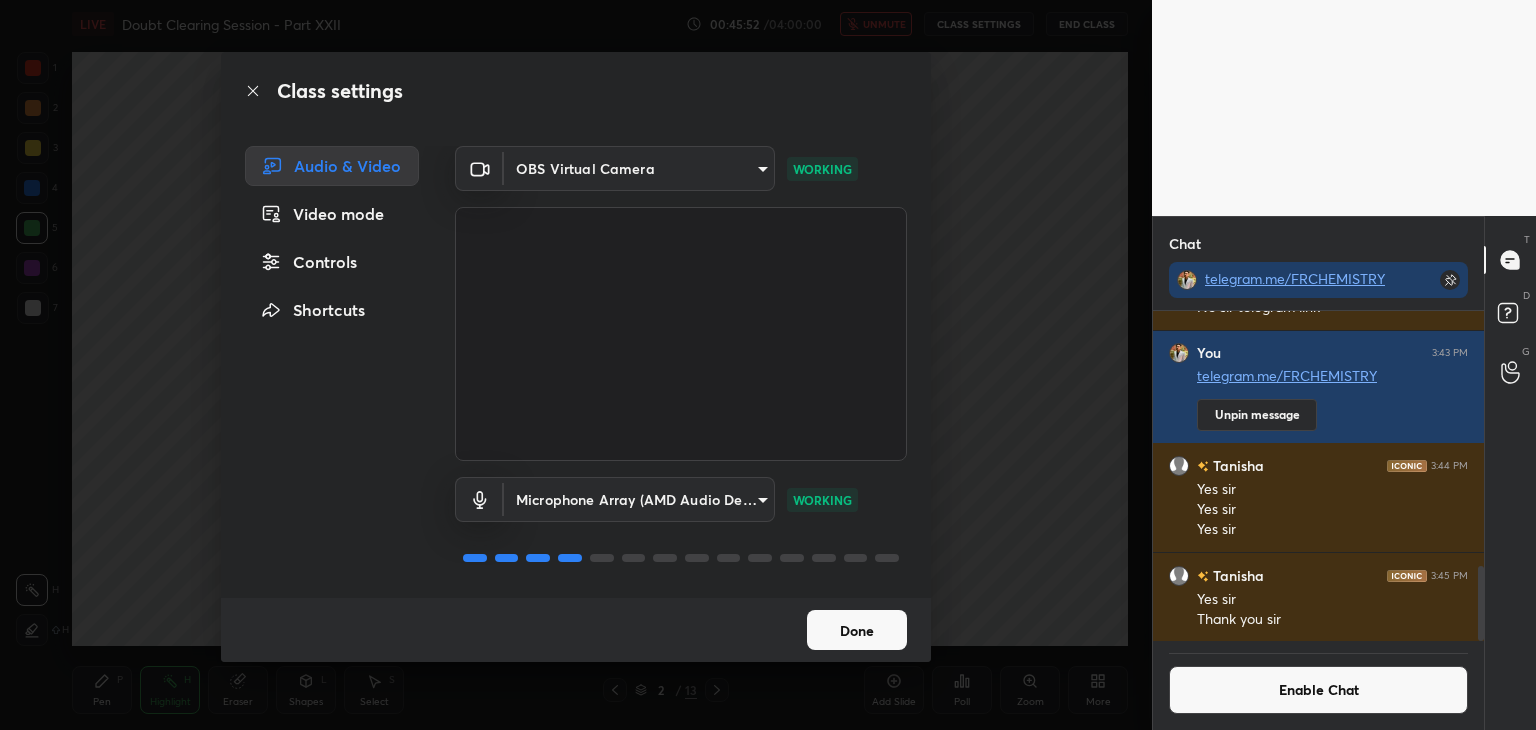 click on "Class settings Audio & Video Video mode Controls Shortcuts OBS Virtual Camera b0797087a1ca77062b3e6b16cdc20a6a15e7afe020a4c363dea4c690120324b8 WORKING Microphone Array (AMD Audio Device) 36a25cc21327ee32b46c9c9572be920459d1035bdb3abd43b5dc39ed5823f10e WORKING Done" at bounding box center (576, 365) 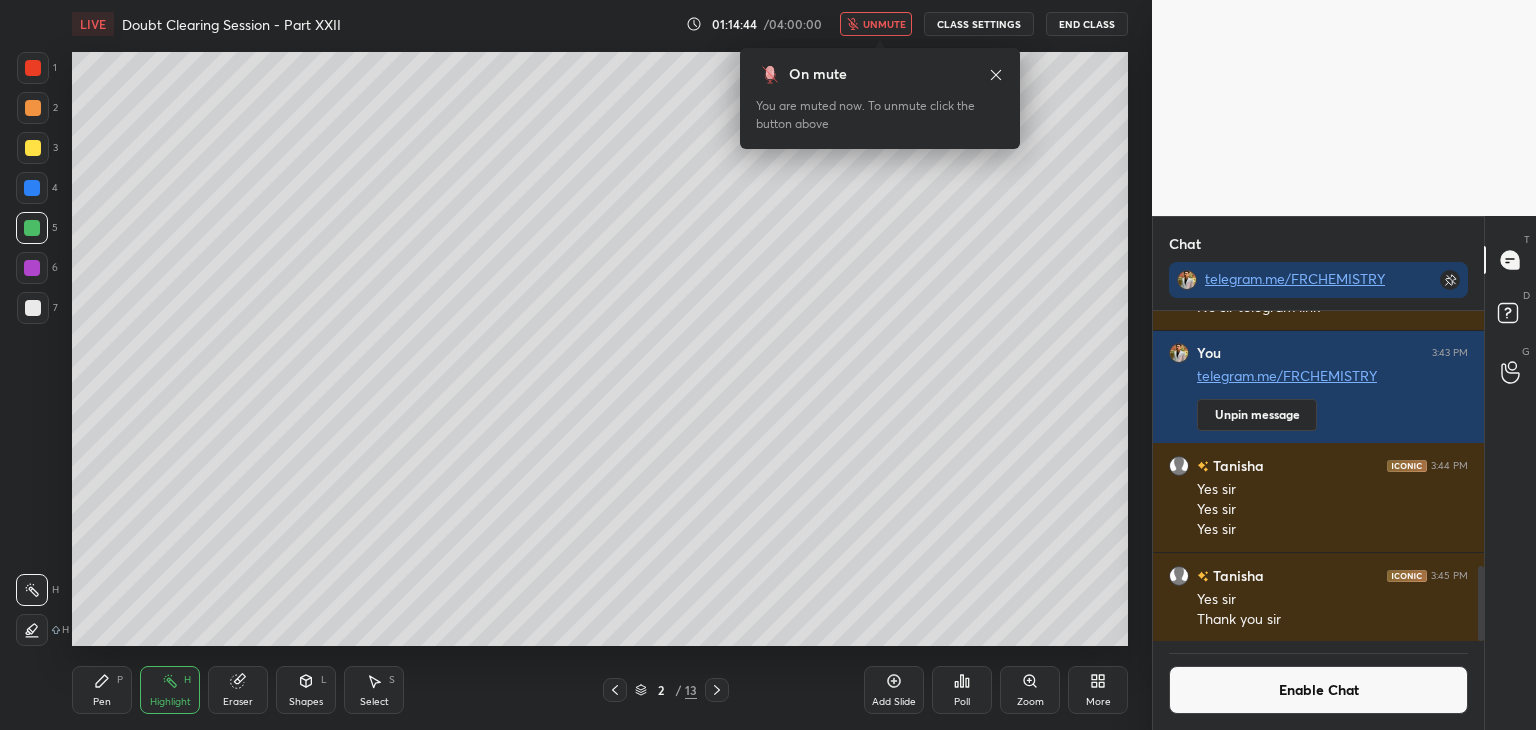 click on "CLASS SETTINGS" at bounding box center (979, 24) 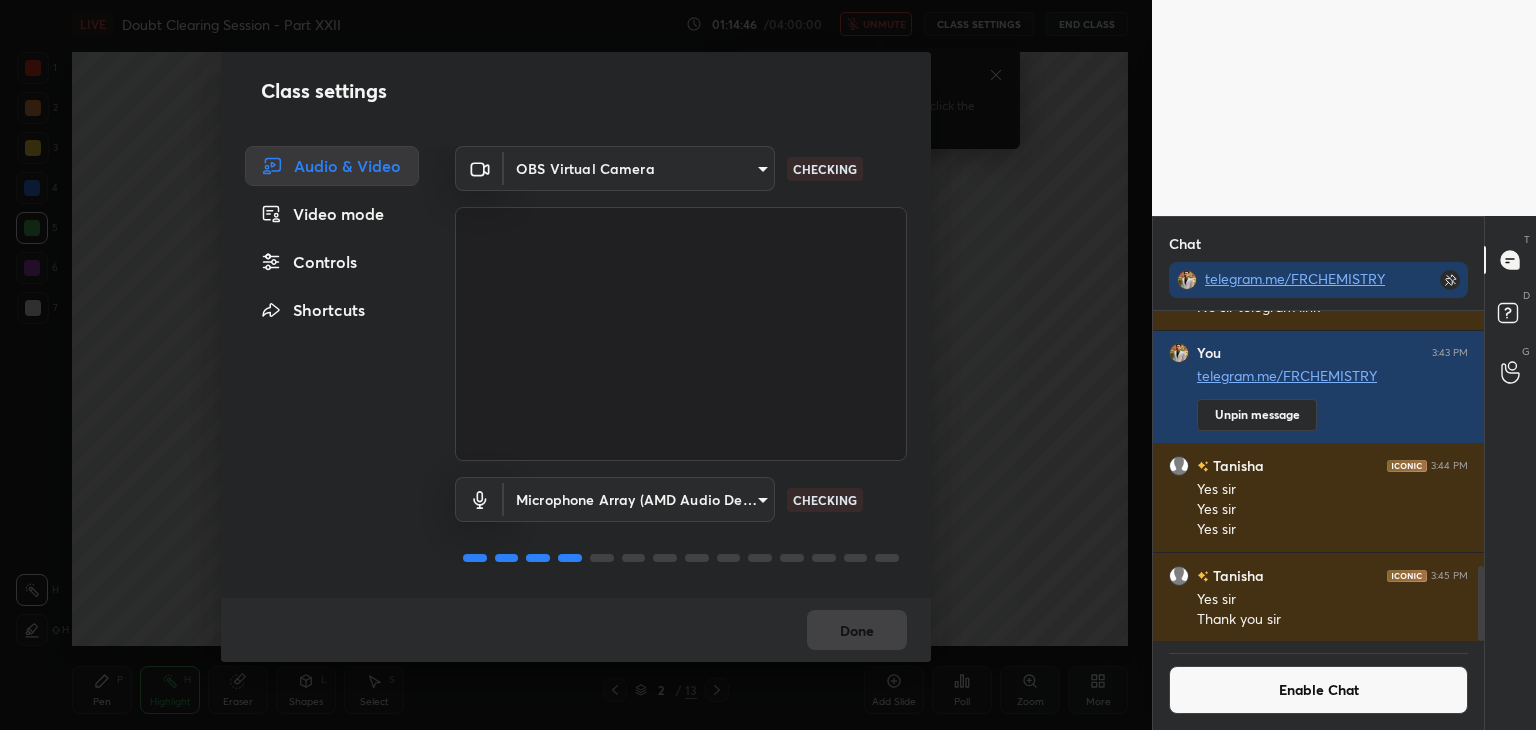 click on "Controls" at bounding box center (332, 262) 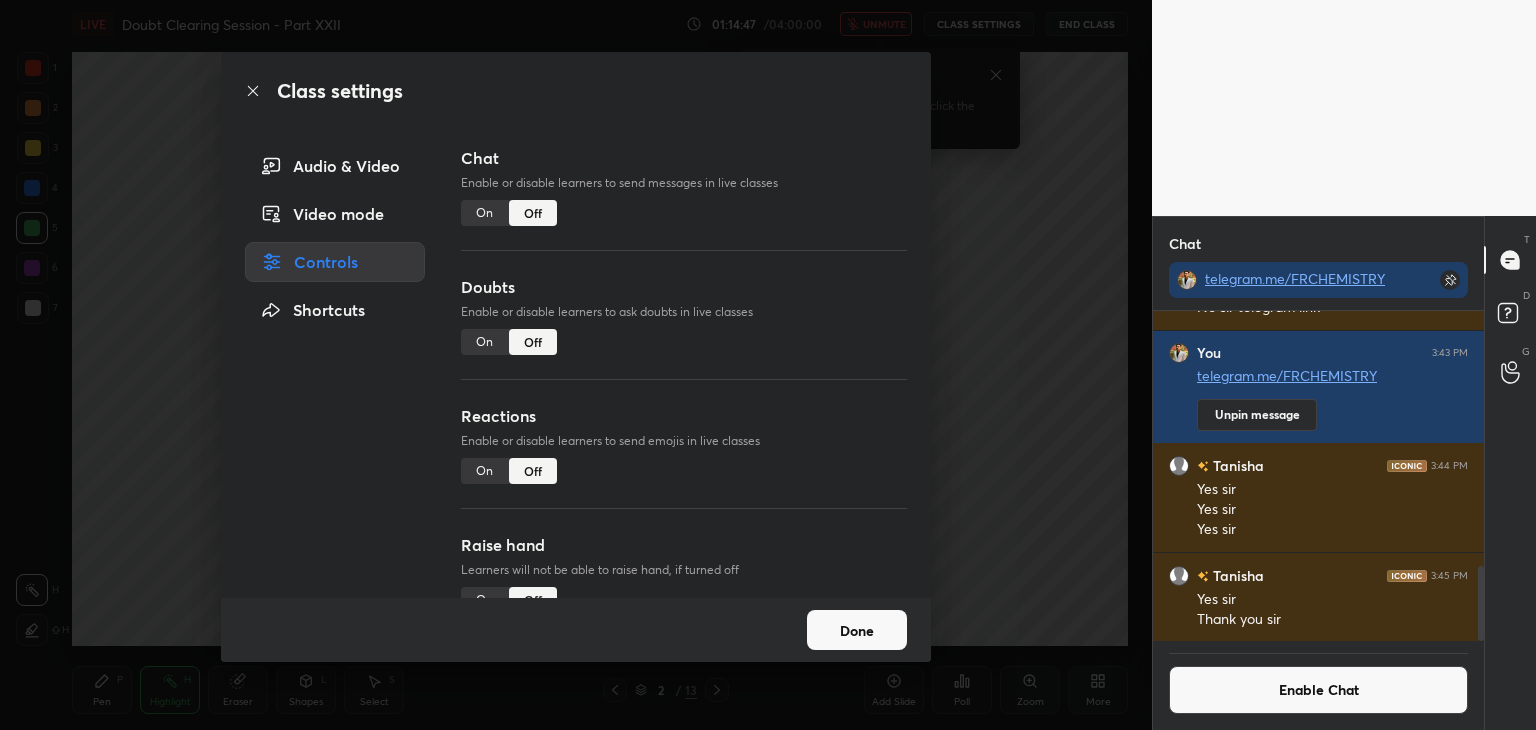 click on "On" at bounding box center (485, 213) 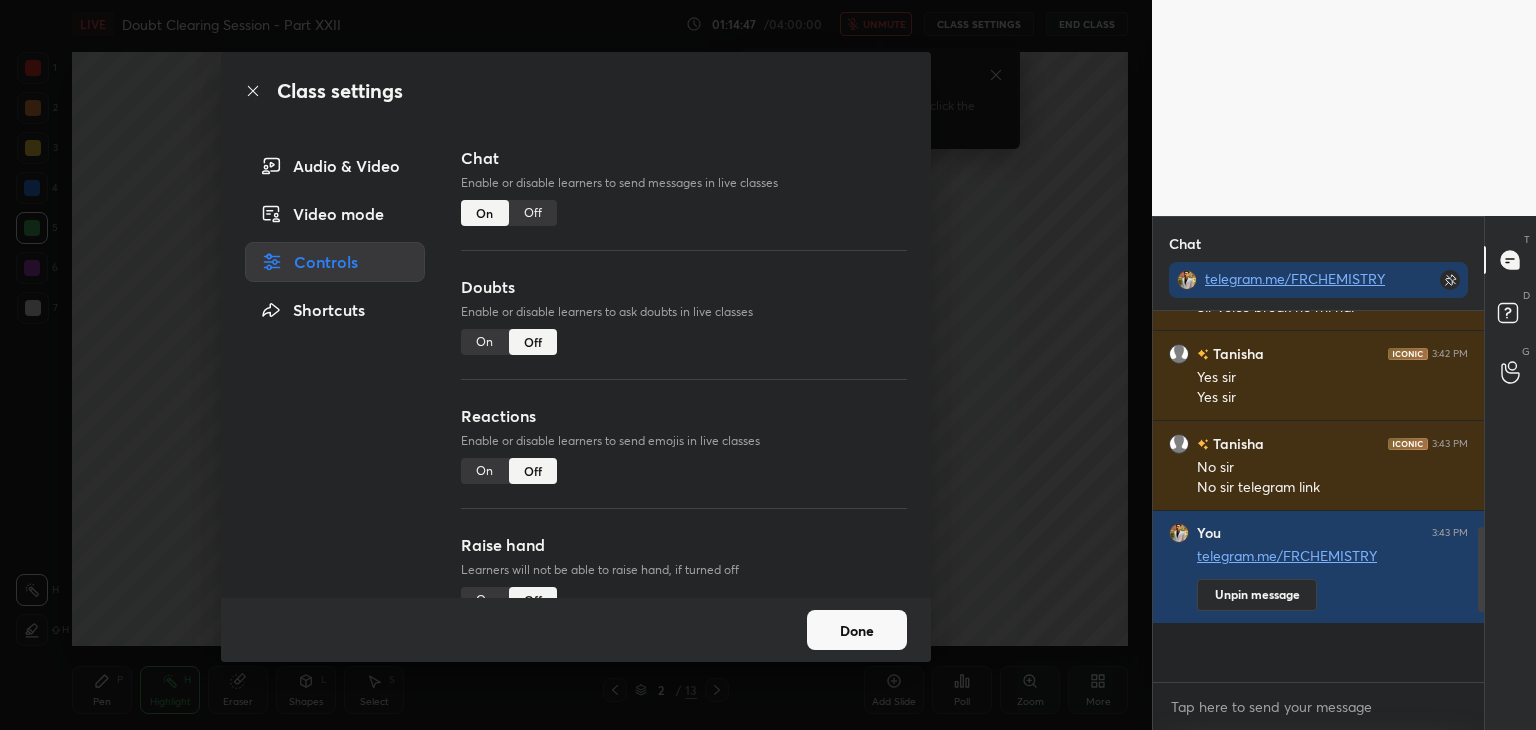 click on "On" at bounding box center (485, 342) 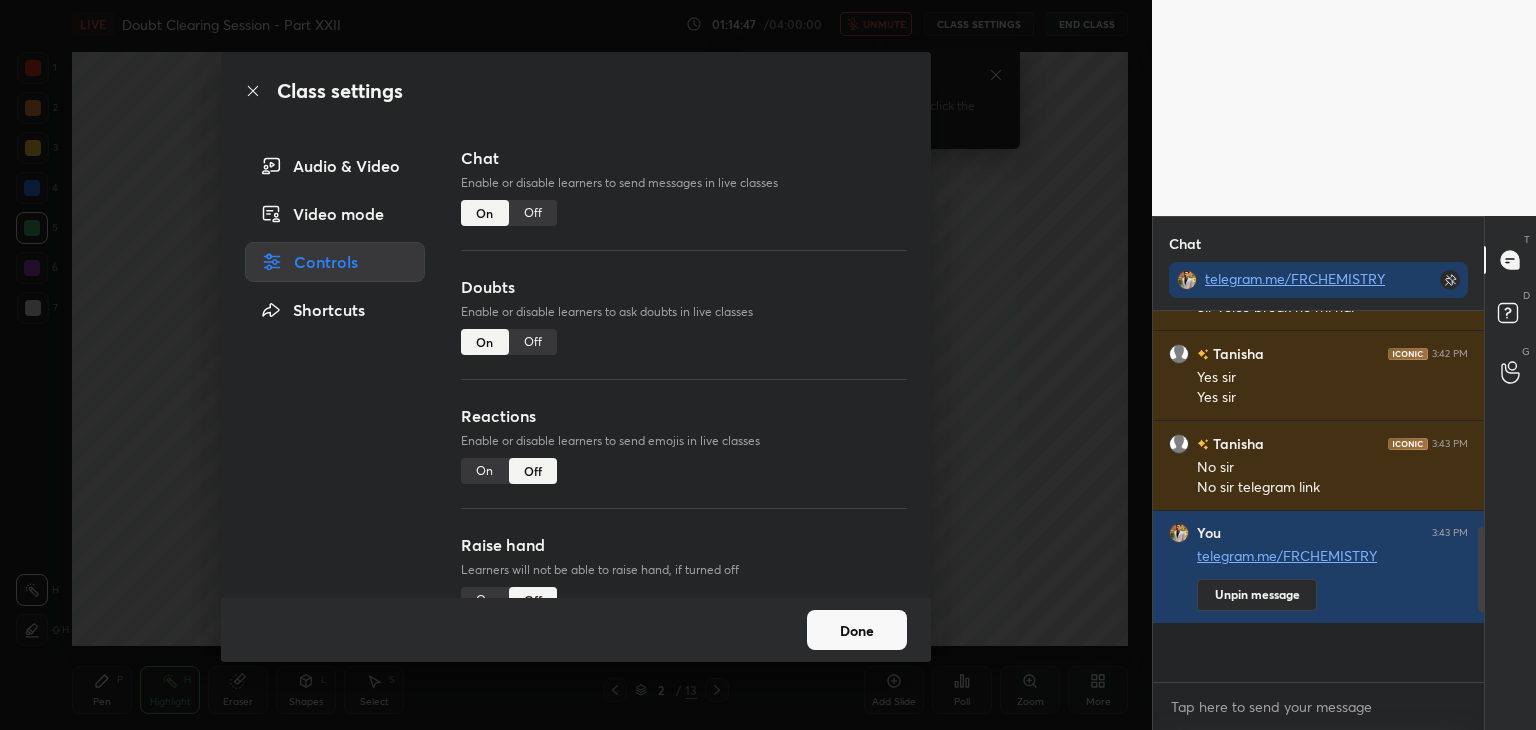 scroll, scrollTop: 719, scrollLeft: 0, axis: vertical 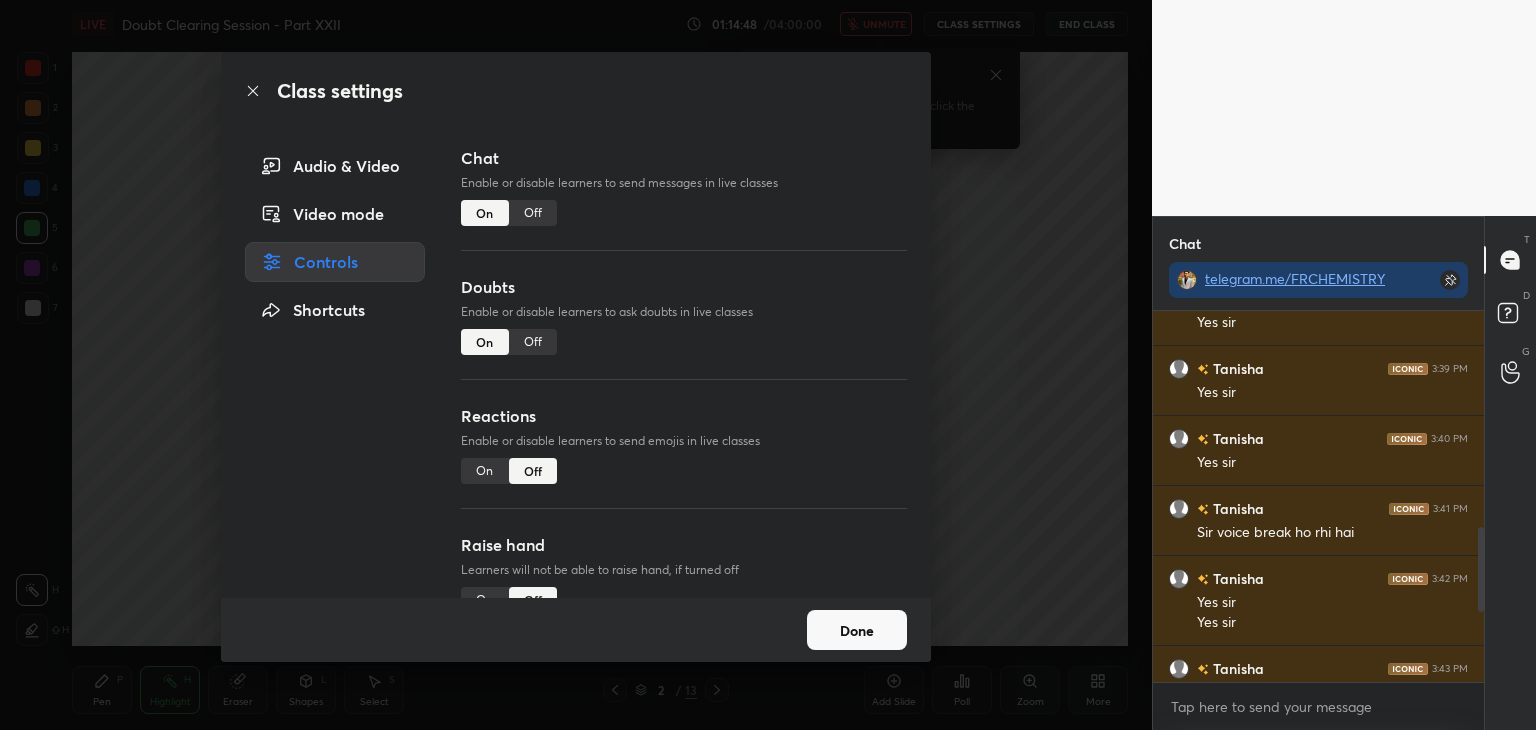 click on "On" at bounding box center (485, 471) 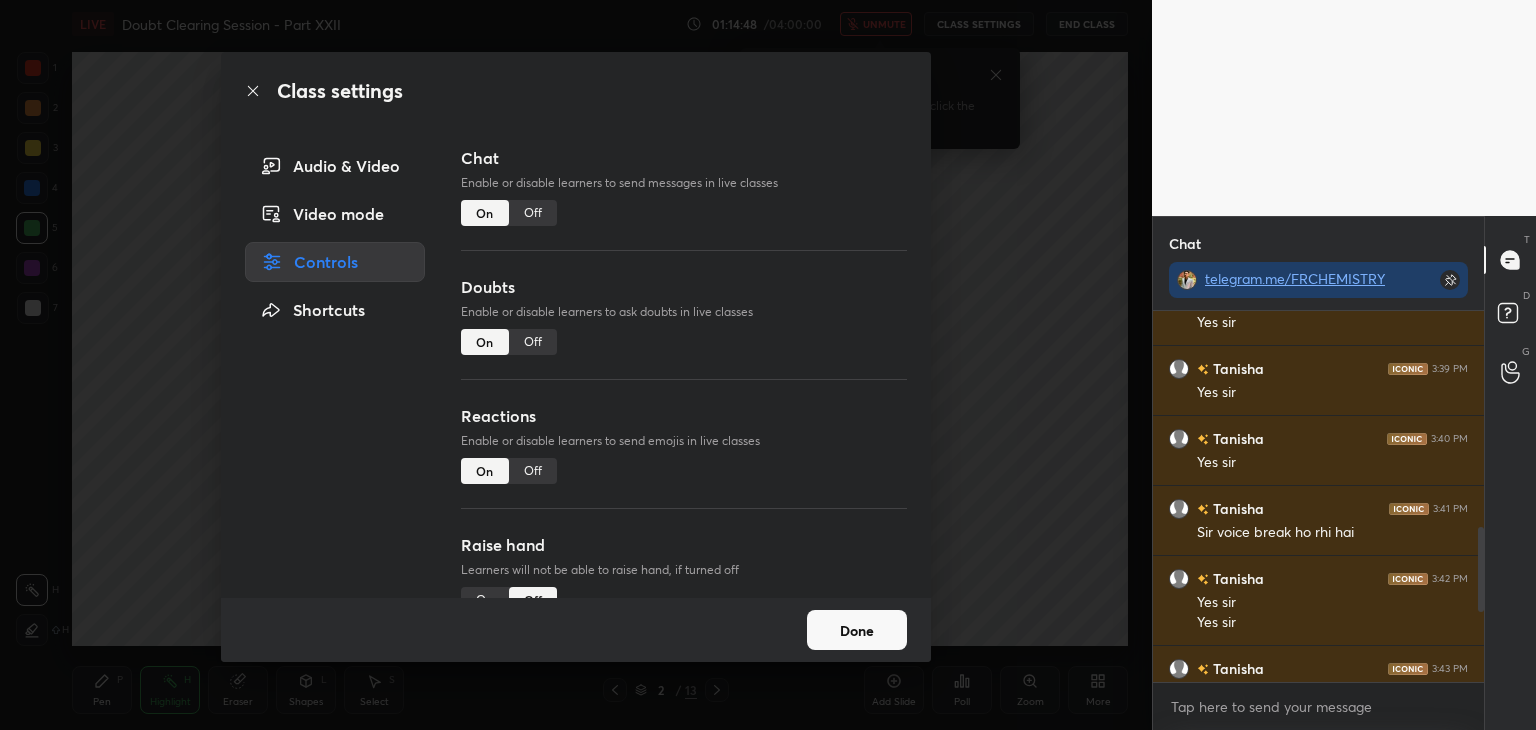 click on "Raise hand Learners will not be able to raise hand, if turned off On Off" at bounding box center (684, 597) 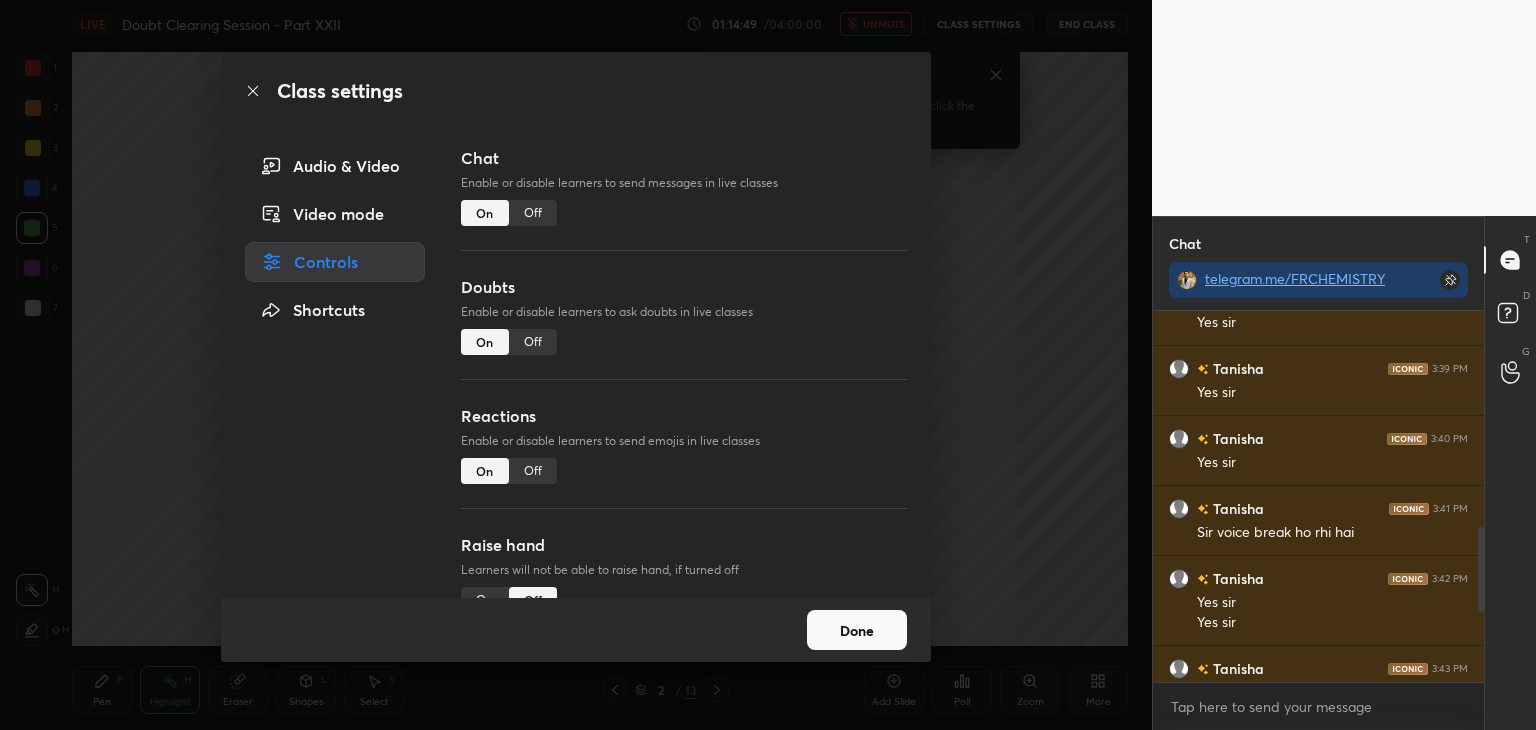 click on "Raise hand Learners will not be able to raise hand, if turned off On Off" at bounding box center (684, 597) 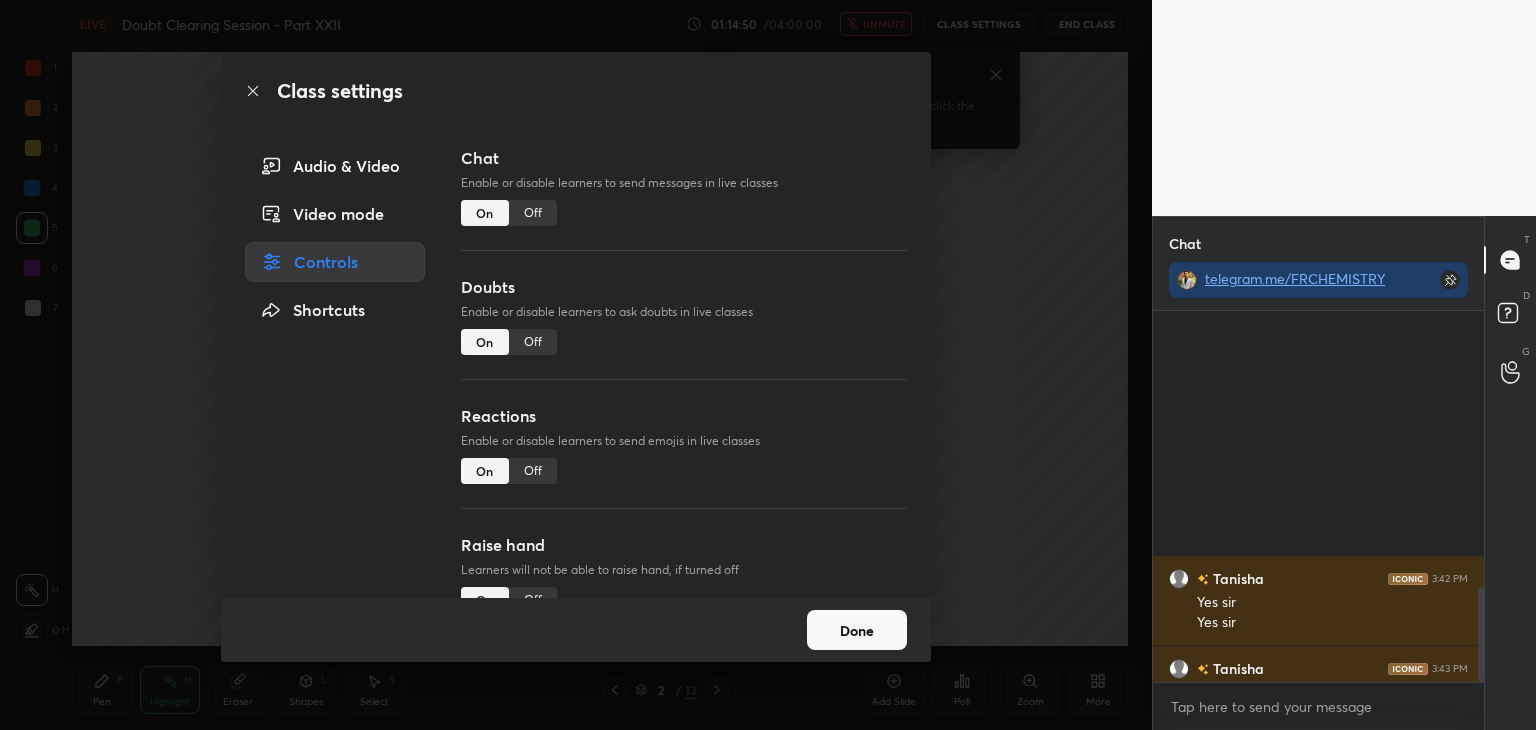 scroll, scrollTop: 1084, scrollLeft: 0, axis: vertical 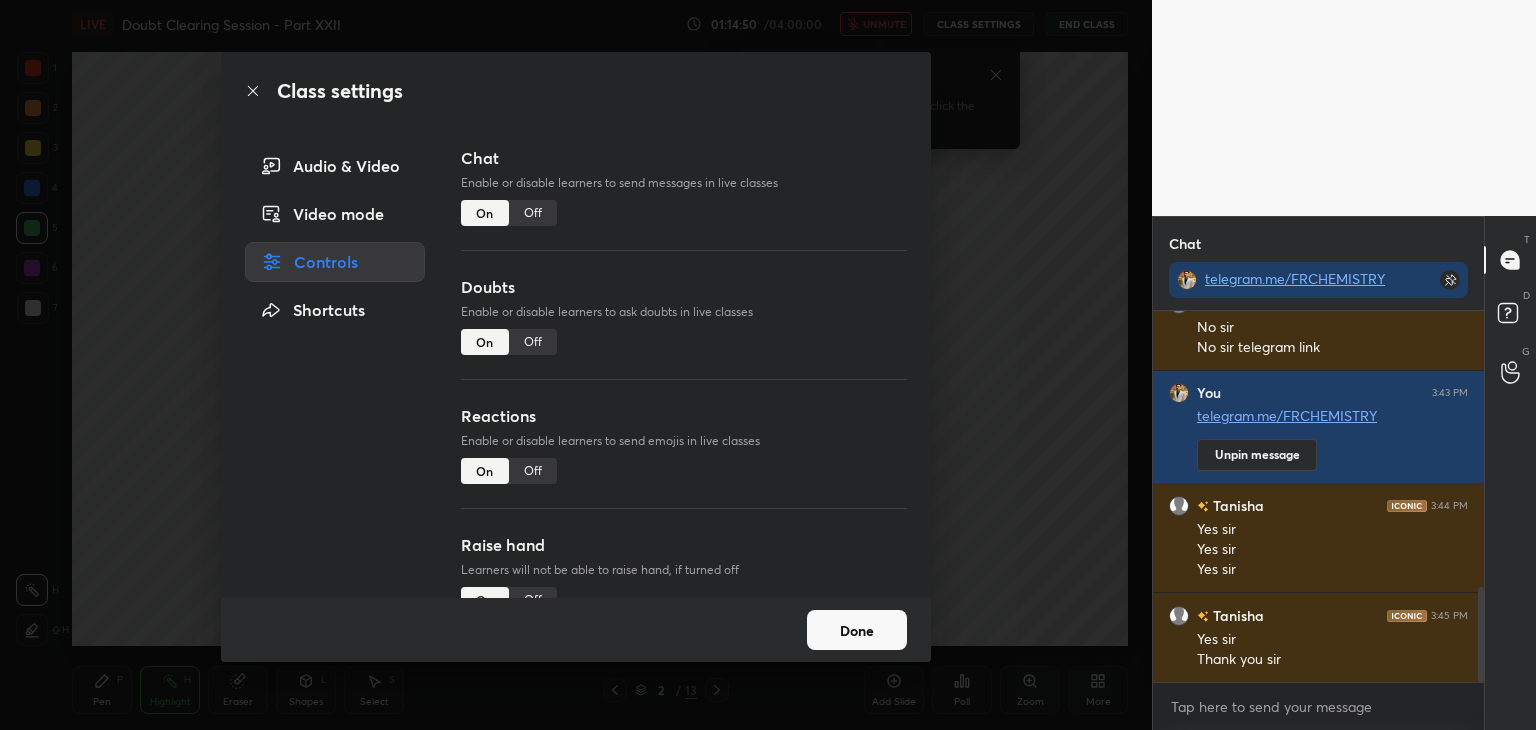 click on "Audio & Video" at bounding box center (335, 166) 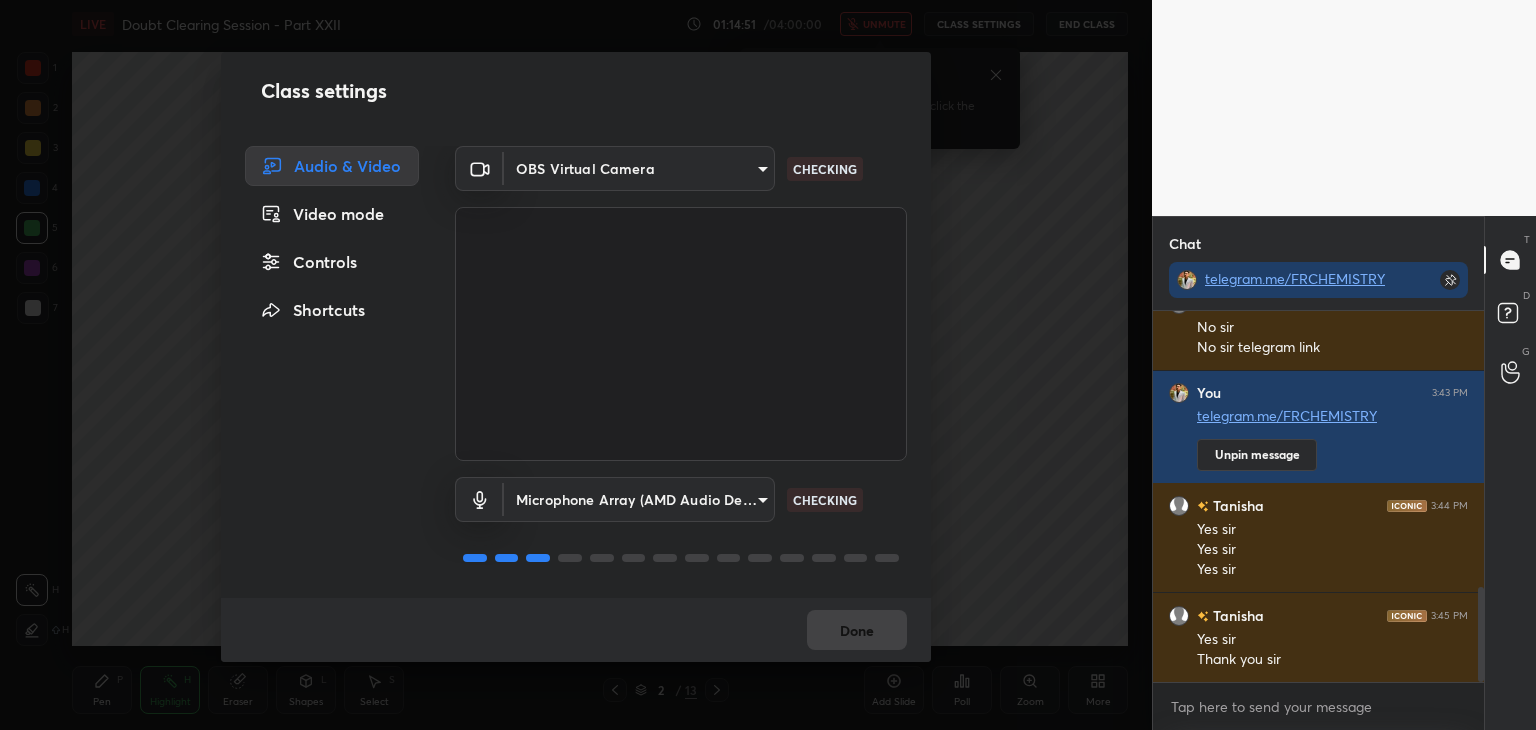 click on "Class settings Audio & Video Video mode Controls Shortcuts OBS Virtual Camera b0797087a1ca77062b3e6b16cdc20a6a15e7afe020a4c363dea4c690120324b8 CHECKING Microphone Array (AMD Audio Device) 36a25cc21327ee32b46c9c9572be920459d1035bdb3abd43b5dc39ed5823f10e CHECKING Done" at bounding box center (576, 365) 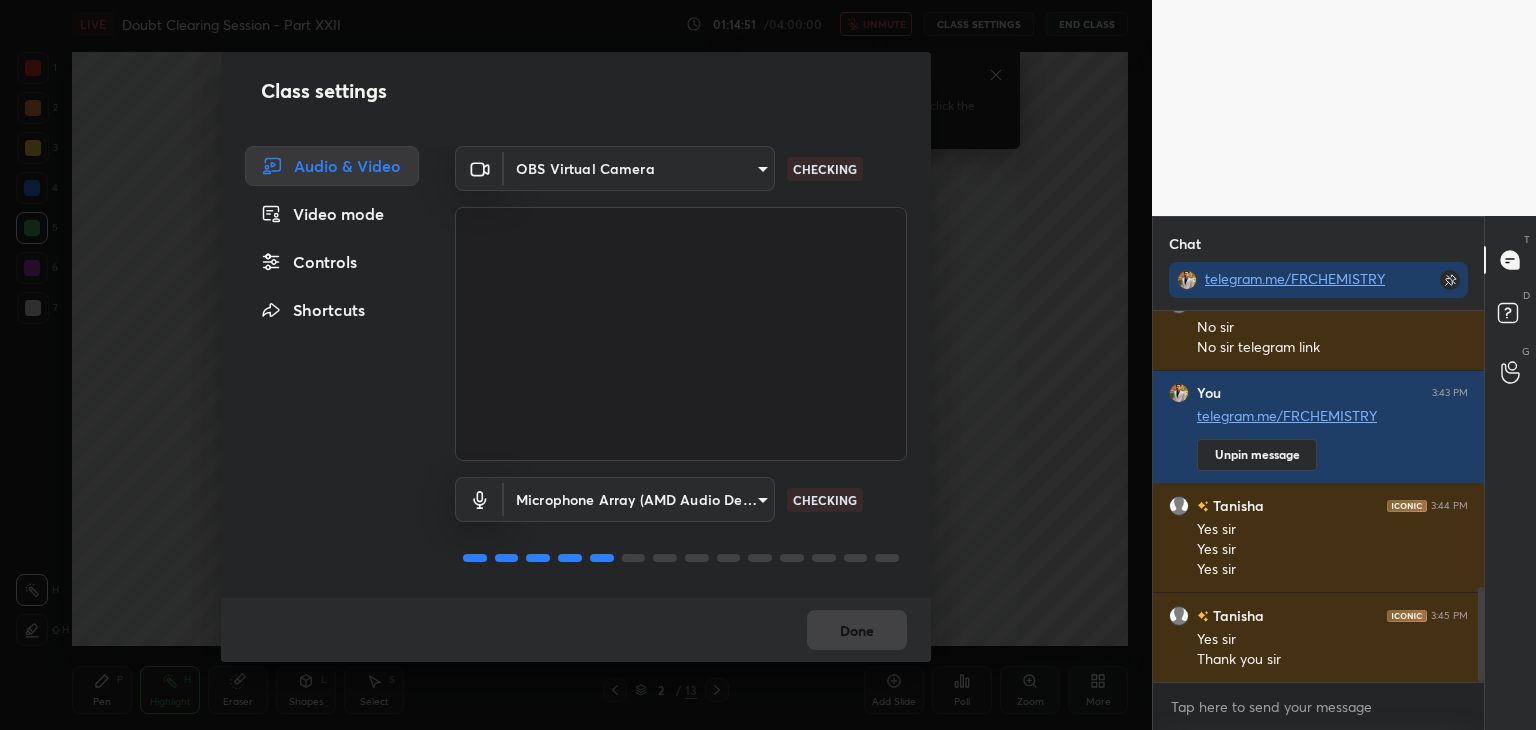 click on "Class settings Audio & Video Video mode Controls Shortcuts OBS Virtual Camera b0797087a1ca77062b3e6b16cdc20a6a15e7afe020a4c363dea4c690120324b8 CHECKING Microphone Array (AMD Audio Device) 36a25cc21327ee32b46c9c9572be920459d1035bdb3abd43b5dc39ed5823f10e CHECKING Done" at bounding box center [576, 365] 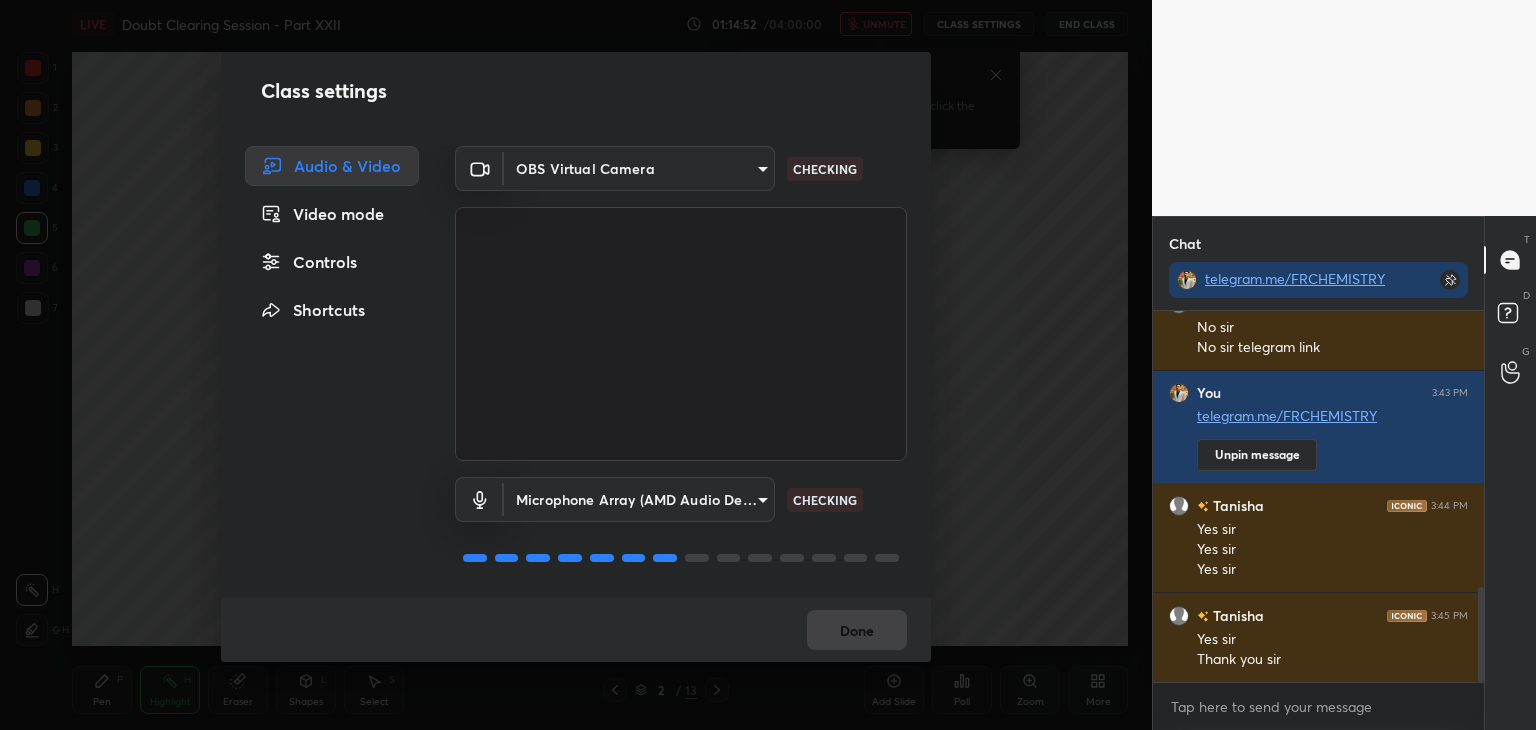 click on "Class settings Audio & Video Video mode Controls Shortcuts OBS Virtual Camera b0797087a1ca77062b3e6b16cdc20a6a15e7afe020a4c363dea4c690120324b8 CHECKING Microphone Array (AMD Audio Device) 36a25cc21327ee32b46c9c9572be920459d1035bdb3abd43b5dc39ed5823f10e CHECKING Done" at bounding box center (576, 365) 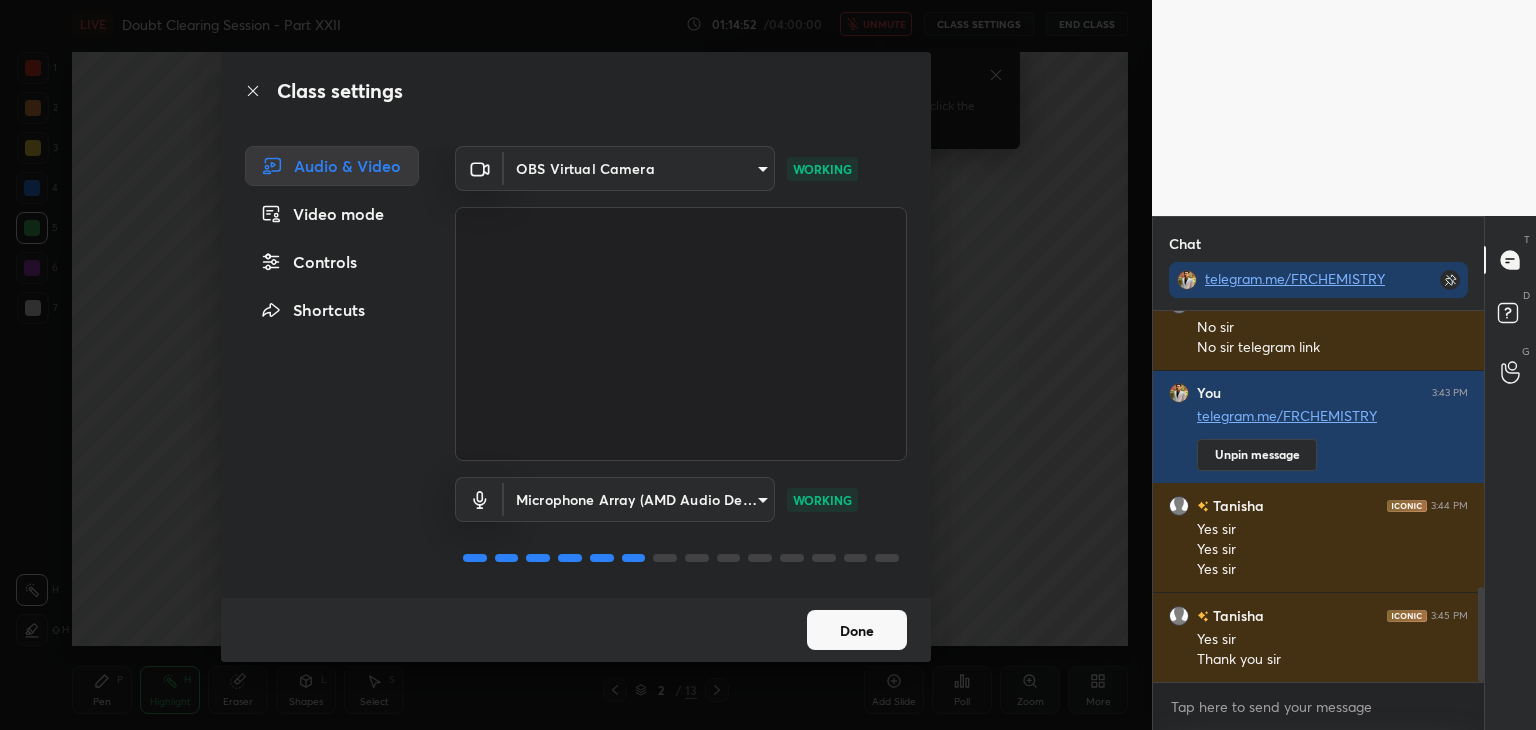 click on "Class settings Audio & Video Video mode Controls Shortcuts OBS Virtual Camera b0797087a1ca77062b3e6b16cdc20a6a15e7afe020a4c363dea4c690120324b8 WORKING Microphone Array (AMD Audio Device) 36a25cc21327ee32b46c9c9572be920459d1035bdb3abd43b5dc39ed5823f10e WORKING Done" at bounding box center (576, 365) 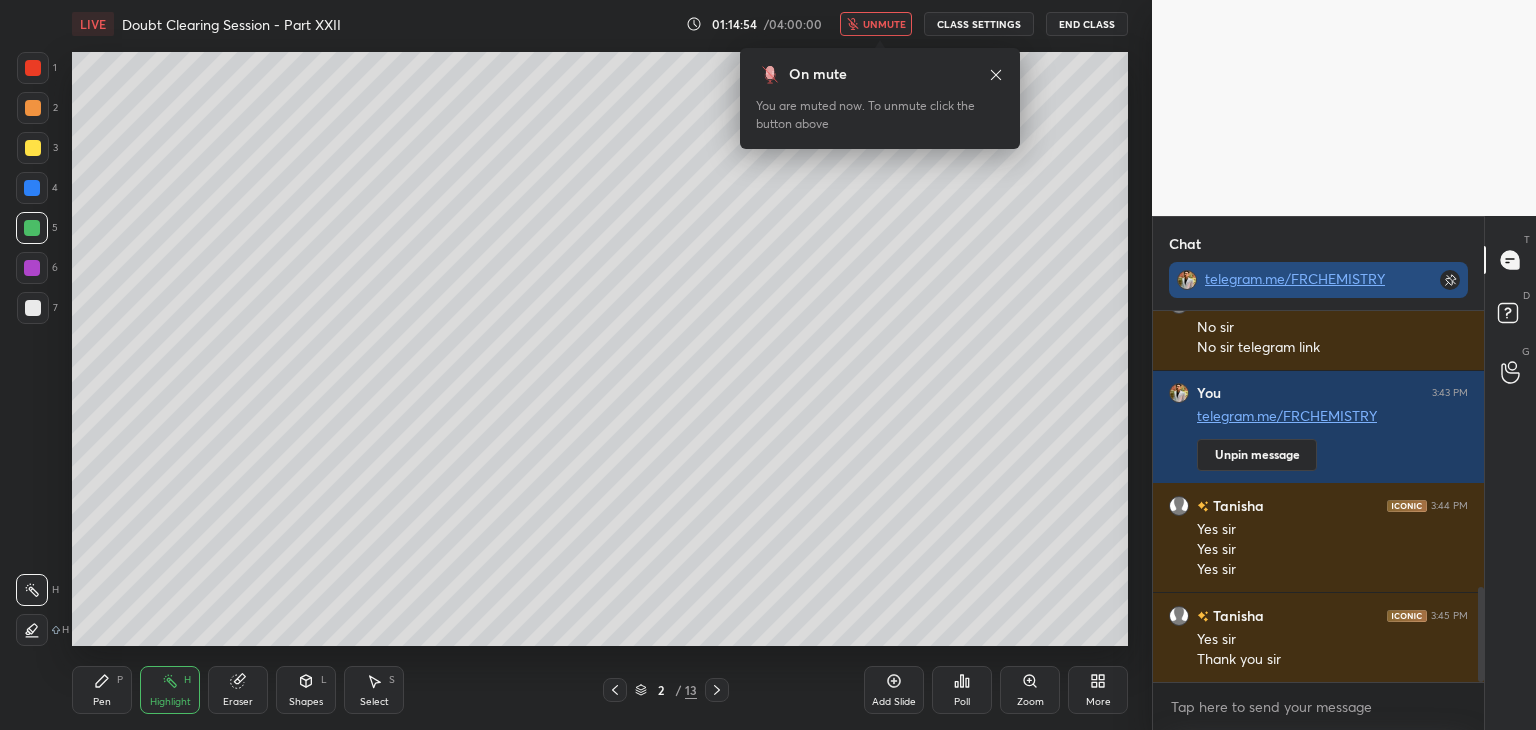 click 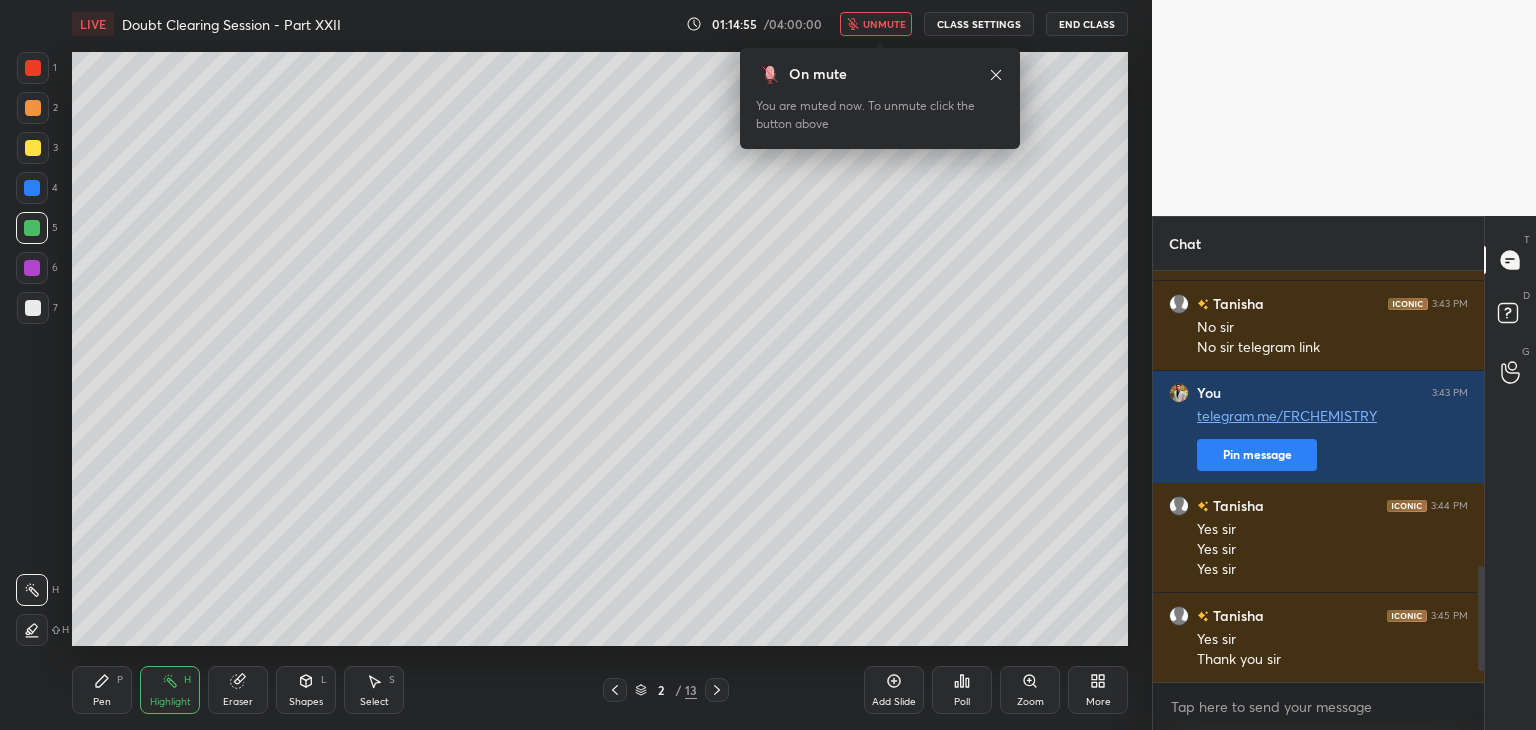 scroll, scrollTop: 6, scrollLeft: 6, axis: both 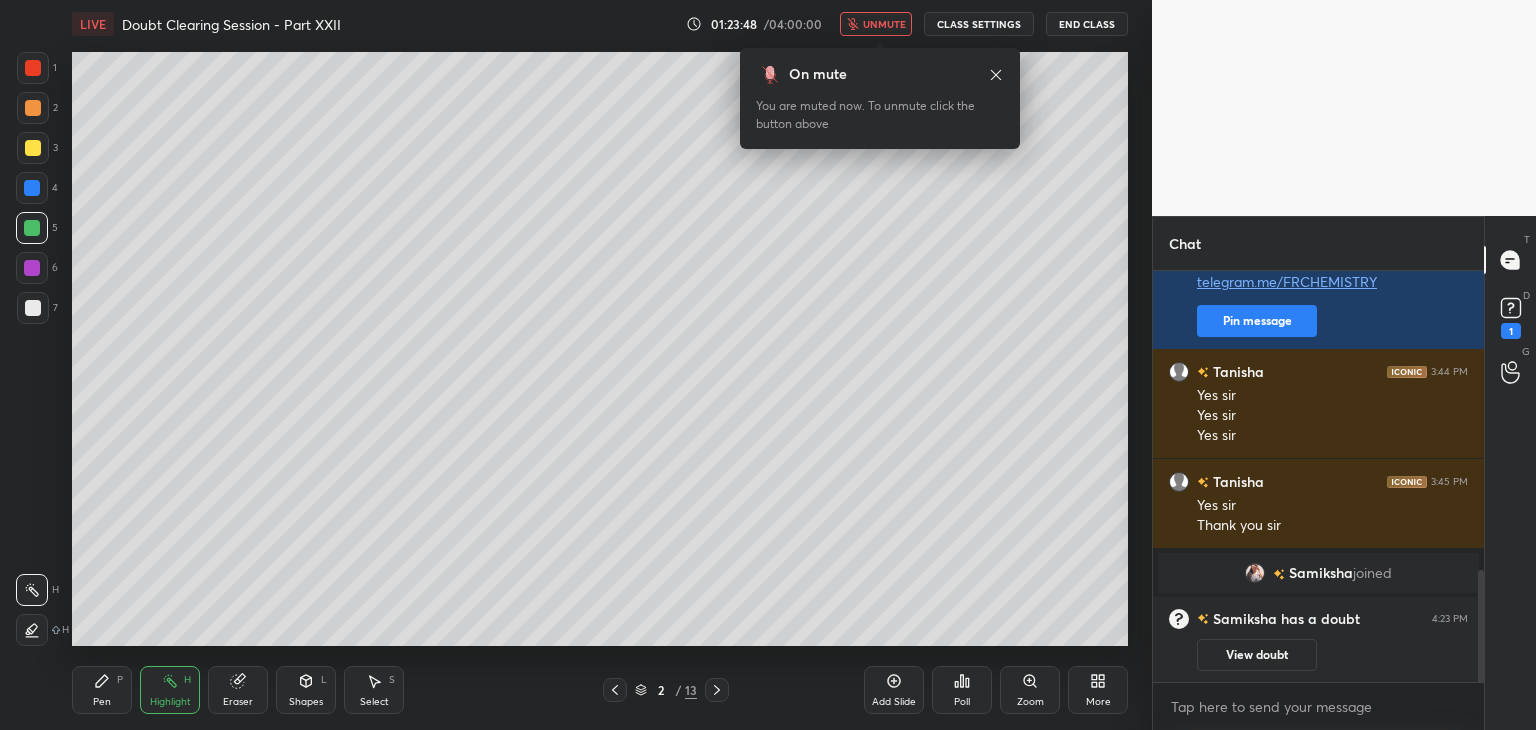 click on "Samiksha" at bounding box center [1321, 573] 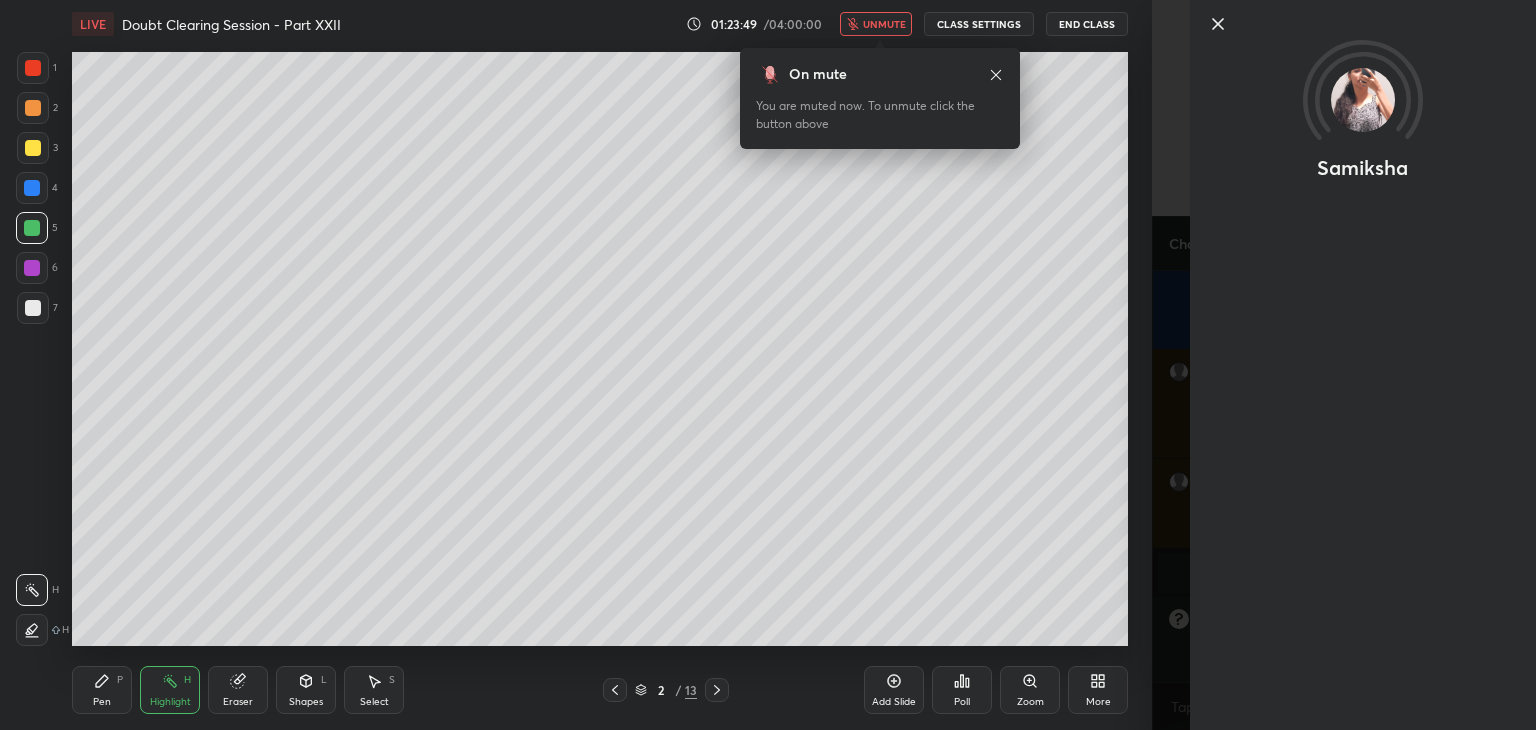click on "1 2 3 4 5 6 7 C X Z C X Z E E Erase all   H H LIVE Doubt Clearing Session - Part XXII 01:23:49 /  04:00:00 unmute CLASS SETTINGS End Class Setting up your live class Poll for   secs No correct answer Start poll Back Doubt Clearing Session - Part XXII • L2 of Doubt Clearing Course on Chemistry for NEET UG - Part I Faisal Rathore Pen P Highlight H Eraser Shapes L Select S 2 / 13 Add Slide Poll Zoom More" at bounding box center [576, 365] 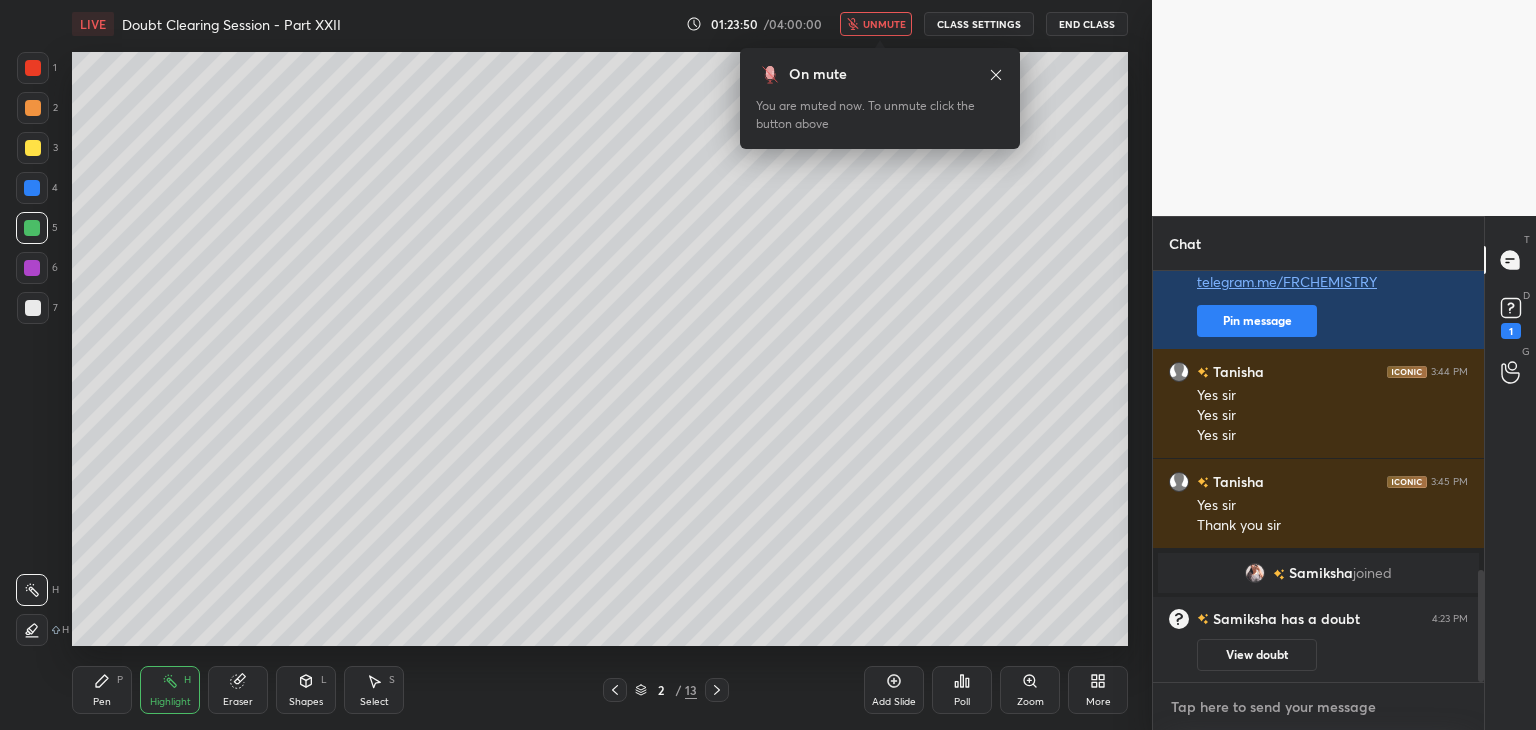 type on "x" 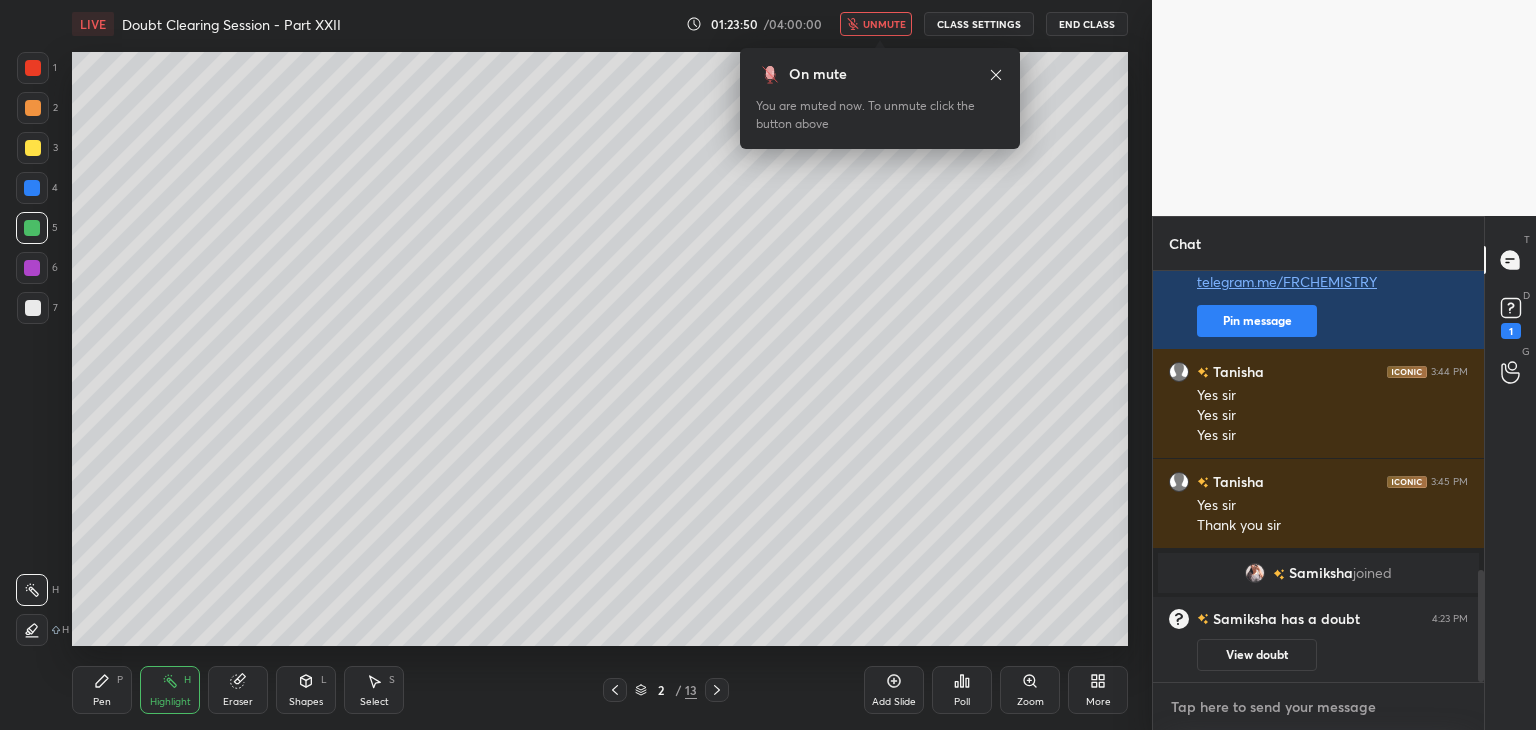 click at bounding box center [1318, 707] 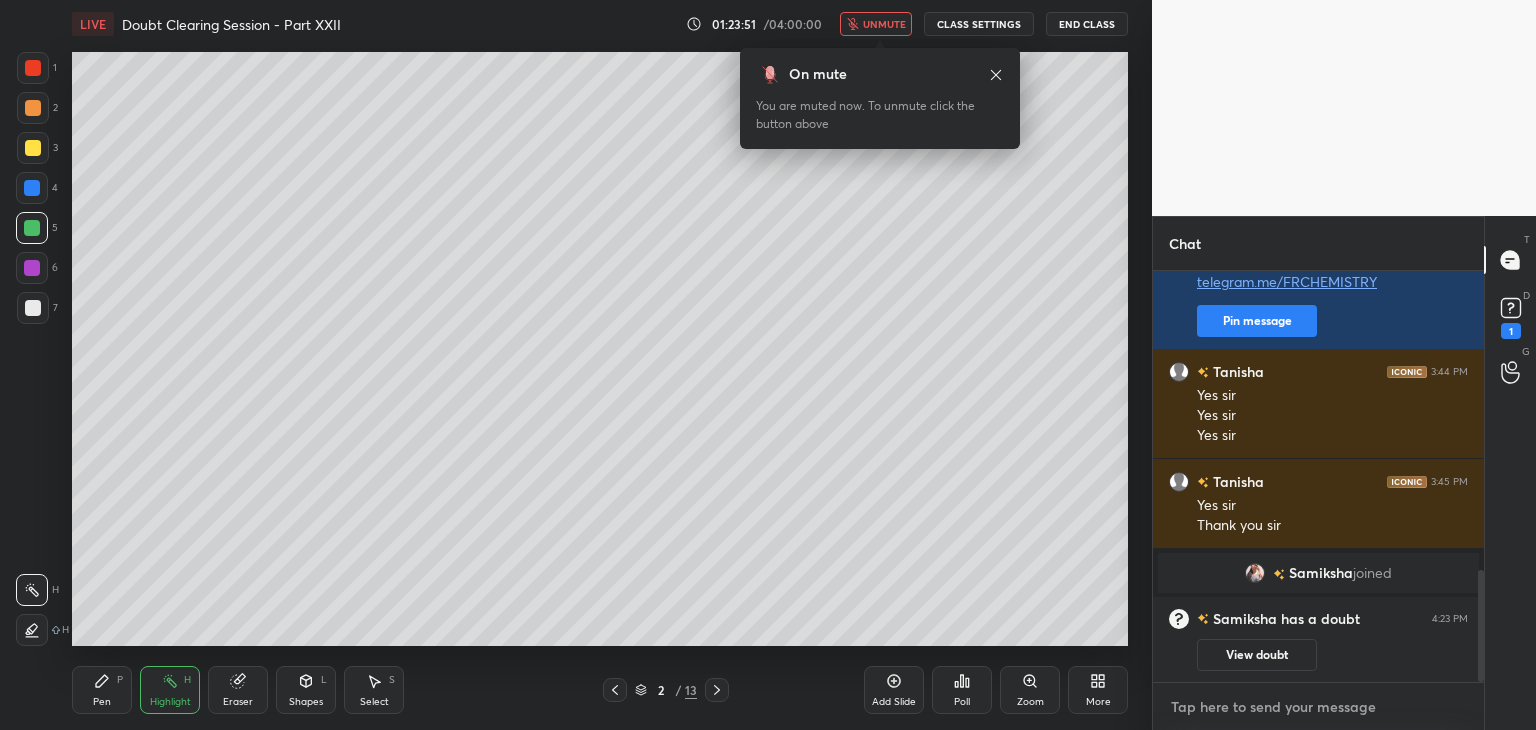 type on "e" 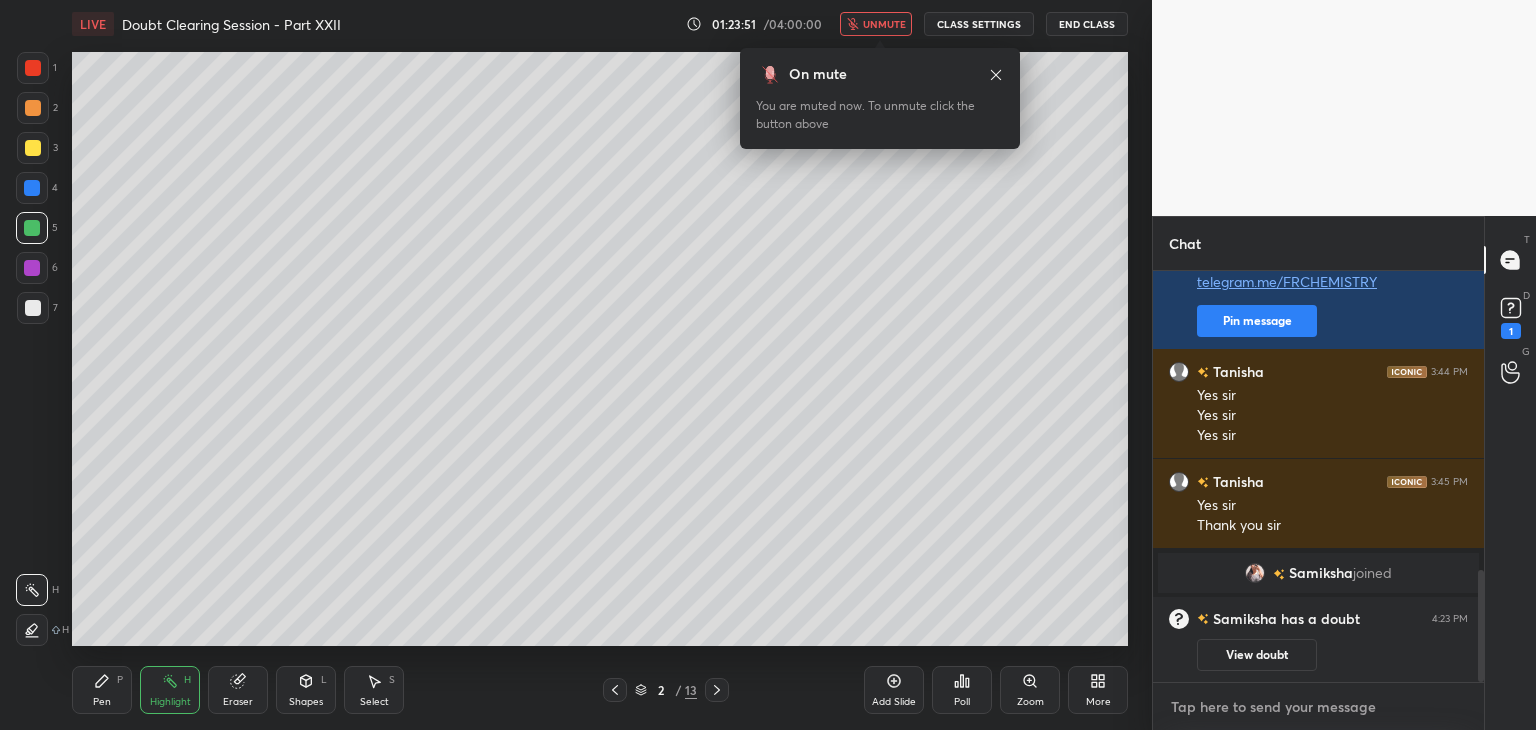 type on "x" 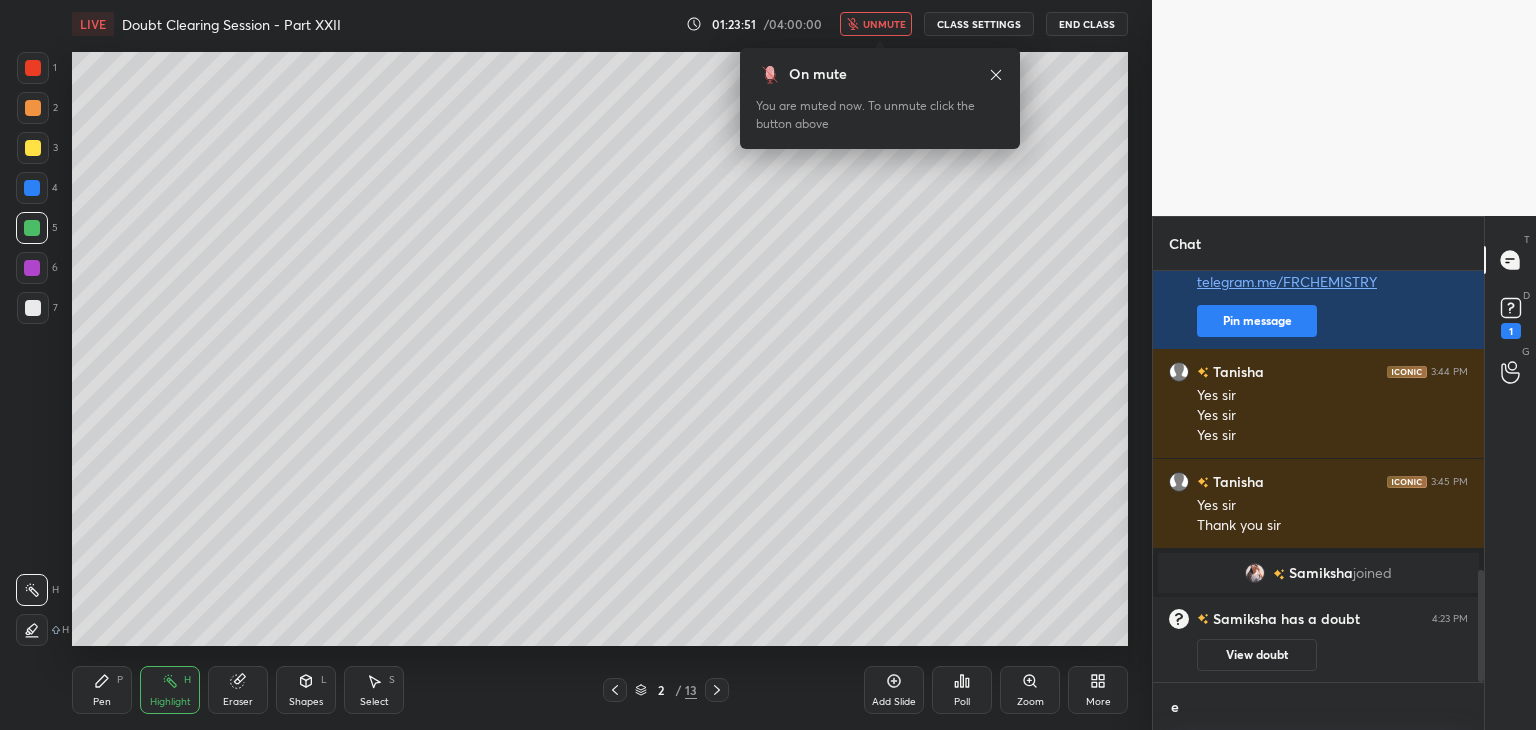 scroll, scrollTop: 400, scrollLeft: 325, axis: both 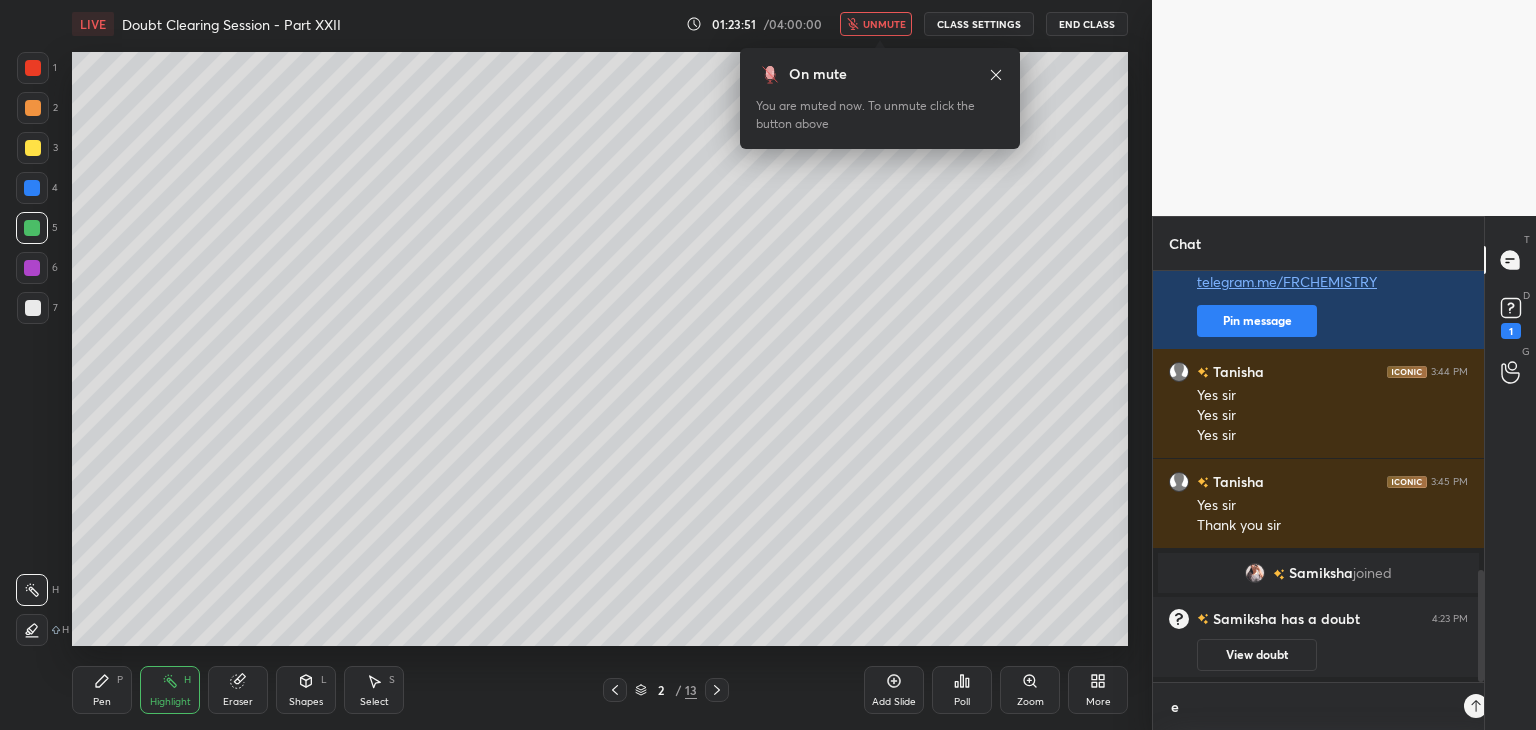 type on "ek" 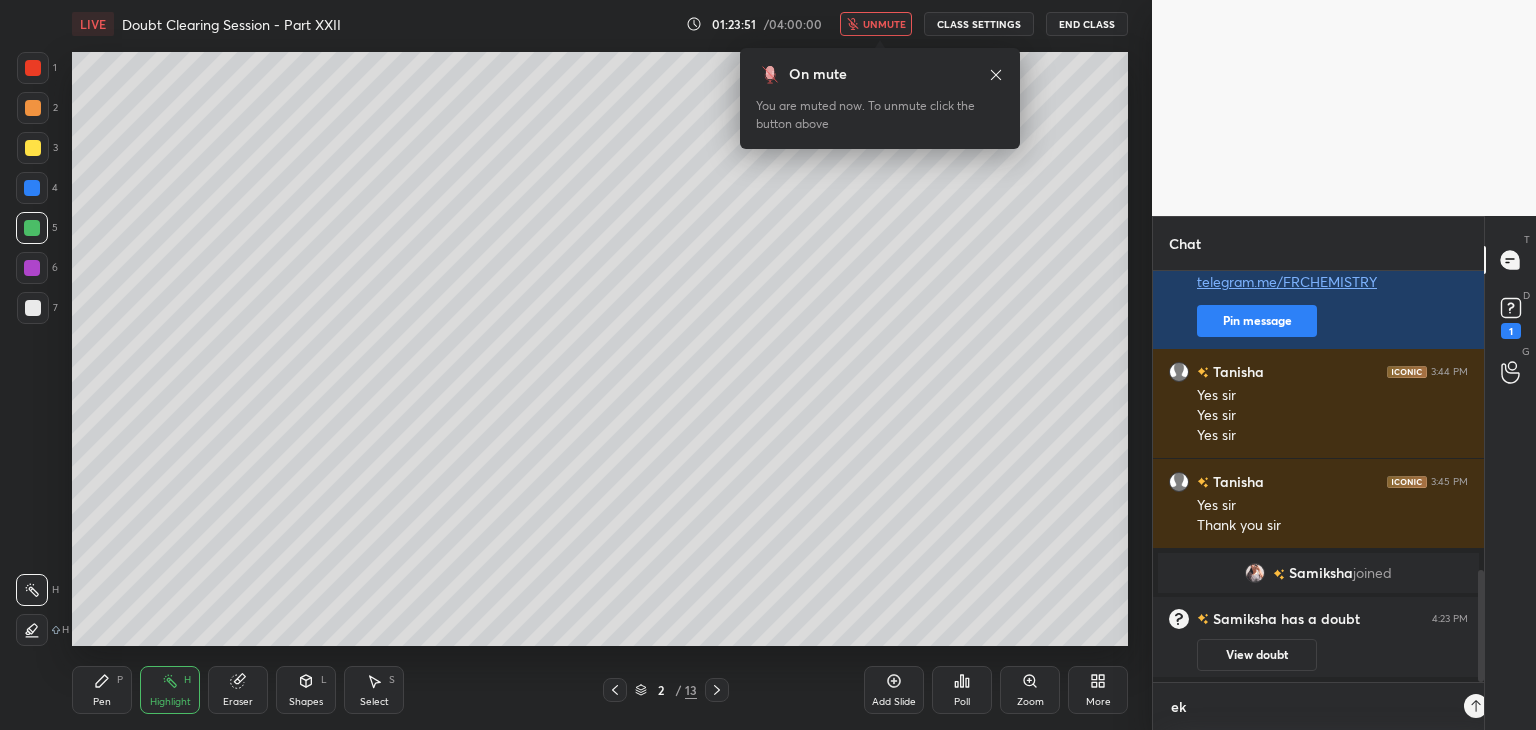type on "x" 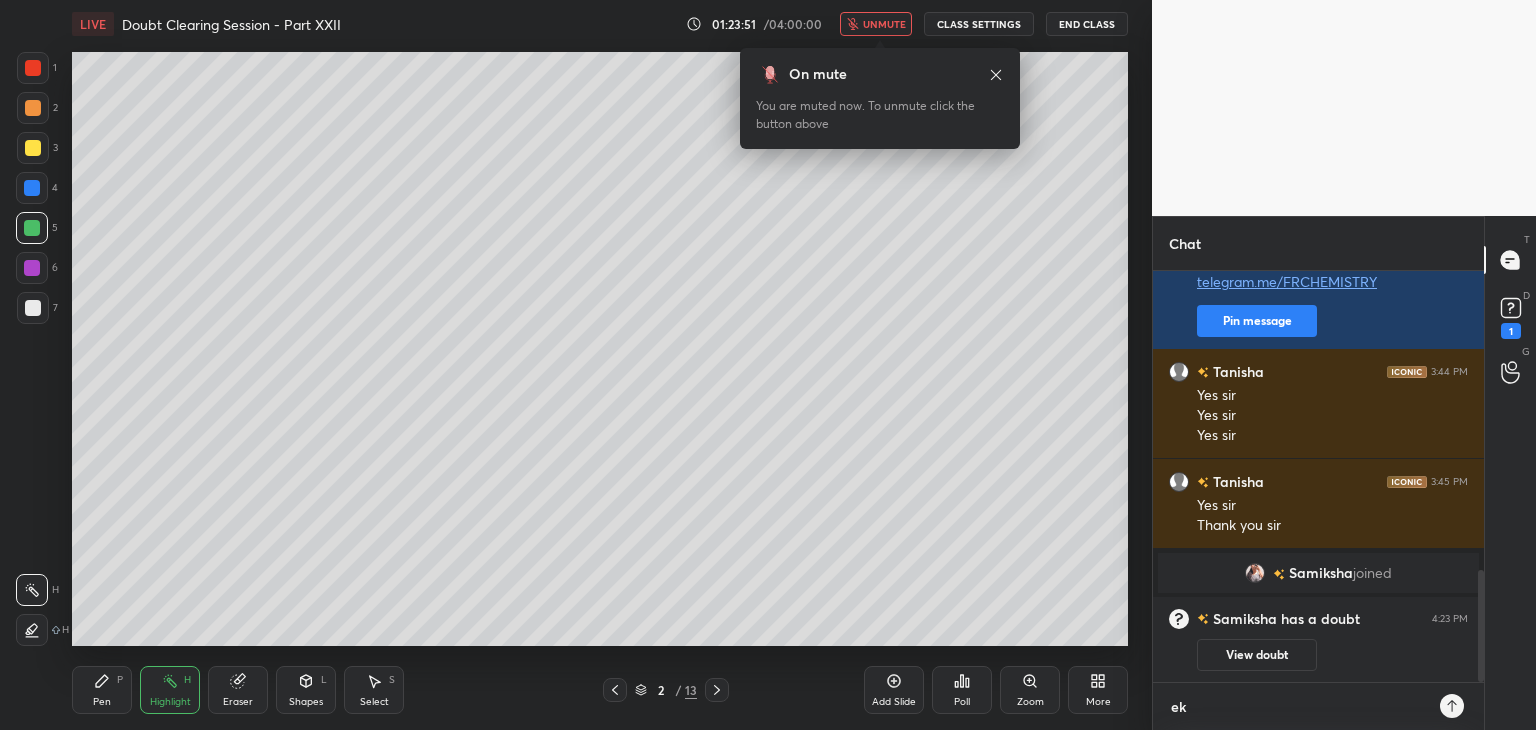 type on "ek h" 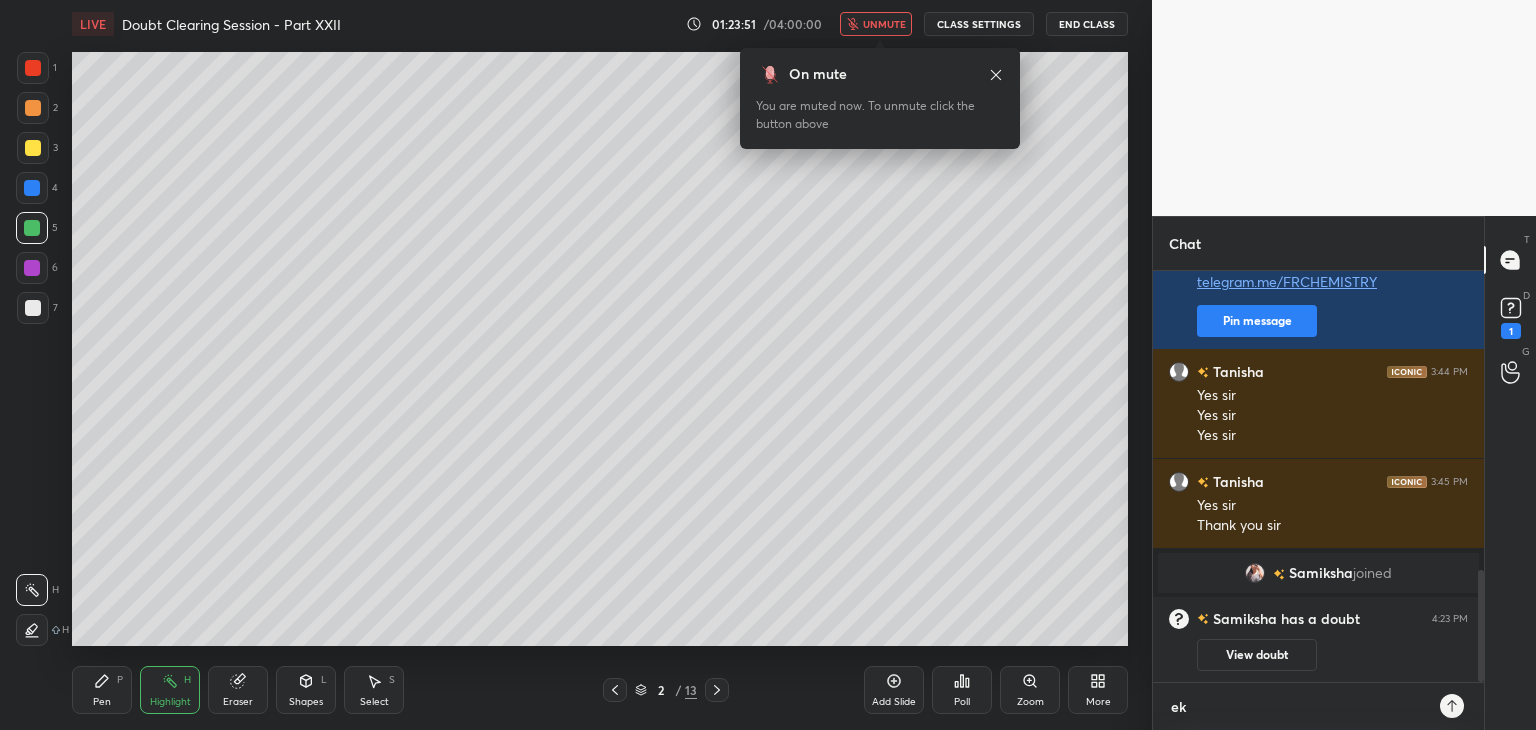 type on "x" 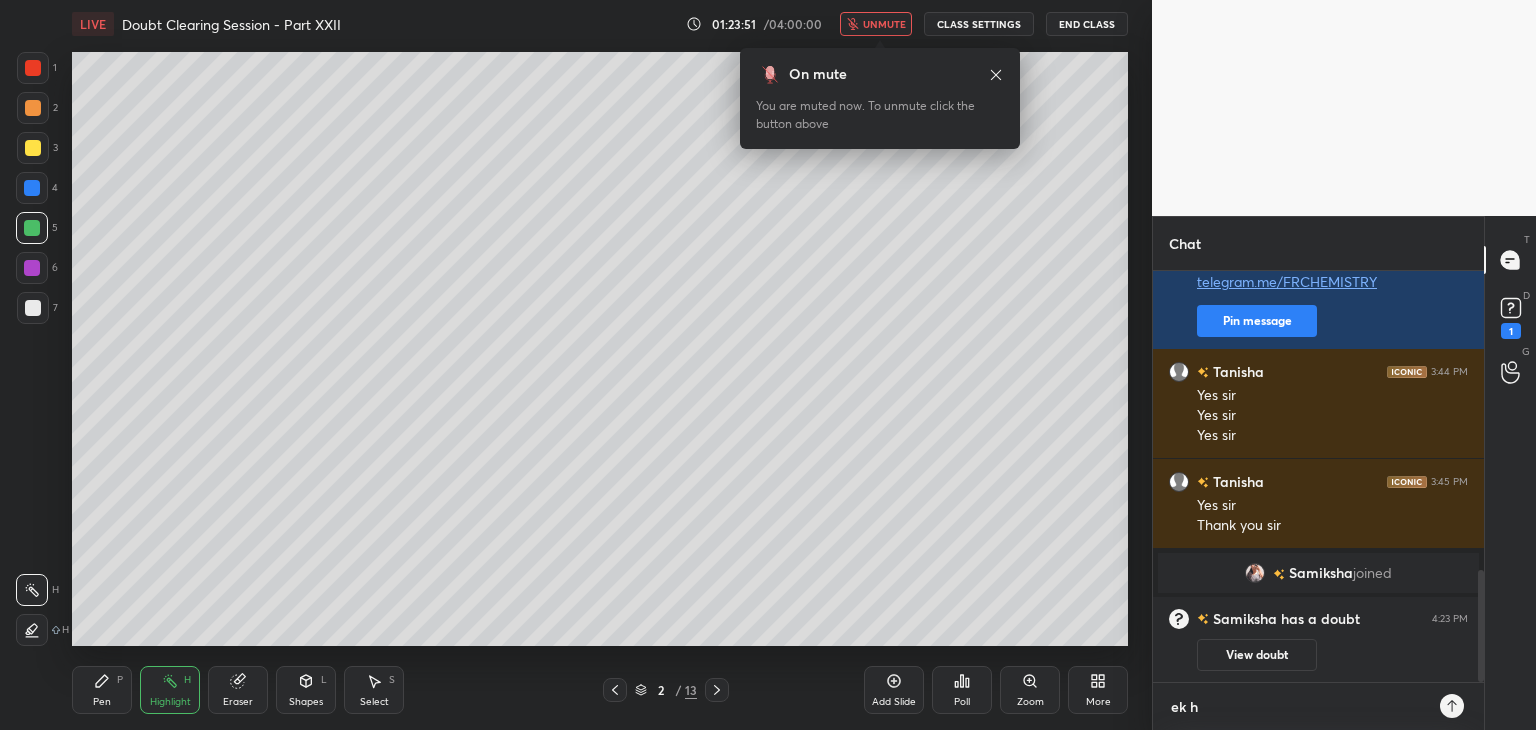 scroll, scrollTop: 6, scrollLeft: 6, axis: both 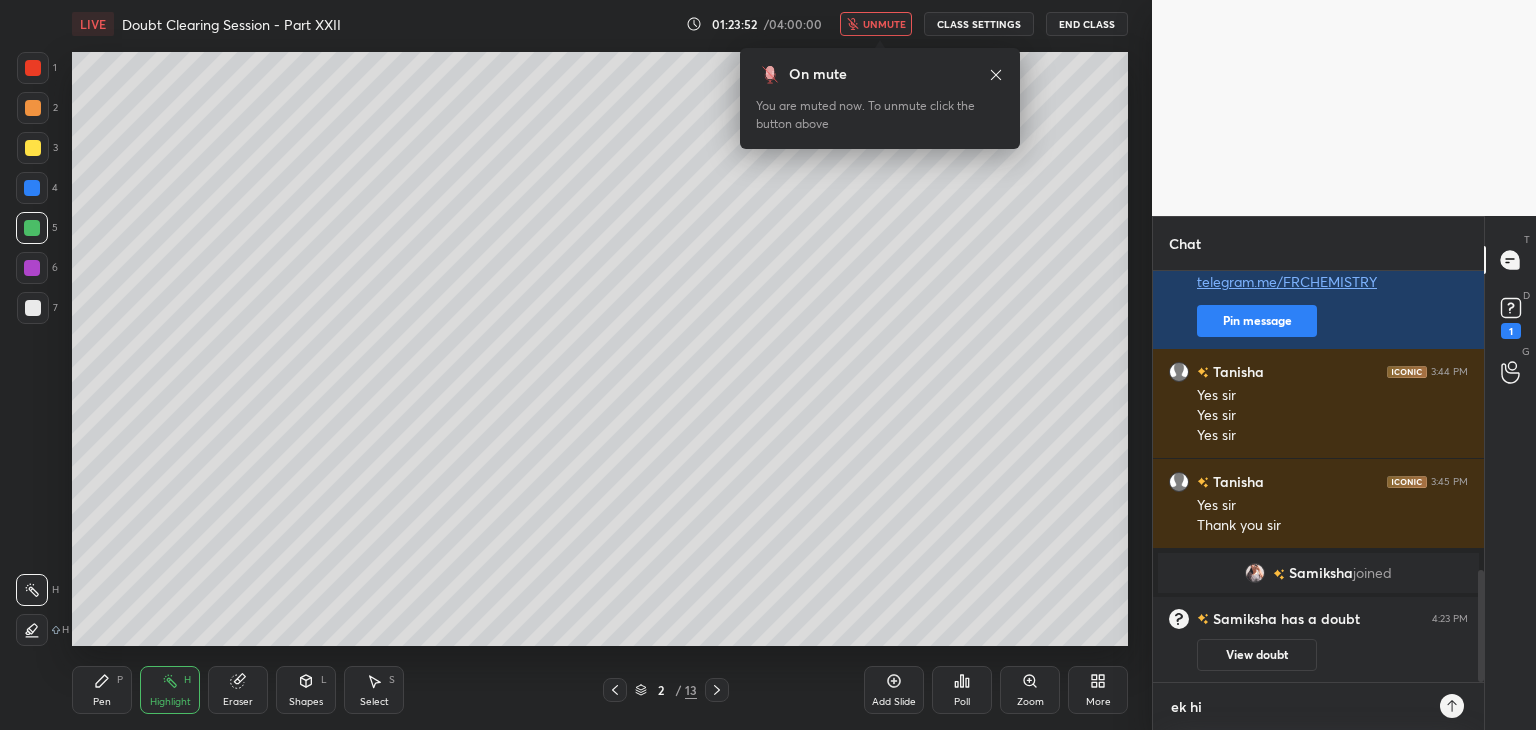 type on "ek hi" 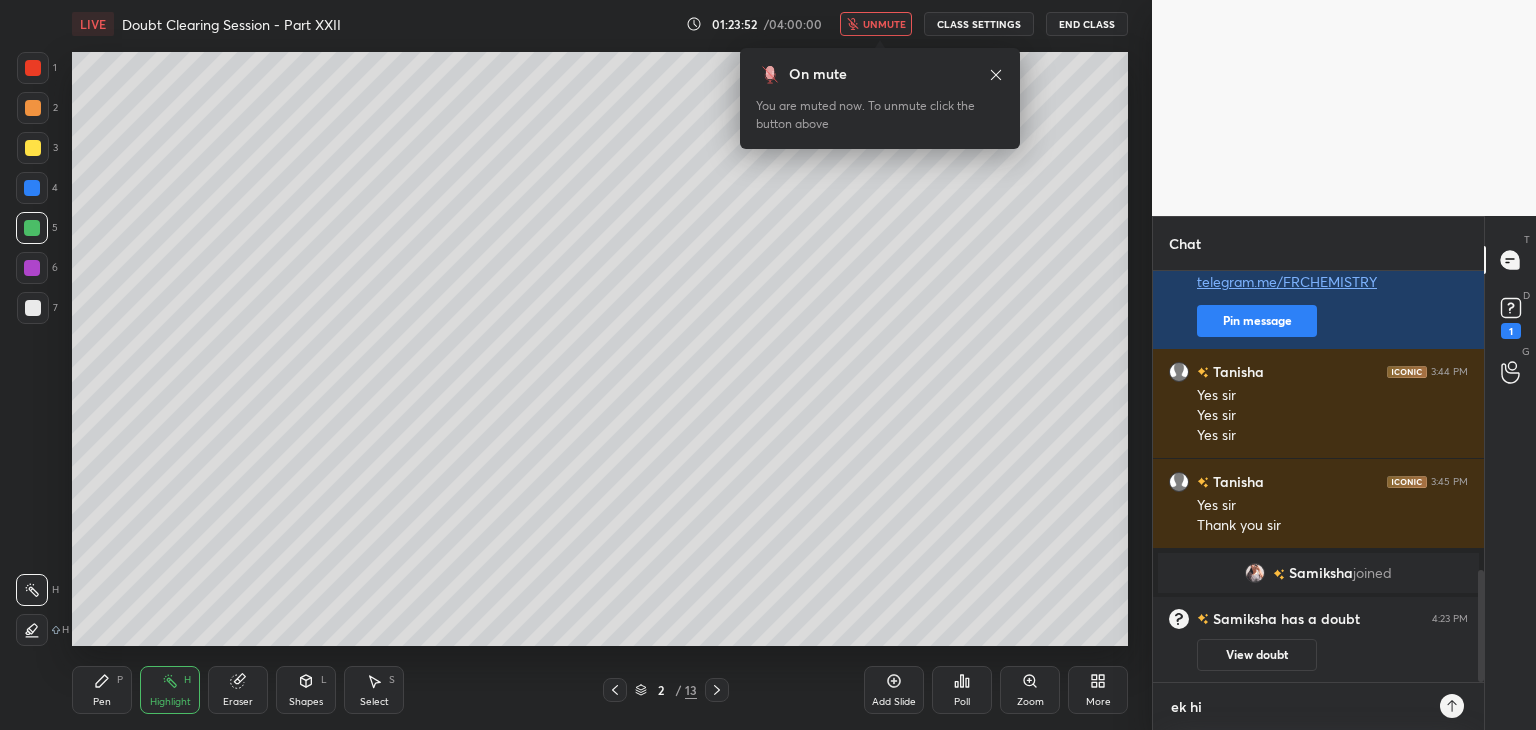 type on "x" 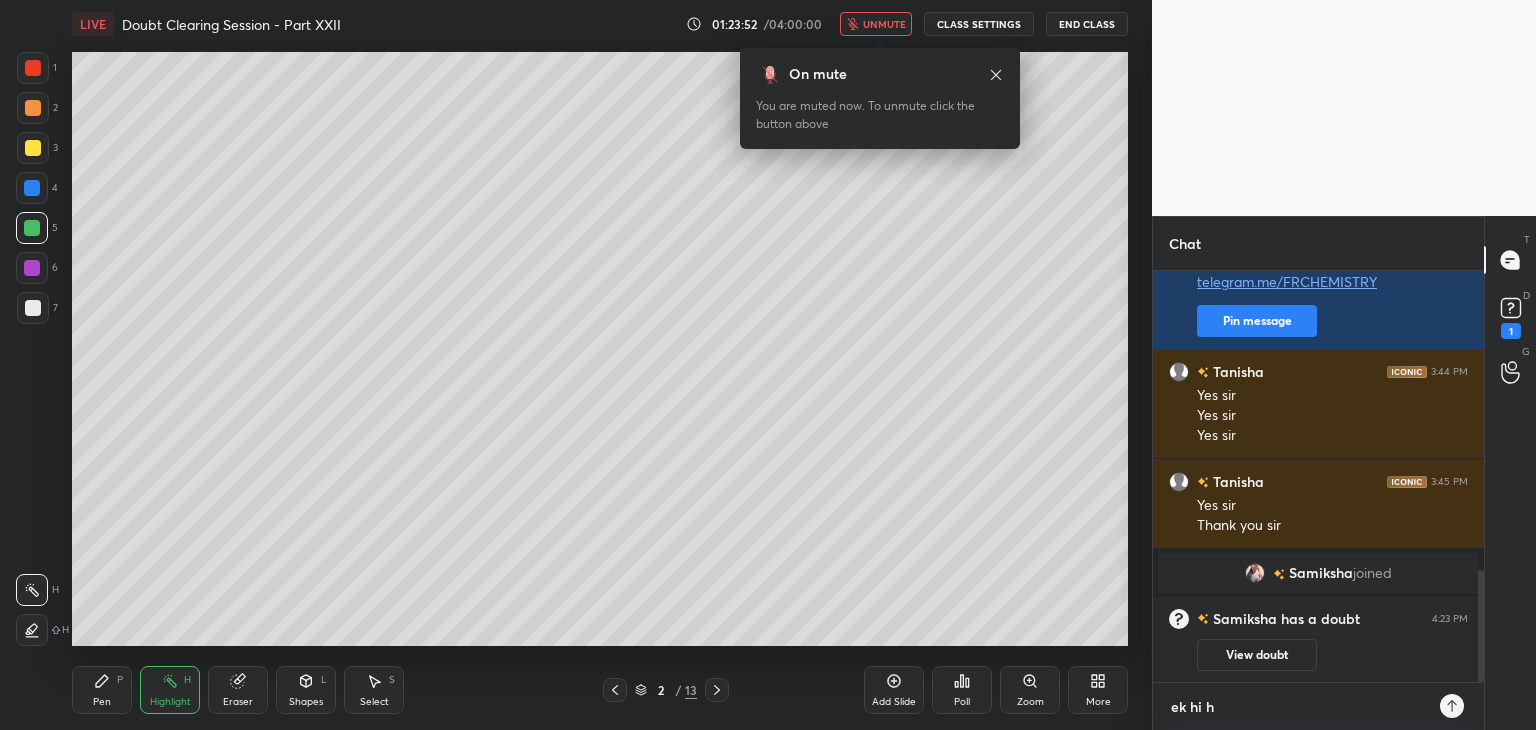 type on "ek hi ha" 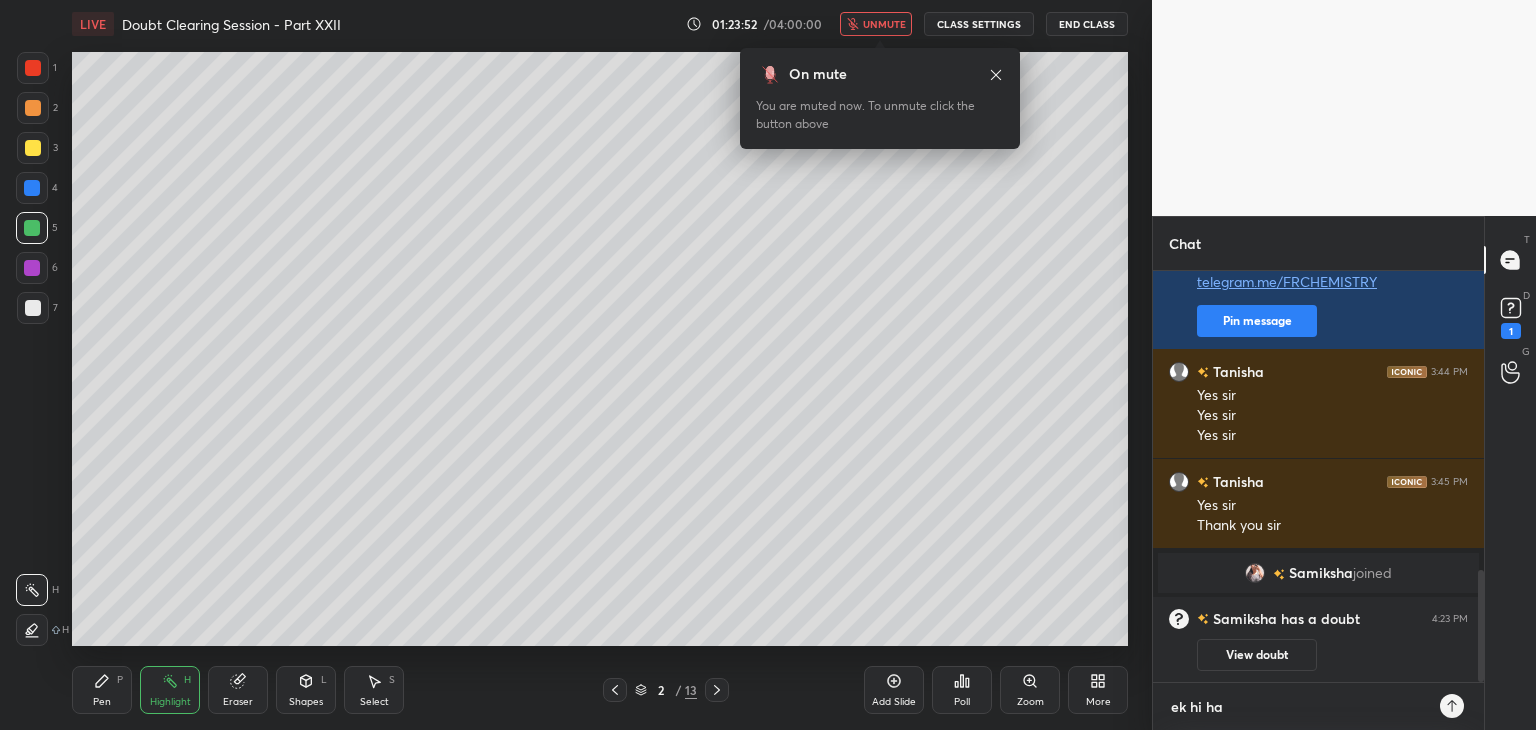 type on "ek hi hai" 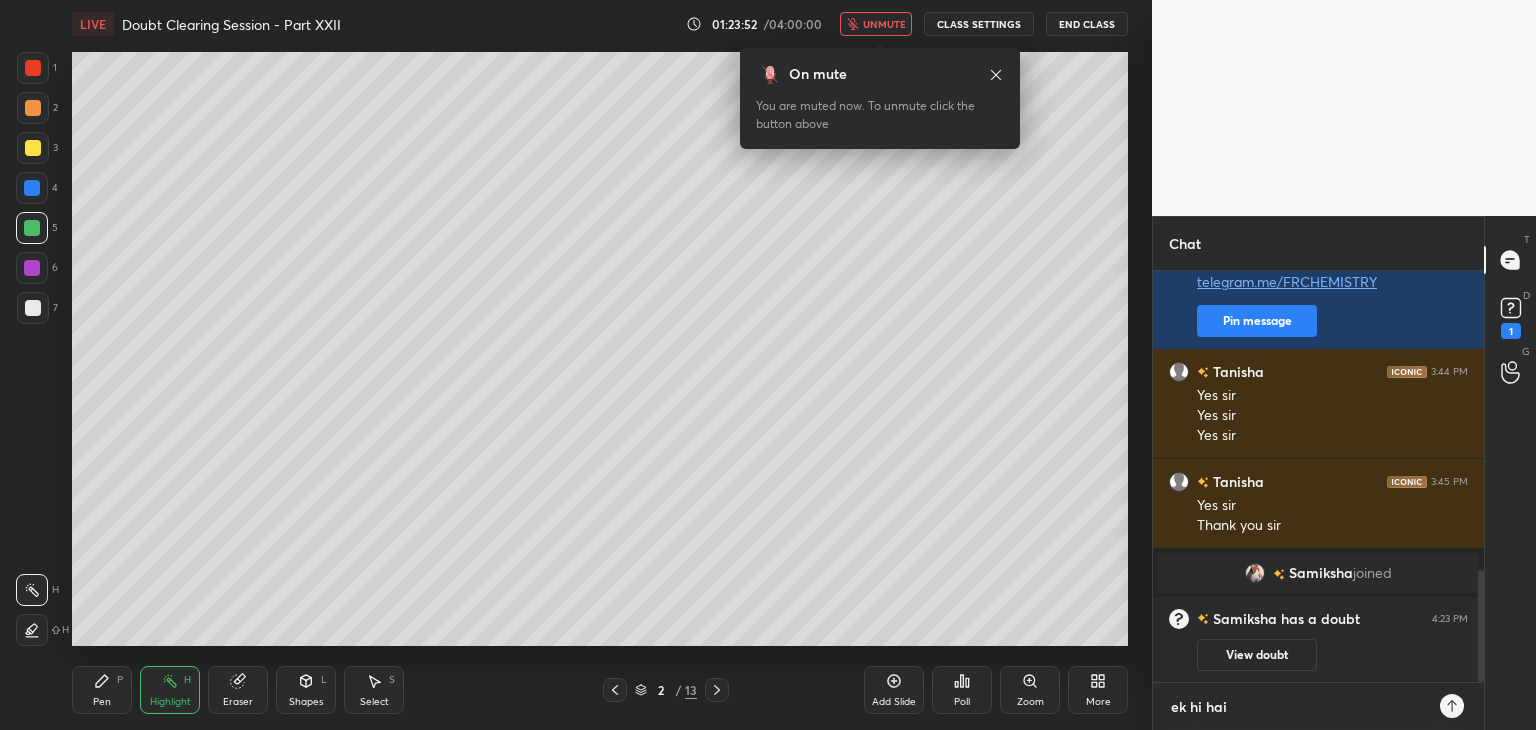type on "x" 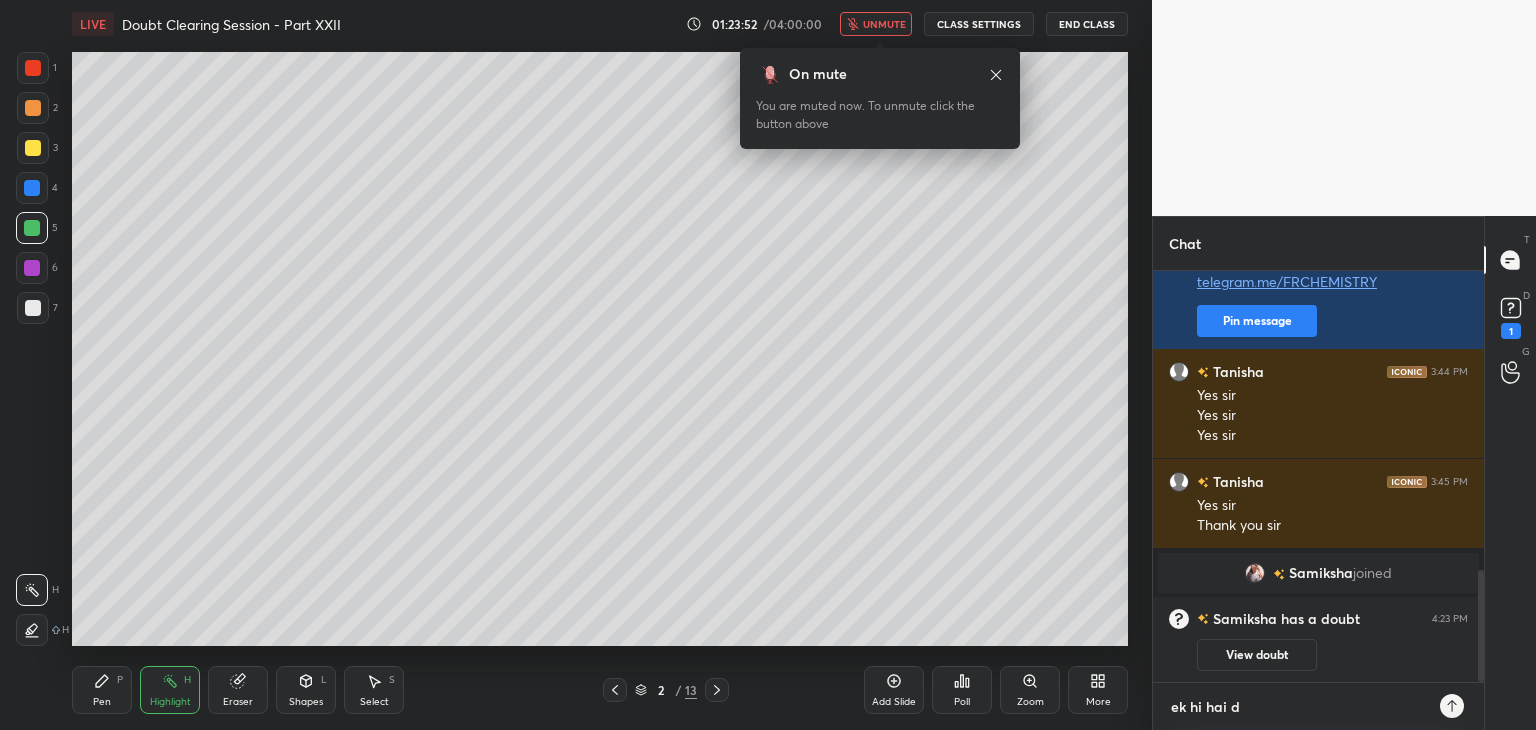 type on "ek hi hai do" 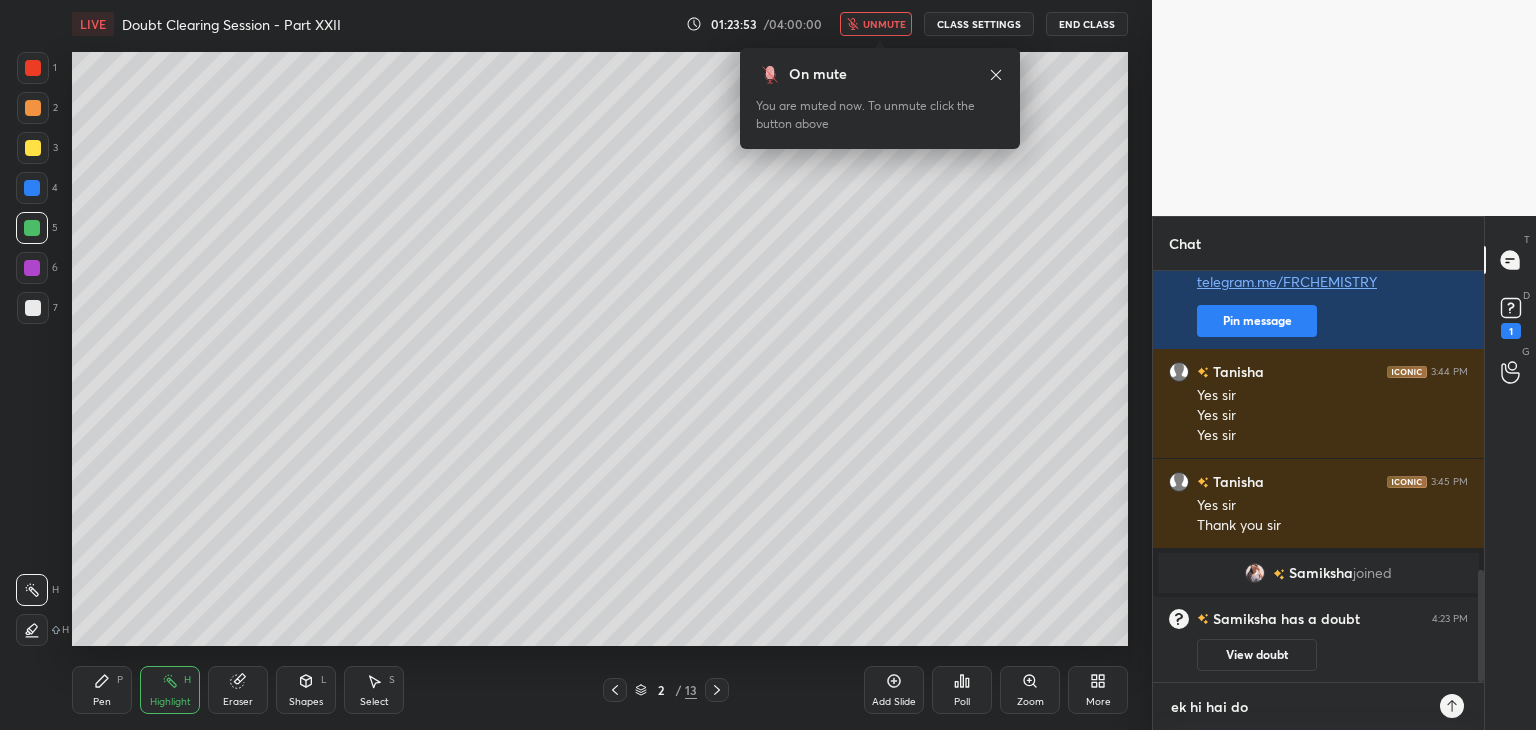 type on "ek hi hai dou" 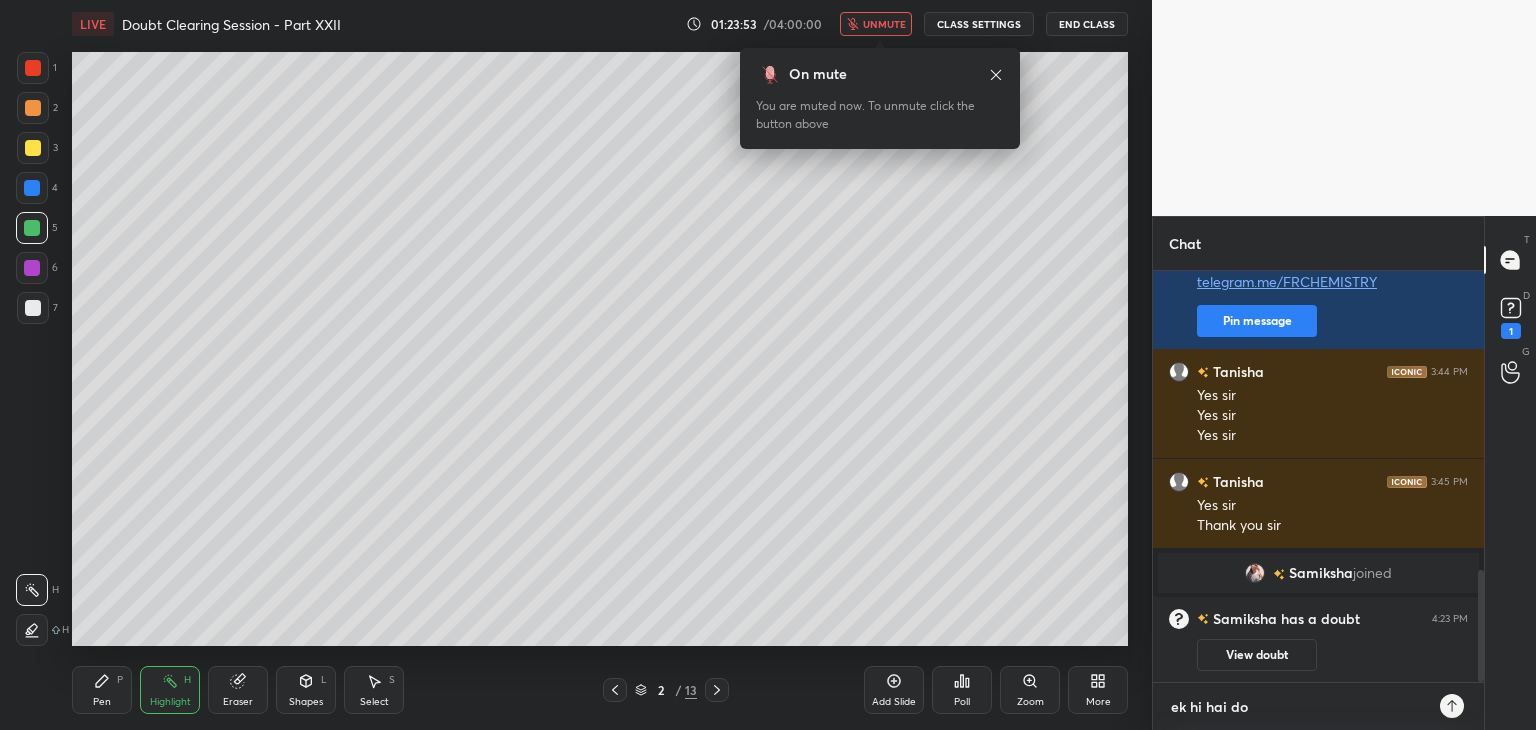 type on "x" 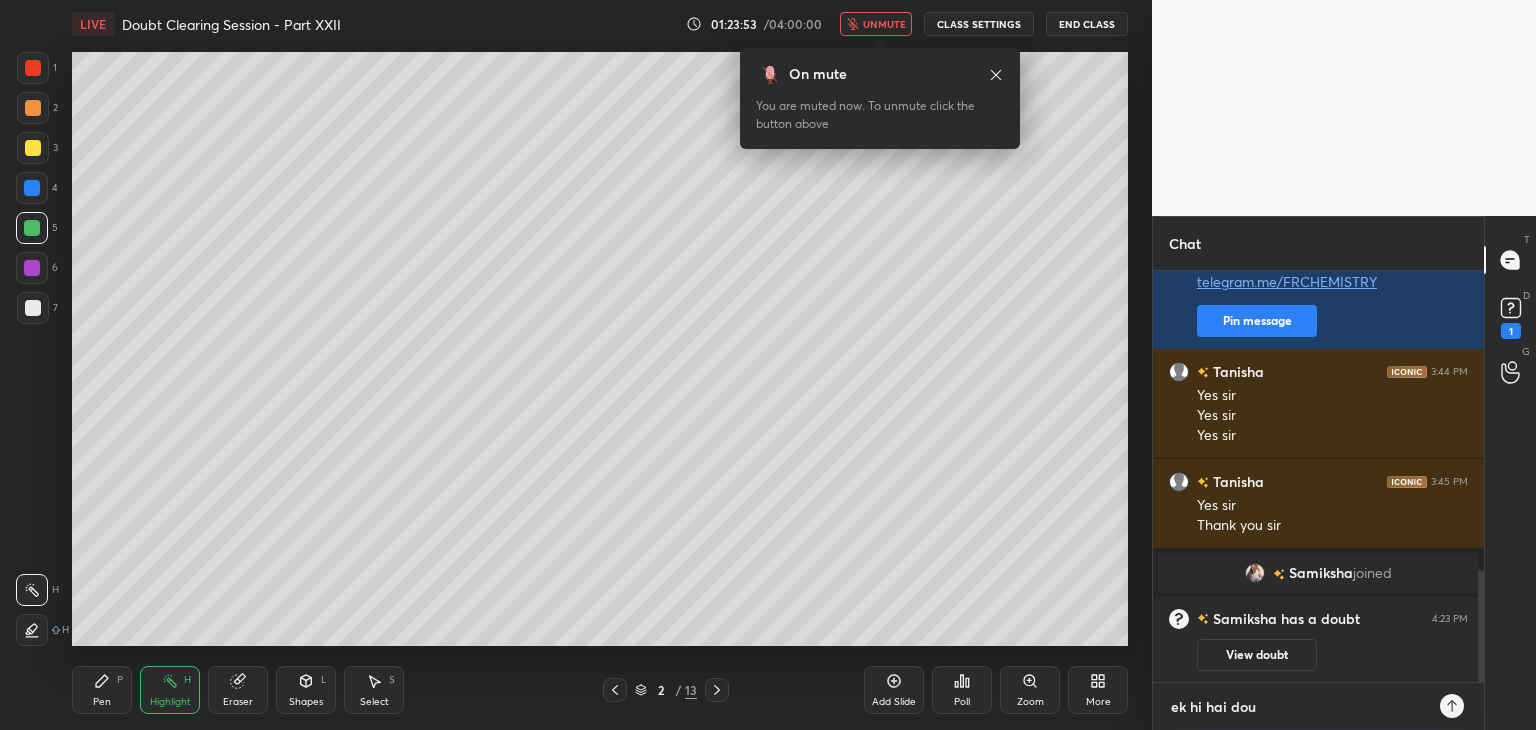 type on "ek hi hai doub" 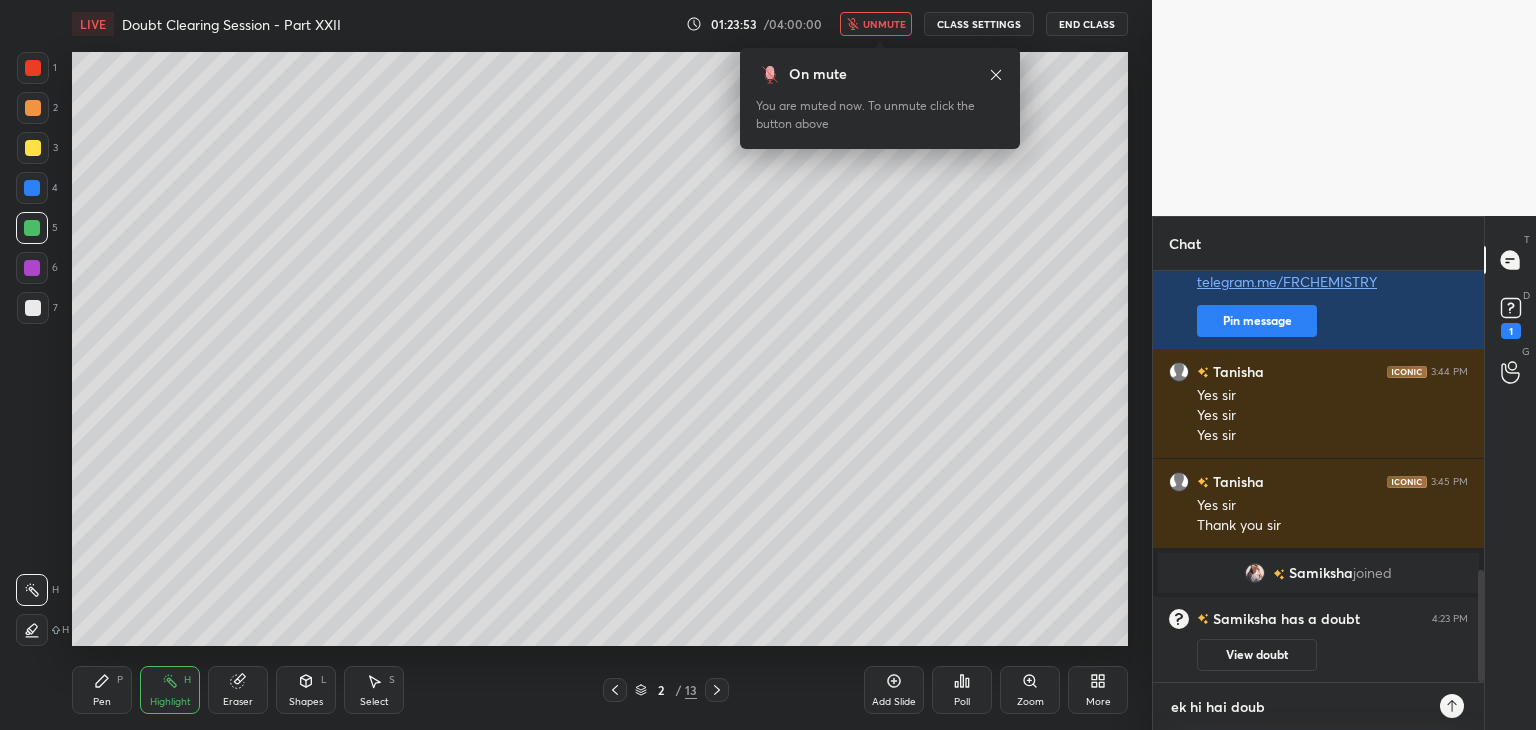 type on "ek hi hai doubt" 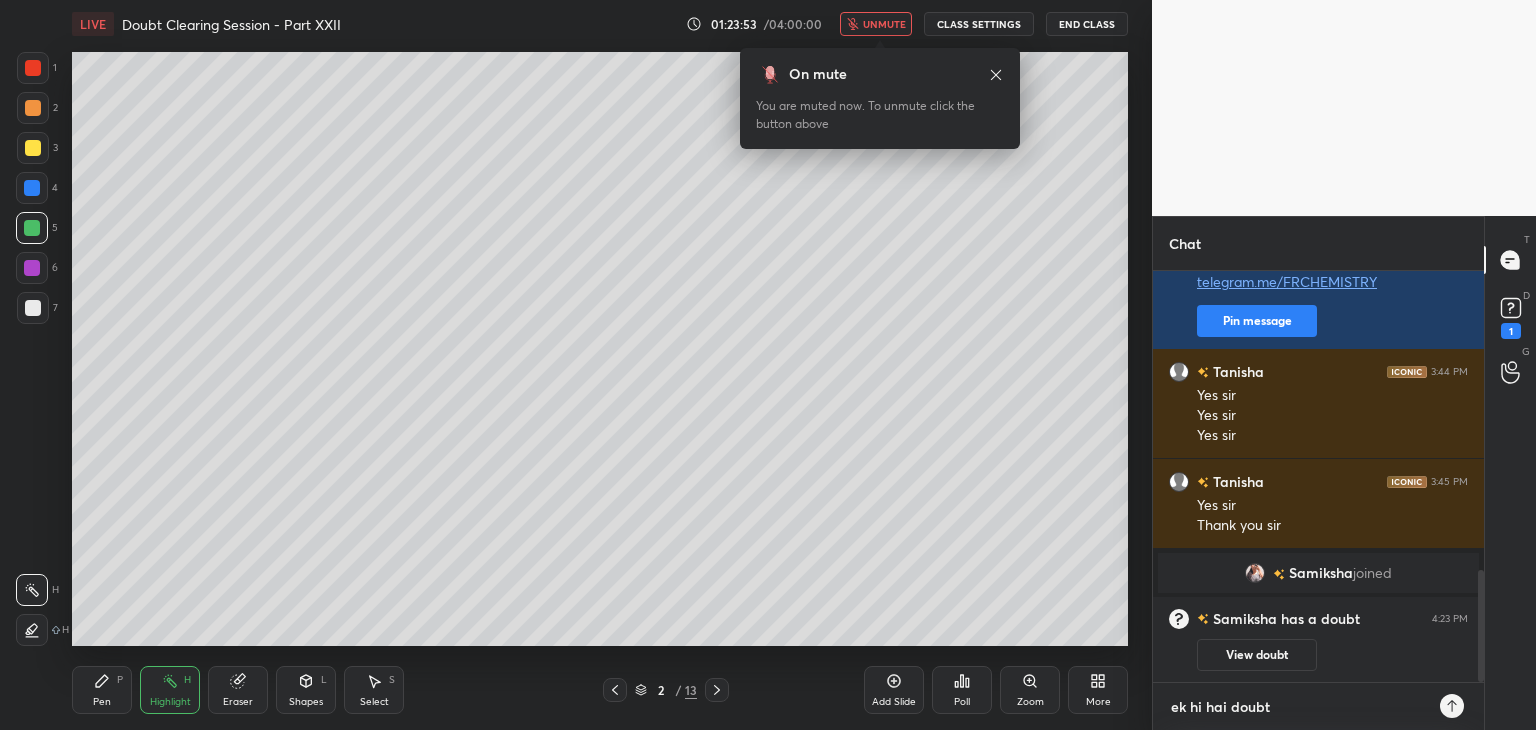 type on "ek hi hai doubt" 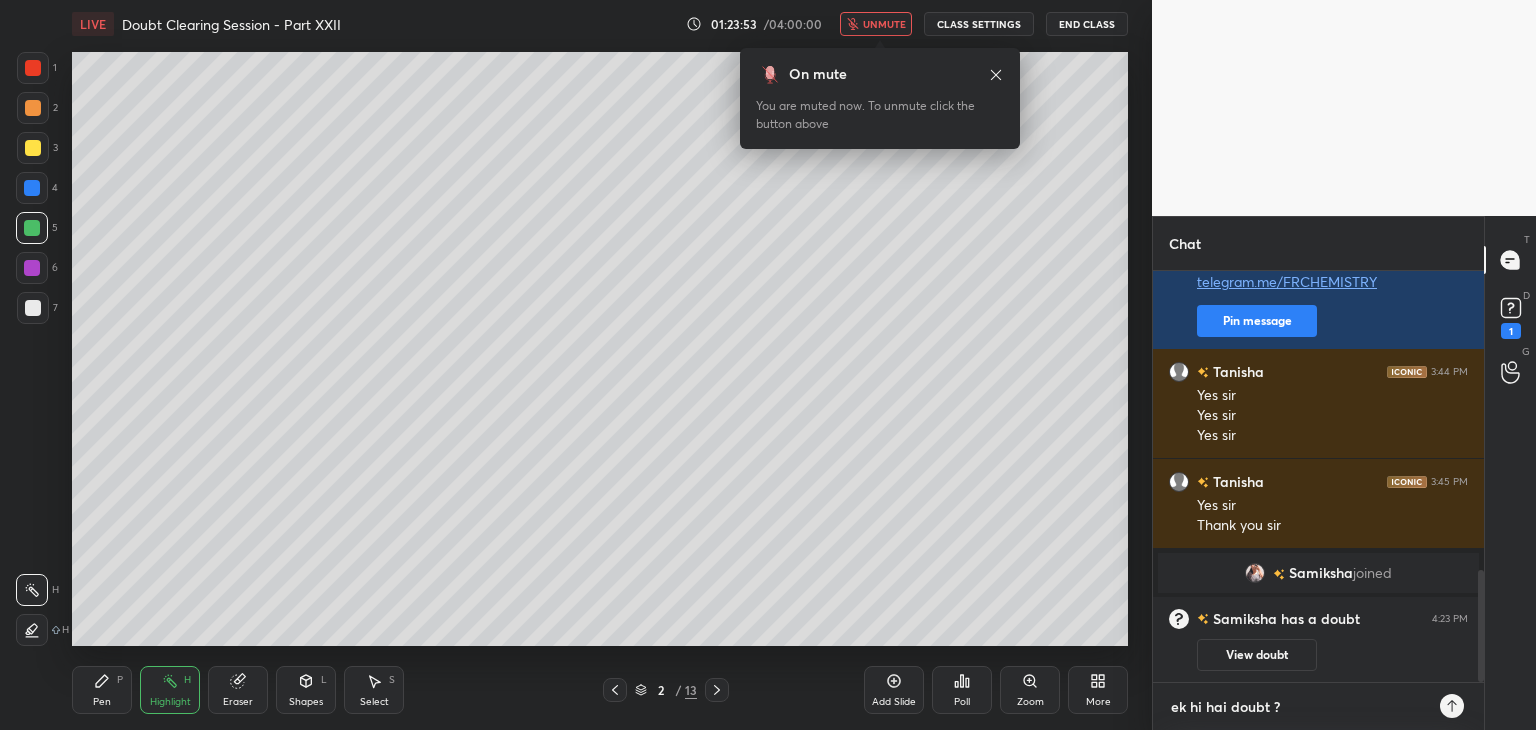 type on "x" 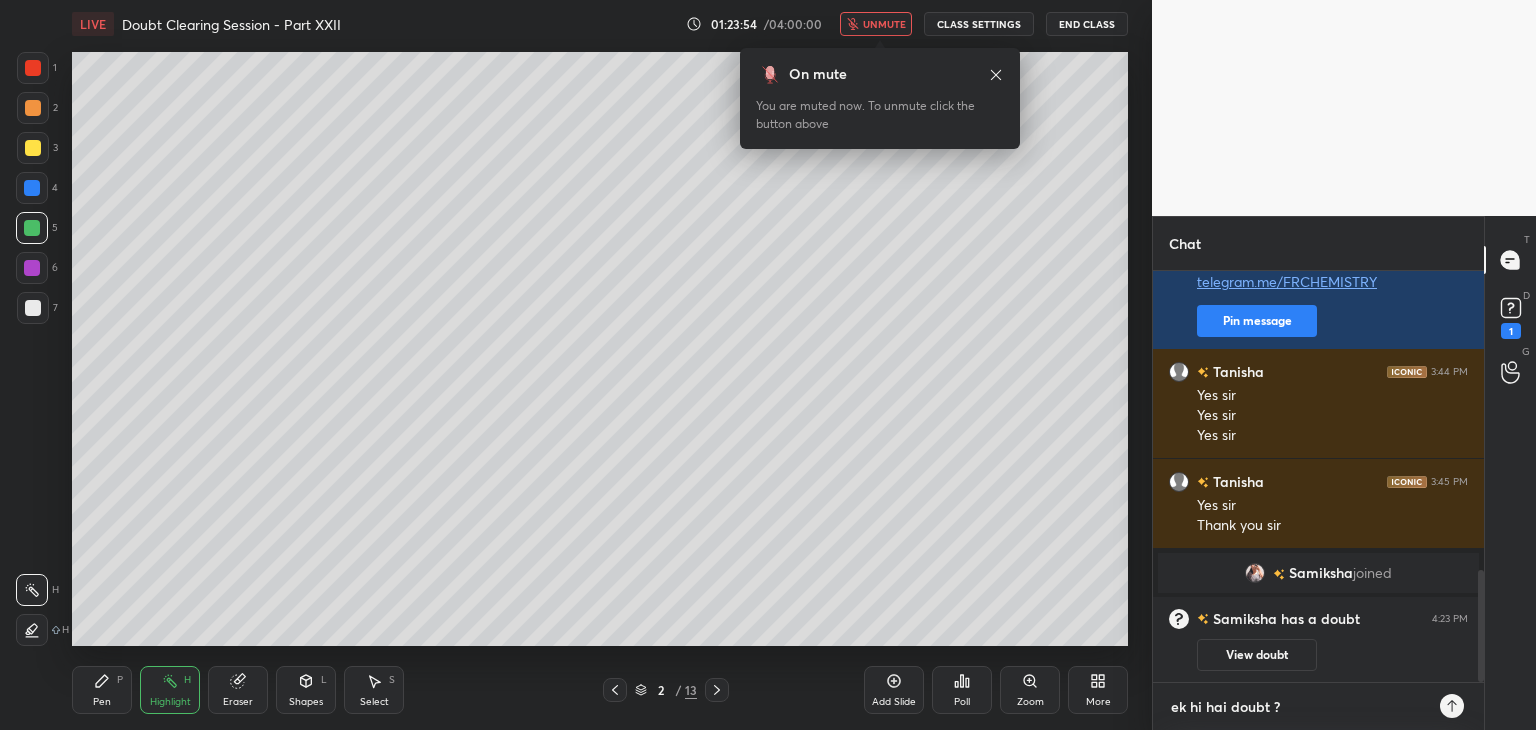 type 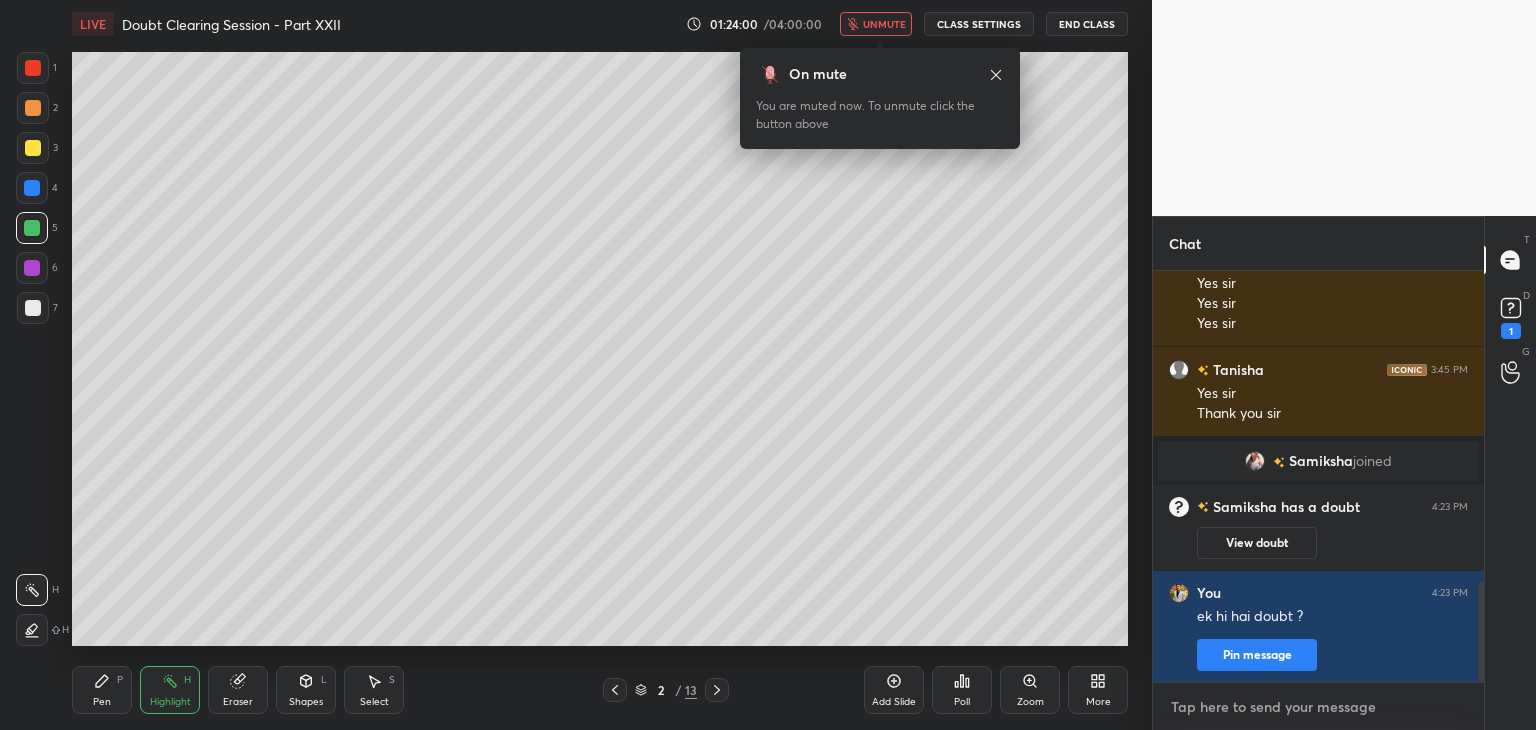 scroll, scrollTop: 1286, scrollLeft: 0, axis: vertical 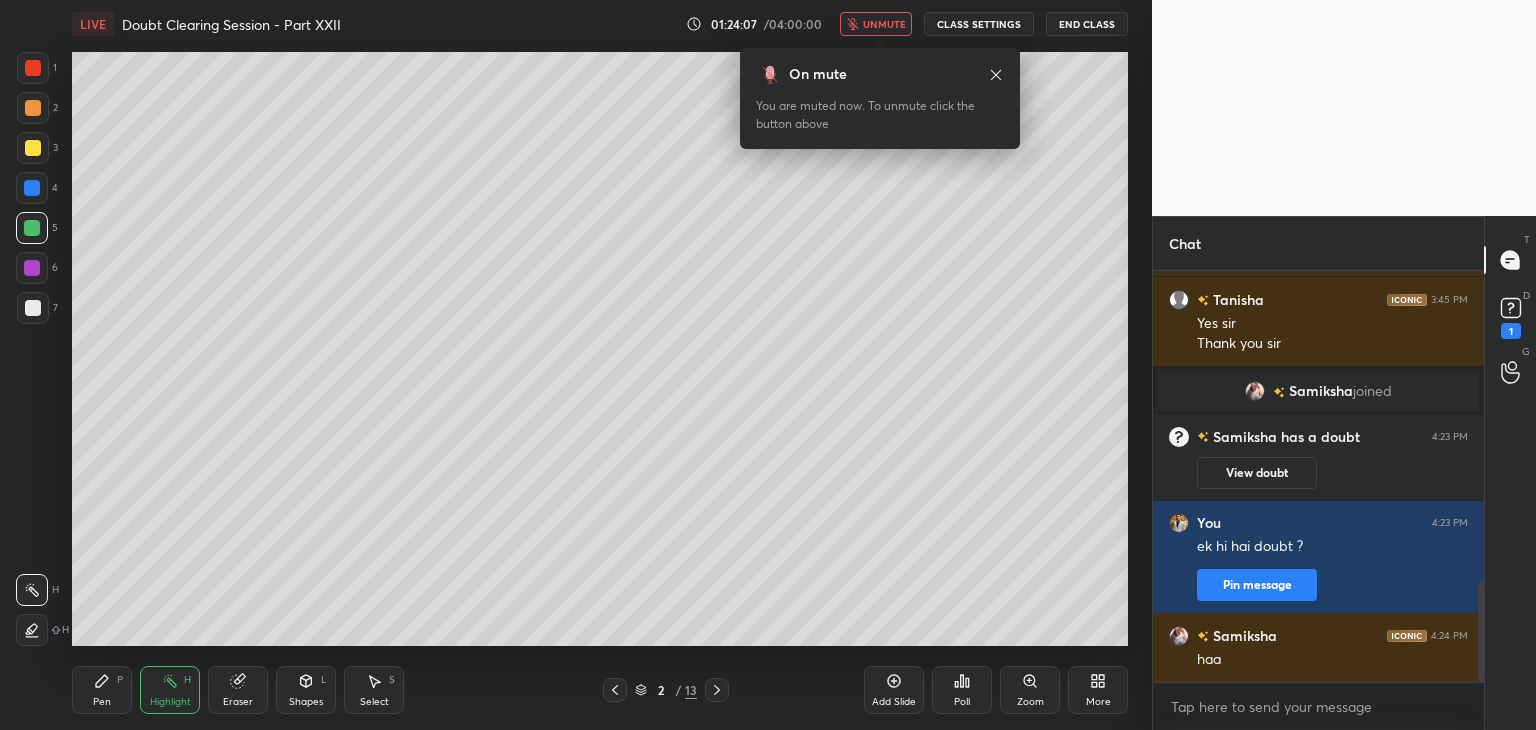 click on "D Doubts (D) 1" at bounding box center [1510, 316] 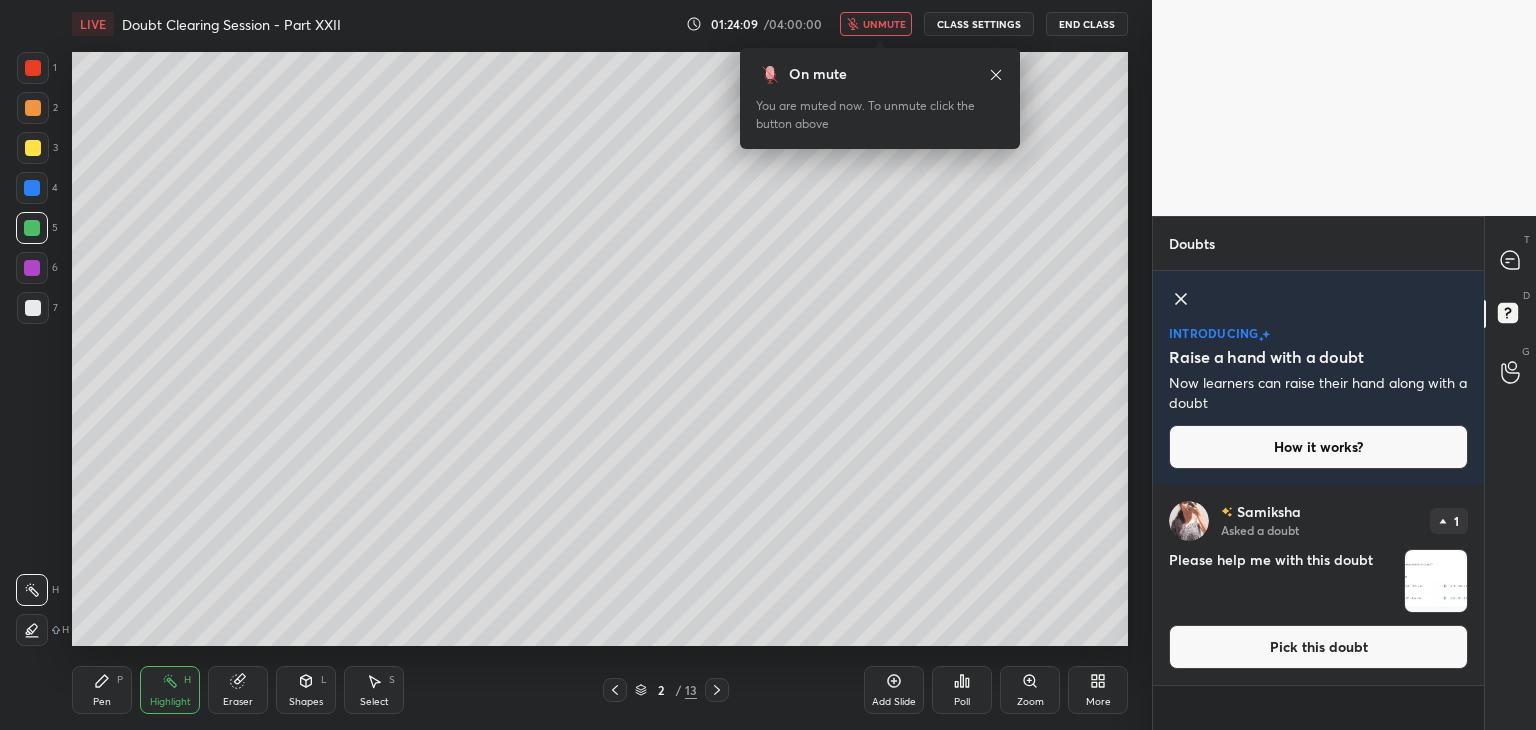click at bounding box center [1436, 581] 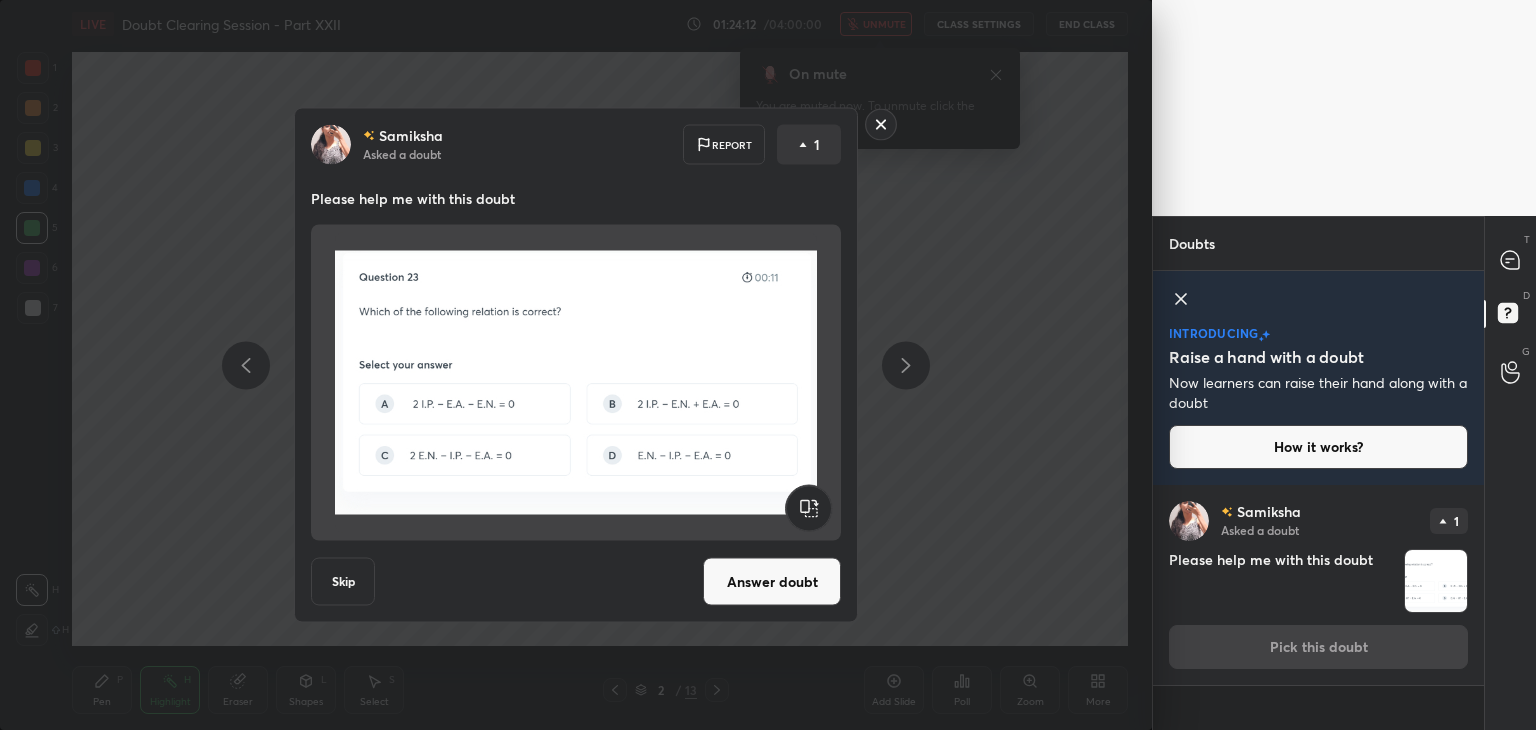click on "Answer doubt" at bounding box center [772, 582] 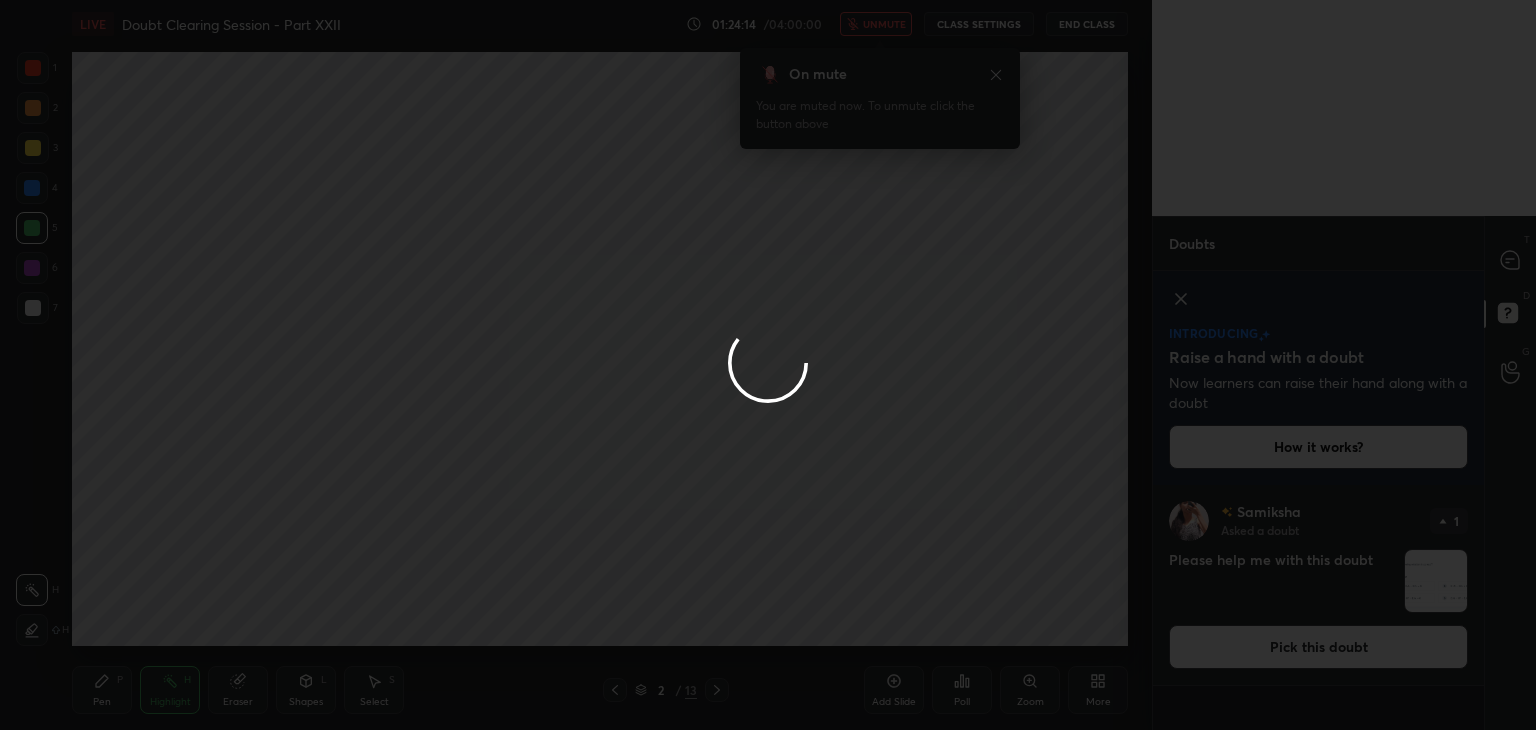 click at bounding box center (768, 365) 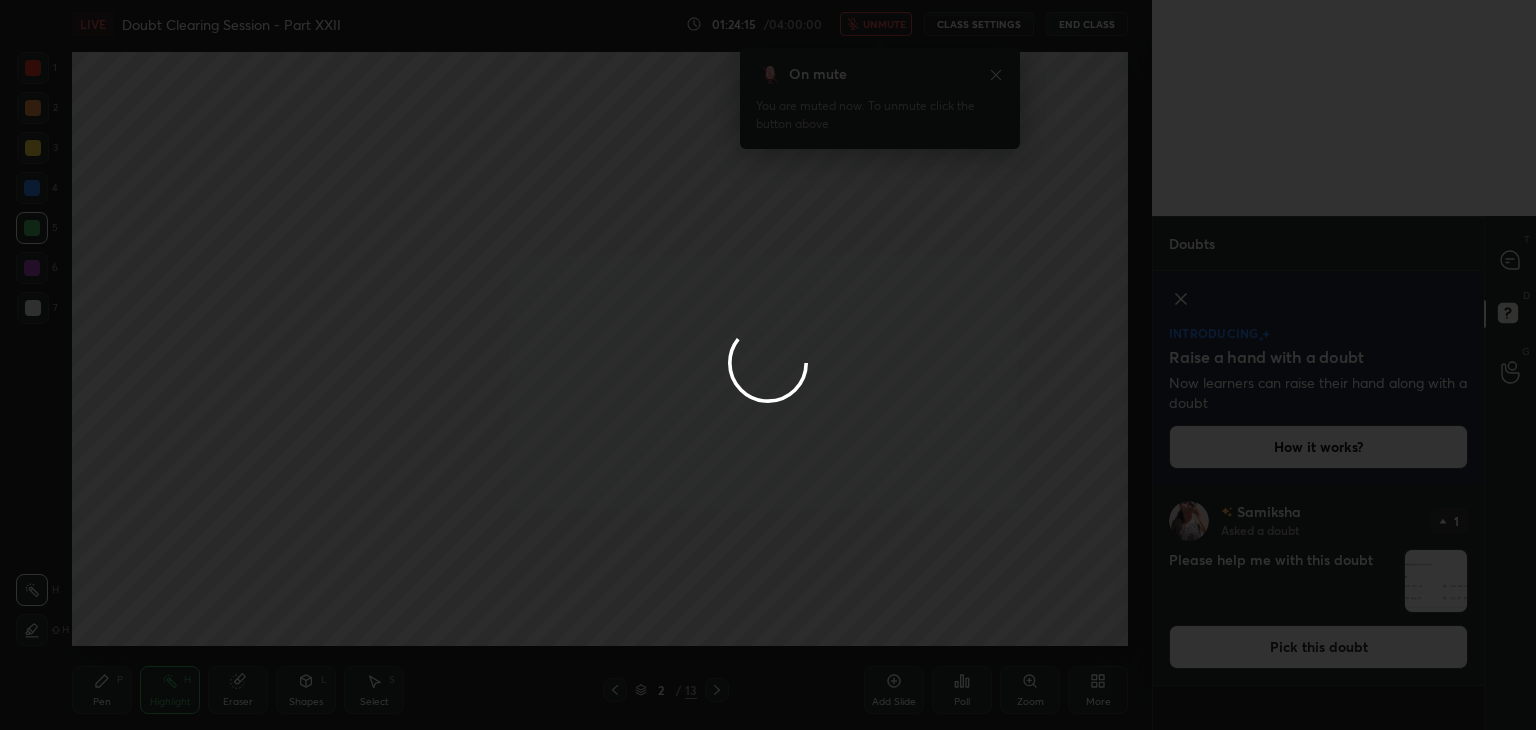 drag, startPoint x: 1510, startPoint y: 261, endPoint x: 1006, endPoint y: 343, distance: 510.62708 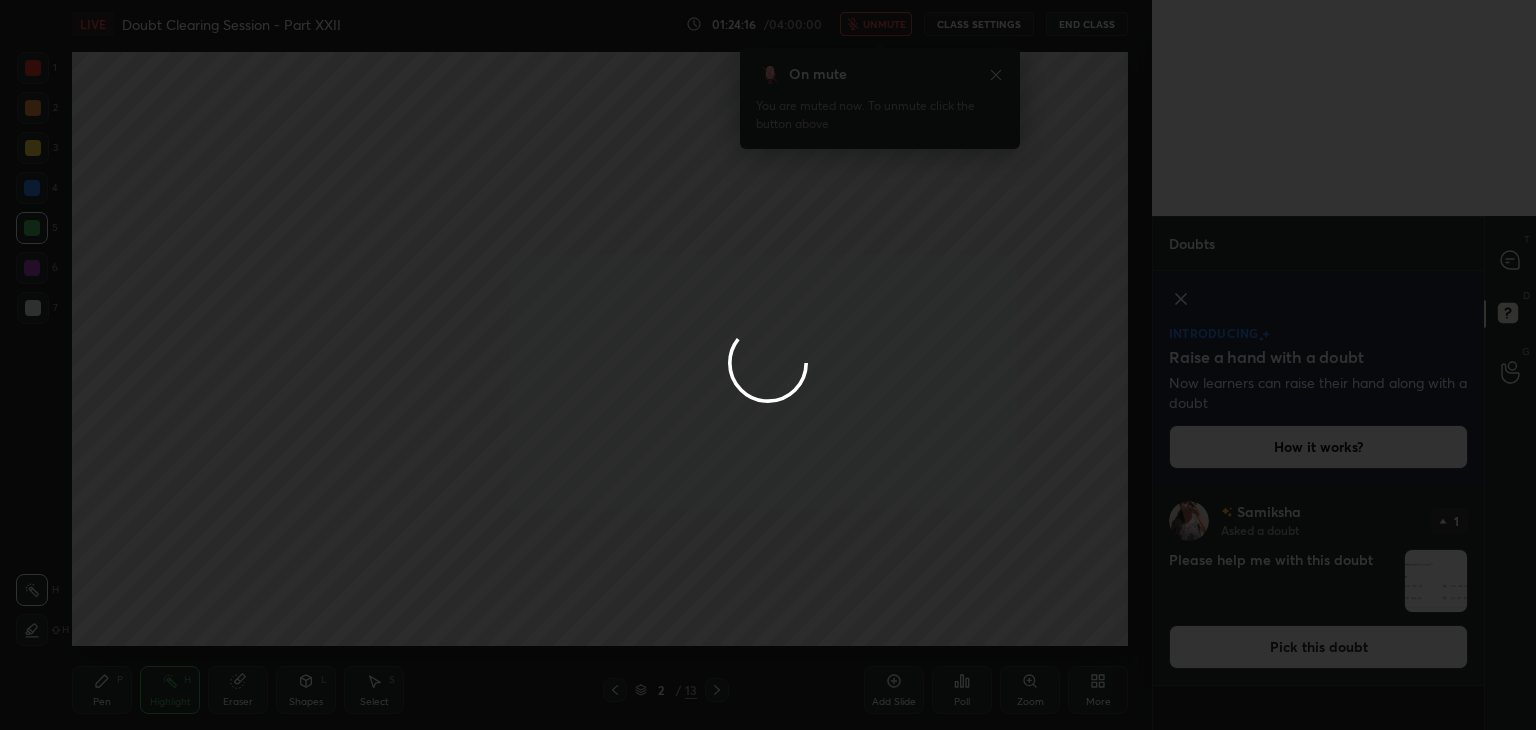 click at bounding box center [768, 365] 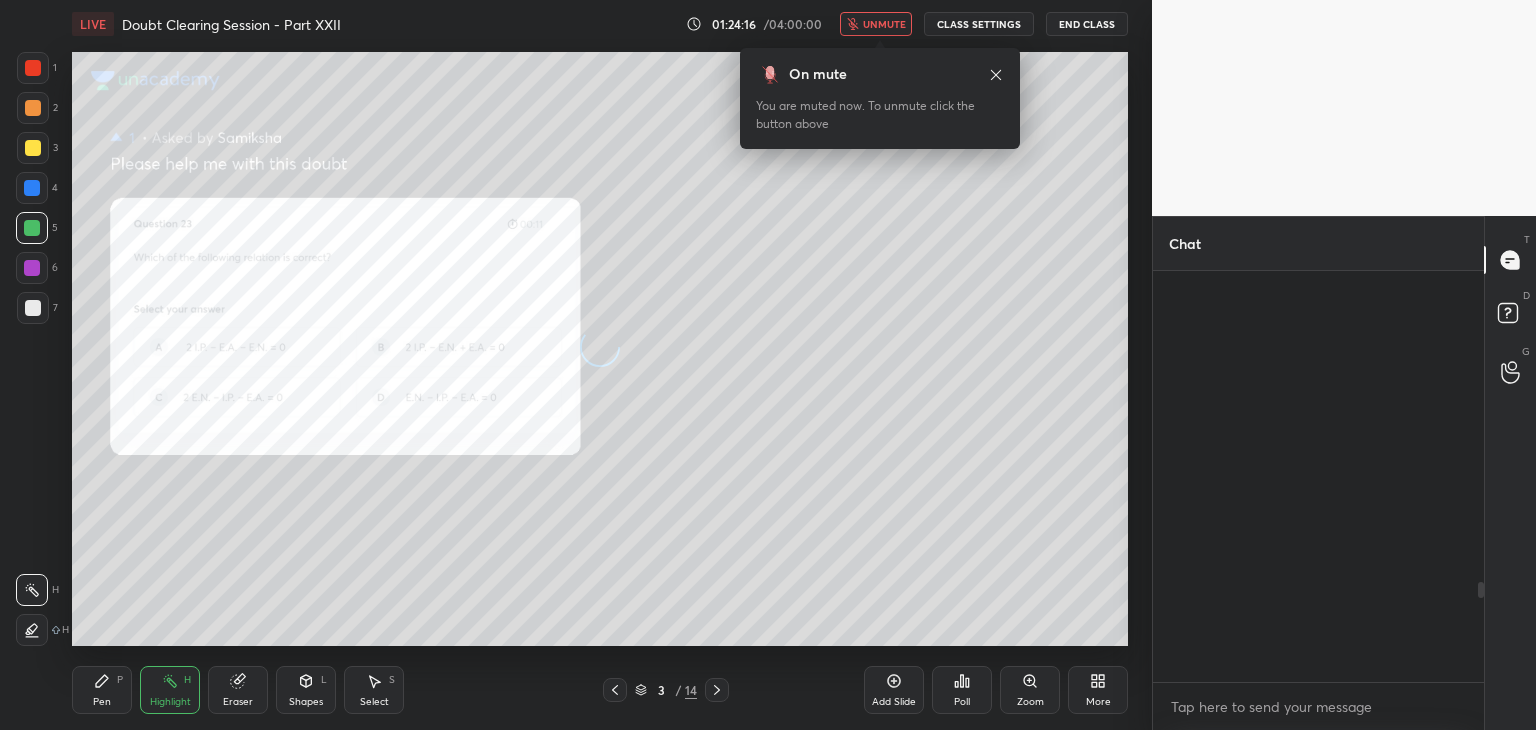 click 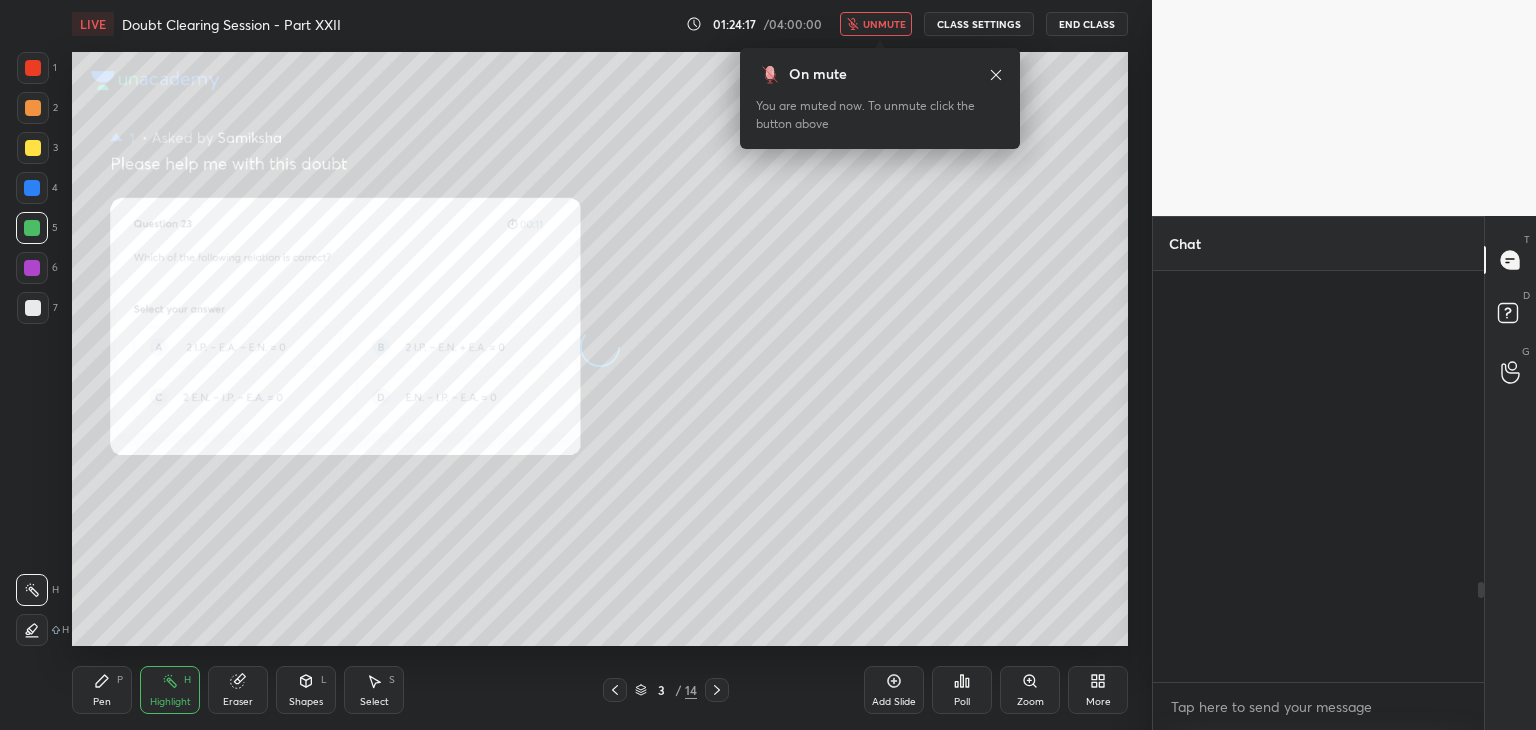 scroll, scrollTop: 1274, scrollLeft: 0, axis: vertical 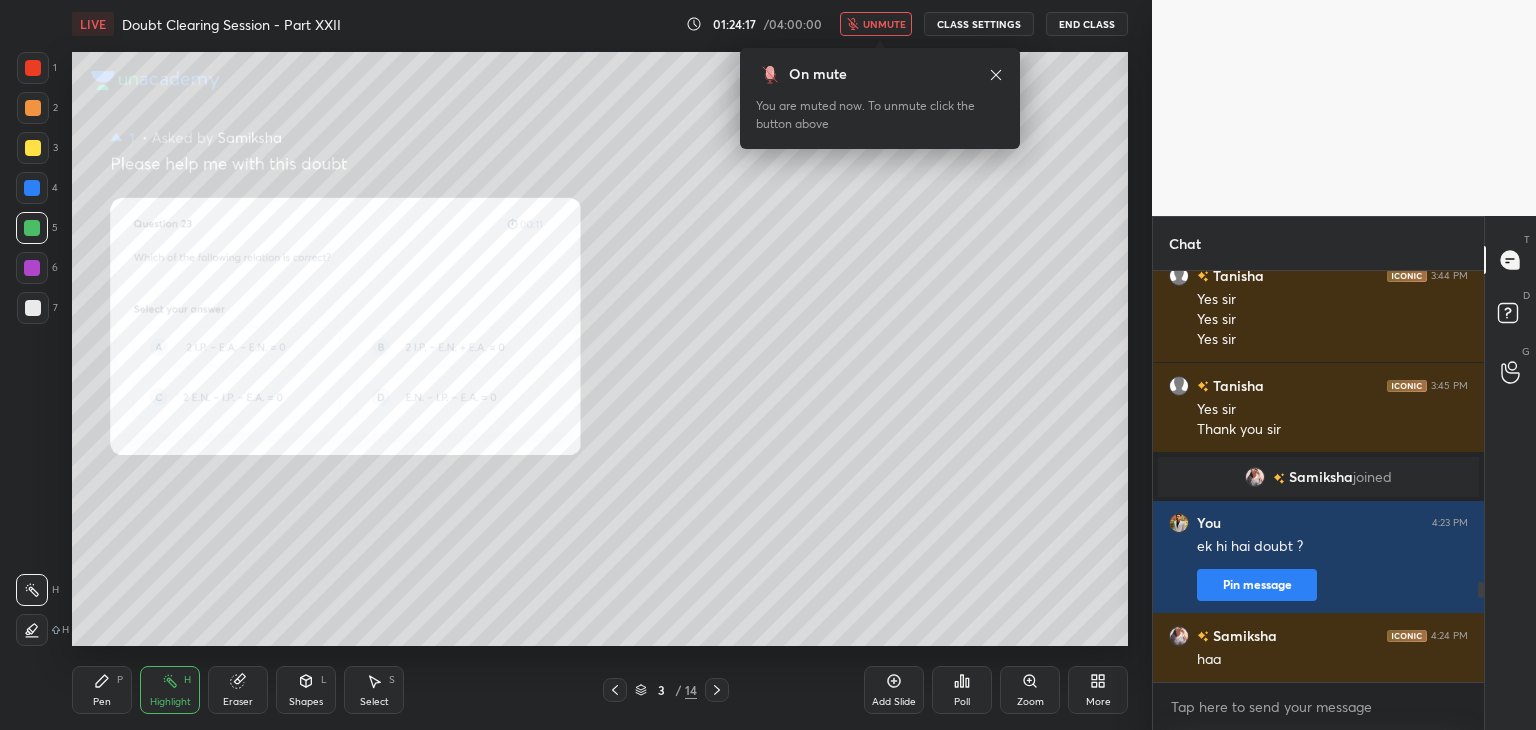 click on "End Class" at bounding box center [1087, 24] 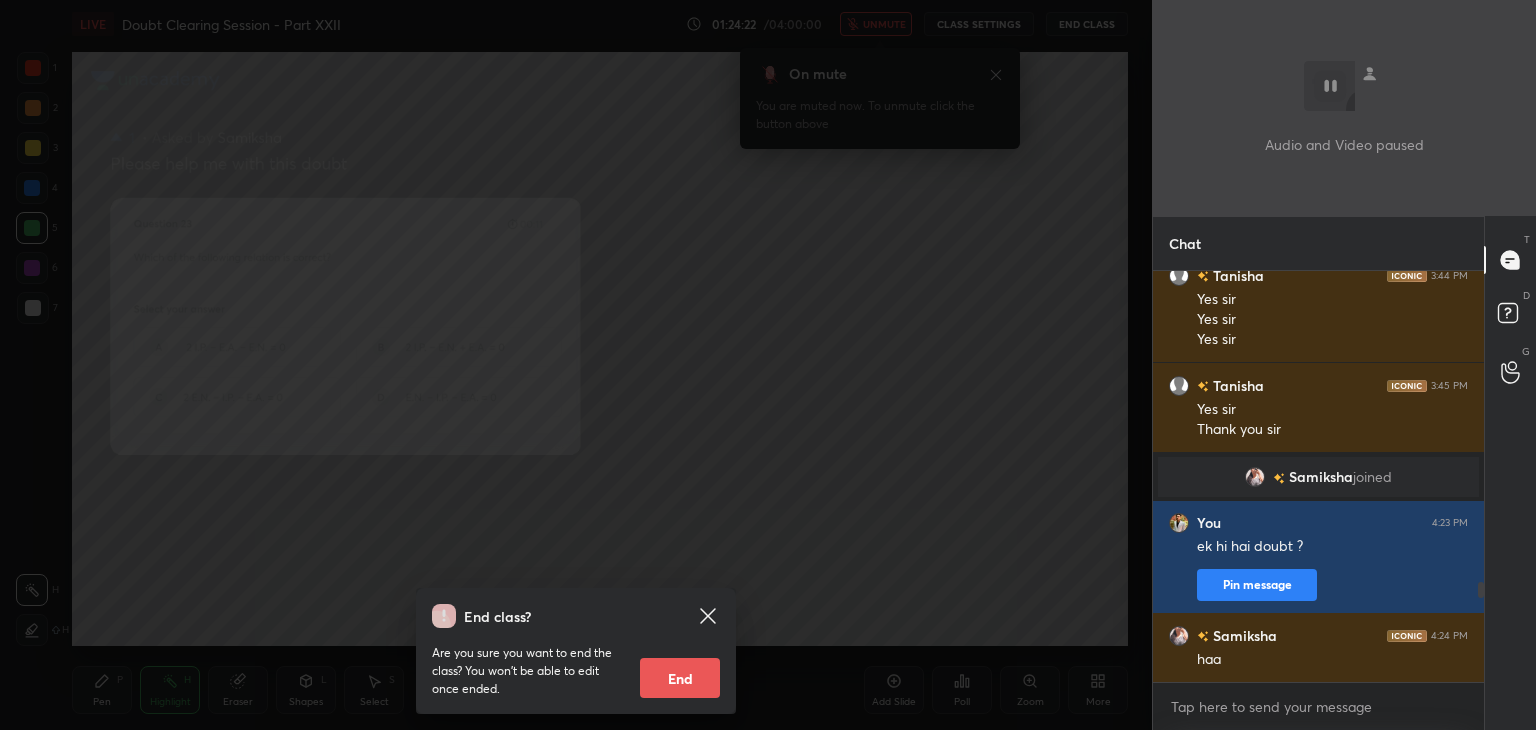 click on "End class? Are you sure you want to end the class? You won’t be able to edit once ended. End" at bounding box center [576, 365] 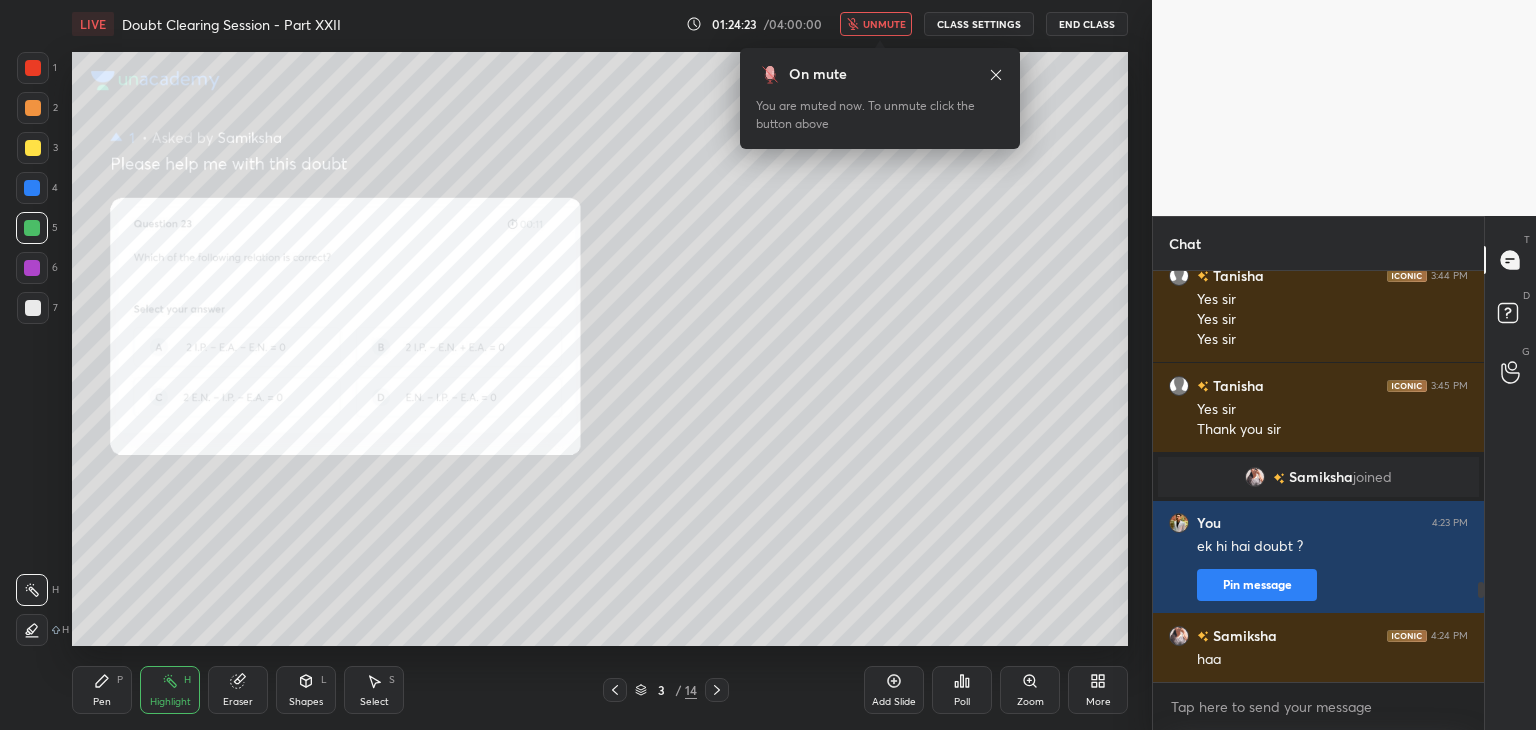click on "LIVE Doubt Clearing Session - Part XXII 01:24:23 /  04:00:00 unmute CLASS SETTINGS End Class" at bounding box center (600, 24) 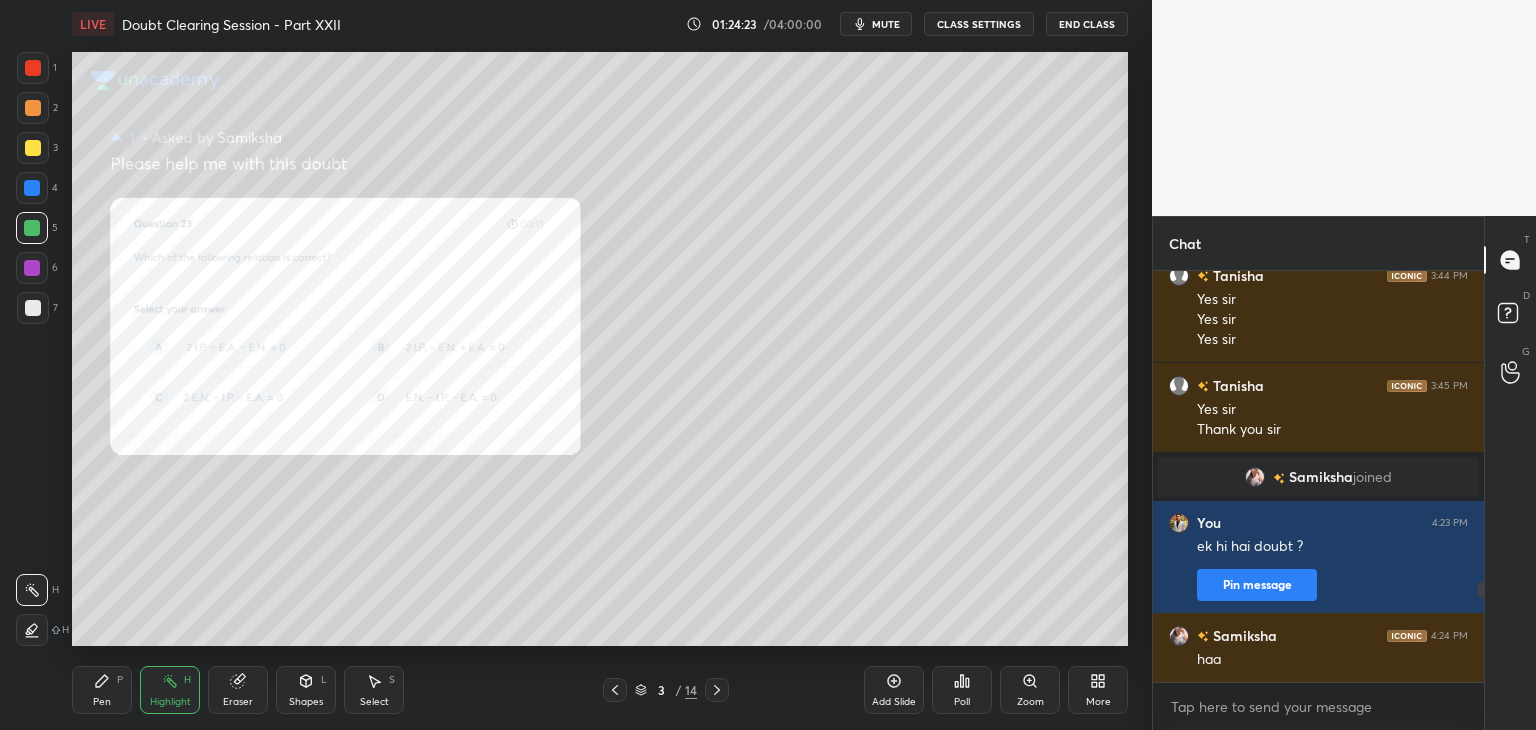 click on "CLASS SETTINGS" at bounding box center (979, 24) 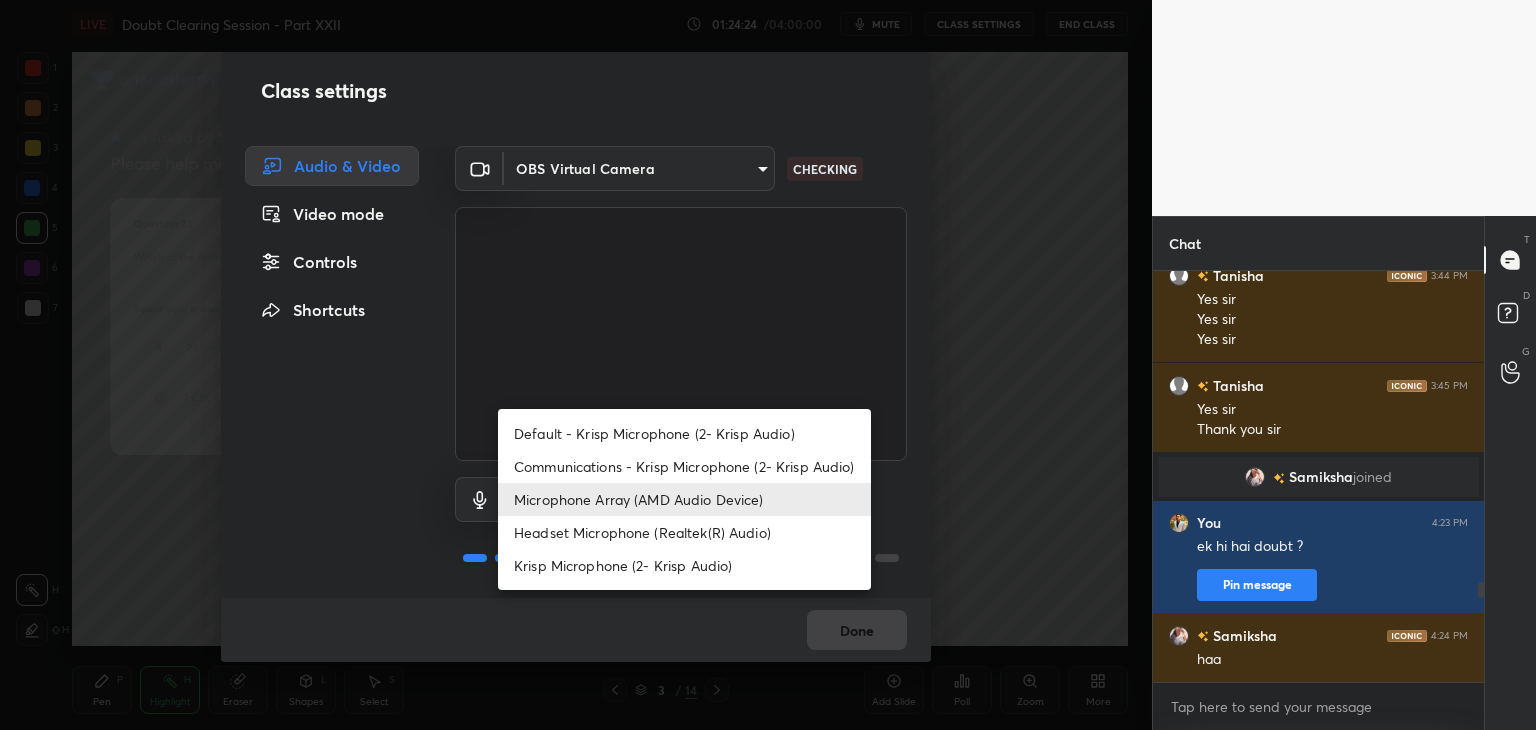 click on "1 2 3 4 5 6 7 C X Z C X Z E E Erase all   H H LIVE Doubt Clearing Session - Part XXII 01:24:24 /  04:00:00 mute CLASS SETTINGS End Class Setting up your live class Poll for   secs No correct answer Start poll Back Doubt Clearing Session - Part XXII • L2 of Doubt Clearing Course on Chemistry for NEET UG - Part I Faisal Rathore Pen P Highlight H Eraser Shapes L Select S 3 / 14 Add Slide Poll Zoom More Chat You 3:43 PM telegram.me/FRCHEMISTRY Pin message Tanisha 3:44 PM Yes sir Yes sir Yes sir Tanisha 3:45 PM Yes sir Thank you sir Samiksha  joined You 4:23 PM ek hi hai doubt ? Pin message Samiksha 4:24 PM haa JUMP TO LATEST Enable hand raising Enable raise hand to speak to learners. Once enabled, chat will be turned off temporarily. Enable x   introducing Raise a hand with a doubt Now learners can raise their hand along with a doubt  How it works? Doubts asked by learners will show up here NEW DOUBTS ASKED No one has raised a hand yet Can't raise hand Got it T Messages (T) D Doubts (D) G Raise Hand (G) ​" at bounding box center (768, 365) 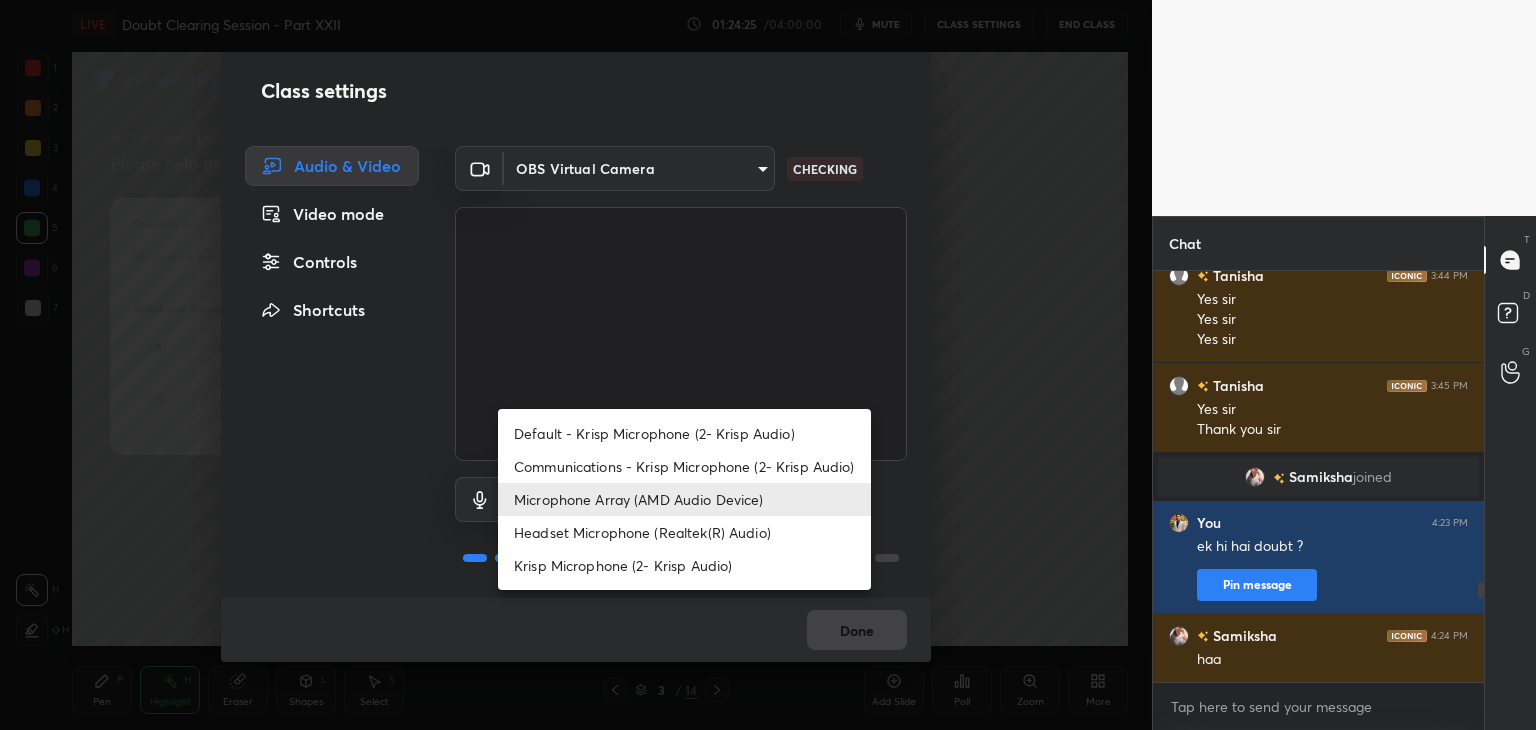 click on "Krisp Microphone (2- Krisp Audio)" at bounding box center [684, 565] 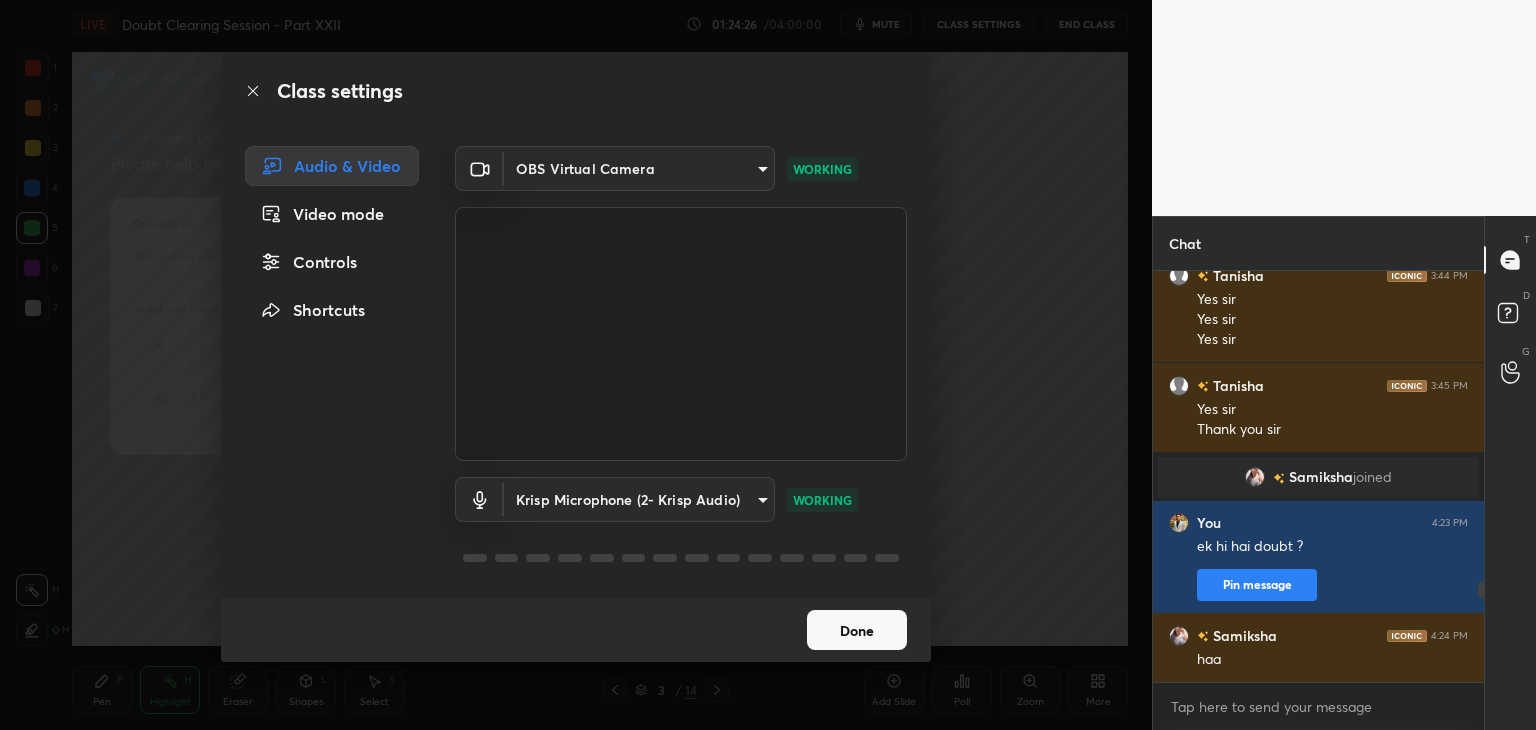 click on "Class settings Audio & Video Video mode Controls Shortcuts OBS Virtual Camera b0797087a1ca77062b3e6b16cdc20a6a15e7afe020a4c363dea4c690120324b8 WORKING Krisp Microphone (2- Krisp Audio) 3eee232e1d248d27a35e65e381c86c0d7dd178b06e18645b987cf355159840e2 WORKING Done" at bounding box center [576, 365] 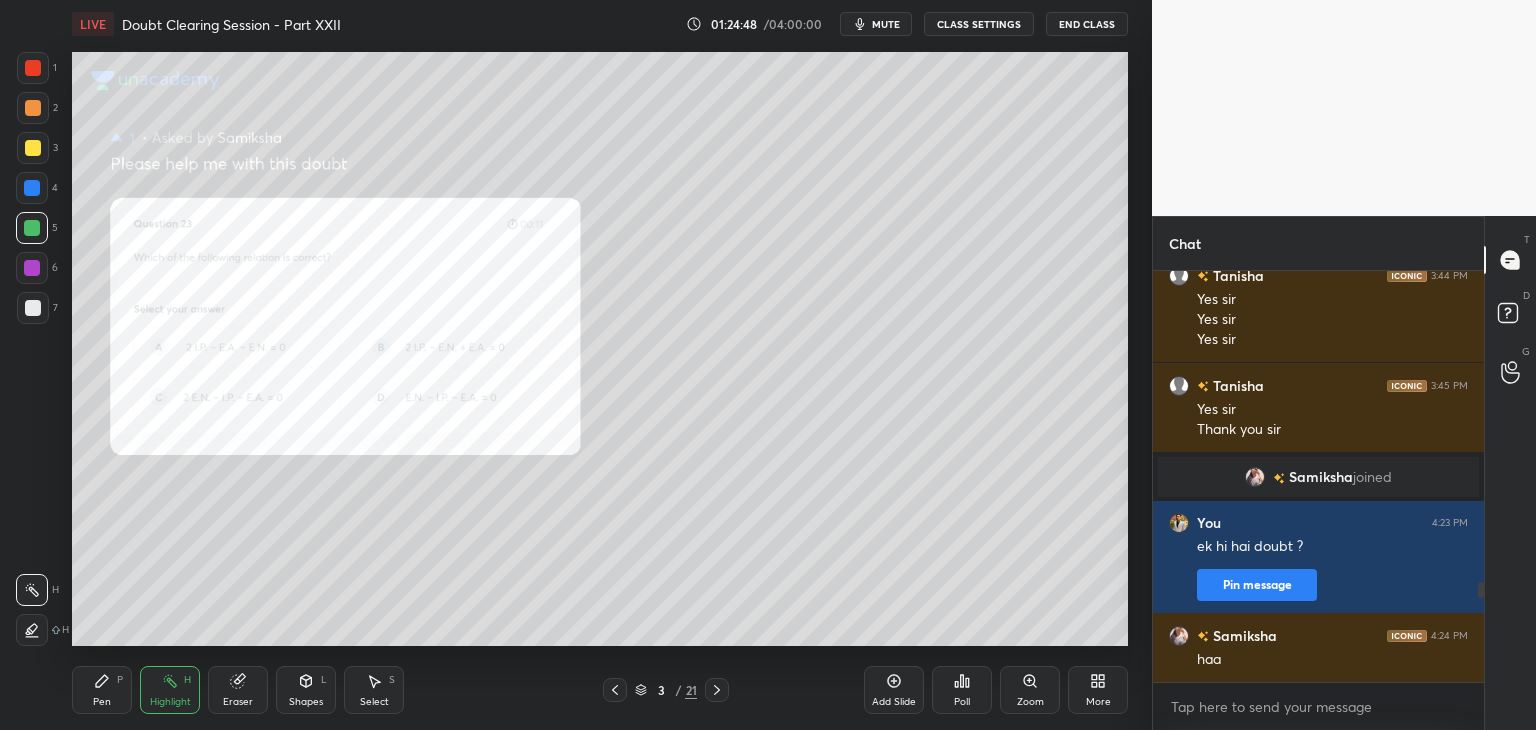 type 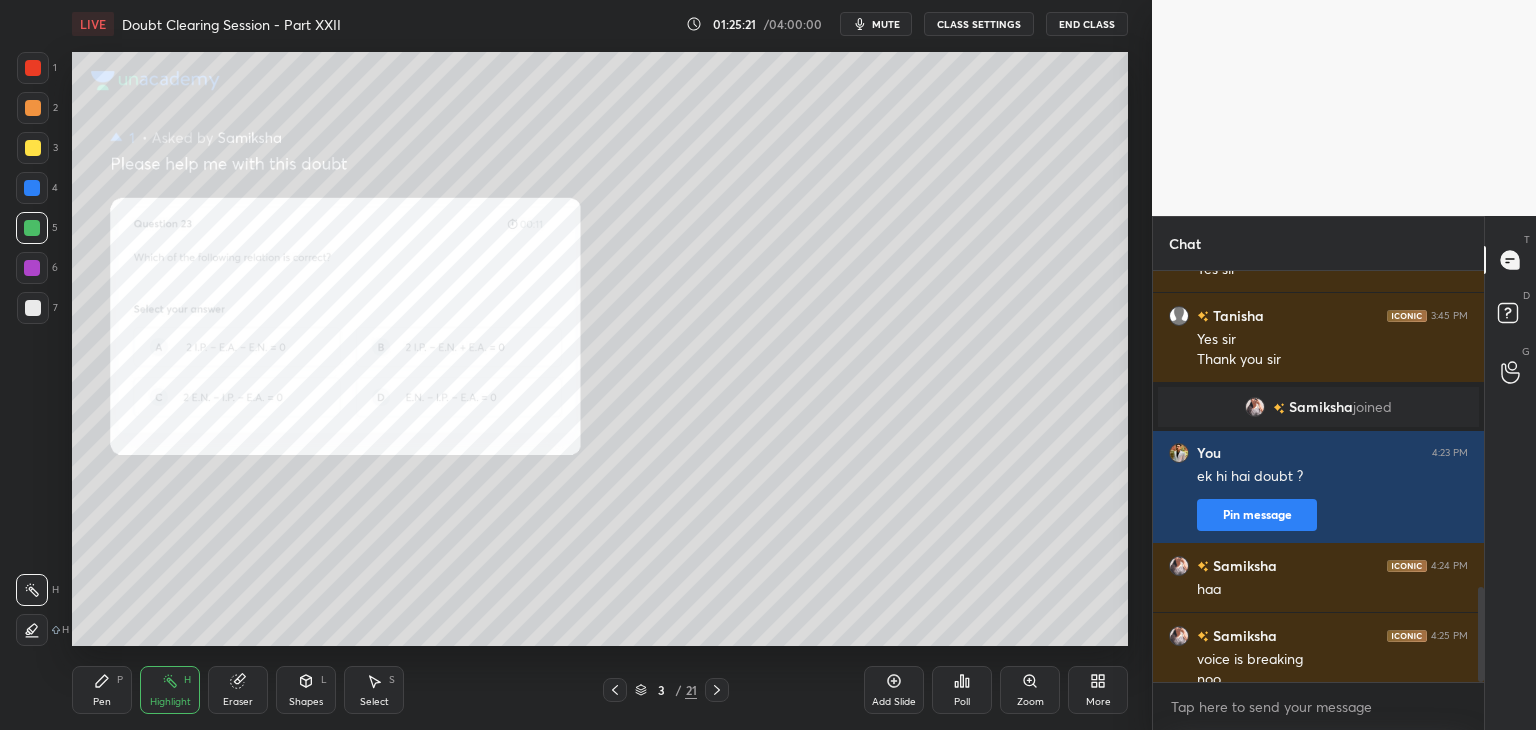 scroll, scrollTop: 1364, scrollLeft: 0, axis: vertical 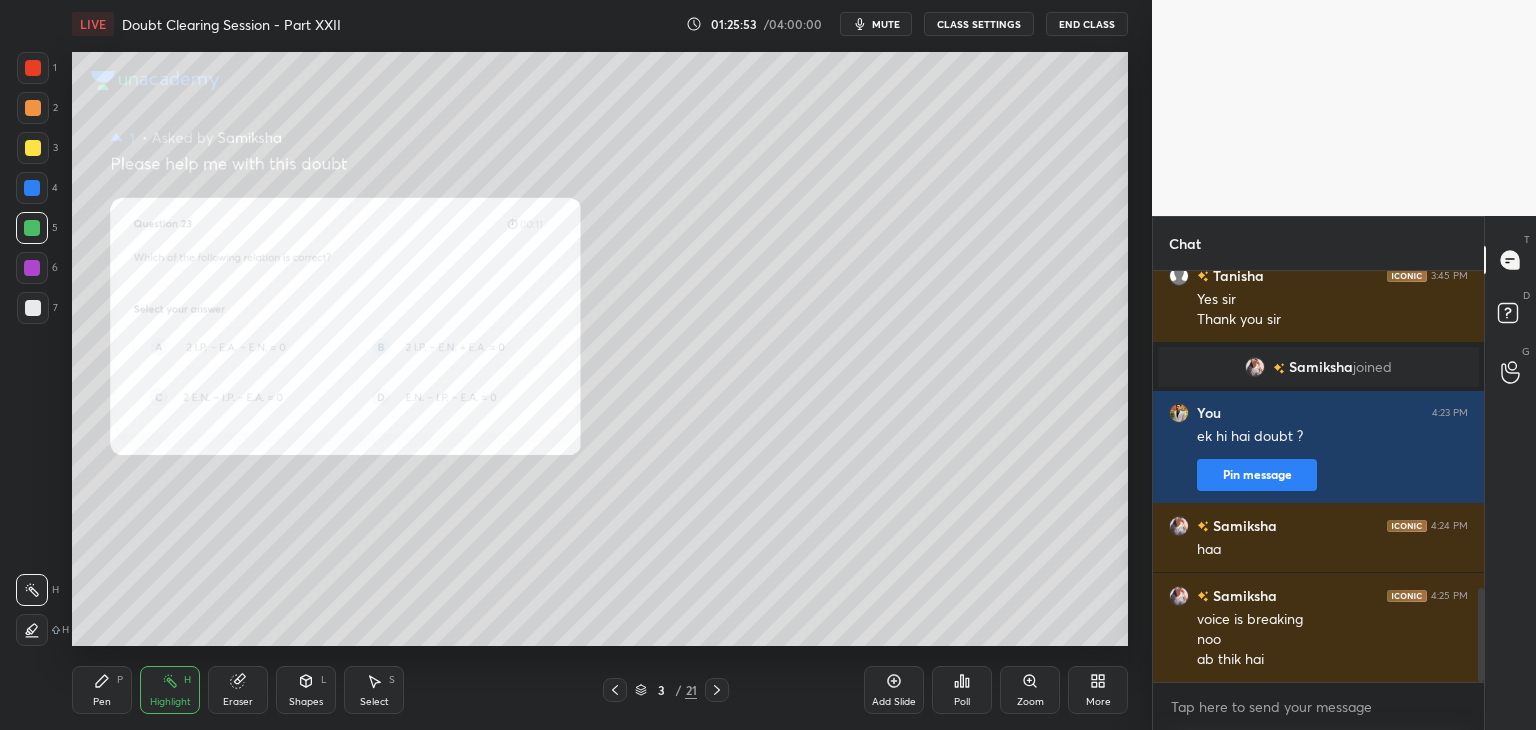 click on "Pen P" at bounding box center (102, 690) 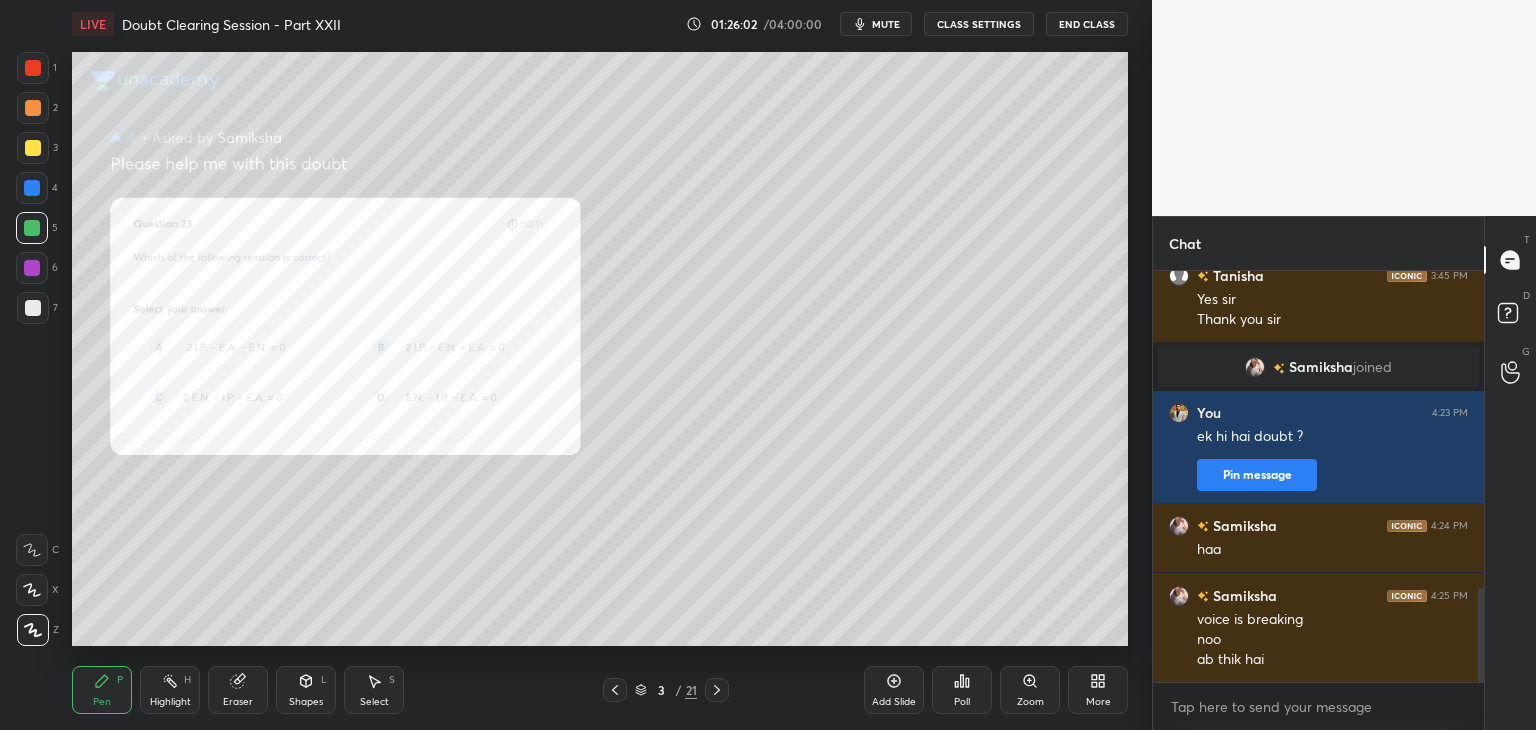 click at bounding box center [33, 108] 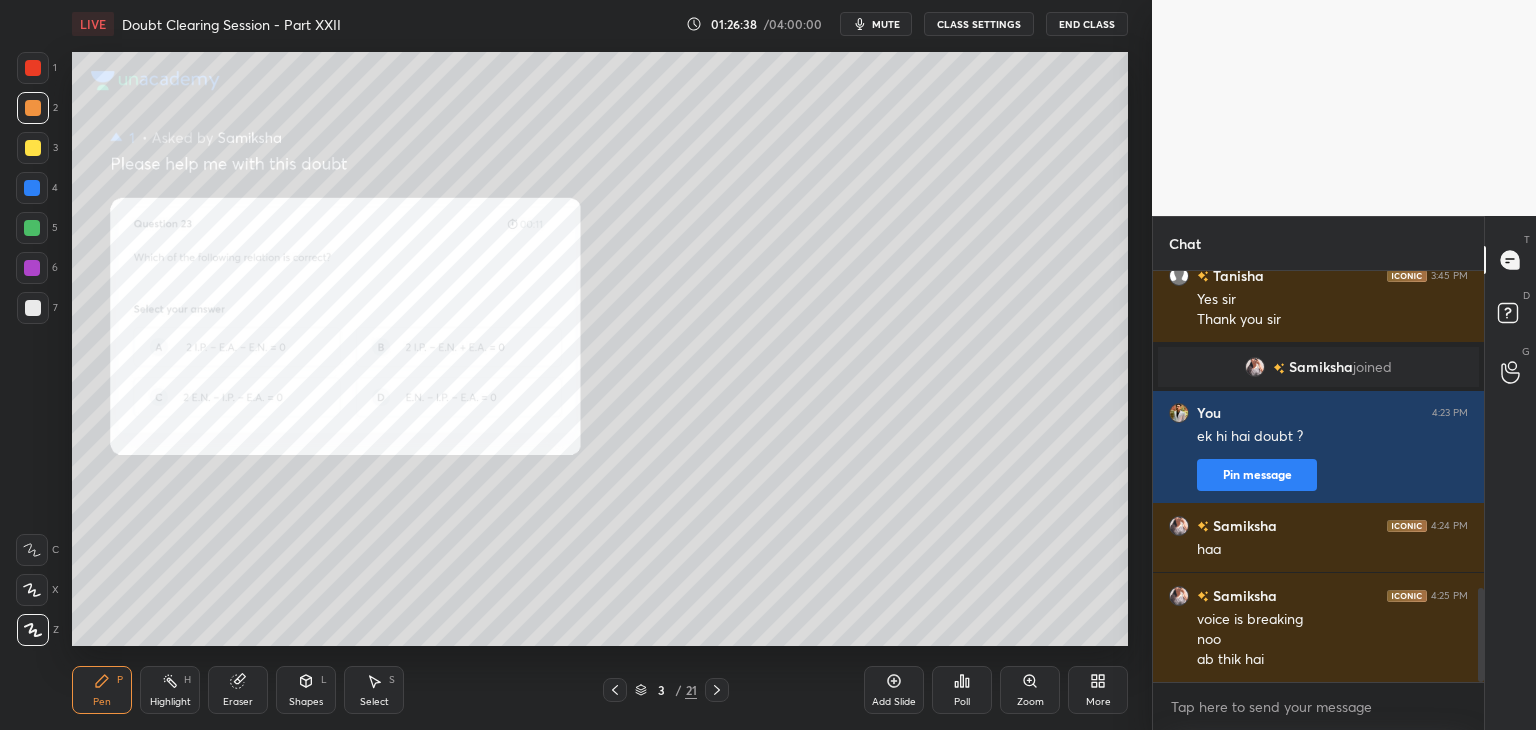 click at bounding box center (33, 308) 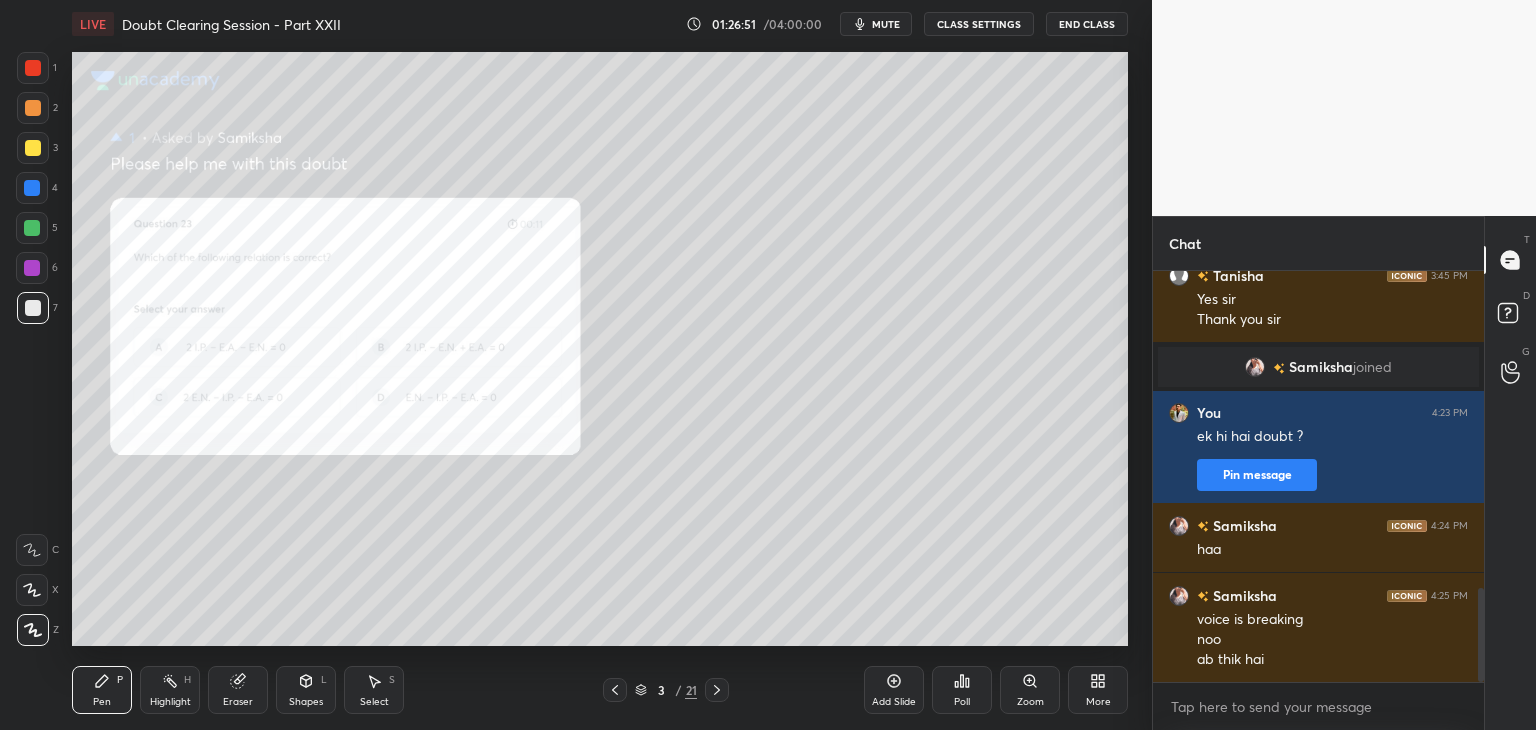 click at bounding box center (33, 68) 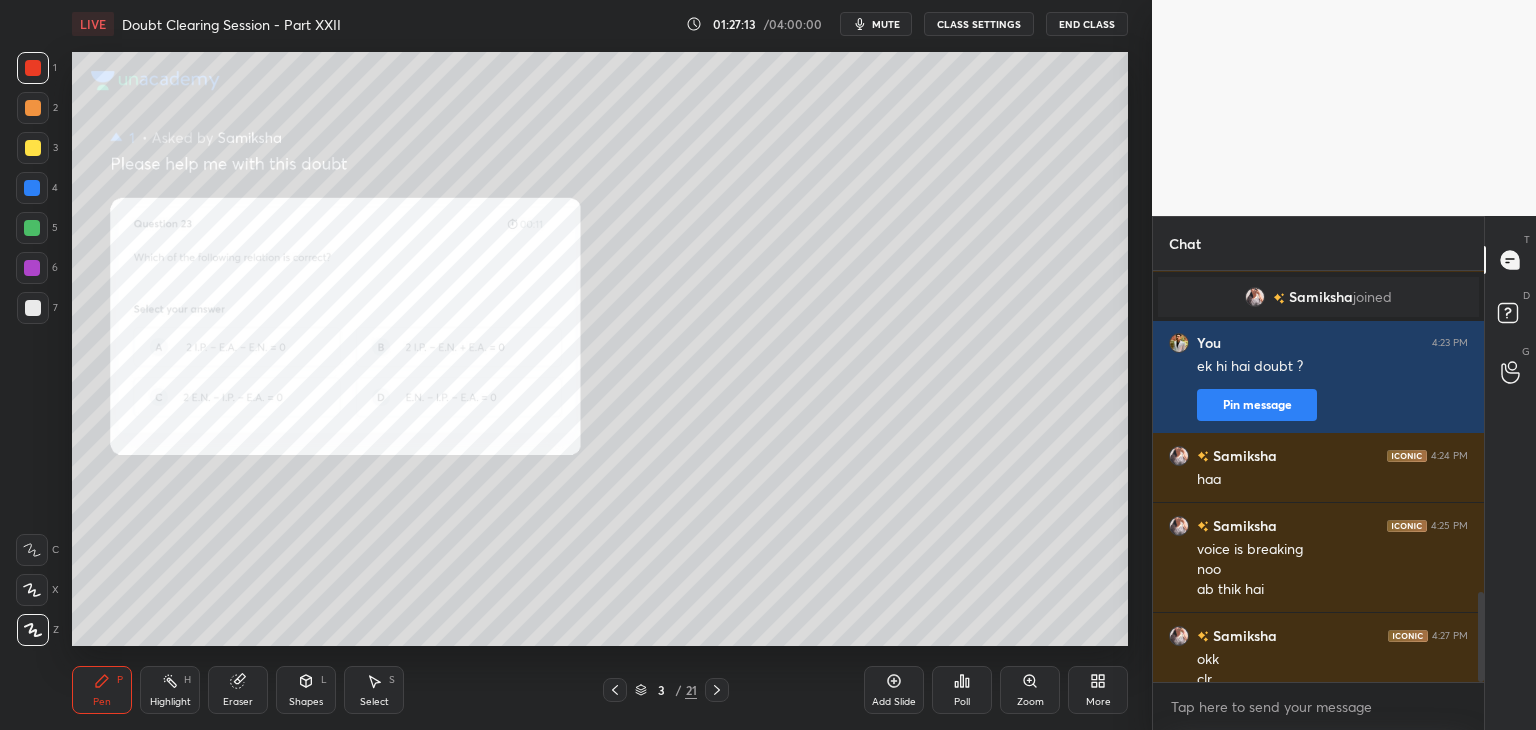 scroll, scrollTop: 1474, scrollLeft: 0, axis: vertical 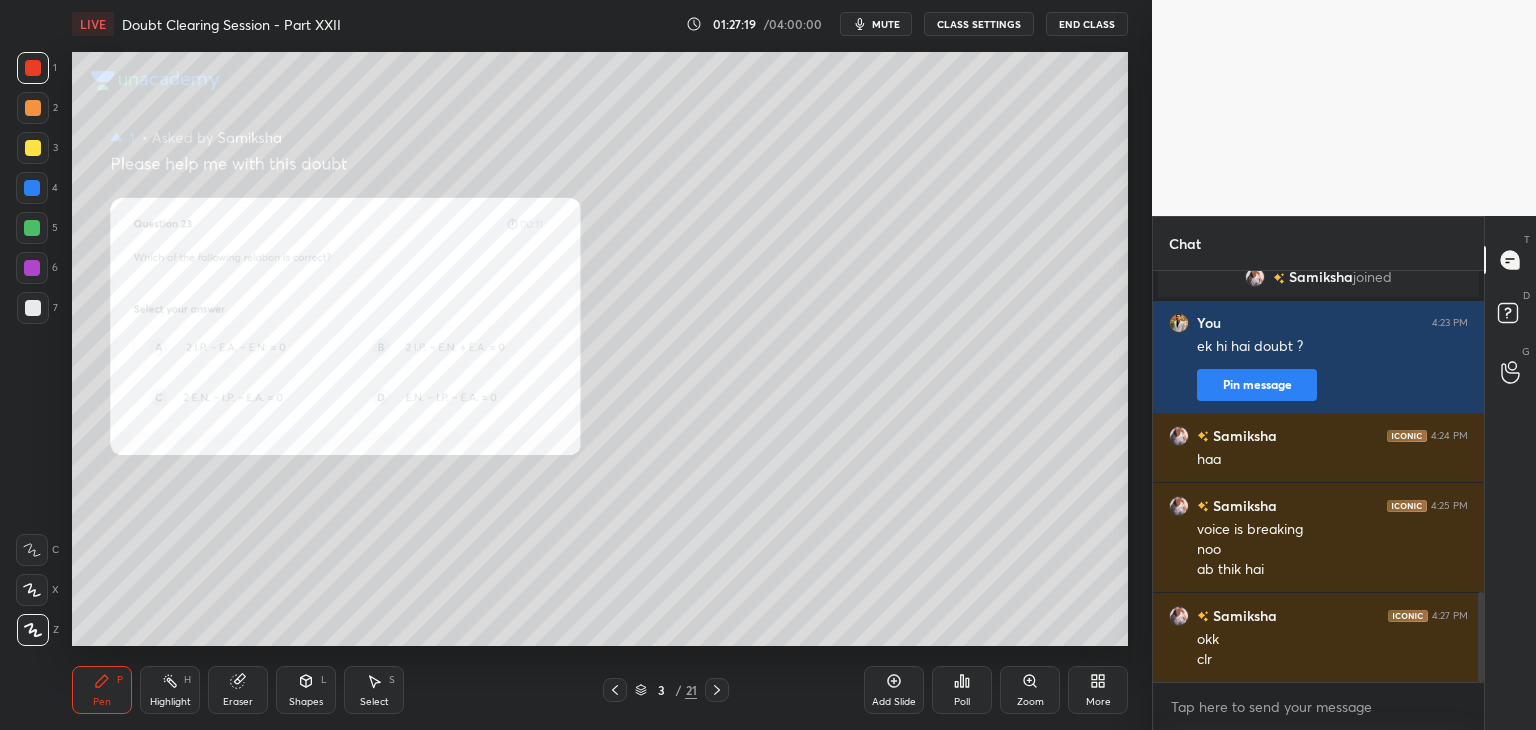 click 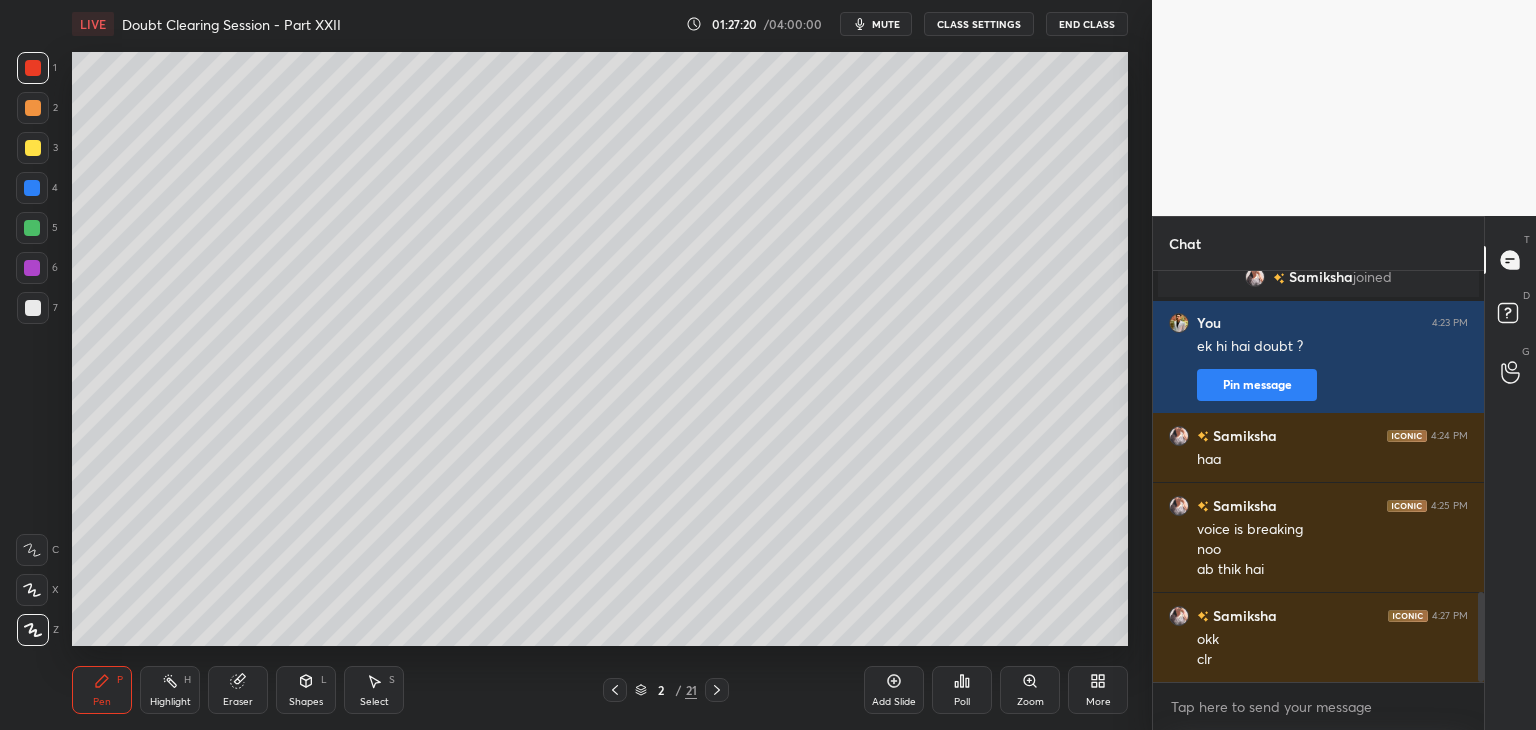 click on "Highlight" at bounding box center [170, 702] 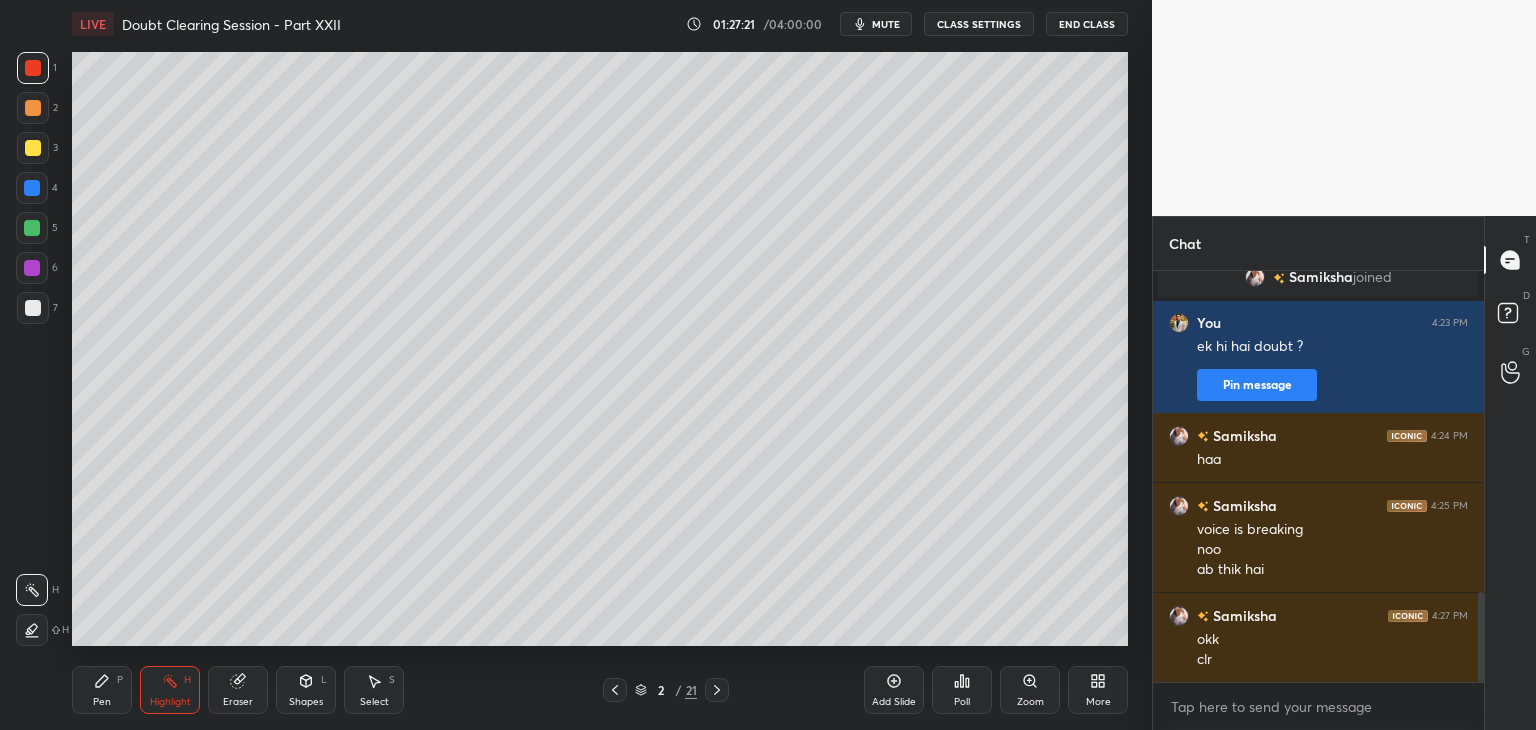 click on "LIVE Doubt Clearing Session - Part XXII 01:27:21 /  04:00:00 mute CLASS SETTINGS End Class" at bounding box center (600, 24) 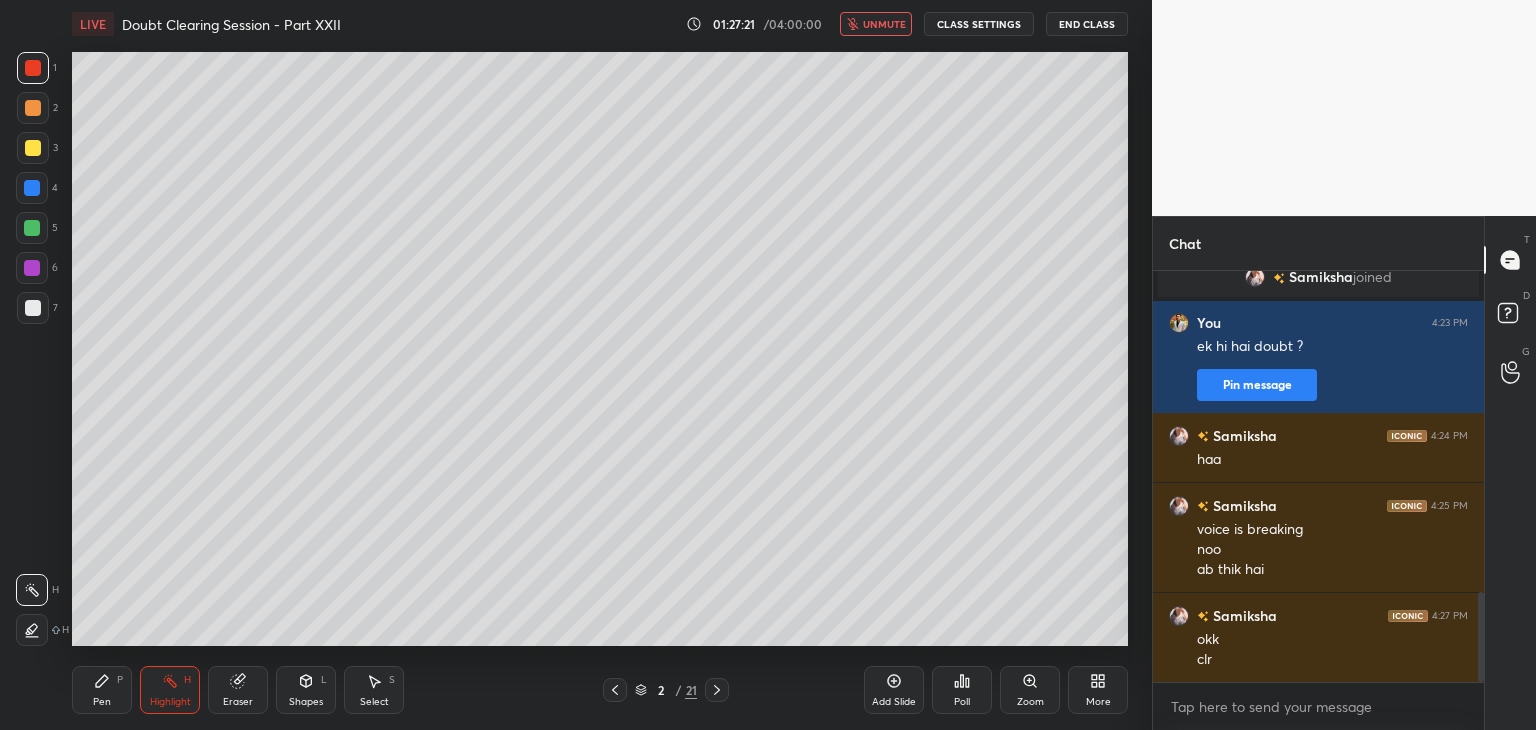 click on "CLASS SETTINGS" at bounding box center (979, 24) 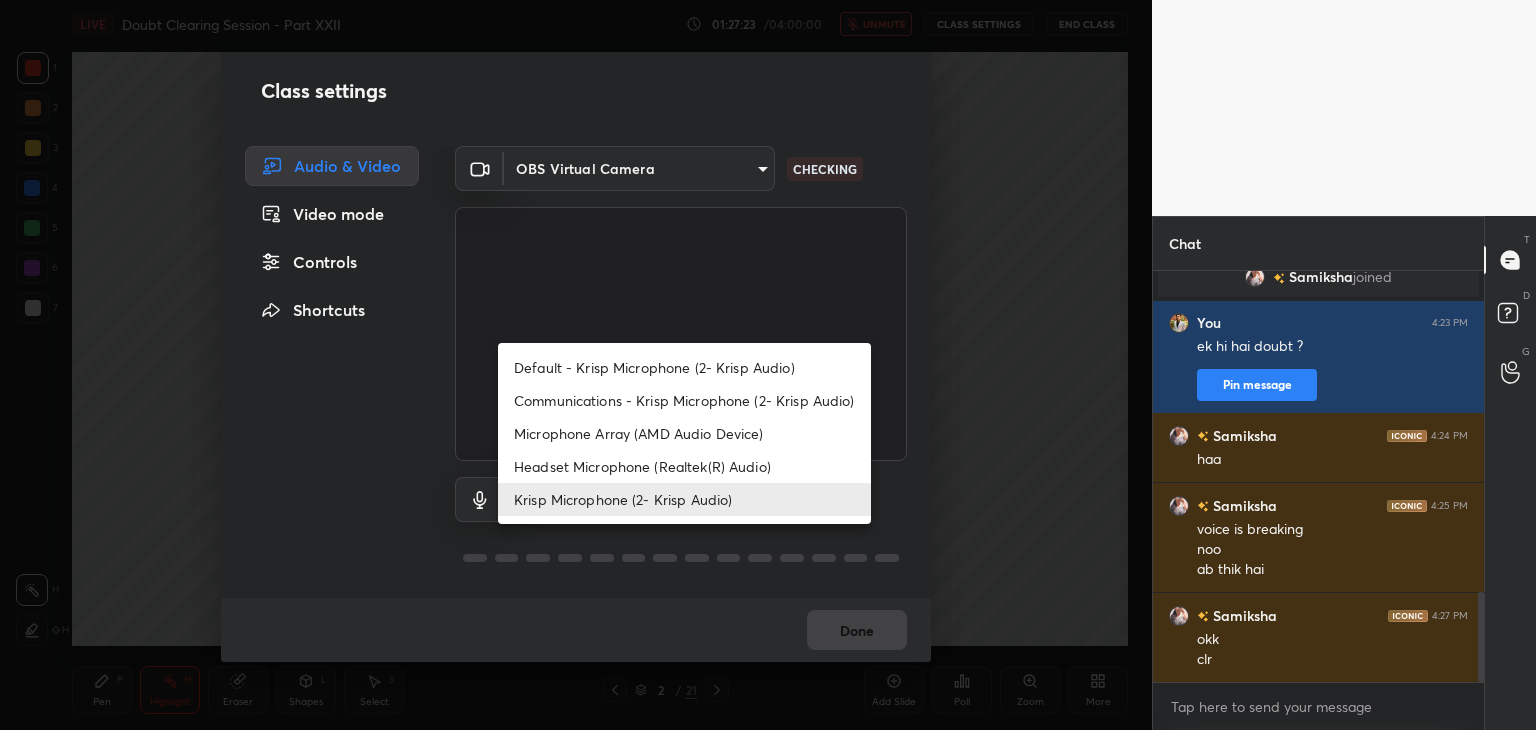 click on "1 2 3 4 5 6 7 C X Z C X Z E E Erase all   H H LIVE Doubt Clearing Session - Part XXII 01:27:23 /  04:00:00 unmute CLASS SETTINGS End Class Setting up your live class Poll for   secs No correct answer Start poll Back Doubt Clearing Session - Part XXII • L2 of Doubt Clearing Course on Chemistry for NEET UG - Part I Faisal Rathore Pen P Highlight H Eraser Shapes L Select S 2 / 21 Add Slide Poll Zoom More Chat Tanisha 3:45 PM Yes sir Thank you sir Samiksha  joined You 4:23 PM ek hi hai doubt ? Pin message Samiksha 4:24 PM haa Samiksha 4:25 PM voice is breaking noo ab thik hai Samiksha 4:27 PM okk clr JUMP TO LATEST Enable hand raising Enable raise hand to speak to learners. Once enabled, chat will be turned off temporarily. Enable x   introducing Raise a hand with a doubt Now learners can raise their hand along with a doubt  How it works? Doubts asked by learners will show up here NEW DOUBTS ASKED No one has raised a hand yet Can't raise hand Got it T Messages (T) D Doubts (D) G Raise Hand (G) Report an issue" at bounding box center (768, 365) 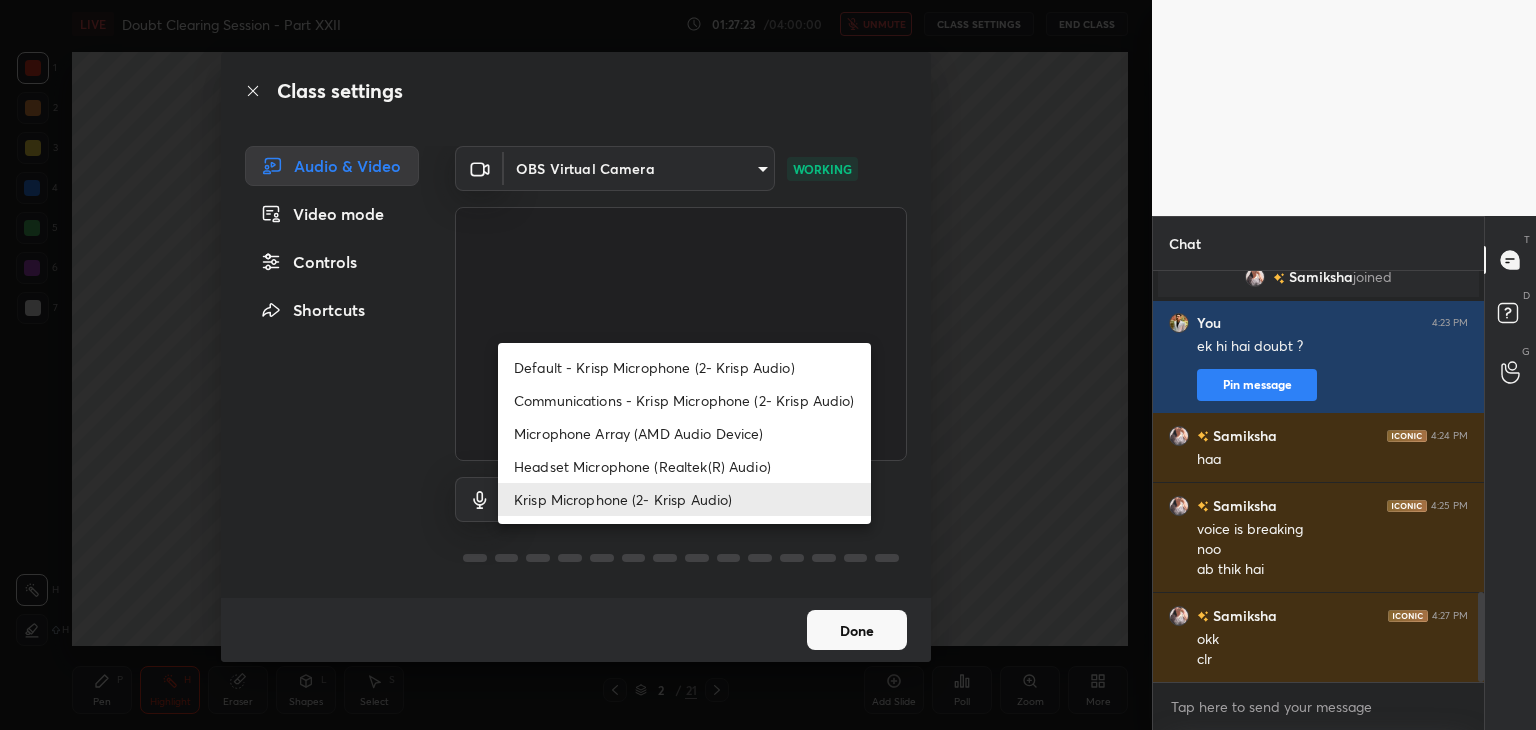 click on "Microphone Array (AMD Audio Device)" at bounding box center (684, 433) 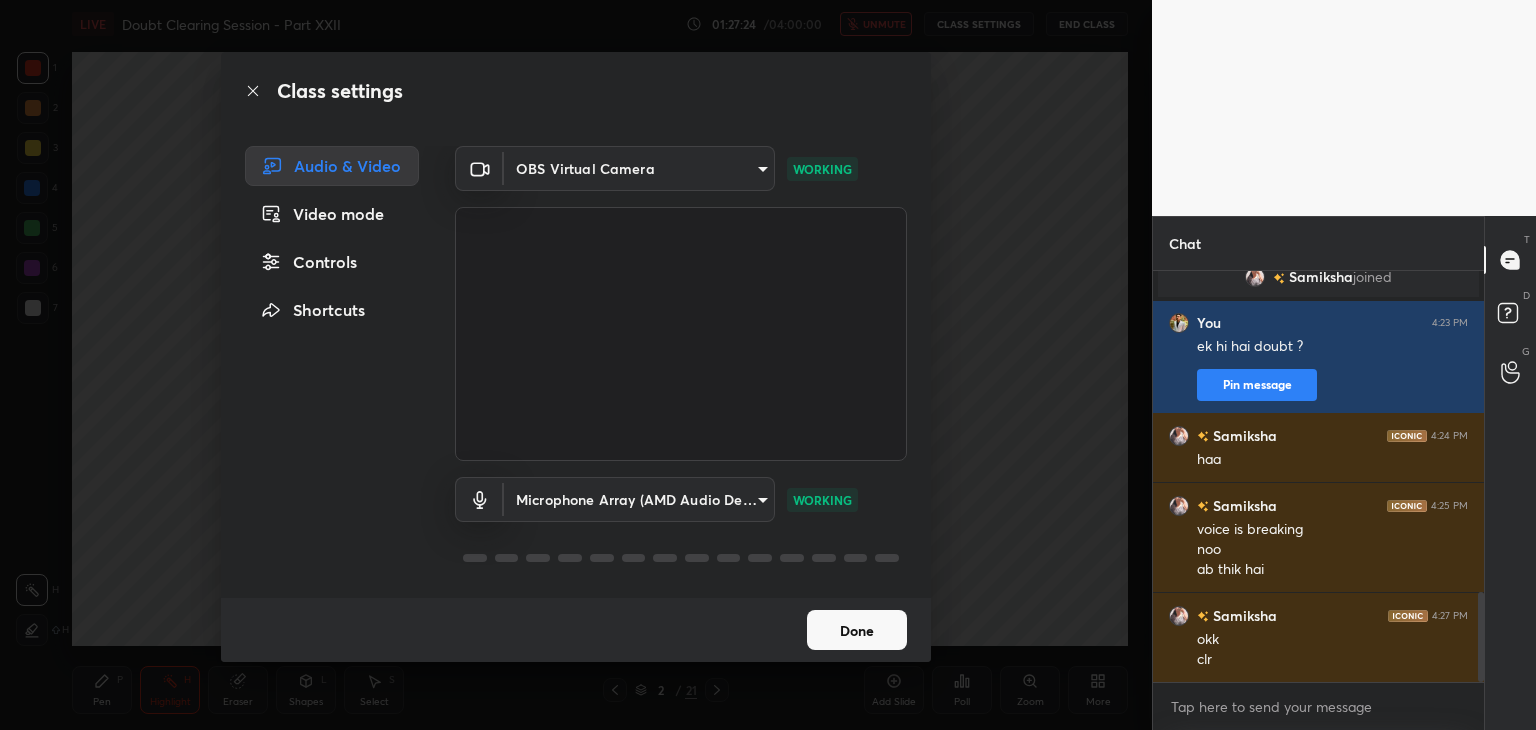 type on "36a25cc21327ee32b46c9c9572be920459d1035bdb3abd43b5dc39ed5823f10e" 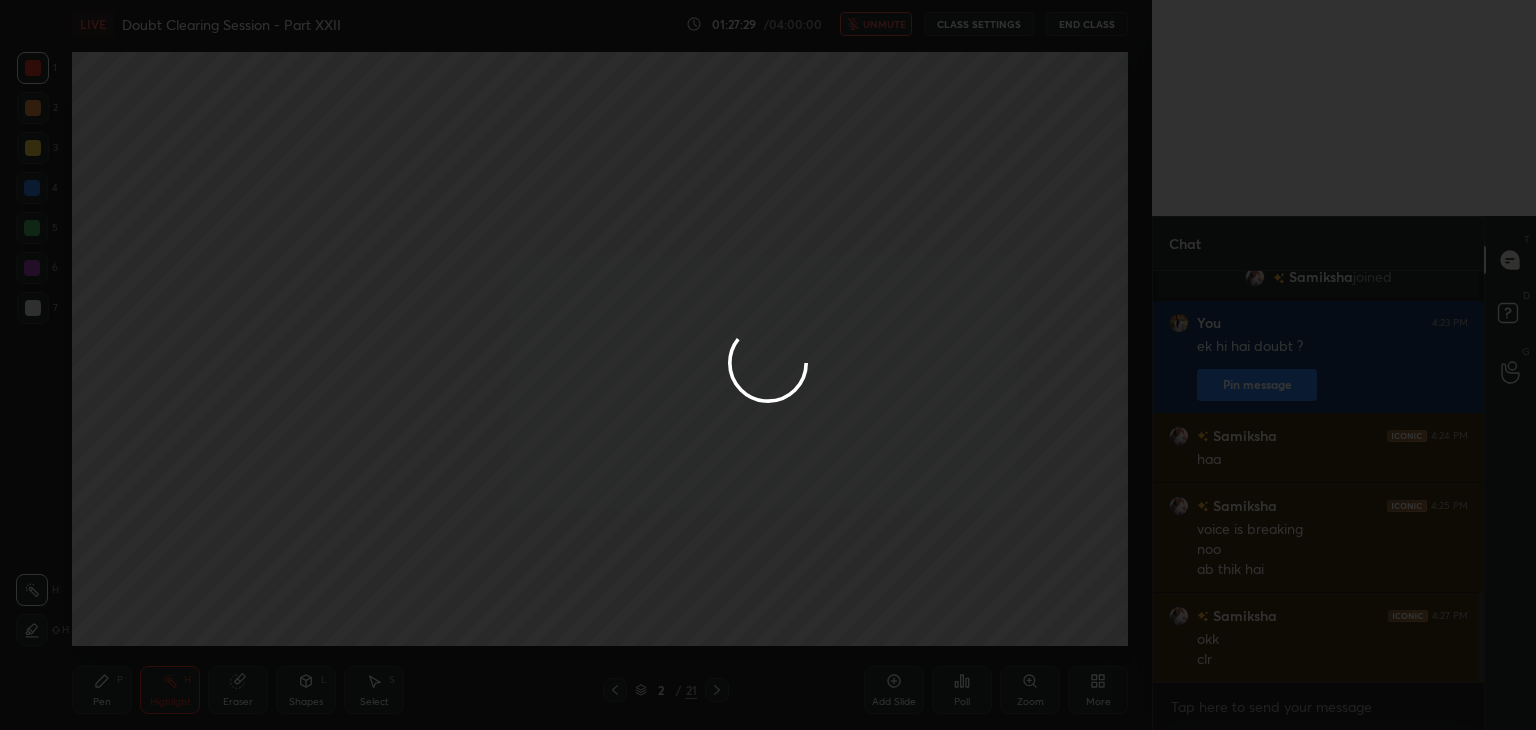 click at bounding box center (768, 365) 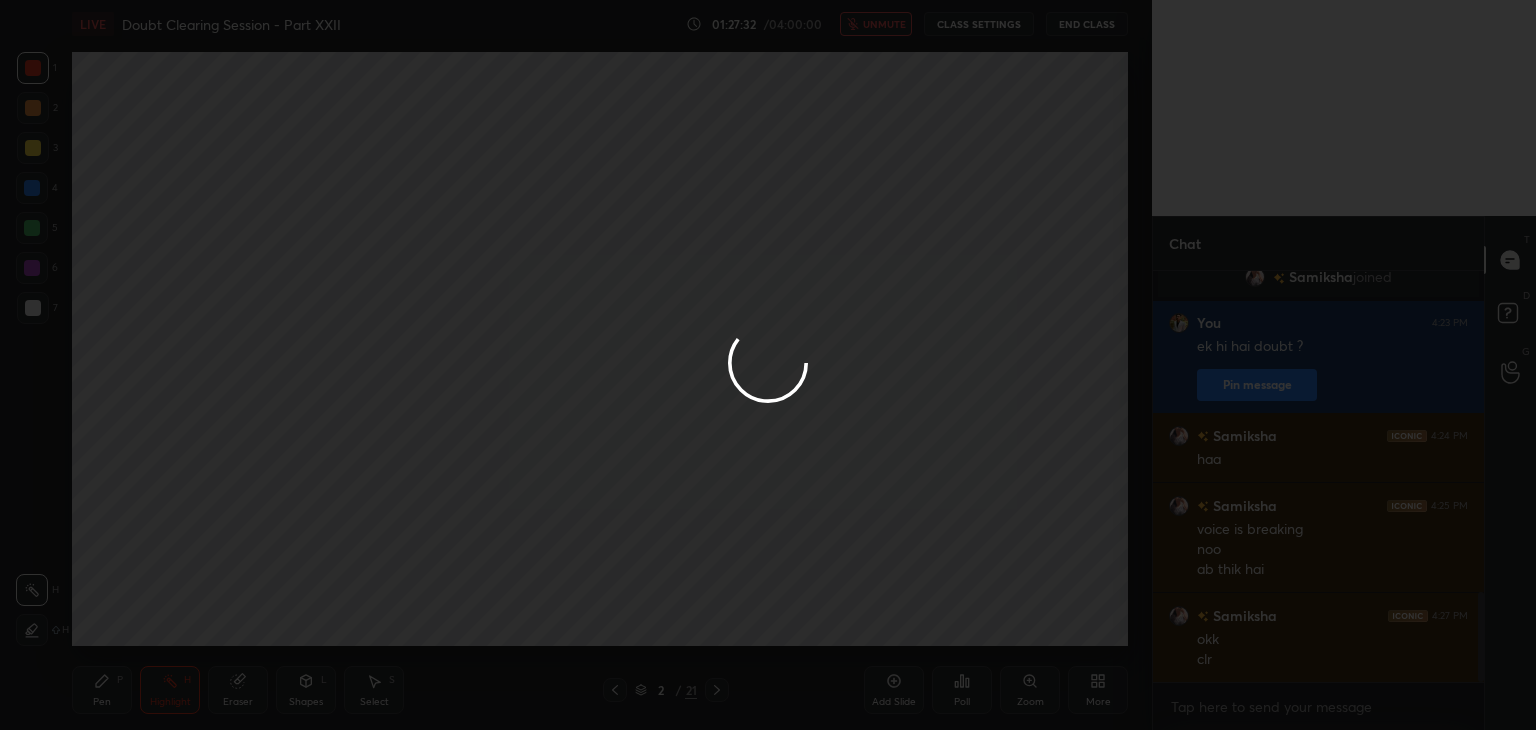click at bounding box center (768, 365) 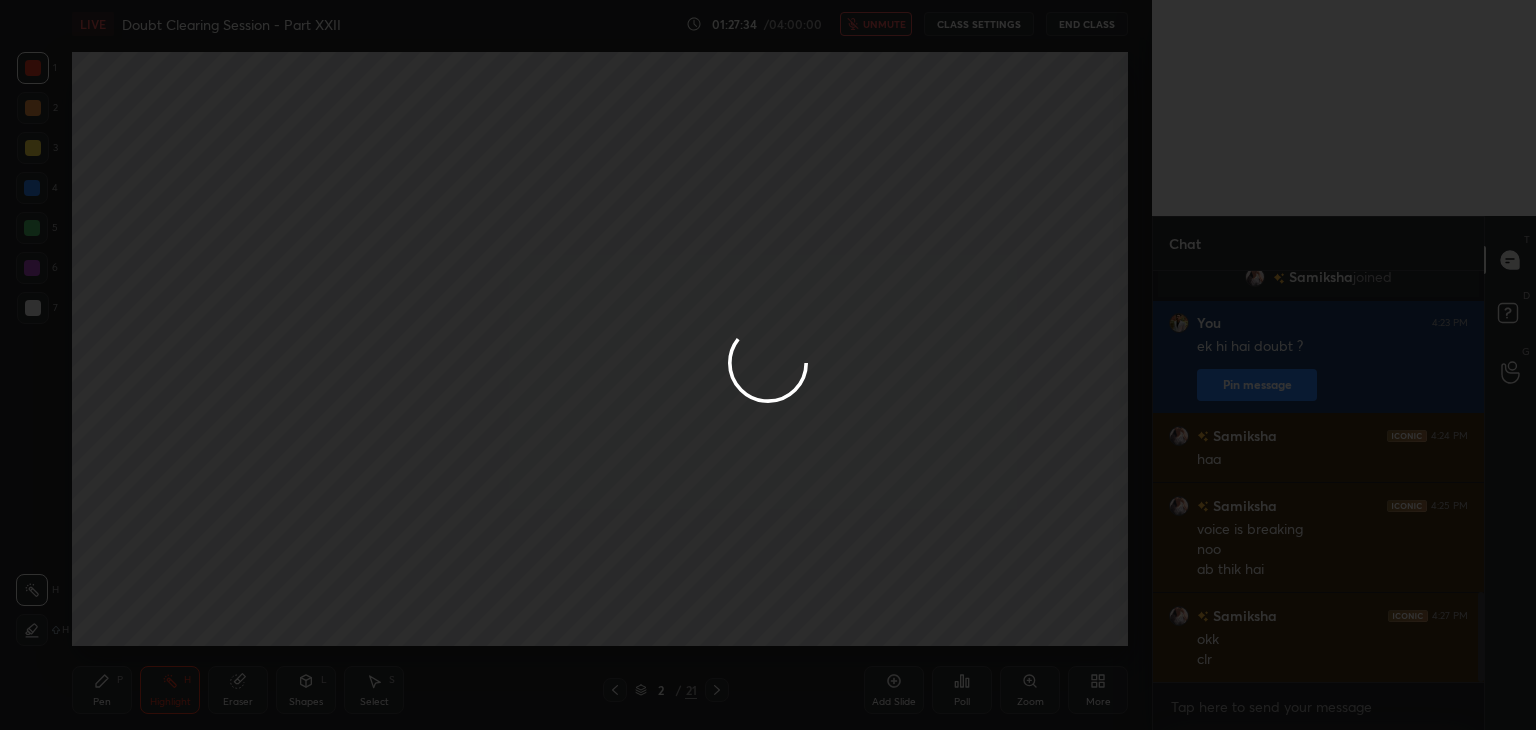 click at bounding box center (768, 365) 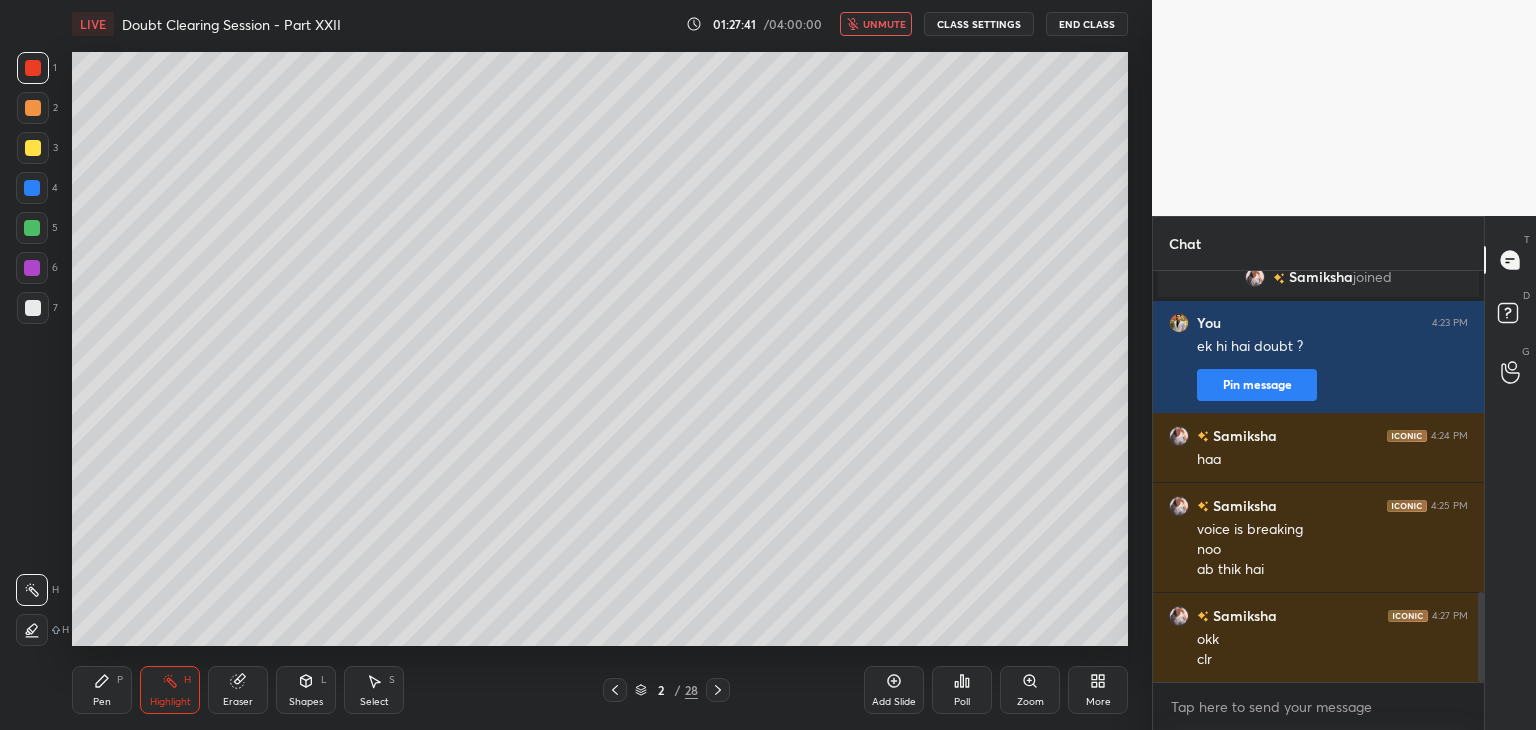 click on "unmute" at bounding box center [884, 24] 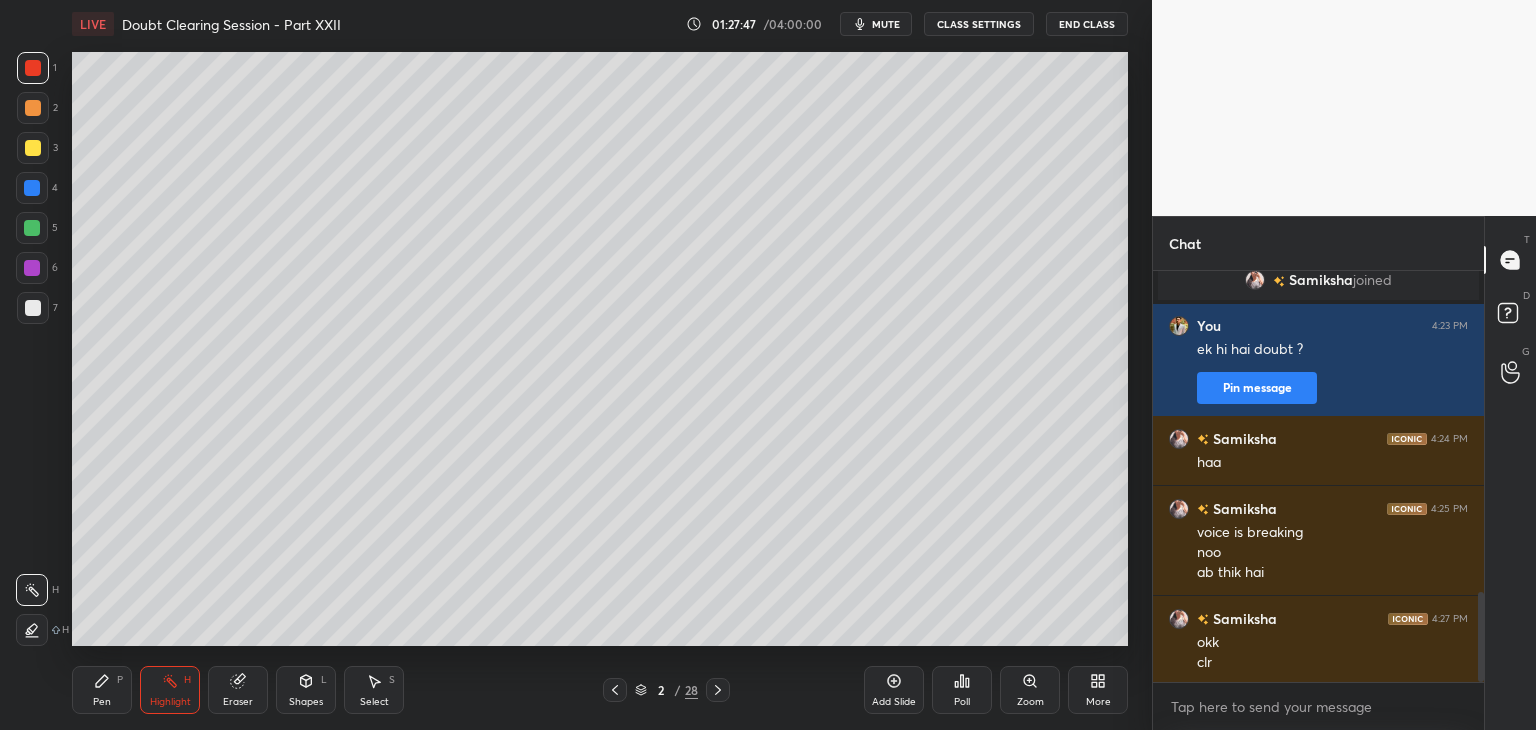 scroll, scrollTop: 1474, scrollLeft: 0, axis: vertical 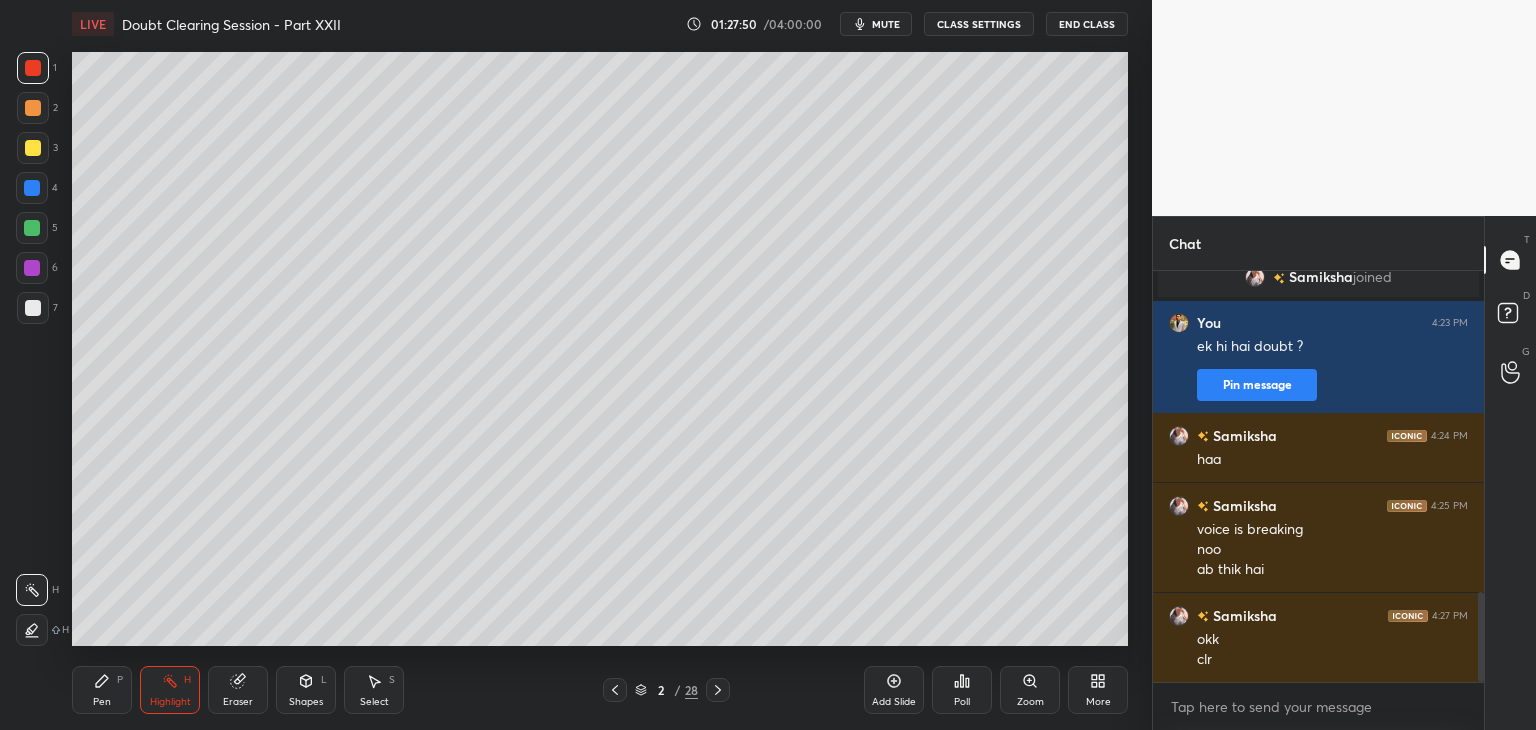 click at bounding box center (33, 308) 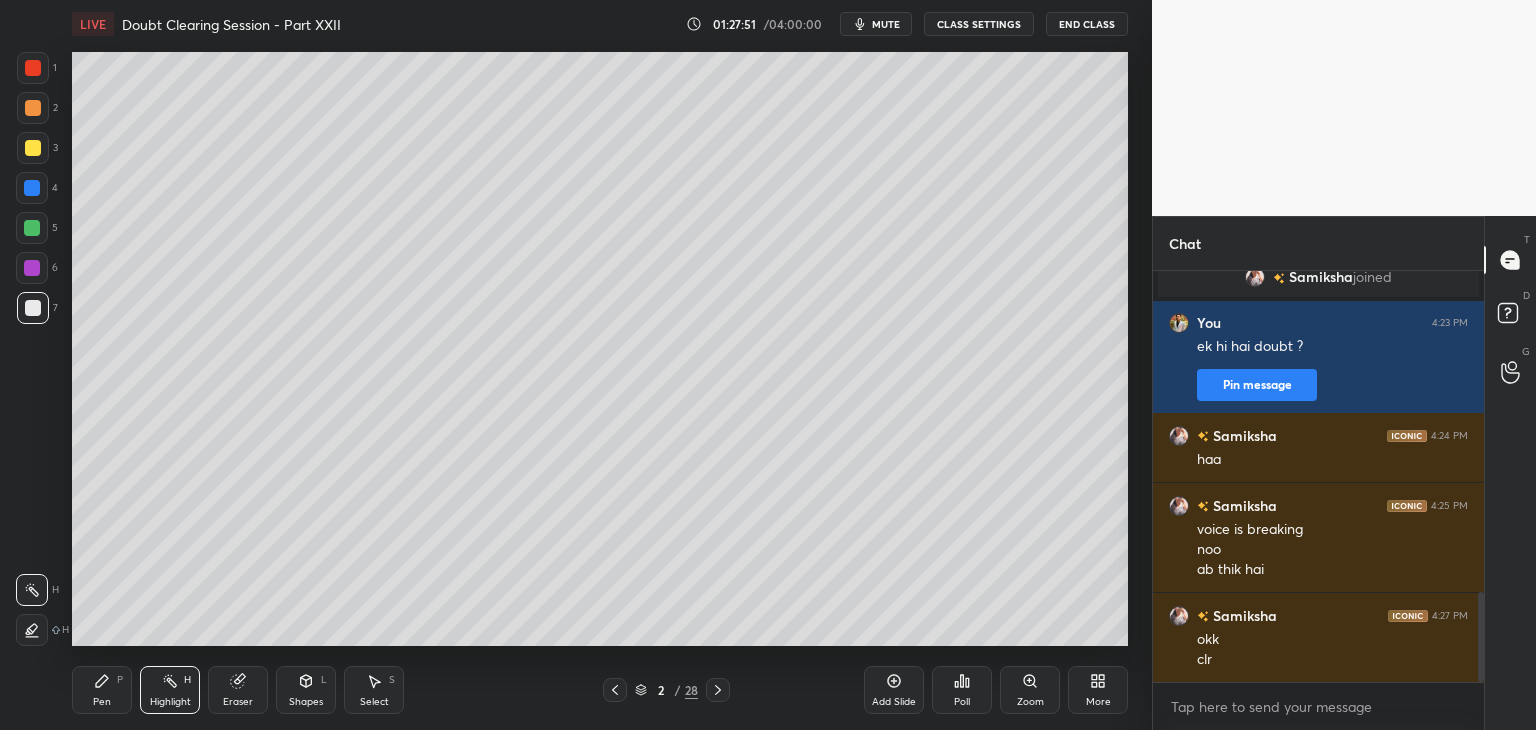 click on "P" at bounding box center (120, 680) 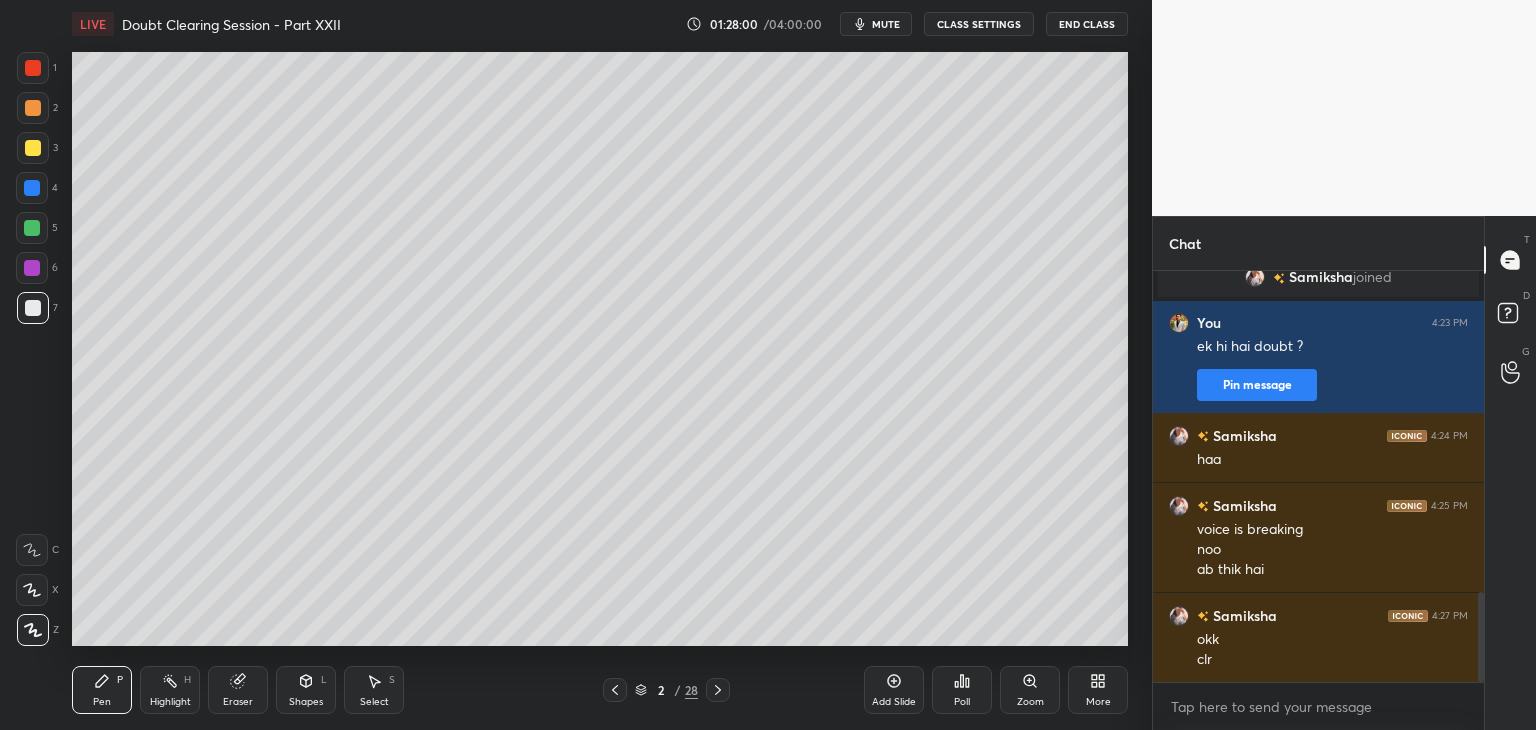 click at bounding box center [33, 148] 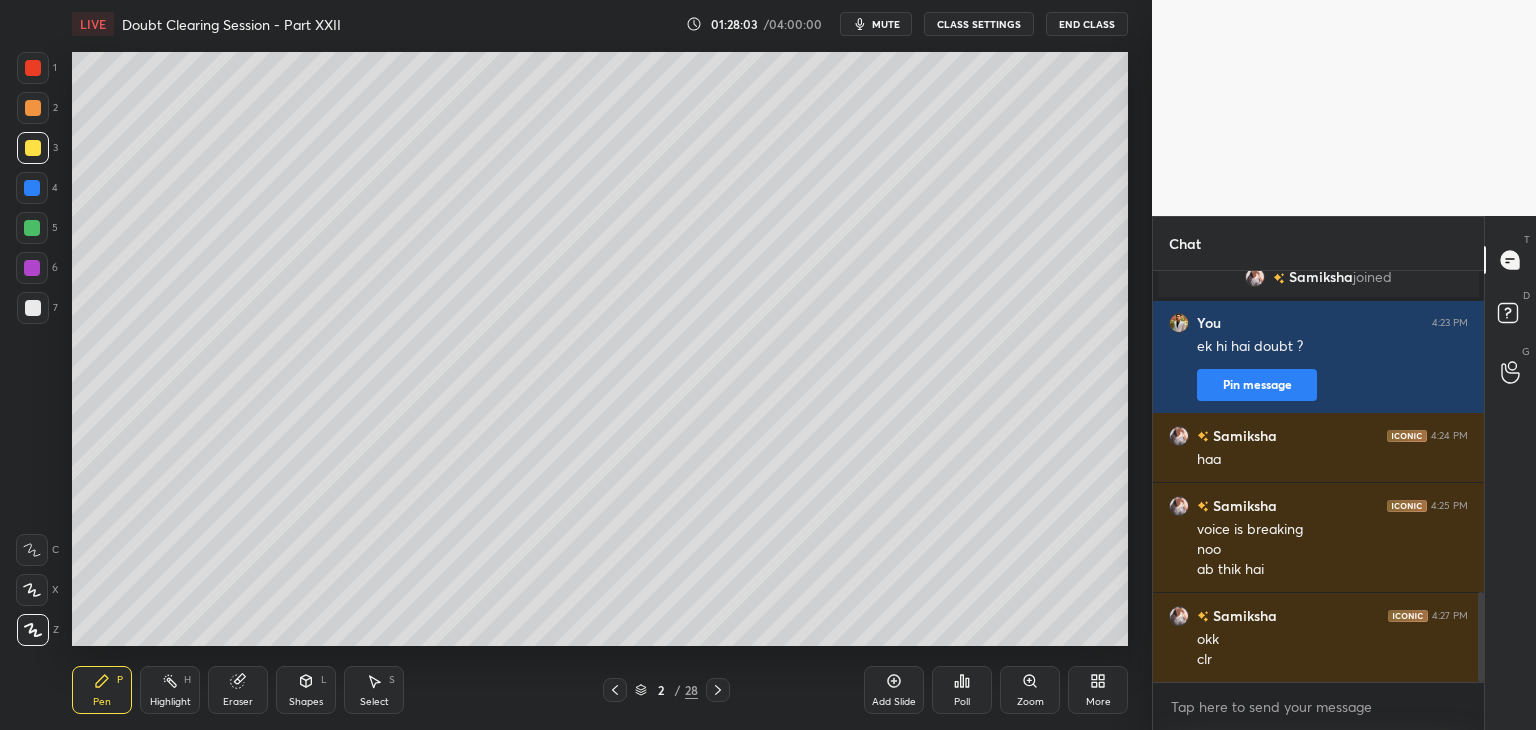 click on "Highlight H" at bounding box center (170, 690) 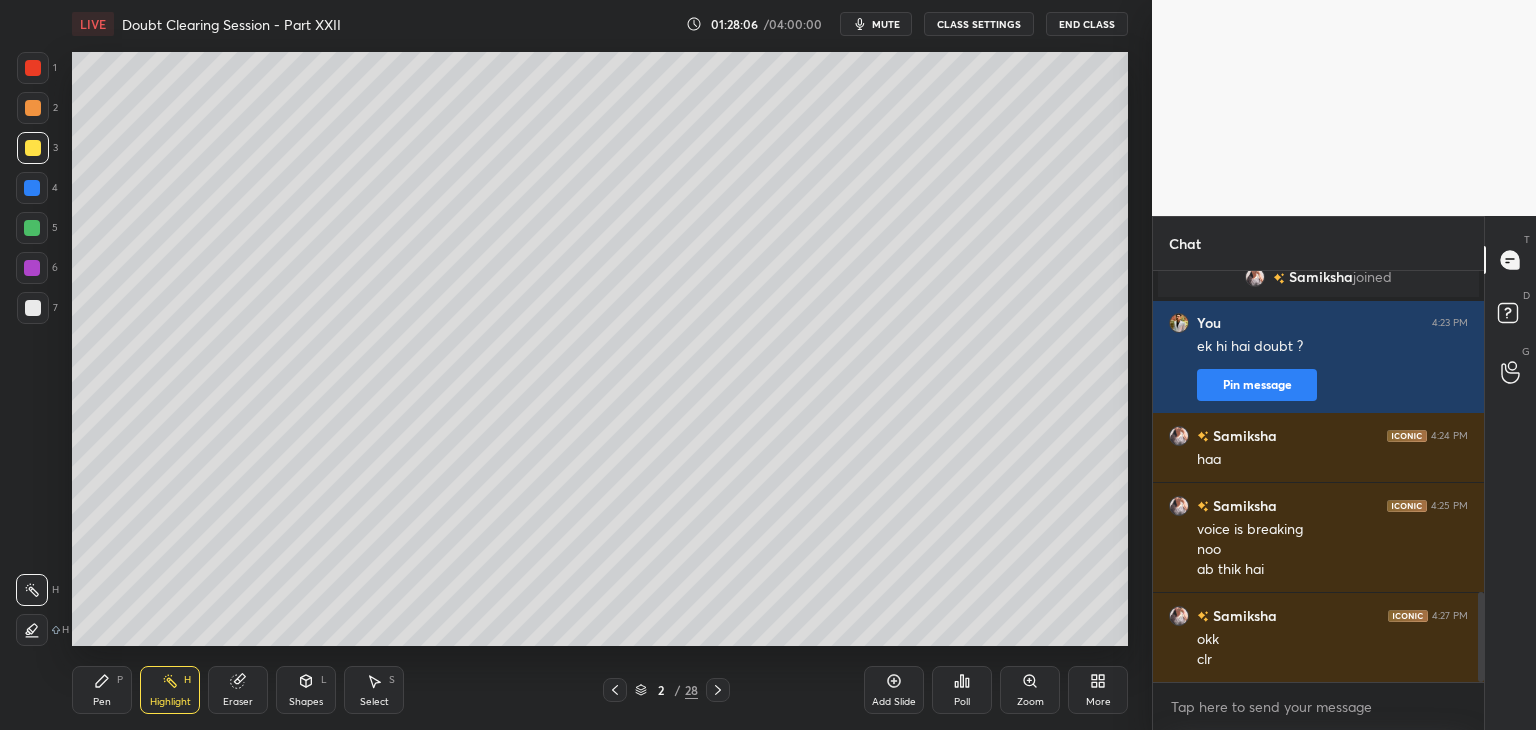 click on "Pen P" at bounding box center (102, 690) 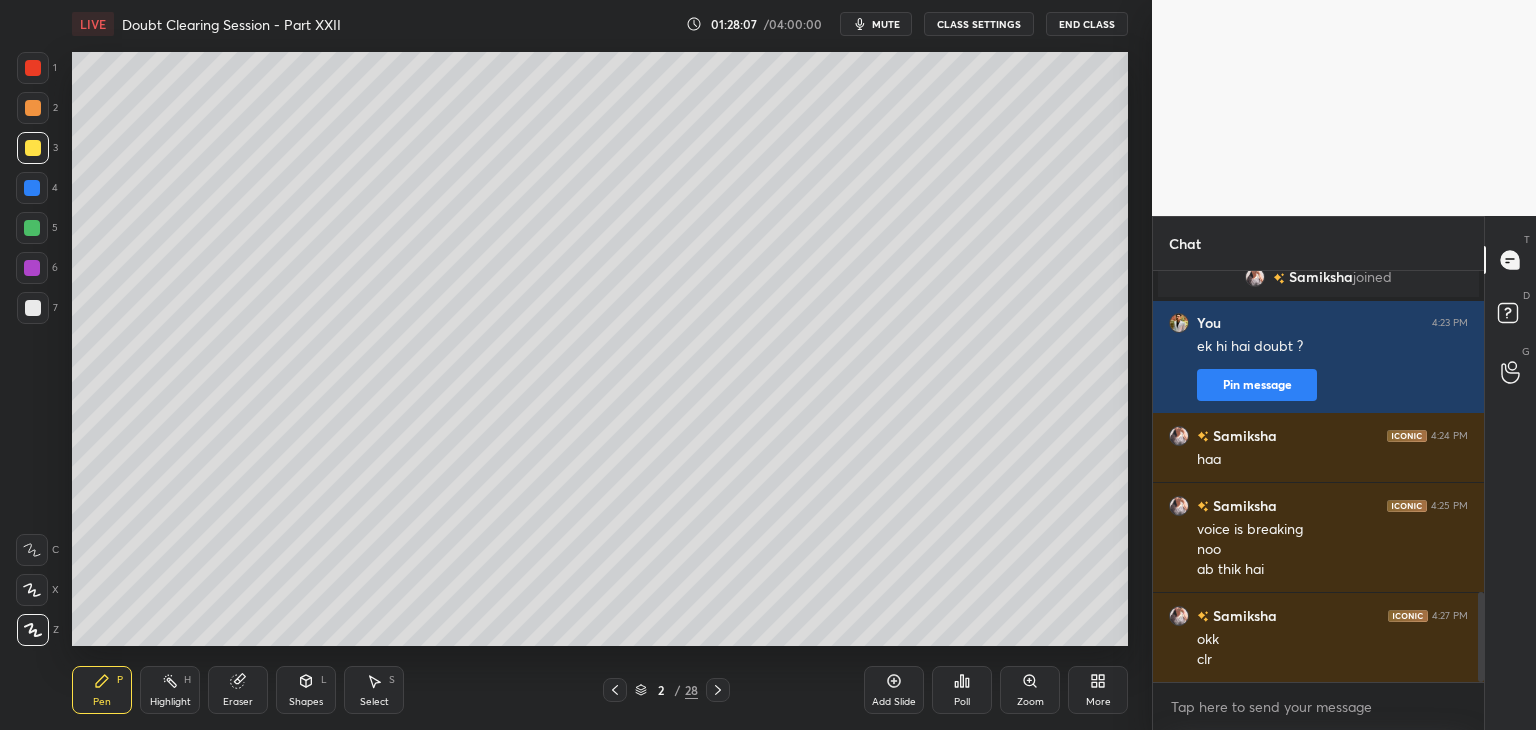 click on "Highlight H" at bounding box center [170, 690] 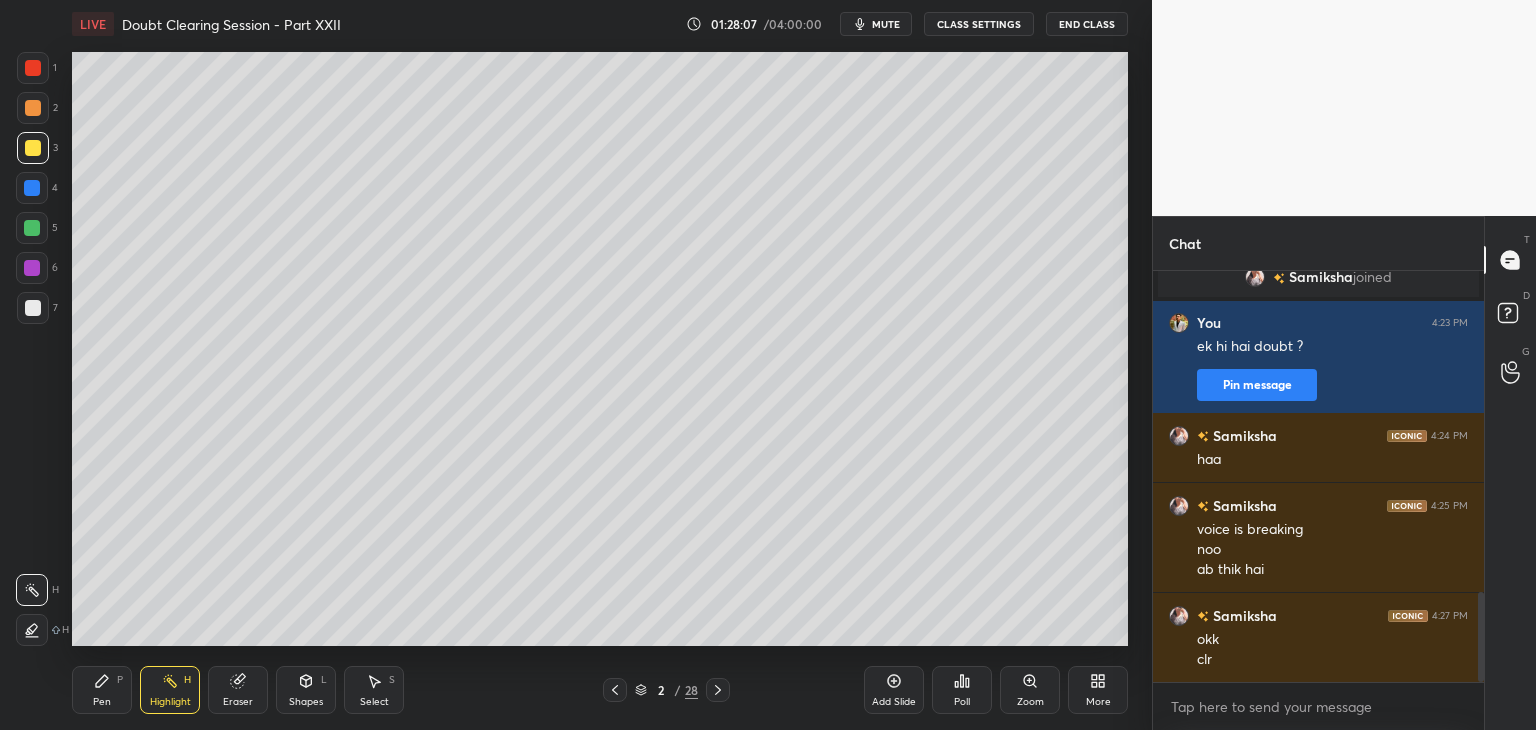 click on "Pen P" at bounding box center (102, 690) 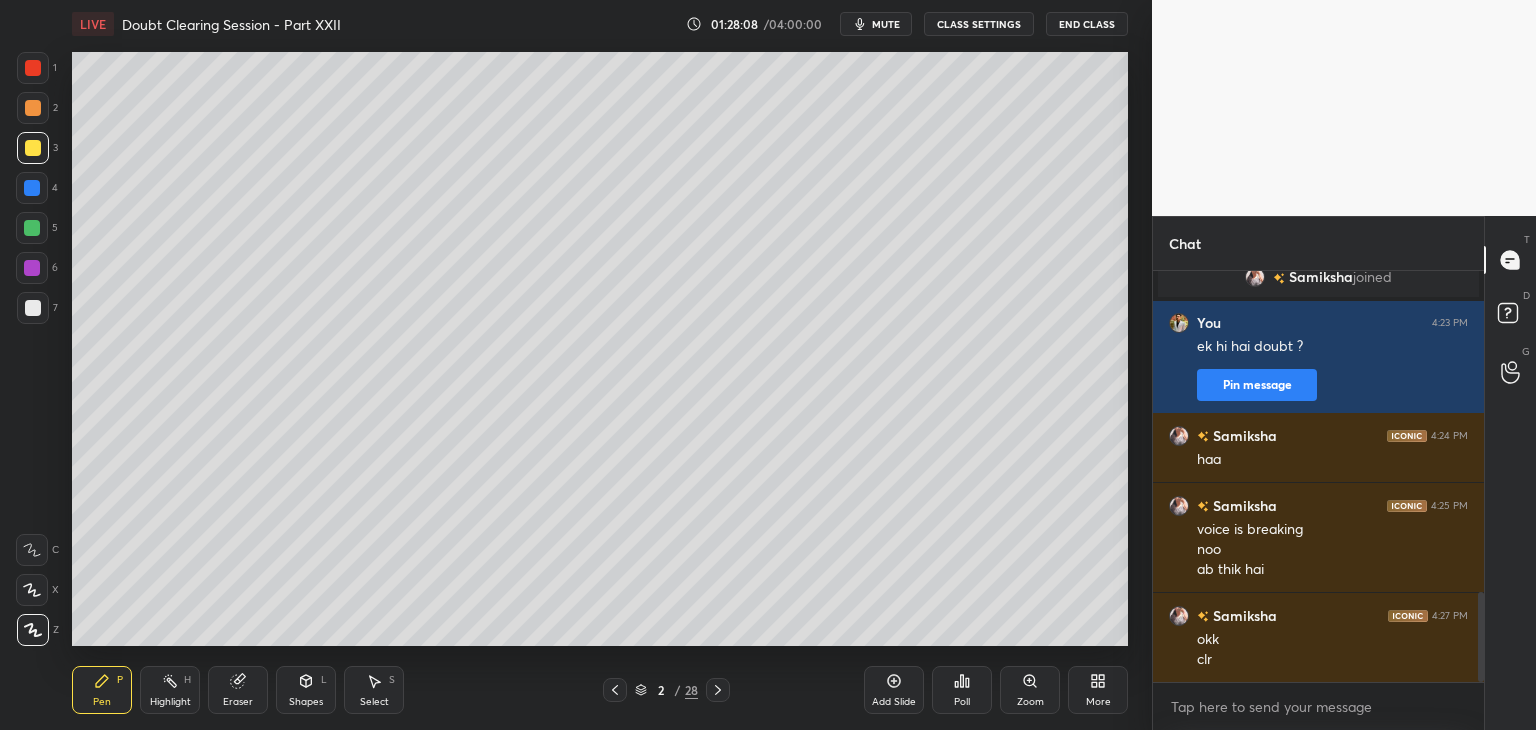 click 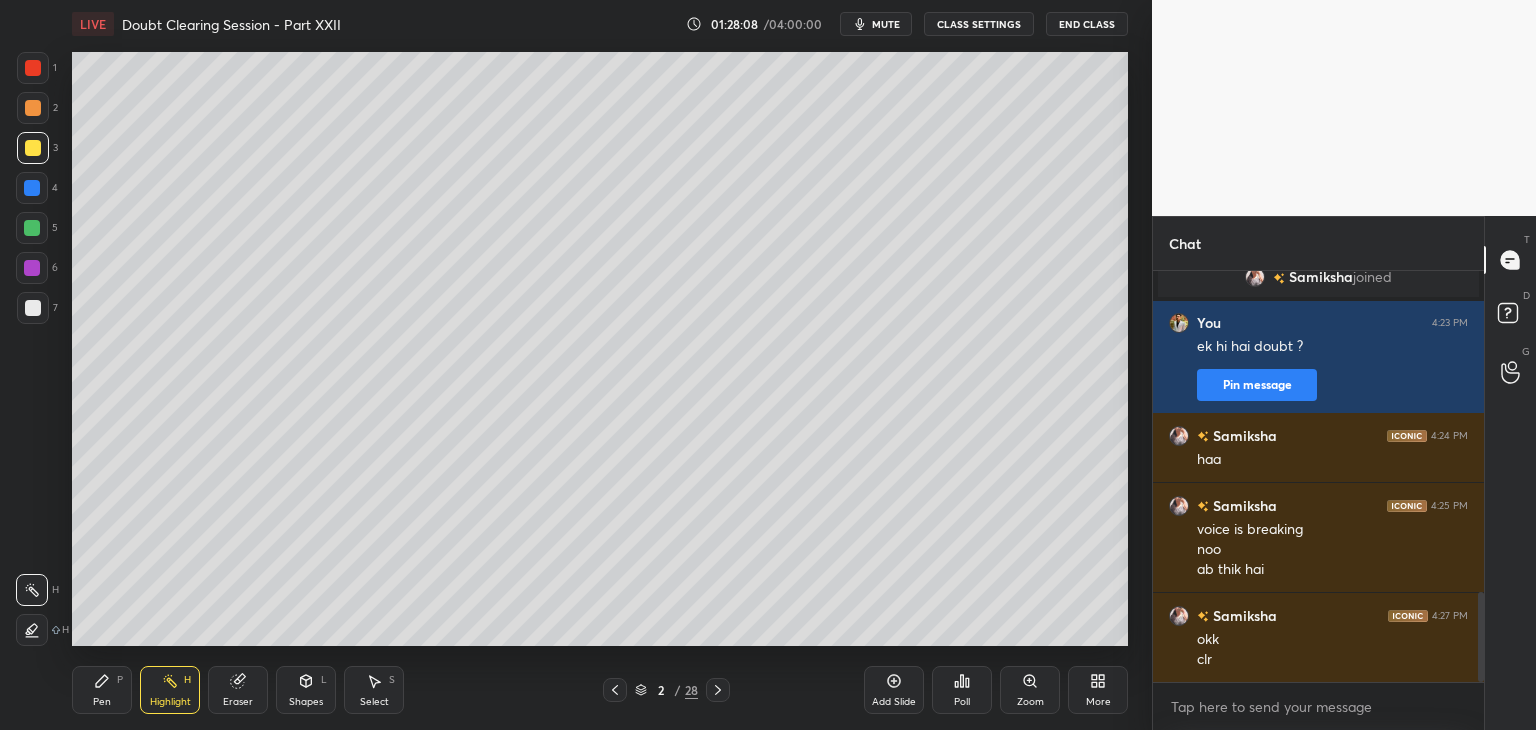 click on "P" at bounding box center [120, 680] 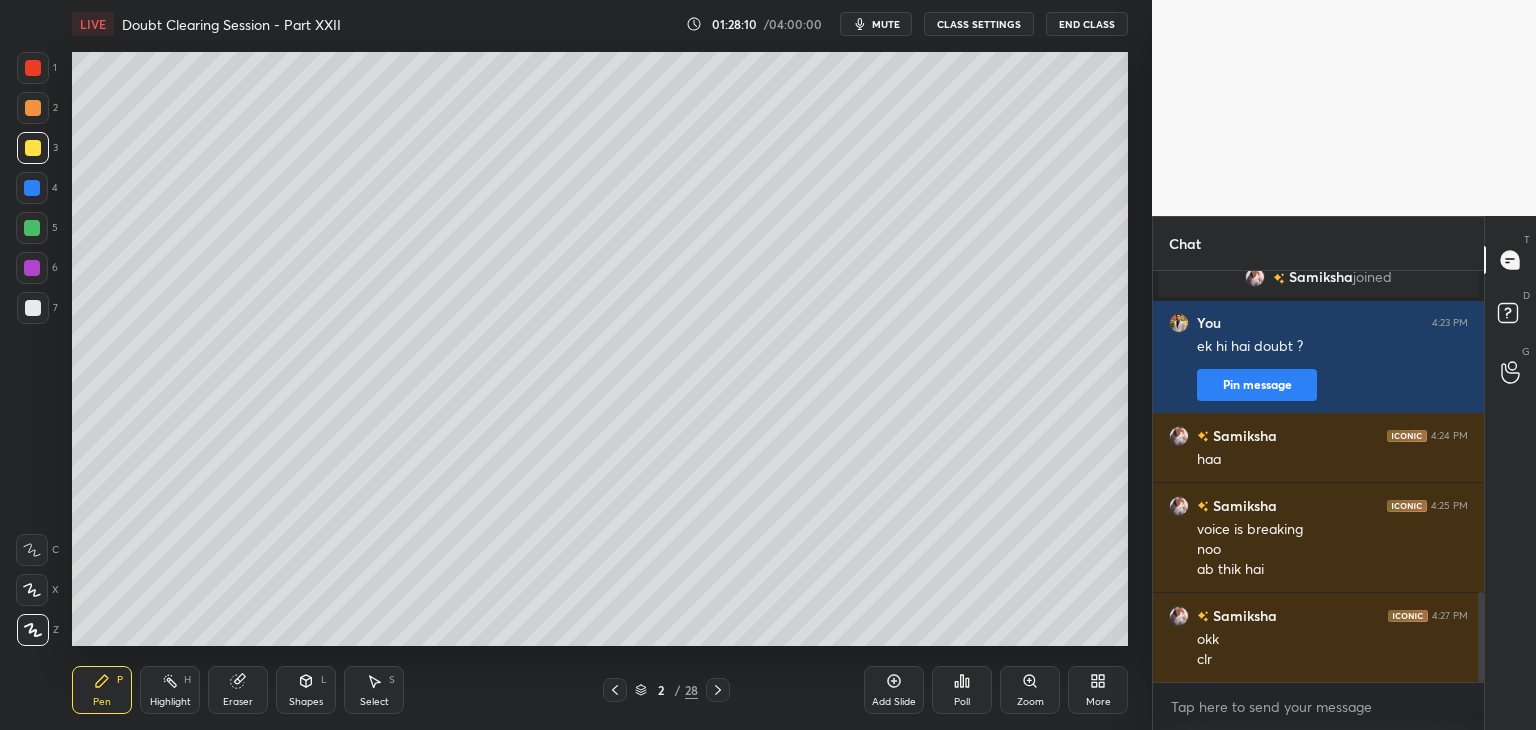 click on "Highlight H" at bounding box center [170, 690] 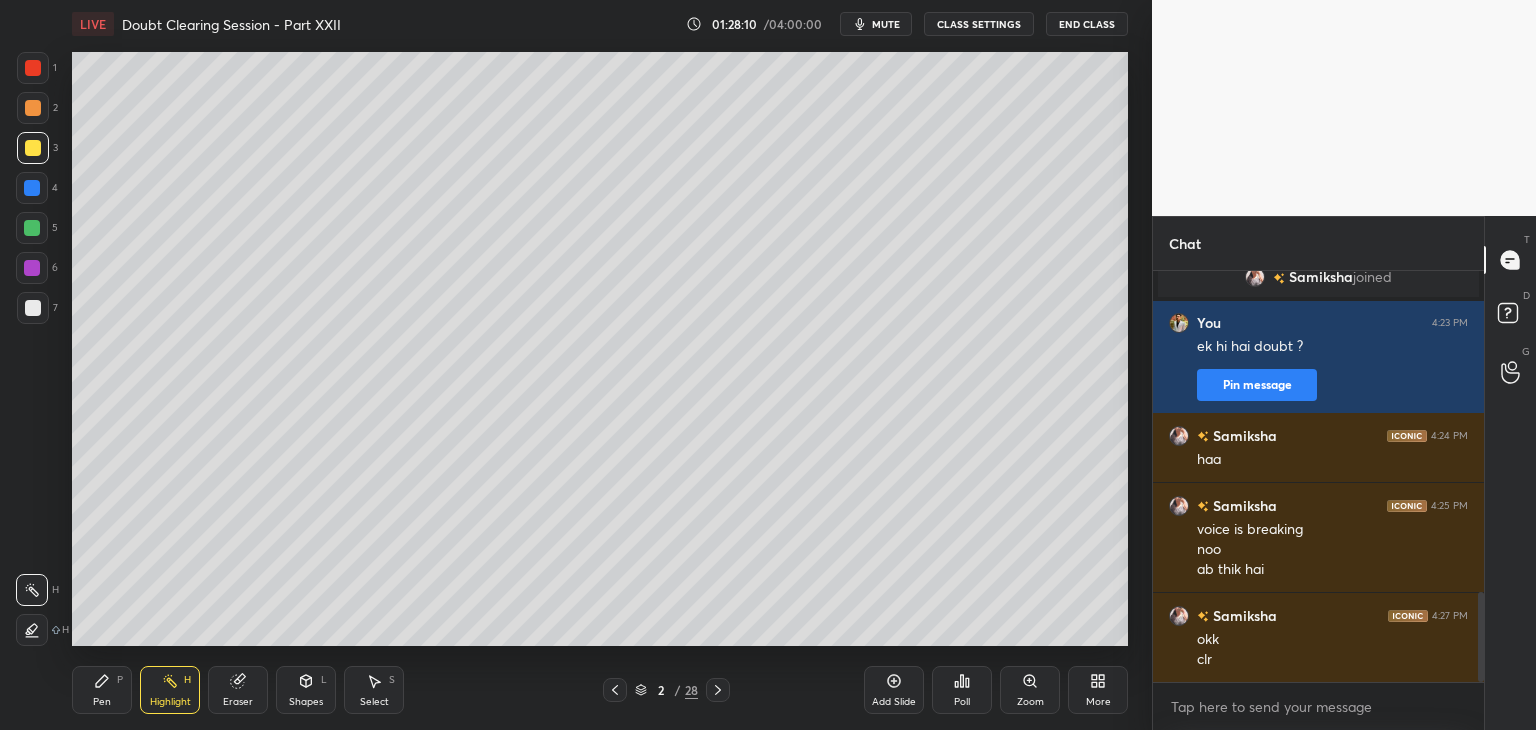 click on "Pen P" at bounding box center [102, 690] 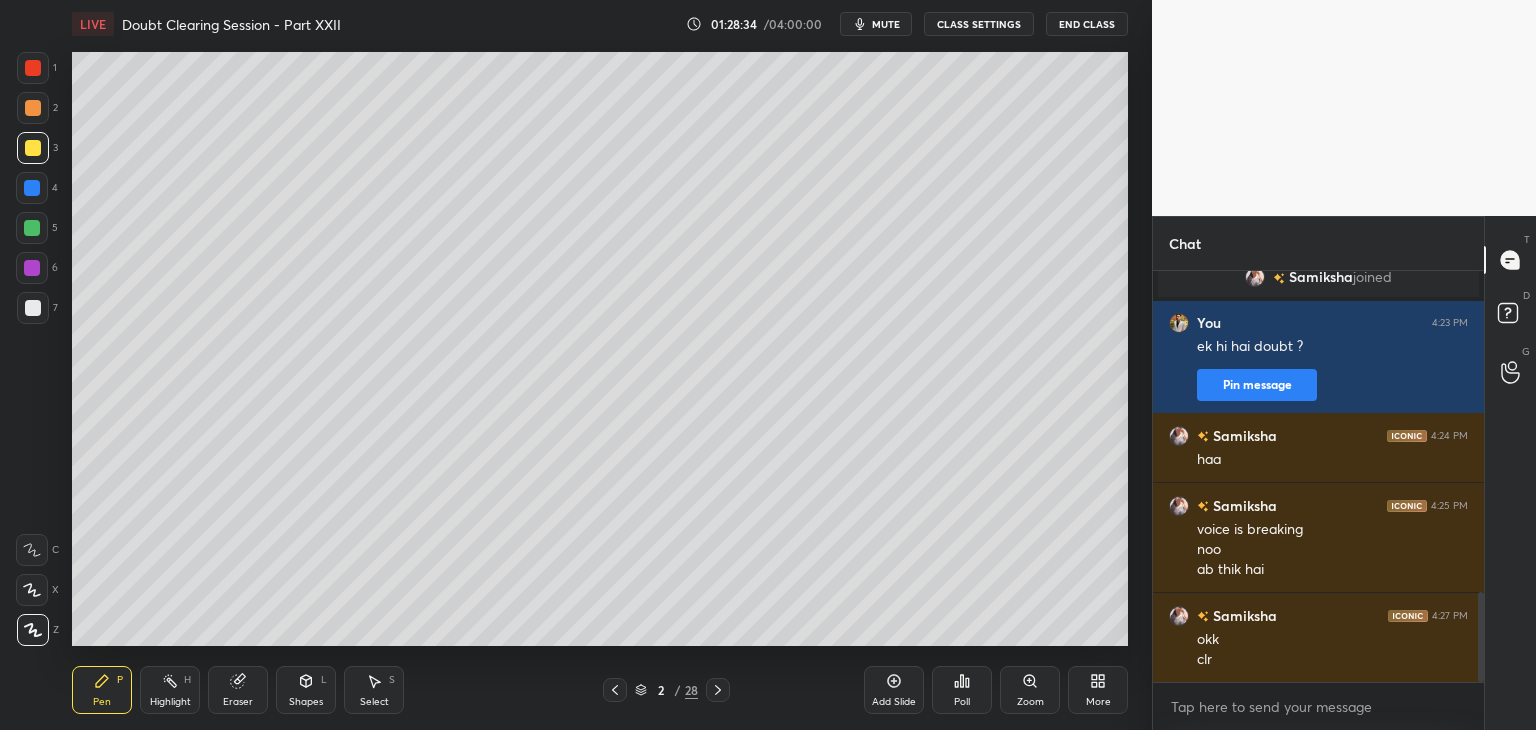 click on "Highlight H" at bounding box center (170, 690) 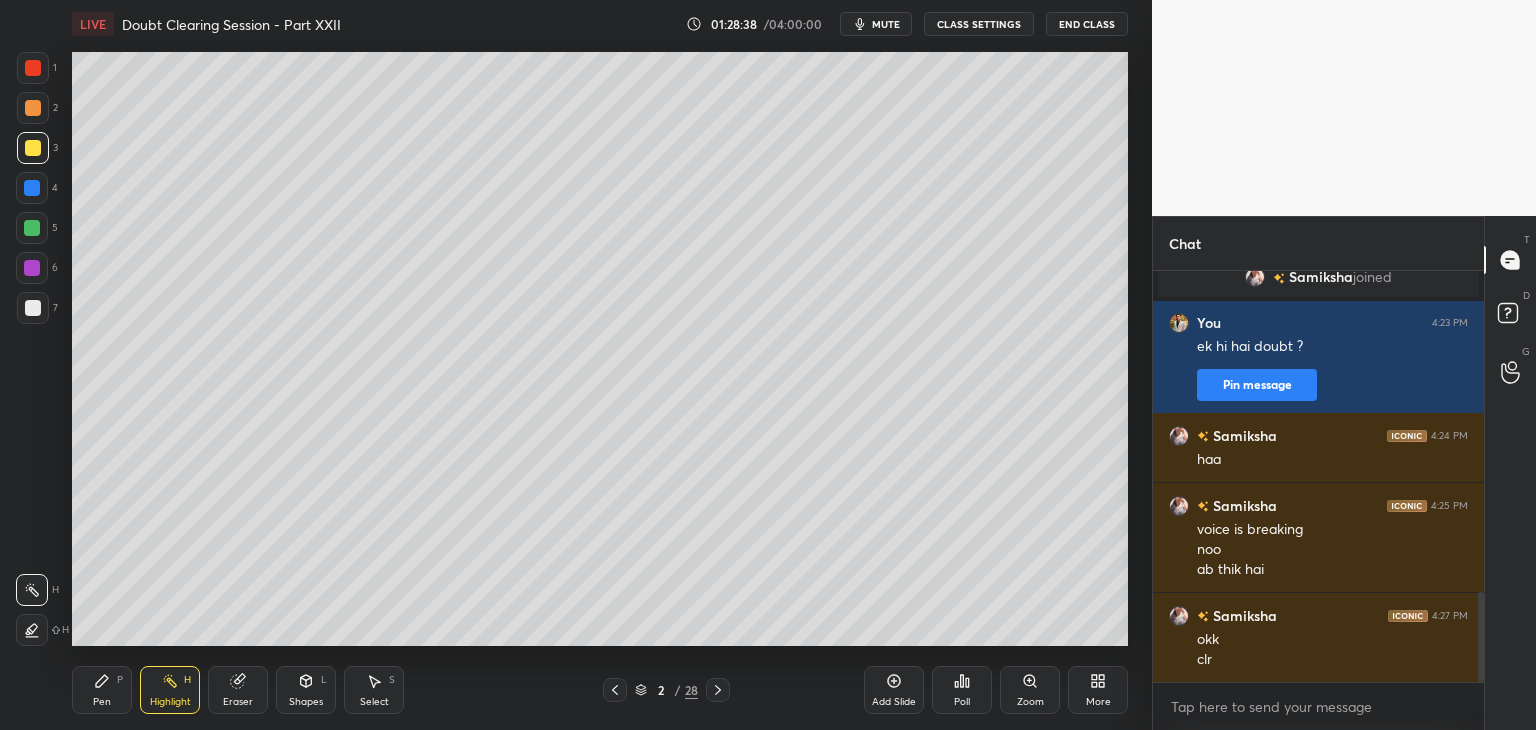 click on "Eraser" at bounding box center (238, 702) 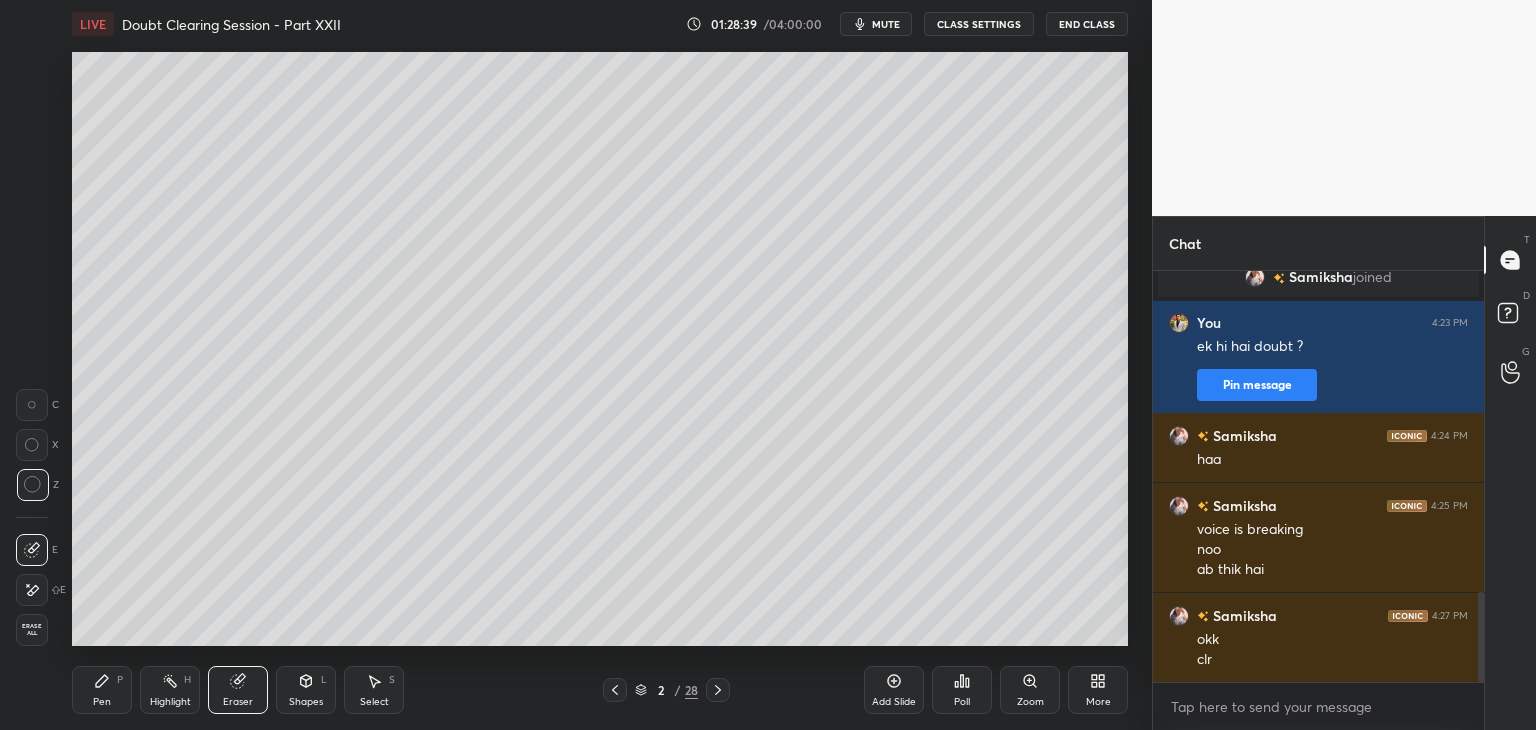 click at bounding box center (32, 590) 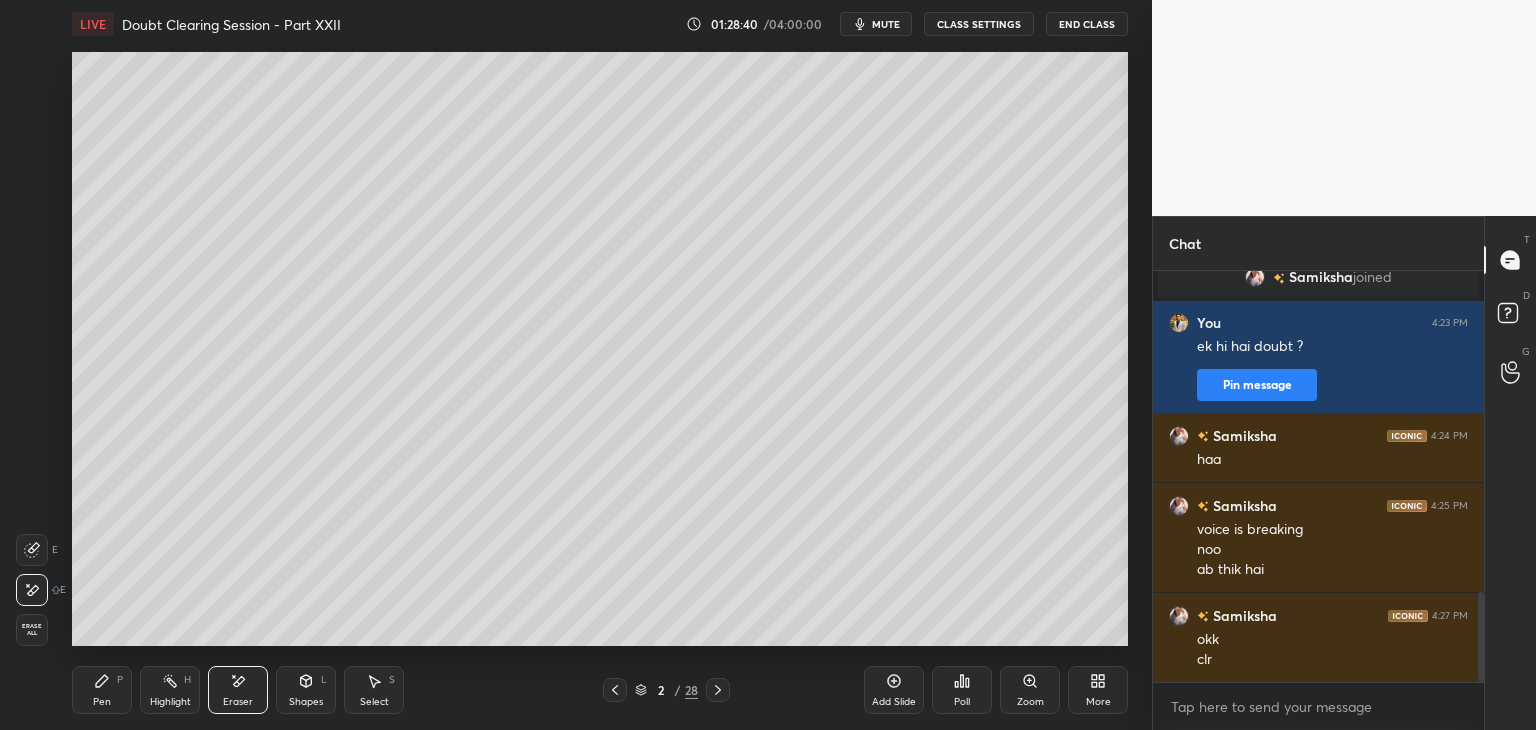 click 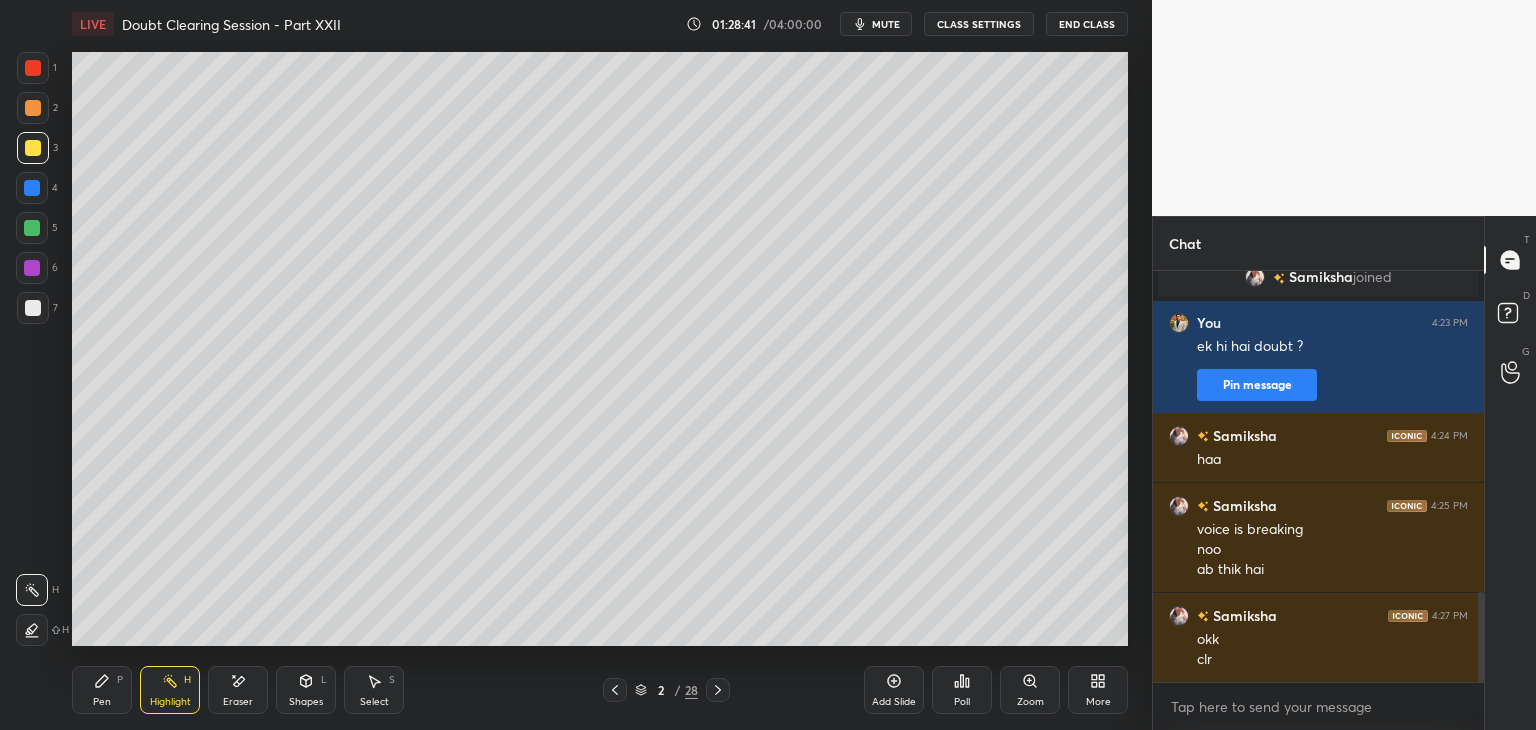click on "Pen P Highlight H Eraser Shapes L Select S" at bounding box center (270, 690) 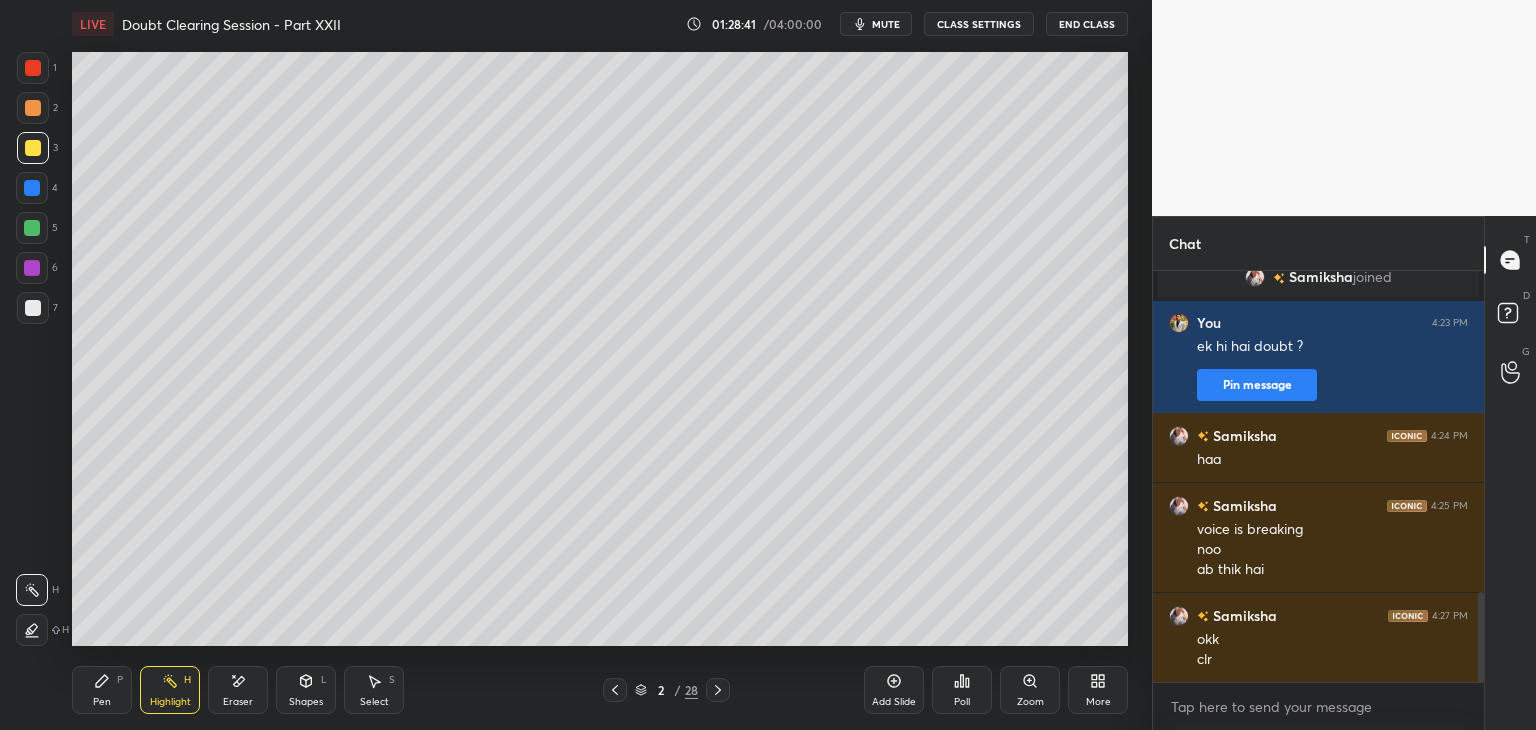 click on "Eraser" at bounding box center [238, 690] 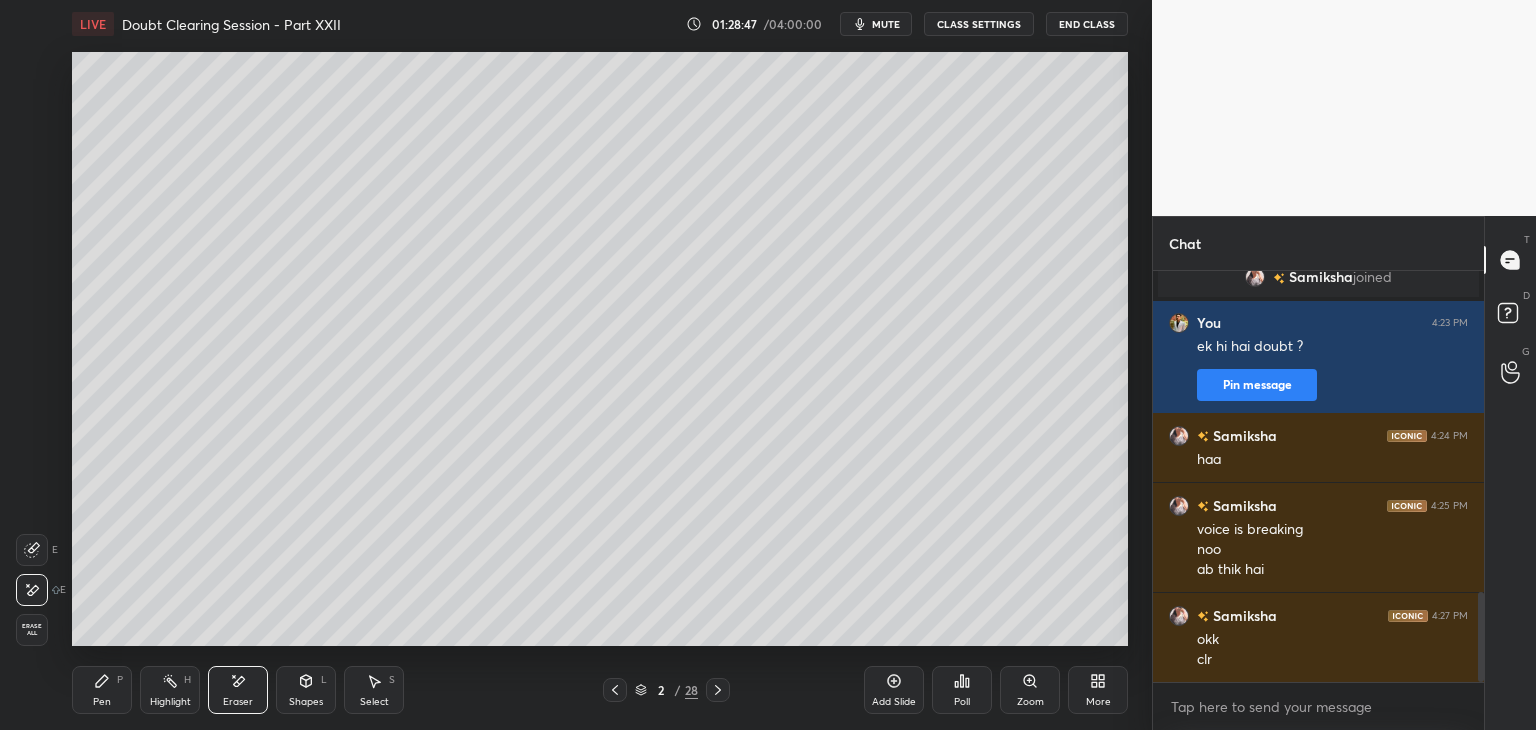 click on "Highlight H" at bounding box center [170, 690] 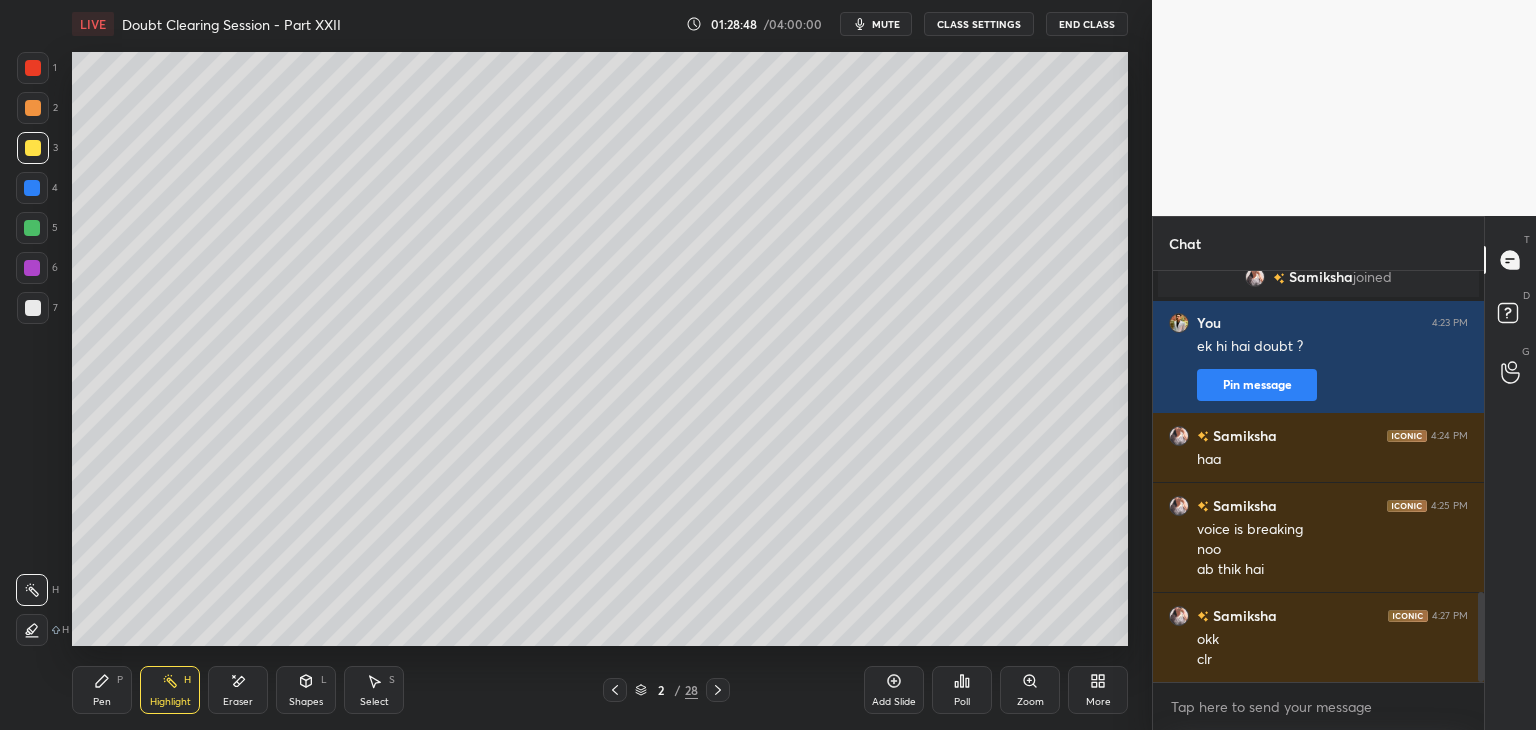 click on "Eraser" at bounding box center [238, 690] 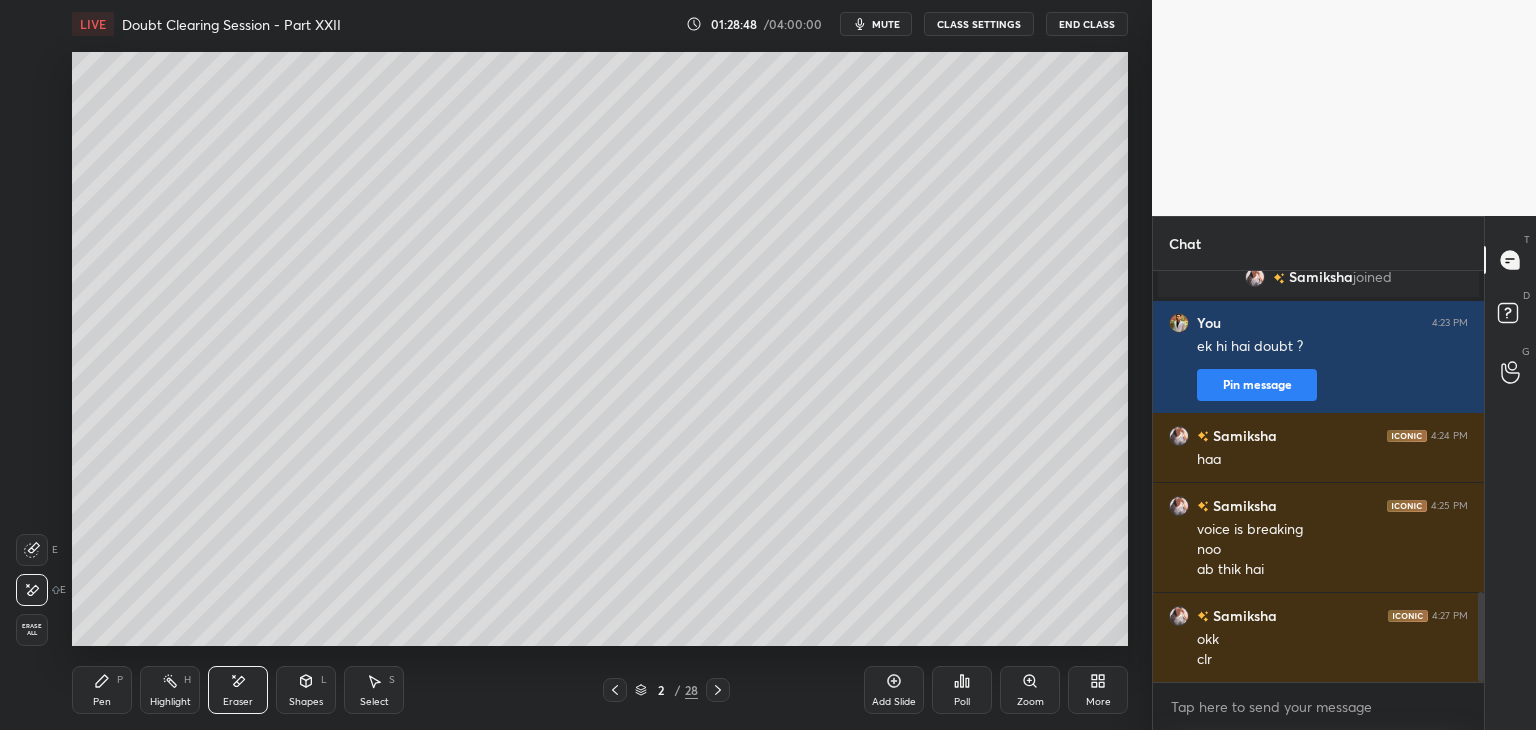 click on "Highlight" at bounding box center [170, 702] 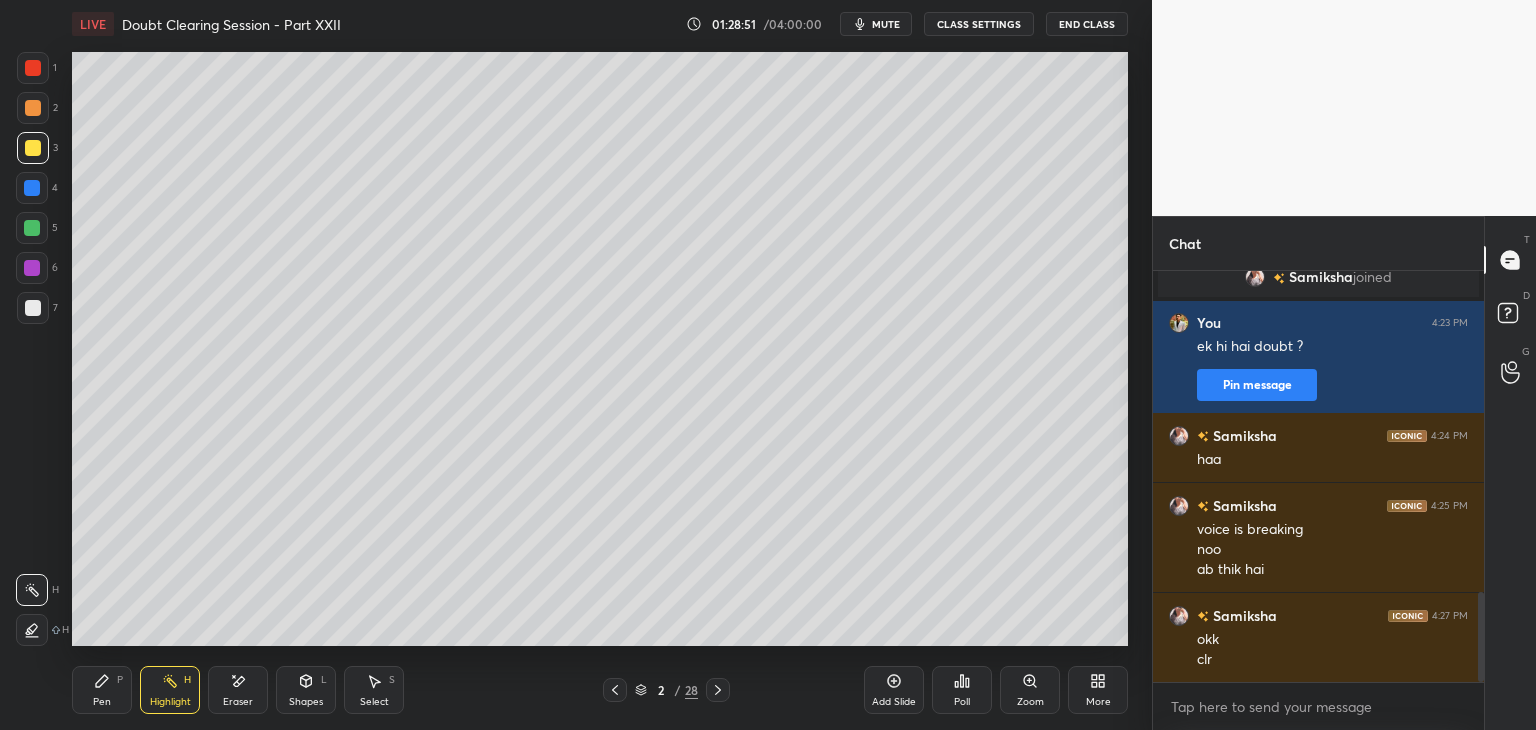 click 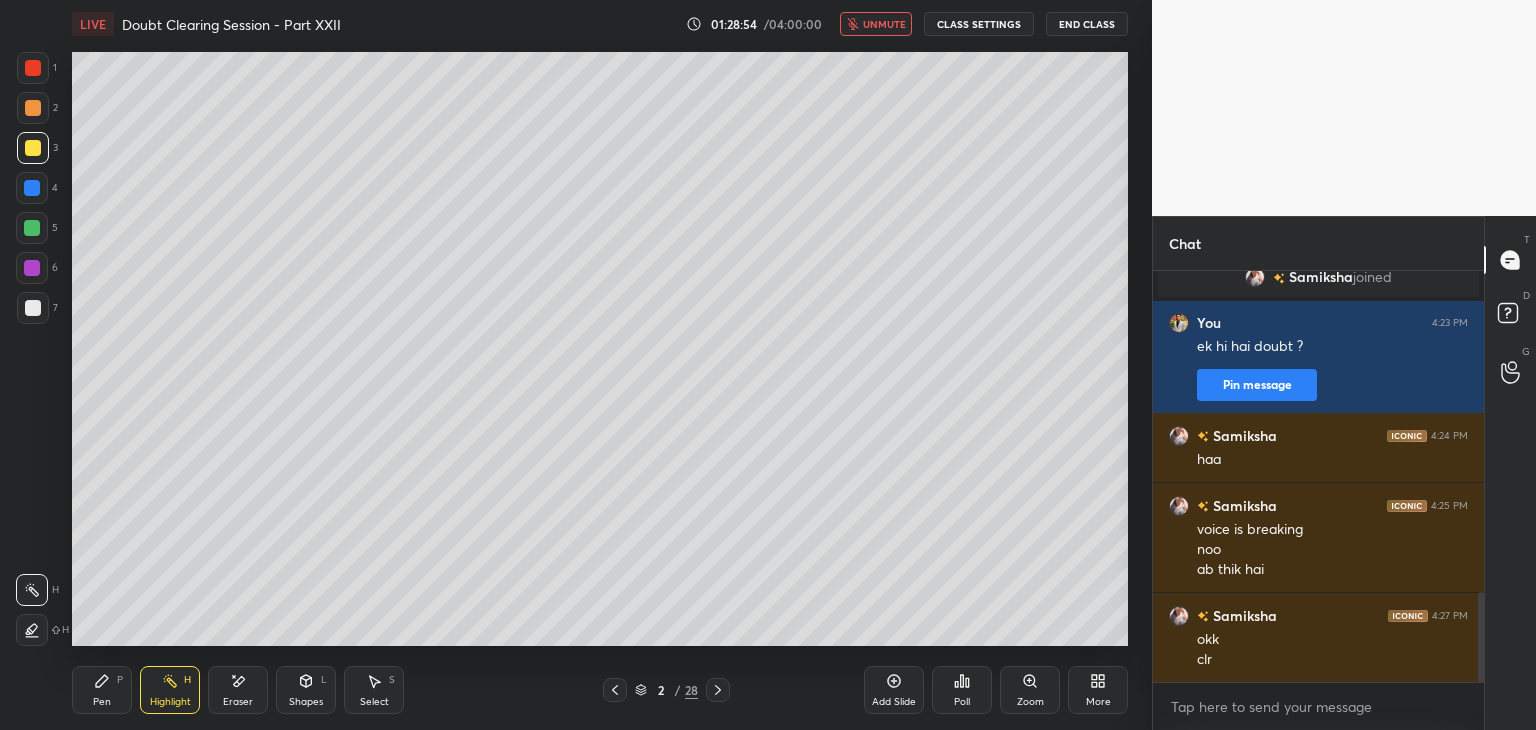 click on "End Class" at bounding box center [1087, 24] 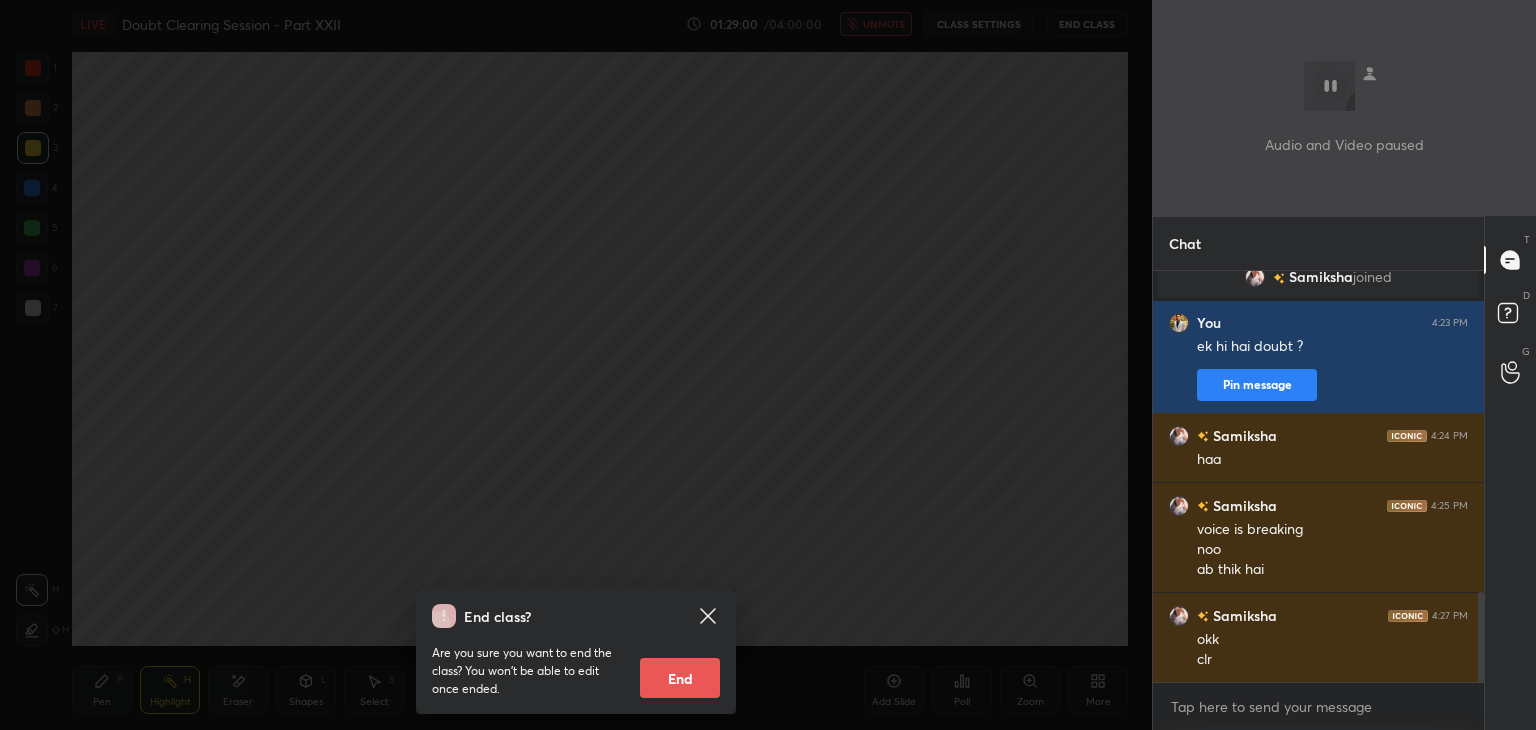 click on "End class? Are you sure you want to end the class? You won’t be able to edit once ended. End" at bounding box center (576, 365) 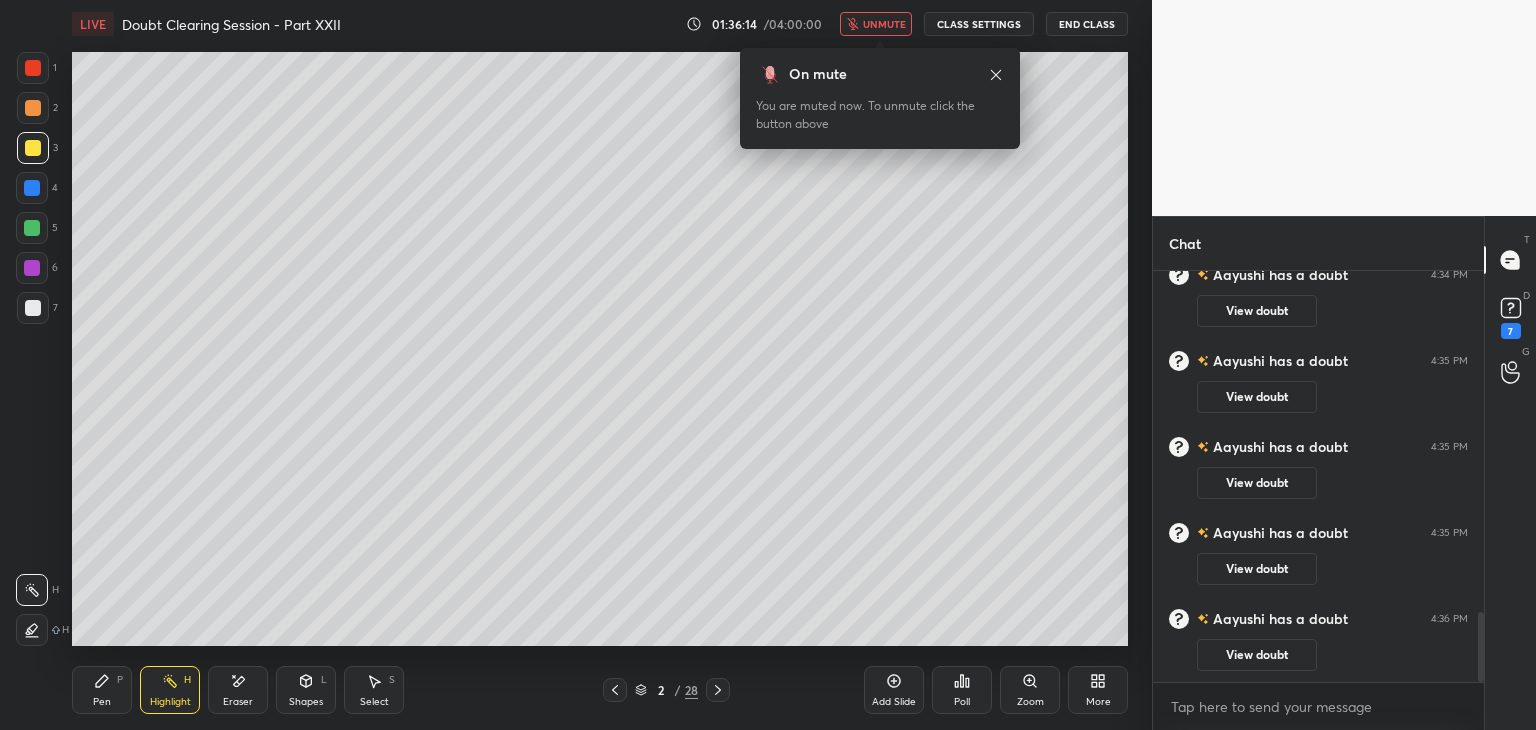 scroll, scrollTop: 2010, scrollLeft: 0, axis: vertical 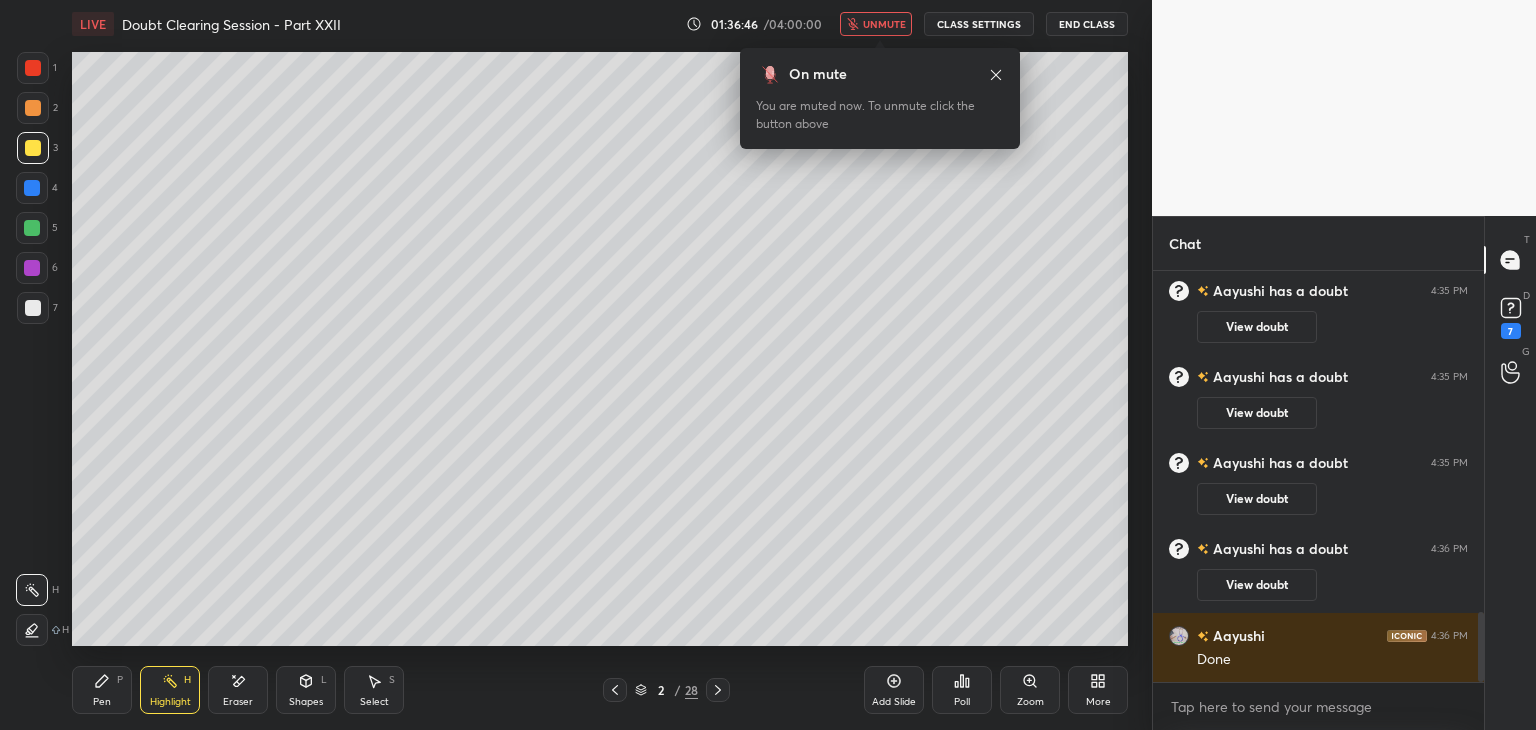 click 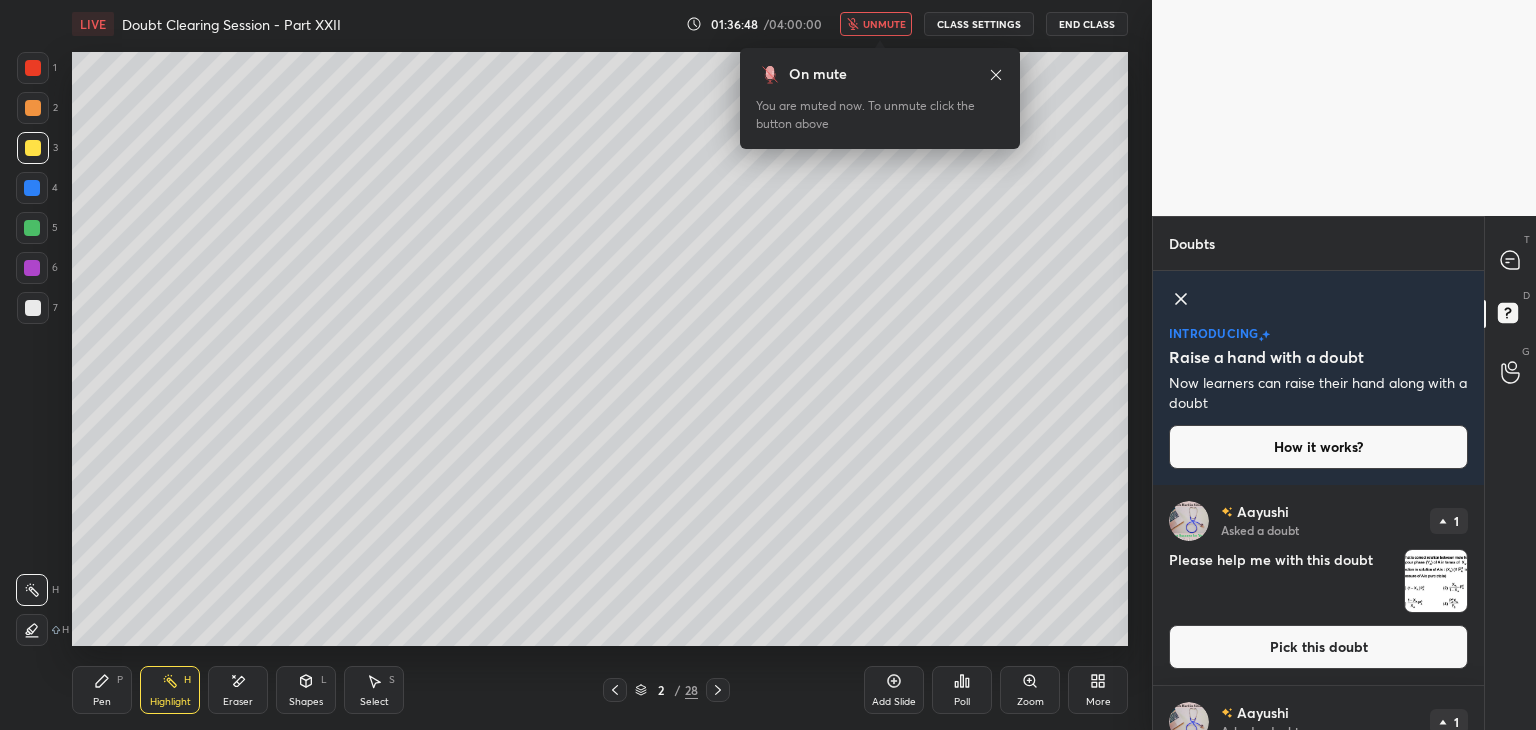 click at bounding box center [1436, 581] 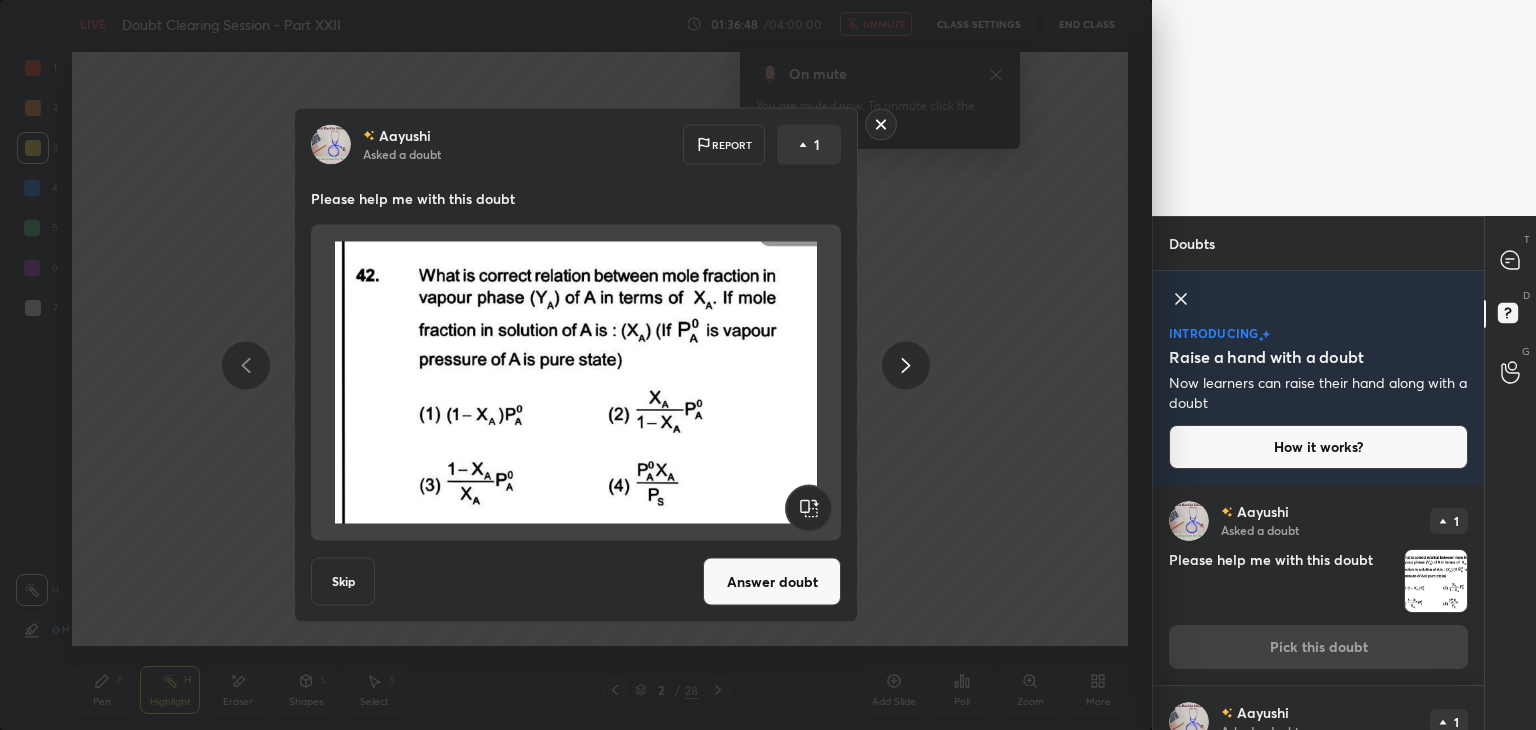 click on "Aayushi Asked a doubt Report 1 Please help me with this doubt Skip Answer doubt" at bounding box center [576, 365] 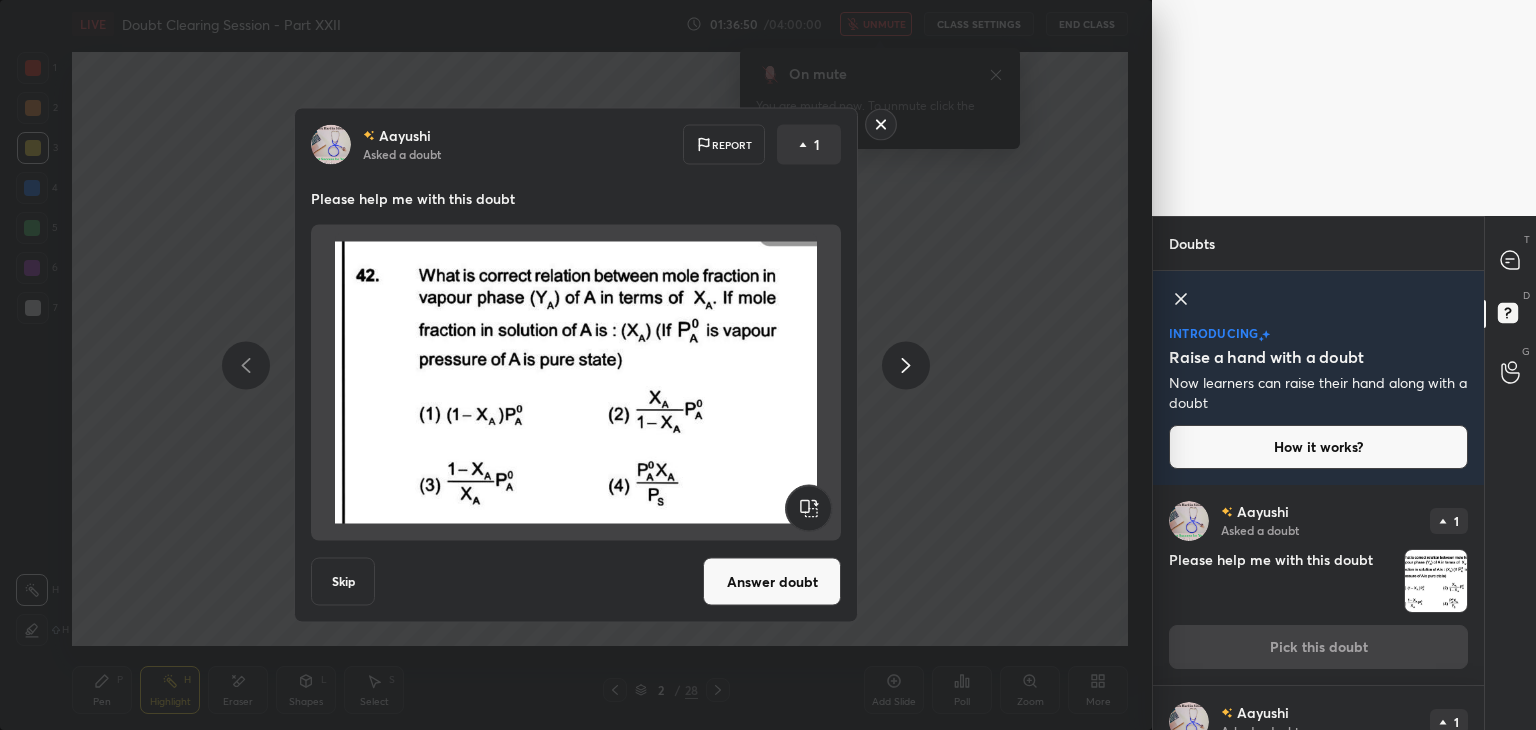 click on "Answer doubt" at bounding box center (772, 582) 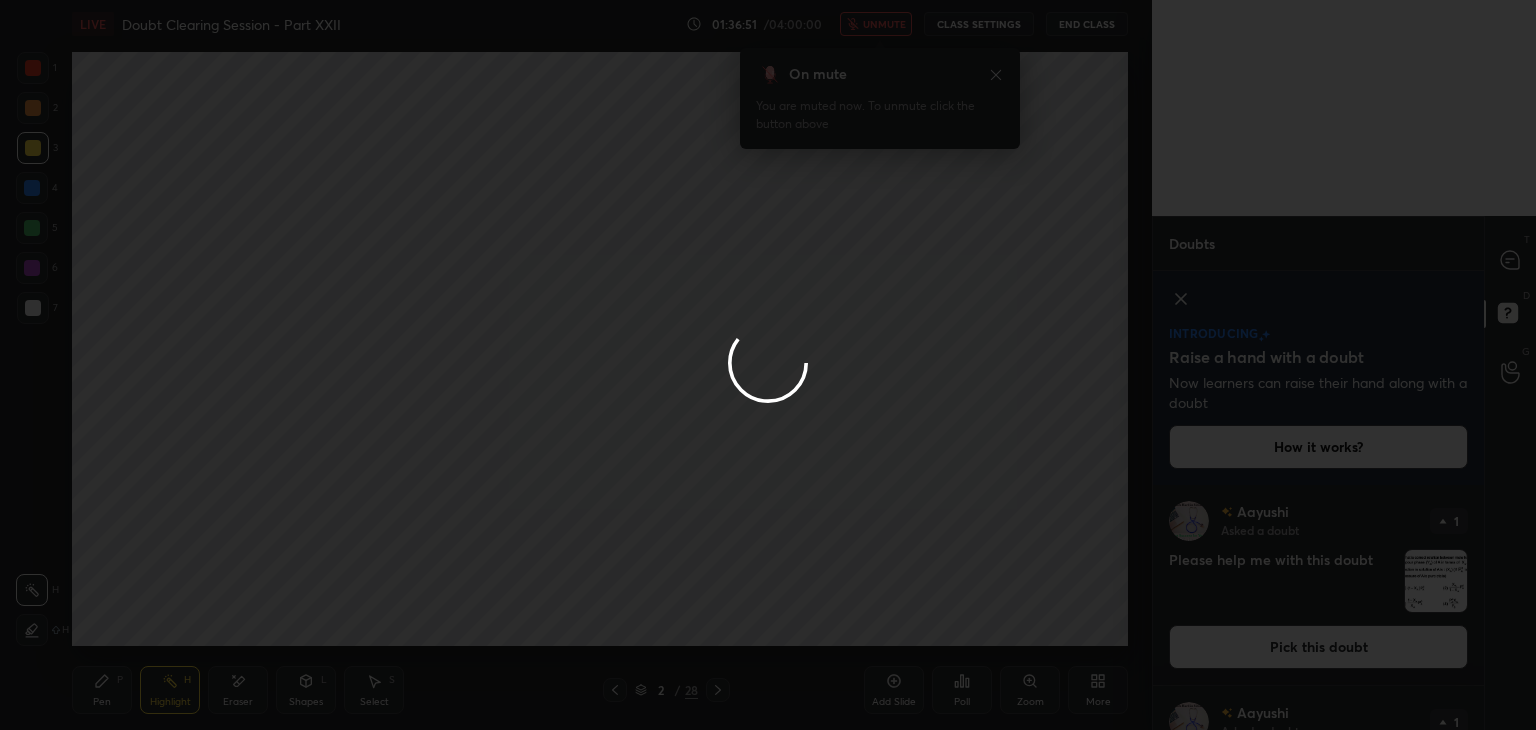 click at bounding box center [768, 365] 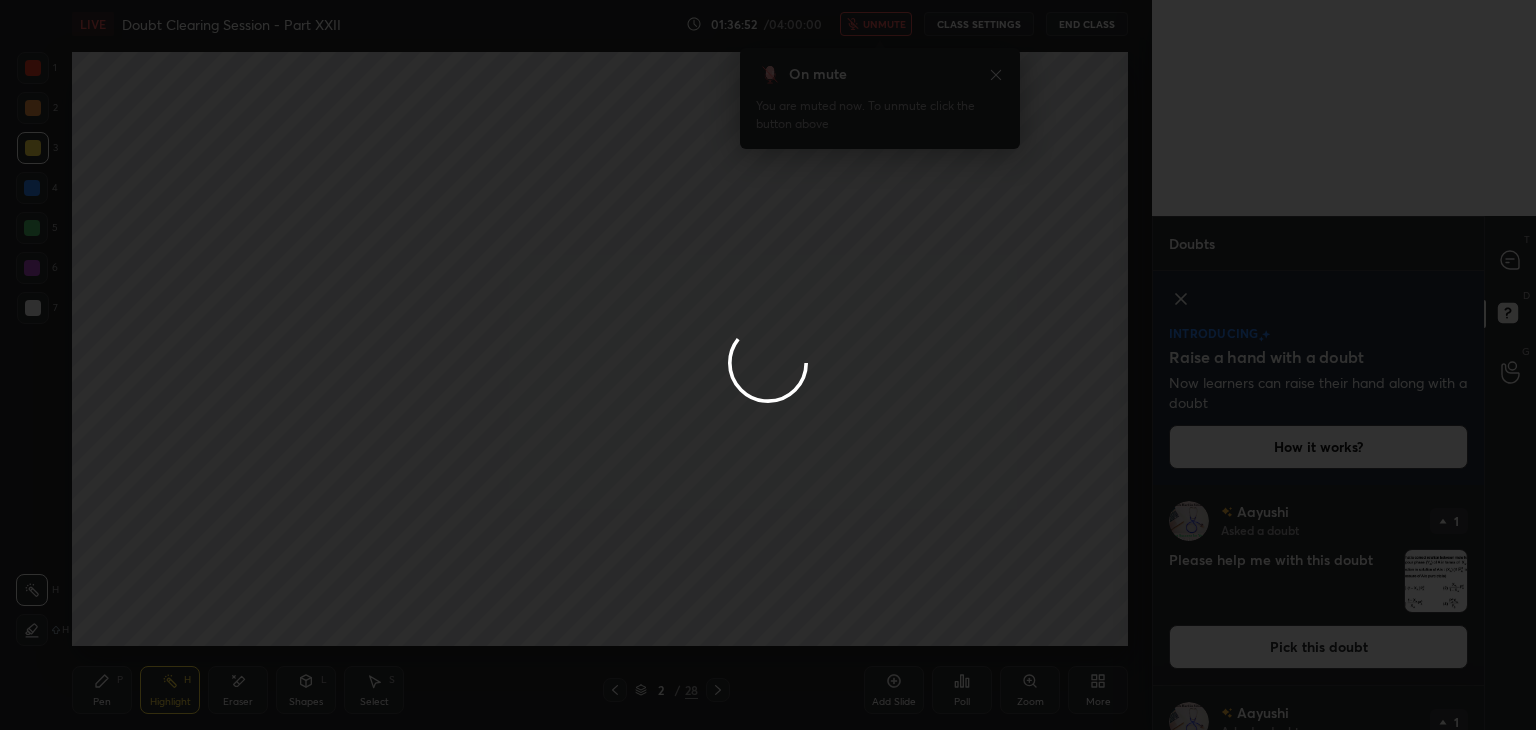 click at bounding box center (768, 365) 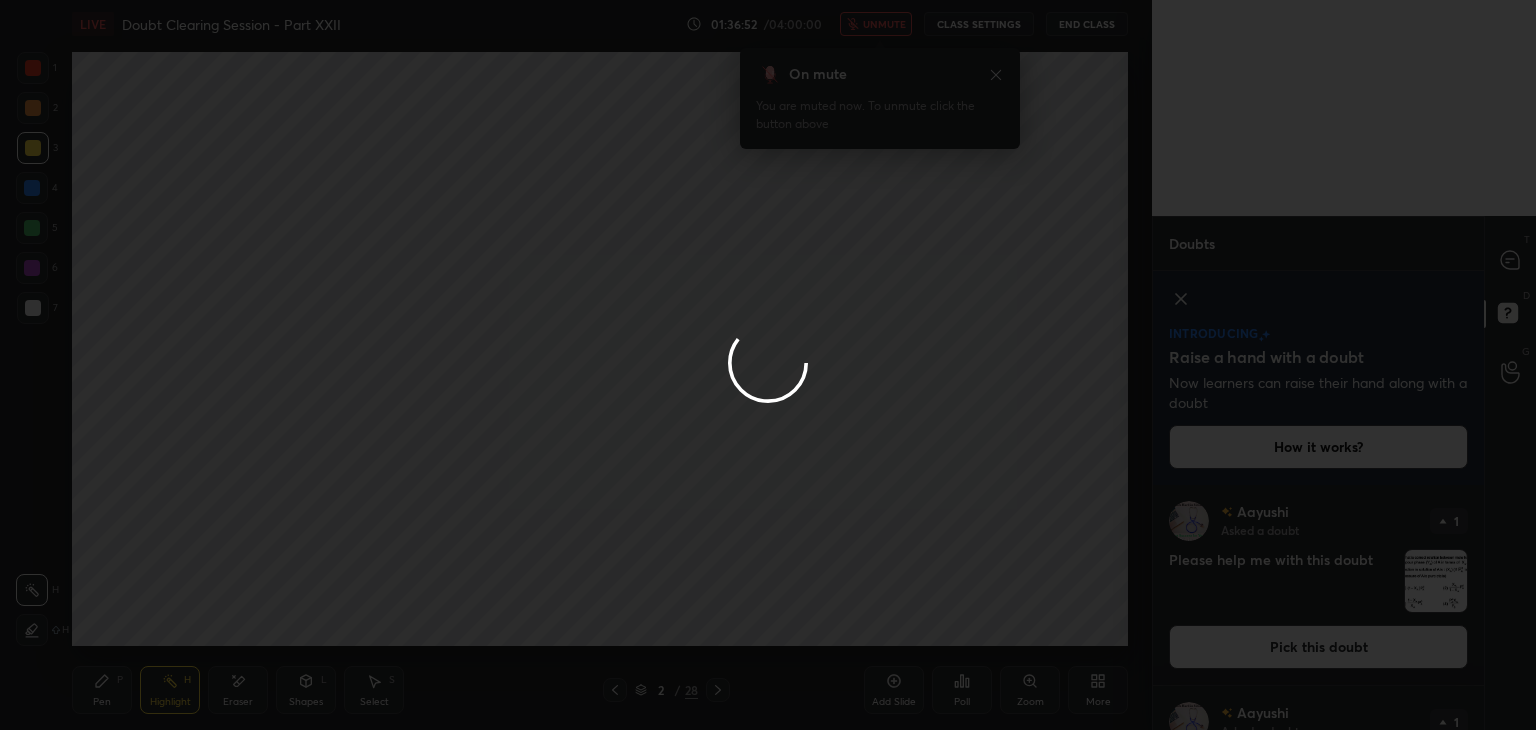 click at bounding box center [768, 365] 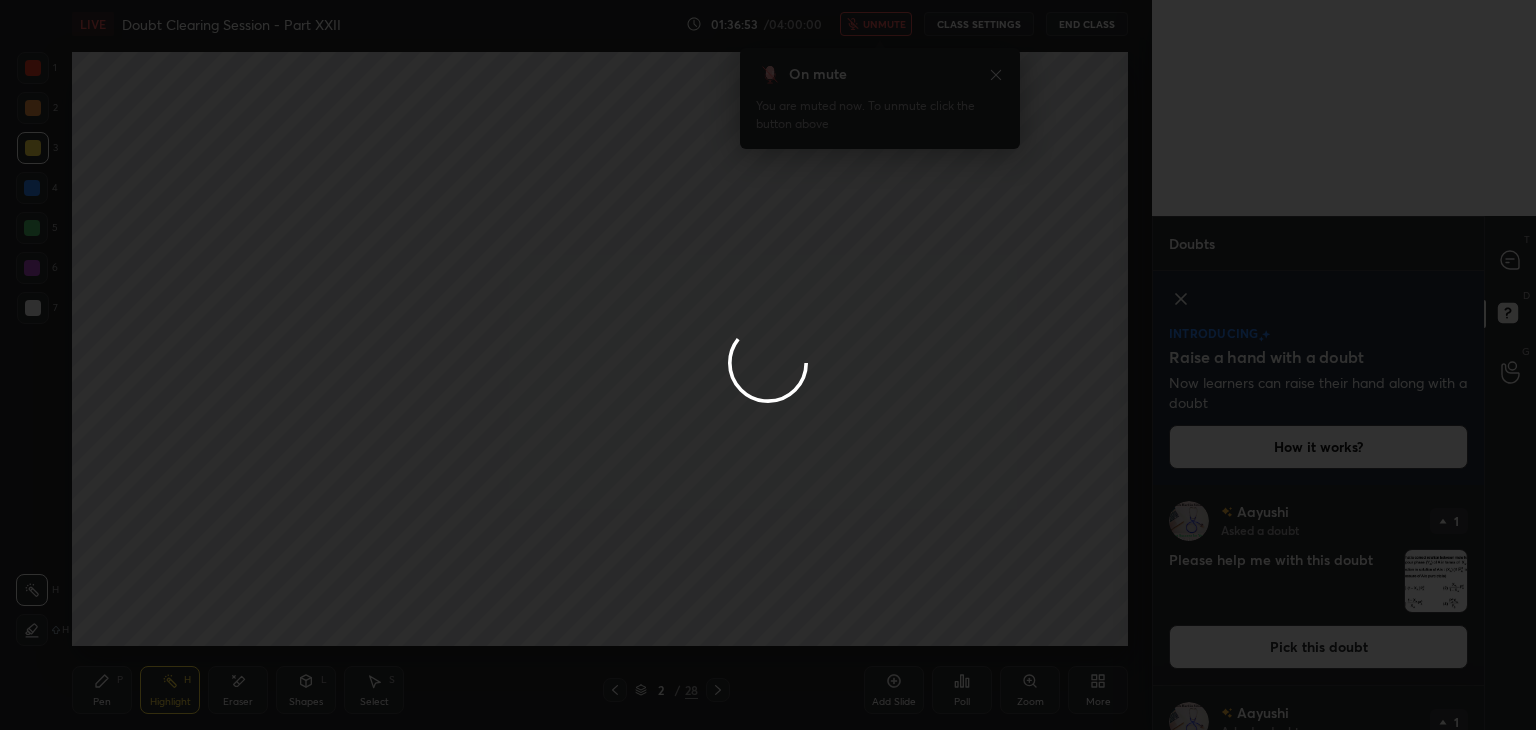 click at bounding box center (768, 365) 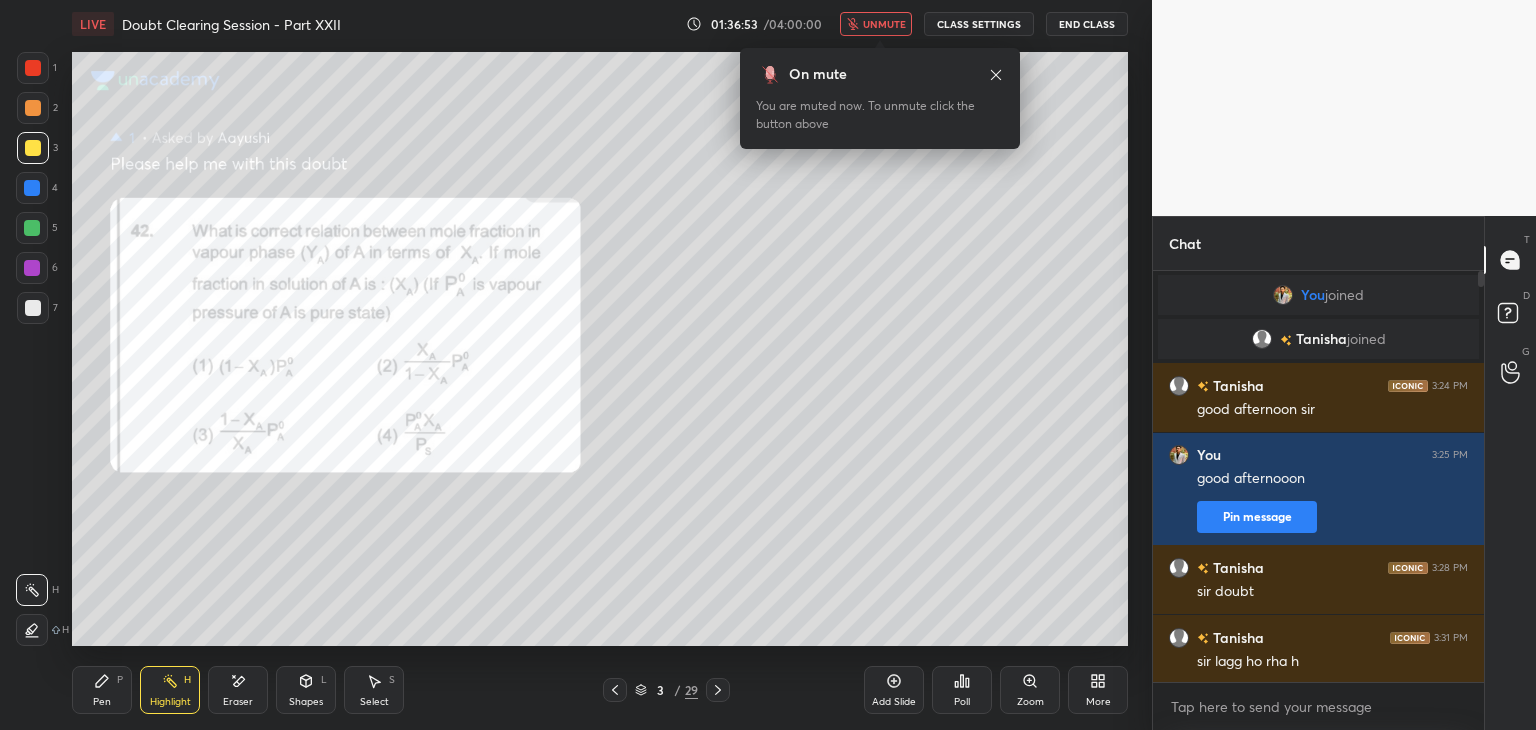 type on "x" 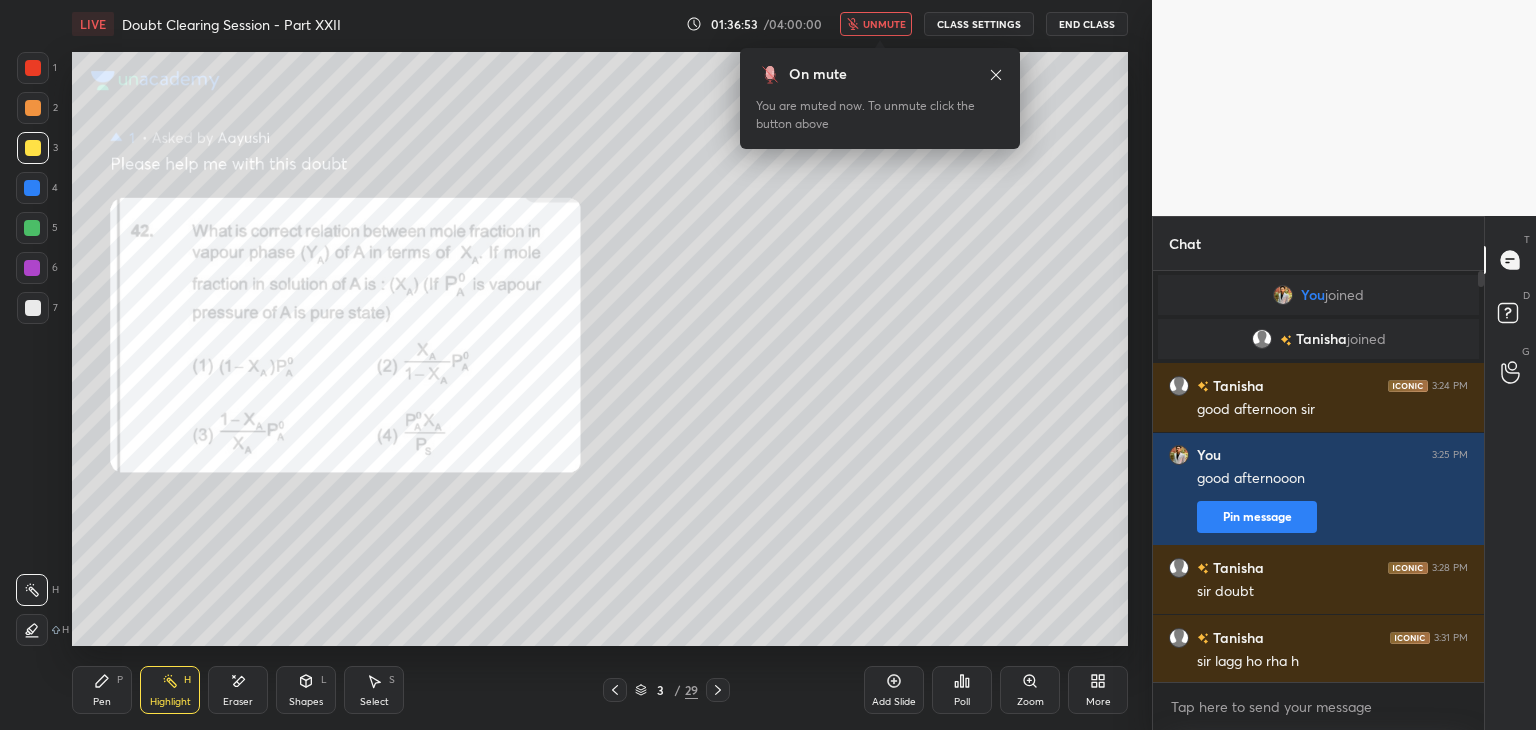 click 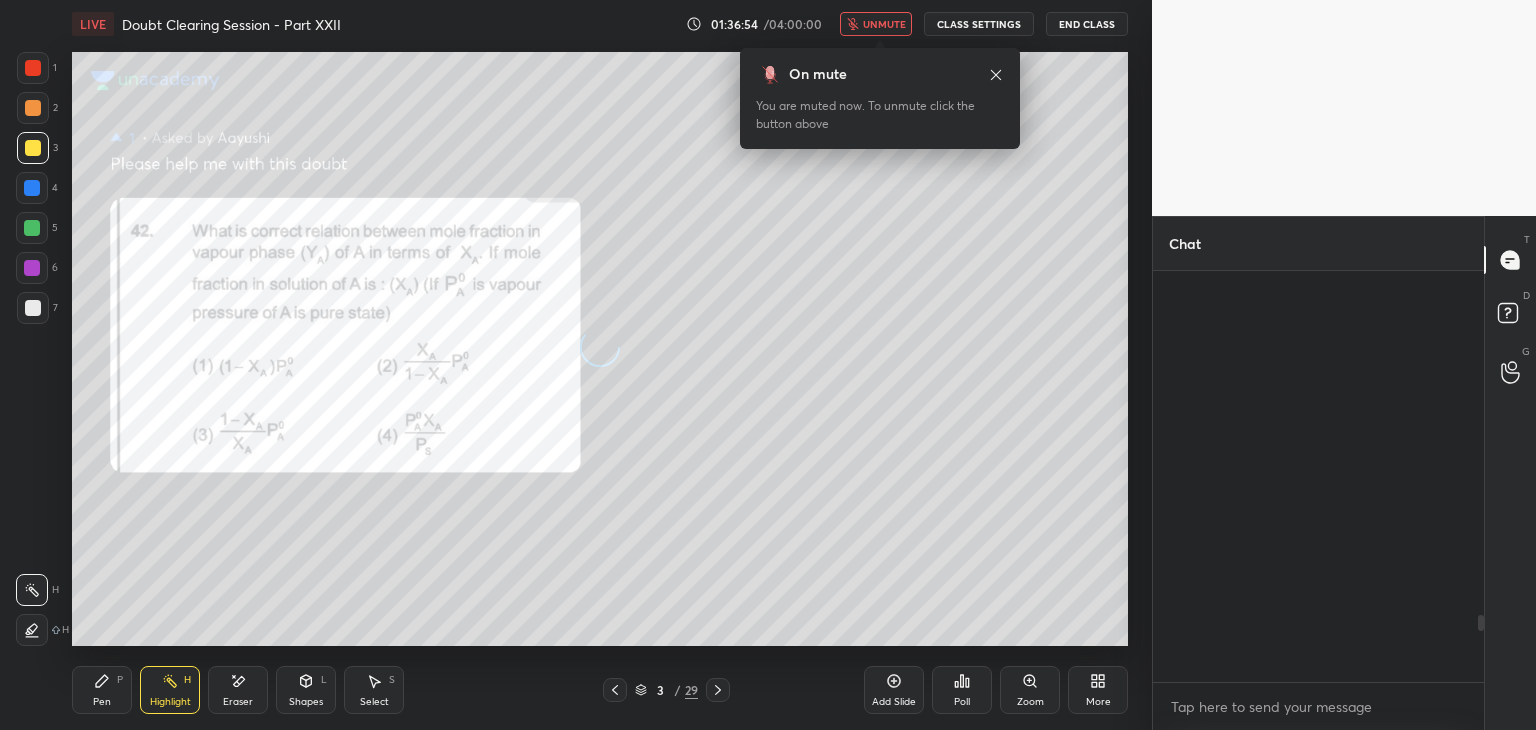 click 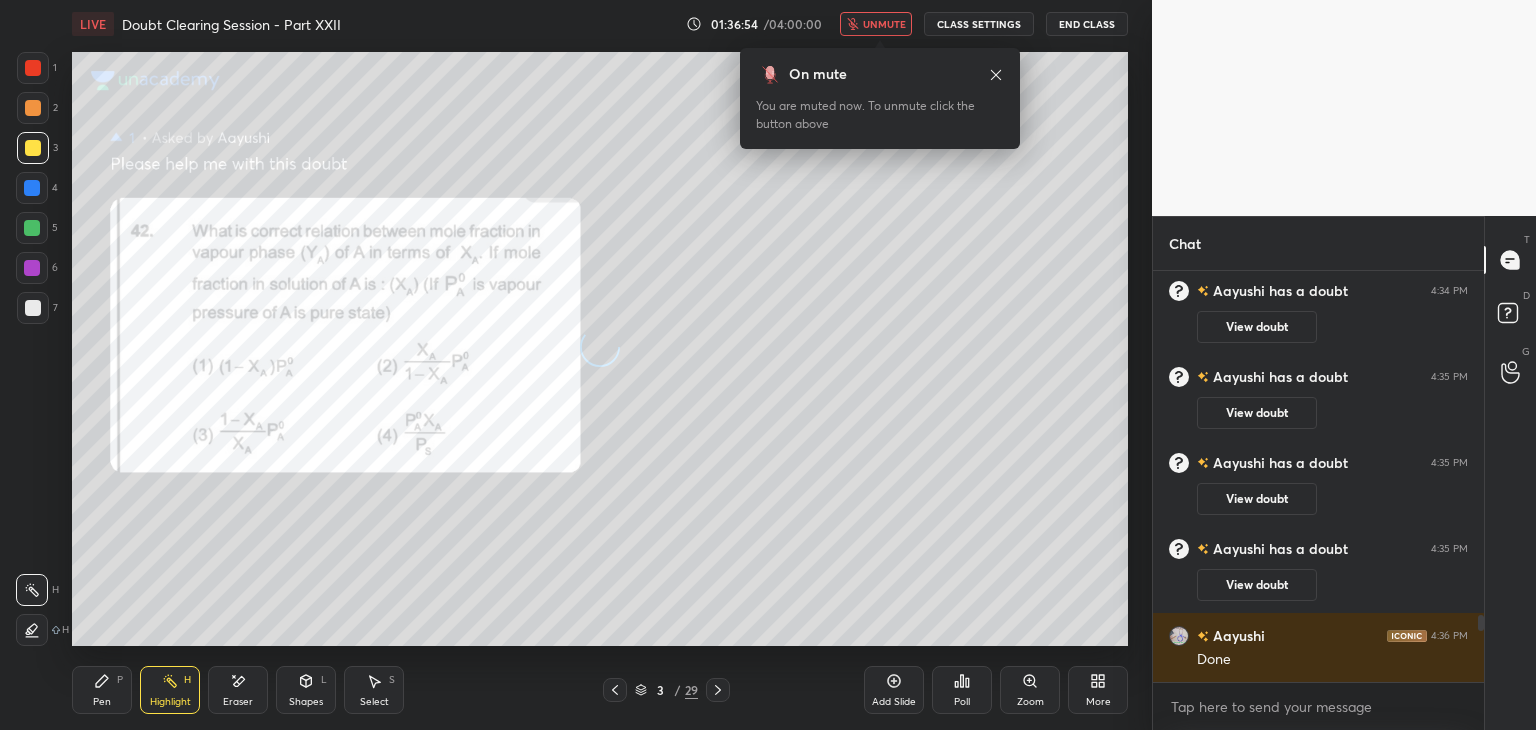 scroll, scrollTop: 6, scrollLeft: 6, axis: both 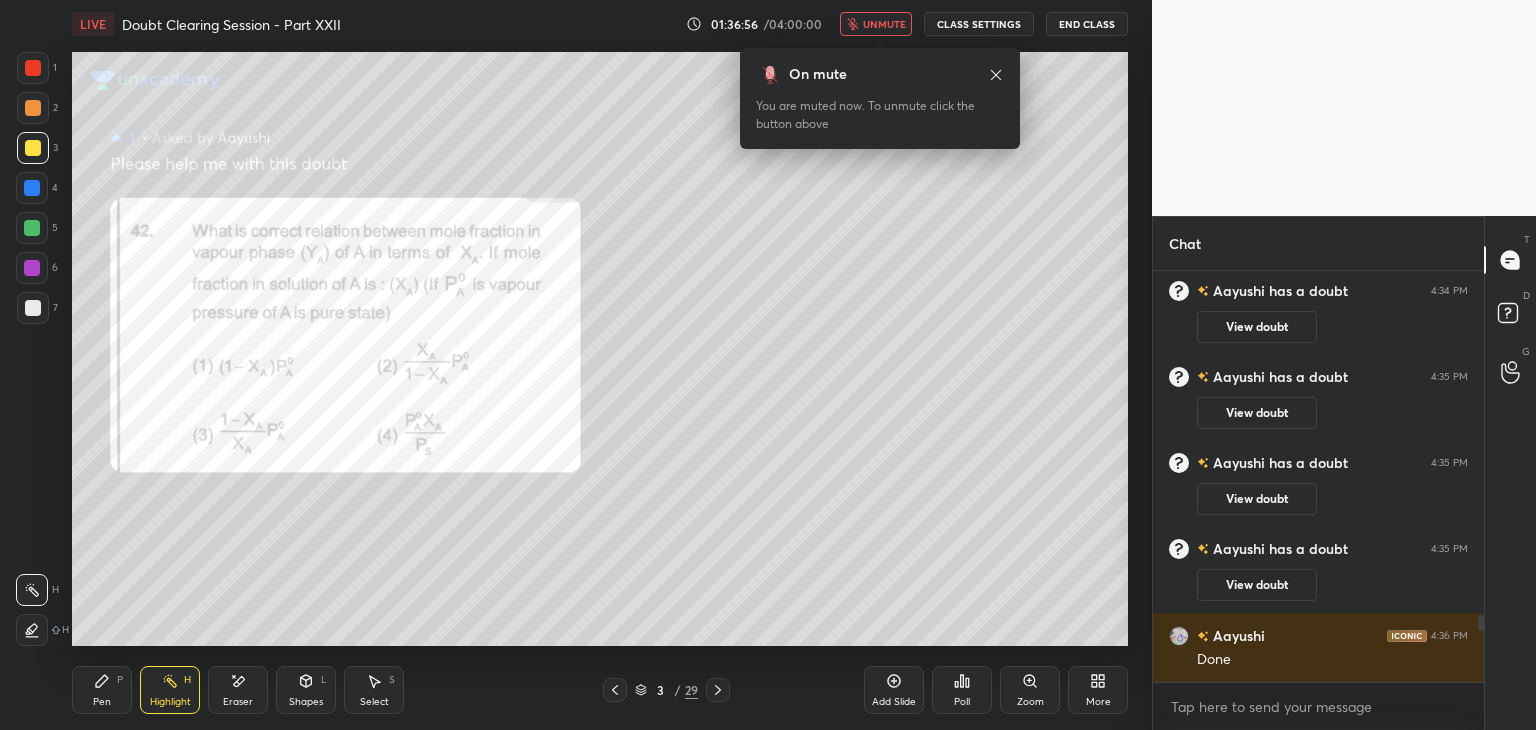 click on "End Class" at bounding box center [1087, 24] 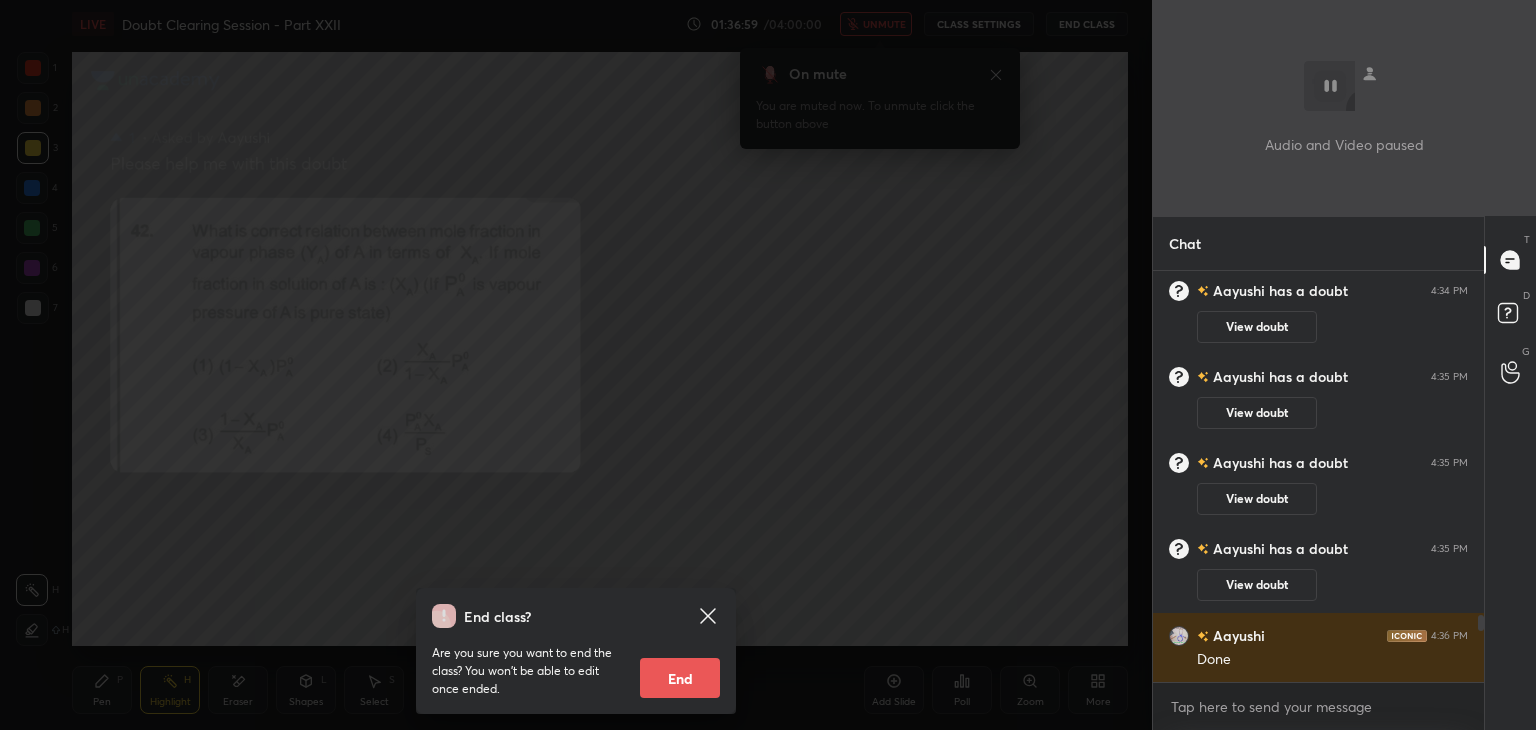 click on "End class? Are you sure you want to end the class? You won’t be able to edit once ended. End" at bounding box center [576, 365] 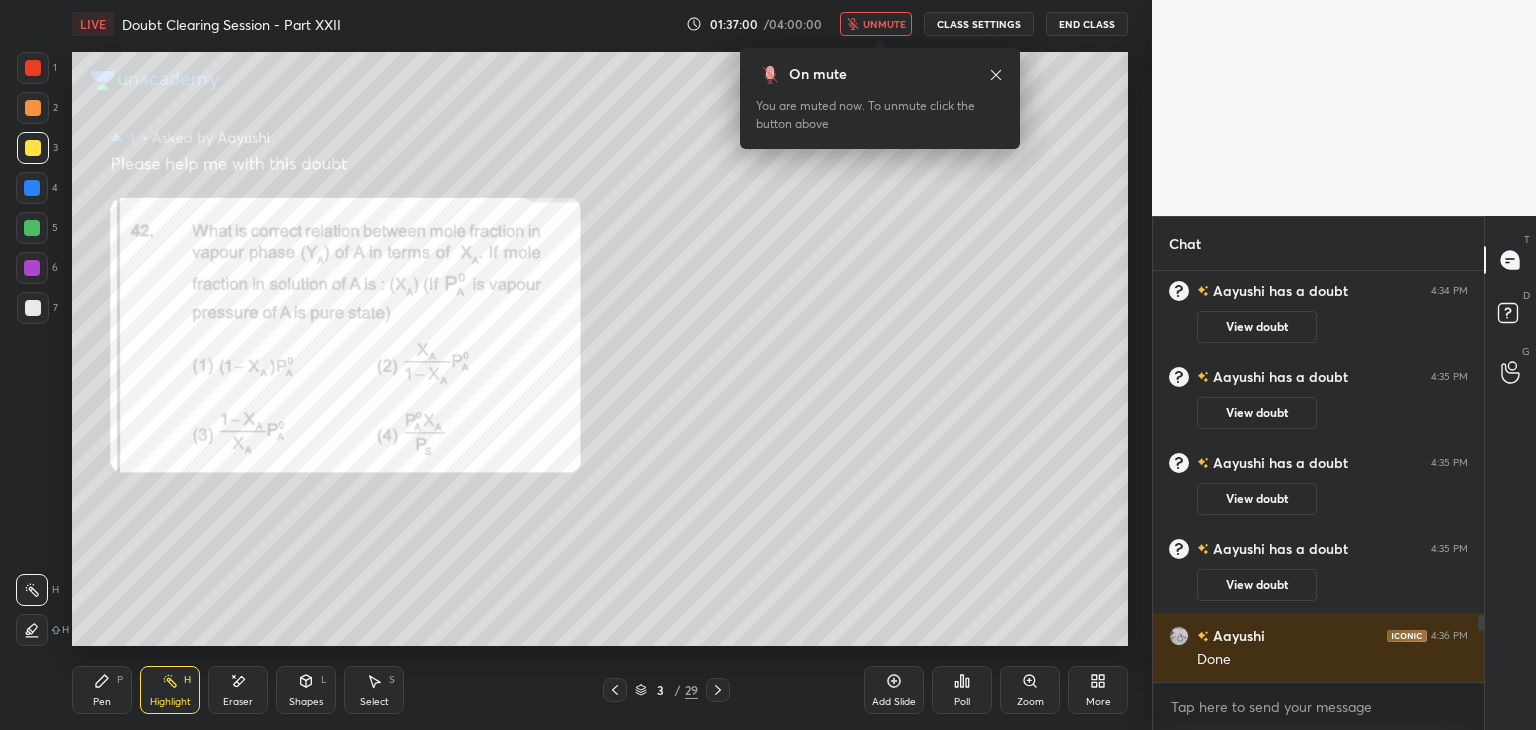 click on "unmute" at bounding box center [884, 24] 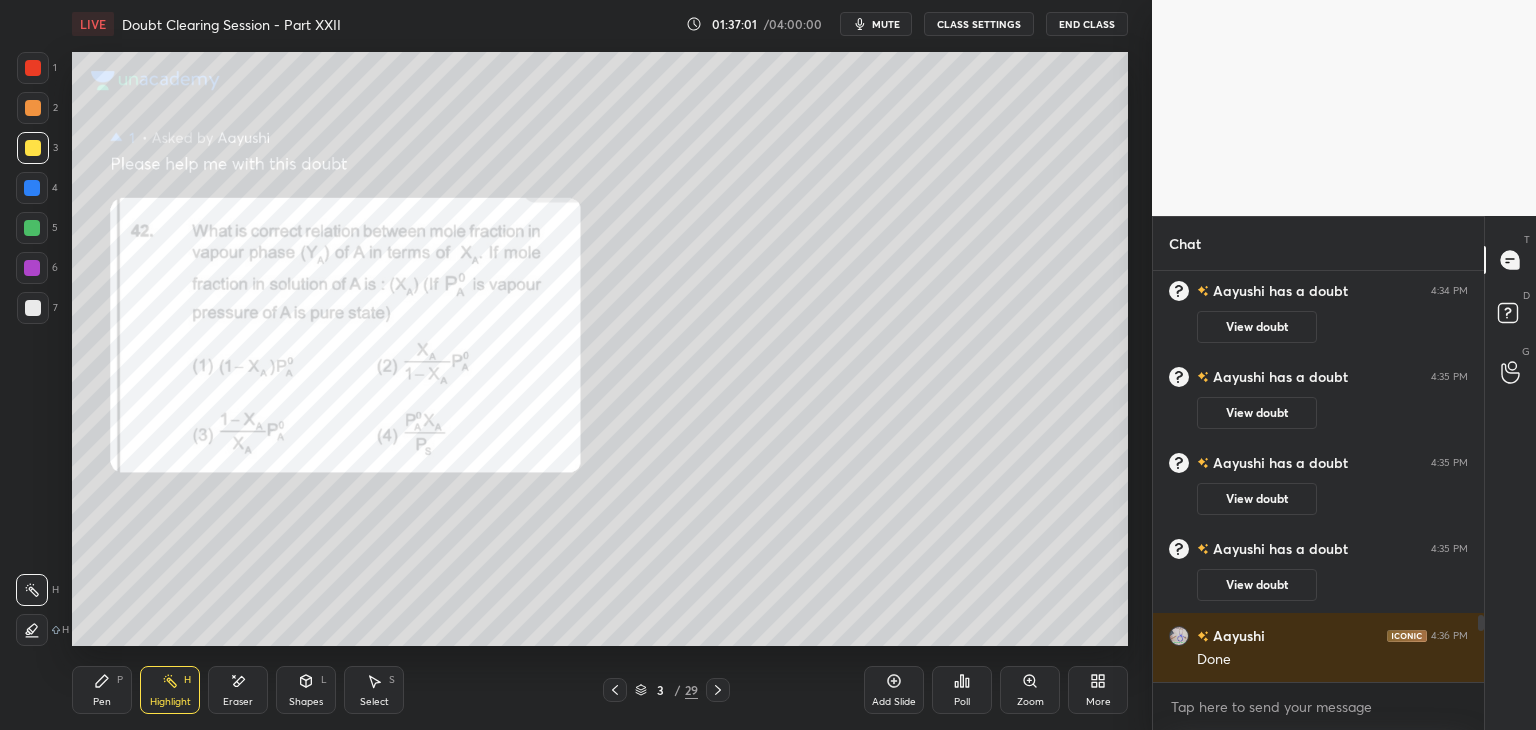 click on "LIVE Doubt Clearing Session - Part XXII 01:37:01 /  04:00:00 mute CLASS SETTINGS End Class" at bounding box center [600, 24] 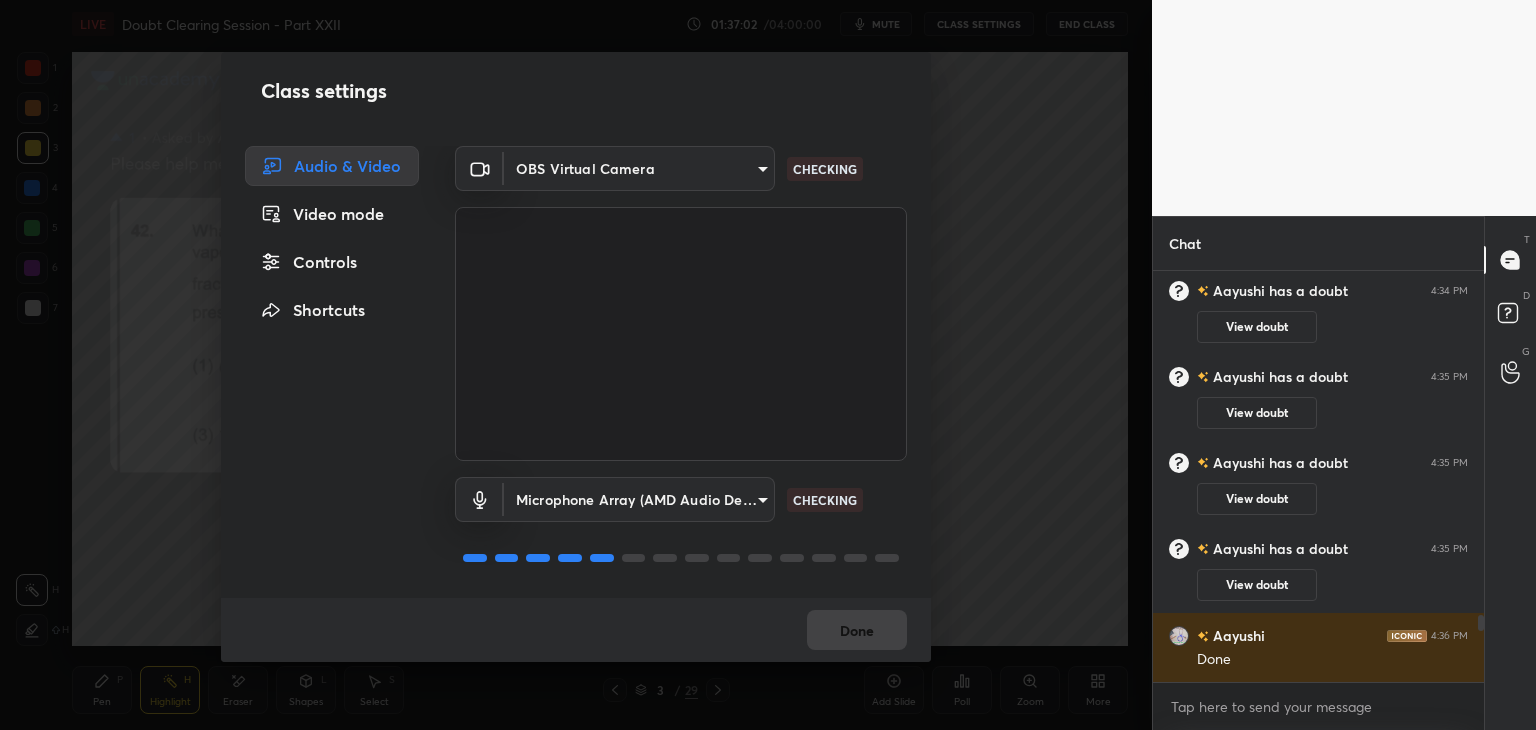 click on "1 2 3 4 5 6 7 C X Z E E Erase all   H H LIVE Doubt Clearing Session - Part XXII 01:37:02 /  04:00:00 mute CLASS SETTINGS End Class Setting up your live class Poll for   secs No correct answer Start poll Back Doubt Clearing Session - Part XXII • L2 of Doubt Clearing Course on Chemistry for NEET UG - Part I Faisal Rathore Pen P Highlight H Eraser Shapes L Select S 3 / 29 Add Slide Poll Zoom More Chat Aayushi   has a doubt 4:34 PM View doubt Aayushi   has a doubt 4:34 PM View doubt Aayushi   has a doubt 4:35 PM View doubt Aayushi   has a doubt 4:35 PM View doubt Aayushi   has a doubt 4:35 PM View doubt Aayushi 4:36 PM Done JUMP TO LATEST Enable hand raising Enable raise hand to speak to learners. Once enabled, chat will be turned off temporarily. Enable x   introducing Raise a hand with a doubt Now learners can raise their hand along with a doubt  How it works? Aayushi Asked a doubt 1 Please help me with this doubt Pick this doubt Aayushi Asked a doubt 1 Please help me with this doubt Pick this doubt 1 1" at bounding box center (768, 365) 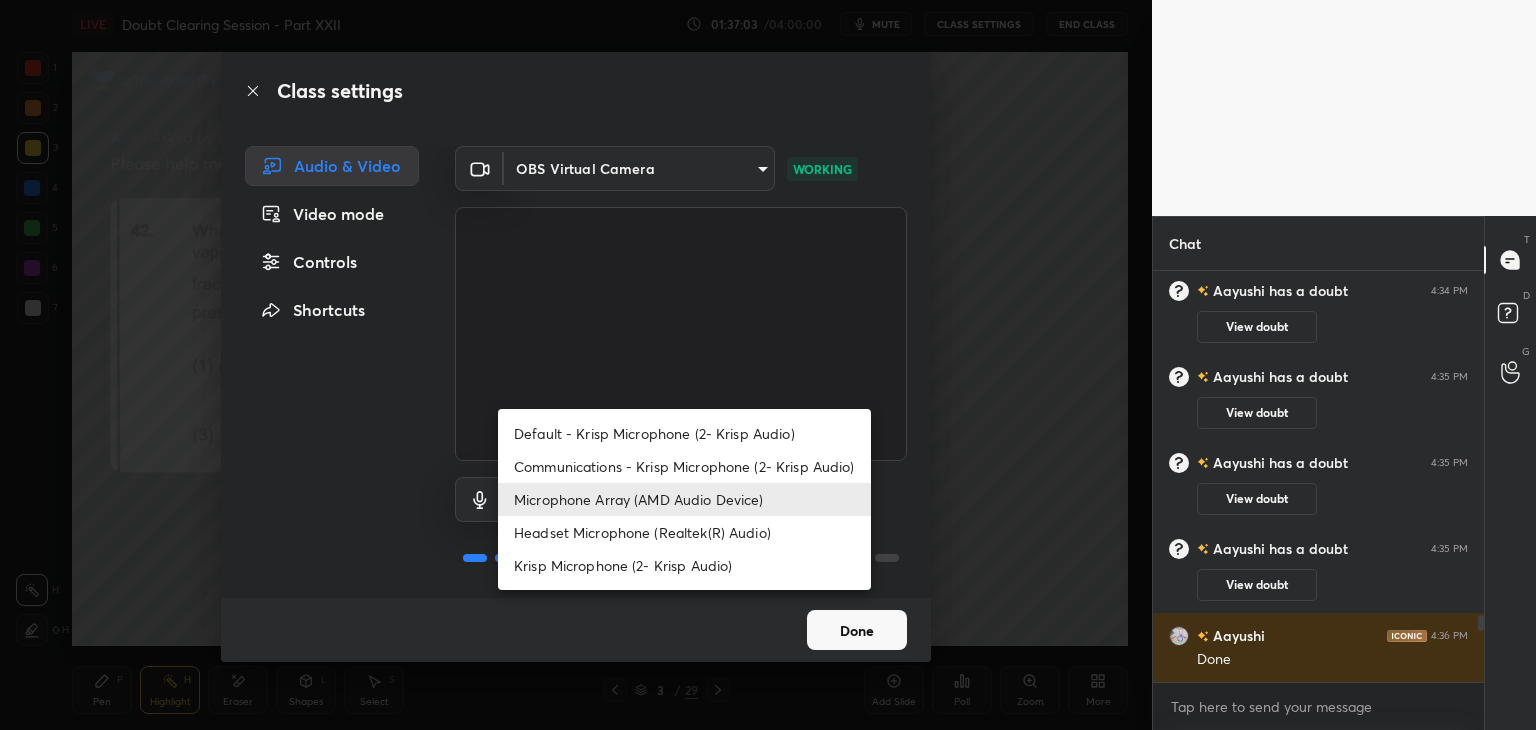 click on "Krisp Microphone (2- Krisp Audio)" at bounding box center (684, 565) 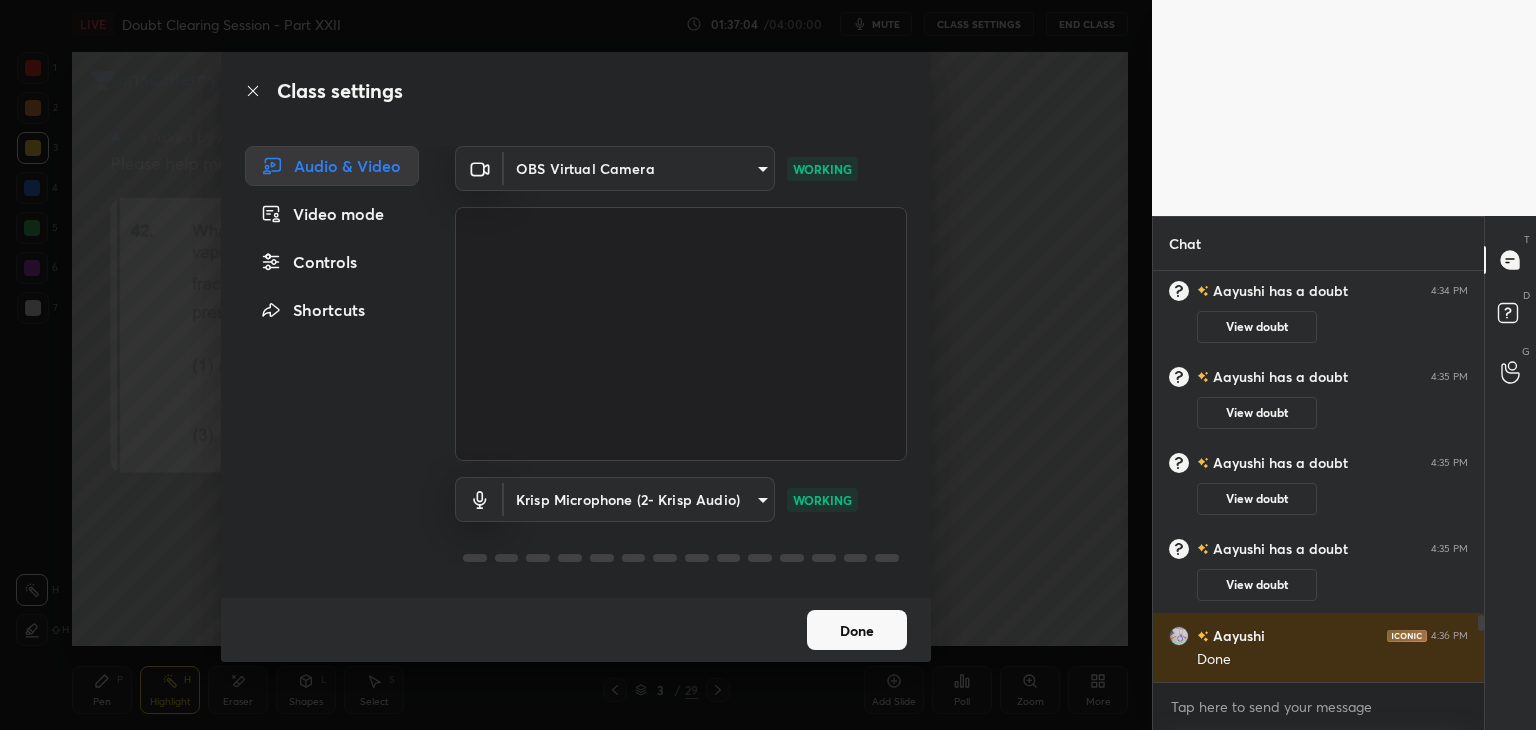 click on "Class settings Audio & Video Video mode Controls Shortcuts OBS Virtual Camera b0797087a1ca77062b3e6b16cdc20a6a15e7afe020a4c363dea4c690120324b8 WORKING Krisp Microphone (2- Krisp Audio) 3eee232e1d248d27a35e65e381c86c0d7dd178b06e18645b987cf355159840e2 WORKING Done" at bounding box center (576, 365) 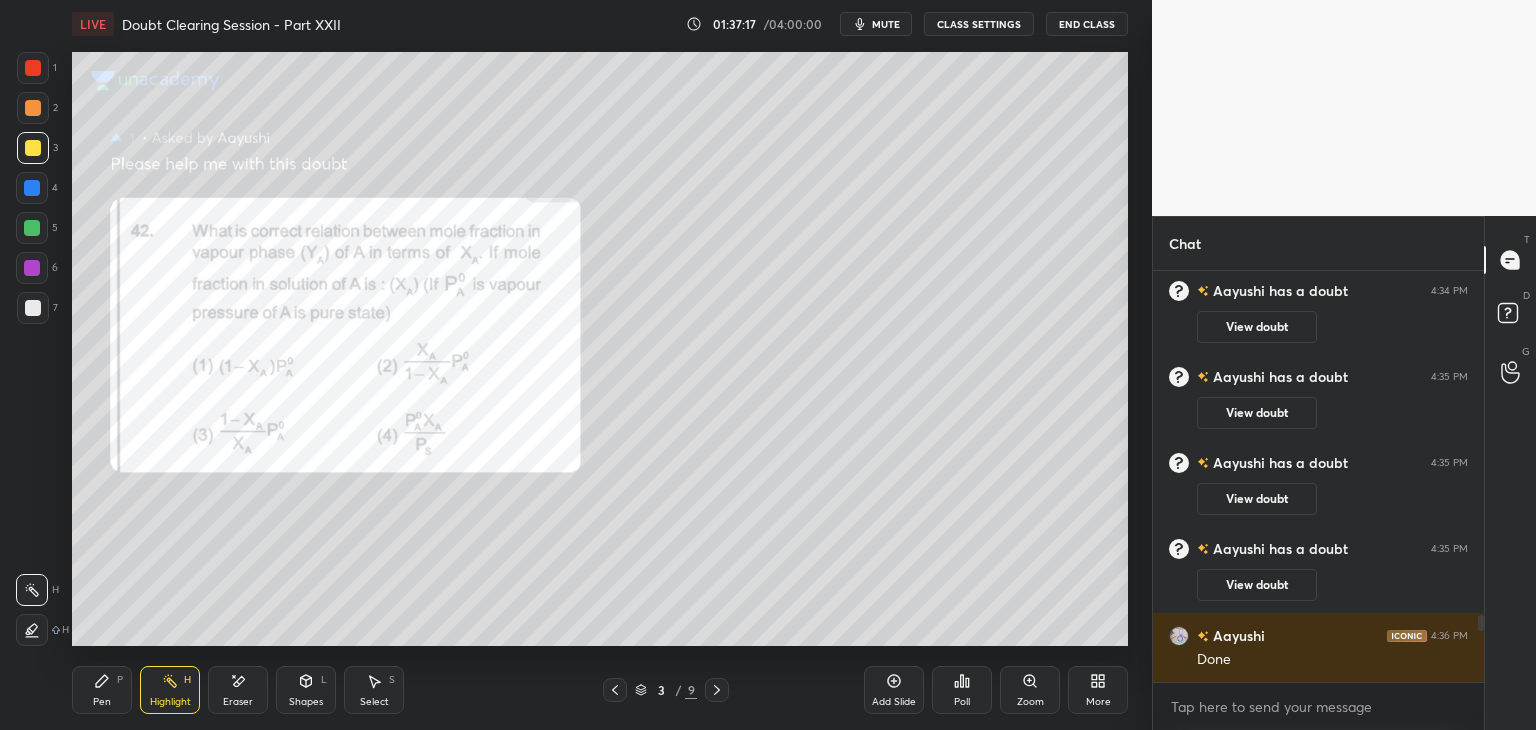 click at bounding box center (33, 108) 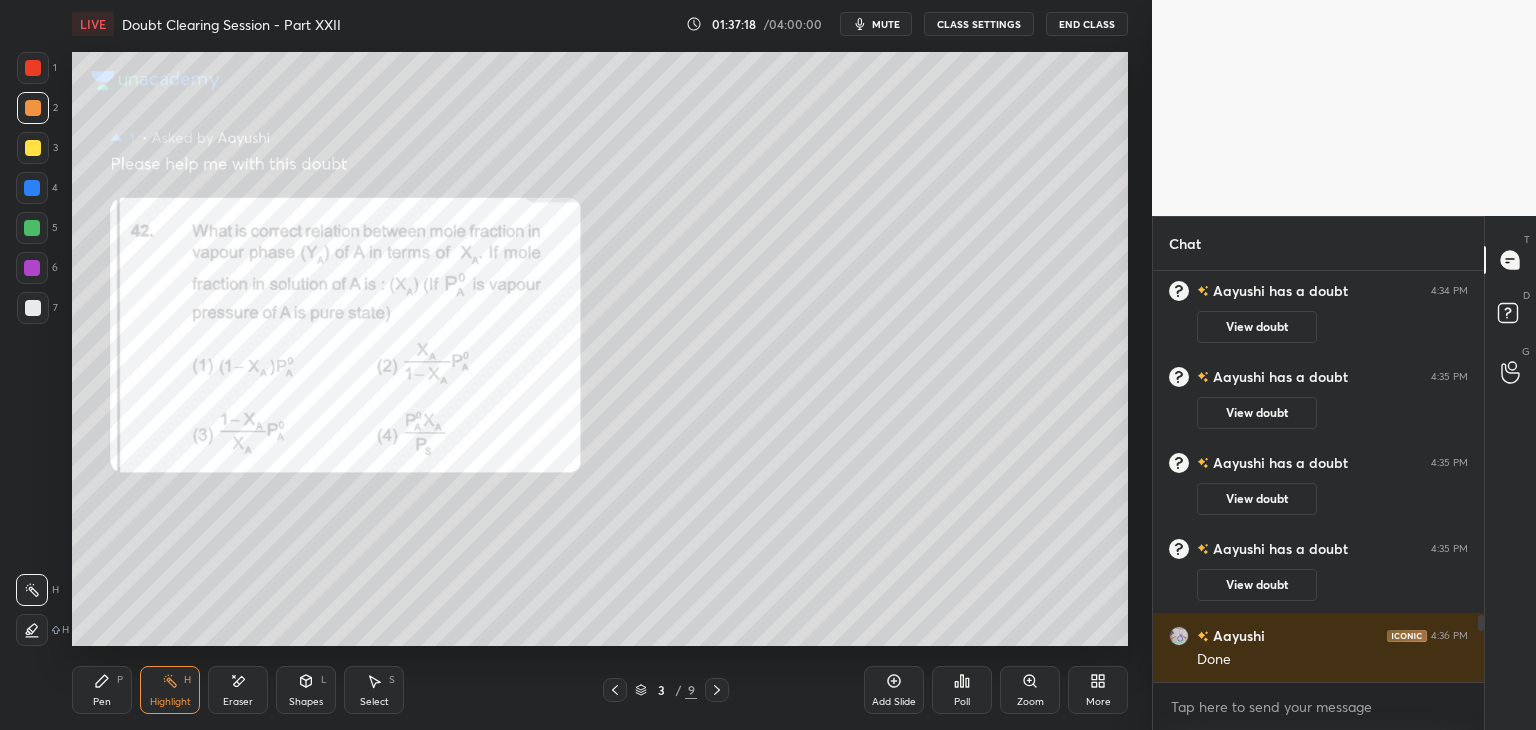 click on "4" at bounding box center (37, 188) 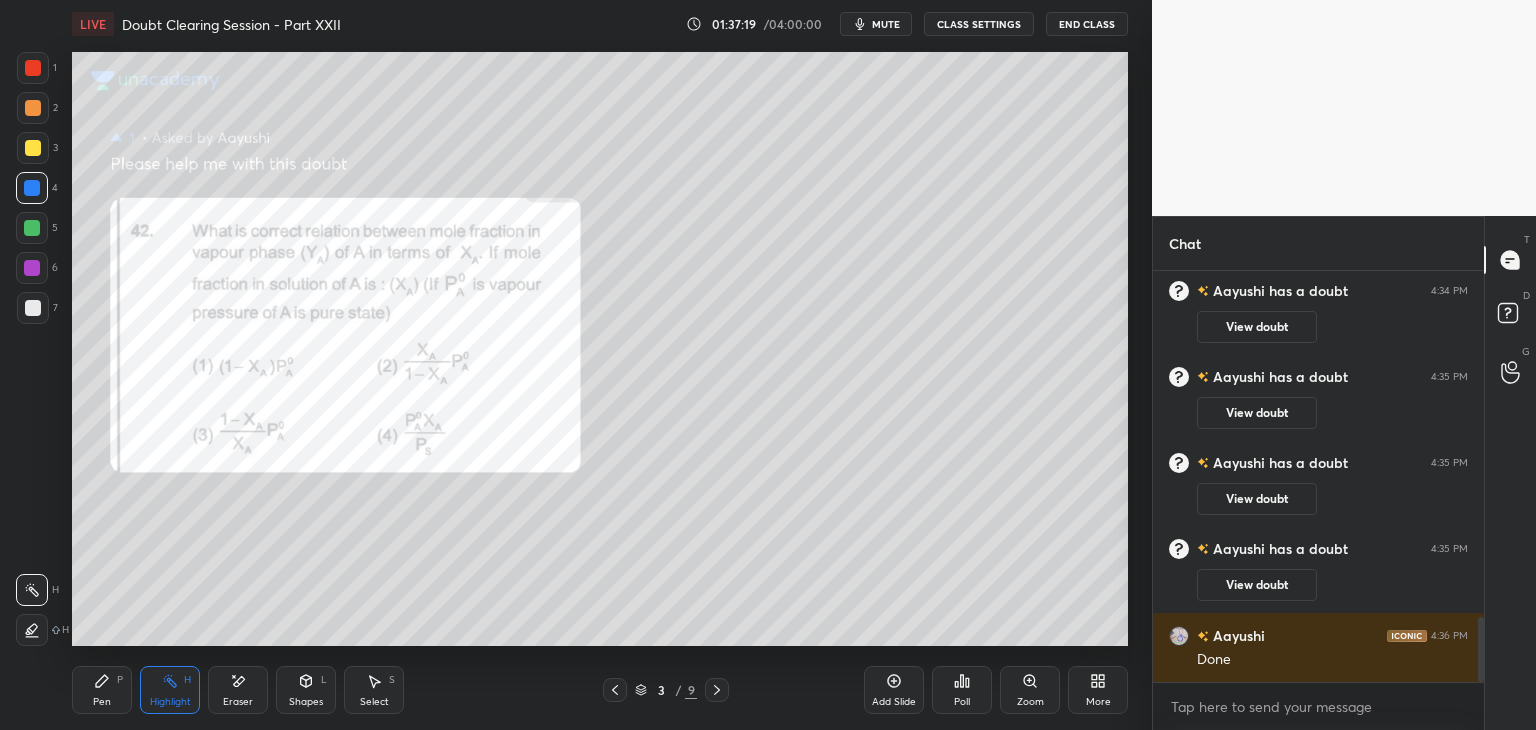 click at bounding box center (32, 228) 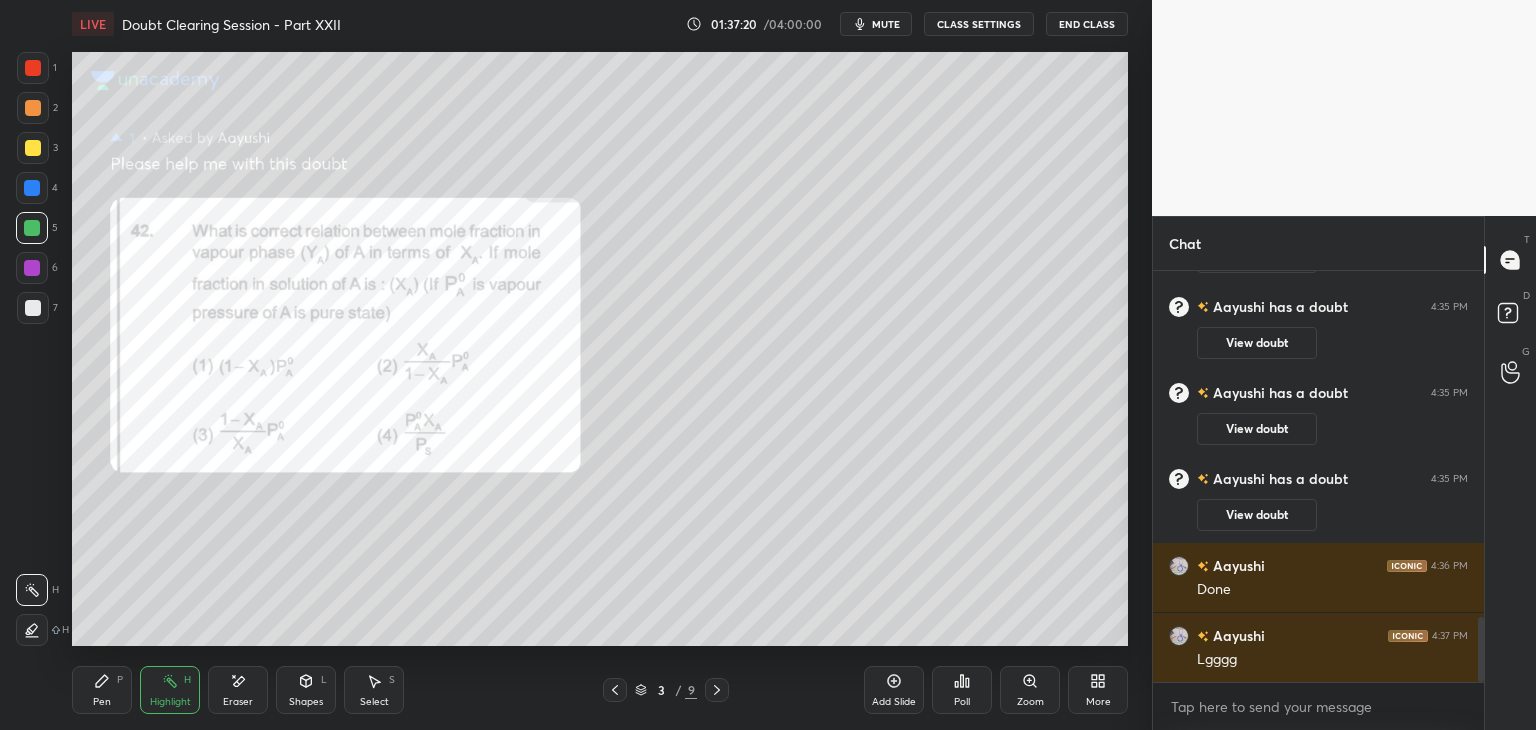 click on "Pen P" at bounding box center [102, 690] 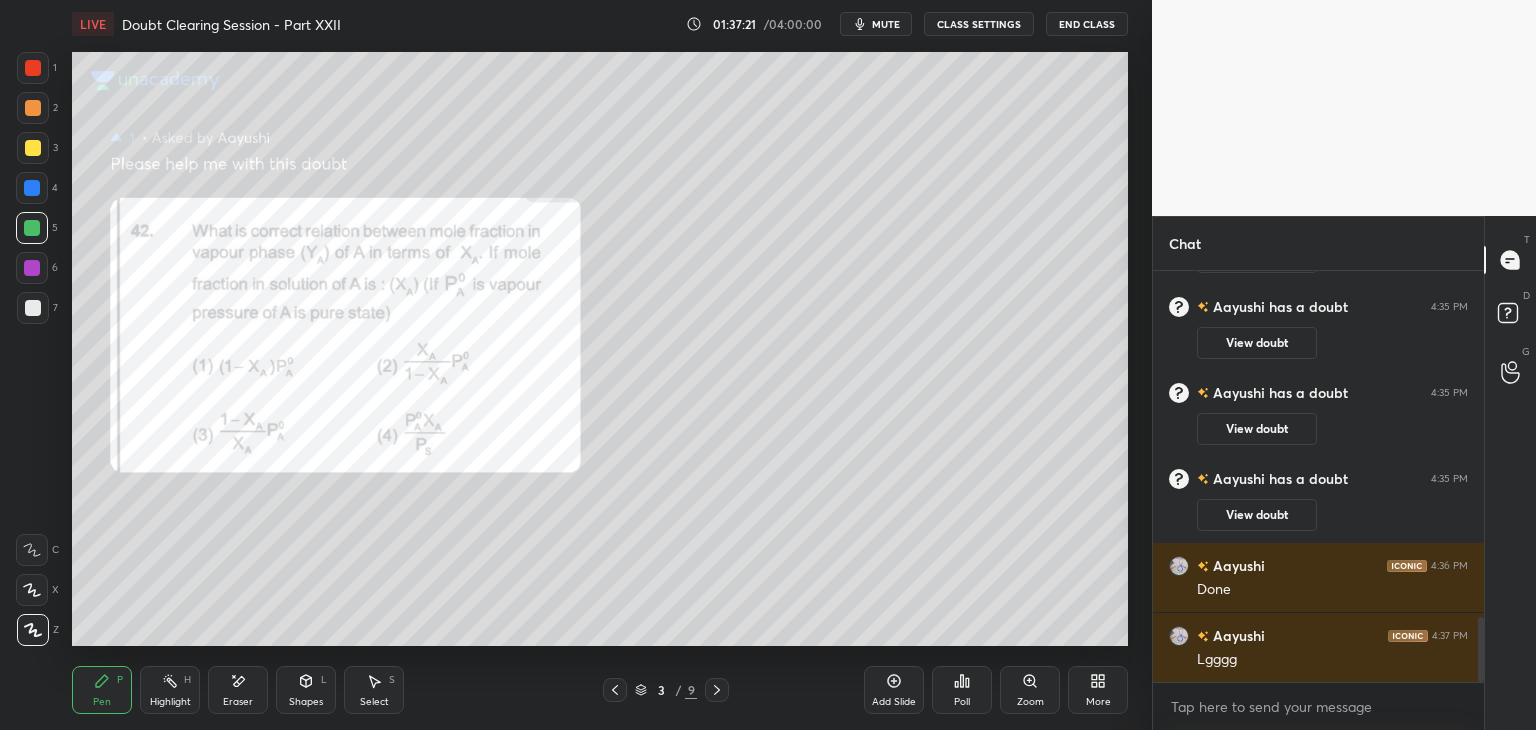 click on "Zoom" at bounding box center [1030, 690] 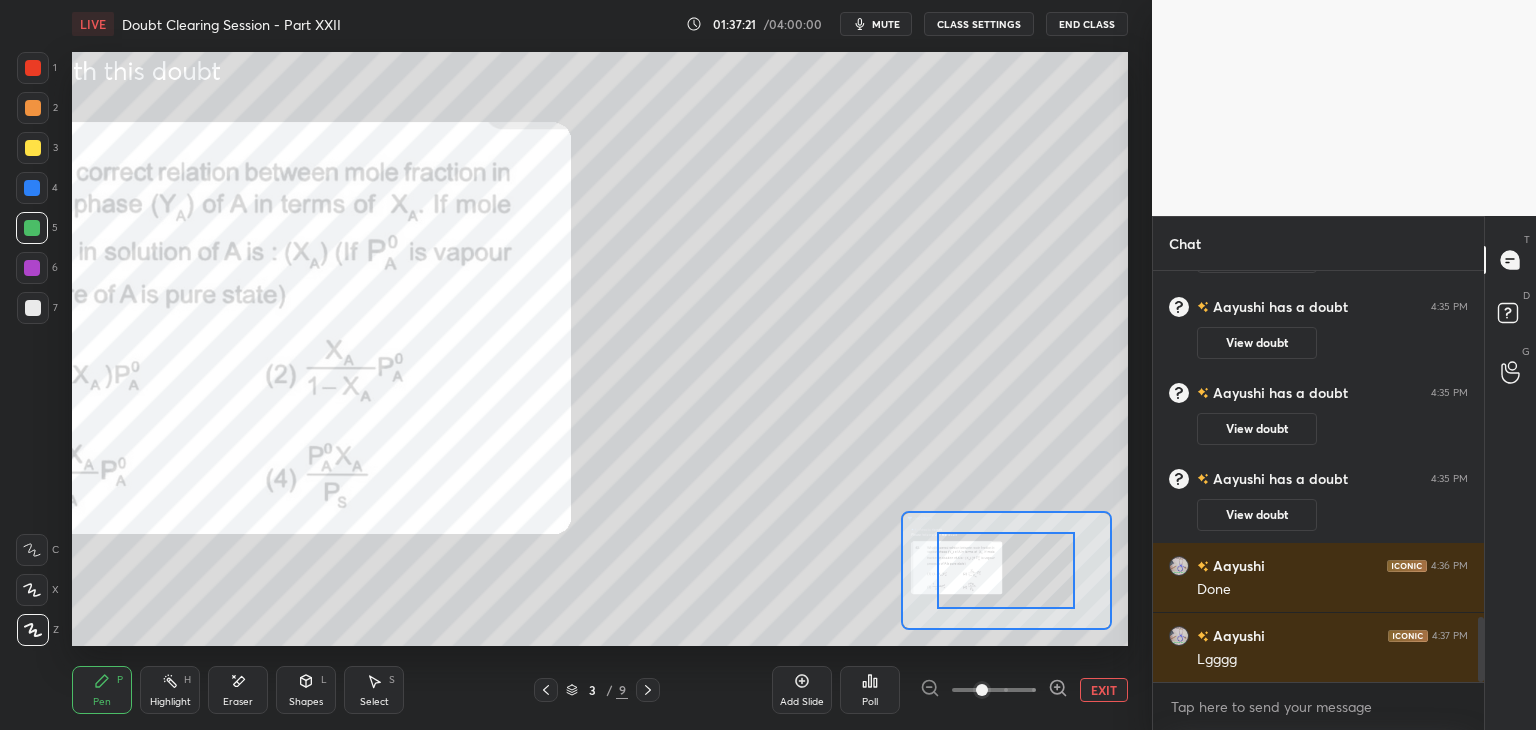 click at bounding box center [982, 690] 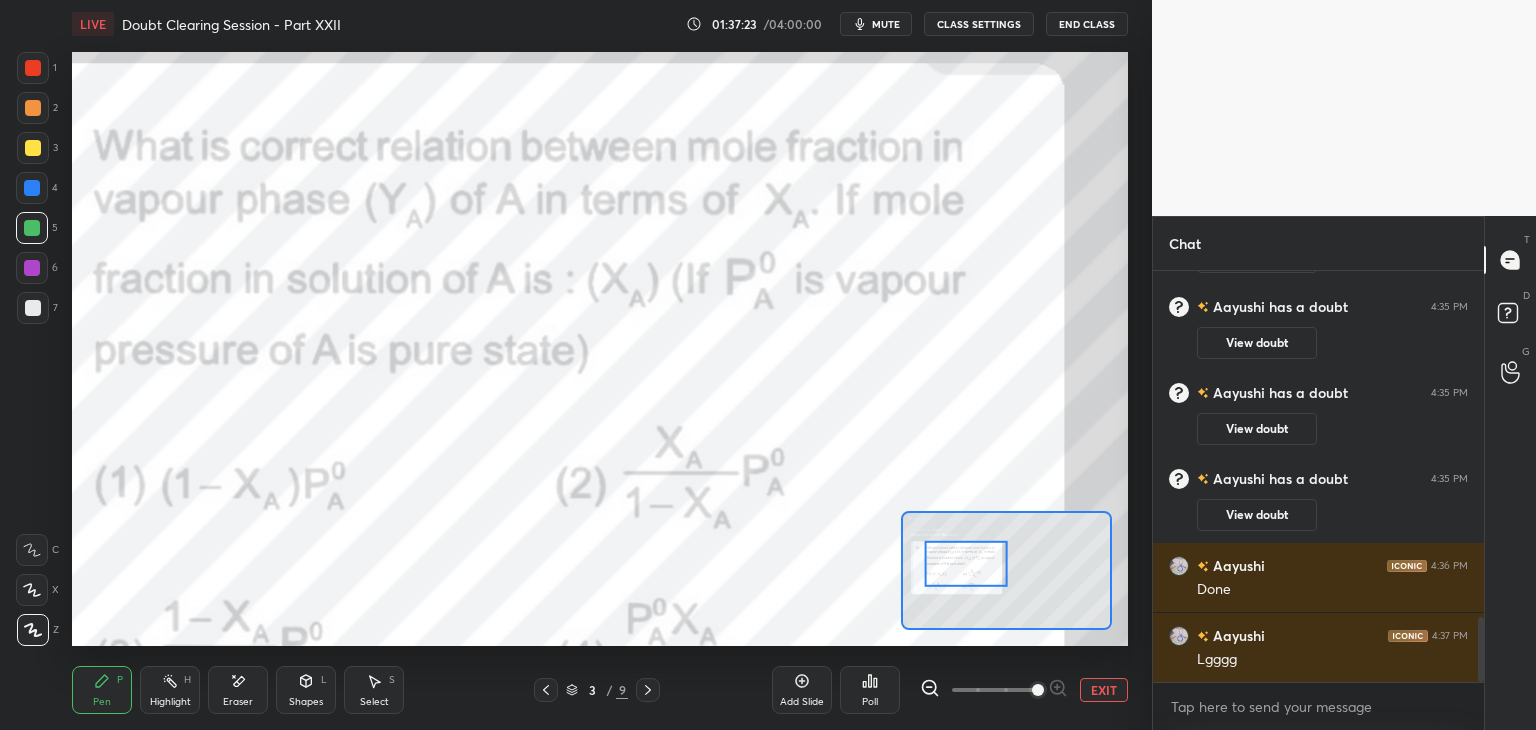 click at bounding box center (1038, 690) 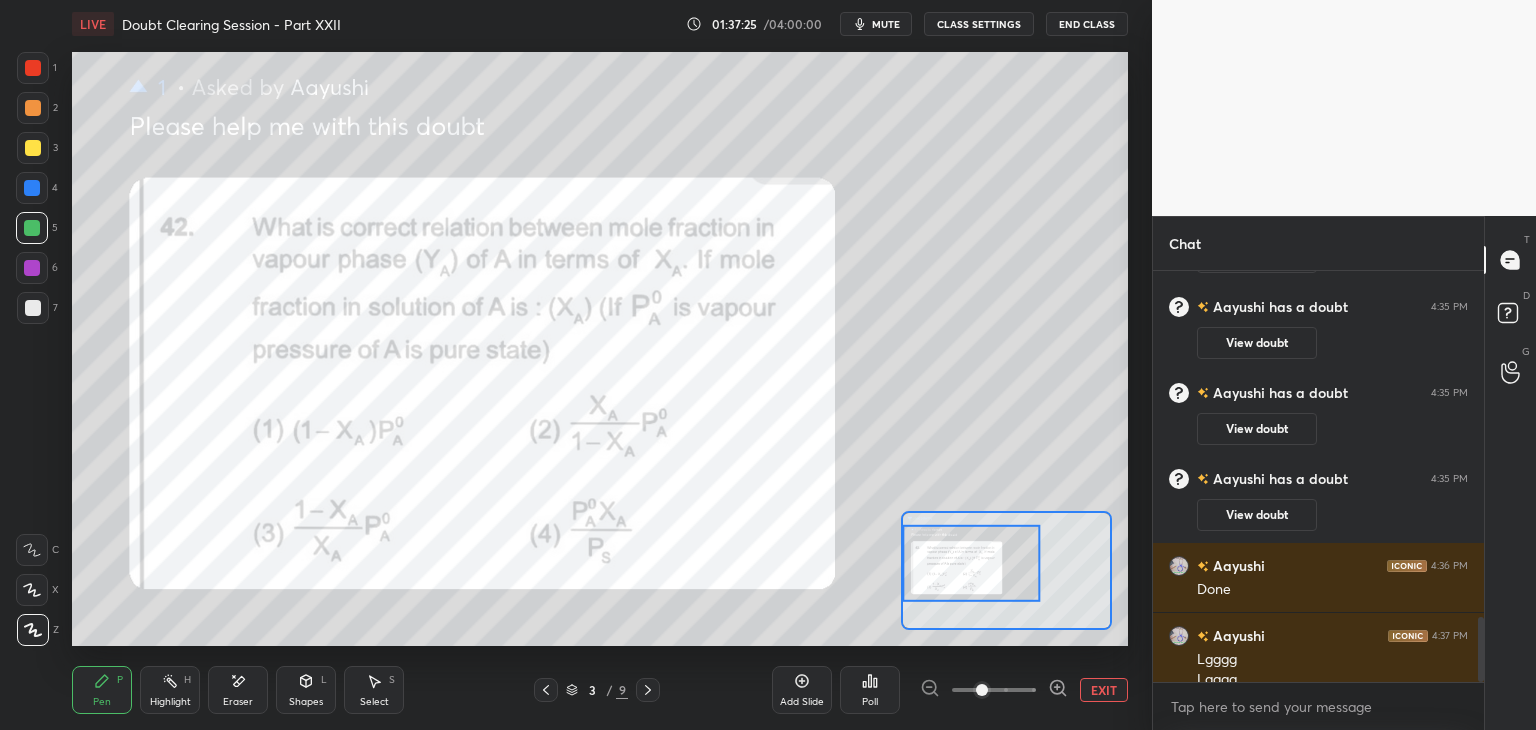 scroll, scrollTop: 2198, scrollLeft: 0, axis: vertical 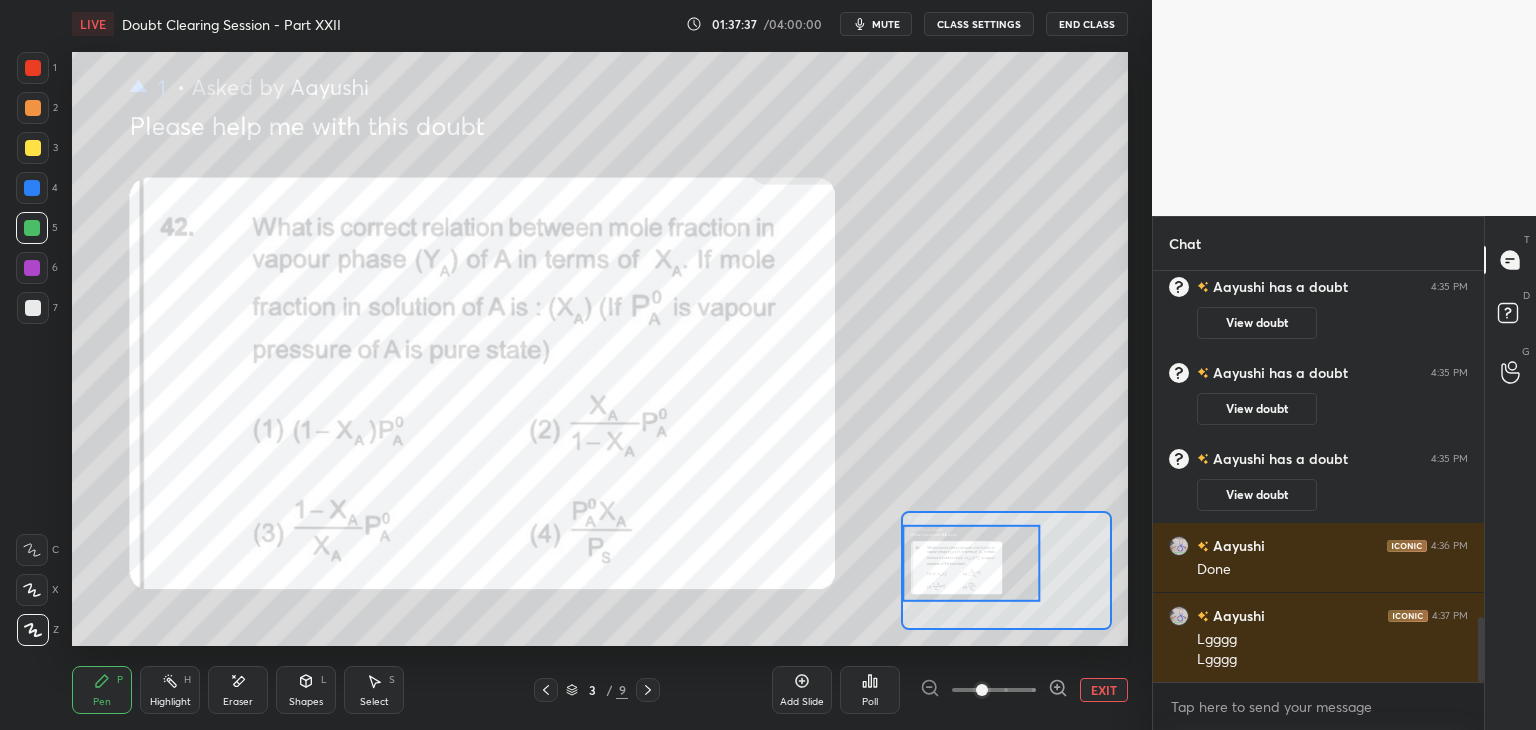click on "EXIT" at bounding box center (1104, 690) 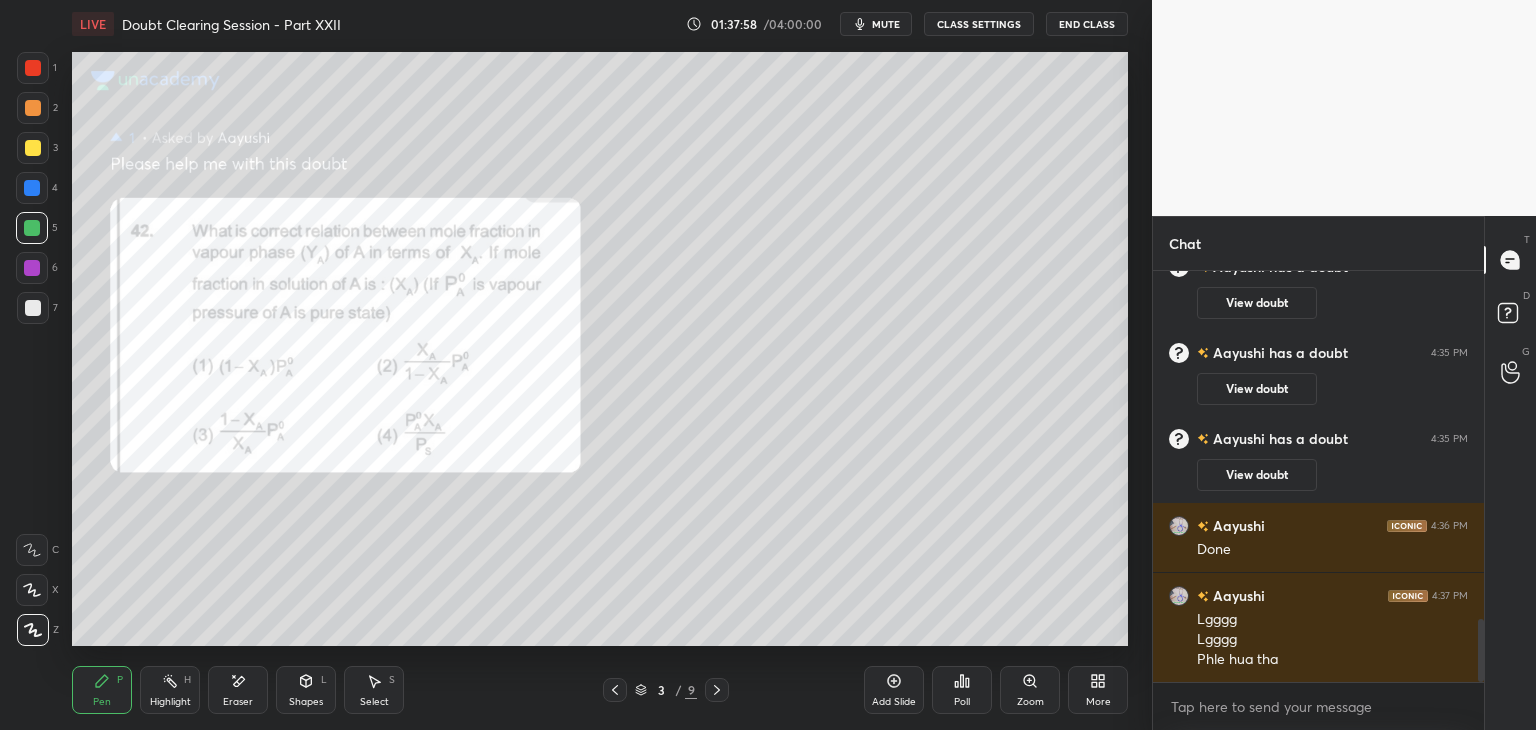 scroll, scrollTop: 2288, scrollLeft: 0, axis: vertical 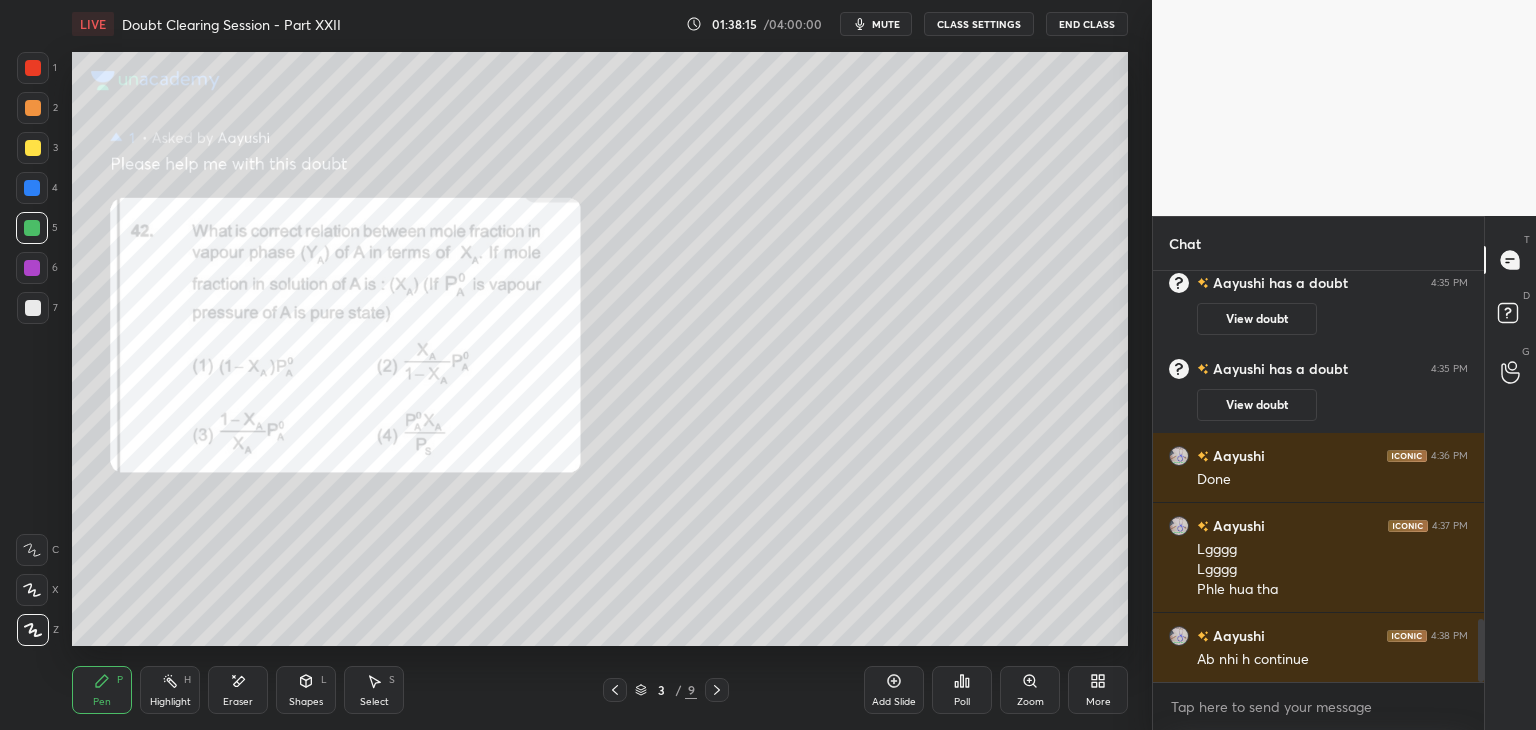 click on "2" at bounding box center [37, 108] 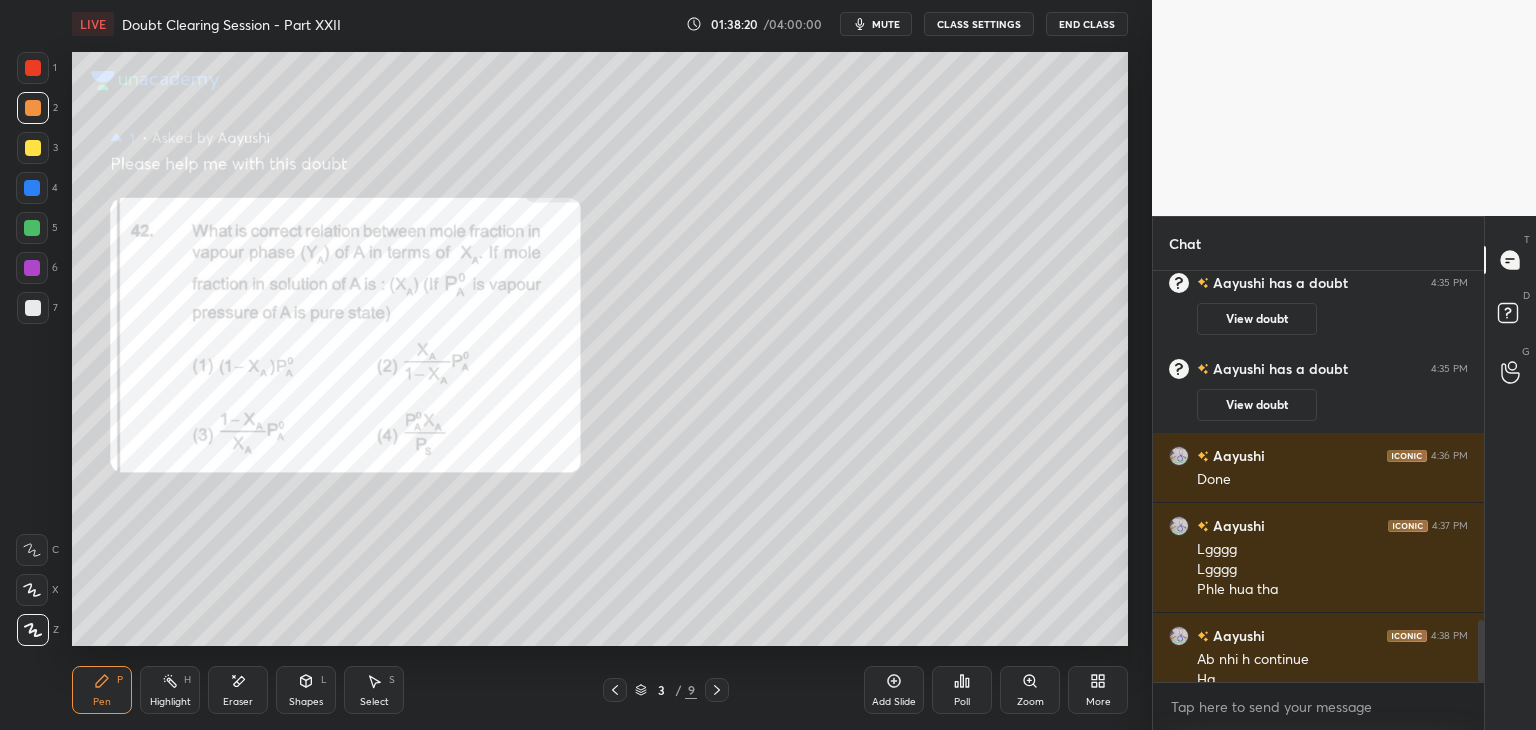 scroll, scrollTop: 2308, scrollLeft: 0, axis: vertical 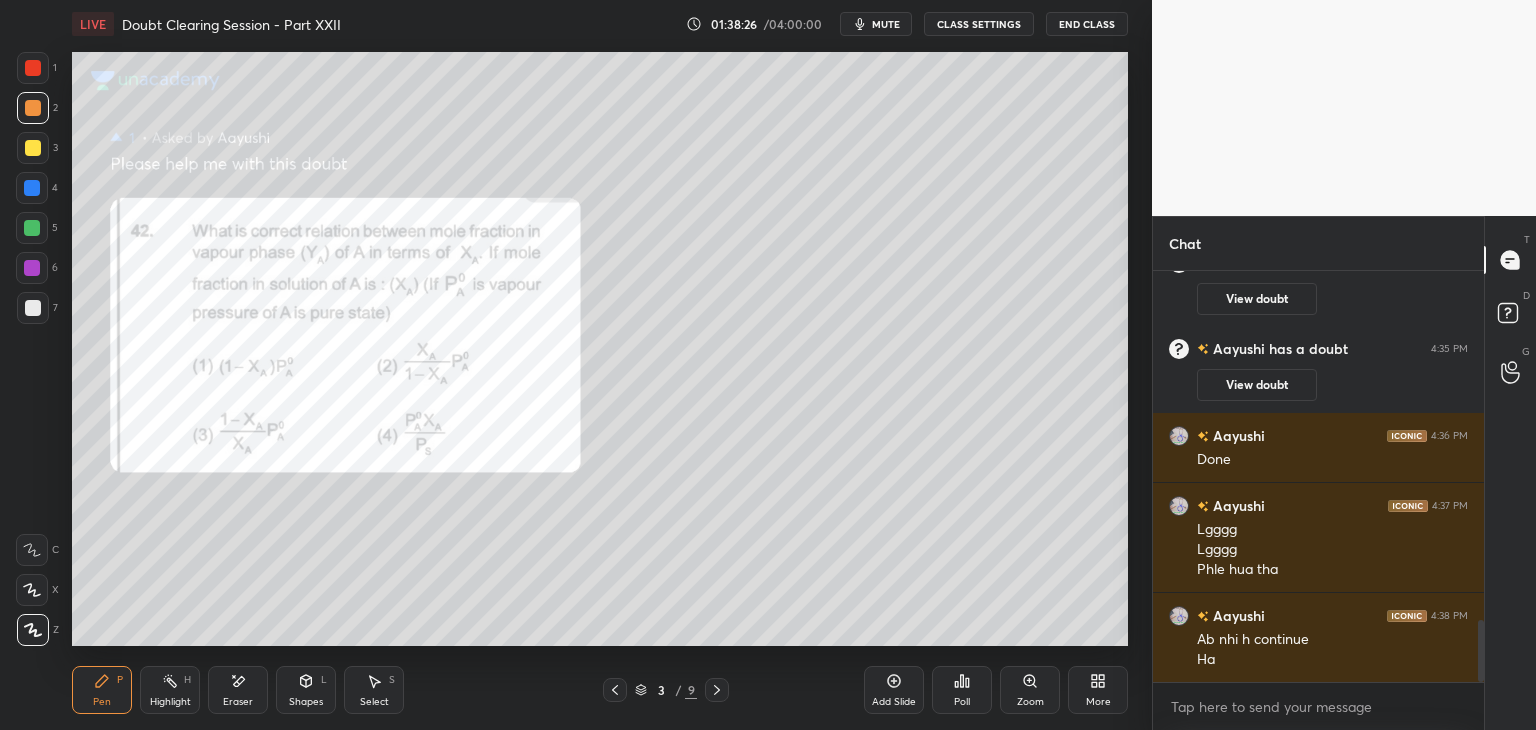 click at bounding box center [33, 148] 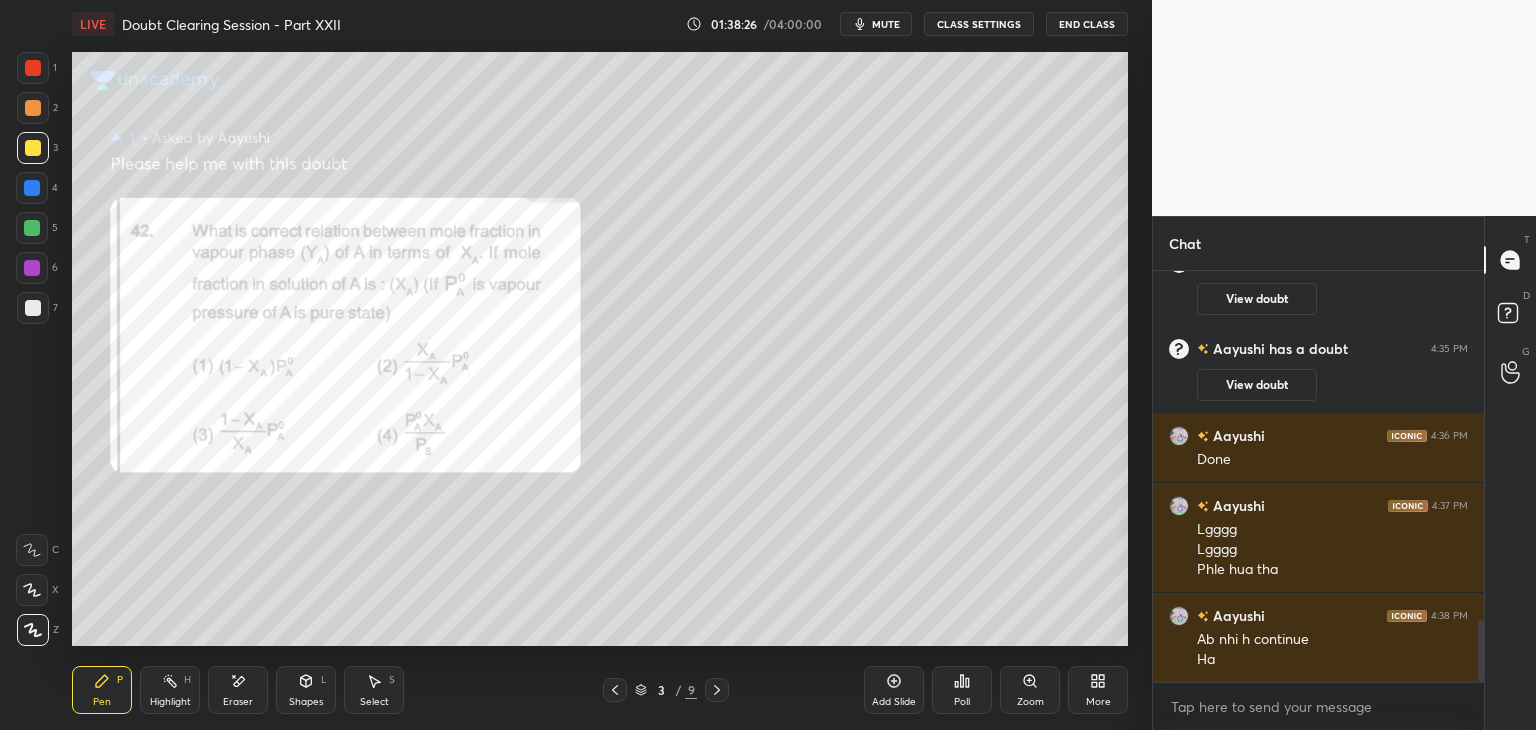 click at bounding box center [32, 188] 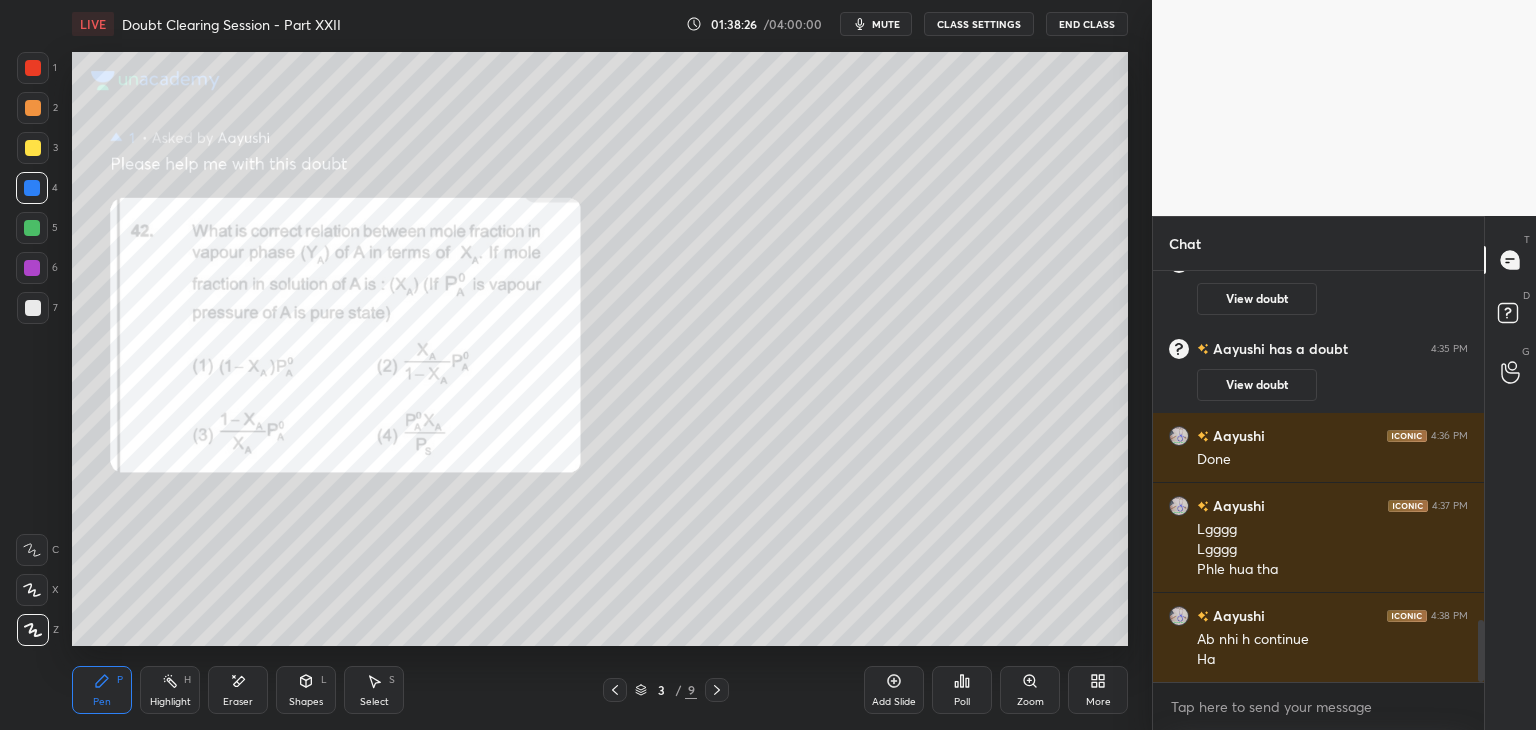 click at bounding box center (32, 228) 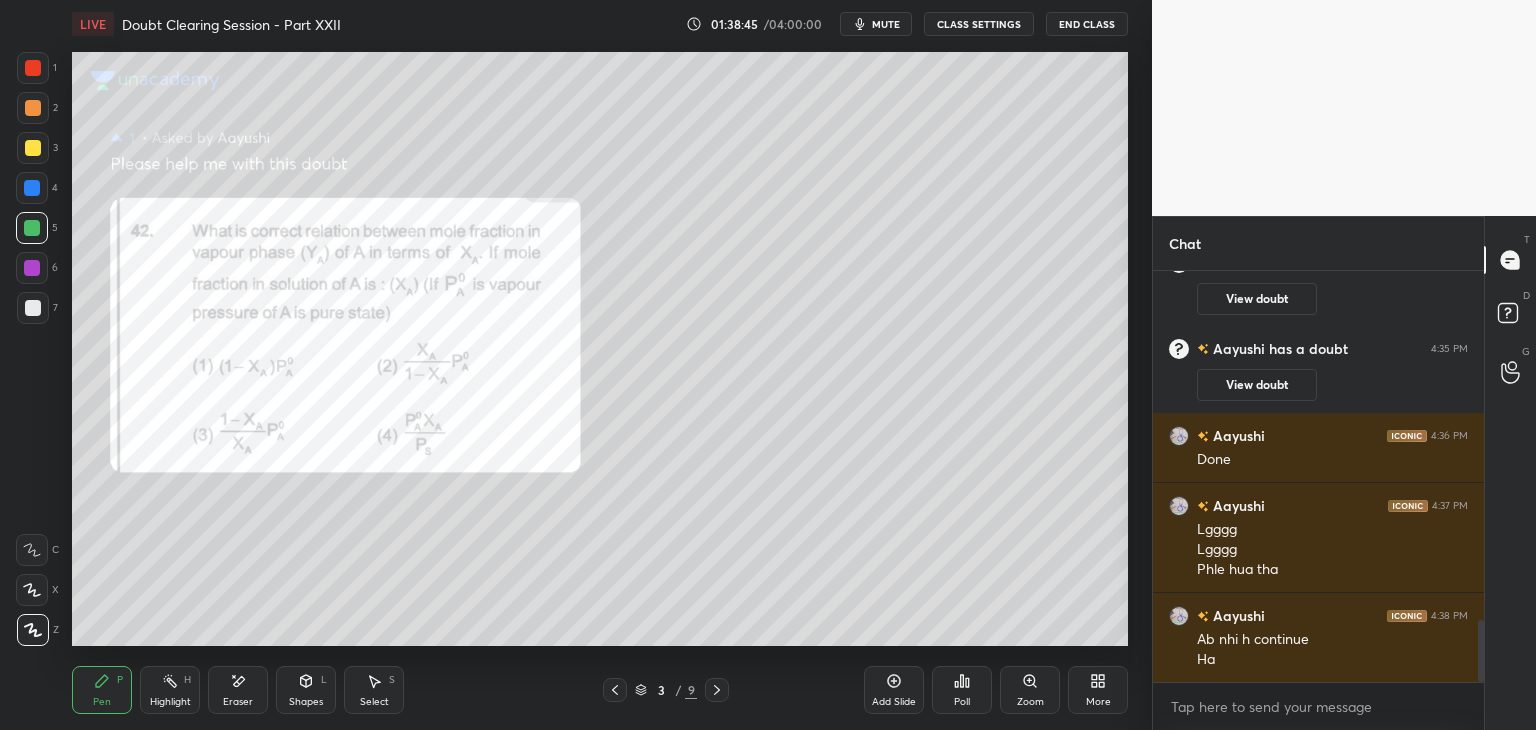 click at bounding box center [33, 108] 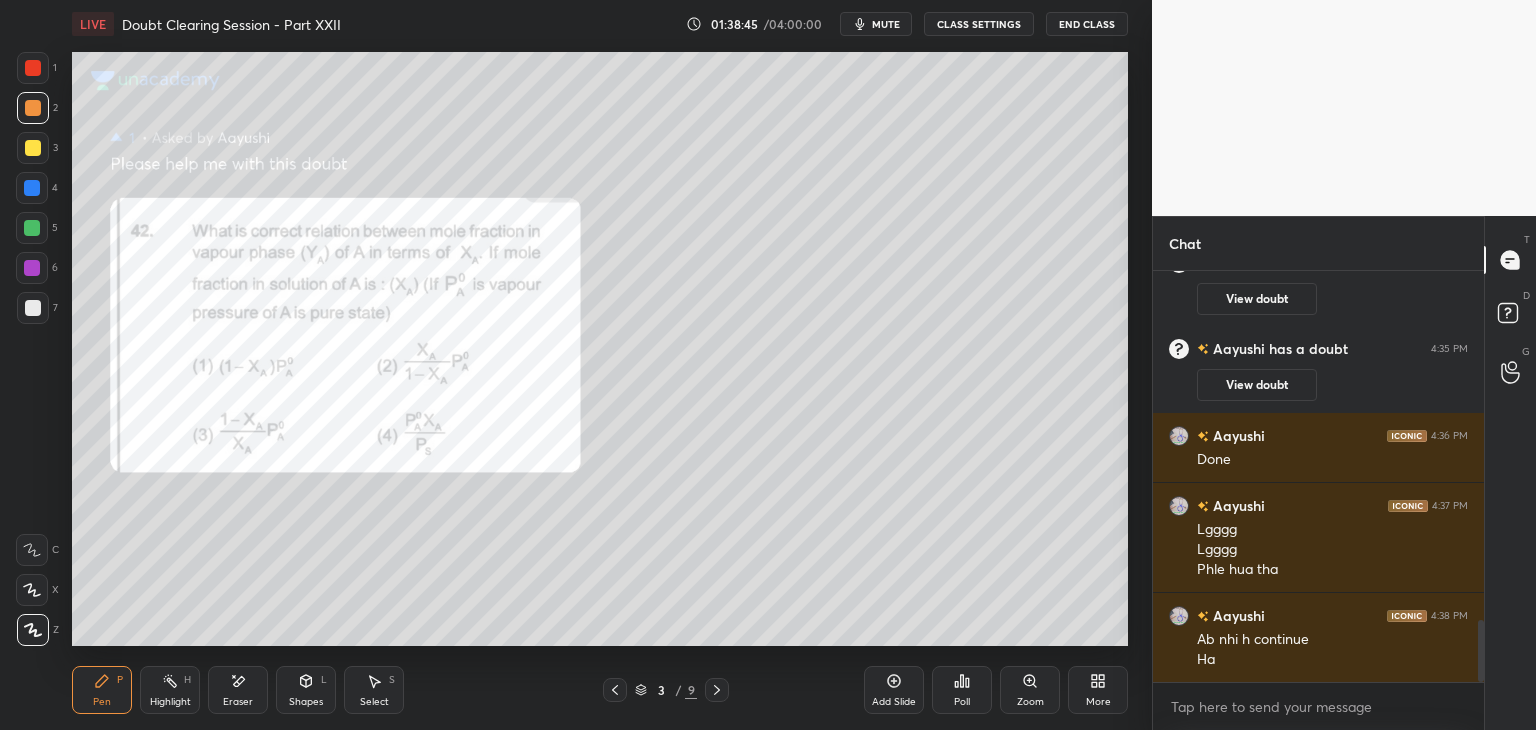 click at bounding box center [33, 68] 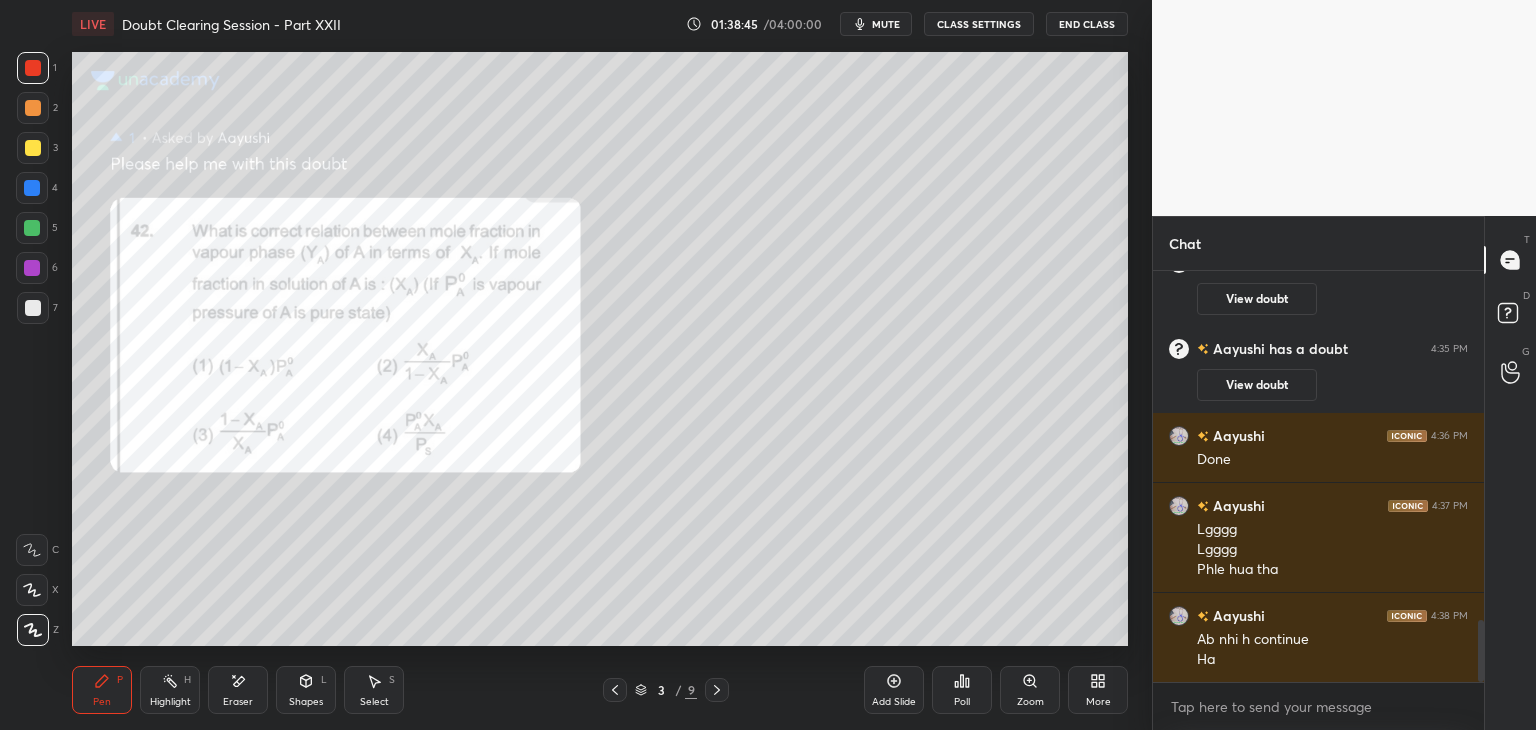 click at bounding box center (33, 108) 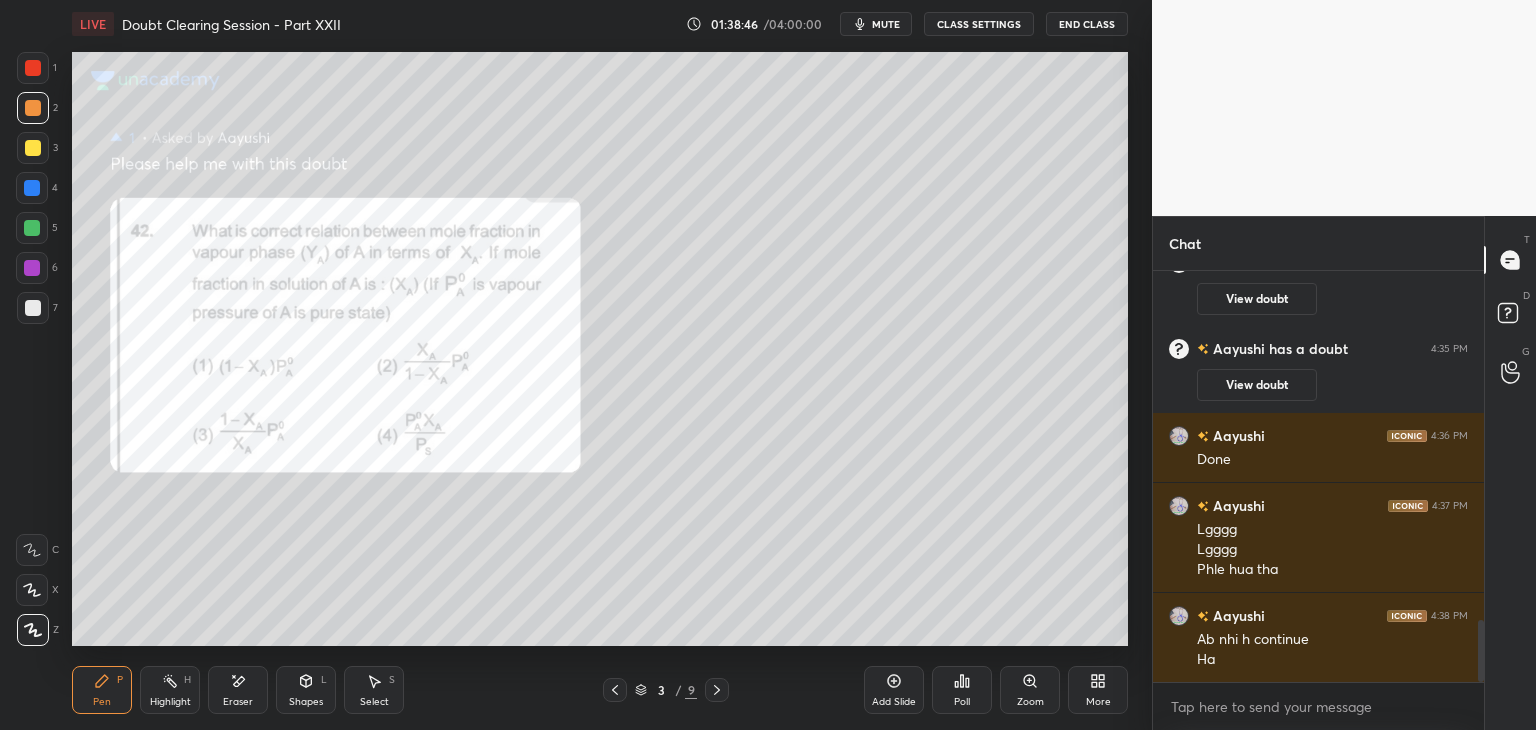 click at bounding box center [33, 68] 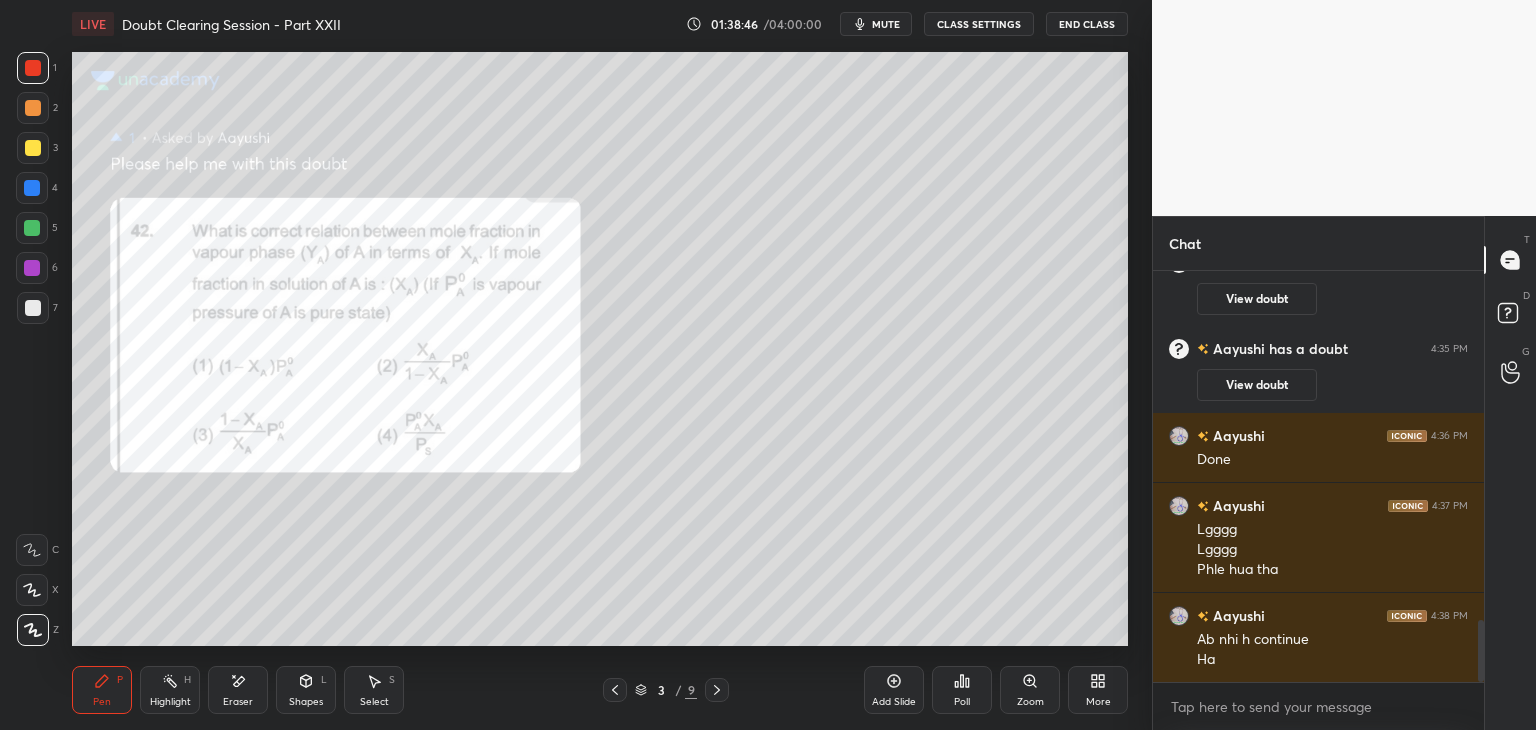 click at bounding box center [33, 108] 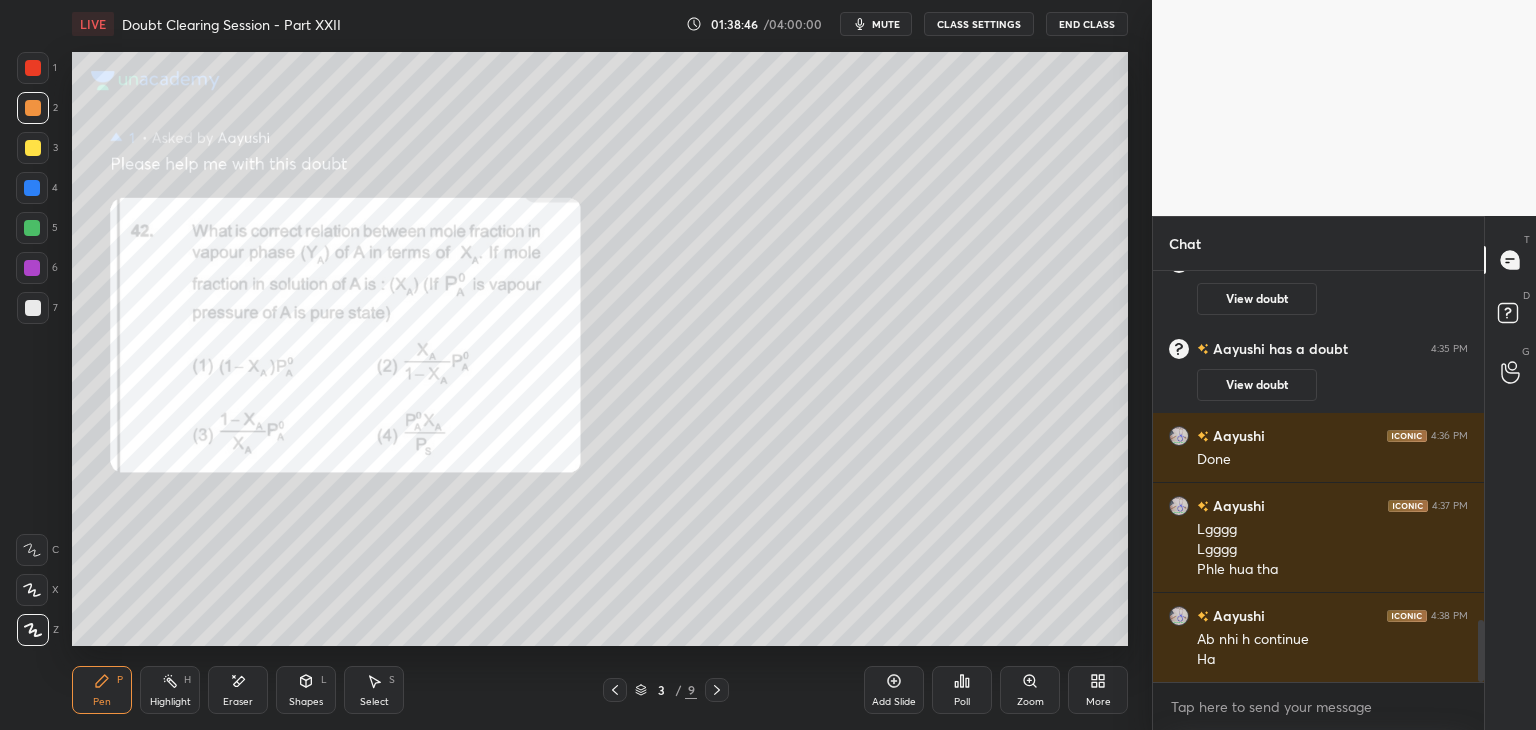 click at bounding box center [33, 148] 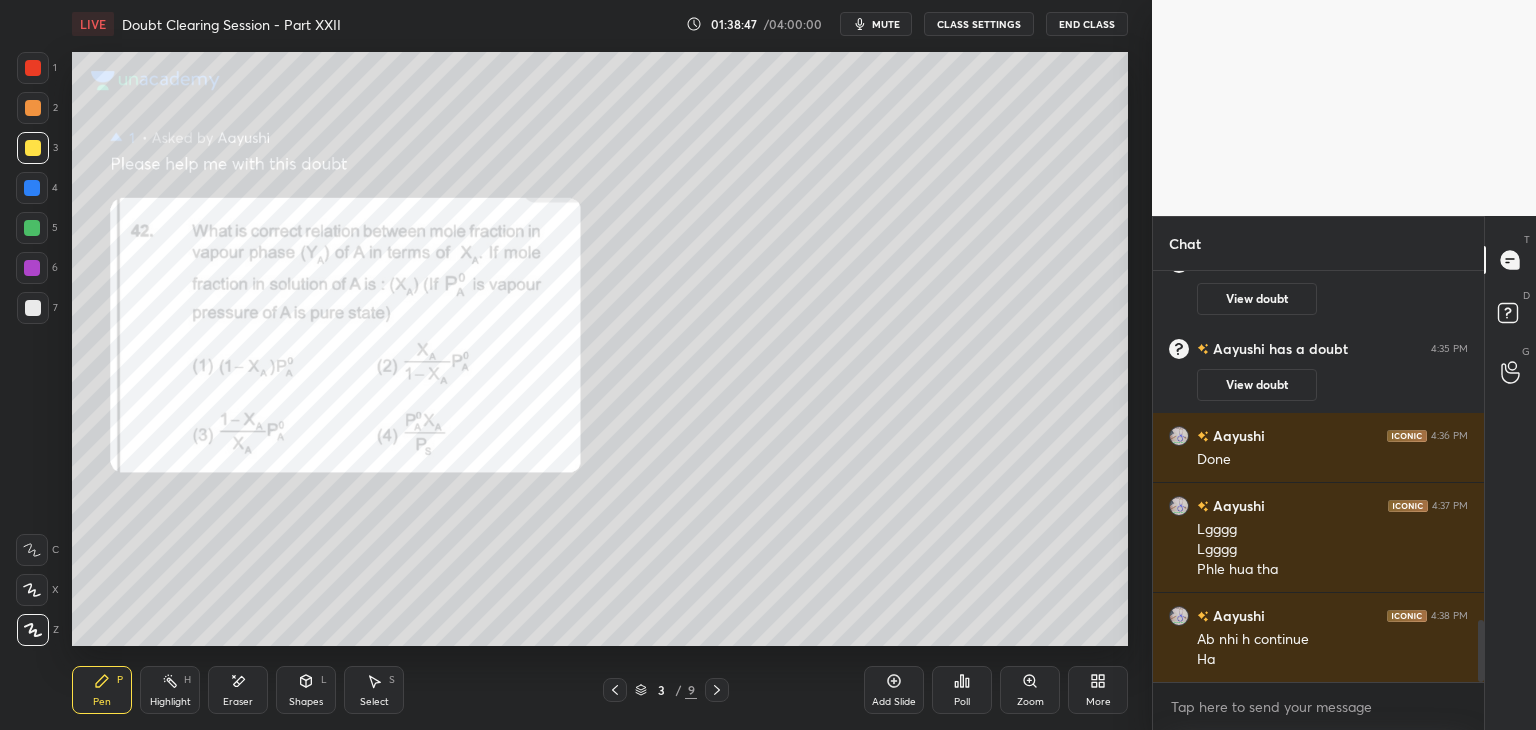 click at bounding box center [32, 188] 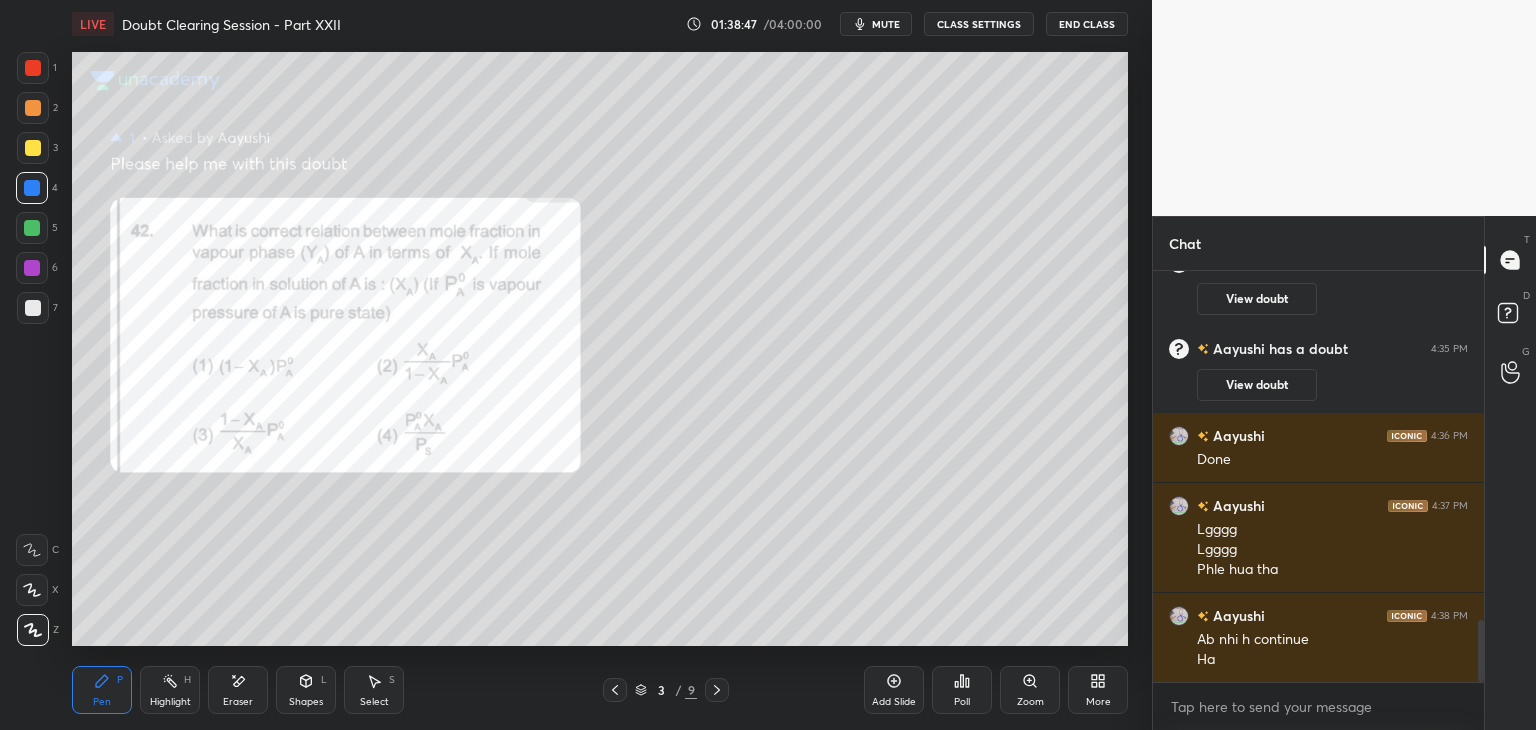 click at bounding box center (32, 228) 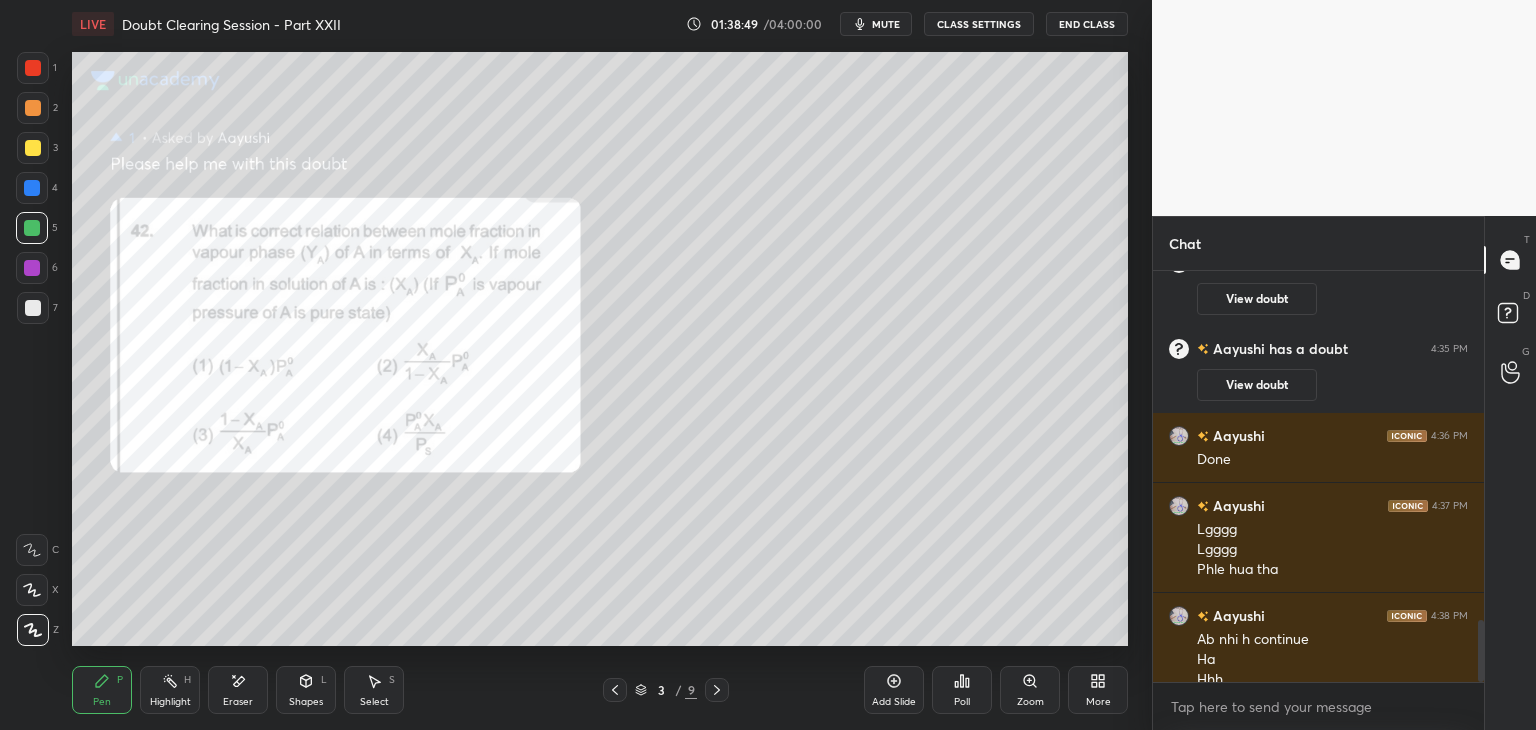 scroll, scrollTop: 2328, scrollLeft: 0, axis: vertical 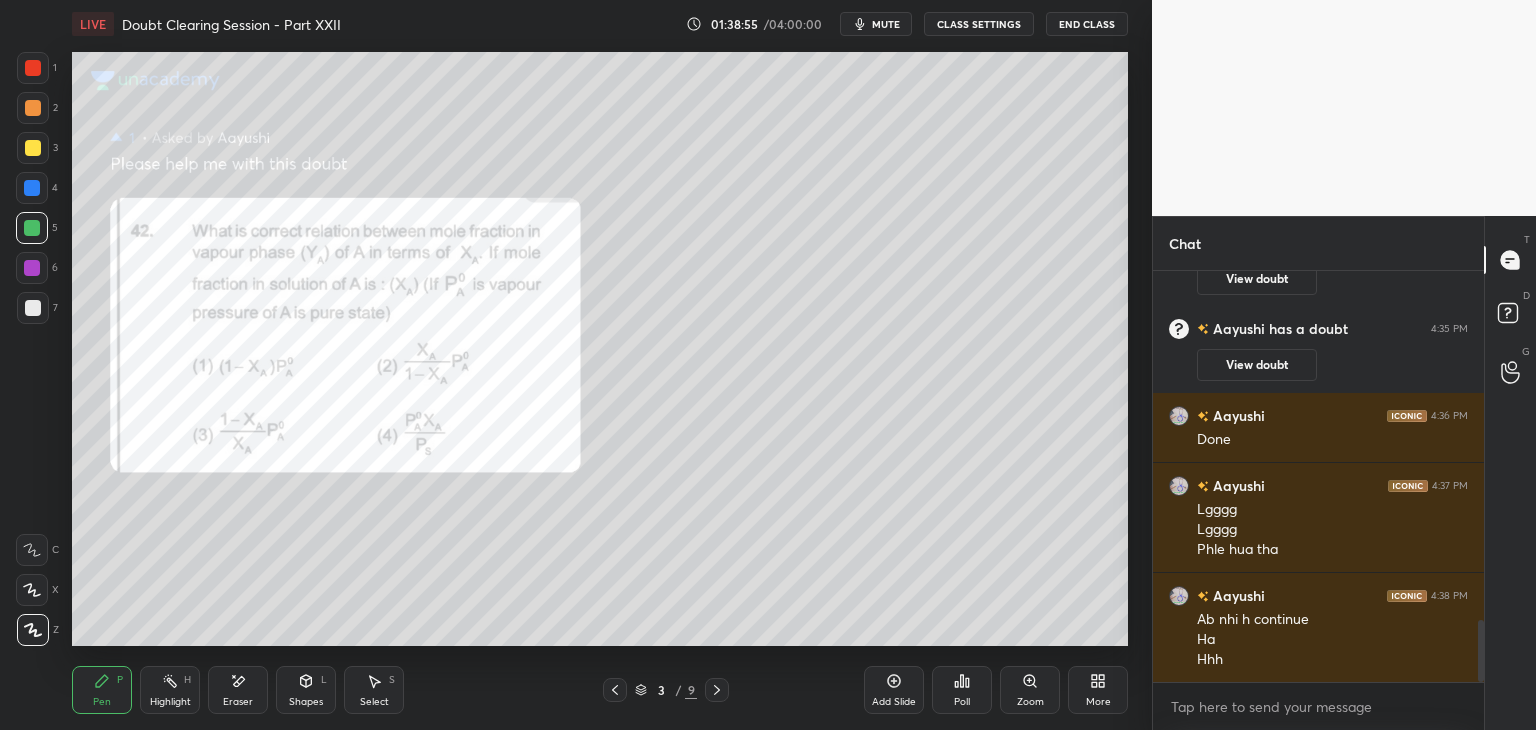 click on "2" at bounding box center [37, 108] 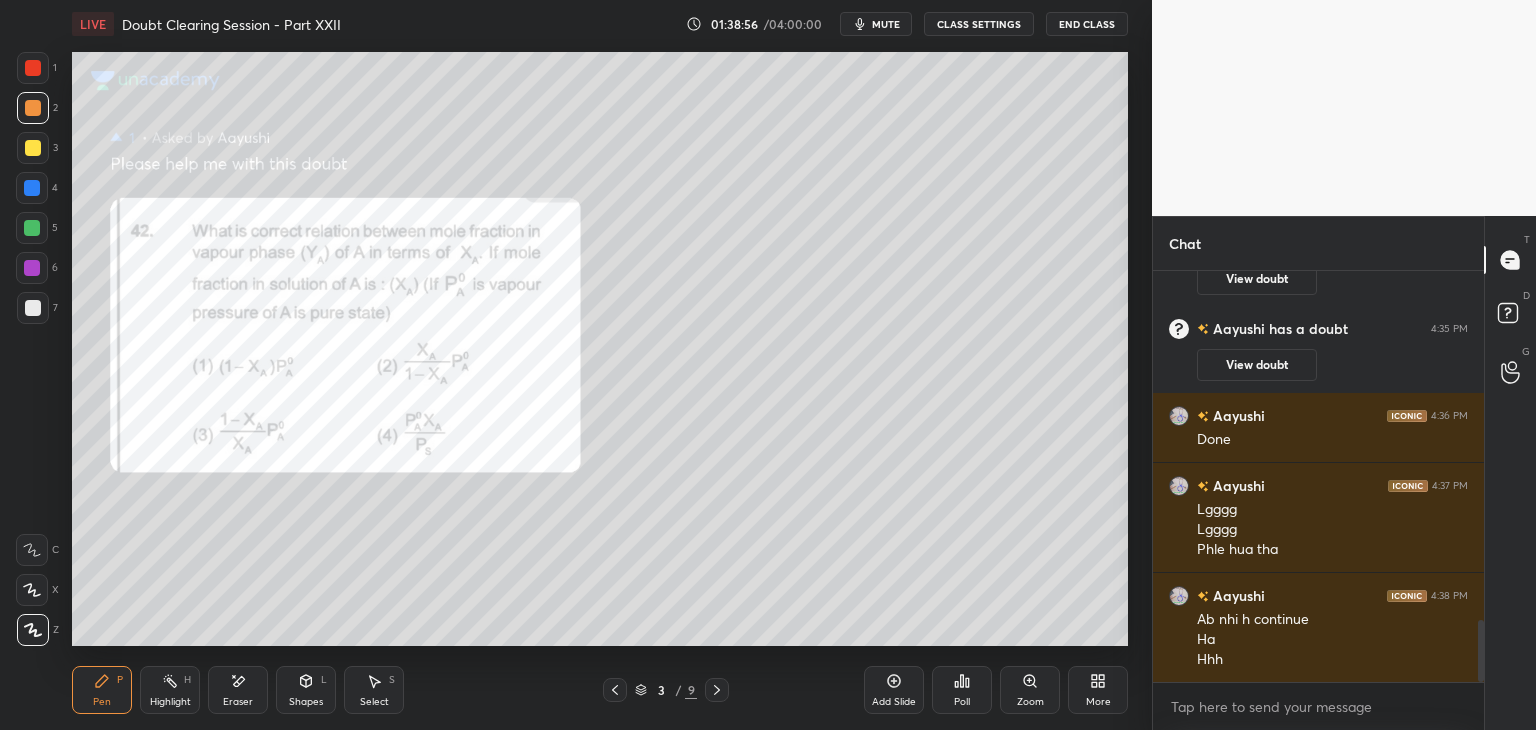 click at bounding box center (33, 148) 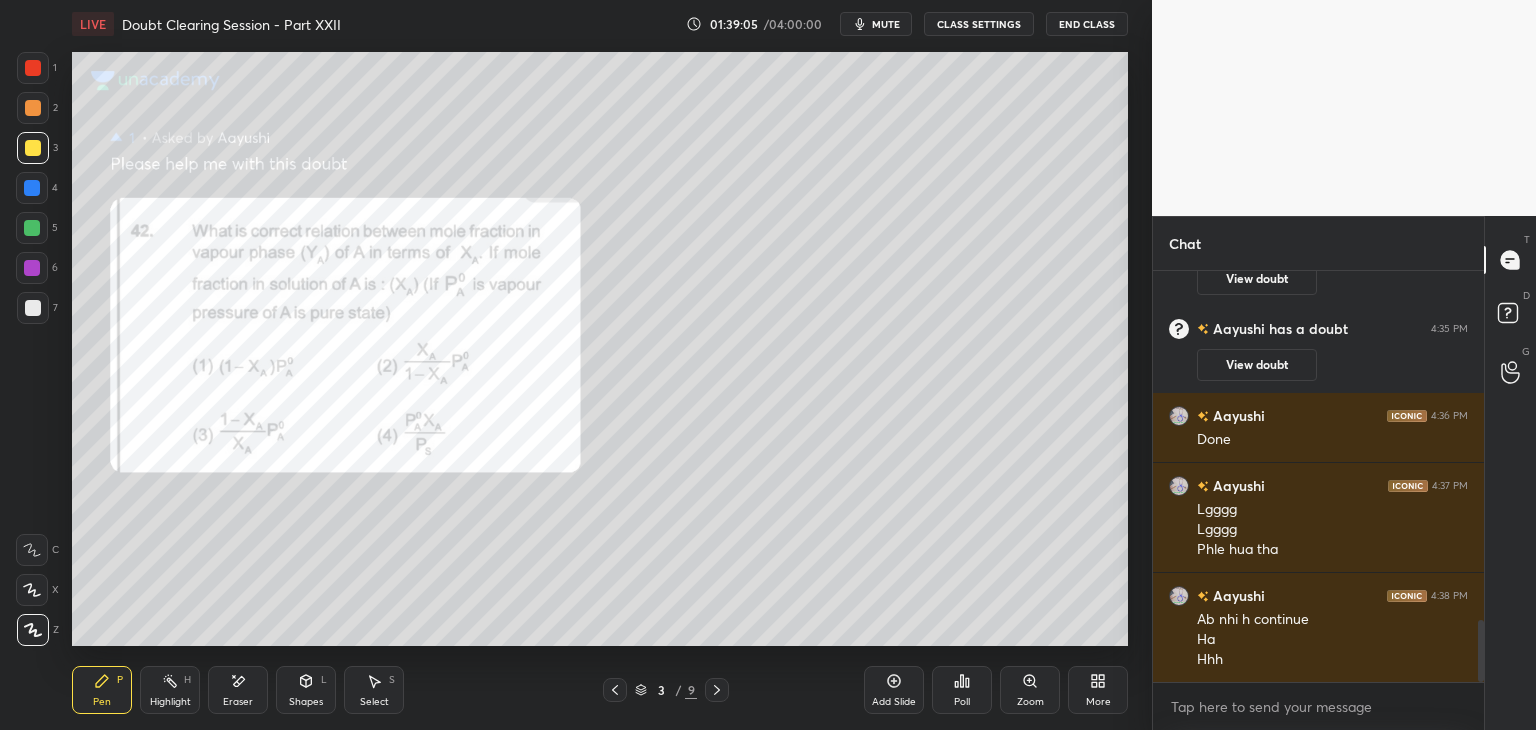 click at bounding box center (32, 228) 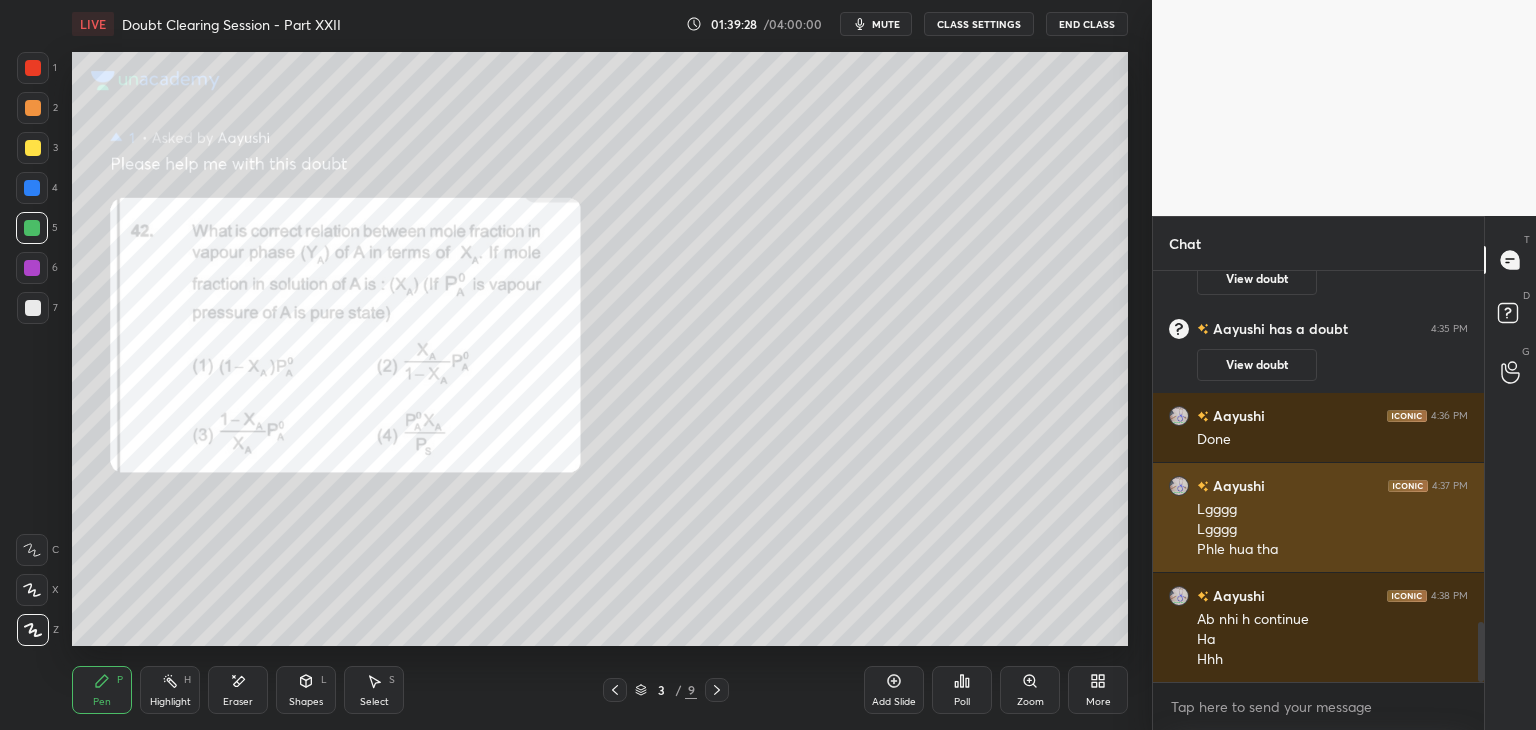 scroll, scrollTop: 2398, scrollLeft: 0, axis: vertical 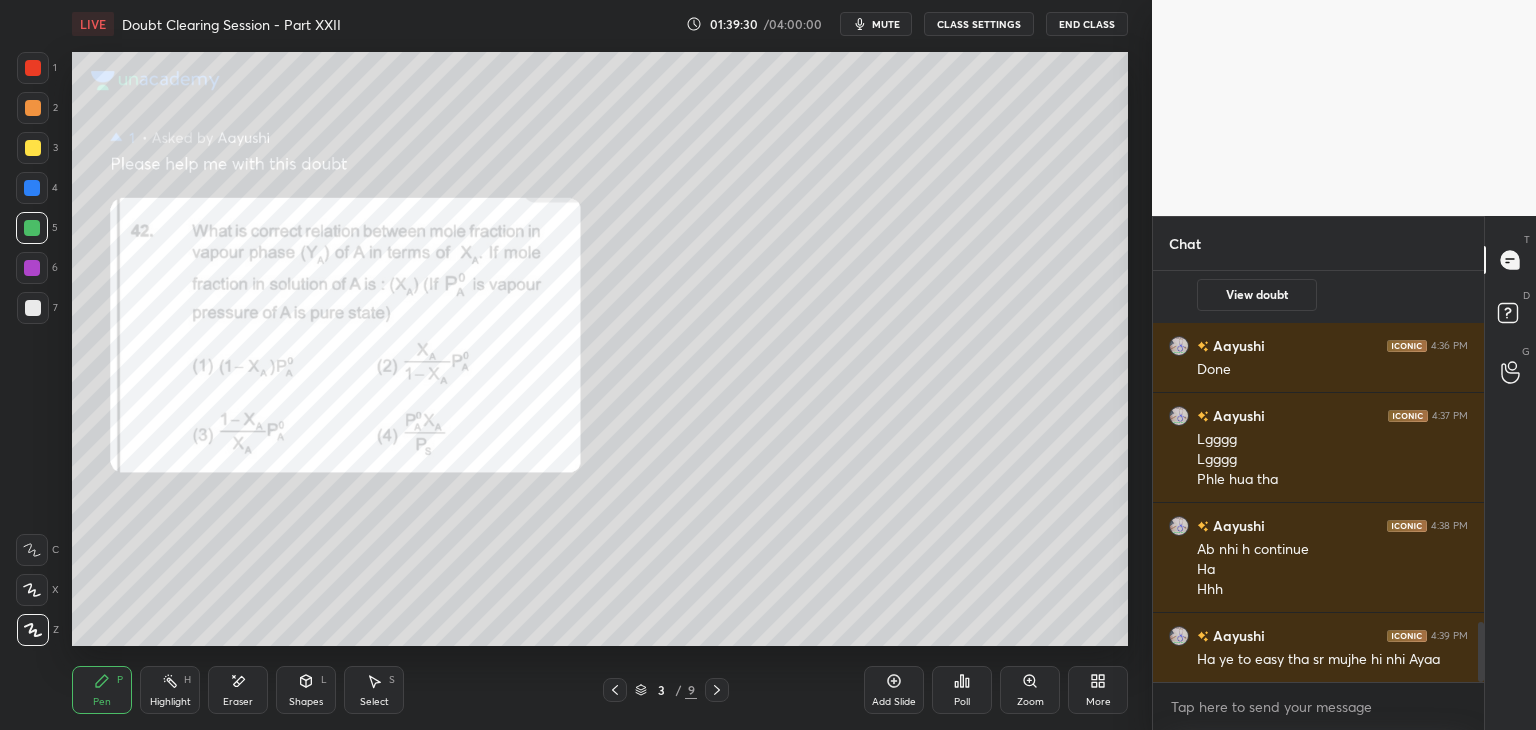 click on "D Doubts (D)" at bounding box center [1510, 316] 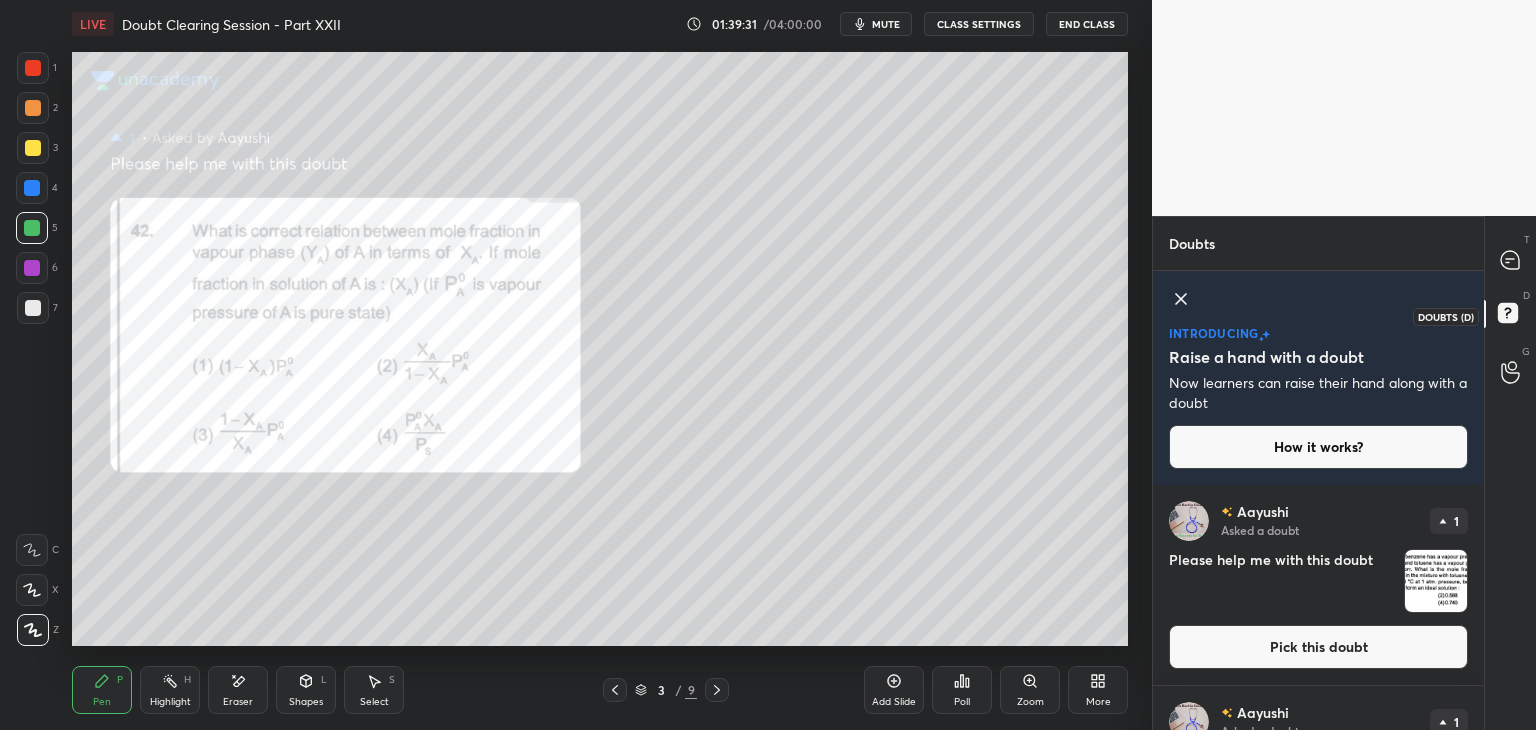 click 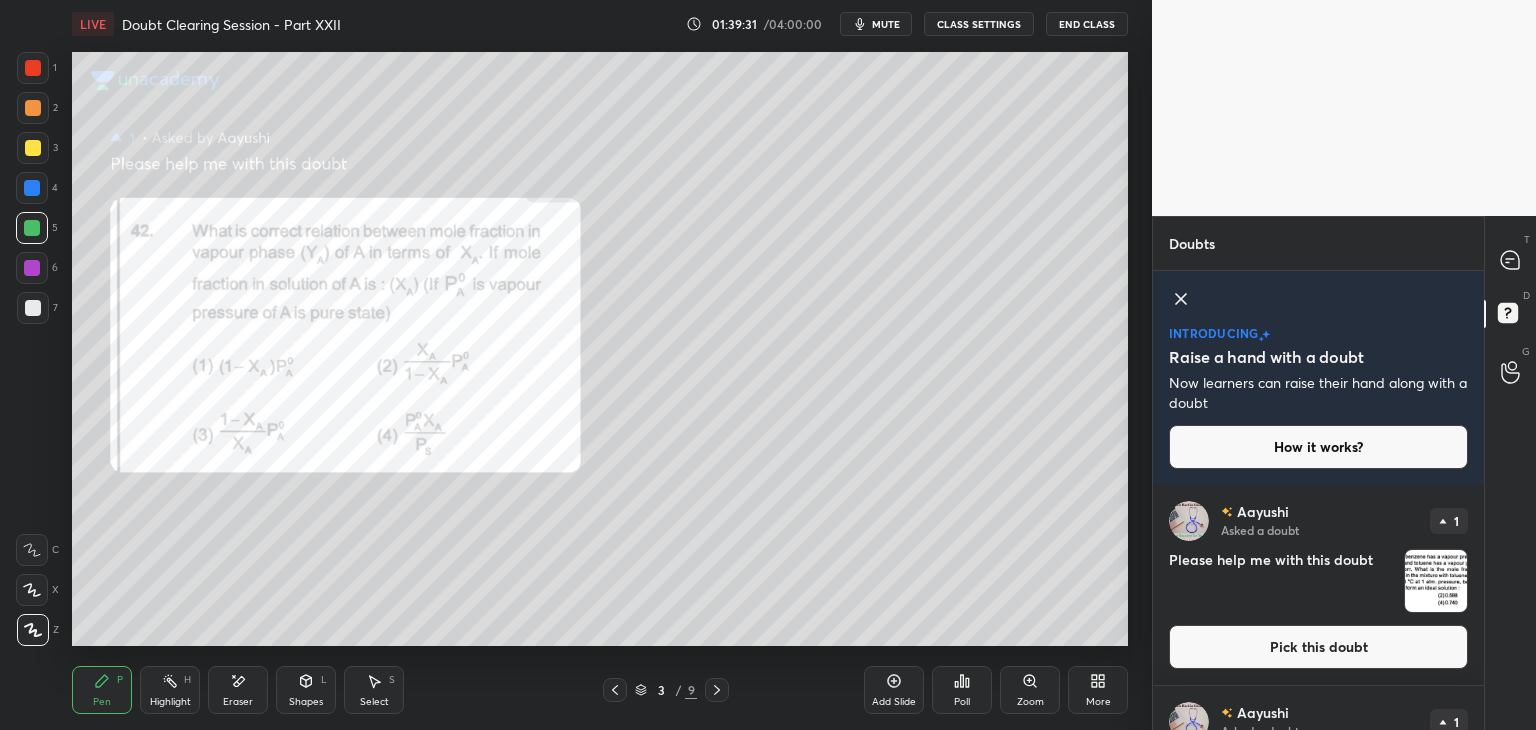 click at bounding box center [1436, 581] 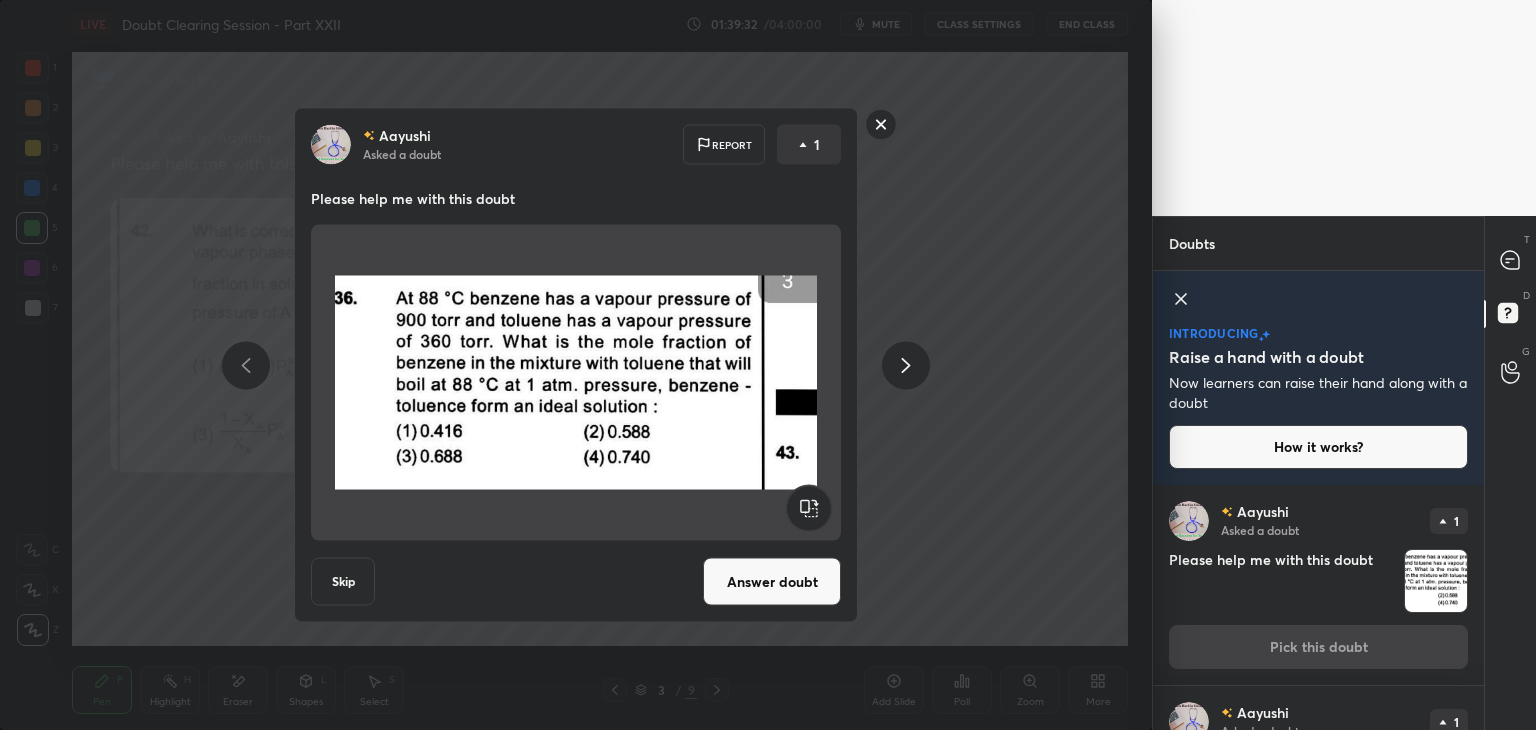 click 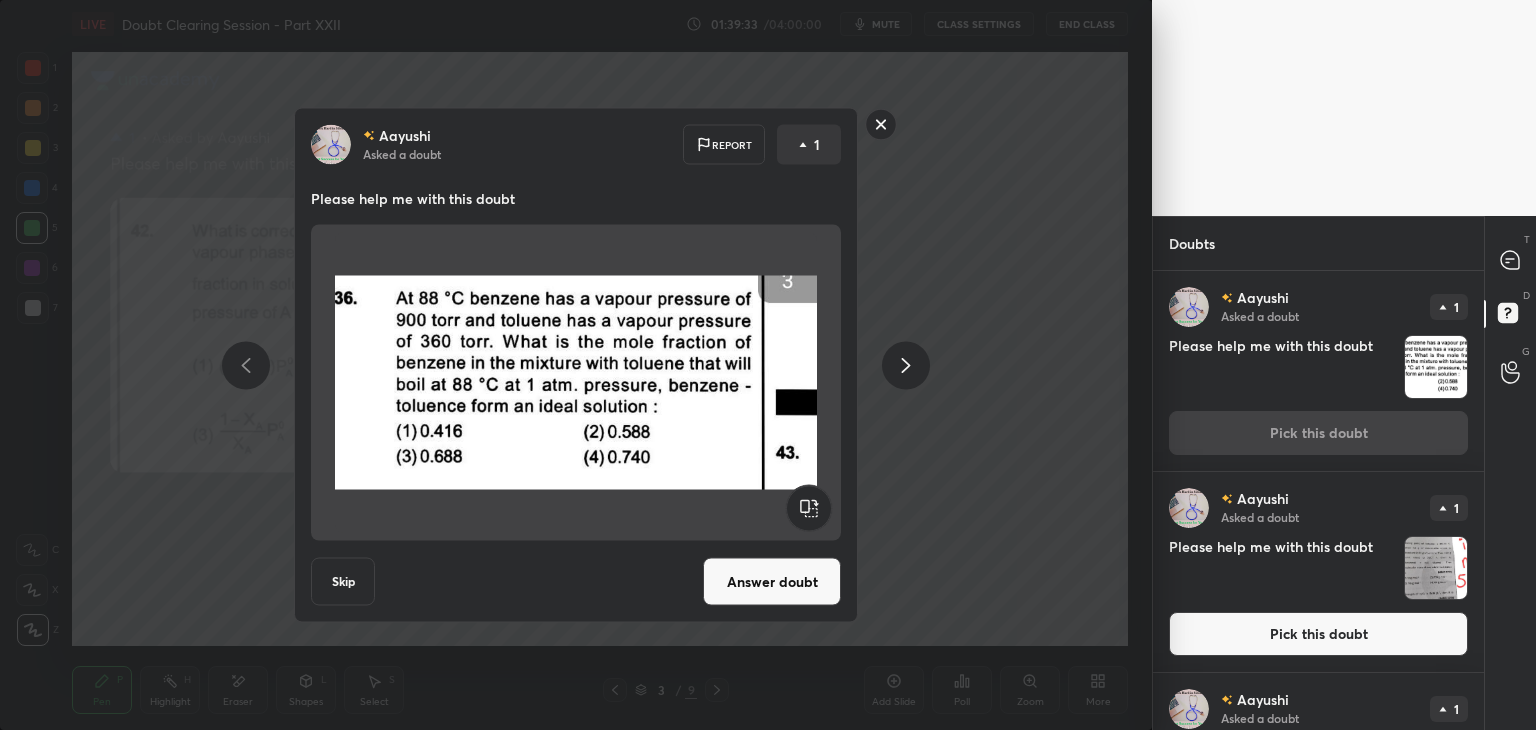 click at bounding box center (576, 383) 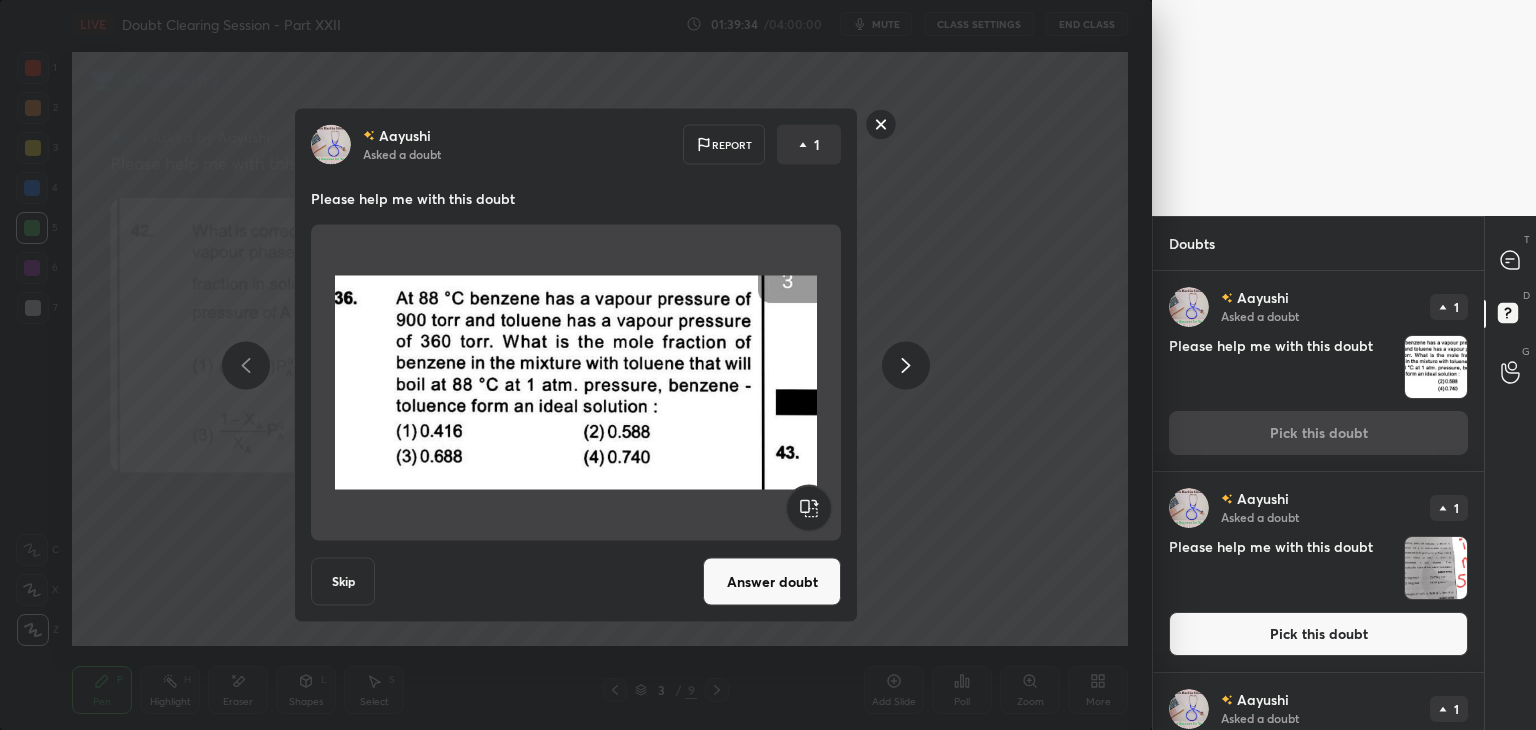 click on "Answer doubt" at bounding box center [772, 582] 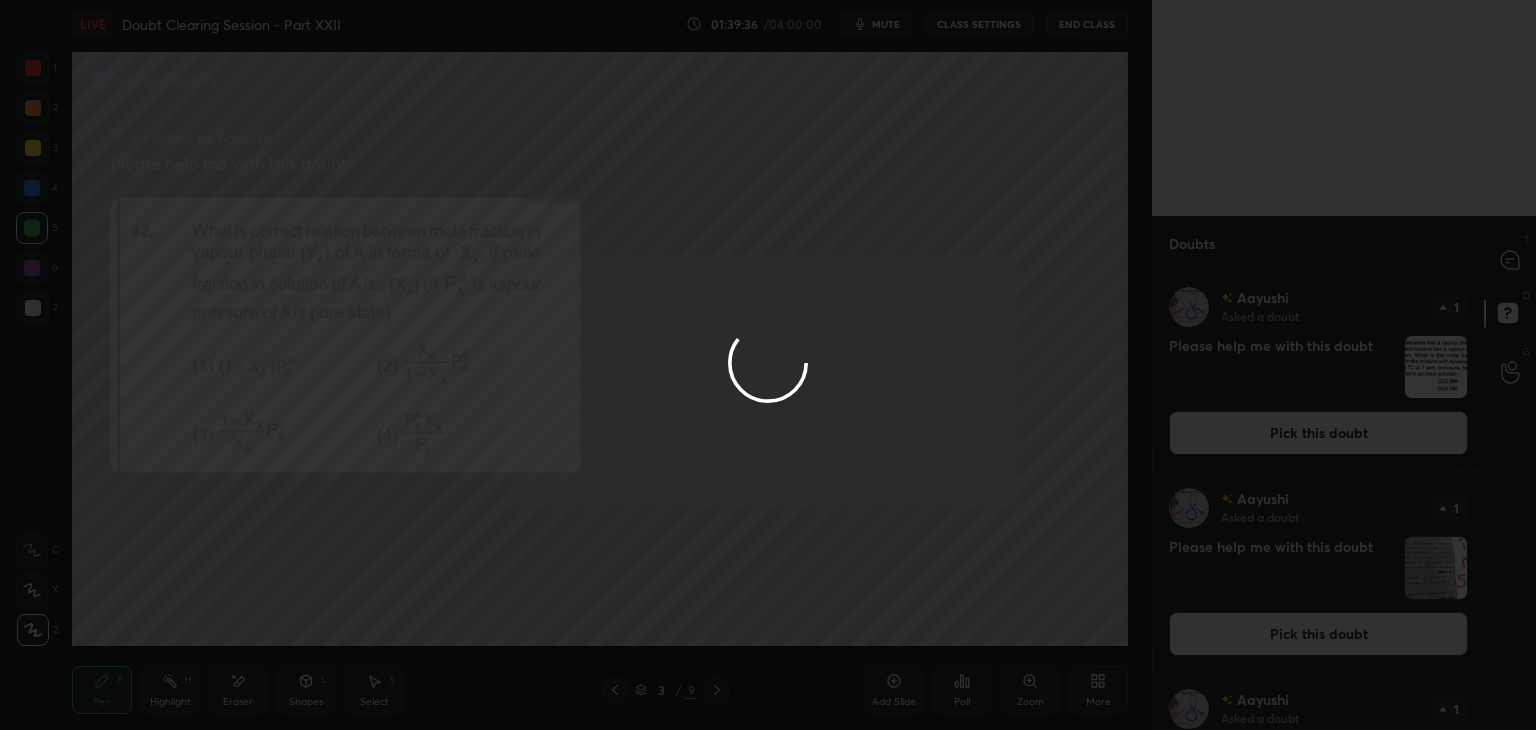 click at bounding box center (768, 365) 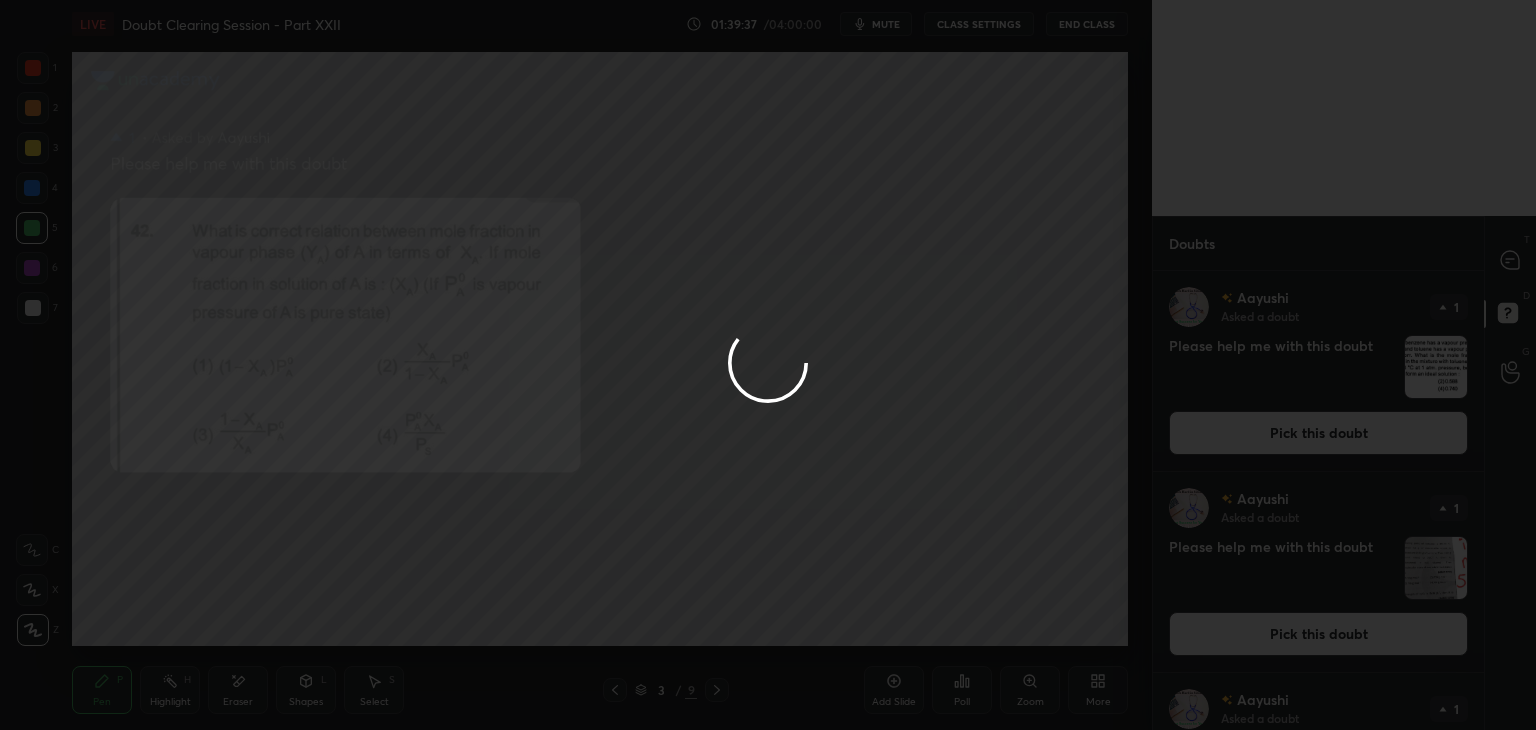 click at bounding box center (768, 365) 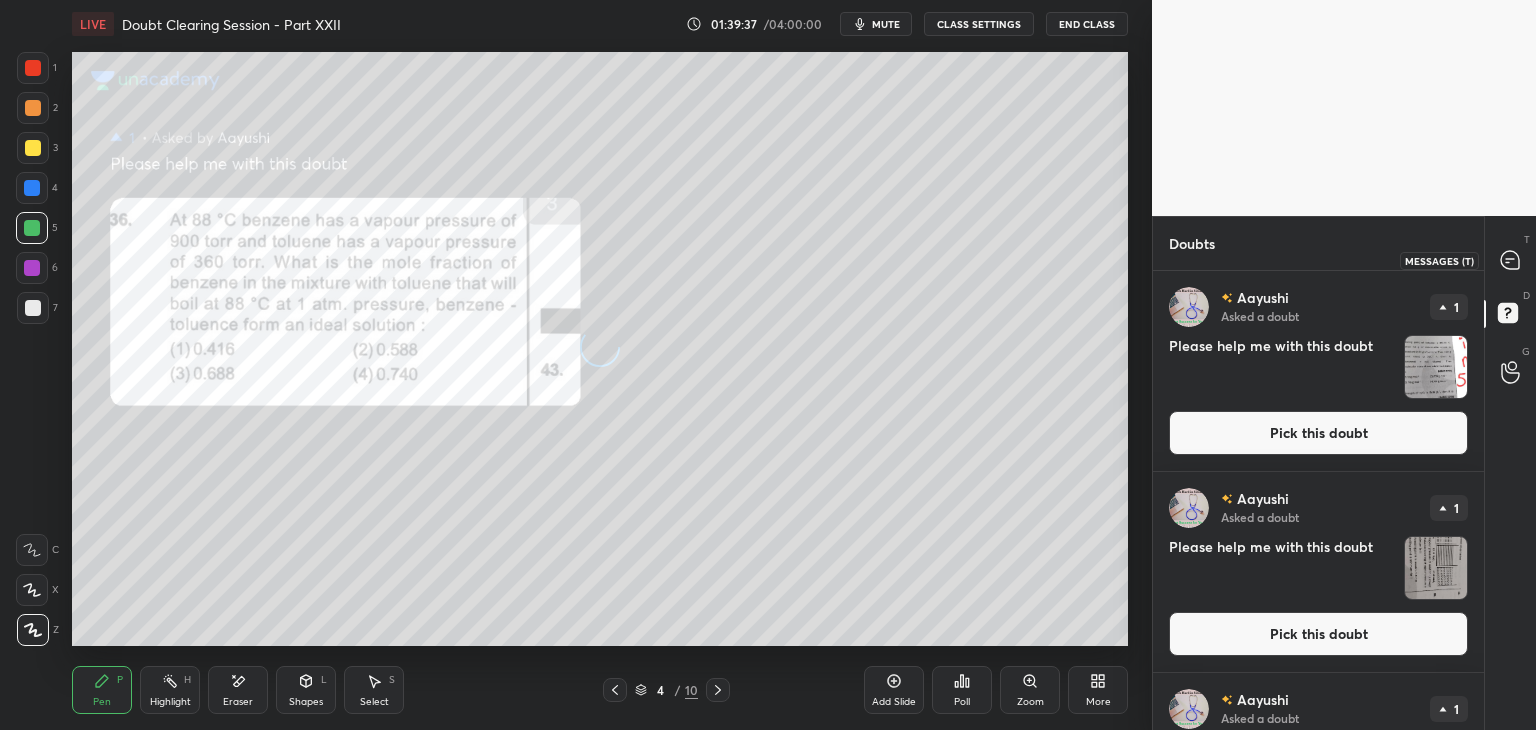 click 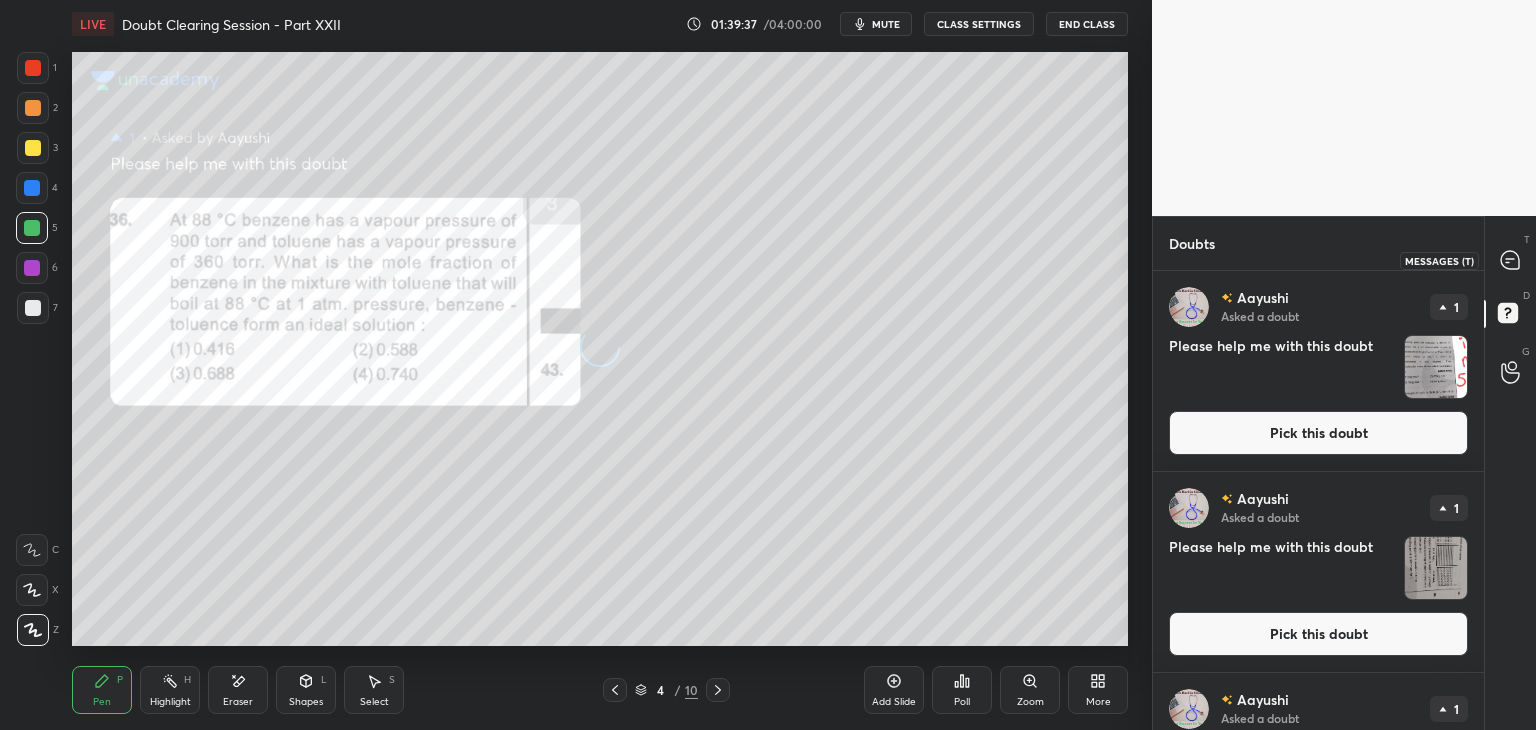 type on "x" 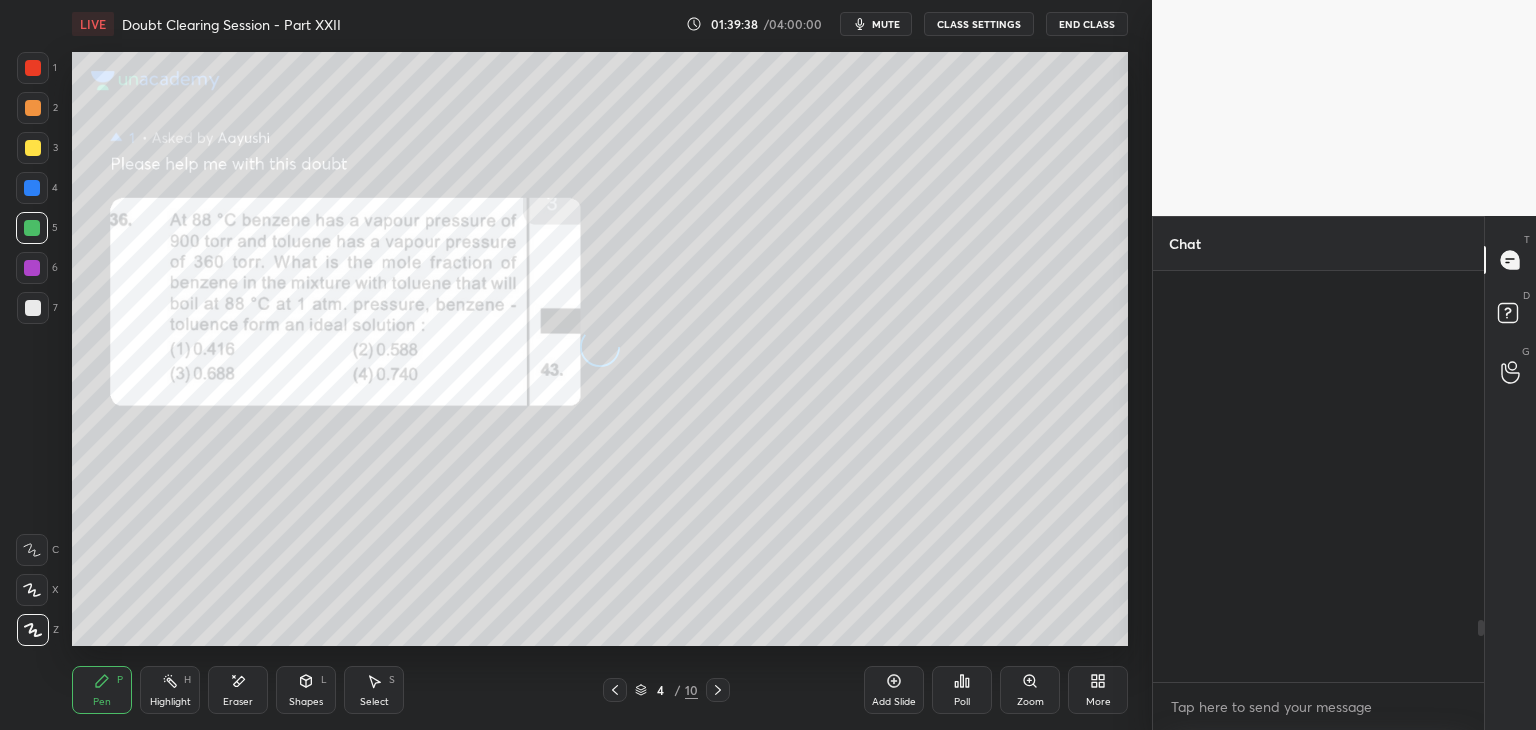 scroll, scrollTop: 2312, scrollLeft: 0, axis: vertical 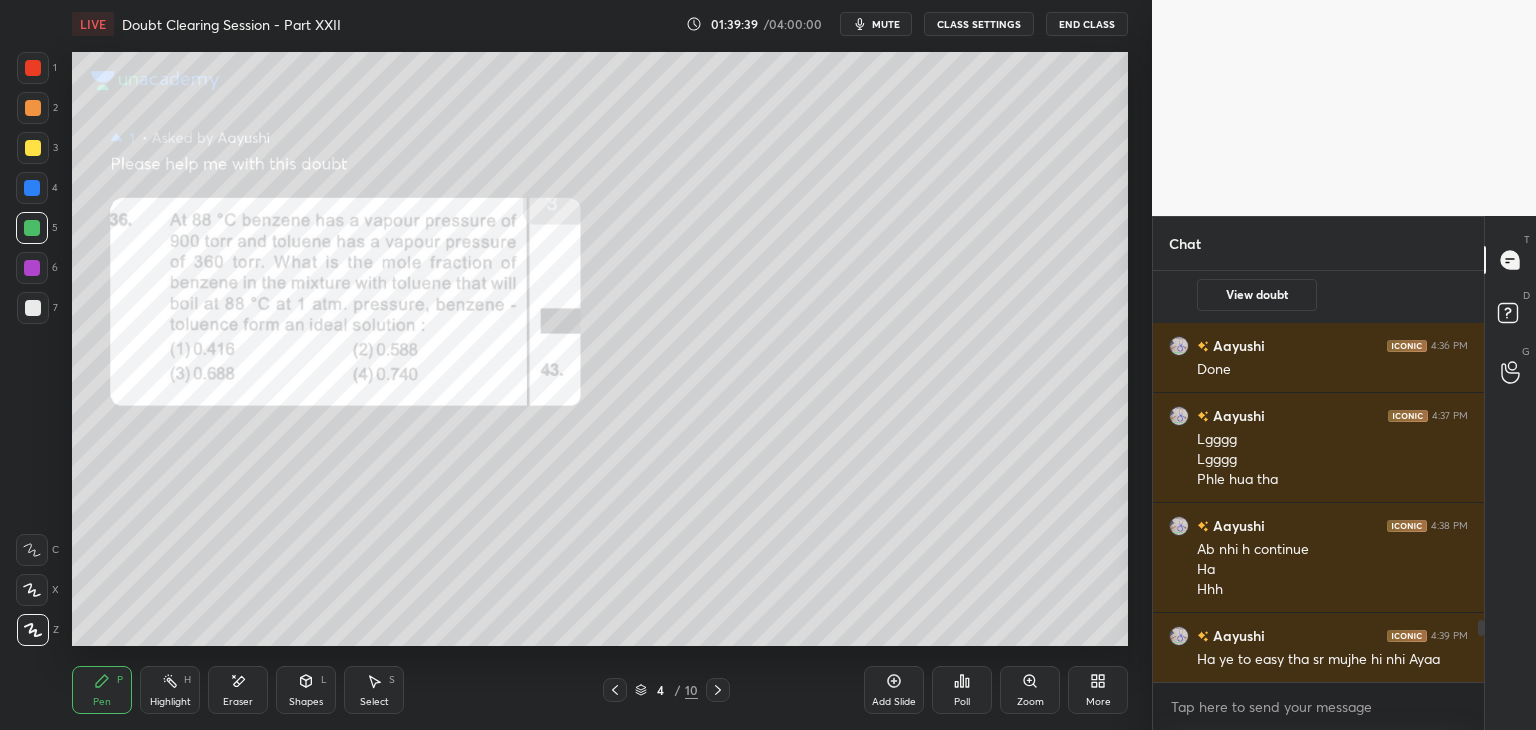 click on "1" at bounding box center (37, 72) 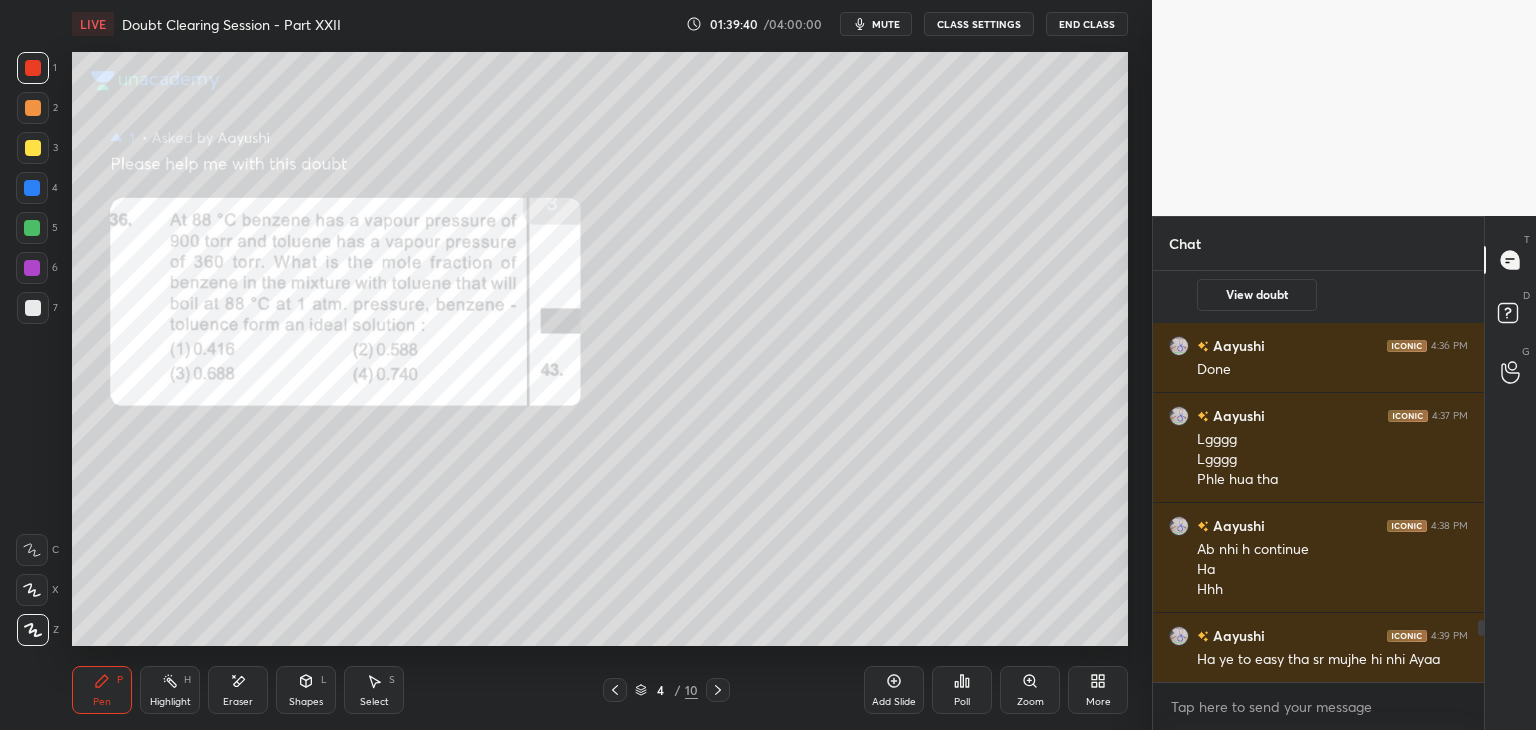 click at bounding box center [33, 68] 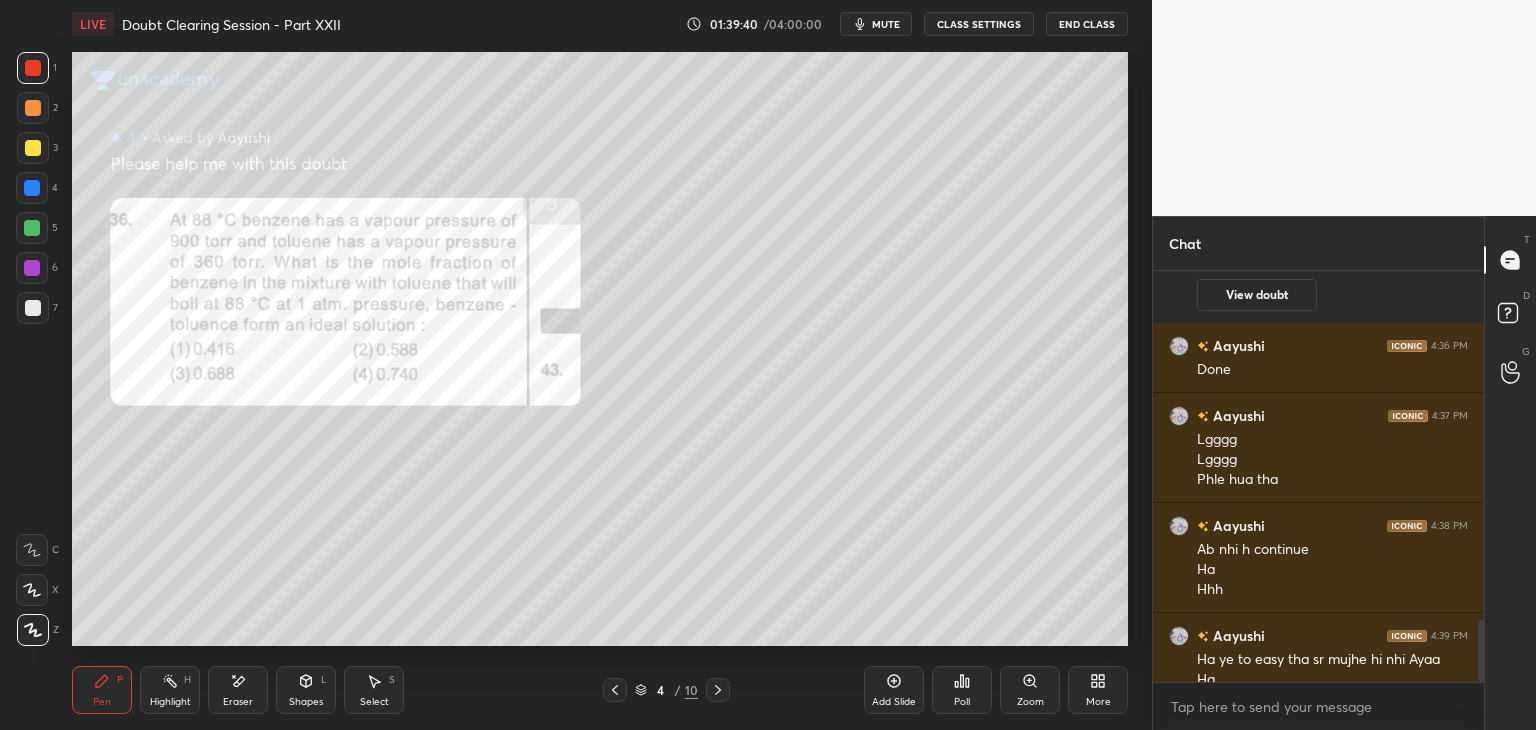 scroll, scrollTop: 2332, scrollLeft: 0, axis: vertical 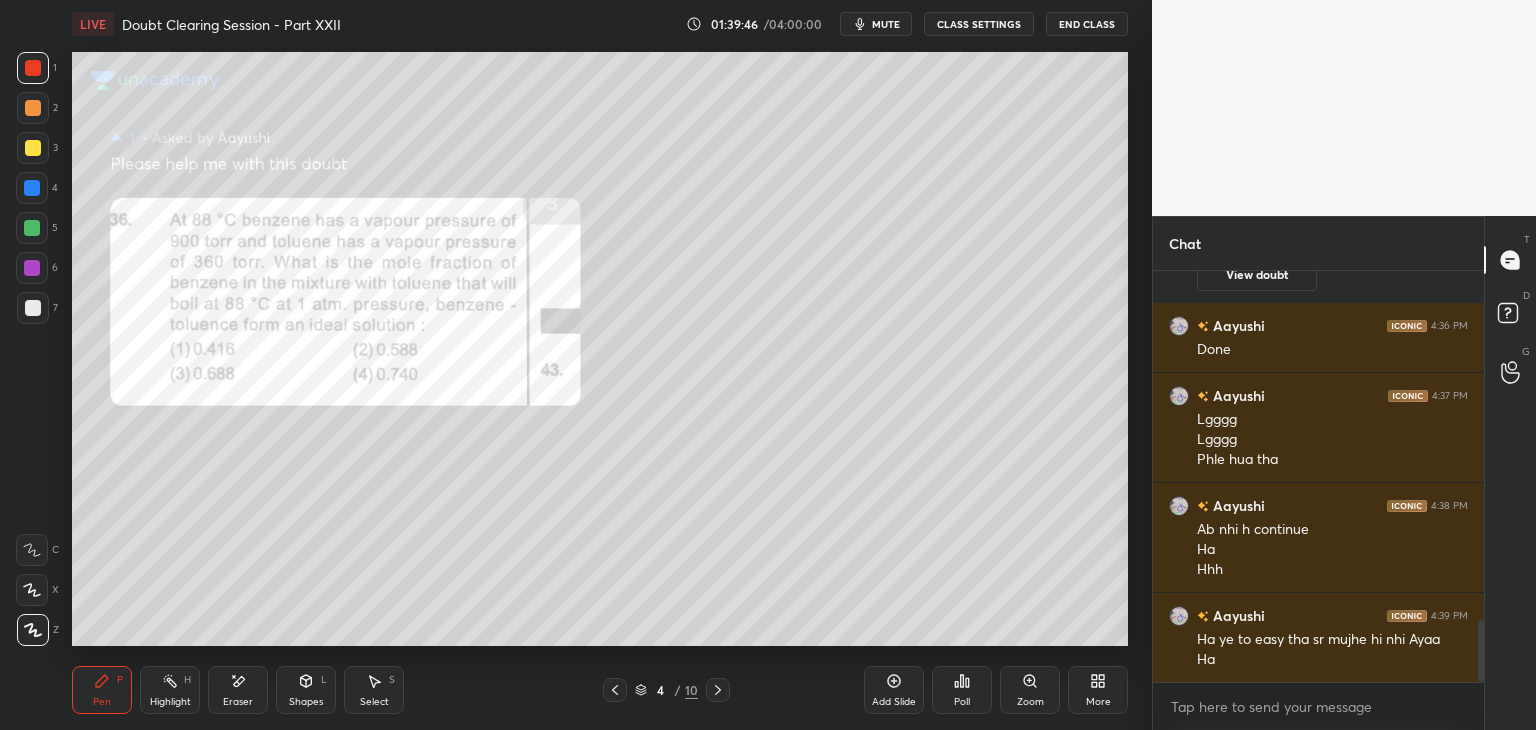 click 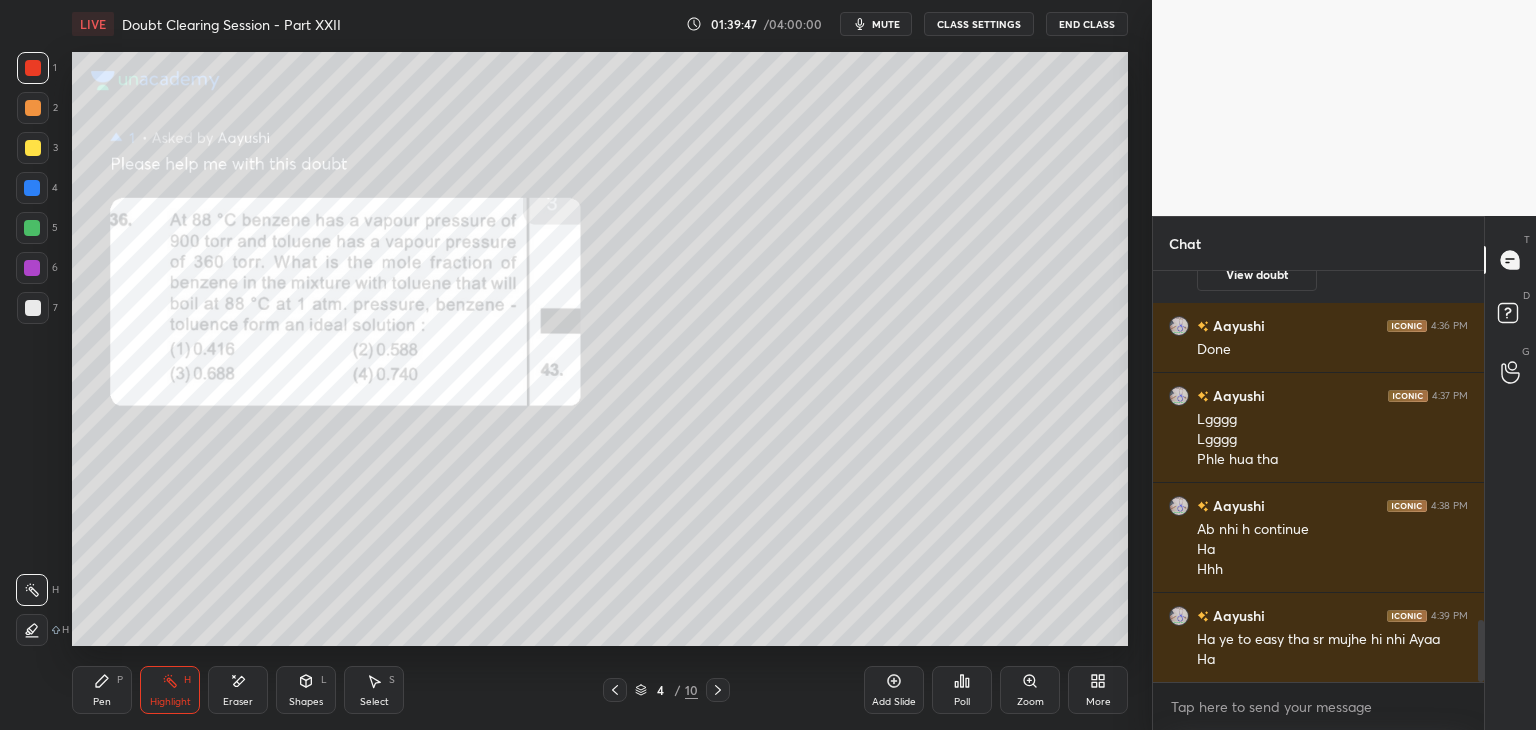 click on "P" at bounding box center [120, 680] 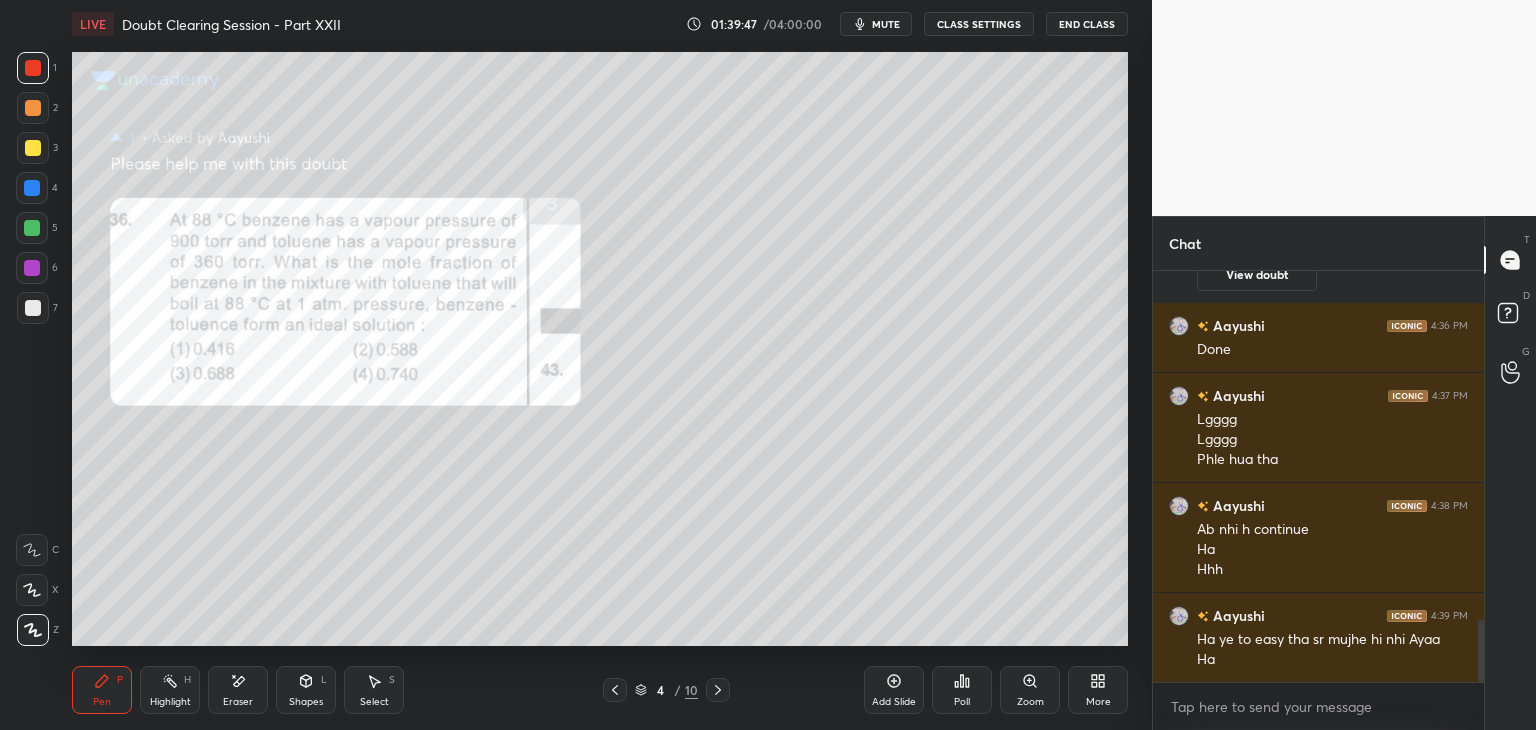 click on "Highlight H" at bounding box center [170, 690] 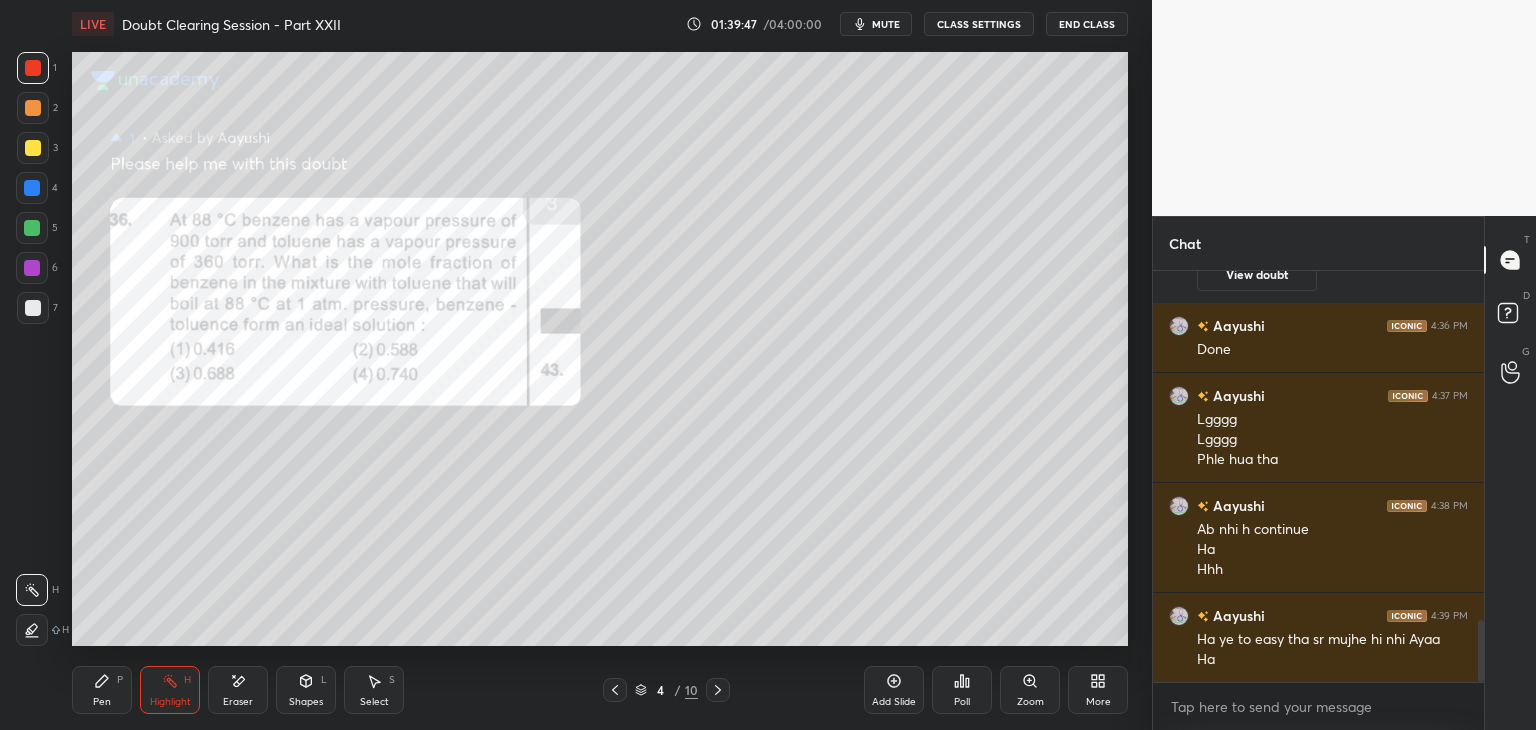 click on "Pen P" at bounding box center (102, 690) 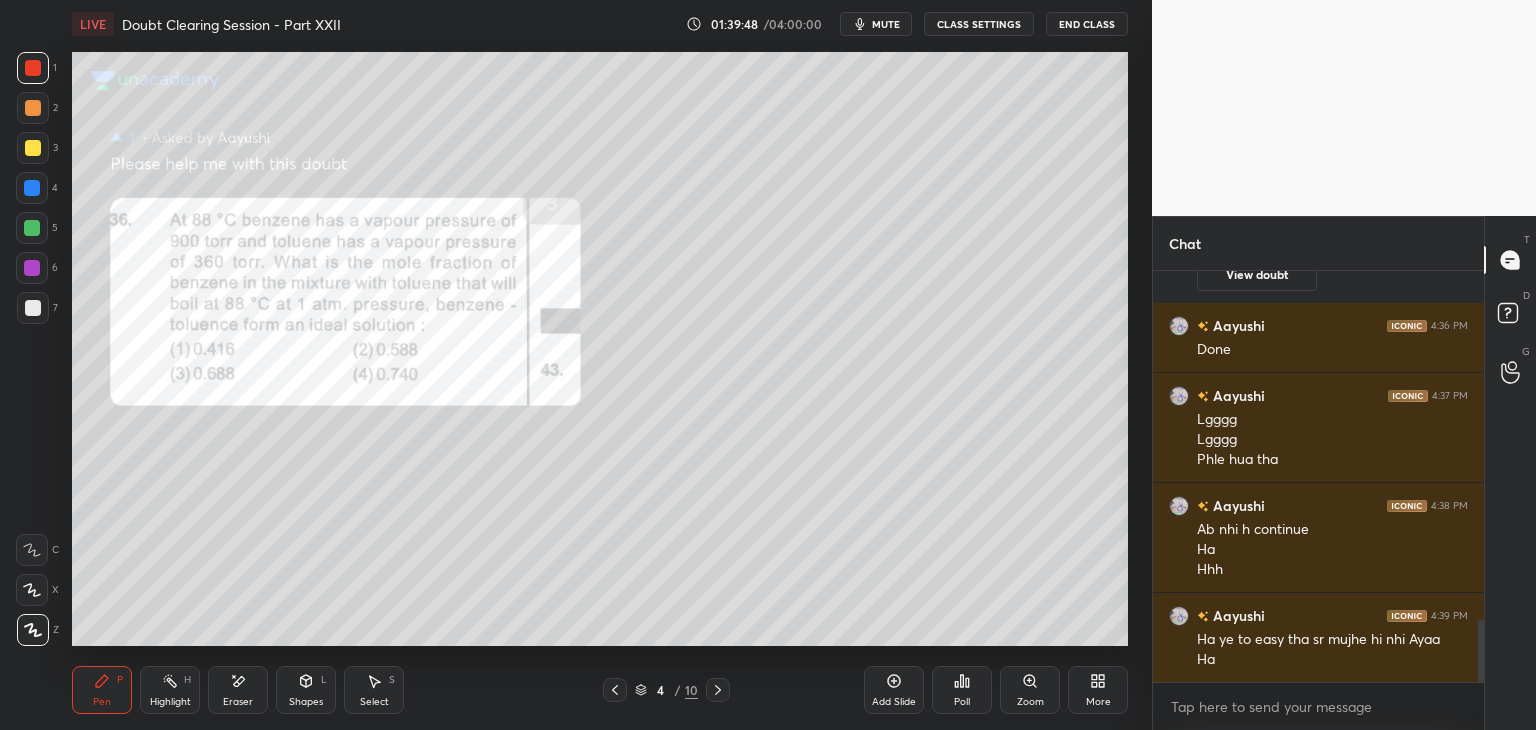 click on "Highlight" at bounding box center [170, 702] 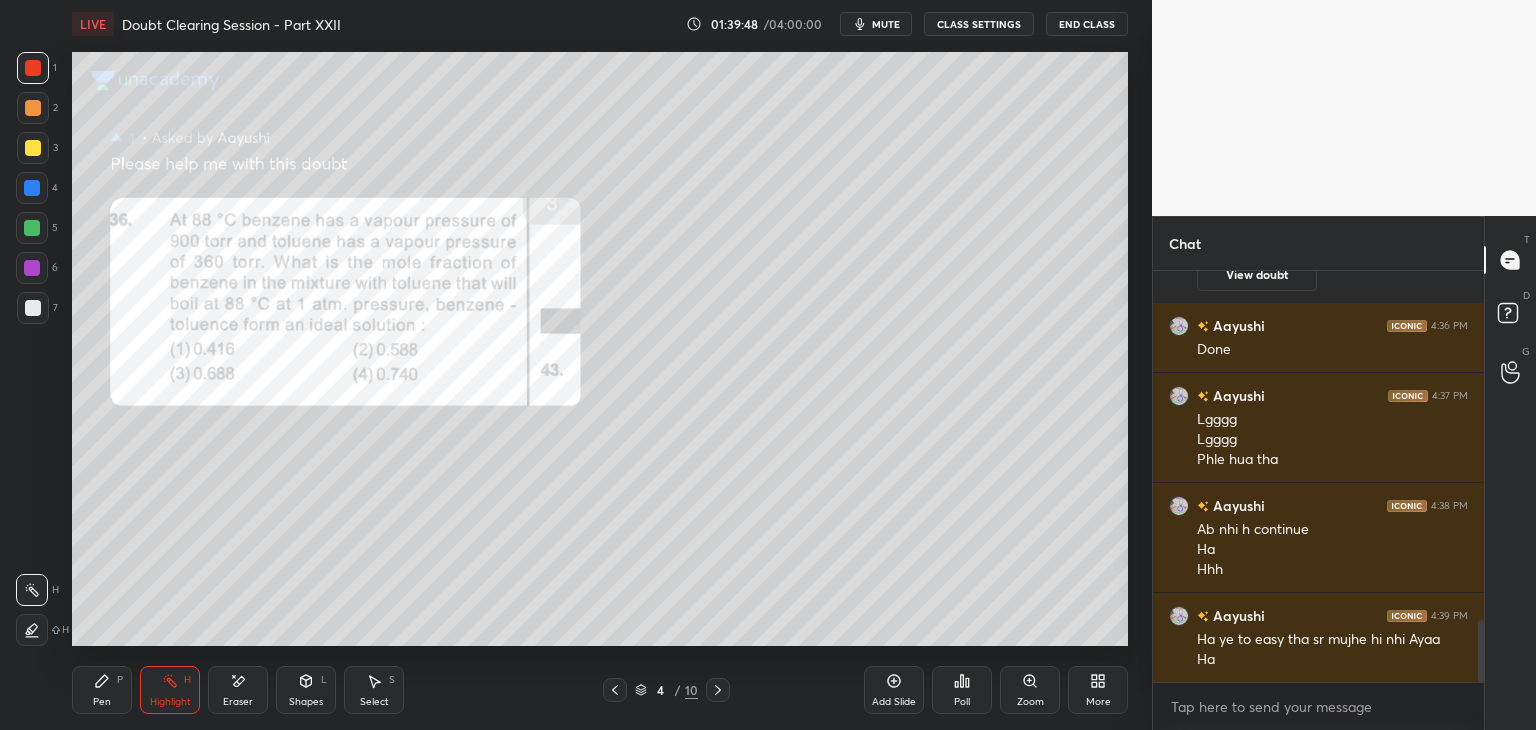 click on "Pen" at bounding box center (102, 702) 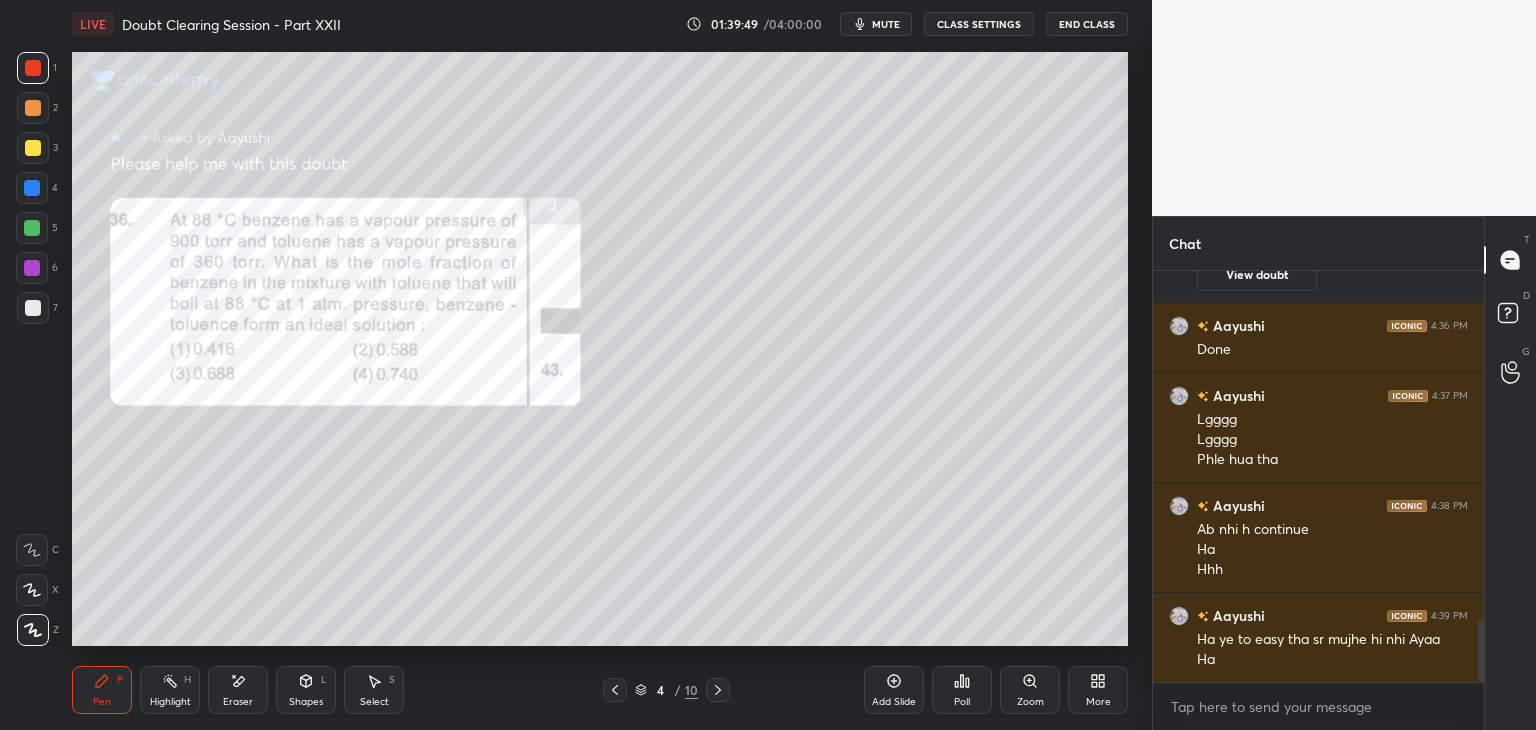 click on "Zoom" at bounding box center [1030, 690] 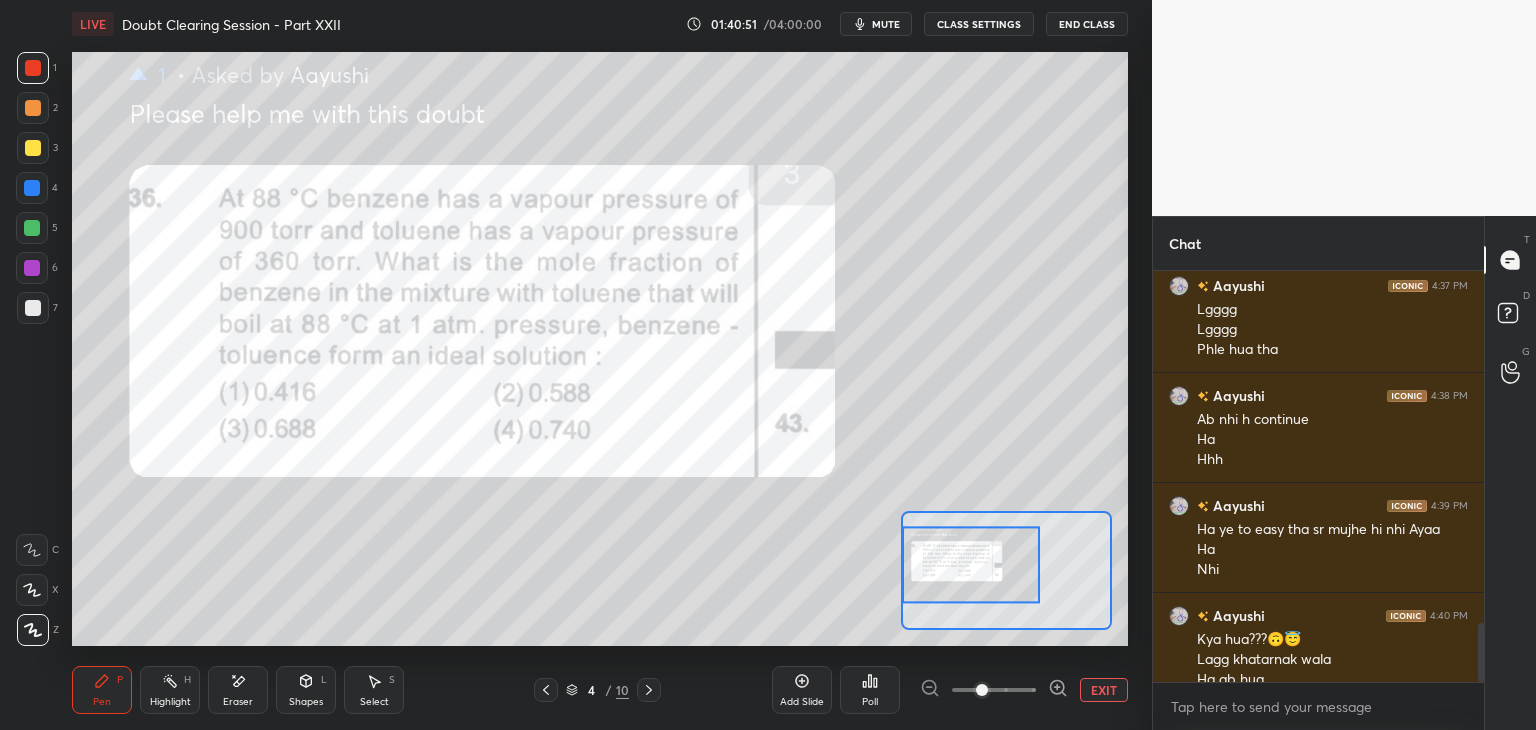 scroll, scrollTop: 2462, scrollLeft: 0, axis: vertical 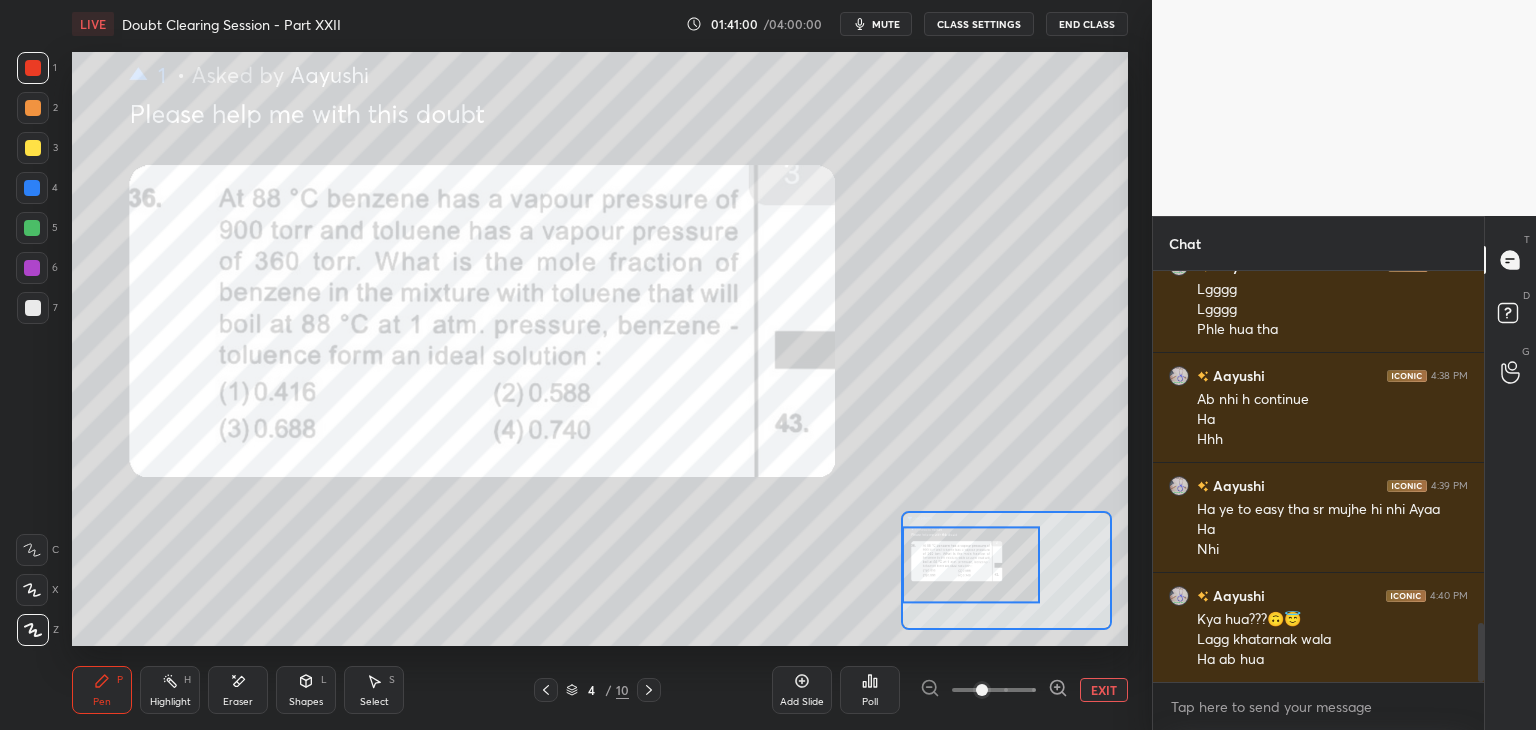 click at bounding box center [32, 228] 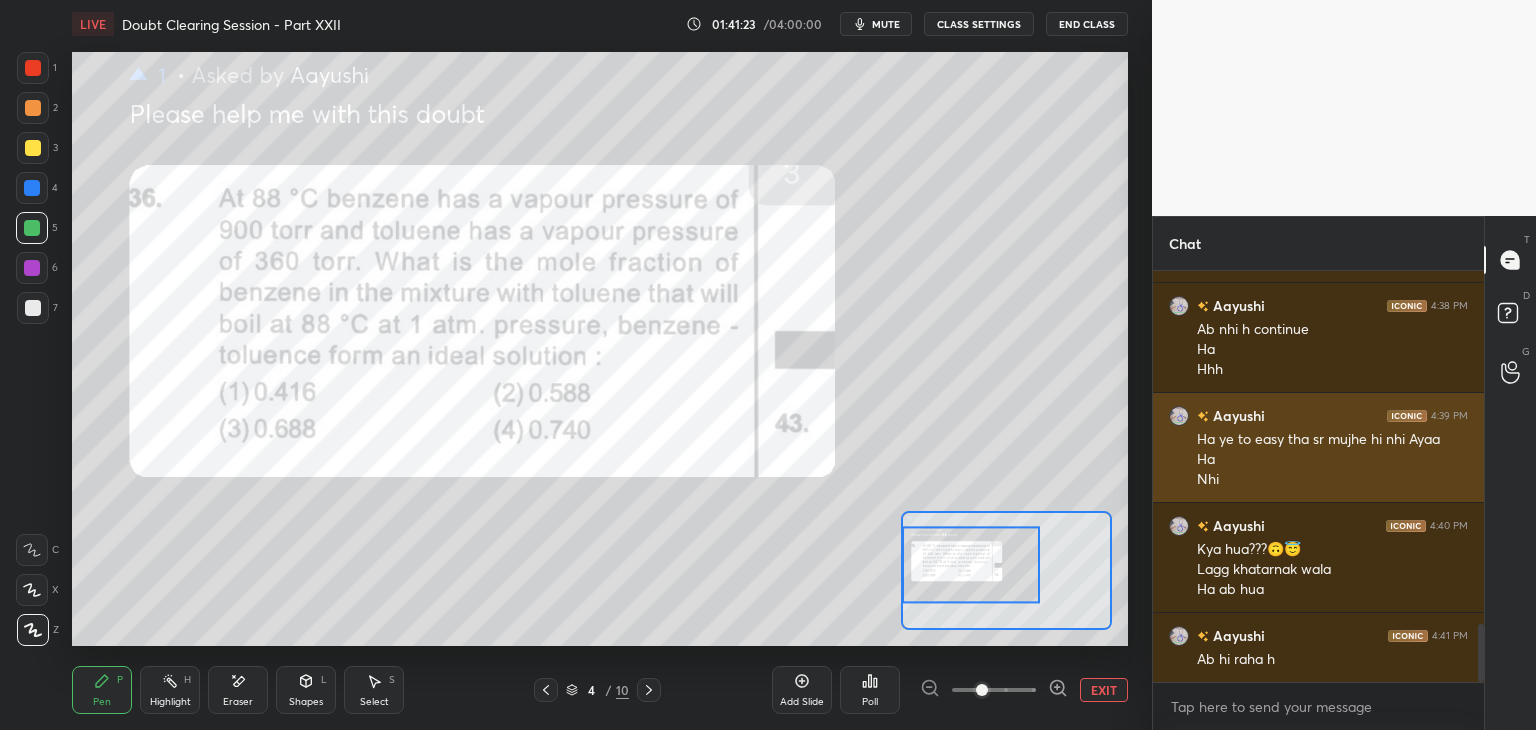 scroll, scrollTop: 2552, scrollLeft: 0, axis: vertical 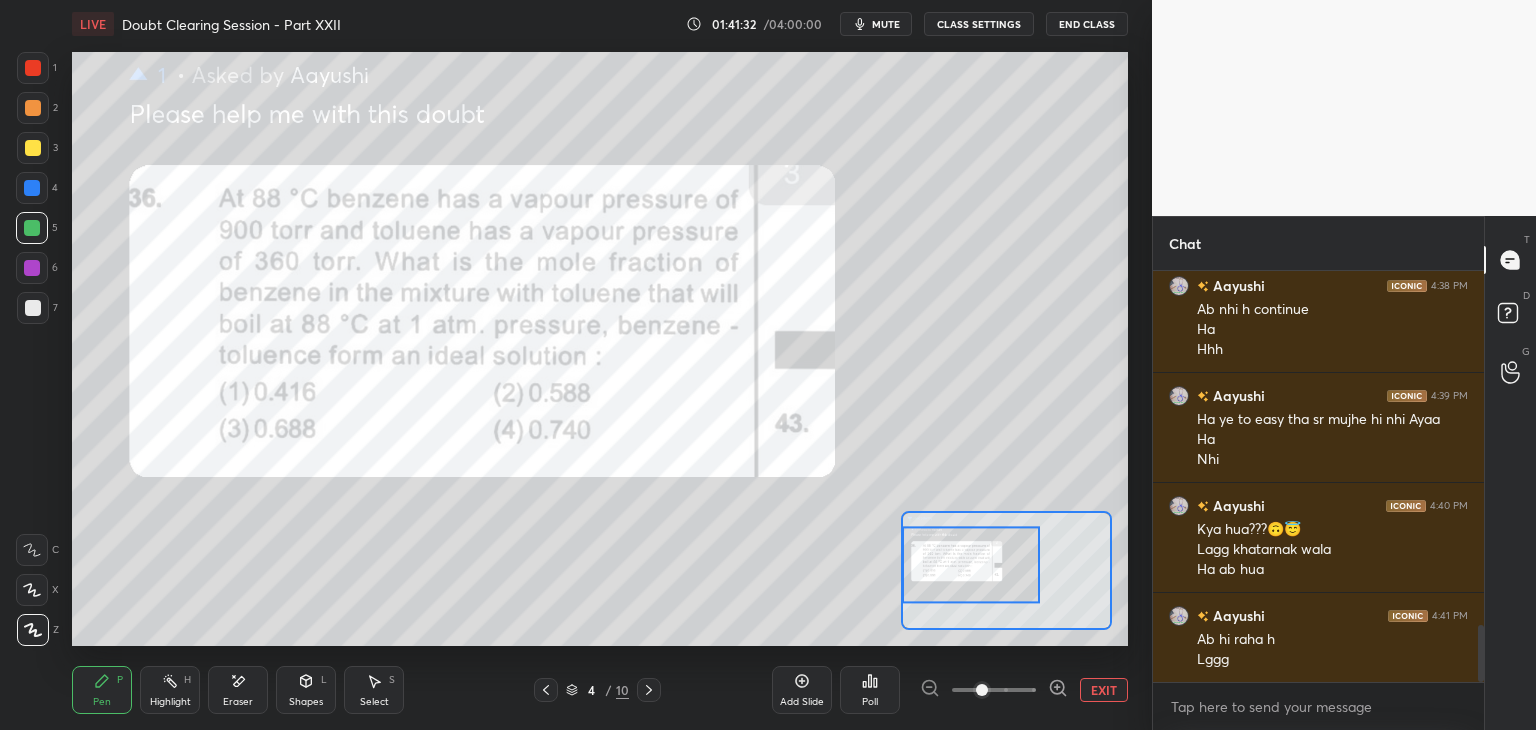 click at bounding box center [33, 108] 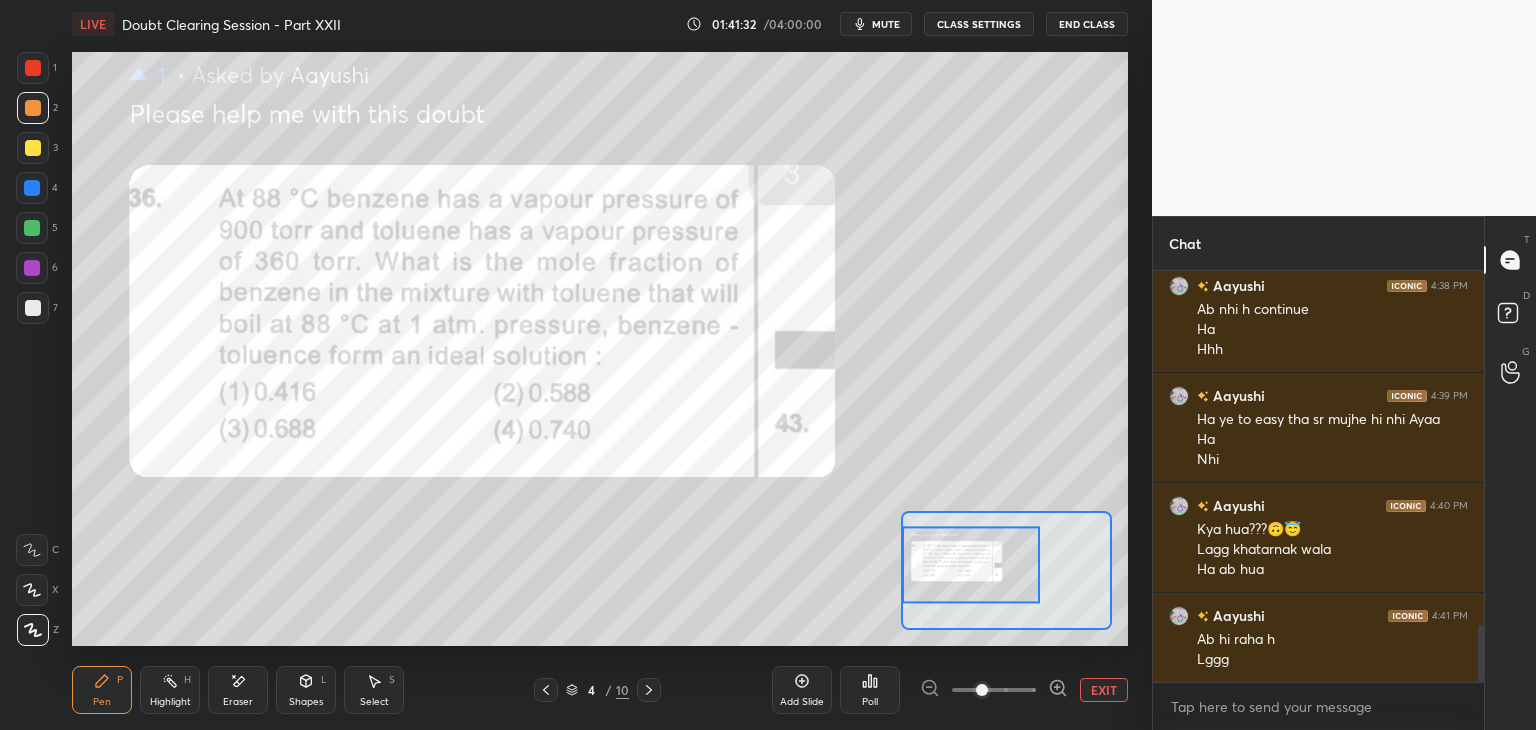 click at bounding box center [33, 68] 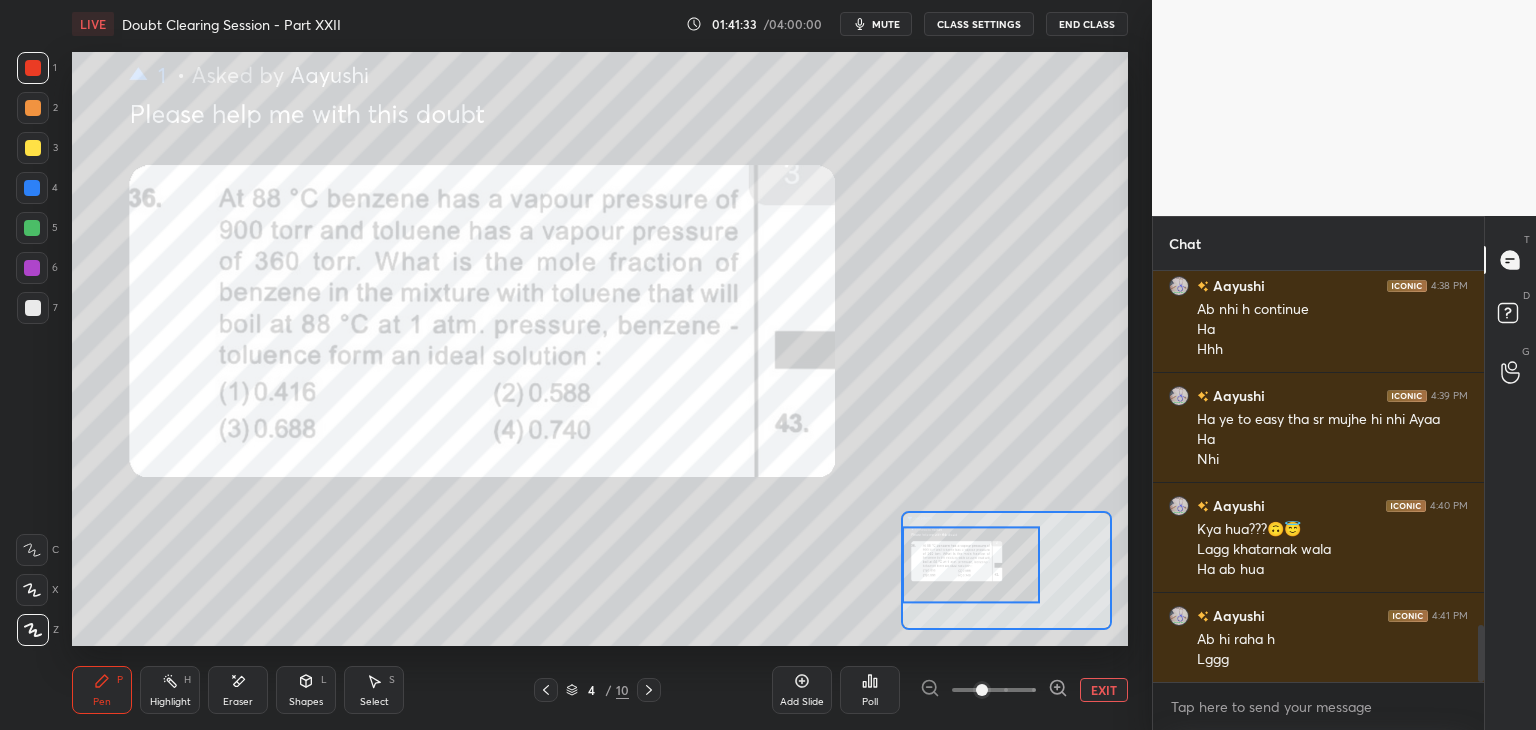 click at bounding box center [33, 108] 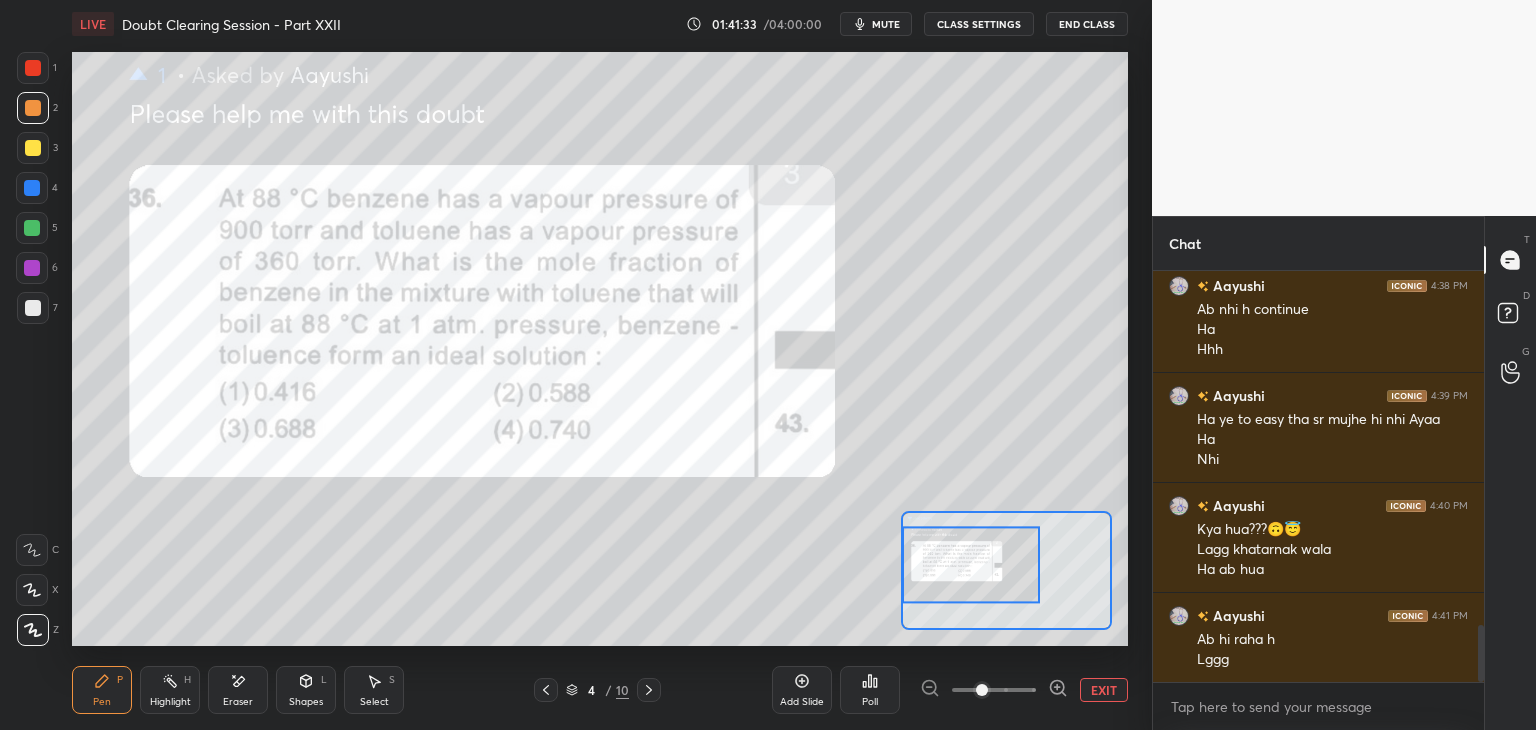 click at bounding box center [33, 148] 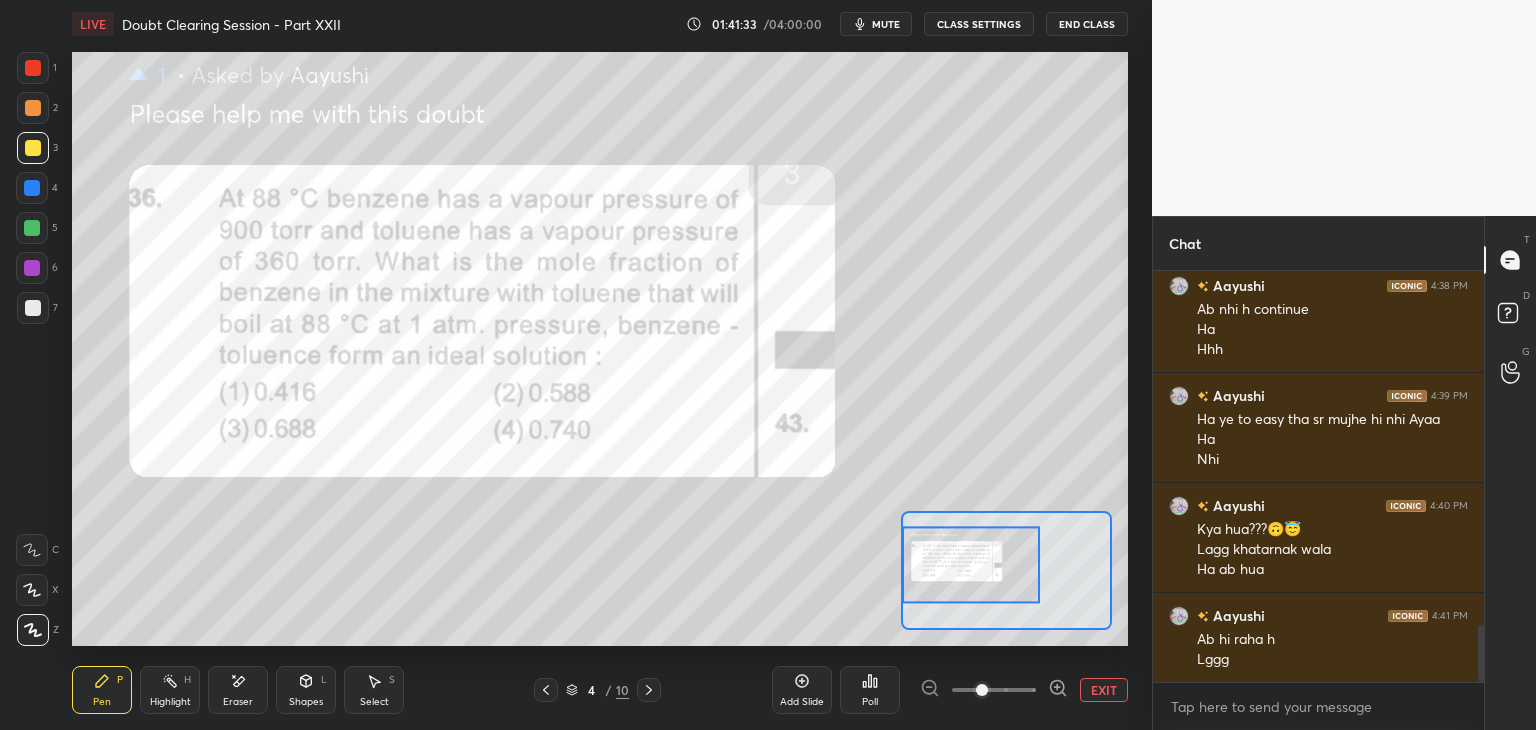click at bounding box center [32, 188] 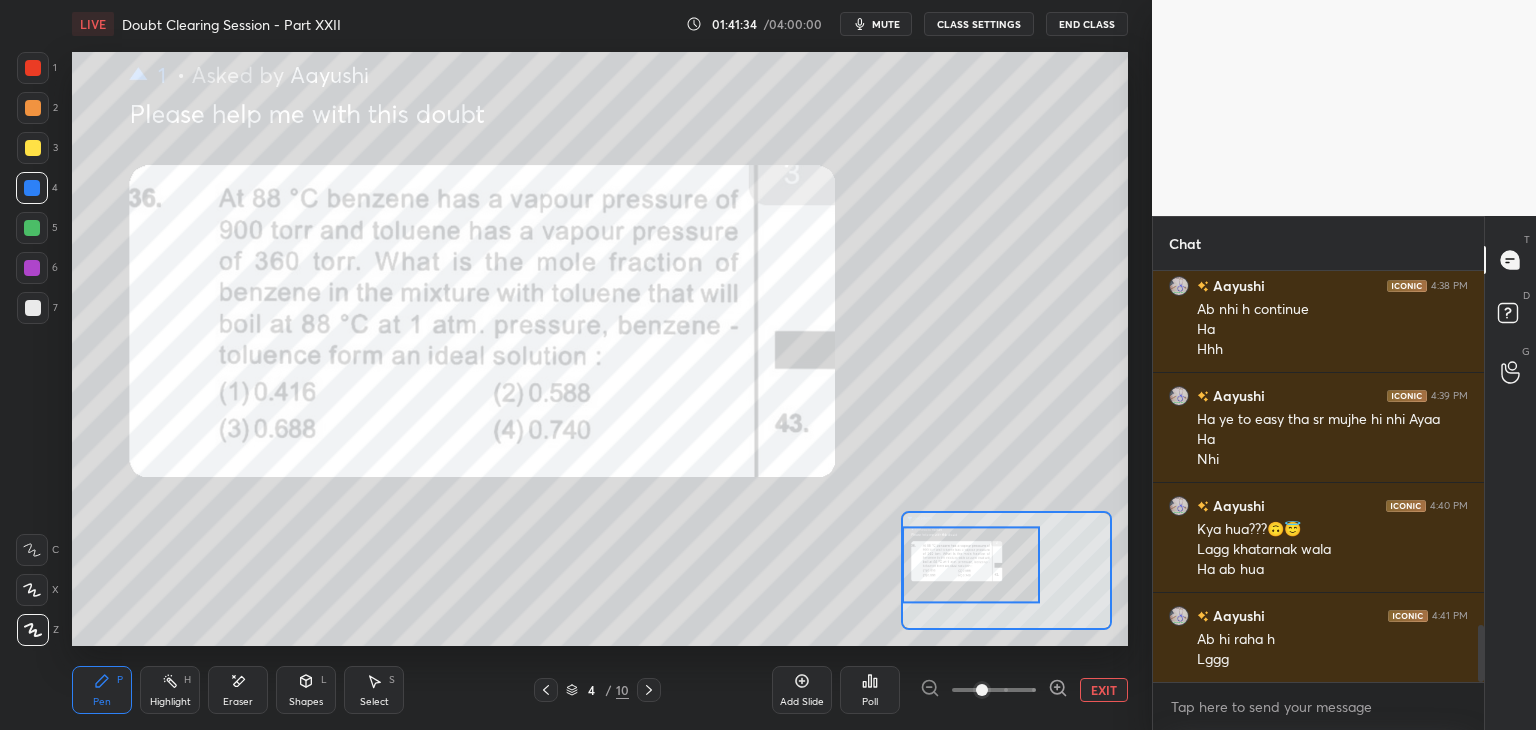 click at bounding box center [32, 228] 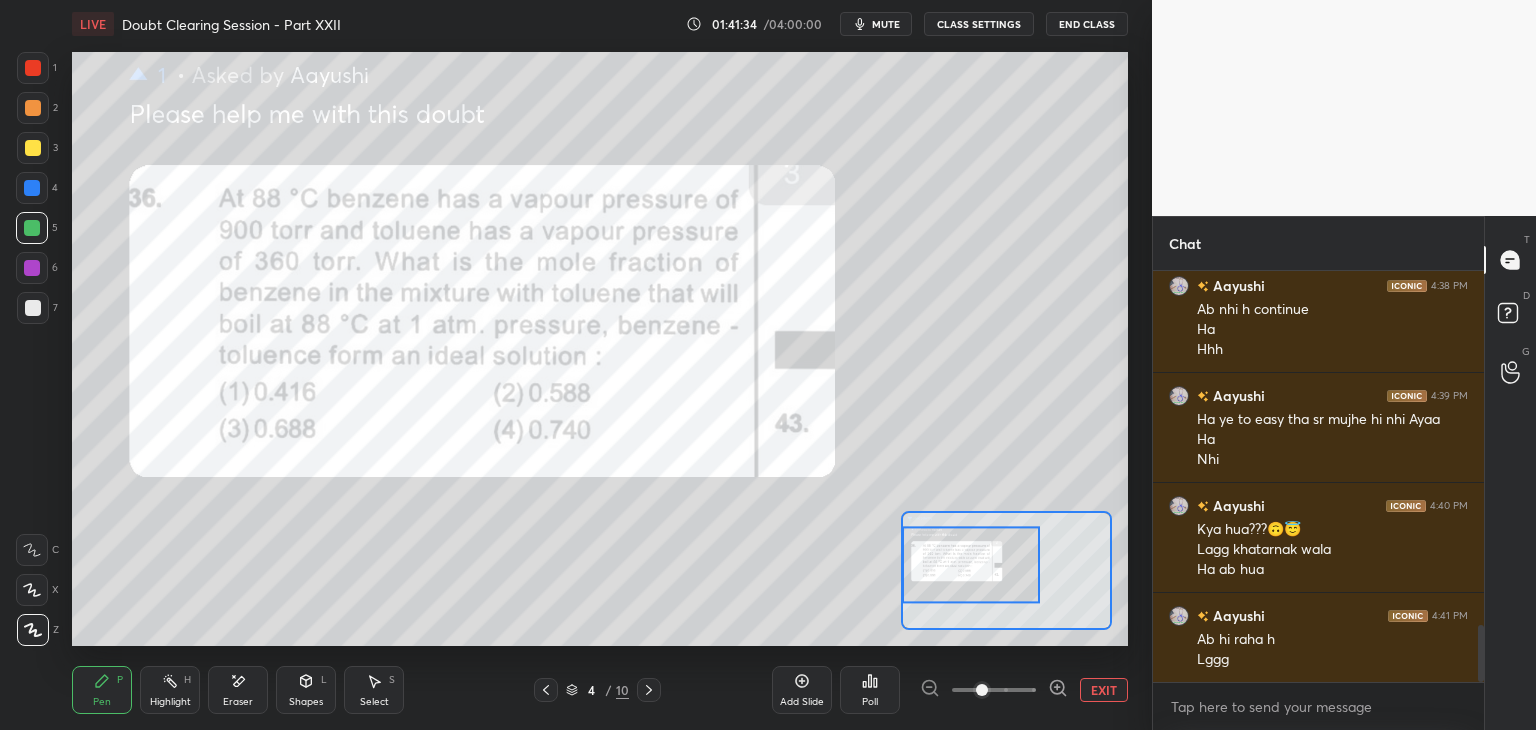 click on "6" at bounding box center (37, 272) 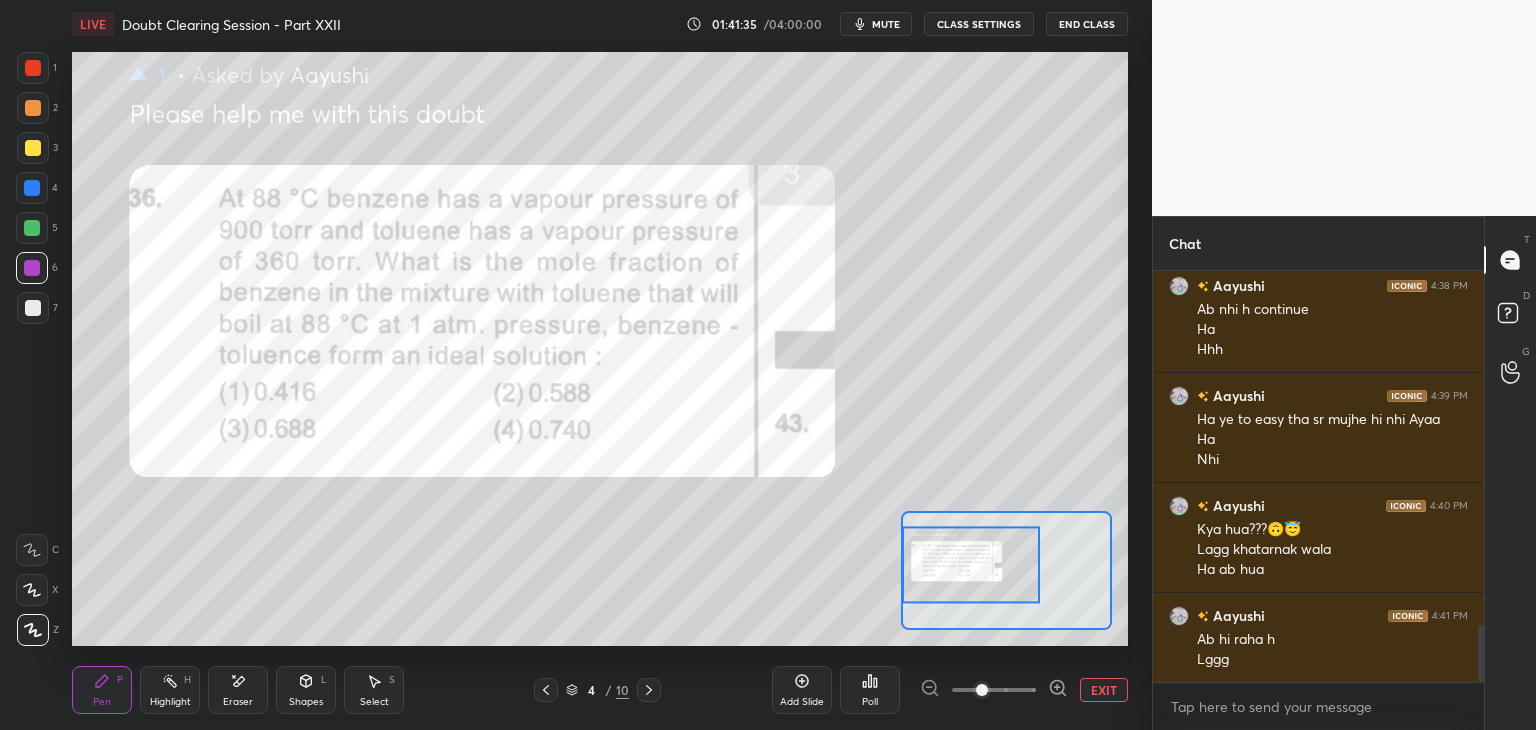 click at bounding box center (33, 308) 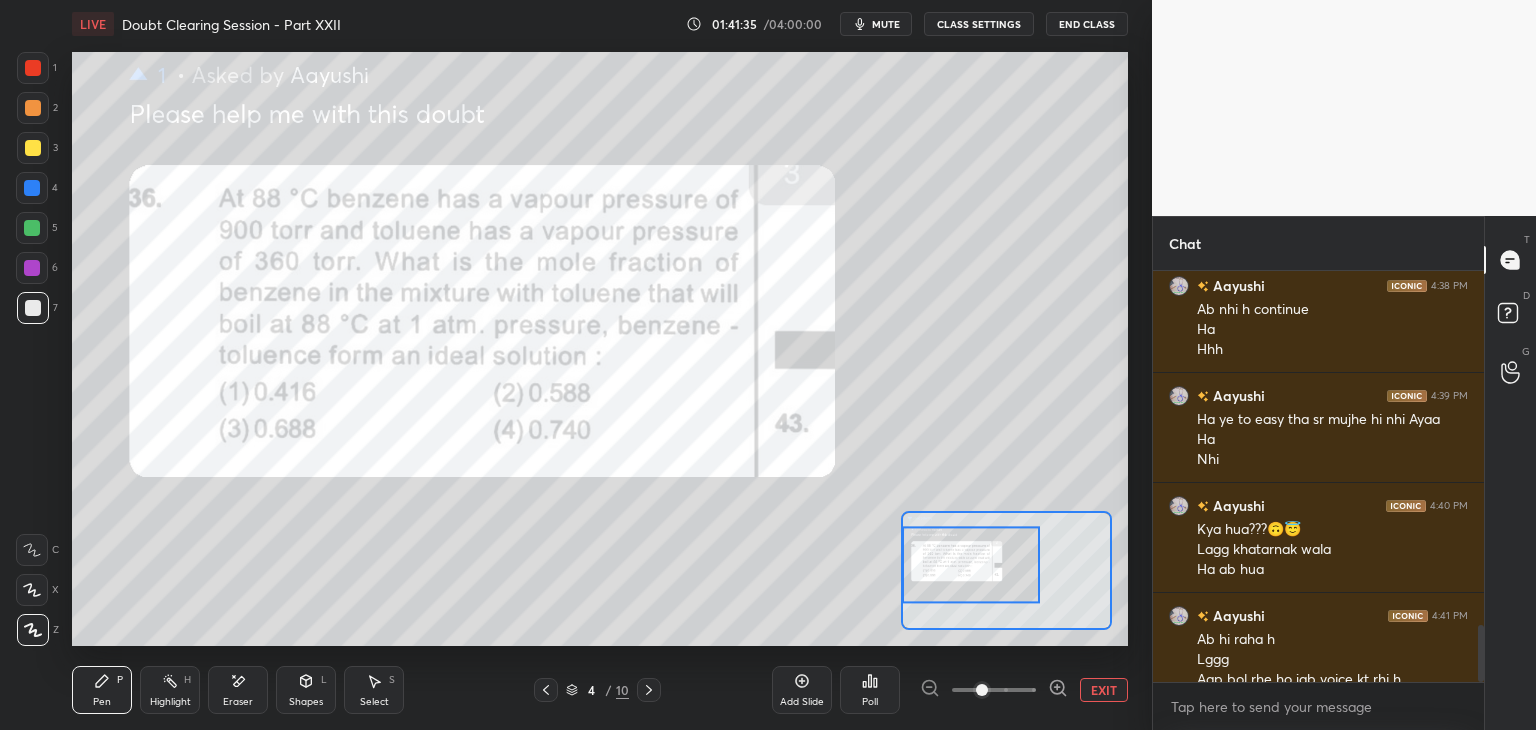 scroll, scrollTop: 2572, scrollLeft: 0, axis: vertical 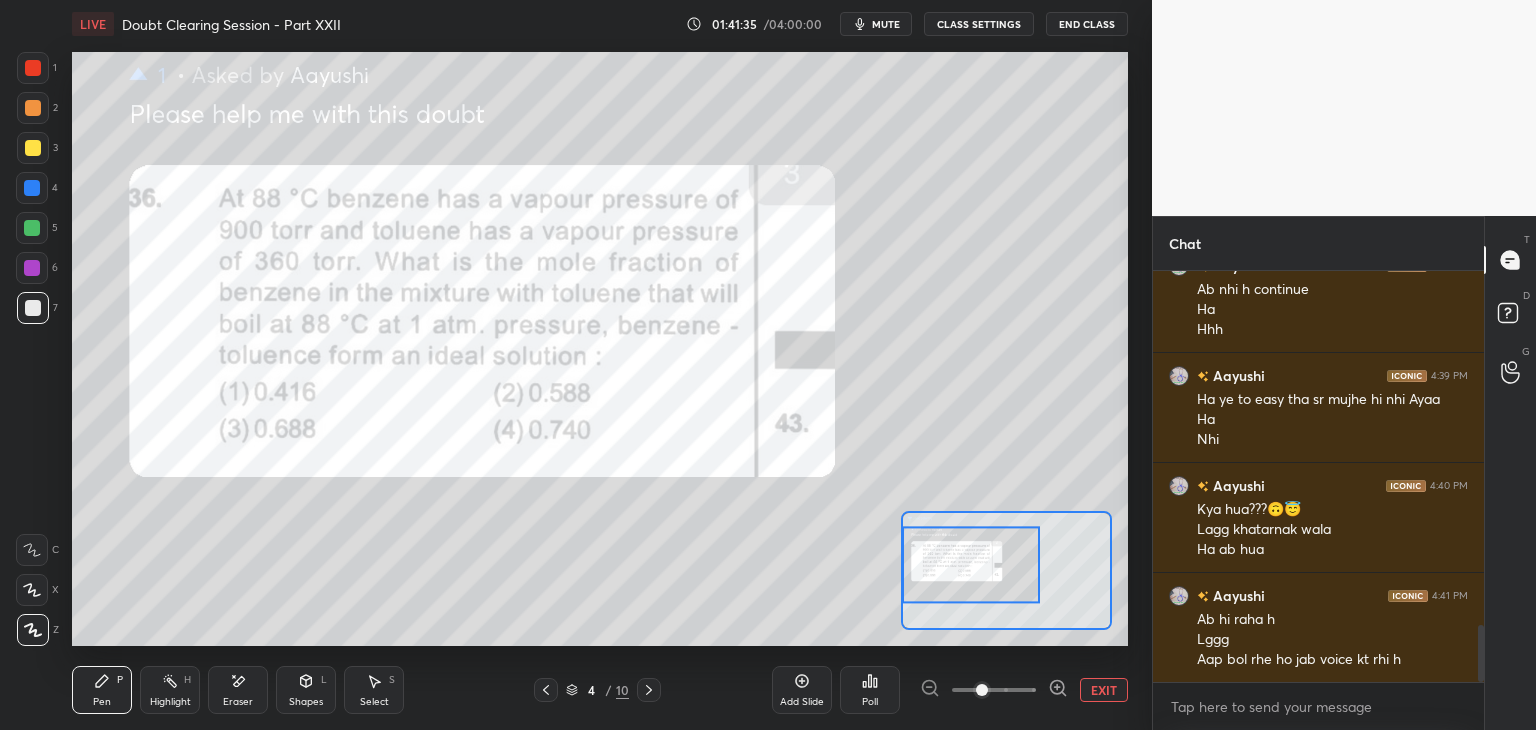 click at bounding box center (32, 268) 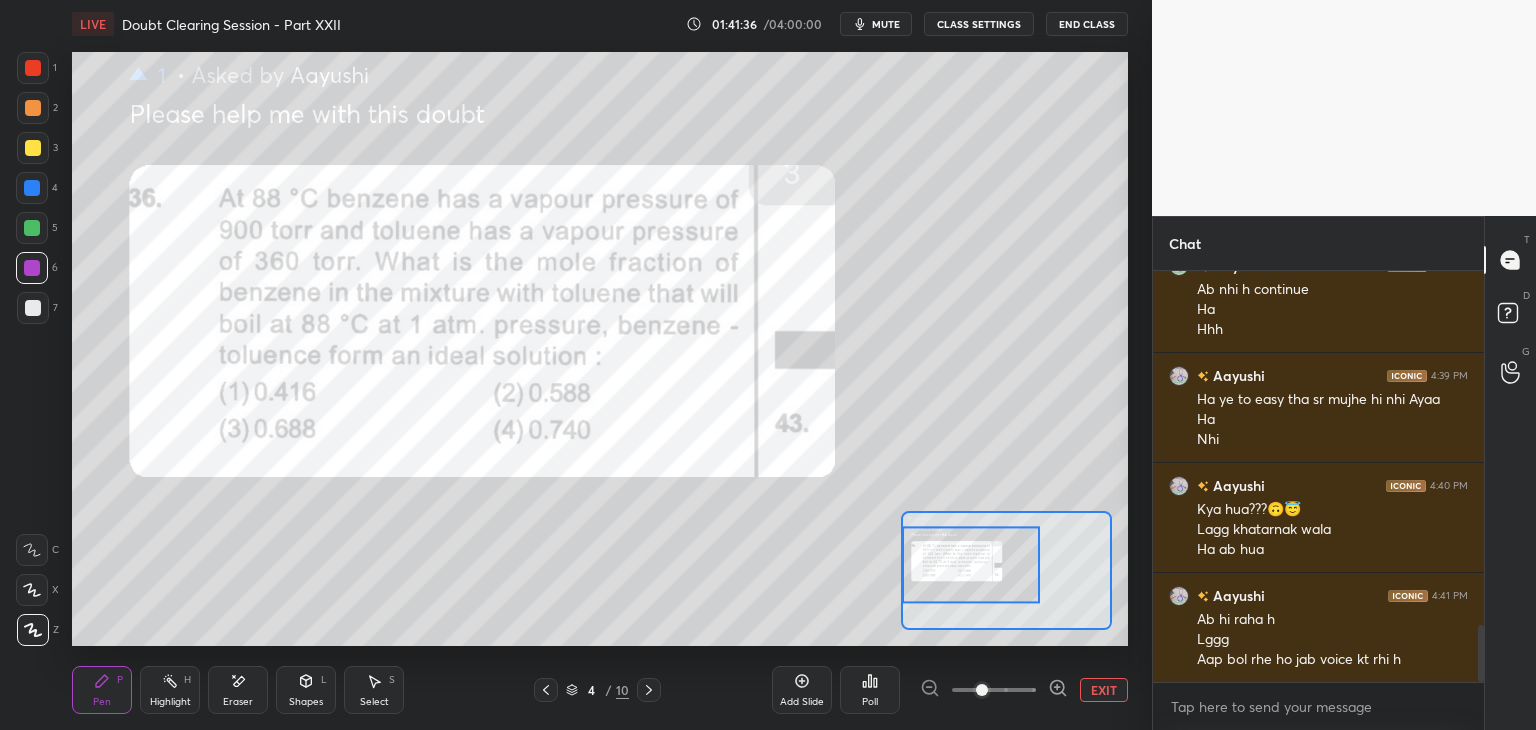 click at bounding box center [32, 228] 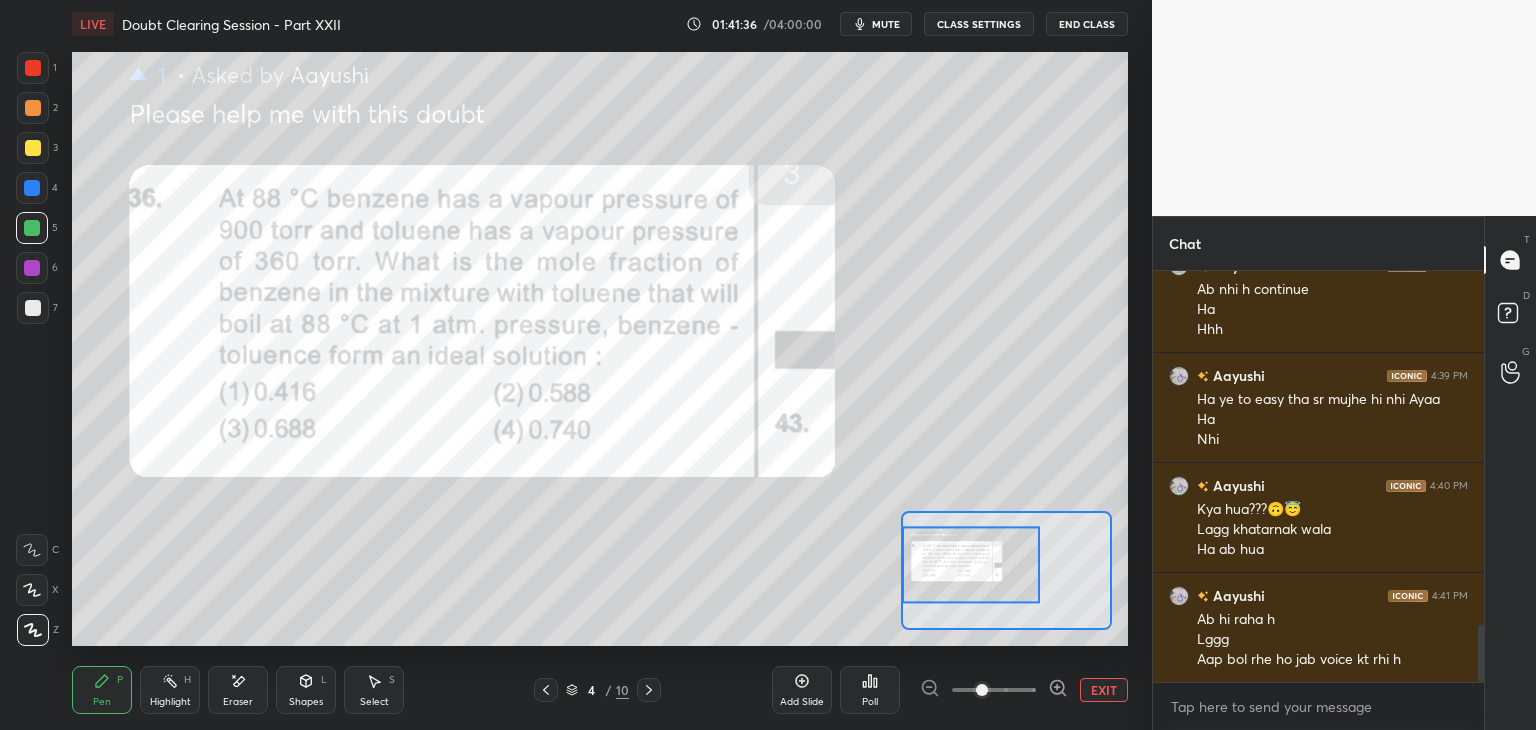 click at bounding box center [33, 148] 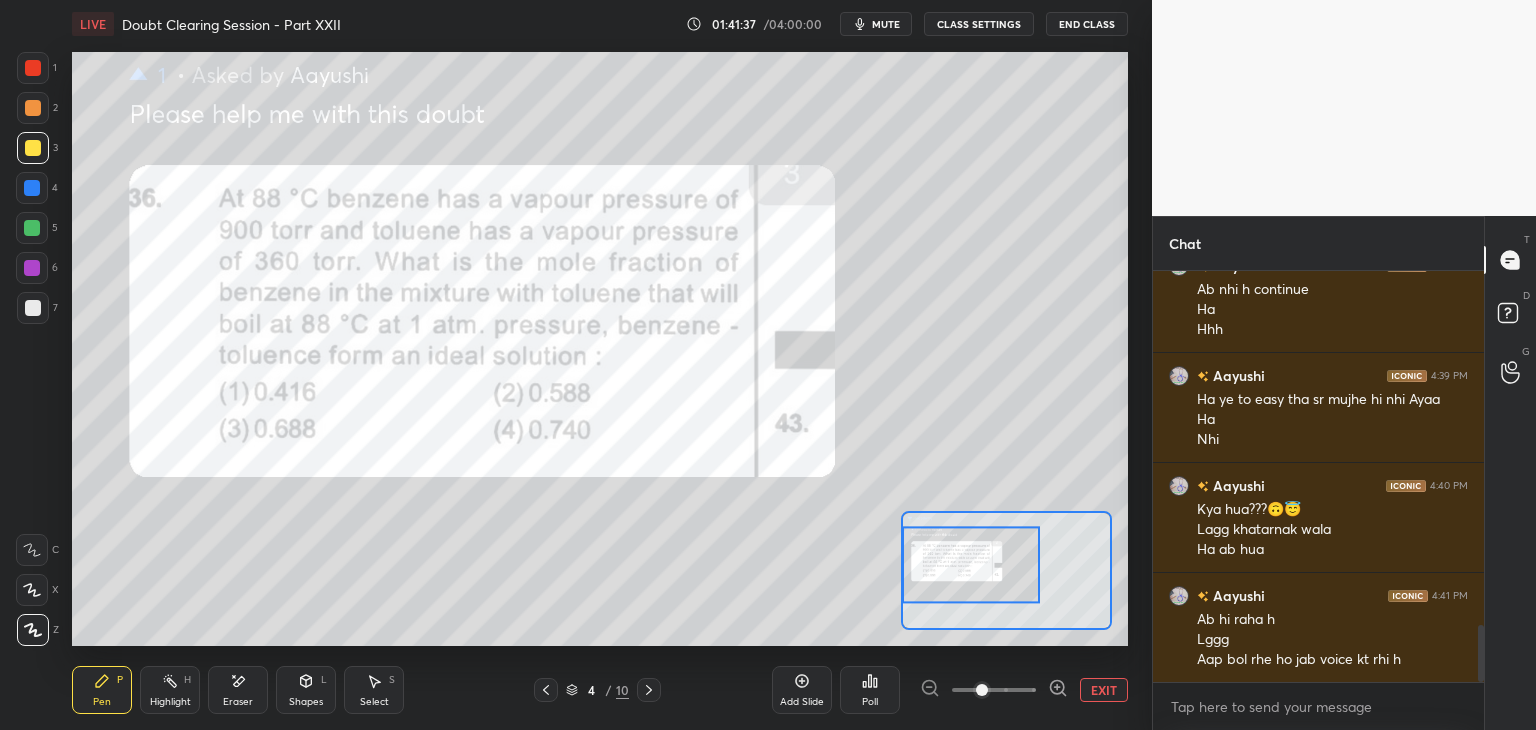 click at bounding box center (33, 108) 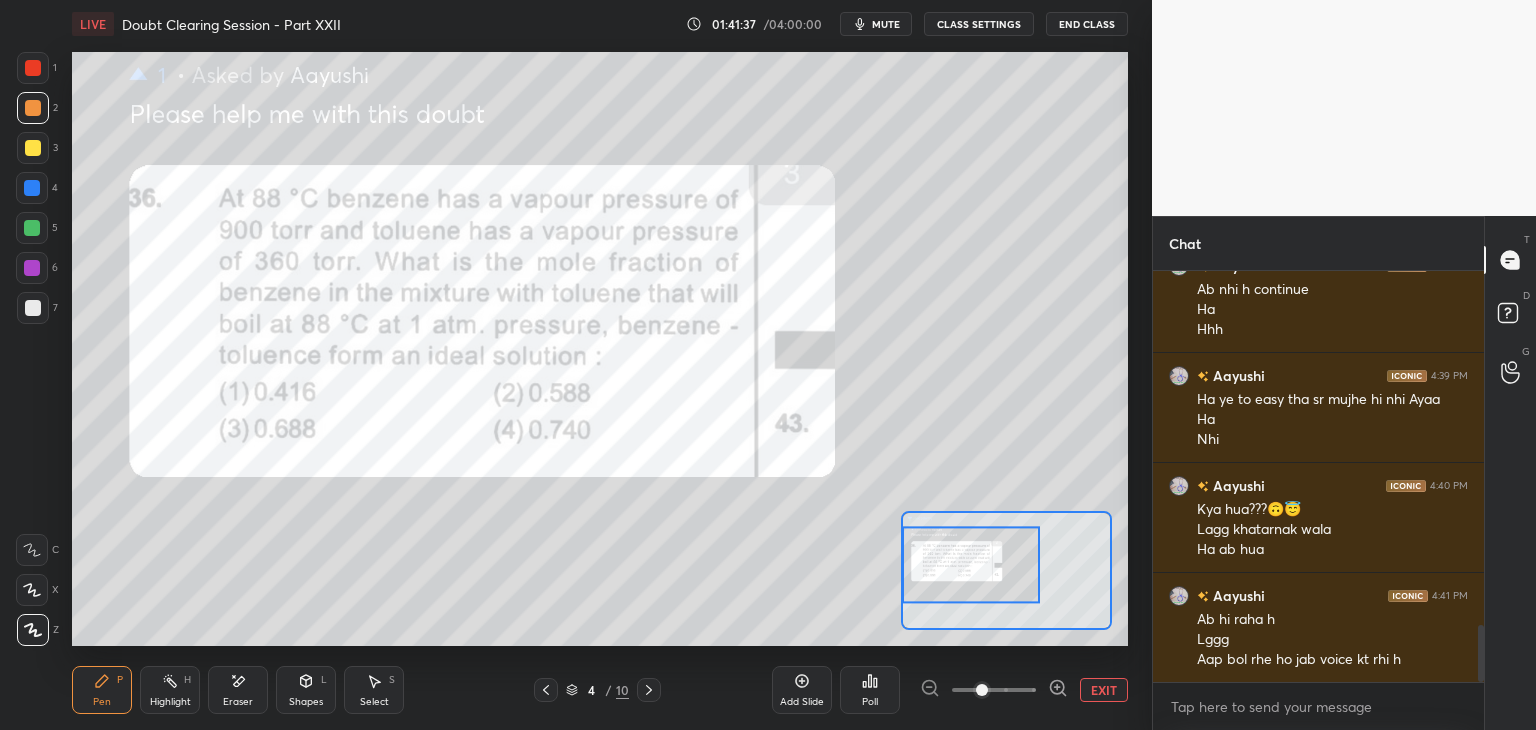 click at bounding box center [33, 68] 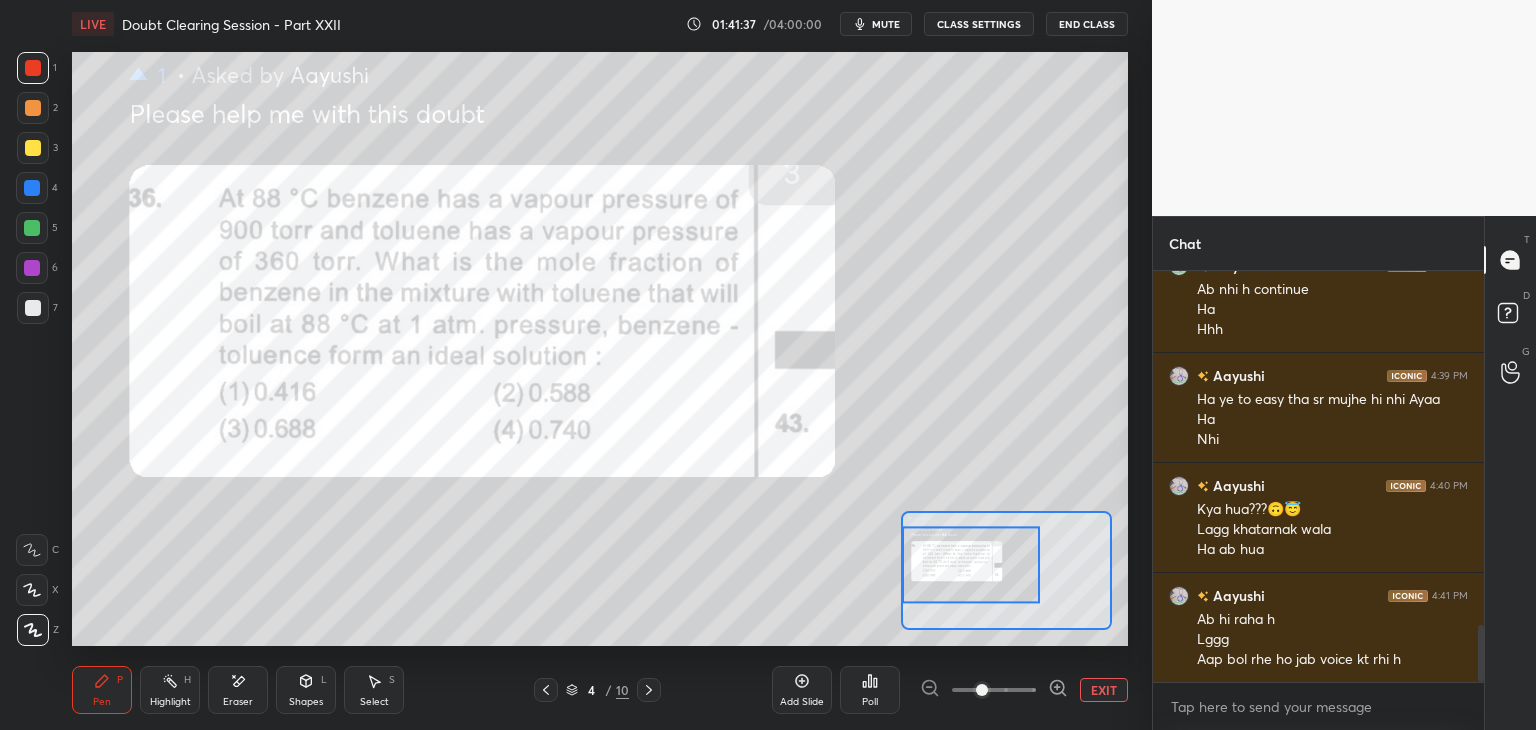 click at bounding box center (33, 108) 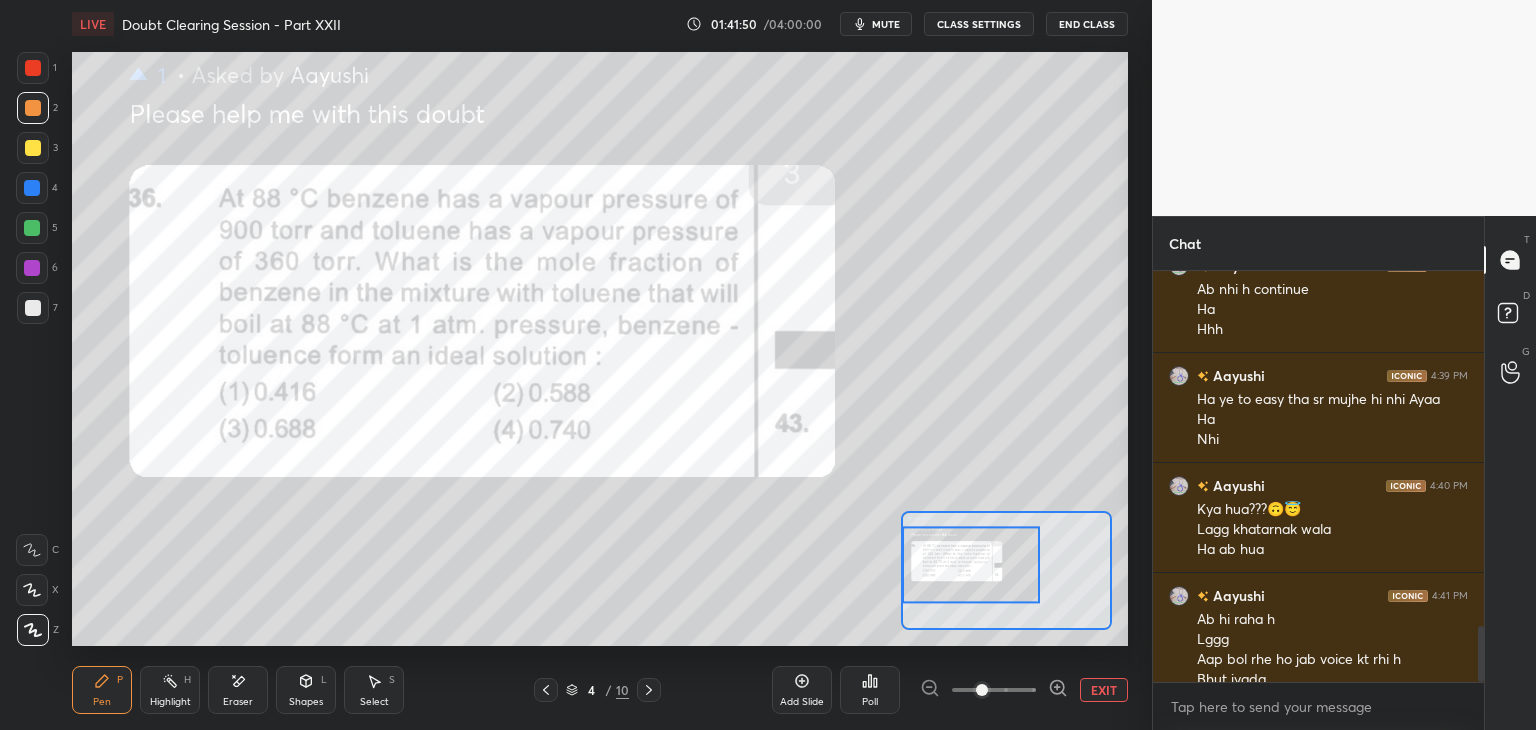scroll, scrollTop: 2592, scrollLeft: 0, axis: vertical 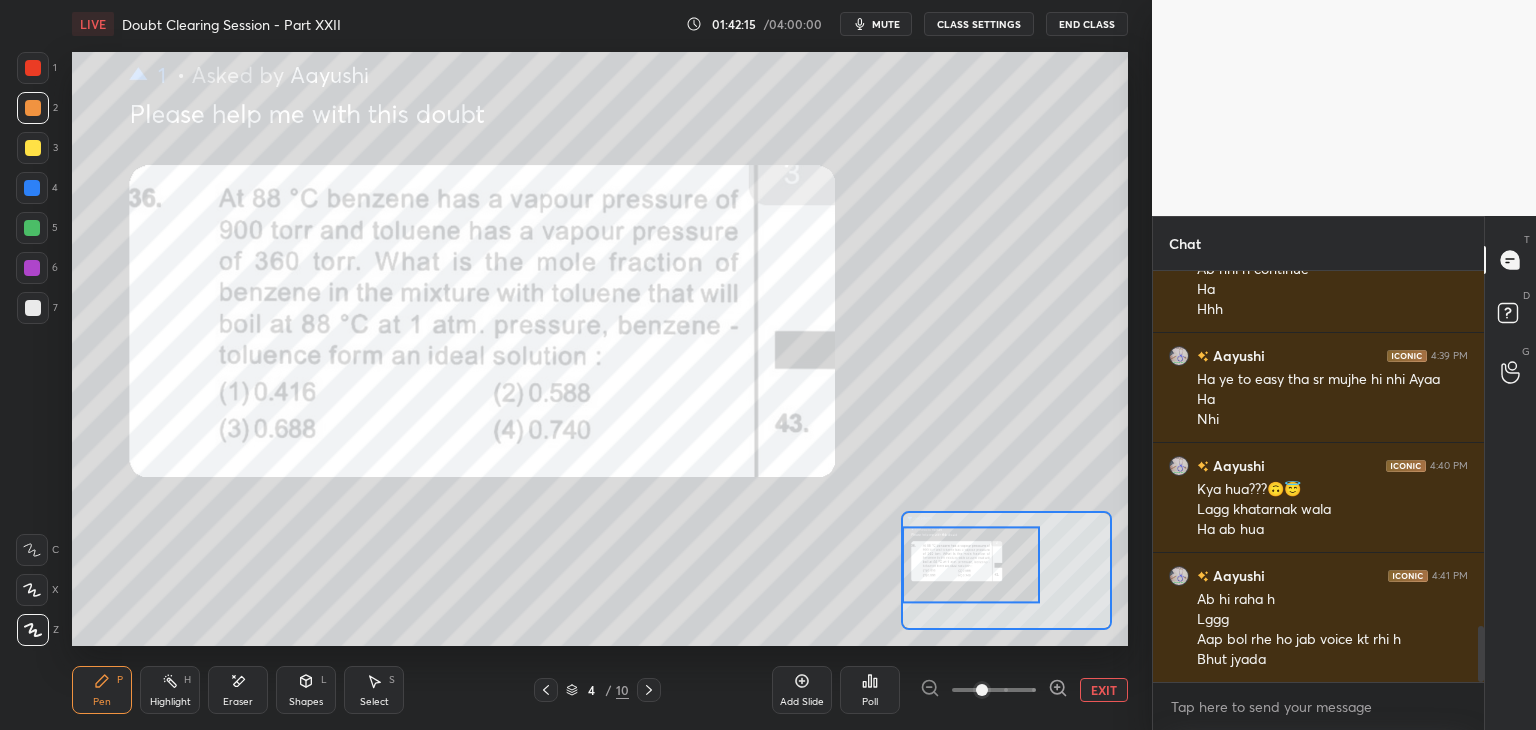click on "LIVE Doubt Clearing Session - Part XXII 01:42:15 /  04:00:00 mute CLASS SETTINGS End Class" at bounding box center [600, 24] 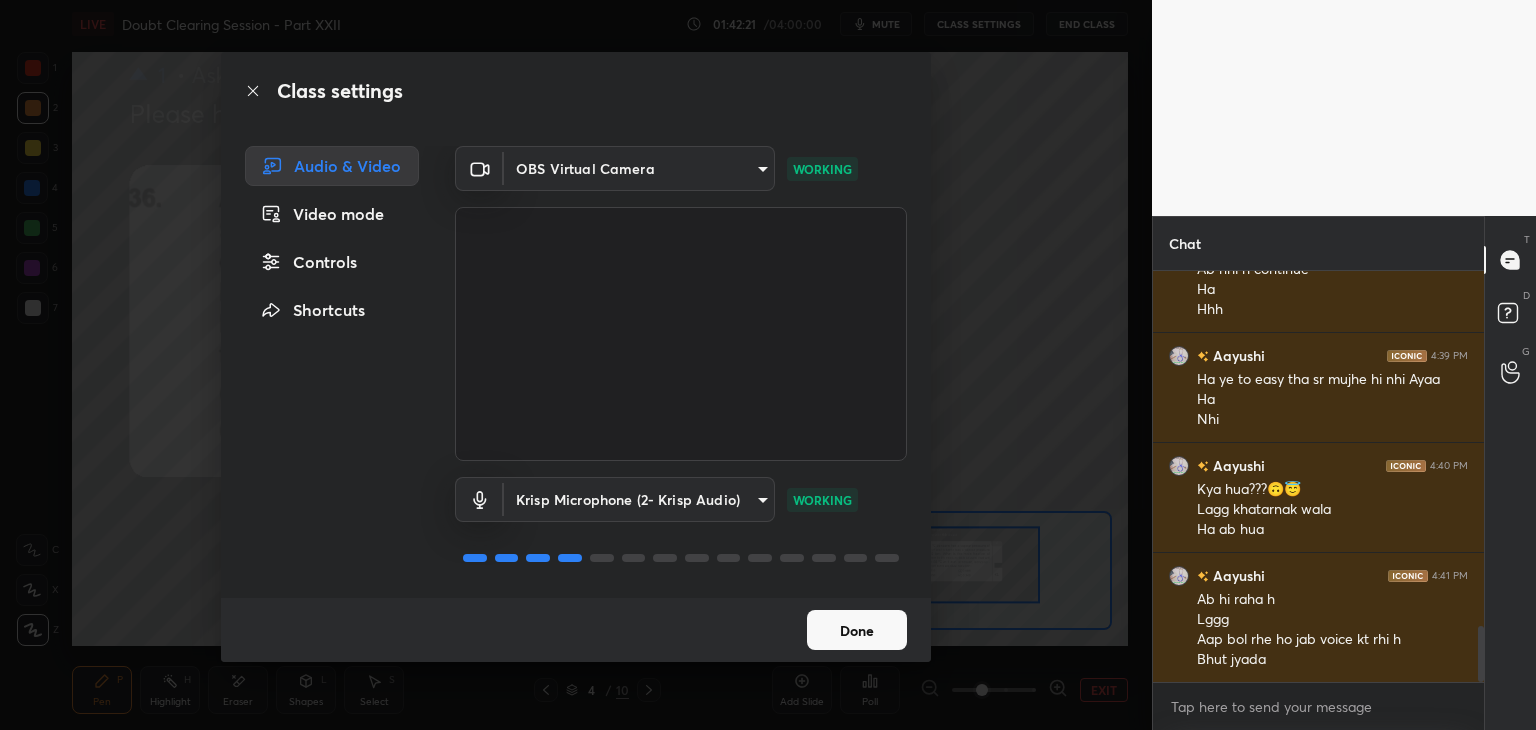 click on "1 2 3 4 5 6 7 C X Z E E Erase all   H H LIVE Doubt Clearing Session - Part XXII 01:42:21 /  04:00:00 mute CLASS SETTINGS End Class Setting up your live class Poll for   secs No correct answer Start poll Back Doubt Clearing Session - Part XXII • L2 of Doubt Clearing Course on Chemistry for NEET UG - Part I Faisal Rathore Pen P Highlight H Eraser Shapes L Select S 4 / 10 Add Slide Poll EXIT Chat Aayushi 4:37 PM Lgggg Lgggg Phle hua tha Aayushi 4:38 PM Ab nhi h continue Ha Hhh Aayushi 4:39 PM Ha ye to easy tha sr mujhe hi nhi Ayaa Ha Nhi Aayushi 4:40 PM Kya hua???🙃😇 Lagg khatarnak wala Ha ab hua Aayushi 4:41 PM Ab hi raha h Lggg Aap bol rhe ho jab voice kt rhi h Bhut jyada JUMP TO LATEST Enable hand raising Enable raise hand to speak to learners. Once enabled, chat will be turned off temporarily. Enable x   Aayushi Asked a doubt 1 Please help me with this doubt Pick this doubt Aayushi Asked a doubt 1 Please help me with this doubt Pick this doubt Aayushi Asked a doubt 1 Please help me with this doubt 1 1" at bounding box center (768, 365) 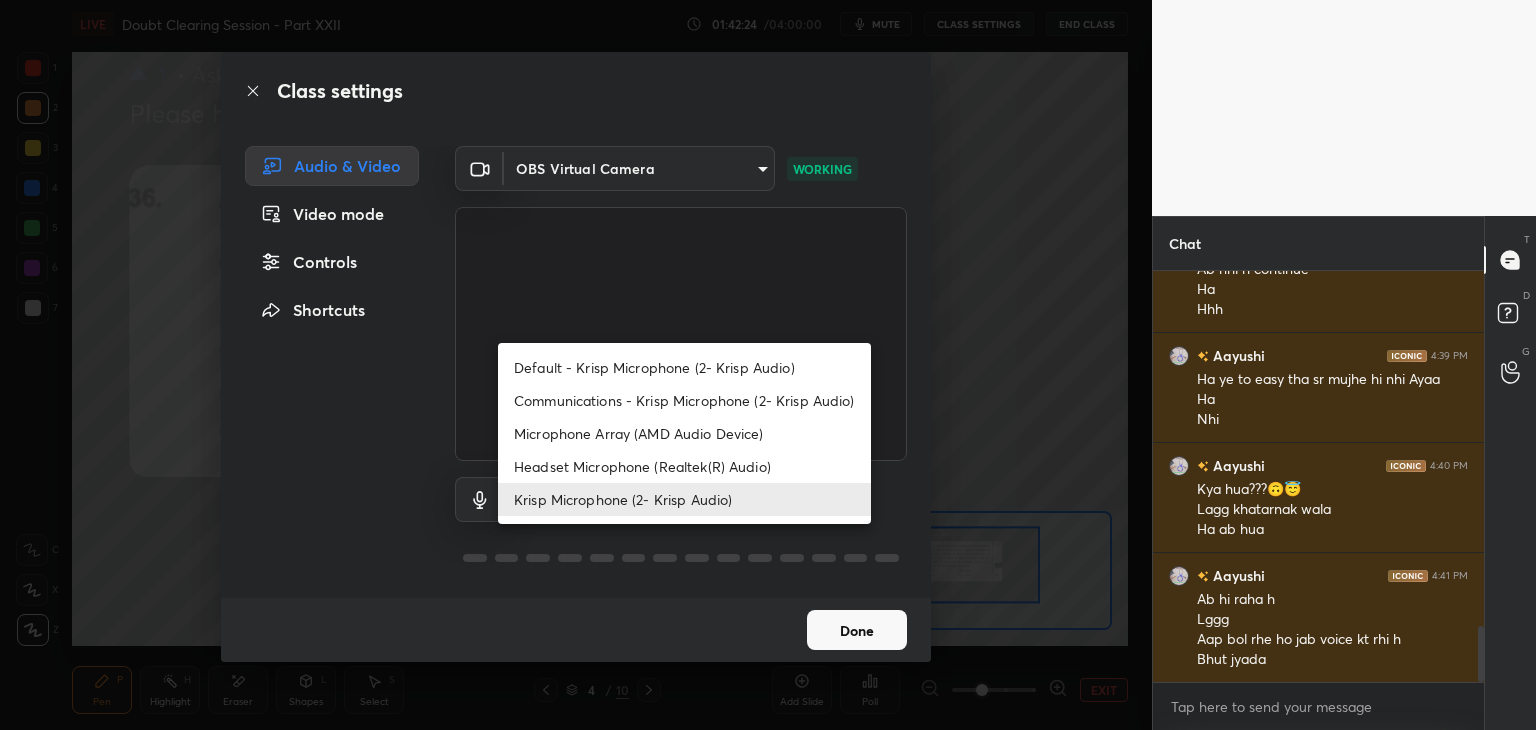 click on "Default - Krisp Microphone (2- Krisp Audio)" at bounding box center (684, 367) 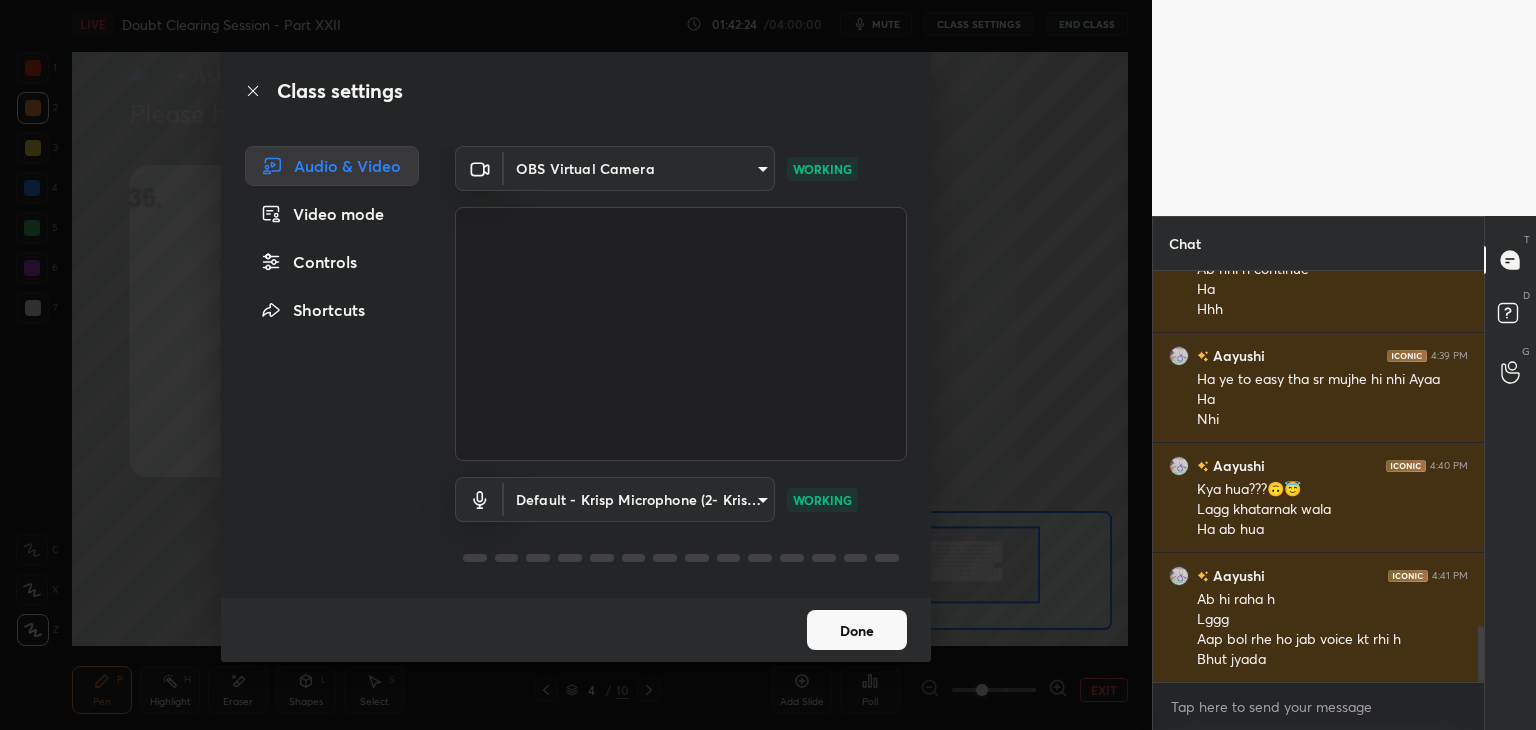 click on "Class settings Audio & Video Video mode Controls Shortcuts OBS Virtual Camera b0797087a1ca77062b3e6b16cdc20a6a15e7afe020a4c363dea4c690120324b8 WORKING Default - Krisp Microphone (2- Krisp Audio) default WORKING Done" at bounding box center [576, 365] 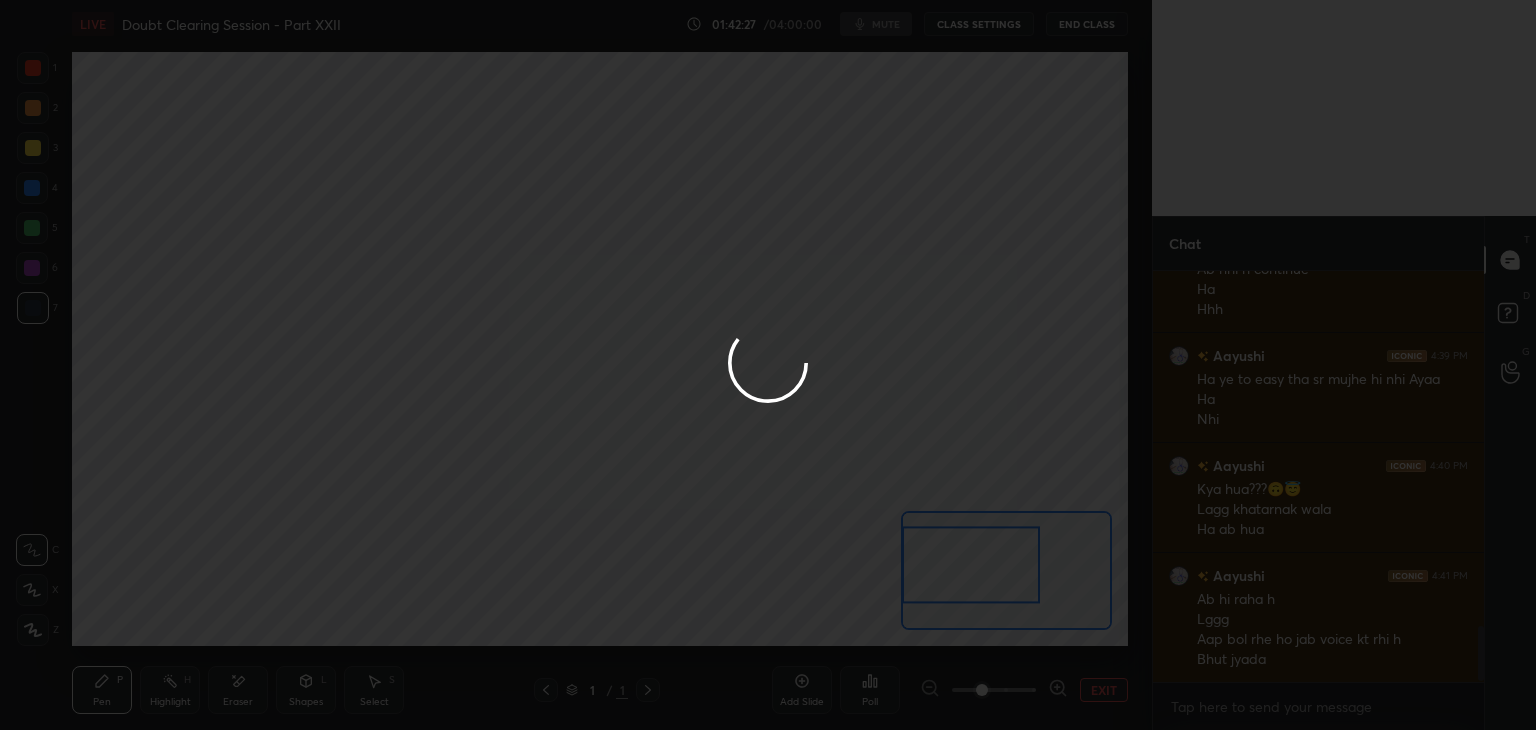 scroll, scrollTop: 2662, scrollLeft: 0, axis: vertical 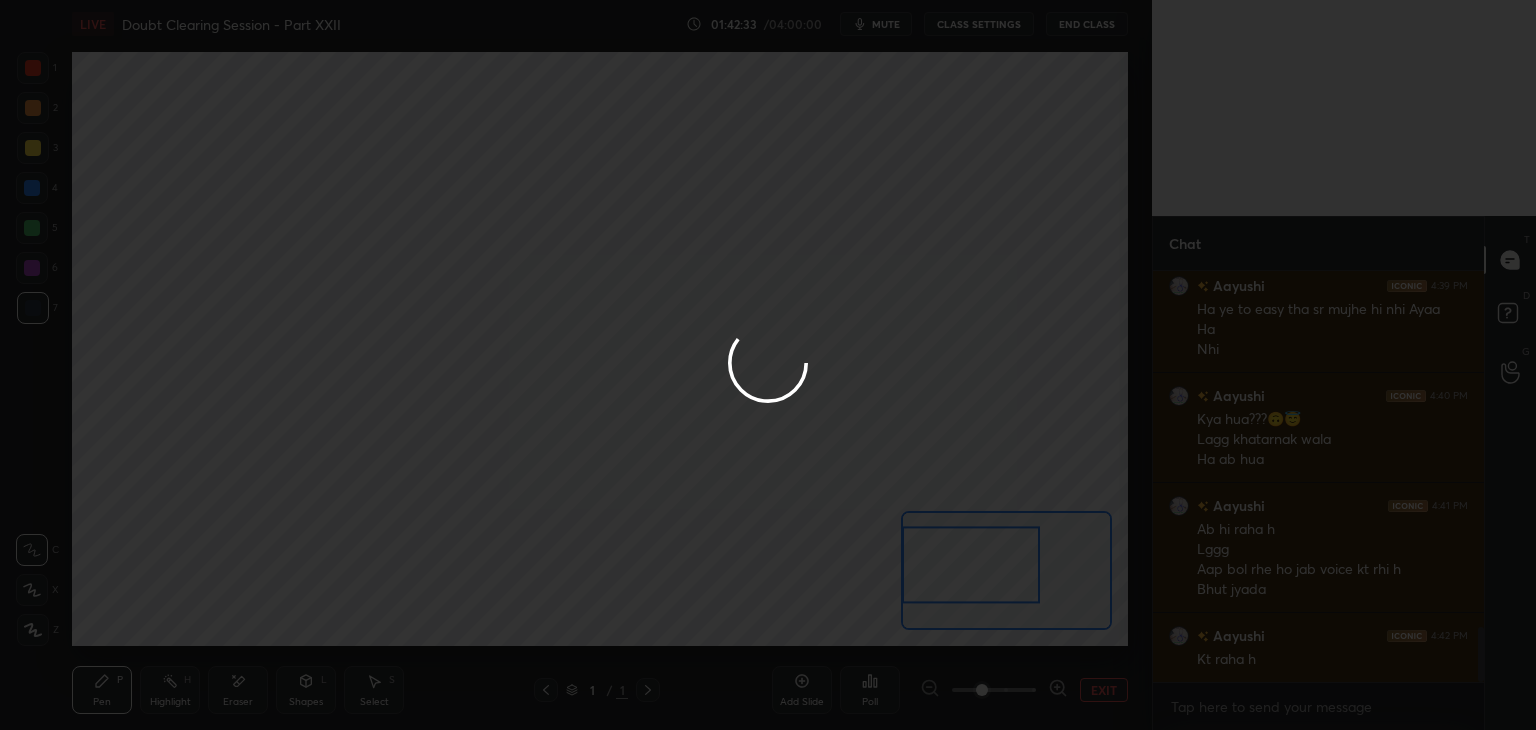 click at bounding box center [768, 365] 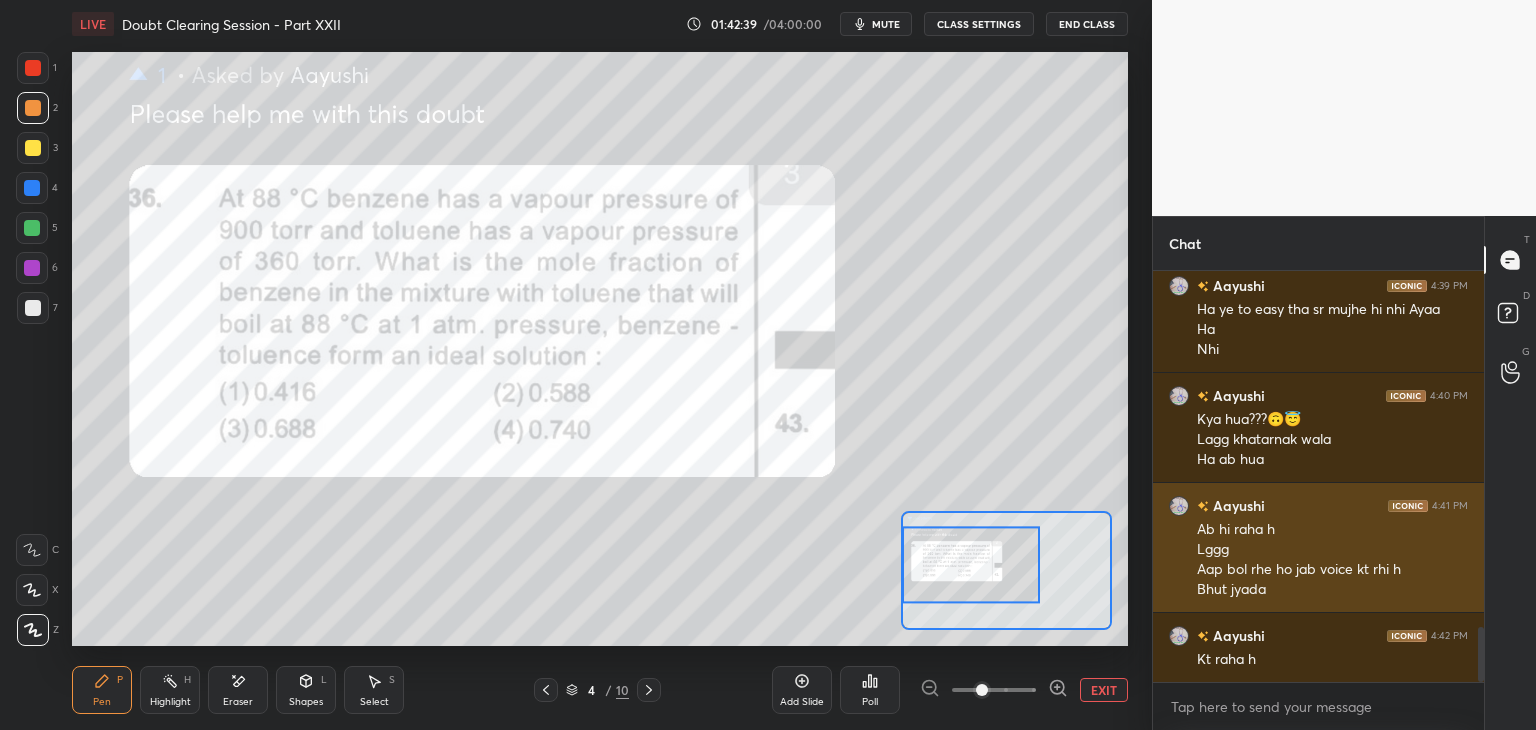 click on "Aayushi" at bounding box center [1237, 505] 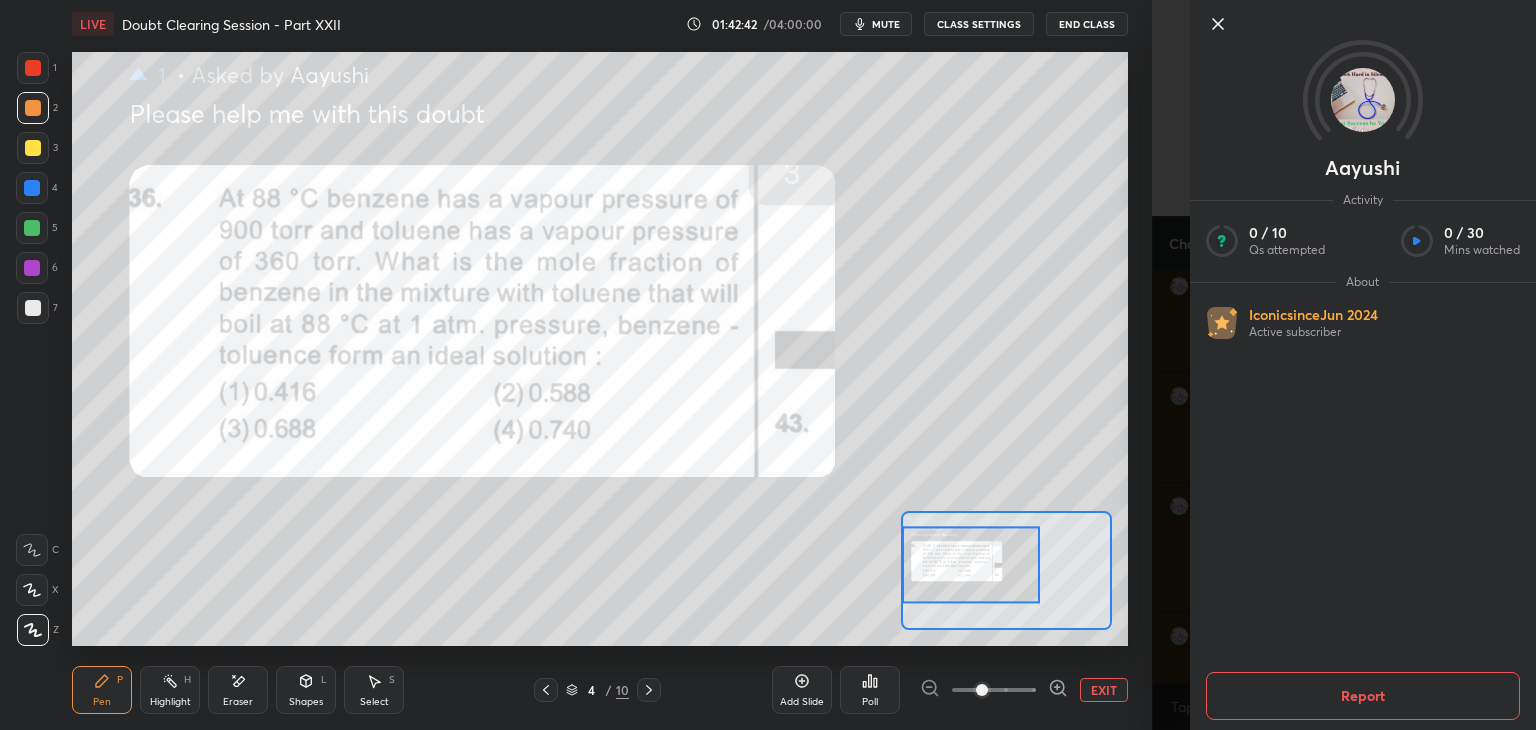 click on "Aayushi Activity 0 / 10 Qs attempted 0 / 30 Mins watched About Iconic  since  Jun   2024 Active subscriber Report" at bounding box center [1344, 365] 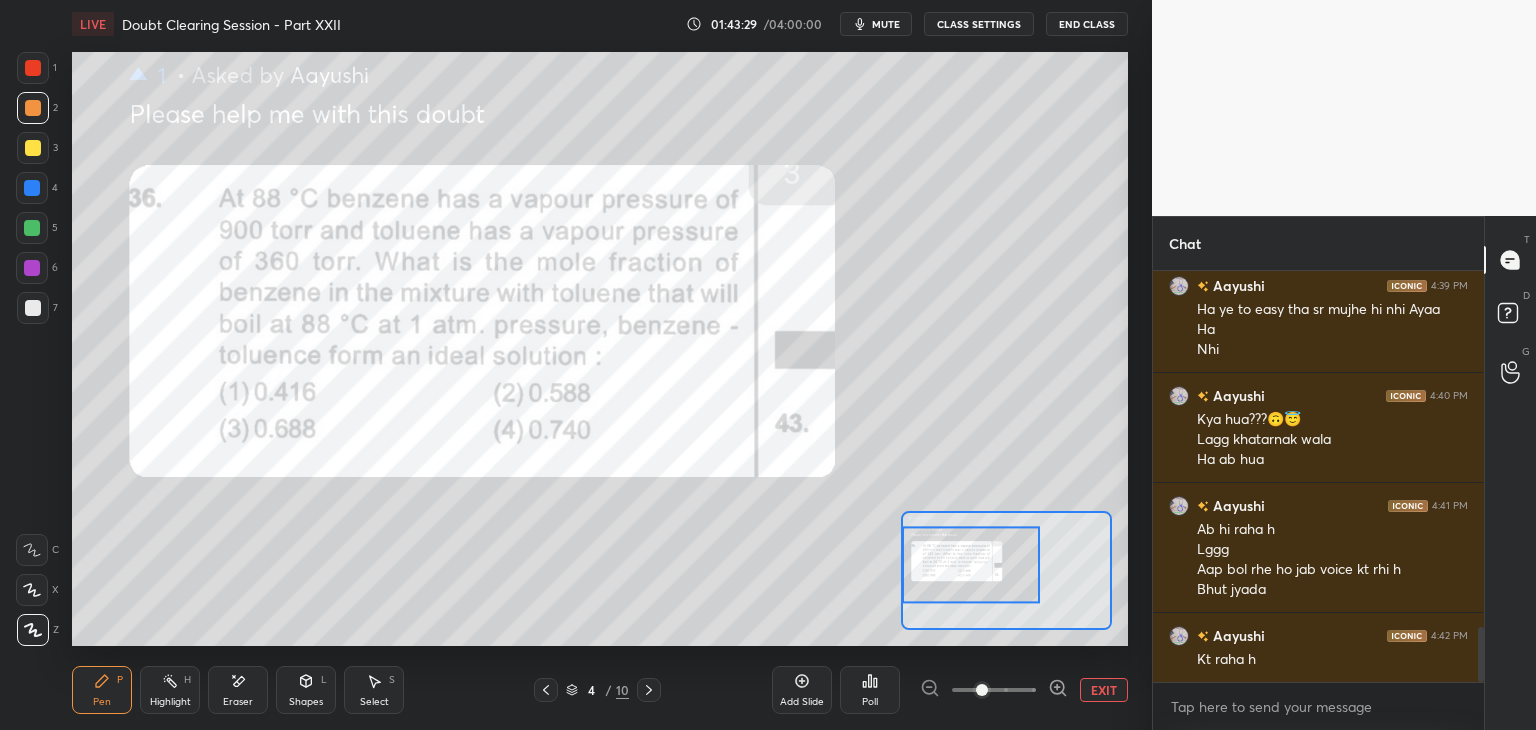 click on "Pen P Highlight H Eraser Shapes L Select S" at bounding box center [247, 690] 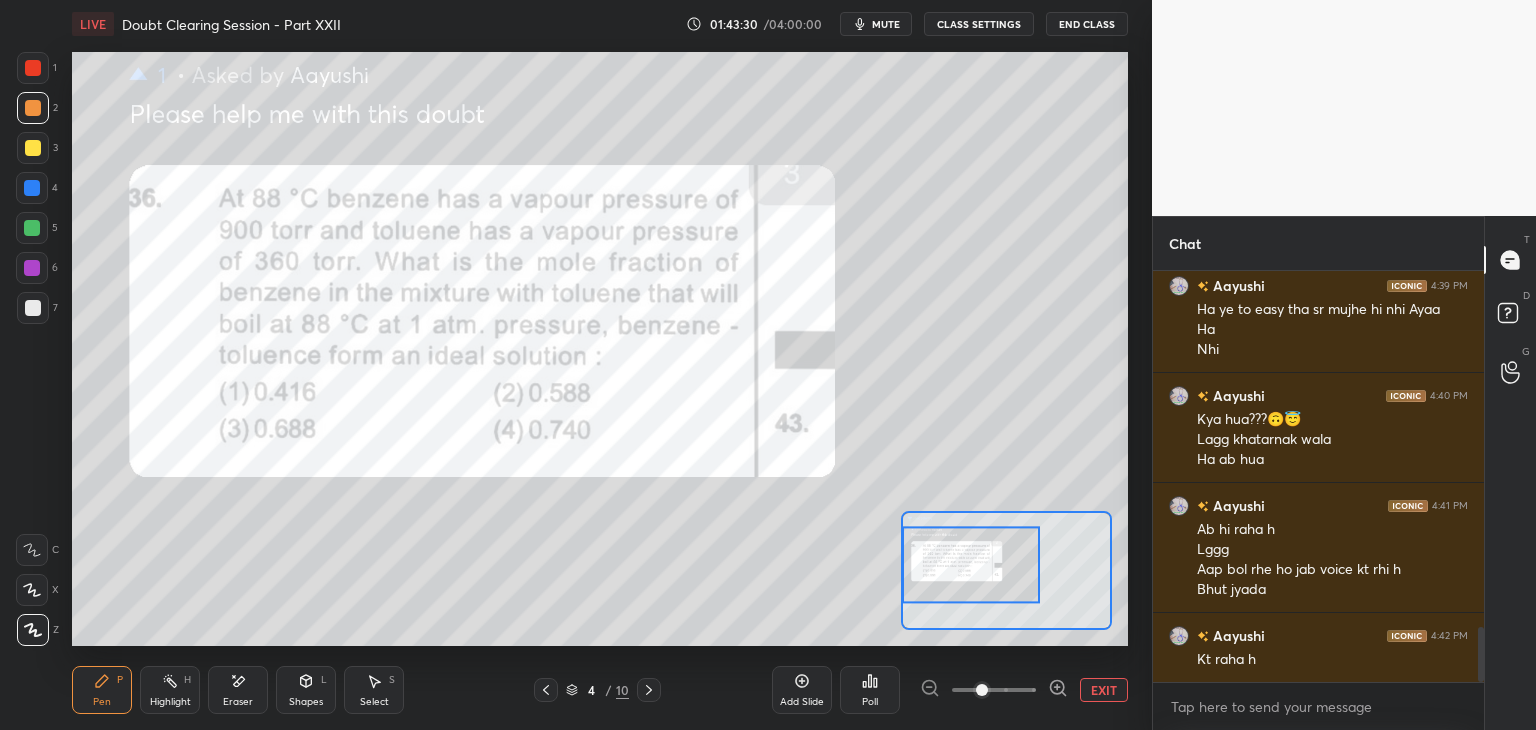 click on "Highlight H" at bounding box center (170, 690) 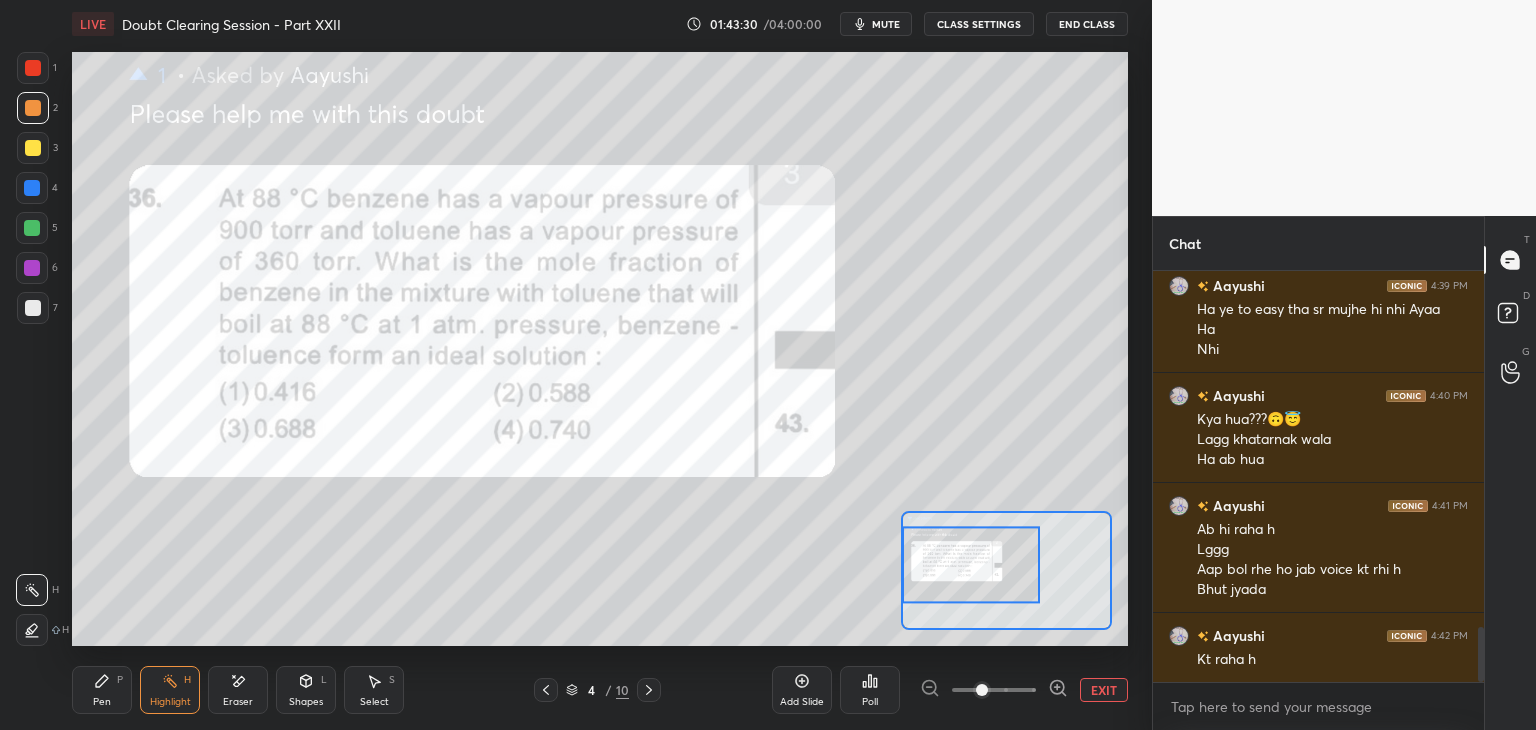click on "Pen P" at bounding box center (102, 690) 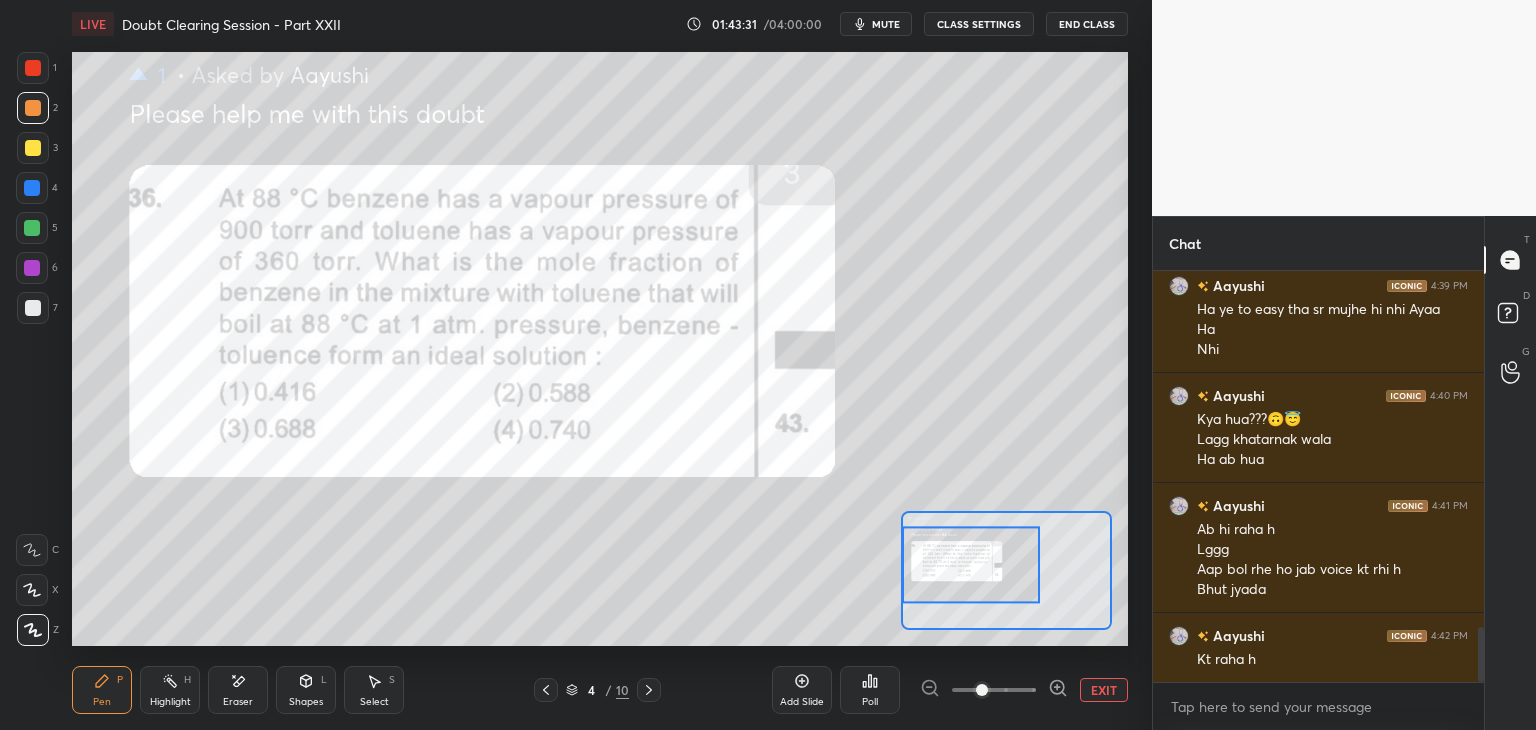 click at bounding box center (33, 68) 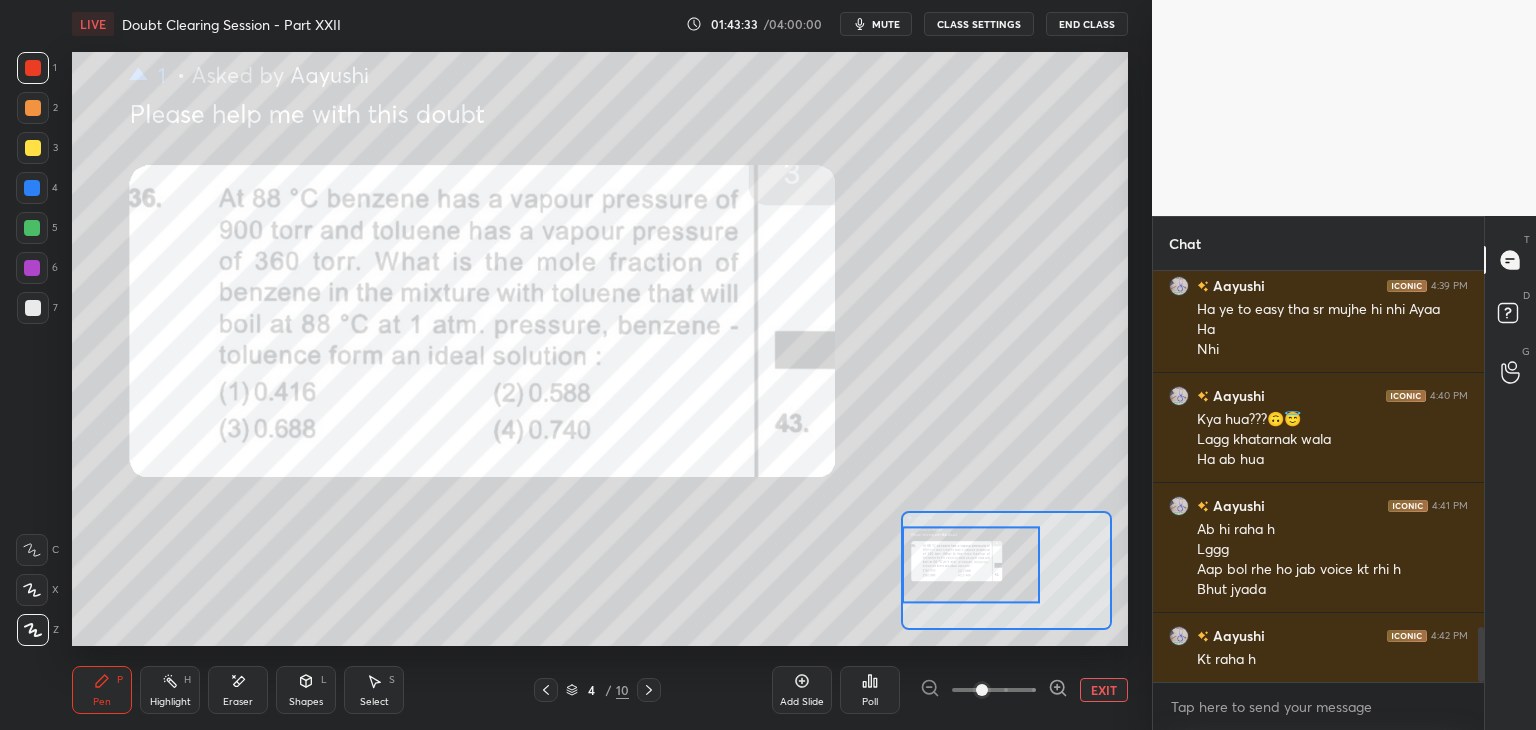 click on "4 / 10" at bounding box center [597, 690] 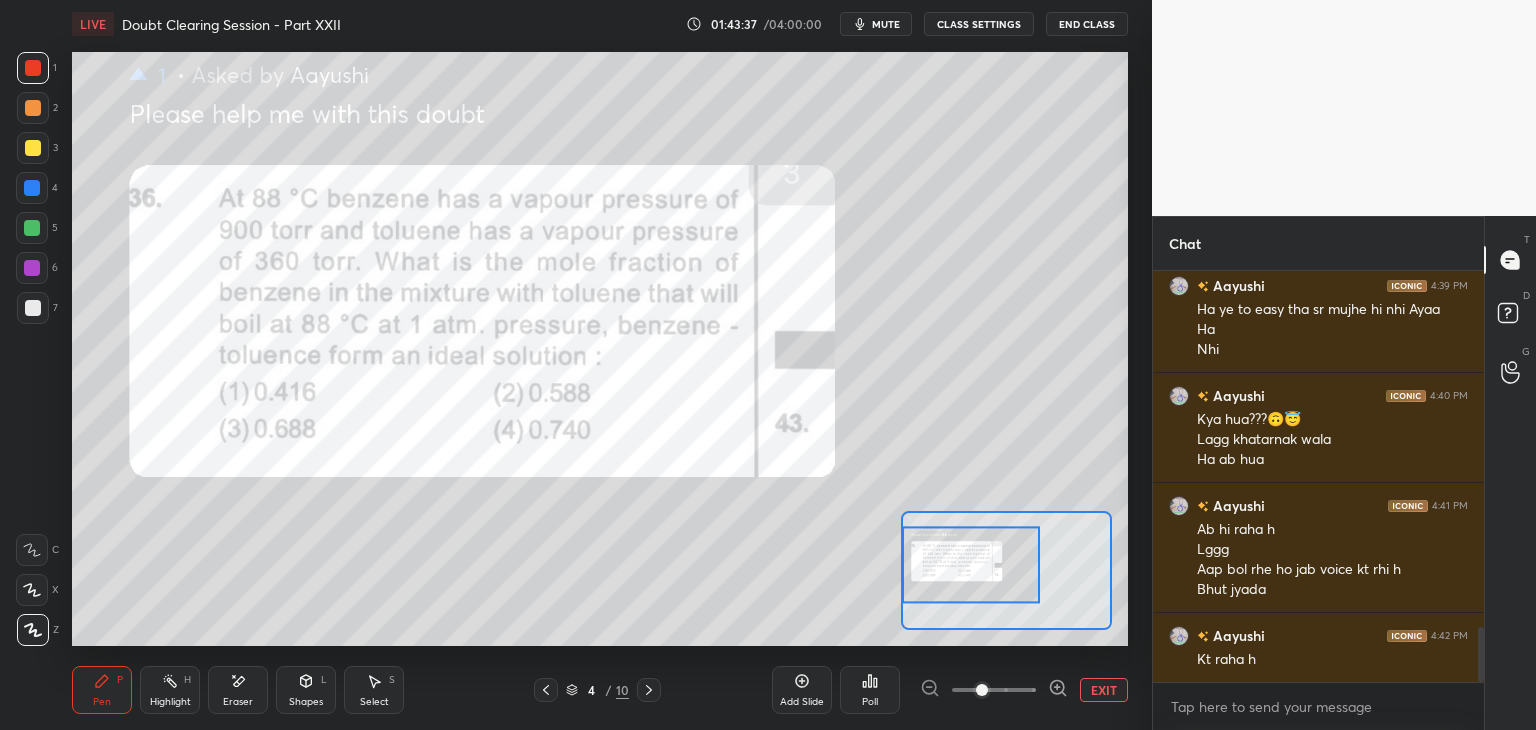 click on "EXIT" at bounding box center (1104, 690) 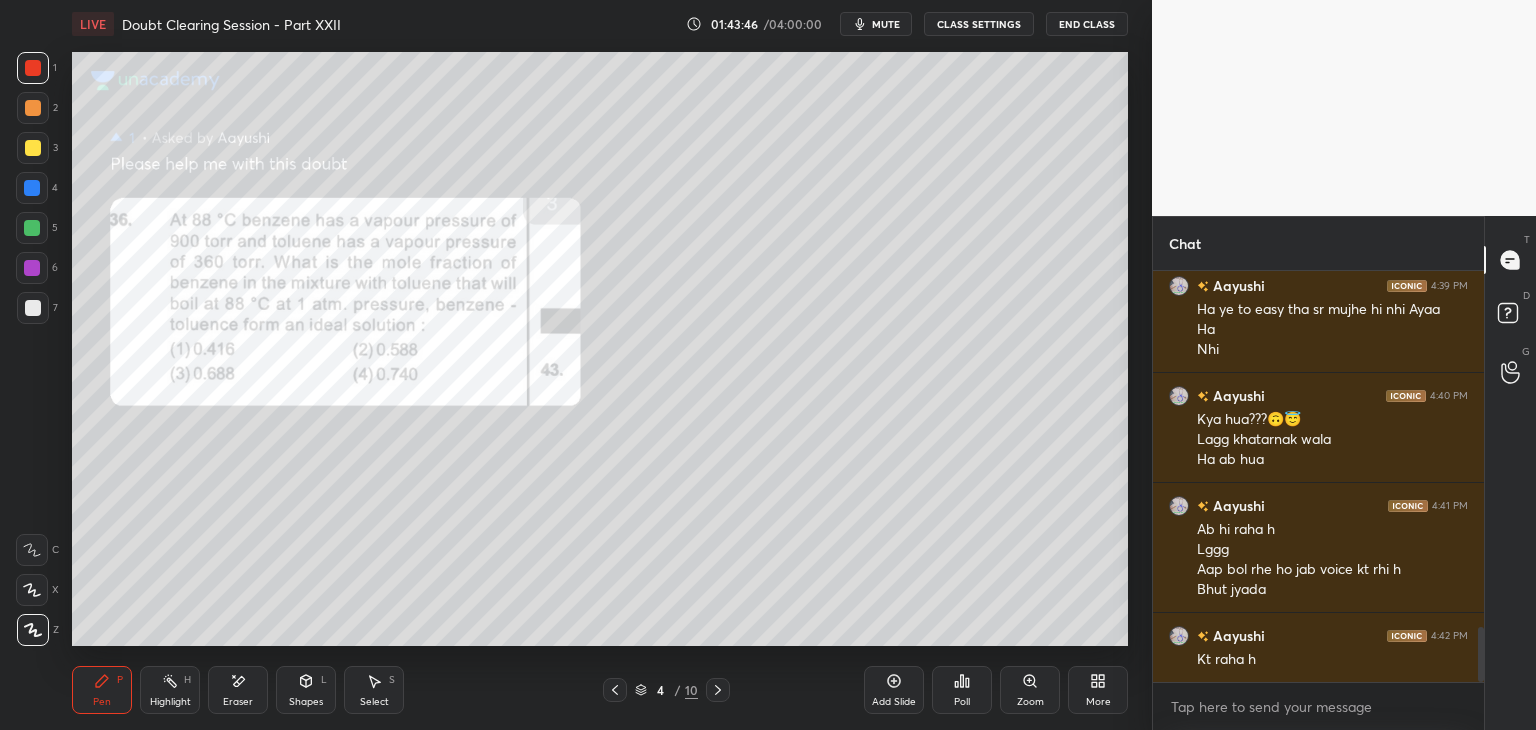 click on "Pen P Highlight H Eraser Shapes L Select S 4 / 10 Add Slide Poll Zoom More" at bounding box center (600, 690) 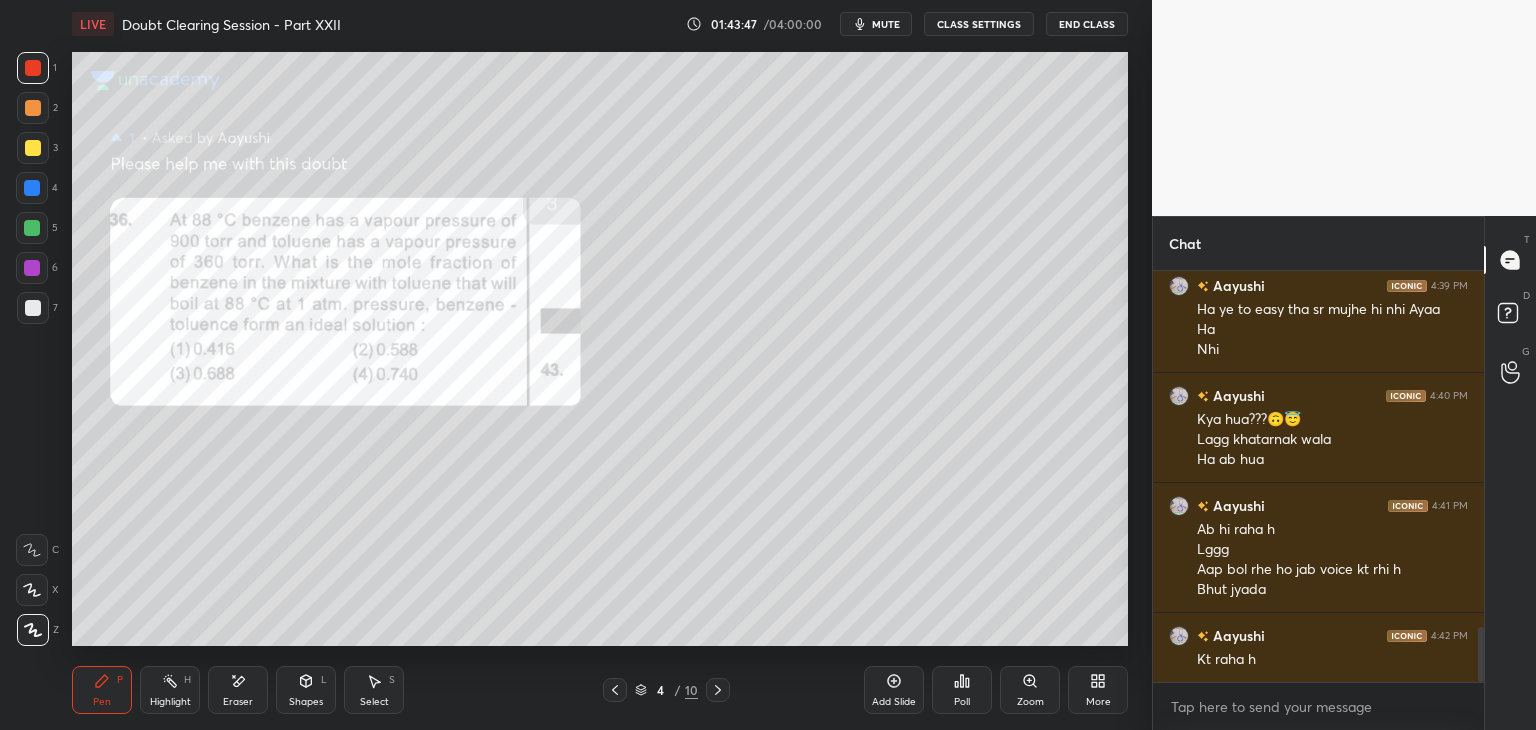 drag, startPoint x: 159, startPoint y: 694, endPoint x: 139, endPoint y: 692, distance: 20.09975 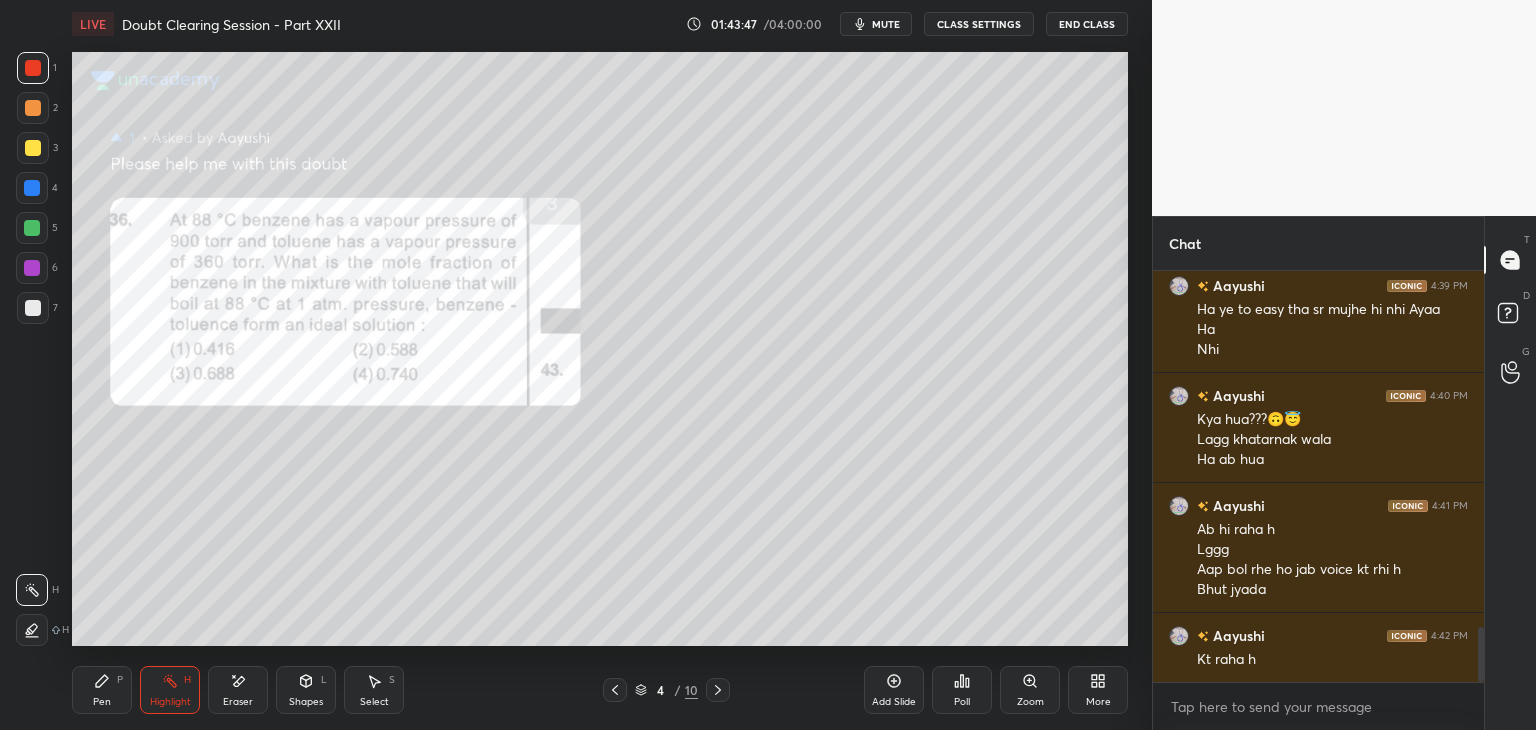 click on "Pen P" at bounding box center (102, 690) 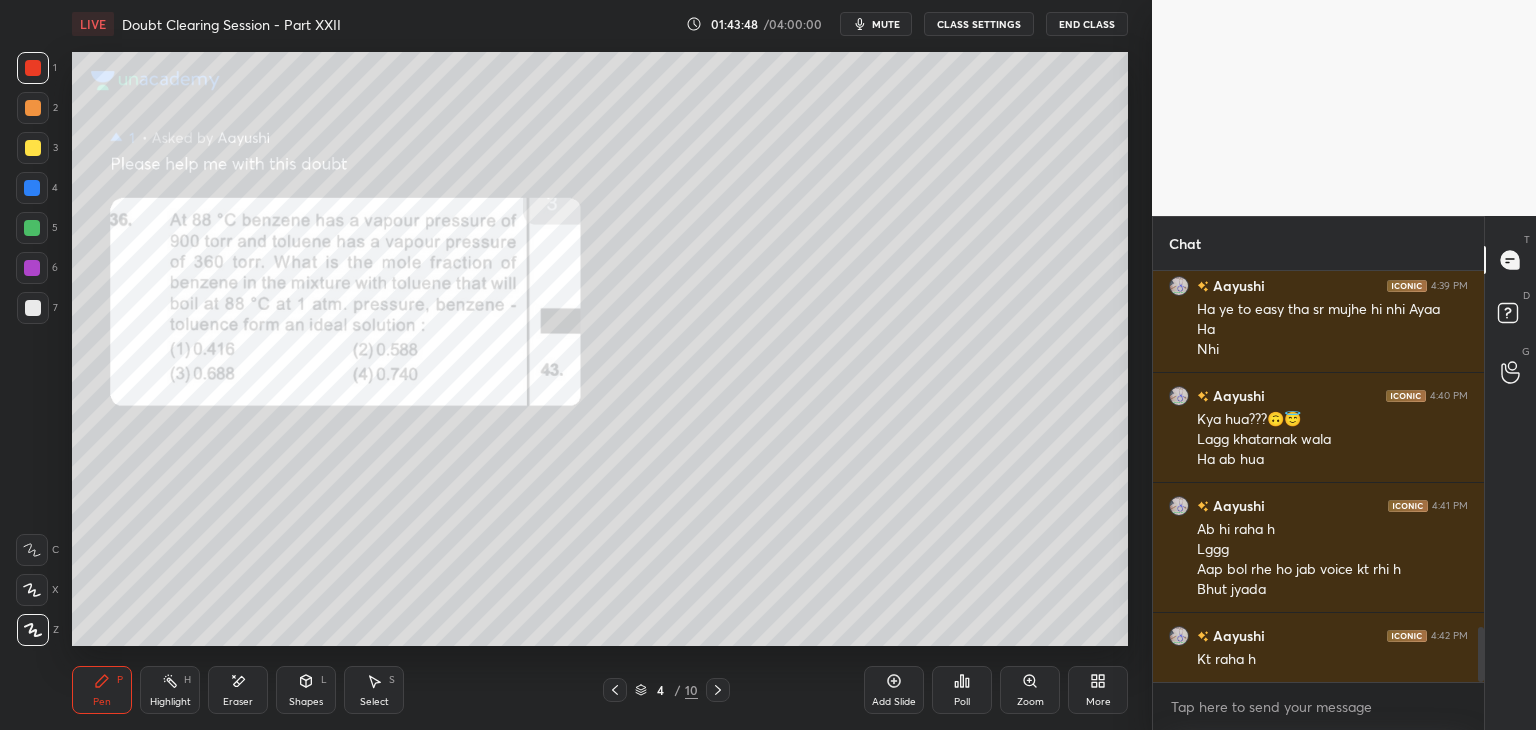 click on "Highlight H" at bounding box center [170, 690] 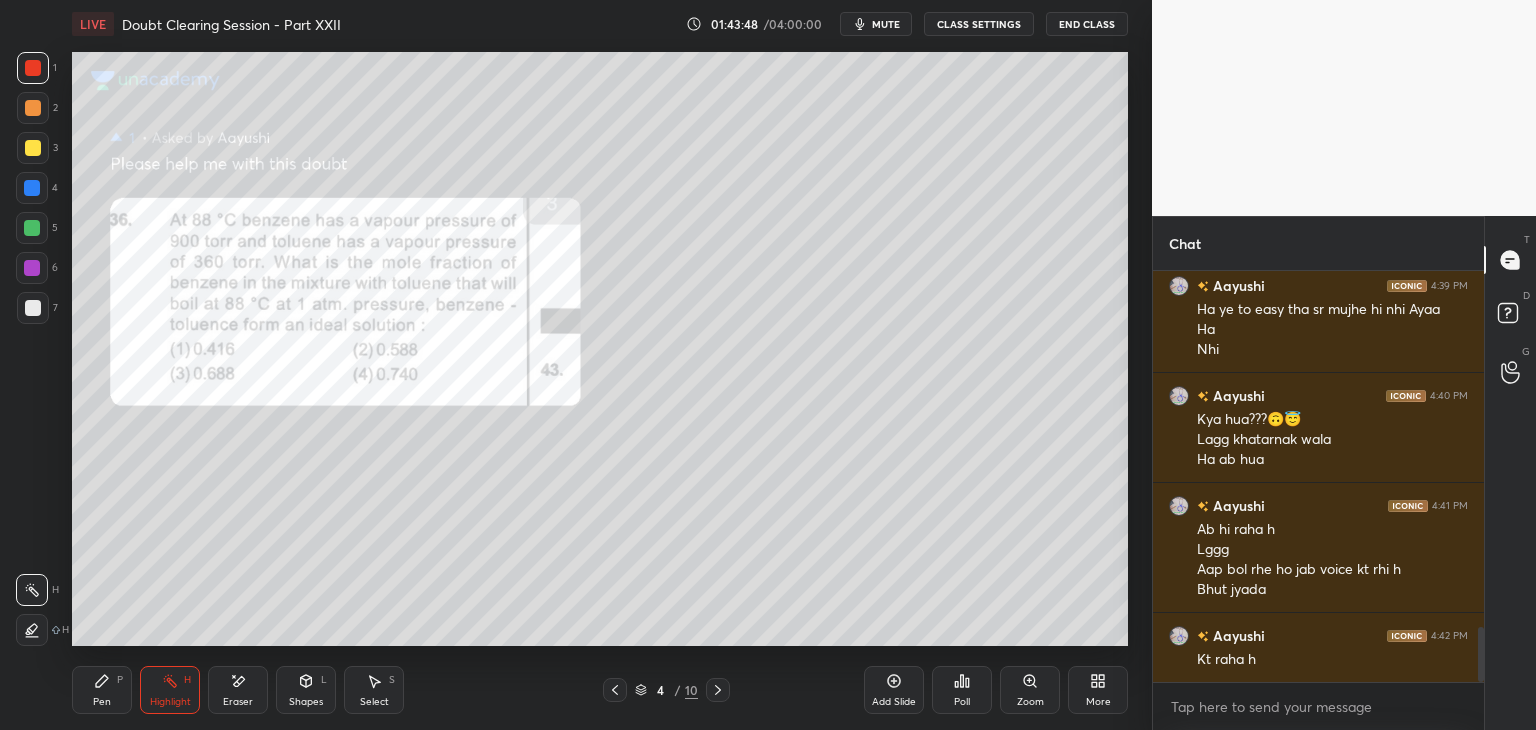 click on "Pen P" at bounding box center (102, 690) 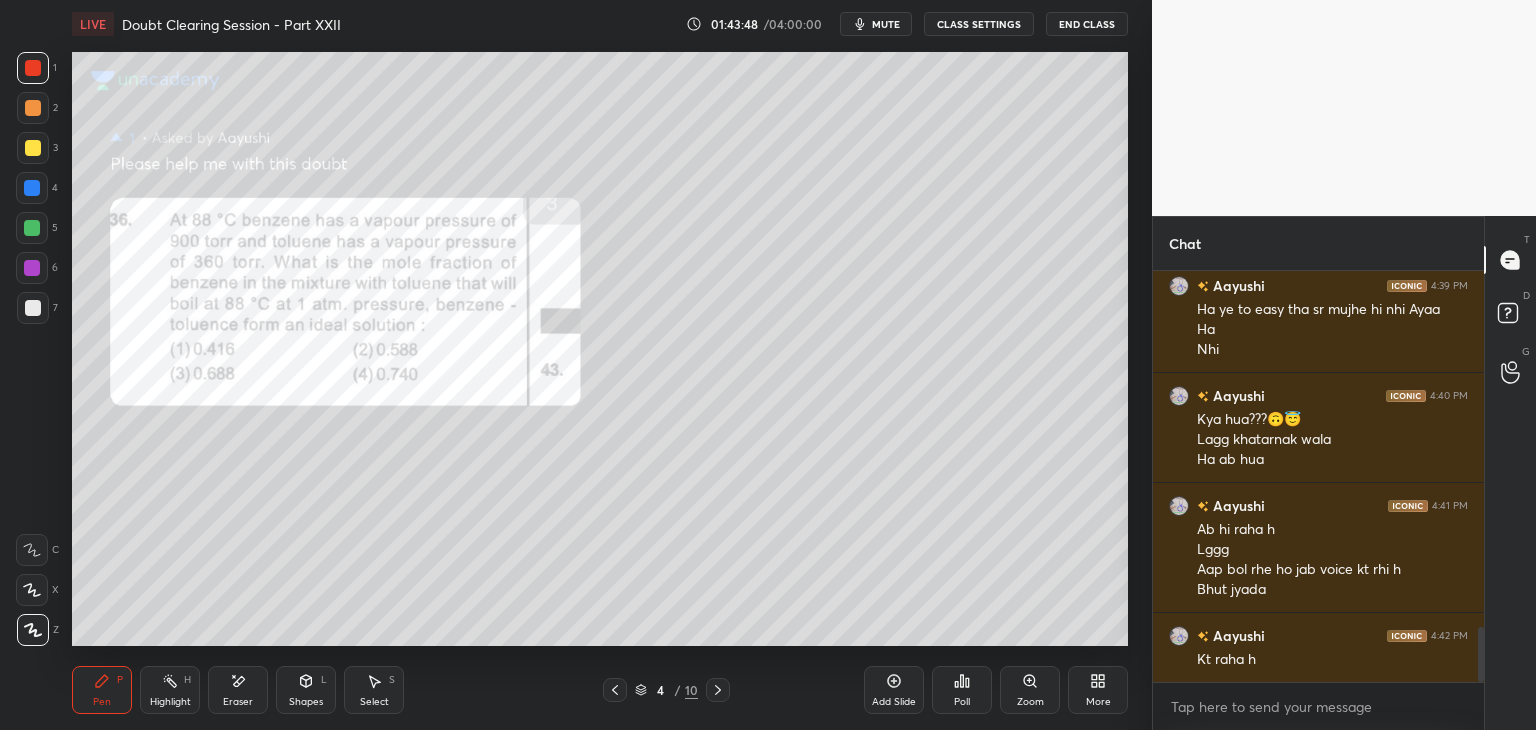 click 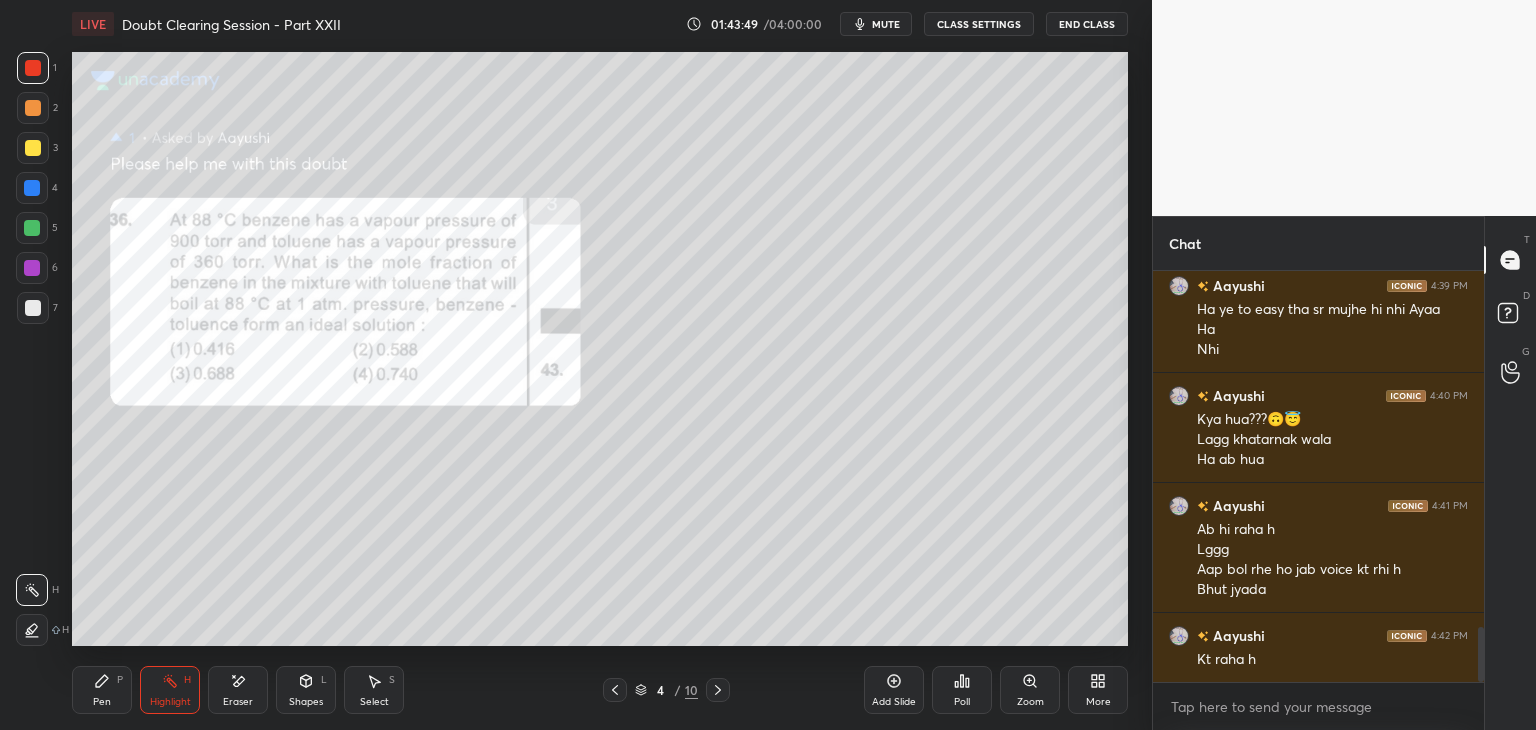 click on "Pen P" at bounding box center [102, 690] 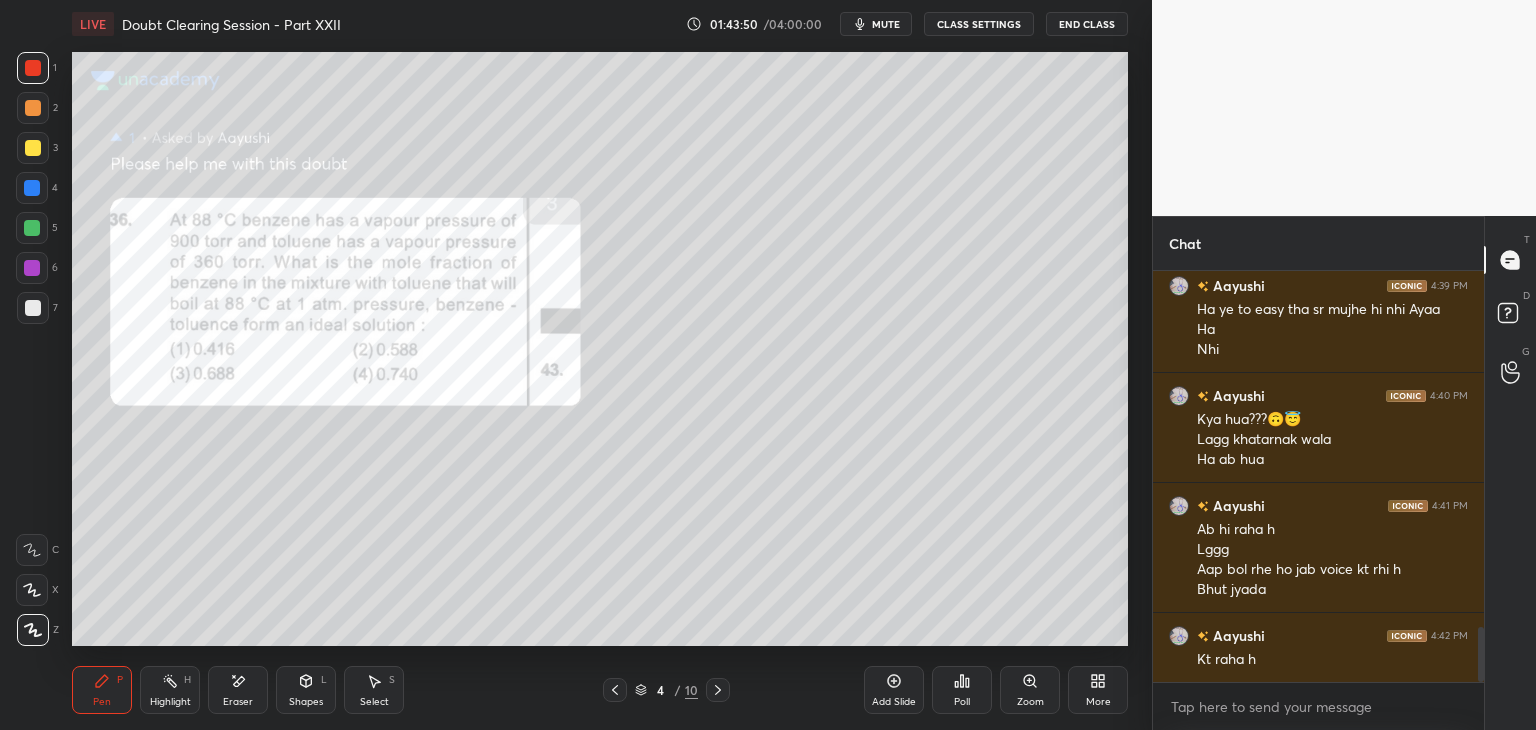 click at bounding box center [33, 148] 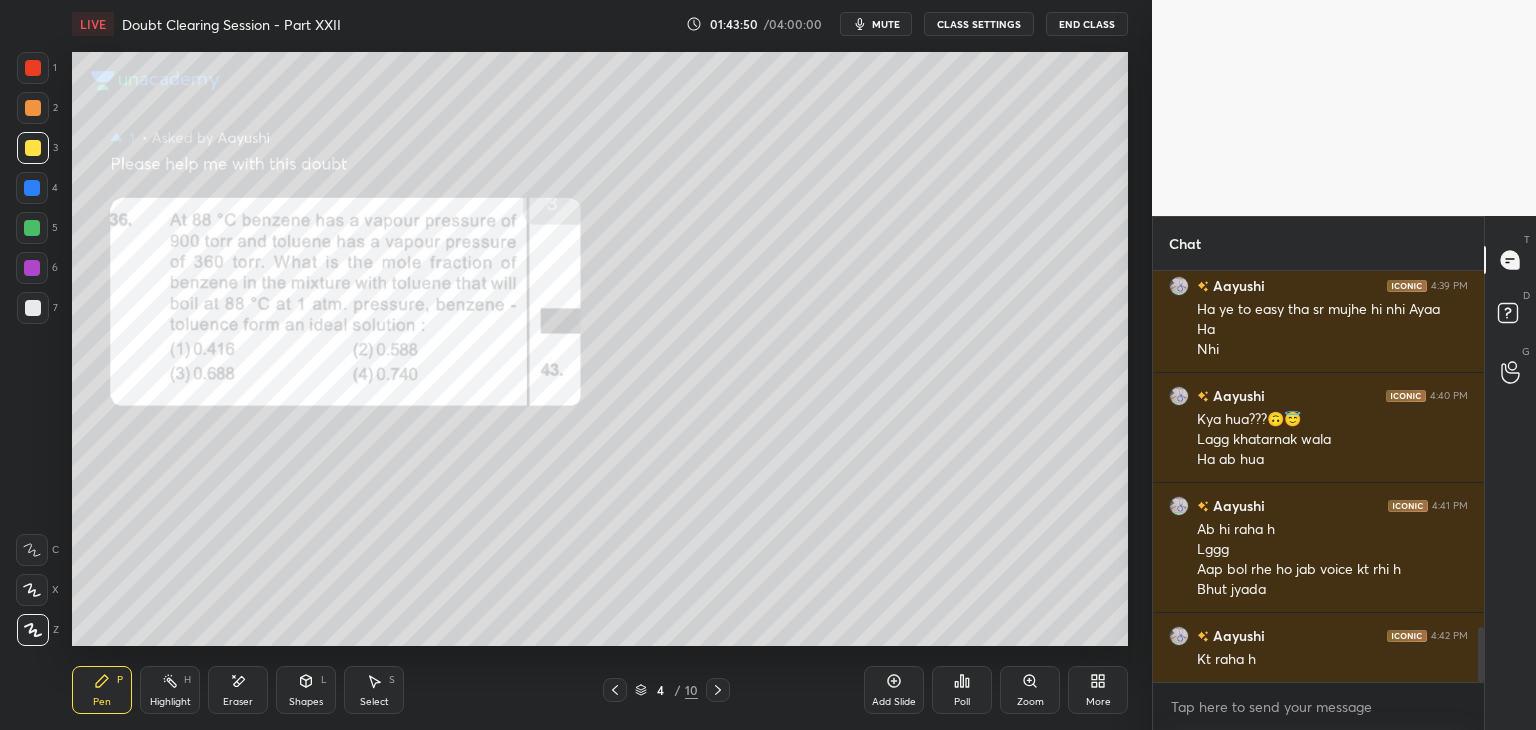 click at bounding box center [32, 228] 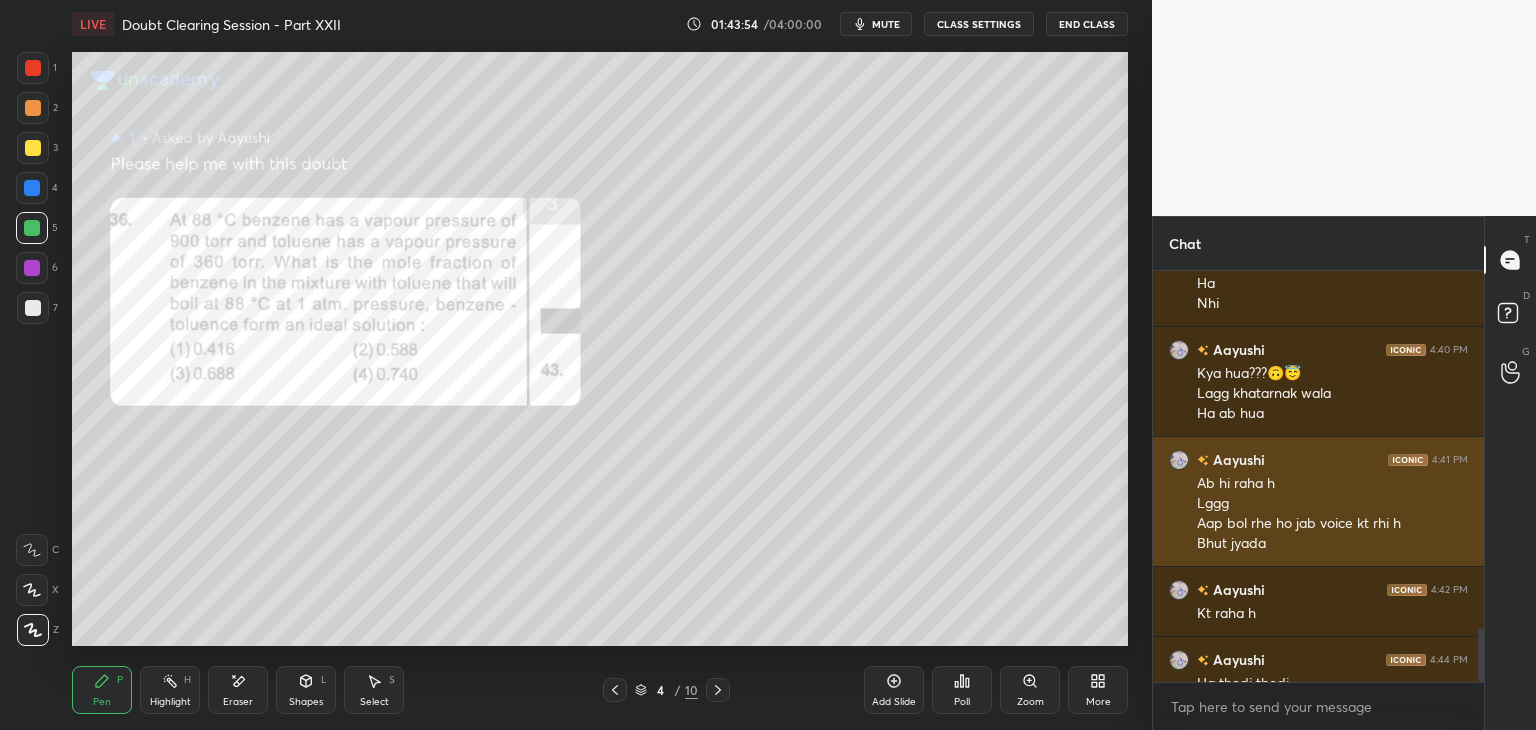 scroll, scrollTop: 2732, scrollLeft: 0, axis: vertical 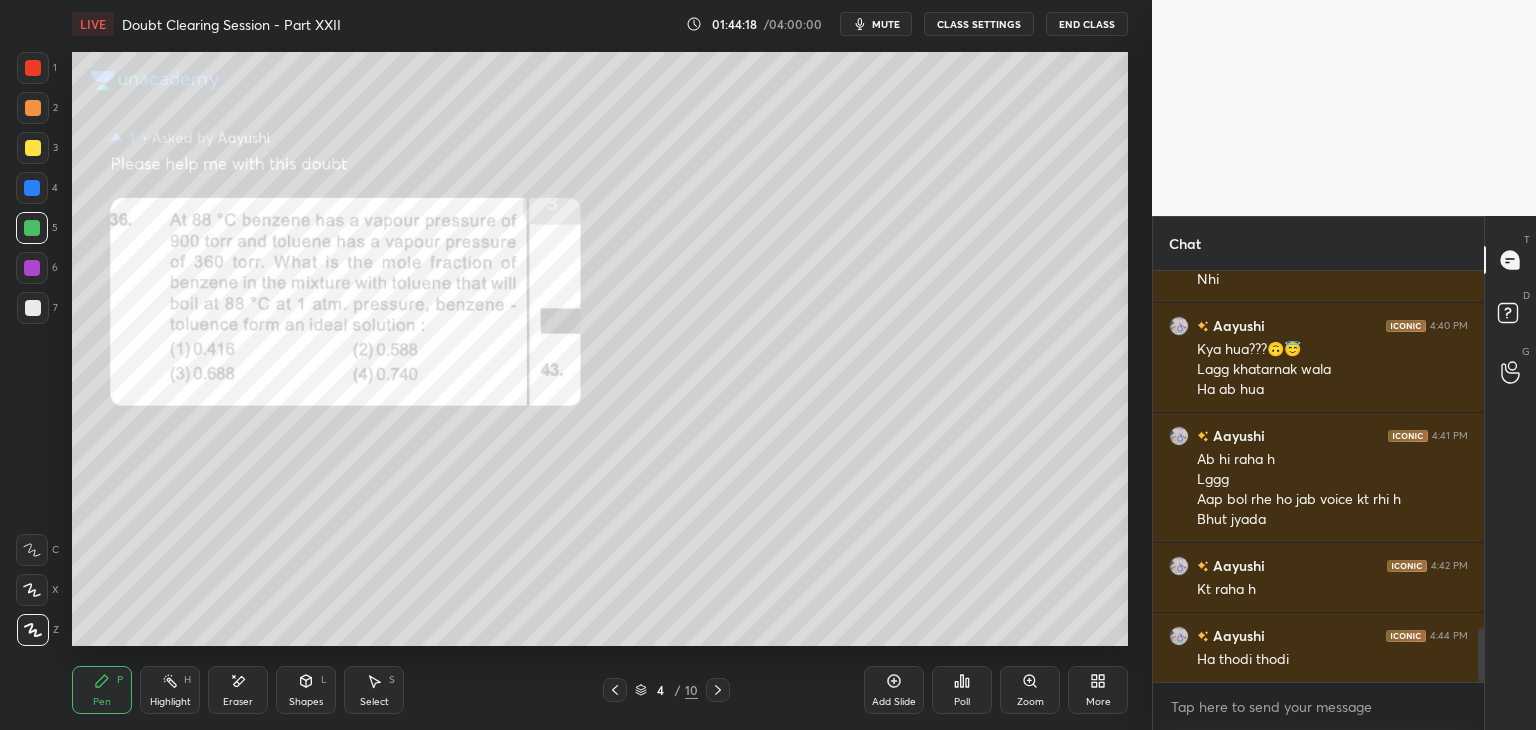 click on "Highlight H" at bounding box center (170, 690) 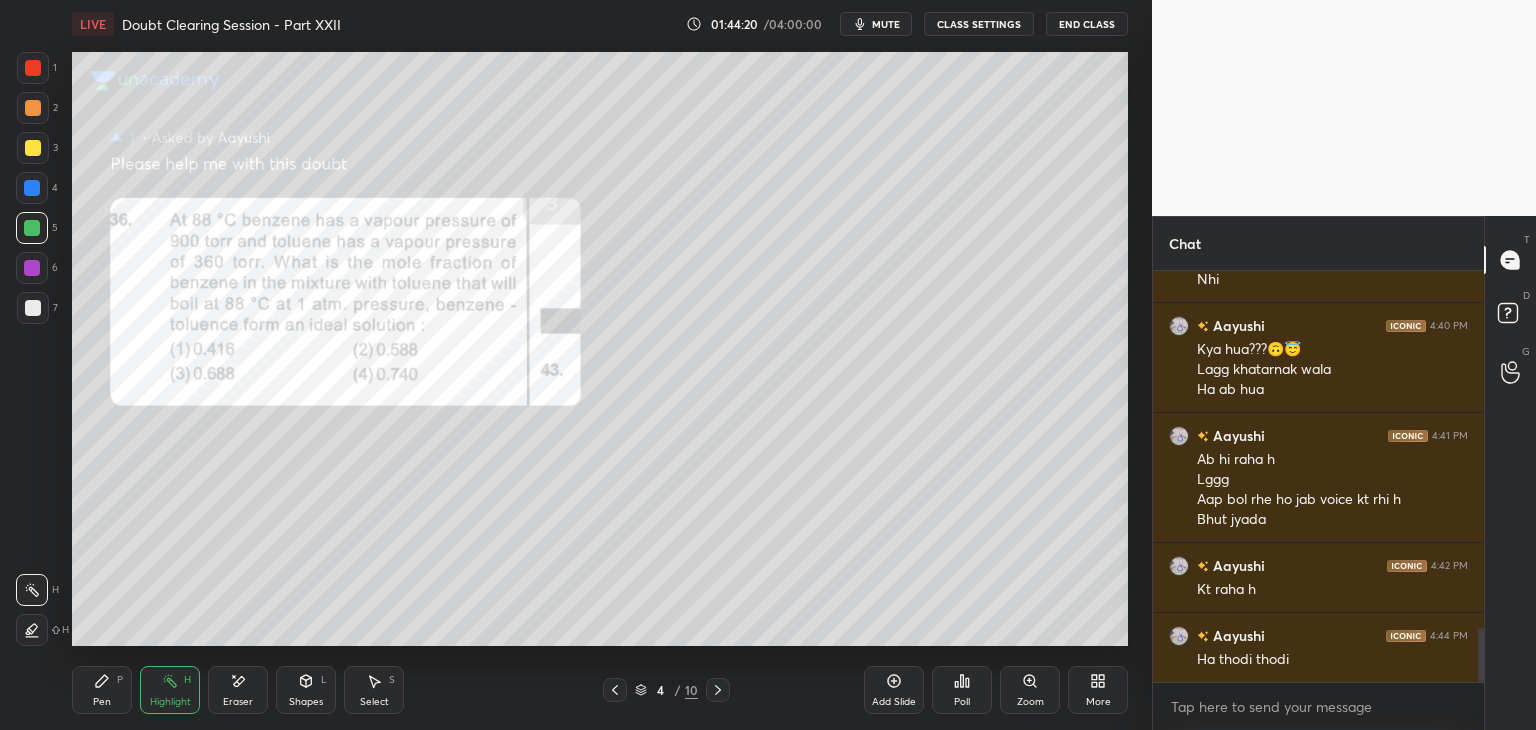 click on "Pen P" at bounding box center [102, 690] 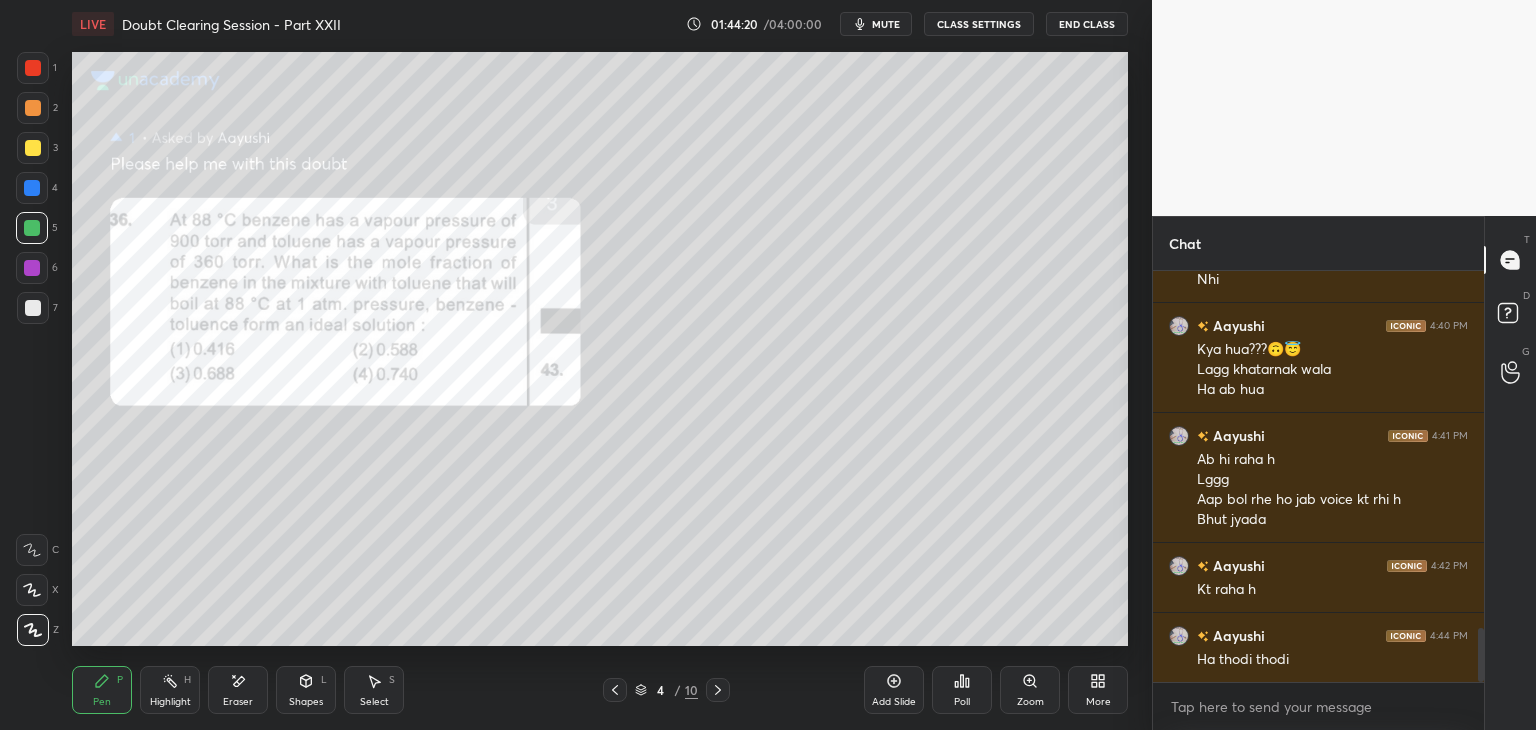 click on "Highlight H" at bounding box center [170, 690] 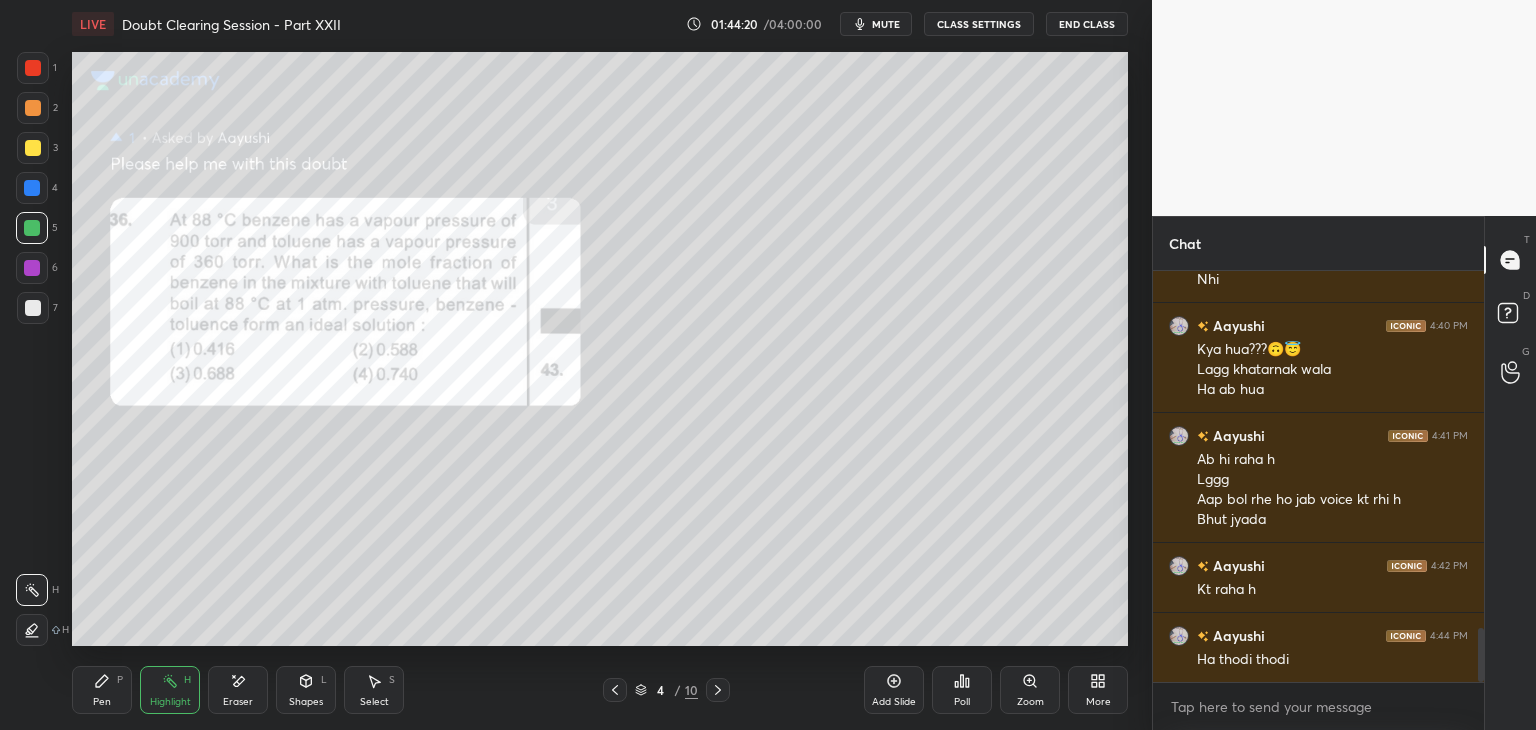click on "Pen P" at bounding box center (102, 690) 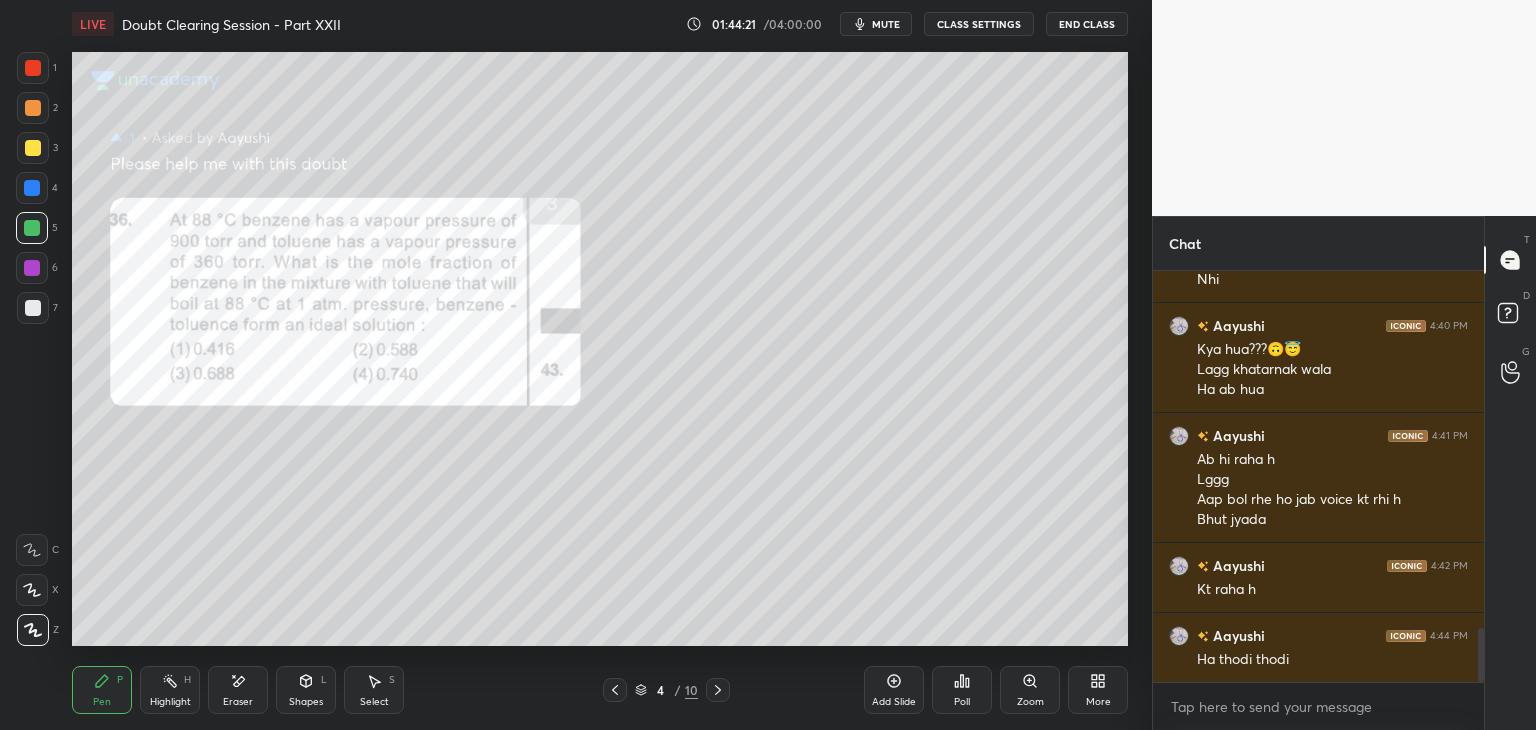 click on "Highlight" at bounding box center [170, 702] 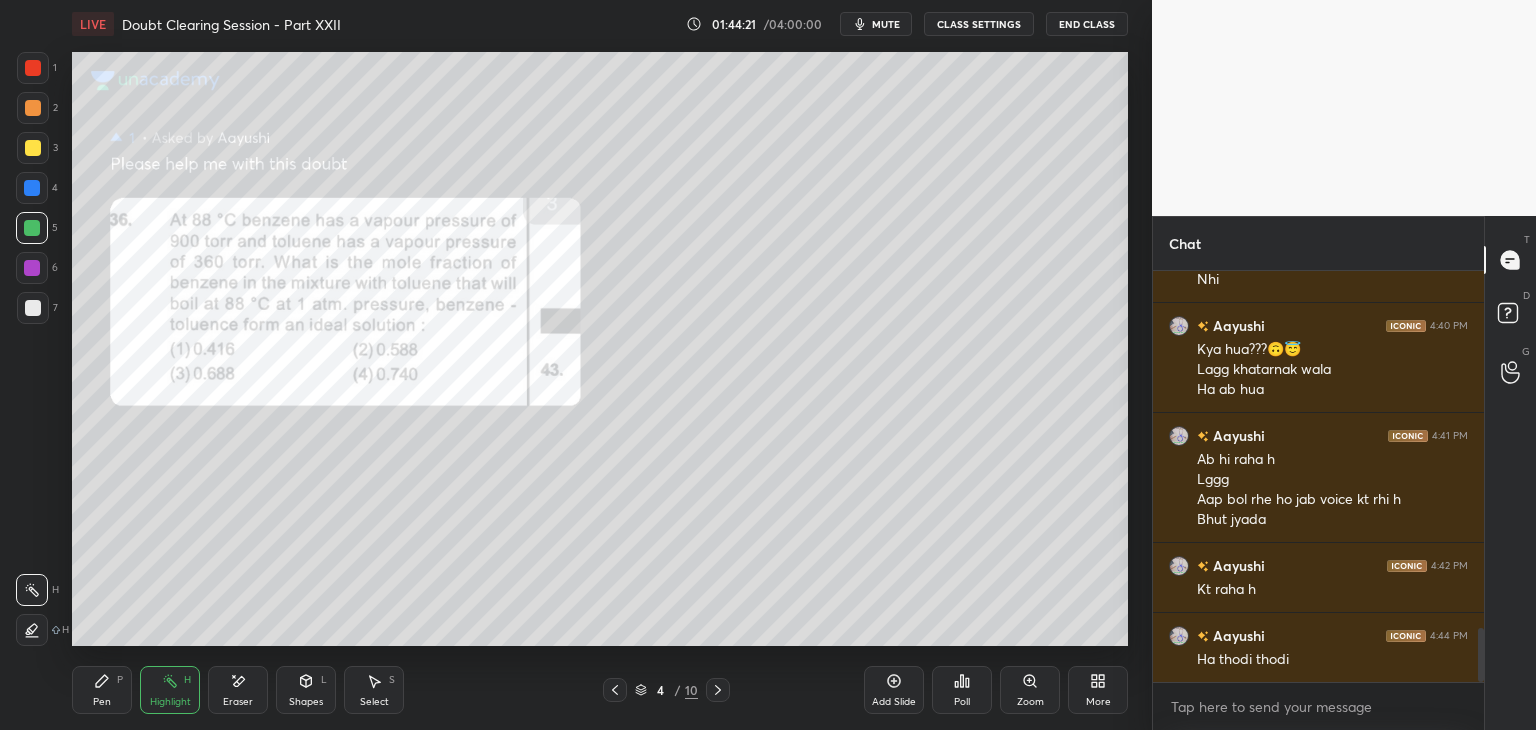 click on "Pen P" at bounding box center [102, 690] 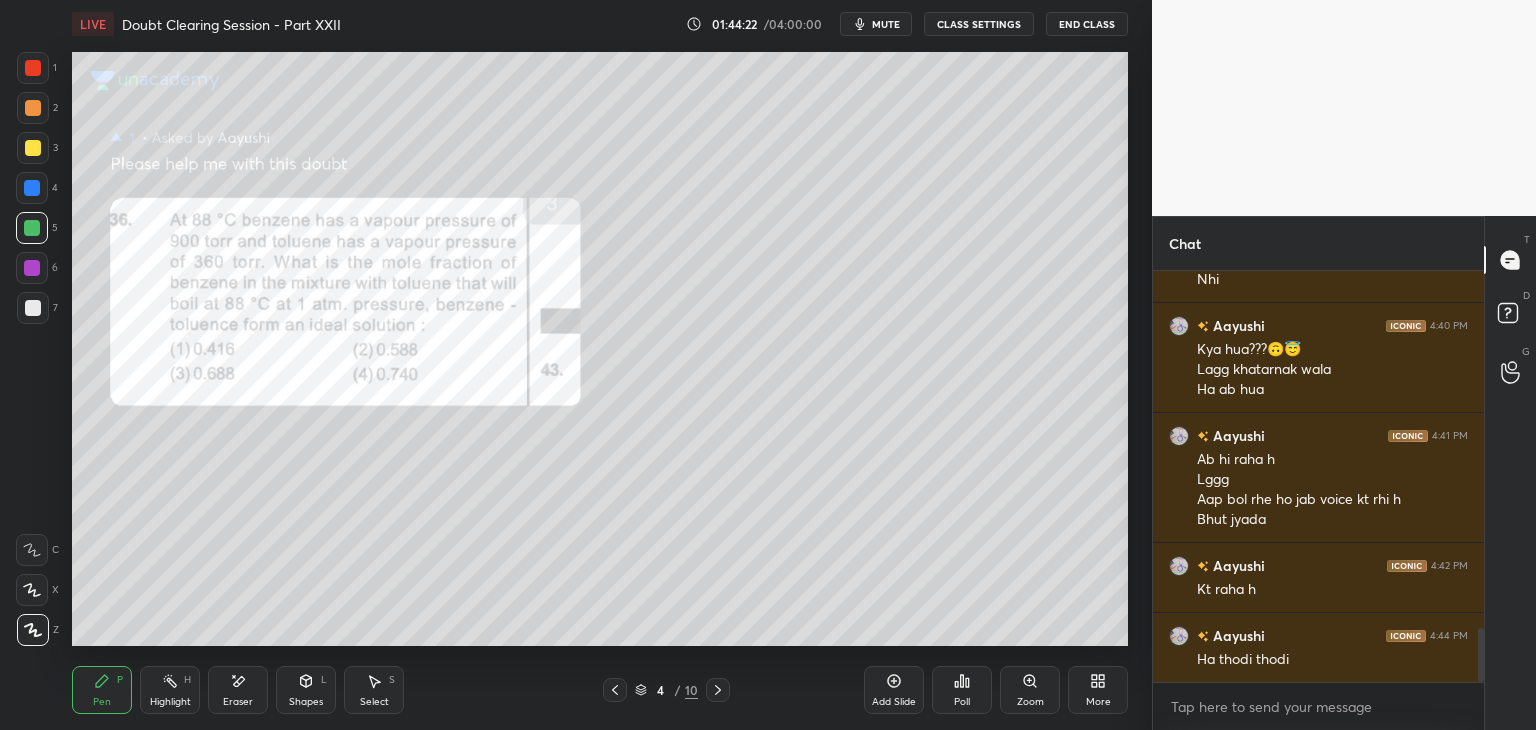 click on "Highlight H" at bounding box center (170, 690) 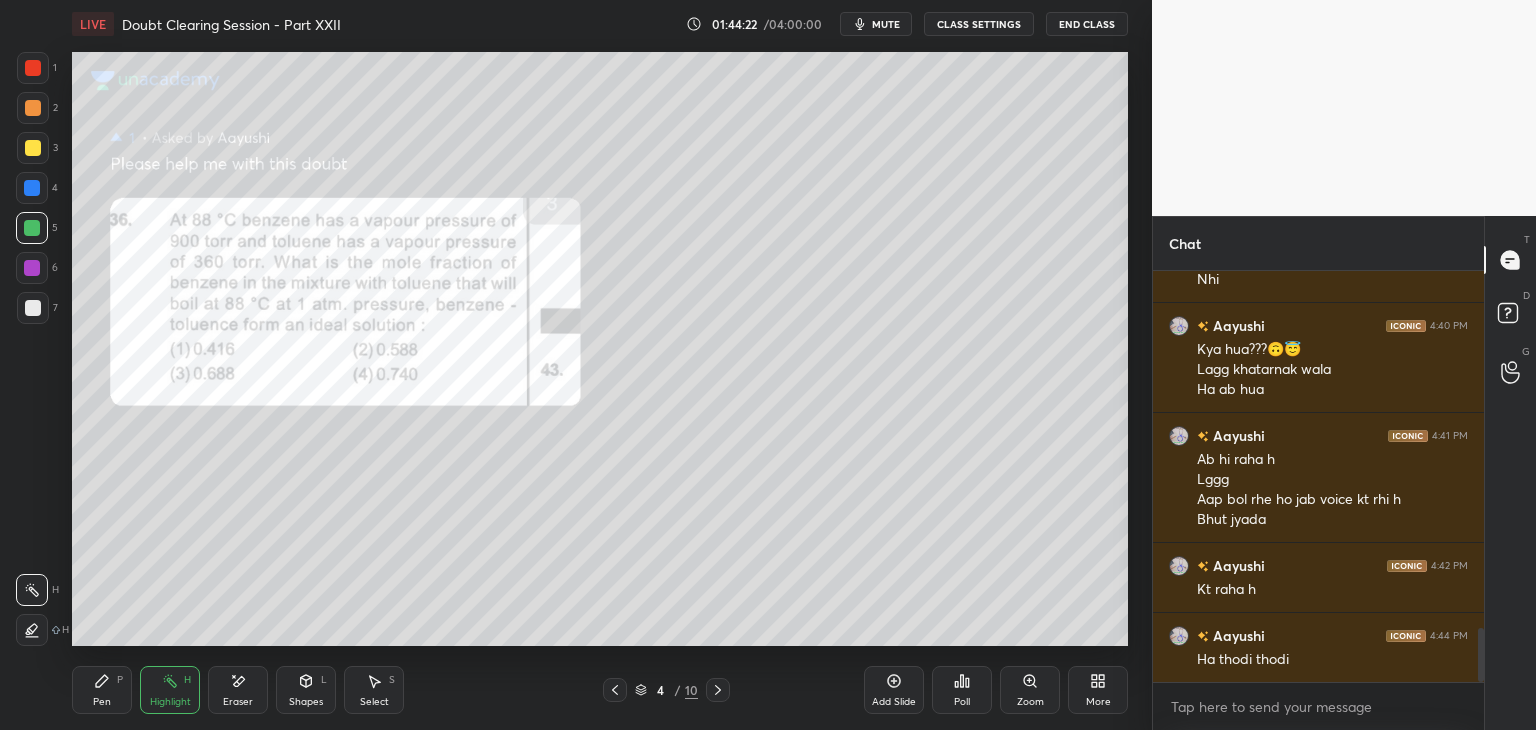 click on "Pen" at bounding box center [102, 702] 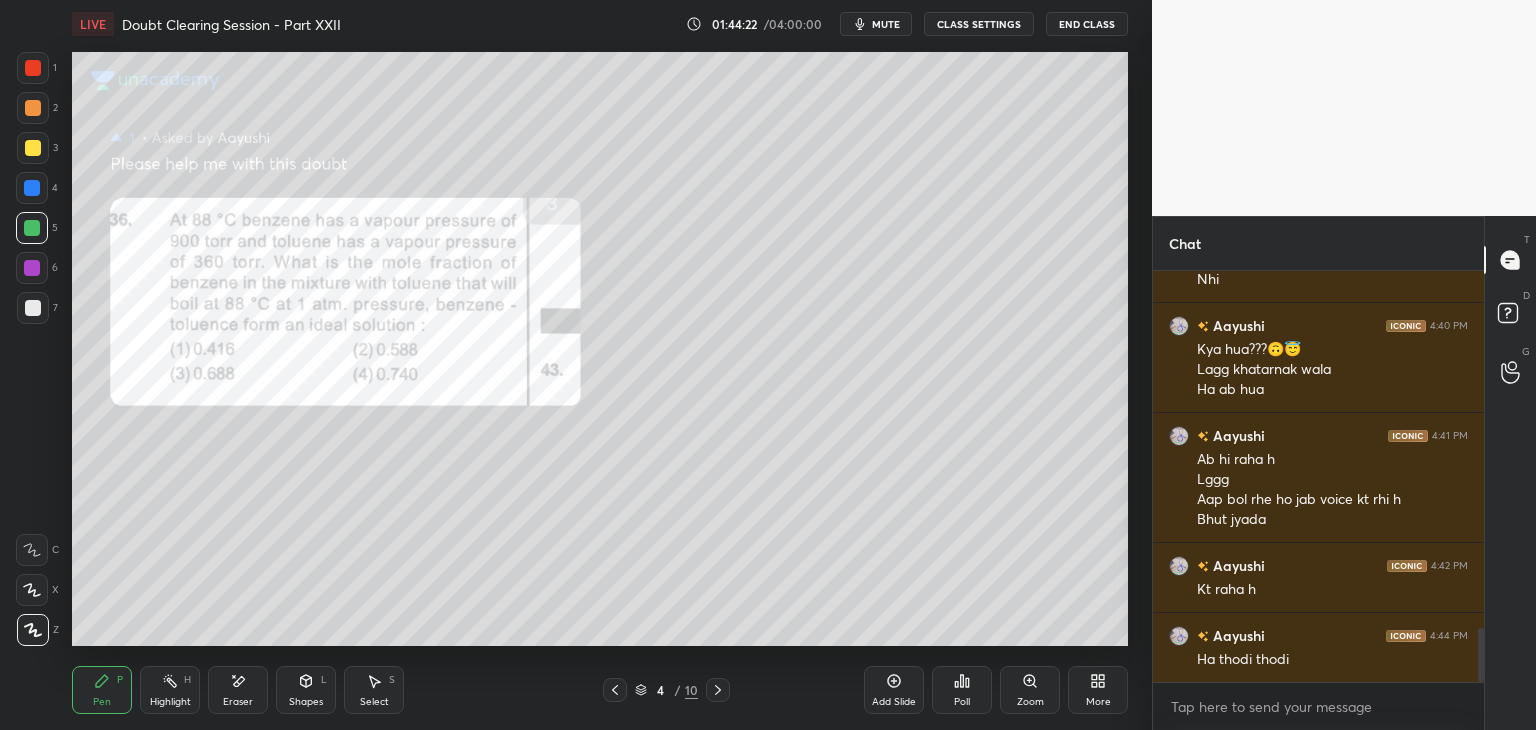 click 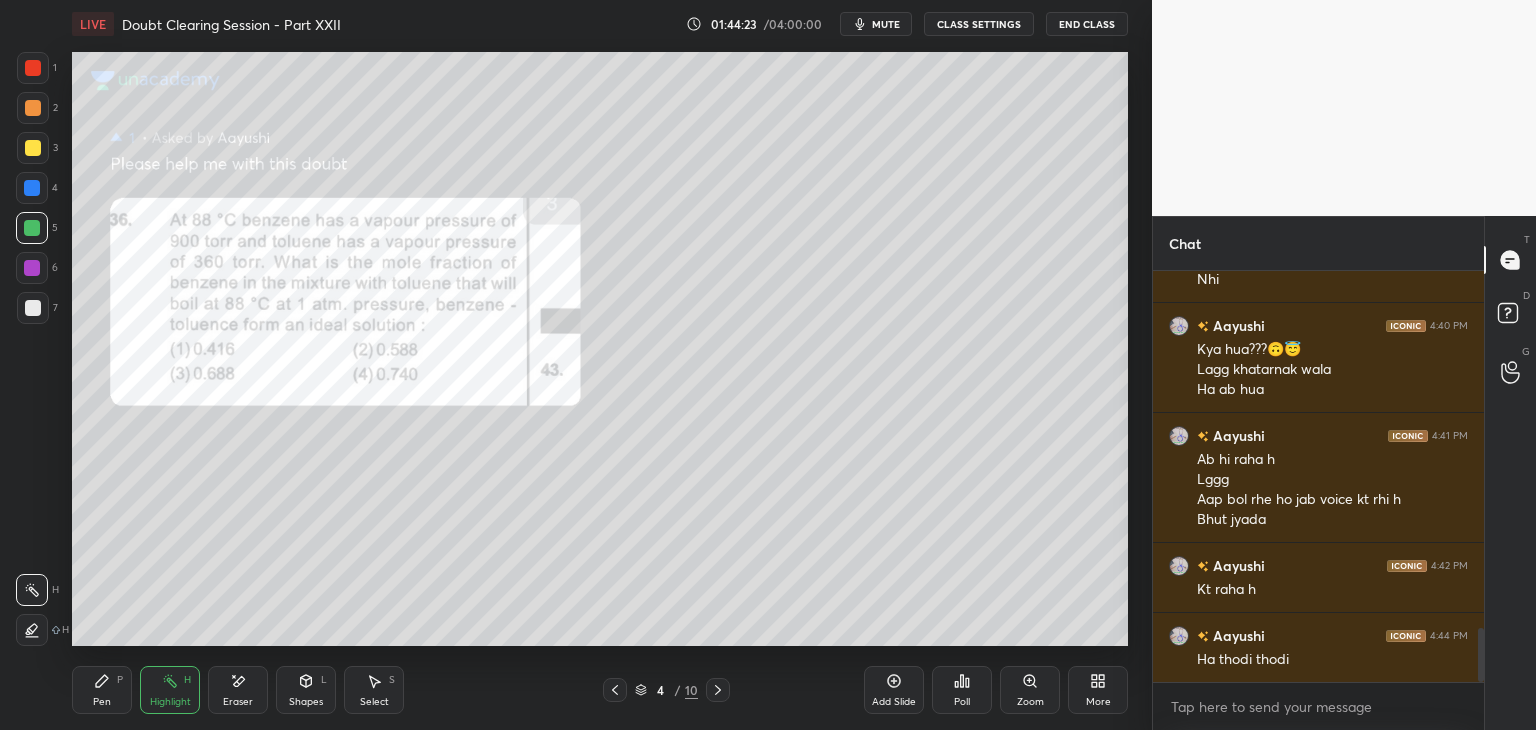 click on "Pen P" at bounding box center (102, 690) 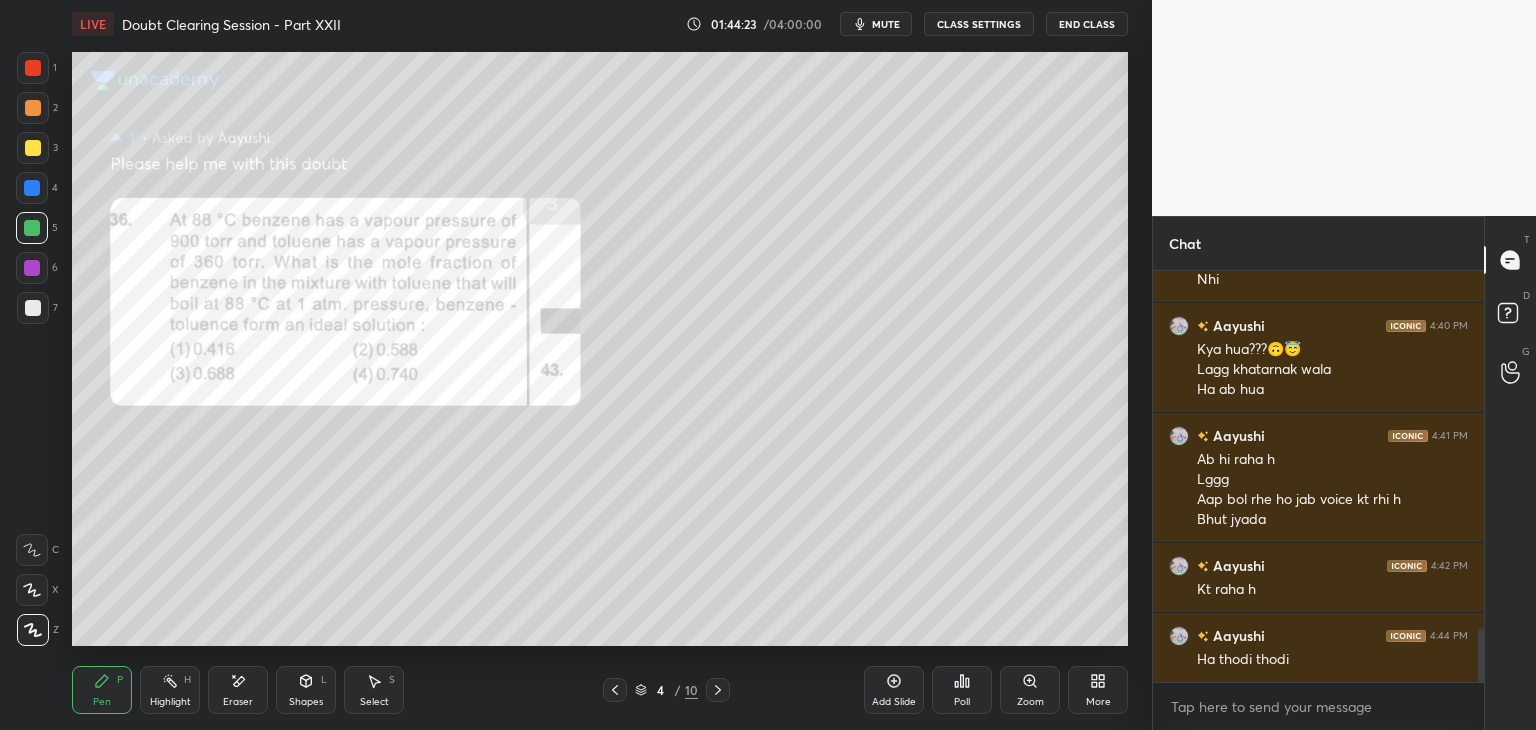 click on "Highlight H" at bounding box center [170, 690] 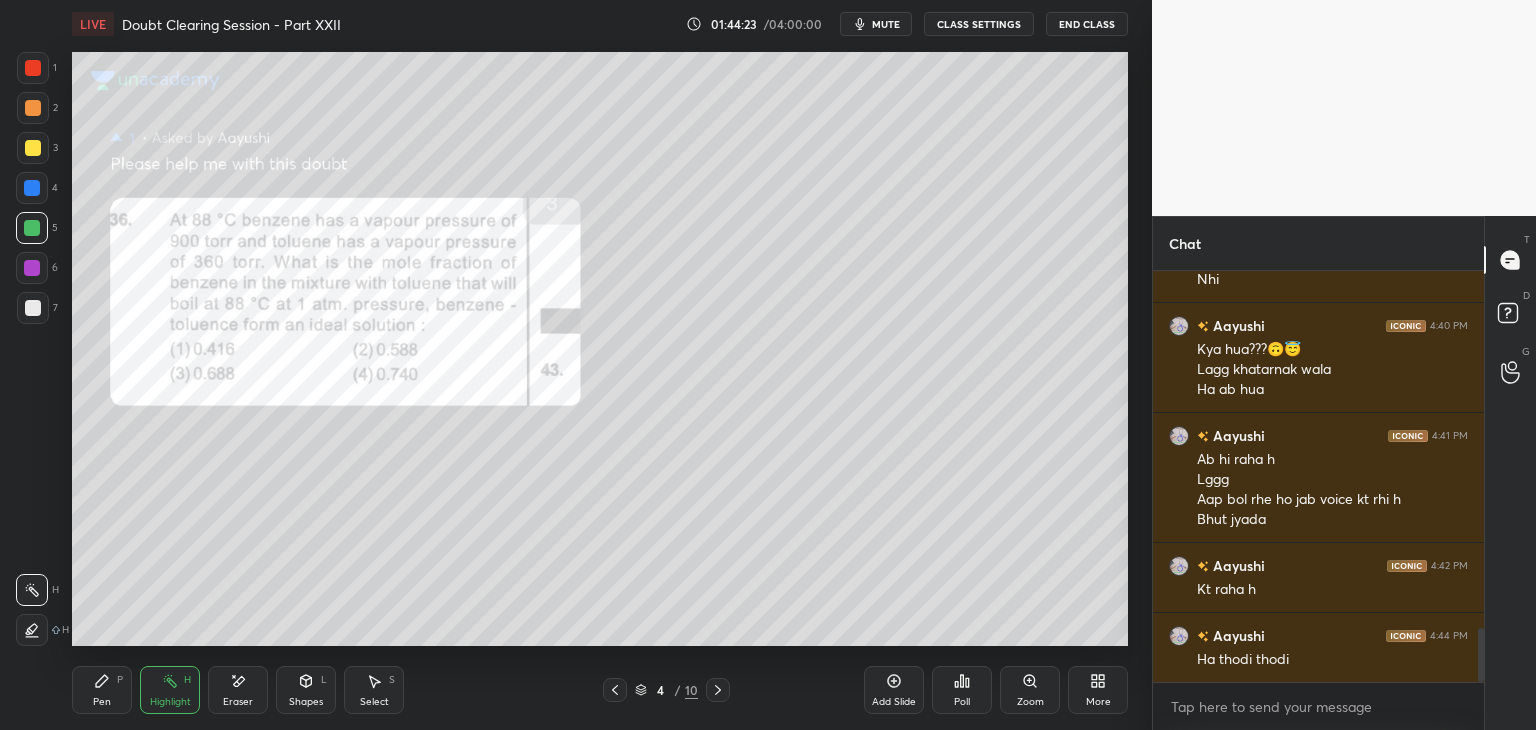 click on "Pen P" at bounding box center [102, 690] 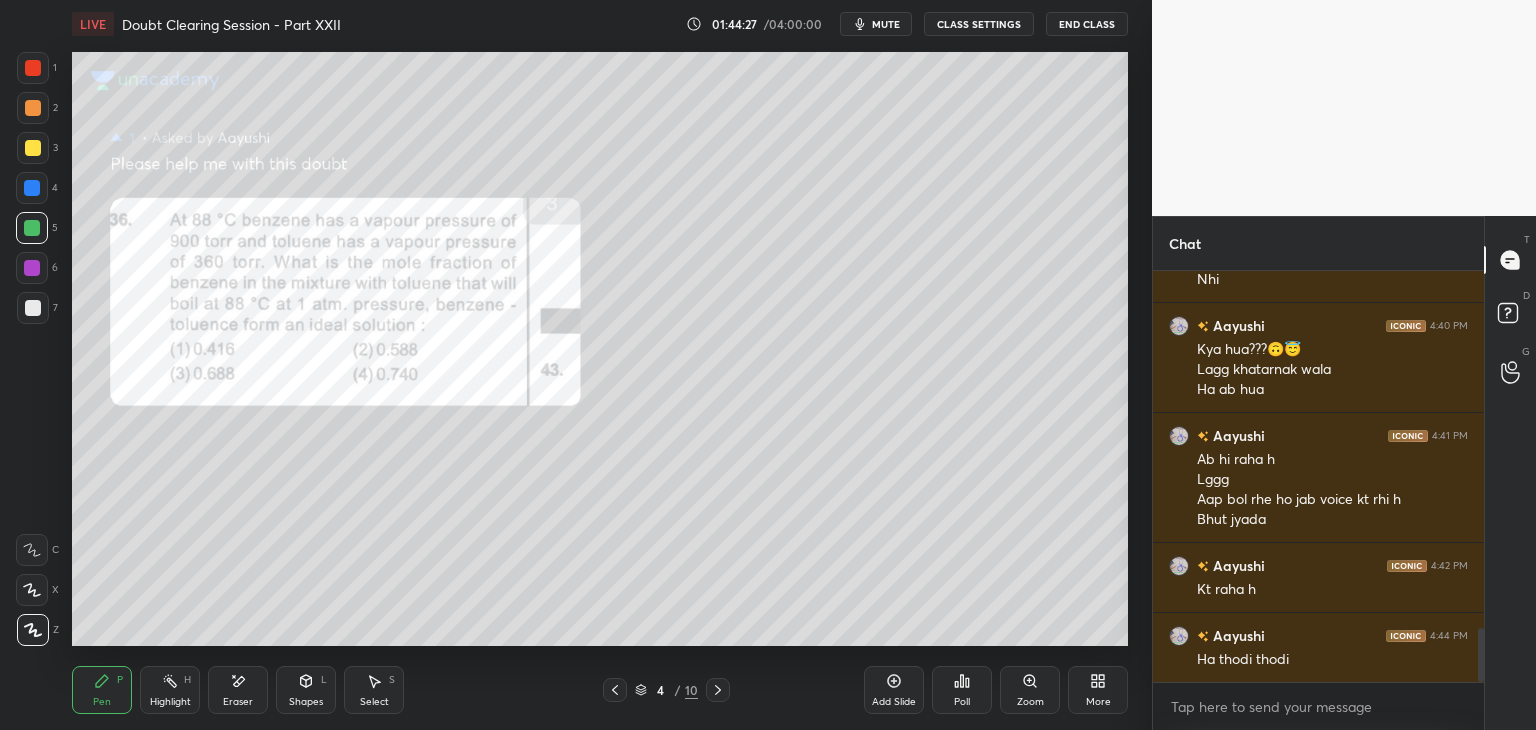 click on "Eraser" at bounding box center [238, 690] 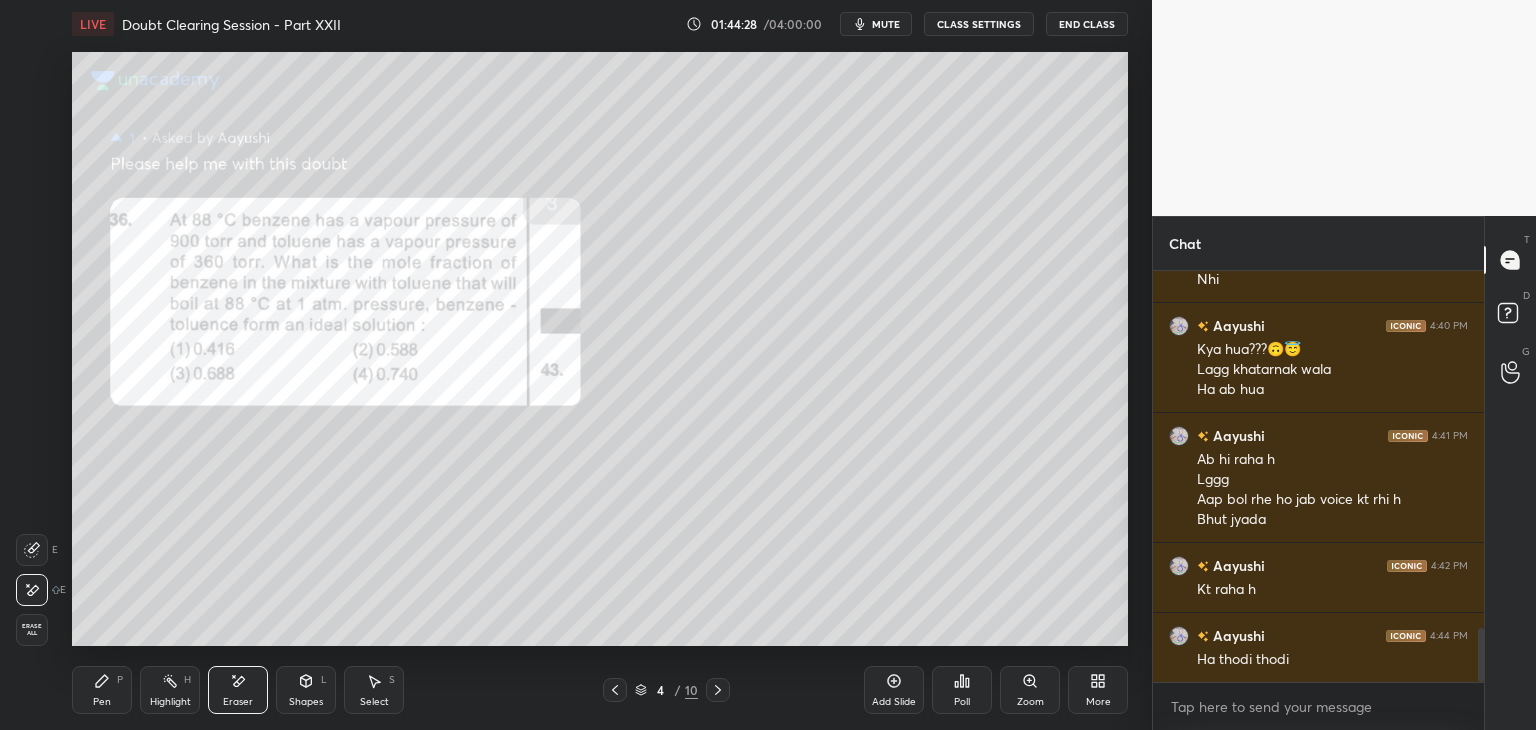 click on "Erase all" at bounding box center [32, 630] 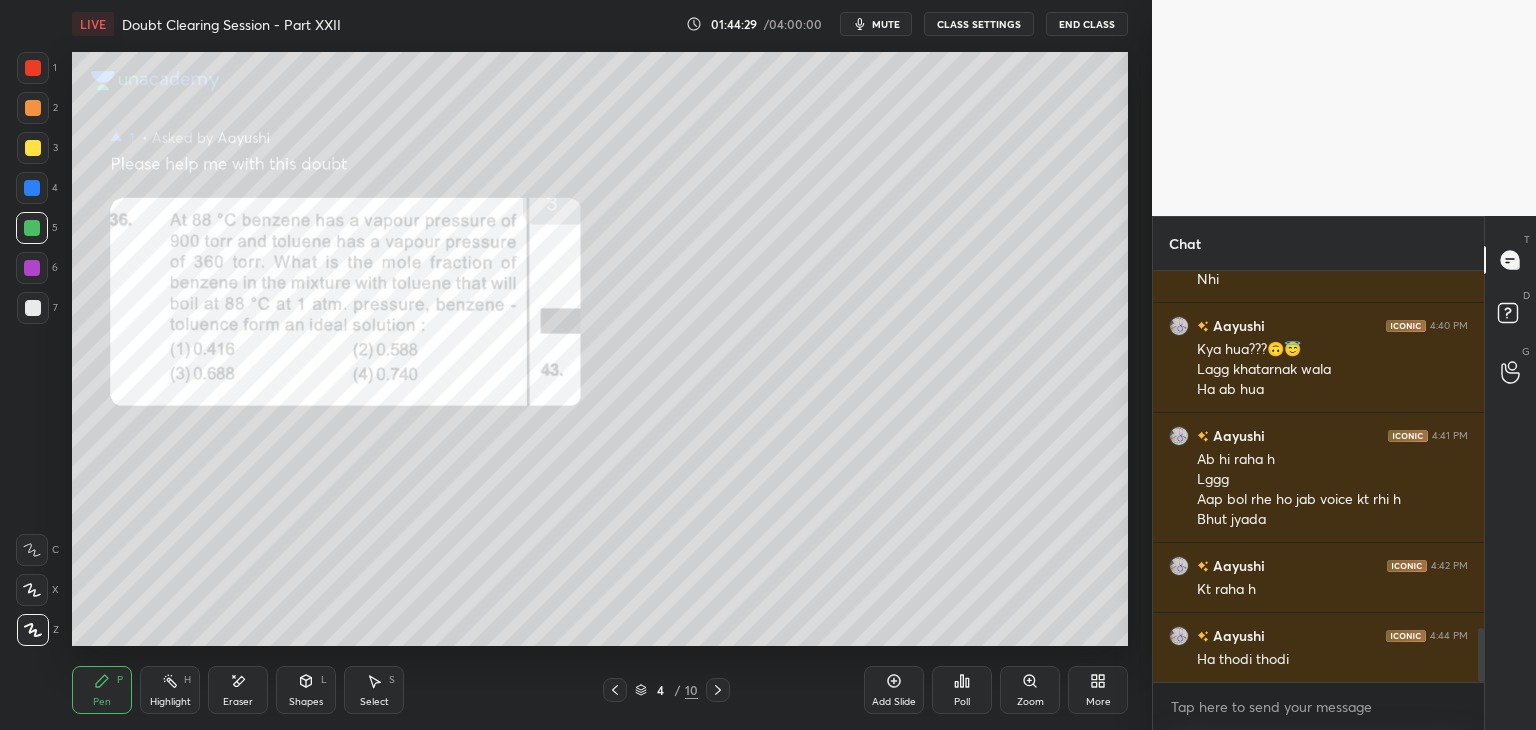click 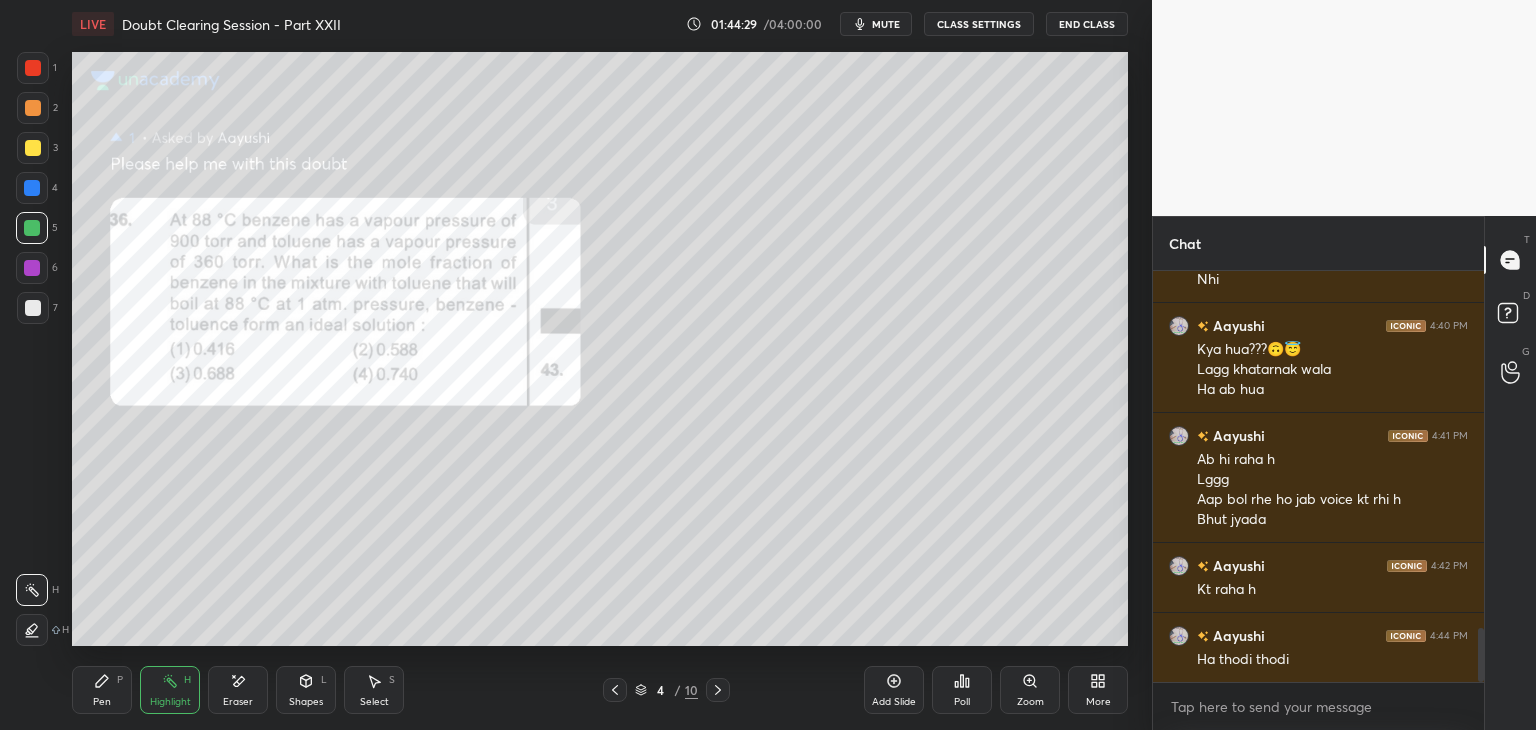 click on "Pen P" at bounding box center [102, 690] 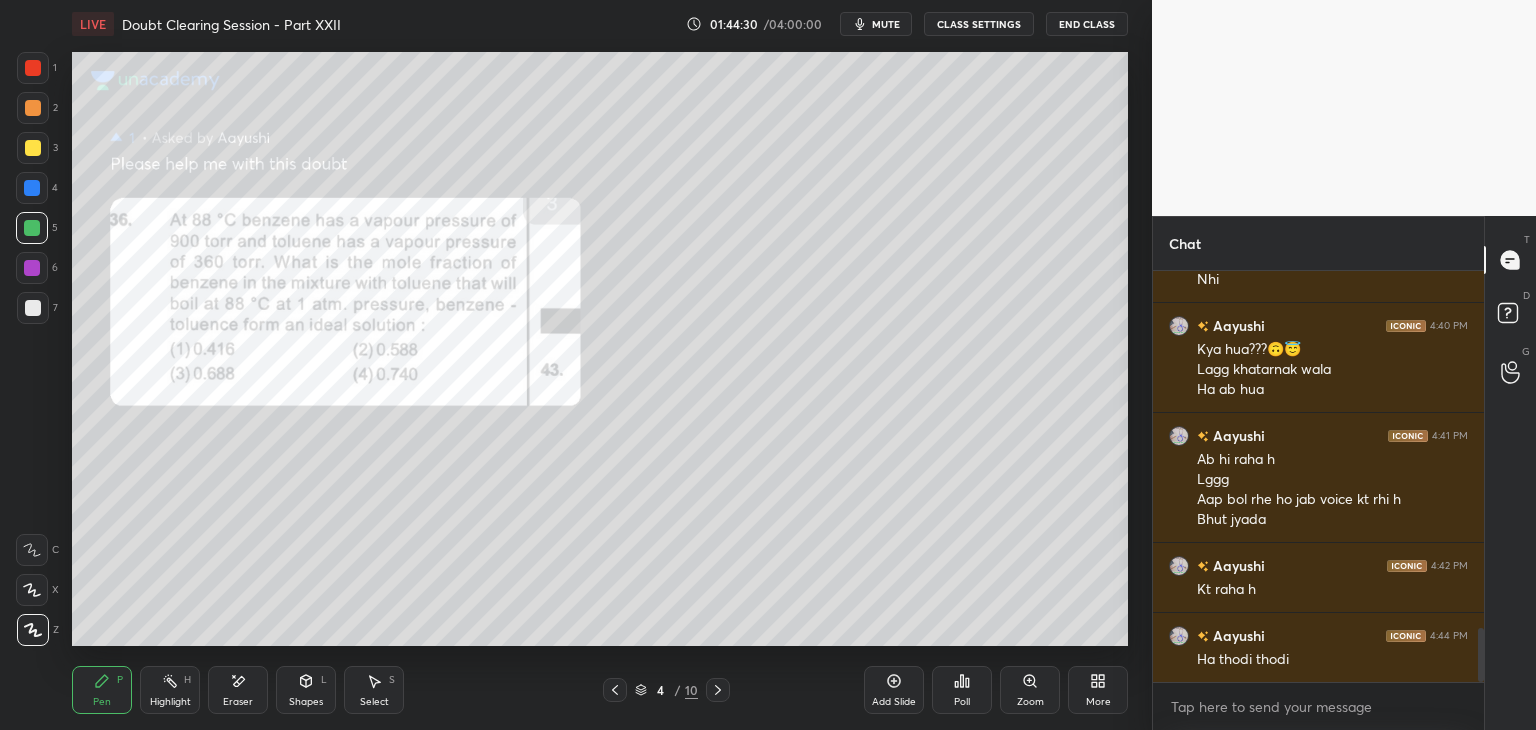 click at bounding box center (33, 108) 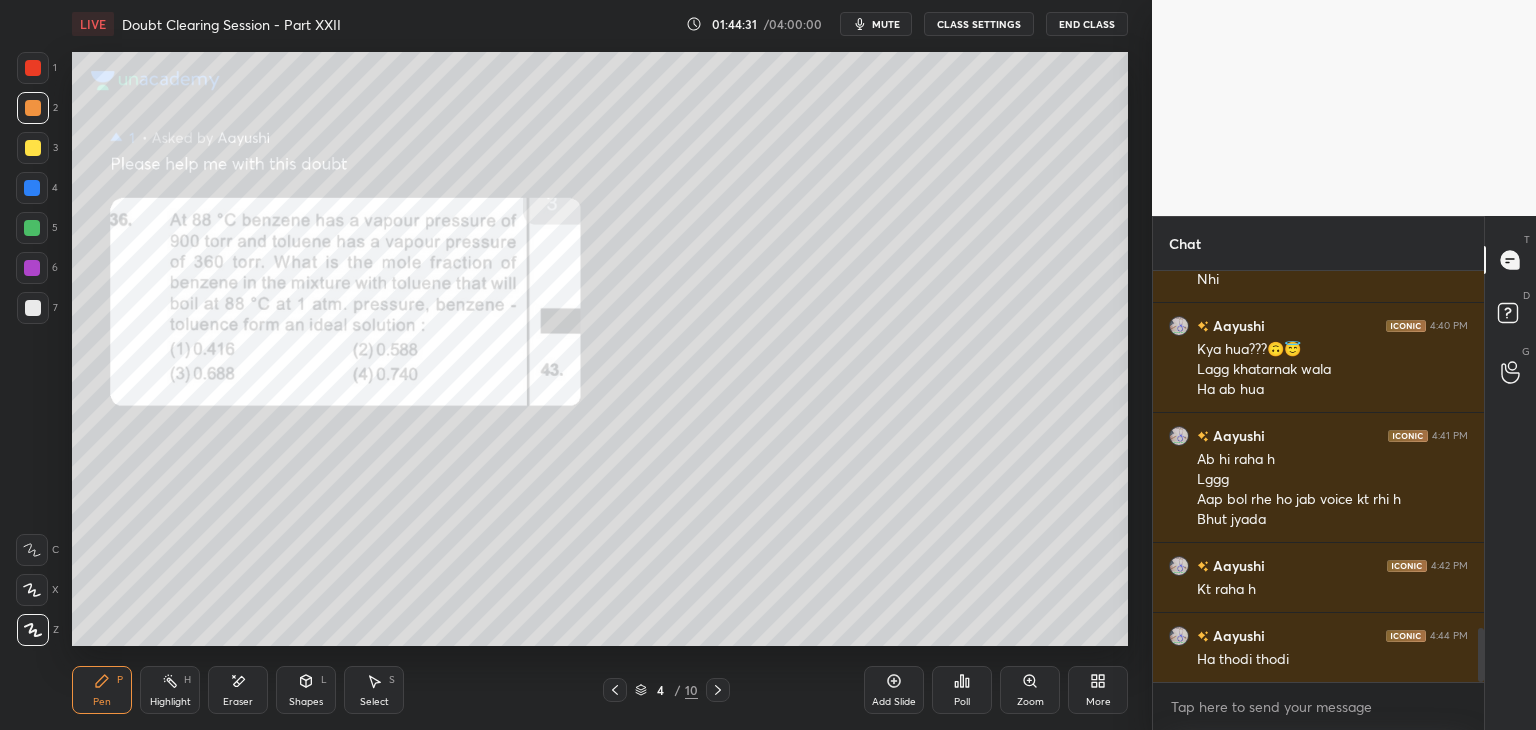 click on "1" at bounding box center [37, 72] 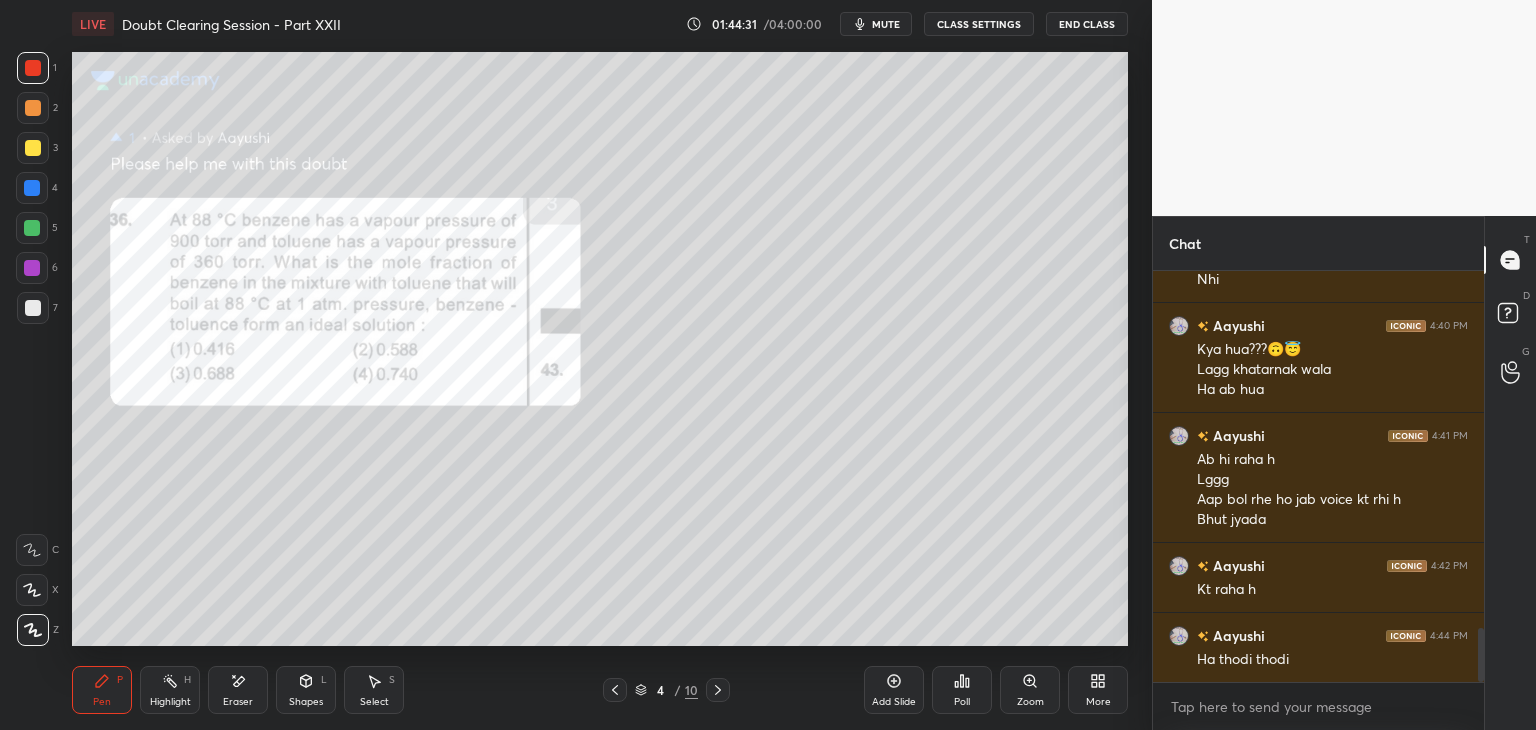 click at bounding box center [33, 108] 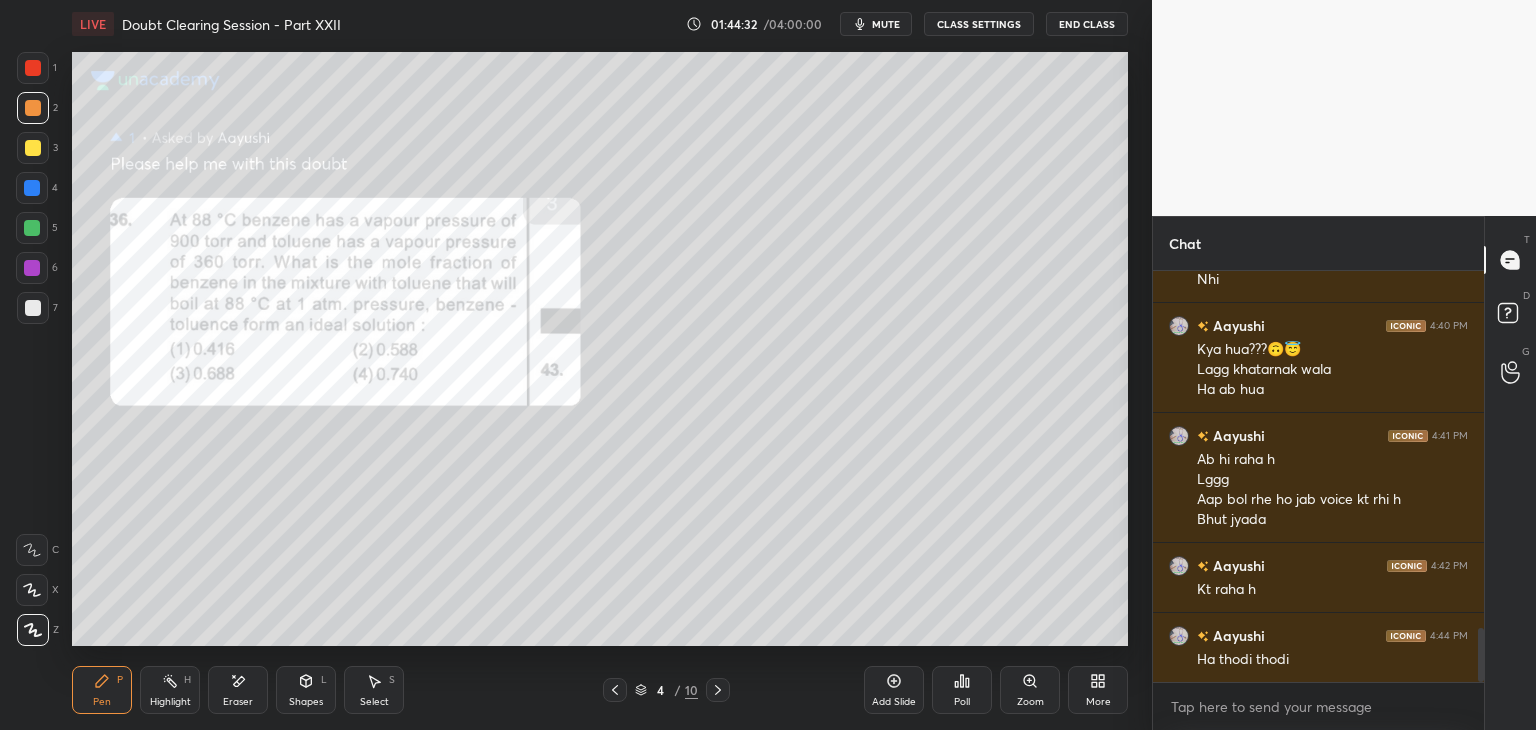 click at bounding box center (32, 188) 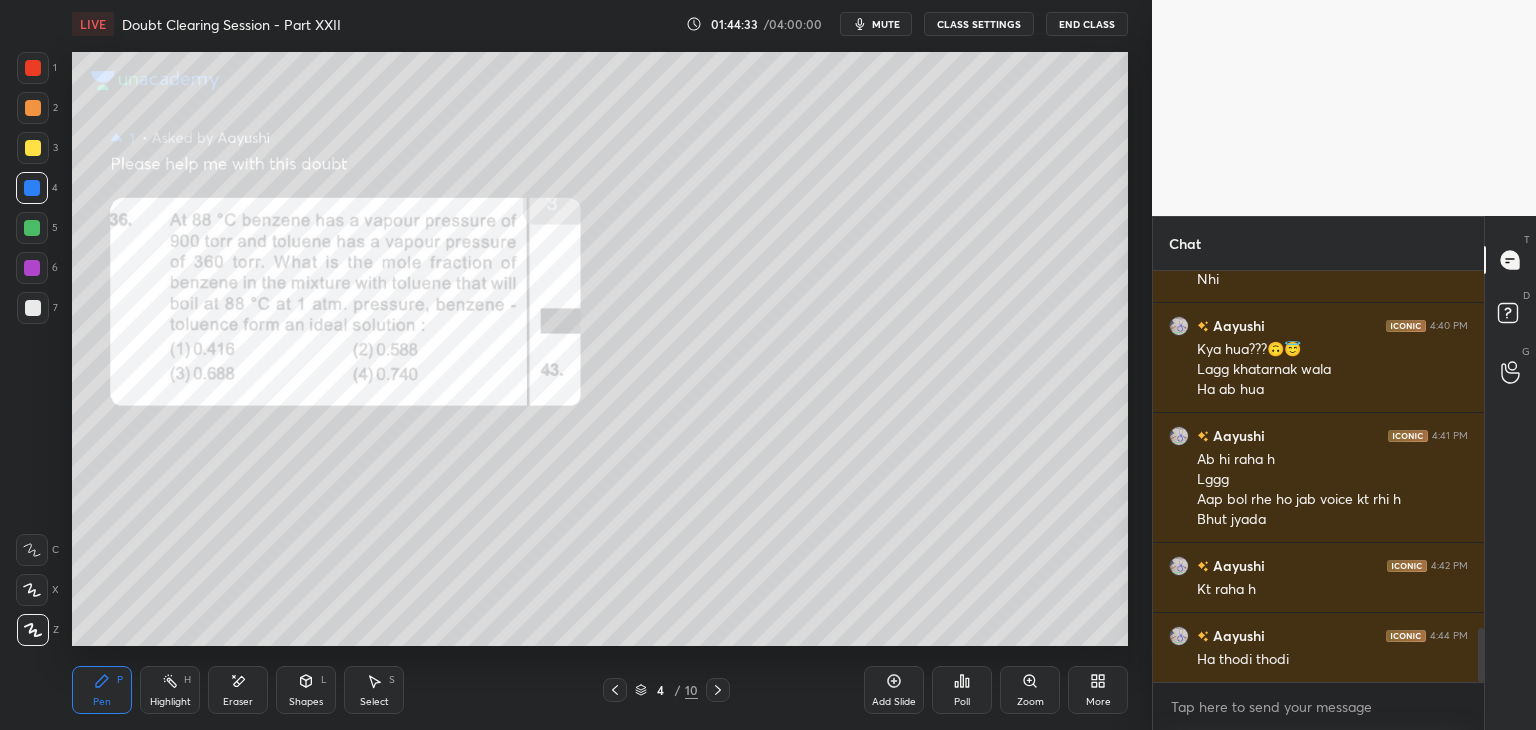 click at bounding box center (33, 148) 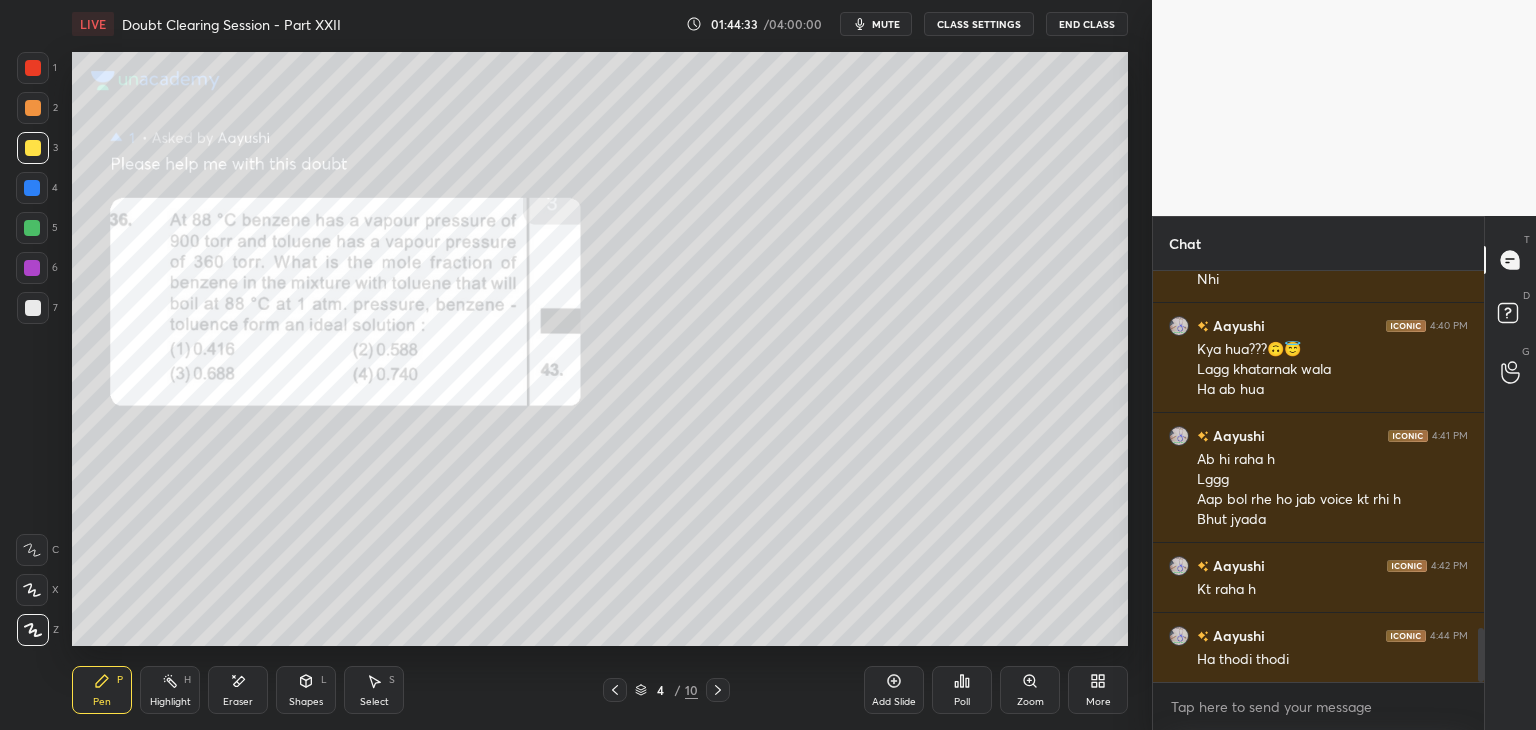 click at bounding box center (32, 188) 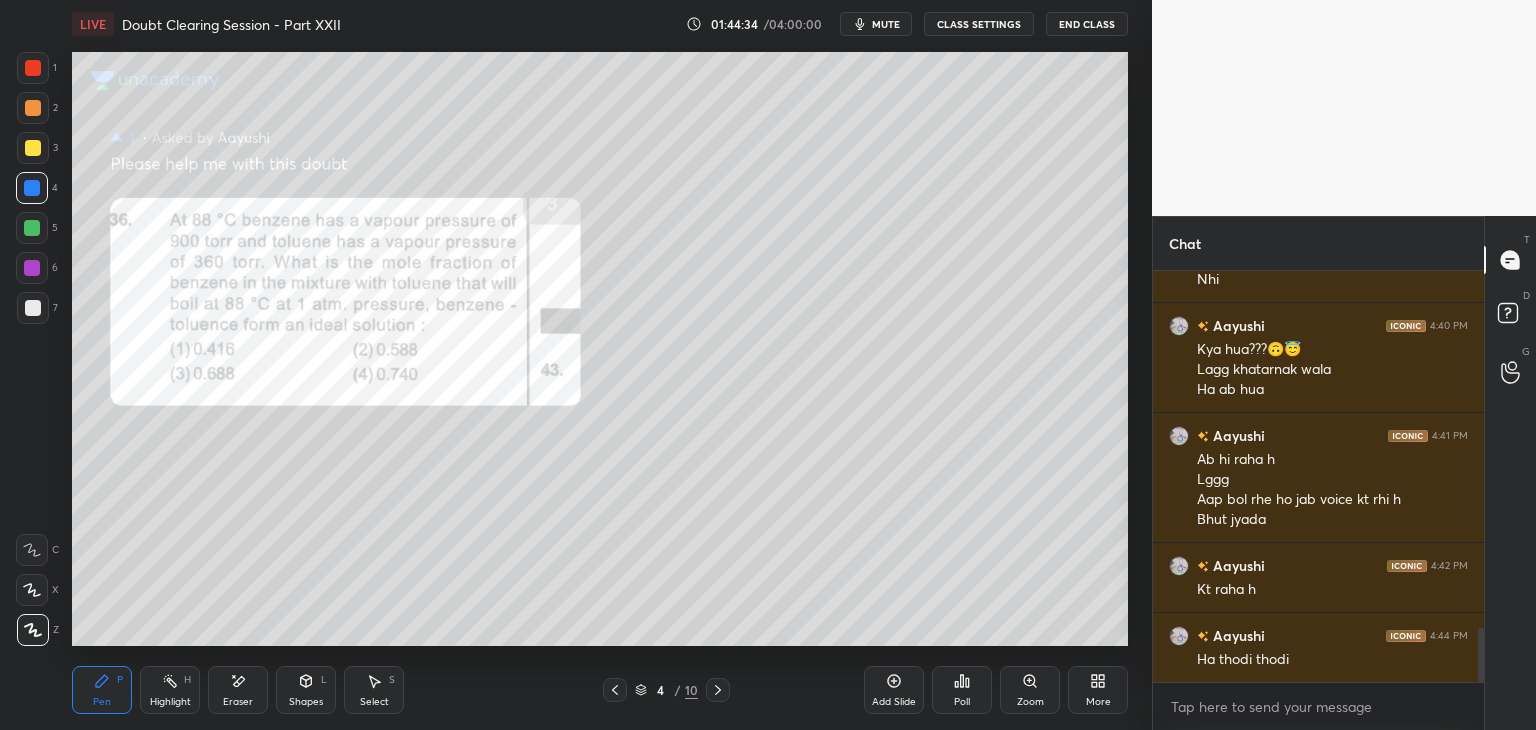 click at bounding box center (32, 228) 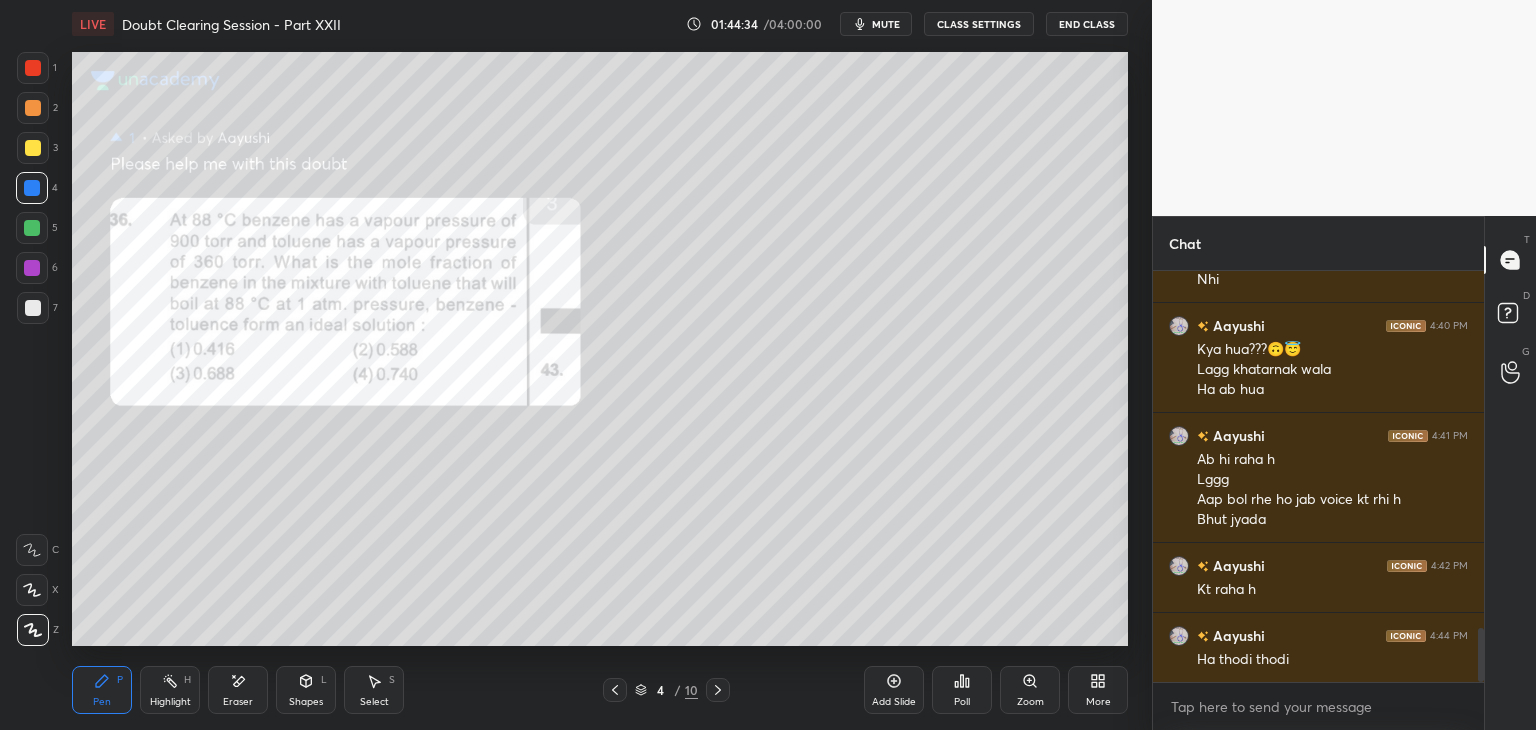 click at bounding box center (32, 228) 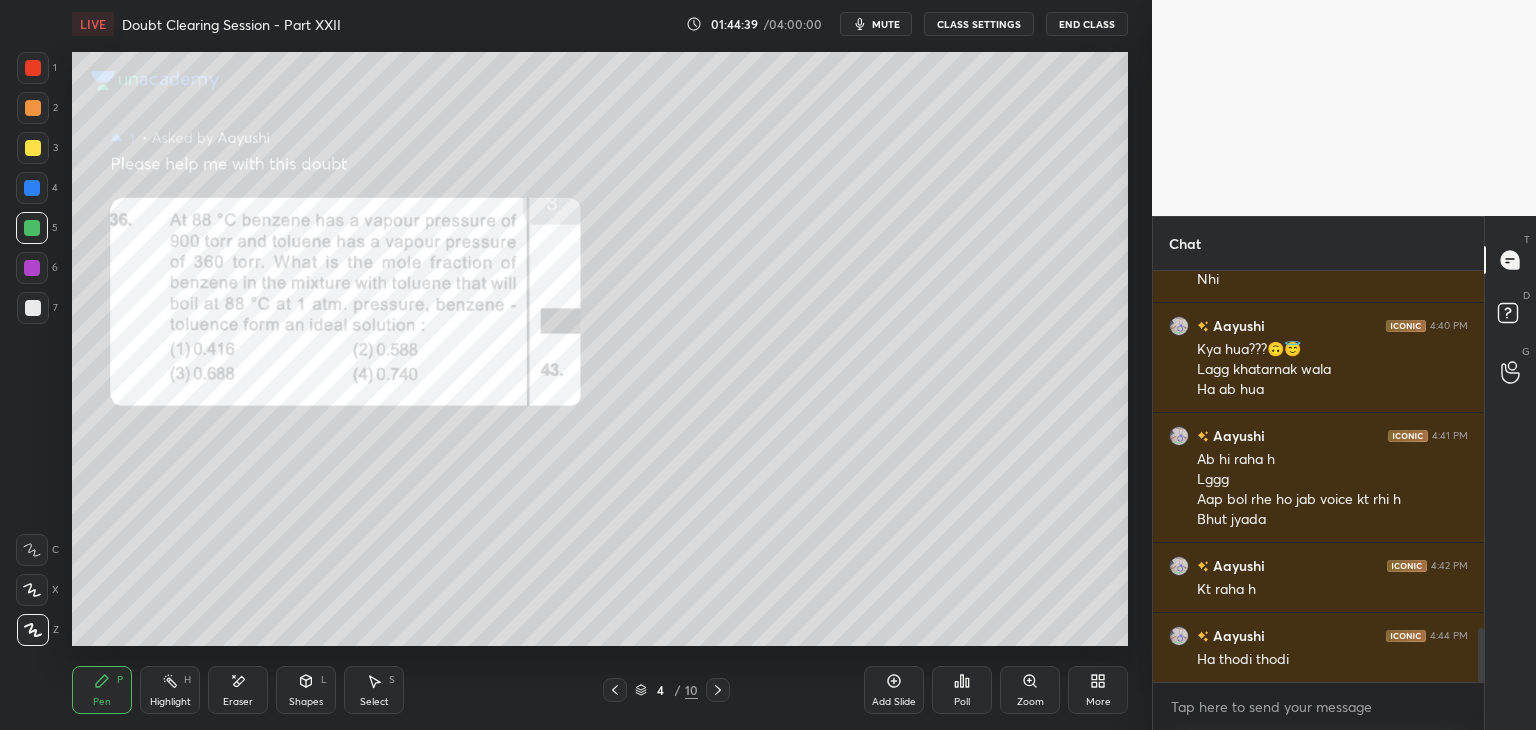 click on "CLASS SETTINGS" at bounding box center (979, 24) 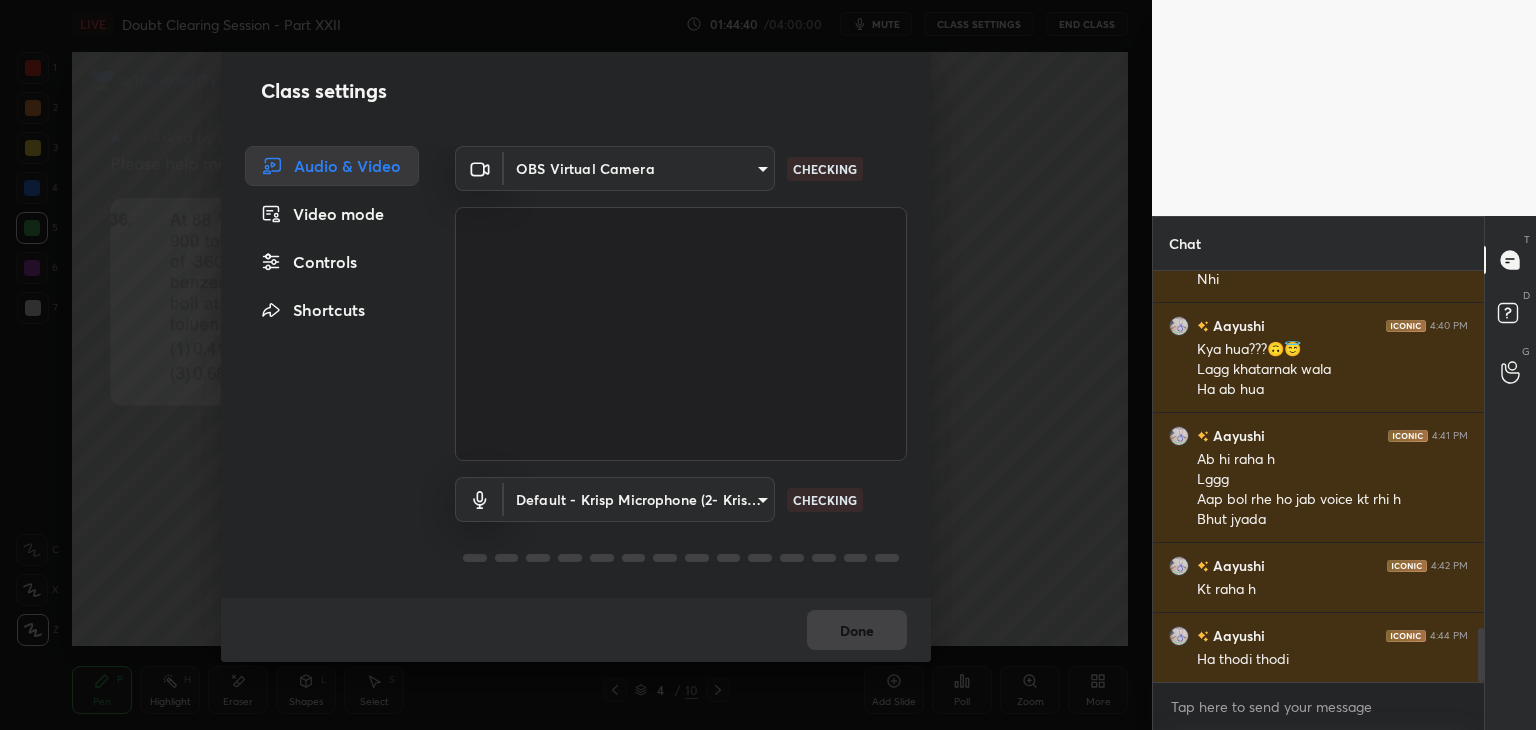 click on "1 2 3 4 5 6 7 C X Z E E Erase all   H H LIVE Doubt Clearing Session - Part XXII 01:44:40 /  04:00:00 mute CLASS SETTINGS End Class Setting up your live class Poll for   secs No correct answer Start poll Back Doubt Clearing Session - Part XXII • L2 of Doubt Clearing Course on Chemistry for NEET UG - Part I Faisal Rathore Pen P Highlight H Eraser Shapes L Select S 4 / 10 Add Slide Poll Zoom More Chat Aayushi 4:38 PM Ab nhi h continue Ha Hhh Aayushi 4:39 PM Ha ye to easy tha sr mujhe hi nhi Ayaa Ha Nhi Aayushi 4:40 PM Kya hua???🙃😇 Lagg khatarnak wala Ha ab hua Aayushi 4:41 PM Ab hi raha h Lggg Aap bol rhe ho jab voice kt rhi h Bhut jyada Aayushi 4:42 PM Kt raha h Aayushi 4:44 PM Ha thodi thodi JUMP TO LATEST Enable hand raising Enable raise hand to speak to learners. Once enabled, chat will be turned off temporarily. Enable x   Aayushi Asked a doubt 1 Please help me with this doubt Pick this doubt Aayushi Asked a doubt 1 Please help me with this doubt Pick this doubt Aayushi Asked a doubt 1 Aayushi 1 1 T" at bounding box center [768, 365] 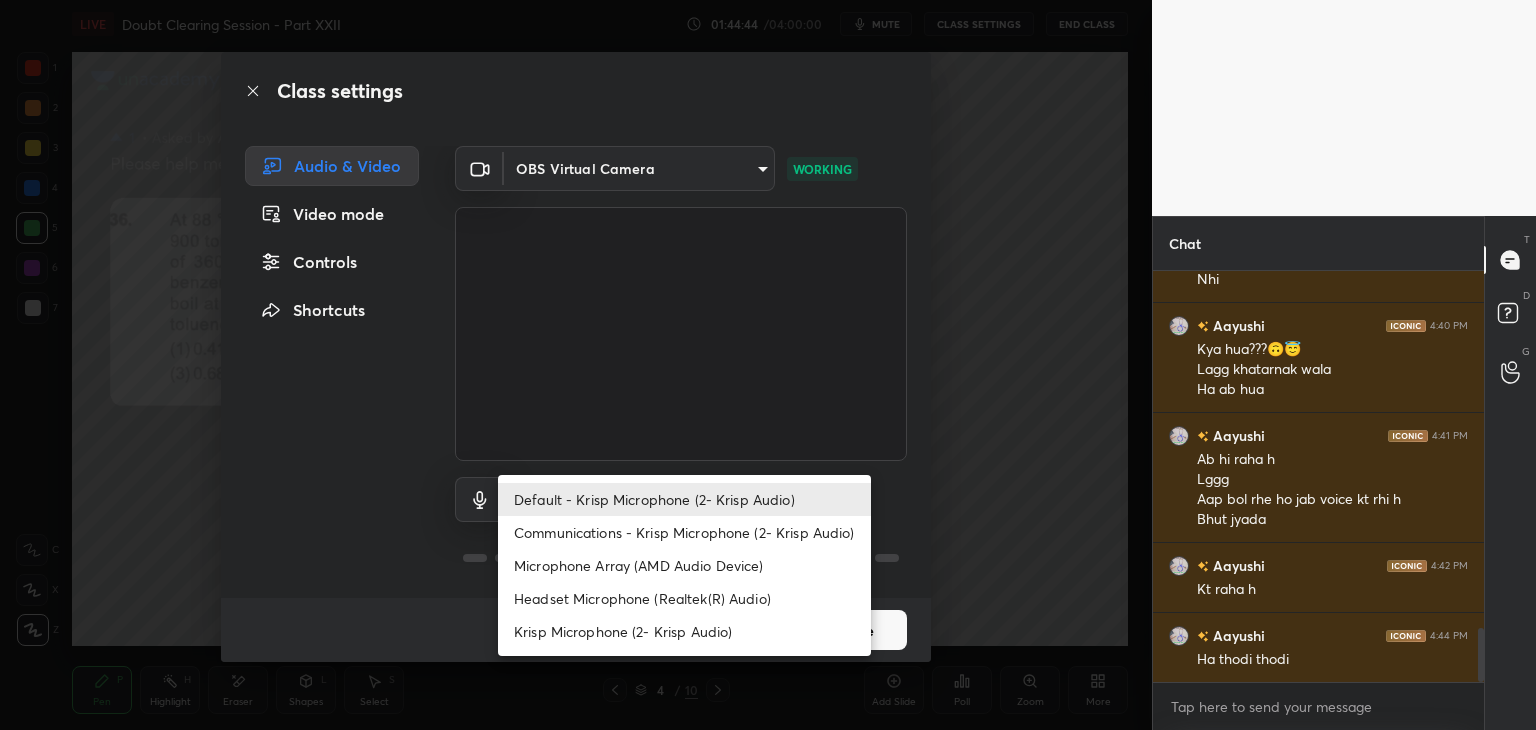 click on "Microphone Array (AMD Audio Device)" at bounding box center (684, 565) 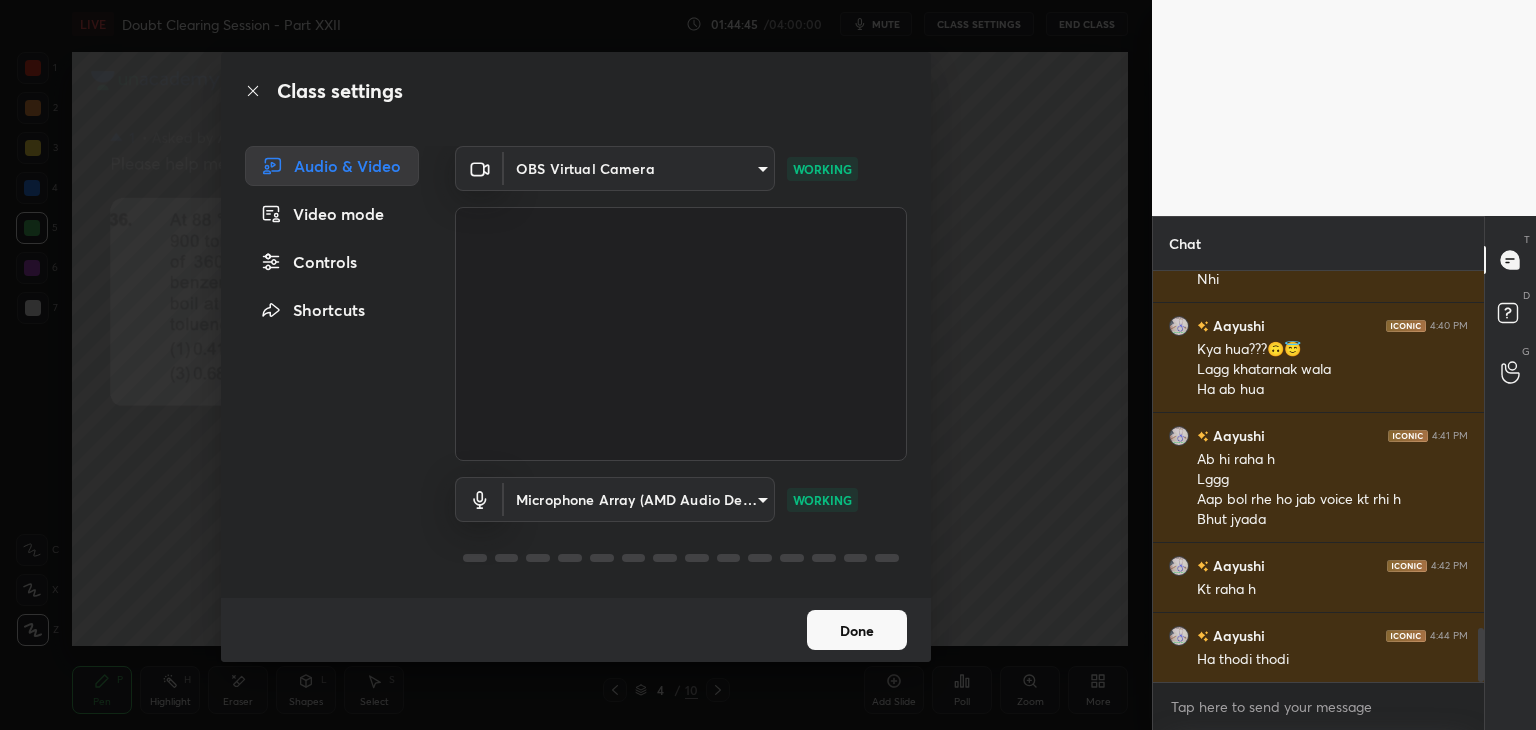 click on "Class settings Audio & Video Video mode Controls Shortcuts OBS Virtual Camera b0797087a1ca77062b3e6b16cdc20a6a15e7afe020a4c363dea4c690120324b8 WORKING Microphone Array (AMD Audio Device) 36a25cc21327ee32b46c9c9572be920459d1035bdb3abd43b5dc39ed5823f10e WORKING Done" at bounding box center (576, 365) 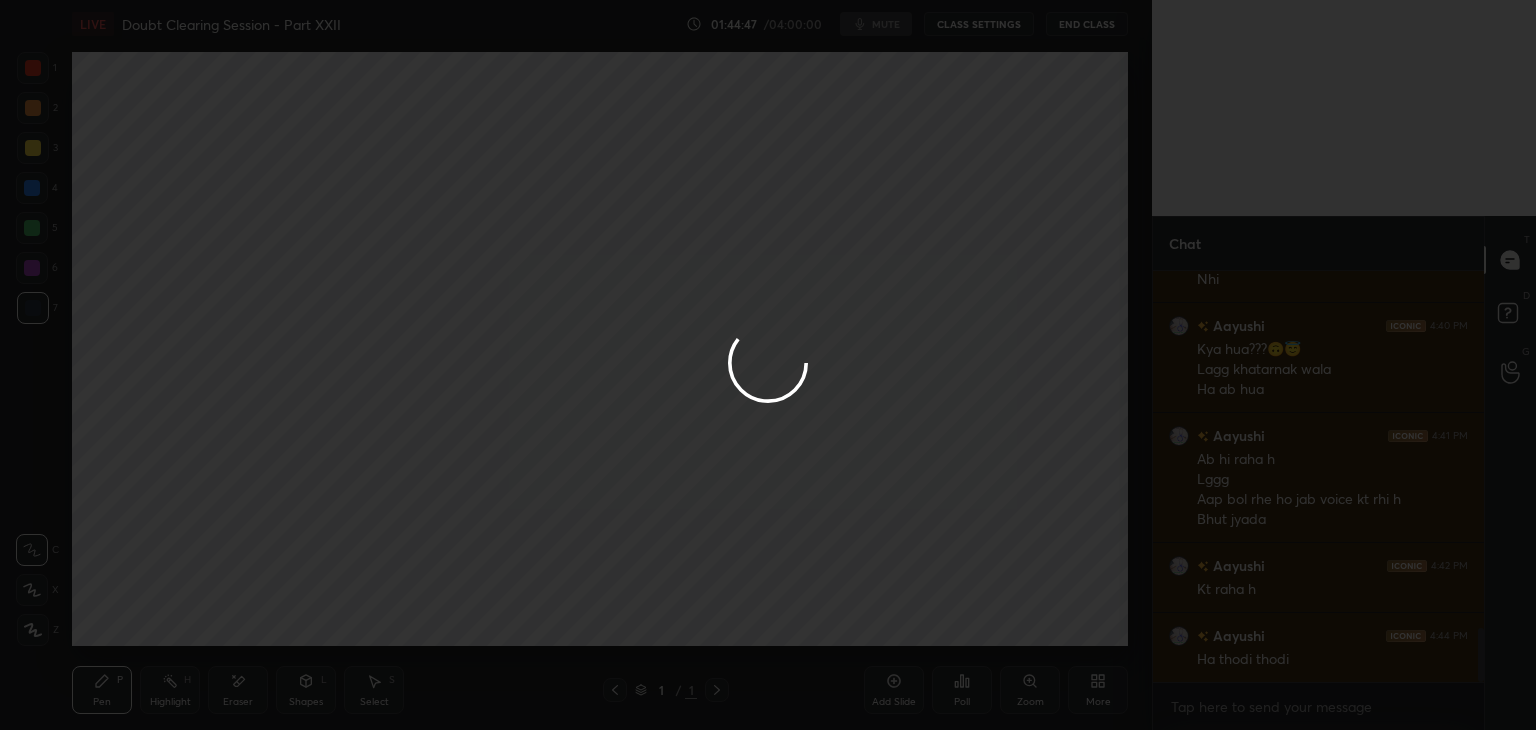 scroll, scrollTop: 2752, scrollLeft: 0, axis: vertical 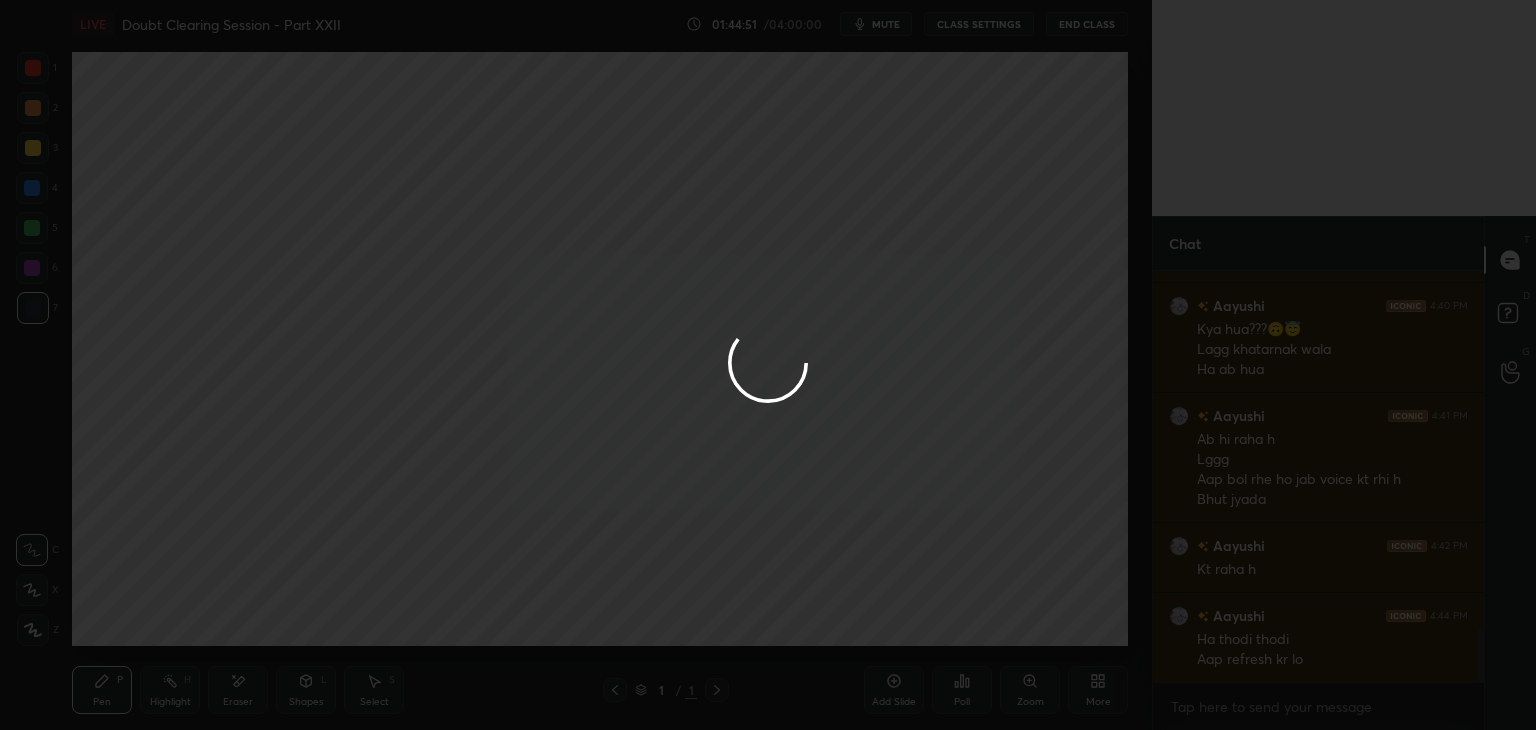 click at bounding box center (768, 365) 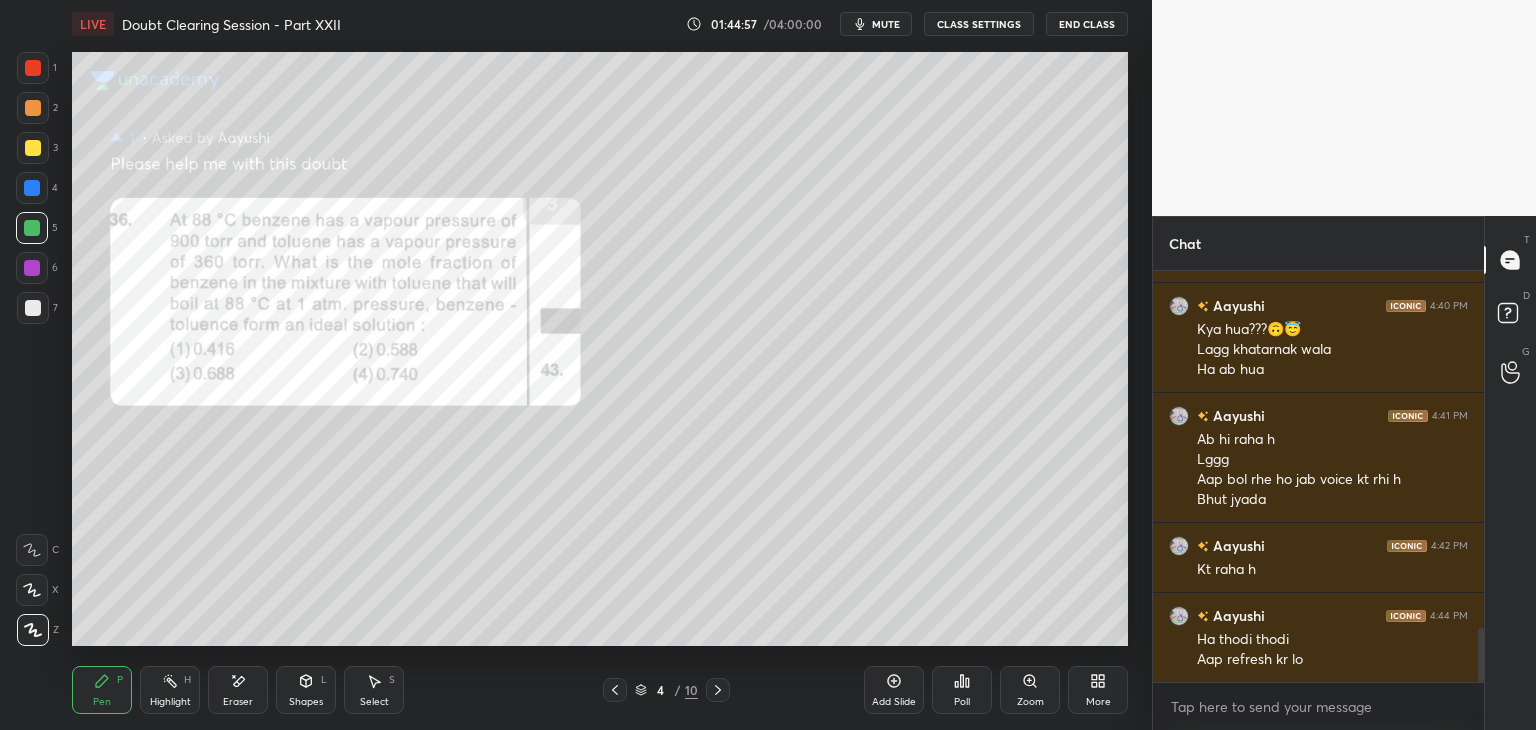 click on "CLASS SETTINGS" at bounding box center (979, 24) 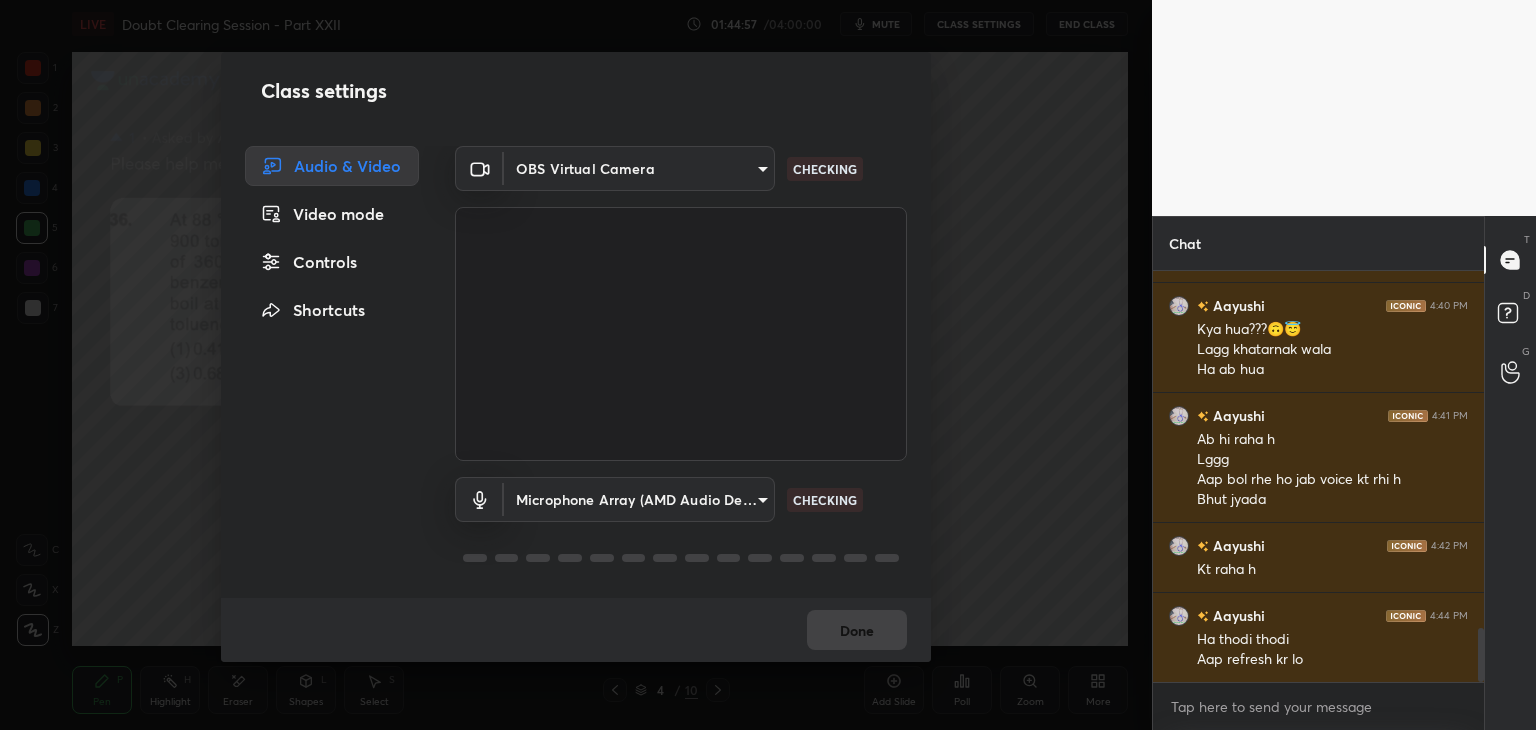 click on "1 2 3 4 5 6 7 C X Z E E Erase all   H H LIVE Doubt Clearing Session - Part XXII 01:44:57 /  04:00:00 mute CLASS SETTINGS End Class Setting up your live class Poll for   secs No correct answer Start poll Back Doubt Clearing Session - Part XXII • L2 of Doubt Clearing Course on Chemistry for NEET UG - Part I Faisal Rathore Pen P Highlight H Eraser Shapes L Select S 4 / 10 Add Slide Poll Zoom More Chat Aayushi 4:38 PM Ab nhi h continue Ha Hhh Aayushi 4:39 PM Ha ye to easy tha sr mujhe hi nhi Ayaa Ha Nhi Aayushi 4:40 PM Kya hua???🙃😇 Lagg khatarnak wala Ha ab hua Aayushi 4:41 PM Ab hi raha h Lggg Aap bol rhe ho jab voice kt rhi h Bhut jyada Aayushi 4:42 PM Kt raha h Aayushi 4:44 PM Ha thodi thodi Aap refresh kr lo JUMP TO LATEST Enable hand raising Enable raise hand to speak to learners. Once enabled, chat will be turned off temporarily. Enable x   Aayushi Asked a doubt 1 Please help me with this doubt Pick this doubt Aayushi Asked a doubt 1 Please help me with this doubt Pick this doubt Aayushi 1 Aayushi 1" at bounding box center [768, 365] 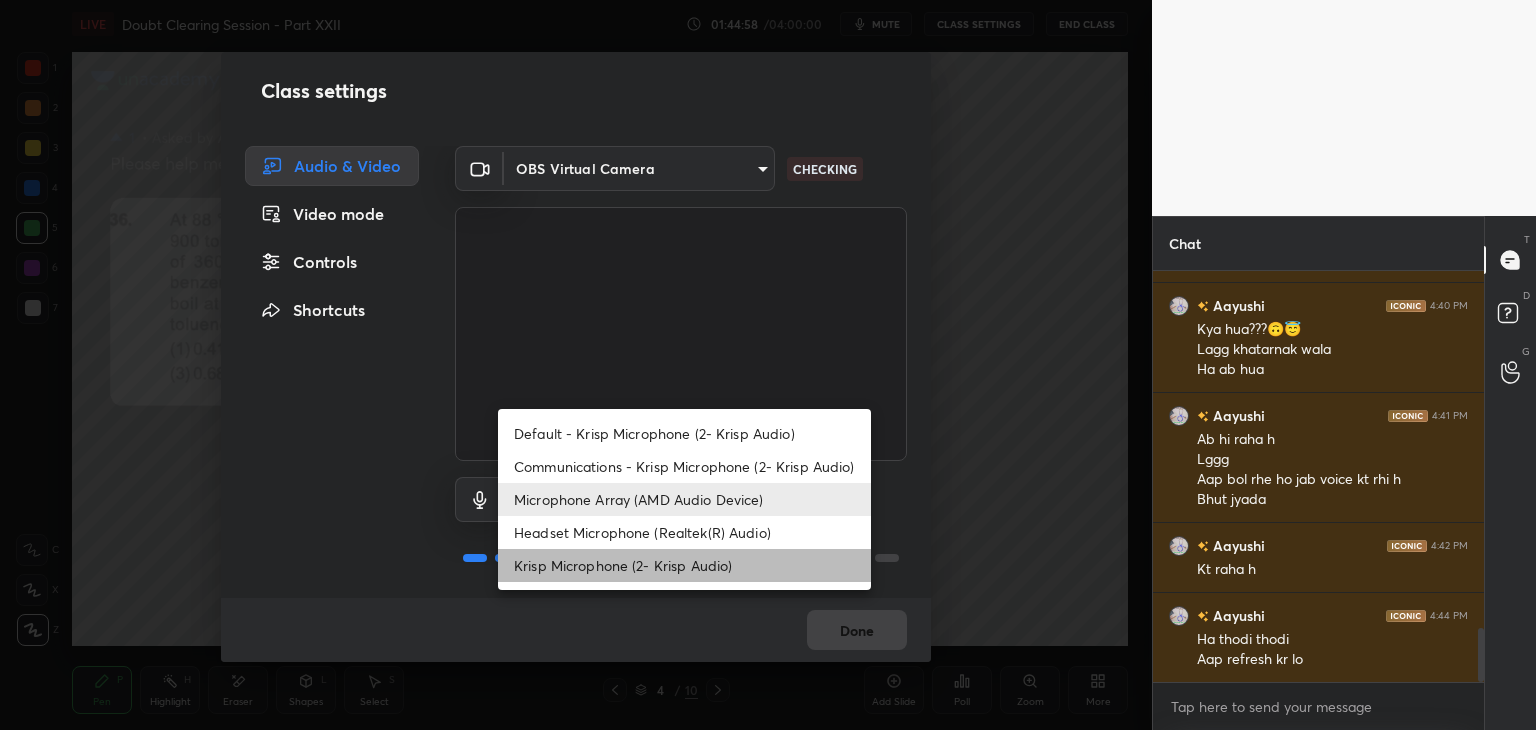 click on "Krisp Microphone (2- Krisp Audio)" at bounding box center [684, 565] 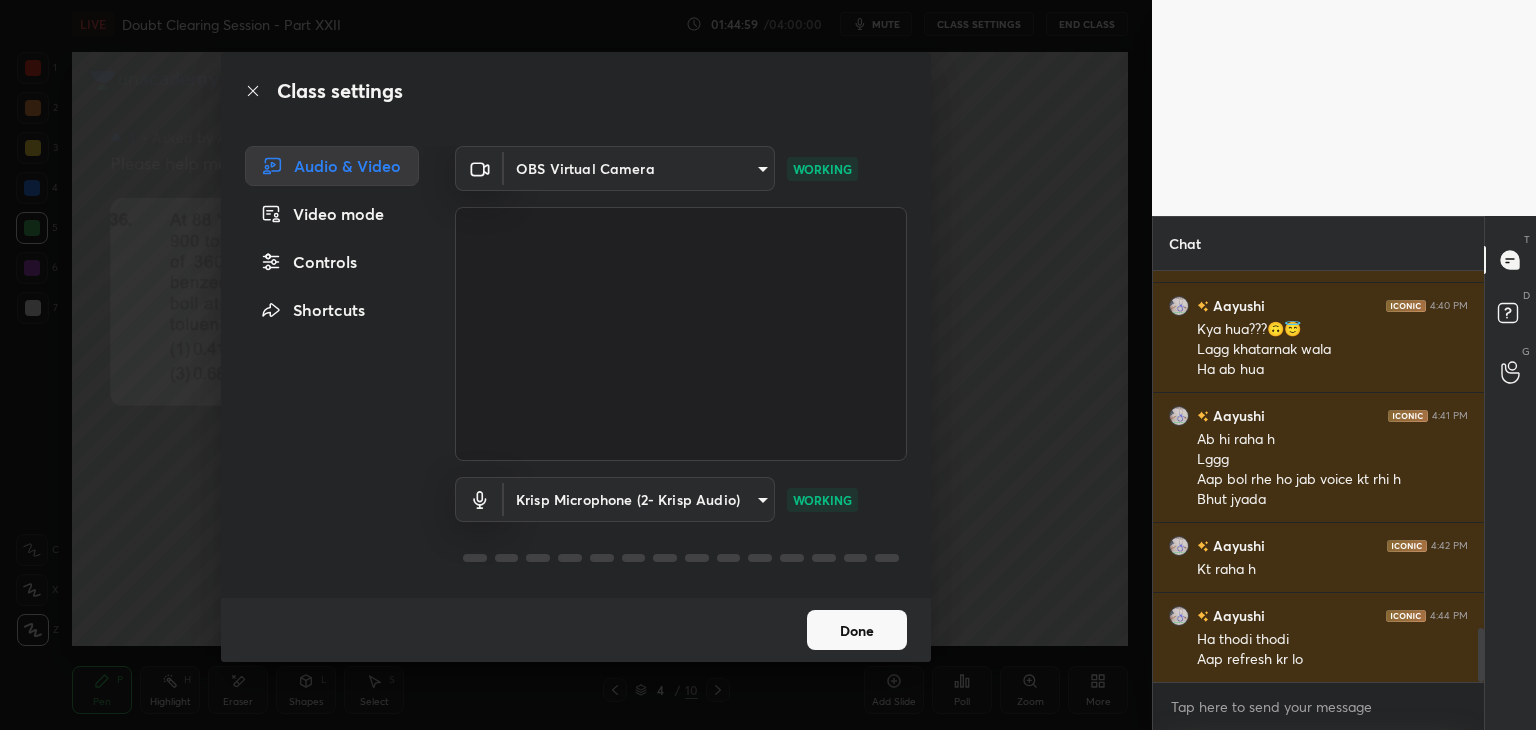 click on "Class settings Audio & Video Video mode Controls Shortcuts OBS Virtual Camera b0797087a1ca77062b3e6b16cdc20a6a15e7afe020a4c363dea4c690120324b8 WORKING Krisp Microphone (2- Krisp Audio) 3eee232e1d248d27a35e65e381c86c0d7dd178b06e18645b987cf355159840e2 WORKING Done" at bounding box center (576, 365) 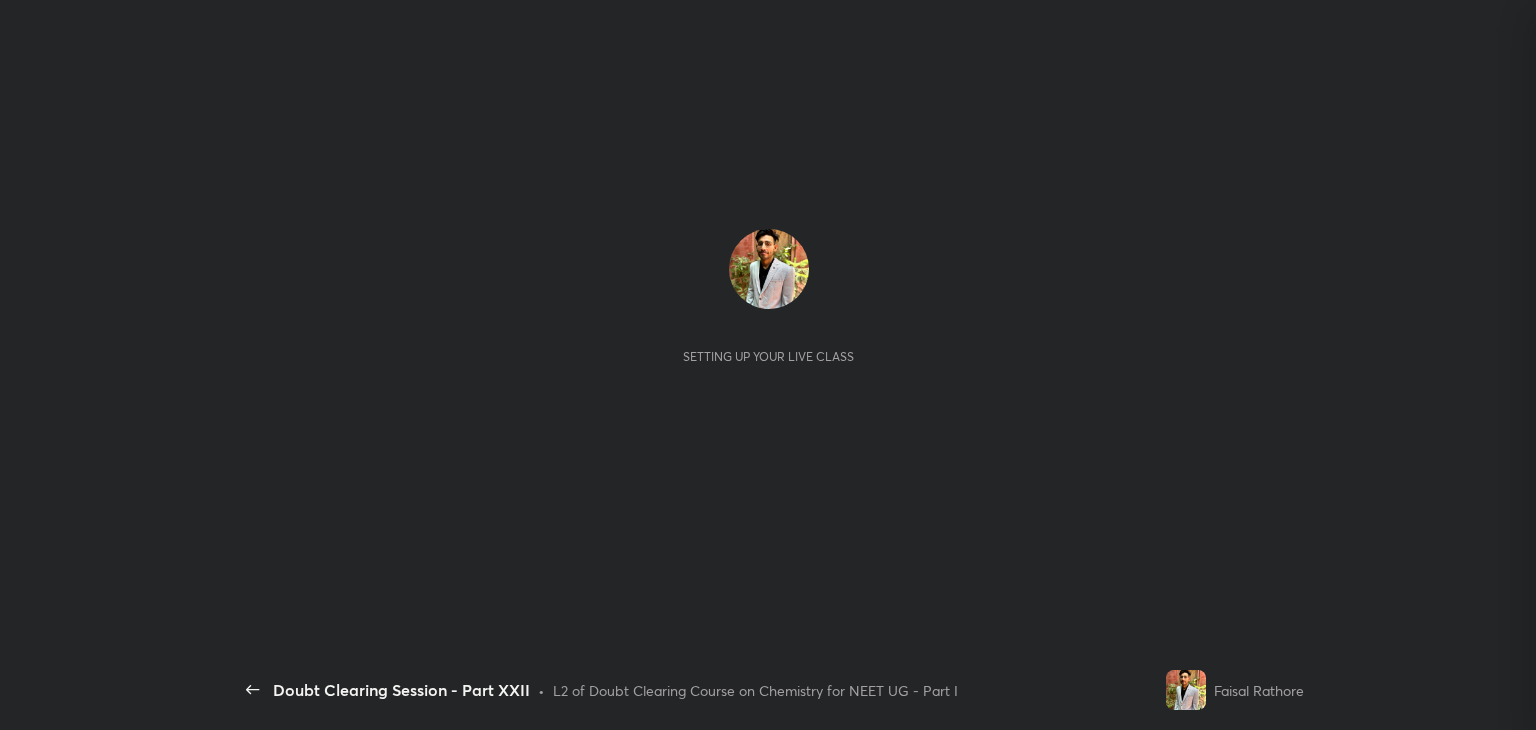 scroll, scrollTop: 0, scrollLeft: 0, axis: both 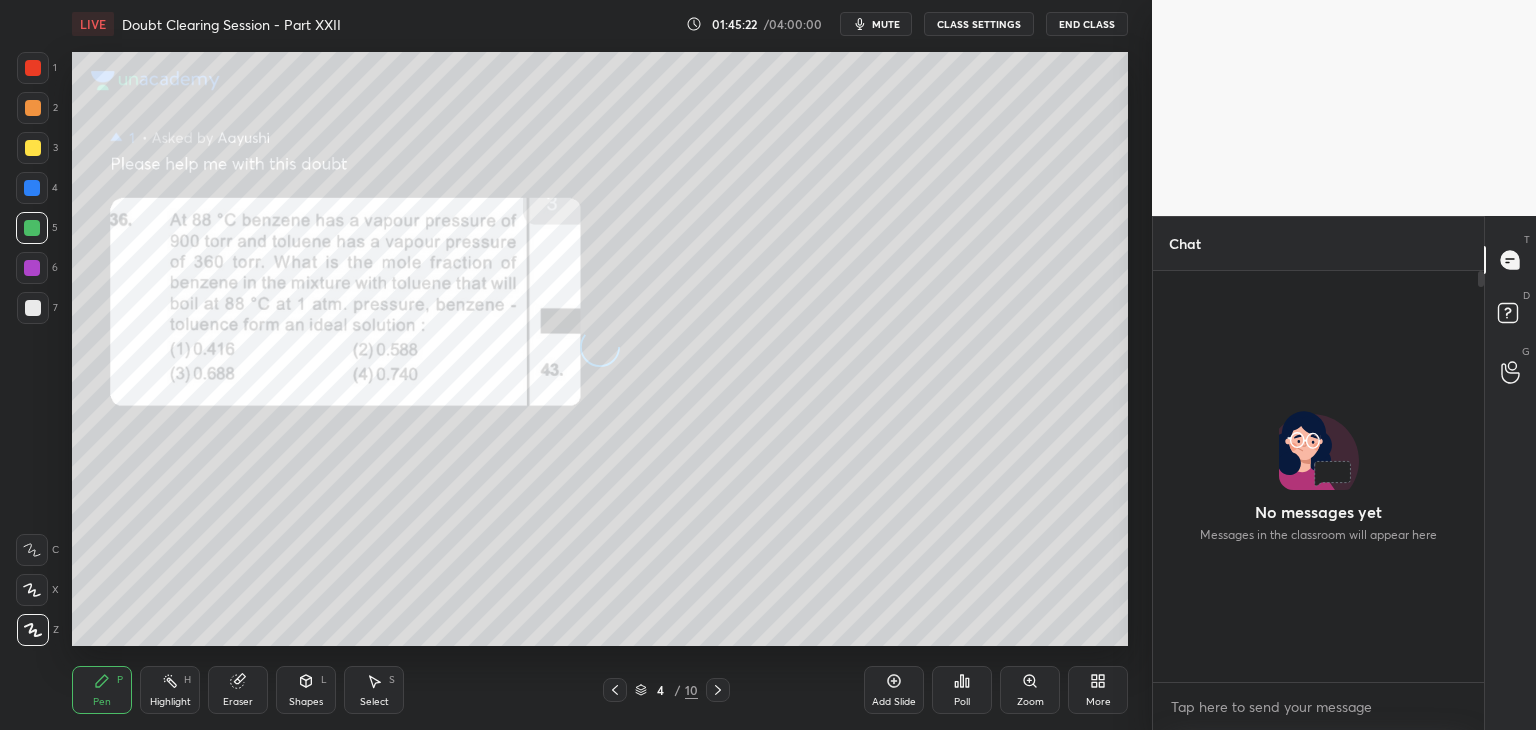 click on "mute" at bounding box center (886, 24) 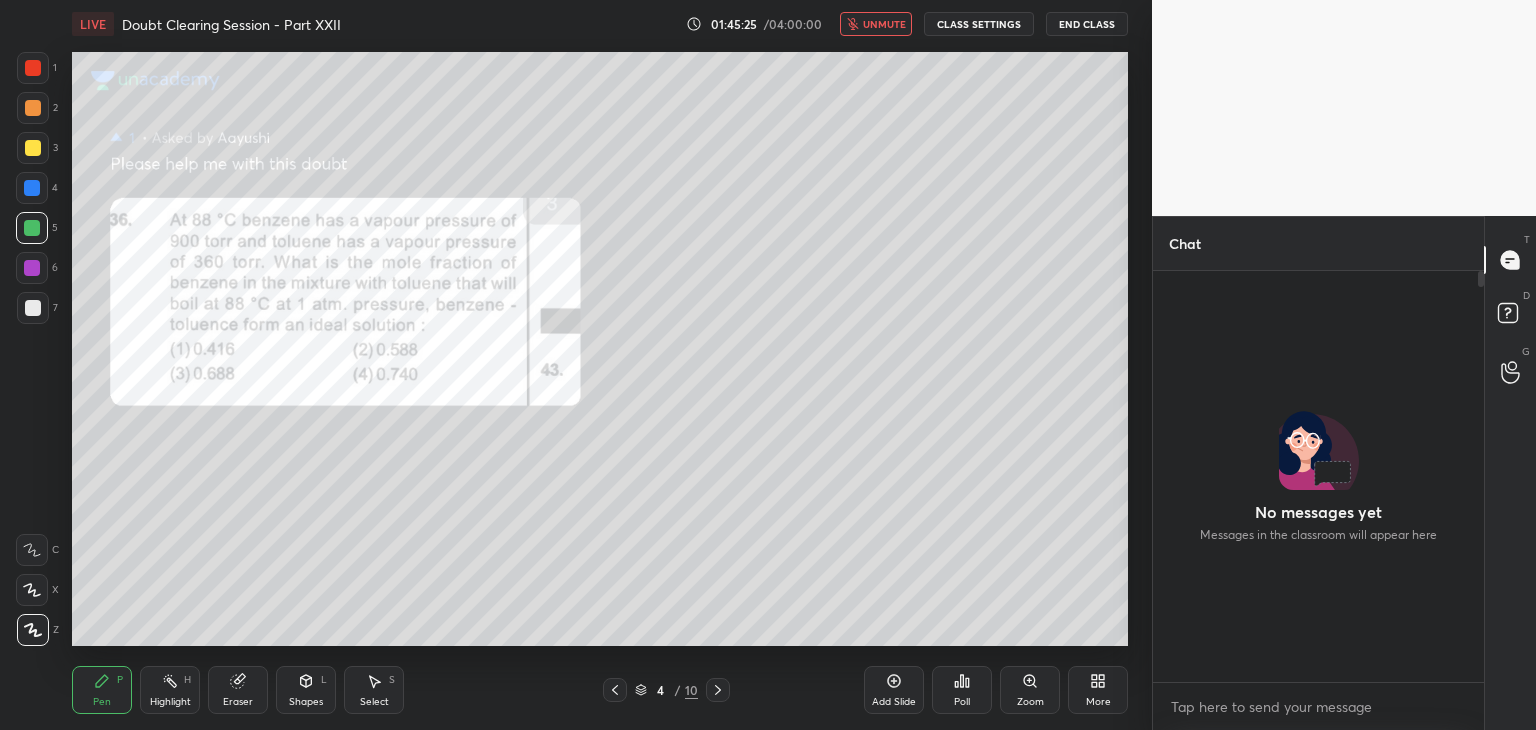 click on "Highlight H" at bounding box center (170, 690) 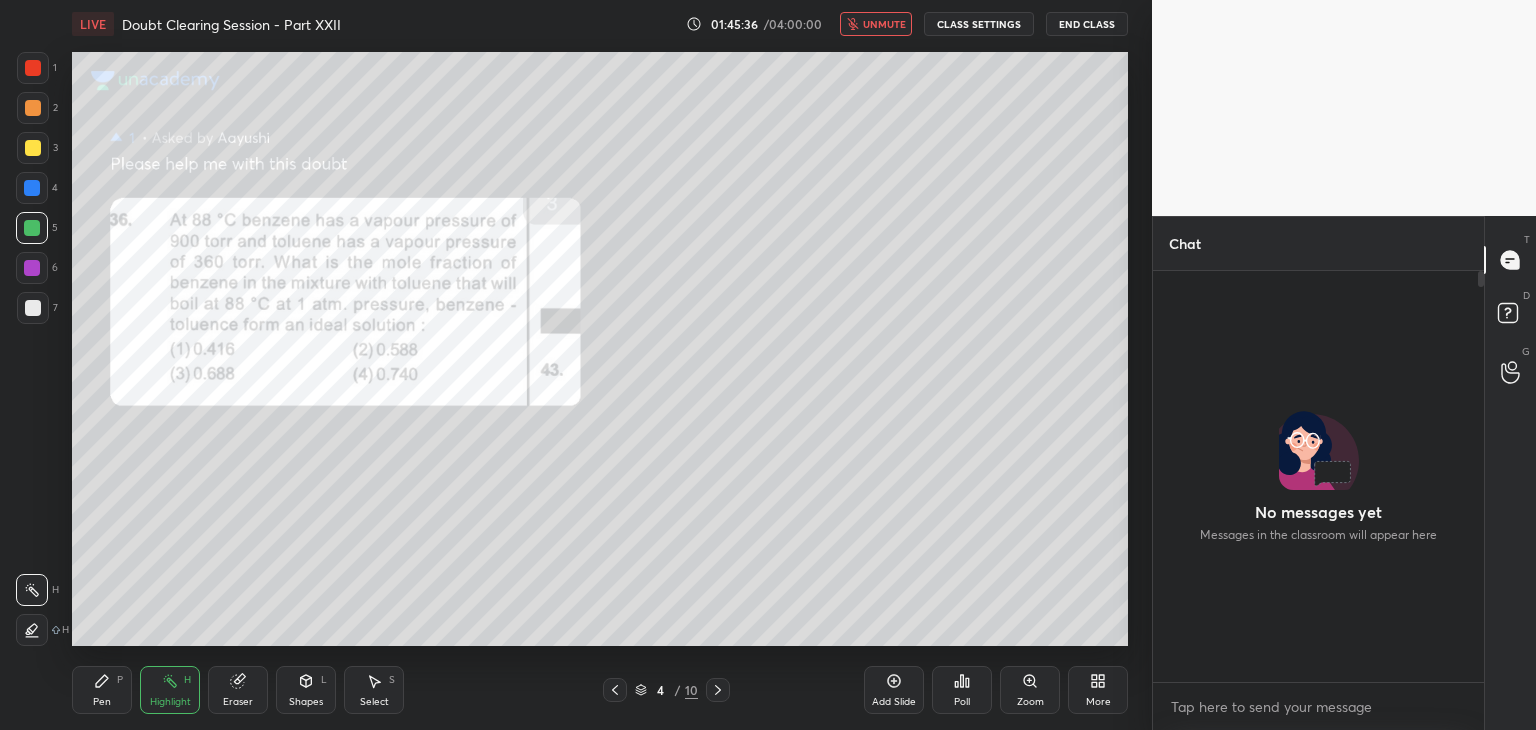 click 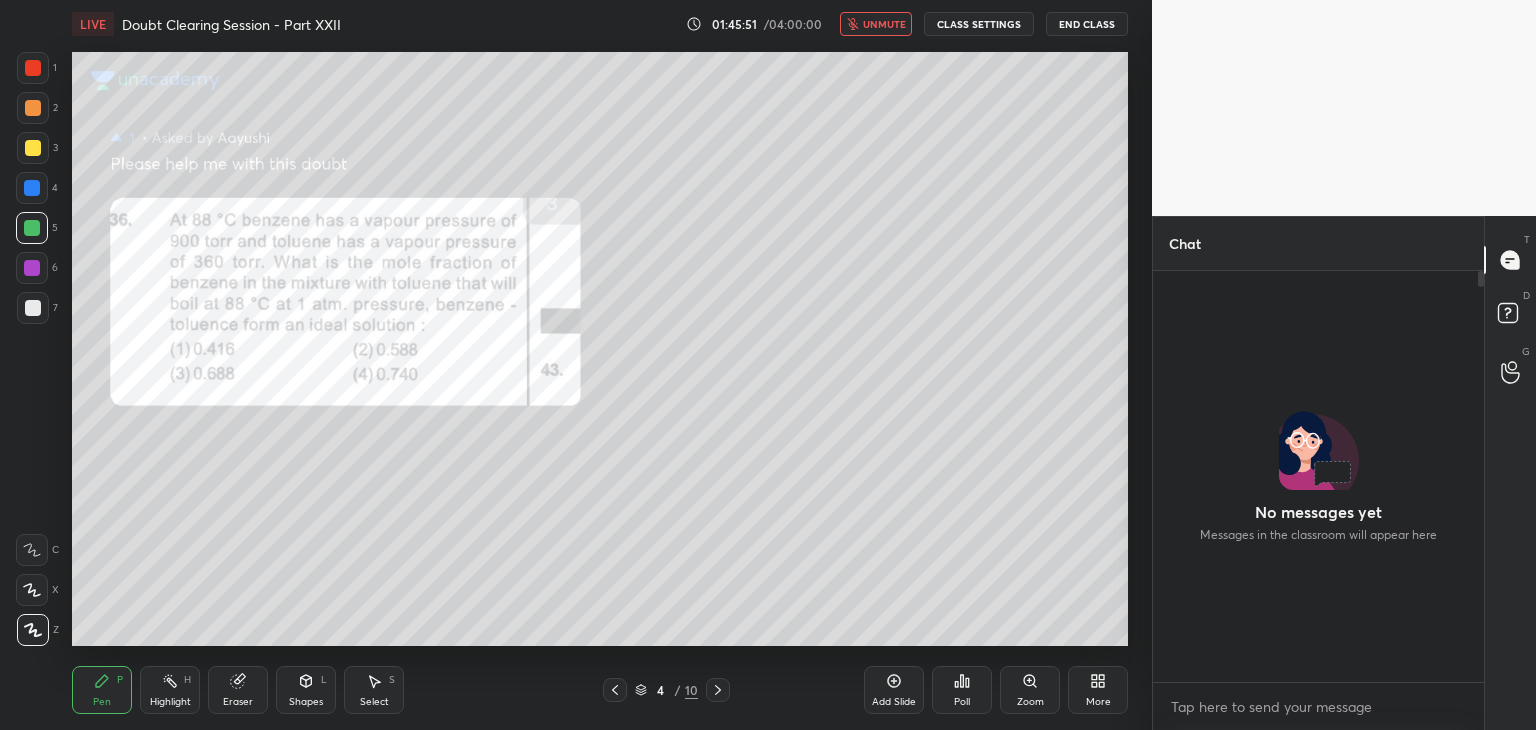 click on "unmute" at bounding box center [876, 24] 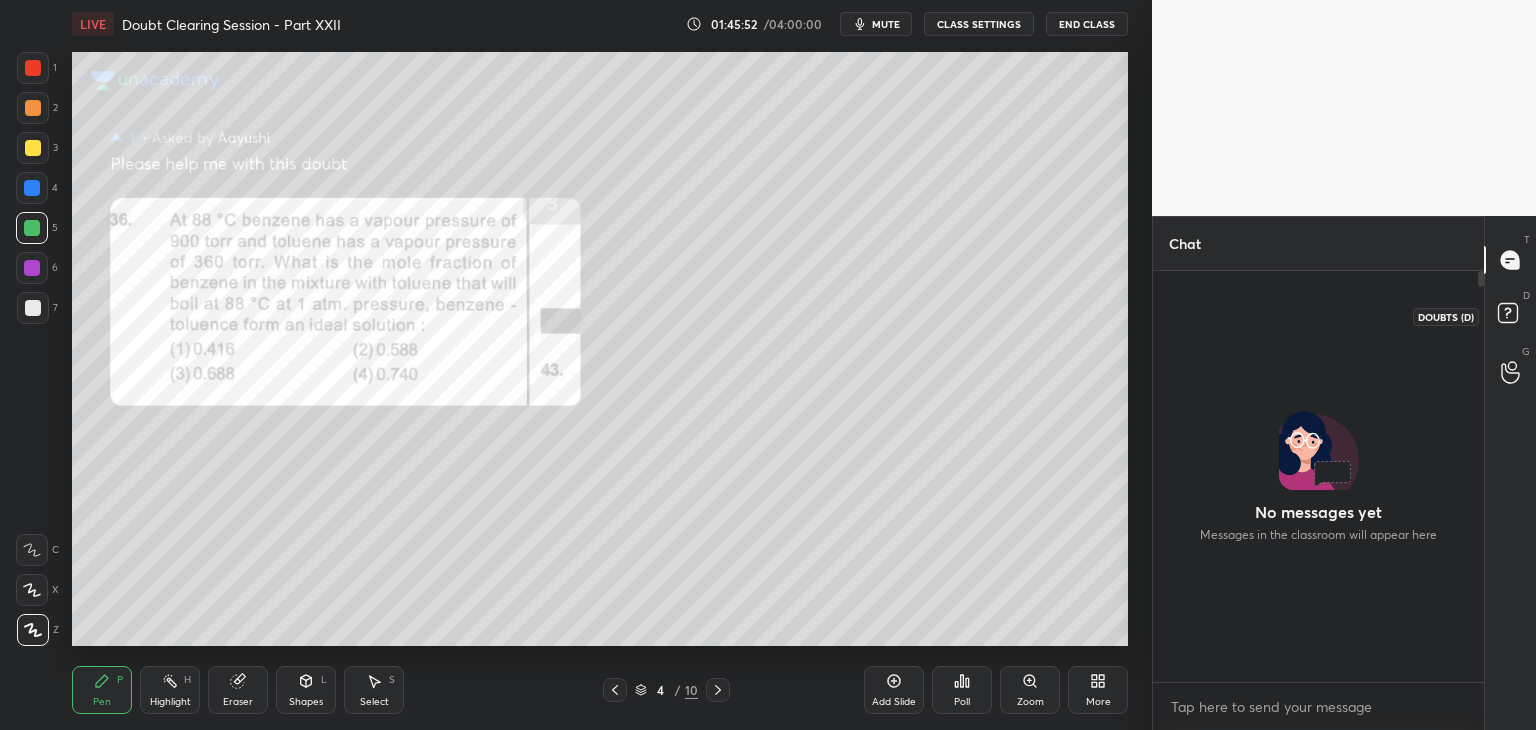 click at bounding box center (1511, 316) 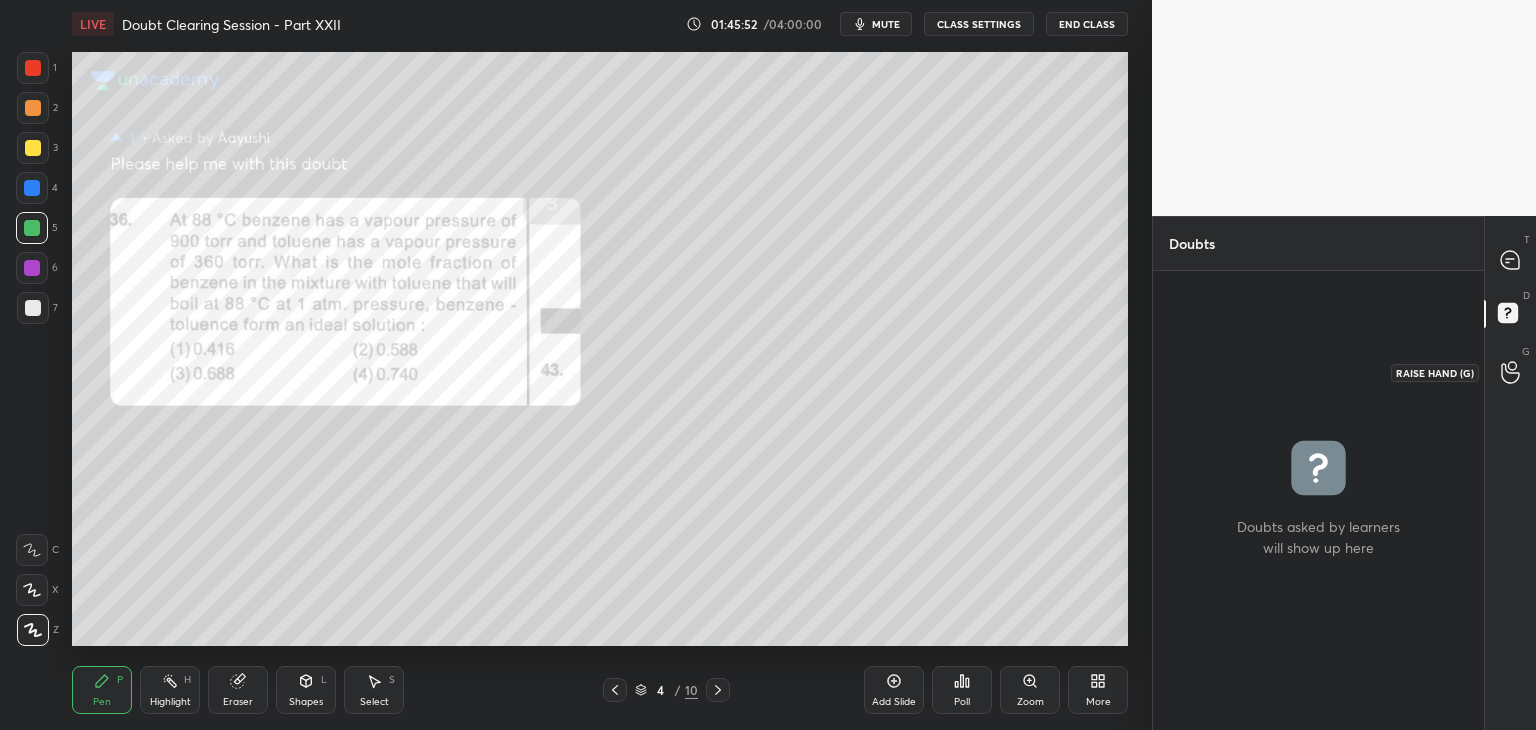 click 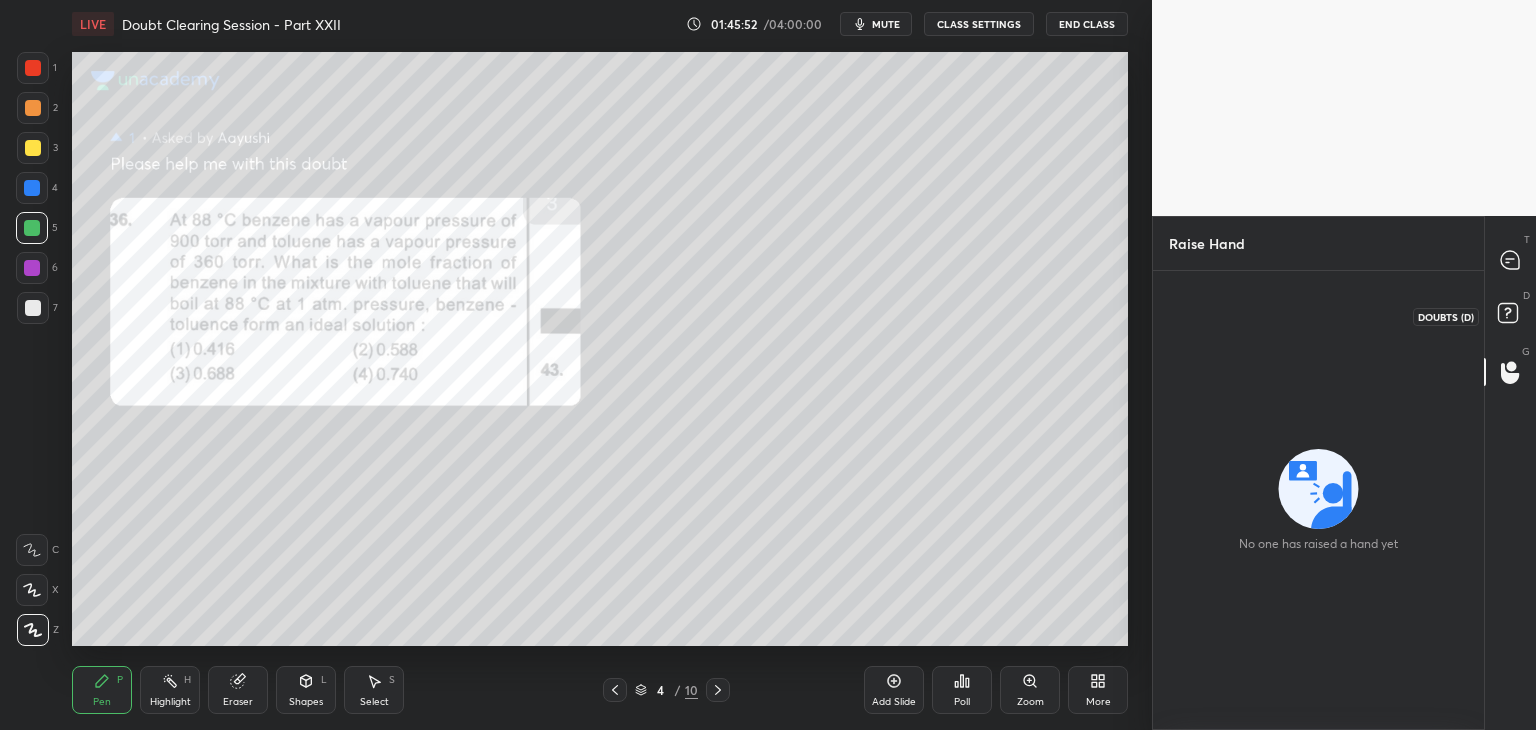 click 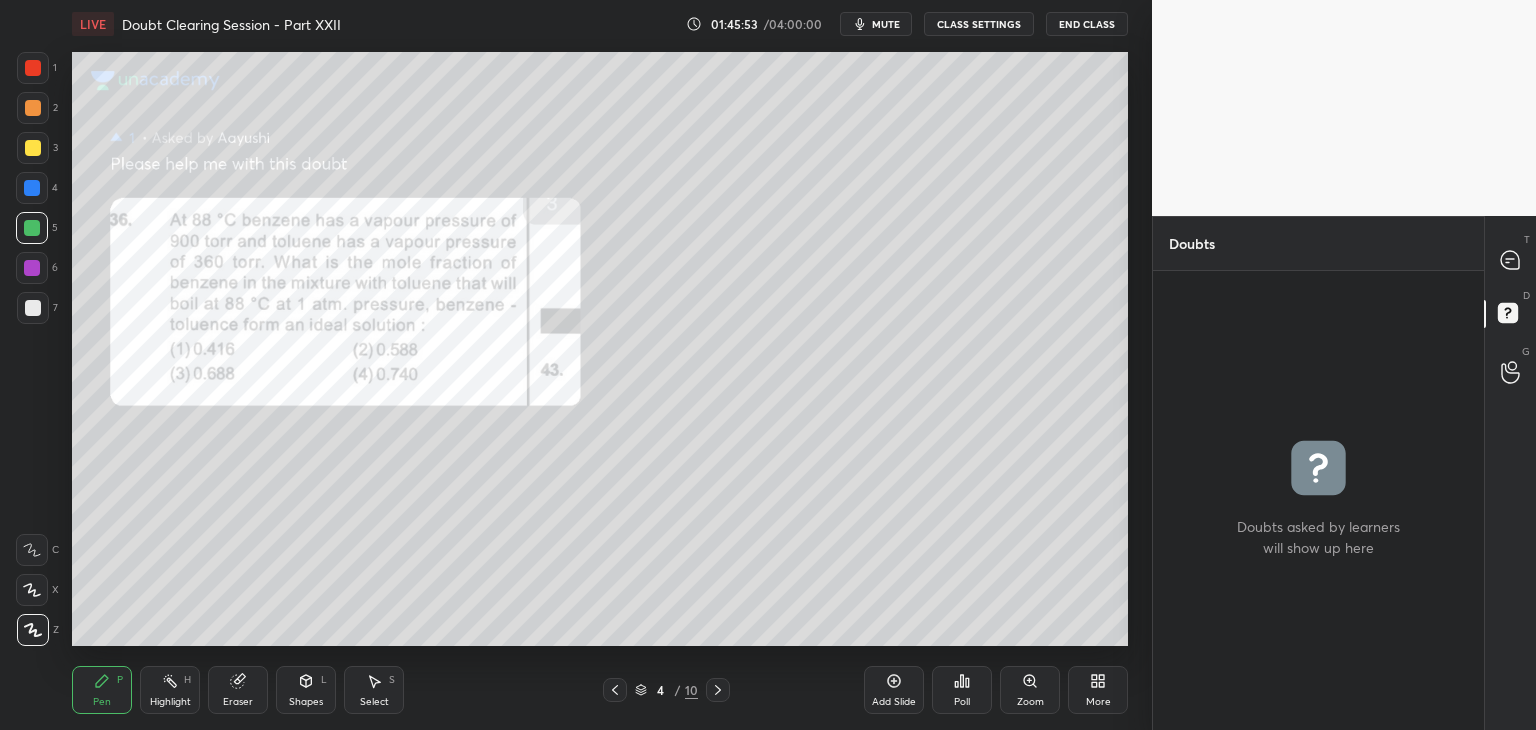 click at bounding box center [1511, 260] 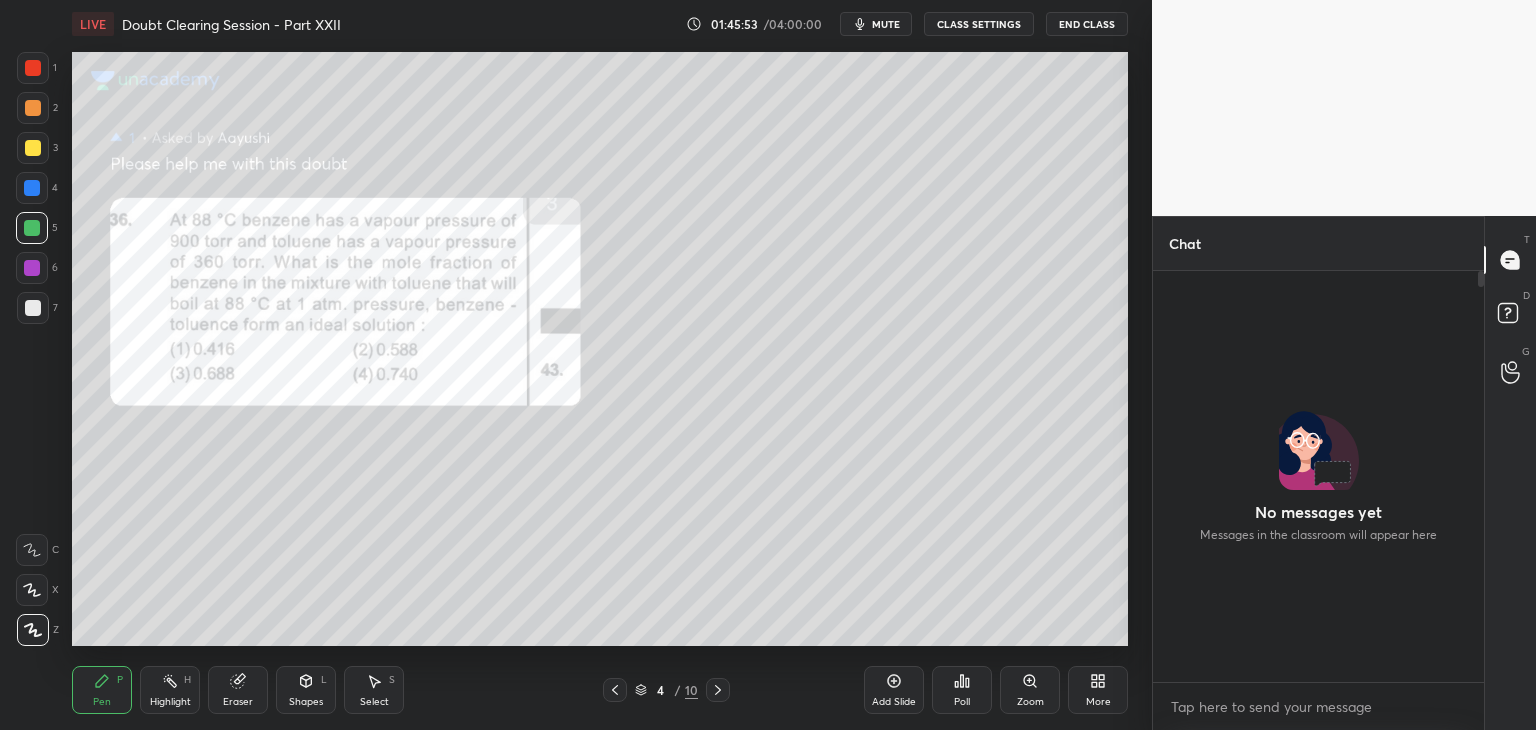 scroll, scrollTop: 6, scrollLeft: 6, axis: both 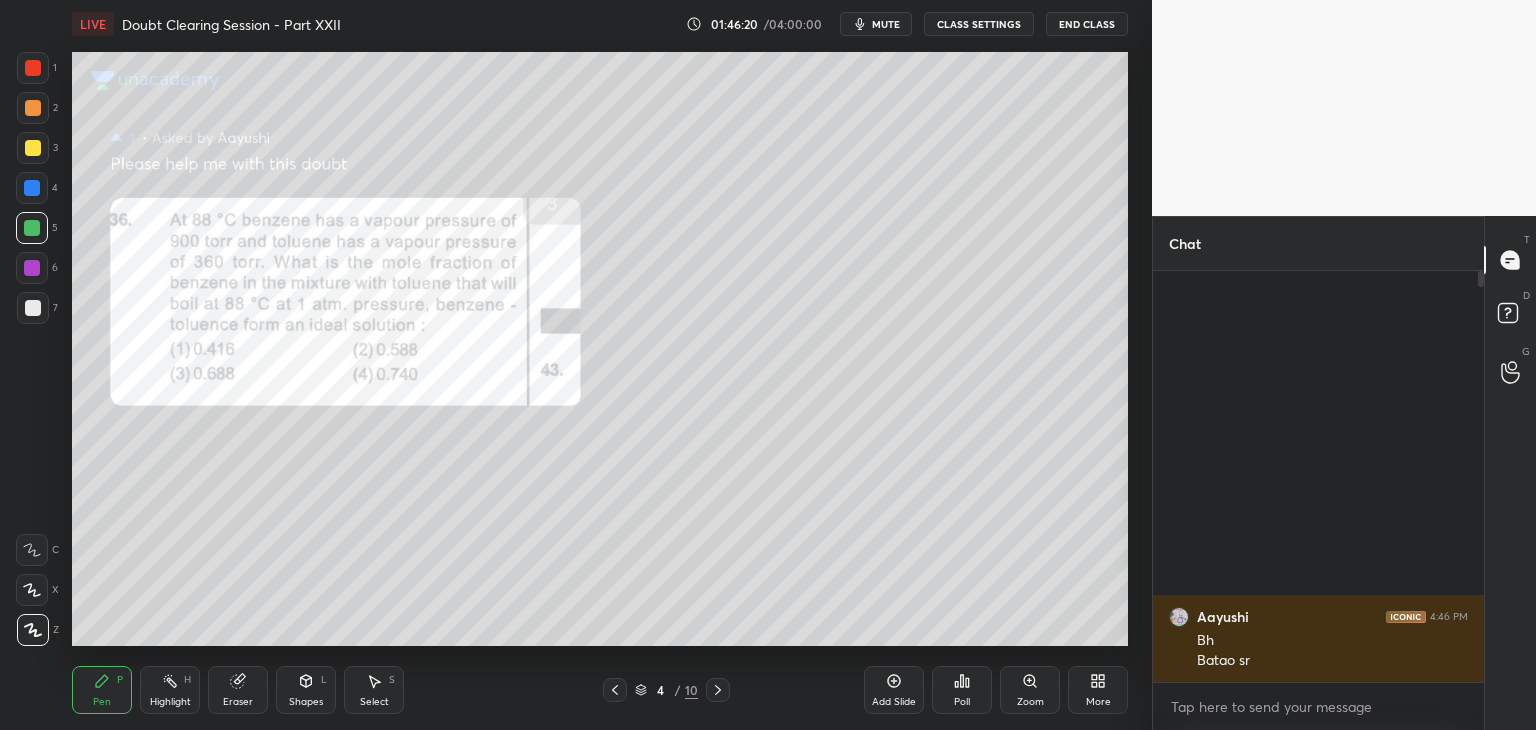 click on "Highlight H" at bounding box center [170, 690] 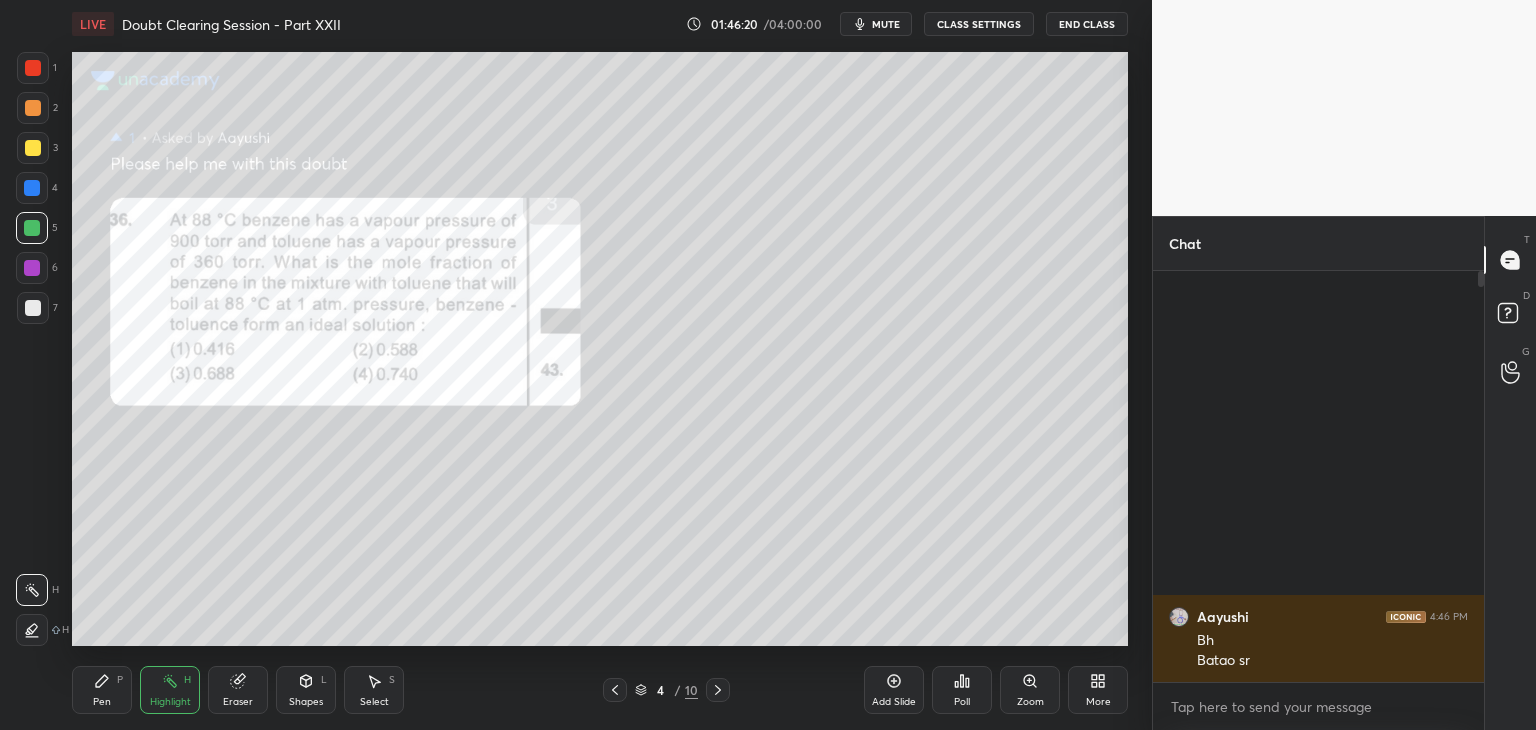 click on "Pen P" at bounding box center (102, 690) 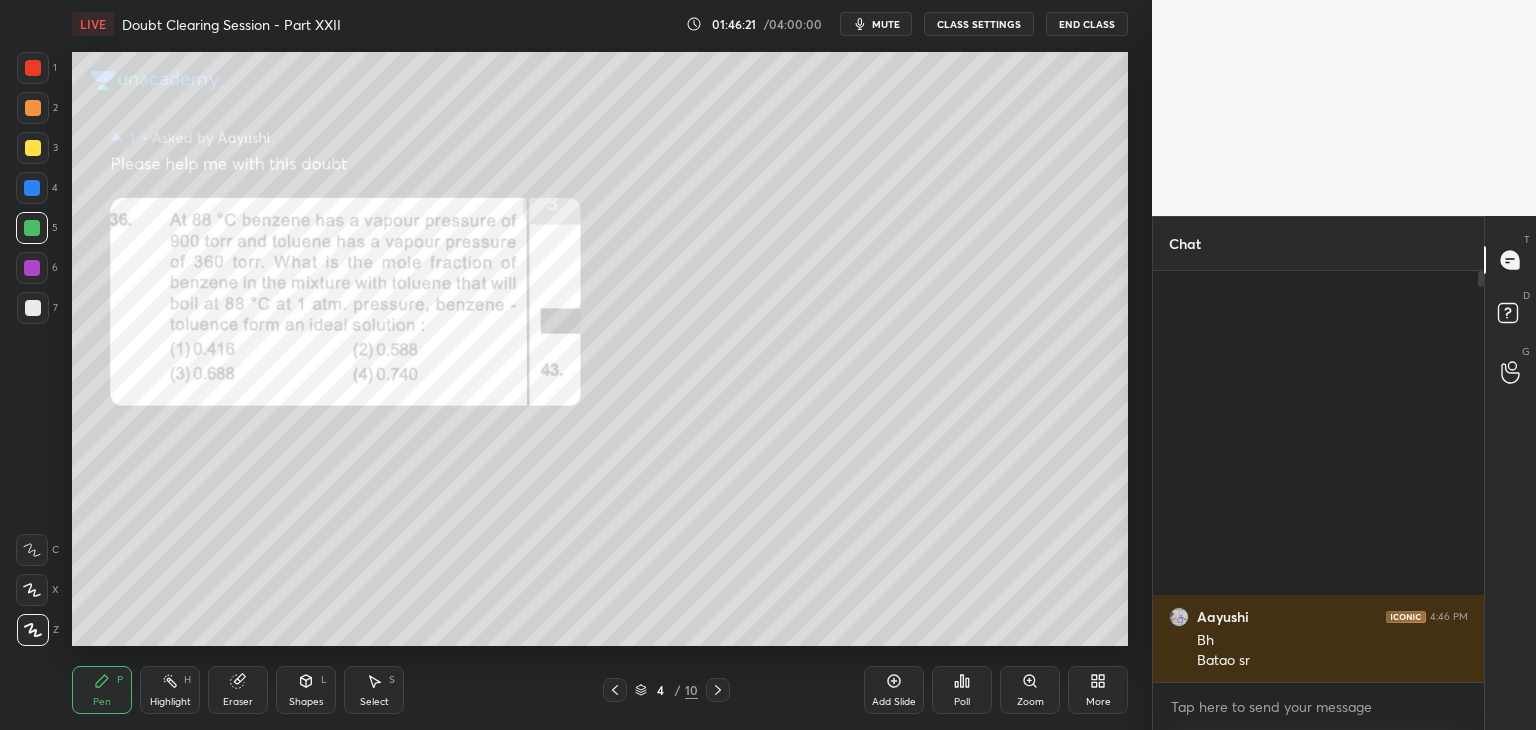 click on "Highlight H" at bounding box center (170, 690) 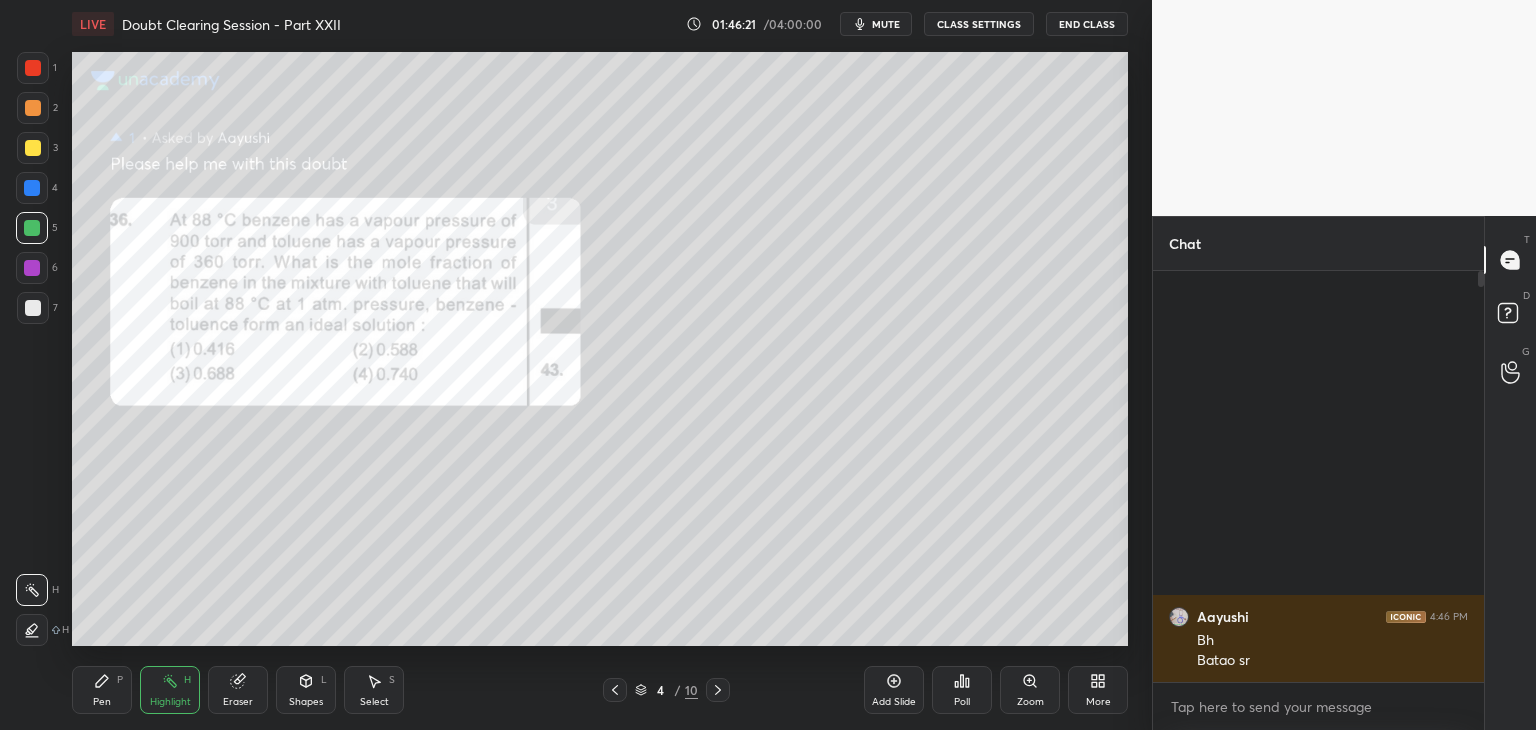 click on "Pen" at bounding box center (102, 702) 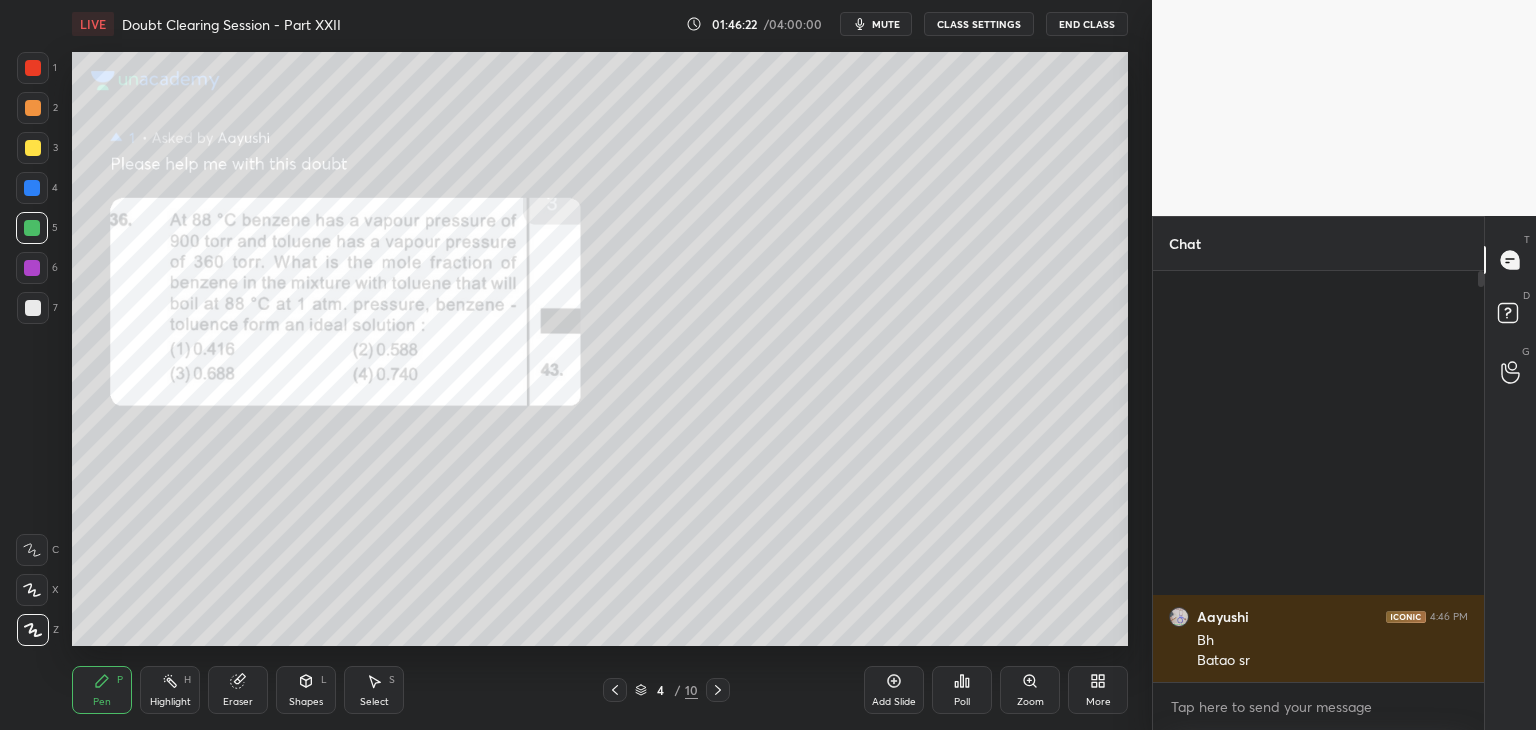 click on "Highlight" at bounding box center (170, 702) 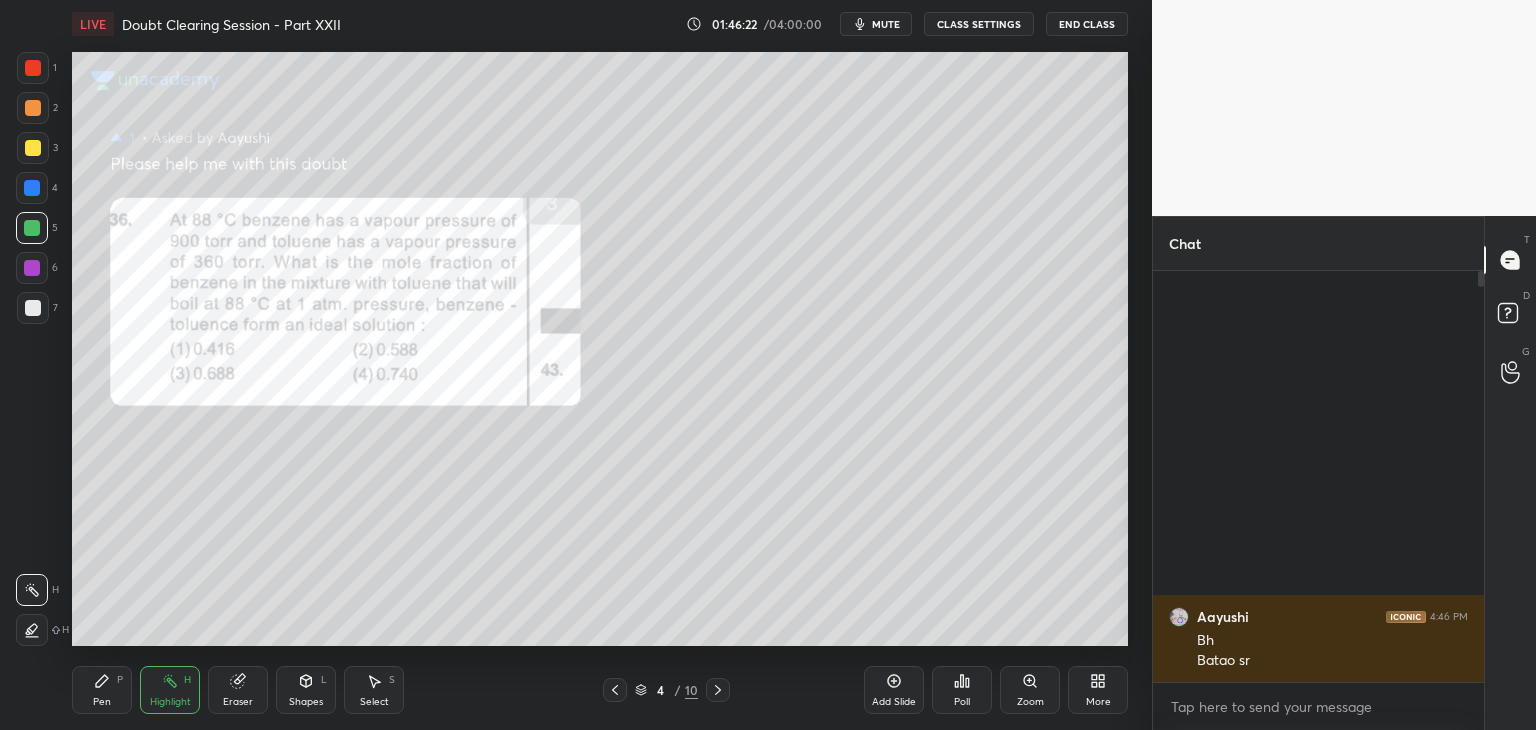 click on "Pen P" at bounding box center (102, 690) 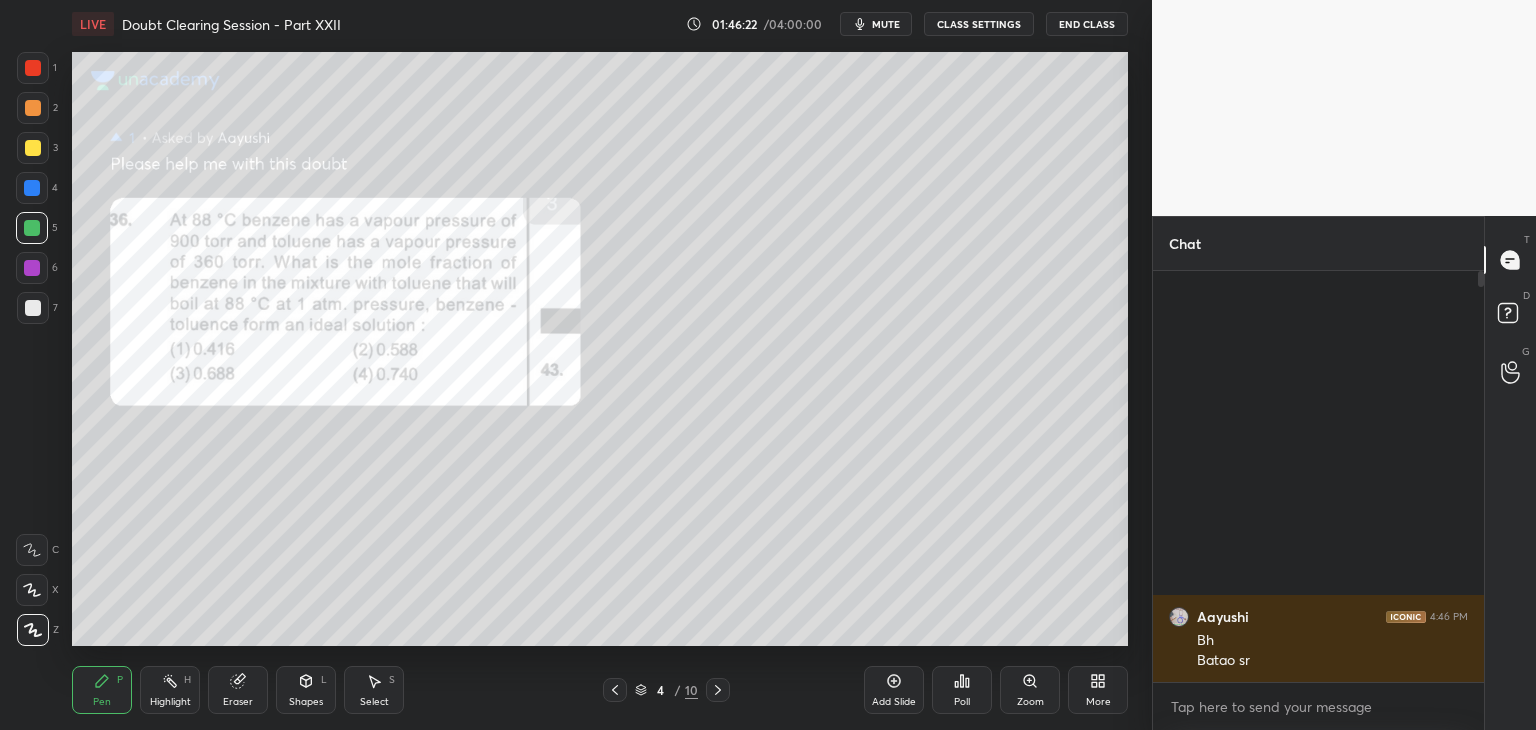 click on "Highlight" at bounding box center [170, 702] 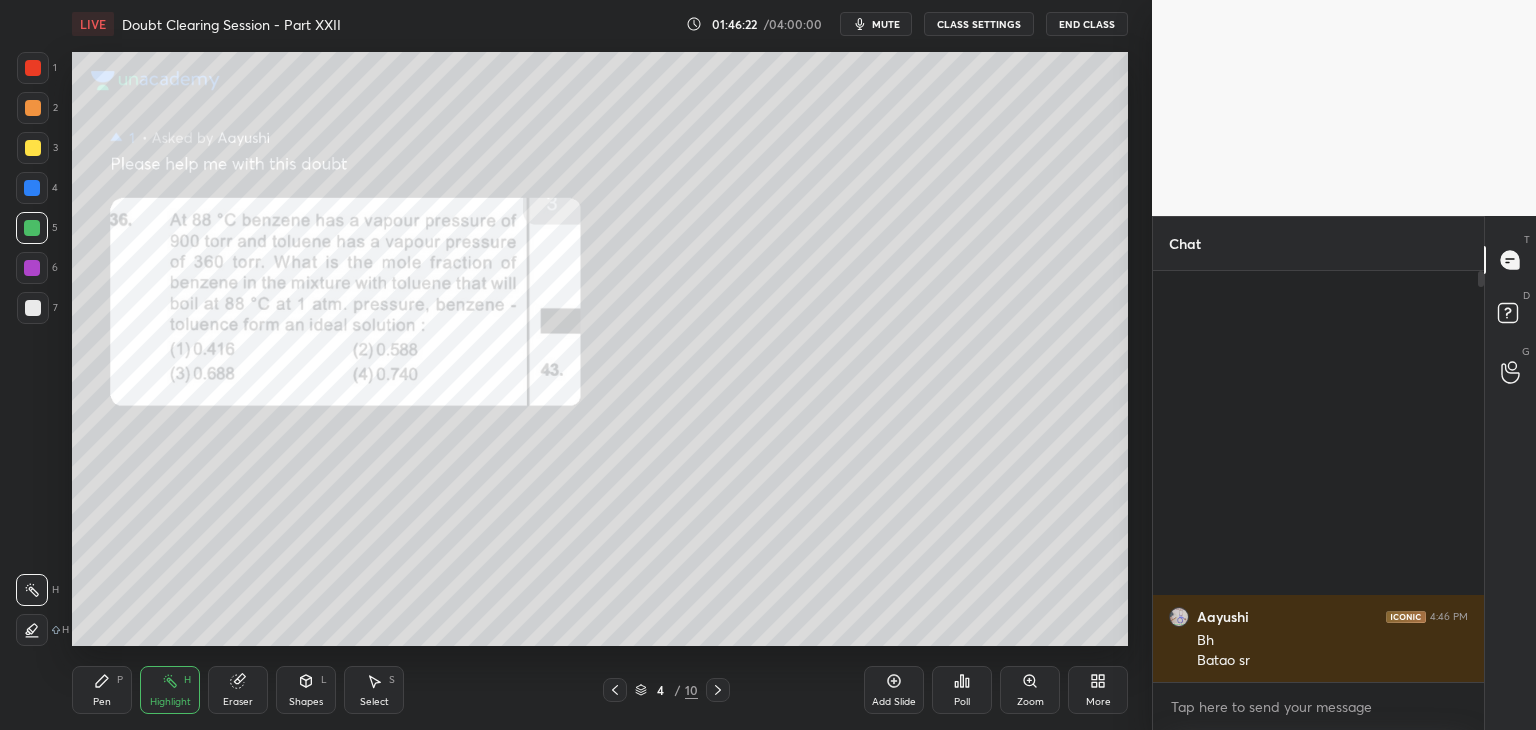 click on "Pen" at bounding box center [102, 702] 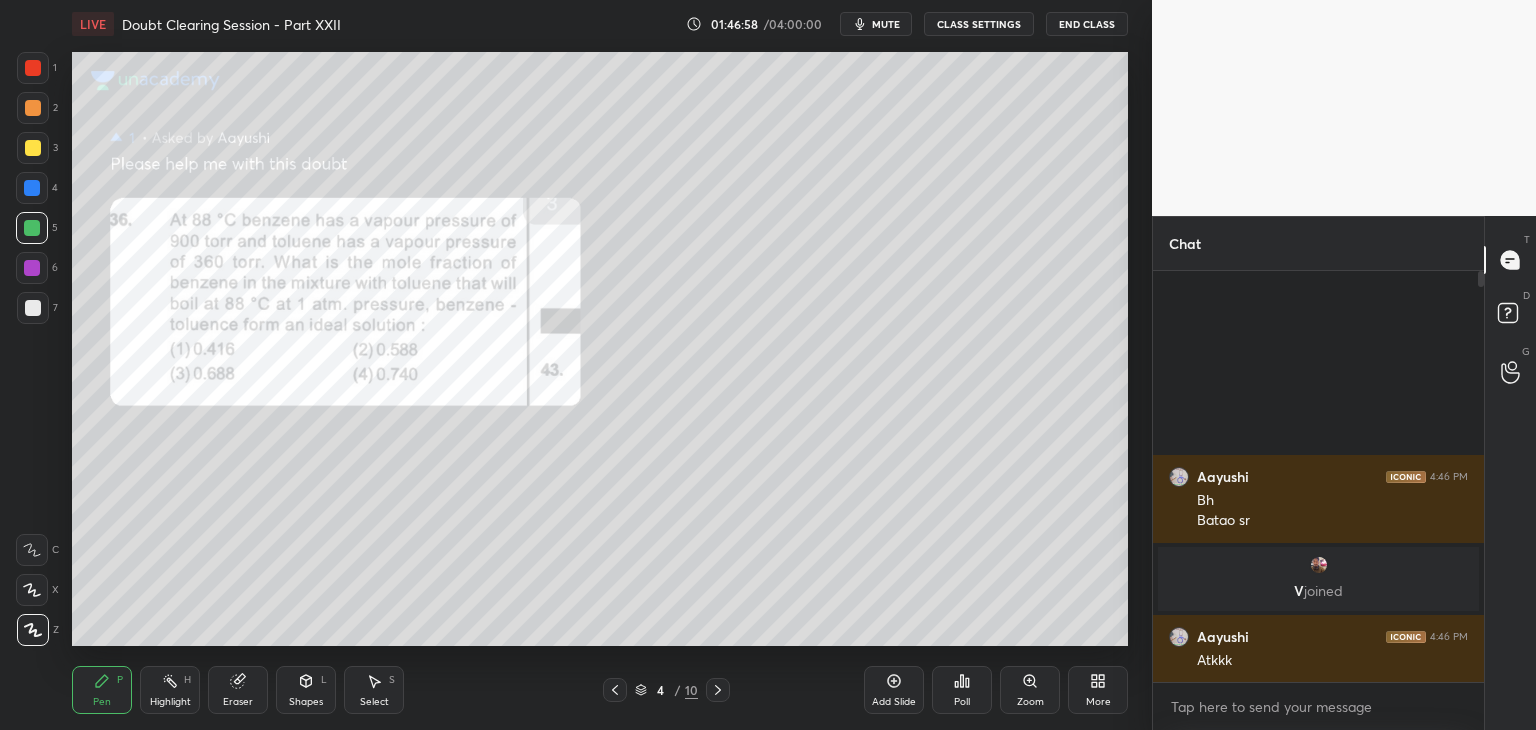 click at bounding box center [33, 108] 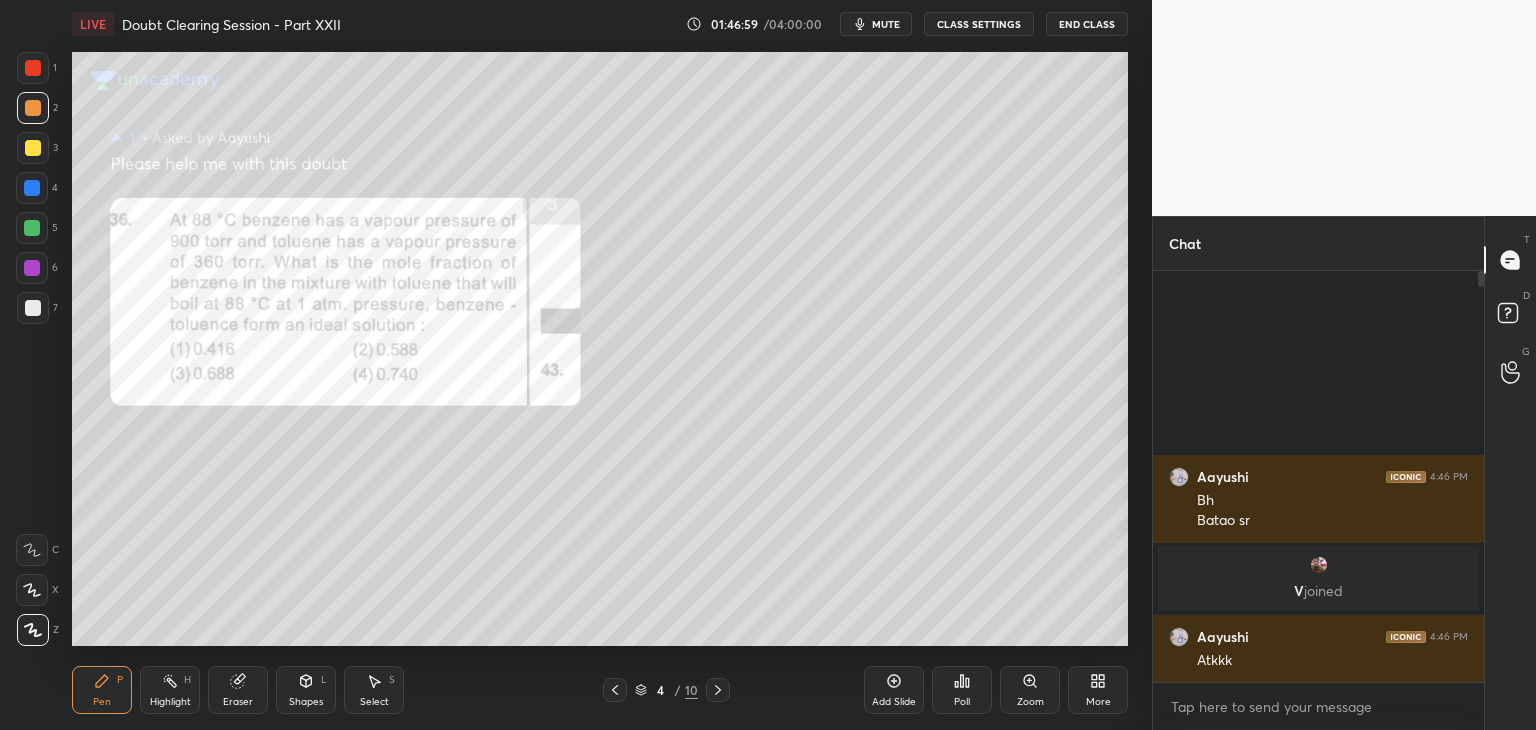 click at bounding box center [33, 148] 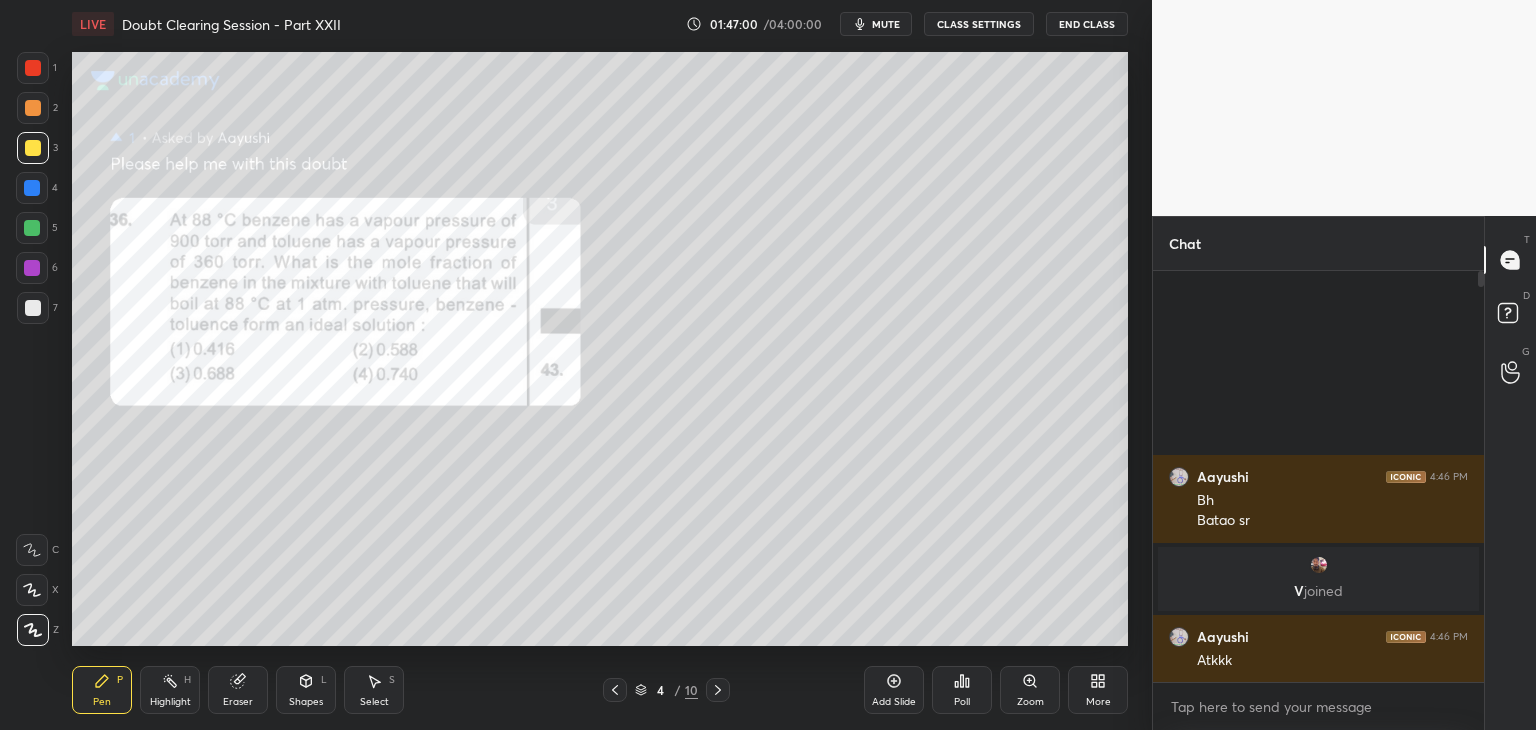 click on "2" at bounding box center (37, 108) 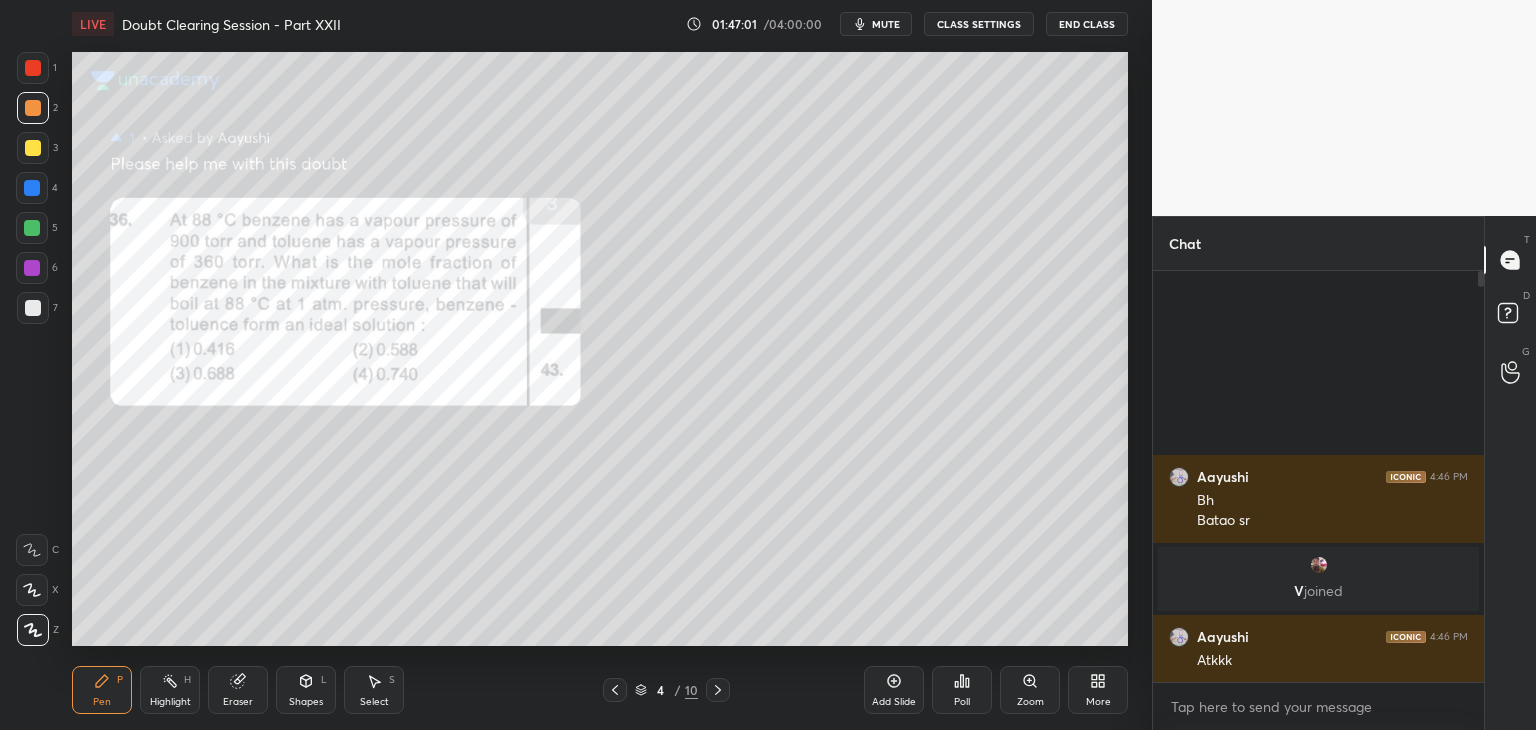 click at bounding box center [1318, 565] 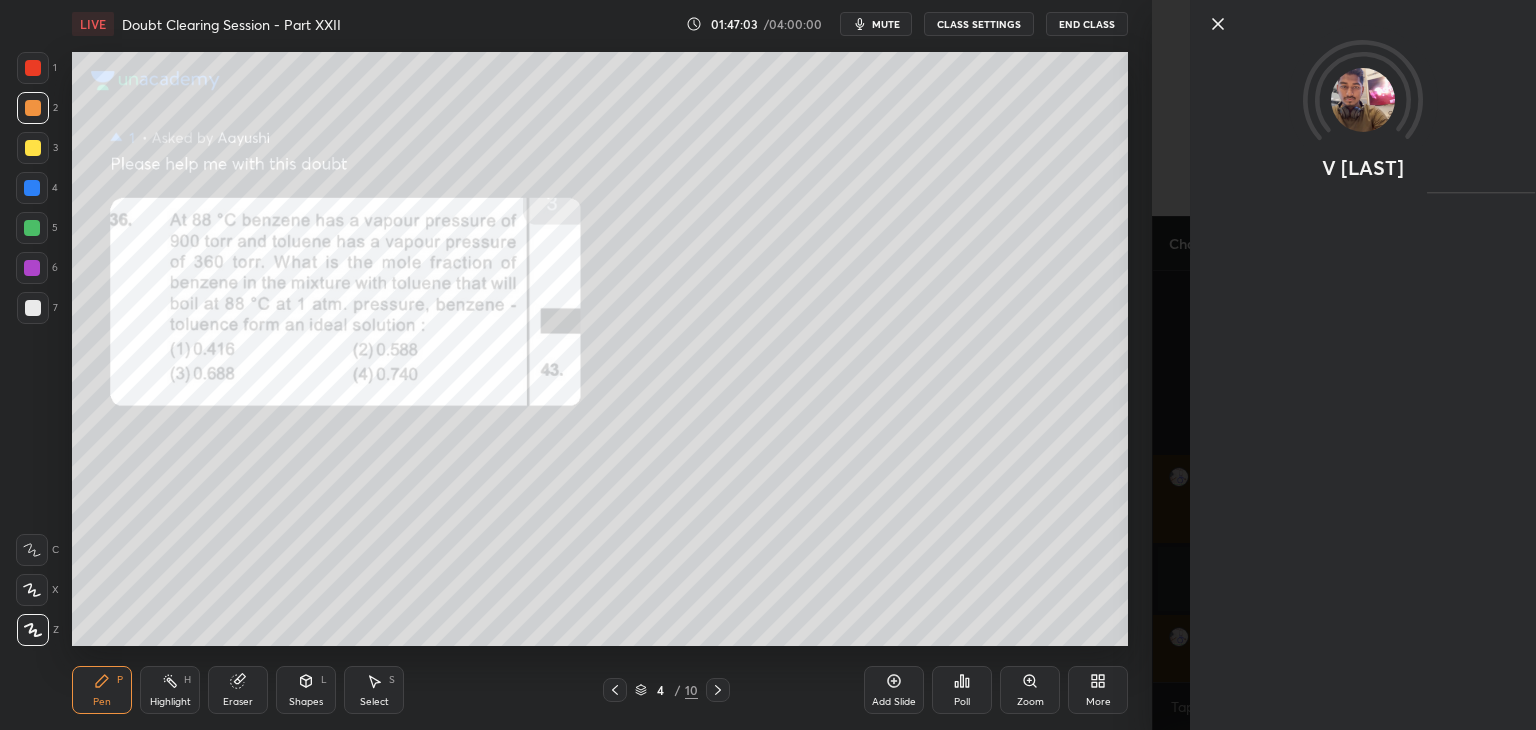 click on "V Manoj" at bounding box center [1344, 365] 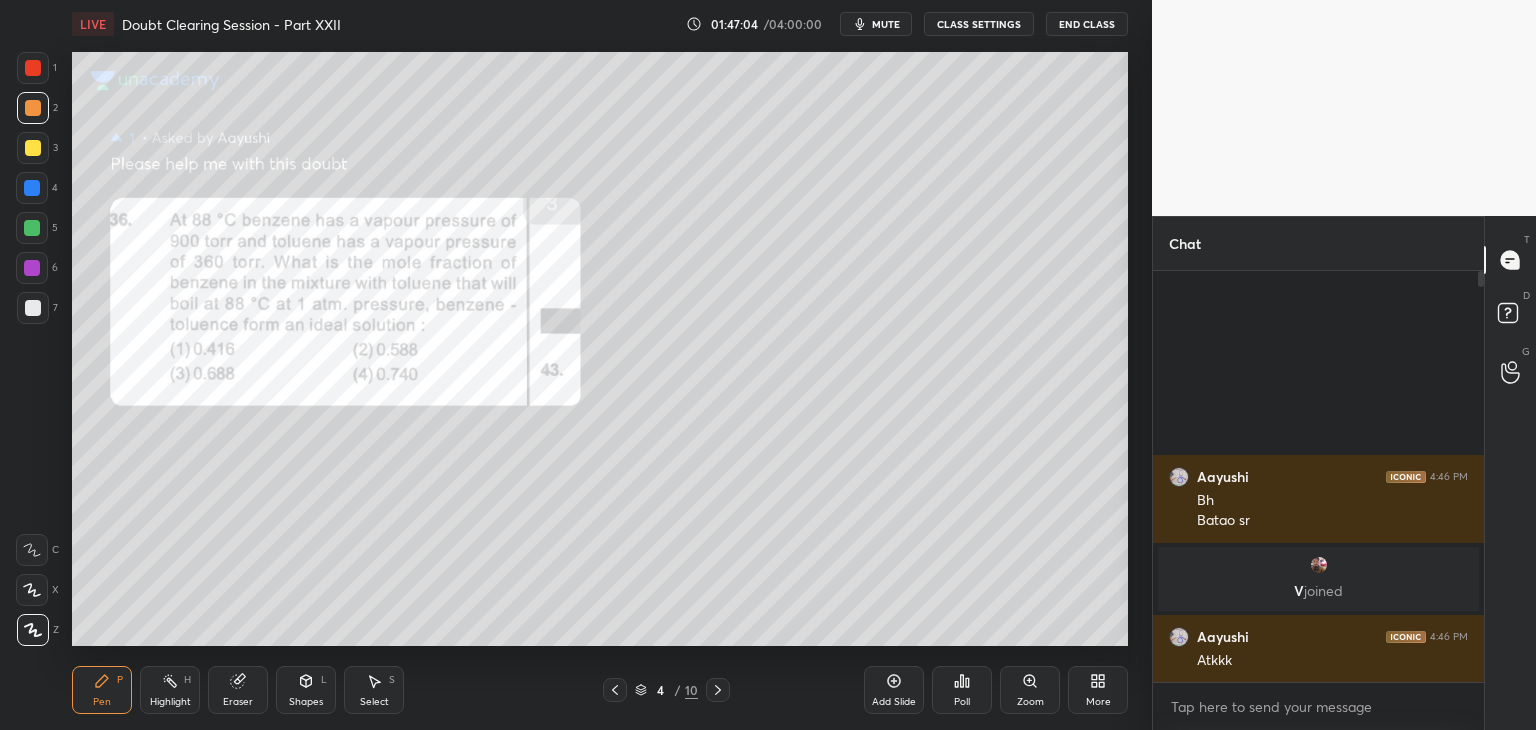 click at bounding box center [33, 148] 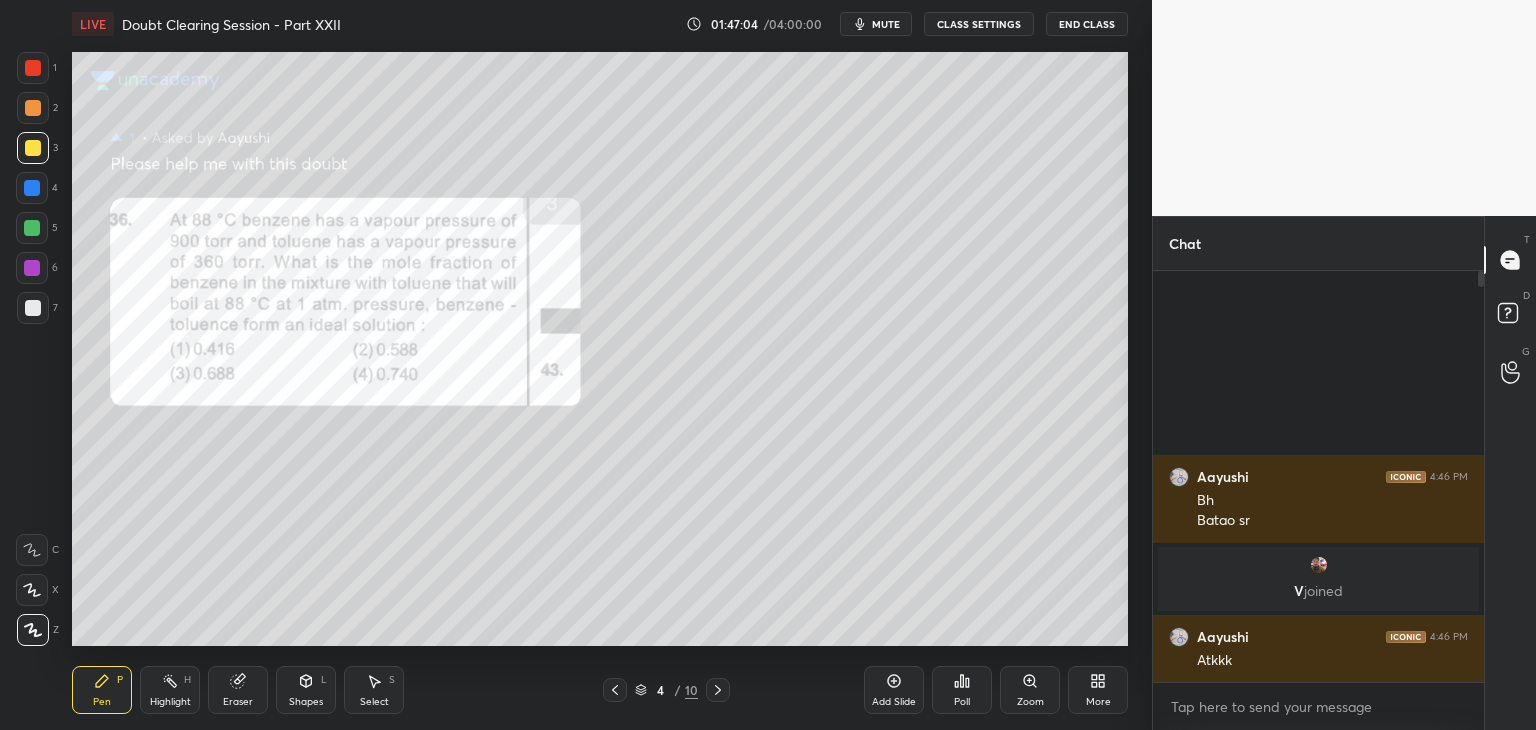 click at bounding box center (33, 108) 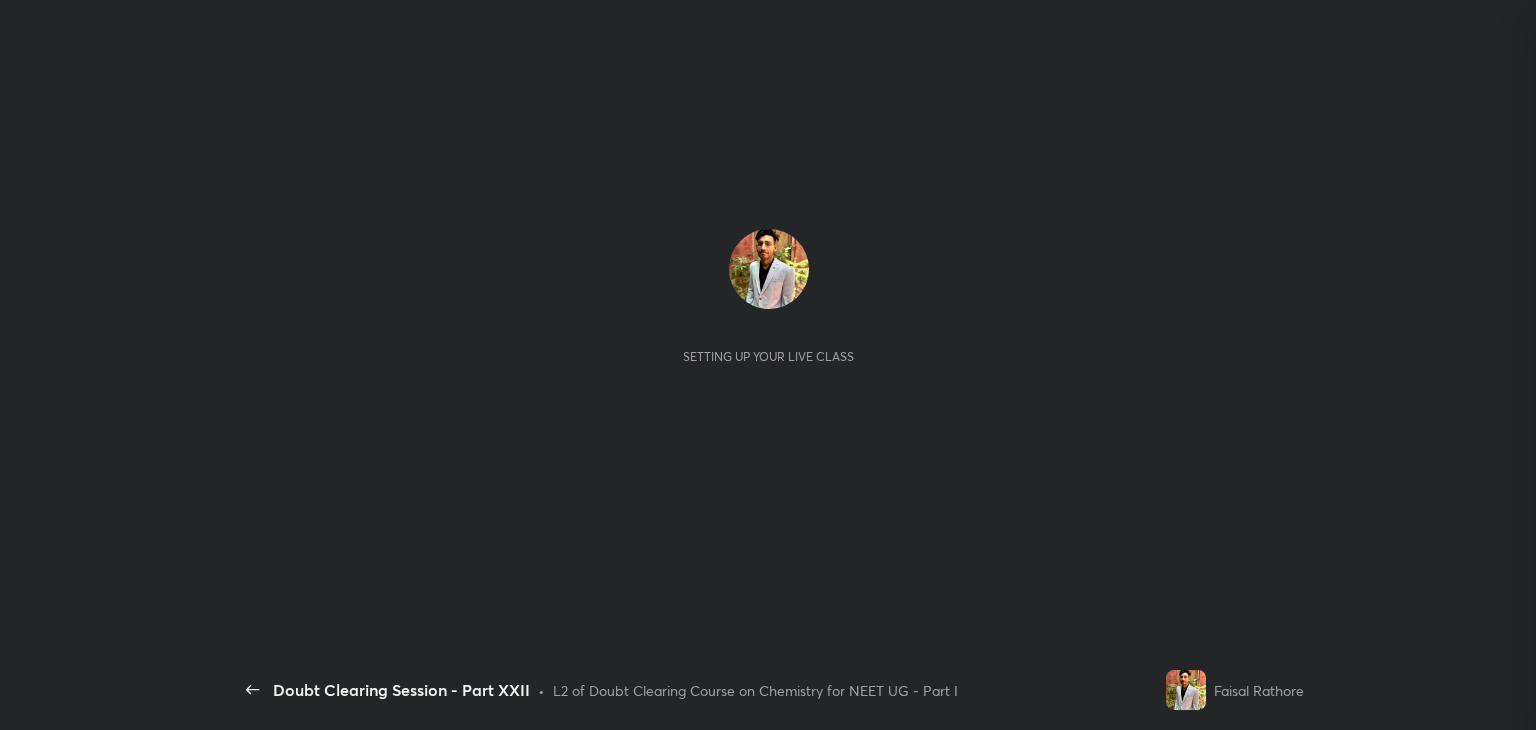scroll, scrollTop: 0, scrollLeft: 0, axis: both 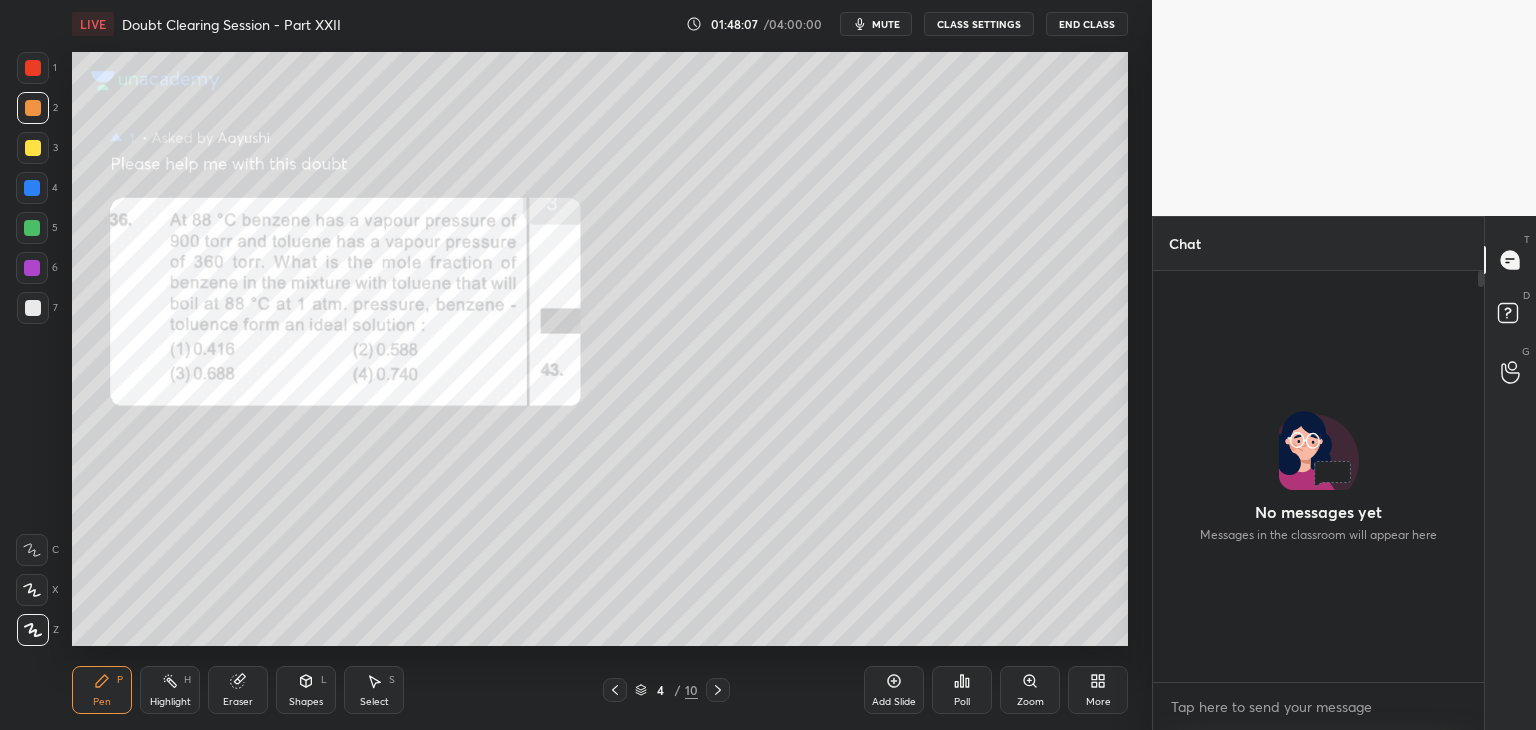 click at bounding box center [32, 188] 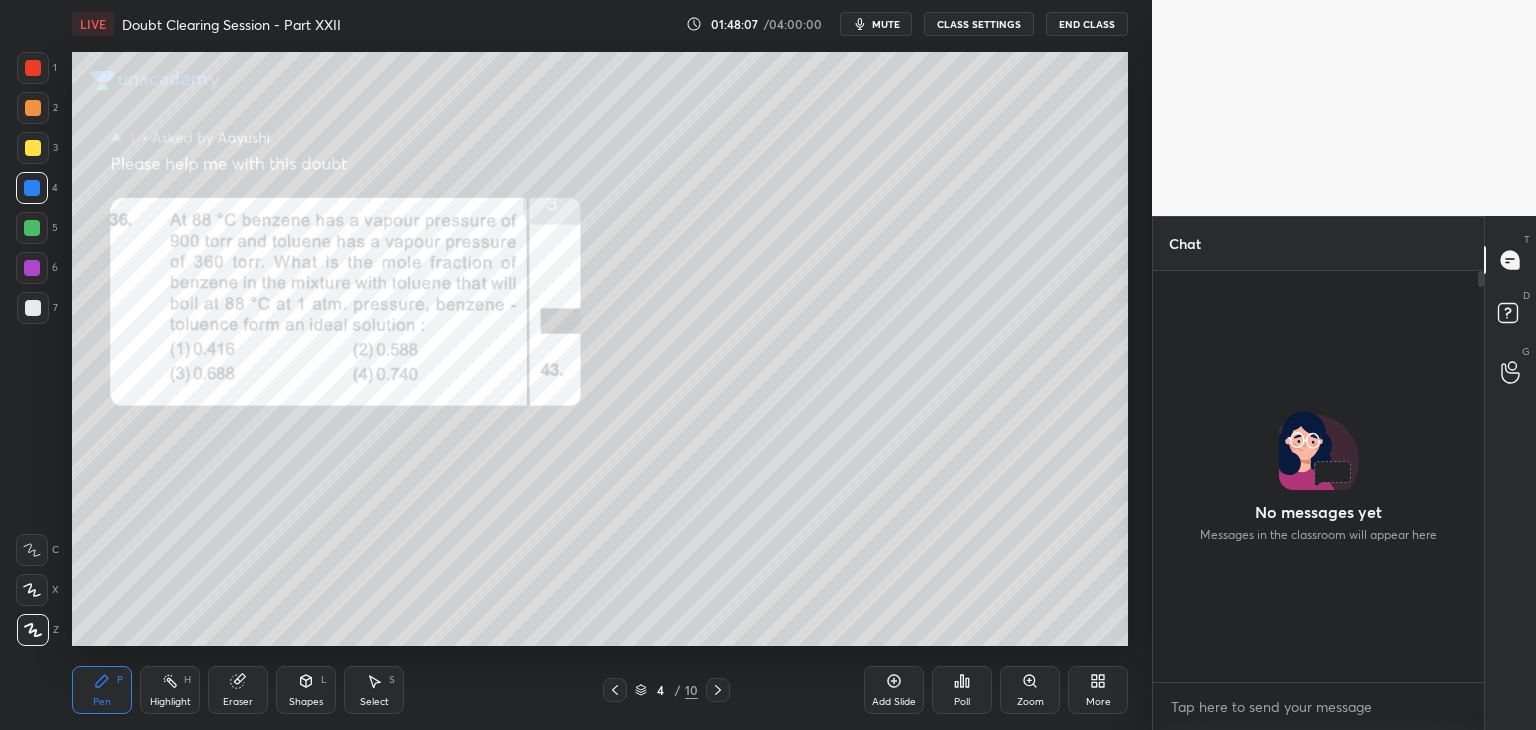 click at bounding box center (32, 228) 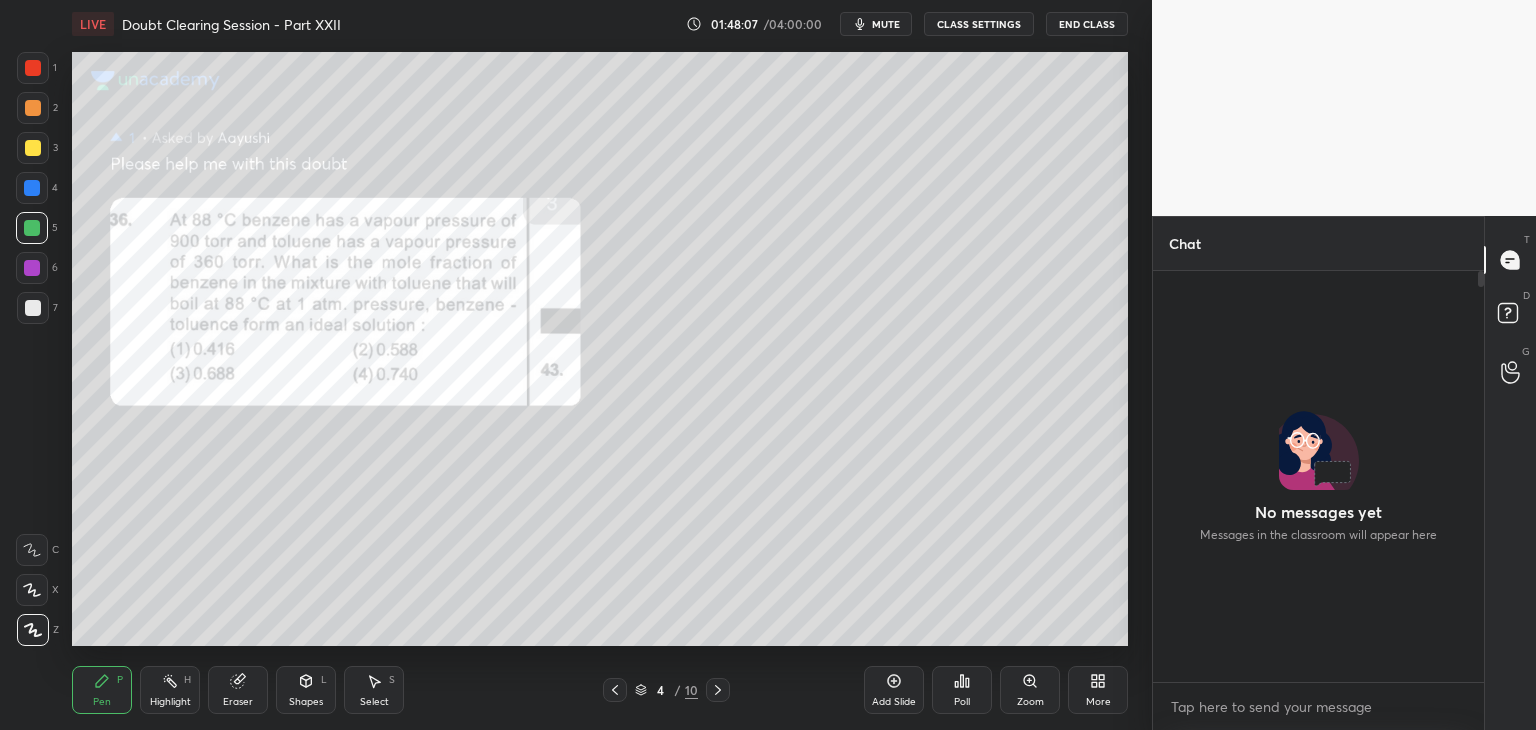 click on "5" at bounding box center (37, 232) 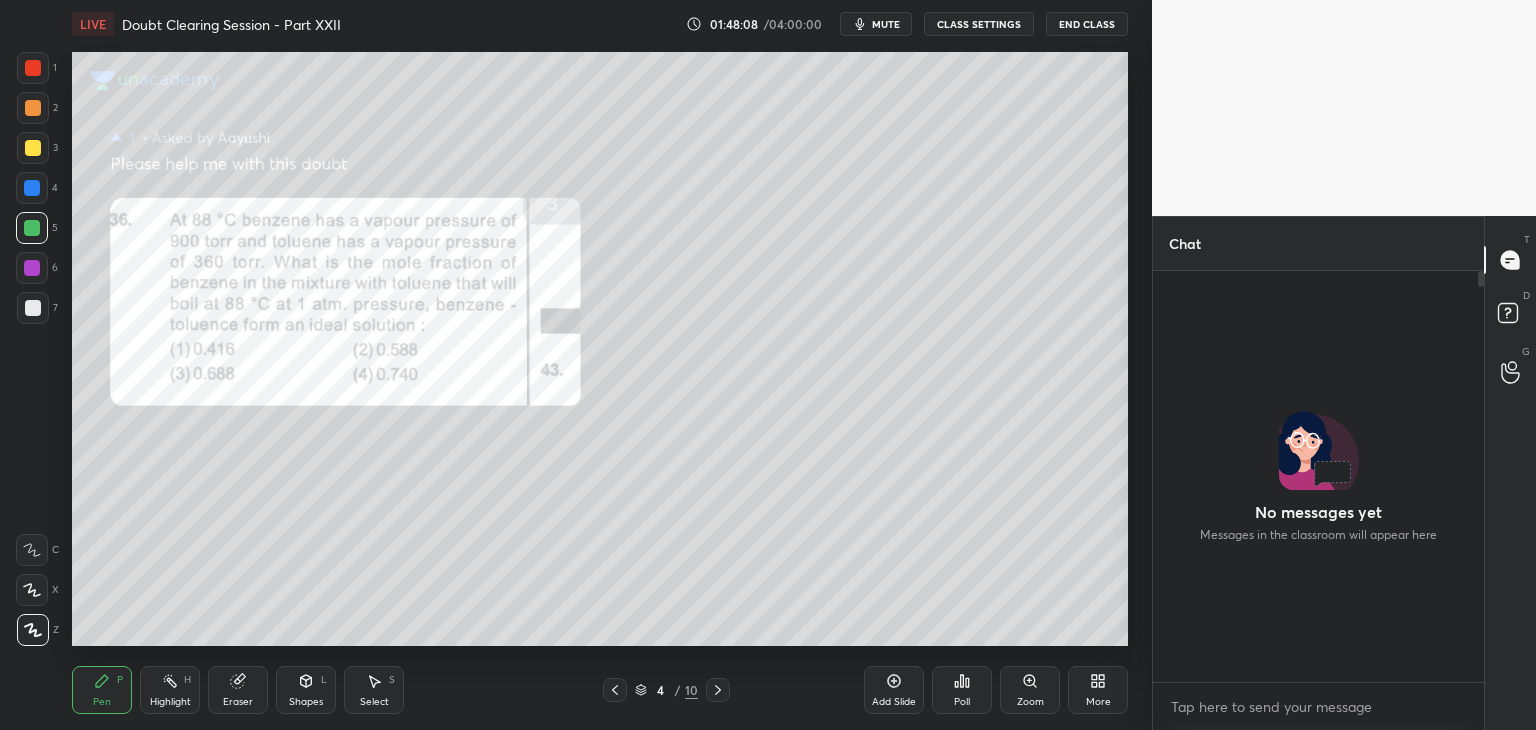 click on "Highlight" at bounding box center [170, 702] 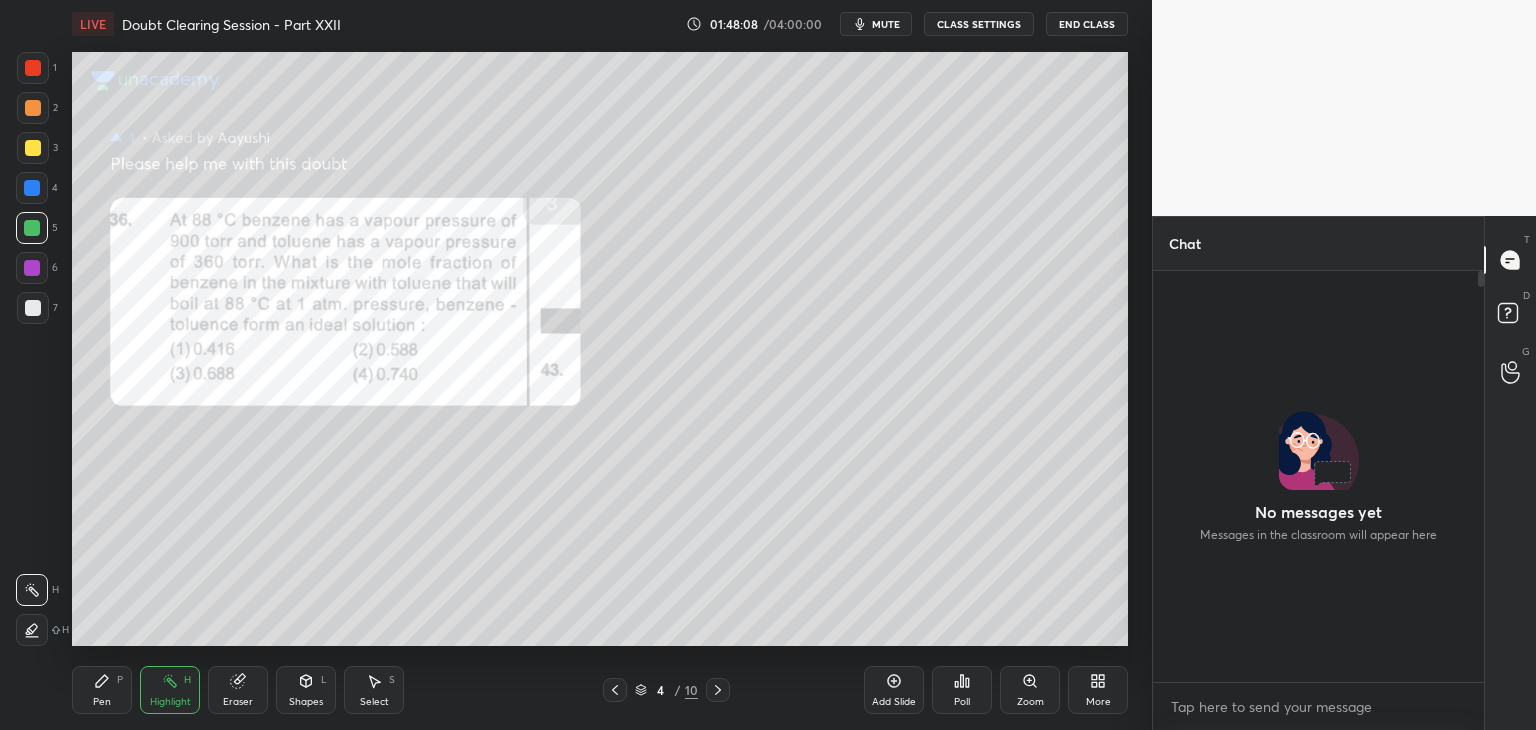 click on "Pen P" at bounding box center (102, 690) 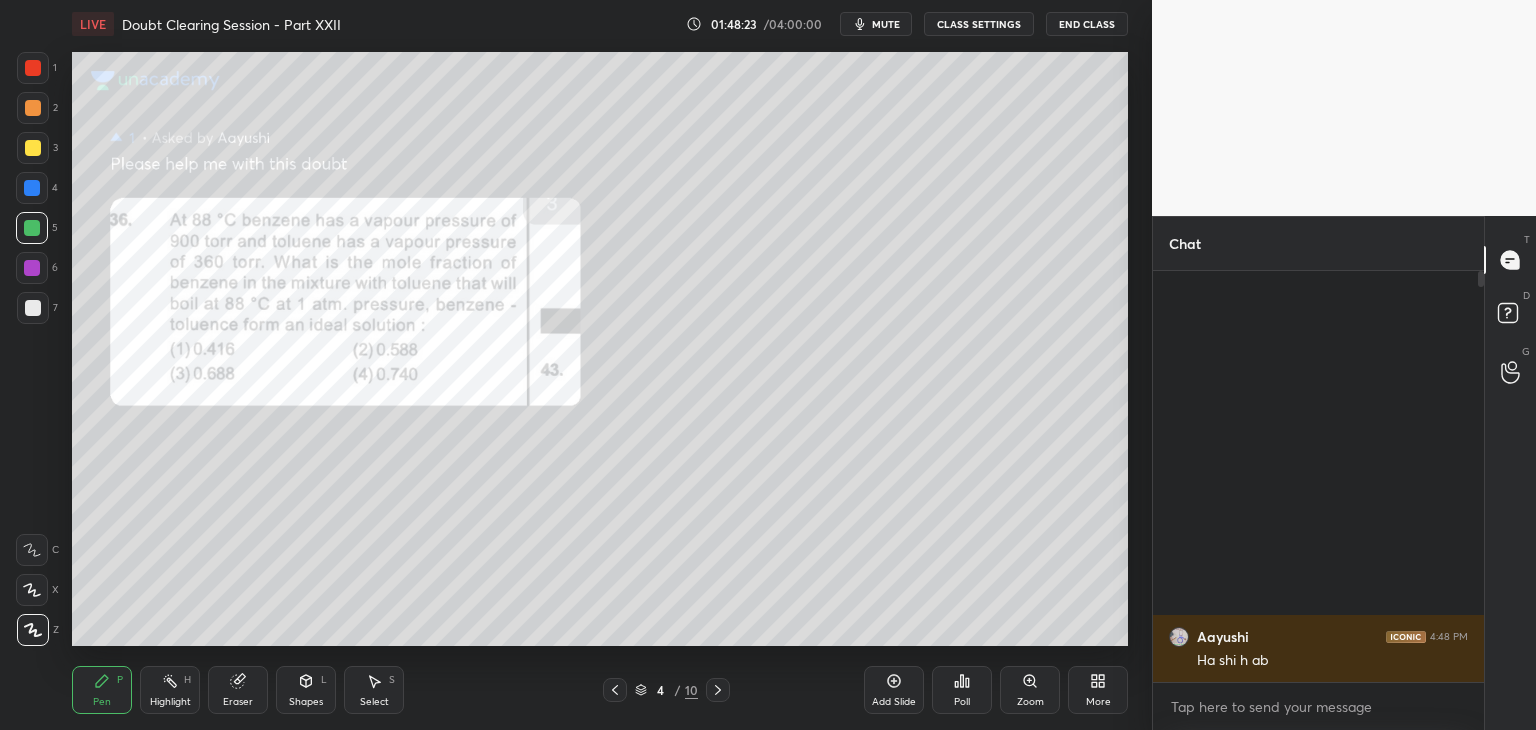 click at bounding box center [33, 108] 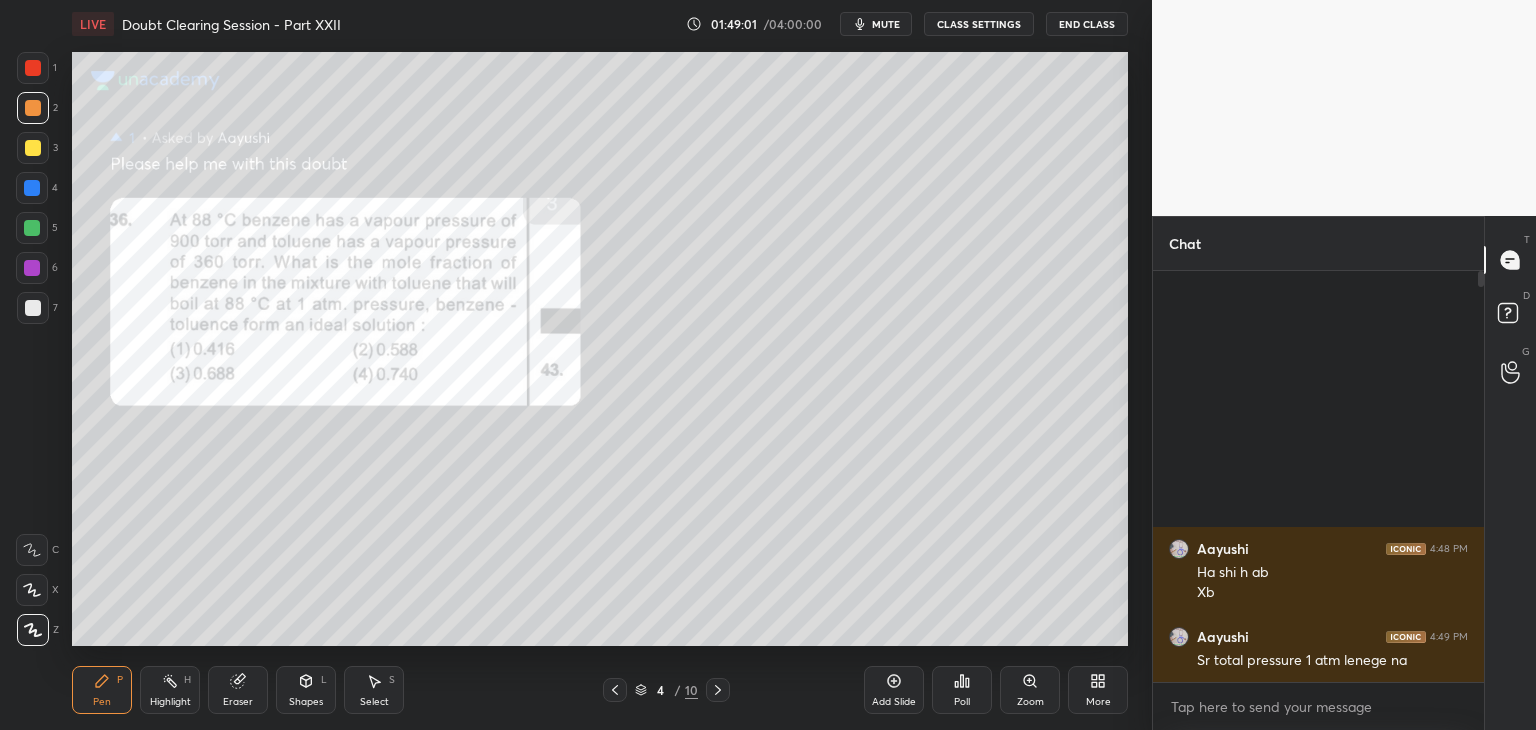 click at bounding box center (32, 228) 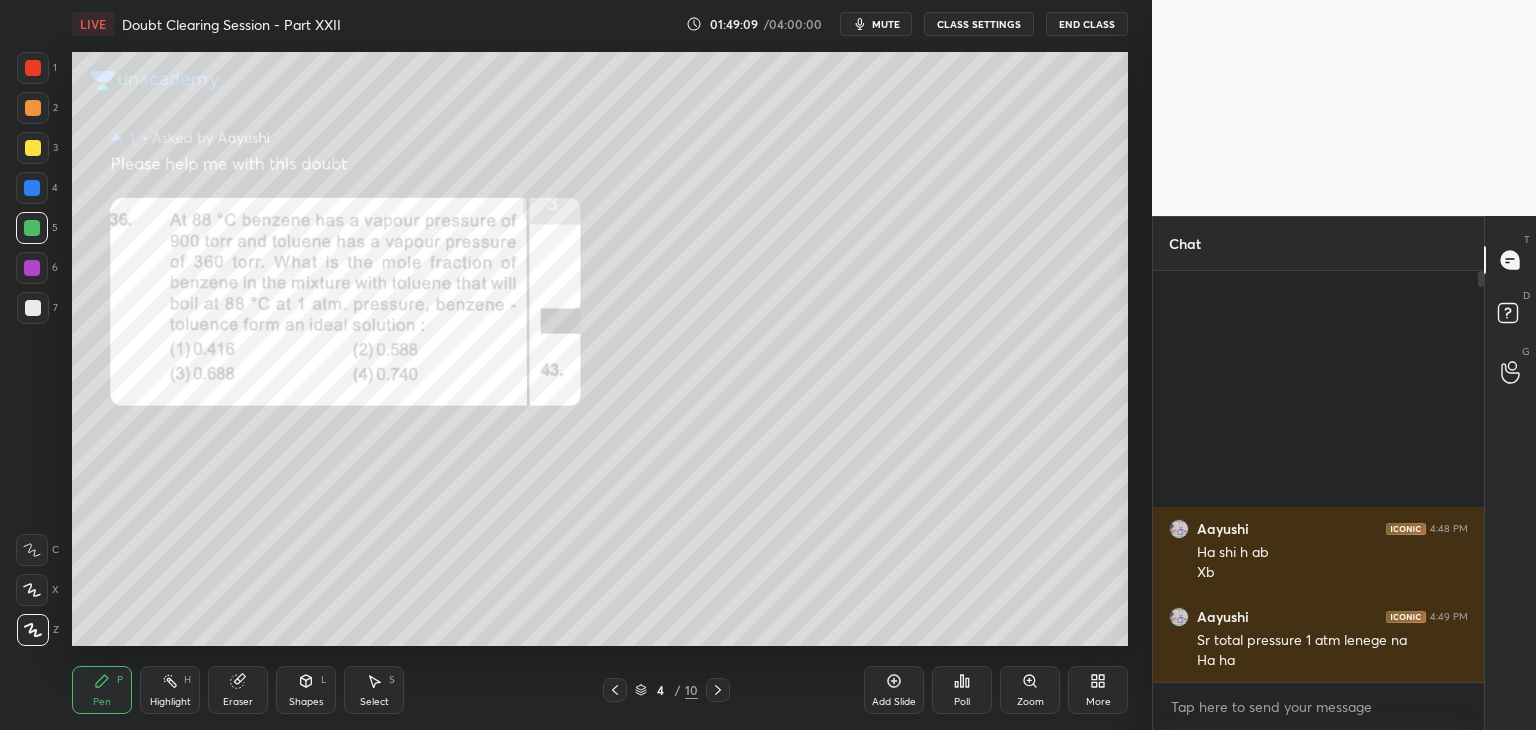 click at bounding box center (33, 108) 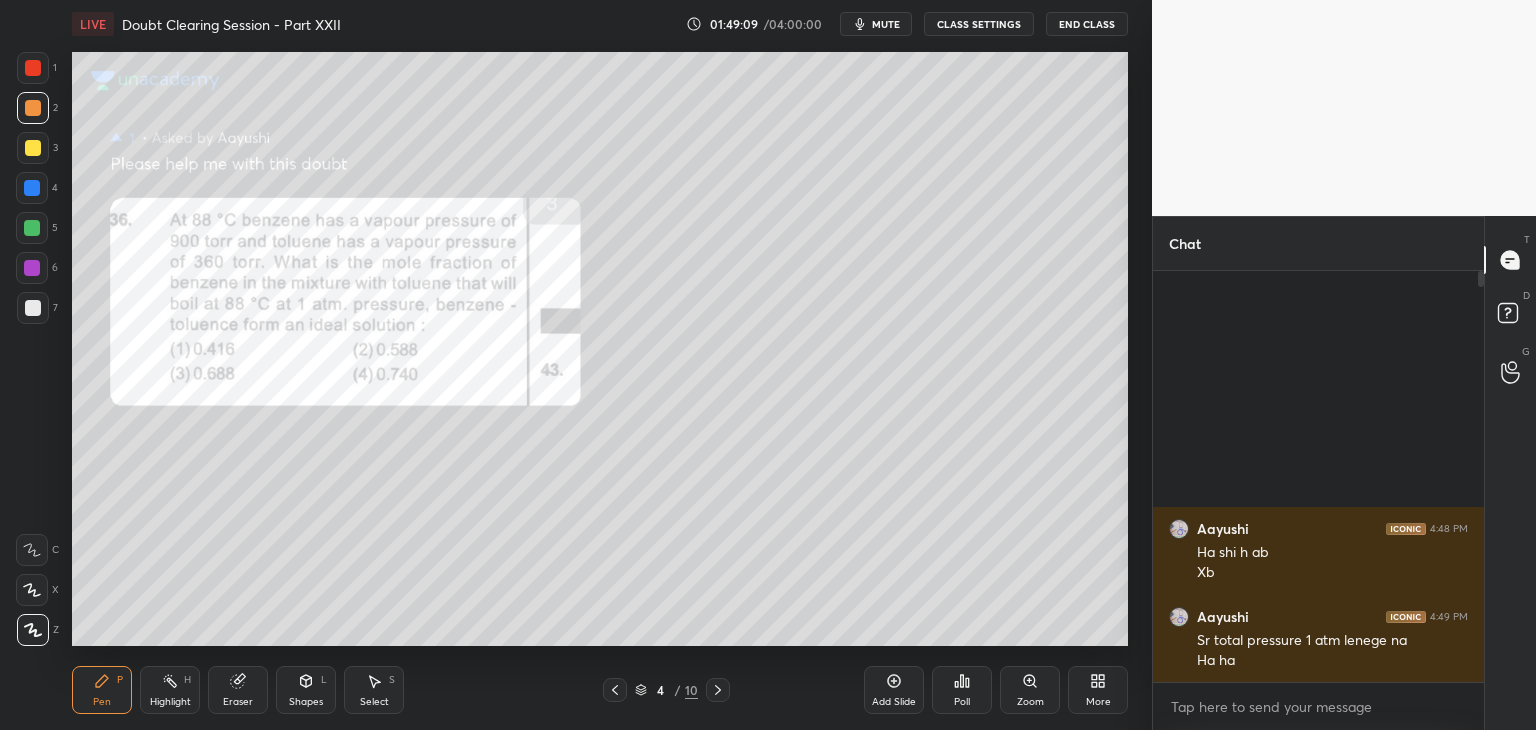 click at bounding box center [33, 68] 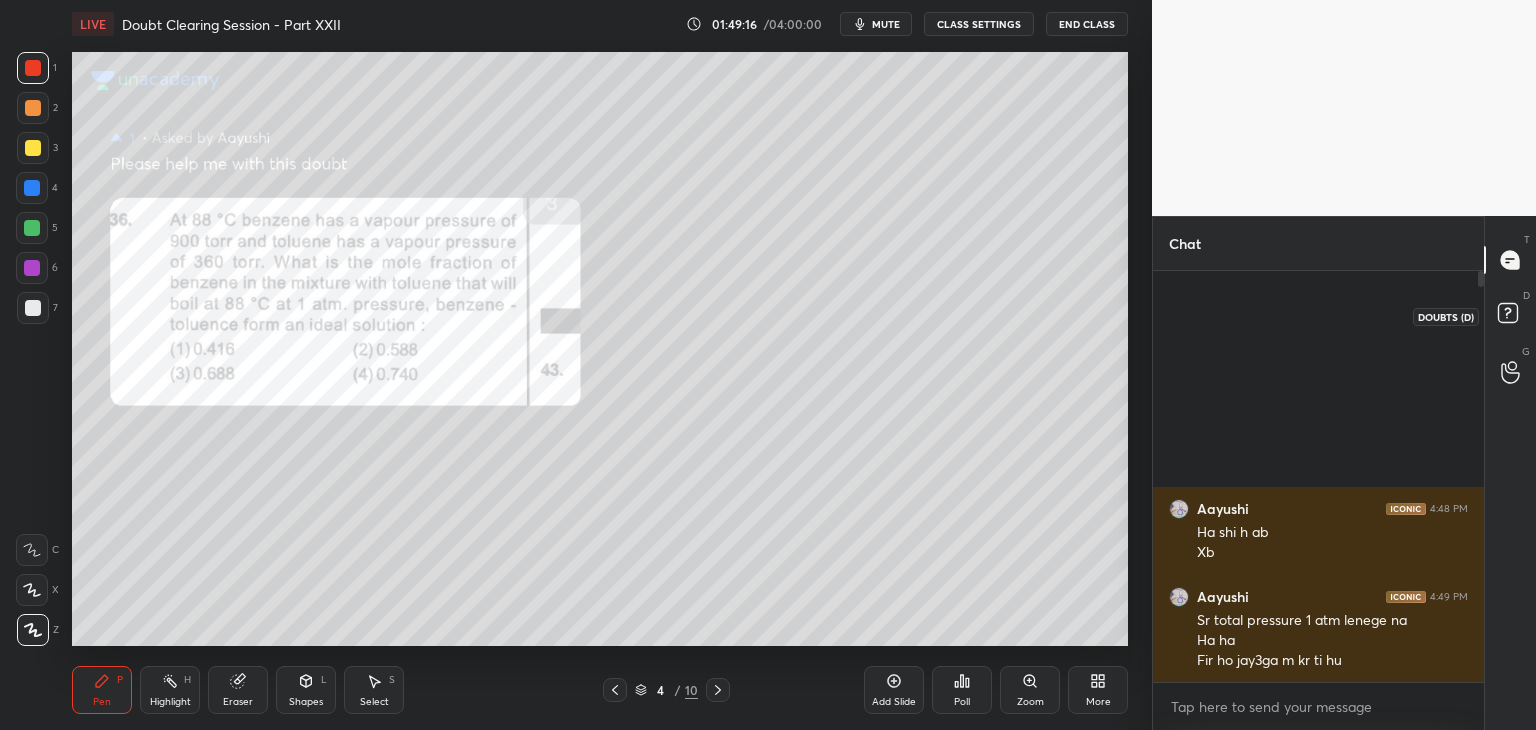 click on "D Doubts (D)" at bounding box center (1510, 316) 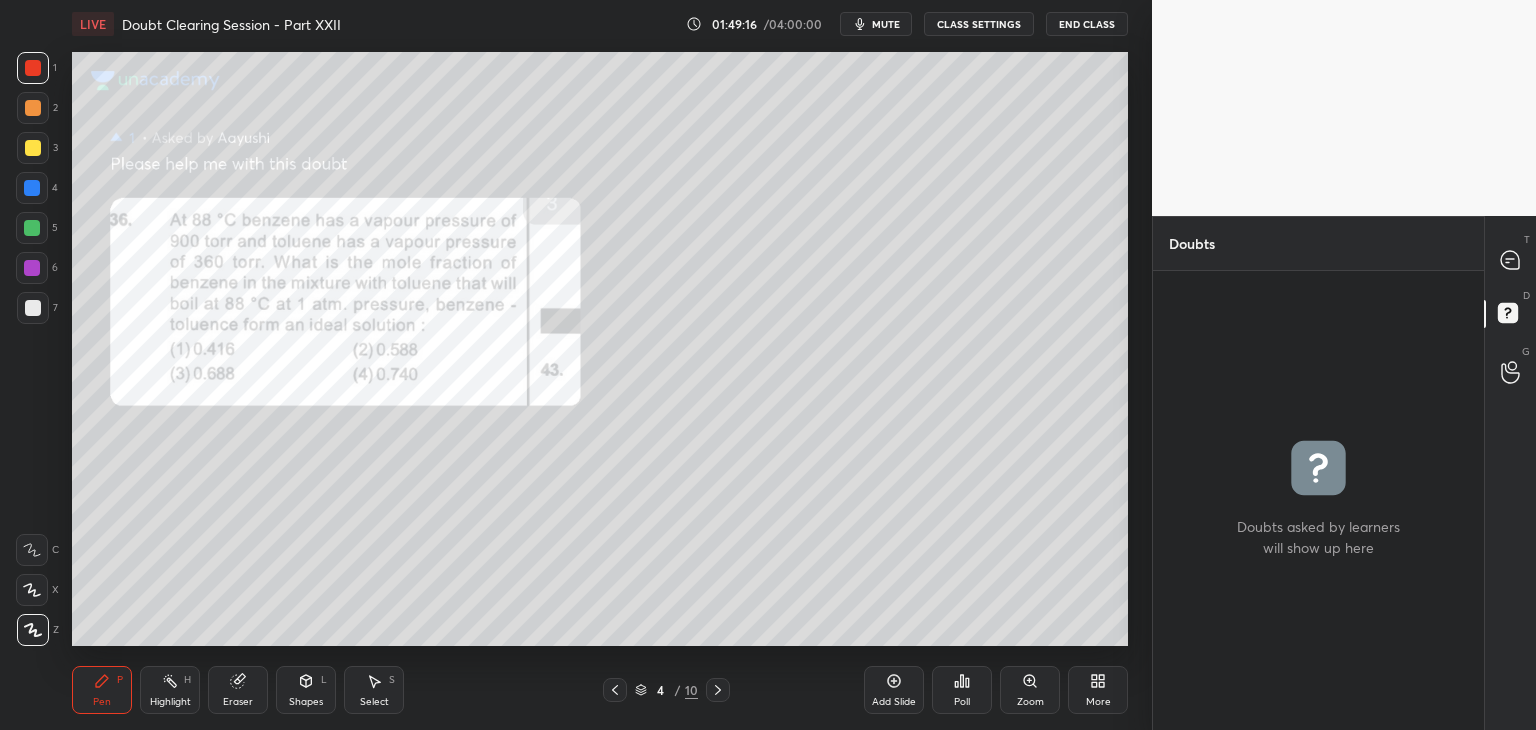 click at bounding box center [1318, 501] 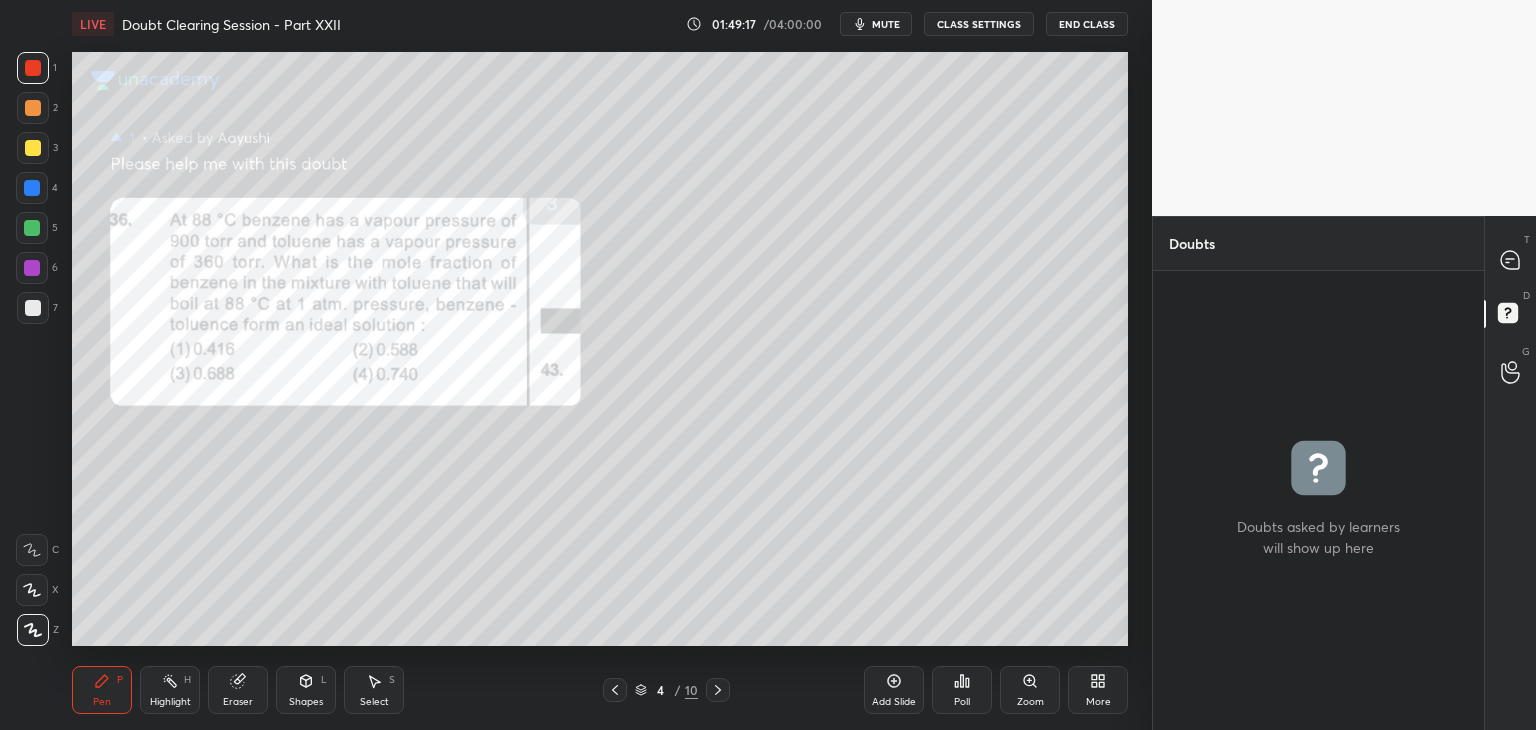 click on "T Messages (T)" at bounding box center (1510, 260) 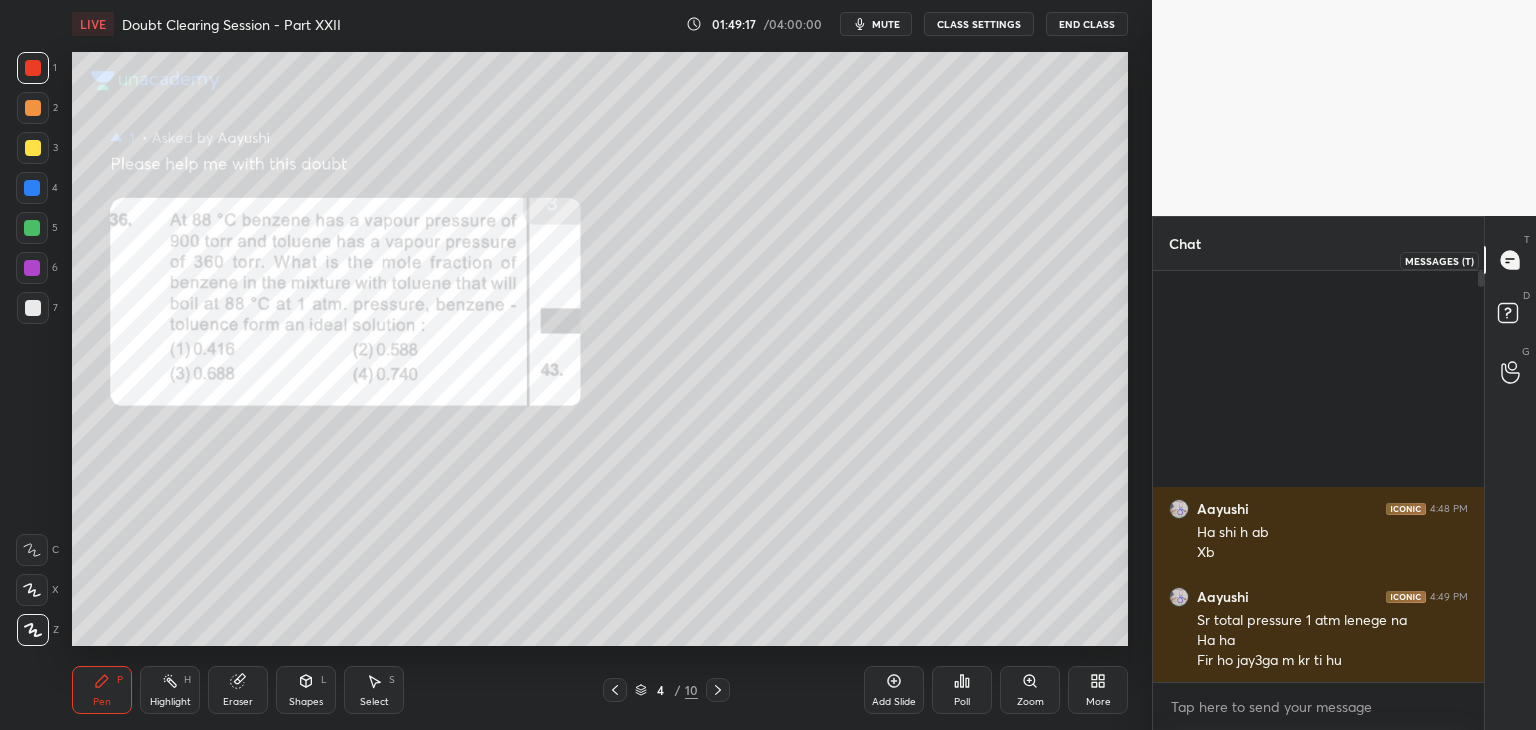 click at bounding box center (1511, 260) 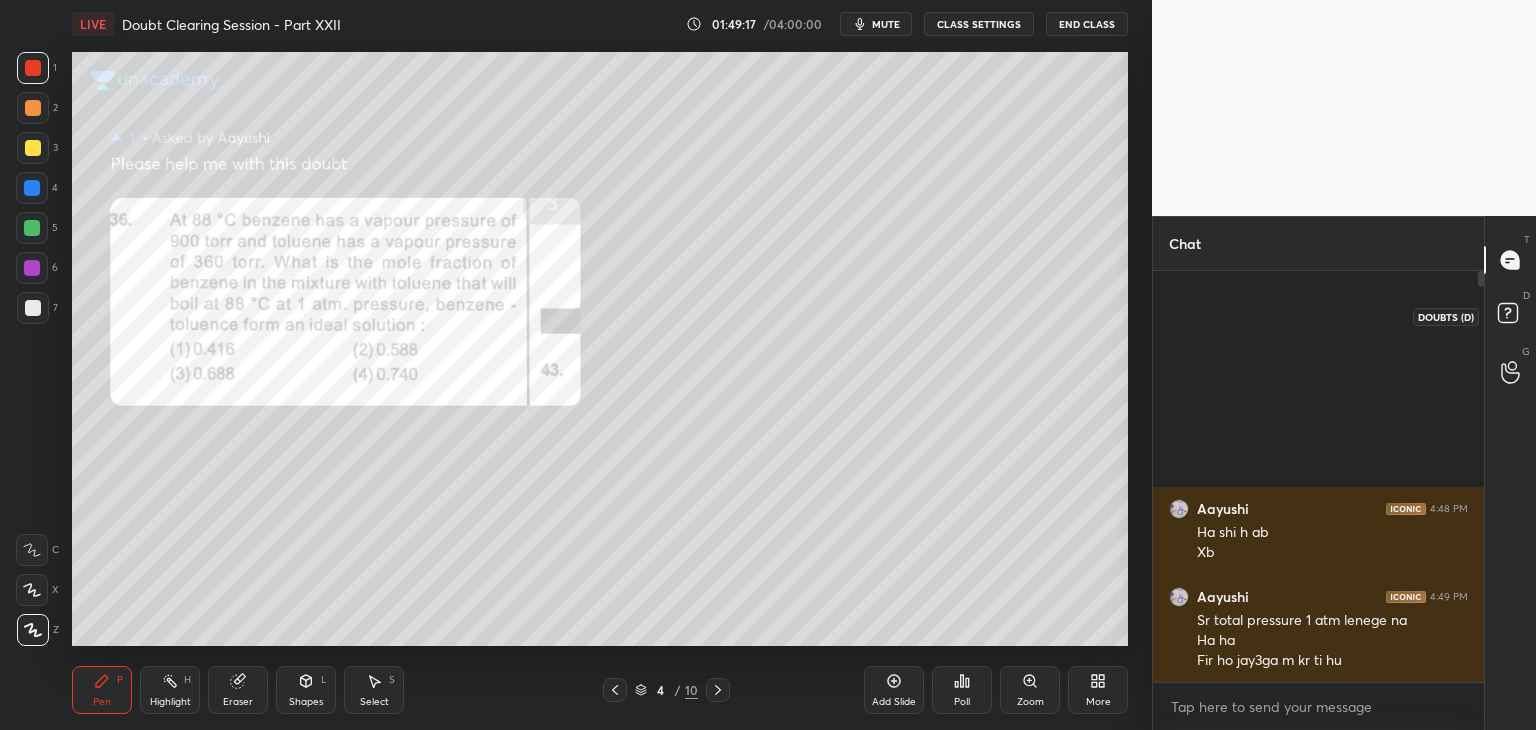 scroll, scrollTop: 6, scrollLeft: 6, axis: both 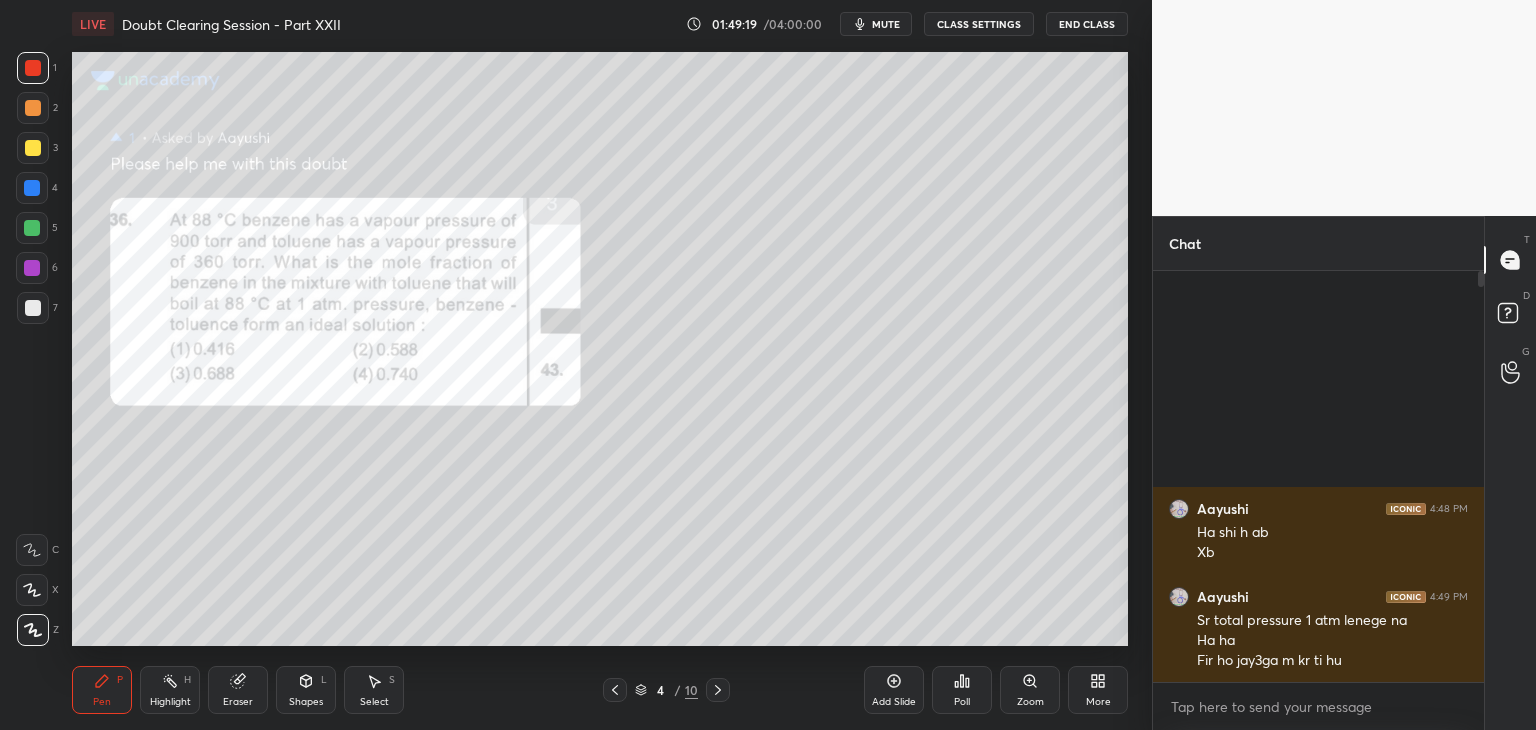 click 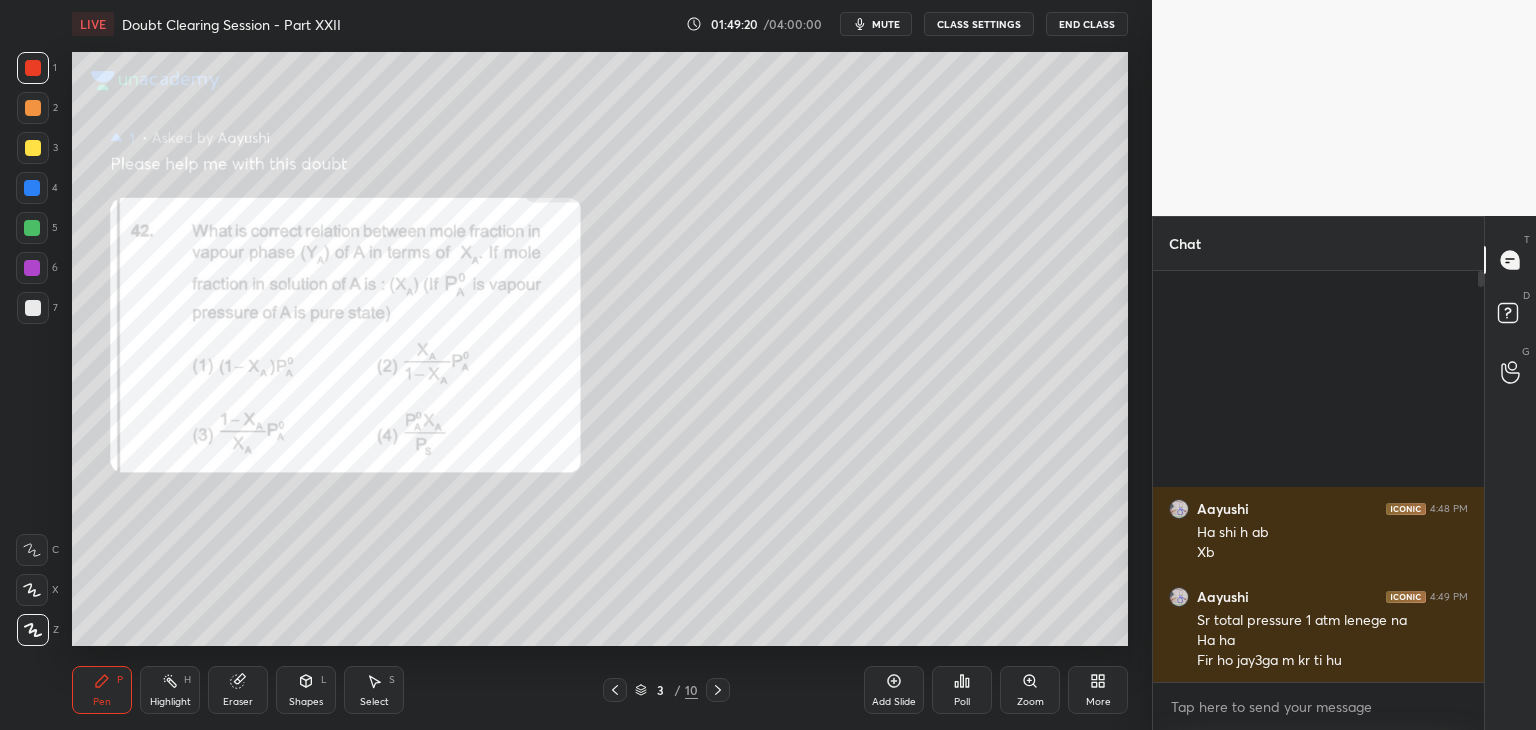 click 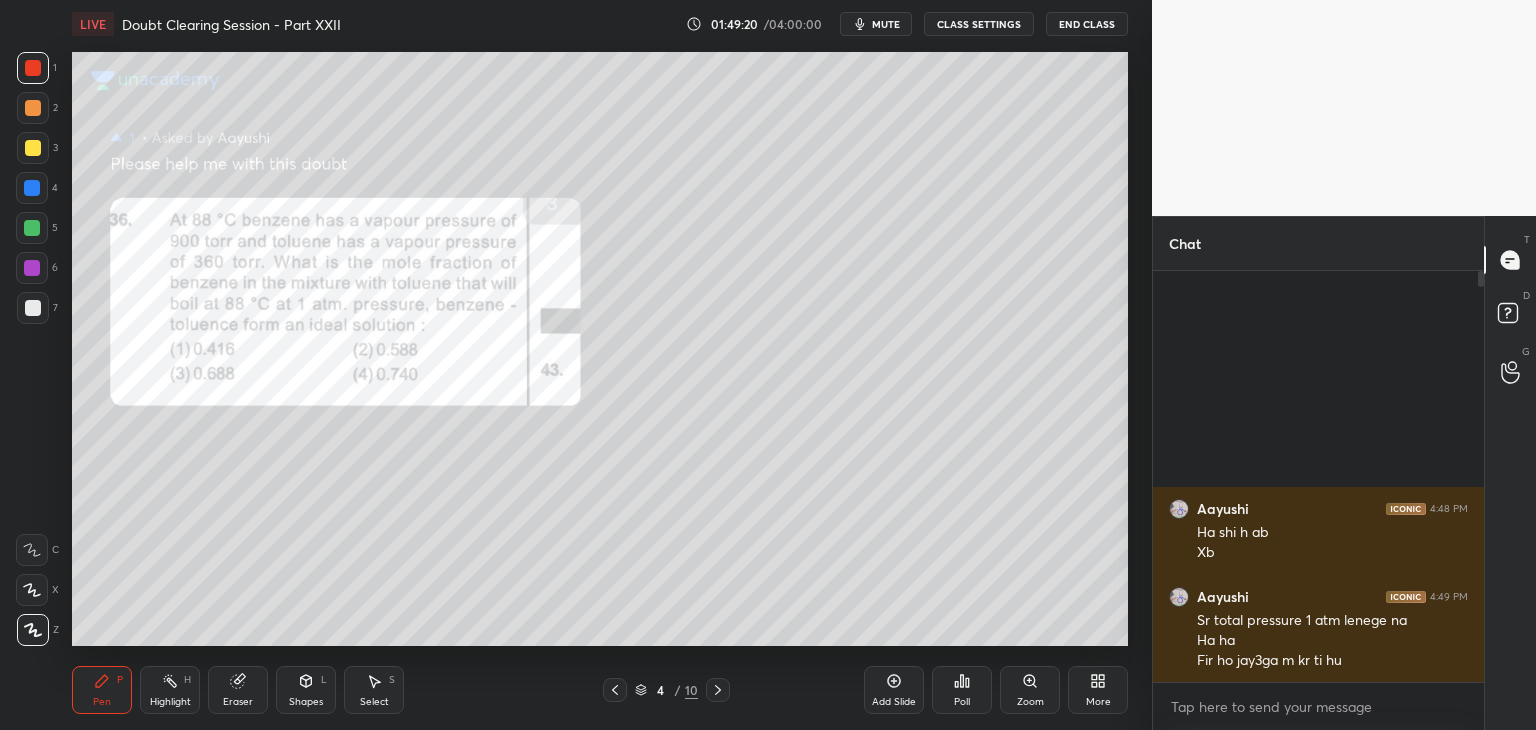 click 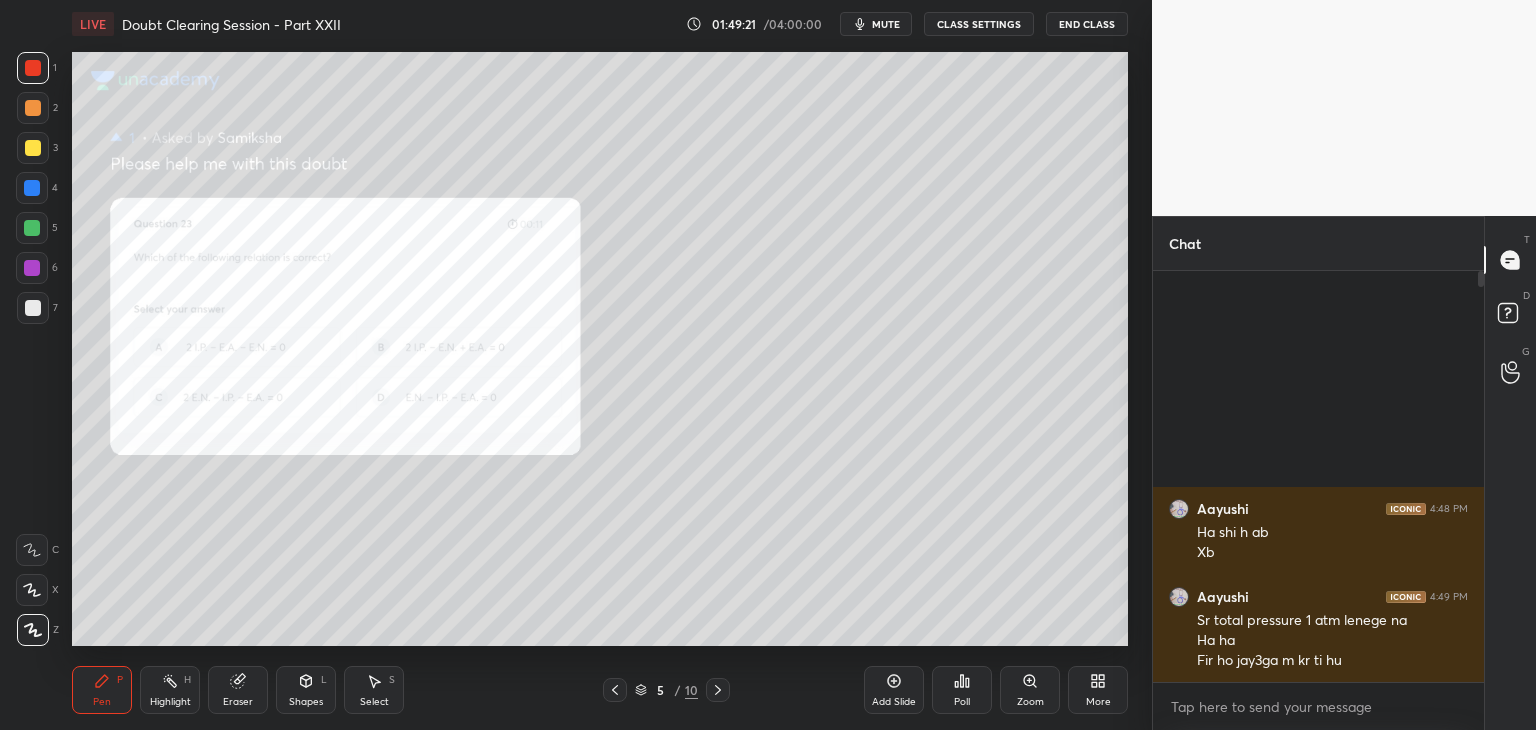 click on "5 / 10" at bounding box center (666, 690) 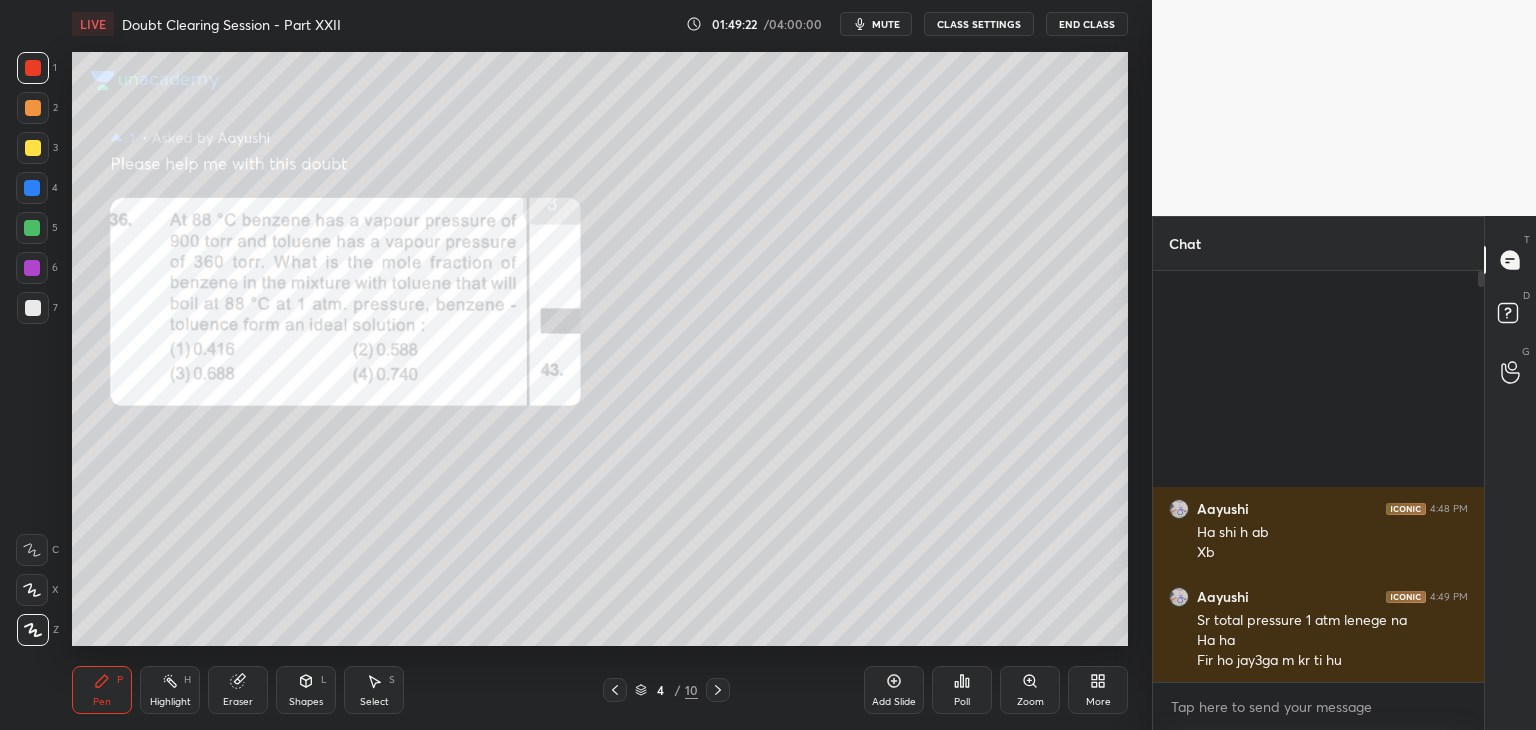 click at bounding box center (615, 690) 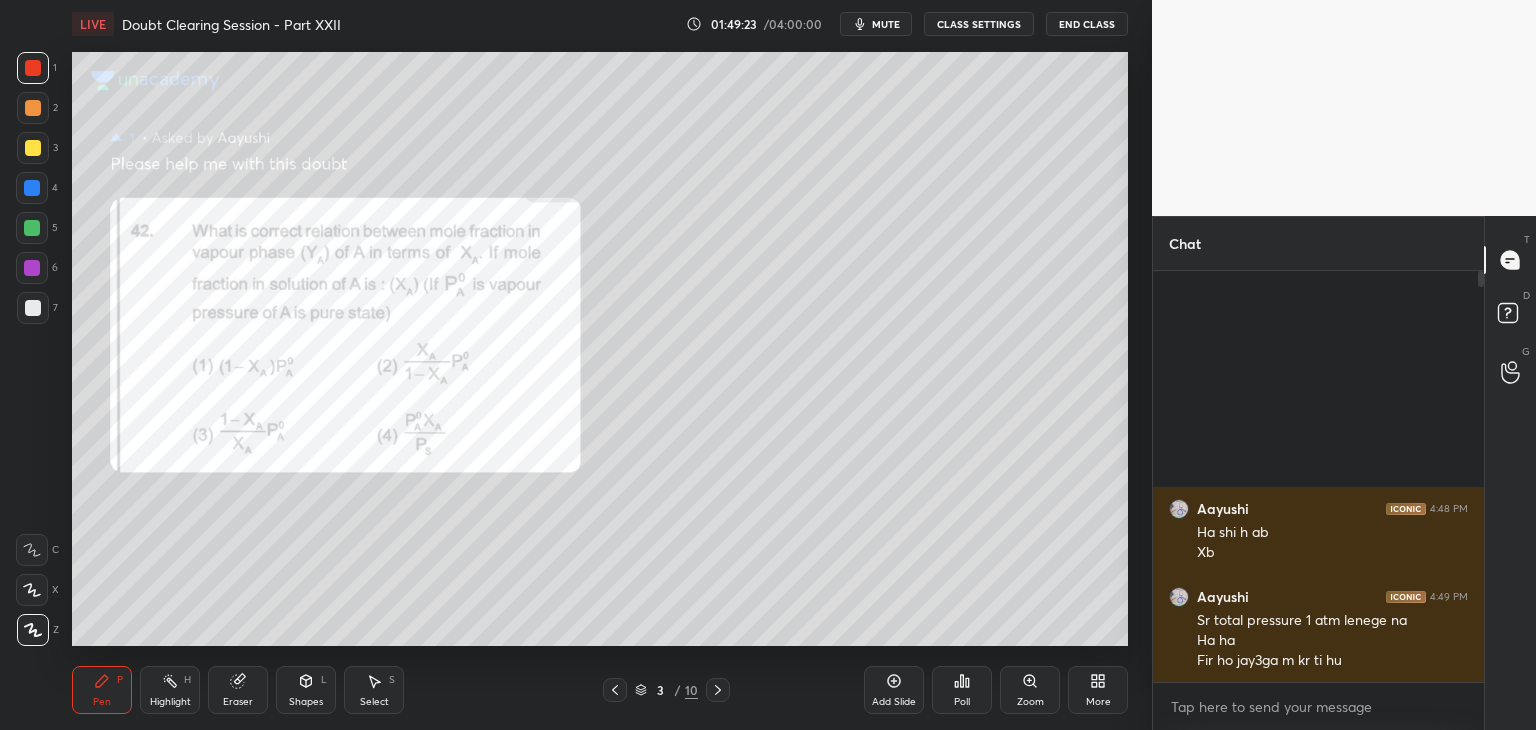 click on "3 / 10" at bounding box center [666, 690] 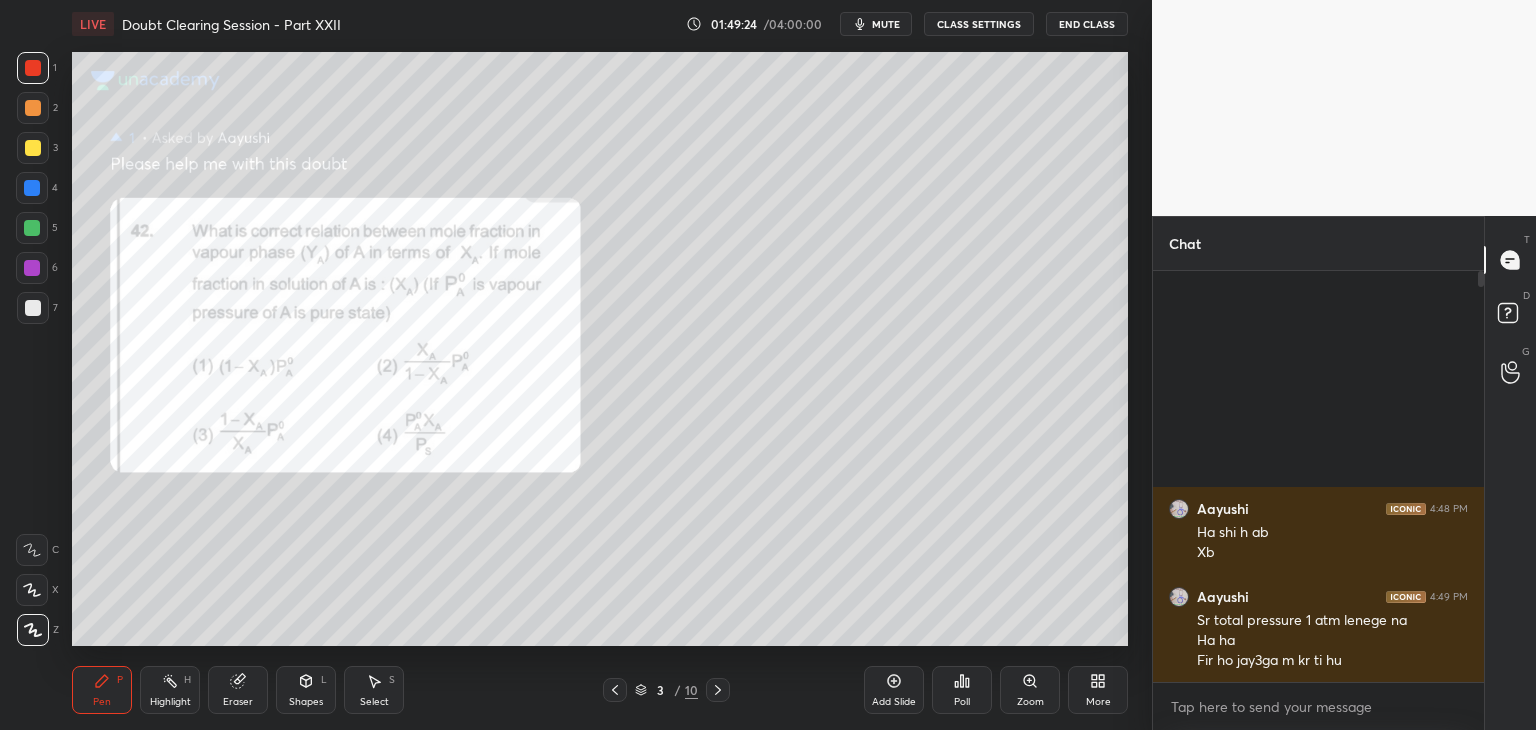 click 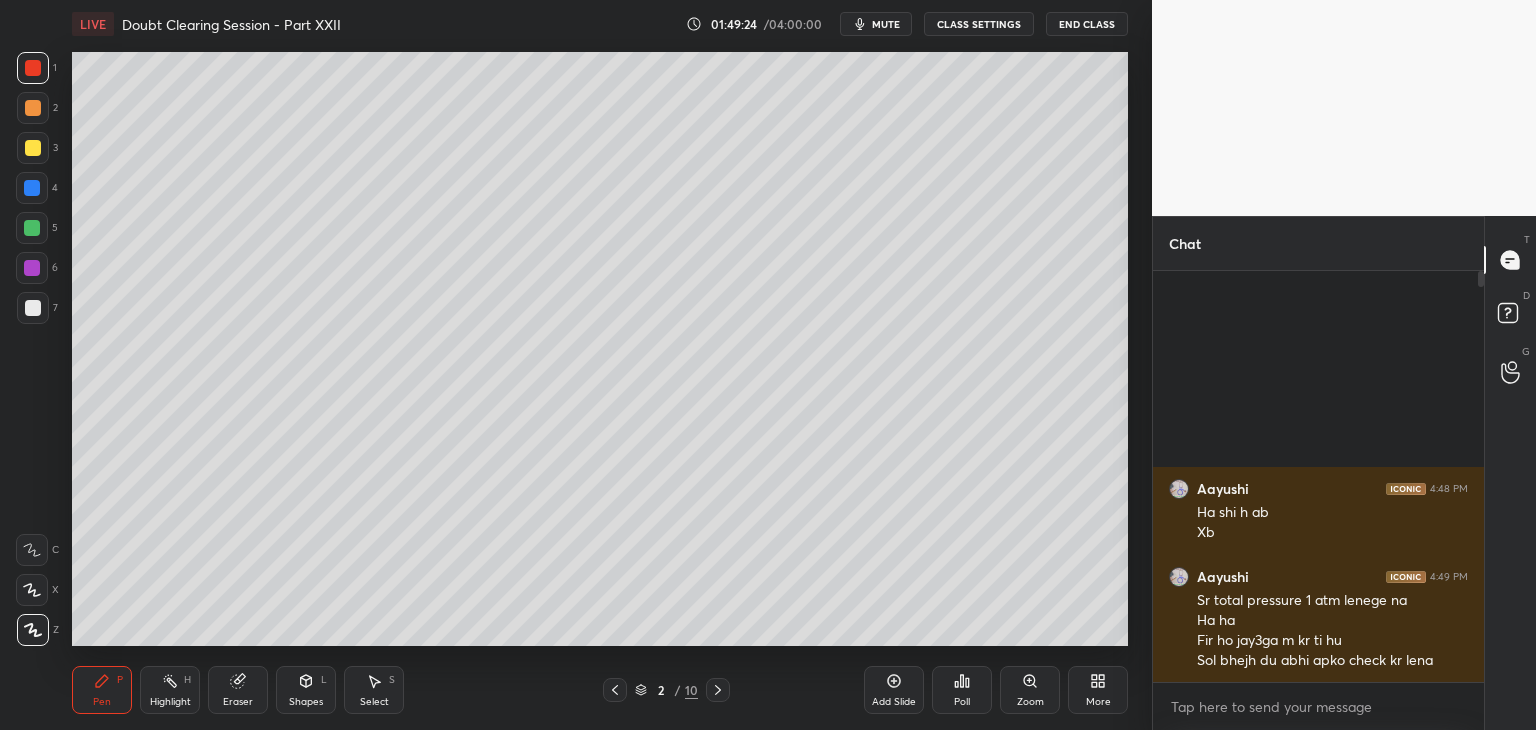 click 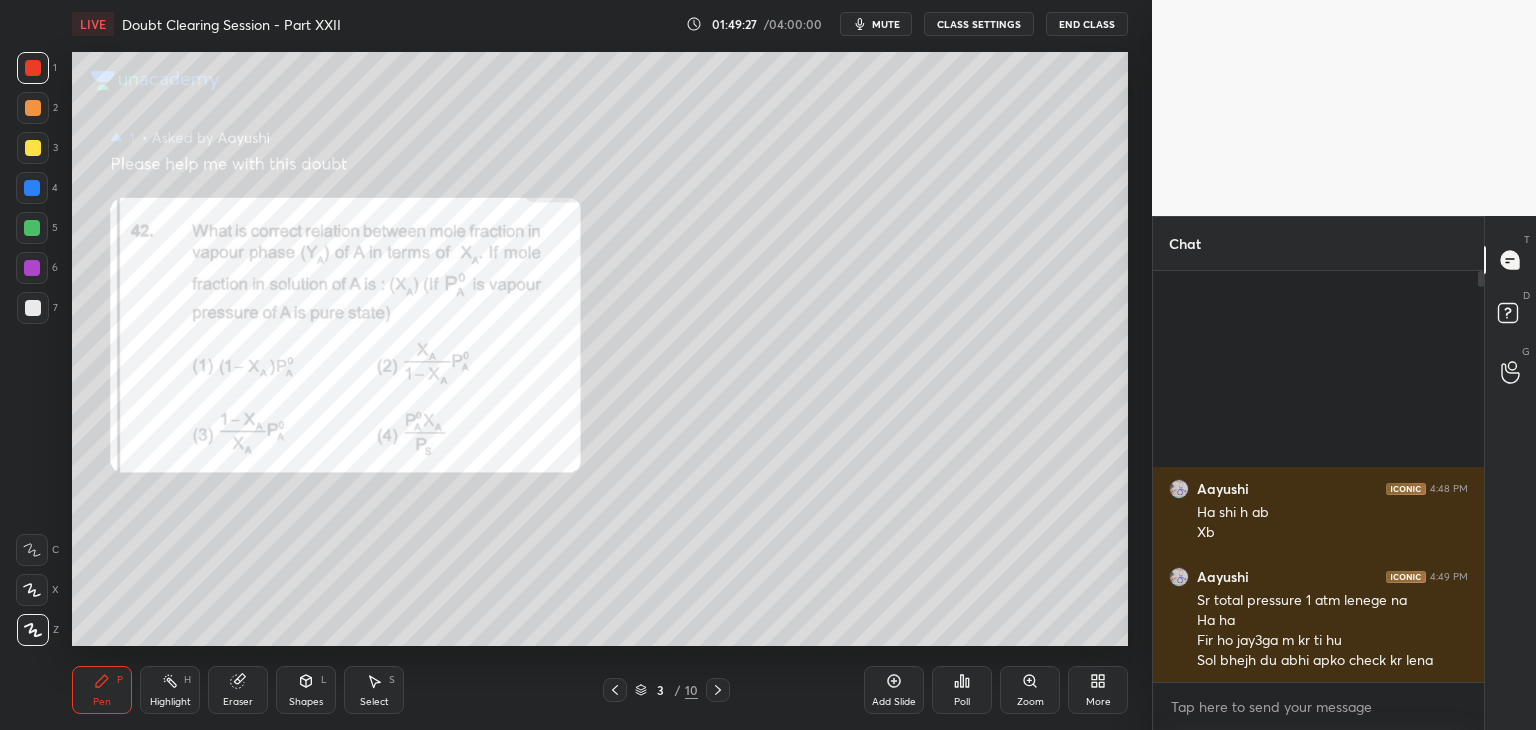 click on "5" at bounding box center [37, 228] 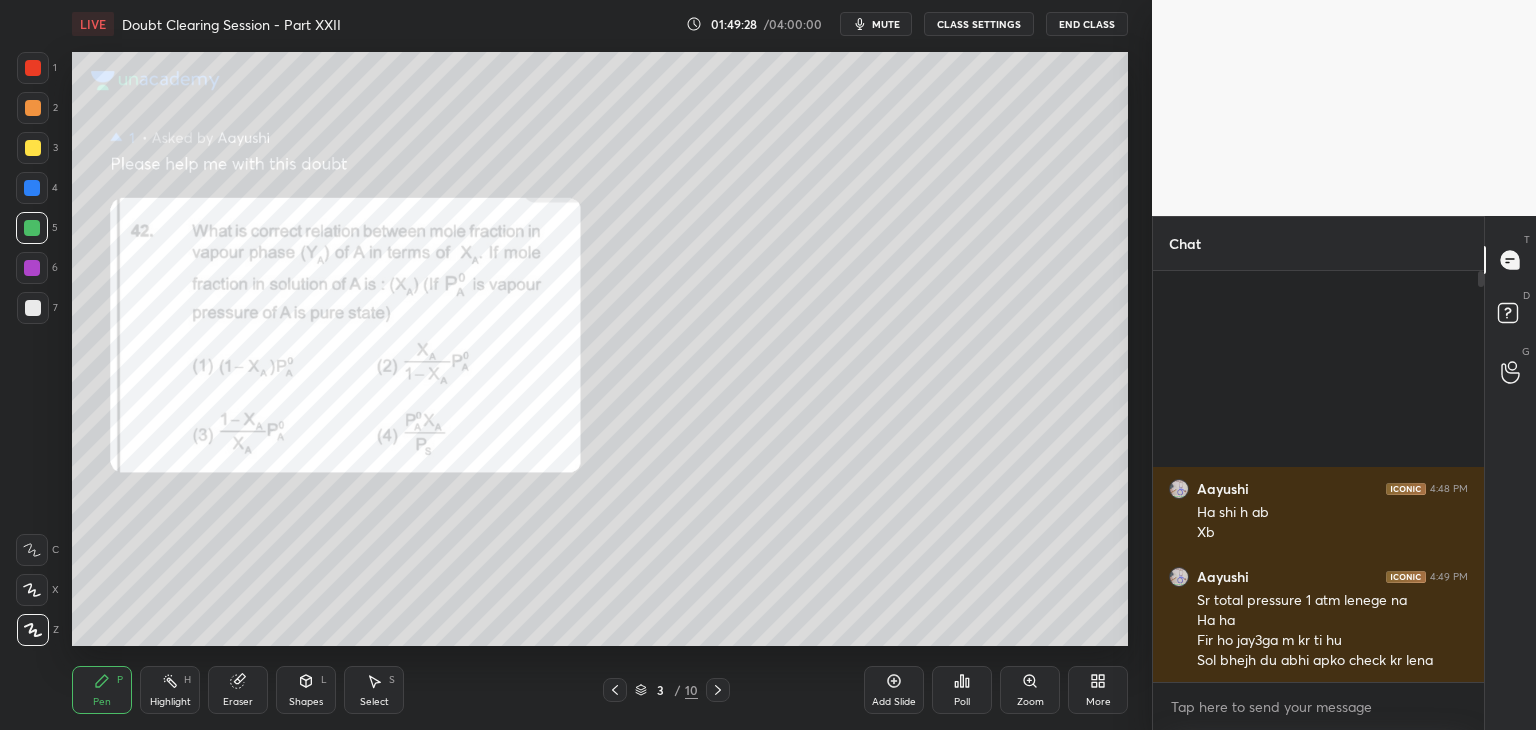 click 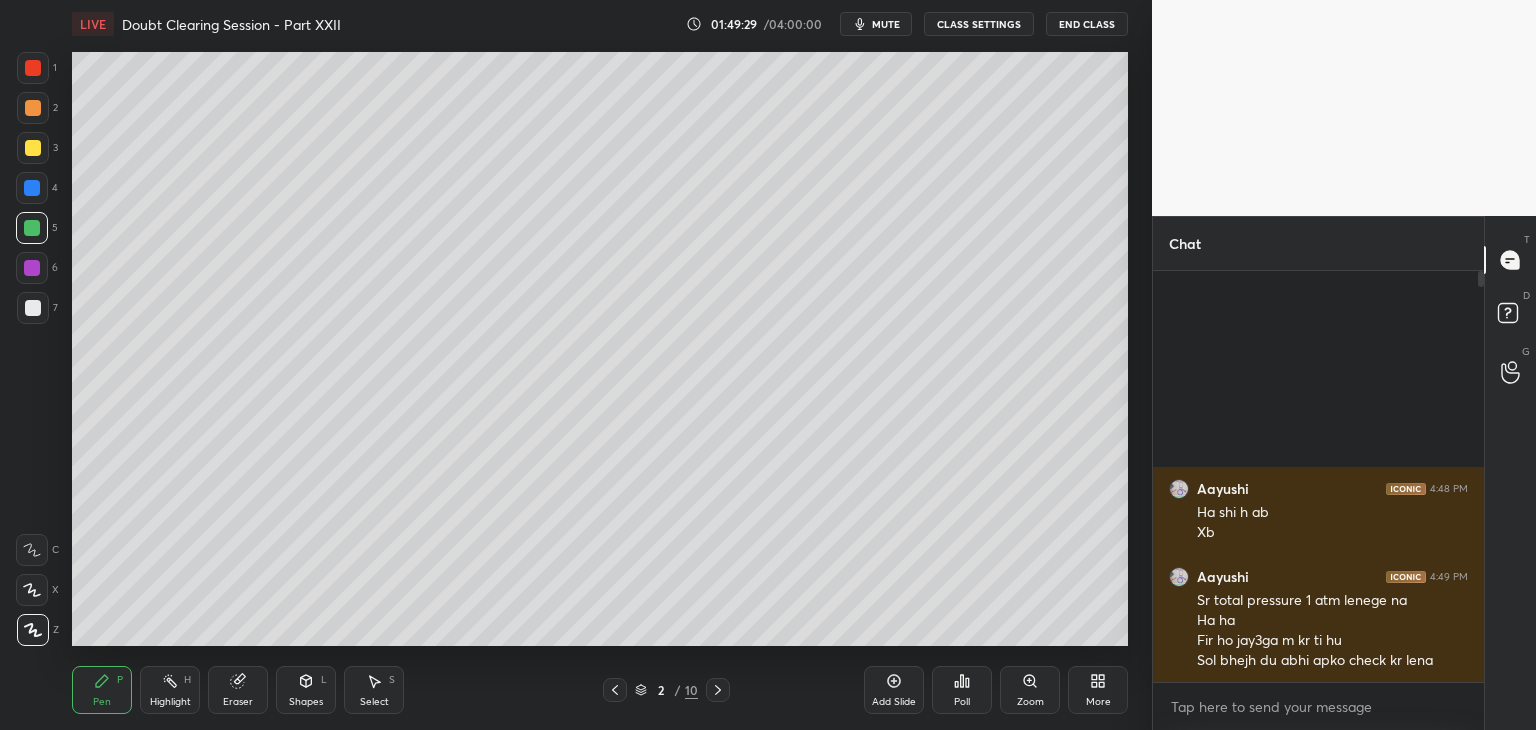 click on "Pen P Highlight H Eraser Shapes L Select S 2 / 10 Add Slide Poll Zoom More" at bounding box center [600, 690] 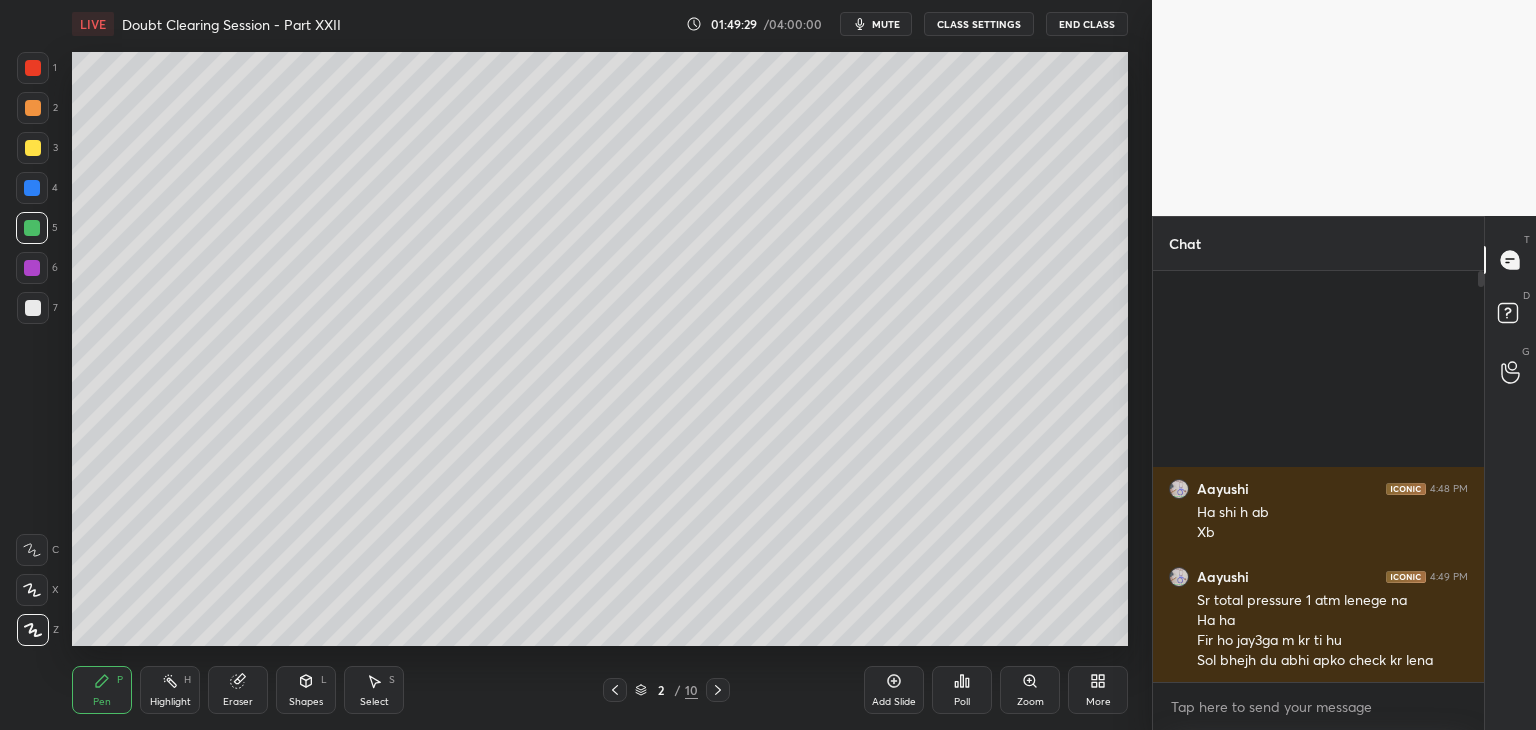 click 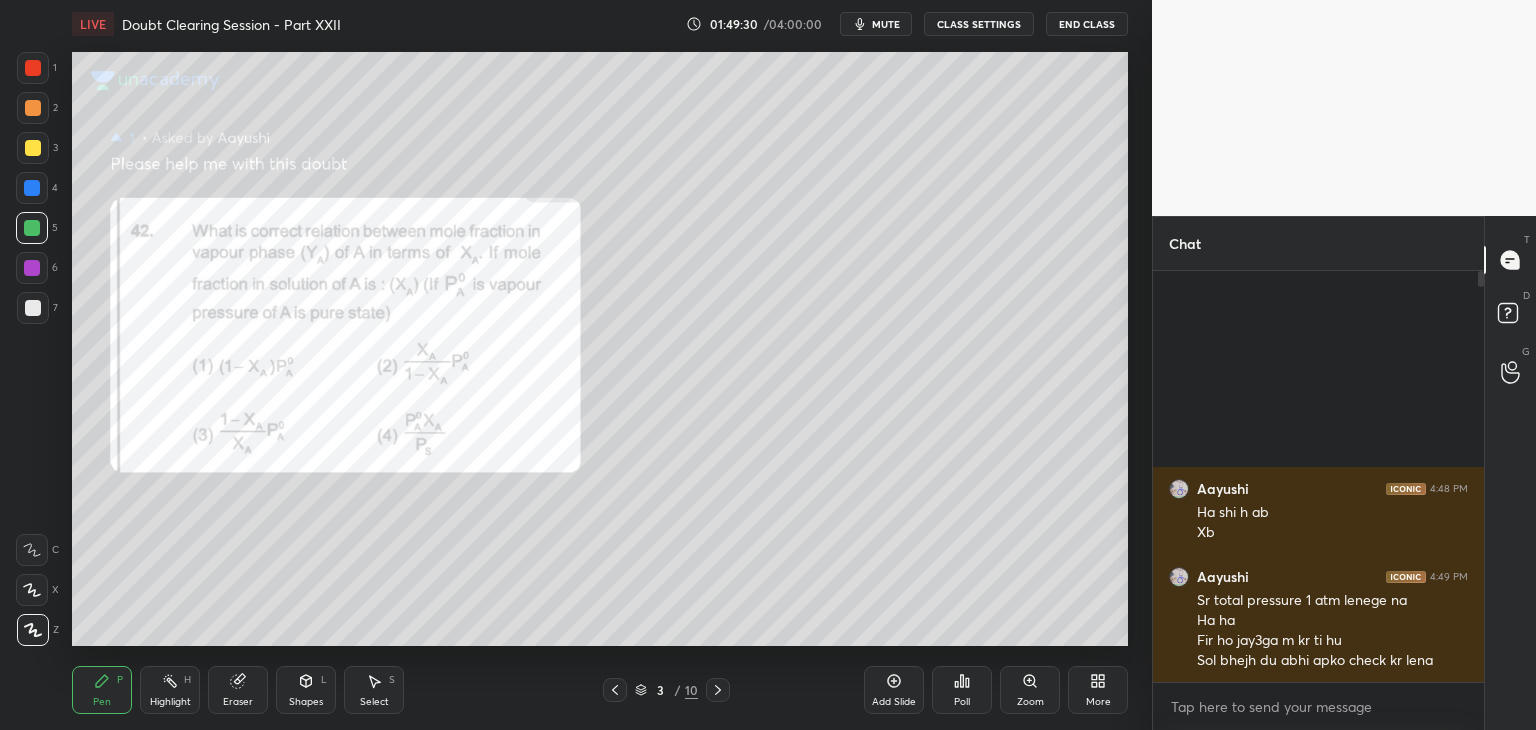 click 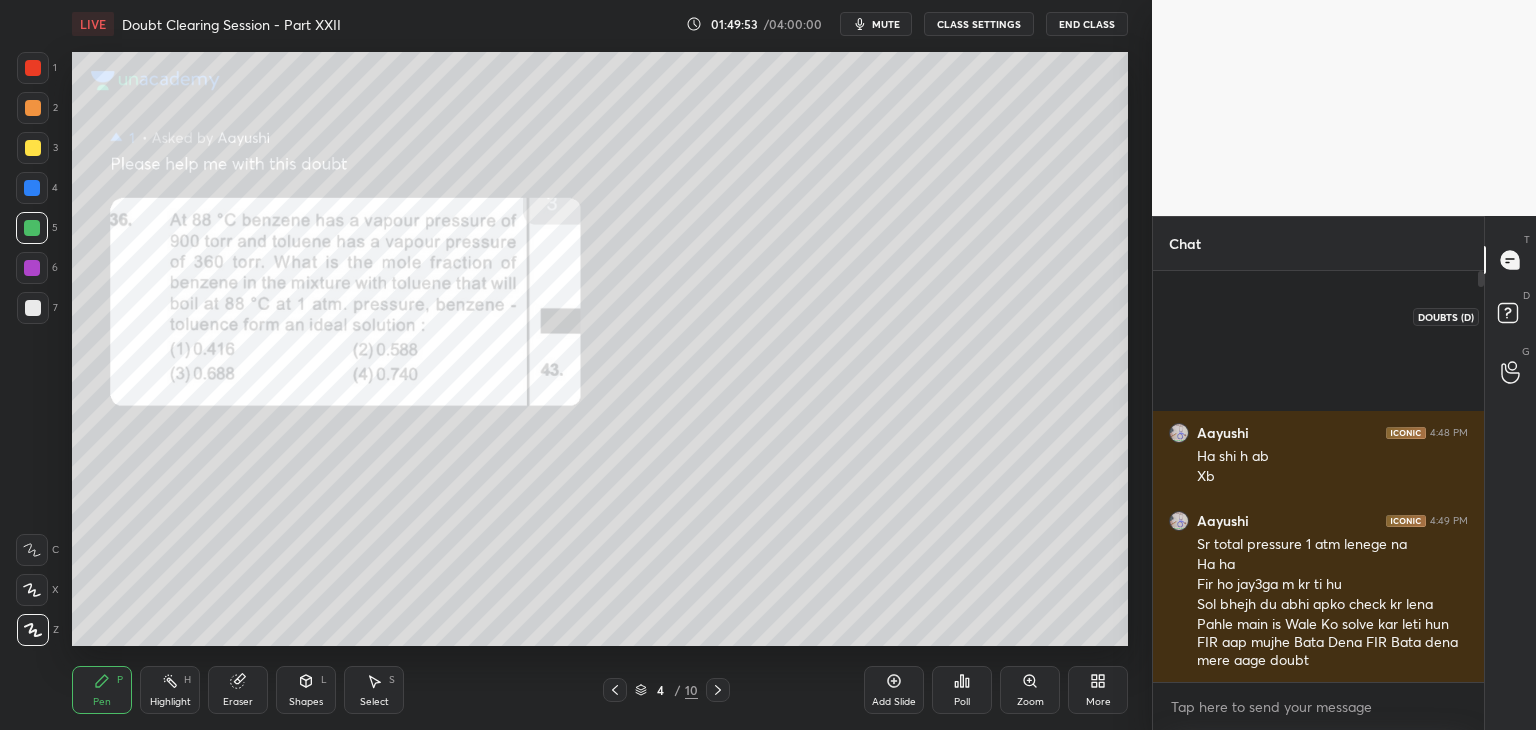 click 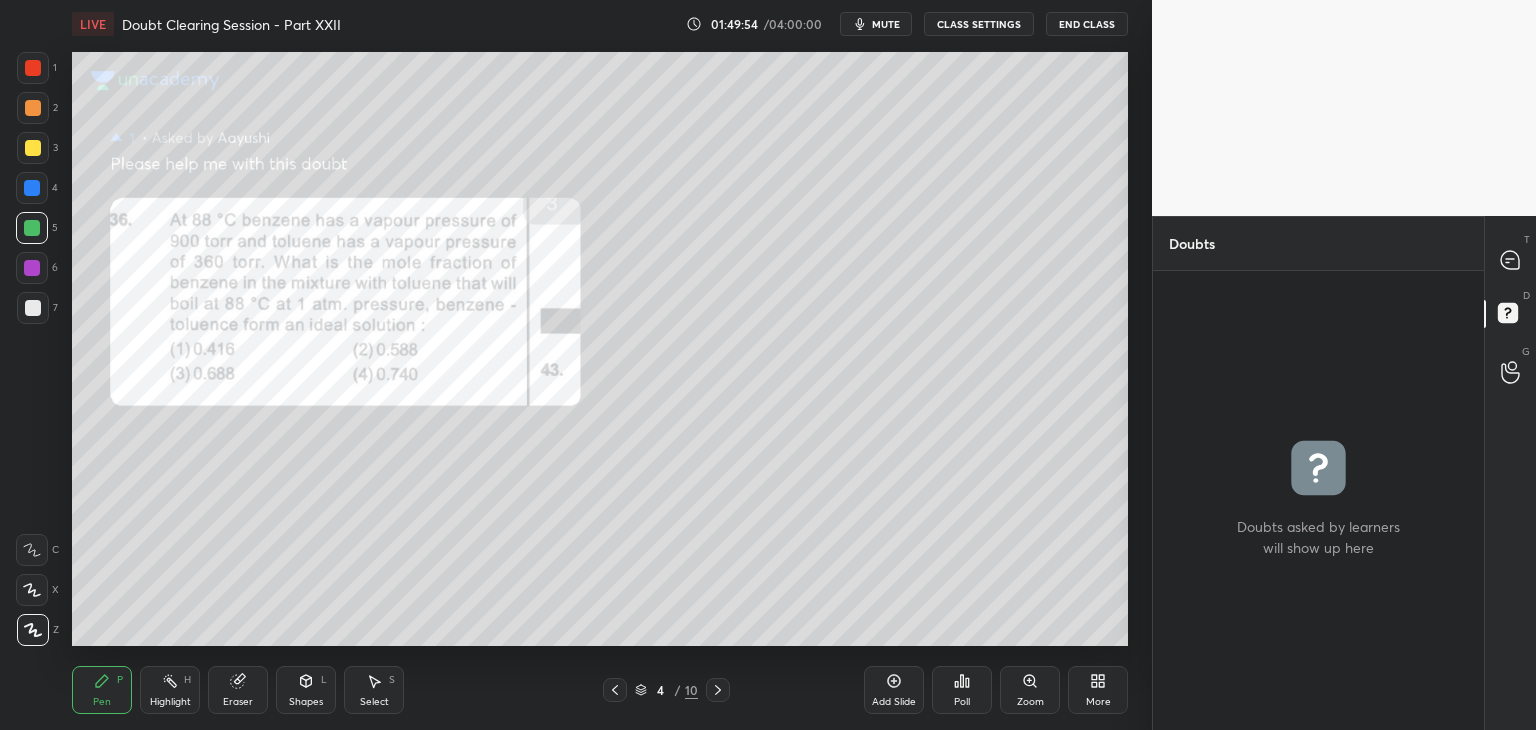 click on "G Raise Hand (G)" at bounding box center [1510, 372] 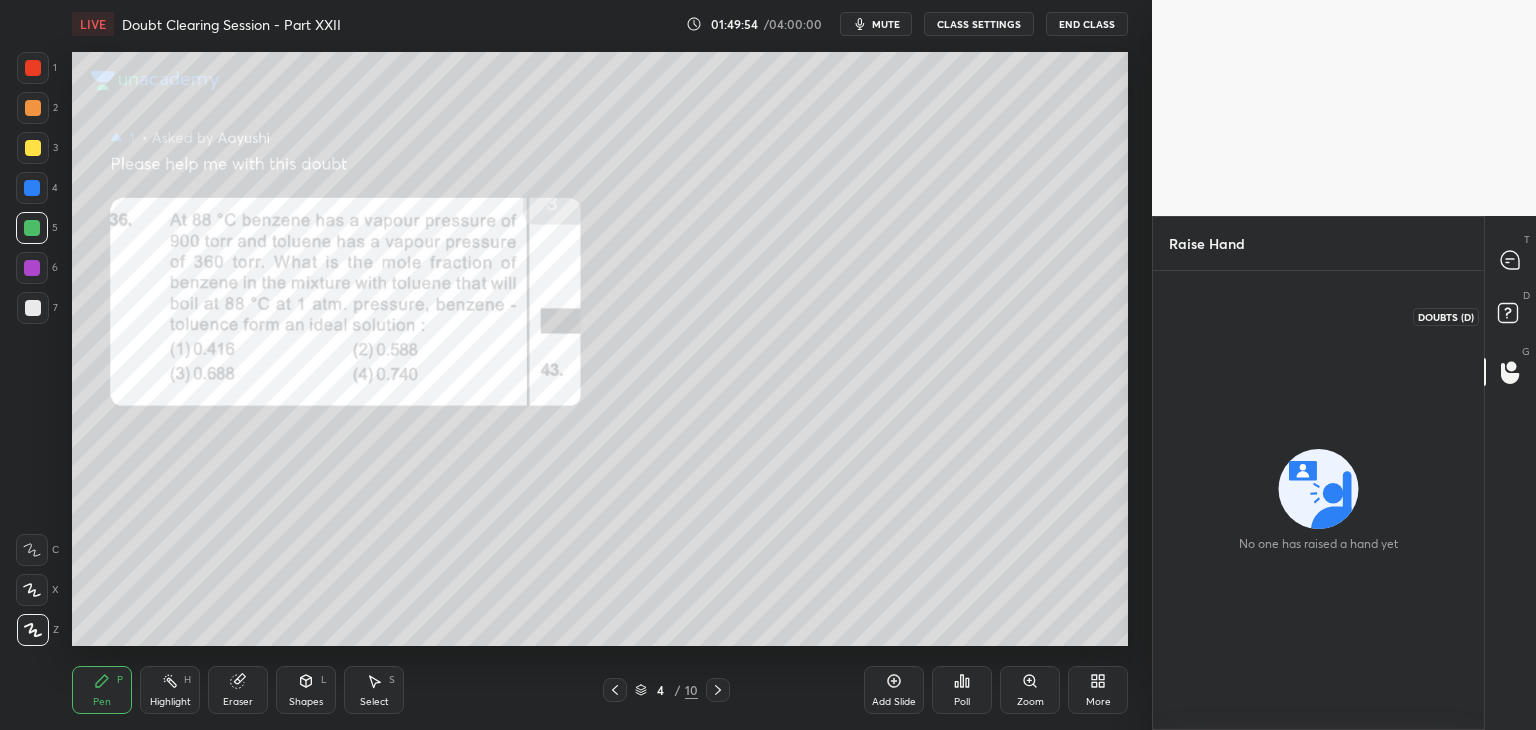 click 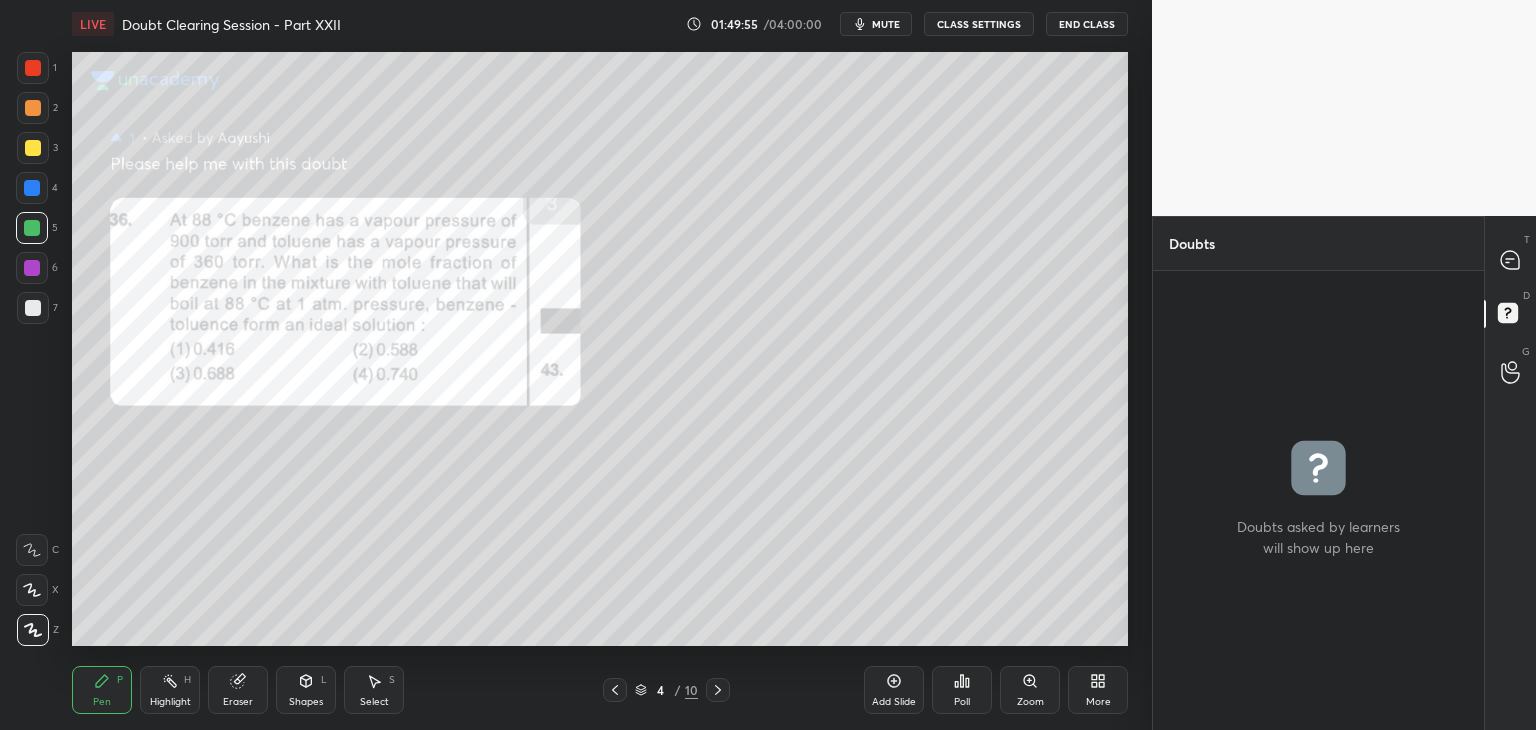 click at bounding box center (1511, 260) 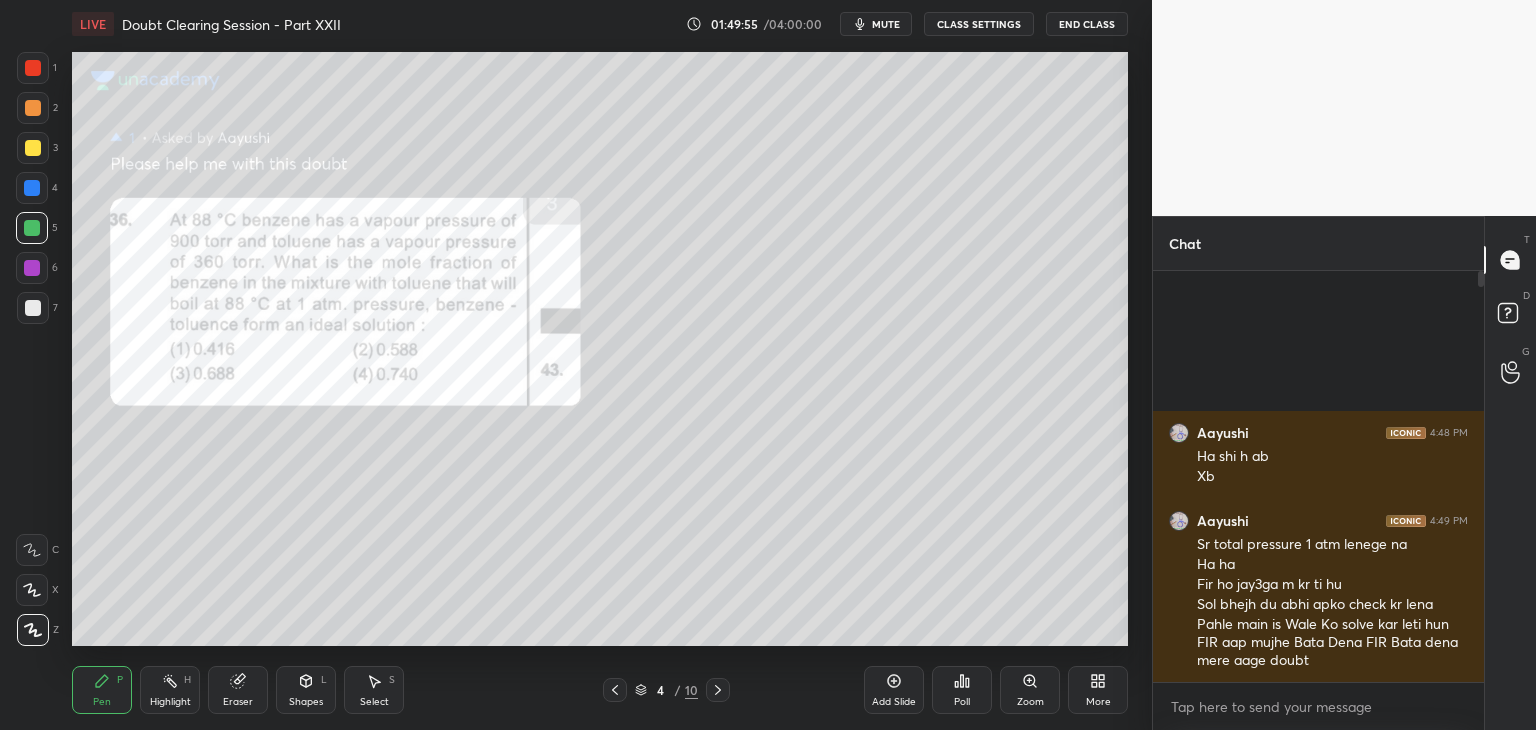 scroll, scrollTop: 6, scrollLeft: 6, axis: both 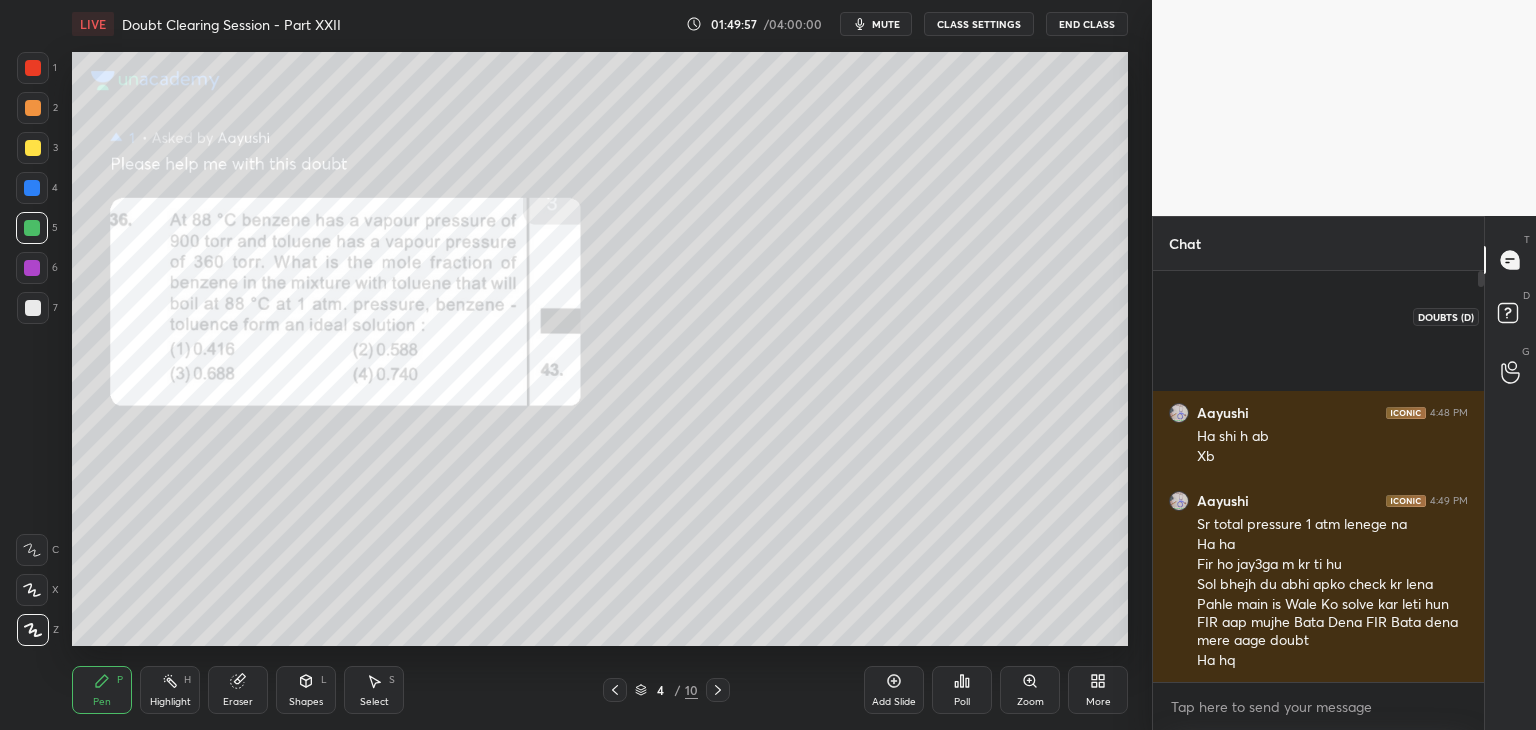 click 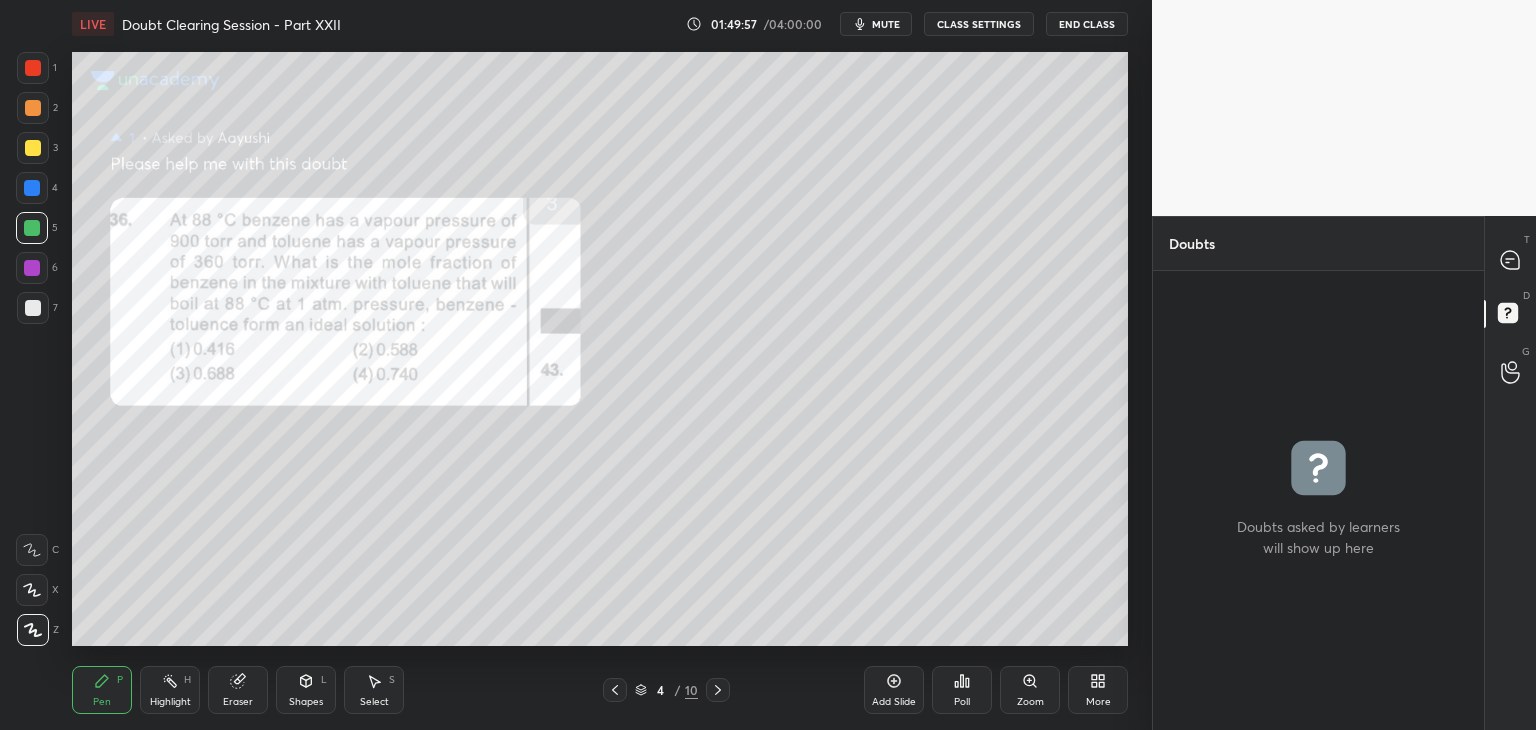 click on "G Raise Hand (G)" at bounding box center [1510, 372] 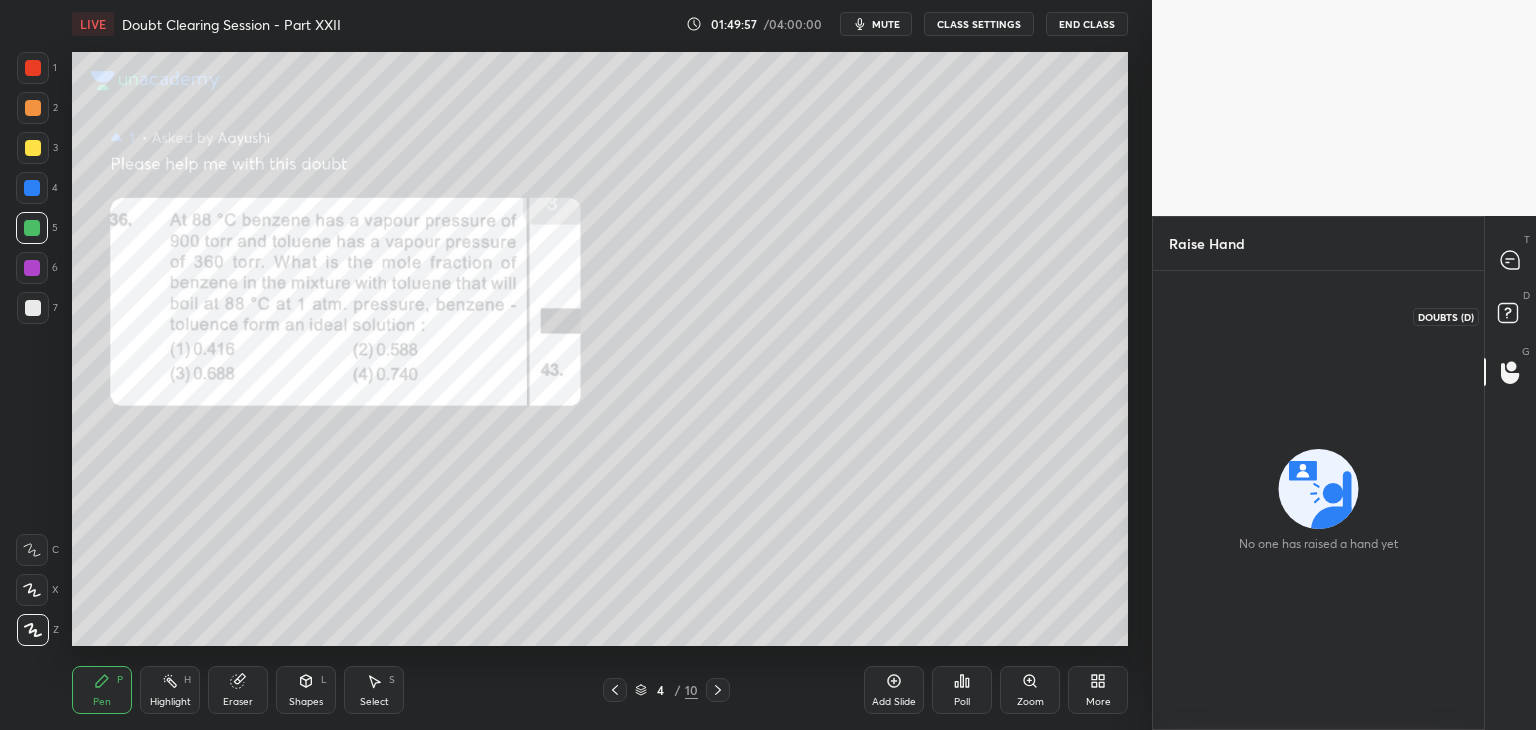 click at bounding box center (1511, 260) 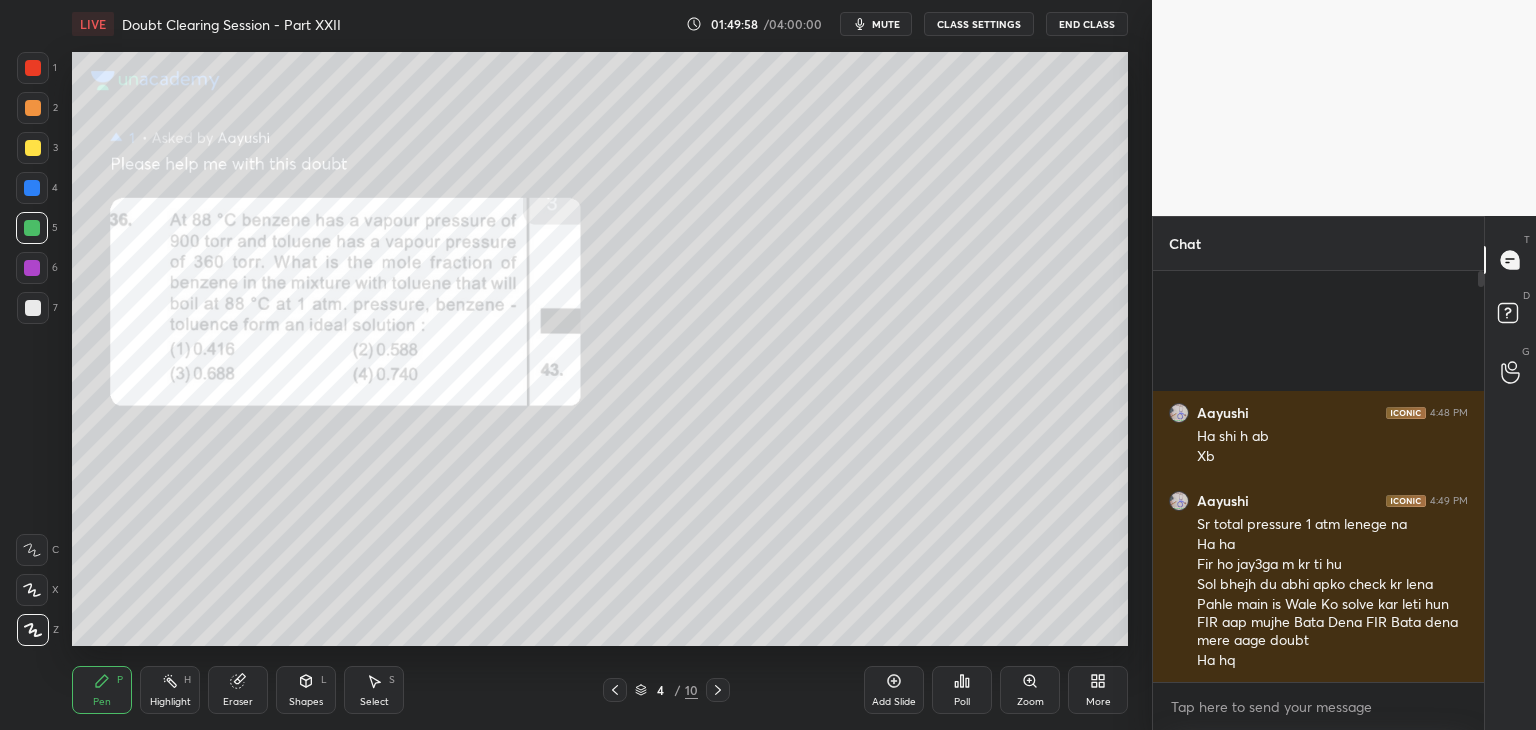 scroll, scrollTop: 6, scrollLeft: 6, axis: both 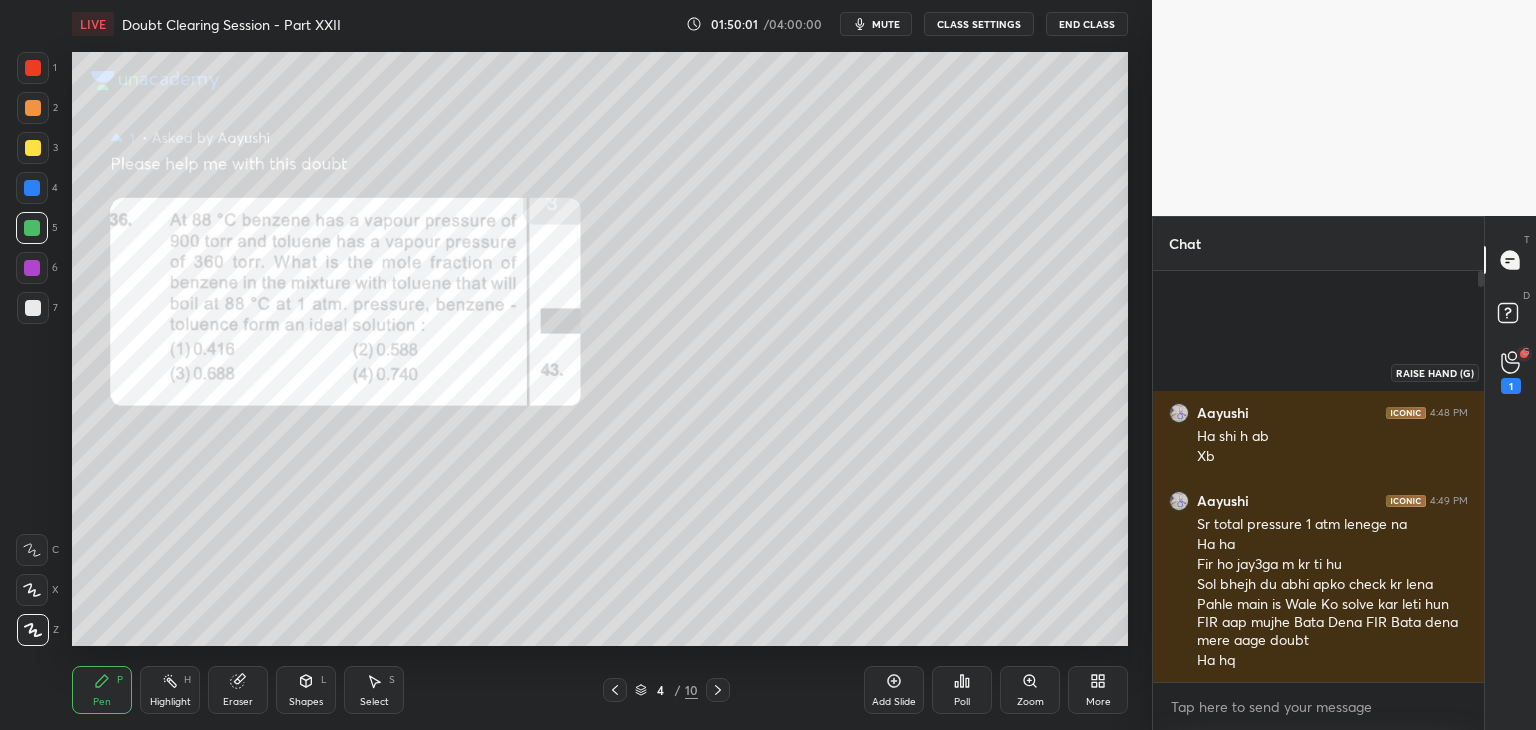 click on "1" at bounding box center (1511, 386) 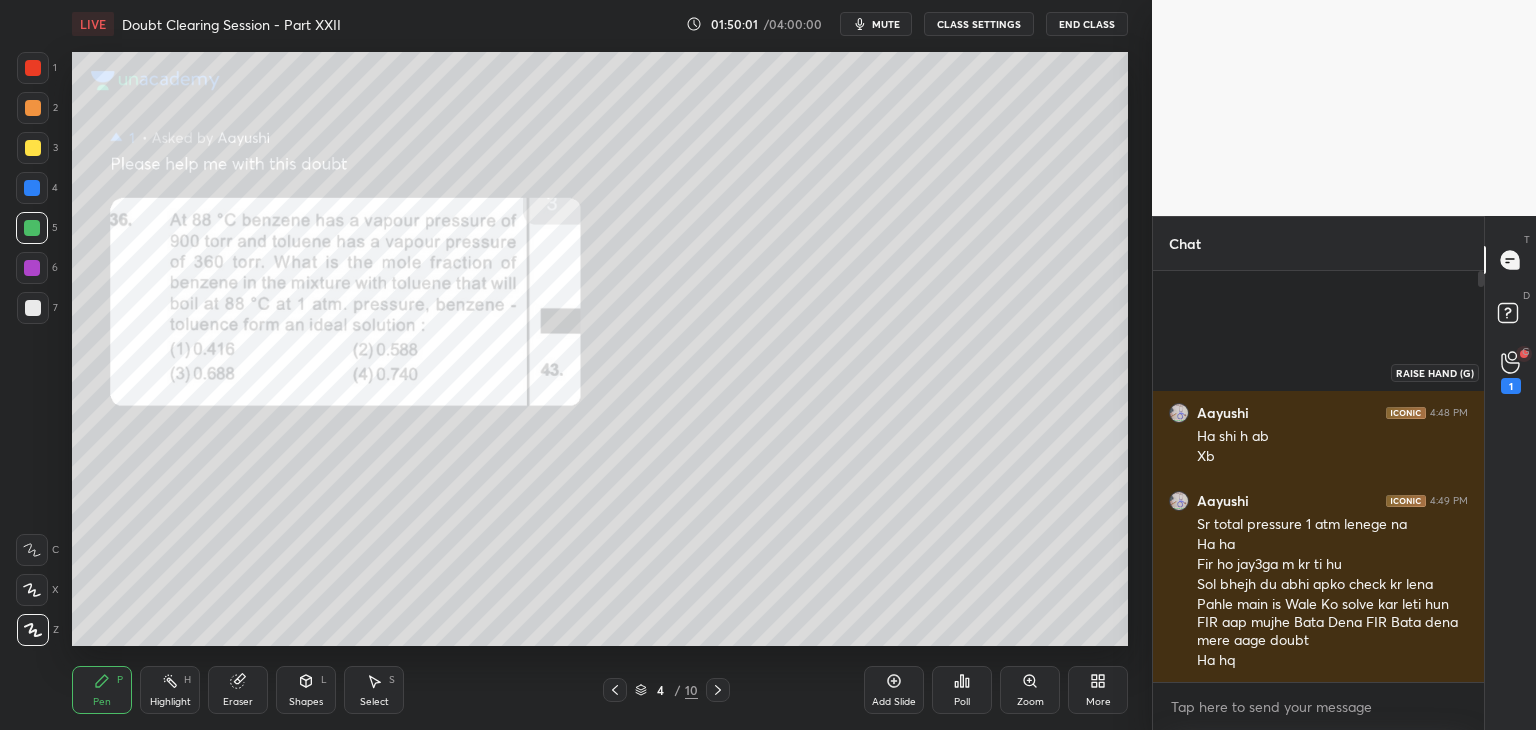 scroll, scrollTop: 453, scrollLeft: 325, axis: both 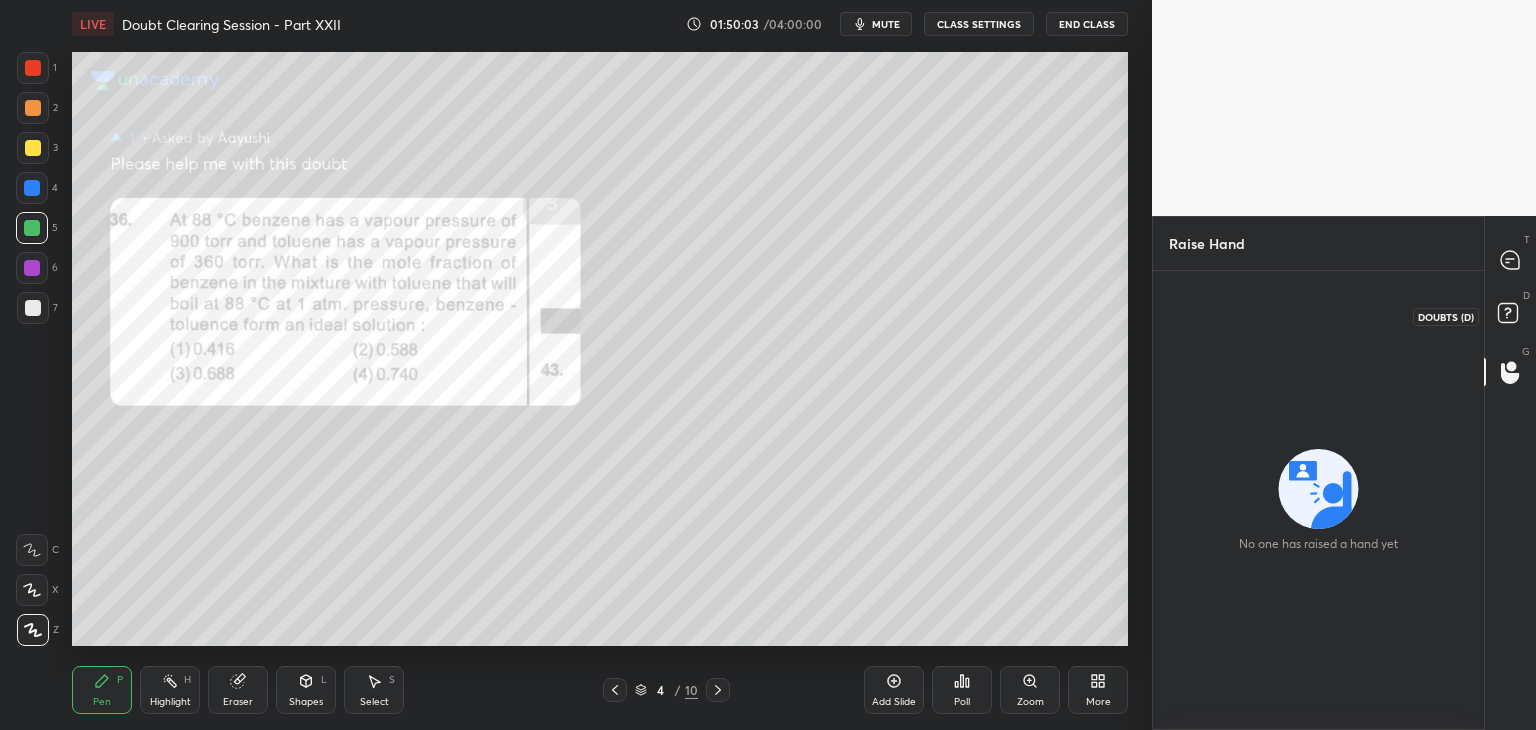 click on "D Doubts (D)" at bounding box center [1510, 316] 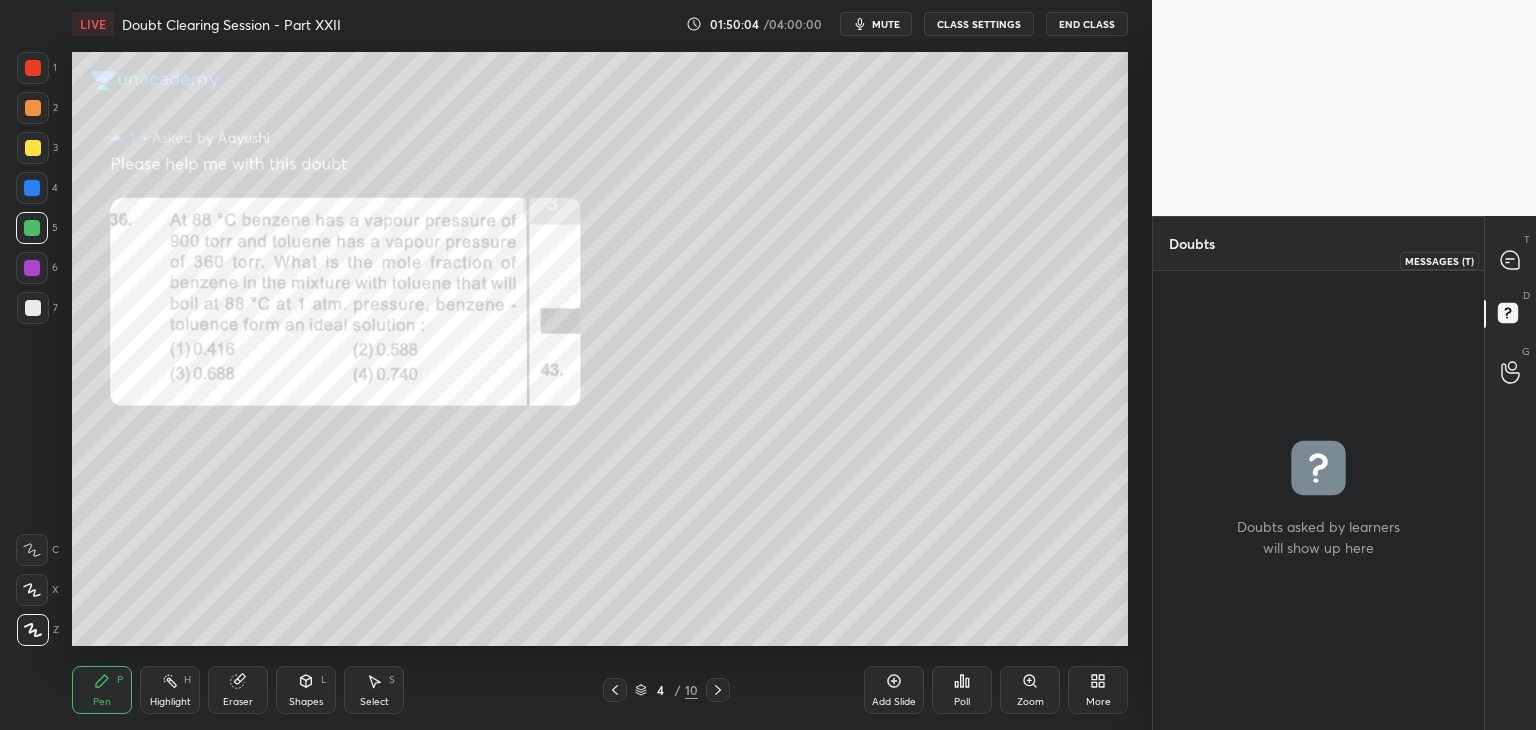 click at bounding box center (1511, 260) 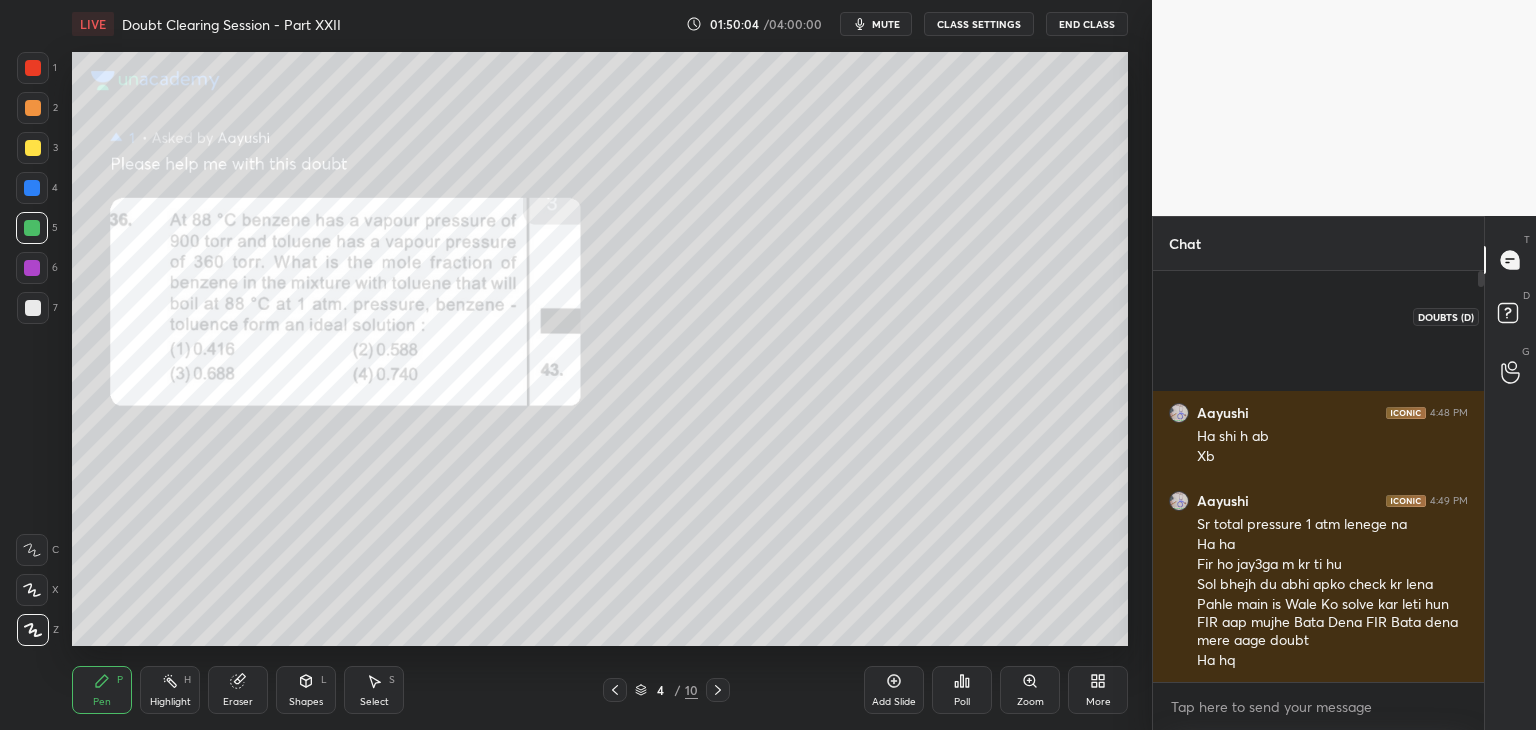 scroll, scrollTop: 6, scrollLeft: 6, axis: both 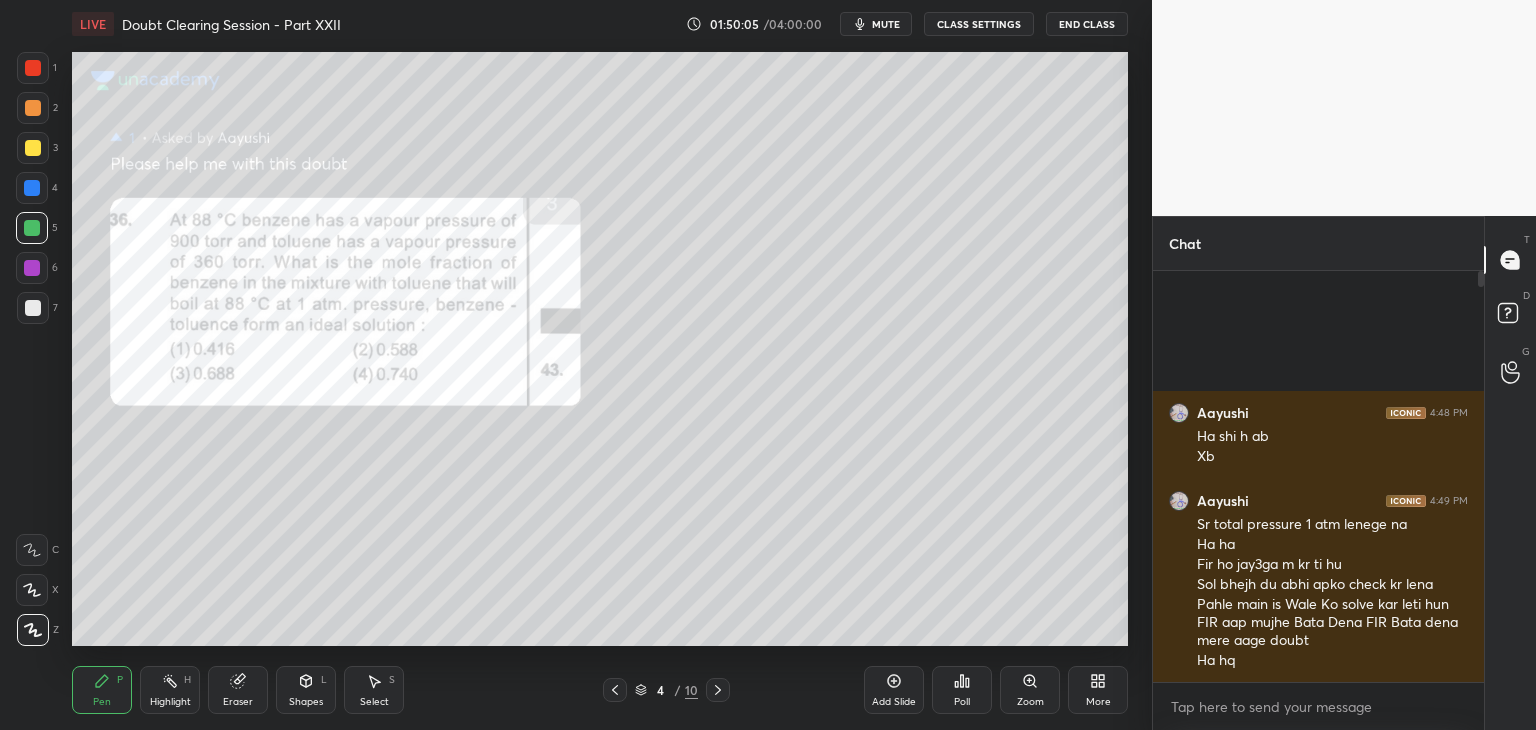 click on "G Raise Hand (G)" at bounding box center (1510, 372) 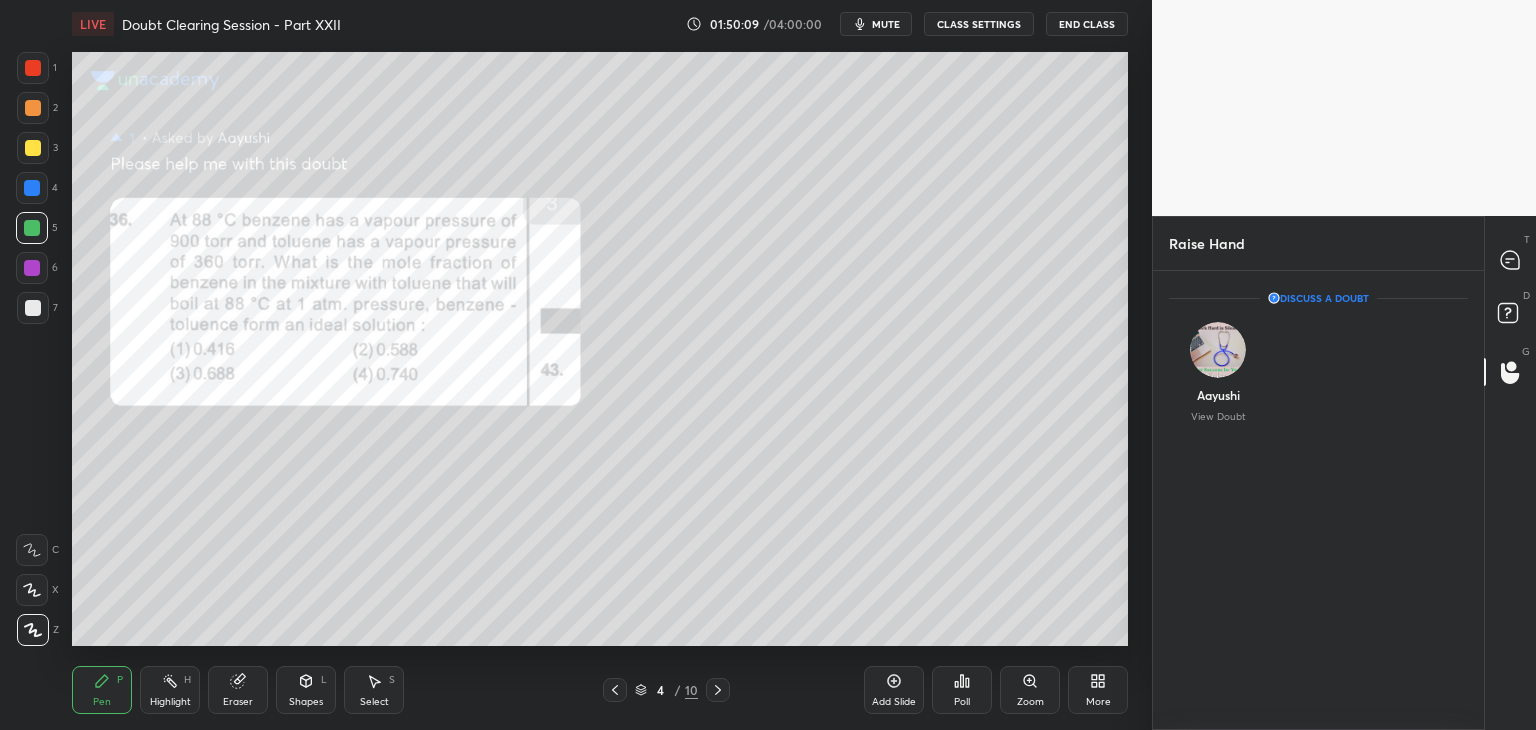scroll, scrollTop: 6, scrollLeft: 6, axis: both 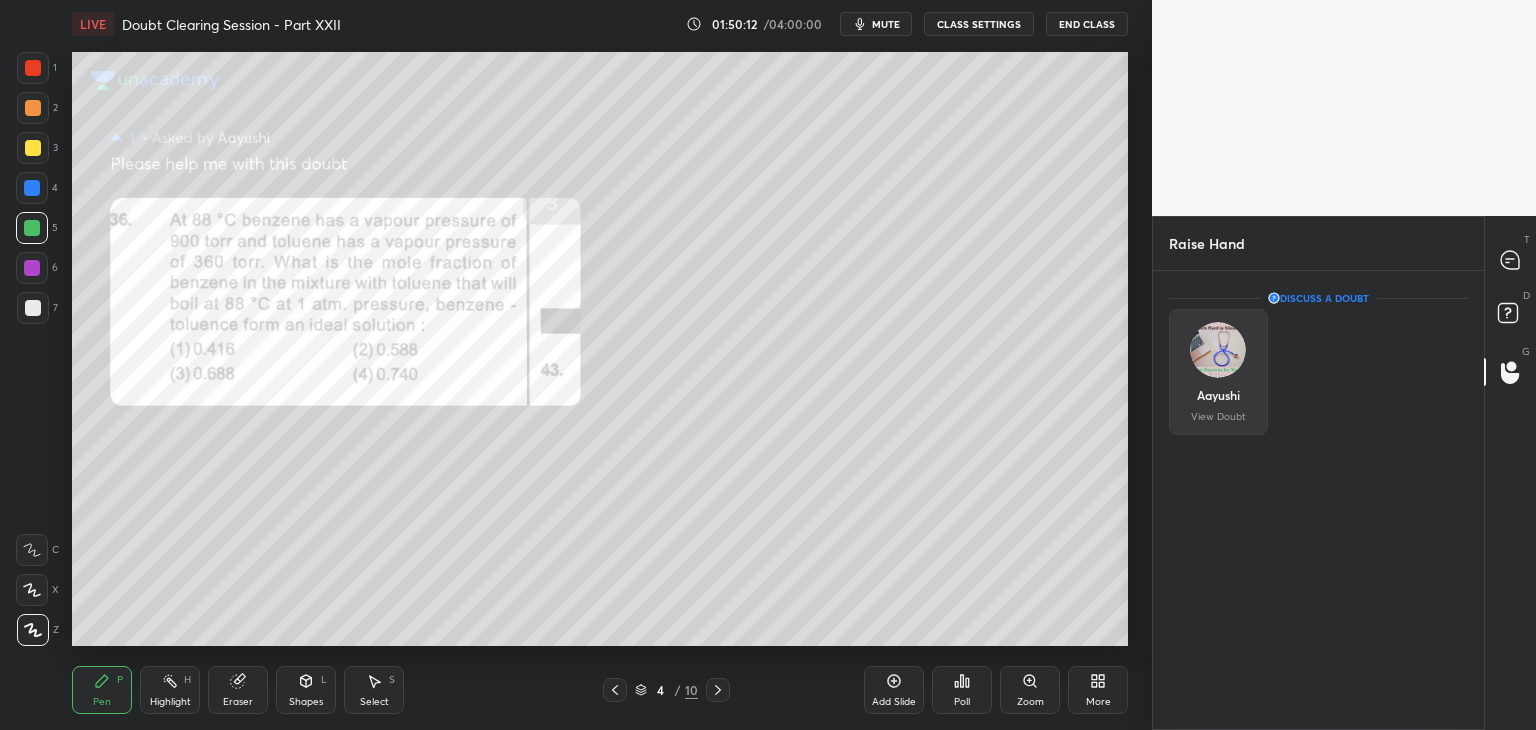 click at bounding box center [1218, 350] 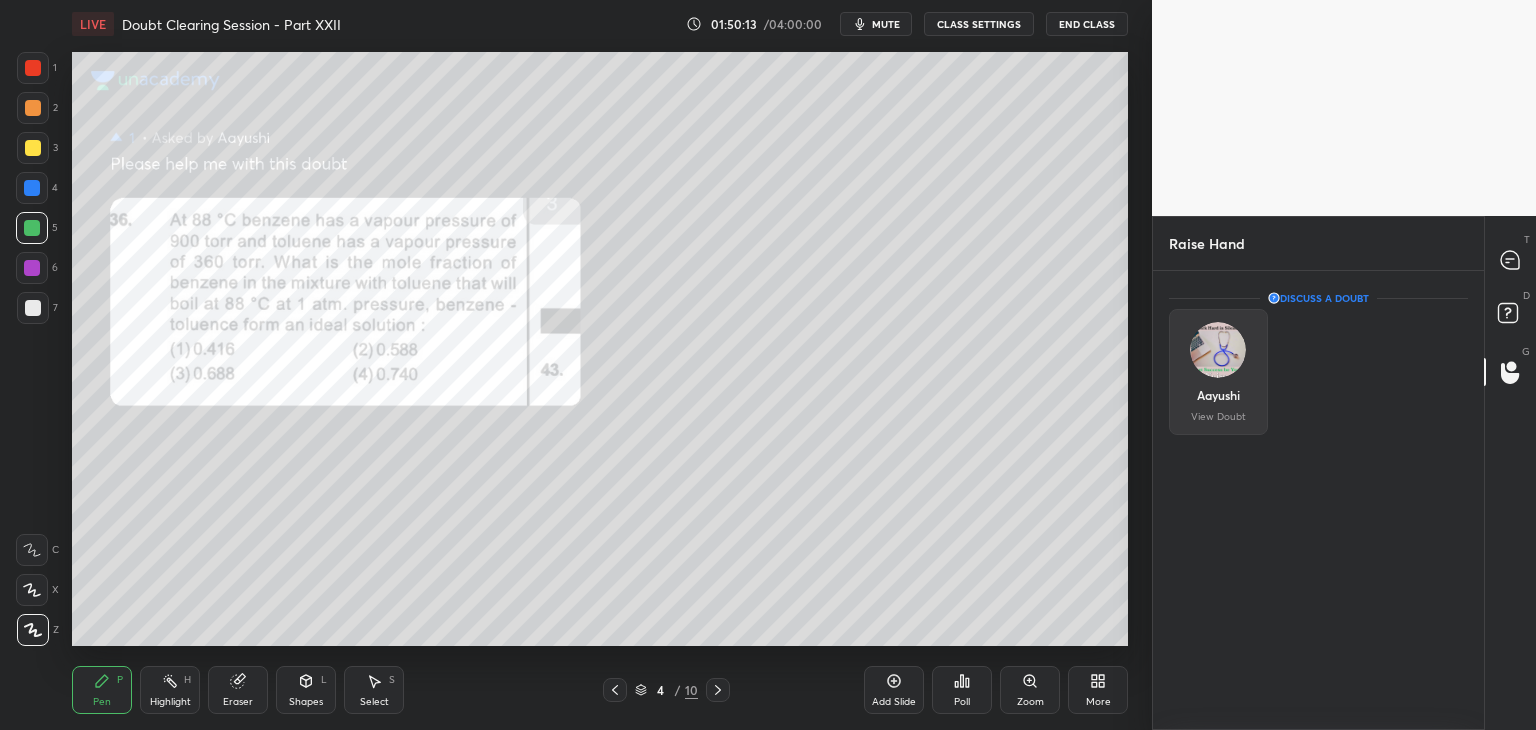 click on "Aayushi View Doubt" at bounding box center [1218, 372] 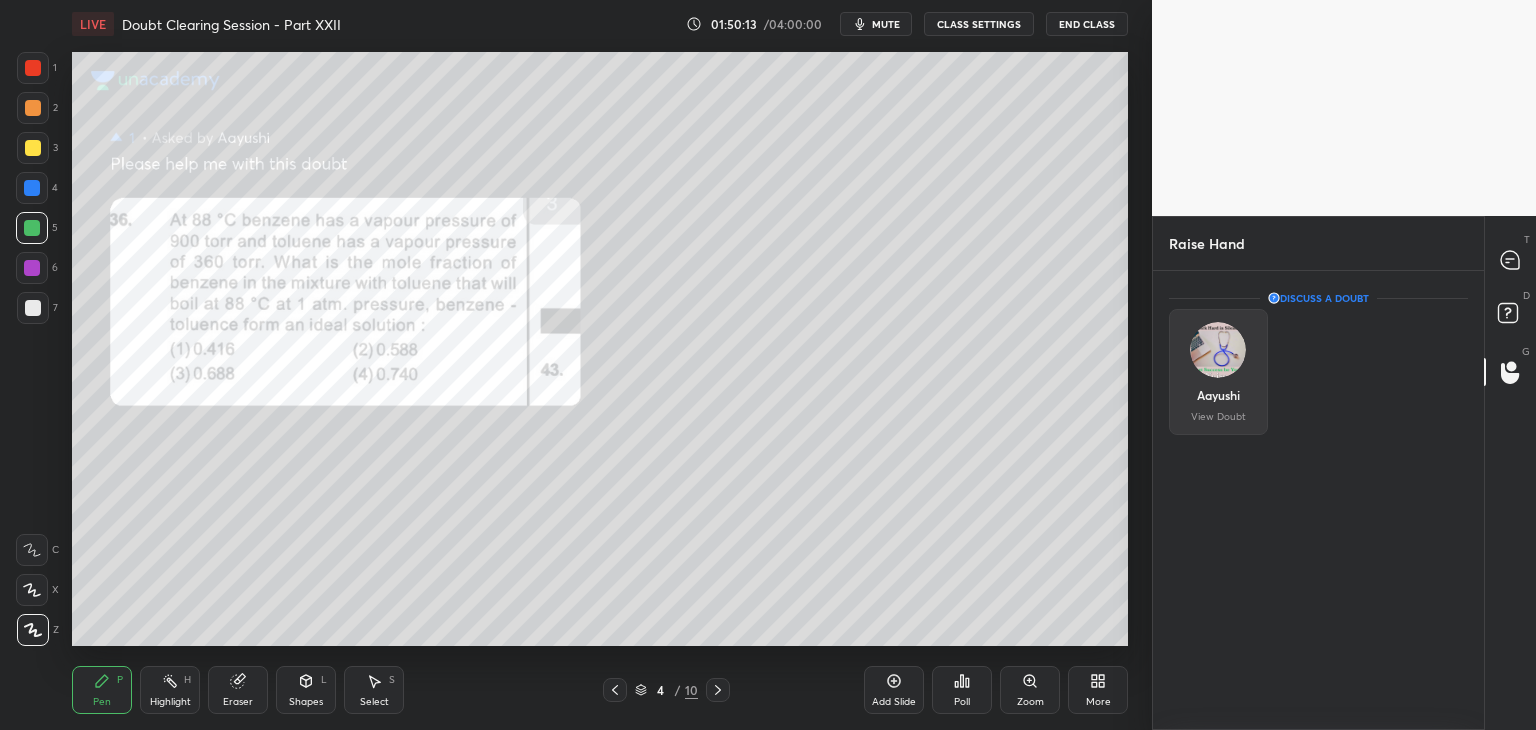 click at bounding box center [1218, 350] 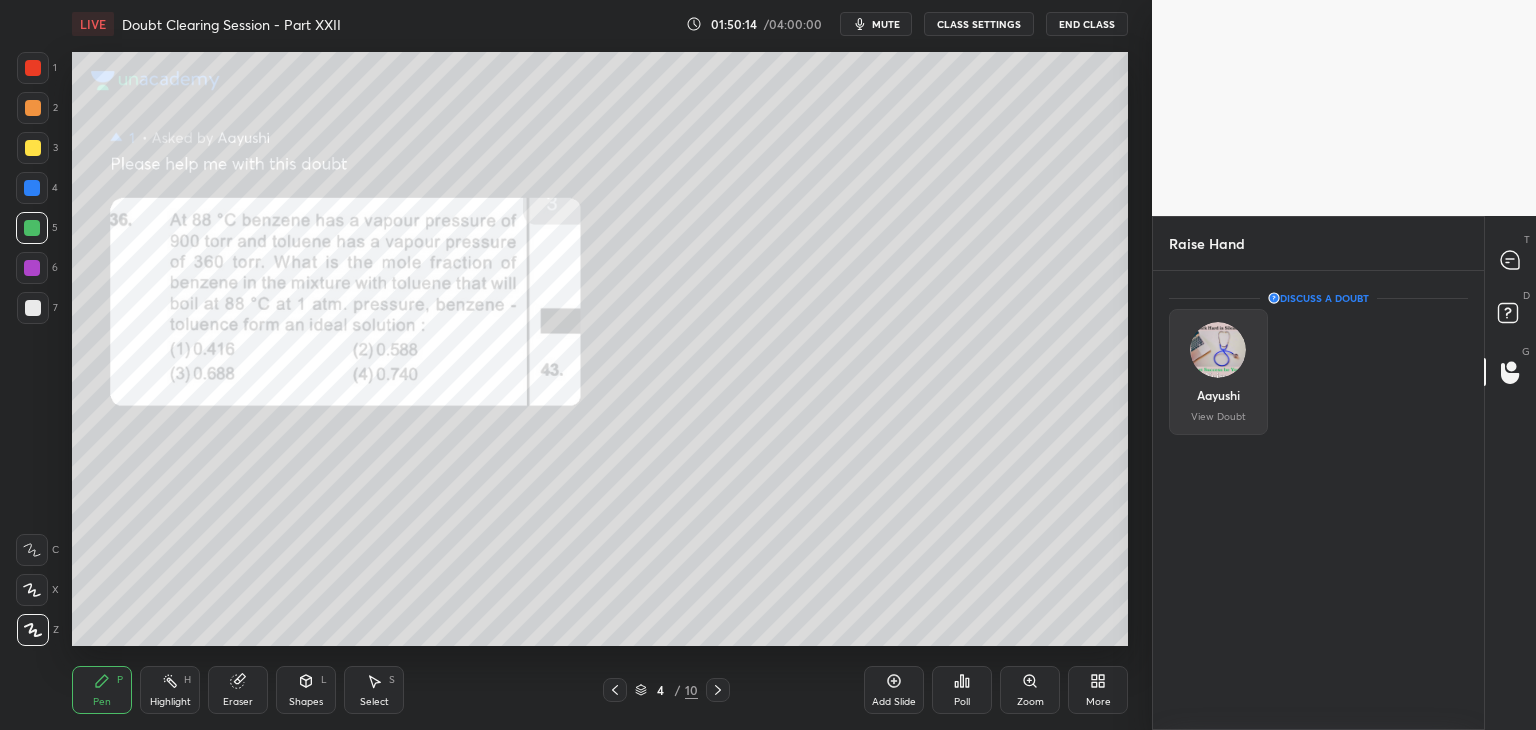 click at bounding box center [1218, 350] 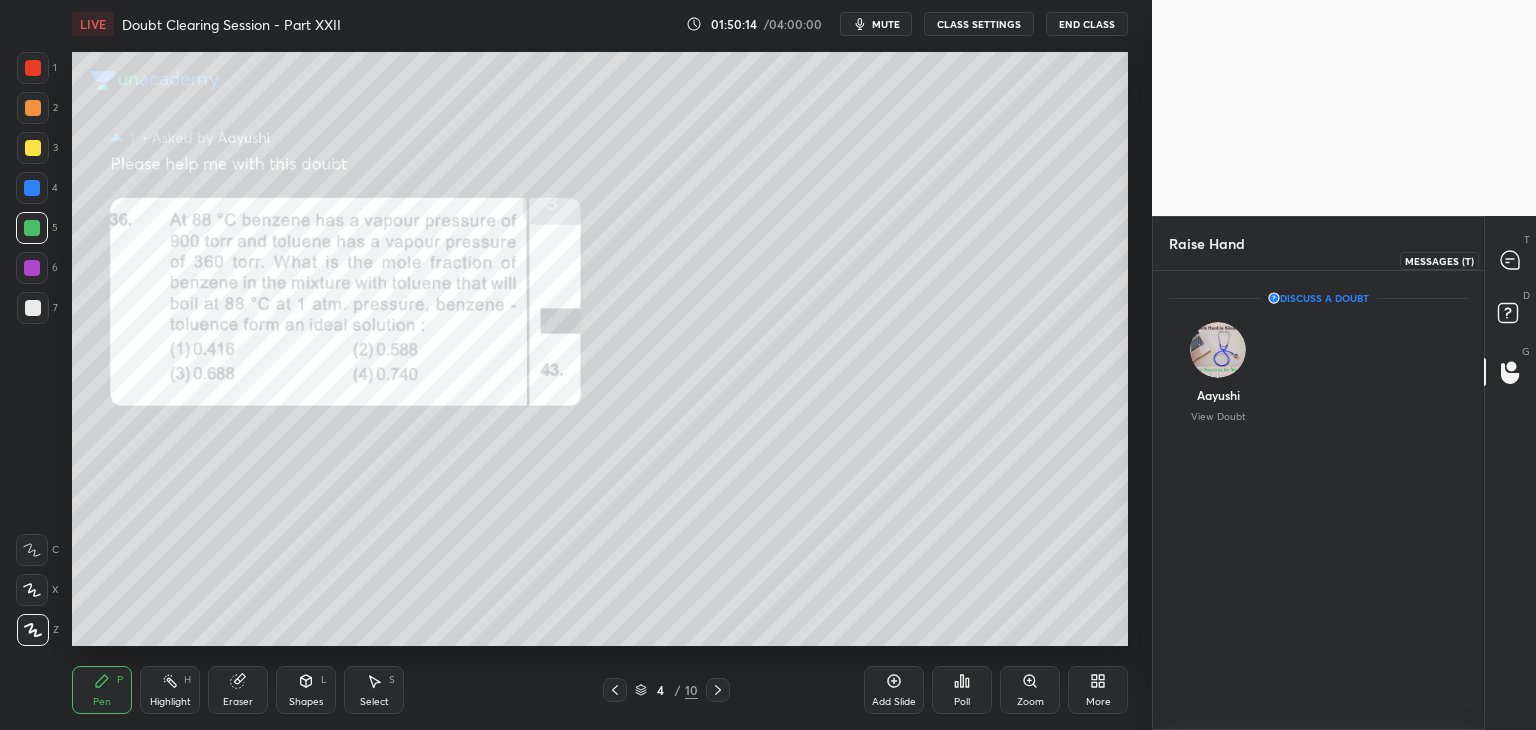 click 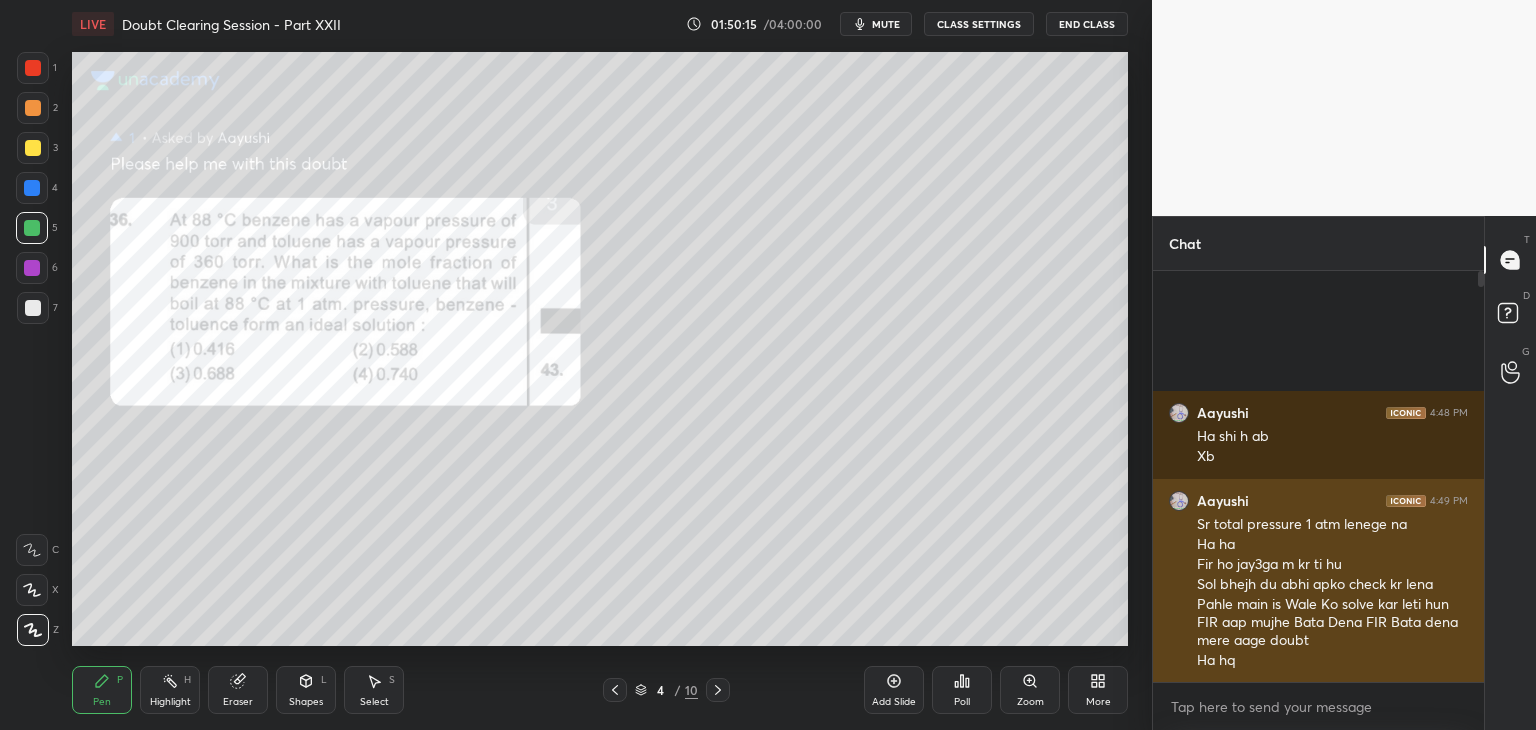 scroll, scrollTop: 6, scrollLeft: 6, axis: both 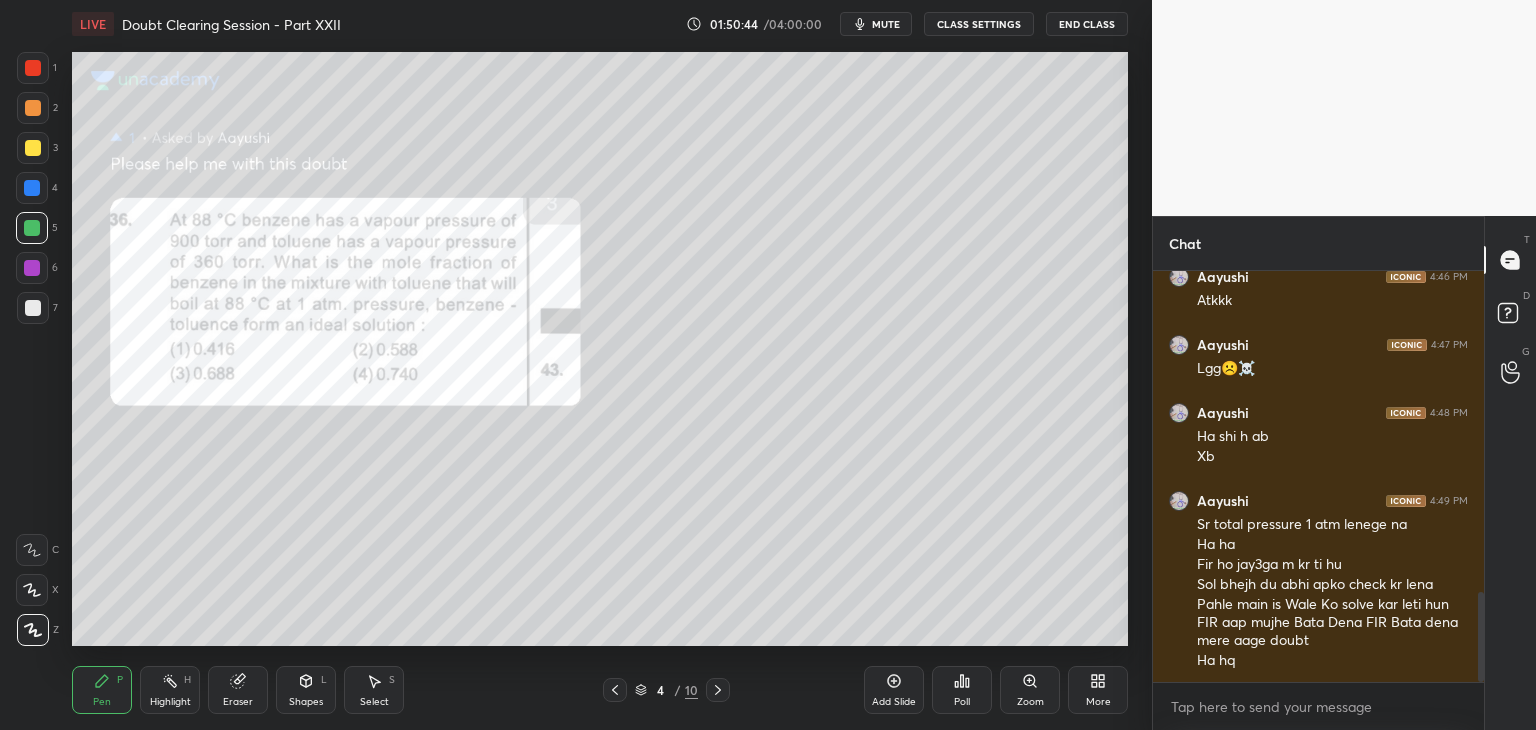 click on "Highlight" at bounding box center (170, 702) 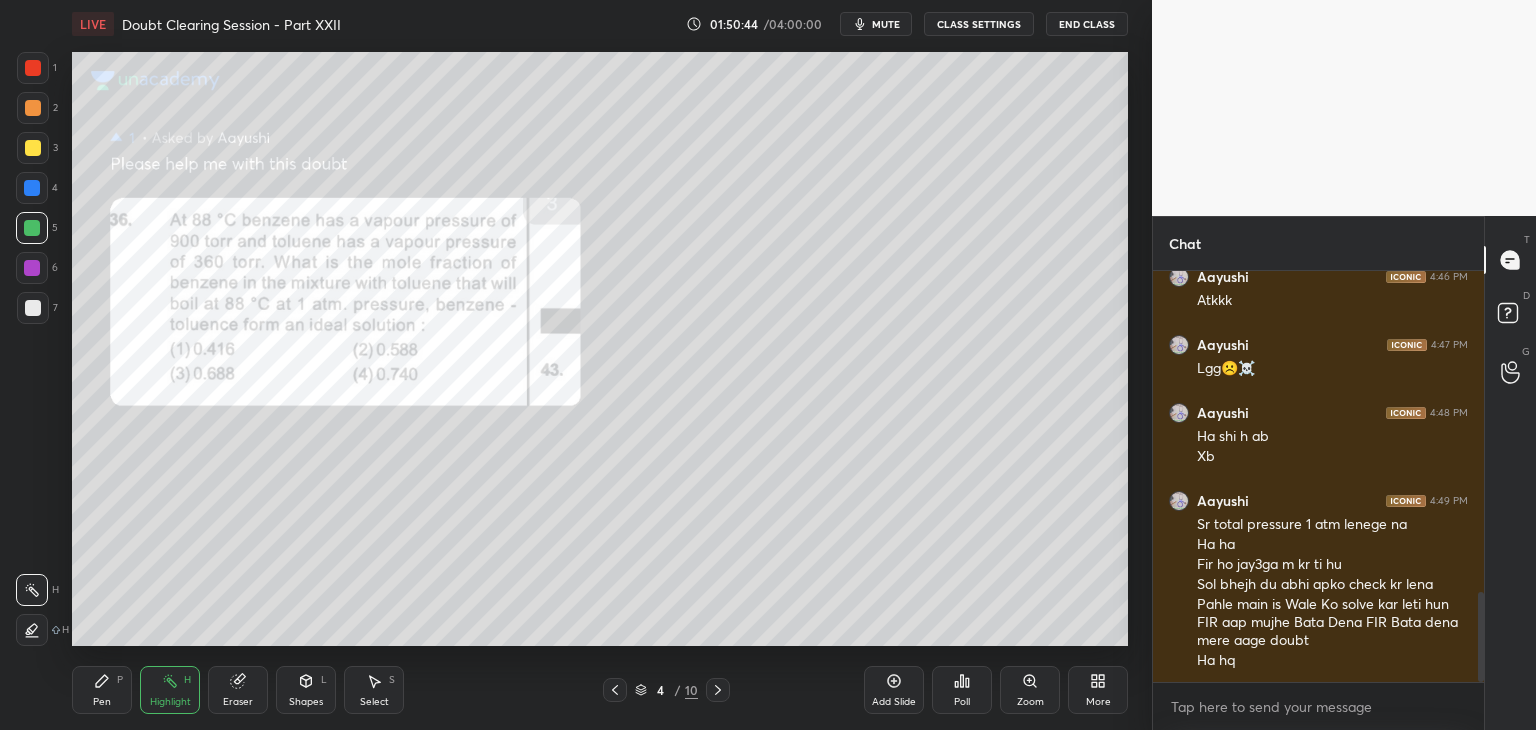 click on "Pen P" at bounding box center [102, 690] 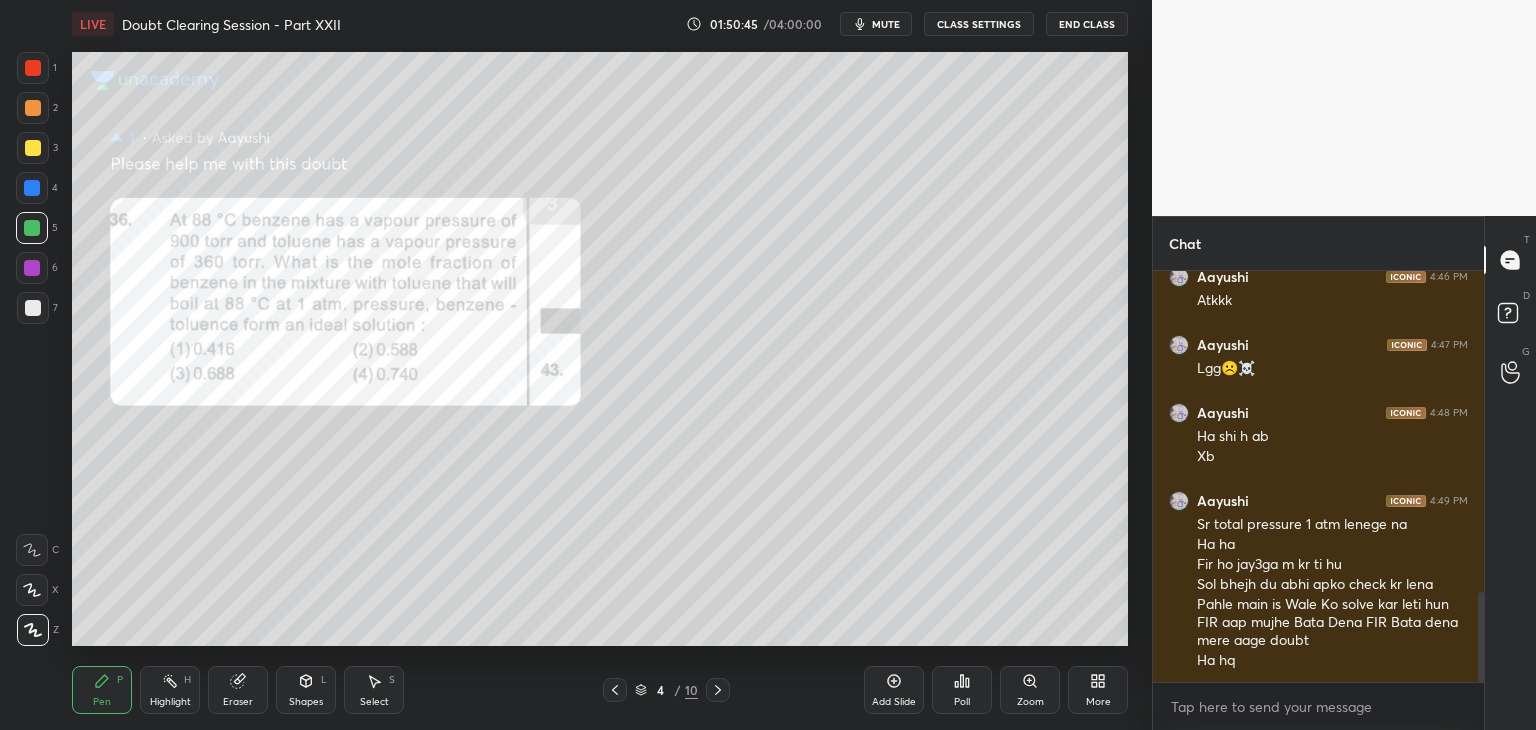 click at bounding box center (33, 148) 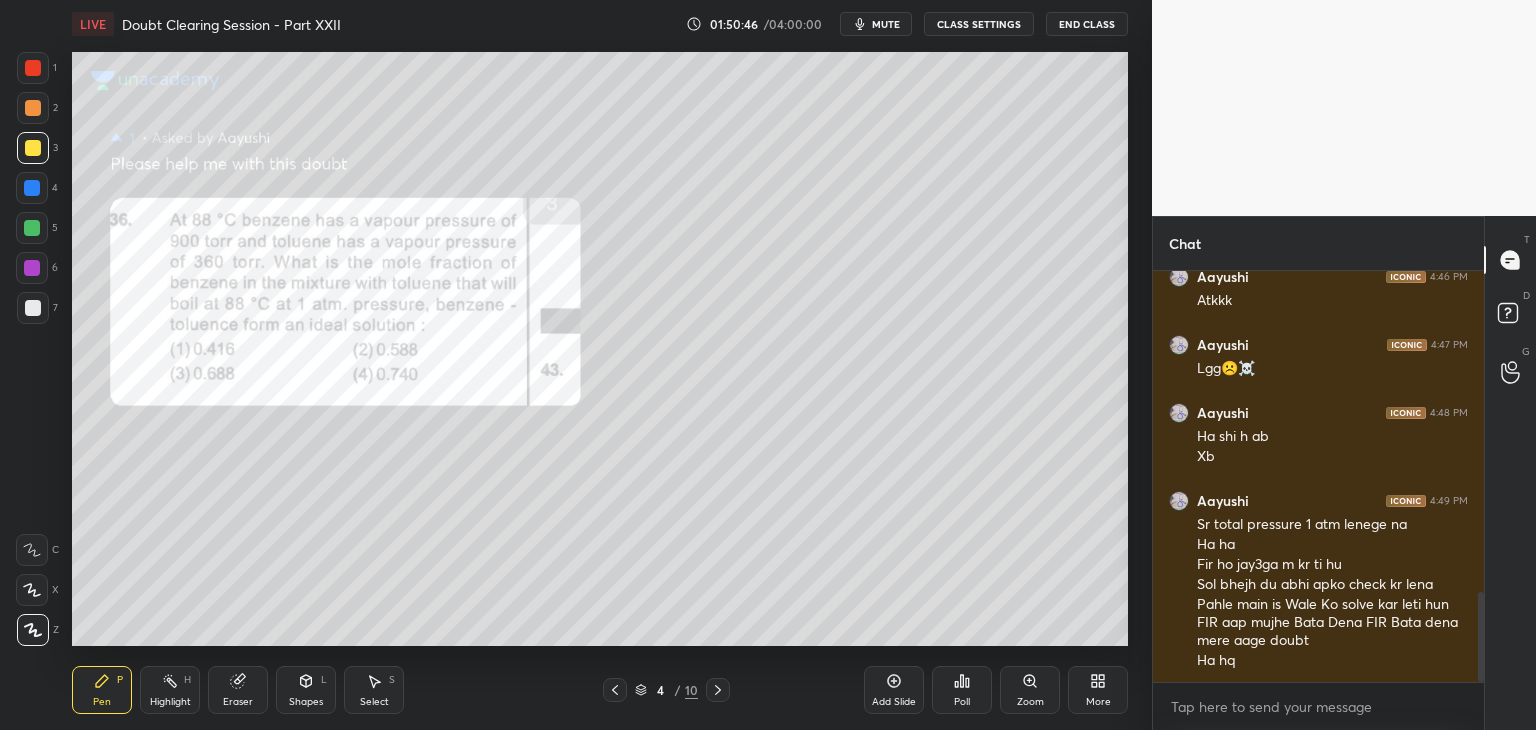 click at bounding box center [33, 108] 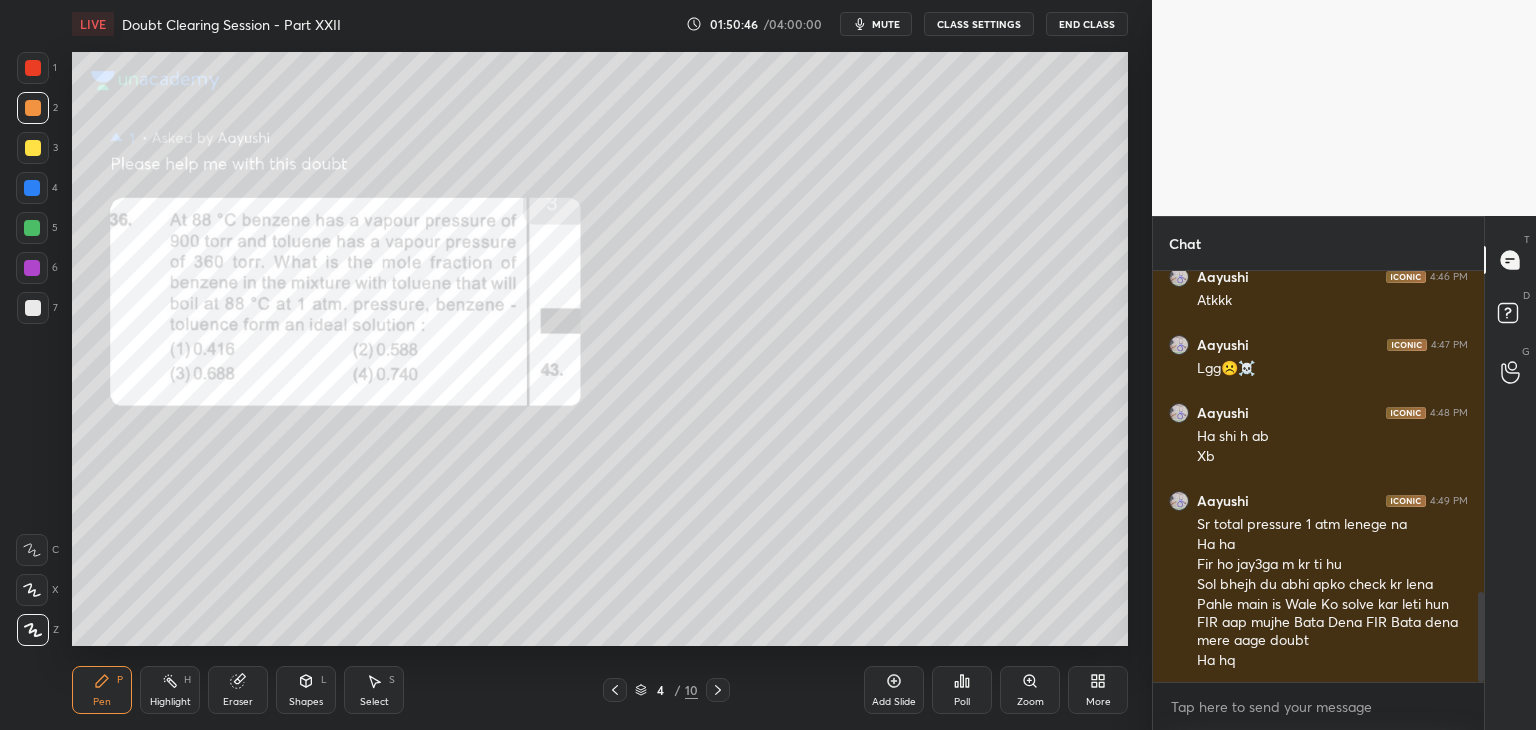 click at bounding box center (33, 68) 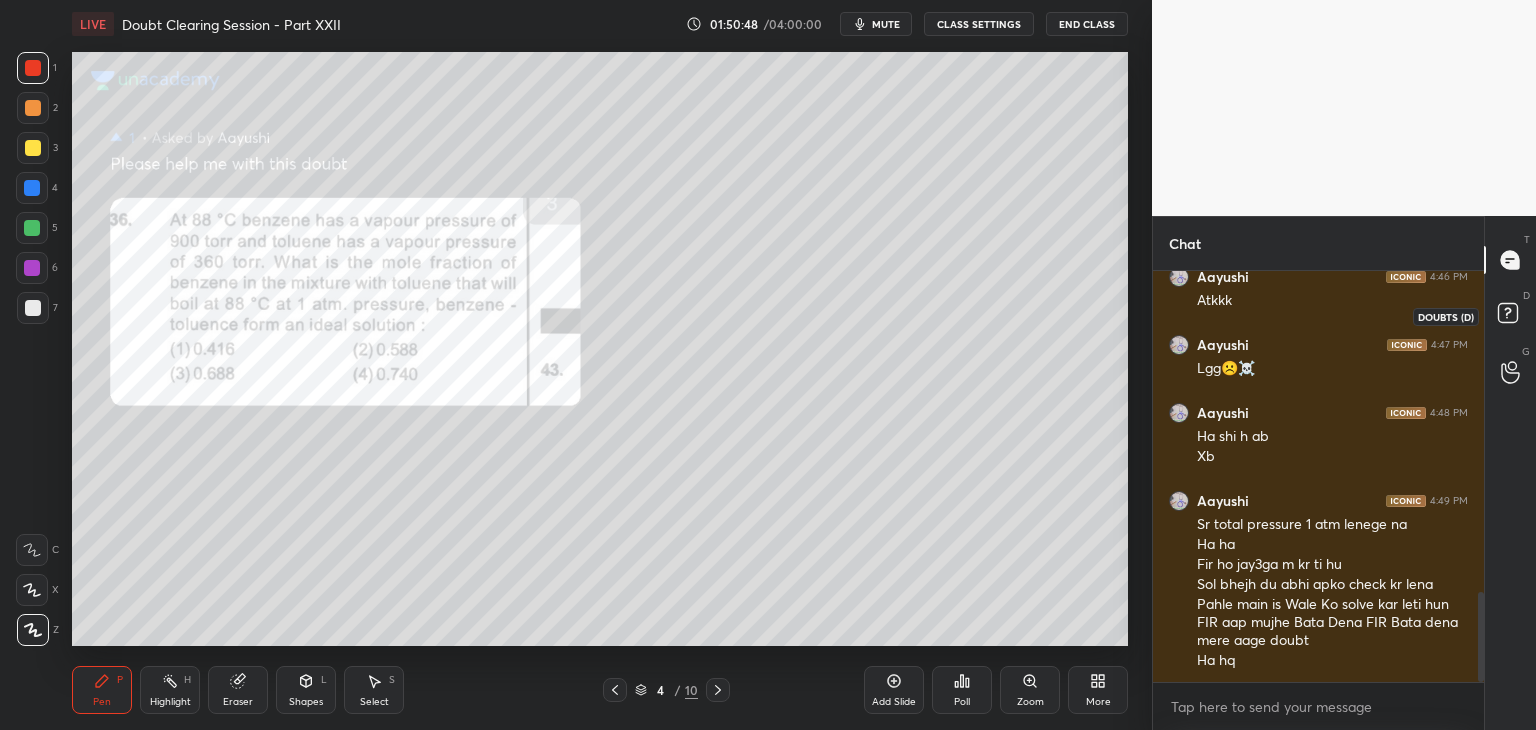 click 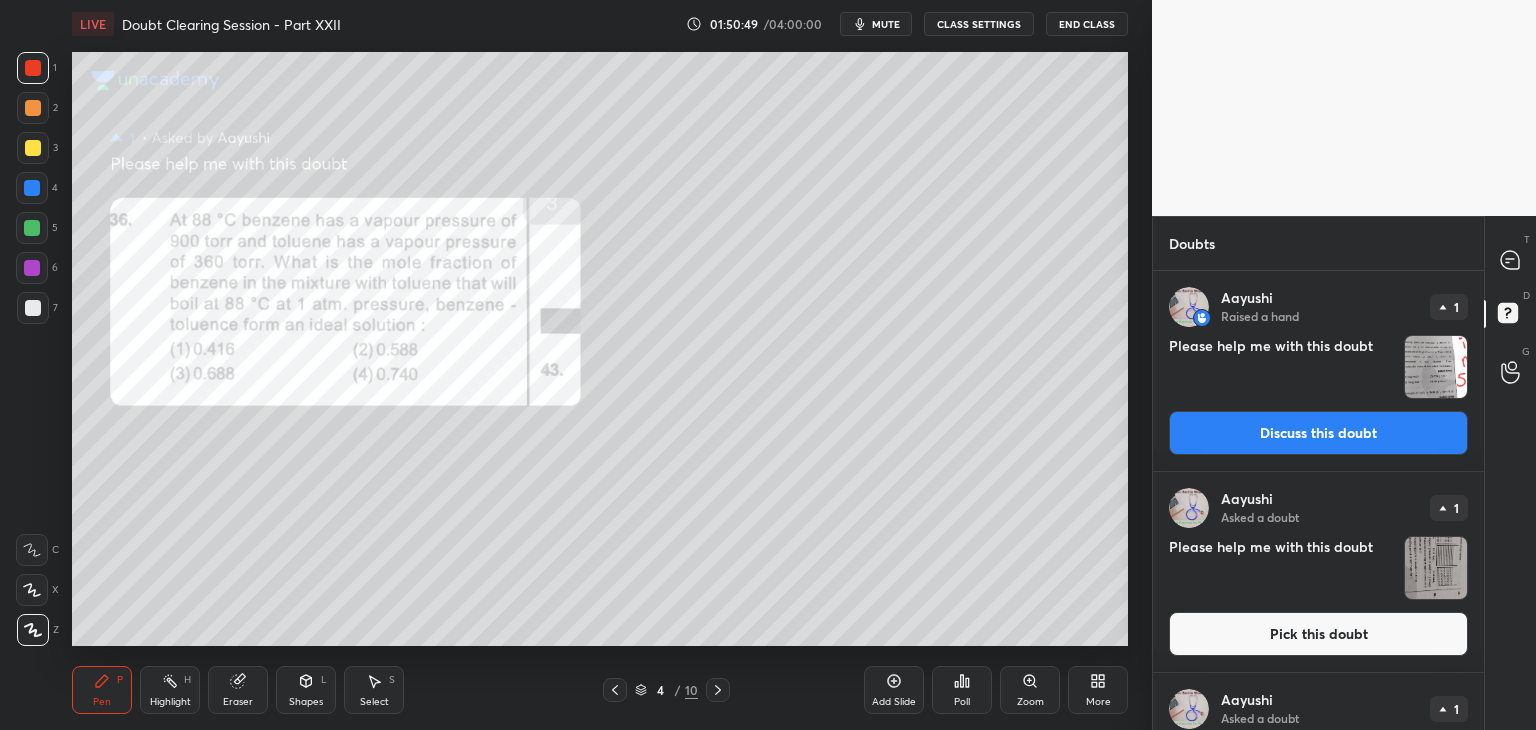 click at bounding box center (1436, 367) 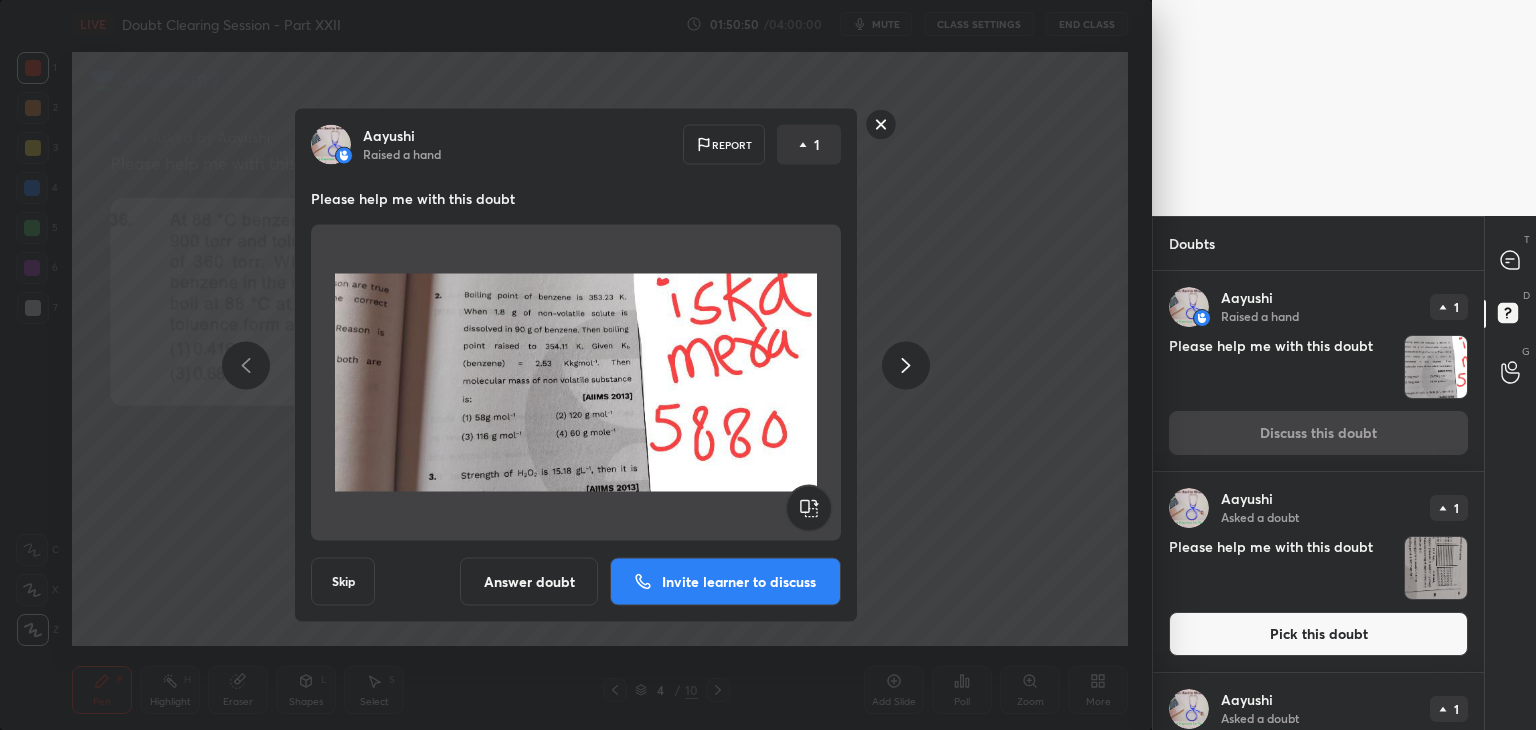 click 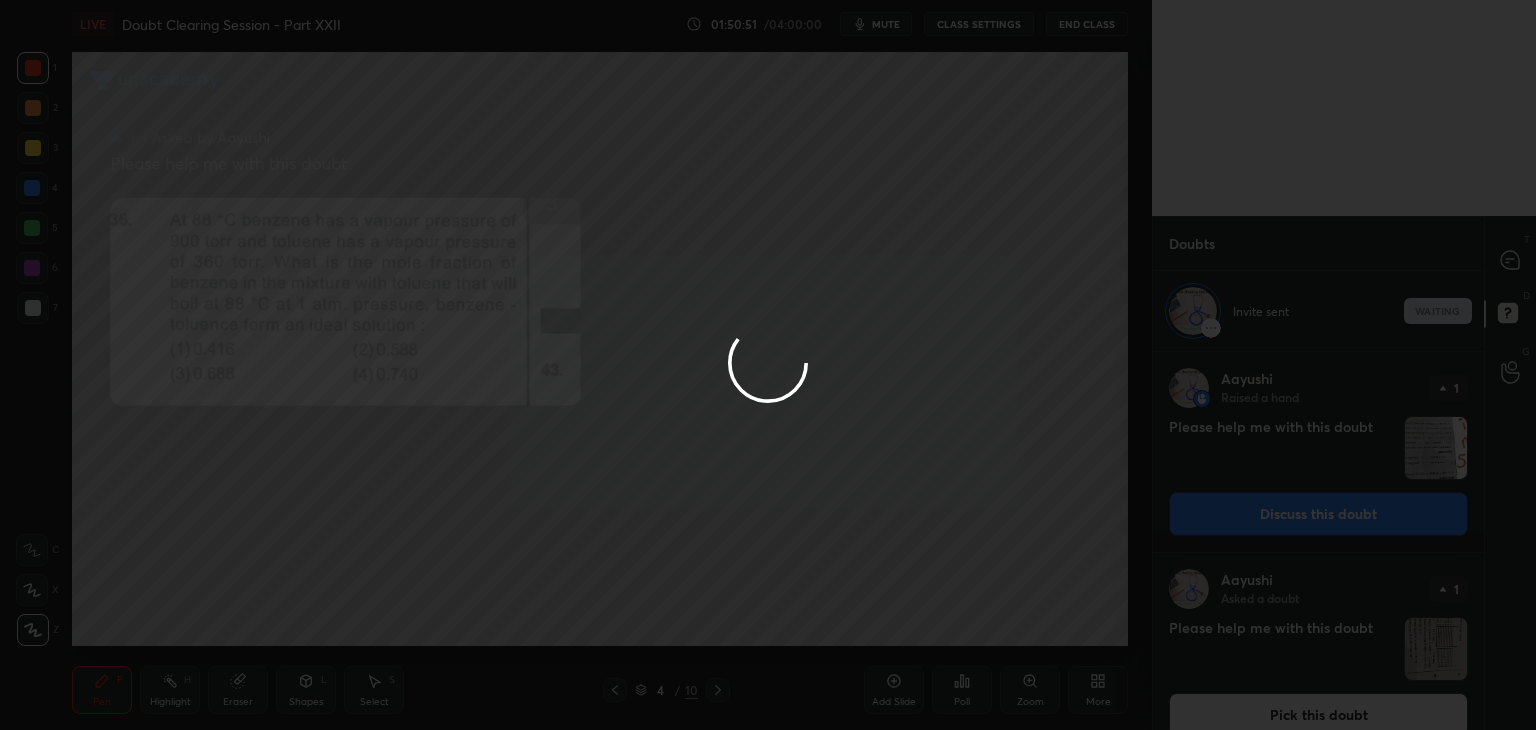 scroll, scrollTop: 372, scrollLeft: 325, axis: both 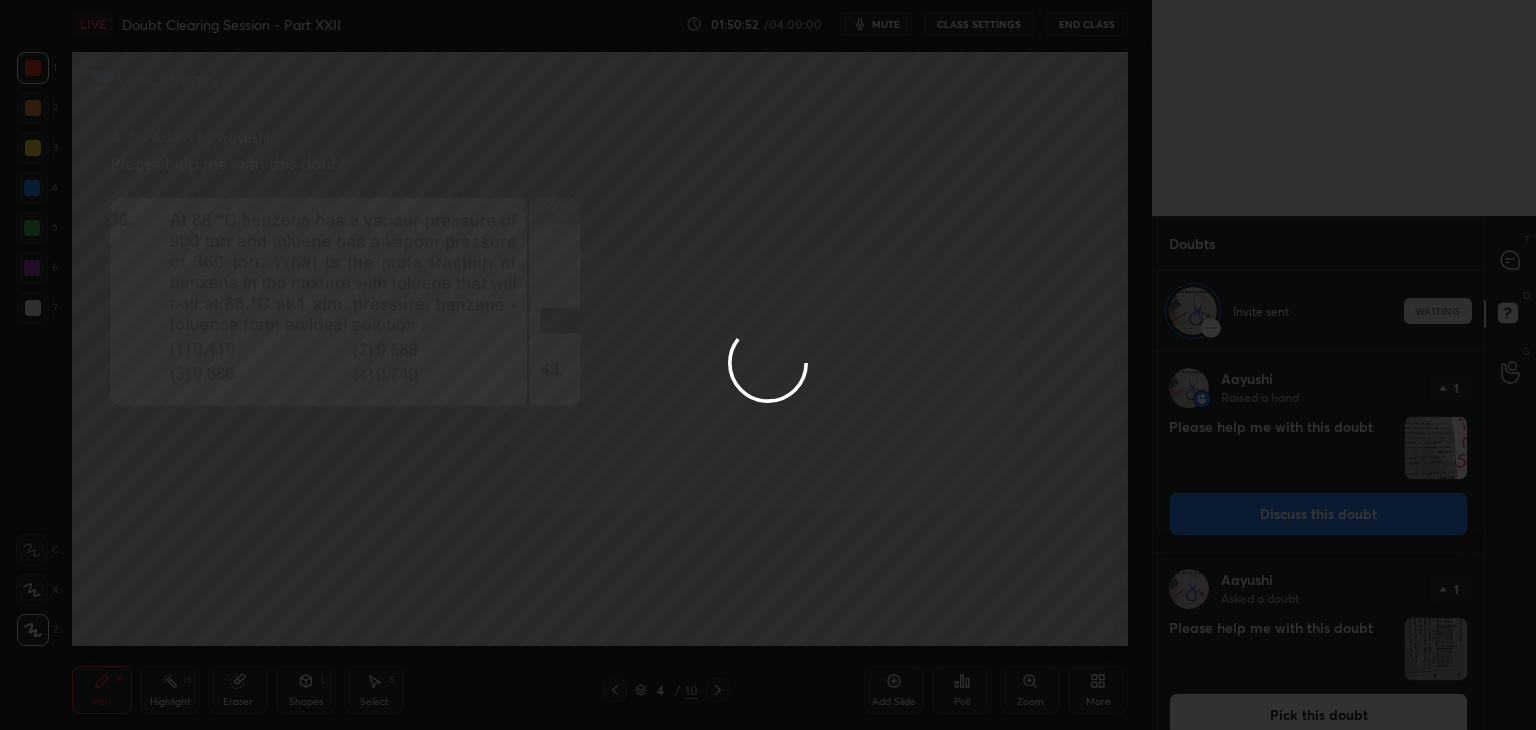 click at bounding box center (768, 365) 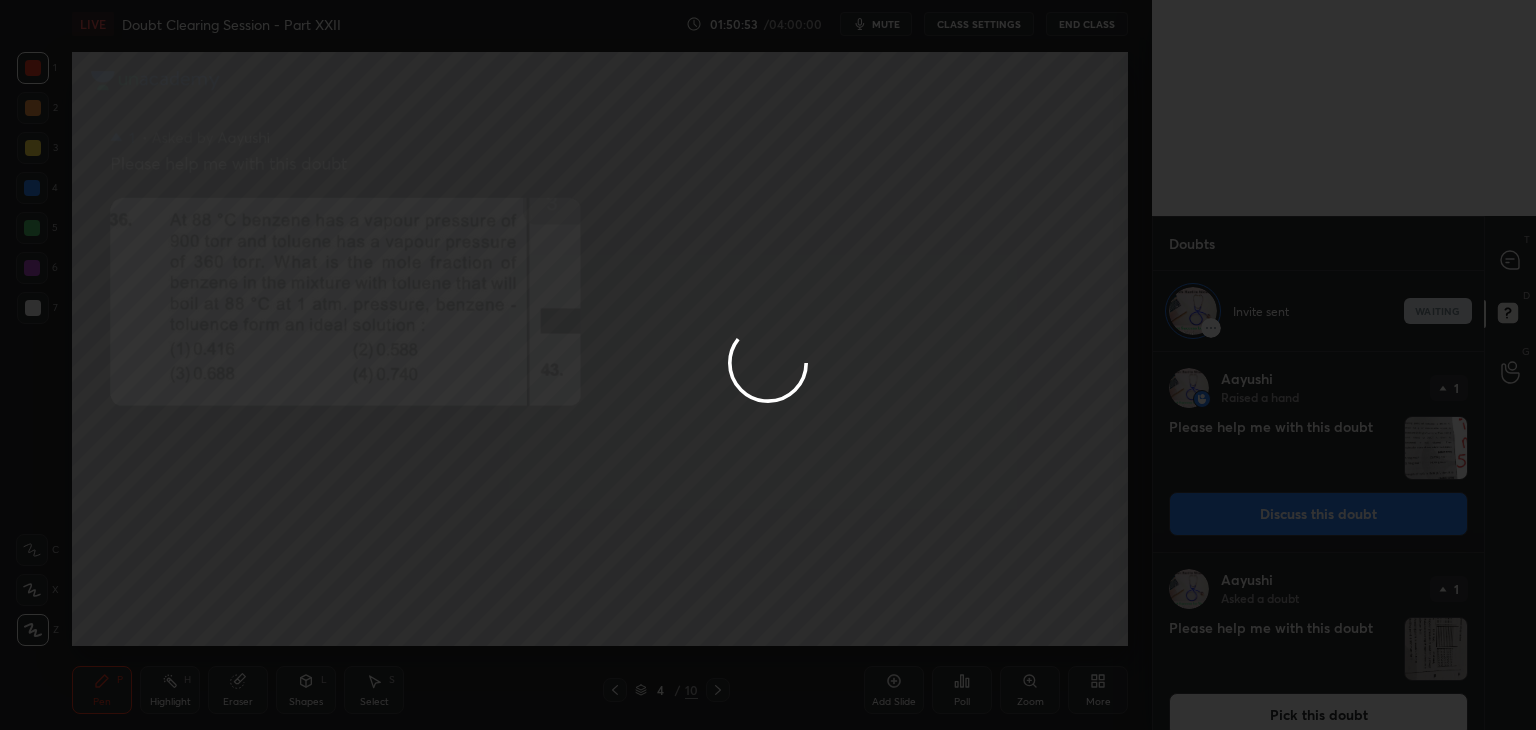 click at bounding box center [768, 365] 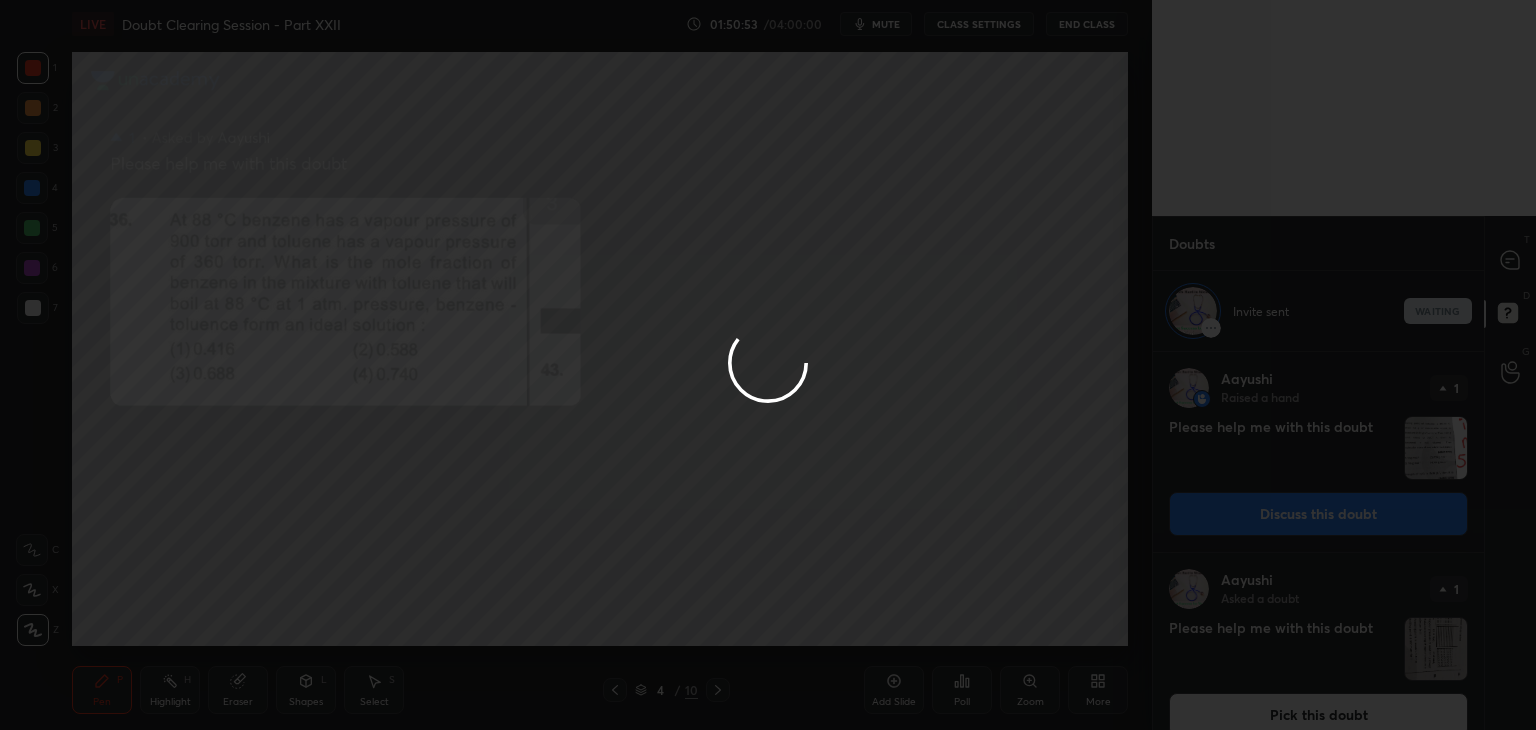 click 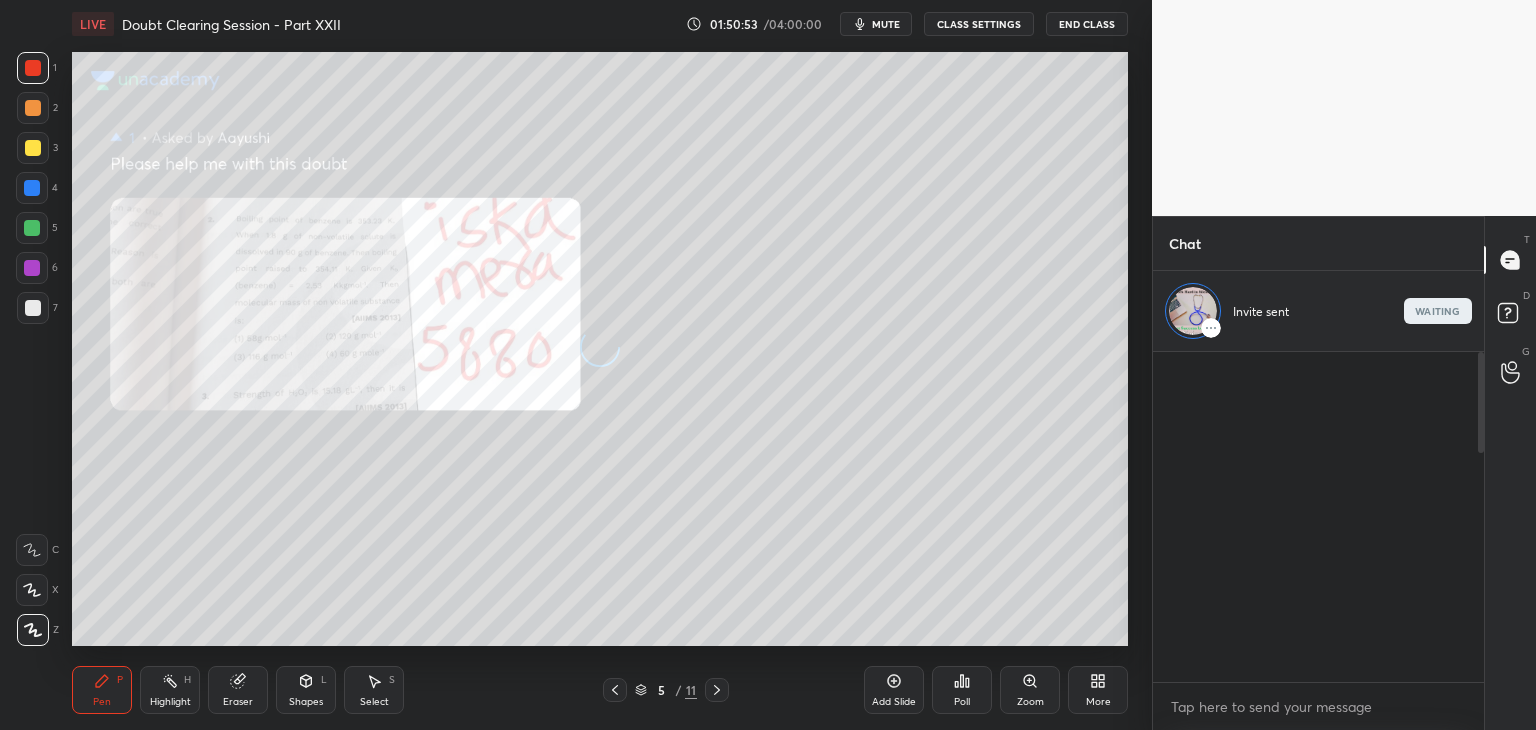 click 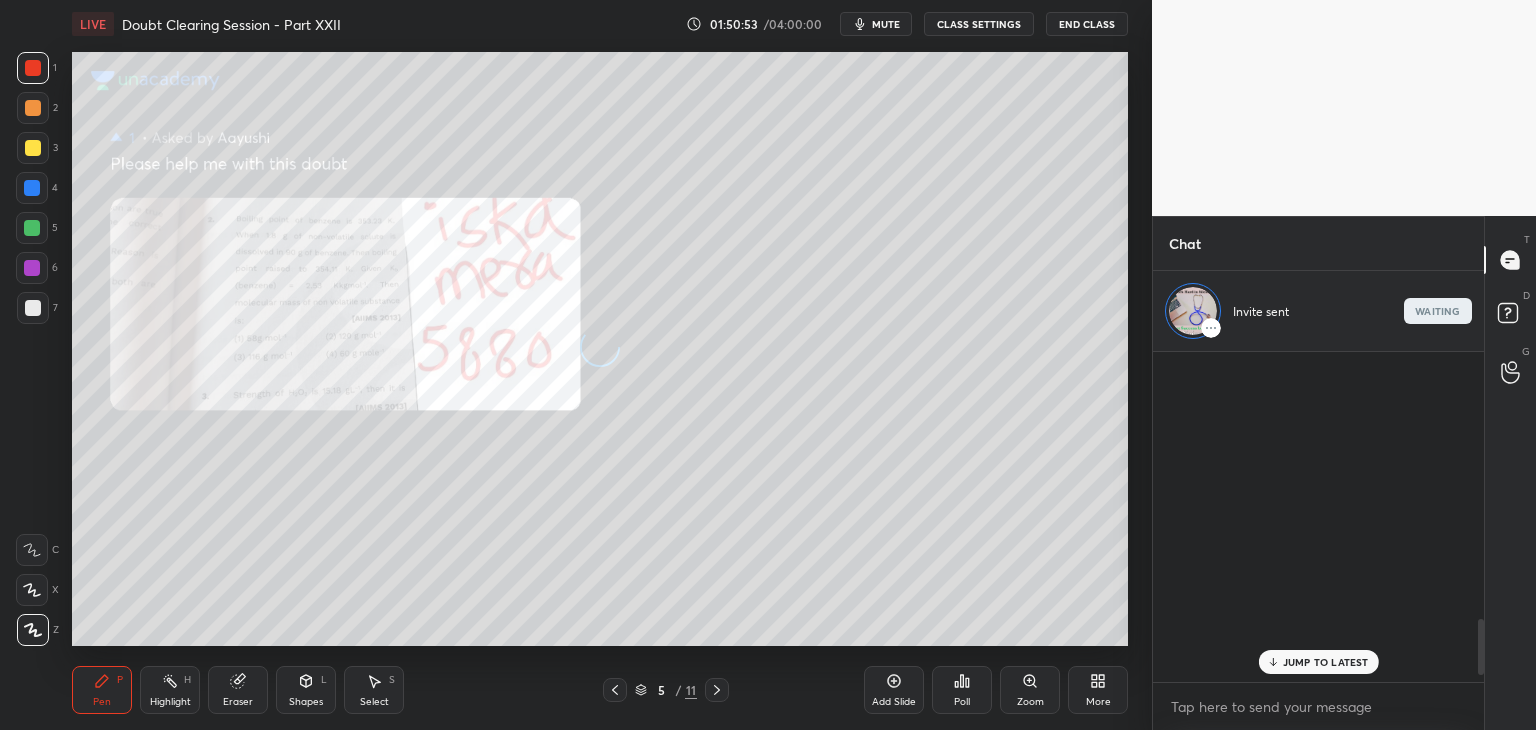 scroll, scrollTop: 1584, scrollLeft: 0, axis: vertical 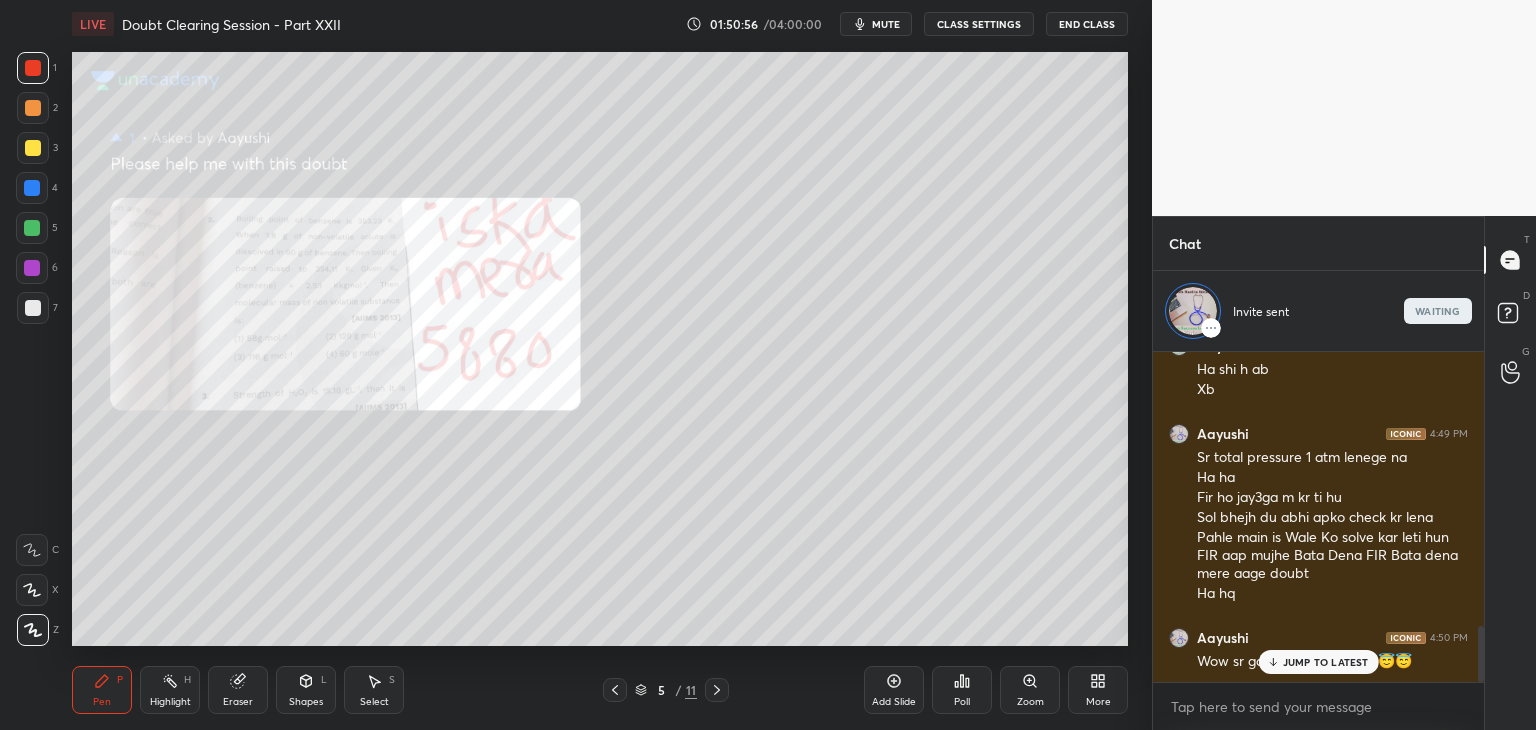 click 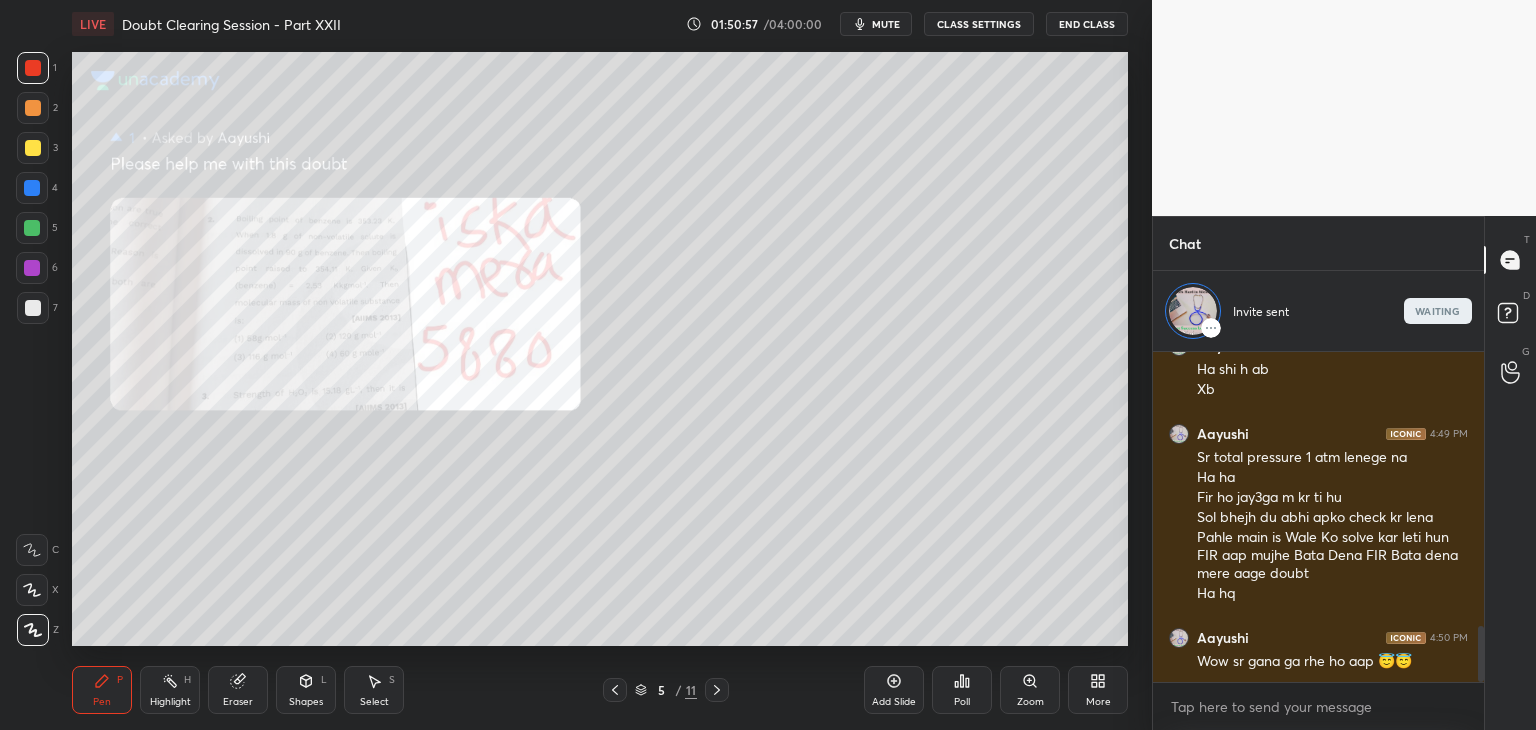 click on "Zoom" at bounding box center [1030, 690] 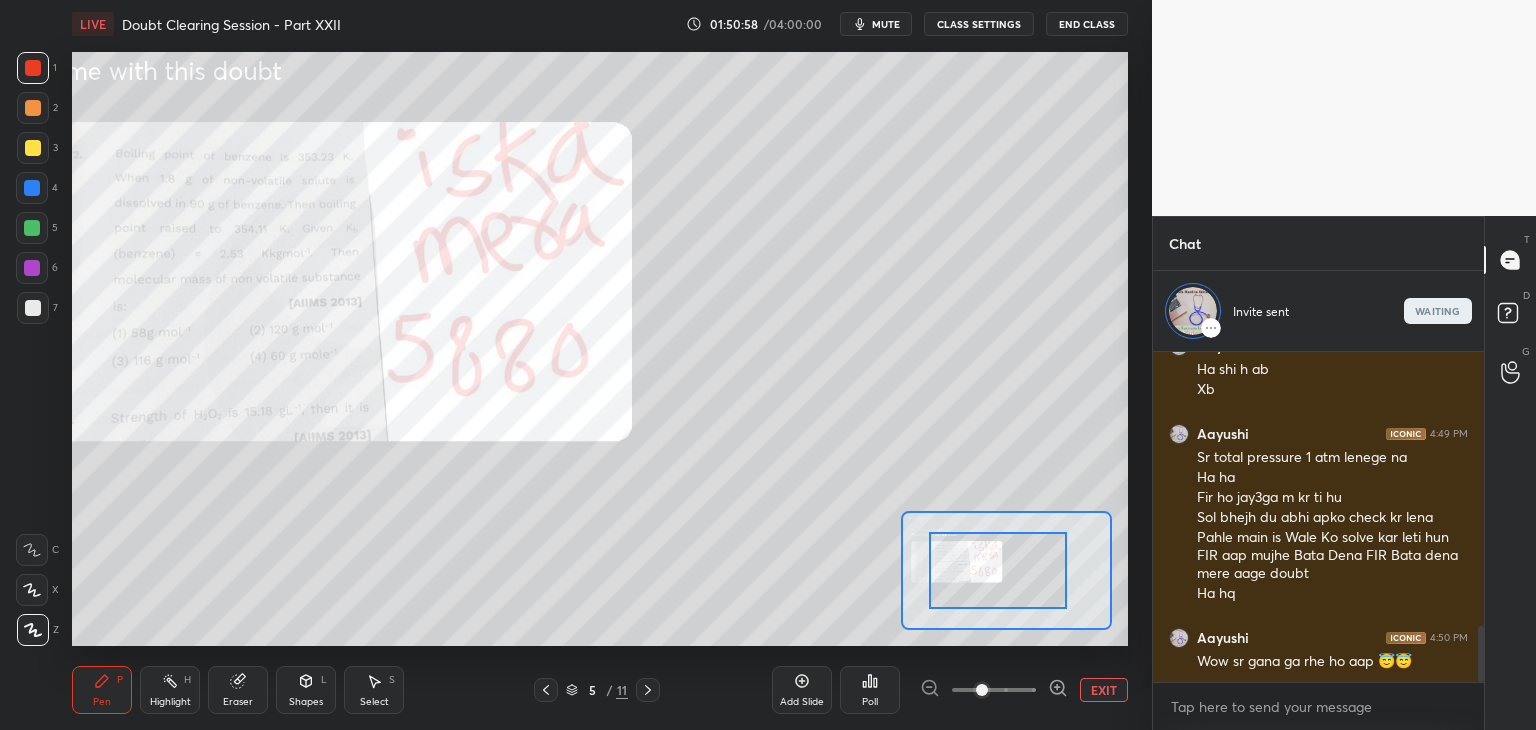 drag, startPoint x: 965, startPoint y: 553, endPoint x: 937, endPoint y: 535, distance: 33.286633 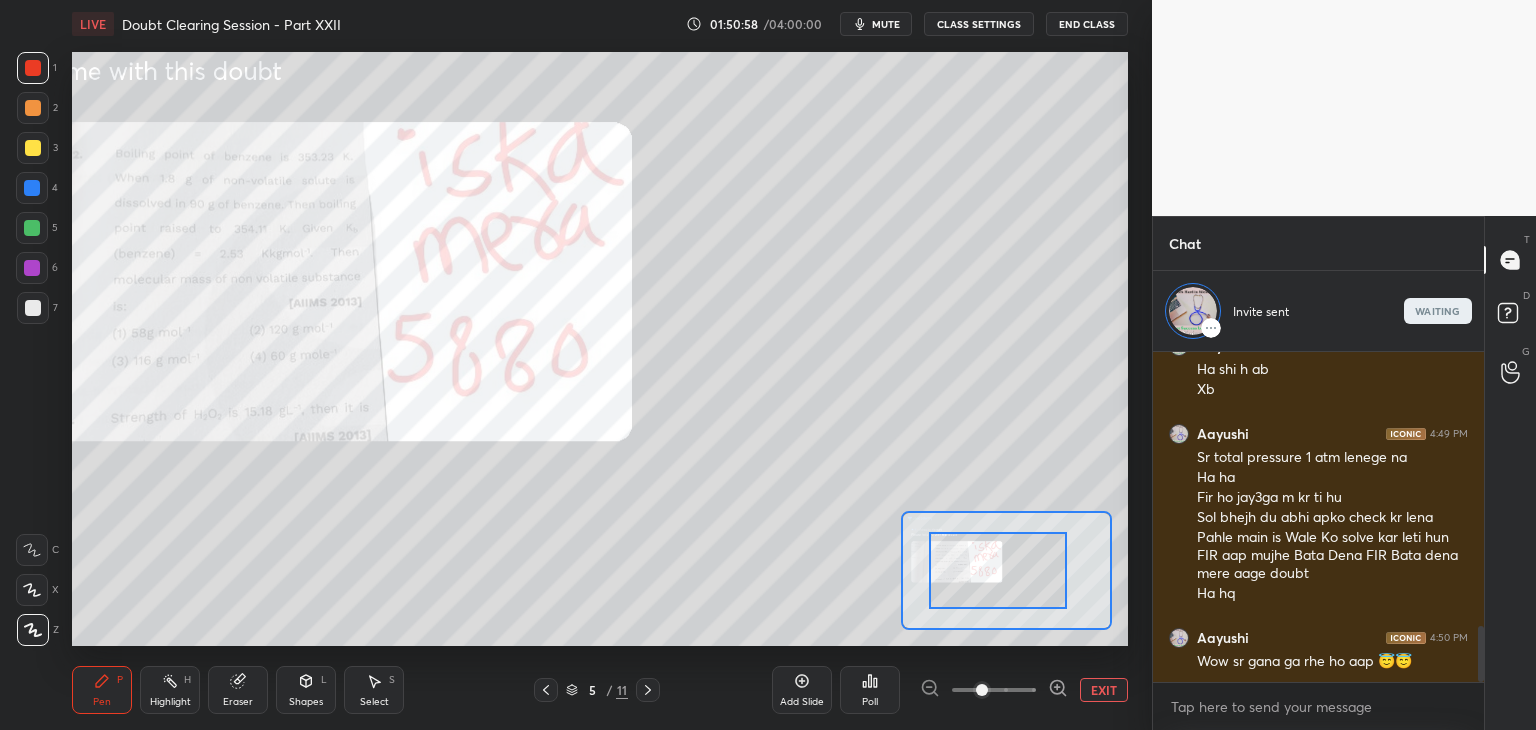 click at bounding box center [1006, 570] 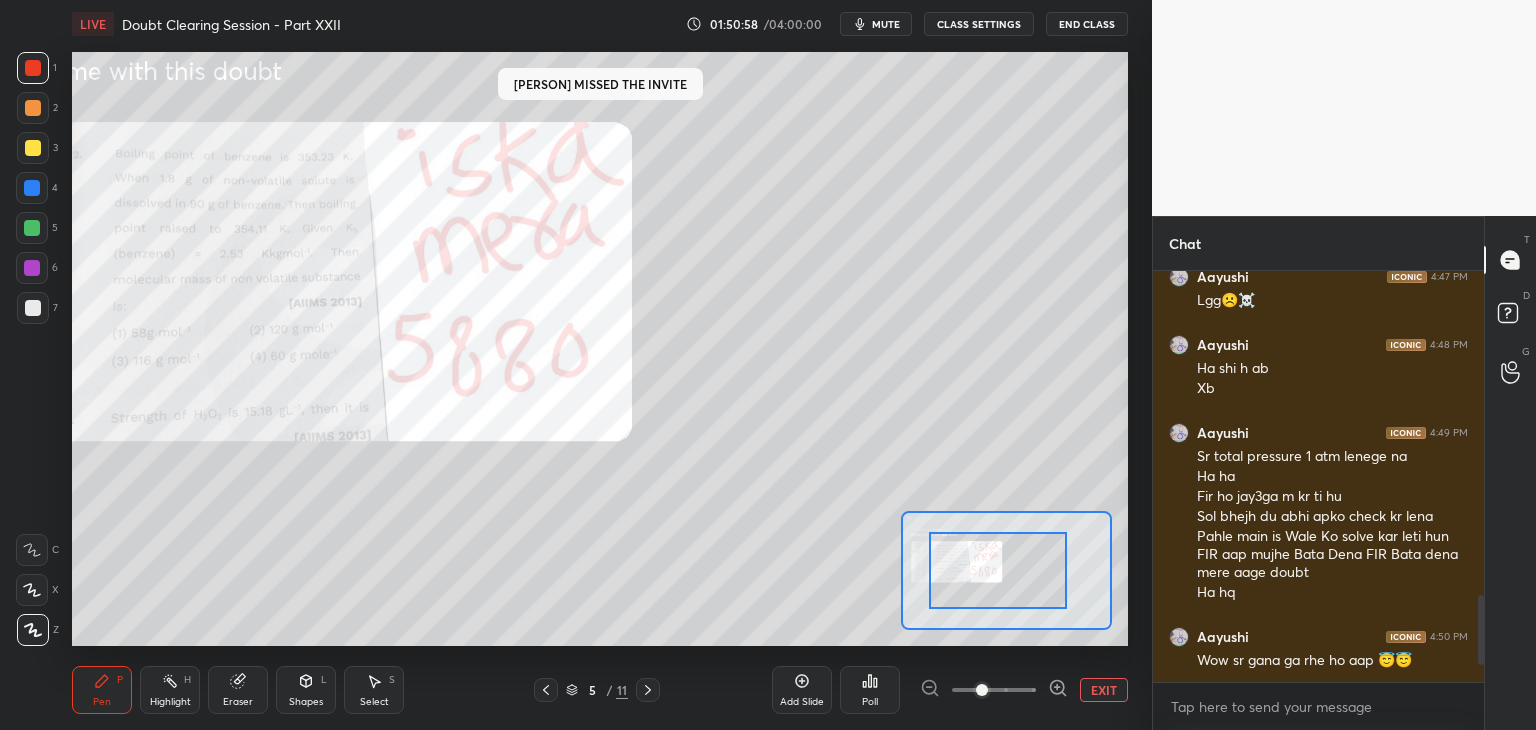 scroll, scrollTop: 6, scrollLeft: 6, axis: both 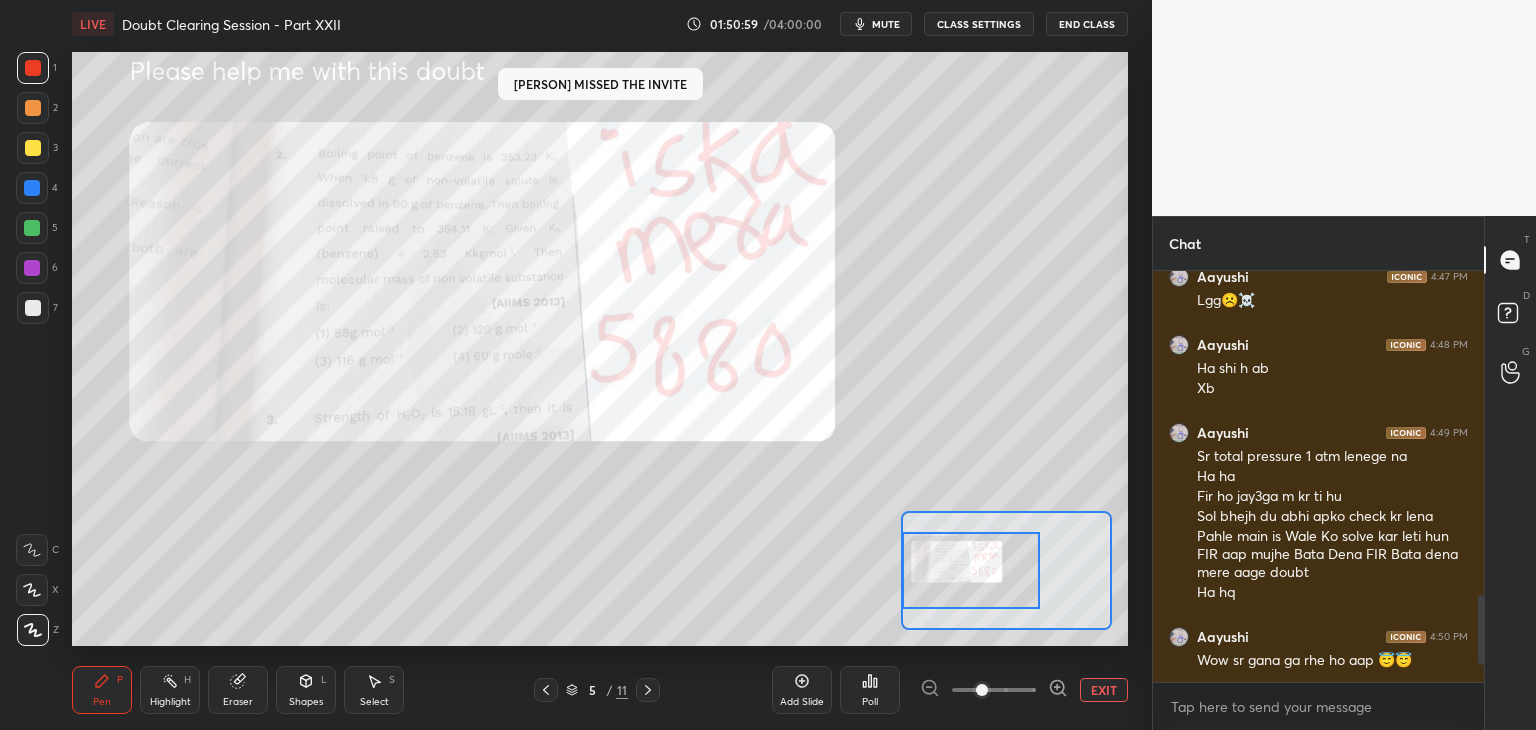 click on "Setting up your live class [PERSON] missed the invite Poll for   secs No correct answer Start poll" at bounding box center (600, 349) 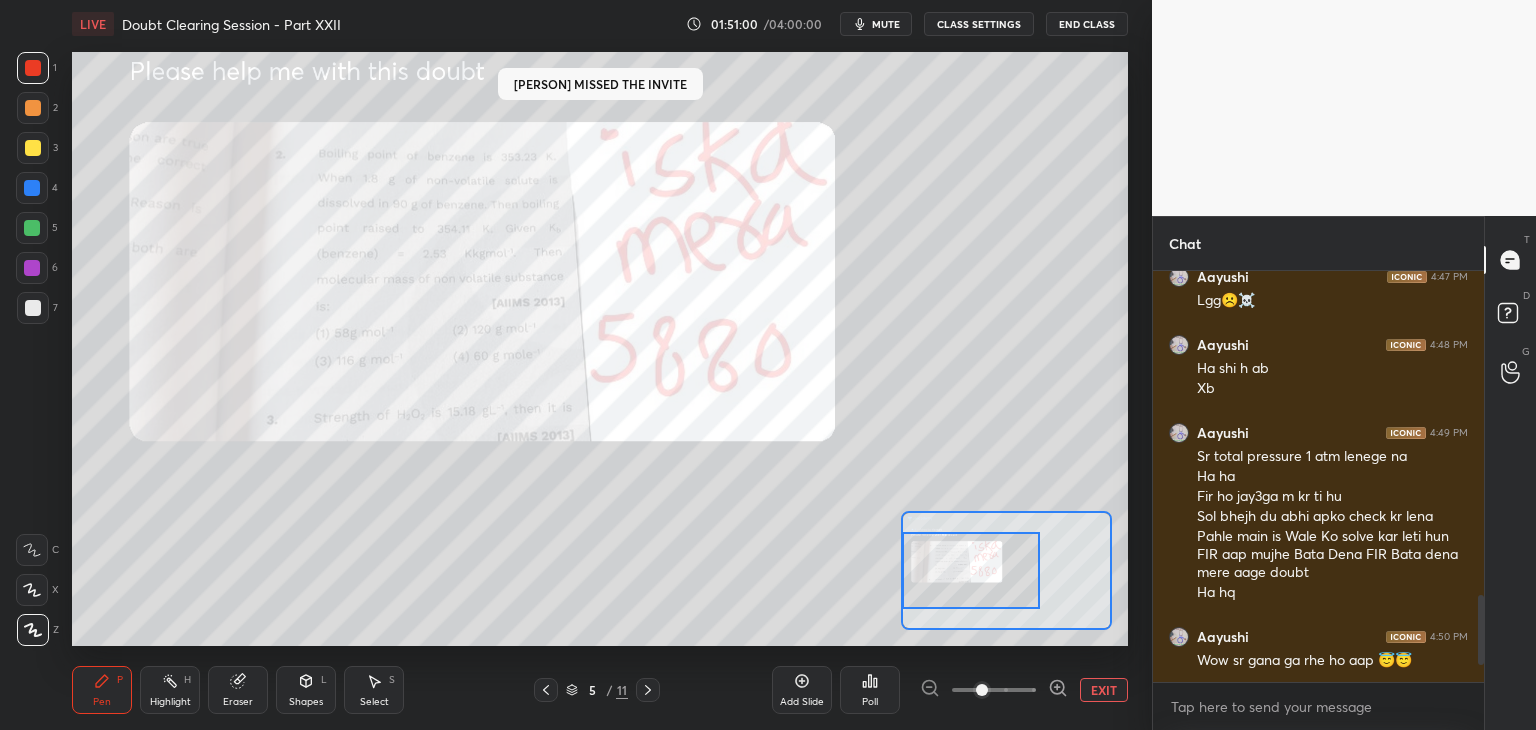click on "3" at bounding box center [37, 152] 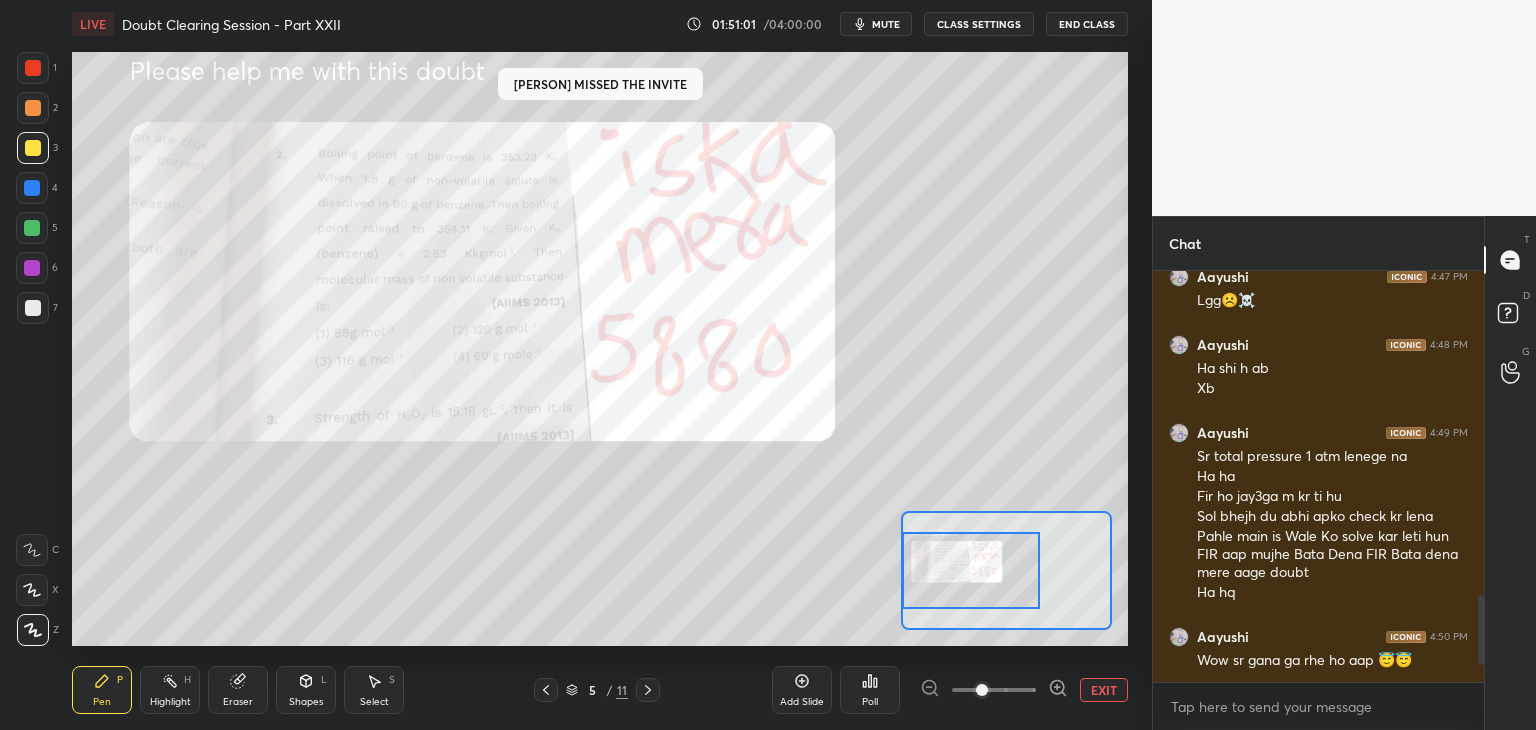 click at bounding box center [32, 188] 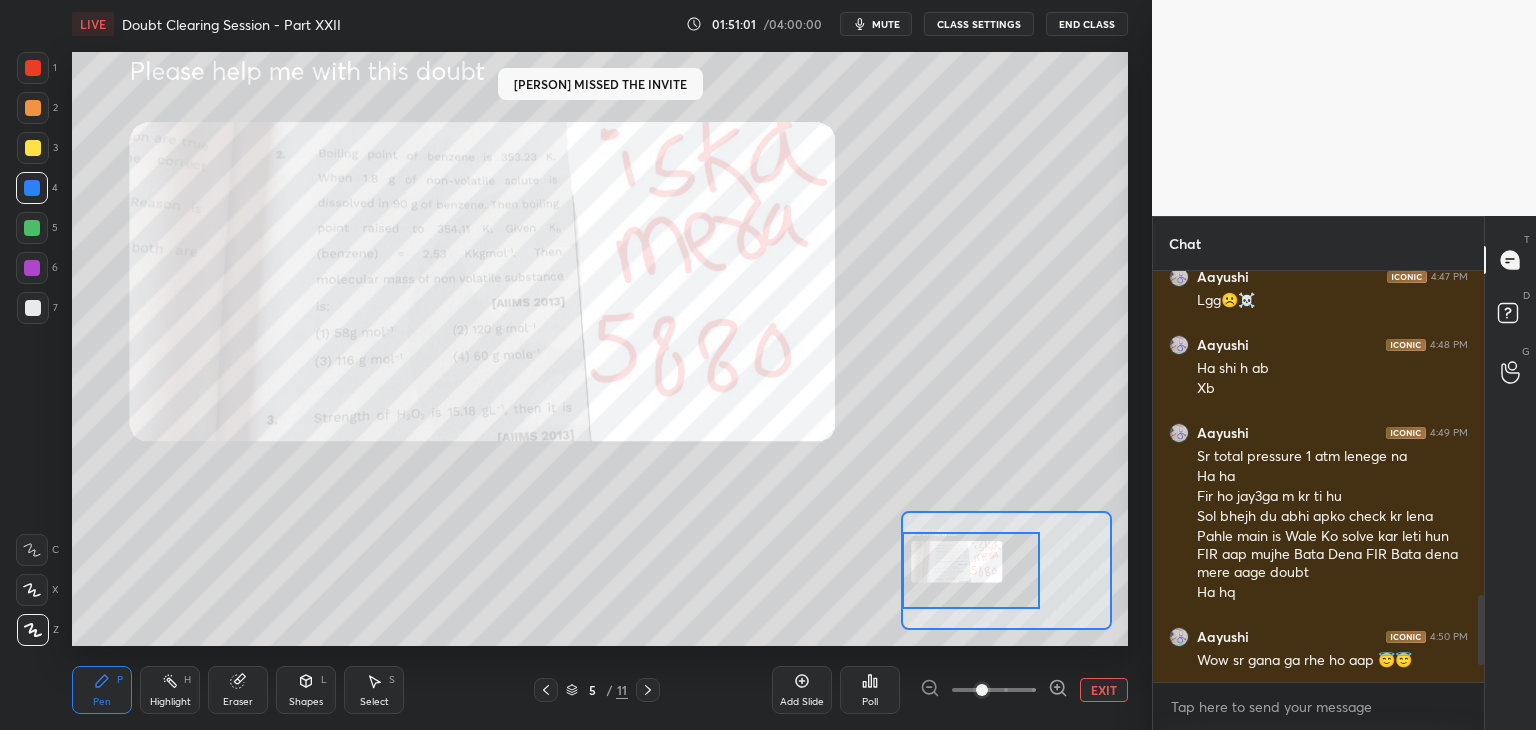 click at bounding box center (32, 228) 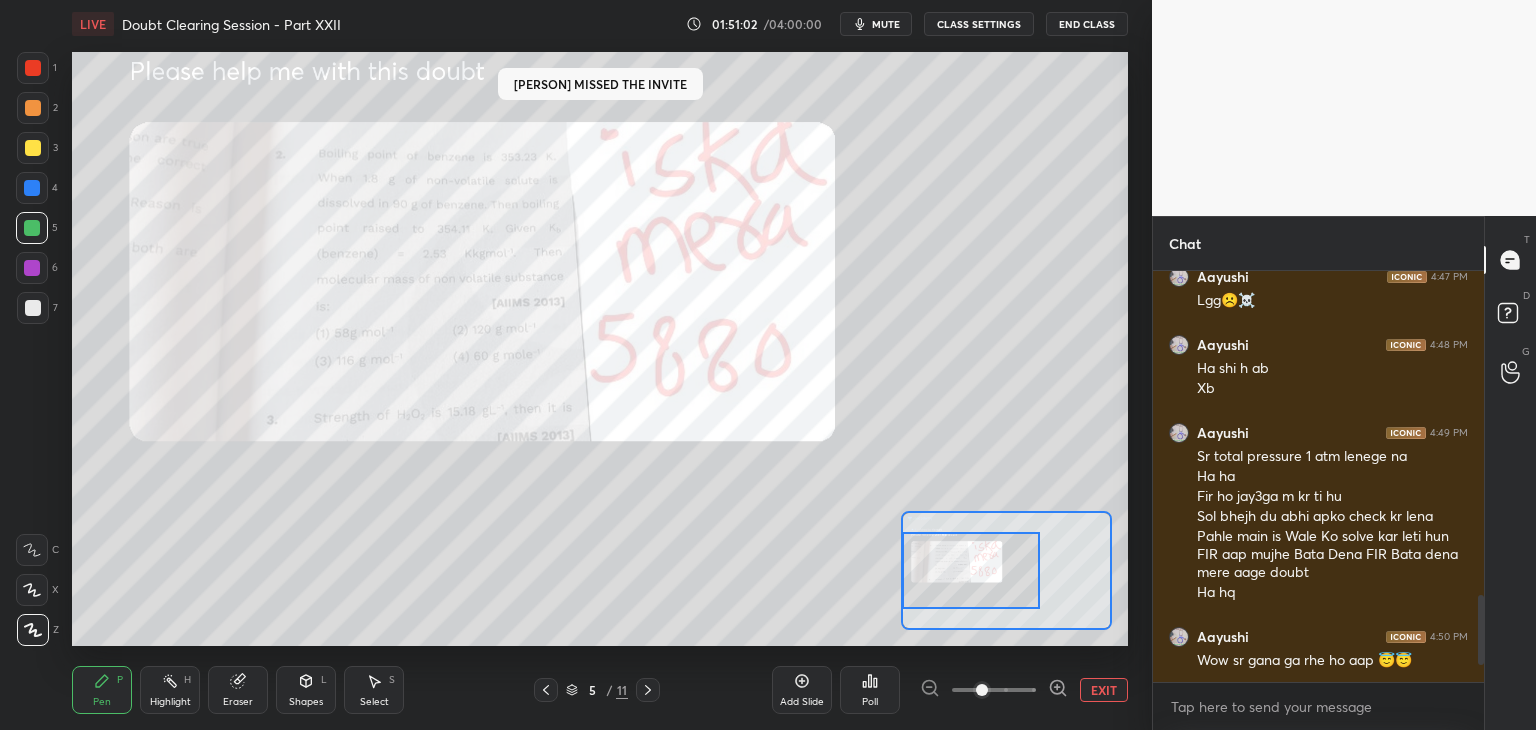 click at bounding box center (33, 108) 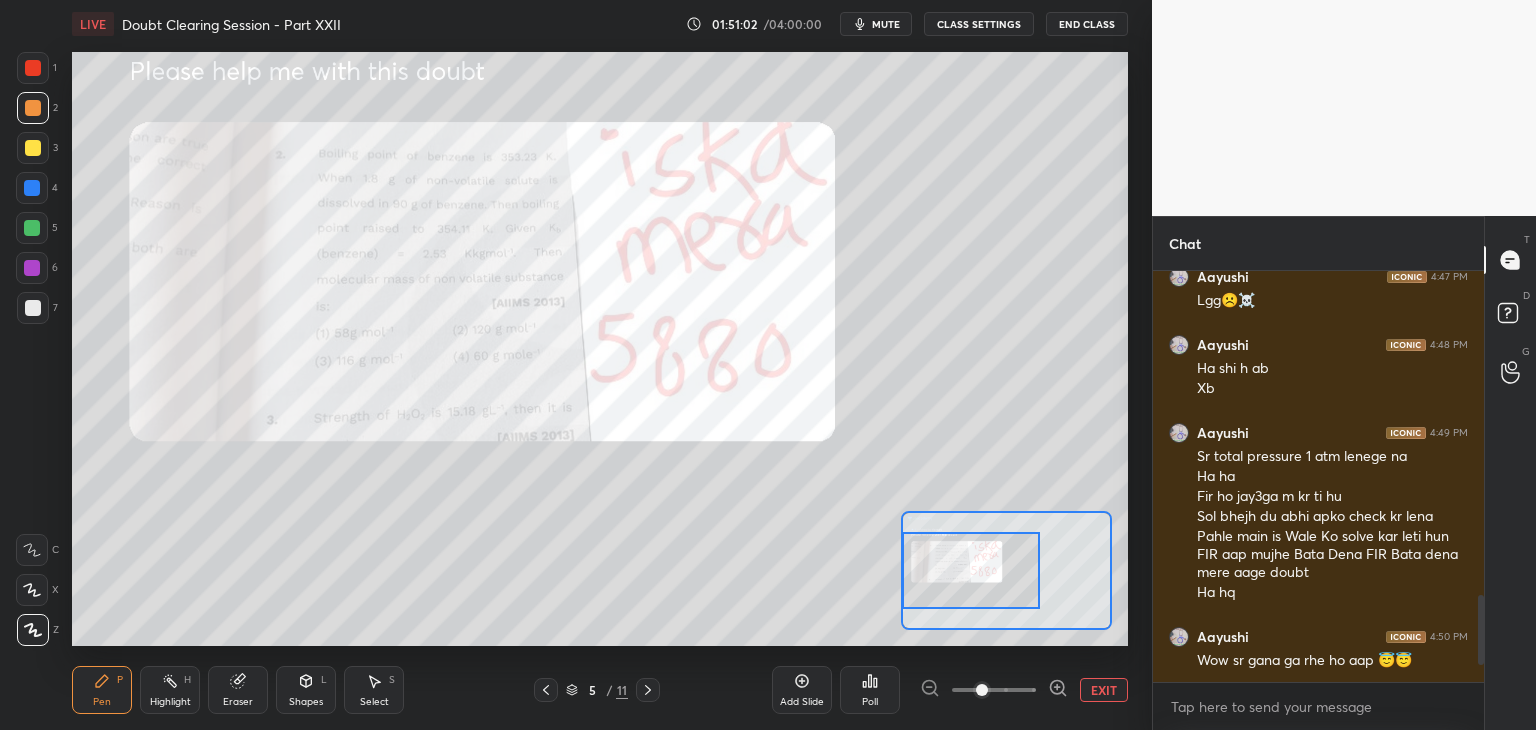 click on "3" at bounding box center (37, 148) 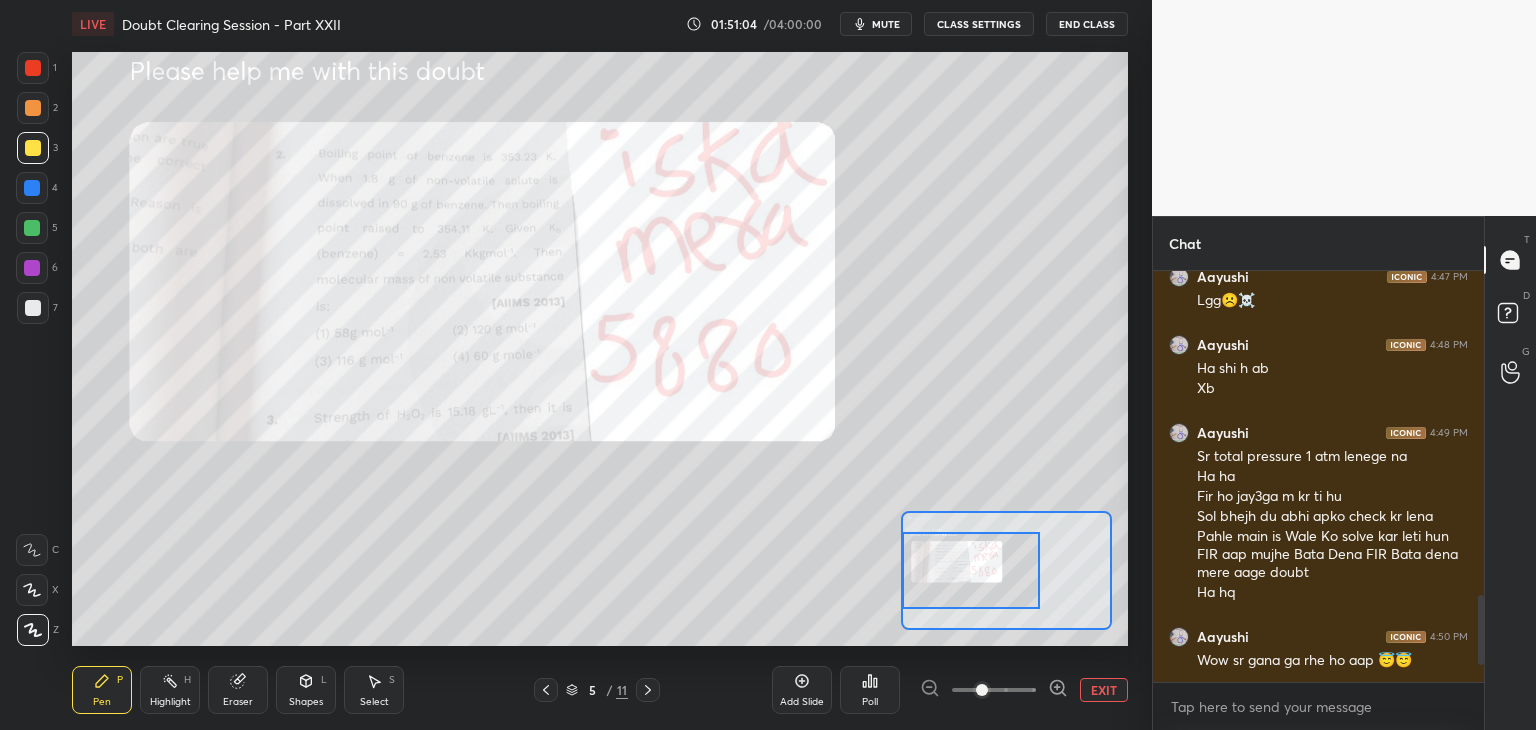 click at bounding box center [33, 108] 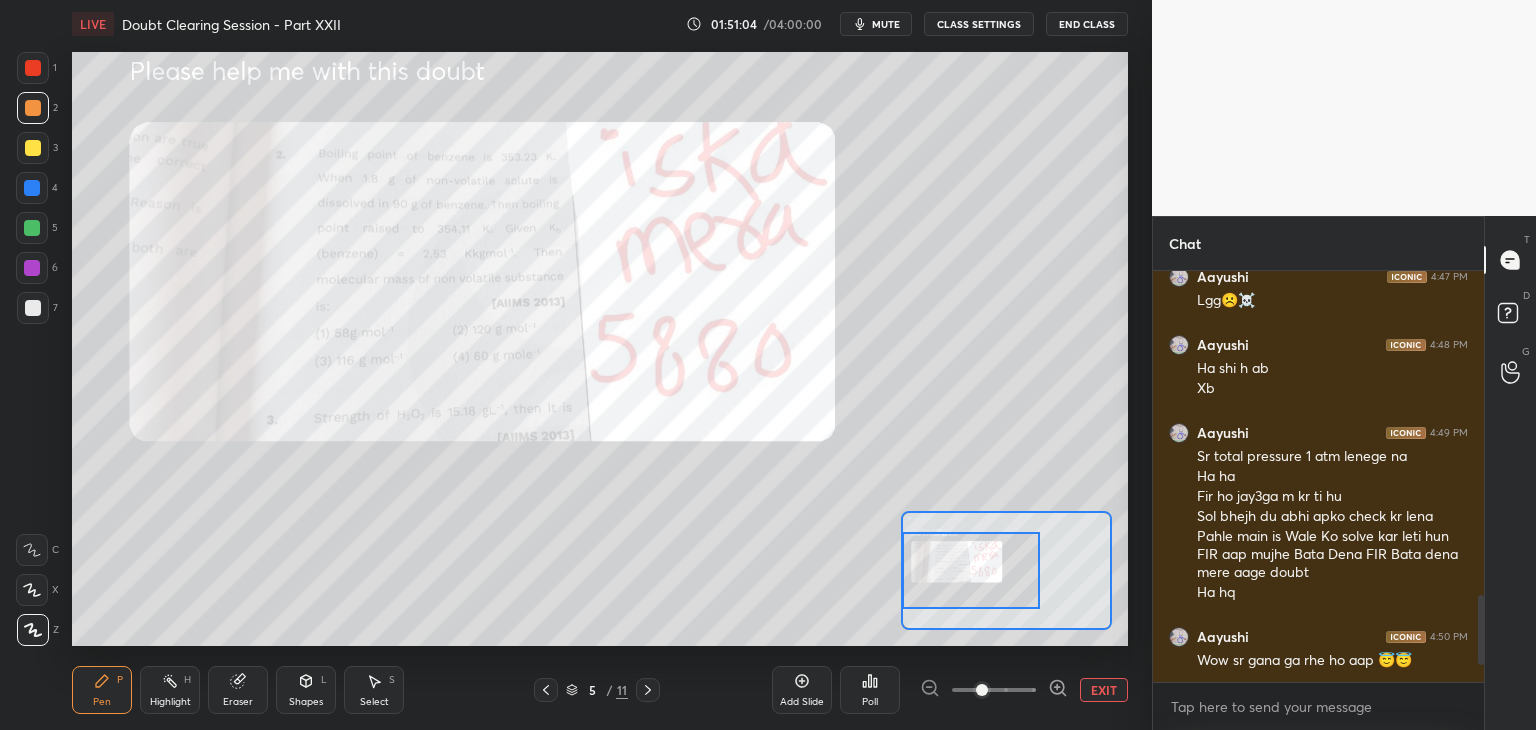 click at bounding box center [33, 148] 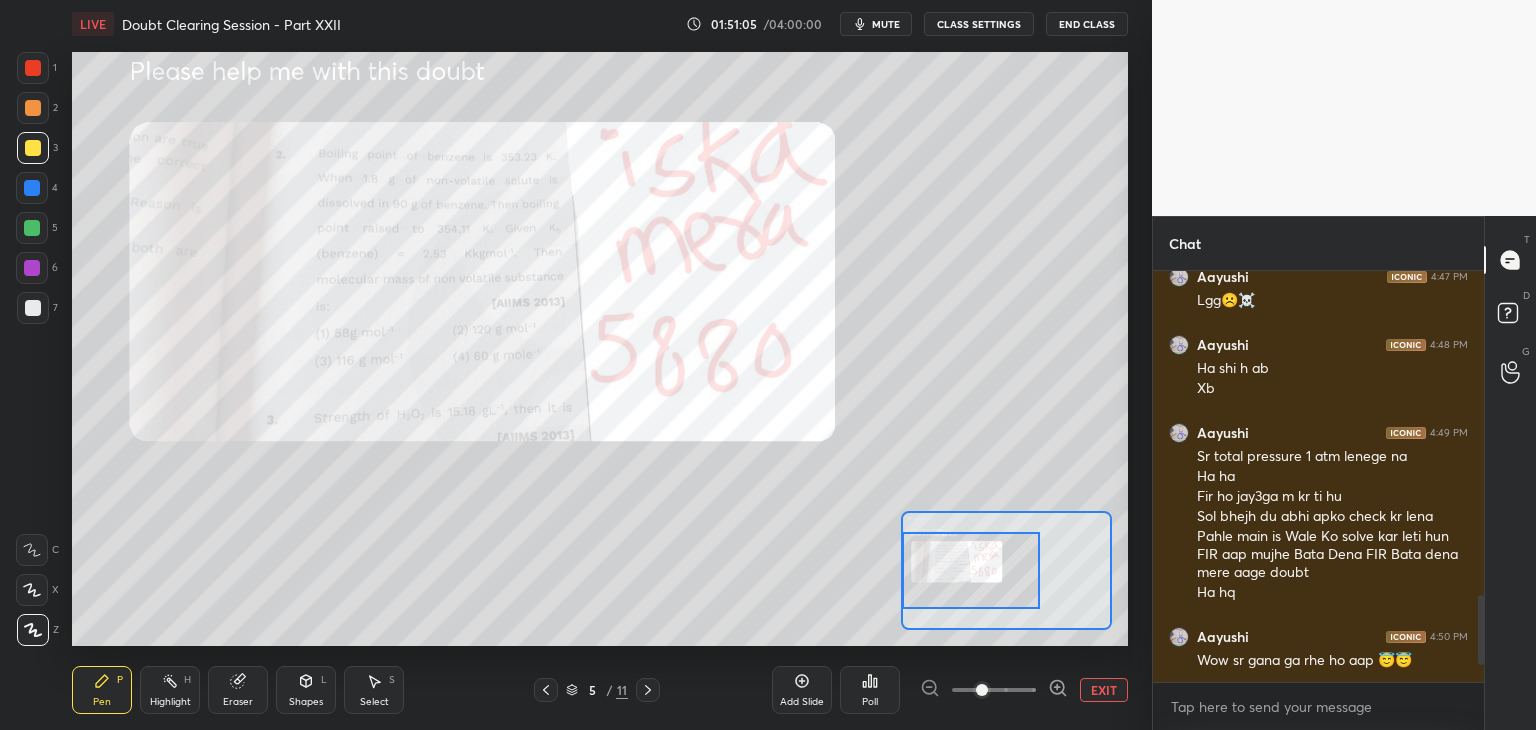 click at bounding box center [32, 188] 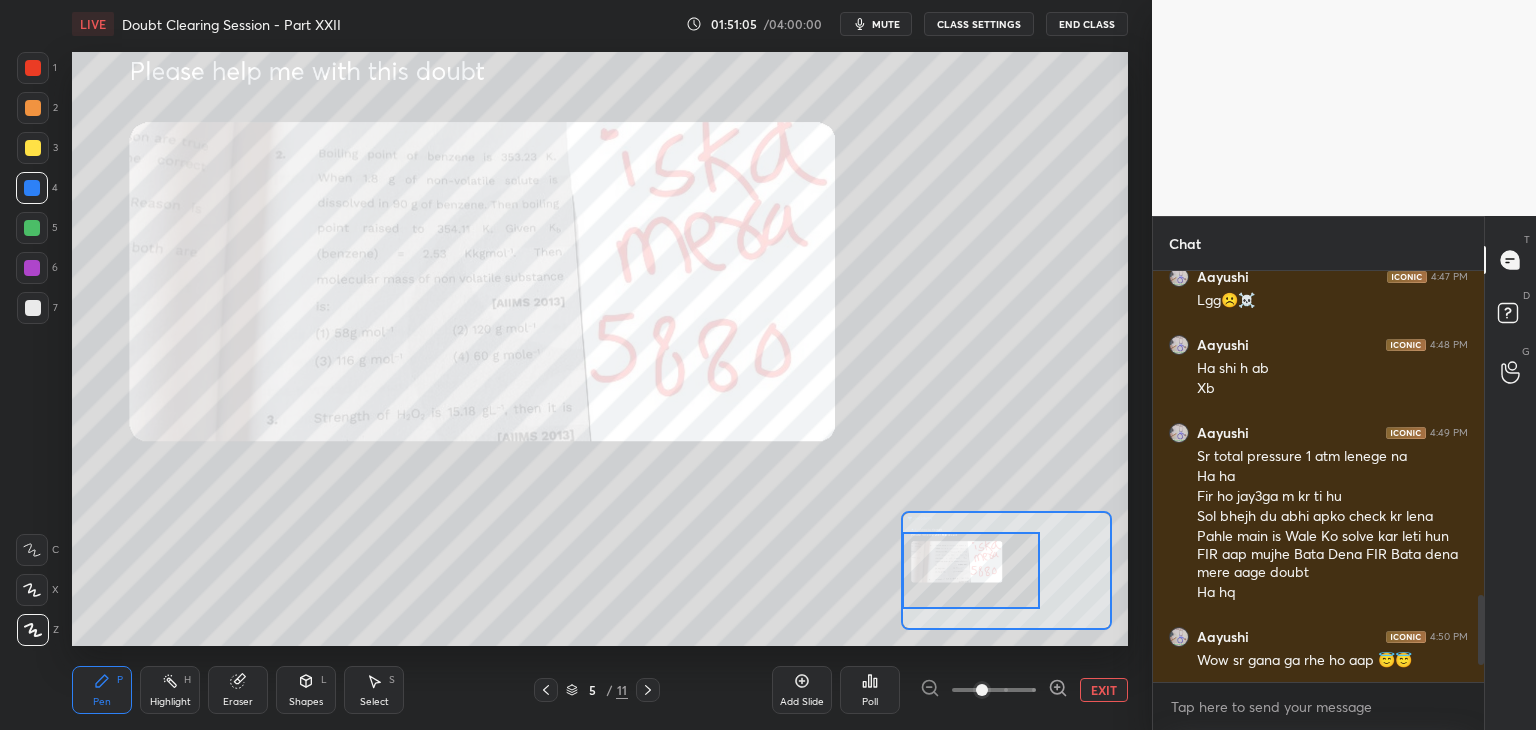 click on "4" at bounding box center (37, 192) 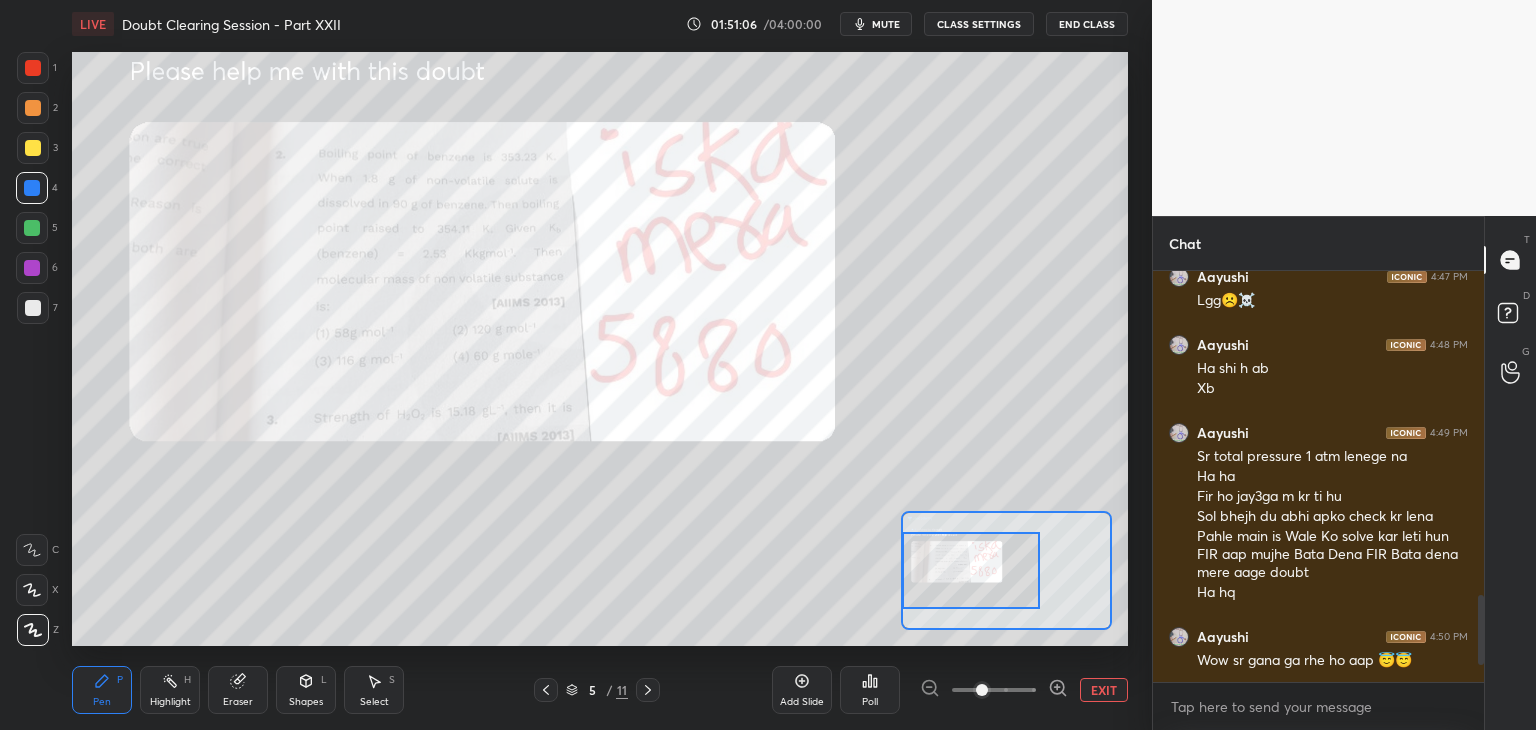 click at bounding box center [32, 228] 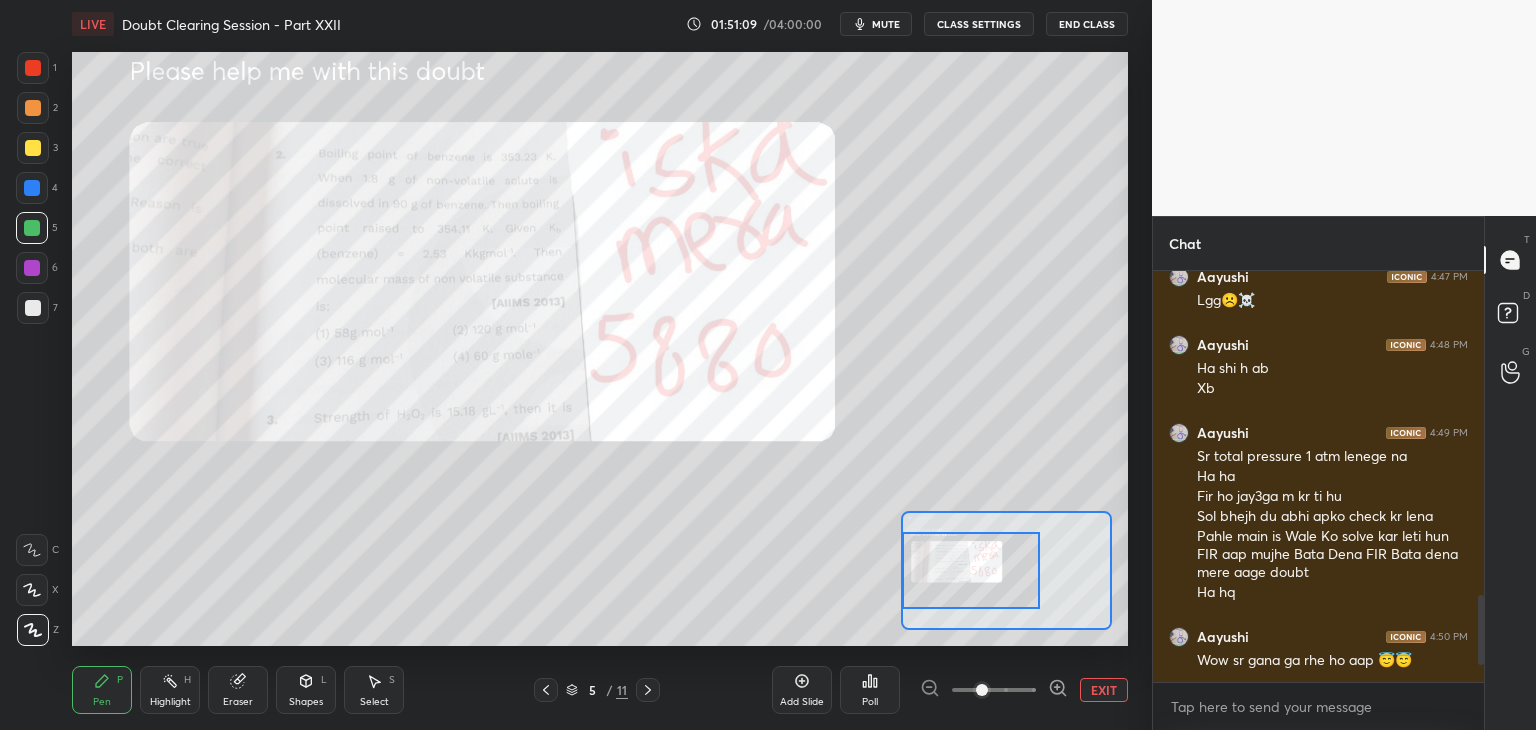 click at bounding box center (994, 690) 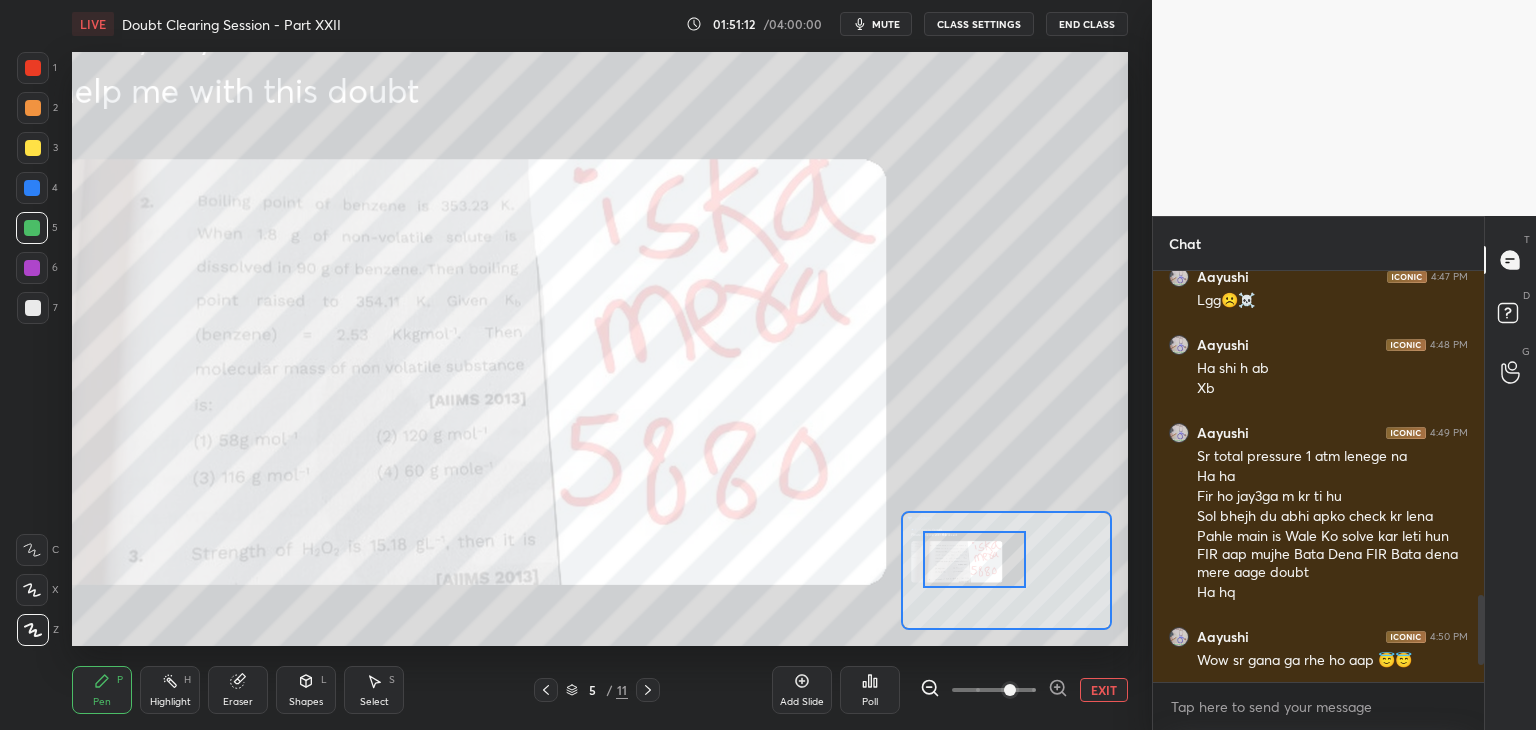 drag, startPoint x: 985, startPoint y: 597, endPoint x: 988, endPoint y: 586, distance: 11.401754 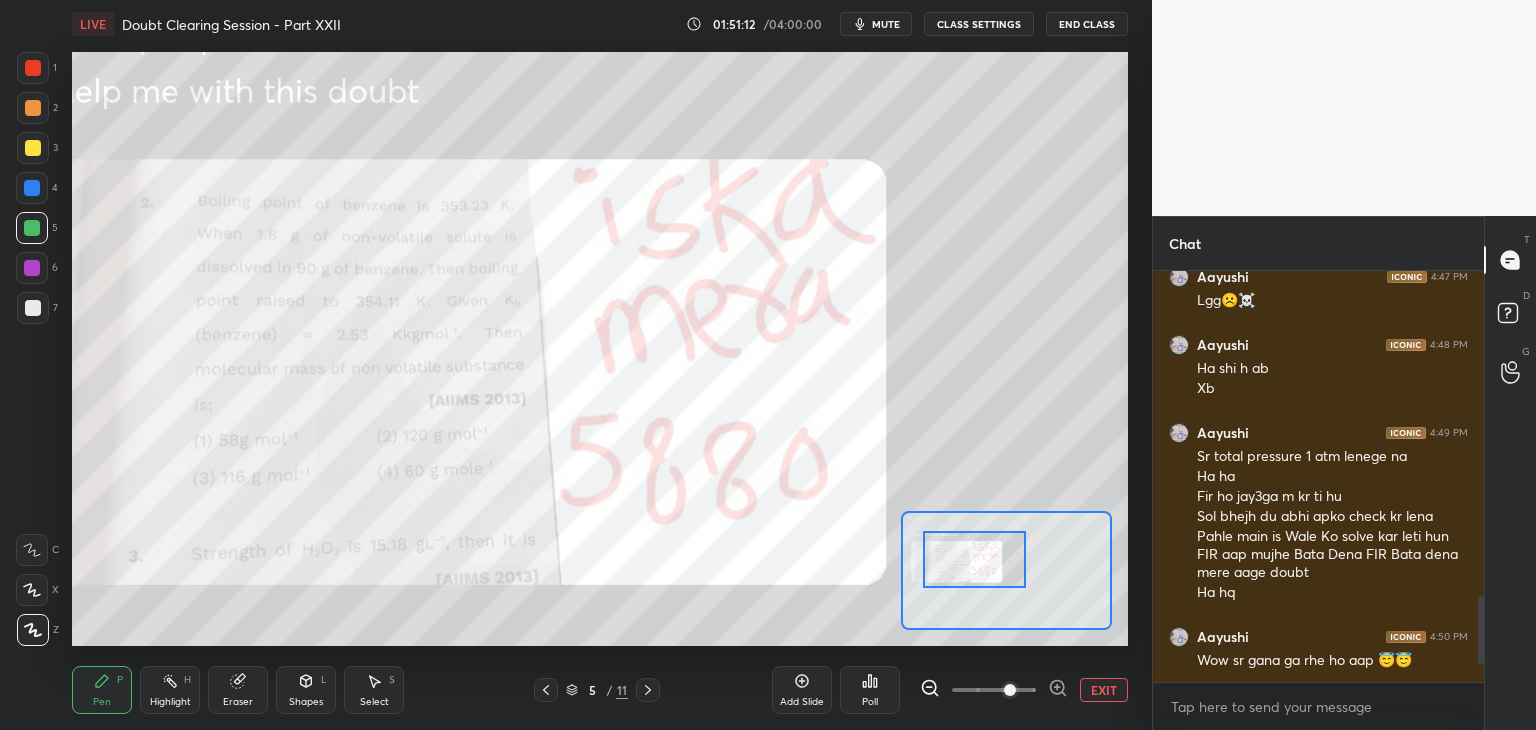 click at bounding box center (975, 559) 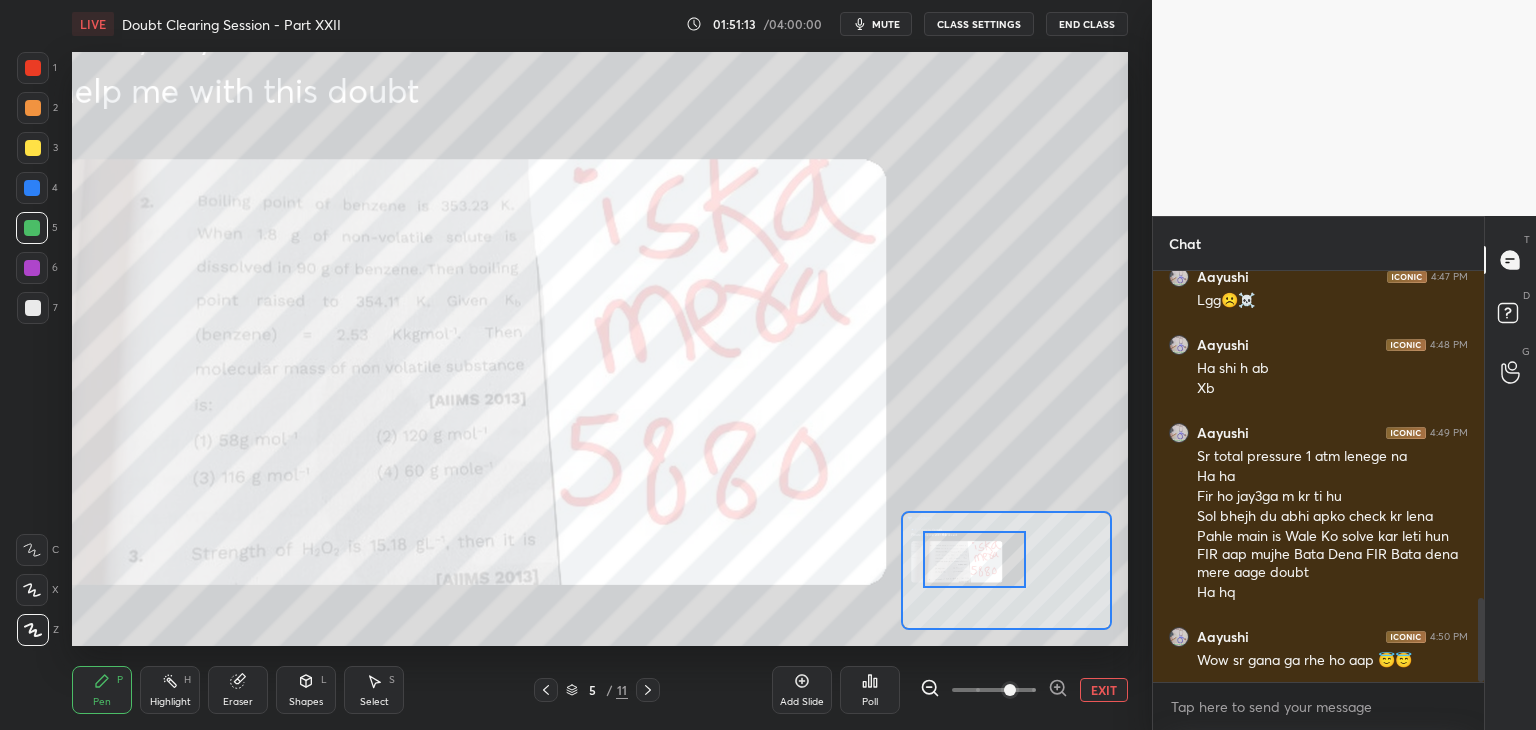 scroll, scrollTop: 1612, scrollLeft: 0, axis: vertical 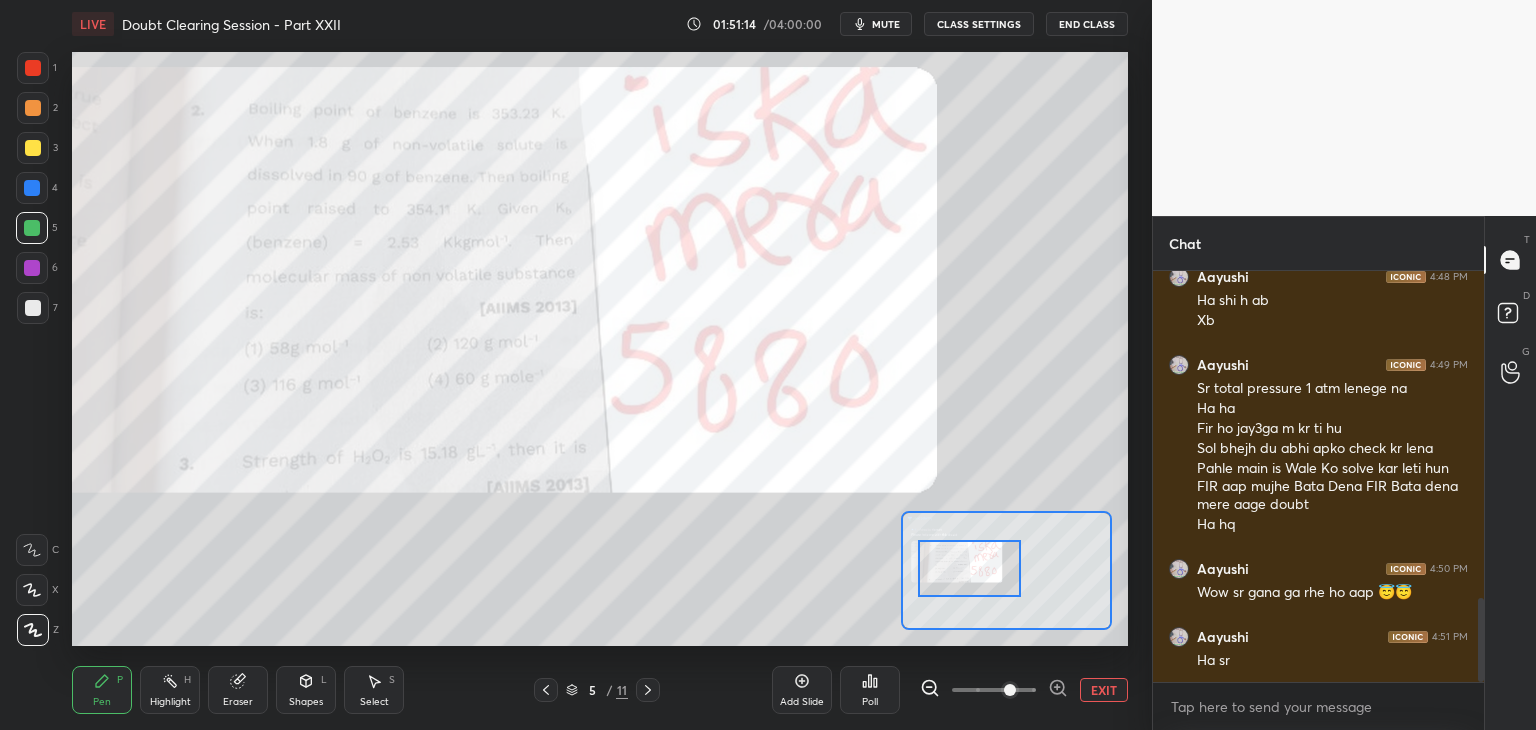 drag, startPoint x: 988, startPoint y: 586, endPoint x: 983, endPoint y: 595, distance: 10.29563 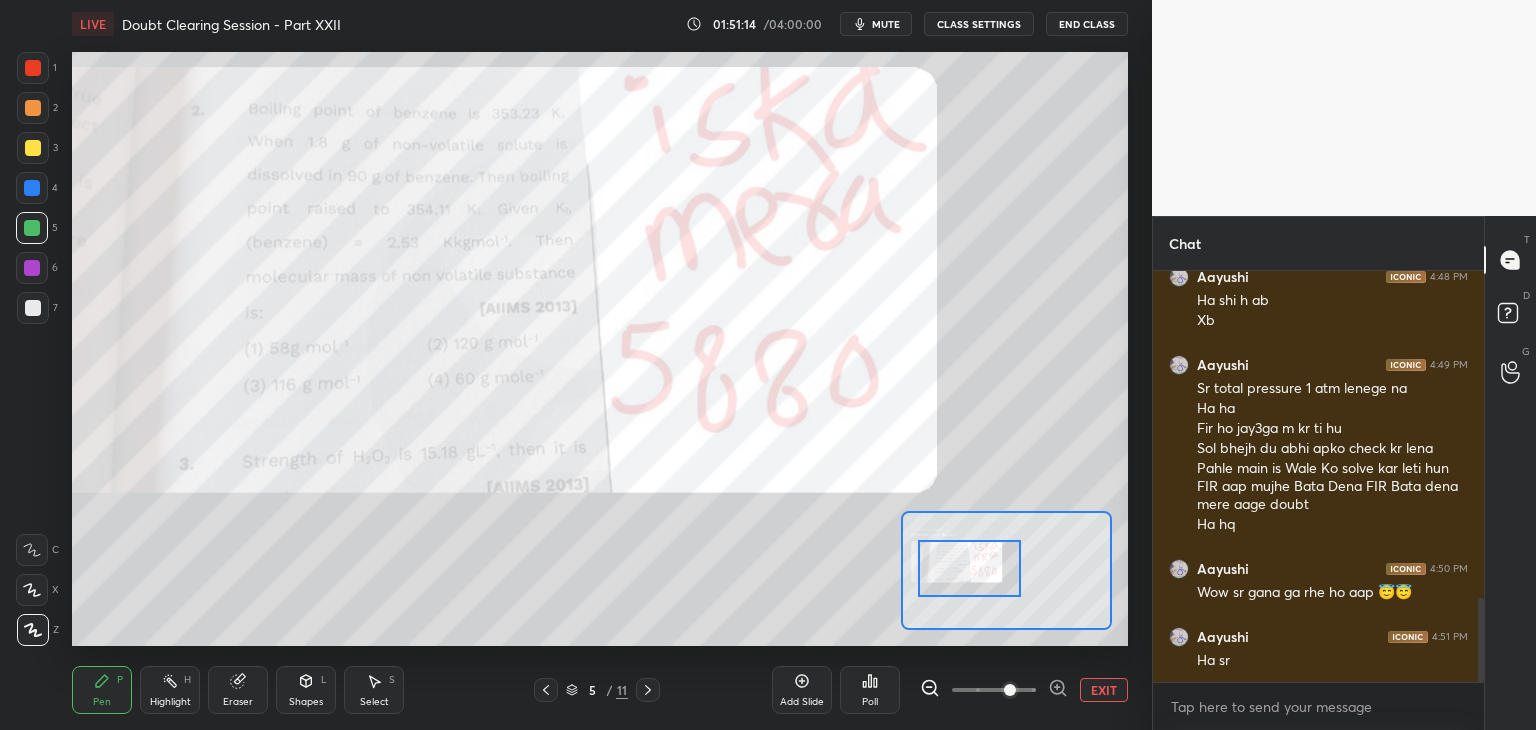 click at bounding box center [970, 568] 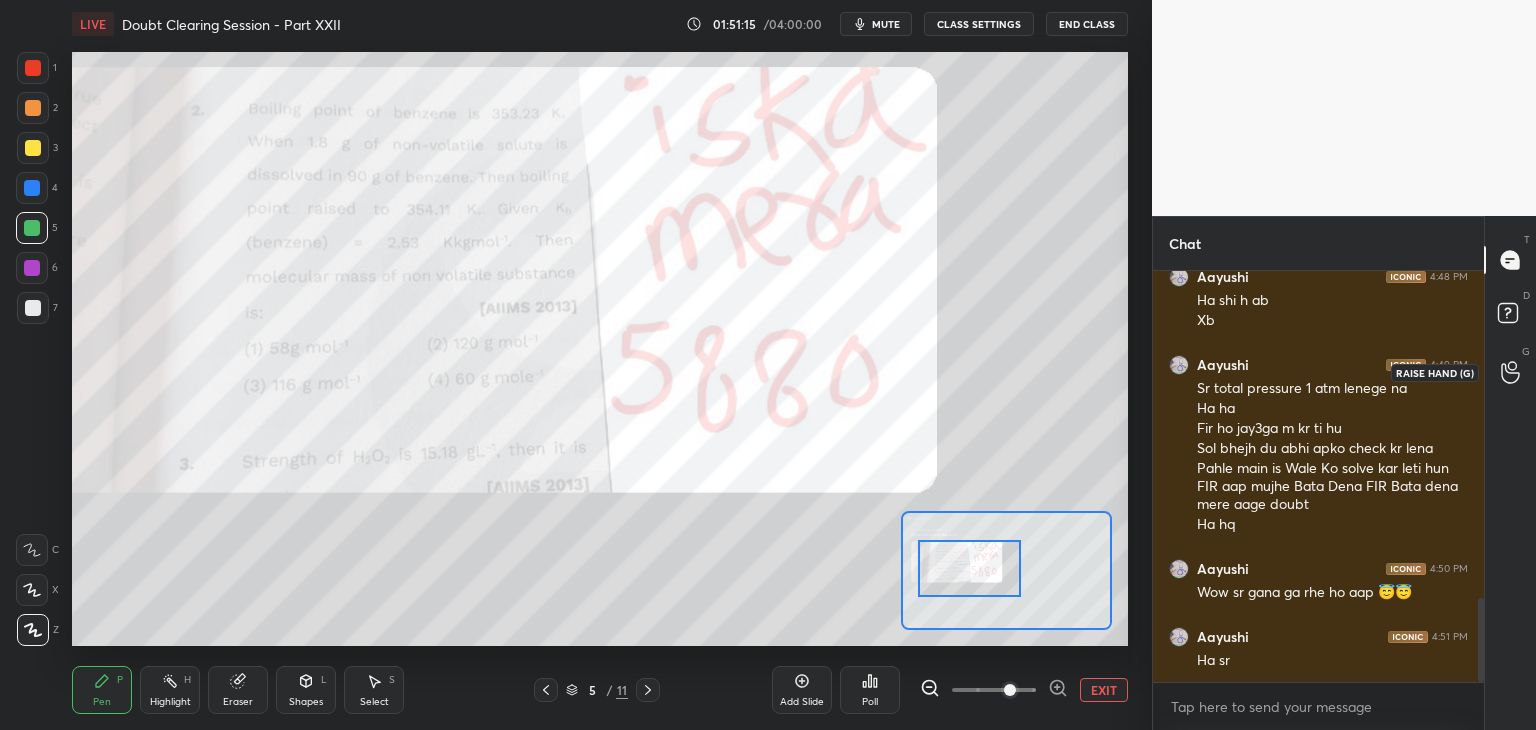 click at bounding box center [1511, 372] 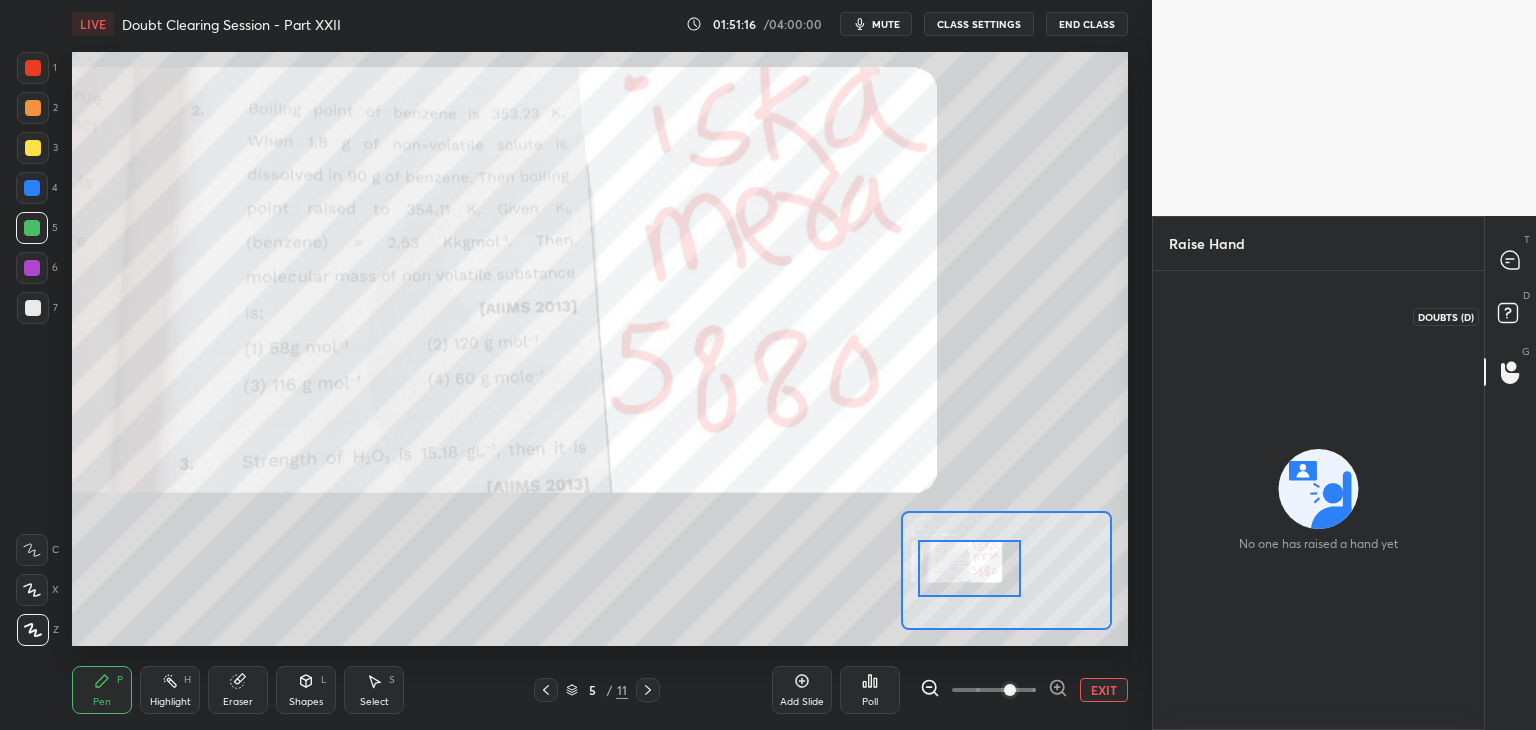 click 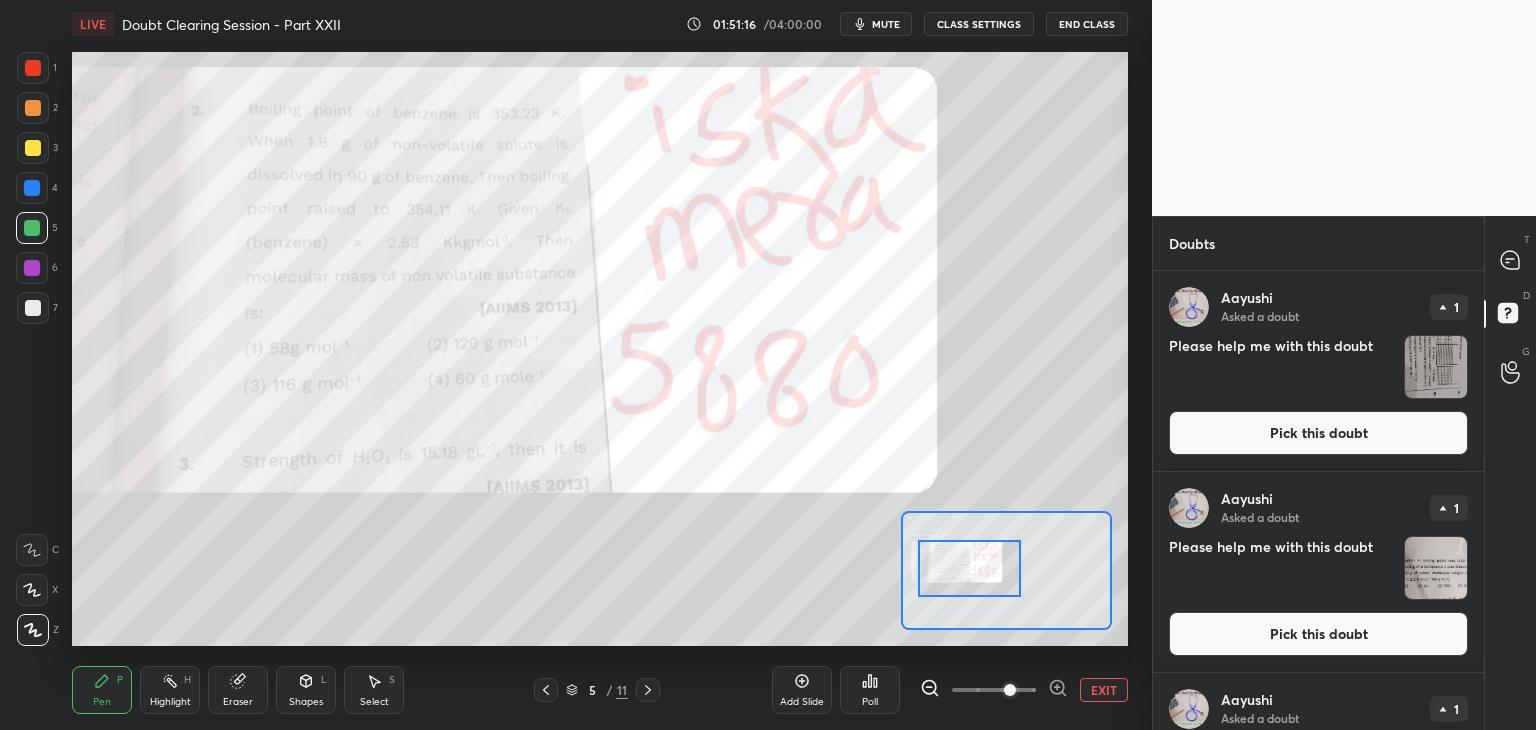 click on "T Messages (T)" at bounding box center (1510, 260) 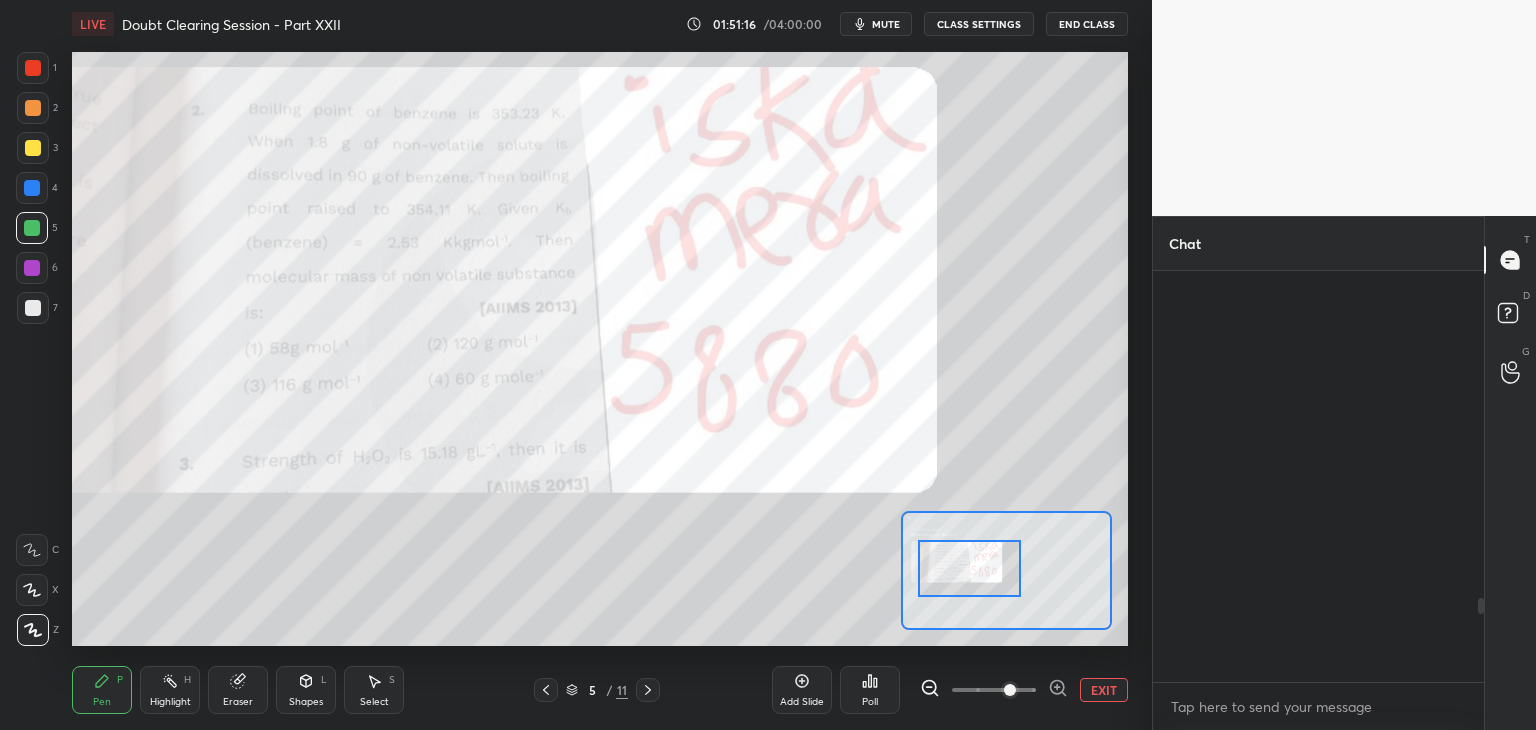 scroll, scrollTop: 1612, scrollLeft: 0, axis: vertical 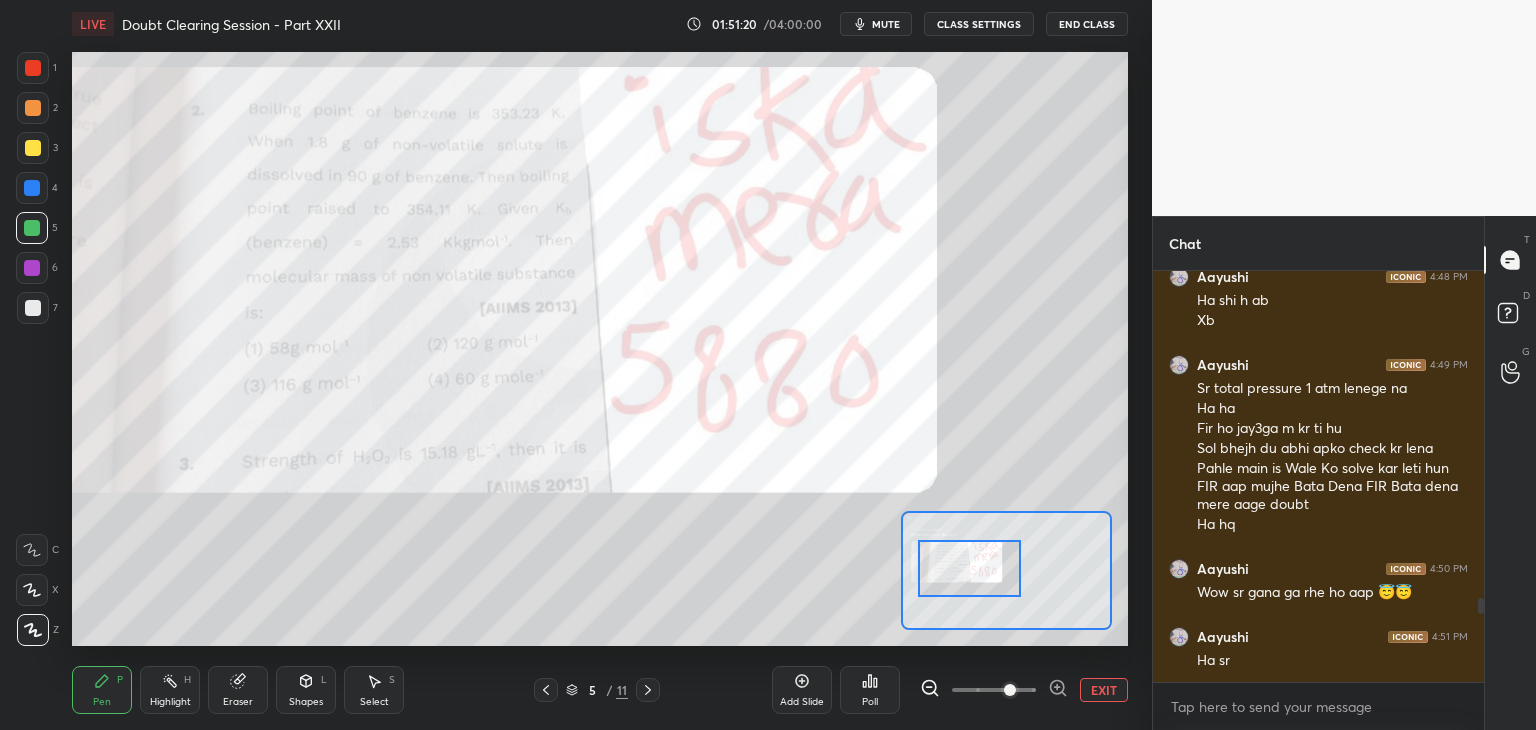 click at bounding box center (33, 108) 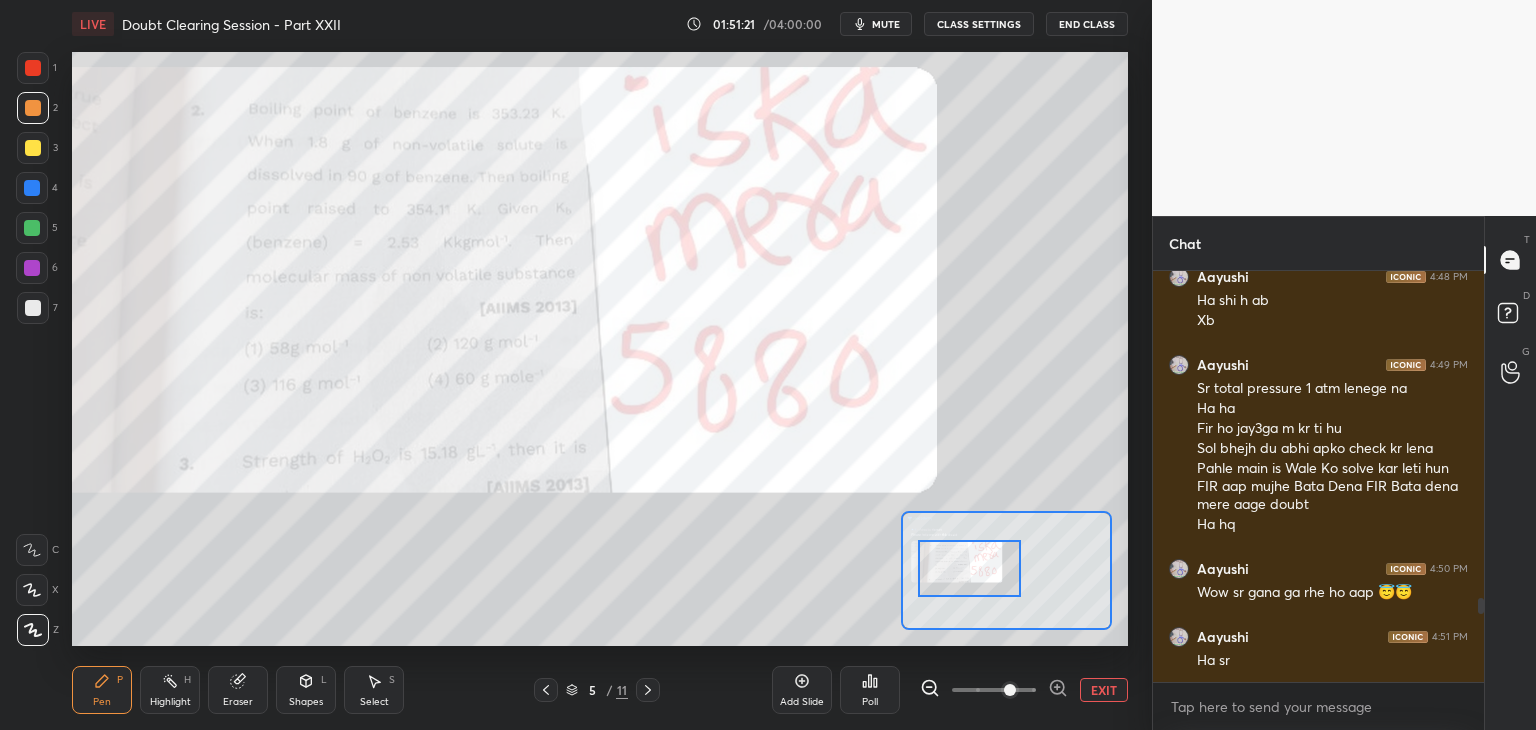 click at bounding box center [33, 68] 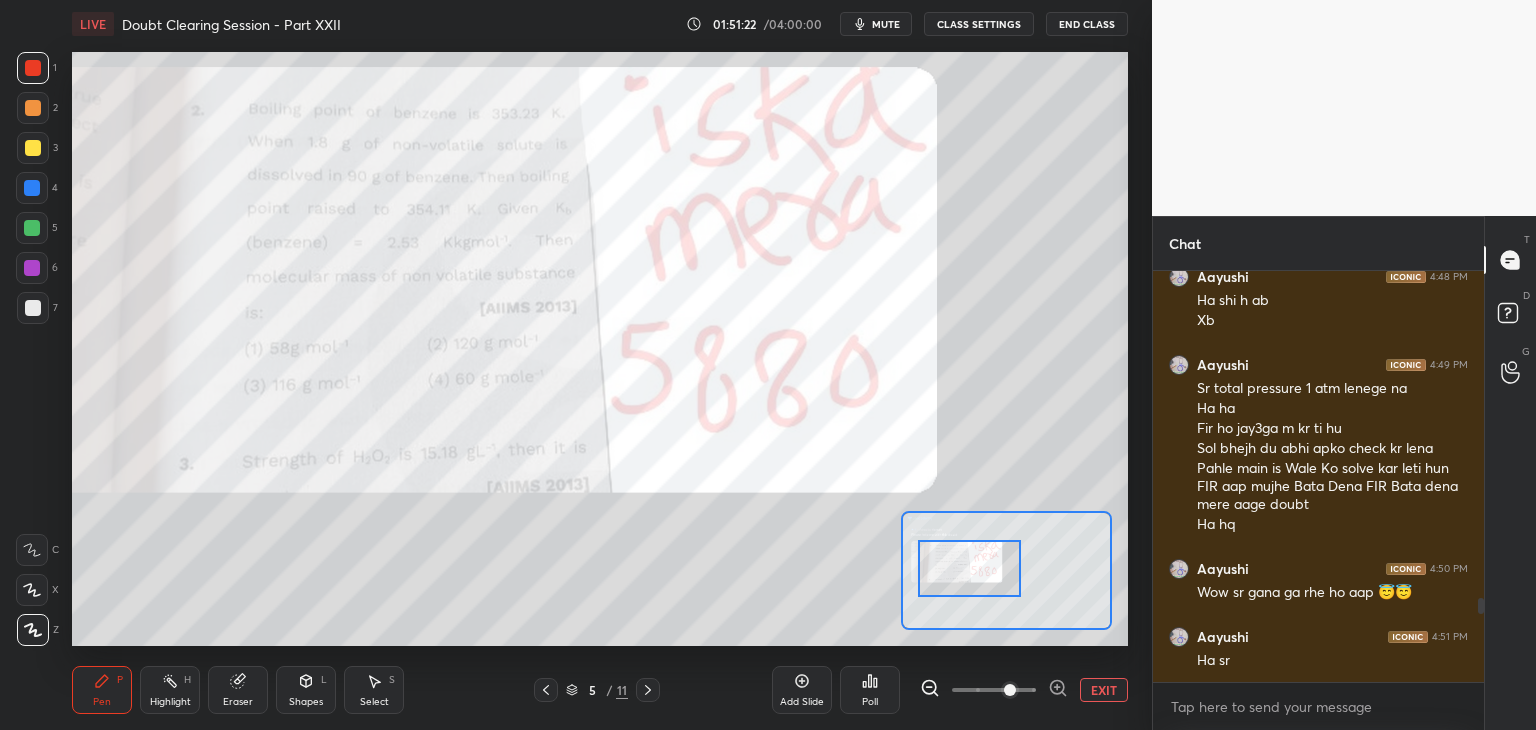 click at bounding box center [33, 108] 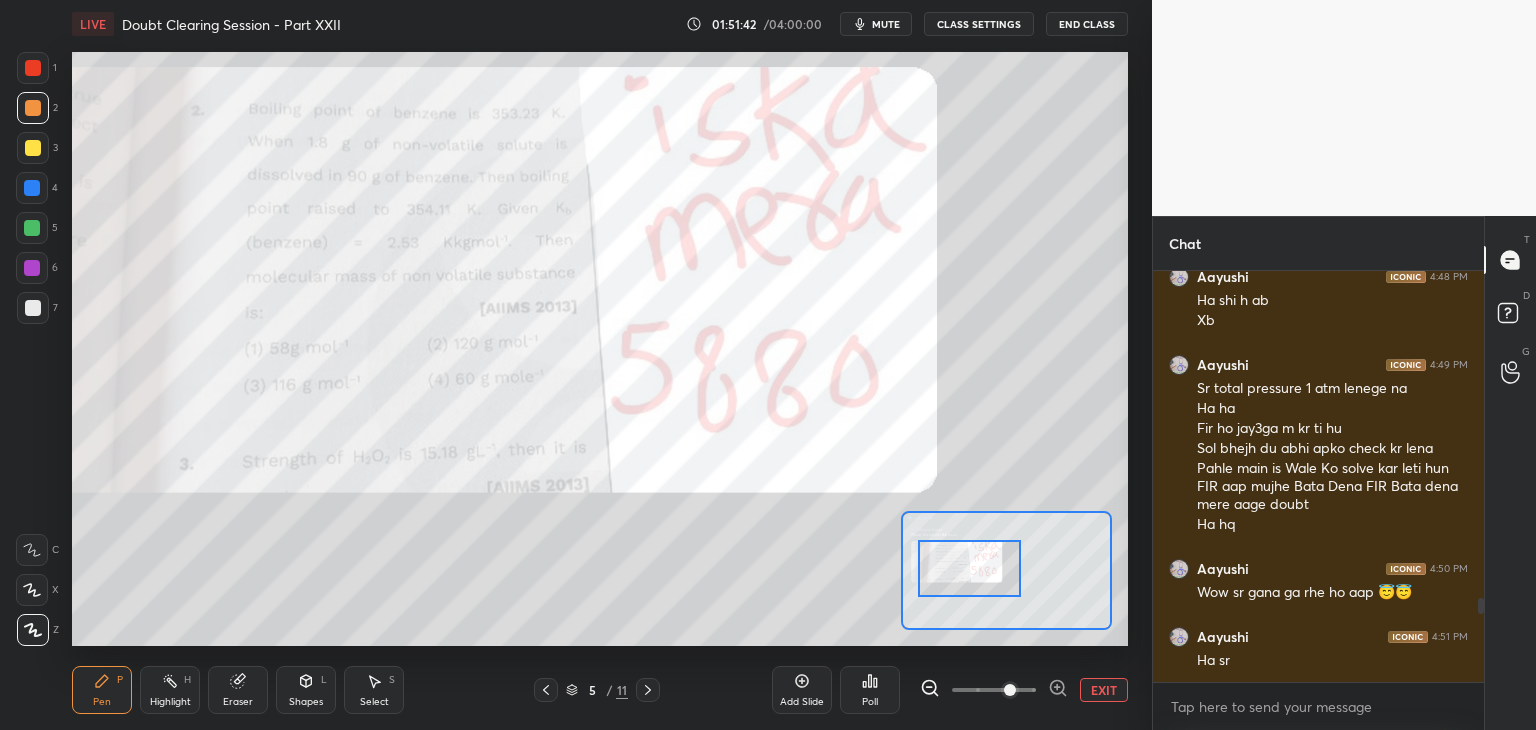 scroll, scrollTop: 1632, scrollLeft: 0, axis: vertical 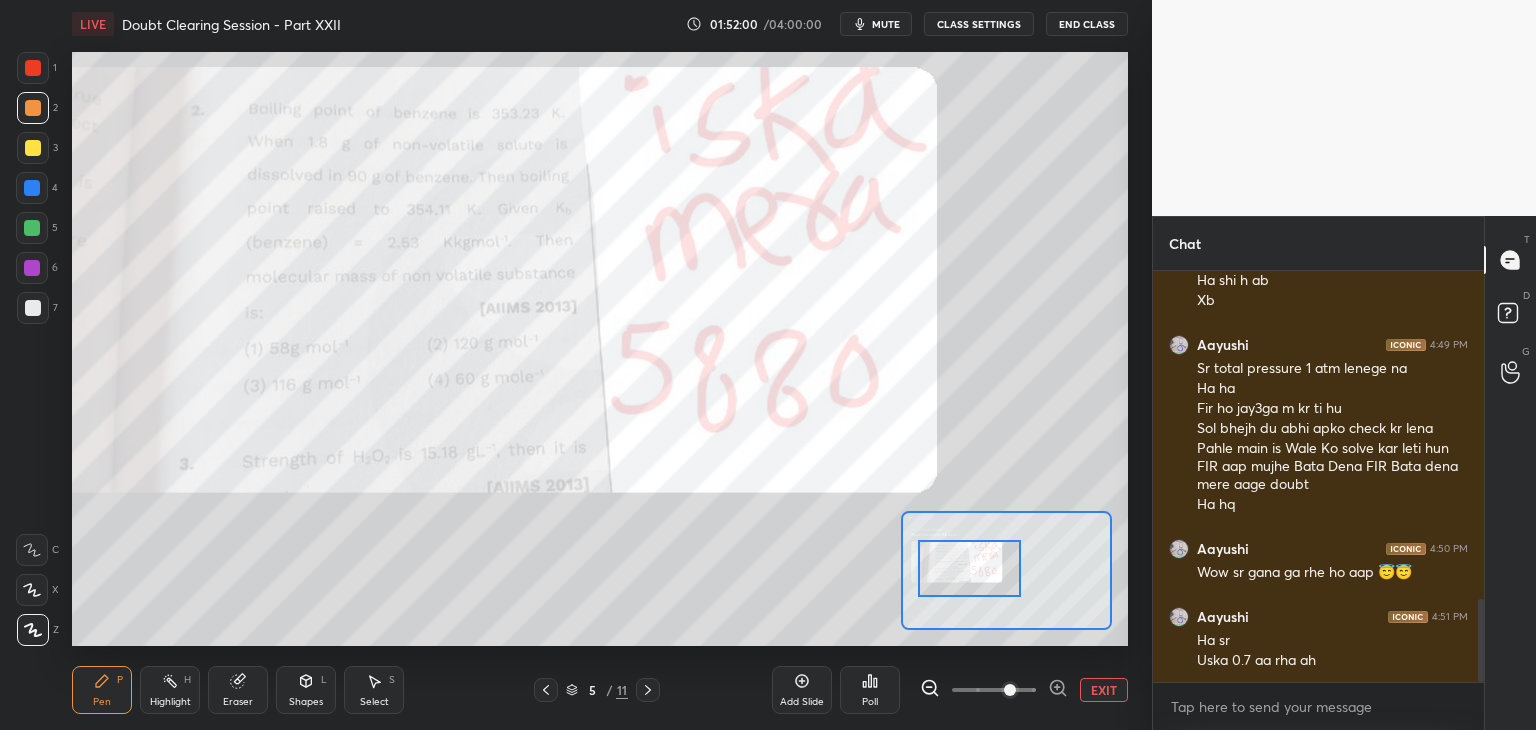 click at bounding box center [33, 68] 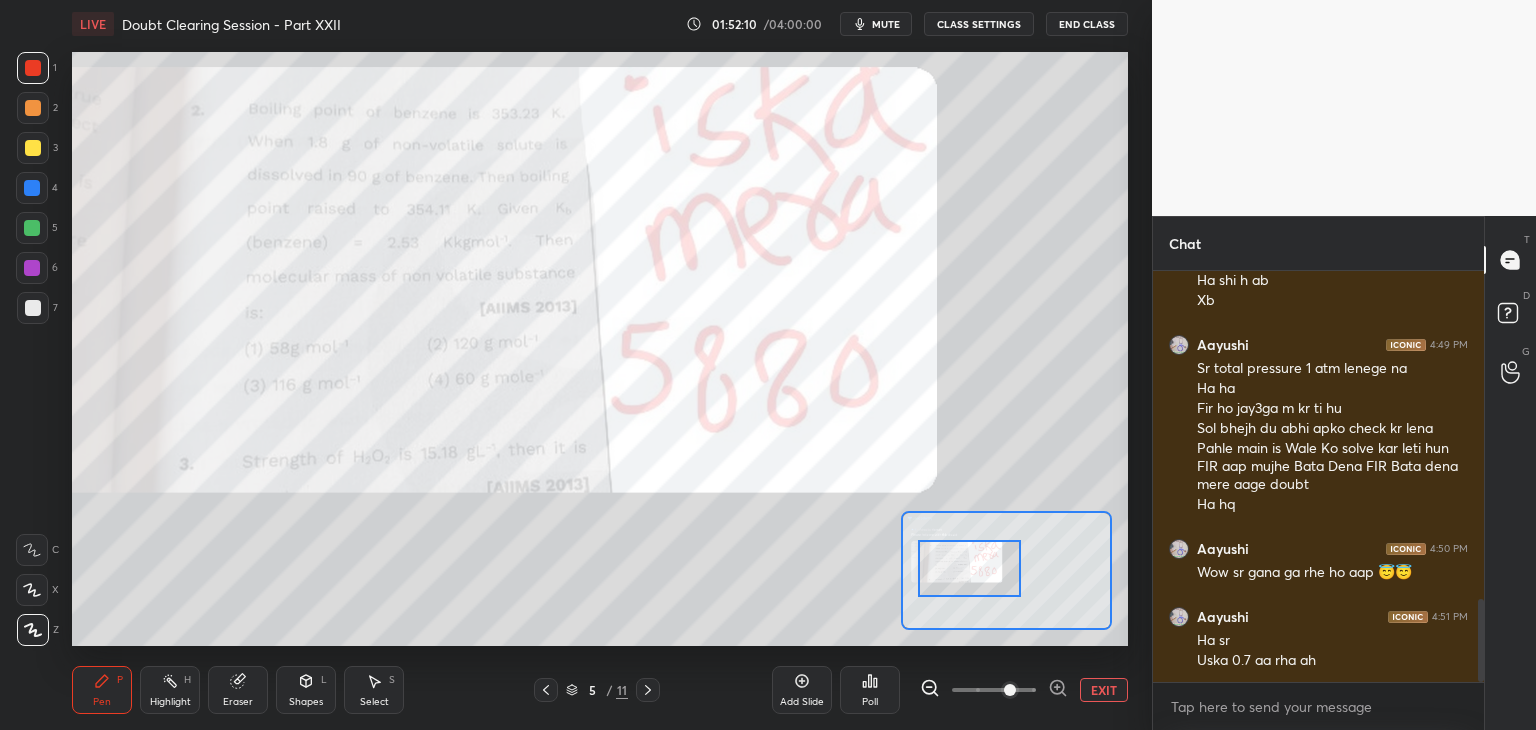 click at bounding box center (32, 228) 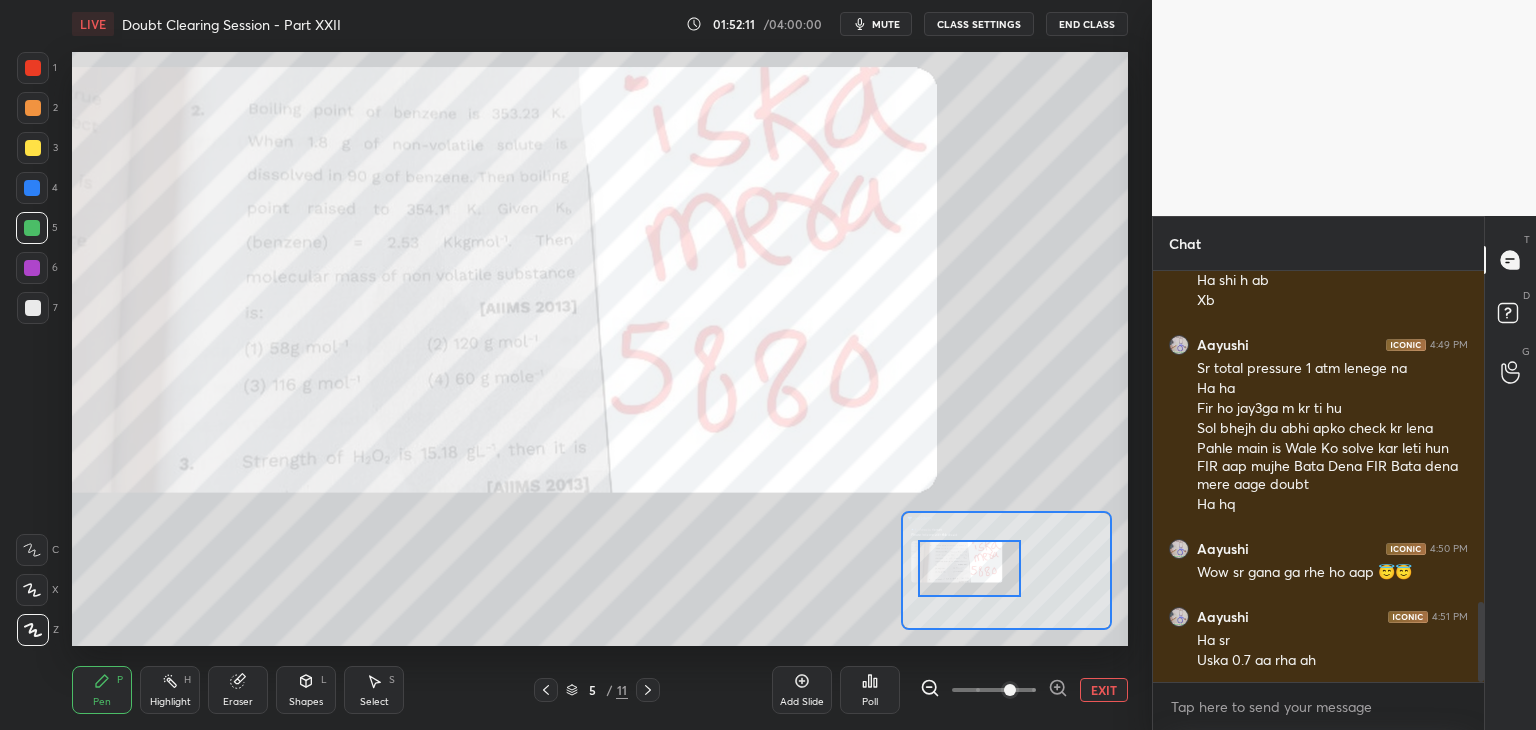 scroll, scrollTop: 1700, scrollLeft: 0, axis: vertical 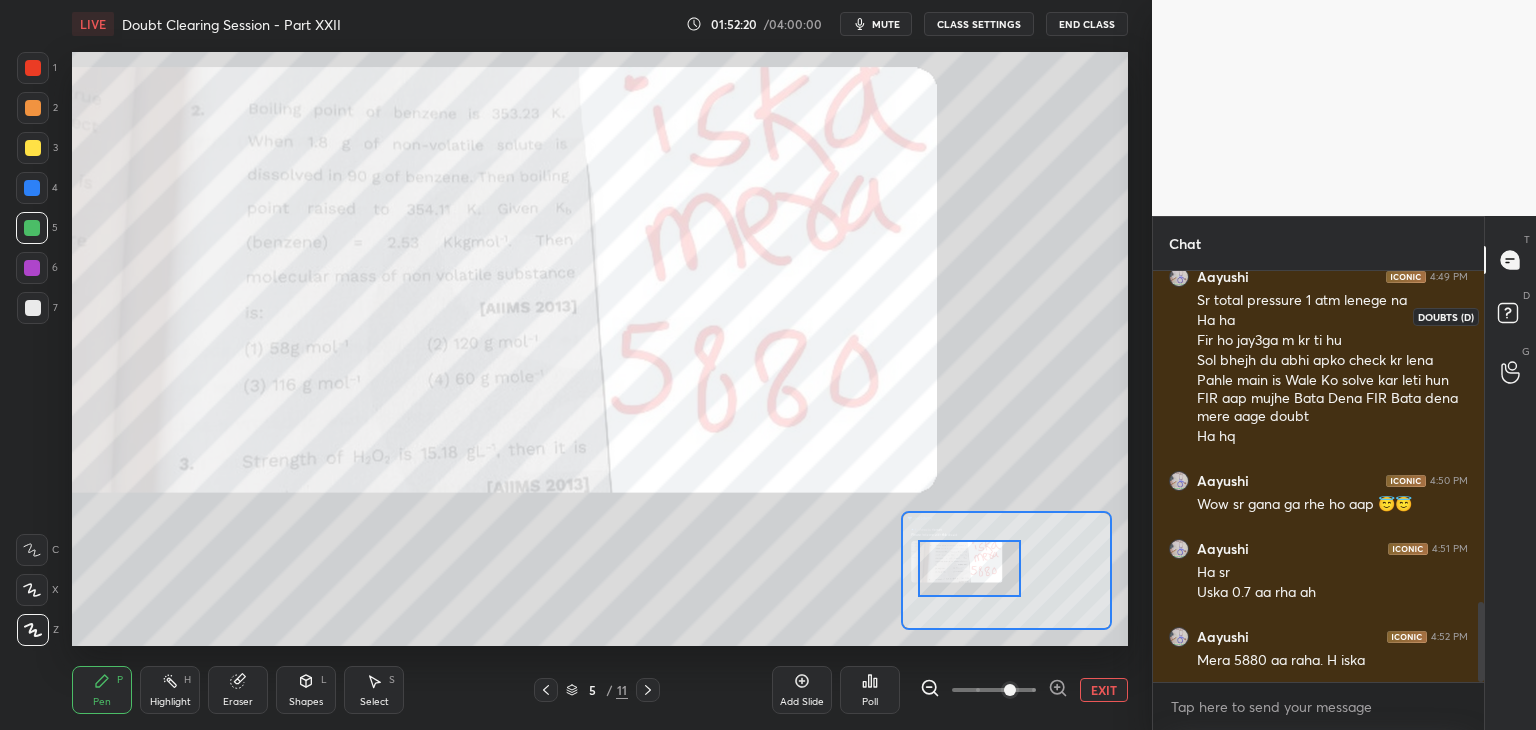 click 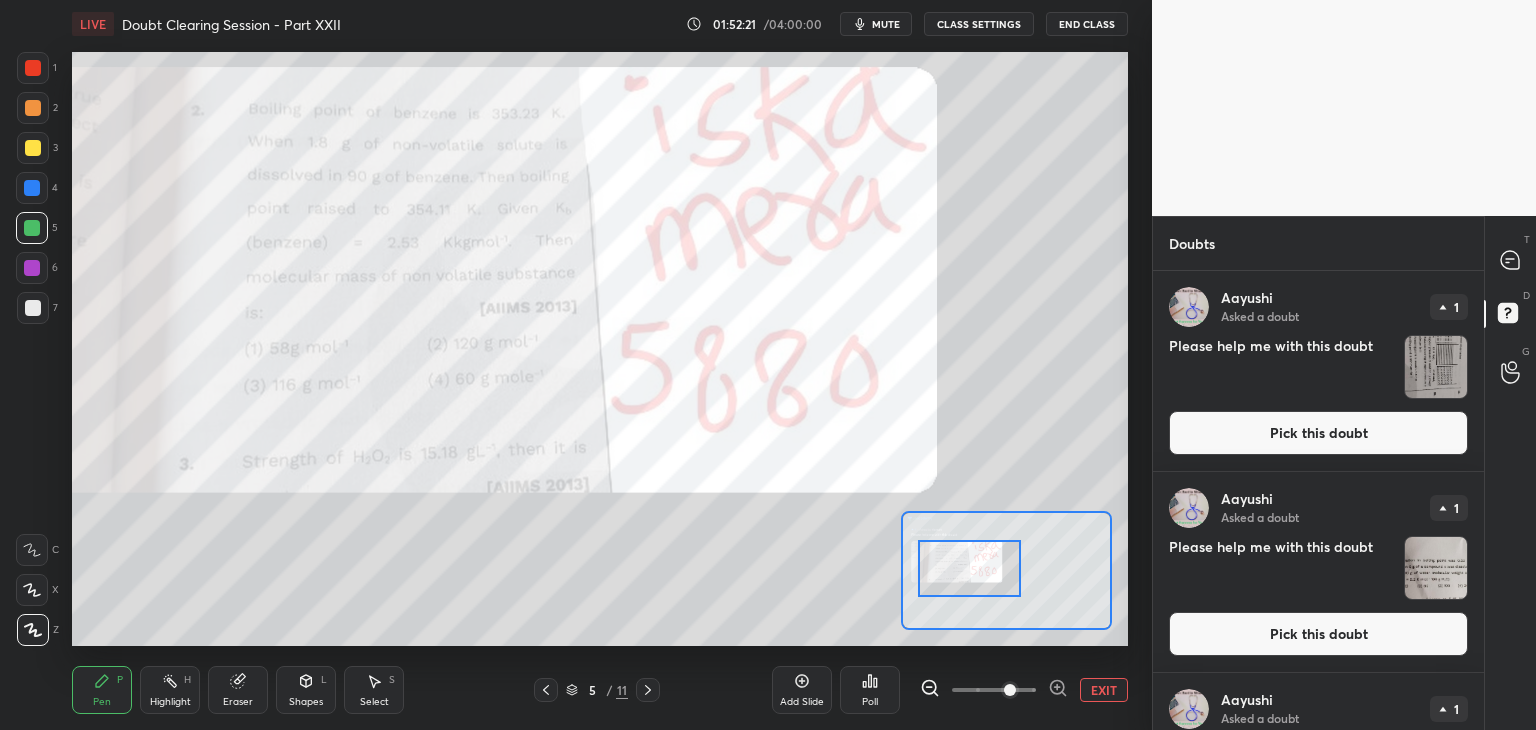 click at bounding box center [1436, 367] 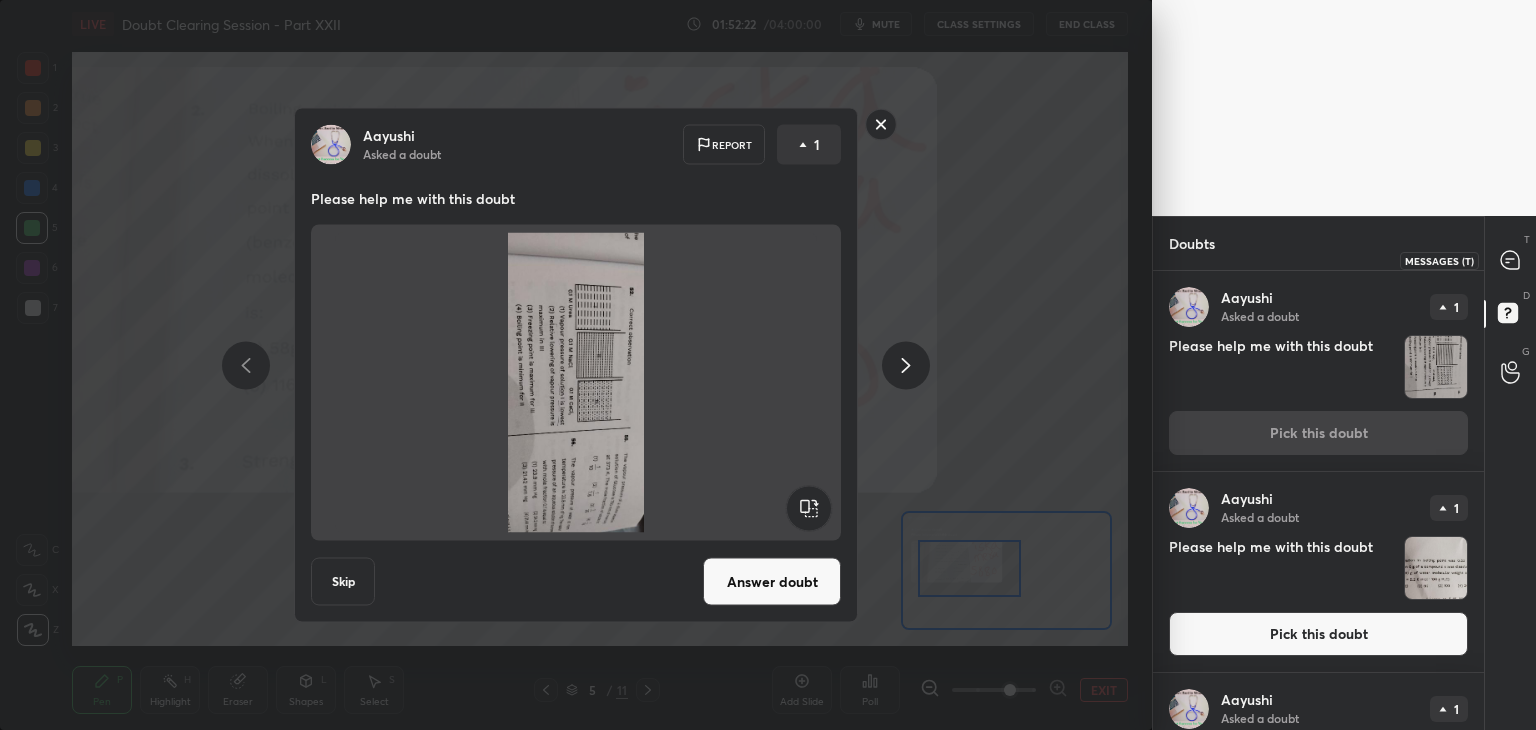 click 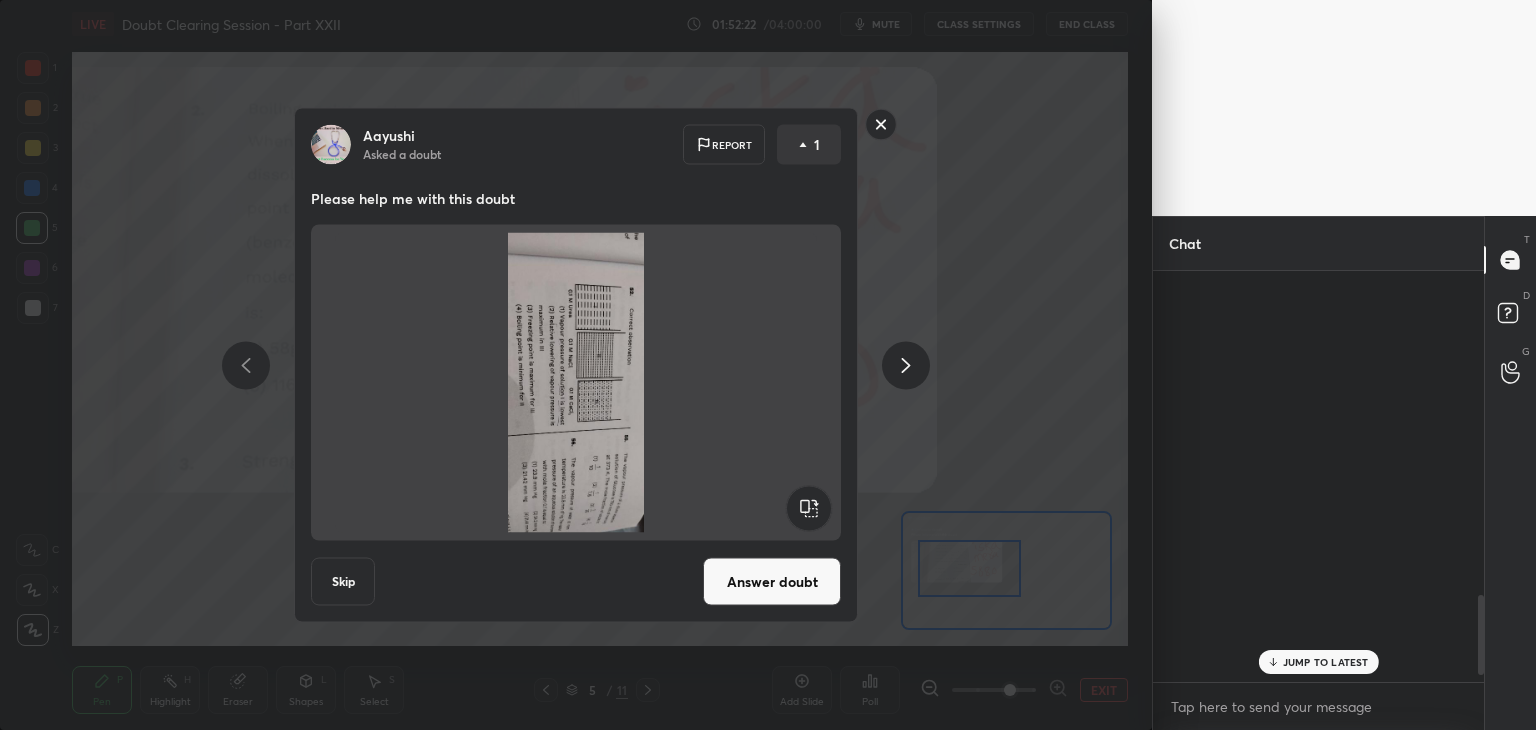 scroll, scrollTop: 248, scrollLeft: 0, axis: vertical 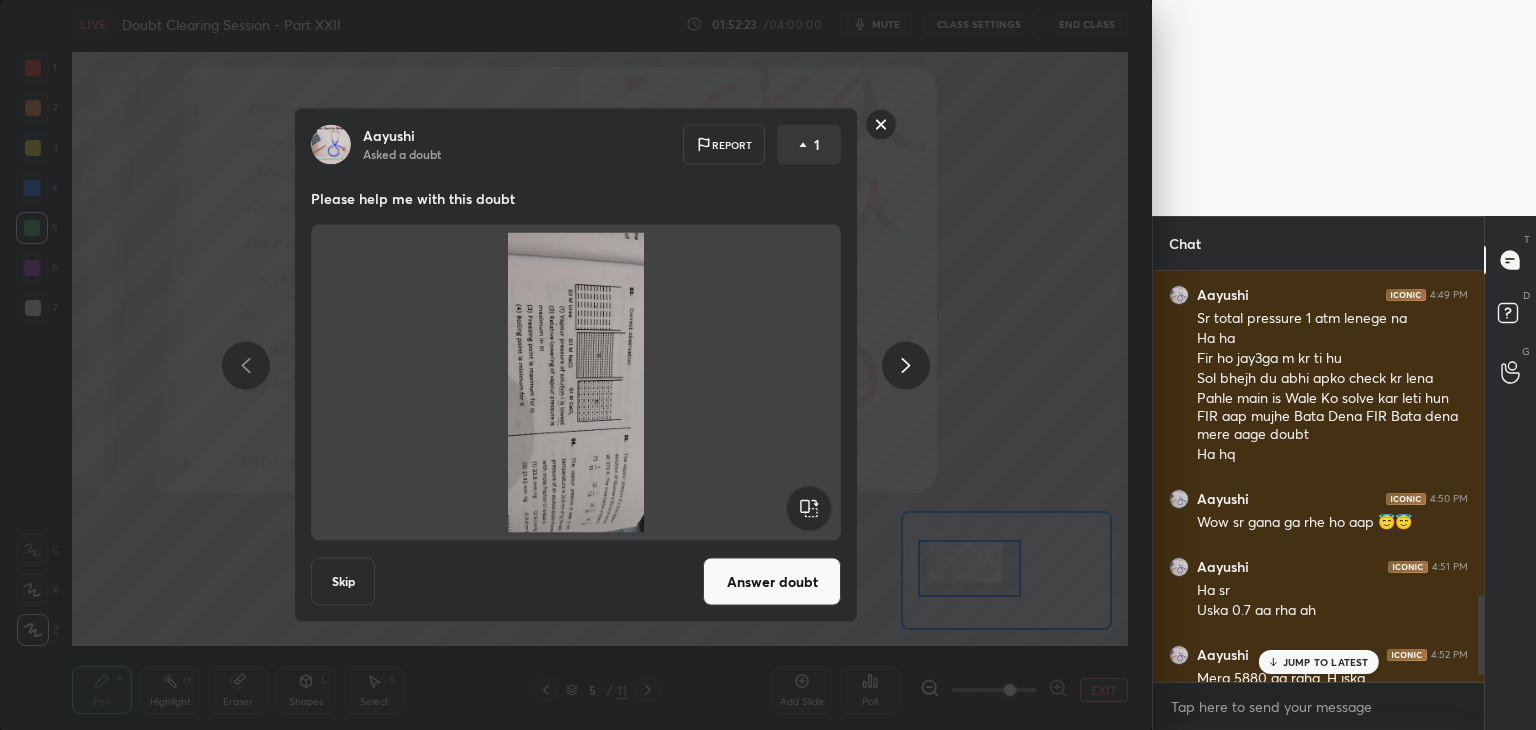 click 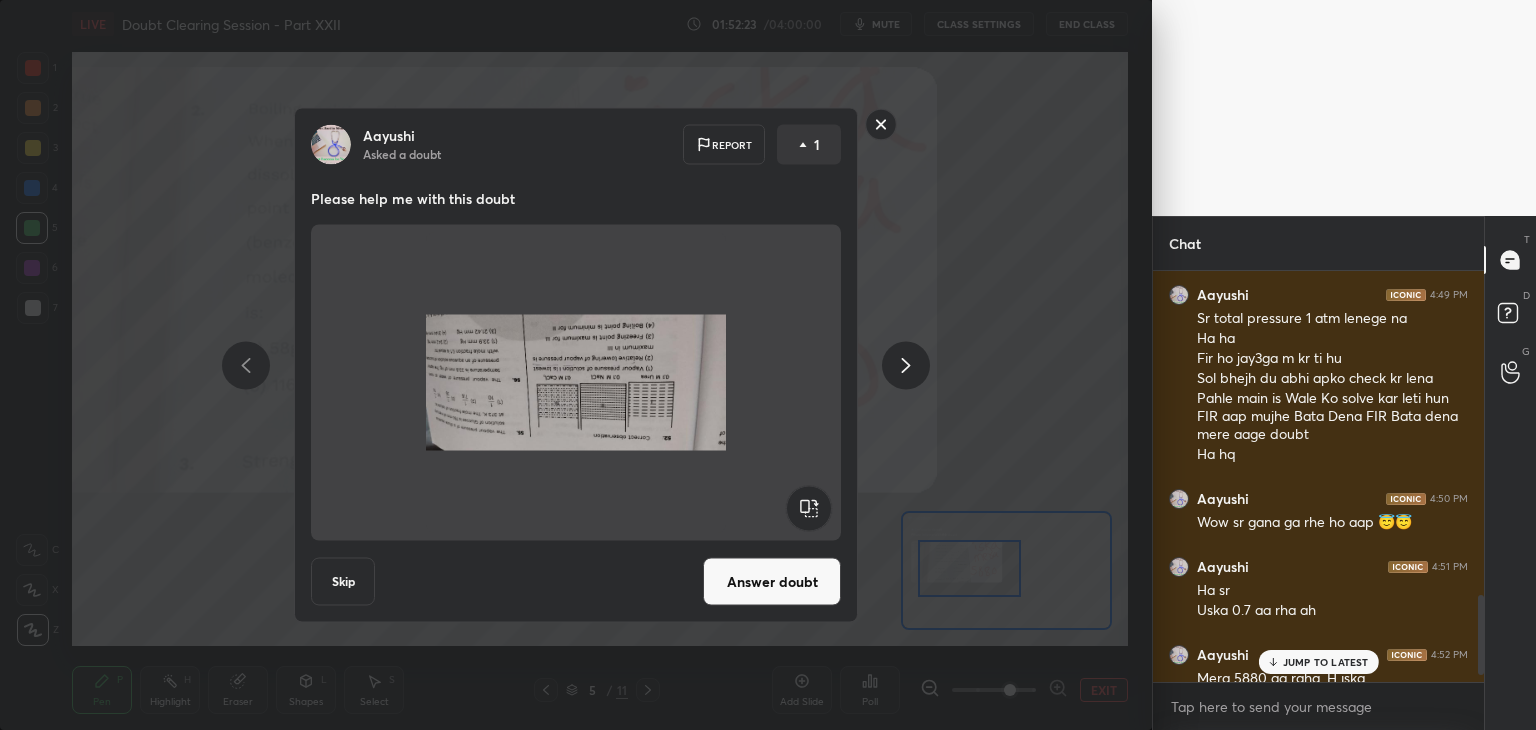 click 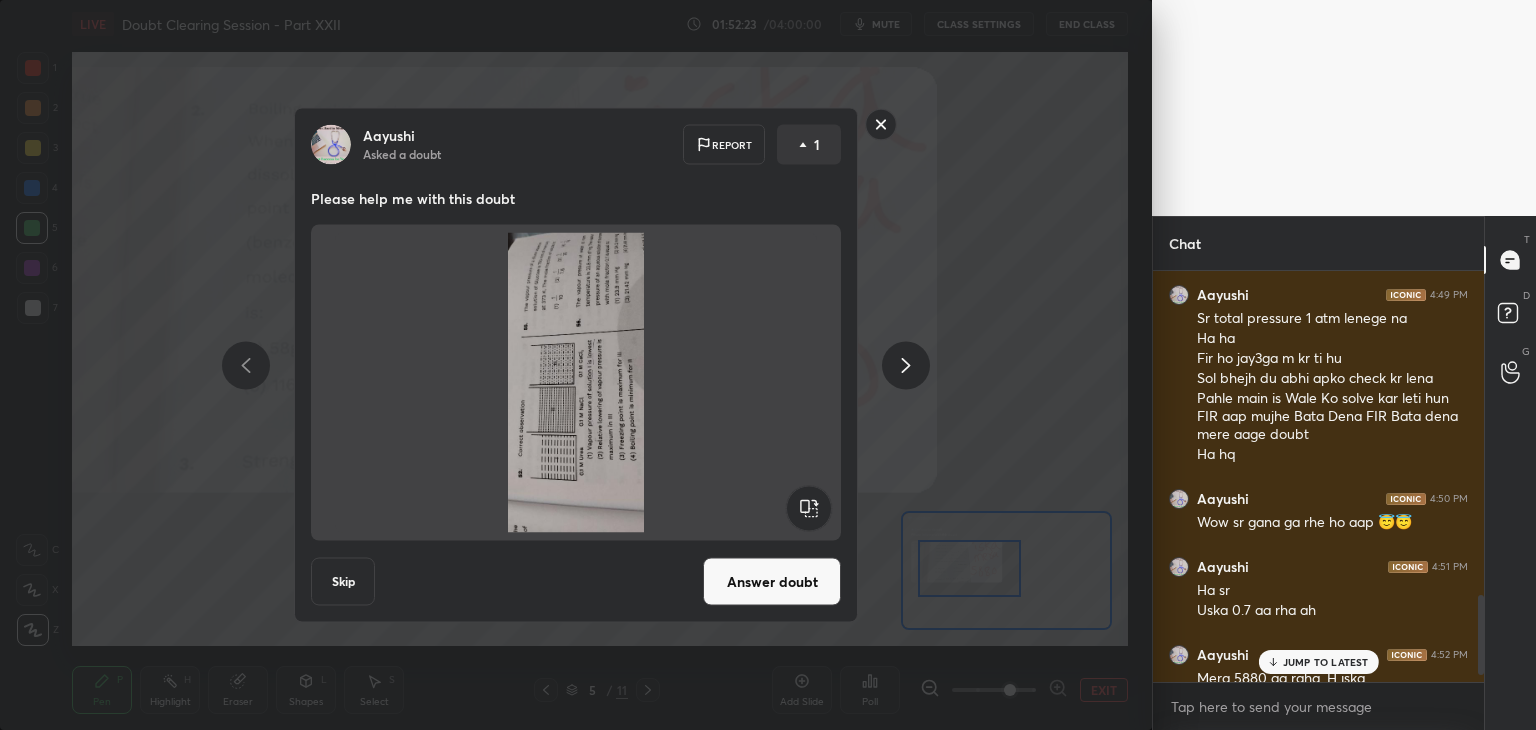 click 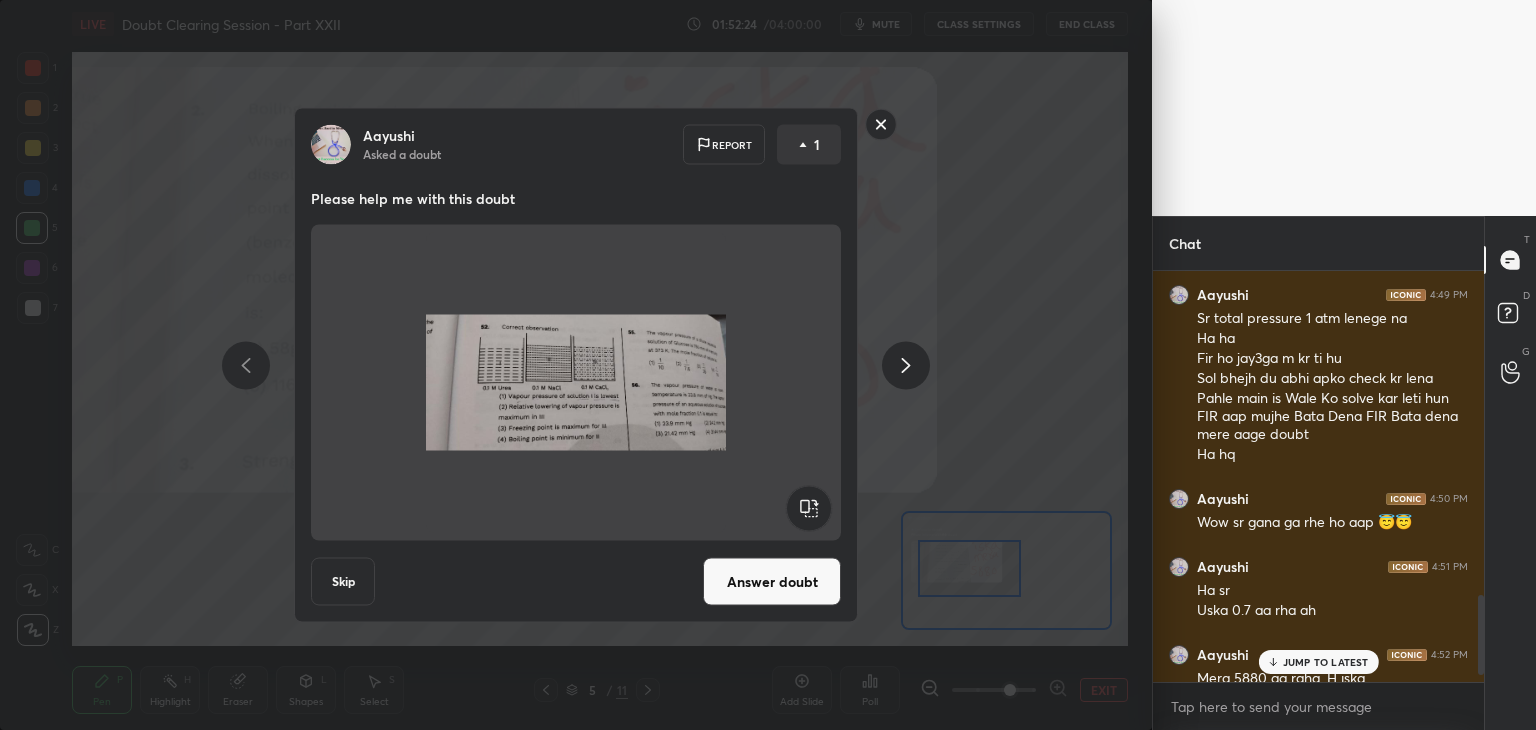 click on "Answer doubt" at bounding box center (772, 582) 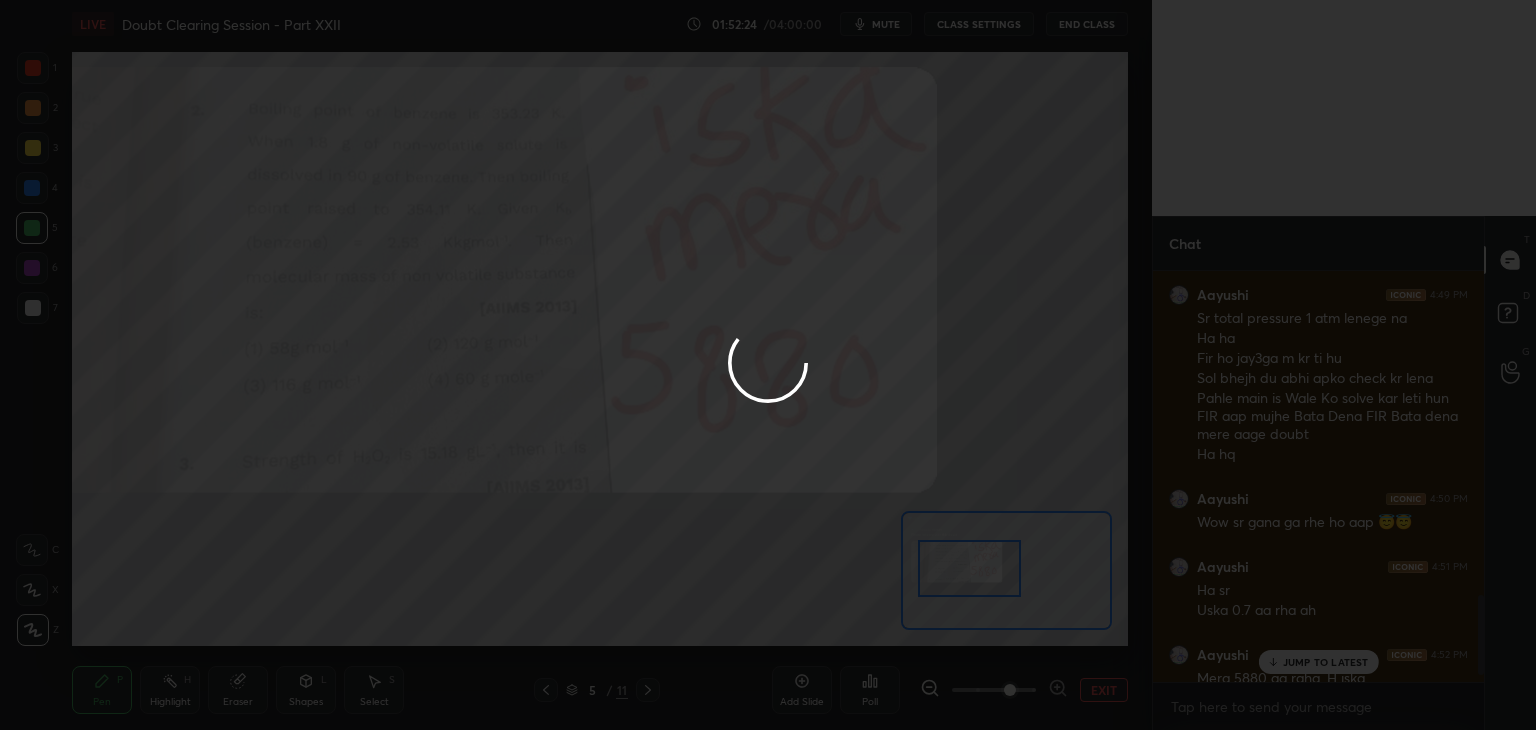 scroll, scrollTop: 0, scrollLeft: 0, axis: both 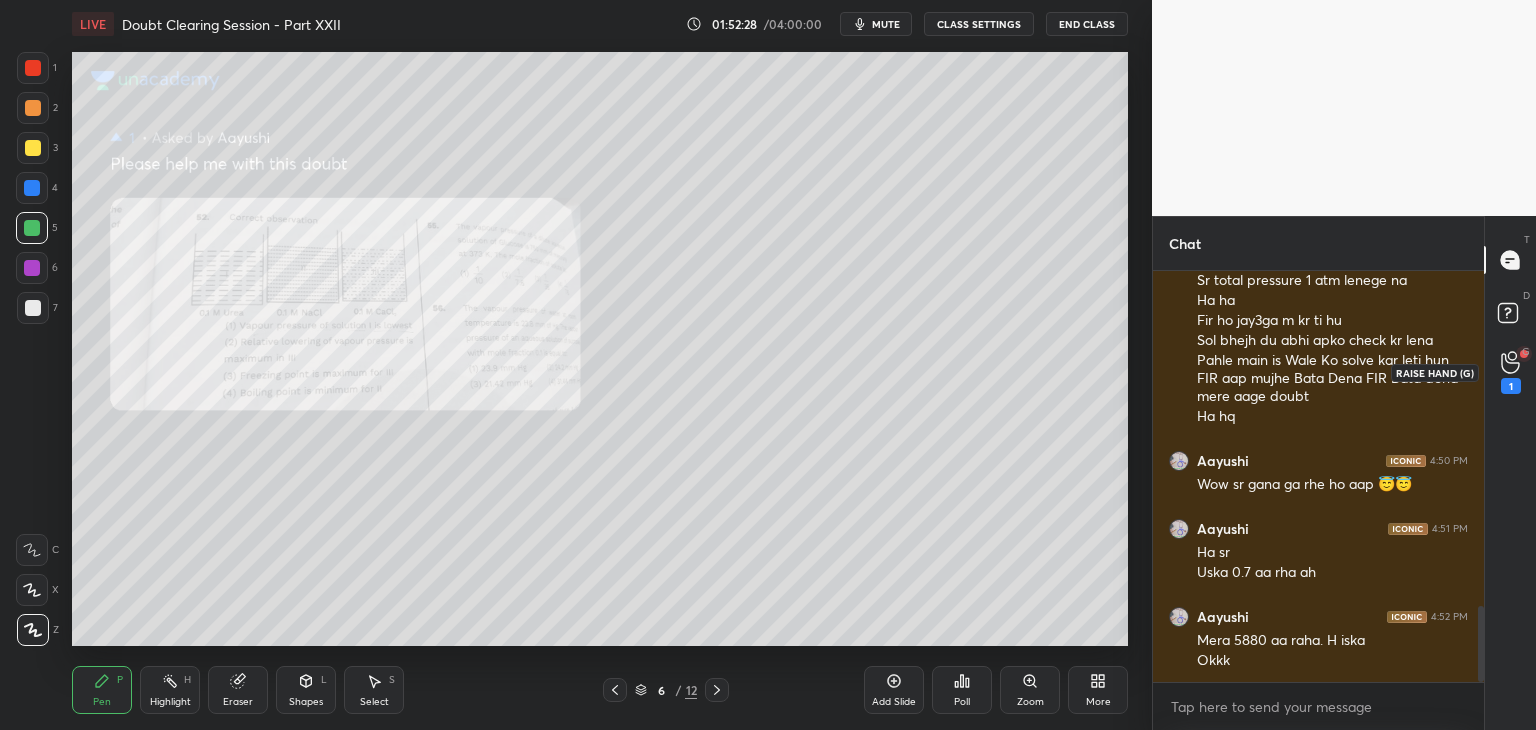 click on "1" at bounding box center [1511, 372] 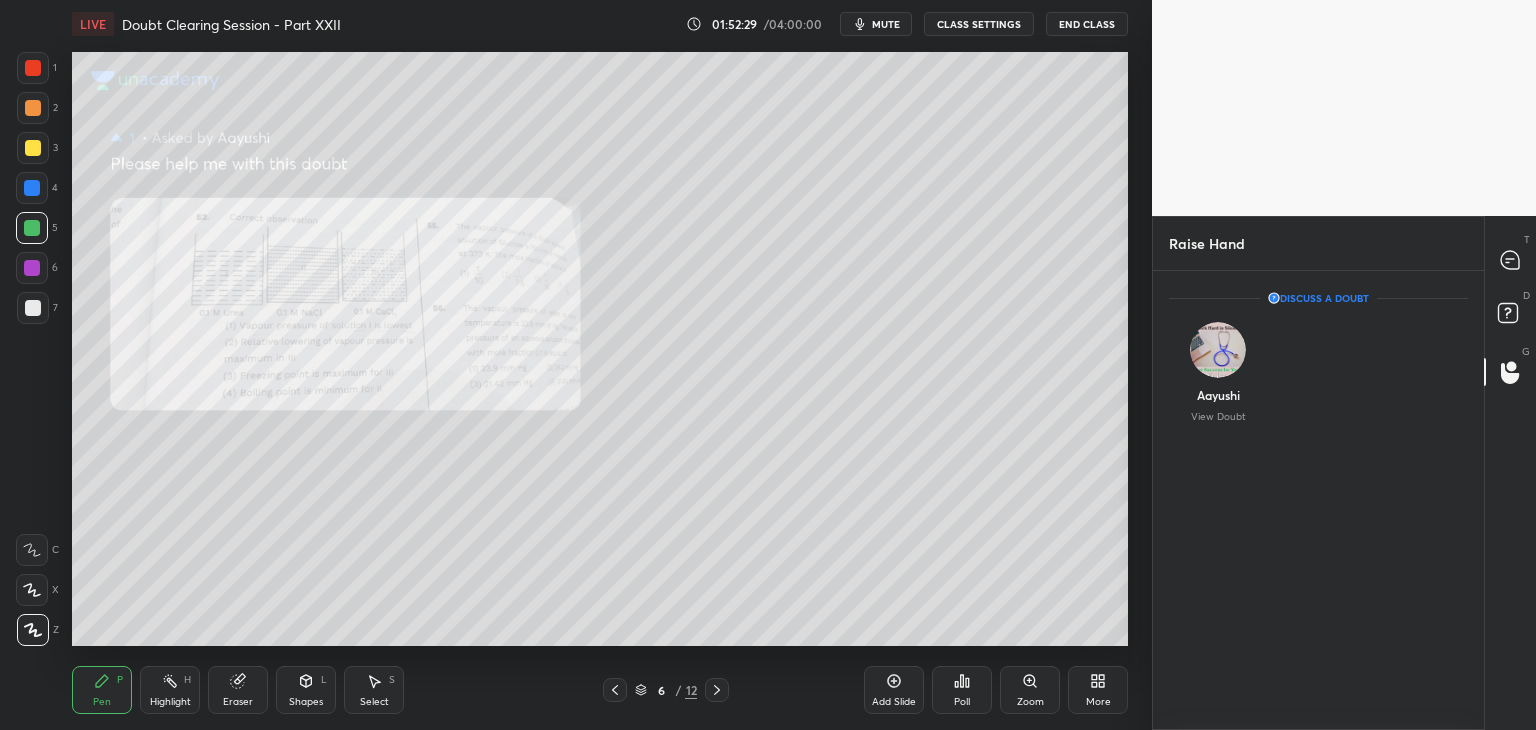 scroll, scrollTop: 453, scrollLeft: 325, axis: both 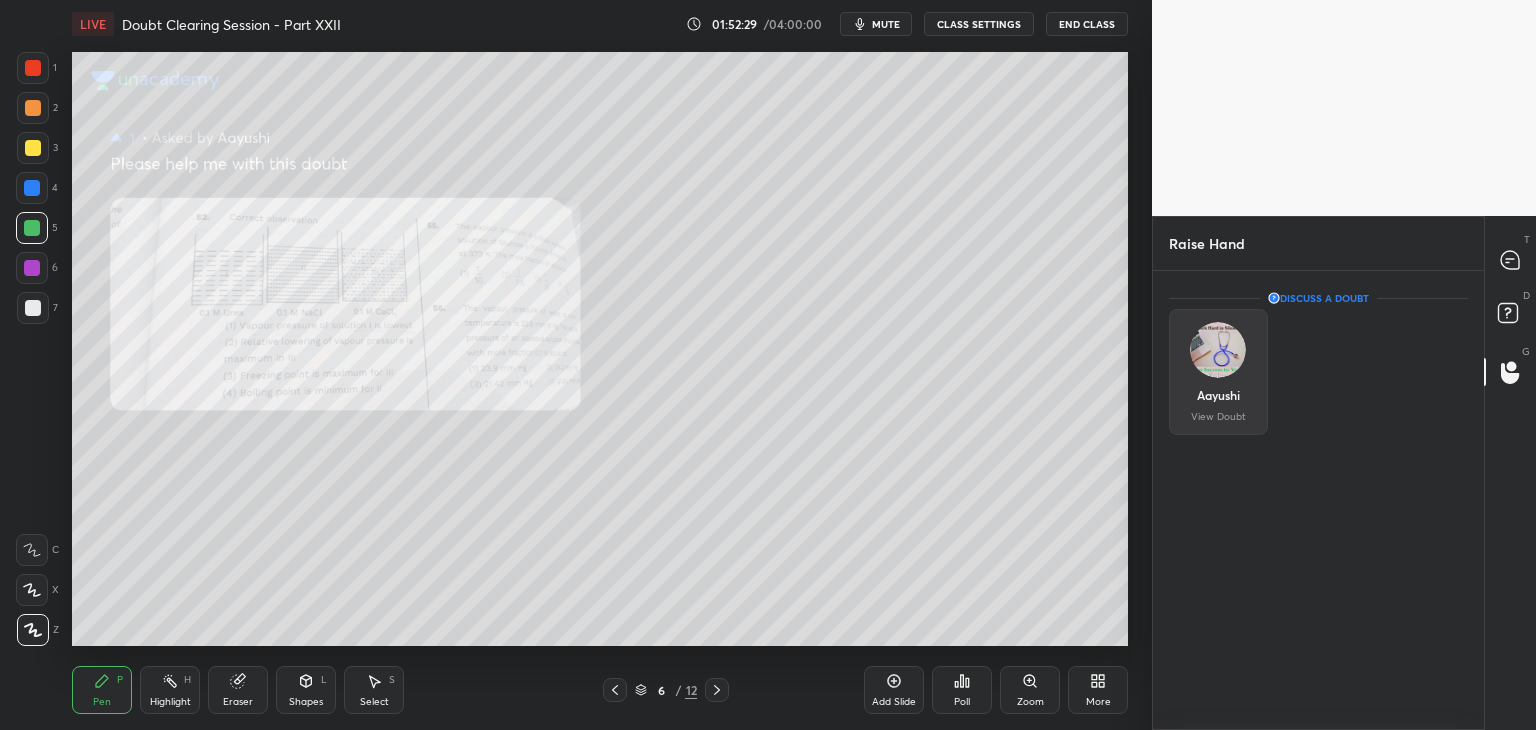 click at bounding box center [1218, 350] 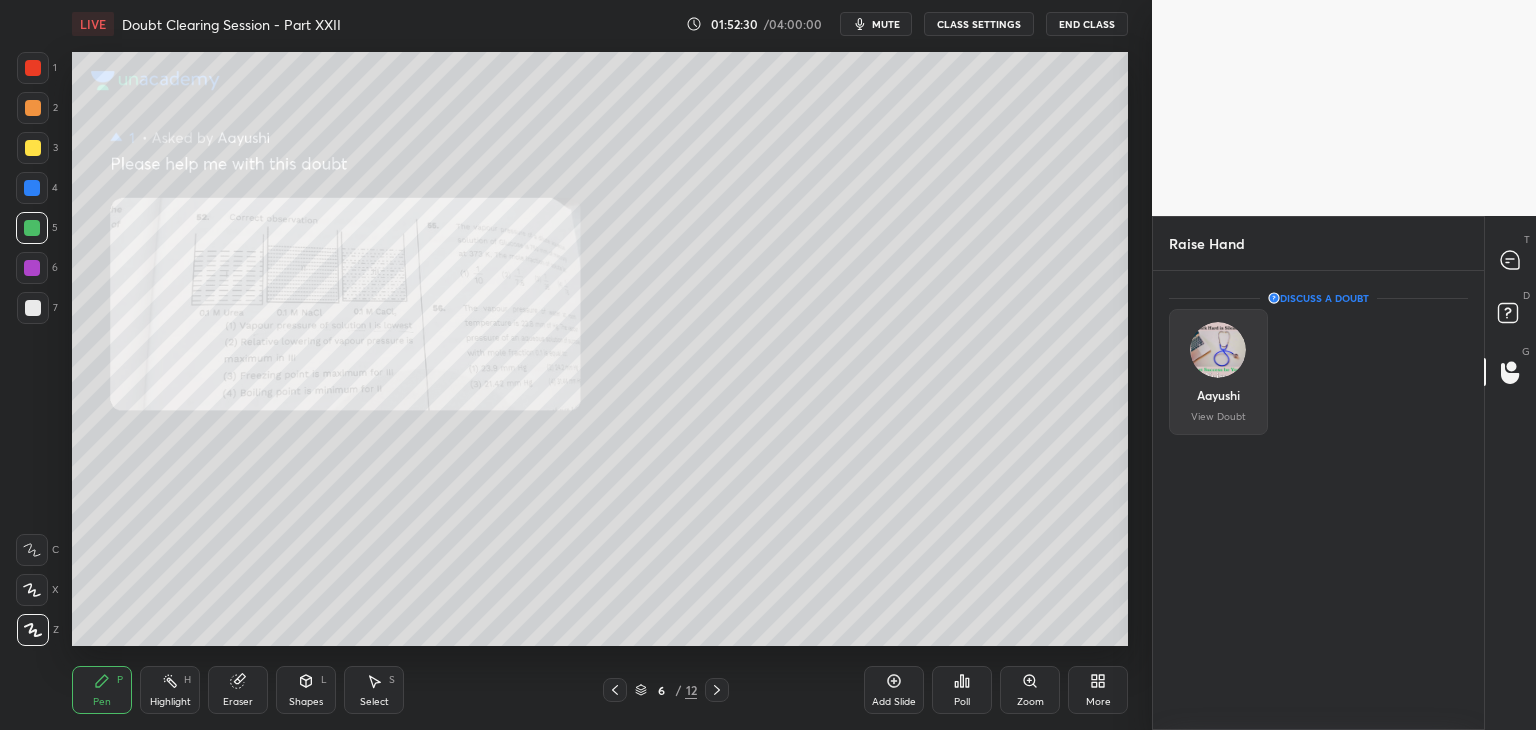 click at bounding box center (1218, 350) 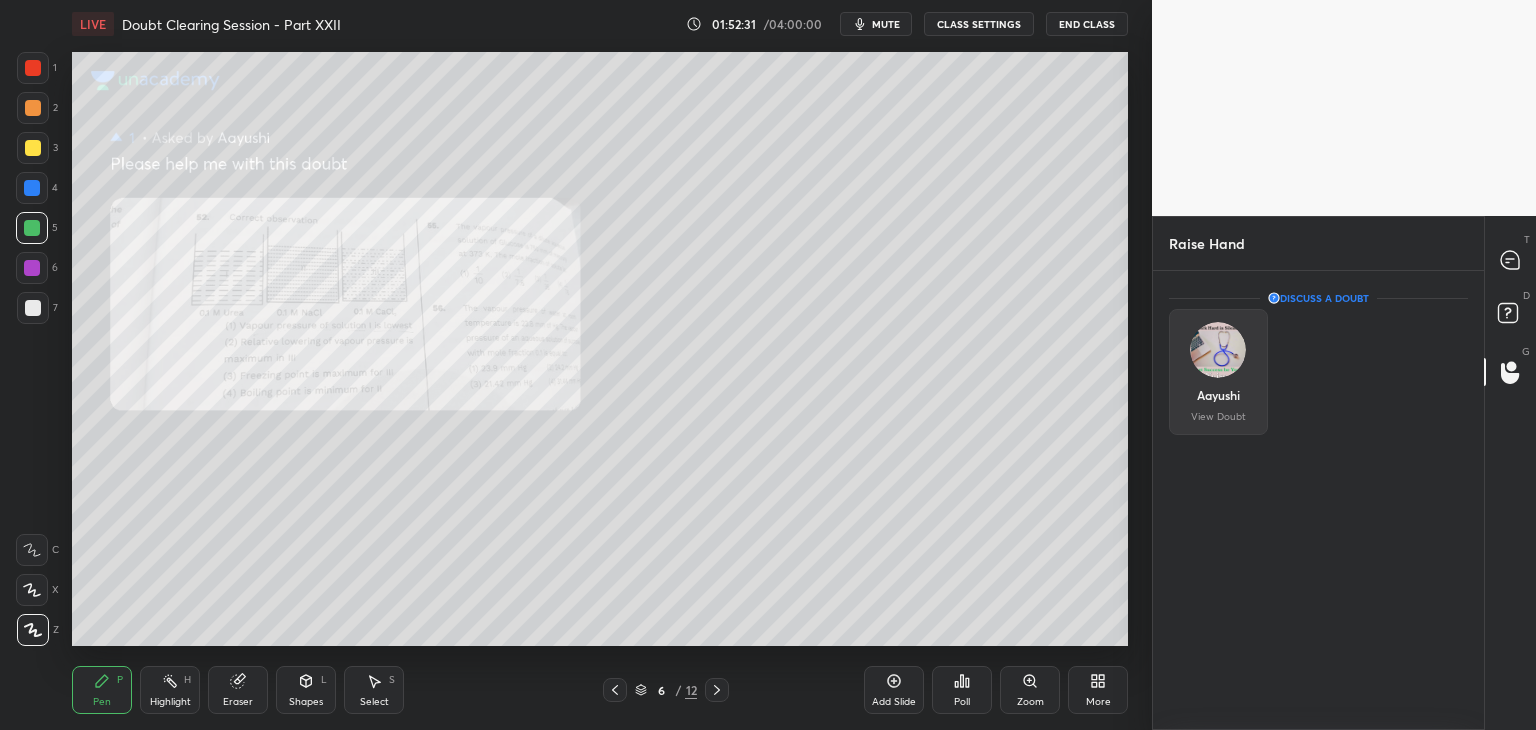 click on "[PERSON] View Doubt" at bounding box center (1218, 372) 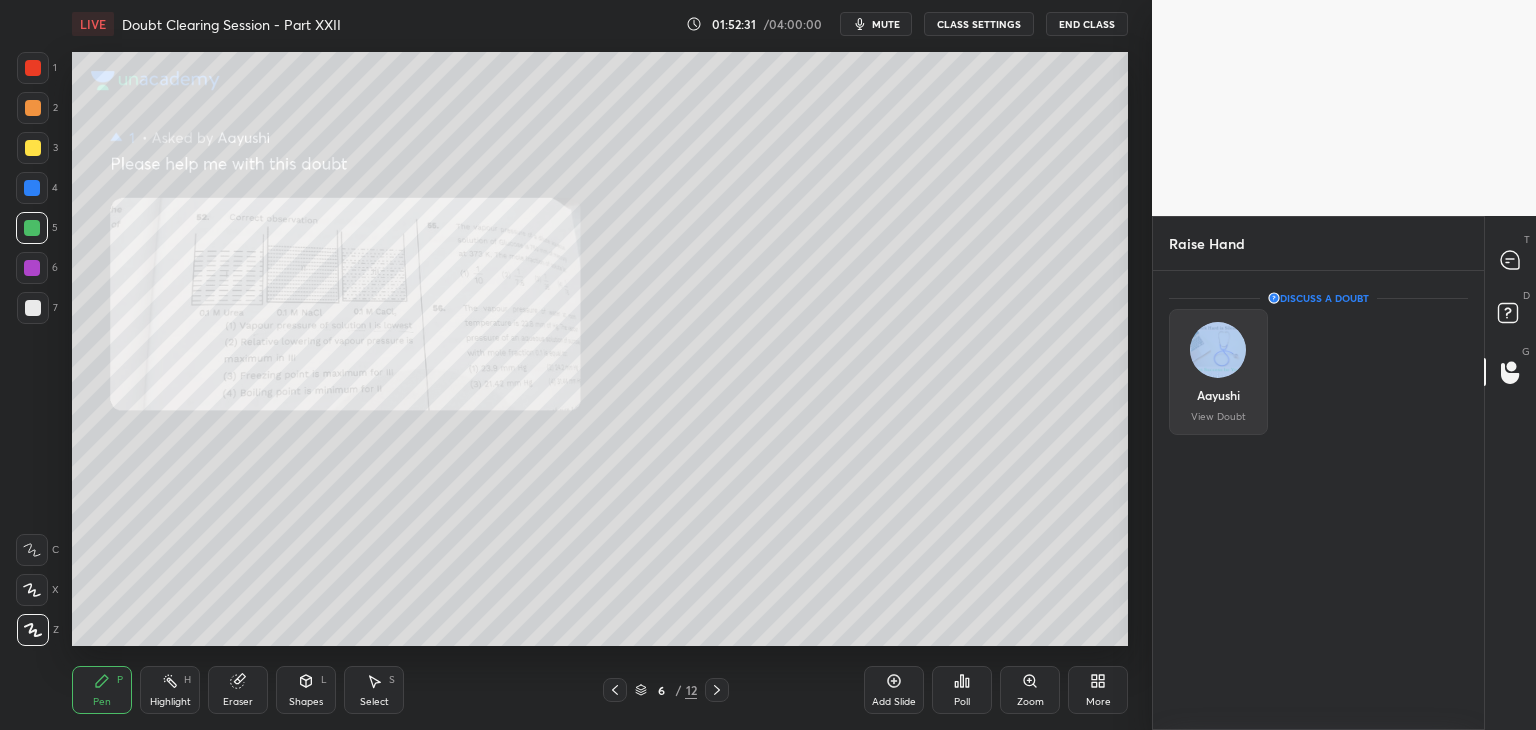 click on "[PERSON] View Doubt" at bounding box center (1218, 372) 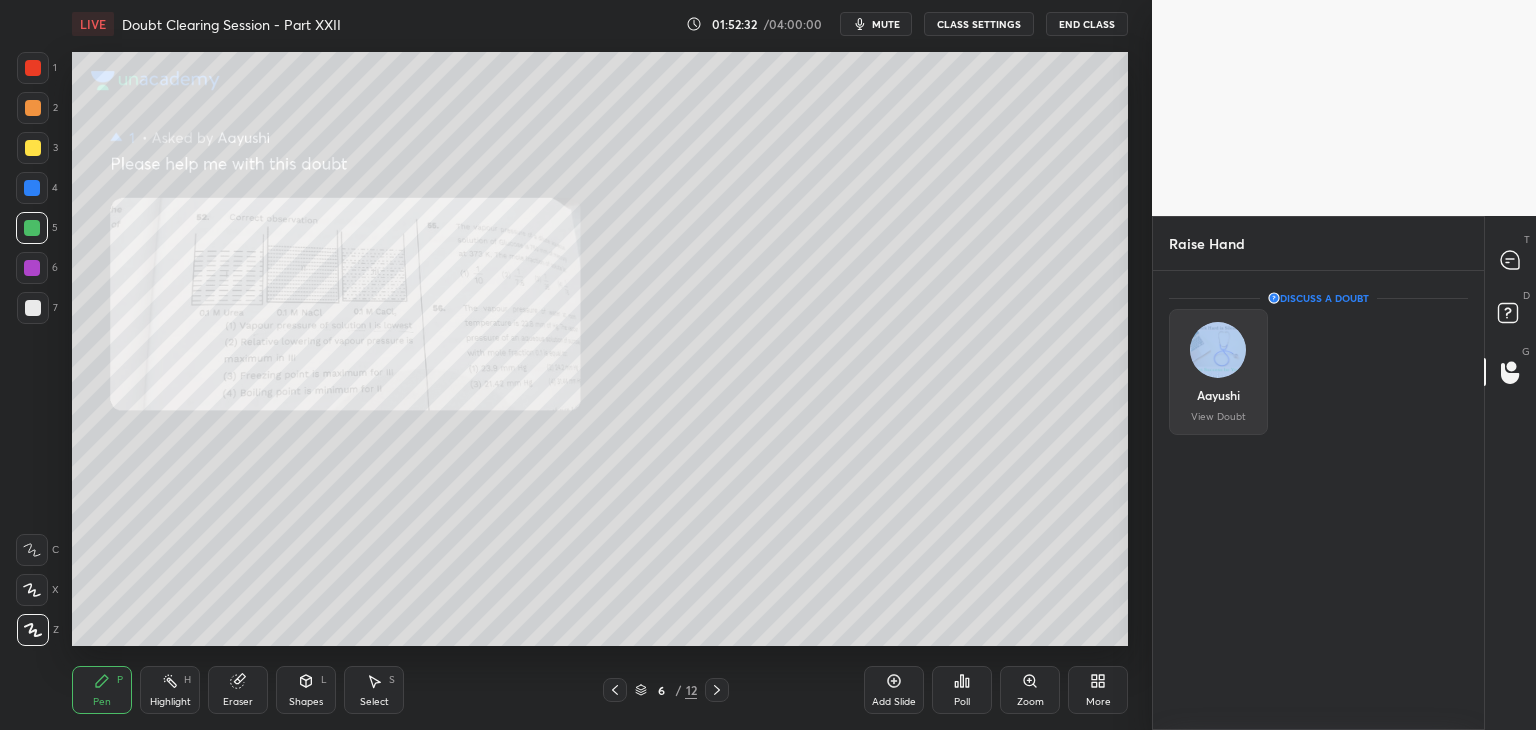 click at bounding box center [1218, 350] 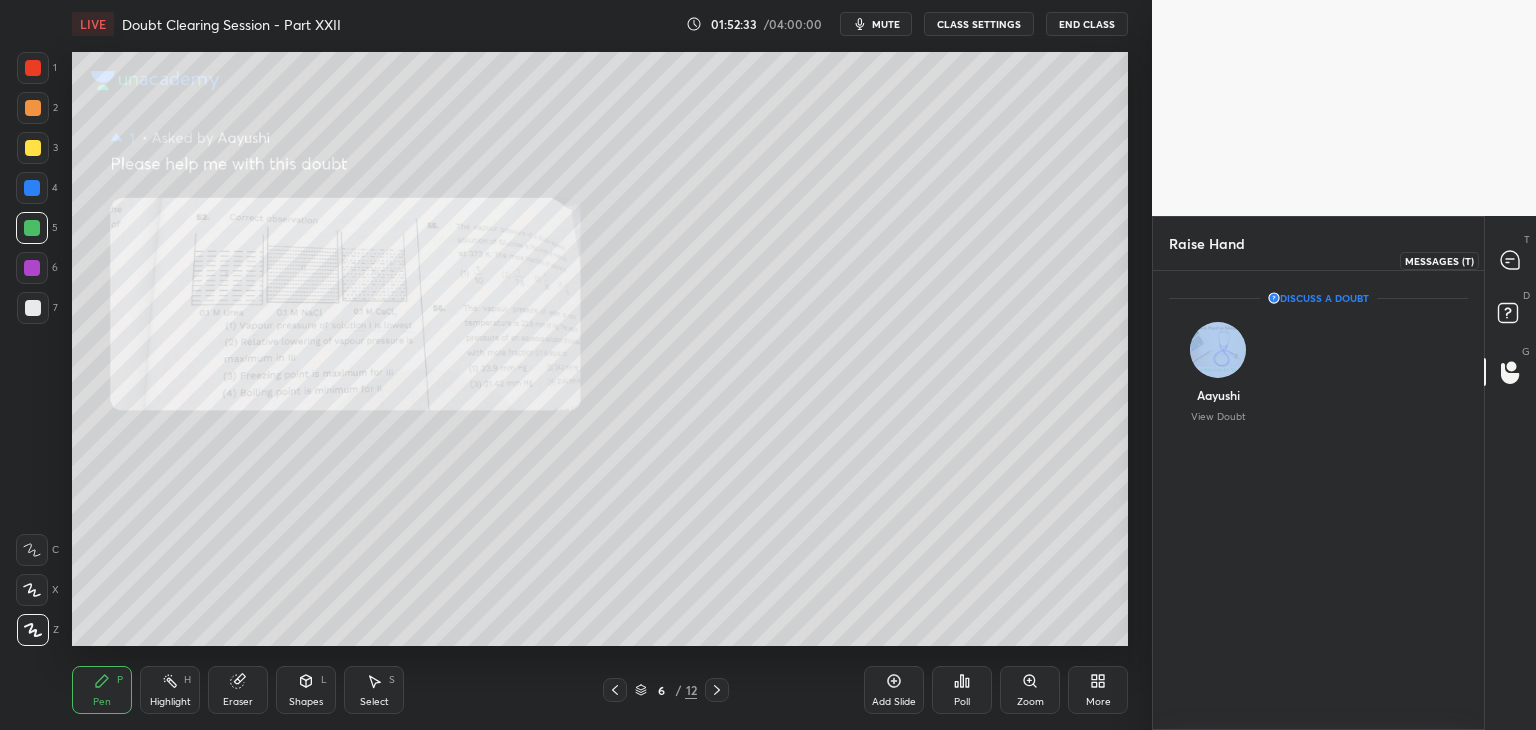 click at bounding box center [1511, 260] 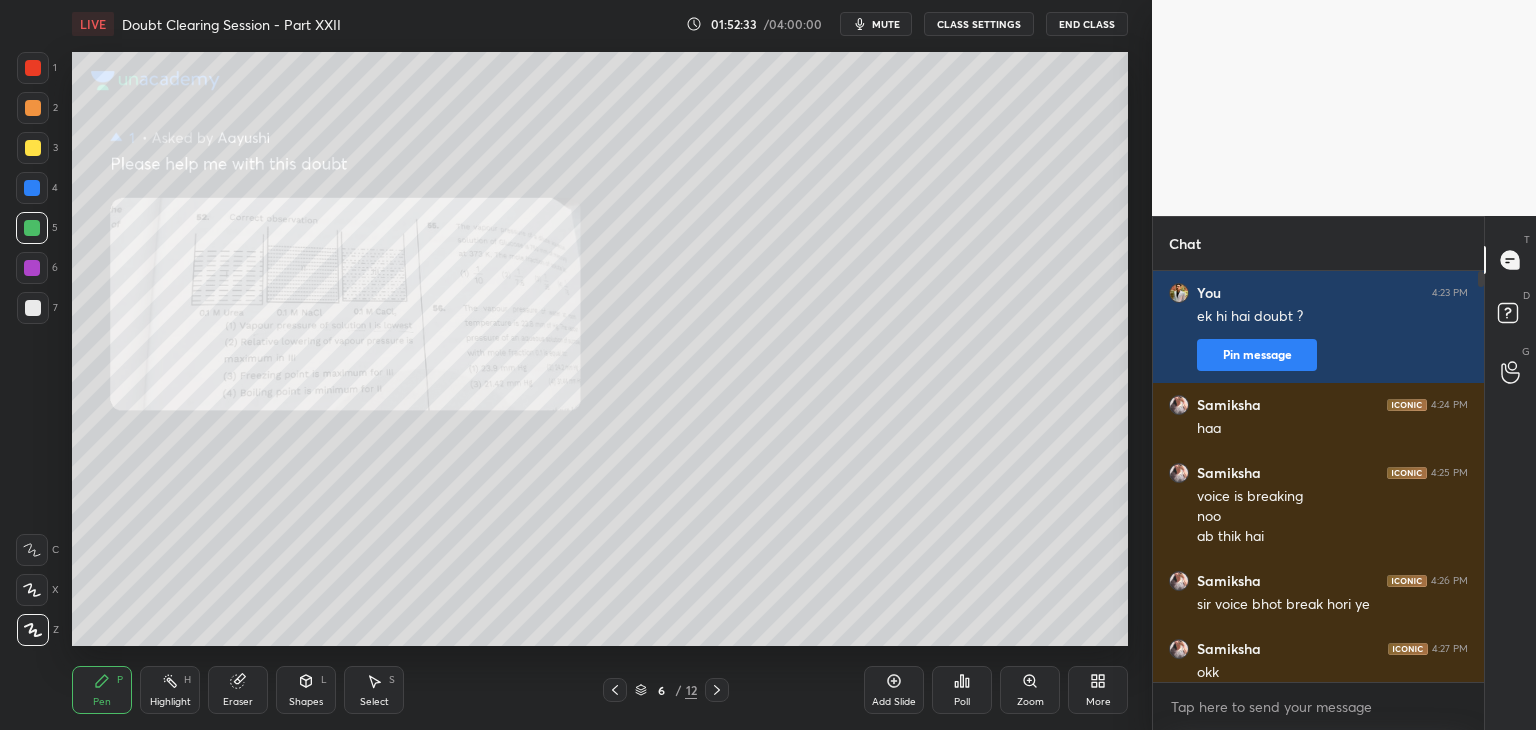 scroll, scrollTop: 1978, scrollLeft: 0, axis: vertical 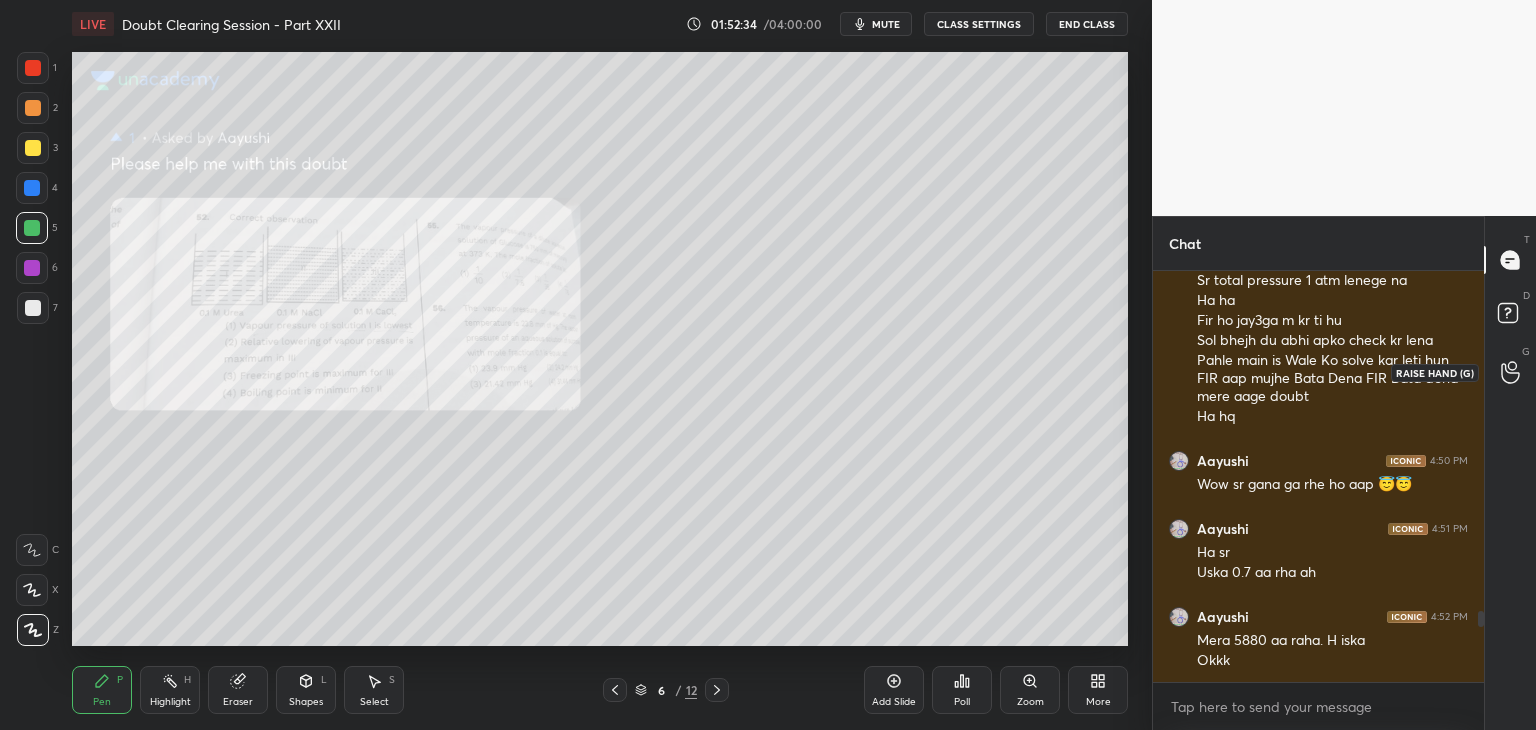 click at bounding box center (1511, 372) 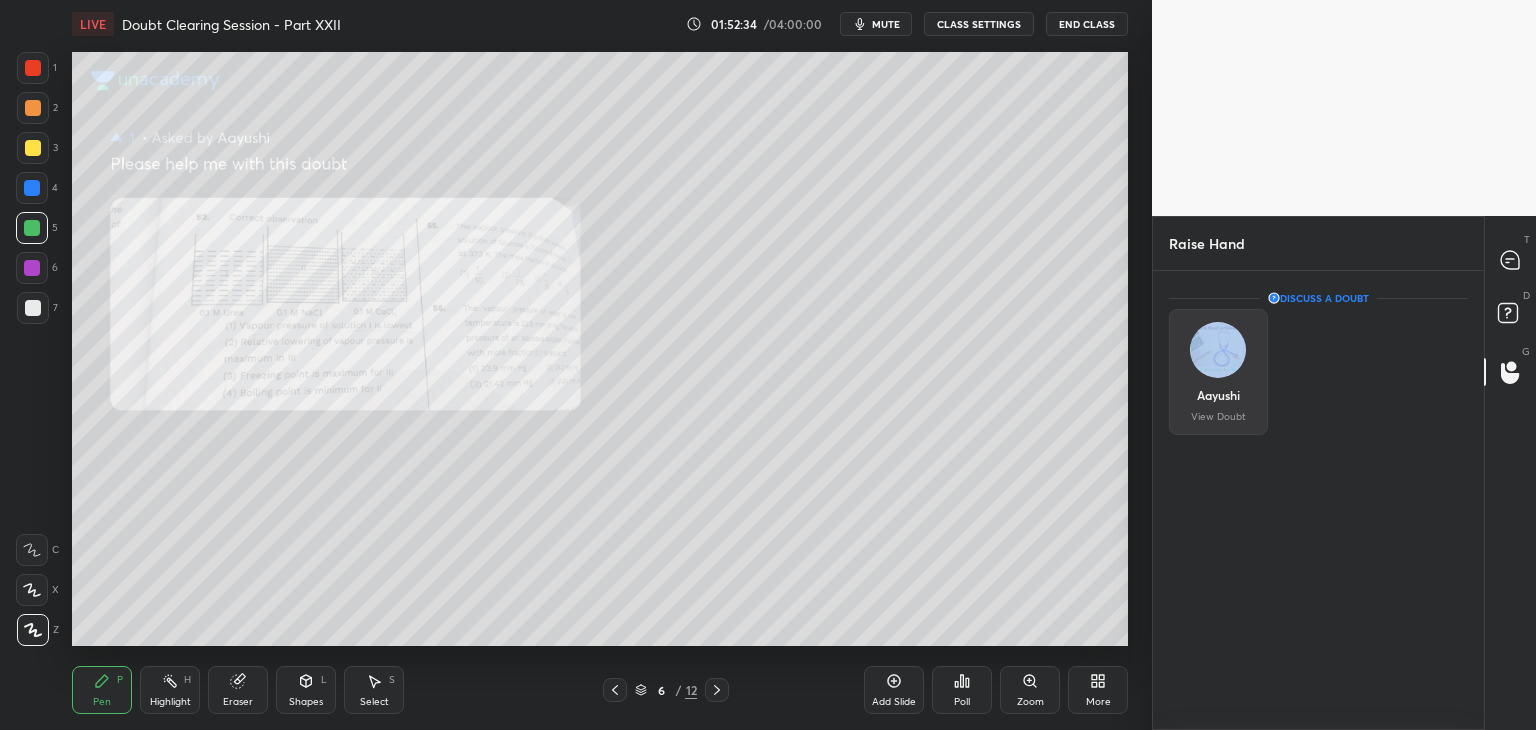 click on "[PERSON] View Doubt" at bounding box center [1218, 372] 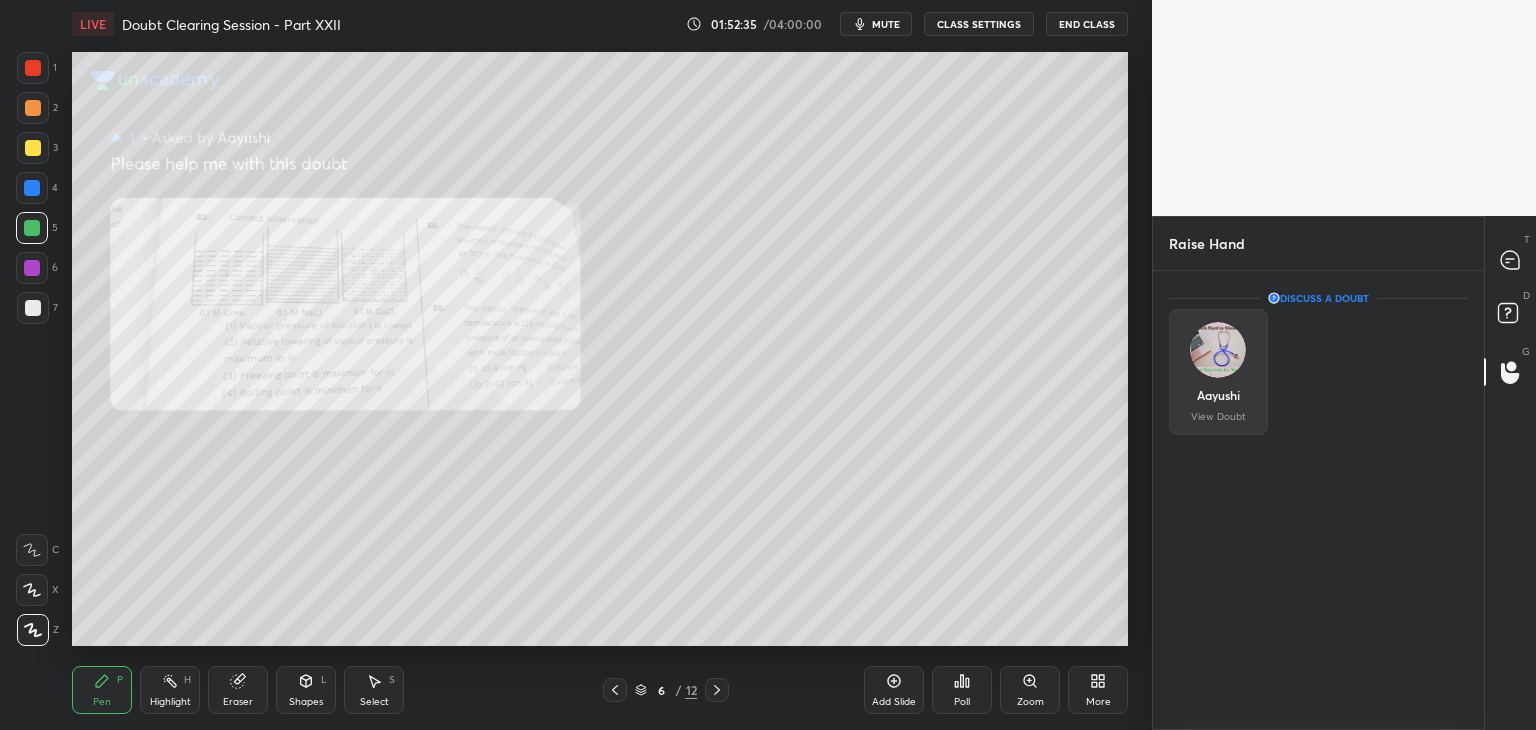 click at bounding box center [1218, 350] 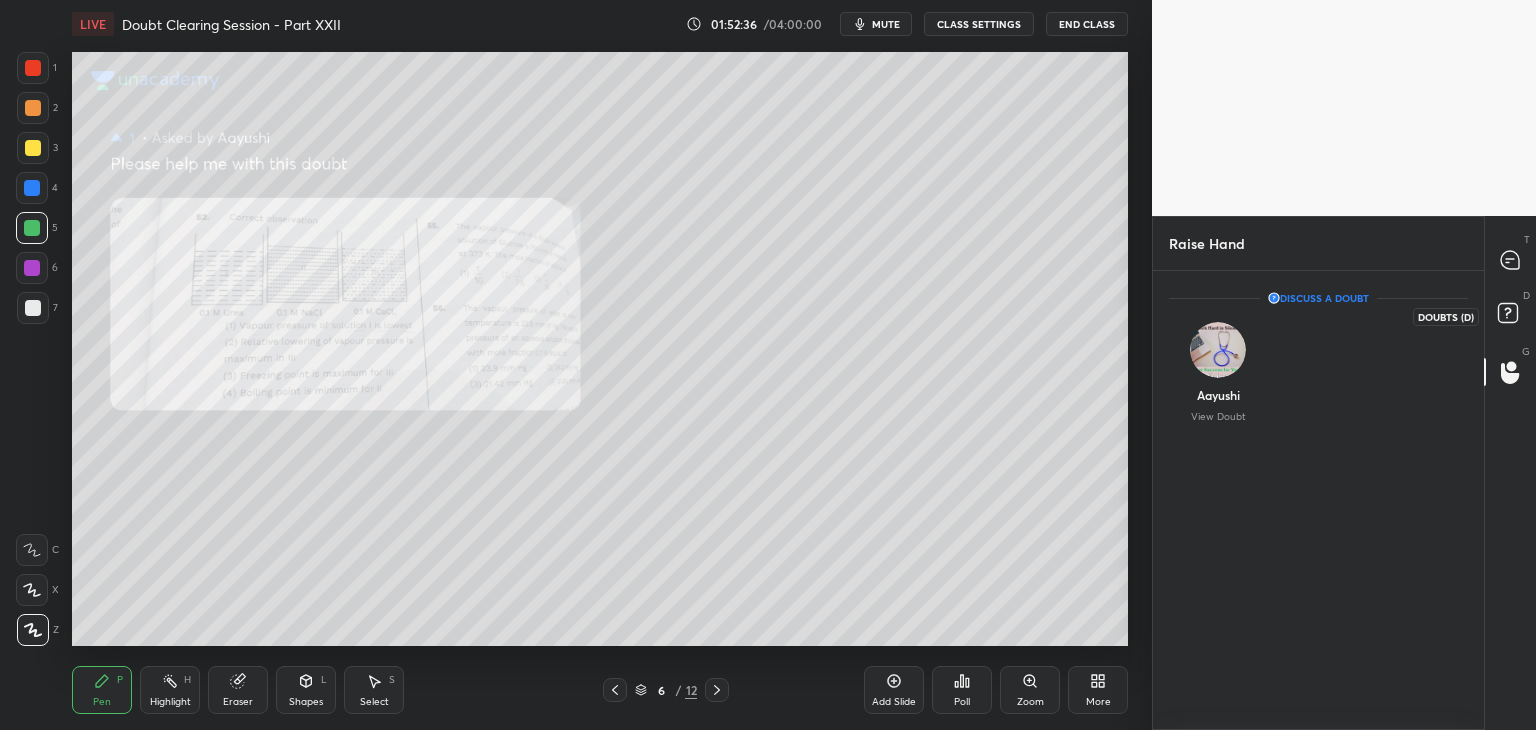 click 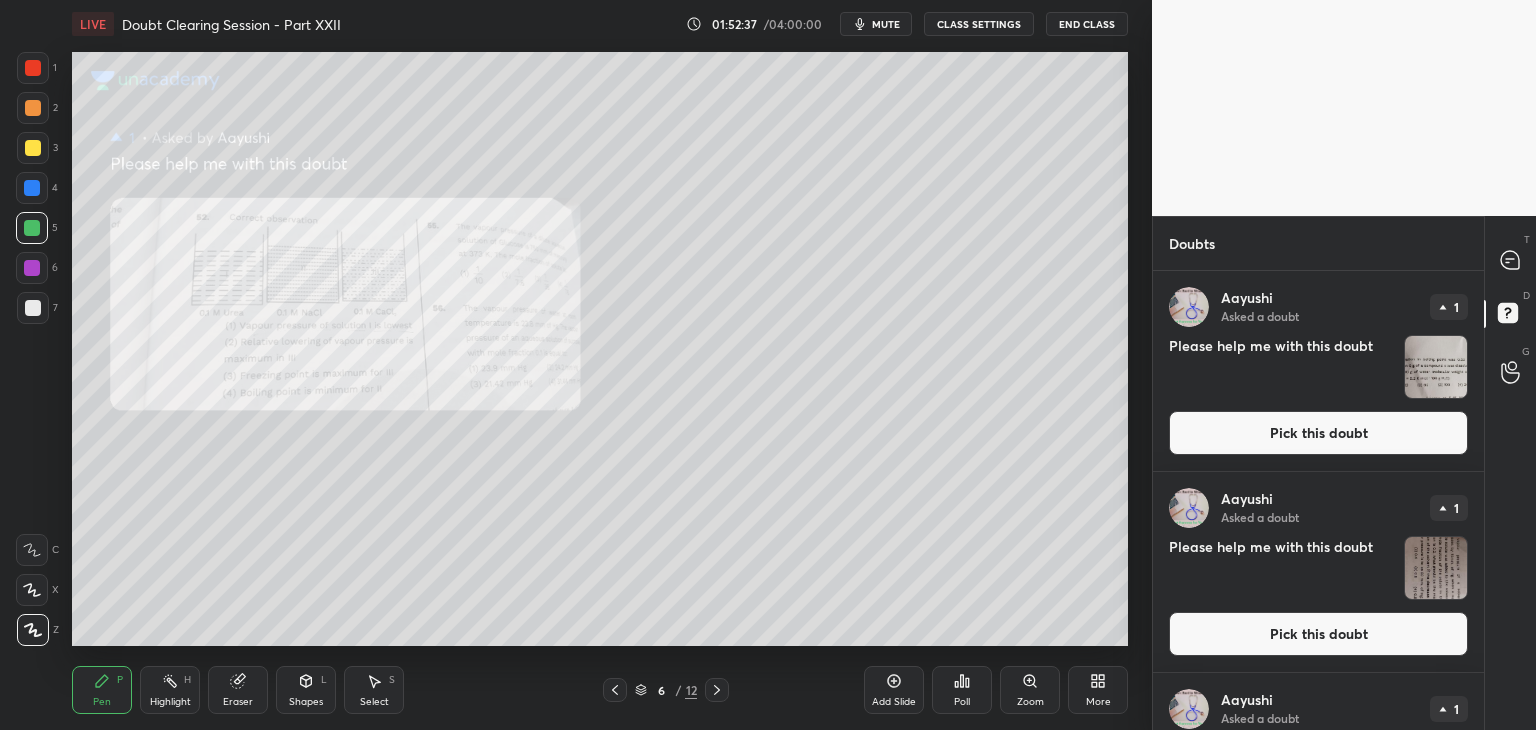 click on "G Raise Hand (G)" at bounding box center [1510, 372] 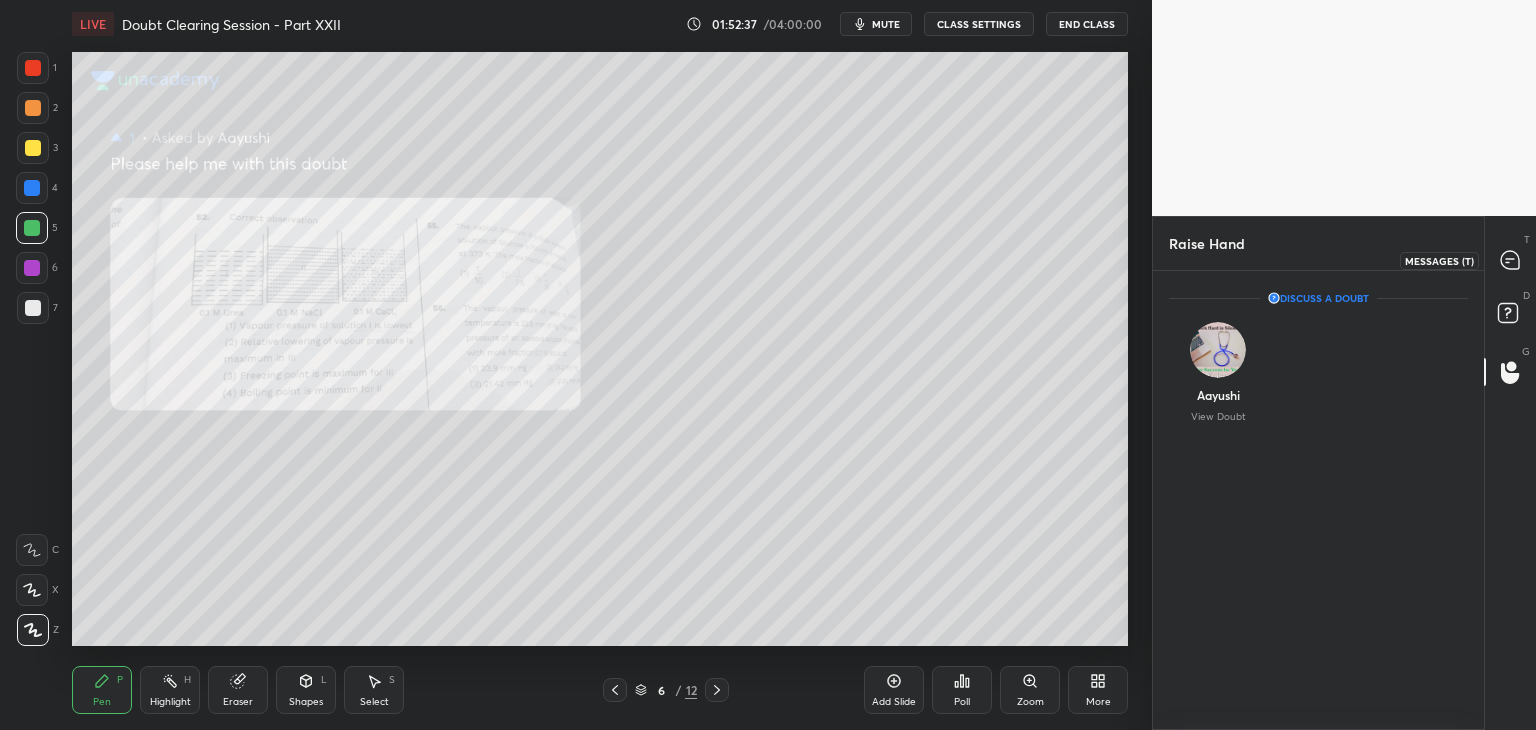 scroll, scrollTop: 6, scrollLeft: 6, axis: both 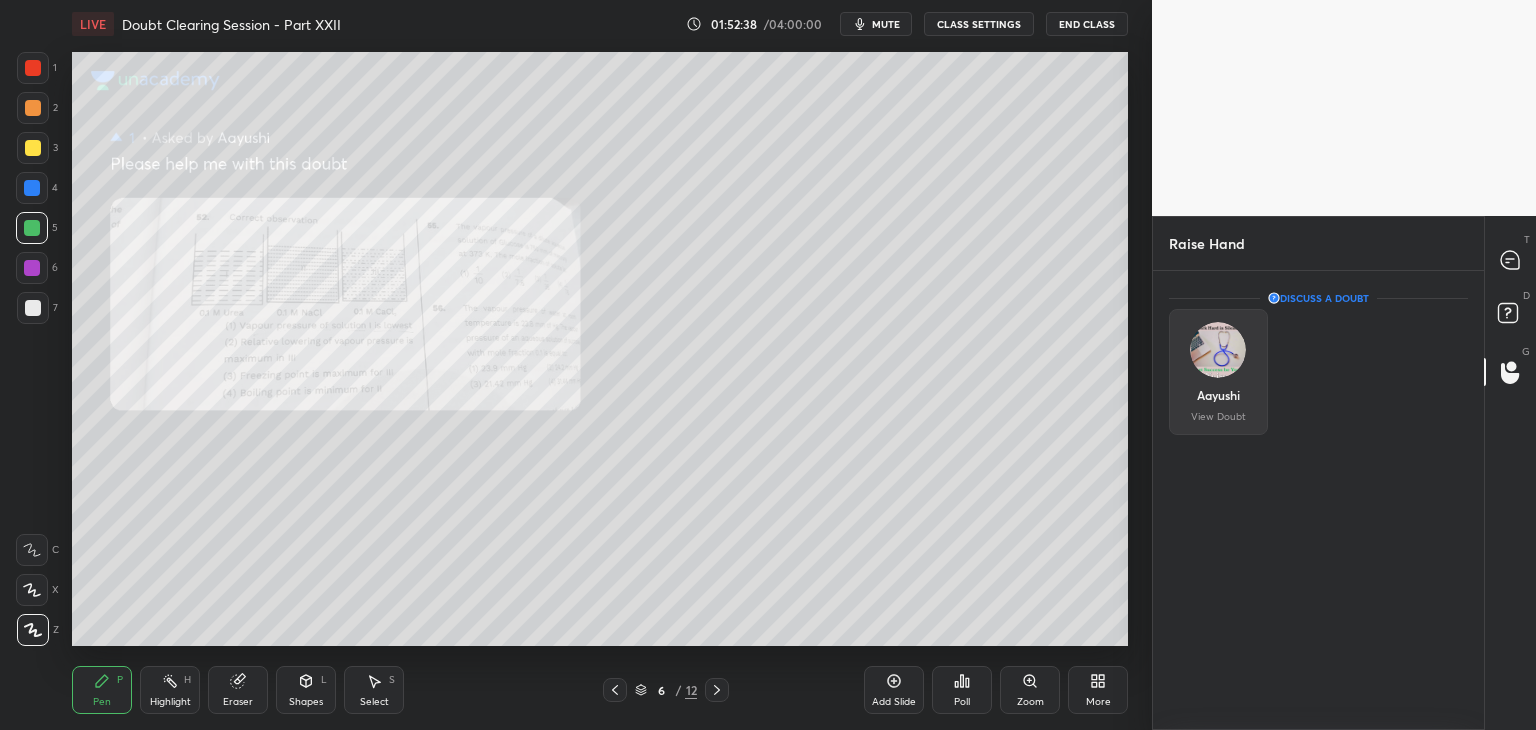 click on "[PERSON] View Doubt" at bounding box center [1218, 372] 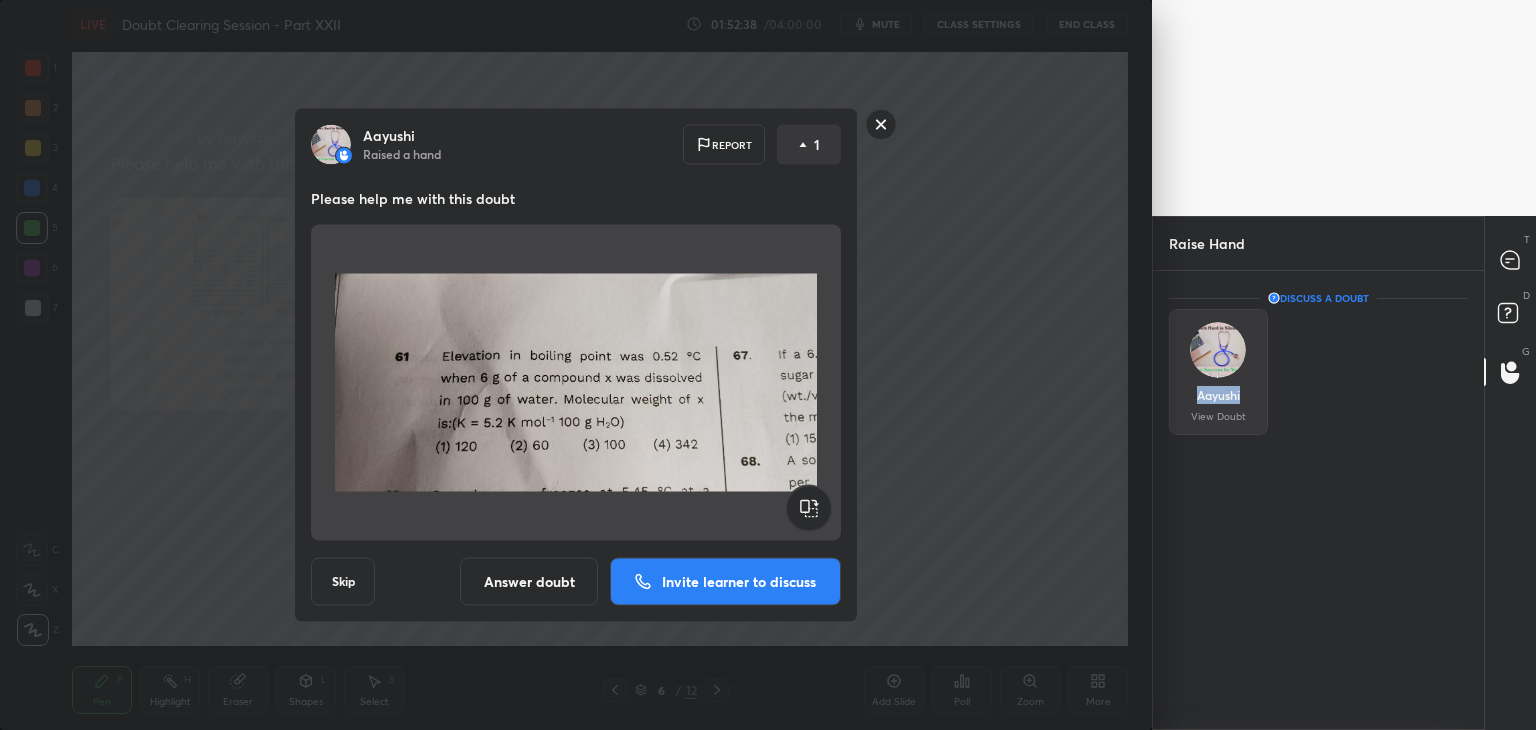 click on "[PERSON] View Doubt" at bounding box center (1218, 372) 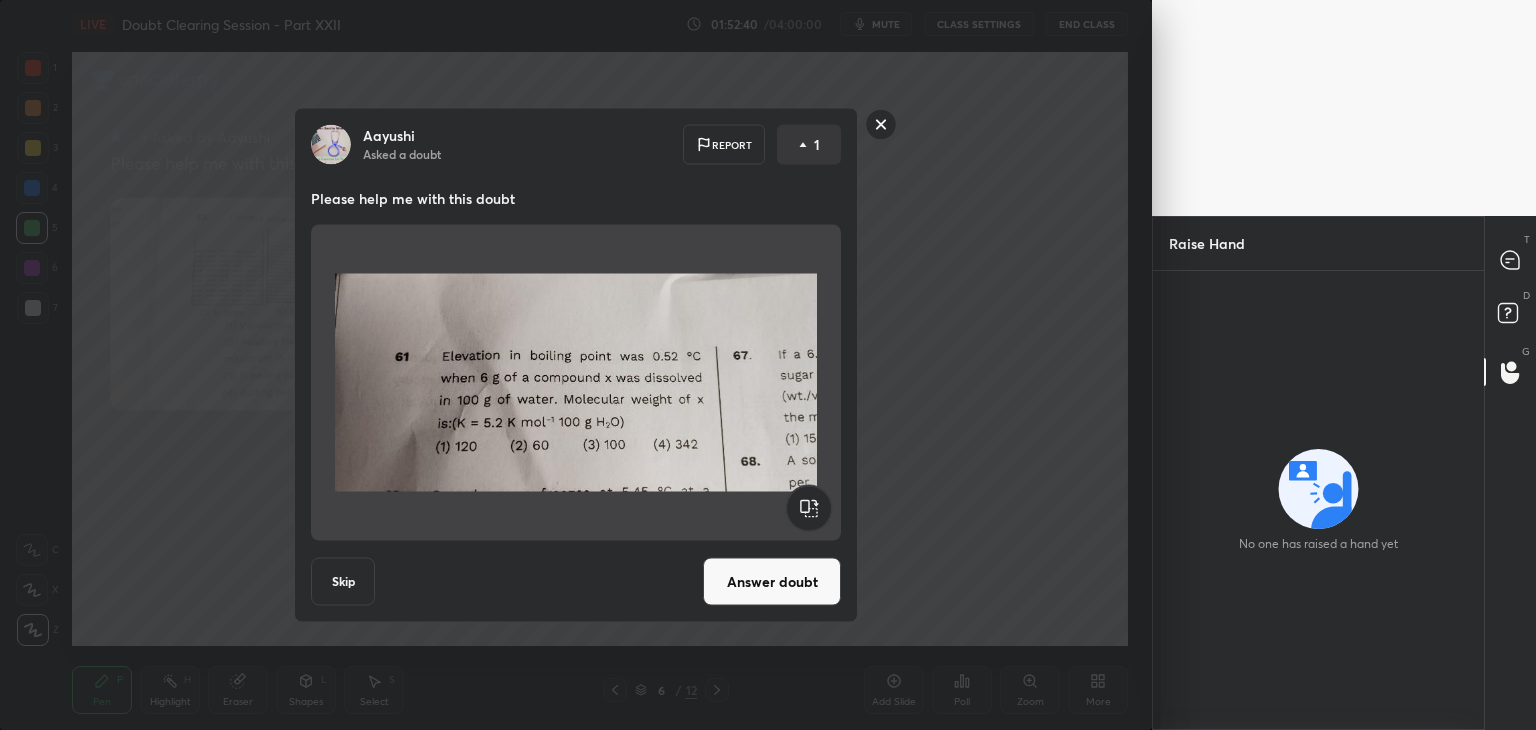 click on "Answer doubt" at bounding box center (772, 582) 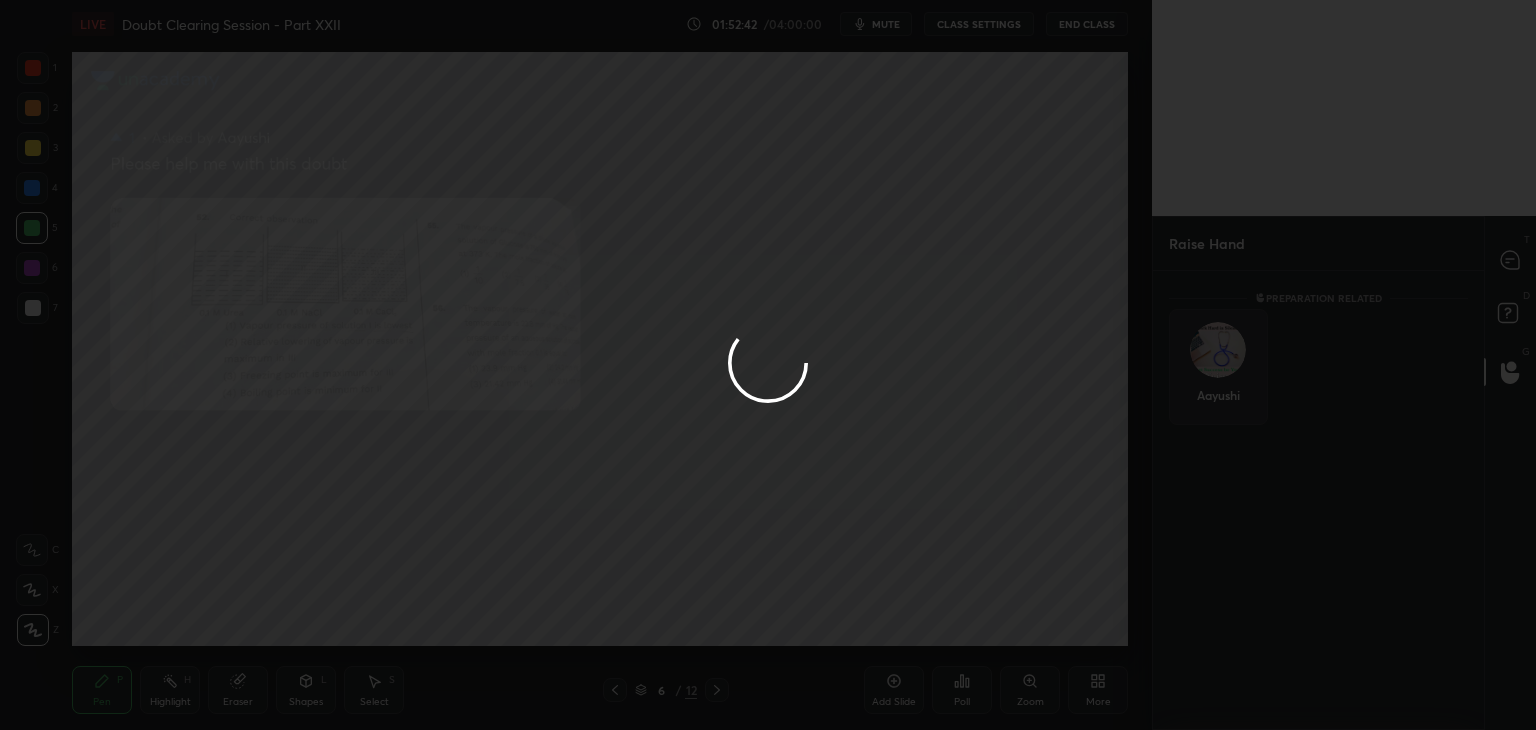 scroll, scrollTop: 6, scrollLeft: 6, axis: both 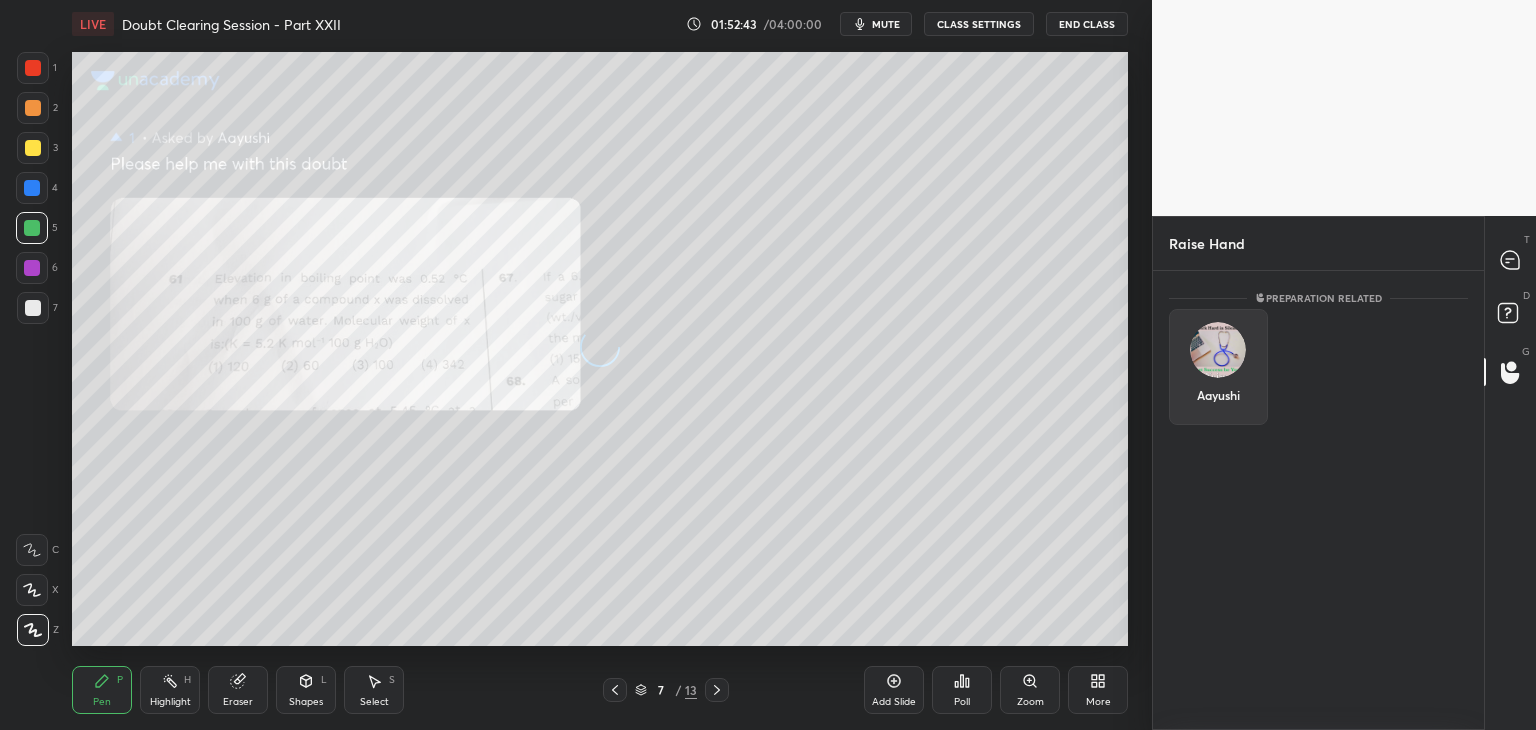 click at bounding box center (1218, 350) 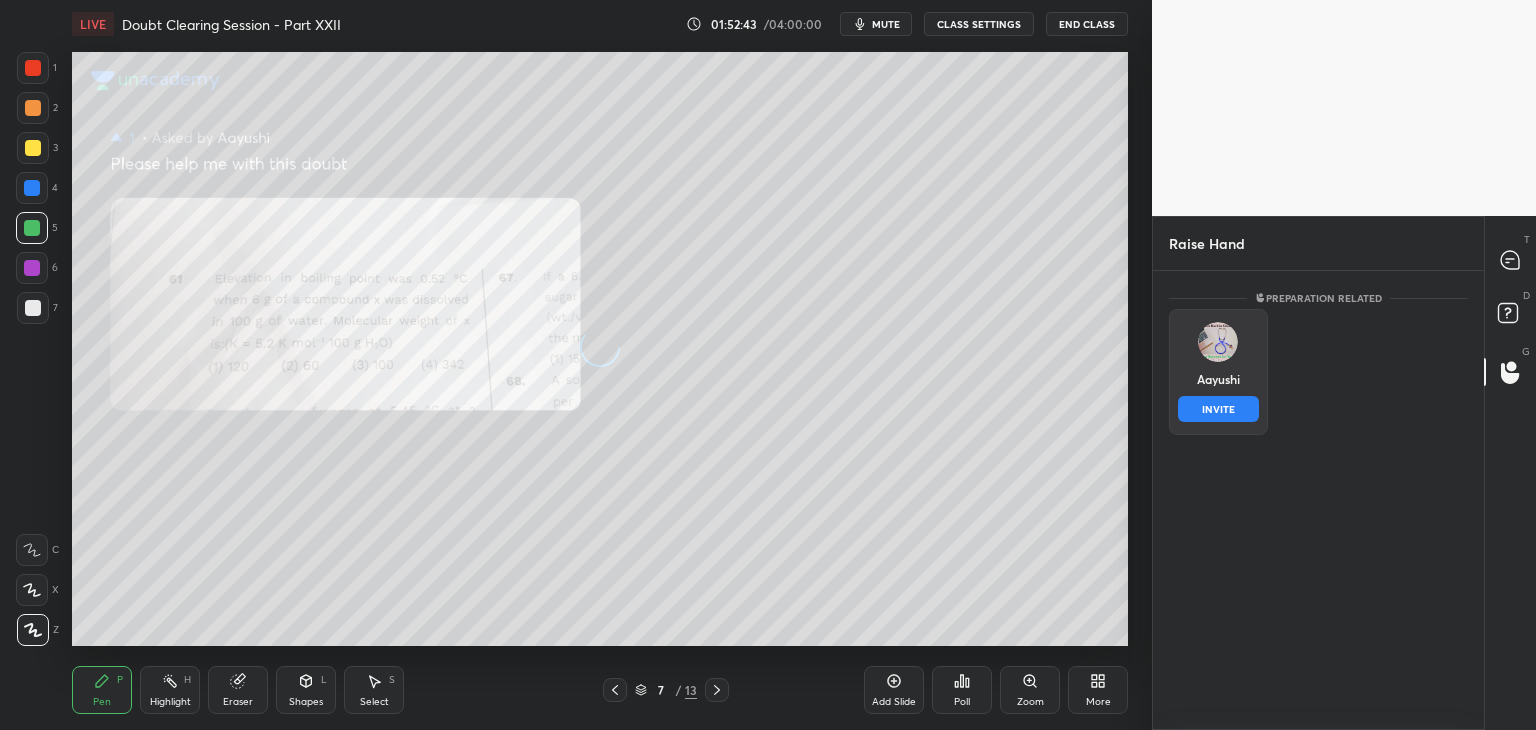 click on "INVITE" at bounding box center (1218, 409) 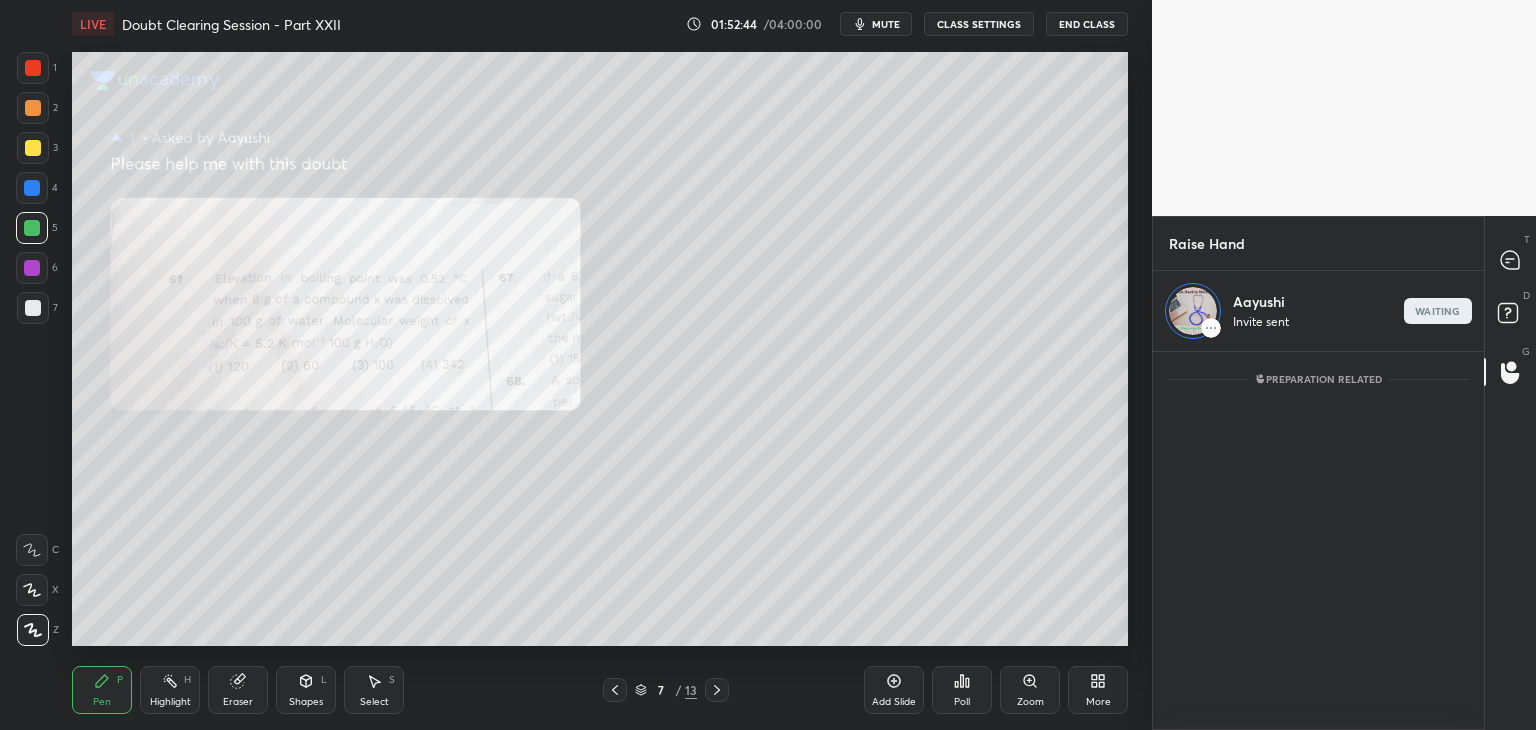 scroll, scrollTop: 373, scrollLeft: 325, axis: both 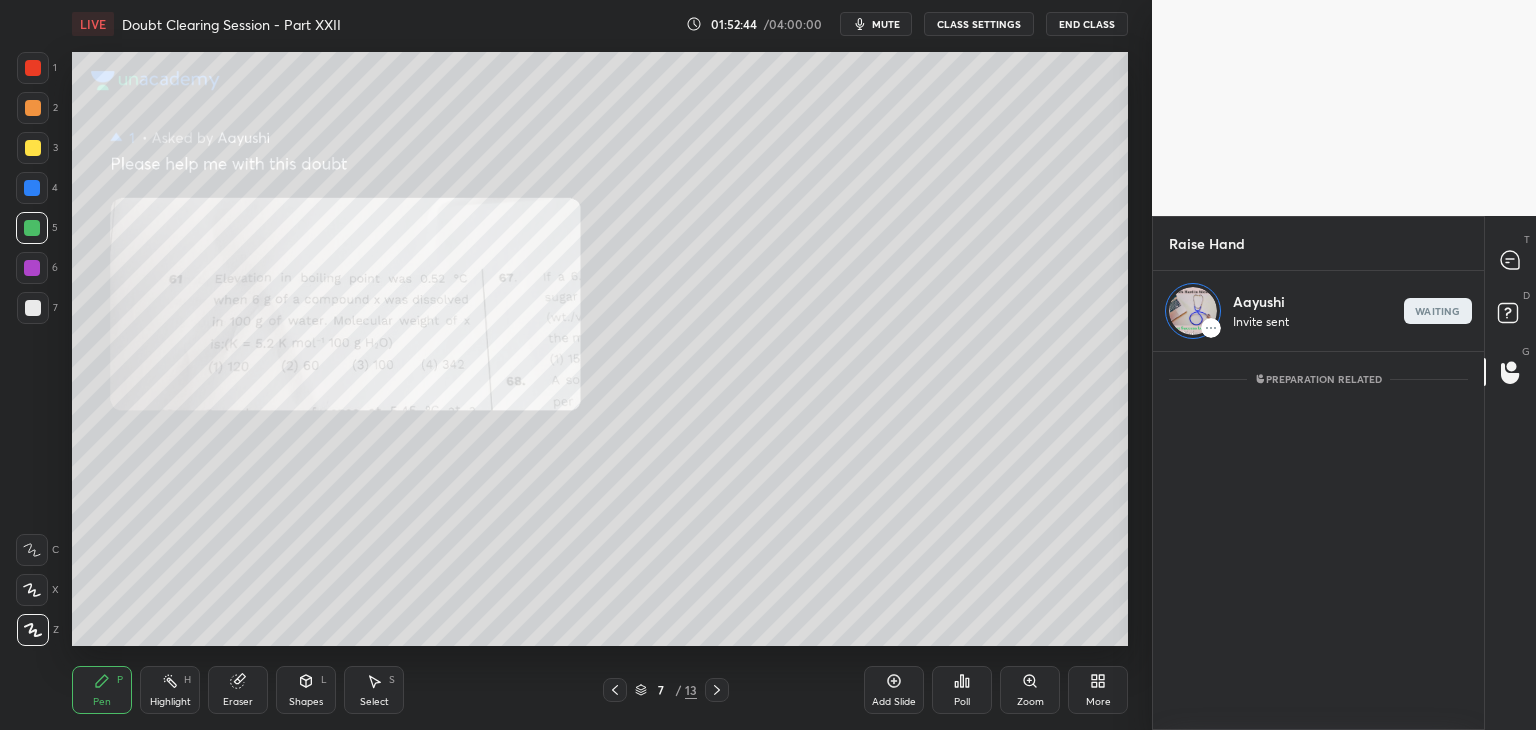 click on "Raise Hand" at bounding box center [1318, 243] 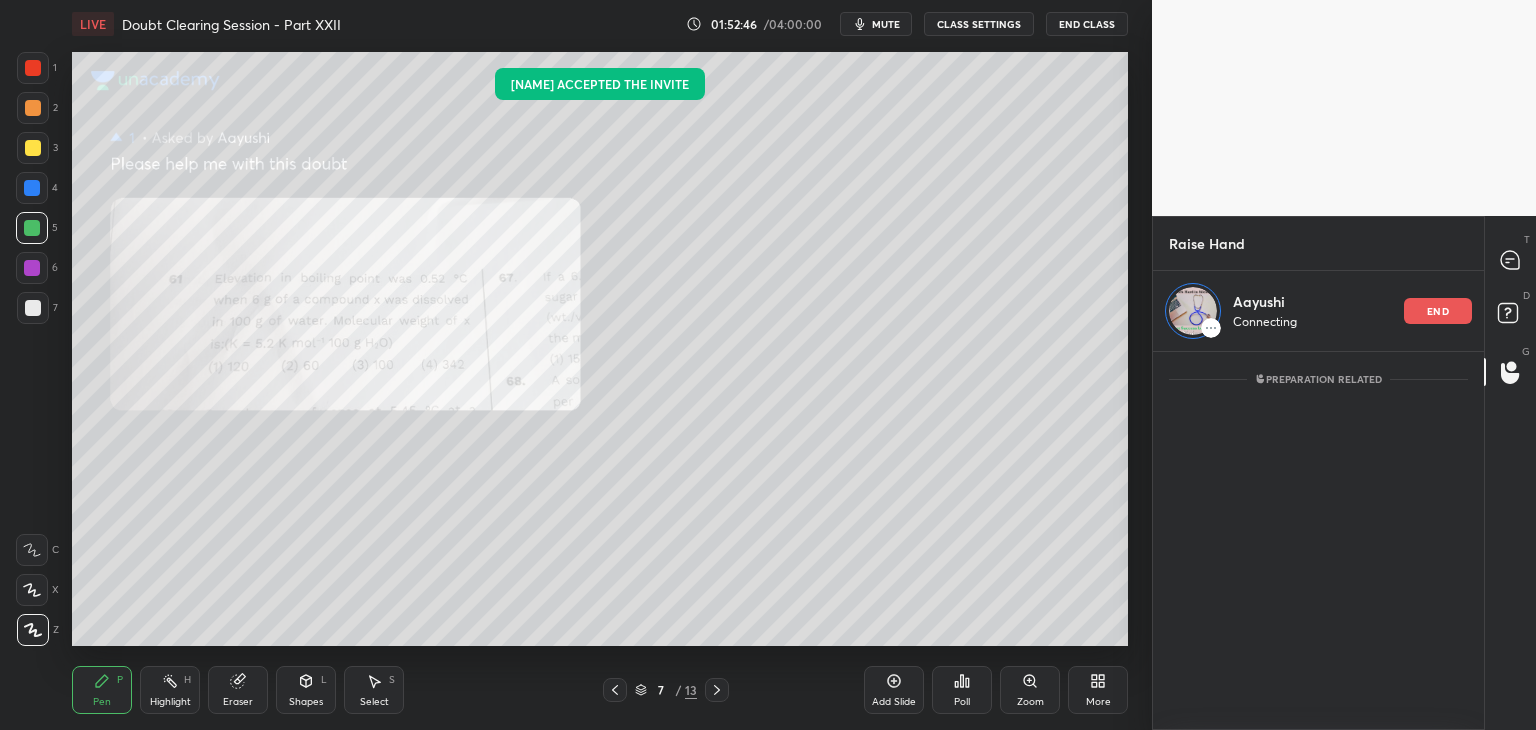click on "T Messages (T)" at bounding box center (1510, 260) 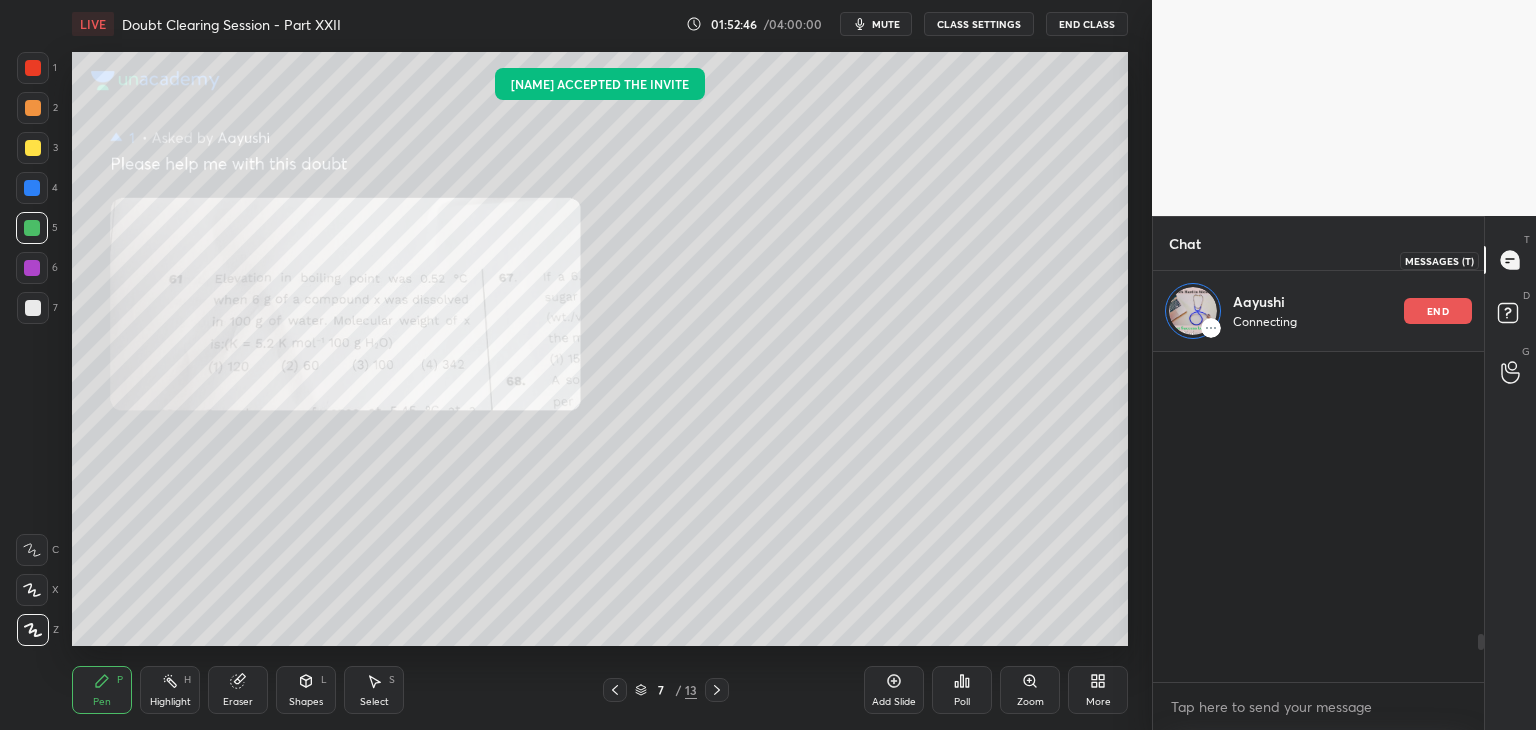scroll, scrollTop: 372, scrollLeft: 325, axis: both 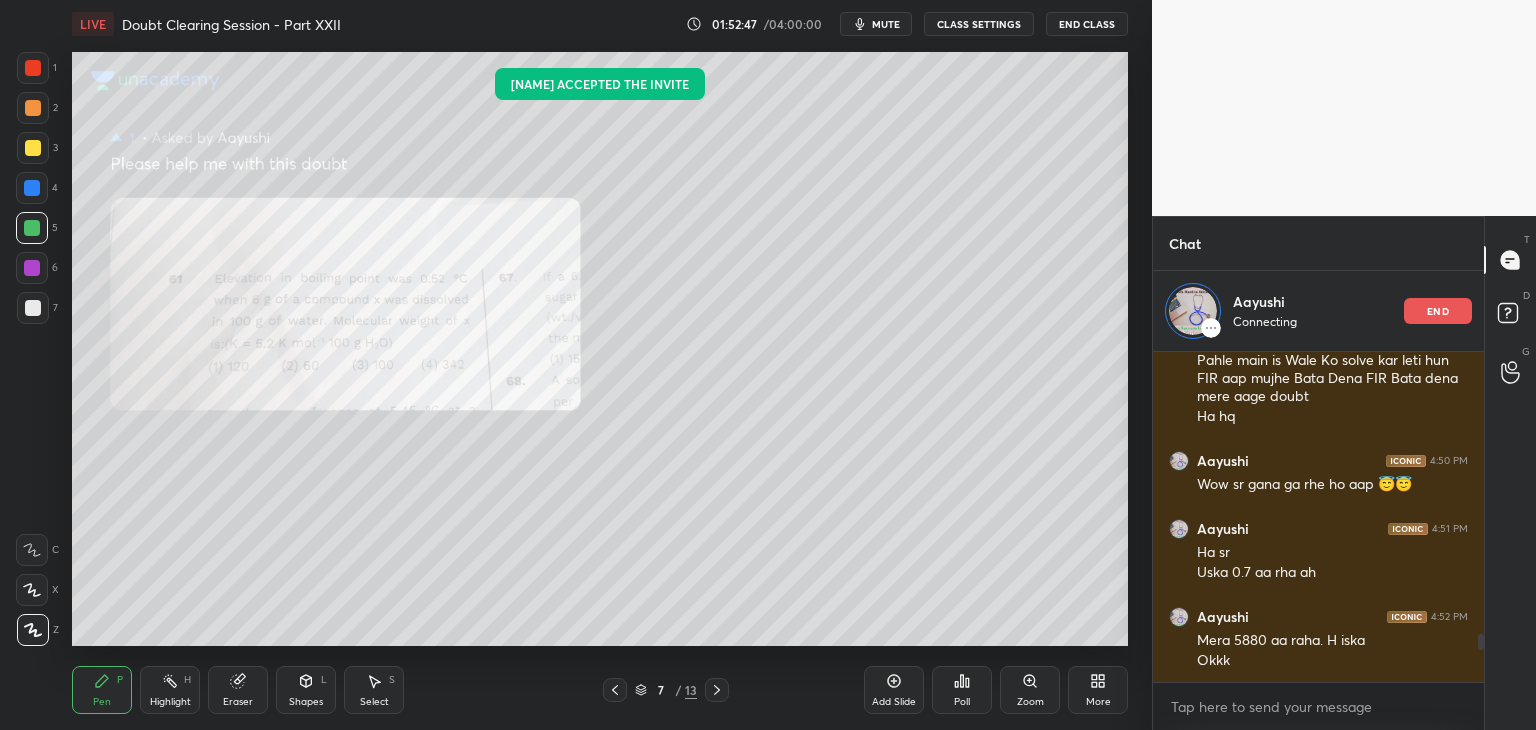click on "Zoom" at bounding box center (1030, 690) 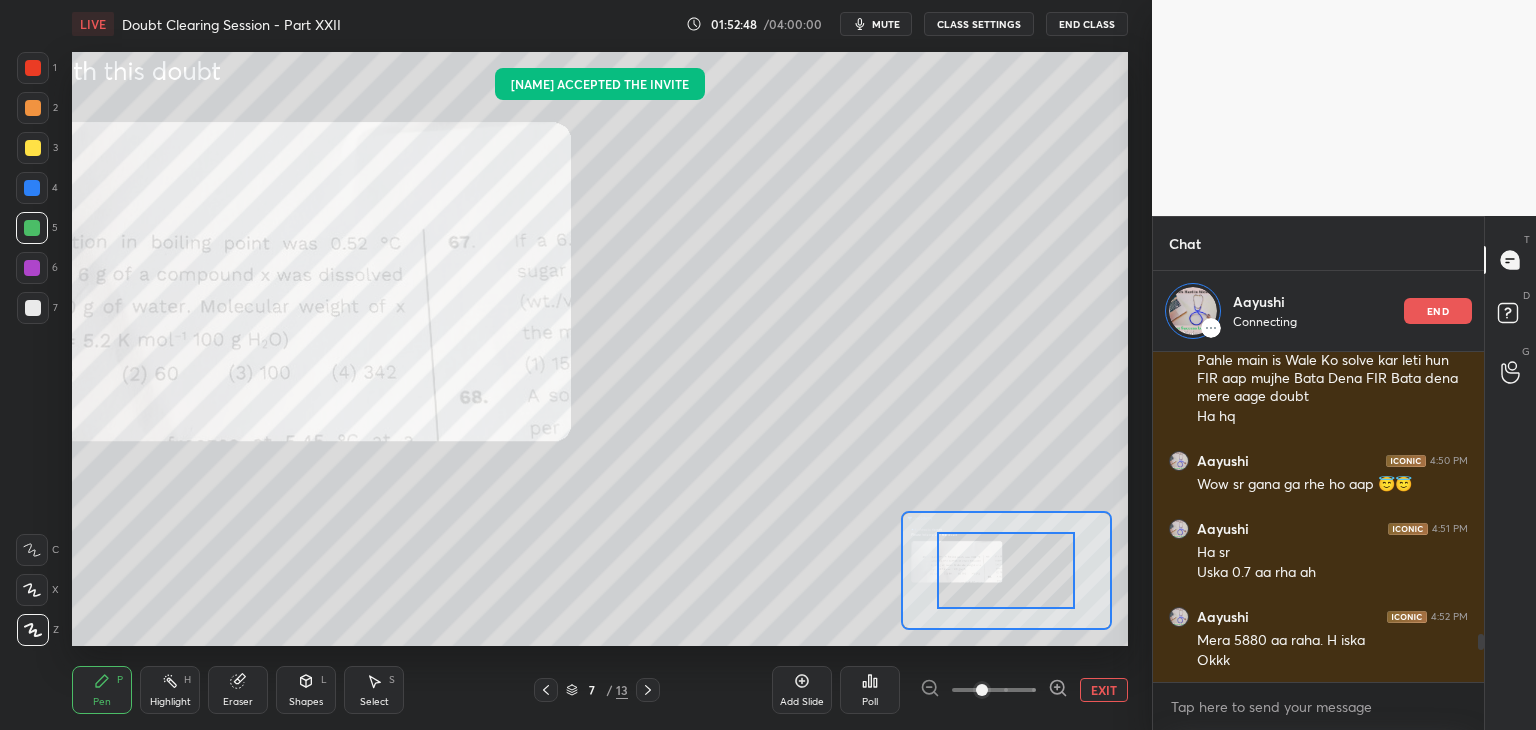 drag, startPoint x: 1038, startPoint y: 642, endPoint x: 1004, endPoint y: 633, distance: 35.17101 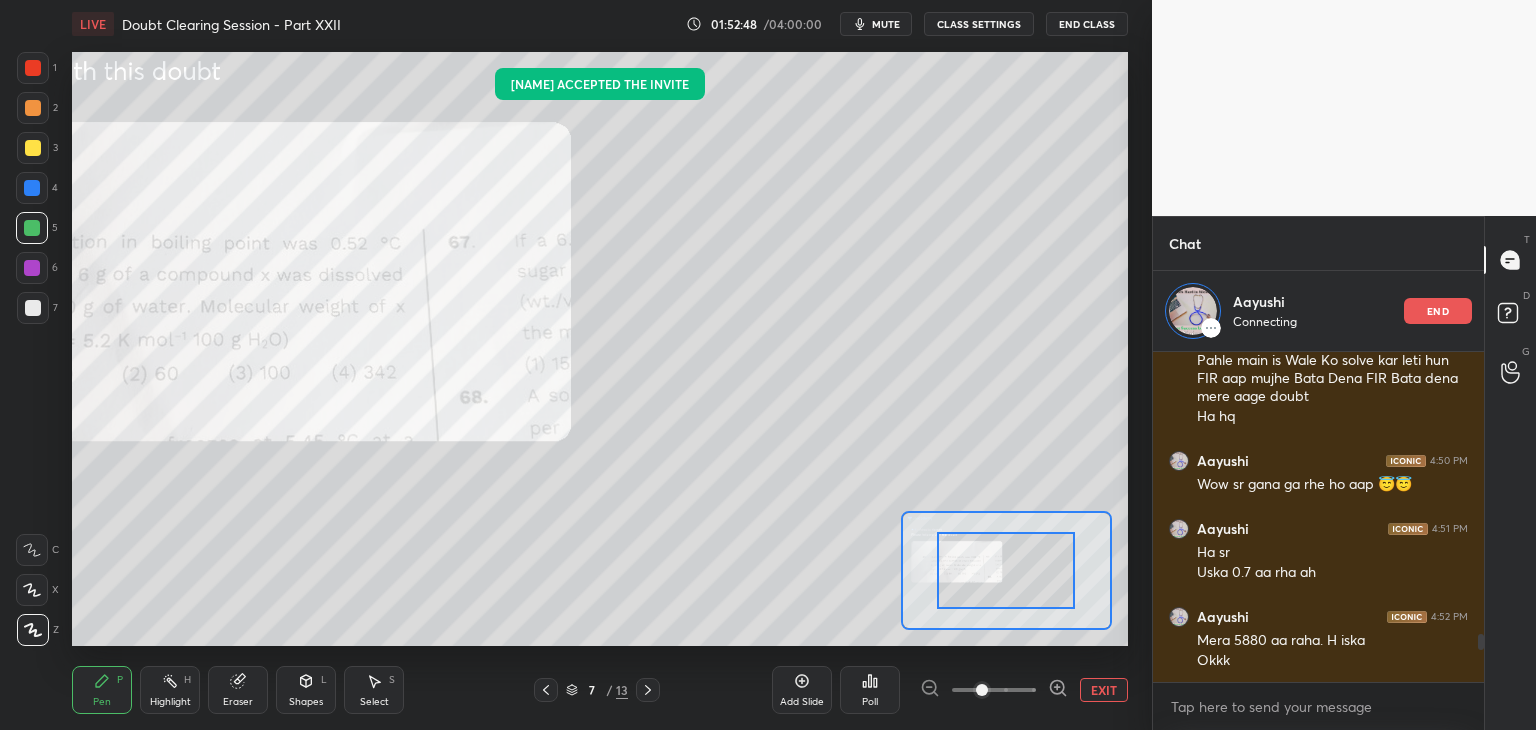 click on "Add Slide Poll EXIT" at bounding box center (950, 690) 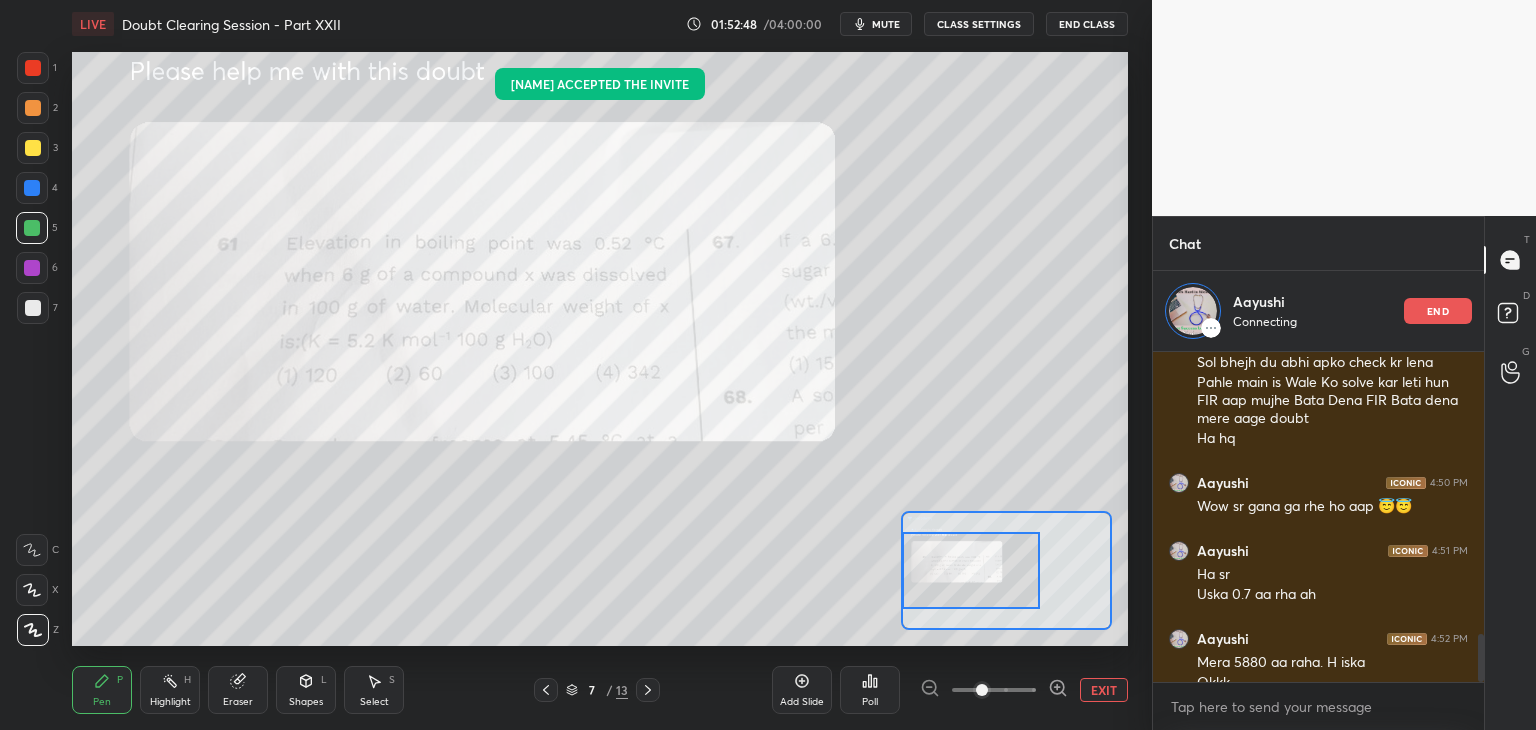 drag, startPoint x: 1001, startPoint y: 609, endPoint x: 936, endPoint y: 607, distance: 65.03076 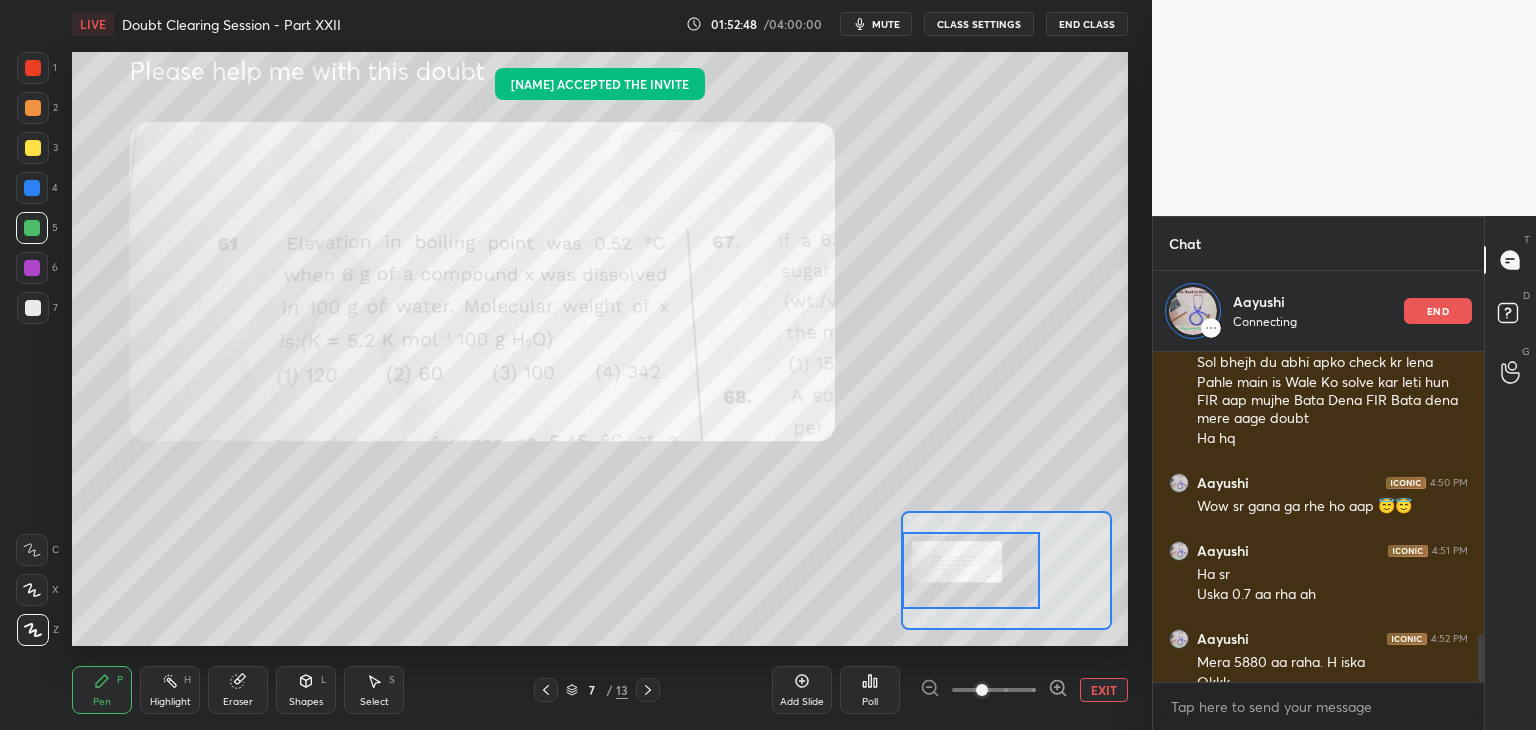 click at bounding box center [971, 570] 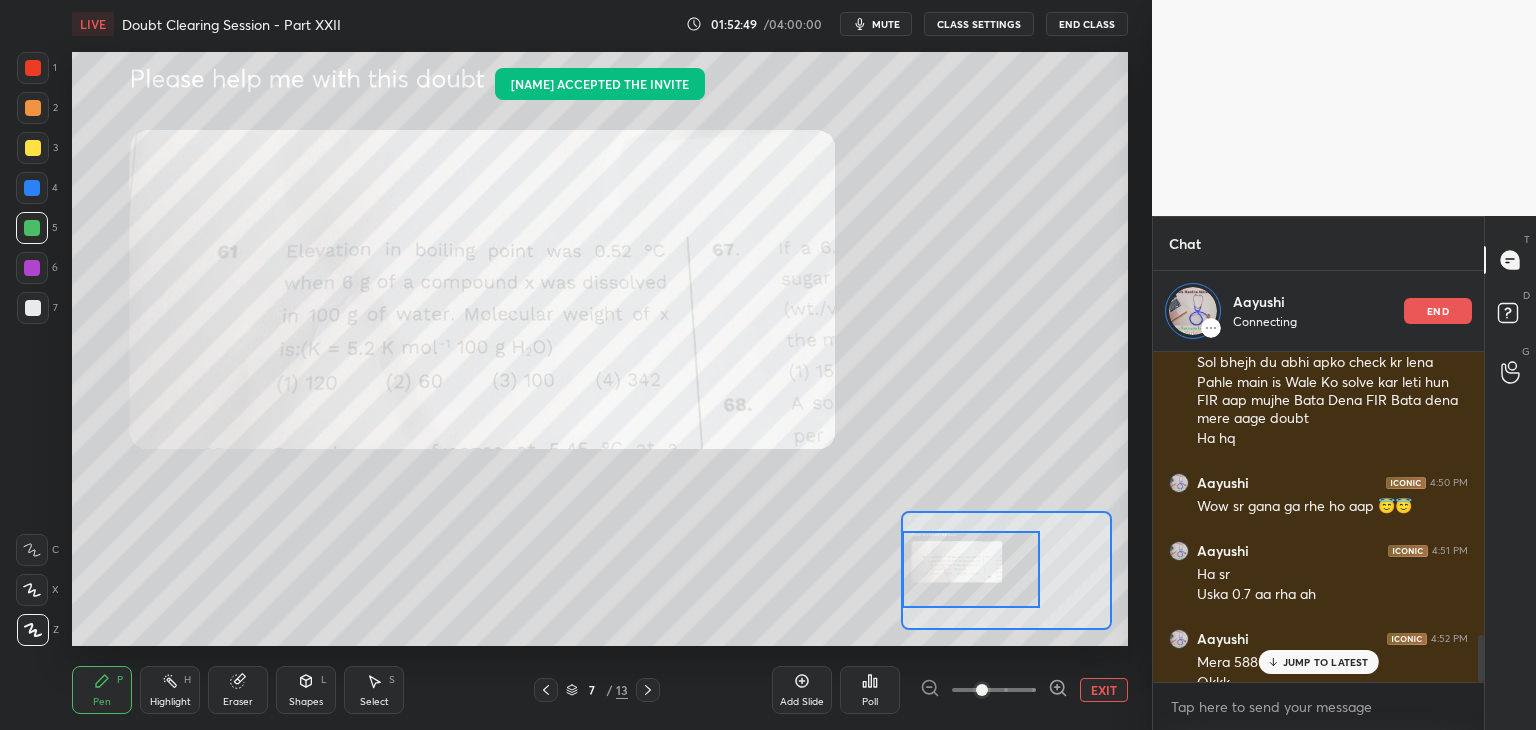 scroll, scrollTop: 1972, scrollLeft: 0, axis: vertical 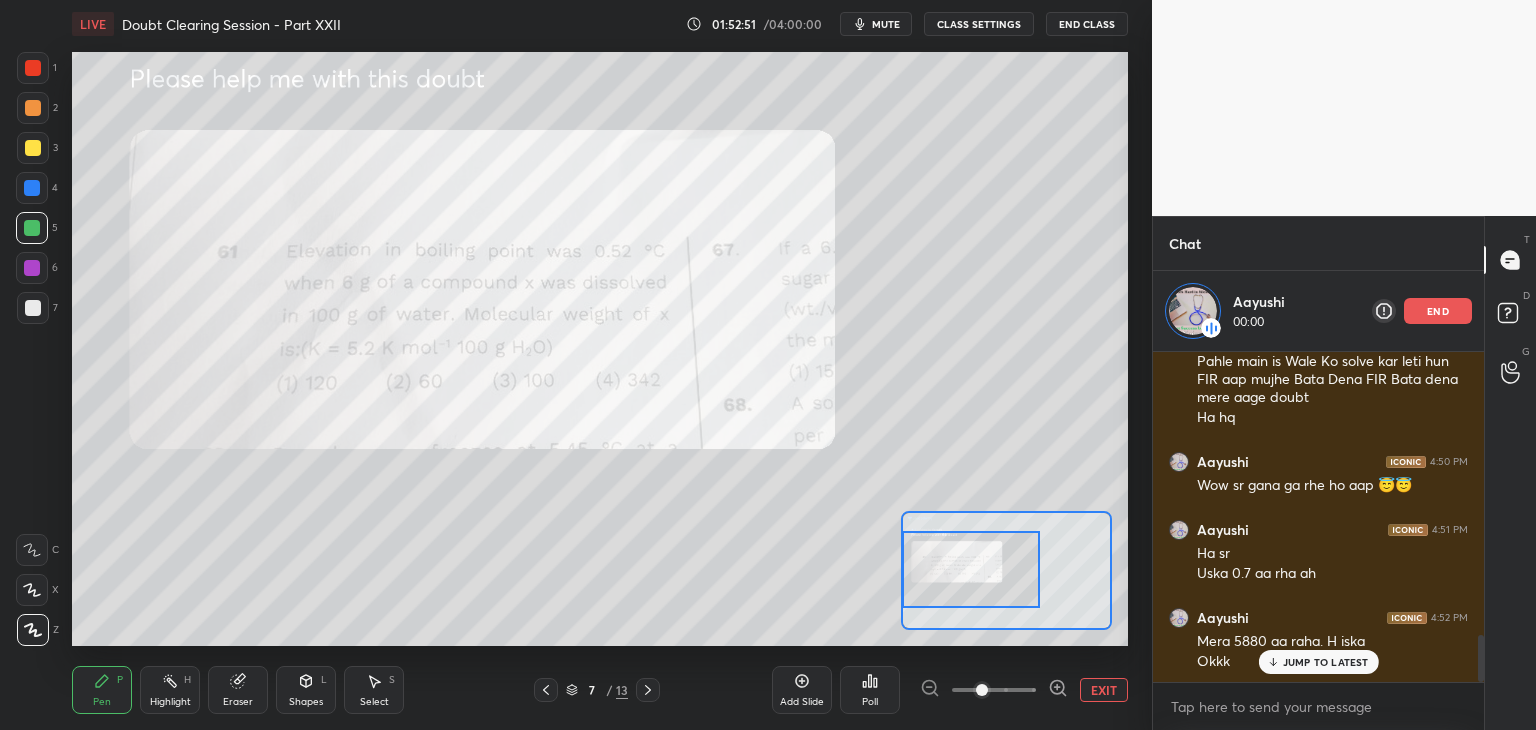 click on "JUMP TO LATEST" at bounding box center (1326, 662) 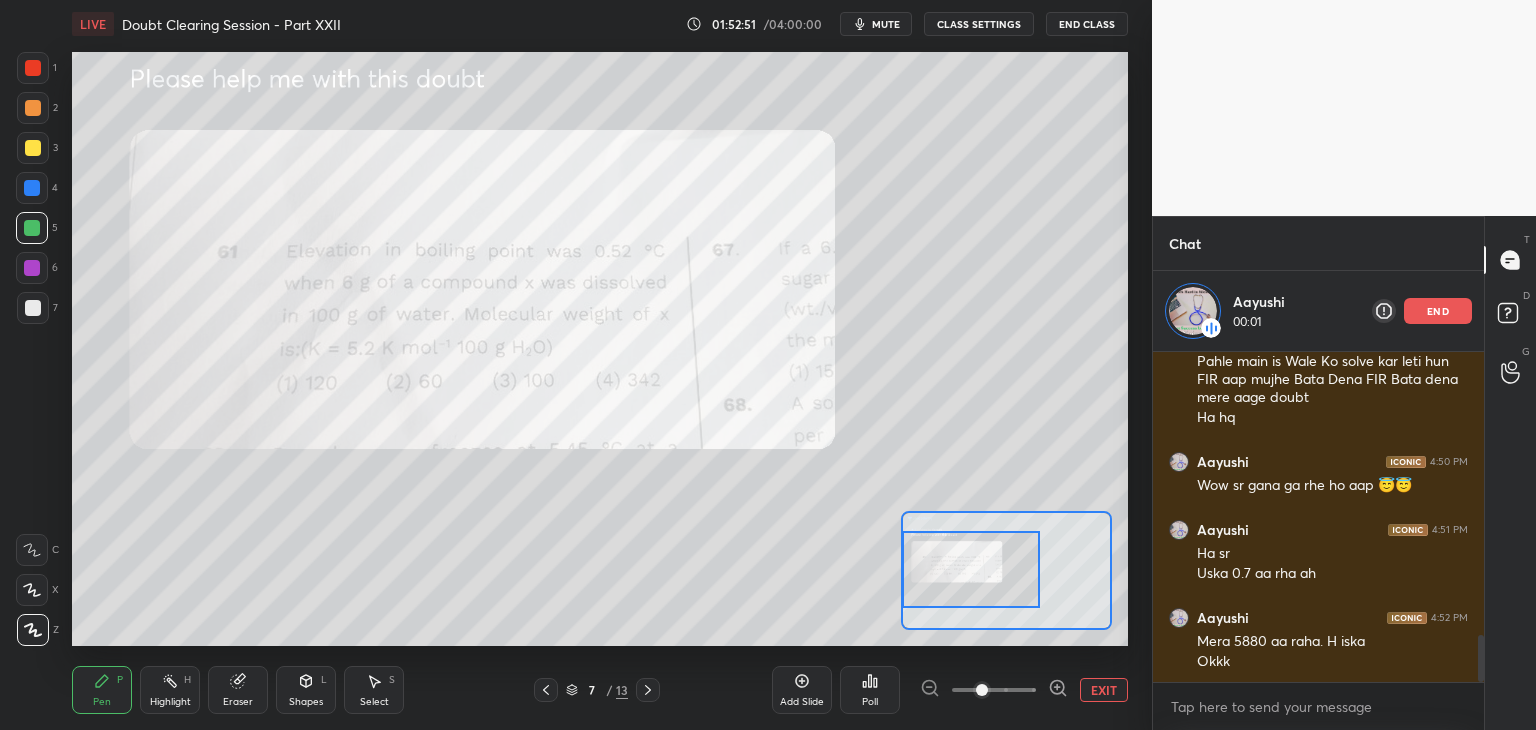 click at bounding box center (982, 690) 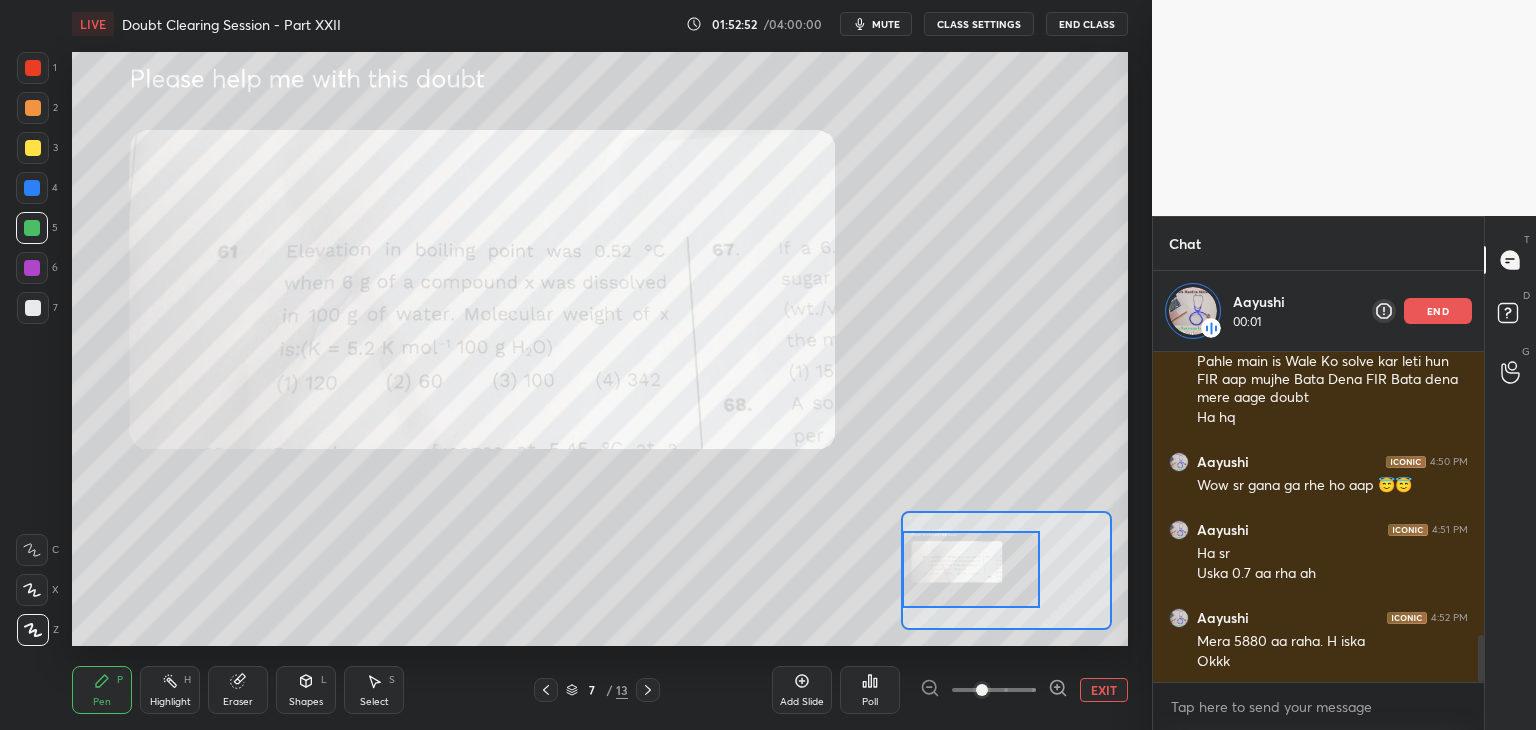 click at bounding box center (994, 690) 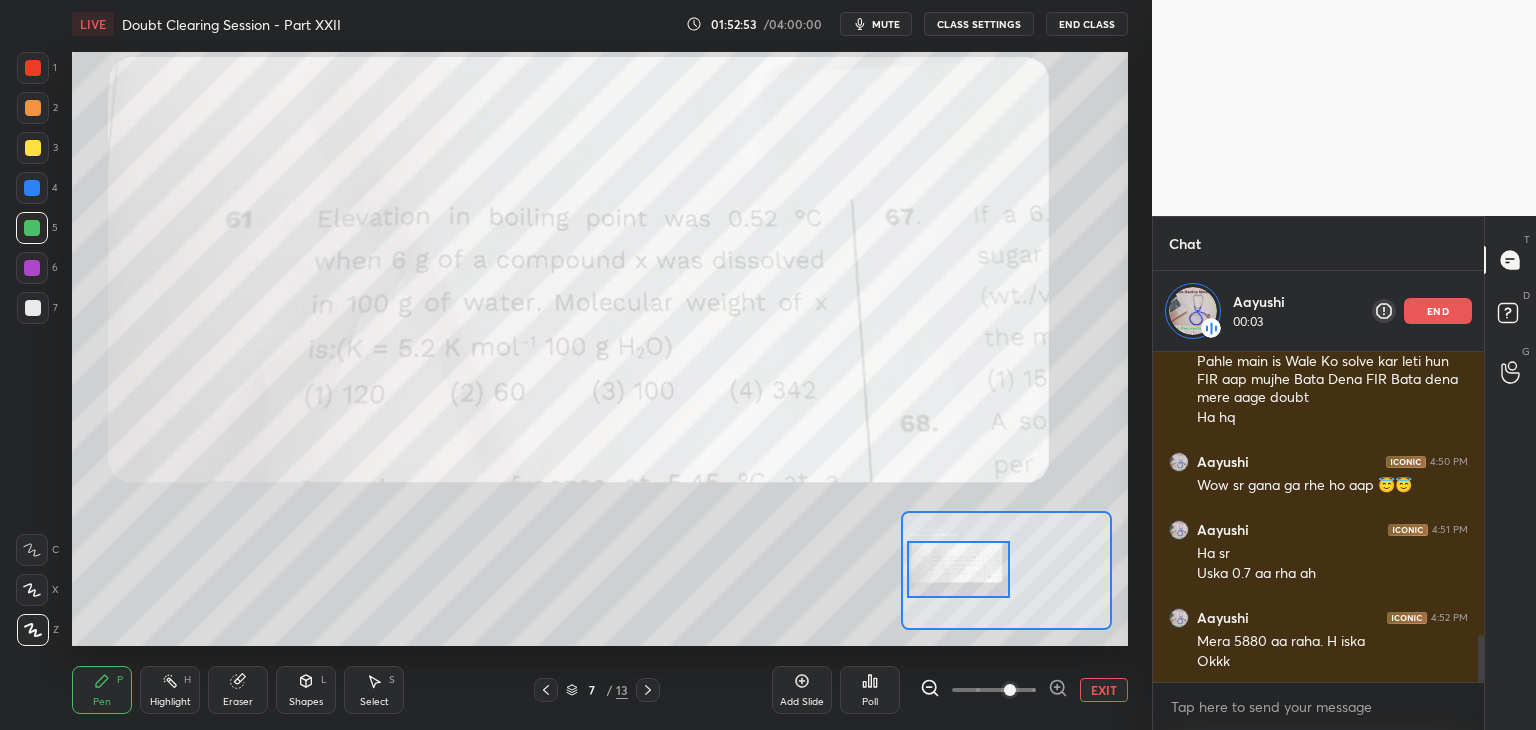 click at bounding box center (959, 569) 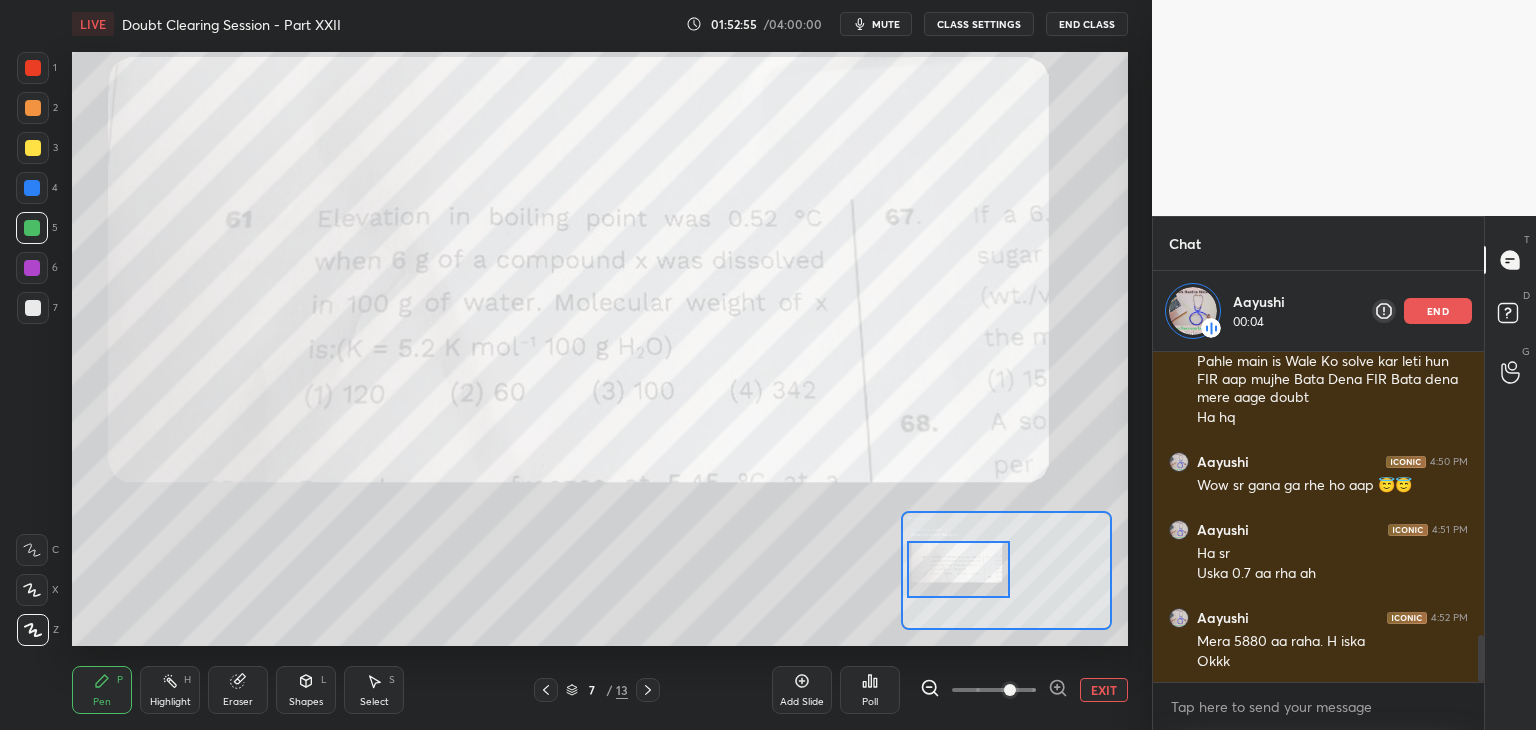 click at bounding box center [33, 68] 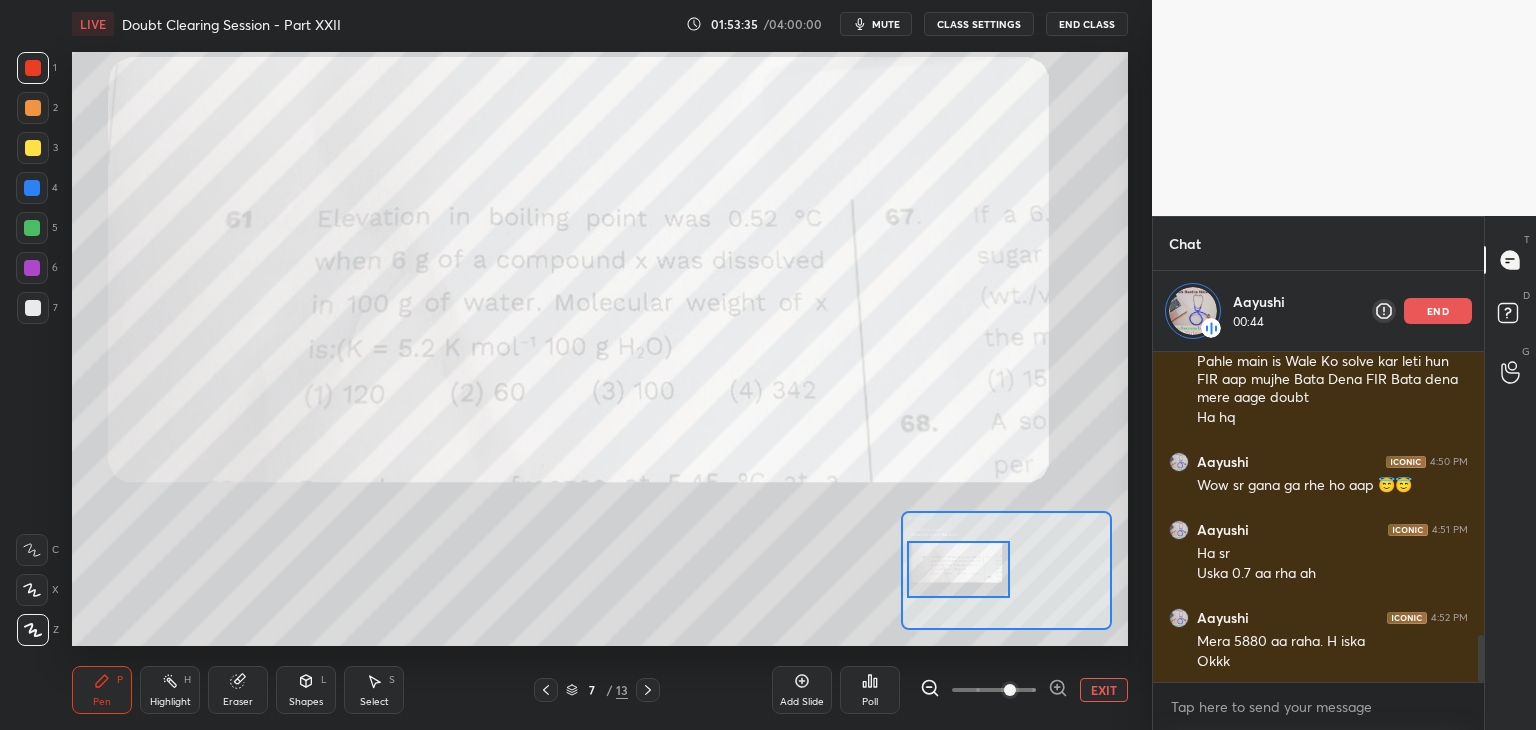 click at bounding box center (33, 148) 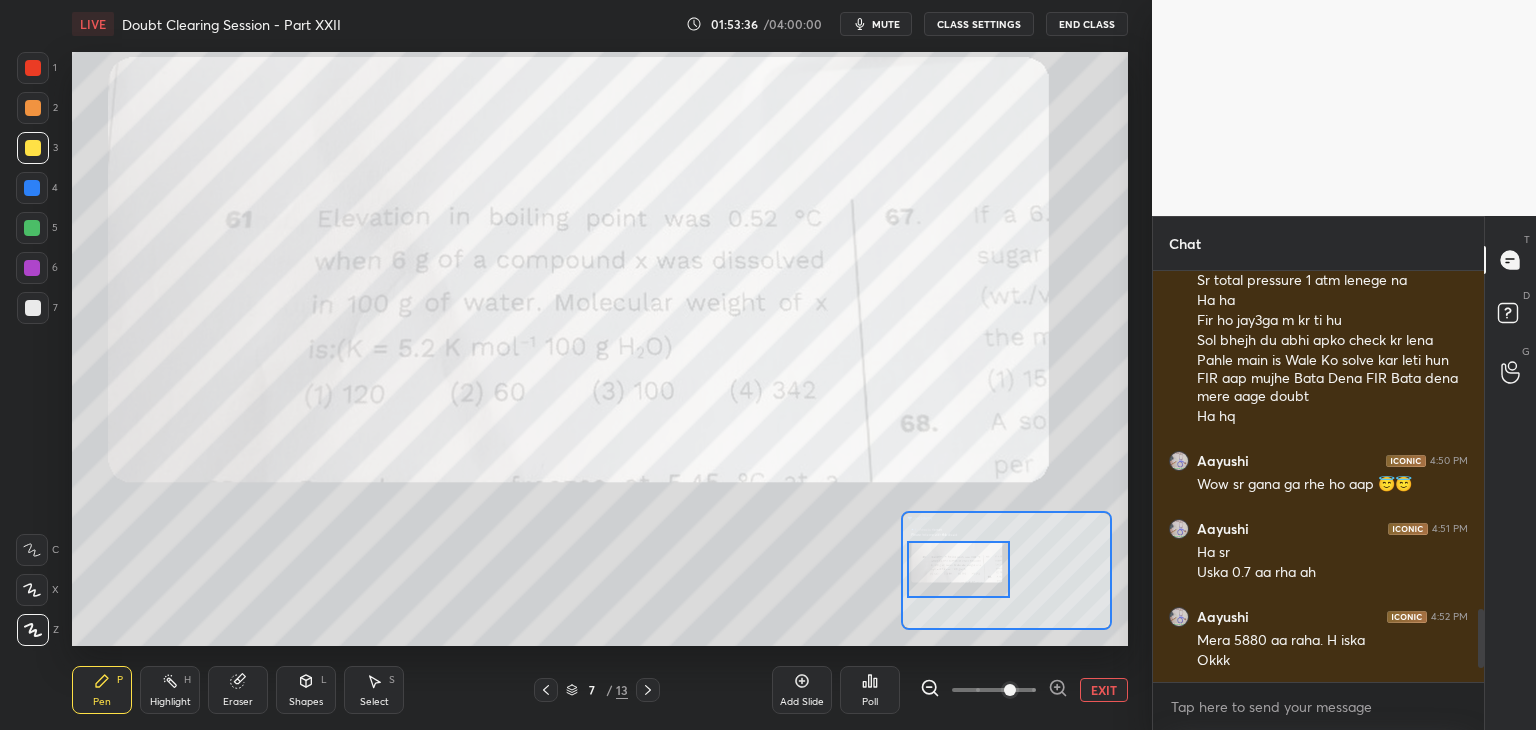 click on "EXIT" at bounding box center (1104, 690) 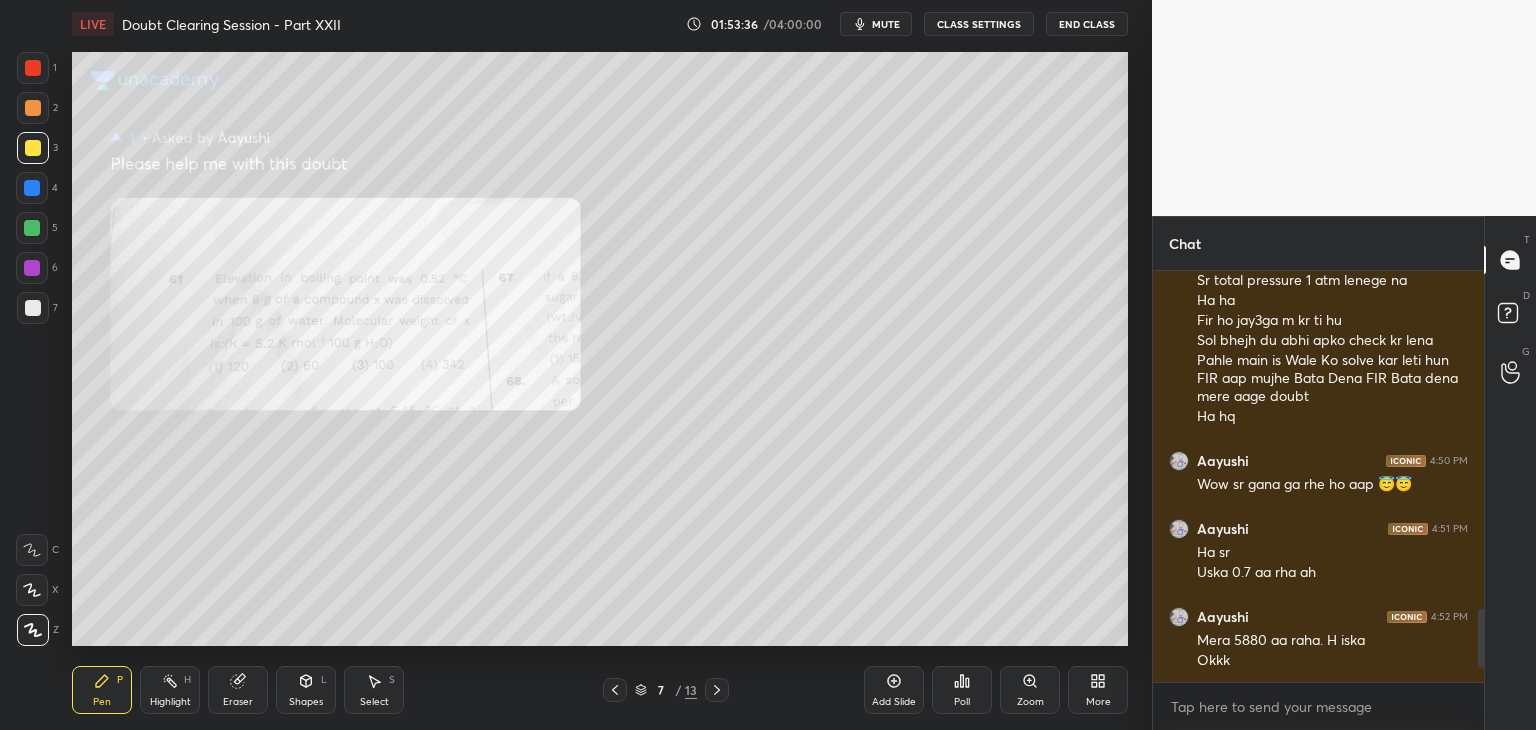 scroll, scrollTop: 6, scrollLeft: 6, axis: both 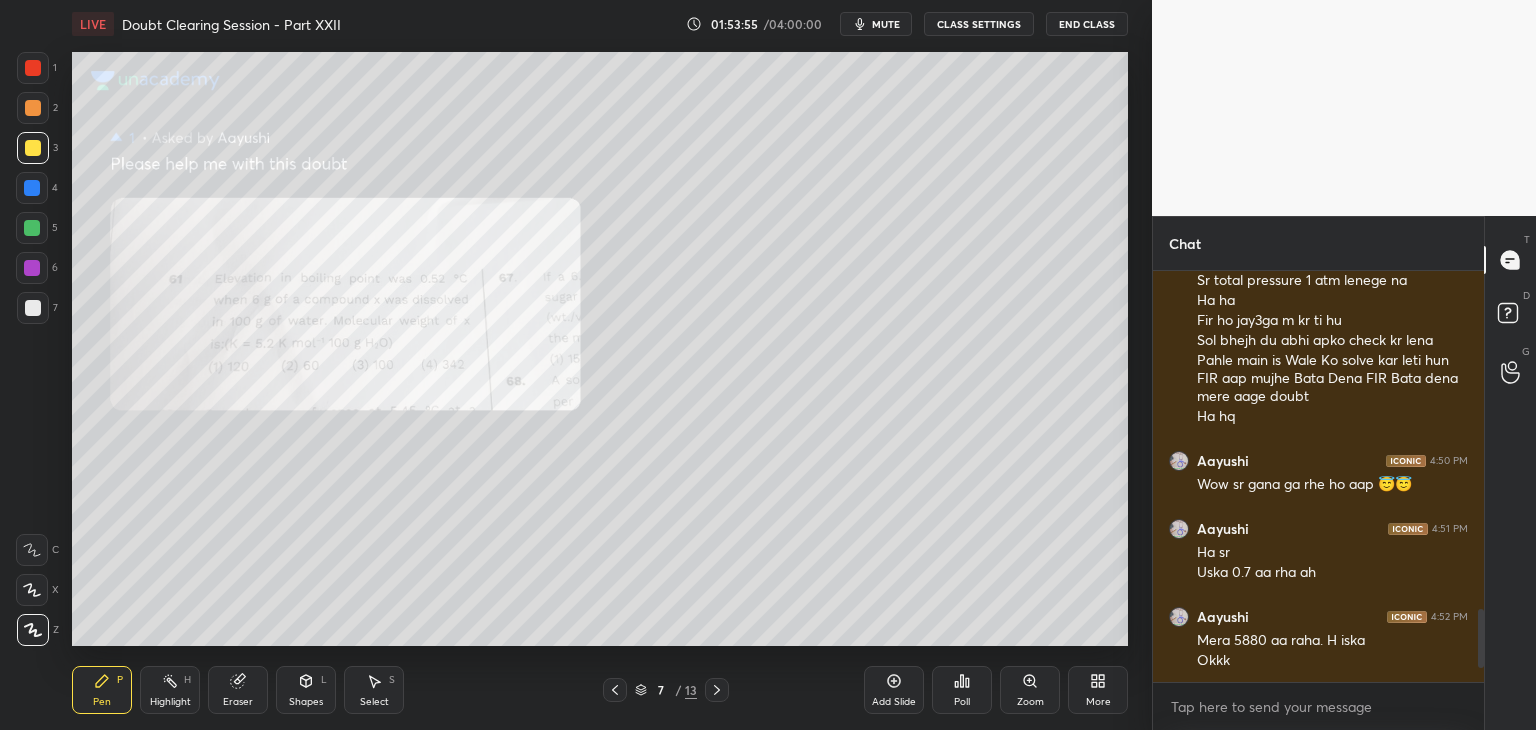 click at bounding box center (32, 228) 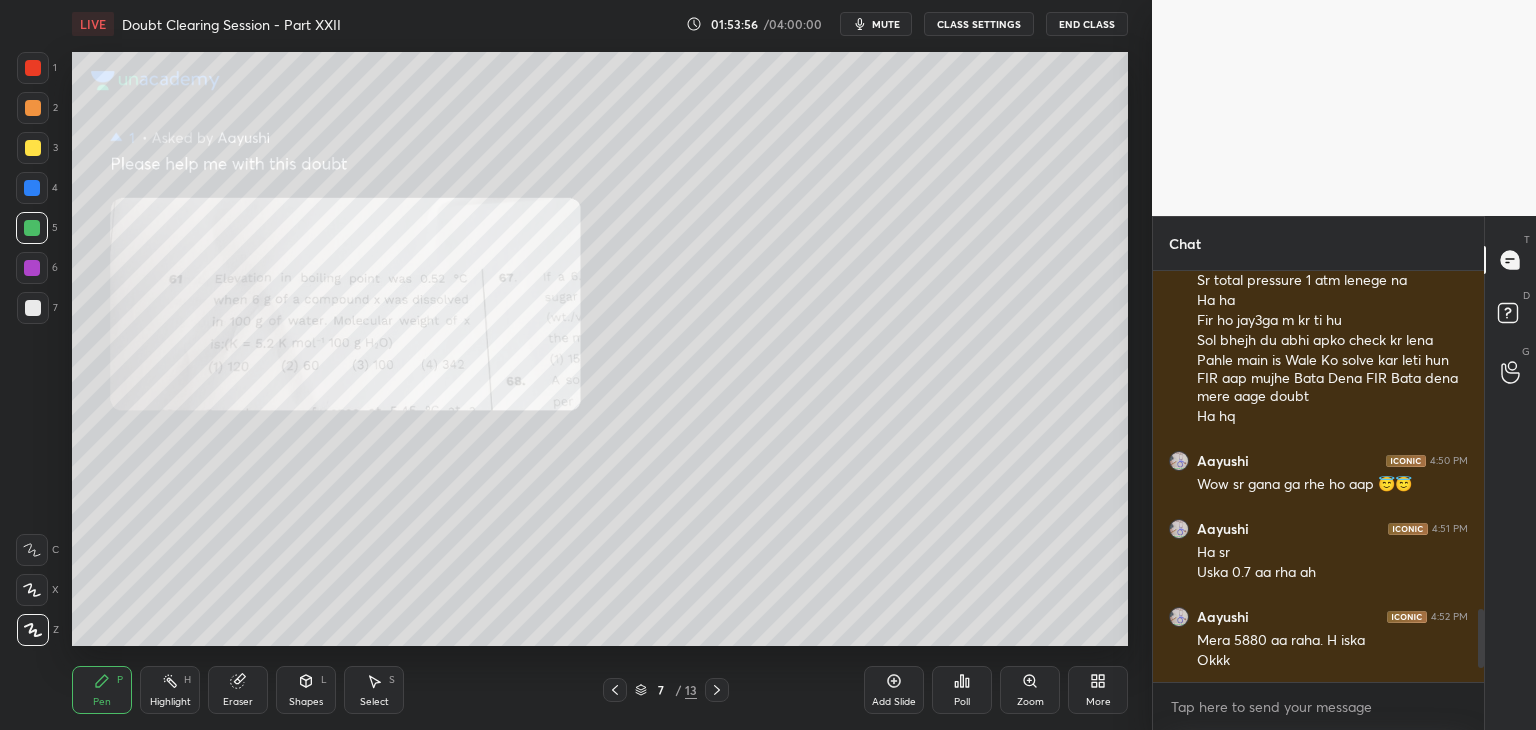 scroll, scrollTop: 1960, scrollLeft: 0, axis: vertical 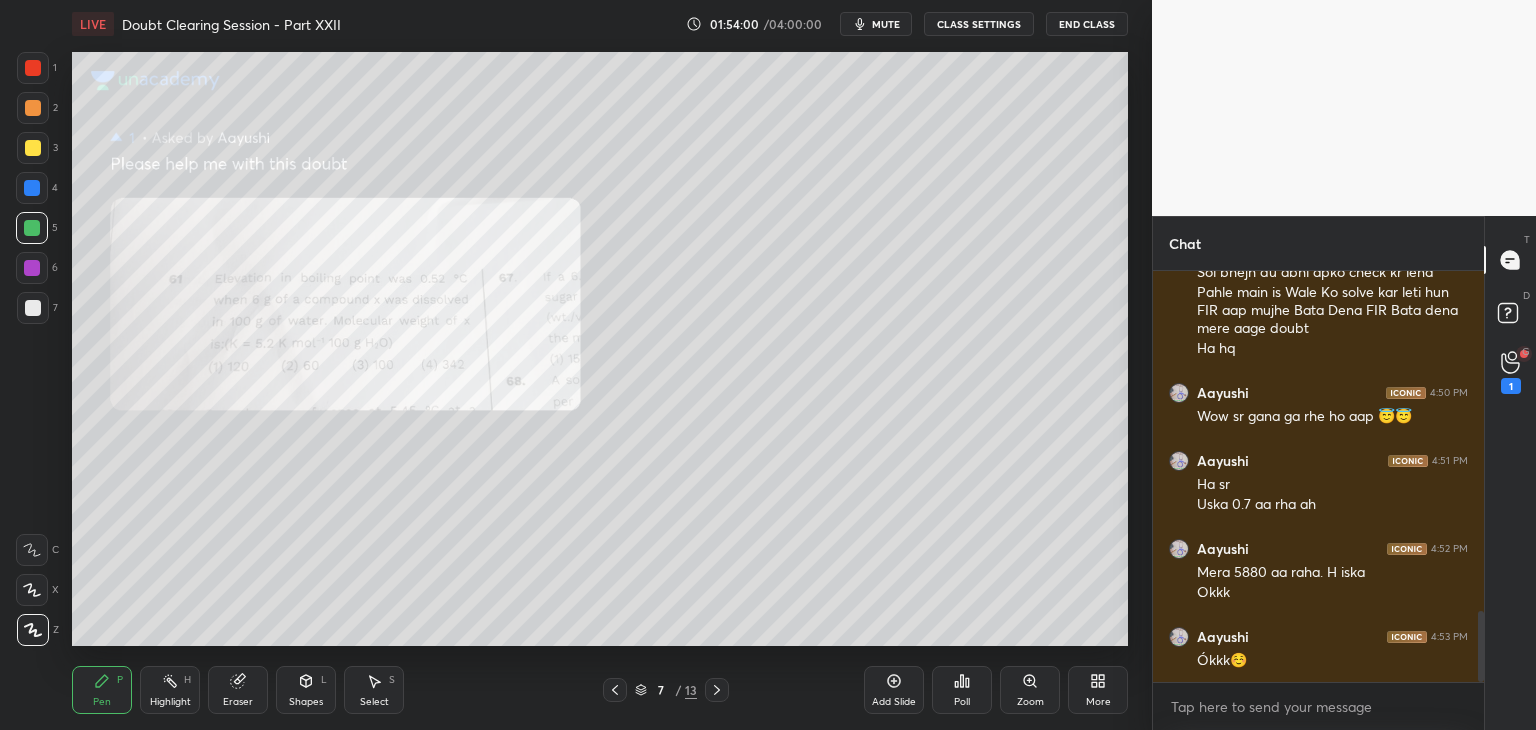 click on "1" at bounding box center [1511, 372] 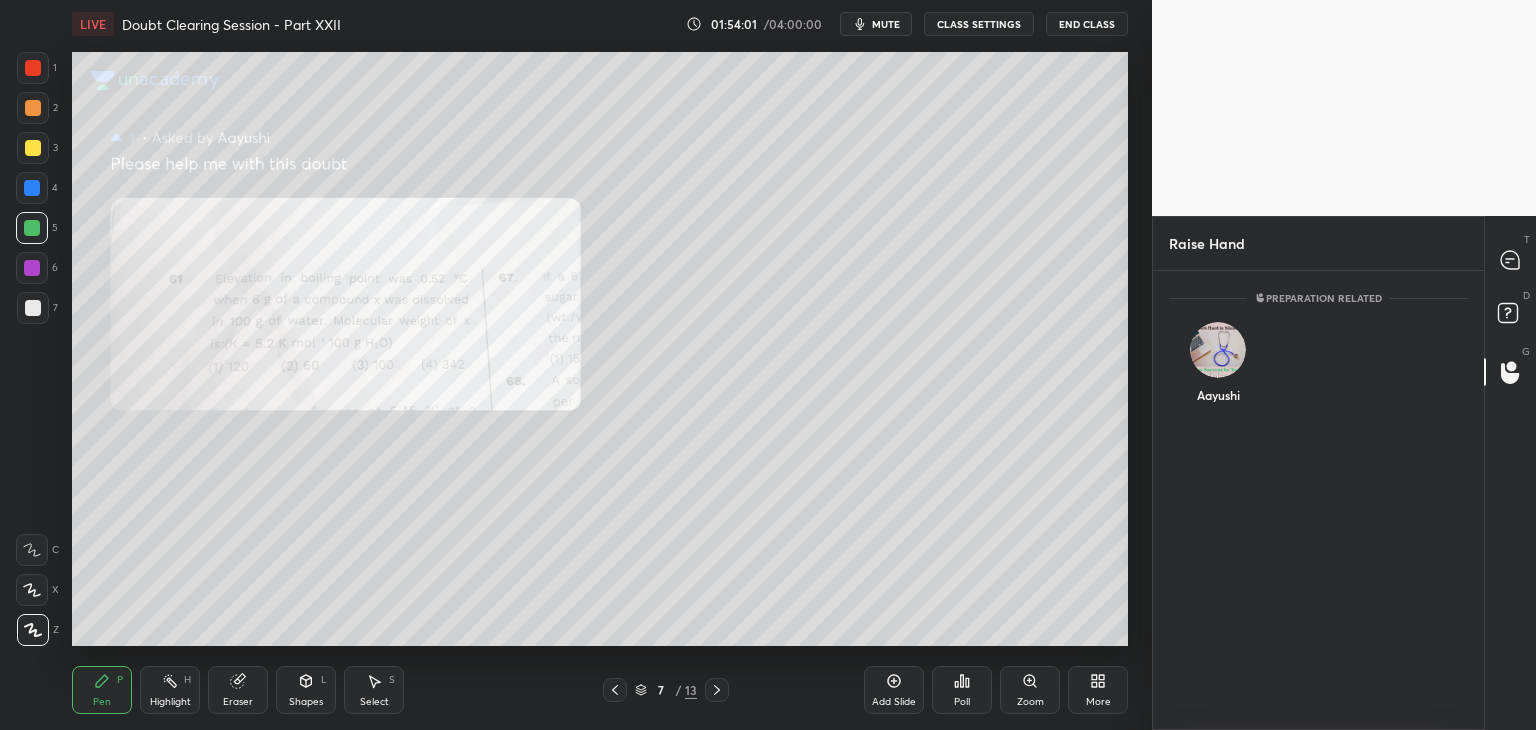 scroll, scrollTop: 453, scrollLeft: 325, axis: both 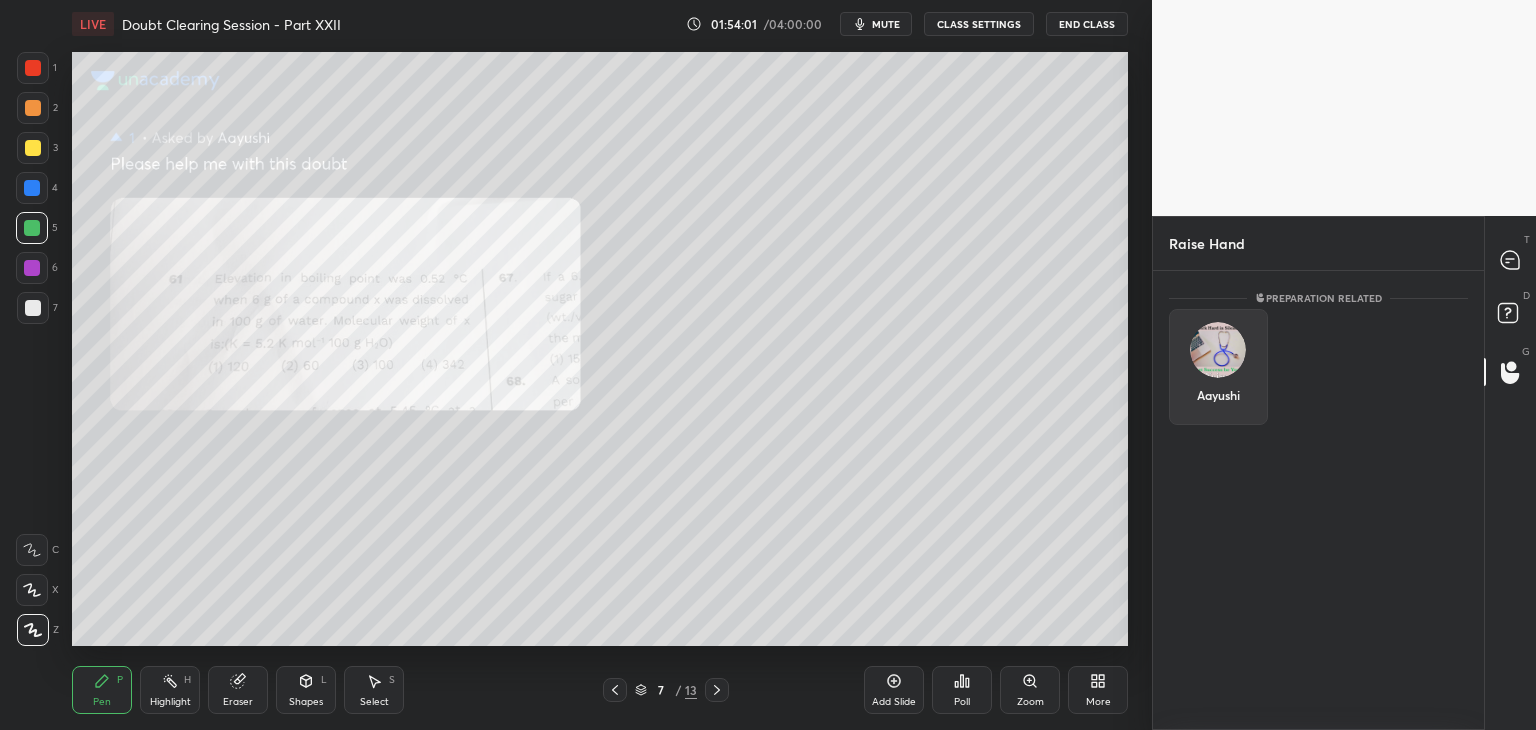 click at bounding box center (1218, 350) 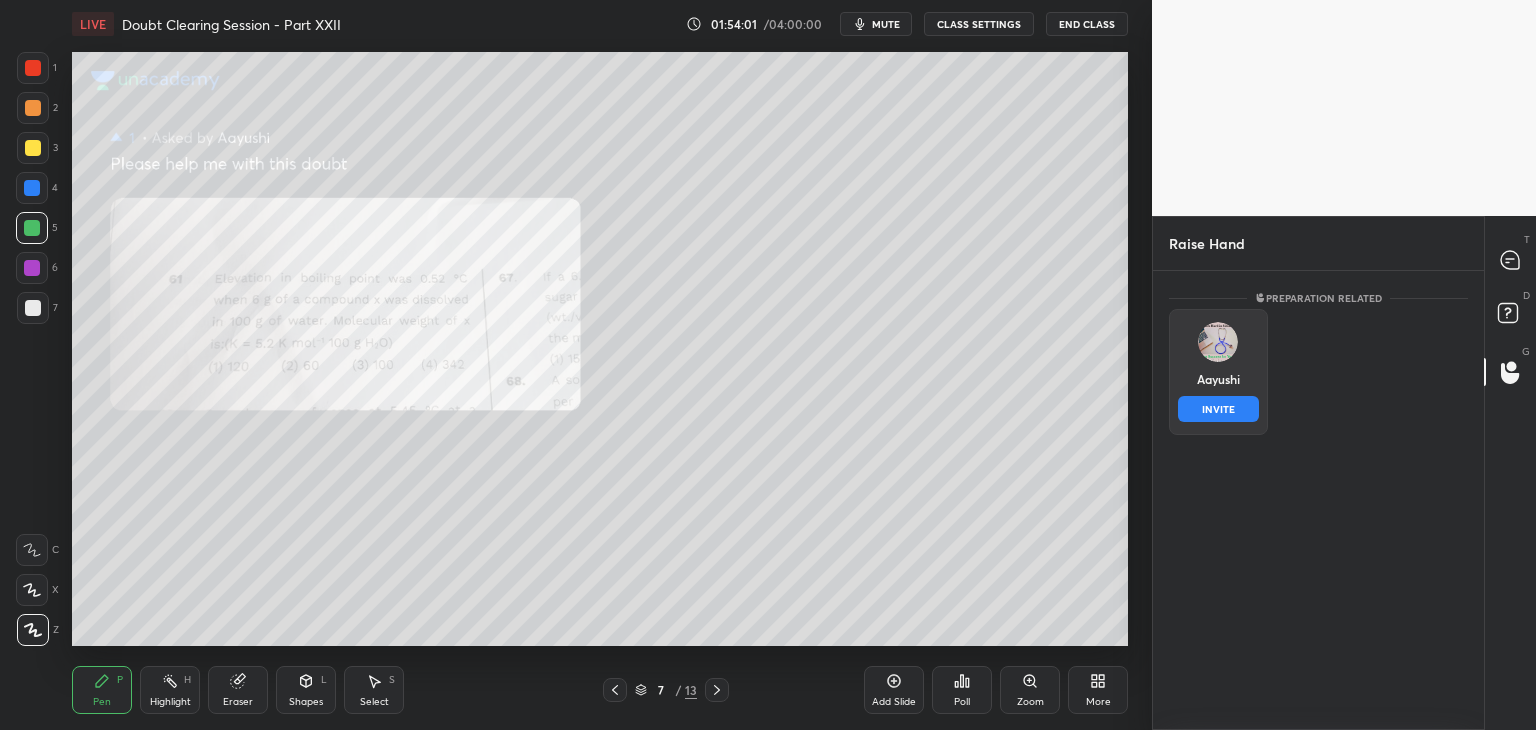 click on "Aayushi INVITE" at bounding box center (1218, 372) 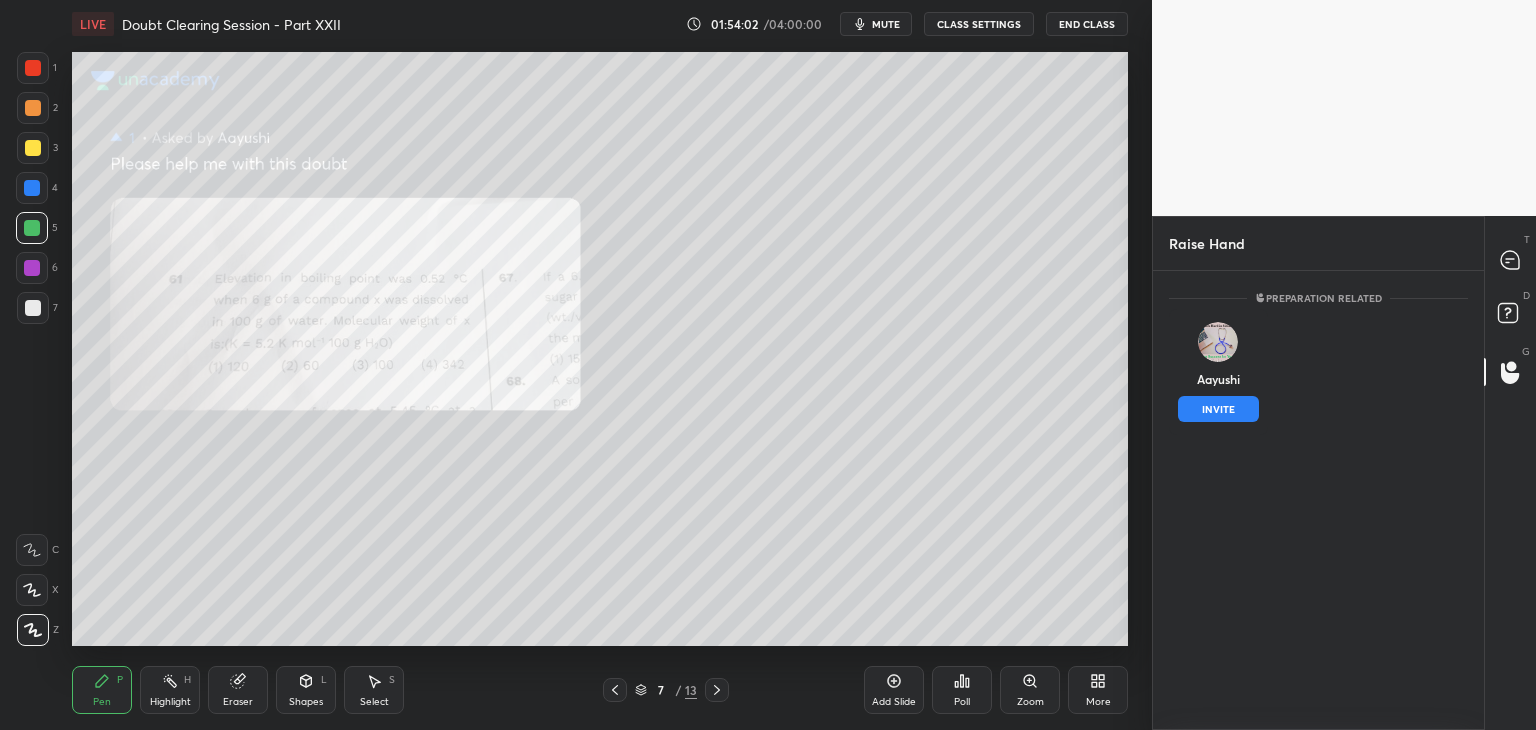 click on "INVITE" at bounding box center (1218, 409) 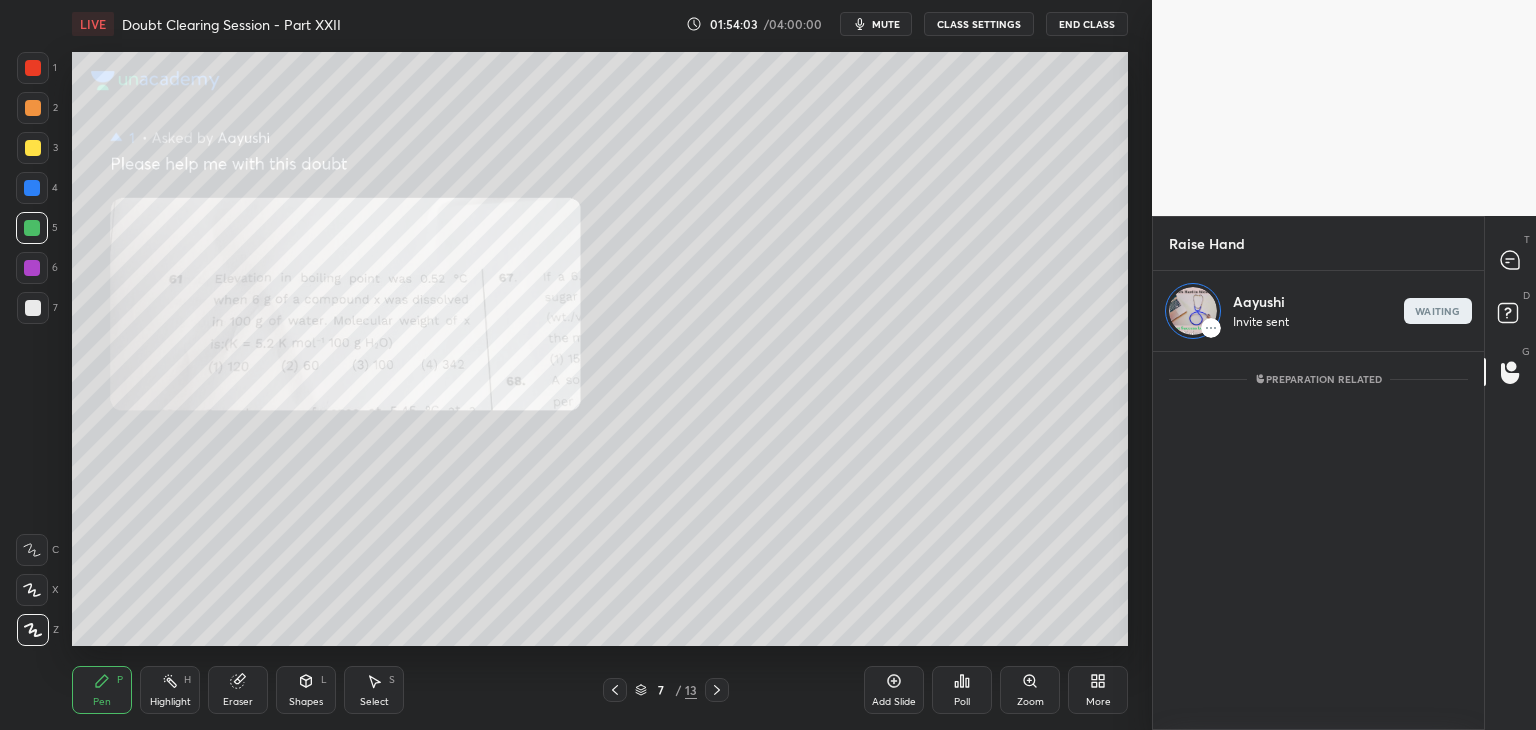 scroll, scrollTop: 373, scrollLeft: 325, axis: both 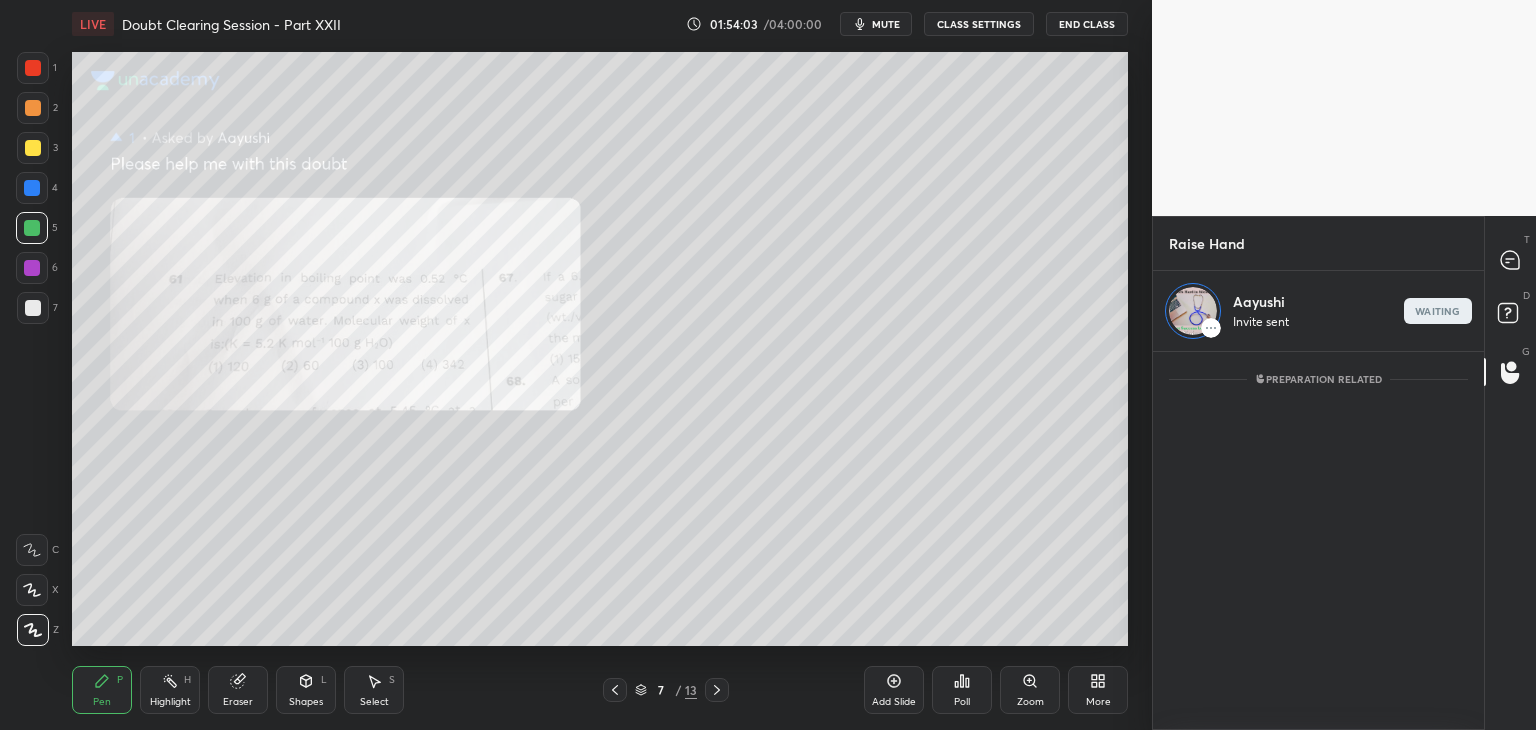 click 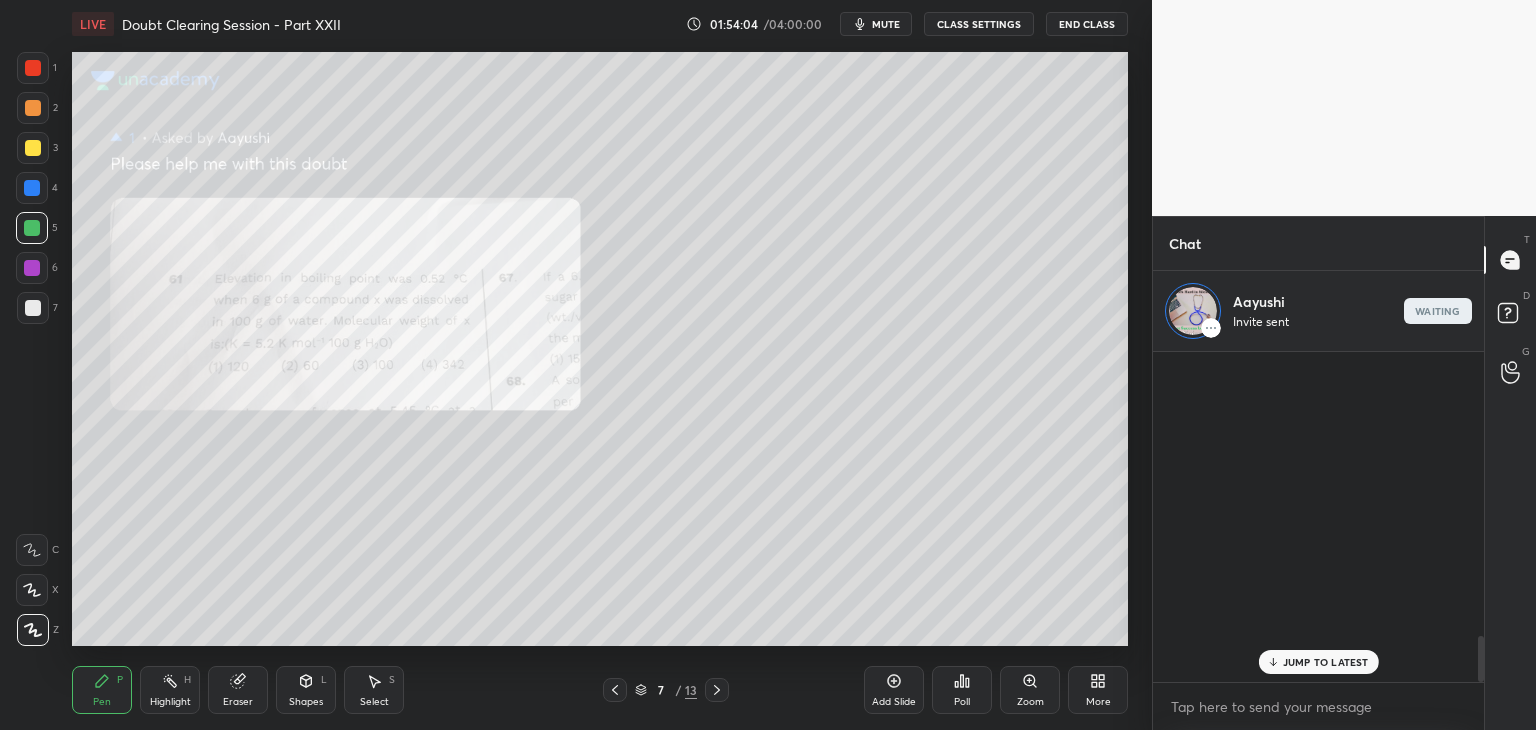 scroll, scrollTop: 372, scrollLeft: 325, axis: both 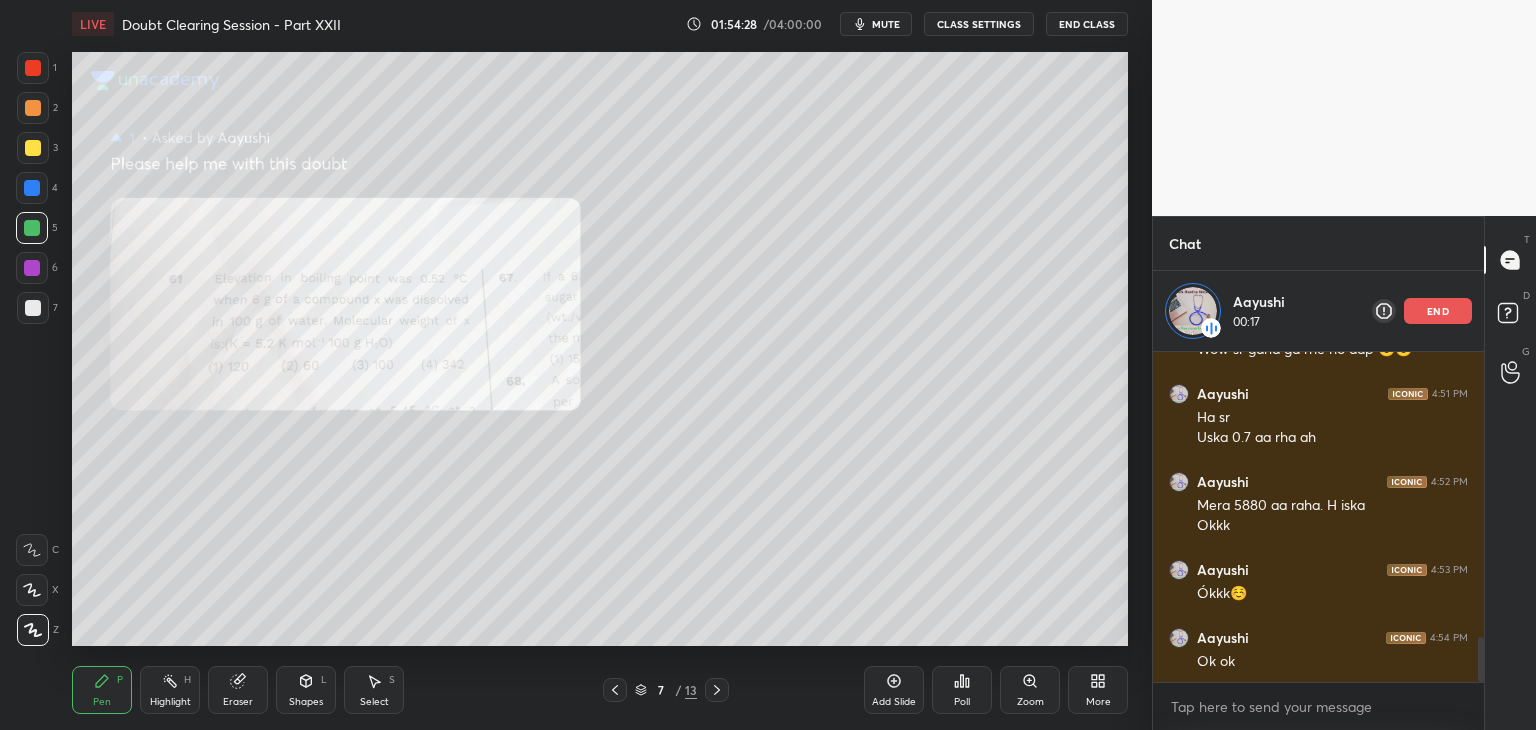 click on "2" at bounding box center (37, 112) 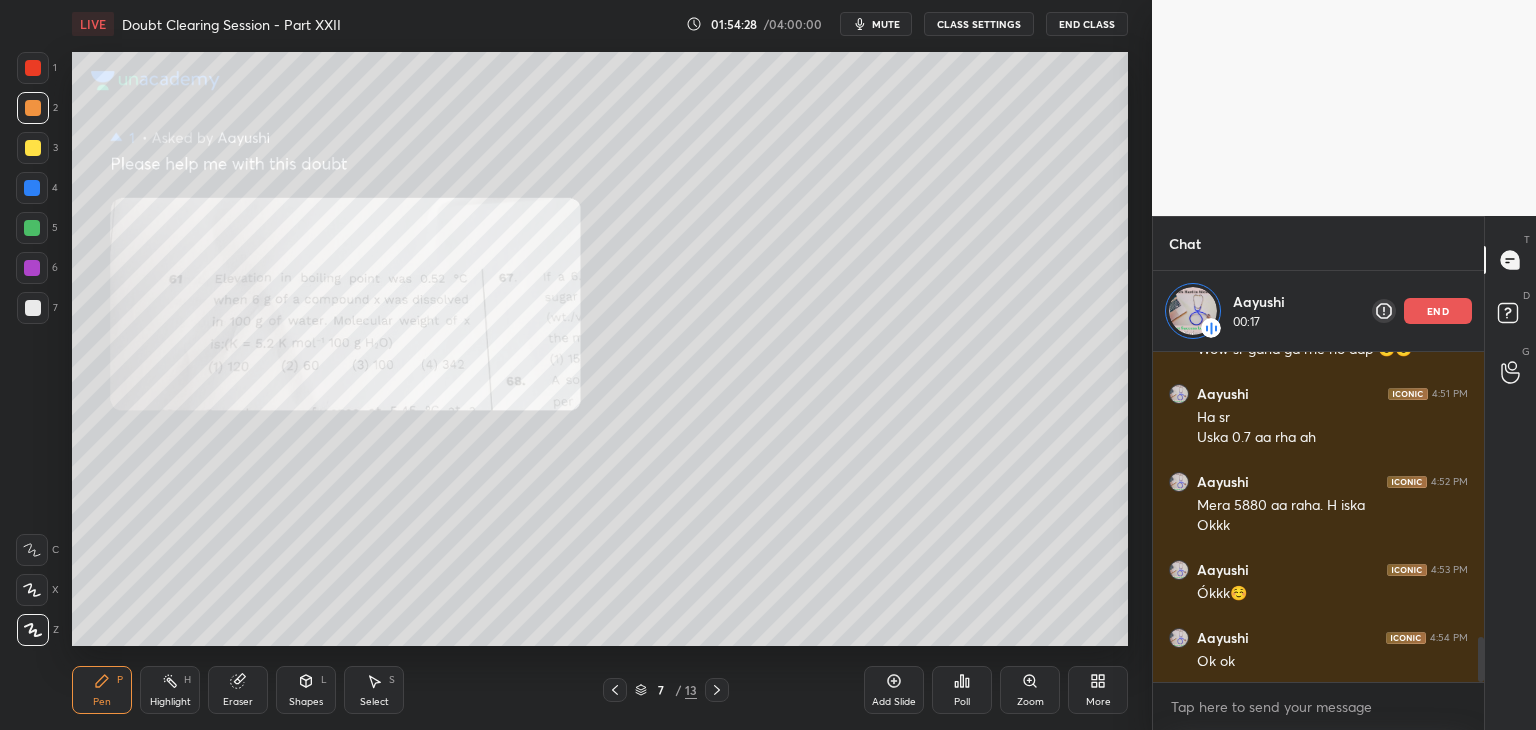 click at bounding box center (33, 108) 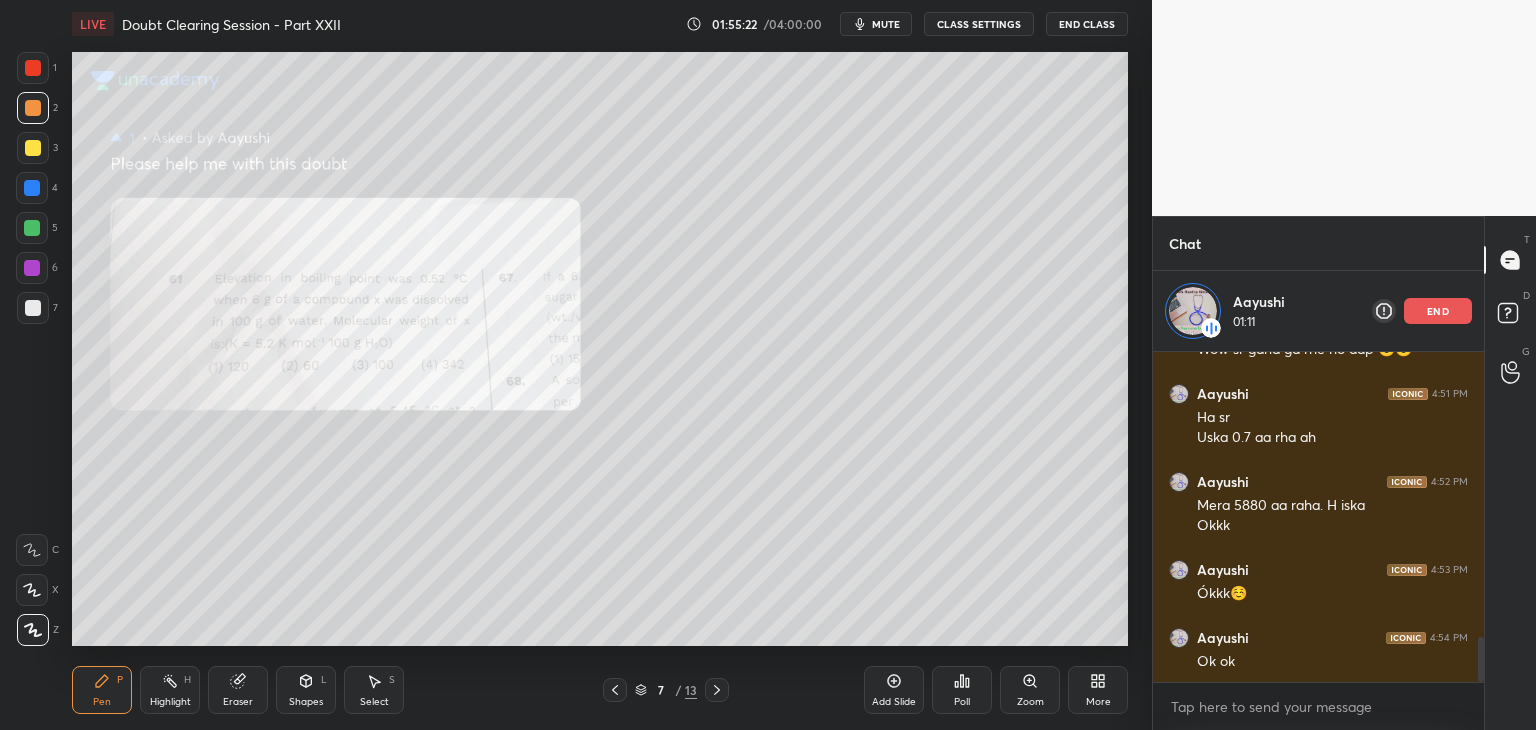 click at bounding box center (32, 228) 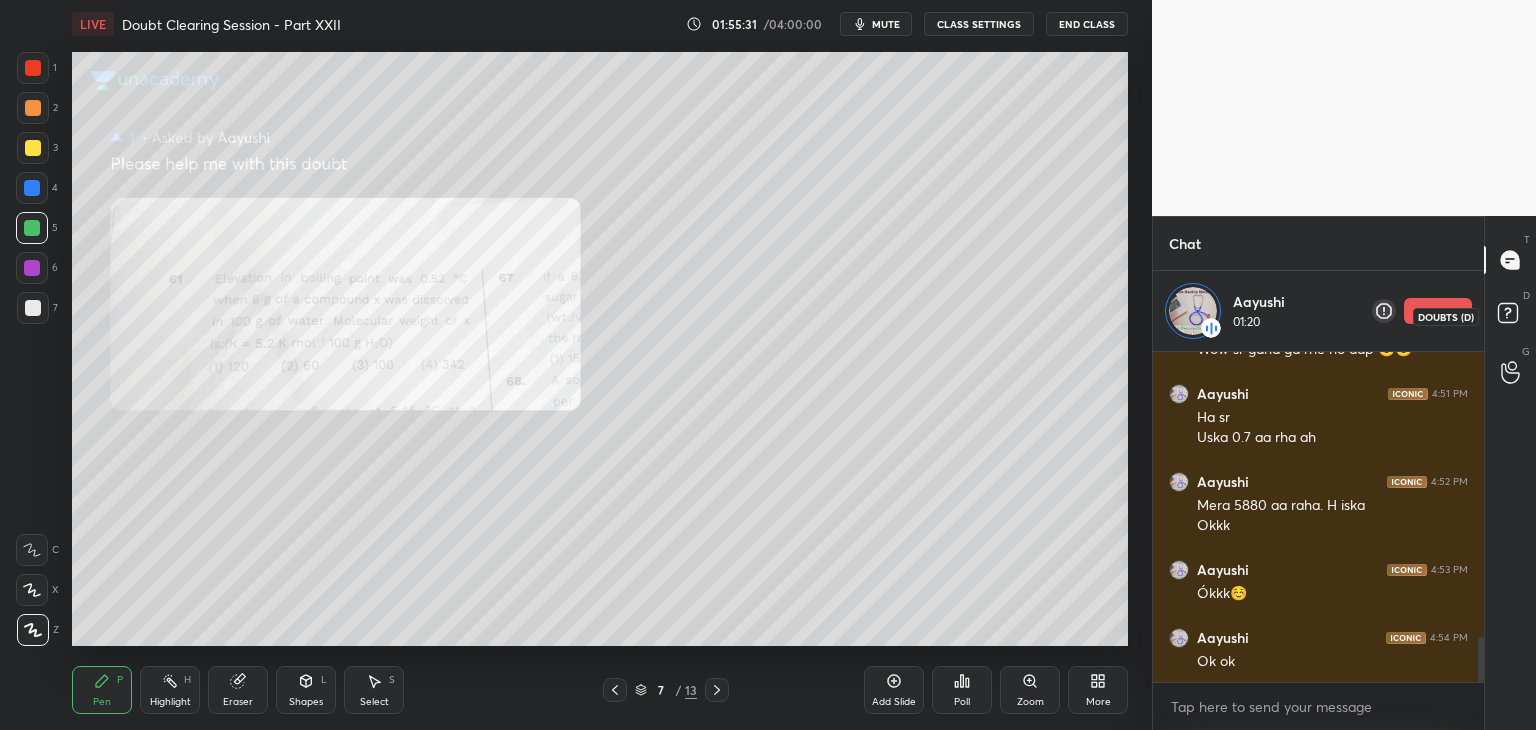 click 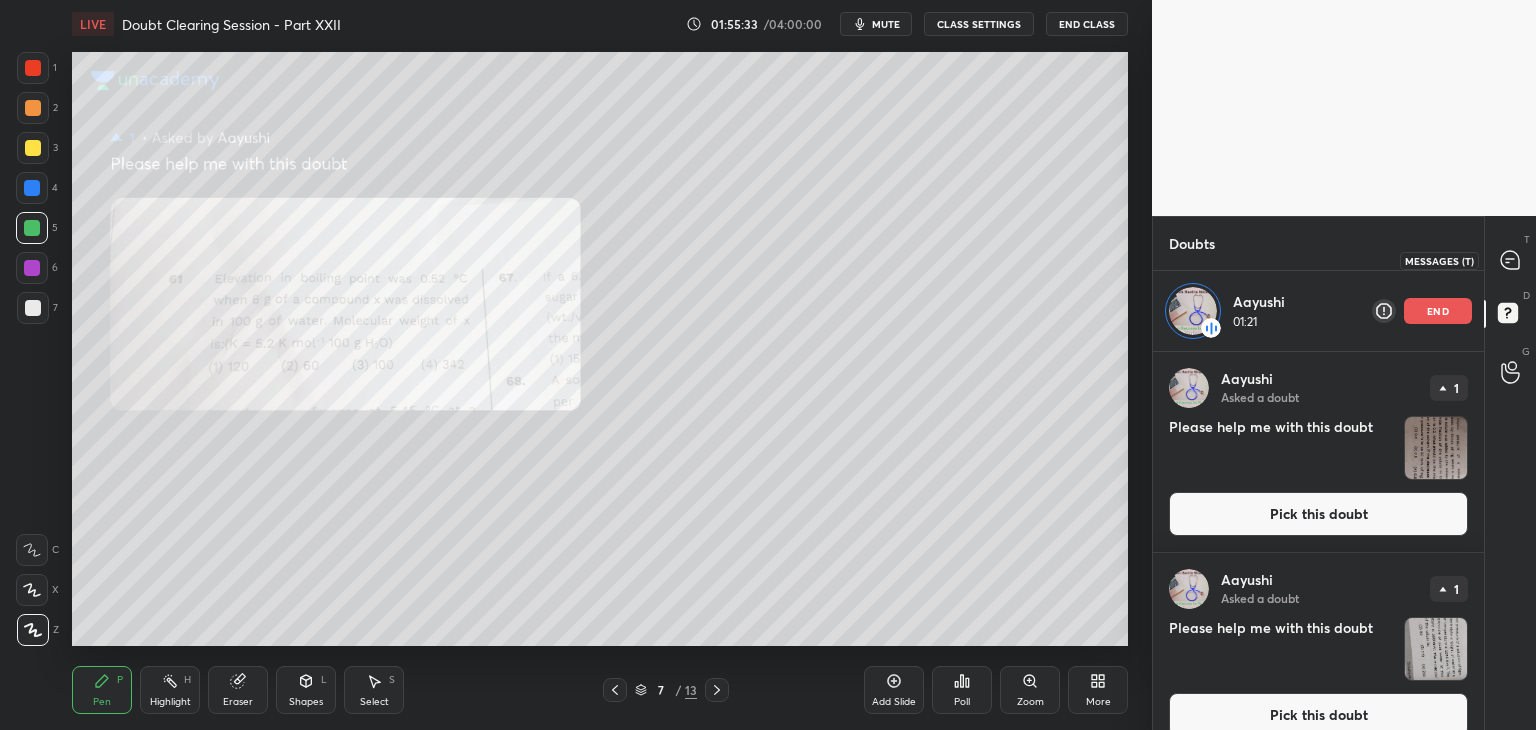 click 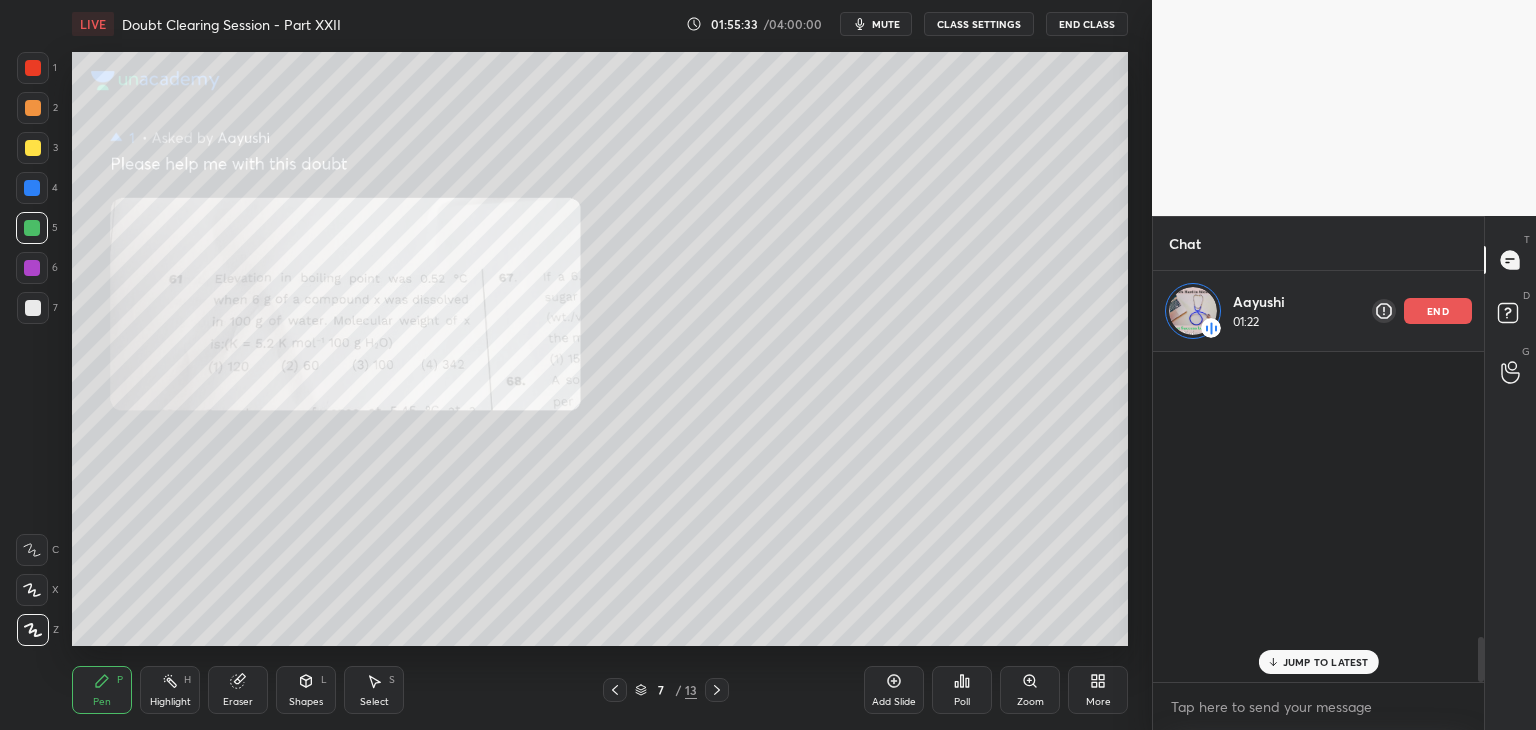 scroll, scrollTop: 2108, scrollLeft: 0, axis: vertical 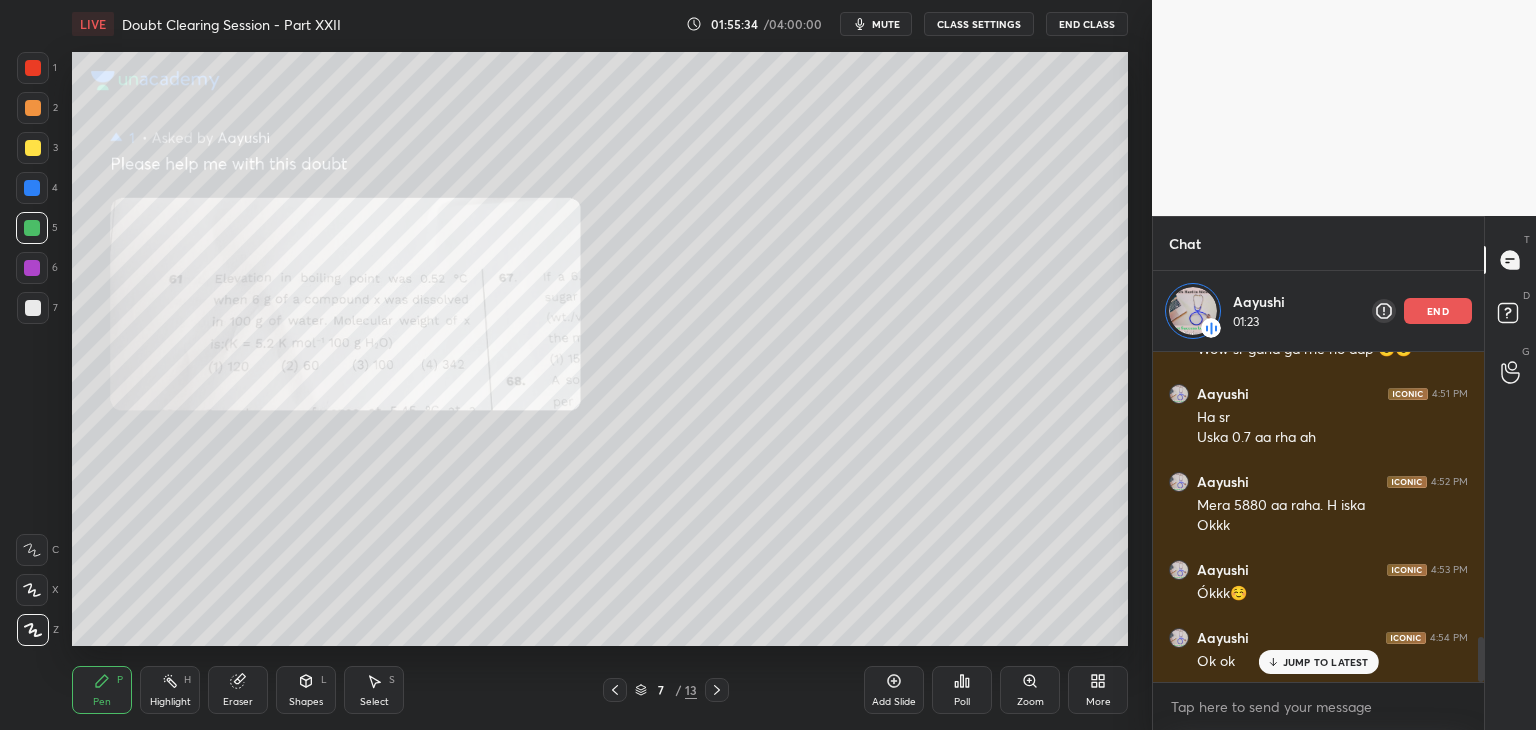click 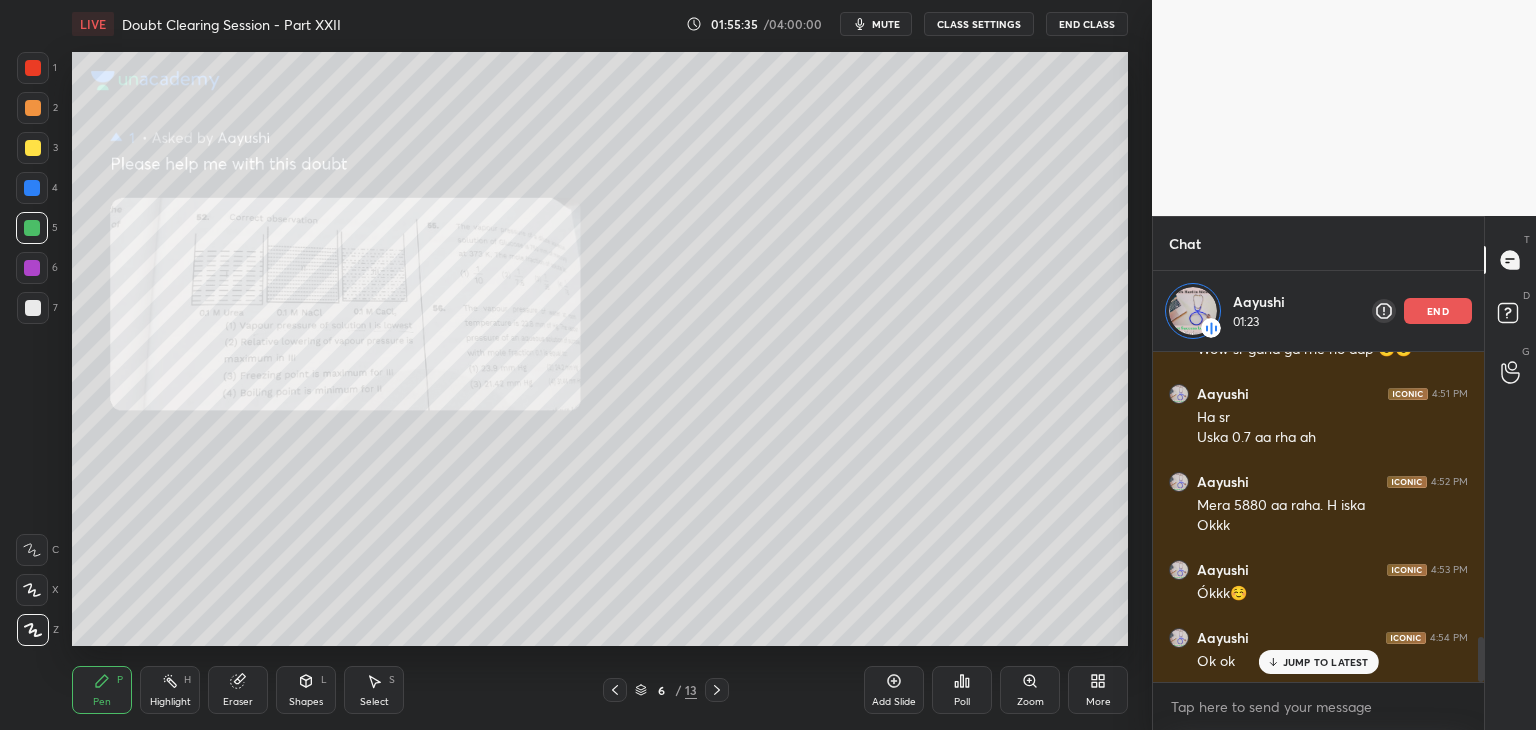 click on "JUMP TO LATEST" at bounding box center [1326, 662] 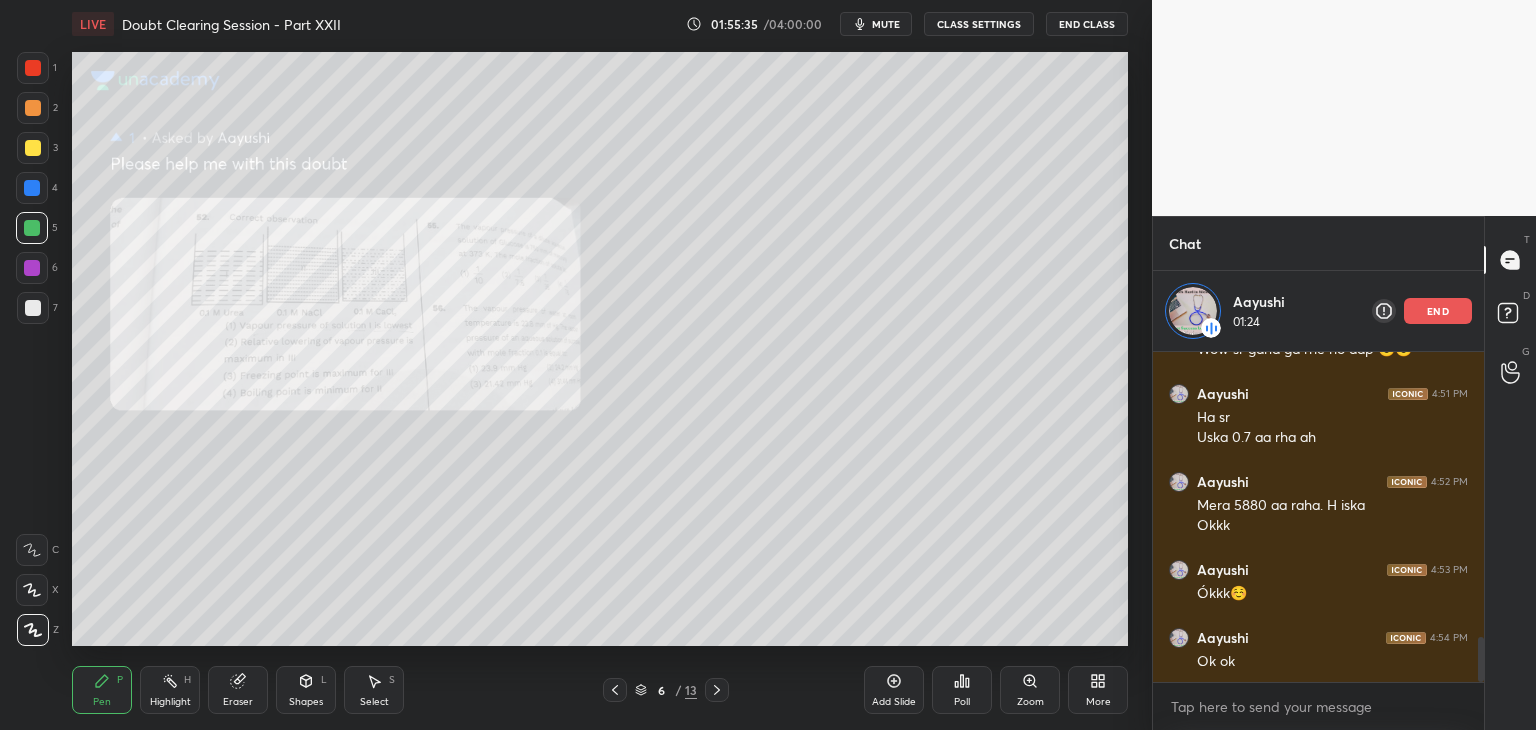 click on "Add Slide Poll Zoom More" at bounding box center (996, 690) 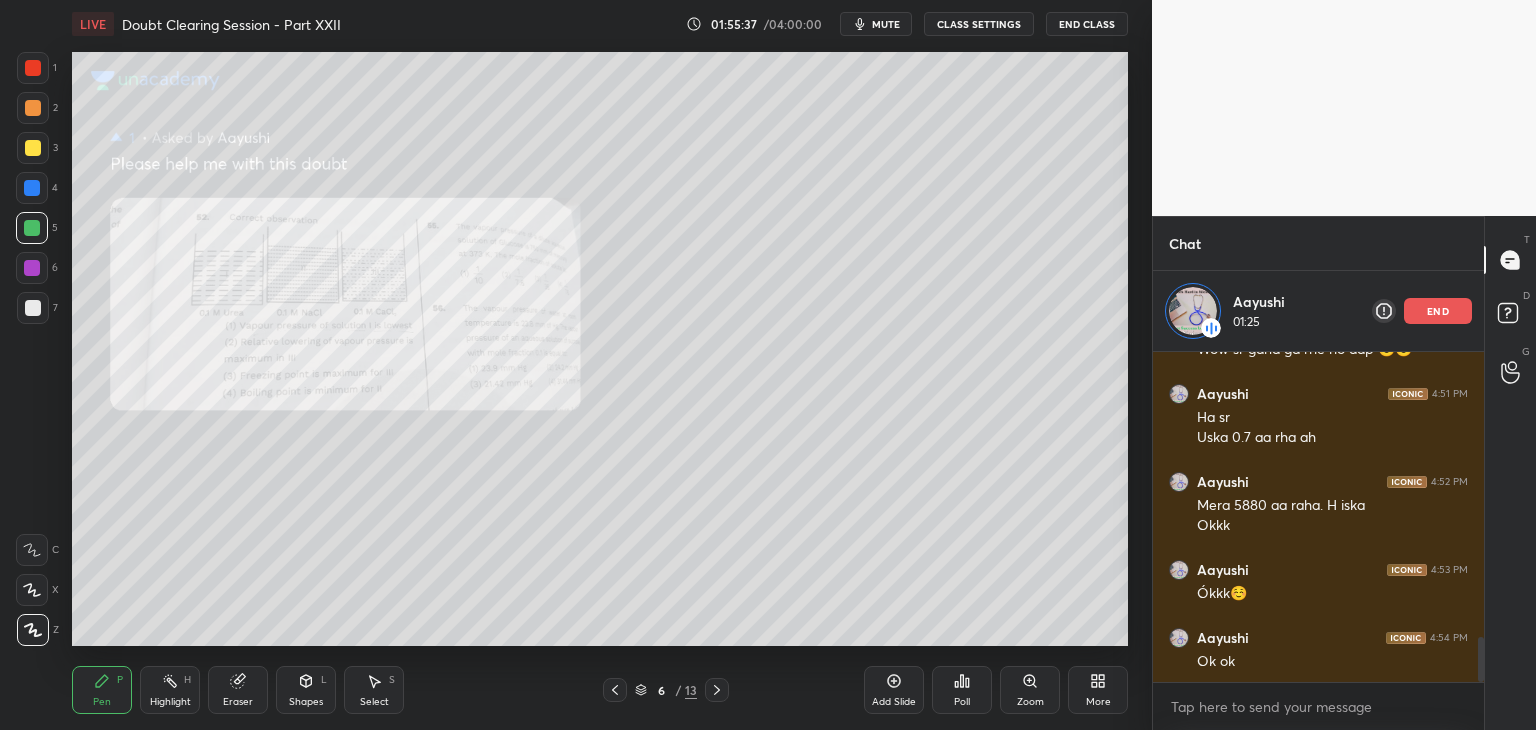 click 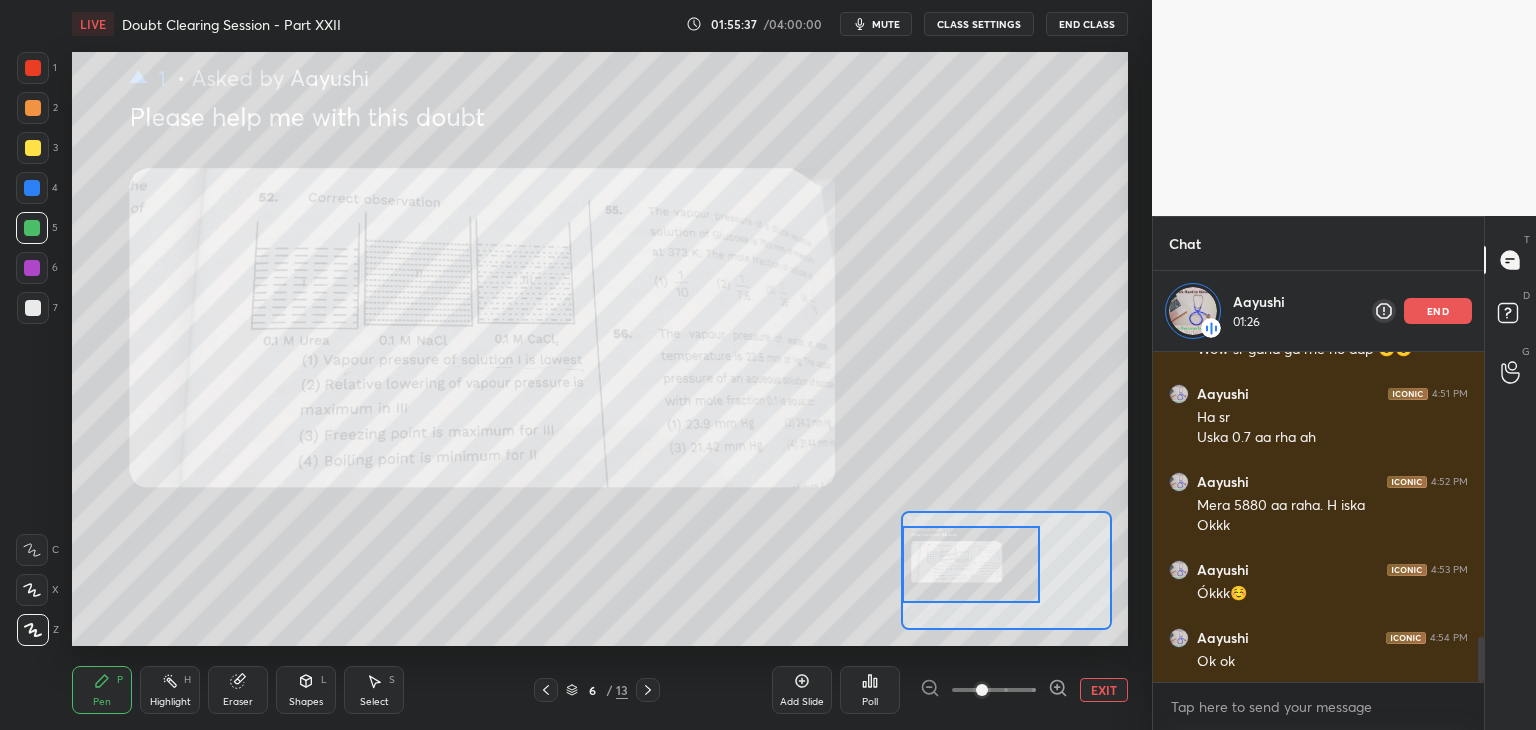 drag, startPoint x: 1019, startPoint y: 609, endPoint x: 921, endPoint y: 587, distance: 100.43903 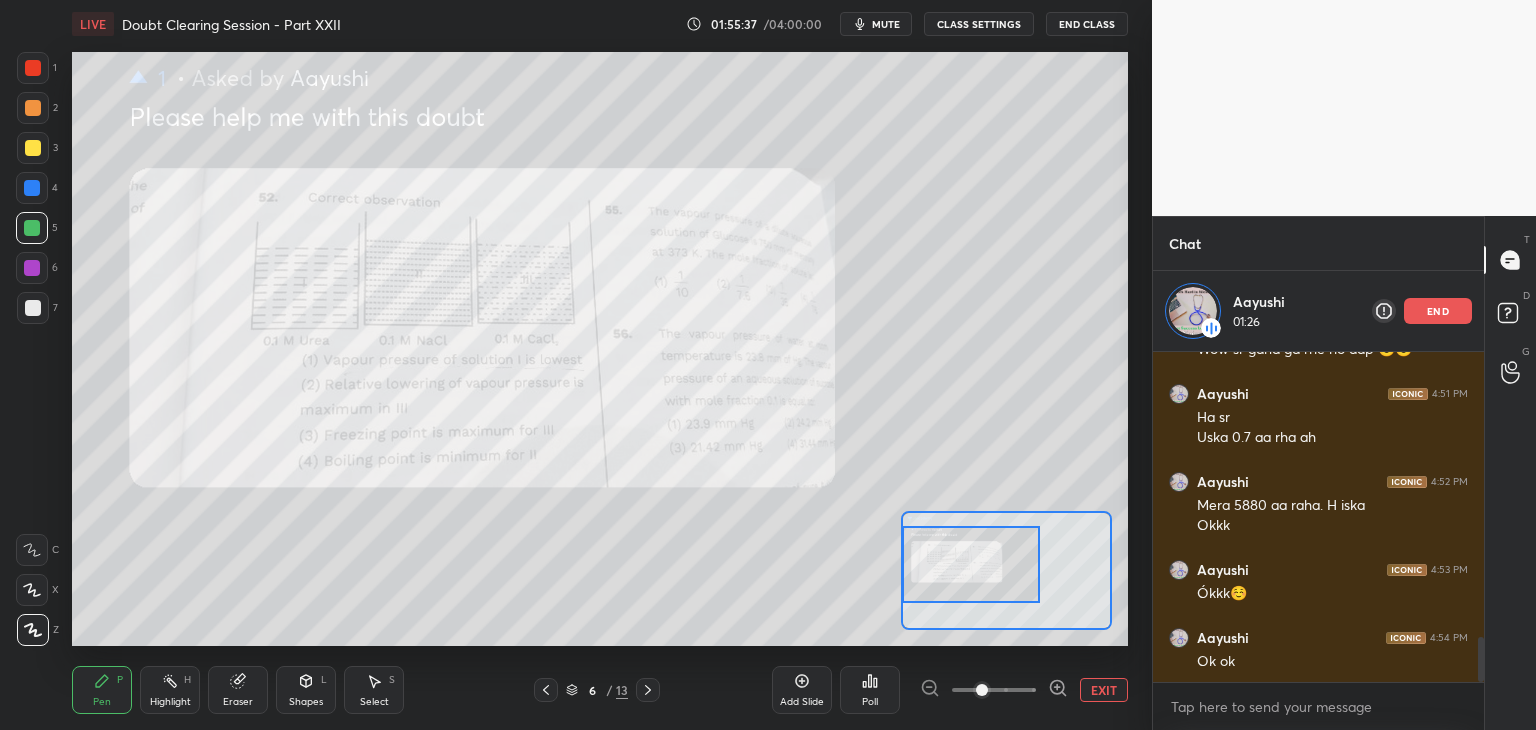 click at bounding box center [971, 564] 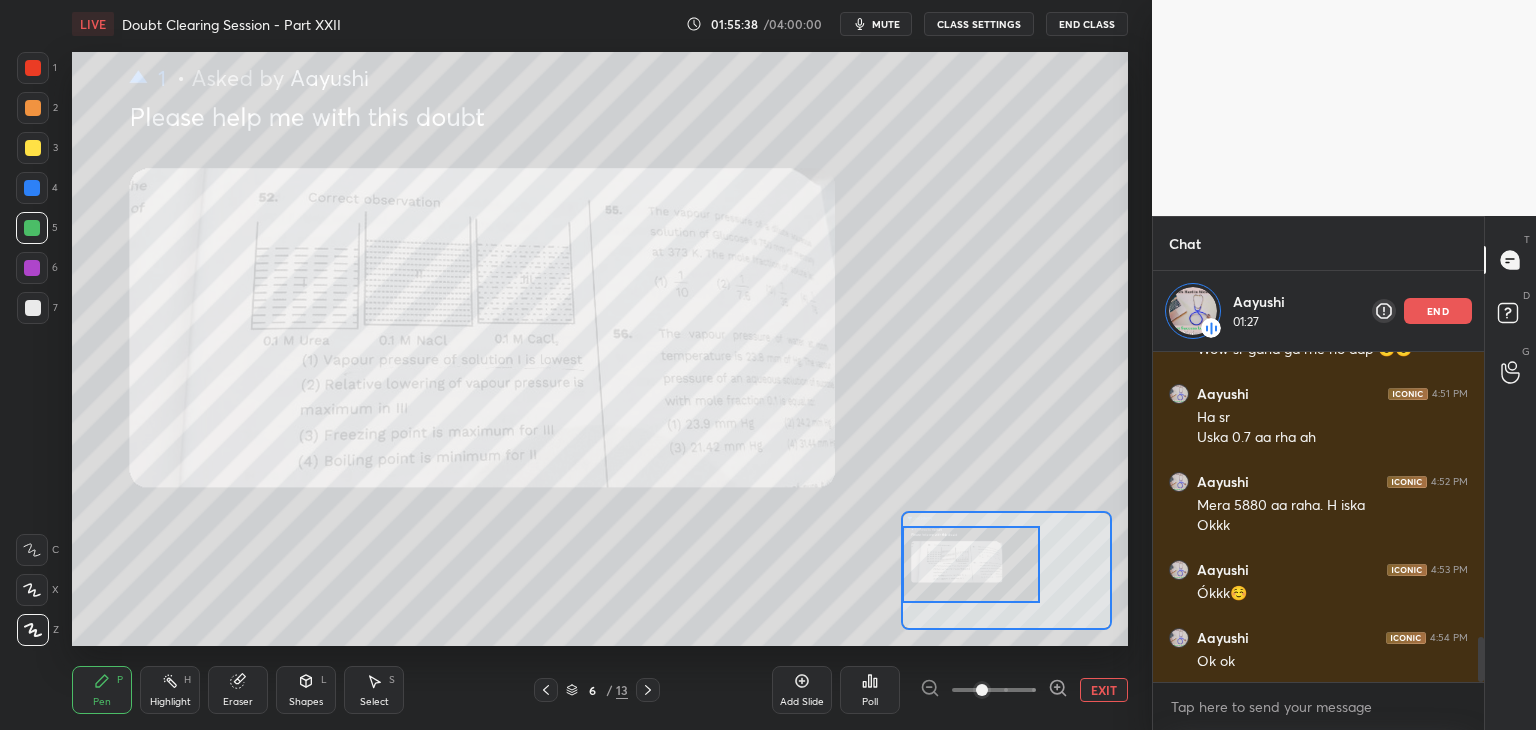 click at bounding box center (994, 690) 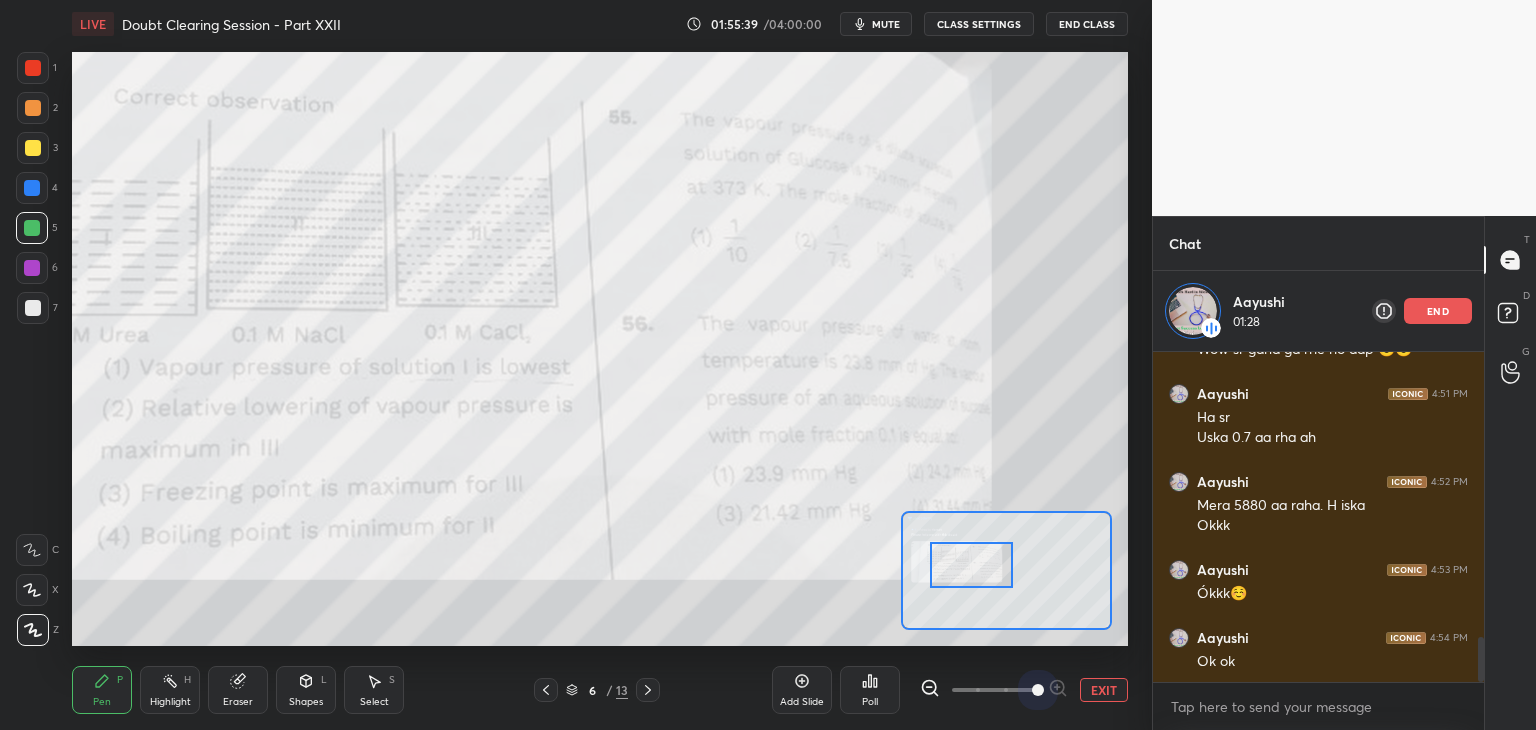 click at bounding box center [994, 690] 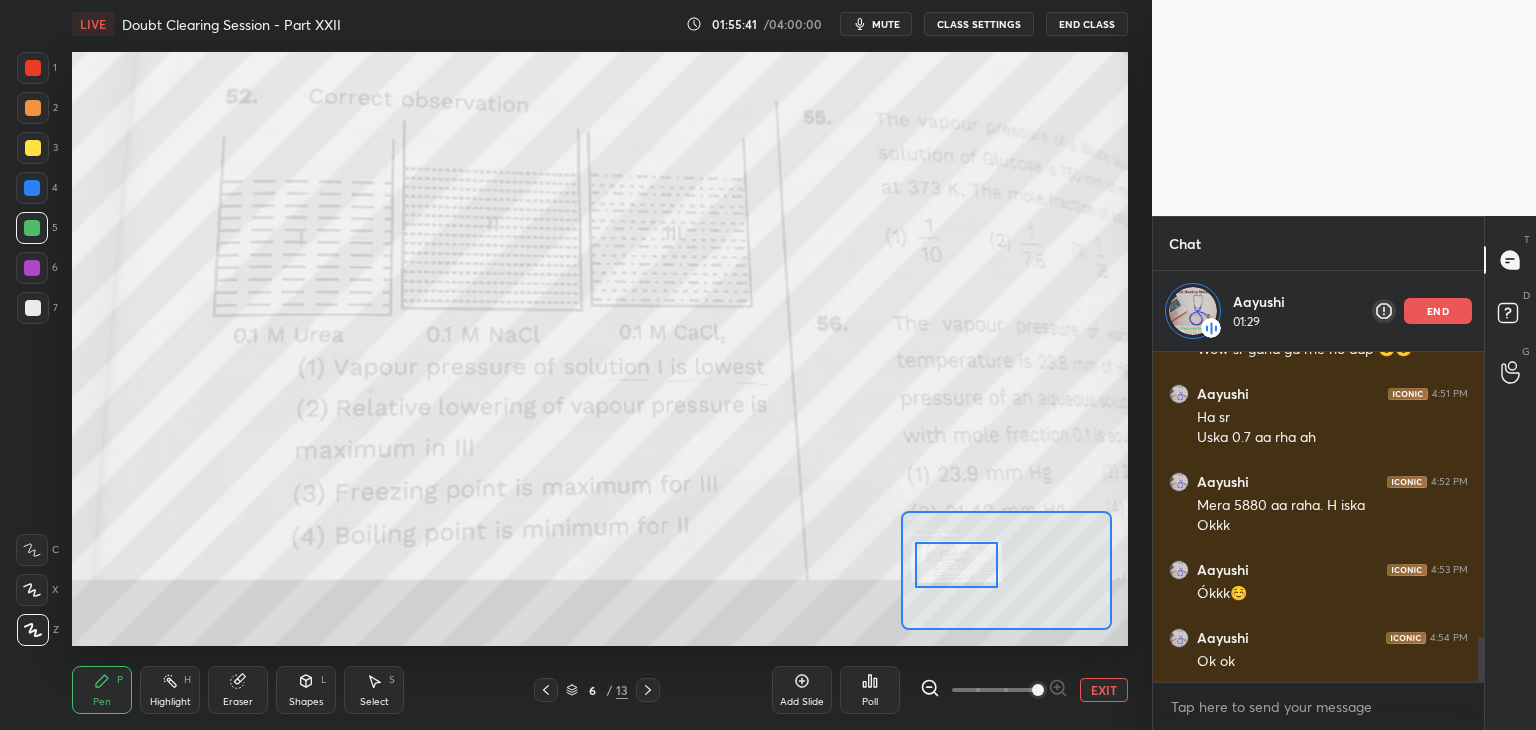drag, startPoint x: 997, startPoint y: 559, endPoint x: 982, endPoint y: 559, distance: 15 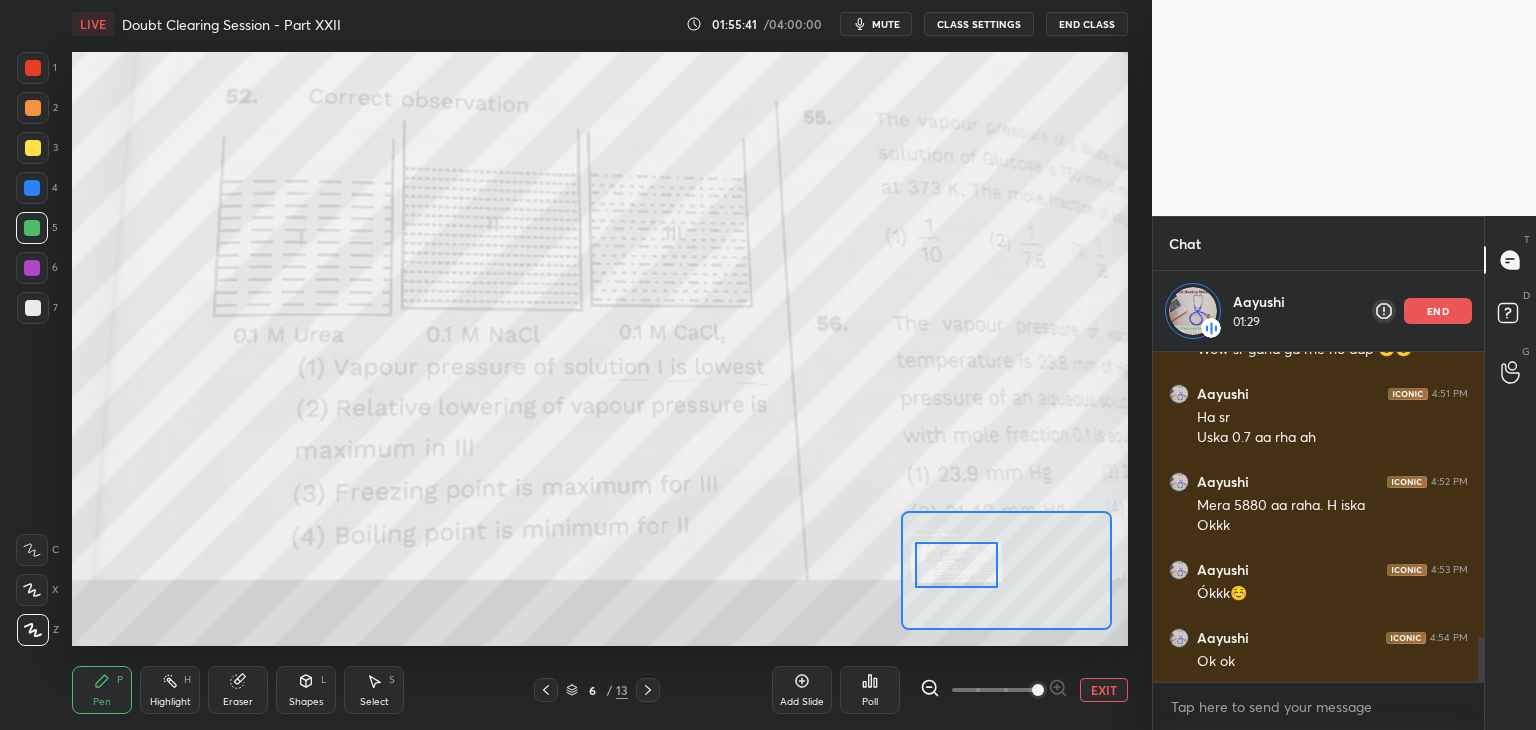 click at bounding box center [956, 565] 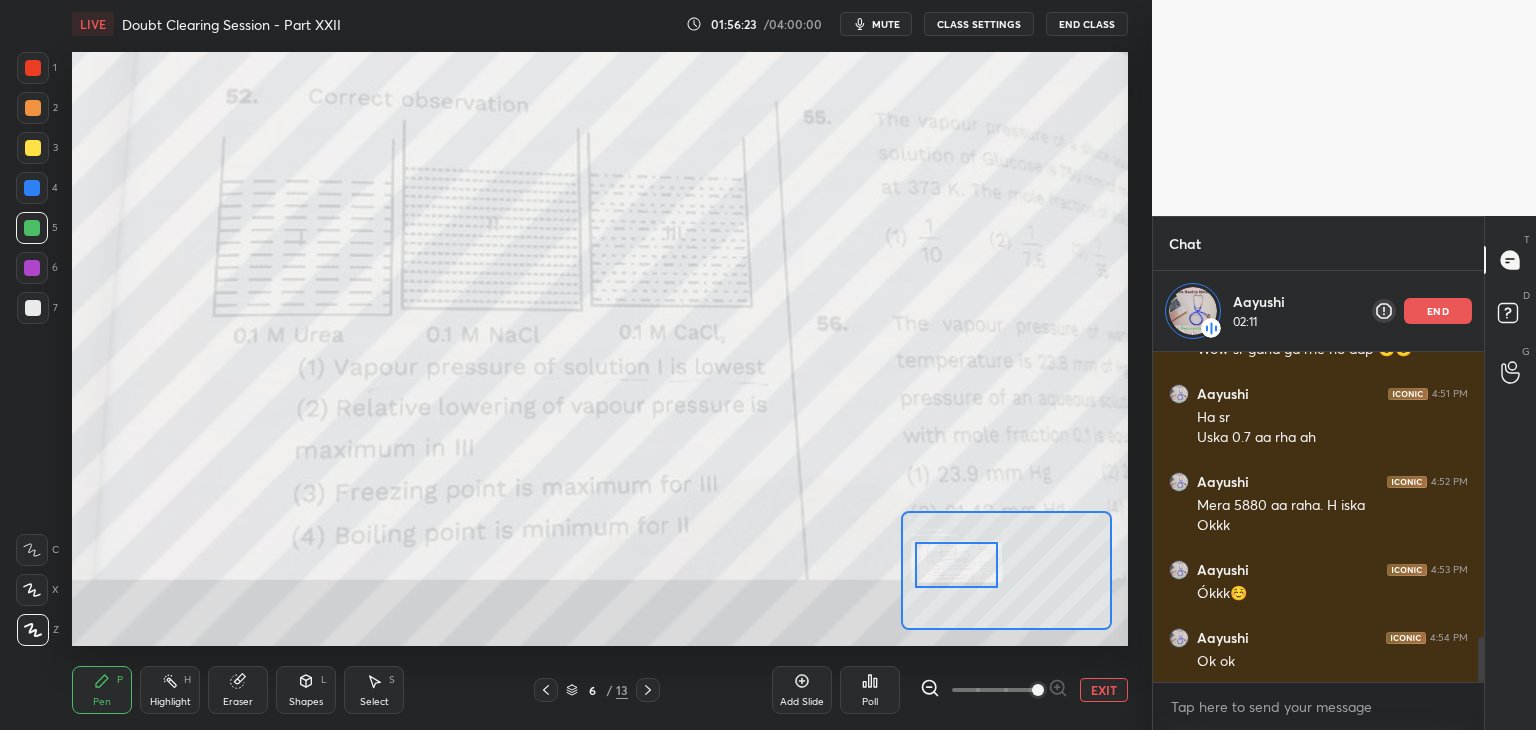 click at bounding box center [33, 108] 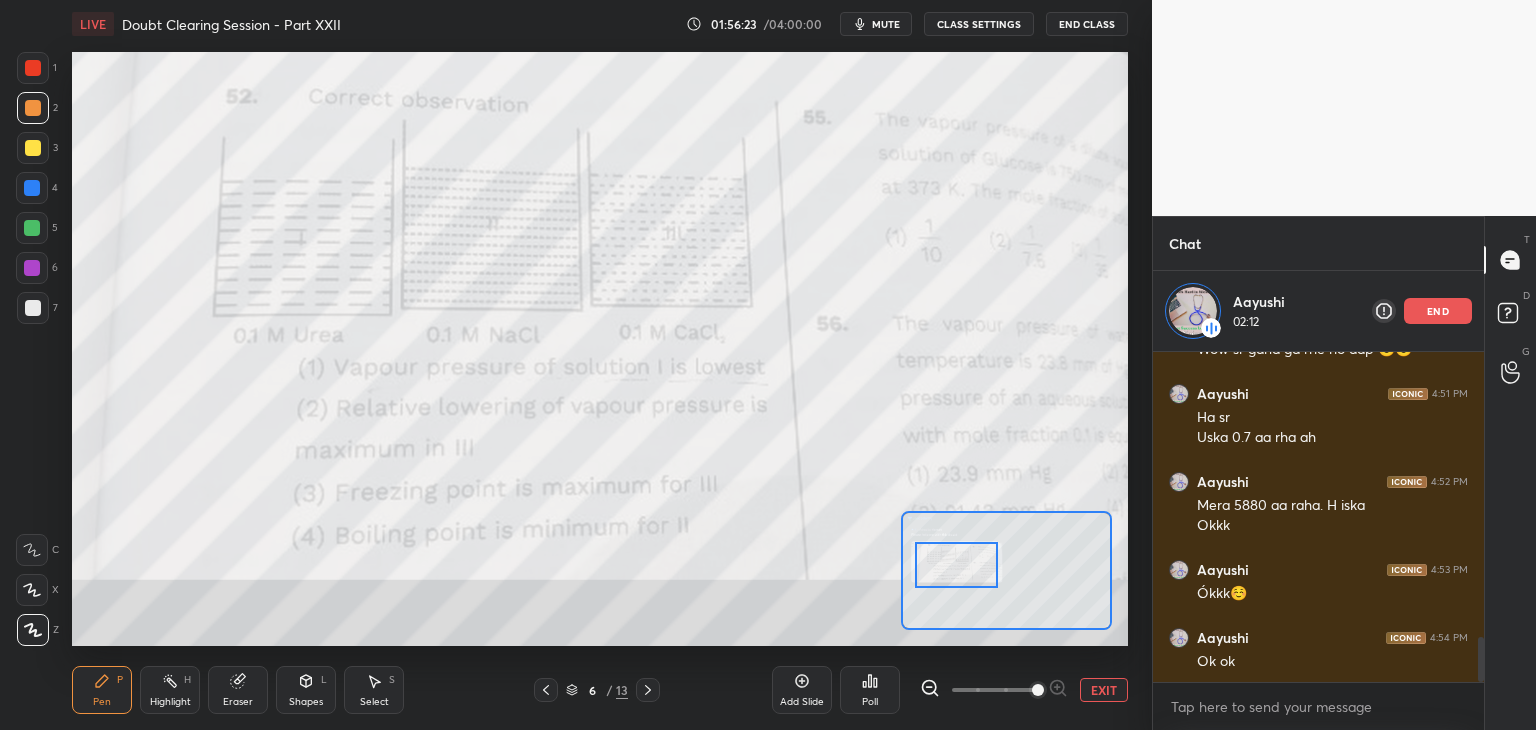click at bounding box center (33, 148) 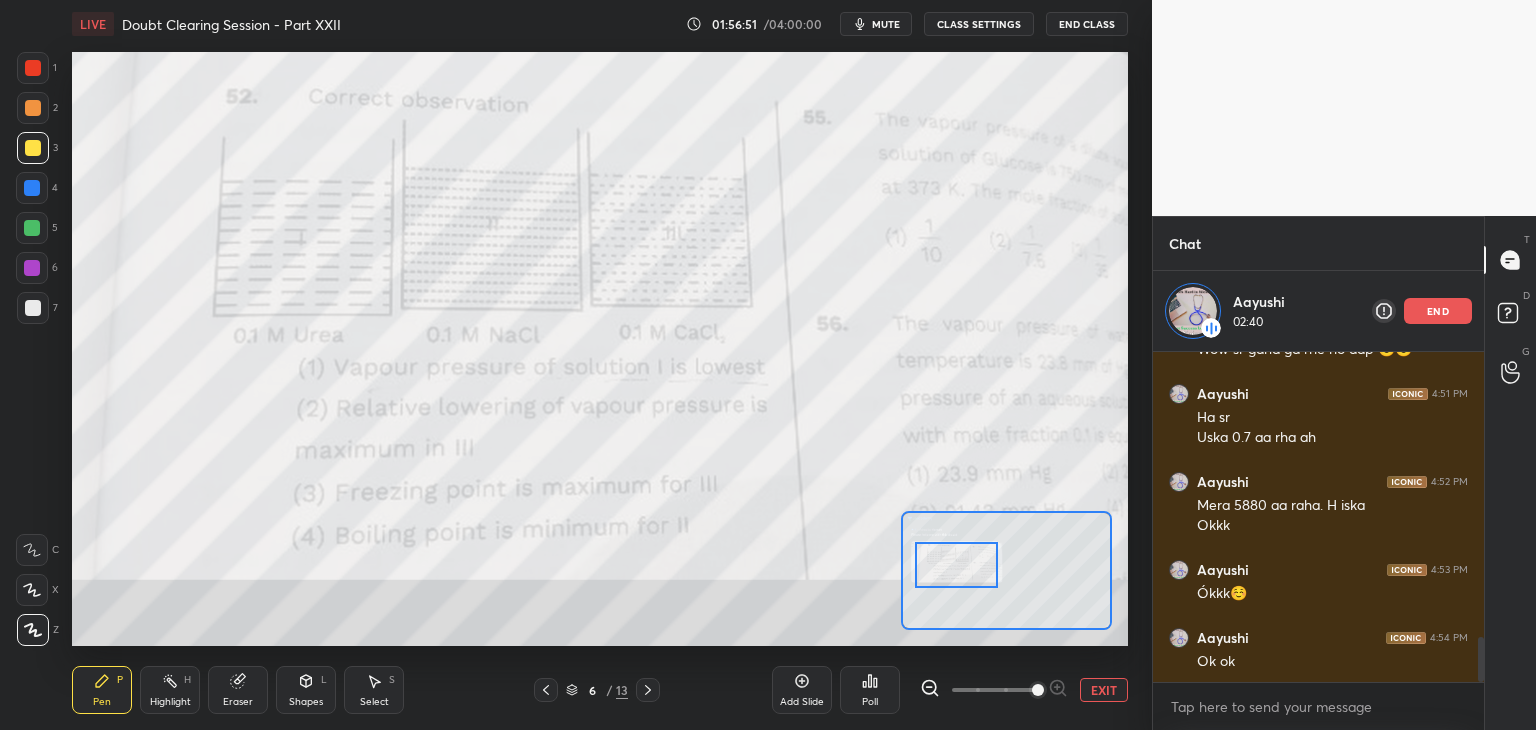 click on "5" at bounding box center (37, 228) 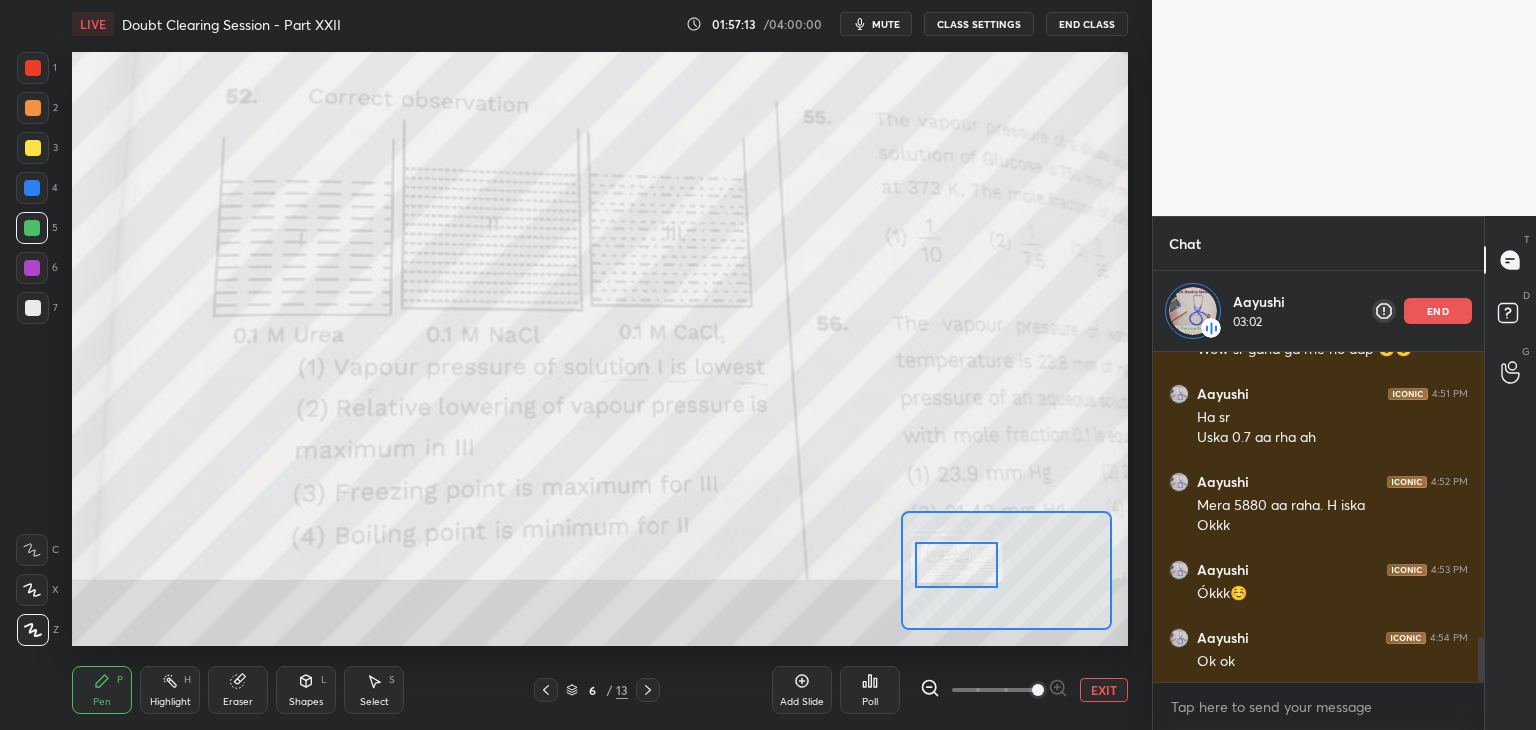 click 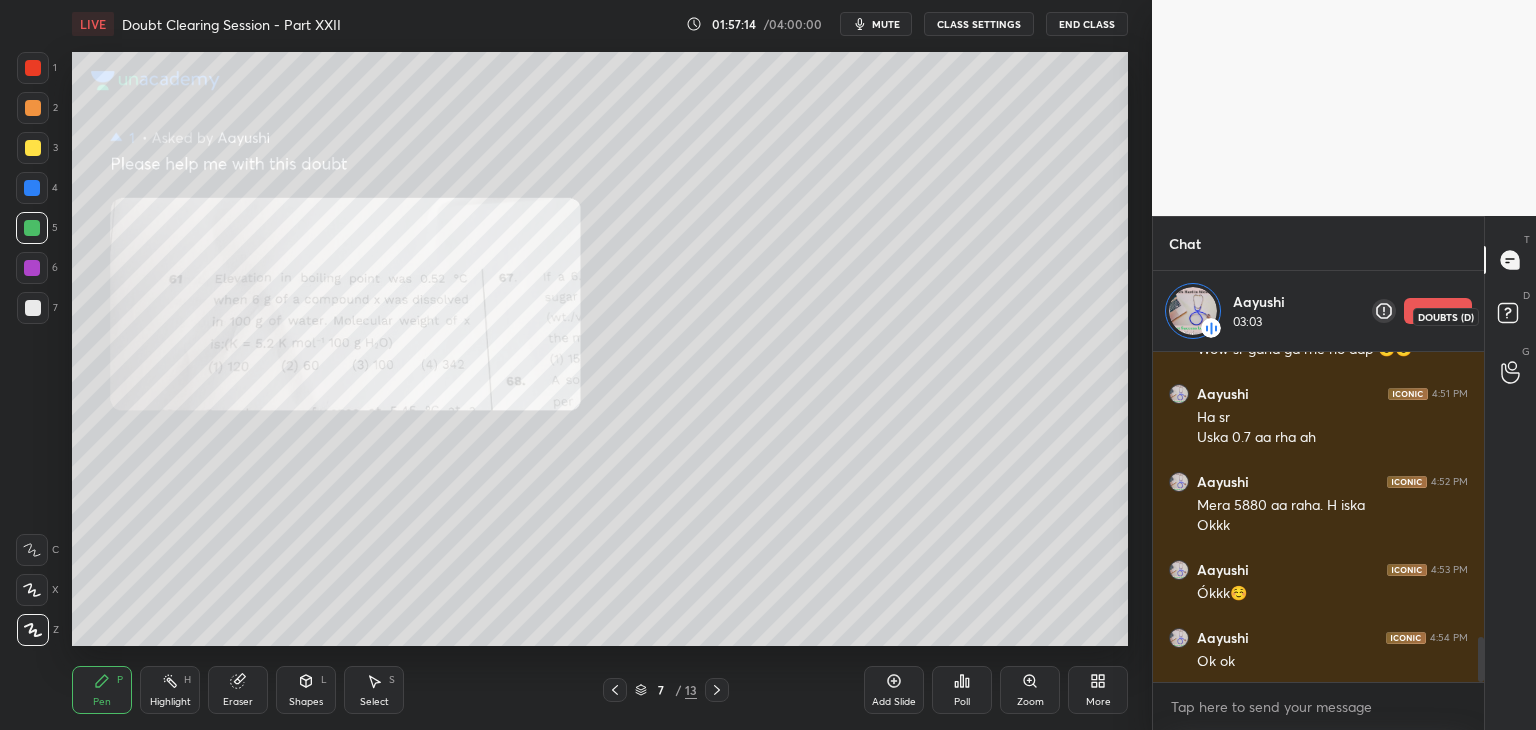 drag, startPoint x: 1510, startPoint y: 304, endPoint x: 1500, endPoint y: 370, distance: 66.75328 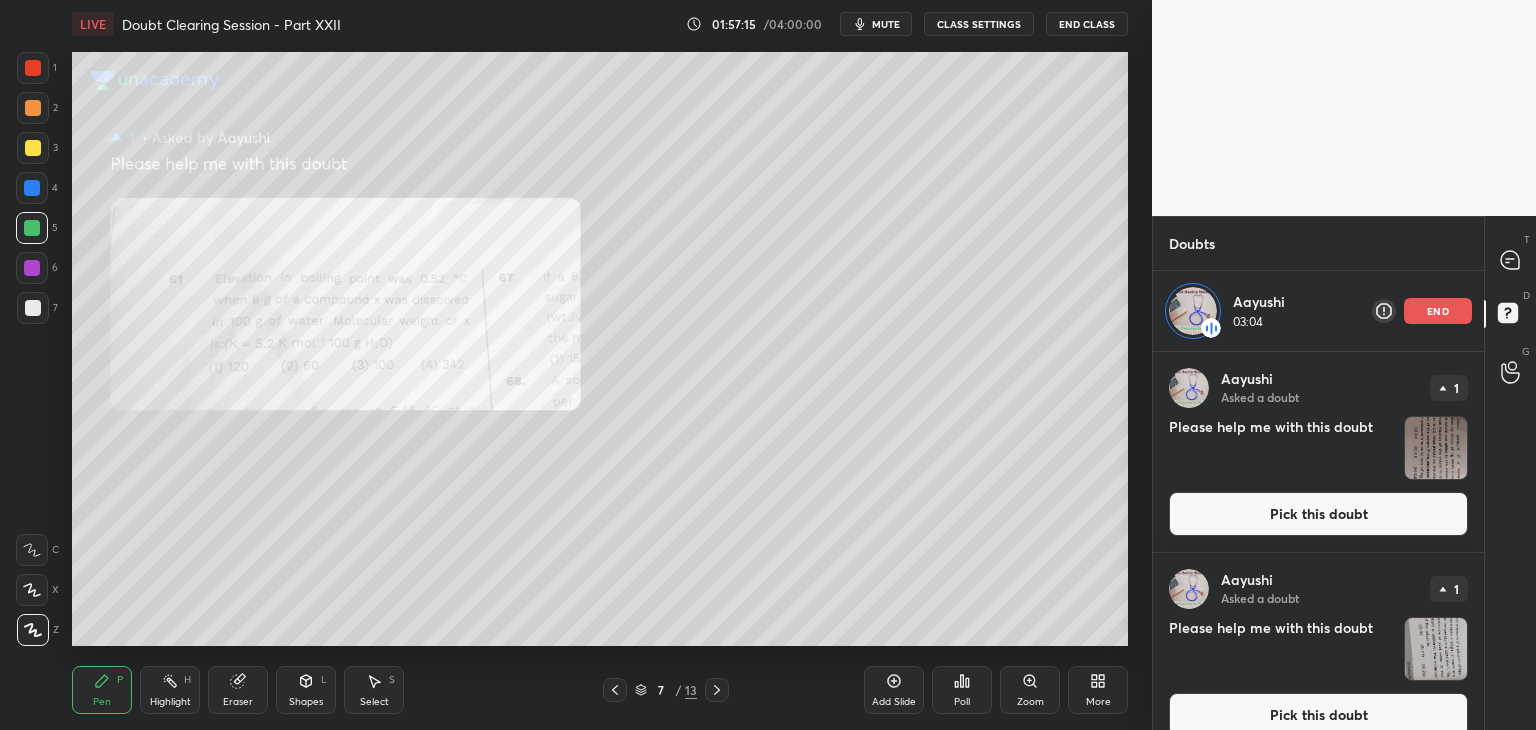 click on "Aayushi Asked a doubt 1 Please help me with this doubt Pick this doubt" at bounding box center [1318, 452] 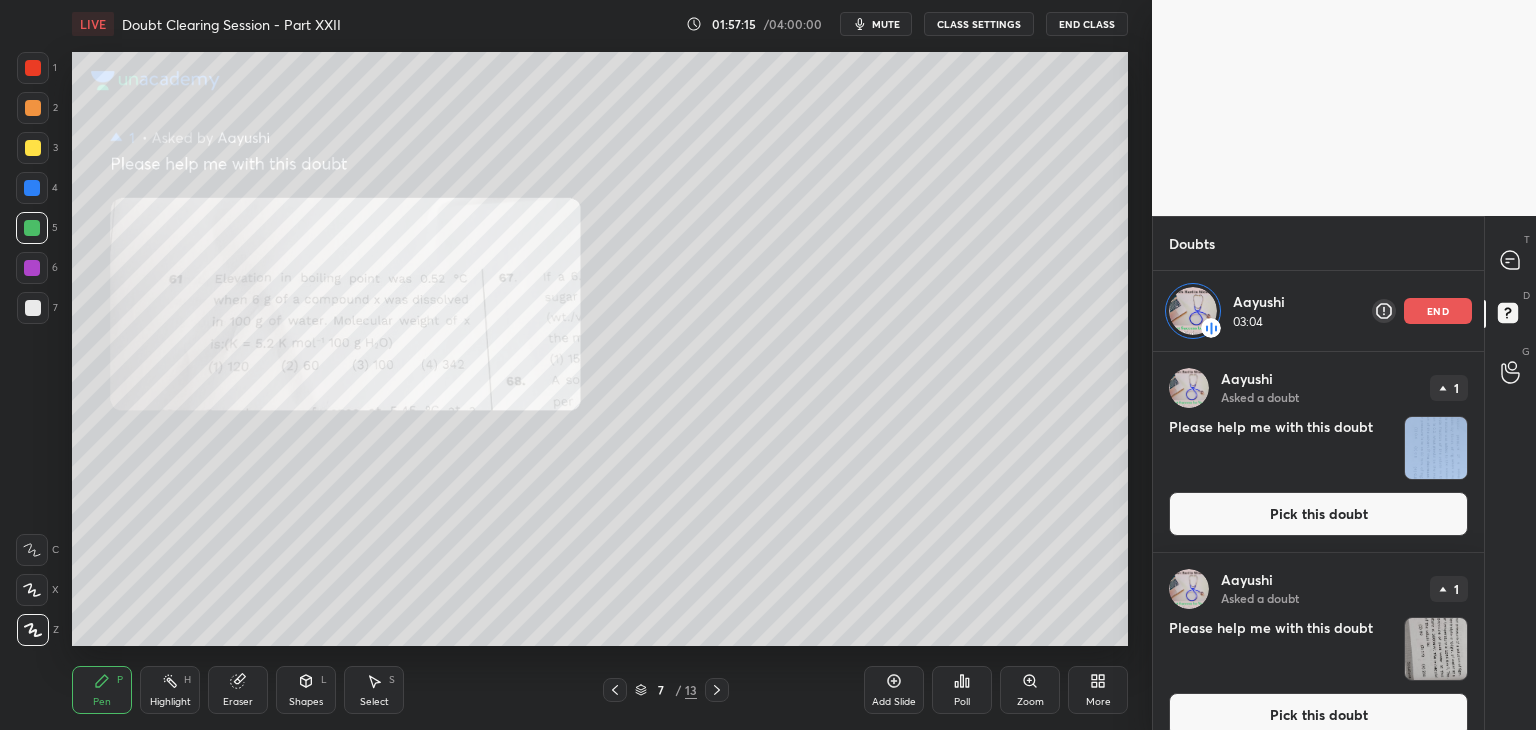 click on "Aayushi Asked a doubt 1 Please help me with this doubt Pick this doubt" at bounding box center (1318, 452) 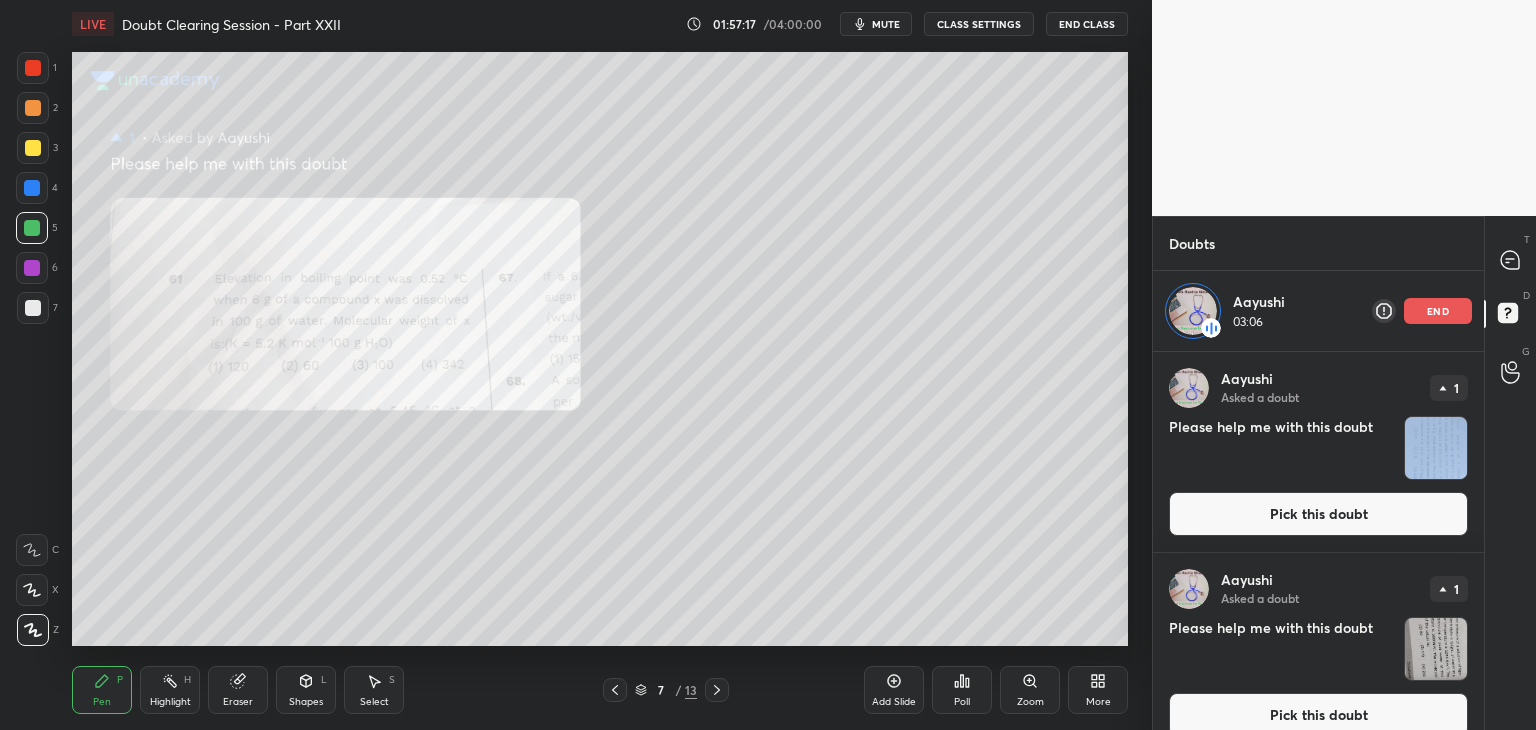 click at bounding box center [1436, 448] 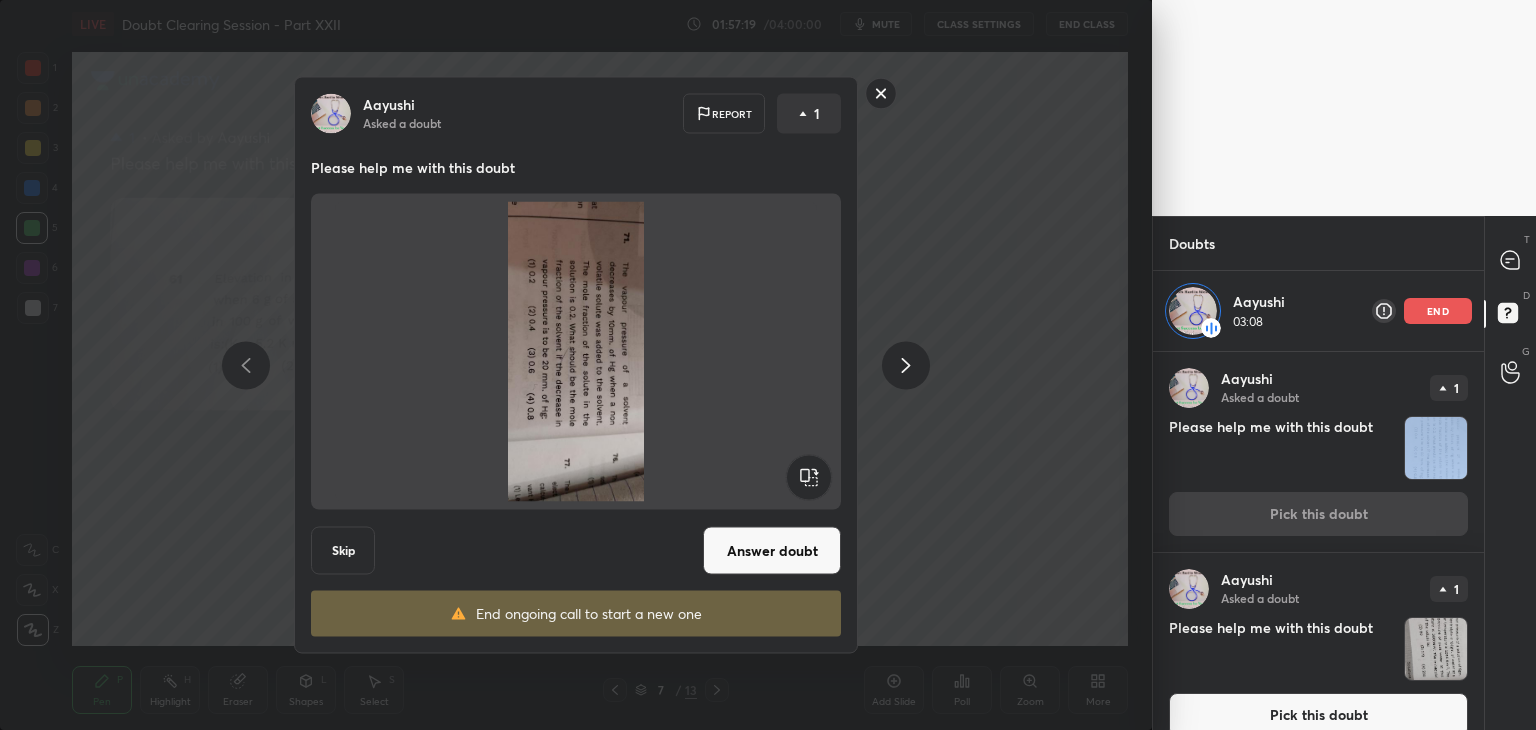 click 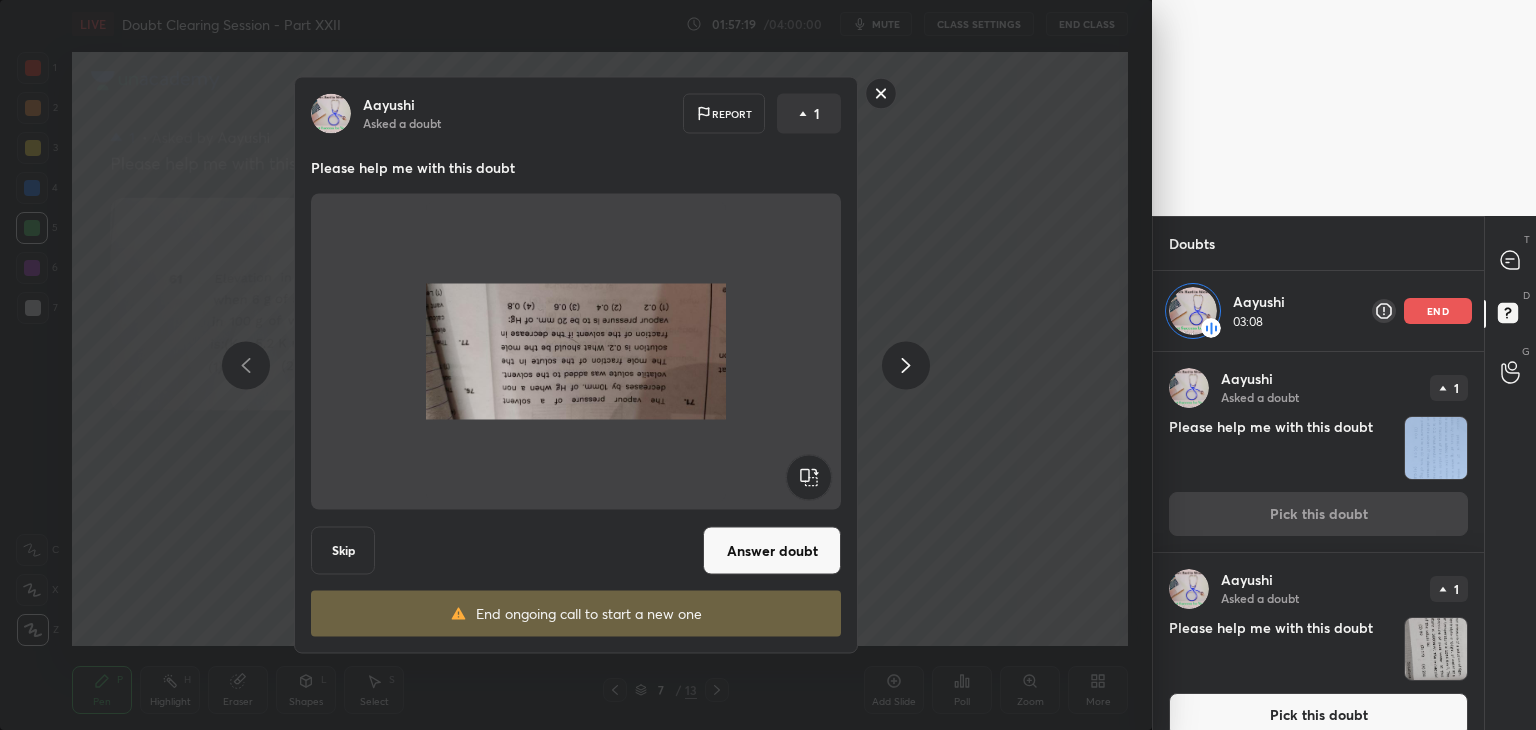 click 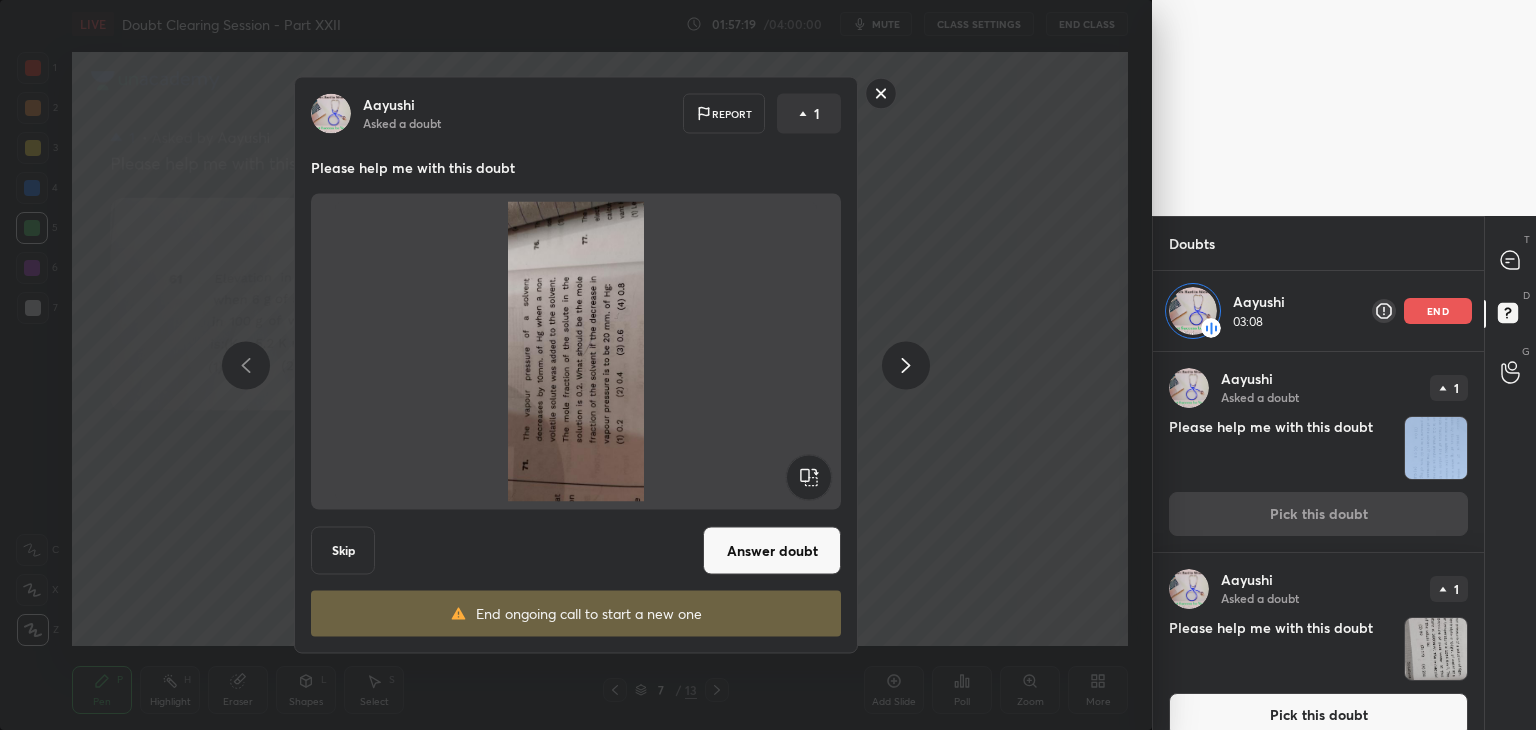 click 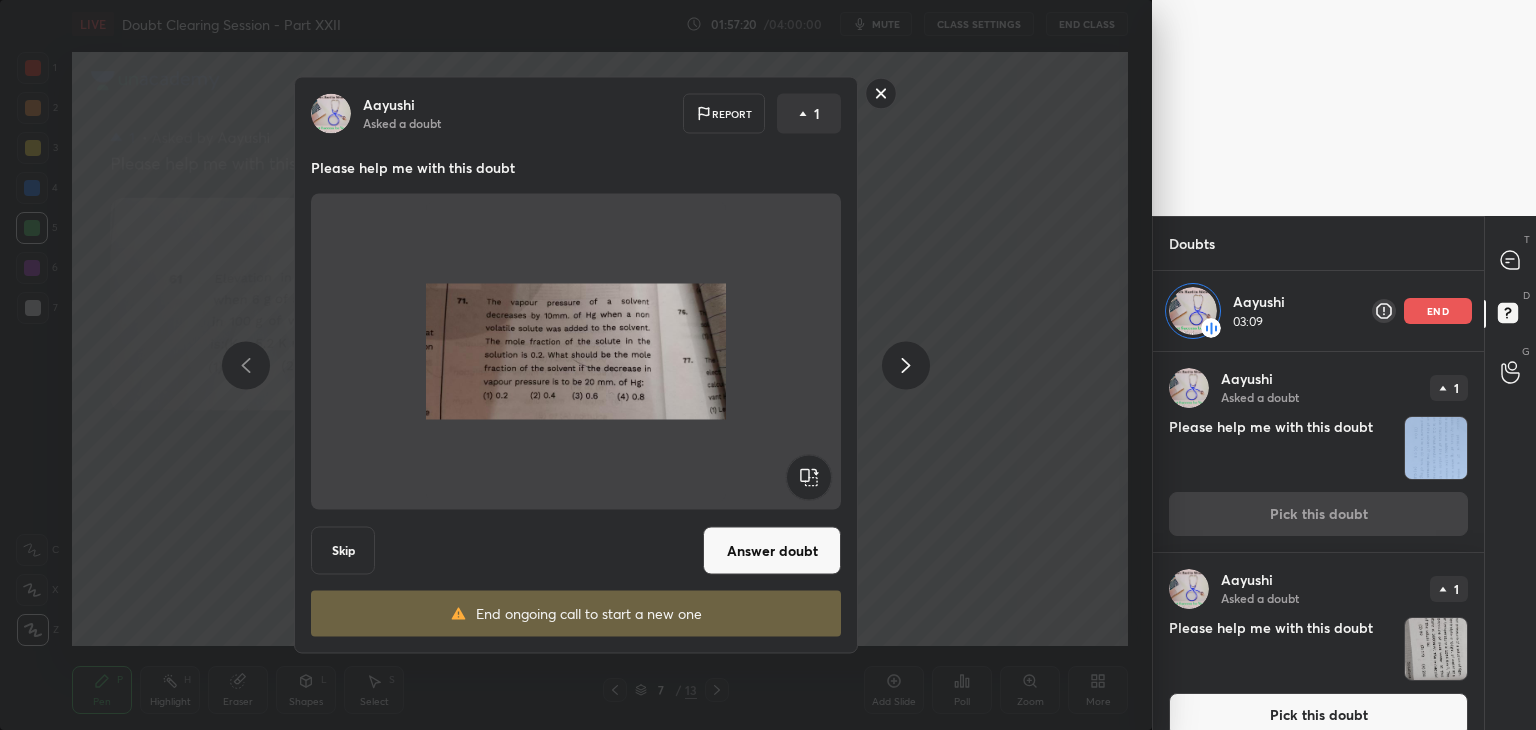 click on "Answer doubt" at bounding box center [772, 551] 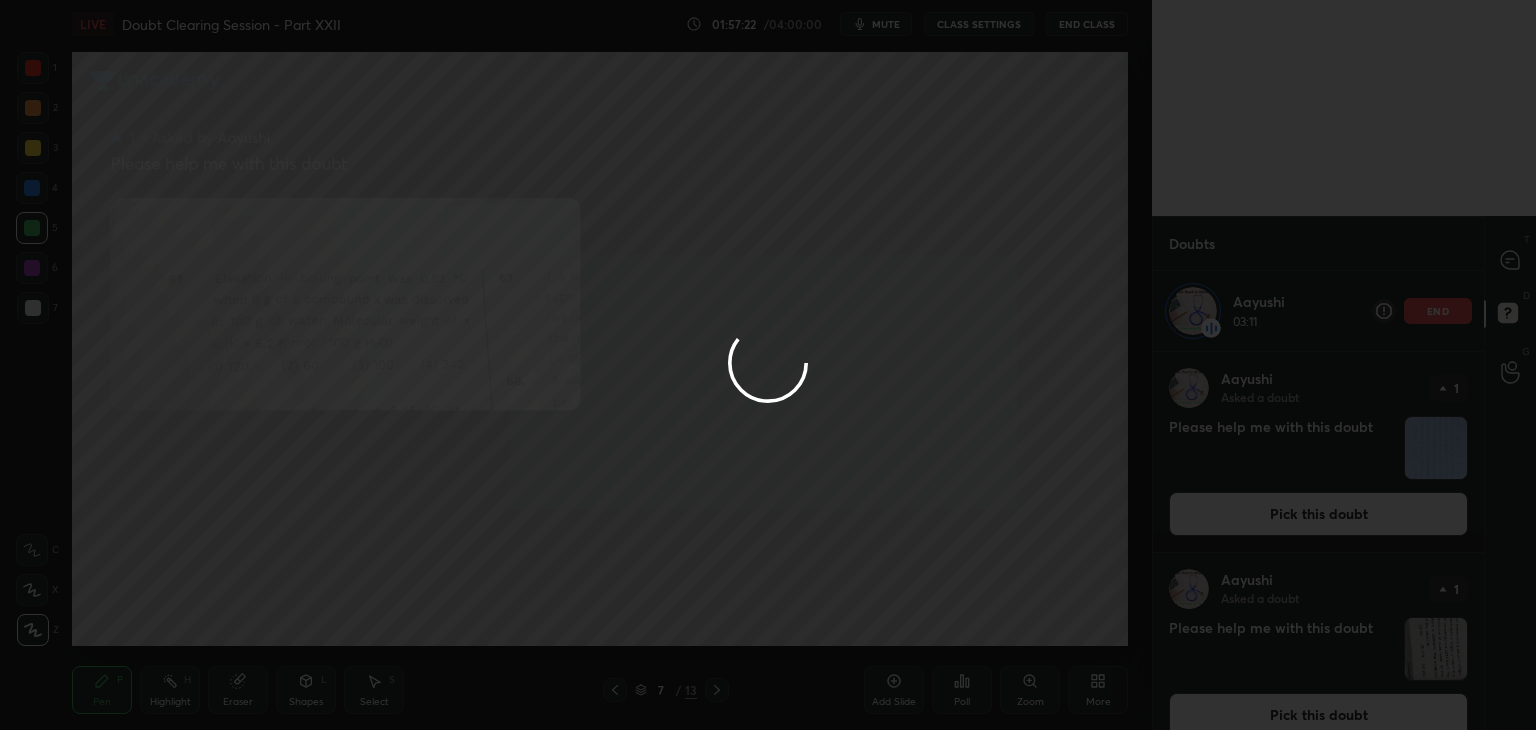 click at bounding box center (768, 365) 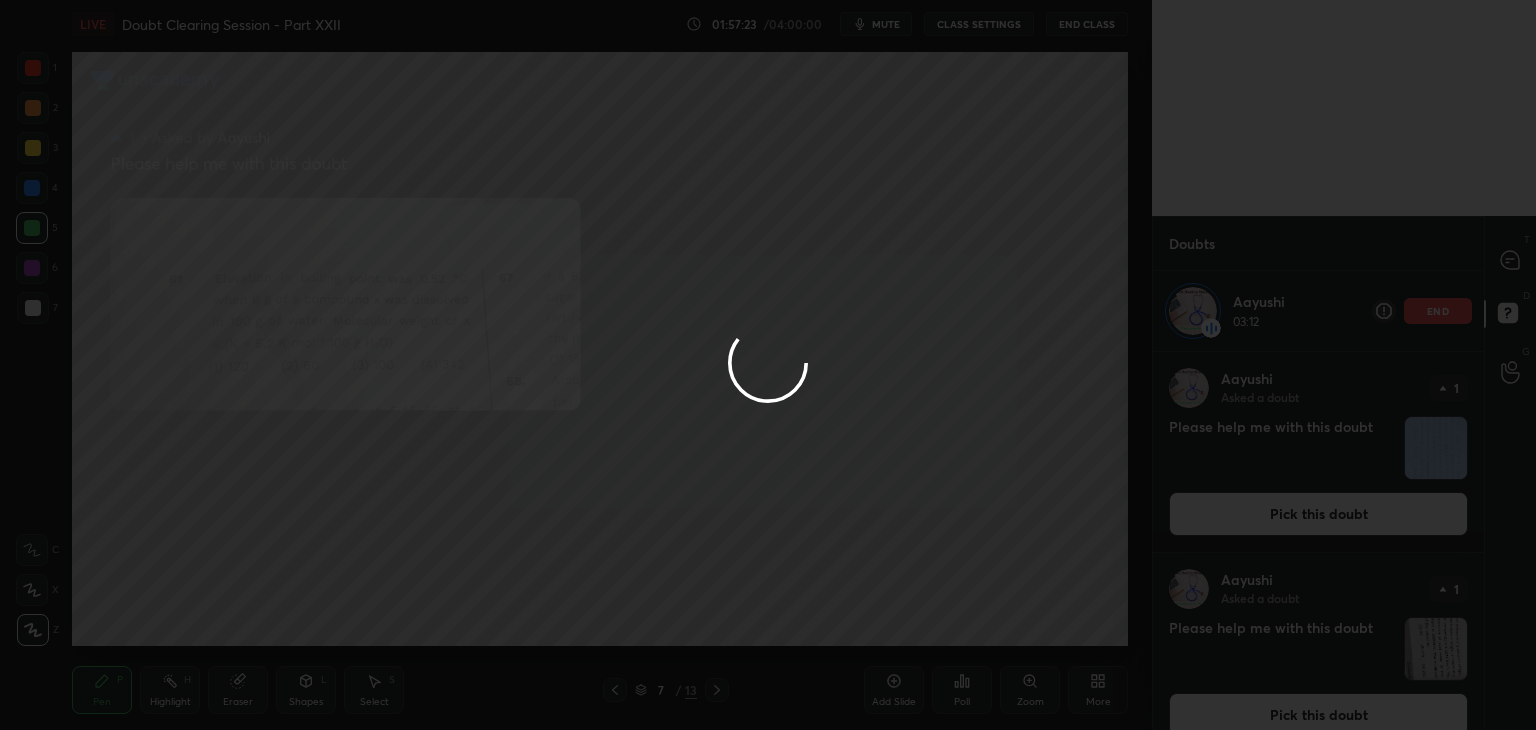 click 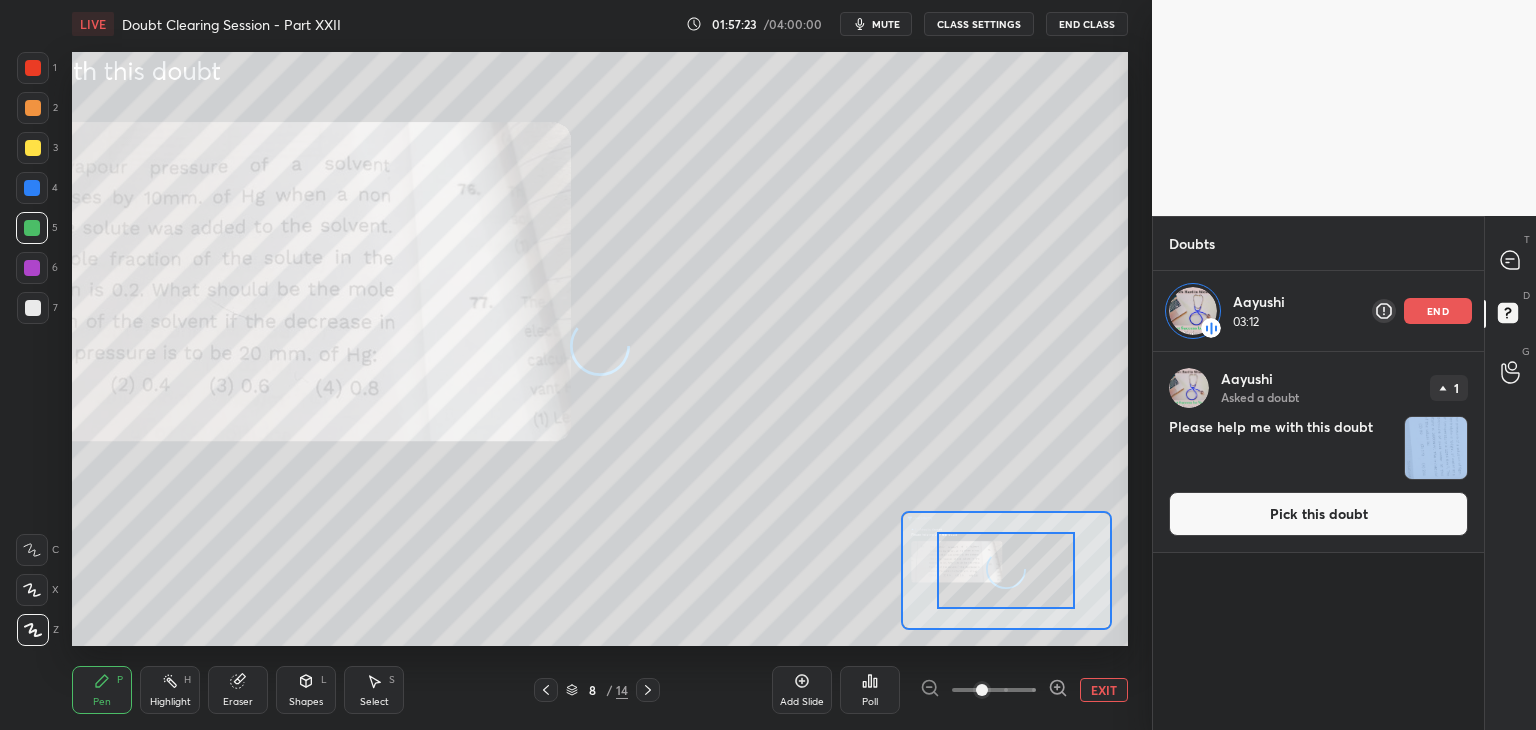 click at bounding box center (994, 690) 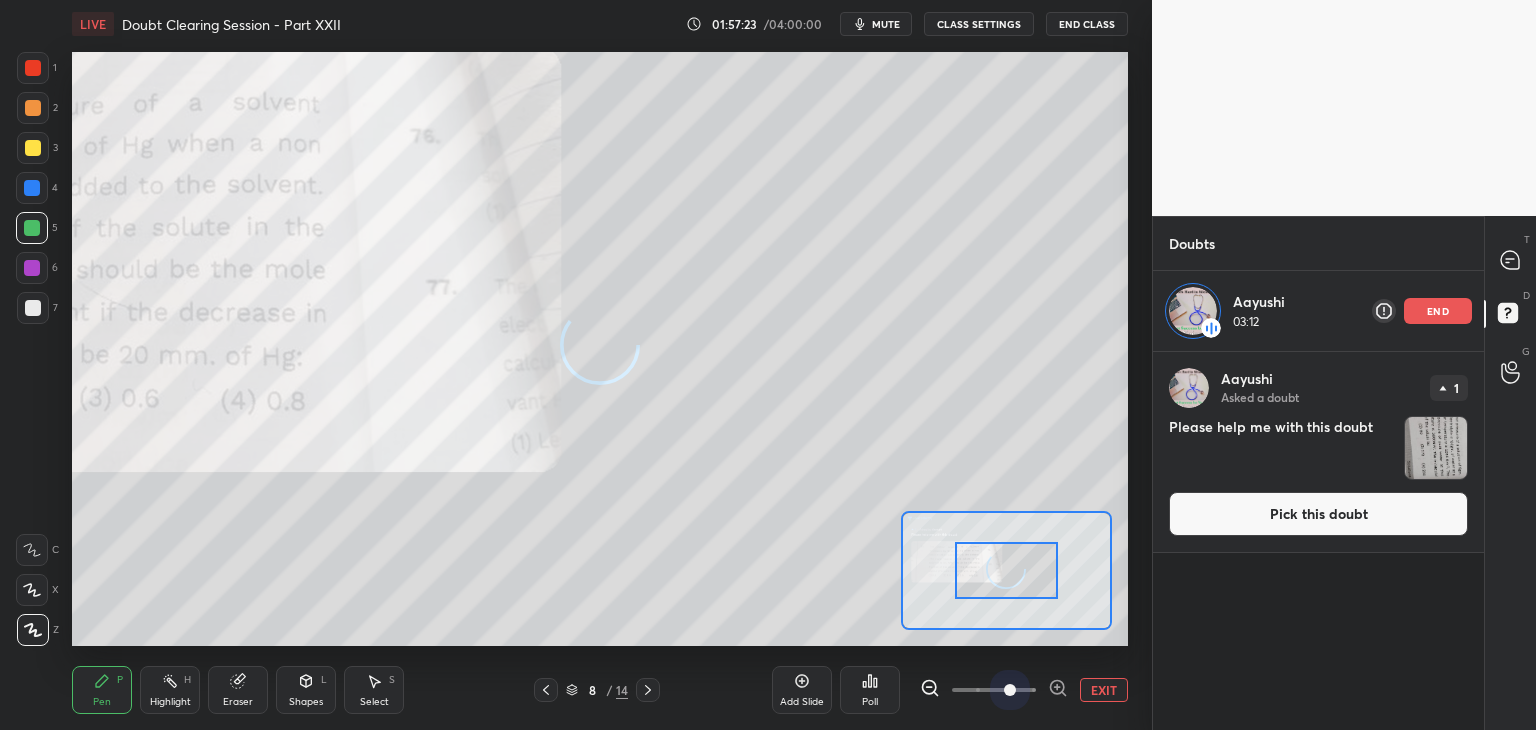 click at bounding box center (1010, 690) 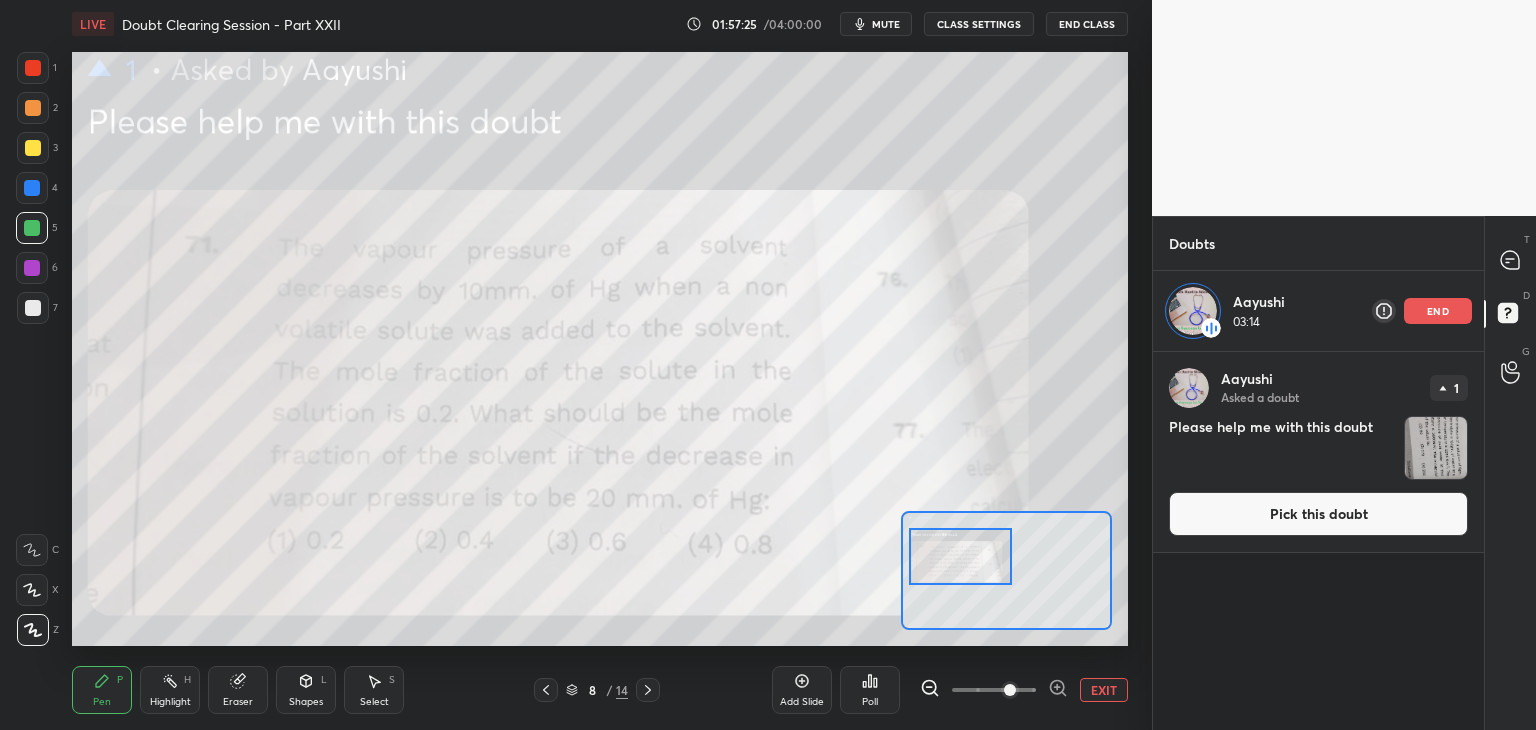 drag, startPoint x: 971, startPoint y: 565, endPoint x: 925, endPoint y: 551, distance: 48.08326 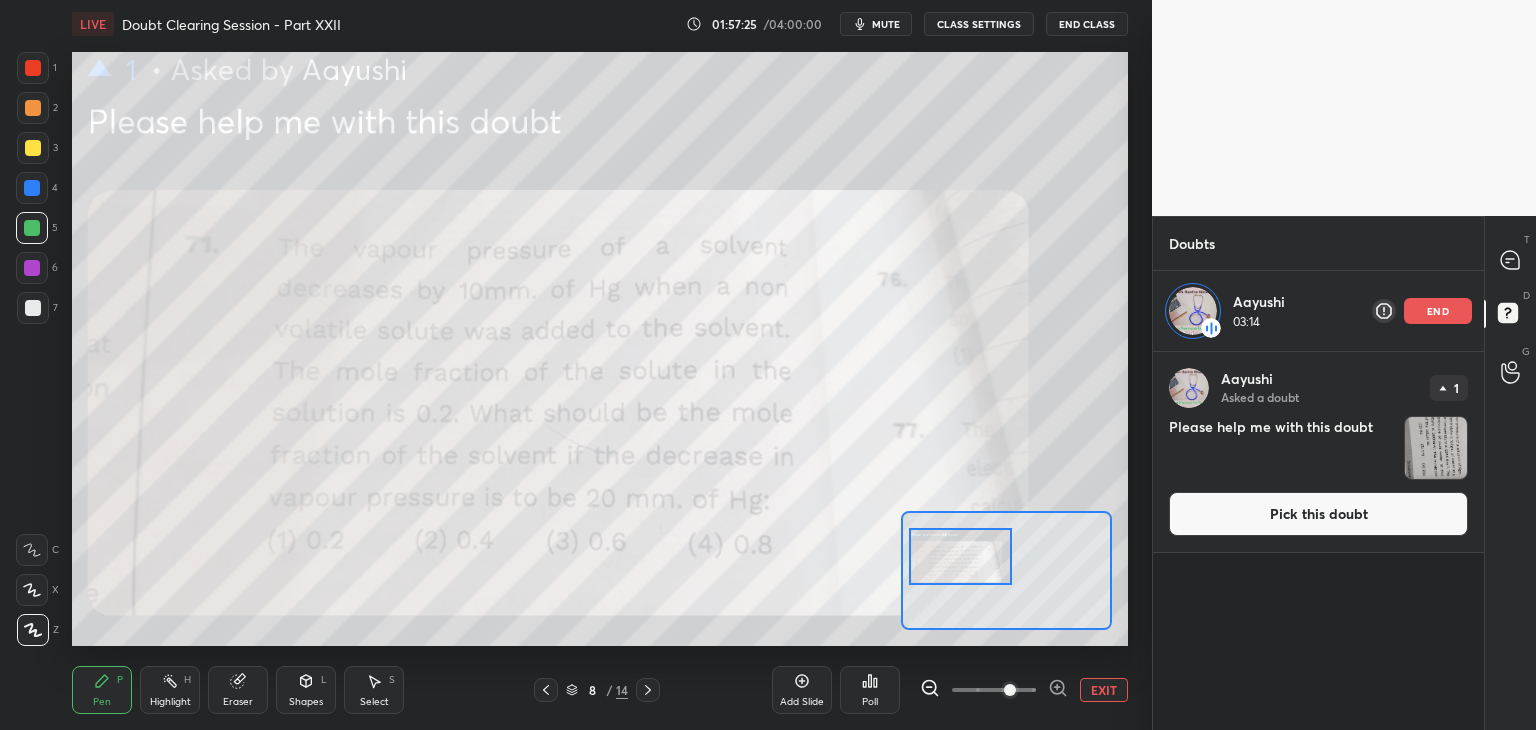 click at bounding box center (961, 556) 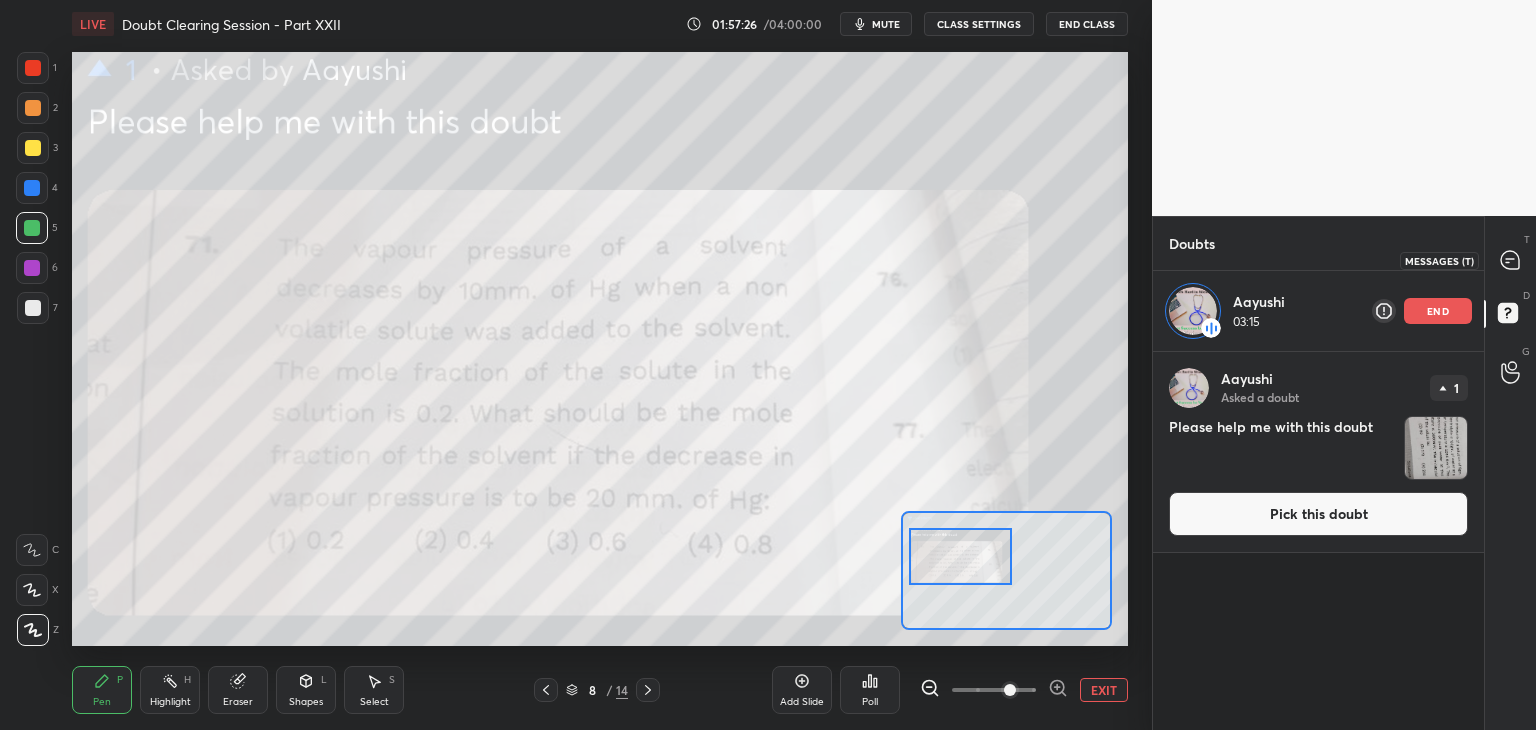 click at bounding box center (1511, 260) 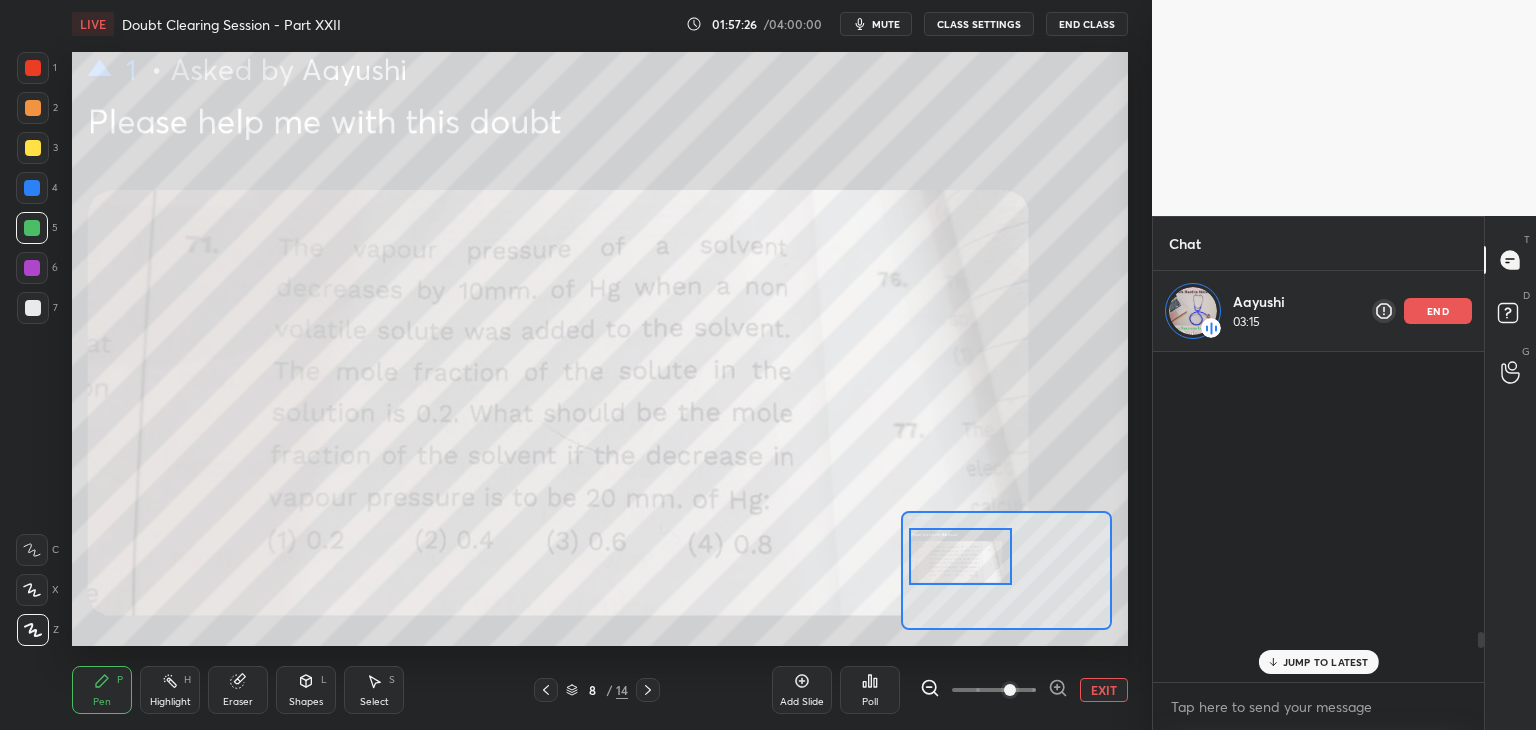 scroll, scrollTop: 2000, scrollLeft: 0, axis: vertical 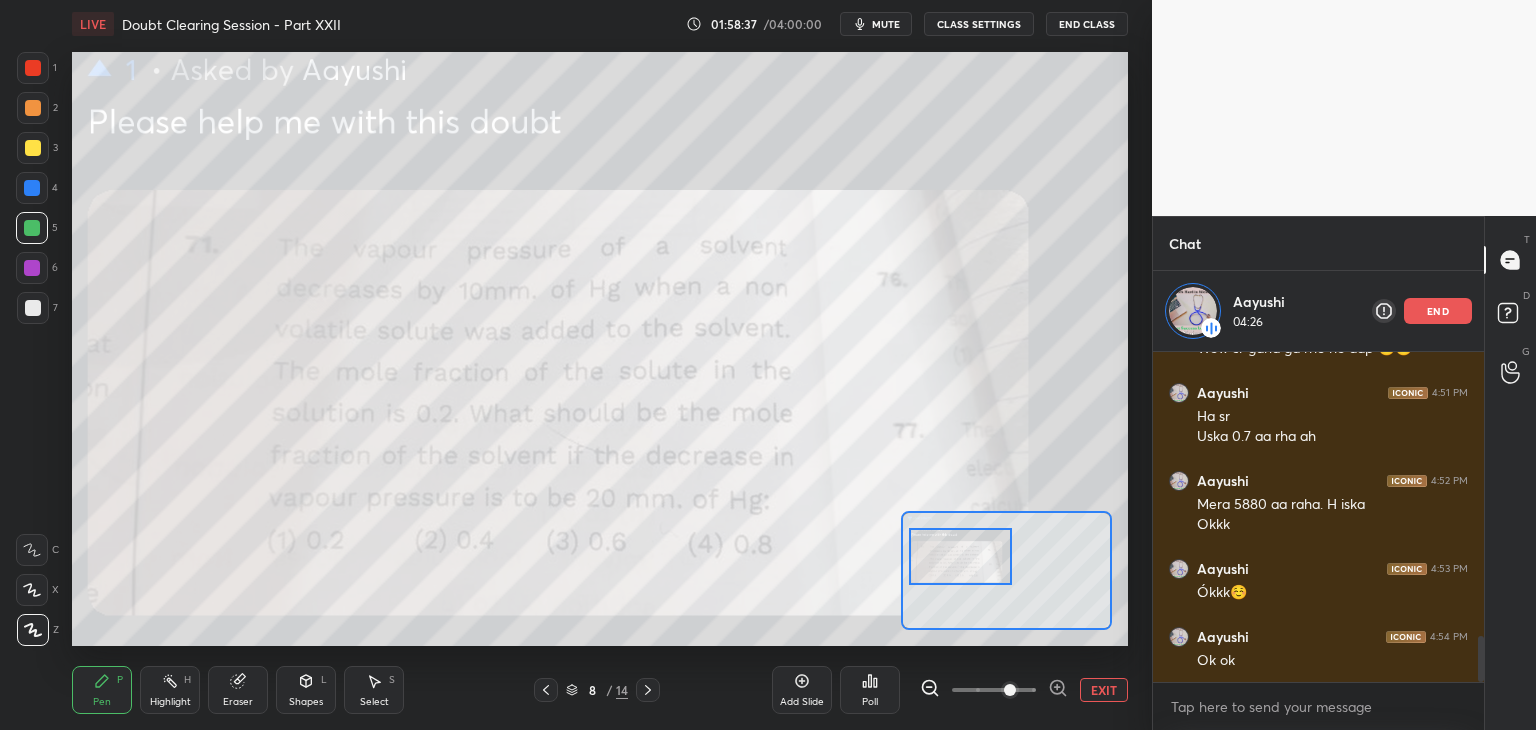 click at bounding box center (33, 148) 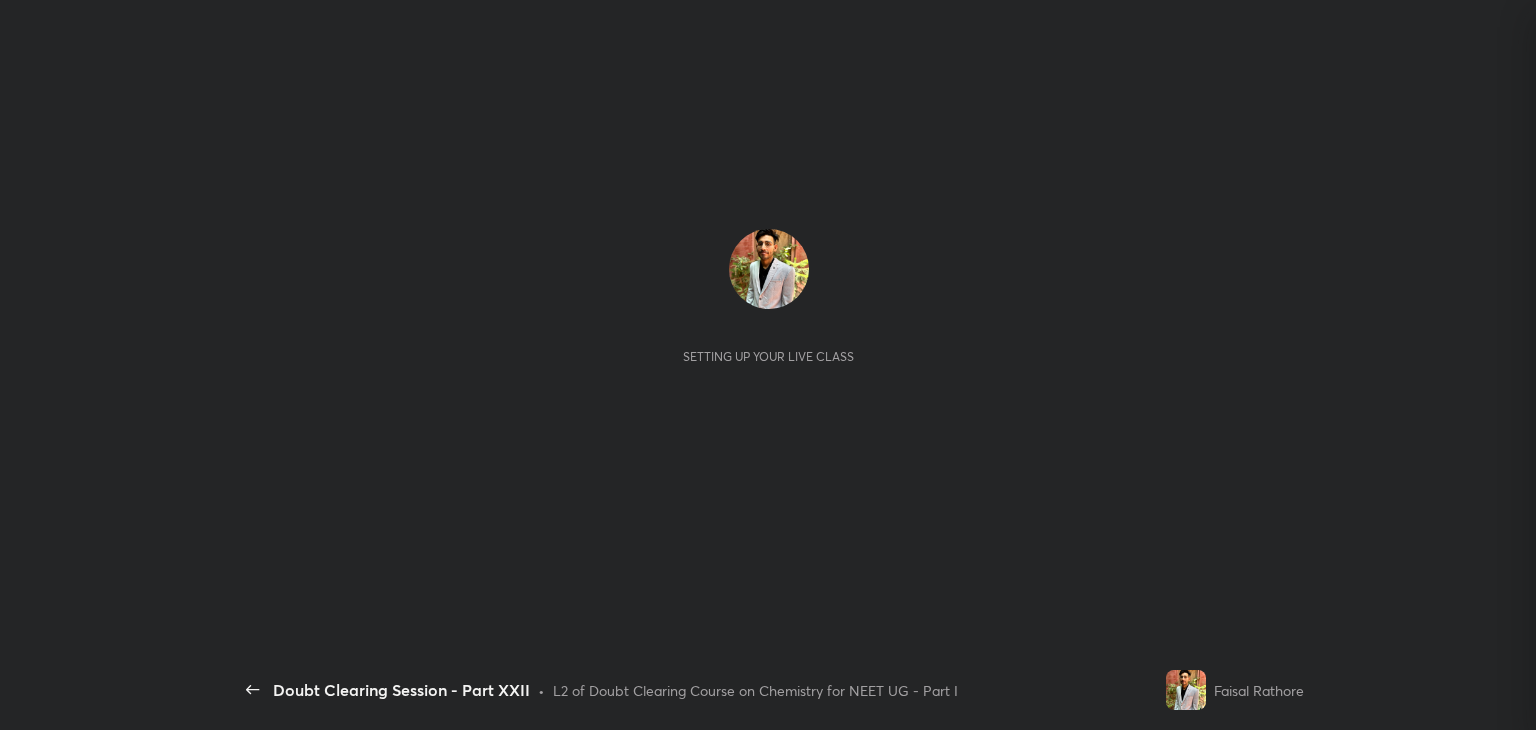 scroll, scrollTop: 0, scrollLeft: 0, axis: both 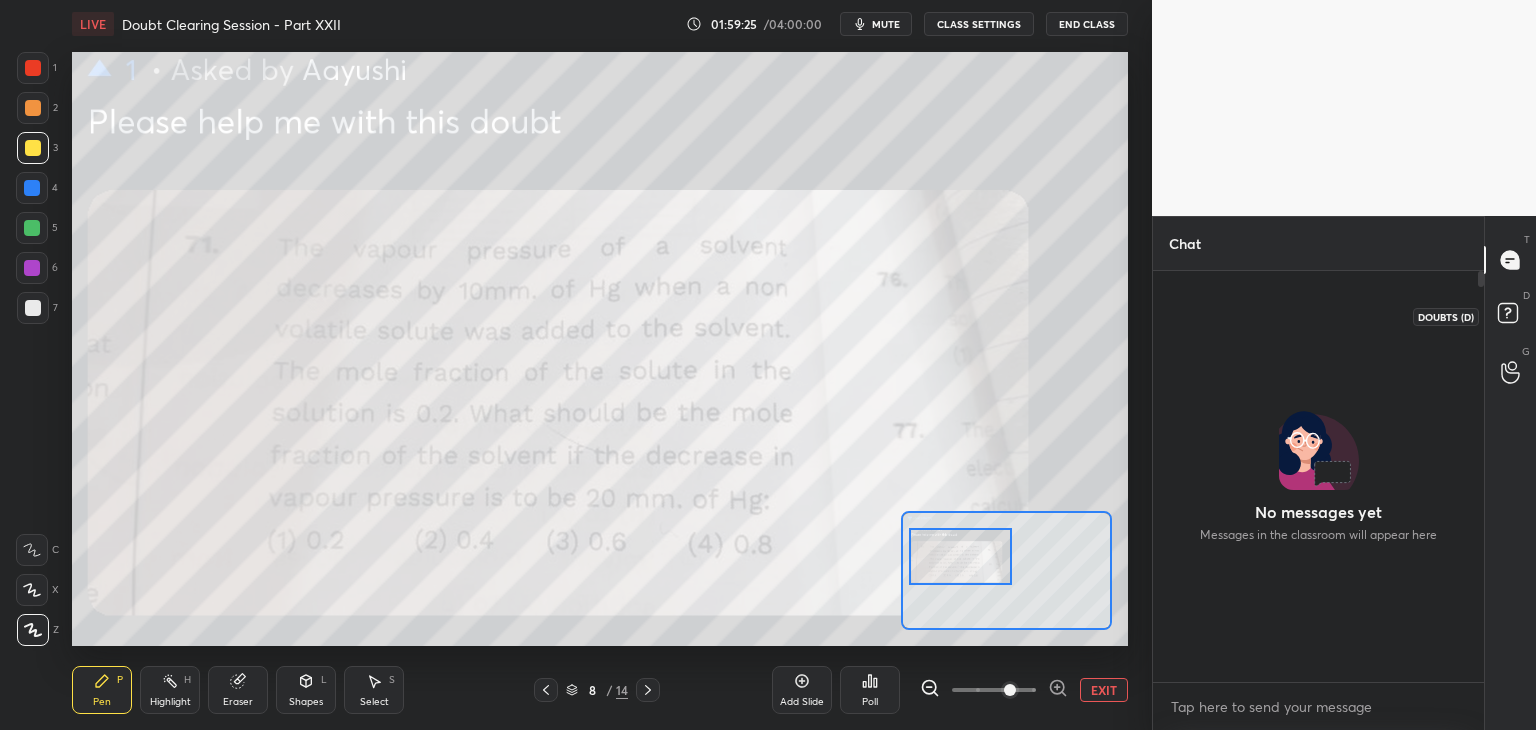 click 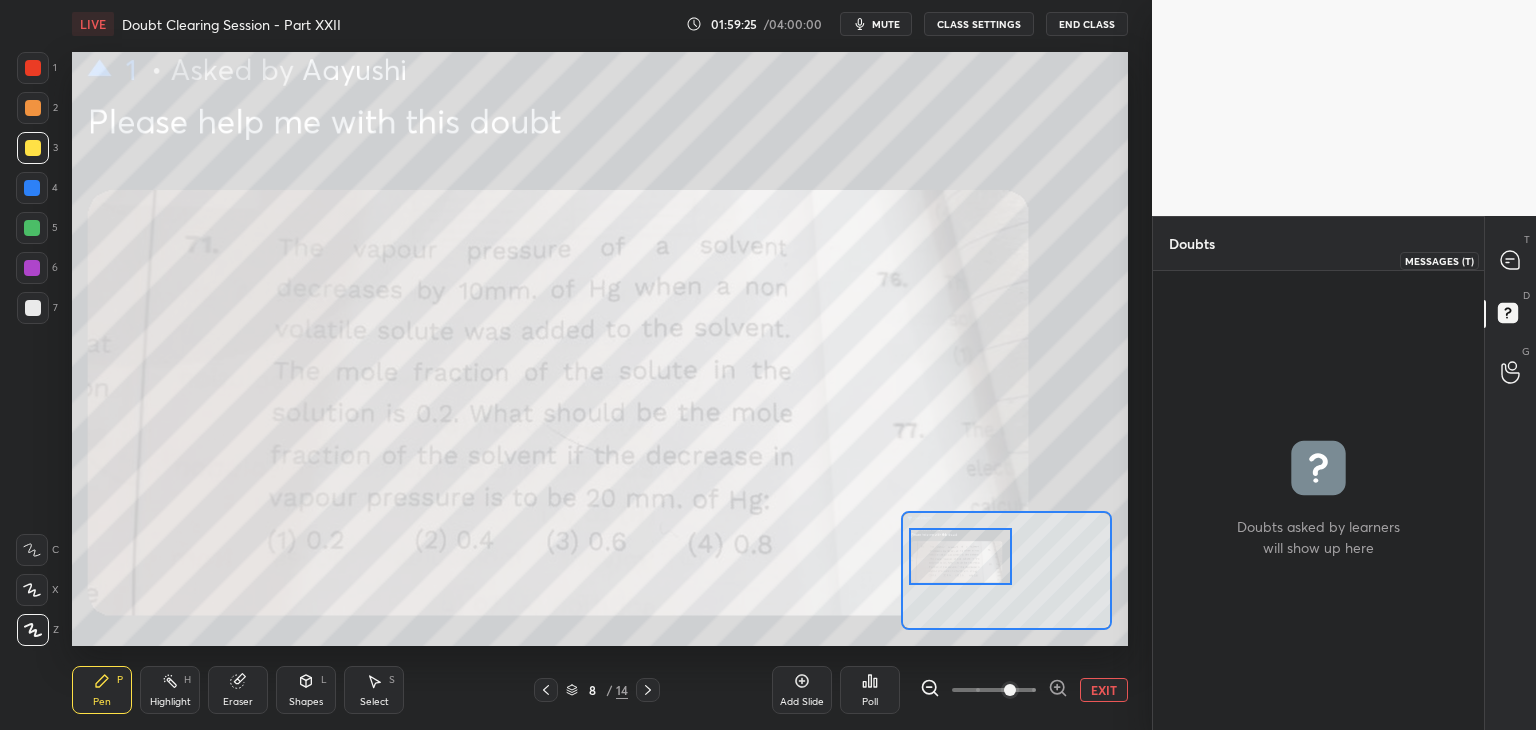 click 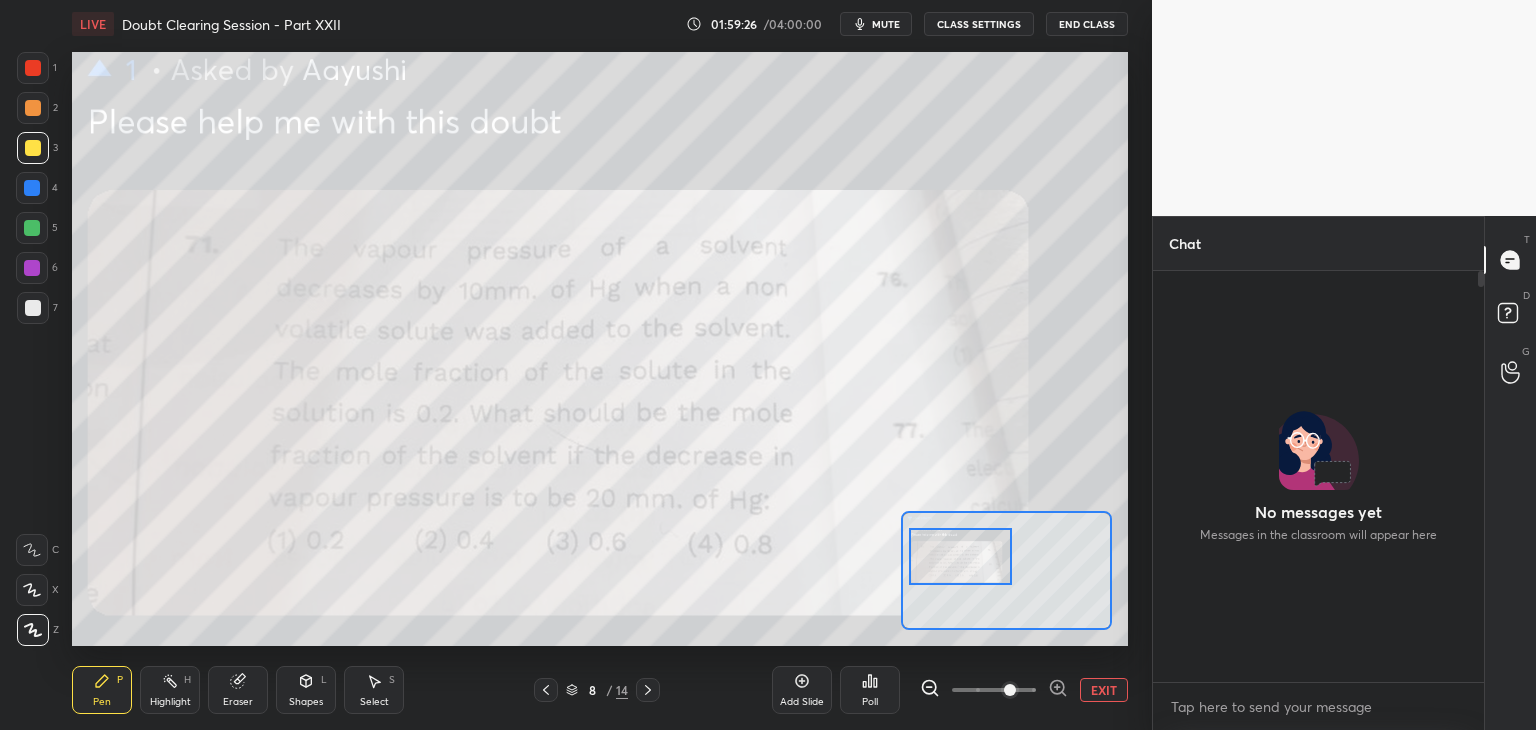 scroll, scrollTop: 6, scrollLeft: 6, axis: both 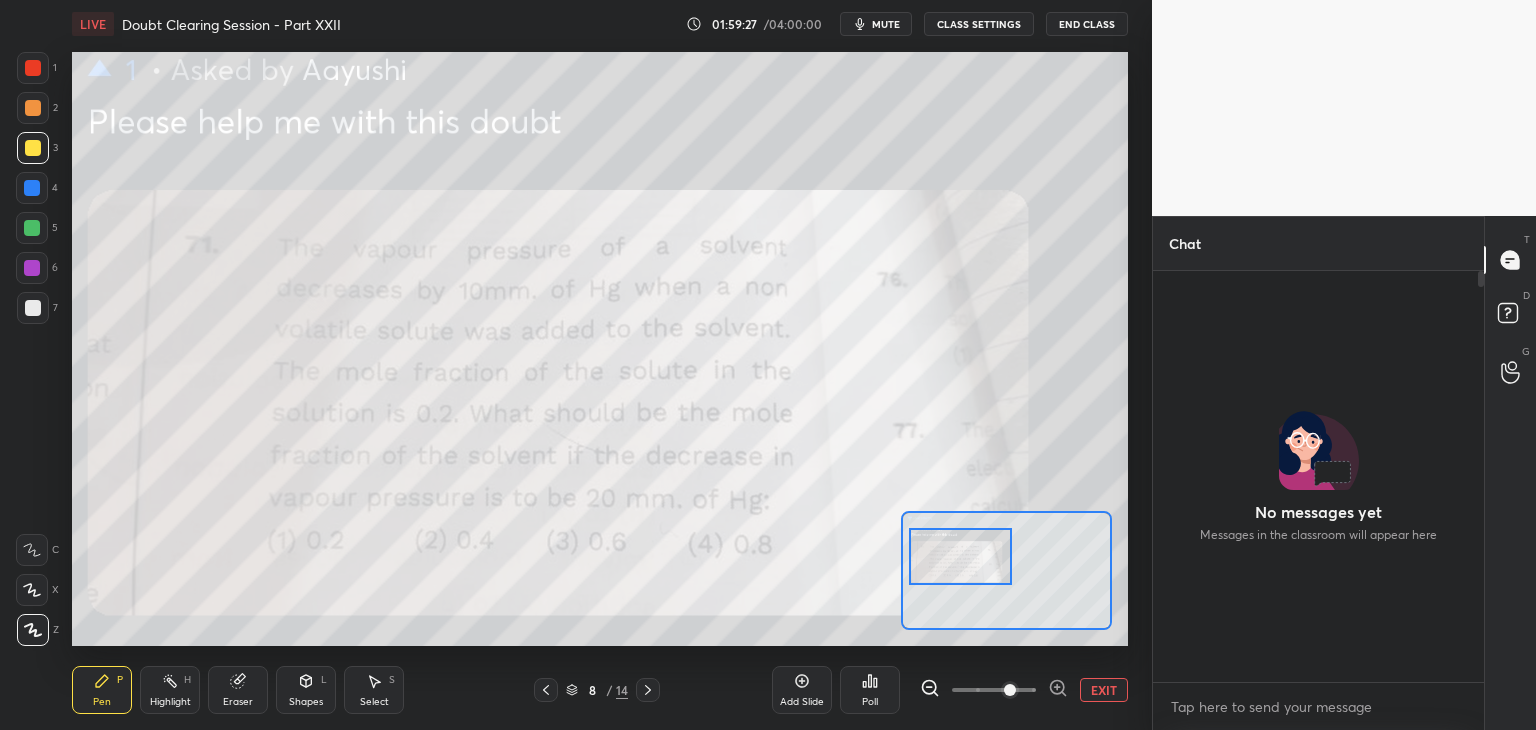 click on "EXIT" at bounding box center [1104, 690] 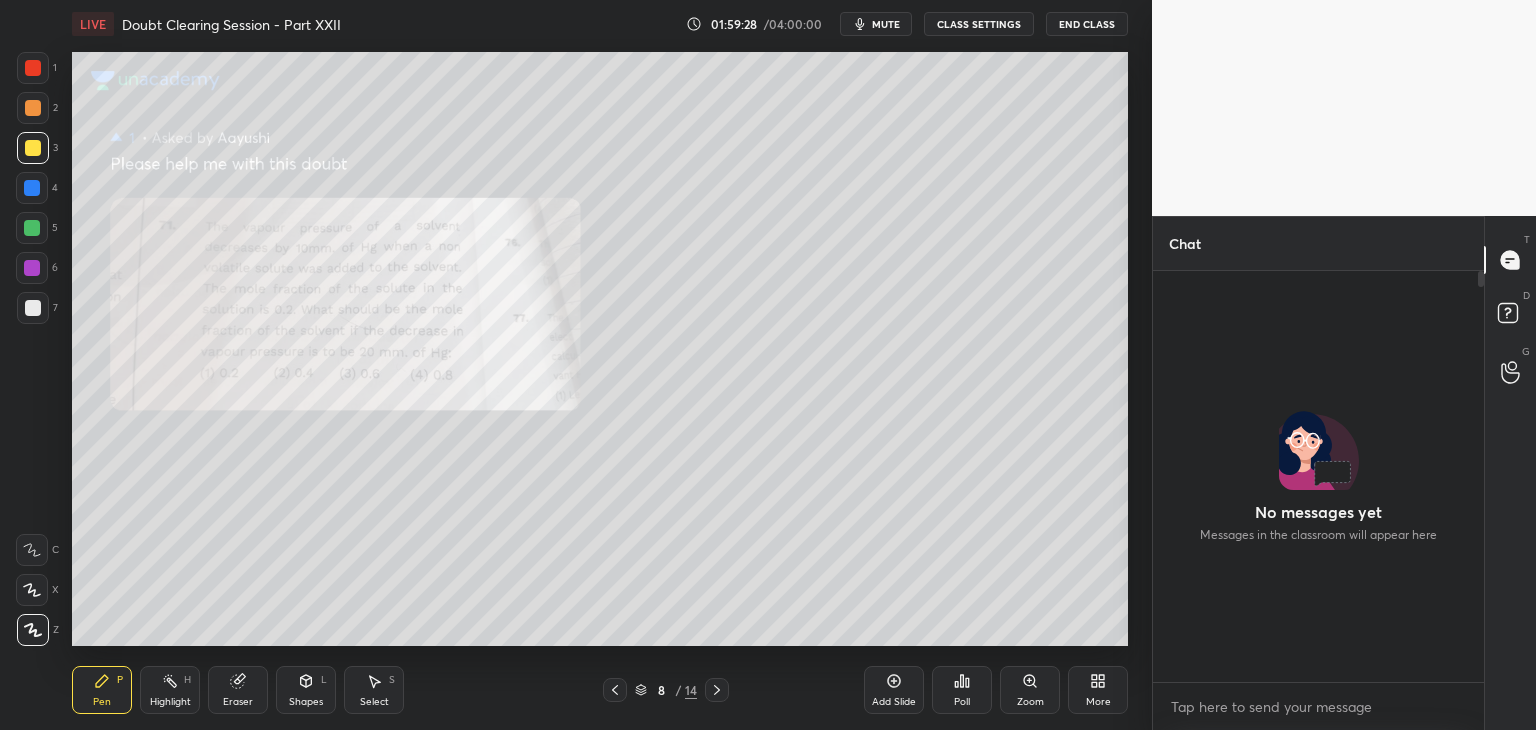 click at bounding box center (1511, 372) 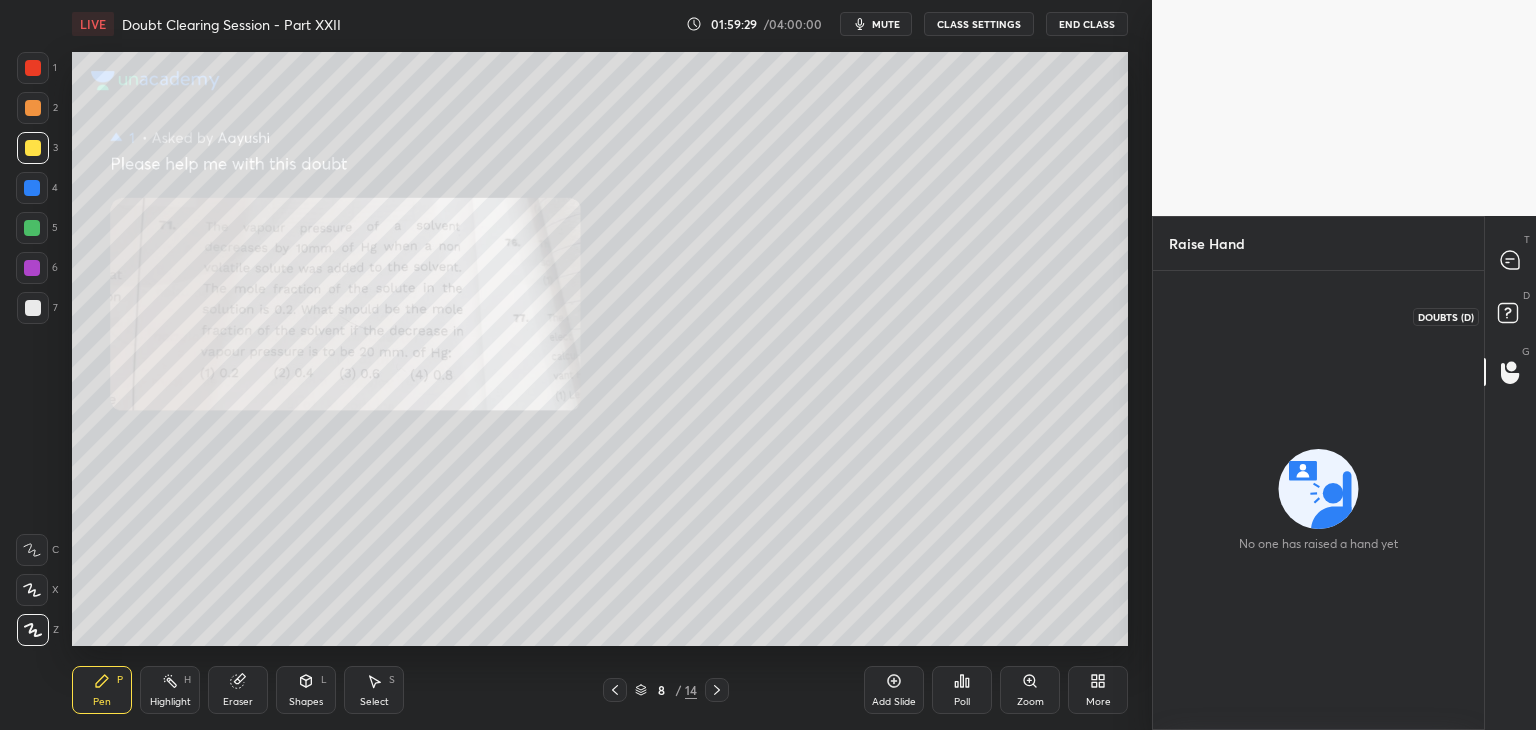 click 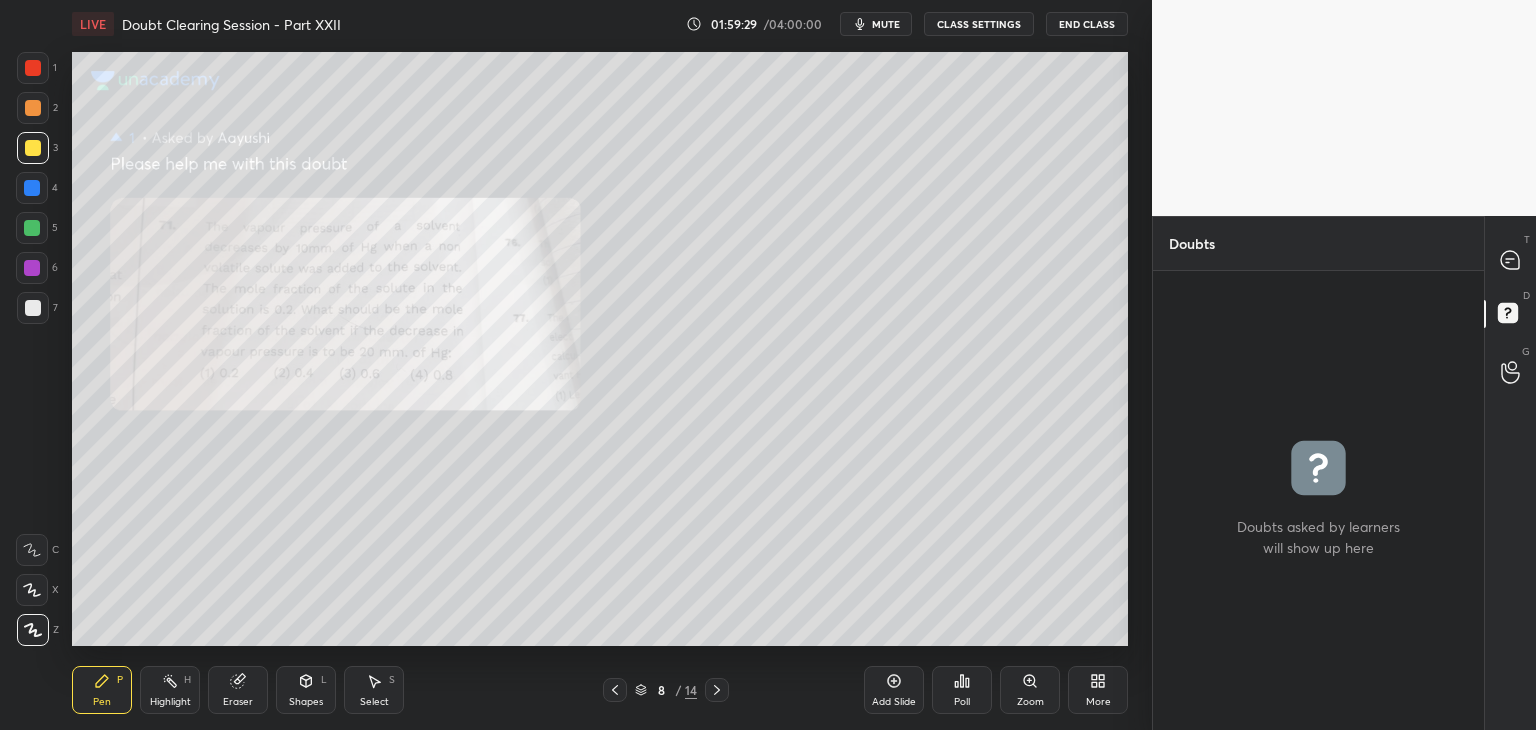 click at bounding box center [1511, 260] 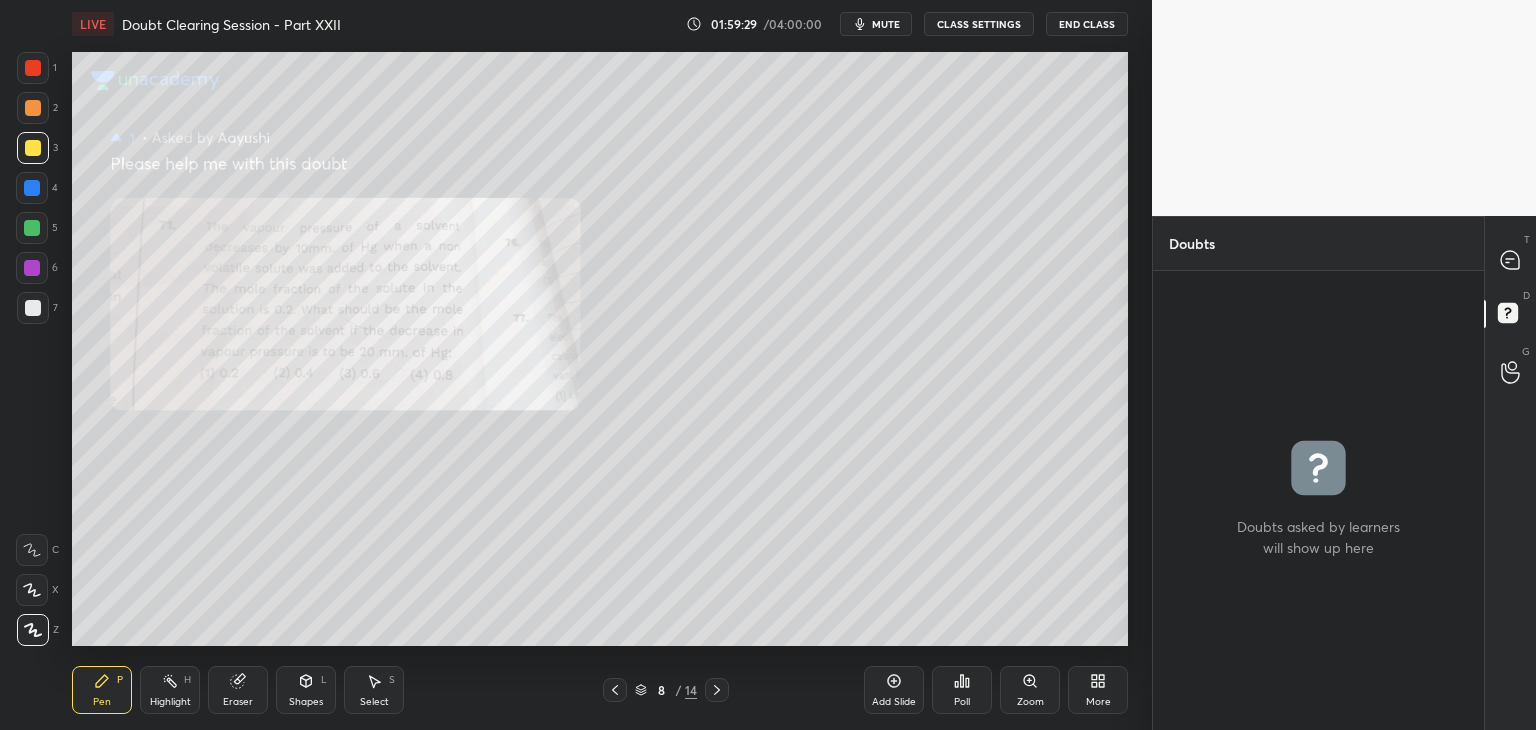 type on "x" 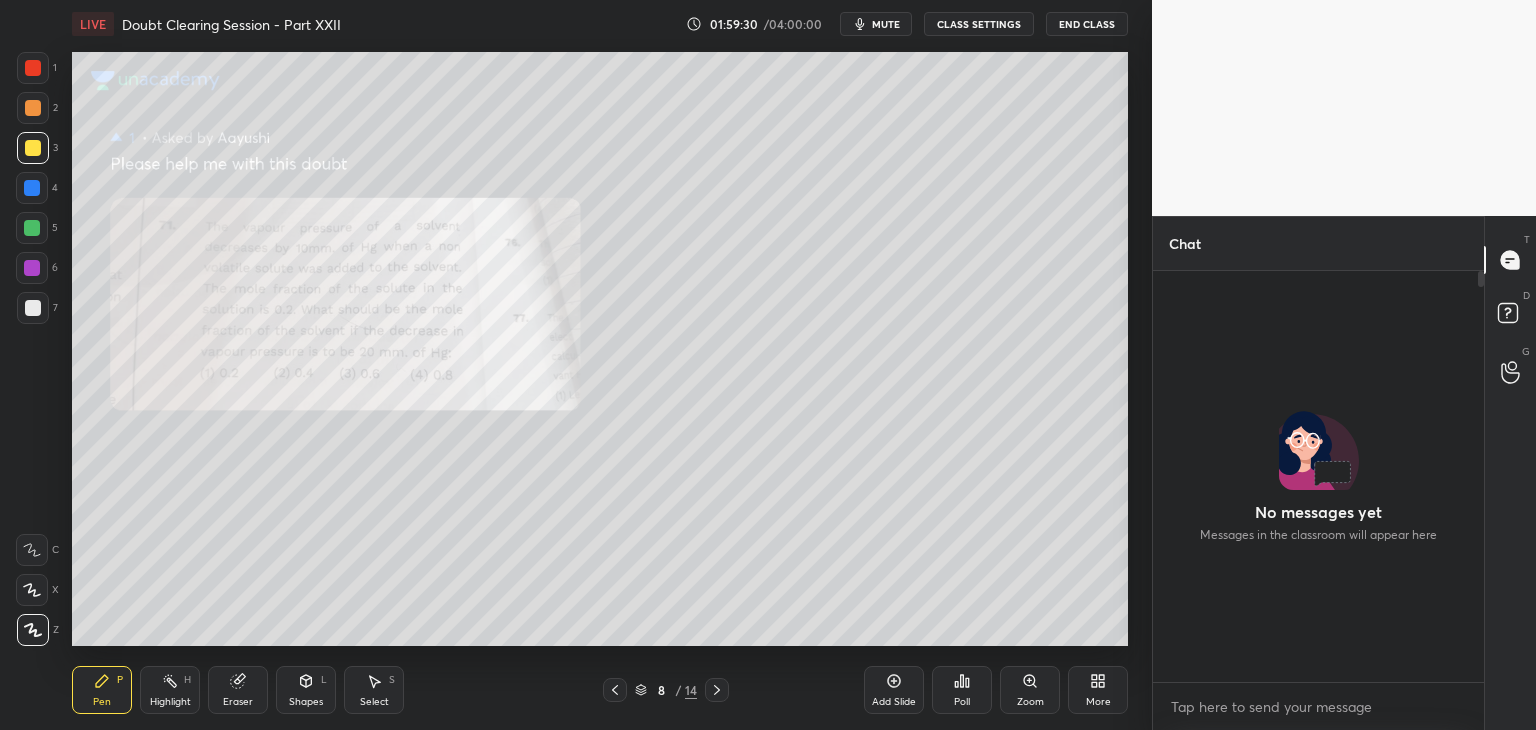scroll, scrollTop: 6, scrollLeft: 6, axis: both 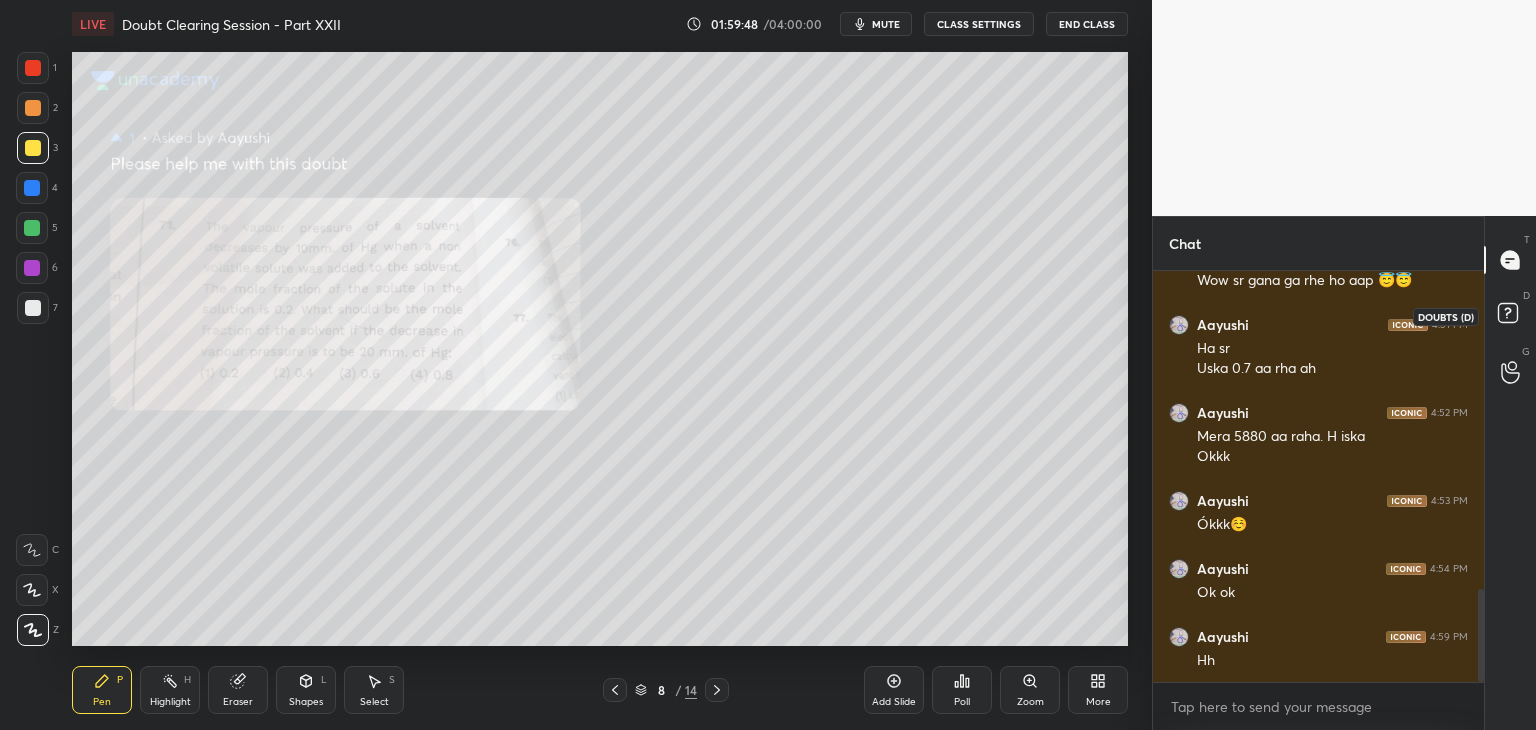 click 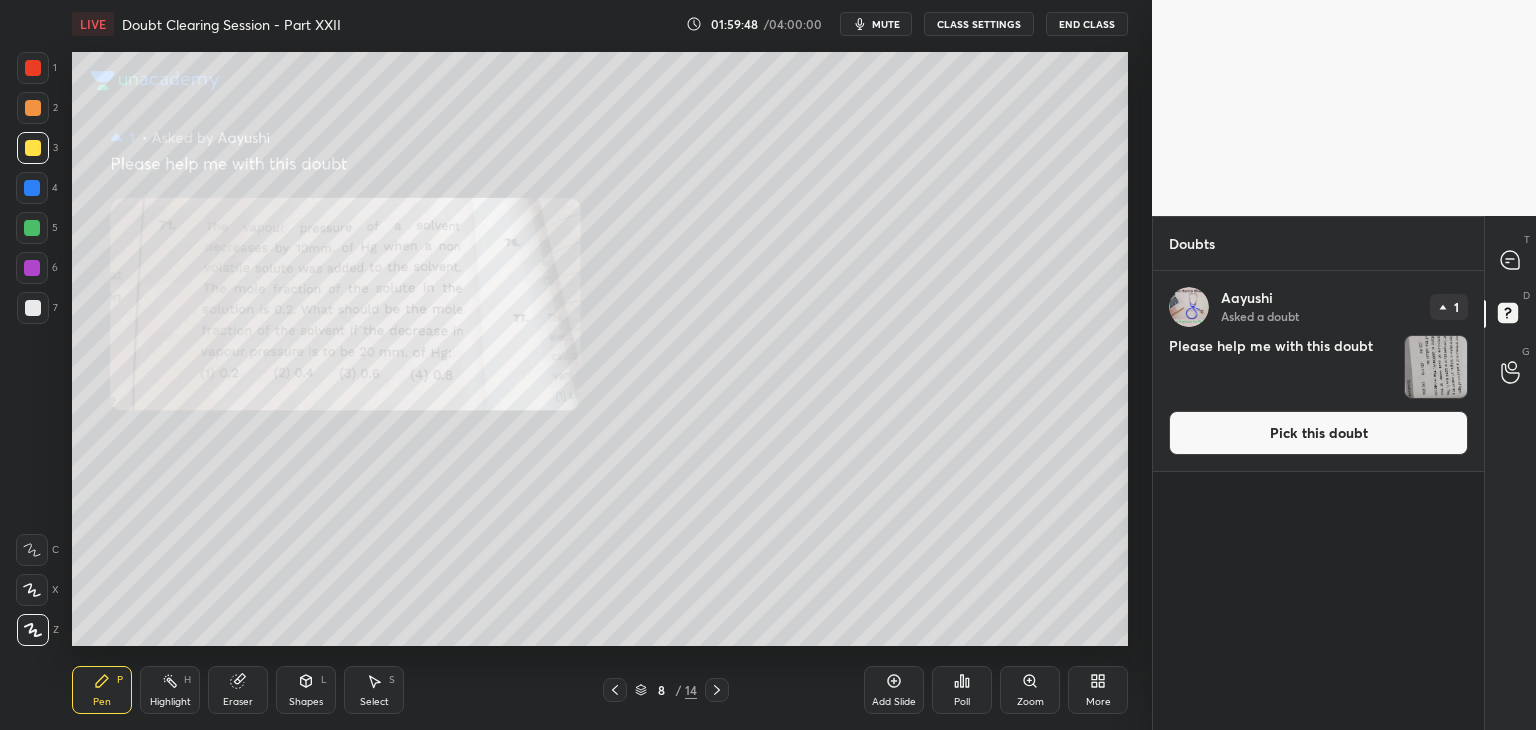 click at bounding box center (1436, 367) 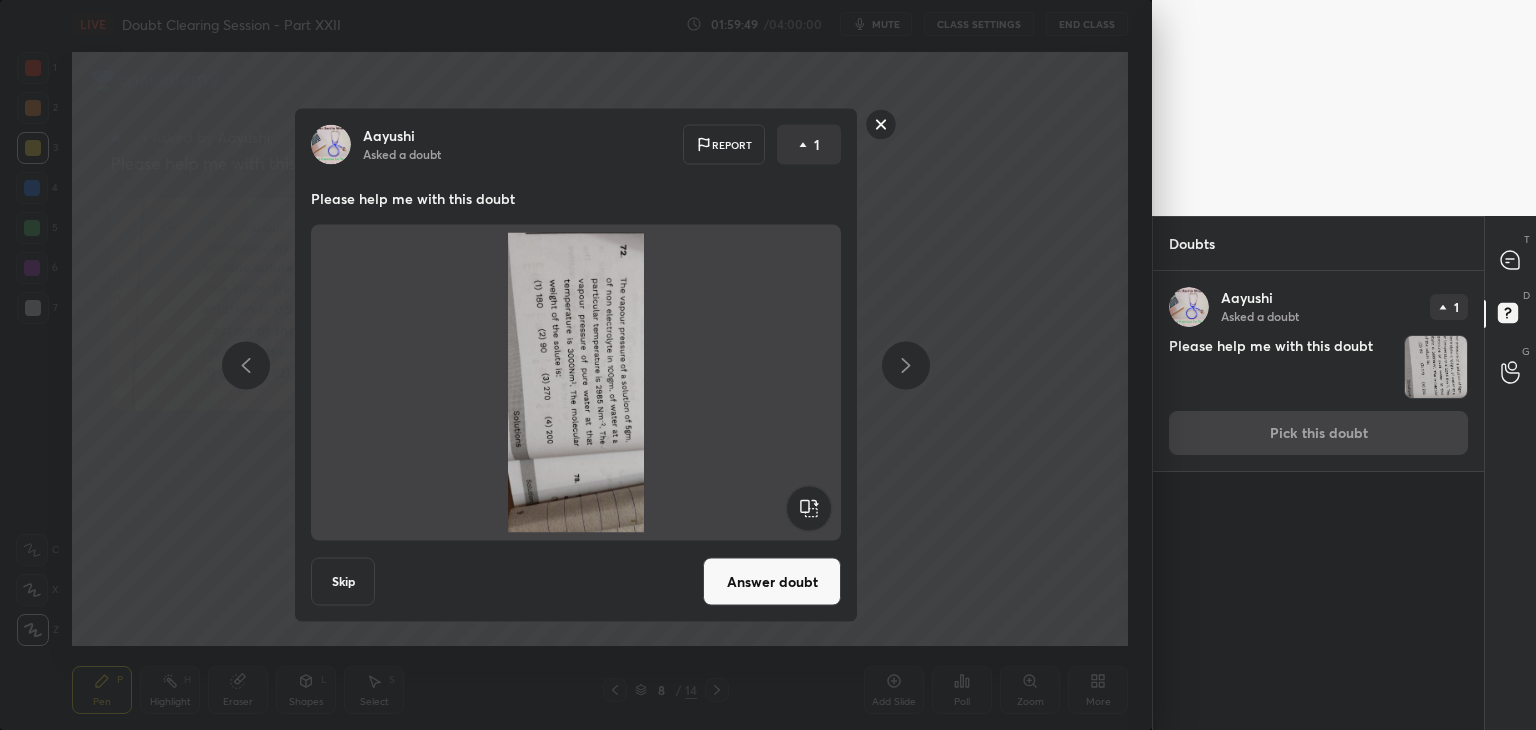 click 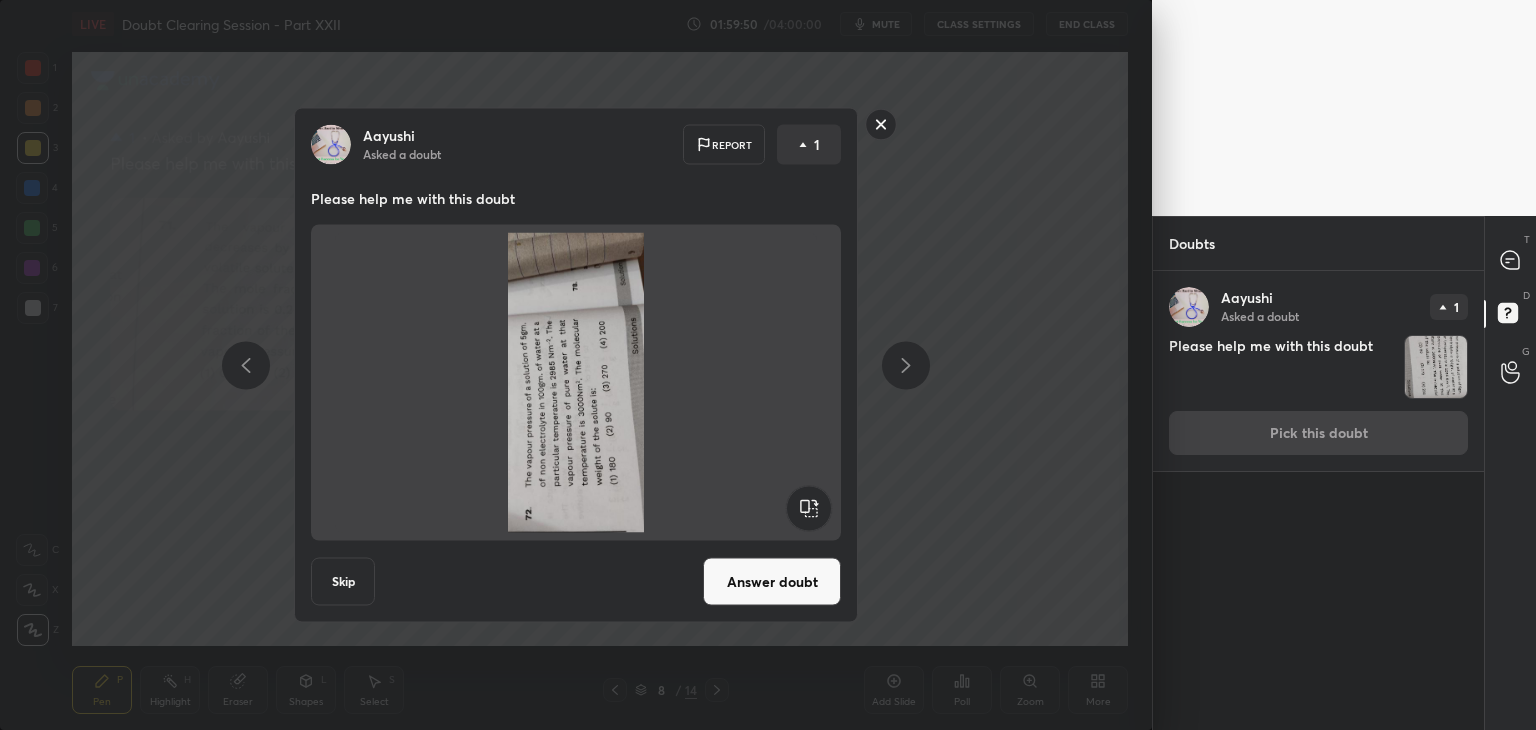 click 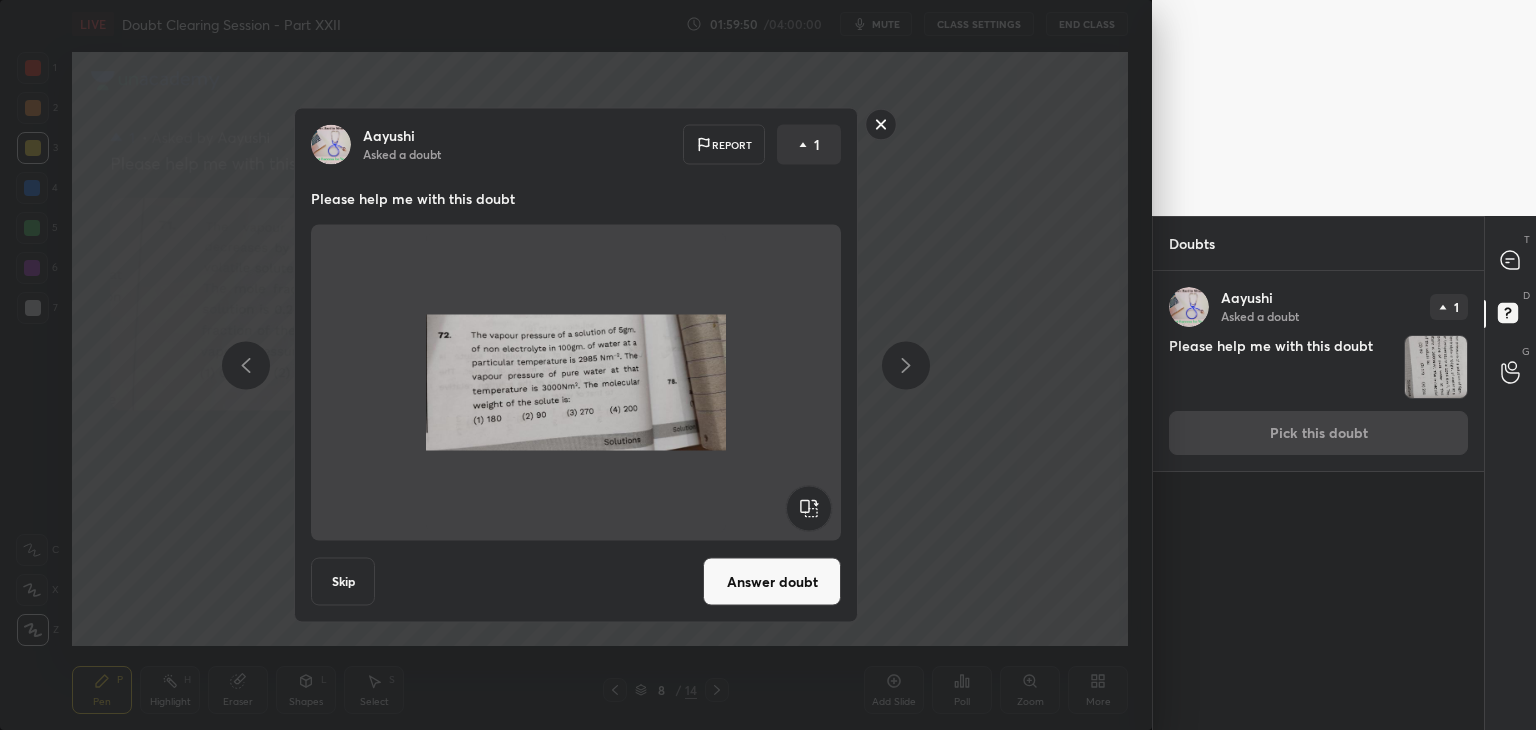 click on "Answer doubt" at bounding box center (772, 582) 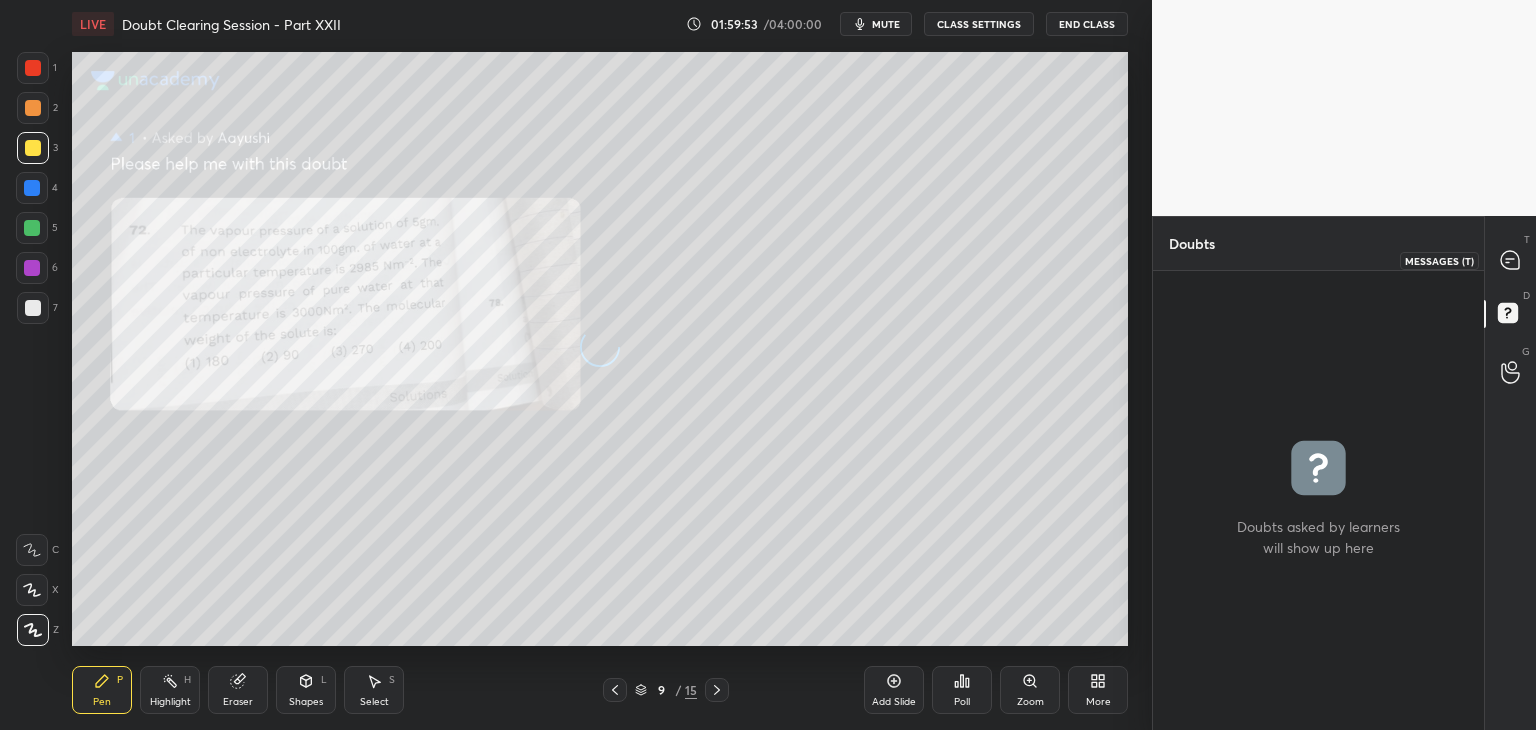 click 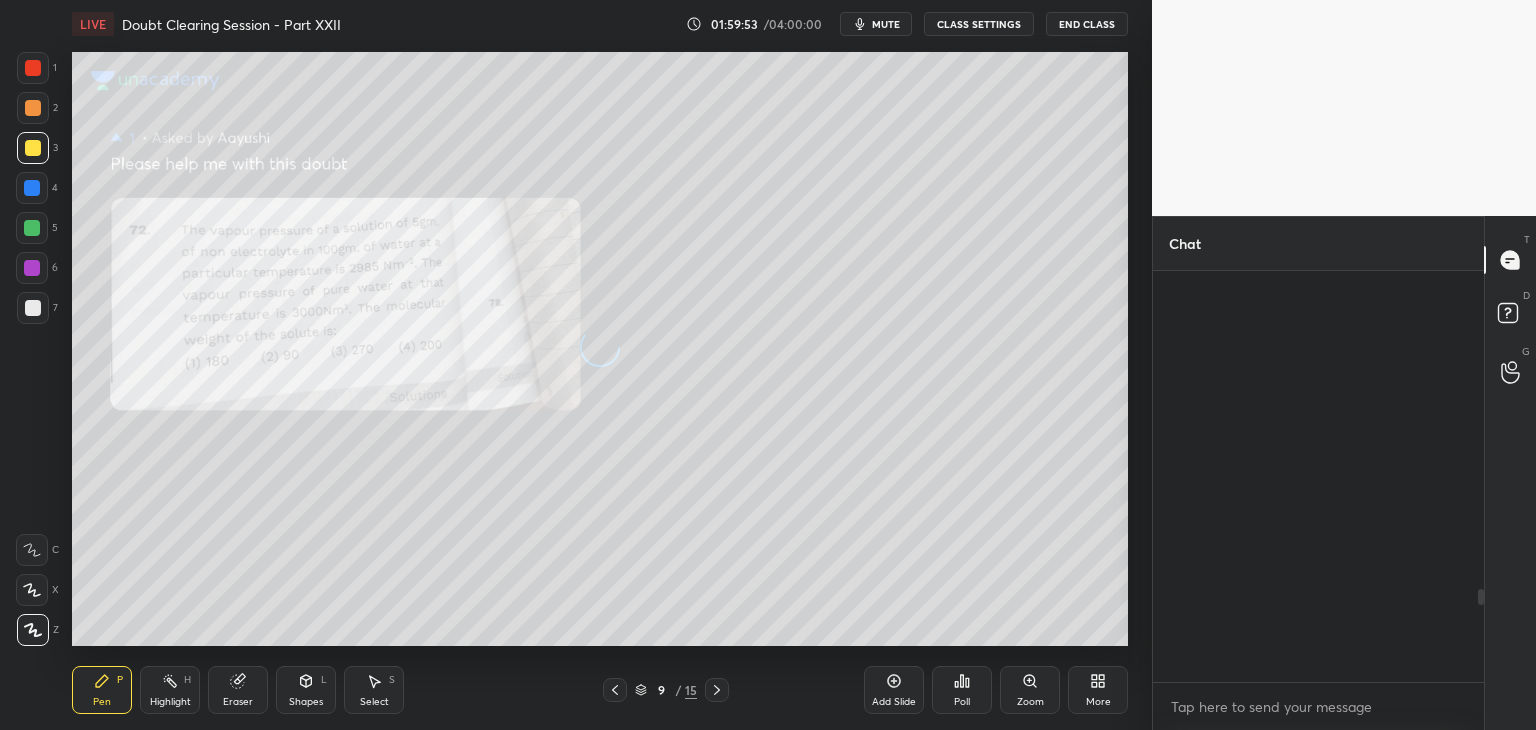 scroll, scrollTop: 1408, scrollLeft: 0, axis: vertical 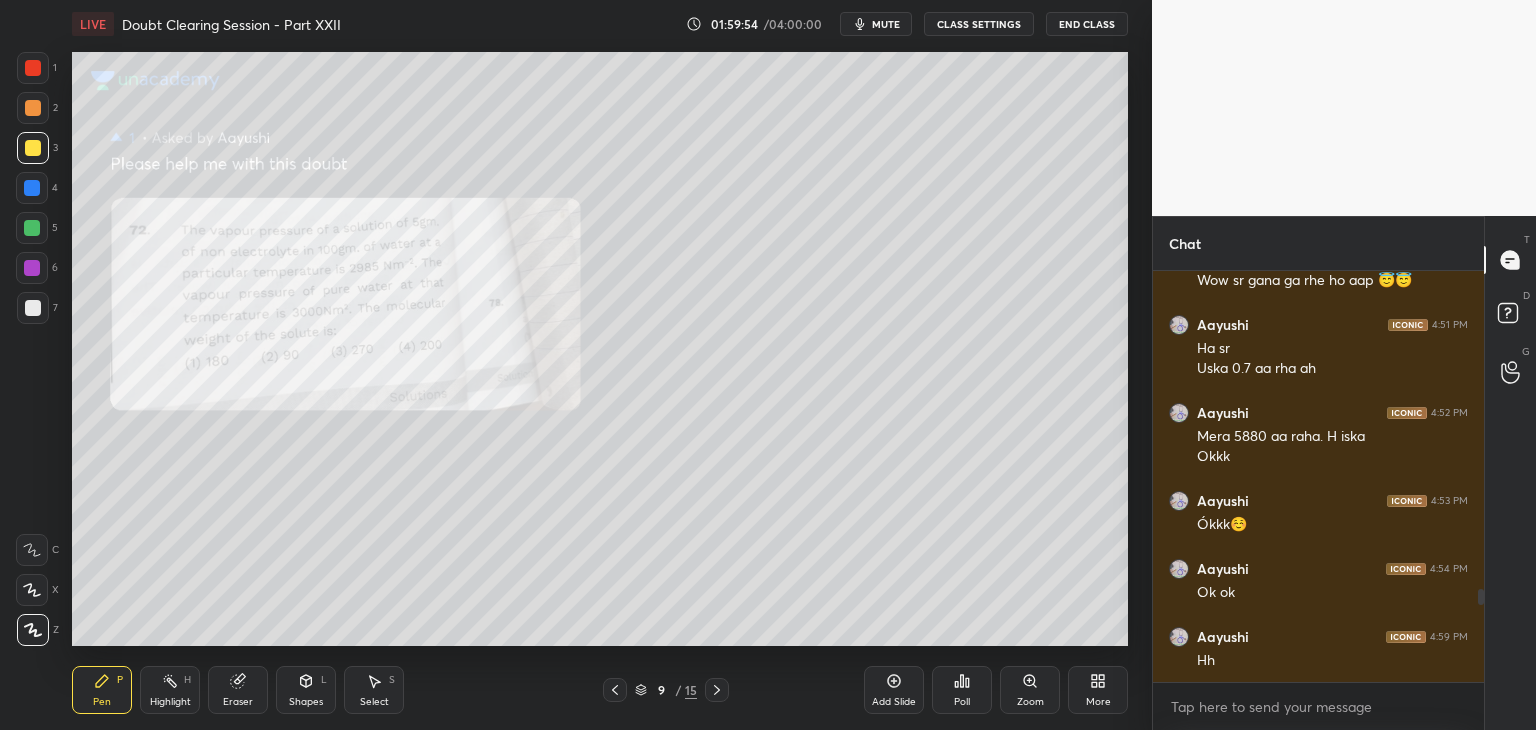 click 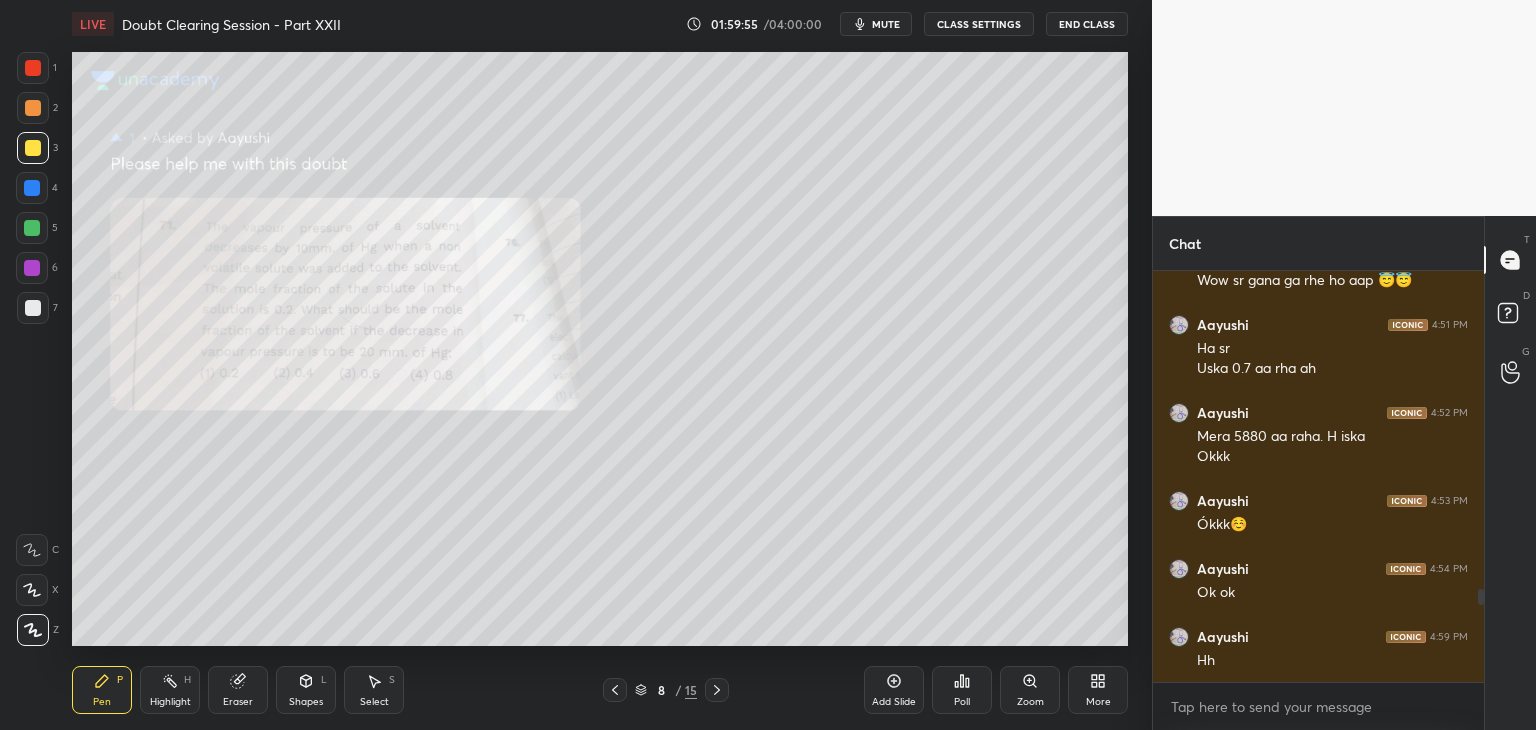 click on "Zoom" at bounding box center (1030, 690) 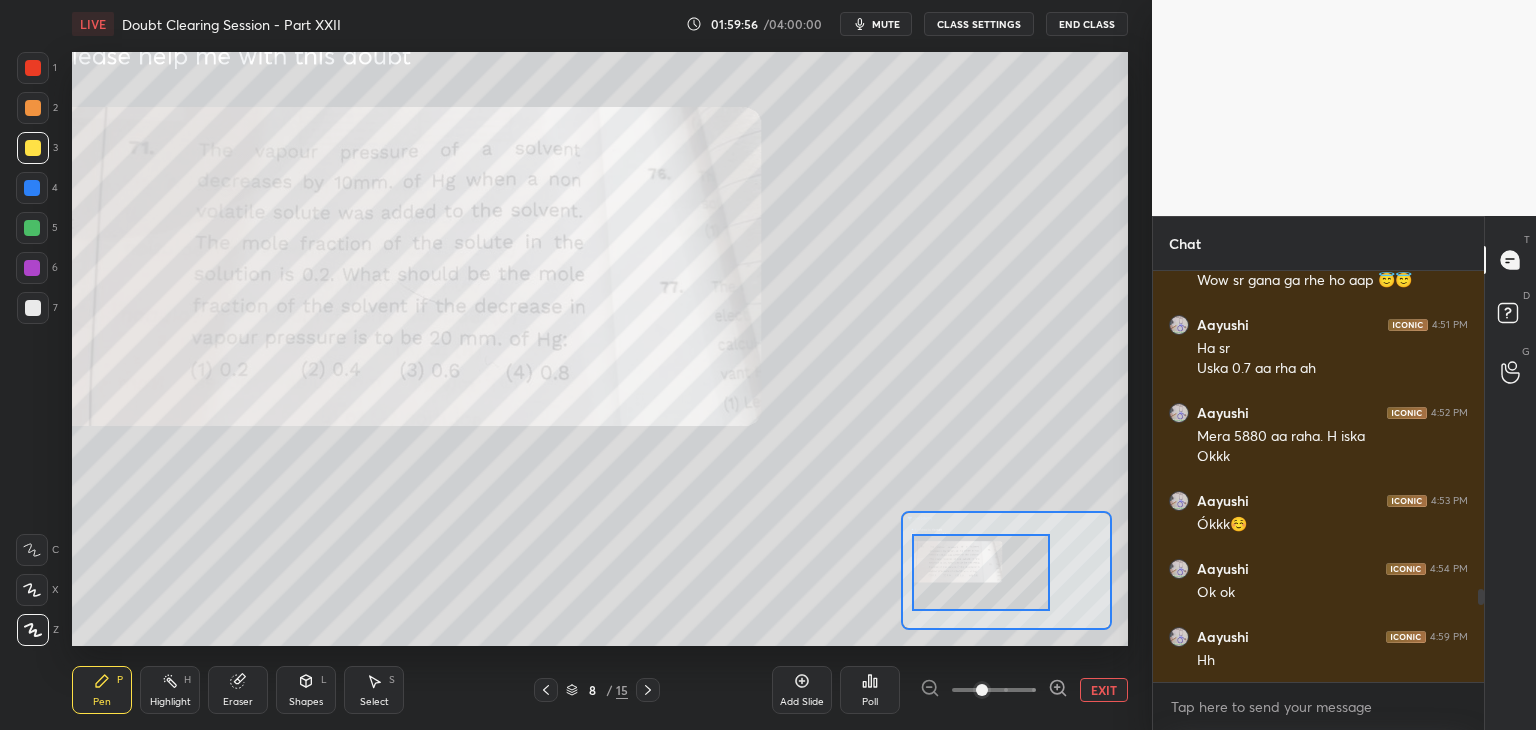 drag, startPoint x: 978, startPoint y: 563, endPoint x: 964, endPoint y: 565, distance: 14.142136 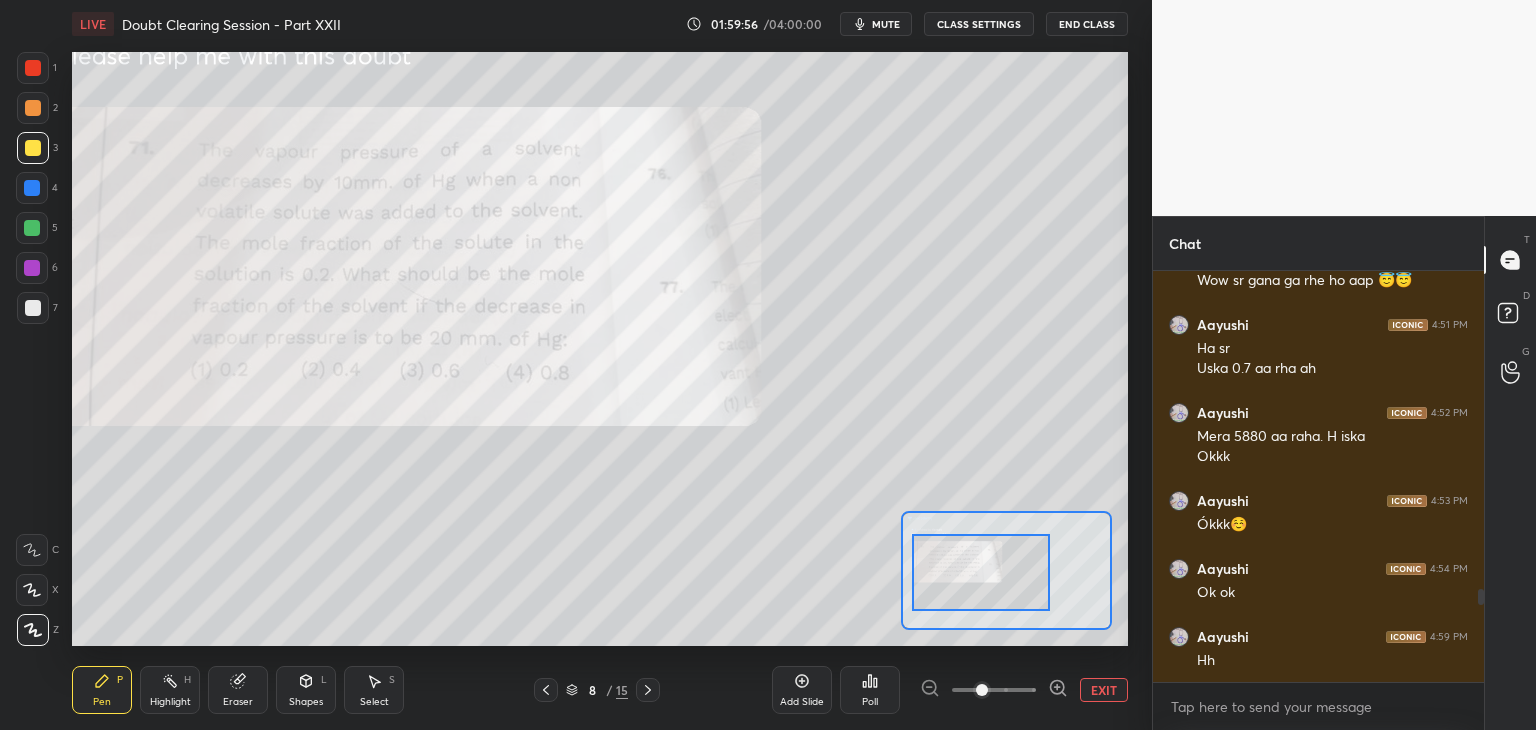 click at bounding box center (981, 572) 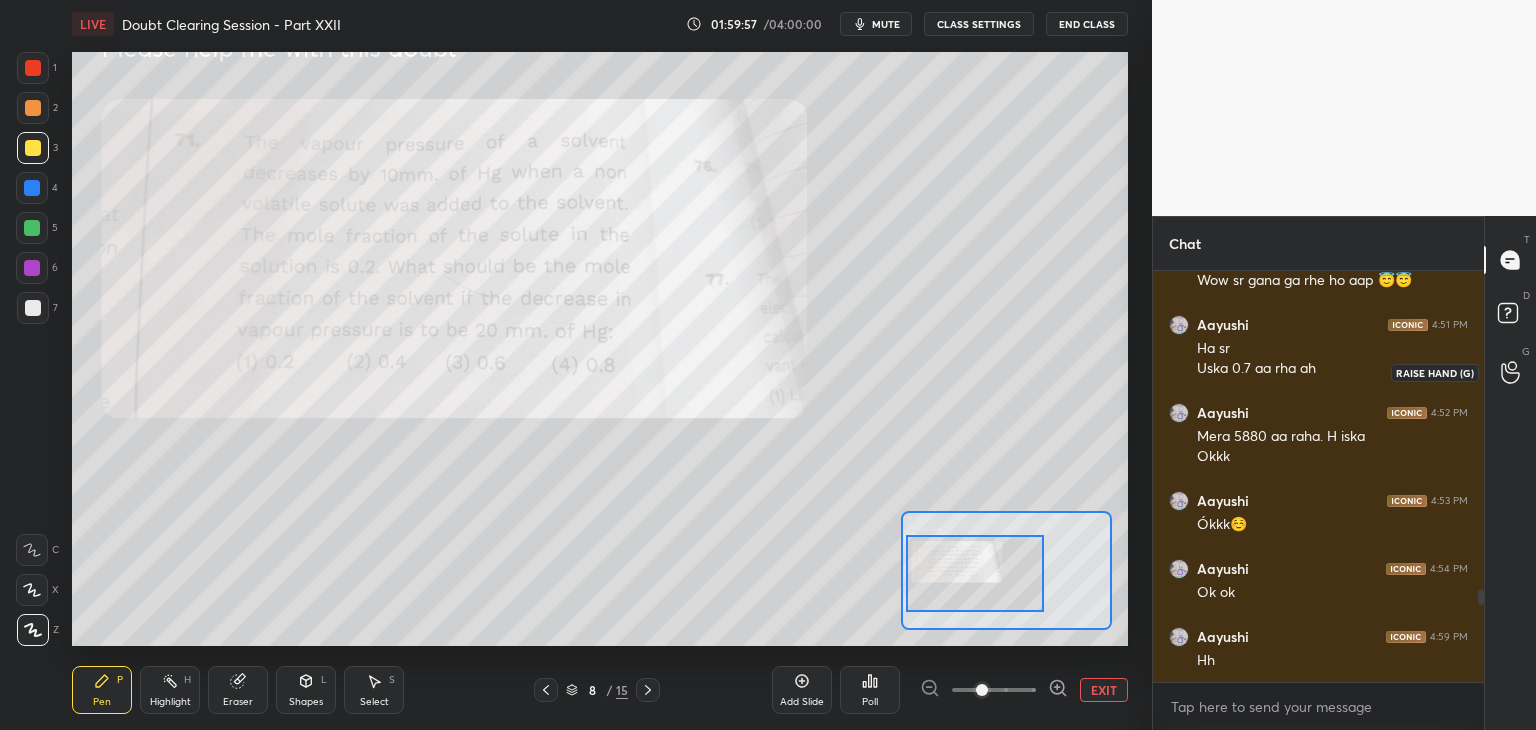 click 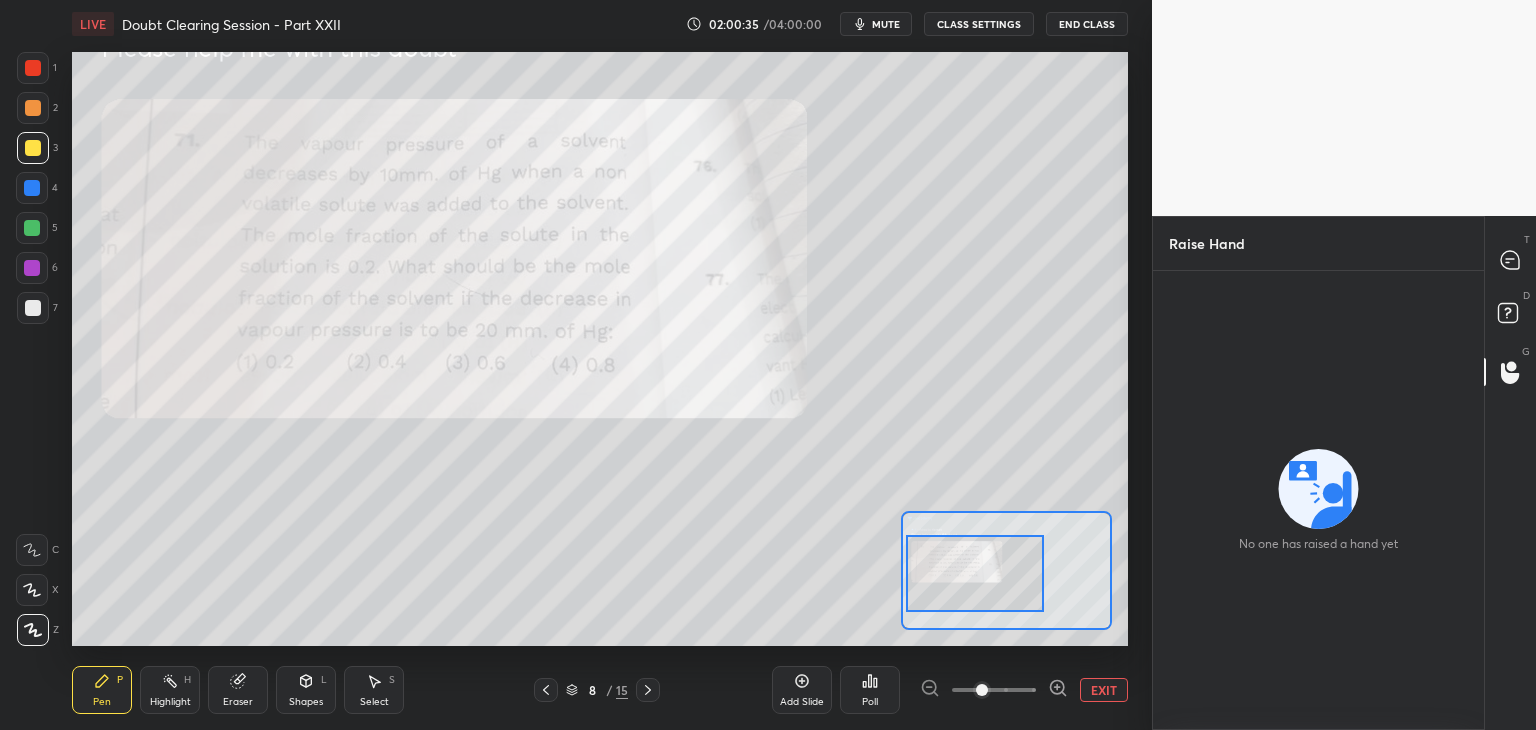 click at bounding box center [32, 228] 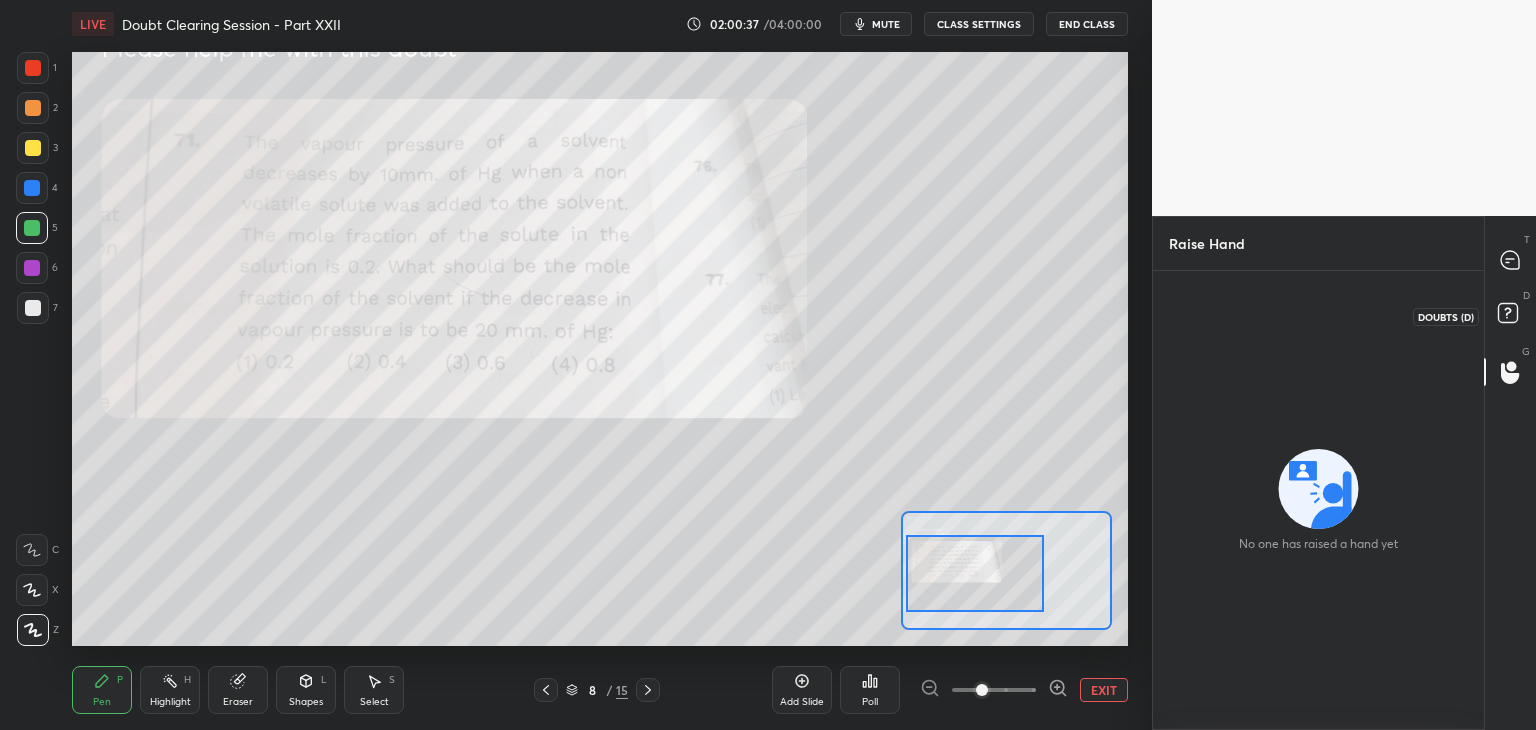 click 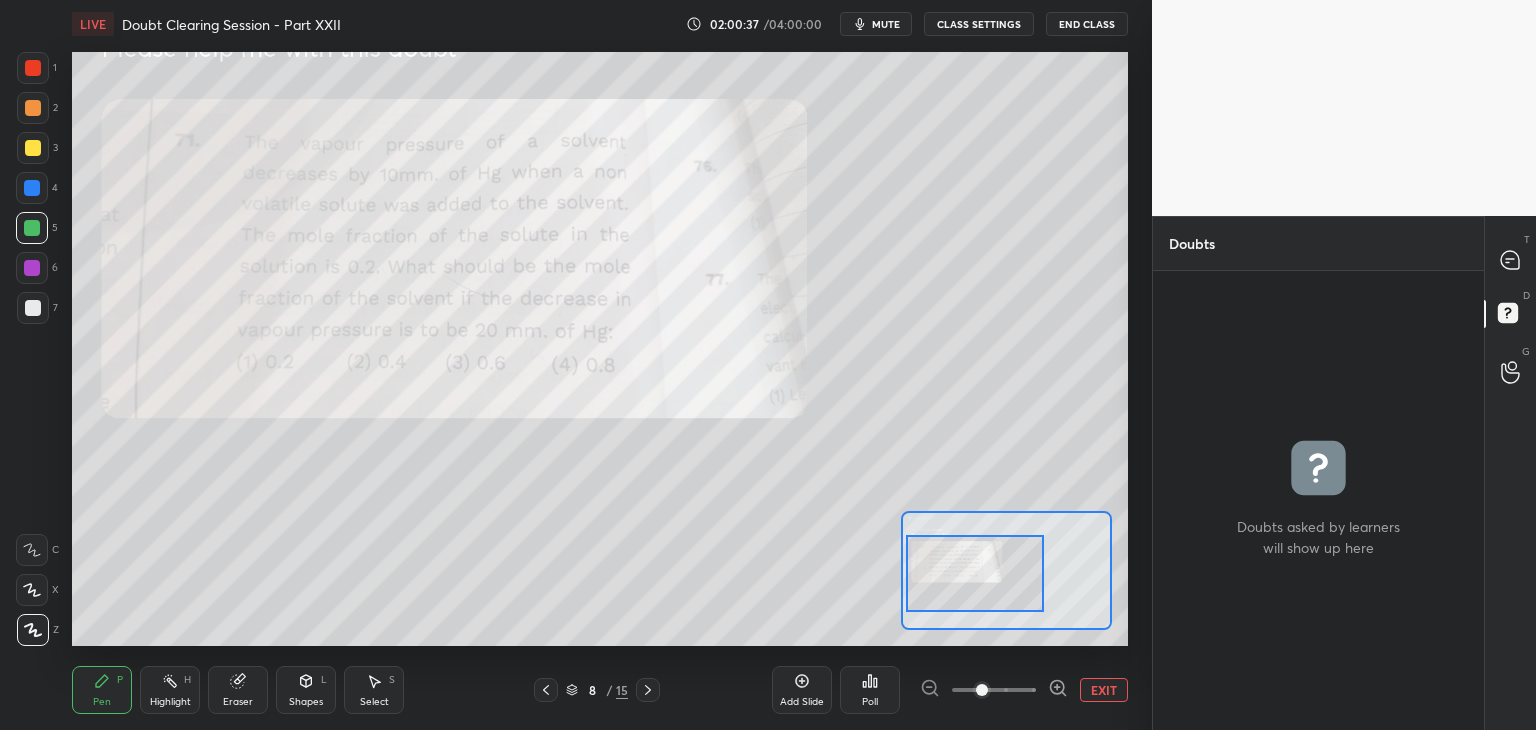 click 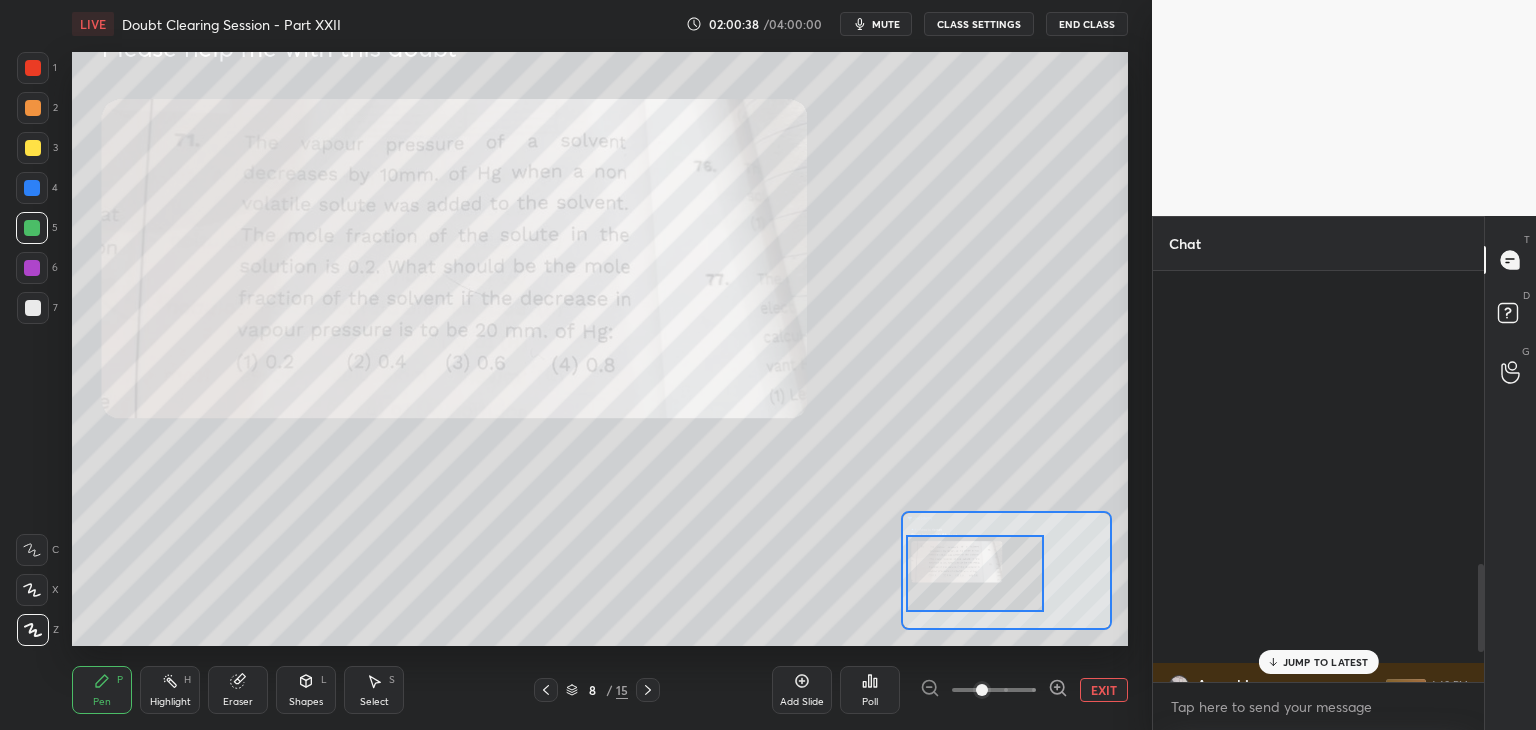 scroll, scrollTop: 1372, scrollLeft: 0, axis: vertical 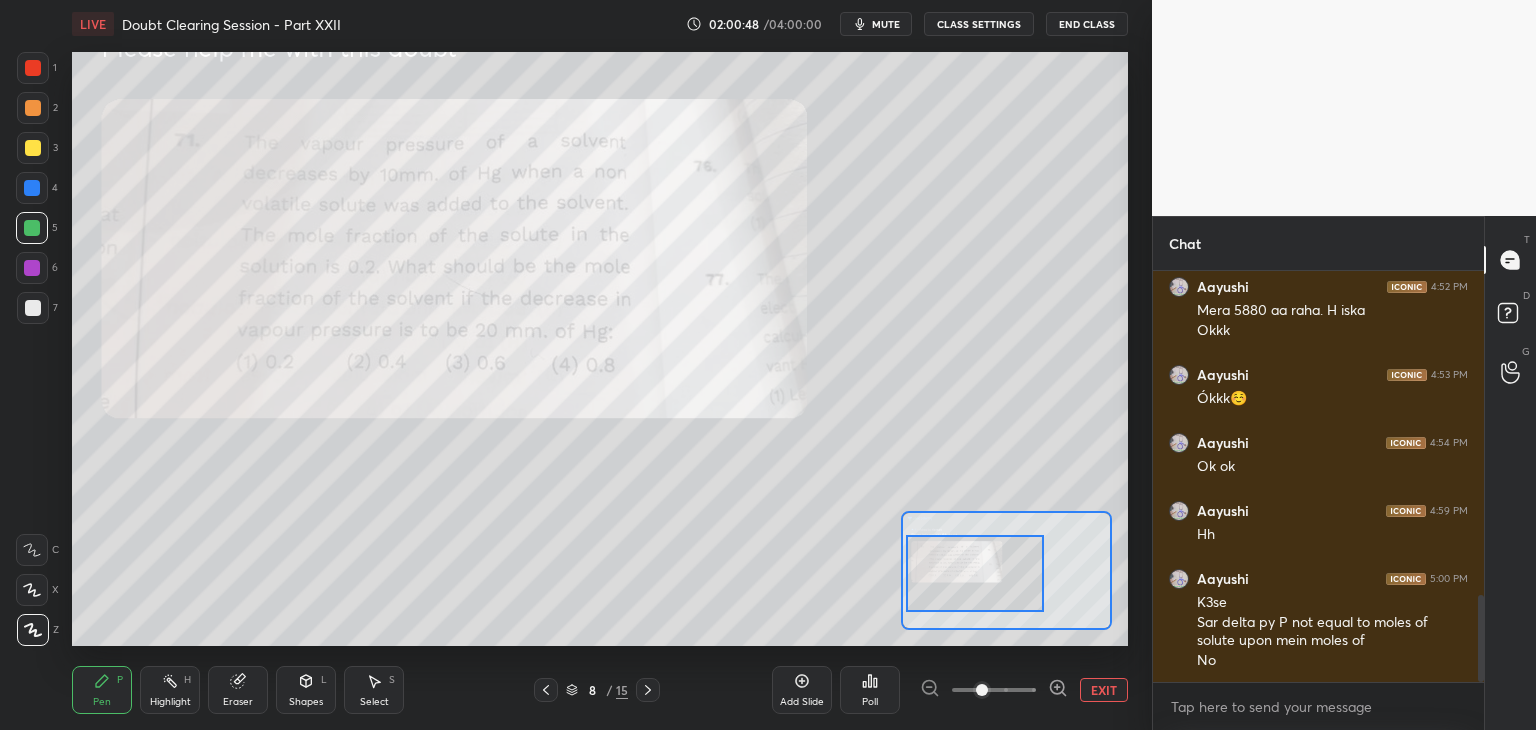 click on "EXIT" at bounding box center [1104, 690] 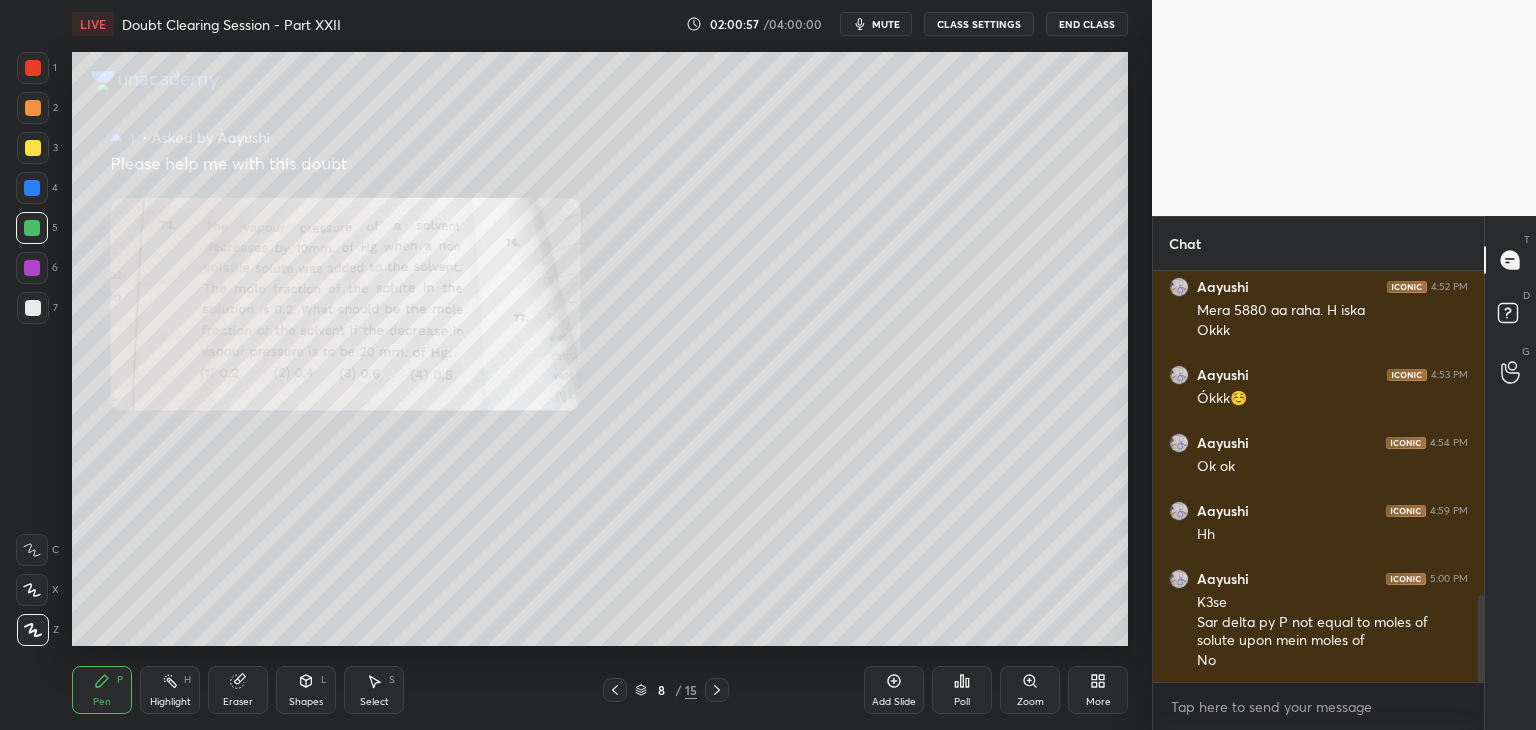 click at bounding box center (33, 108) 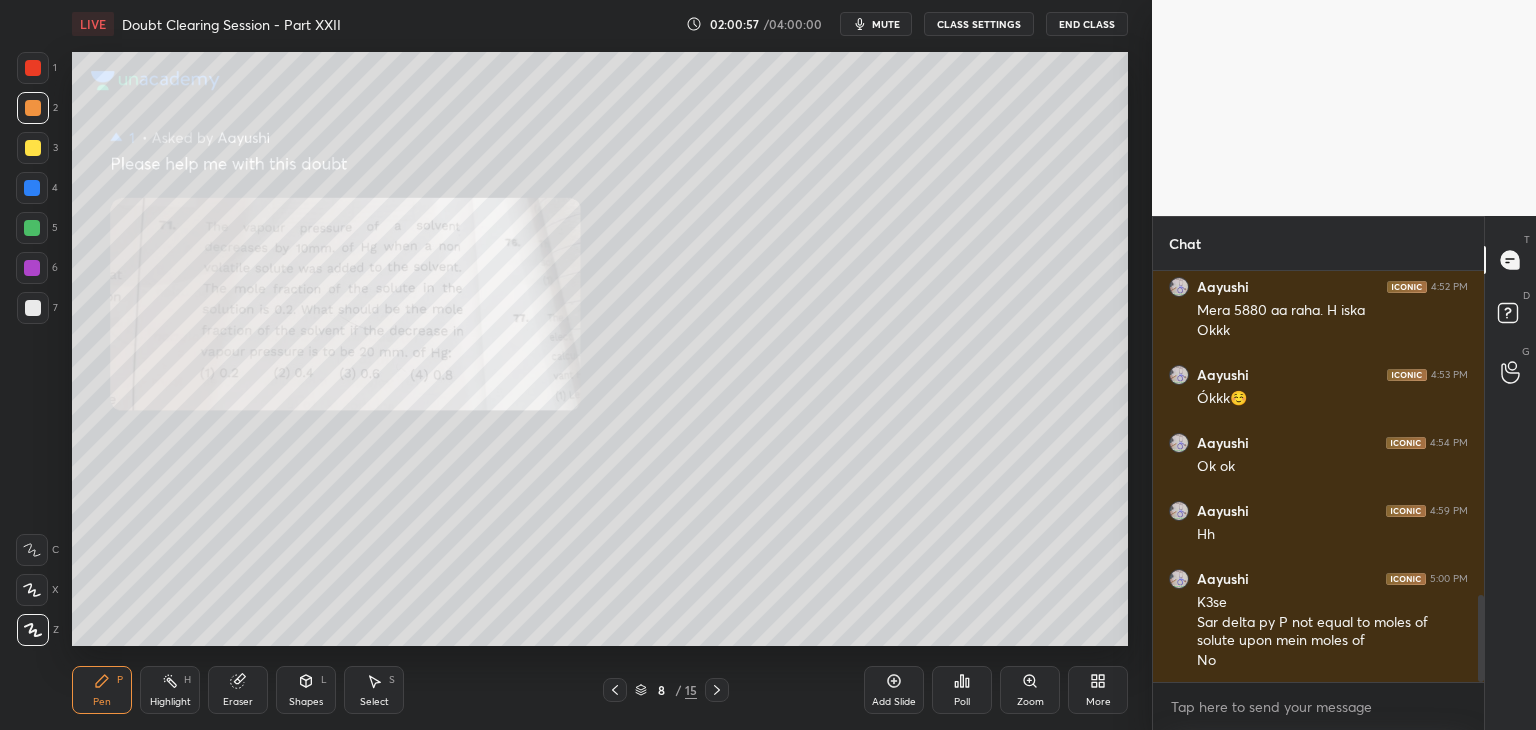 click at bounding box center (33, 68) 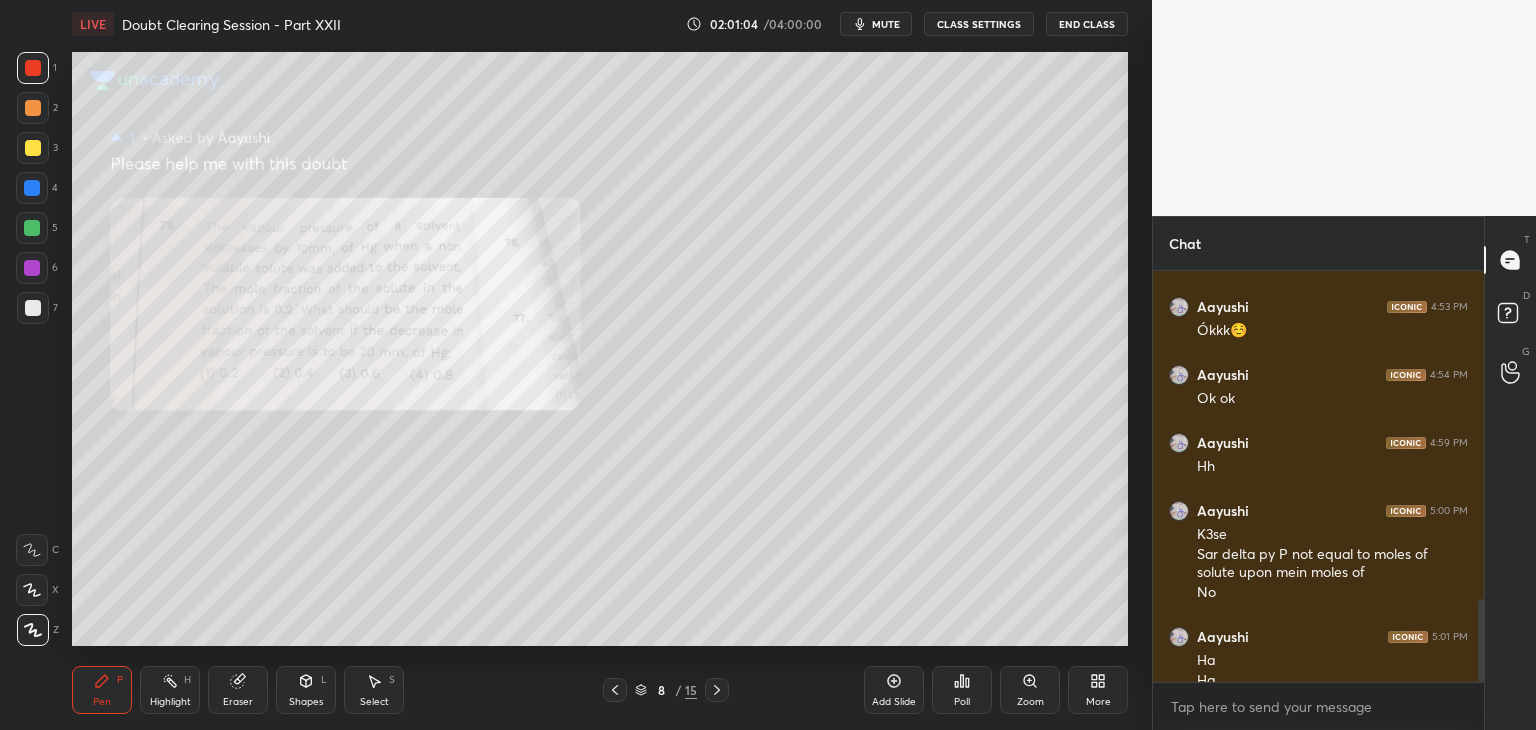 scroll, scrollTop: 1622, scrollLeft: 0, axis: vertical 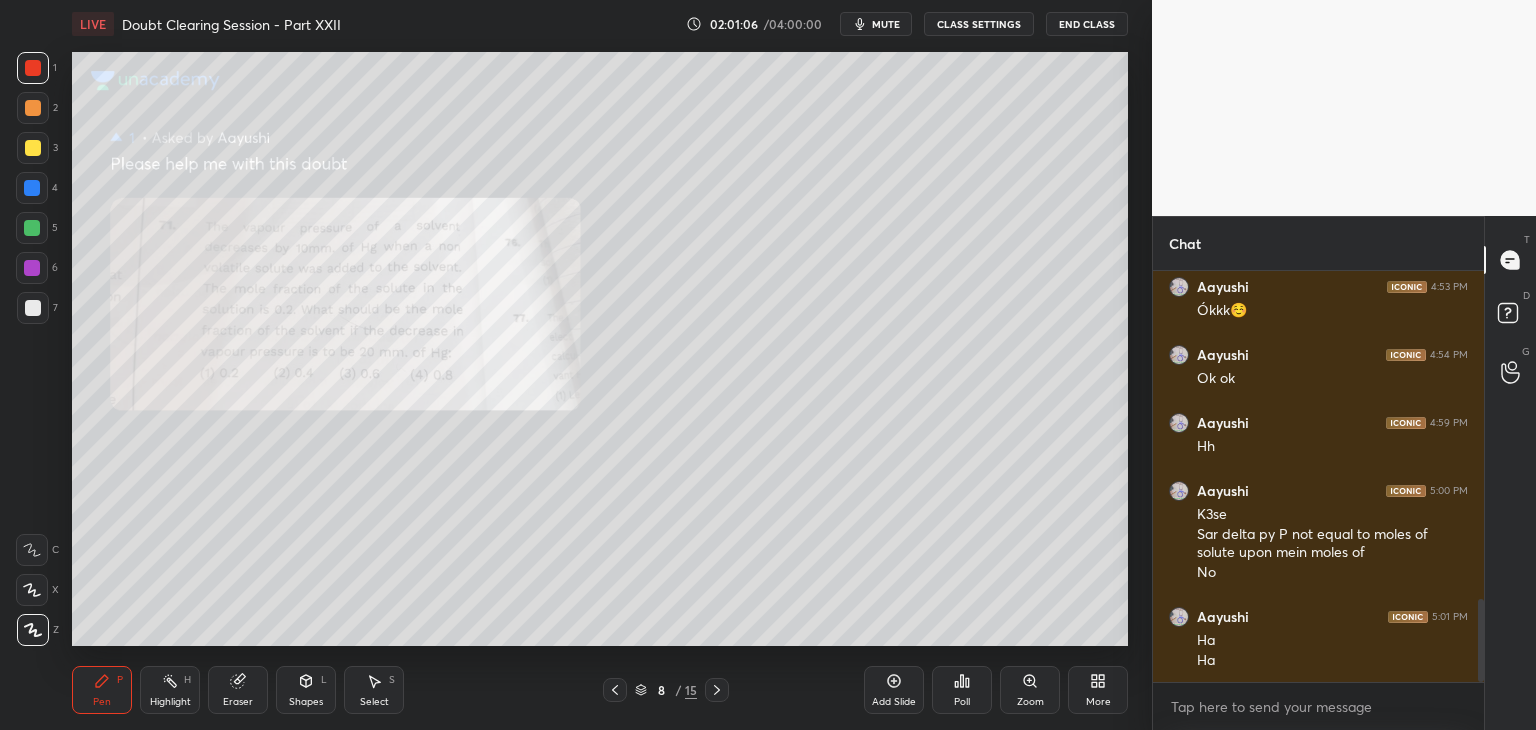 click at bounding box center (32, 228) 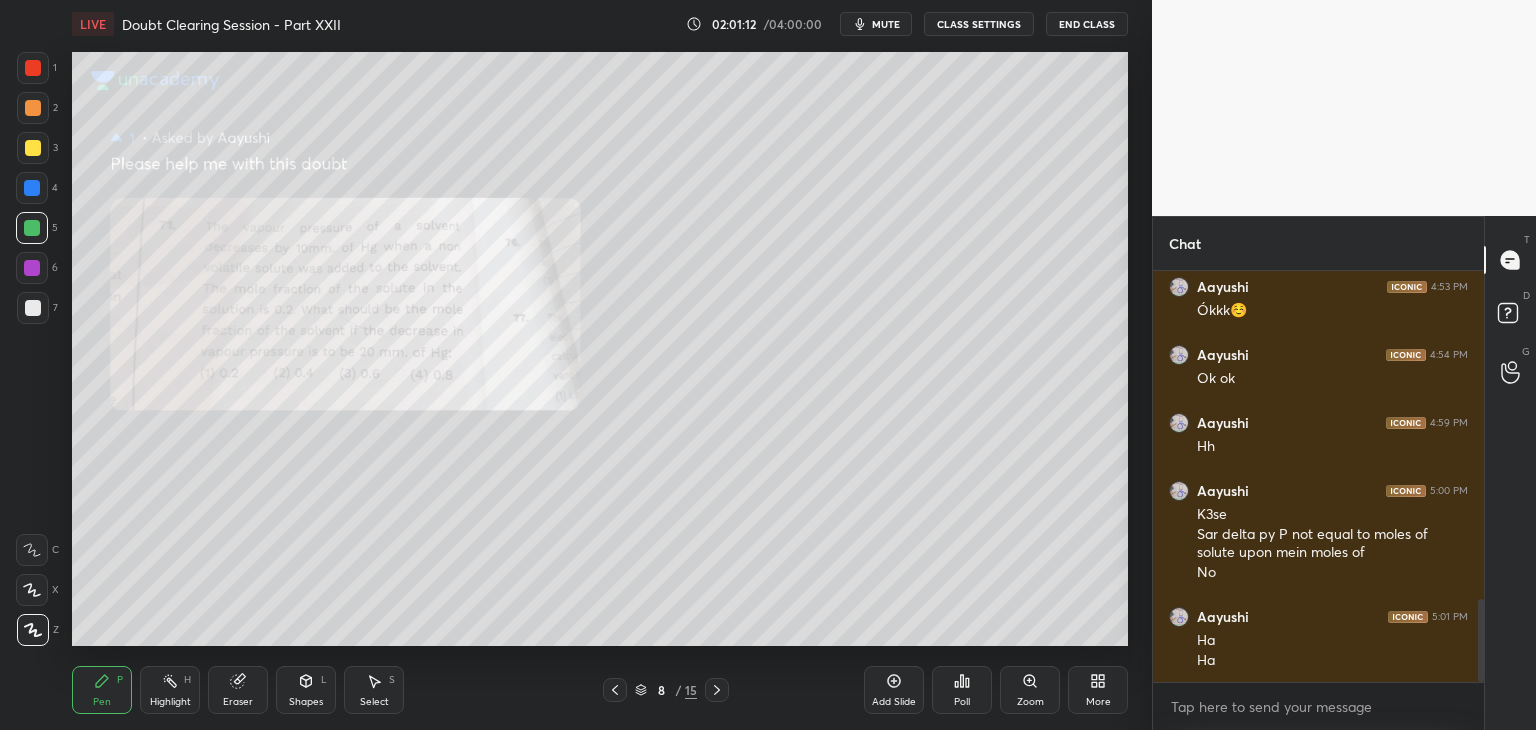 click at bounding box center (33, 108) 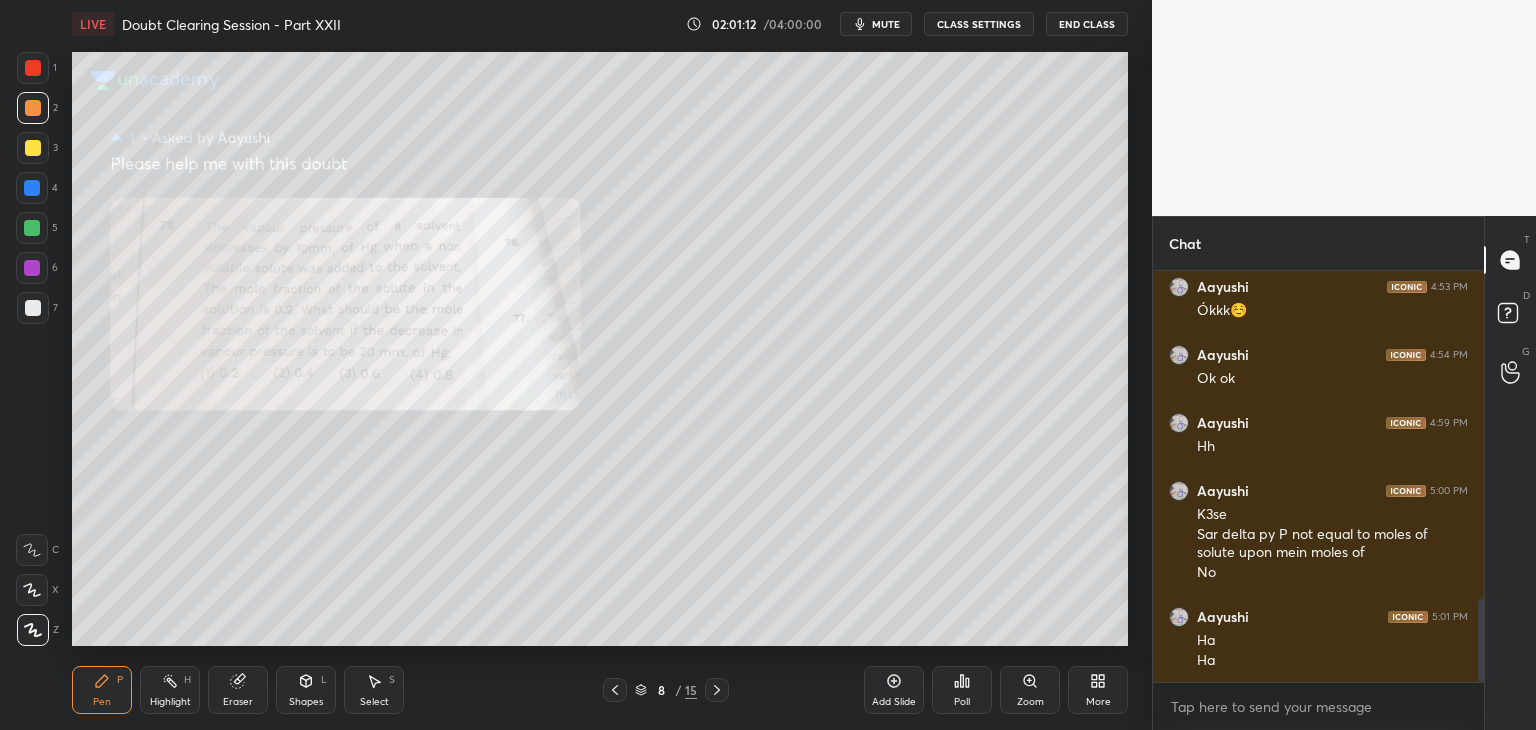 click at bounding box center [33, 68] 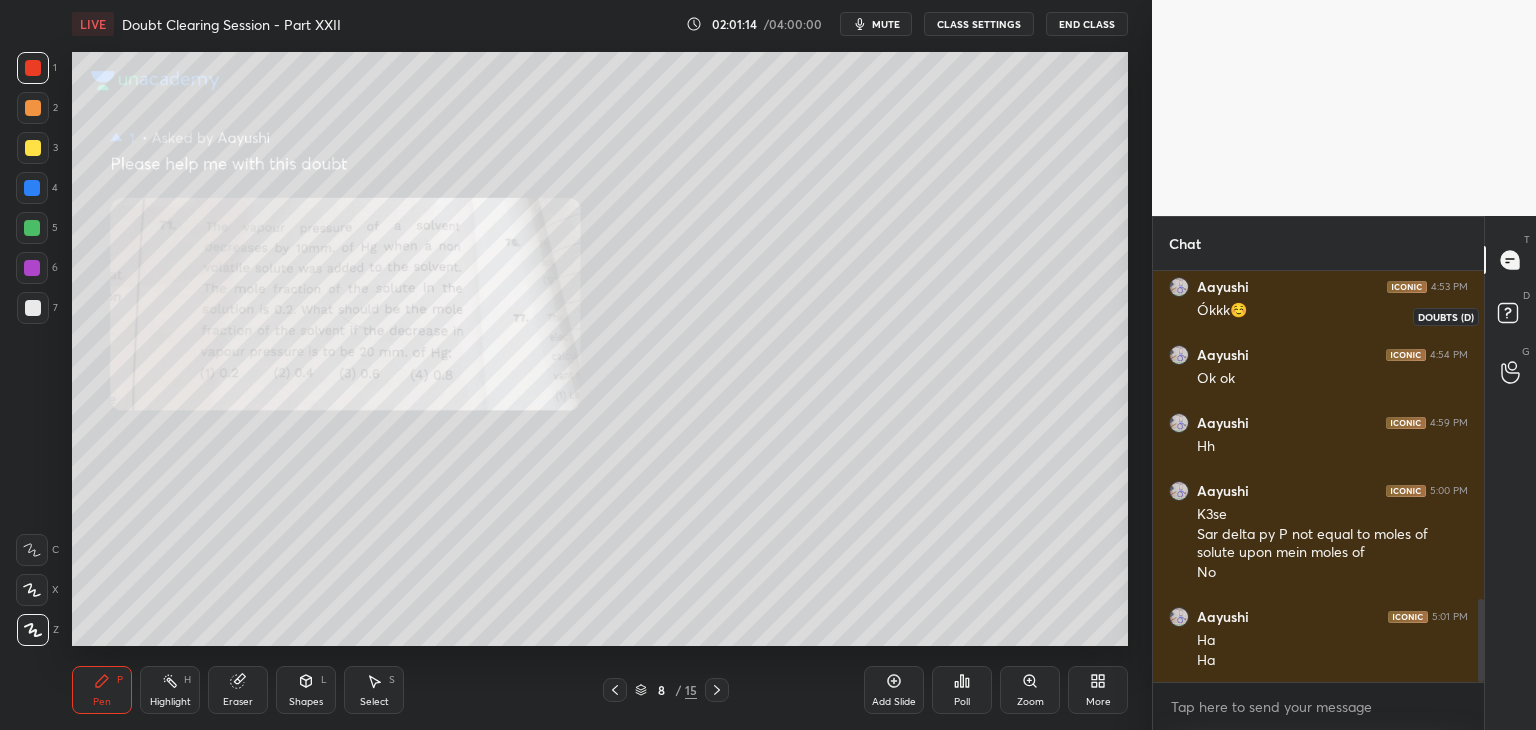 click 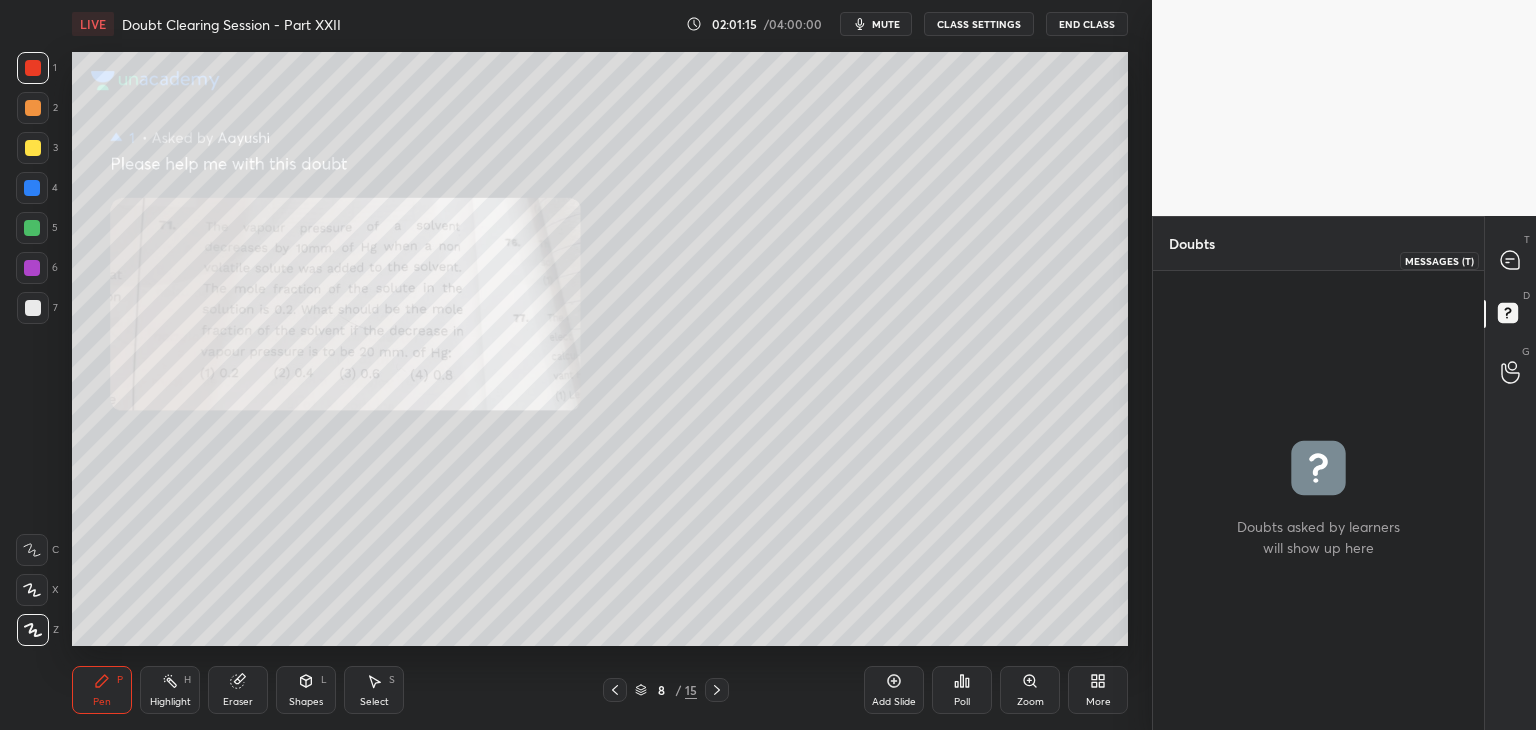 click at bounding box center (1511, 260) 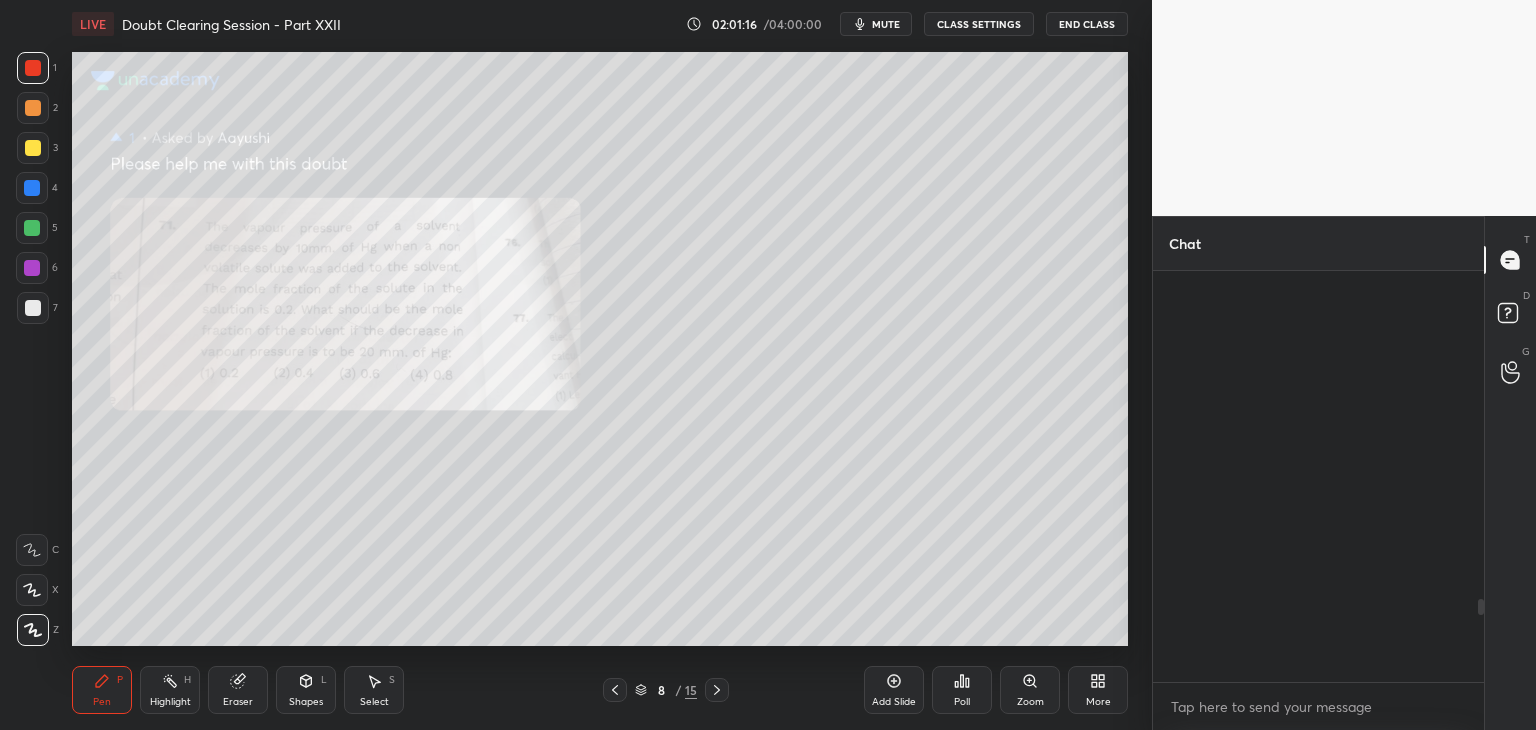 scroll, scrollTop: 1622, scrollLeft: 0, axis: vertical 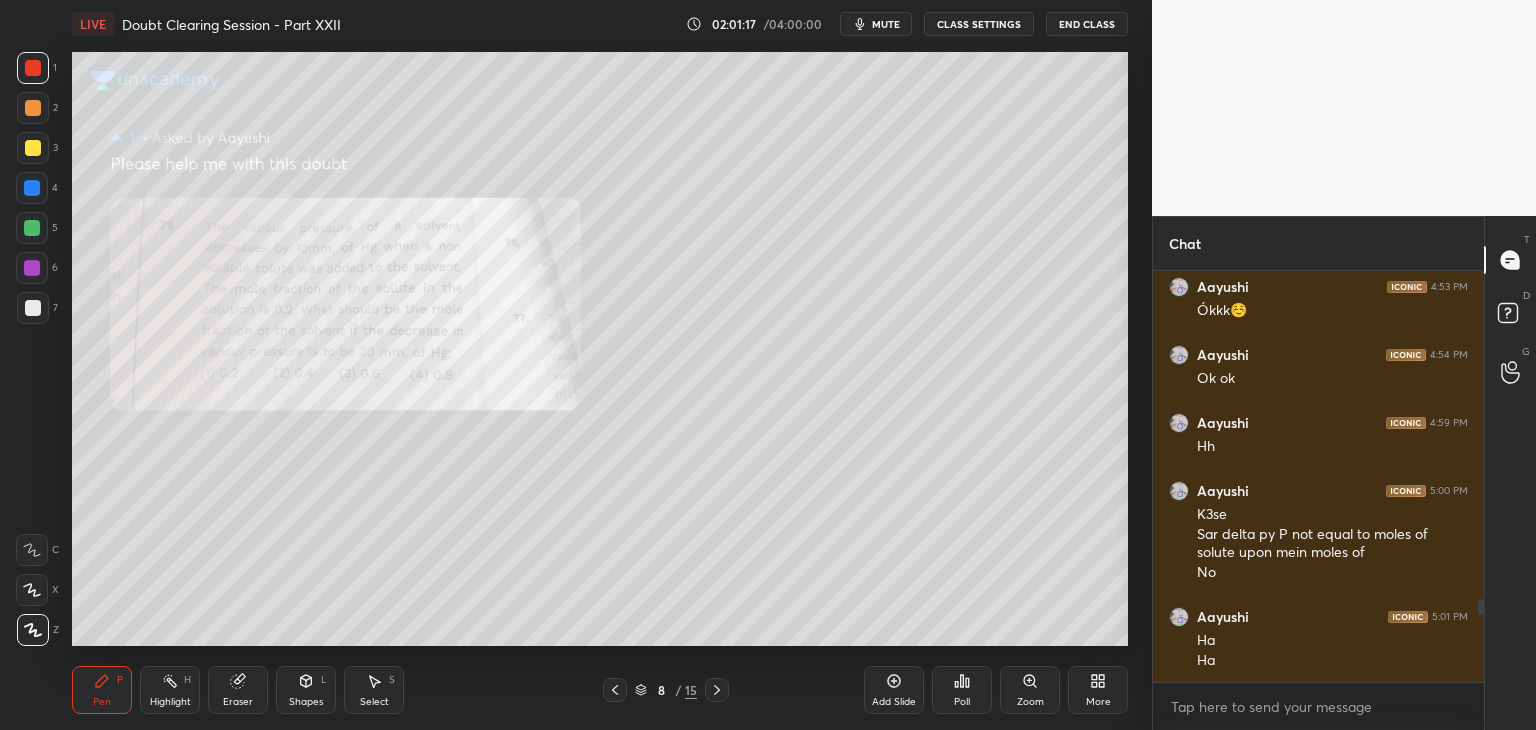 click 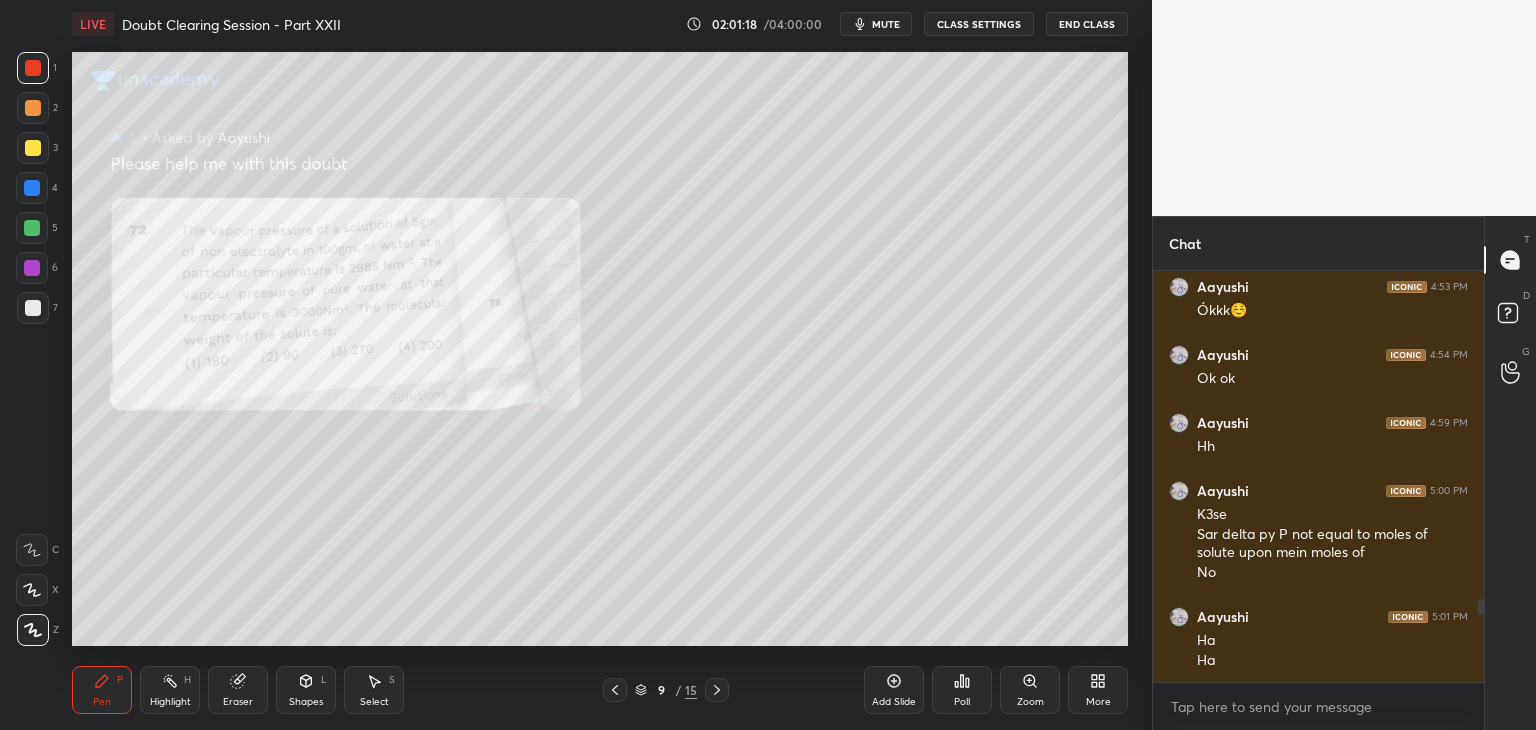 click on "Zoom" at bounding box center (1030, 690) 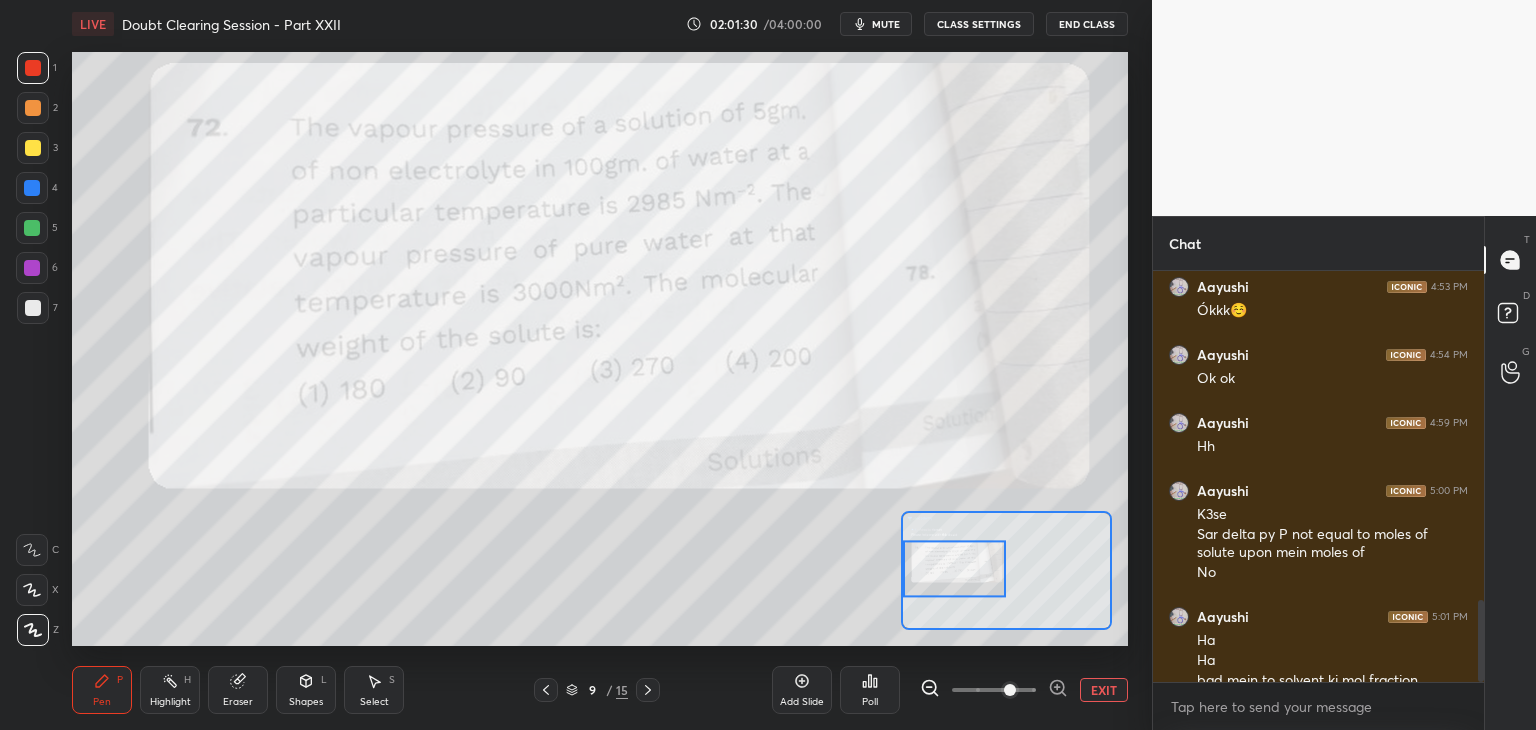 scroll, scrollTop: 1660, scrollLeft: 0, axis: vertical 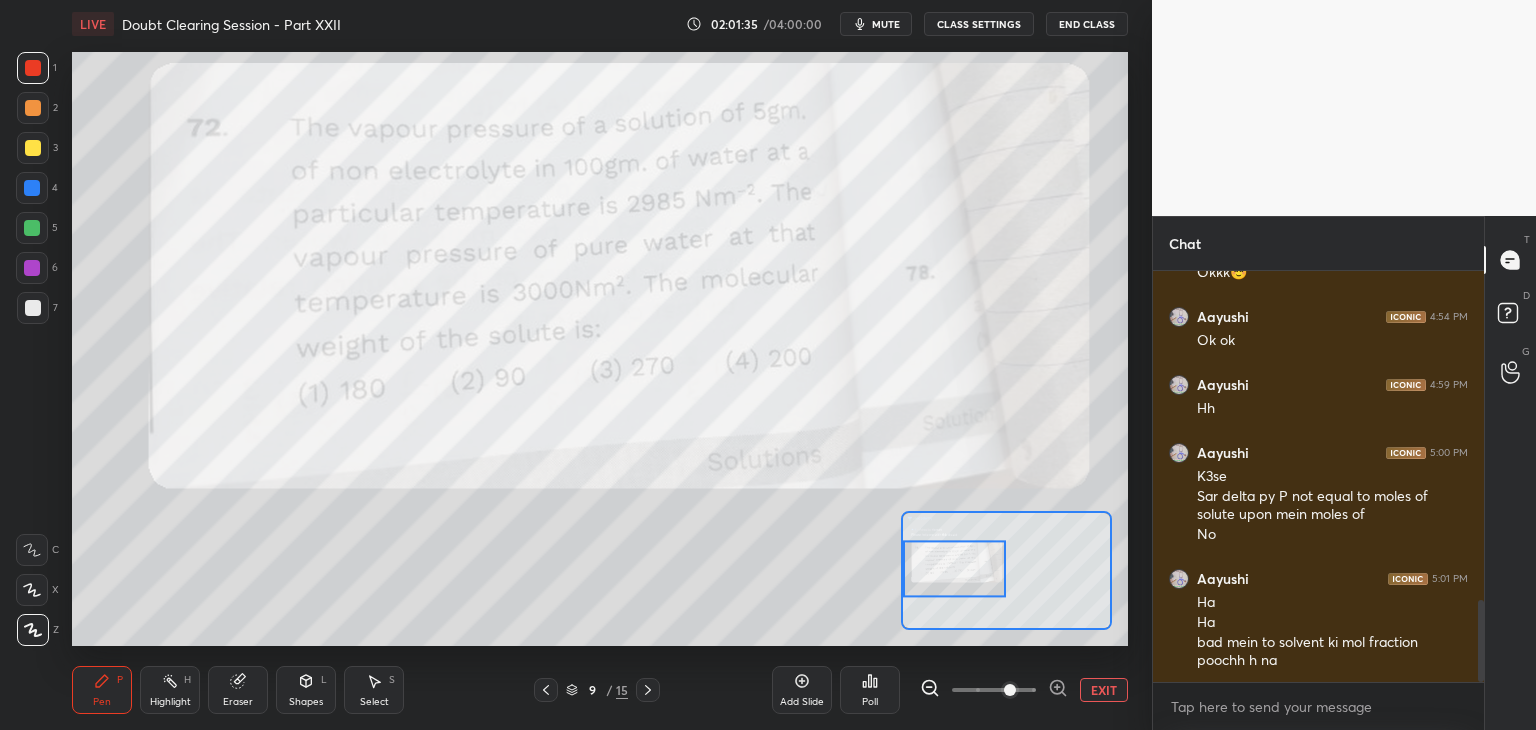 click 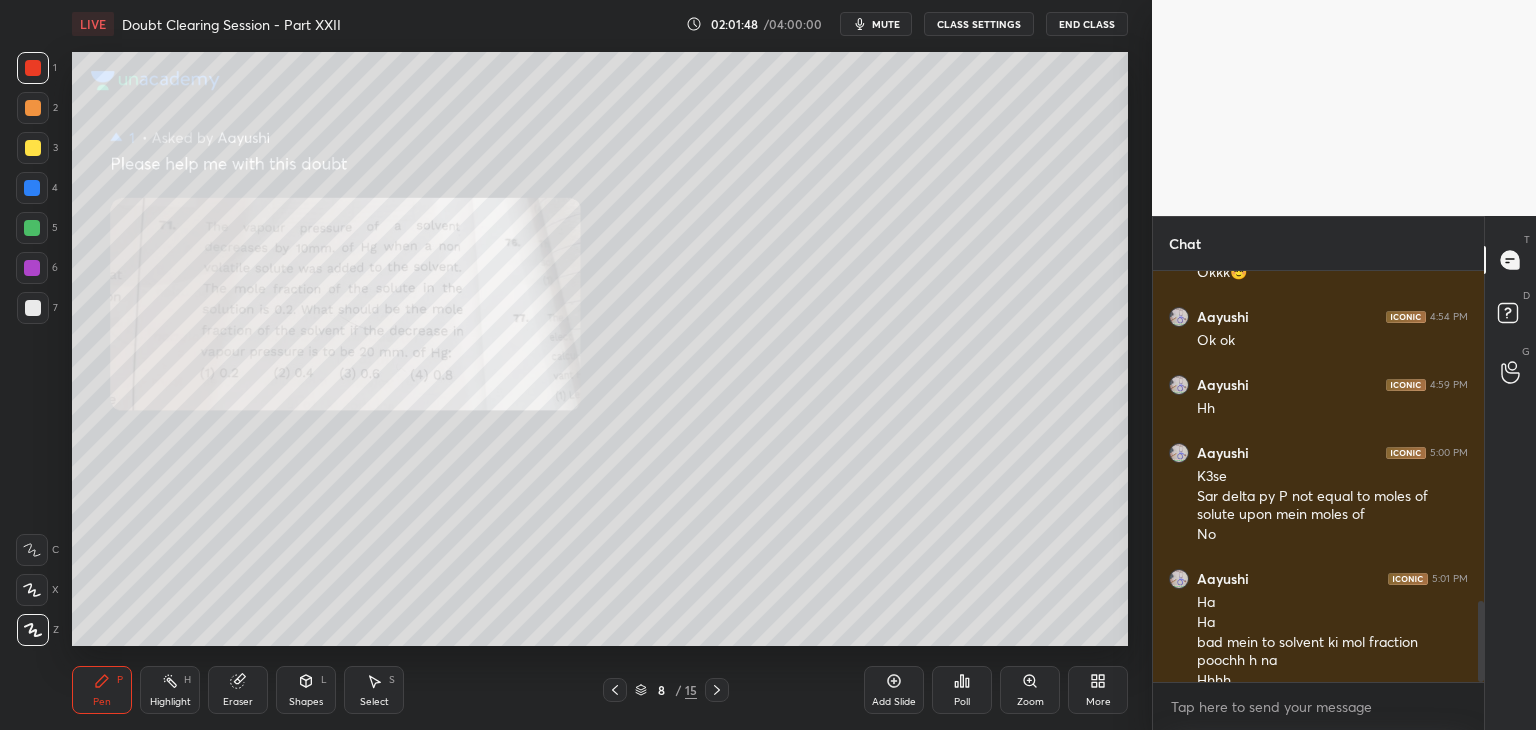 scroll, scrollTop: 1680, scrollLeft: 0, axis: vertical 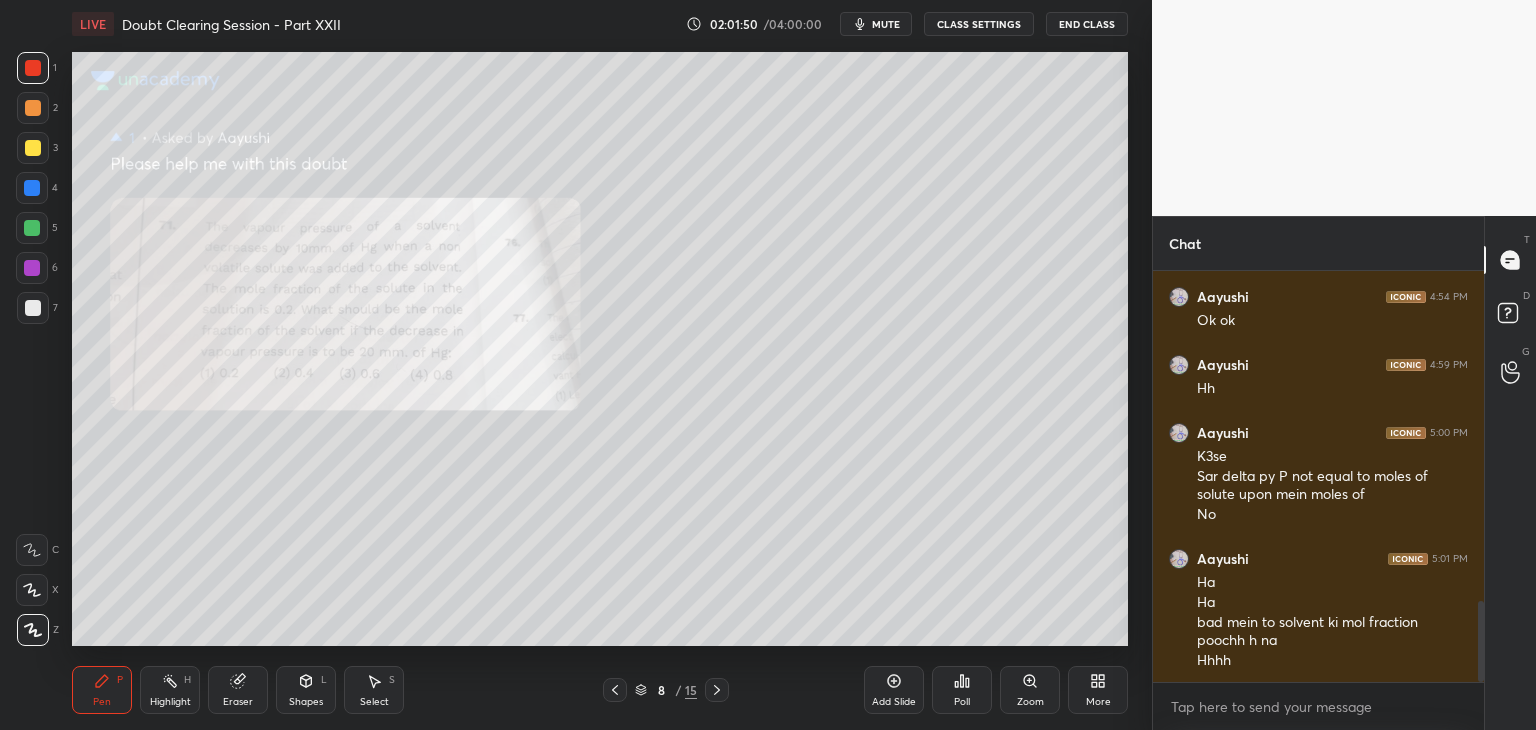 click at bounding box center [717, 690] 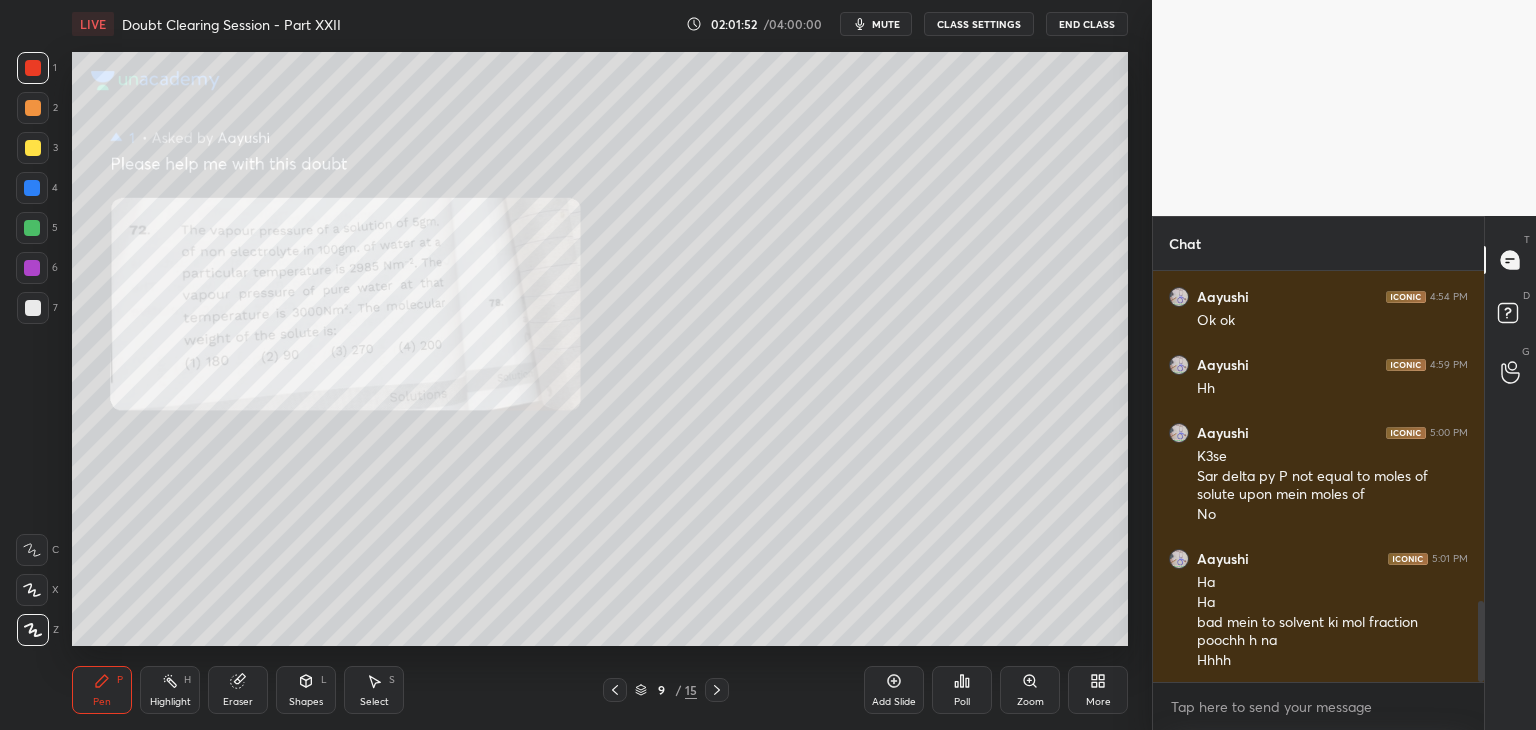 click at bounding box center (32, 228) 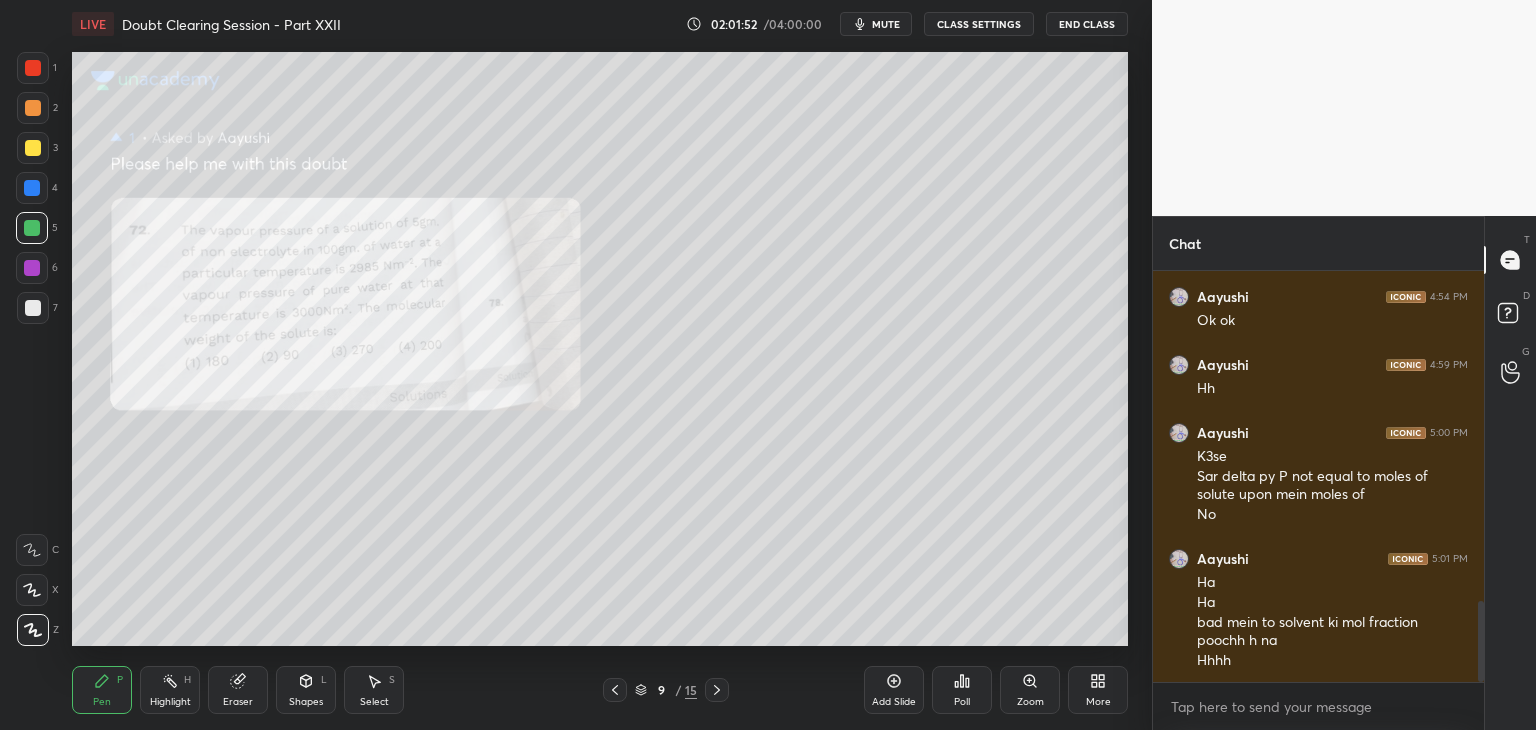 click on "5" at bounding box center [37, 232] 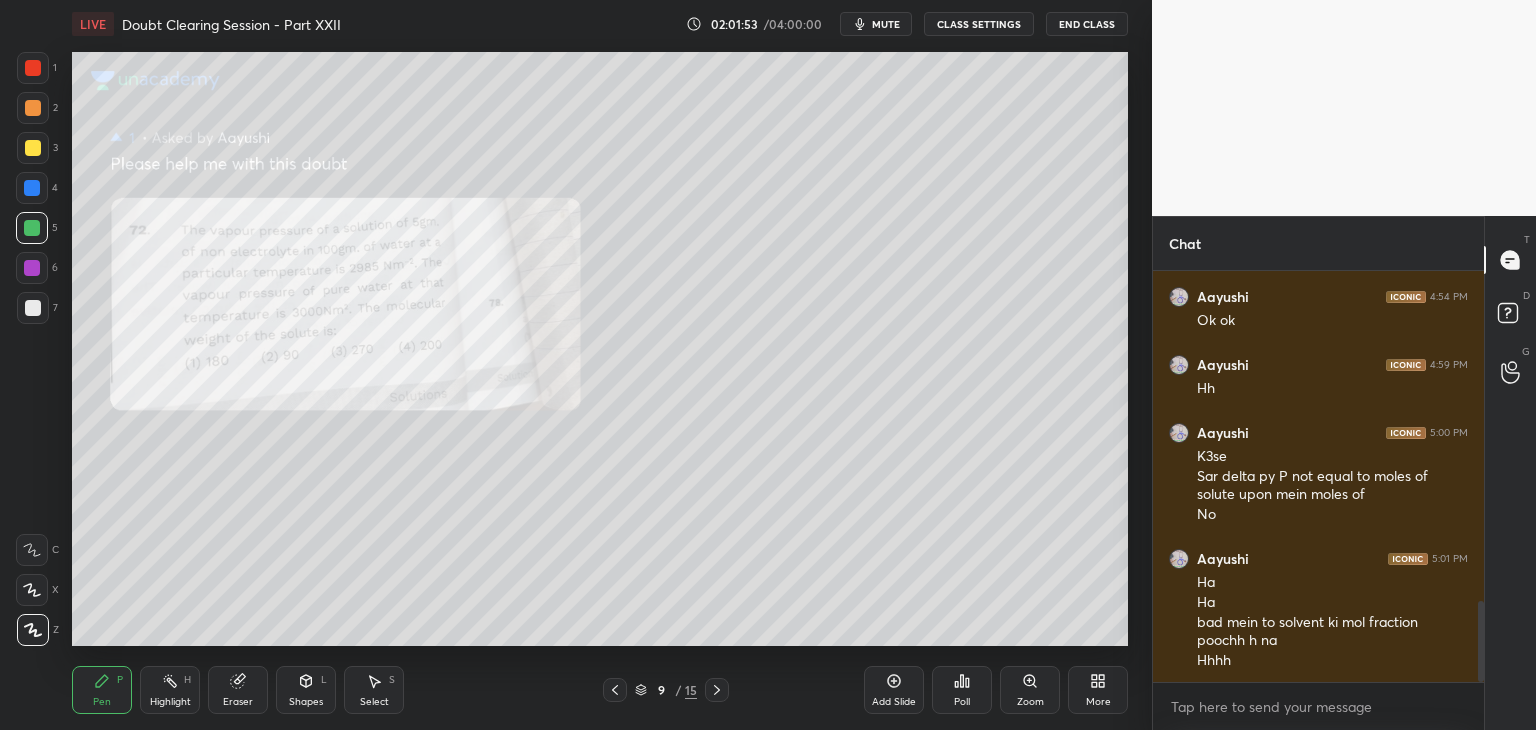 click at bounding box center [33, 148] 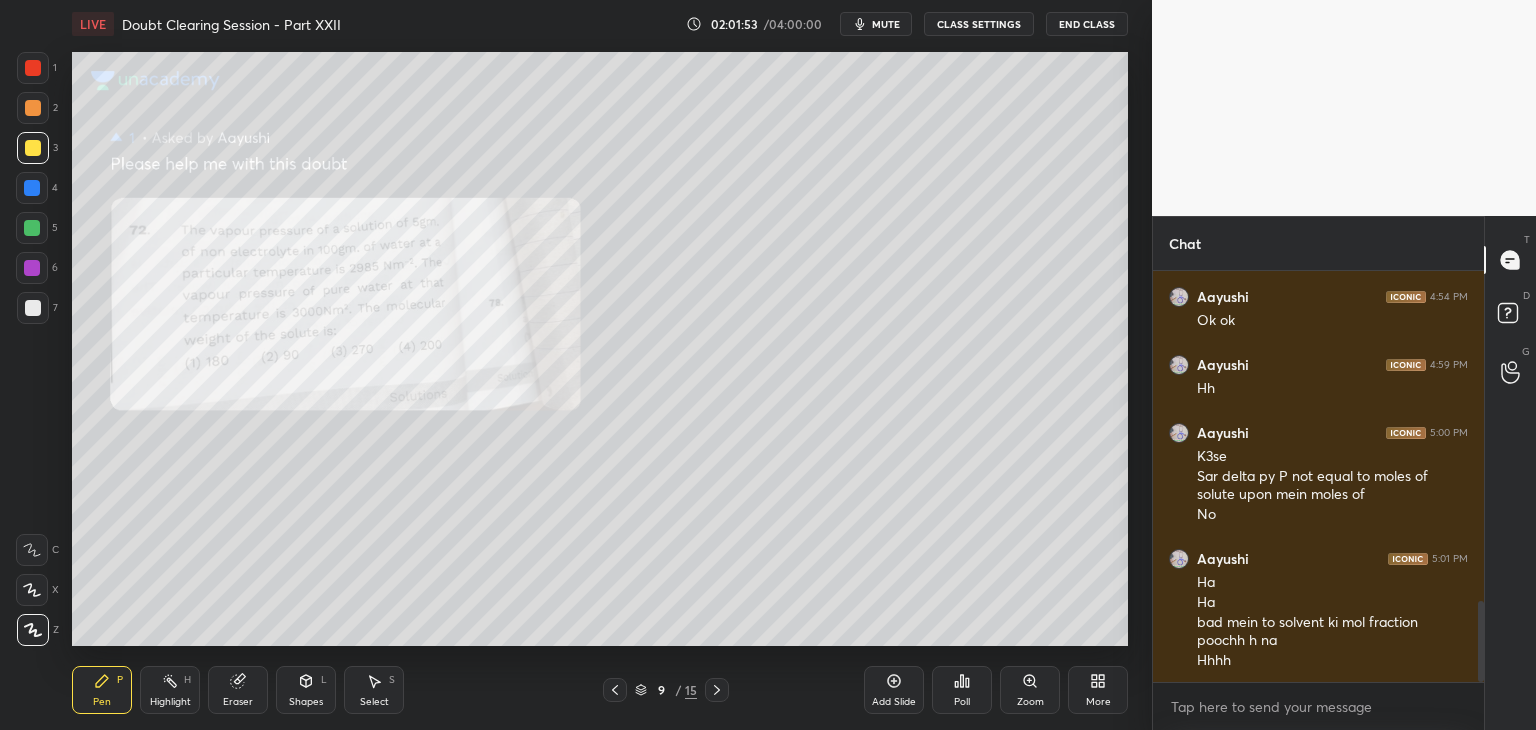 click at bounding box center (33, 108) 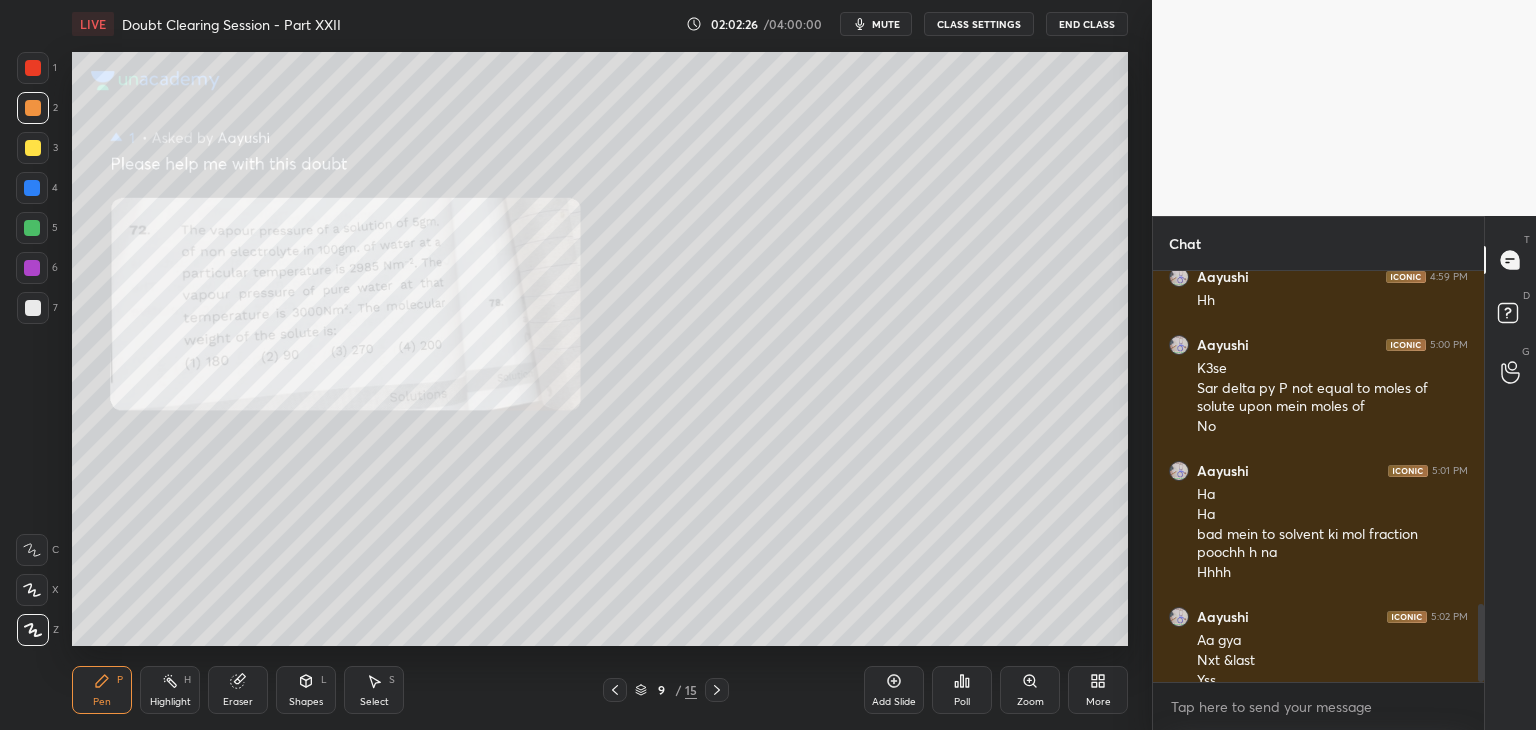 scroll, scrollTop: 1788, scrollLeft: 0, axis: vertical 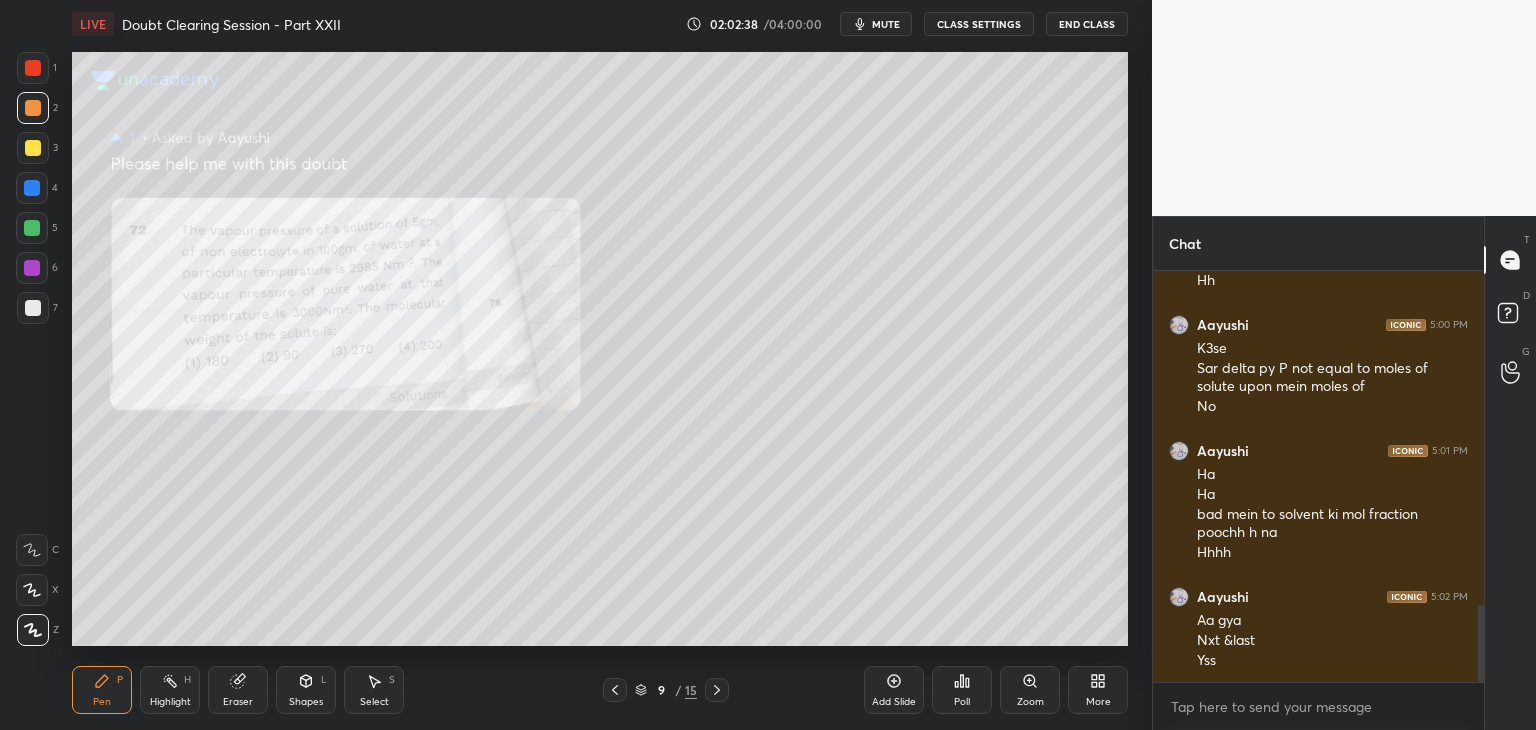 click on "Zoom" at bounding box center (1030, 690) 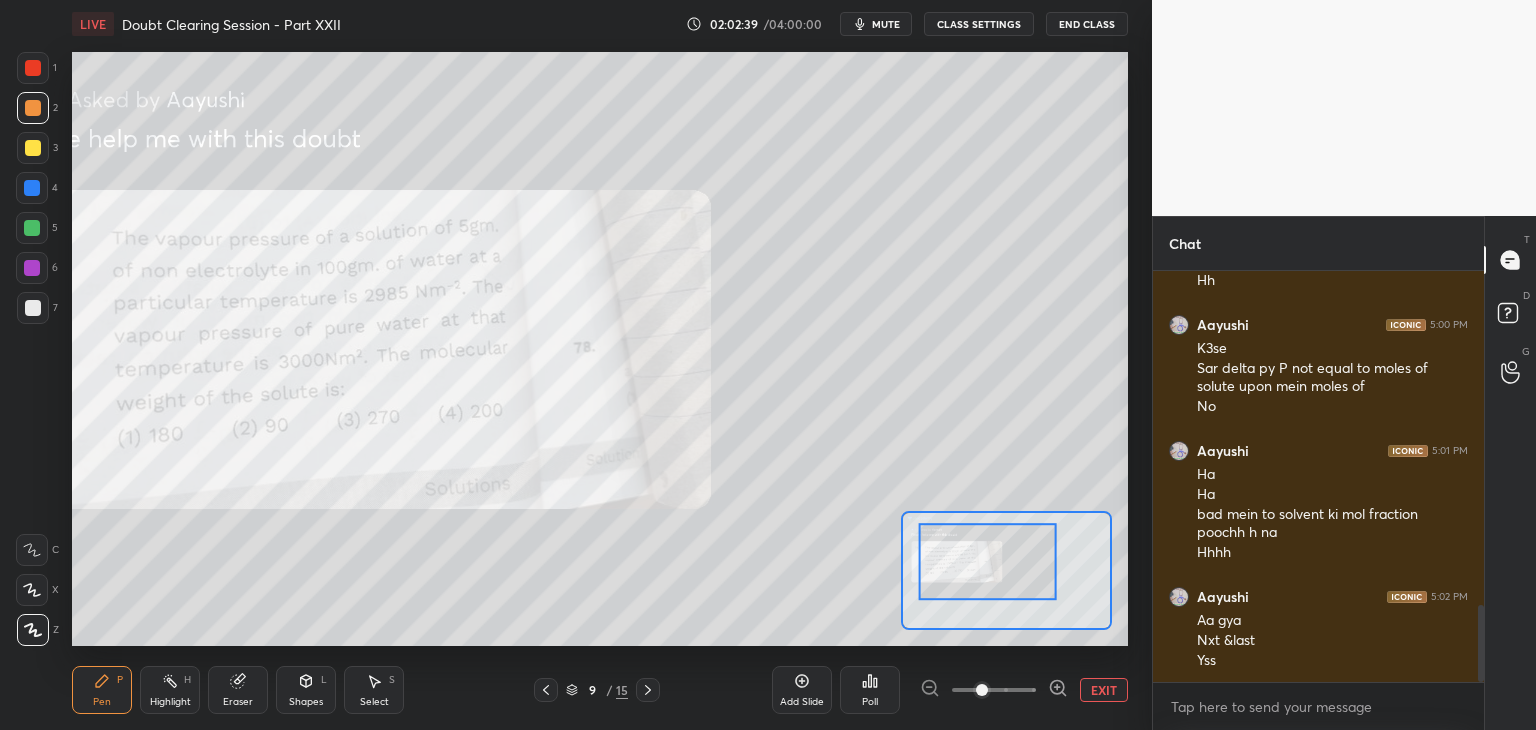 click at bounding box center [988, 562] 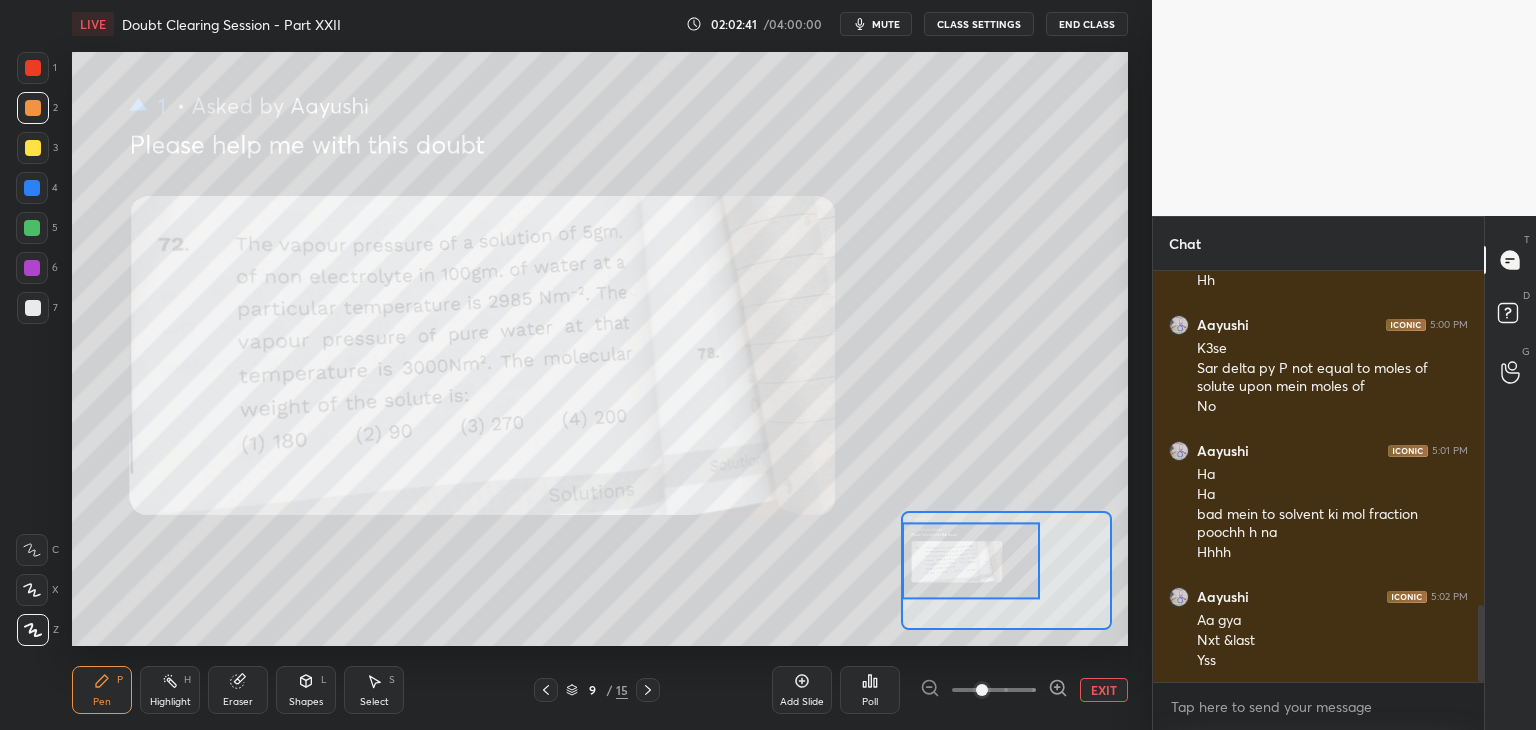 click at bounding box center [32, 228] 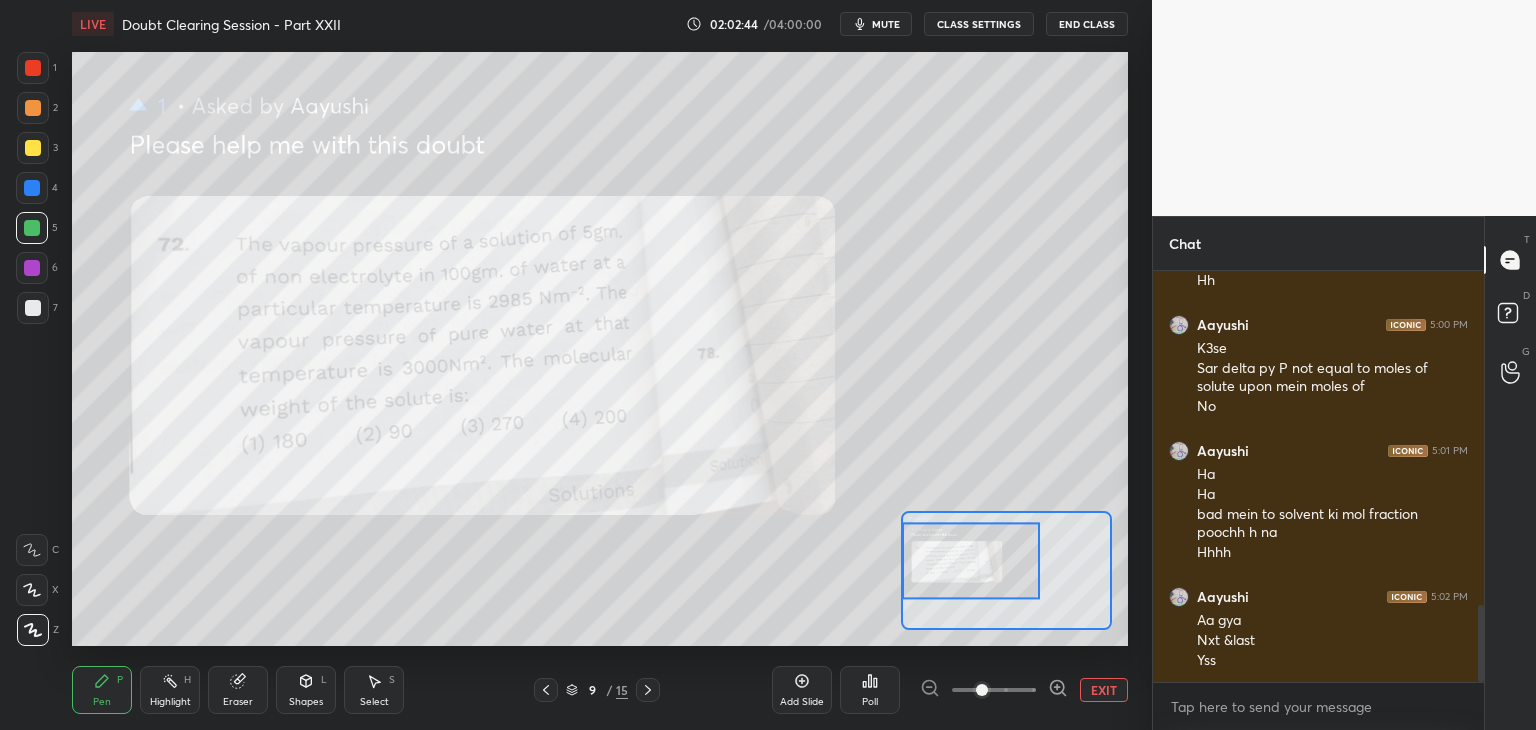 click on "EXIT" at bounding box center [1104, 690] 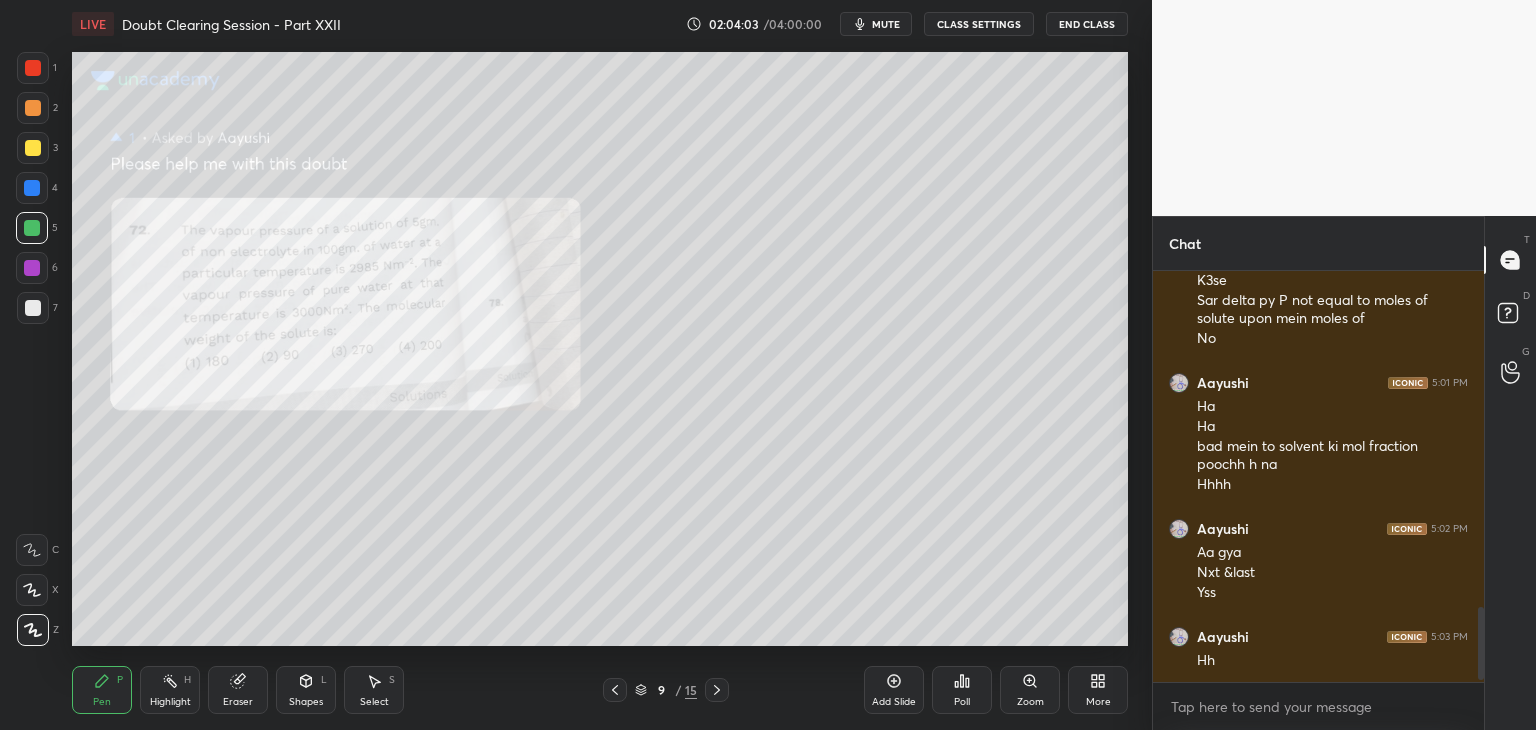 scroll, scrollTop: 1924, scrollLeft: 0, axis: vertical 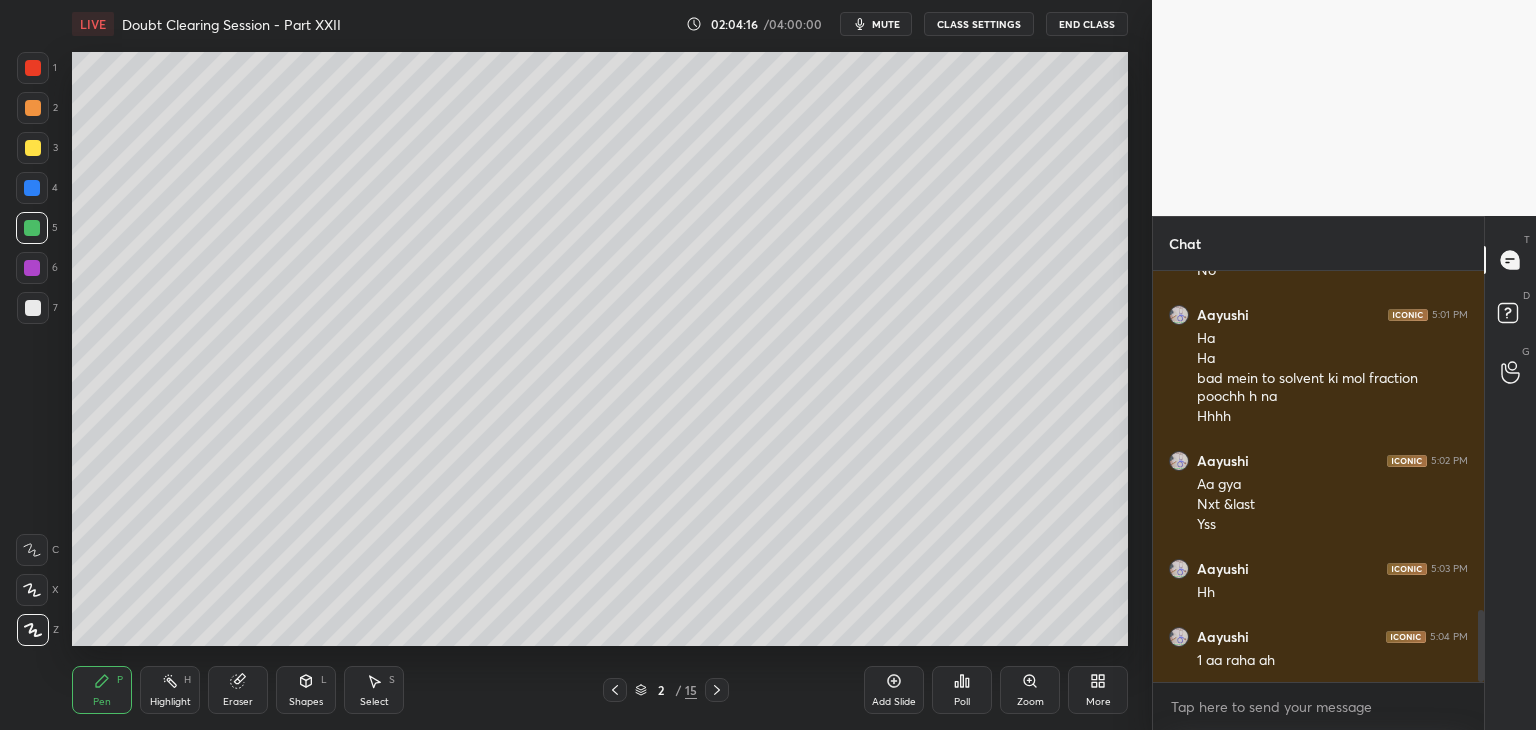 click 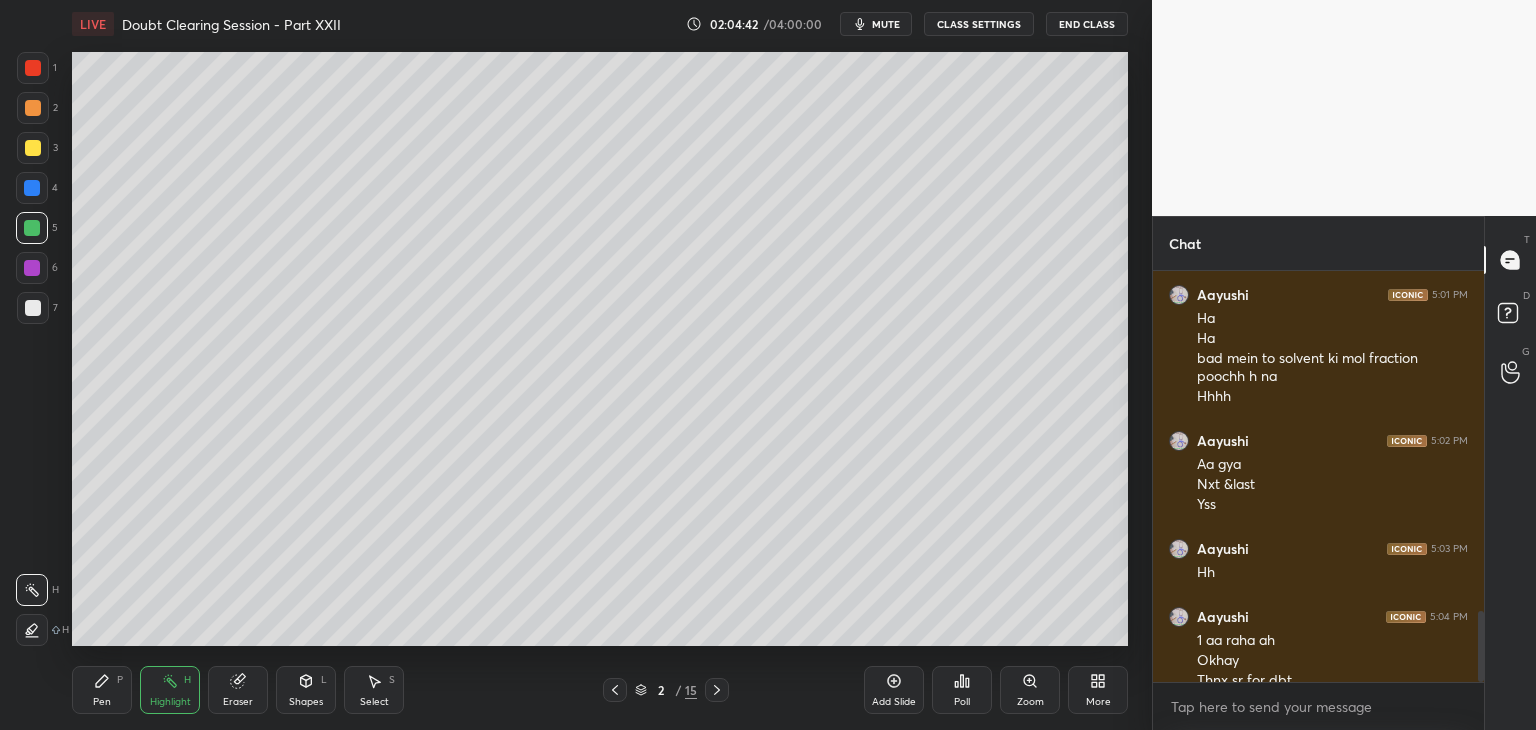 scroll, scrollTop: 1964, scrollLeft: 0, axis: vertical 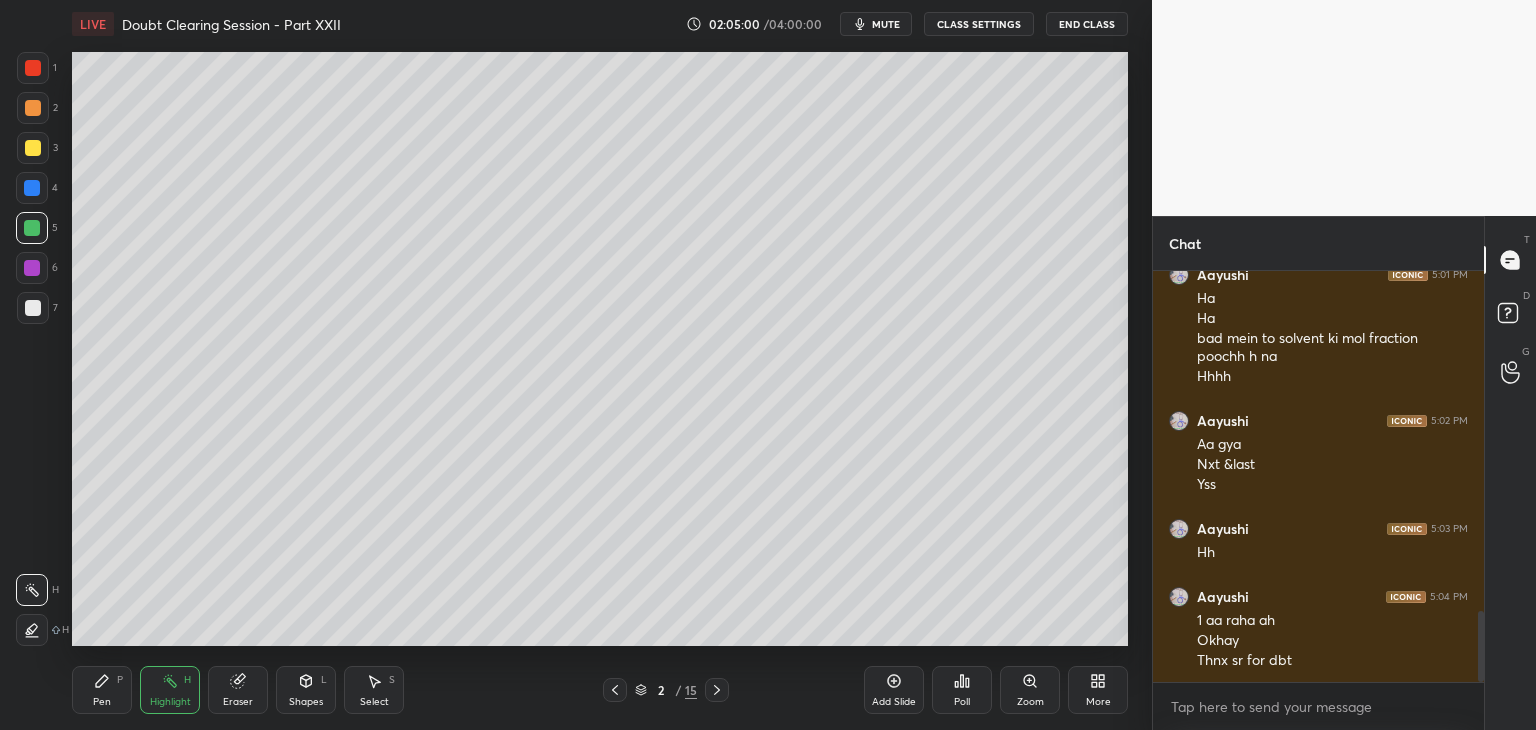 click on "mute" at bounding box center [886, 24] 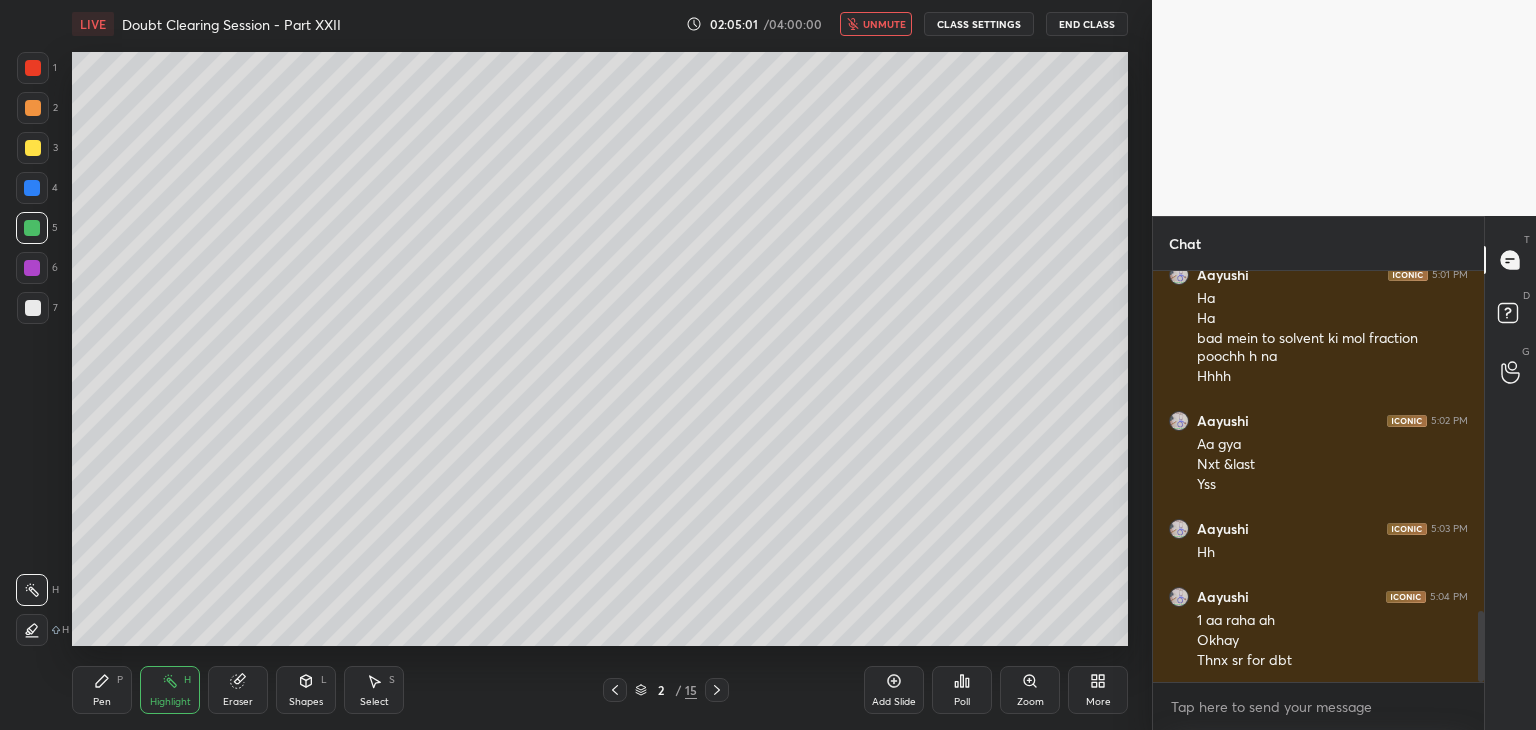 click on "CLASS SETTINGS" at bounding box center [979, 24] 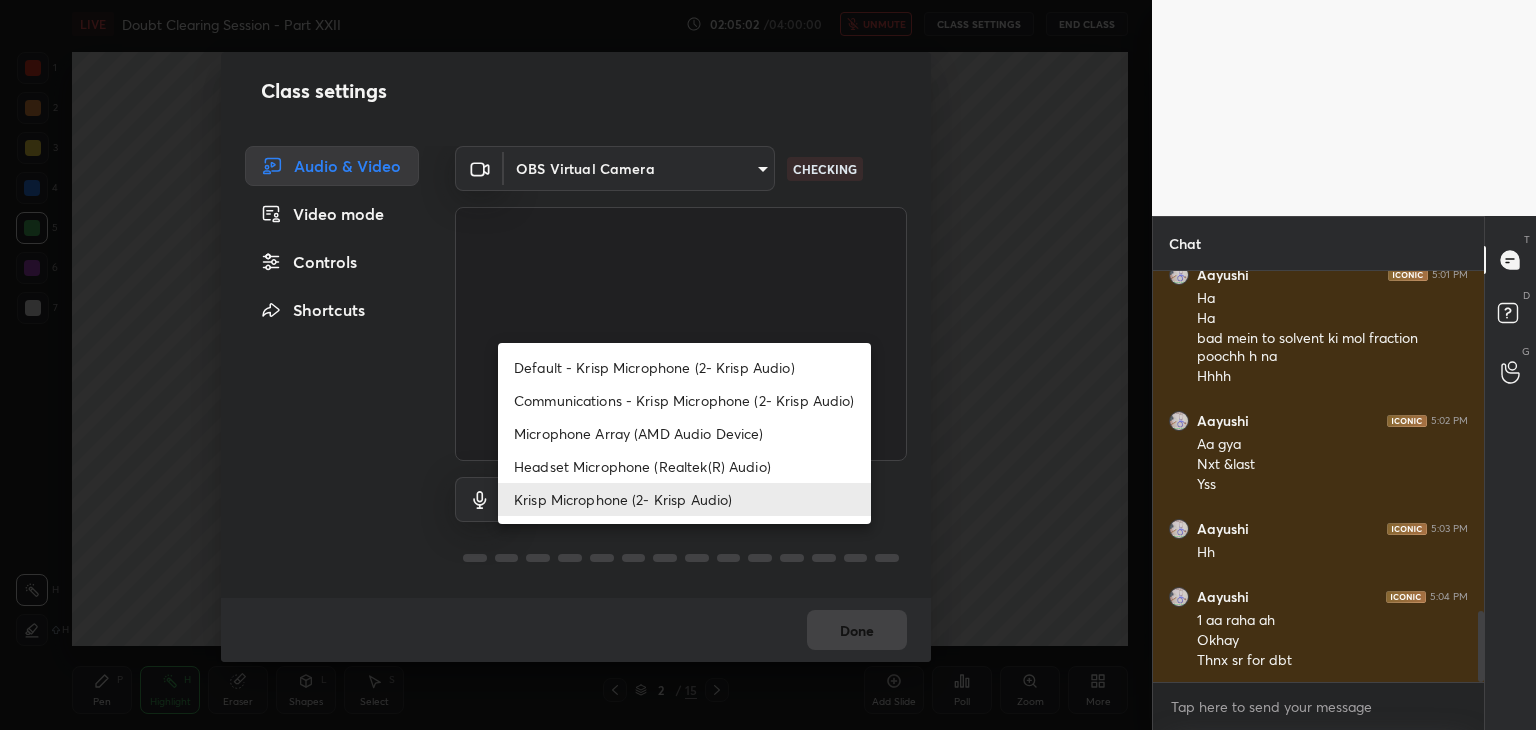 click on "1 2 3 4 5 6 7 C X Z C X Z E E Erase all   H H LIVE Doubt Clearing Session - Part XXII 02:05:02 /  04:00:00 unmute CLASS SETTINGS End Class Setting up your live class Poll for   secs No correct answer Start poll Back Doubt Clearing Session - Part XXII • L2 of Doubt Clearing Course on Chemistry for NEET UG - Part I [NAME] Pen P Highlight H Eraser Shapes L Select S 2 / 15 Add Slide Poll Zoom More Chat [NAME] 5:00 PM K3se Sar delta py P not equal to moles of solute upon mein moles of No [NAME] 5:01 PM Ha Ha bad mein to solvent ki mol fraction poochh h na Hhhh [NAME] 5:02 PM Aa gya Nxt &last Yss [NAME] 5:03 PM Hh [NAME] 5:04 PM 1 aa raha ah Okhay Thnx sr for dbt JUMP TO LATEST Enable hand raising Enable raise hand to speak to learners. Once enabled, chat will be turned off temporarily. Enable x   Doubts asked by learners will show up here NEW DOUBTS ASKED No one has raised a hand yet Can't raise hand Looks like educator just invited you to speak. Please wait before you can raise your hand again. T D" at bounding box center (768, 365) 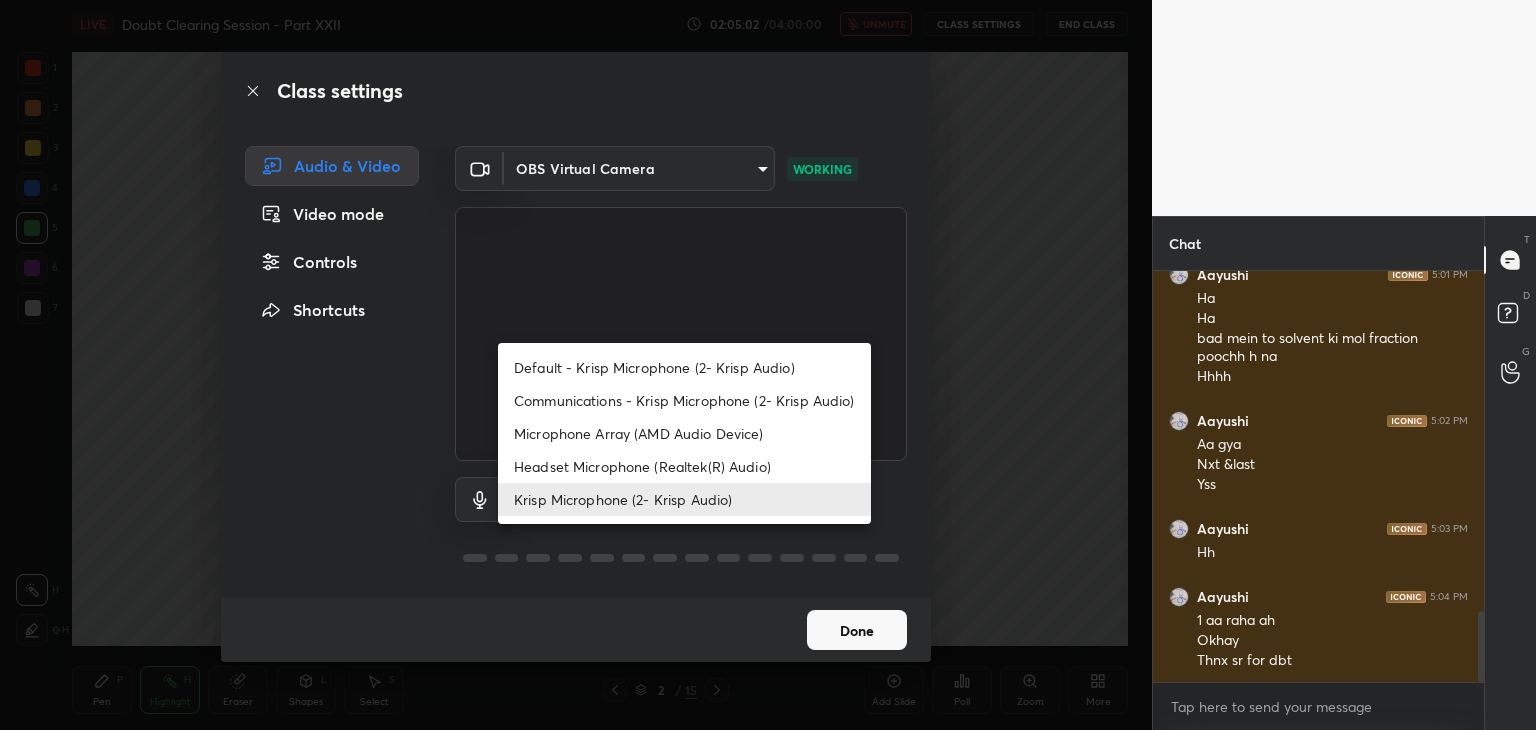 click on "Microphone Array (AMD Audio Device)" at bounding box center (684, 433) 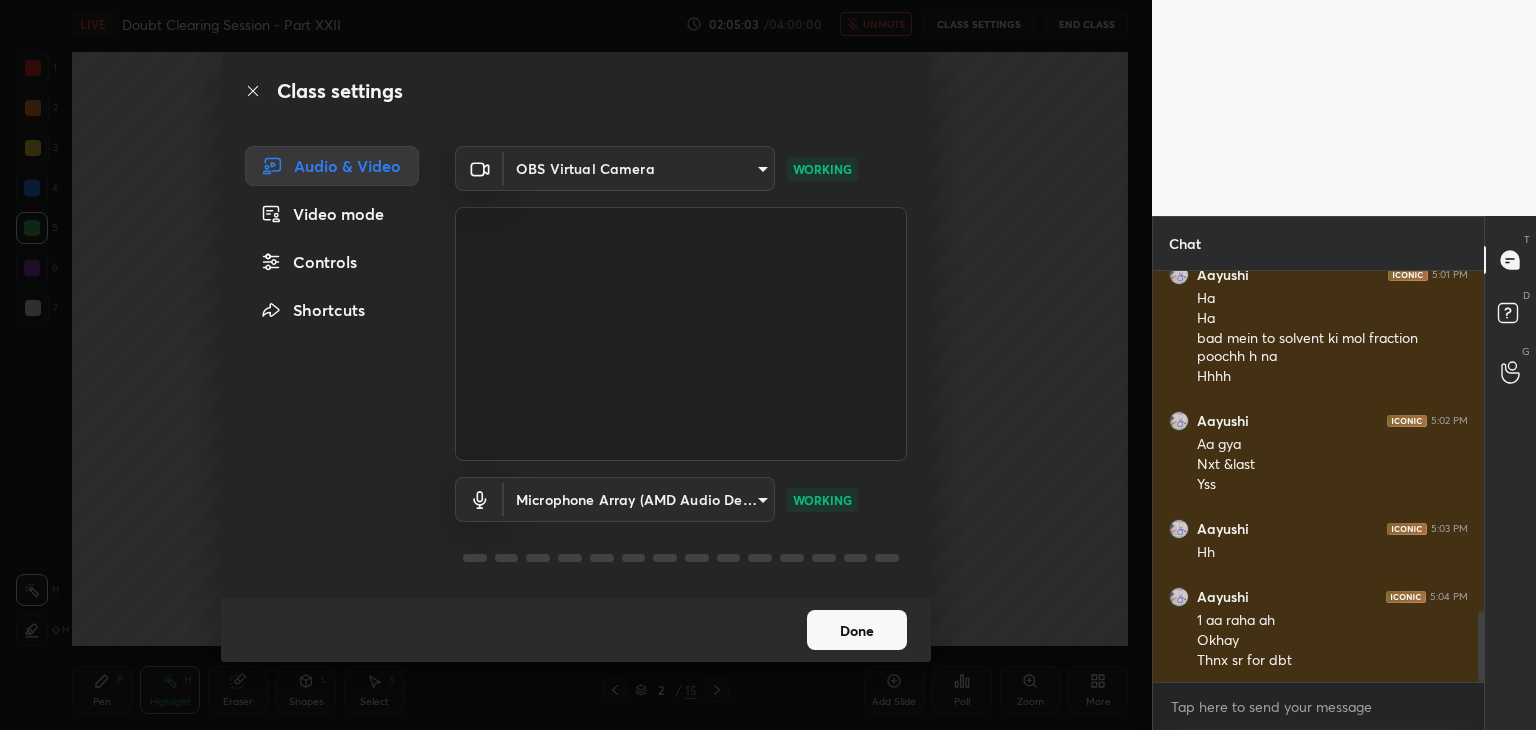 click on "Class settings Audio & Video Video mode Controls Shortcuts OBS Virtual Camera b0797087a1ca77062b3e6b16cdc20a6a15e7afe020a4c363dea4c690120324b8 WORKING Microphone Array (AMD Audio Device) 36a25cc21327ee32b46c9c9572be920459d1035bdb3abd43b5dc39ed5823f10e WORKING Done" at bounding box center (576, 365) 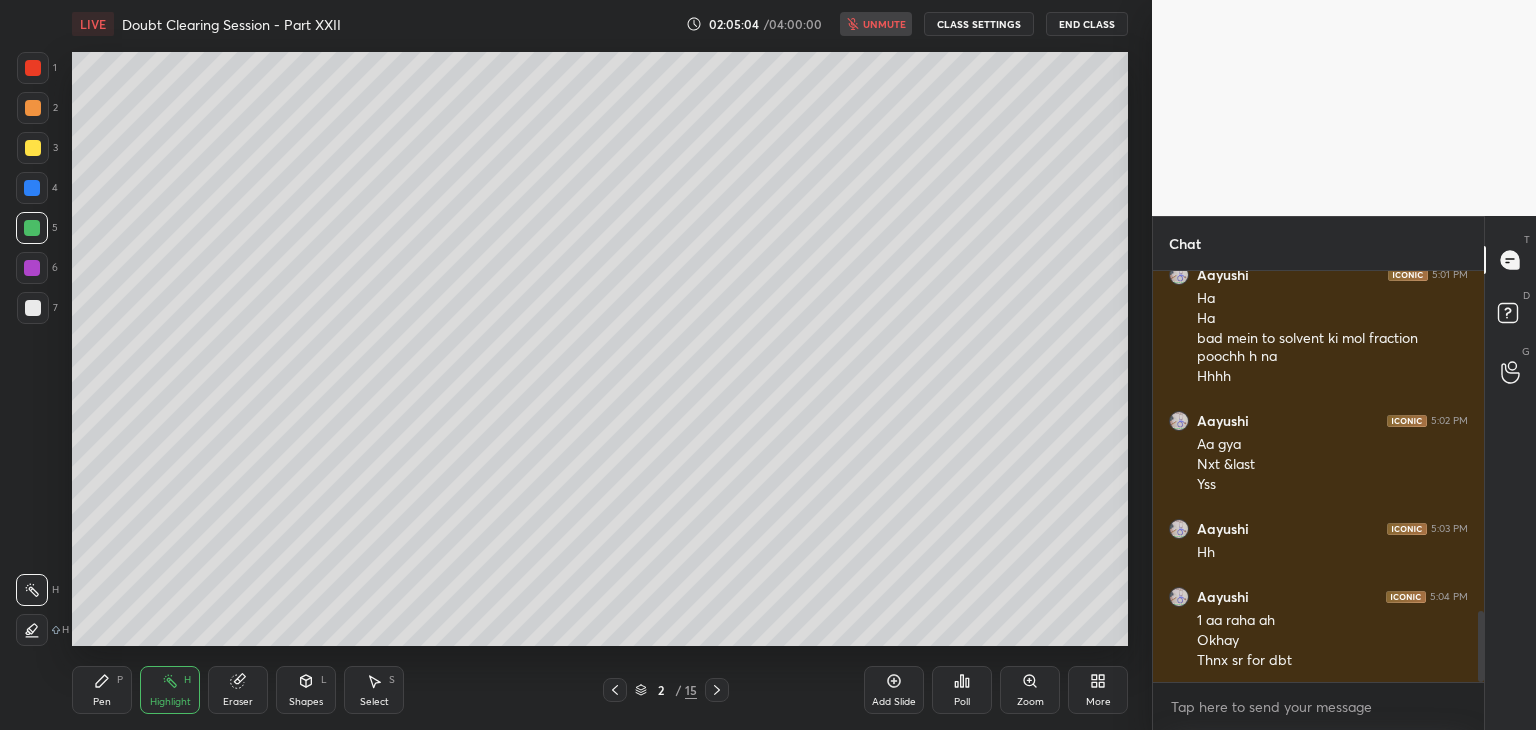 click on "End Class" at bounding box center (1087, 24) 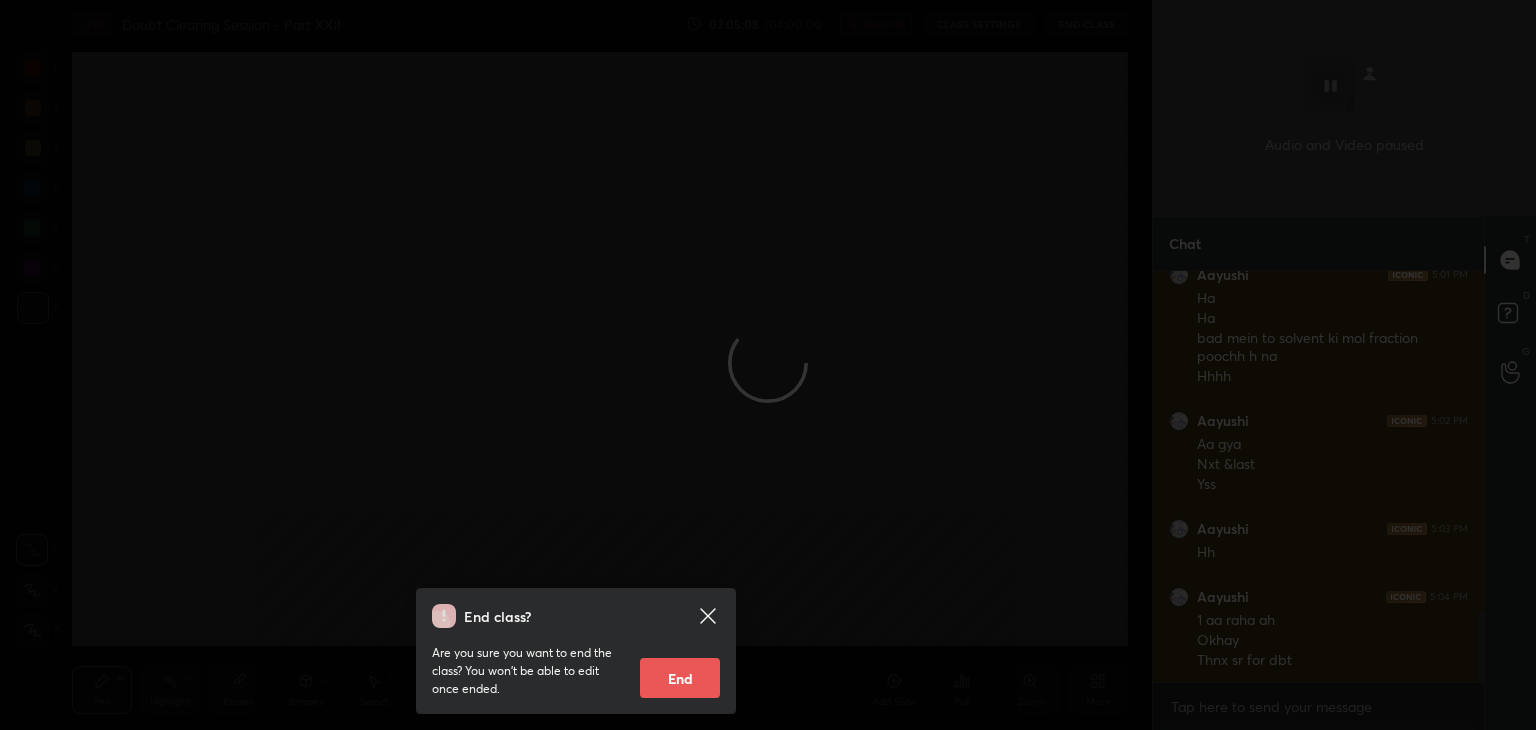 click on "End class? Are you sure you want to end the class? You won’t be able to edit once ended. End" at bounding box center (576, 365) 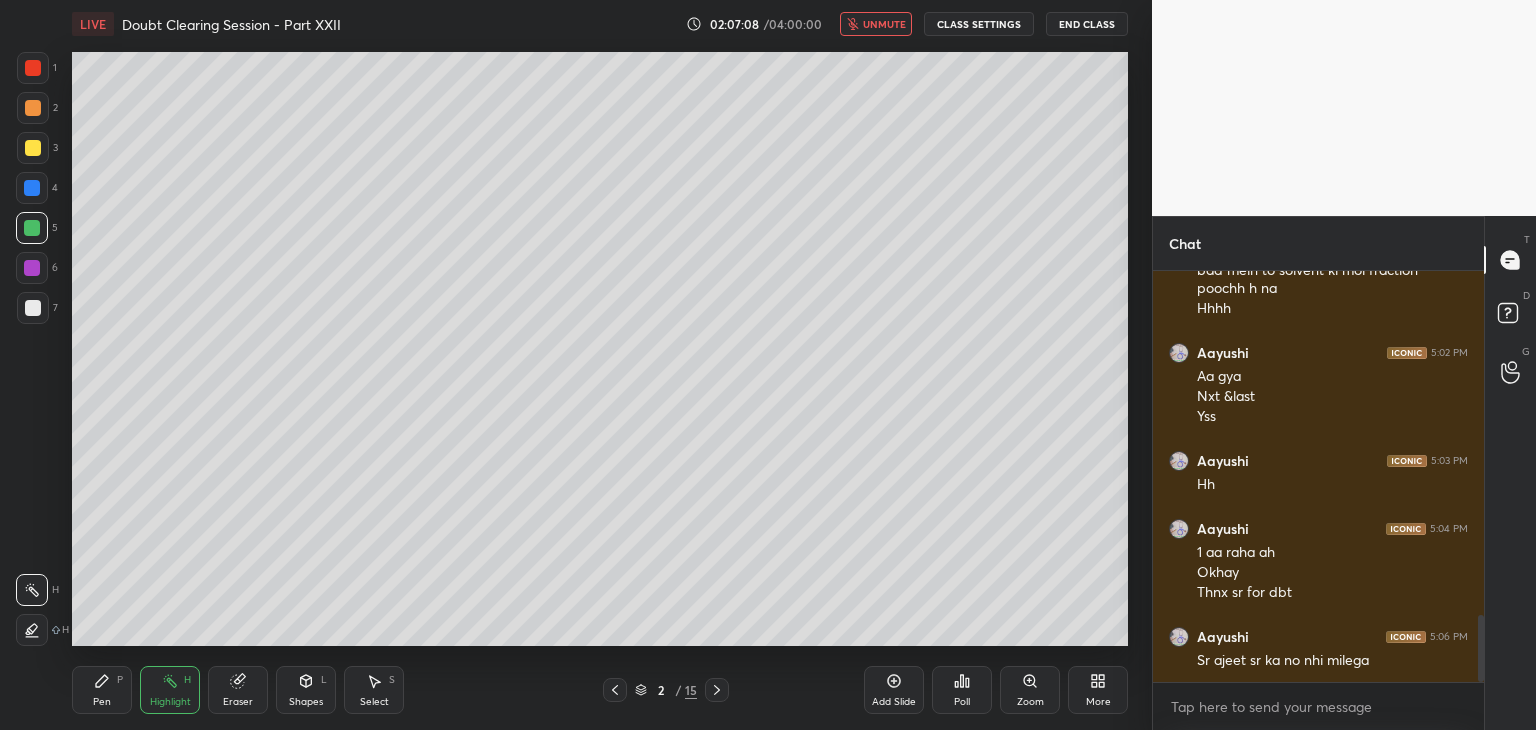 scroll, scrollTop: 2118, scrollLeft: 0, axis: vertical 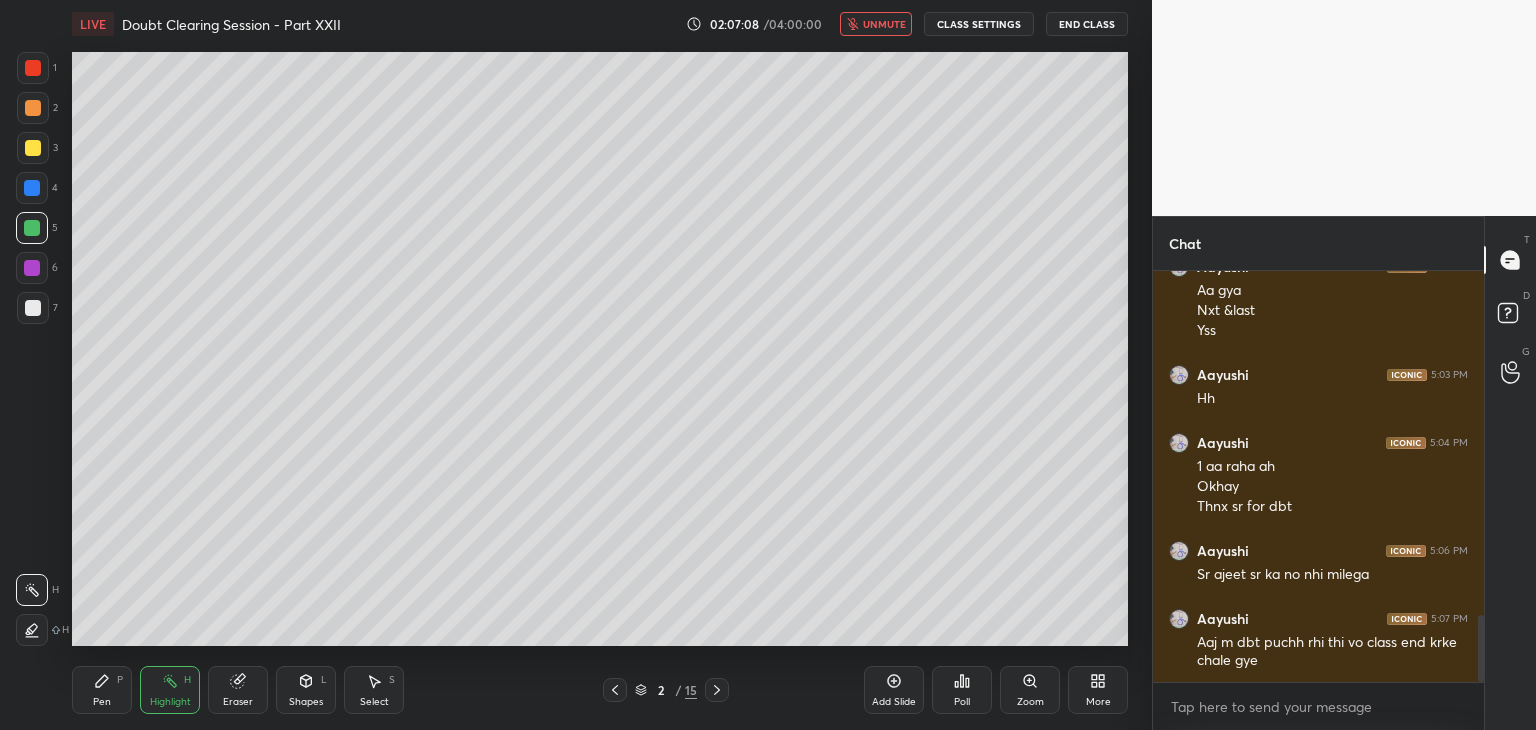 click on "End Class" at bounding box center (1087, 24) 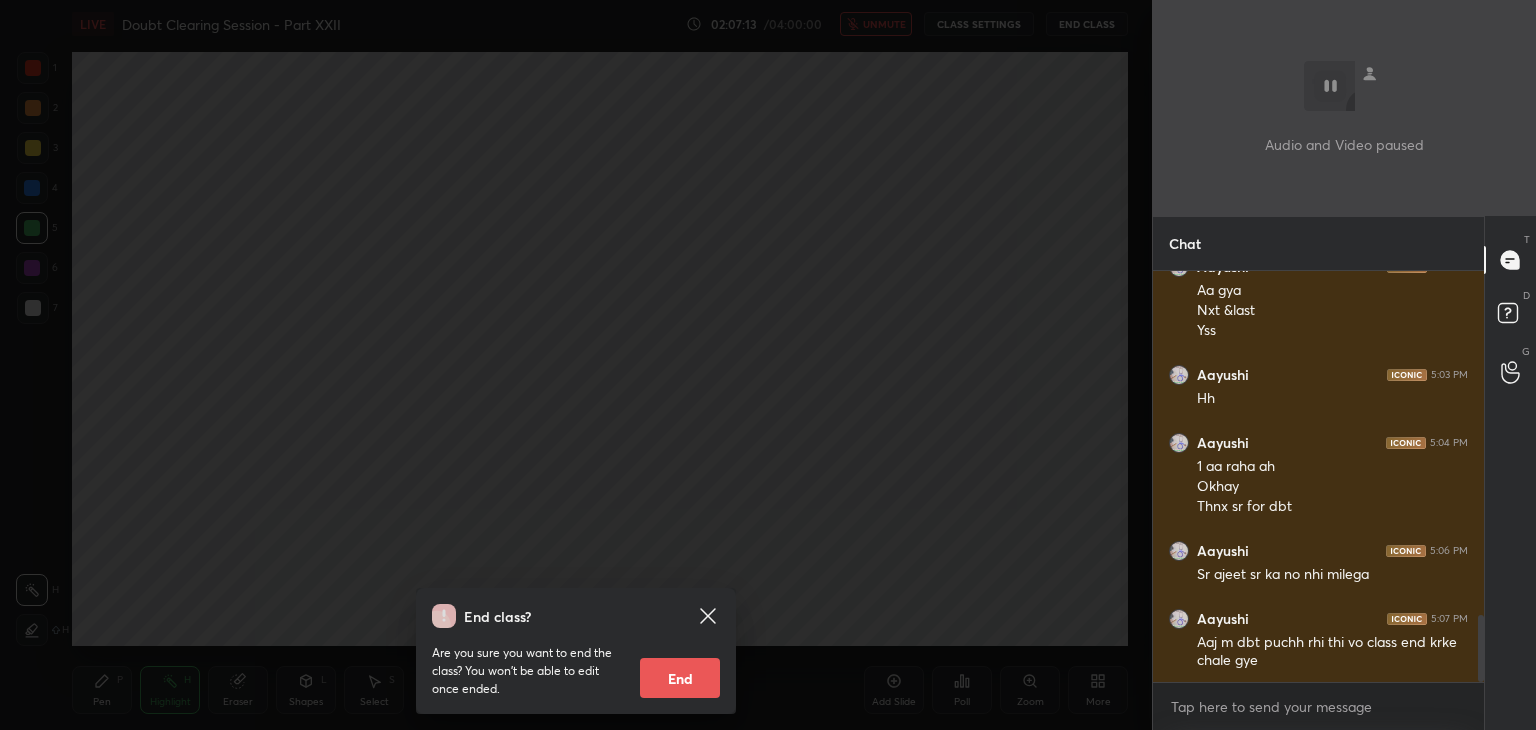 click on "End class? Are you sure you want to end the class? You won’t be able to edit once ended. End" at bounding box center (576, 365) 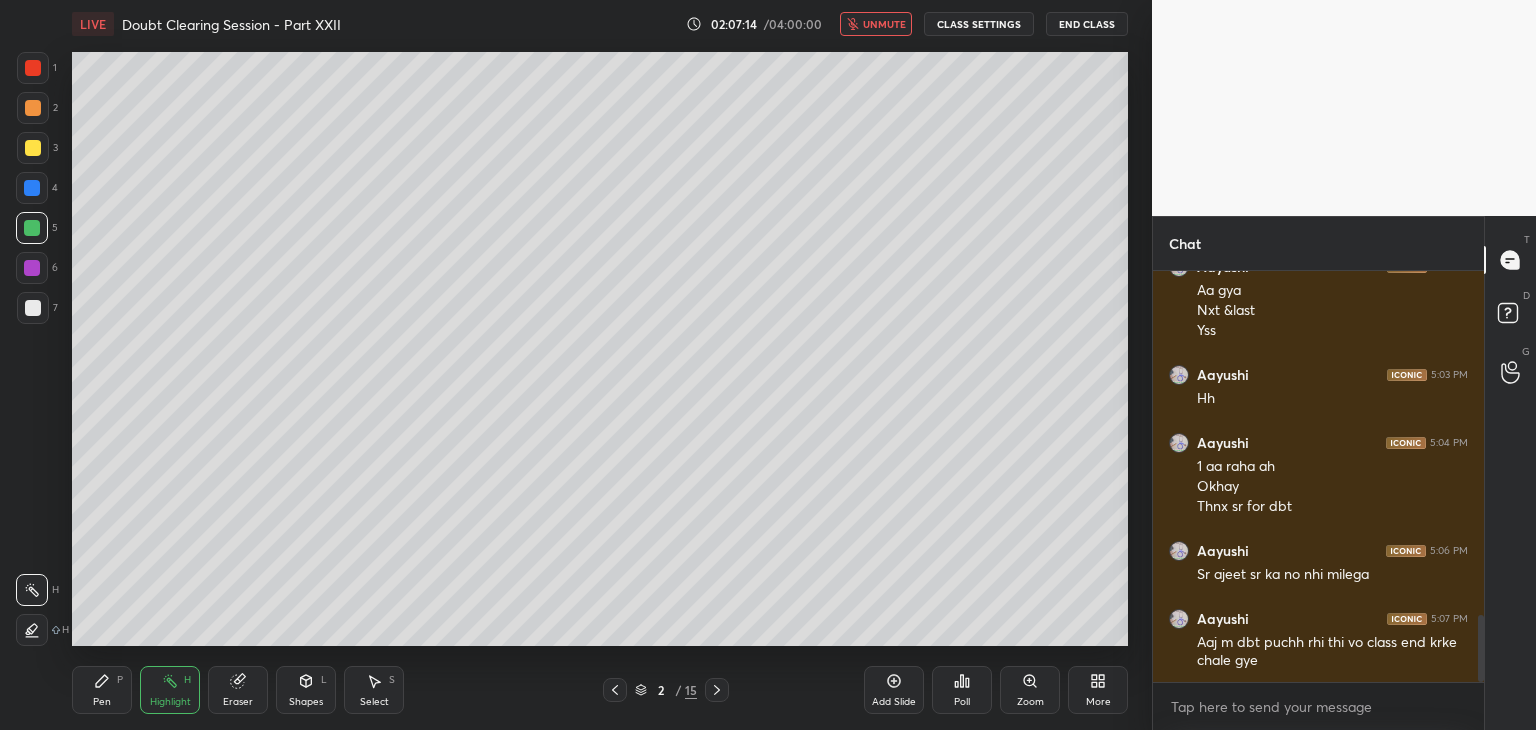 click on "unmute" at bounding box center (884, 24) 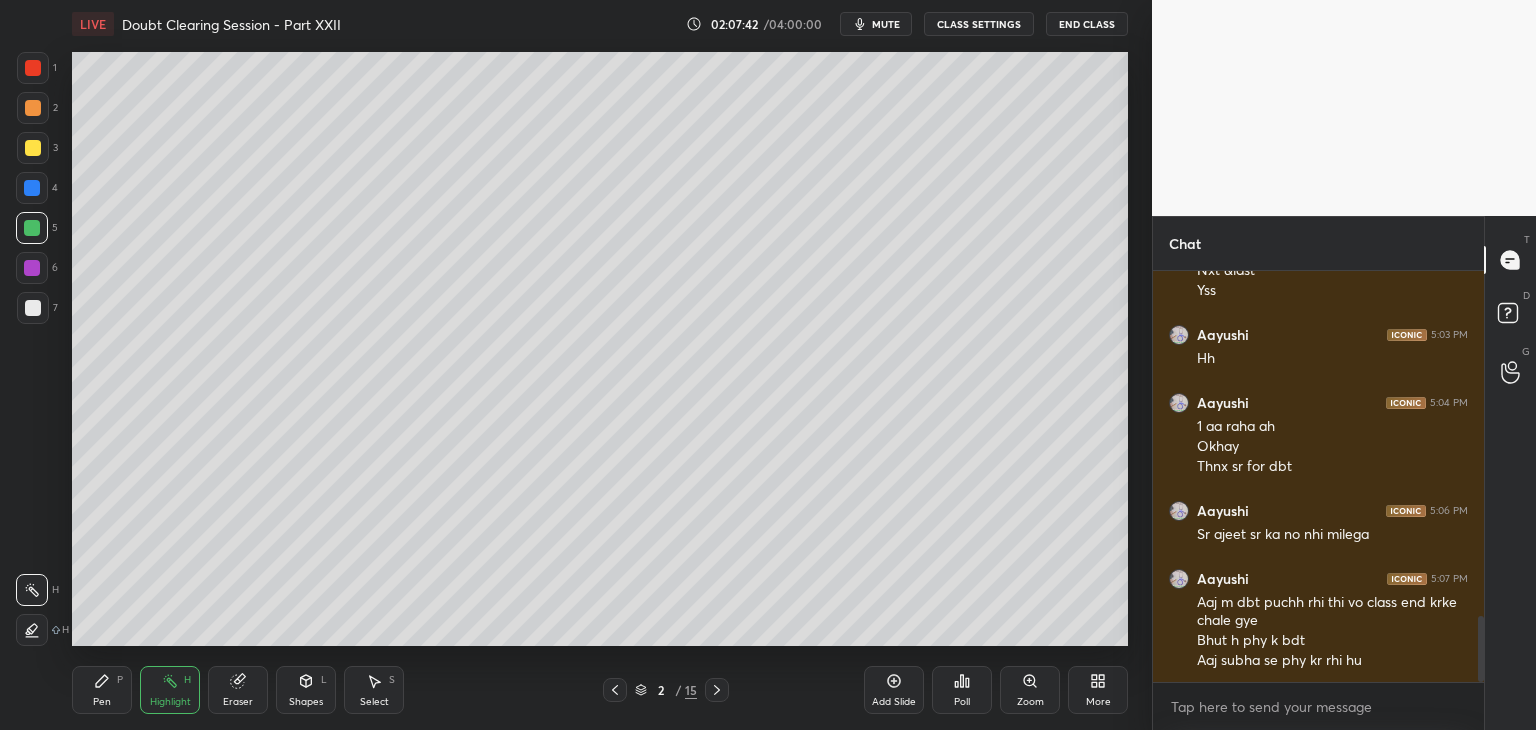 scroll, scrollTop: 2178, scrollLeft: 0, axis: vertical 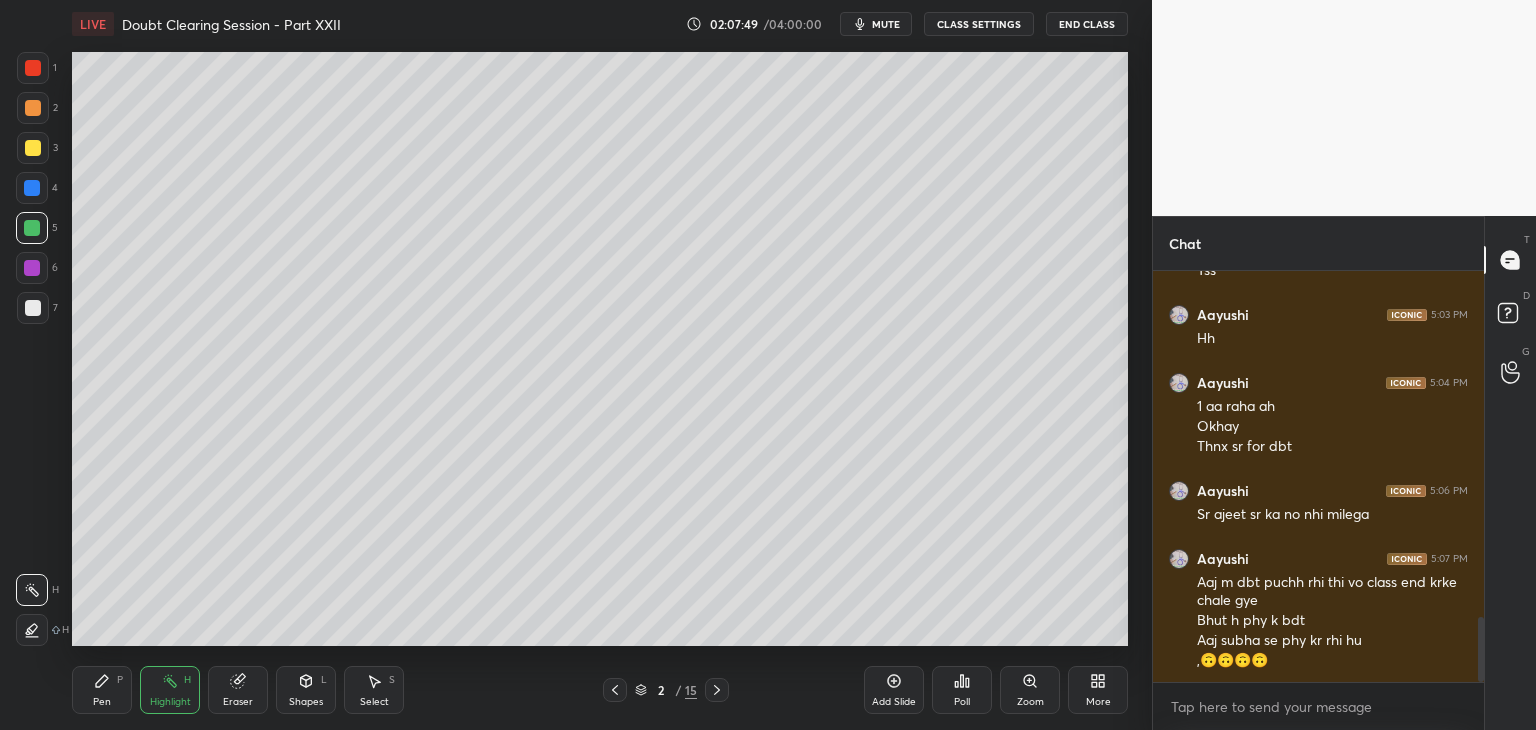 click on "mute" at bounding box center (886, 24) 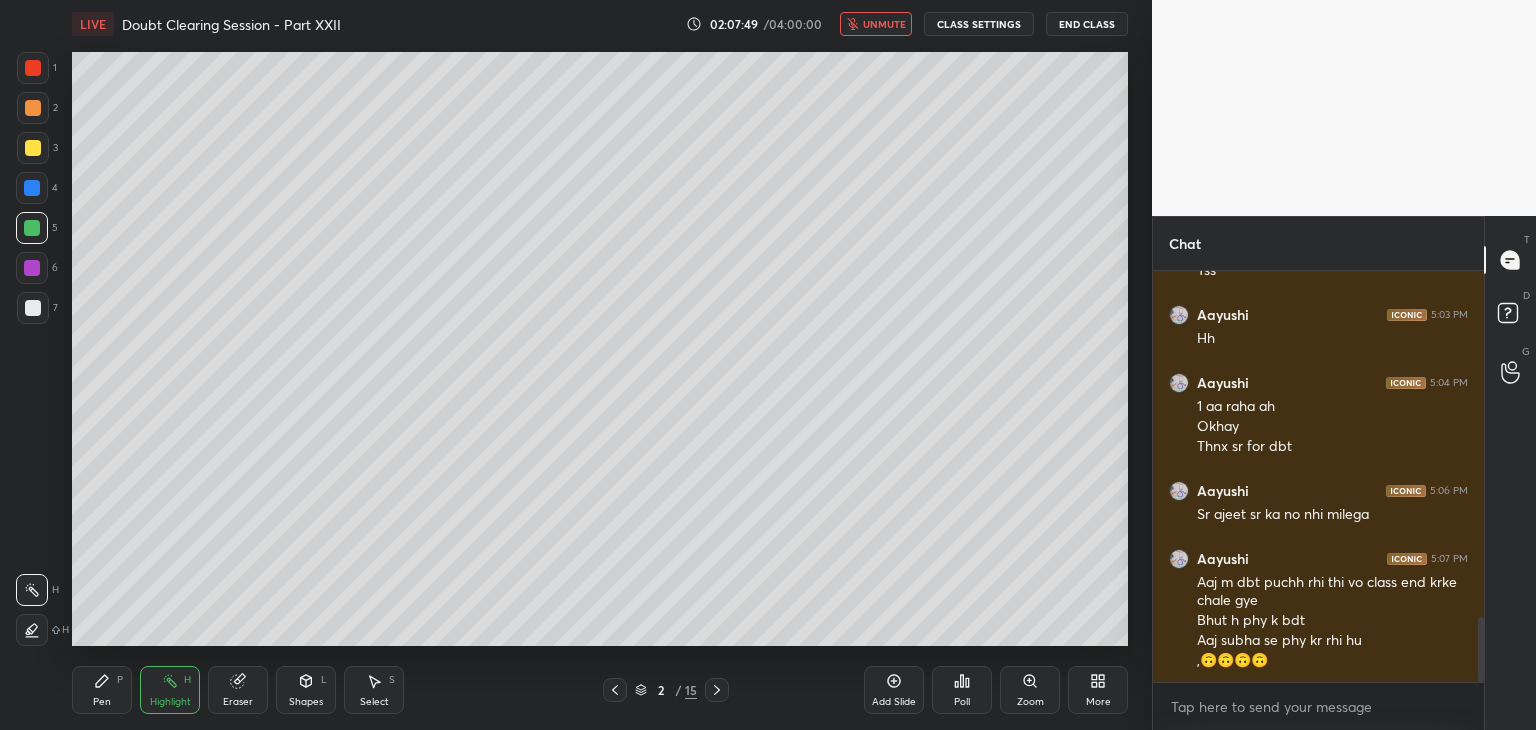click on "End Class" at bounding box center [1087, 24] 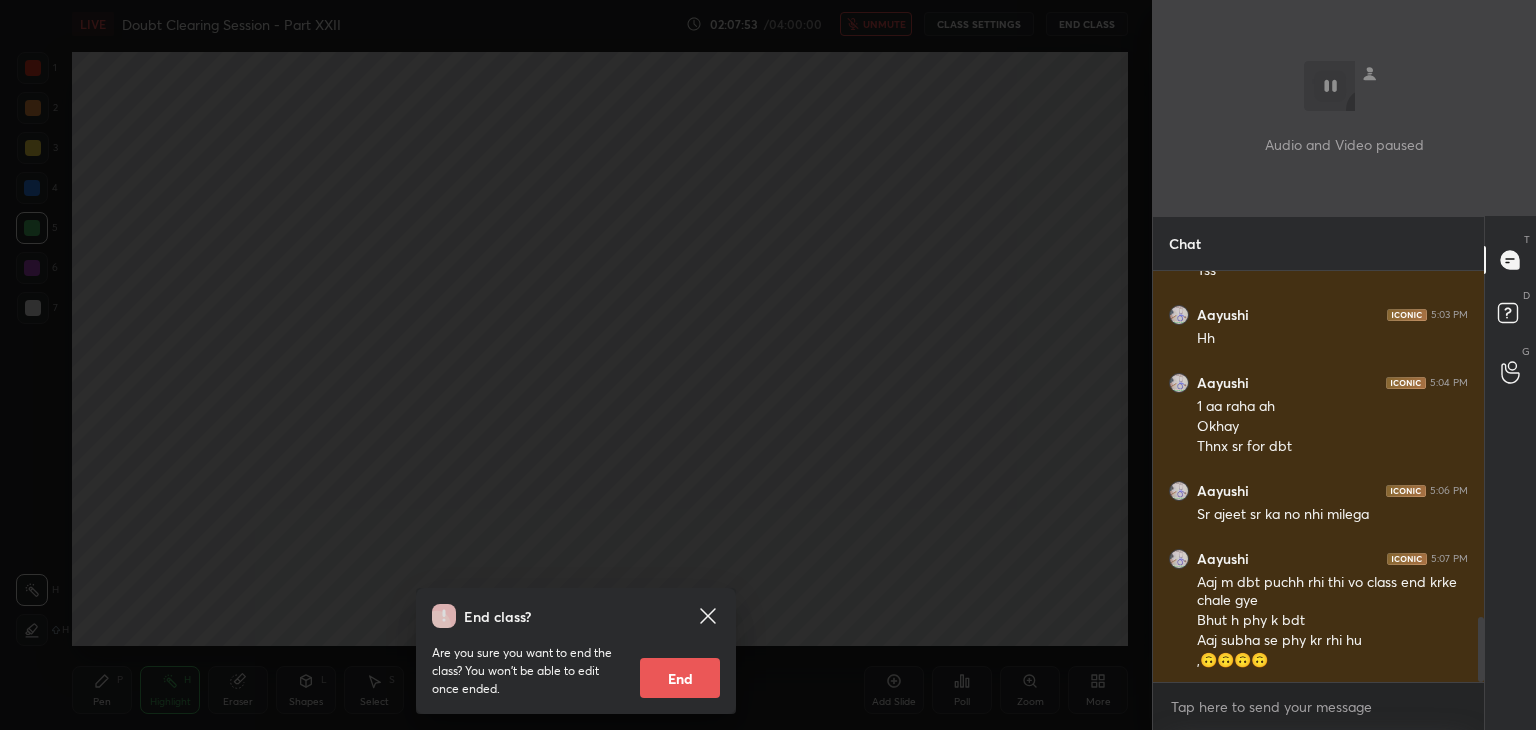 scroll, scrollTop: 2198, scrollLeft: 0, axis: vertical 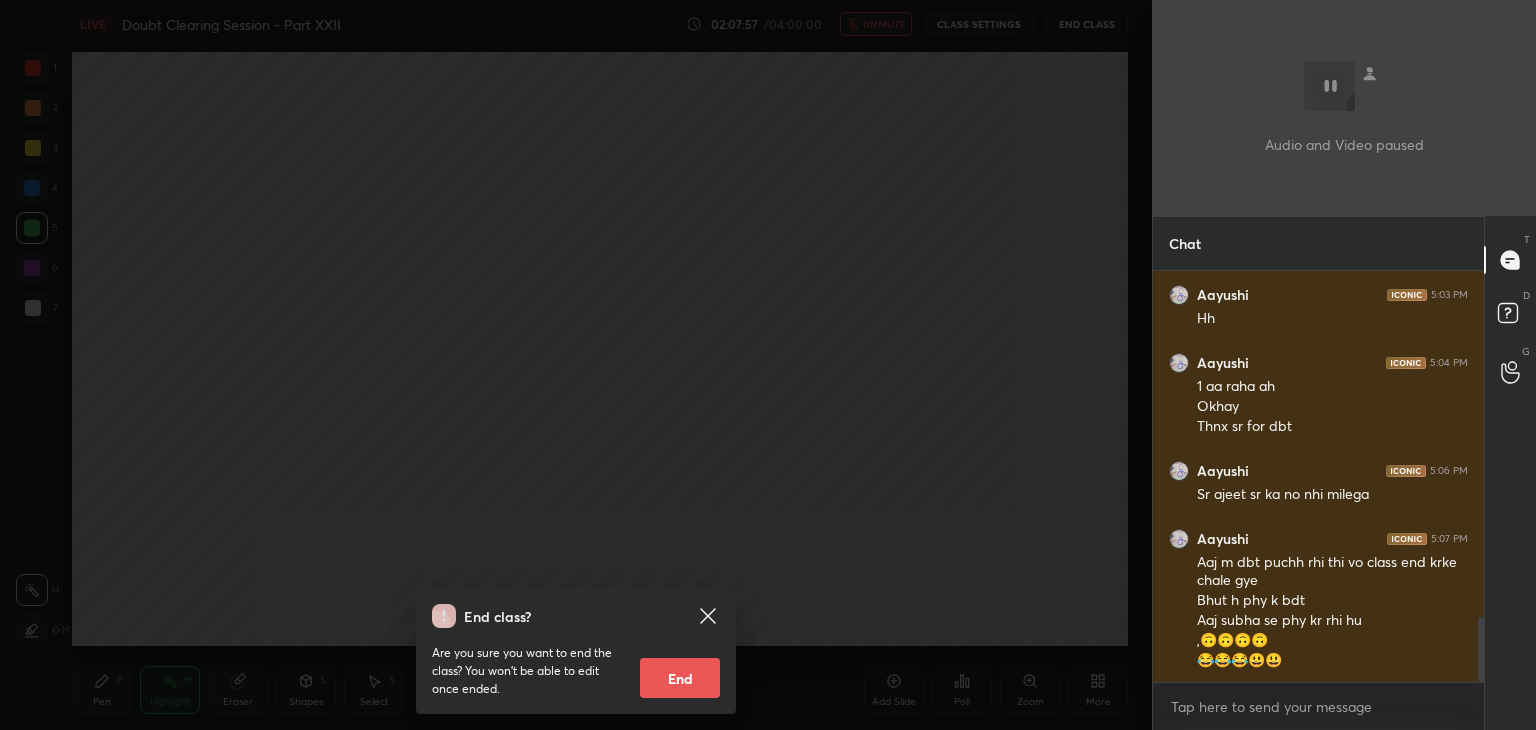 click on "End class? Are you sure you want to end the class? You won’t be able to edit once ended. End" at bounding box center [576, 365] 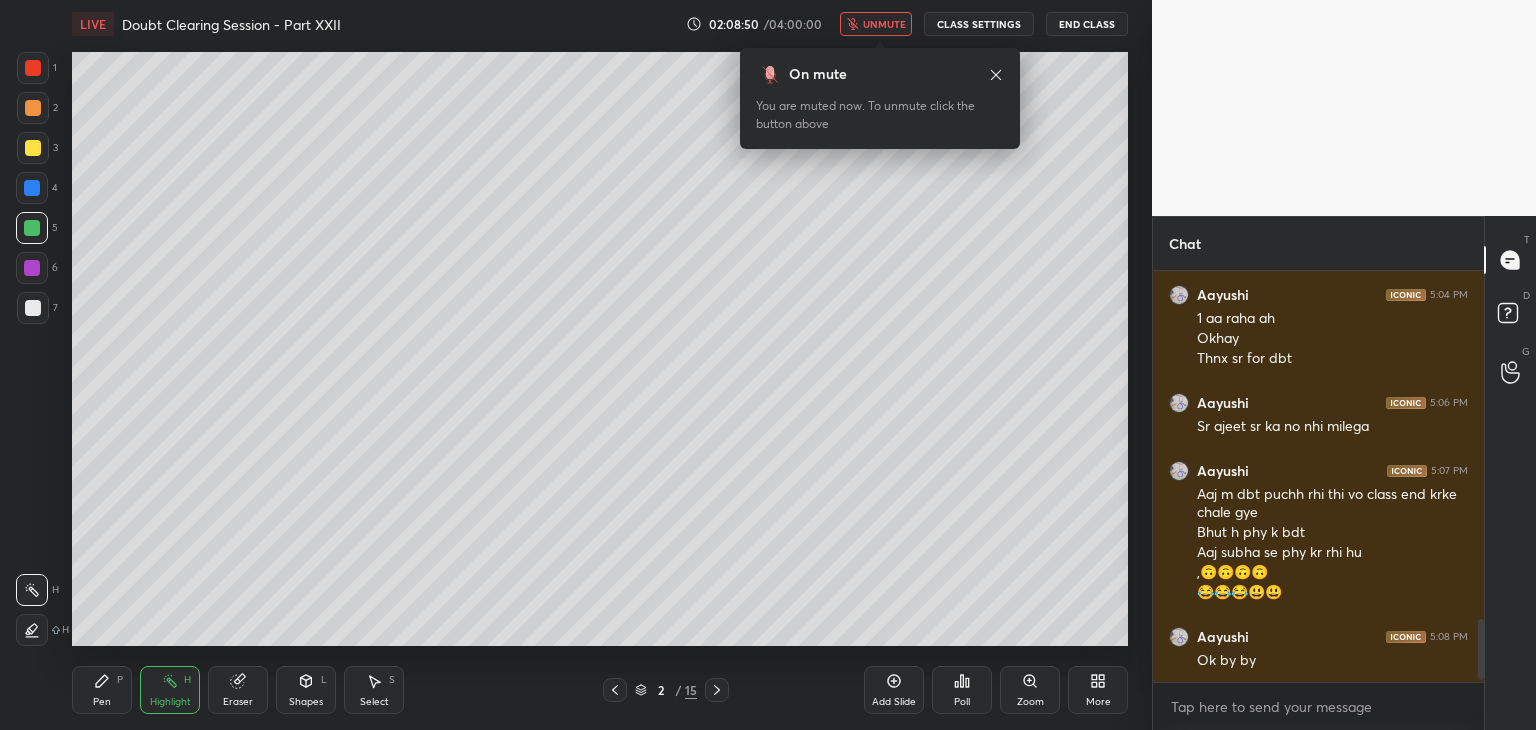 scroll, scrollTop: 2338, scrollLeft: 0, axis: vertical 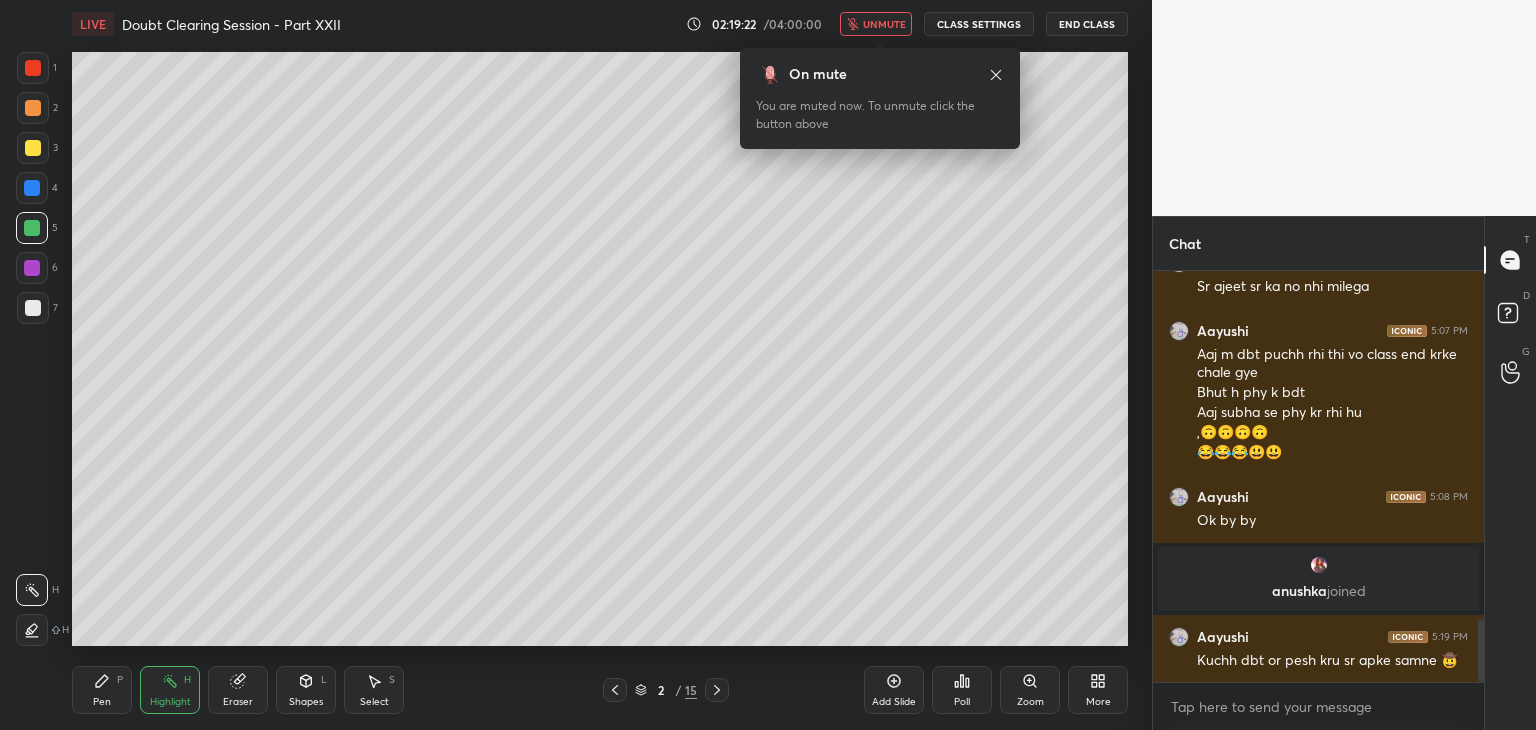click on "x" at bounding box center (1318, 706) 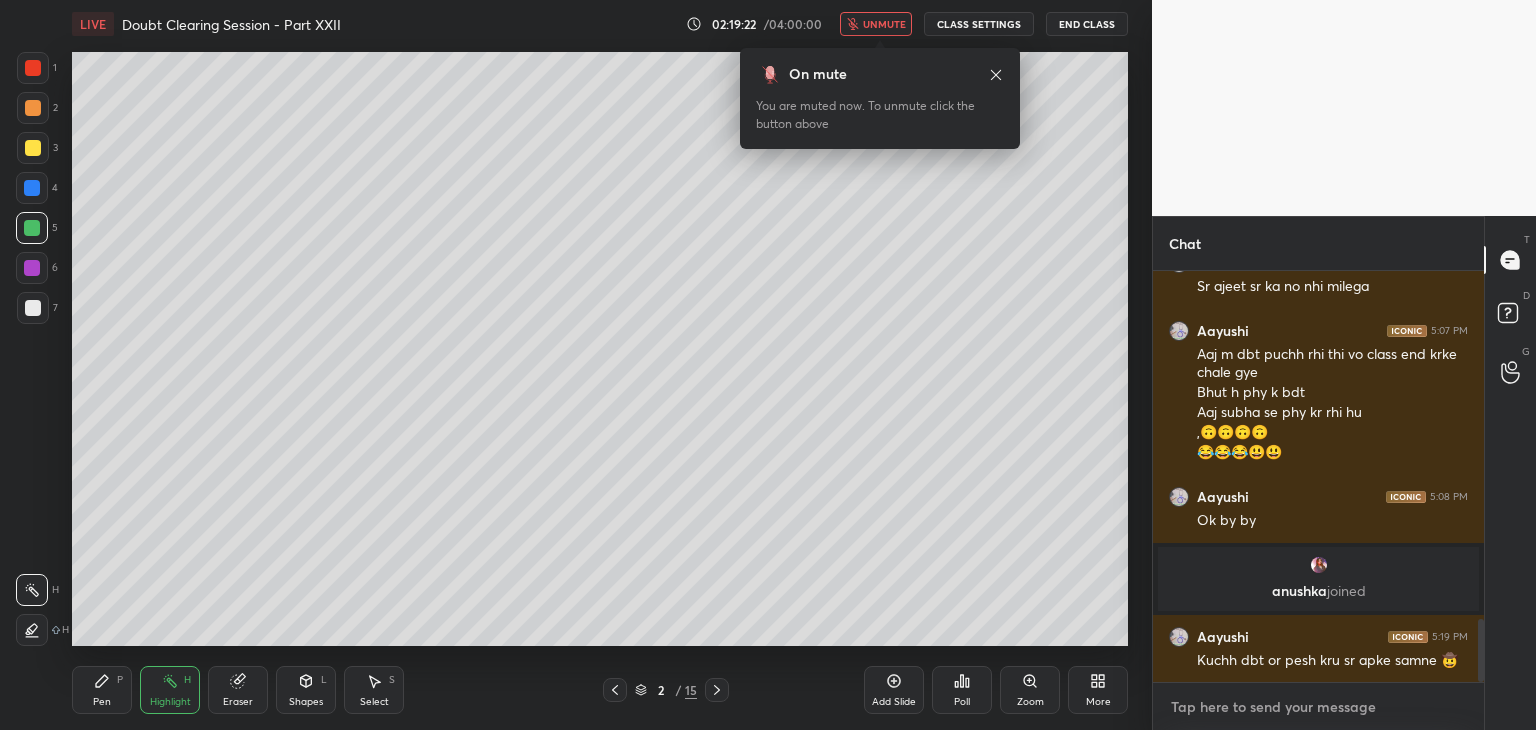 type on "x" 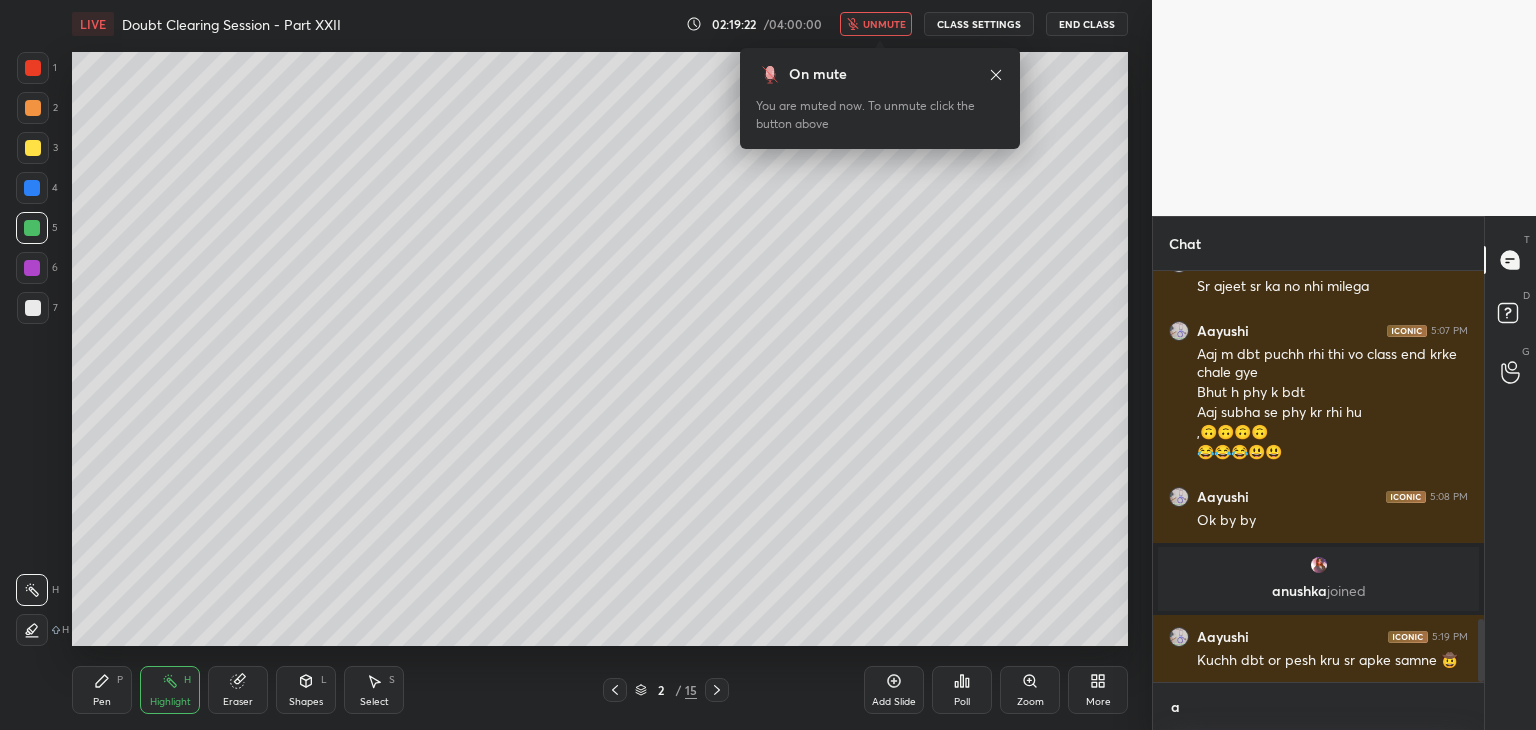 type on "x" 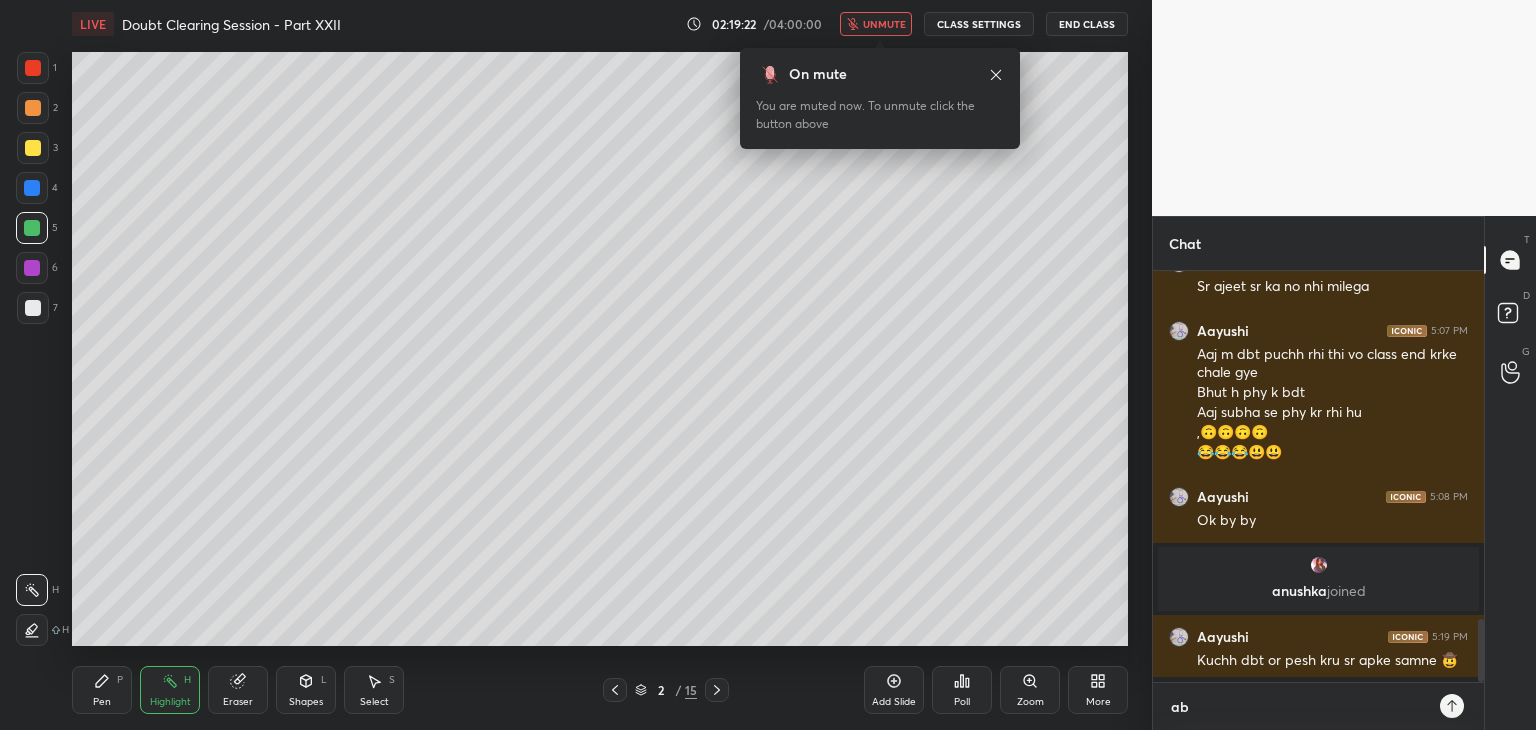 type on "abh" 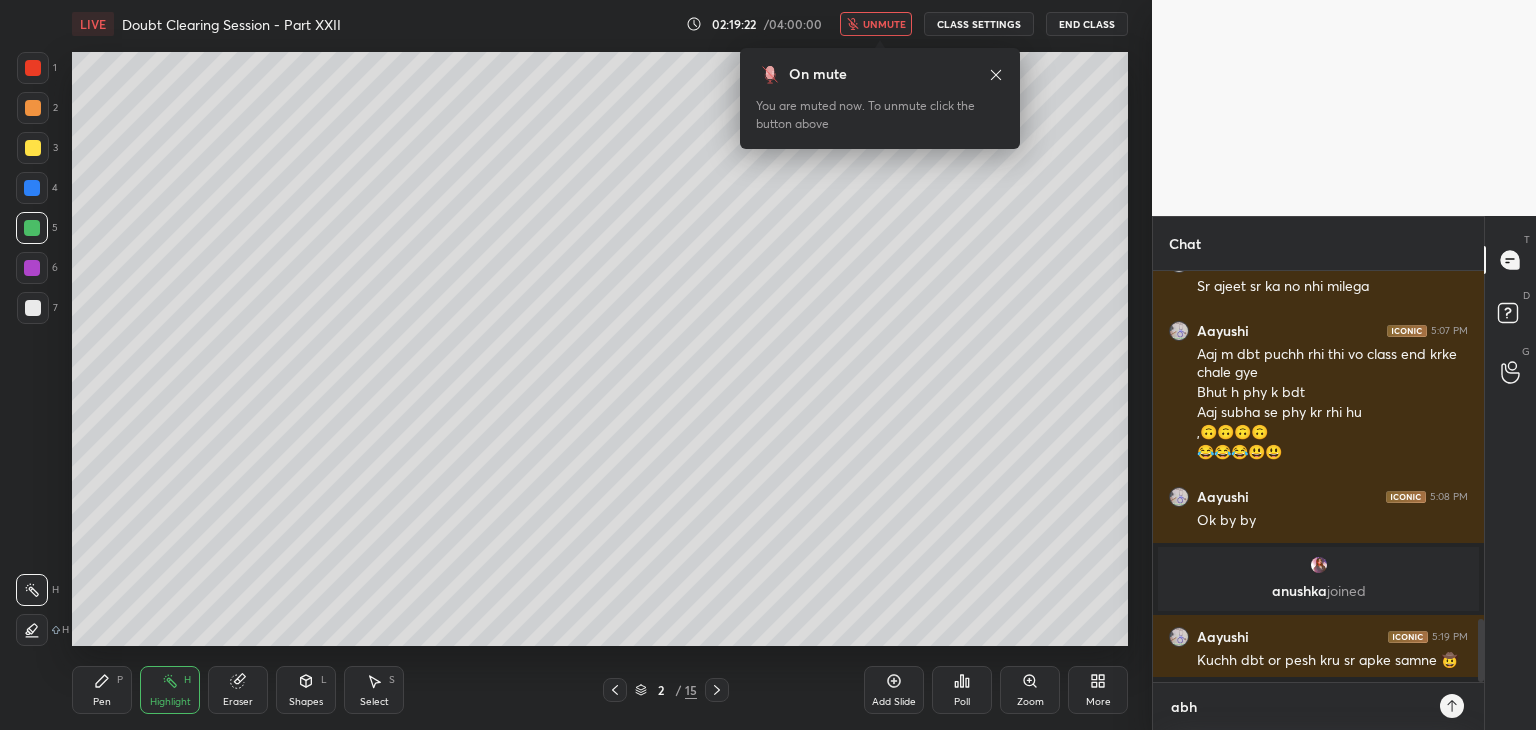 scroll, scrollTop: 6, scrollLeft: 6, axis: both 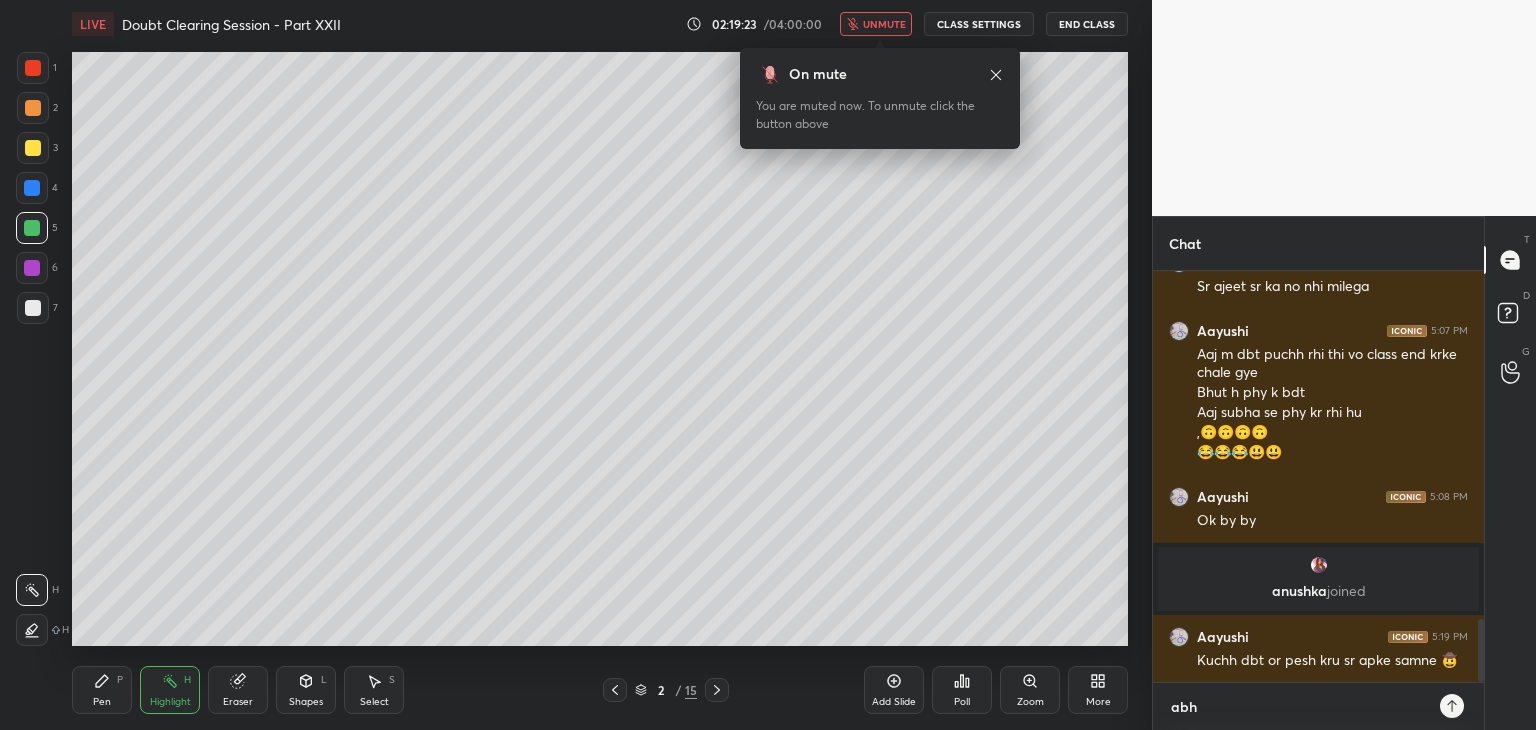 type on "abhi" 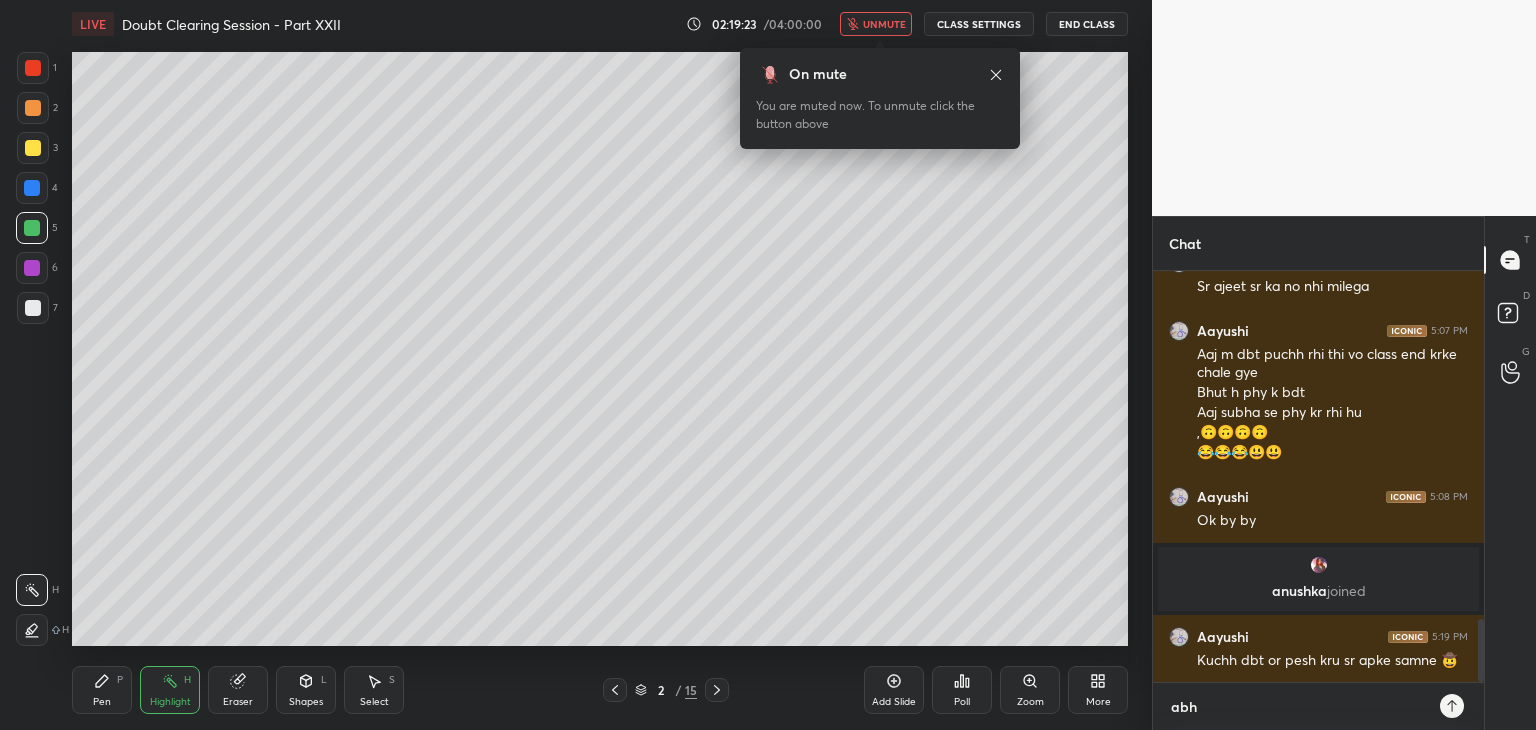 type on "x" 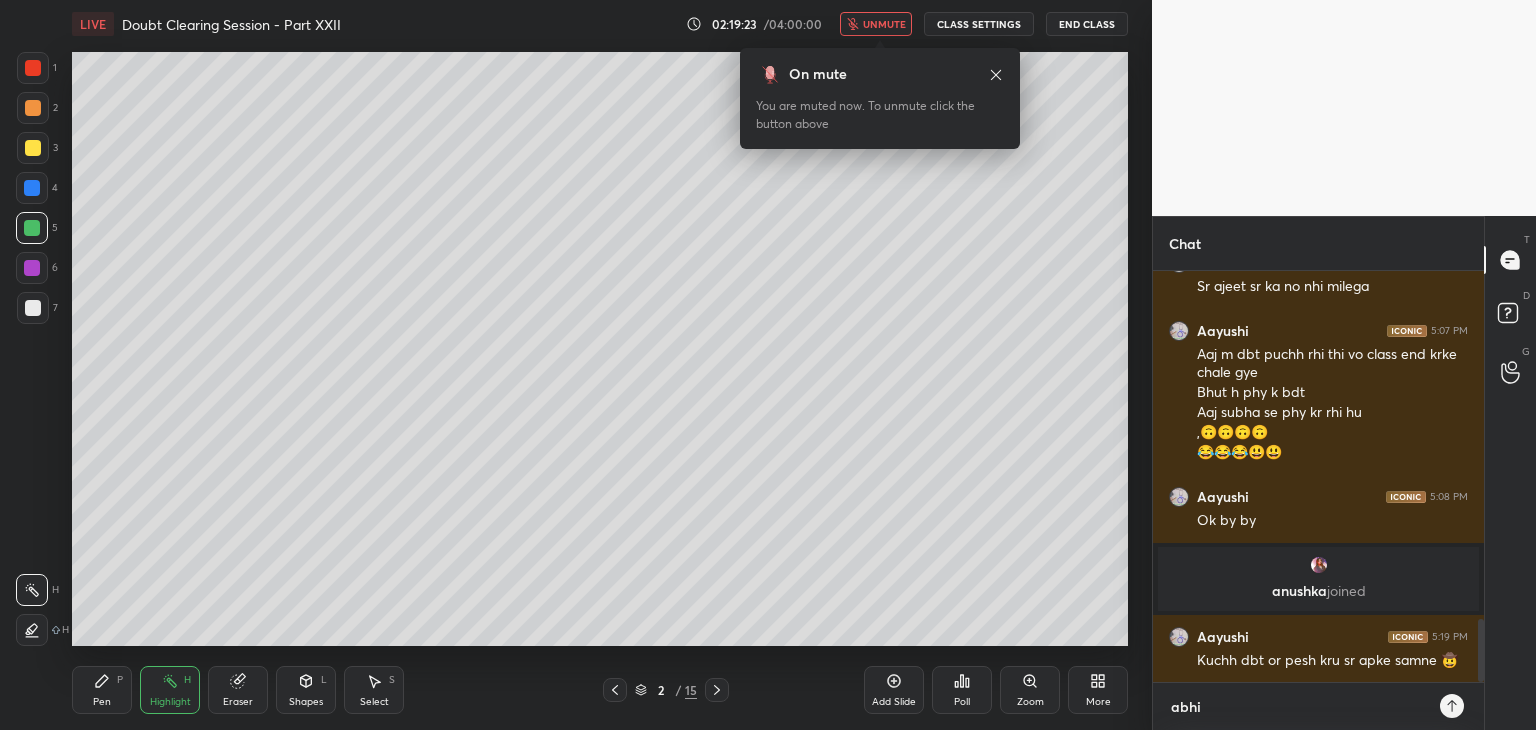 type on "abhi" 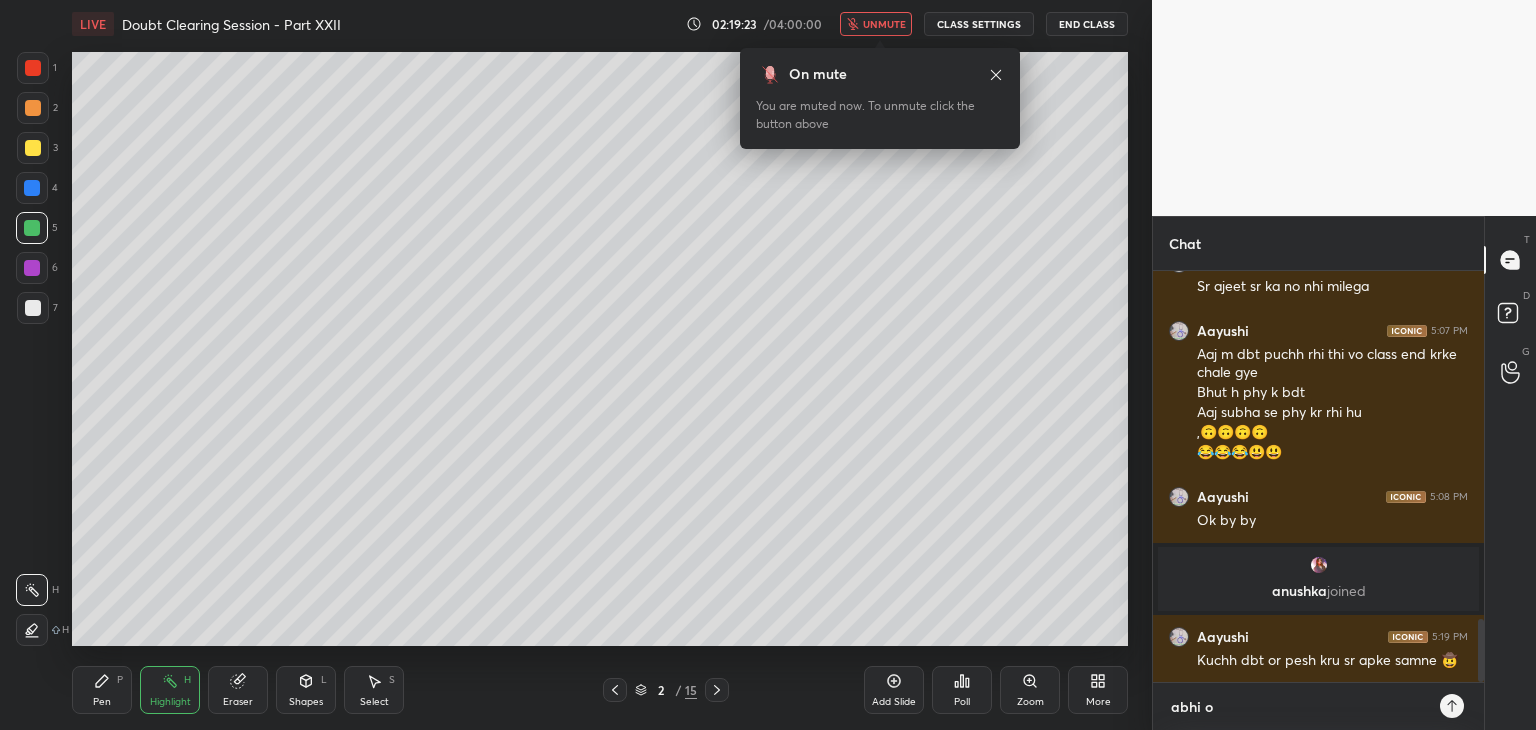 type on "abhi or" 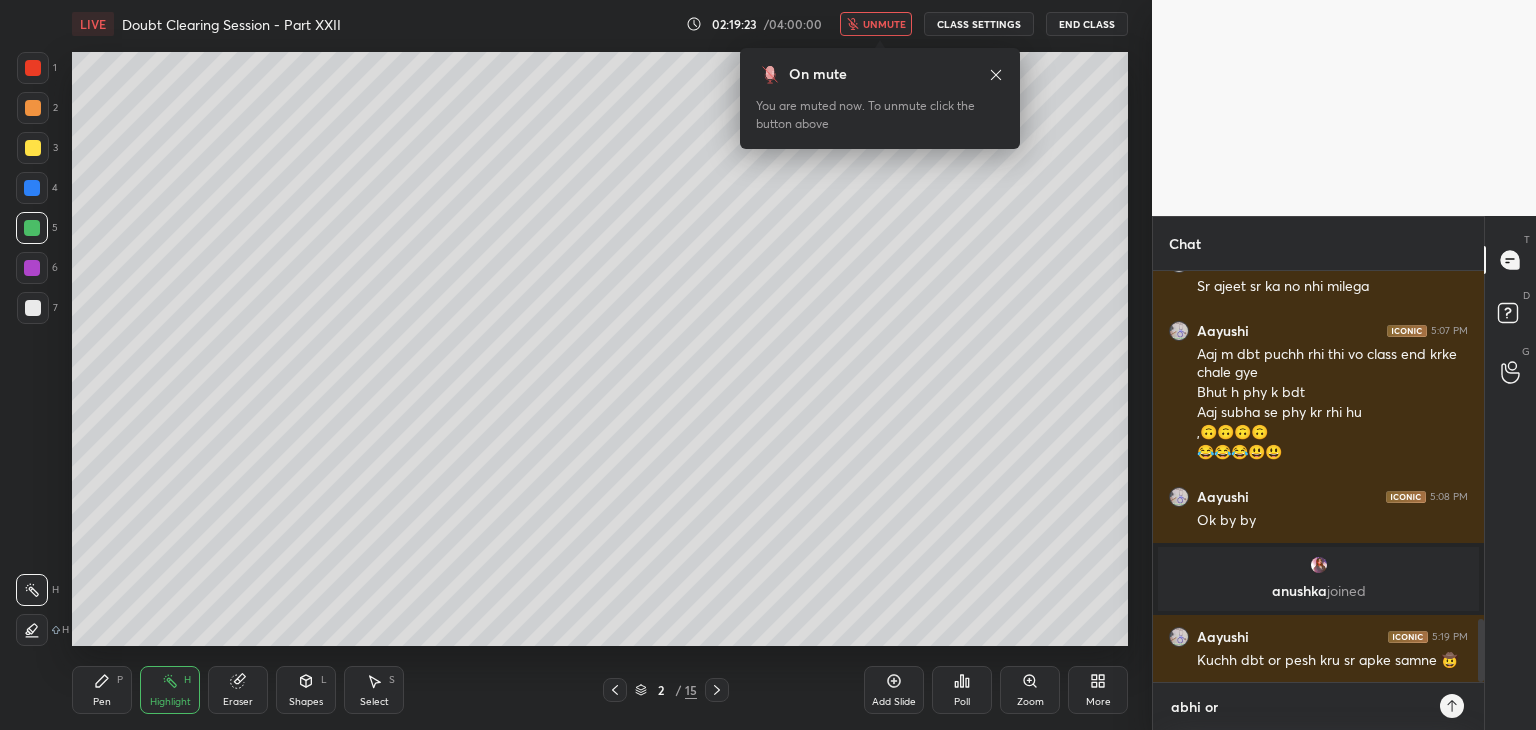 type on "abhi or" 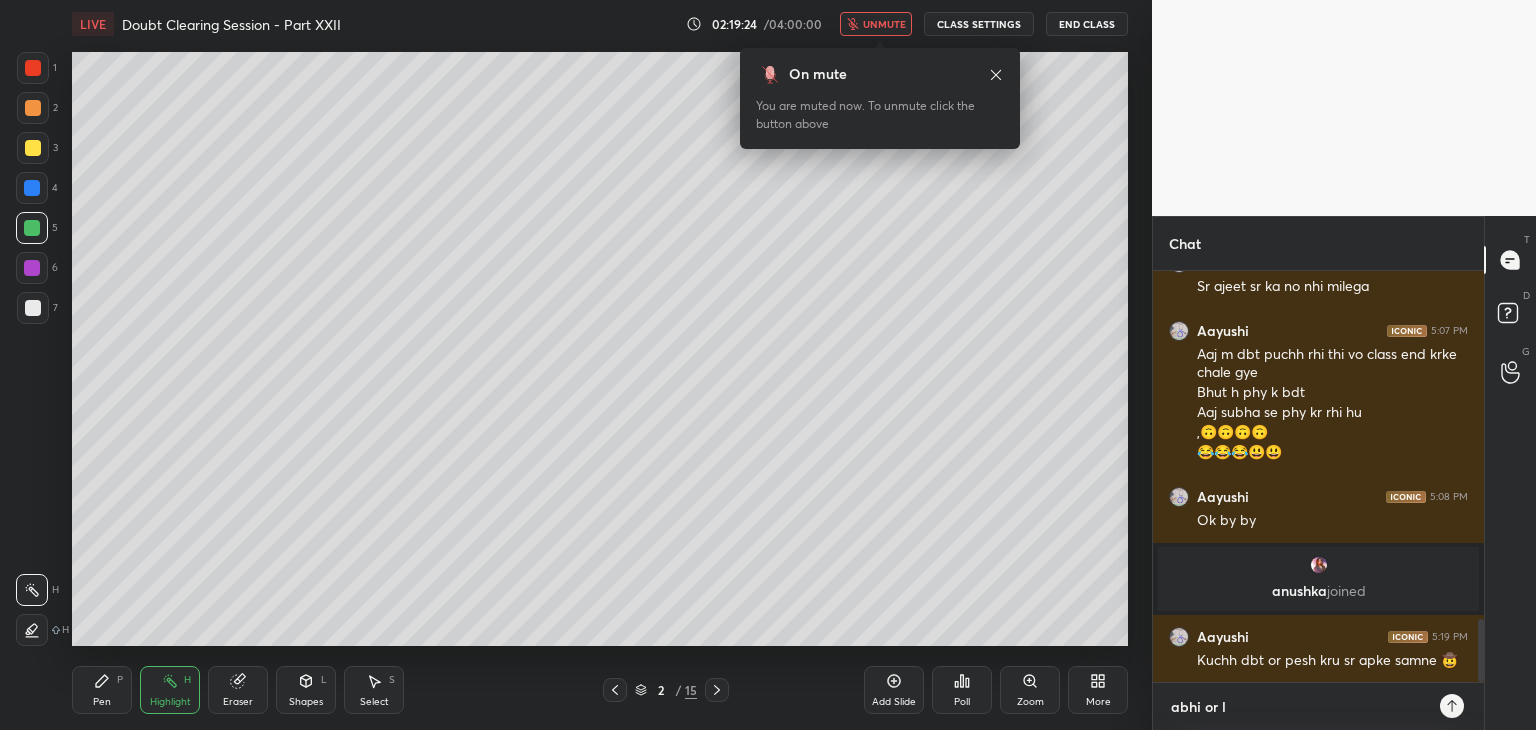 type on "abhi or la" 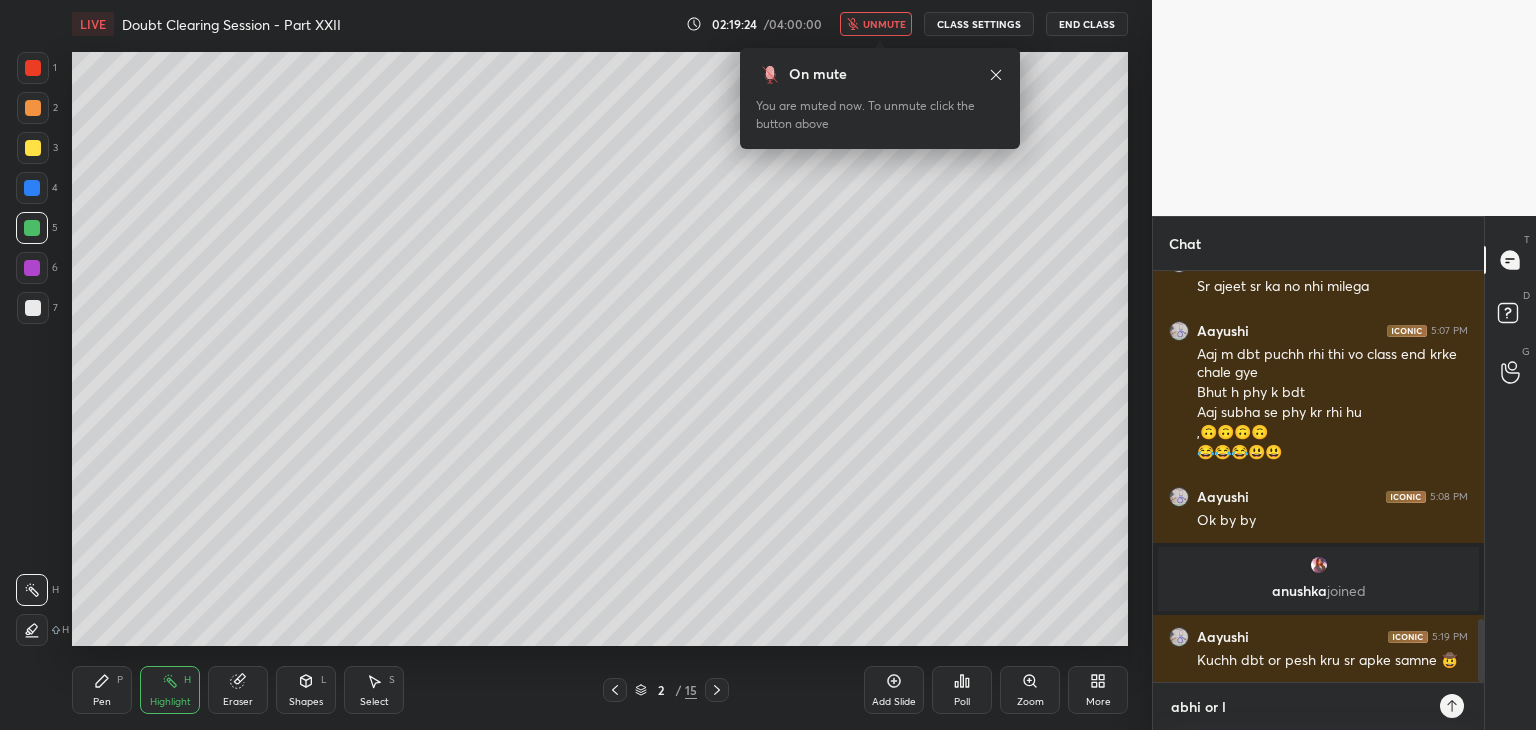 type on "x" 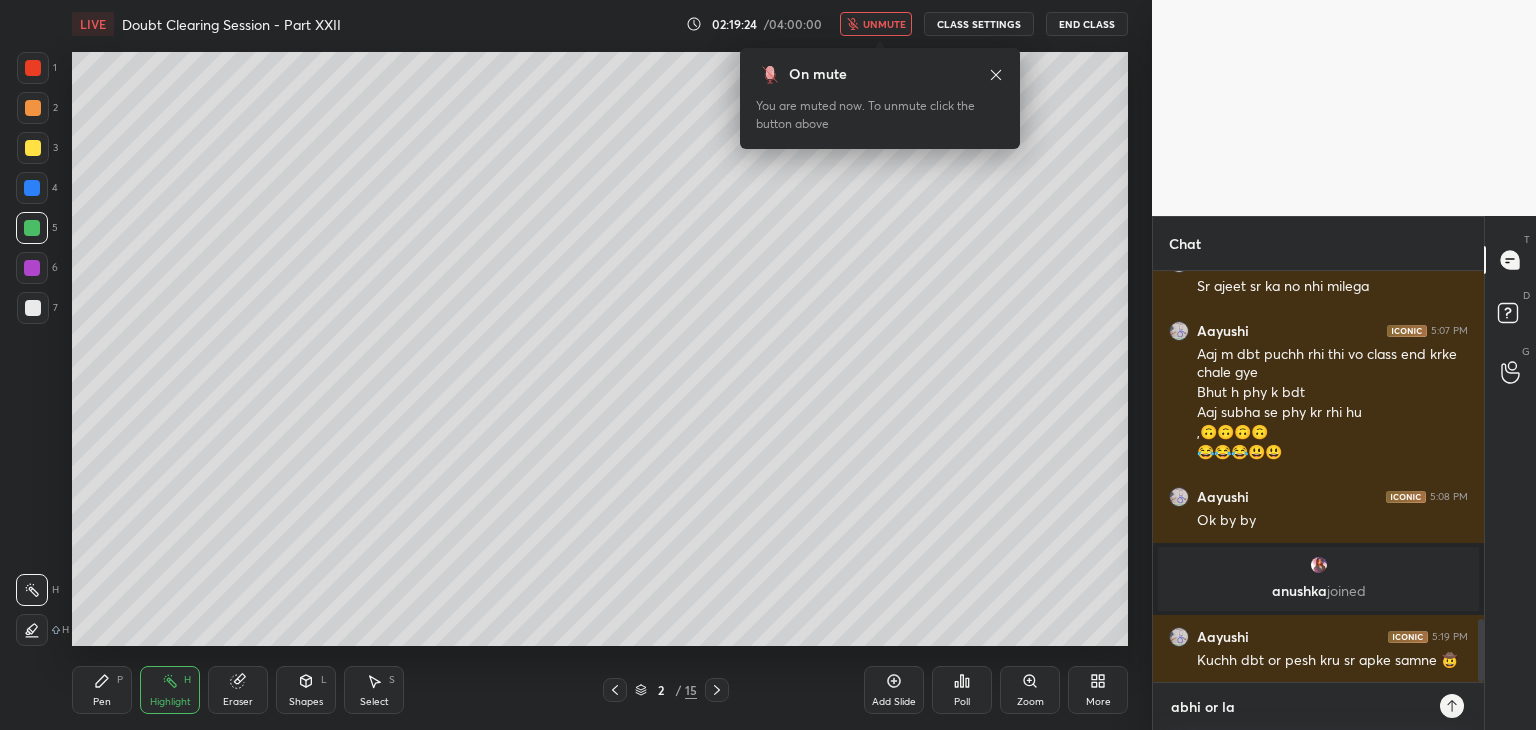 type on "abhi or lag" 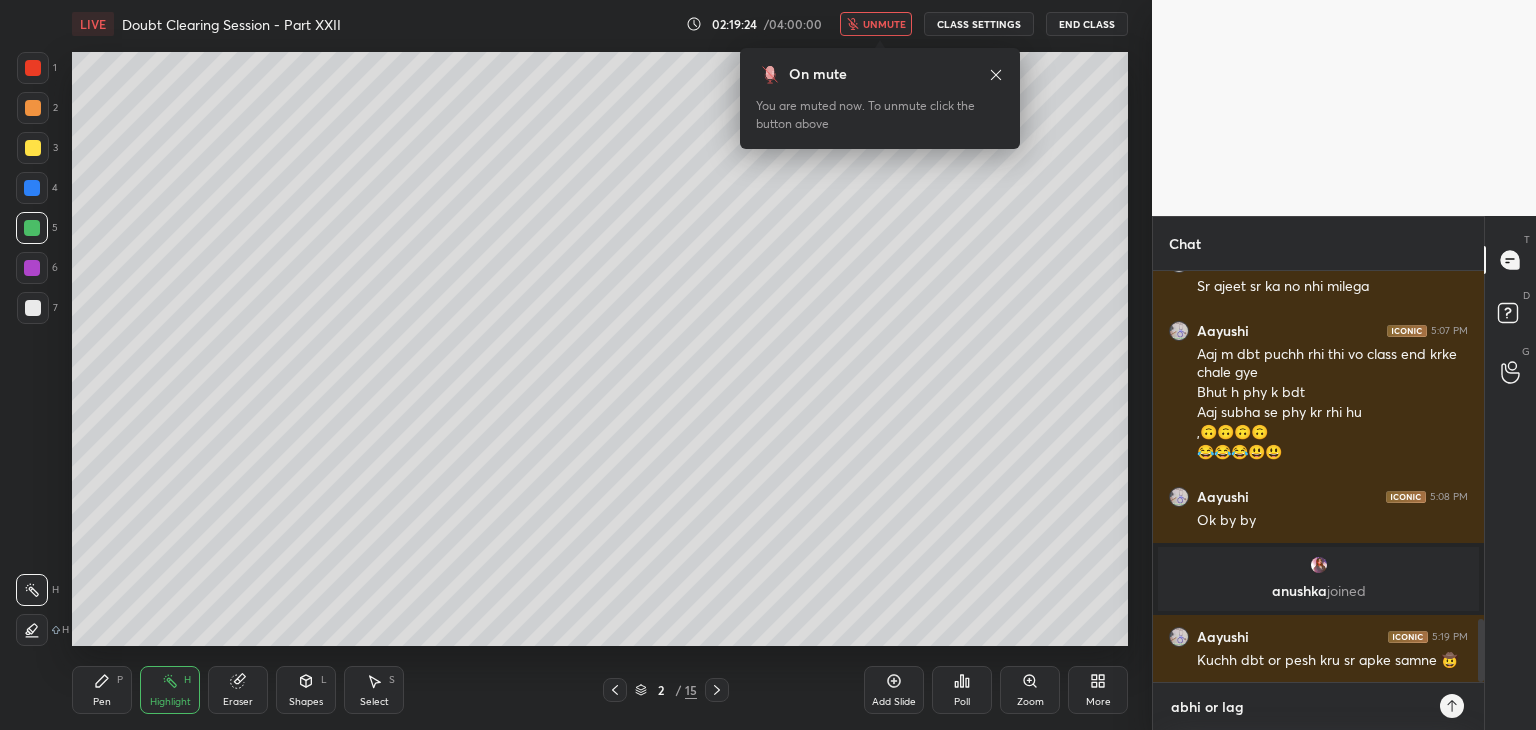 type on "x" 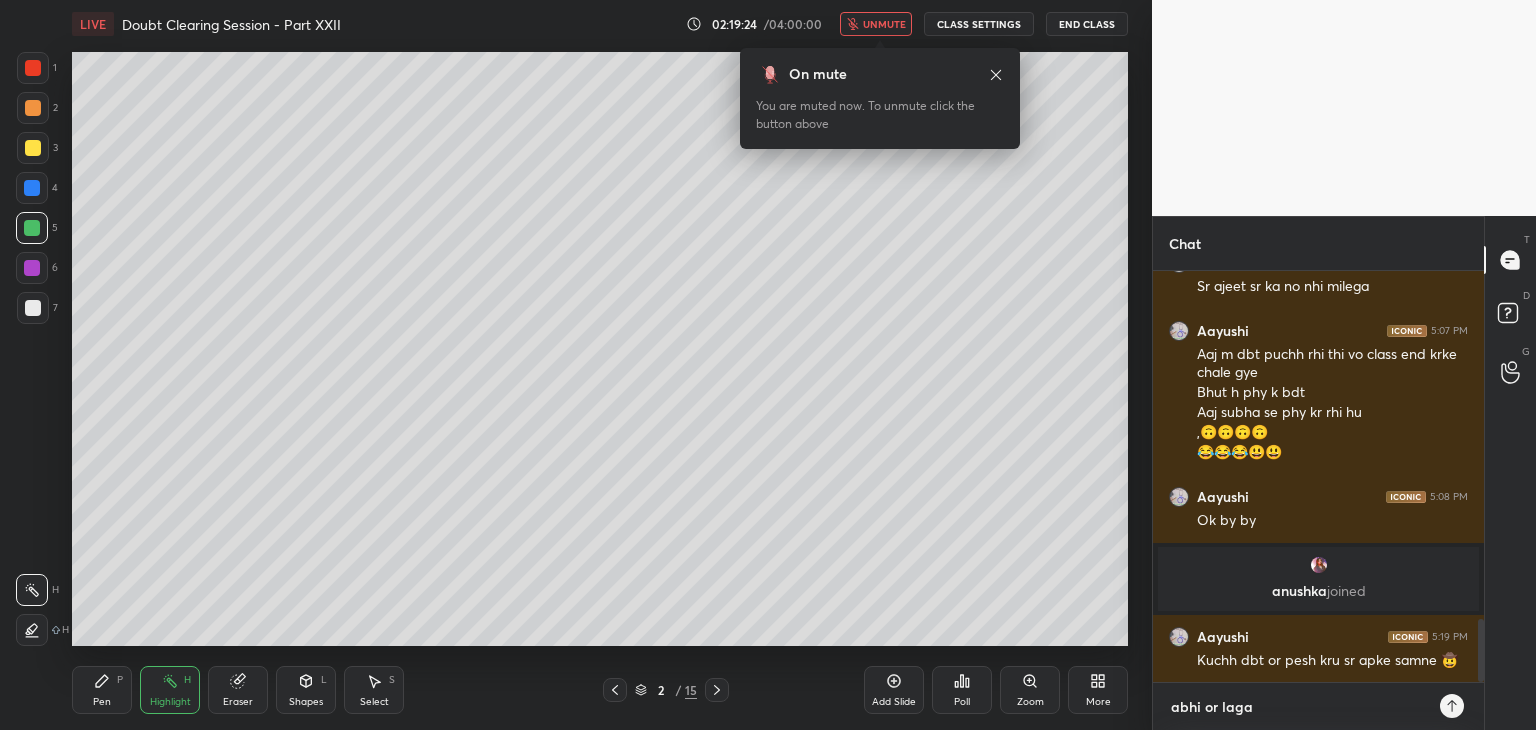type on "x" 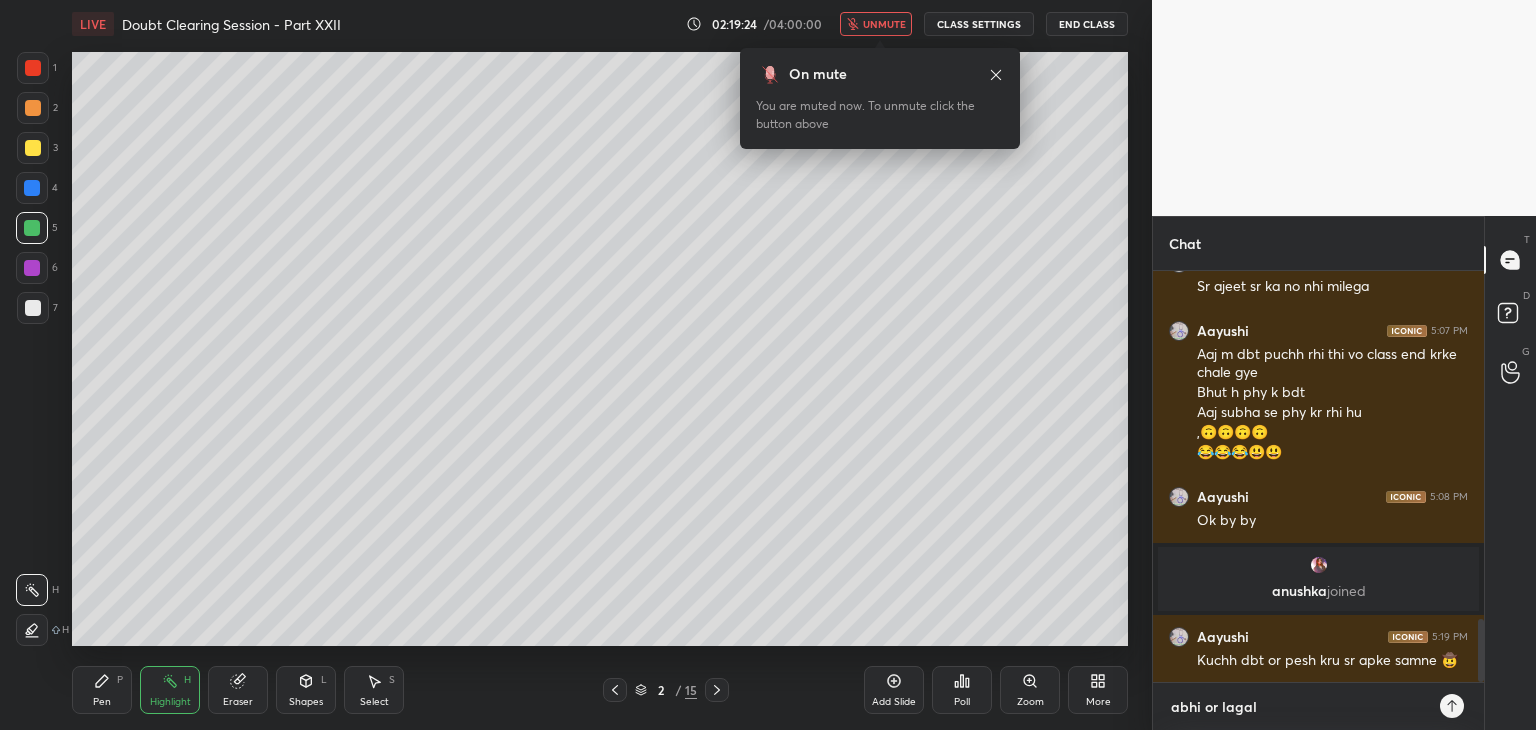type on "abhi or lagalo" 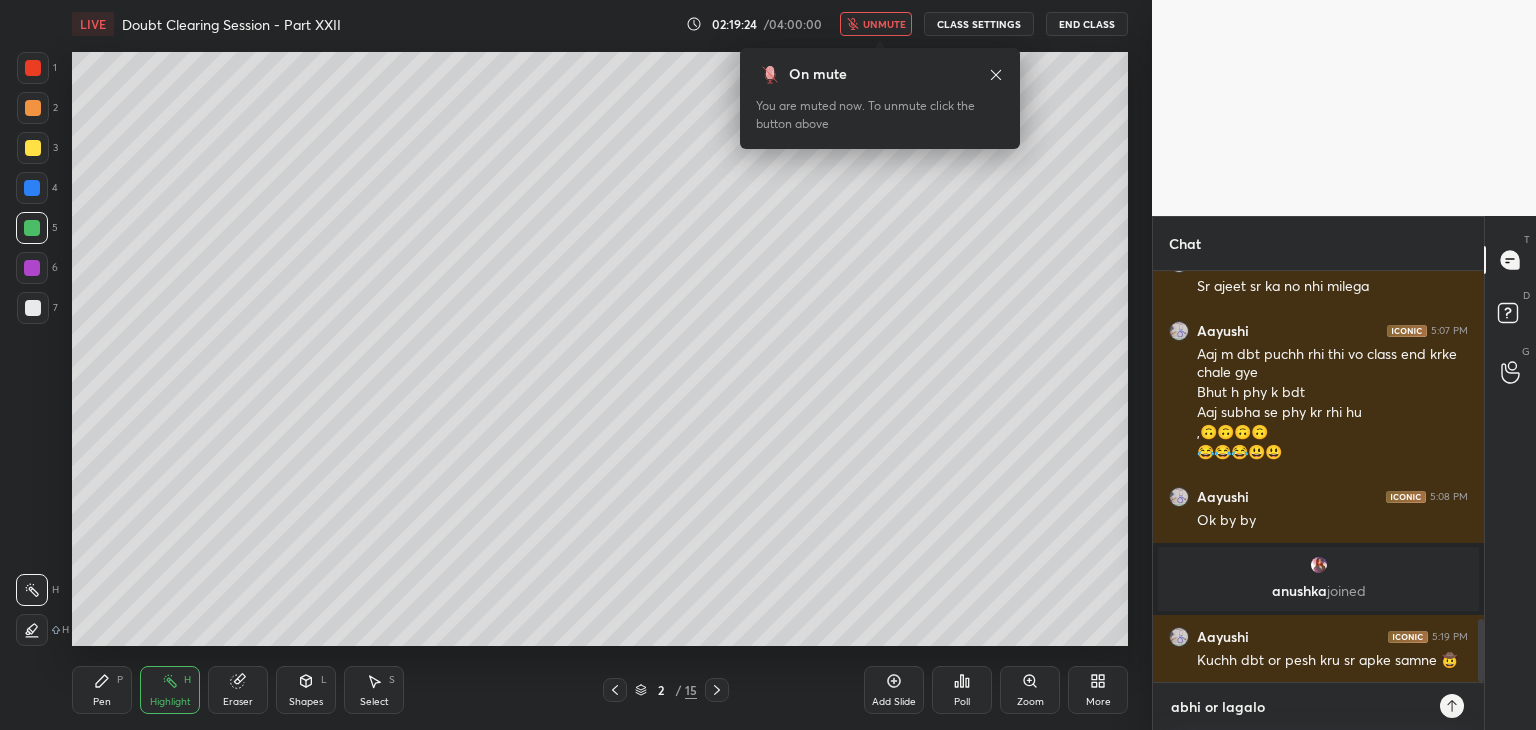 type on "abhi or lagalo" 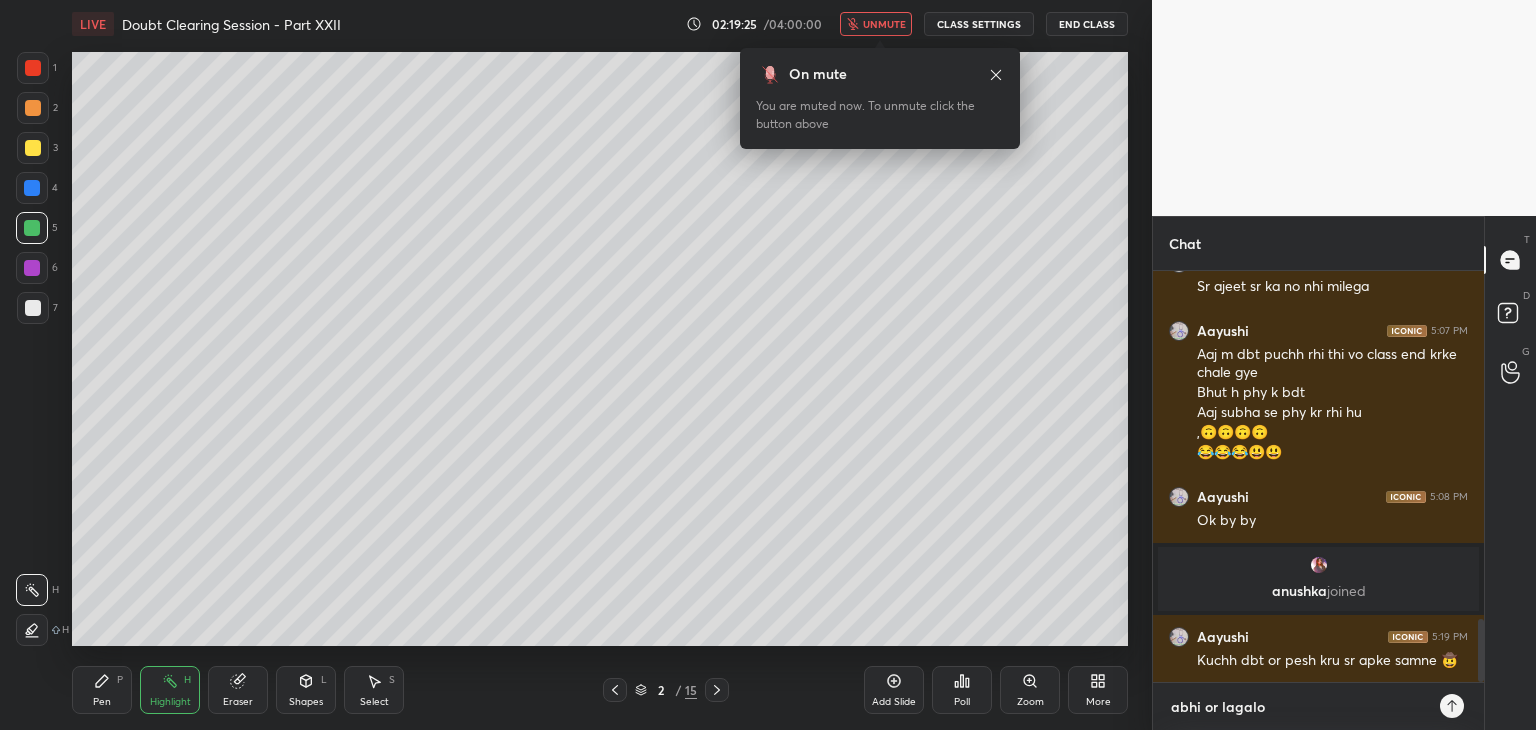 type on "abhi or lagalo 6" 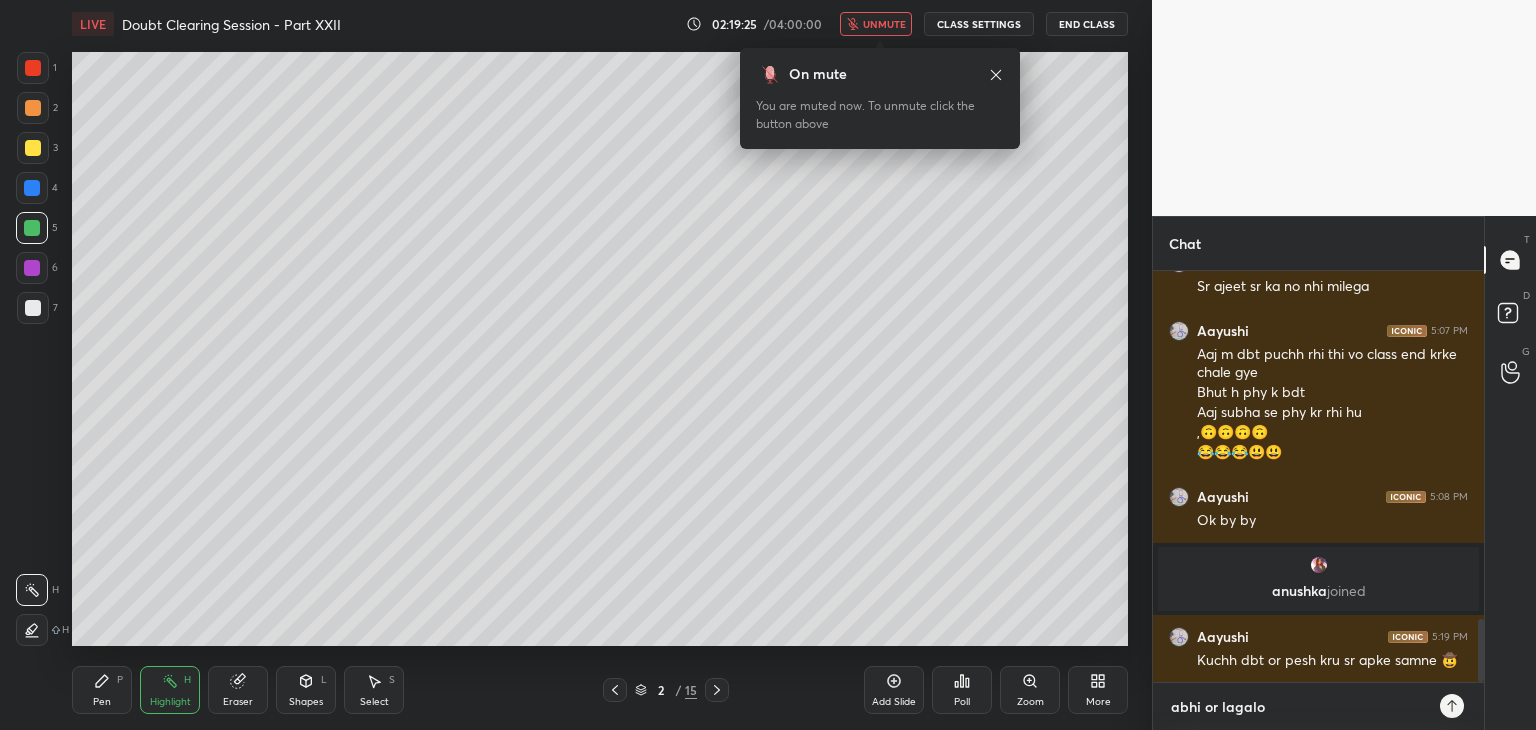 type on "x" 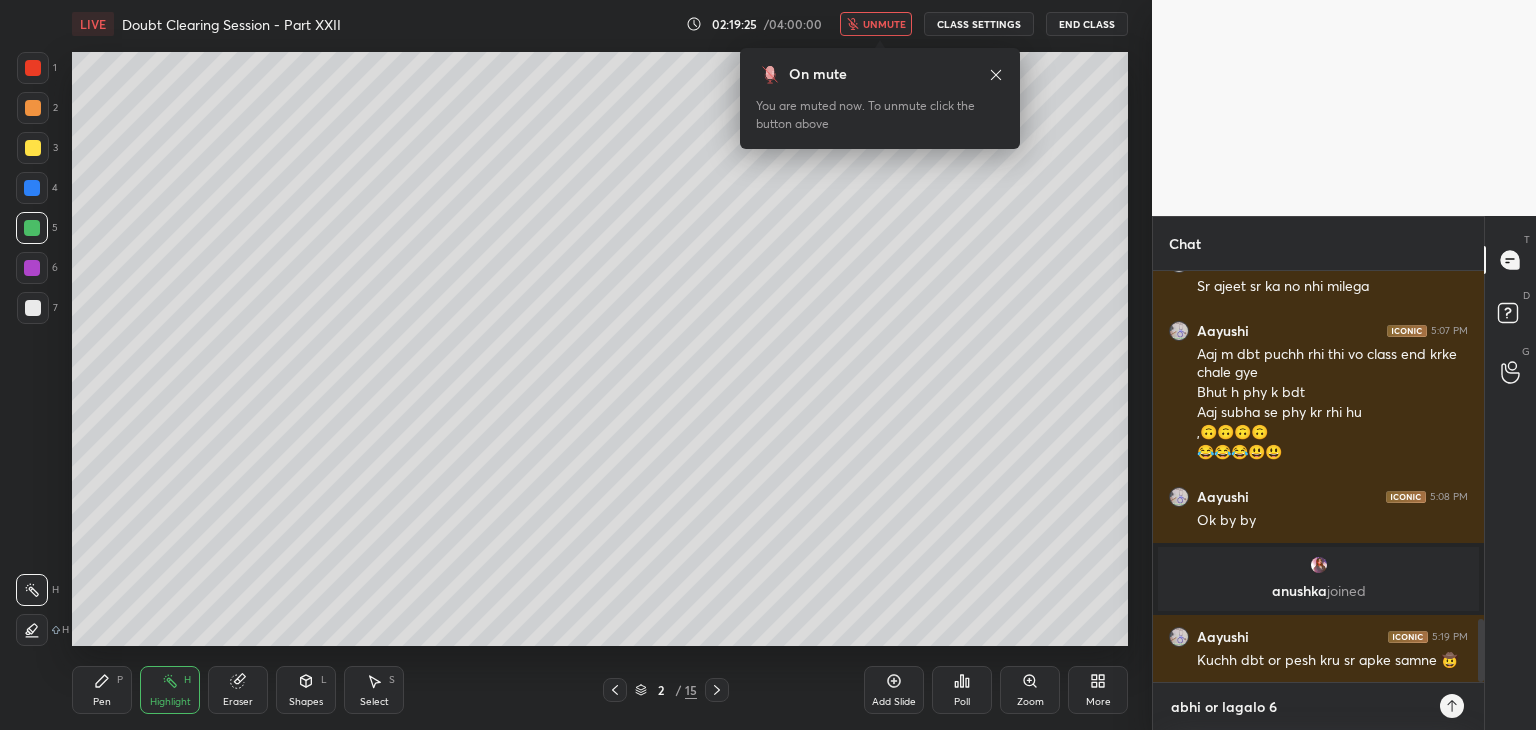 type on "abhi or lagalo 6" 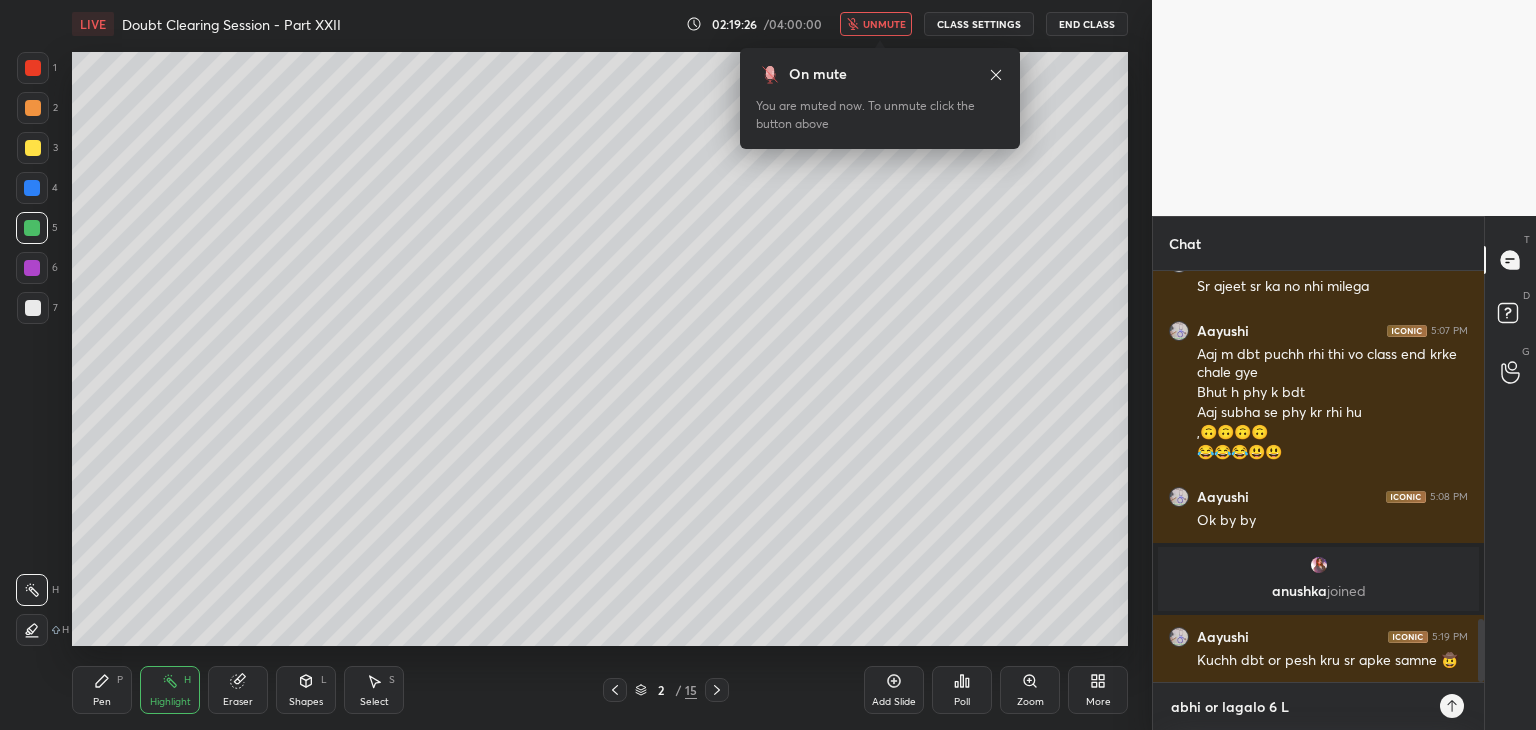 type on "abhi or lagalo 6 L" 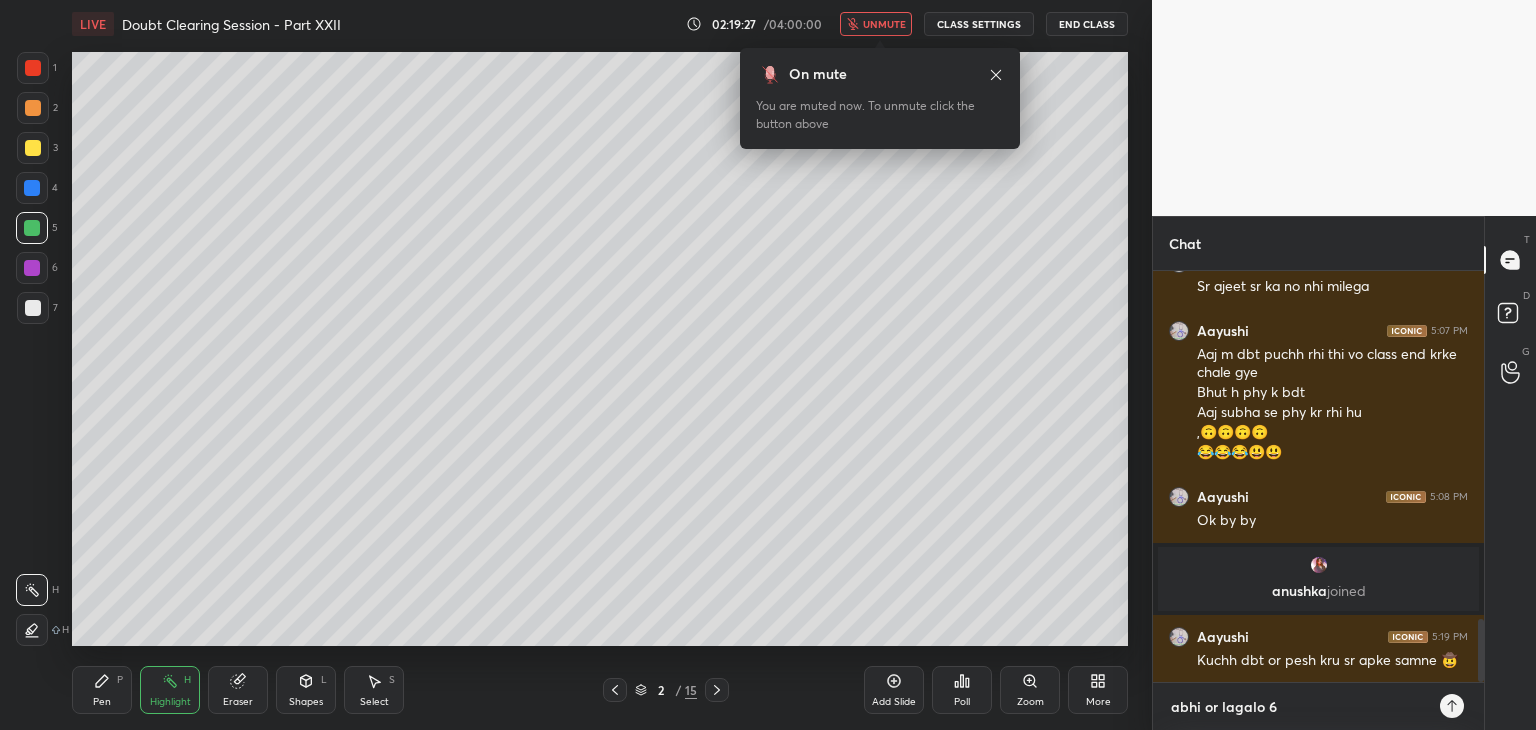 type on "abhi or lagalo 6" 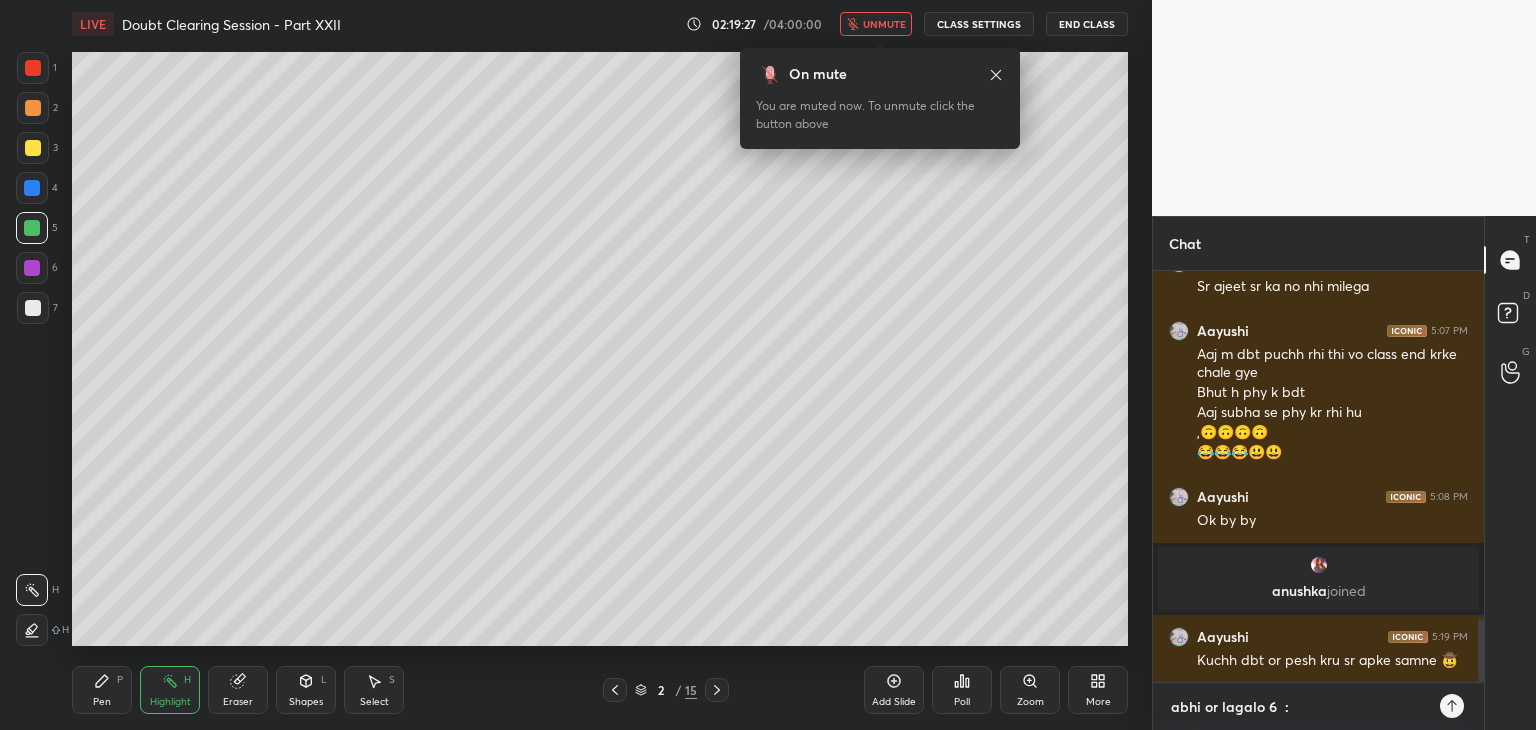 type on "abhi or lagalo 6  :" 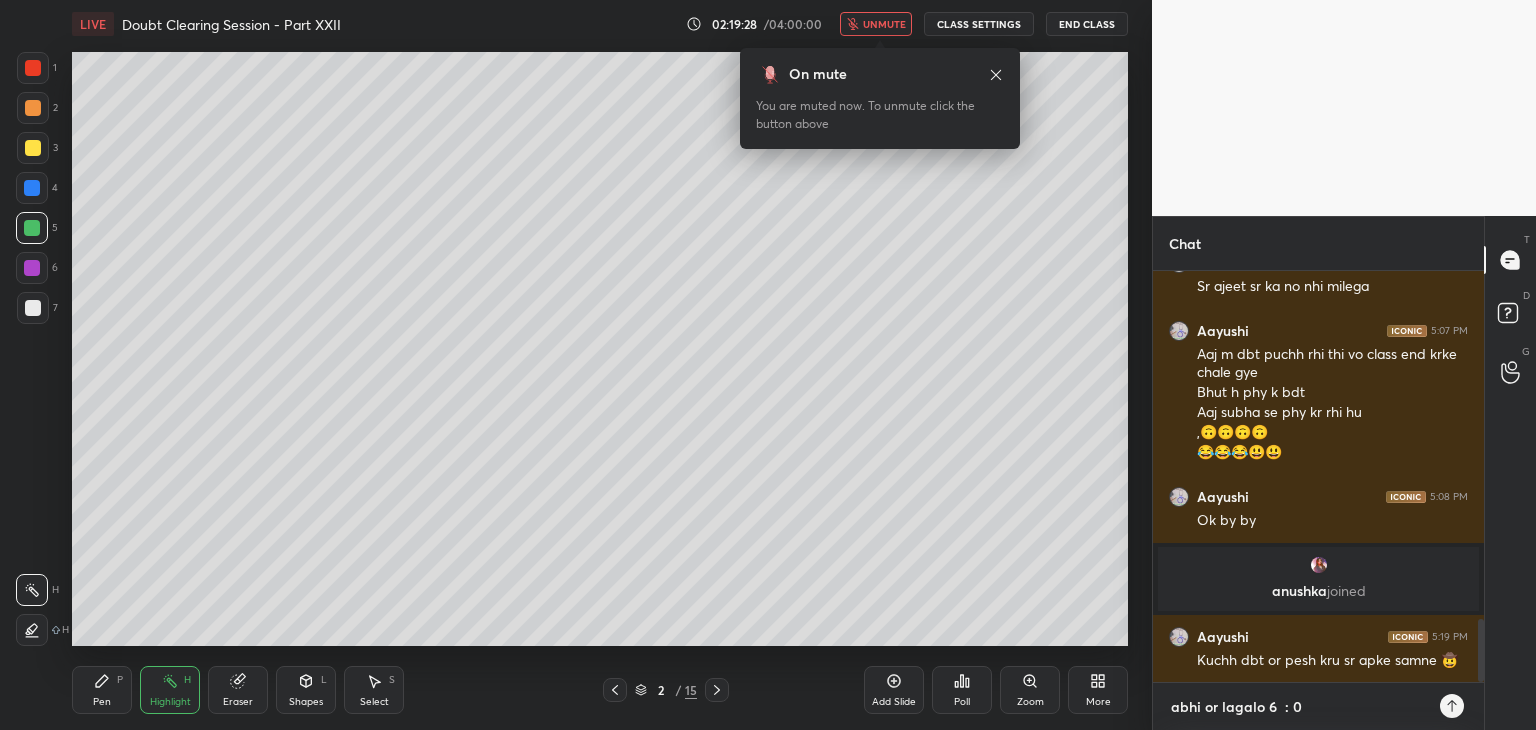 type on "abhi or lagalo 6  :" 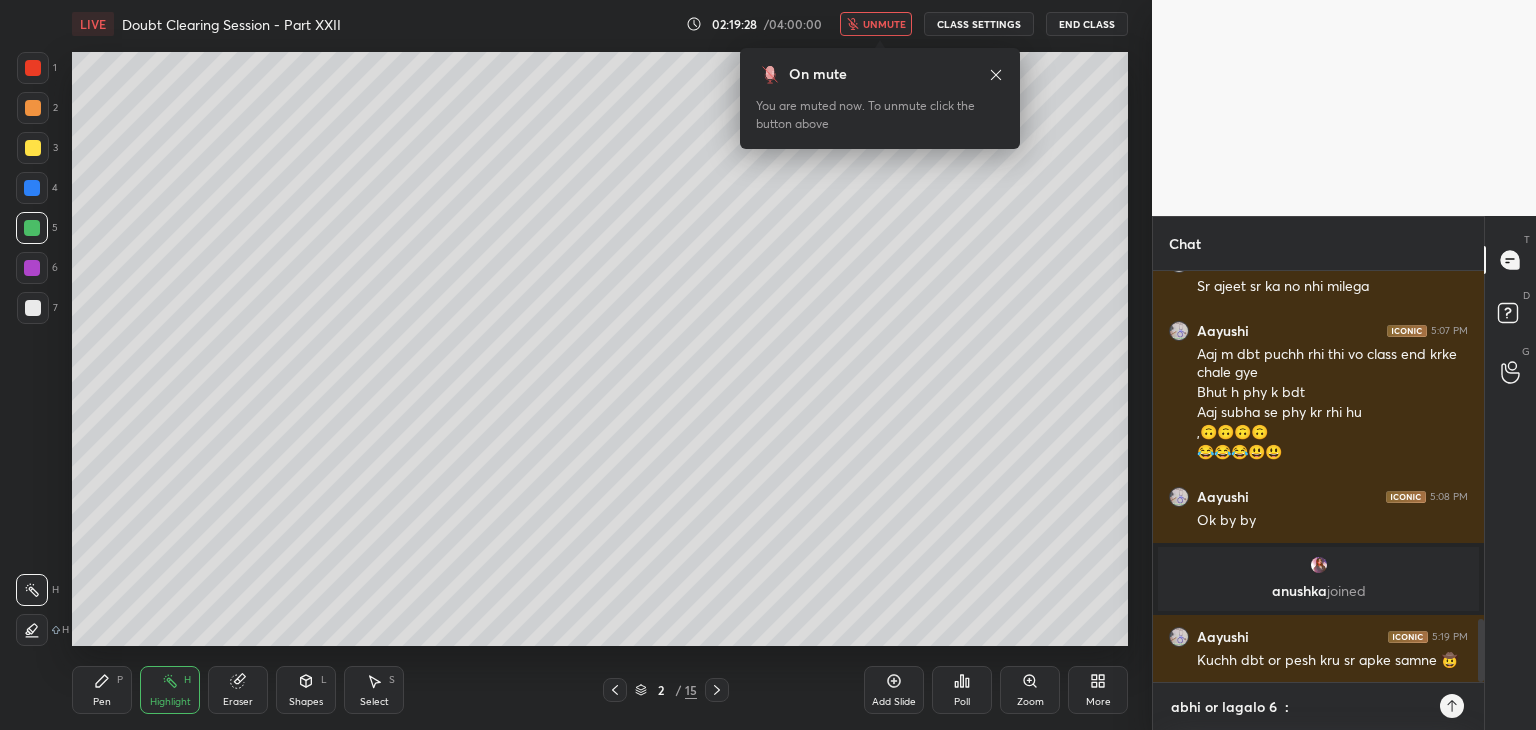 type on "abhi or lagalo 6  : 3" 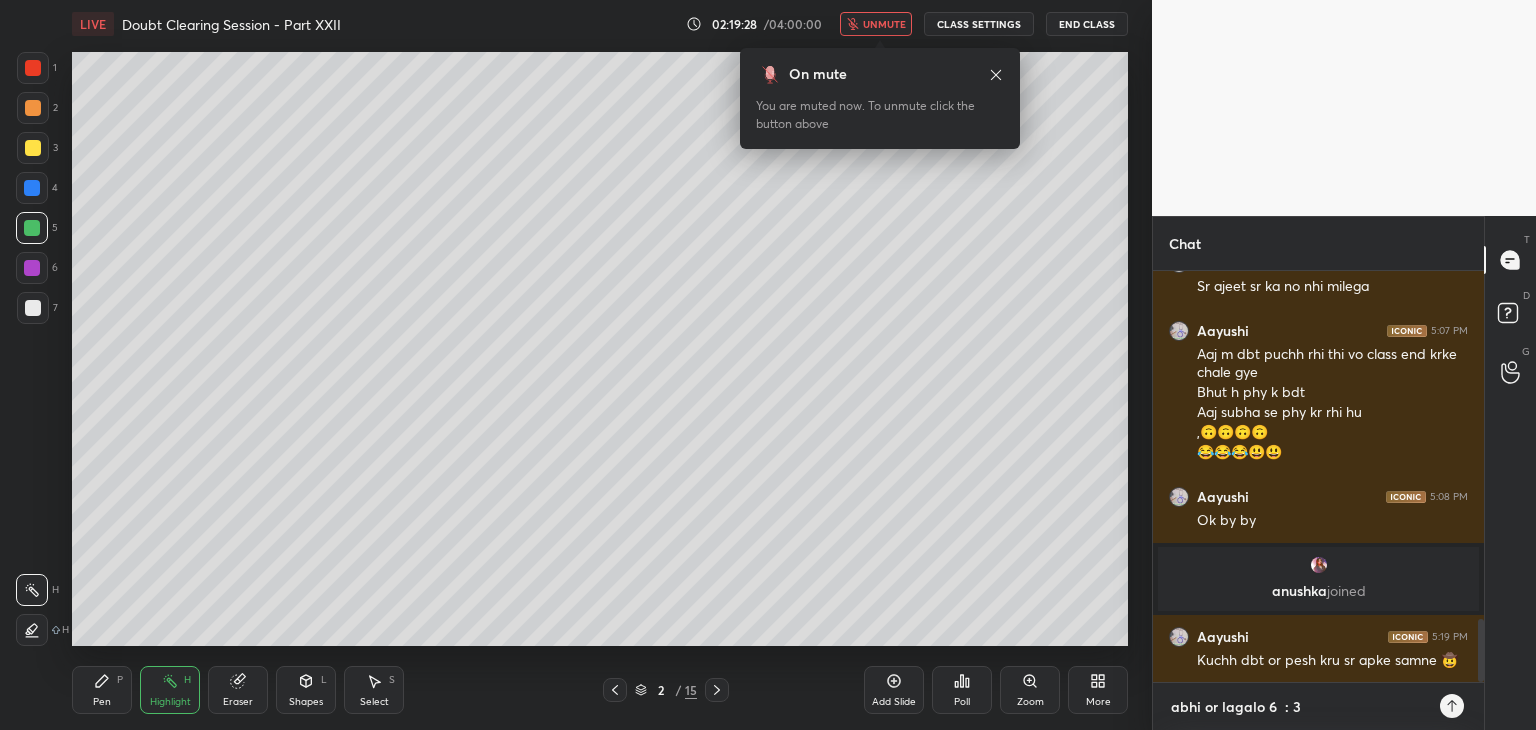 type on "abhi or lagalo 6  : 30" 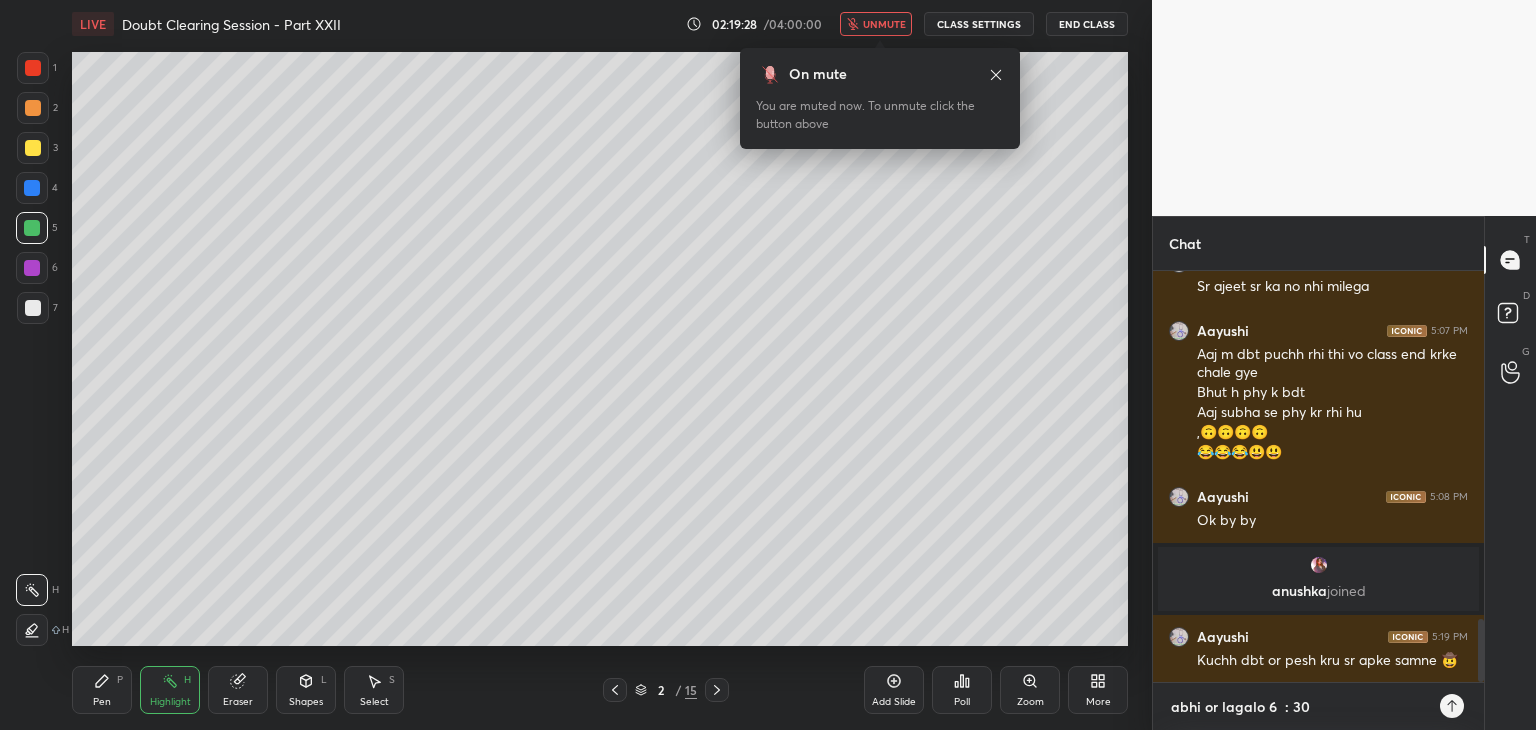 type on "abhi or lagalo 6  : 30" 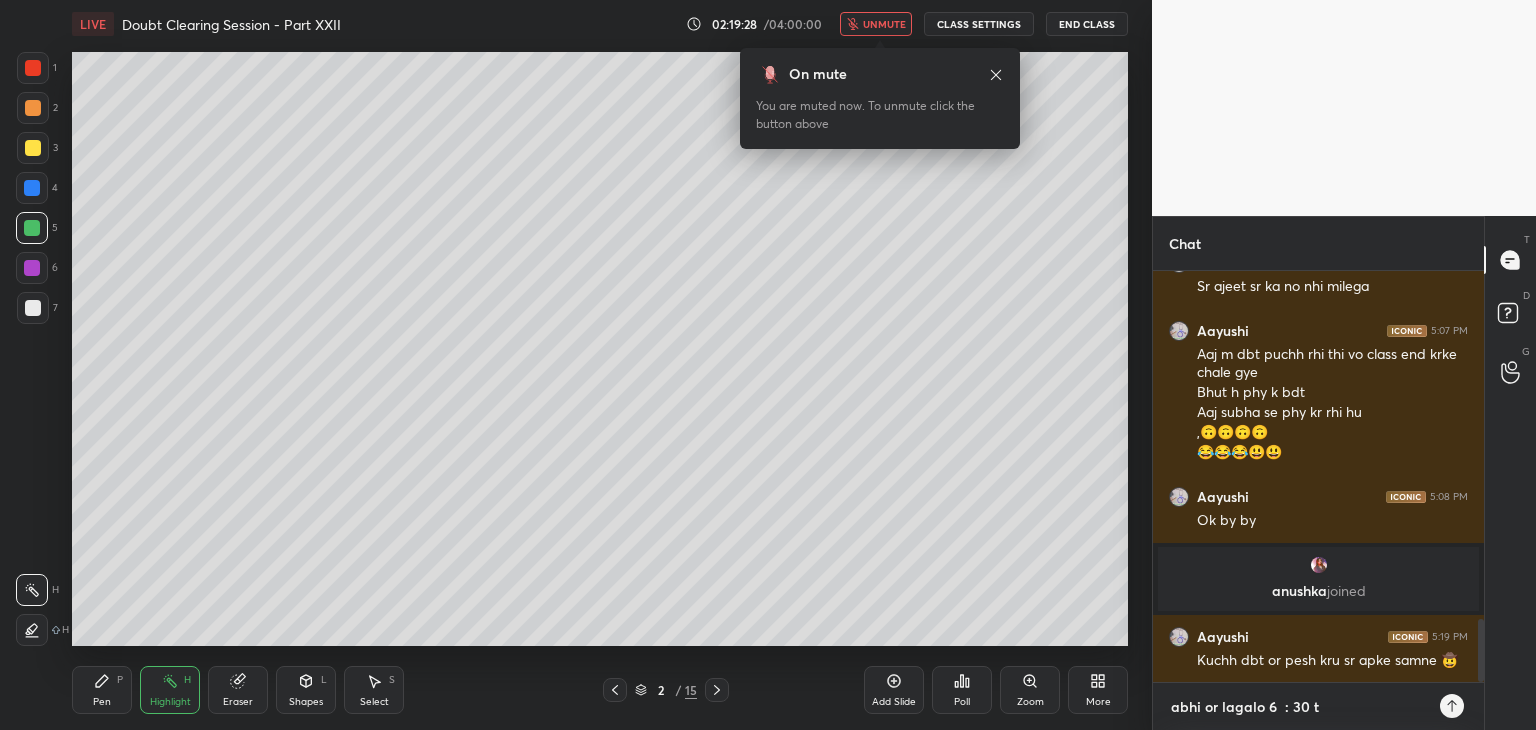 type on "abhi or lagalo 6  : 30 tk" 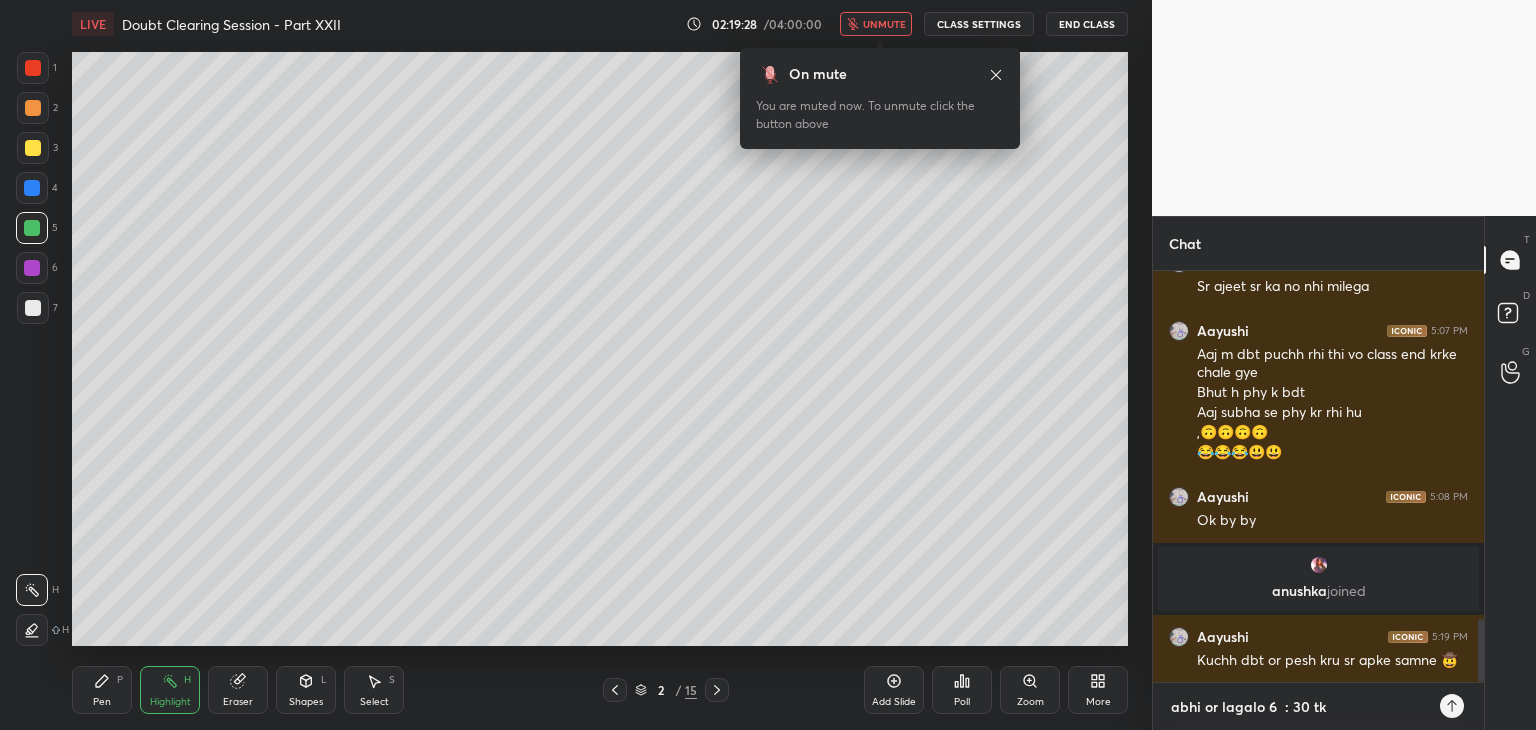 type on "abhi or lagalo 6  : 30 tk" 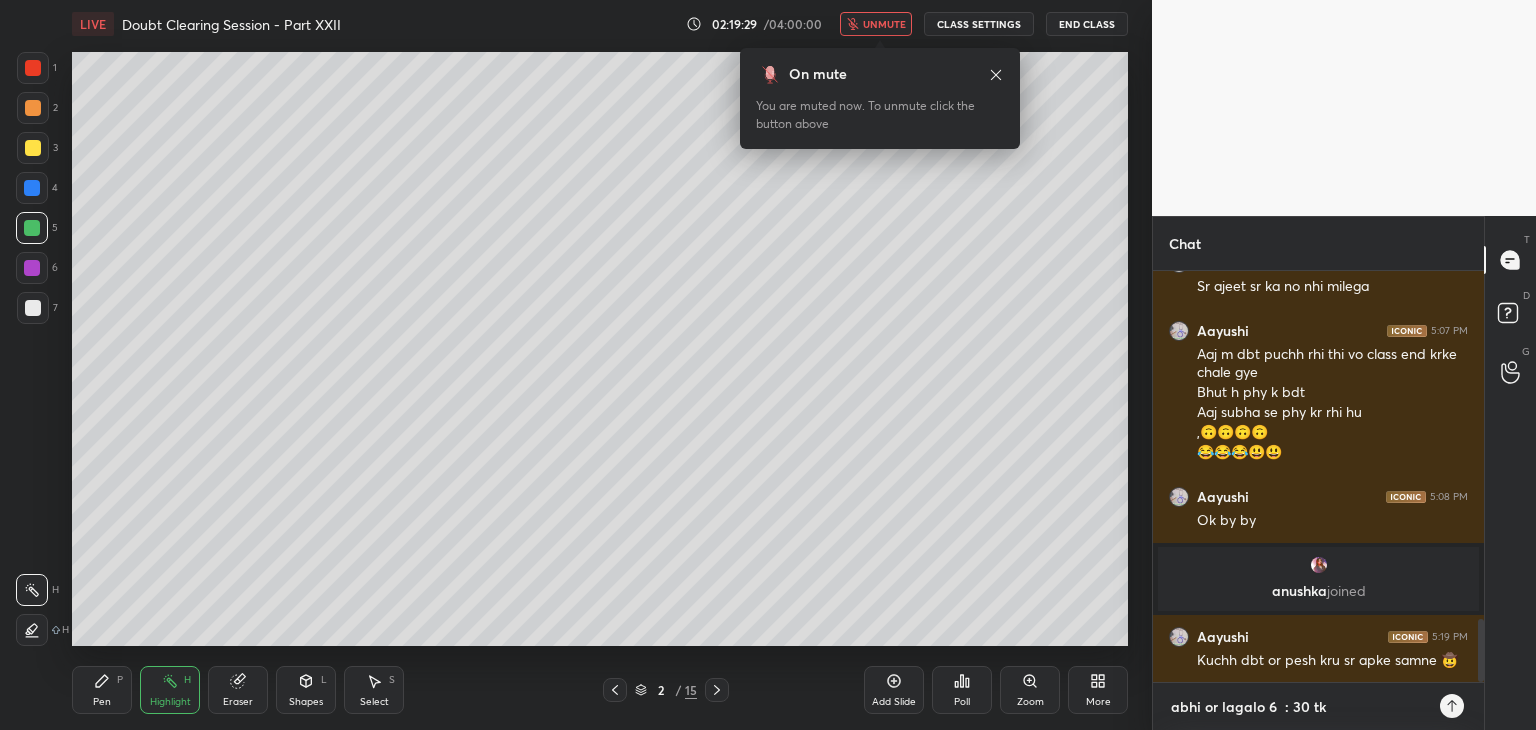type on "abhi or lagalo 6  : 30 tk k" 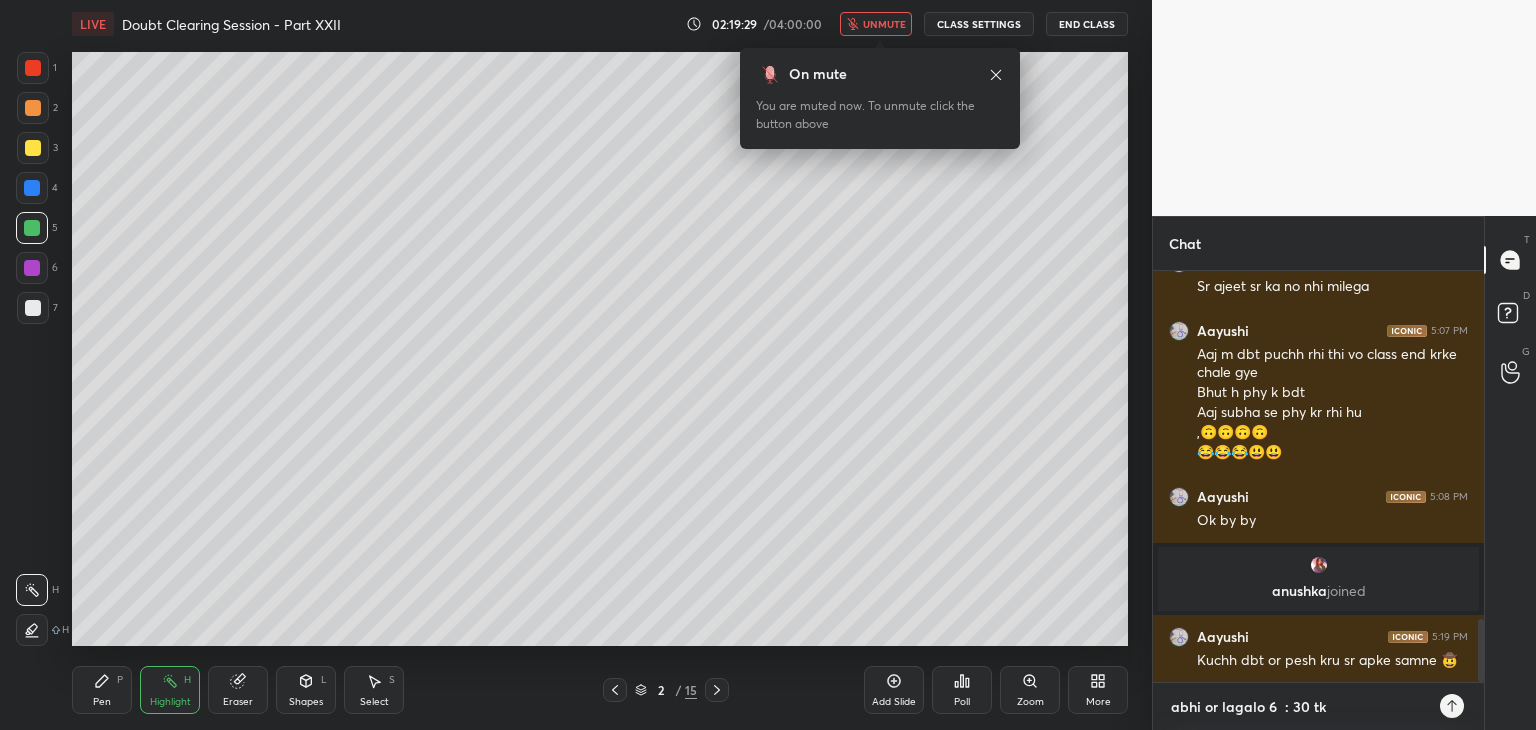 type on "x" 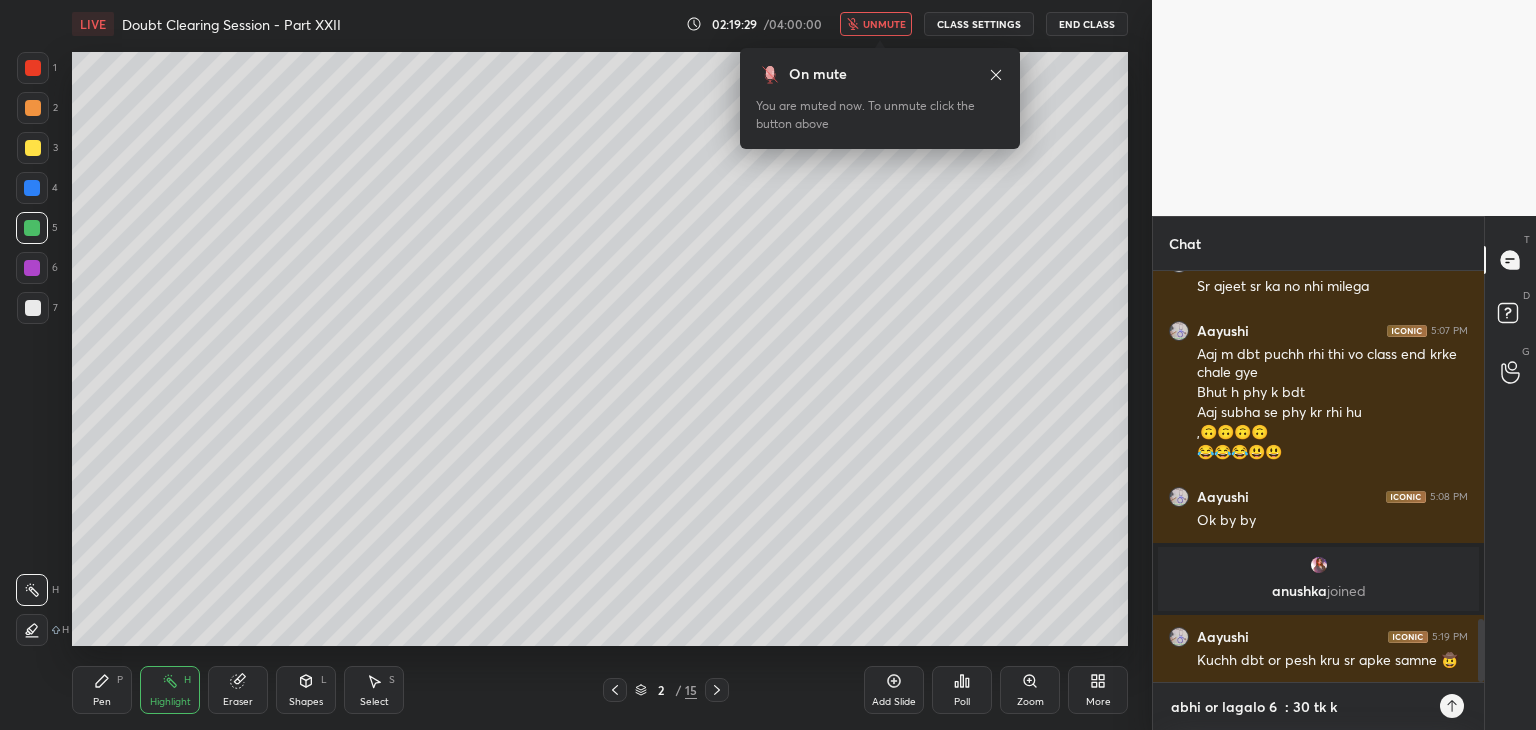type on "abhi or lagalo 6  : 30 tk kr" 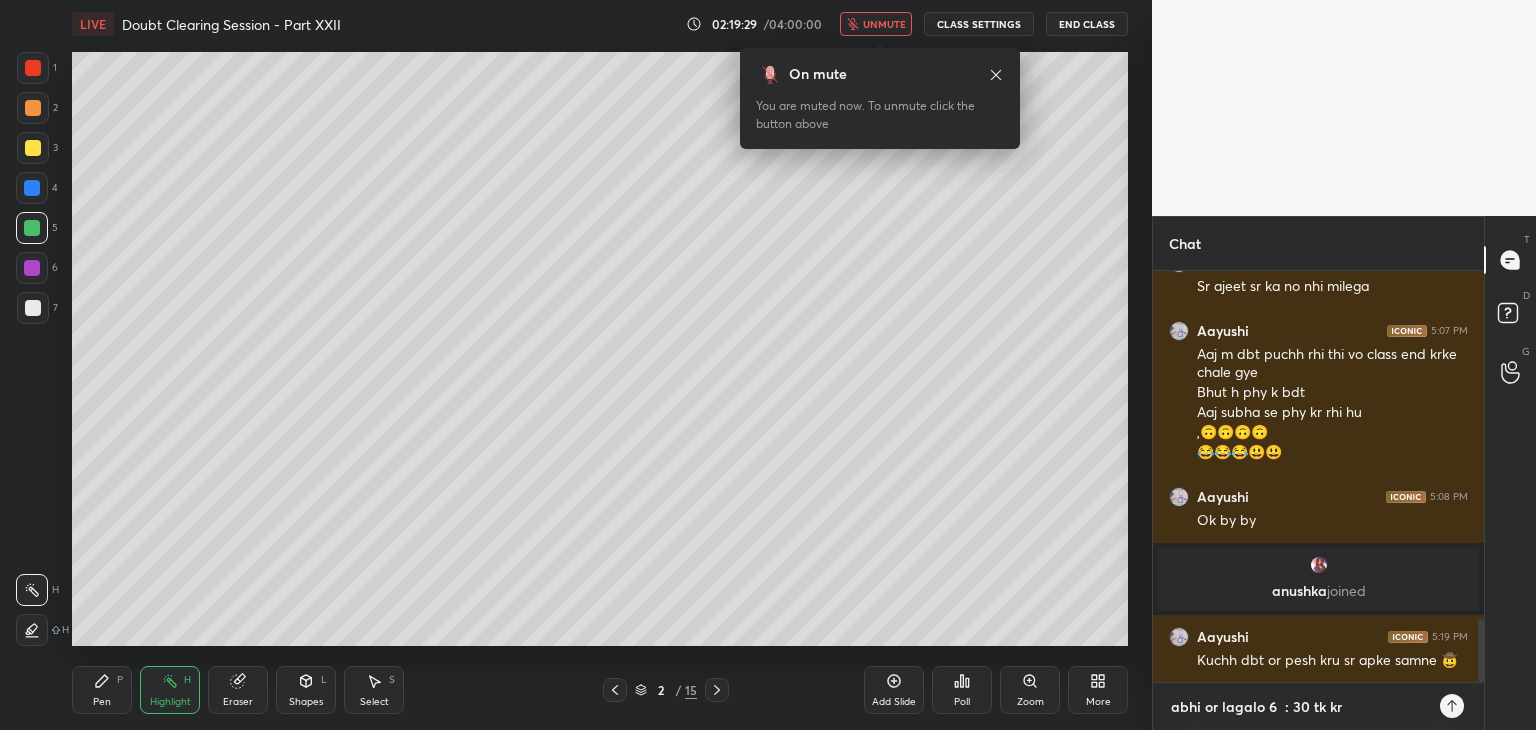 type on "abhi or lagalo 6  : 30 tk krl" 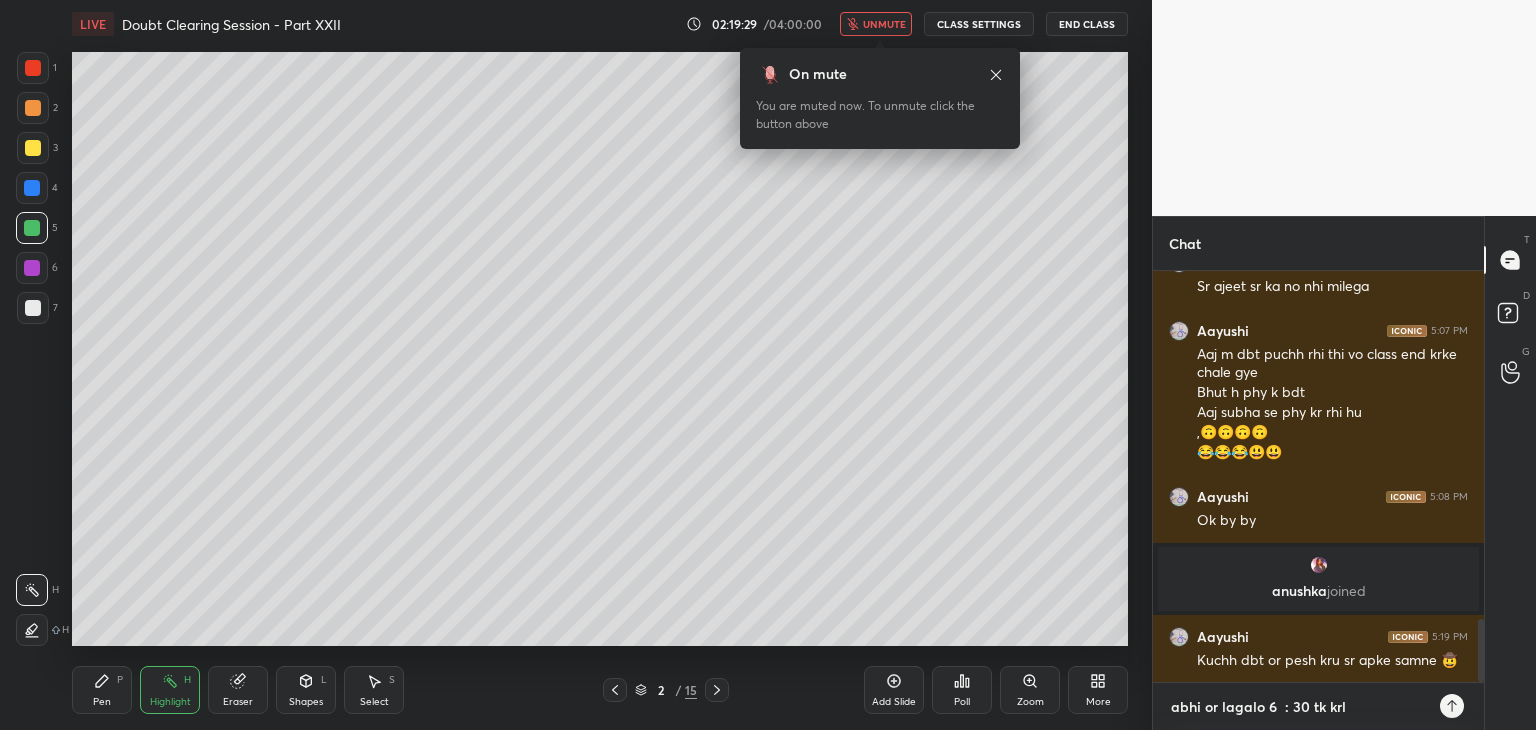 type on "abhi or lagalo 6  : 30 tk krle" 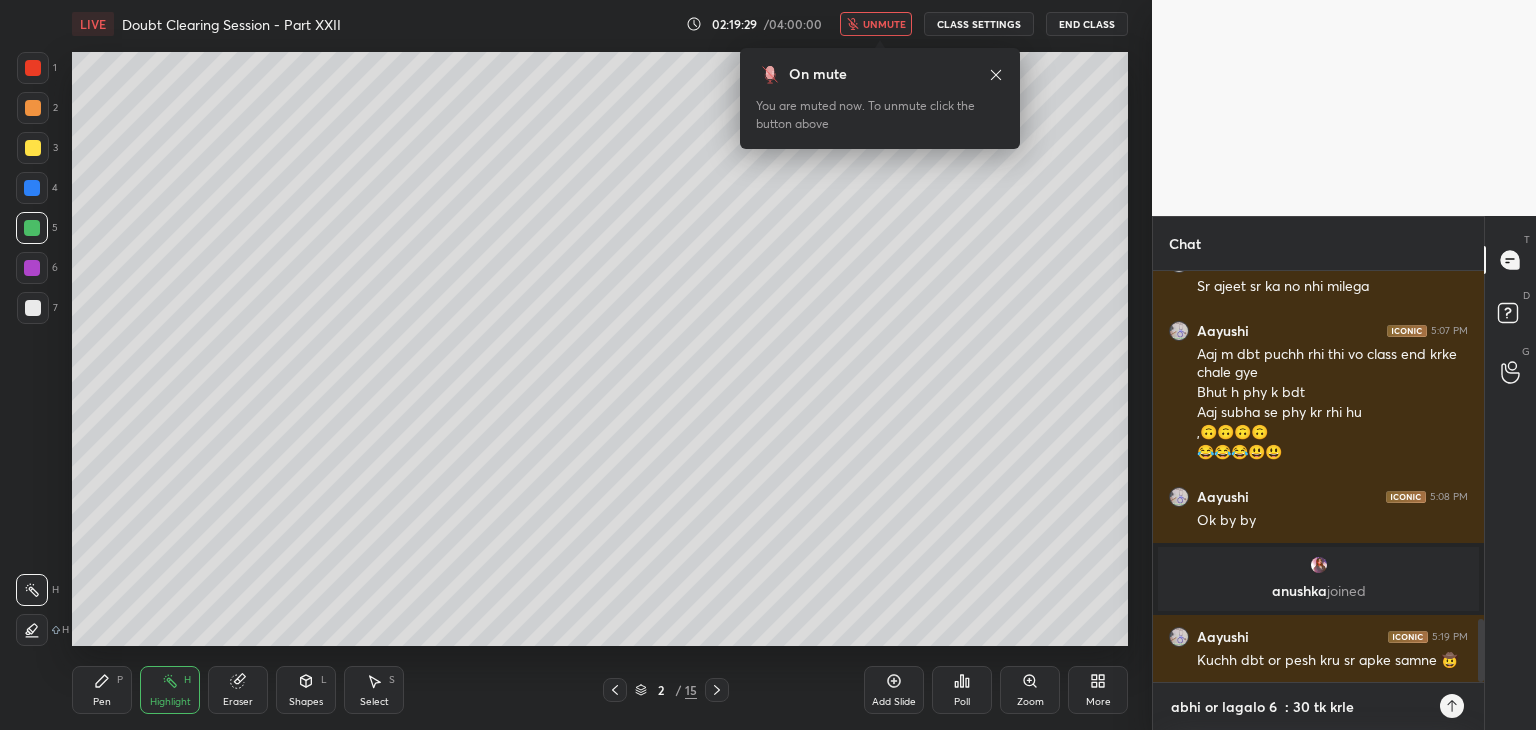type on "abhi or lagalo 6  : 30 tk krlen" 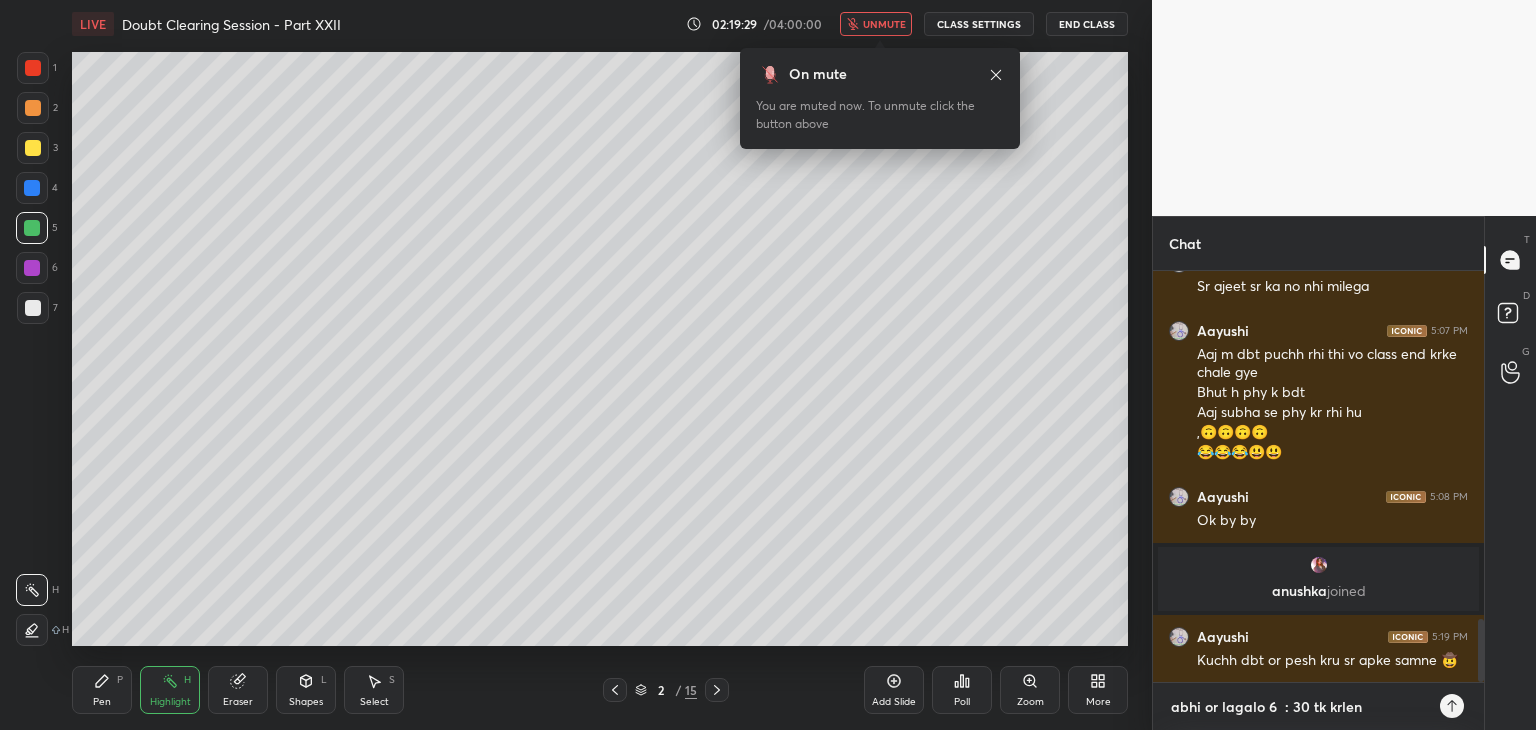 type on "abhi or lagalo 6  : 30 tk krleng" 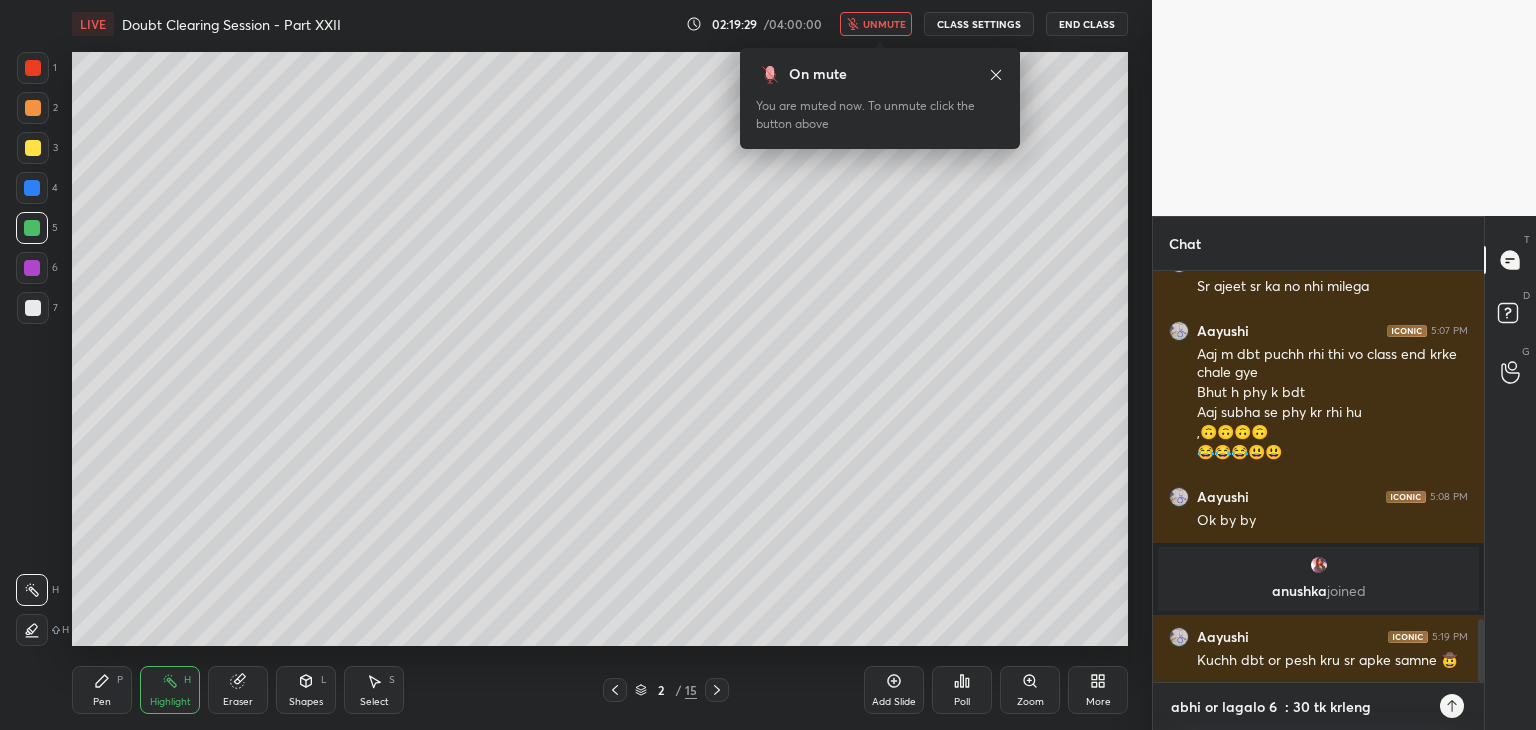 type on "x" 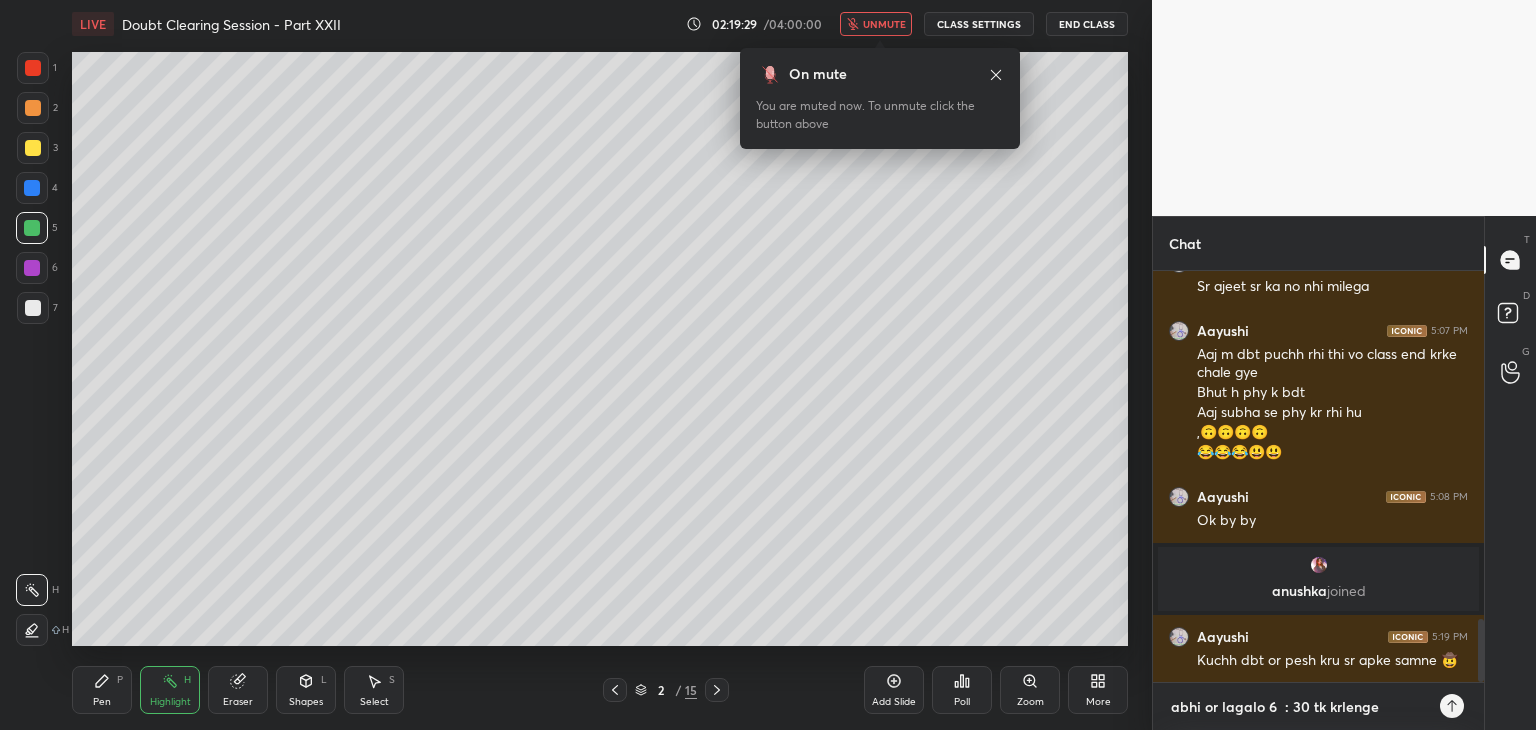 type on "abhi or lagalo 6  : 30 tk krlenge" 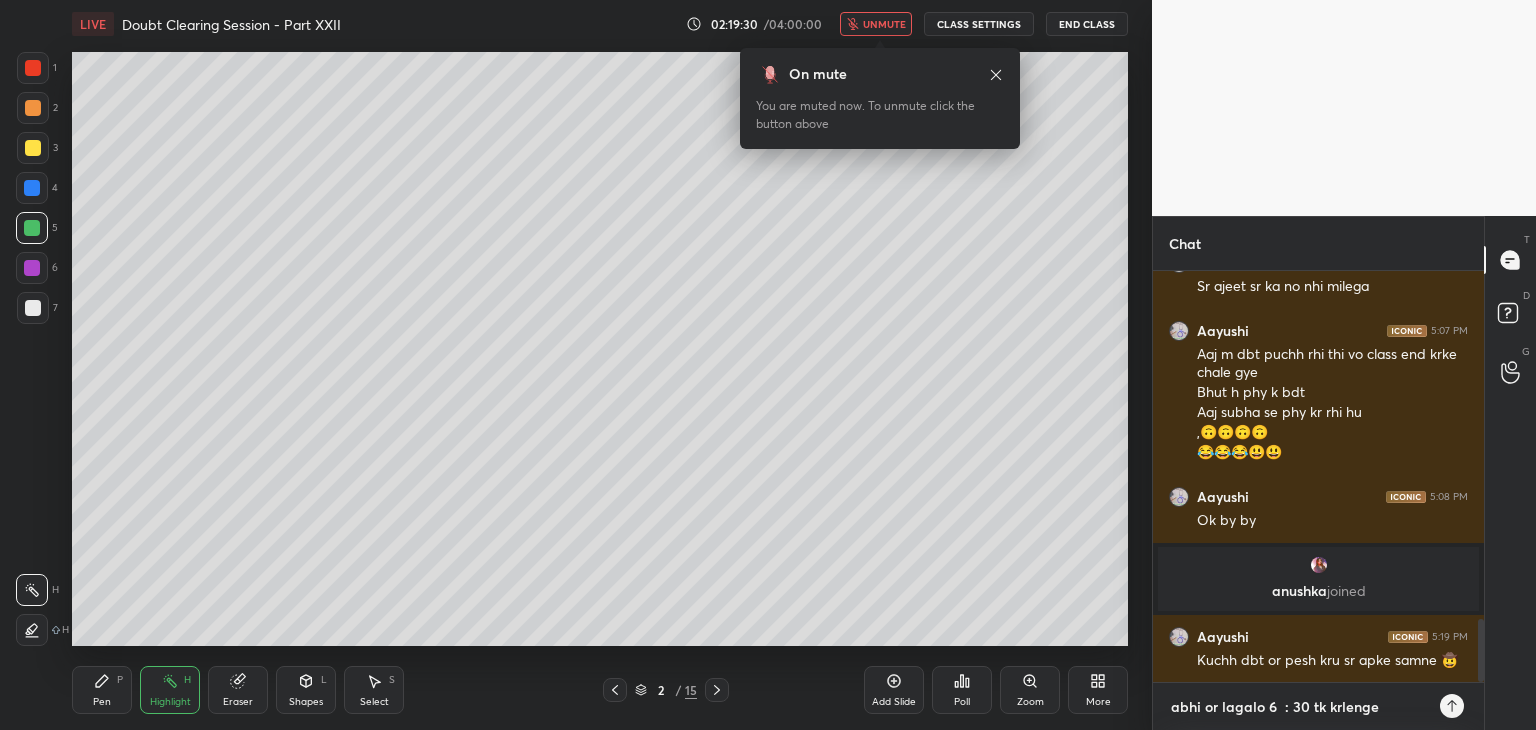 type on "abhi or lagalo 6  : 30 tk krlenge e" 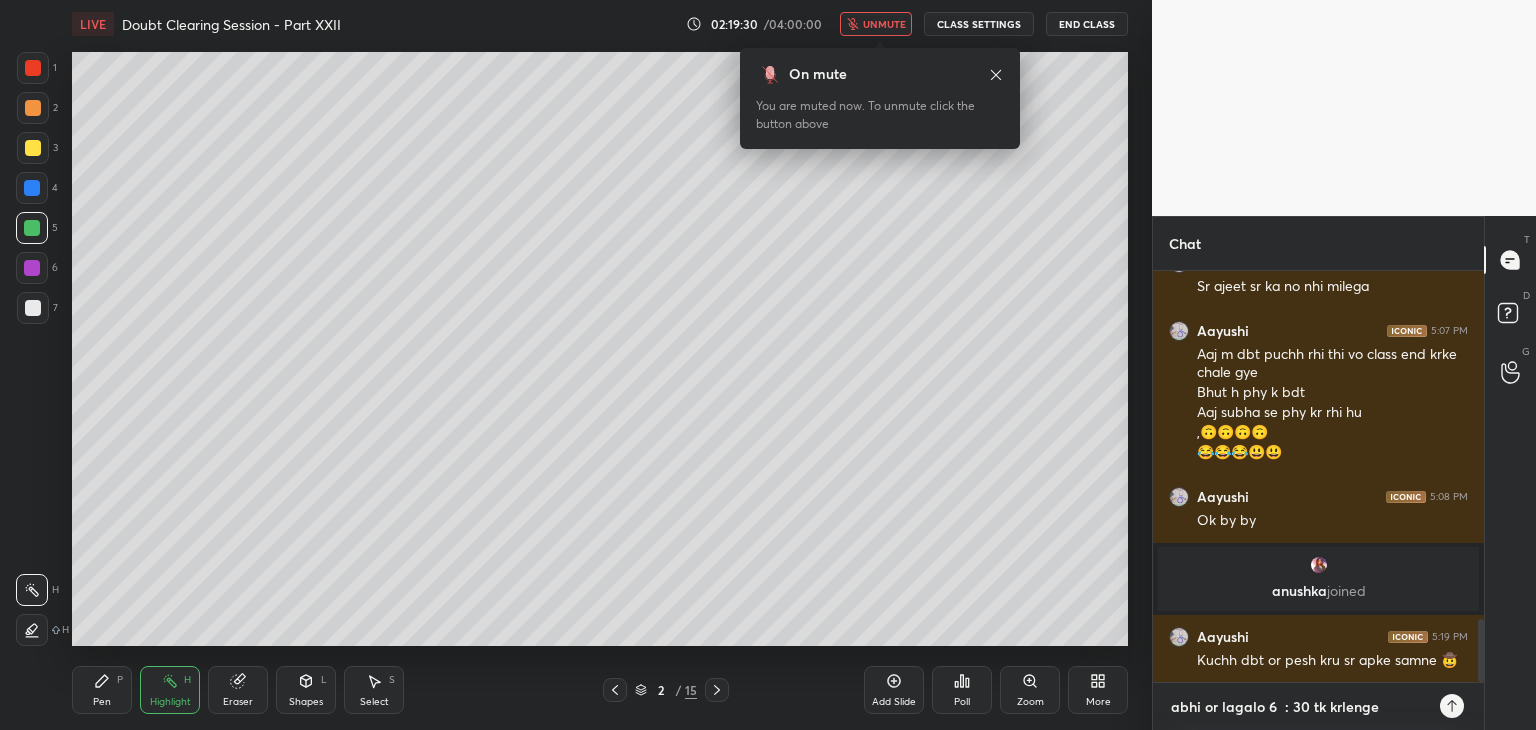 type on "x" 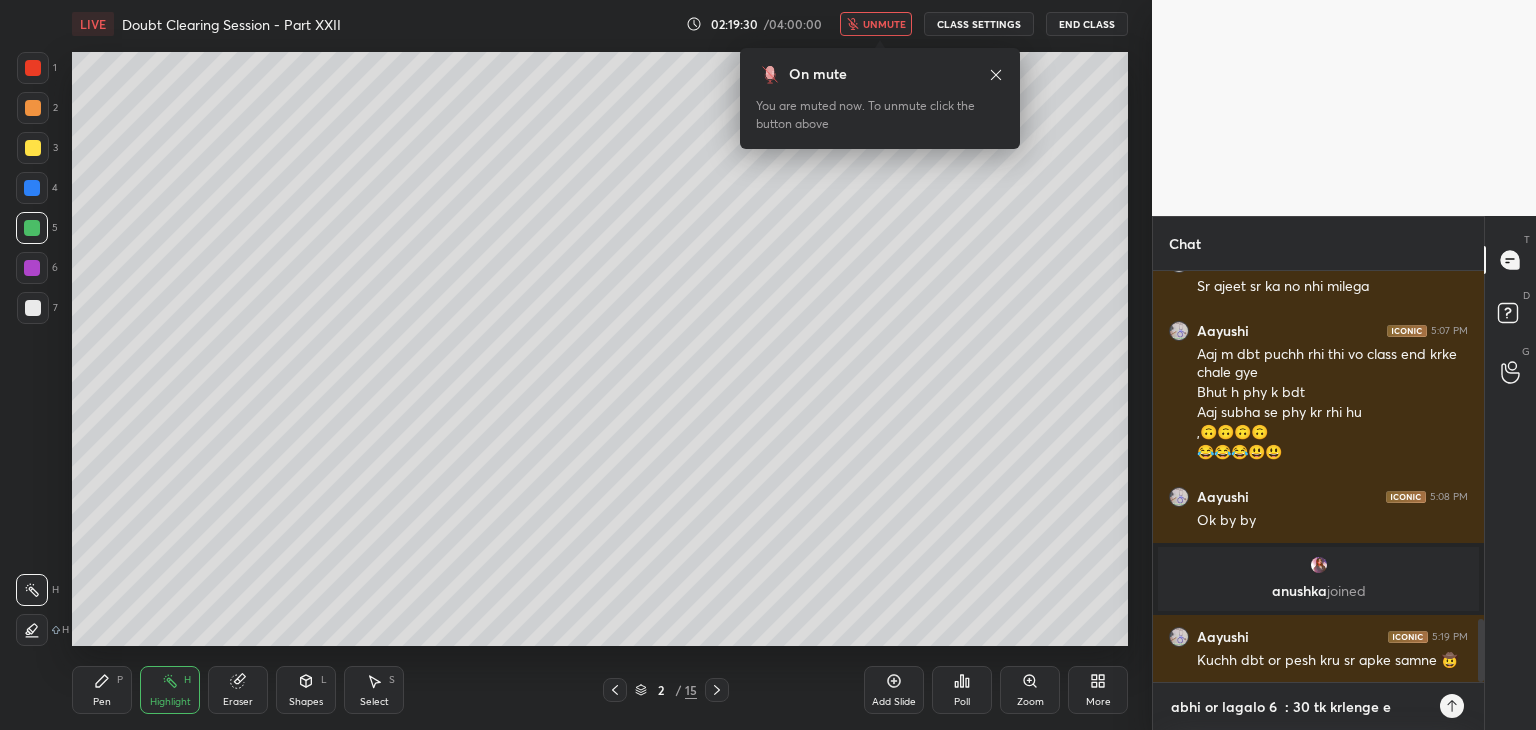 type on "abhi or lagalo 6  : 30 tk krlenge ek" 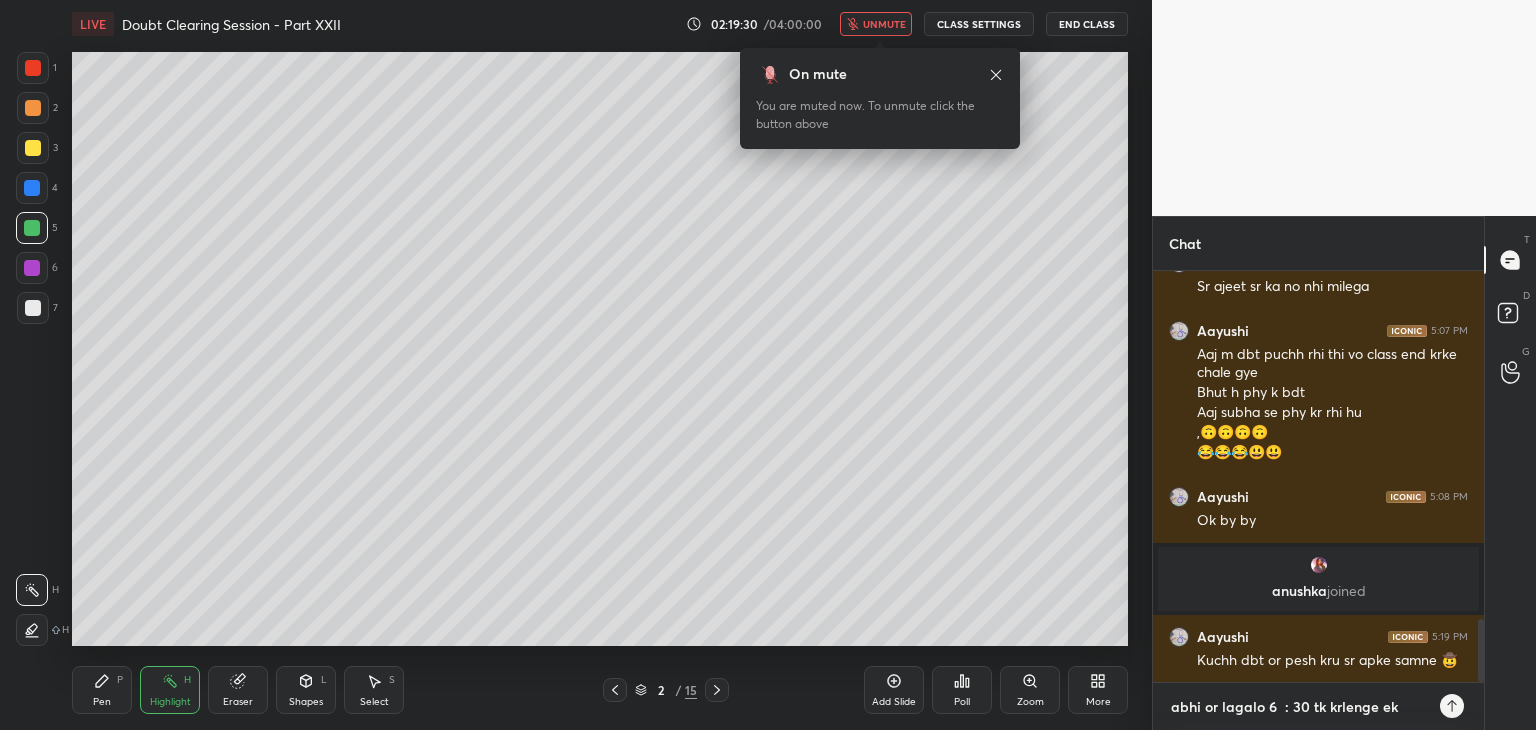 type on "abhi or lagalo 6  : 30 tk krlenge ek" 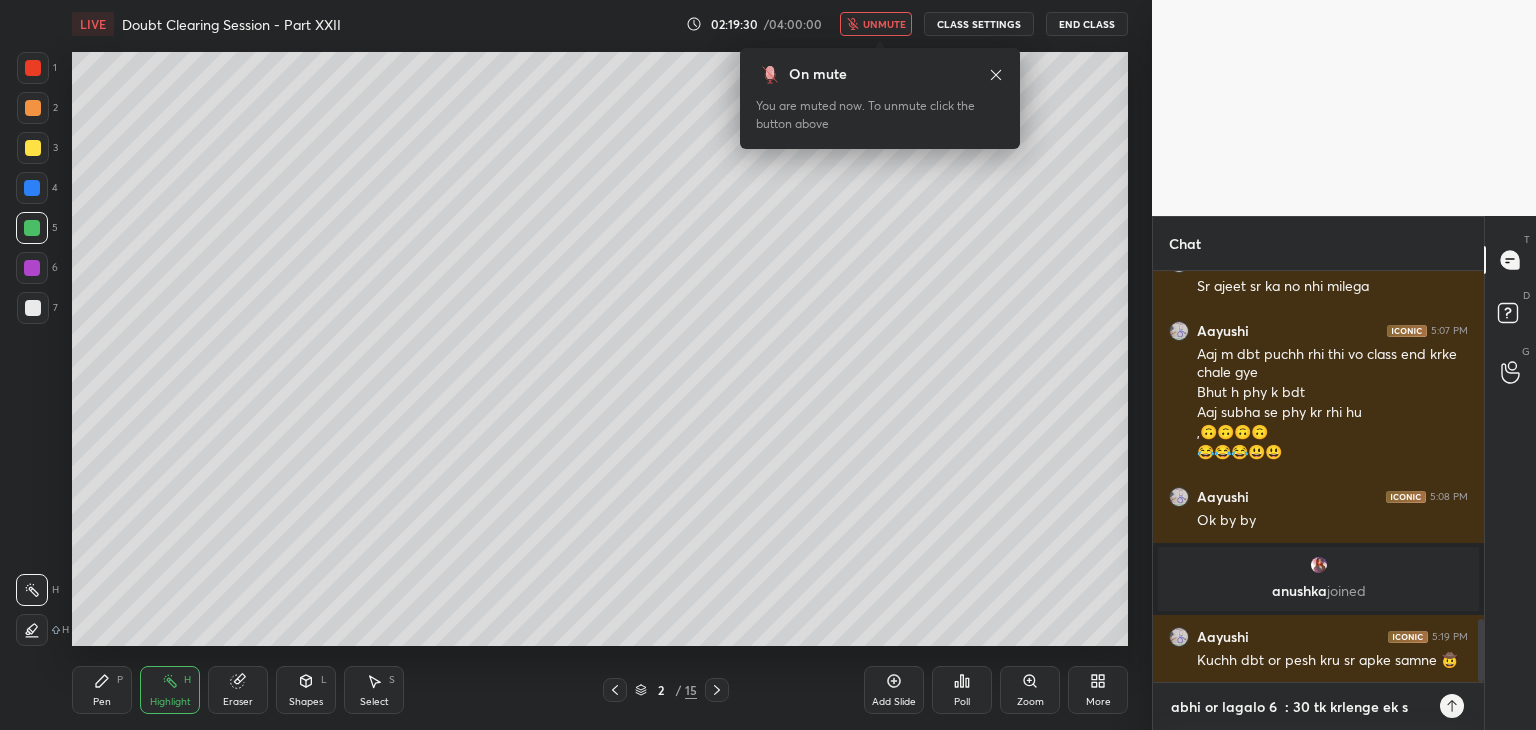 type on "abhi or lagalo 6  : 30 tk krlenge ek sa" 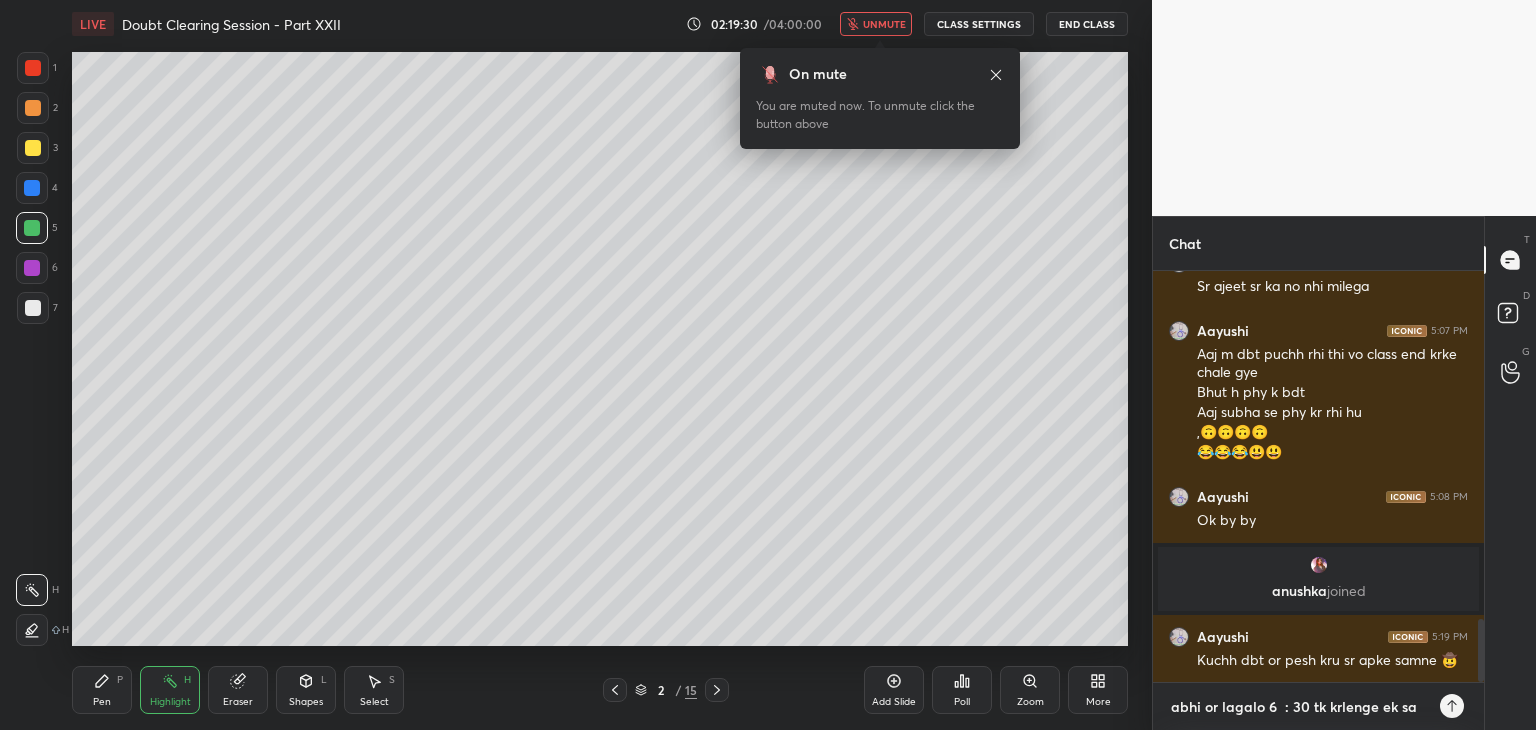 type on "abhi or lagalo 6  : 30 tk krlenge ek sat" 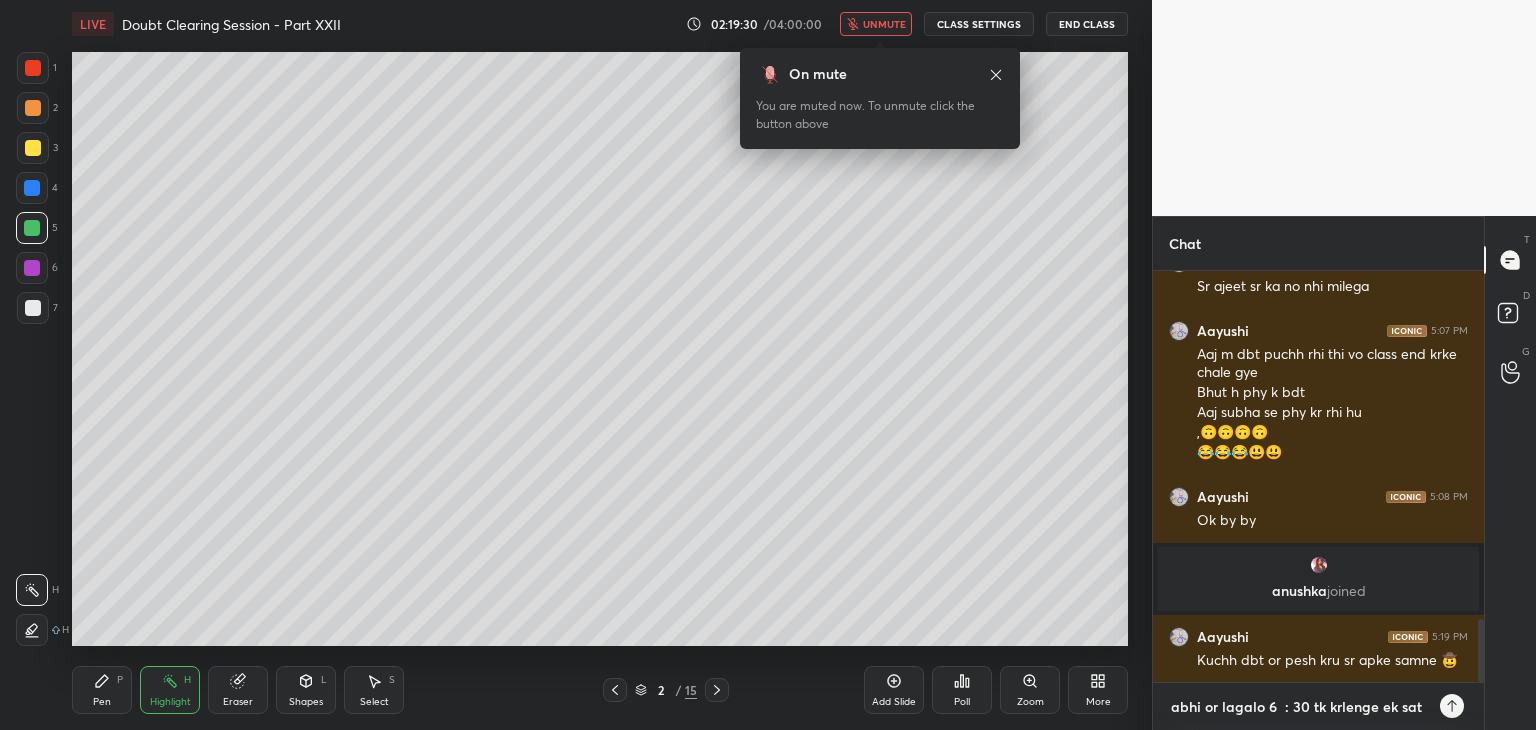 type on "abhi or lagalo 6  : 30 tk krlenge ek sath" 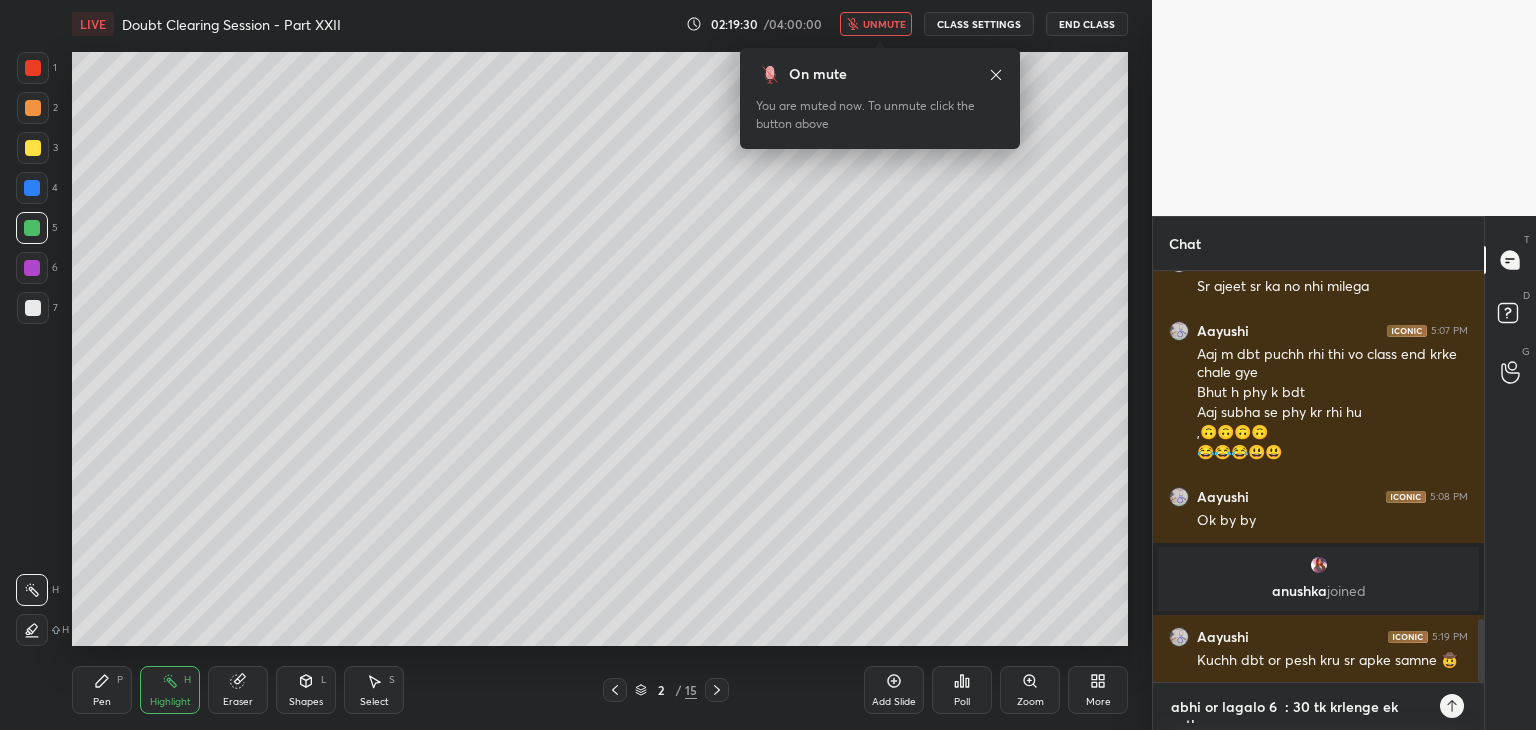 type on "x" 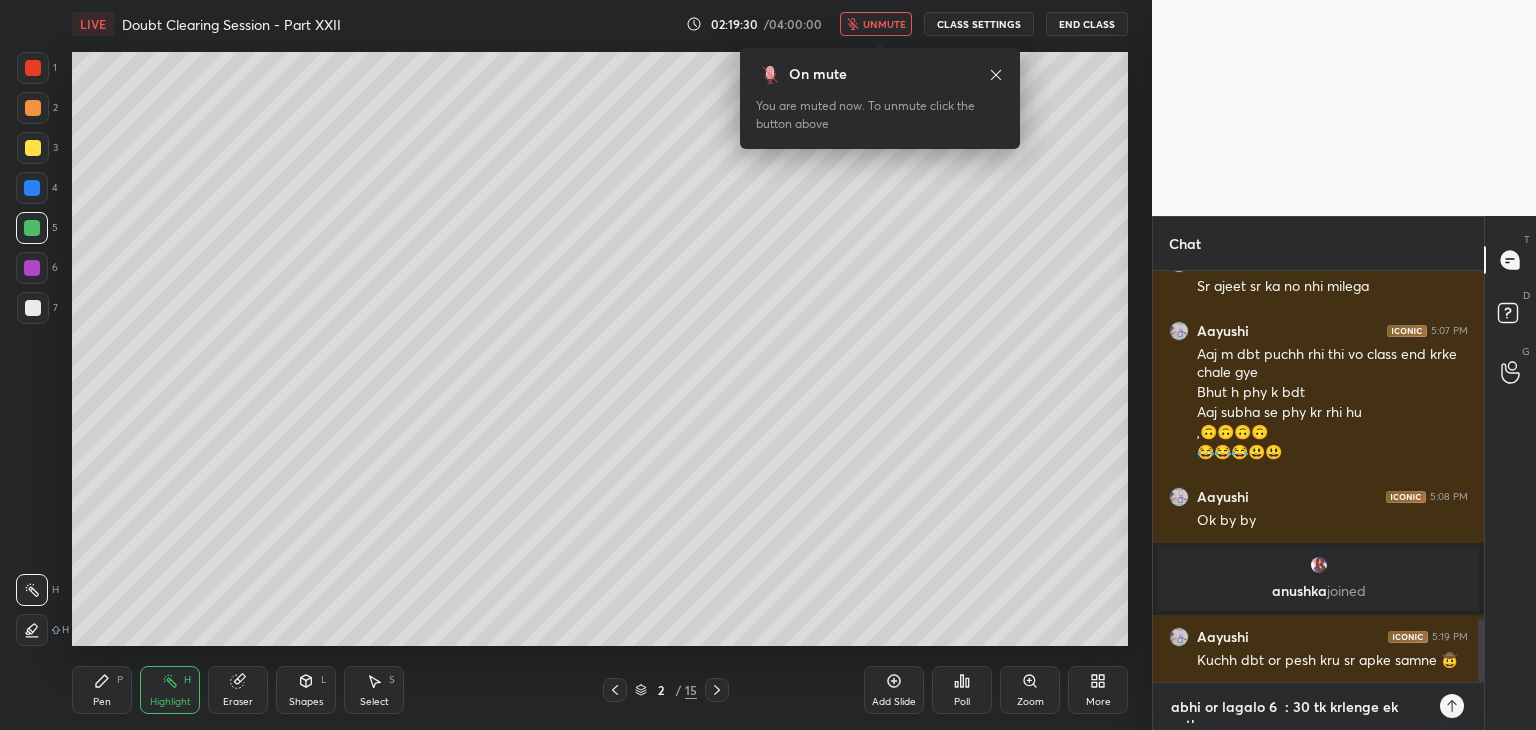 scroll, scrollTop: 10, scrollLeft: 0, axis: vertical 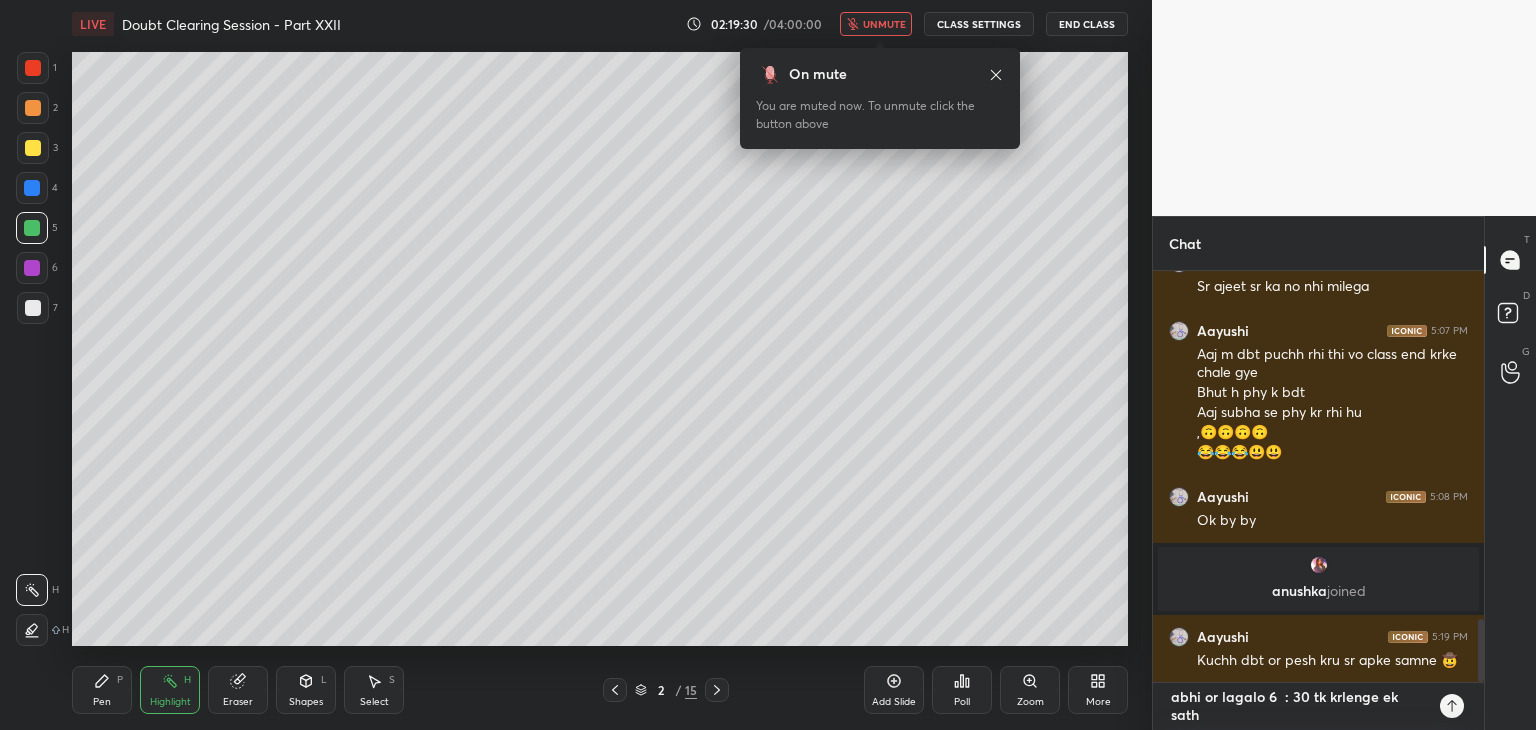 type 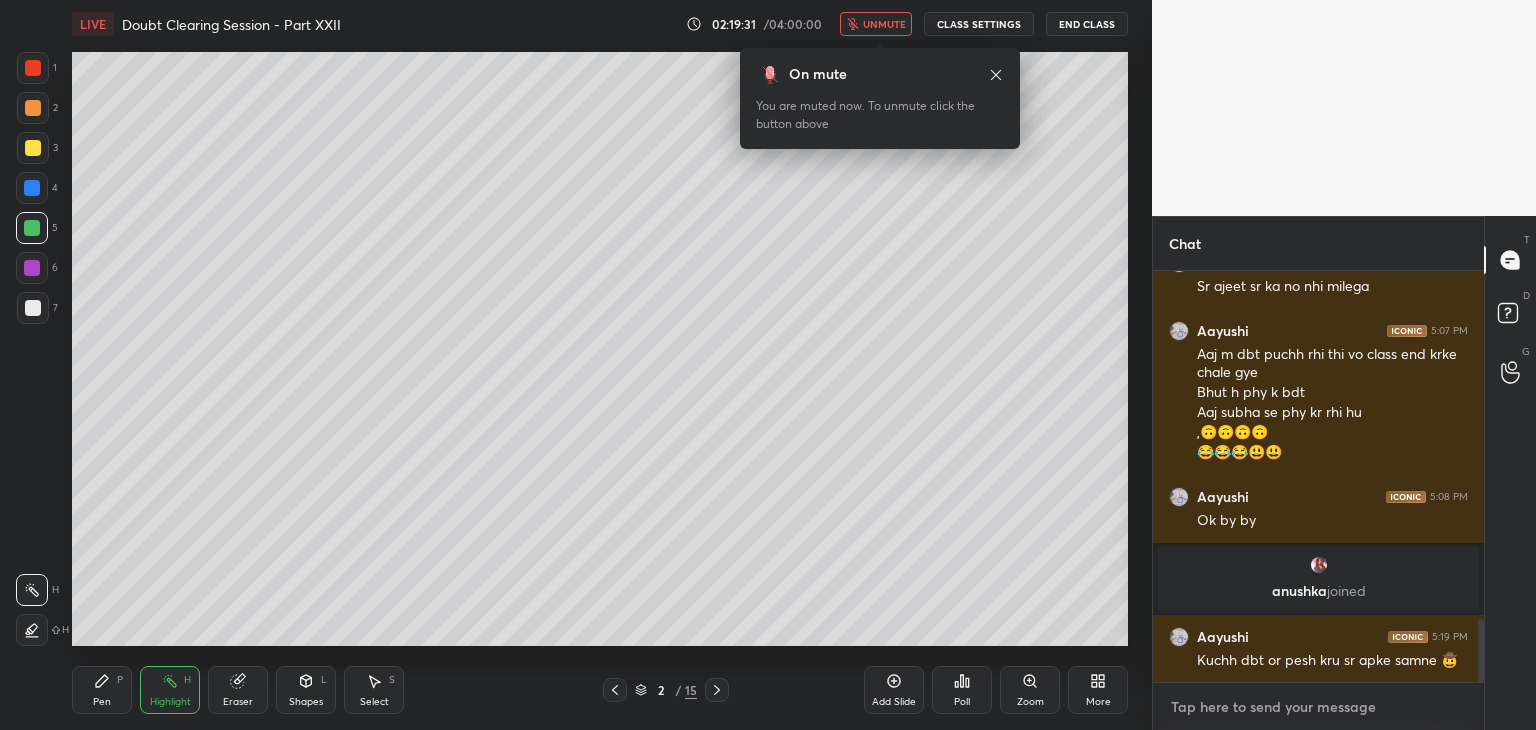 scroll, scrollTop: 0, scrollLeft: 0, axis: both 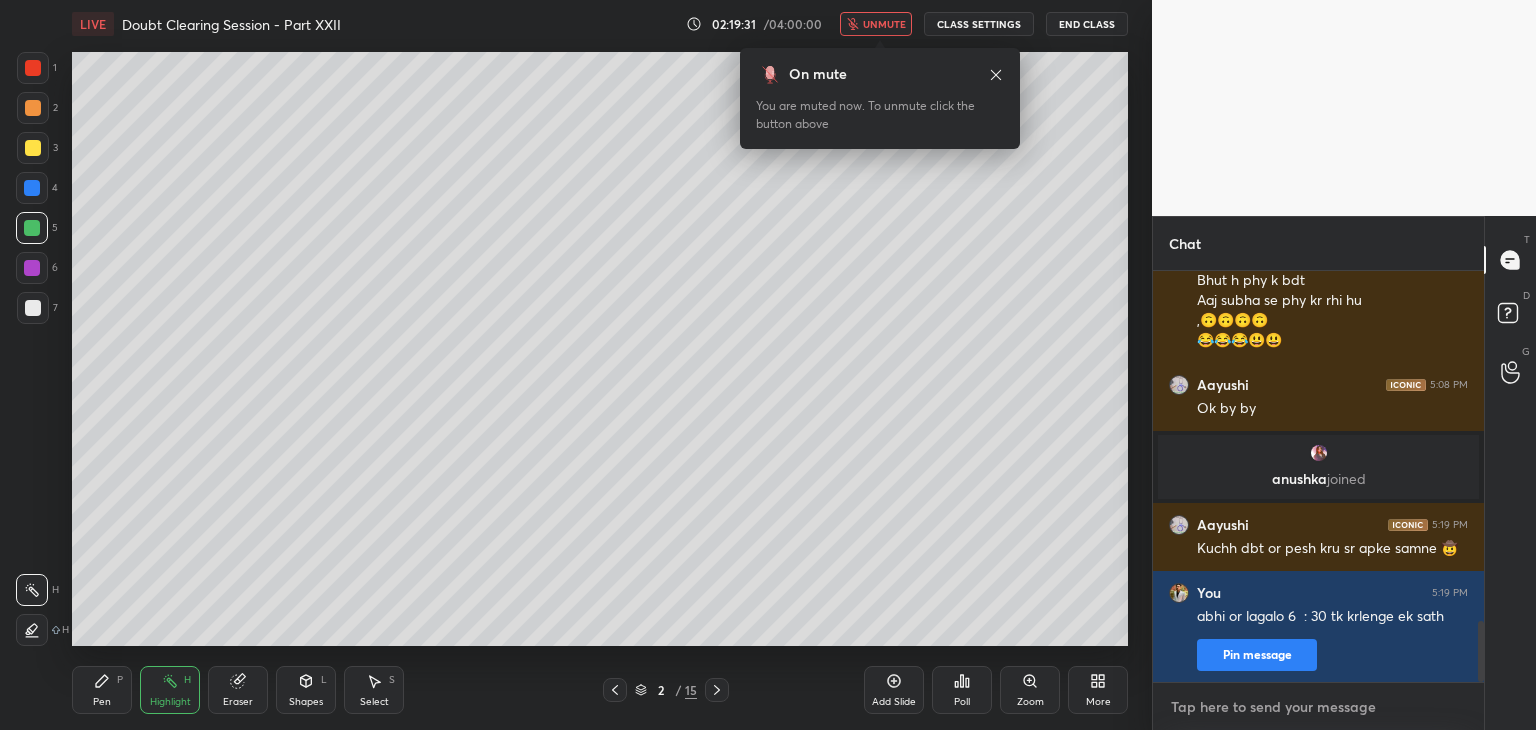 type on "d" 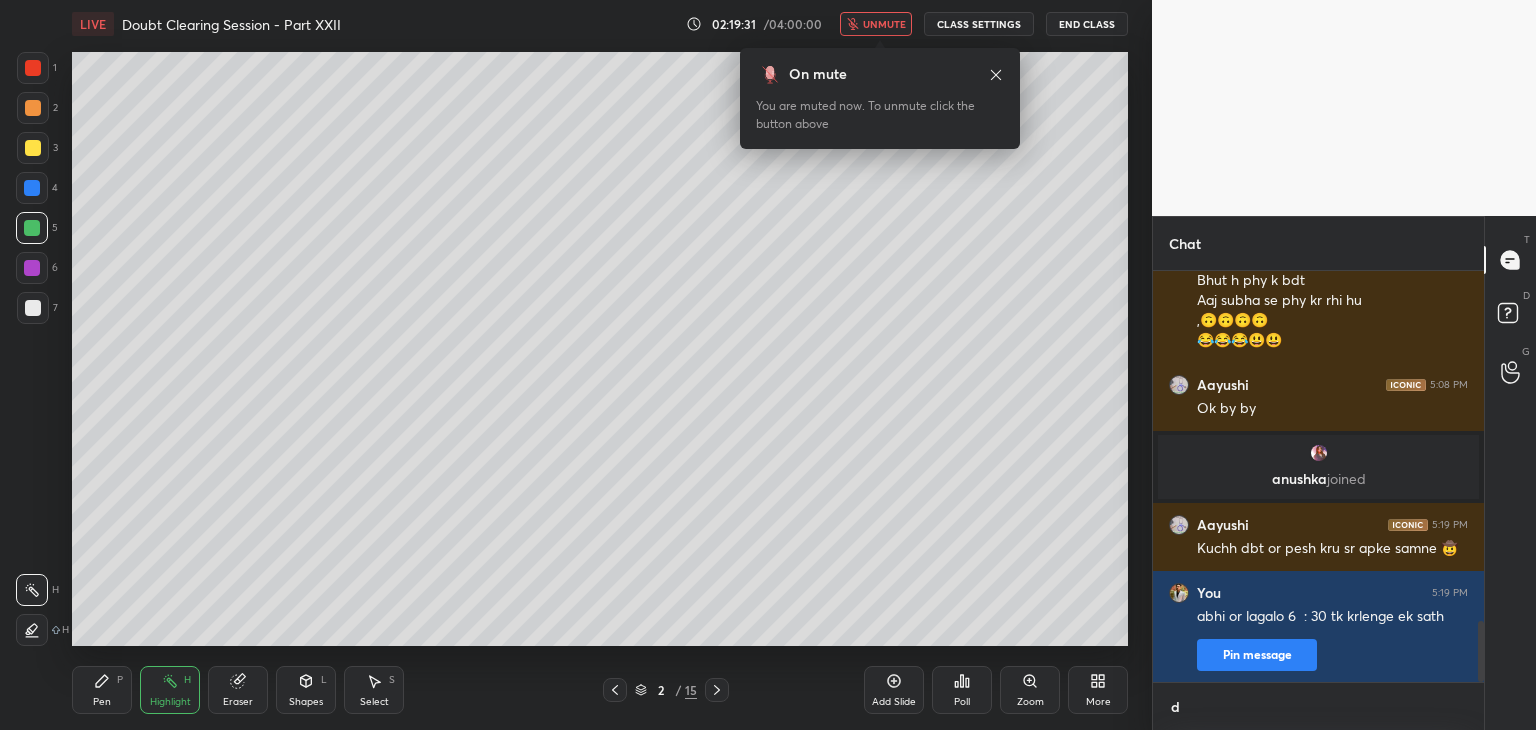 scroll, scrollTop: 400, scrollLeft: 325, axis: both 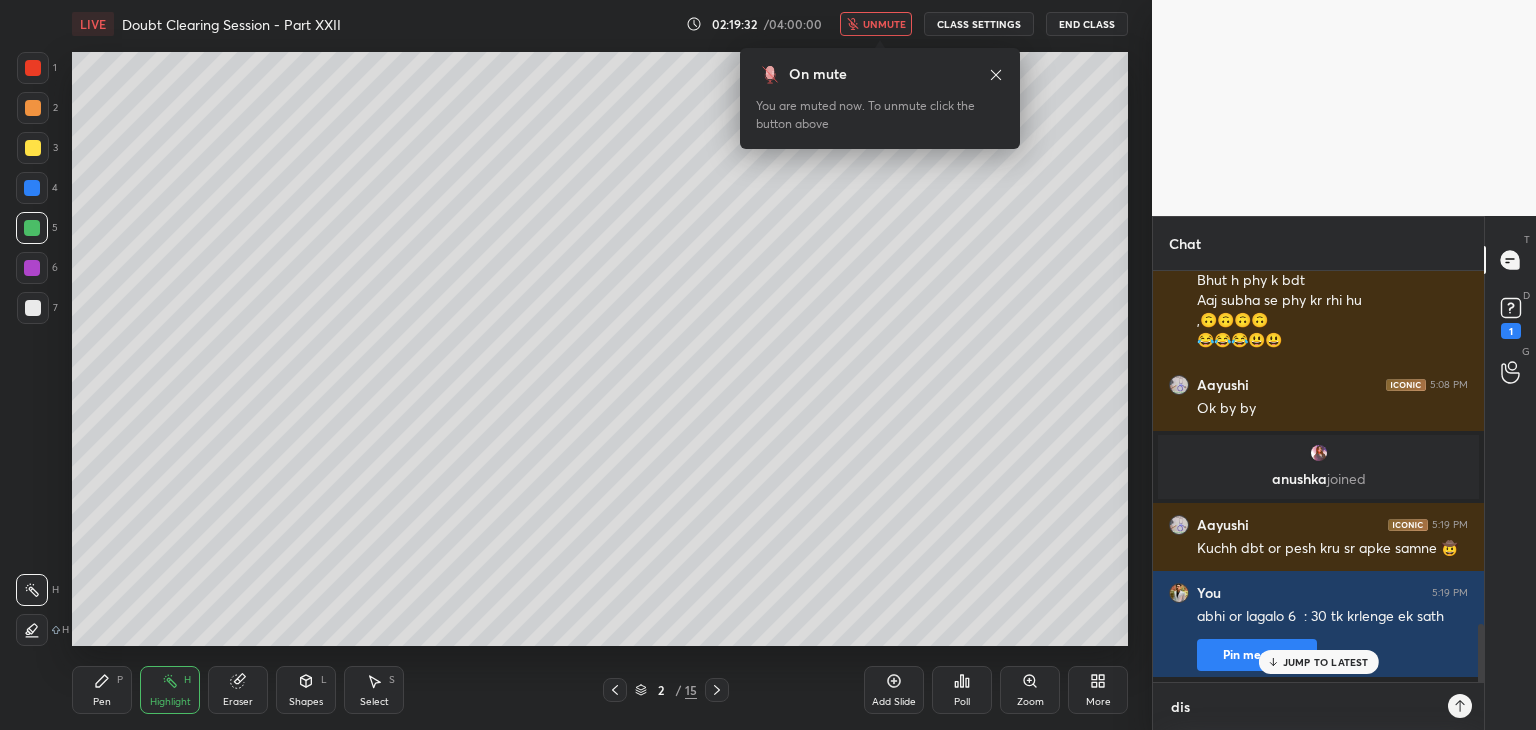 type on "disc" 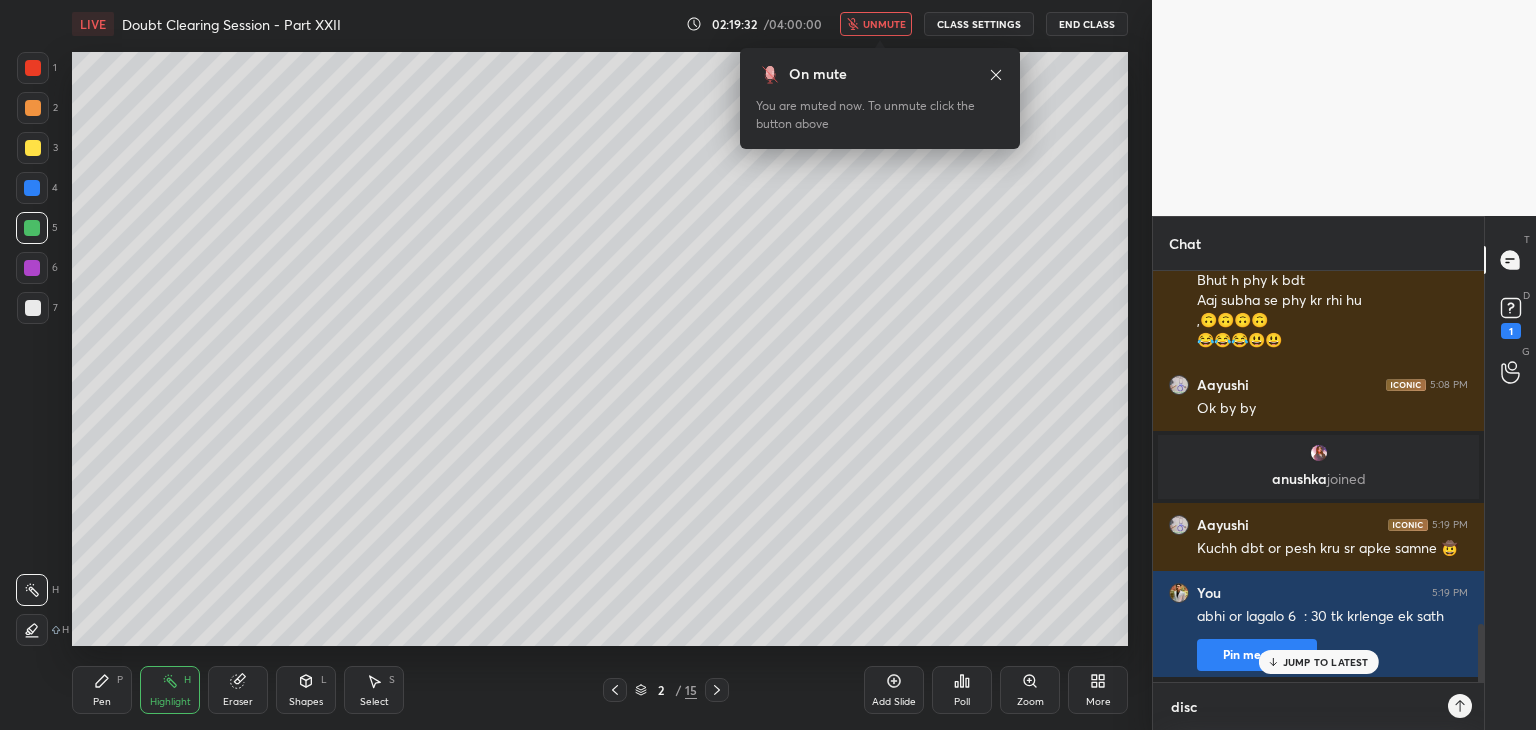 type on "x" 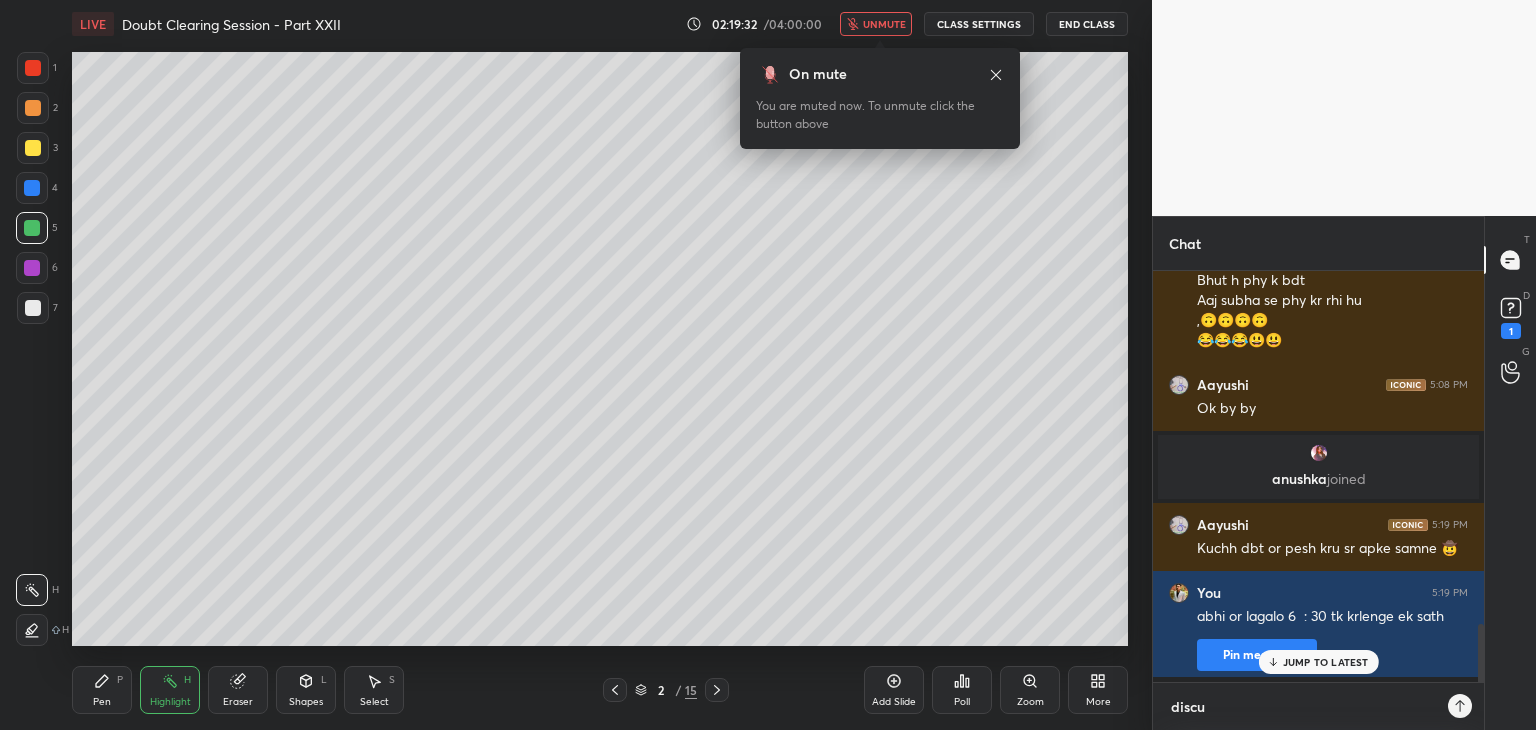 type on "discus" 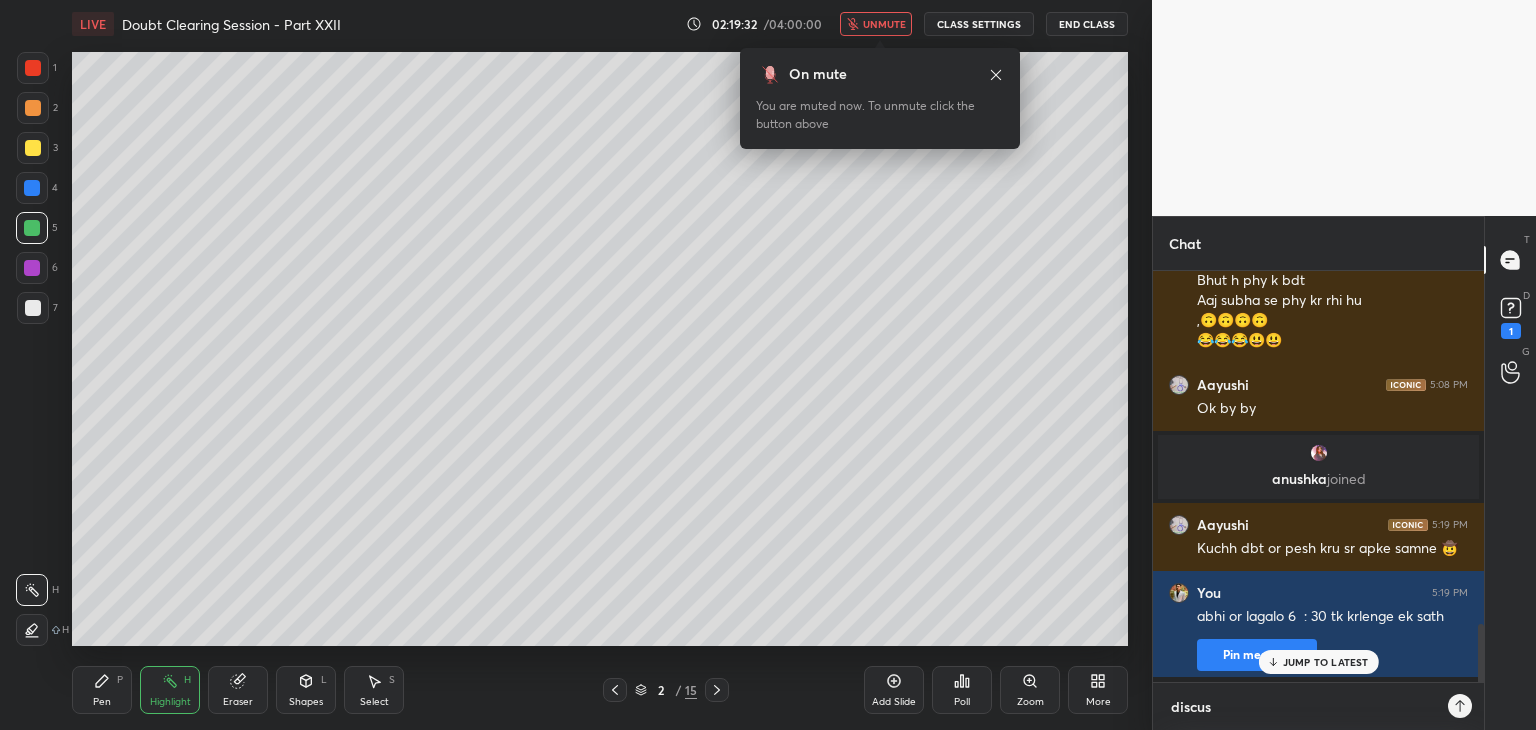 type on "x" 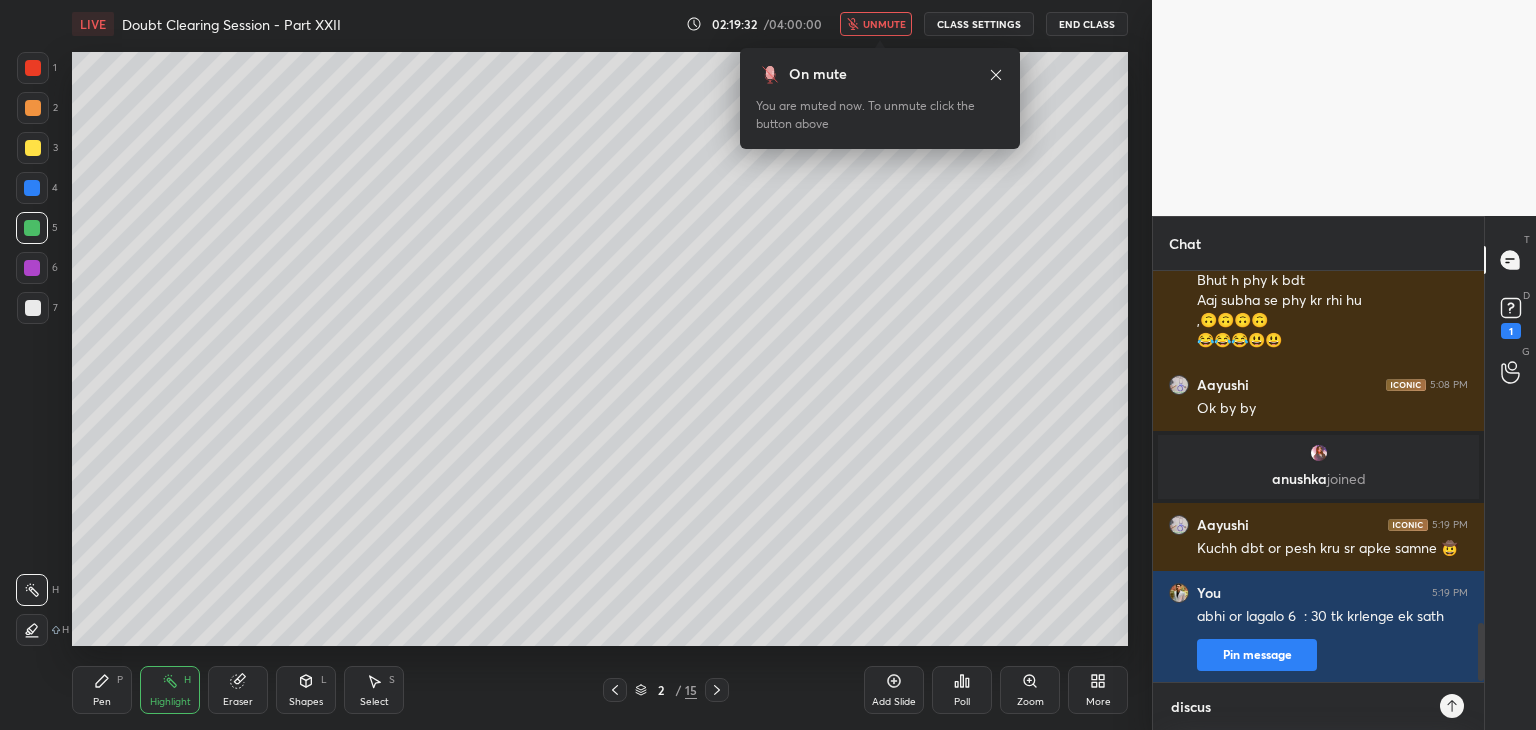 scroll, scrollTop: 2460, scrollLeft: 0, axis: vertical 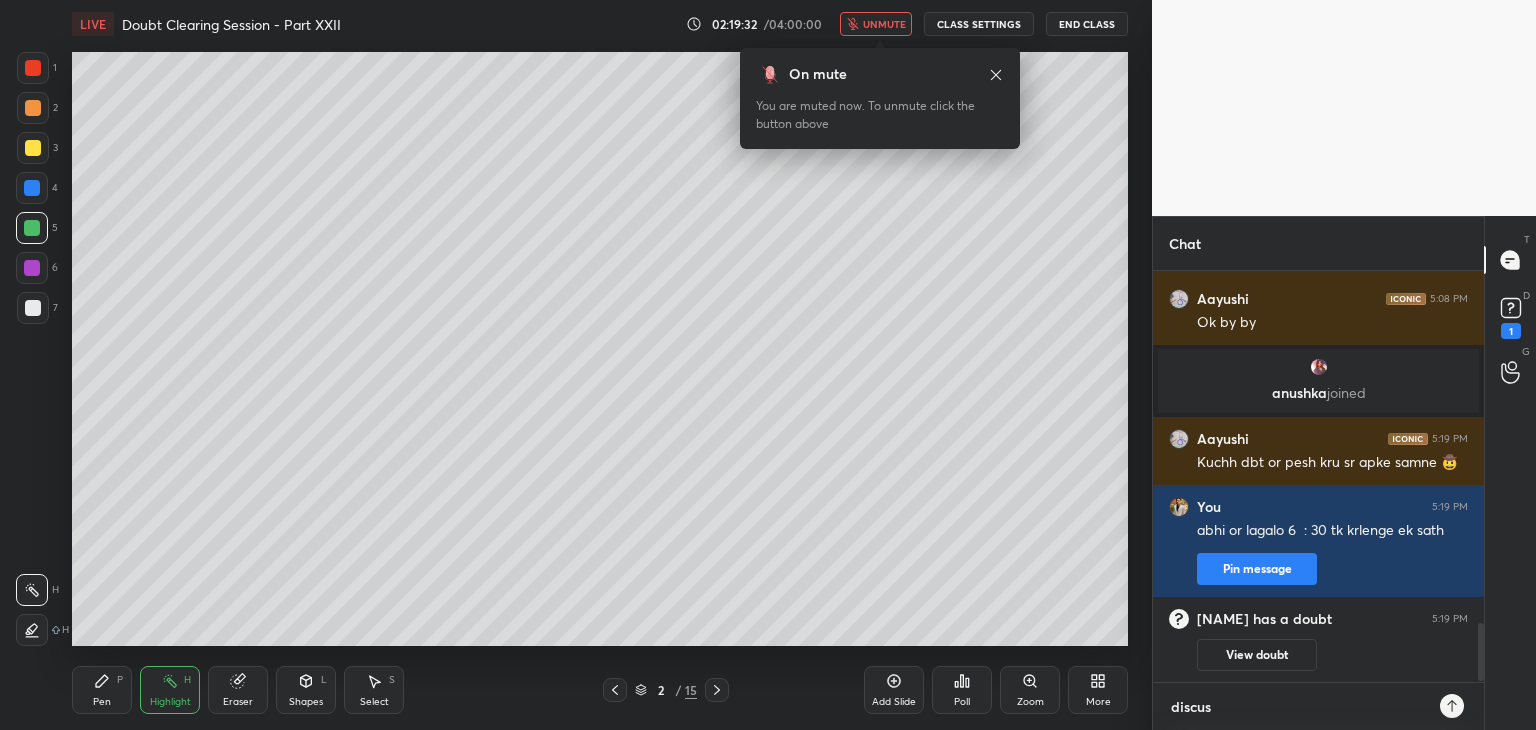 type on "discuss" 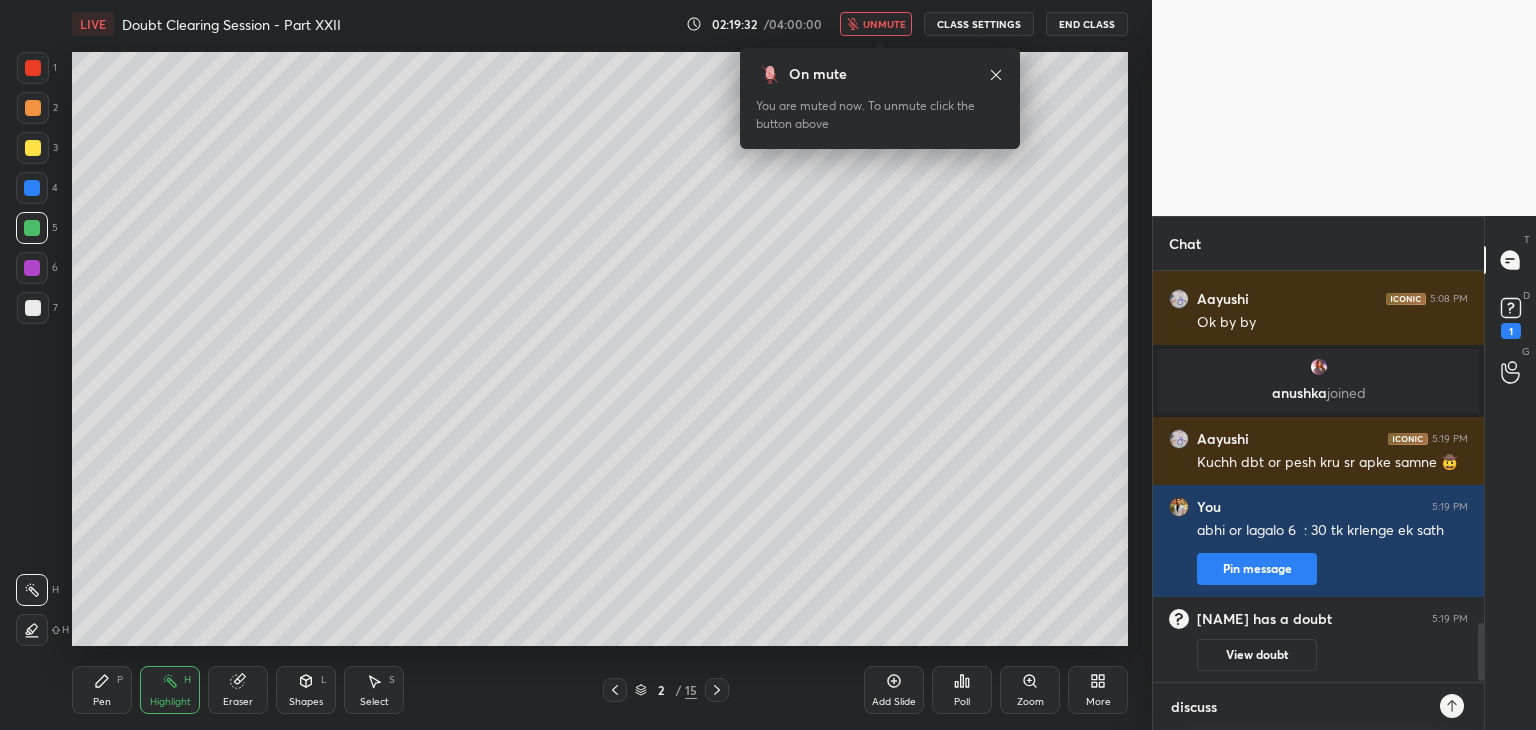 type on "x" 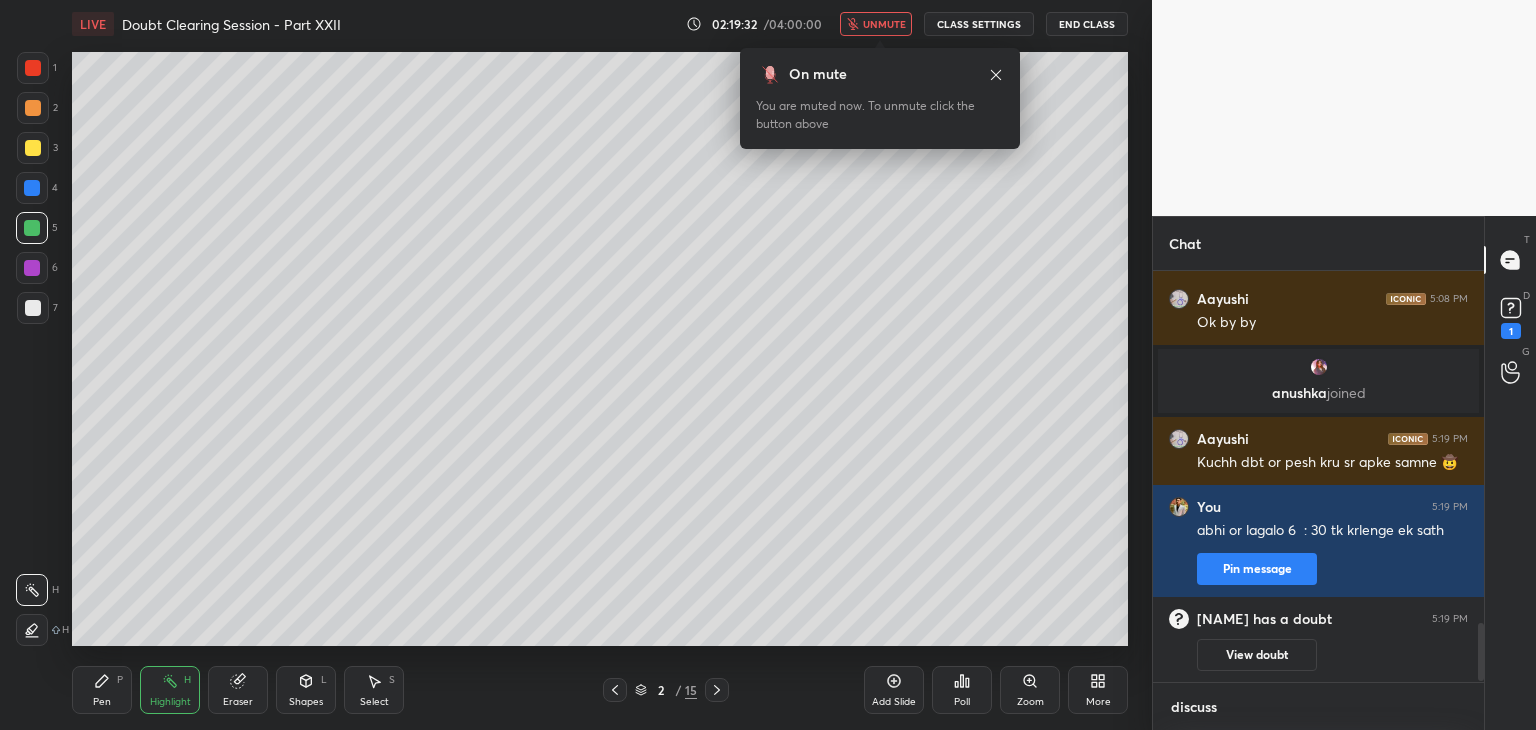 type 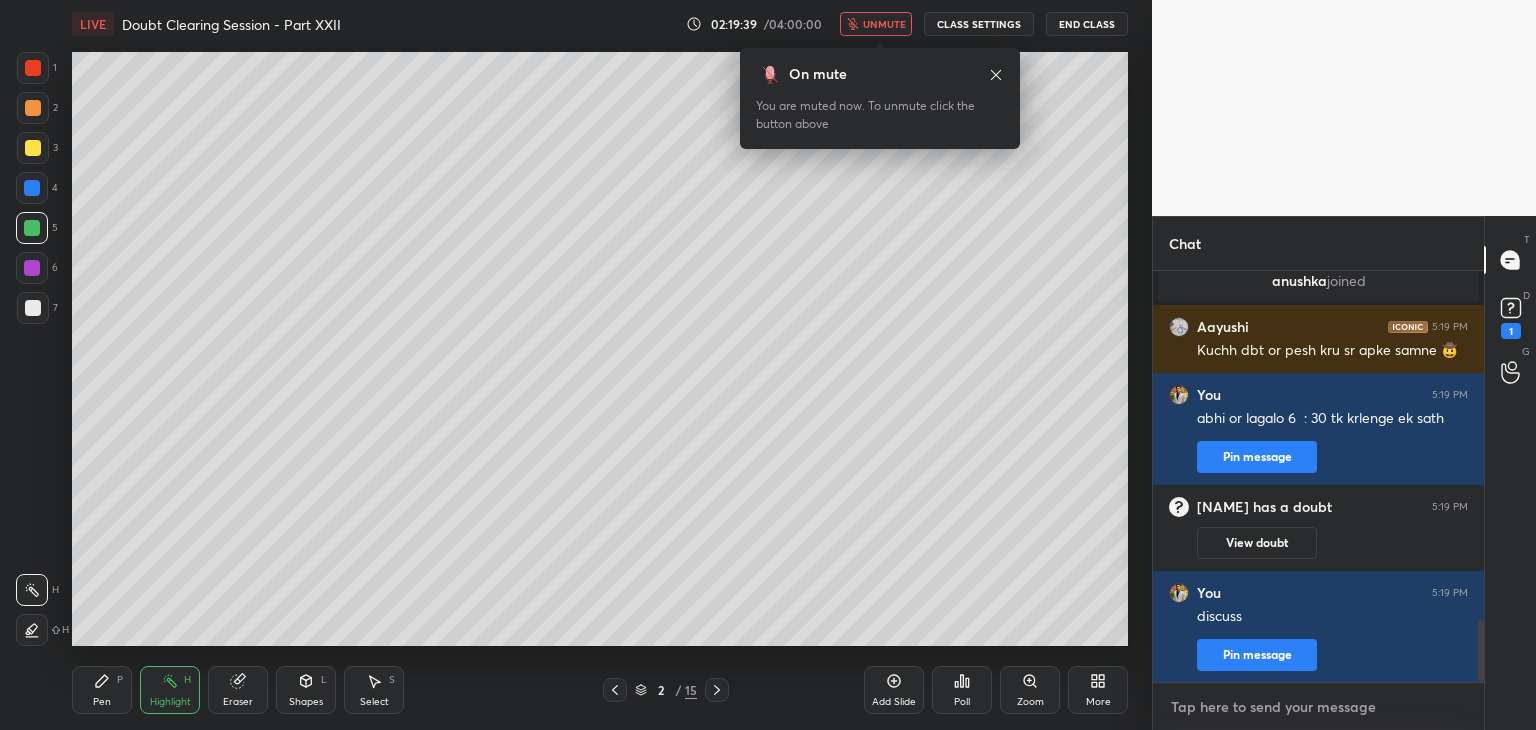 scroll, scrollTop: 2356, scrollLeft: 0, axis: vertical 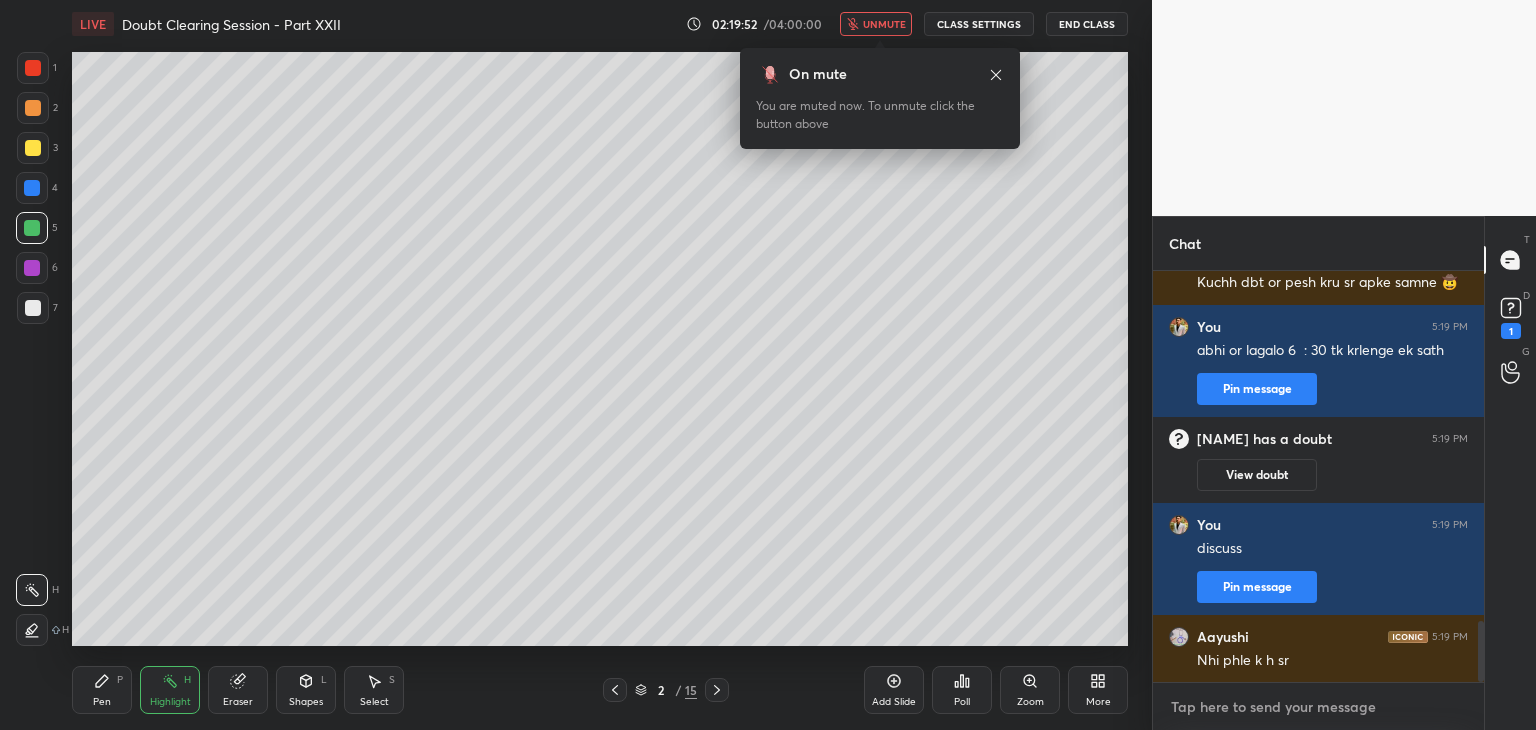 click at bounding box center (1318, 707) 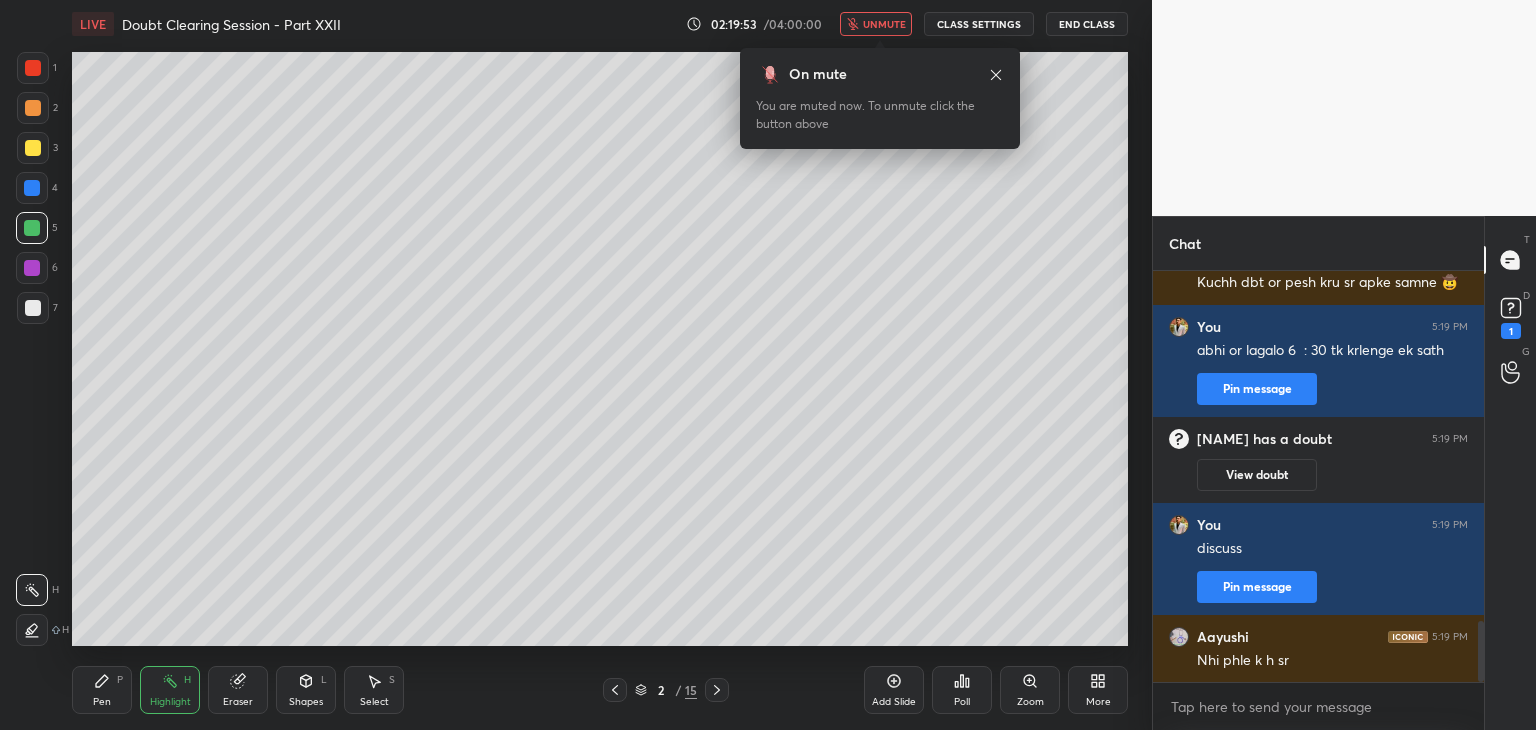 click on "D Doubts (D) 1" at bounding box center (1510, 316) 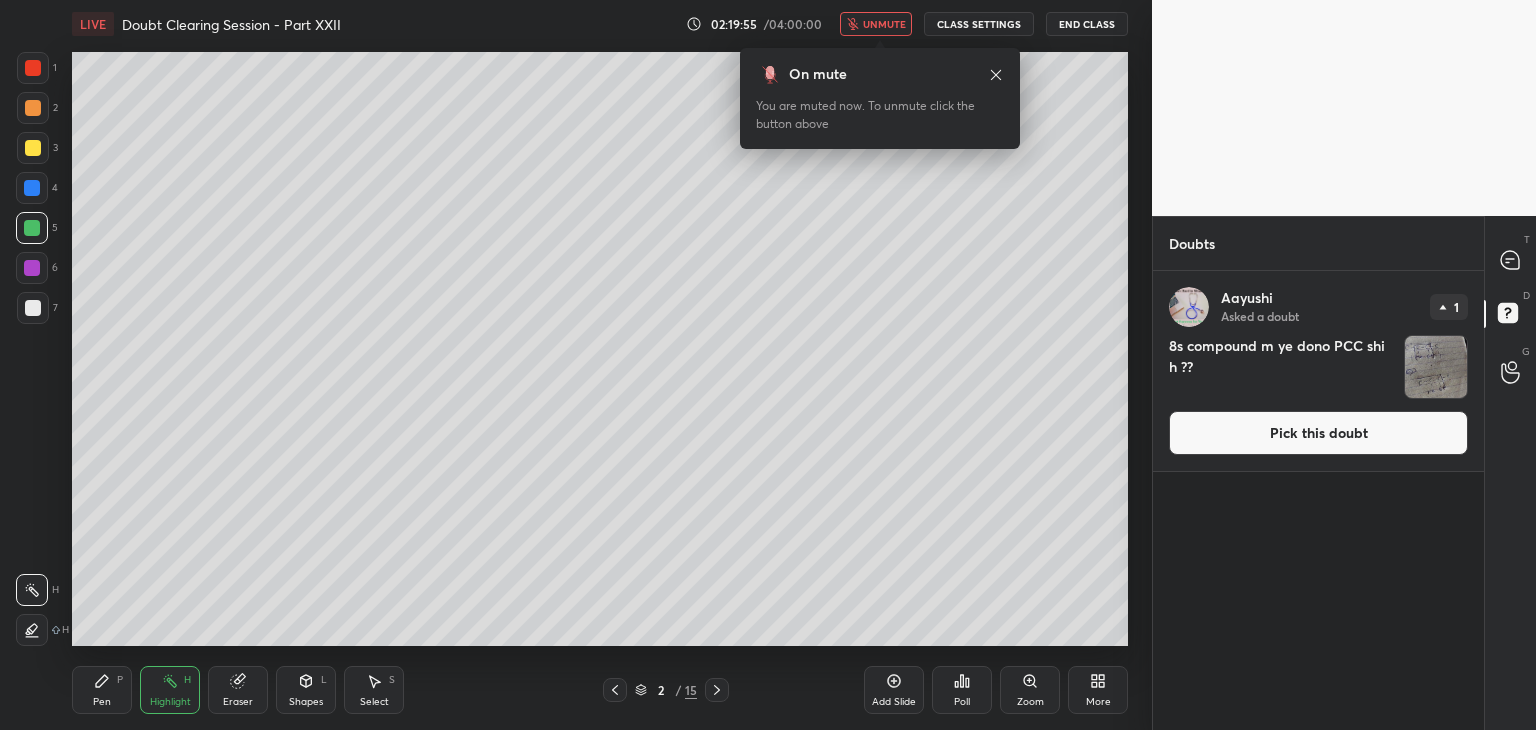 click at bounding box center (1436, 367) 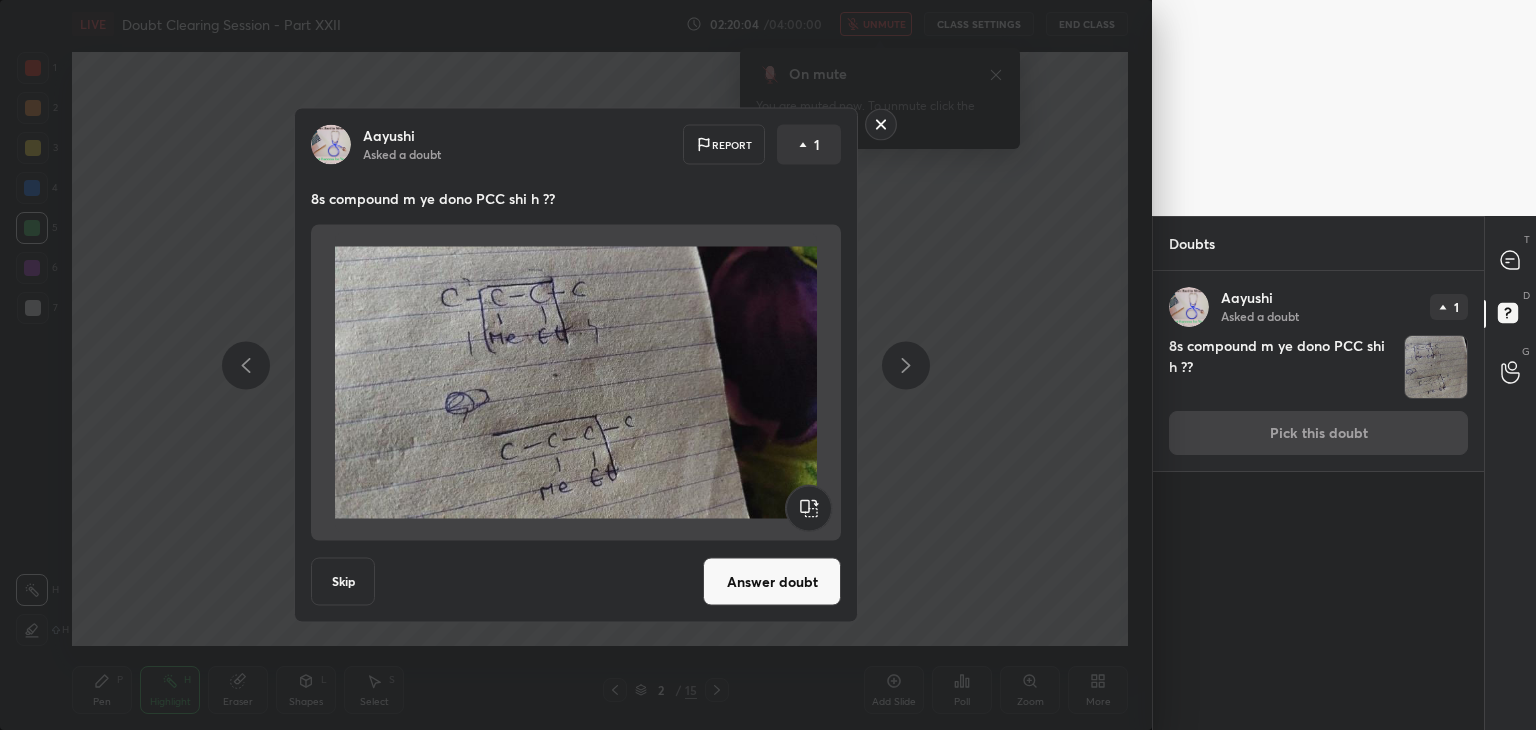 click on "T Messages (T)" at bounding box center (1510, 260) 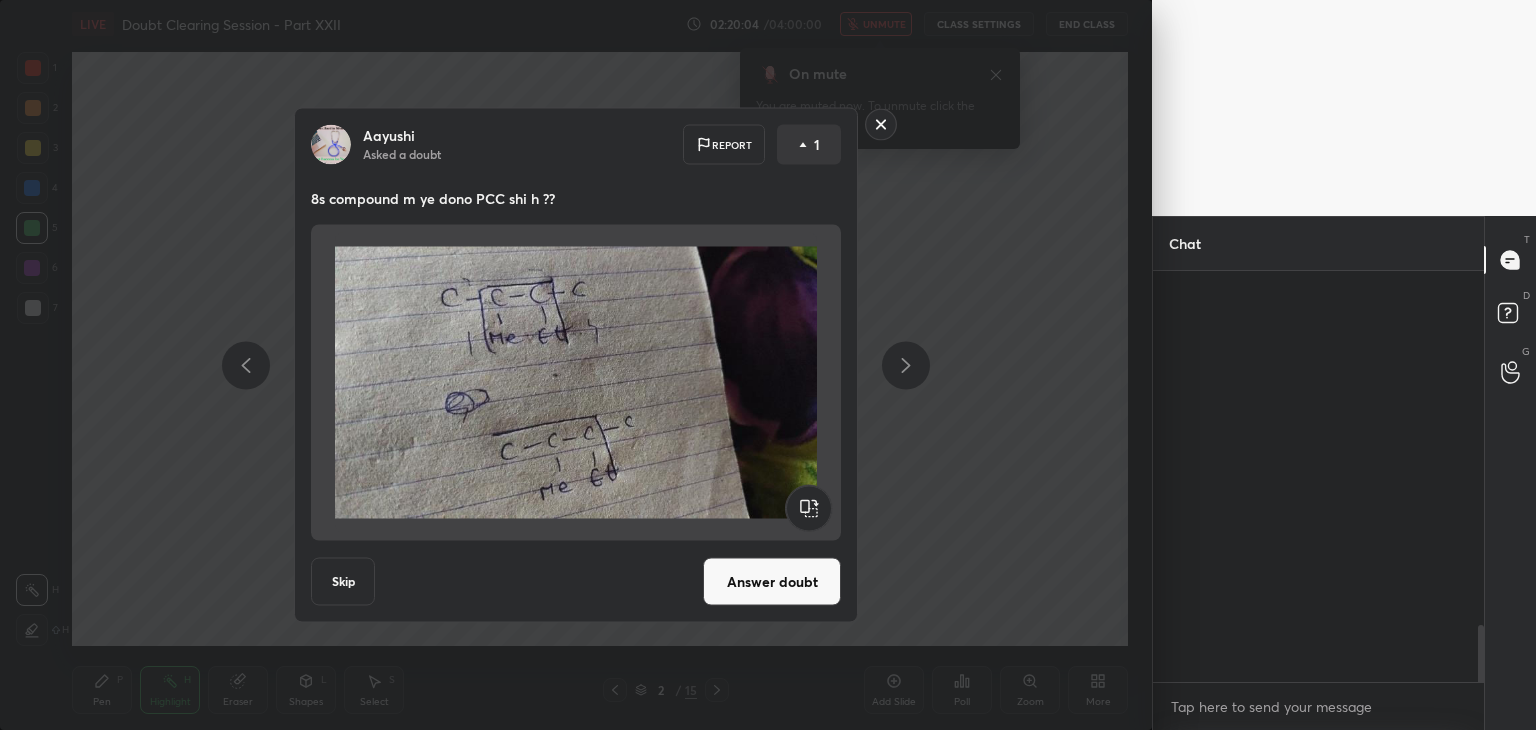 scroll, scrollTop: 2796, scrollLeft: 0, axis: vertical 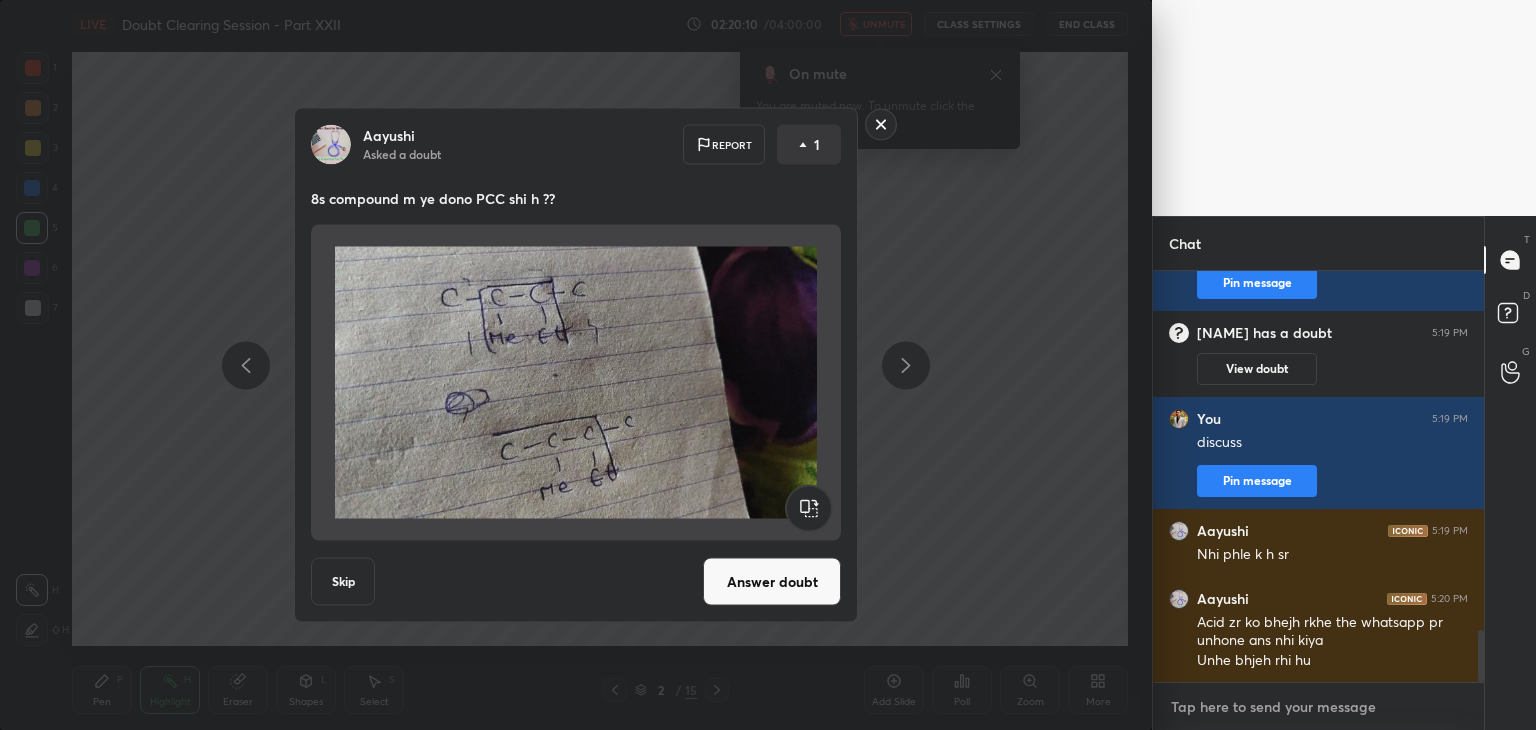 type on "x" 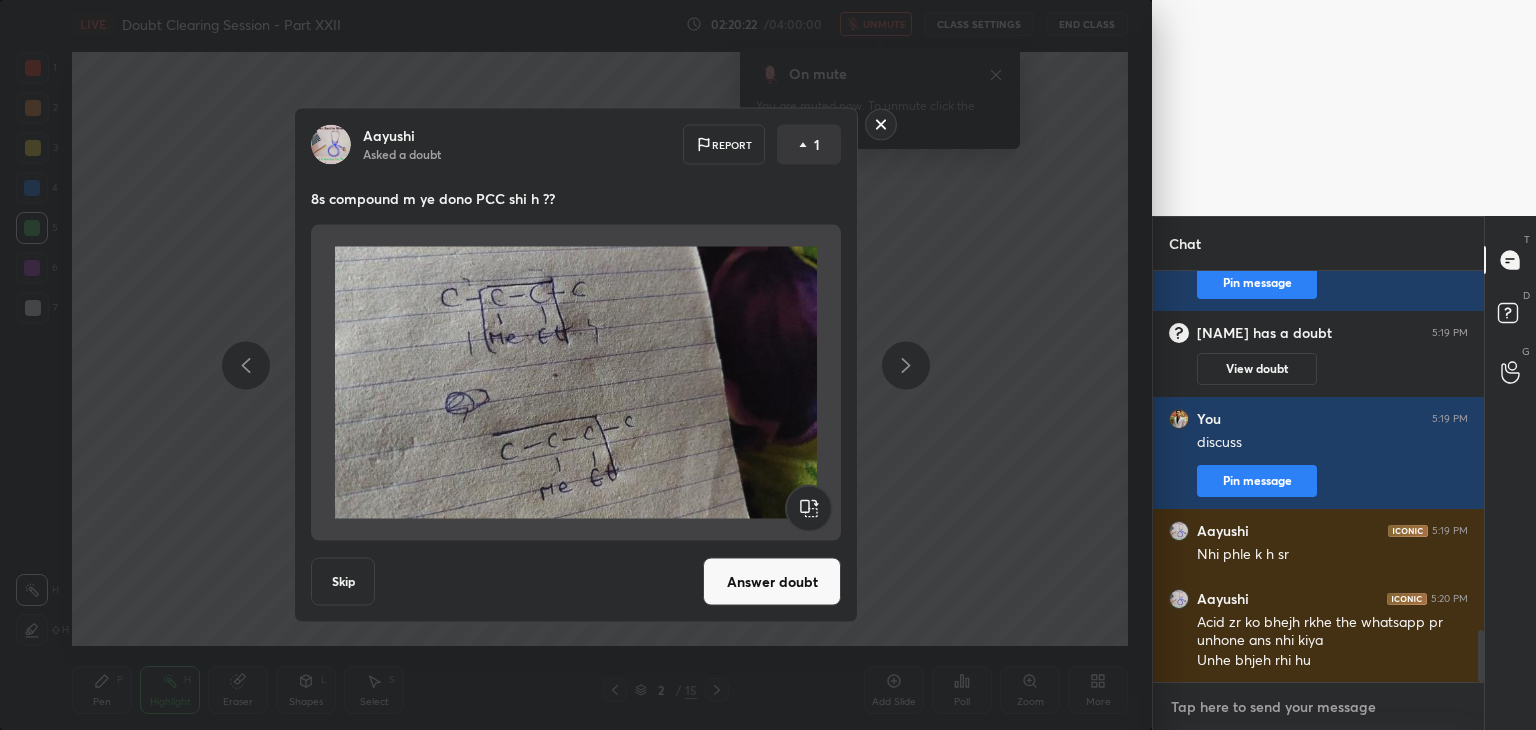 click at bounding box center (1318, 707) 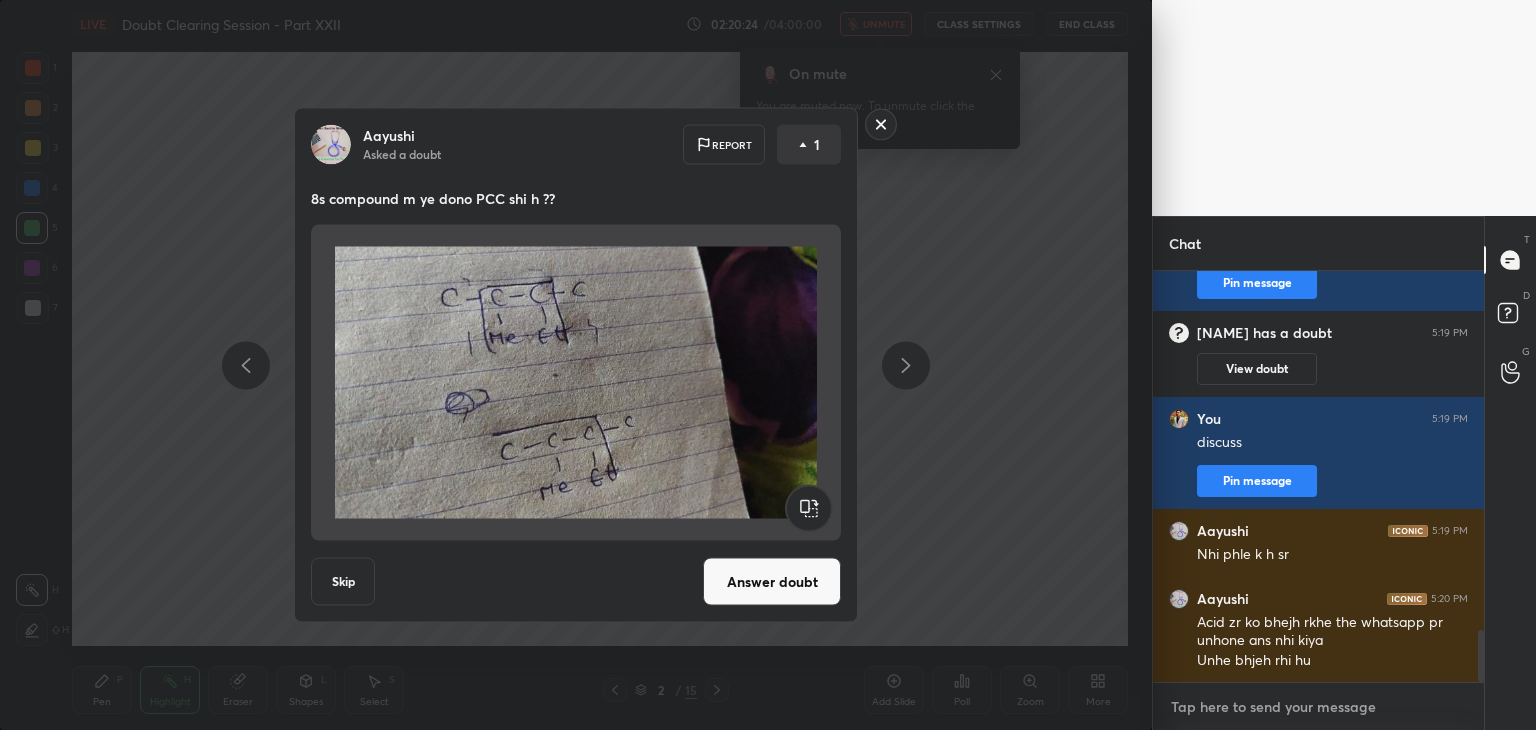 type on "b" 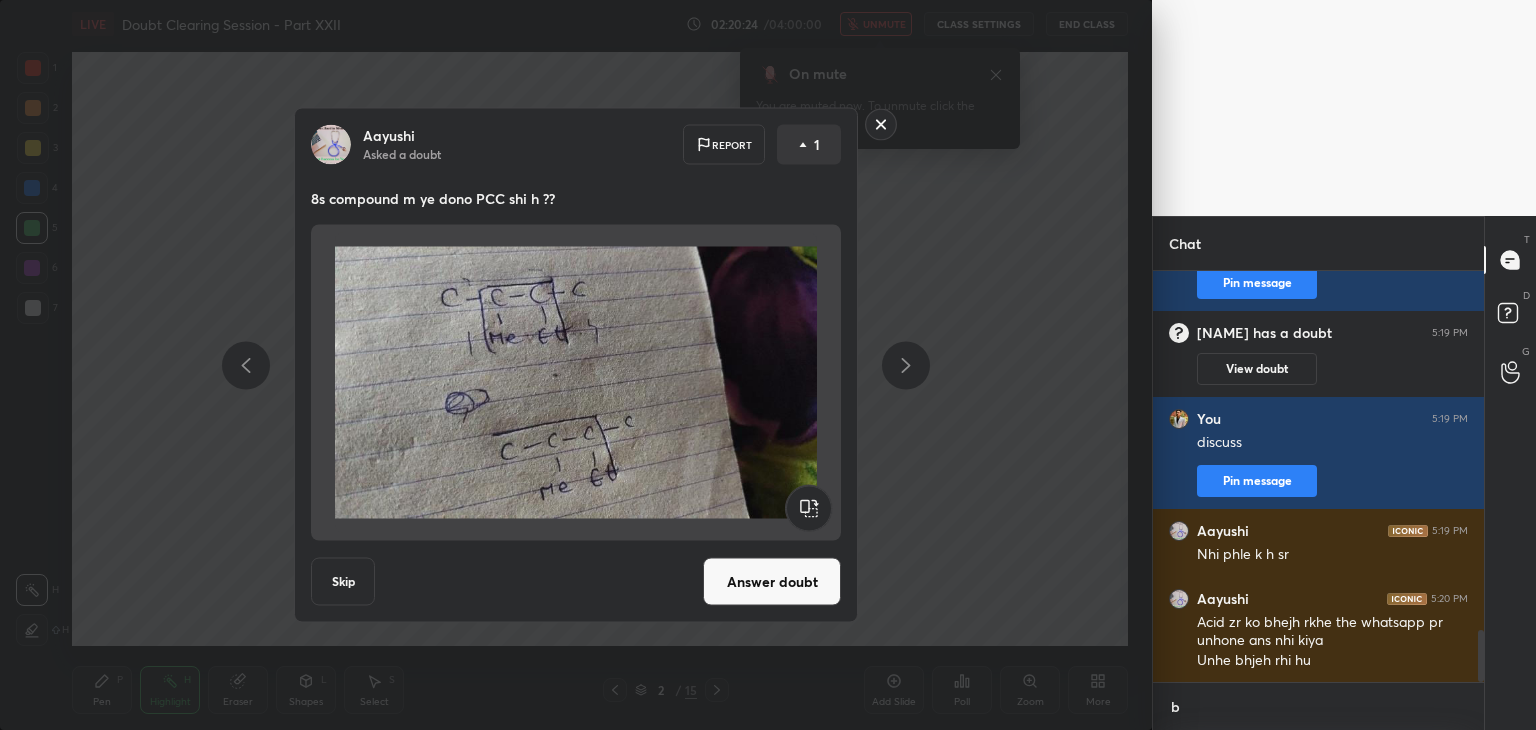 type on "x" 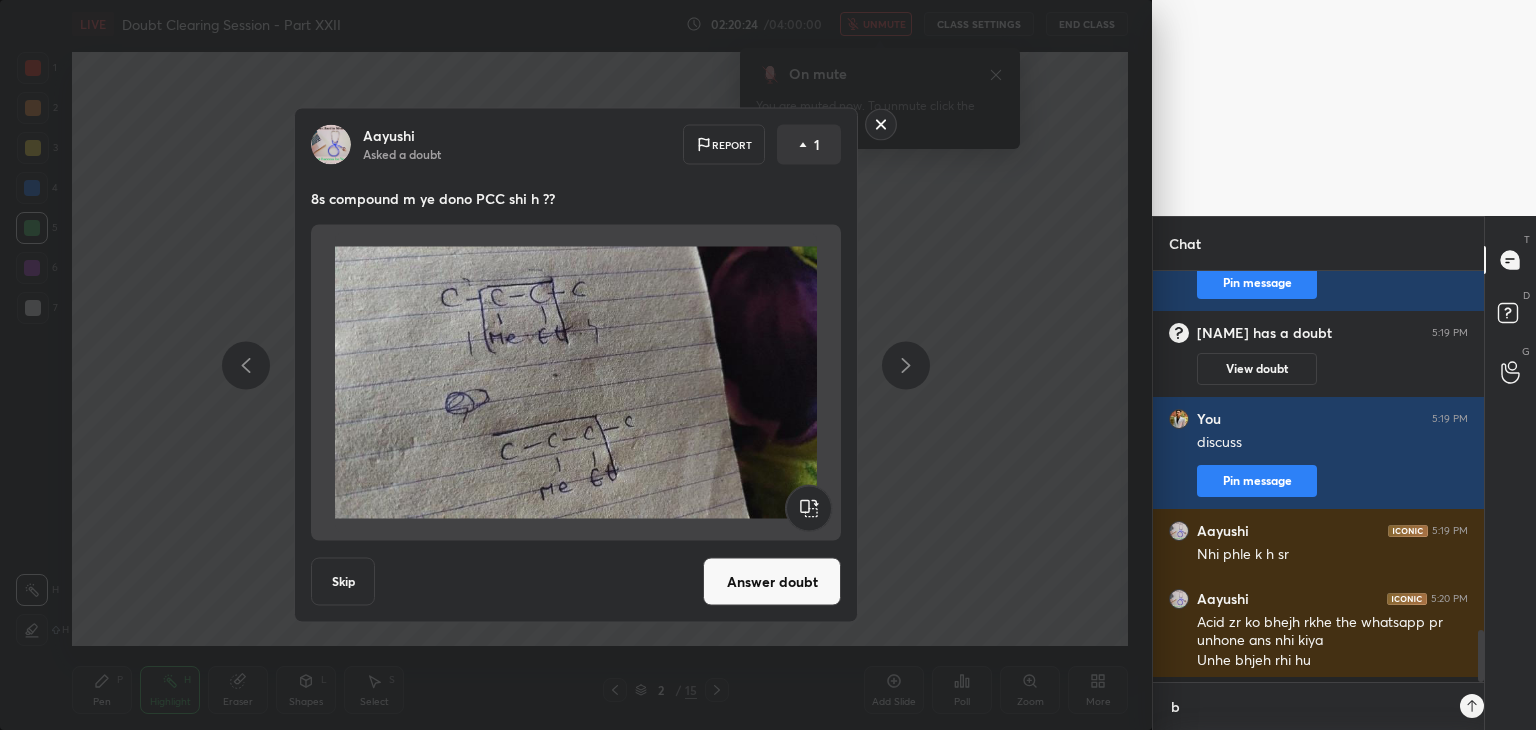 type on "bh" 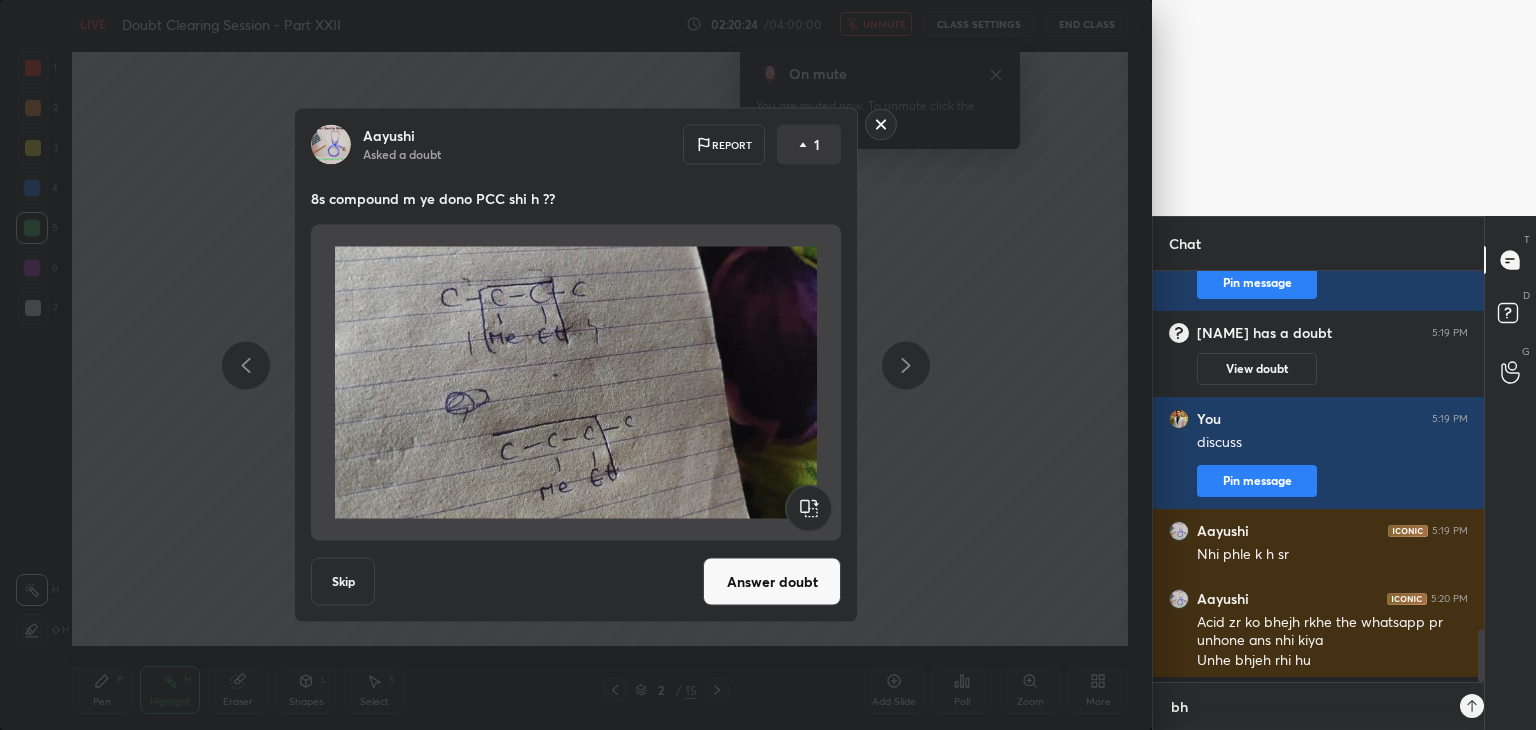 type on "bhe" 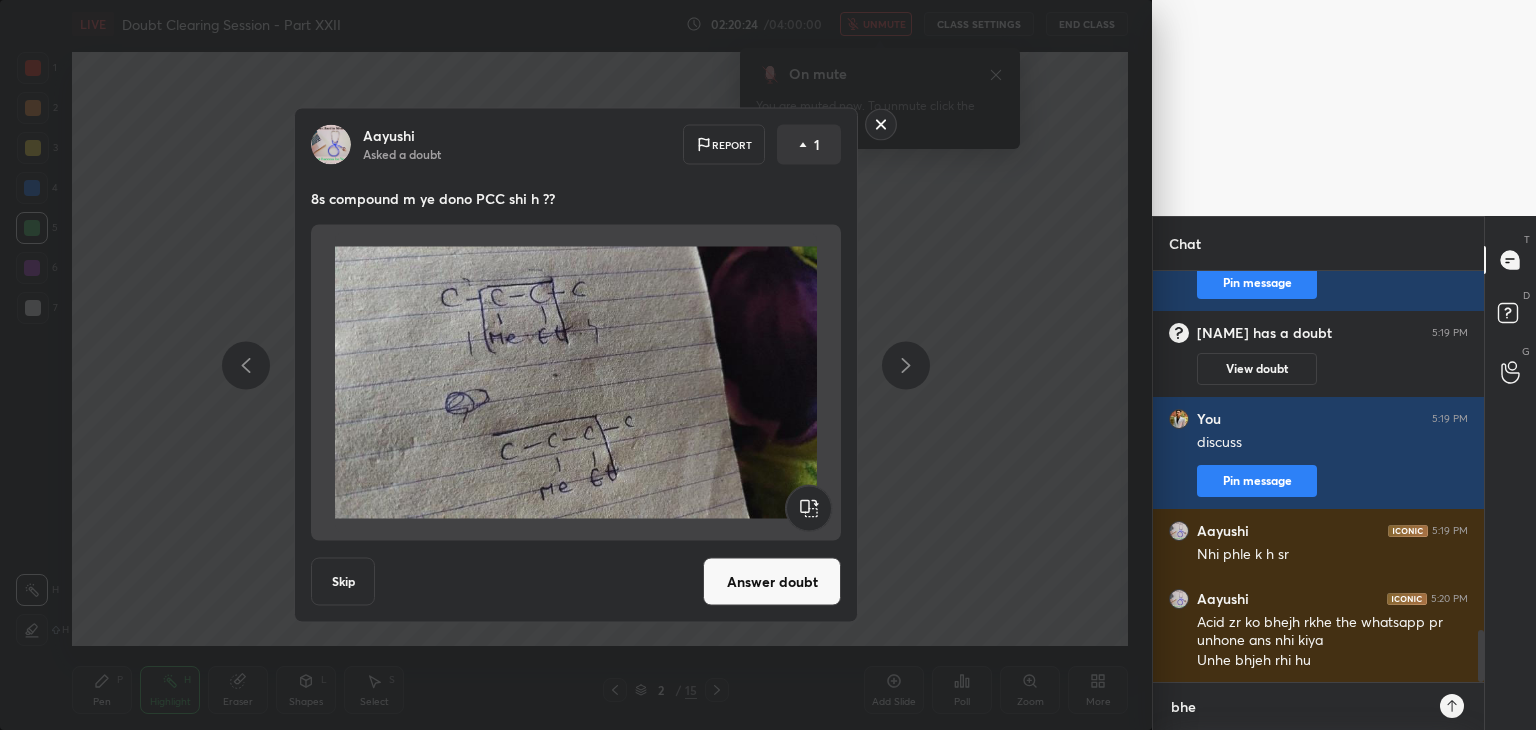 scroll, scrollTop: 6, scrollLeft: 6, axis: both 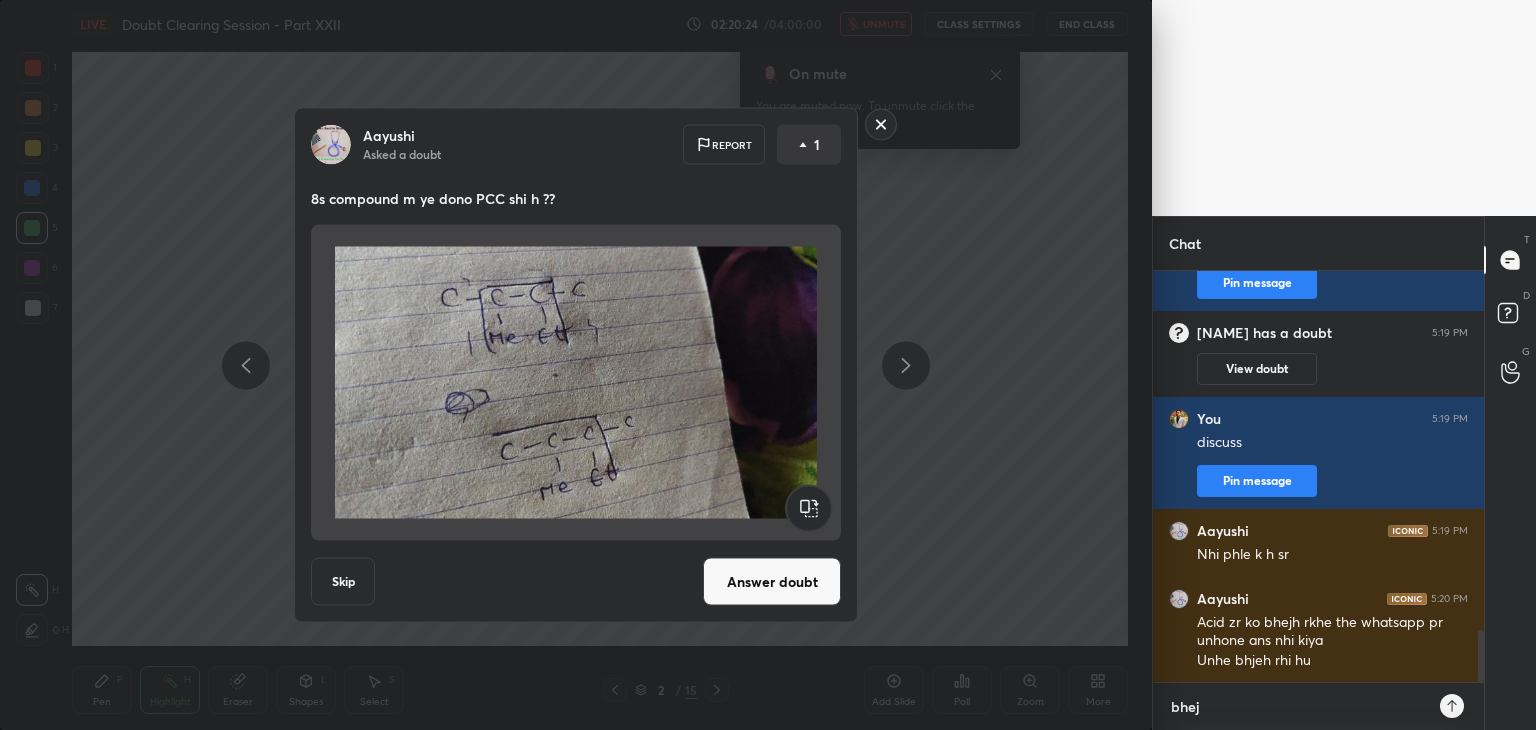 type on "bhejd" 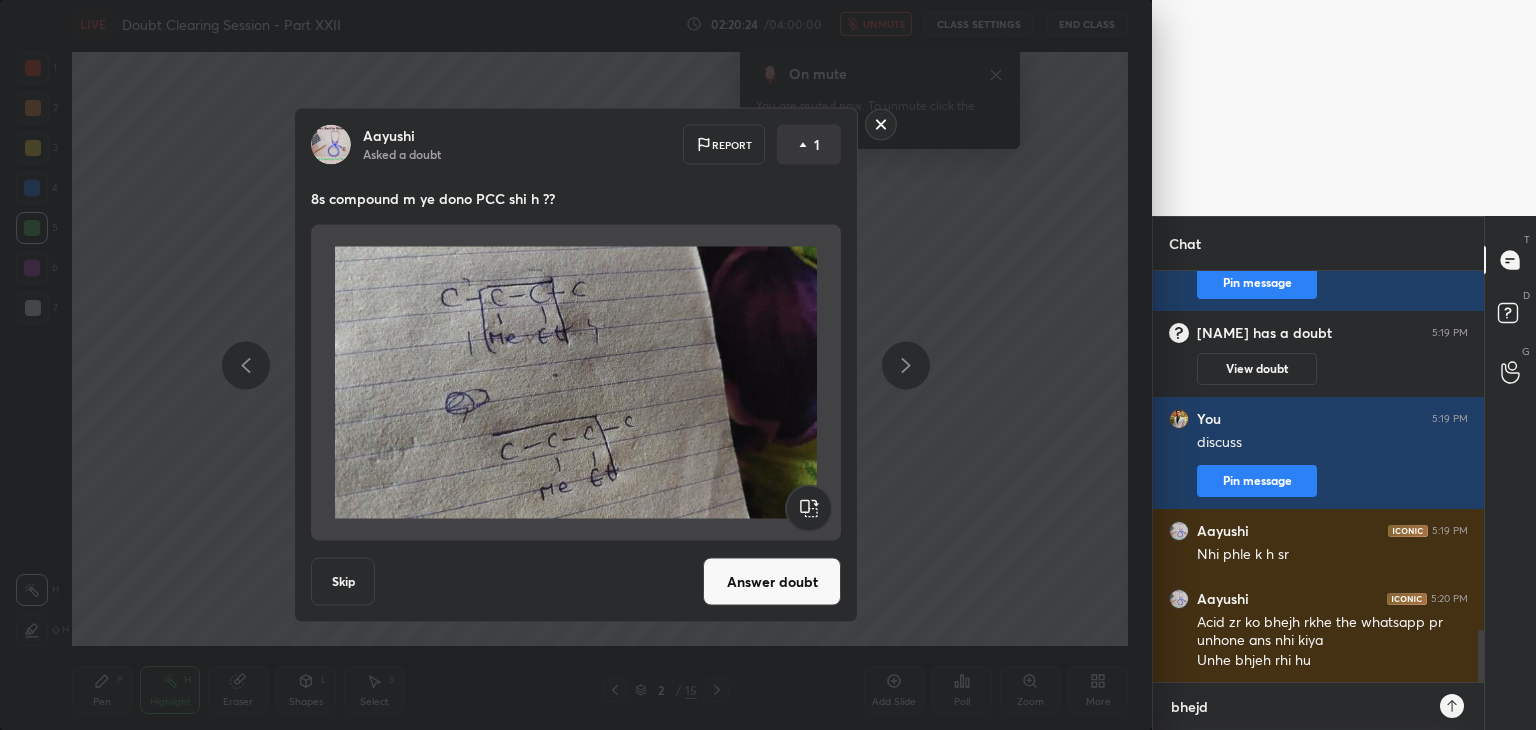 type on "x" 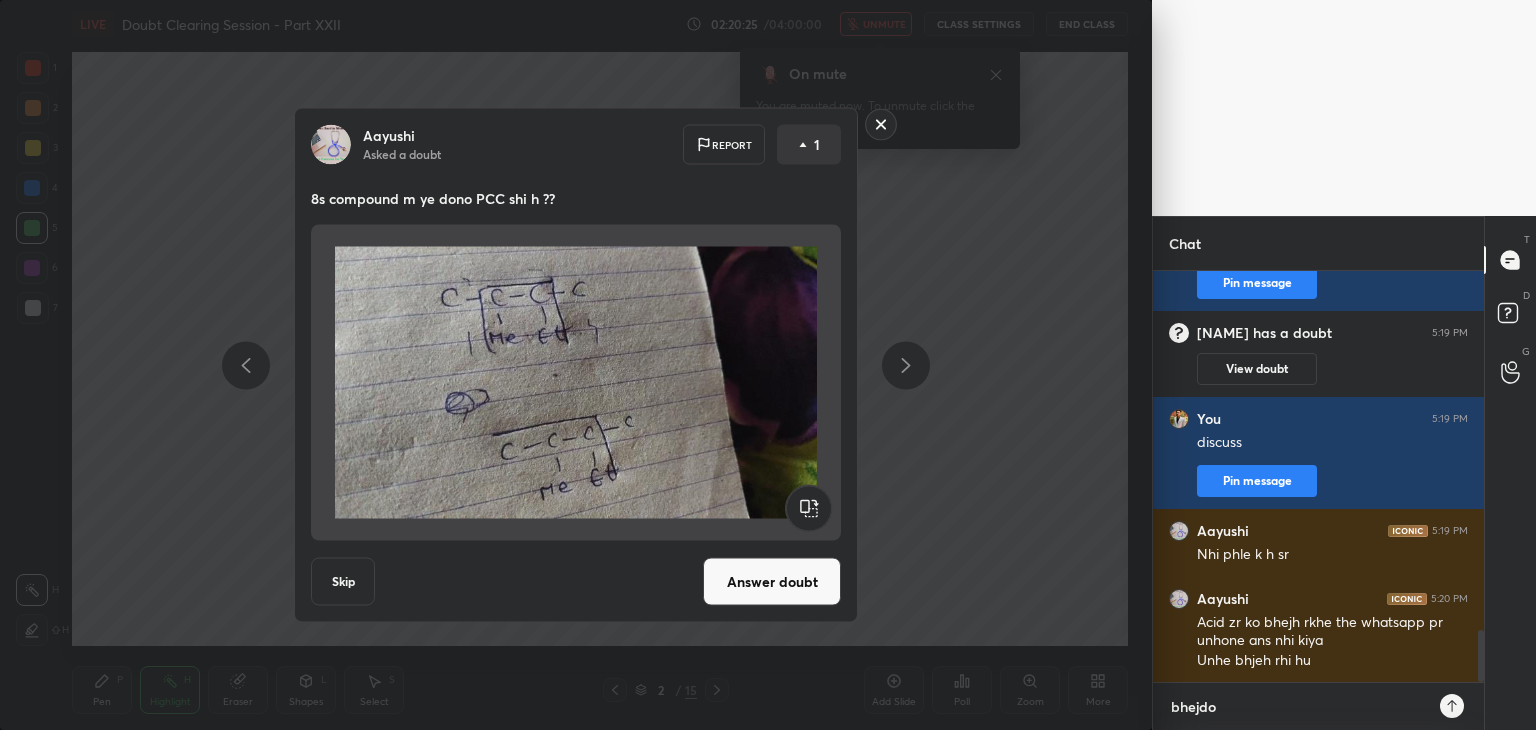 type on "bhejdo" 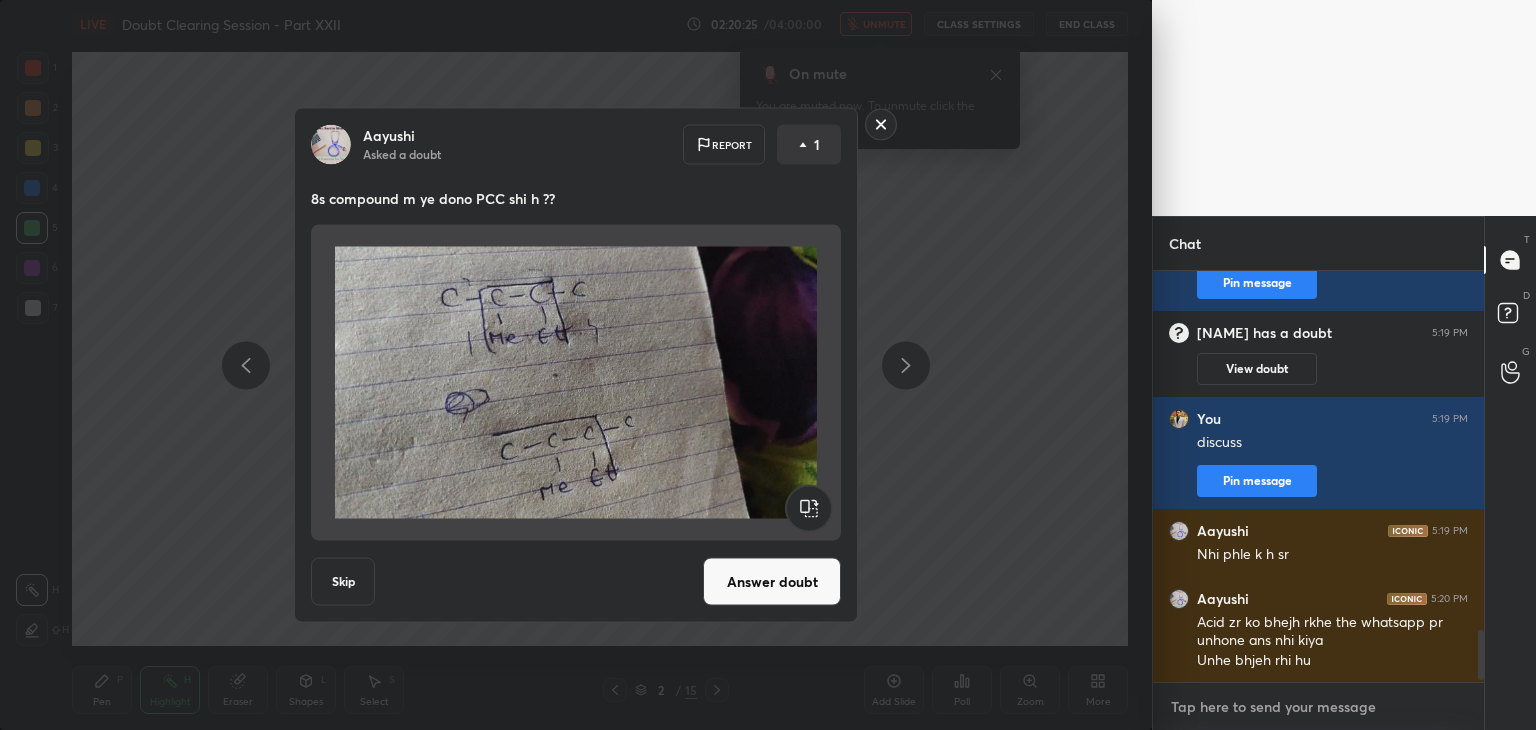 scroll, scrollTop: 2964, scrollLeft: 0, axis: vertical 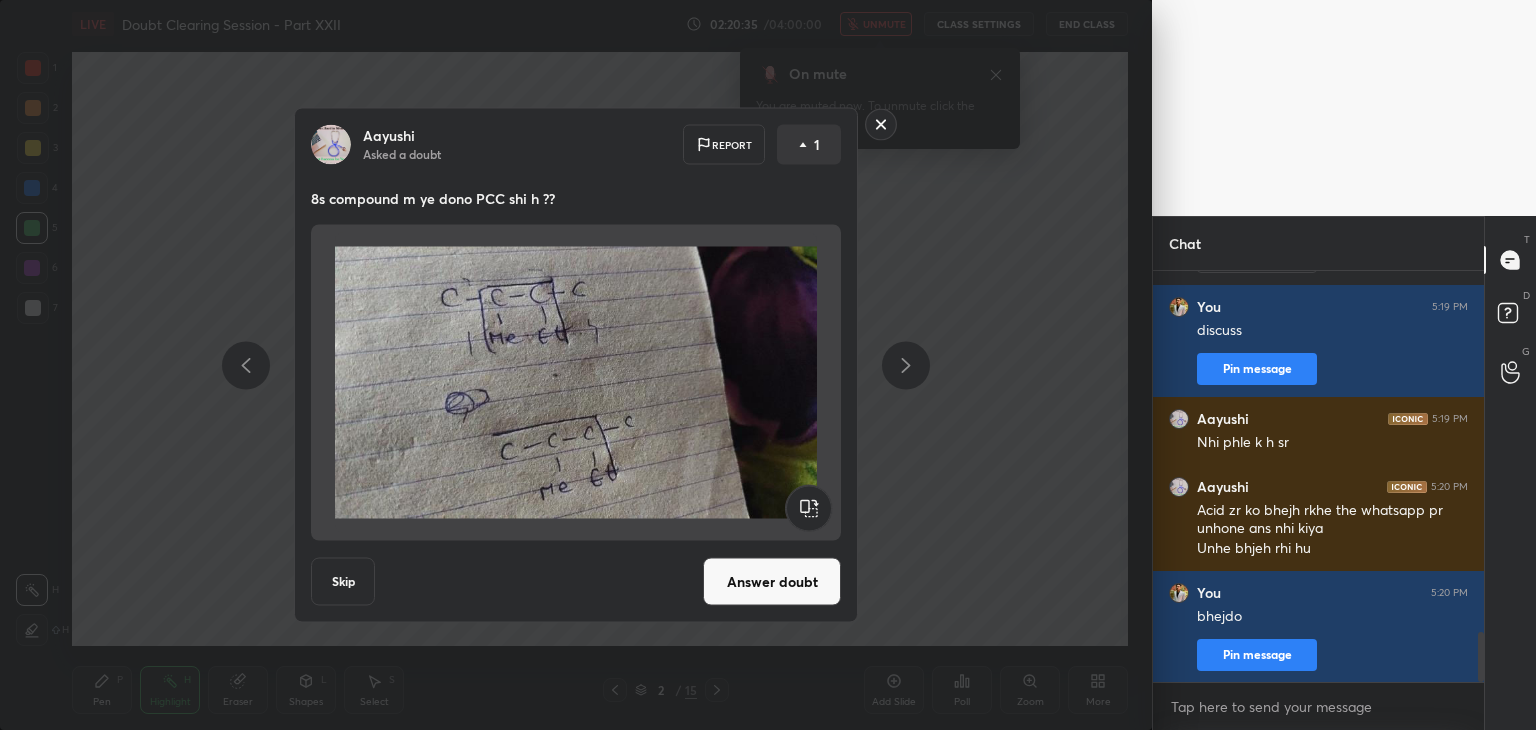 click on "Answer doubt" at bounding box center (772, 582) 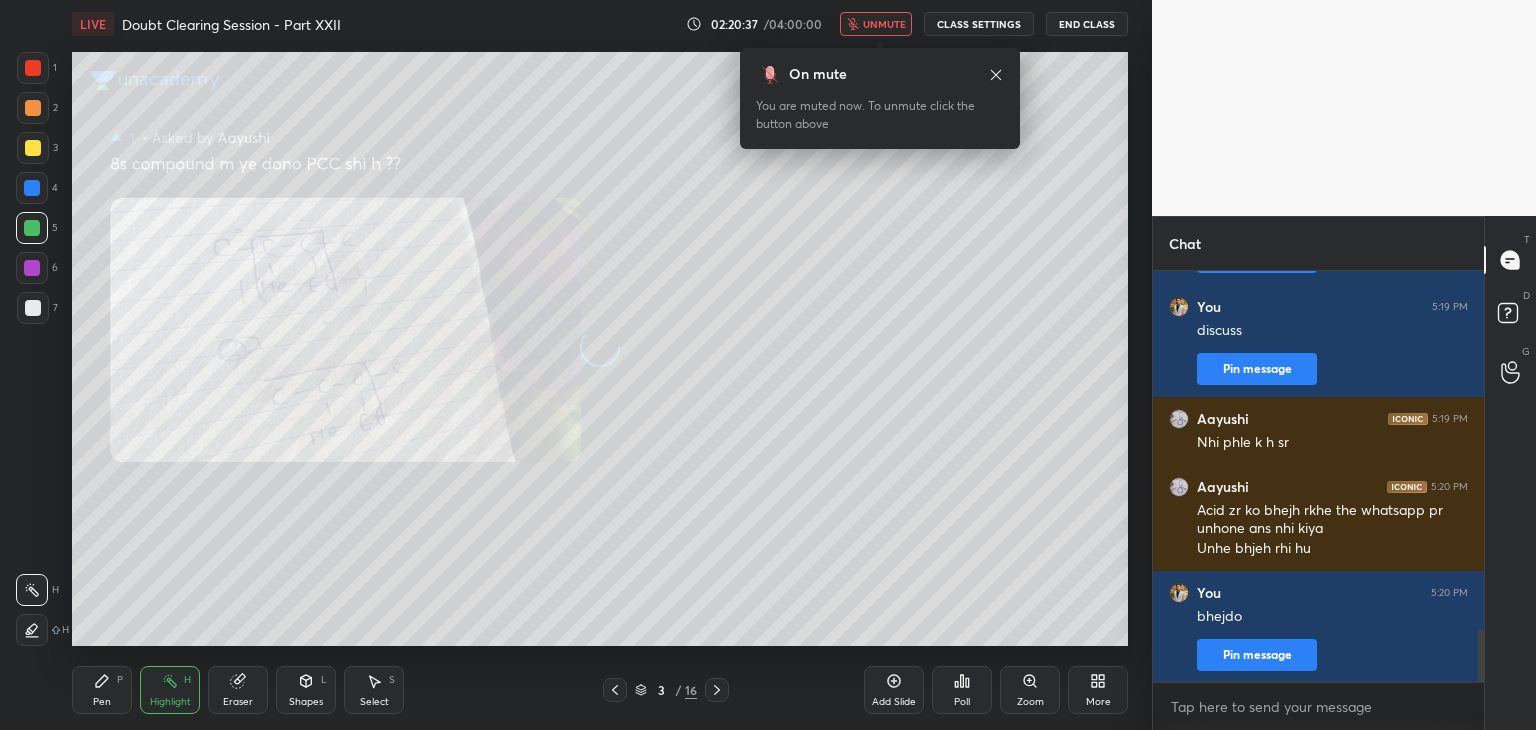 scroll, scrollTop: 2772, scrollLeft: 0, axis: vertical 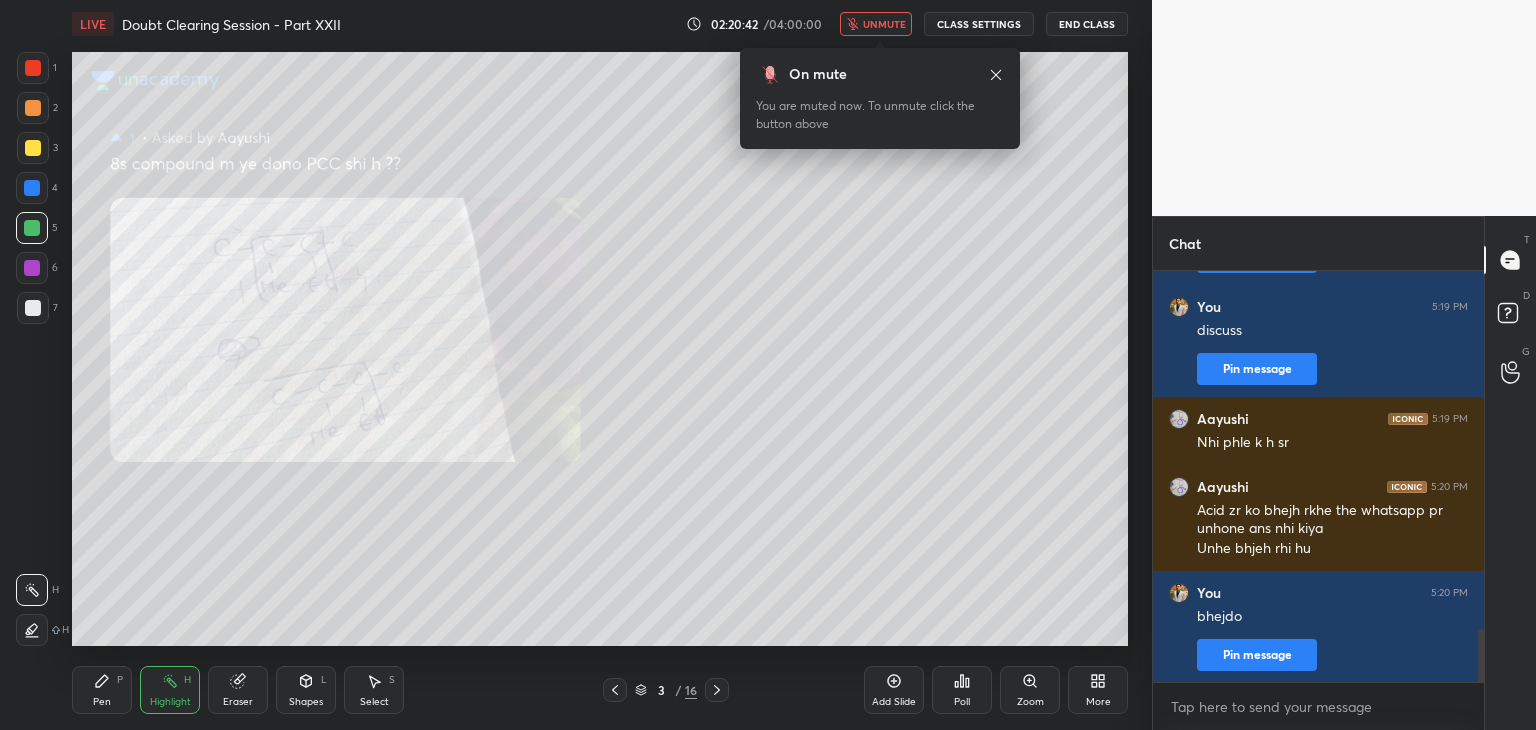 click on "Eraser" at bounding box center [238, 690] 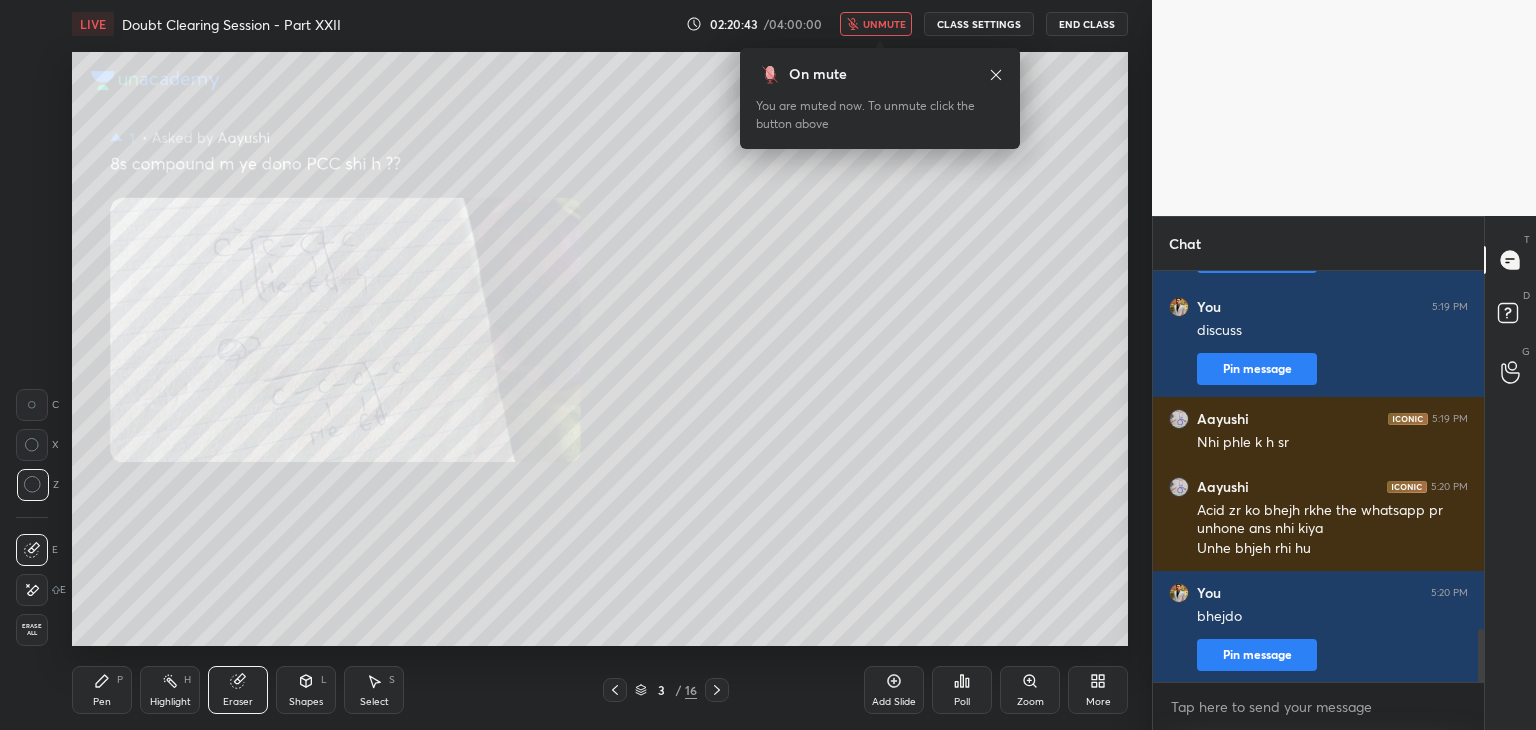 click on "Highlight H" at bounding box center [170, 690] 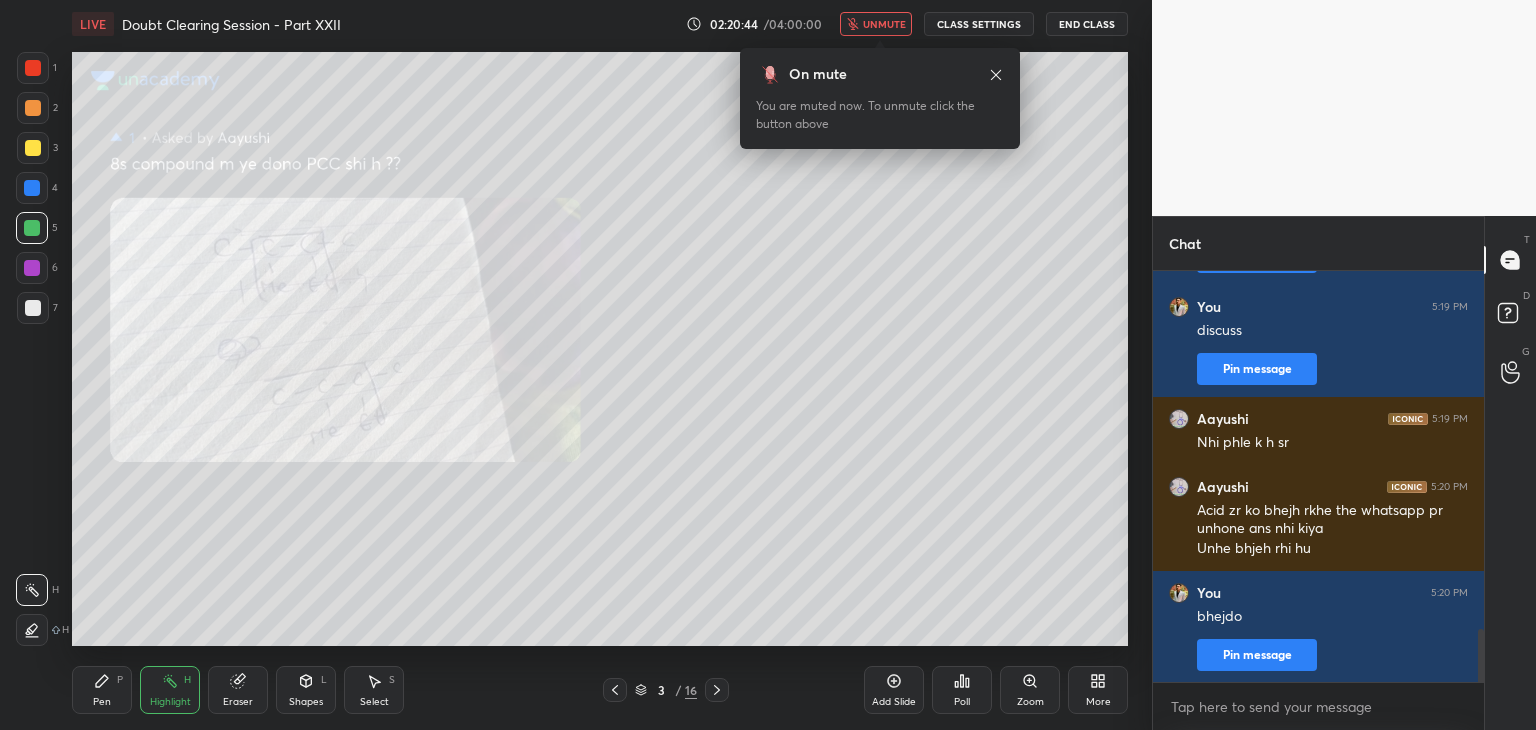 click on "Eraser" at bounding box center (238, 690) 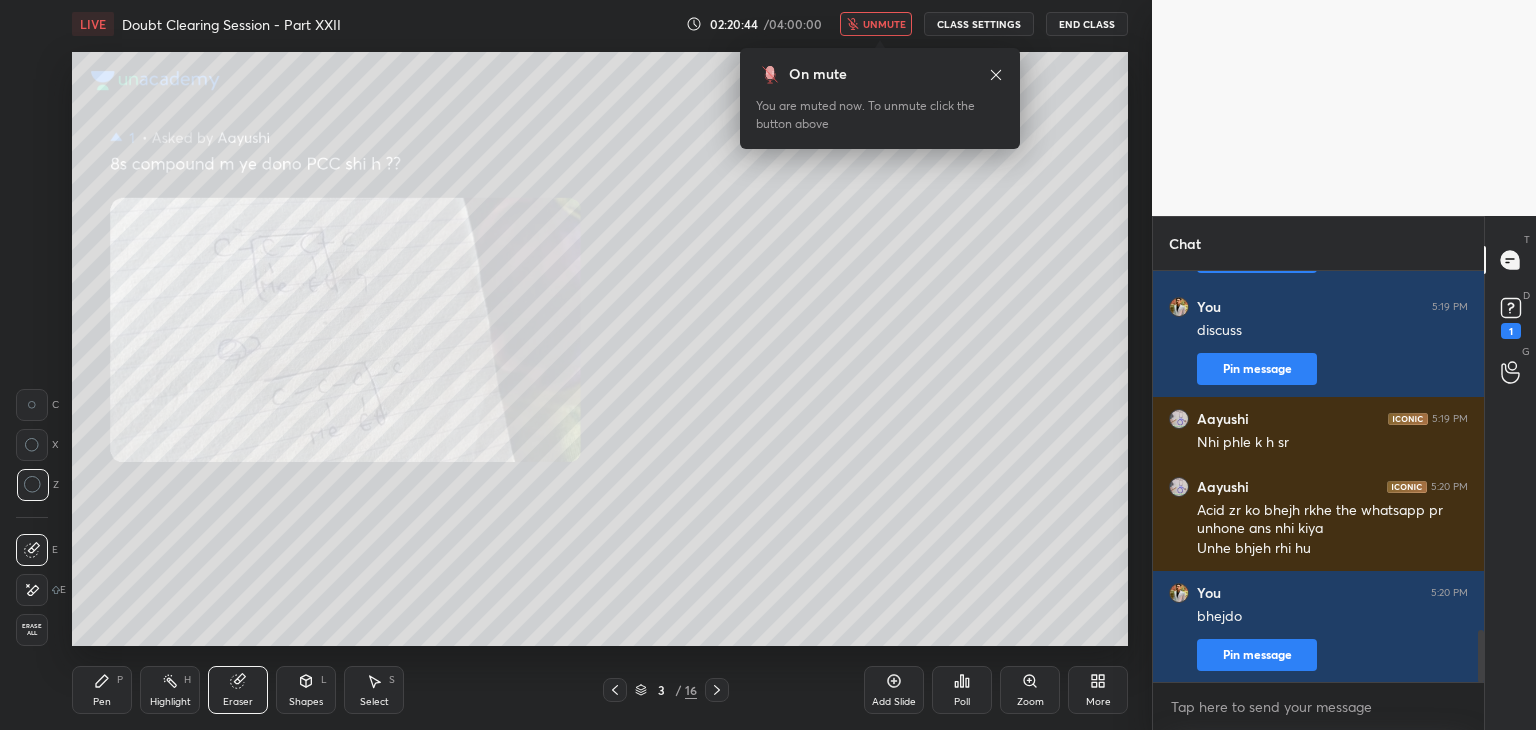 scroll, scrollTop: 2858, scrollLeft: 0, axis: vertical 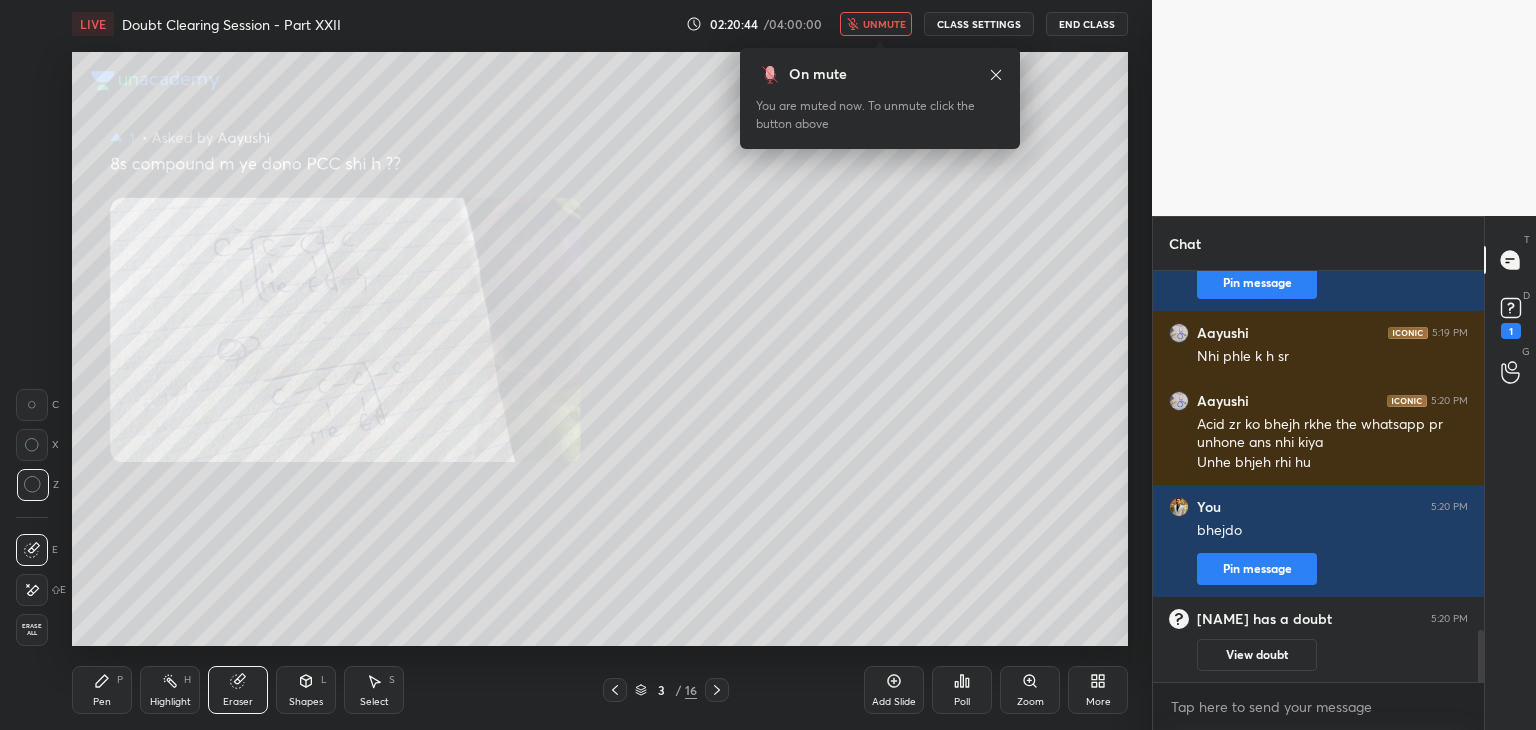 click on "Highlight" at bounding box center [170, 702] 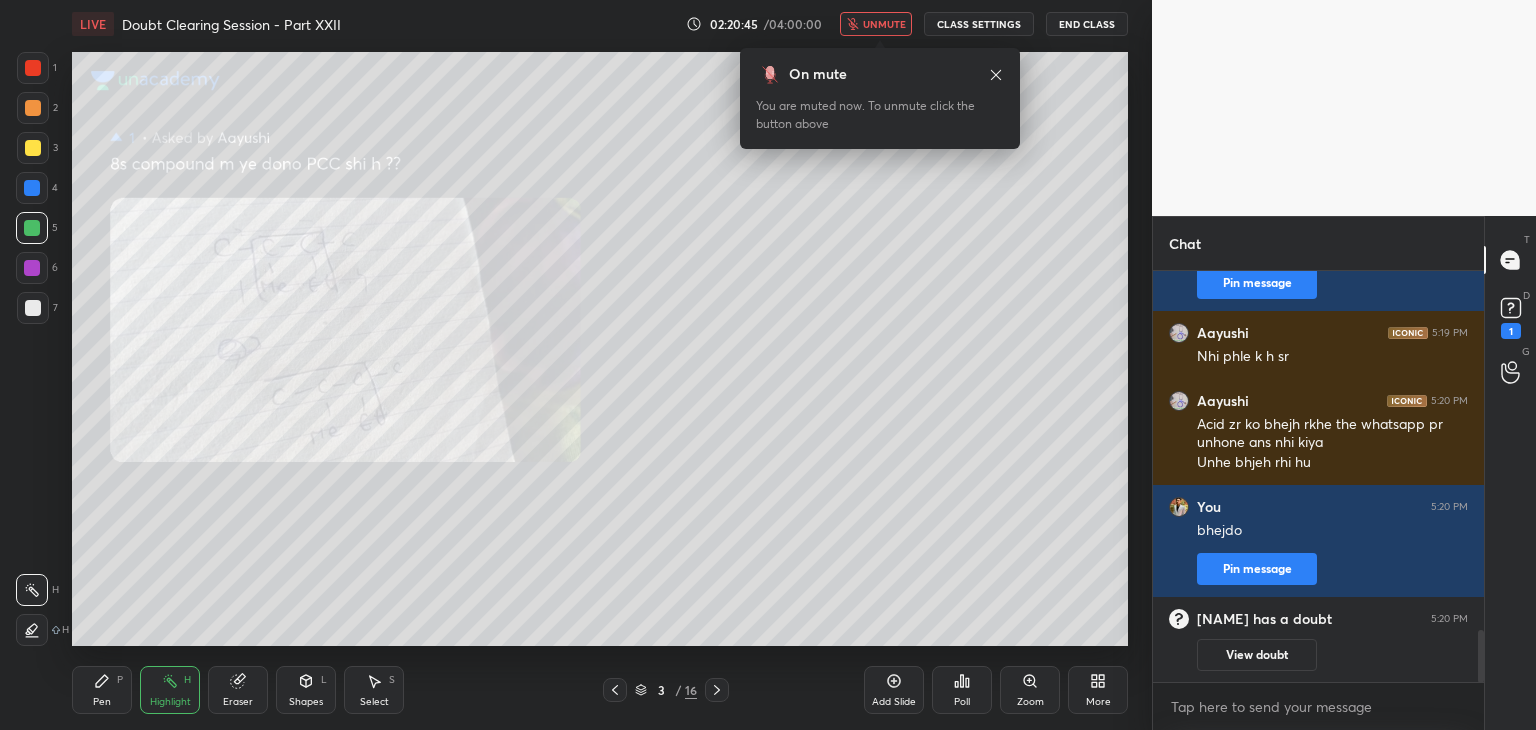 click on "Eraser" at bounding box center [238, 690] 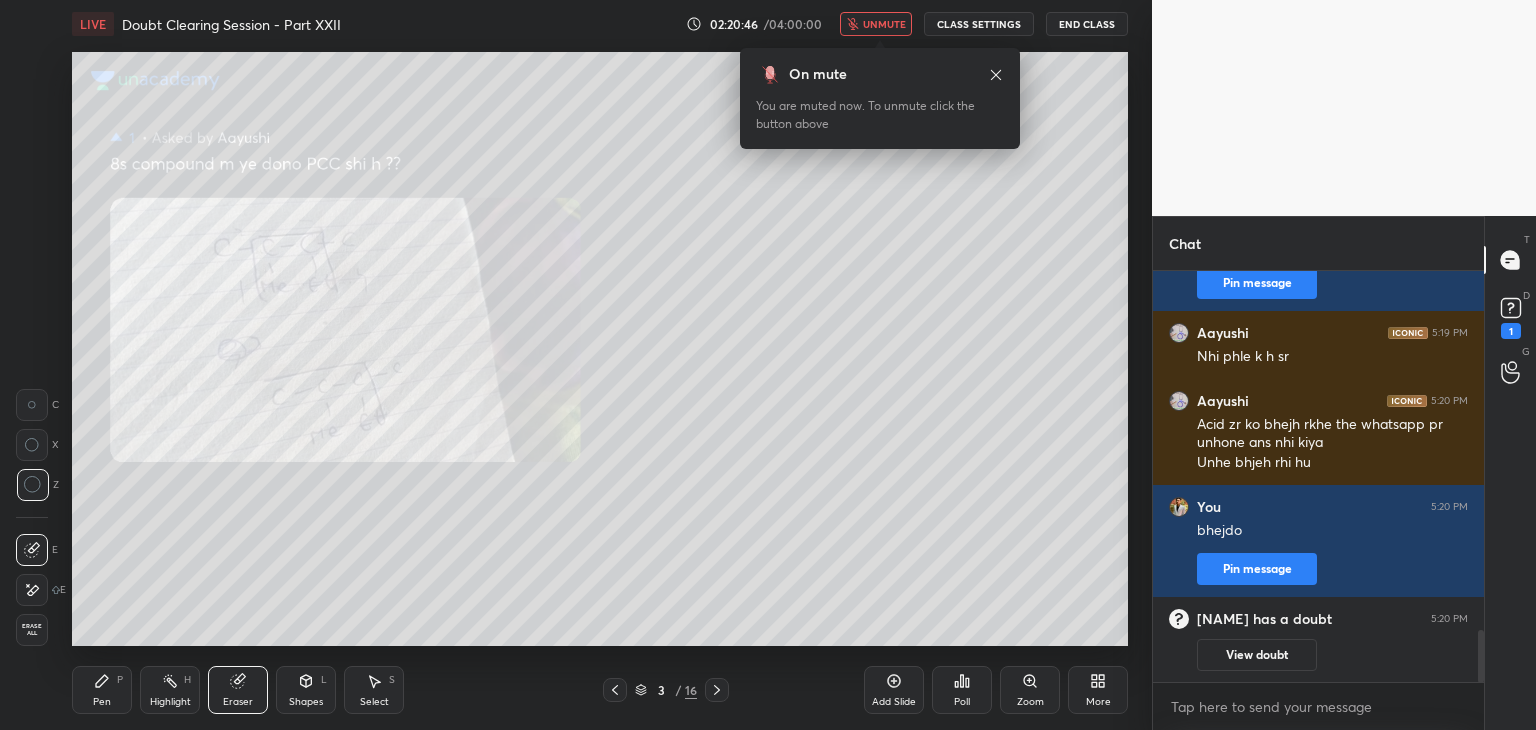 click on "Highlight H" at bounding box center (170, 690) 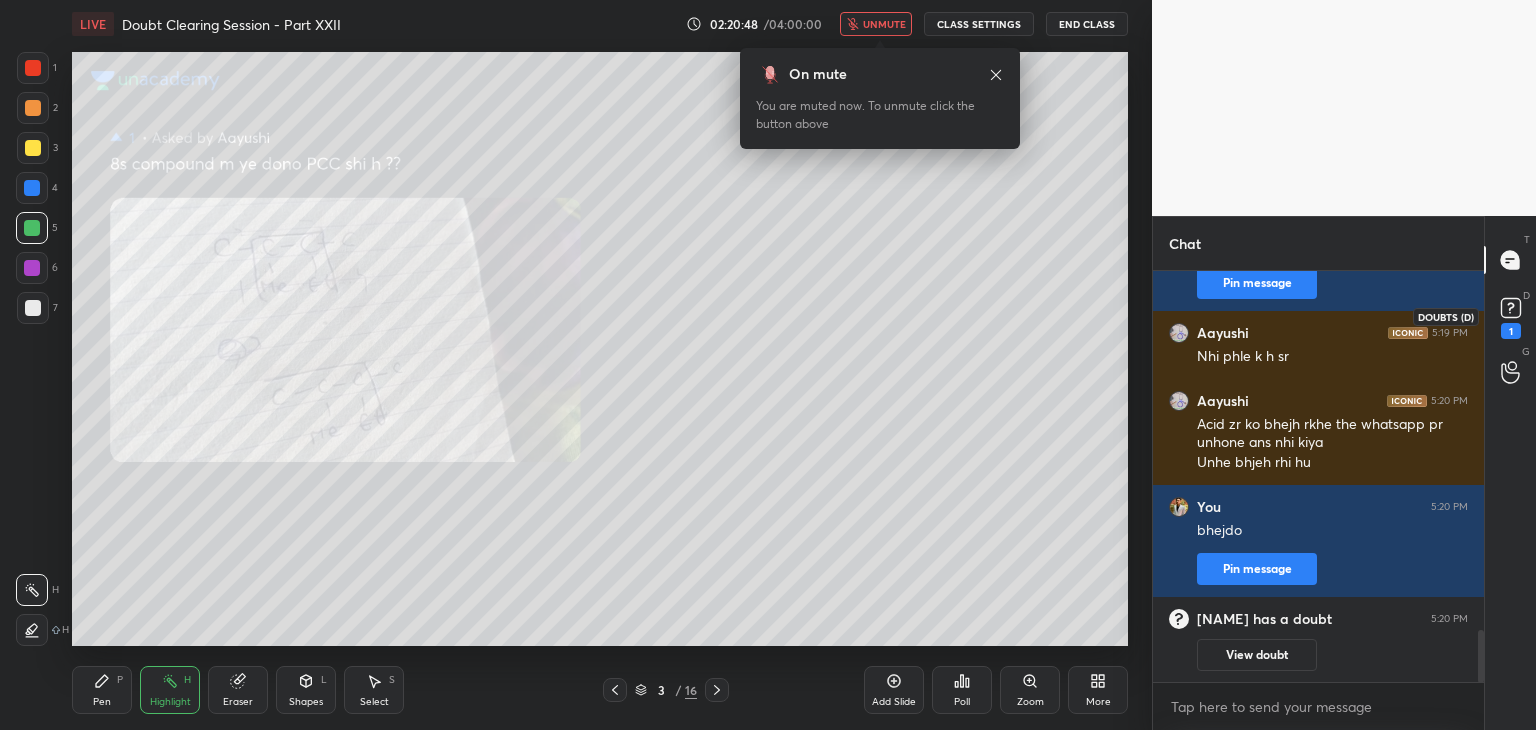 click 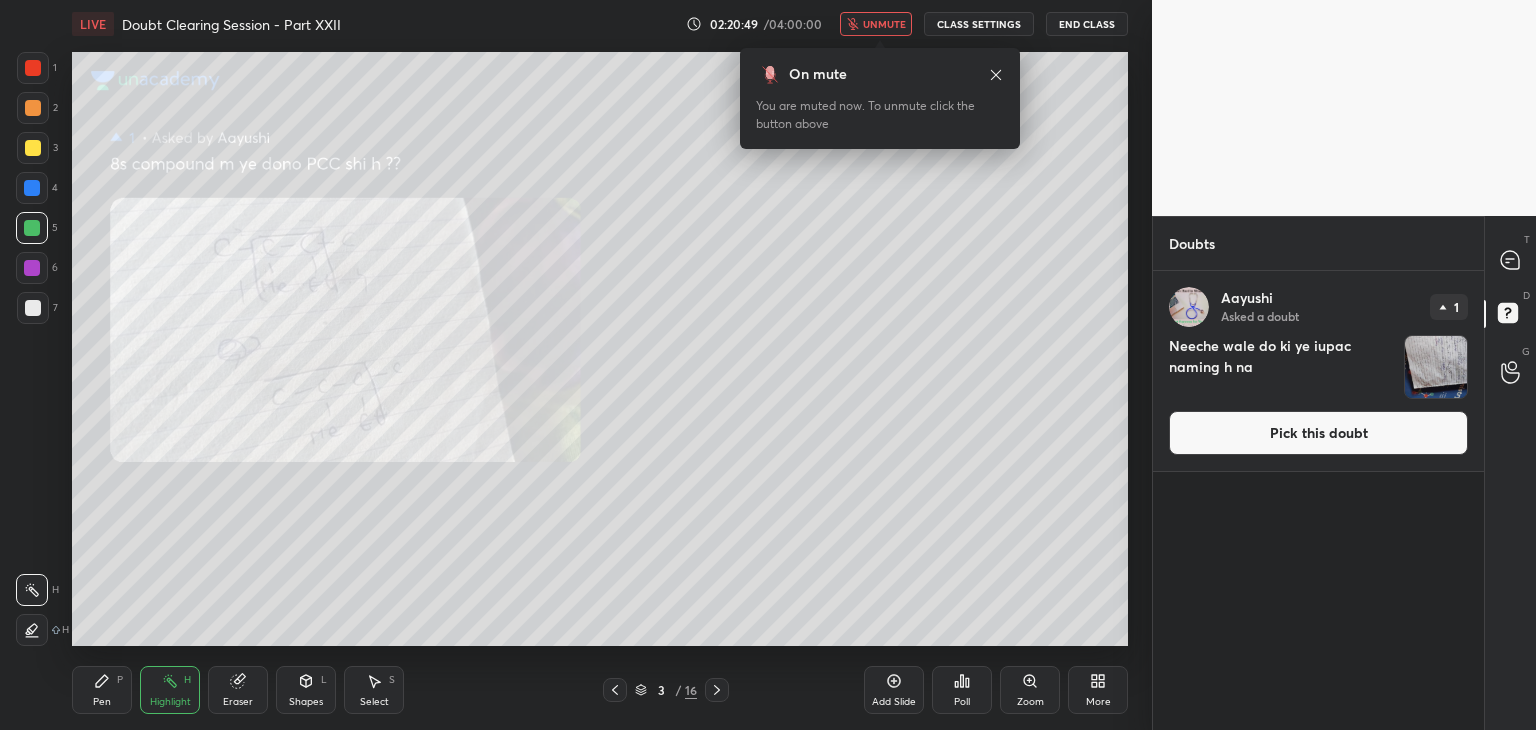 click at bounding box center [1436, 367] 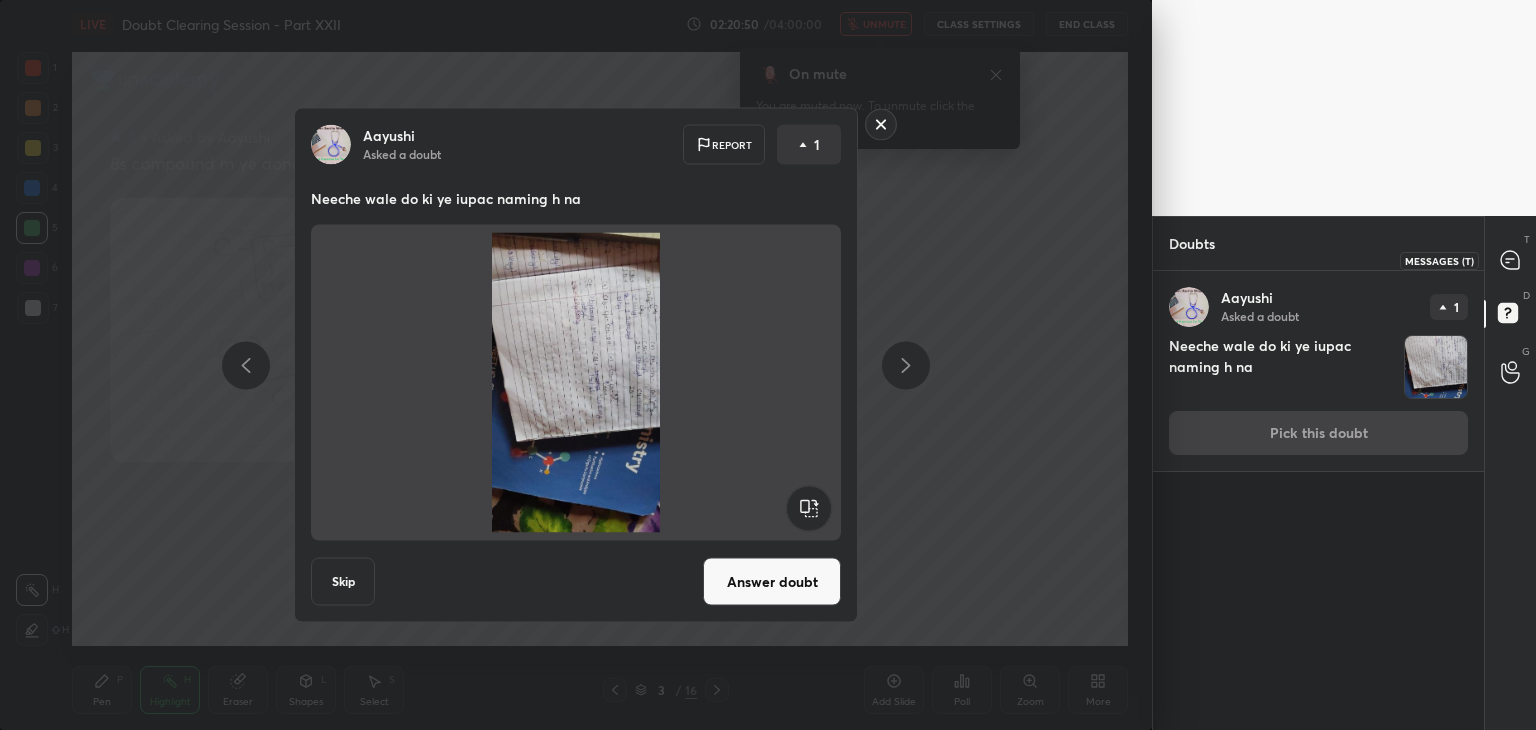 click at bounding box center [1511, 260] 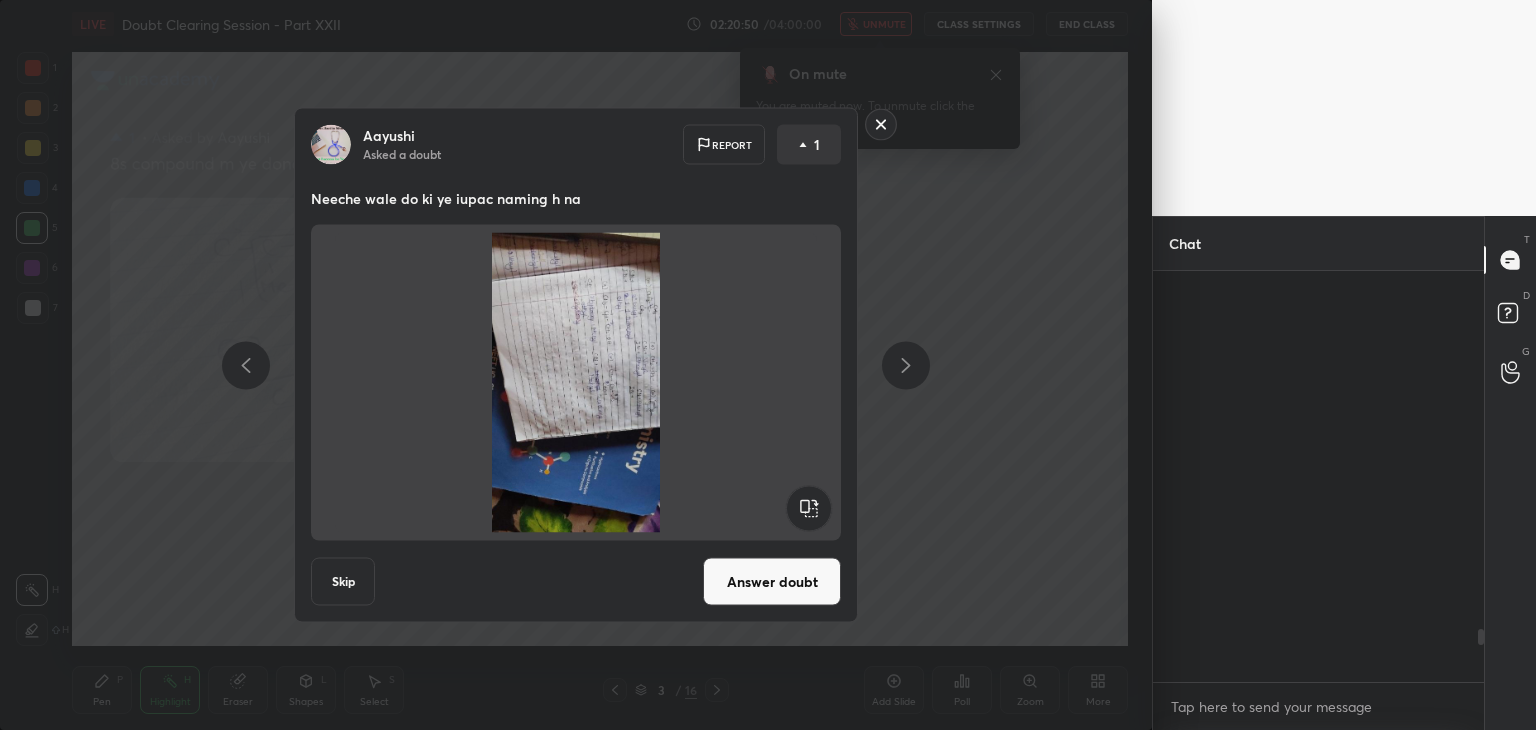 scroll, scrollTop: 2796, scrollLeft: 0, axis: vertical 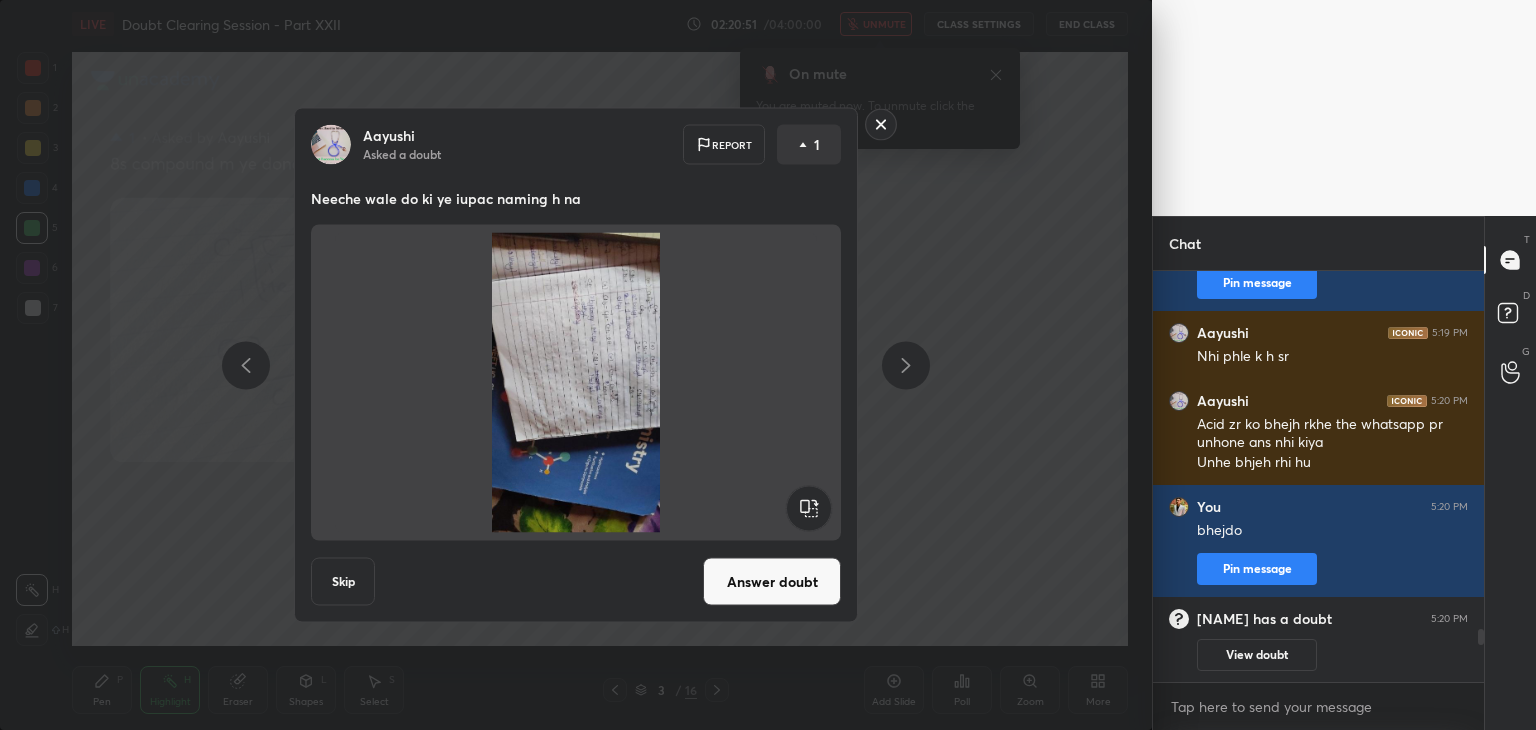 click 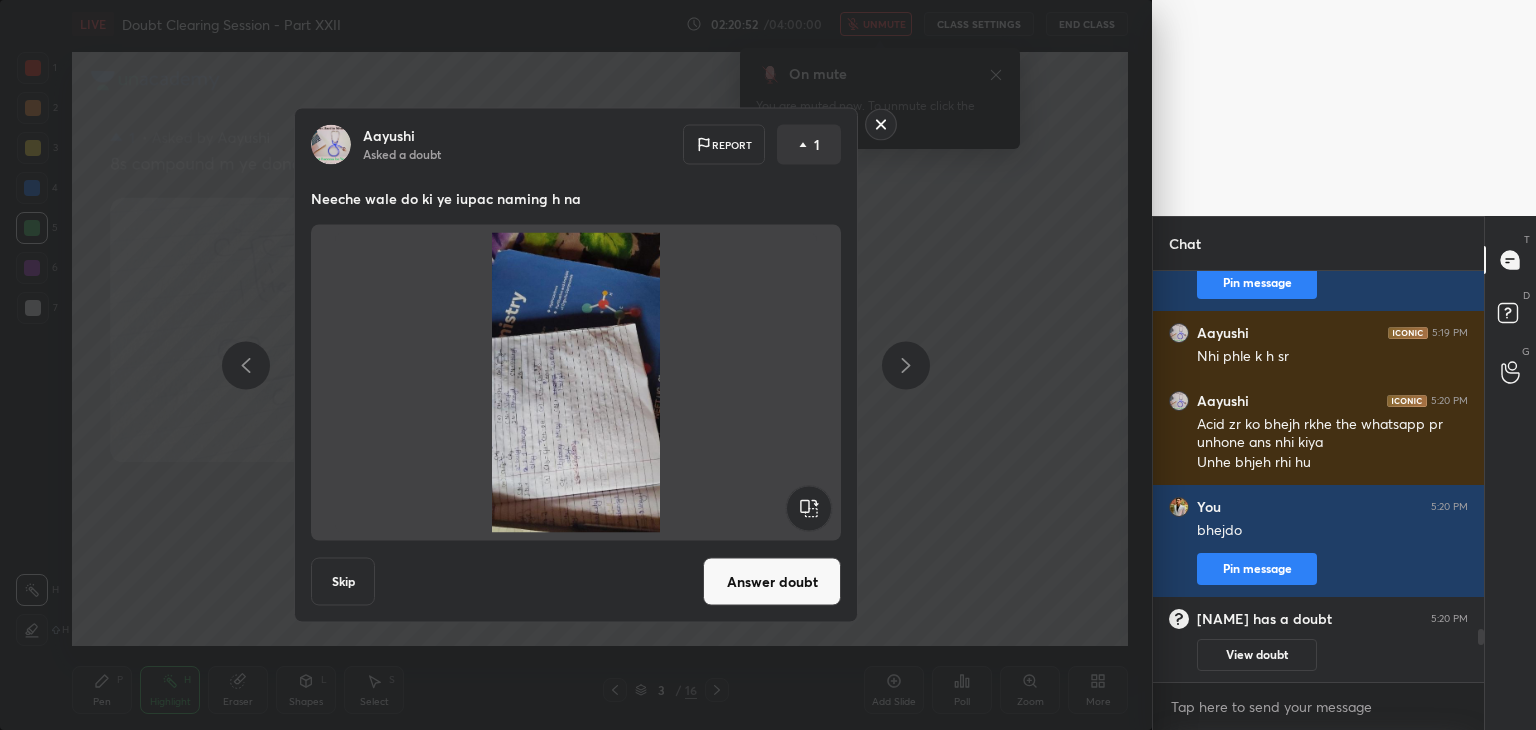 click 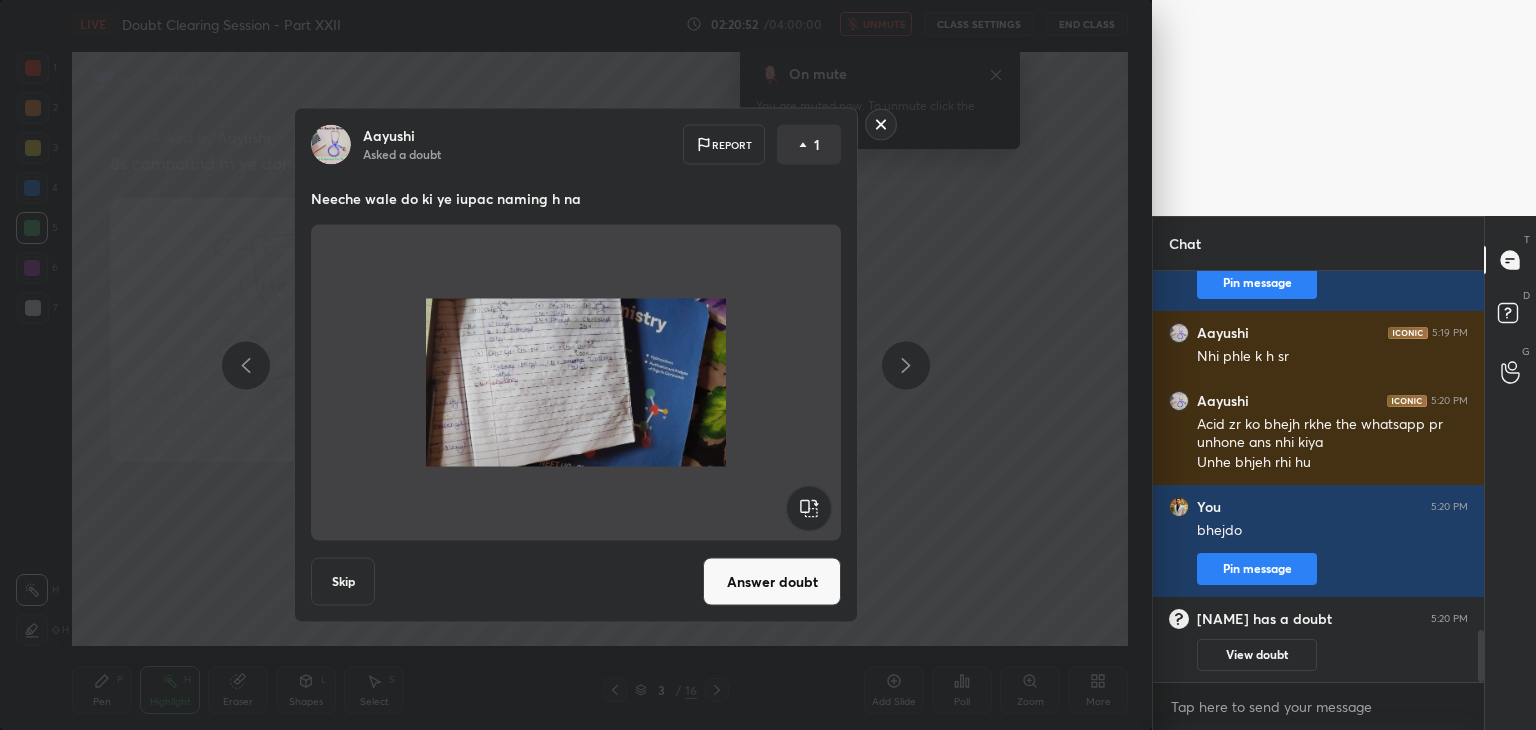 scroll, scrollTop: 2864, scrollLeft: 0, axis: vertical 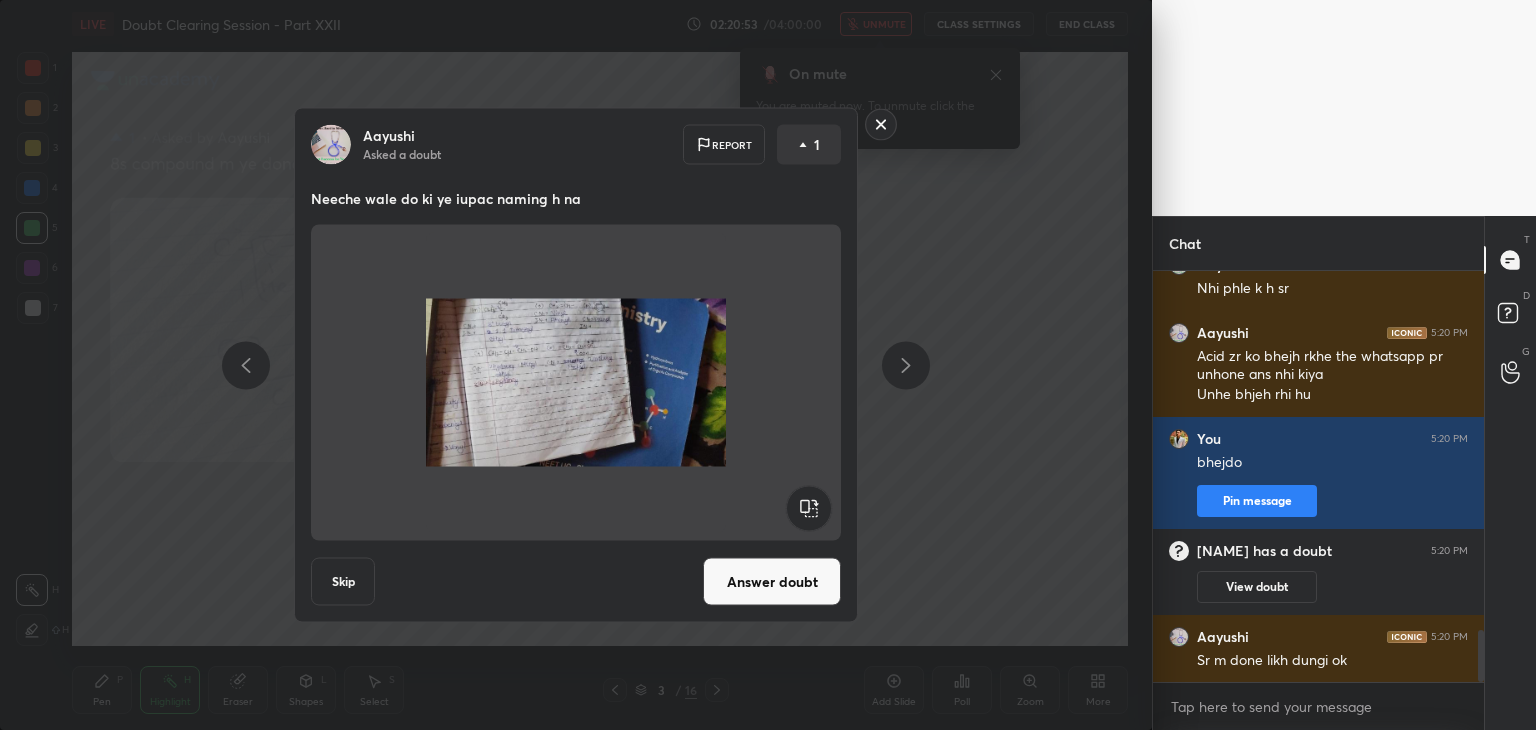 click on "Answer doubt" at bounding box center [772, 582] 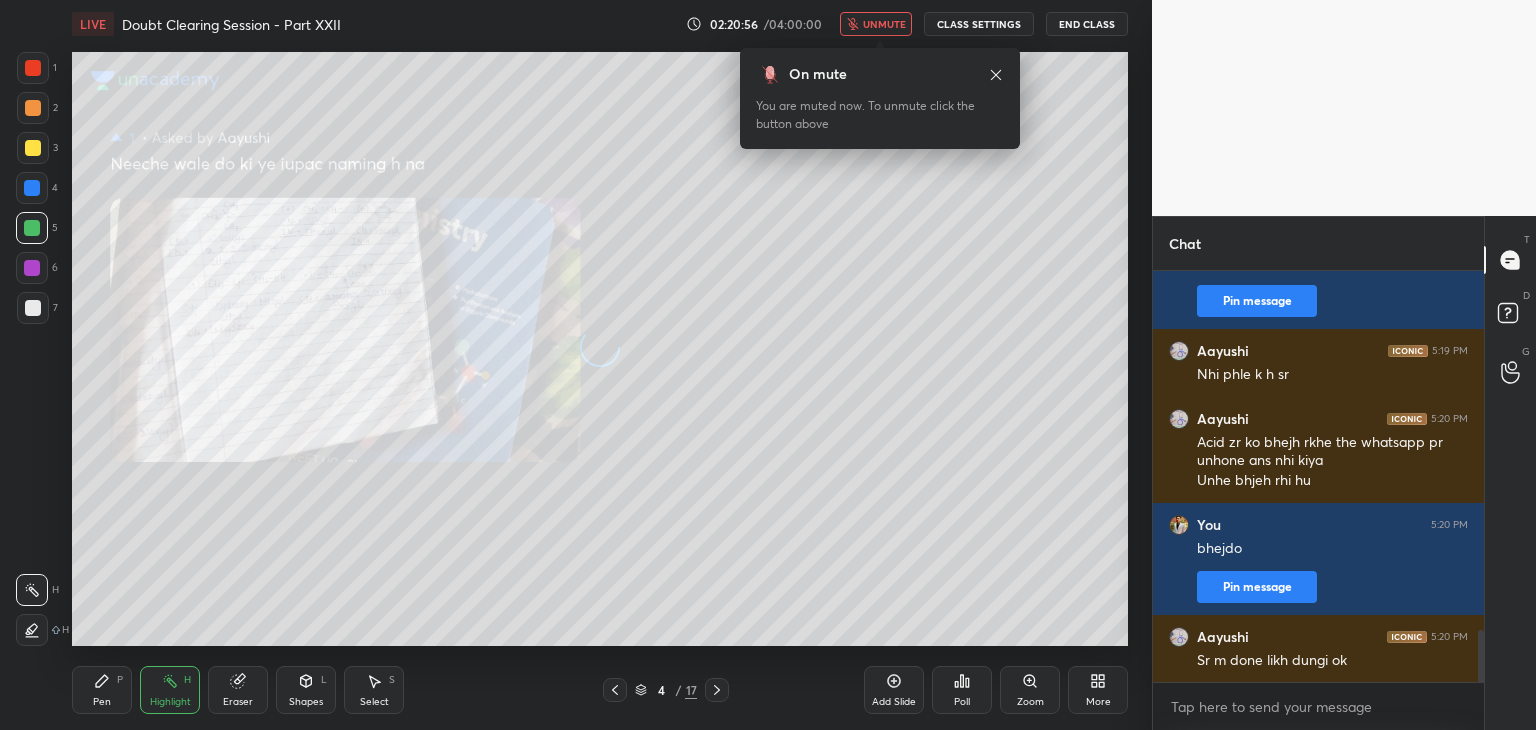scroll, scrollTop: 2840, scrollLeft: 0, axis: vertical 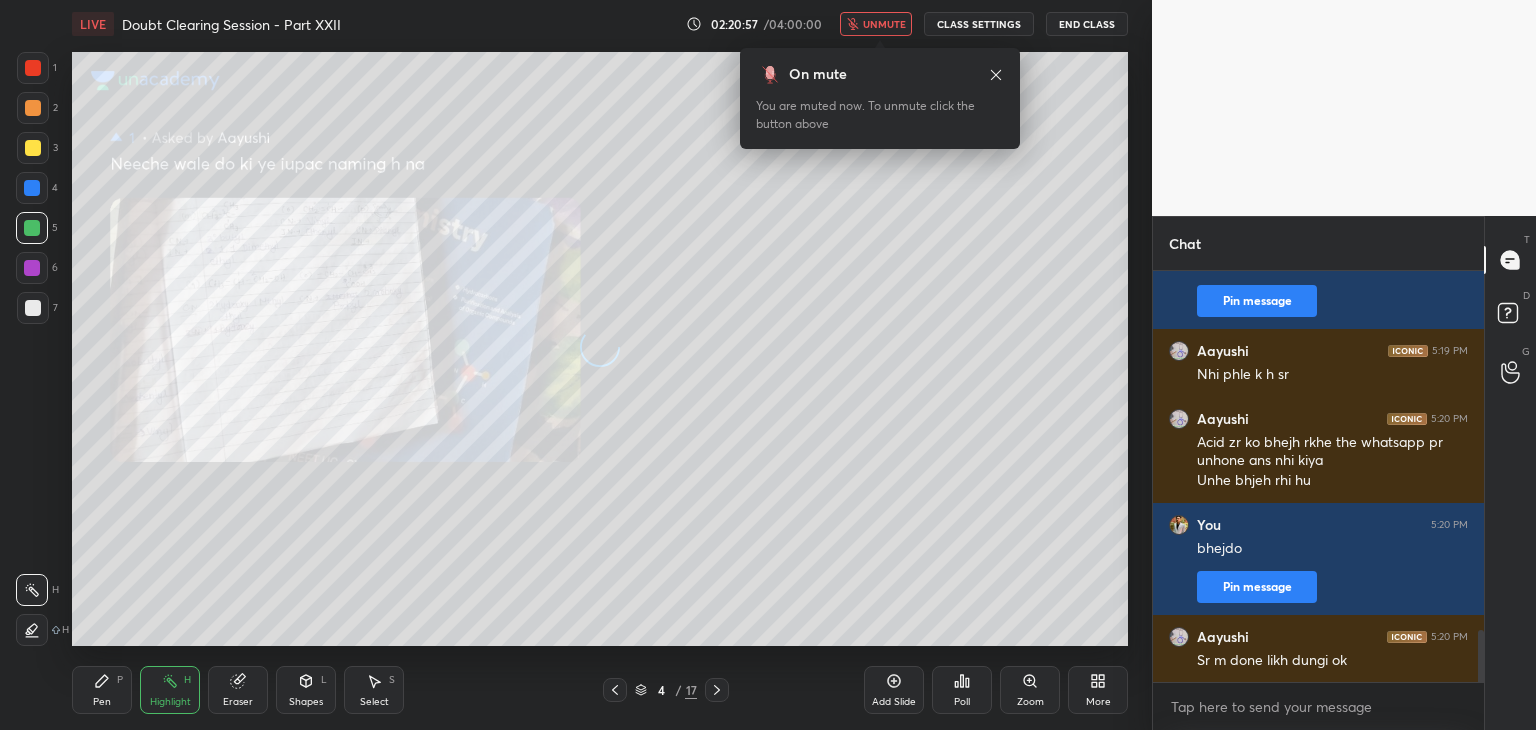 click on "Zoom" at bounding box center [1030, 690] 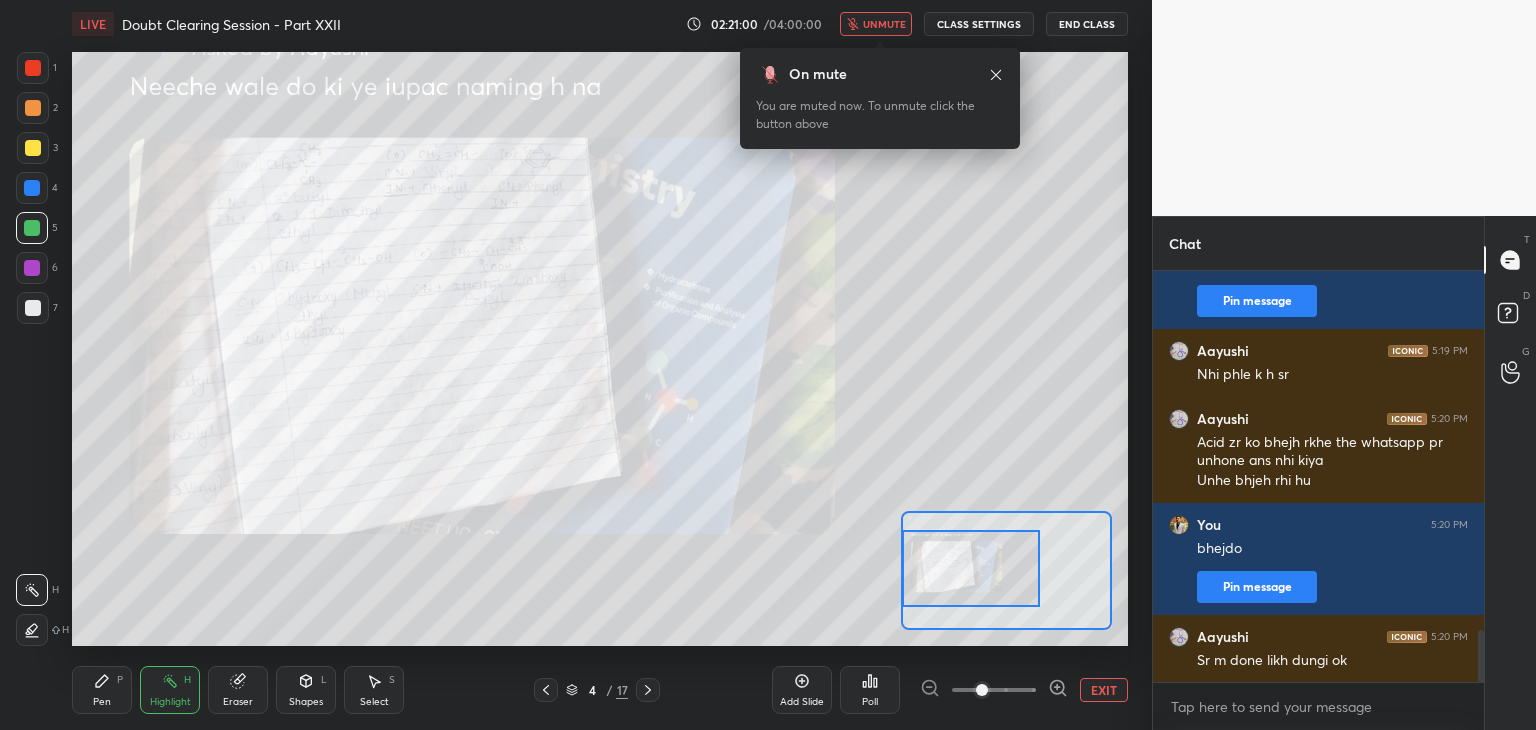 click on "Setting up your live class Poll for   secs No correct answer Start poll" at bounding box center (600, 349) 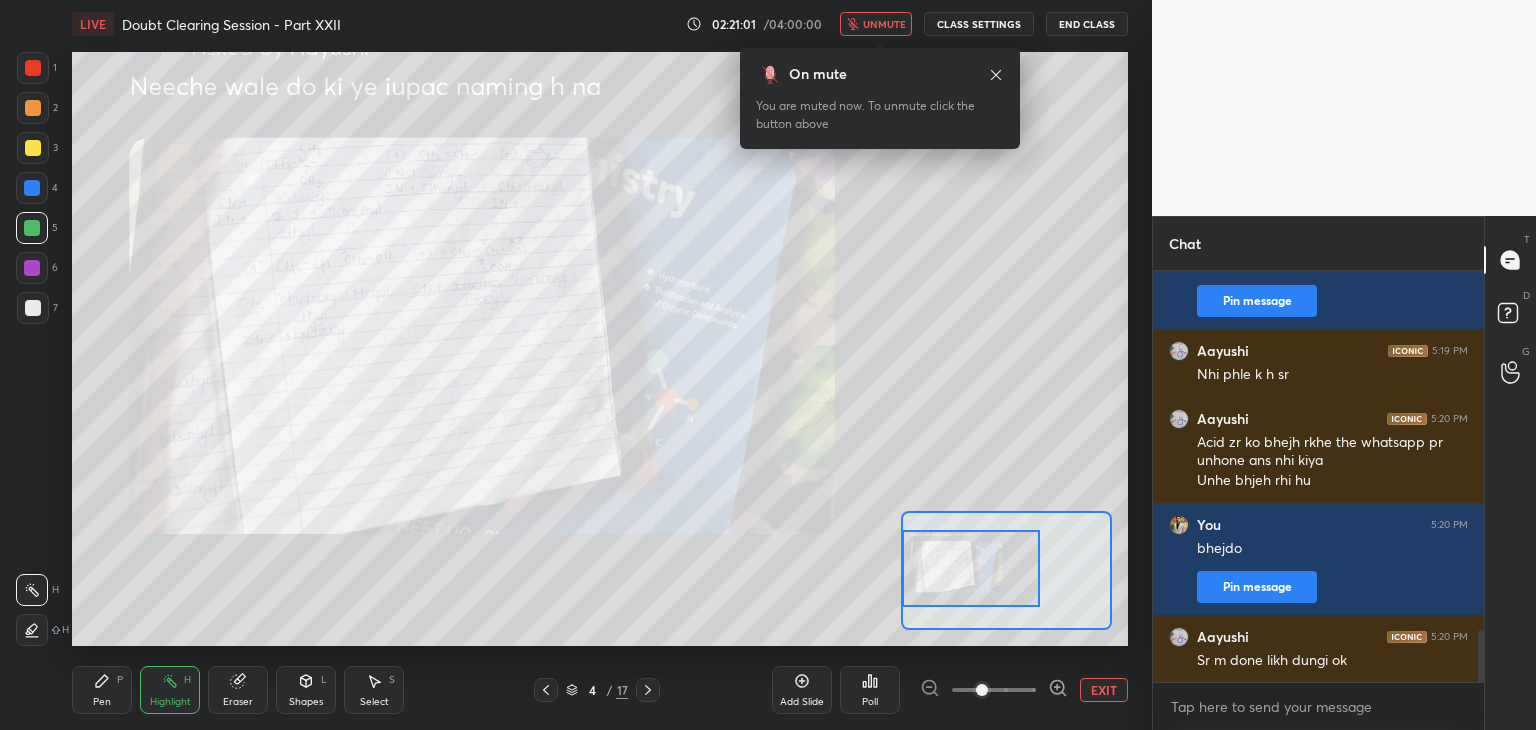 click at bounding box center [982, 690] 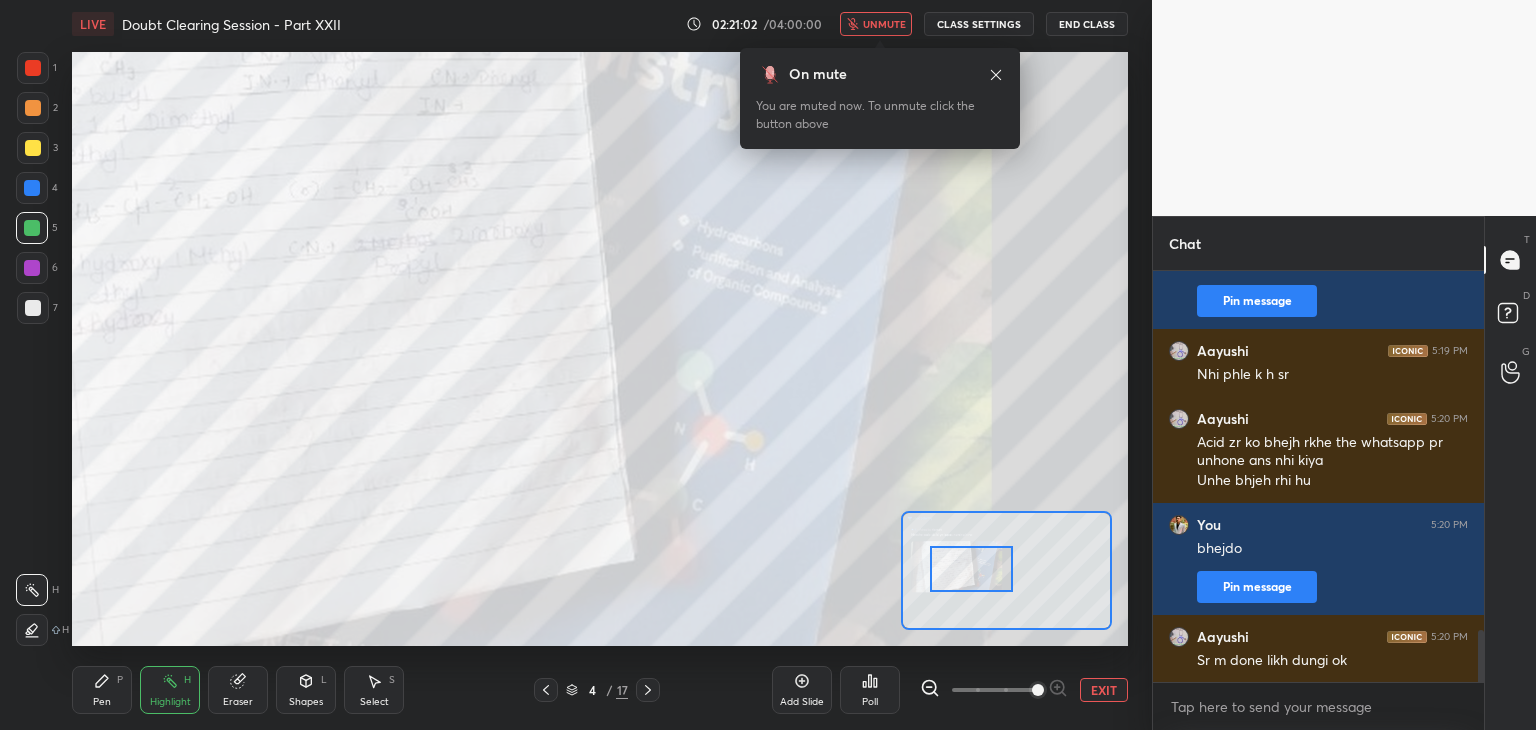 click at bounding box center [1038, 690] 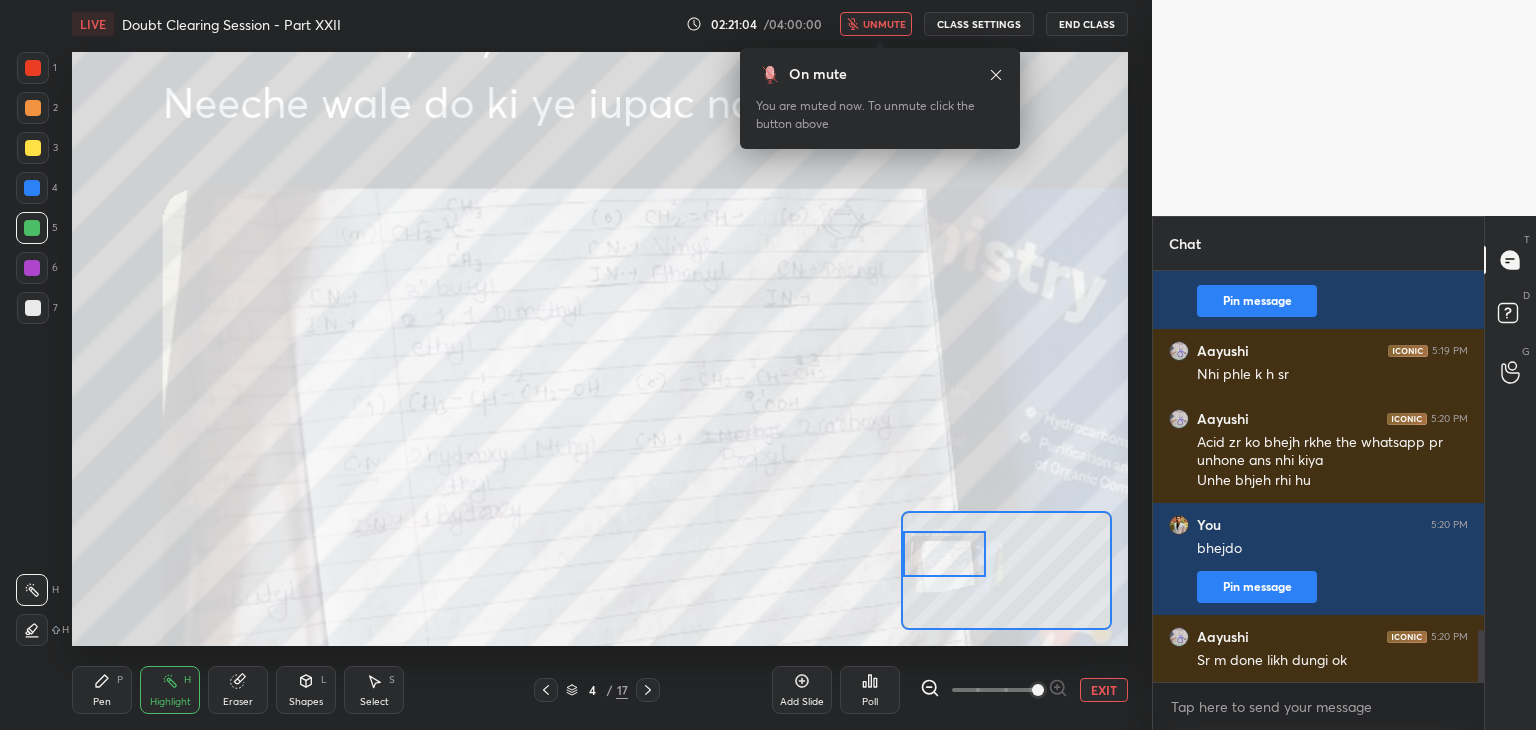 click at bounding box center [944, 554] 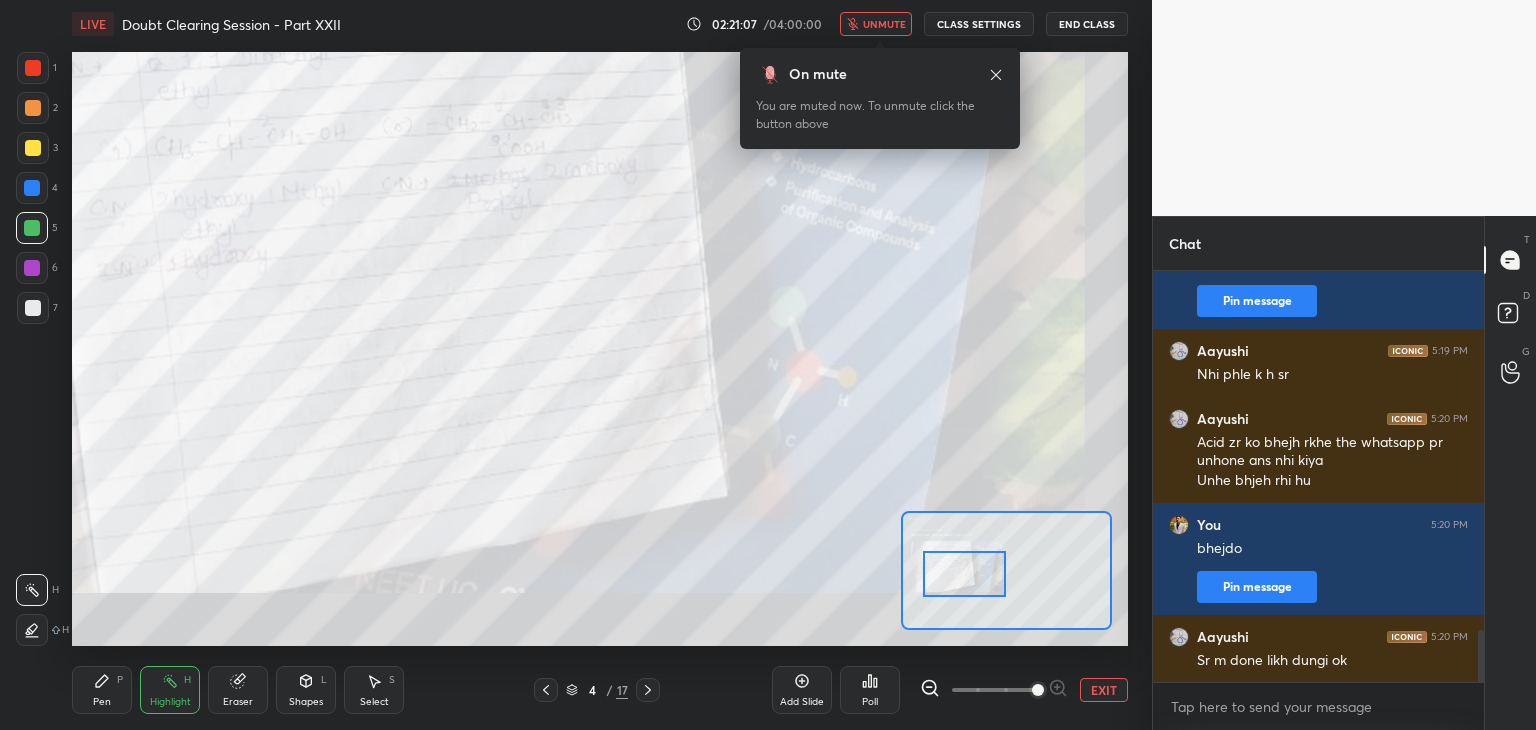 drag, startPoint x: 948, startPoint y: 564, endPoint x: 1128, endPoint y: 674, distance: 210.95023 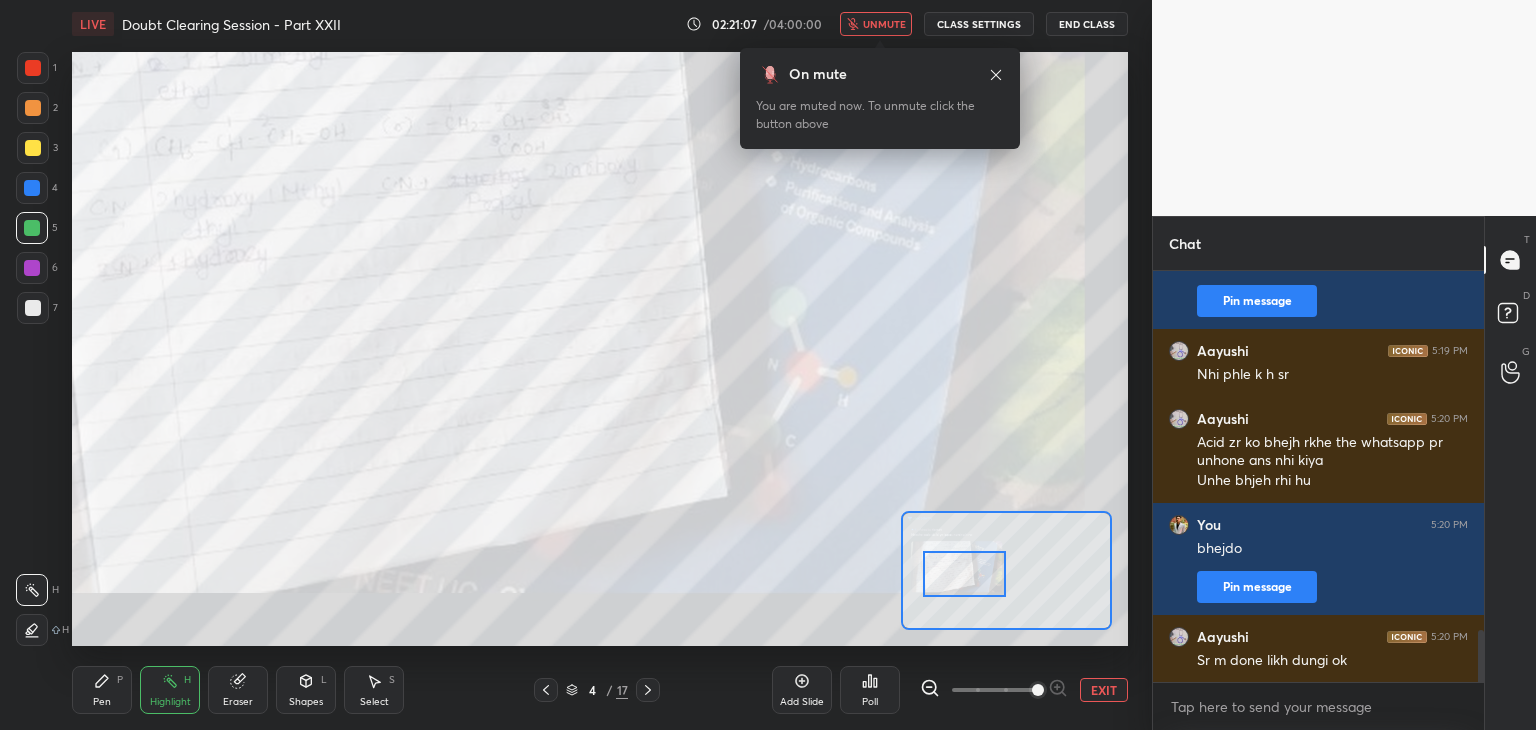 click at bounding box center (964, 574) 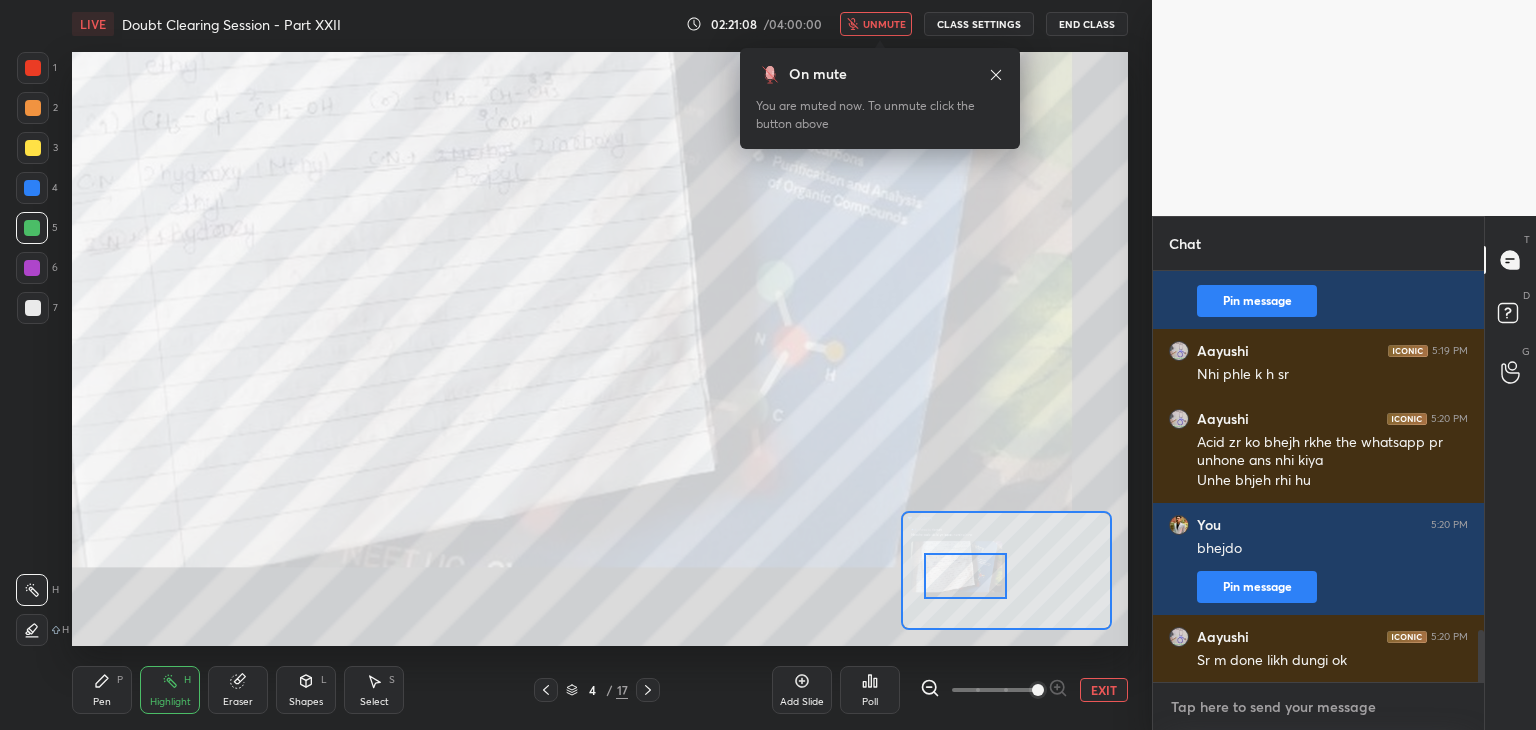 type on "x" 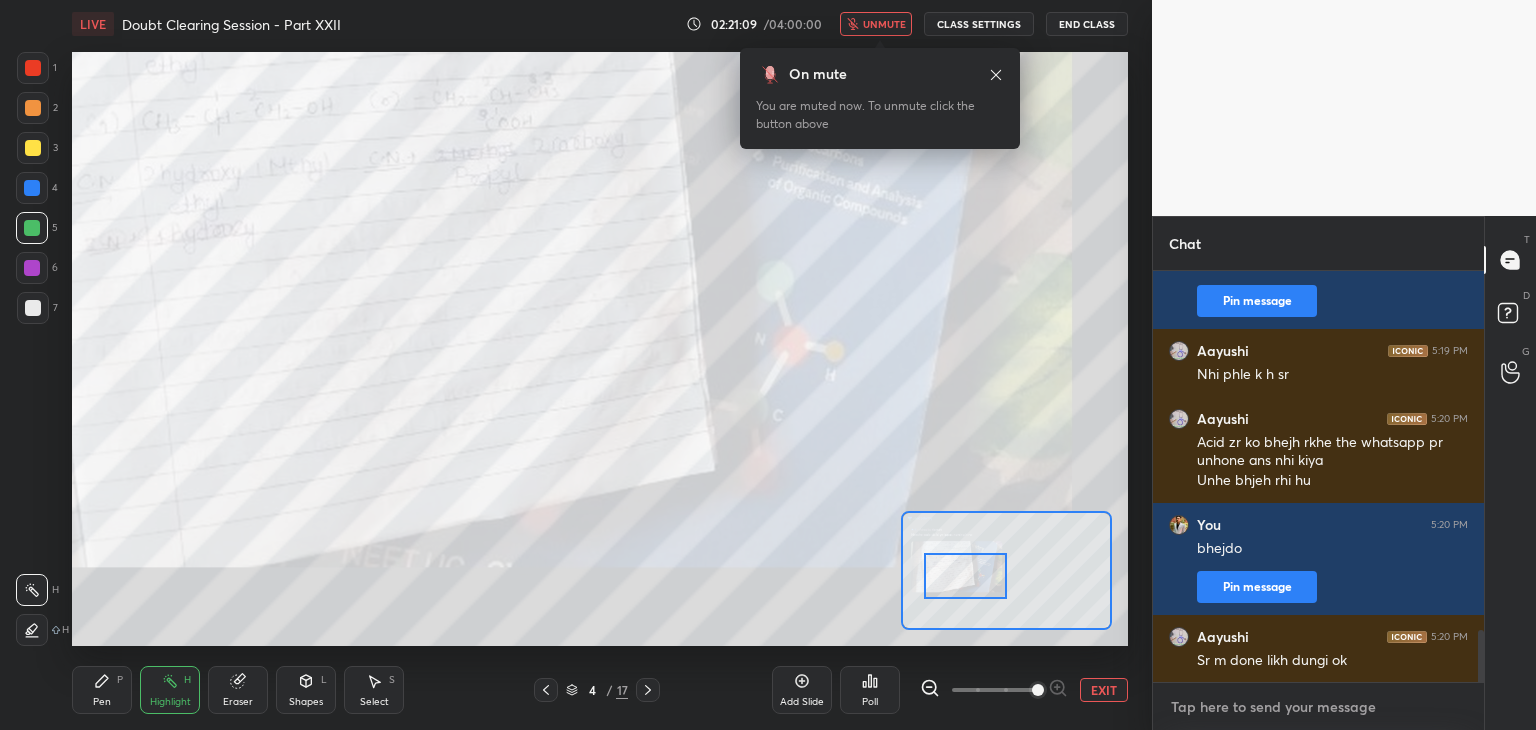 type on "i" 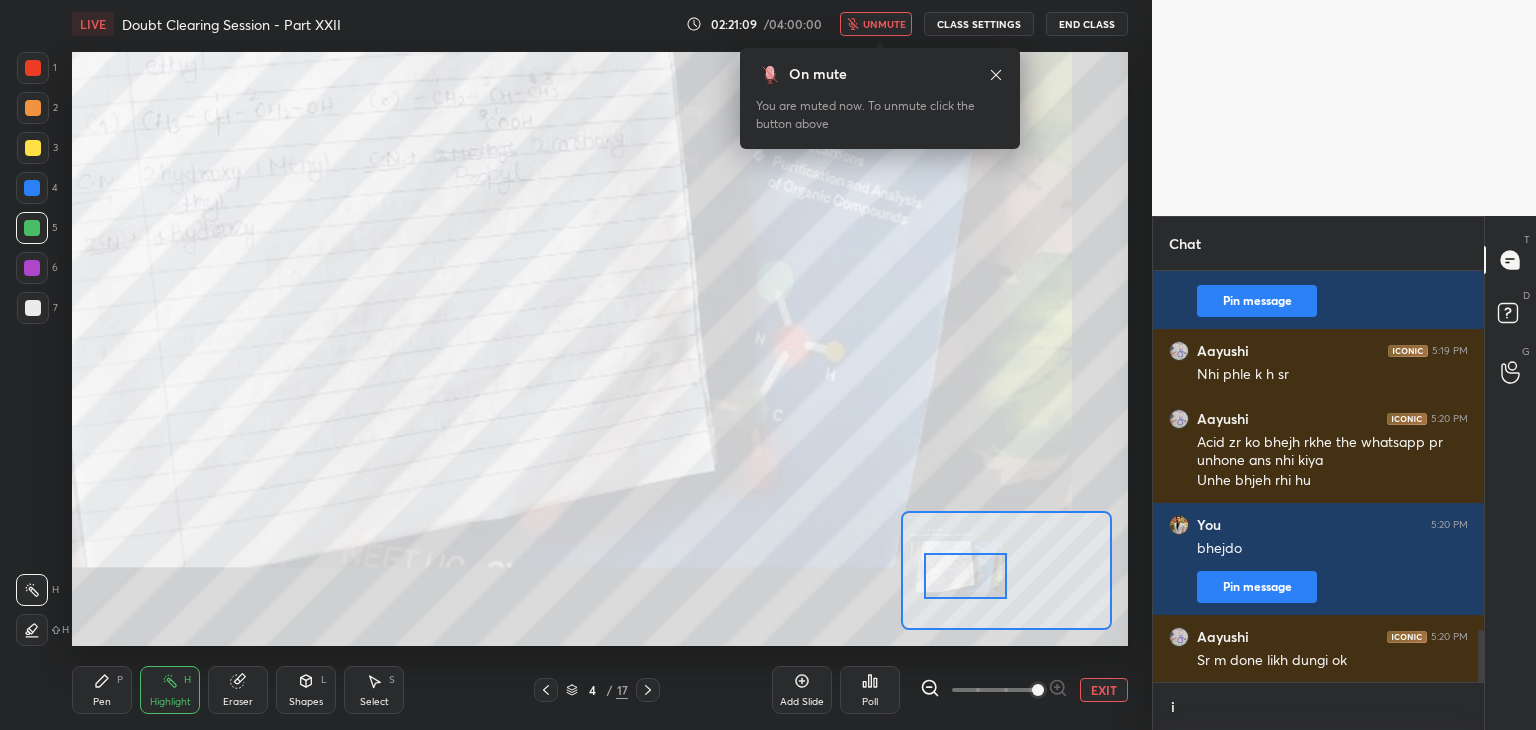 type on "is" 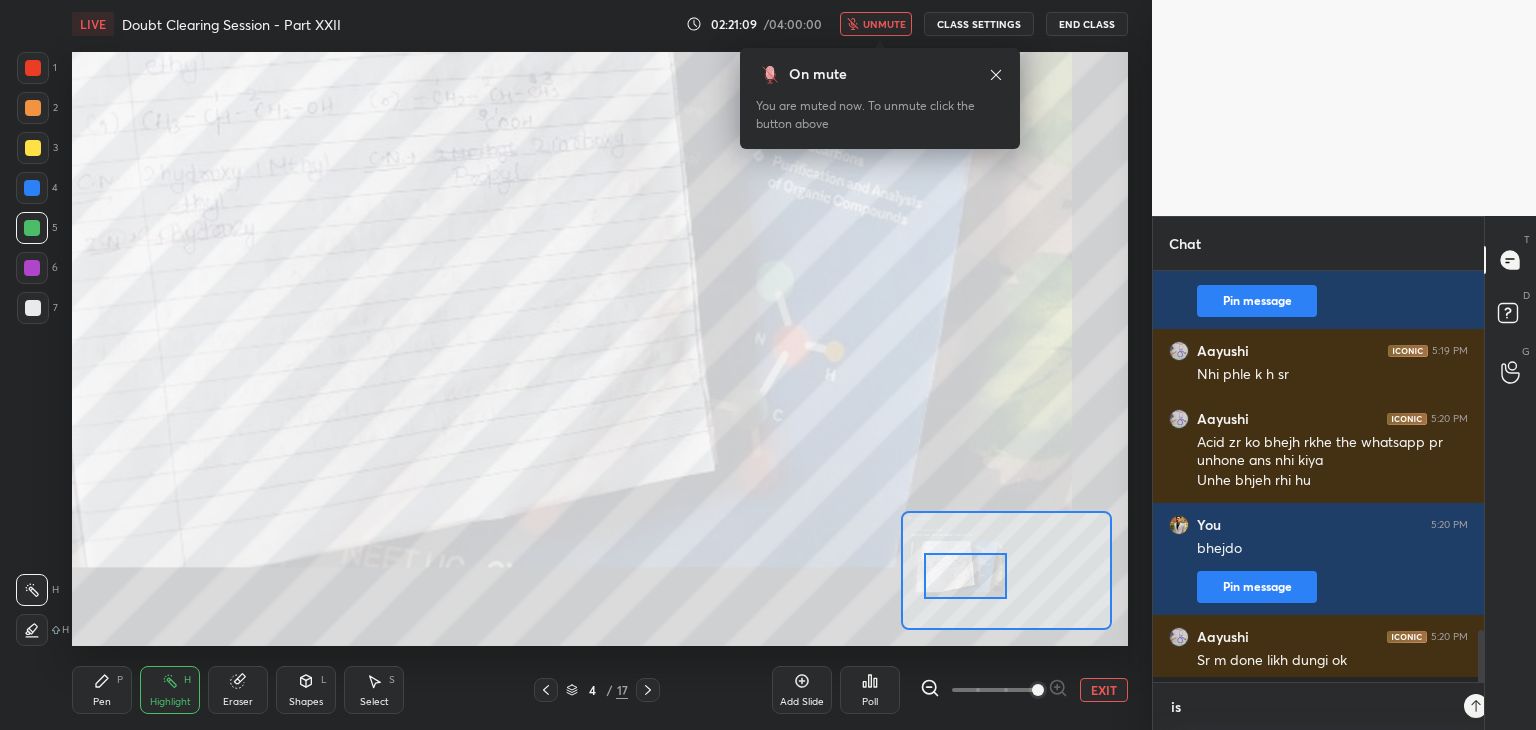 type on "x" 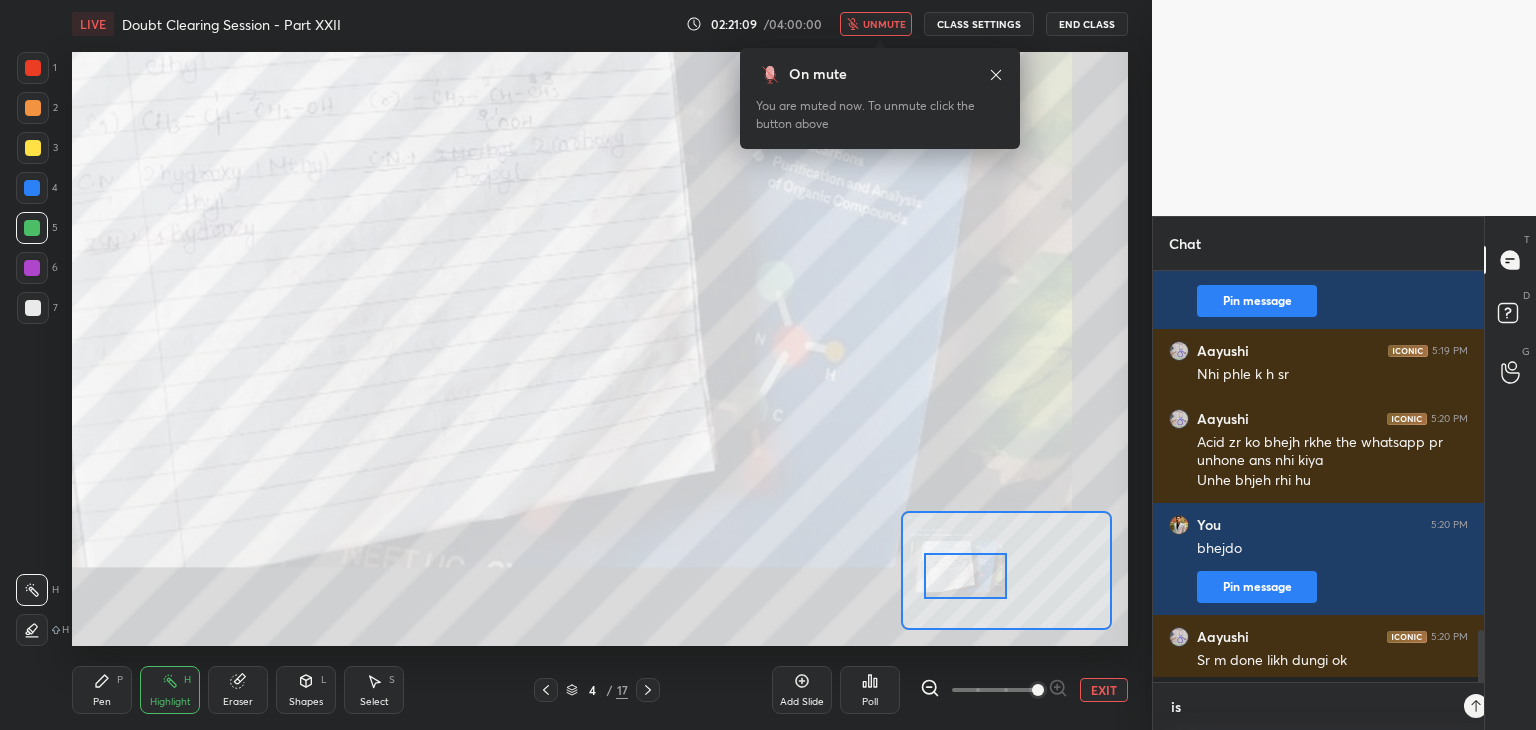 scroll, scrollTop: 400, scrollLeft: 325, axis: both 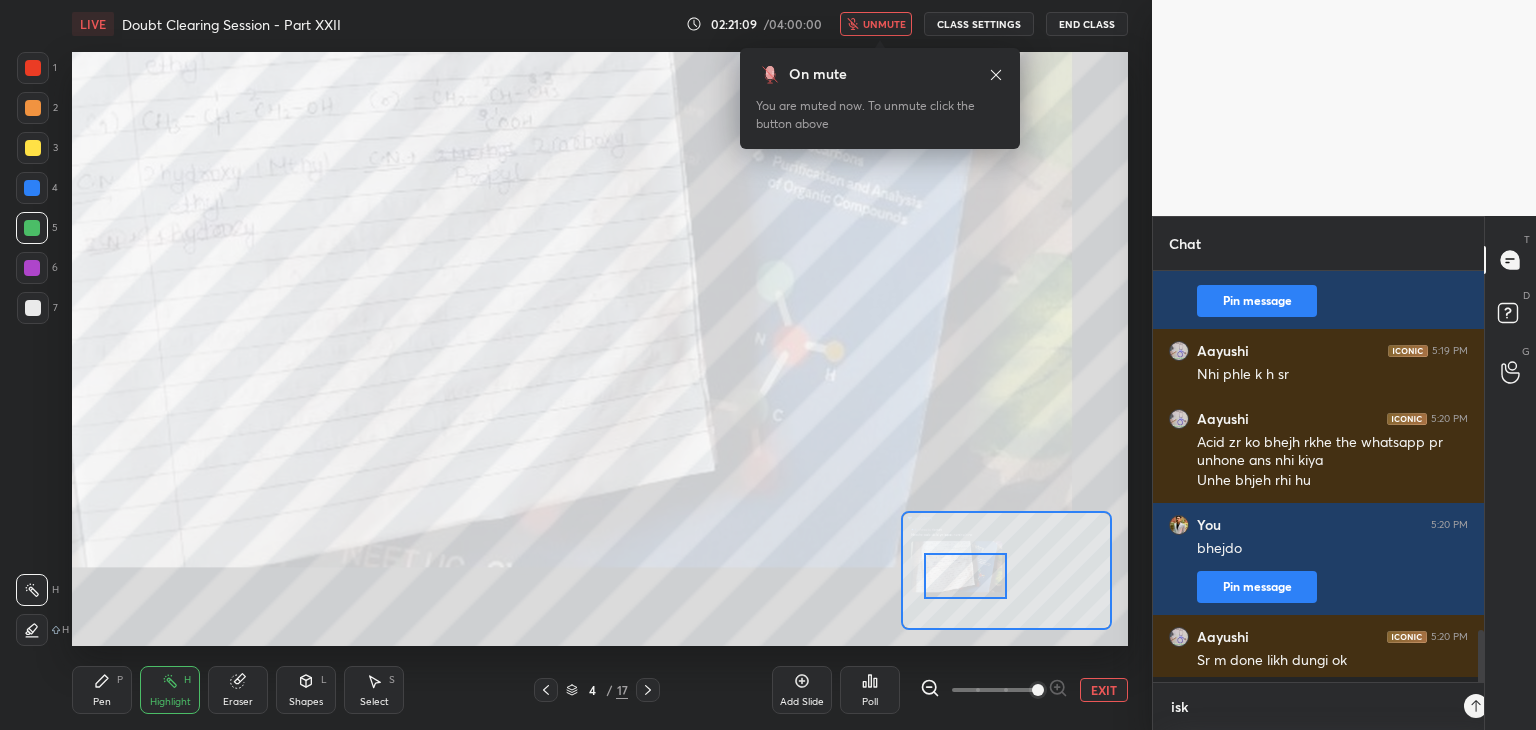 type on "isko" 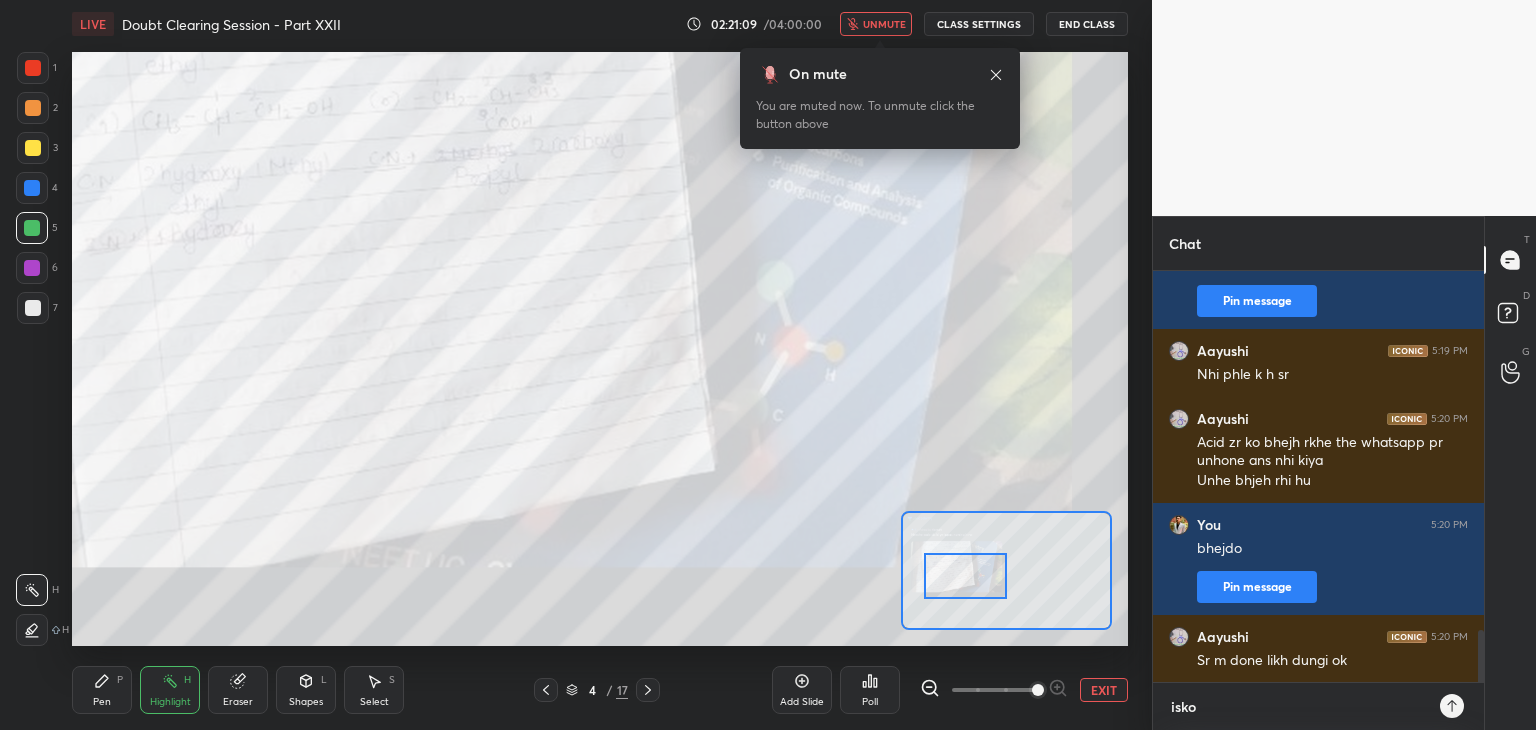 type on "x" 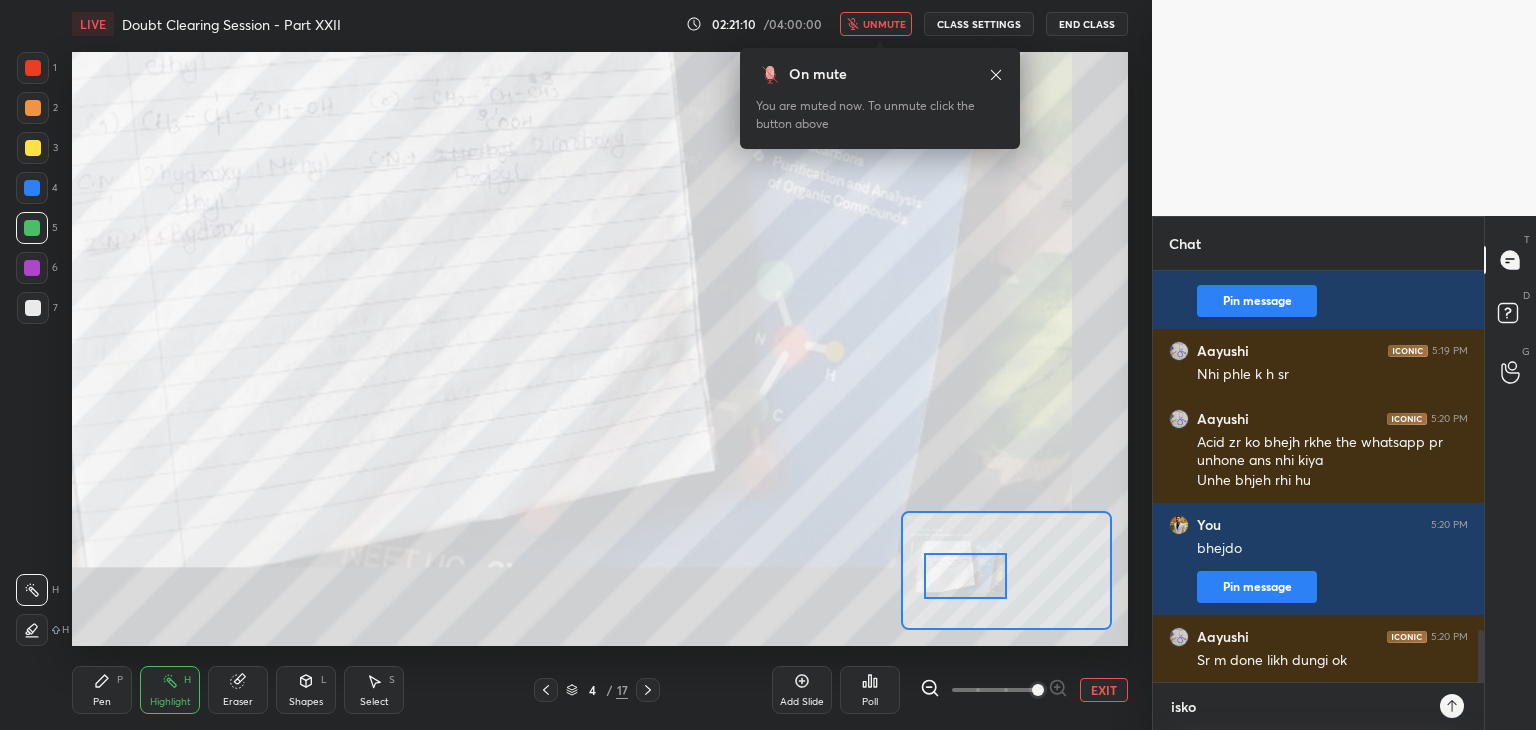 type on "isko a" 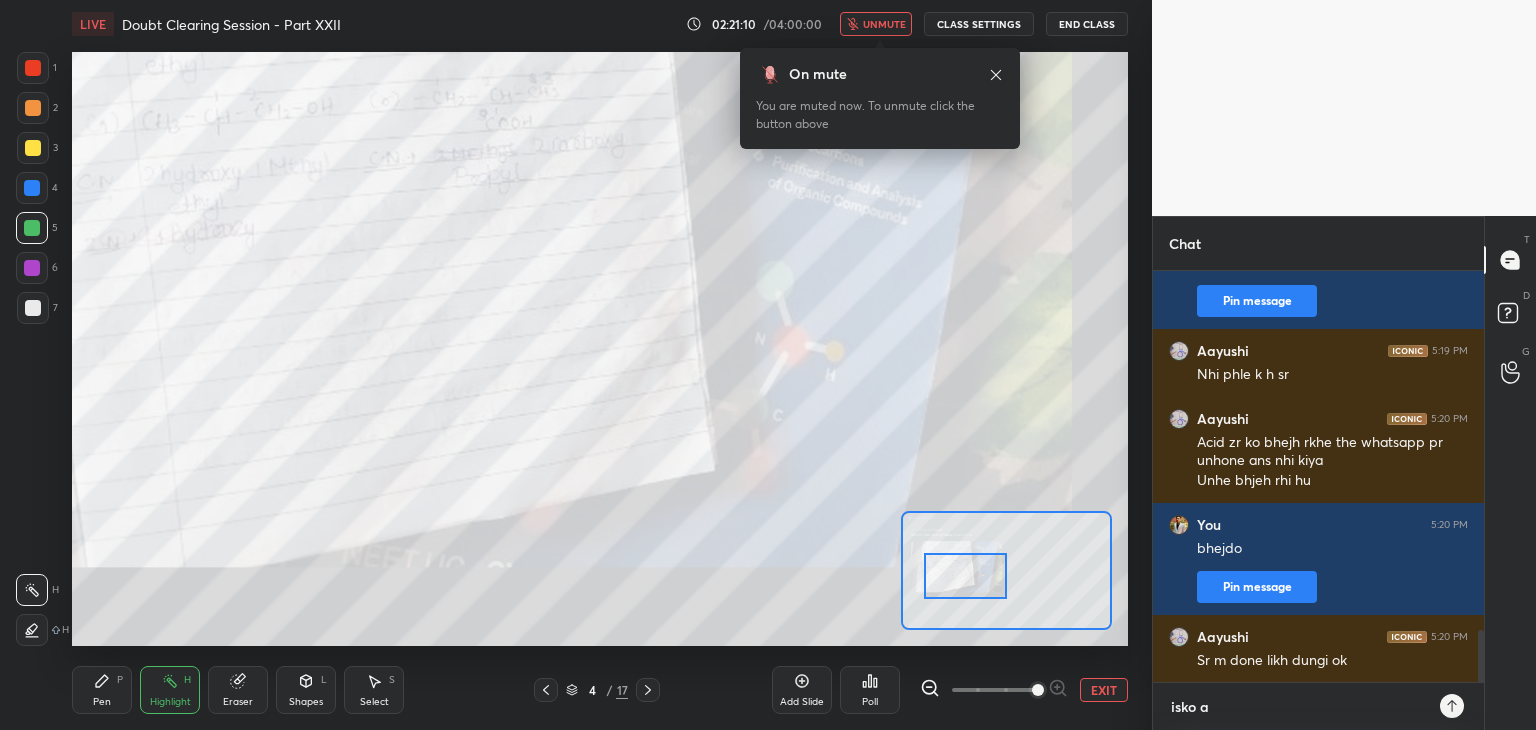 type on "isko ac" 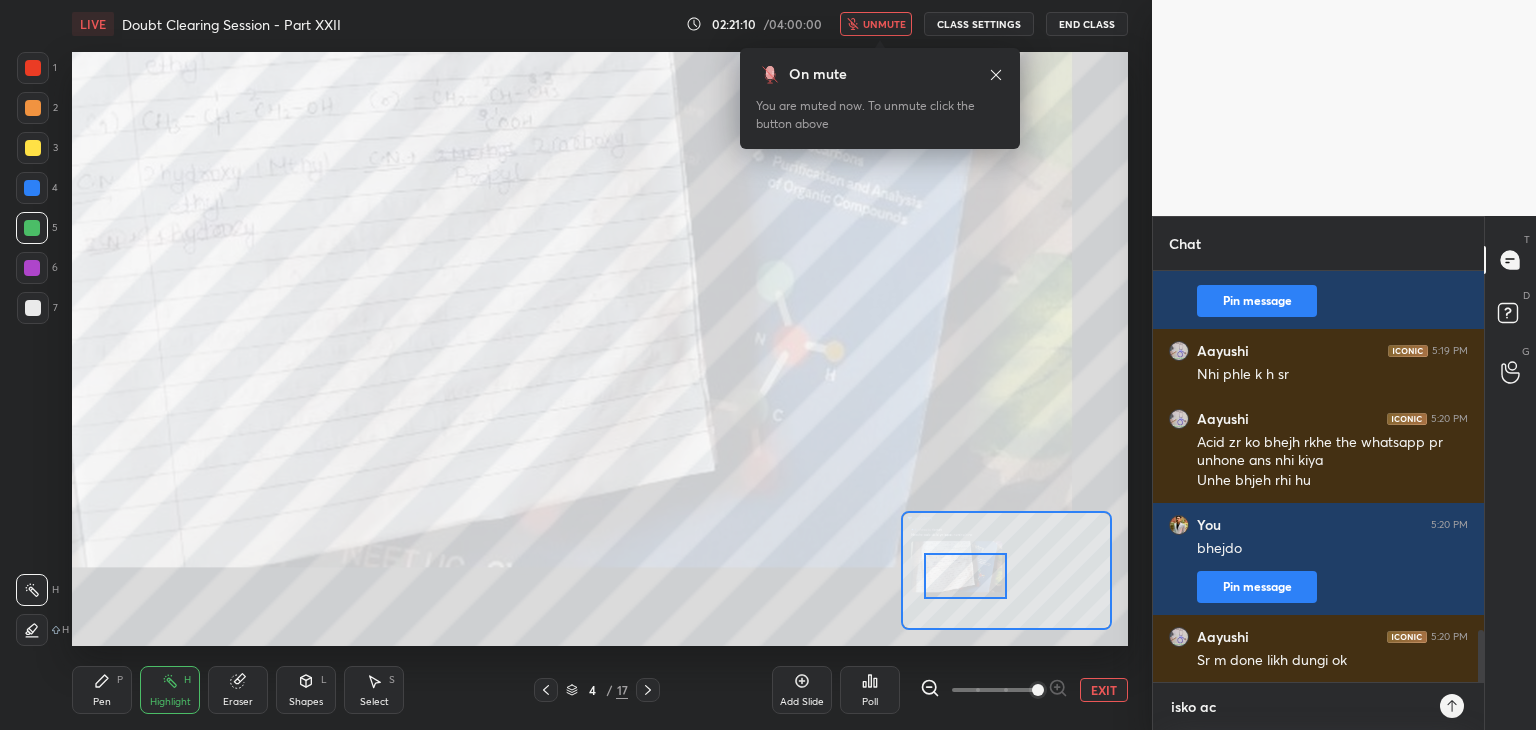 type on "isko ach" 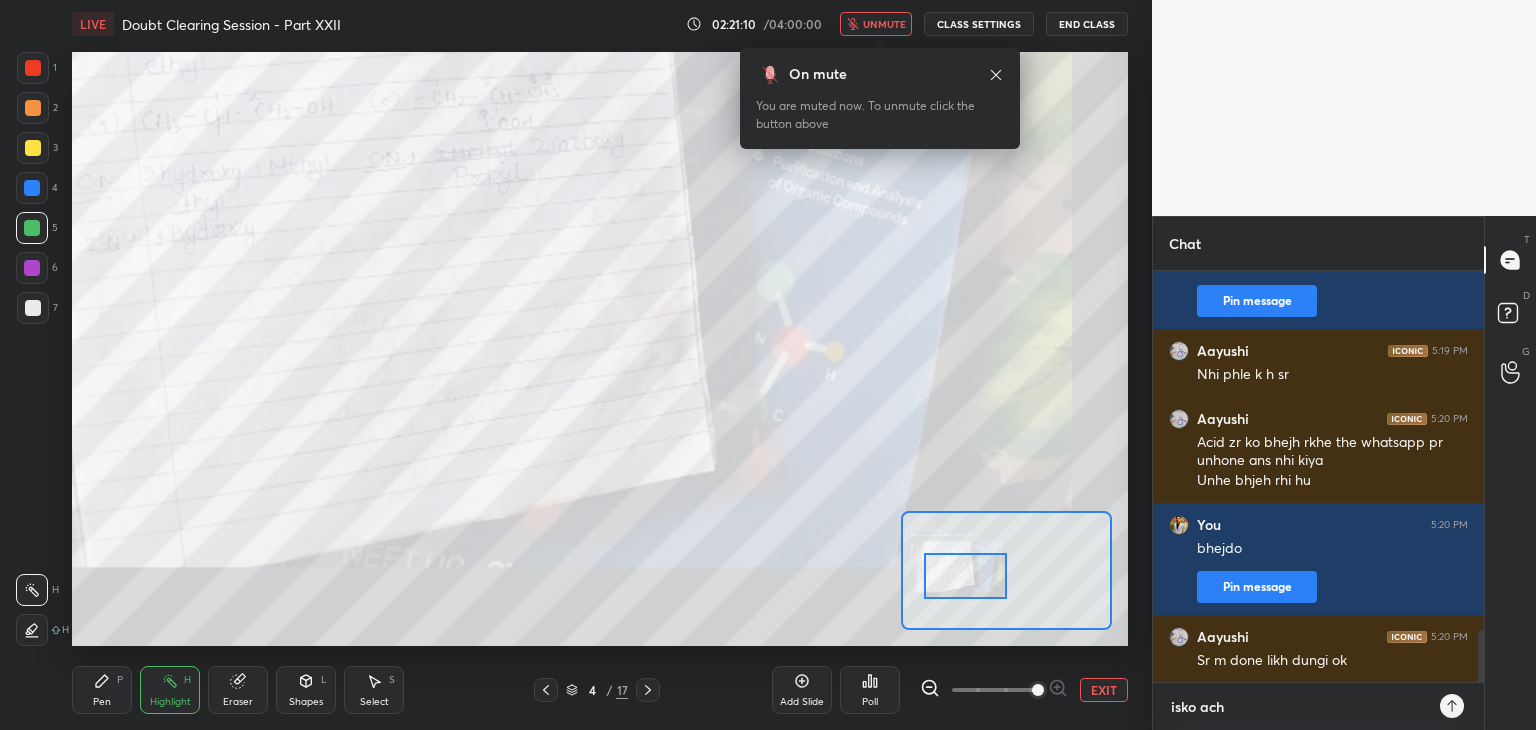 type on "x" 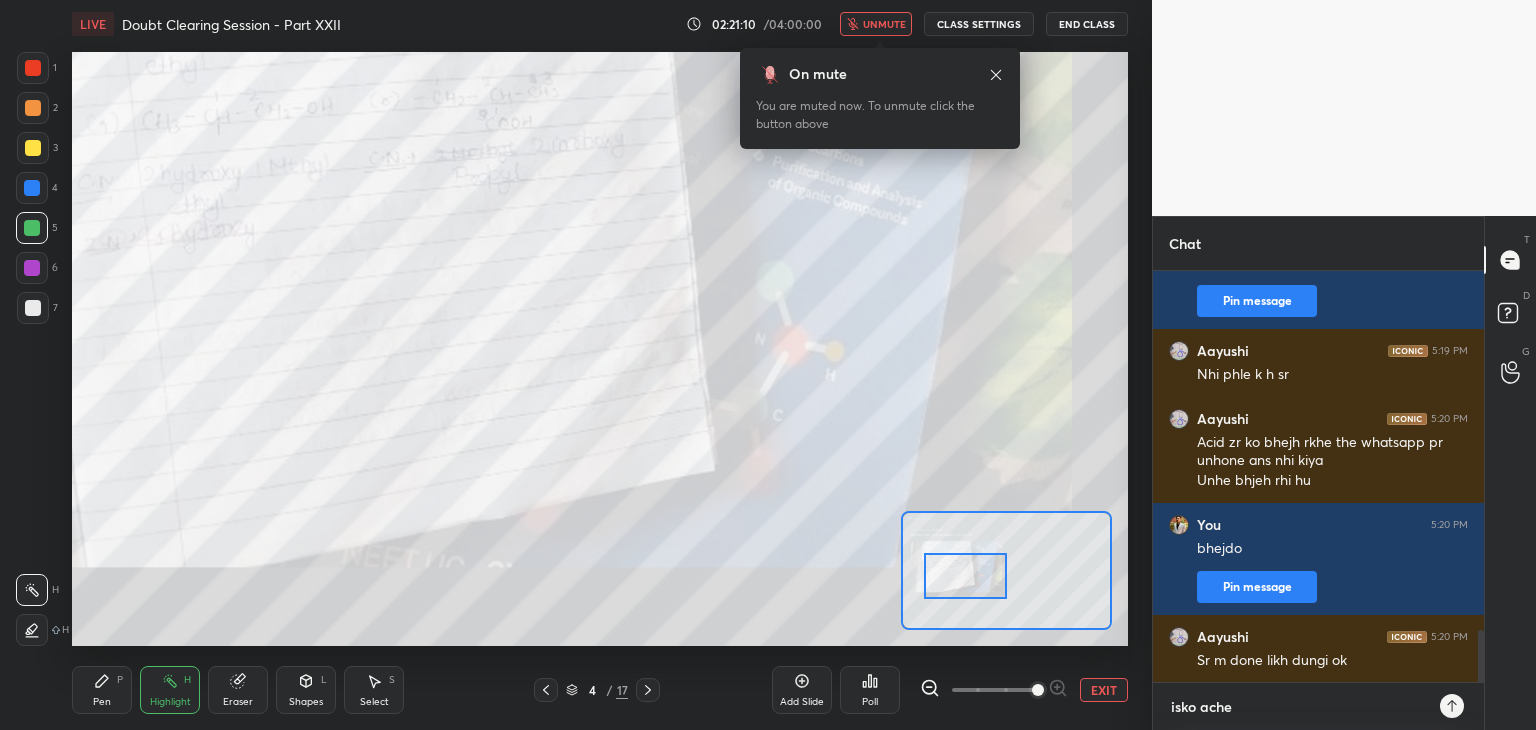 type on "isko ache s" 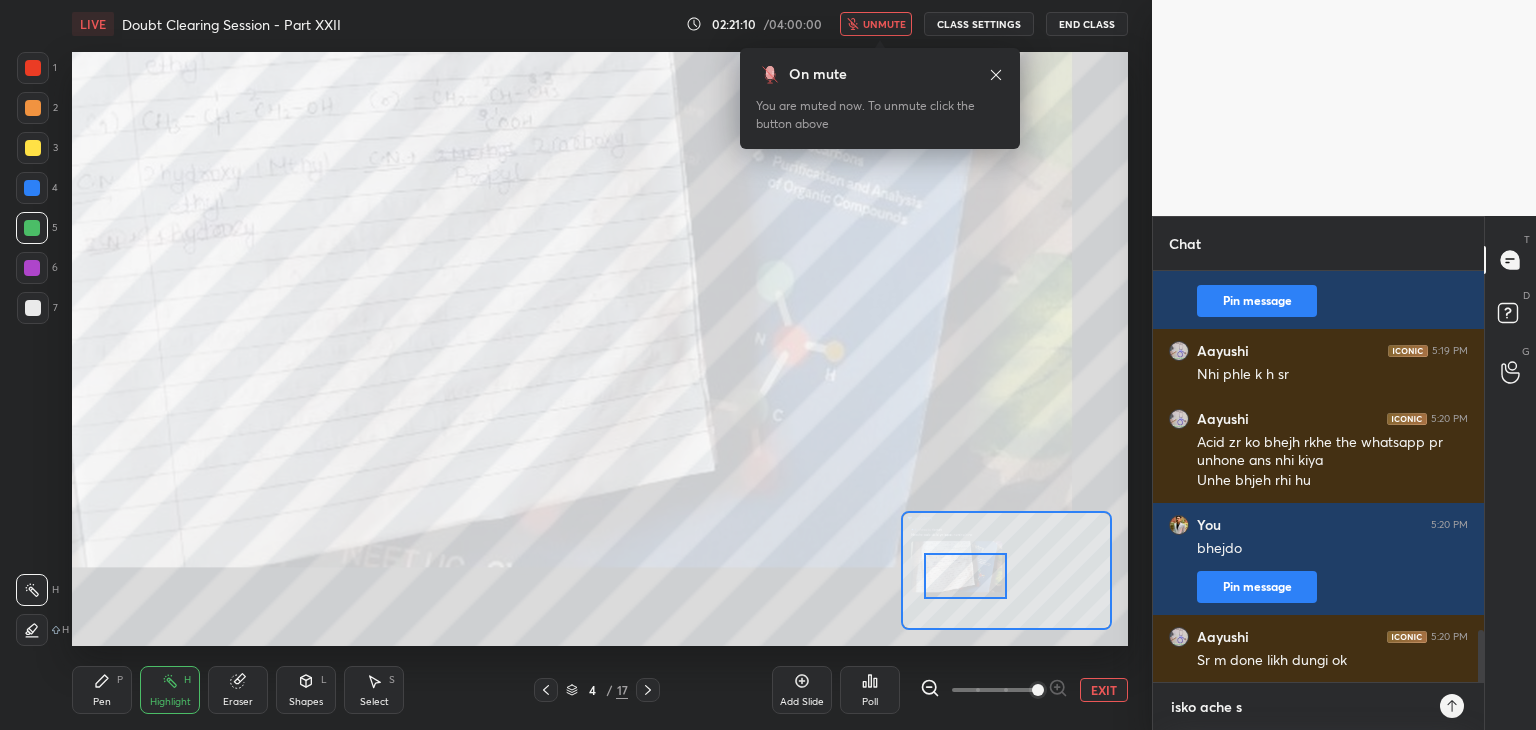 type on "isko ache se" 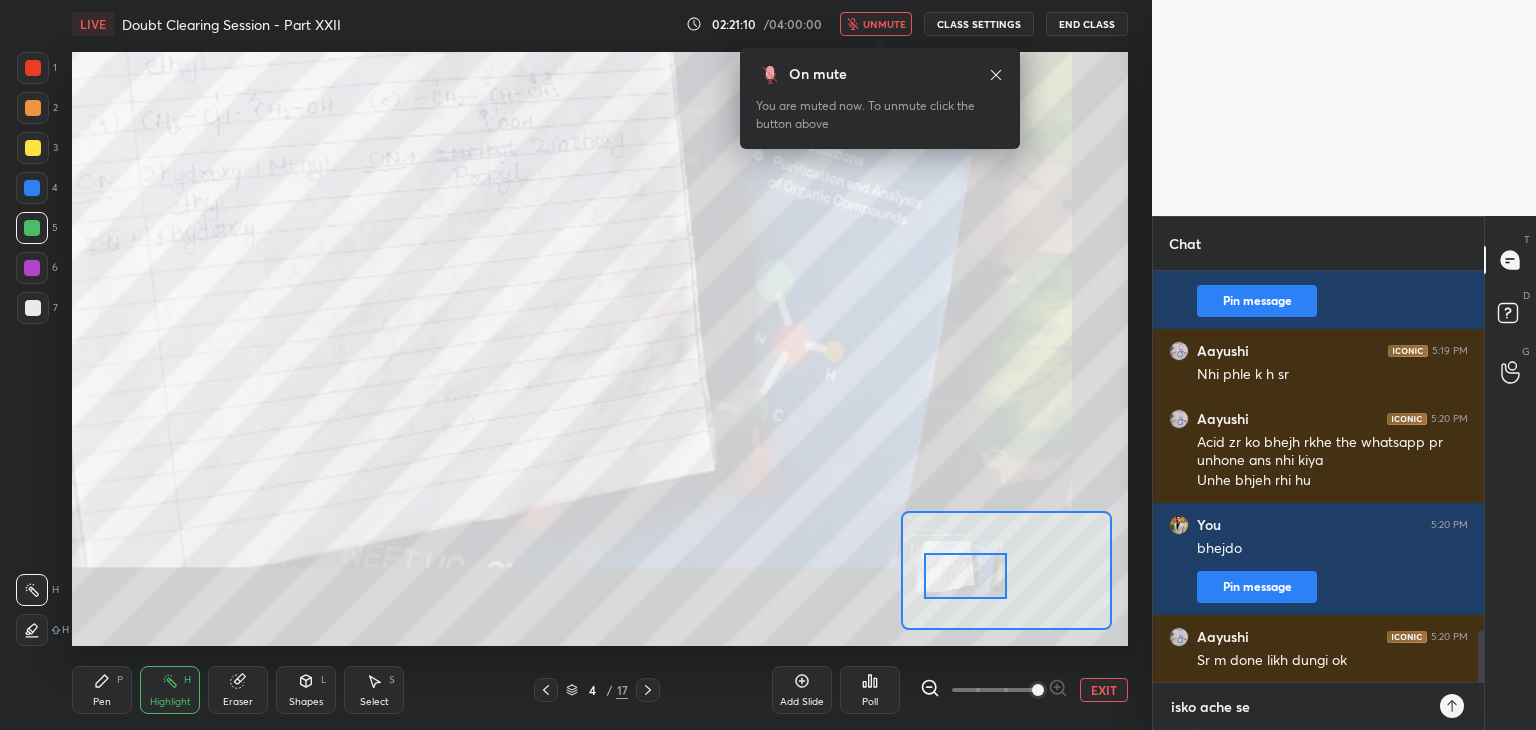 type on "isko ache se" 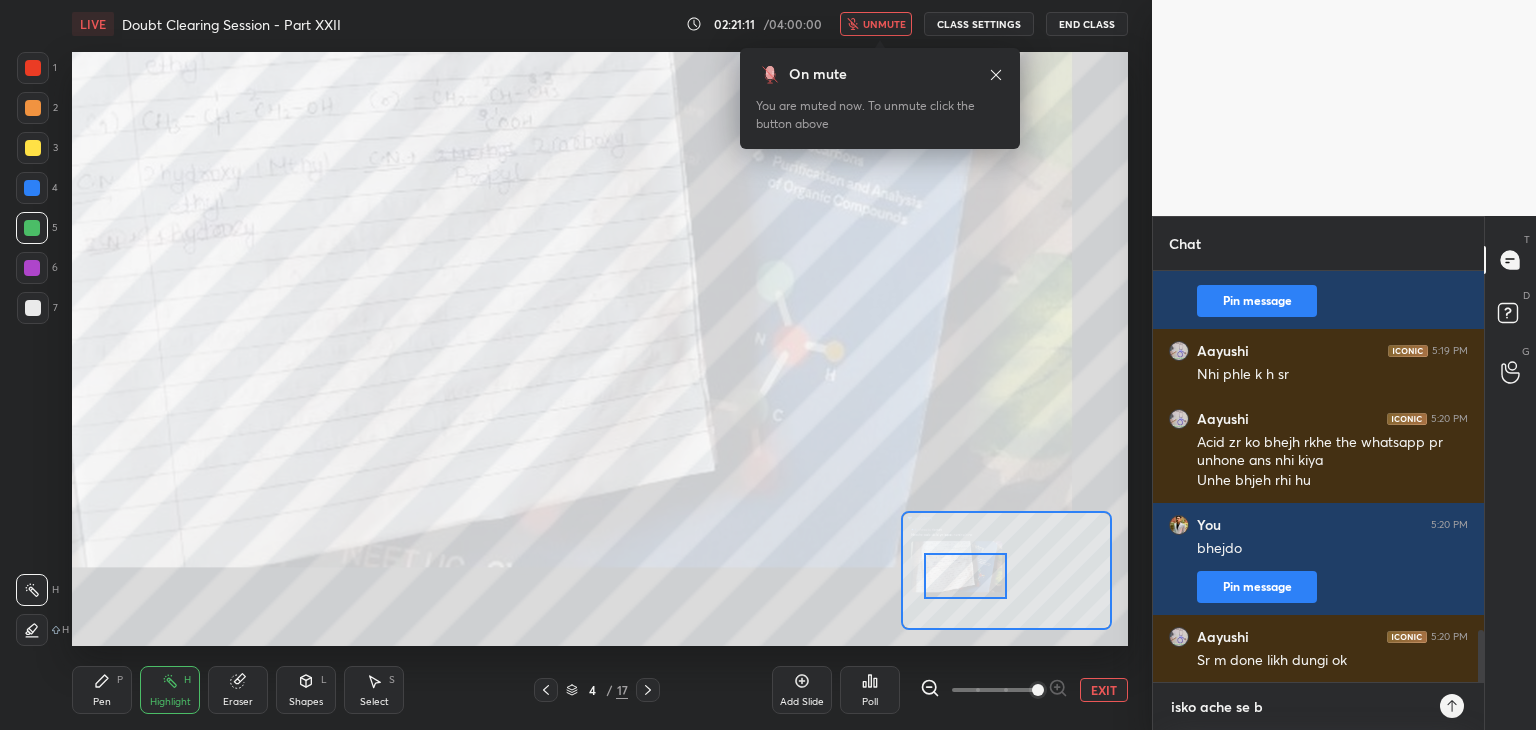 type on "isko ache se bh" 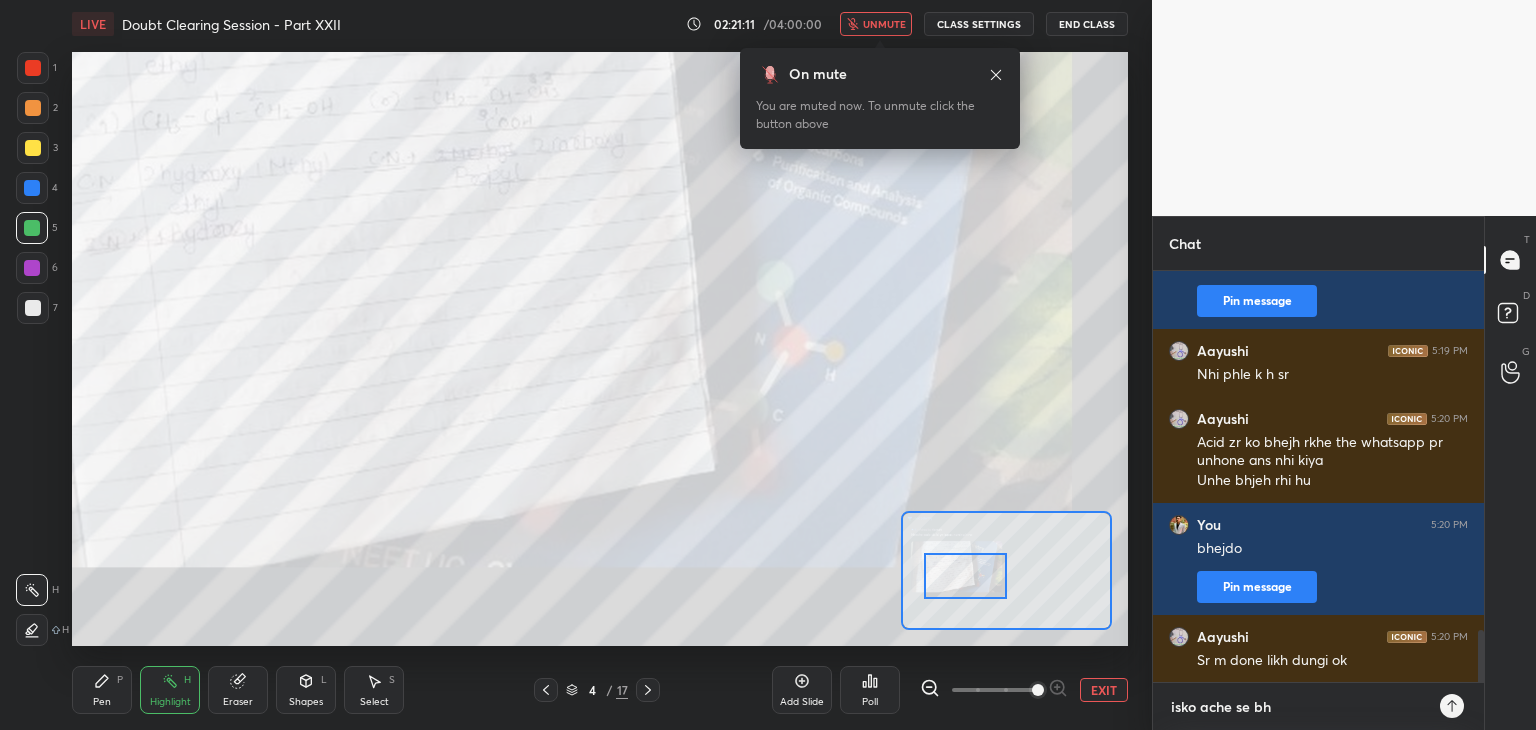 type on "isko ache se bhe" 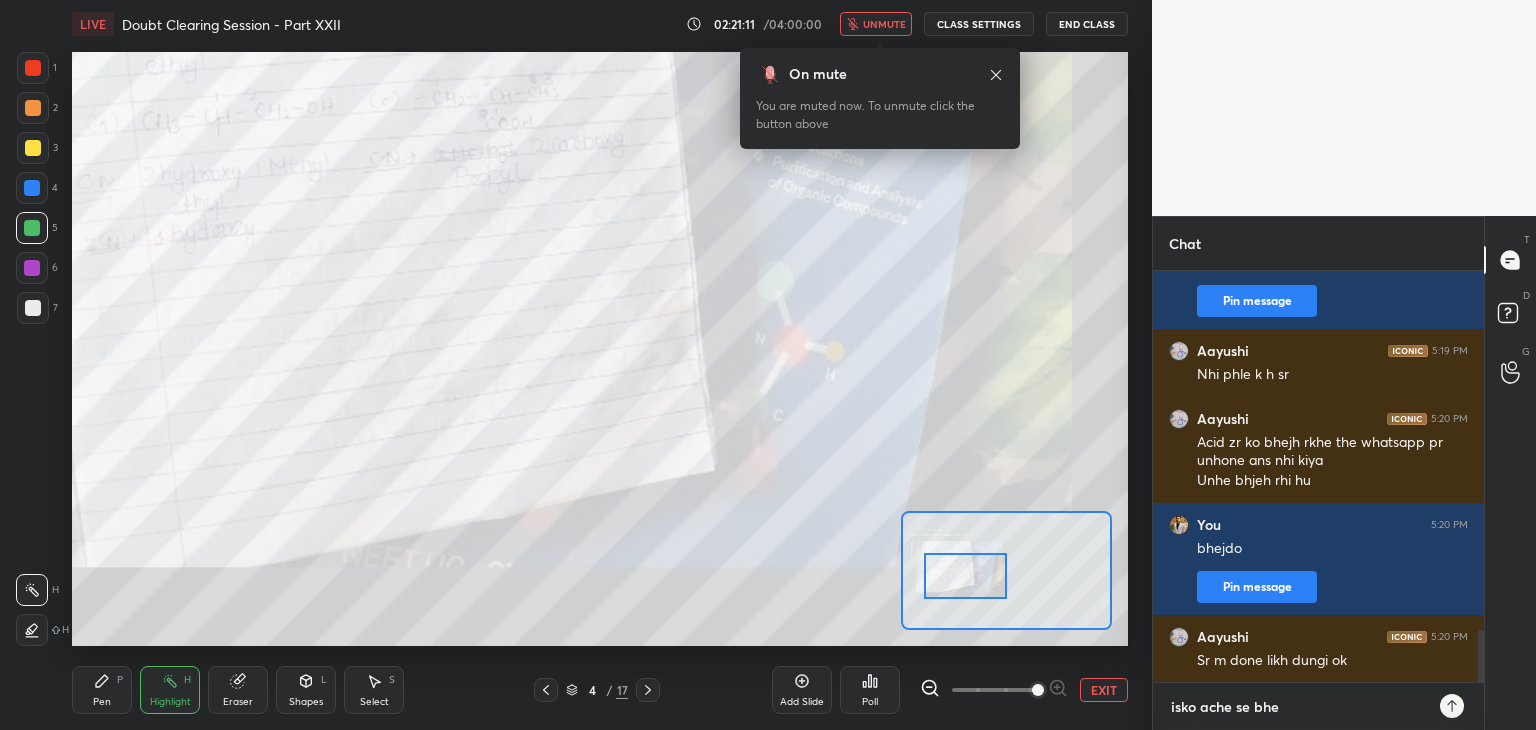 type on "isko ache se bhej" 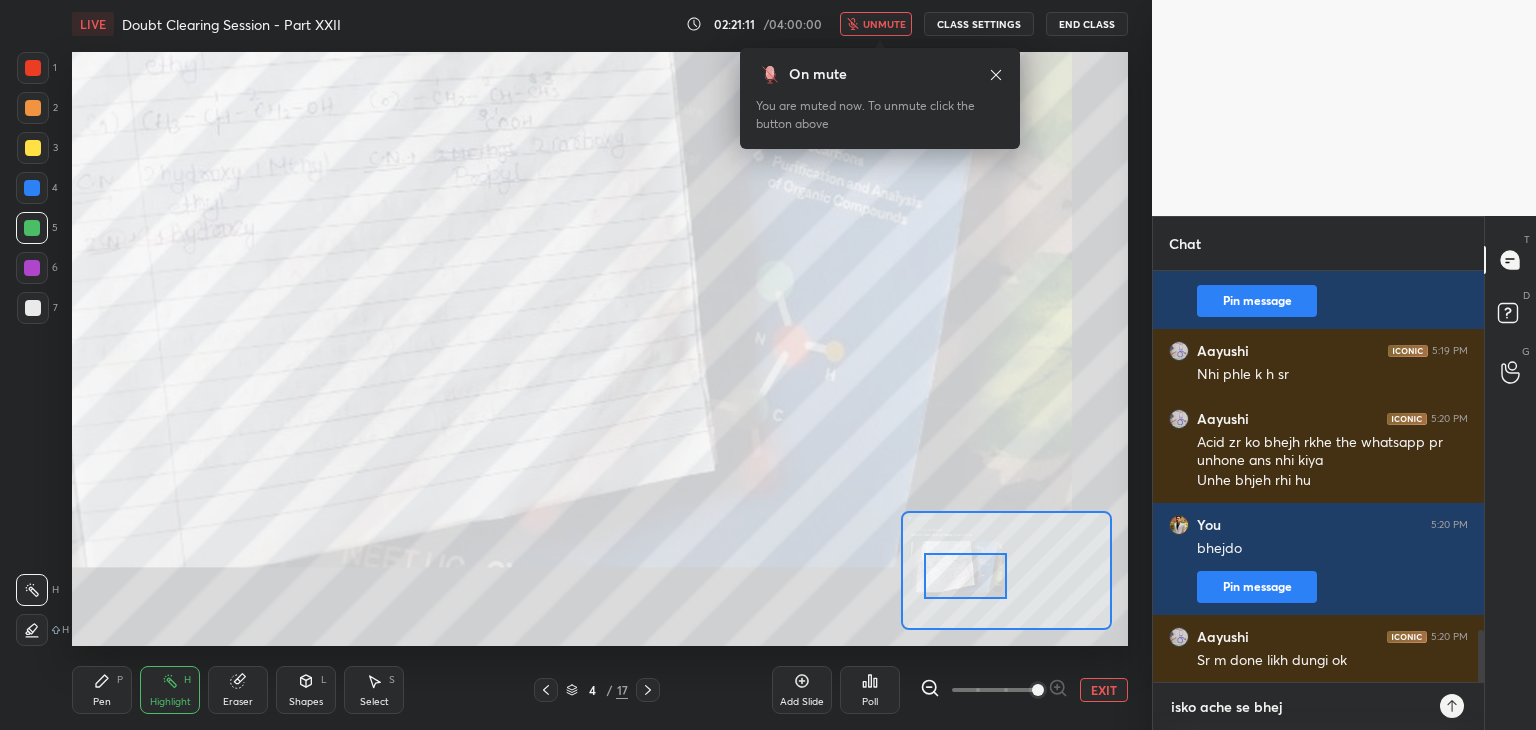 type on "isko ache se bhejn" 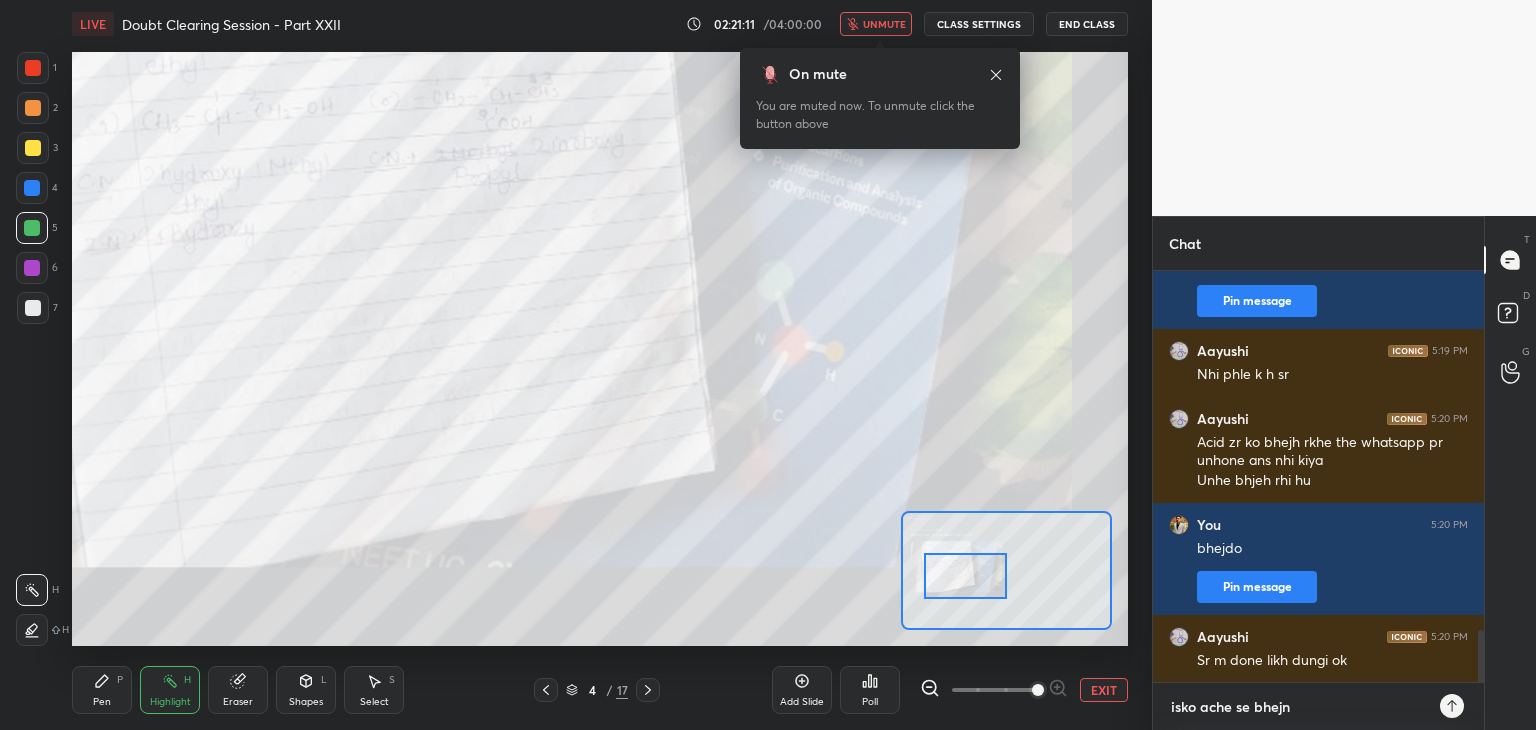 type on "isko ache se bhejna" 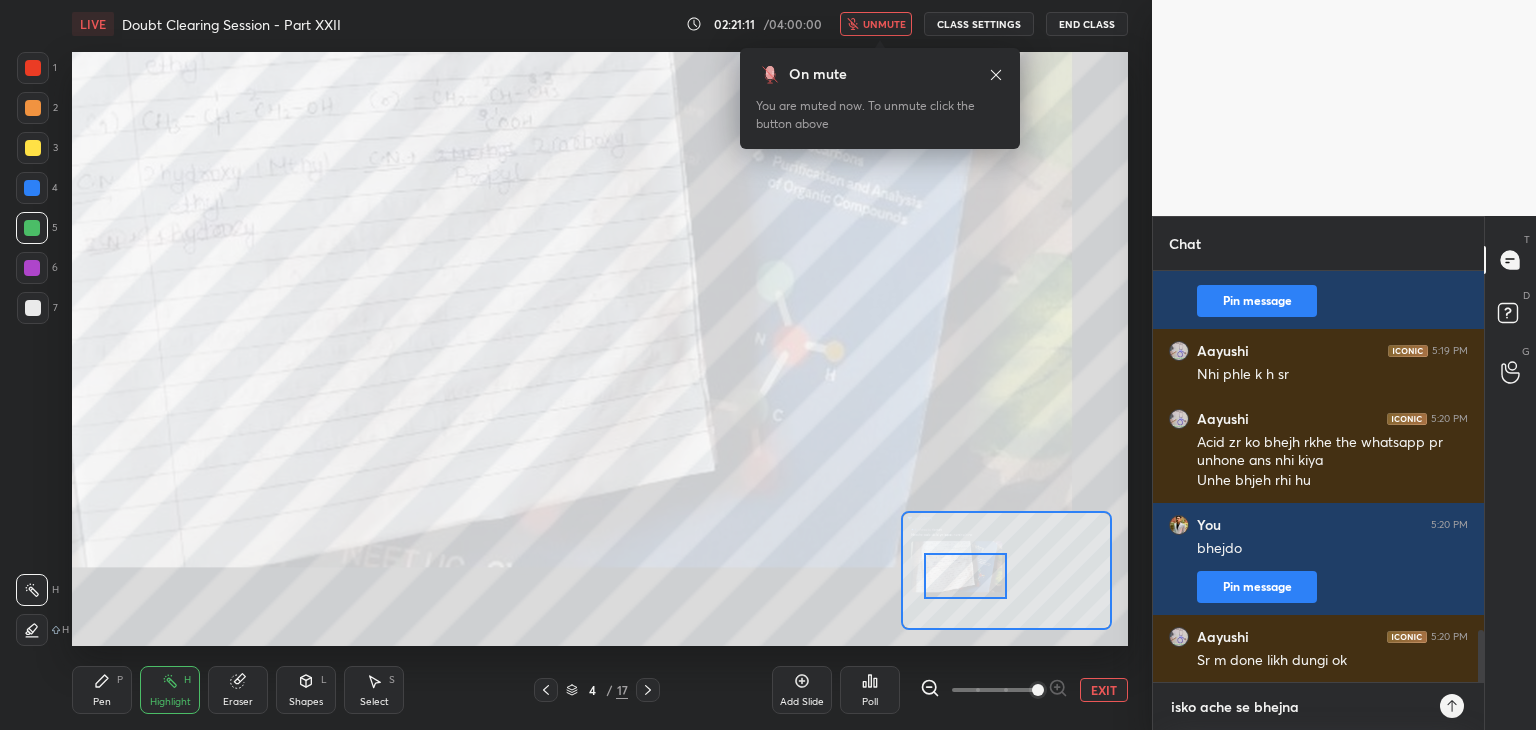 type on "isko ache se bhejna" 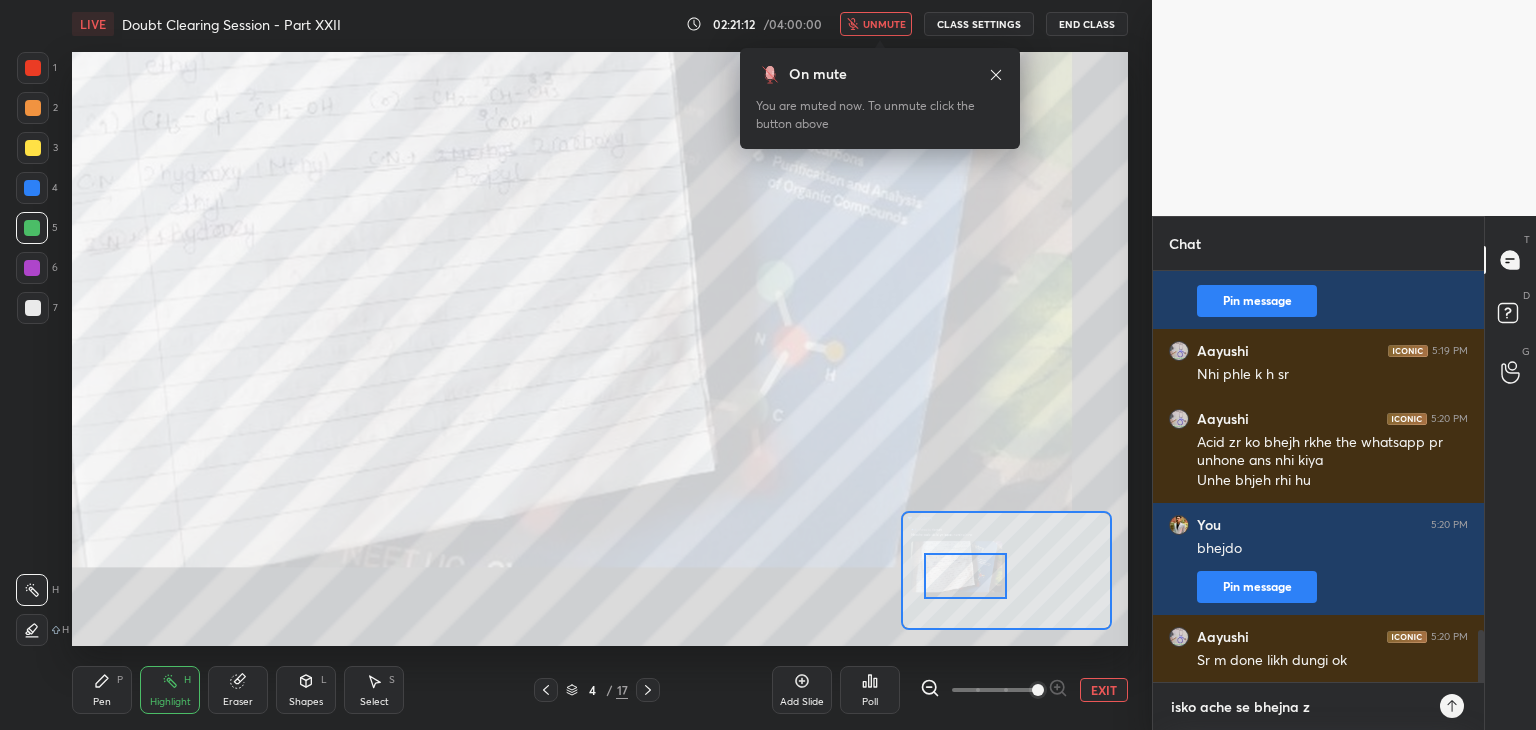 type on "isko ache se bhejna zo" 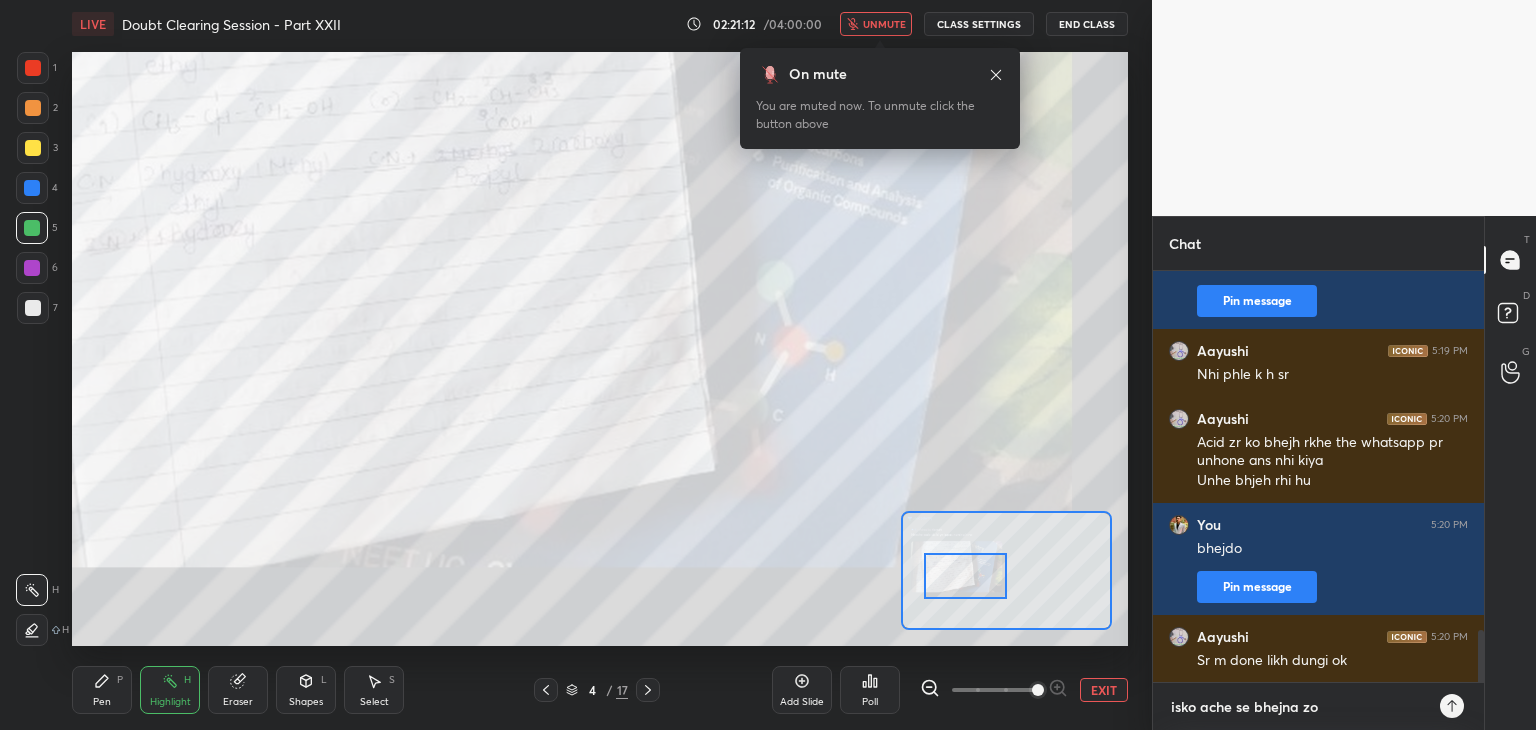 type on "isko ache se bhejna zoo" 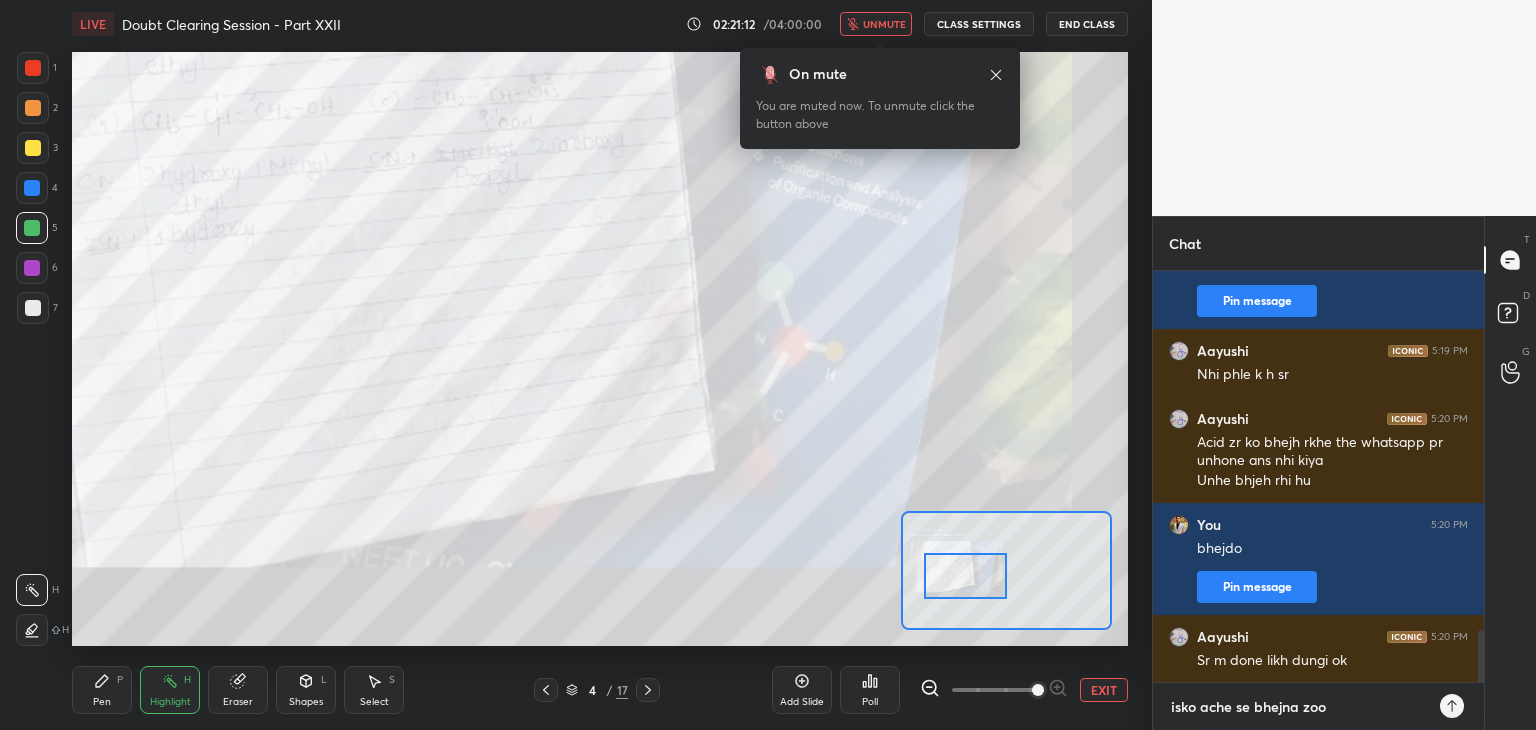 type on "isko ache se bhejna zoom" 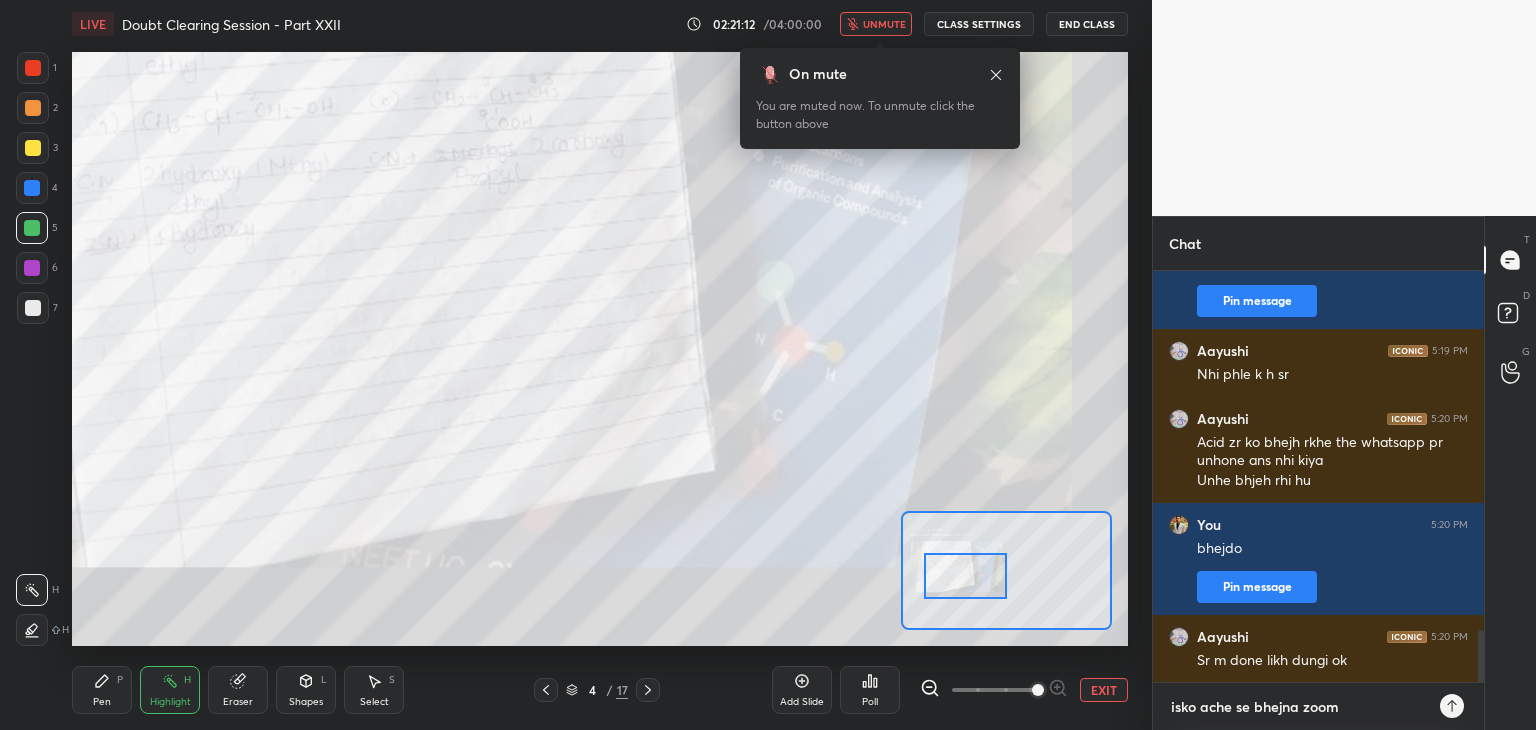type on "isko ache se bhejna zoom" 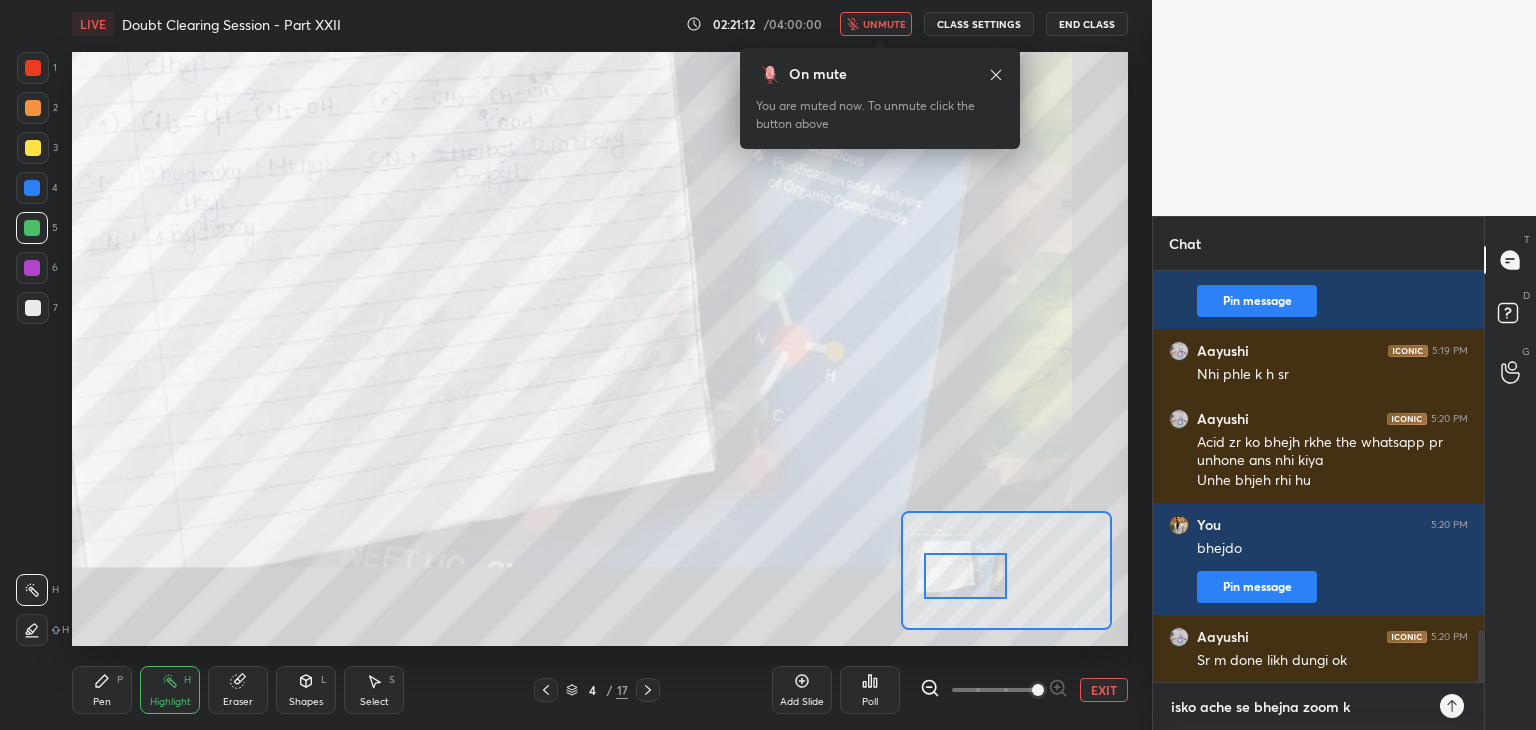type on "isko ache se bhejna zoom kr" 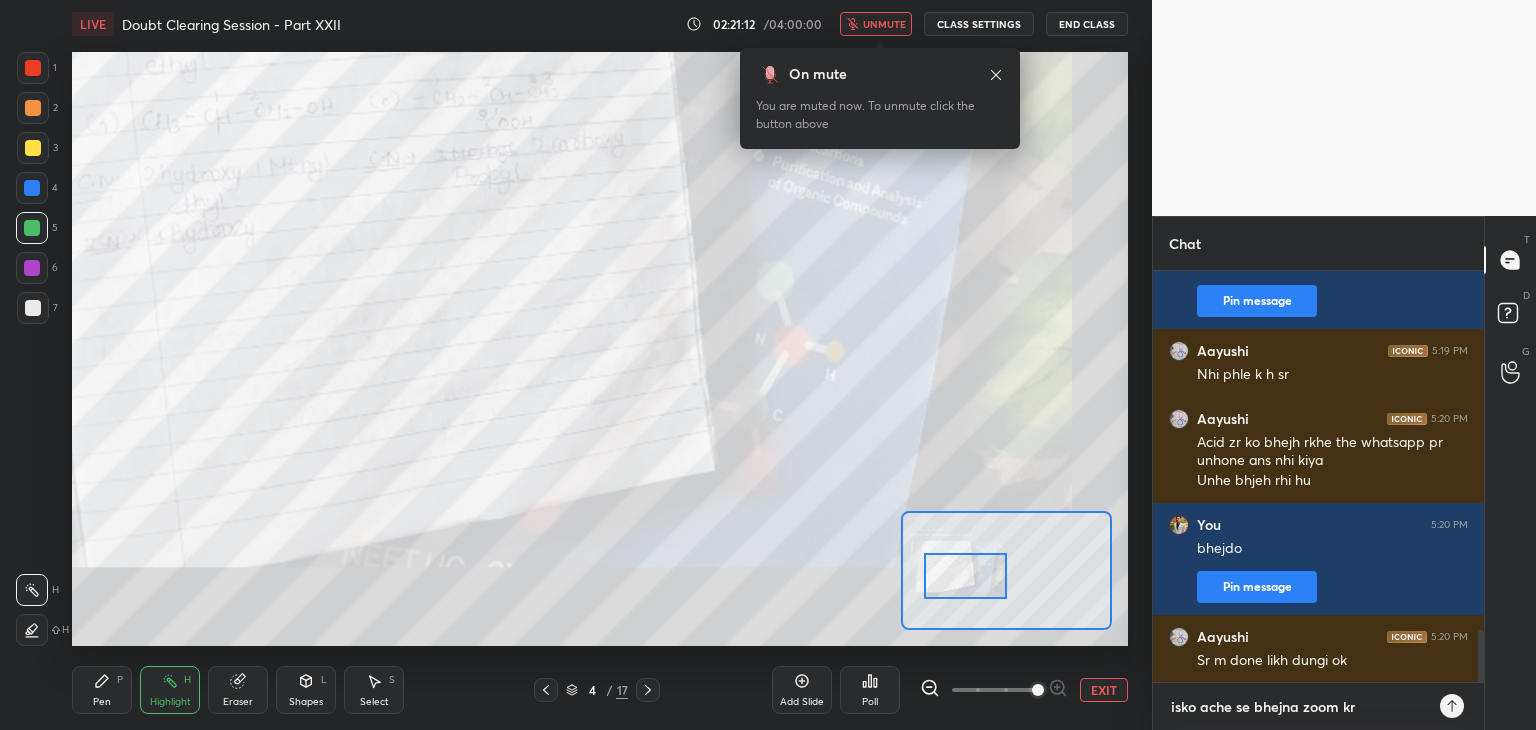 type on "isko ache se bhejna zoom krk" 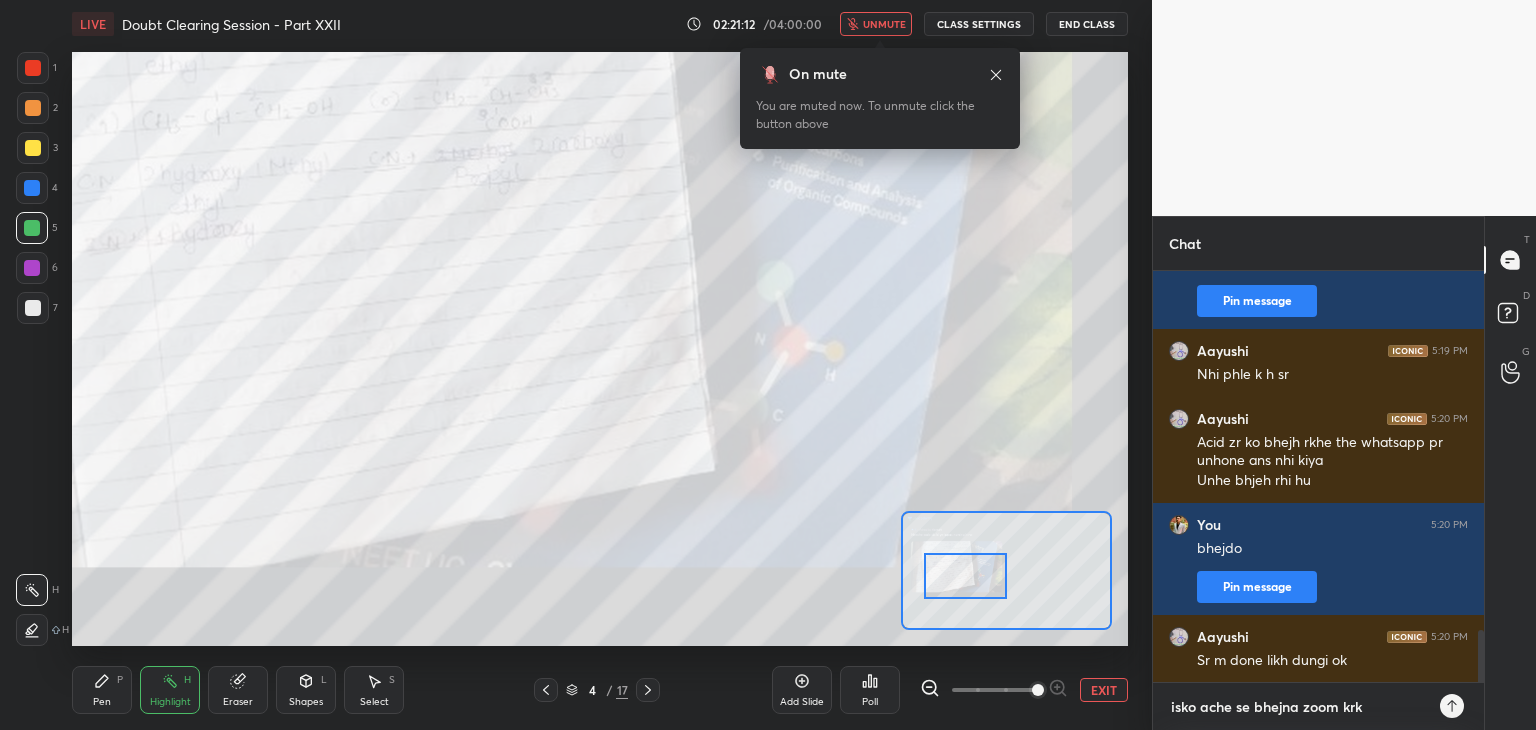 type on "x" 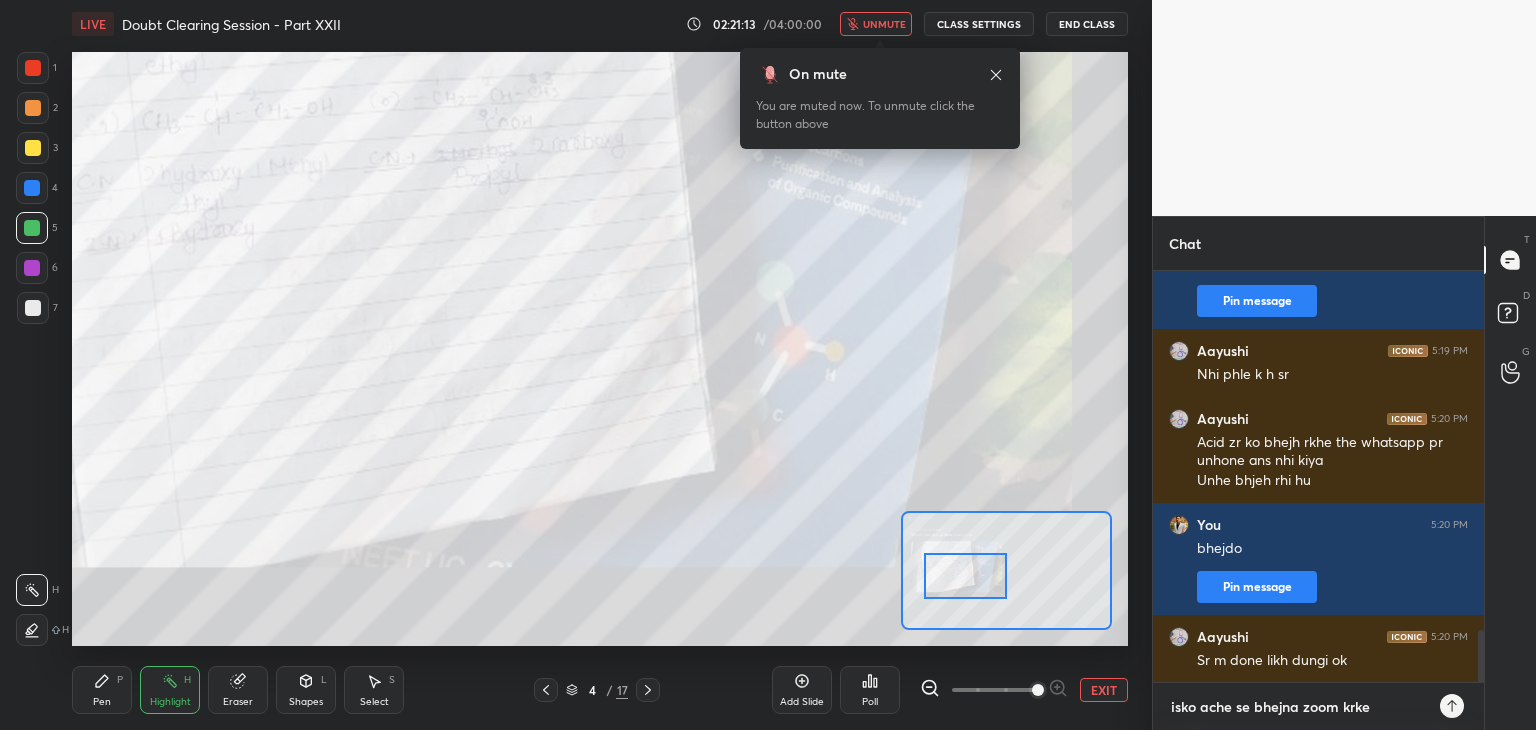 type 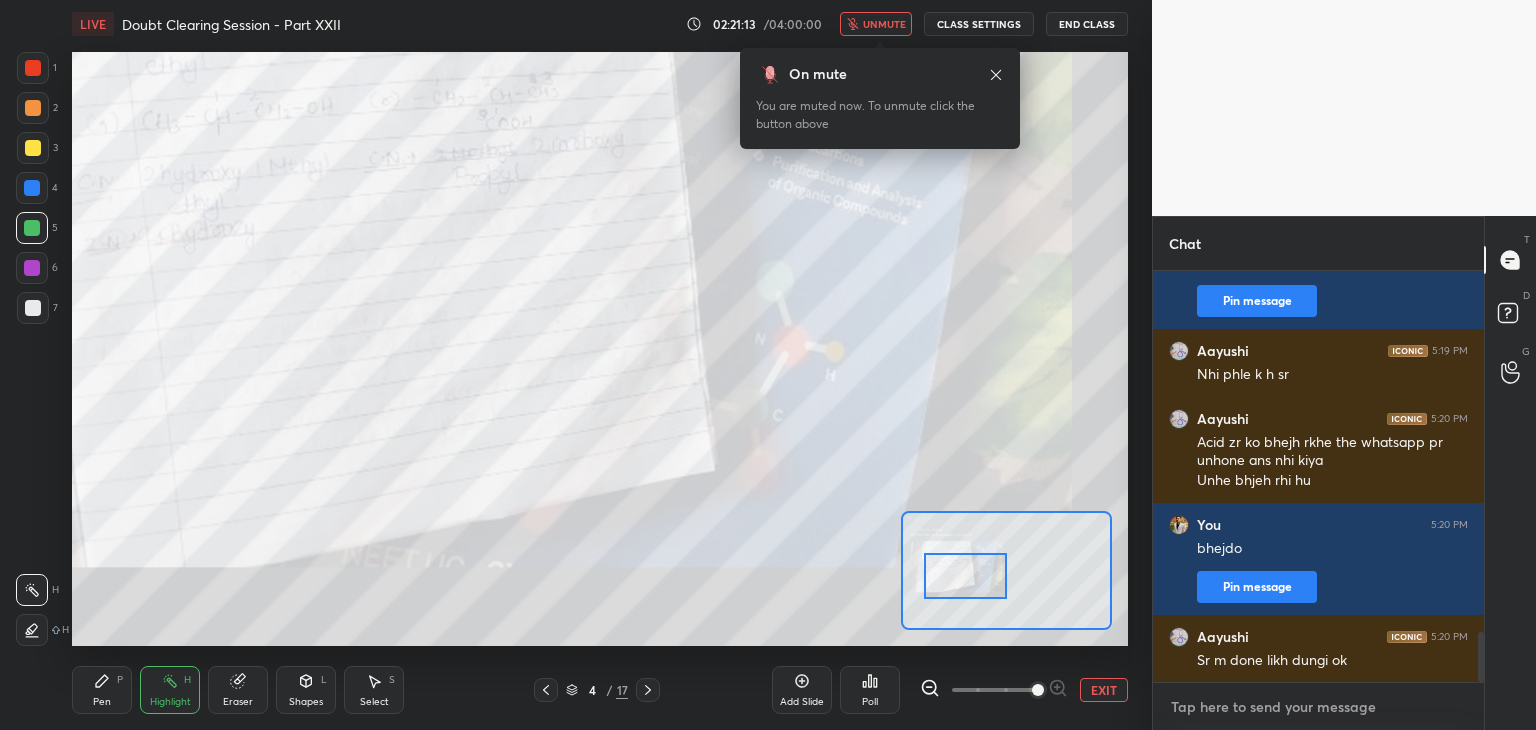 scroll, scrollTop: 2952, scrollLeft: 0, axis: vertical 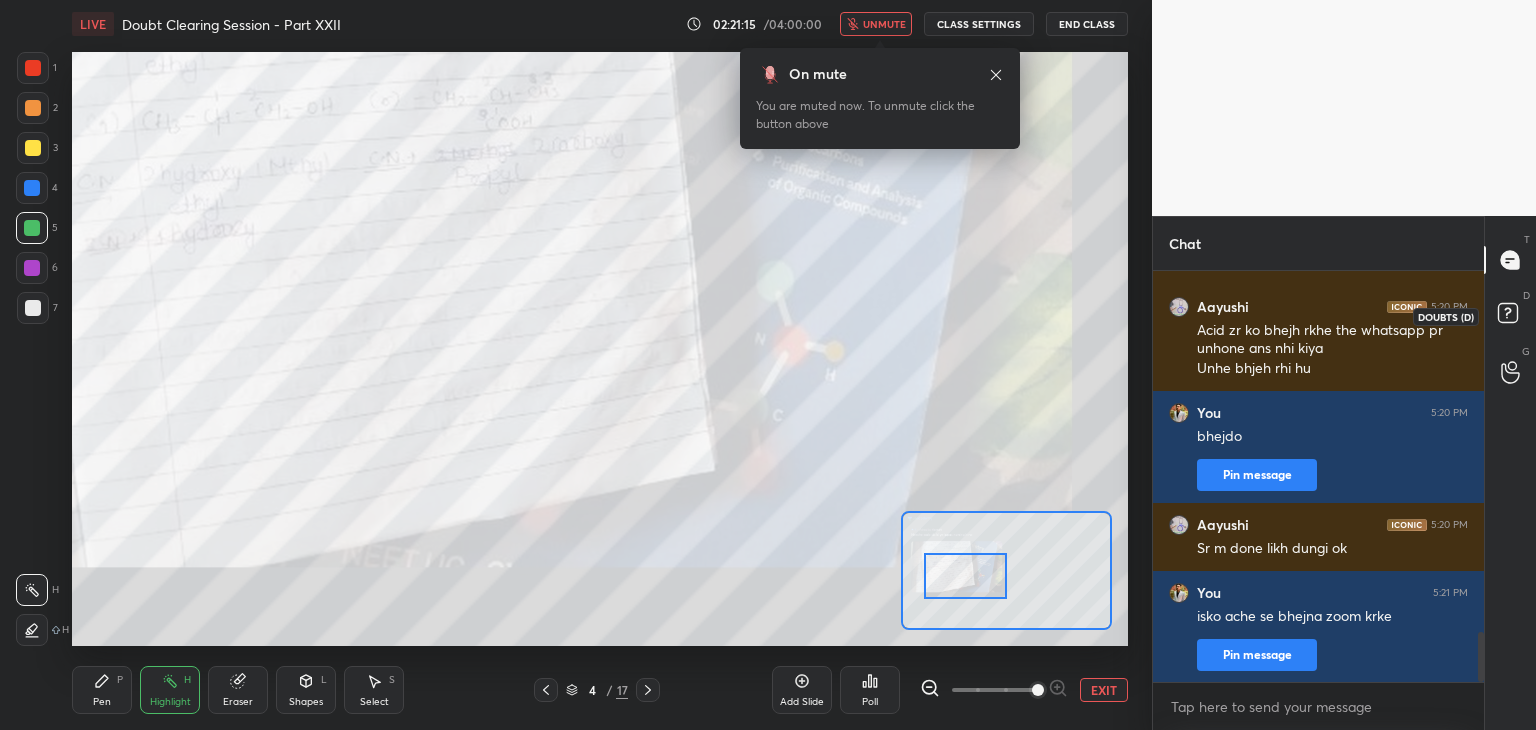 click 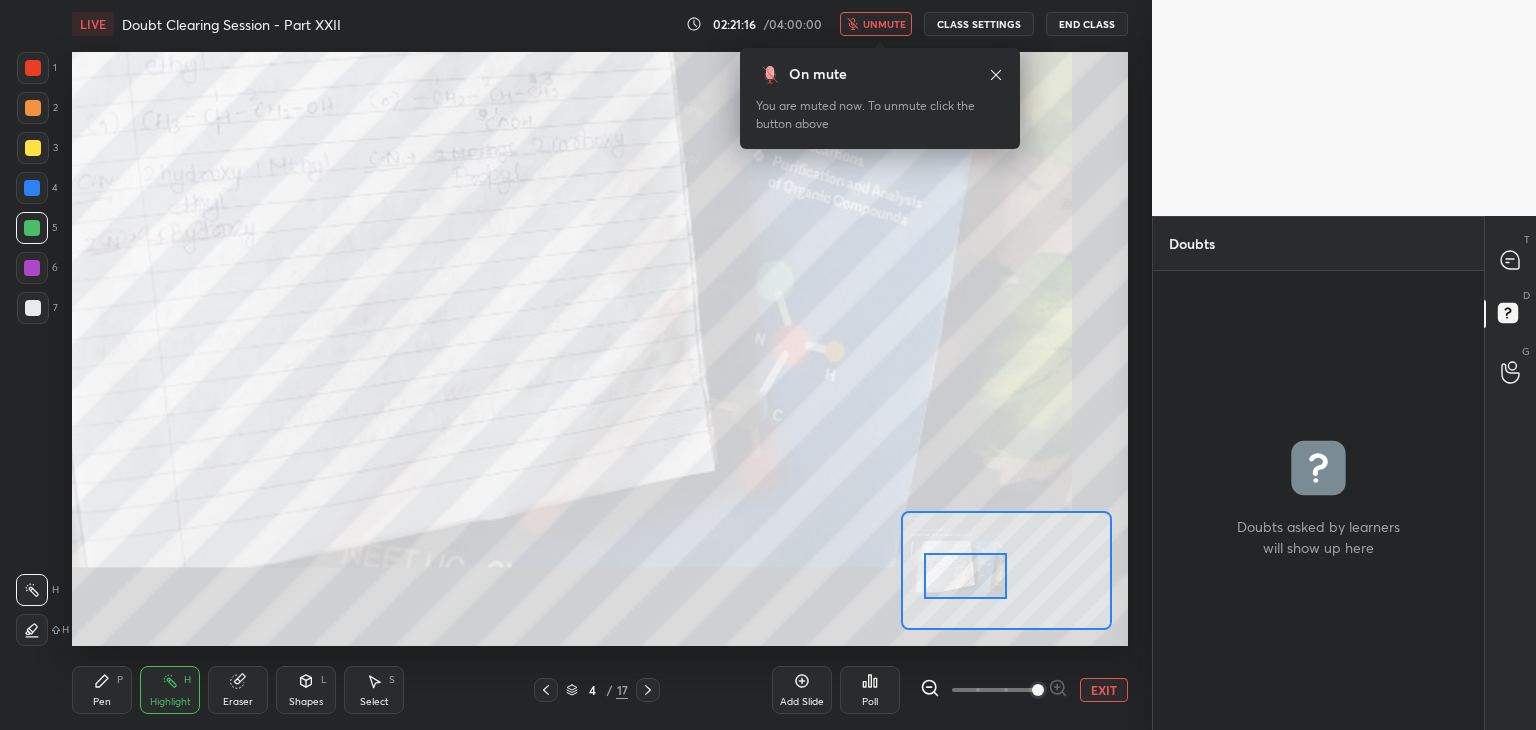click on "EXIT" at bounding box center (1104, 690) 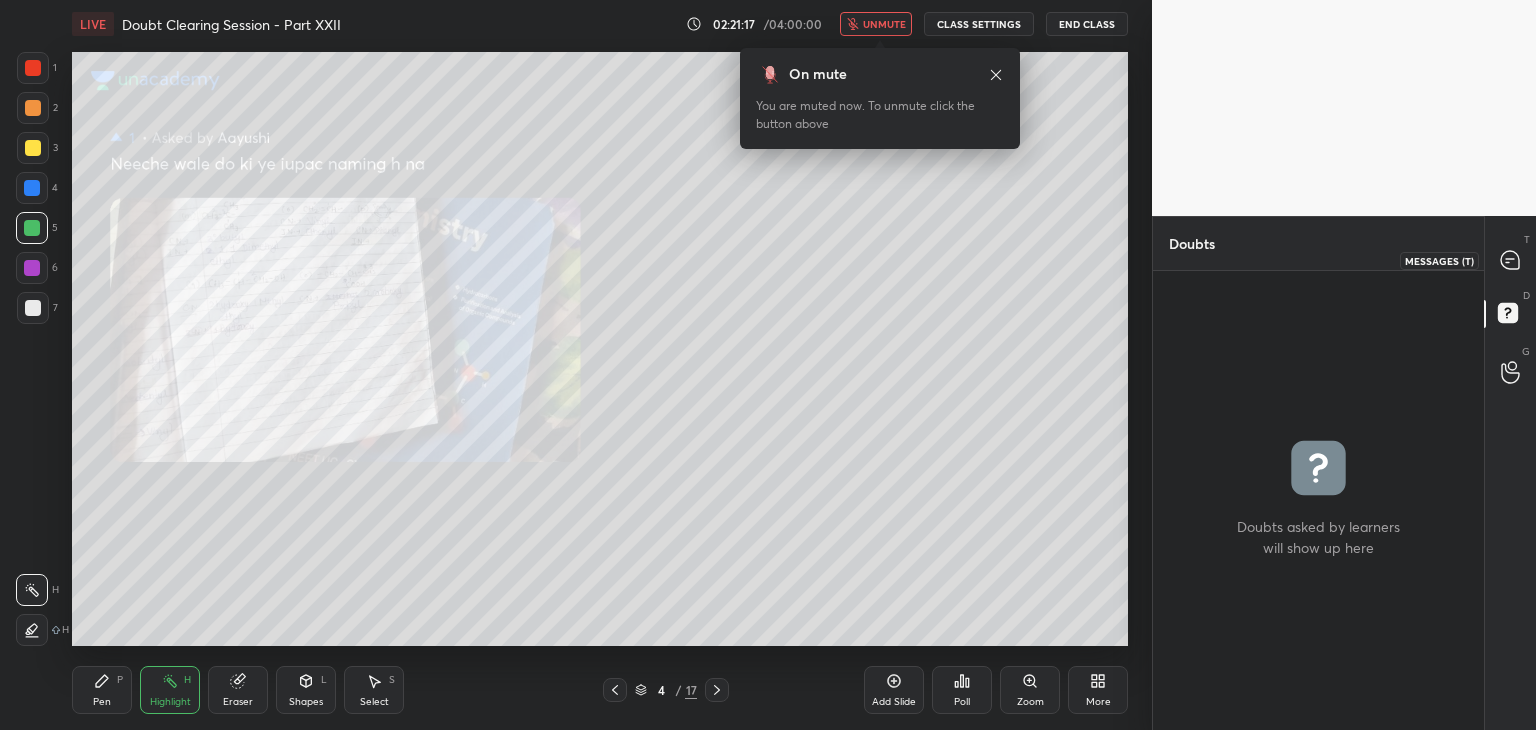 click 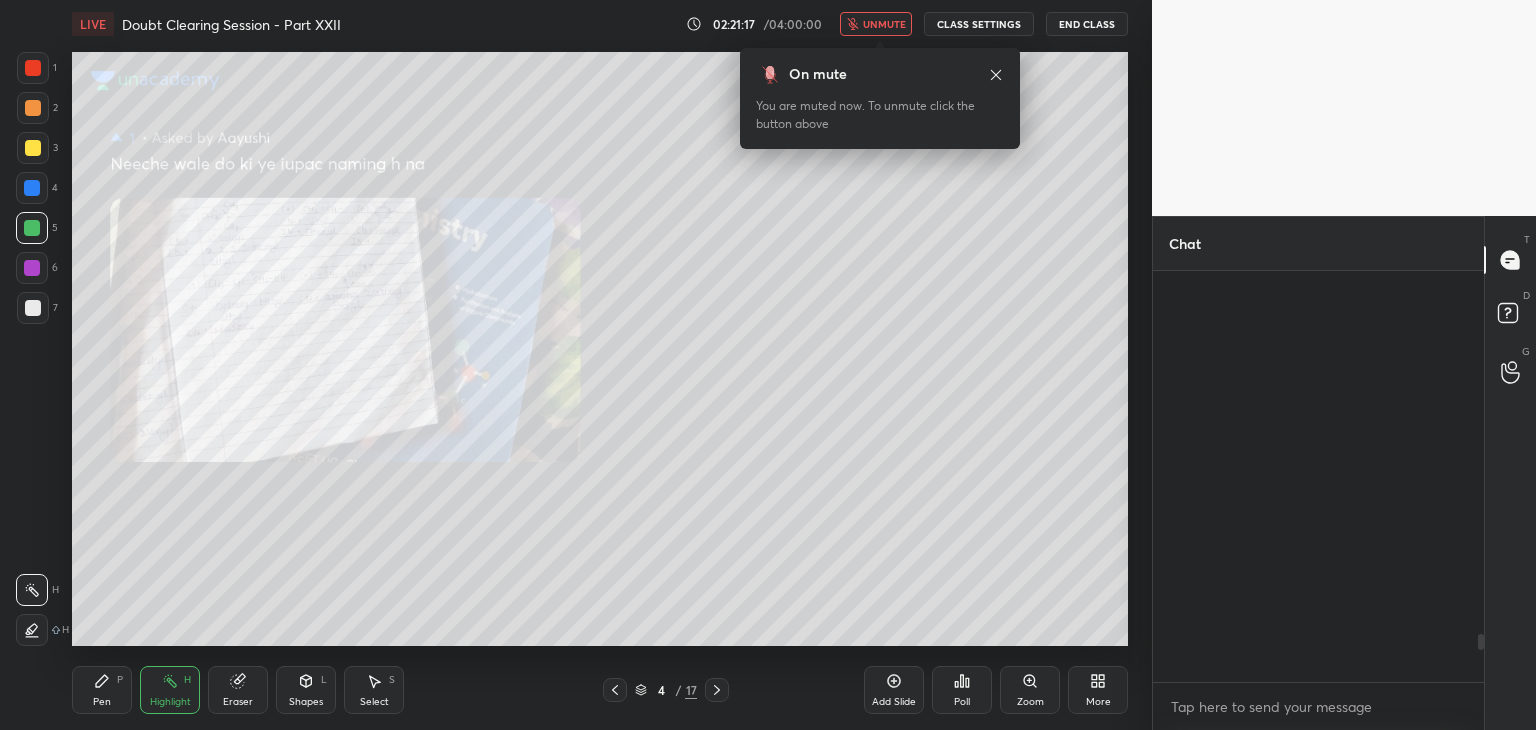 scroll, scrollTop: 3096, scrollLeft: 0, axis: vertical 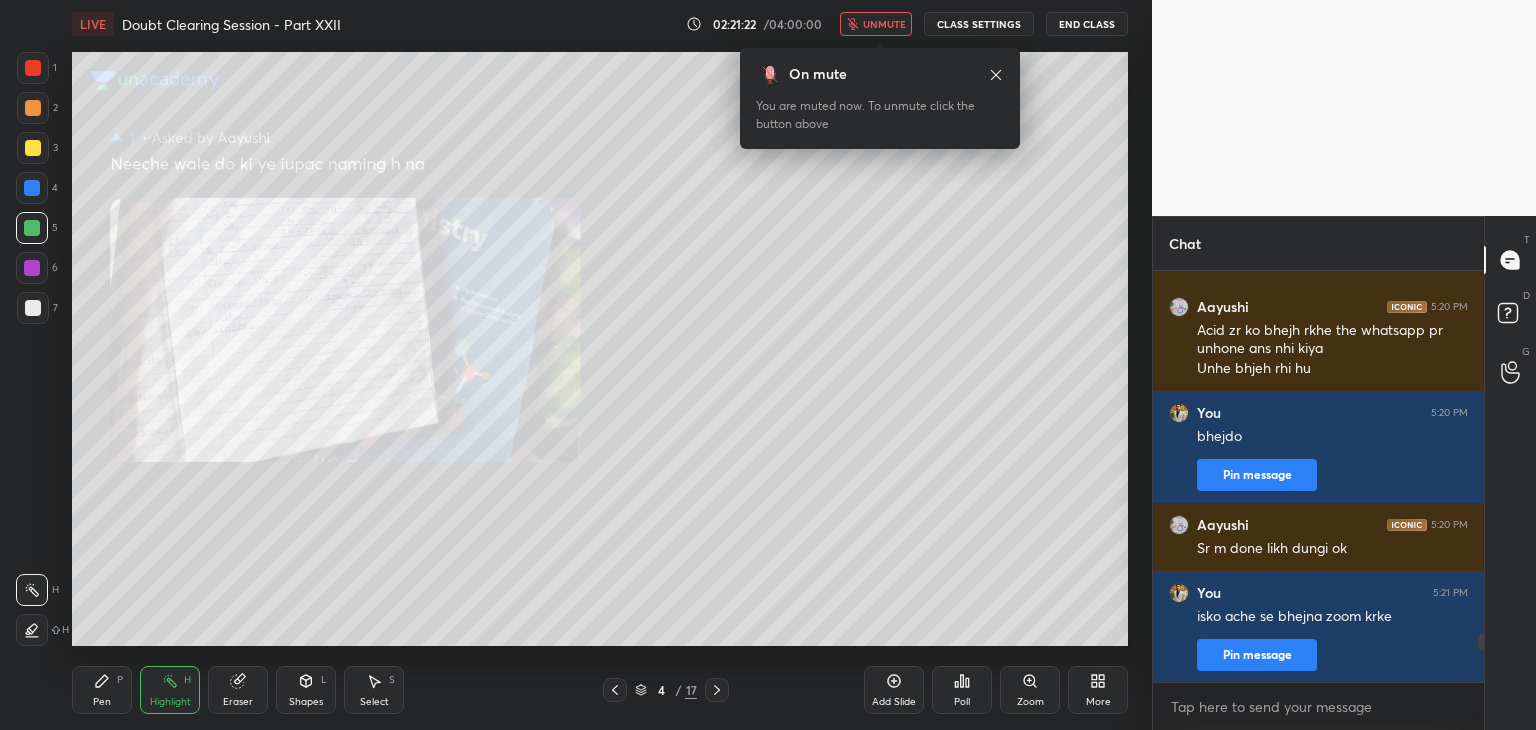click at bounding box center (1344, 108) 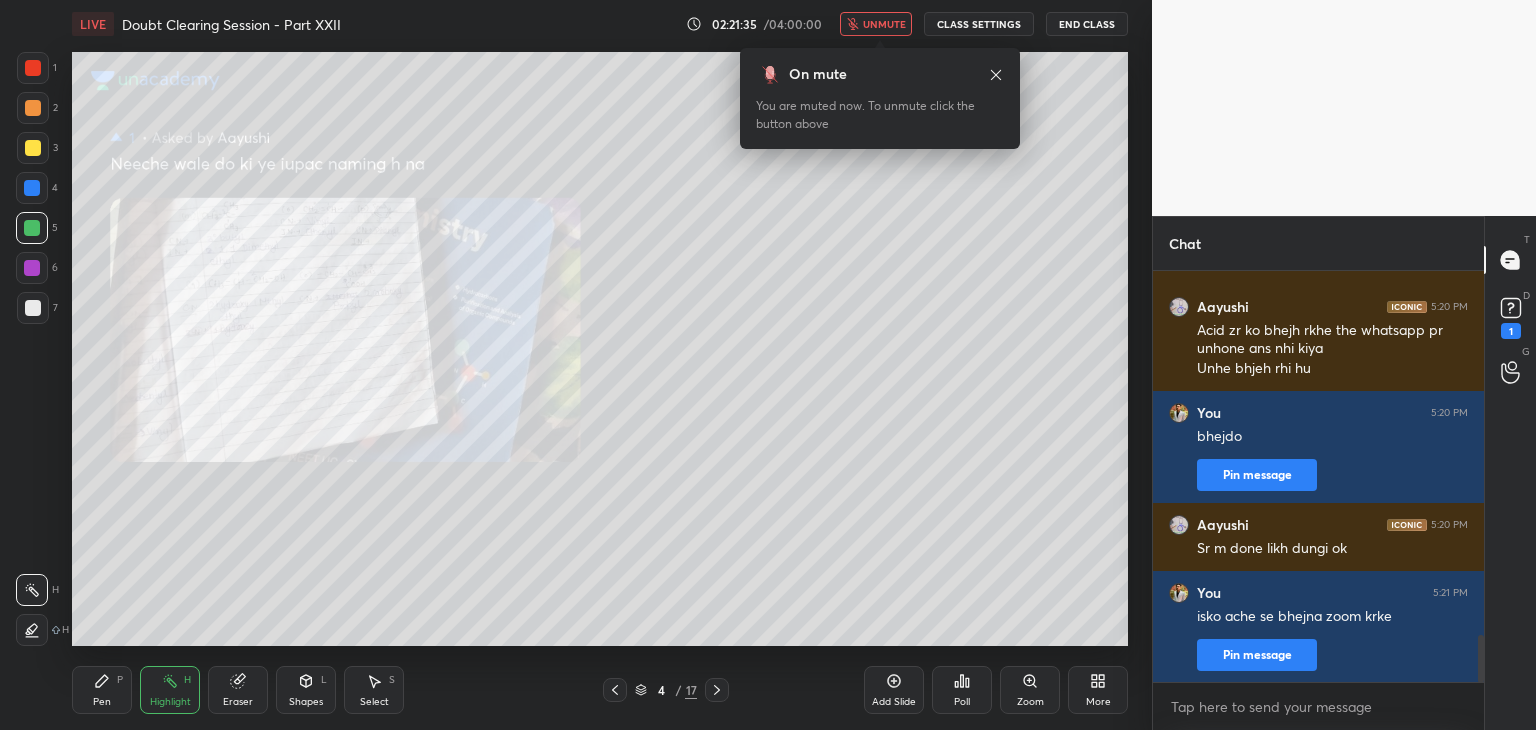 scroll, scrollTop: 3182, scrollLeft: 0, axis: vertical 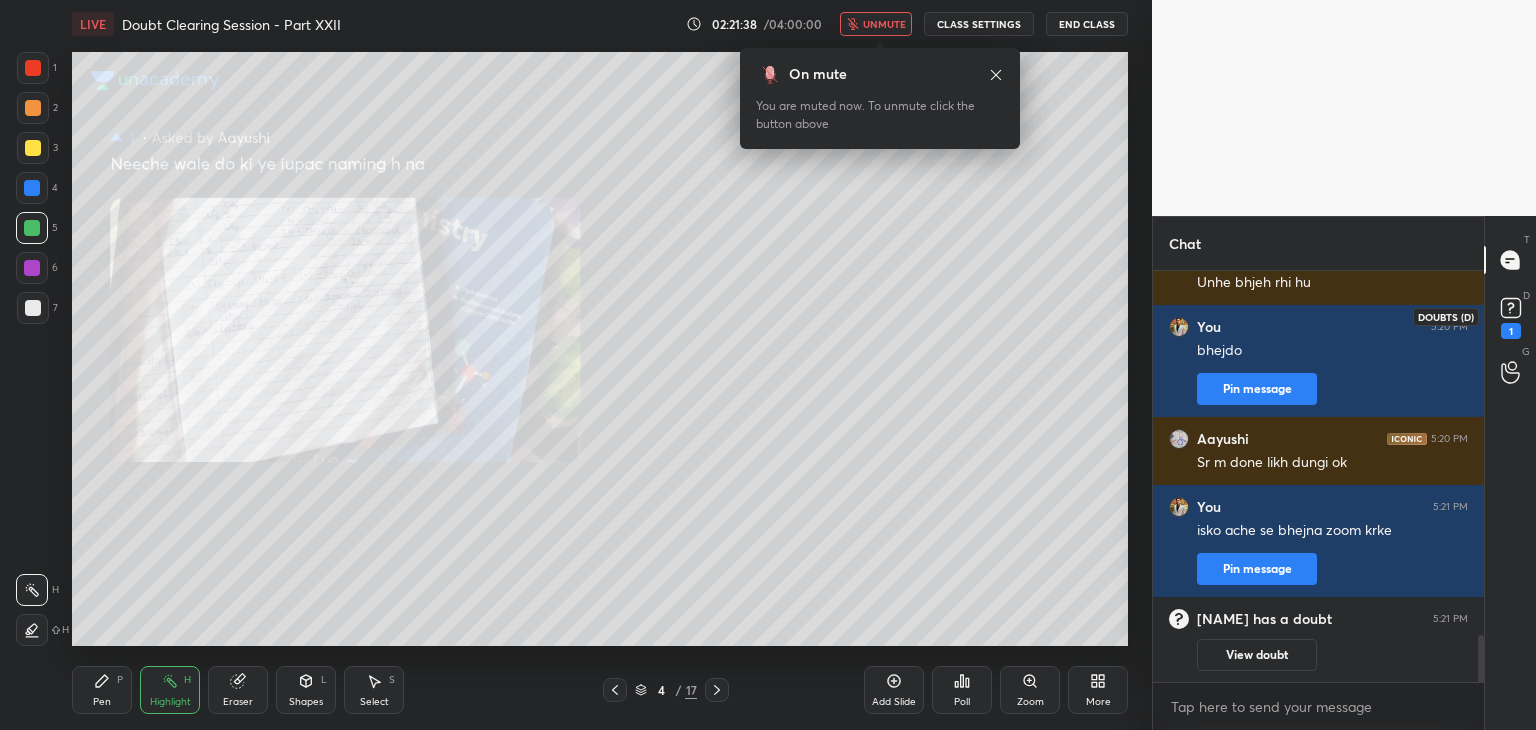 click 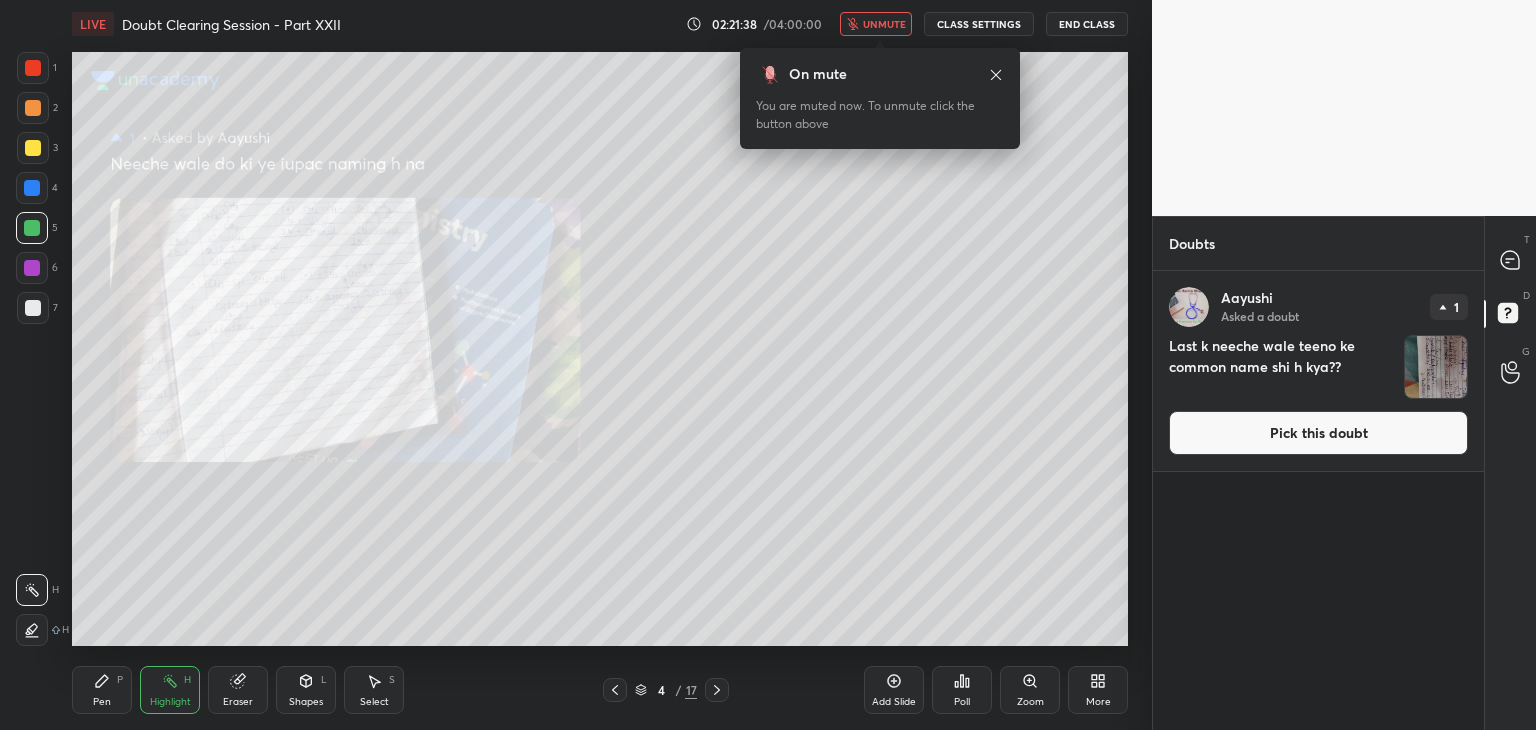 click at bounding box center [1436, 367] 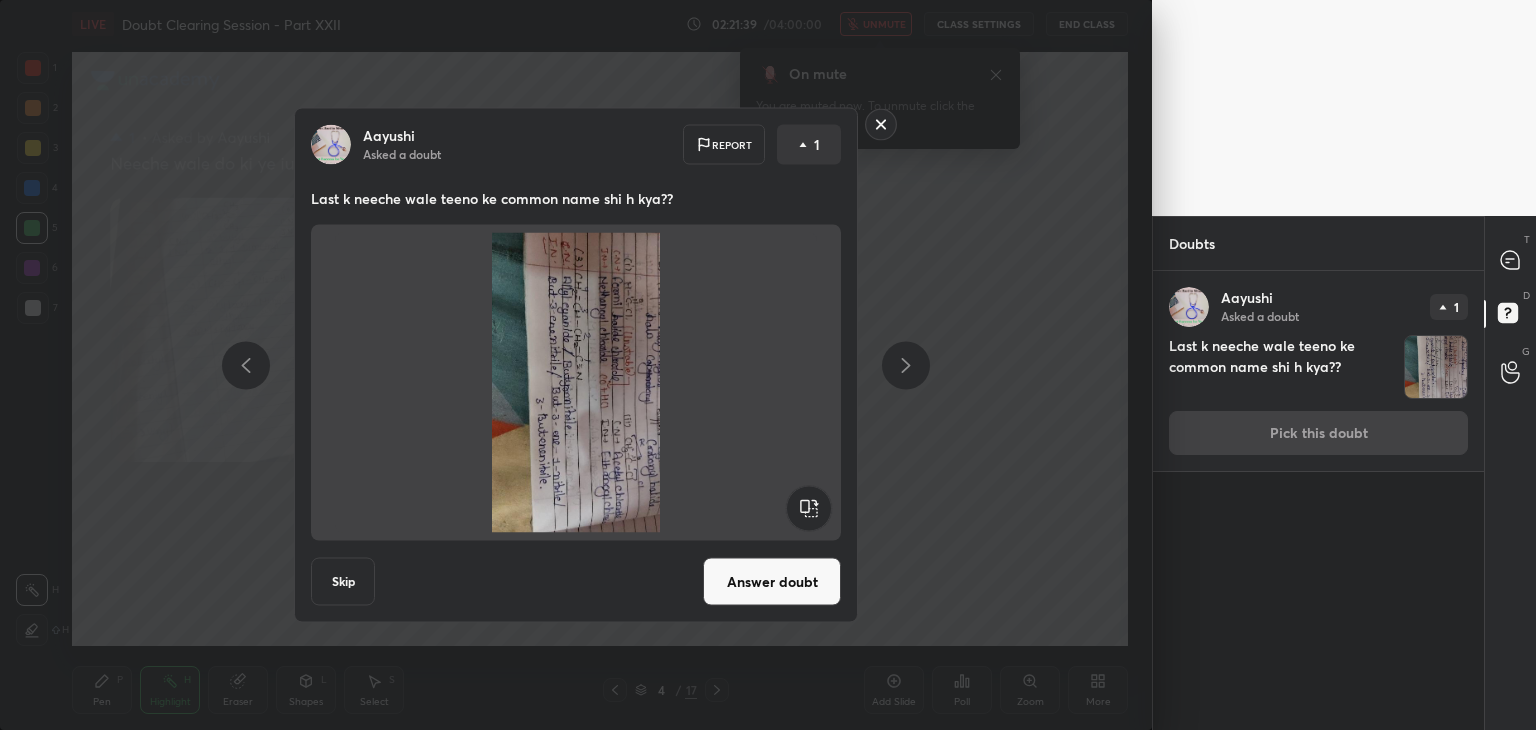 click on "T Messages (T)" at bounding box center (1510, 260) 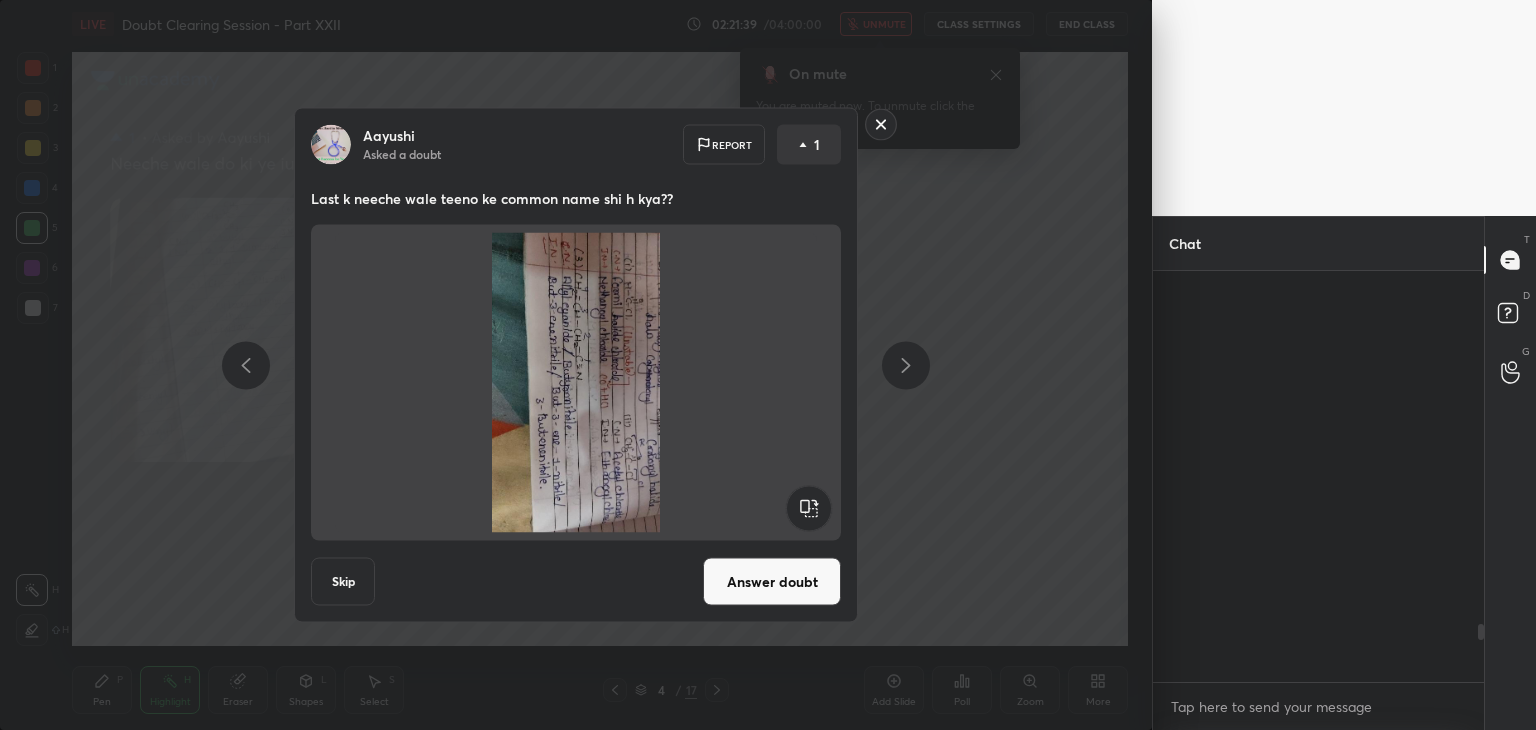 scroll, scrollTop: 2492, scrollLeft: 0, axis: vertical 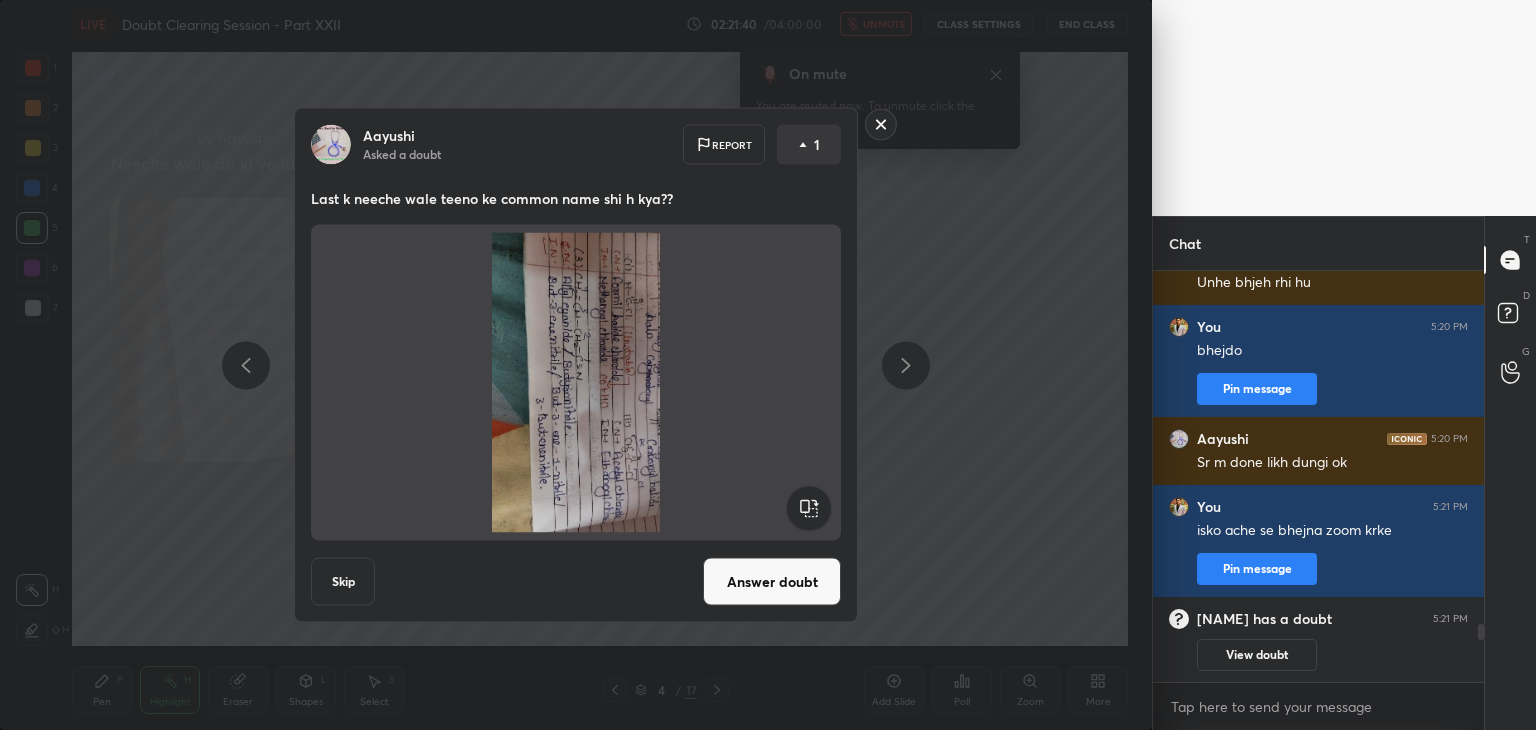 click 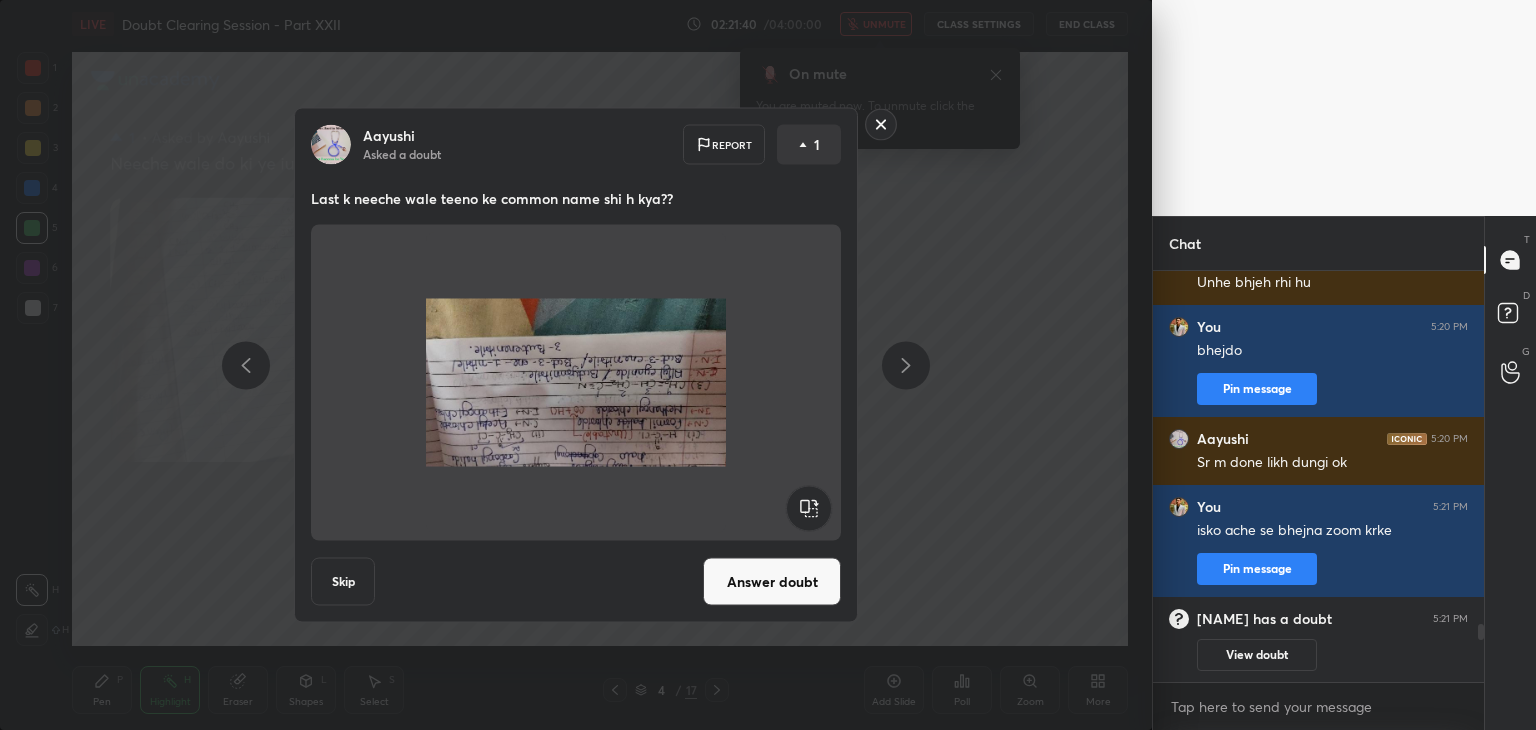 click 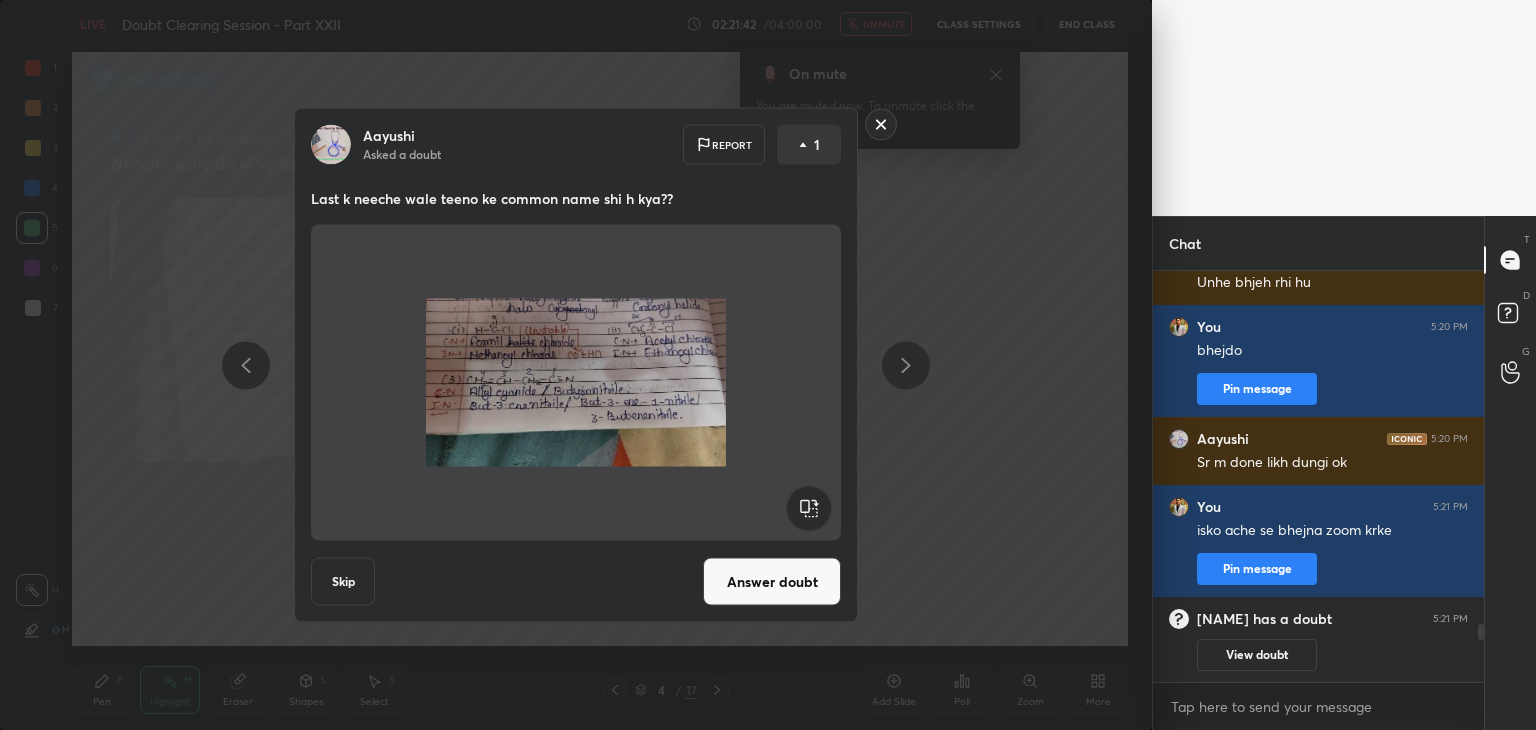 click on "Answer doubt" at bounding box center (772, 582) 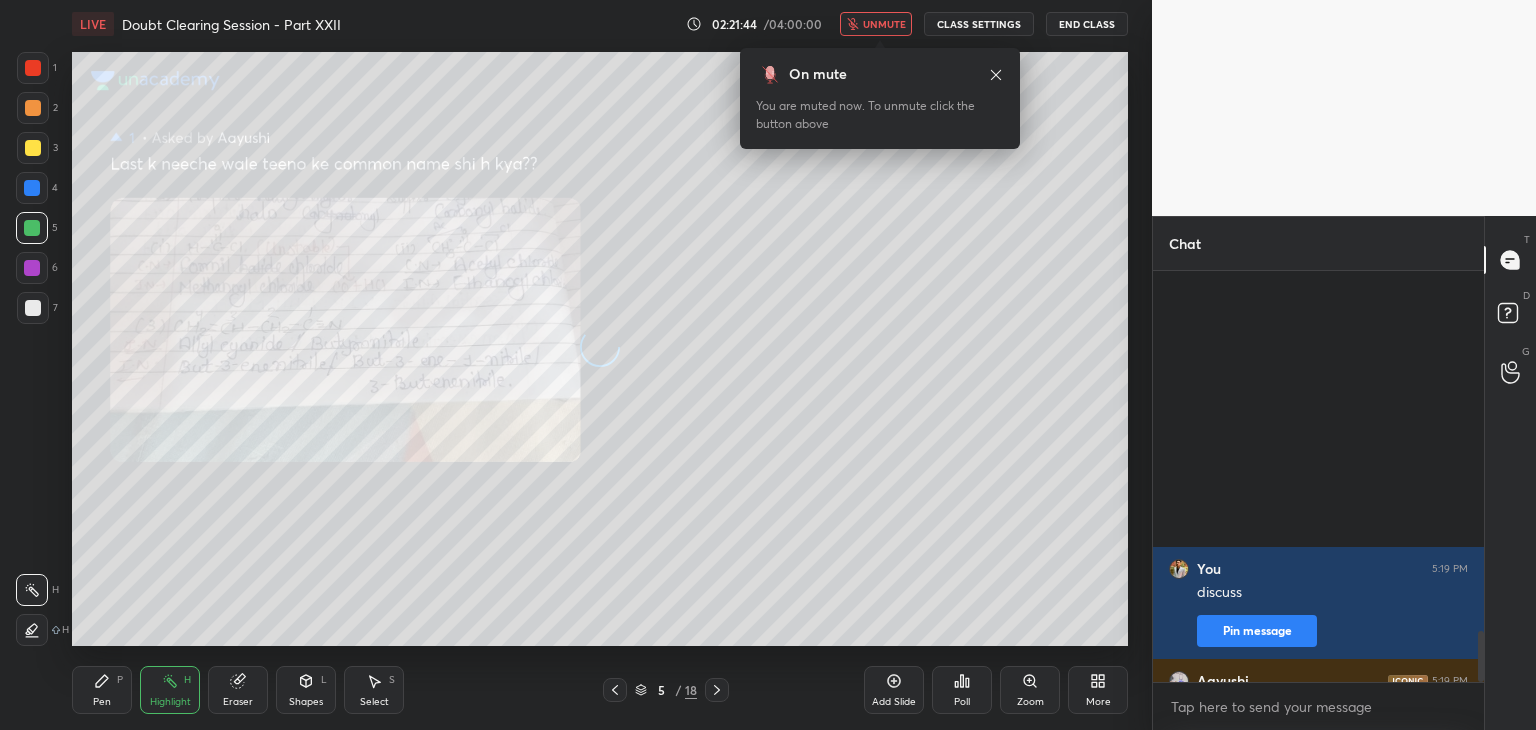 scroll, scrollTop: 2934, scrollLeft: 0, axis: vertical 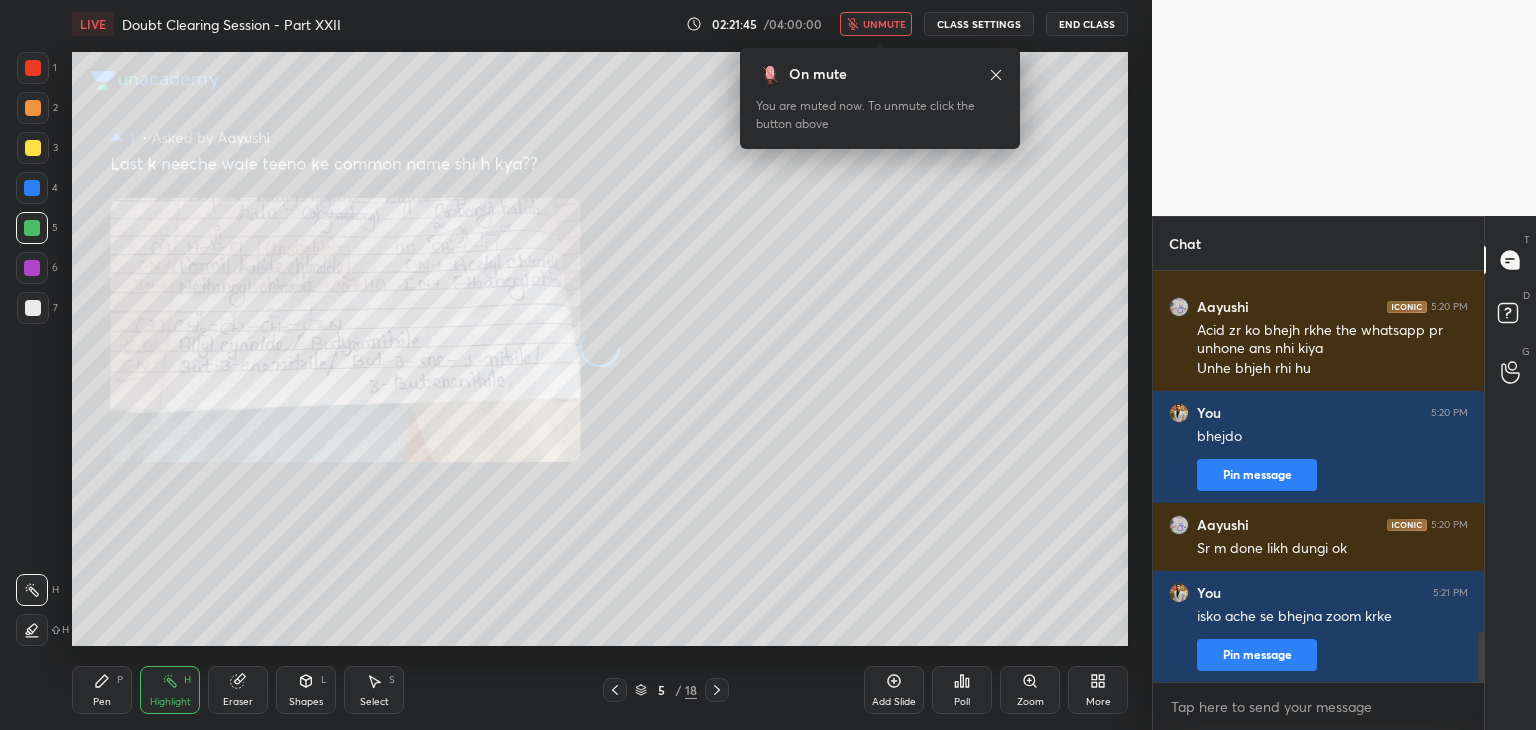click 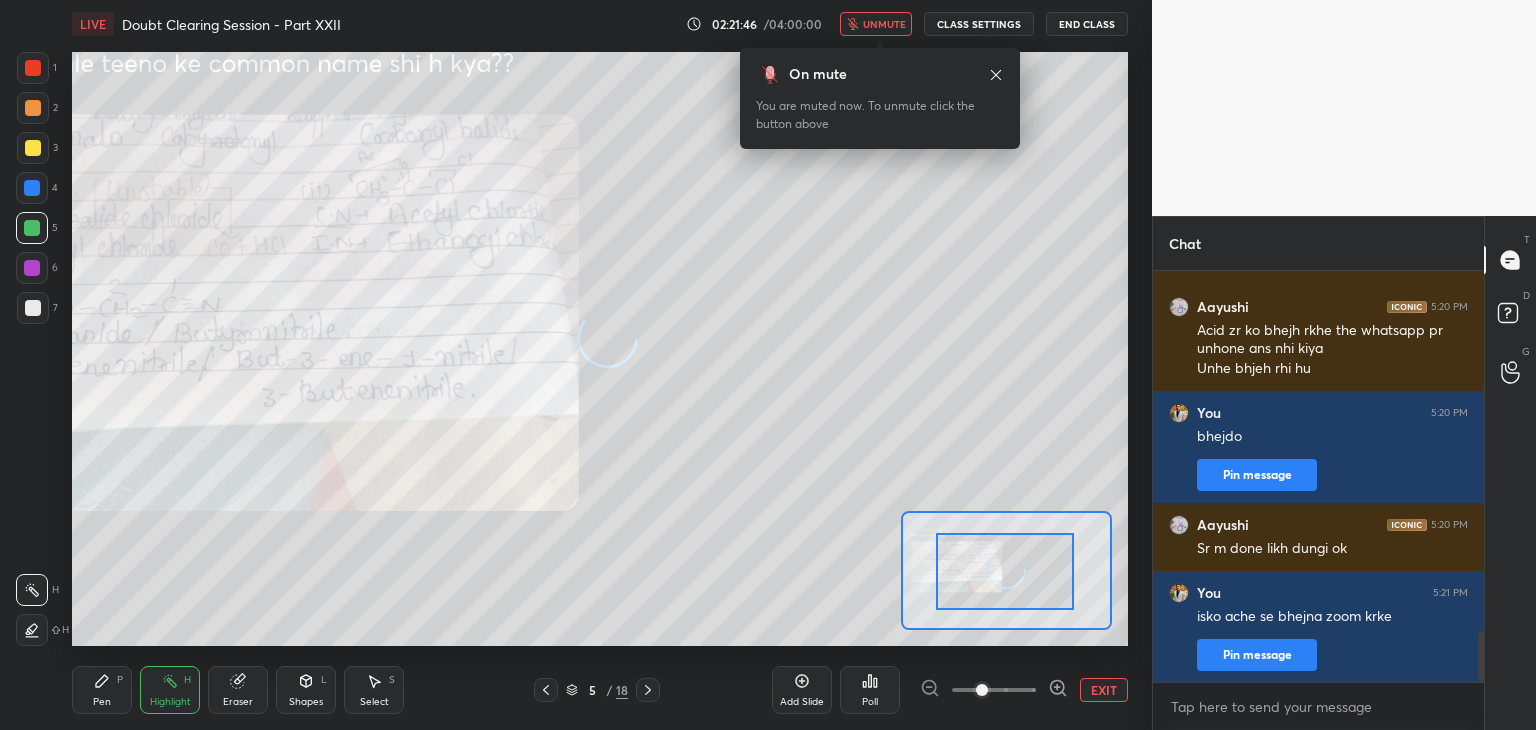 drag, startPoint x: 972, startPoint y: 551, endPoint x: 900, endPoint y: 541, distance: 72.691124 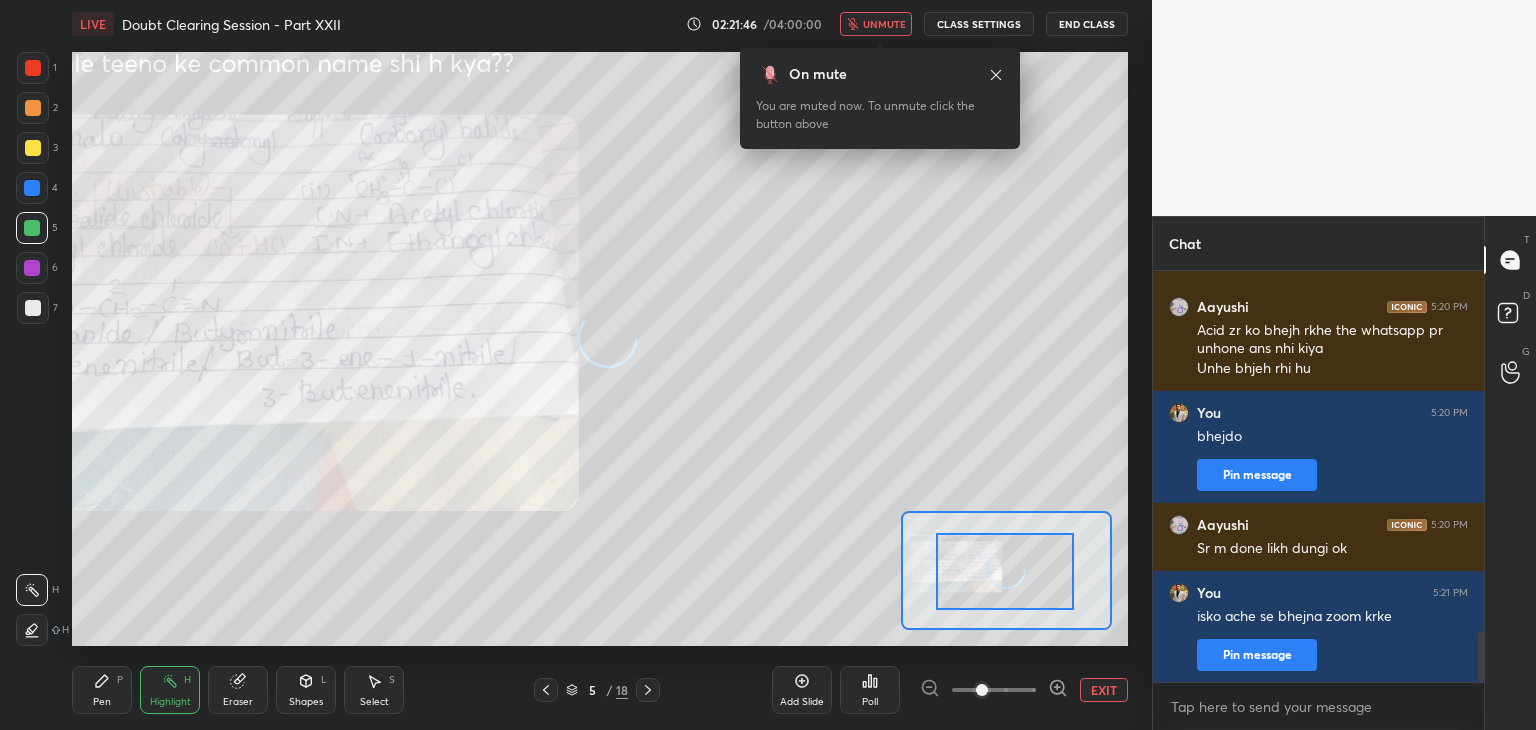 click at bounding box center (1005, 571) 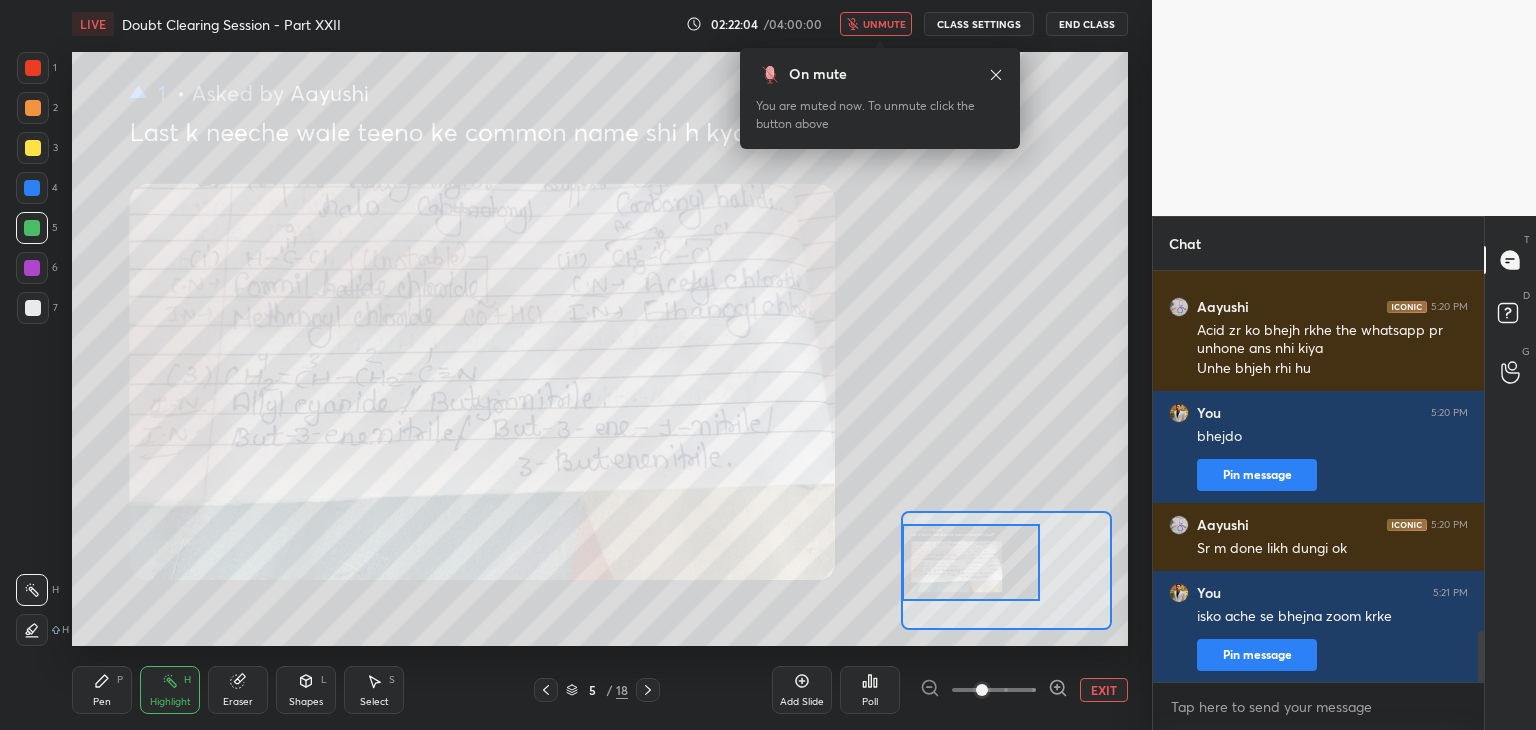 click at bounding box center [971, 562] 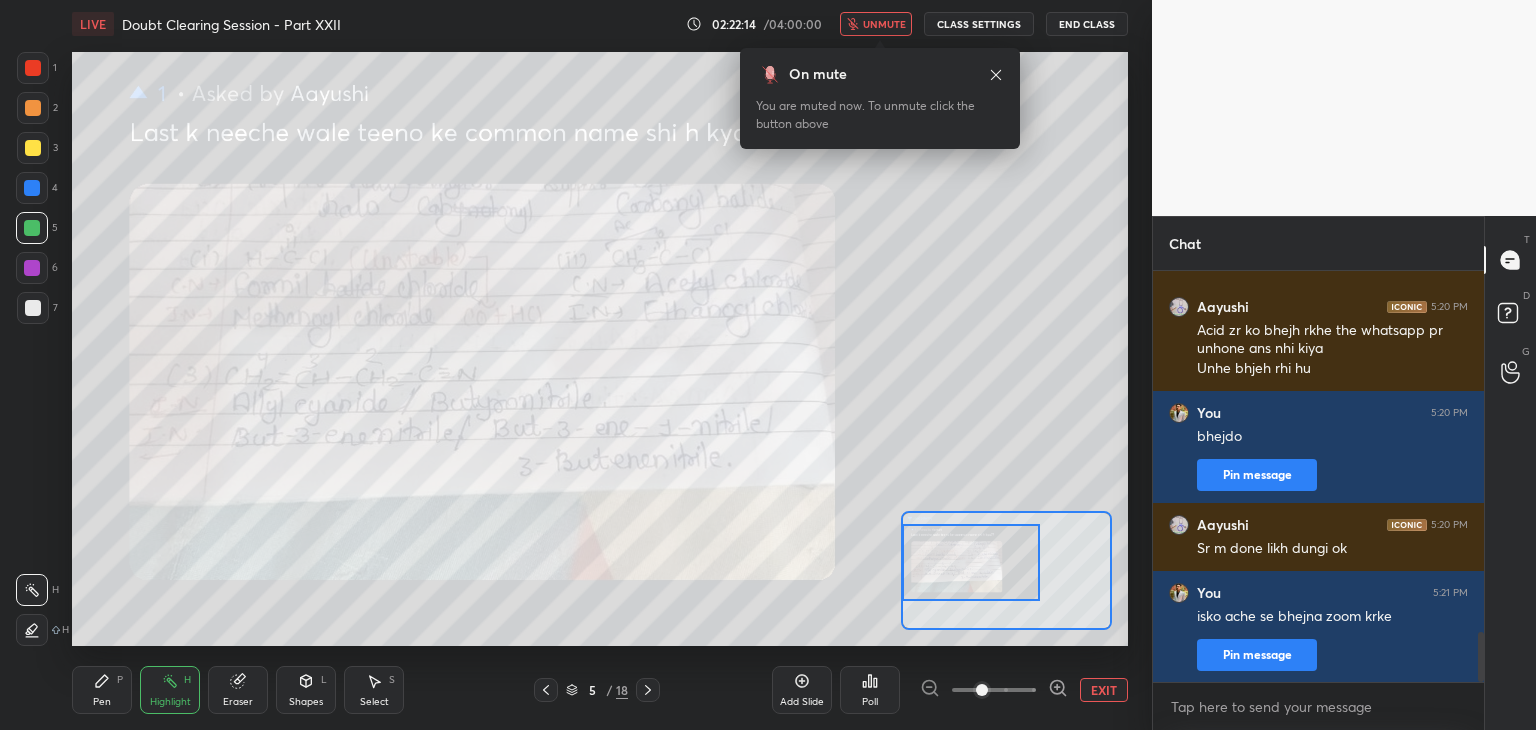 scroll, scrollTop: 3002, scrollLeft: 0, axis: vertical 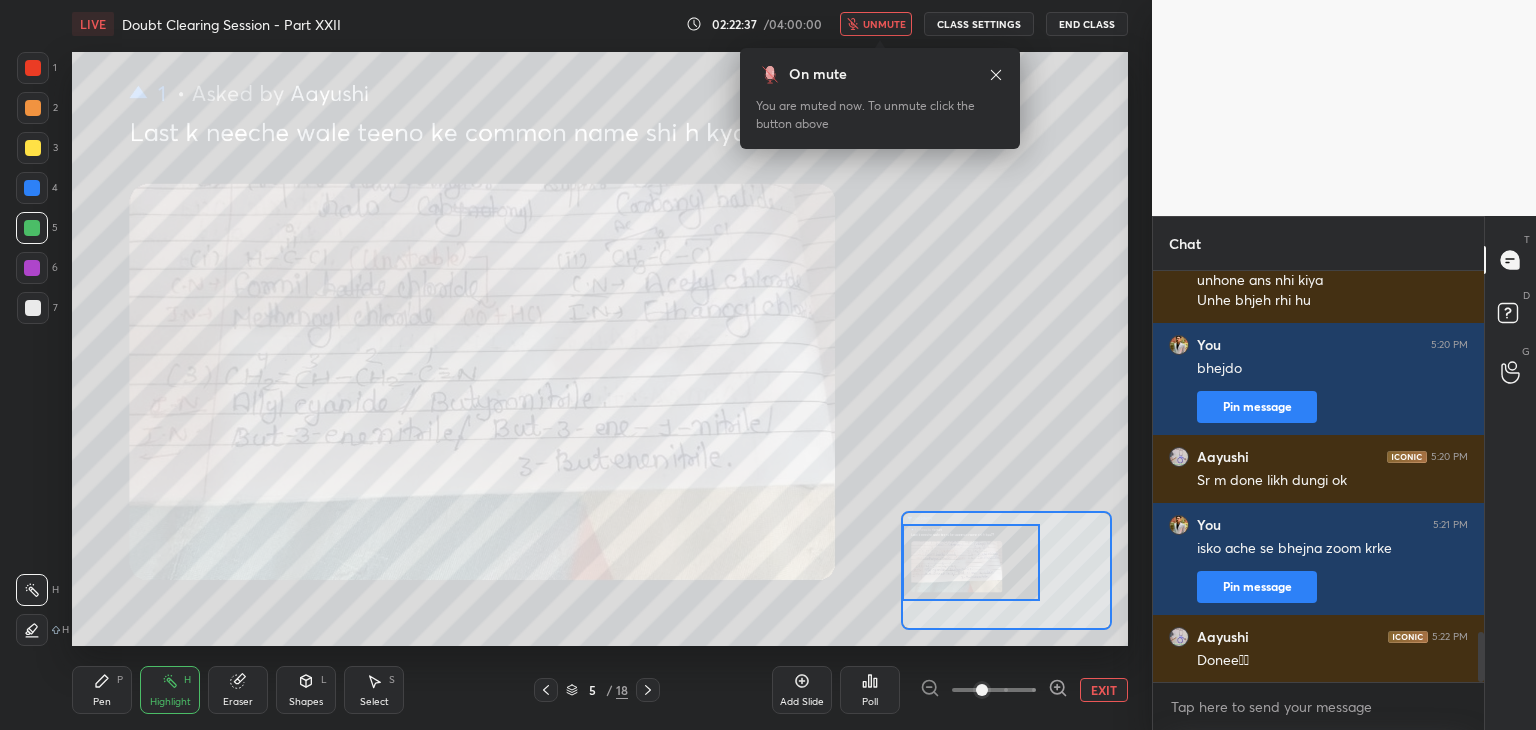 click on "5 / 18" at bounding box center [597, 690] 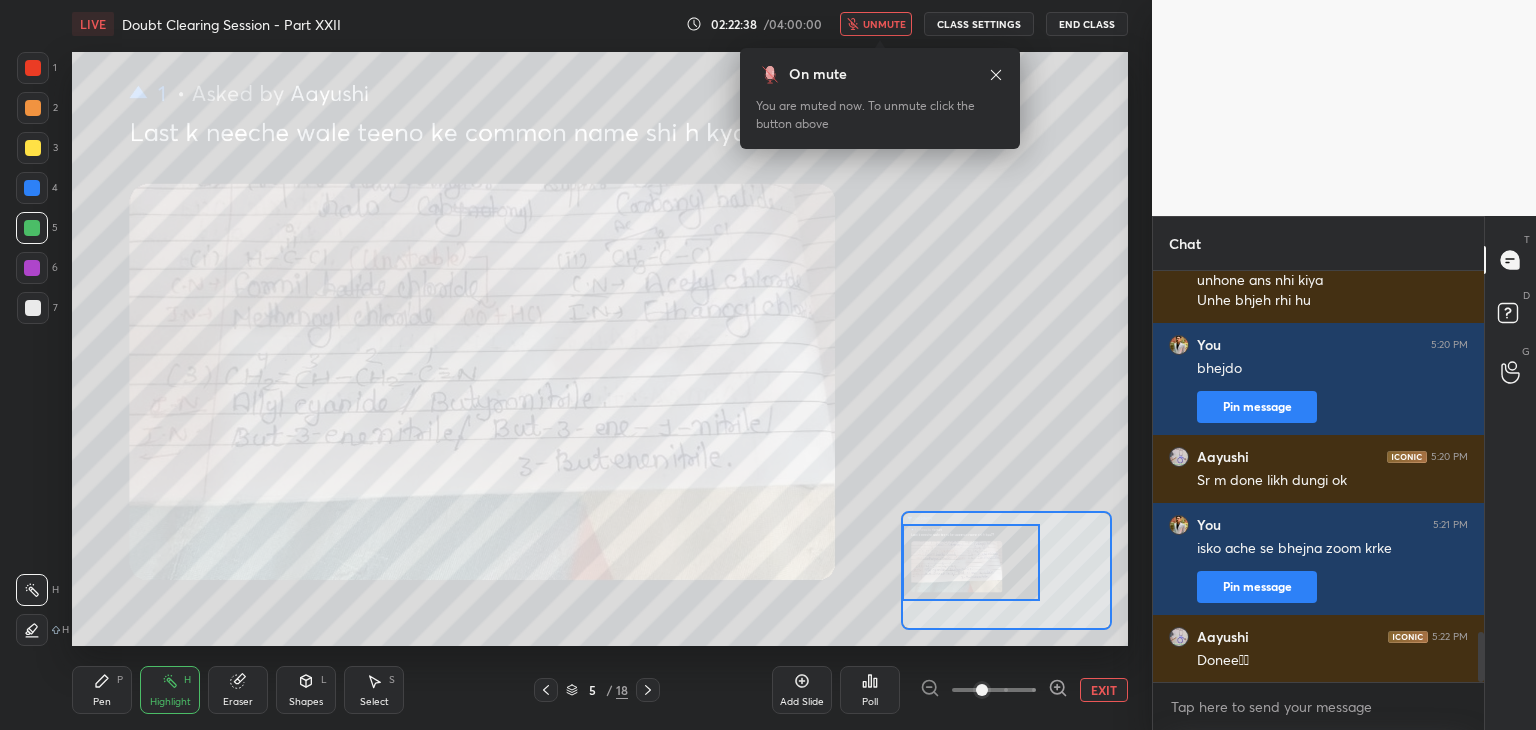 click 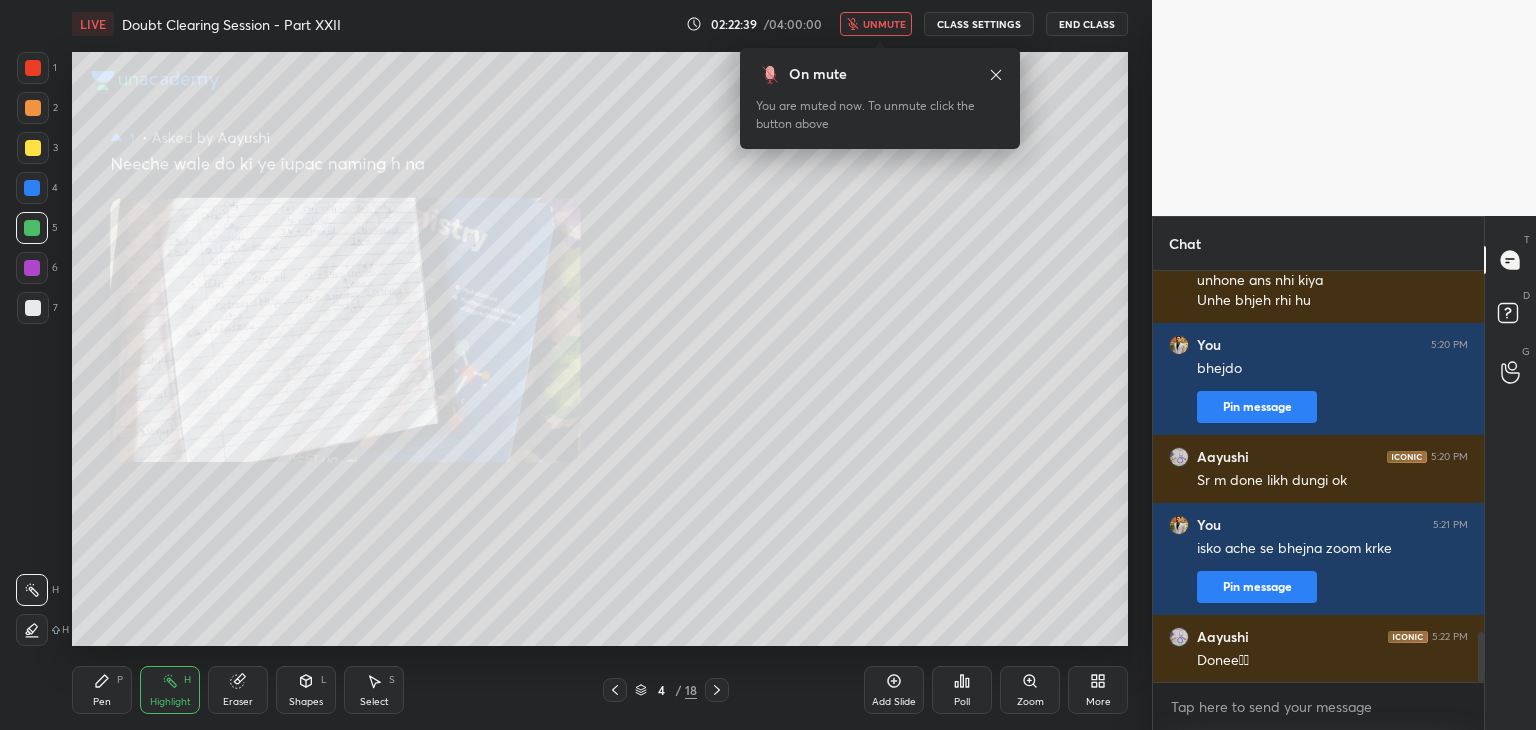 click 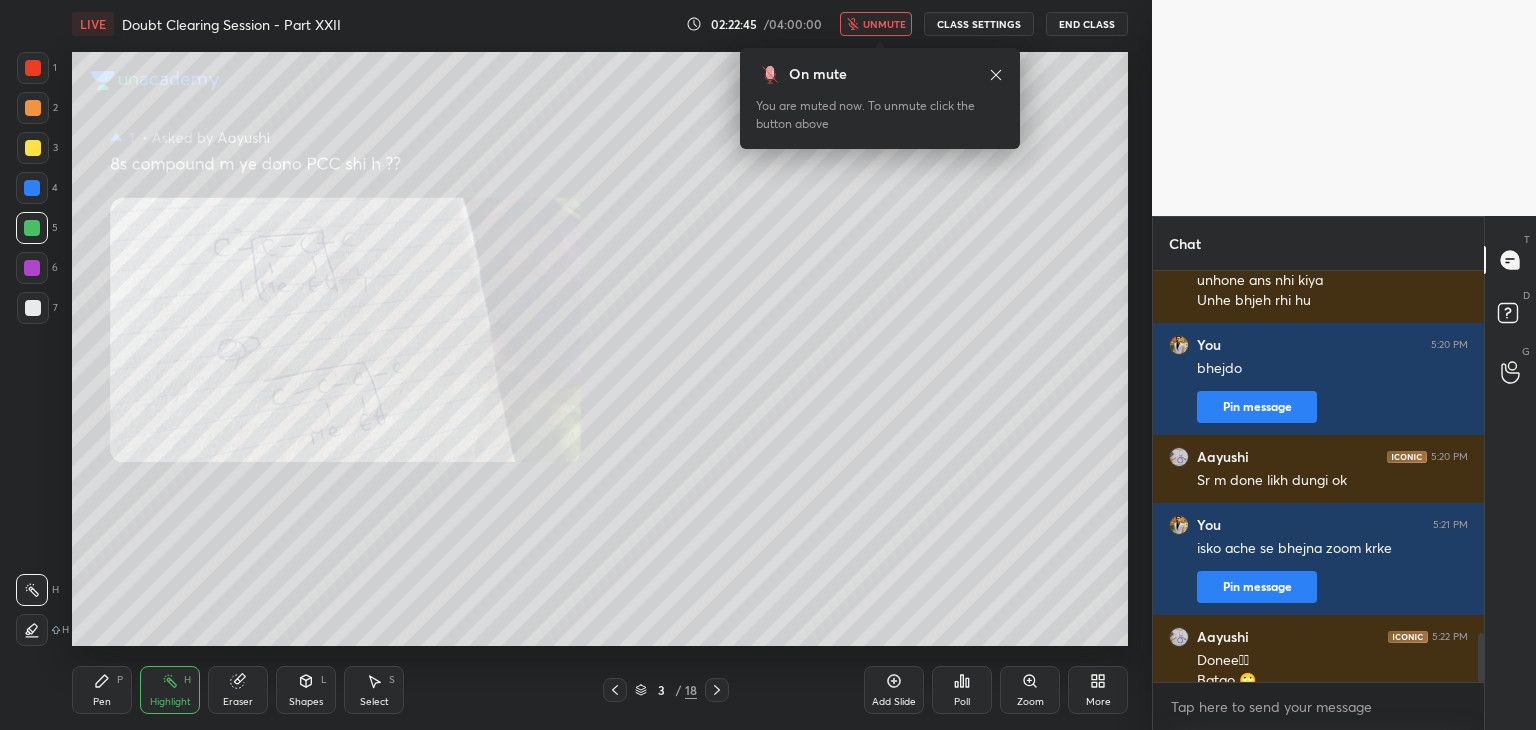 scroll, scrollTop: 3022, scrollLeft: 0, axis: vertical 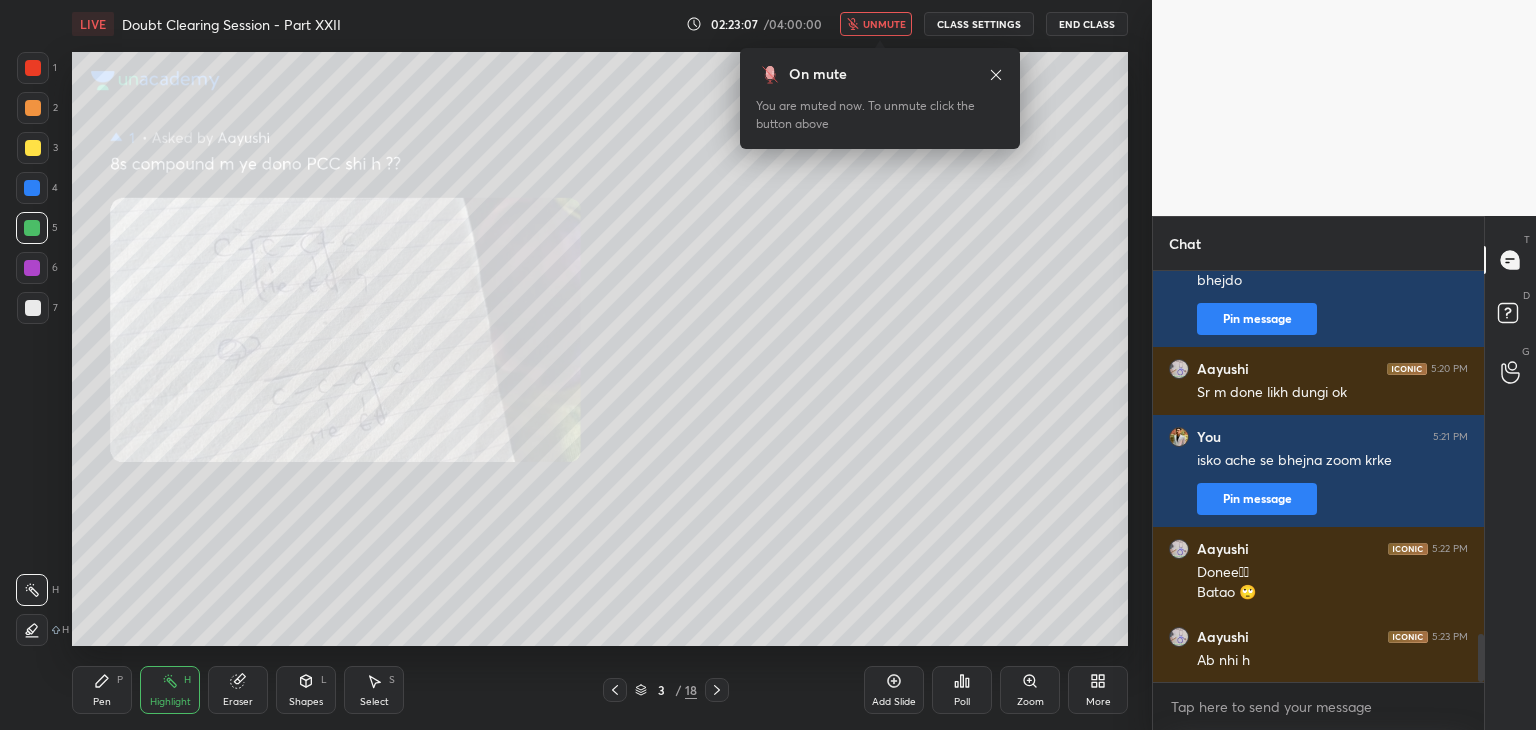 click on "CLASS SETTINGS" at bounding box center [979, 24] 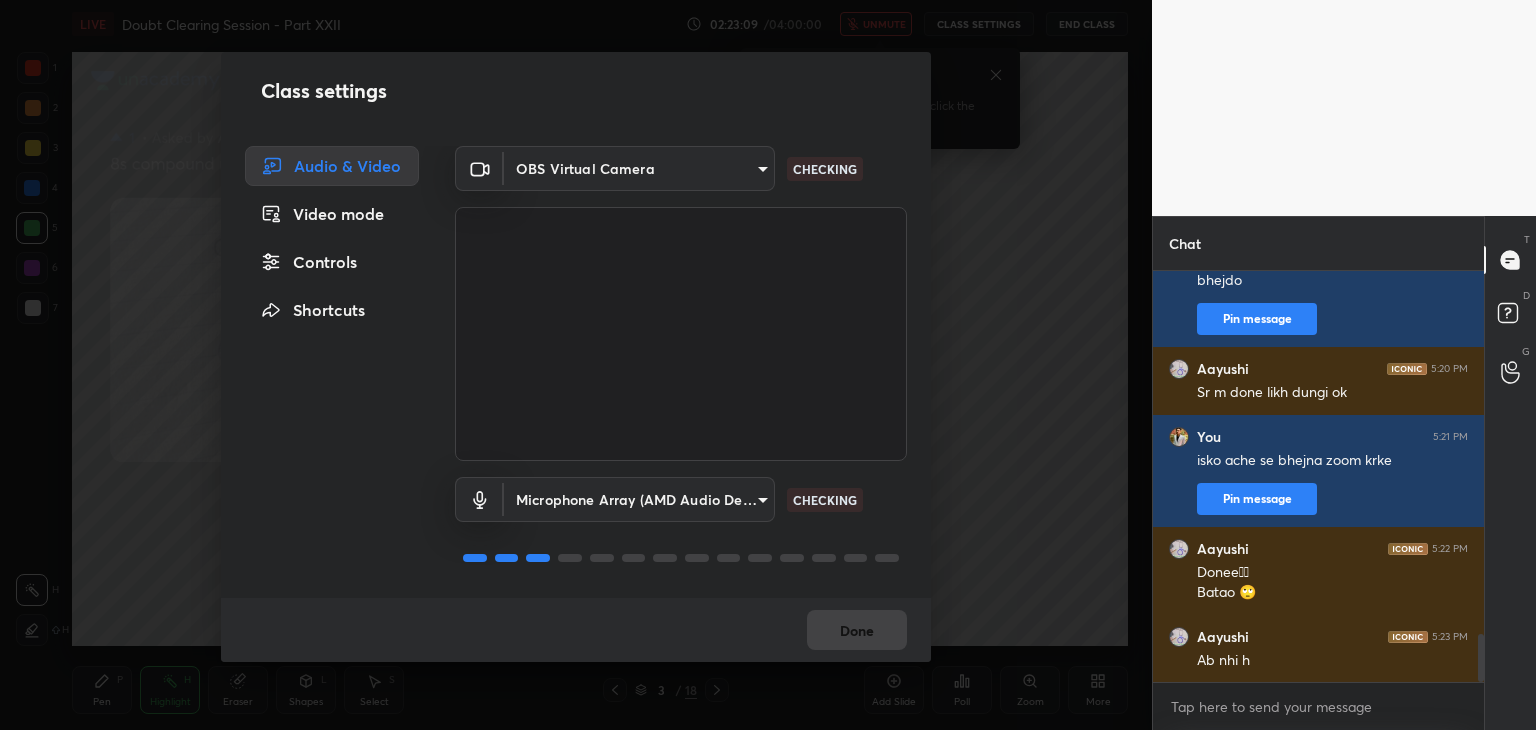 click on "1 2 3 4 5 6 7 C X Z C X Z E E Erase all   H H LIVE Doubt Clearing Session - Part XXII 02:23:09 /  04:00:00 unmute CLASS SETTINGS End Class Setting up your live class Poll for   secs No correct answer Start poll Back Doubt Clearing Session - Part XXII • L2 of Doubt Clearing Course on Chemistry for NEET UG - Part I Faisal Rathore Pen P Highlight H Eraser Shapes L Select S 3 / 18 Add Slide Poll Zoom More Chat Aayushi 5:20 PM Acid zr ko bhejh rkhe the whatsapp pr unhone ans nhi kiya Unhe bhjeh rhi hu You 5:20 PM bhejdo Pin message Aayushi 5:20 PM Sr m done likh dungi ok You 5:21 PM isko ache se bhejna zoom krke Pin message Aayushi 5:22 PM Donee🫡🫡 Batao 🙄 Aayushi 5:23 PM Ab nhi h JUMP TO LATEST Enable hand raising Enable raise hand to speak to learners. Once enabled, chat will be turned off temporarily. Enable x   Doubts asked by learners will show up here NEW DOUBTS ASKED No one has raised a hand yet Can't raise hand Got it T Messages (T) D Doubts (D) G Raise Hand (G) Report an issue Buffering ​ Done" at bounding box center (768, 365) 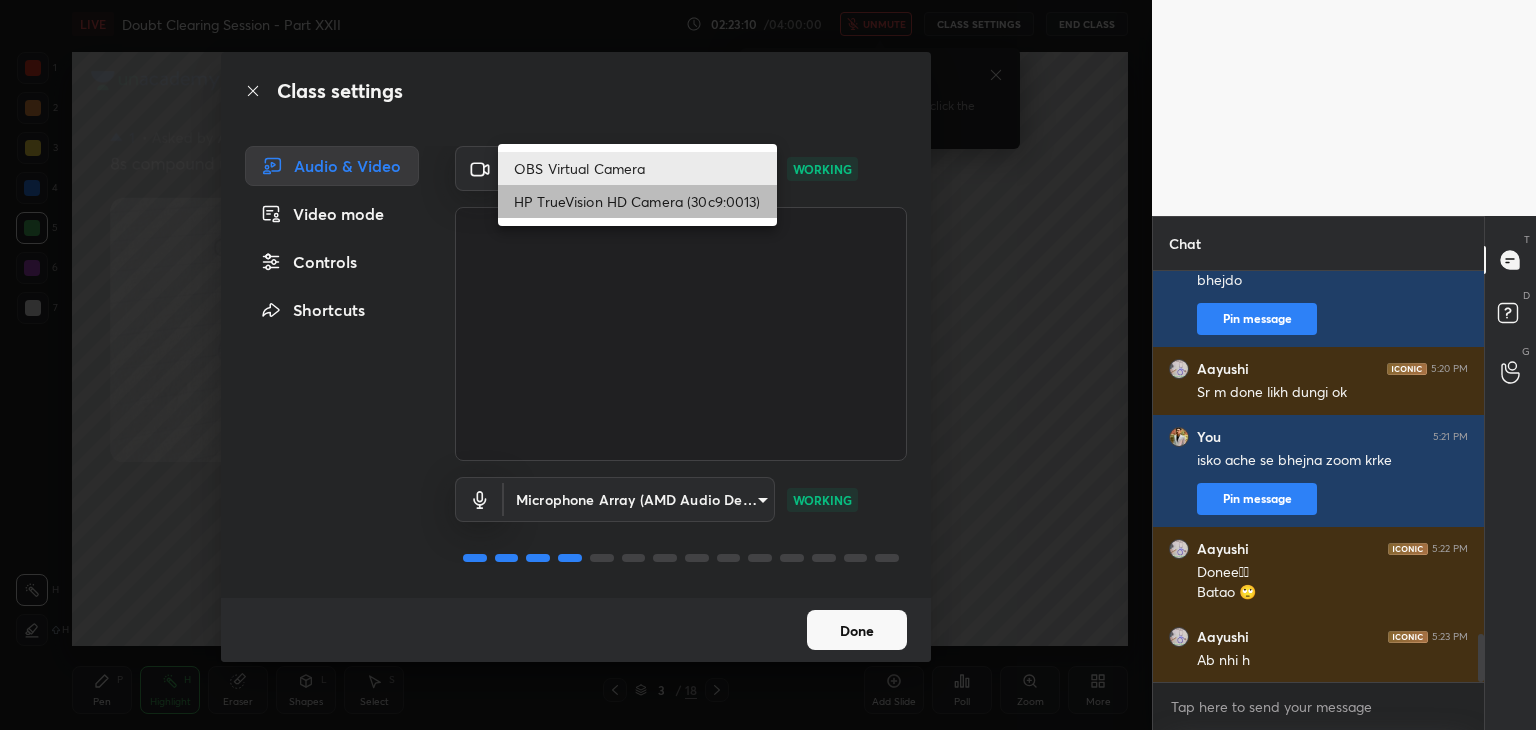 click on "HP TrueVision HD Camera (30c9:0013)" at bounding box center [637, 201] 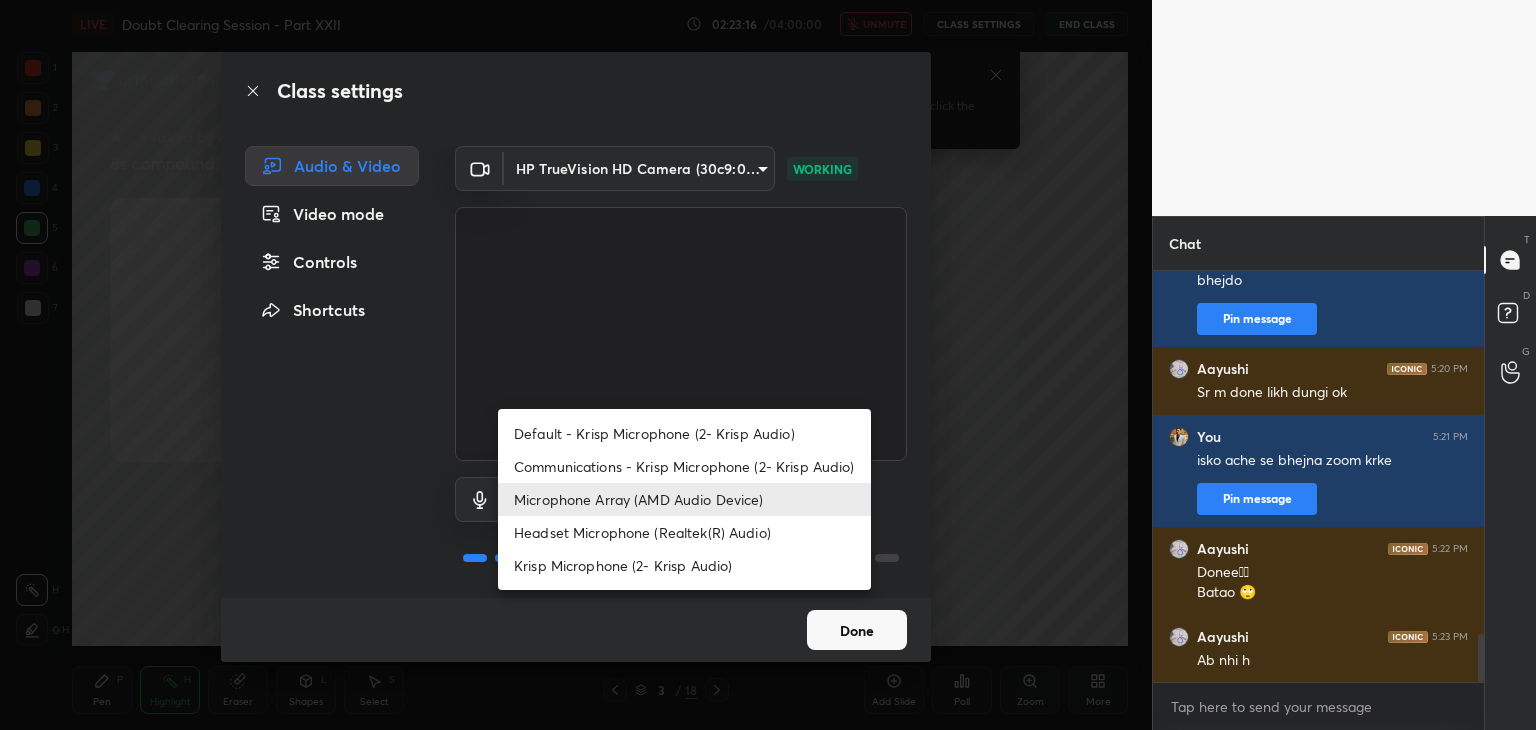 click on "1 2 3 4 5 6 7 C X Z C X Z E E Erase all   H H LIVE Doubt Clearing Session - Part XXII 02:23:16 /  04:00:00 unmute CLASS SETTINGS End Class Setting up your live class Poll for   secs No correct answer Start poll Back Doubt Clearing Session - Part XXII • L2 of Doubt Clearing Course on Chemistry for NEET UG - Part I Faisal Rathore Pen P Highlight H Eraser Shapes L Select S 3 / 18 Add Slide Poll Zoom More Chat Aayushi 5:20 PM Acid zr ko bhejh rkhe the whatsapp pr unhone ans nhi kiya Unhe bhjeh rhi hu You 5:20 PM bhejdo Pin message Aayushi 5:20 PM Sr m done likh dungi ok You 5:21 PM isko ache se bhejna zoom krke Pin message Aayushi 5:22 PM Donee🫡🫡 Batao 🙄 Aayushi 5:23 PM Ab nhi h JUMP TO LATEST Enable hand raising Enable raise hand to speak to learners. Once enabled, chat will be turned off temporarily. Enable x   Doubts asked by learners will show up here NEW DOUBTS ASKED No one has raised a hand yet Can't raise hand Got it T Messages (T) D Doubts (D) G Raise Hand (G) Report an issue Buffering ​ Done" at bounding box center [768, 365] 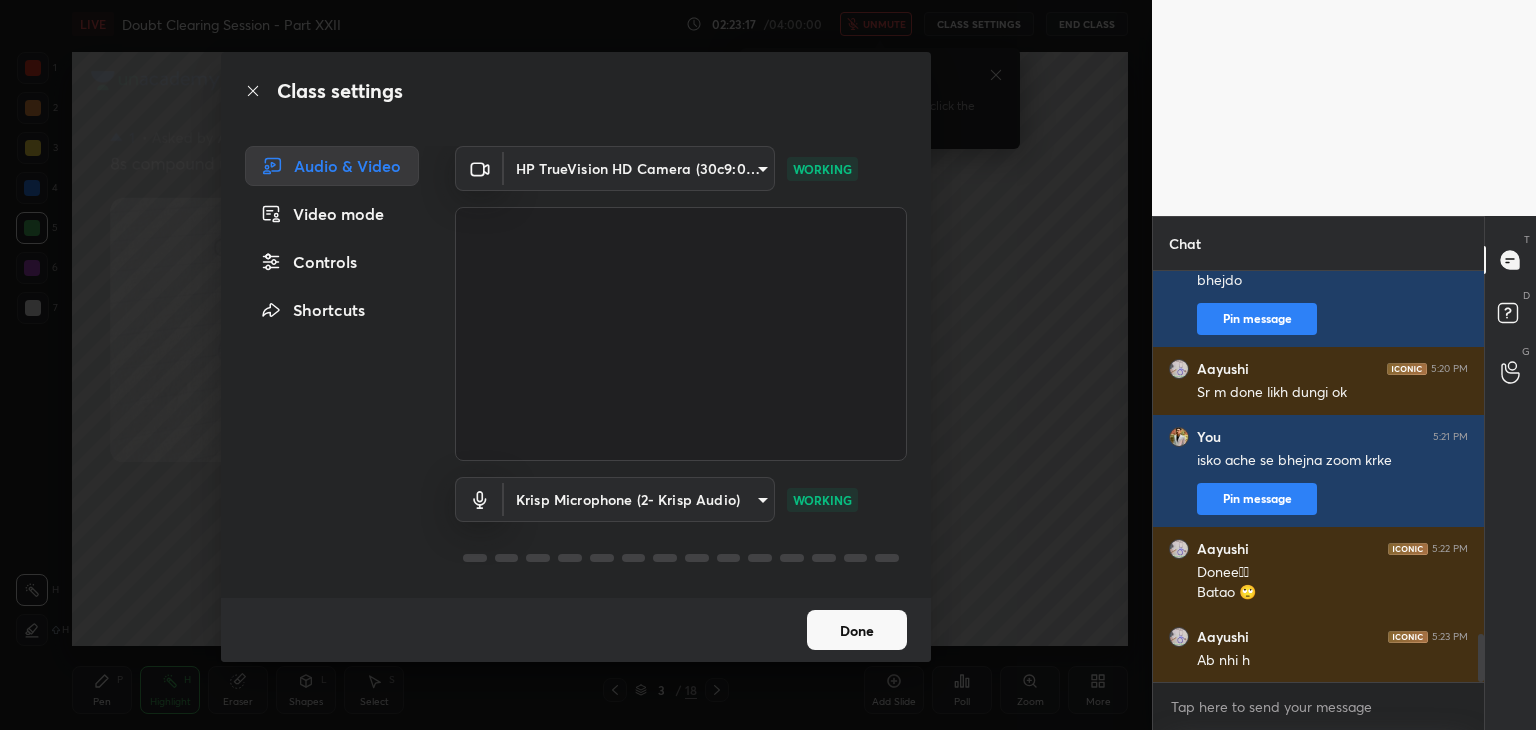 click on "Class settings Audio & Video Video mode Controls Shortcuts HP TrueVision HD Camera (30c9:0013) a056a035b29c72656e2caeae4dee1b07474a638bc9a6a3dffab4b9e44d4cde6a WORKING Krisp Microphone (2- Krisp Audio) 3eee232e1d248d27a35e65e381c86c0d7dd178b06e18645b987cf355159840e2 WORKING Done" at bounding box center [576, 365] 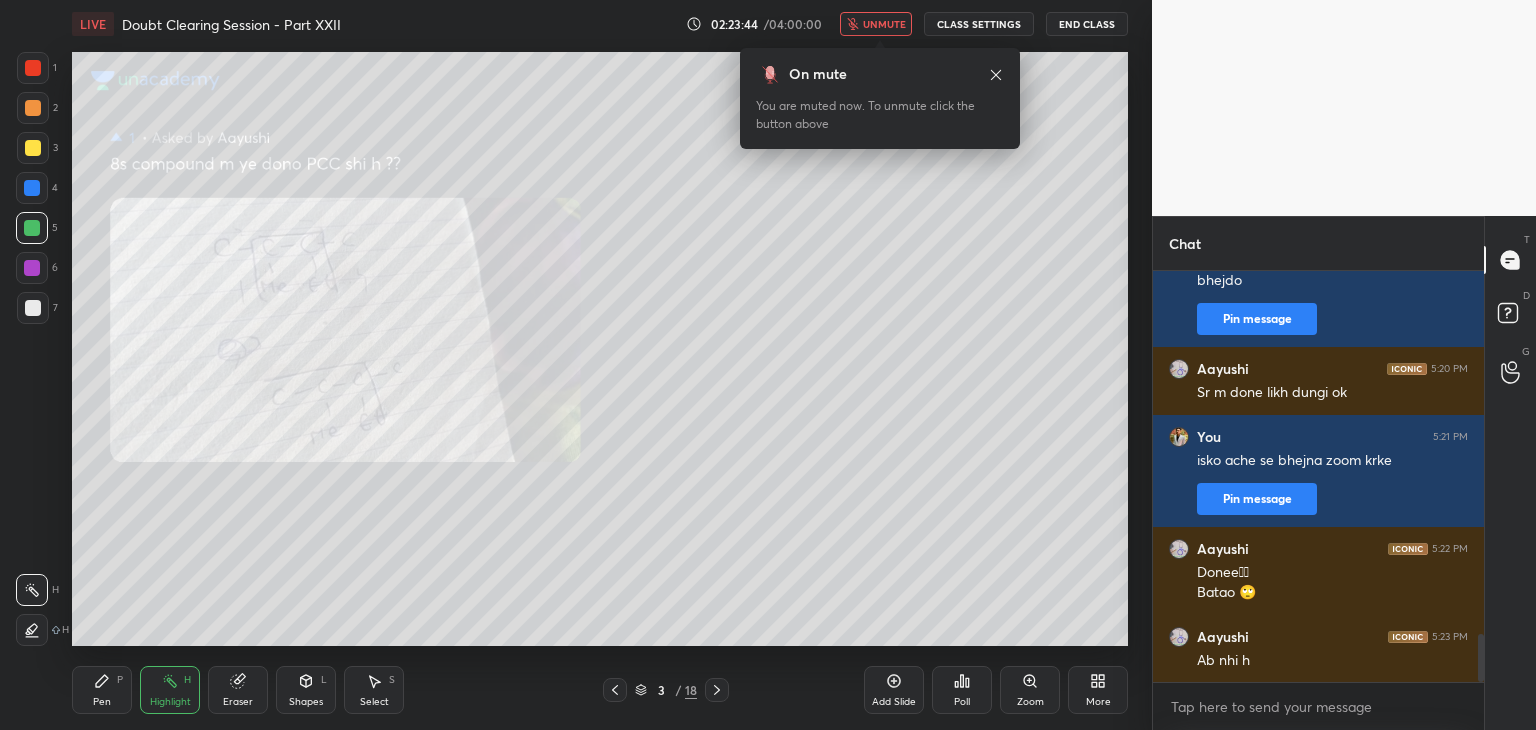 scroll, scrollTop: 3146, scrollLeft: 0, axis: vertical 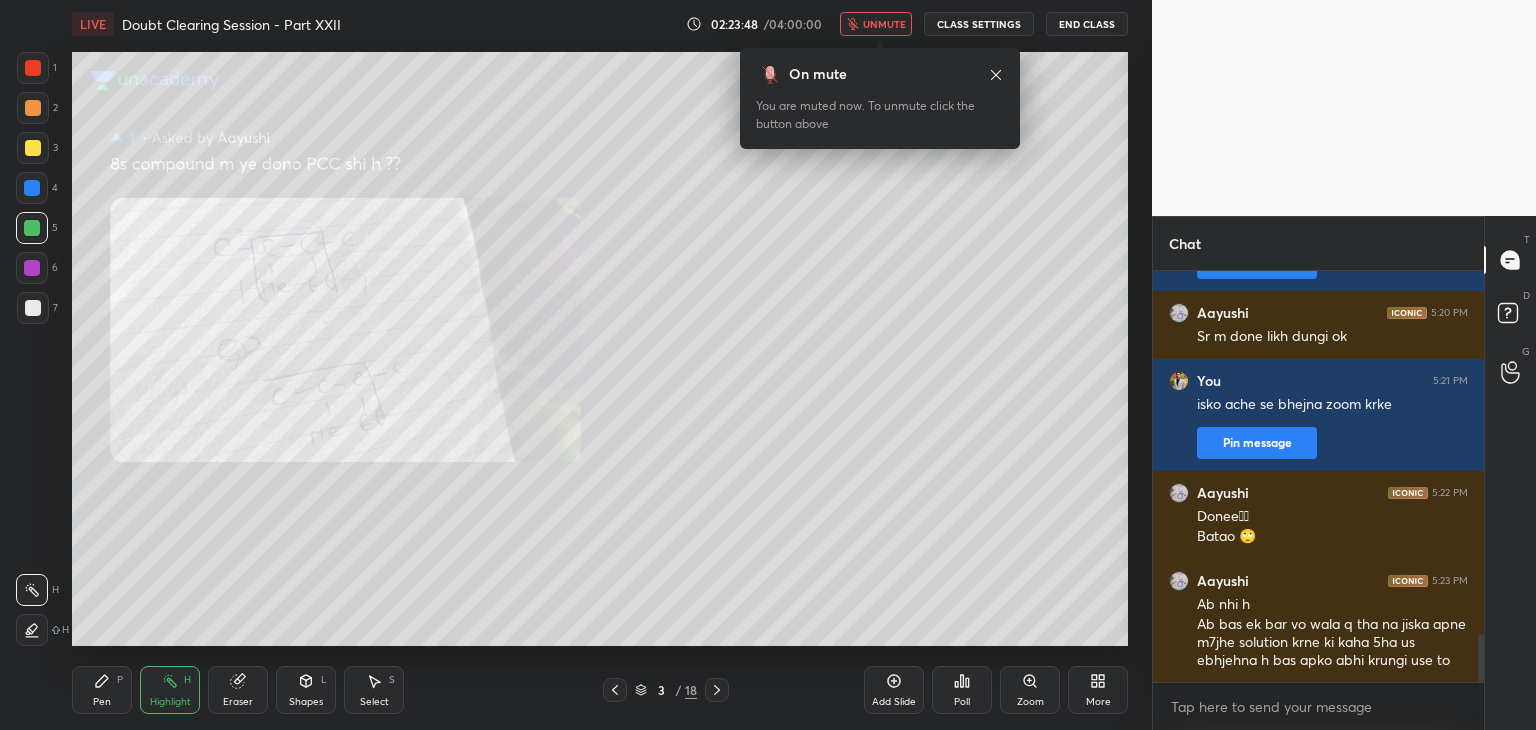 click 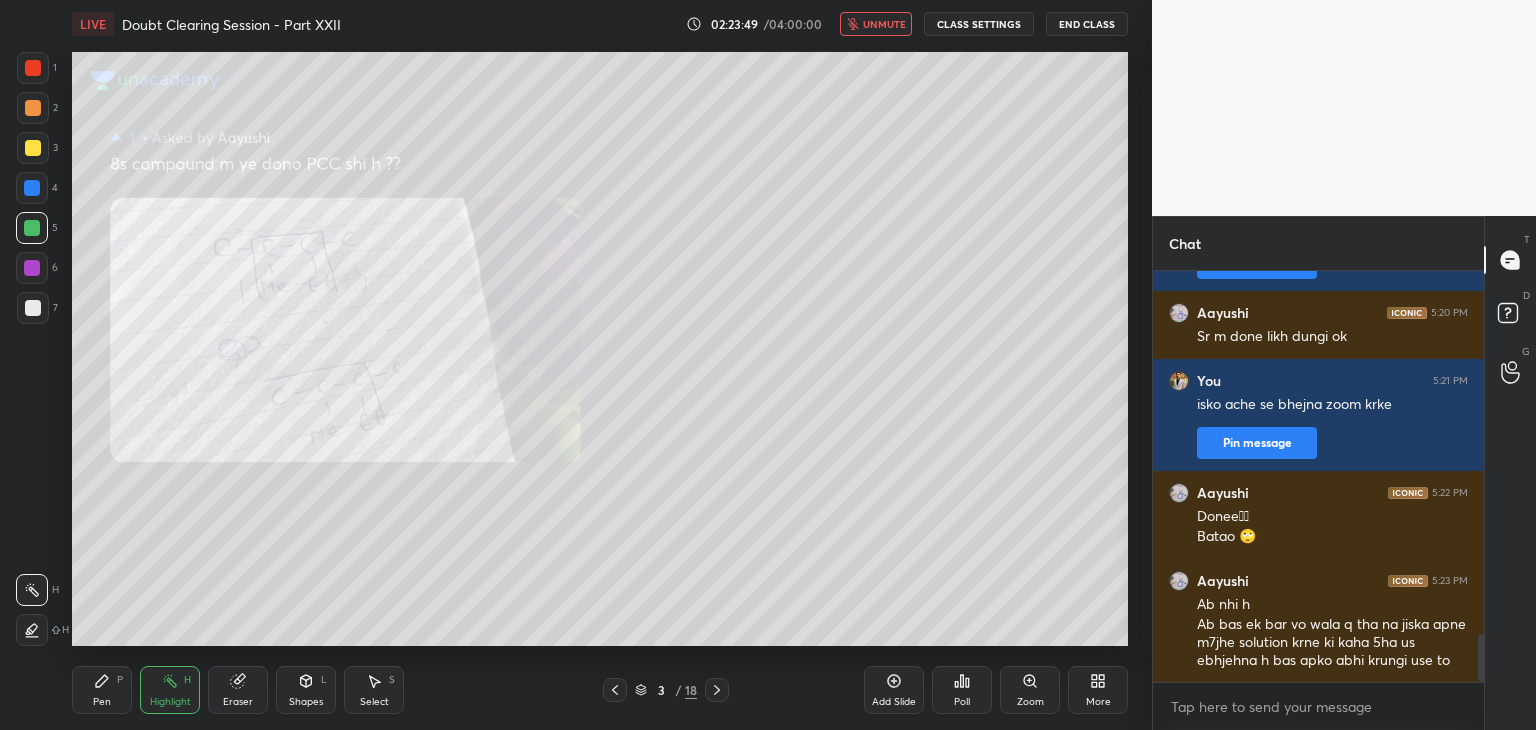 click on "unmute" at bounding box center [884, 24] 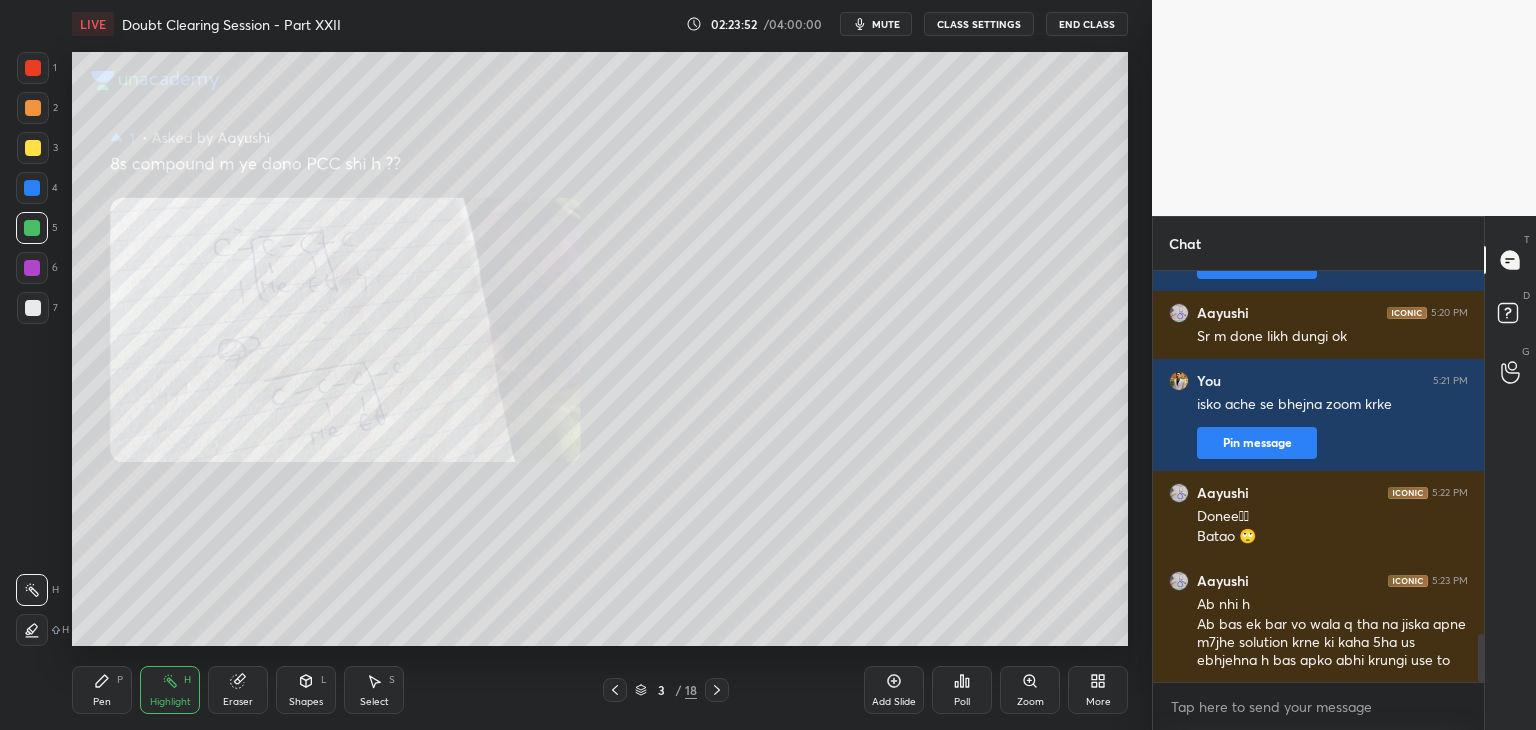 click on "P" at bounding box center [120, 680] 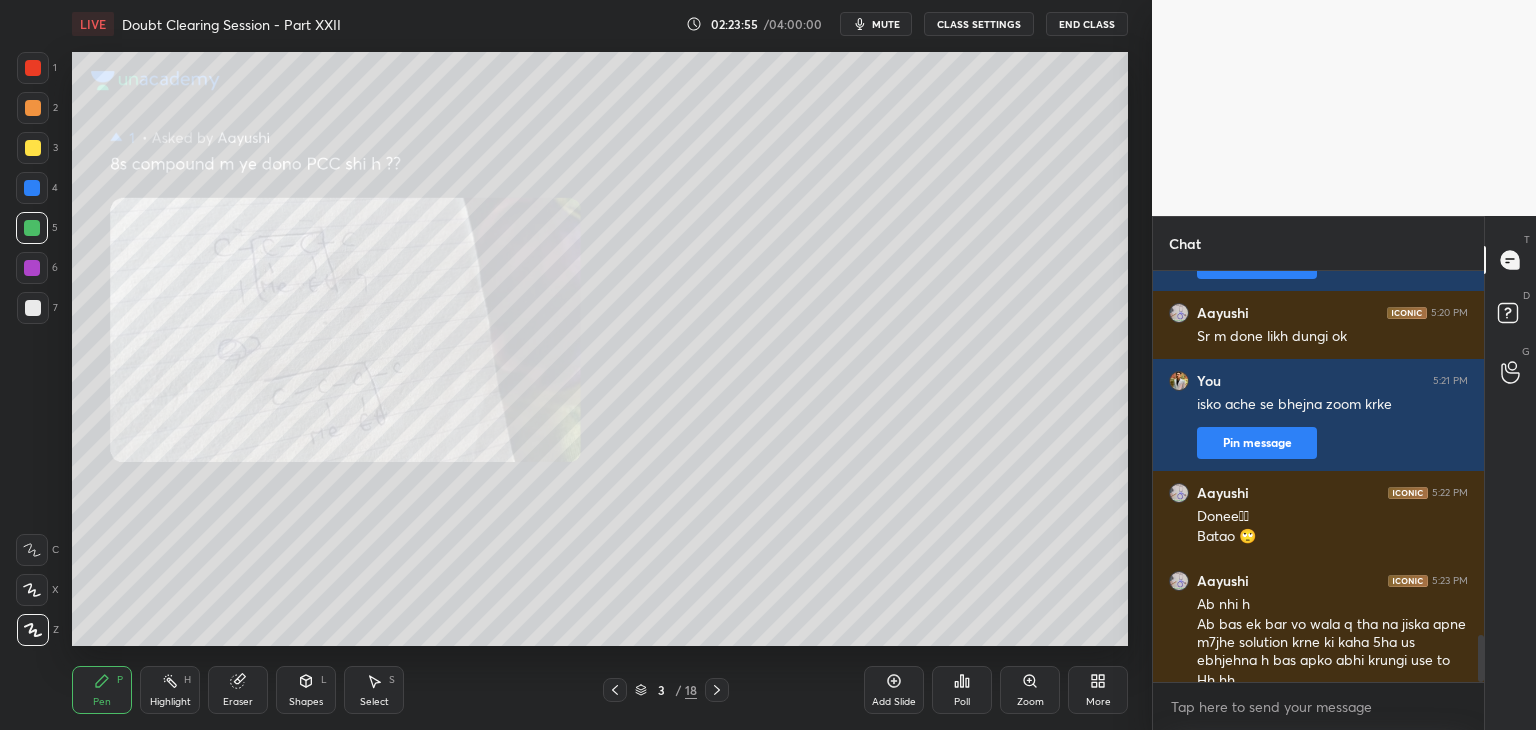scroll, scrollTop: 3166, scrollLeft: 0, axis: vertical 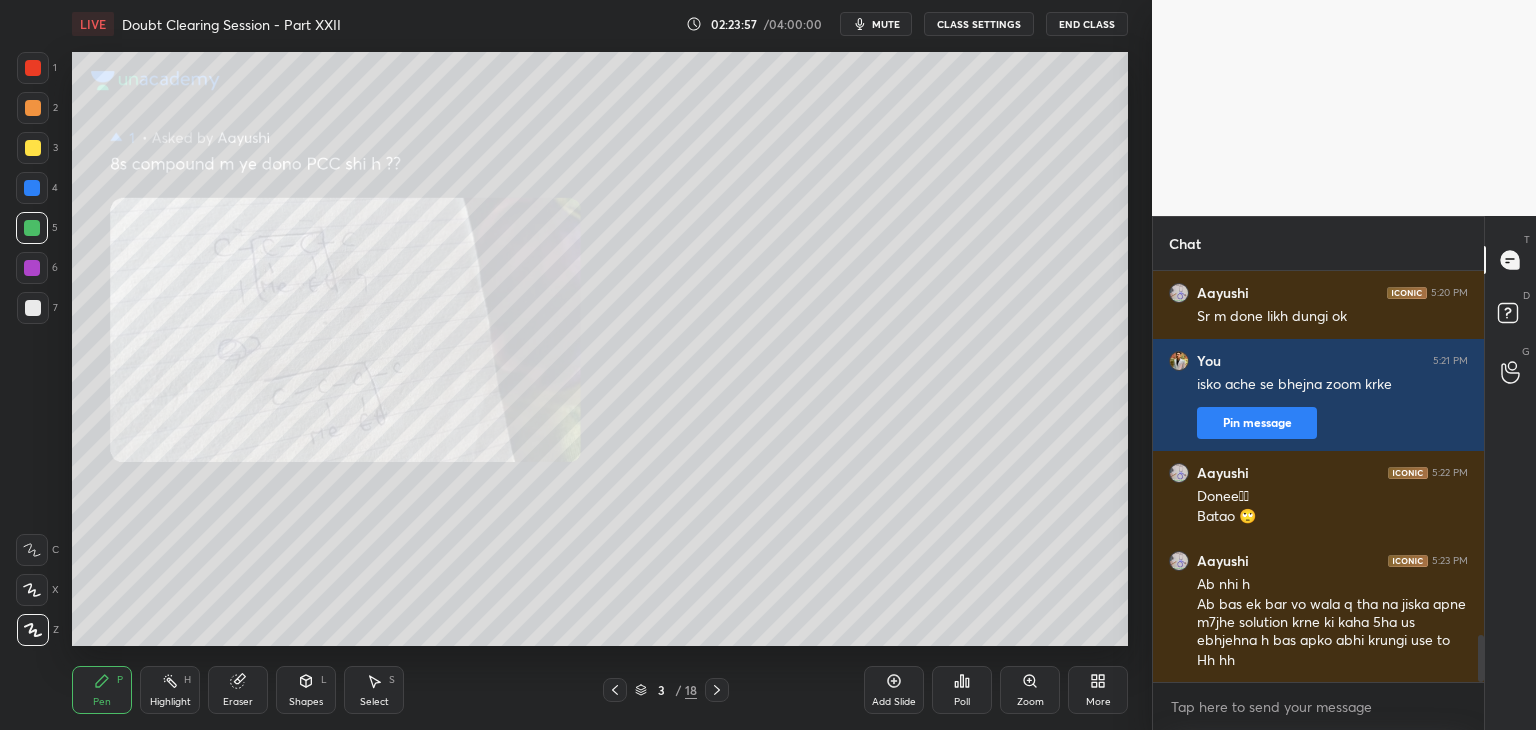 click at bounding box center [33, 148] 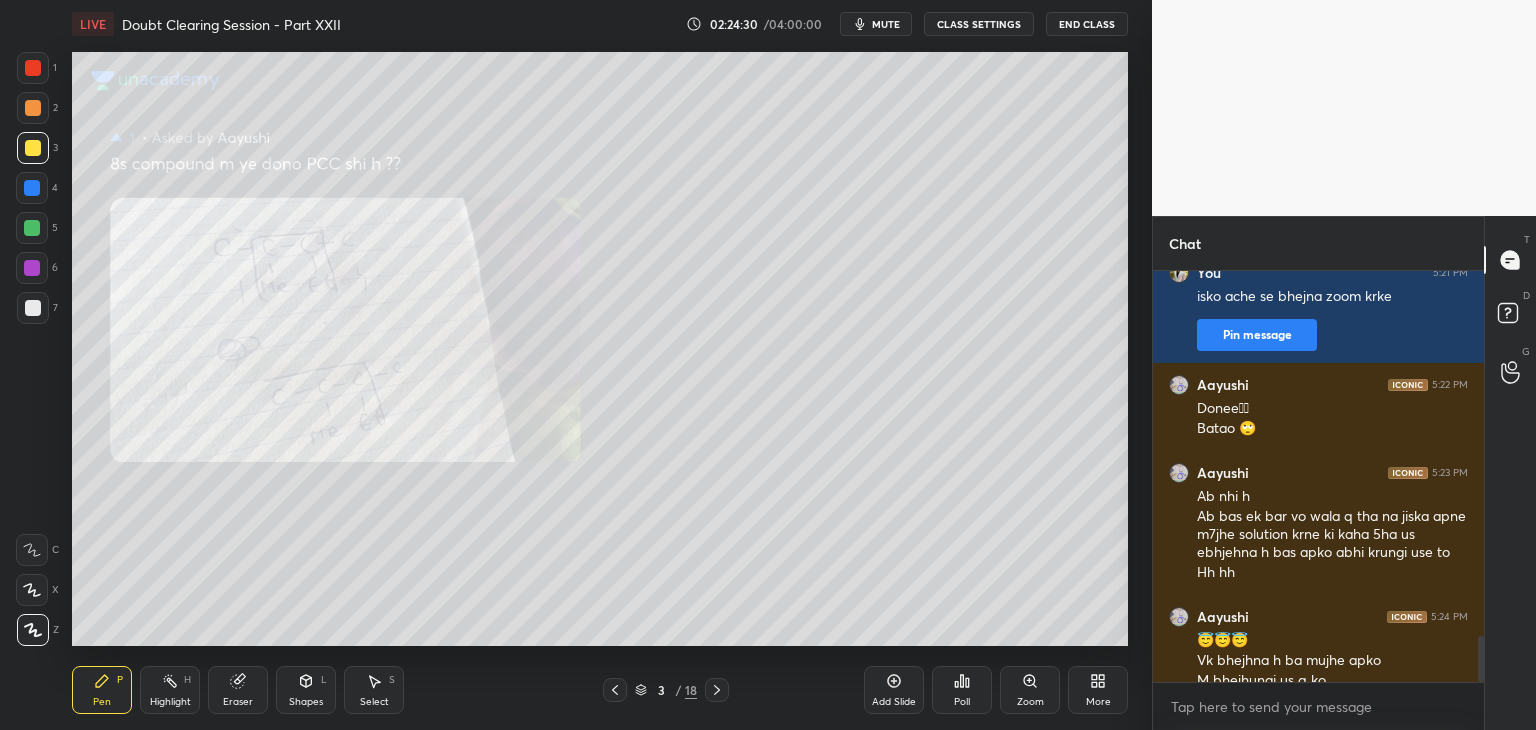 scroll, scrollTop: 3274, scrollLeft: 0, axis: vertical 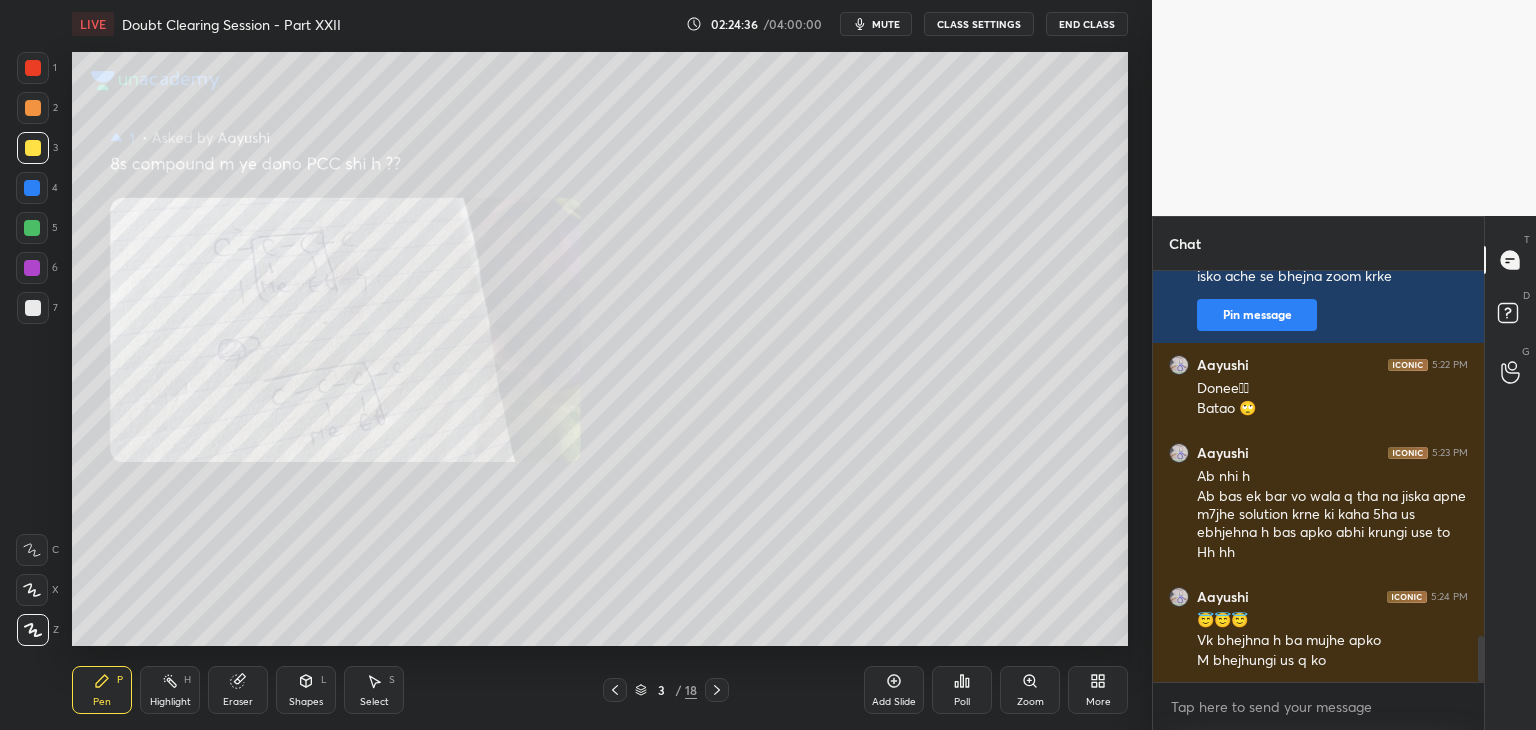 click on "5" at bounding box center [37, 228] 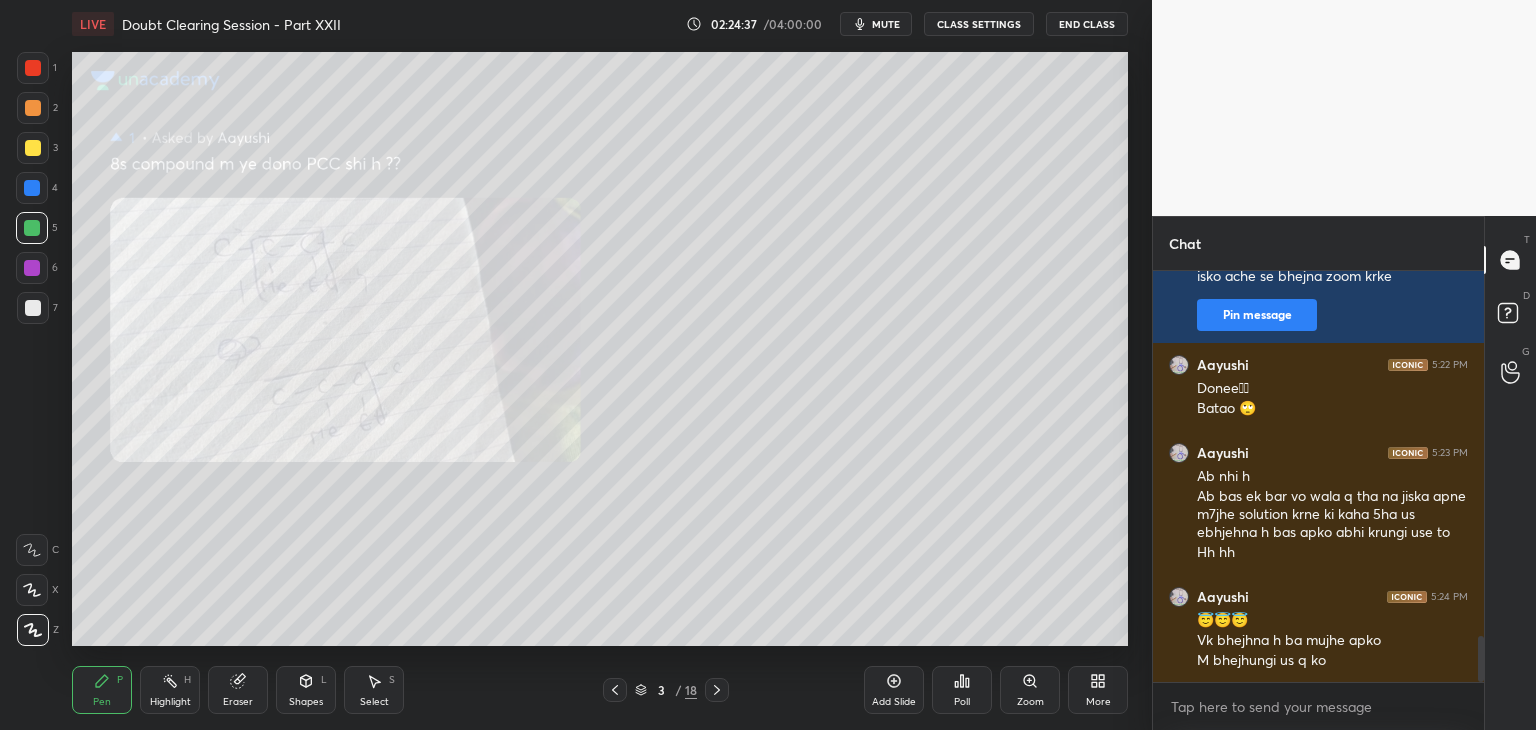 click at bounding box center [33, 308] 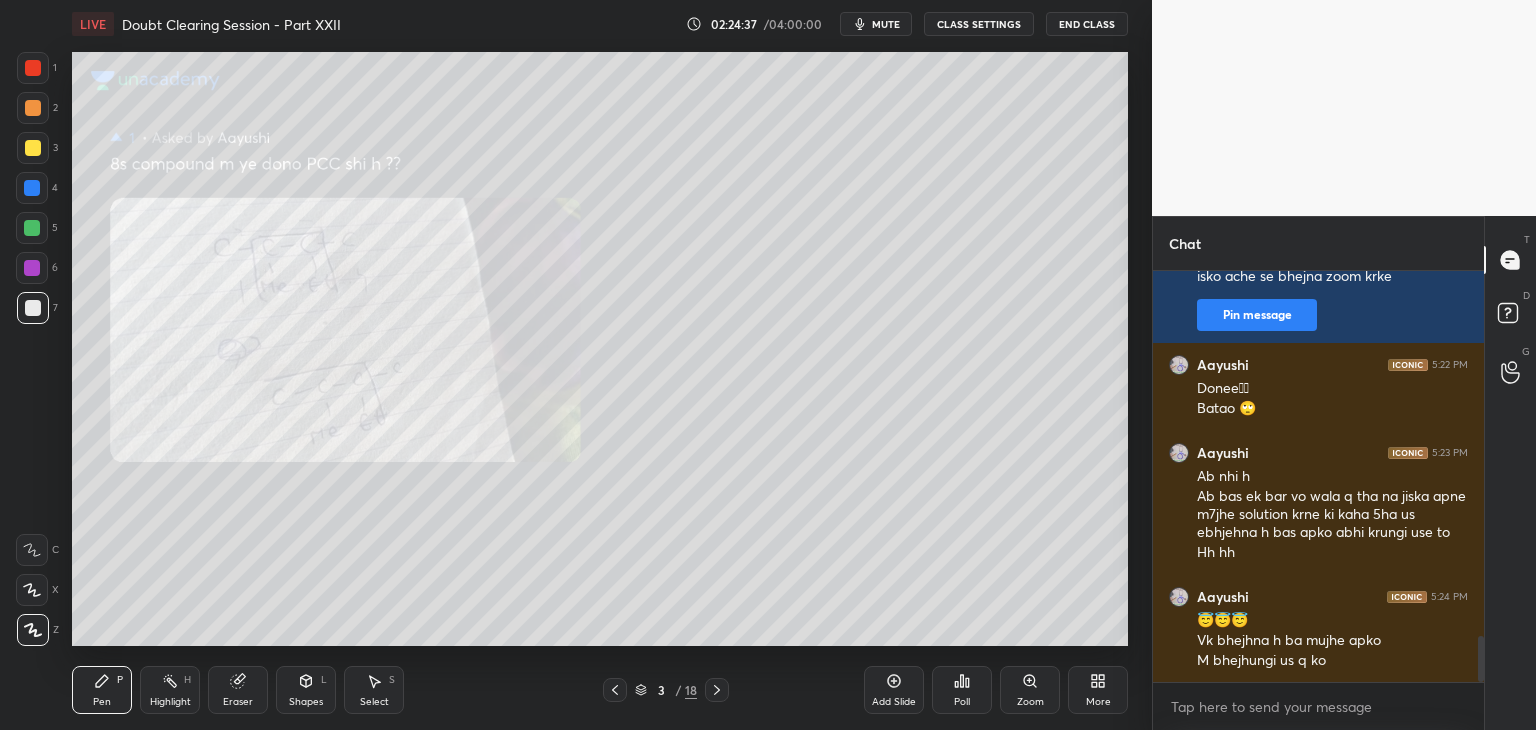click on "1 2 3 4 5 6 7 C X Z C X Z E E Erase all   H H" at bounding box center [32, 349] 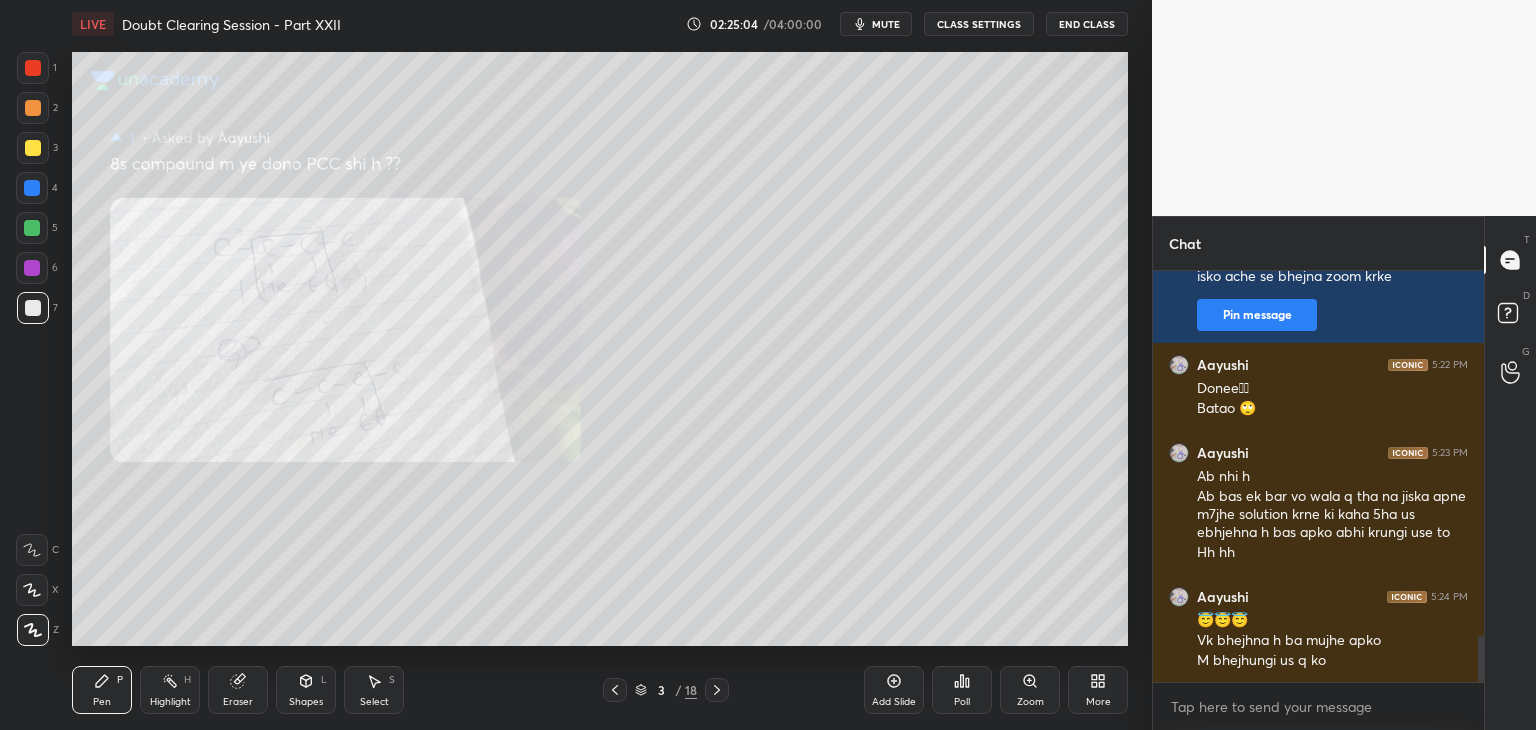 scroll, scrollTop: 3342, scrollLeft: 0, axis: vertical 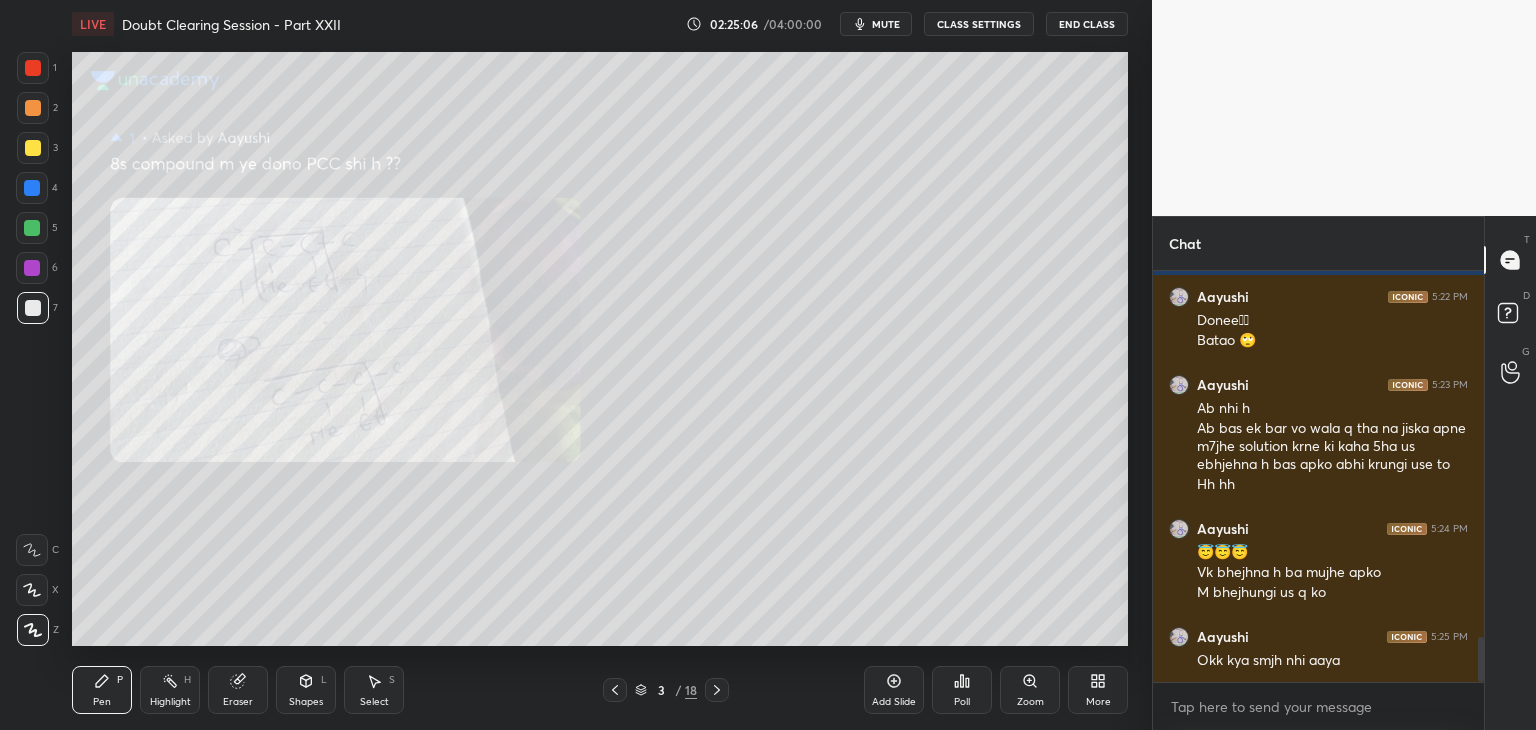 click on "Highlight H" at bounding box center (170, 690) 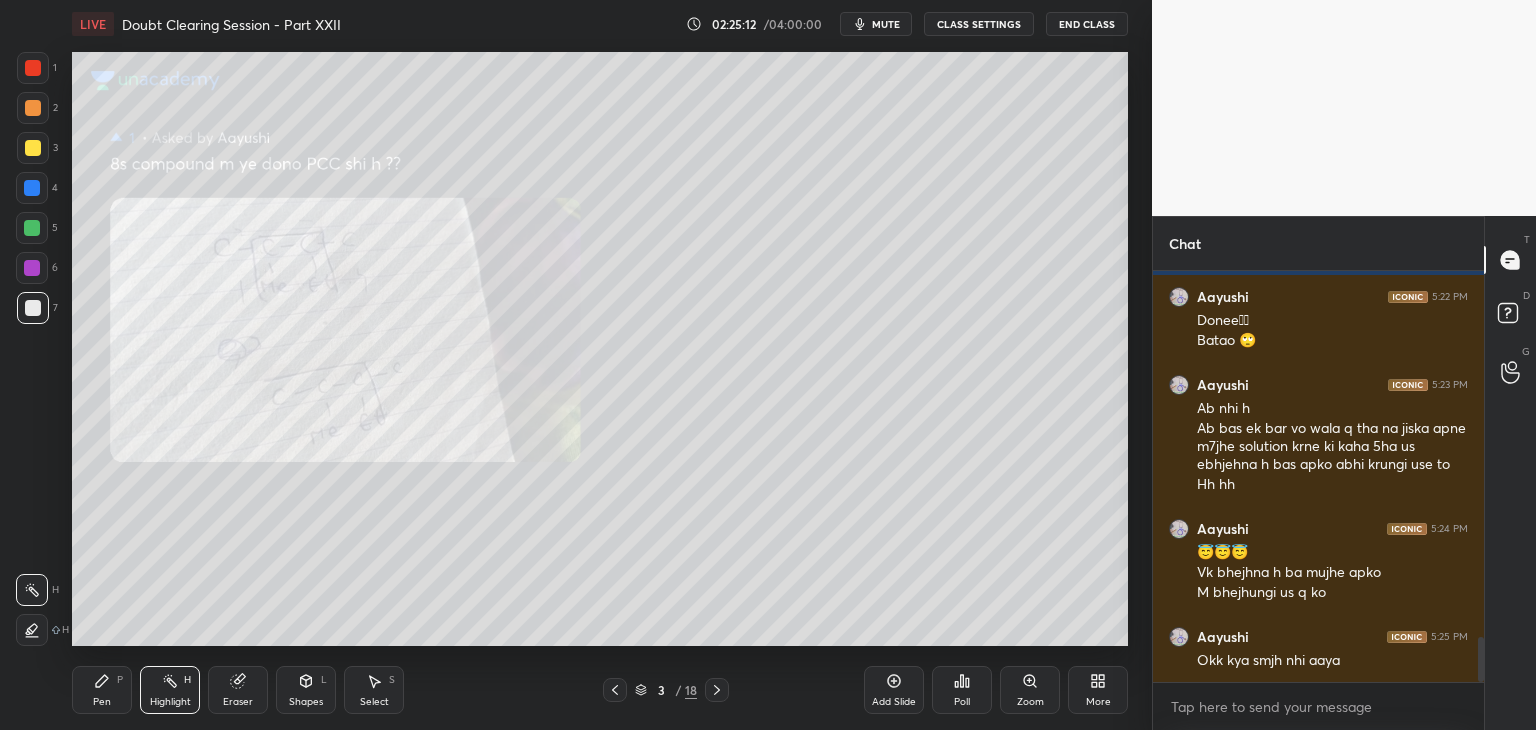 click on "Pen P" at bounding box center [102, 690] 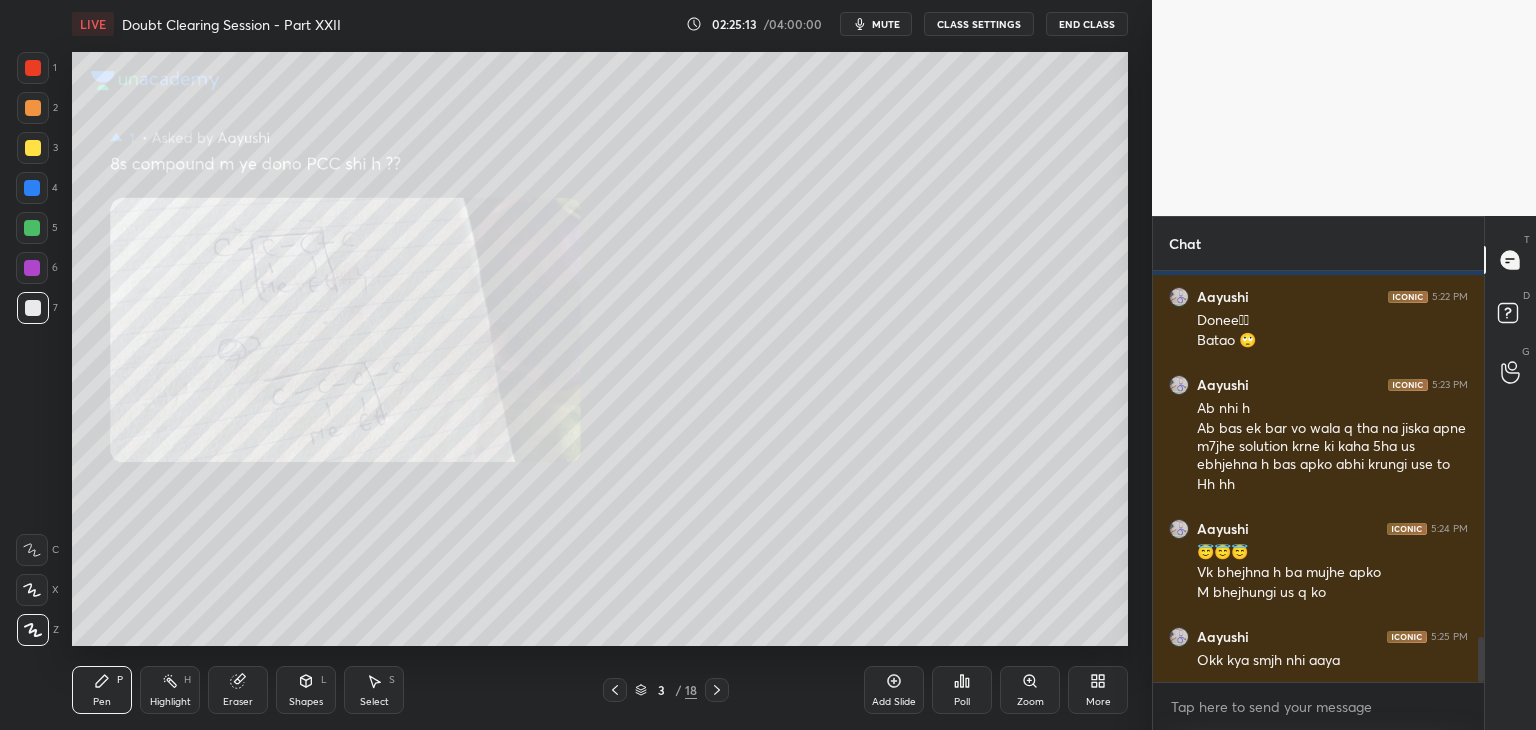 click 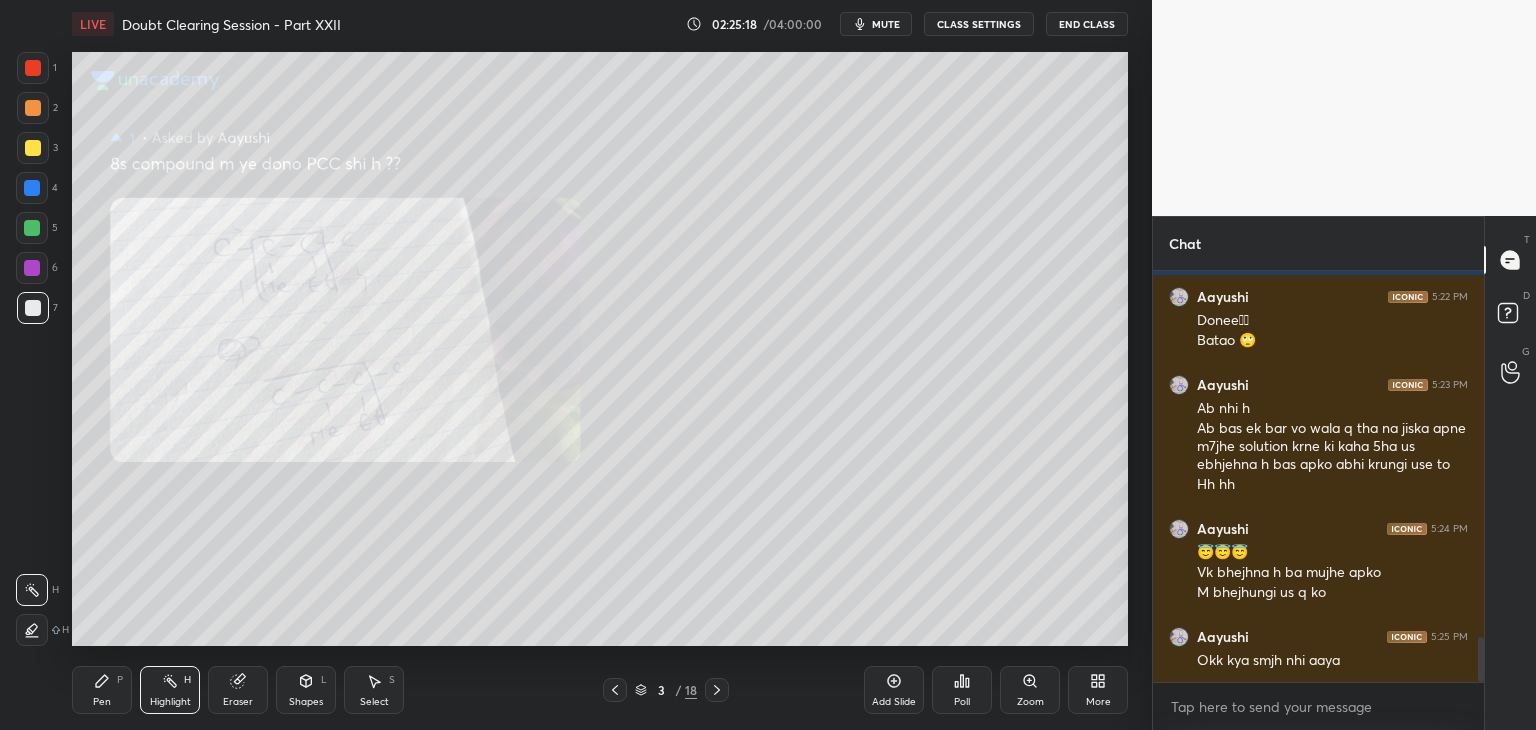 click on "Pen P" at bounding box center [102, 690] 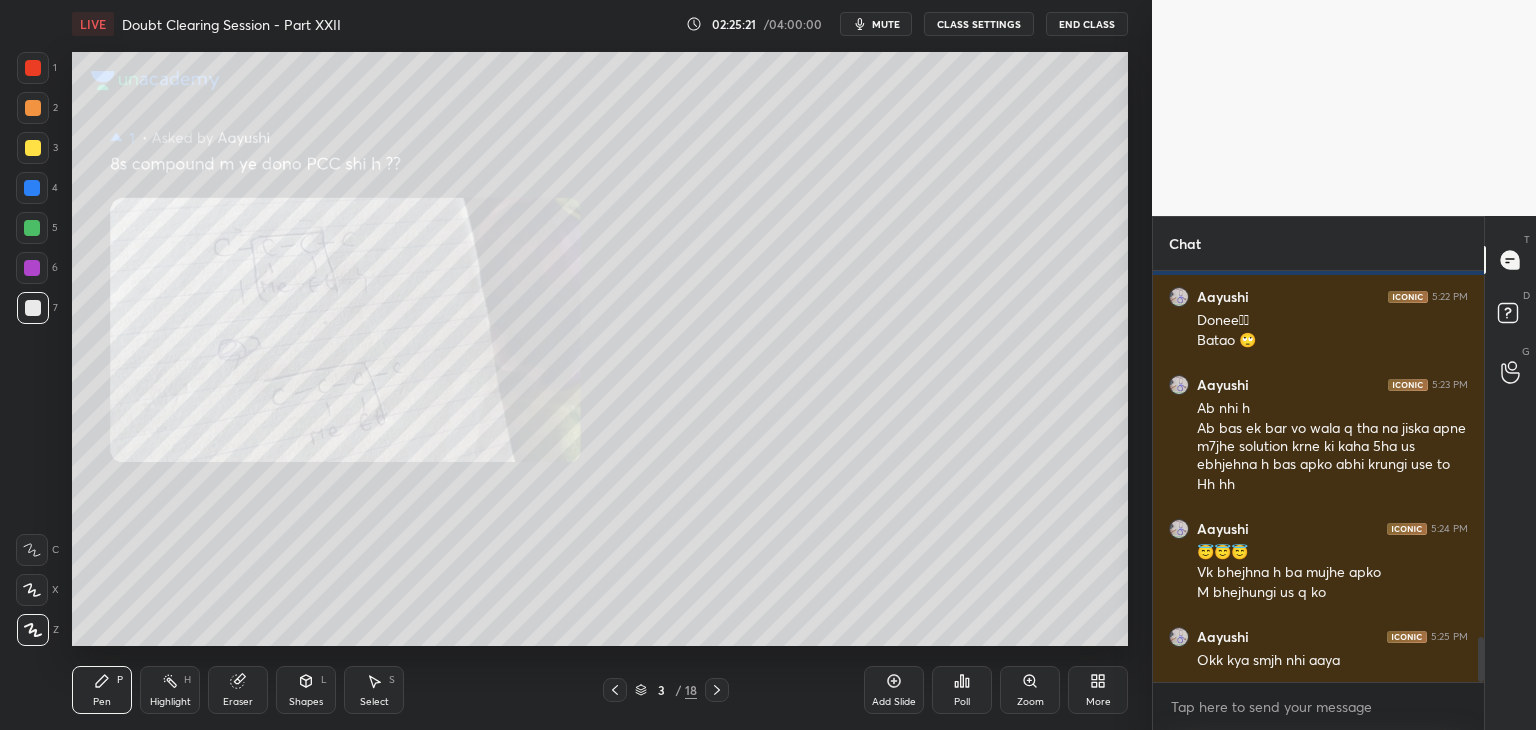 click at bounding box center (33, 108) 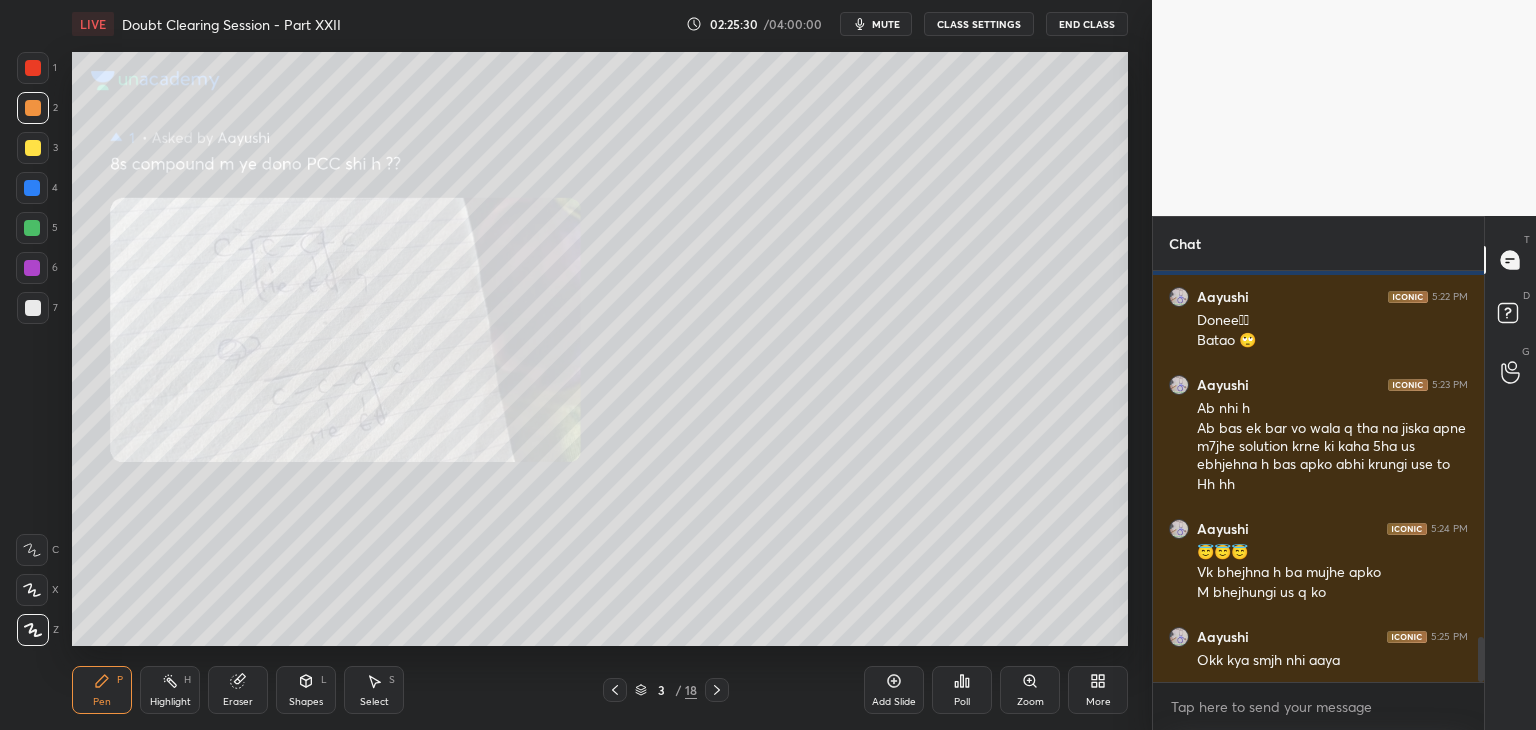 click at bounding box center [32, 228] 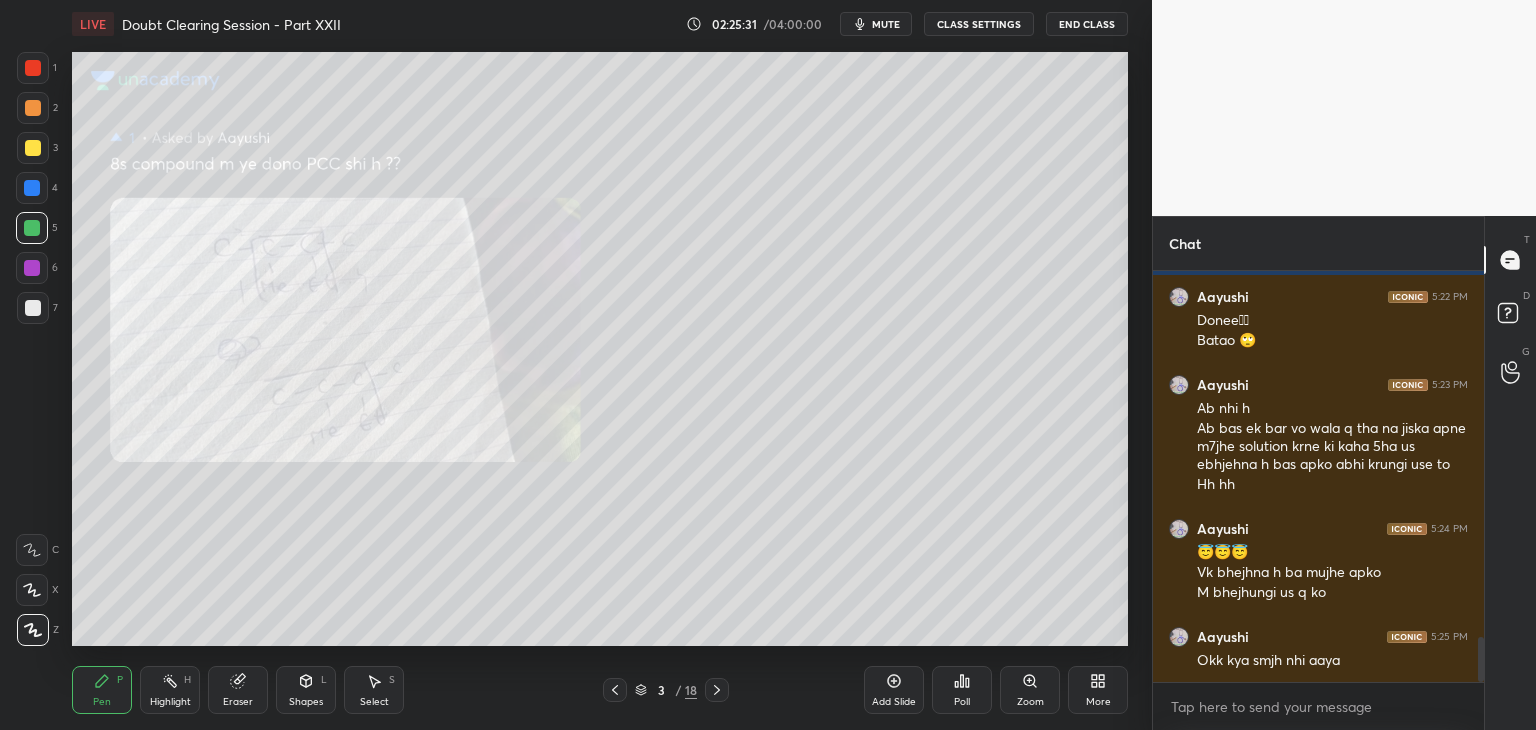 click on "4" at bounding box center (37, 192) 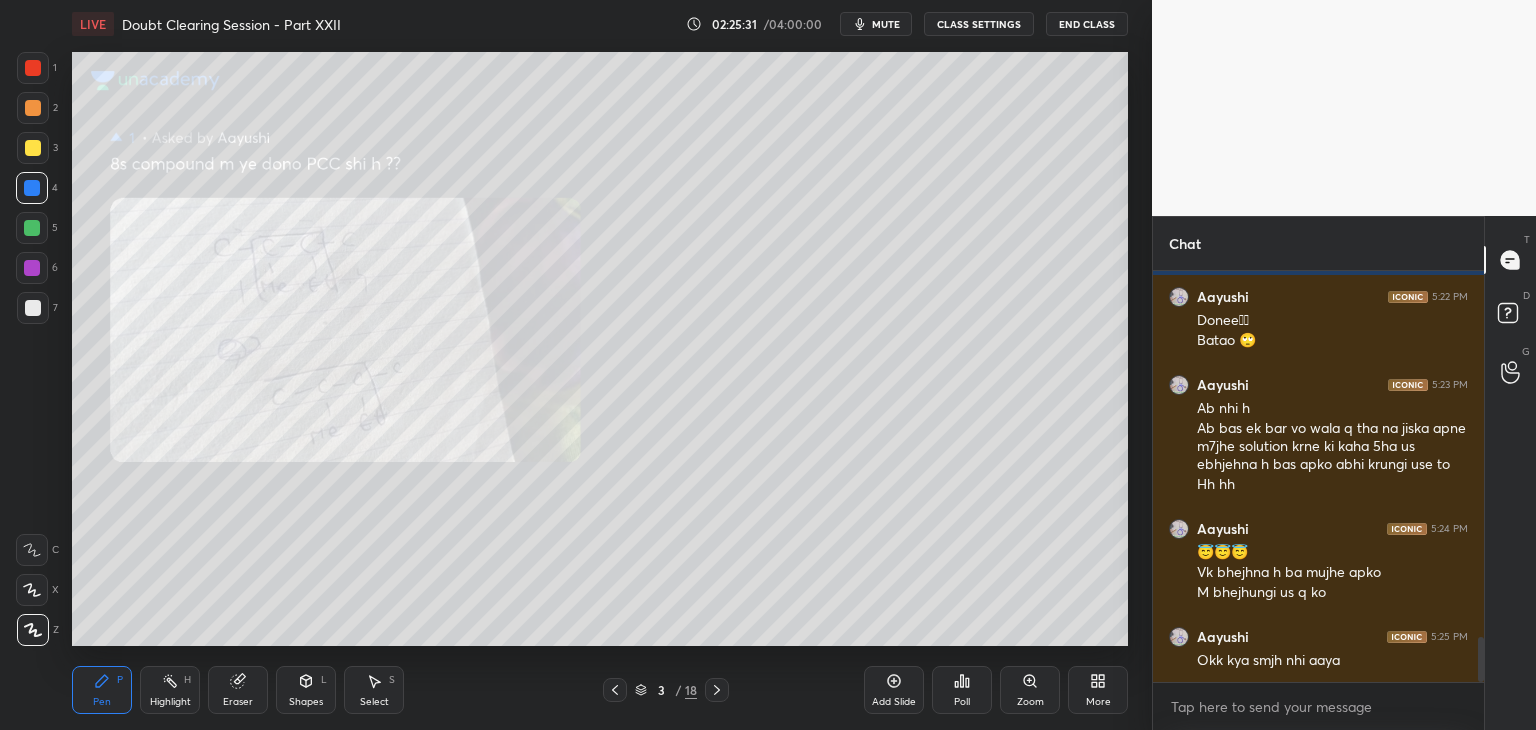 click at bounding box center (32, 228) 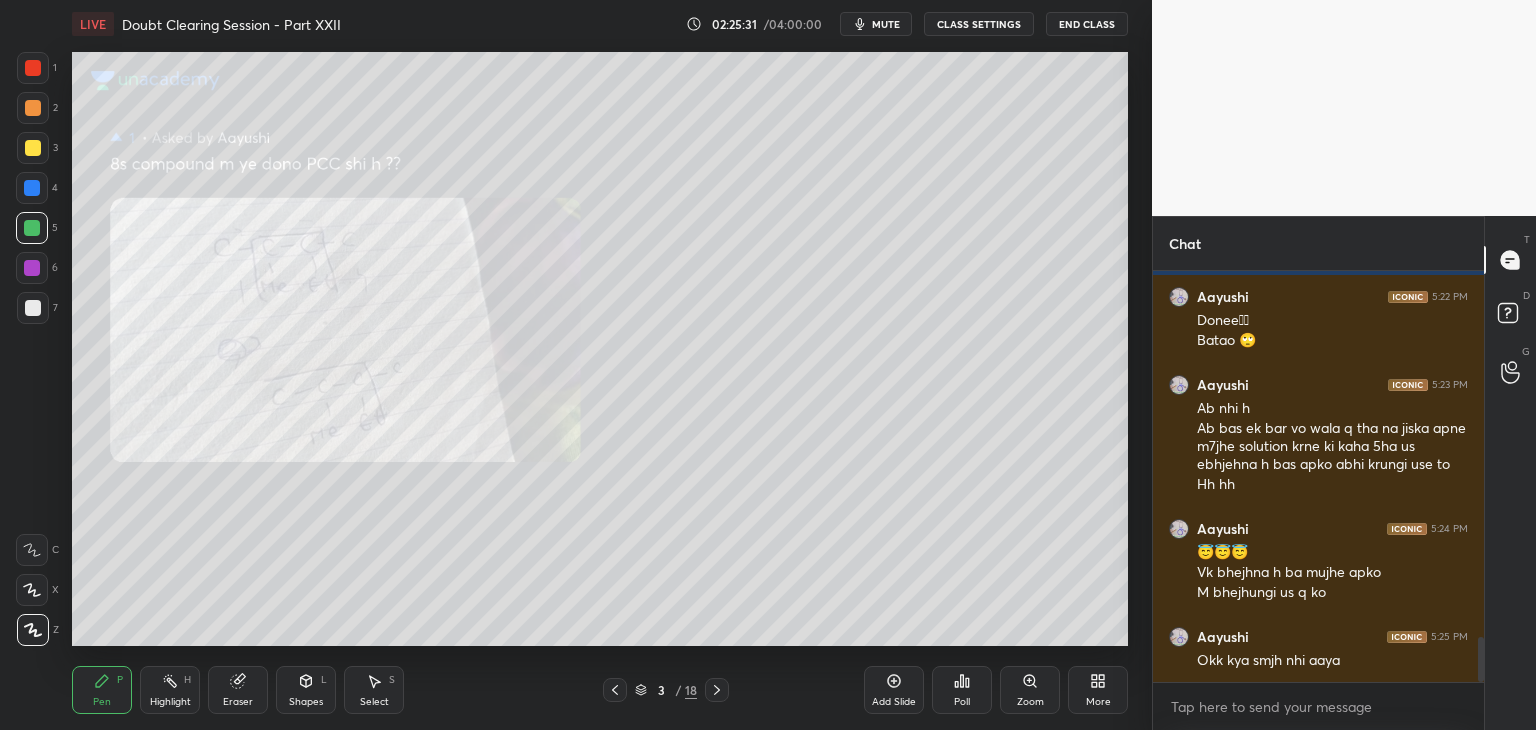 click on "5" at bounding box center [37, 228] 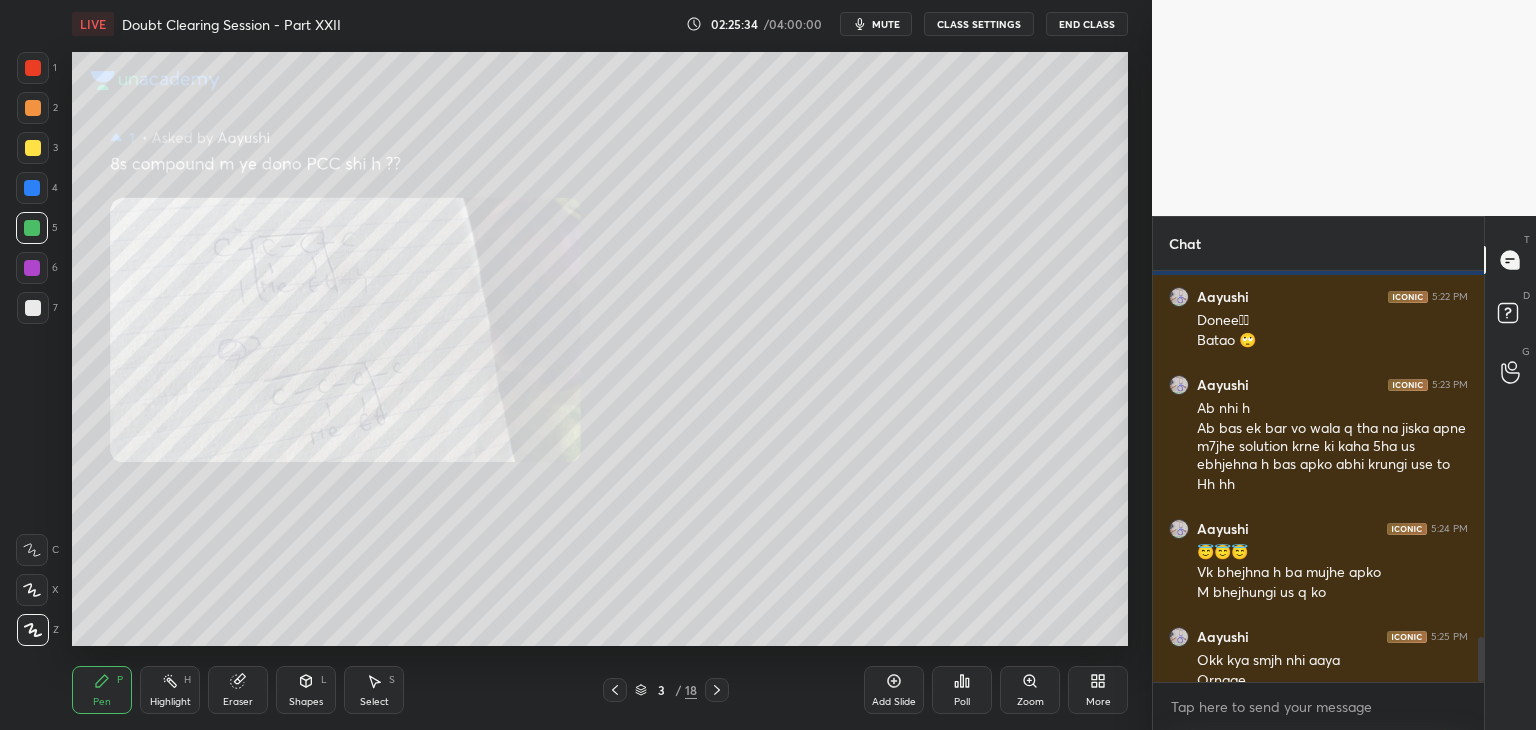scroll, scrollTop: 3362, scrollLeft: 0, axis: vertical 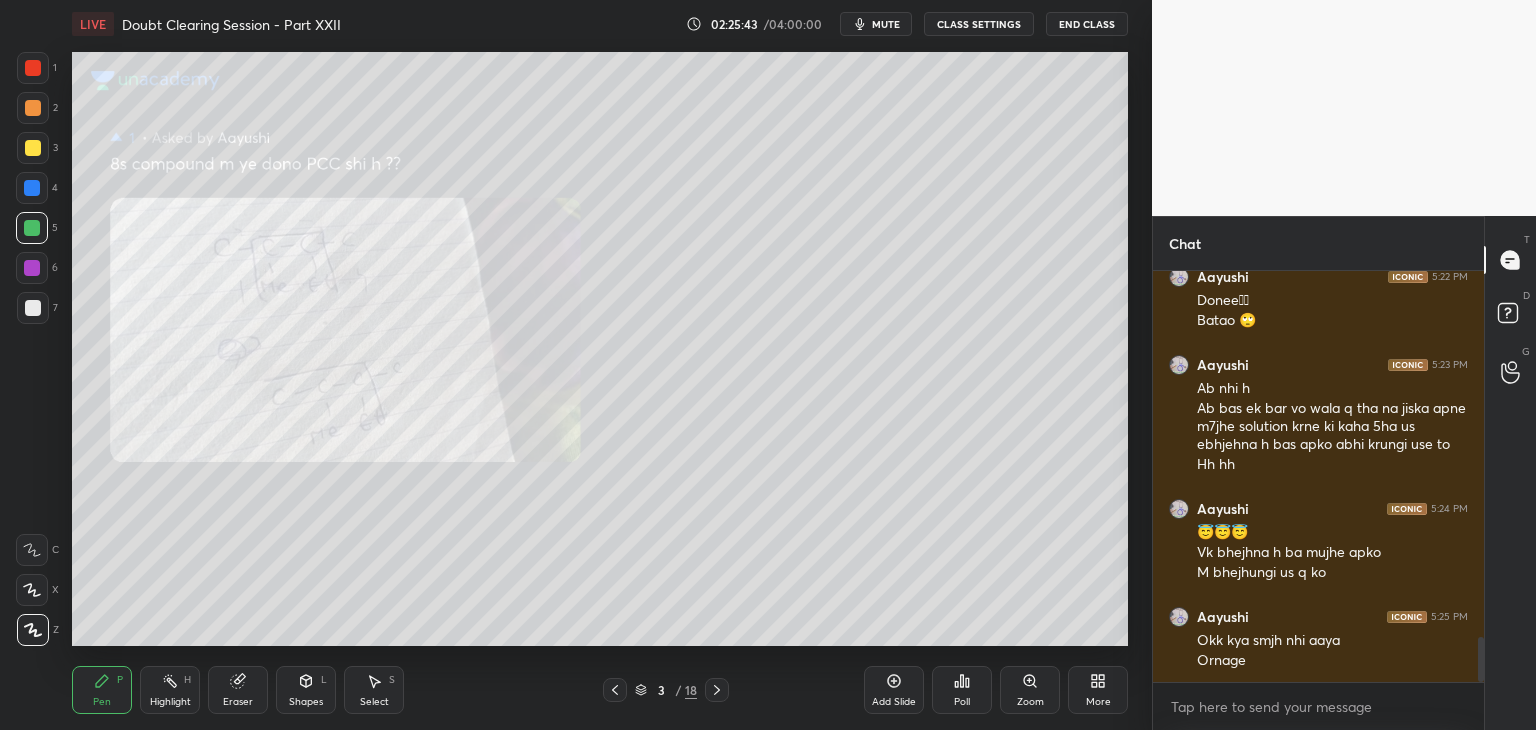 click at bounding box center (32, 268) 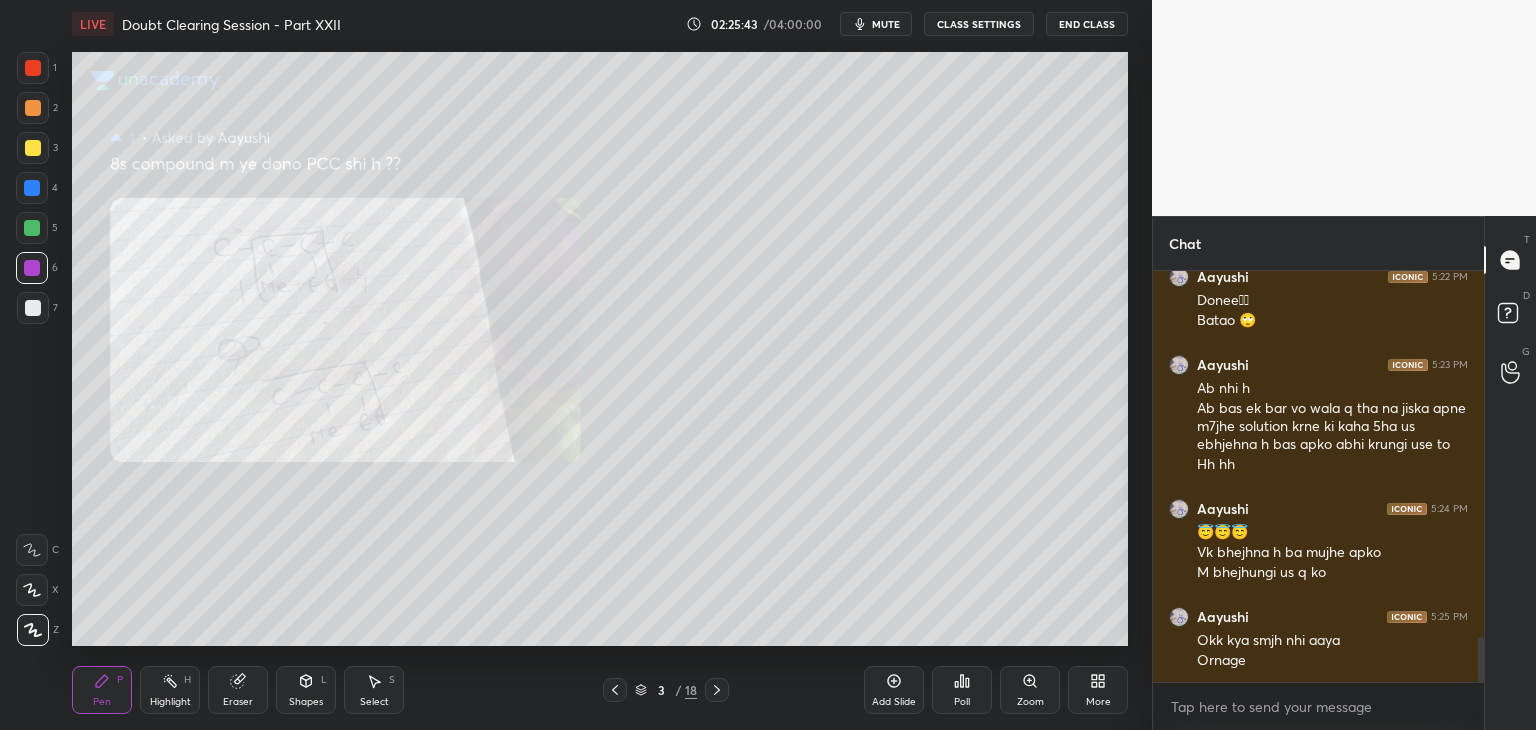 click at bounding box center (33, 108) 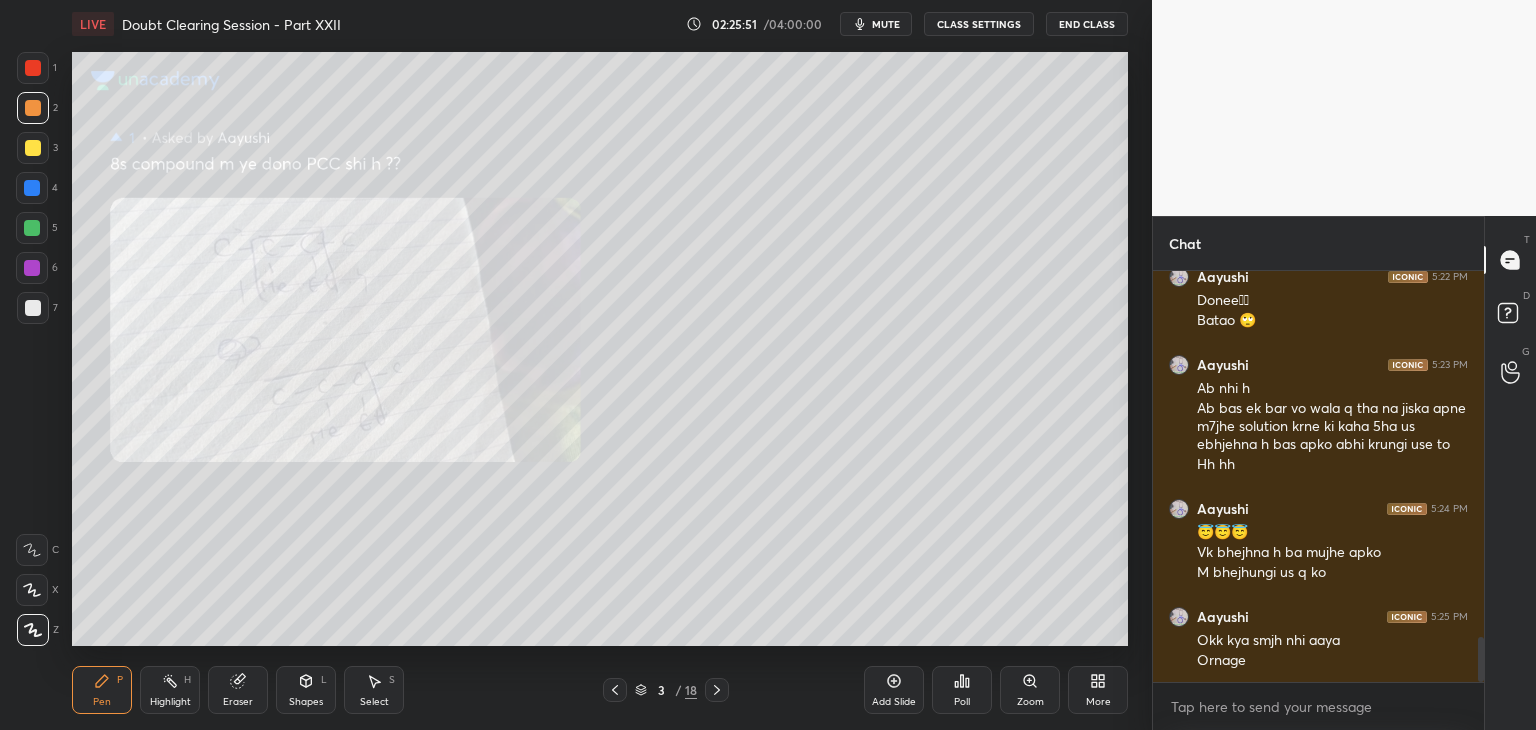 click on "3" at bounding box center (37, 152) 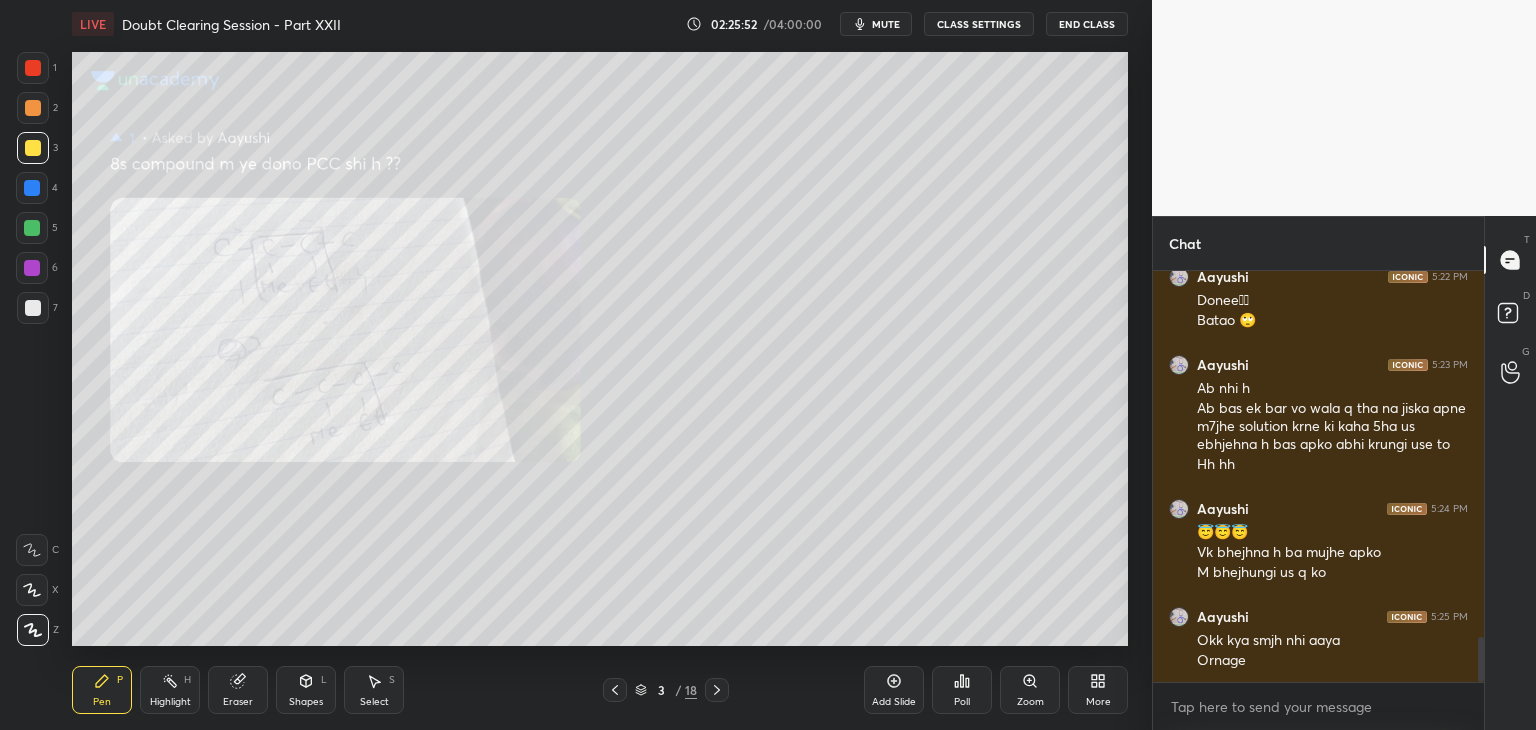 click on "4" at bounding box center [37, 192] 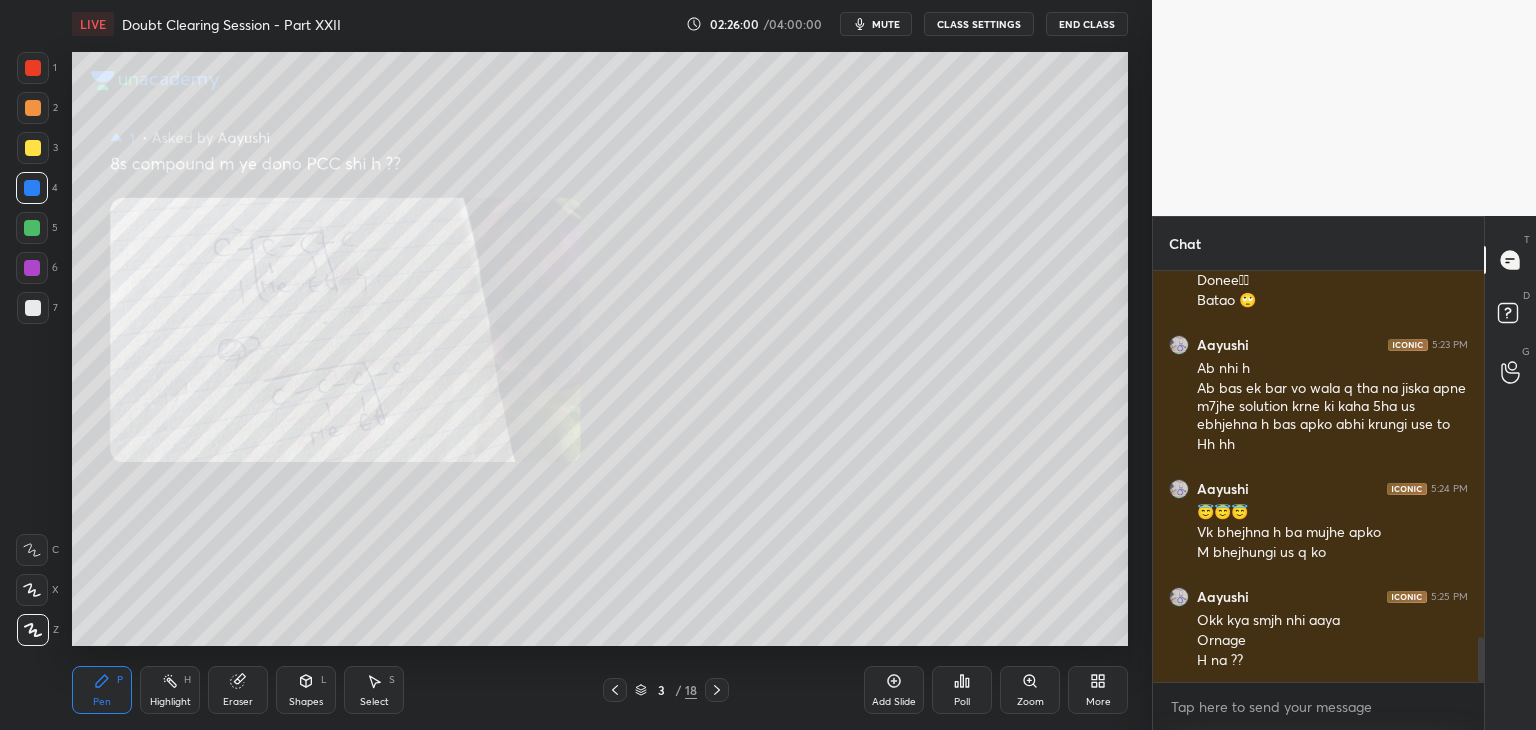 scroll, scrollTop: 3450, scrollLeft: 0, axis: vertical 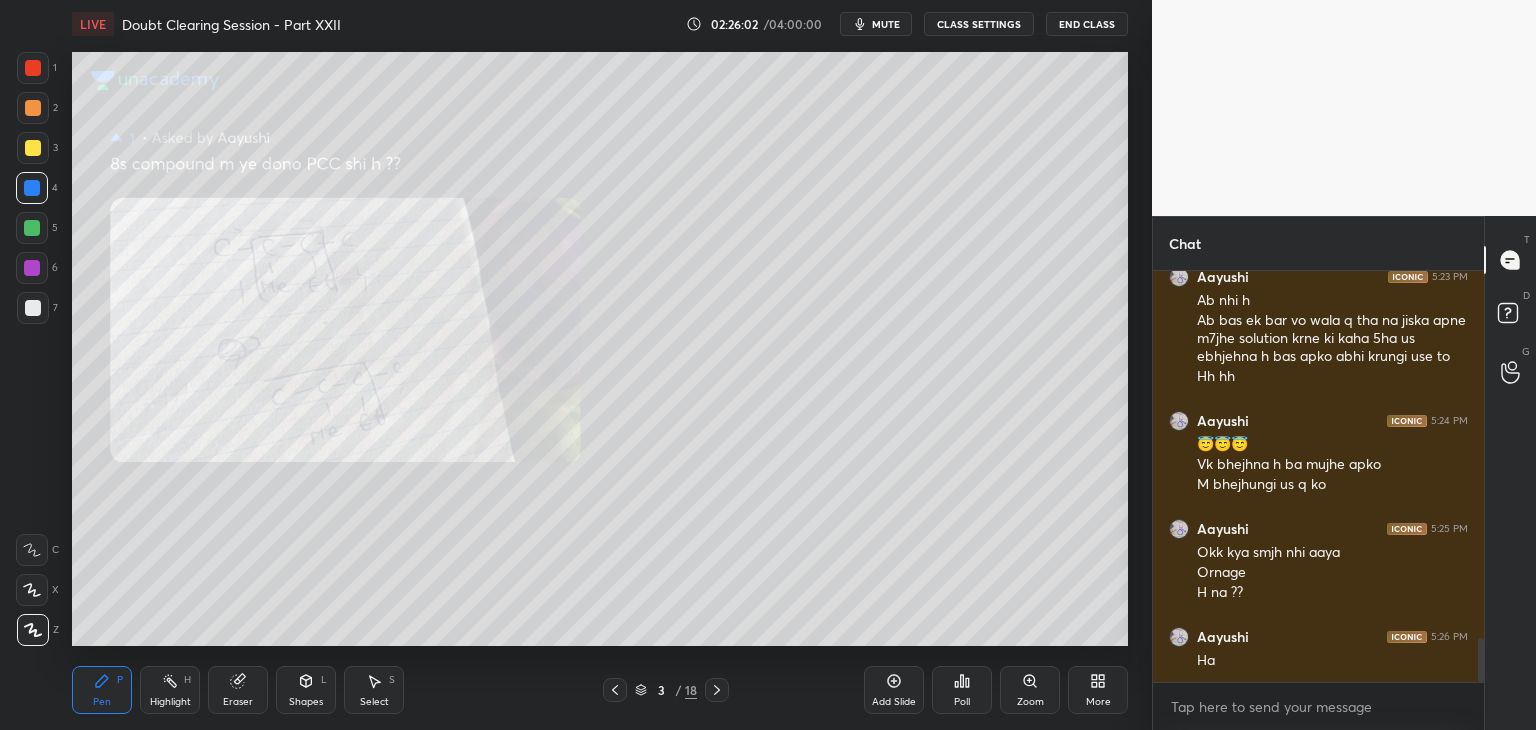 click on "Highlight" at bounding box center (170, 702) 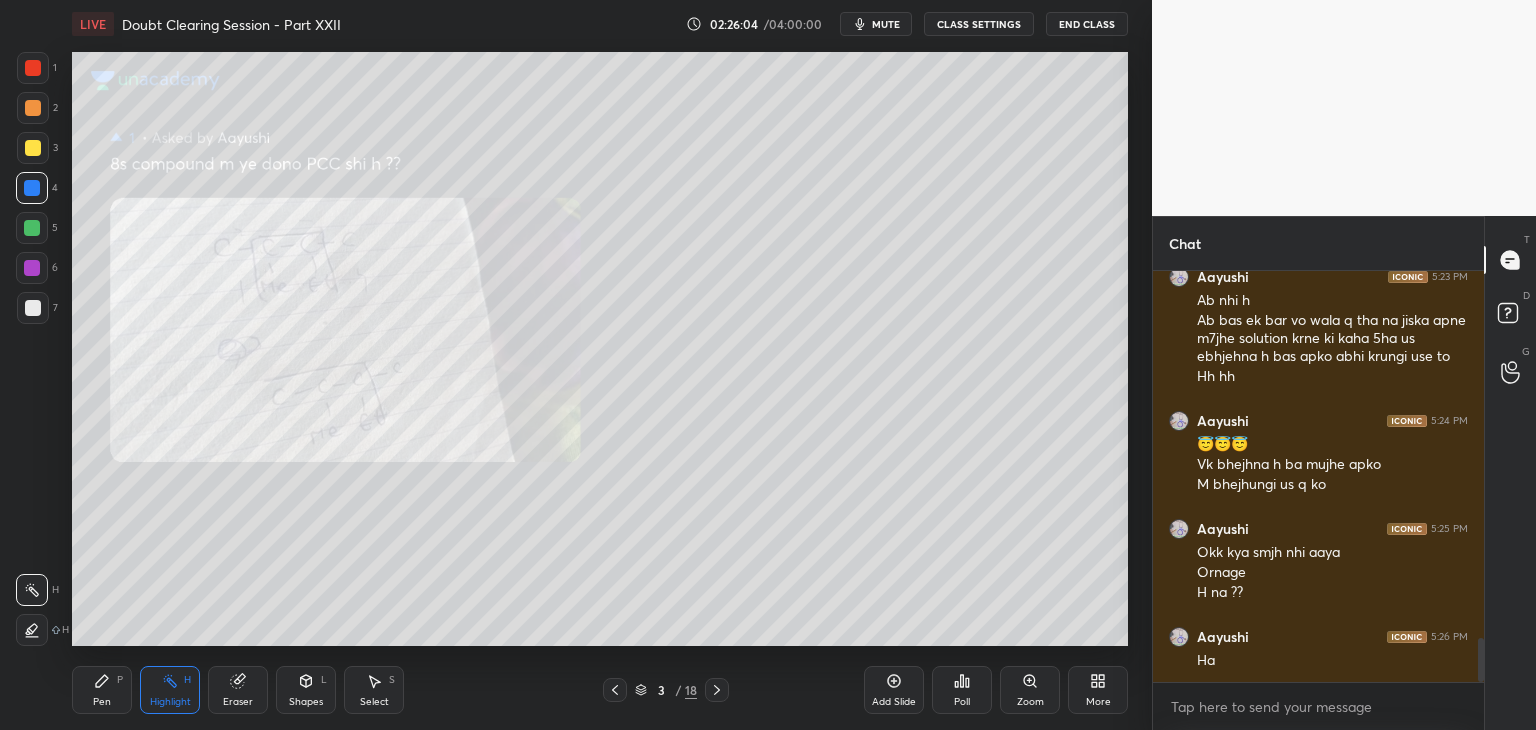 click on "Highlight" at bounding box center [170, 702] 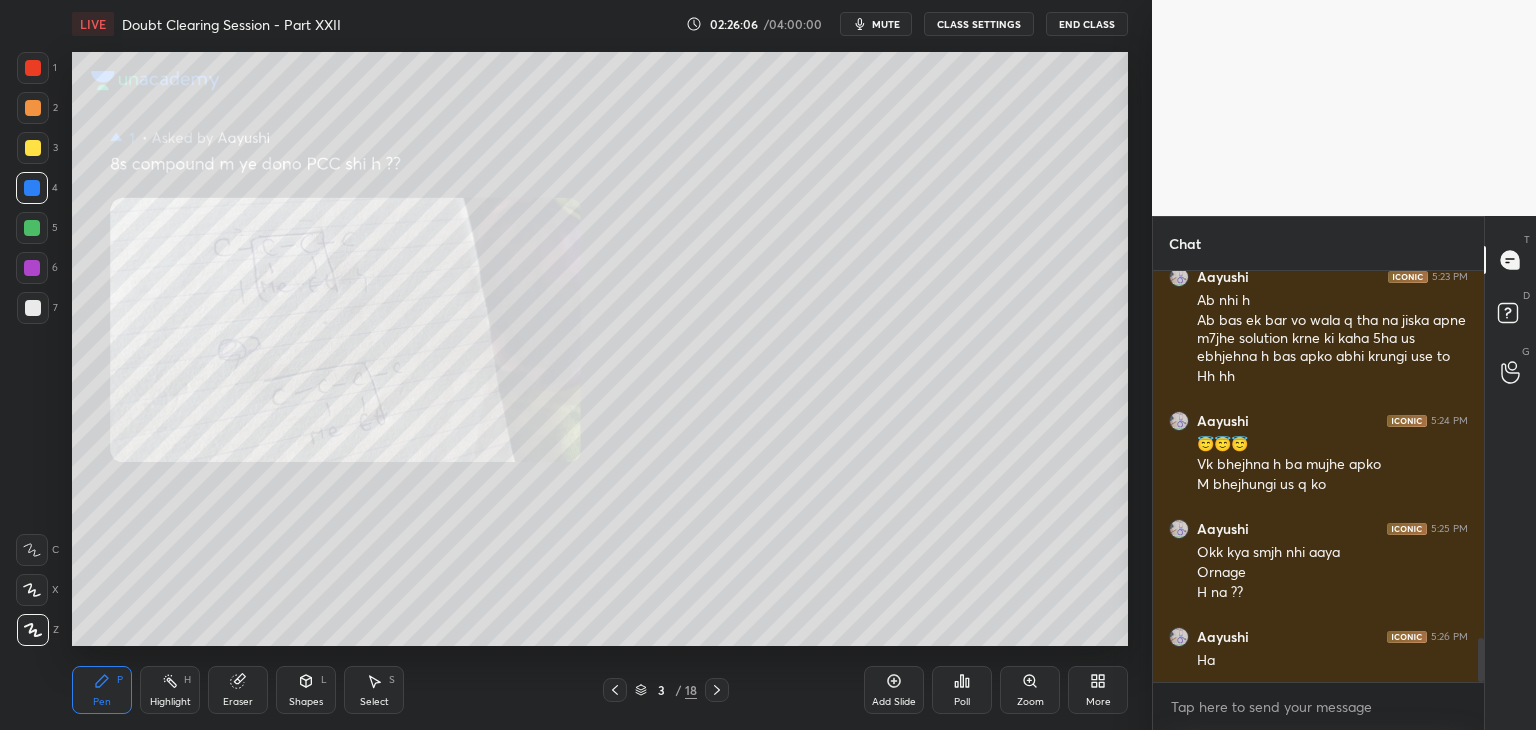 click on "Highlight H" at bounding box center [170, 690] 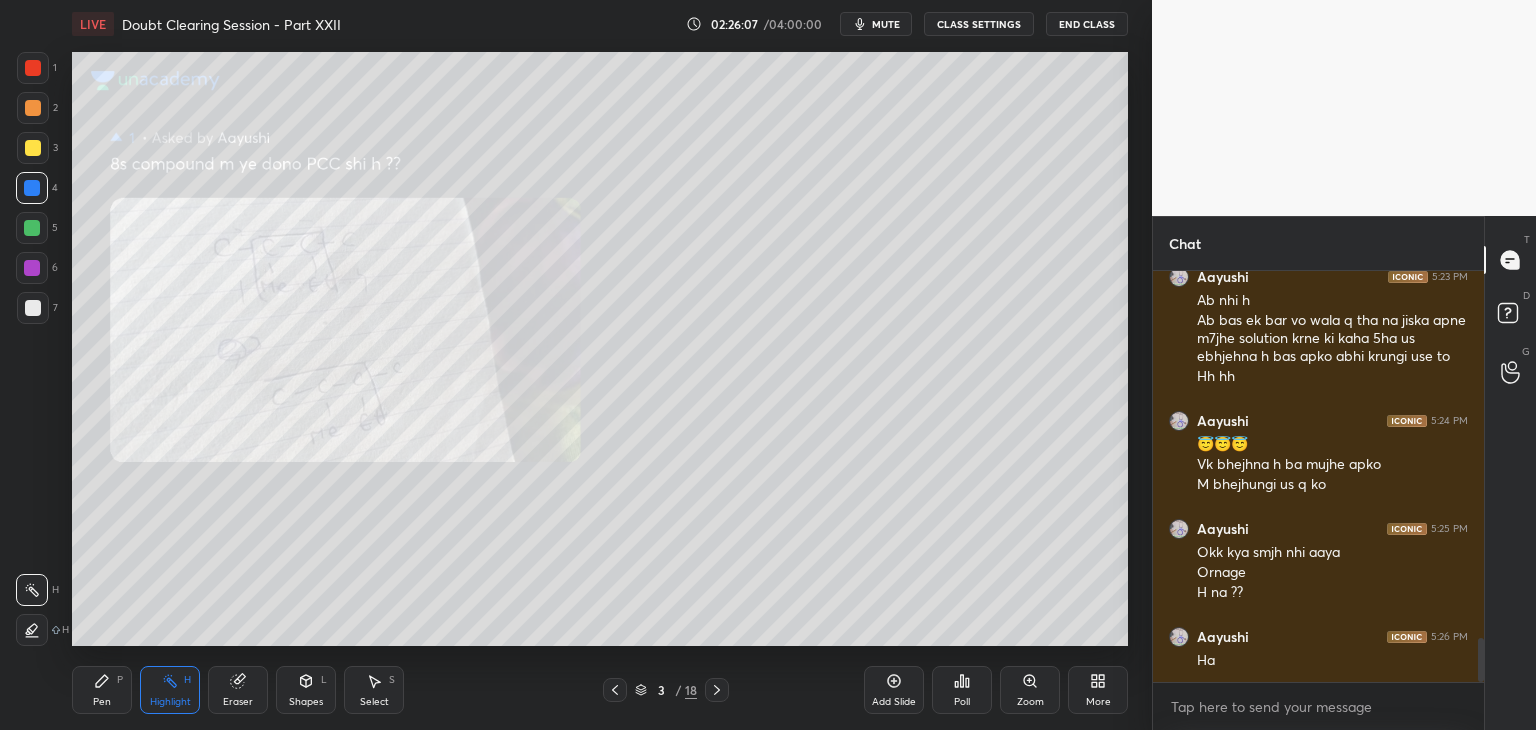 click on "P" at bounding box center [120, 680] 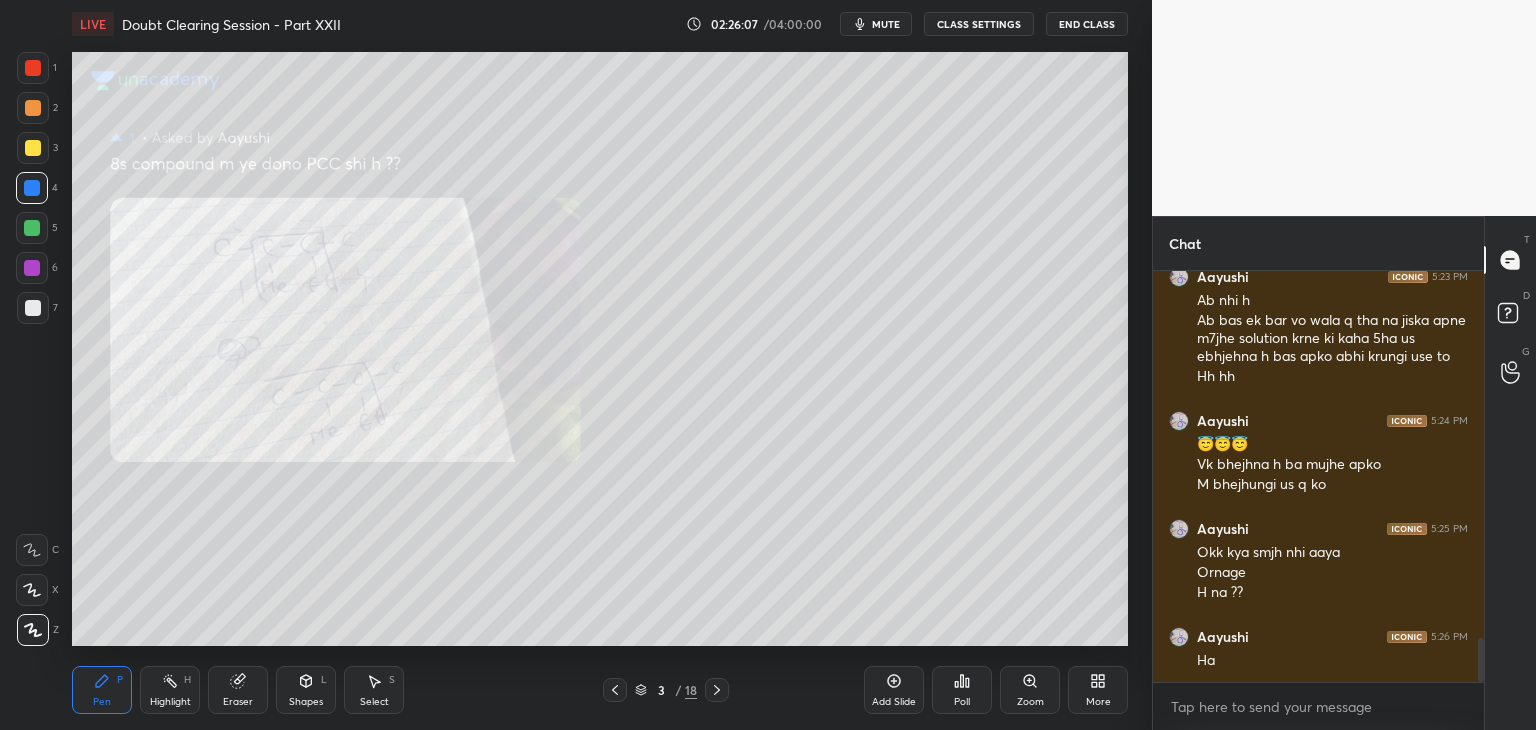scroll, scrollTop: 3470, scrollLeft: 0, axis: vertical 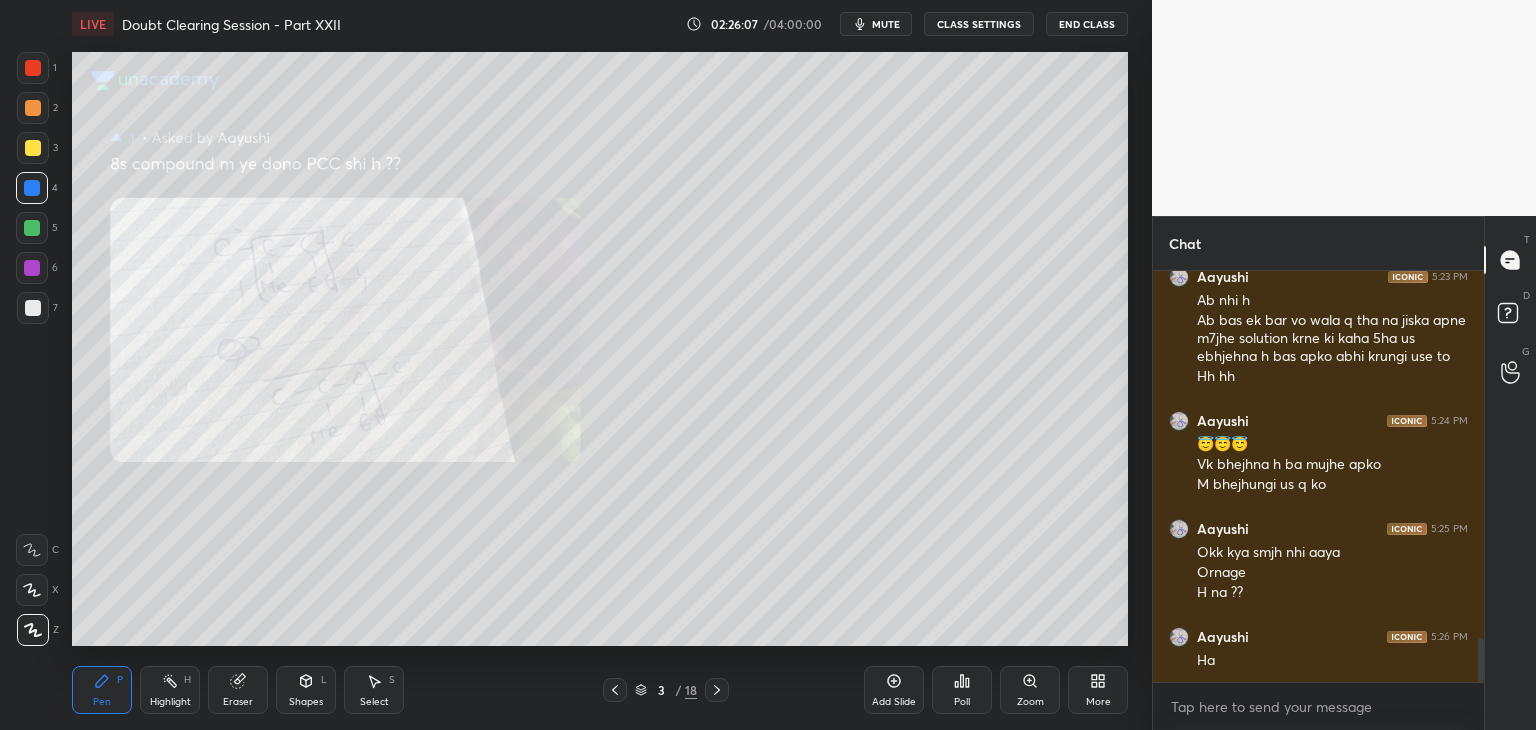 click on "Highlight" at bounding box center [170, 702] 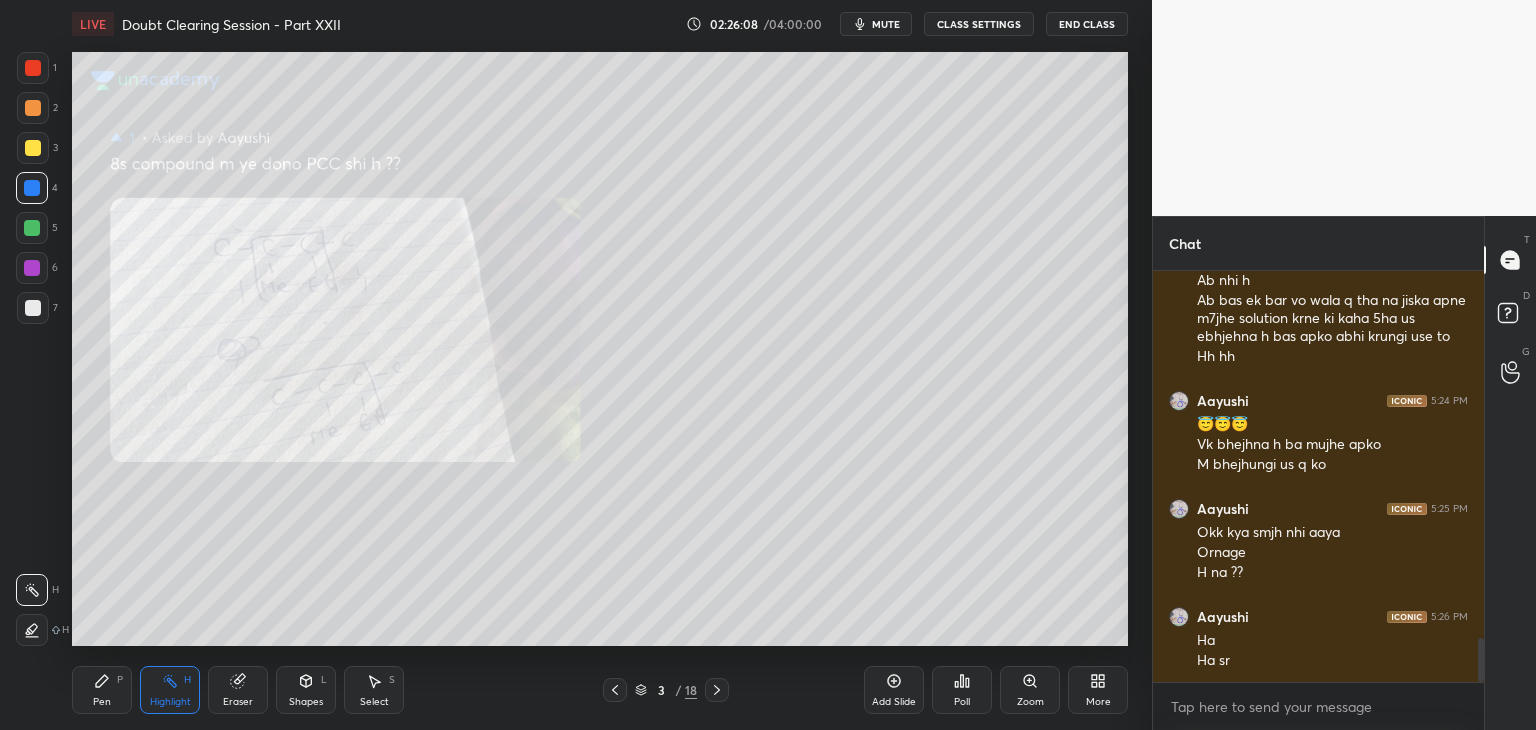 click on "Pen P Highlight H Eraser Shapes L Select S" at bounding box center (270, 690) 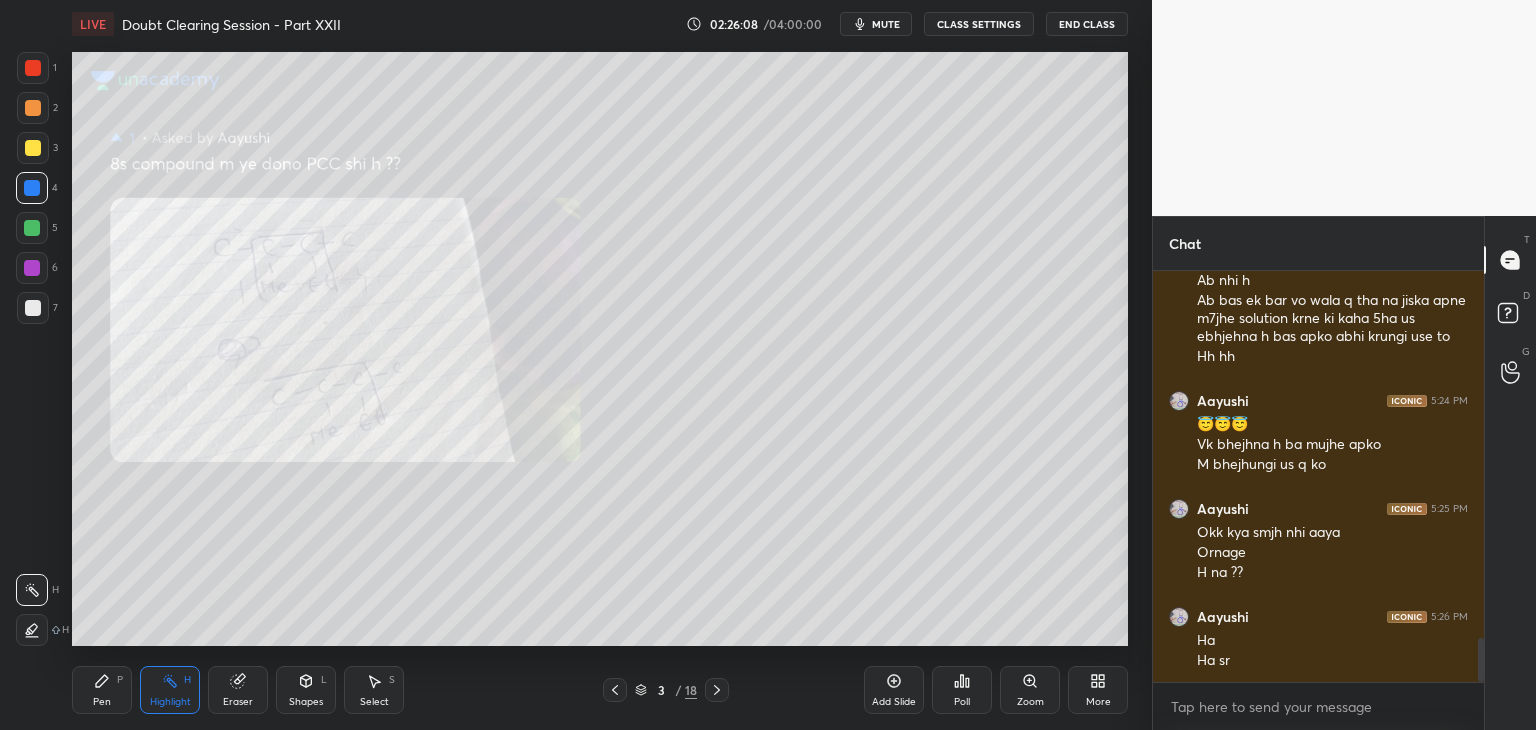 click on "Highlight H" at bounding box center (170, 690) 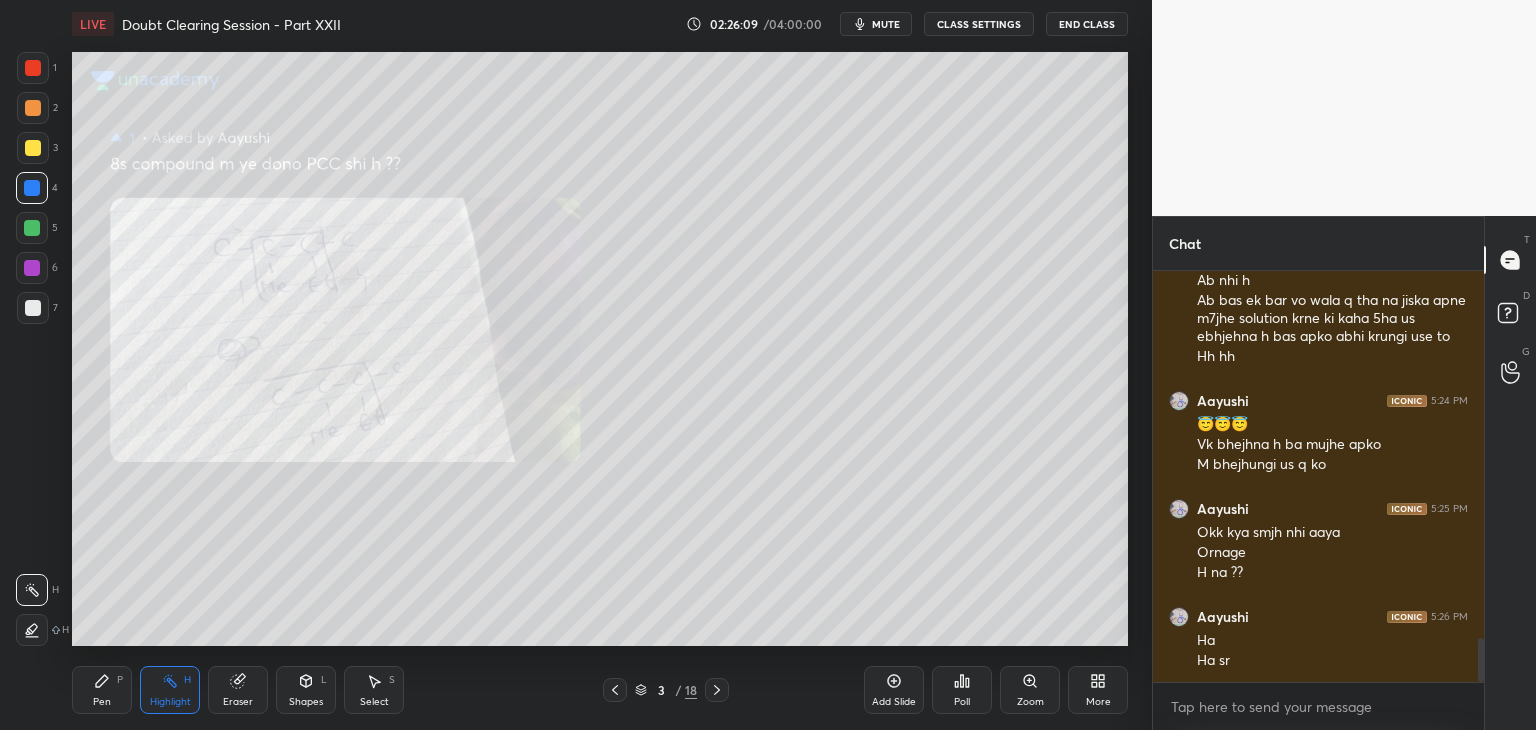 click on "Pen P" at bounding box center (102, 690) 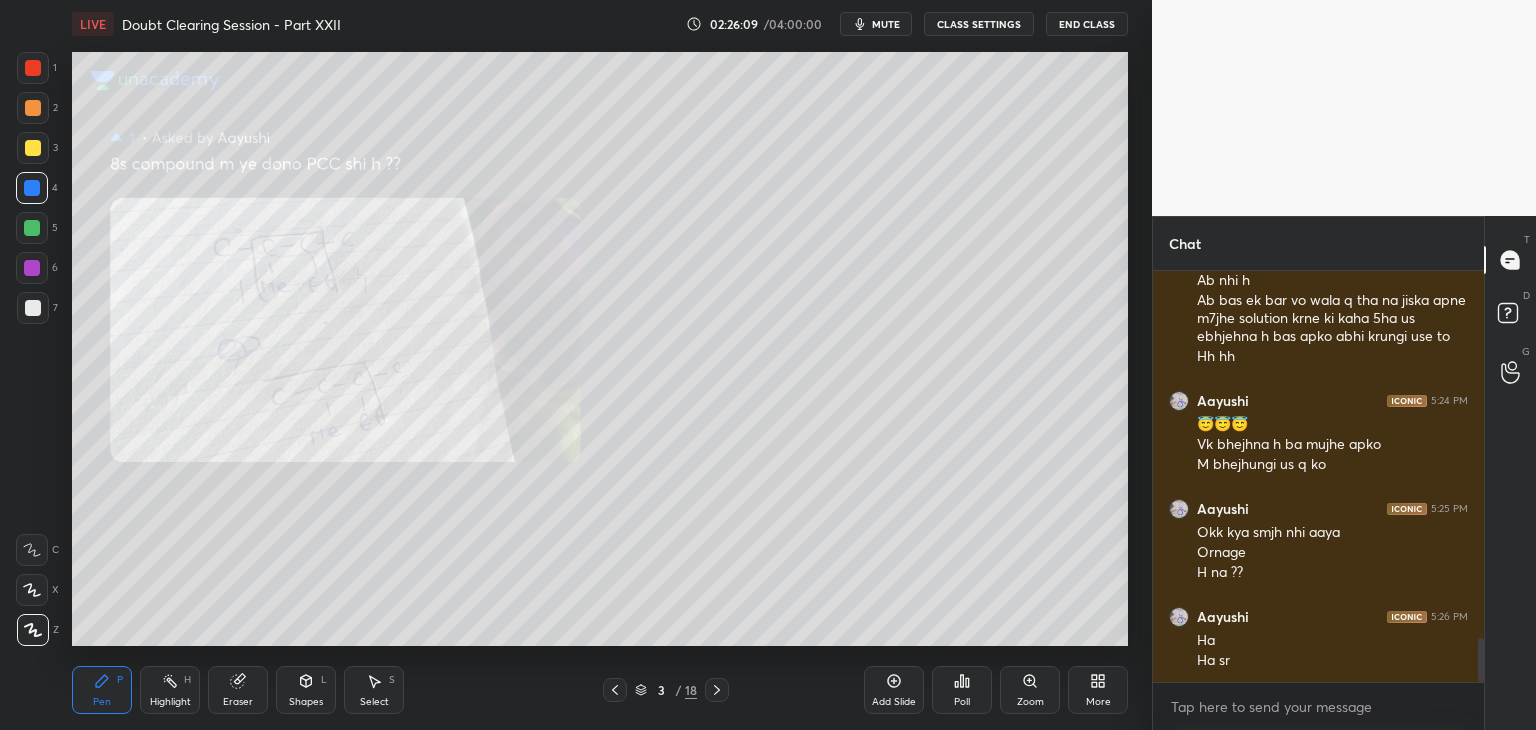 click on "Highlight H" at bounding box center (170, 690) 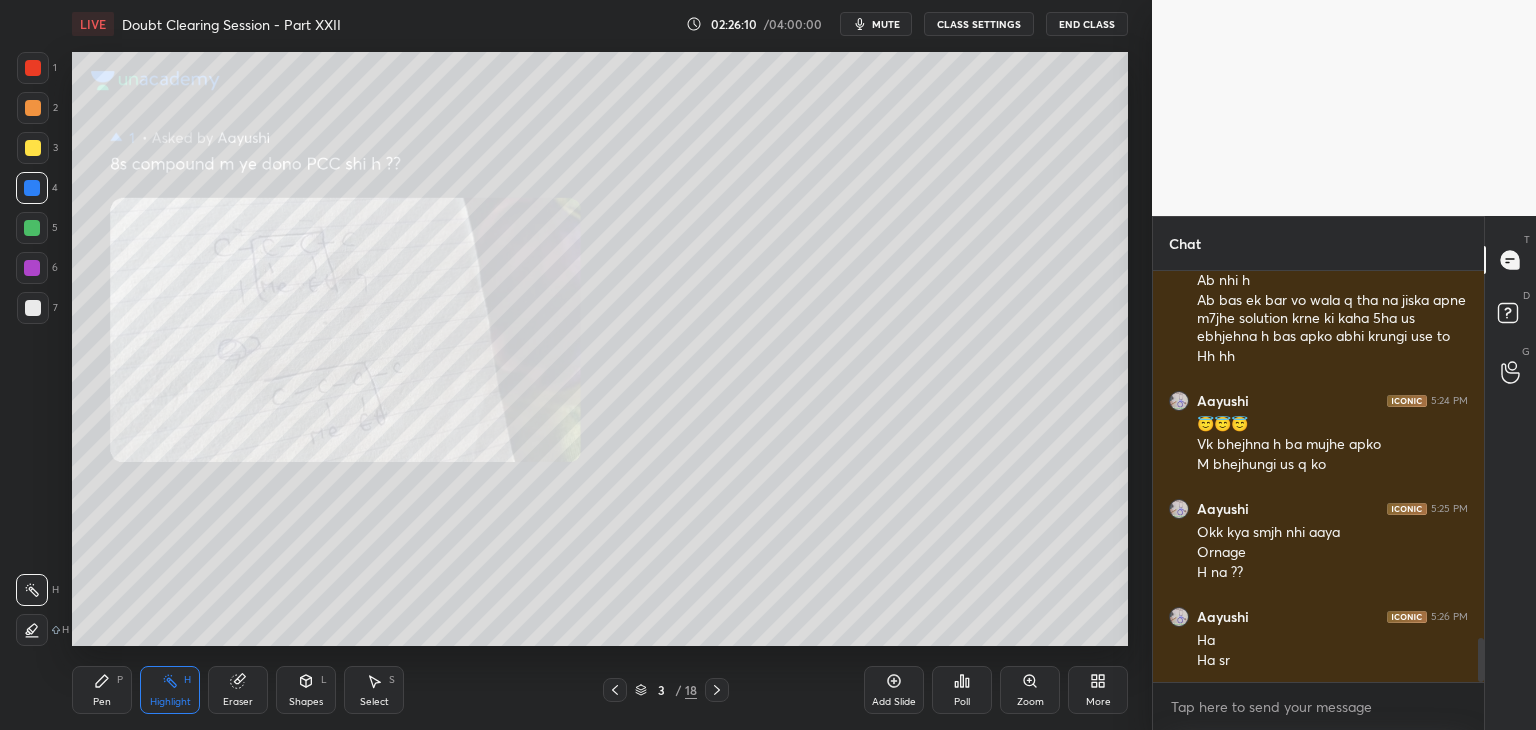 click on "Pen P" at bounding box center (102, 690) 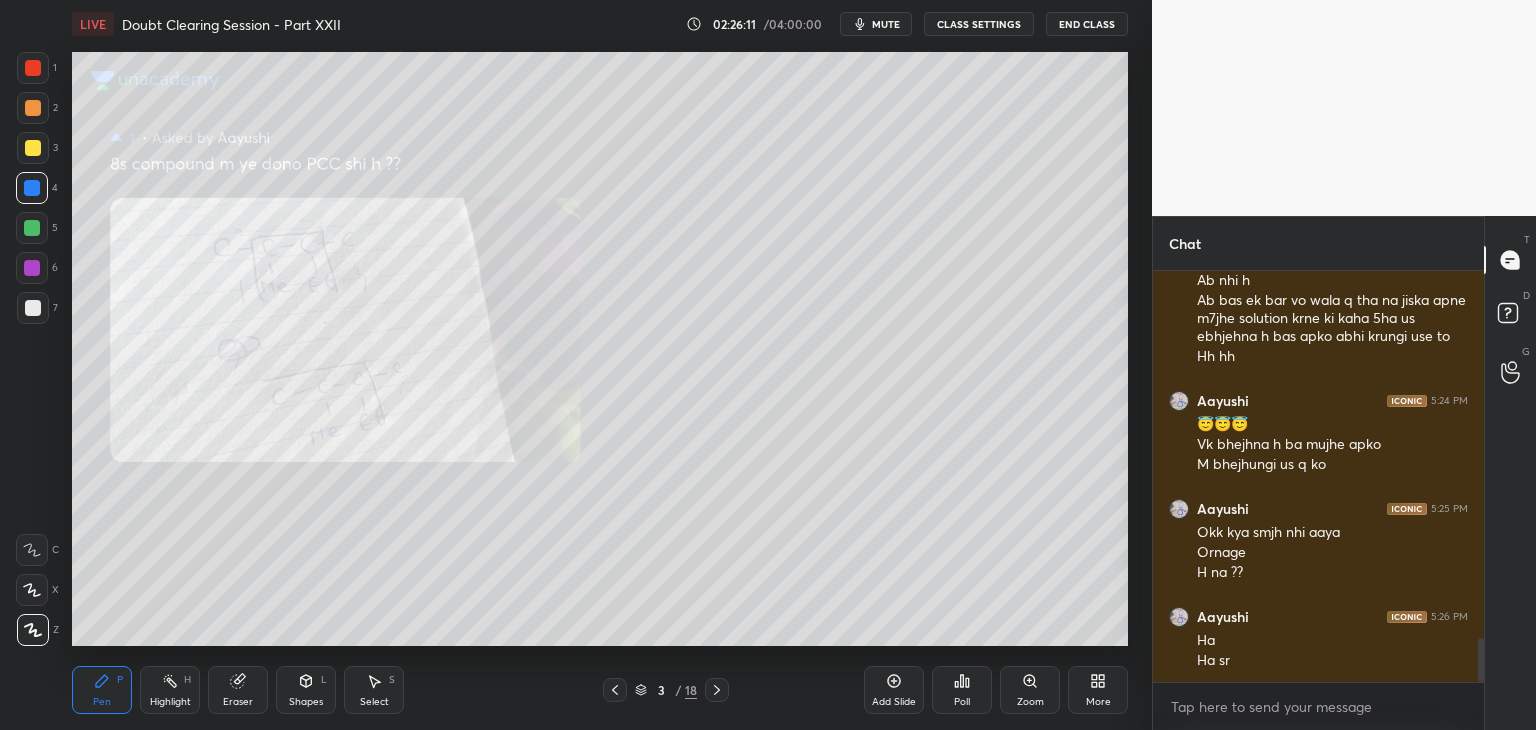click on "5" at bounding box center [37, 232] 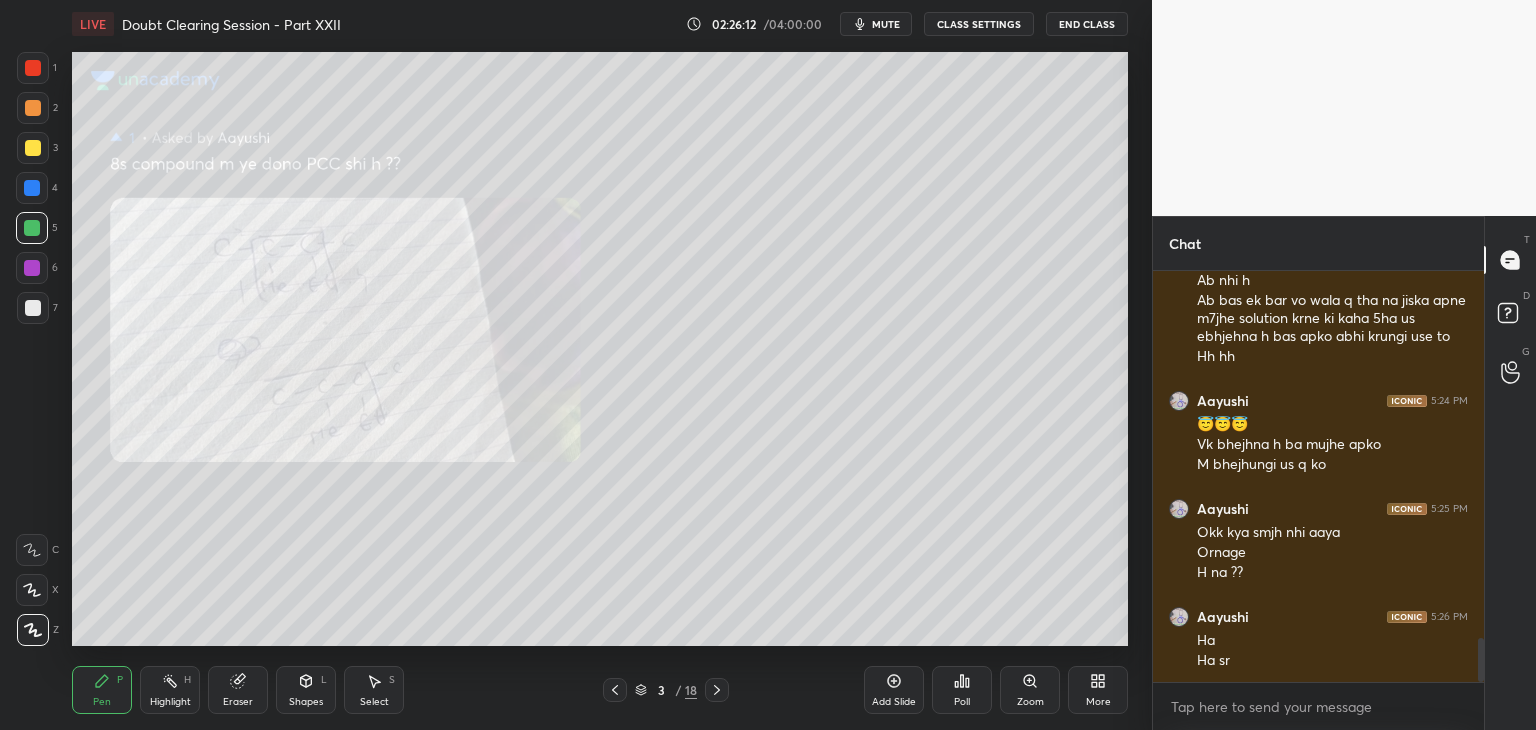 click on "6" at bounding box center [37, 272] 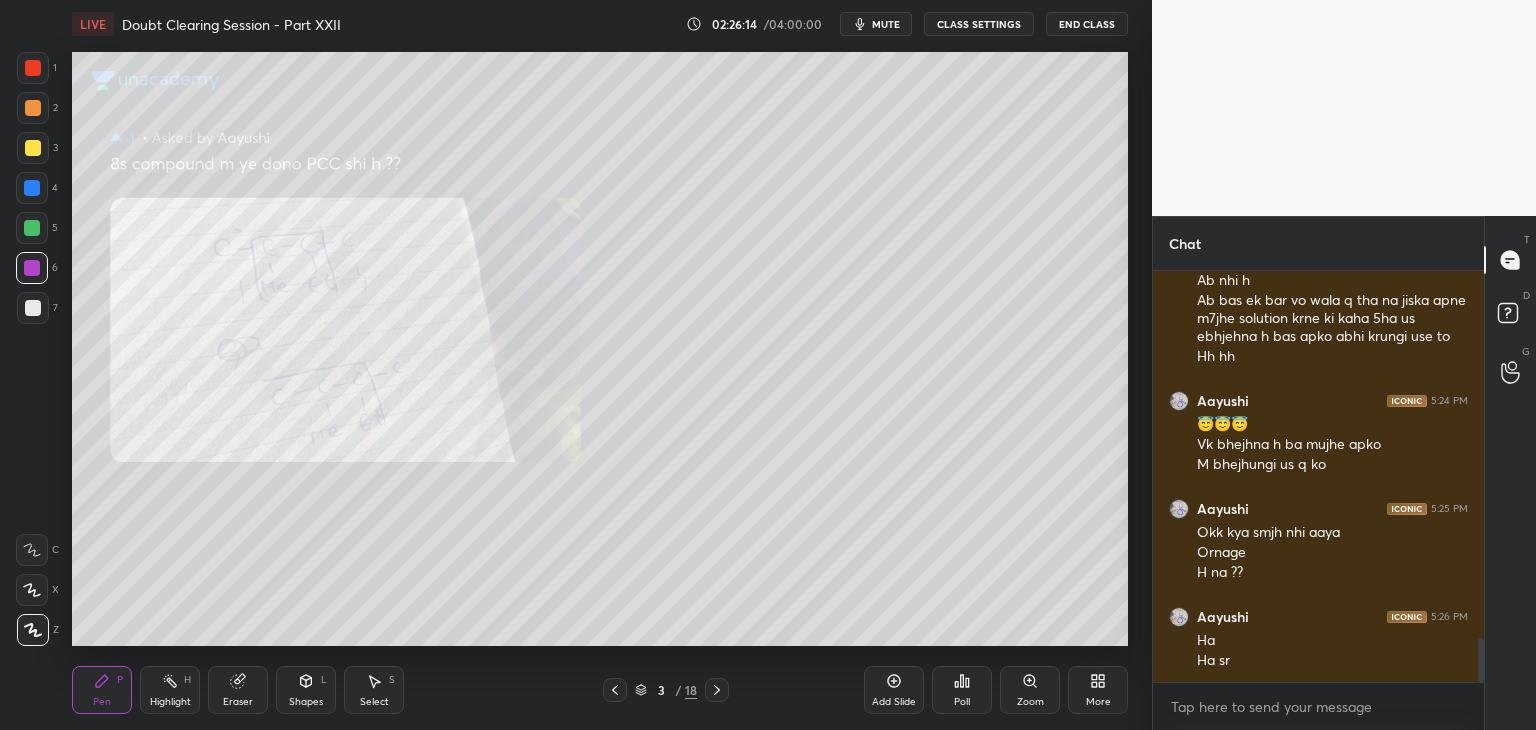 click 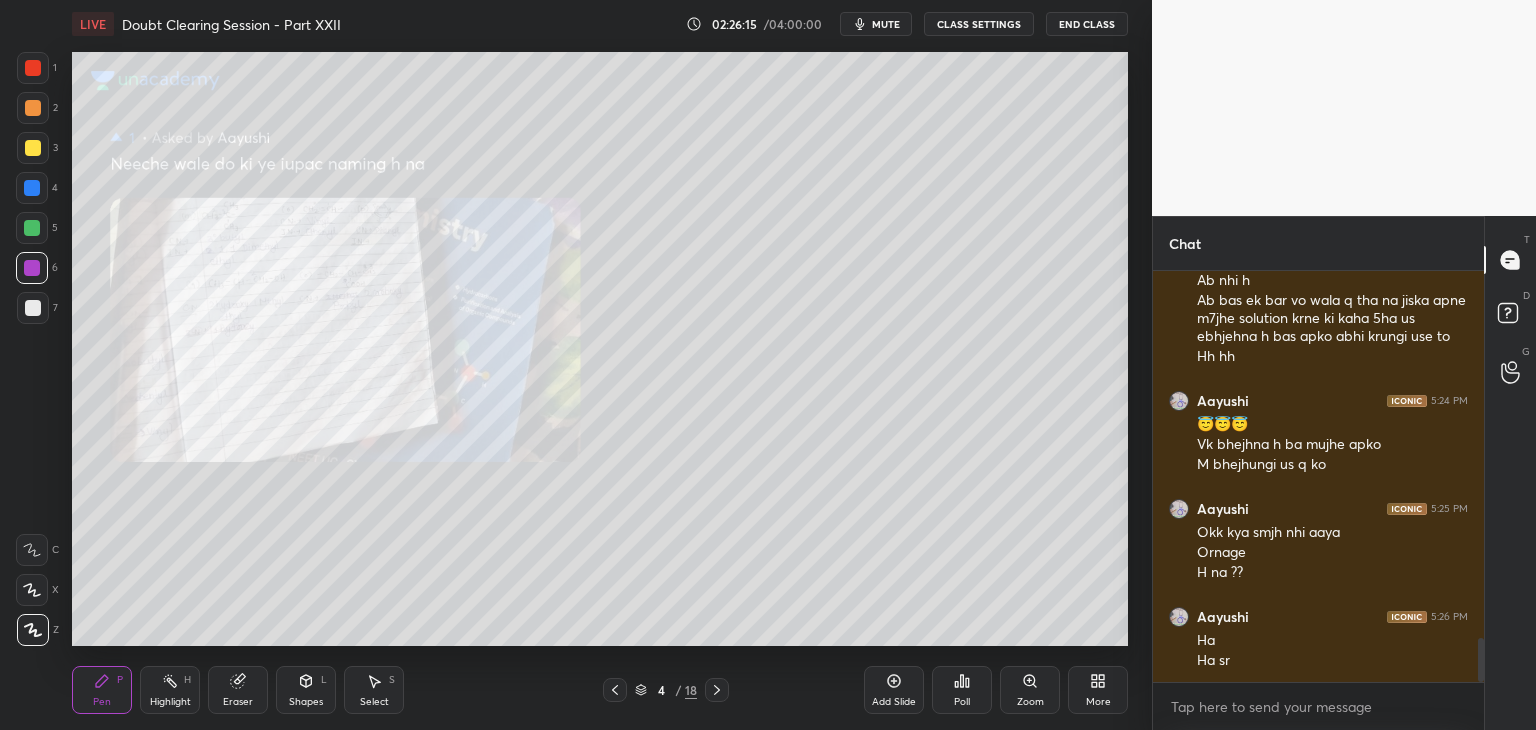 click on "Zoom" at bounding box center [1030, 690] 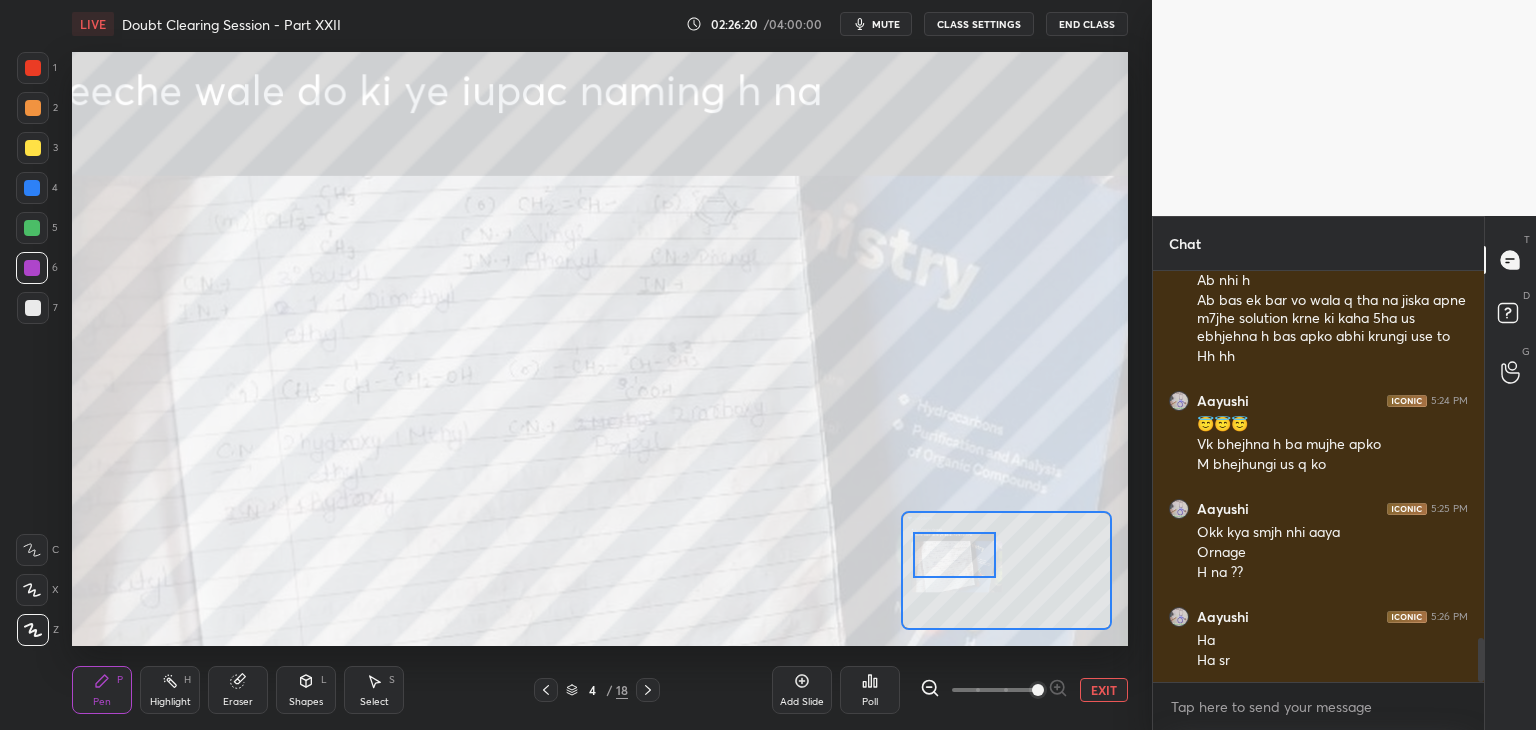 click at bounding box center [954, 555] 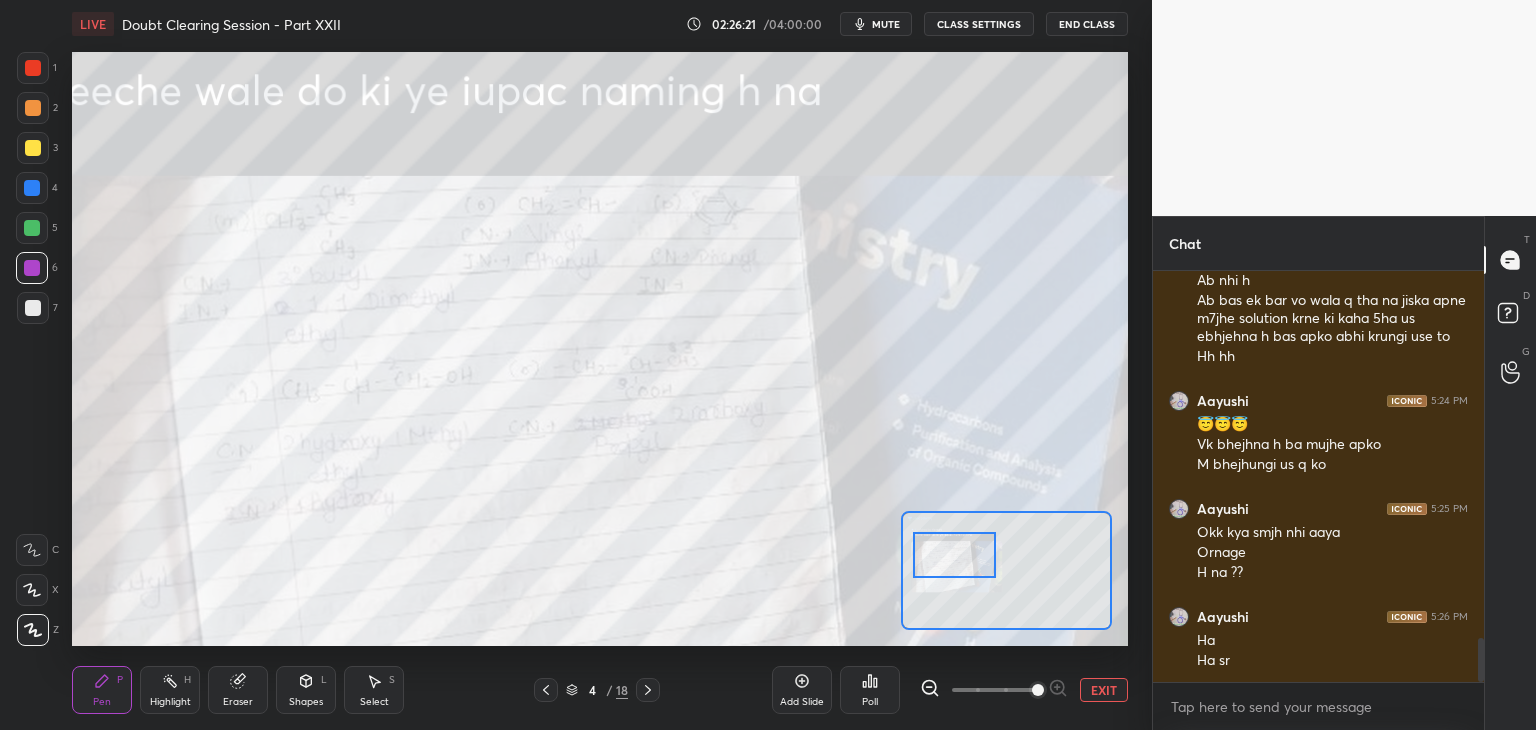 click at bounding box center (954, 555) 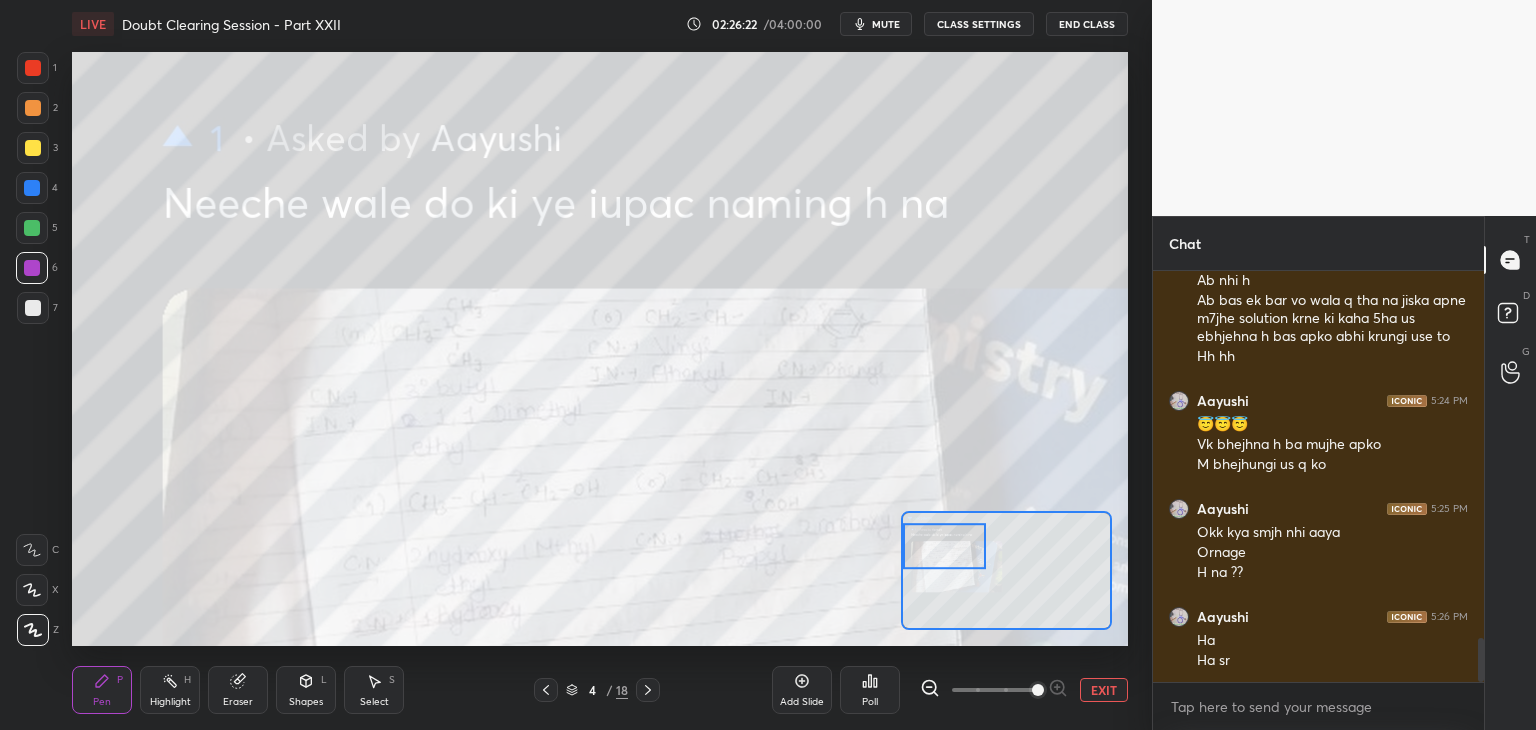 click at bounding box center (944, 546) 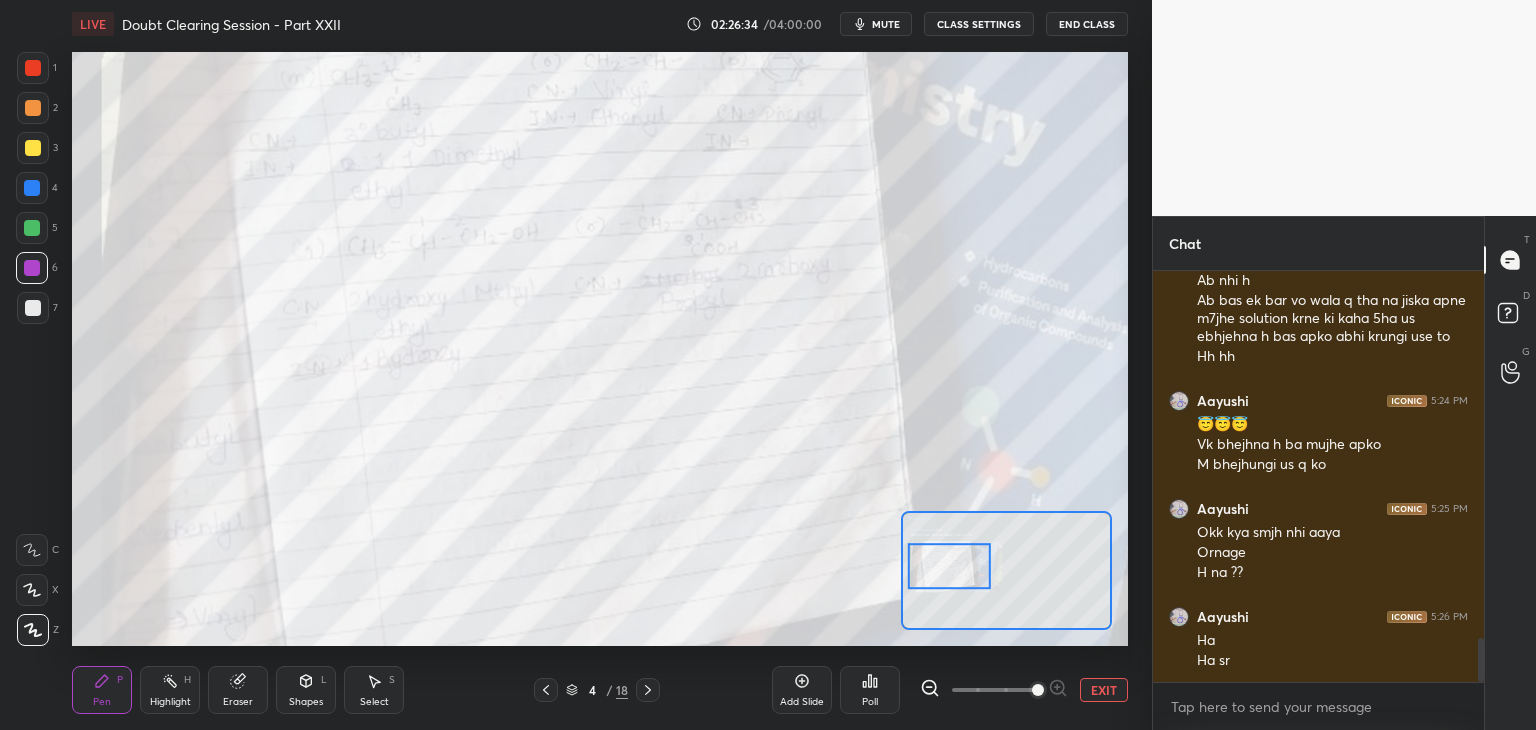 click at bounding box center [33, 308] 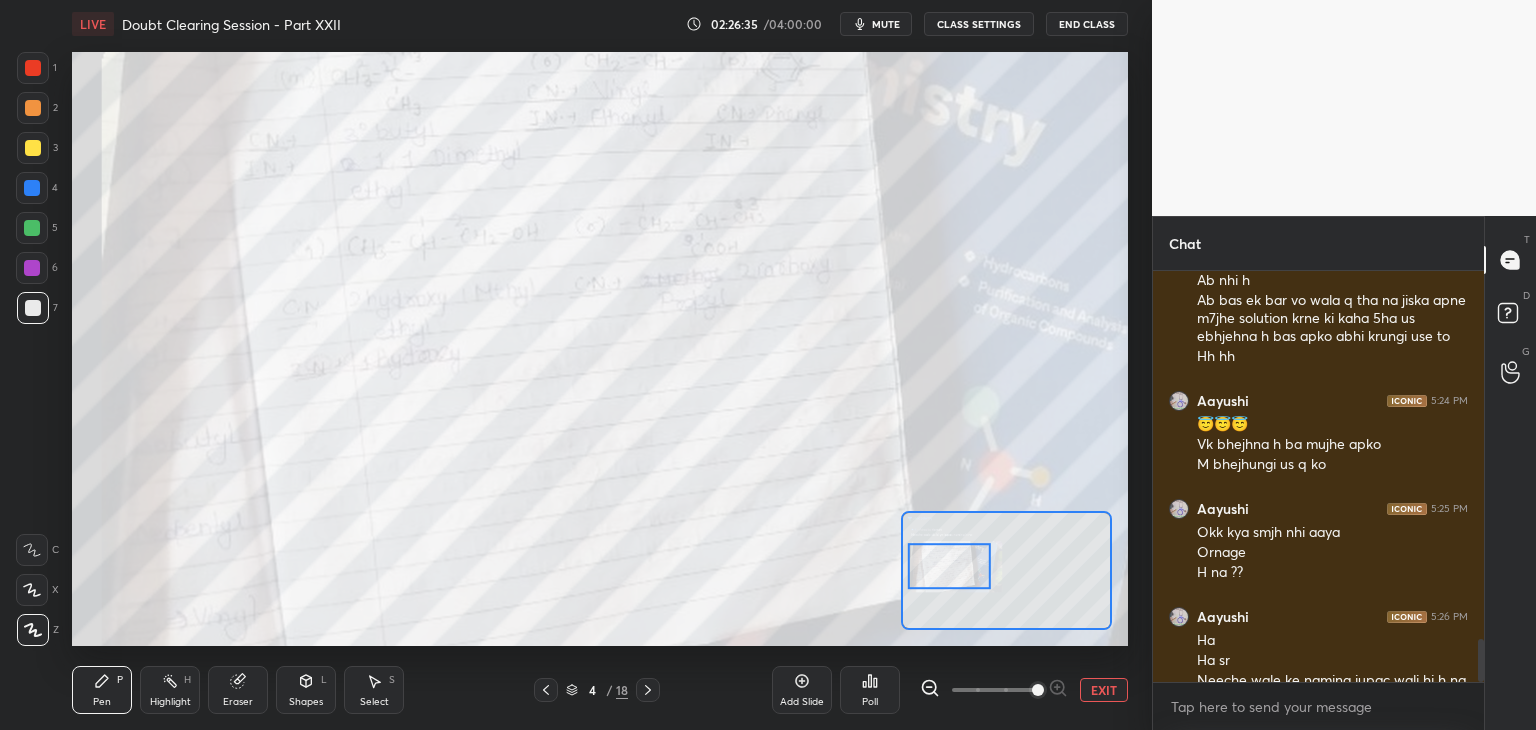 scroll, scrollTop: 3490, scrollLeft: 0, axis: vertical 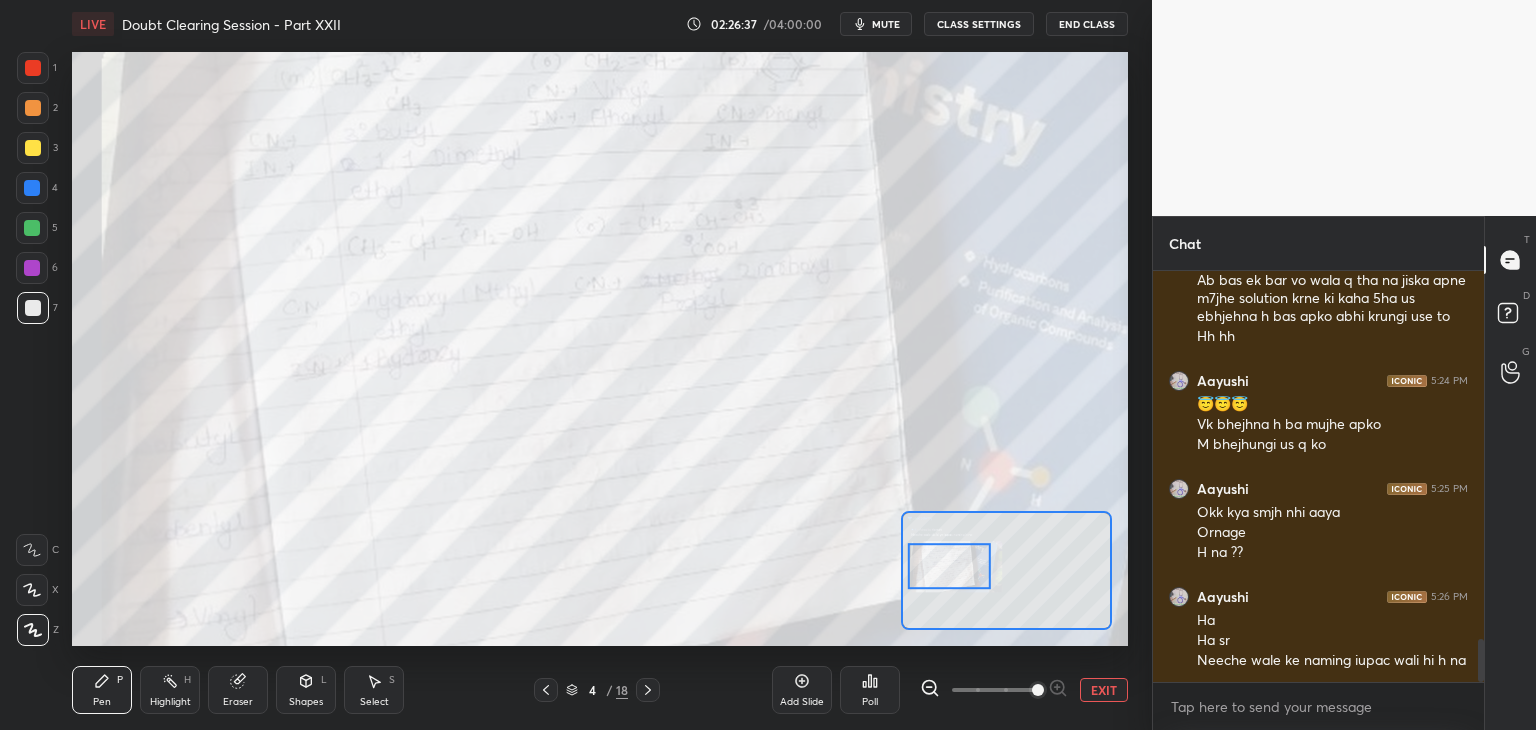 click at bounding box center (33, 108) 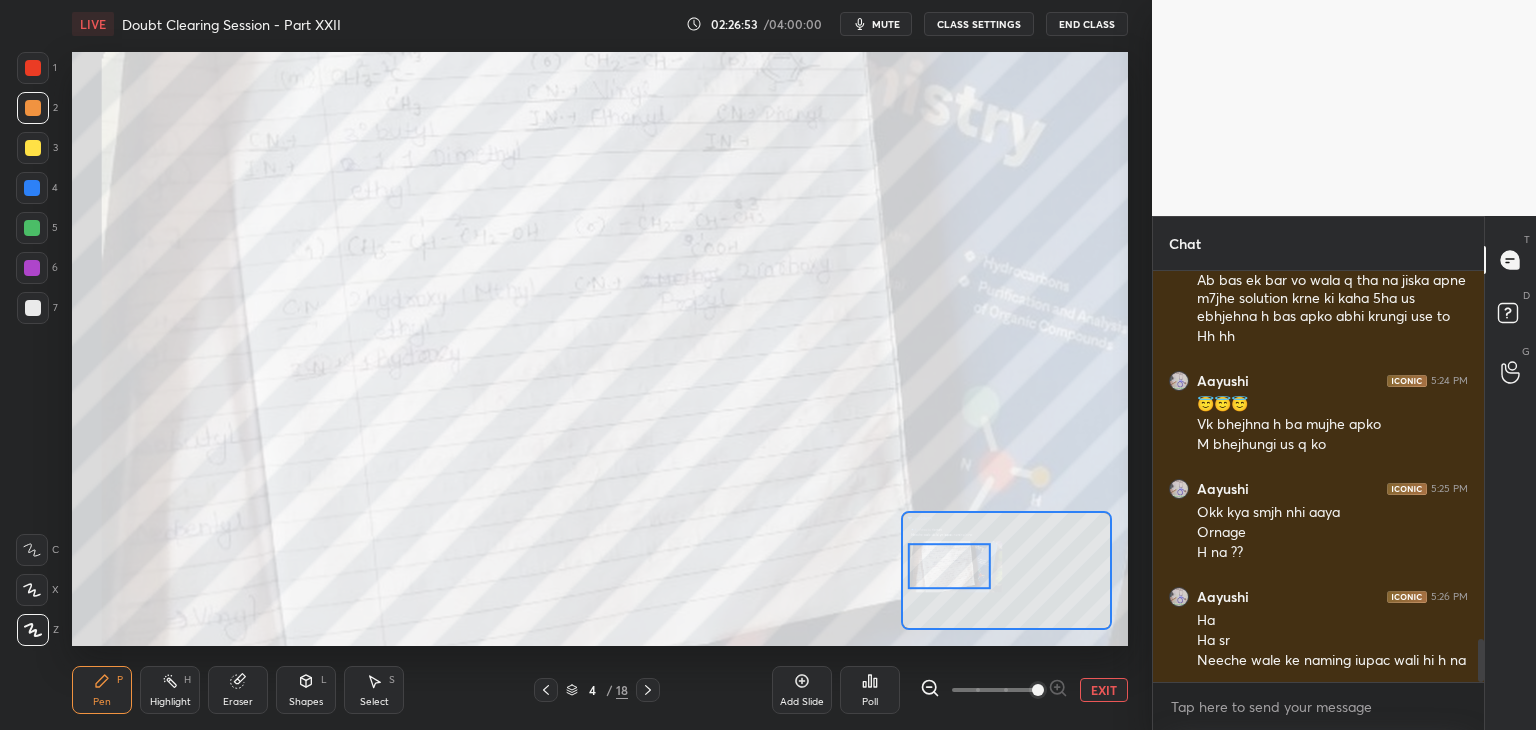 click on "5" at bounding box center (37, 228) 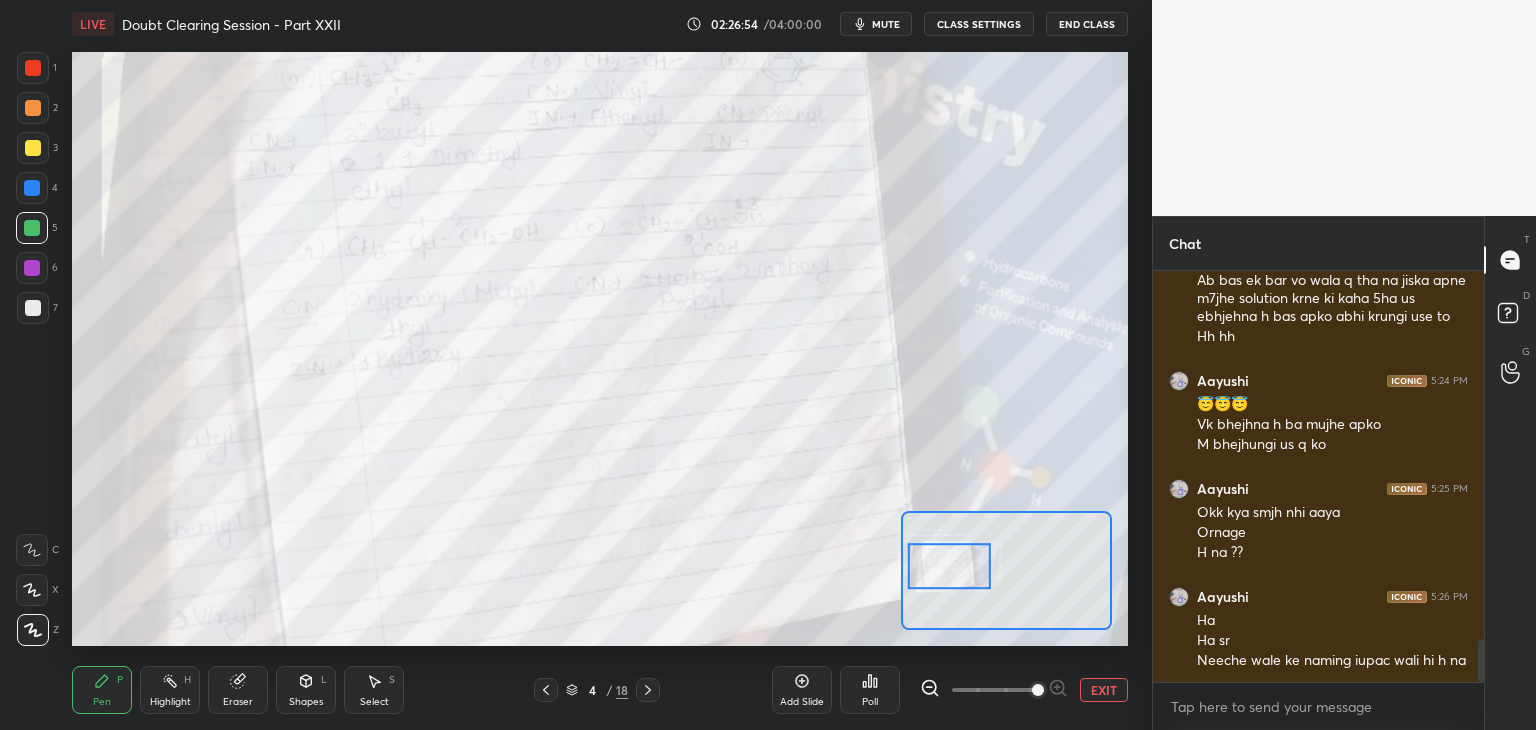 click at bounding box center (32, 188) 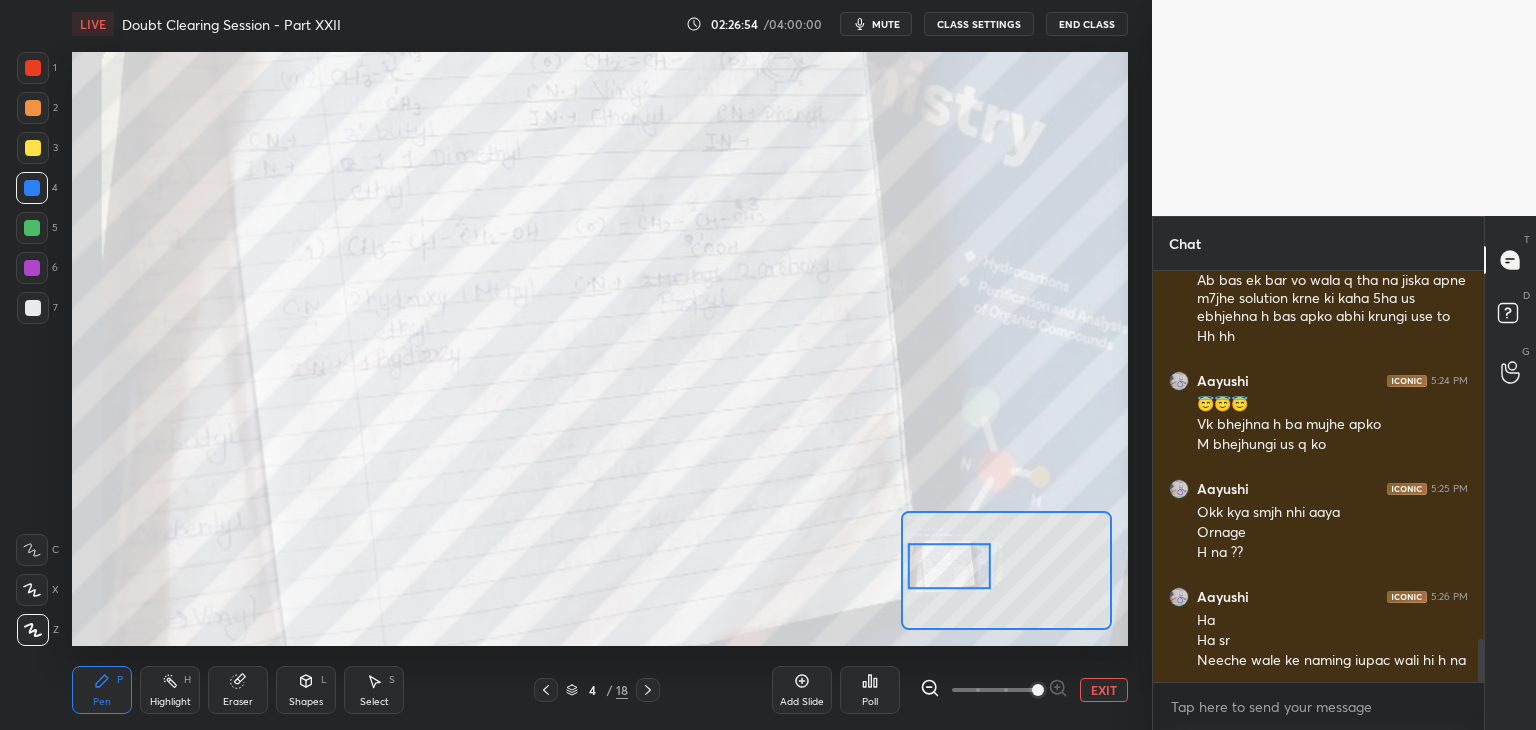 click on "3" at bounding box center (37, 152) 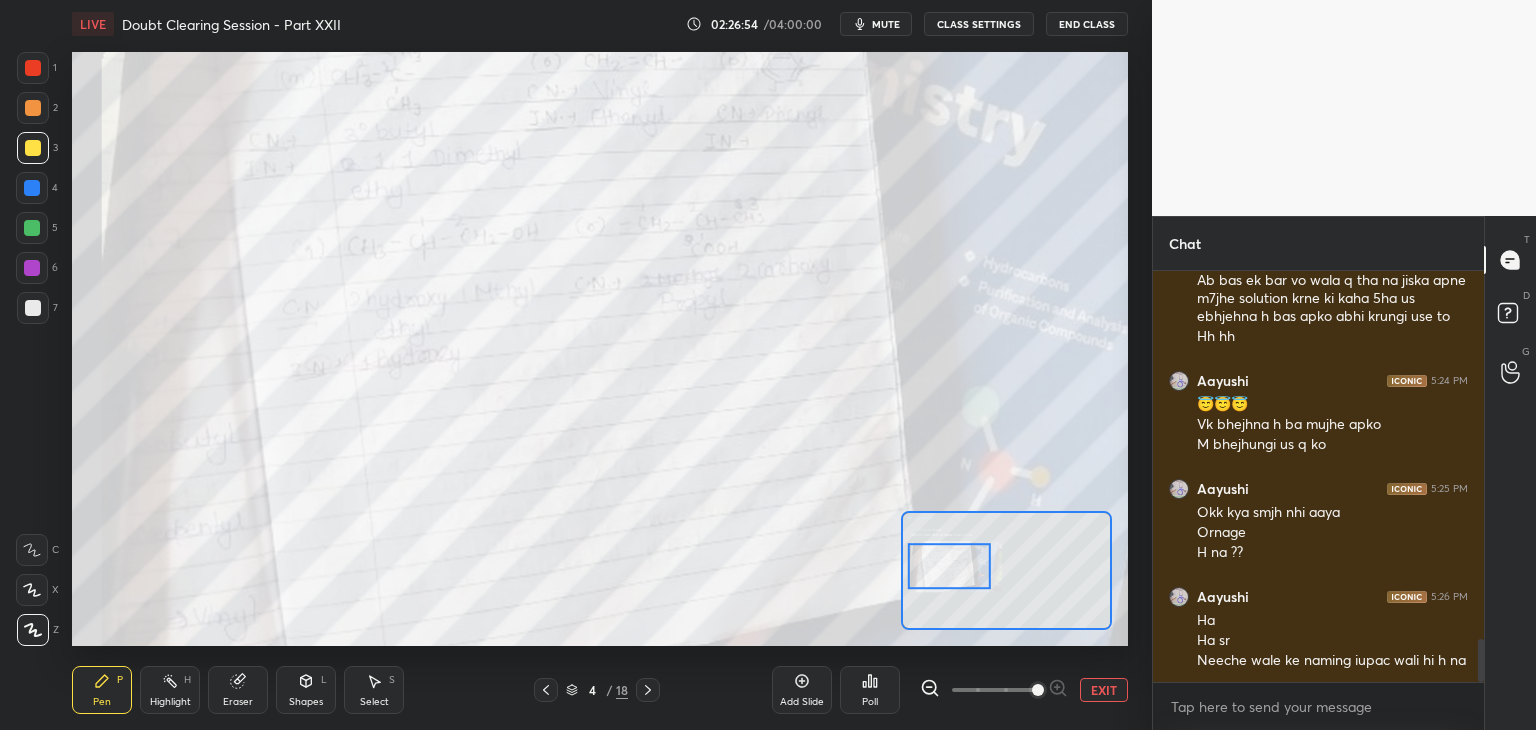 click at bounding box center [32, 188] 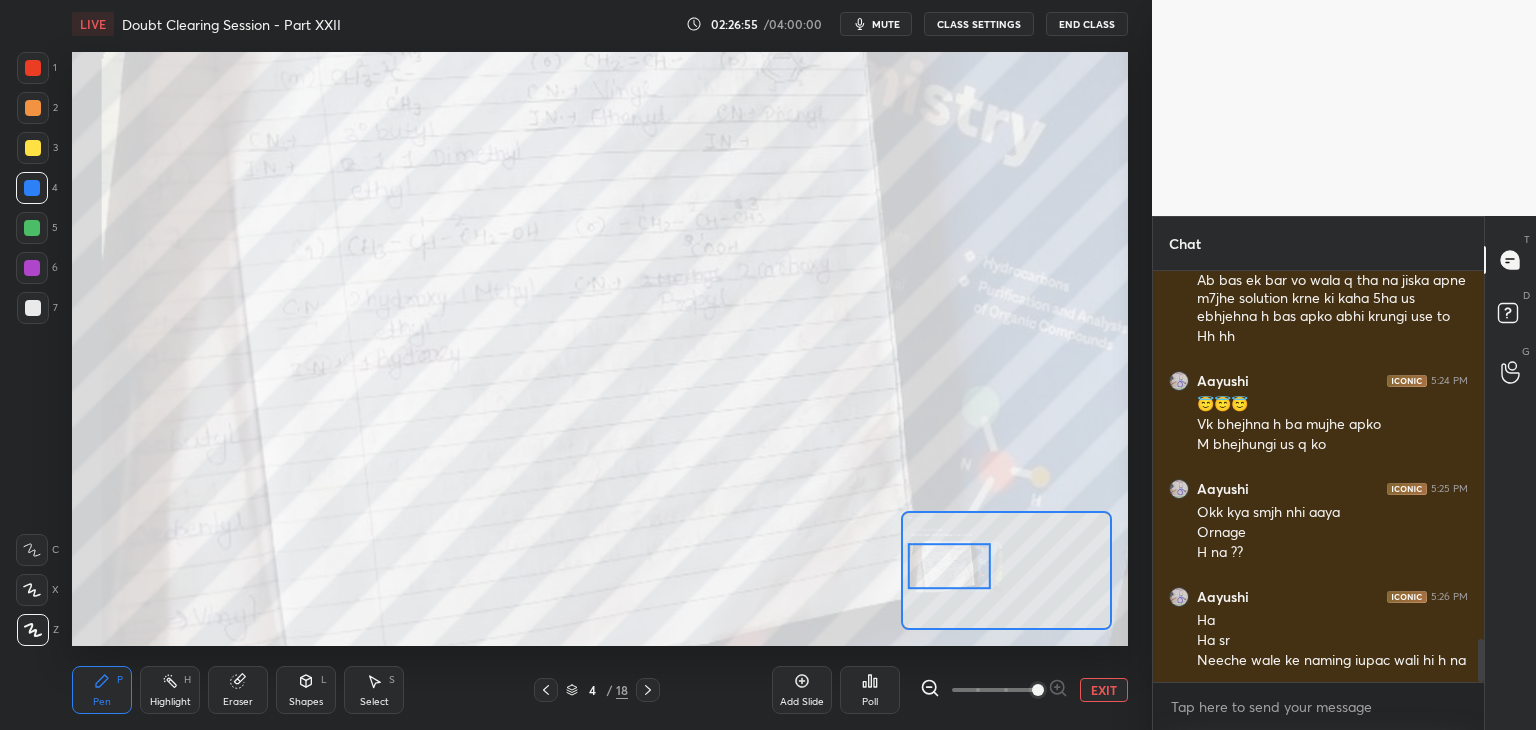 click on "3" at bounding box center [37, 152] 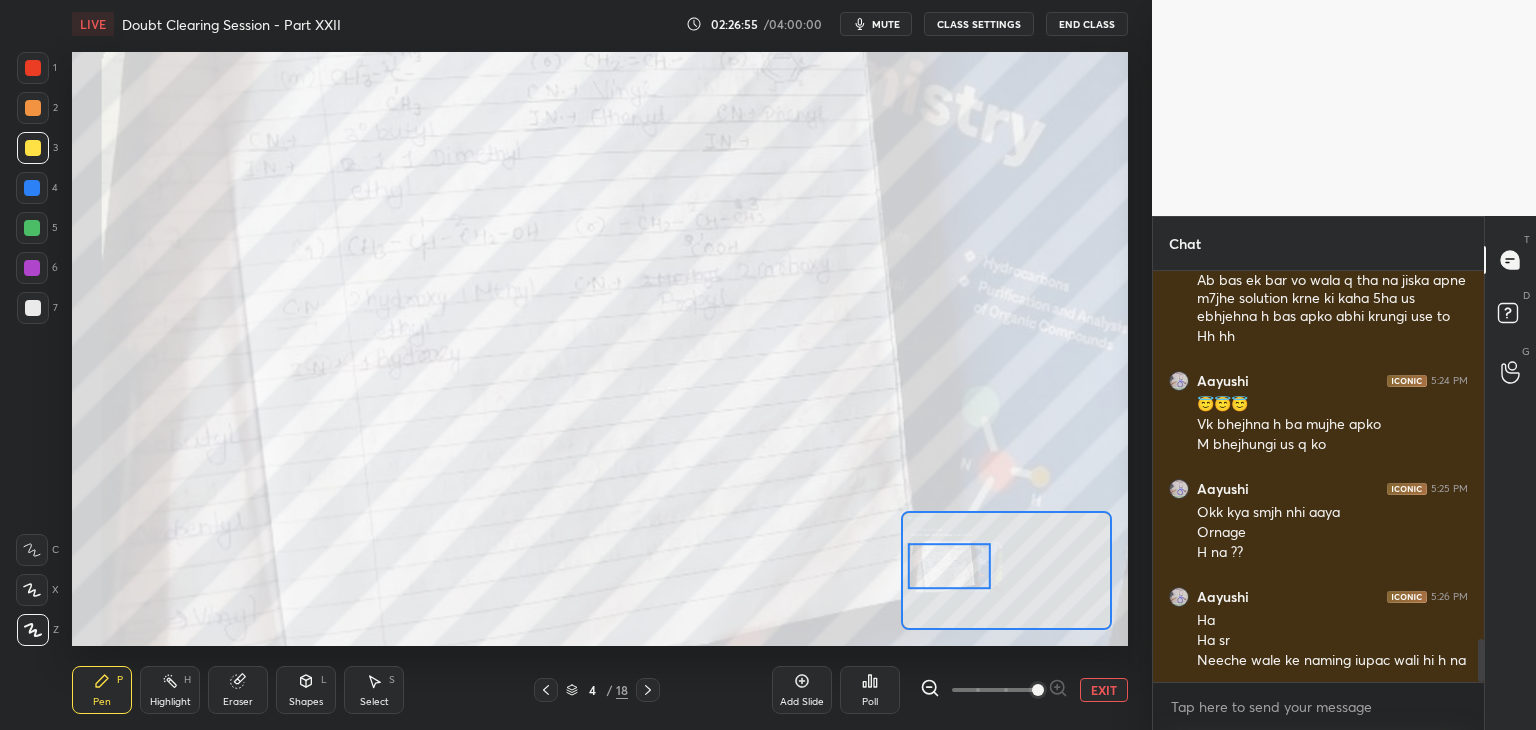 click on "4" at bounding box center (37, 188) 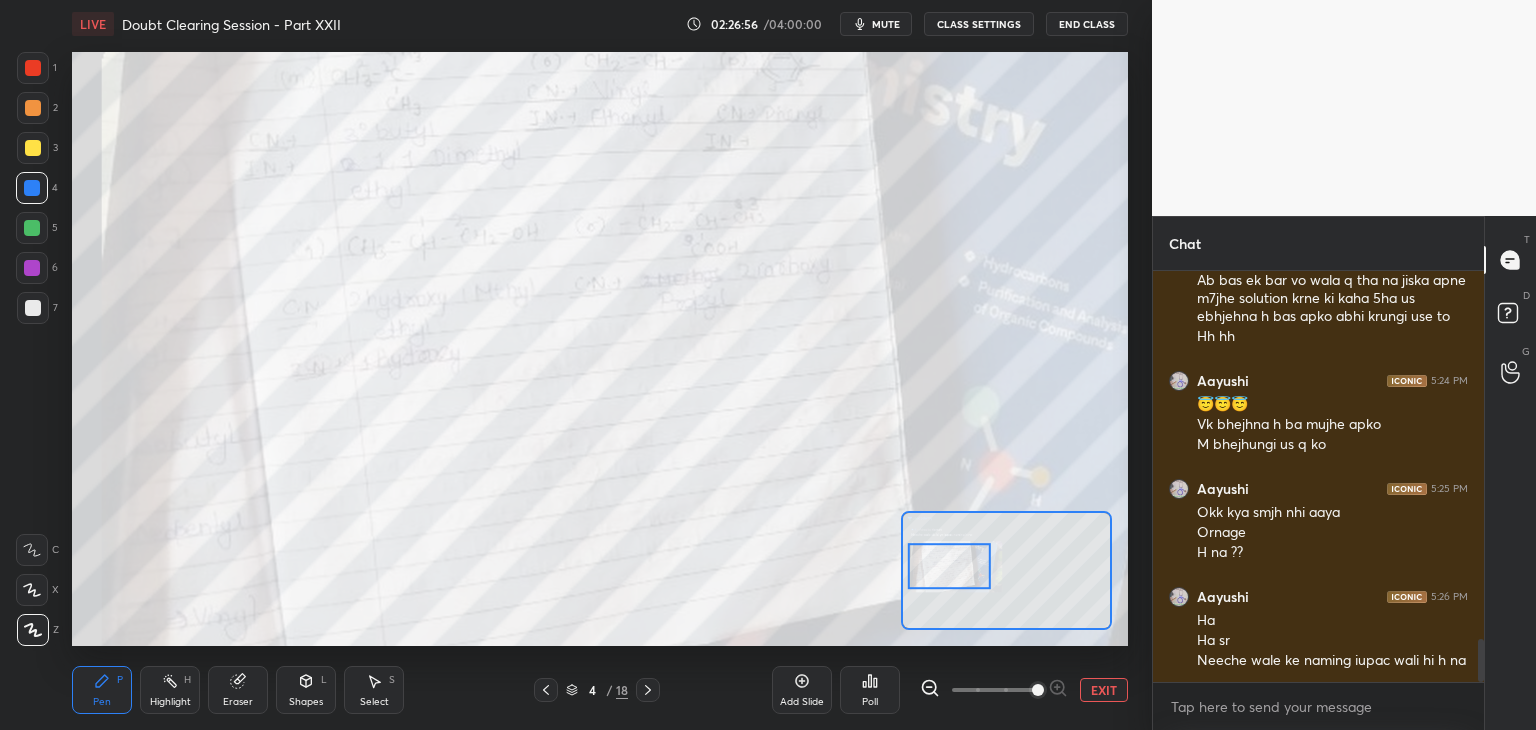 click at bounding box center (32, 188) 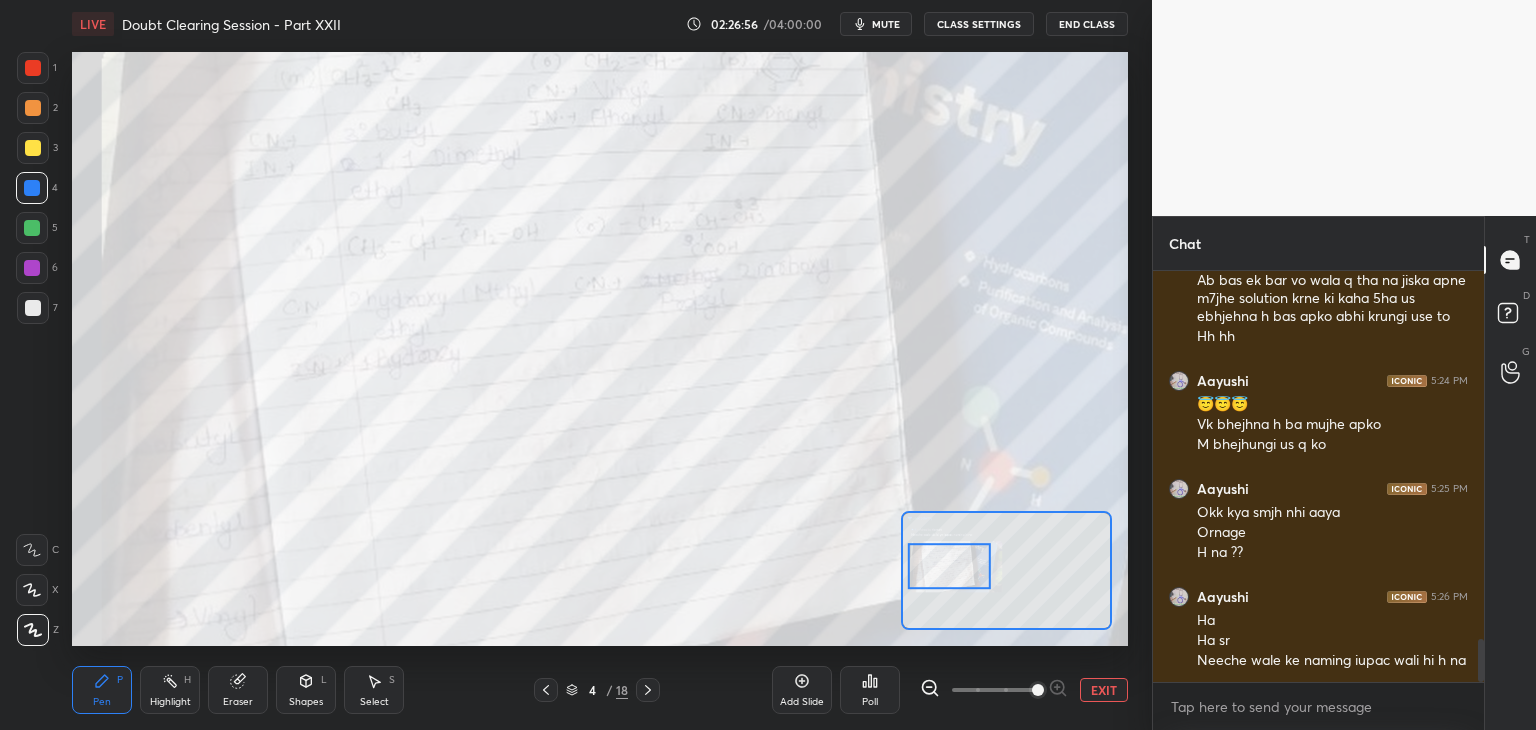 scroll, scrollTop: 3558, scrollLeft: 0, axis: vertical 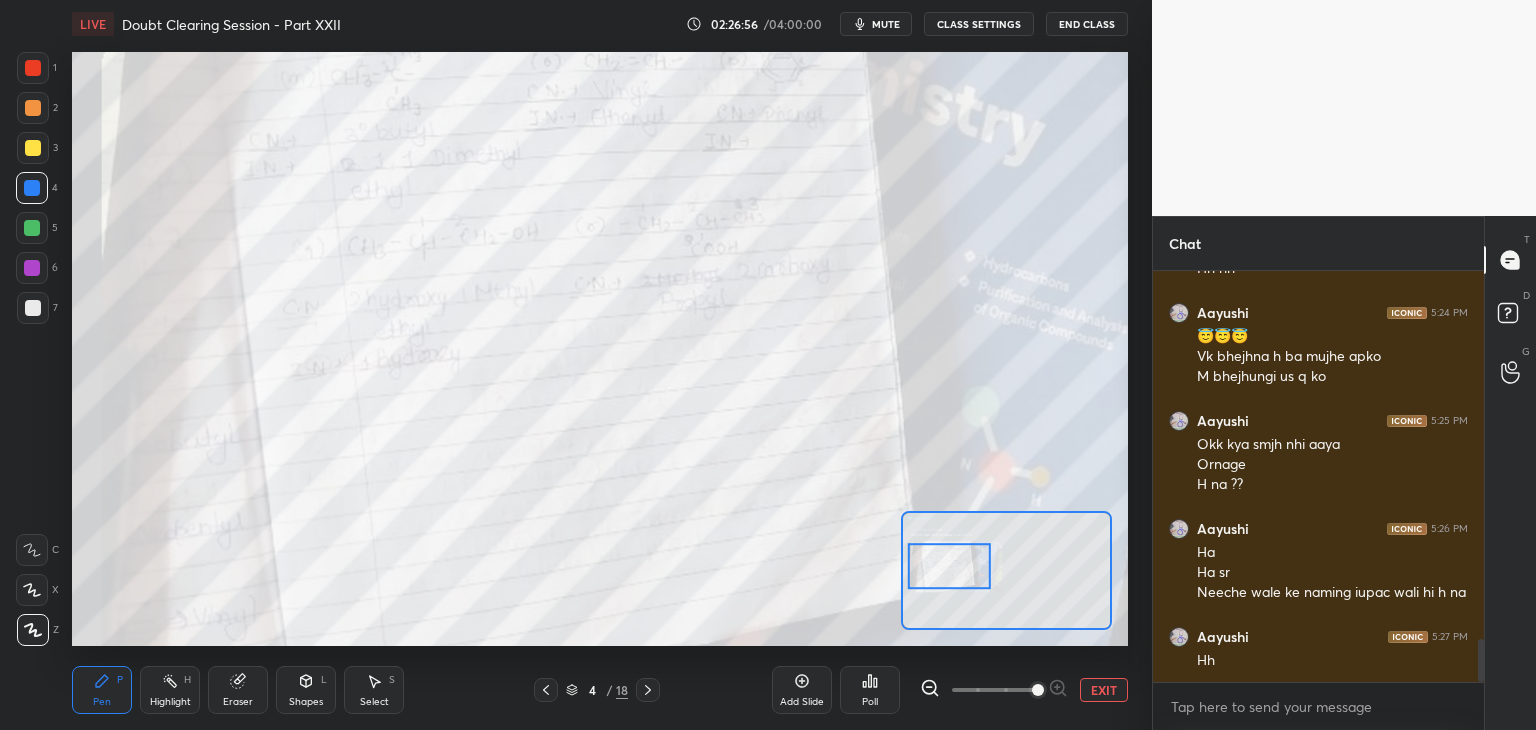 click at bounding box center (32, 188) 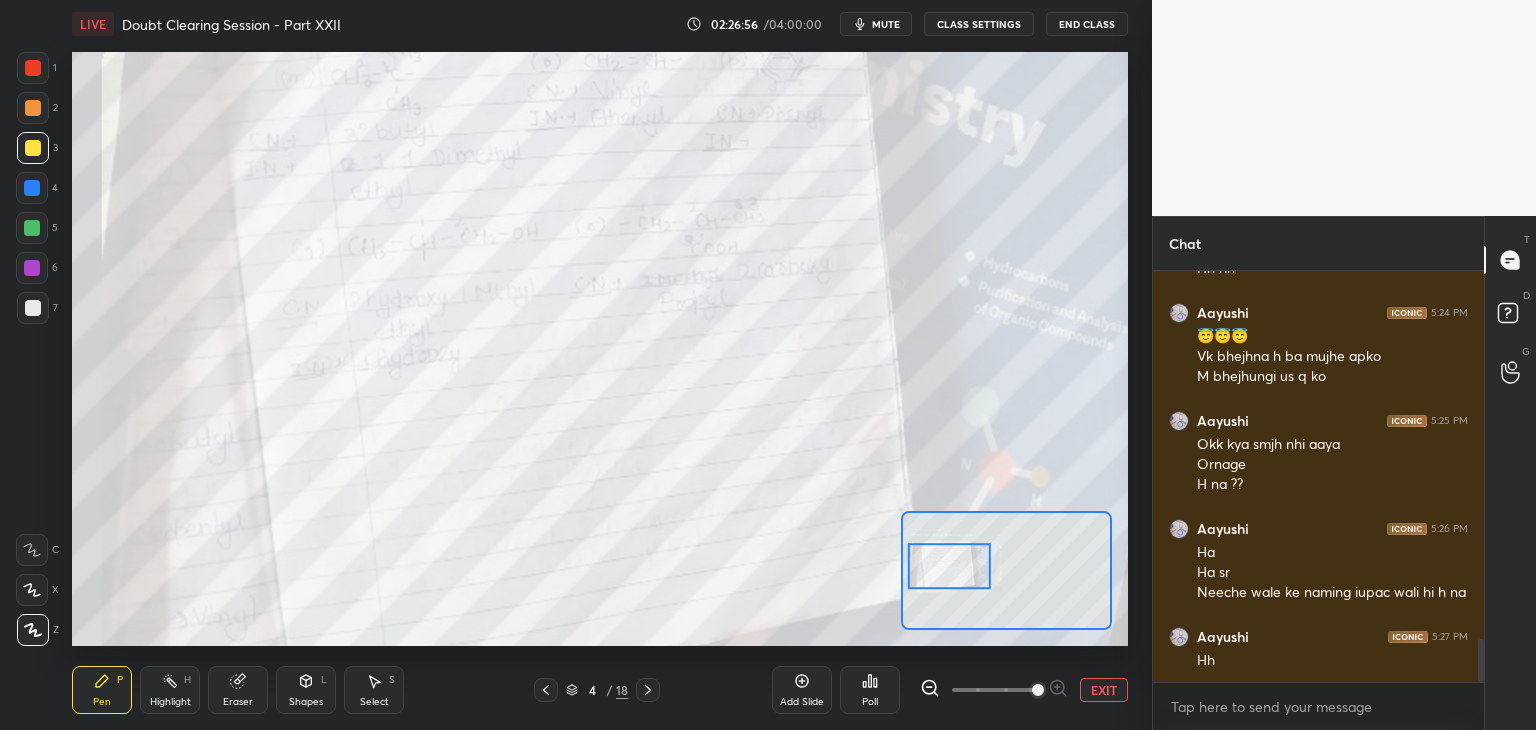 click at bounding box center [32, 188] 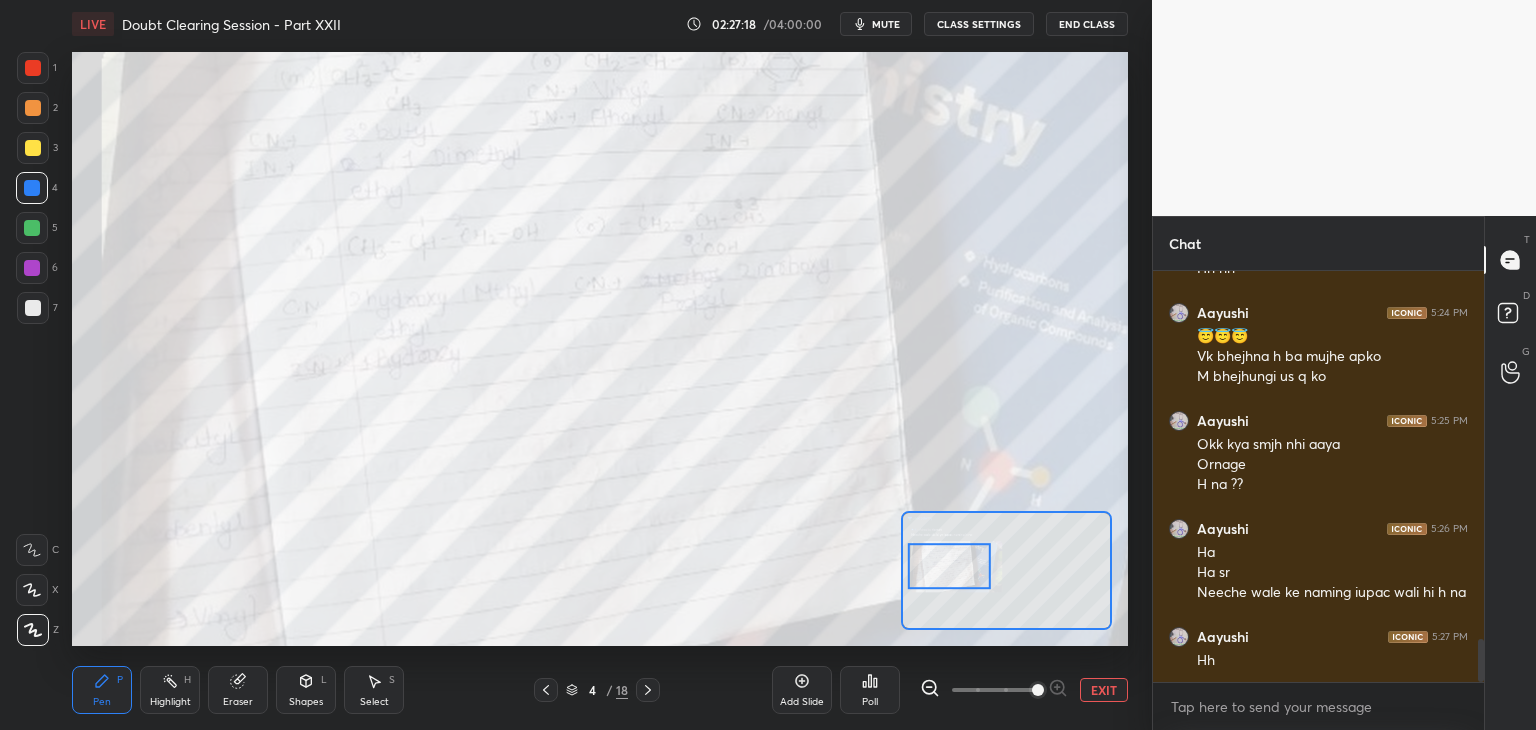 click on "5" at bounding box center [37, 228] 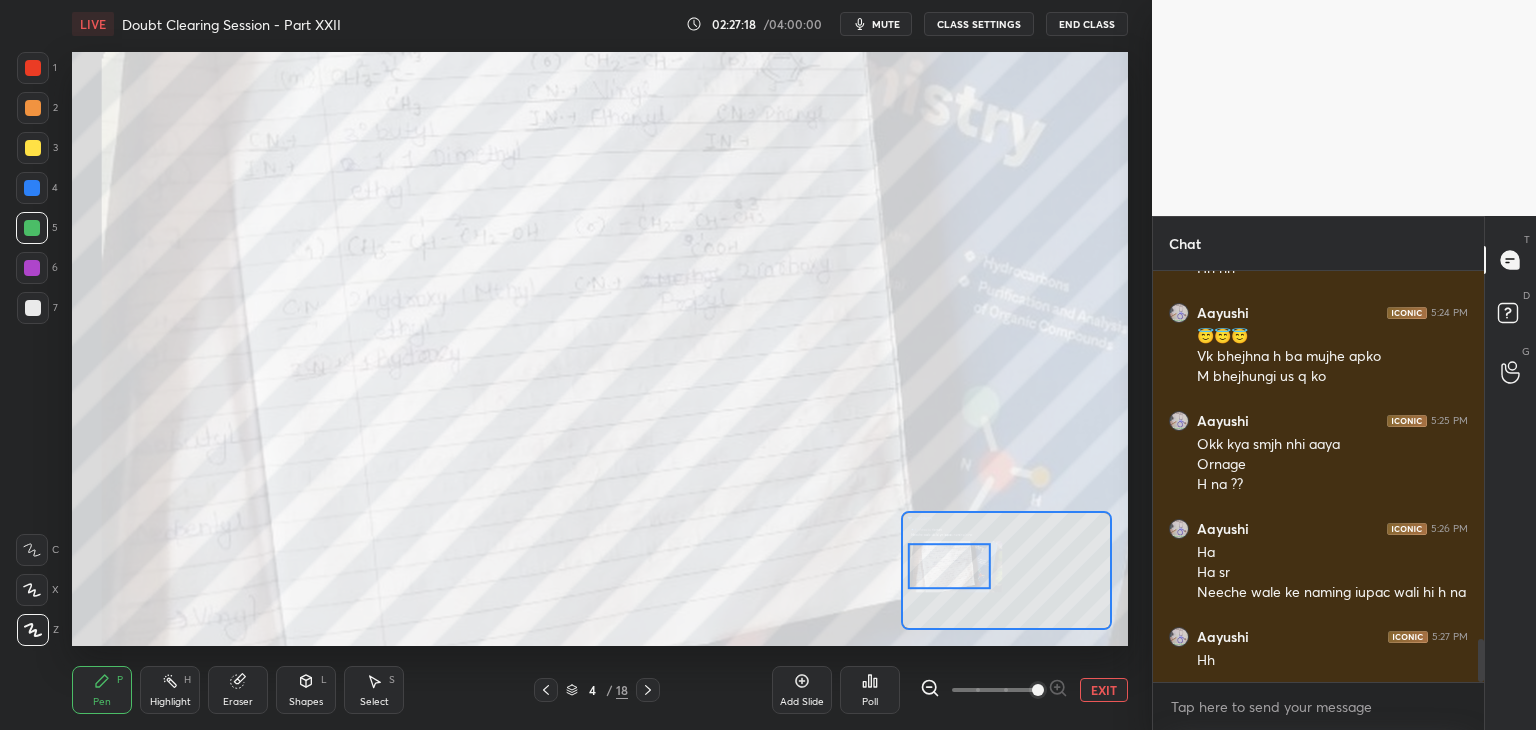 click on "2" at bounding box center (37, 112) 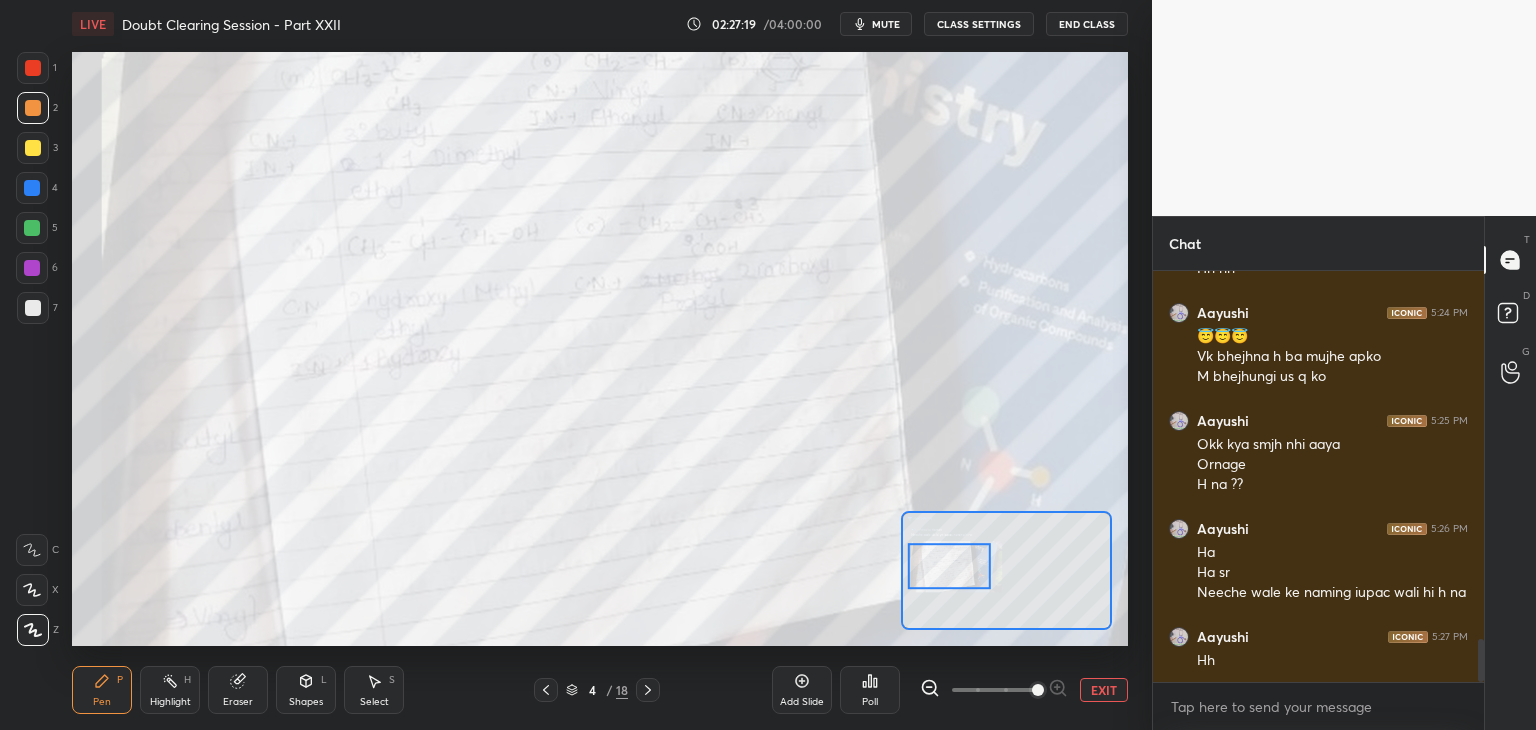 click at bounding box center [33, 148] 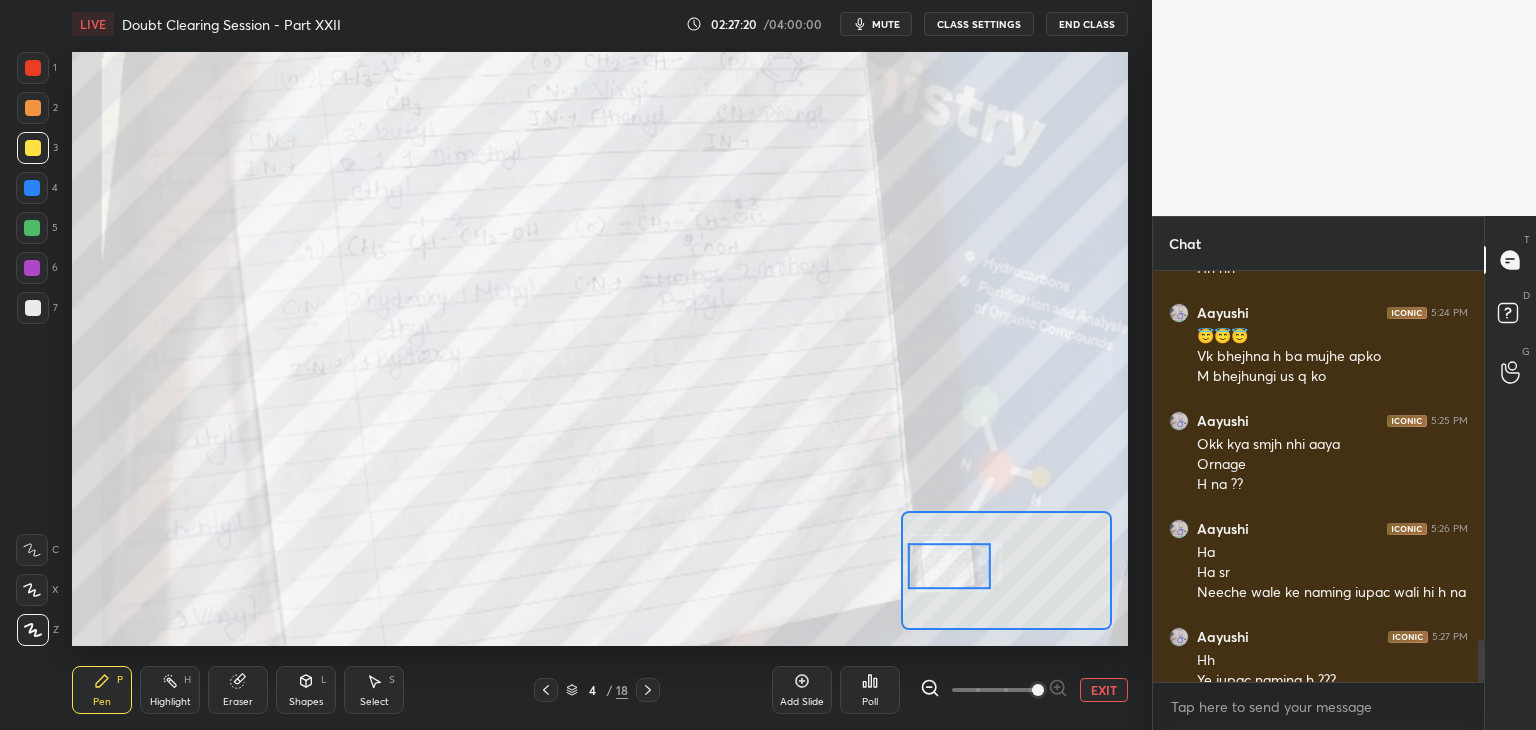 scroll, scrollTop: 3578, scrollLeft: 0, axis: vertical 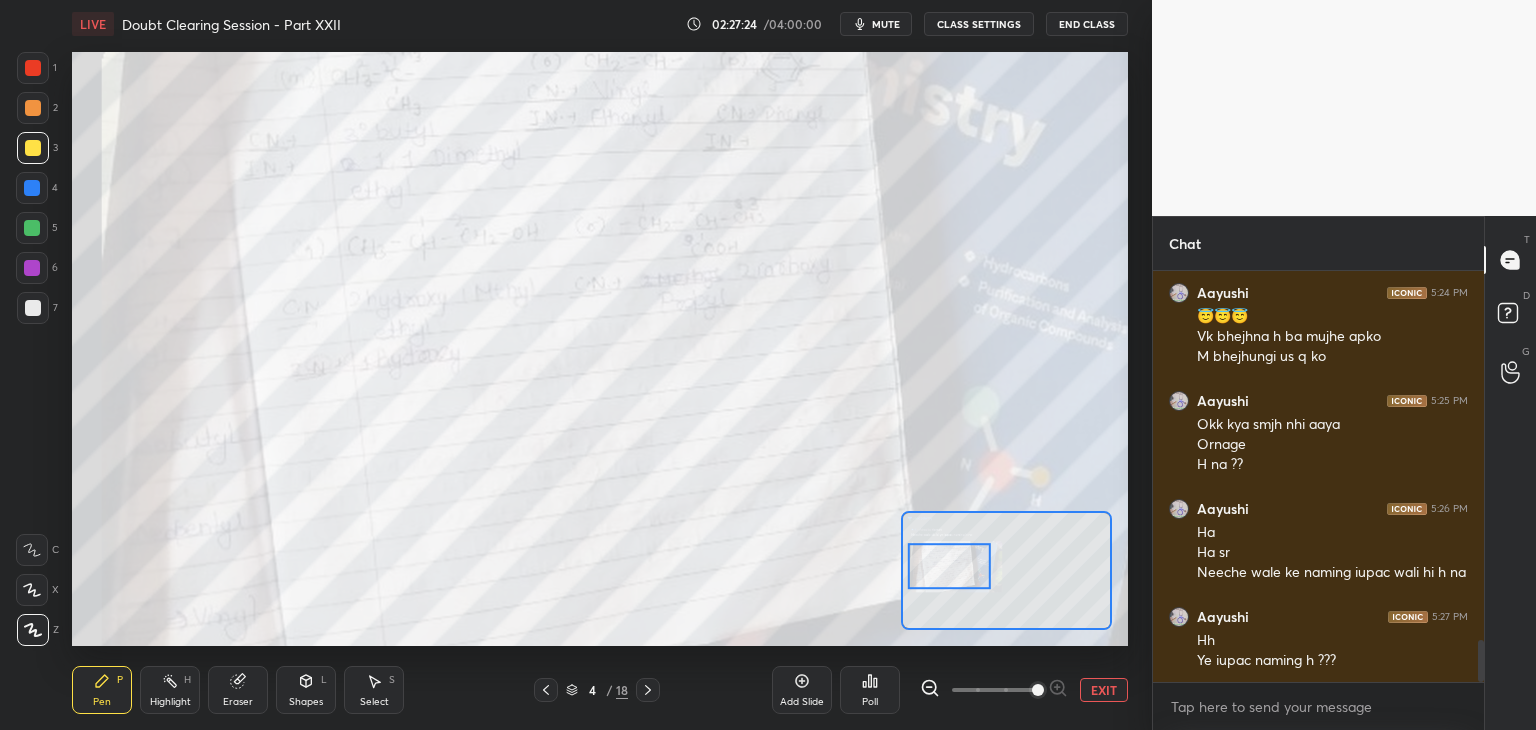 click on "Highlight" at bounding box center (170, 702) 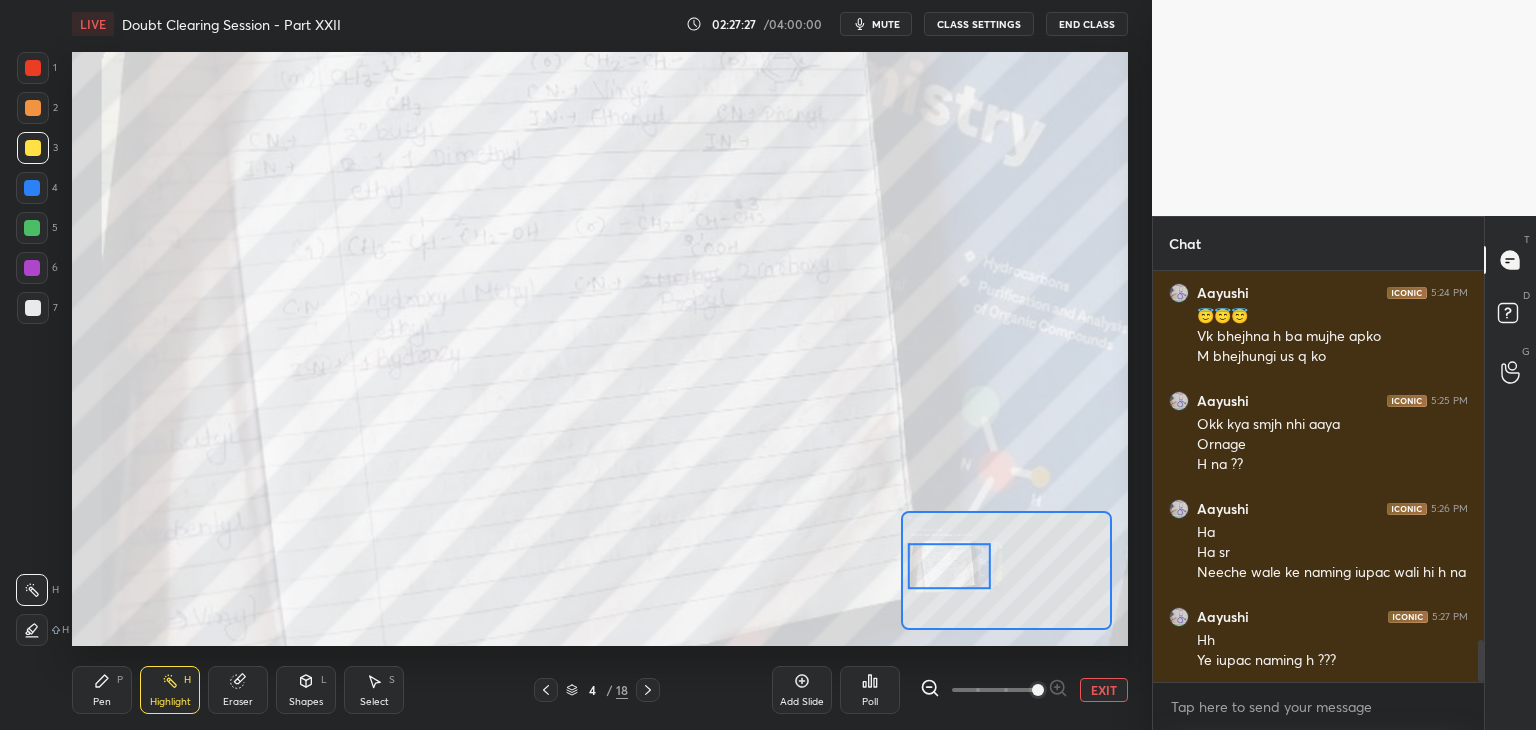 click on "Pen P" at bounding box center [102, 690] 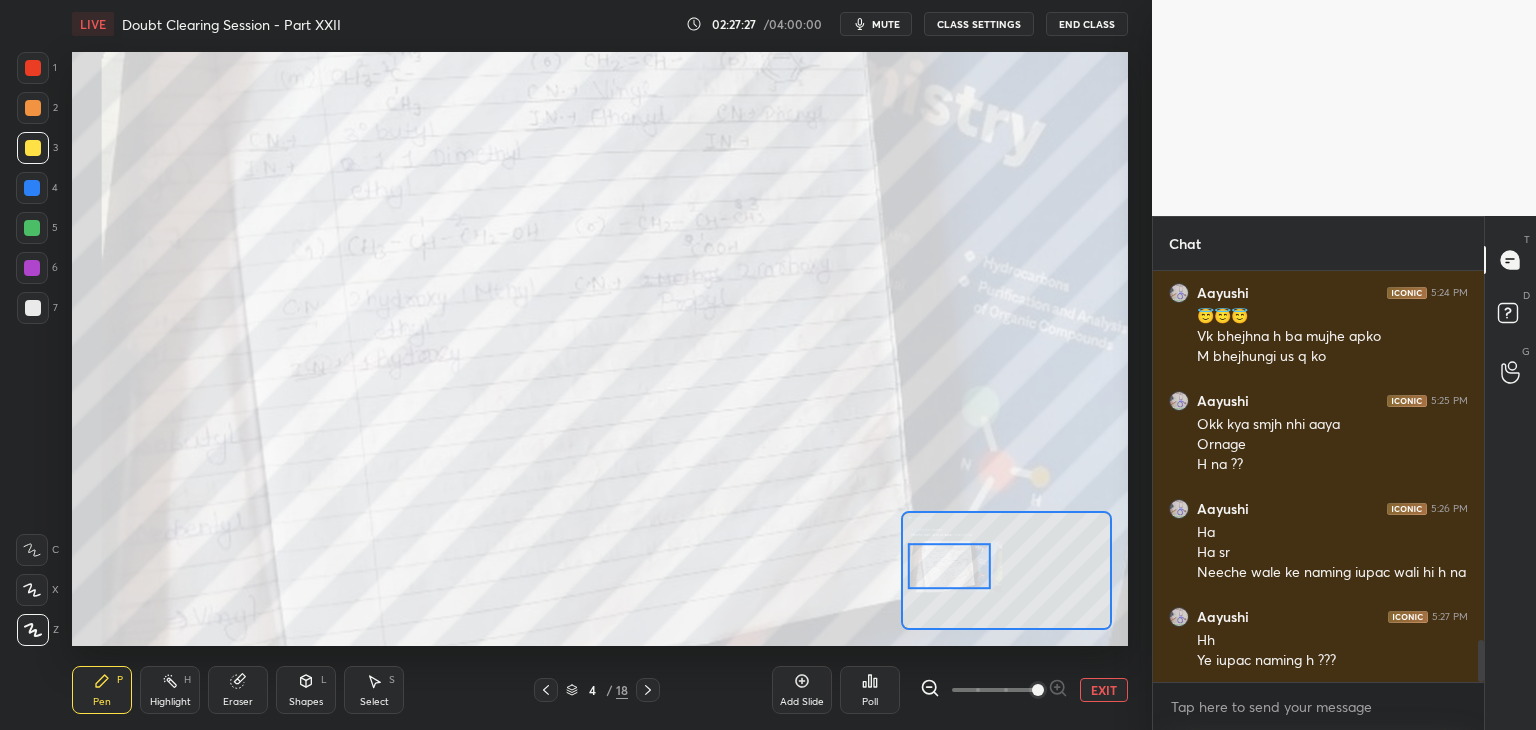 click on "Highlight H" at bounding box center (170, 690) 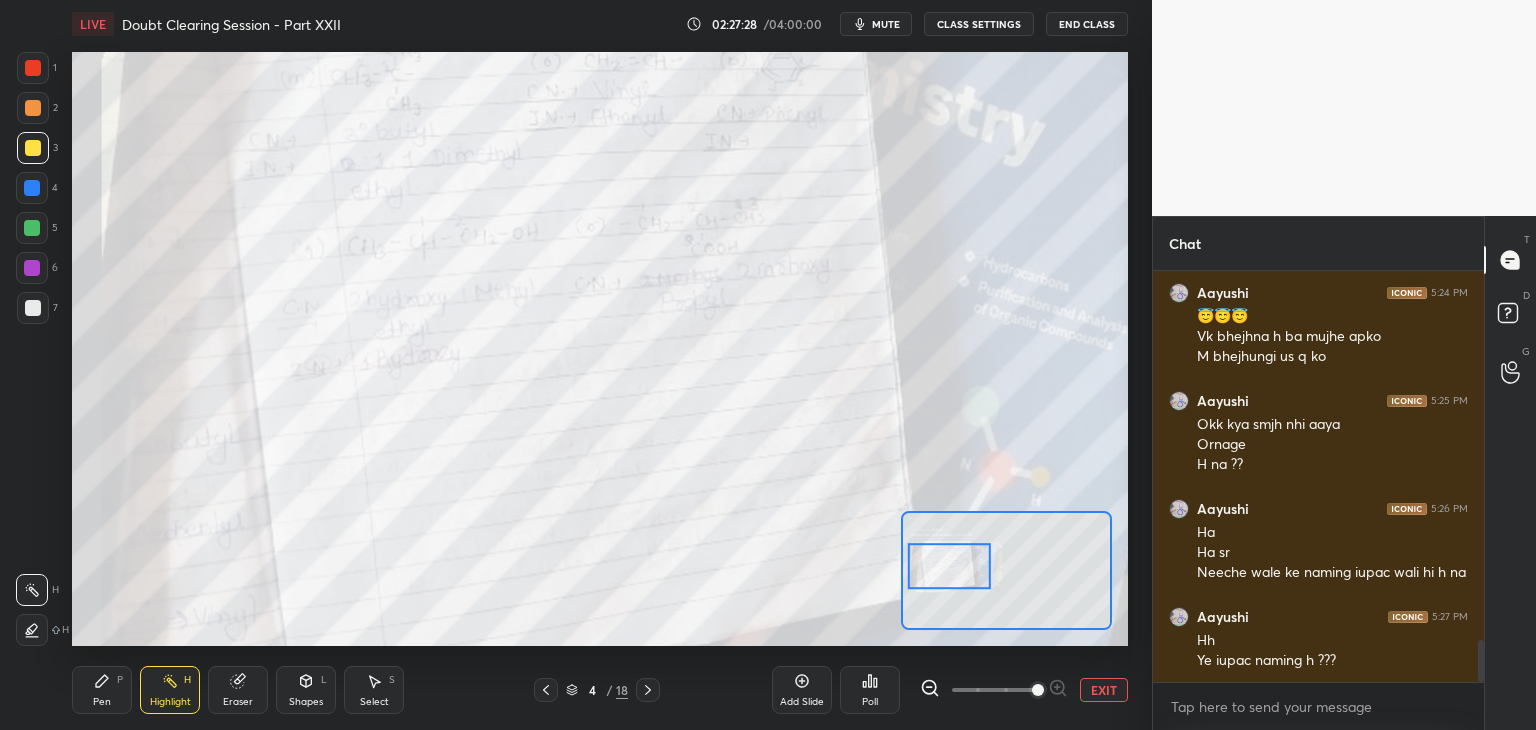 click on "Pen P" at bounding box center (102, 690) 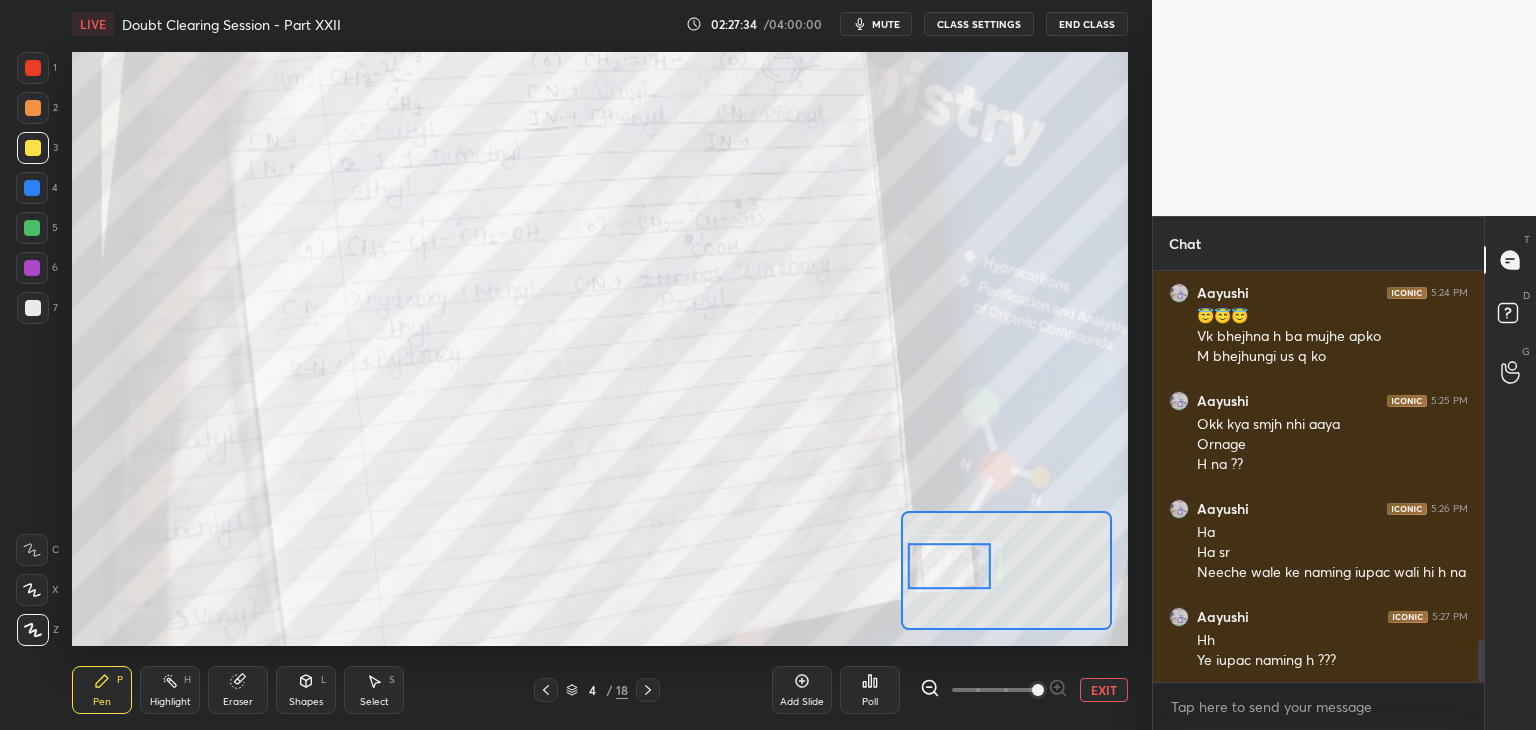 click on "EXIT" at bounding box center [1104, 690] 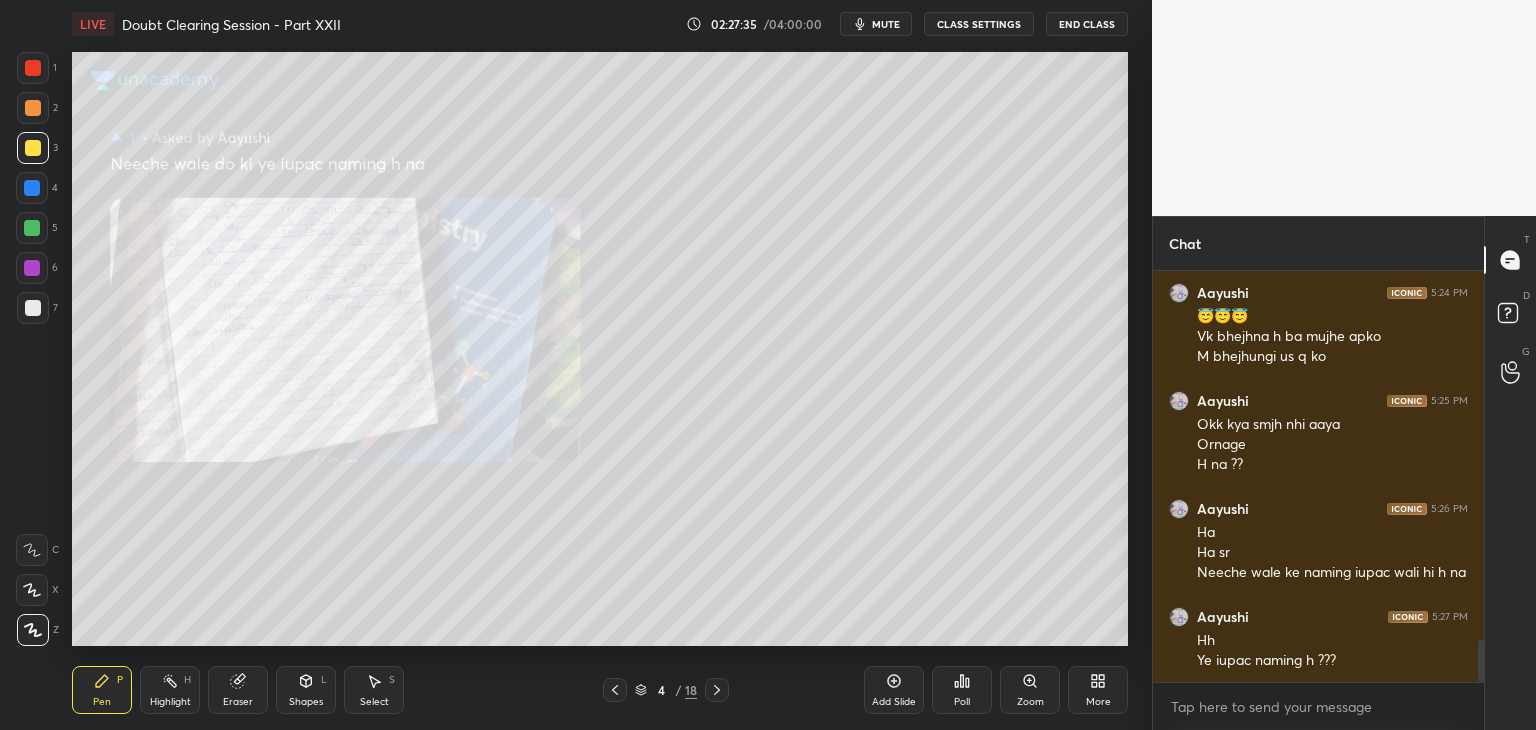 click at bounding box center [32, 228] 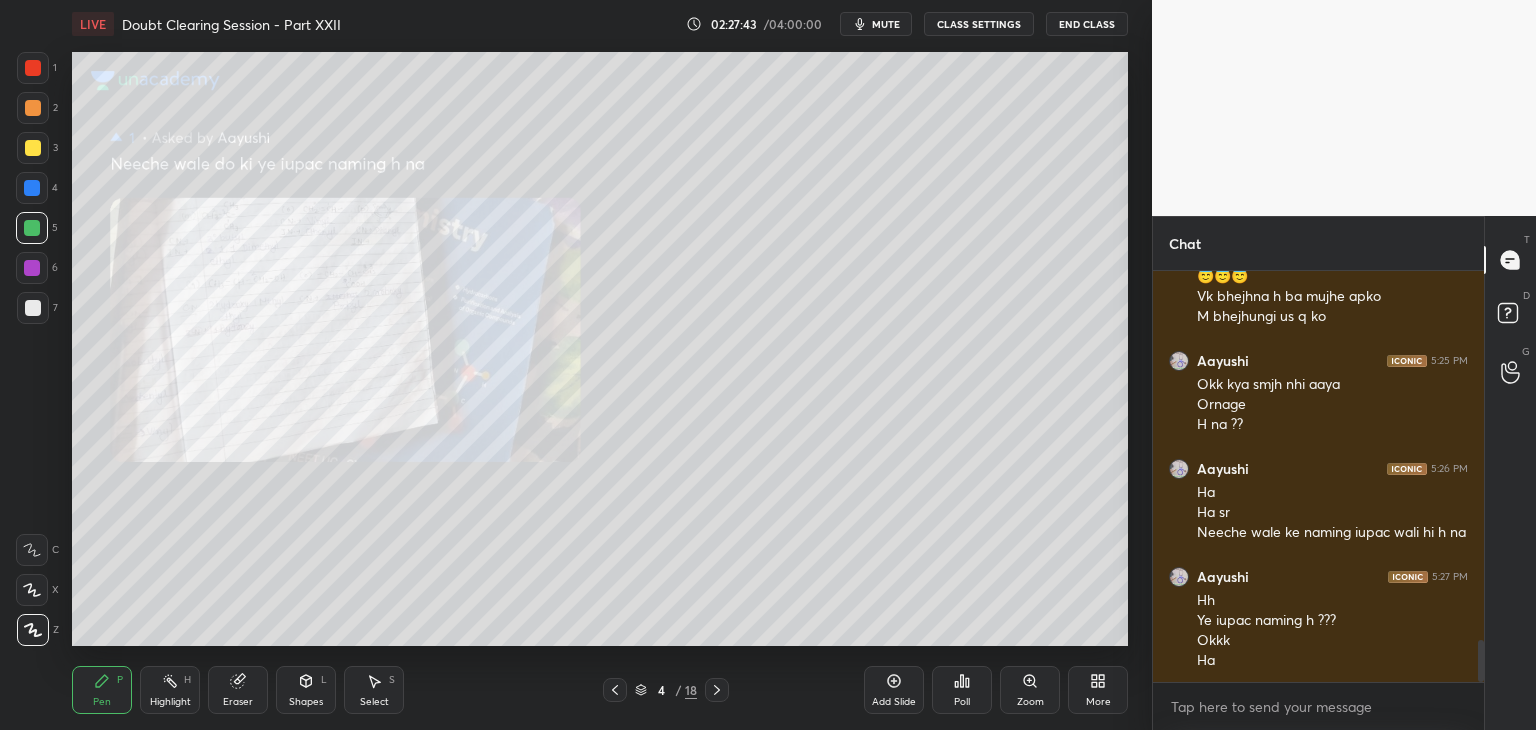 scroll, scrollTop: 3638, scrollLeft: 0, axis: vertical 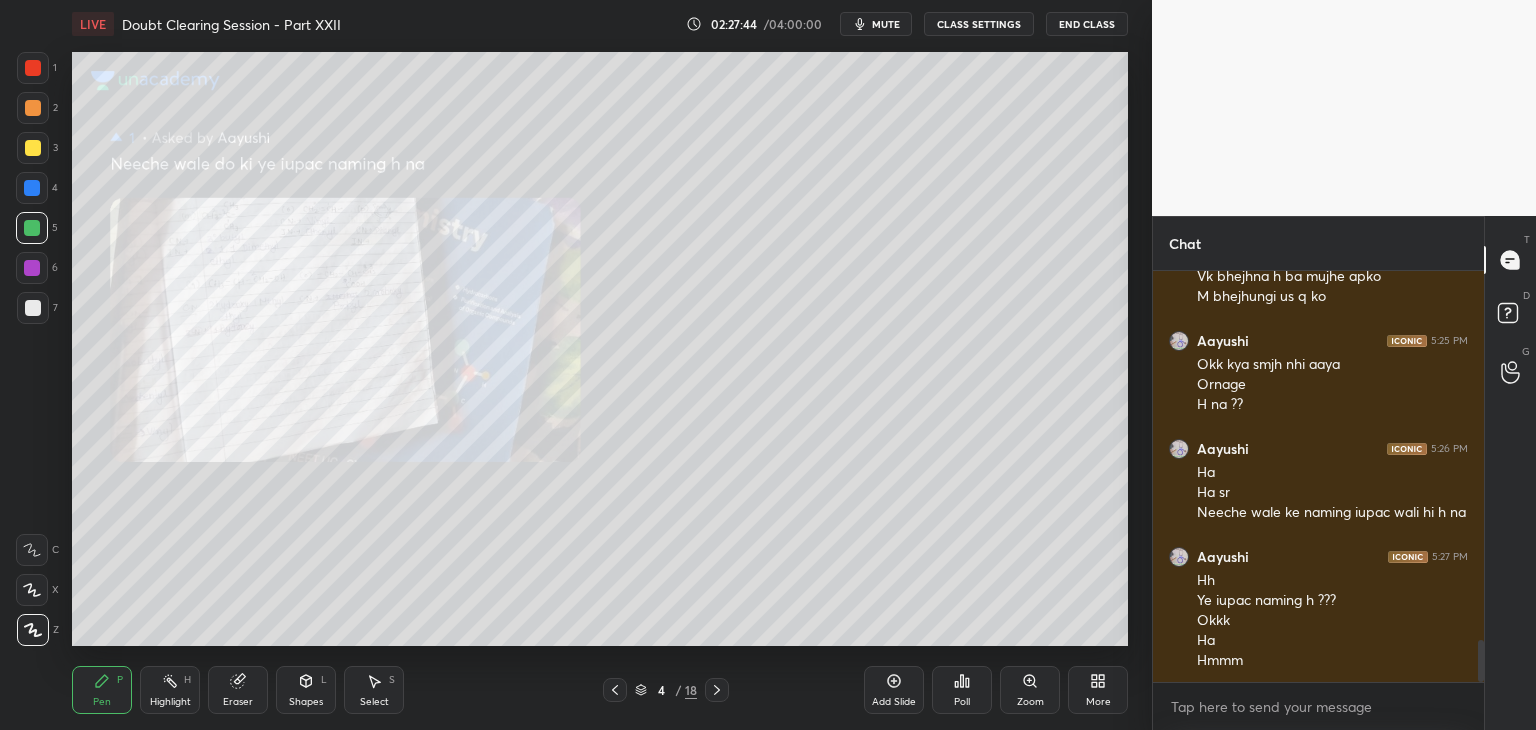 click at bounding box center (32, 268) 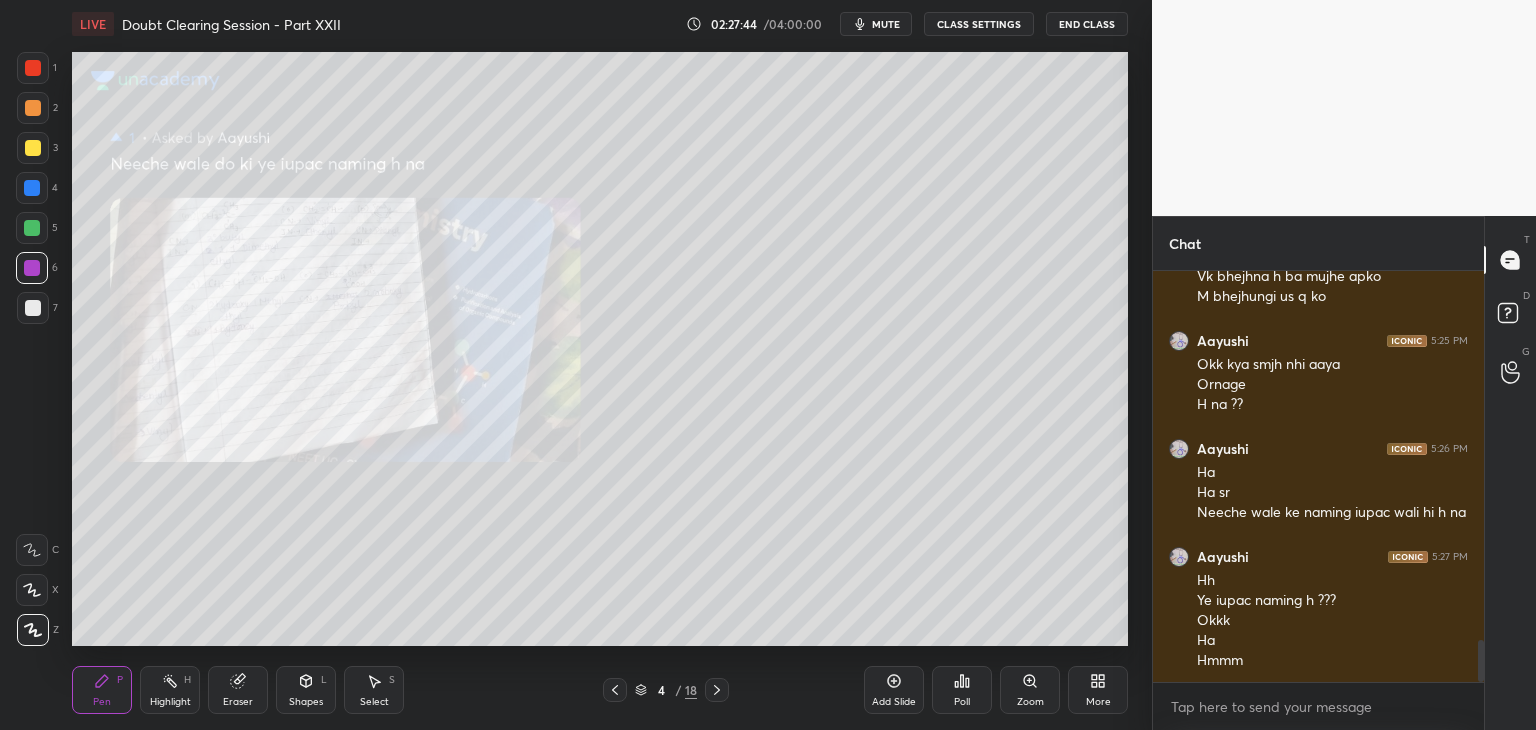 click at bounding box center (33, 308) 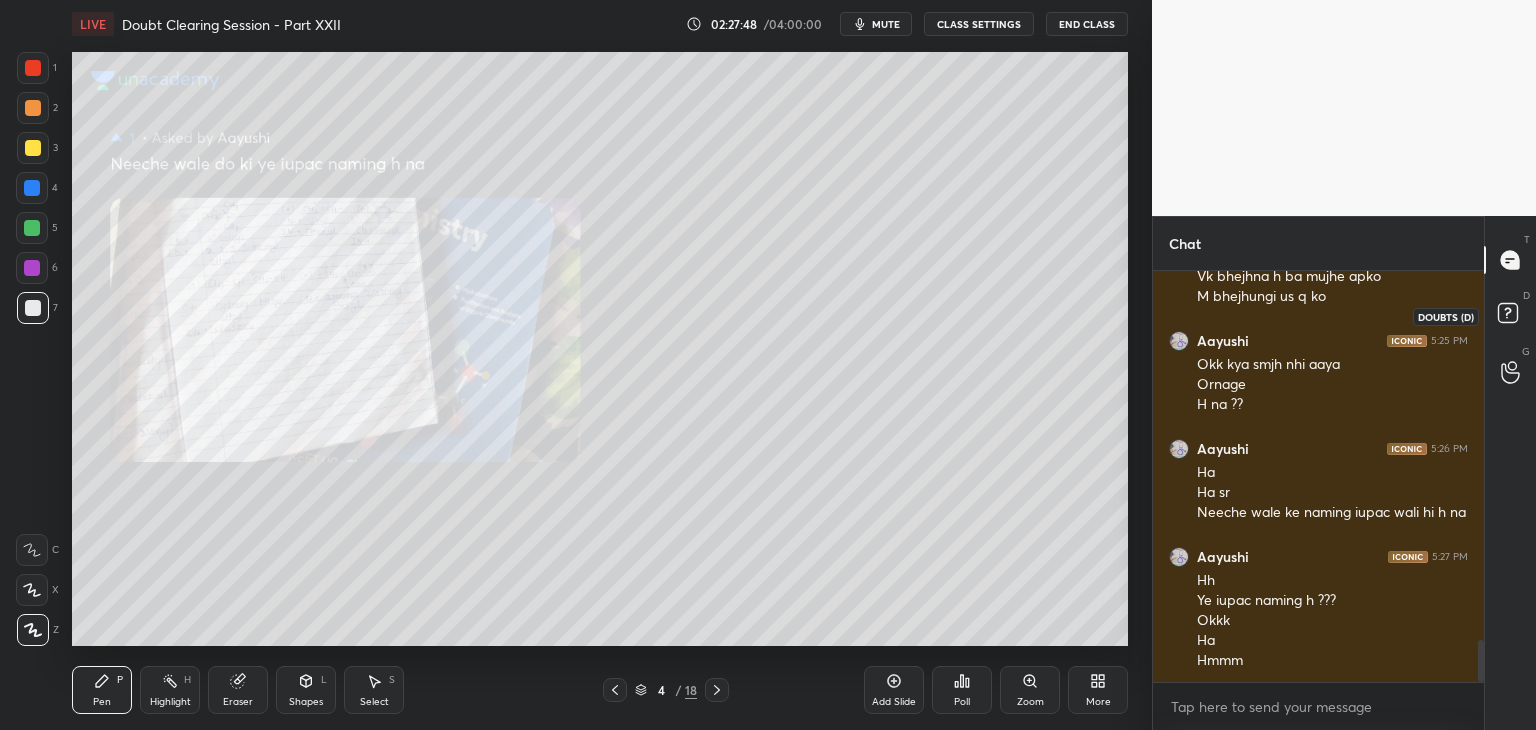 click 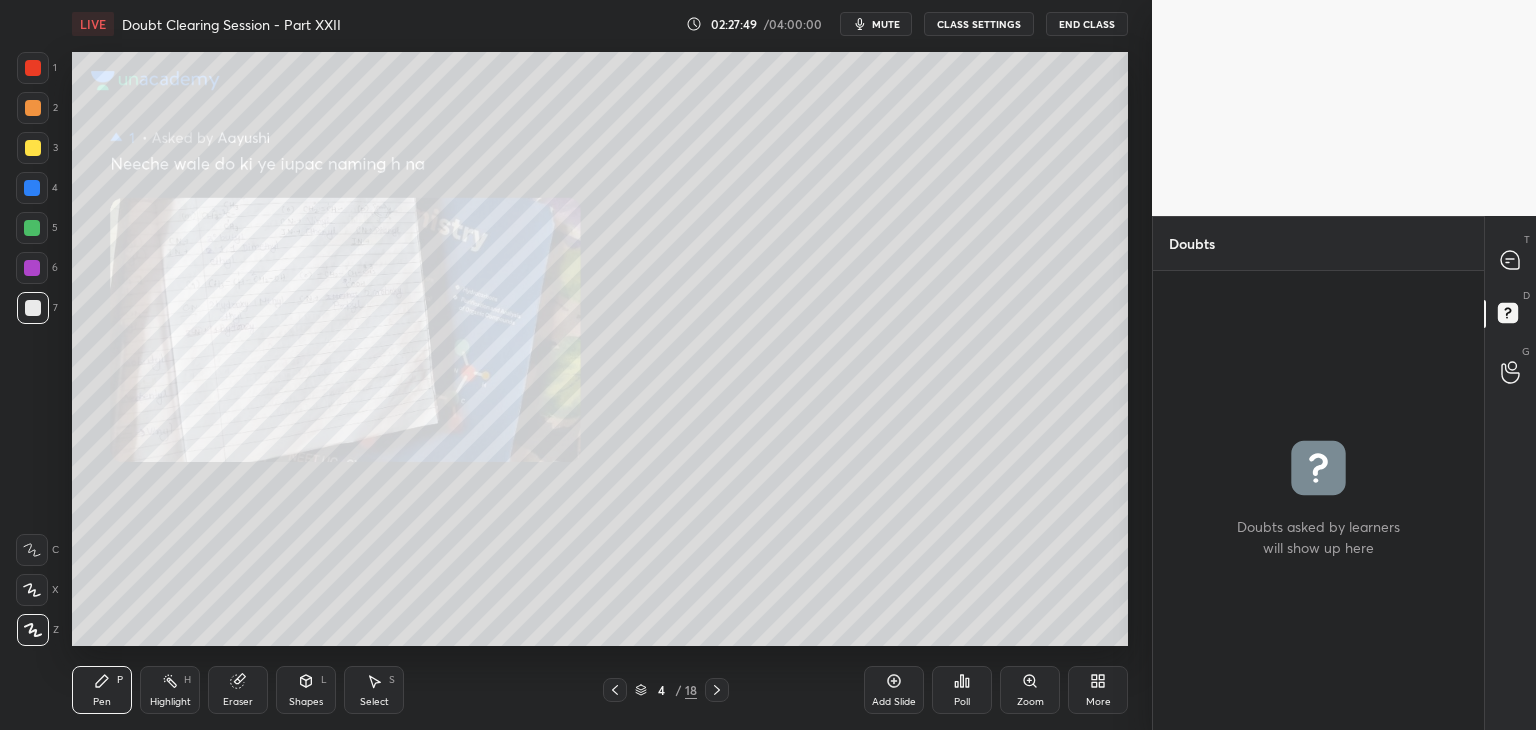 click on "T Messages (T)" at bounding box center [1510, 260] 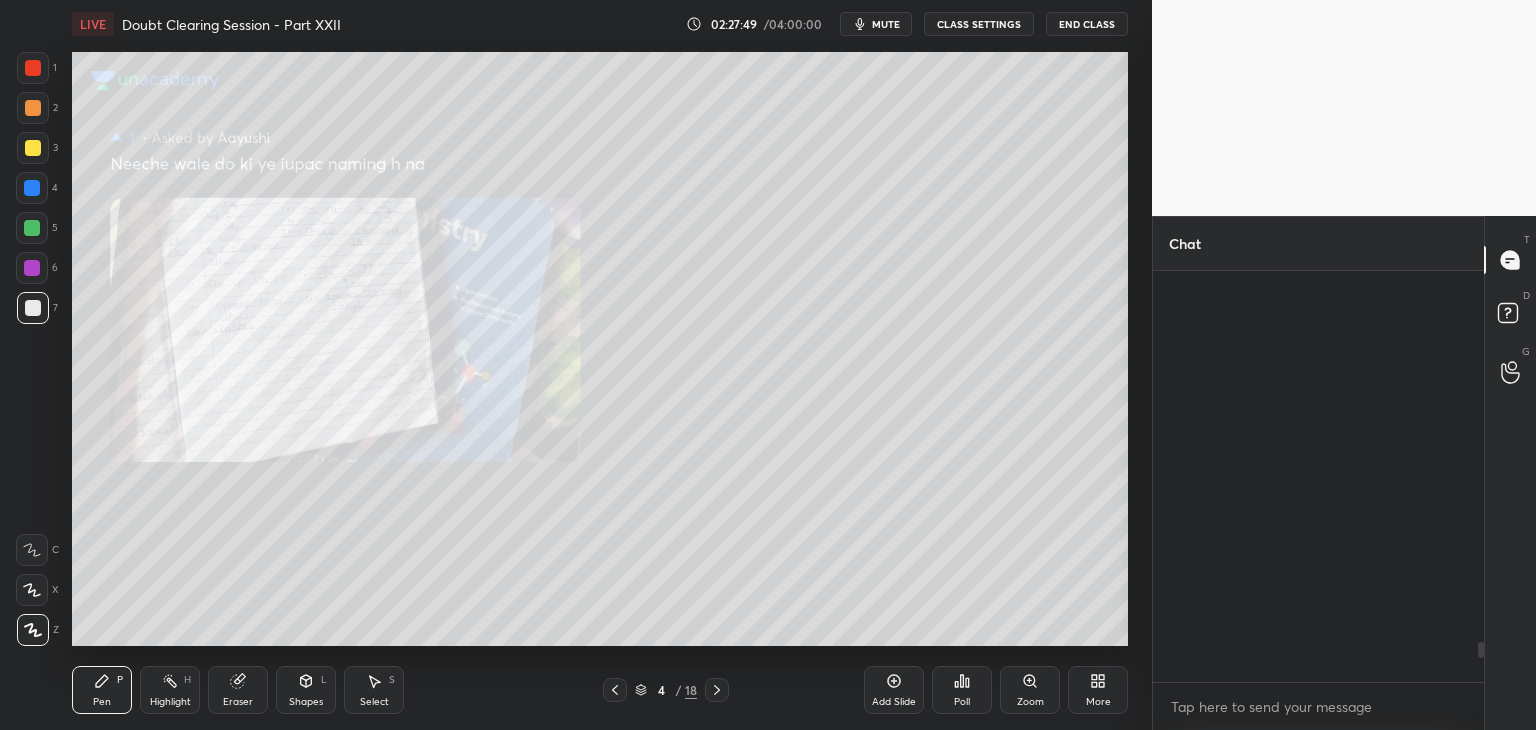 scroll, scrollTop: 3800, scrollLeft: 0, axis: vertical 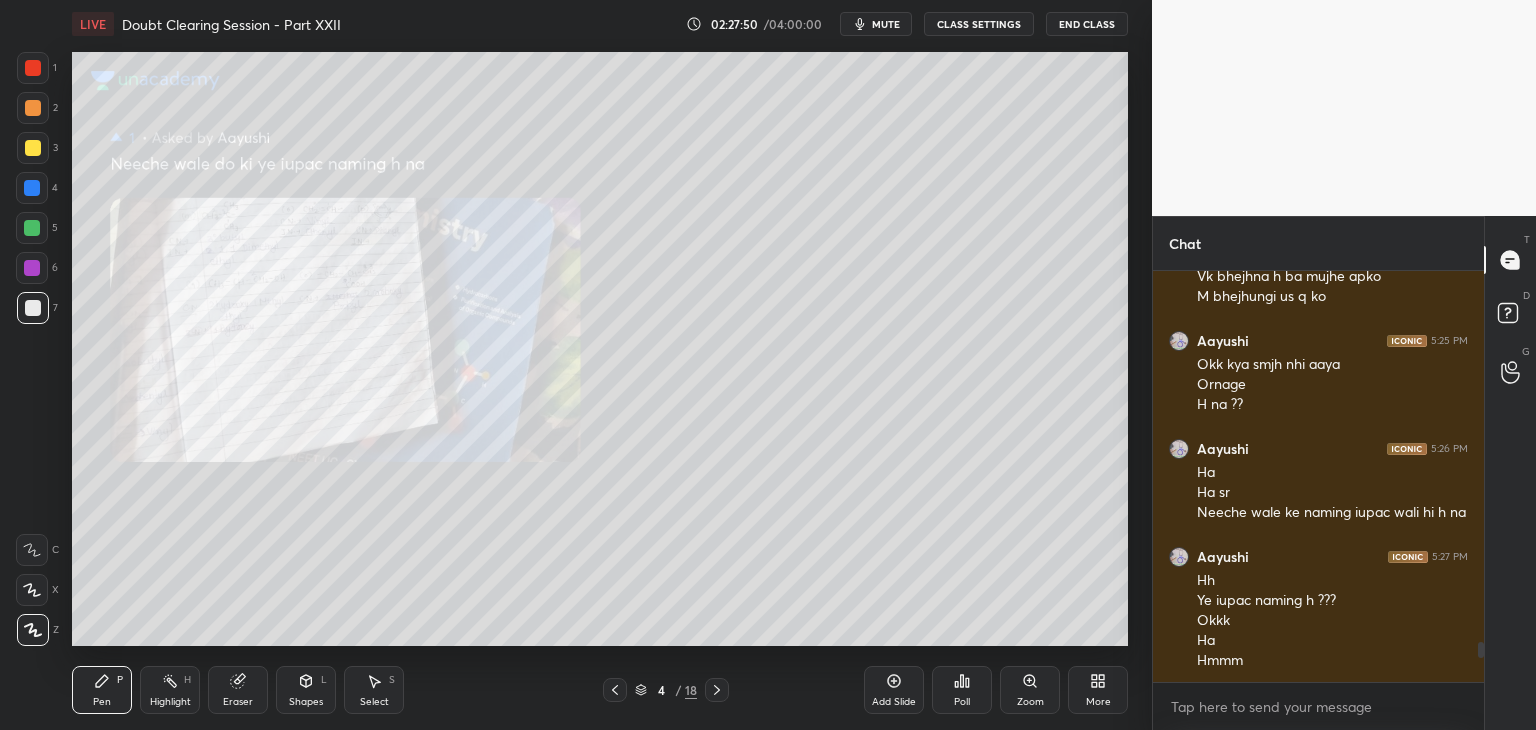 click on "Pen P Highlight H Eraser Shapes L Select S 4 / 18 Add Slide Poll Zoom More" at bounding box center [600, 690] 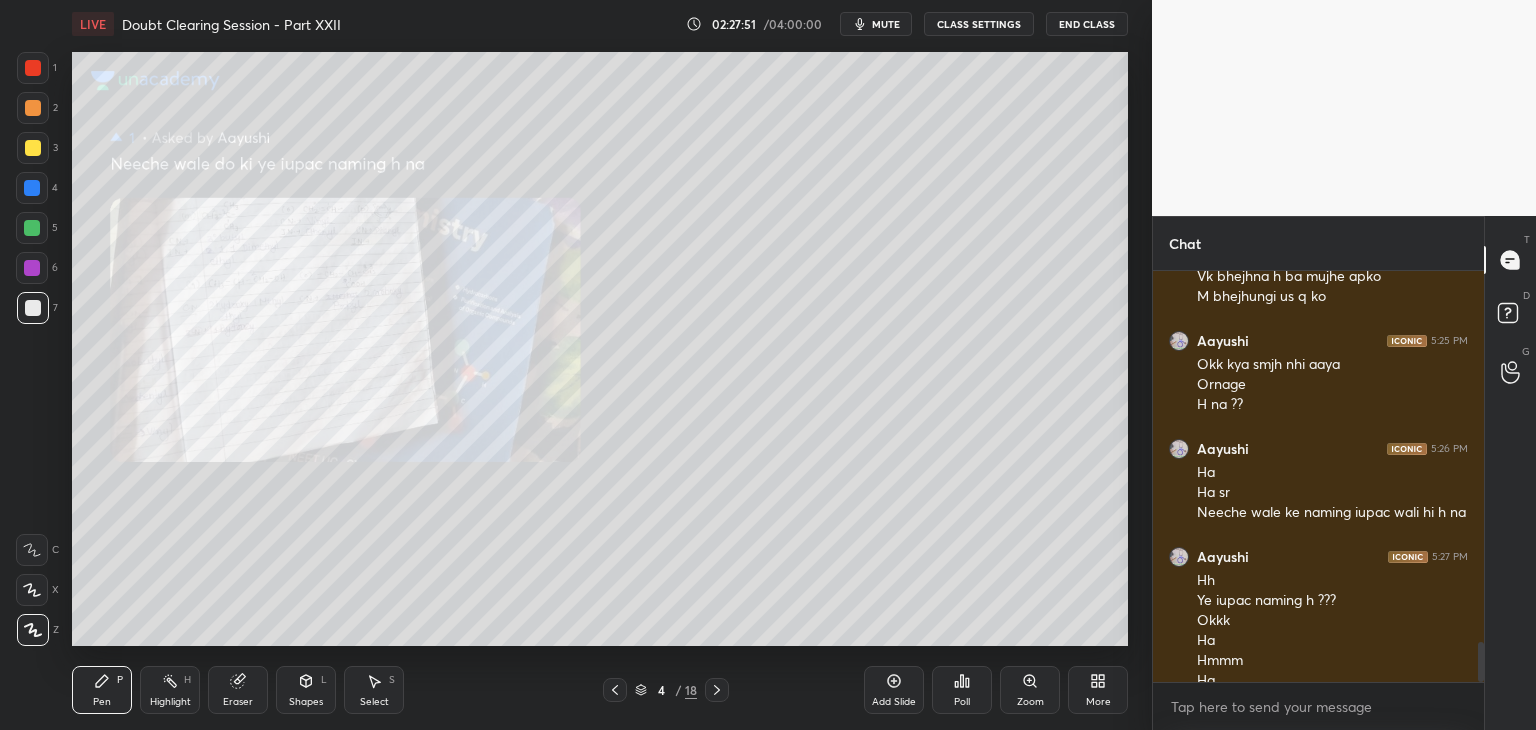 scroll, scrollTop: 3820, scrollLeft: 0, axis: vertical 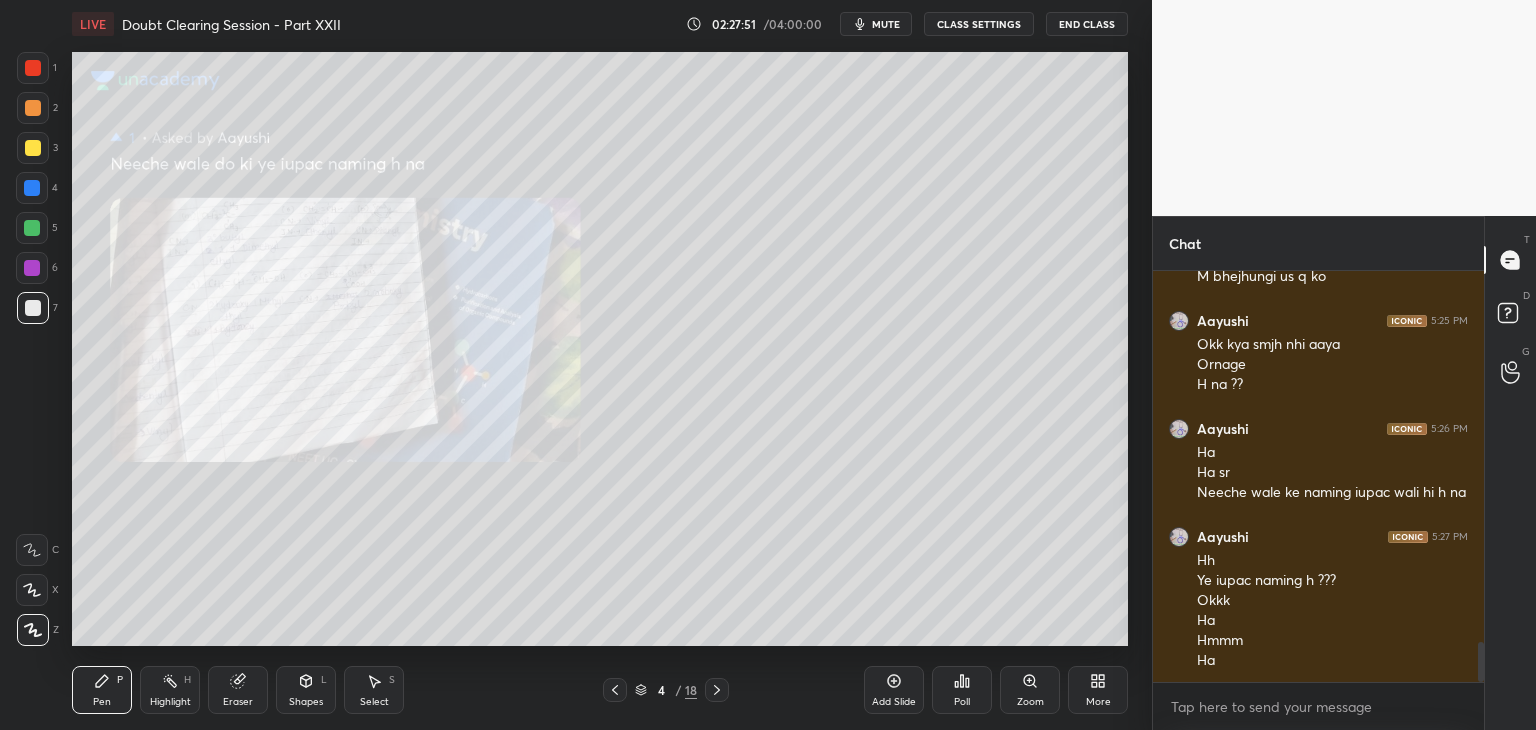 click 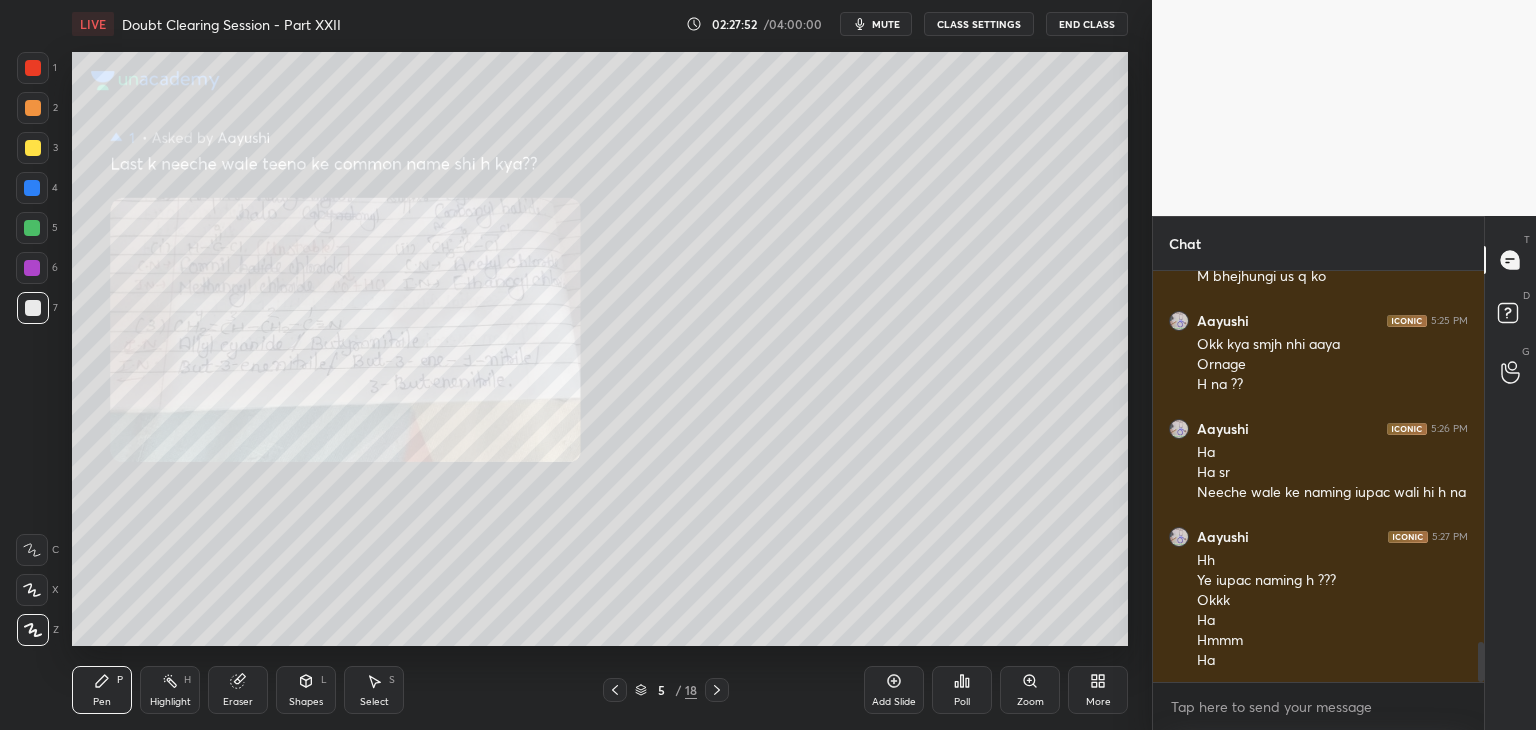 click 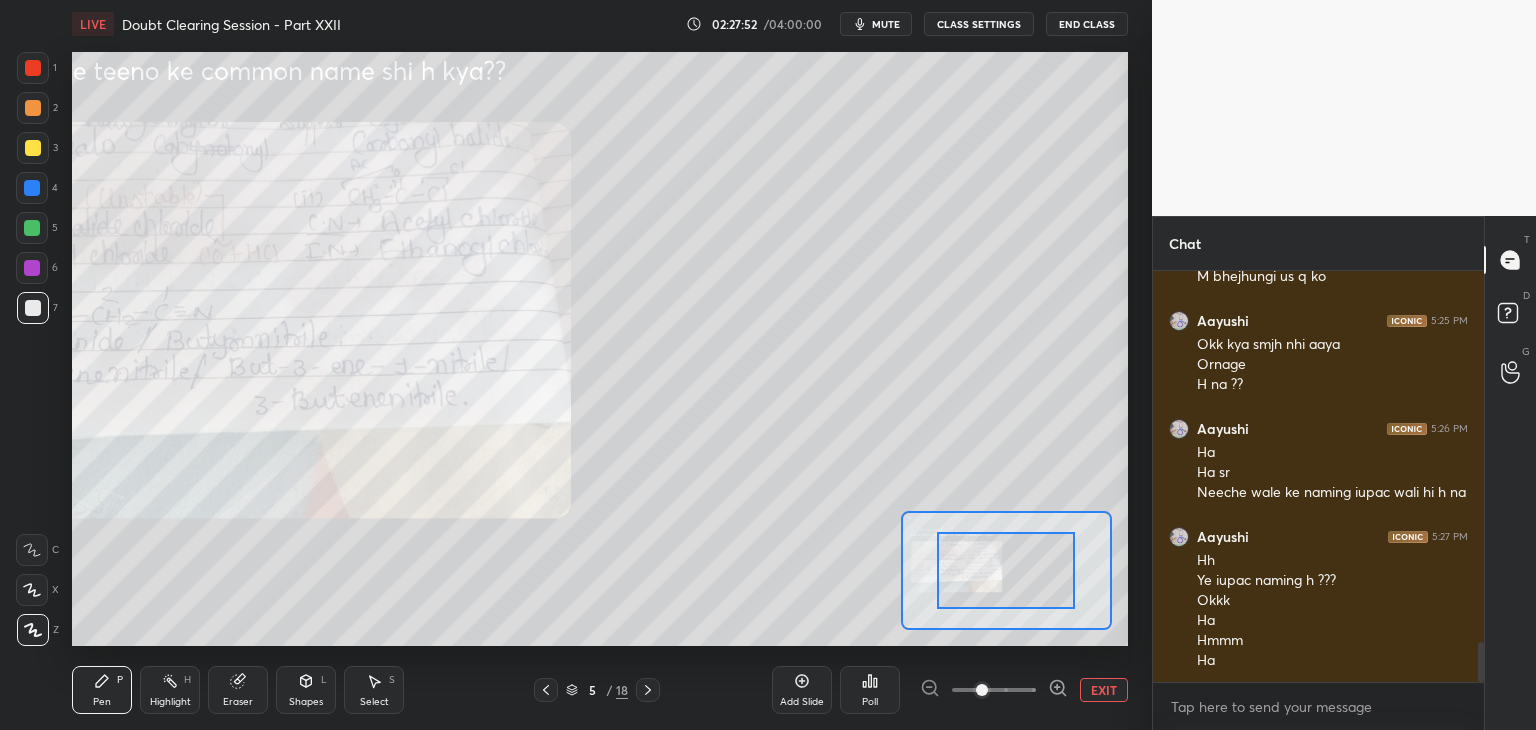 click at bounding box center [1006, 570] 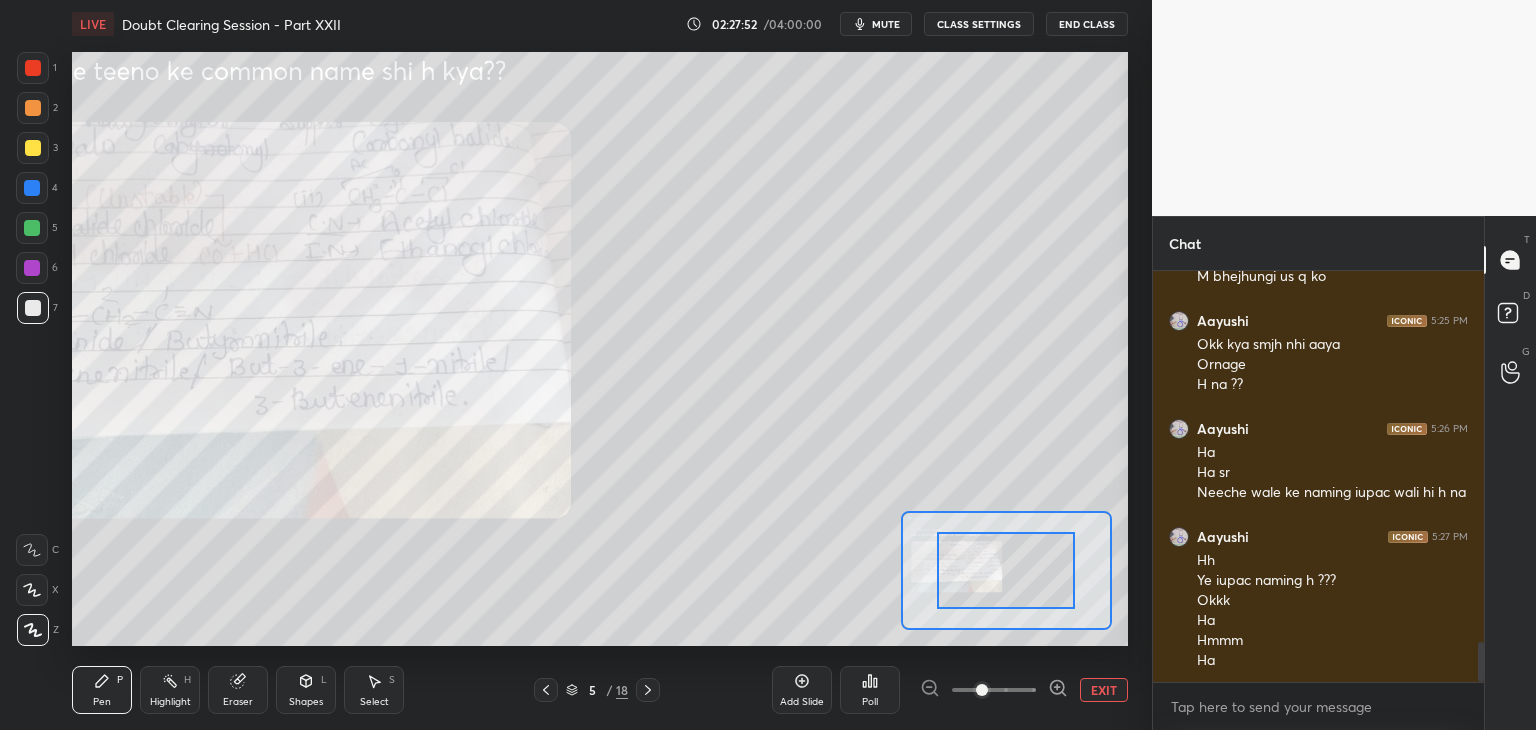 click at bounding box center (1006, 570) 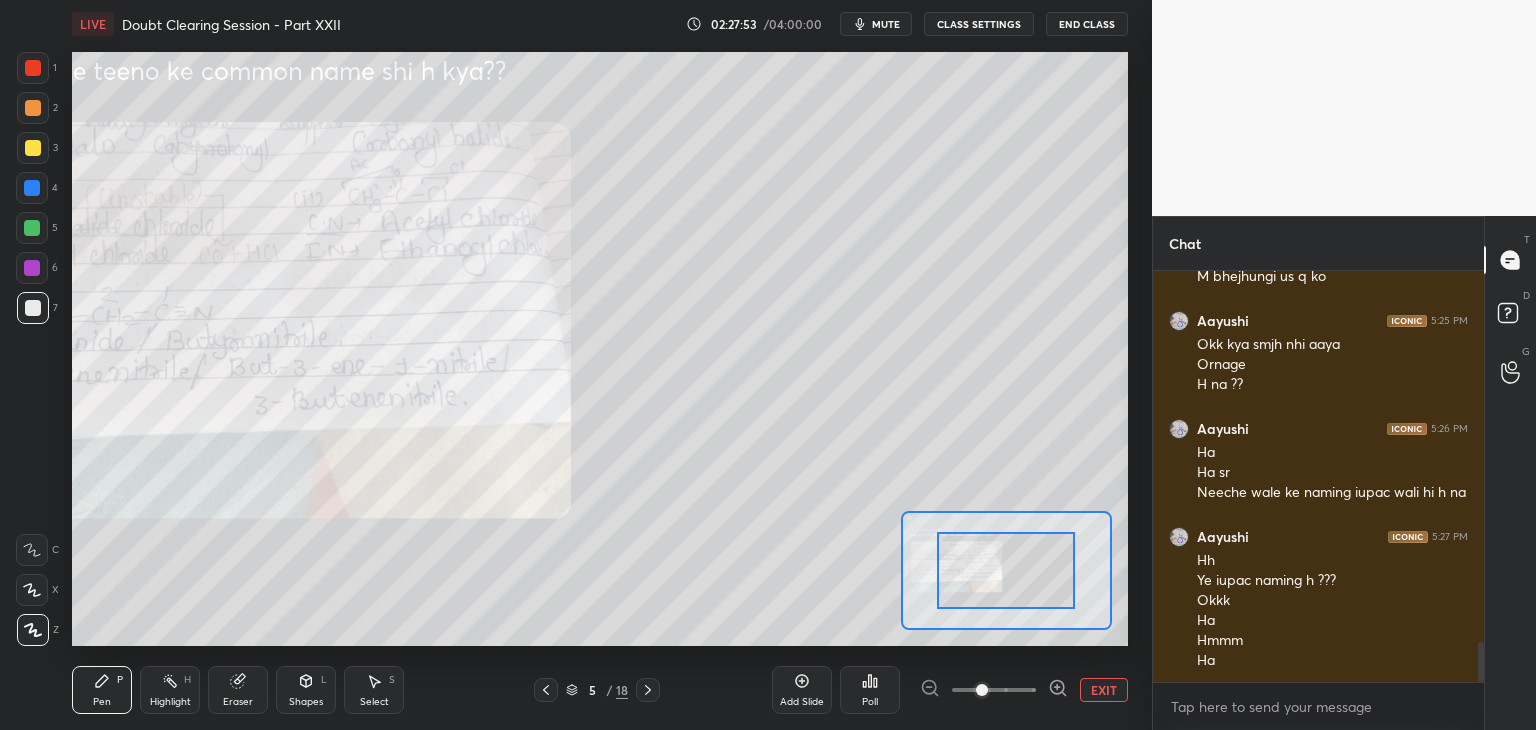 click at bounding box center [1006, 570] 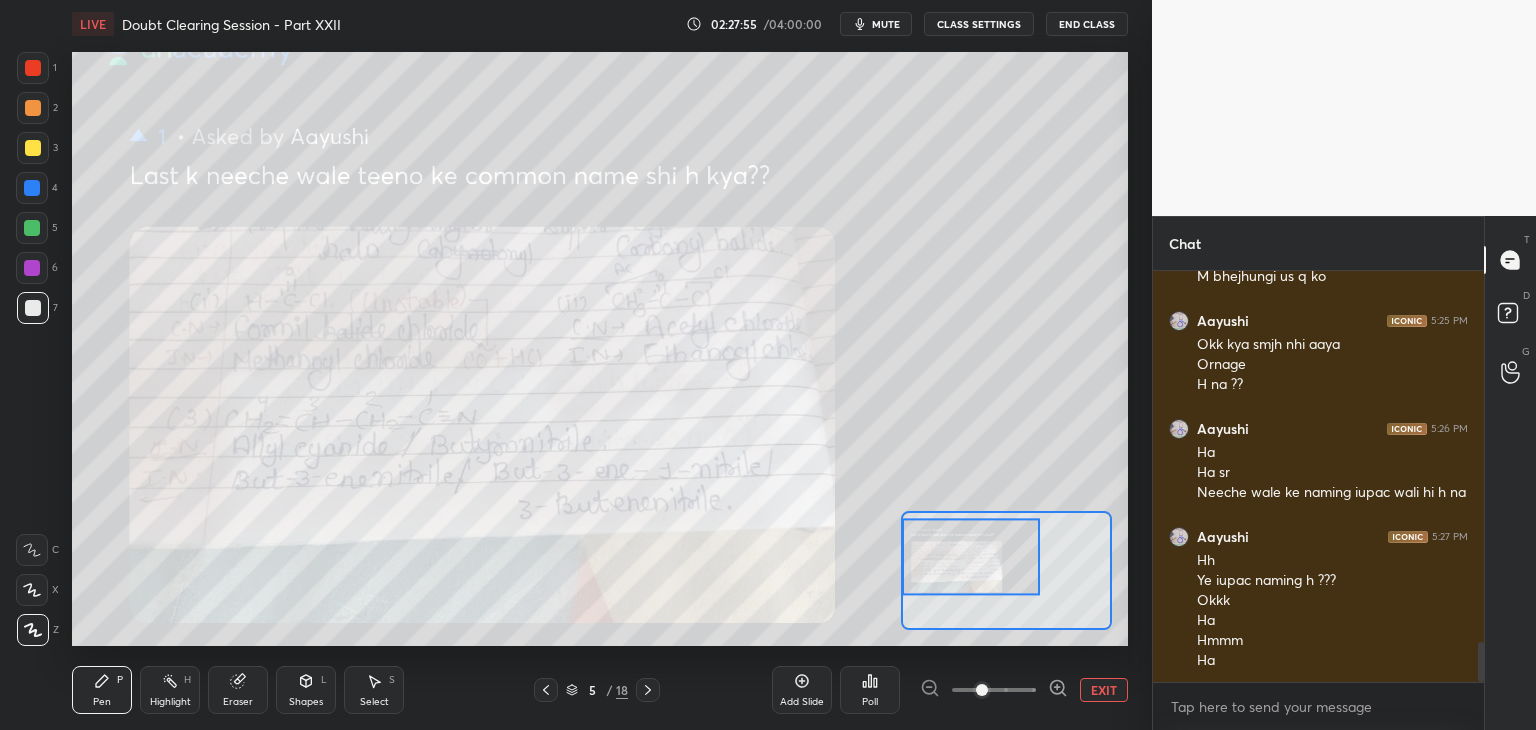 click at bounding box center (33, 68) 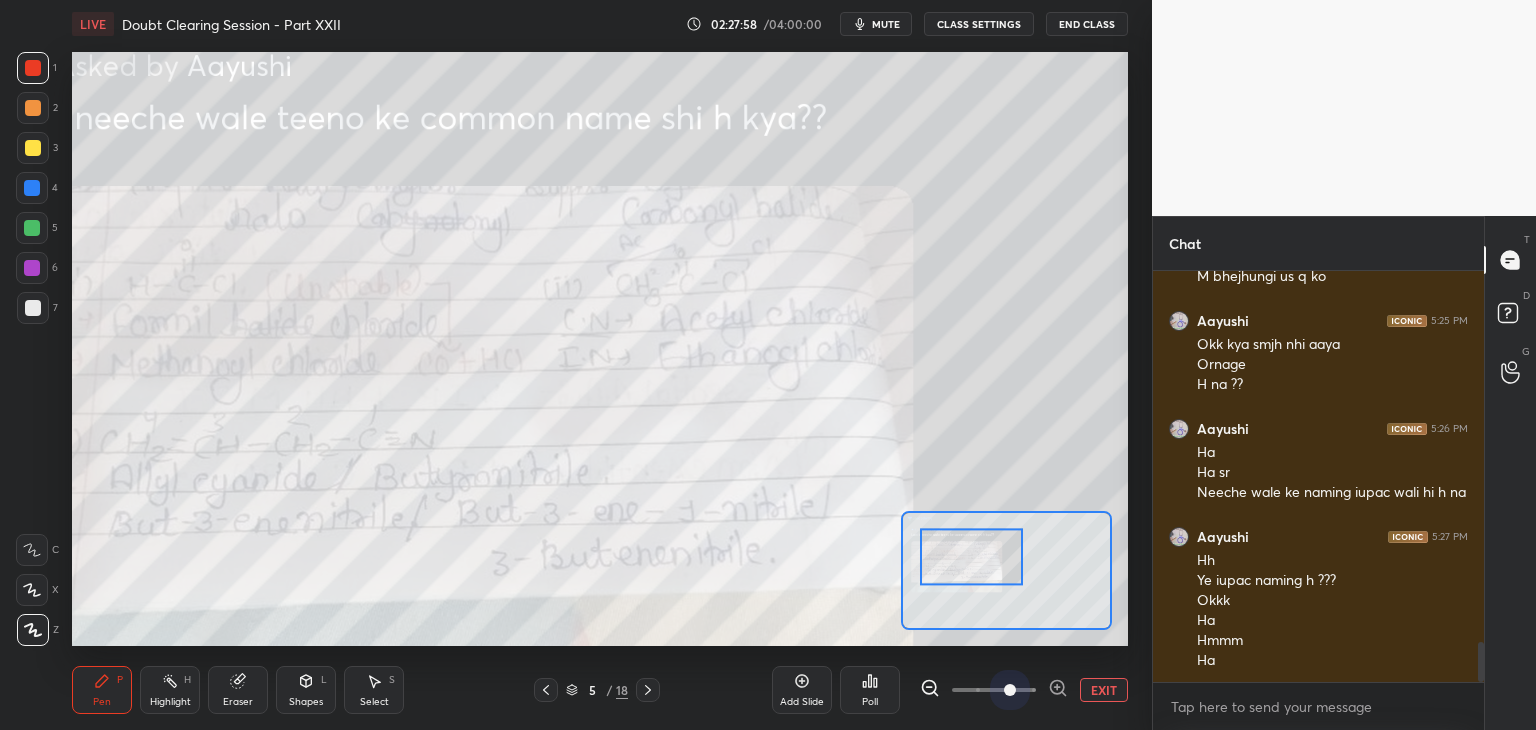 click at bounding box center [1010, 690] 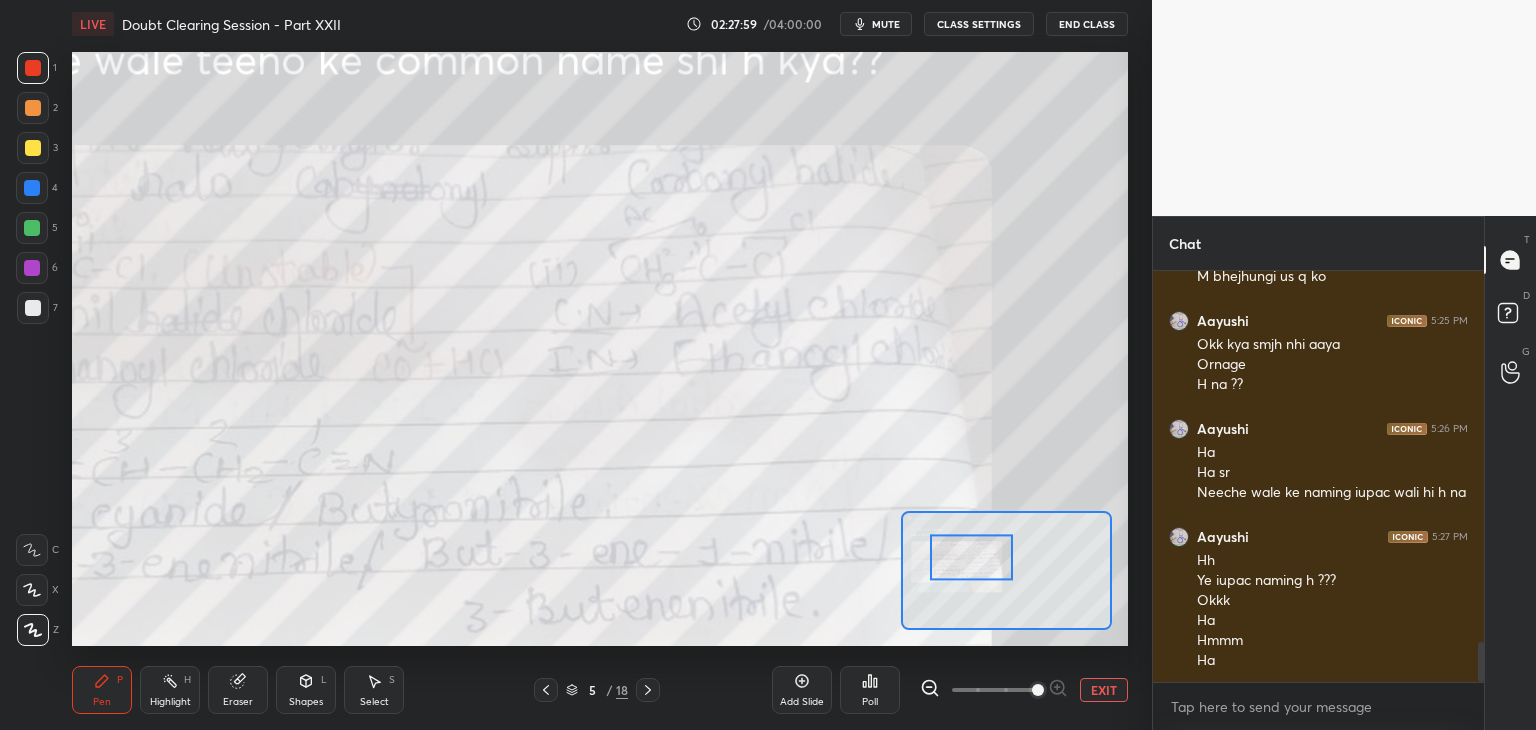 click at bounding box center [1038, 690] 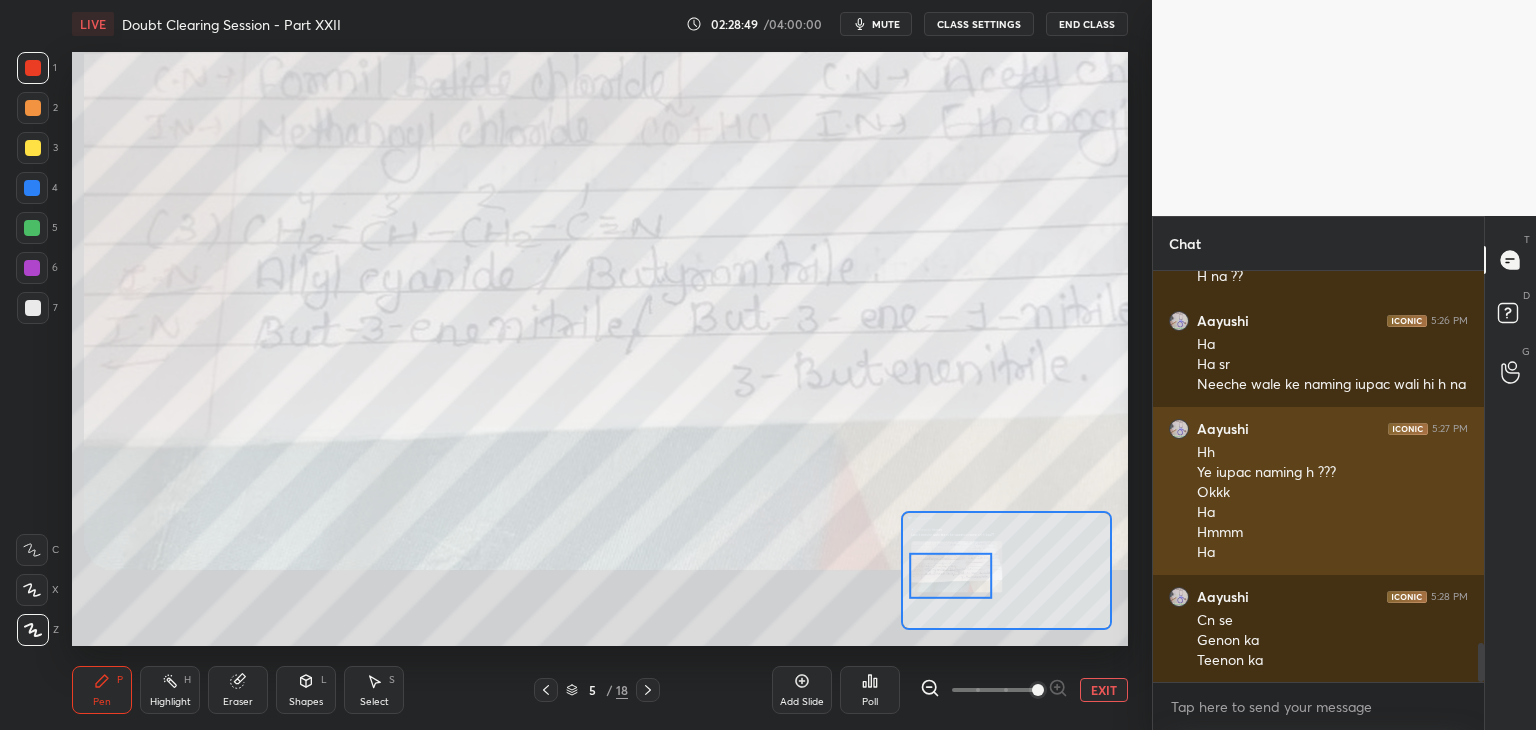 scroll, scrollTop: 3948, scrollLeft: 0, axis: vertical 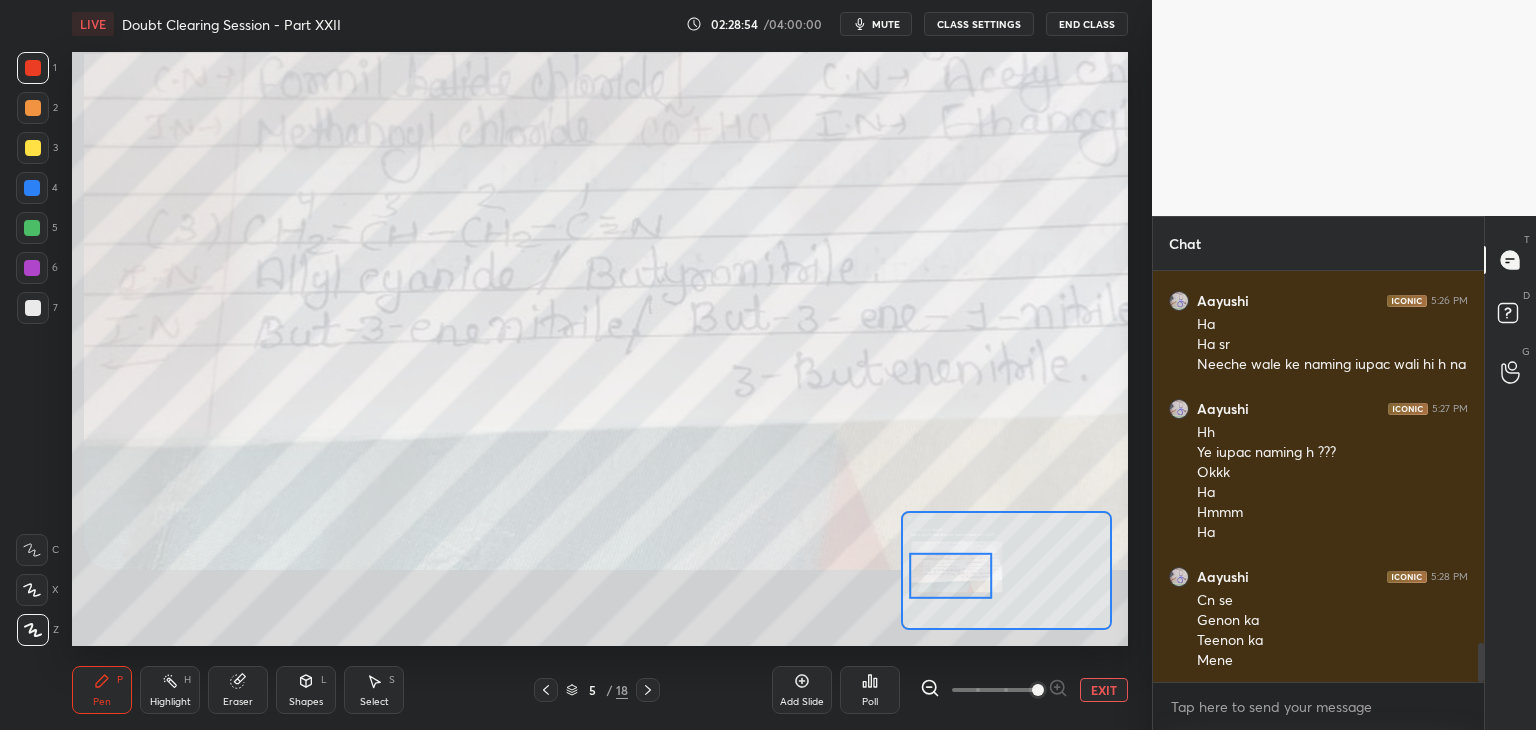 click at bounding box center (32, 228) 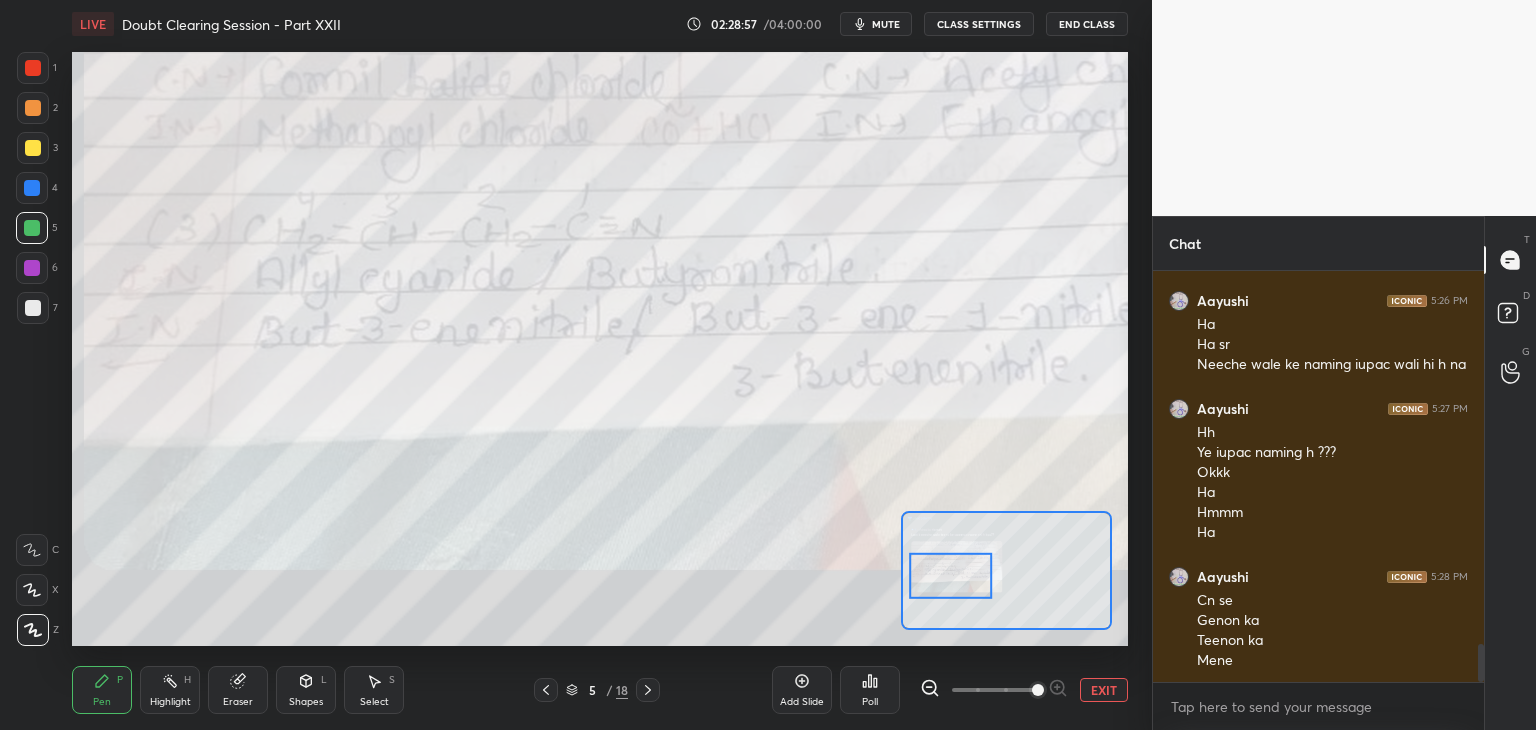 scroll, scrollTop: 4016, scrollLeft: 0, axis: vertical 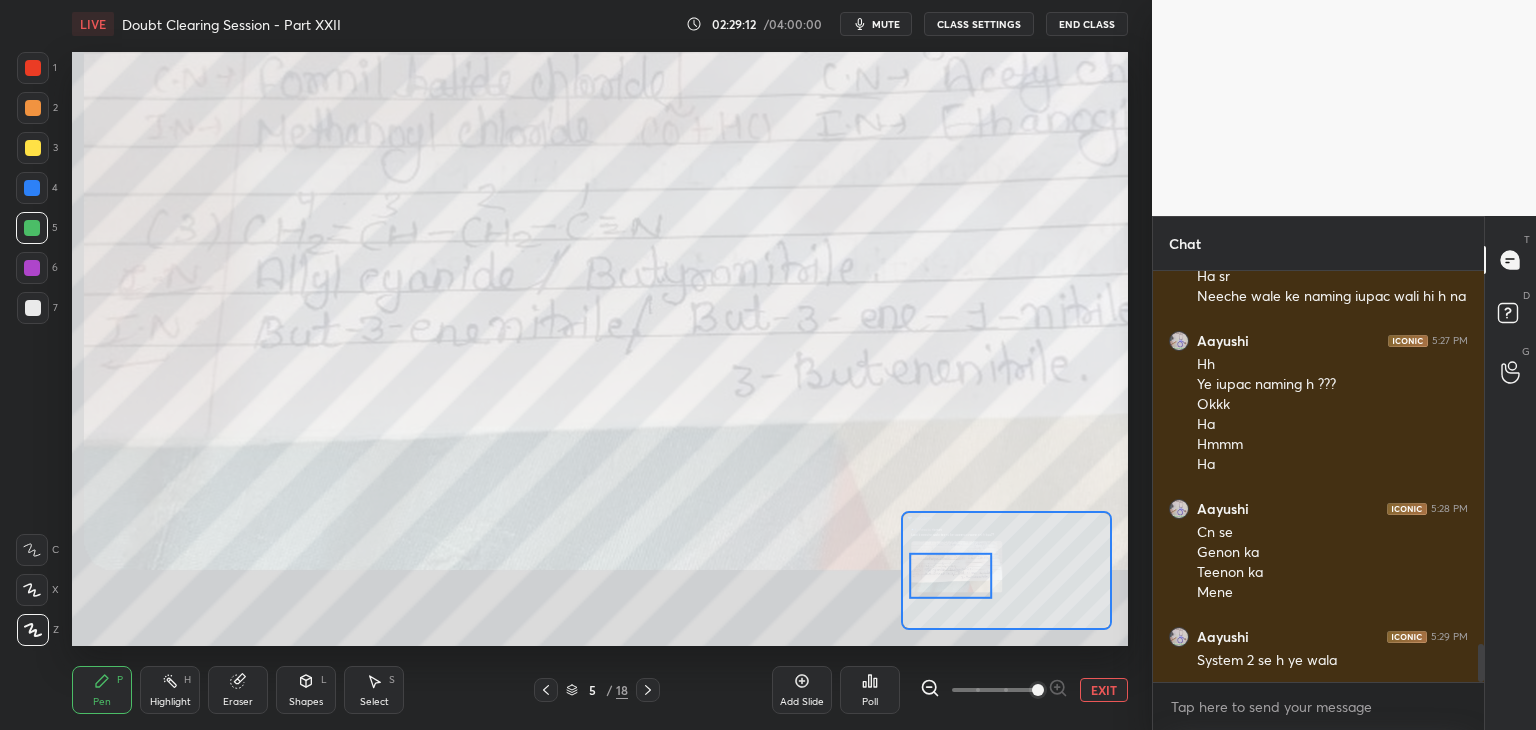 click on "EXIT" at bounding box center (1104, 690) 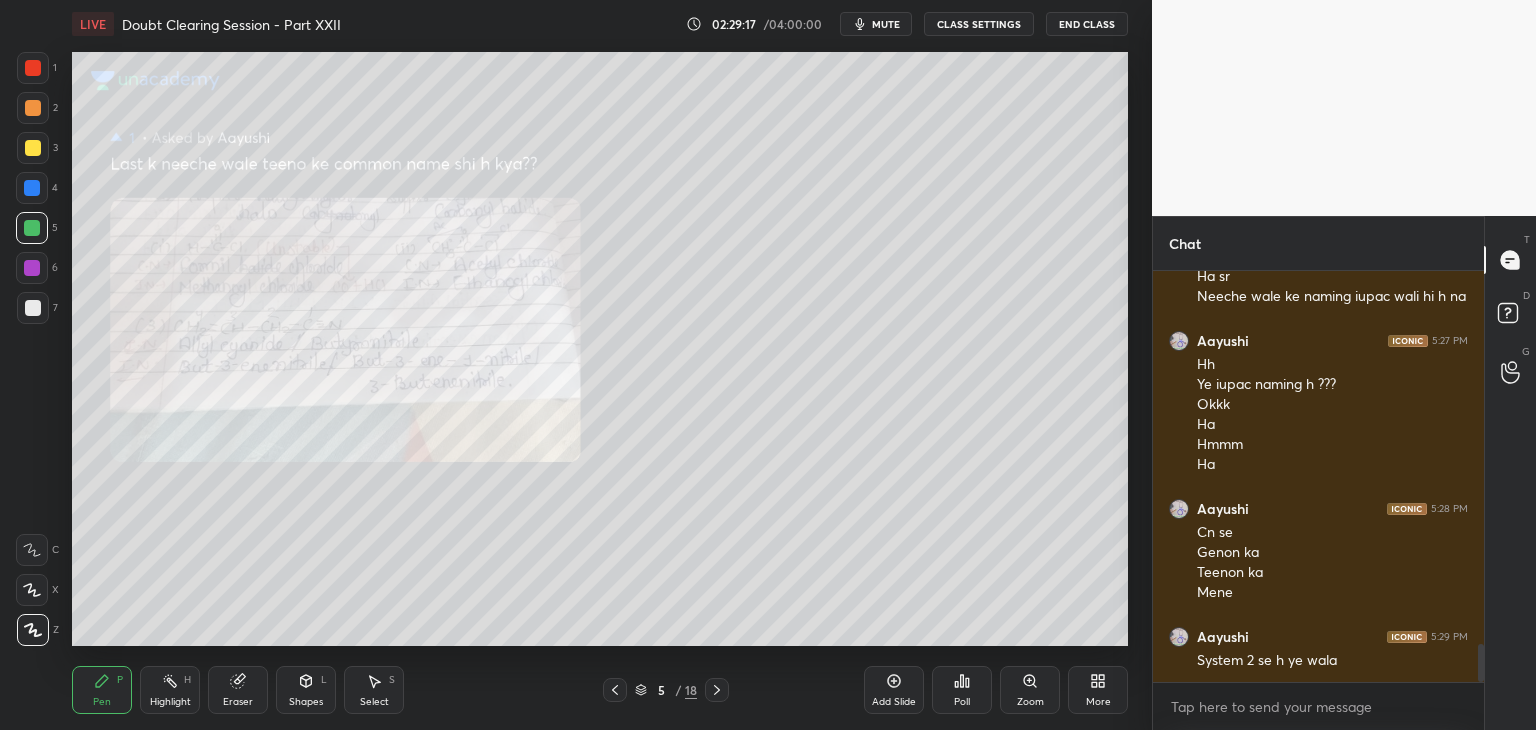 click at bounding box center [33, 148] 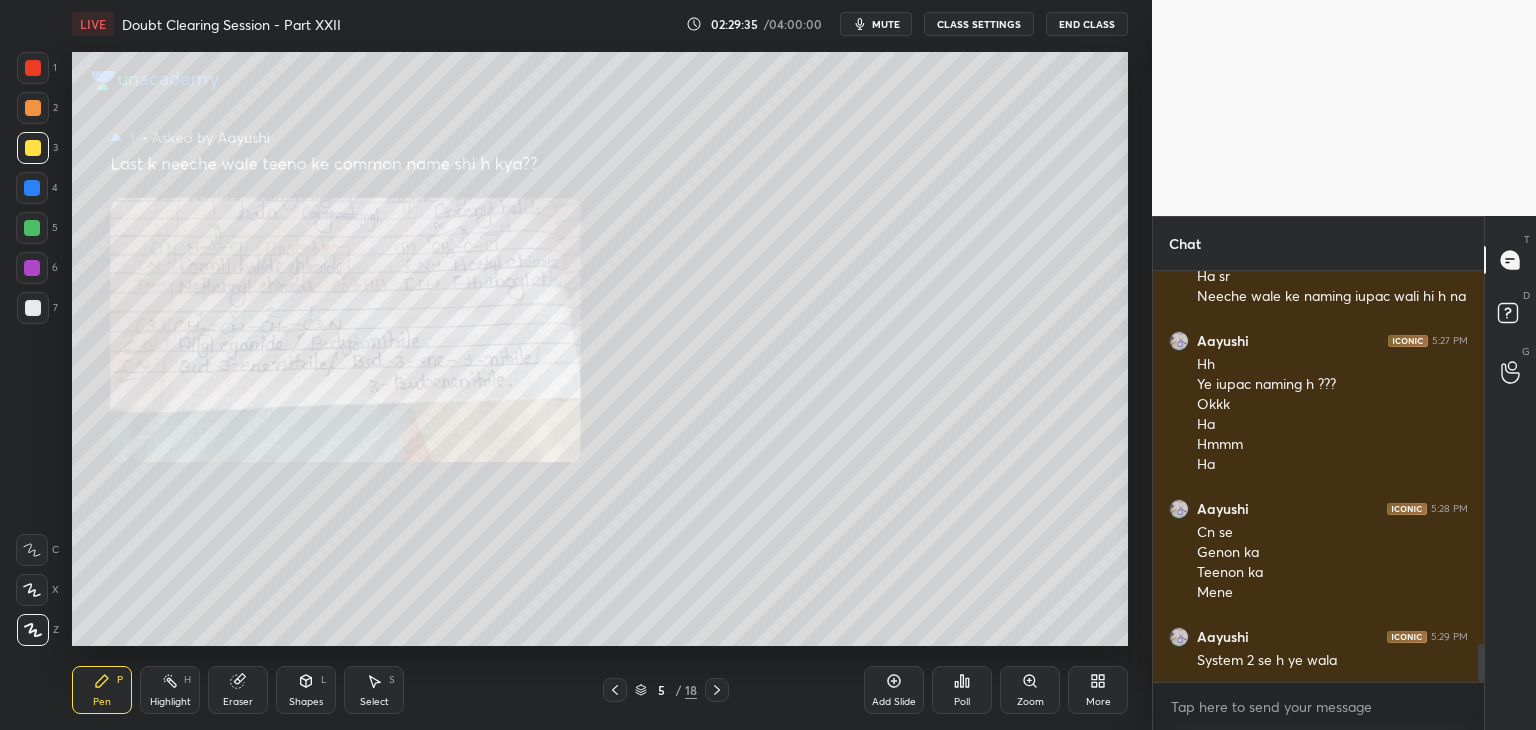 click at bounding box center [32, 228] 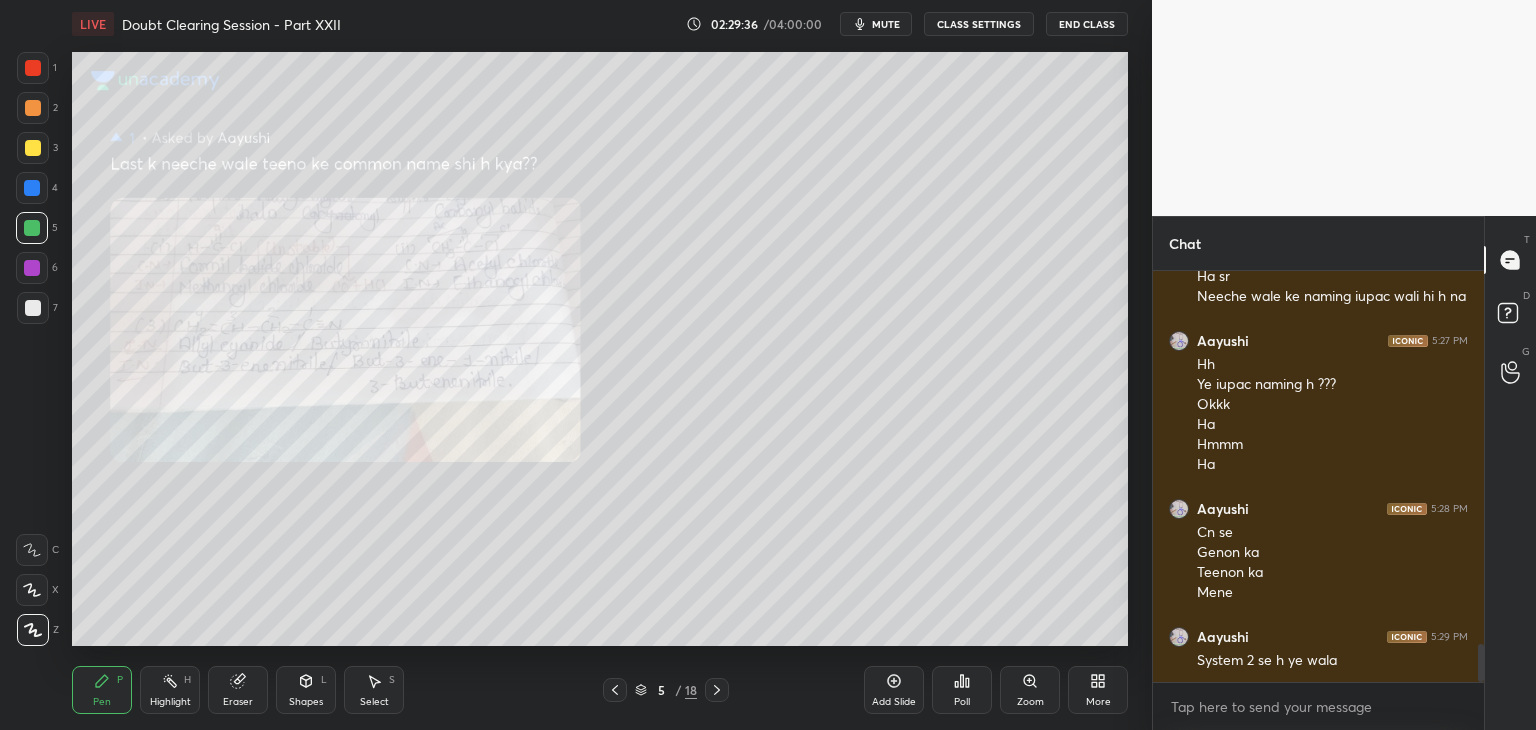 click at bounding box center [32, 188] 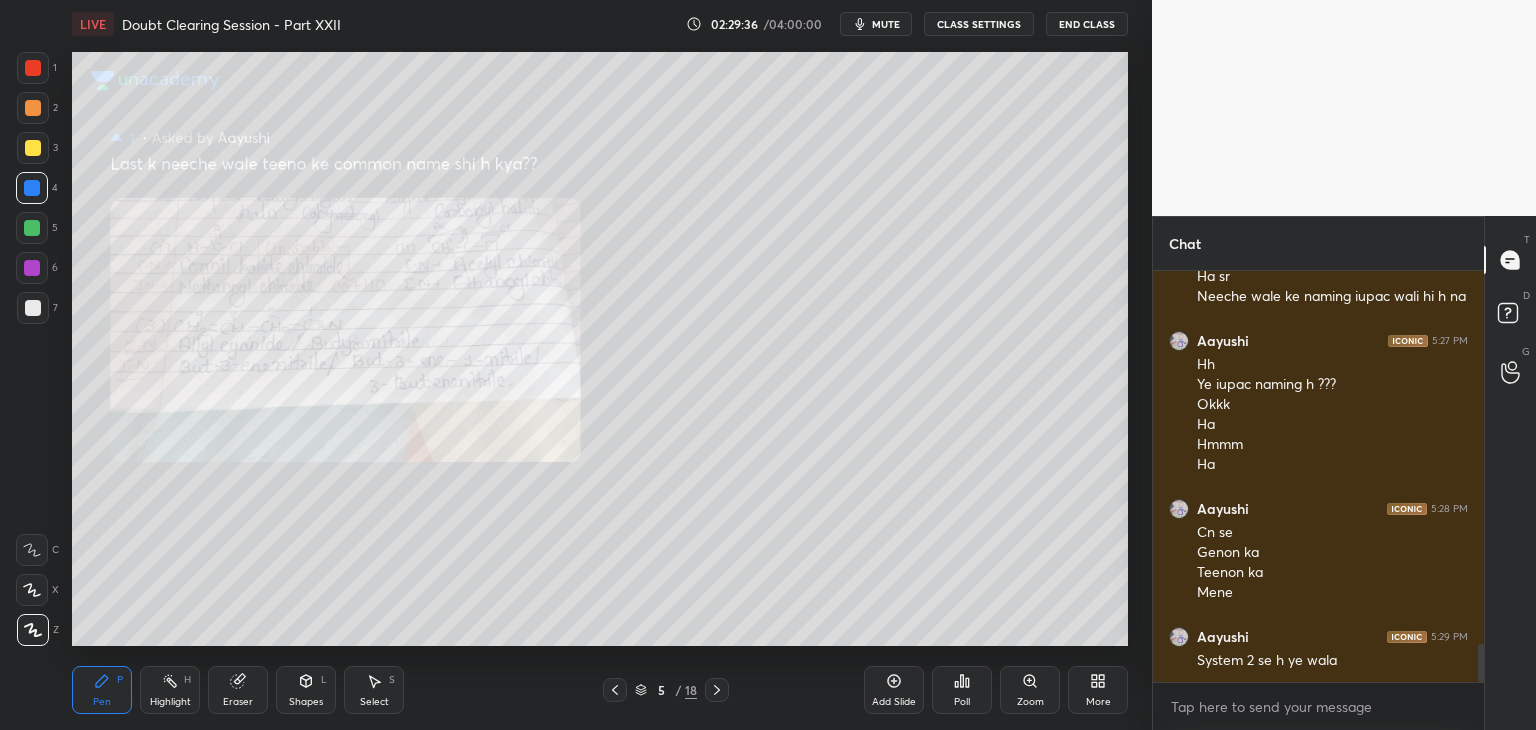 click on "3" at bounding box center (37, 148) 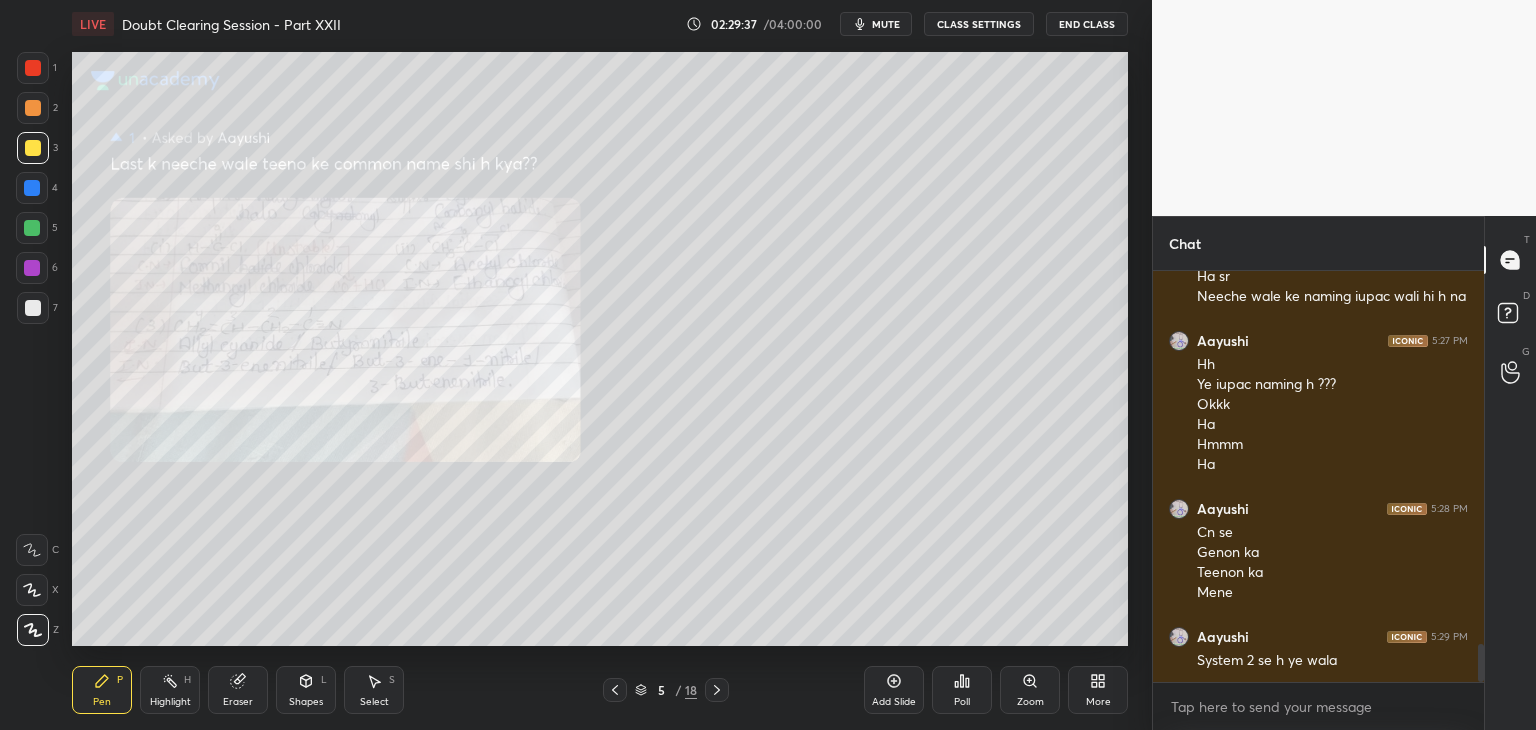 click at bounding box center [33, 108] 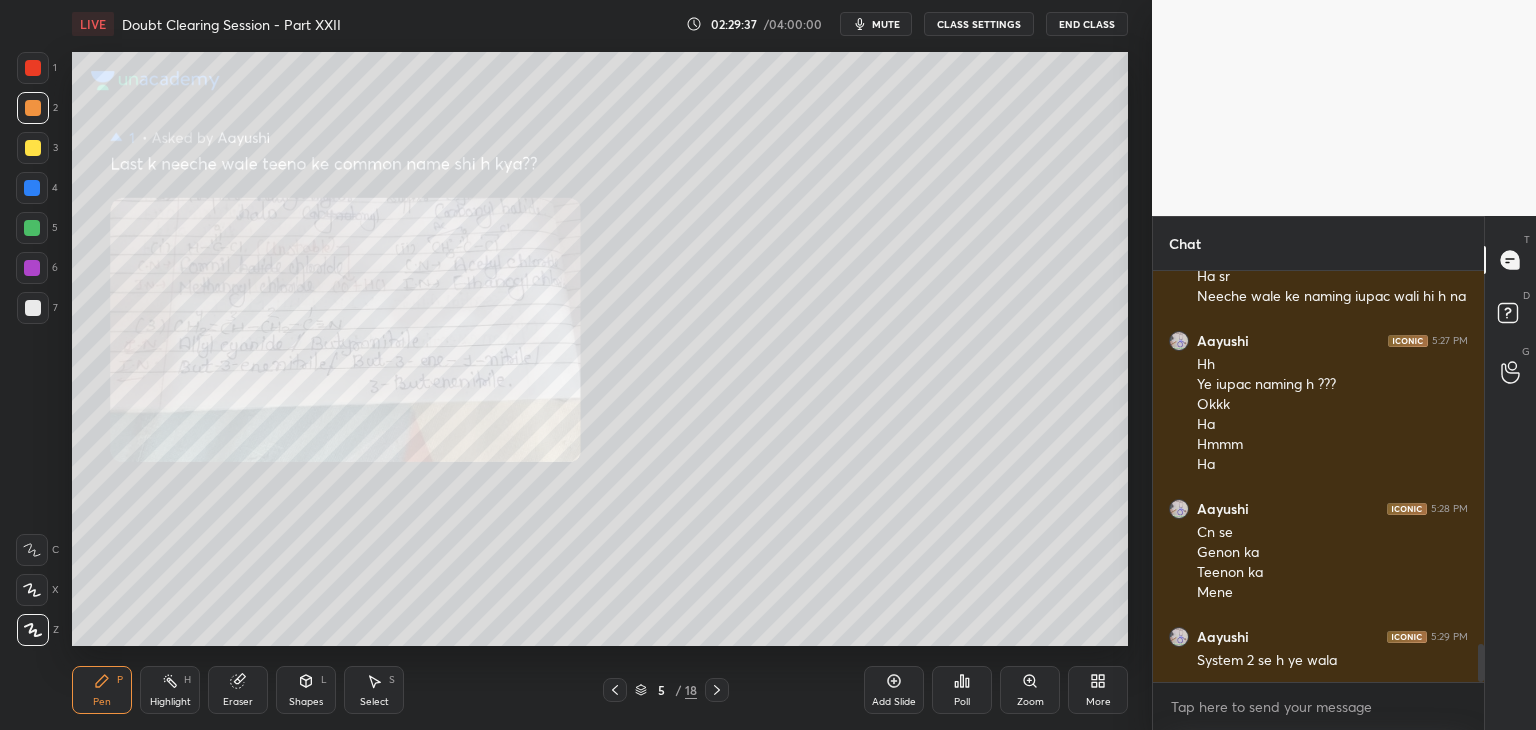 click on "1" at bounding box center (37, 68) 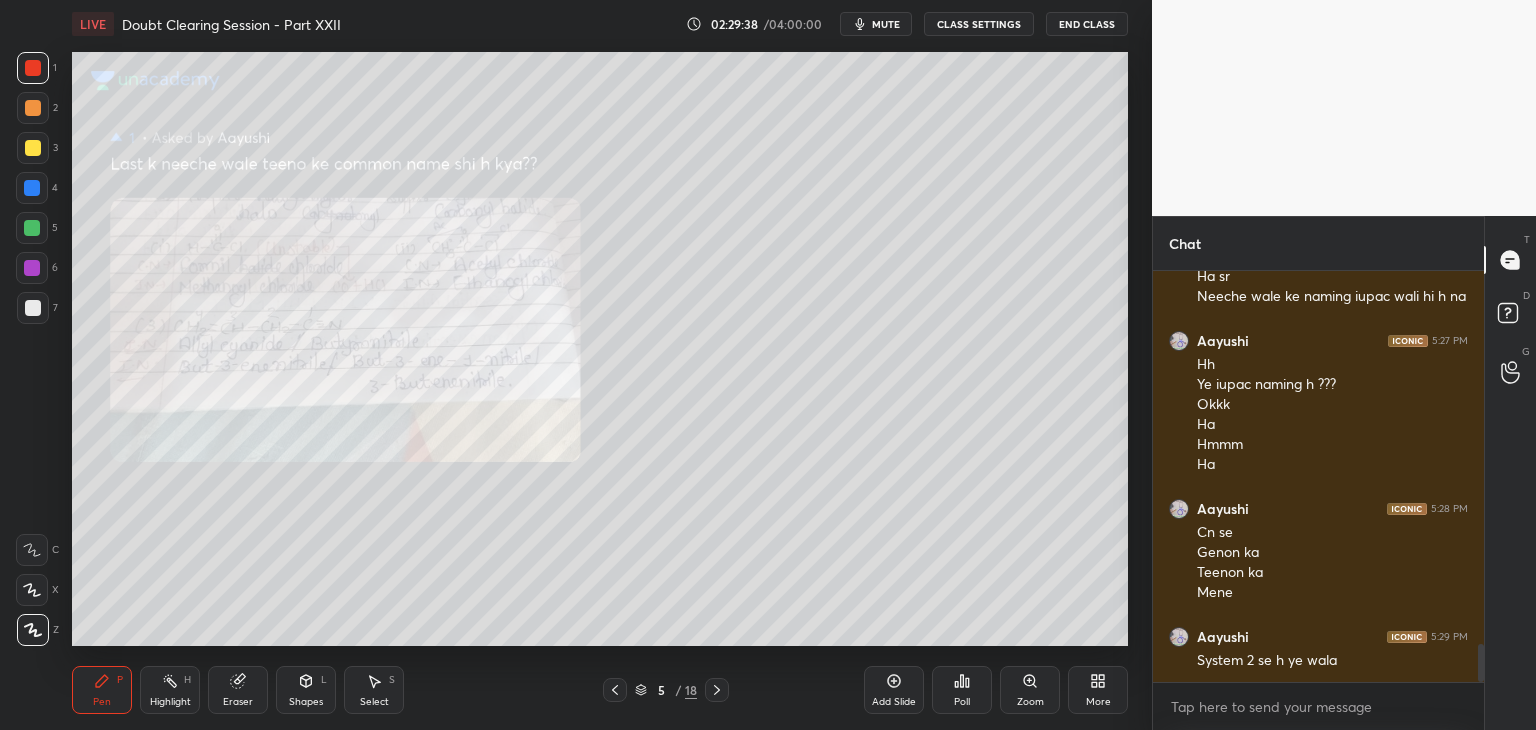 click on "2" at bounding box center [37, 112] 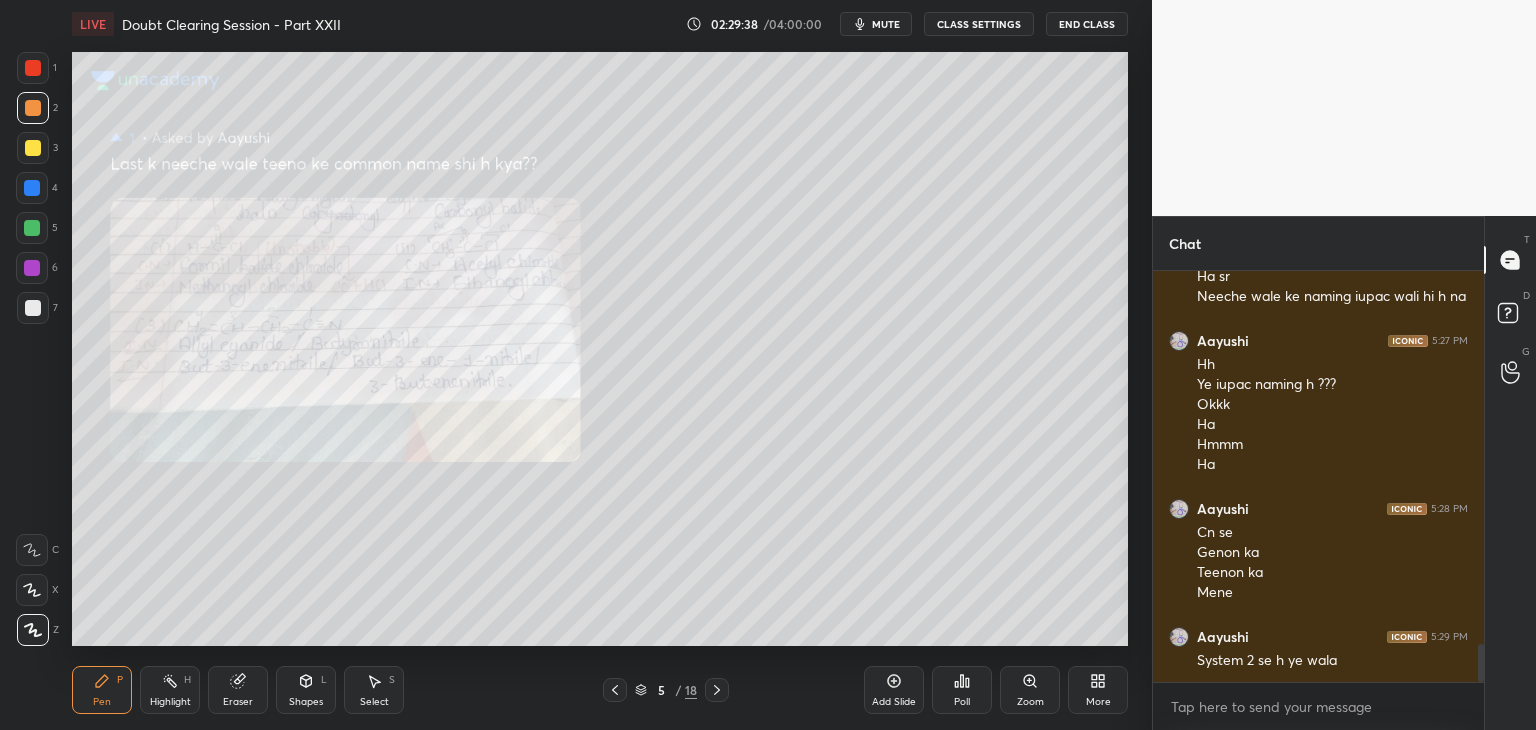 click on "1 2 3 4 5 6 7 C X Z C X Z E E Erase all   H H" at bounding box center (32, 349) 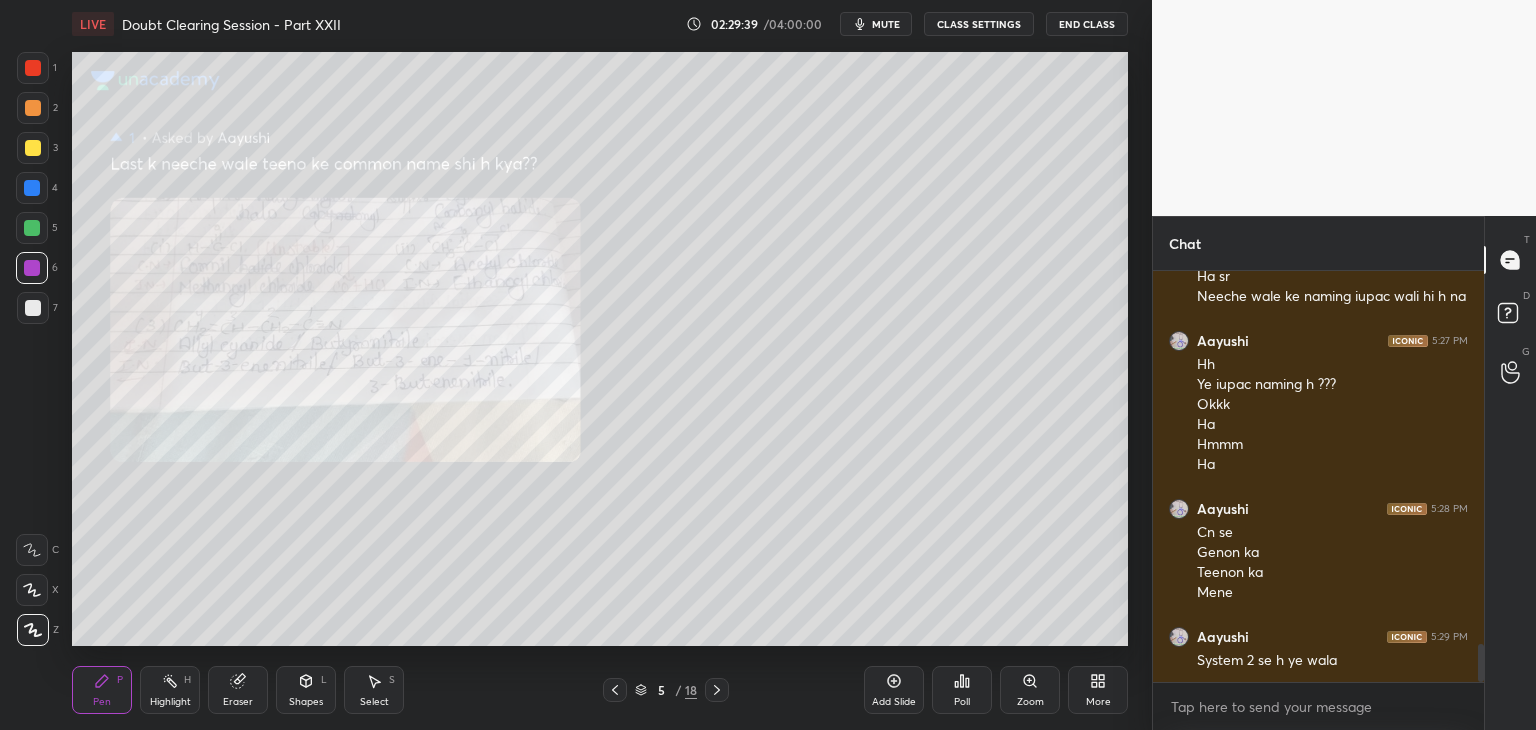 click at bounding box center (33, 308) 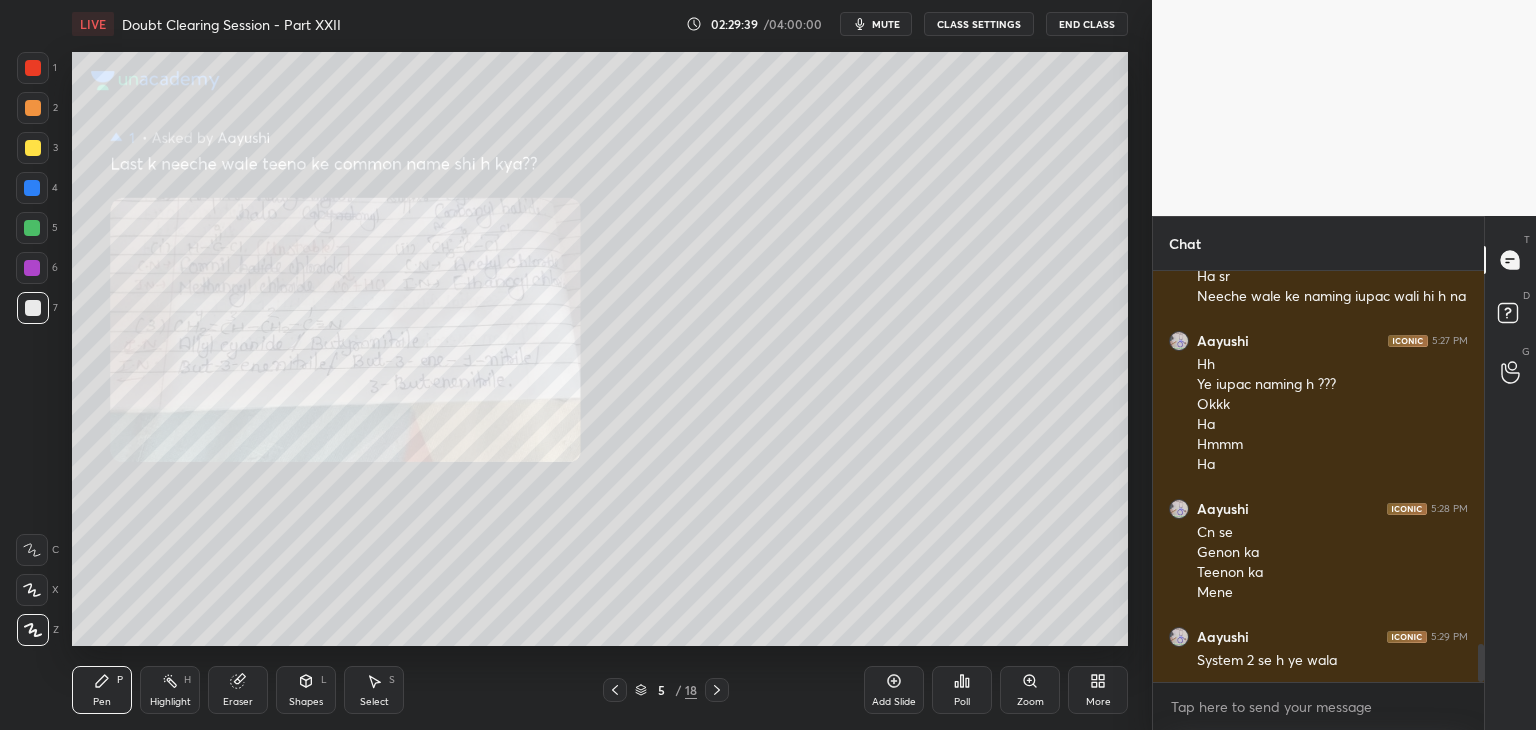 click at bounding box center (32, 268) 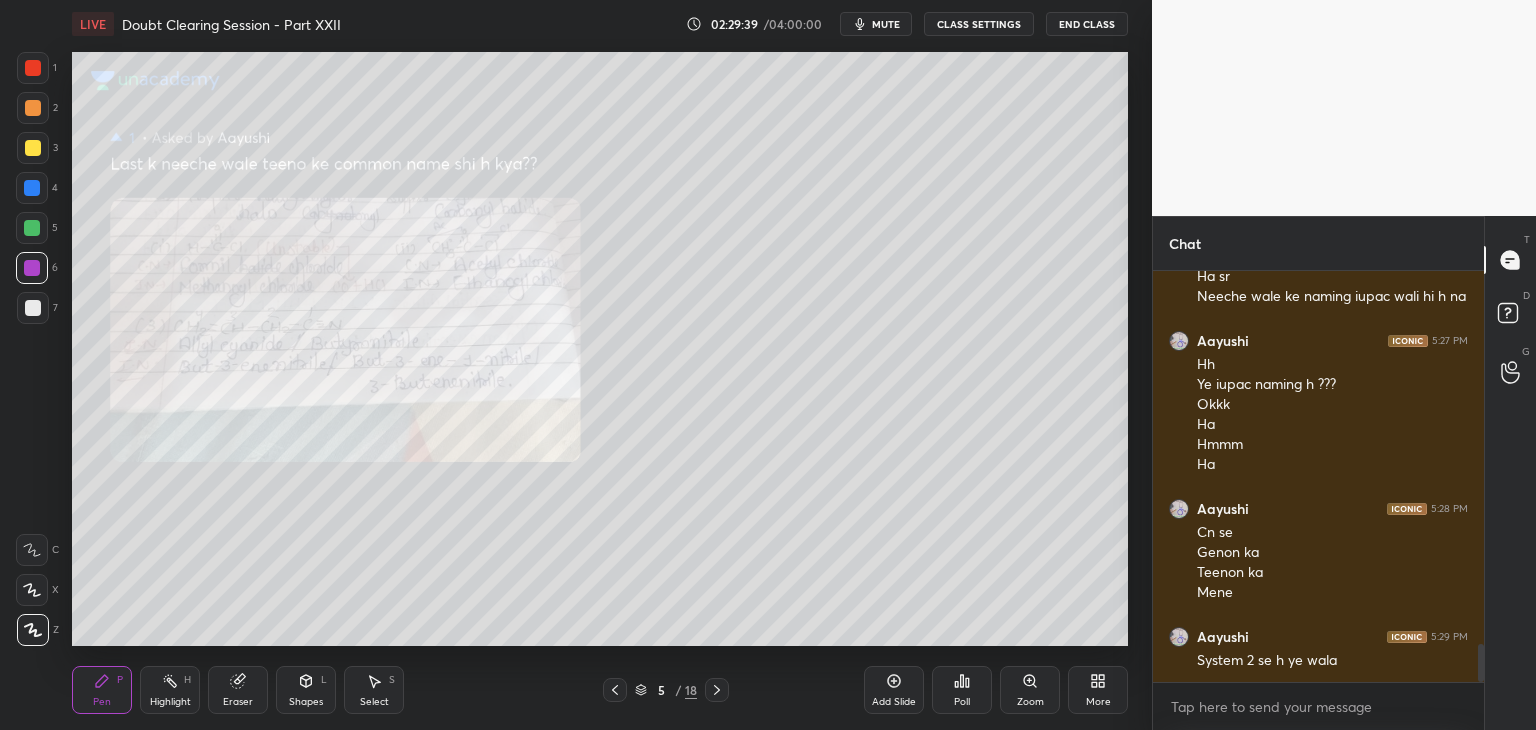click at bounding box center [33, 308] 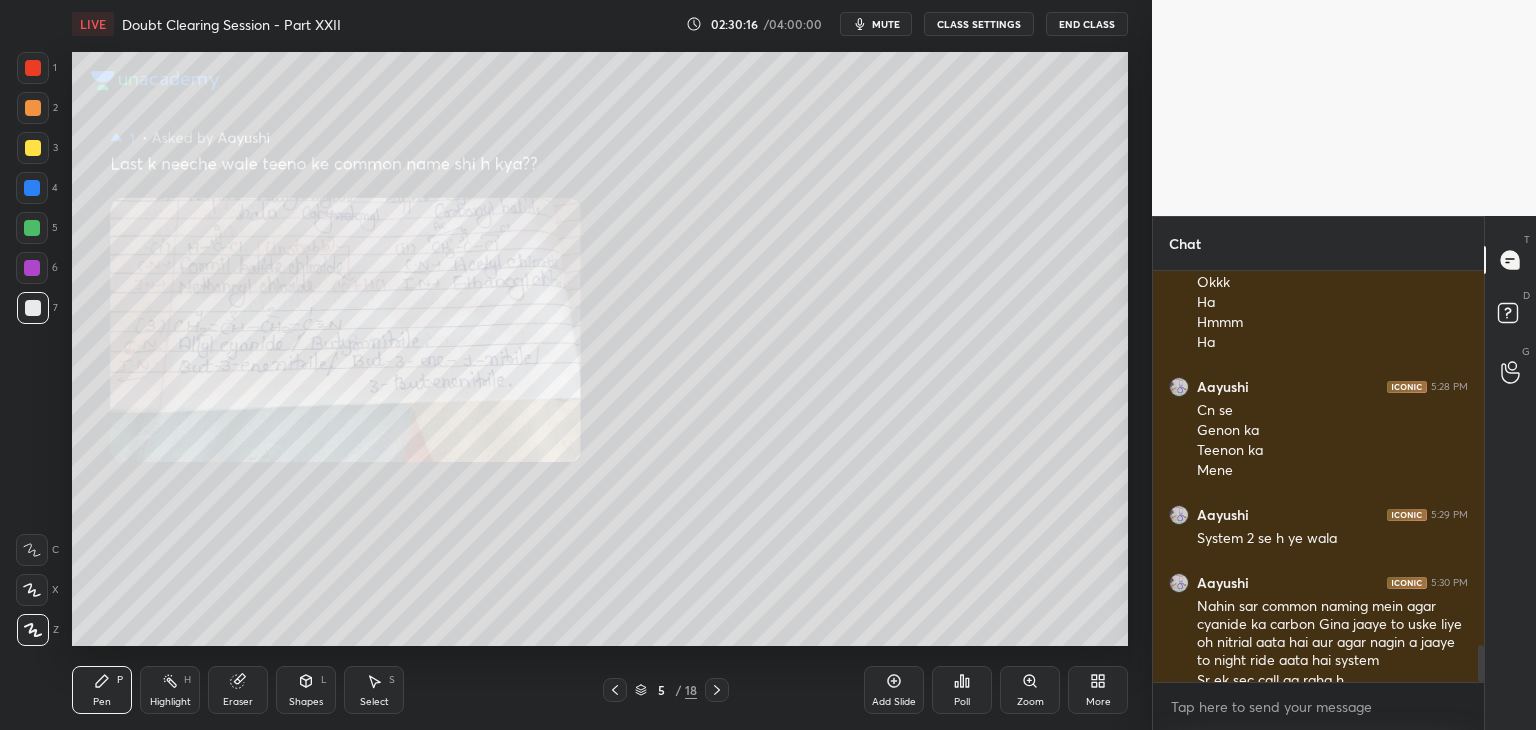 scroll, scrollTop: 4158, scrollLeft: 0, axis: vertical 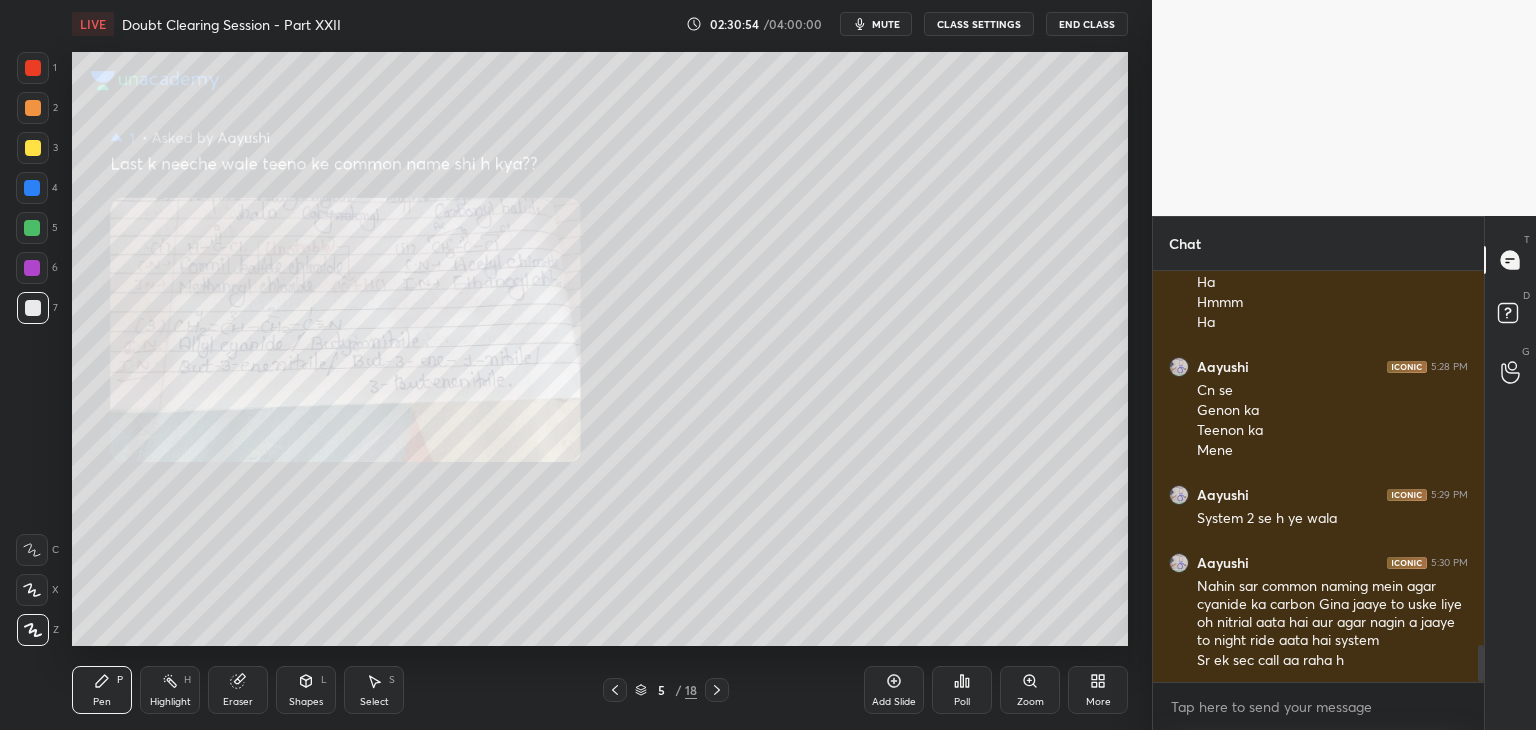 click on "mute" at bounding box center [886, 24] 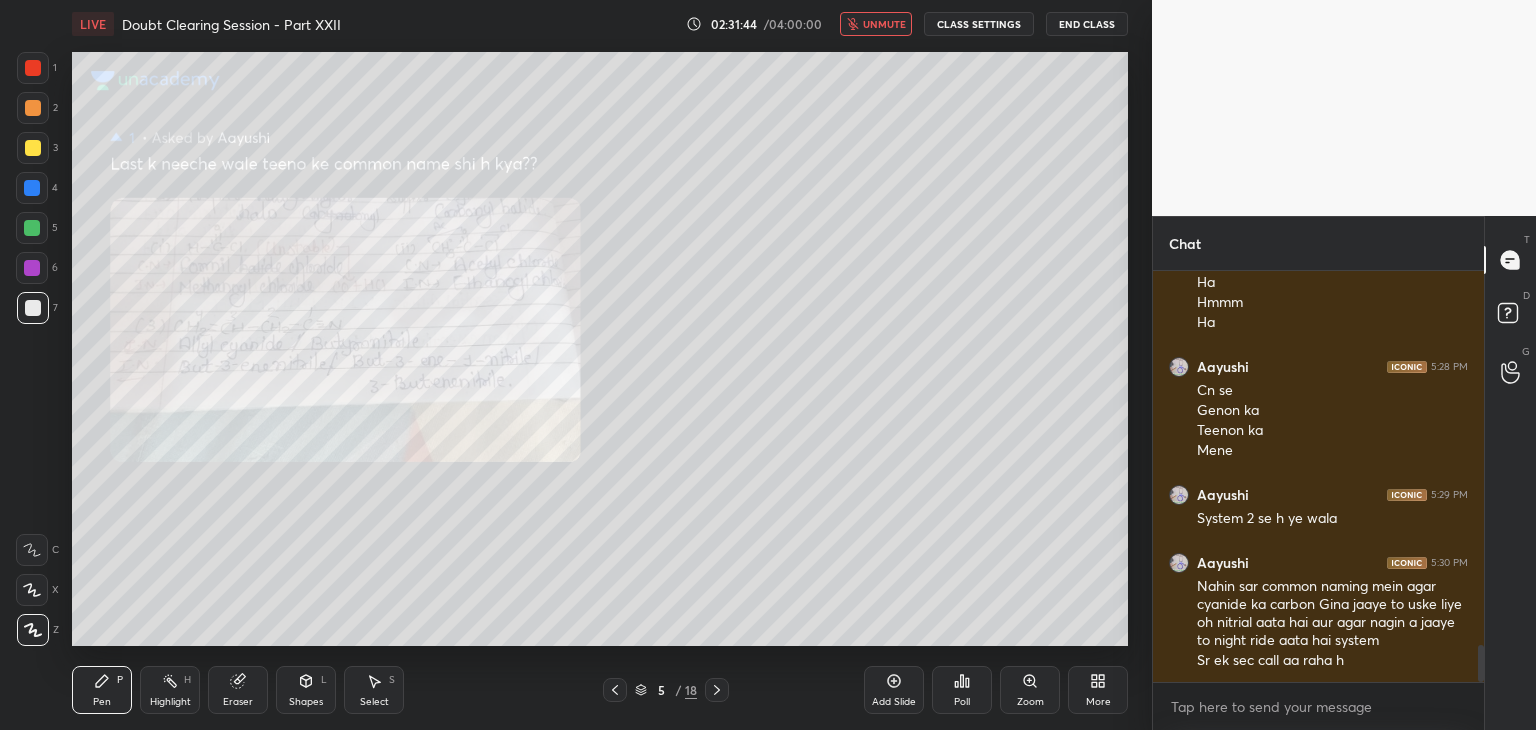 click on "unmute" at bounding box center [876, 24] 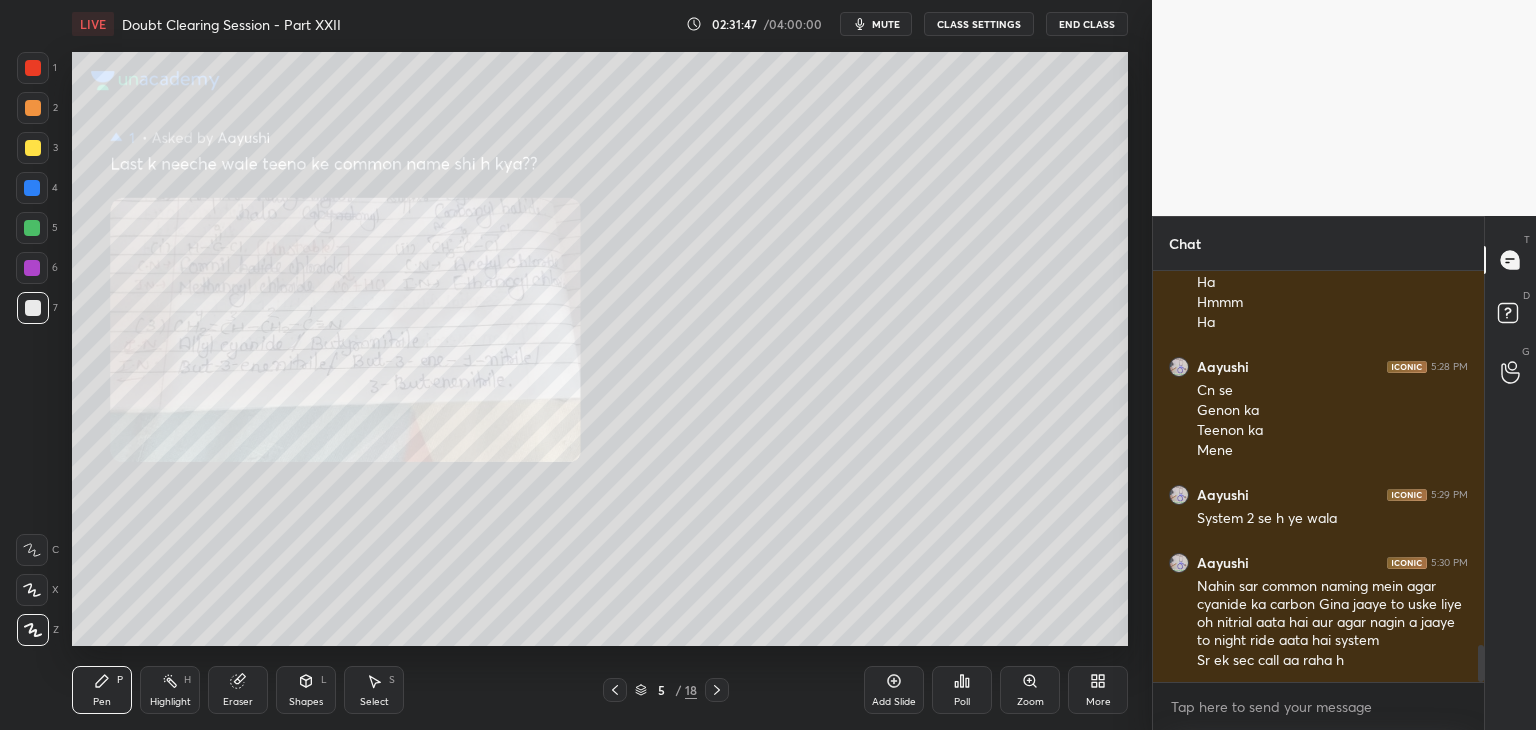click on "H" at bounding box center (187, 680) 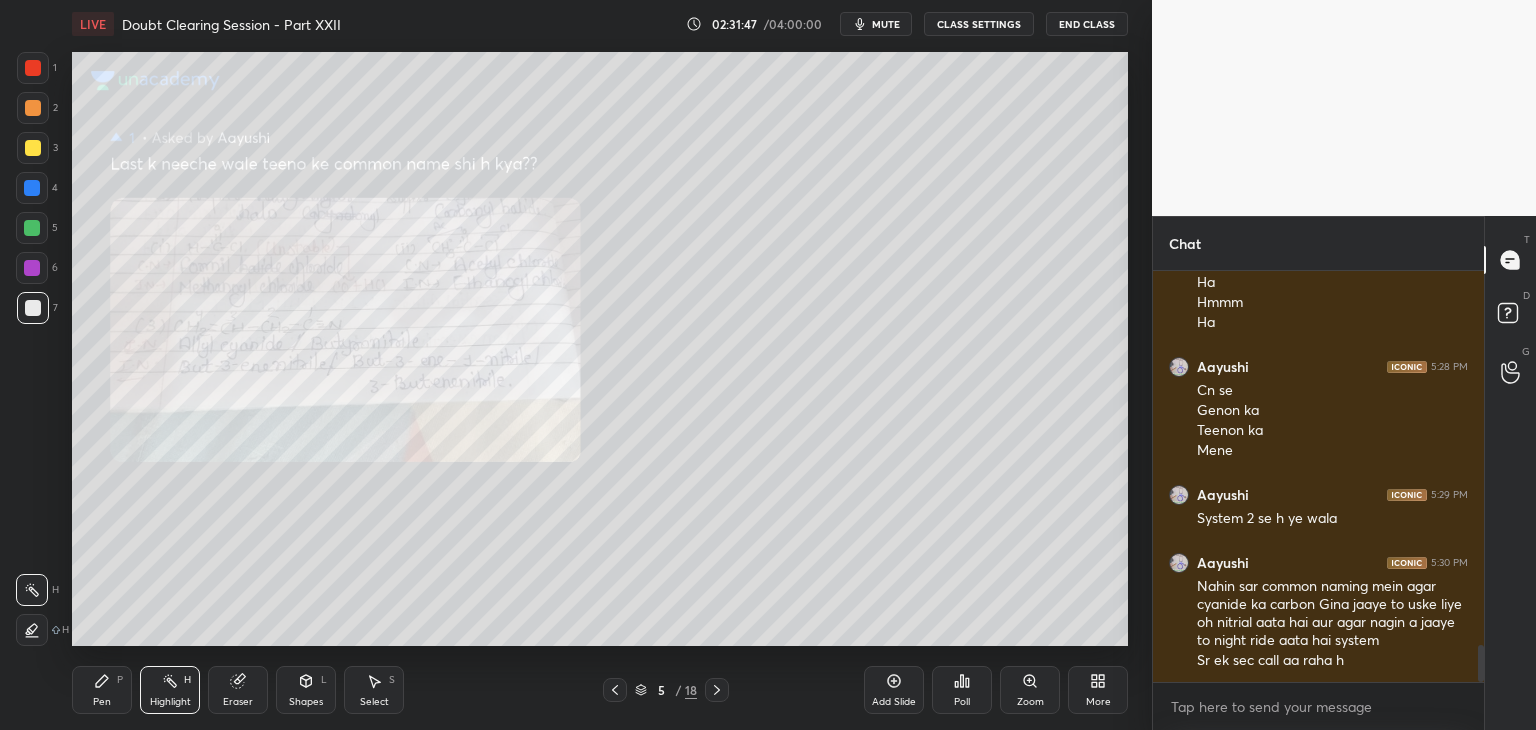 click on "Pen P" at bounding box center [102, 690] 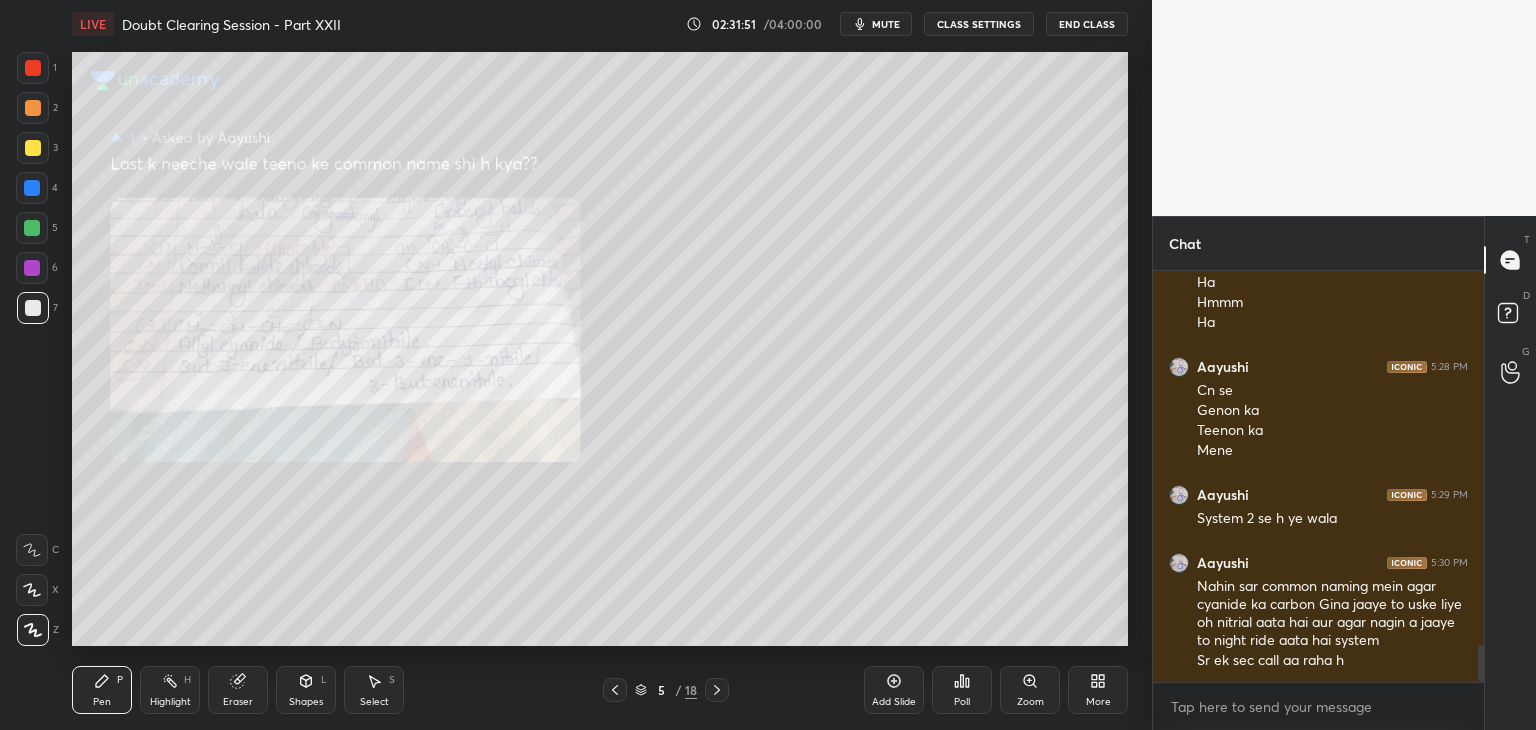 click at bounding box center (32, 188) 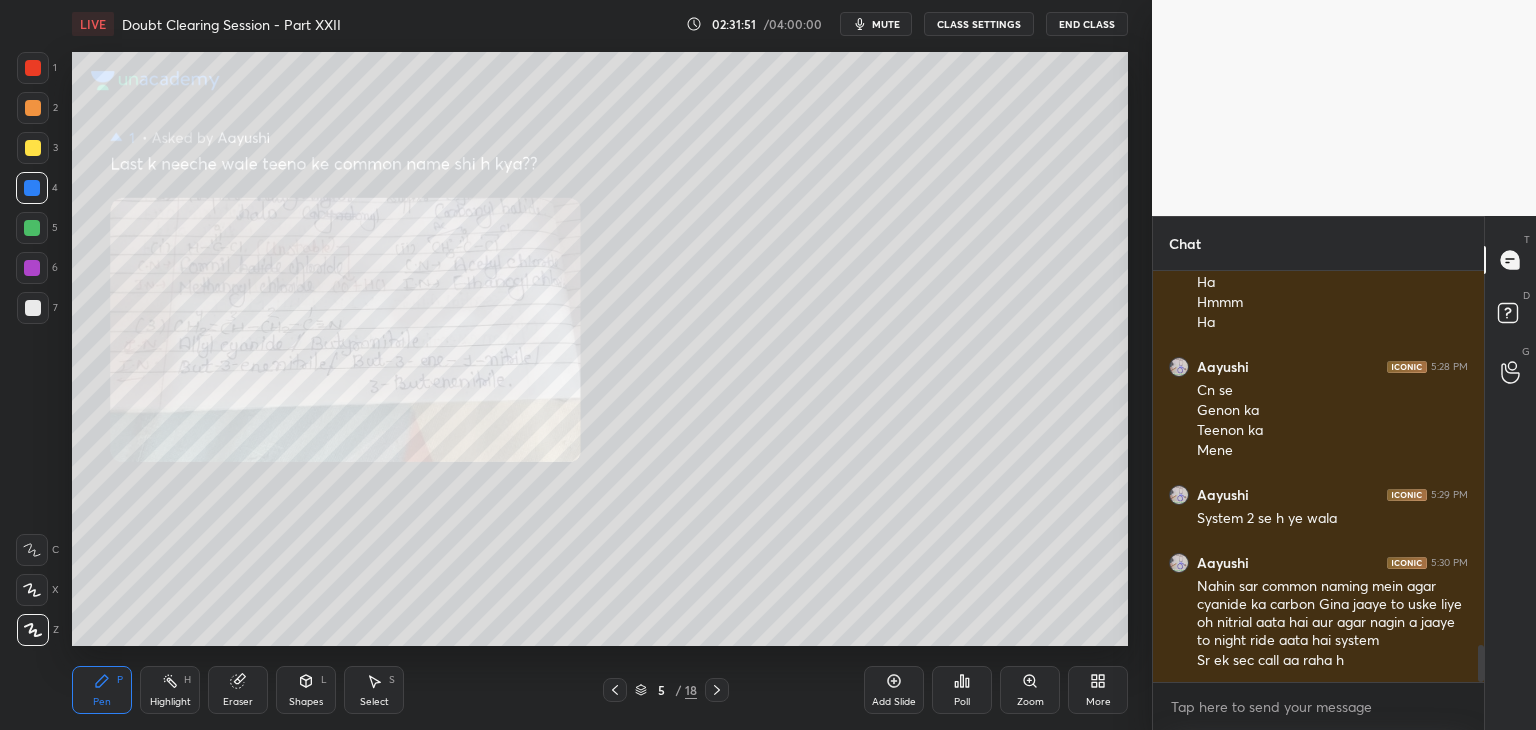 click at bounding box center (33, 148) 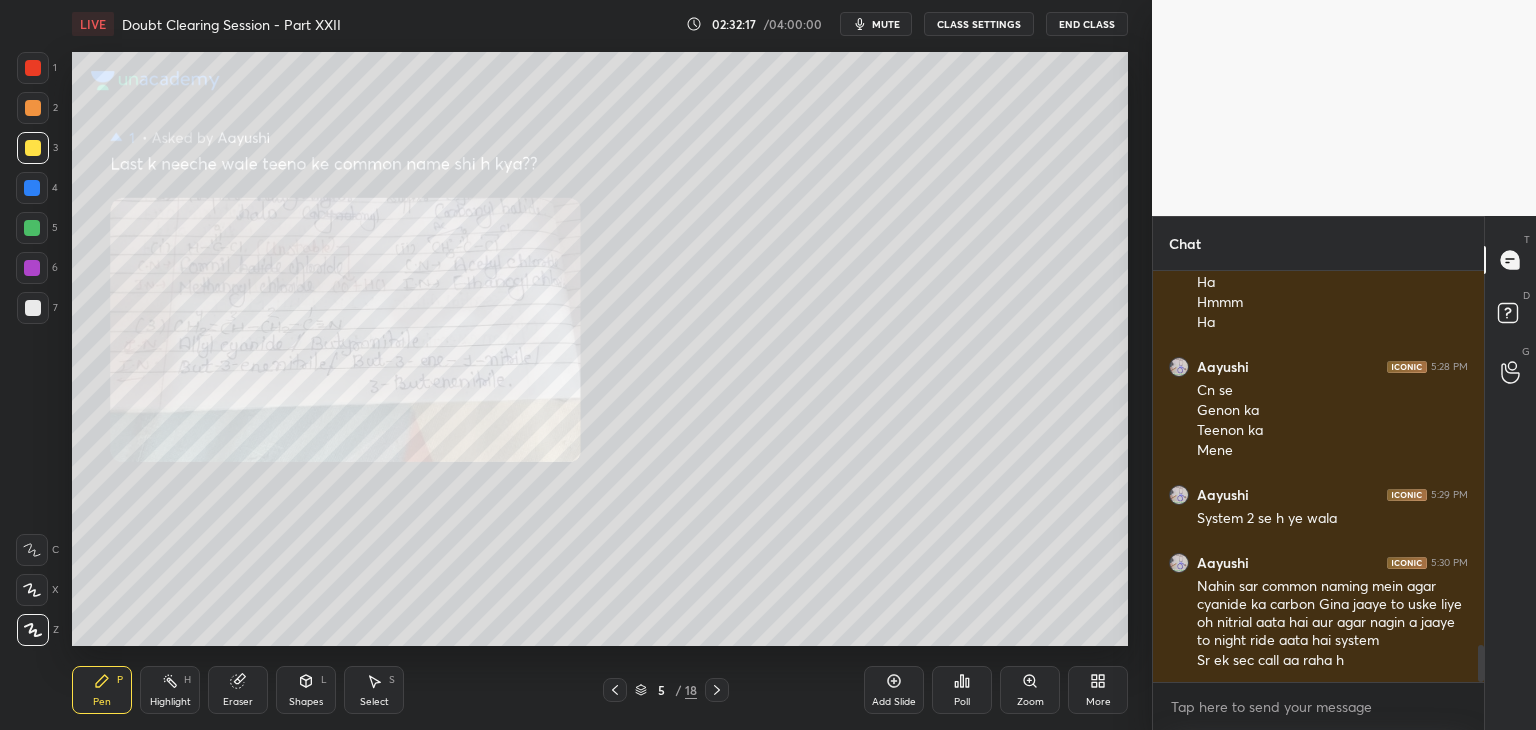 click 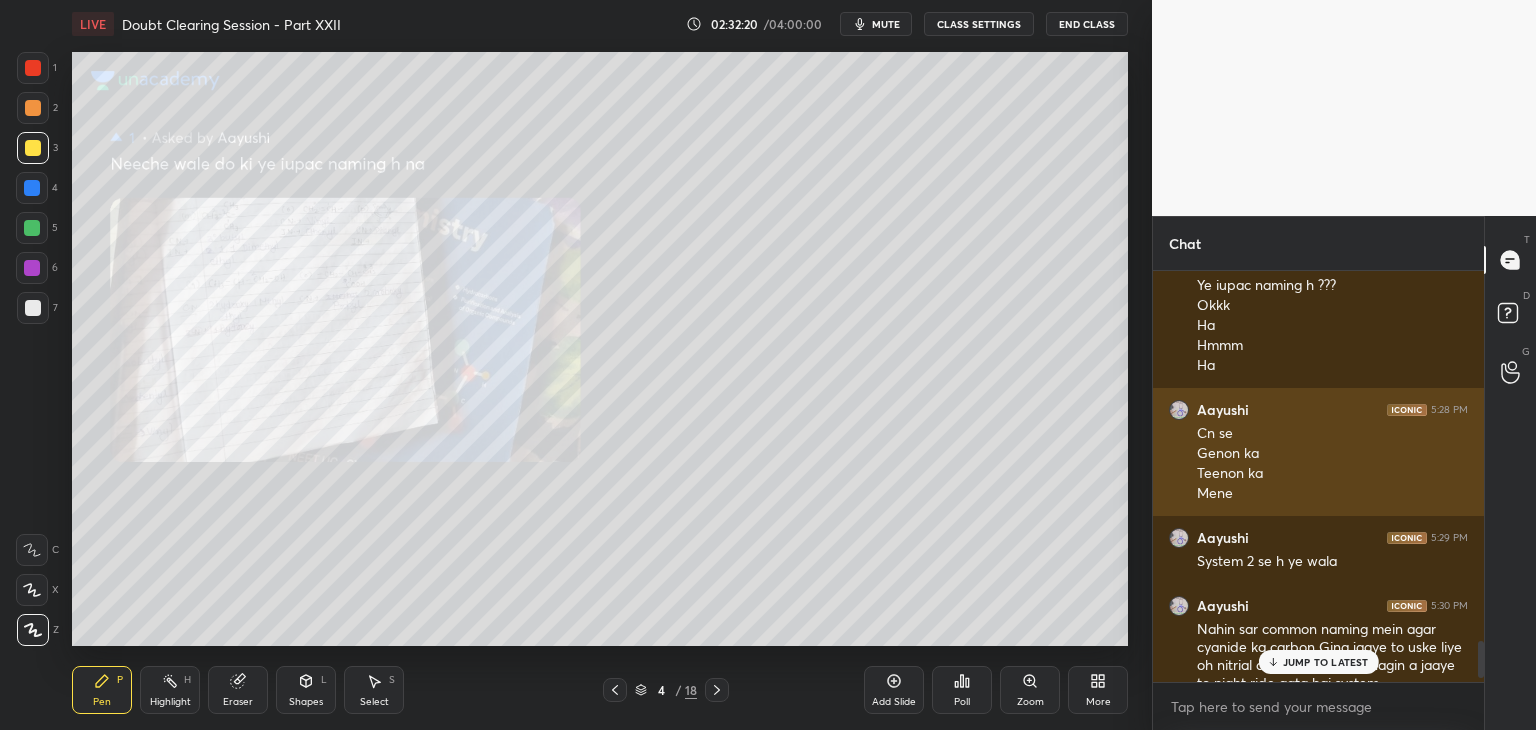 scroll, scrollTop: 4158, scrollLeft: 0, axis: vertical 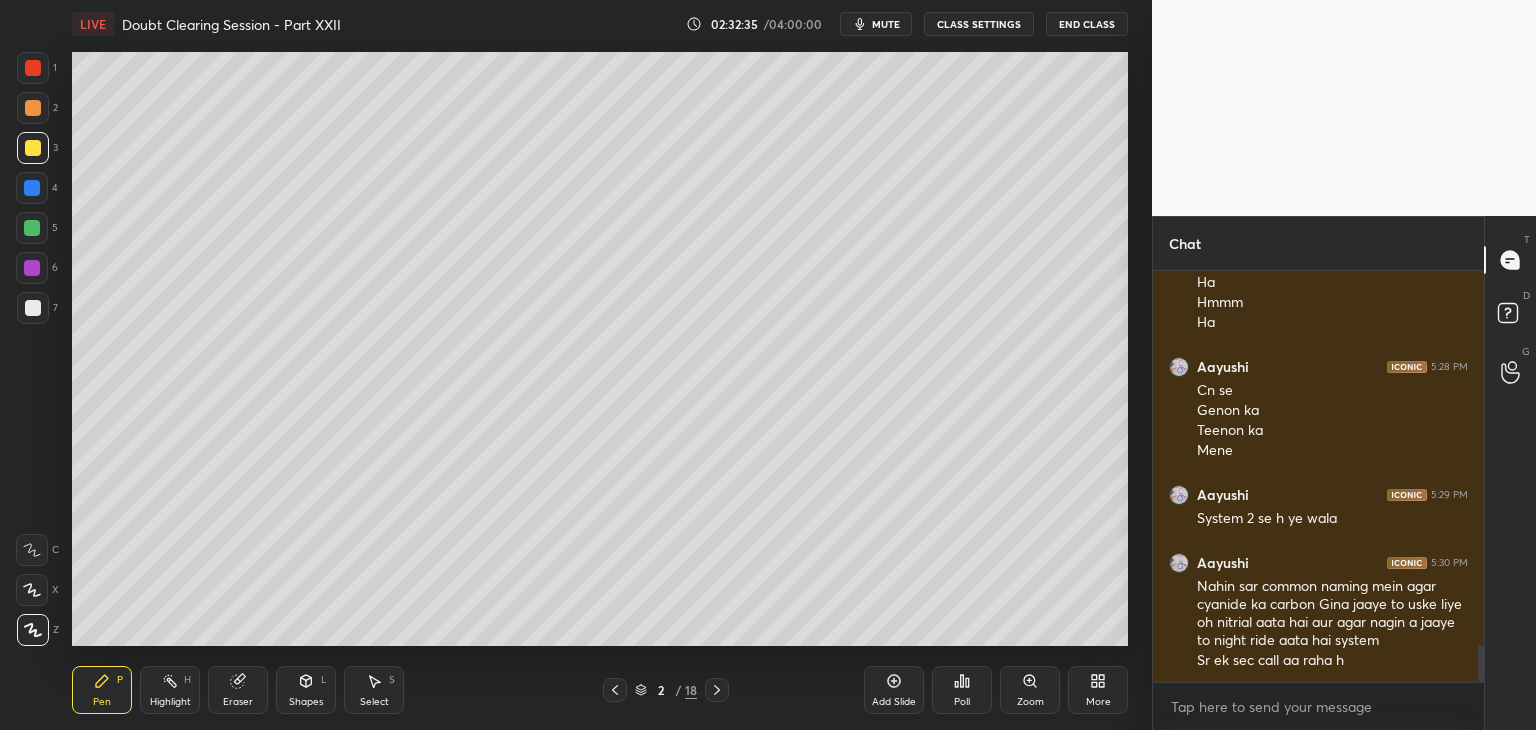click on "Highlight H" at bounding box center [170, 690] 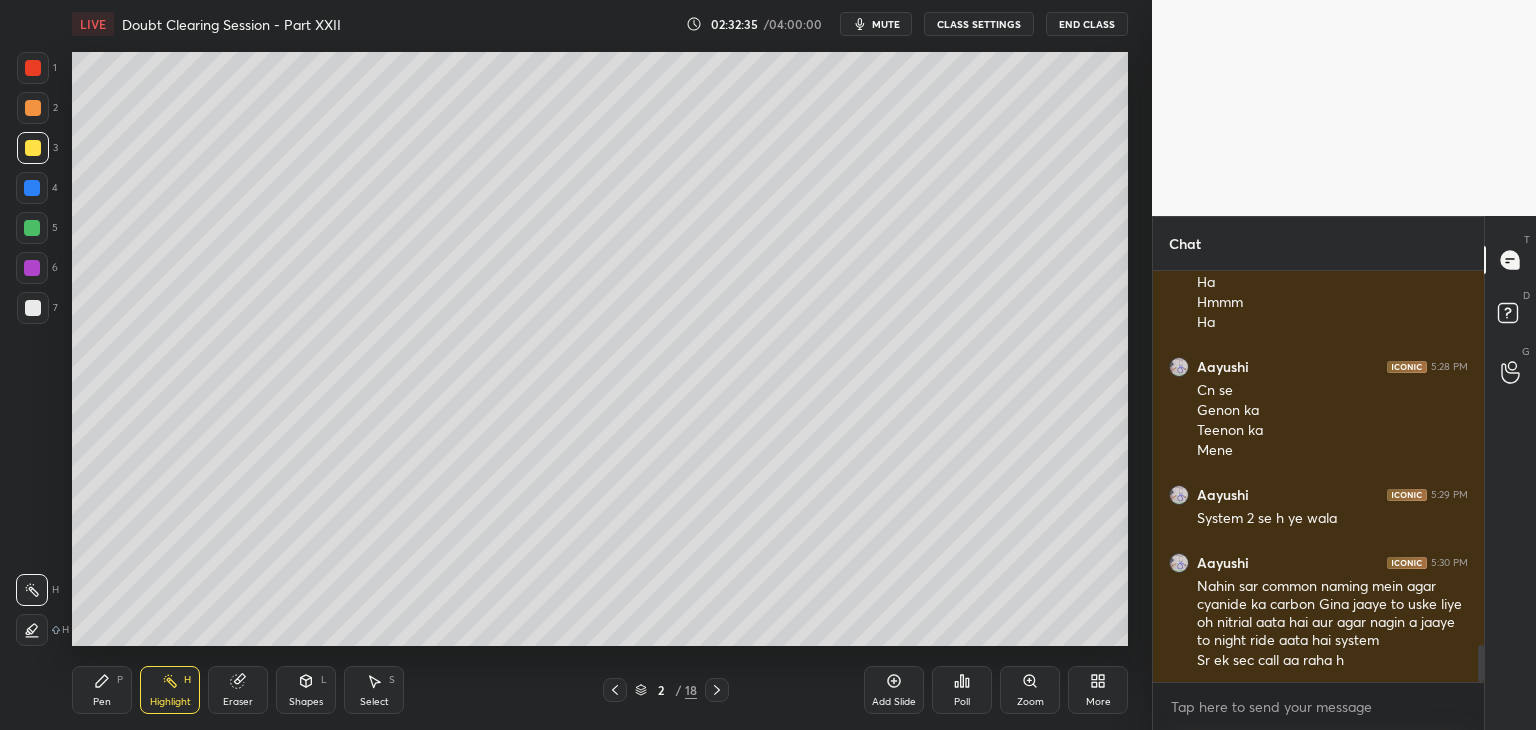 click on "Eraser" at bounding box center (238, 690) 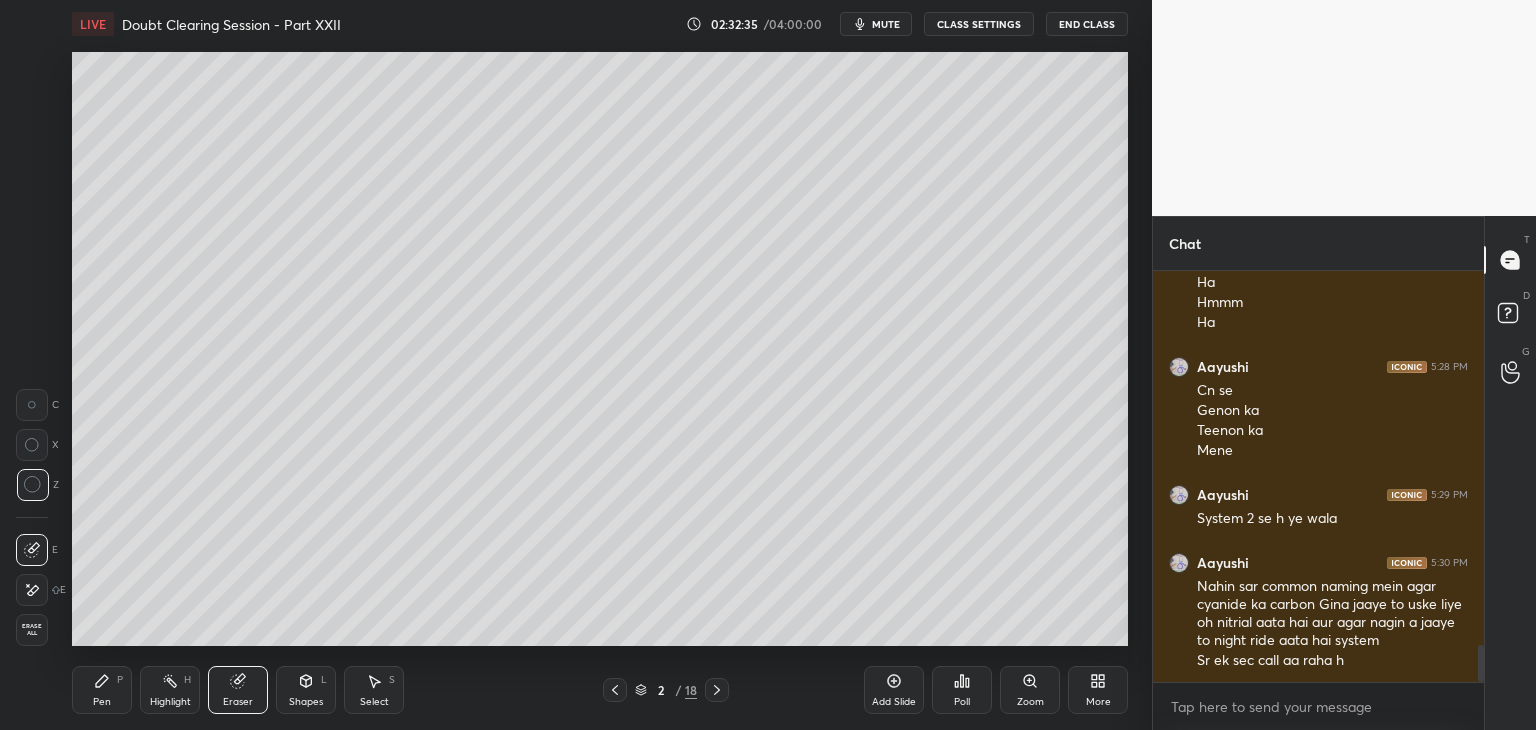click on "Highlight H" at bounding box center [170, 690] 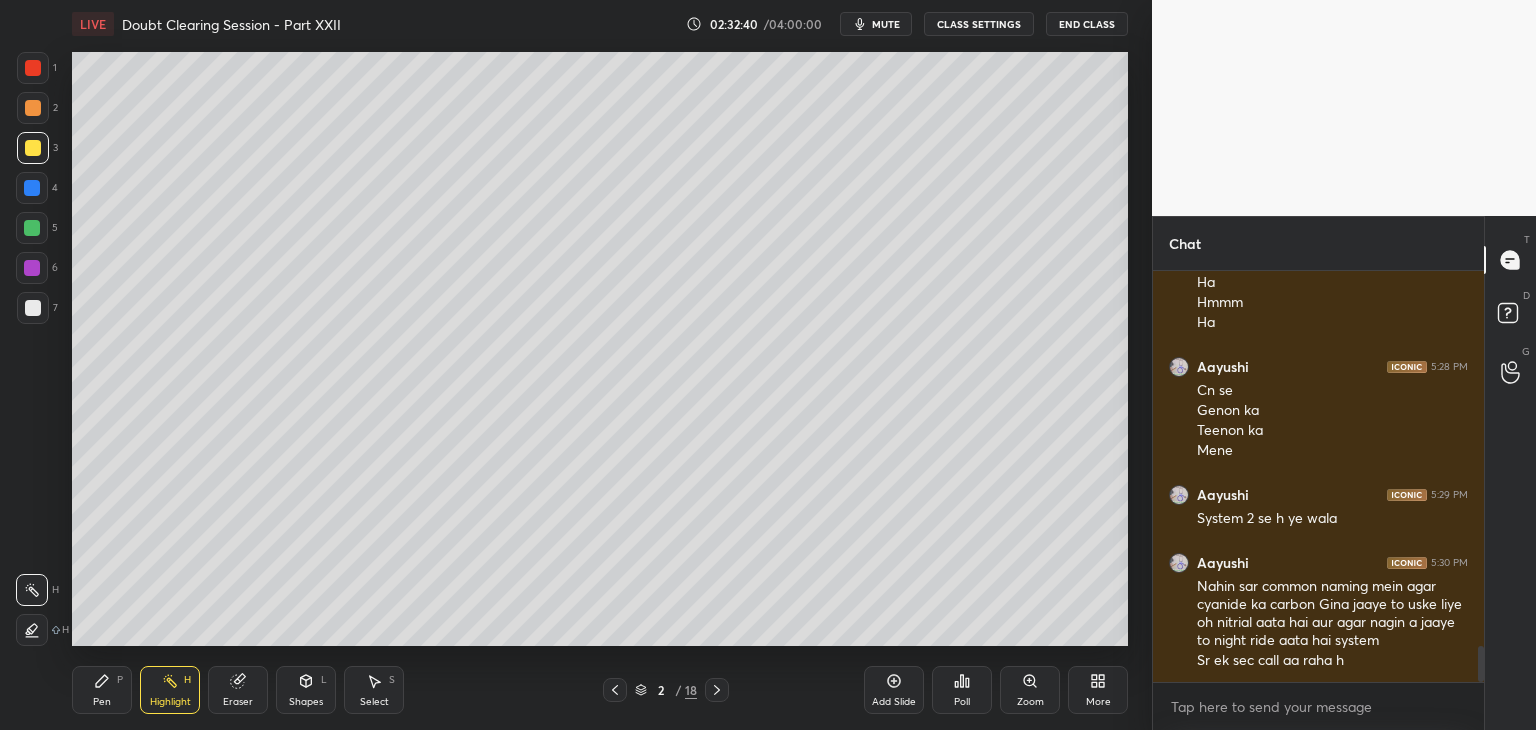 scroll, scrollTop: 4226, scrollLeft: 0, axis: vertical 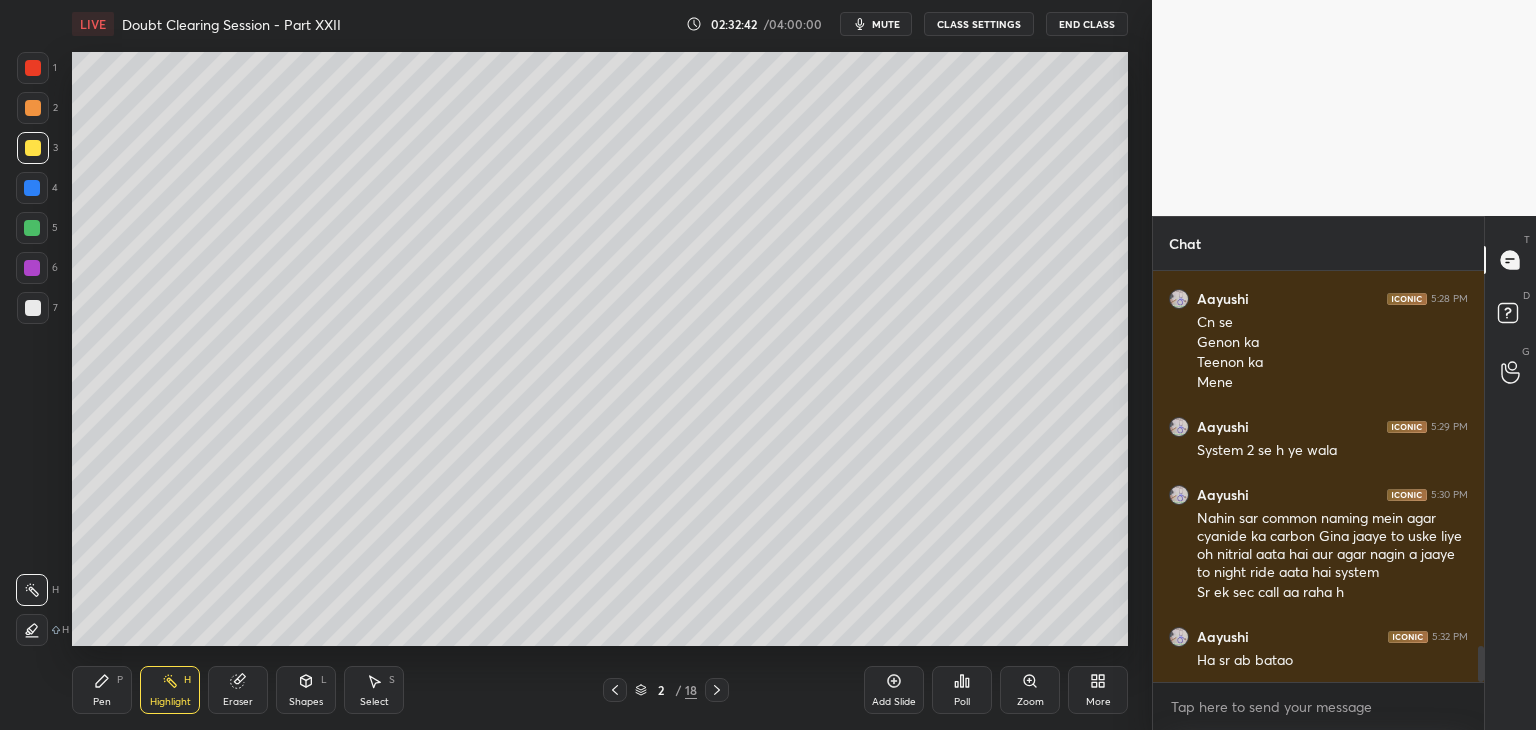 click on "Eraser" at bounding box center [238, 690] 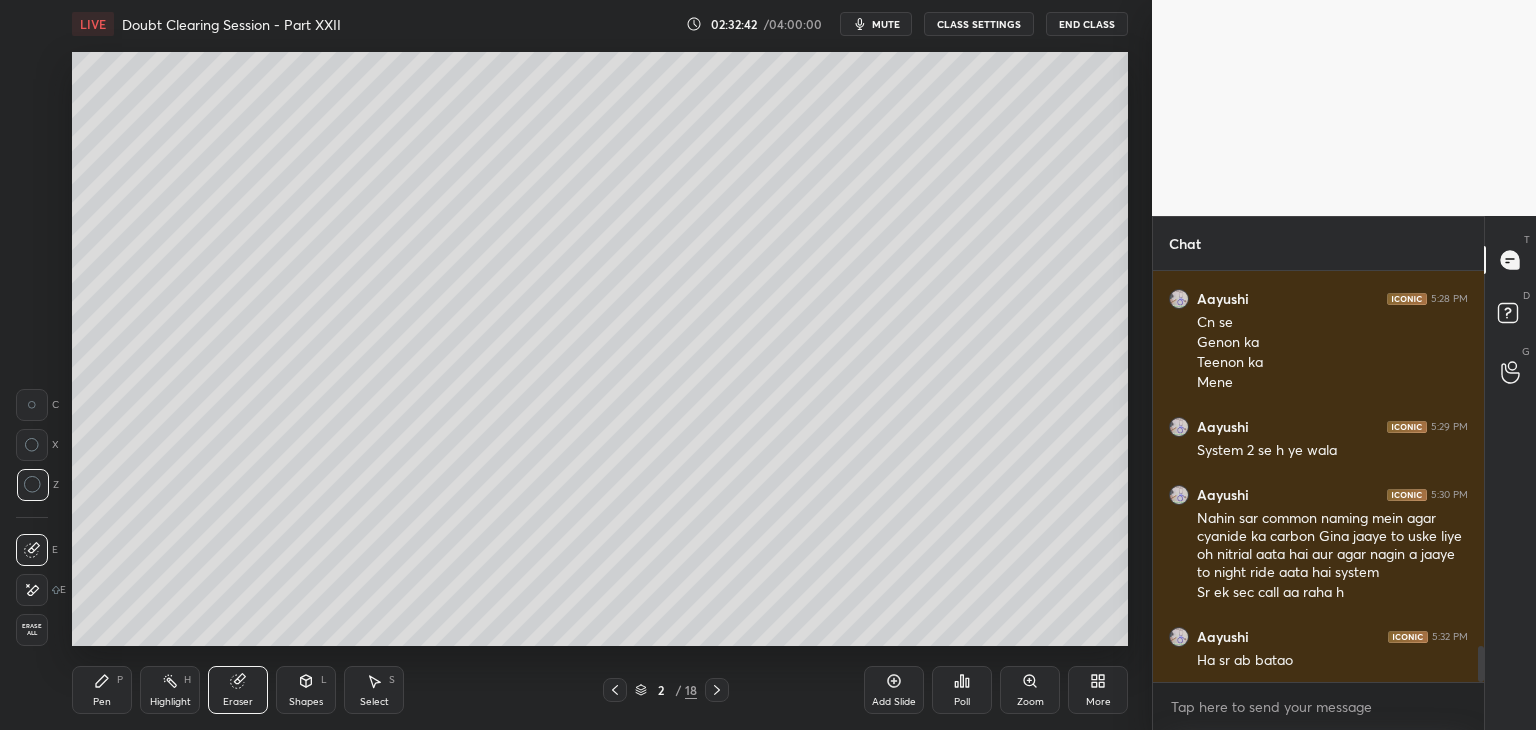 click on "Highlight H" at bounding box center [170, 690] 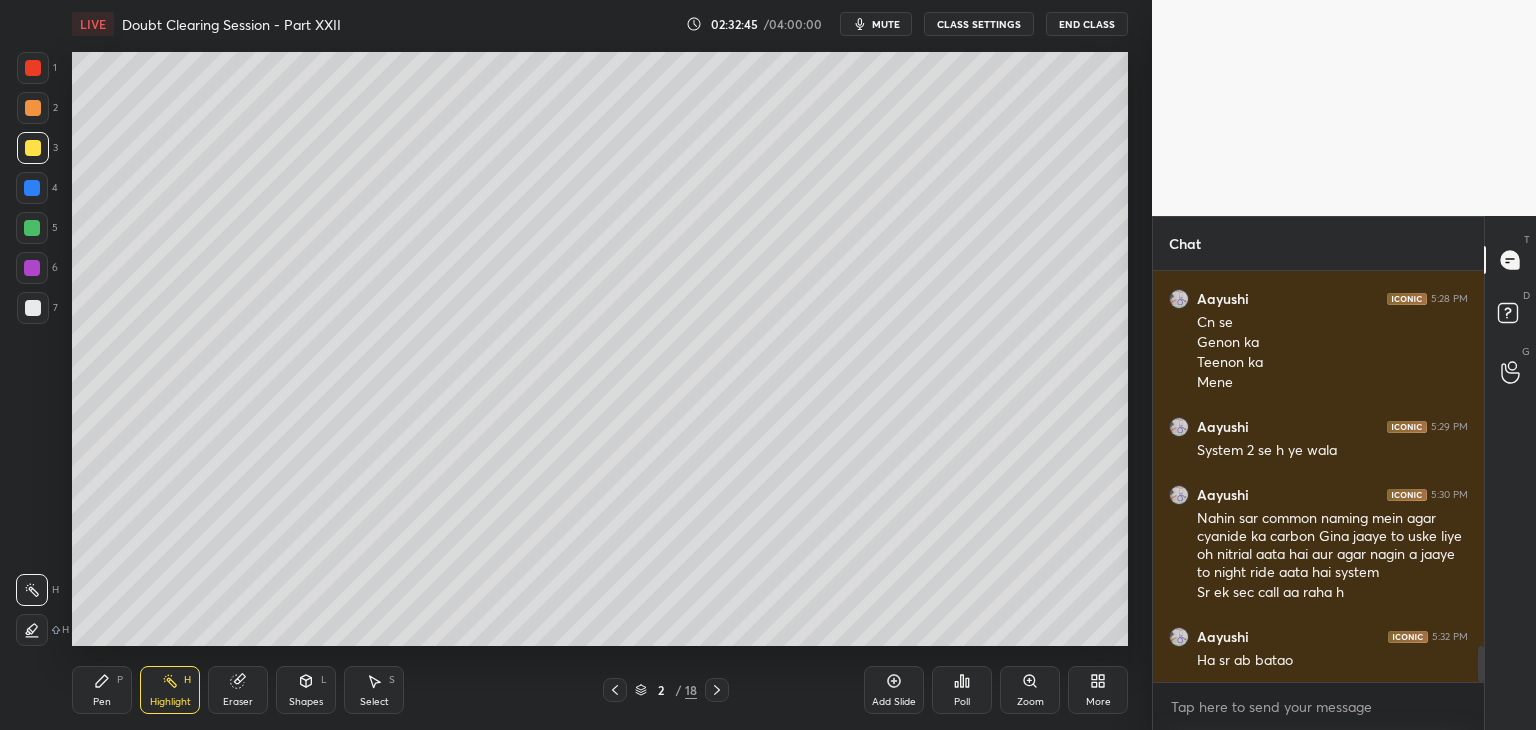 drag, startPoint x: 44, startPoint y: 178, endPoint x: 36, endPoint y: 187, distance: 12.0415945 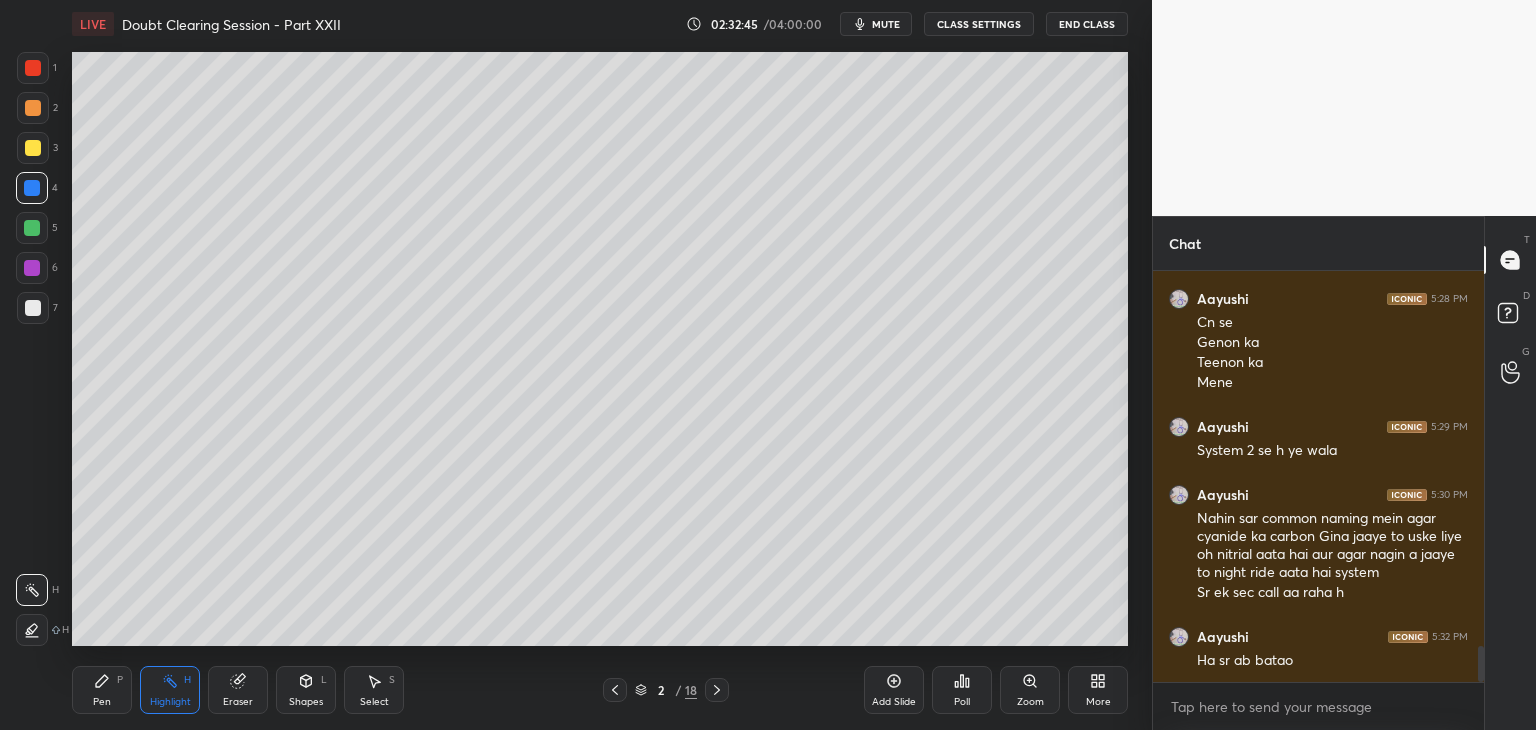 click at bounding box center [32, 228] 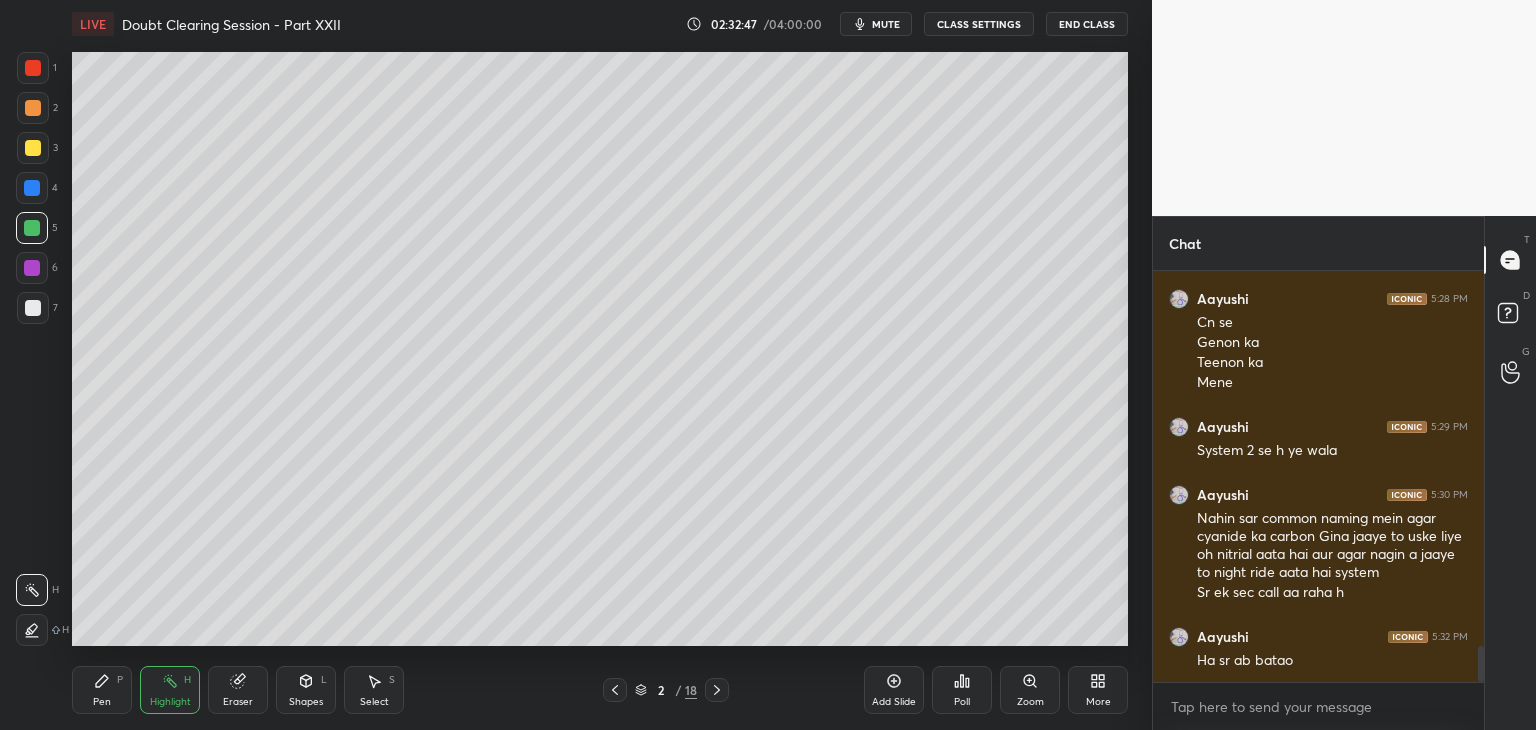 click 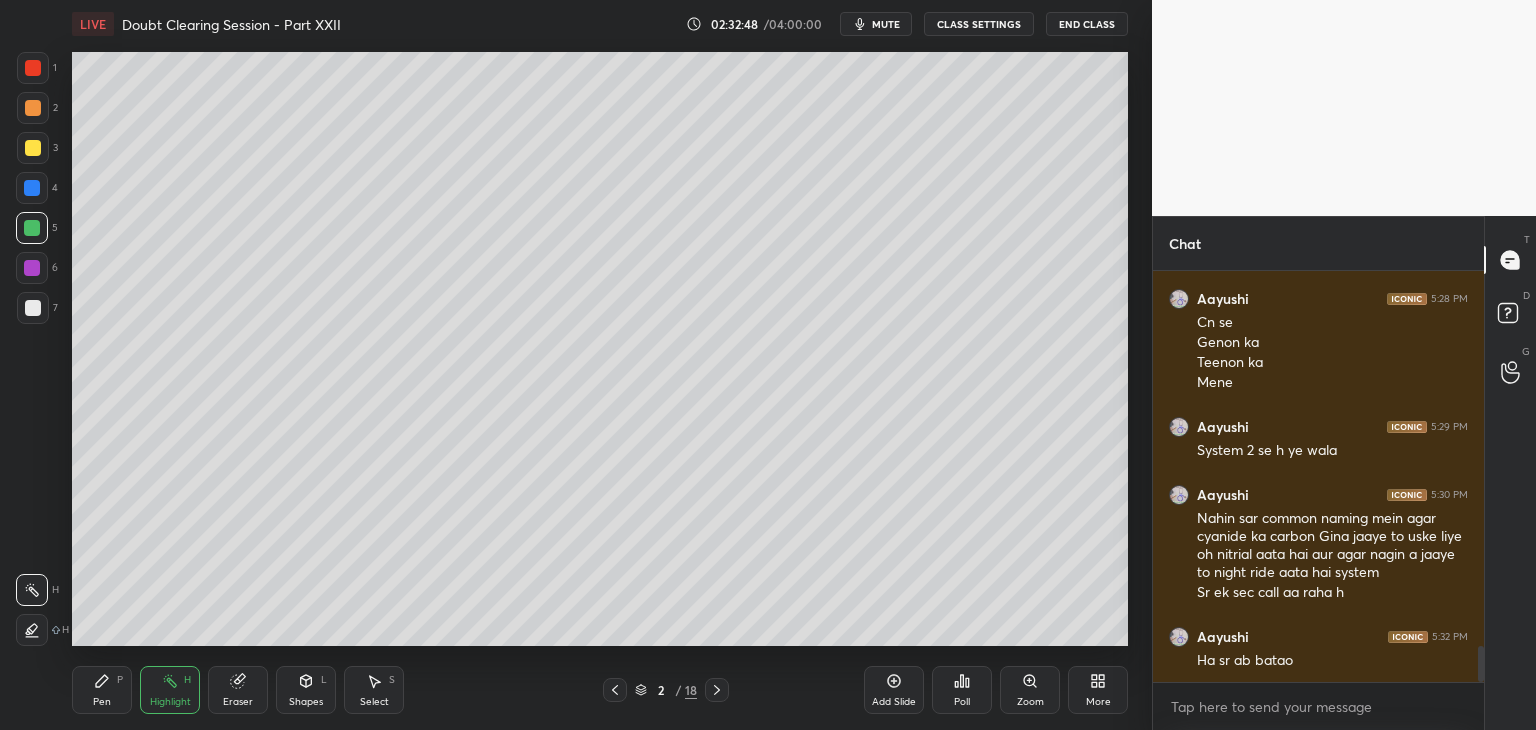 click on "Pen P" at bounding box center [102, 690] 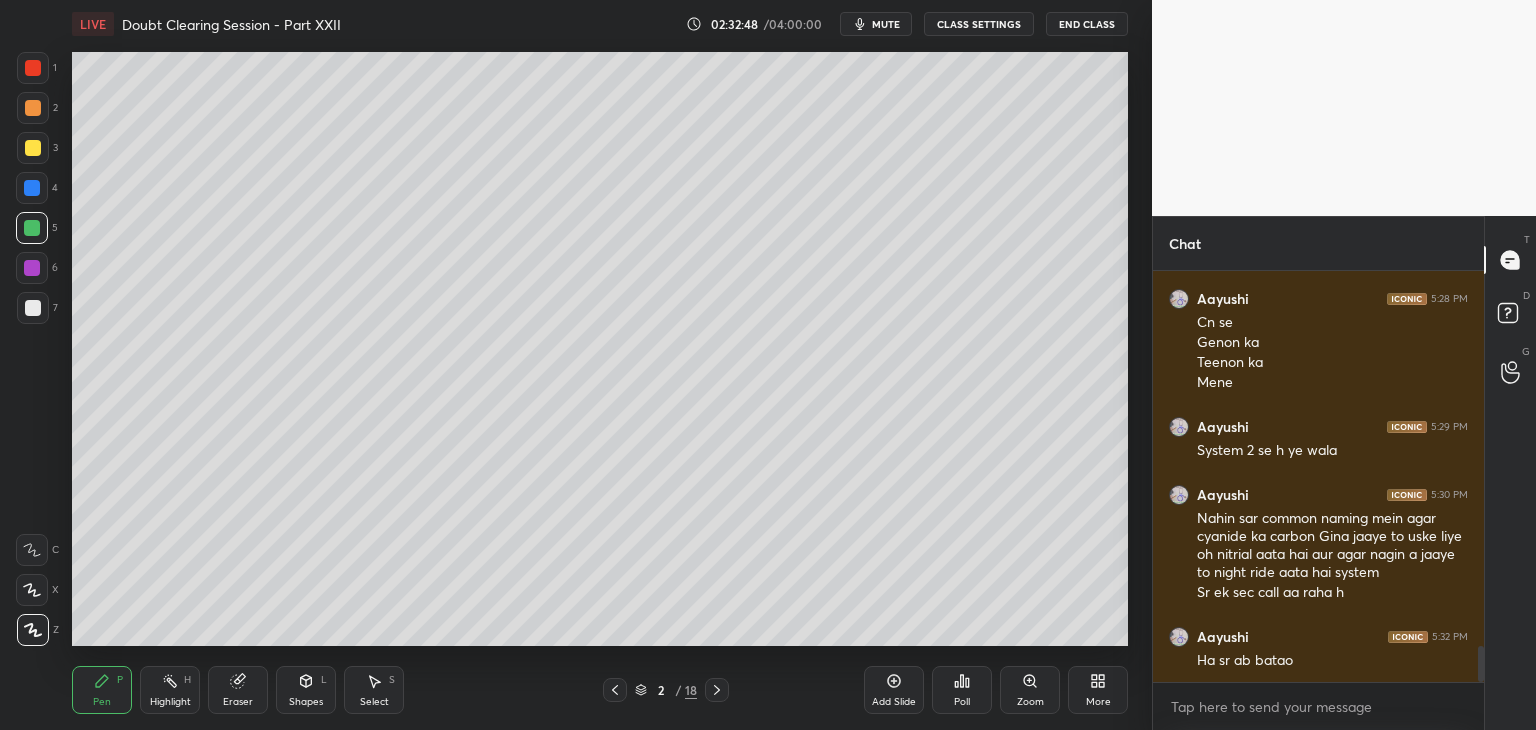 click on "Highlight H" at bounding box center [170, 690] 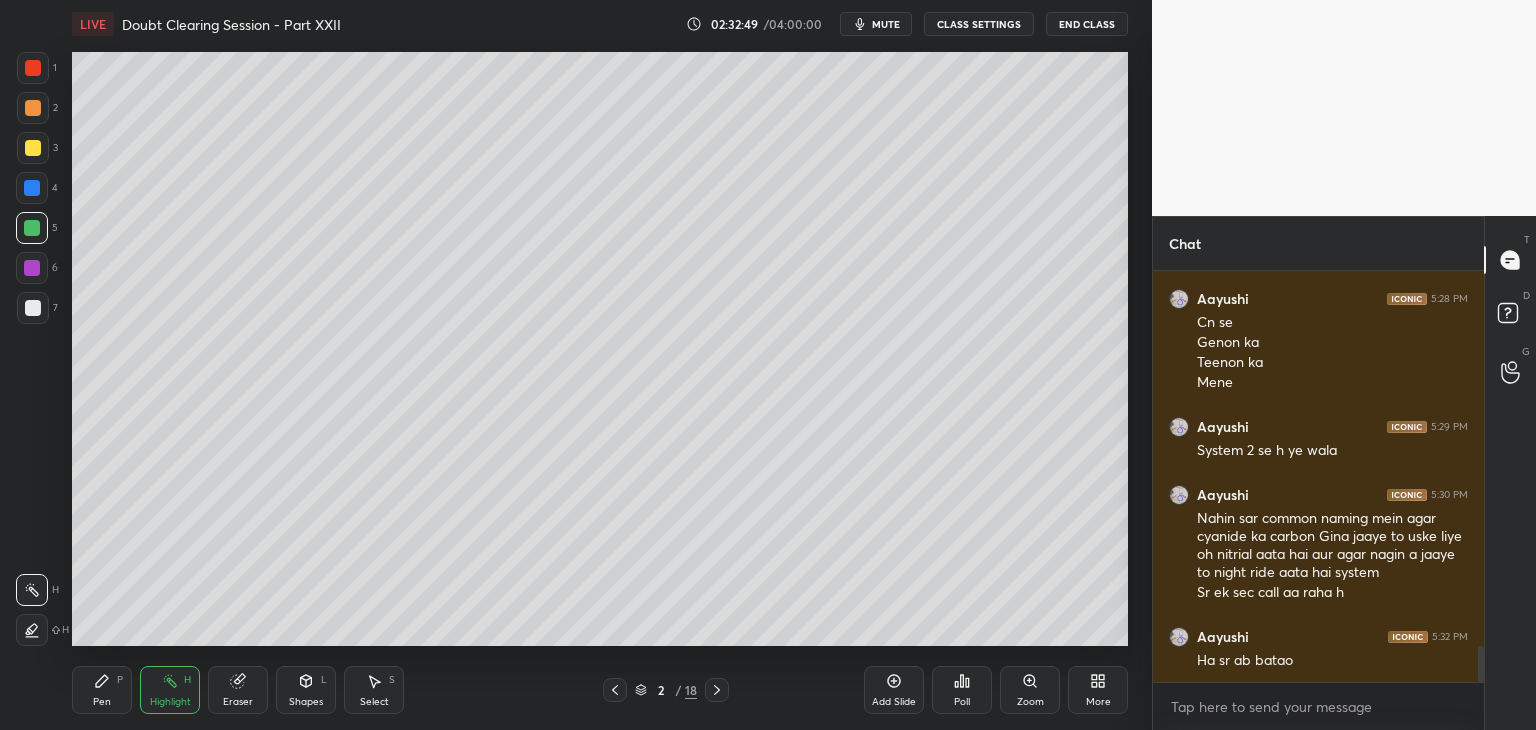 click on "Pen P" at bounding box center (102, 690) 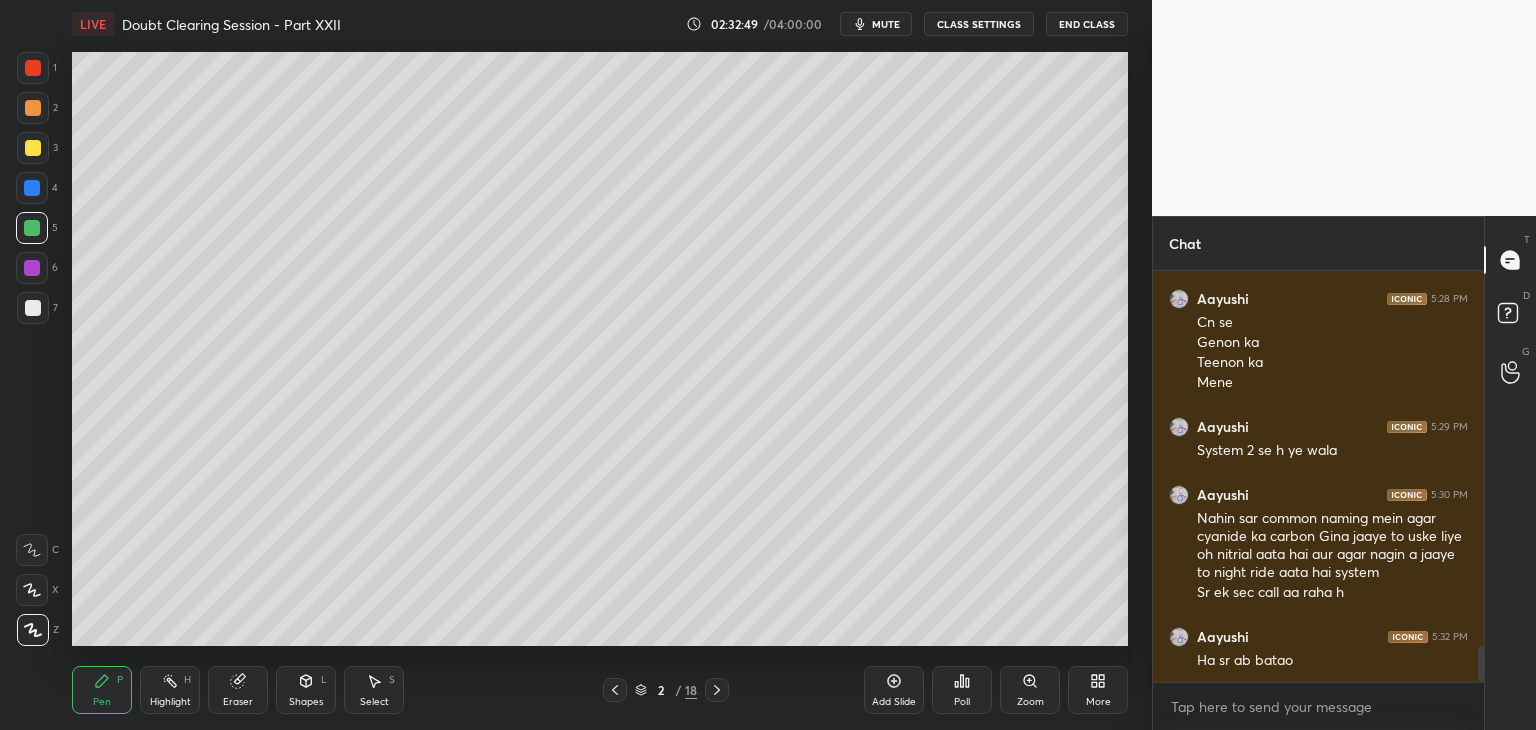 click 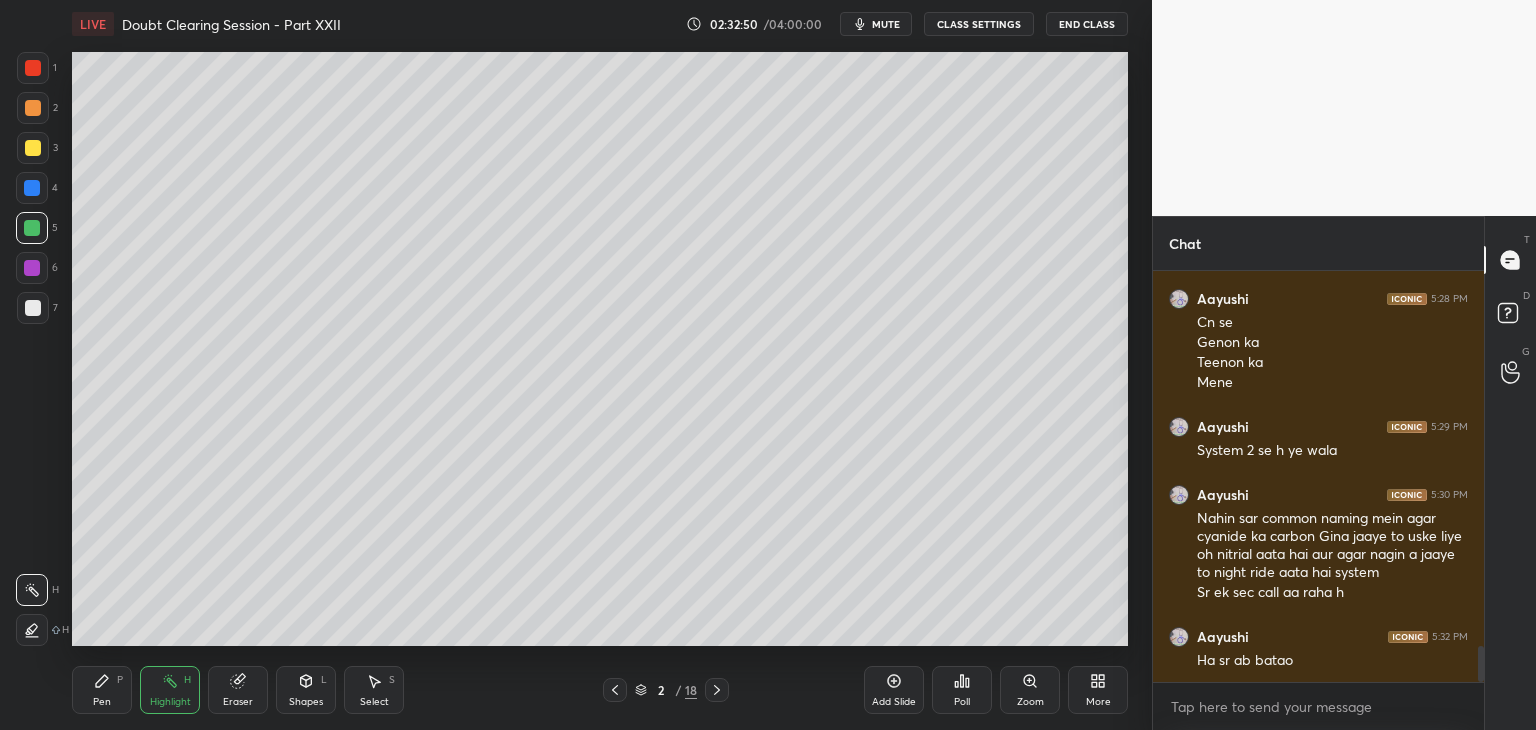 click on "Pen P" at bounding box center [102, 690] 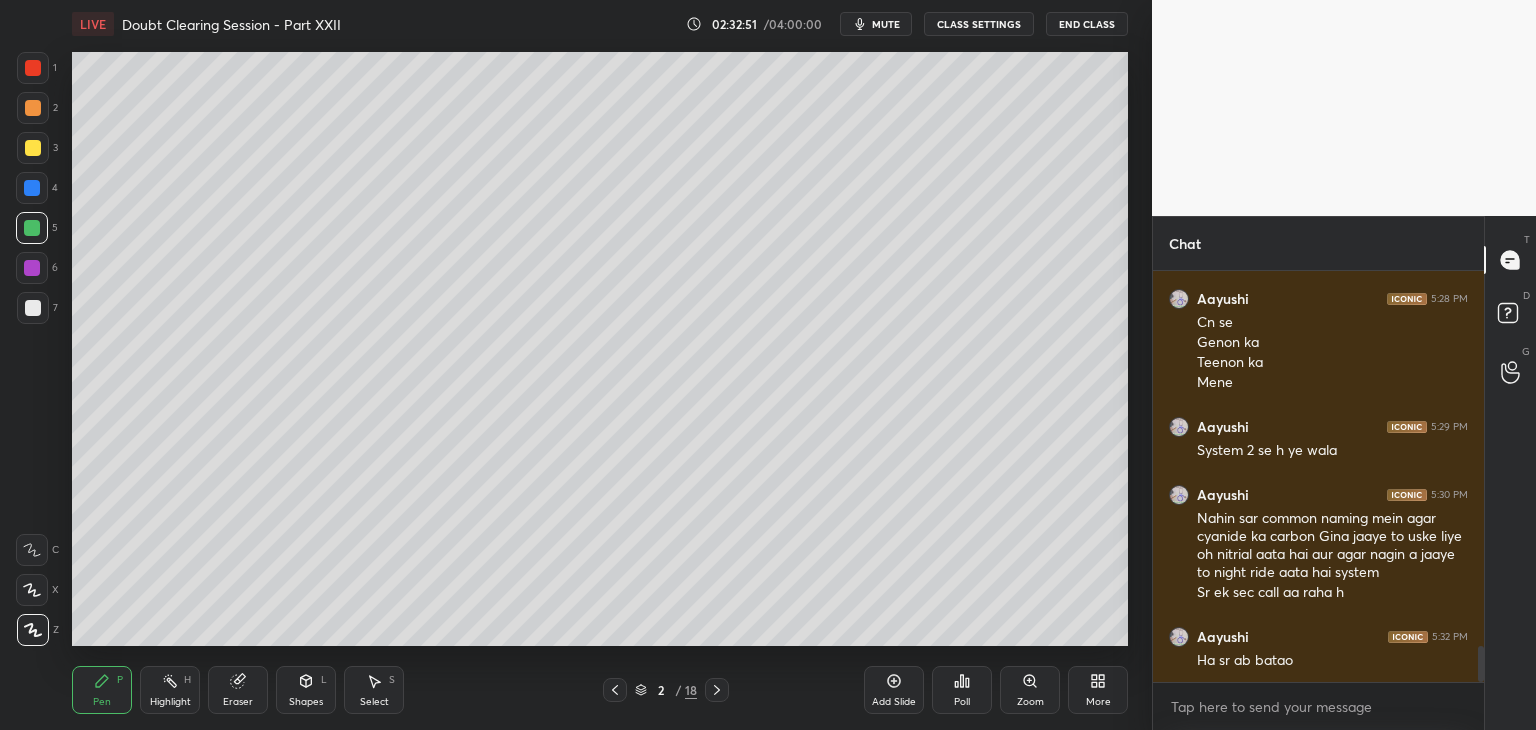 click at bounding box center (33, 308) 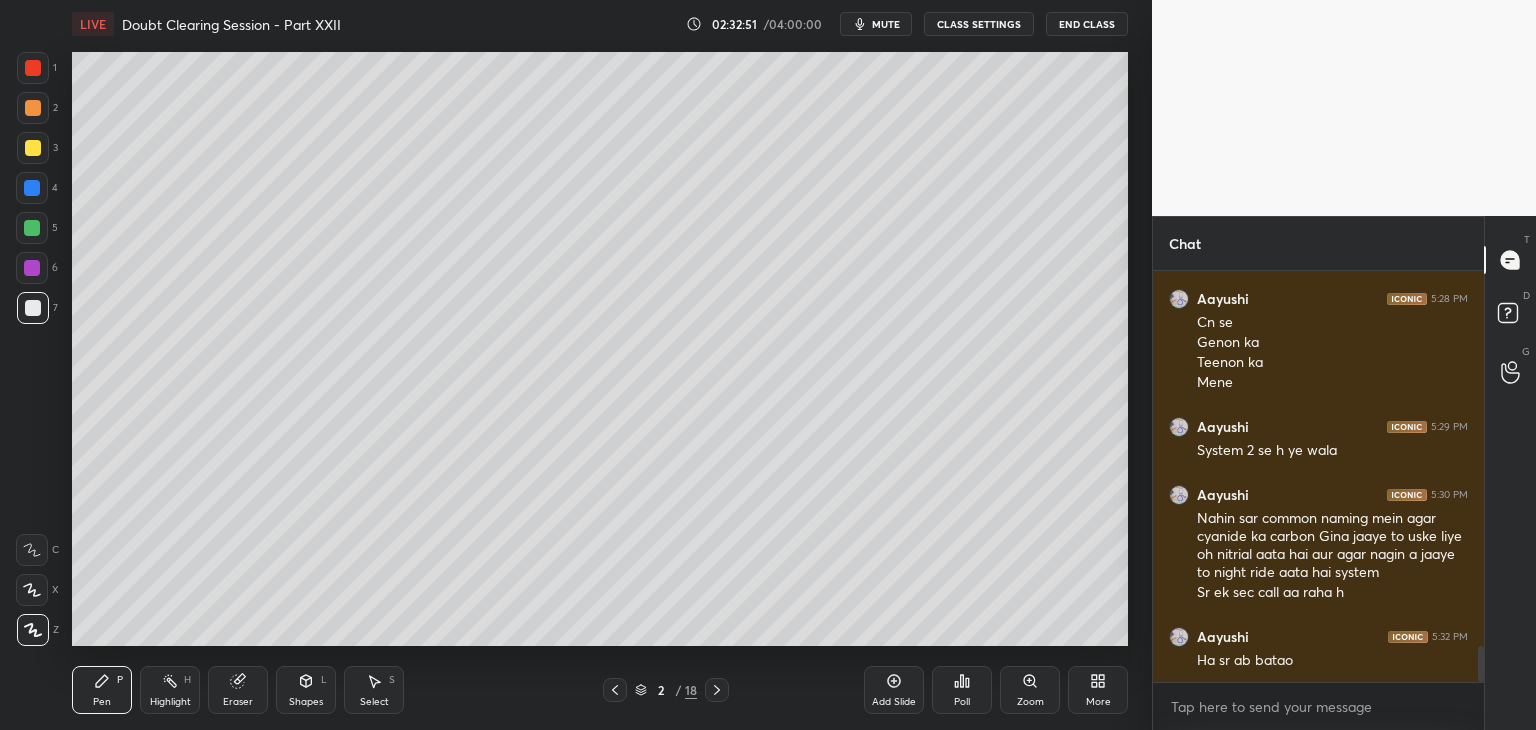 click on "Highlight" at bounding box center (170, 702) 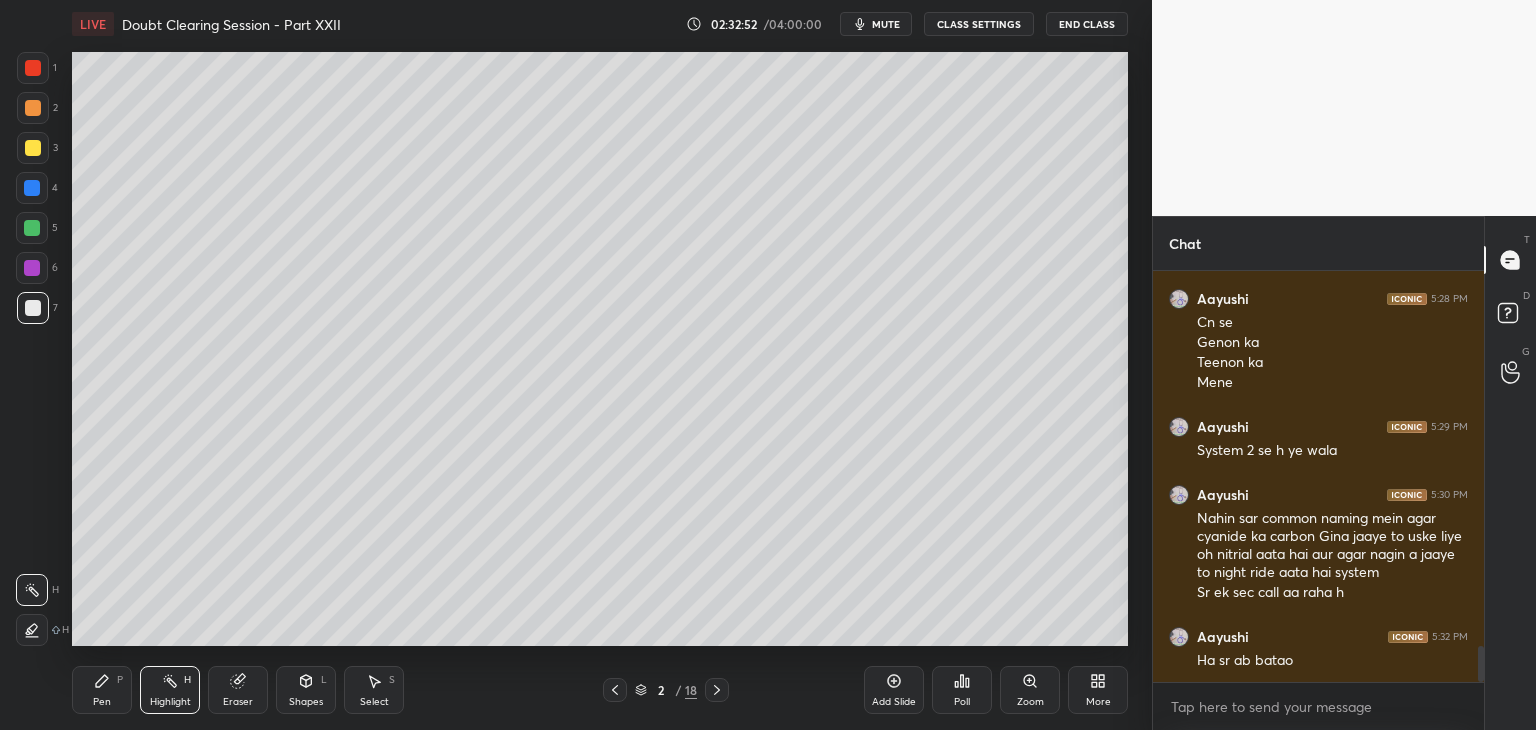 click on "Pen P" at bounding box center (102, 690) 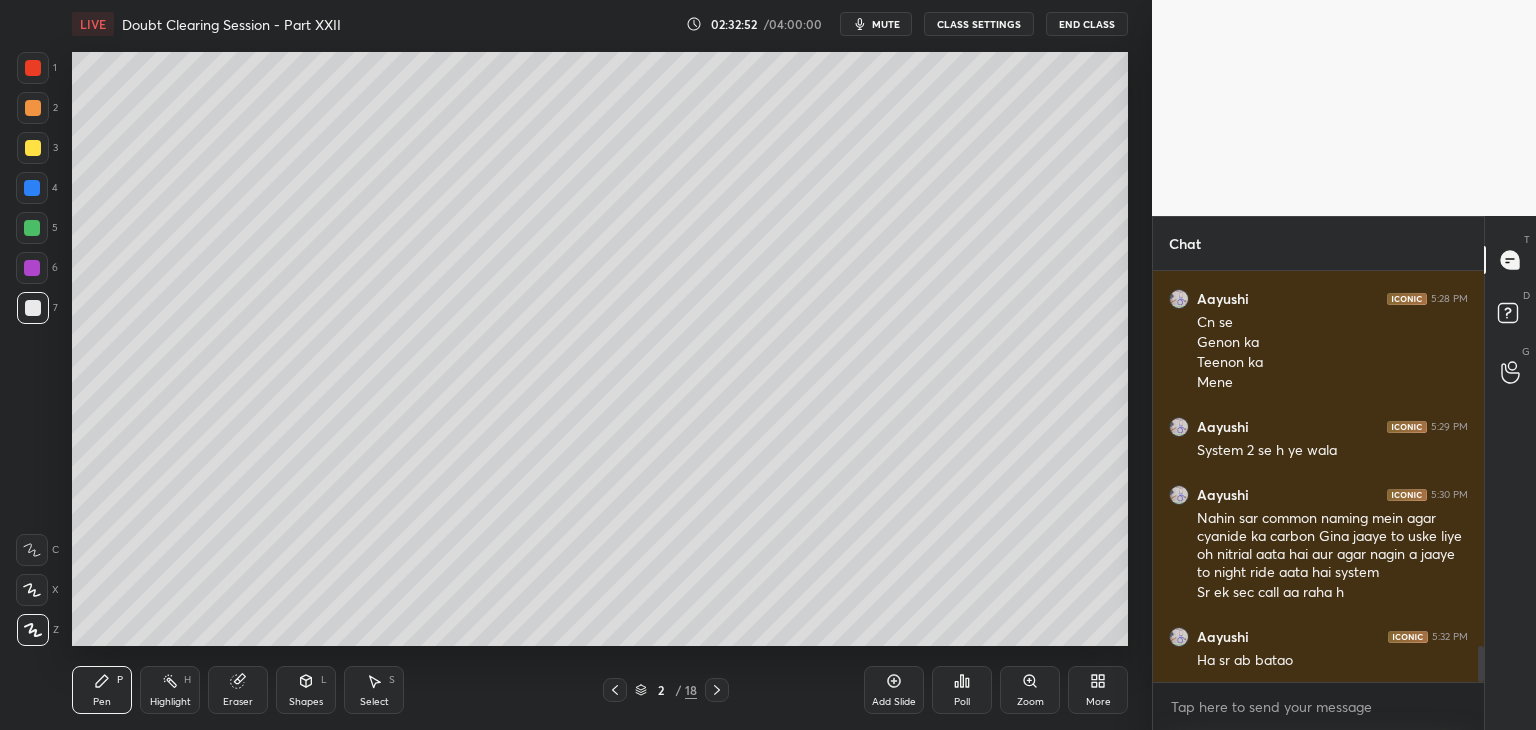 click on "Highlight H" at bounding box center [170, 690] 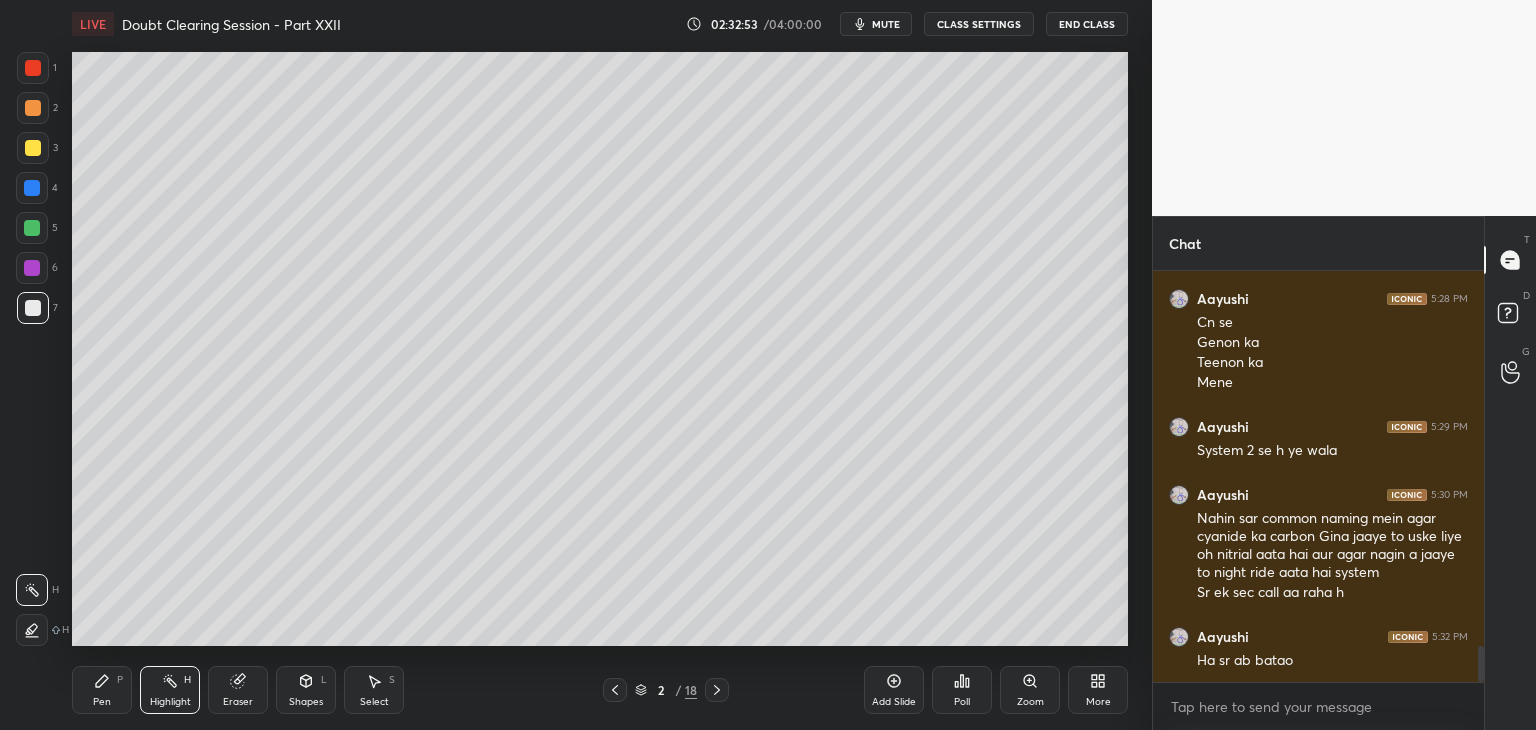 click on "Pen P" at bounding box center (102, 690) 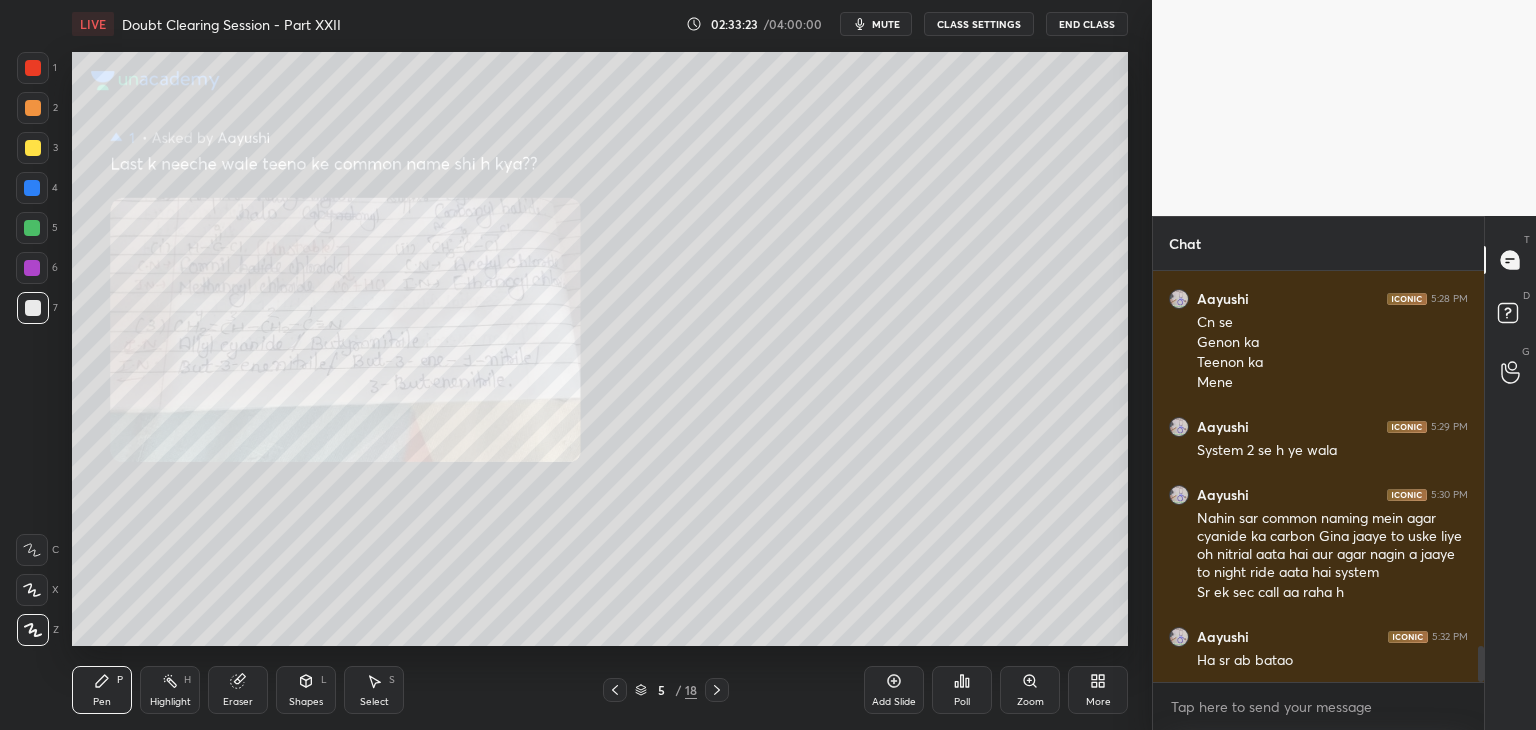 scroll, scrollTop: 4312, scrollLeft: 0, axis: vertical 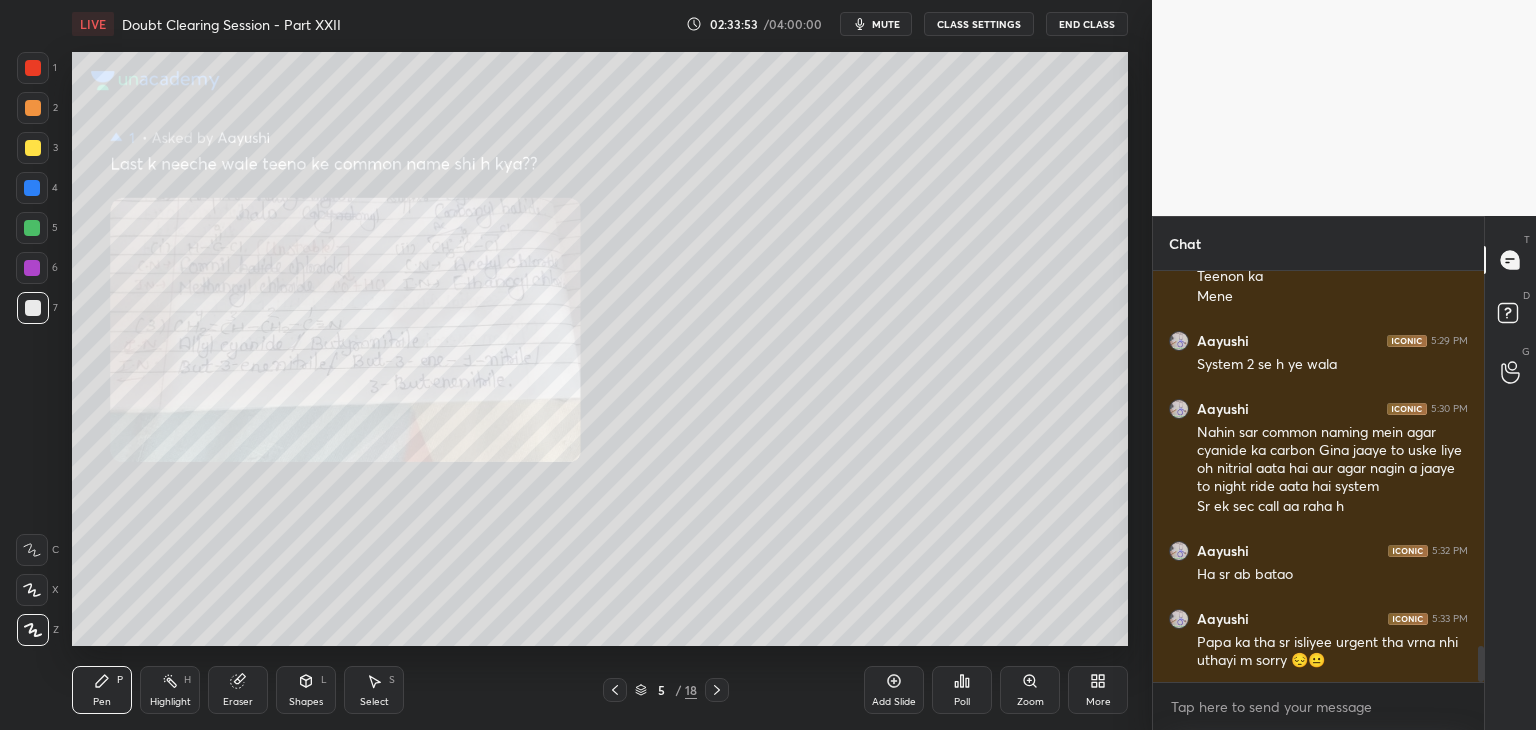 click on "4" at bounding box center [37, 188] 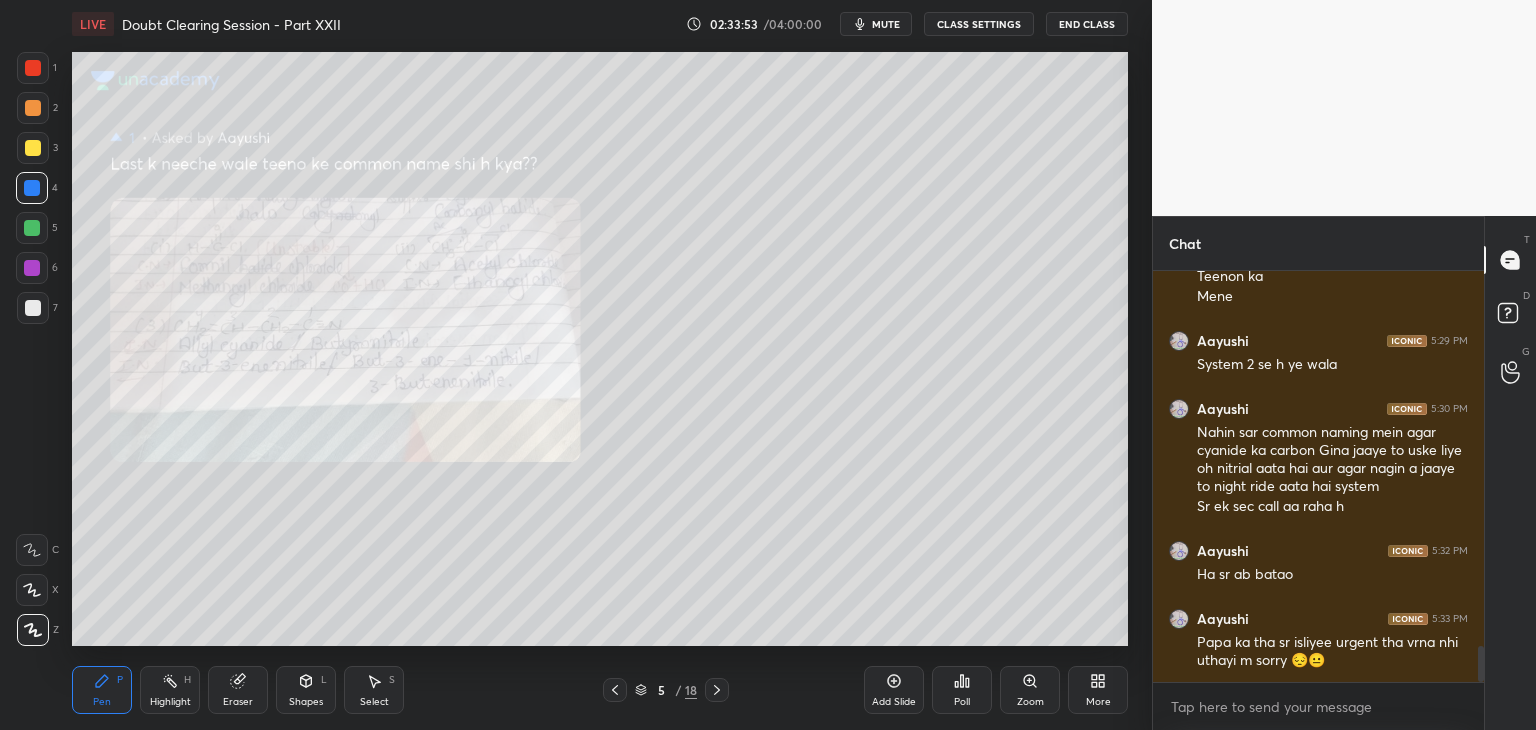 click at bounding box center (33, 148) 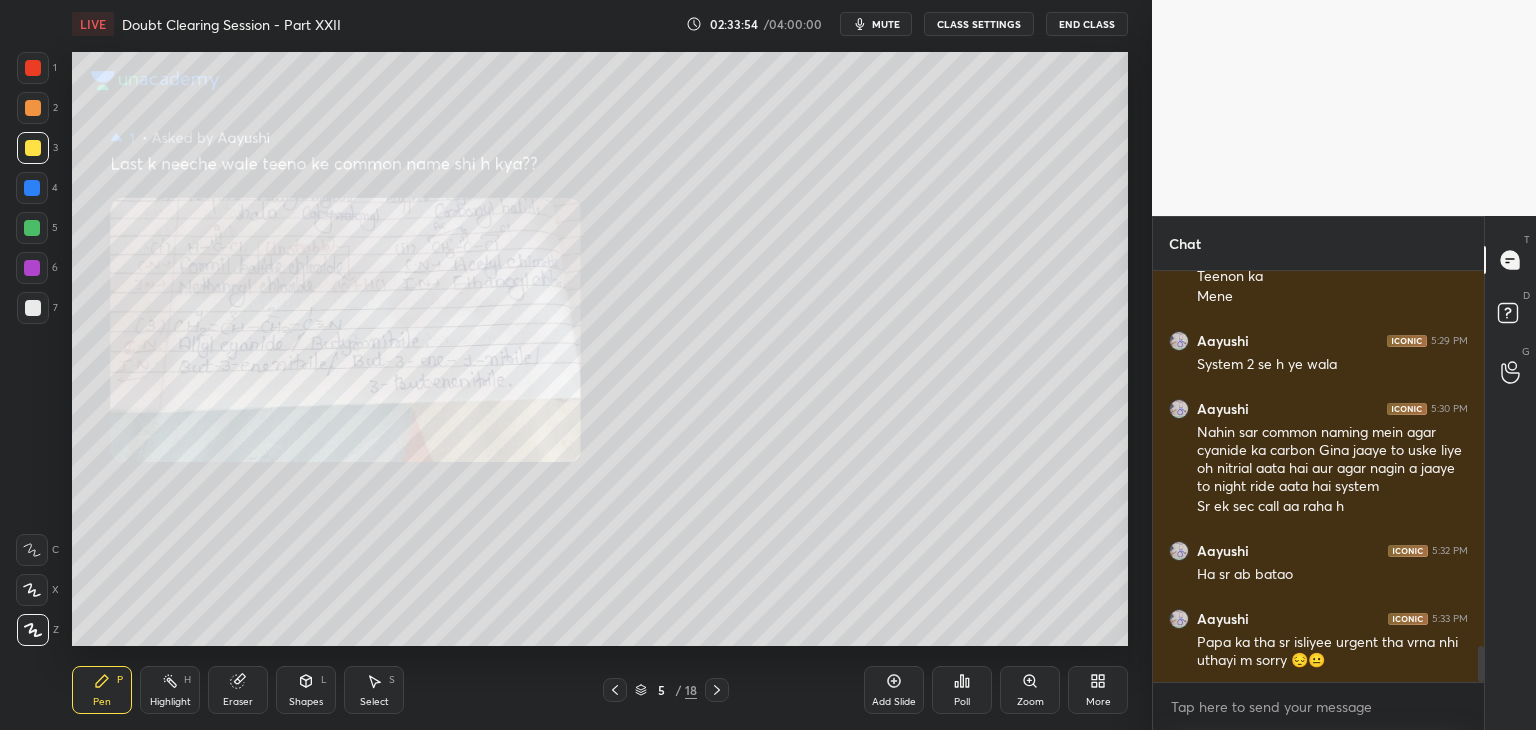 click on "2" at bounding box center (37, 112) 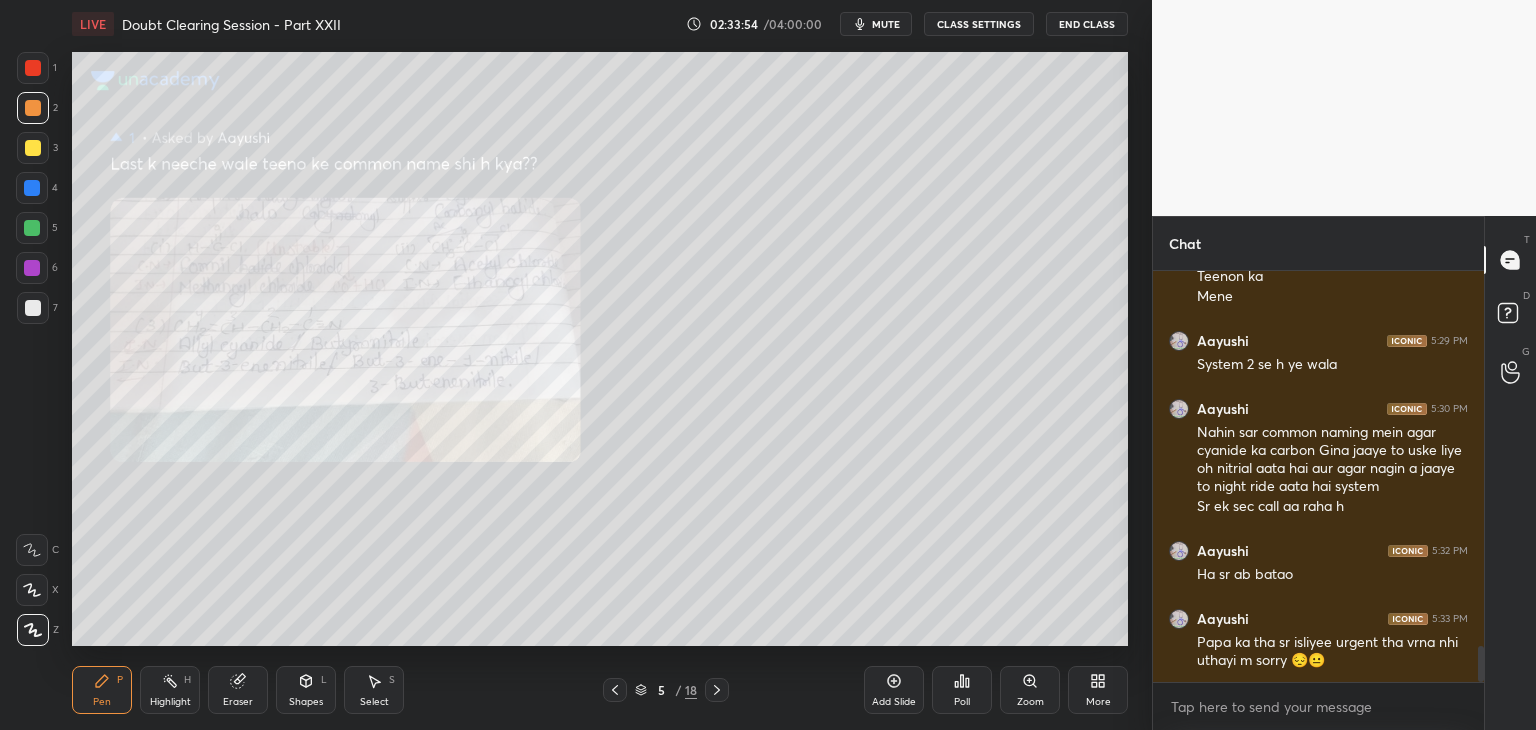click at bounding box center (33, 148) 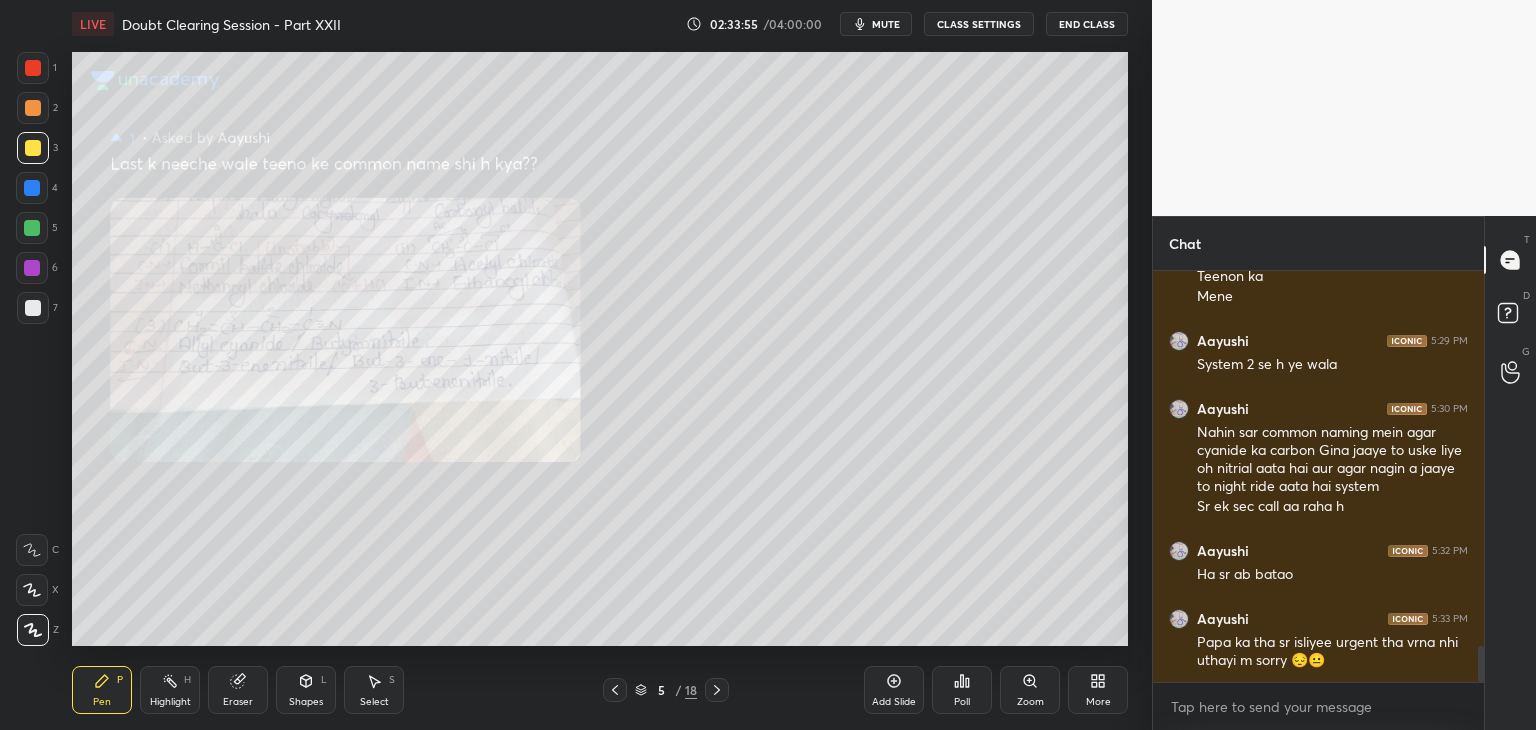 click at bounding box center (32, 188) 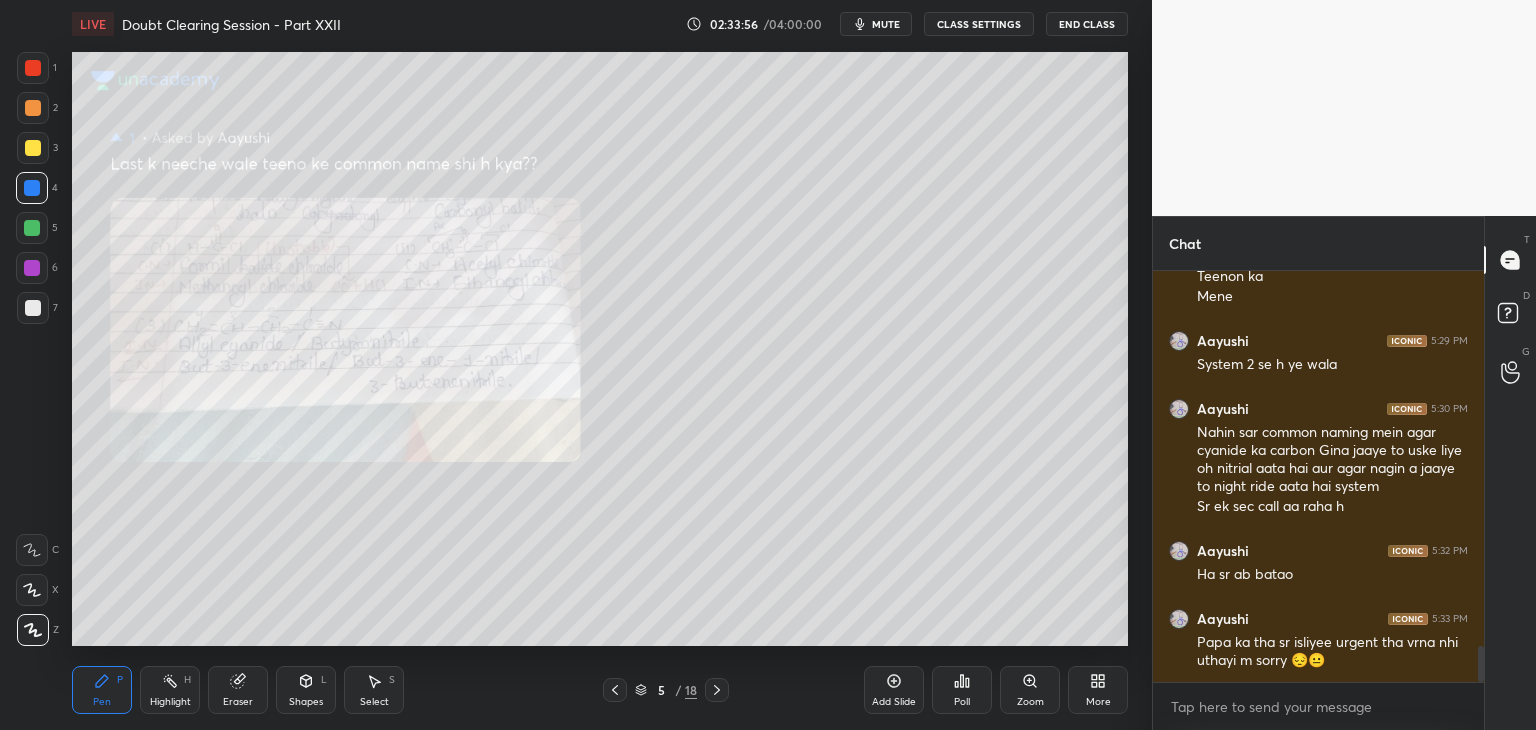 click at bounding box center [33, 148] 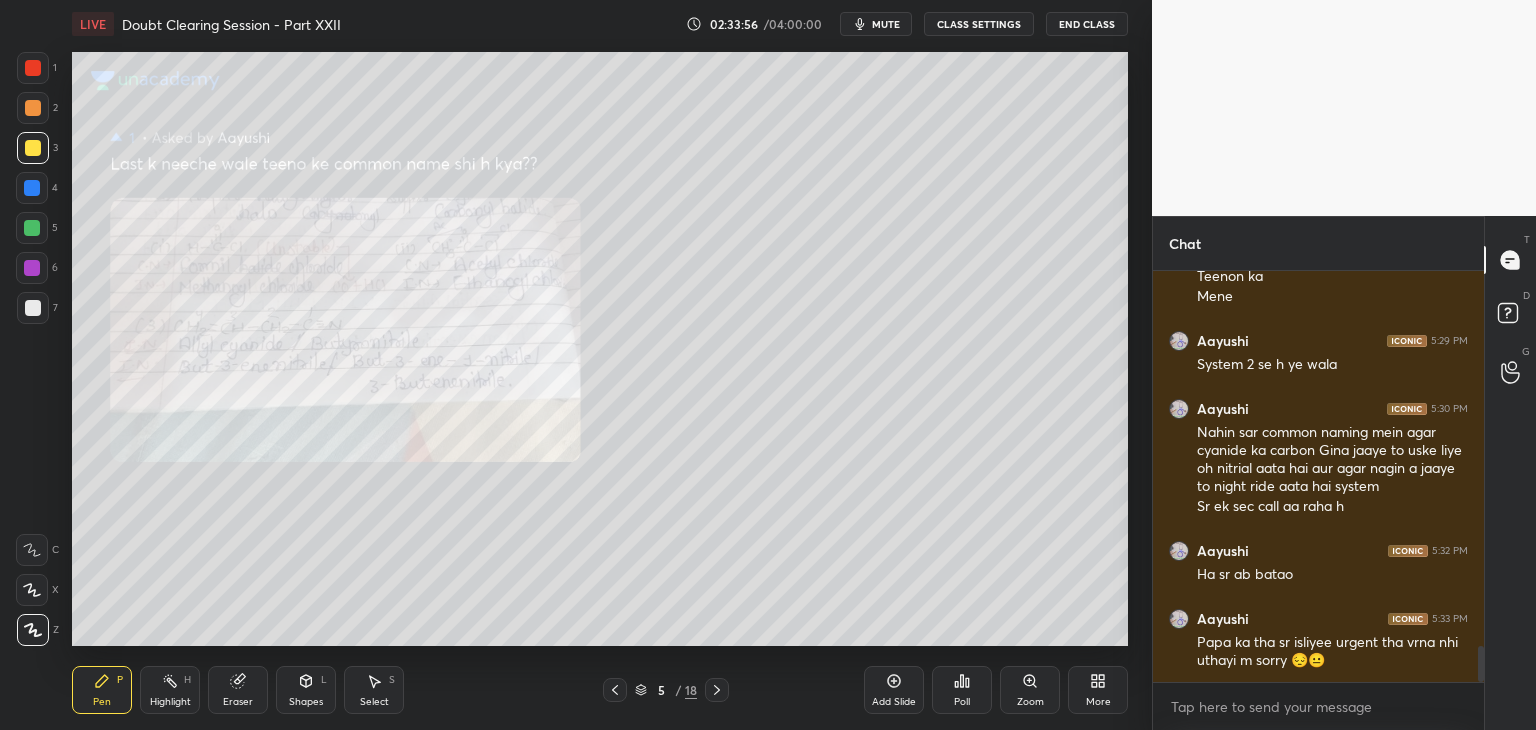 click at bounding box center (32, 188) 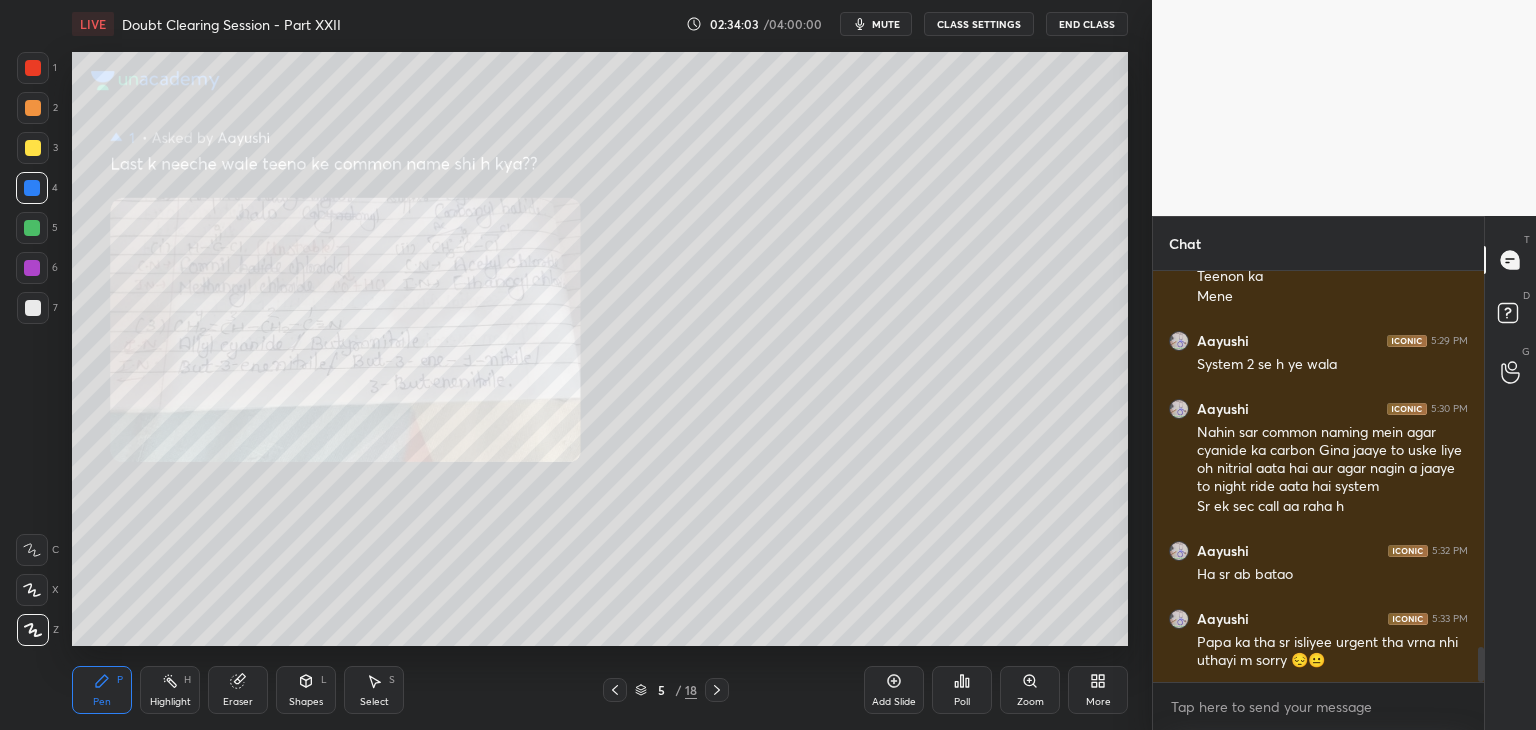 scroll, scrollTop: 4398, scrollLeft: 0, axis: vertical 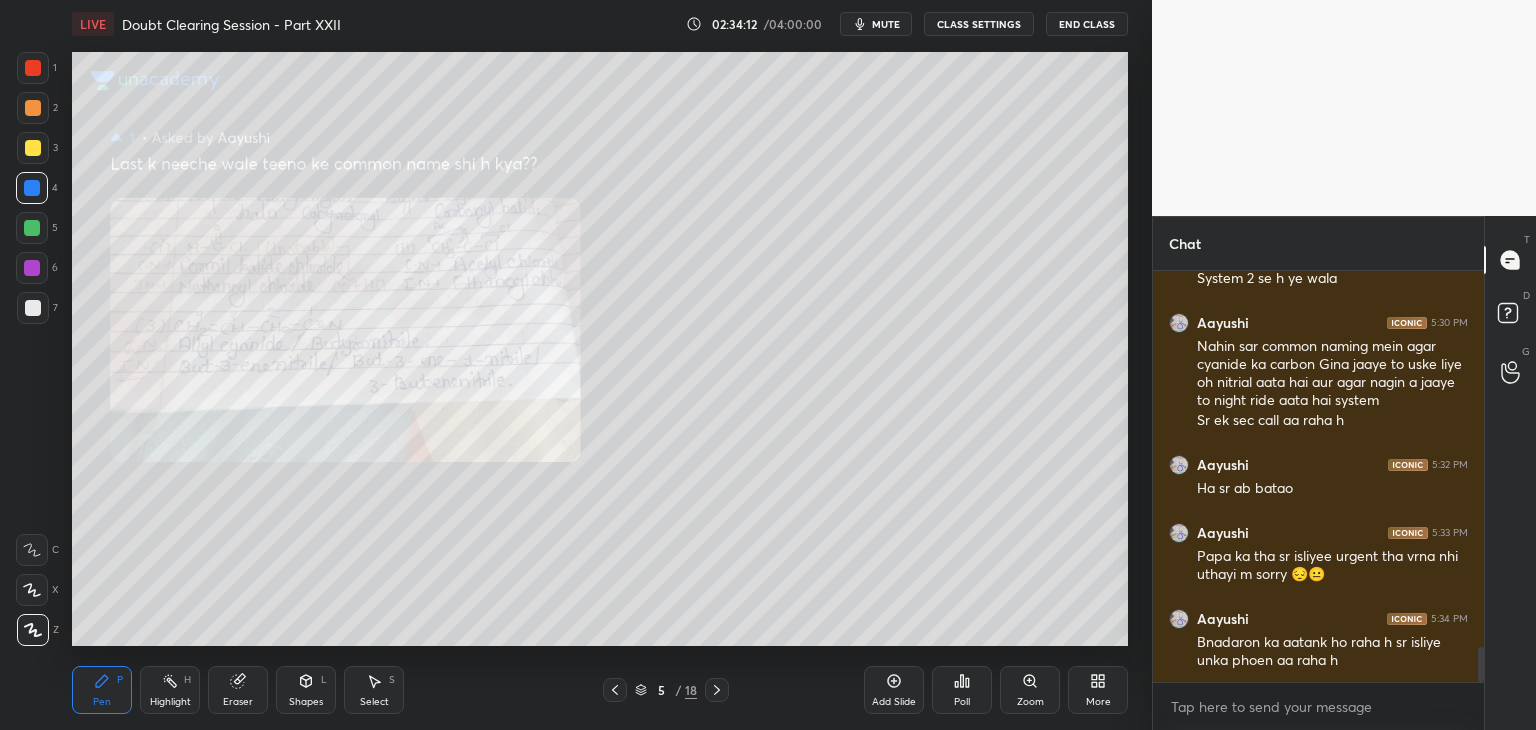 click at bounding box center (32, 228) 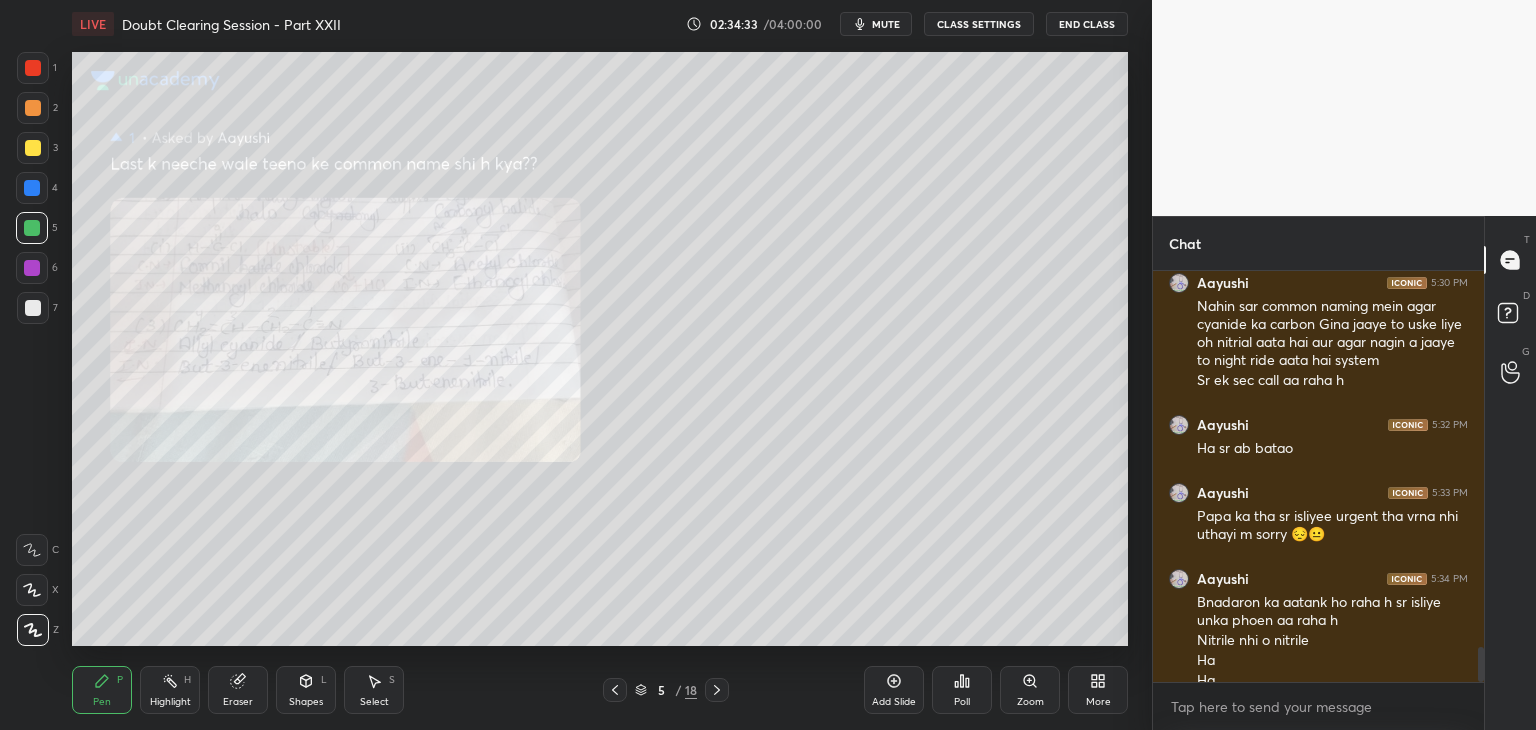 scroll, scrollTop: 4458, scrollLeft: 0, axis: vertical 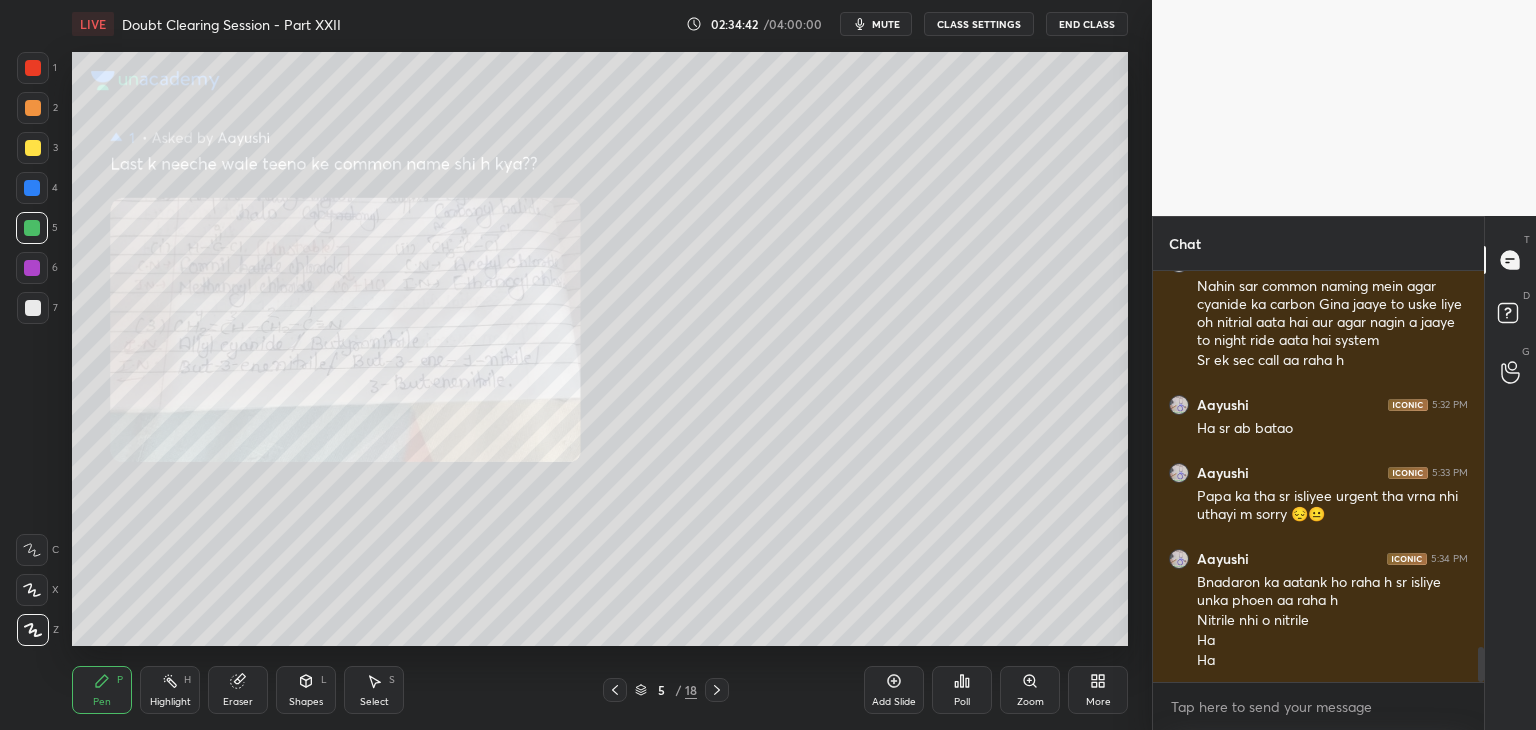 click 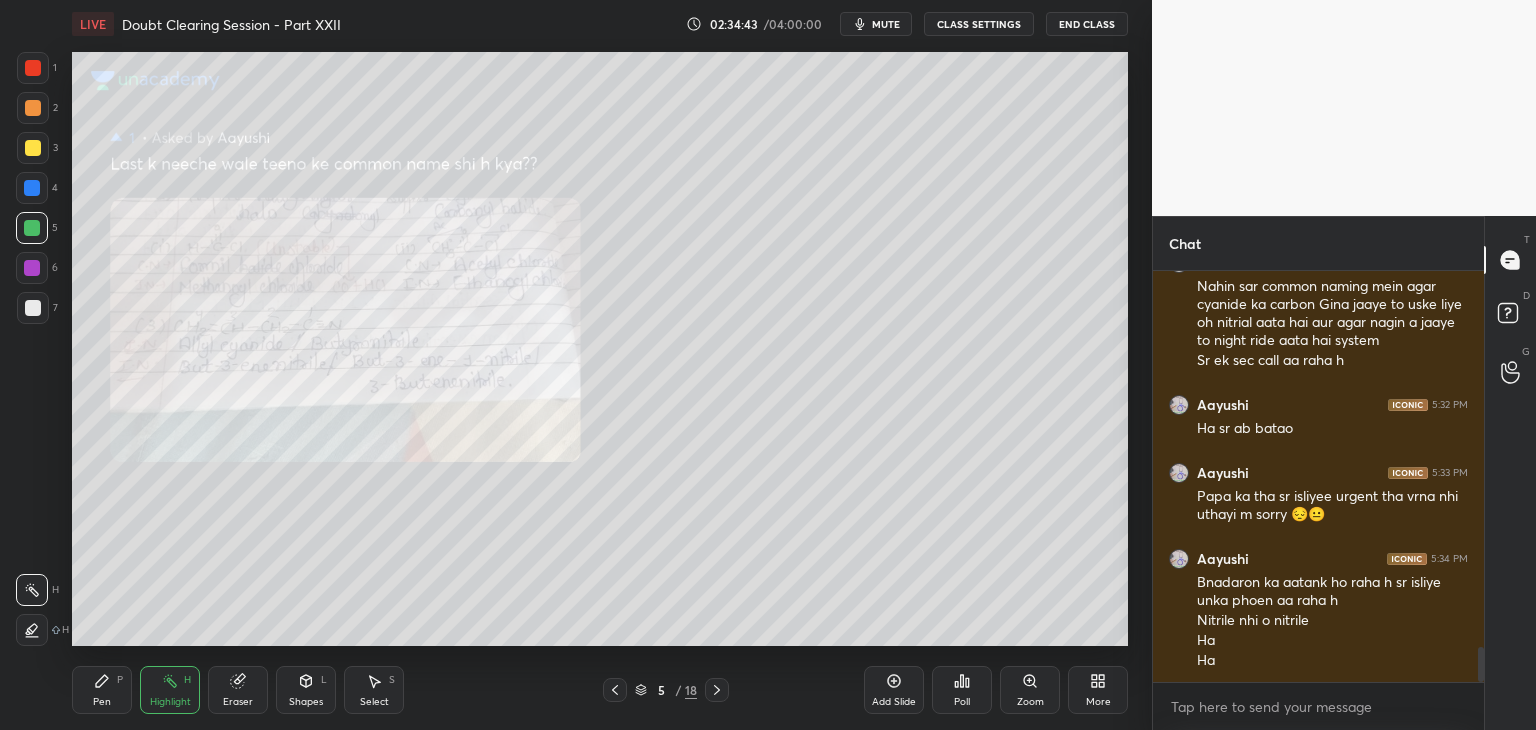click on "5 / 18" at bounding box center (666, 690) 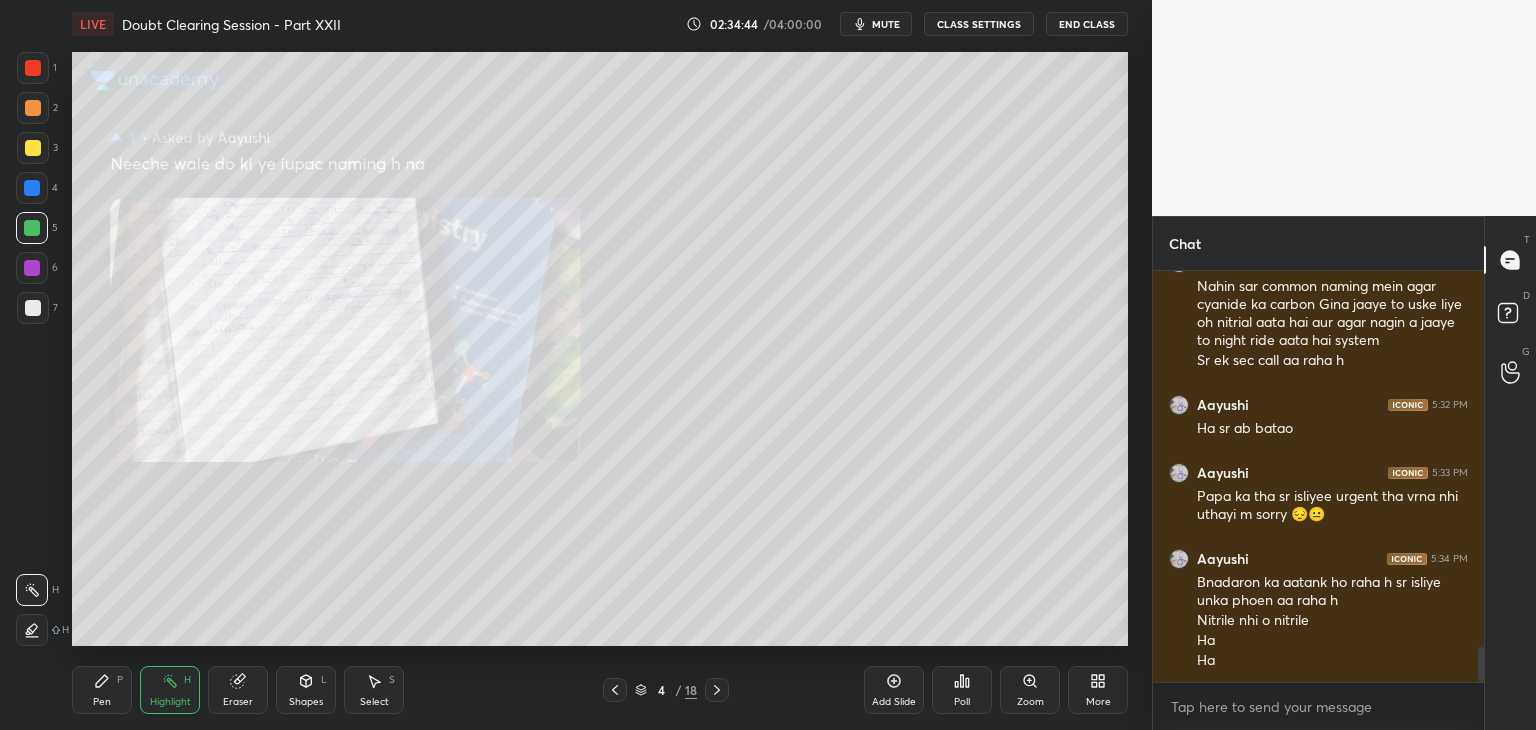 click 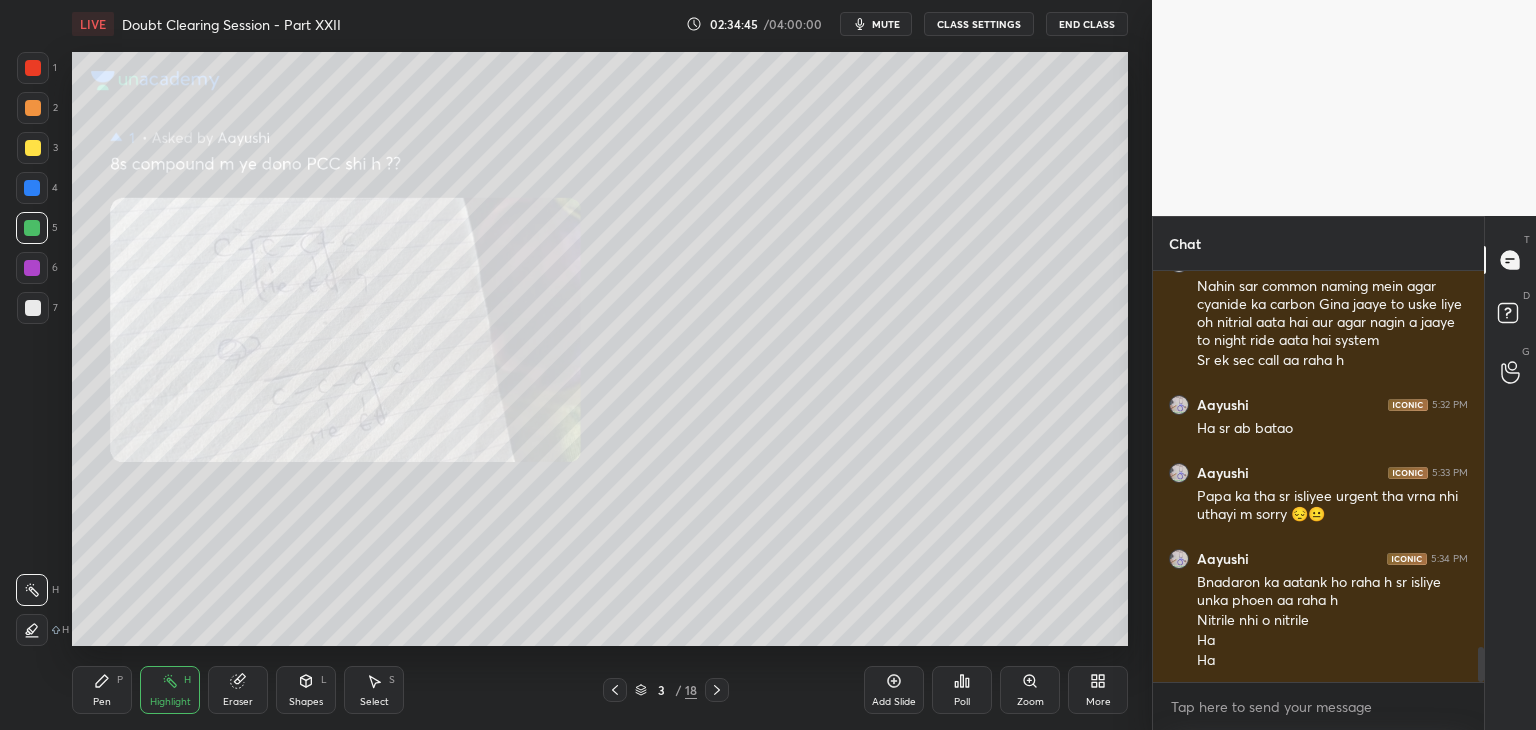 click 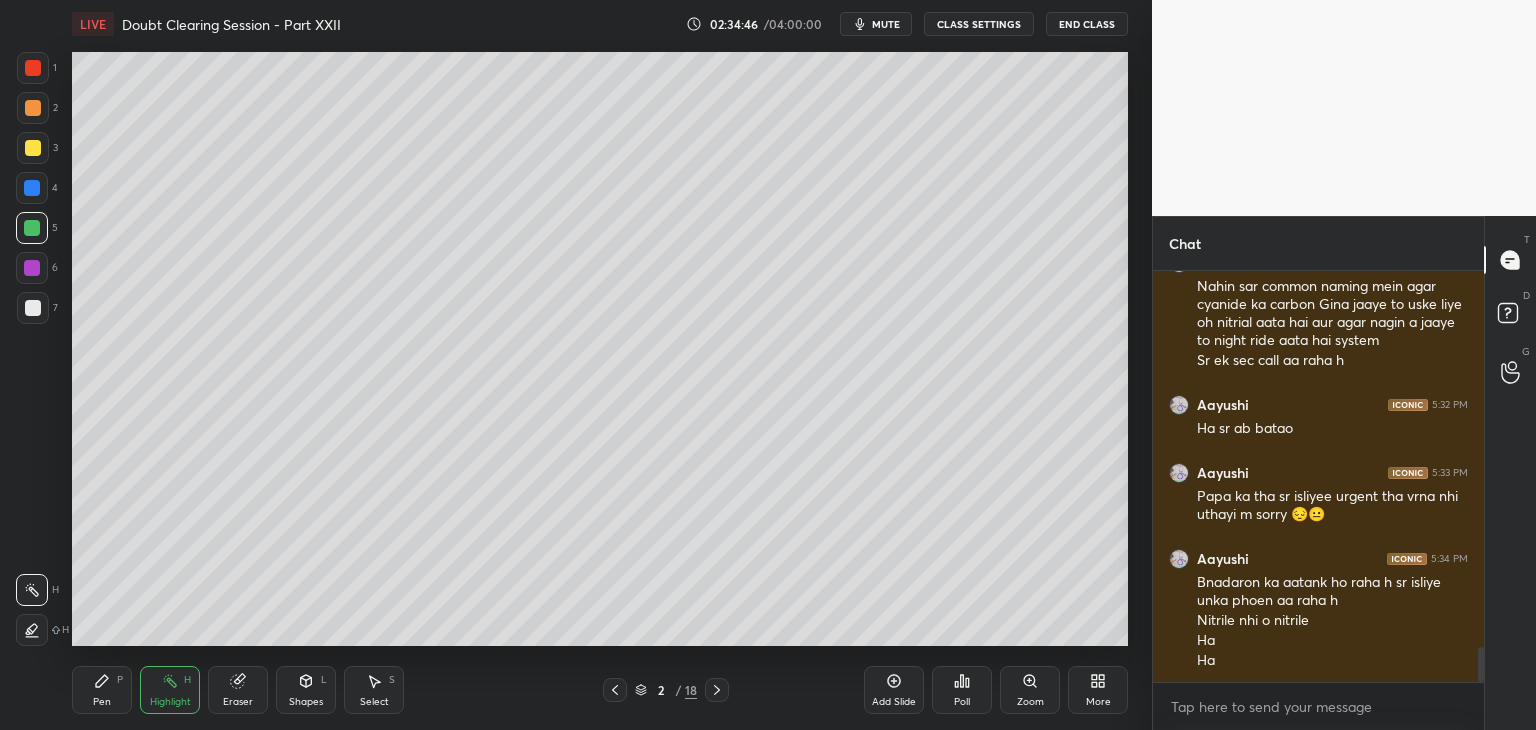 click on "Eraser" at bounding box center [238, 690] 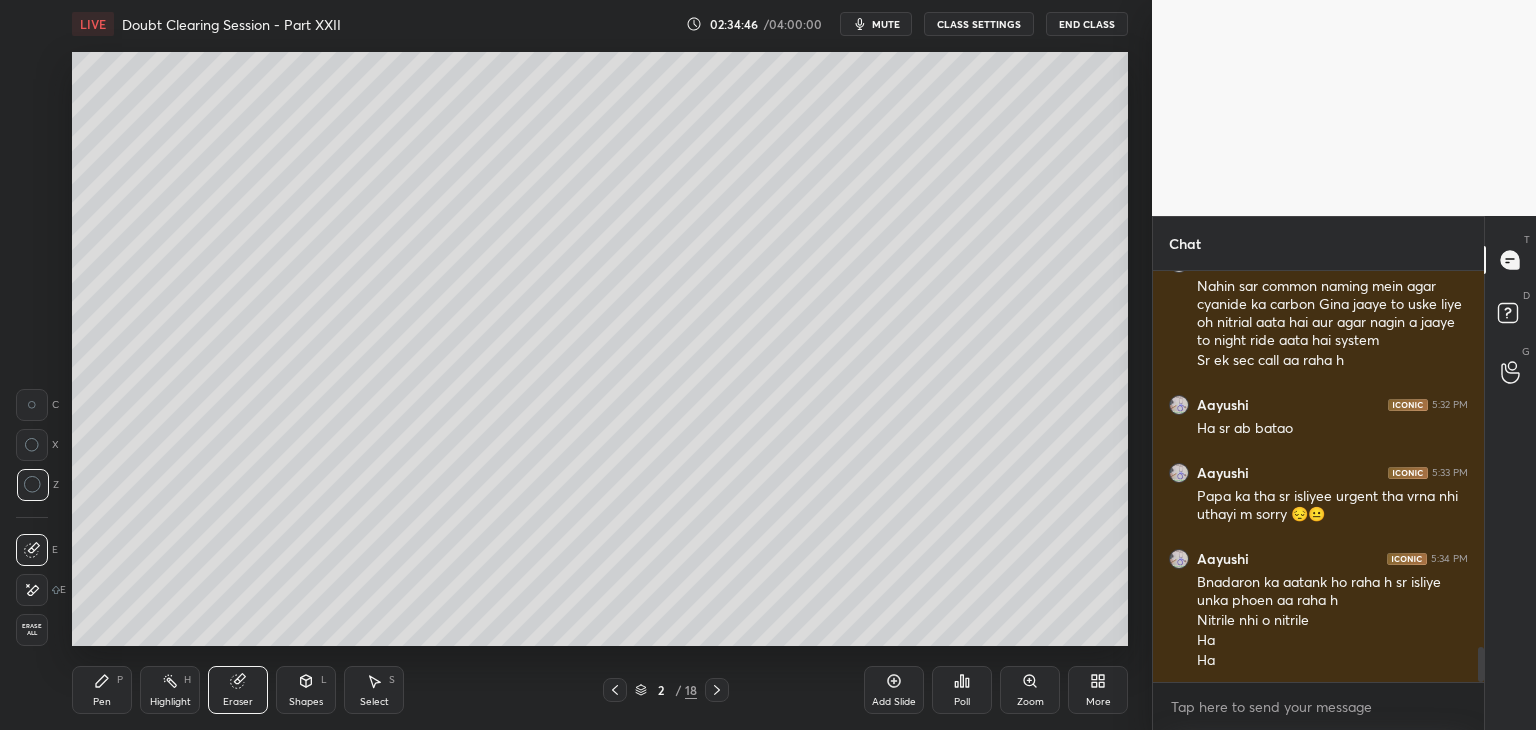 click on "Highlight" at bounding box center [170, 702] 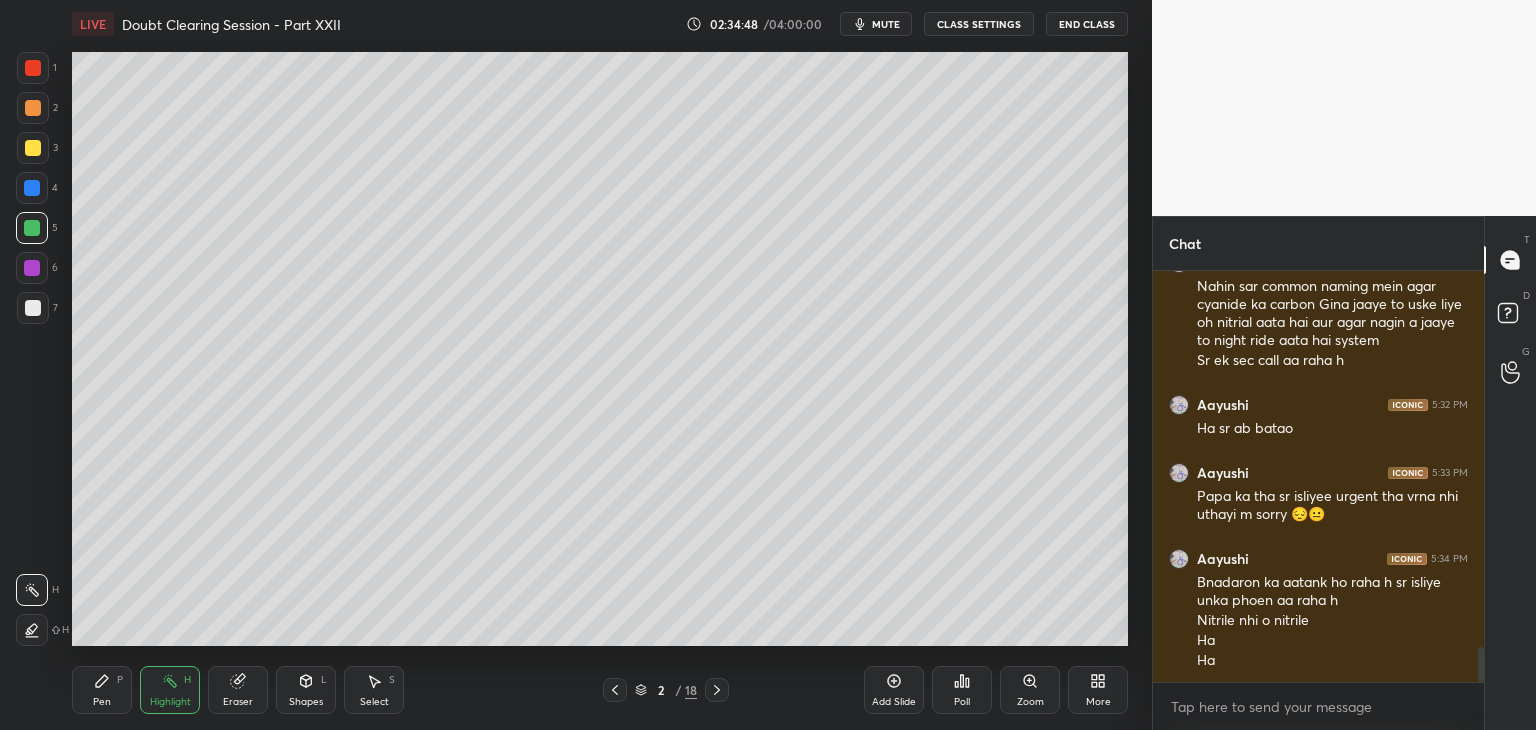 click at bounding box center (32, 268) 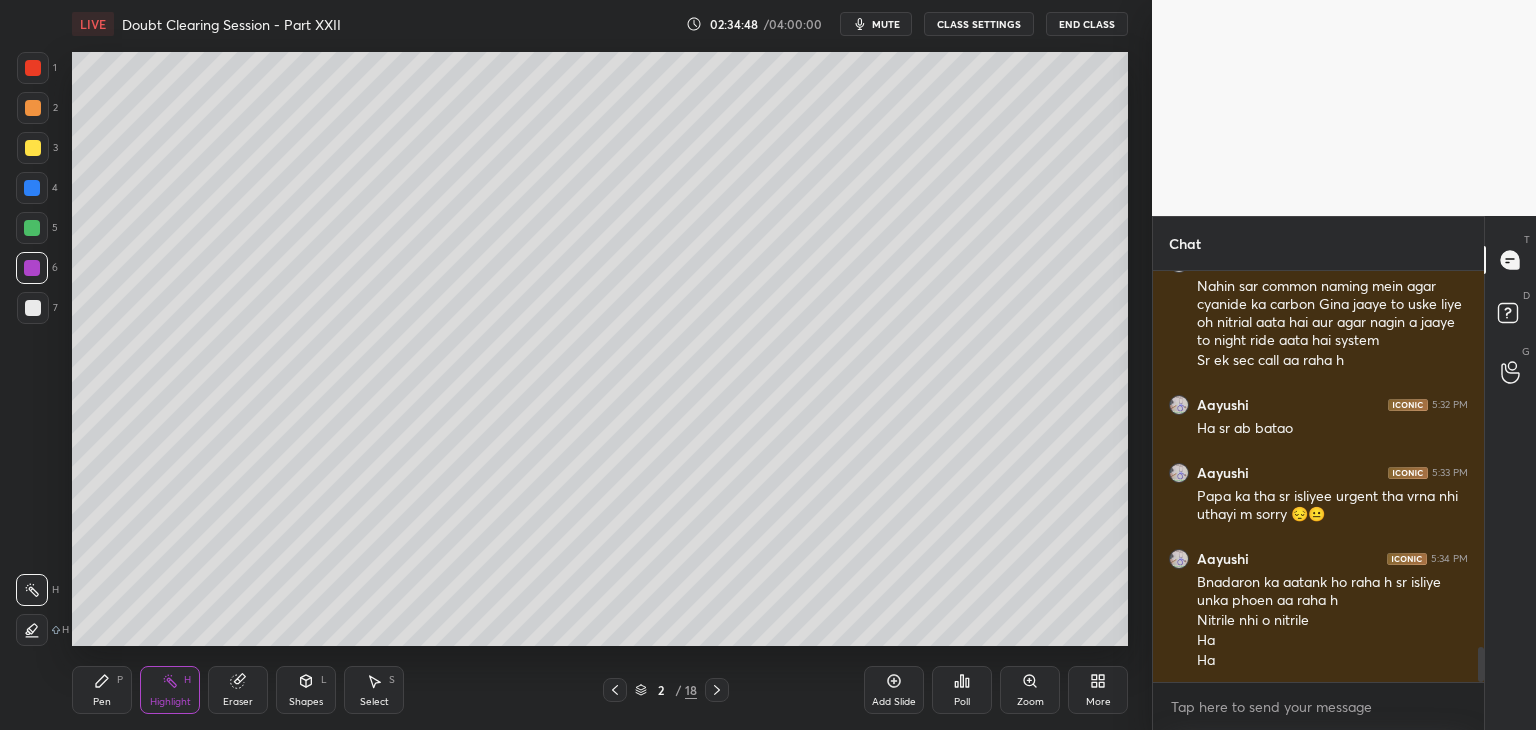 click at bounding box center (33, 308) 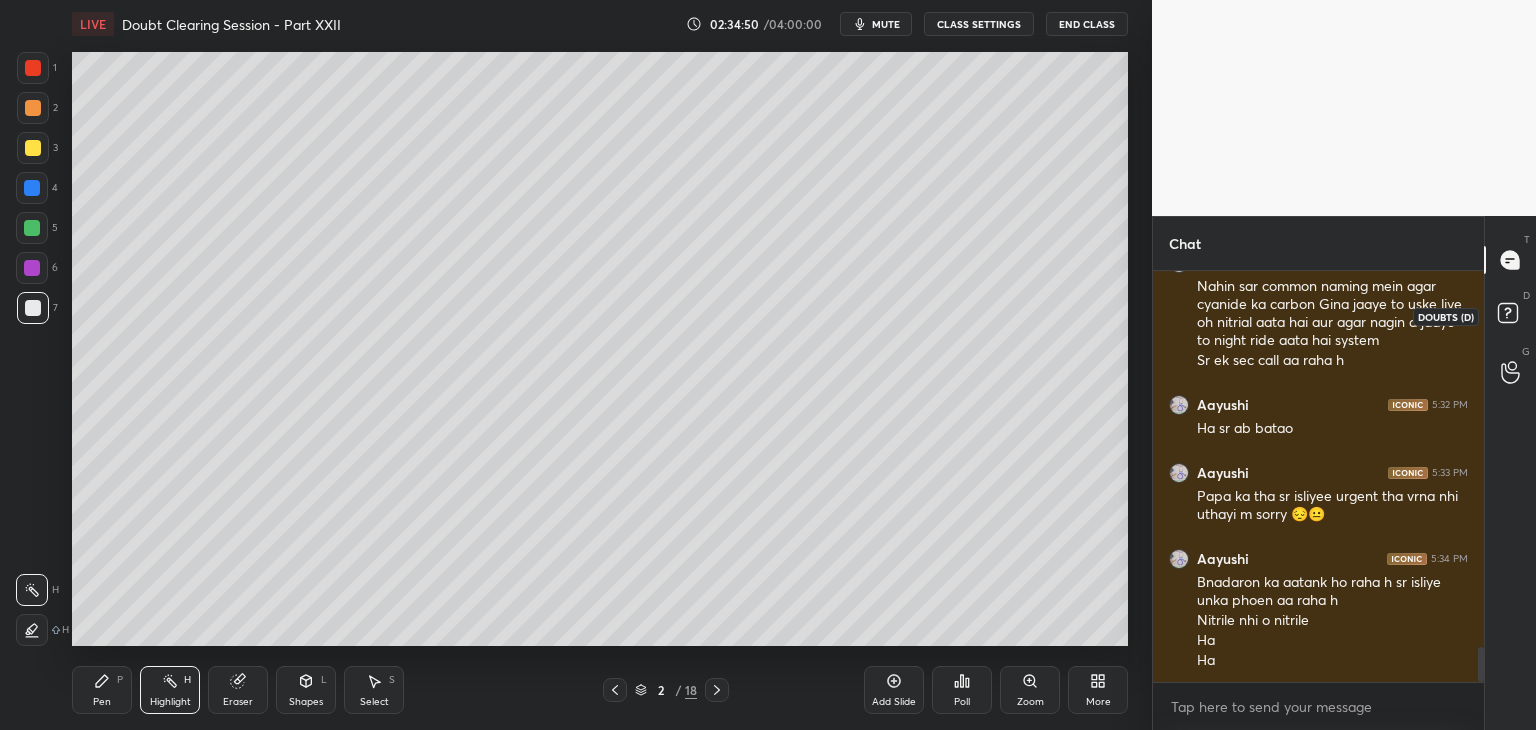 click 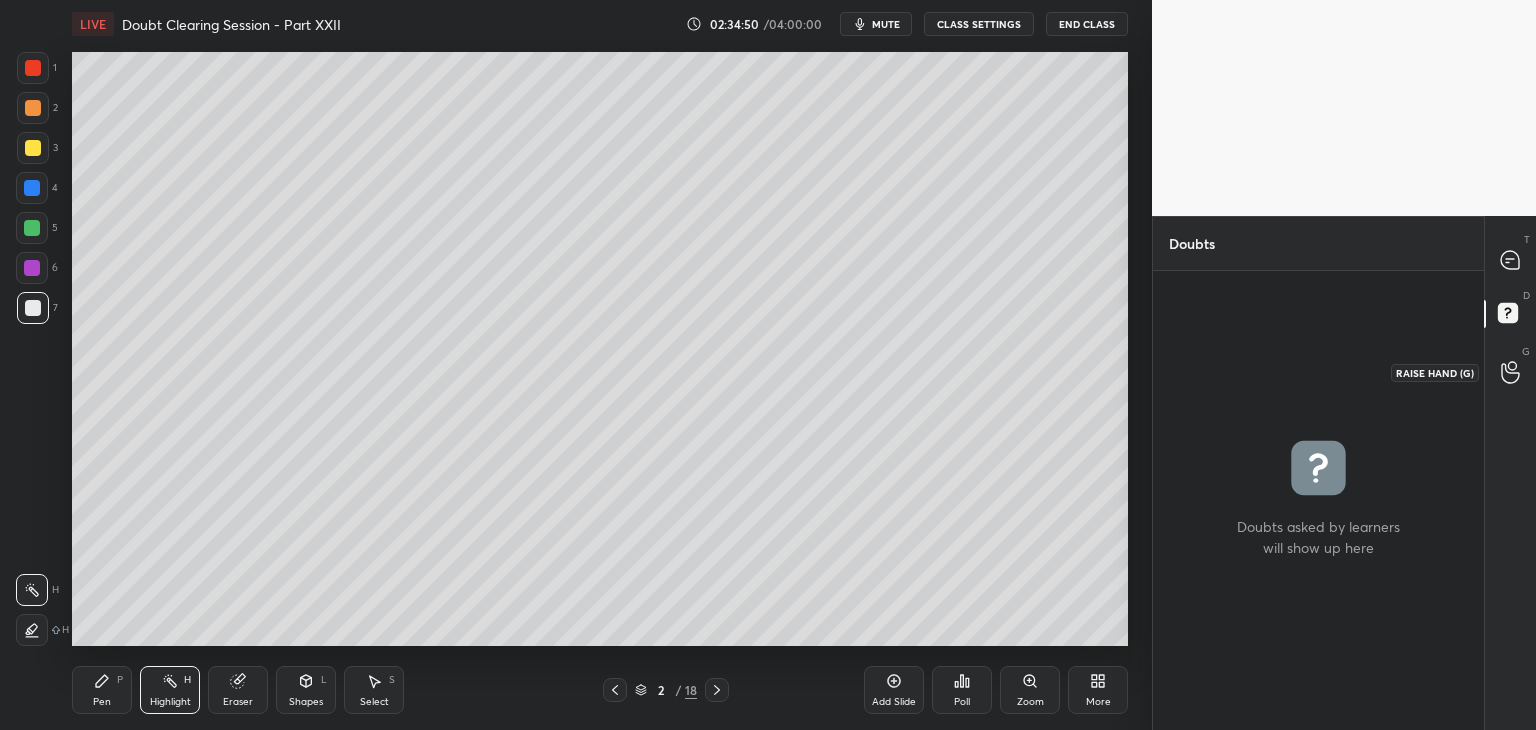 click 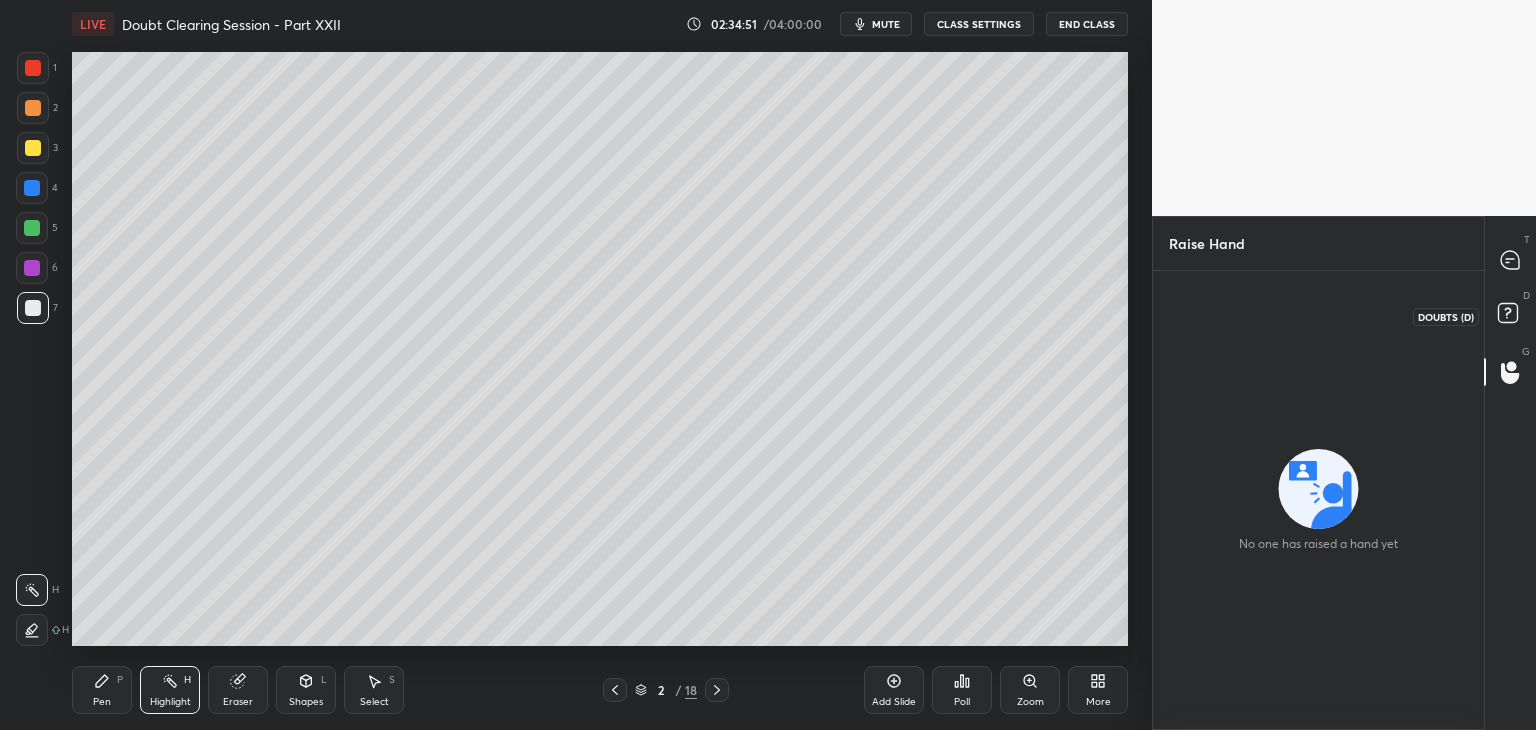 click 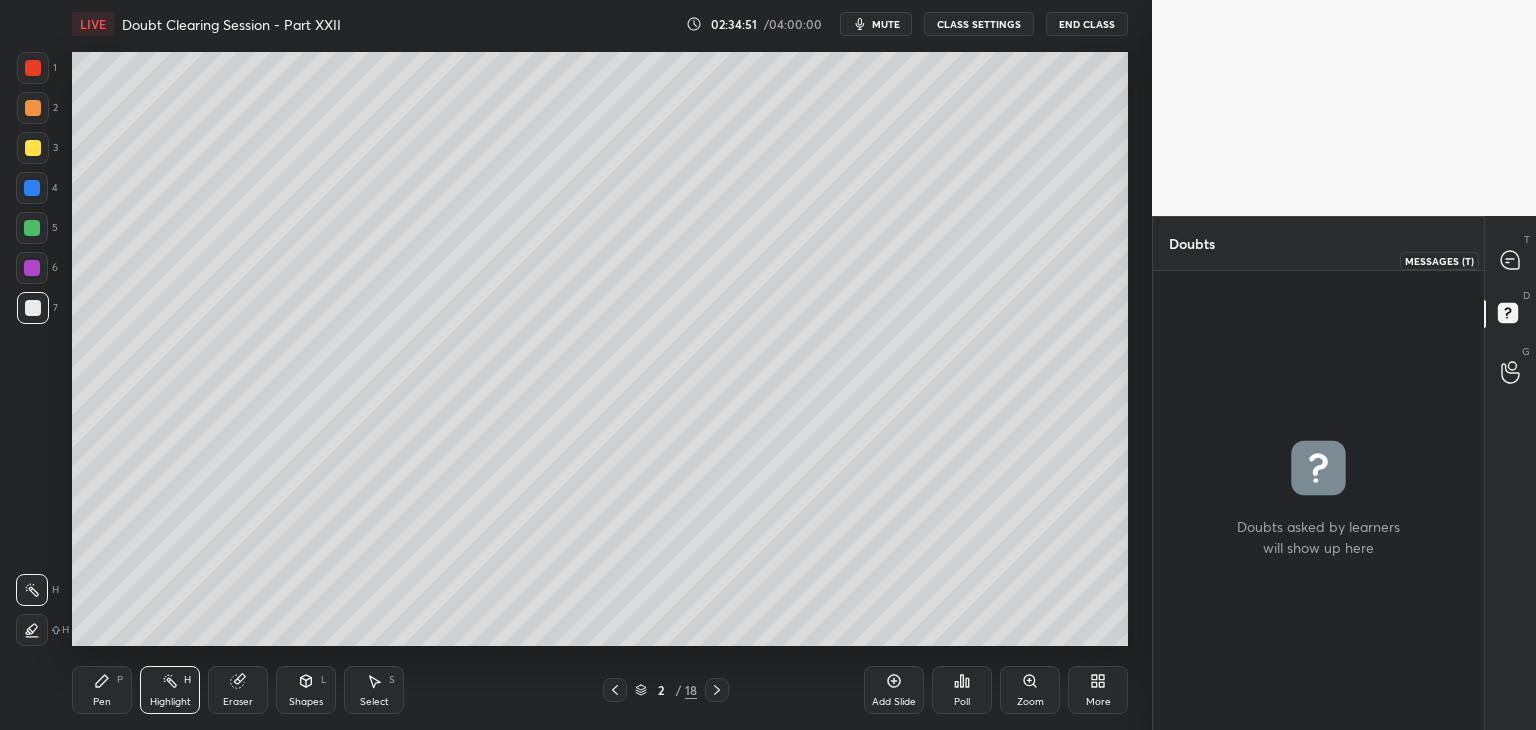 click at bounding box center (1511, 260) 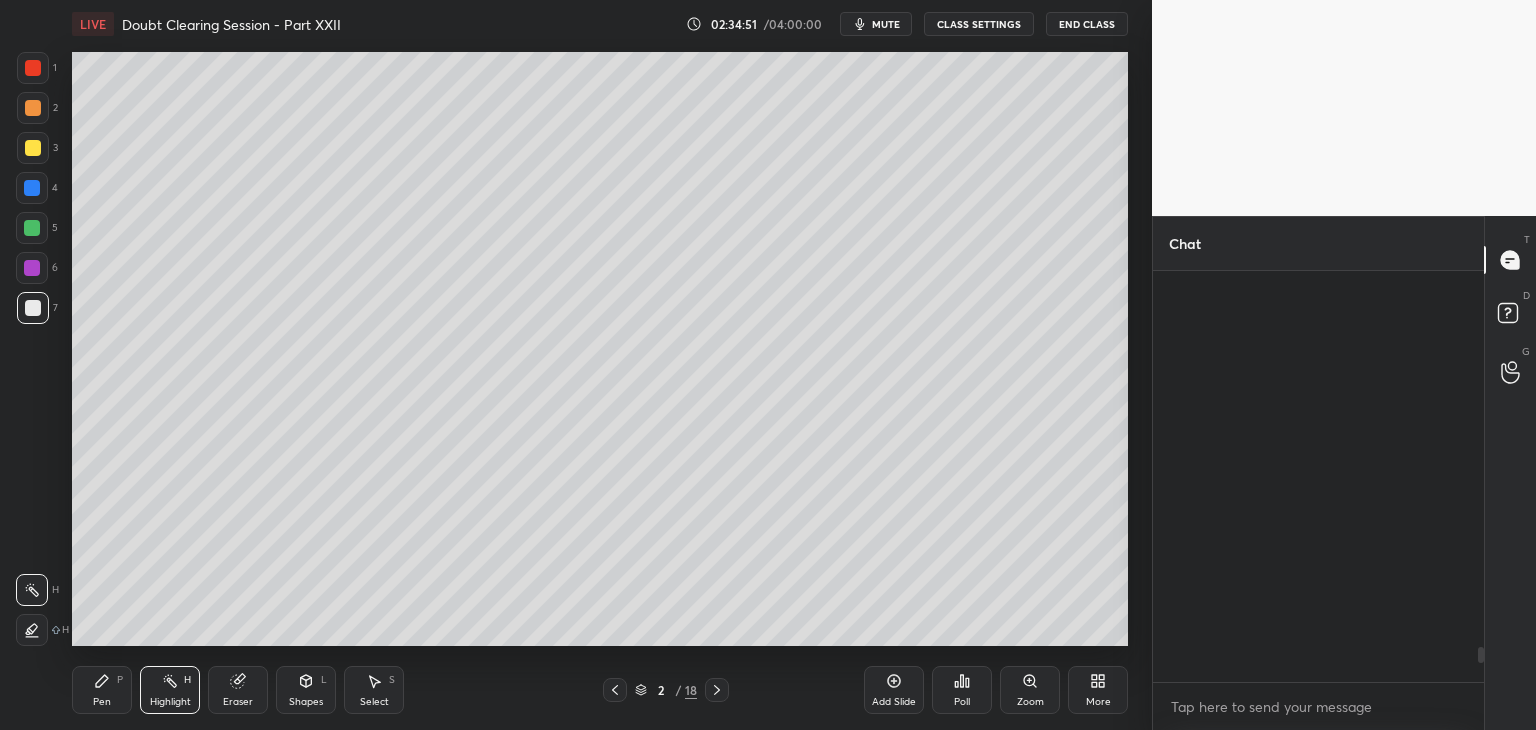 scroll, scrollTop: 4458, scrollLeft: 0, axis: vertical 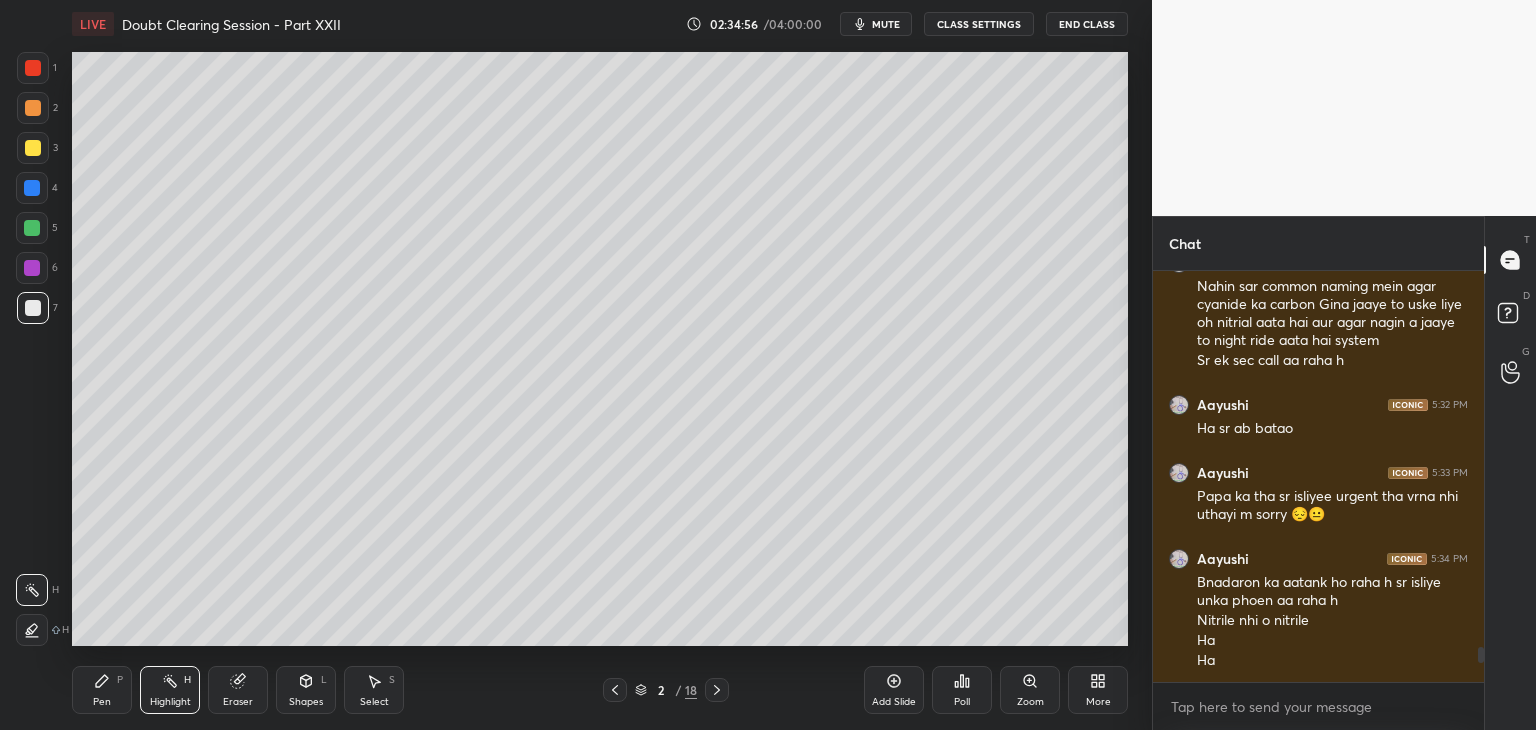 click on "mute" at bounding box center [876, 24] 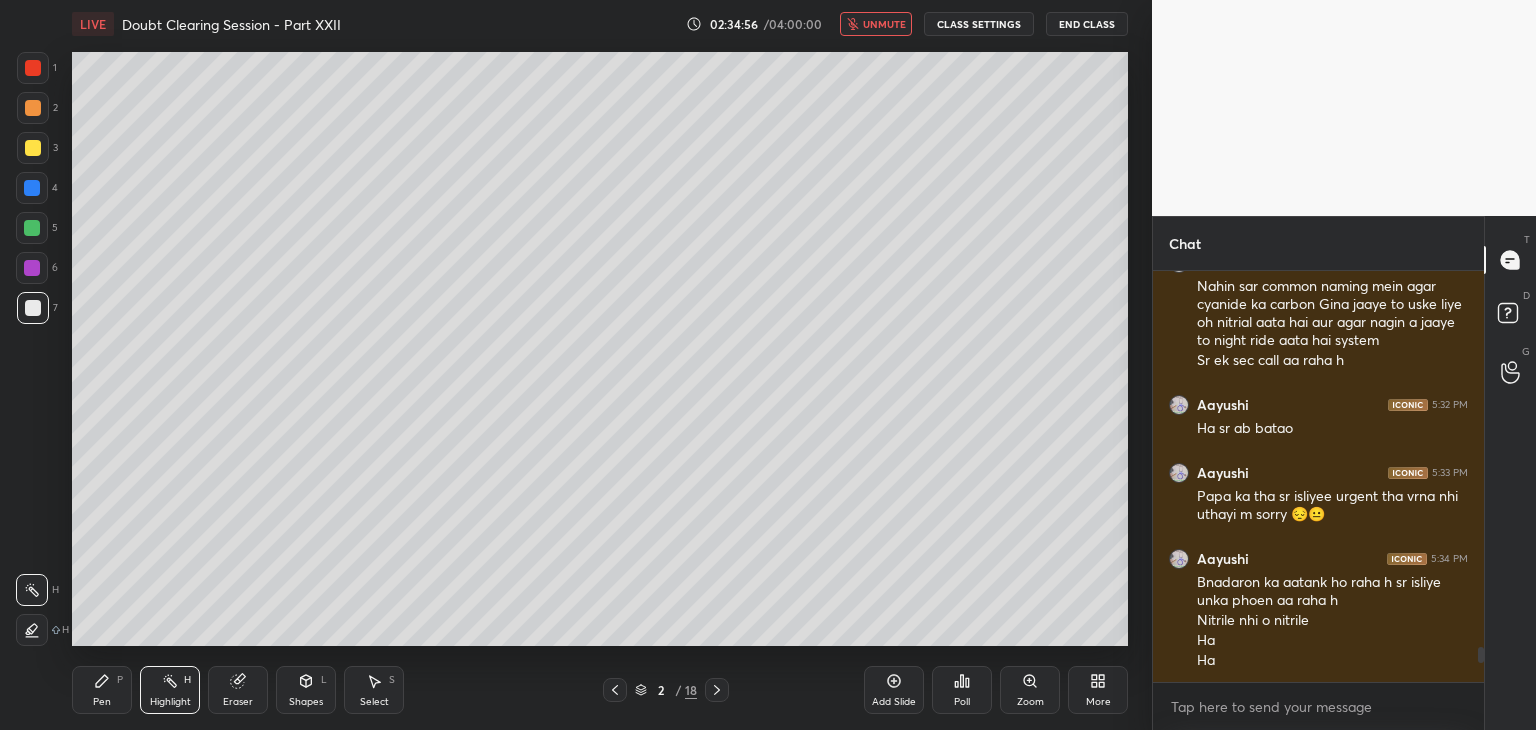 click on "CLASS SETTINGS" at bounding box center [979, 24] 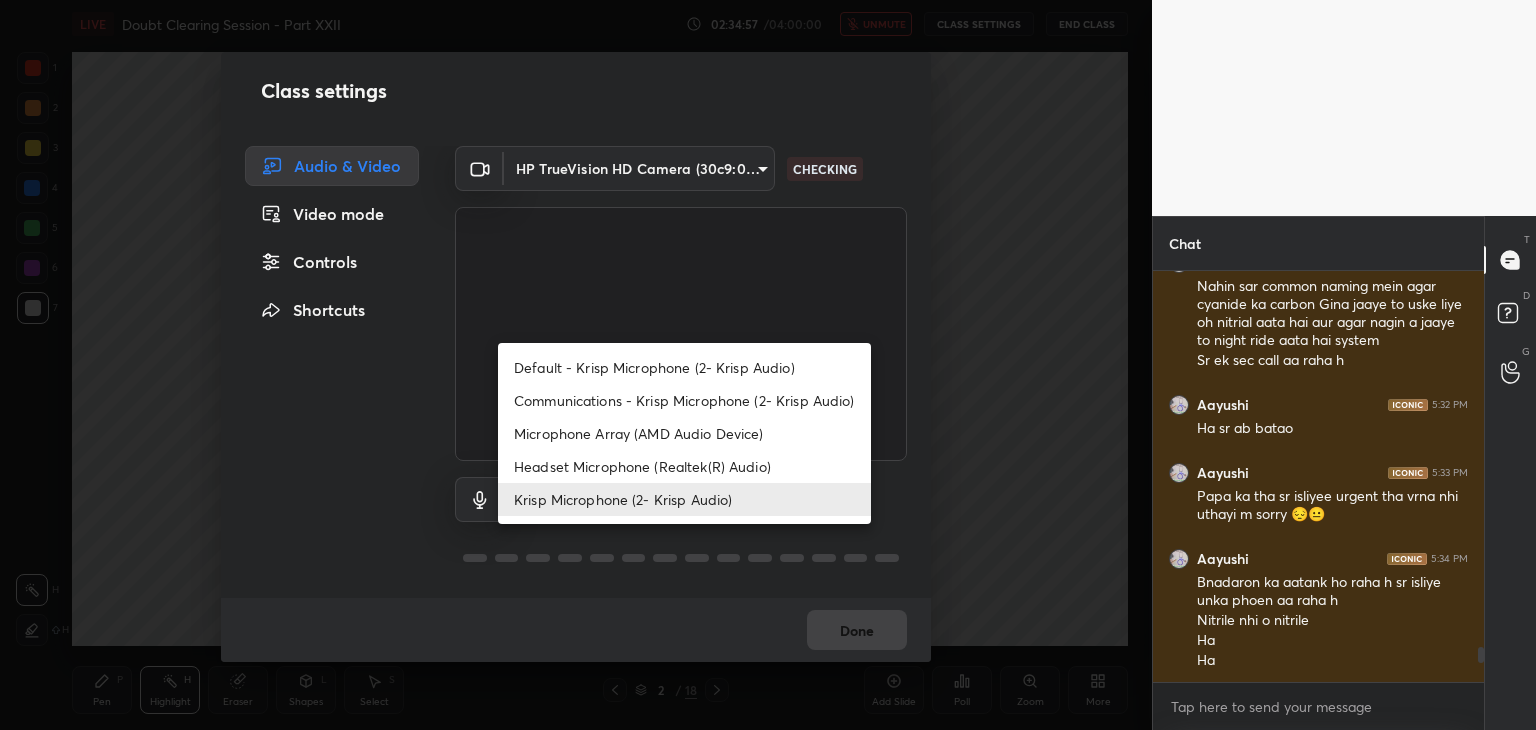 click on "1 2 3 4 5 6 7 C X Z C X Z E E Erase all   H H LIVE Doubt Clearing Session - Part XXII 02:34:57 /  04:00:00 unmute CLASS SETTINGS End Class Setting up your live class Poll for   secs No correct answer Start poll Back Doubt Clearing Session - Part XXII • L2 of Doubt Clearing Course on Chemistry for NEET UG - Part I Faisal Rathore Pen P Highlight H Eraser Shapes L Select S 2 / 18 Add Slide Poll Zoom More Chat Aayushi 5:29 PM System 2 se h ye wala Aayushi 5:30 PM Nahin sar common naming mein agar cyanide ka carbon Gina jaaye to uske liye oh nitrial aata hai aur agar nagin a jaaye to night ride aata hai system Sr ek sec call aa raha h Aayushi 5:32 PM Ha sr ab batao Aayushi 5:33 PM Papa ka tha sr isliyee urgent tha vrna nhi uthayi m sorry 😔😐 Aayushi 5:34 PM Bnadaron ka aatank ho raha h sr isliye unka phoen aa raha h Nitrile nhi o nitrile Ha Ha JUMP TO LATEST Enable hand raising Enable raise hand to speak to learners. Once enabled, chat will be turned off temporarily. Enable x   NEW DOUBTS ASKED Got it T D G" at bounding box center (768, 365) 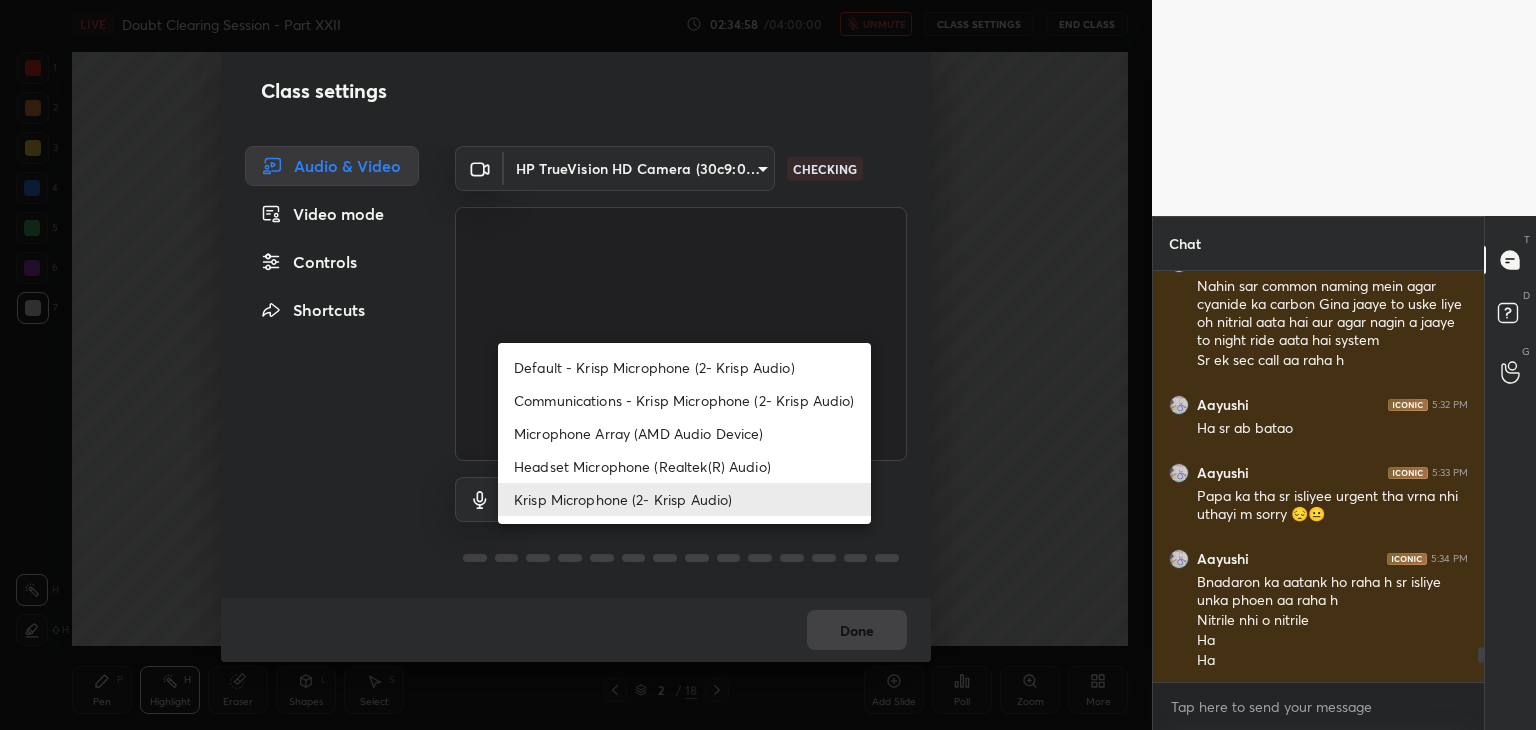 click on "Microphone Array (AMD Audio Device)" at bounding box center [684, 433] 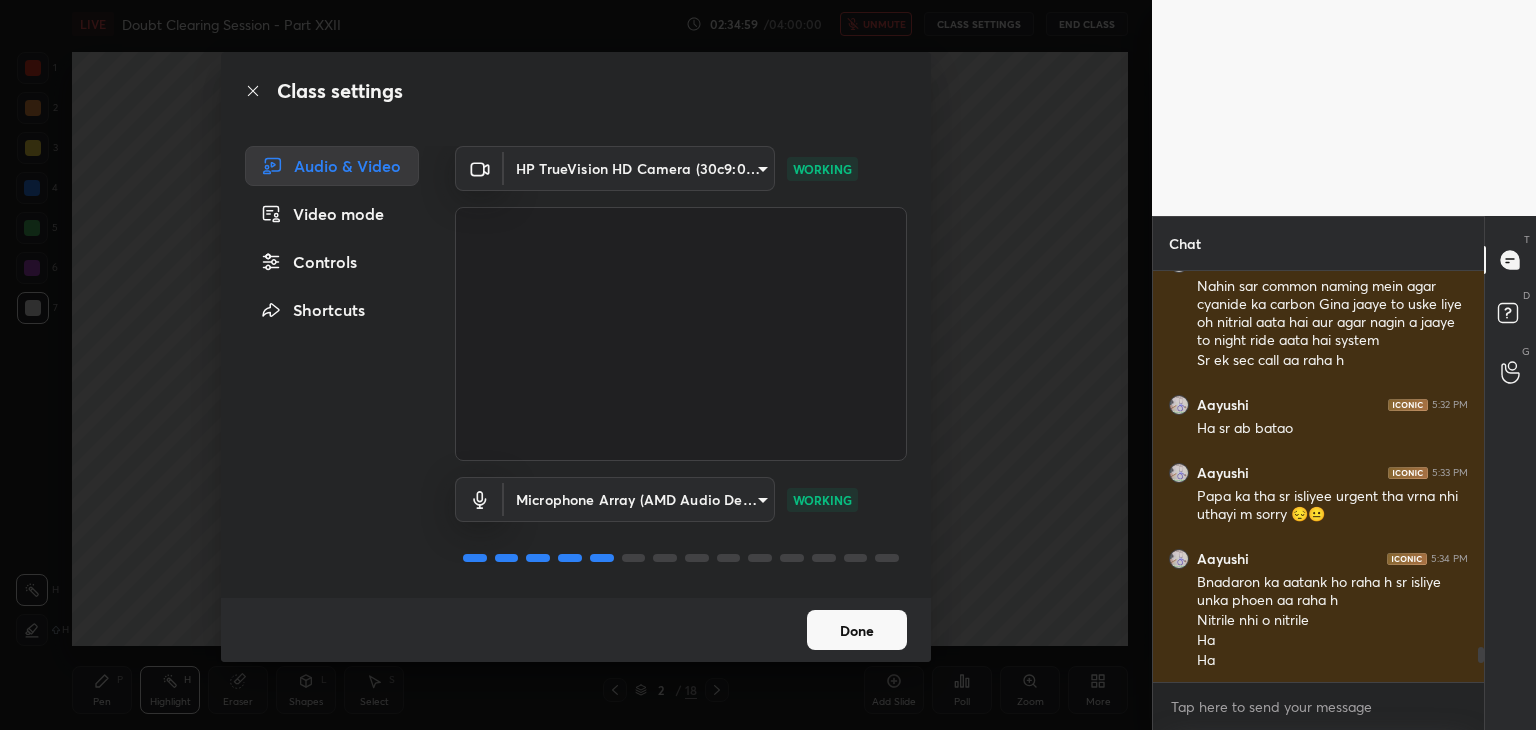 click on "Class settings Audio & Video Video mode Controls Shortcuts HP TrueVision HD Camera (30c9:0013) a056a035b29c72656e2caeae4dee1b07474a638bc9a6a3dffab4b9e44d4cde6a WORKING Microphone Array (AMD Audio Device) 36a25cc21327ee32b46c9c9572be920459d1035bdb3abd43b5dc39ed5823f10e WORKING Done" at bounding box center (576, 365) 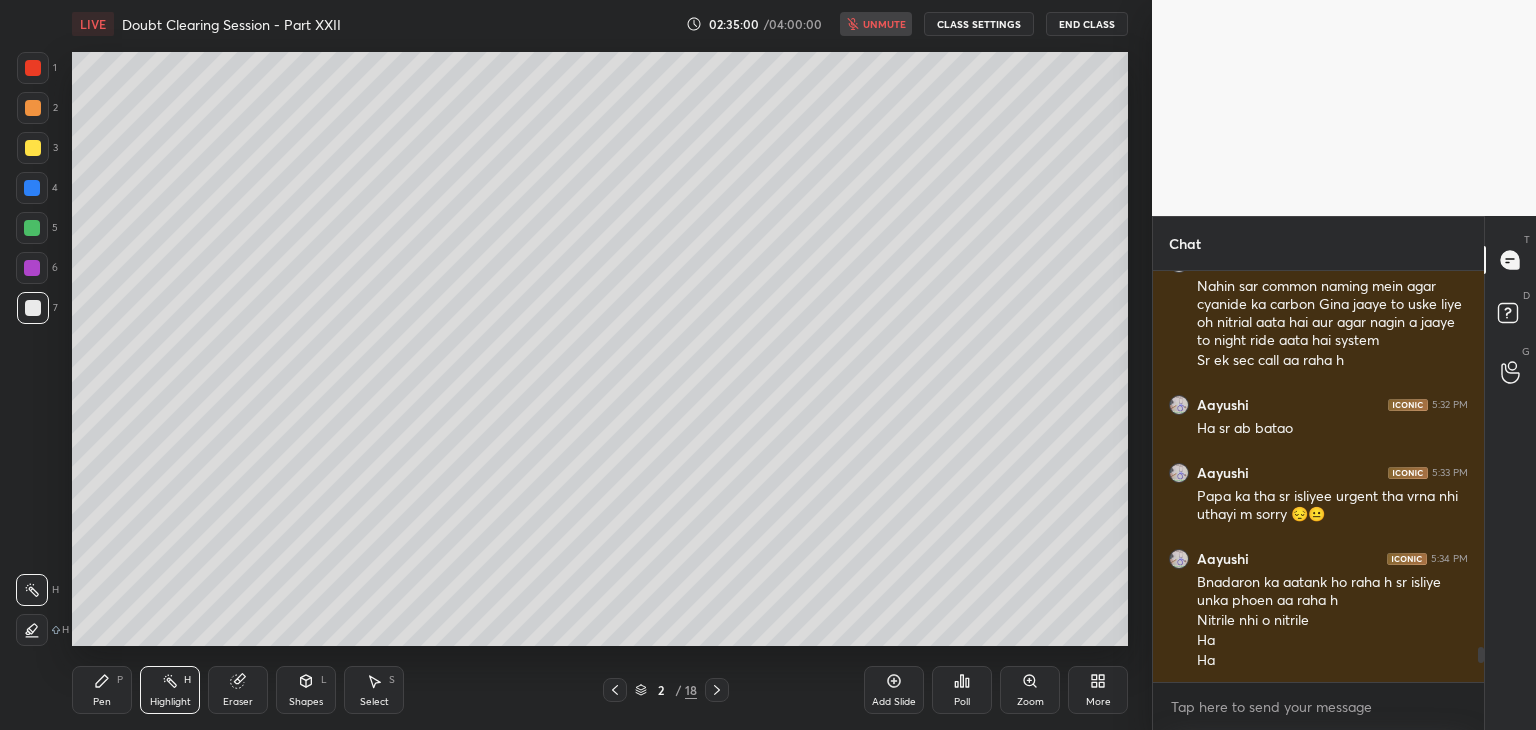 click on "End Class" at bounding box center [1087, 24] 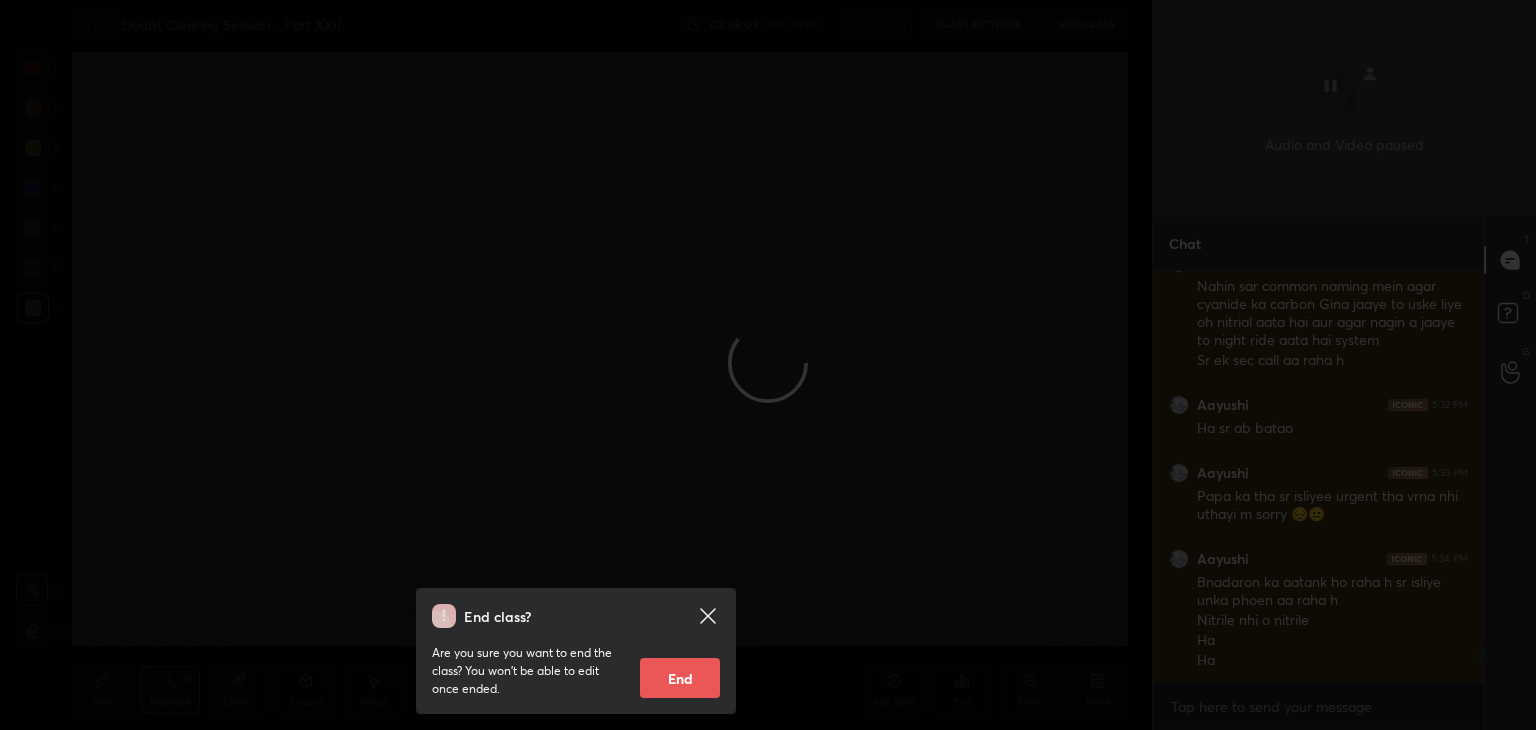 click on "End class? Are you sure you want to end the class? You won’t be able to edit once ended. End" at bounding box center (576, 365) 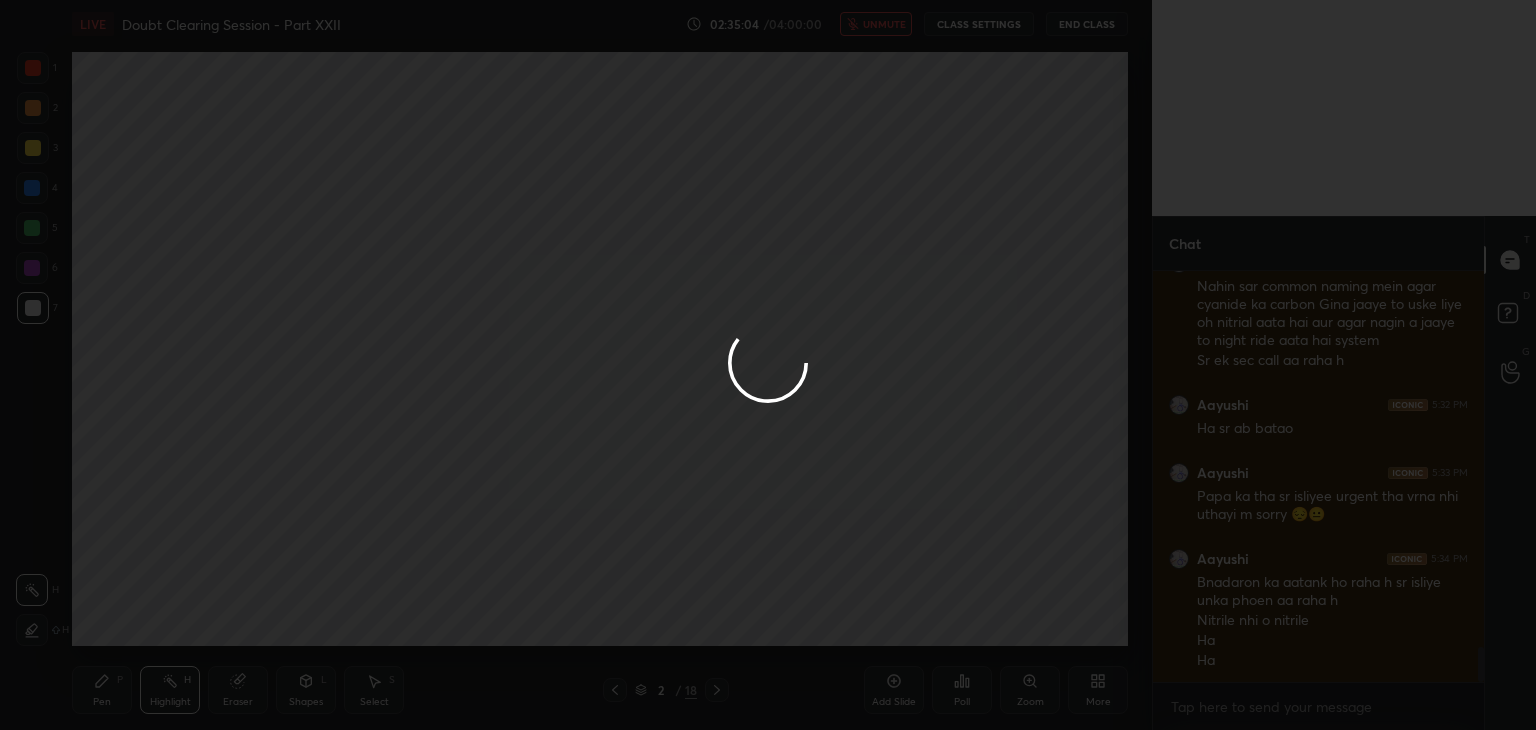 scroll, scrollTop: 4562, scrollLeft: 0, axis: vertical 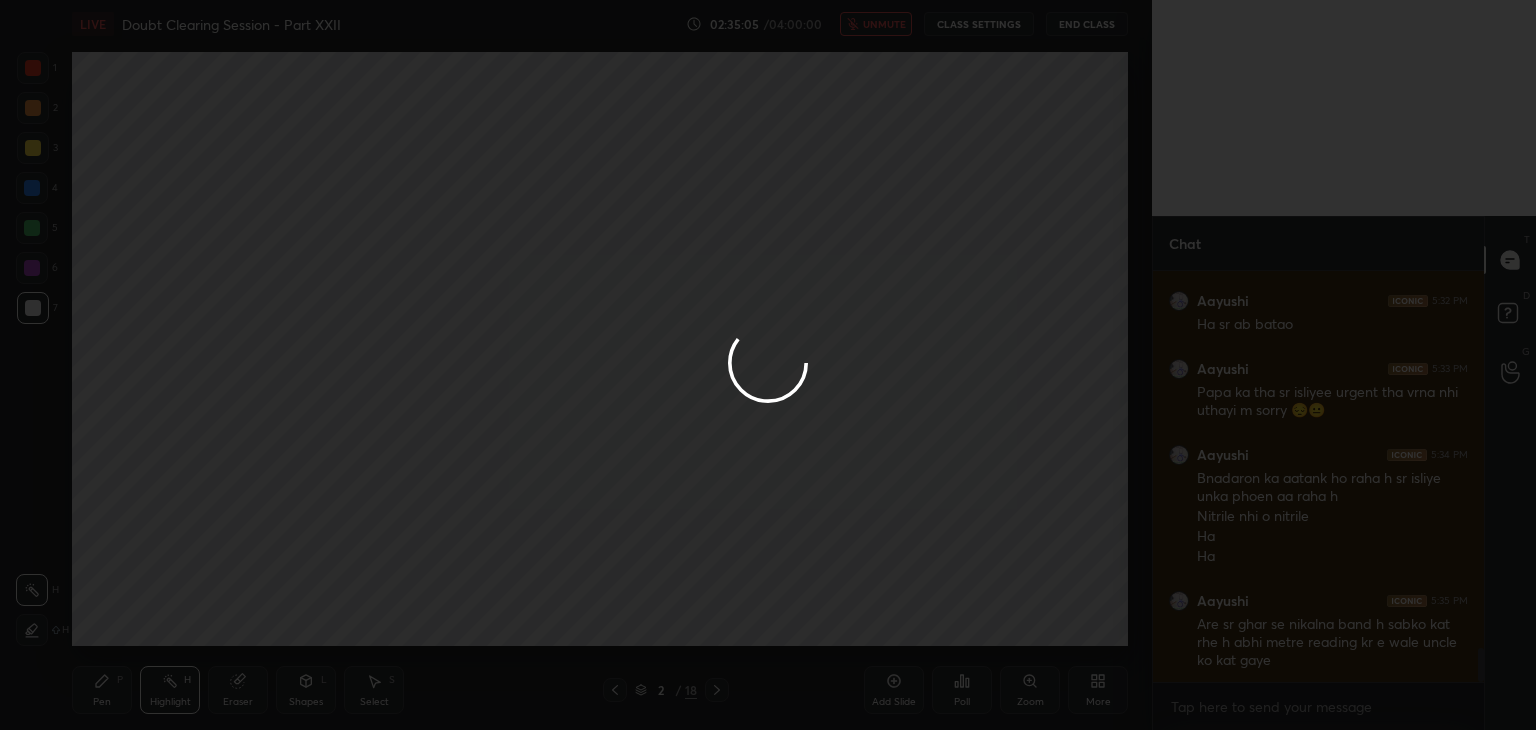click at bounding box center [768, 365] 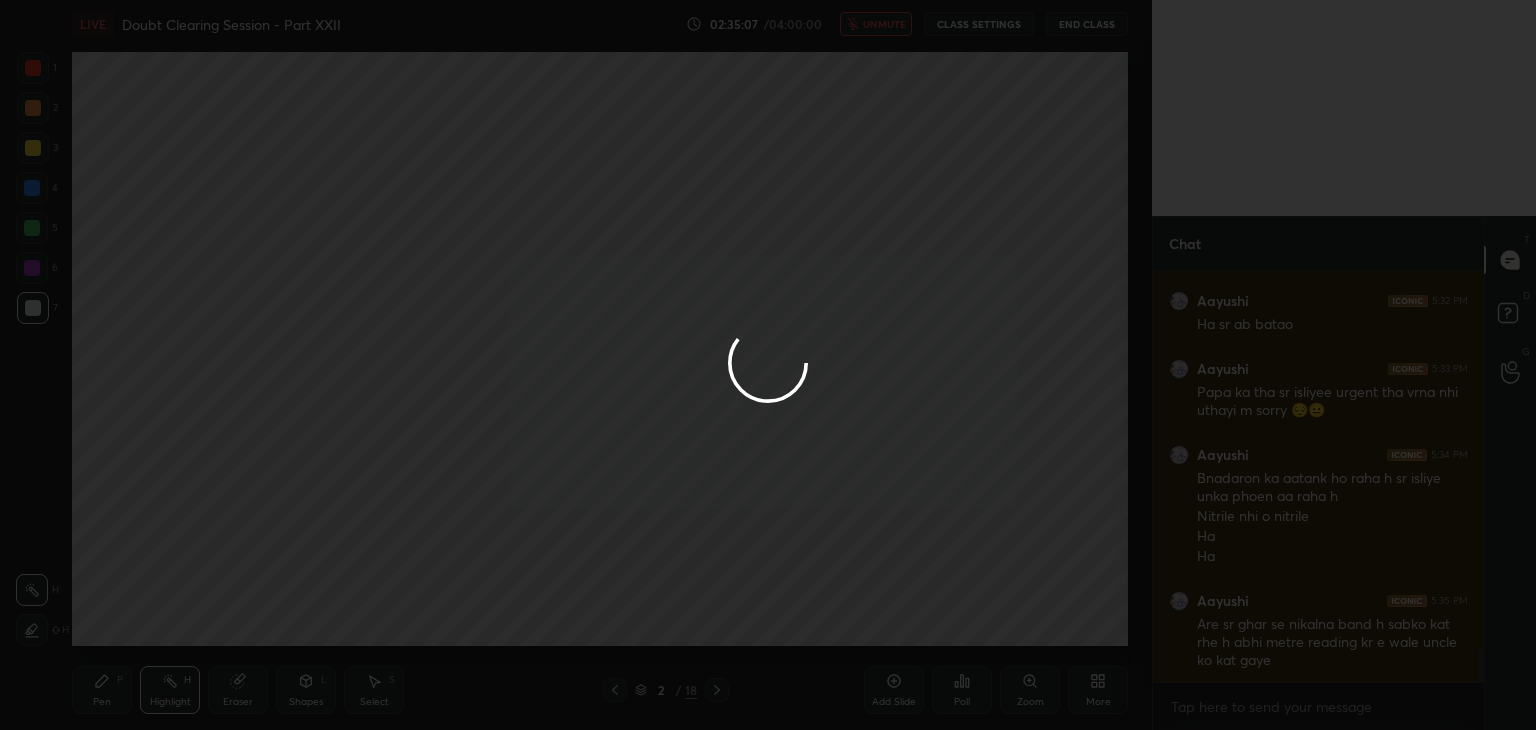 click at bounding box center [768, 365] 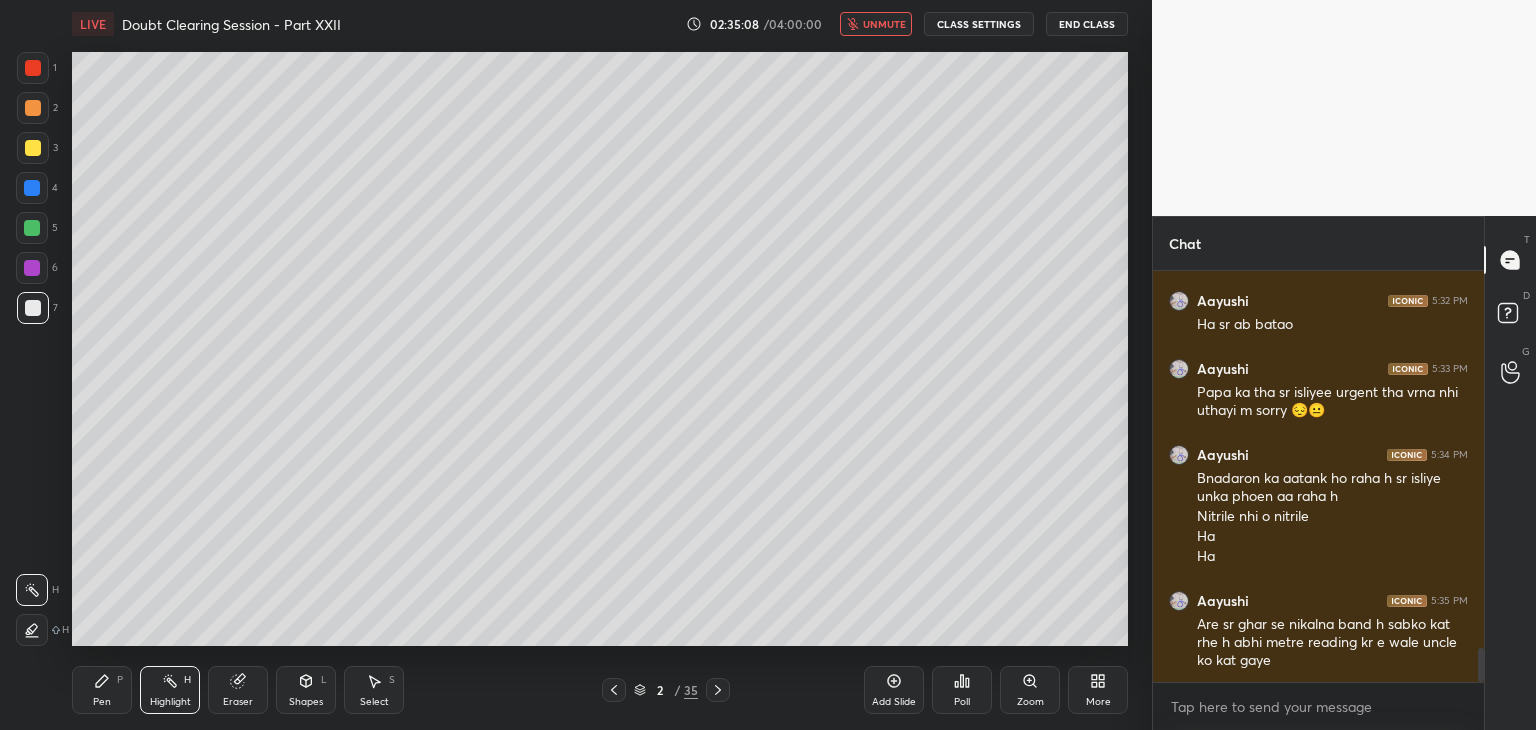 click on "End Class" at bounding box center [1087, 24] 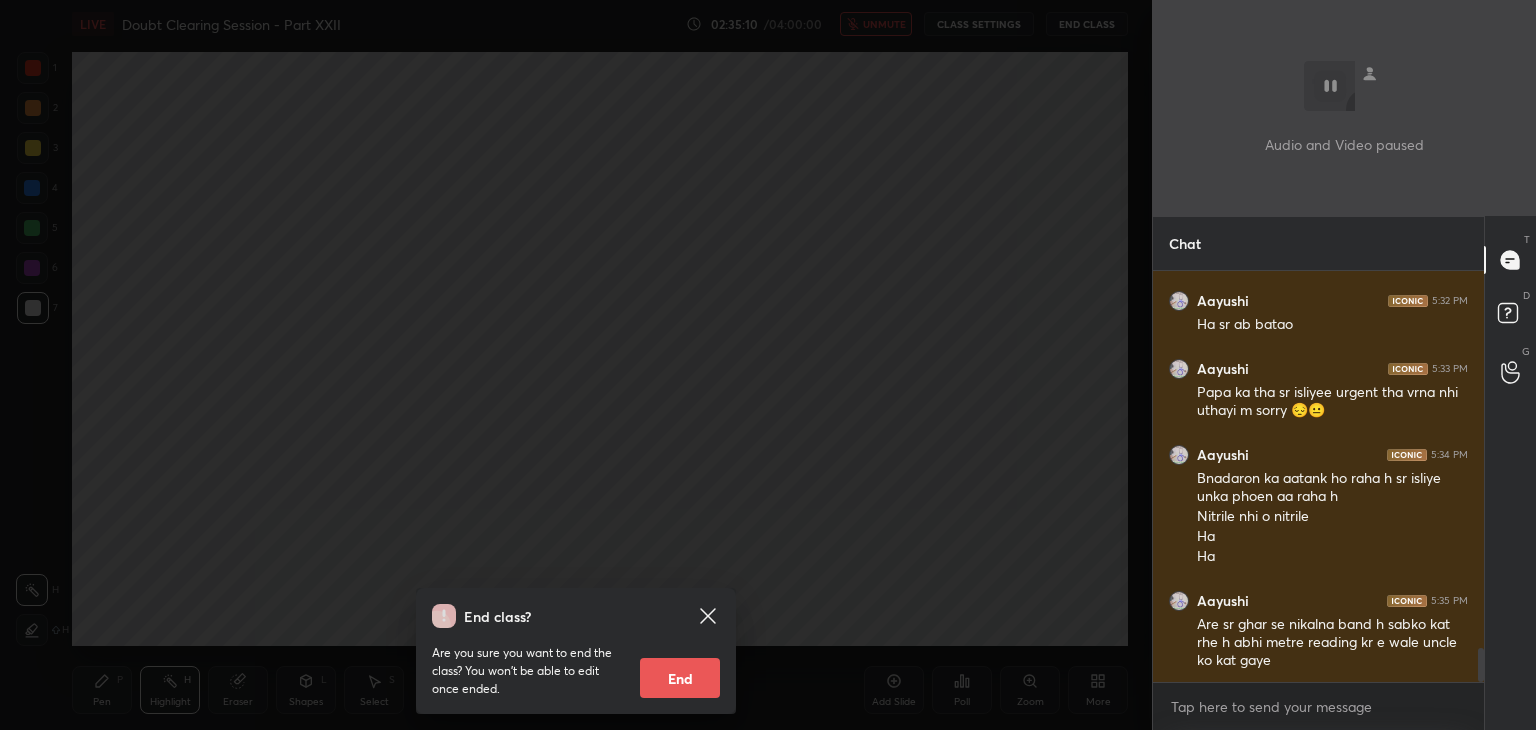 click on "End class? Are you sure you want to end the class? You won’t be able to edit once ended. End" at bounding box center [576, 365] 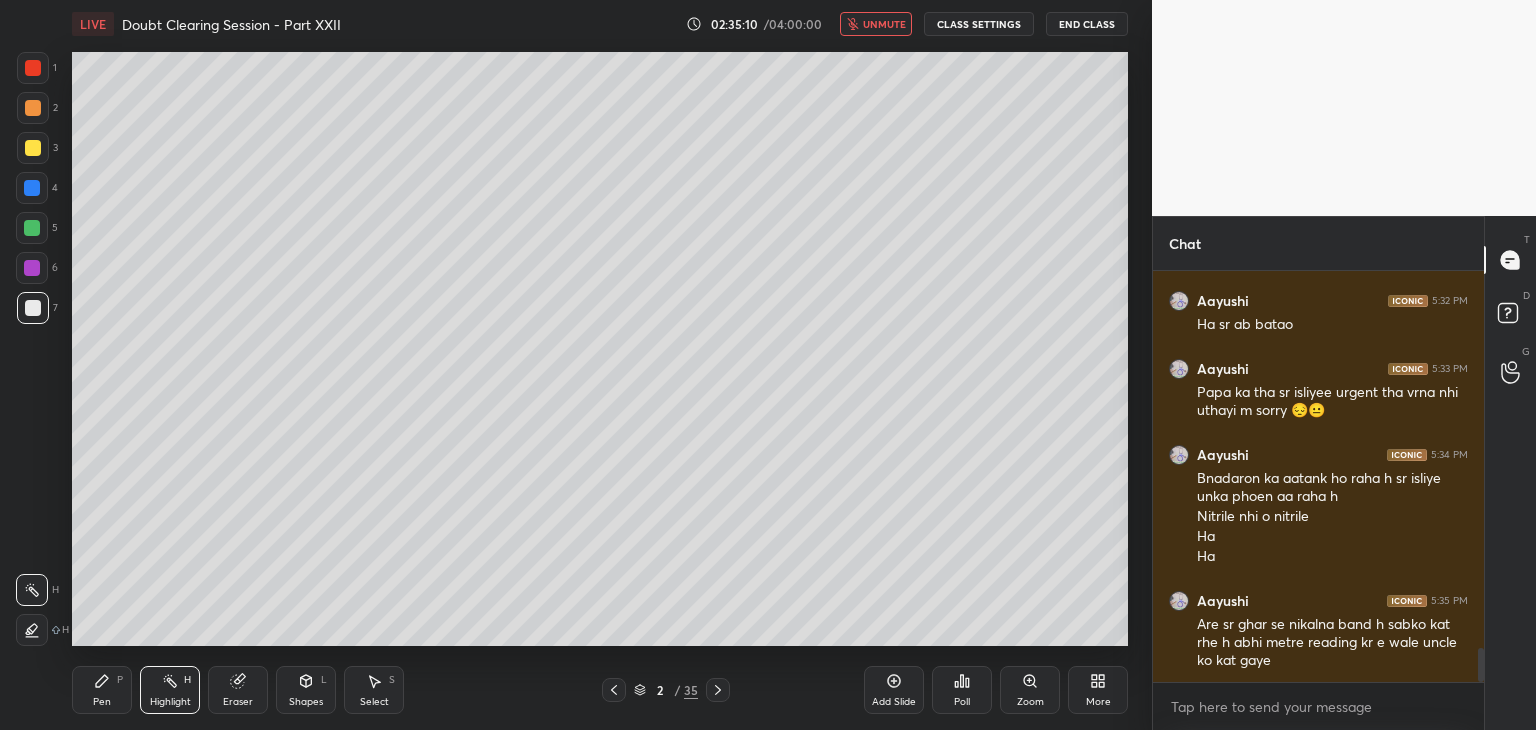 click on "CLASS SETTINGS" at bounding box center (979, 24) 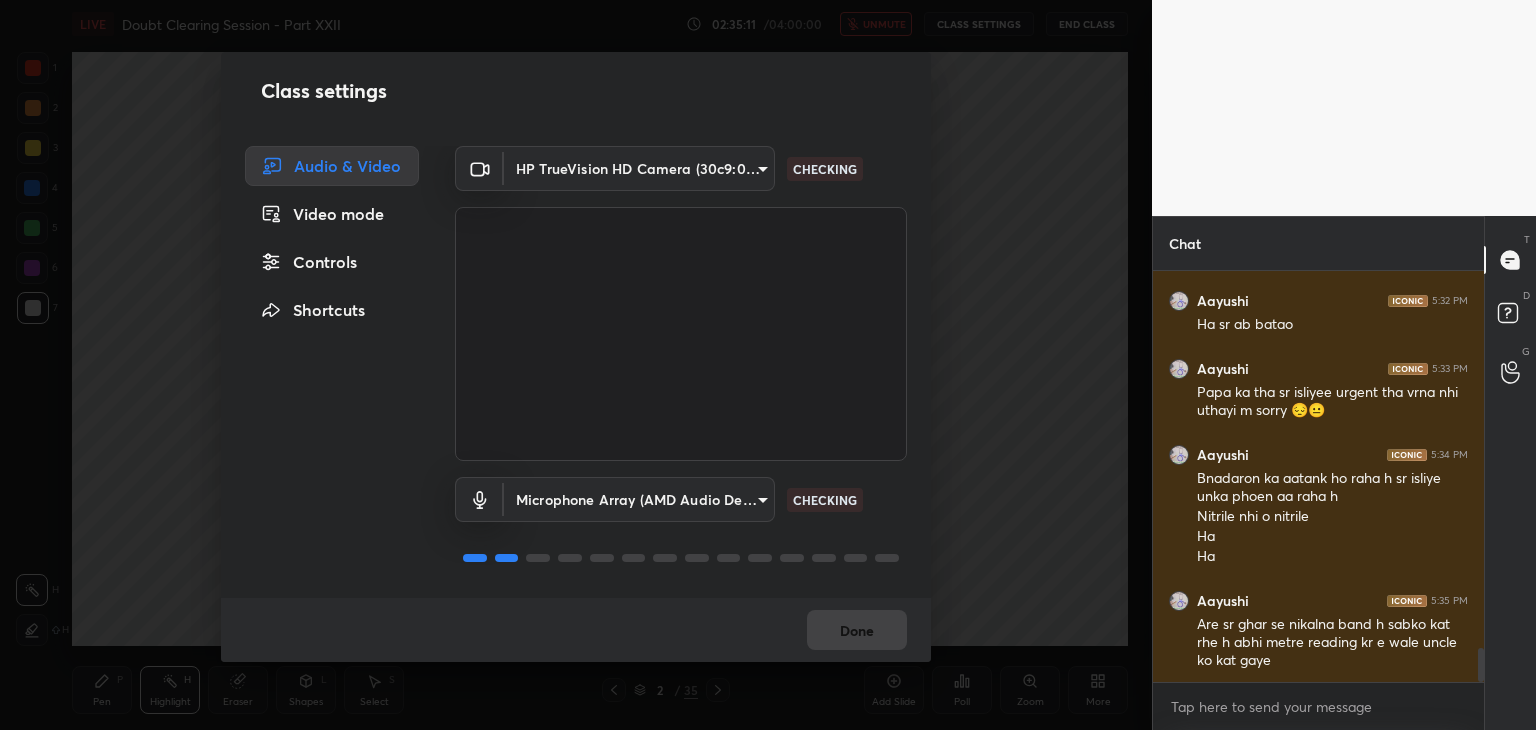 click on "1 2 3 4 5 6 7 C X Z C X Z E E Erase all   H H LIVE Doubt Clearing Session - Part XXII 02:35:11 /  04:00:00 unmute CLASS SETTINGS End Class Setting up your live class Poll for   secs No correct answer Start poll Back Doubt Clearing Session - Part XXII • L2 of Doubt Clearing Course on Chemistry for NEET UG - Part I Faisal Rathore Pen P Highlight H Eraser Shapes L Select S 2 / 35 Add Slide Poll Zoom More Chat Aayushi 5:29 PM System 2 se h ye wala Aayushi 5:30 PM Nahin sar common naming mein agar cyanide ka carbon Gina jaaye to uske liye oh nitrial aata hai aur agar nagin a jaaye to night ride aata hai system Sr ek sec call aa raha h Aayushi 5:32 PM Ha sr ab batao Aayushi 5:33 PM Papa ka tha sr isliyee urgent tha vrna nhi uthayi m sorry 😔😐 Aayushi 5:34 PM Bnadaron ka aatank ho raha h sr isliye unka phoen aa raha h Nitrile nhi o nitrile Ha Ha Aayushi 5:35 PM Are sr ghar se nikalna band h sabko kat rhe h abhi metre reading kr e wale uncle ko kat gaye JUMP TO LATEST Enable hand raising Enable x   Got it T D" at bounding box center [768, 365] 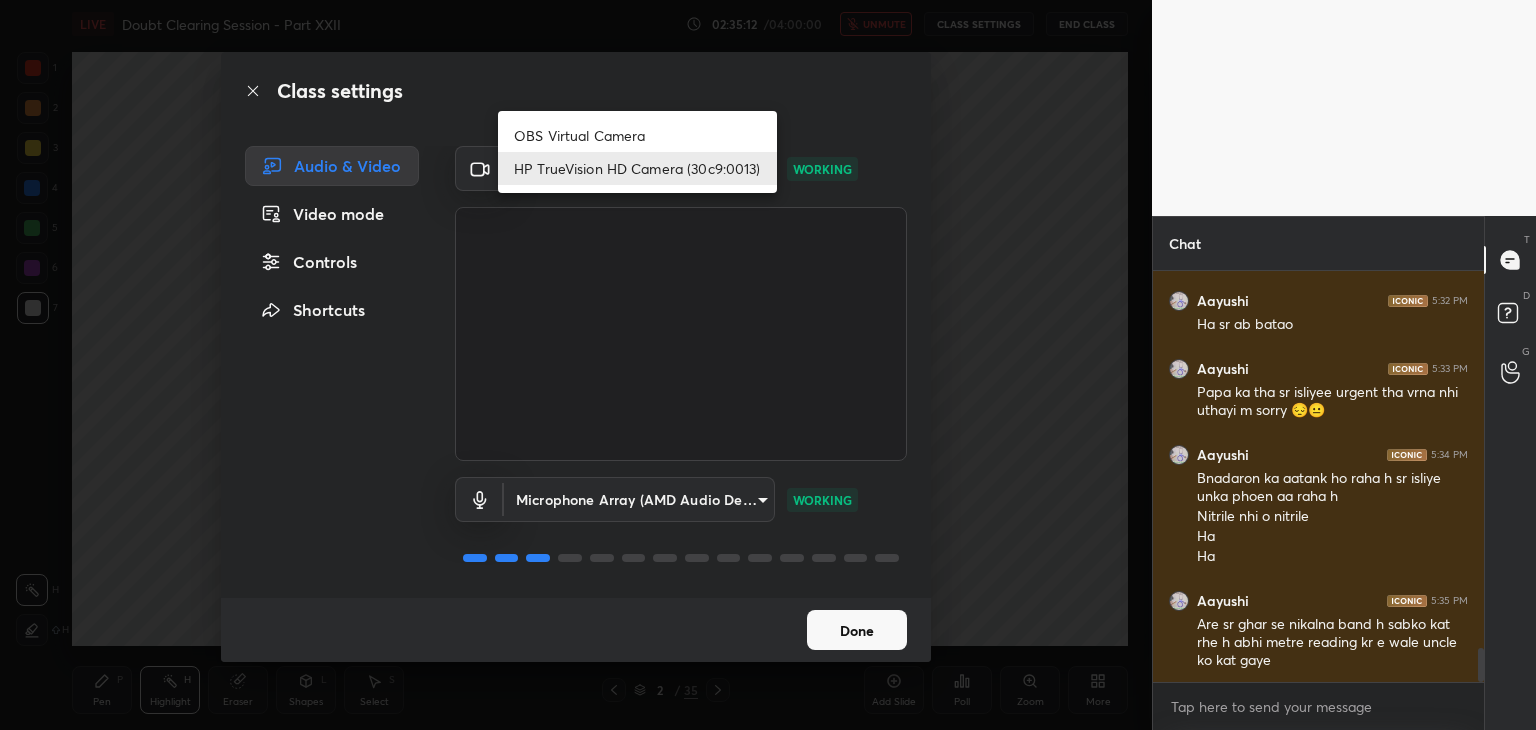 click on "OBS Virtual Camera" at bounding box center (637, 135) 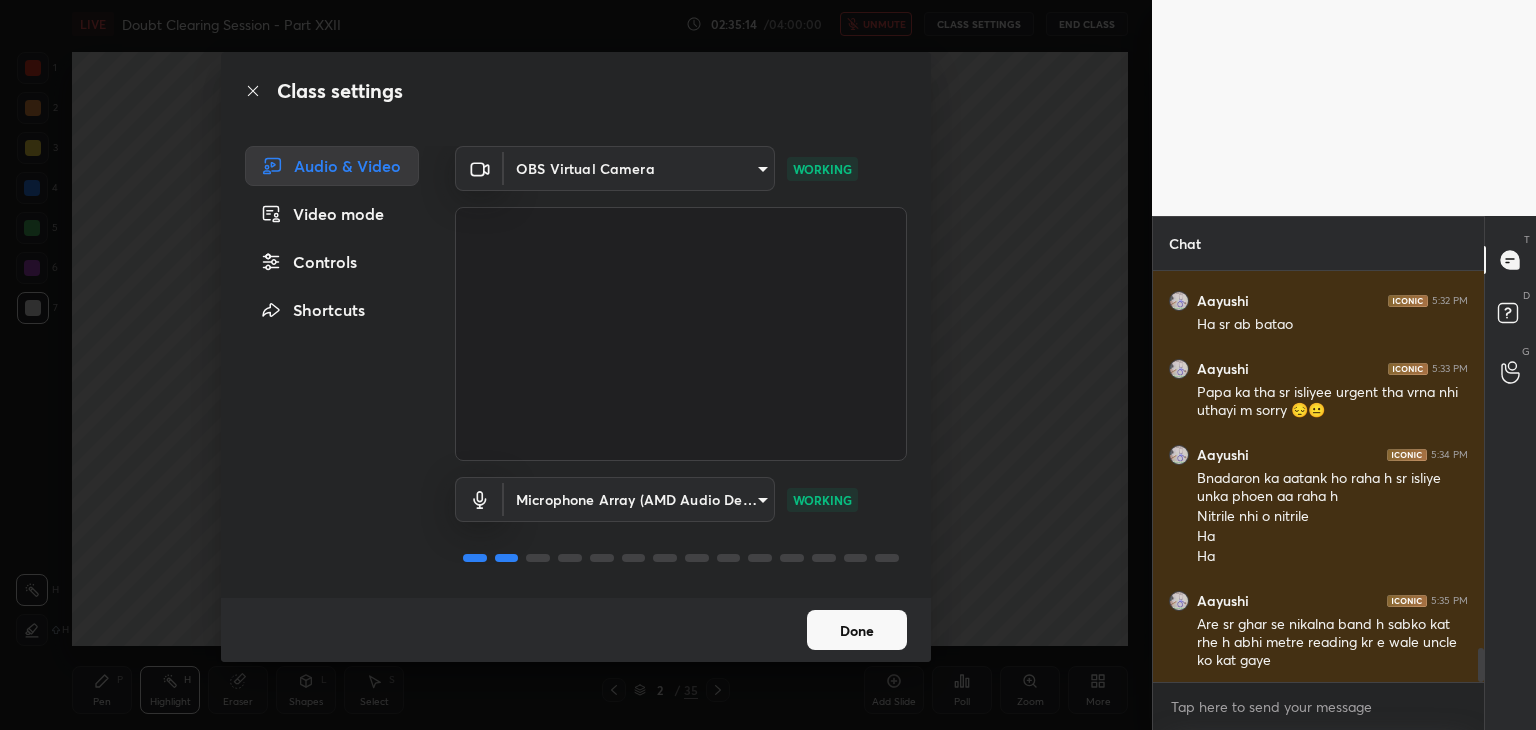 click on "Class settings Audio & Video Video mode Controls Shortcuts OBS Virtual Camera b0797087a1ca77062b3e6b16cdc20a6a15e7afe020a4c363dea4c690120324b8 WORKING Microphone Array (AMD Audio Device) 36a25cc21327ee32b46c9c9572be920459d1035bdb3abd43b5dc39ed5823f10e WORKING Done" at bounding box center (576, 365) 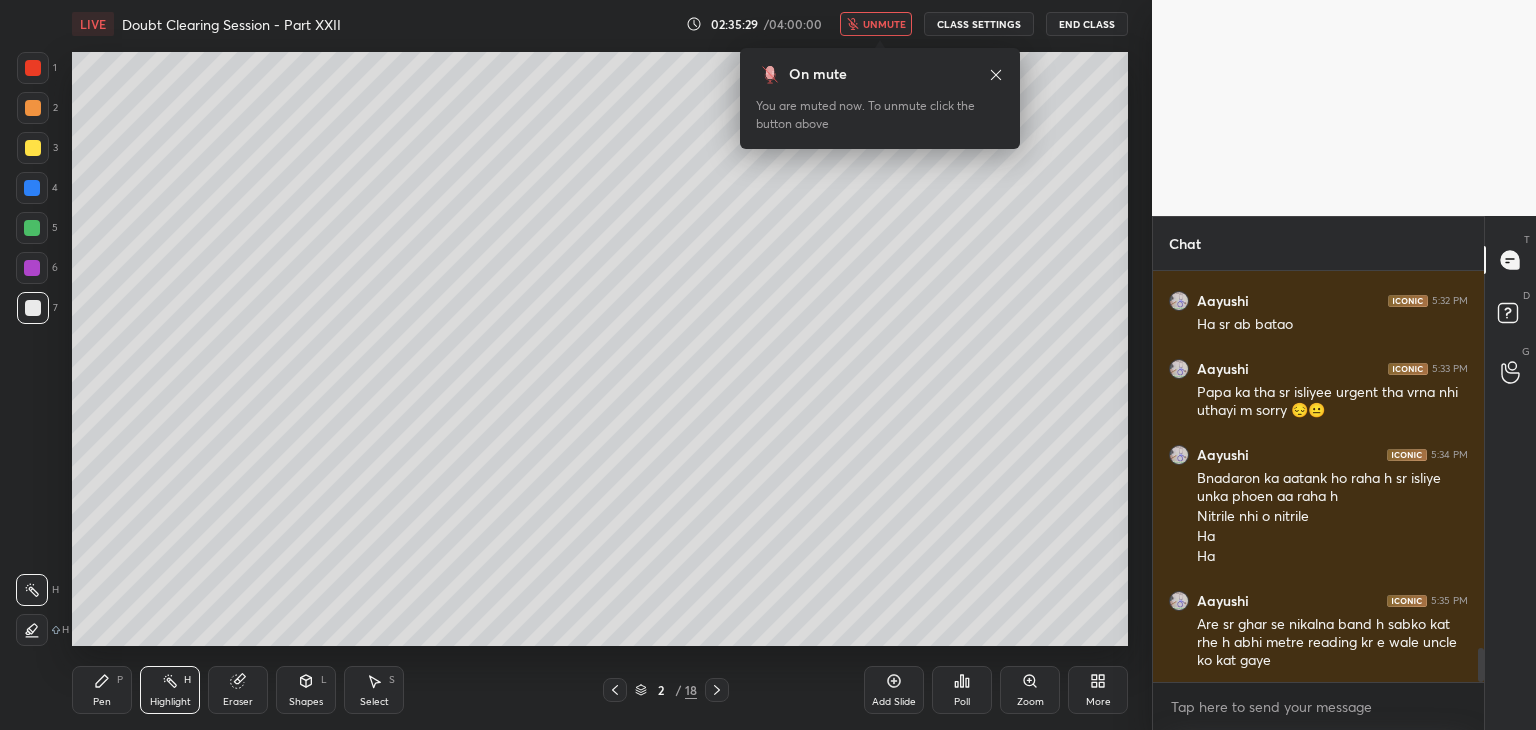 click on "unmute" at bounding box center (884, 24) 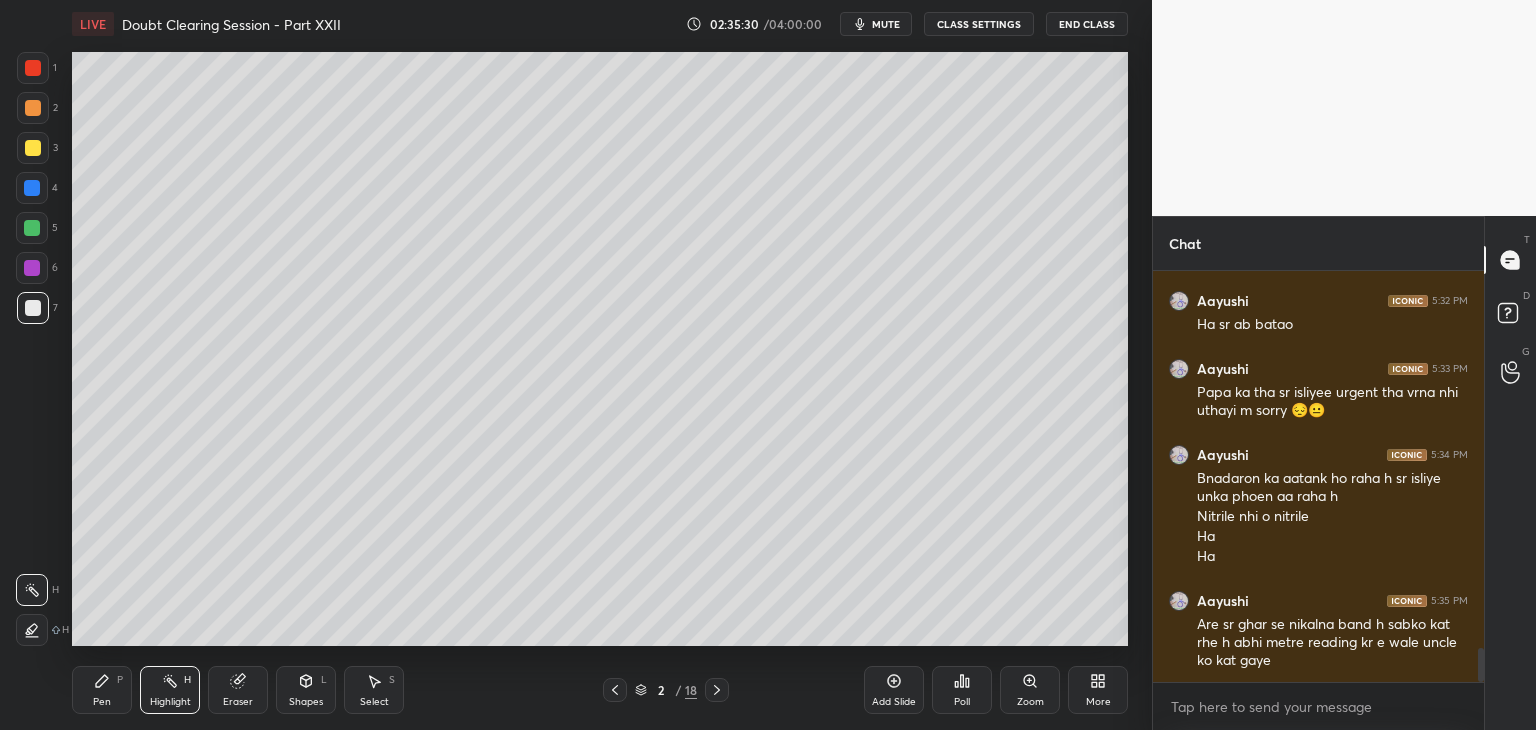 click on "End Class" at bounding box center [1087, 24] 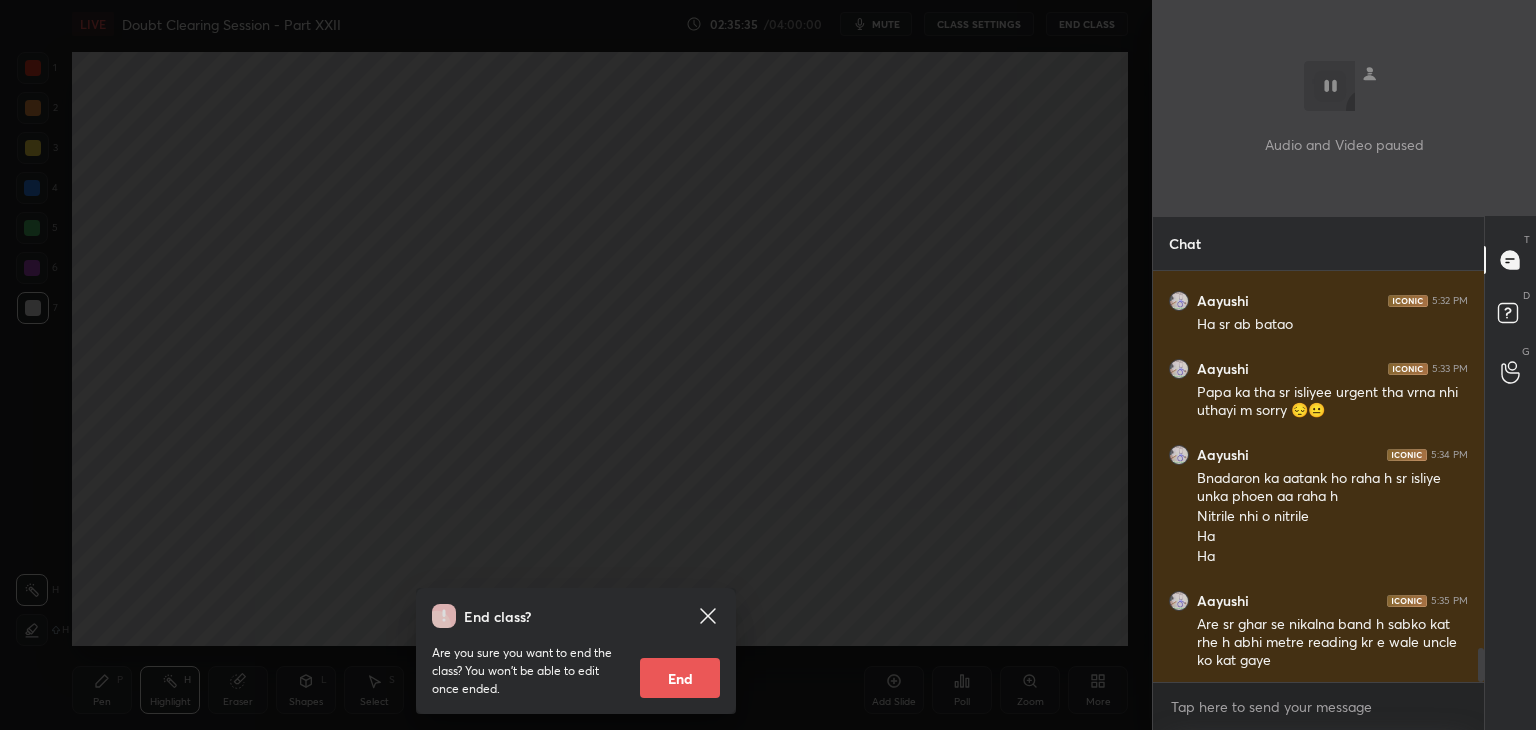 scroll, scrollTop: 4582, scrollLeft: 0, axis: vertical 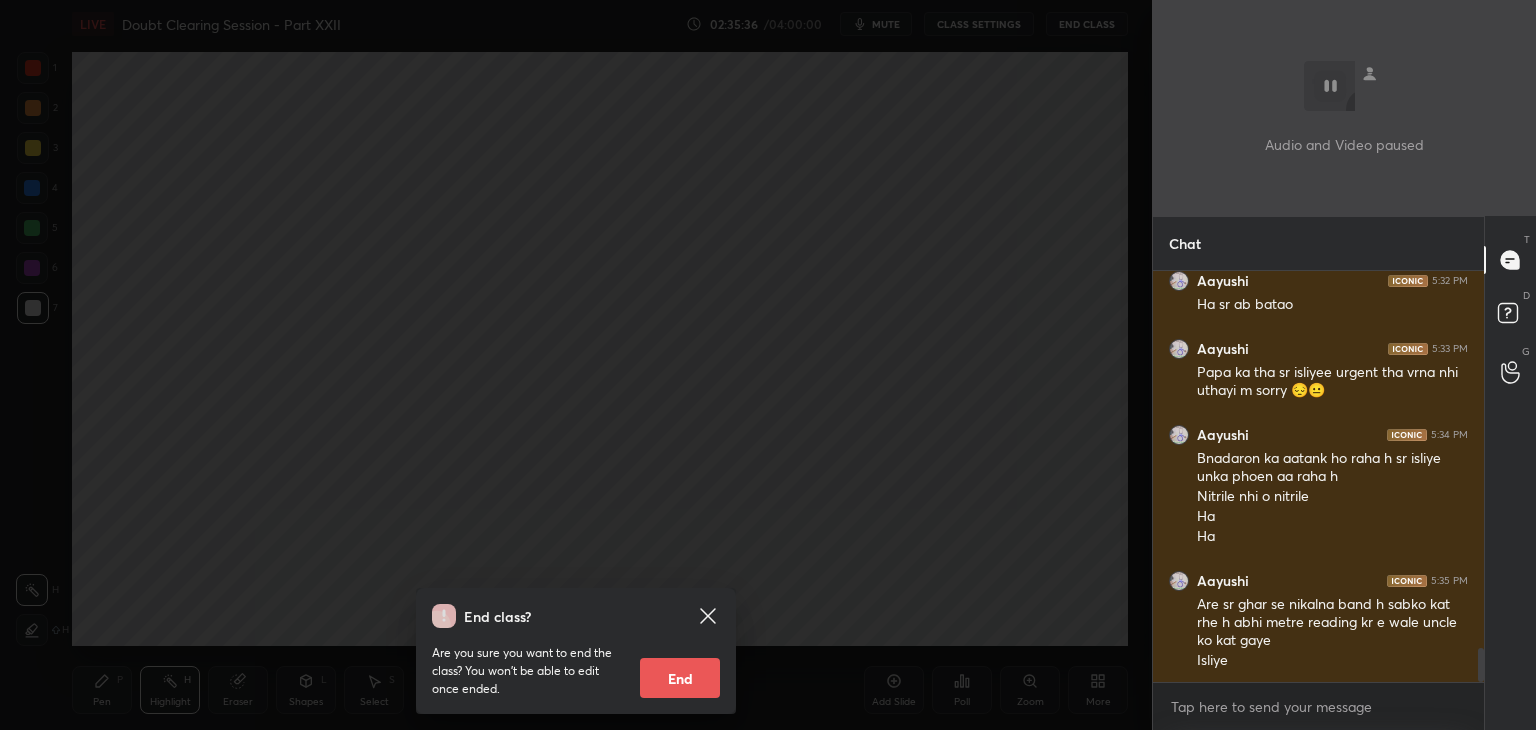 click on "End class? Are you sure you want to end the class? You won’t be able to edit once ended. End" at bounding box center (576, 365) 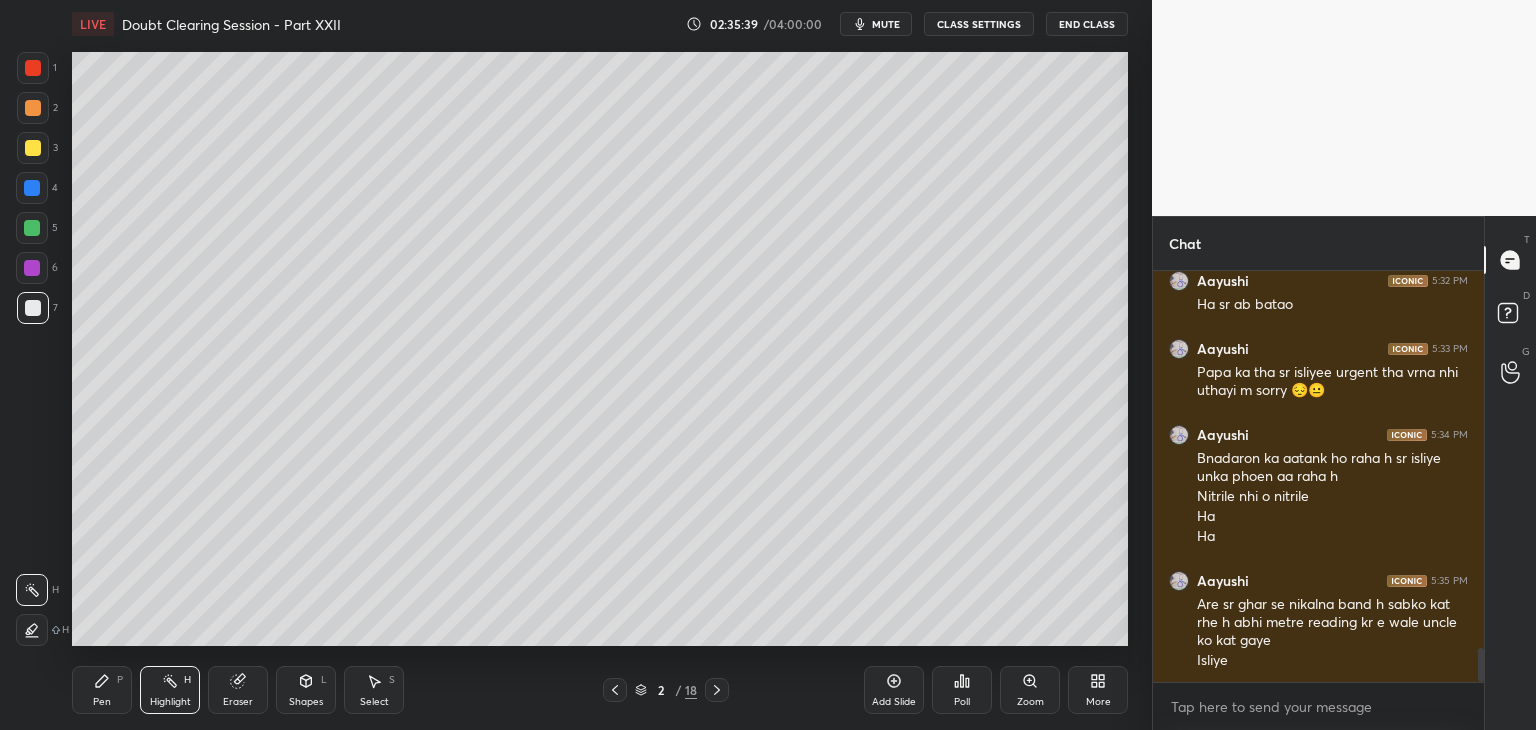 click on "Pen P" at bounding box center (102, 690) 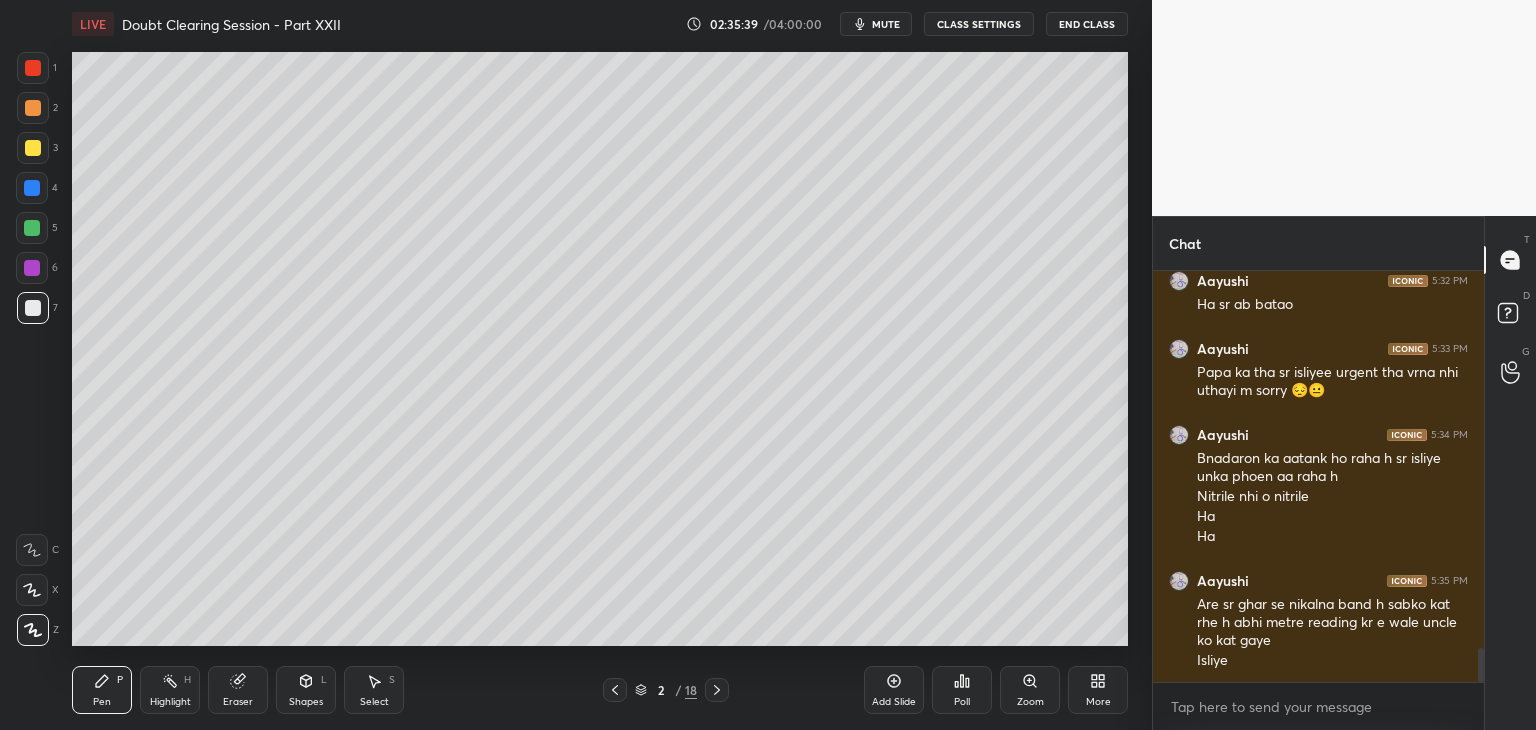 click on "Highlight H" at bounding box center [170, 690] 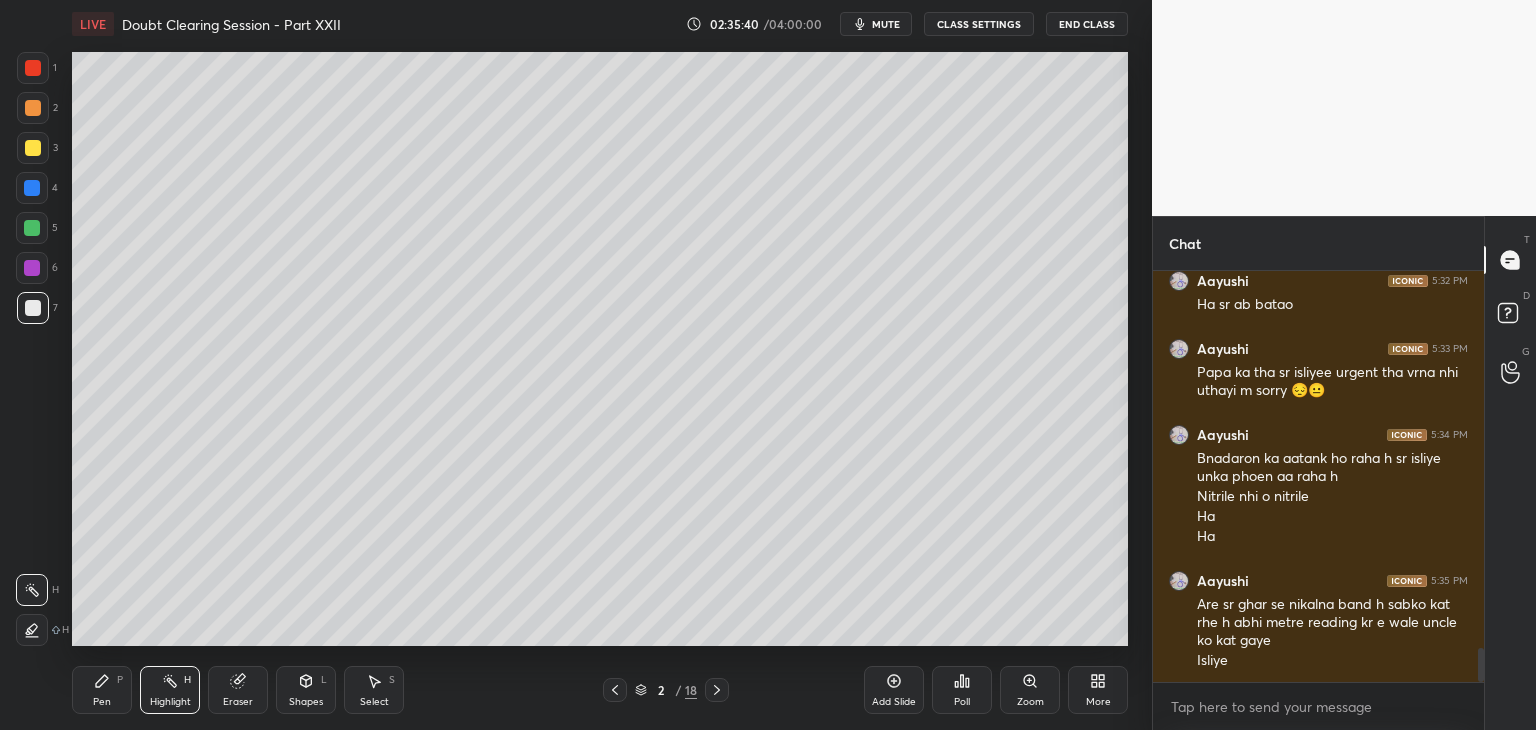 click 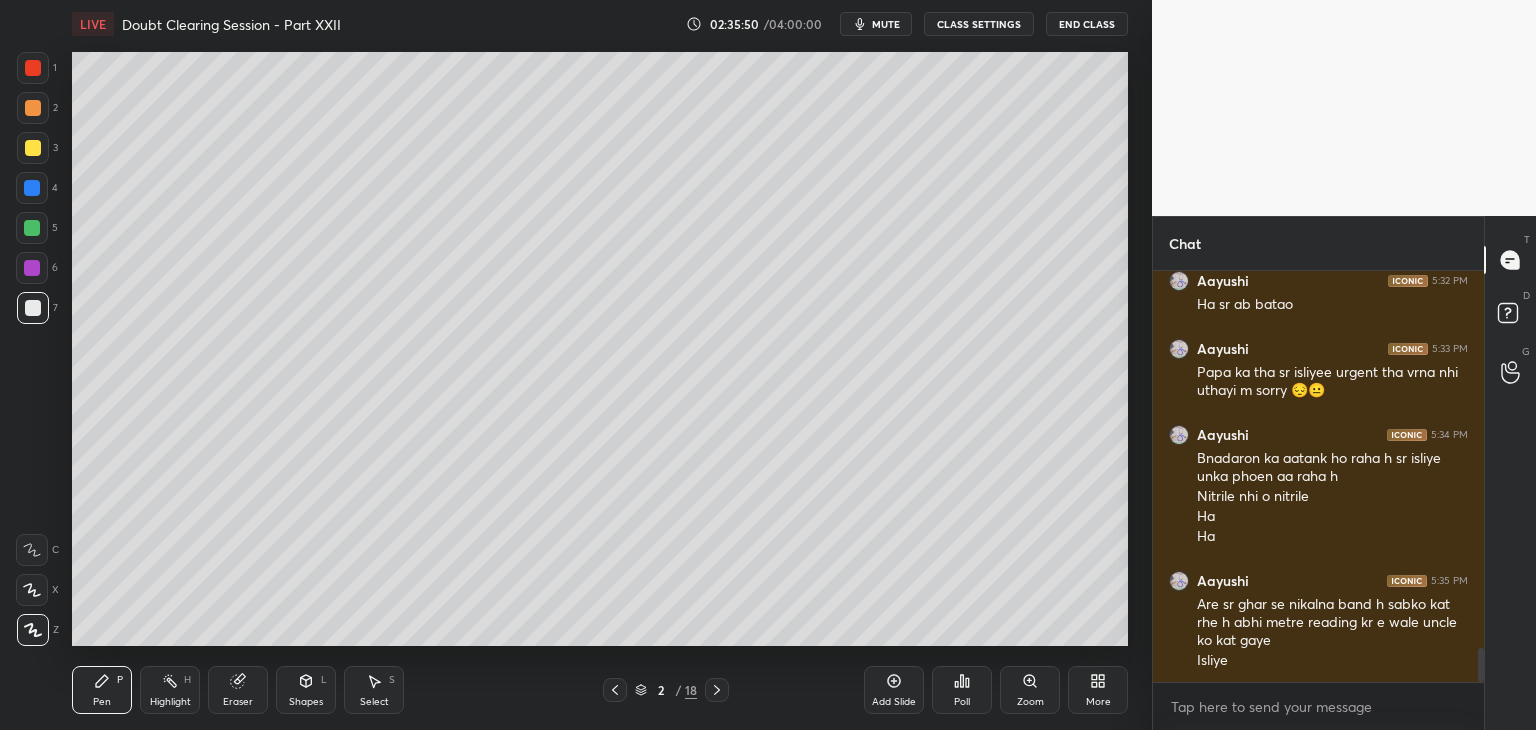 click 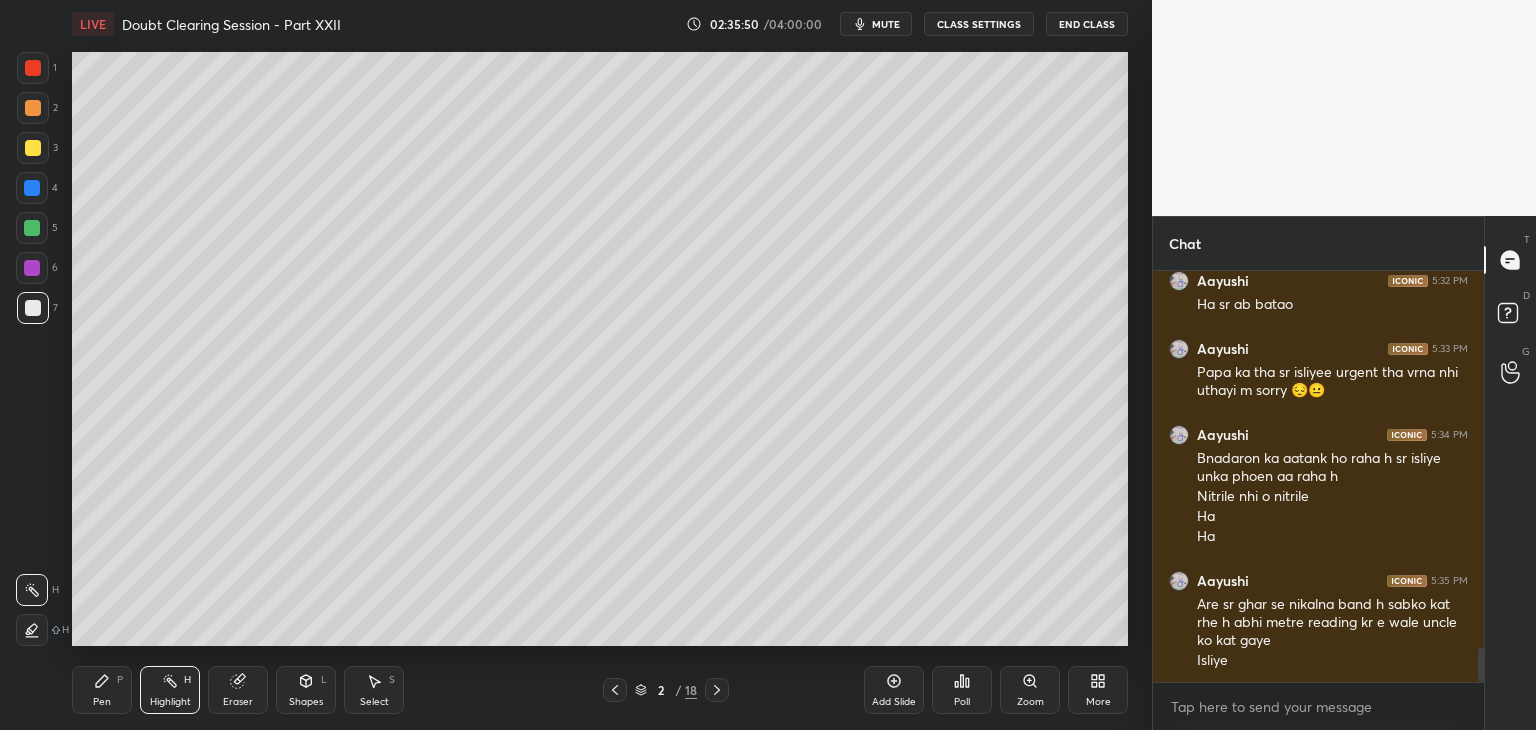 click on "Pen P Highlight H Eraser Shapes L Select S" at bounding box center [270, 690] 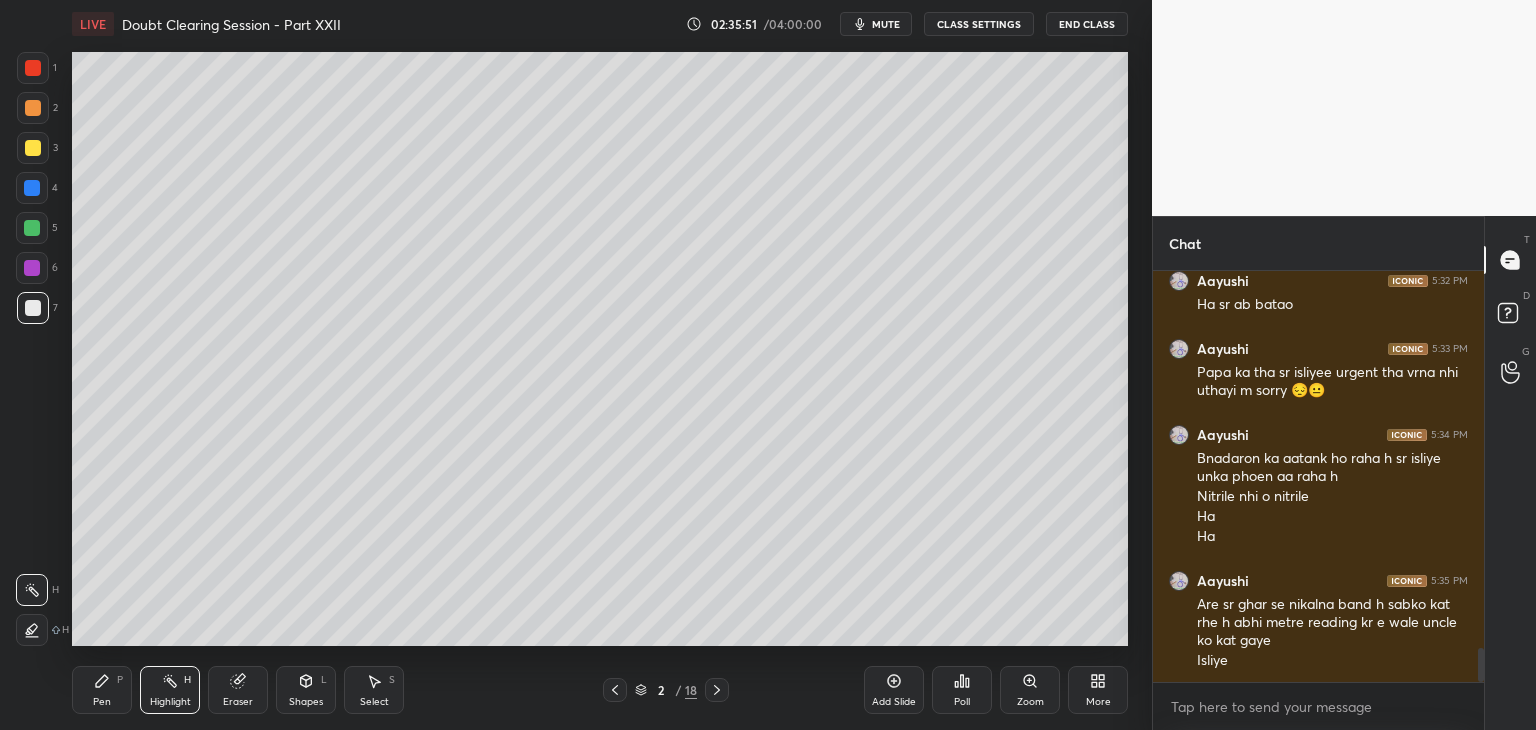 click on "Pen P" at bounding box center (102, 690) 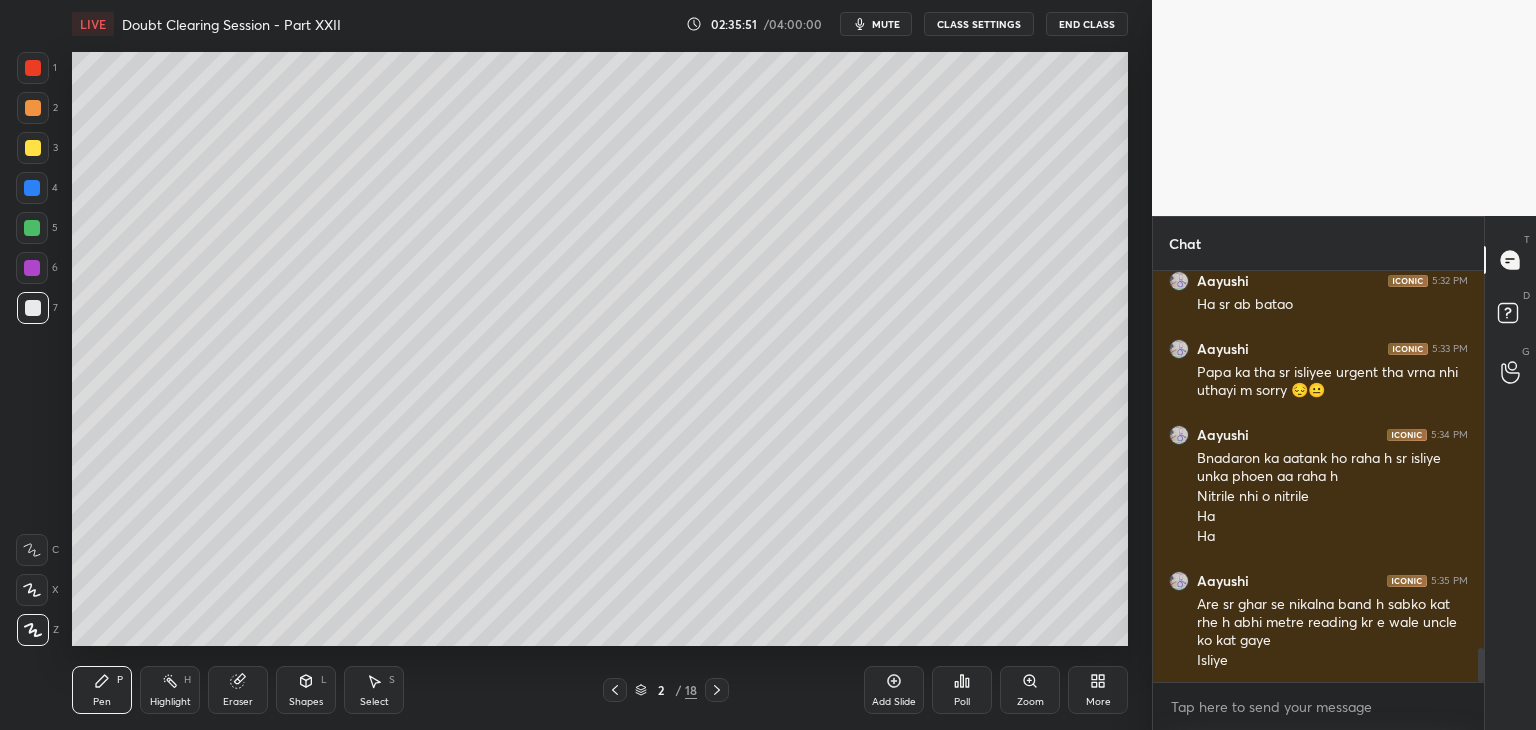 click on "Highlight" at bounding box center [170, 702] 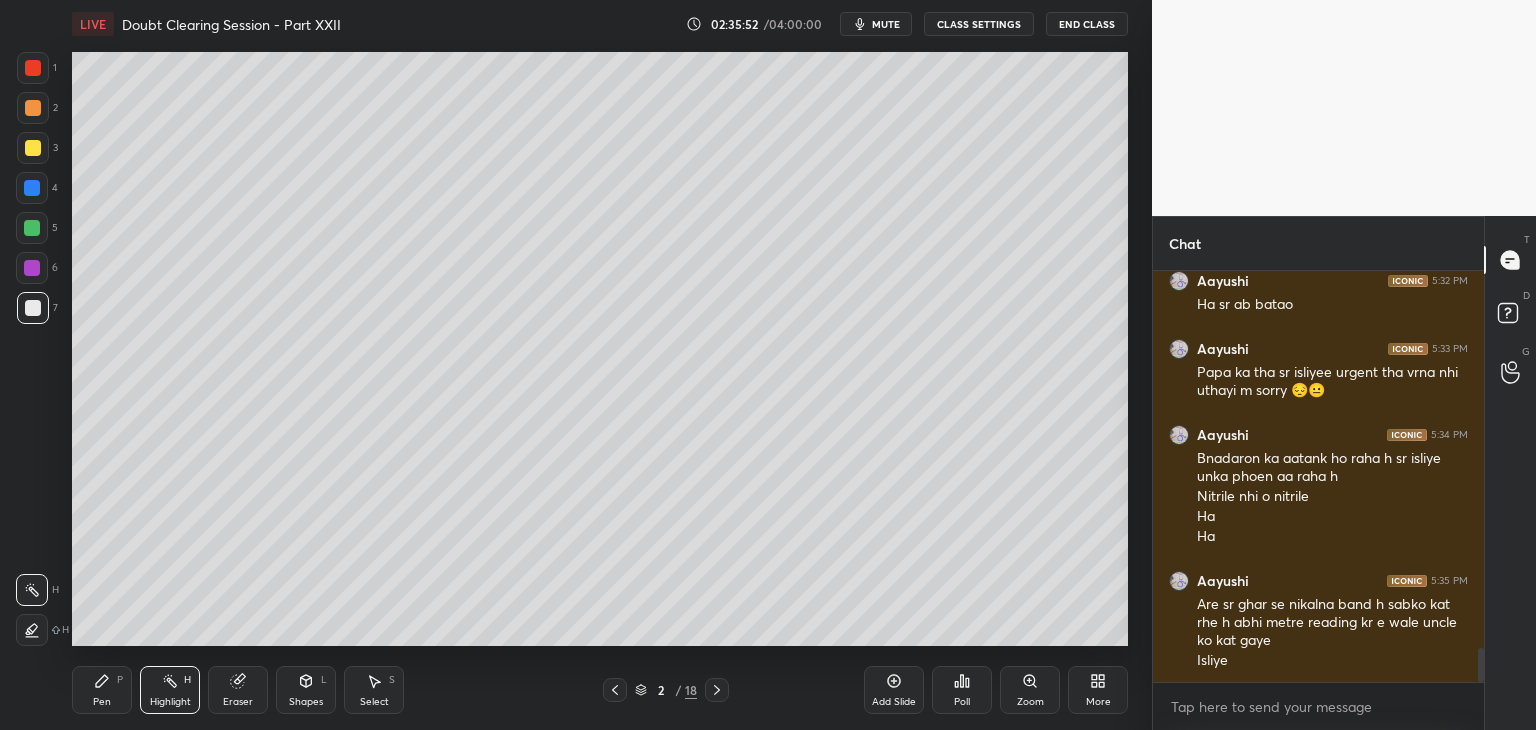 click on "Highlight H" at bounding box center [170, 690] 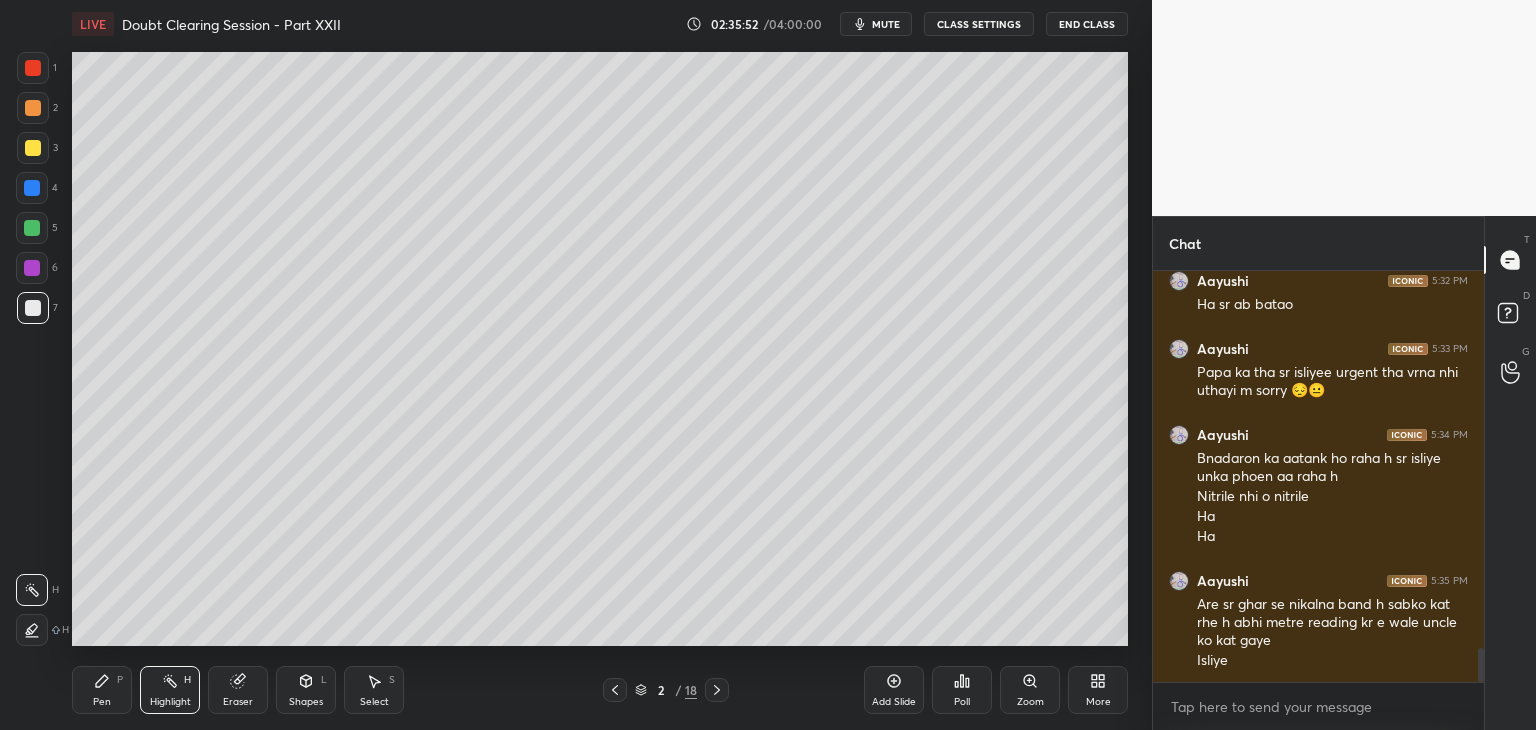 click on "Pen P Highlight H Eraser Shapes L Select S" at bounding box center [270, 690] 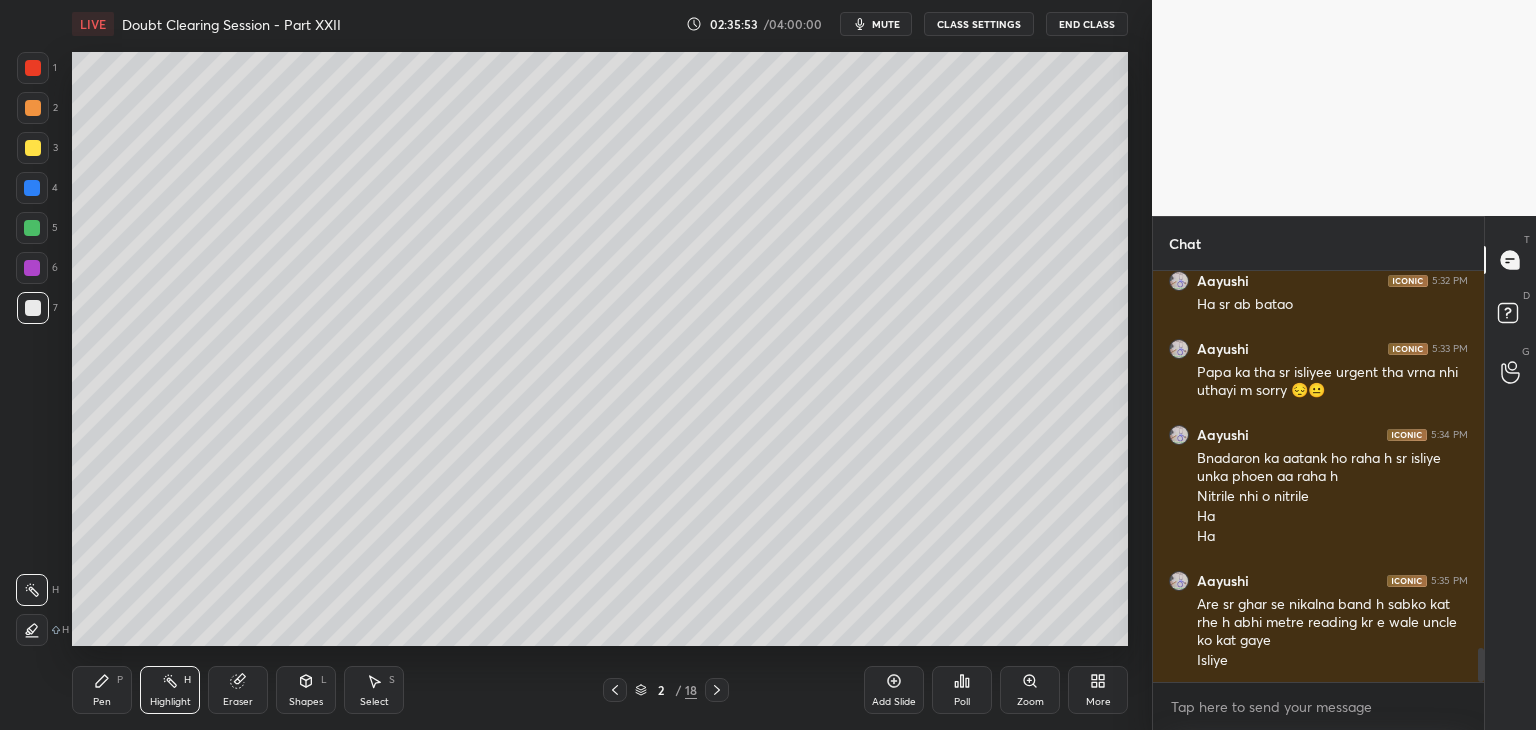 click on "Highlight" at bounding box center [170, 702] 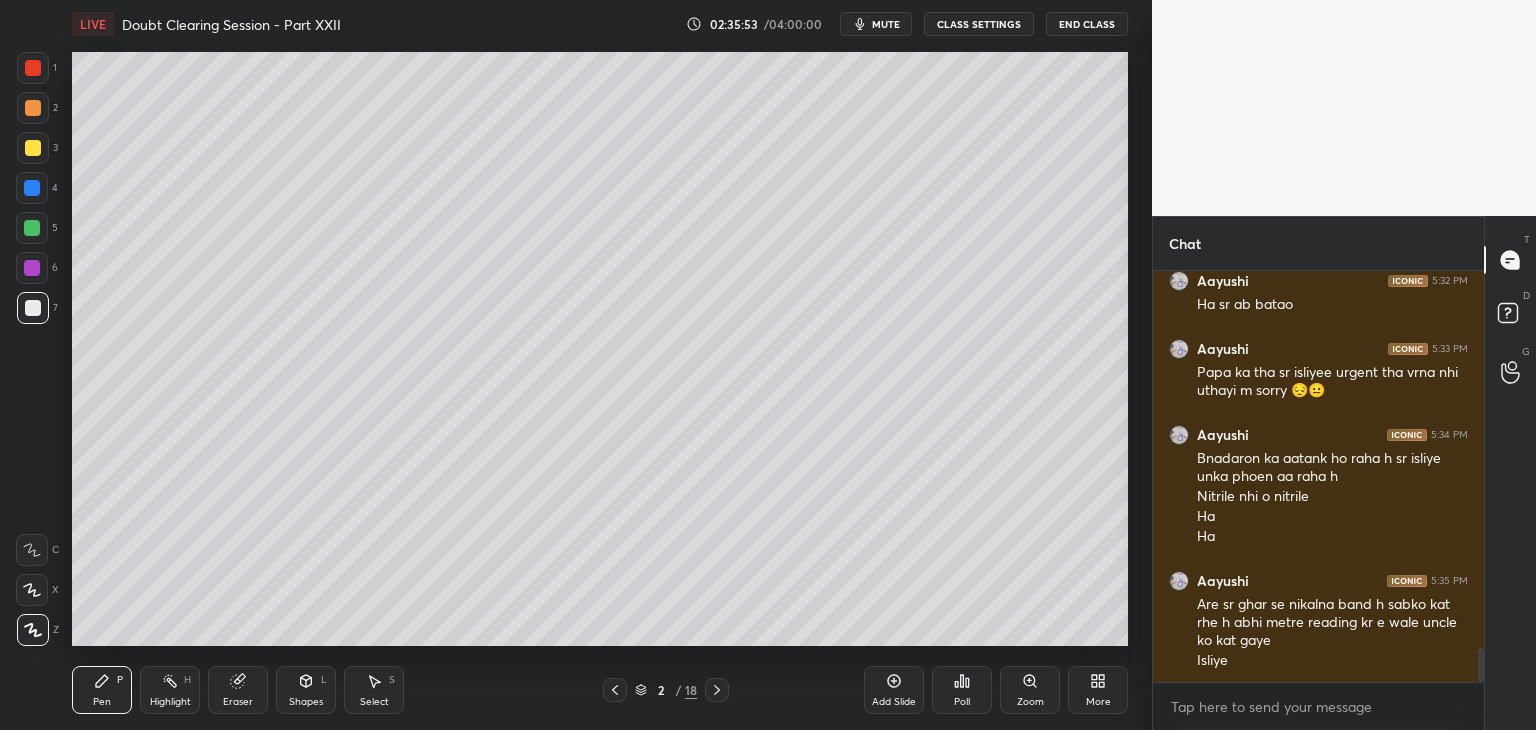 click on "Highlight" at bounding box center (170, 702) 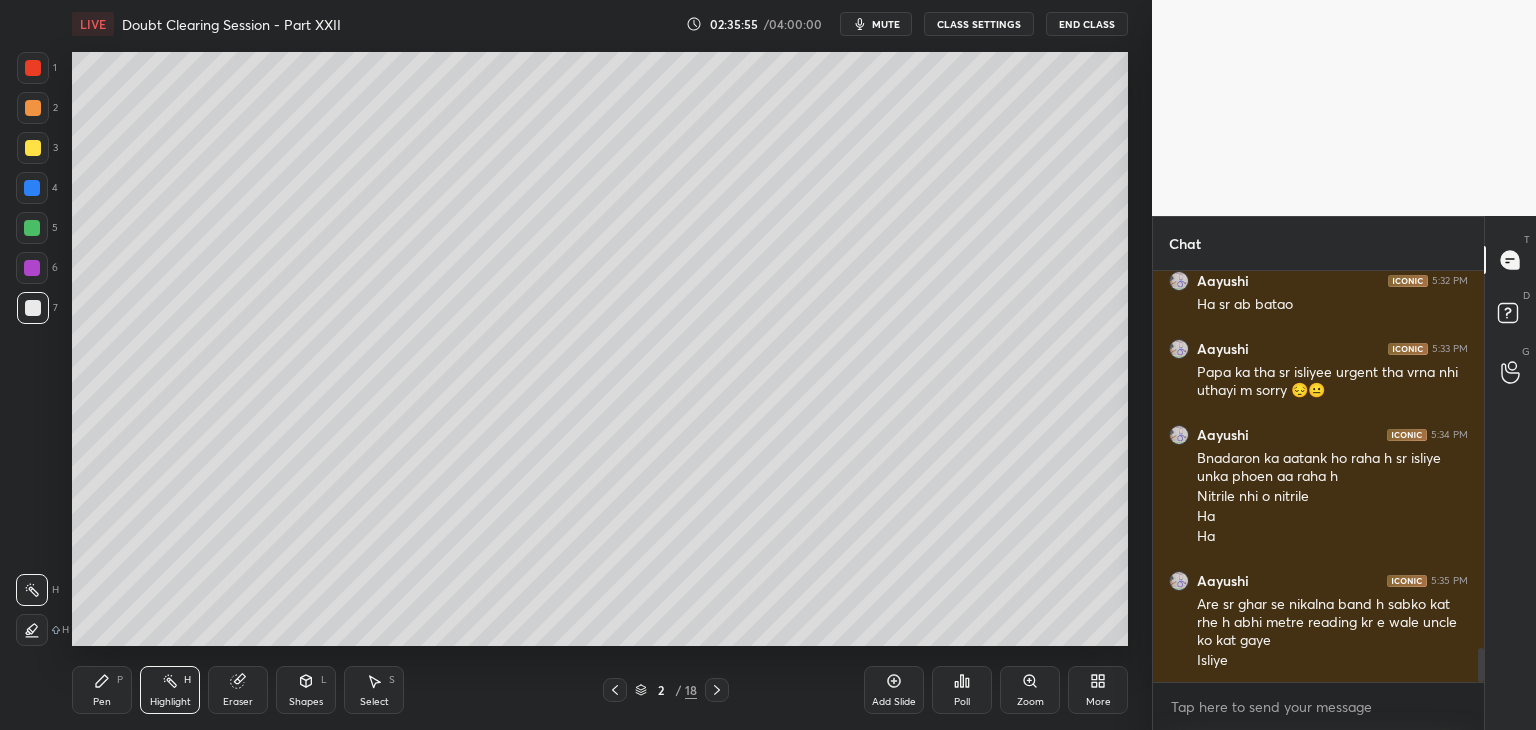 click on "mute" at bounding box center [876, 24] 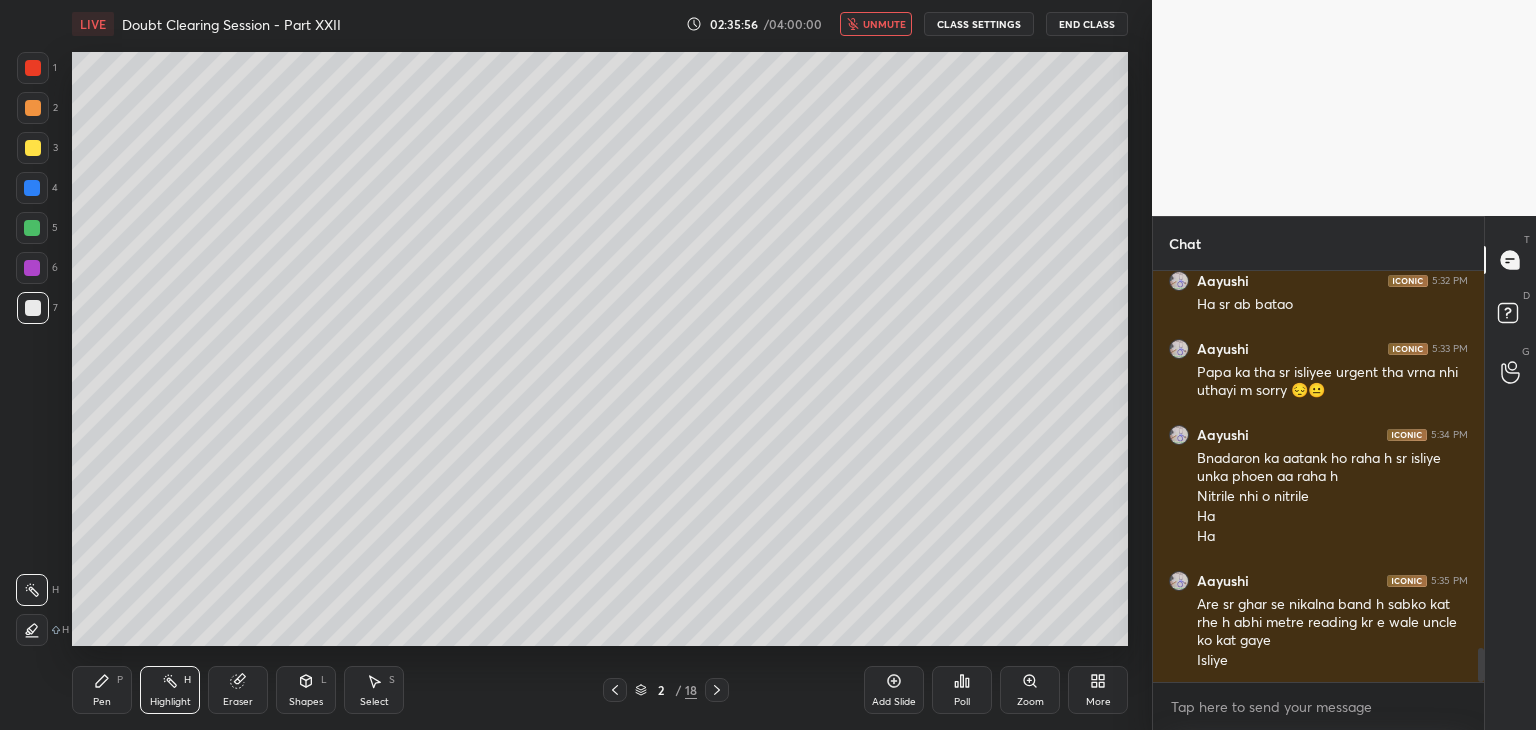 click on "End Class" at bounding box center (1087, 24) 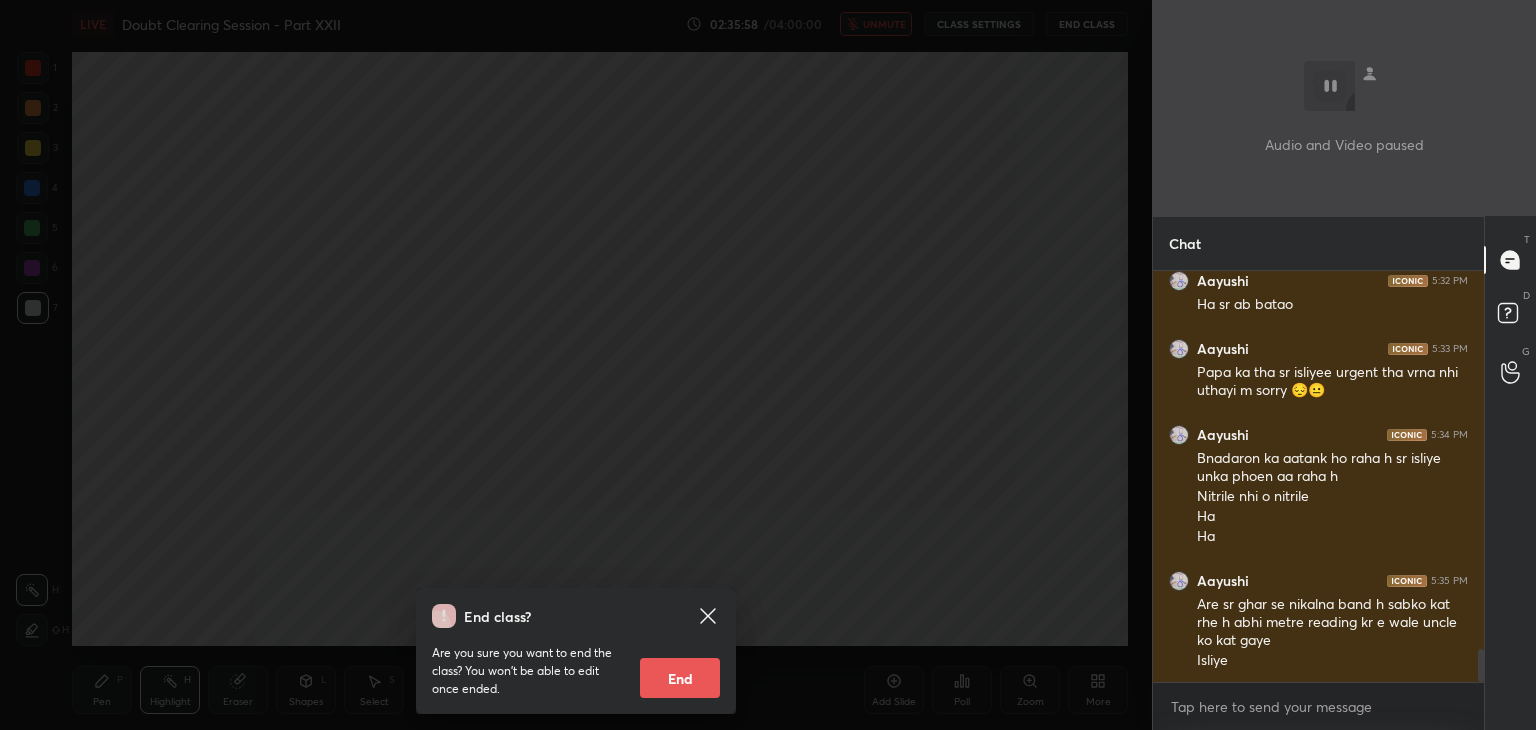 scroll, scrollTop: 4668, scrollLeft: 0, axis: vertical 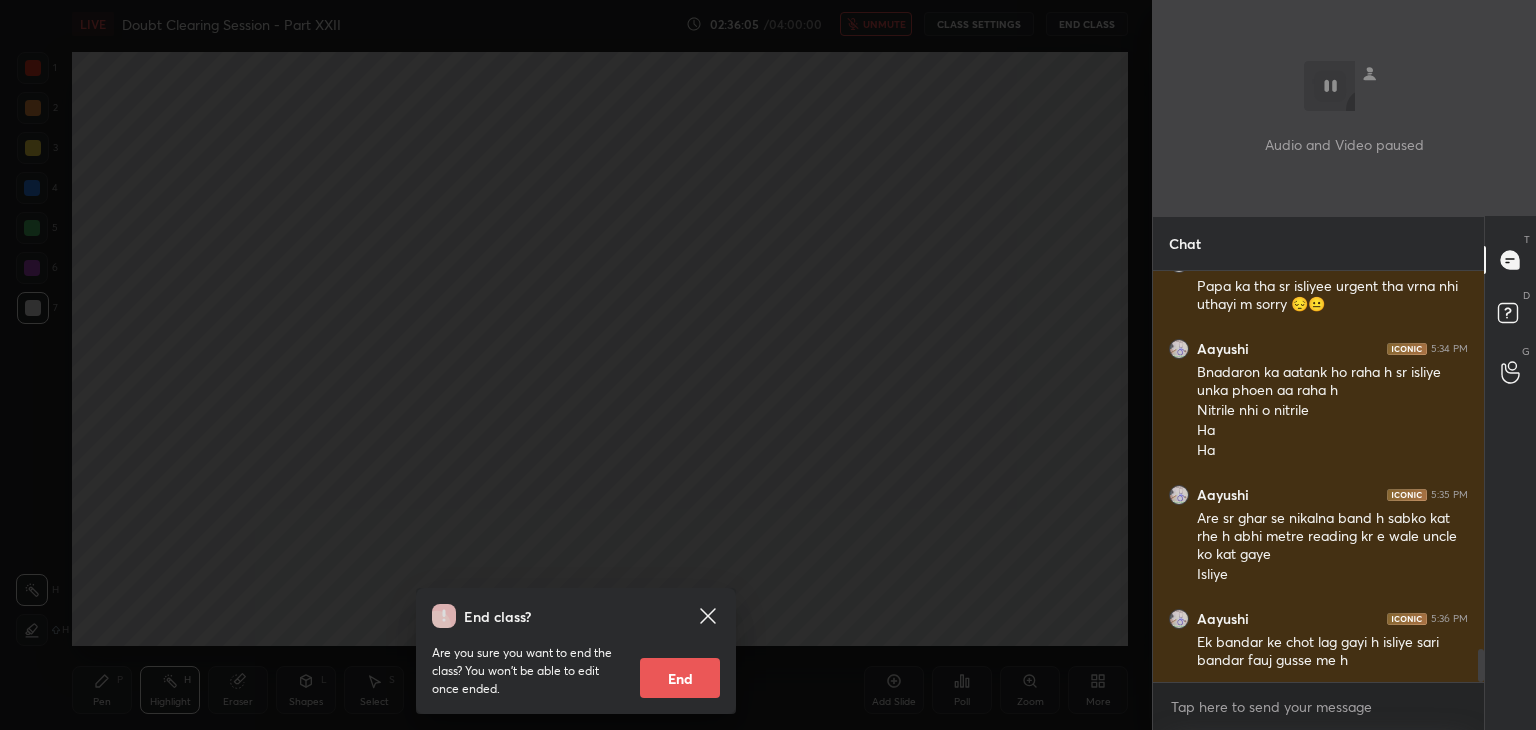 click on "End class? Are you sure you want to end the class? You won’t be able to edit once ended. End" at bounding box center (576, 365) 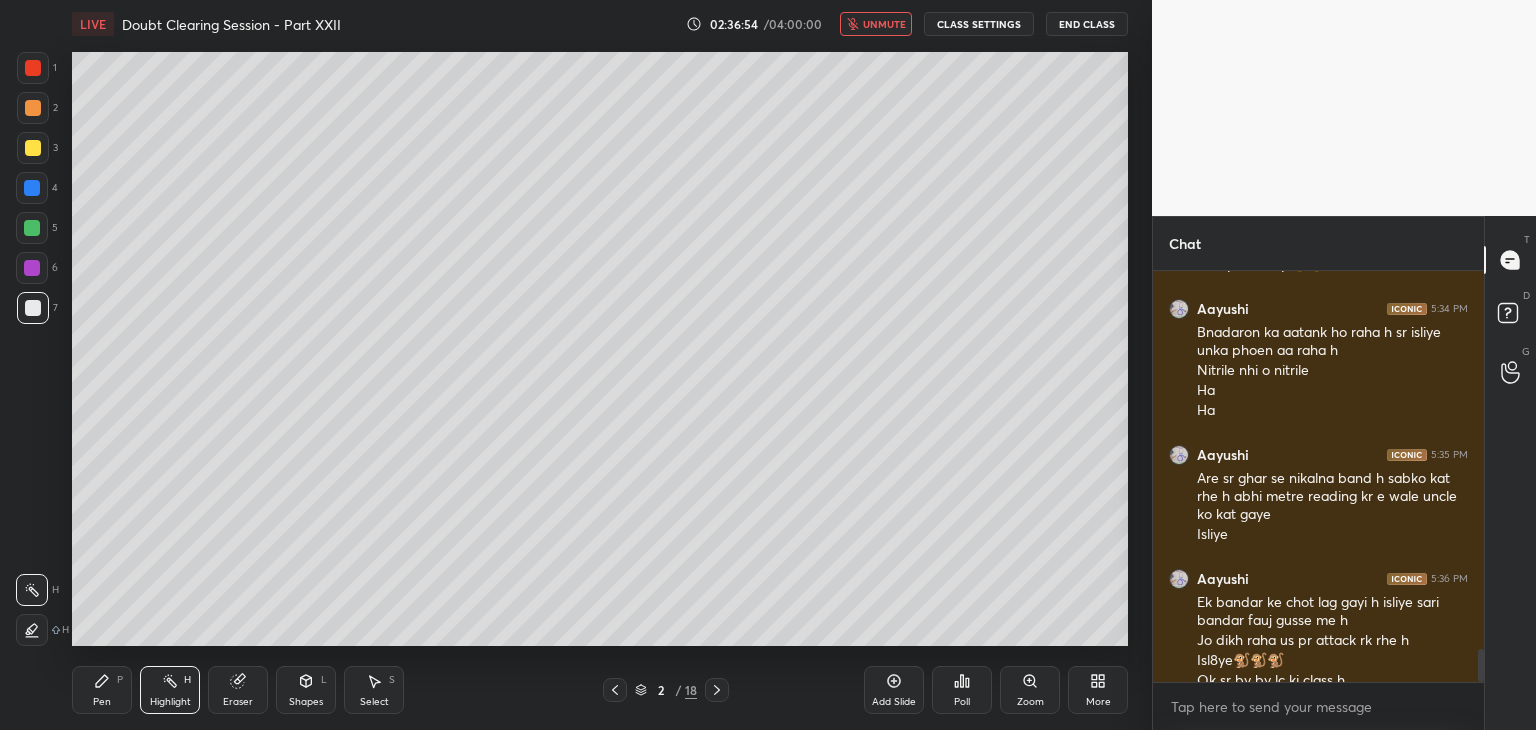 scroll, scrollTop: 4728, scrollLeft: 0, axis: vertical 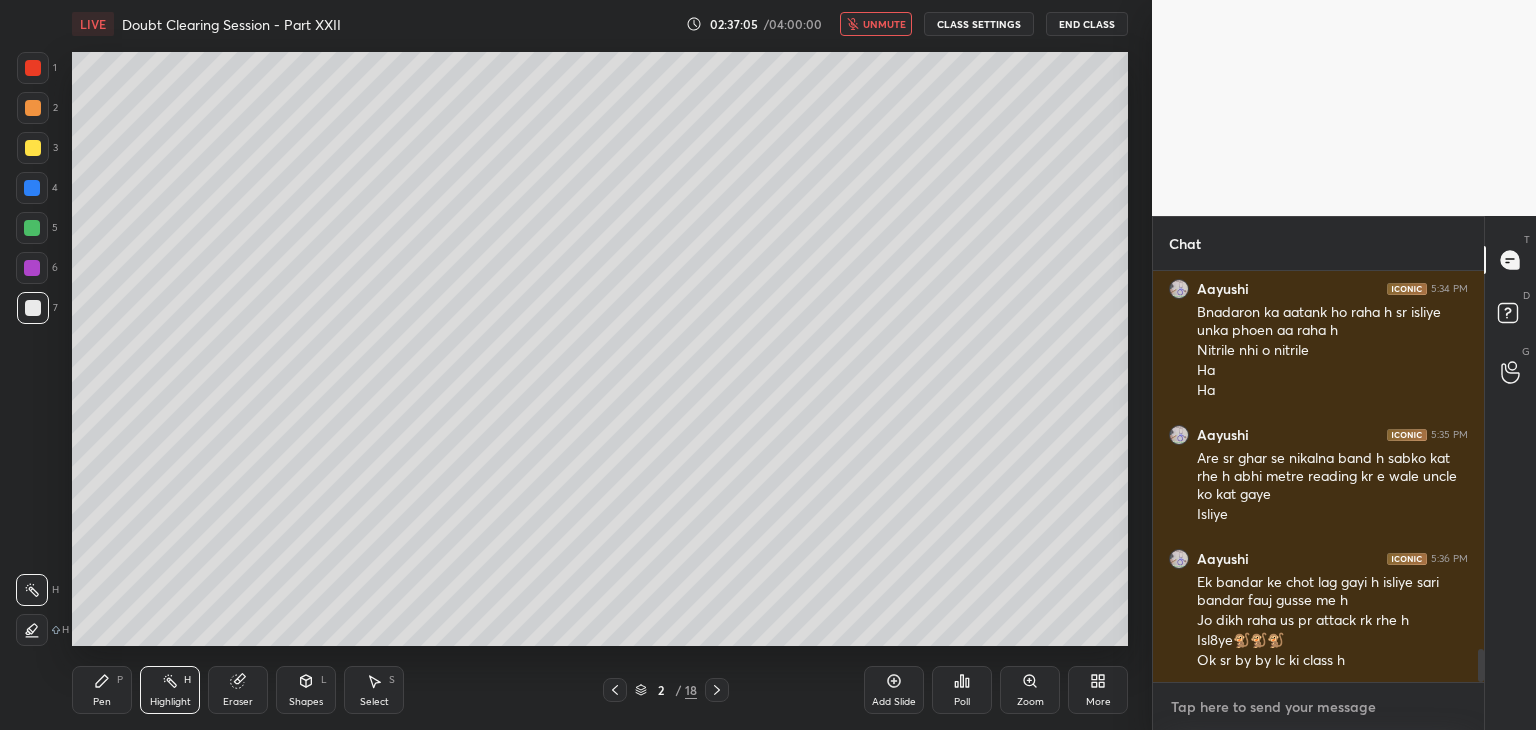 click at bounding box center [1318, 707] 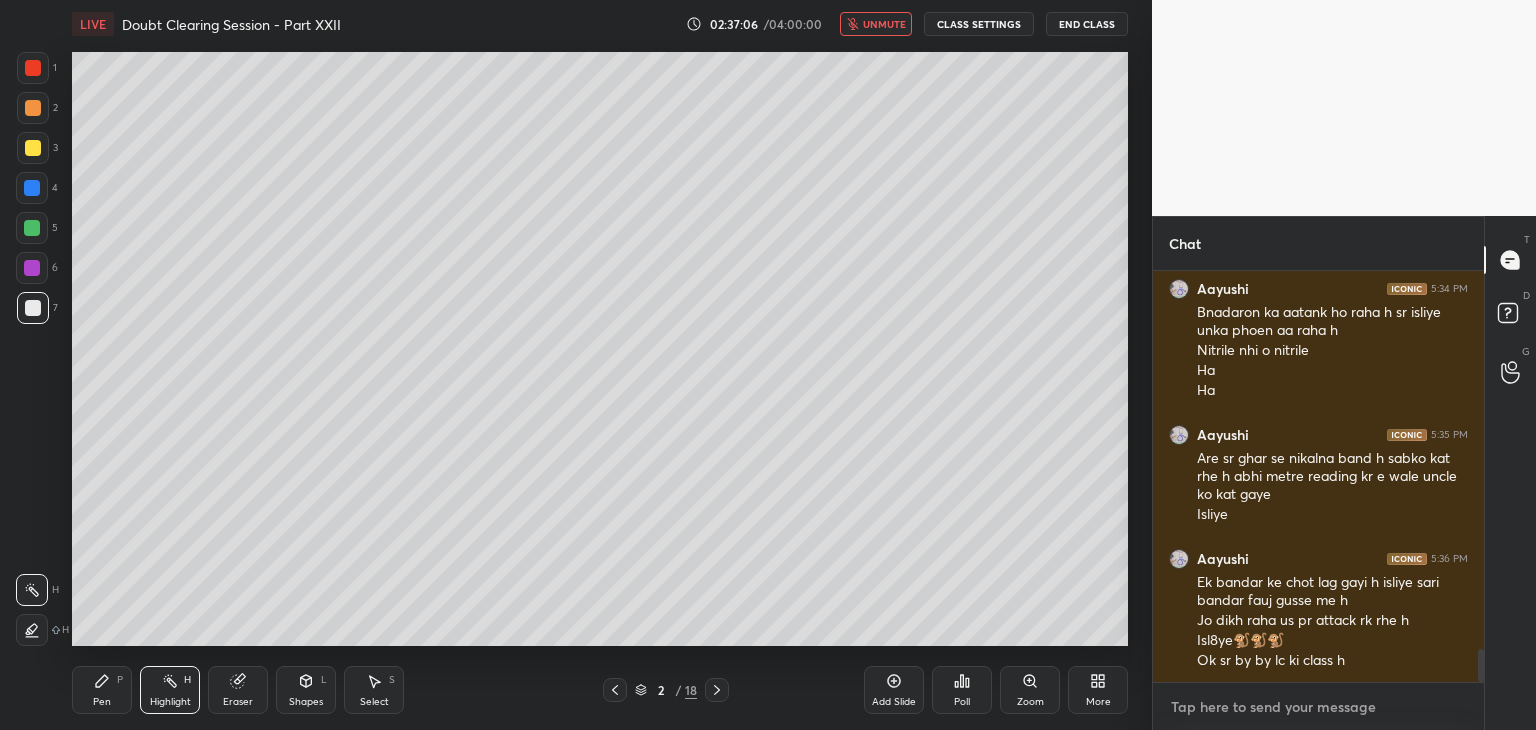 type on "o" 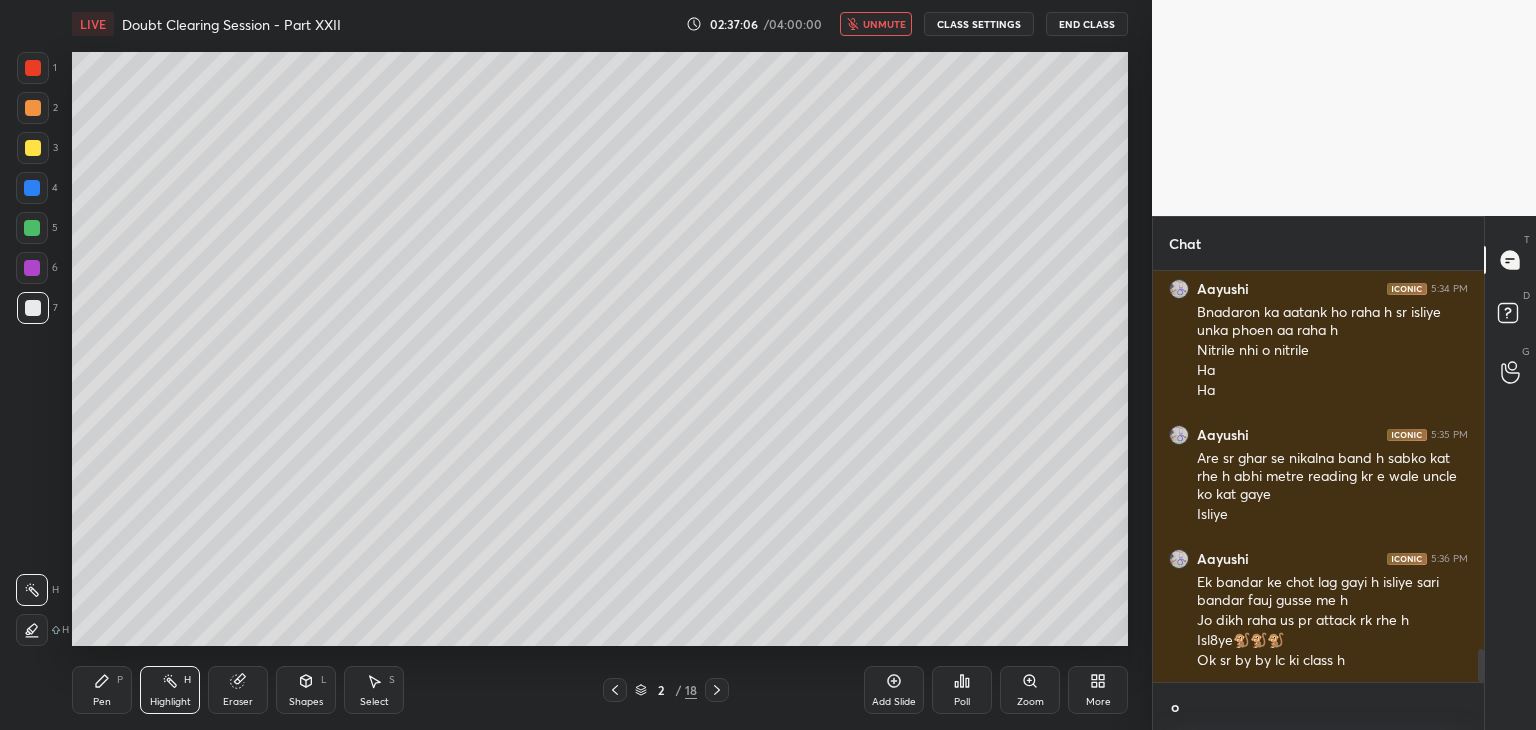 scroll, scrollTop: 400, scrollLeft: 325, axis: both 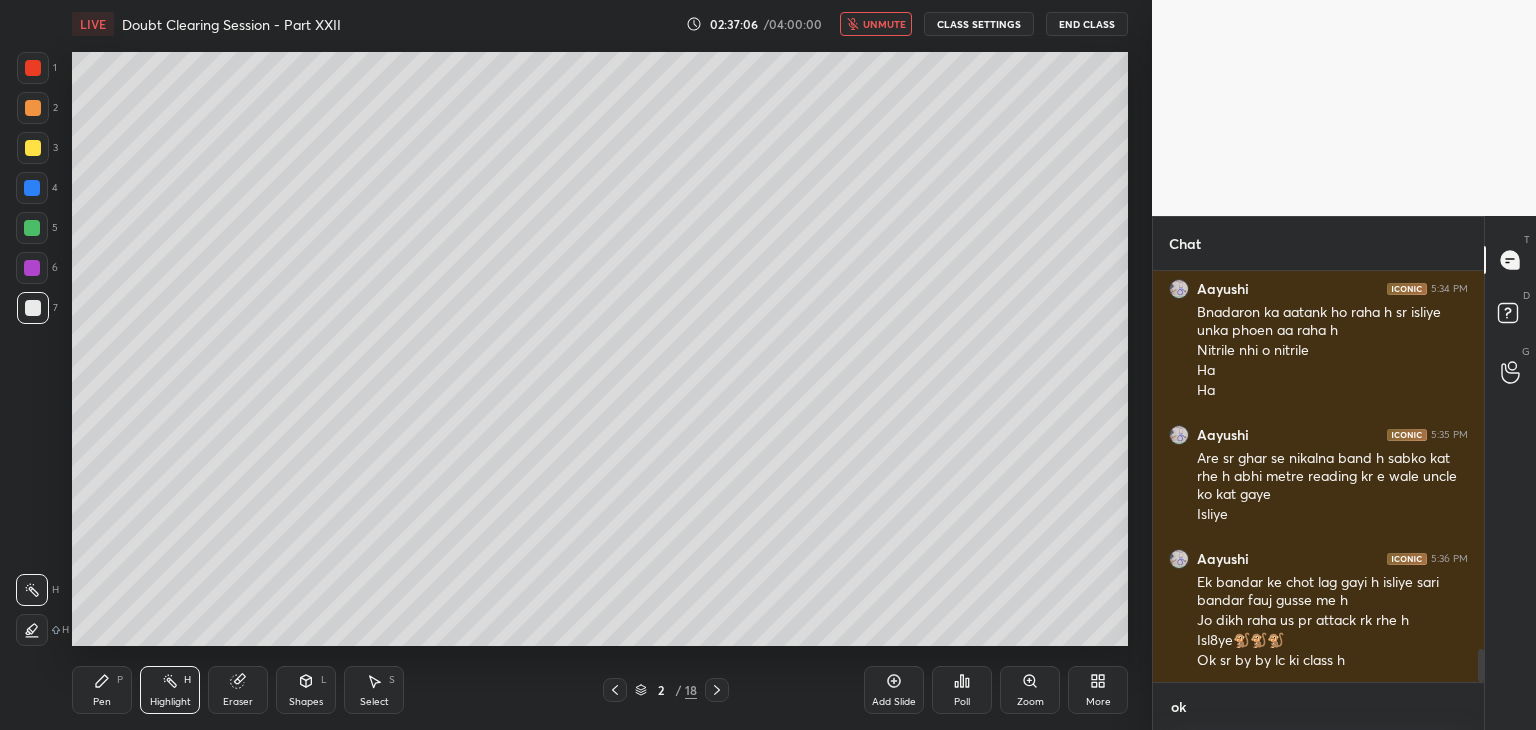 type on "x" 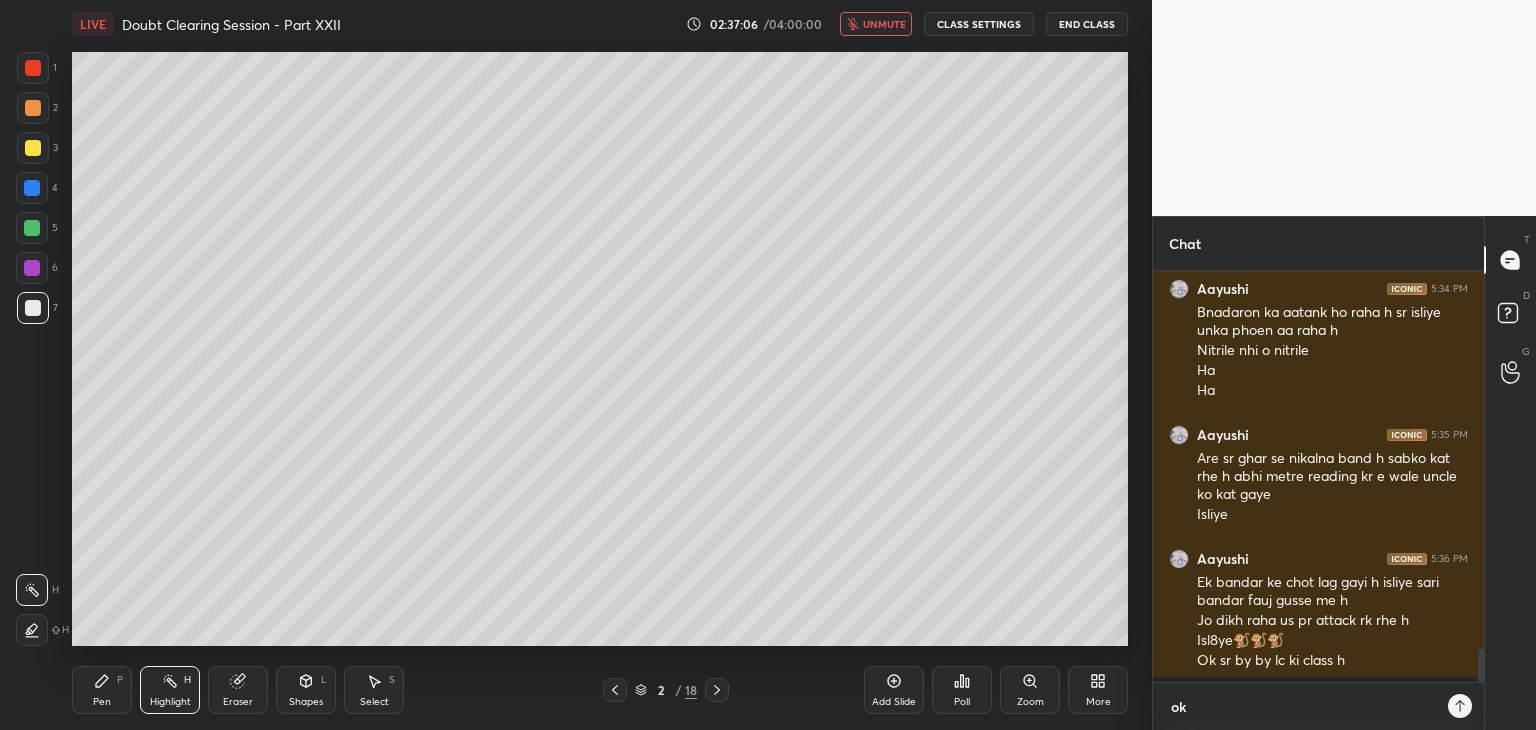 type 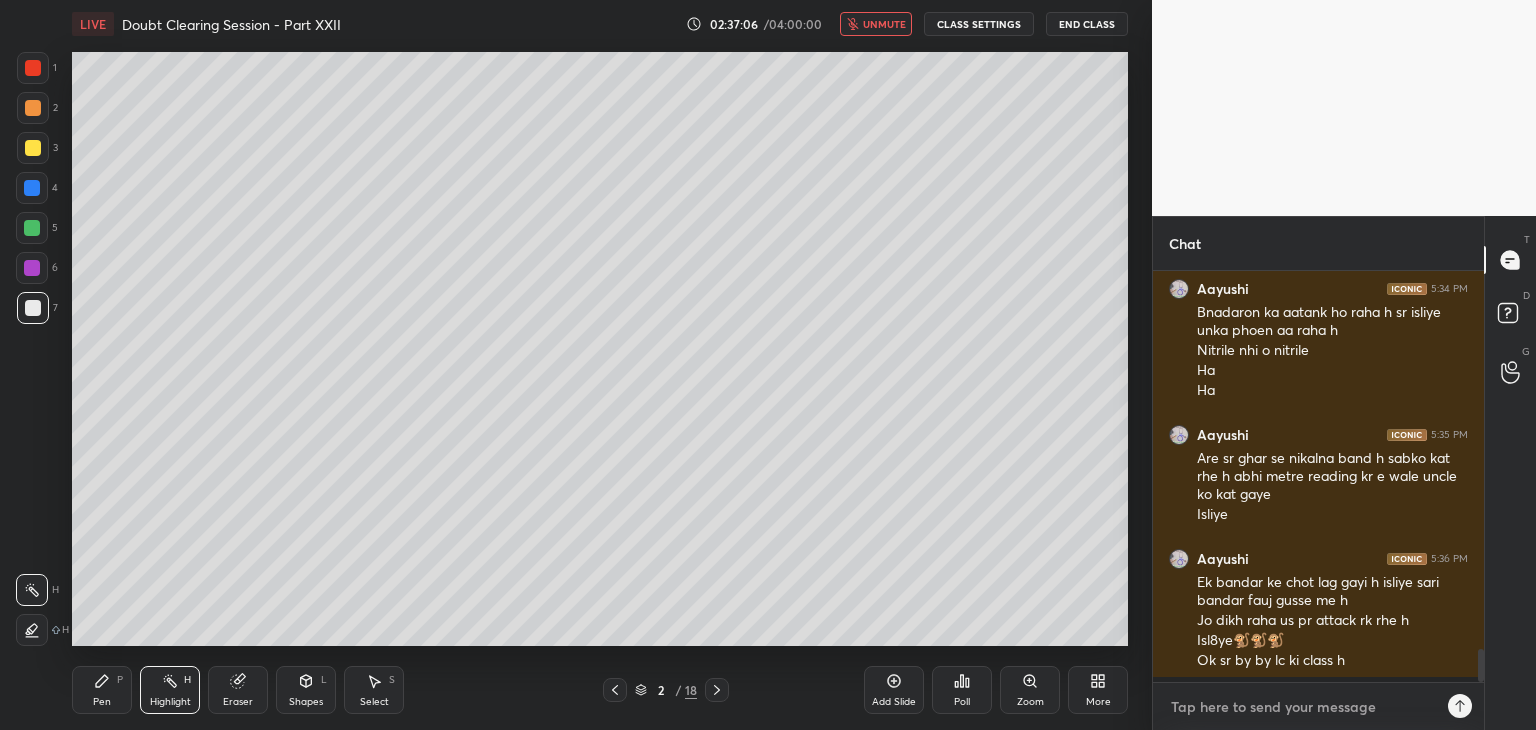 scroll, scrollTop: 6, scrollLeft: 6, axis: both 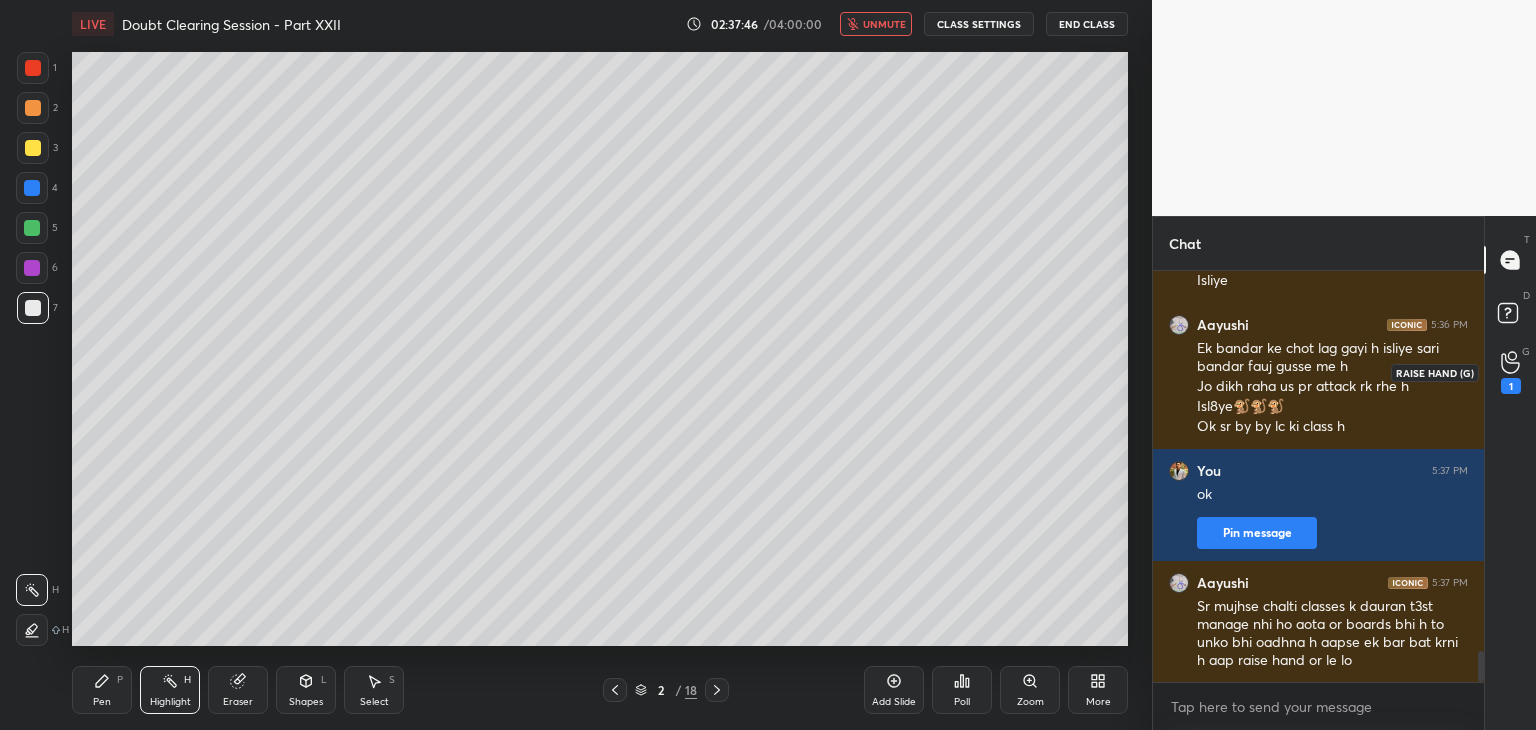drag, startPoint x: 1514, startPoint y: 406, endPoint x: 1514, endPoint y: 389, distance: 17 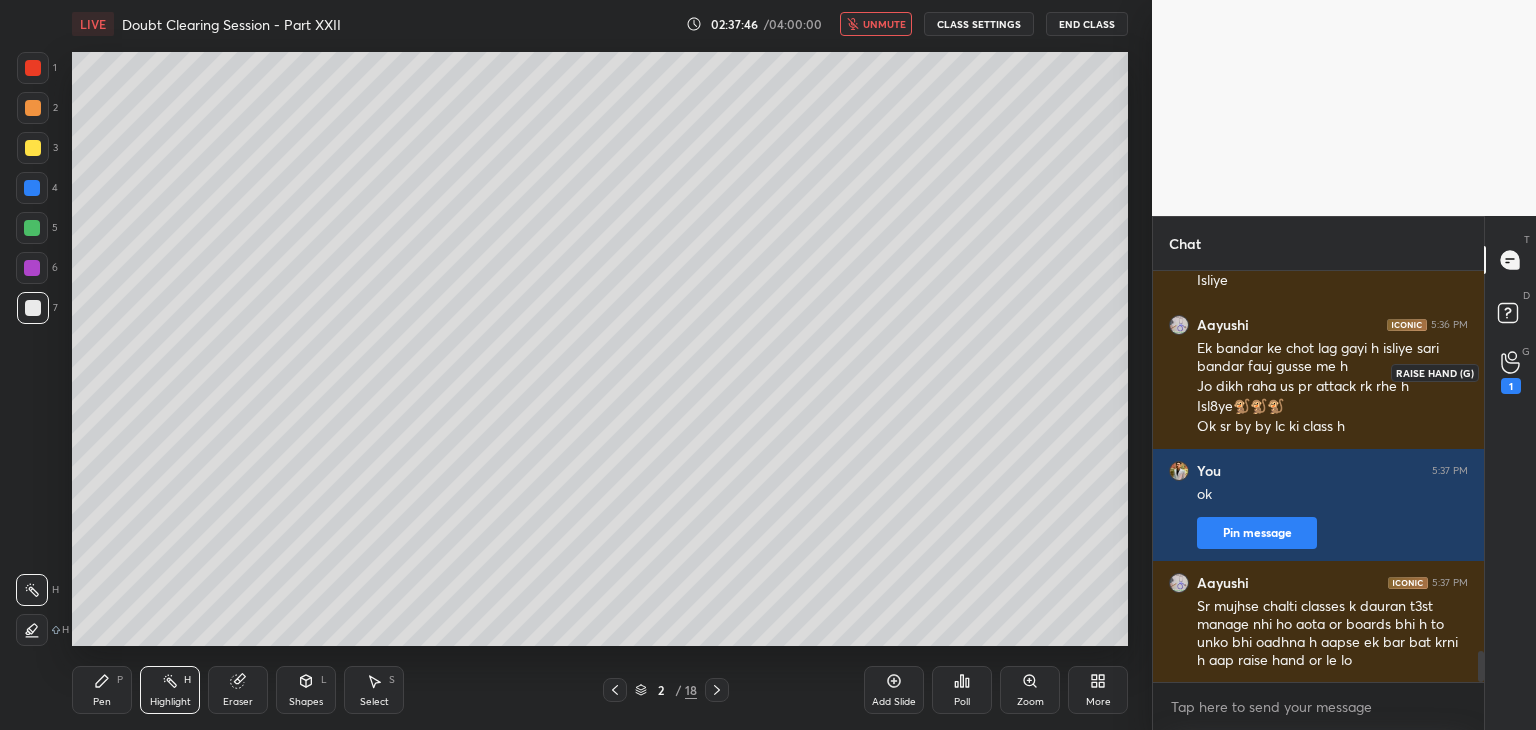 click on "T Messages (T) D Doubts (D) G Raise Hand (G) 1" at bounding box center [1510, 473] 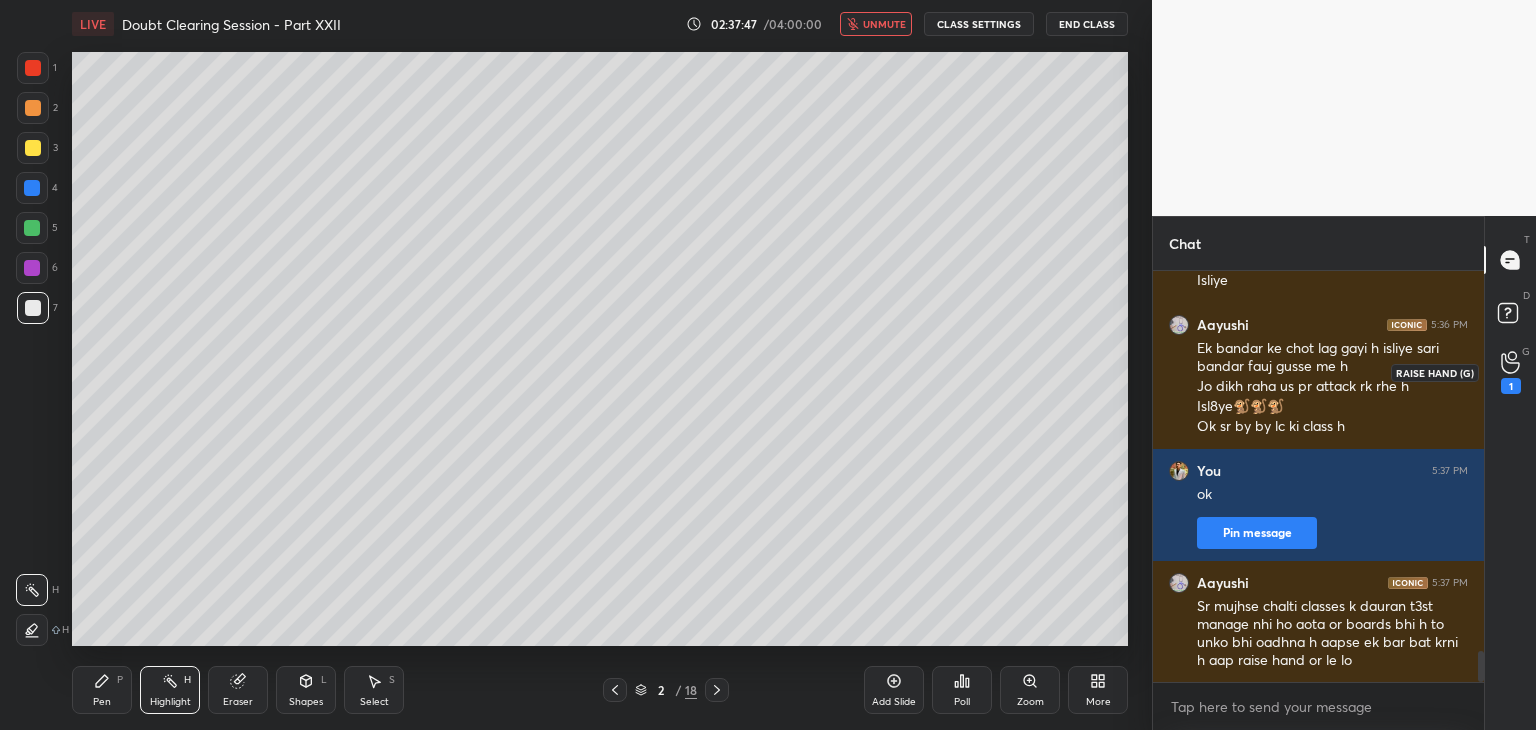 click on "1" at bounding box center (1511, 386) 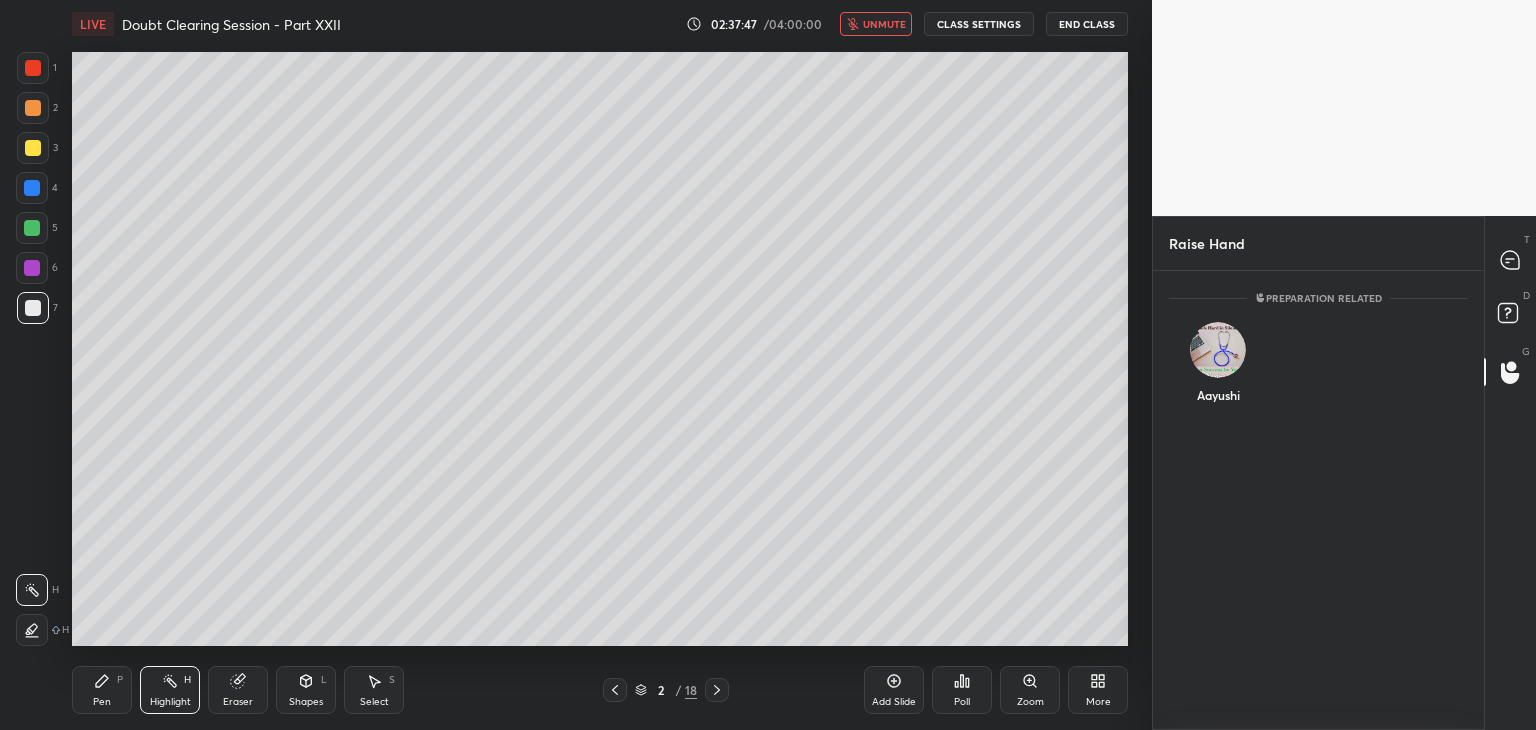 scroll, scrollTop: 453, scrollLeft: 325, axis: both 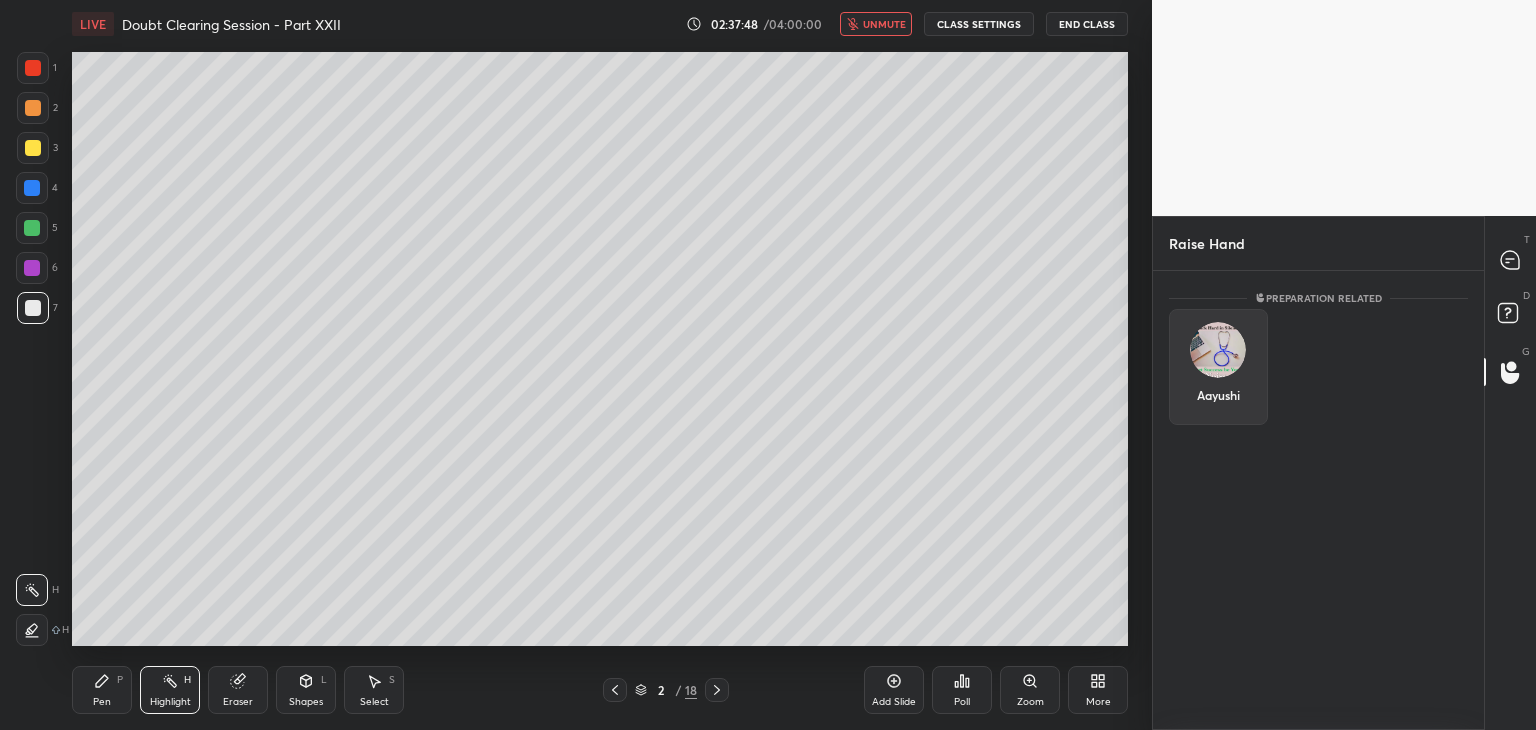 click on "Aayushi" at bounding box center (1218, 367) 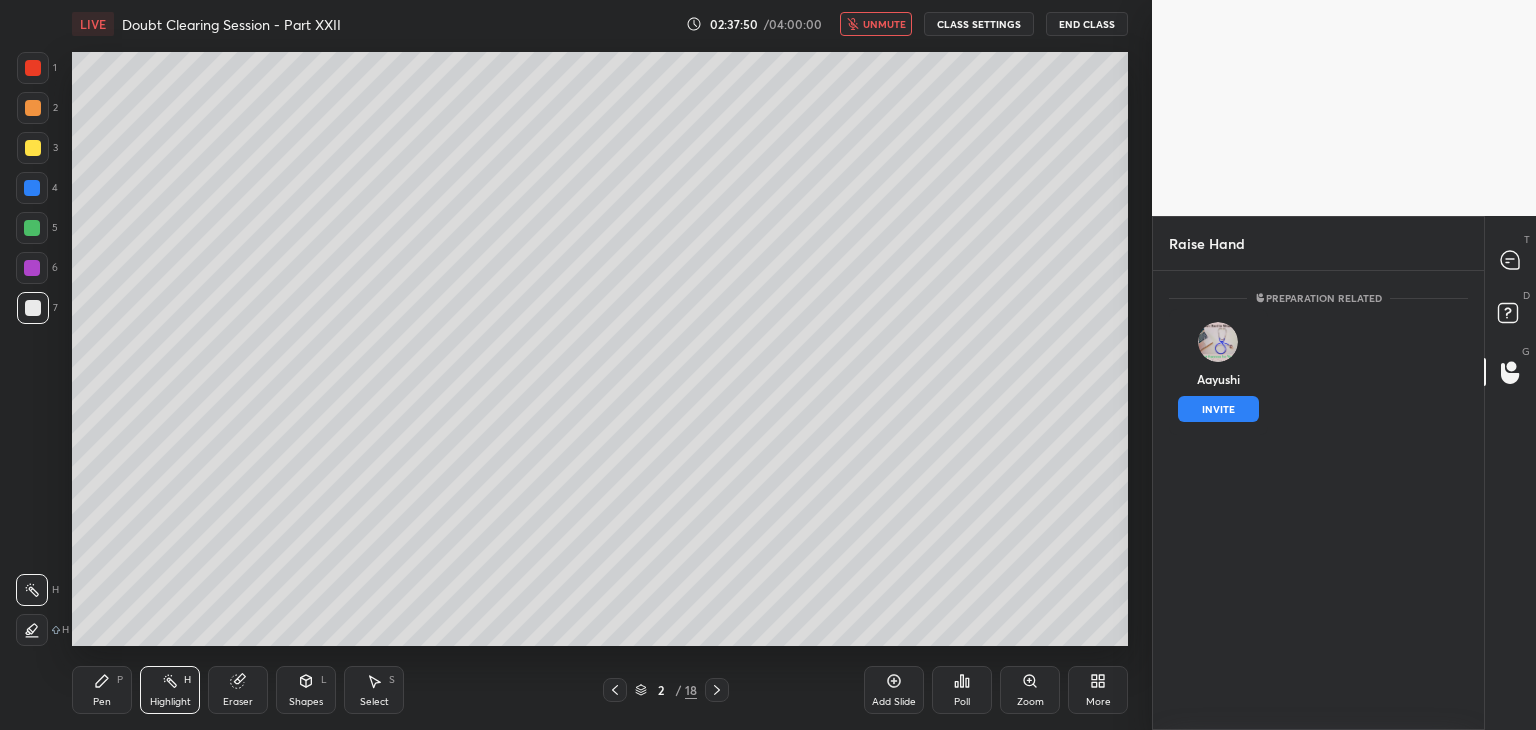 click on "End Class" at bounding box center [1087, 24] 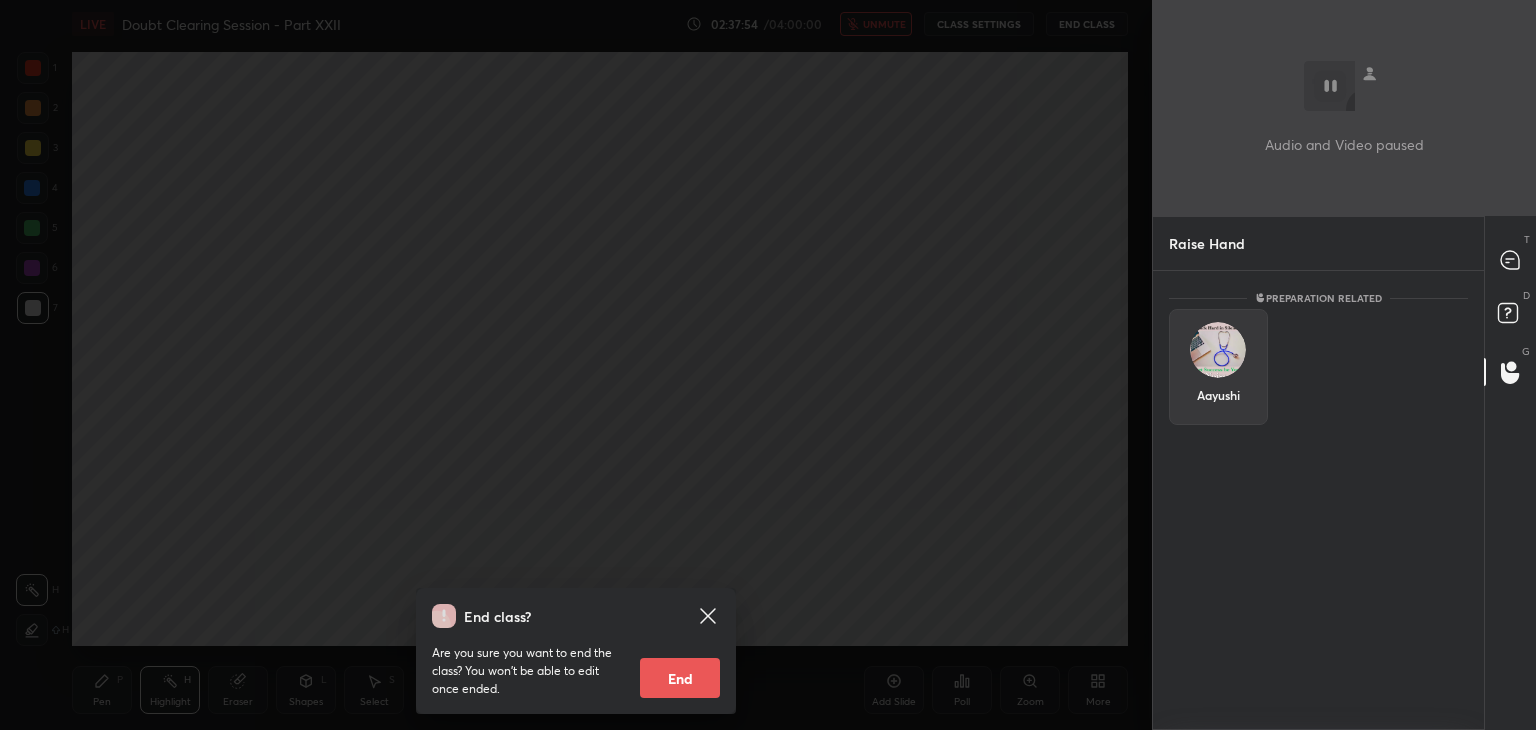 click at bounding box center [1218, 350] 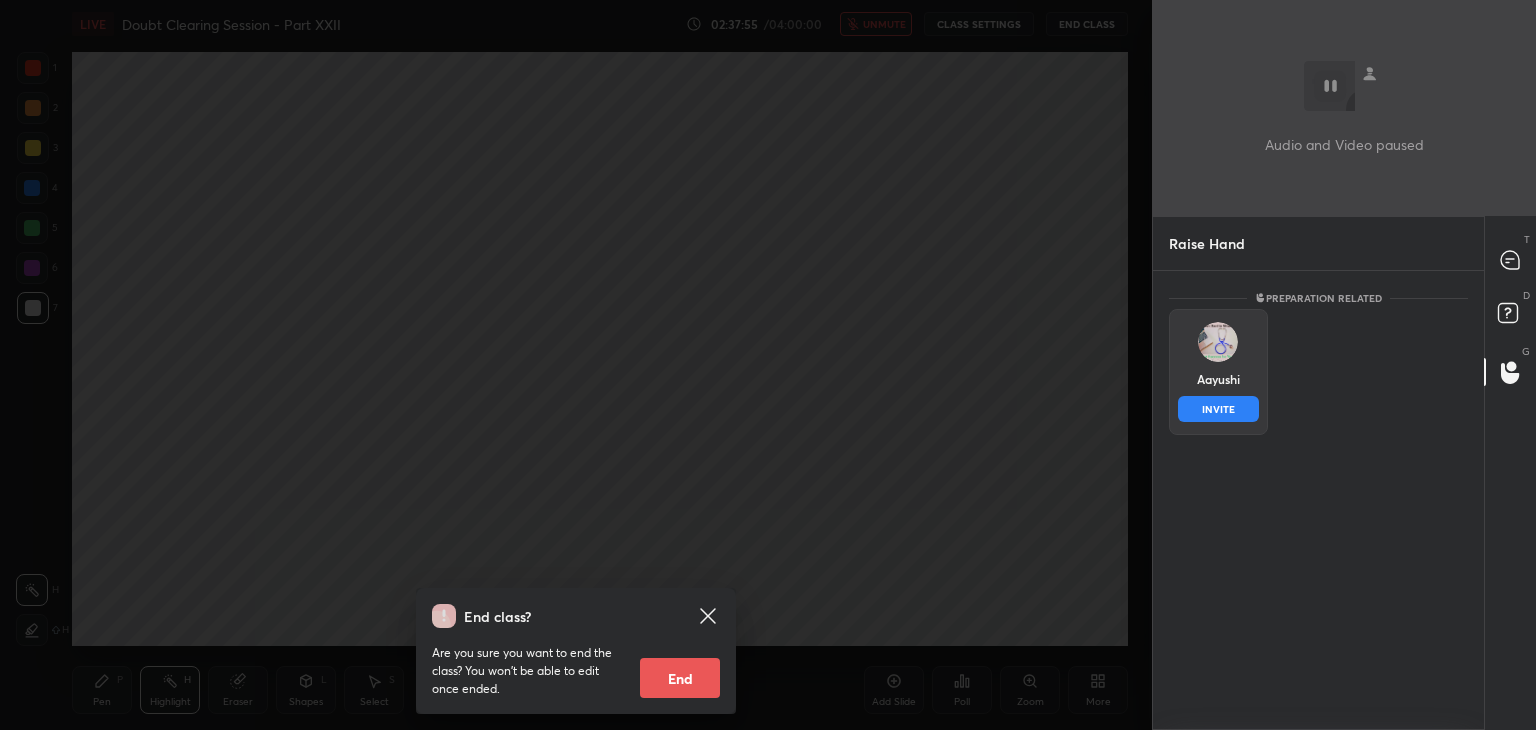 click on "INVITE" at bounding box center [1218, 409] 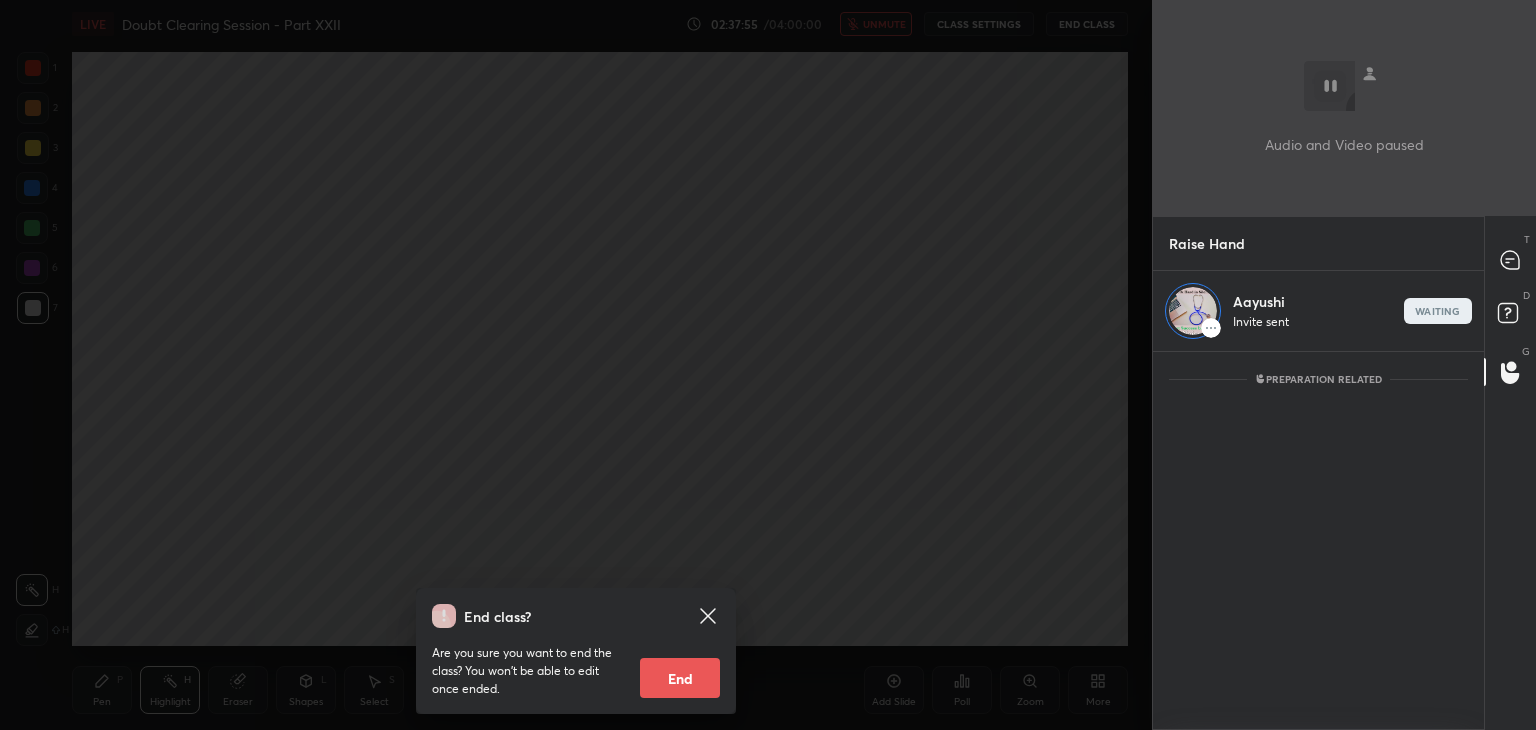 scroll, scrollTop: 373, scrollLeft: 325, axis: both 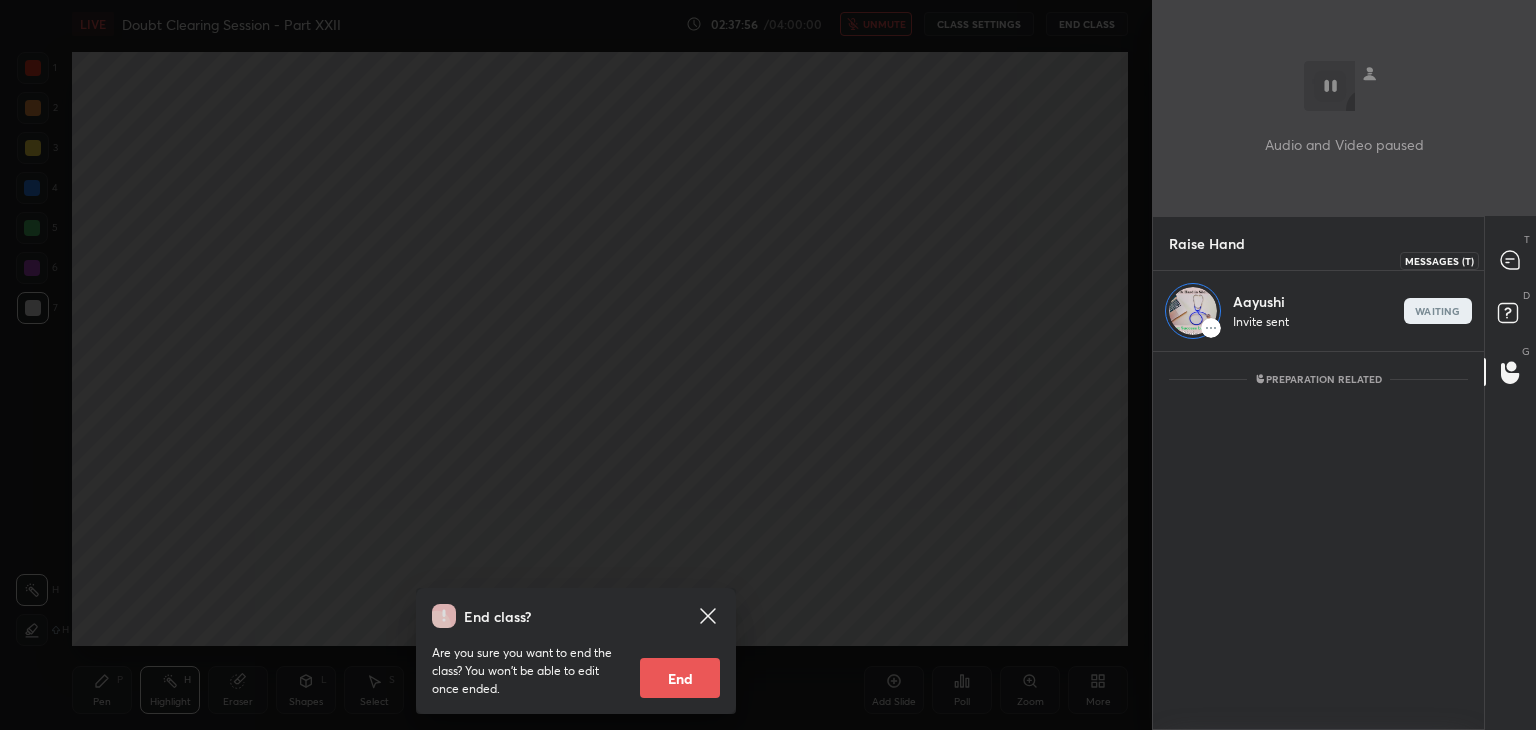click at bounding box center (1511, 260) 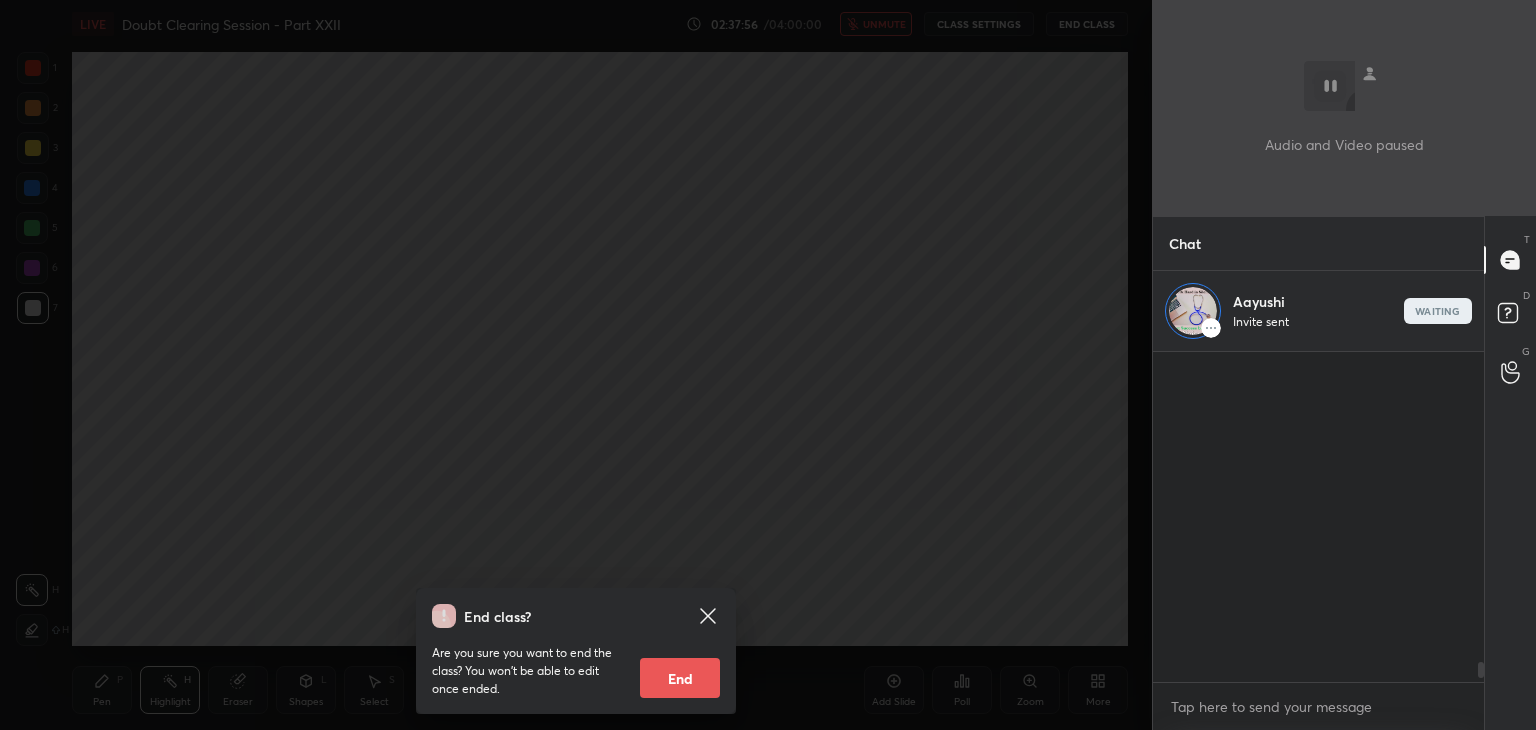 scroll, scrollTop: 5043, scrollLeft: 0, axis: vertical 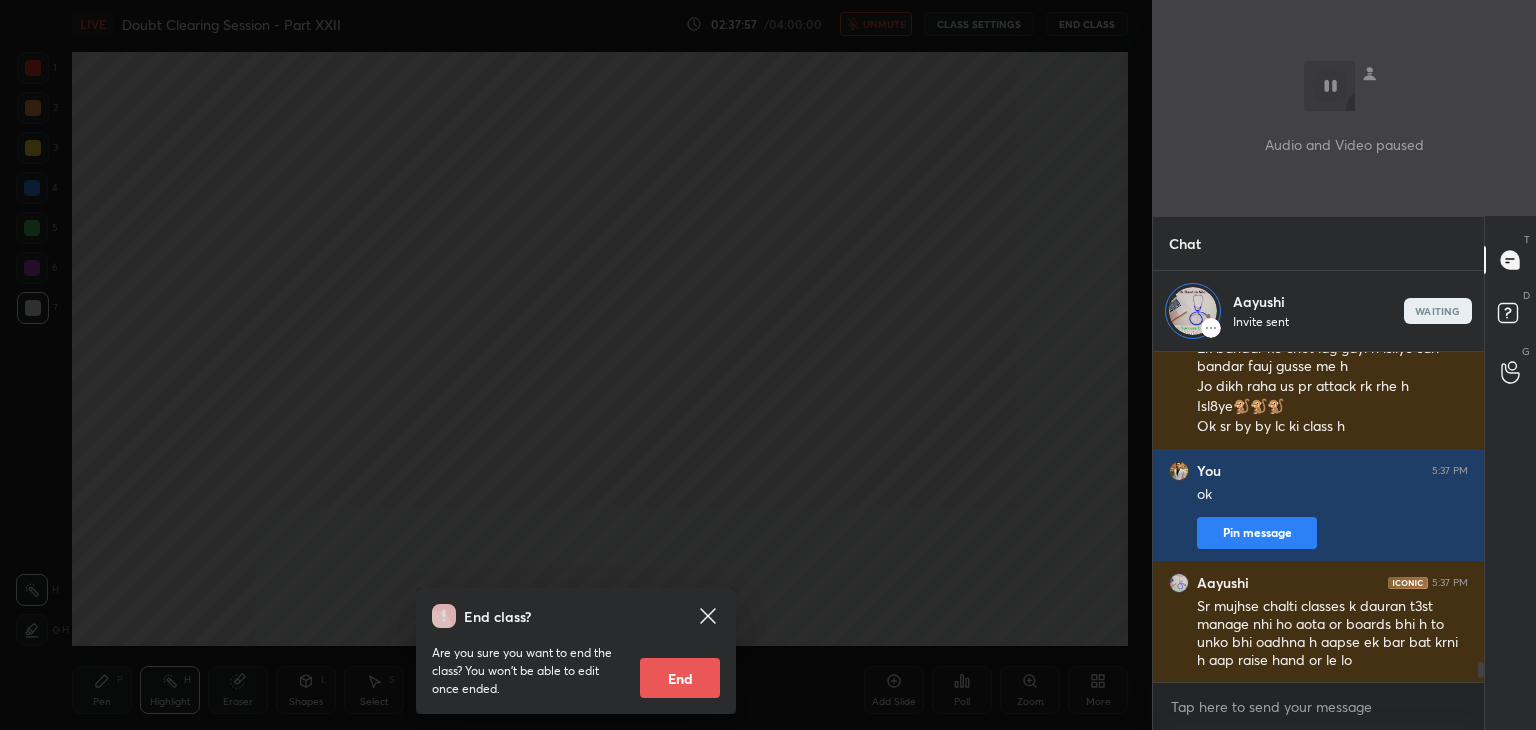 click on "End class? Are you sure you want to end the class? You won’t be able to edit once ended. End" at bounding box center (576, 365) 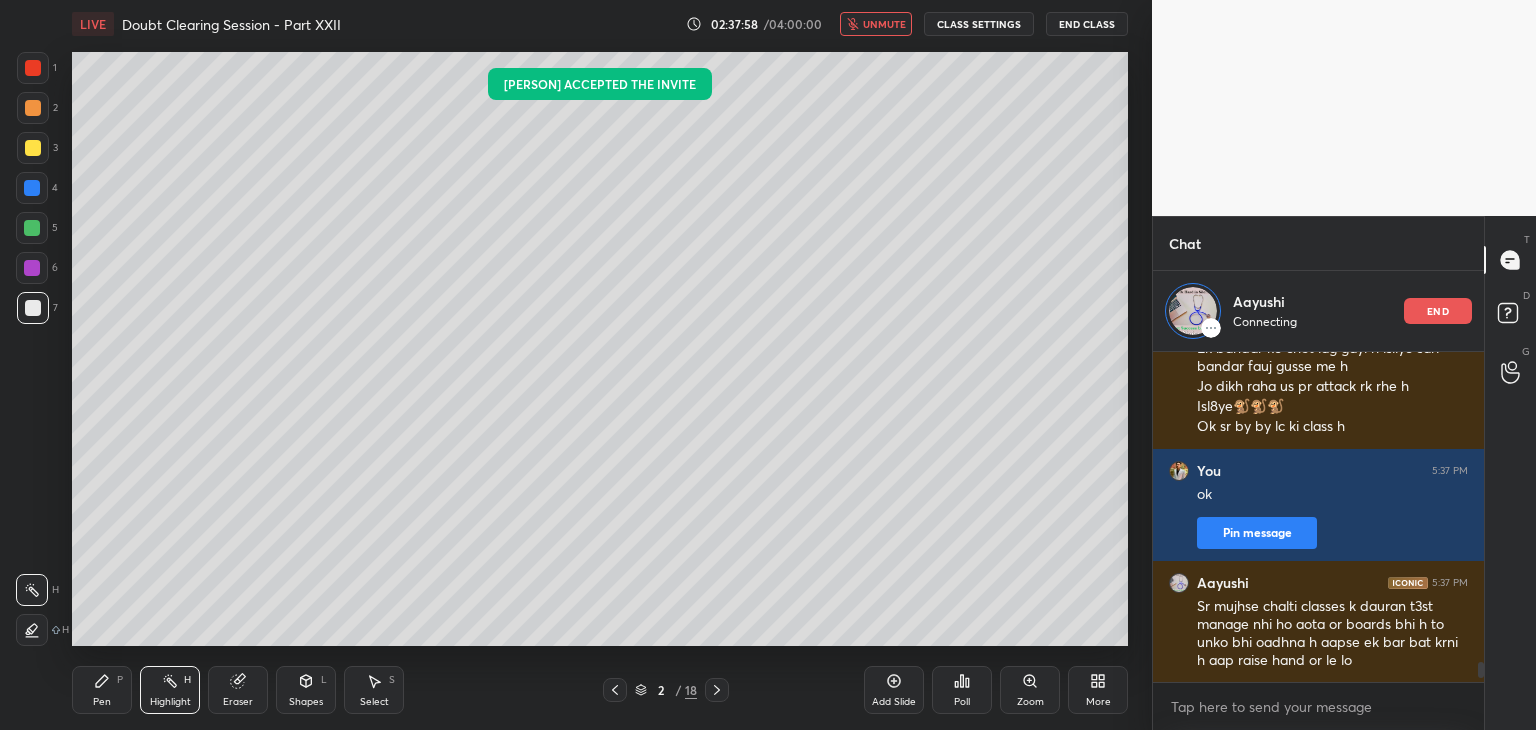 click on "LIVE Doubt Clearing Session - Part XXII 02:37:58 /  04:00:00 unmute CLASS SETTINGS End Class" at bounding box center [600, 24] 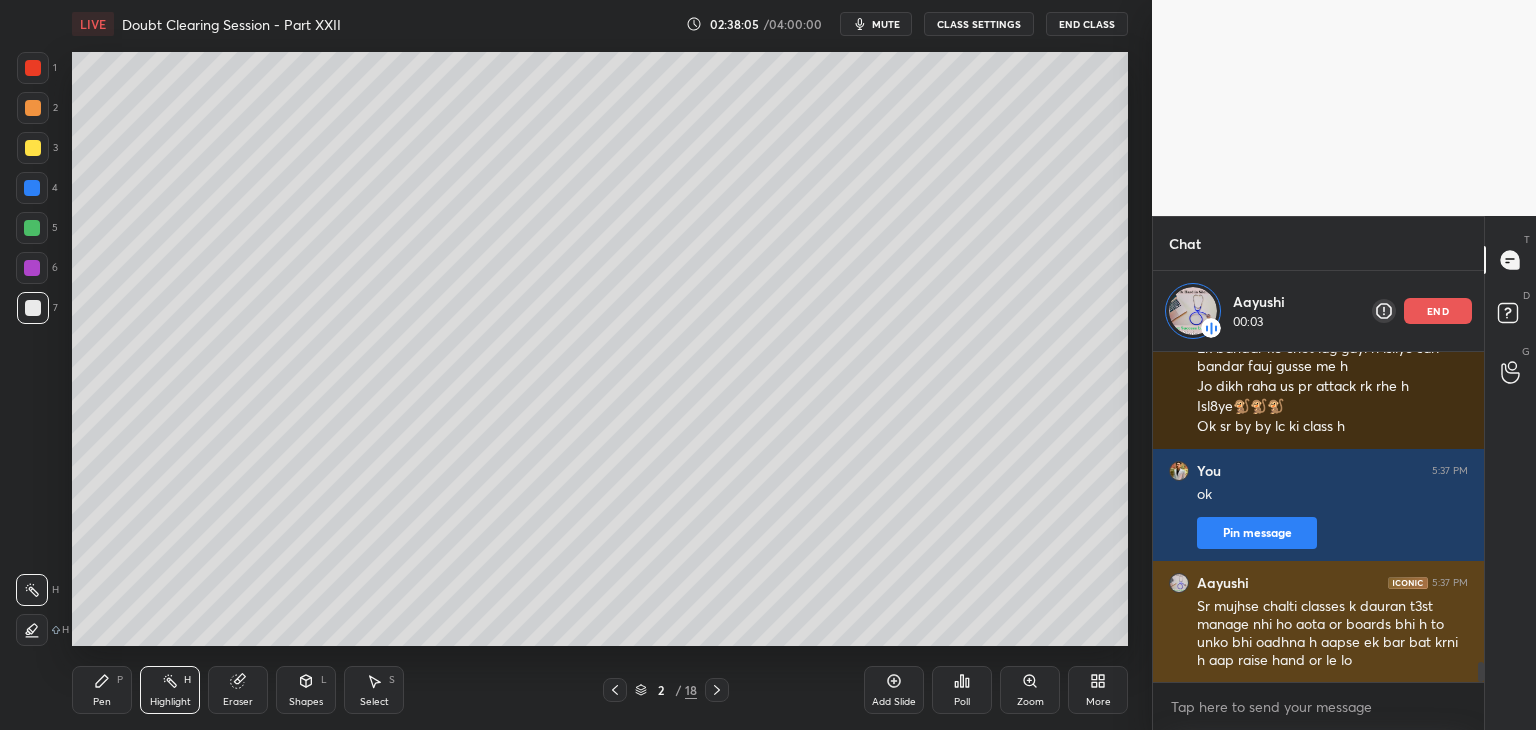 click on "Sr mujhse chalti classes k dauran t3st manage nhi ho aota or boards bhi h to unko bhi oadhna h aapse ek bar bat krni h aap raise hand or le lo" at bounding box center (1332, 634) 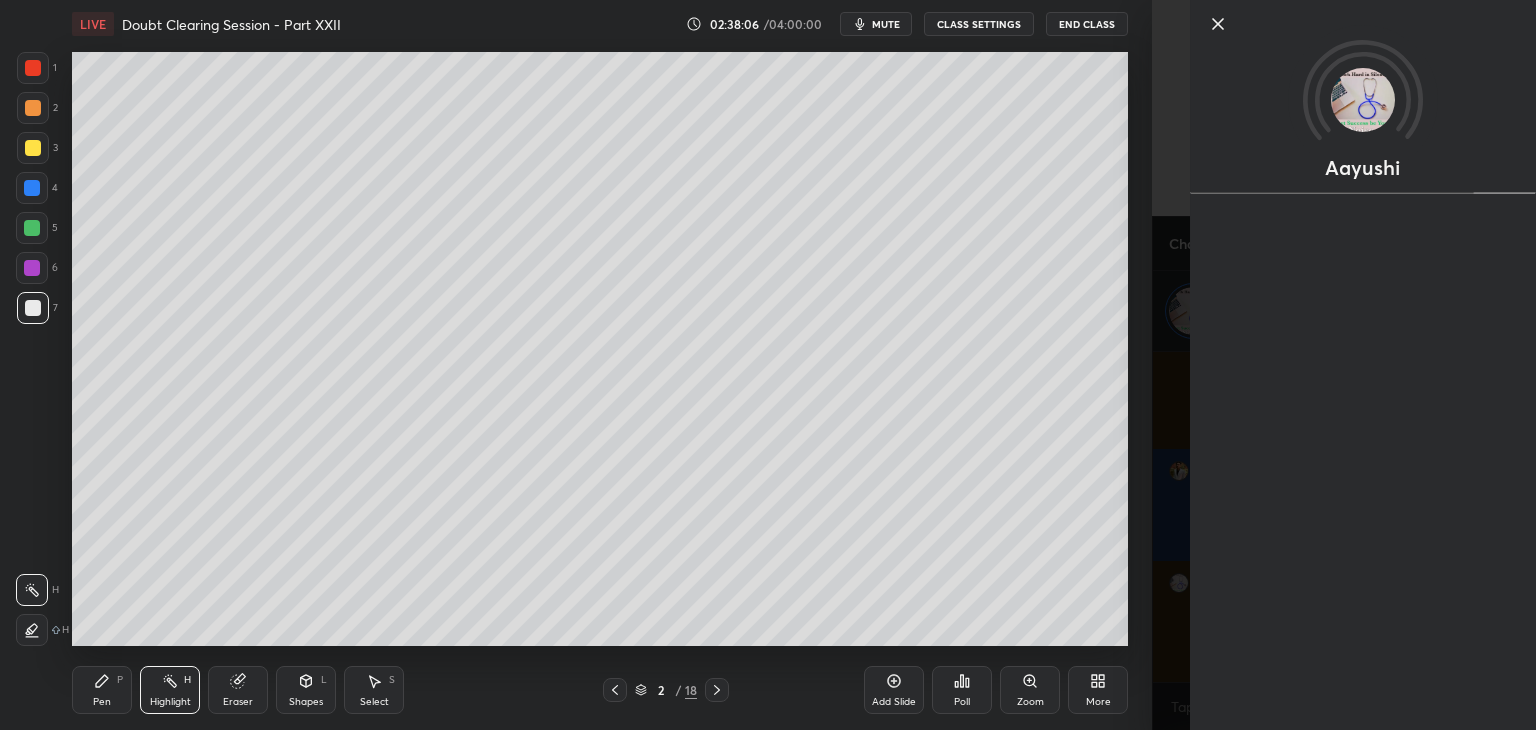click on "1 2 3 4 5 6 7 C X Z C X Z E E Erase all   H H LIVE Doubt Clearing Session - Part XXII 02:38:06 /  04:00:00 mute CLASS SETTINGS End Class Setting up your live class Poll for   secs No correct answer Start poll Back Doubt Clearing Session - Part XXII • L2 of Doubt Clearing Course on Chemistry for NEET UG - Part I Faisal Rathore Pen P Highlight H Eraser Shapes L Select S 2 / 18 Add Slide Poll Zoom More" at bounding box center [576, 365] 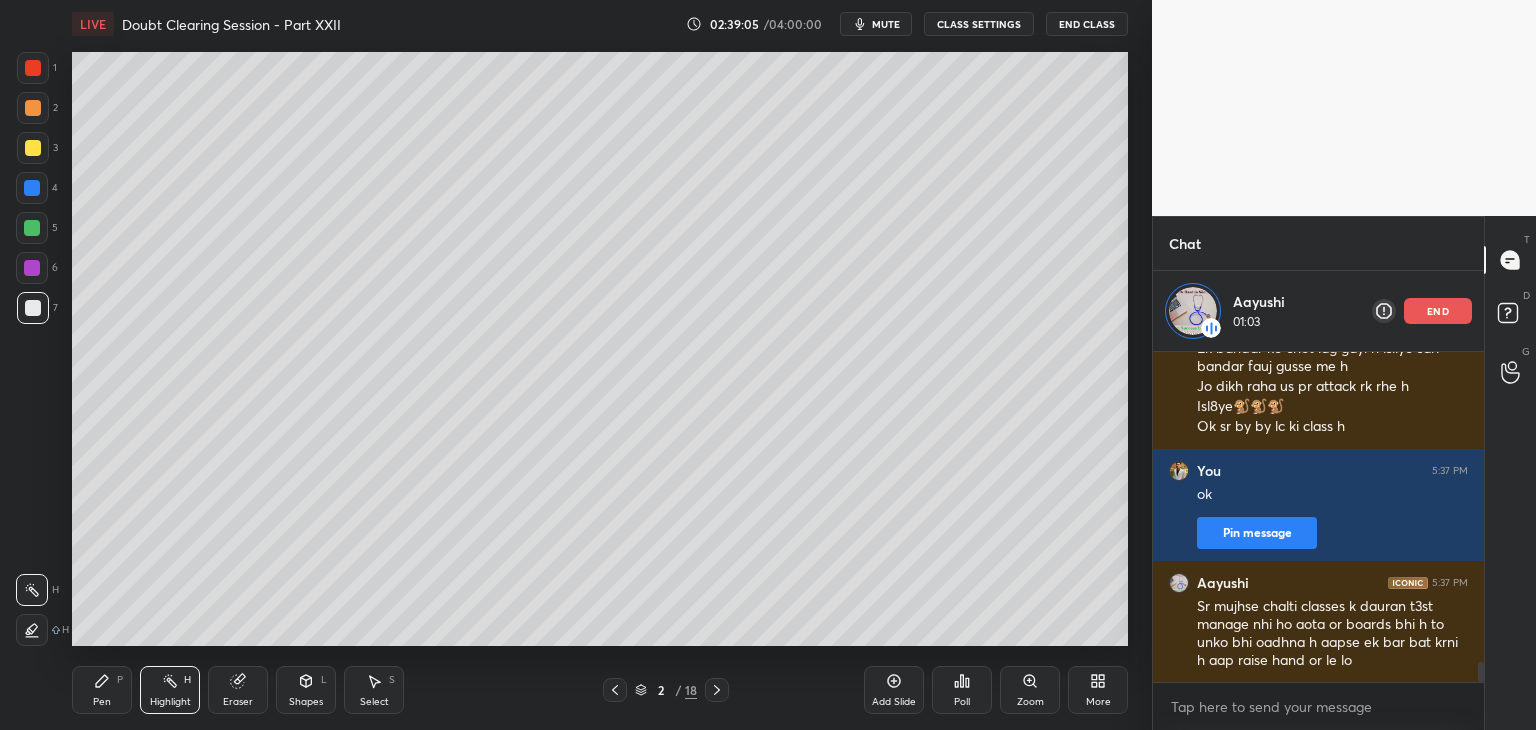 click on "CLASS SETTINGS" at bounding box center [979, 24] 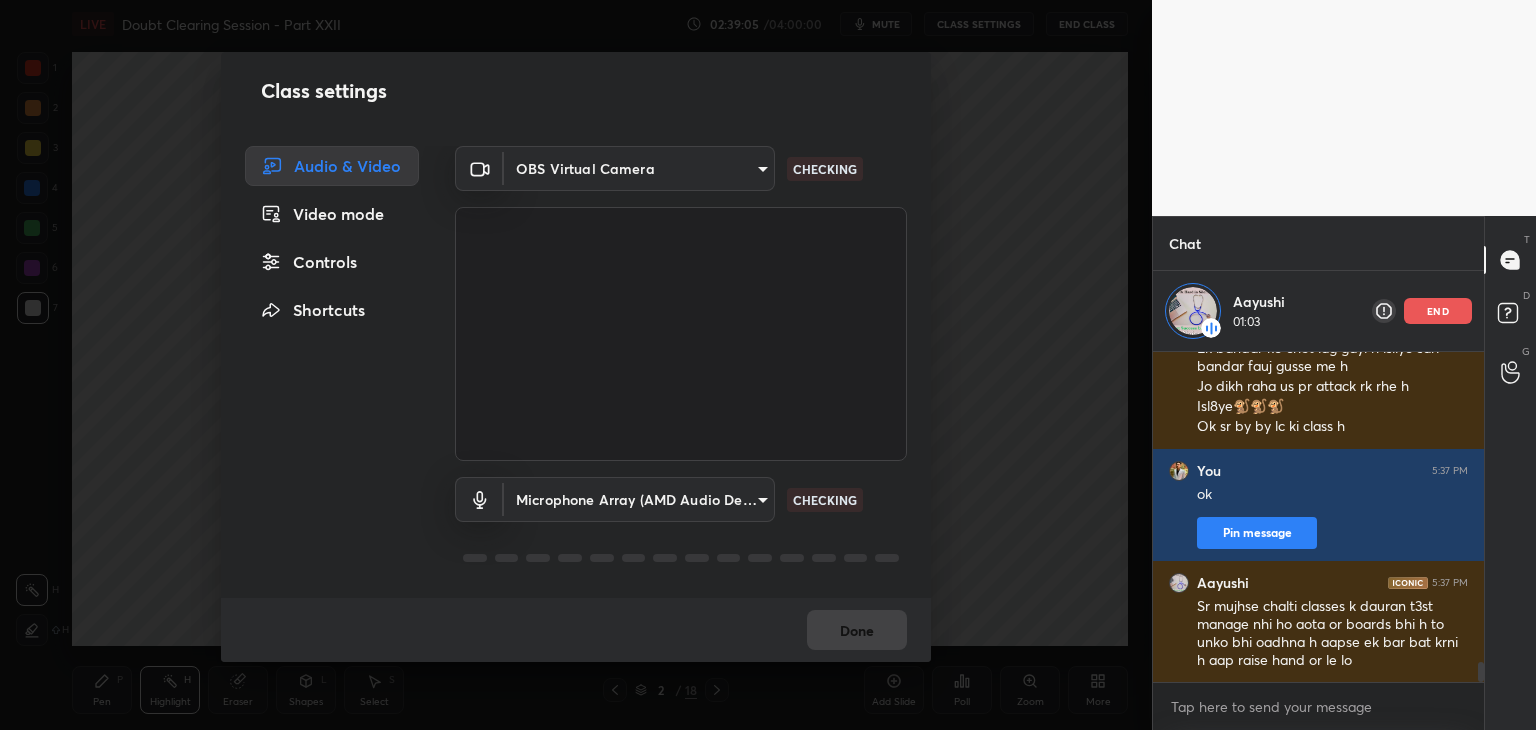 click at bounding box center (681, 334) 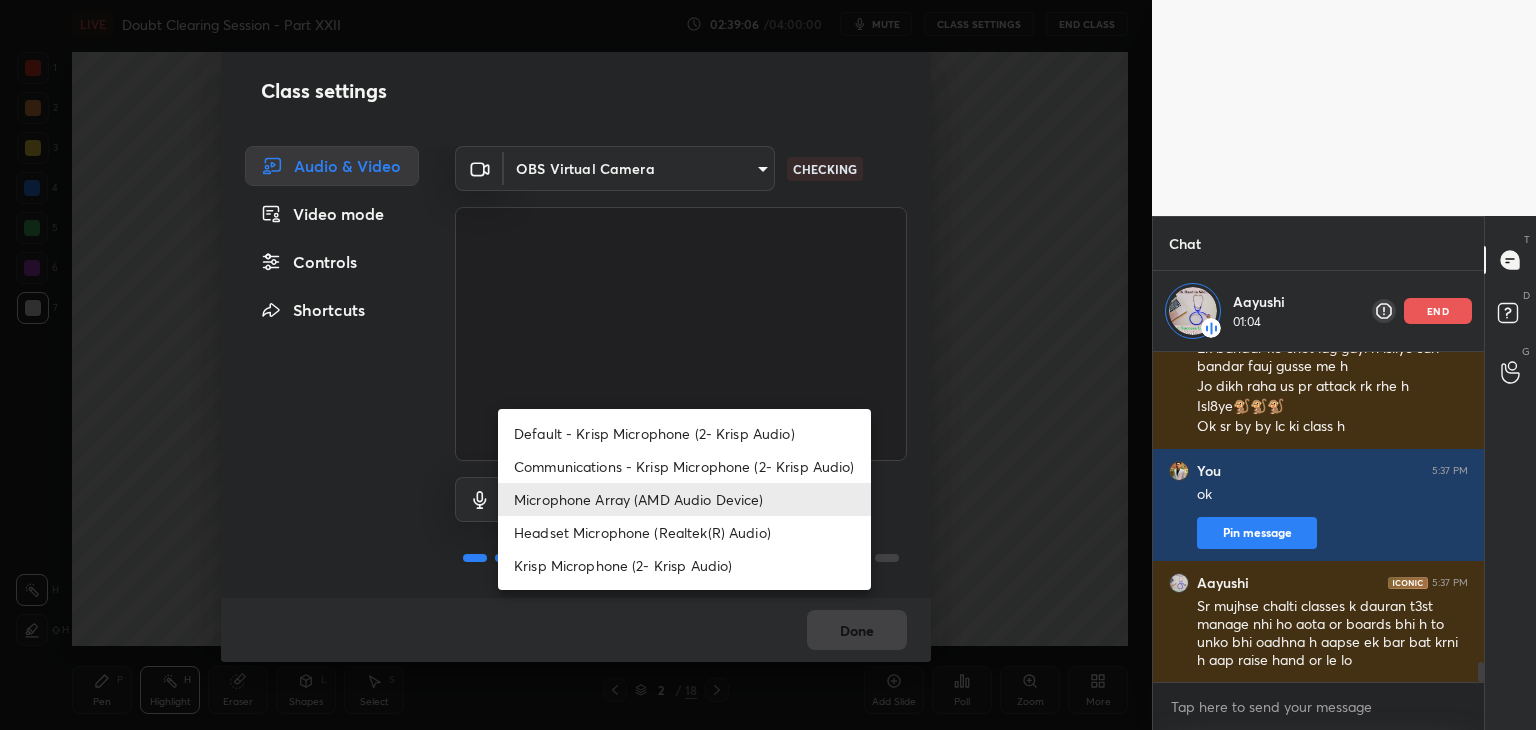 click on "1 2 3 4 5 6 7 C X Z C X Z E E Erase all   H H LIVE Doubt Clearing Session - Part XXII 02:39:06 /  04:00:00 mute CLASS SETTINGS End Class Setting up your live class Poll for   secs No correct answer Start poll Back Doubt Clearing Session - Part XXII • L2 of Doubt Clearing Course on Chemistry for NEET UG - Part I Faisal Rathore Pen P Highlight H Eraser Shapes L Select S 2 / 18 Add Slide Poll Zoom More Chat Aayushi 01:04 end Aayushi 5:25 PM Okk kya smjh nhi aaya Ornage H na ?? Aayushi 5:26 PM Ha Ha sr Neeche wale ke naming iupac wali hi h na Aayushi 5:27 PM Hh Ye iupac naming h ??? Okkk Ha Hmmm Ha Aayushi 5:28 PM Cn se Genon ka Teenon ka Mene Aayushi 5:29 PM System 2 se h ye wala Aayushi 5:30 PM Nahin sar common naming mein agar cyanide ka carbon Gina jaaye to uske liye oh nitrial aata hai aur agar nagin a jaaye to night ride aata hai system Sr ek sec call aa raha h Aayushi 5:32 PM Ha sr ab batao Aayushi 5:33 PM Papa ka tha sr isliyee urgent tha vrna nhi uthayi m sorry 😔😐 Aayushi 5:34 PM Ha Ha Aayushi ok" at bounding box center [768, 365] 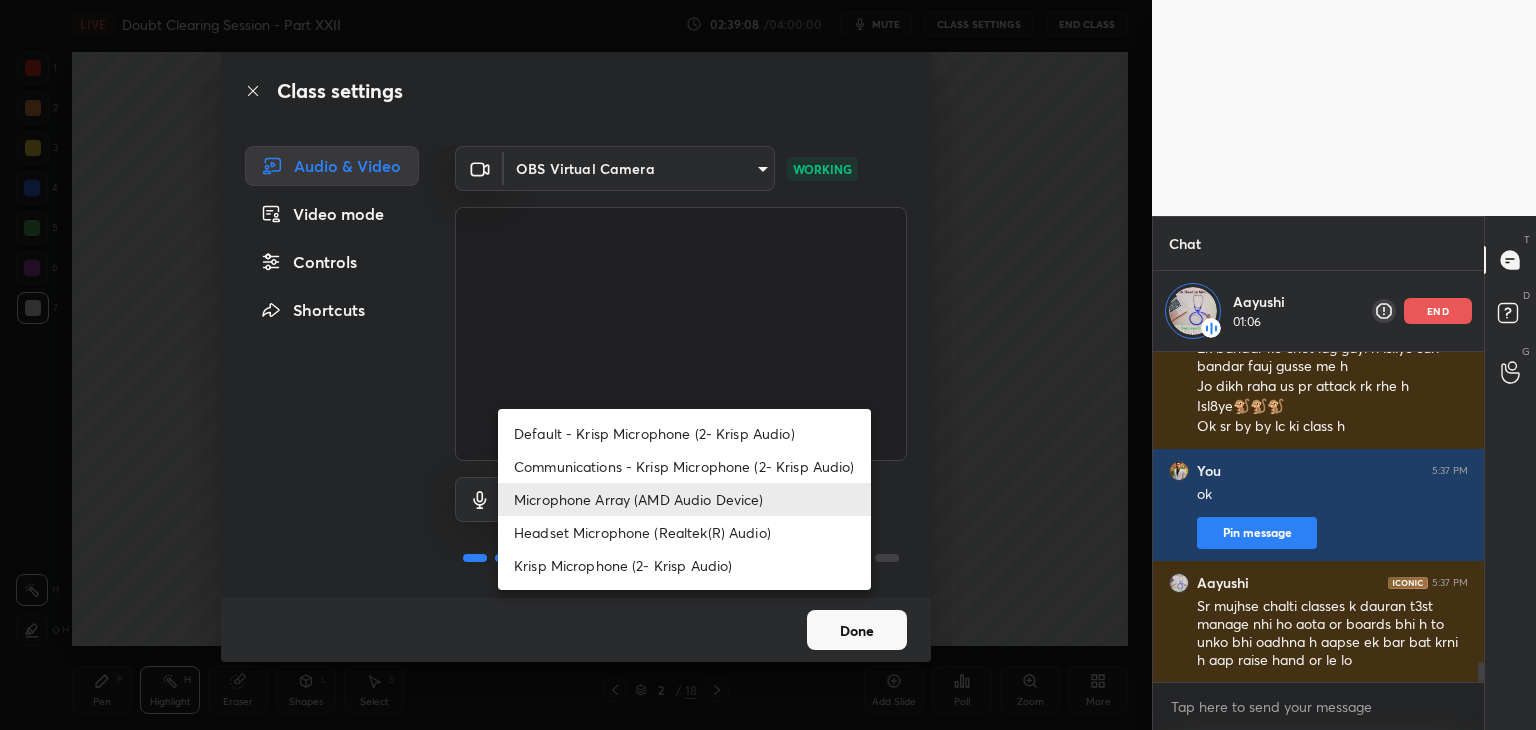 click at bounding box center (768, 365) 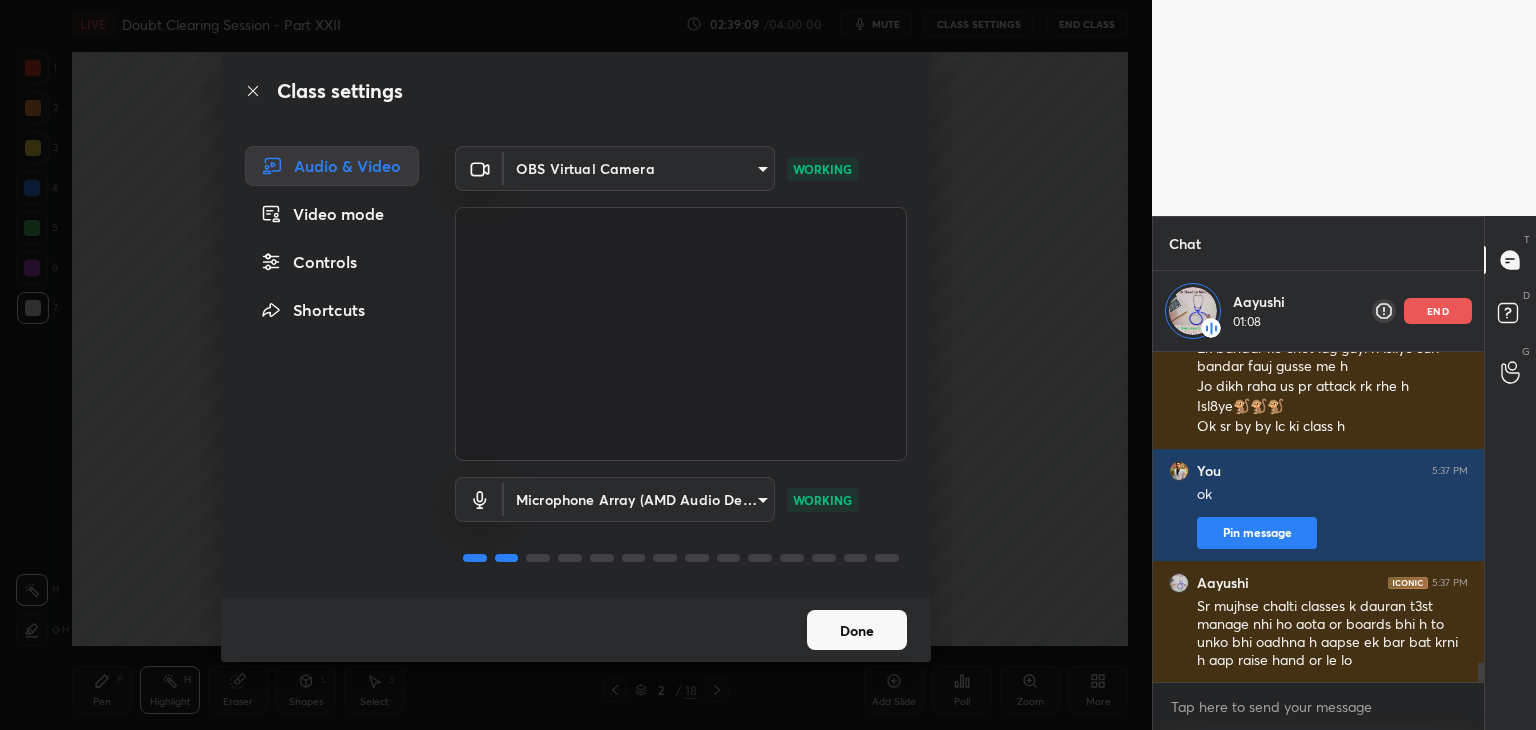click on "1 2 3 4 5 6 7 C X Z C X Z E E Erase all   H H LIVE Doubt Clearing Session - Part XXII 02:39:09 /  04:00:00 mute CLASS SETTINGS End Class Setting up your live class Poll for   secs No correct answer Start poll Back Doubt Clearing Session - Part XXII • L2 of Doubt Clearing Course on Chemistry for NEET UG - Part I Faisal Rathore Pen P Highlight H Eraser Shapes L Select S 2 / 18 Add Slide Poll Zoom More Chat Aayushi 01:08 end Aayushi 5:25 PM Okk kya smjh nhi aaya Ornage H na ?? Aayushi 5:26 PM Ha Ha sr Neeche wale ke naming iupac wali hi h na Aayushi 5:27 PM Hh Ye iupac naming h ??? Okkk Ha Hmmm Ha Aayushi 5:28 PM Cn se Genon ka Teenon ka Mene Aayushi 5:29 PM System 2 se h ye wala Aayushi 5:30 PM Nahin sar common naming mein agar cyanide ka carbon Gina jaaye to uske liye oh nitrial aata hai aur agar nagin a jaaye to night ride aata hai system Sr ek sec call aa raha h Aayushi 5:32 PM Ha sr ab batao Aayushi 5:33 PM Papa ka tha sr isliyee urgent tha vrna nhi uthayi m sorry 😔😐 Aayushi 5:34 PM Ha Ha Aayushi ok" at bounding box center (768, 365) 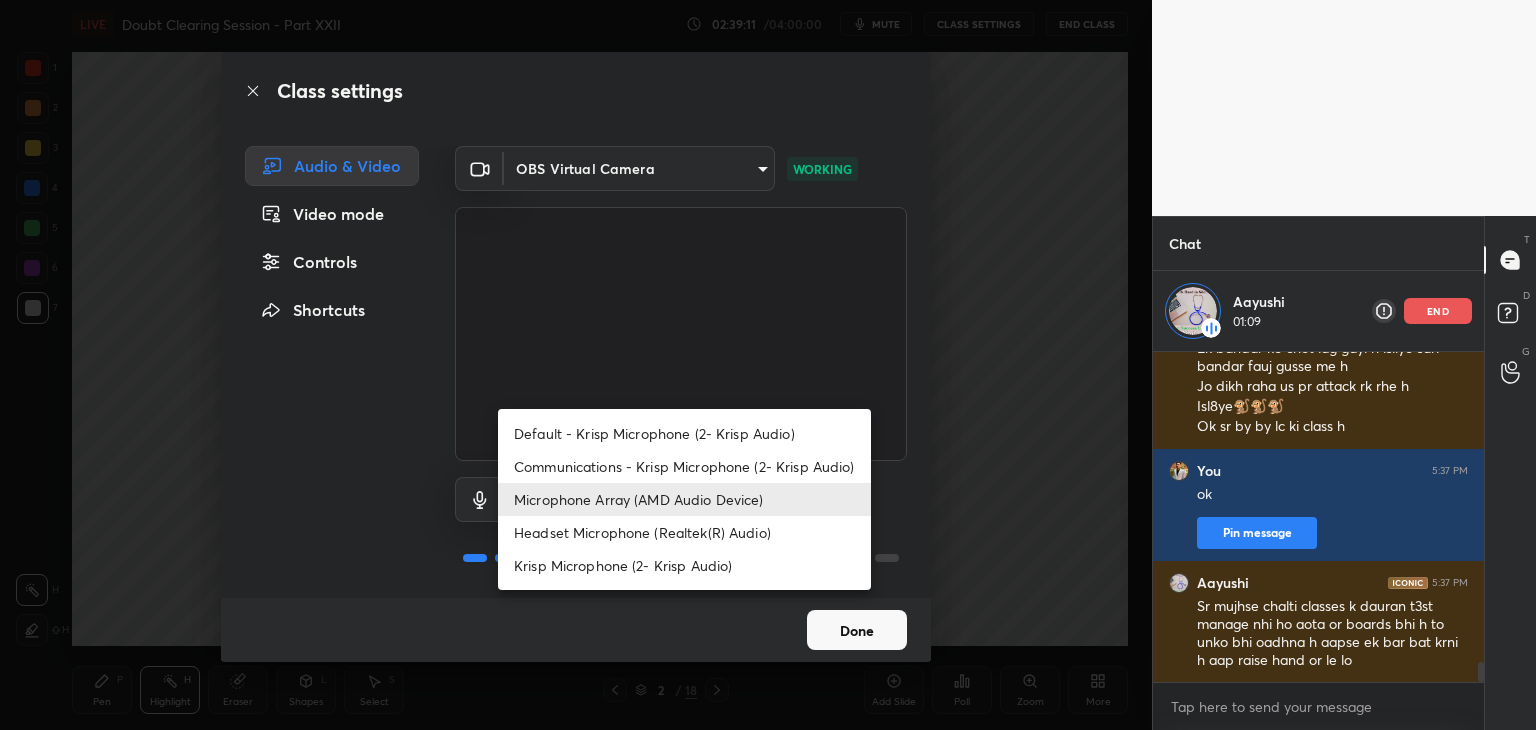 click at bounding box center (768, 365) 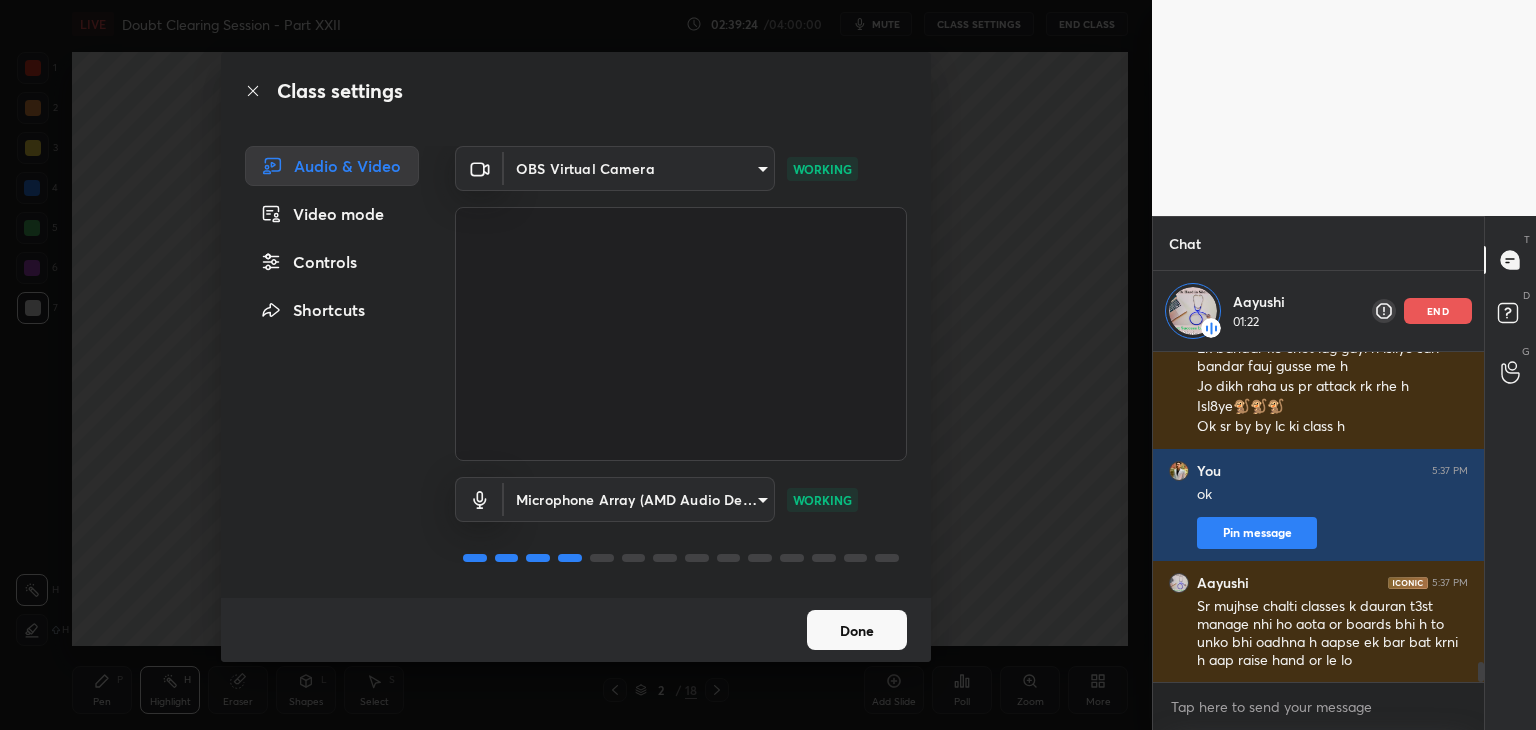 click on "Class settings Audio & Video Video mode Controls Shortcuts OBS Virtual Camera b0797087a1ca77062b3e6b16cdc20a6a15e7afe020a4c363dea4c690120324b8 WORKING Microphone Array (AMD Audio Device) 36a25cc21327ee32b46c9c9572be920459d1035bdb3abd43b5dc39ed5823f10e WORKING Done" at bounding box center [576, 365] 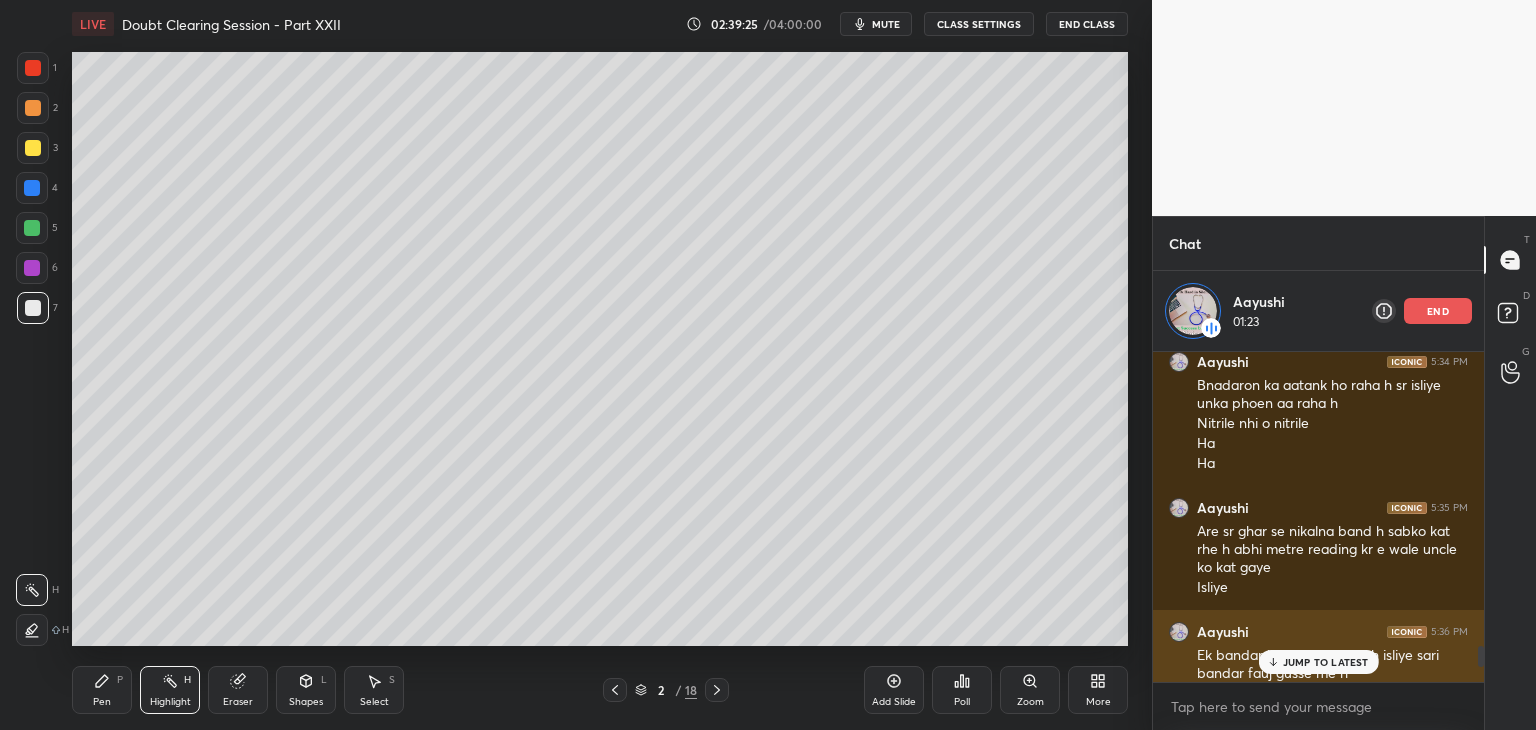 scroll, scrollTop: 5043, scrollLeft: 0, axis: vertical 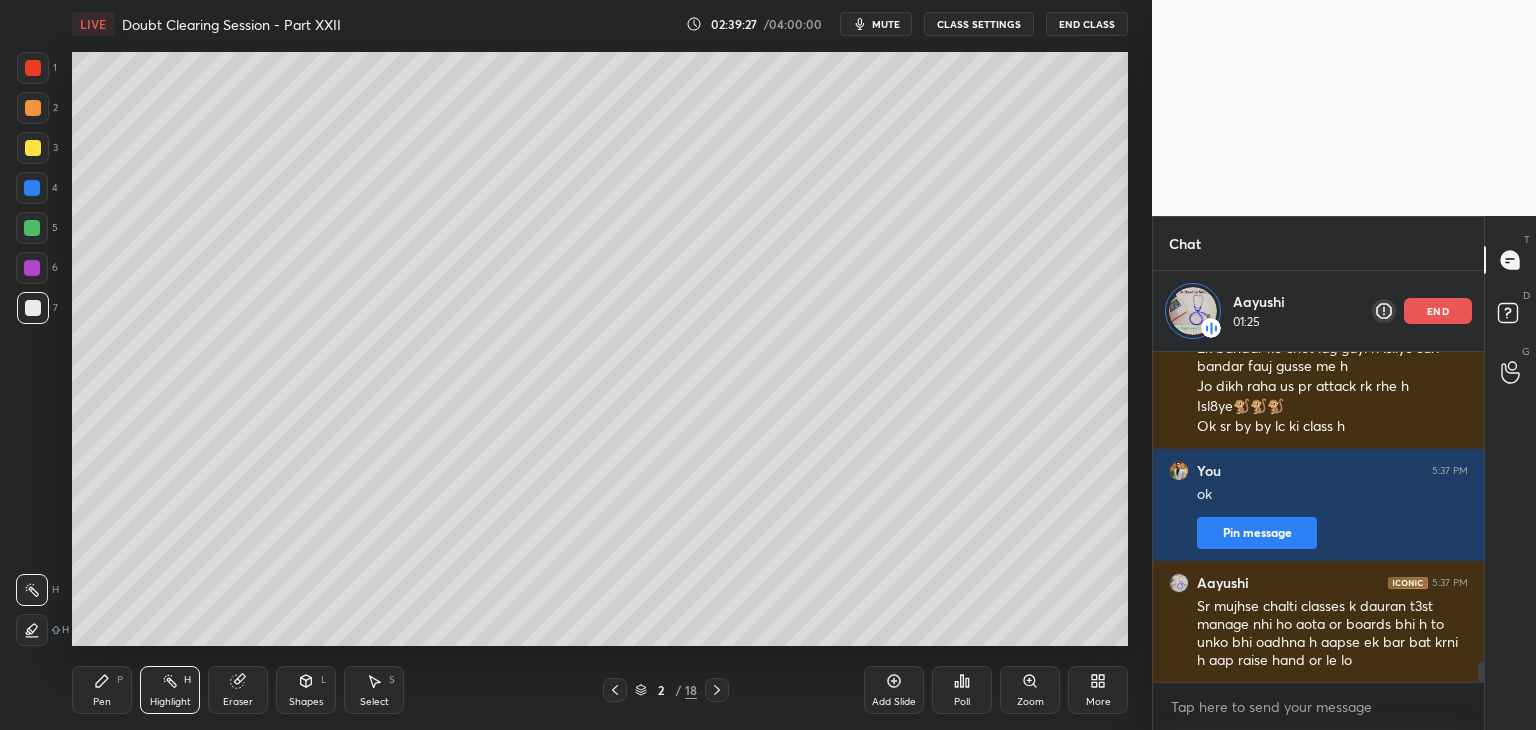 click on "Eraser" at bounding box center (238, 690) 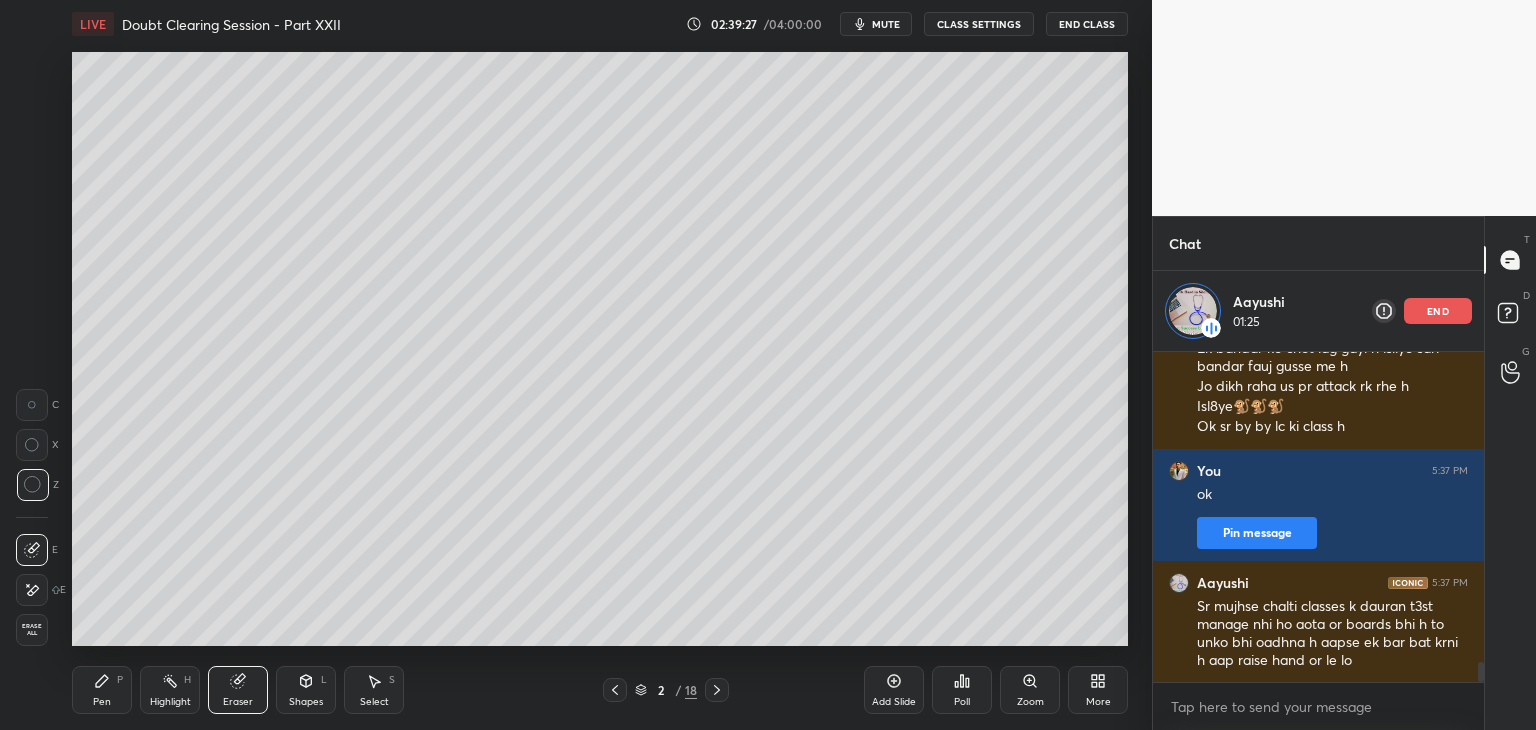 click on "Highlight H" at bounding box center [170, 690] 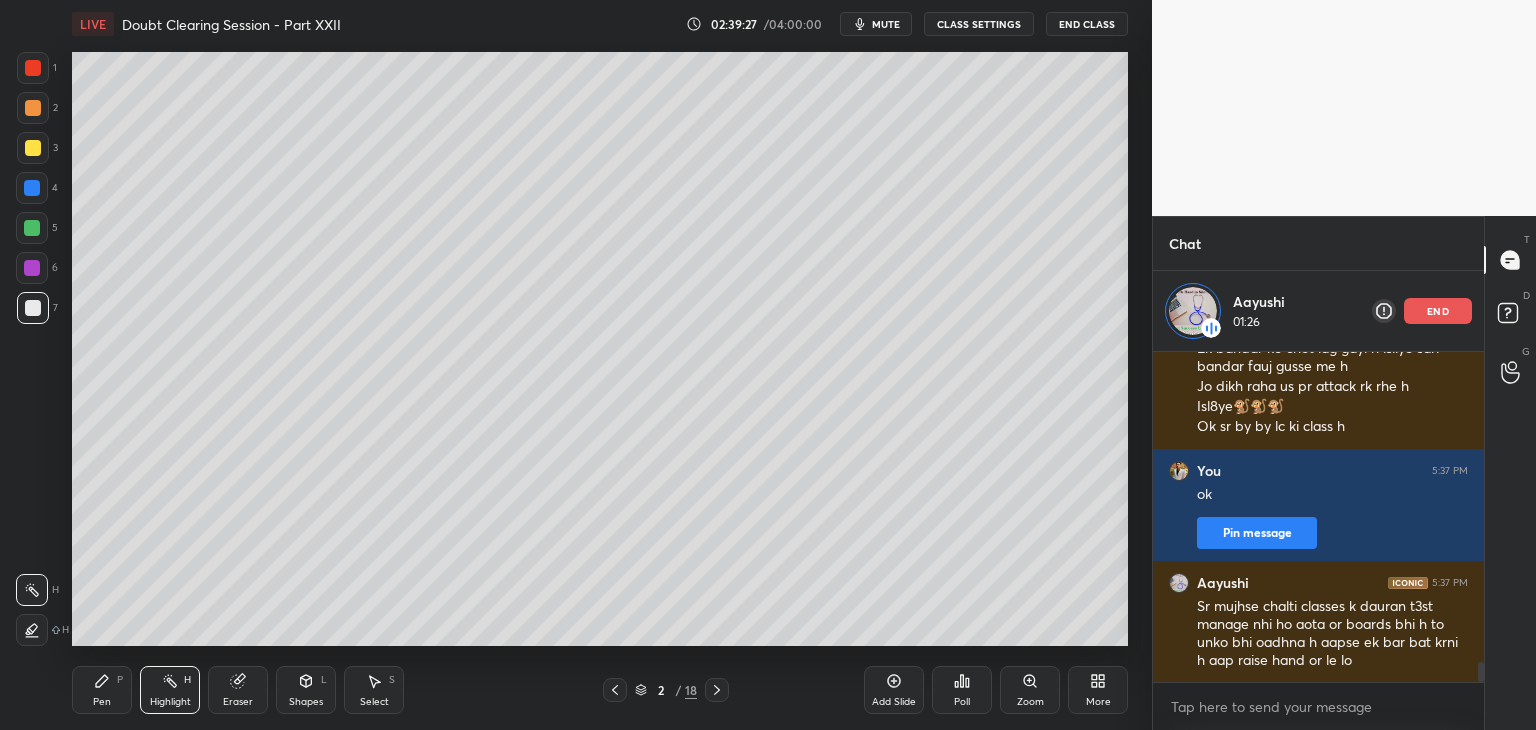 click on "Highlight H" at bounding box center [170, 690] 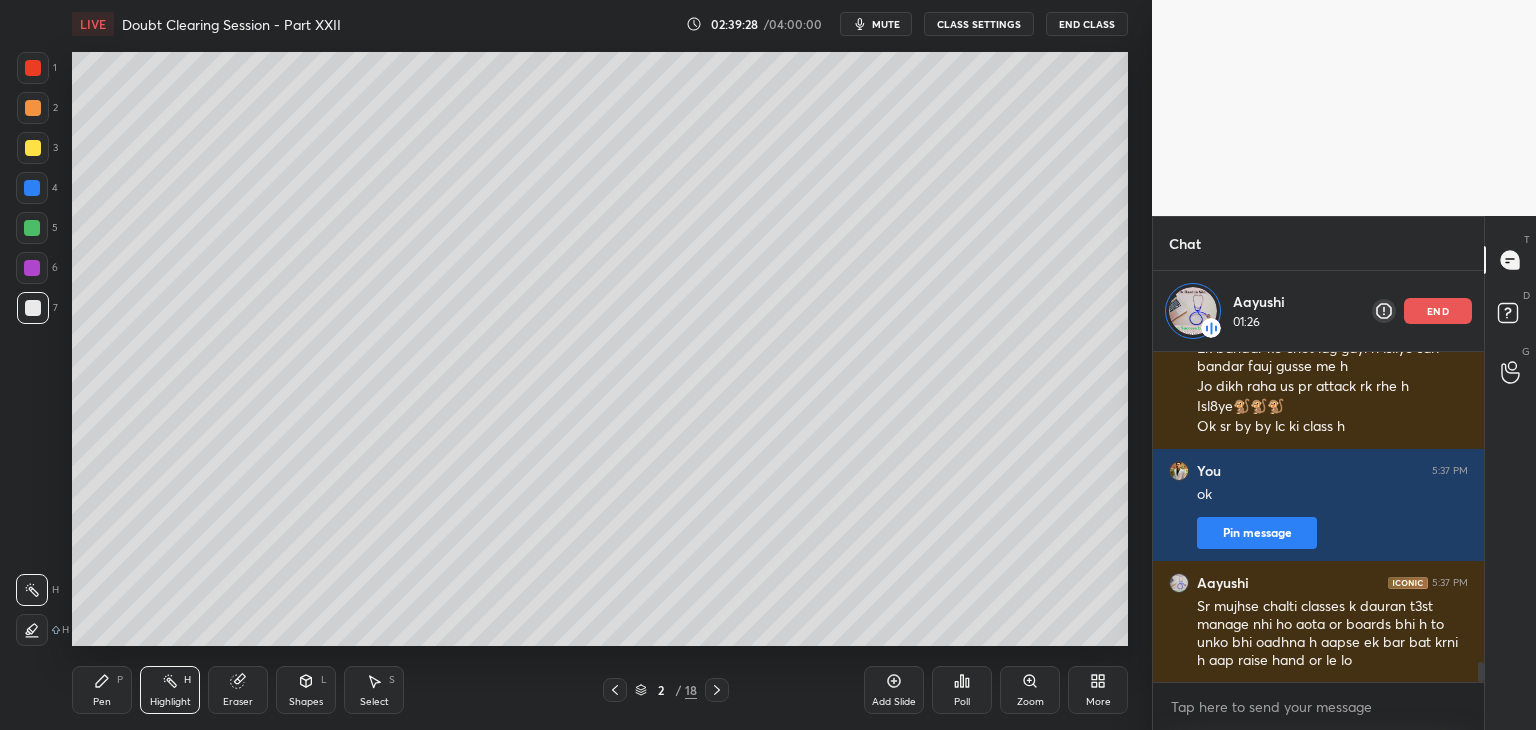 click on "Eraser" at bounding box center (238, 690) 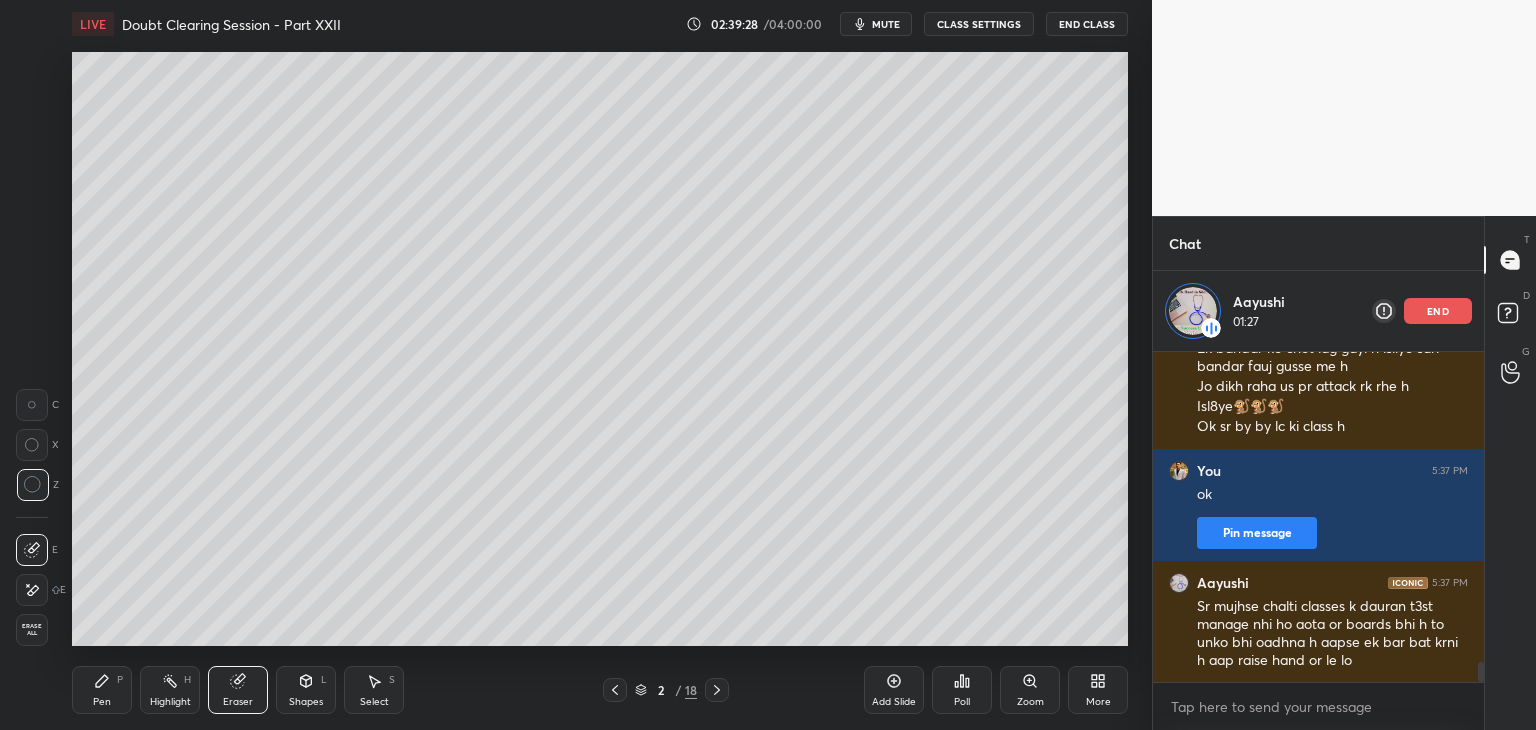 click on "Highlight H" at bounding box center (170, 690) 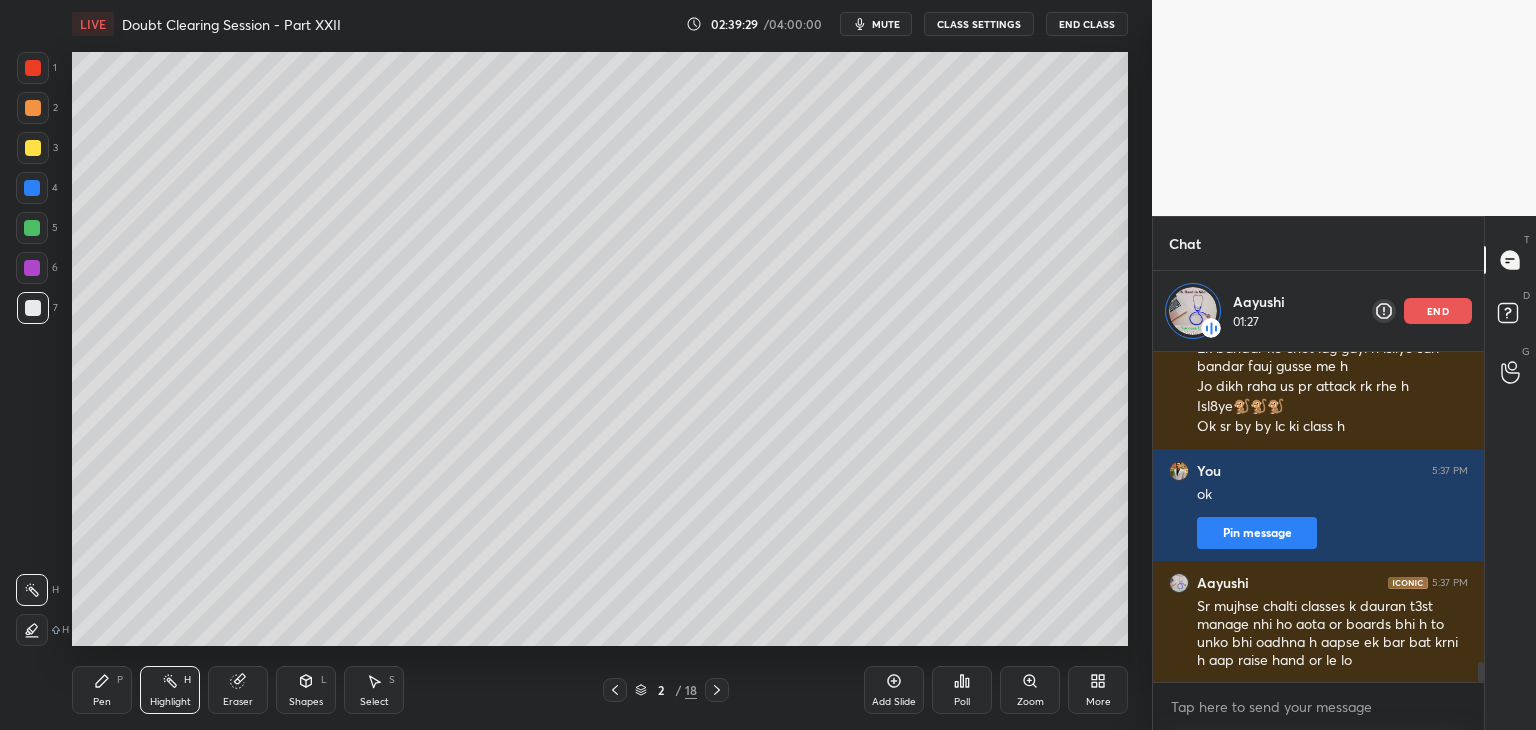 click on "Pen P Highlight H Eraser Shapes L Select S" at bounding box center (270, 690) 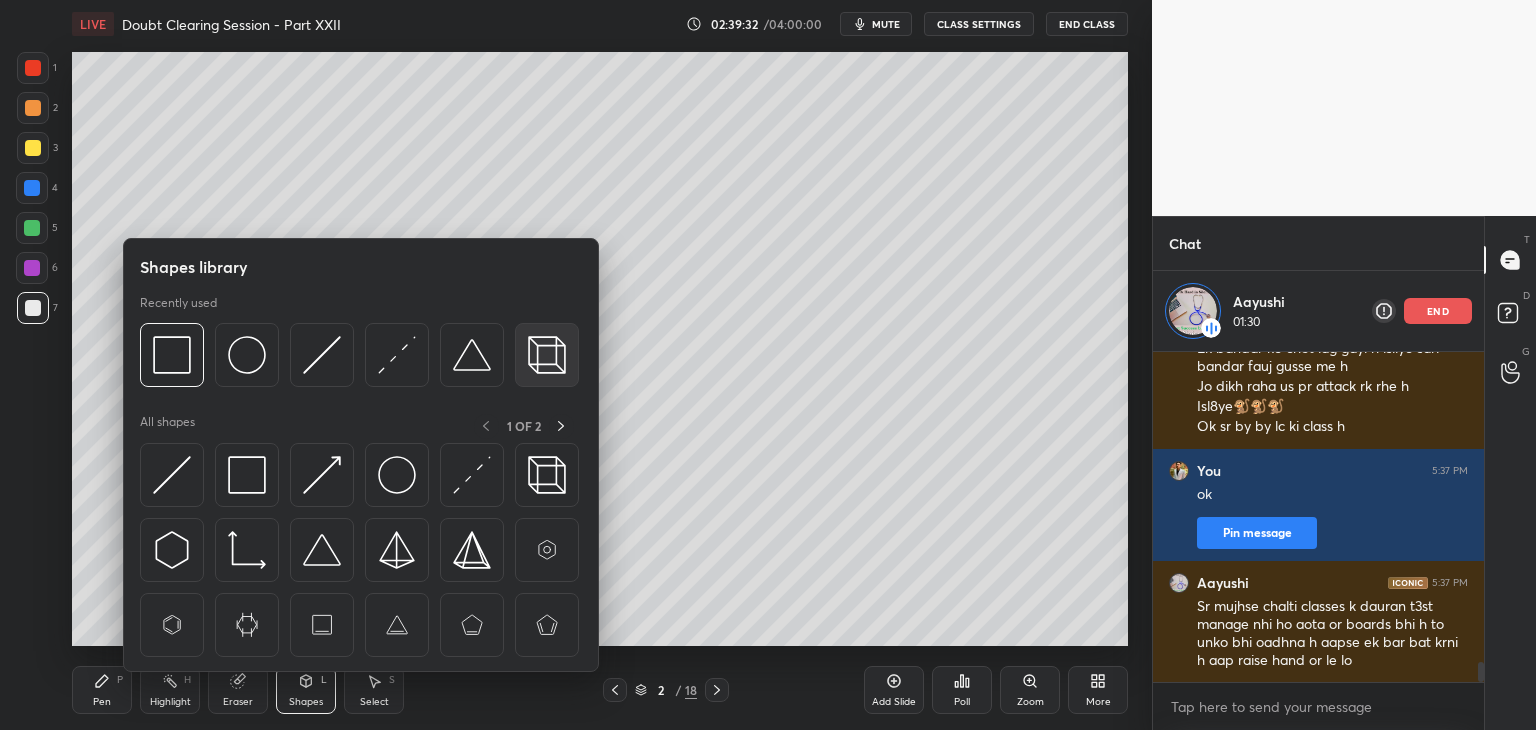 click at bounding box center (547, 355) 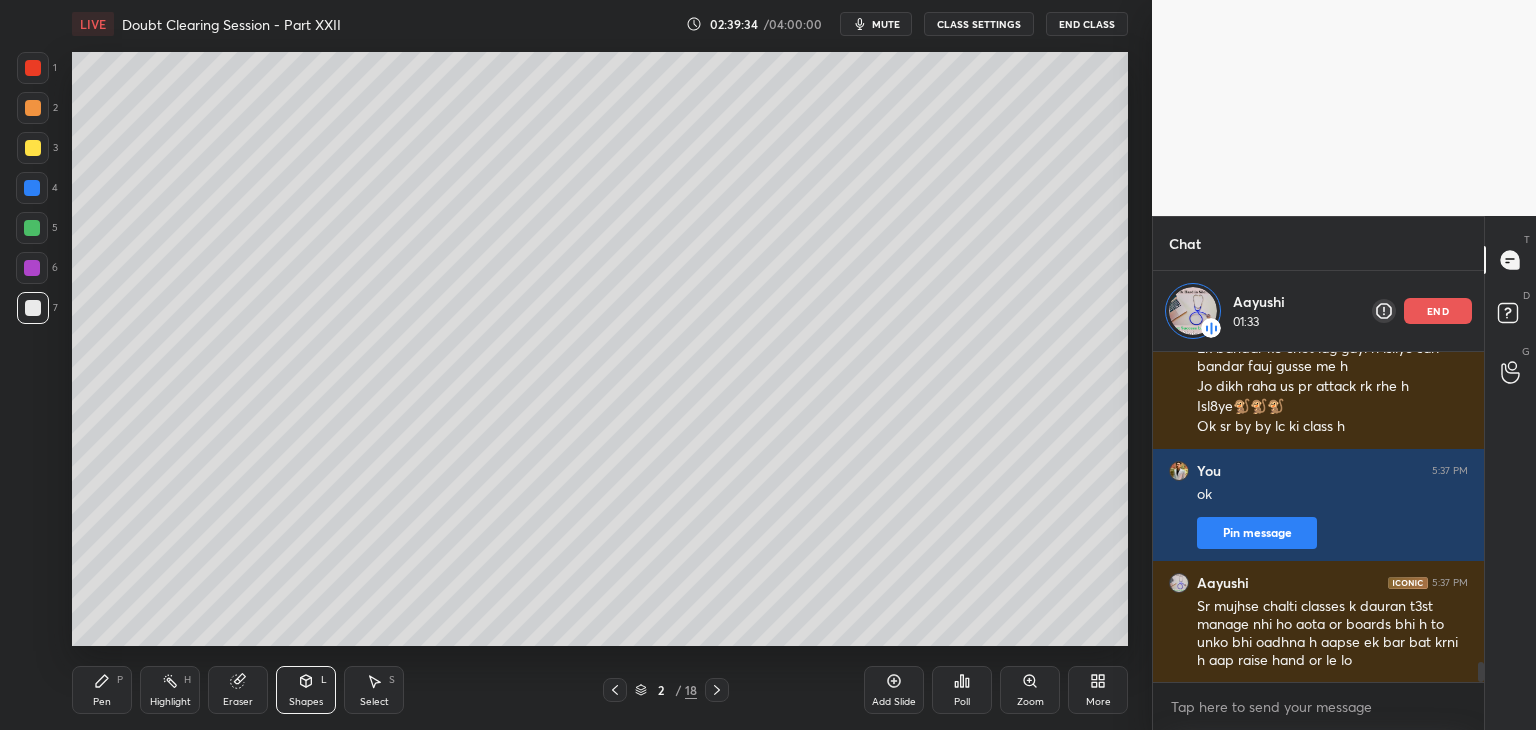click on "Eraser" at bounding box center [238, 690] 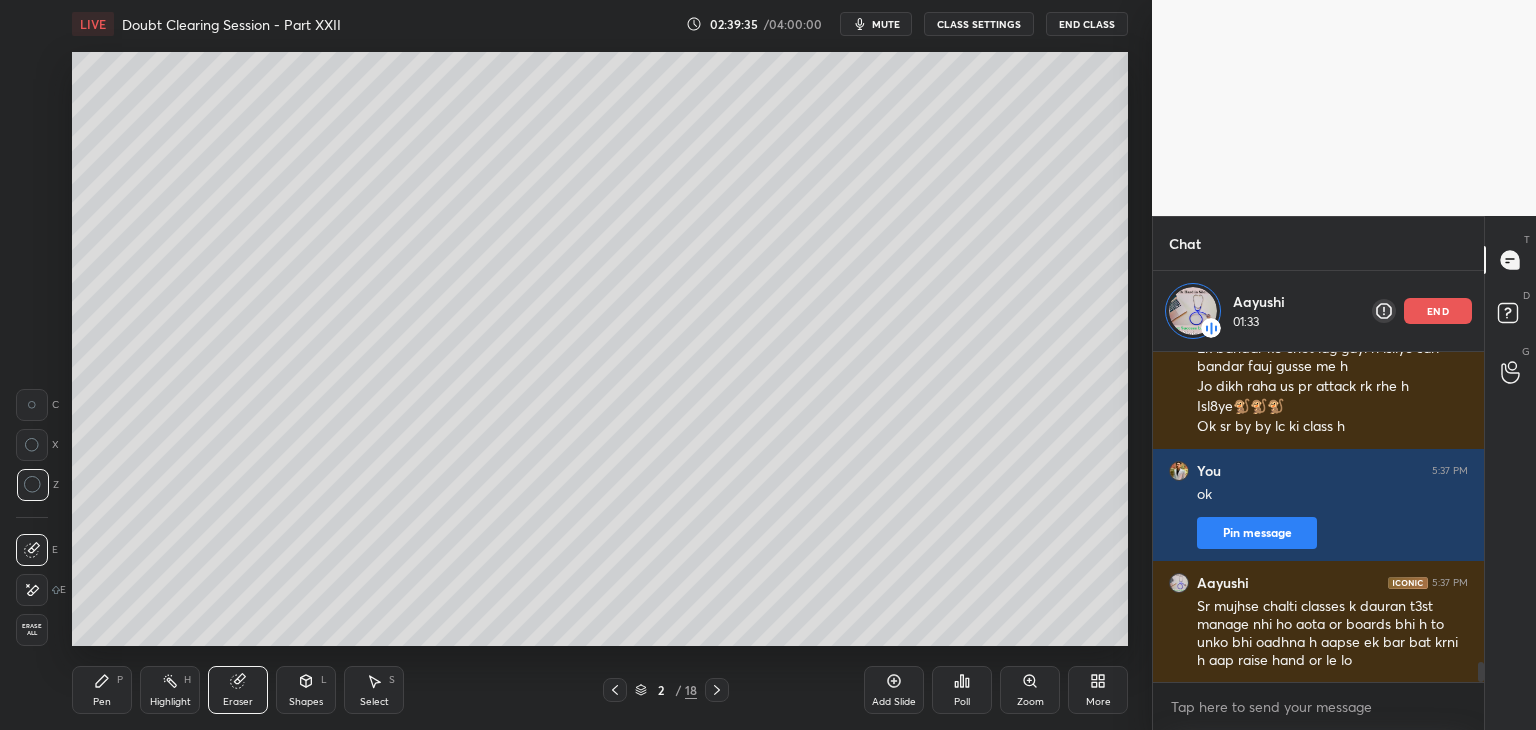 click at bounding box center (32, 590) 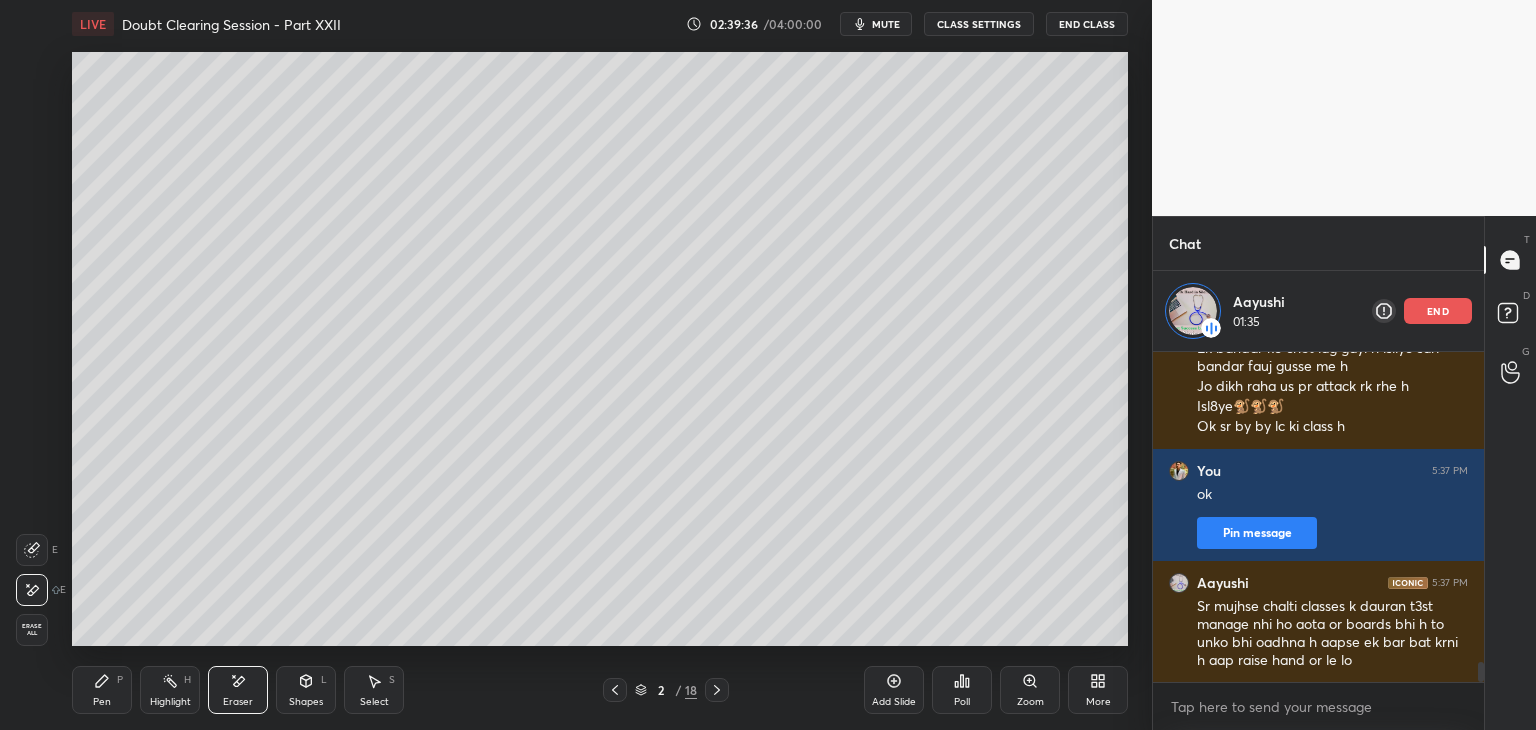 click on "H" at bounding box center [187, 680] 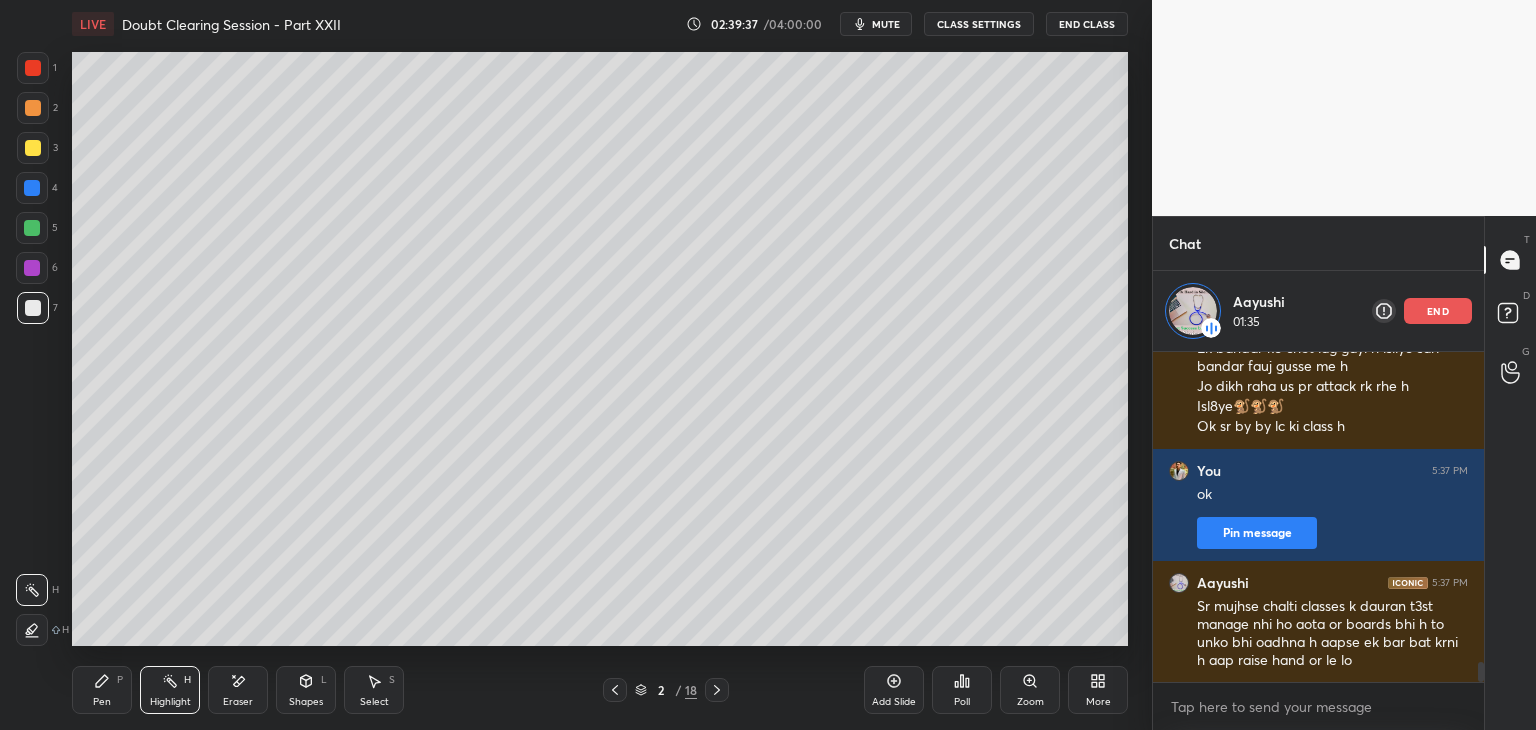 click 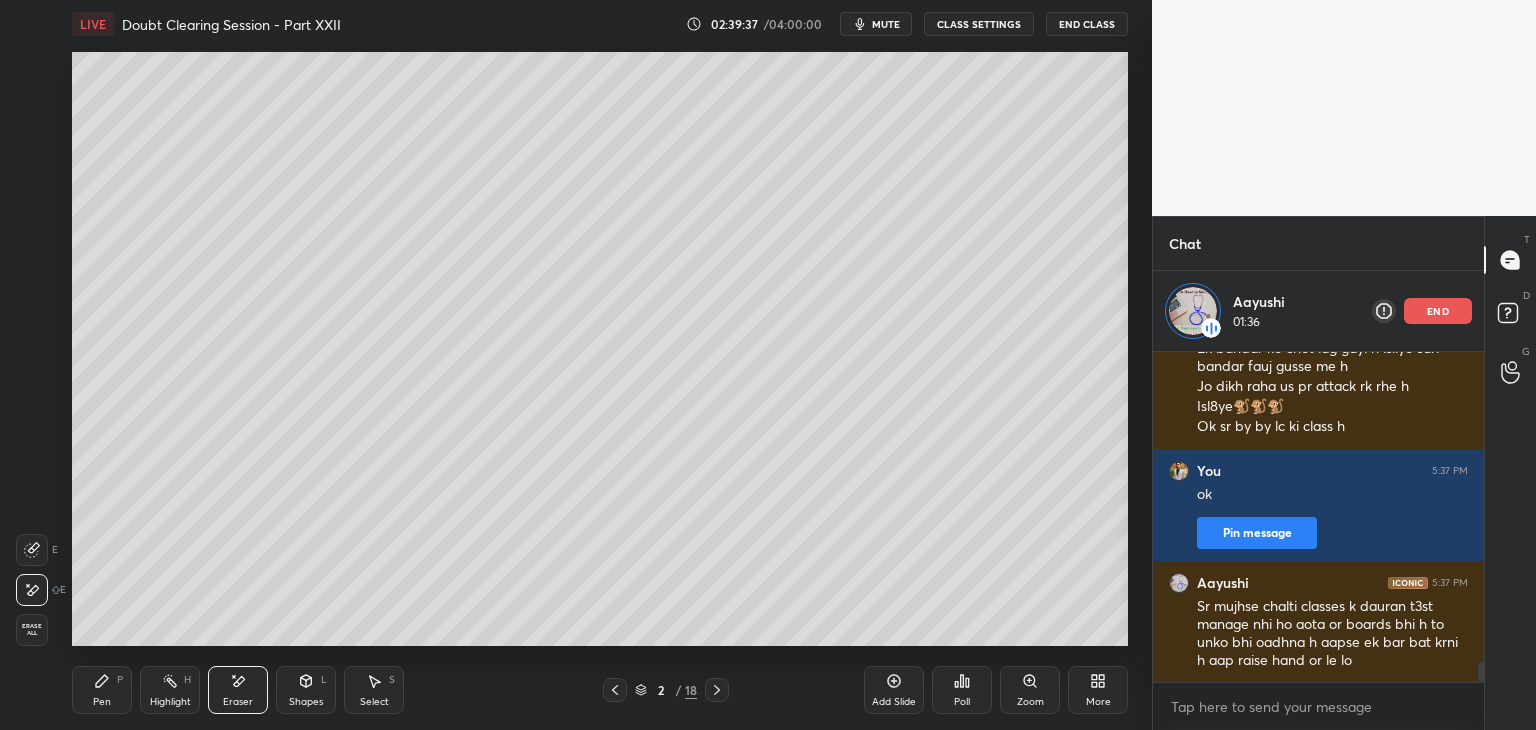click on "Eraser" at bounding box center (238, 690) 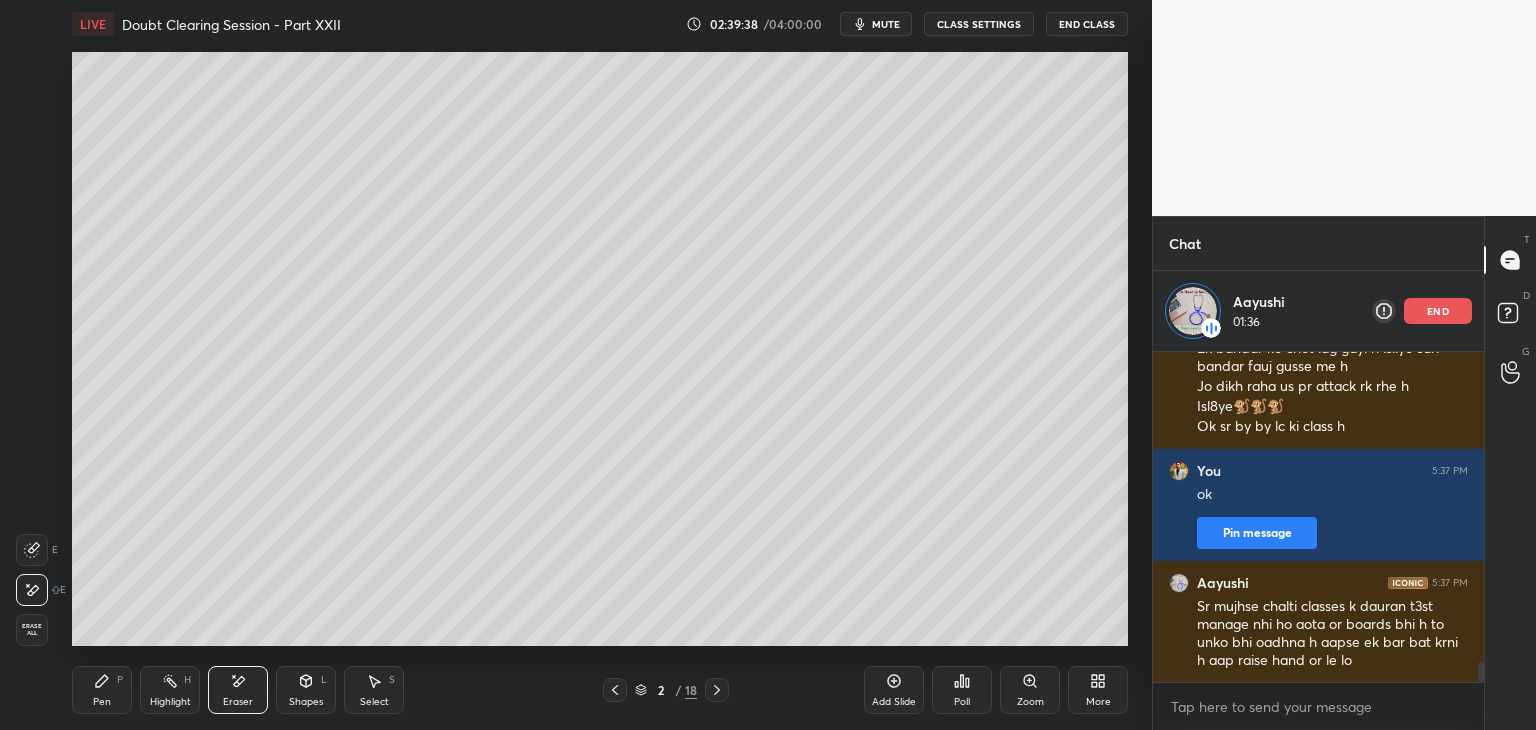 click on "L" at bounding box center (324, 680) 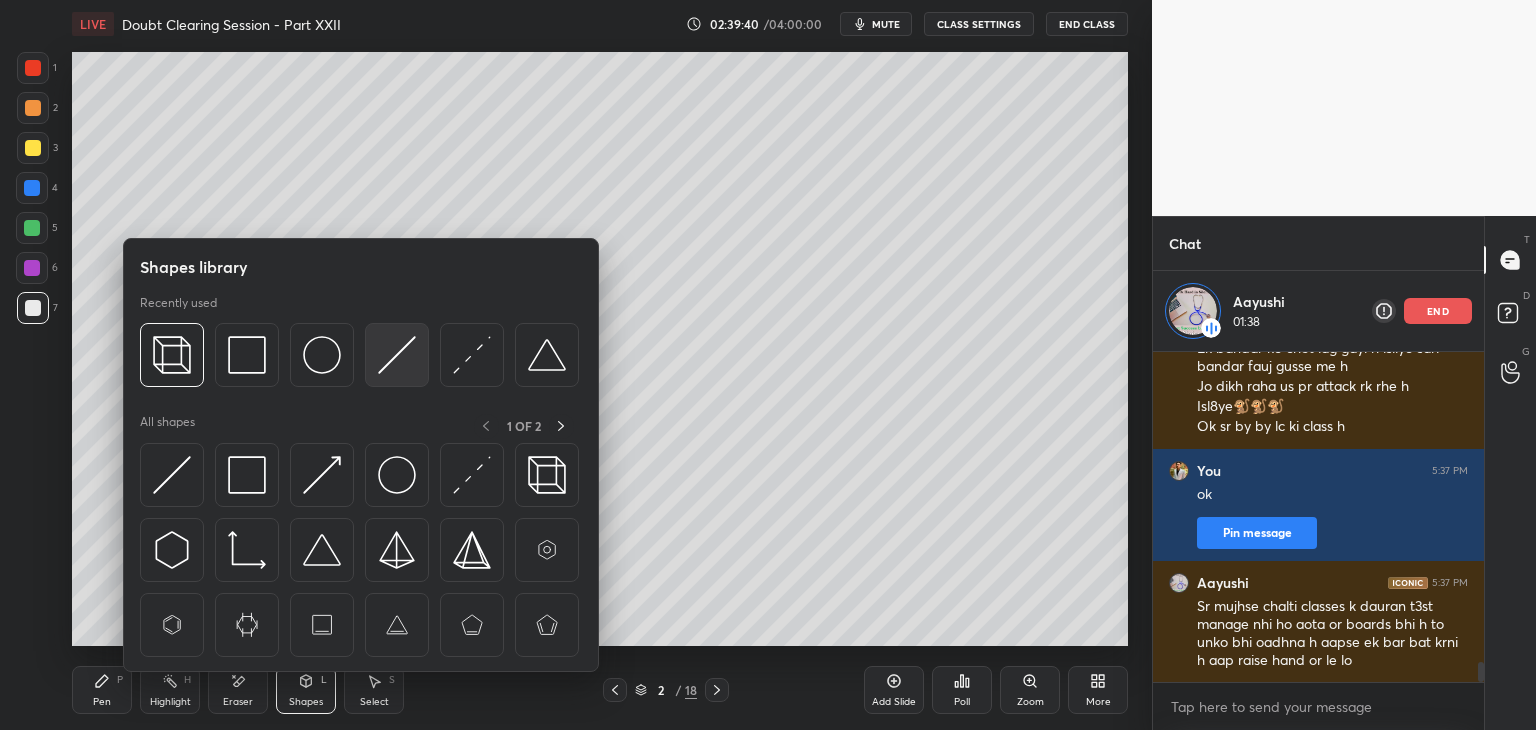 click at bounding box center (397, 355) 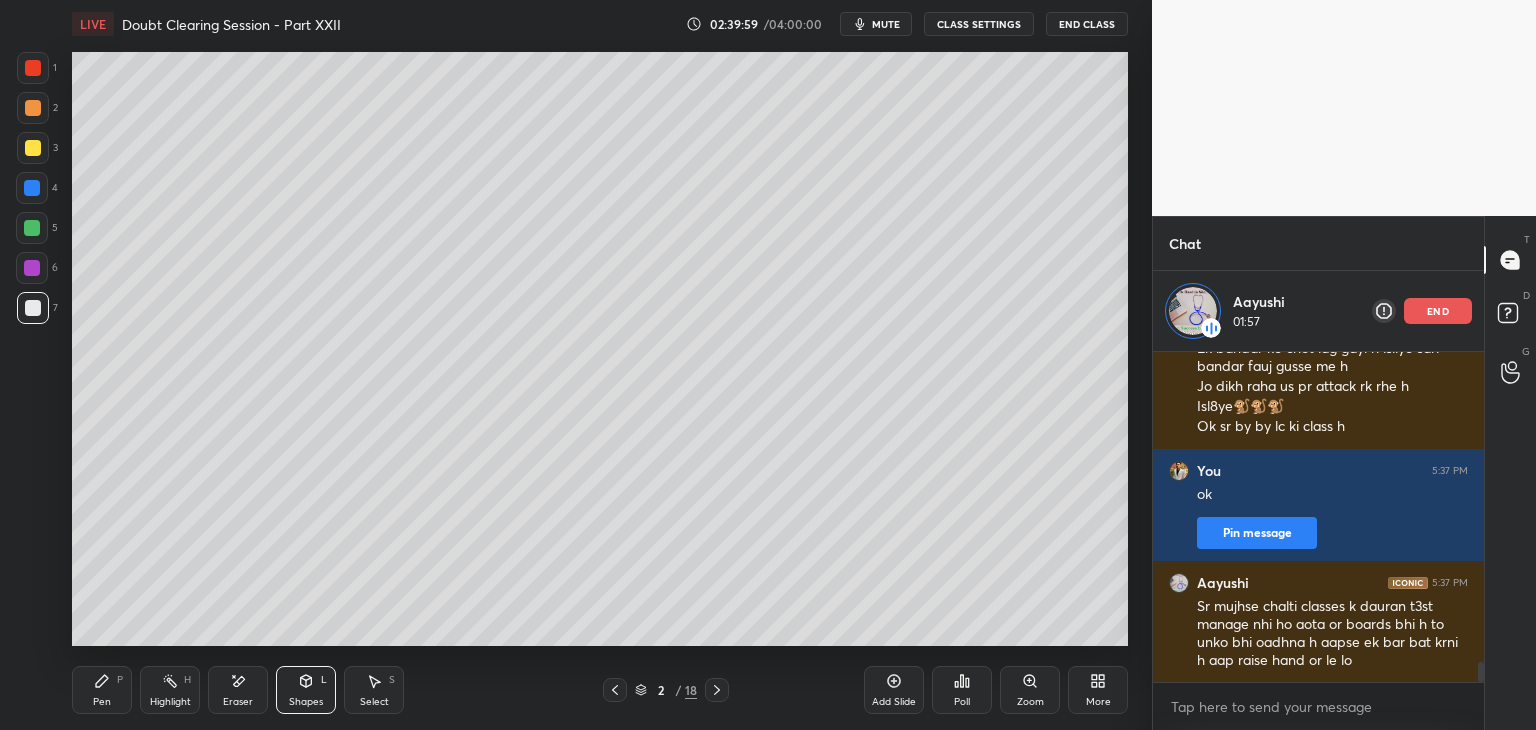 click on "Eraser" at bounding box center [238, 690] 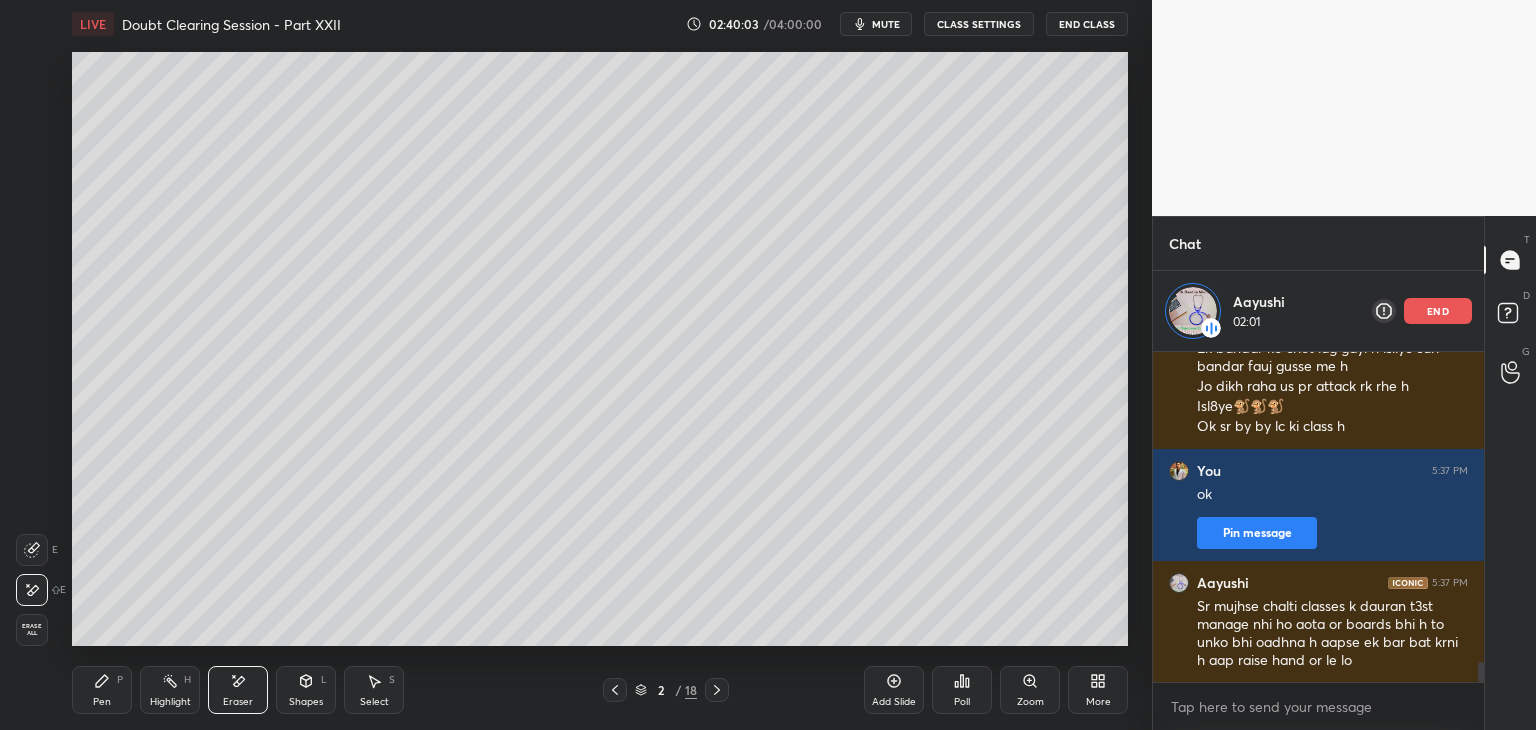 click on "Highlight H" at bounding box center (170, 690) 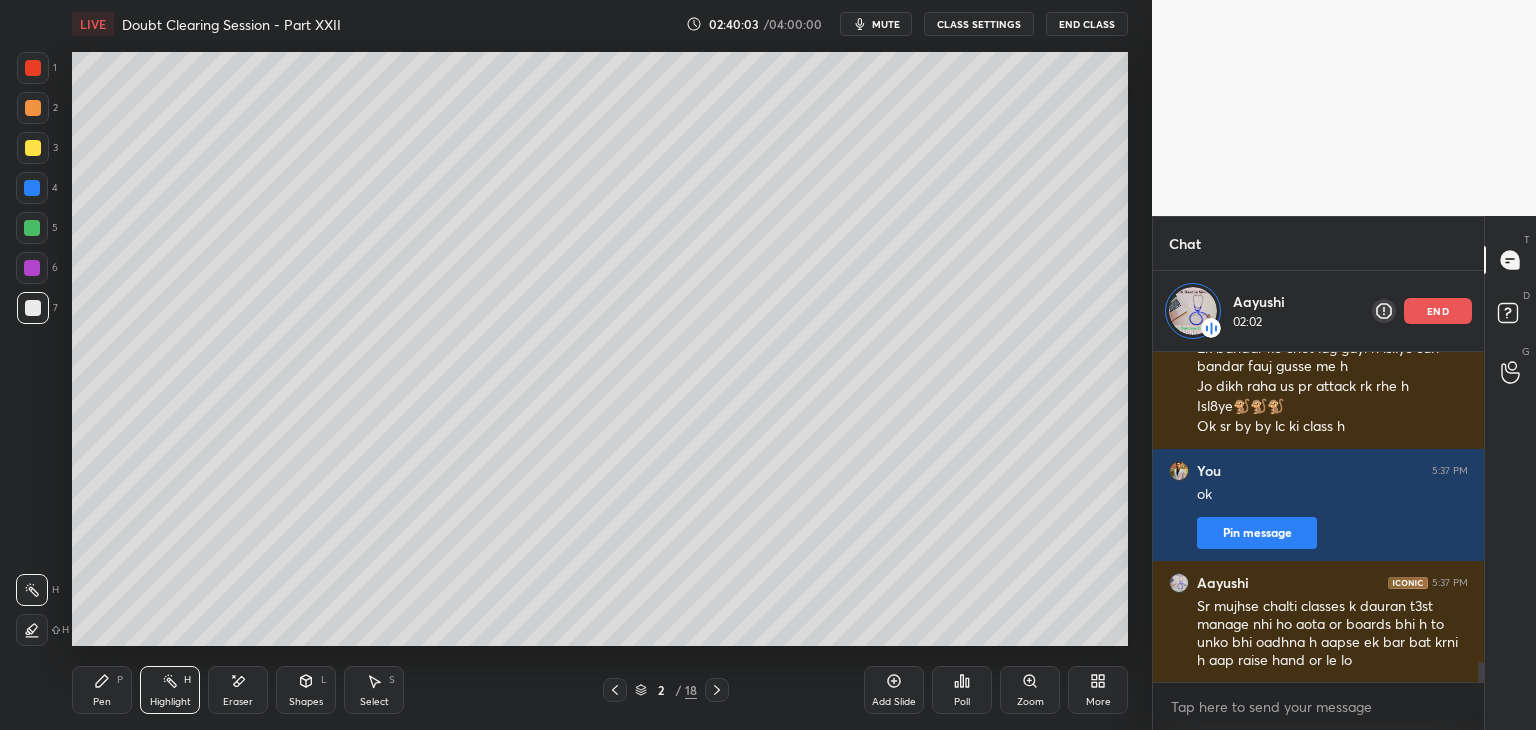 click on "Eraser" at bounding box center (238, 690) 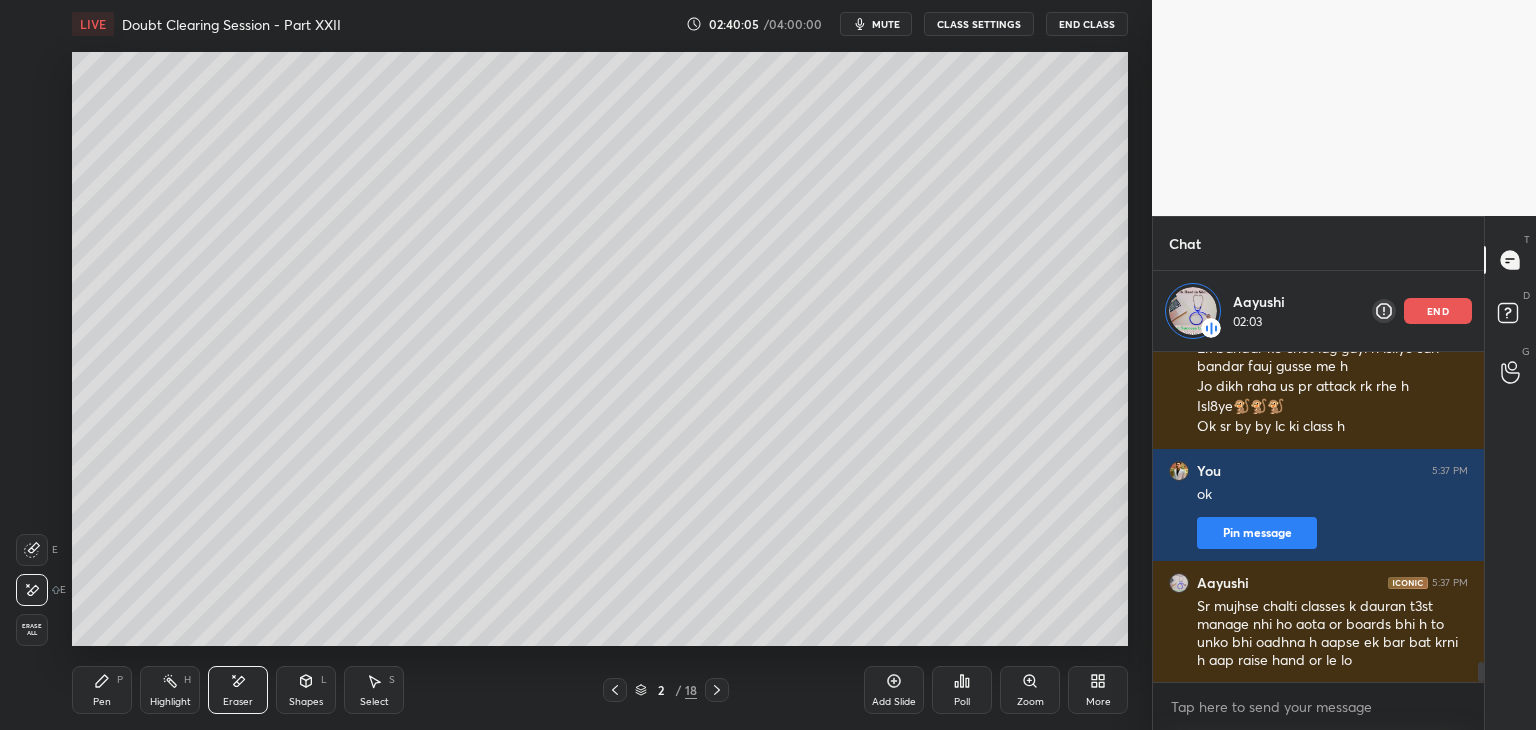 click 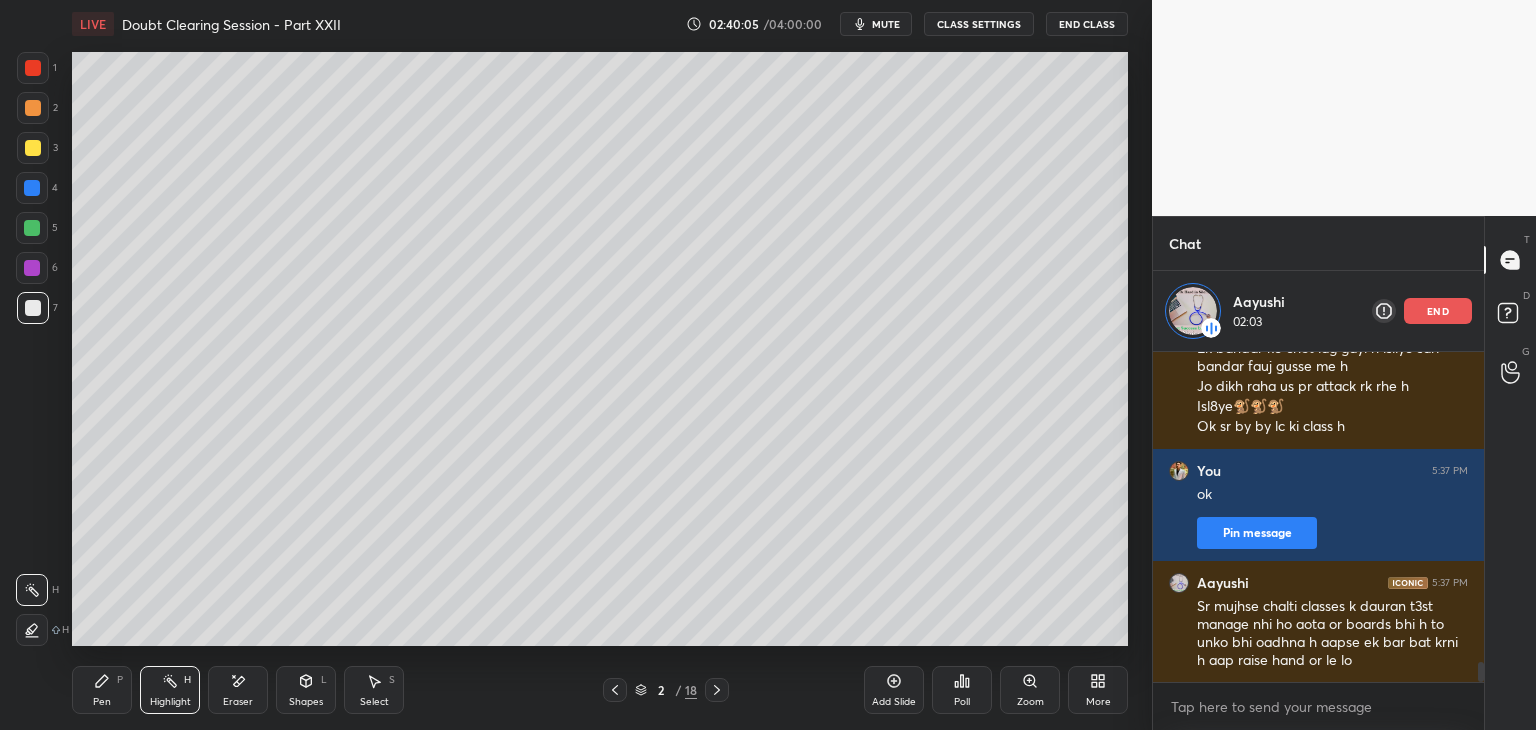 click on "Shapes L" at bounding box center (306, 690) 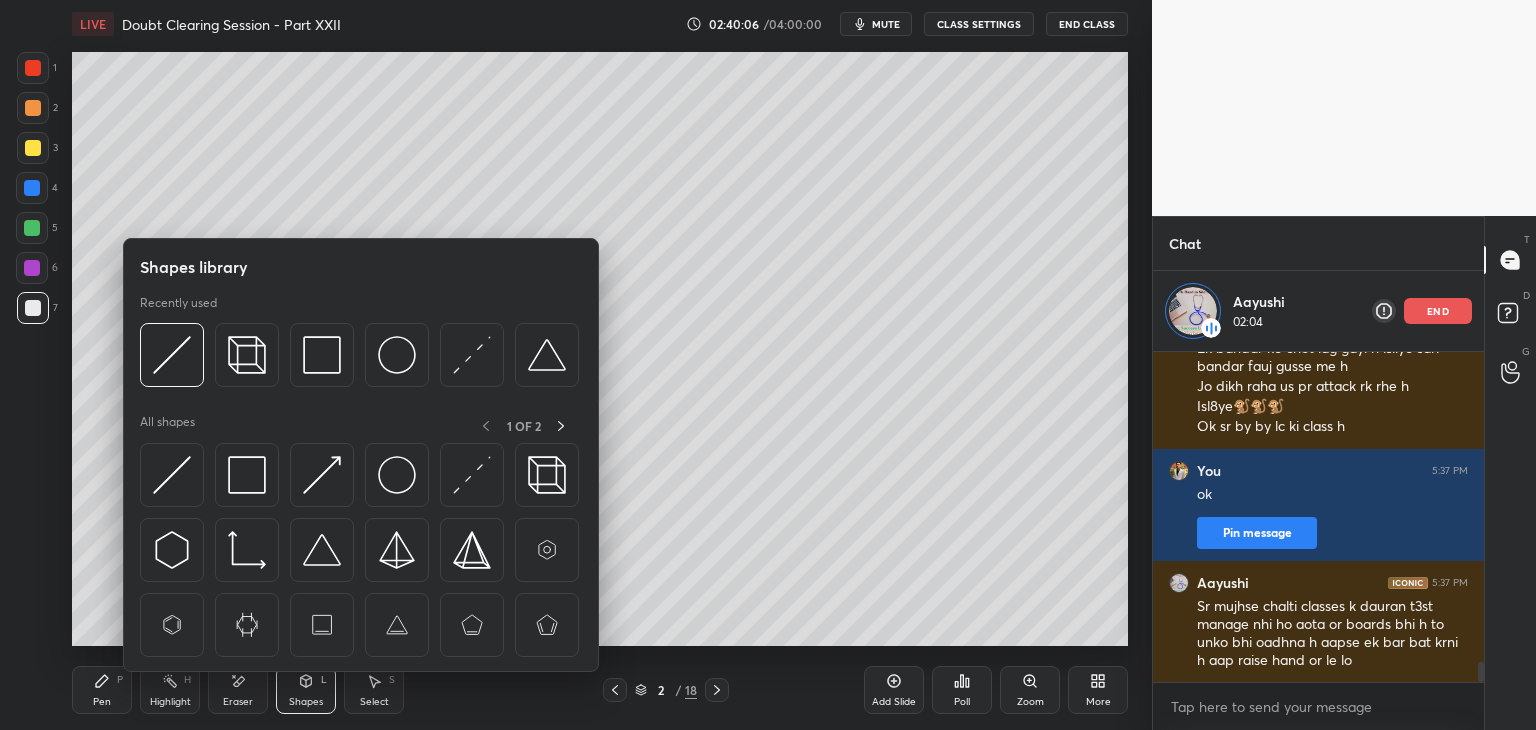 click 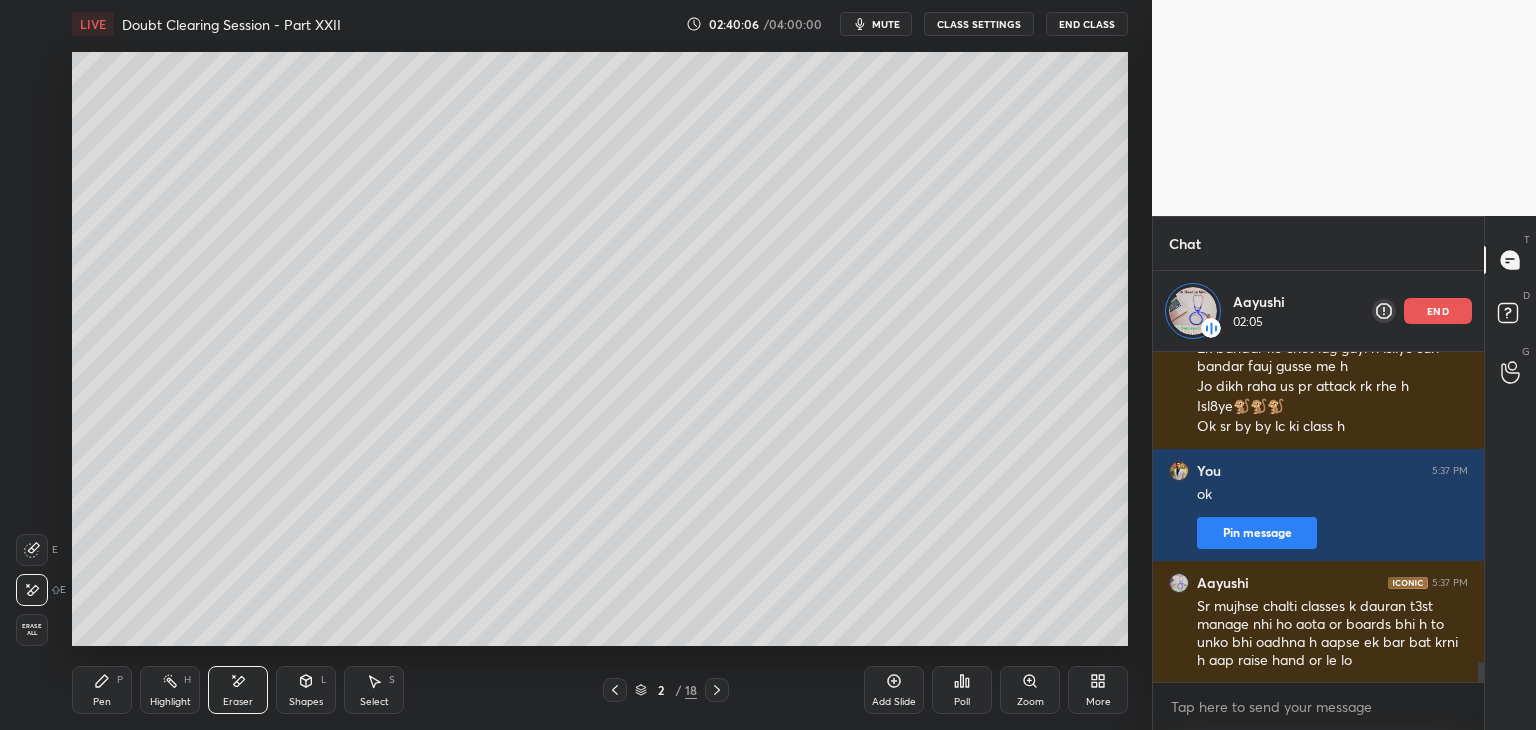 click on "Shapes L" at bounding box center (306, 690) 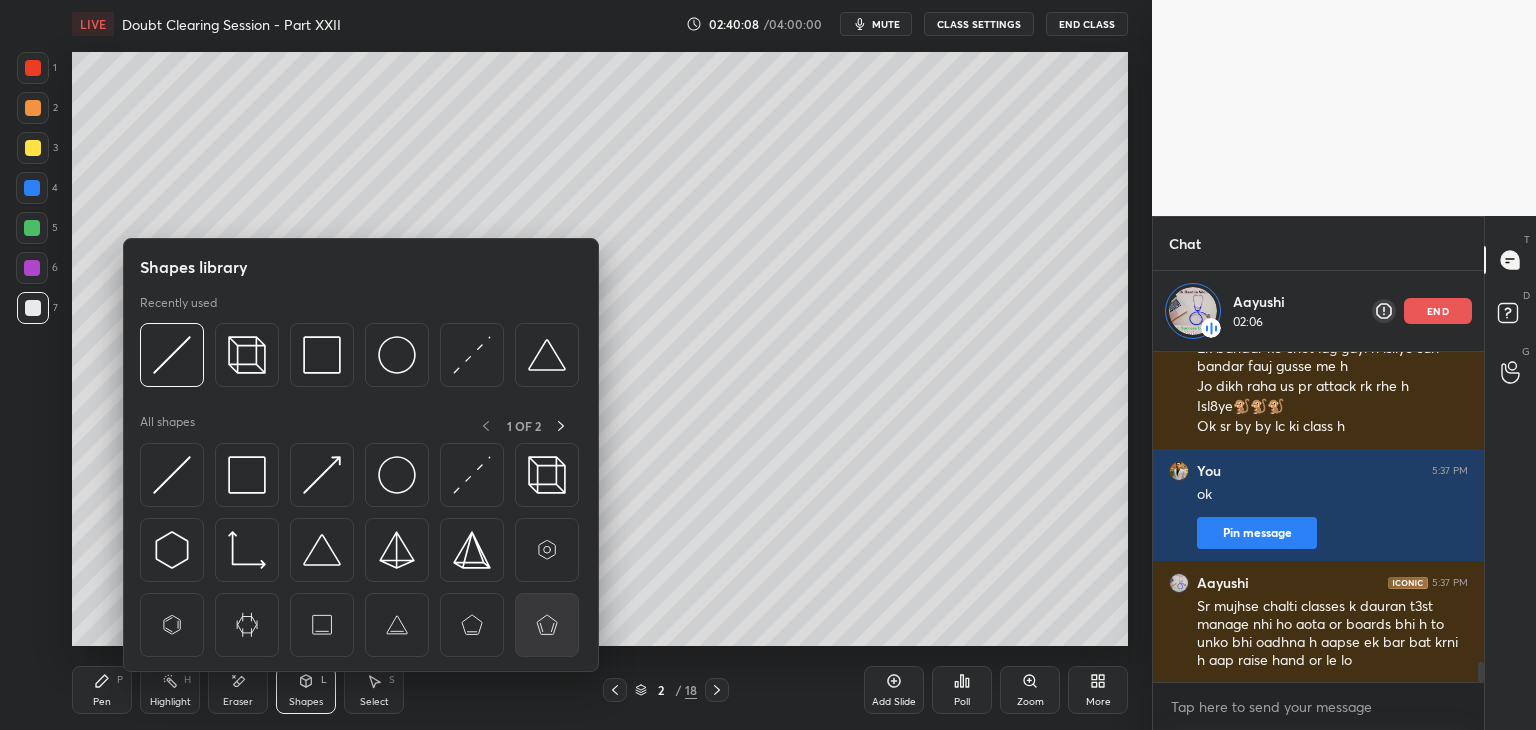 click at bounding box center (547, 625) 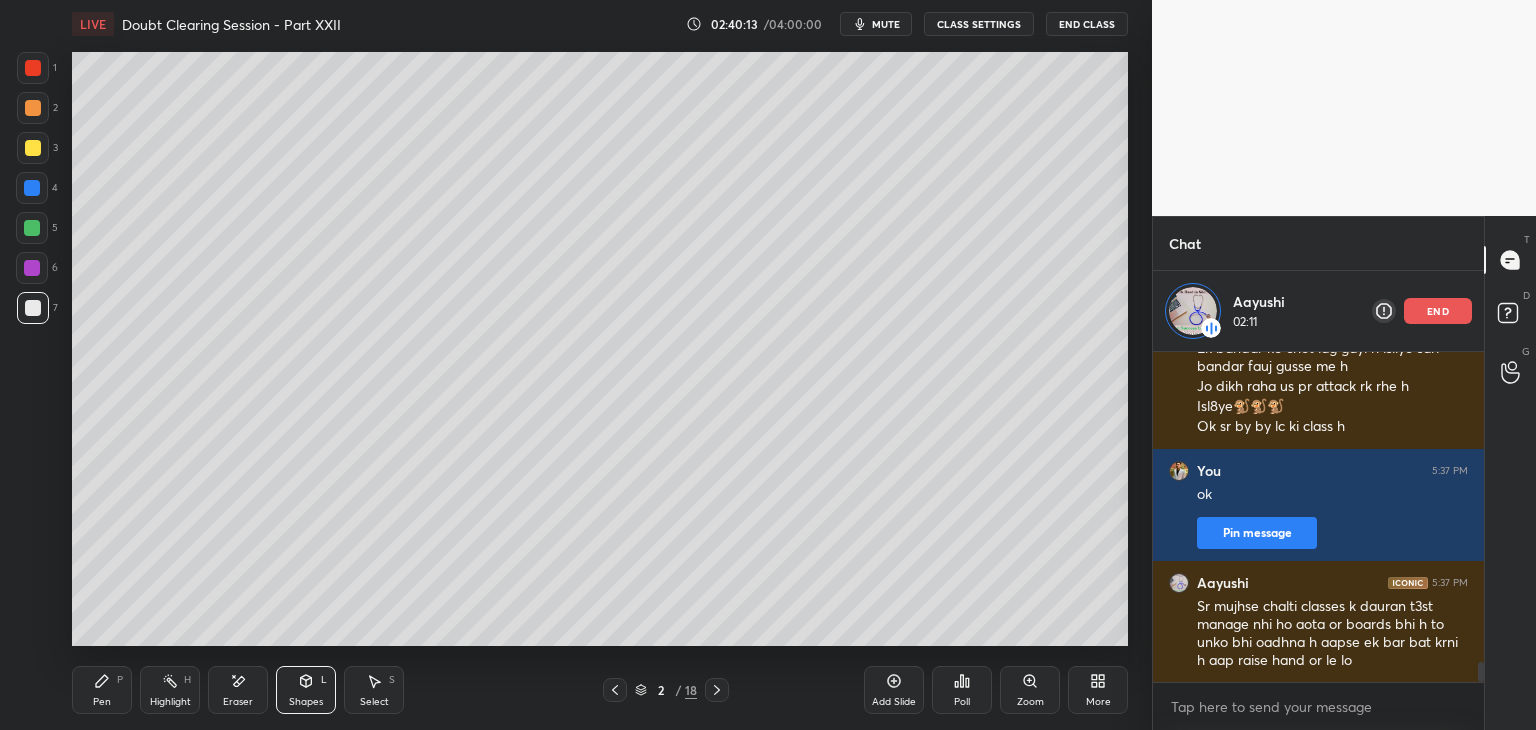 click on "Highlight H" at bounding box center (170, 690) 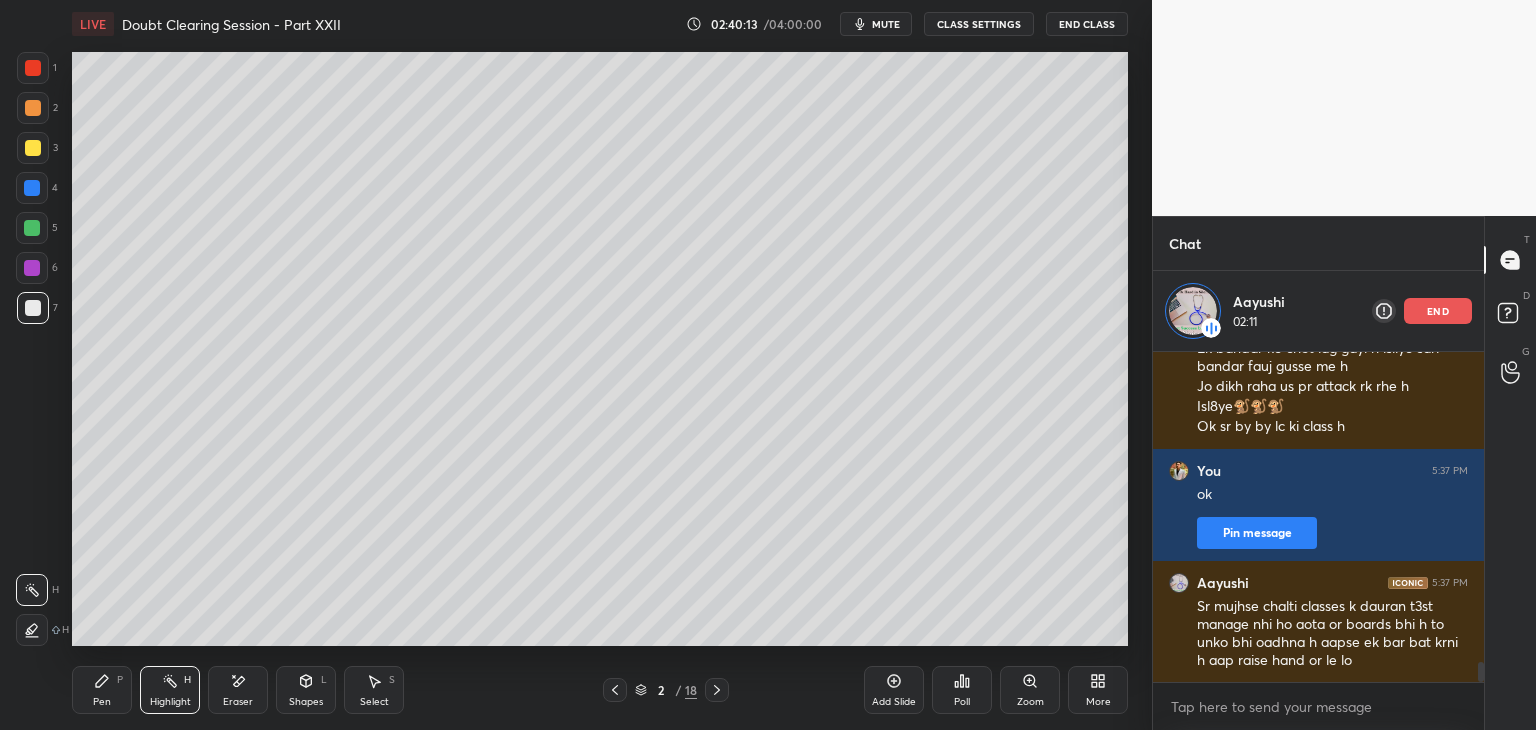 click 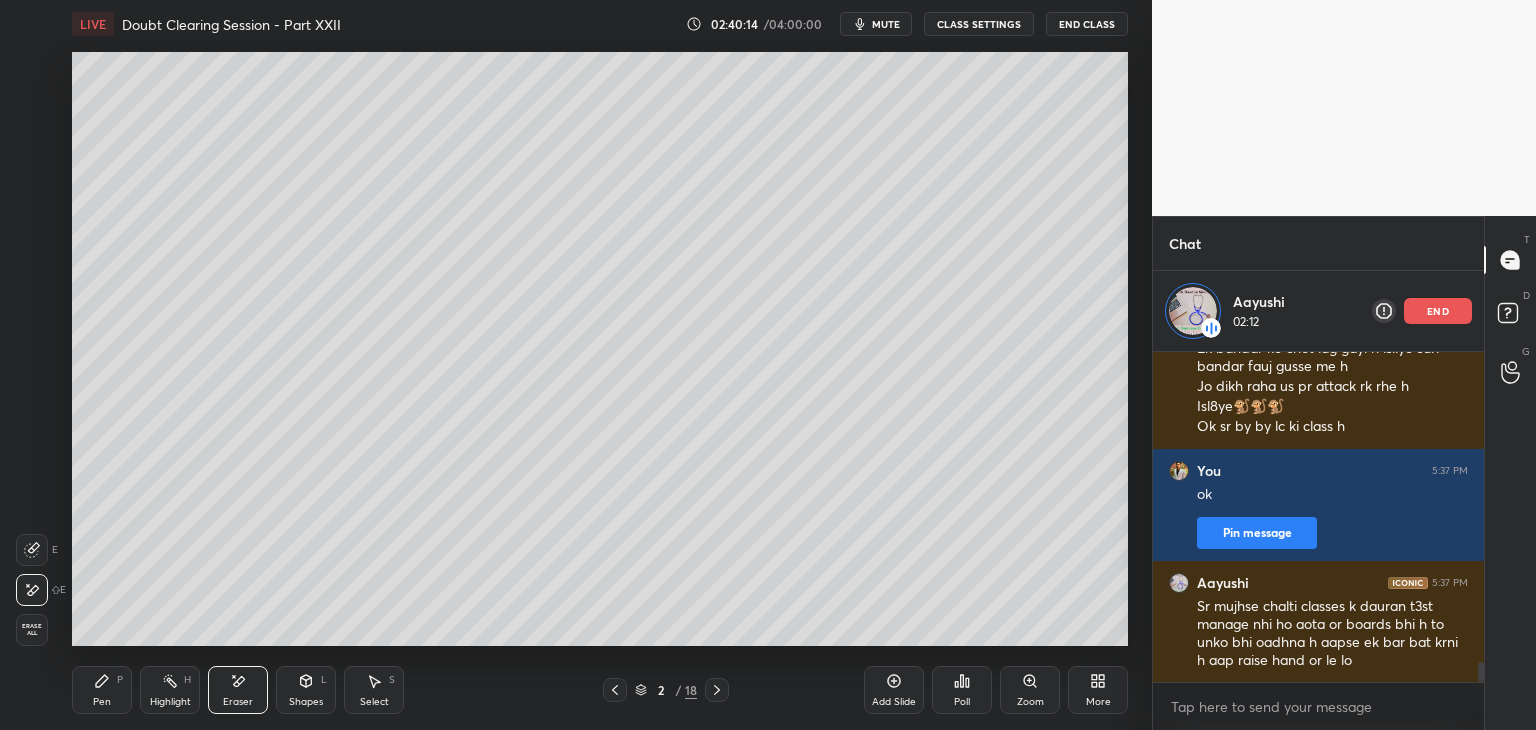 click on "Highlight H" at bounding box center (170, 690) 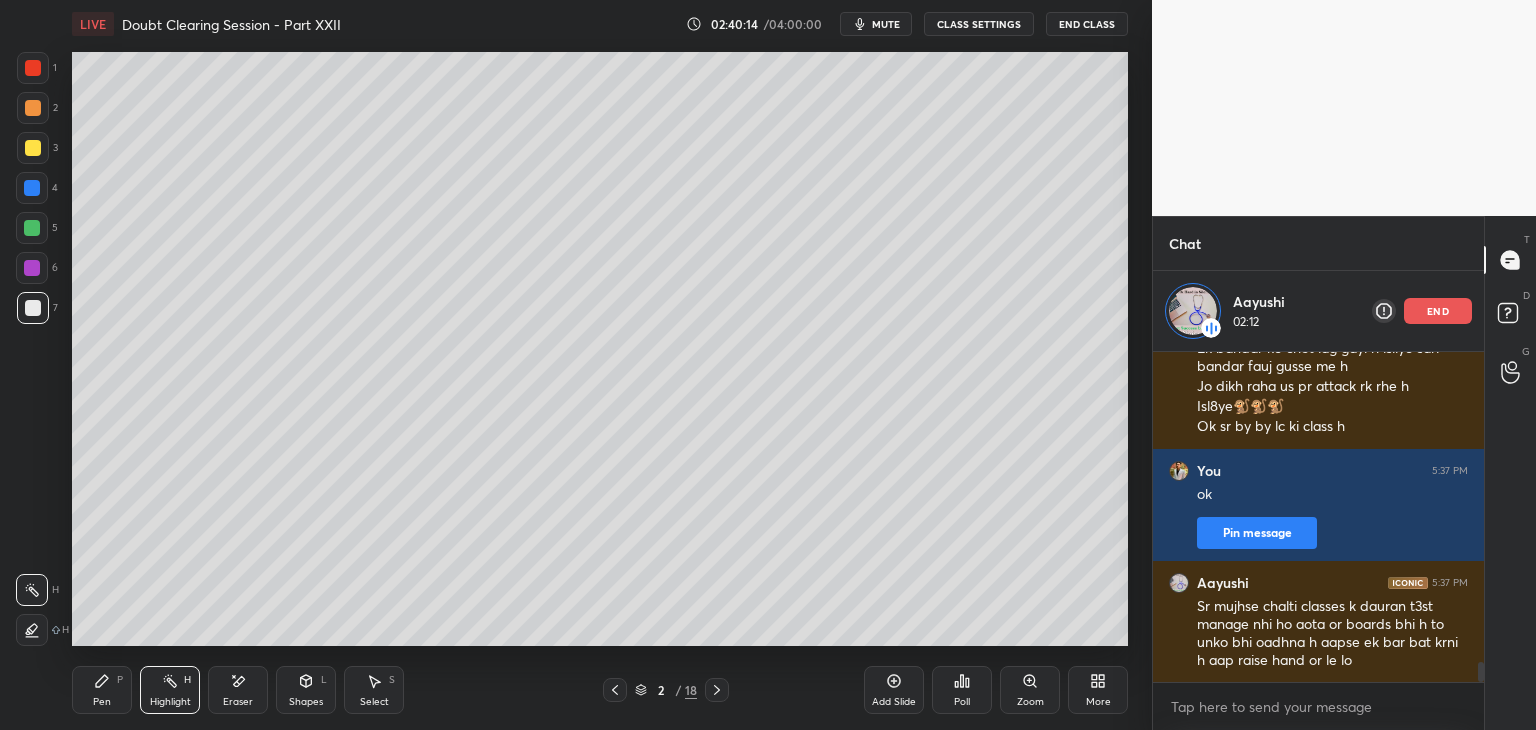 click on "Pen P Highlight H Eraser Shapes L Select S" at bounding box center [270, 690] 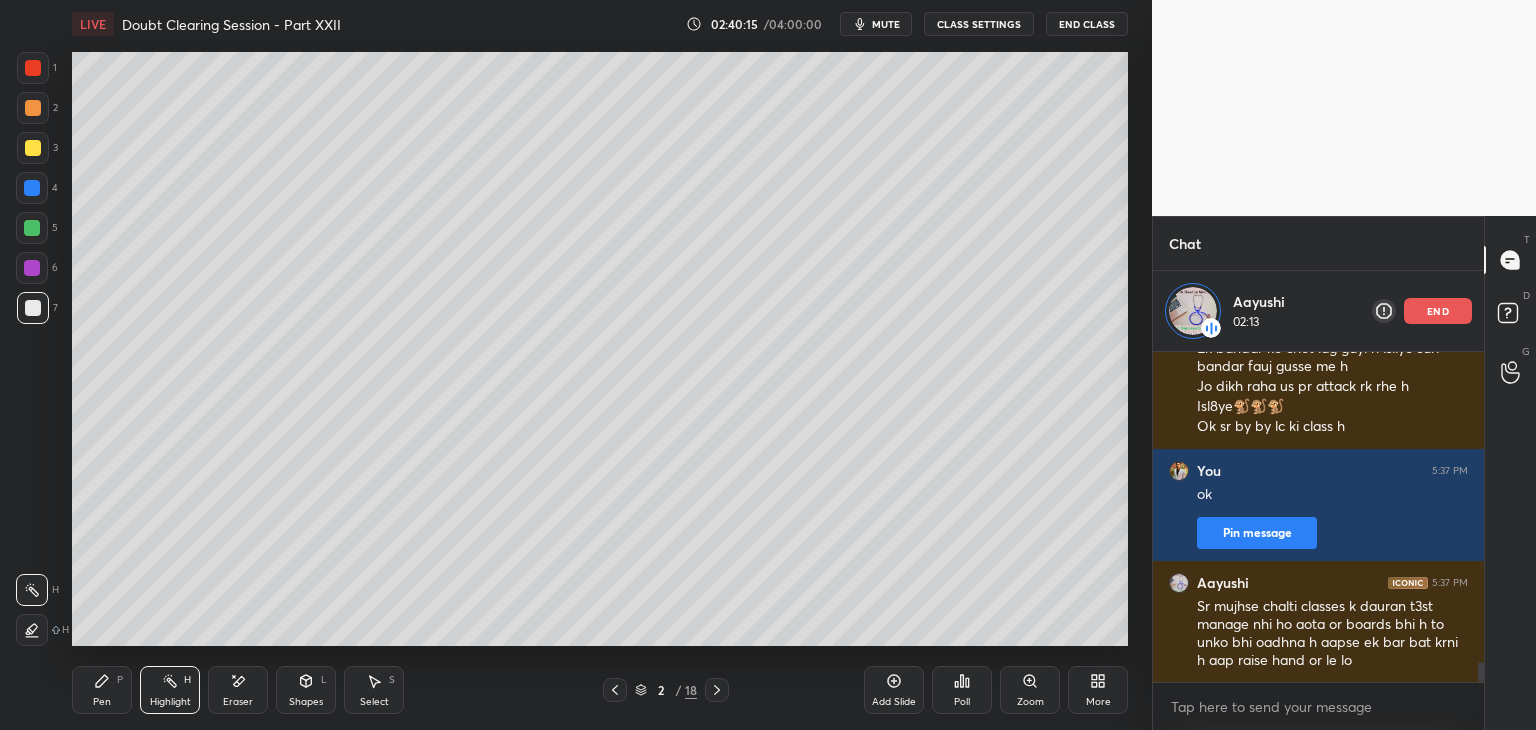 click on "Eraser" at bounding box center (238, 690) 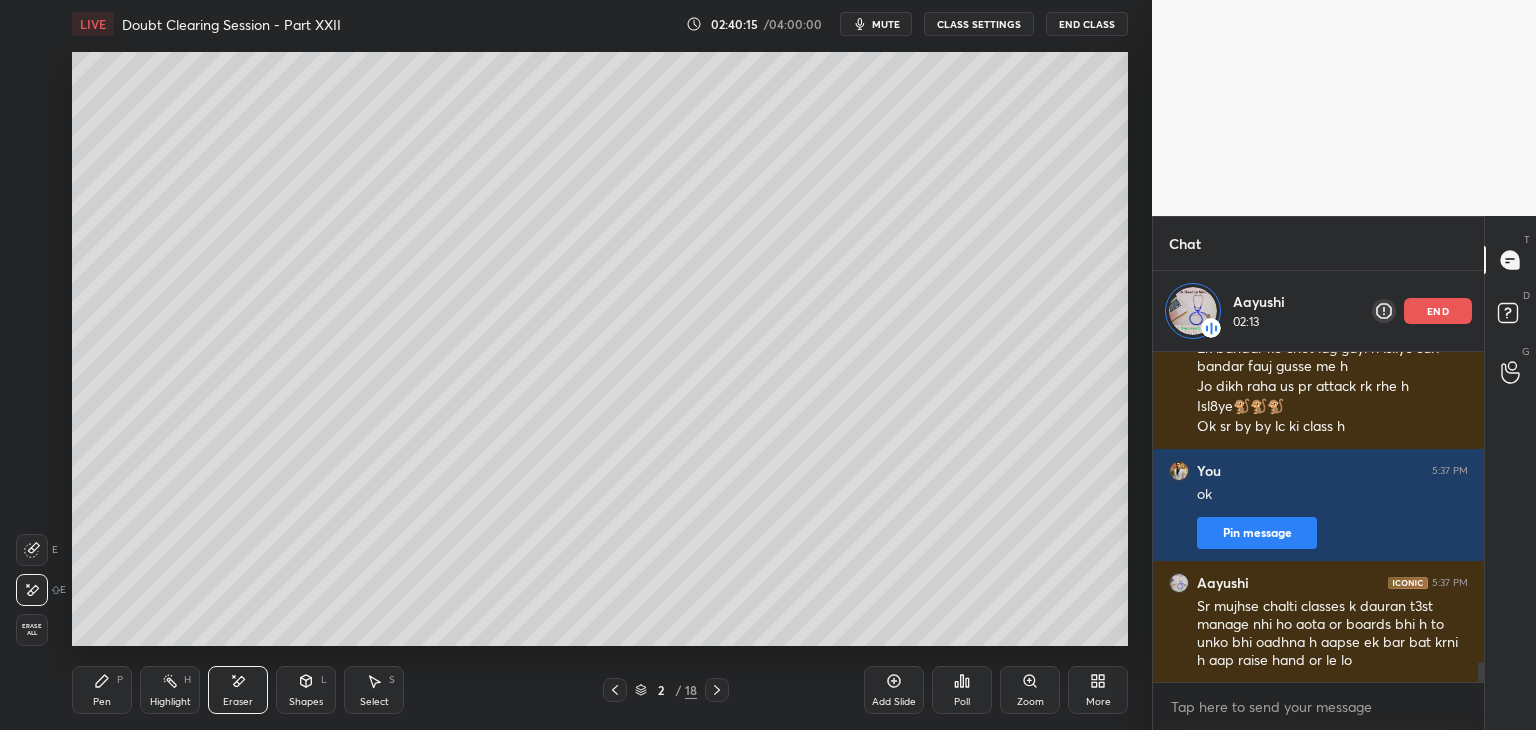 click on "Pen P Highlight H Eraser Shapes L Select S" at bounding box center (270, 690) 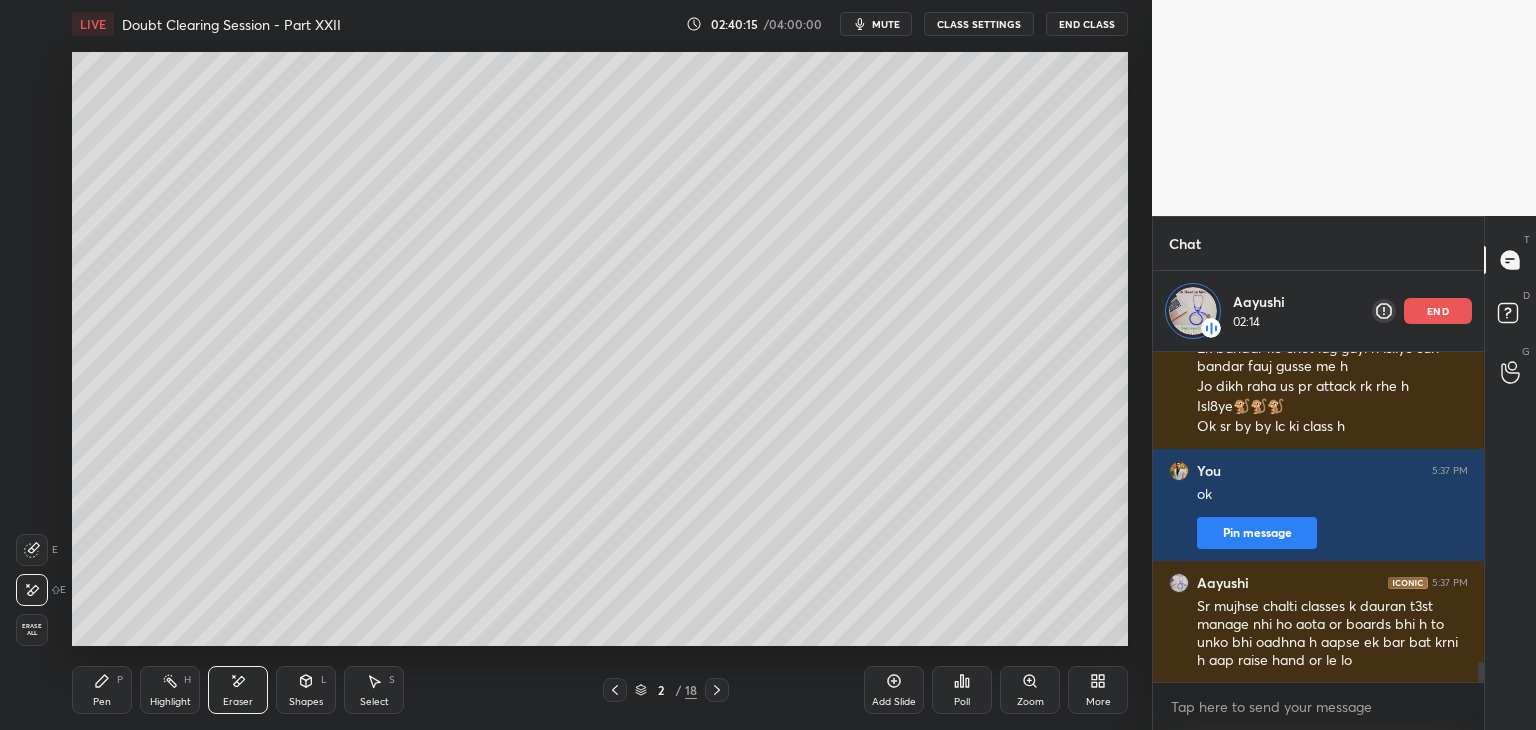 click 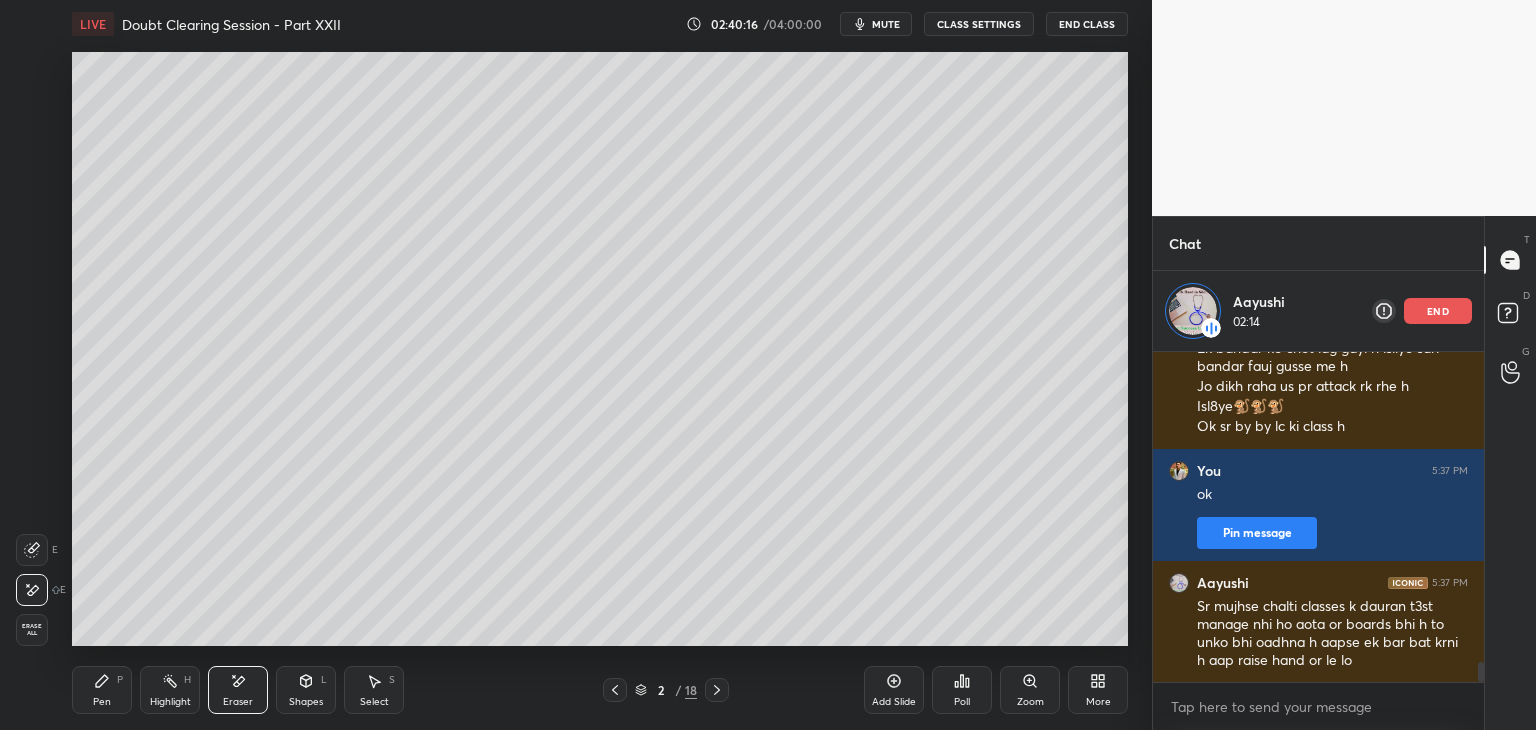 click on "Pen P Highlight H Eraser Shapes L Select S" at bounding box center (270, 690) 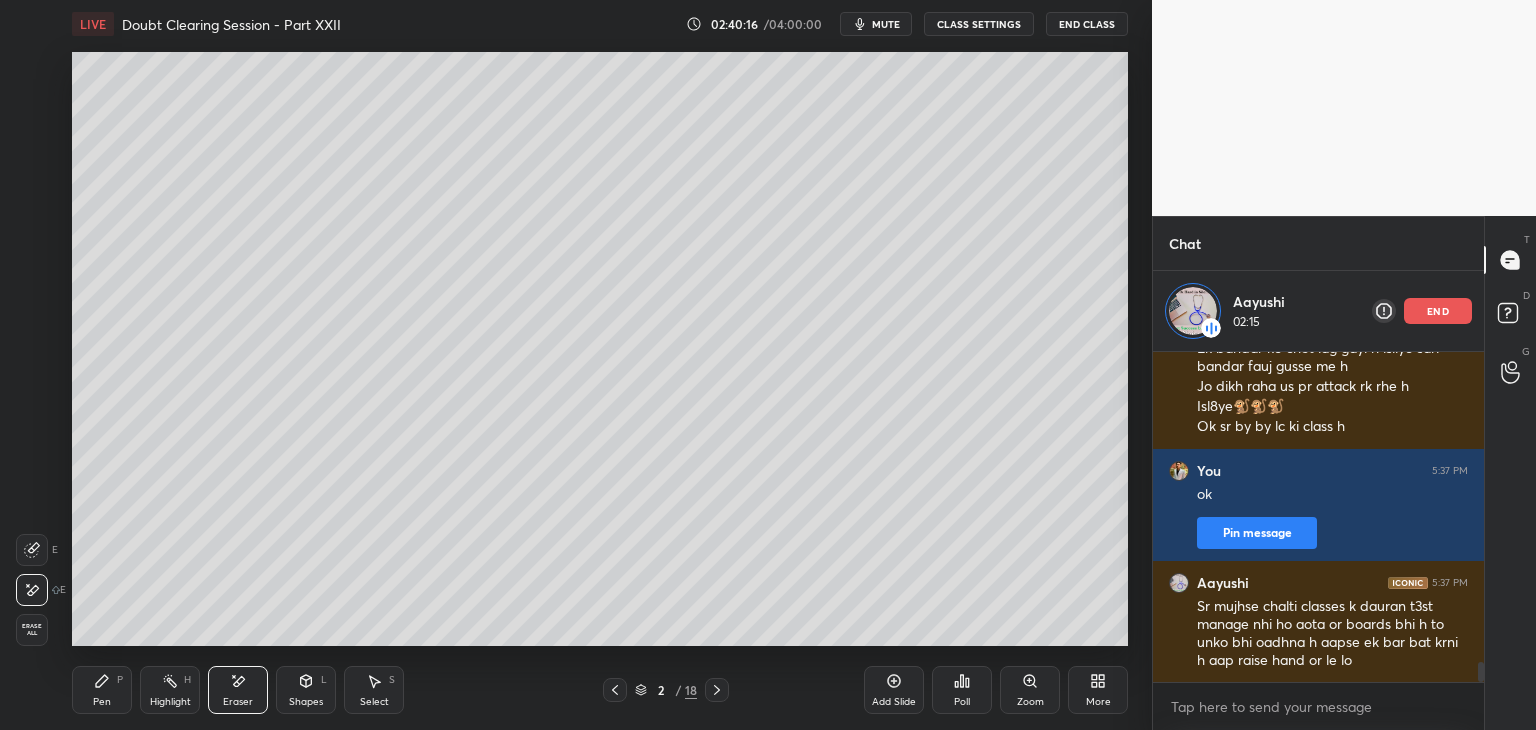 click 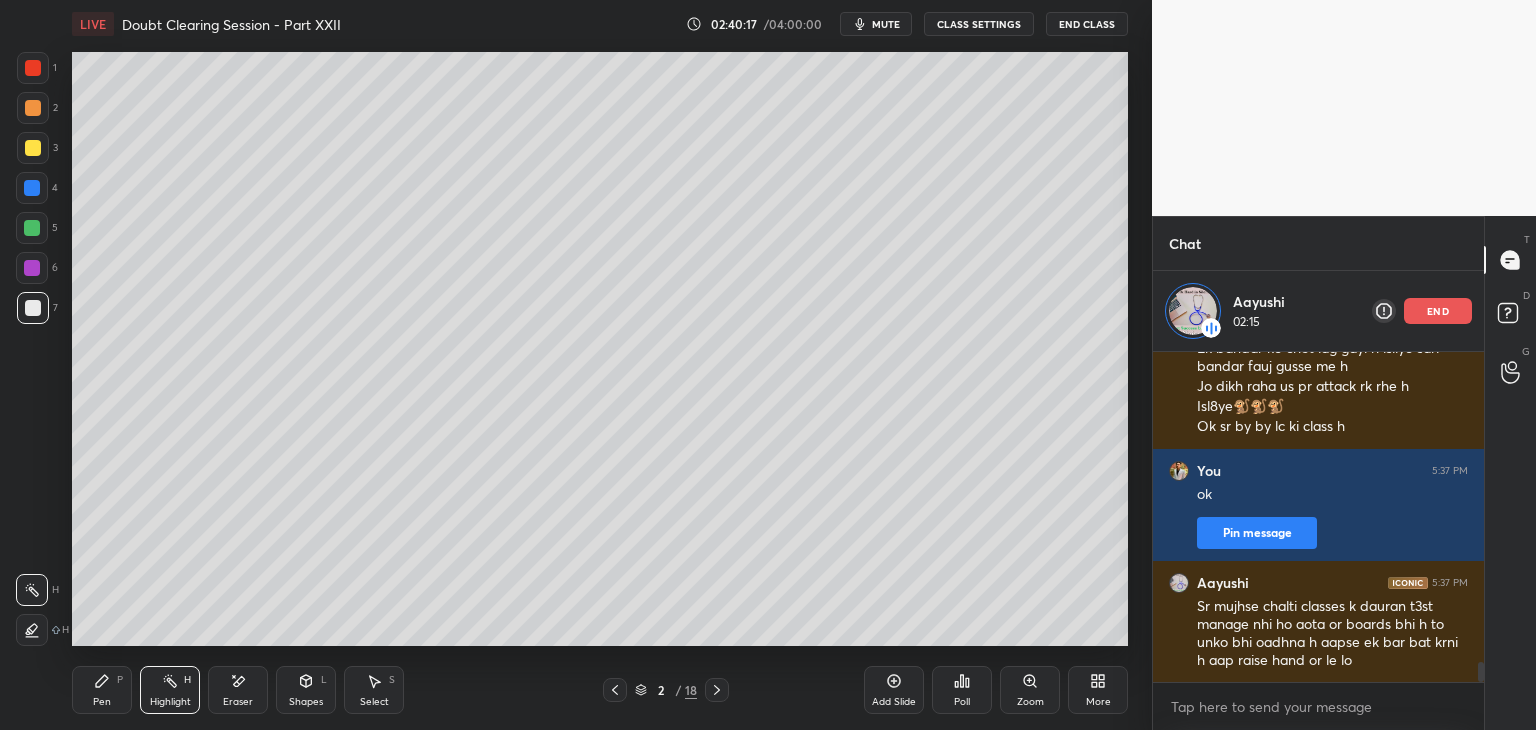 click on "Eraser" at bounding box center [238, 690] 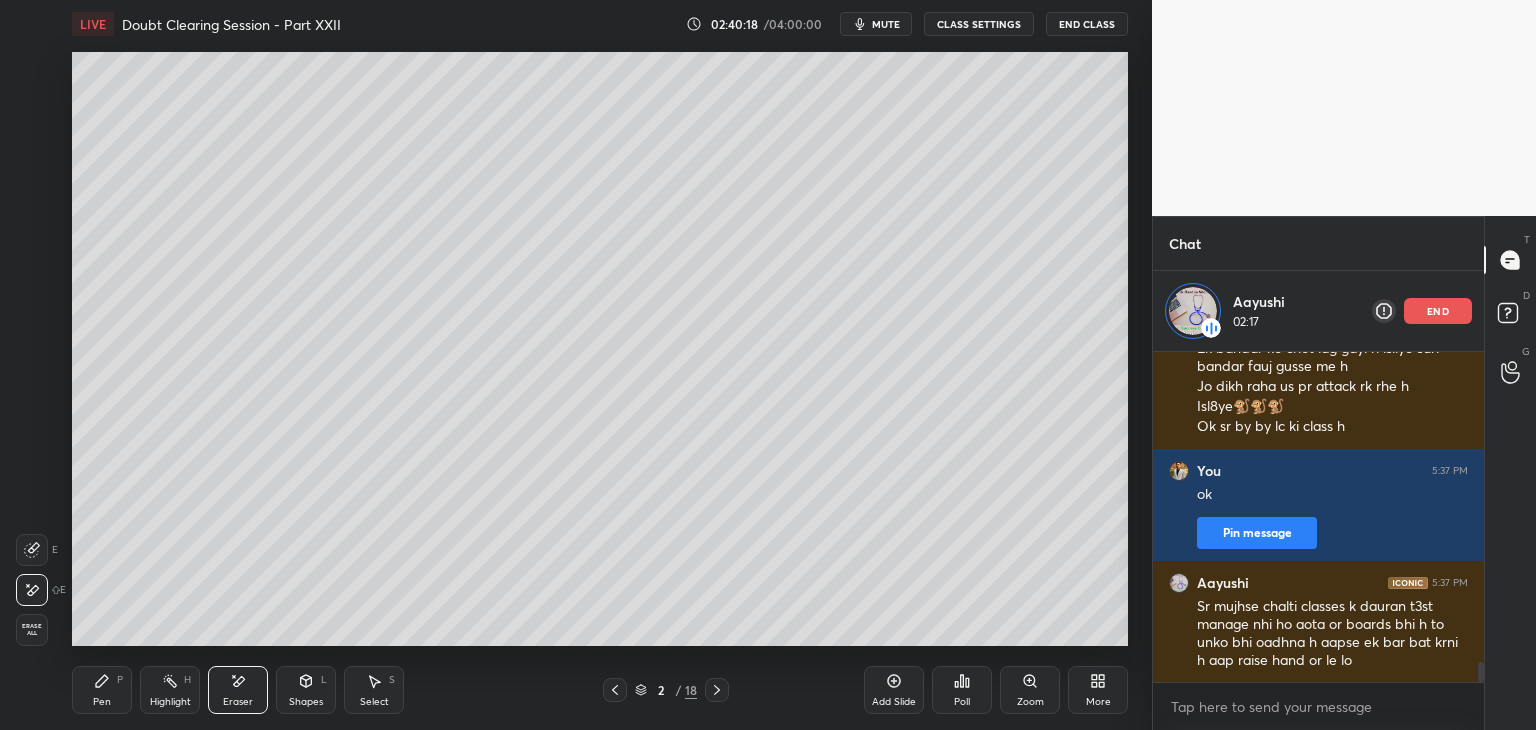 click on "Shapes L" at bounding box center [306, 690] 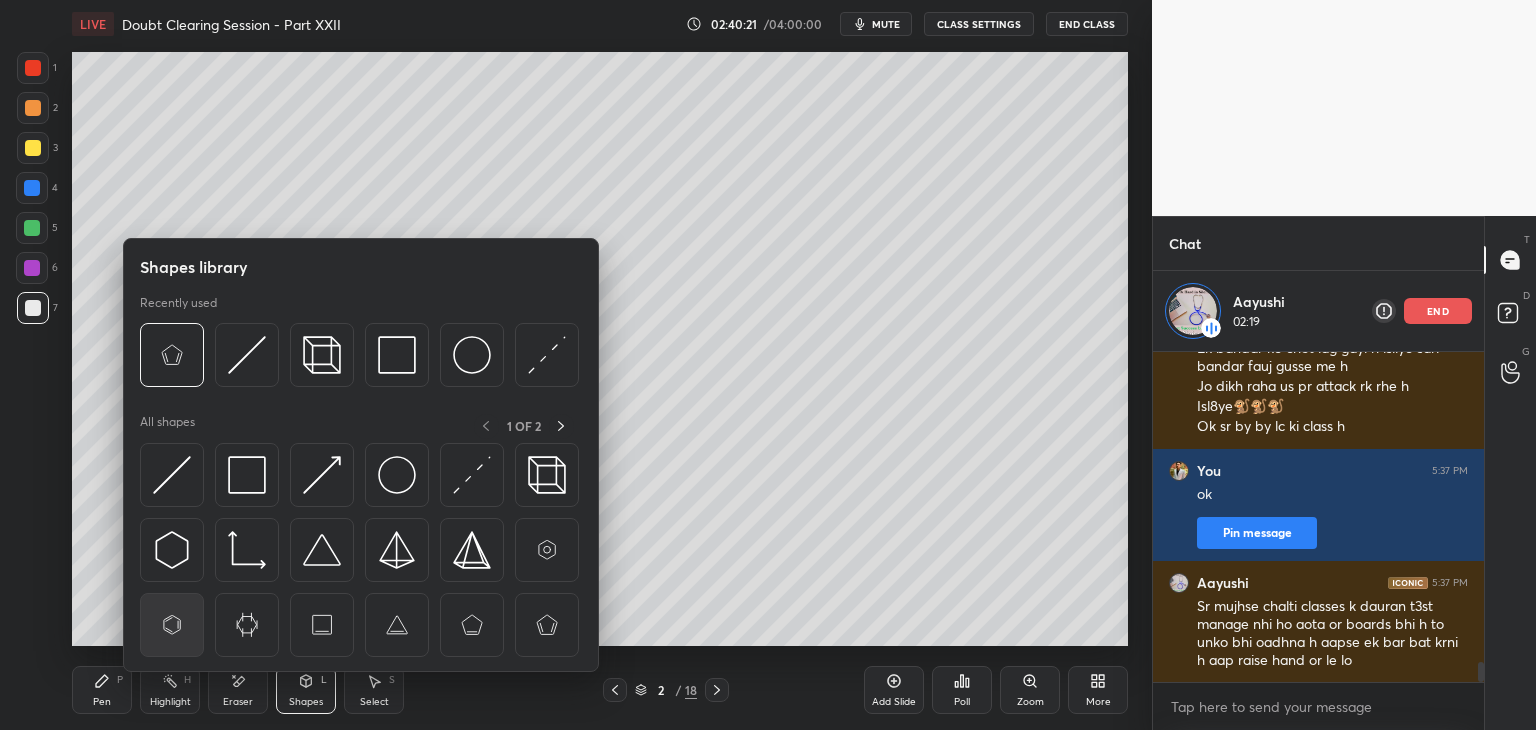 click at bounding box center (172, 625) 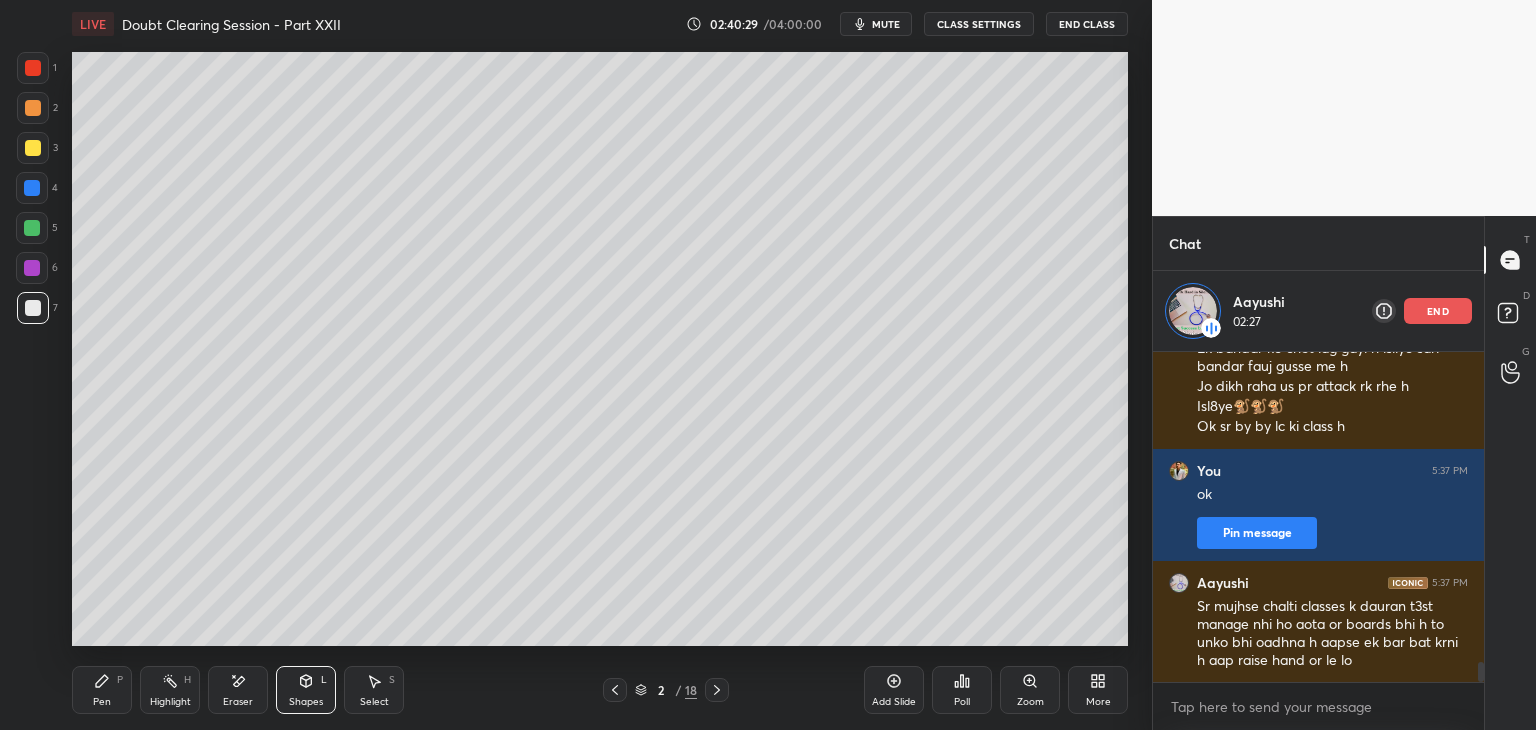 click on "mute" at bounding box center (876, 24) 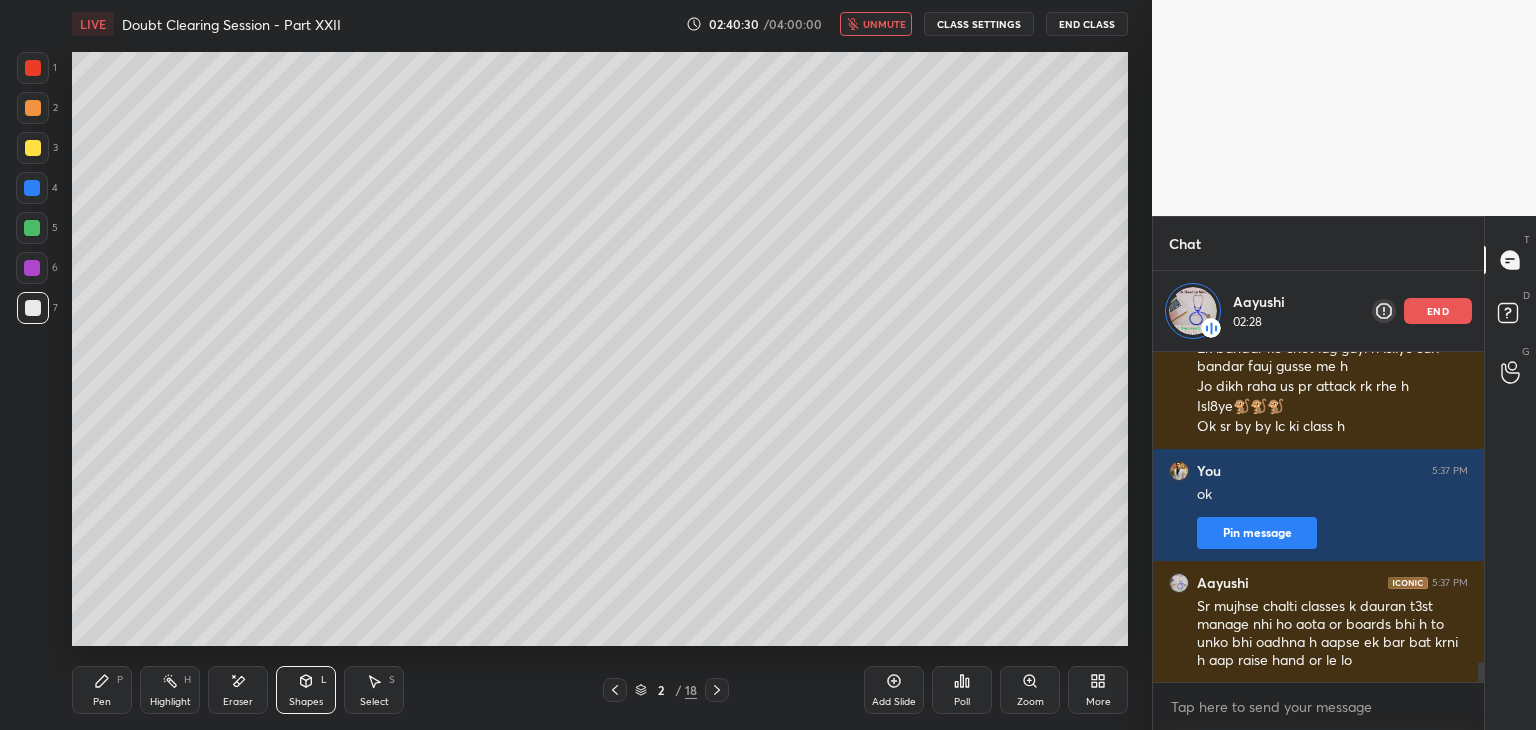 click 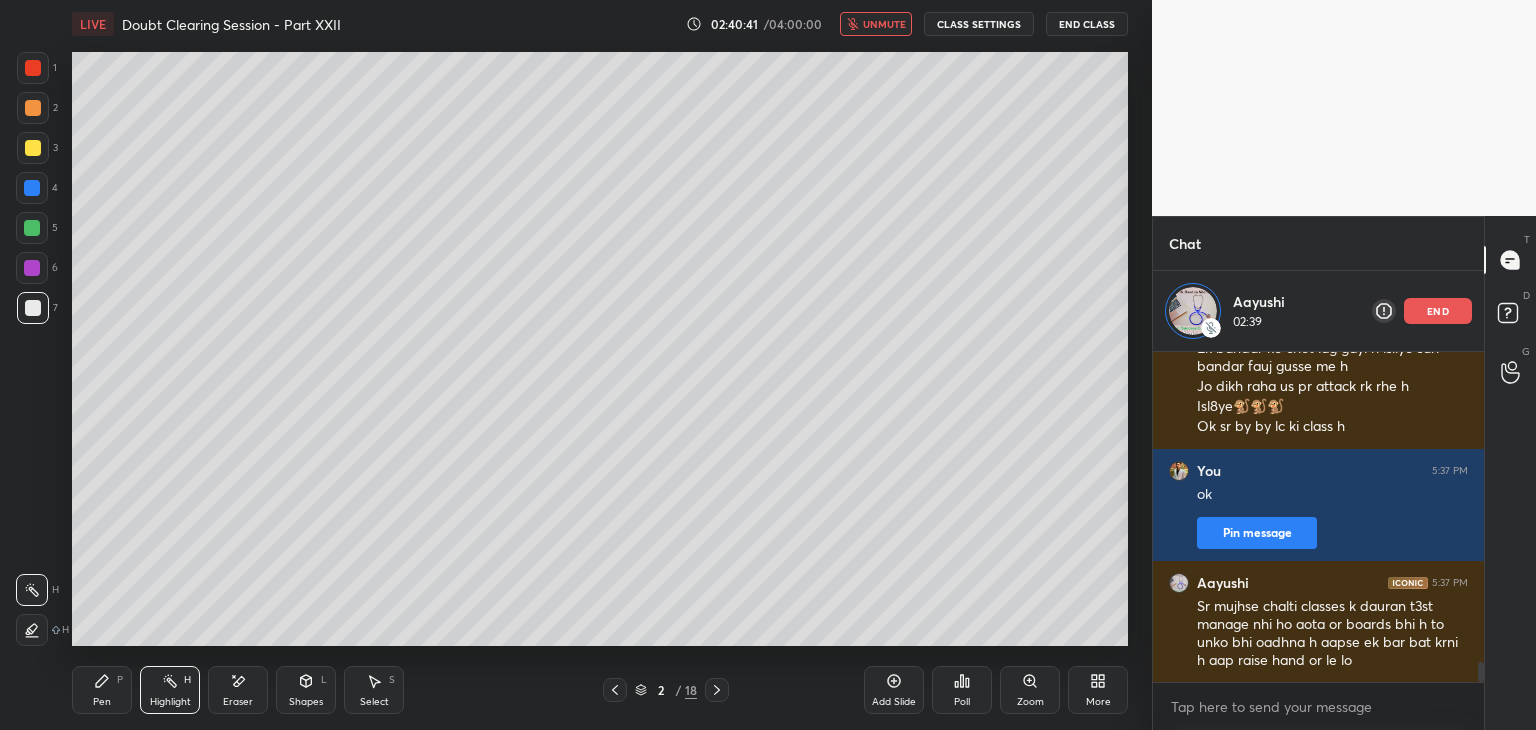 click on "End Class" at bounding box center [1087, 24] 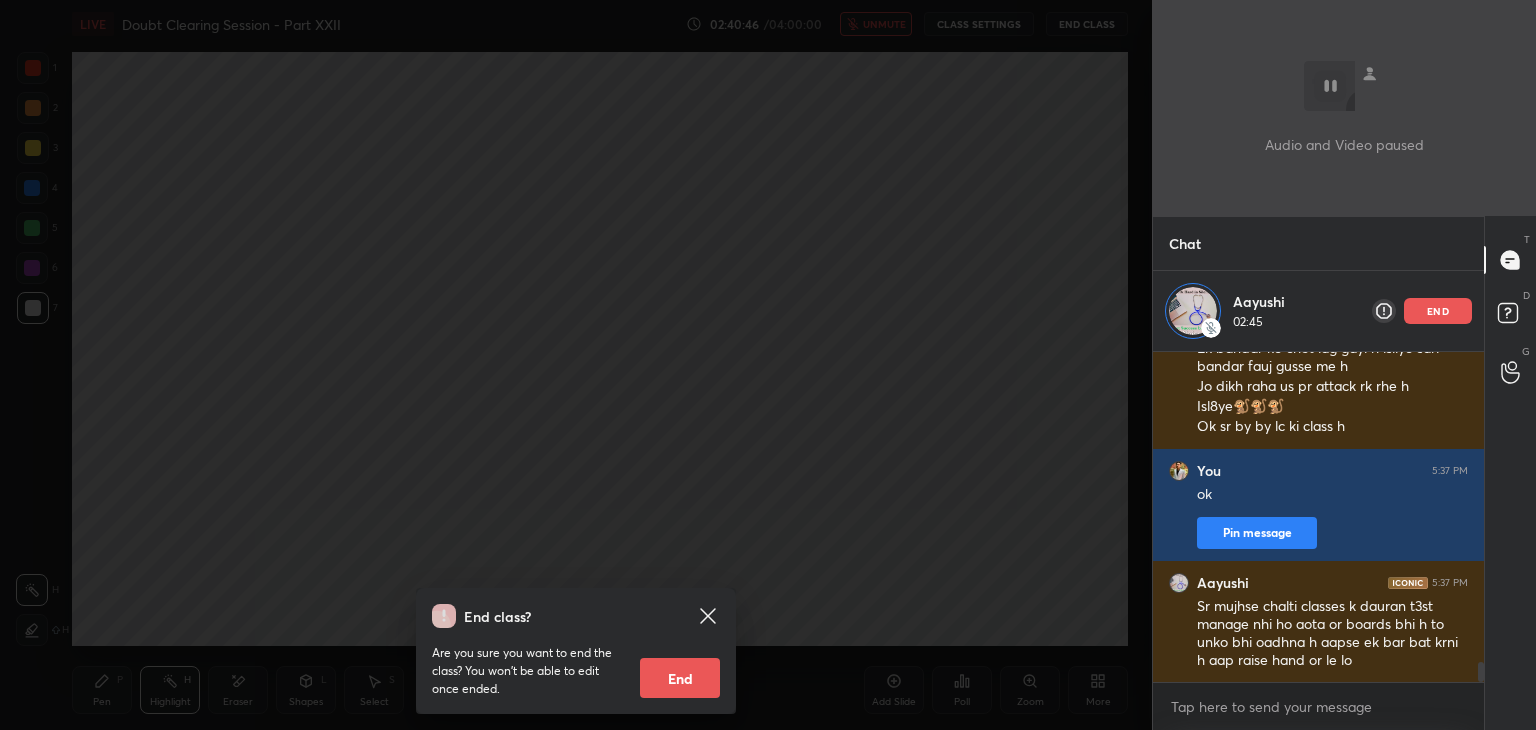 click on "End class? Are you sure you want to end the class? You won’t be able to edit once ended. End" at bounding box center [576, 365] 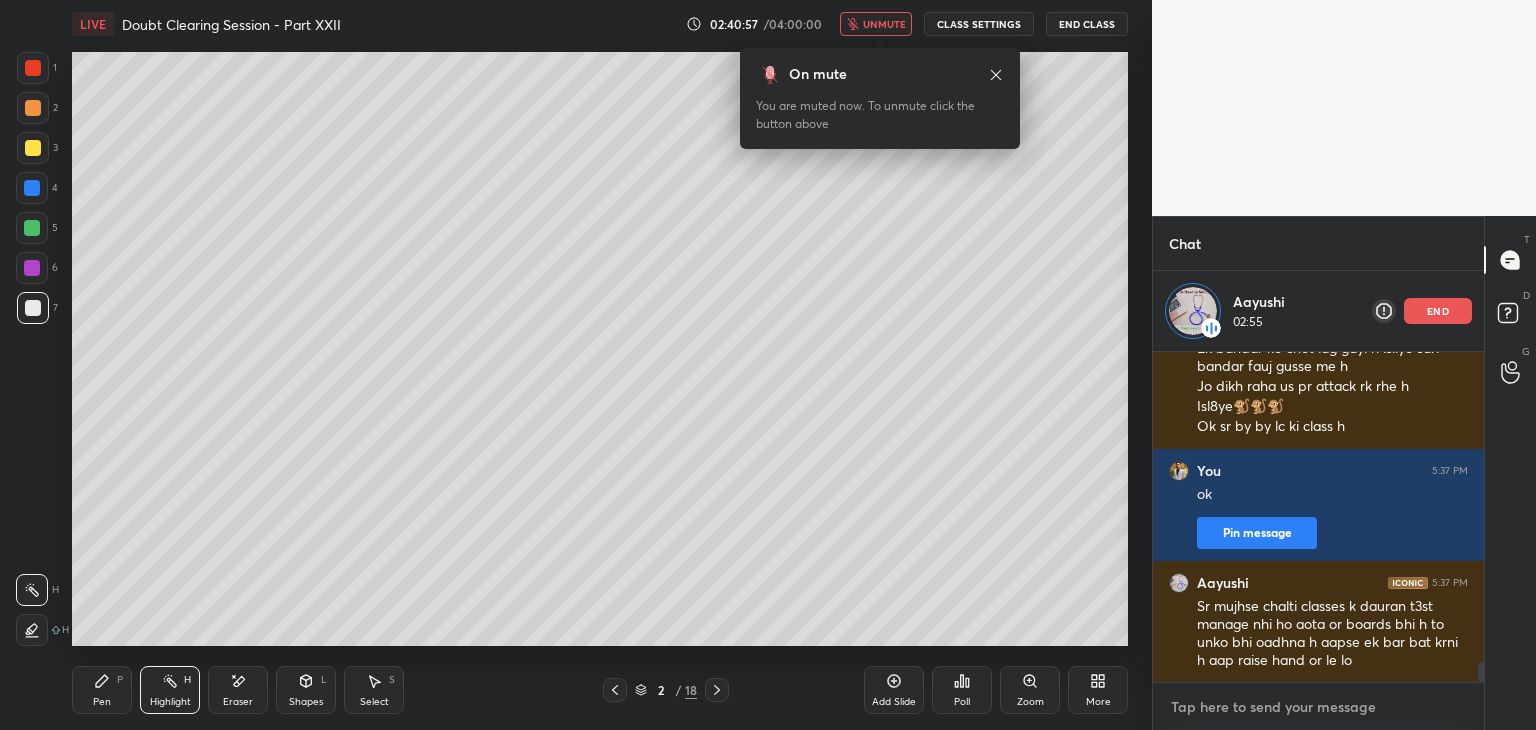 click at bounding box center [1318, 707] 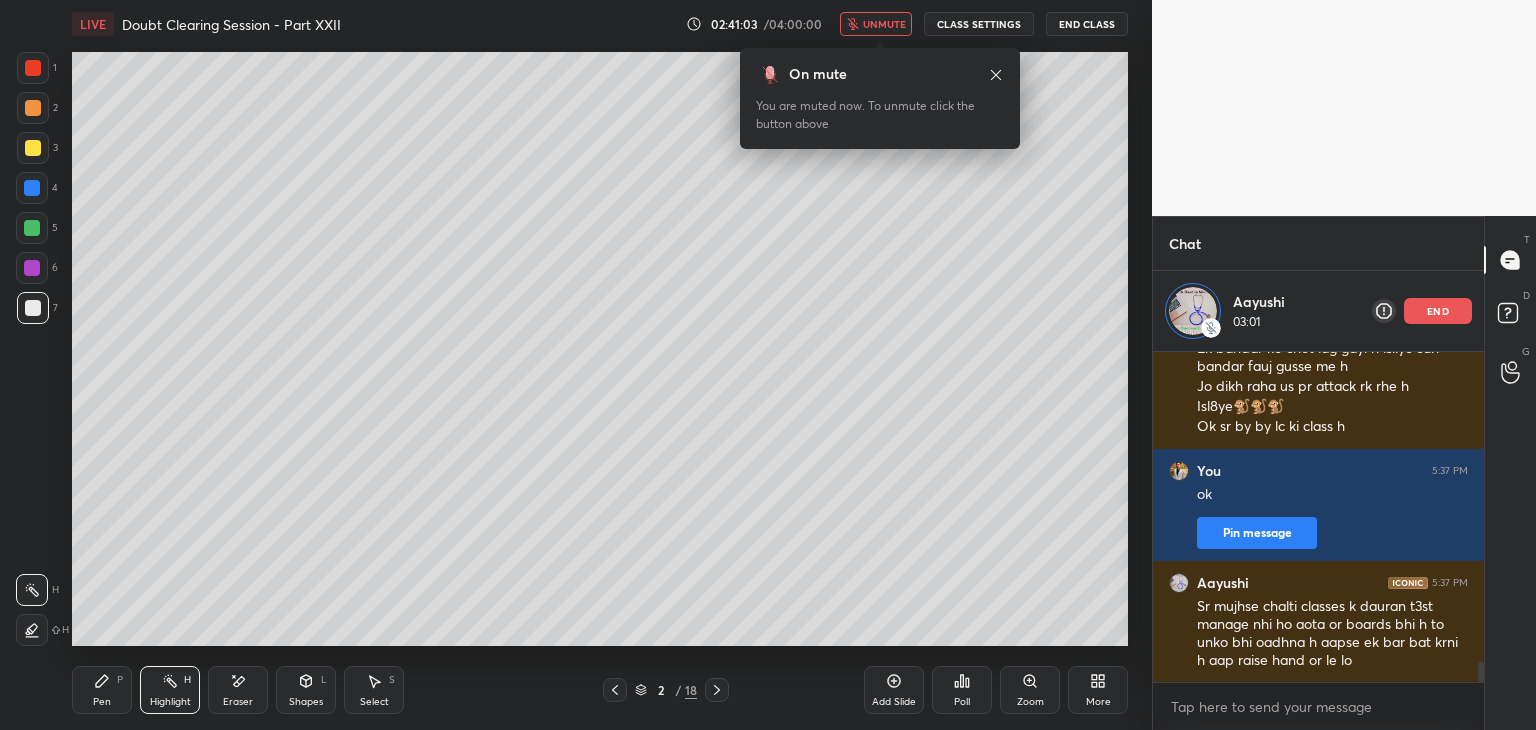 click on "Pen P" at bounding box center [102, 690] 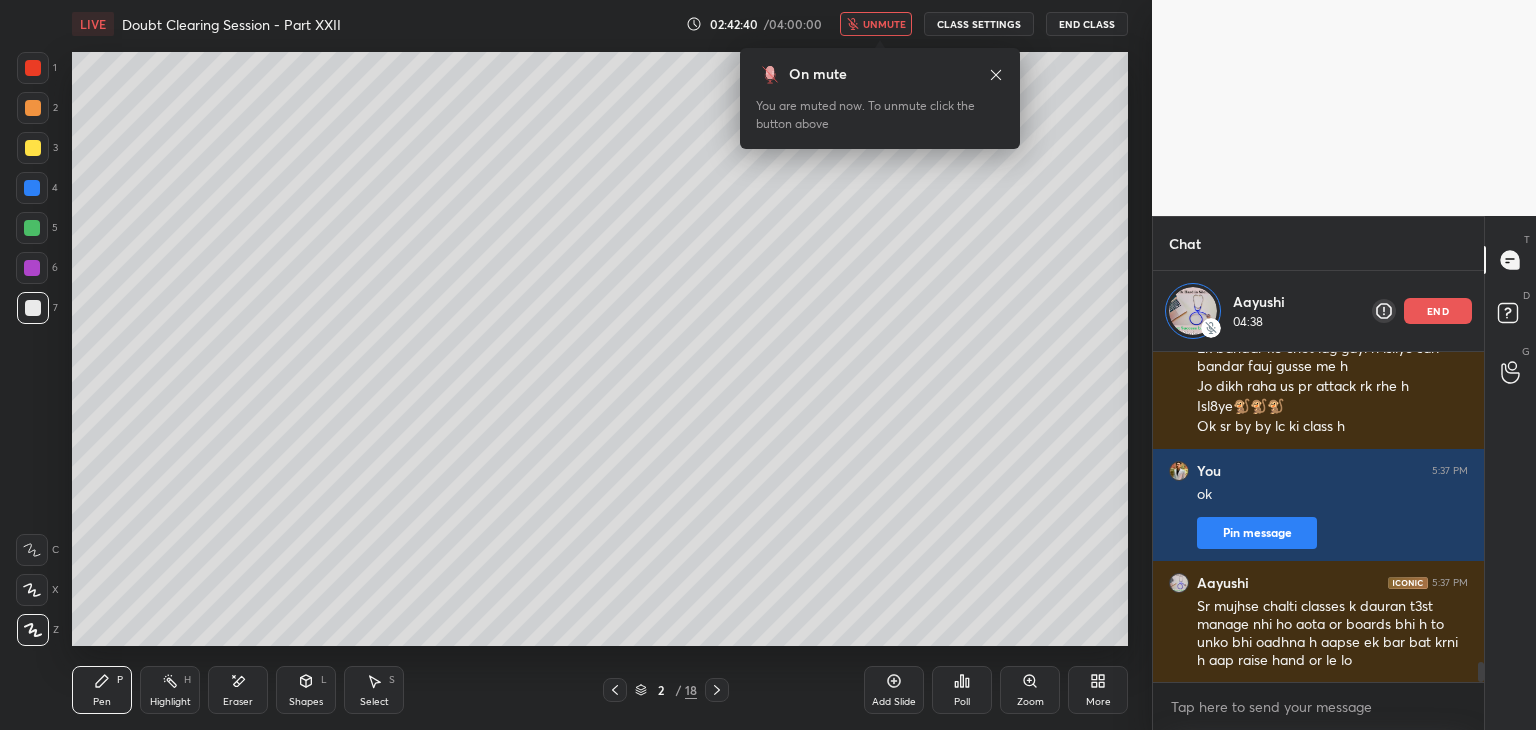 scroll, scrollTop: 5115, scrollLeft: 0, axis: vertical 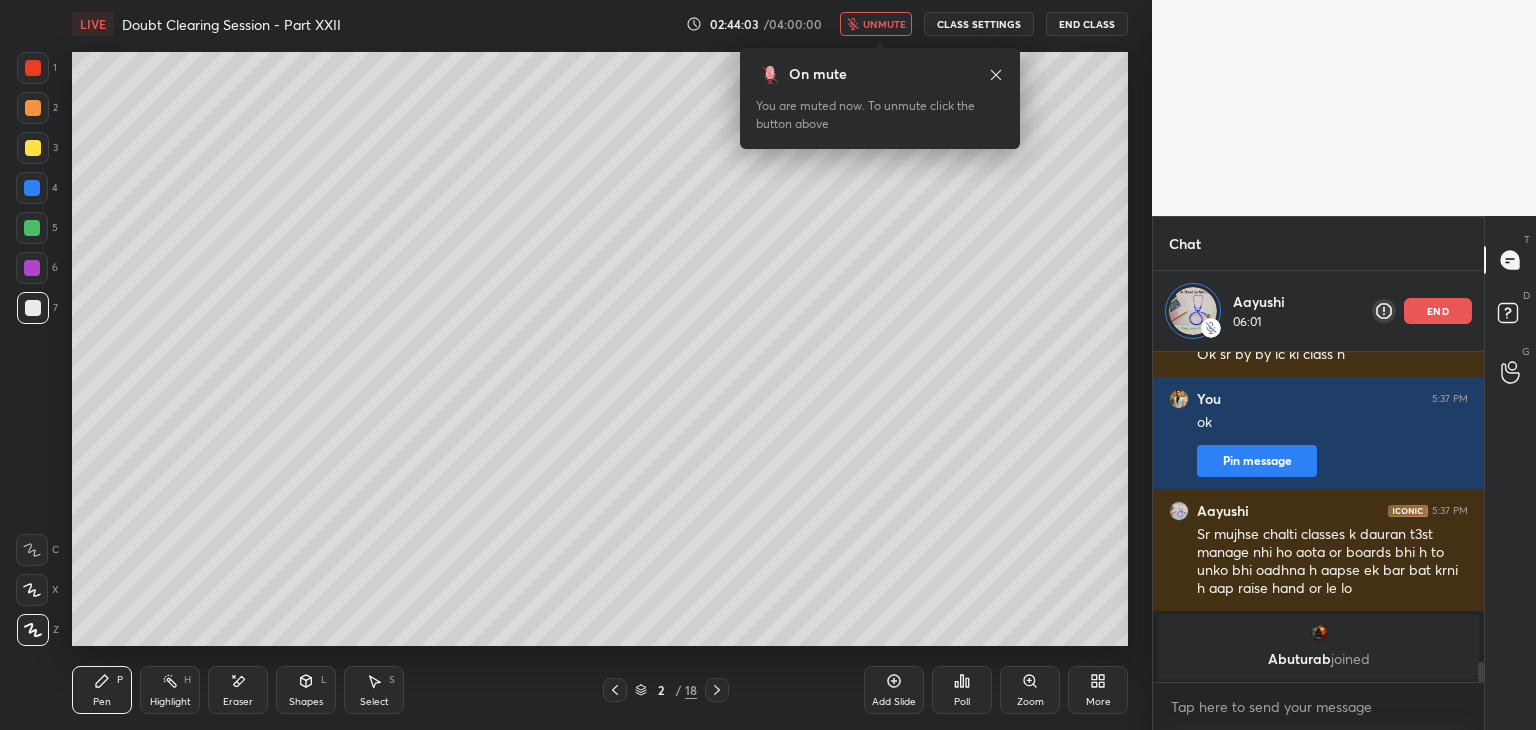 click on "unmute" at bounding box center (884, 24) 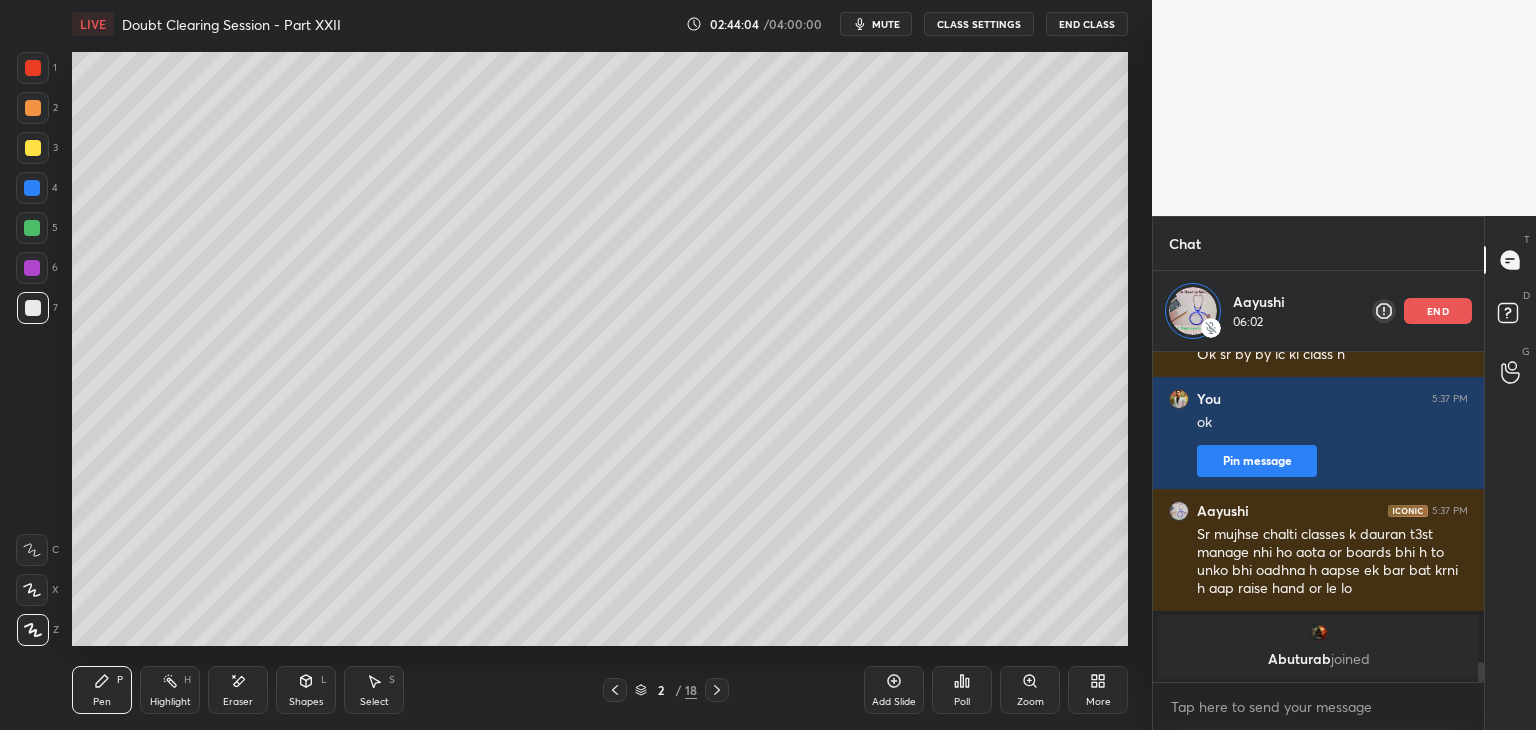 click on "End Class" at bounding box center (1087, 24) 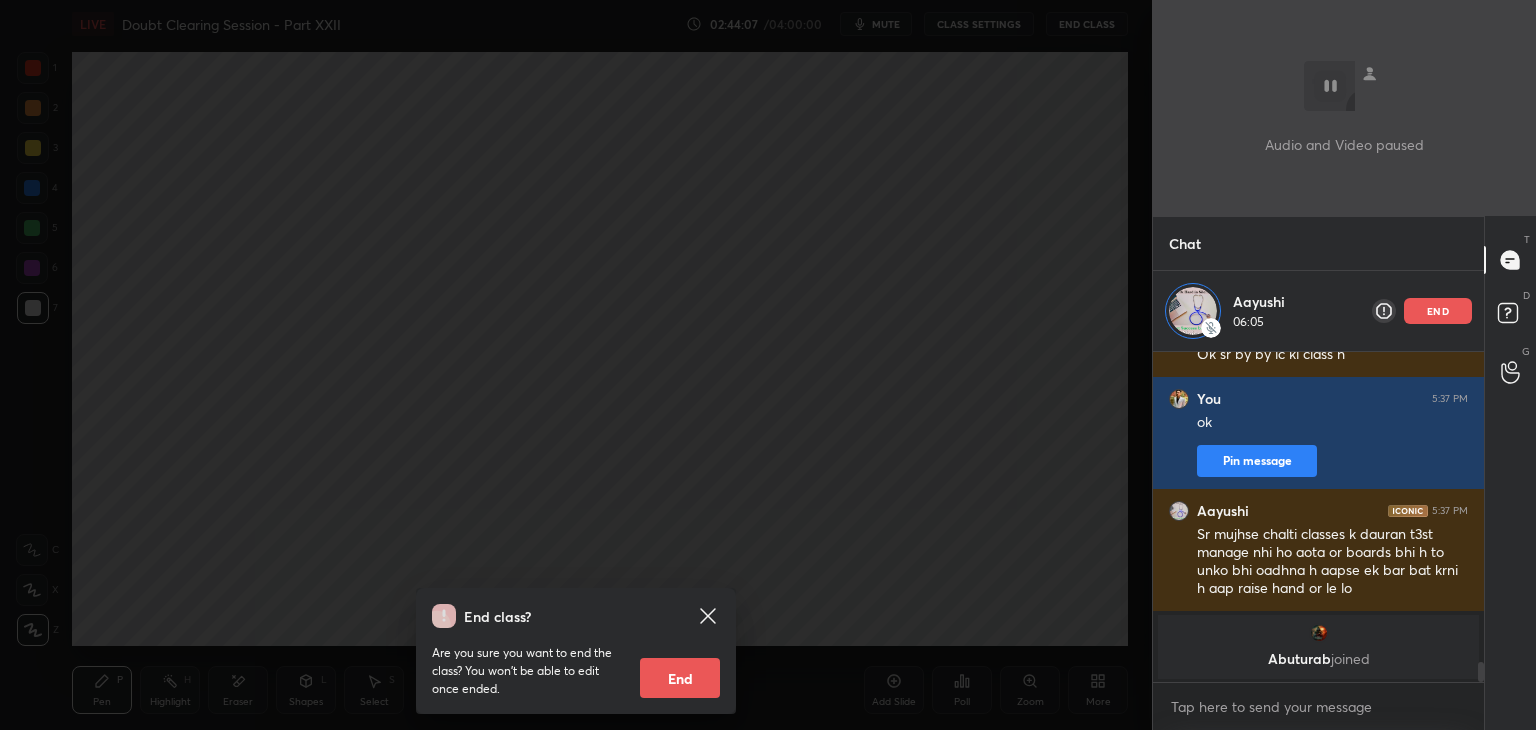 click on "End class? Are you sure you want to end the class? You won’t be able to edit once ended. End" at bounding box center (576, 365) 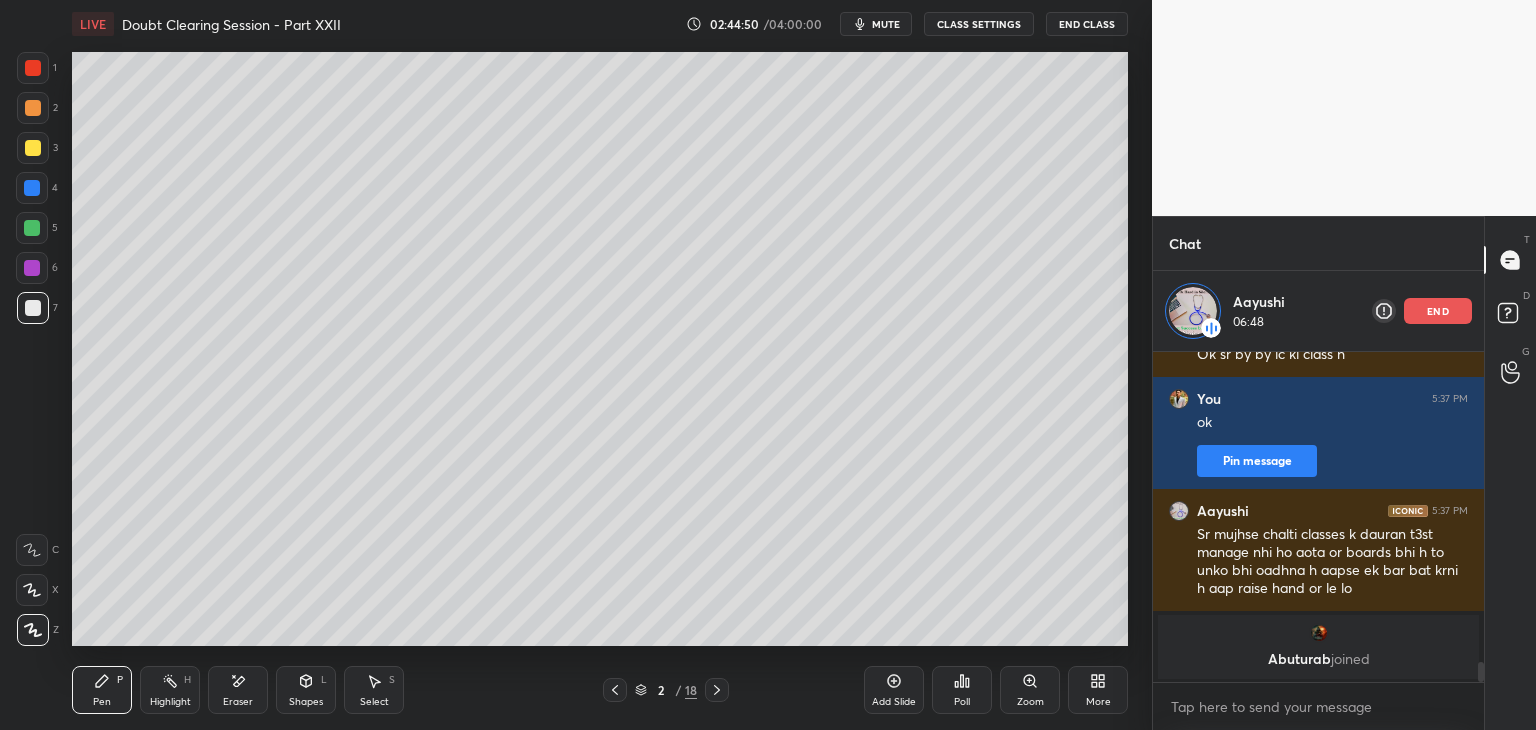 click on "Eraser" at bounding box center (238, 690) 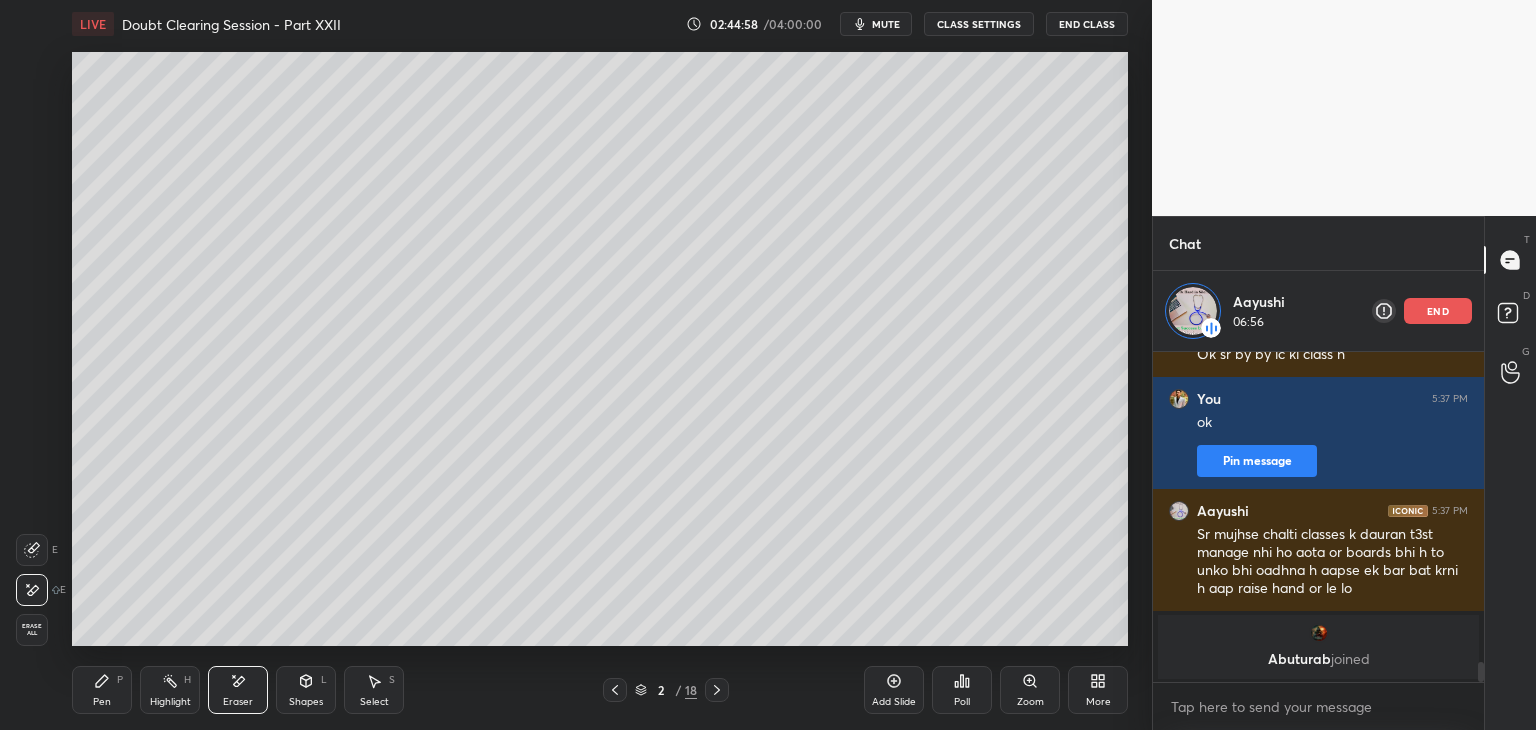 click on "Highlight H" at bounding box center (170, 690) 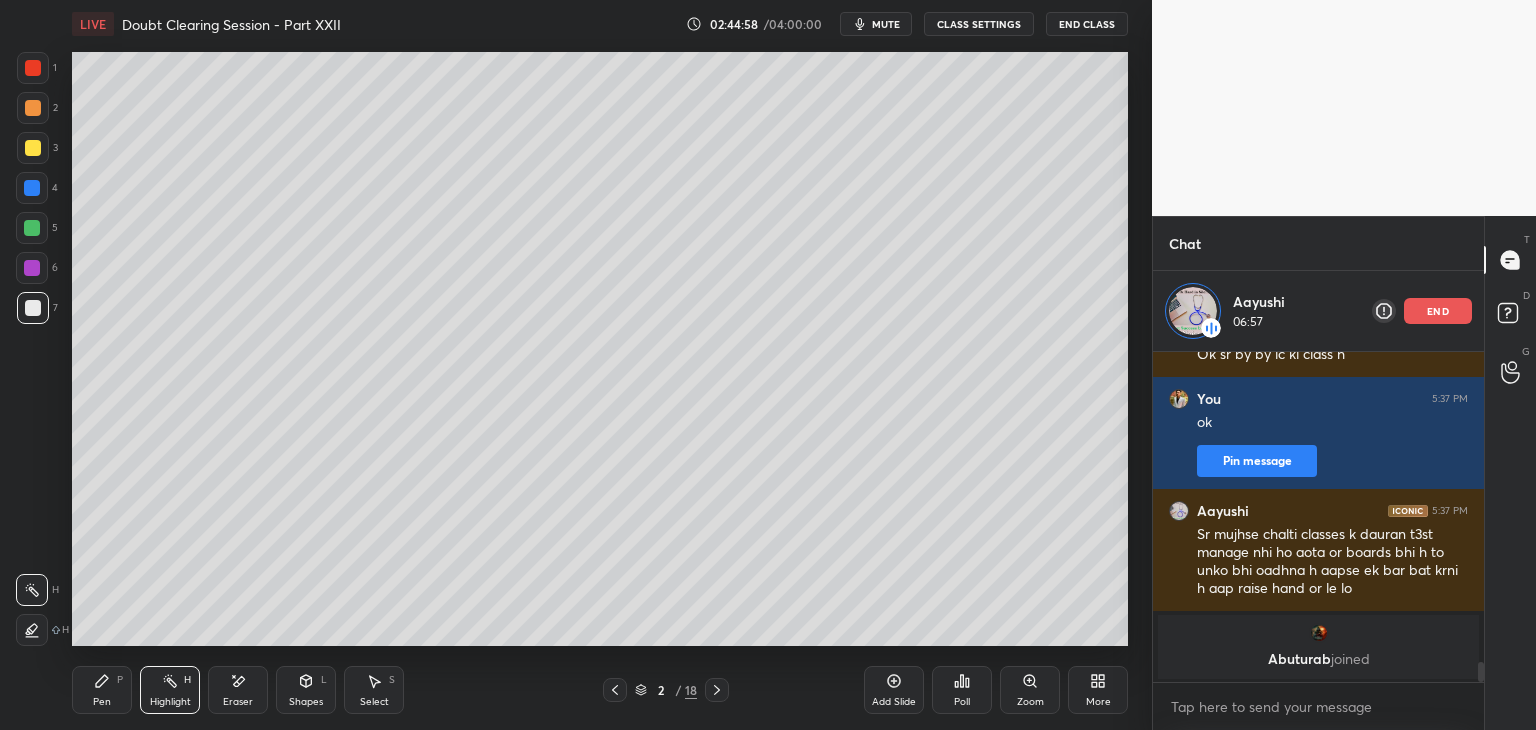 click on "Eraser" at bounding box center [238, 690] 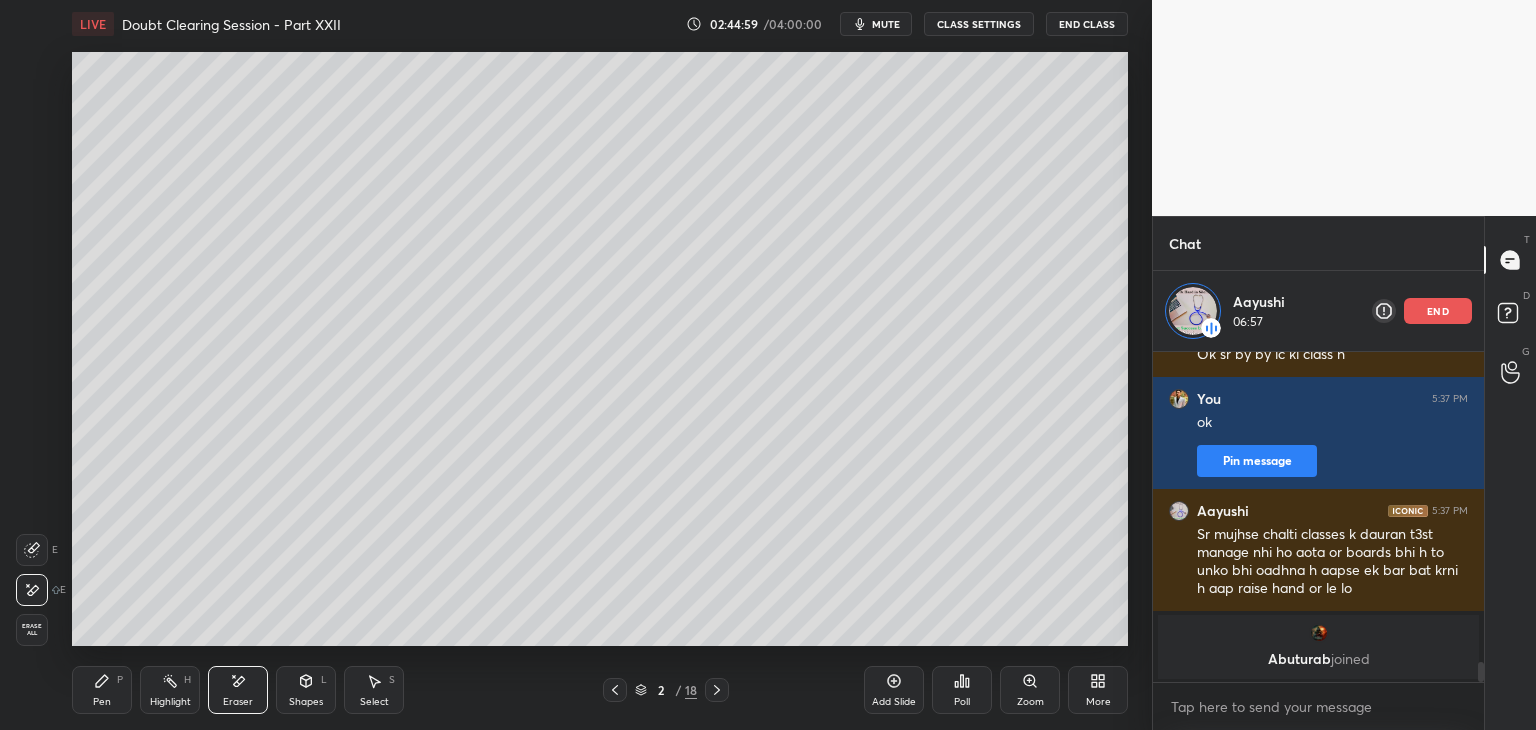 click on "H" at bounding box center [187, 680] 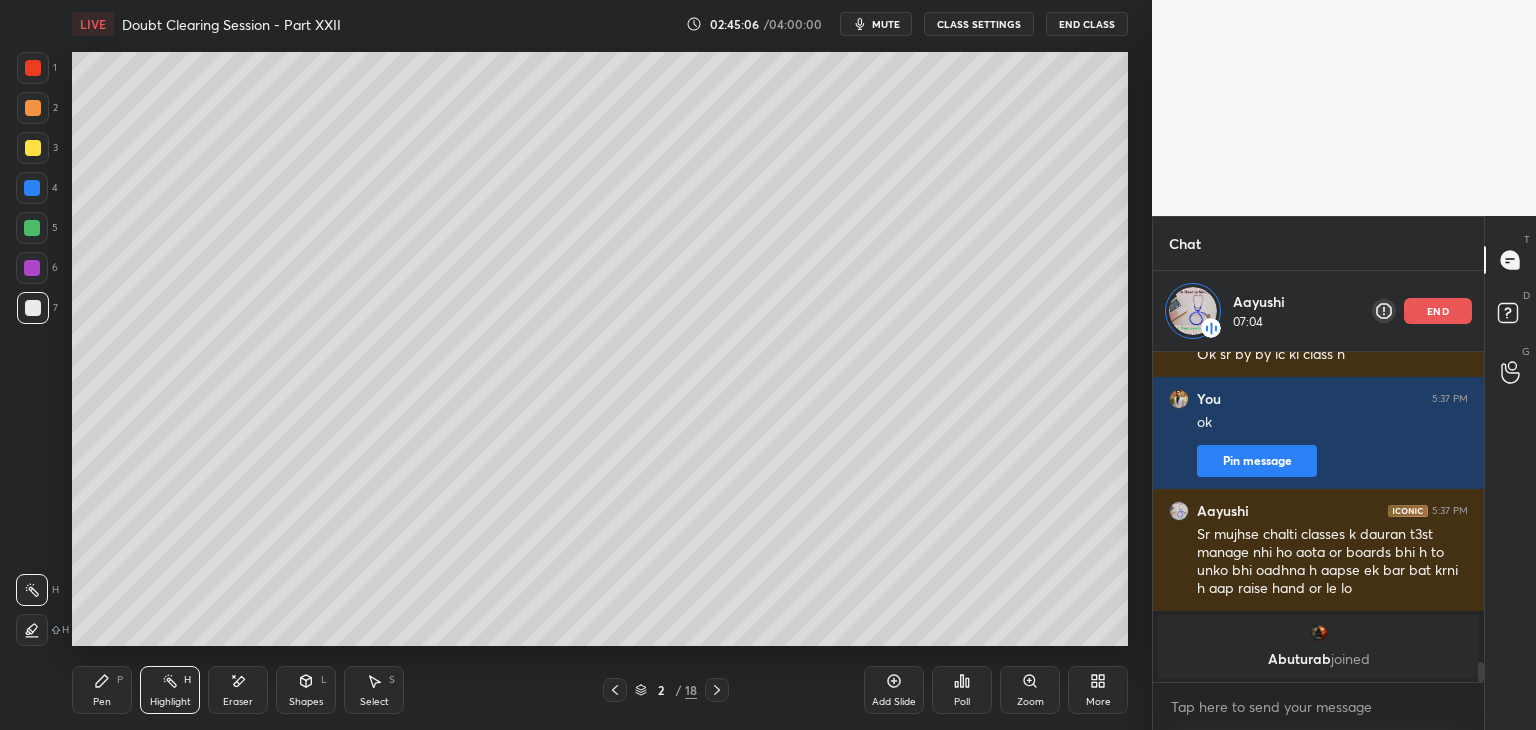 click on "H" at bounding box center [187, 680] 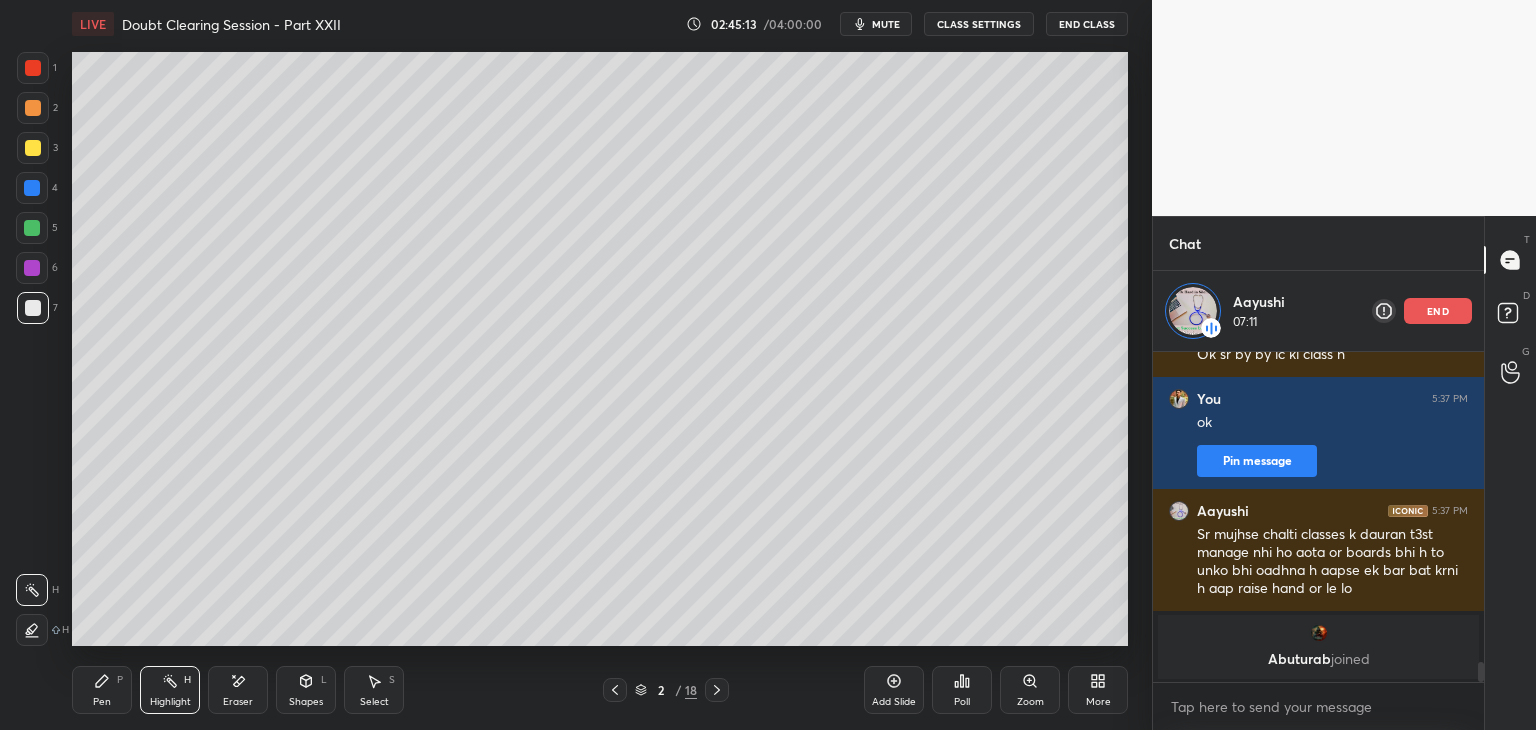 click on "Abuturab  joined" at bounding box center [1318, 647] 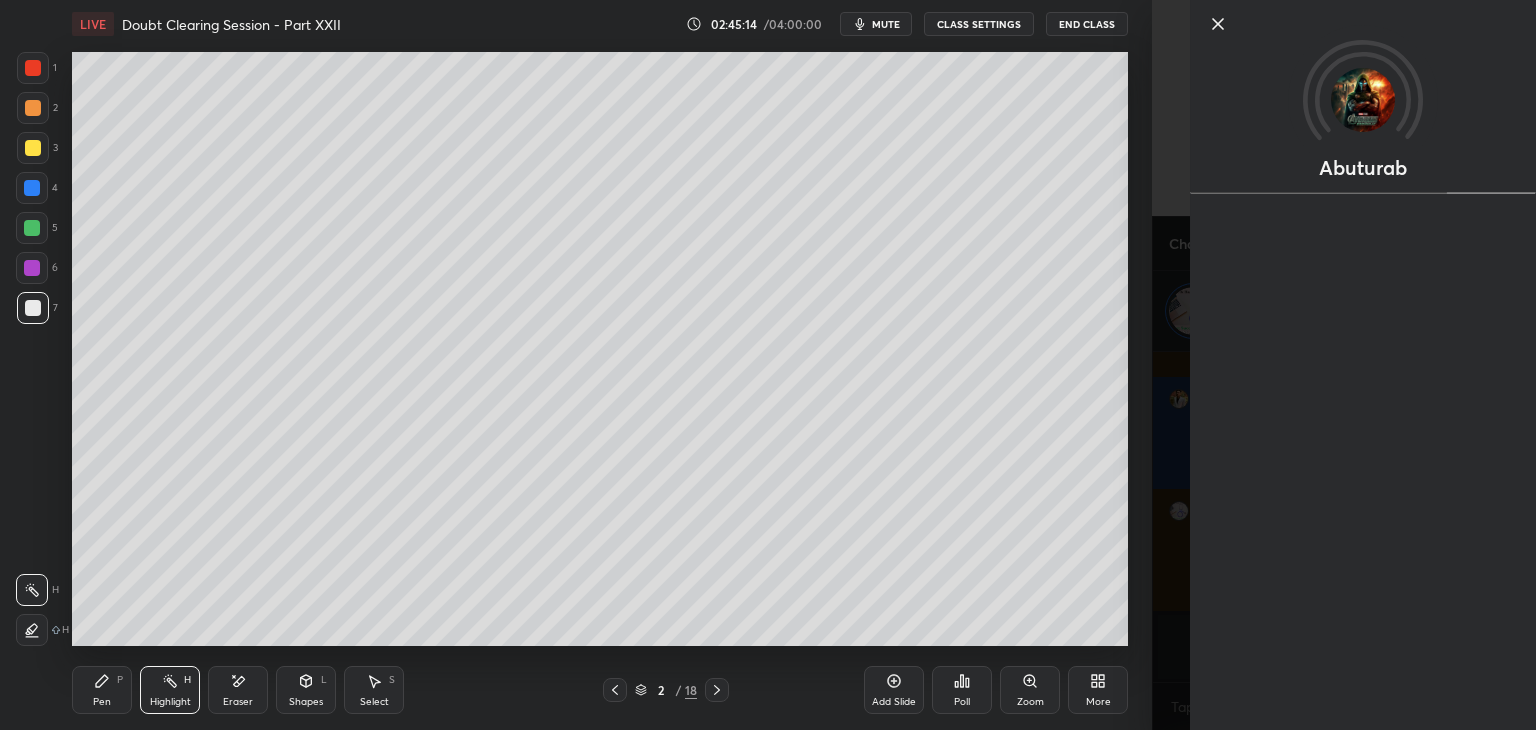 click on "Abuturab" at bounding box center (1344, 365) 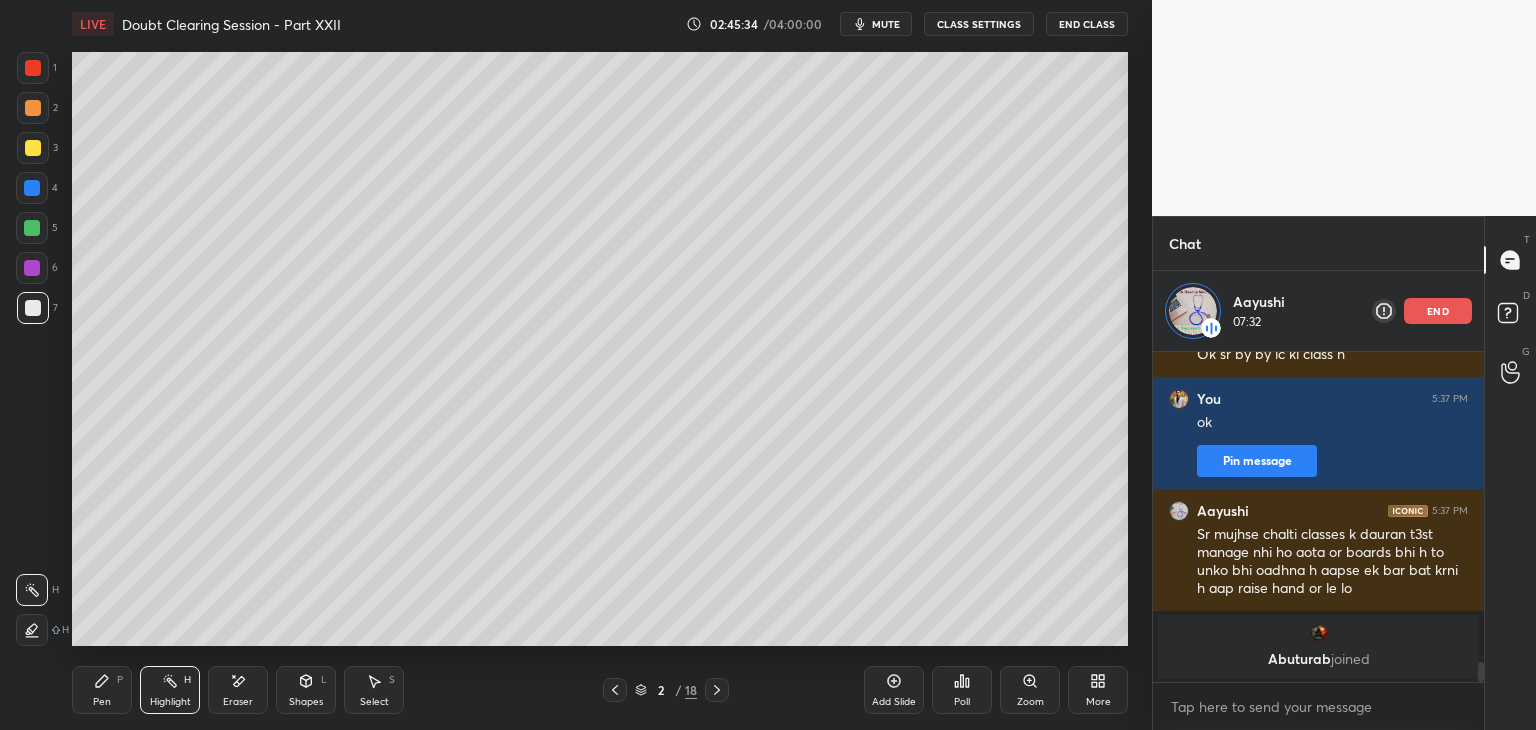 click 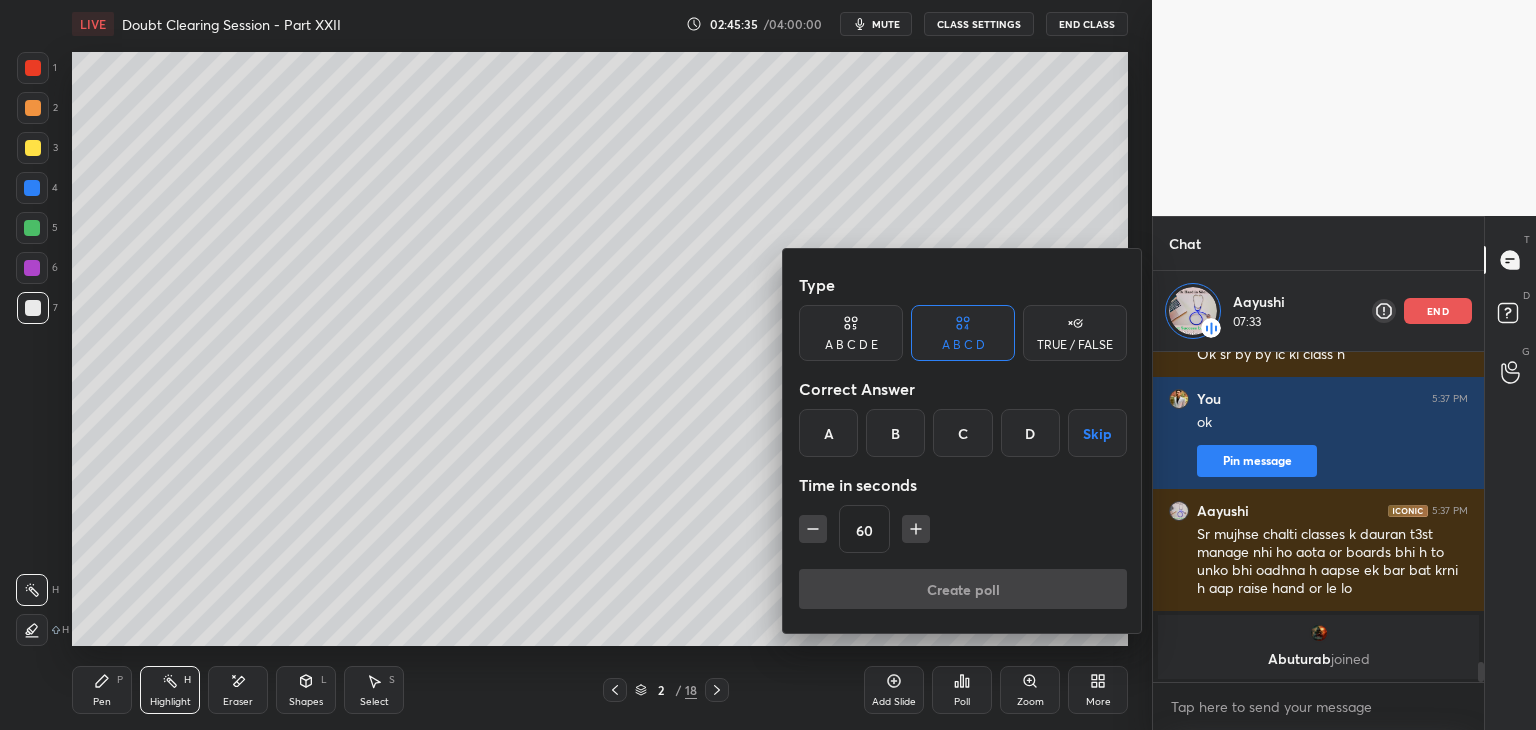click at bounding box center (768, 365) 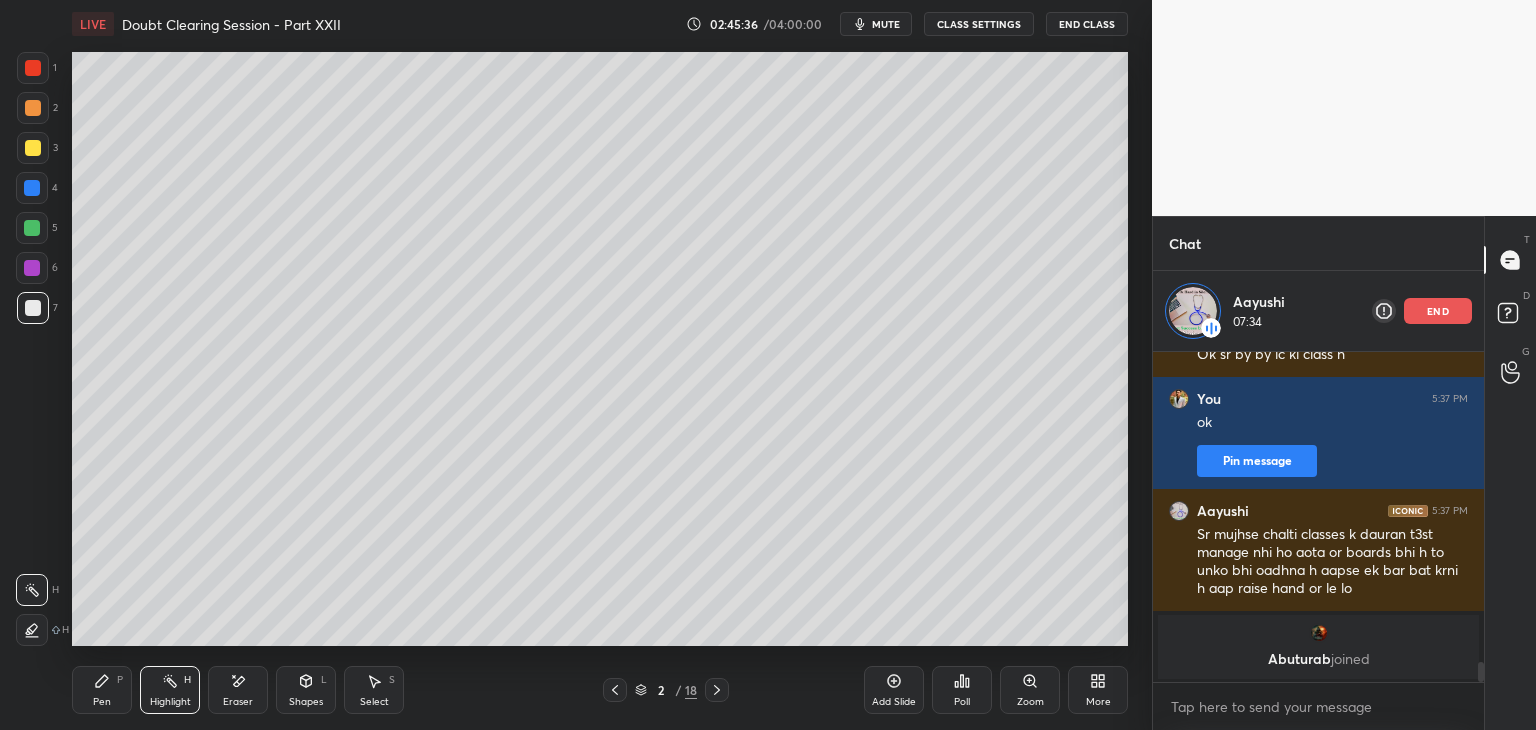 click on "More" at bounding box center (1098, 690) 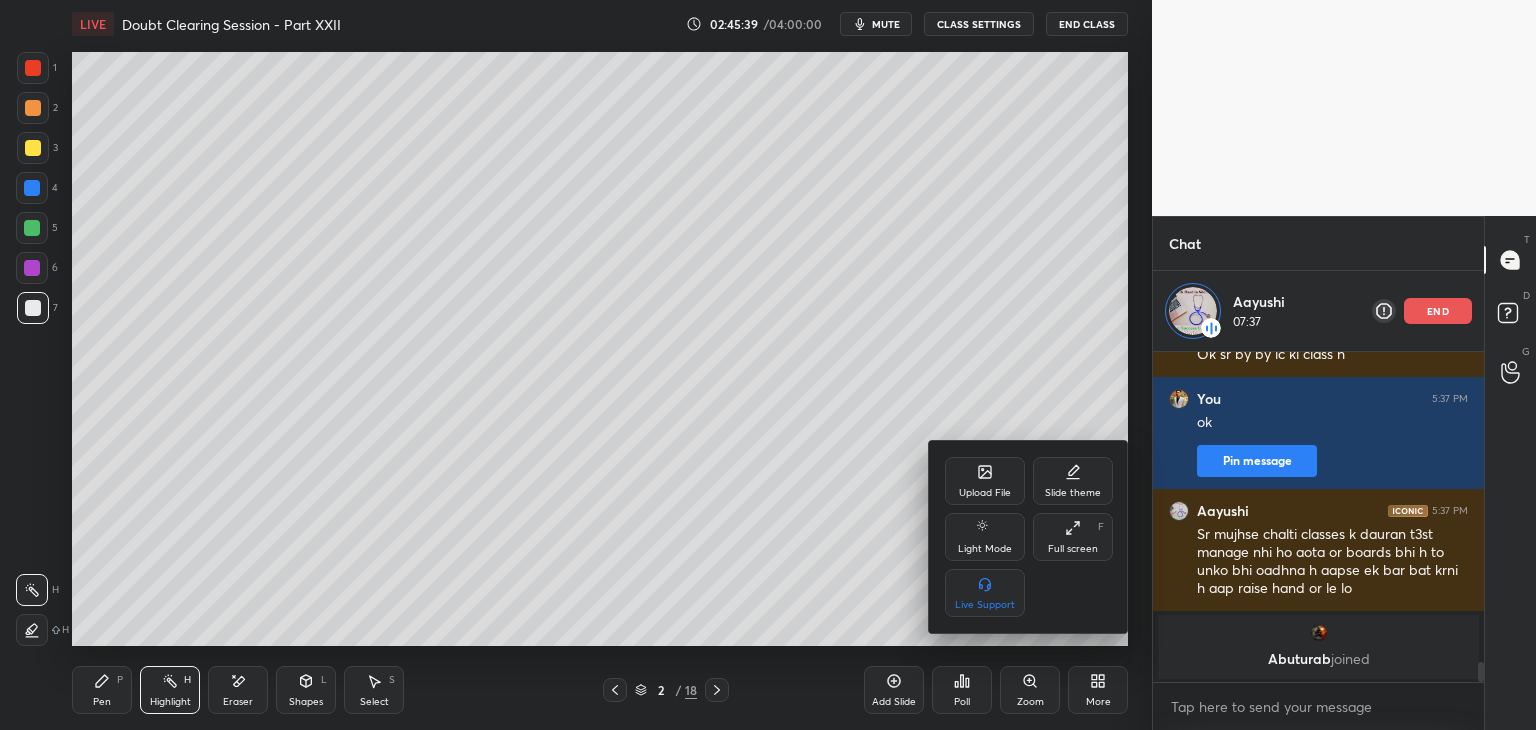 click on "Slide theme" at bounding box center (1073, 493) 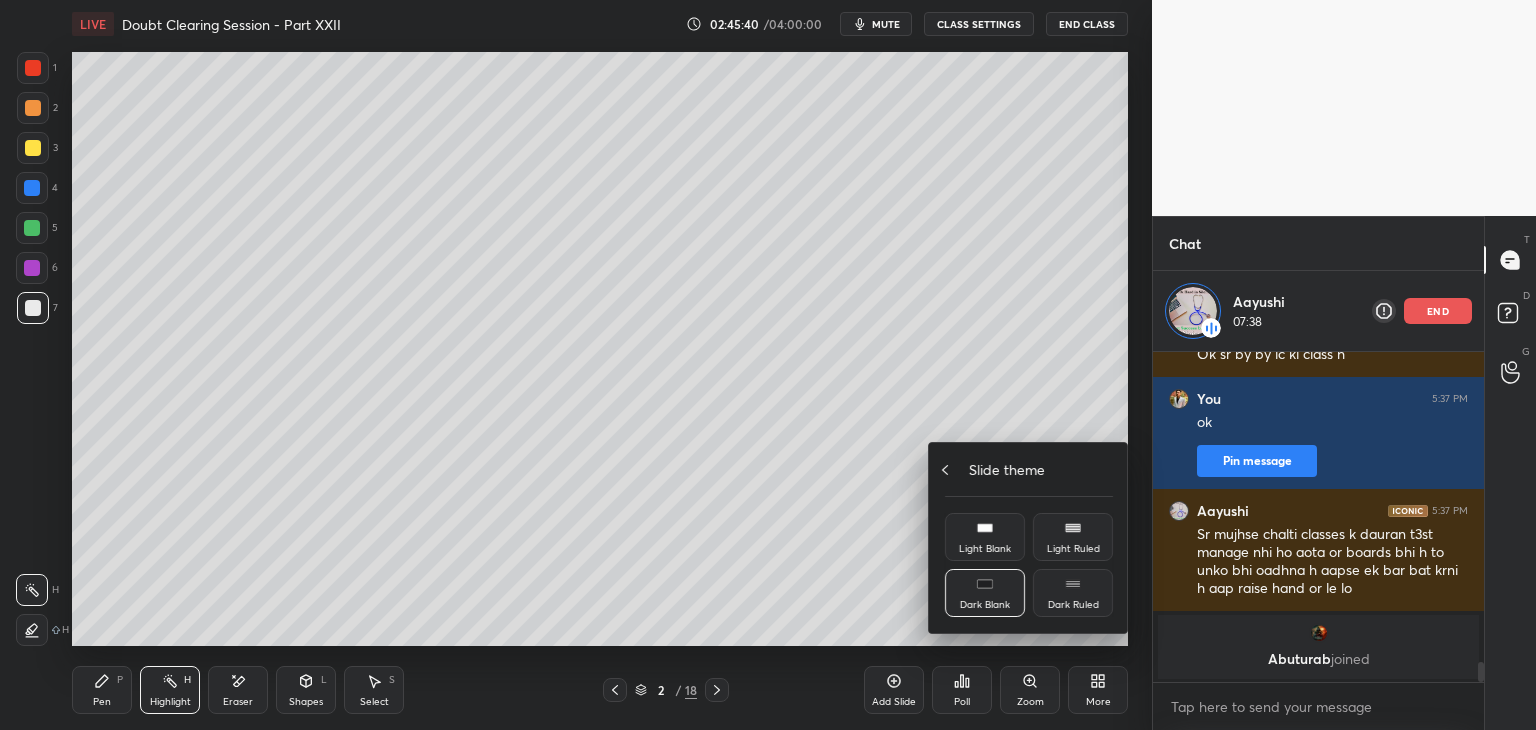 click on "Slide theme" at bounding box center (1029, 469) 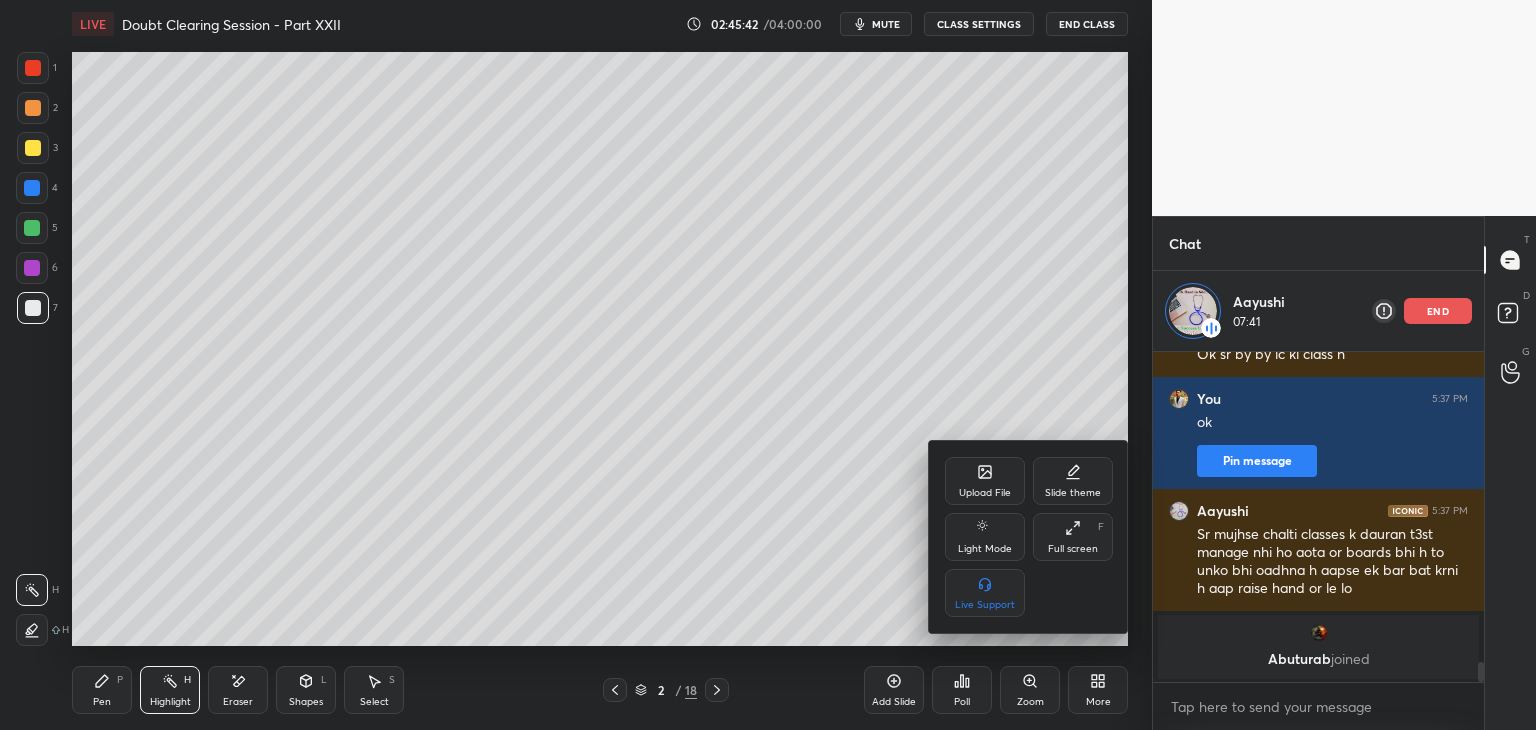 click on "Upload File" at bounding box center (985, 493) 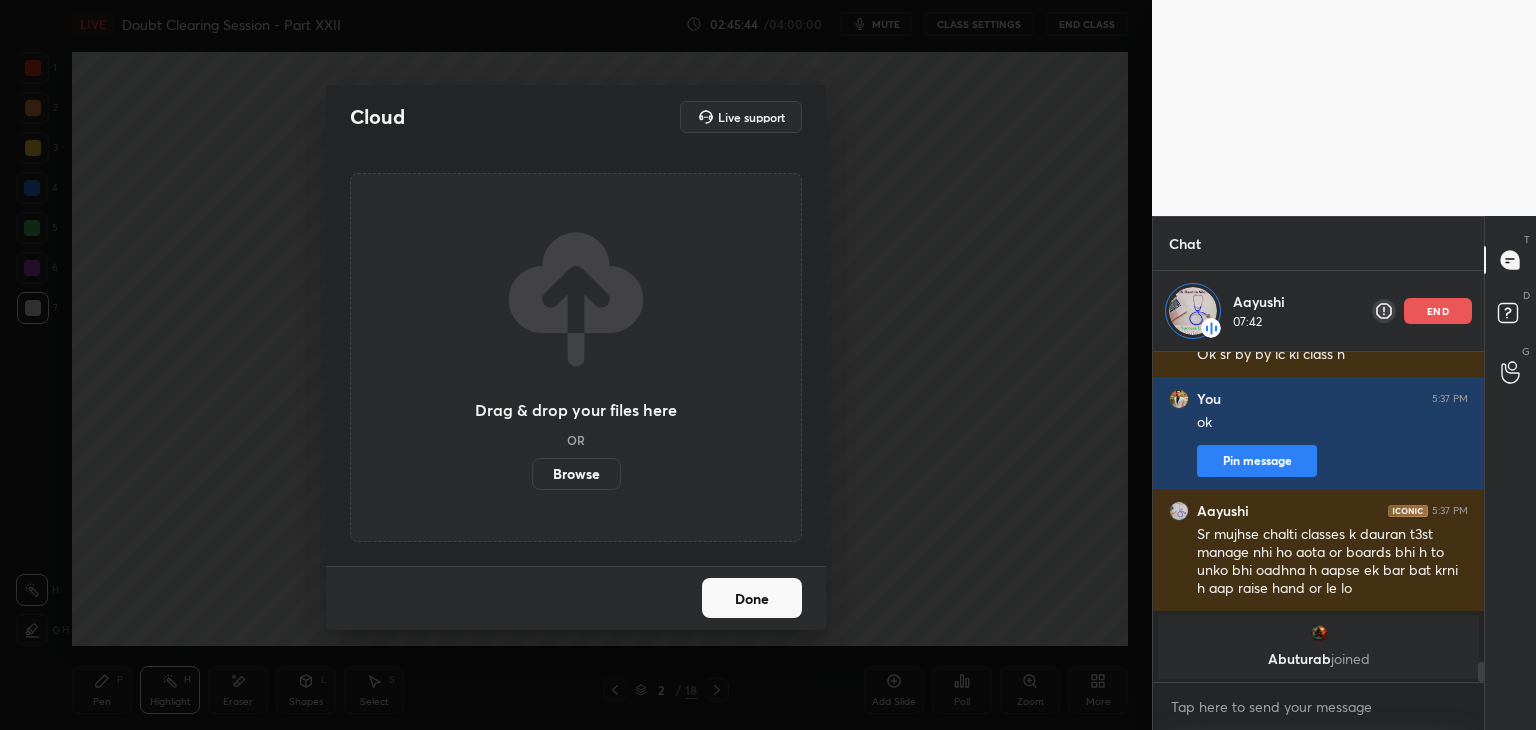click on "Drag & drop your files here OR Browse" at bounding box center [576, 357] 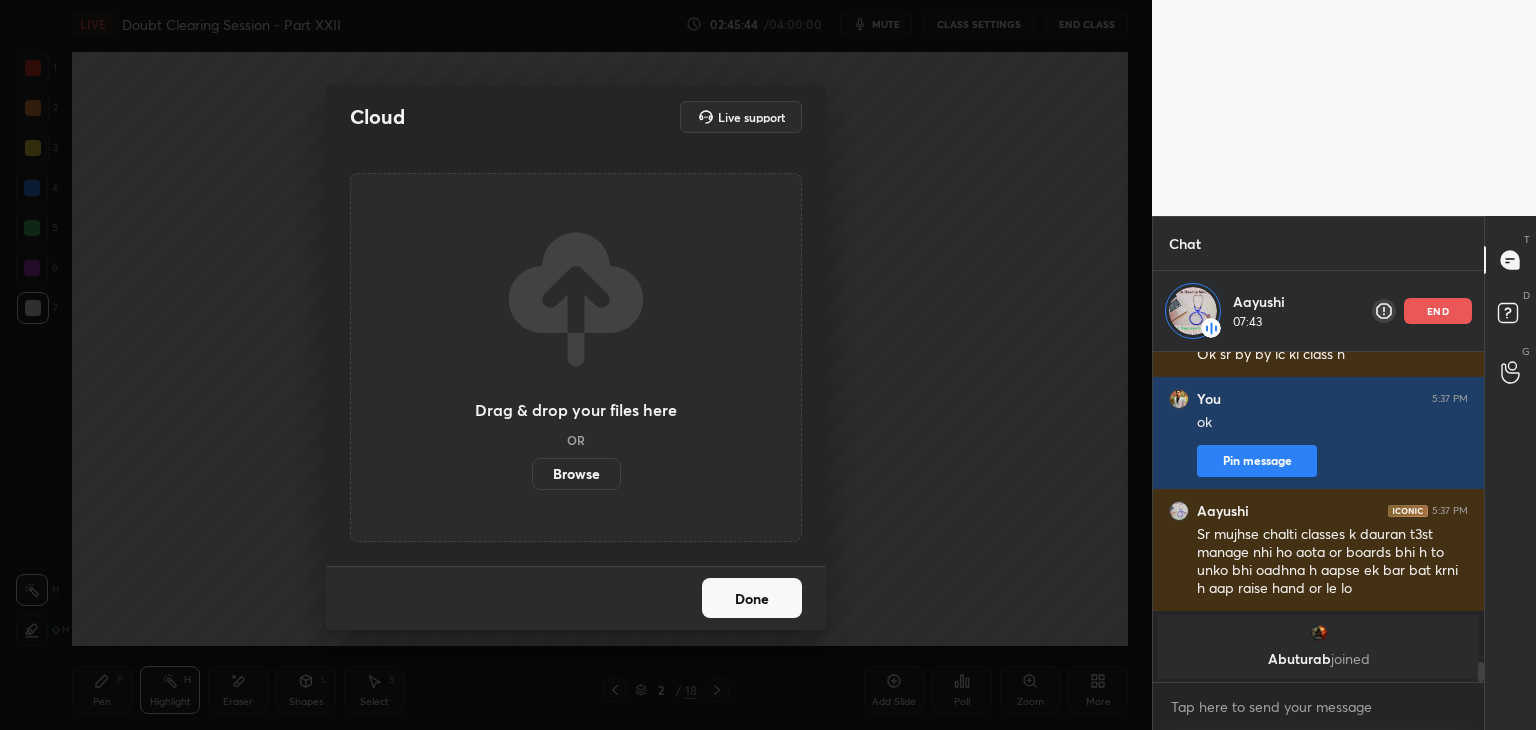 click on "Cloud Live support Drag & drop your files here OR Browse Done" at bounding box center [576, 365] 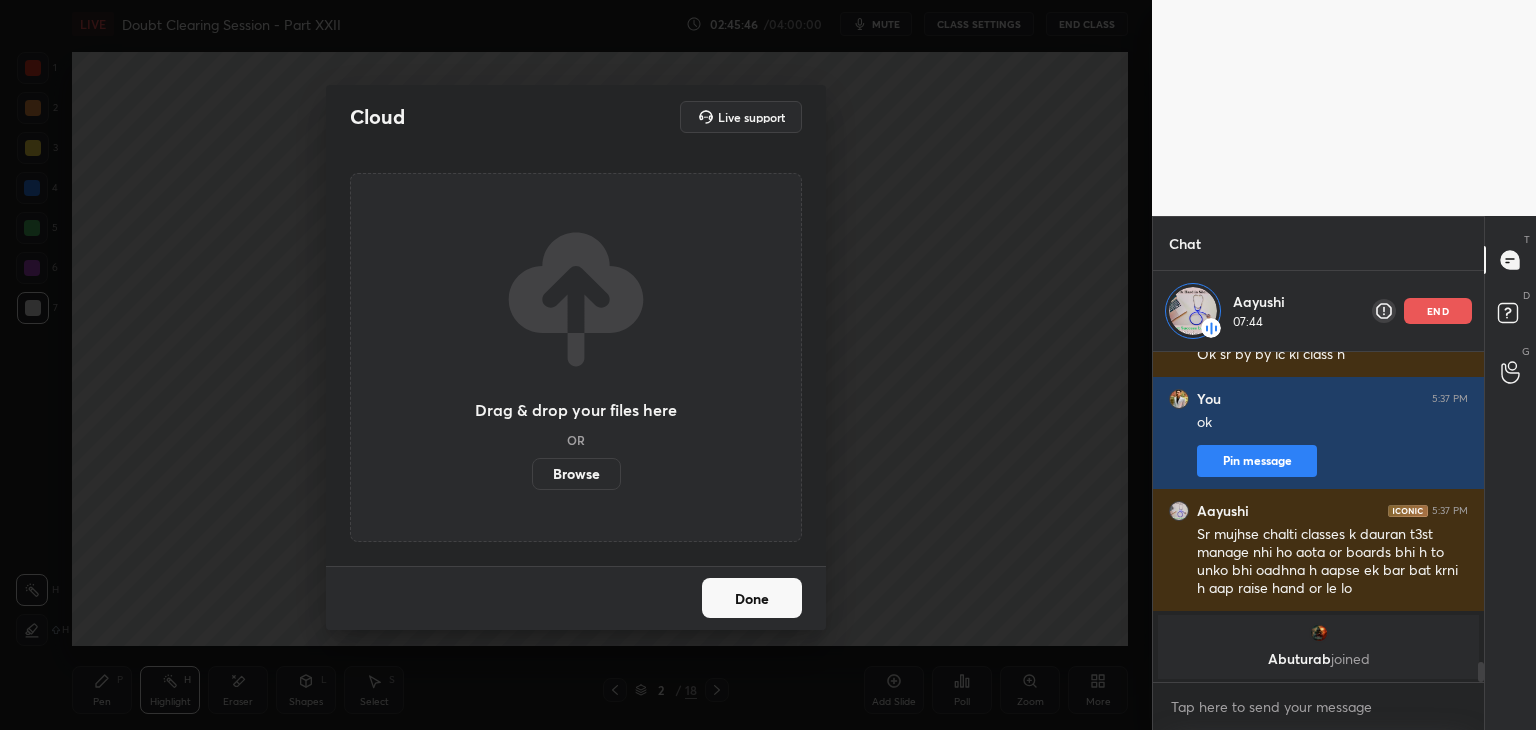 click on "Cloud Live support Drag & drop your files here OR Browse Done" at bounding box center (576, 365) 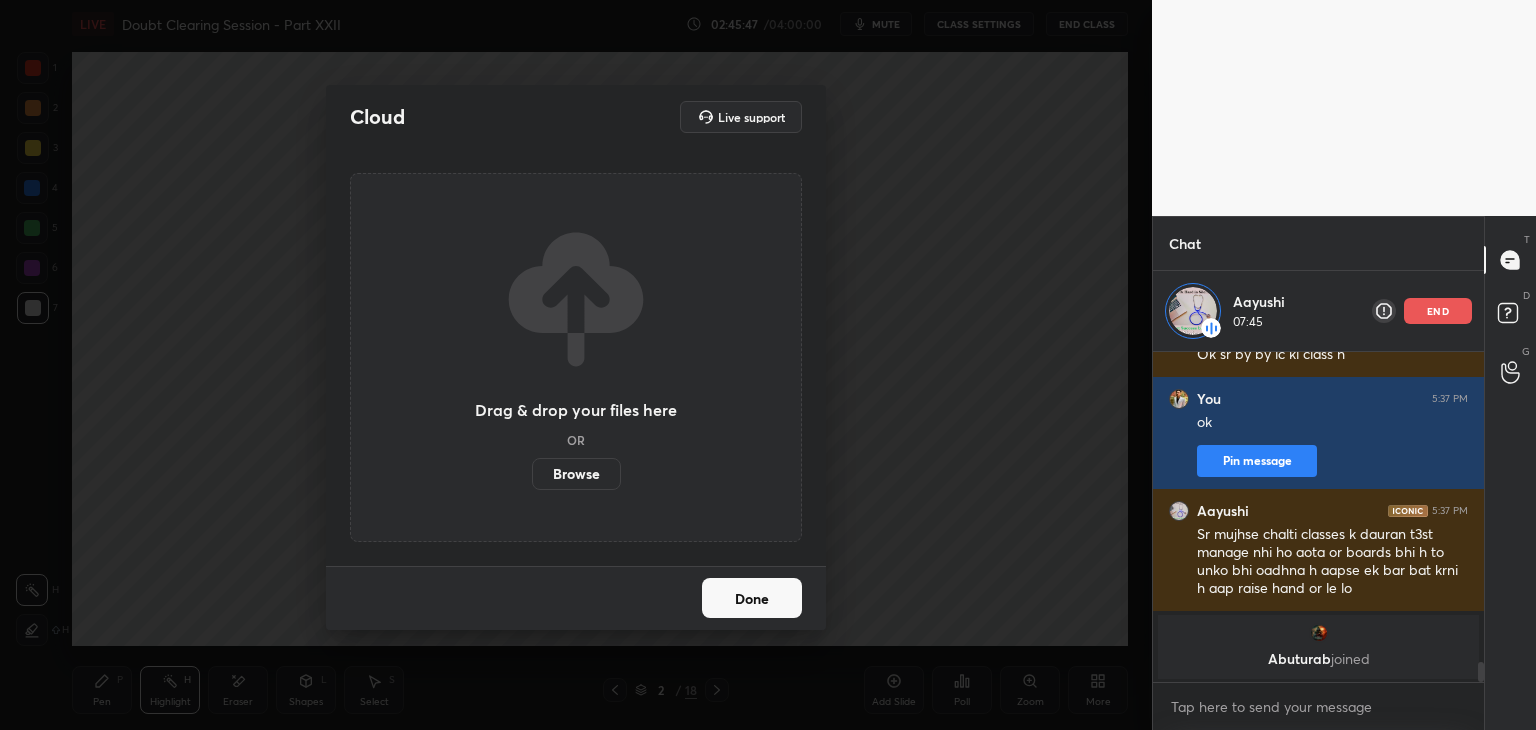 click on "Cloud Live support Drag & drop your files here OR Browse Done" at bounding box center [576, 365] 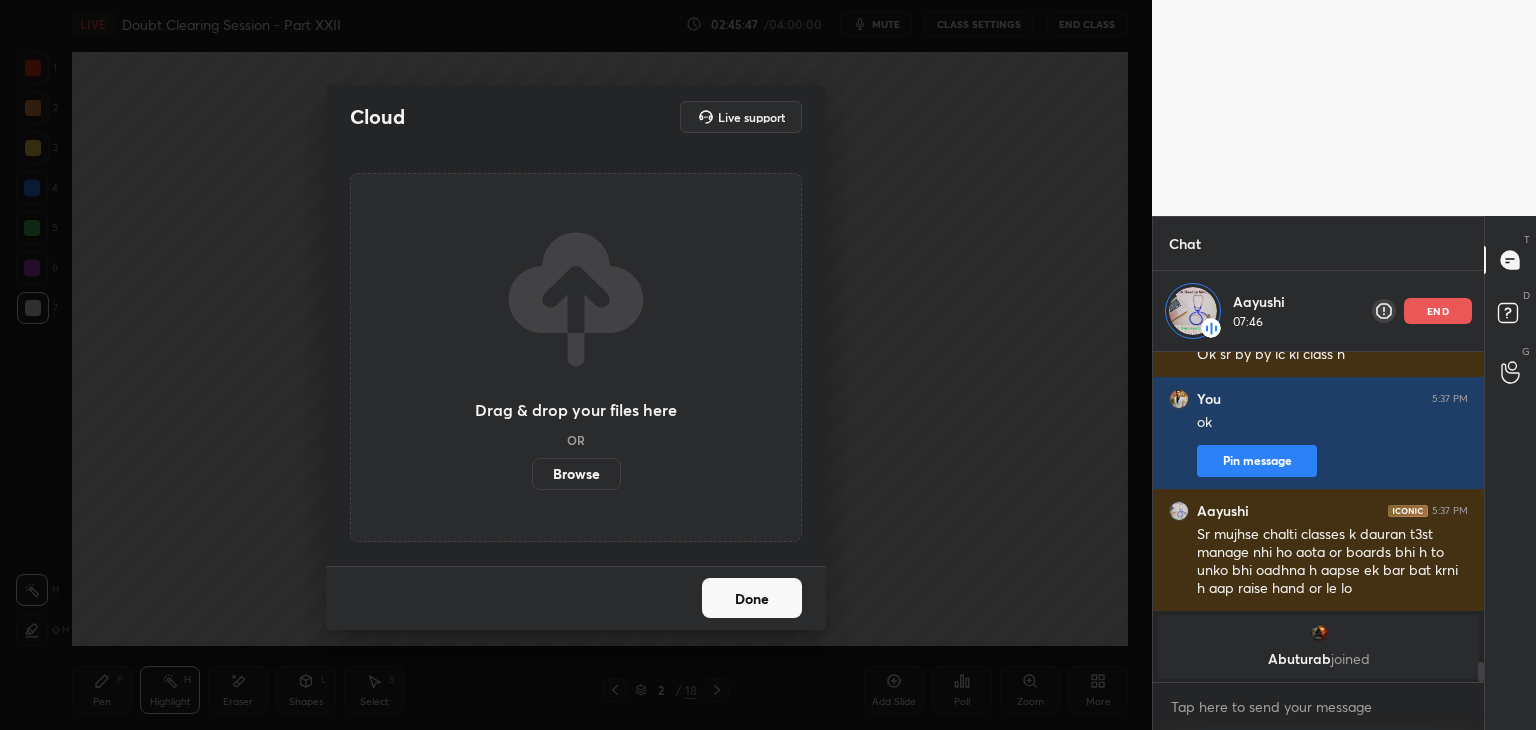 click on "Done" at bounding box center [752, 598] 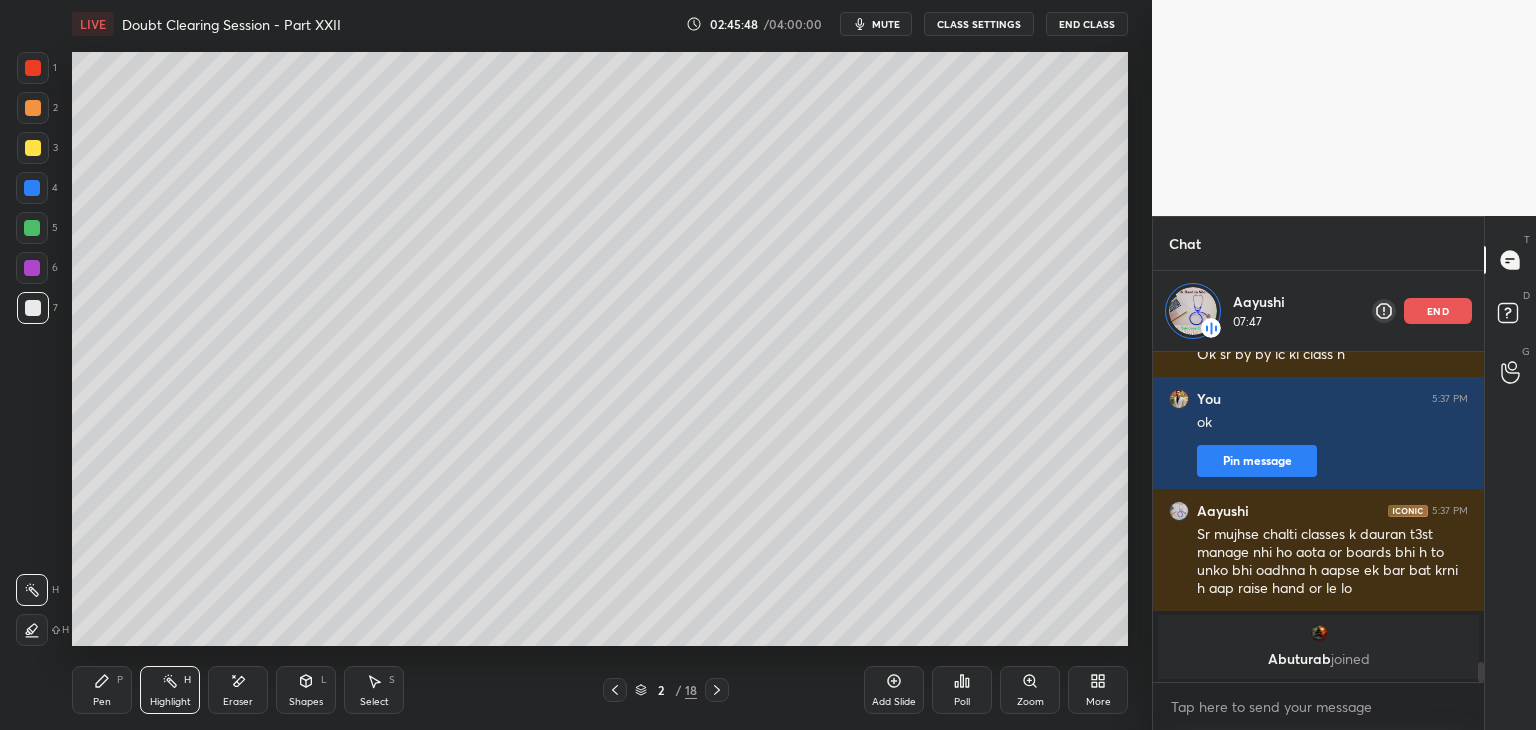 click on "Eraser" at bounding box center [238, 690] 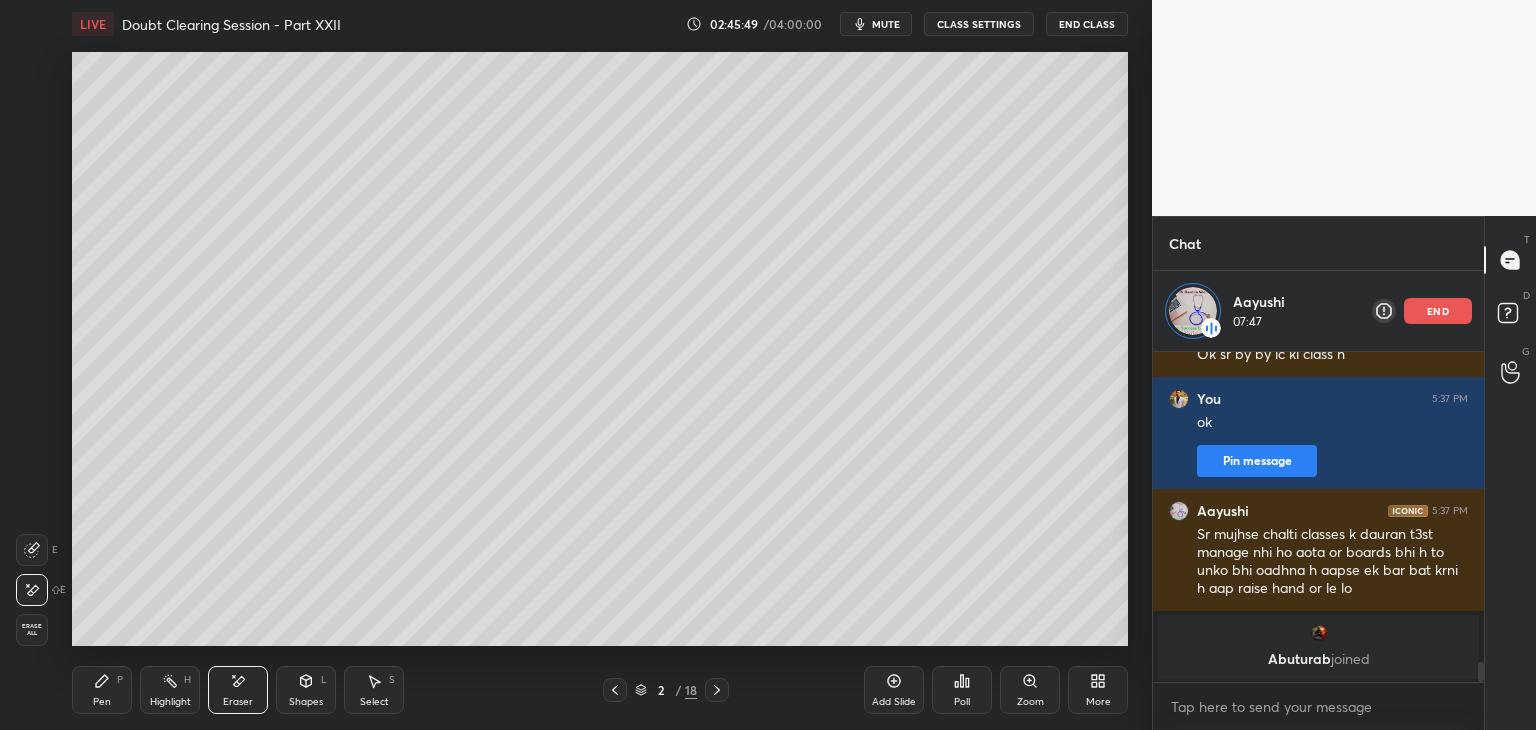 click 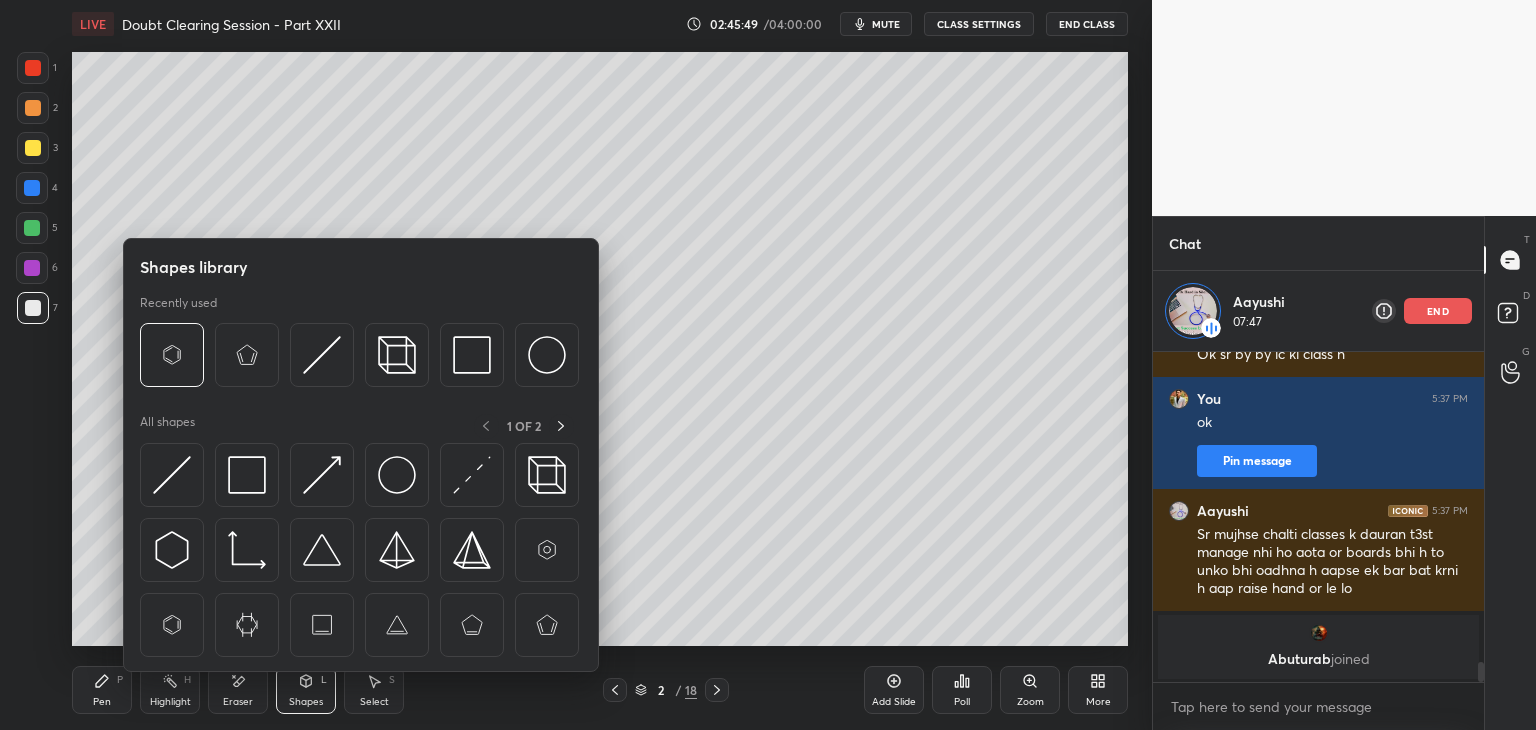 click on "Eraser" at bounding box center (238, 690) 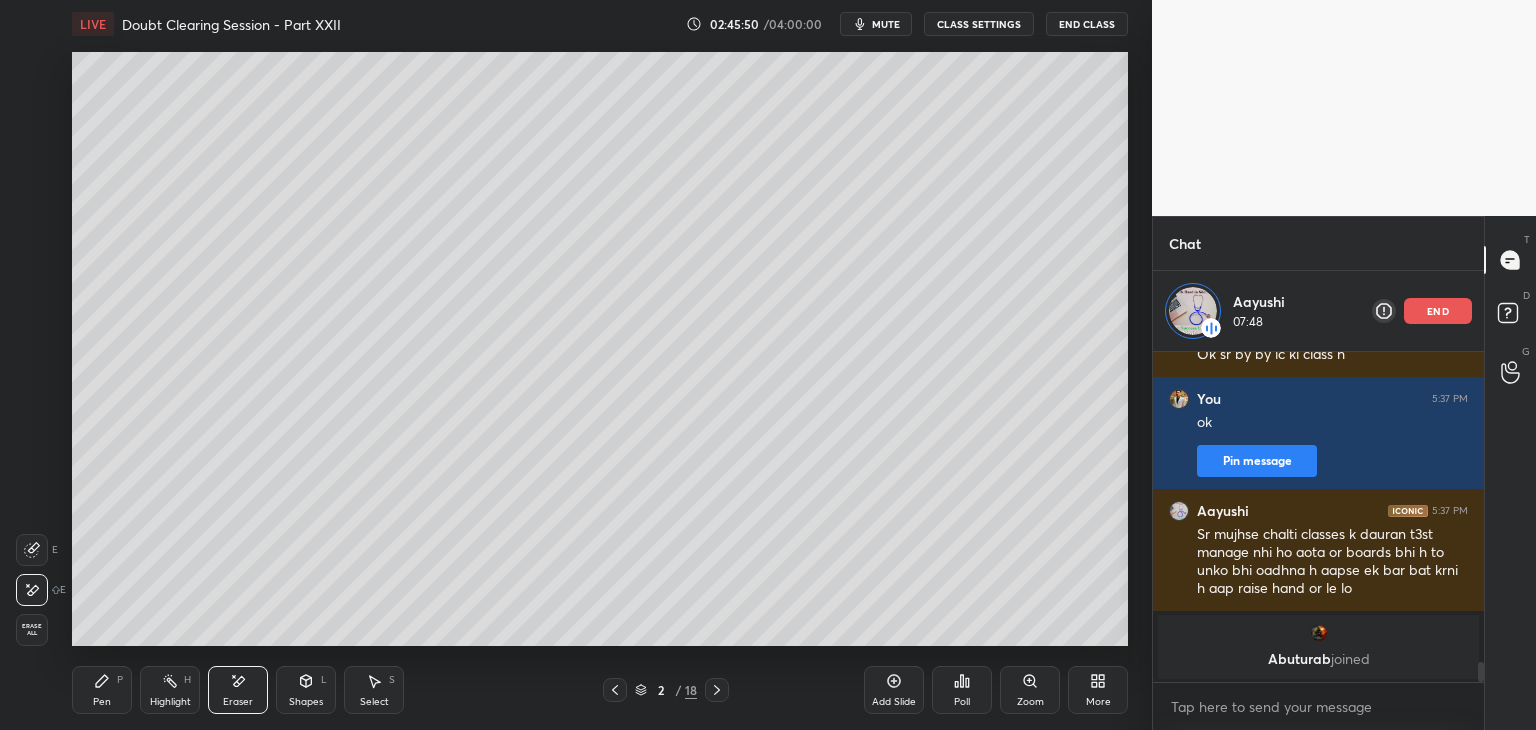 click on "Shapes L" at bounding box center [306, 690] 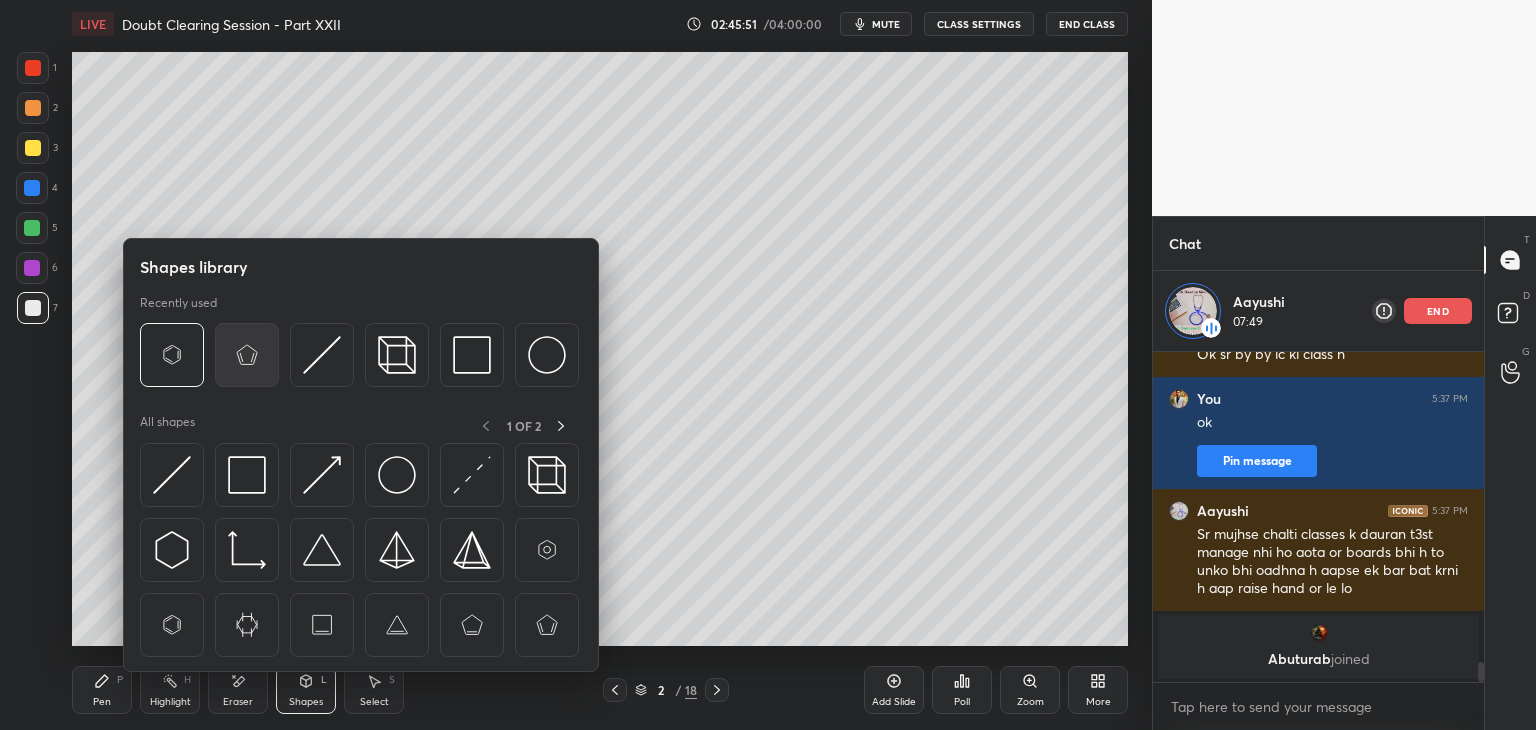 click at bounding box center [247, 355] 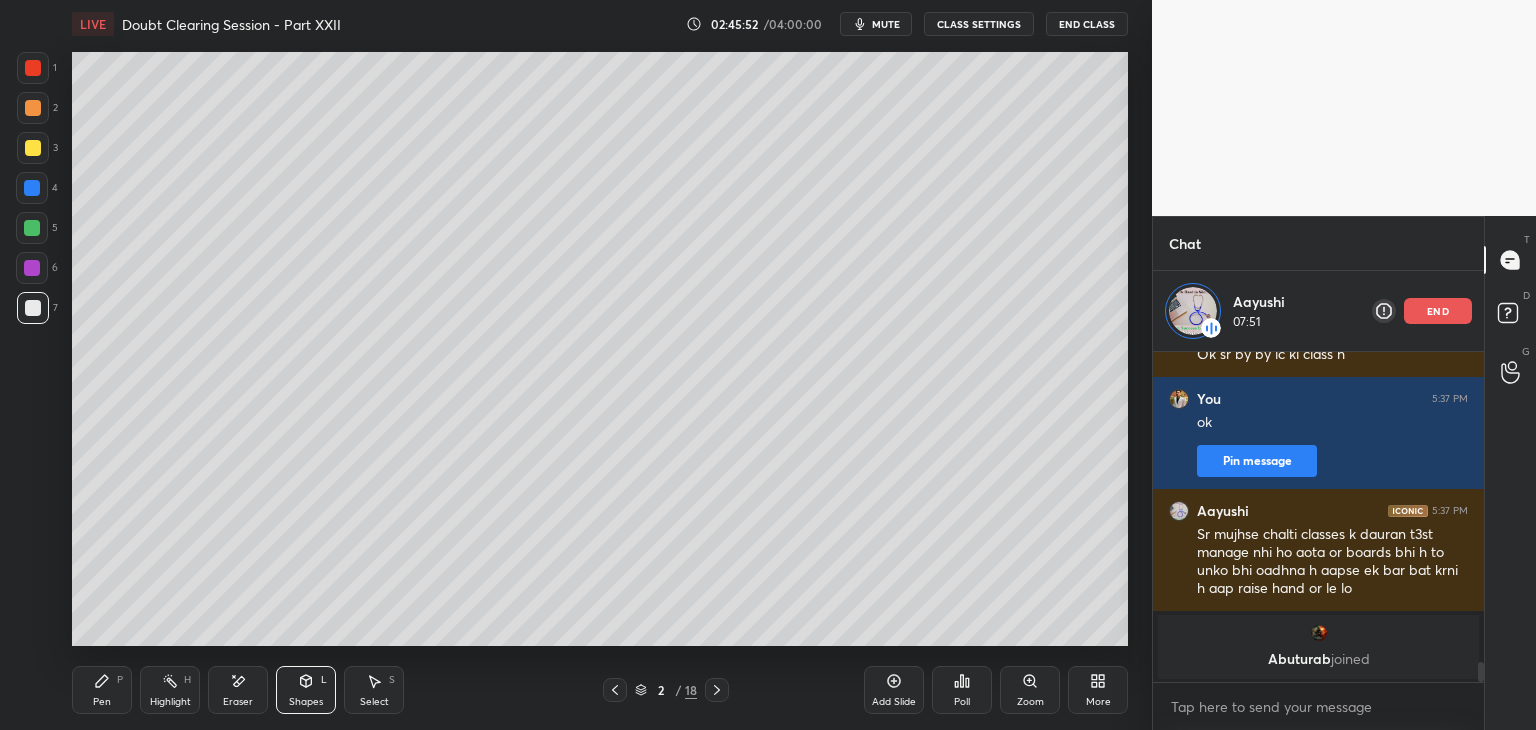 click 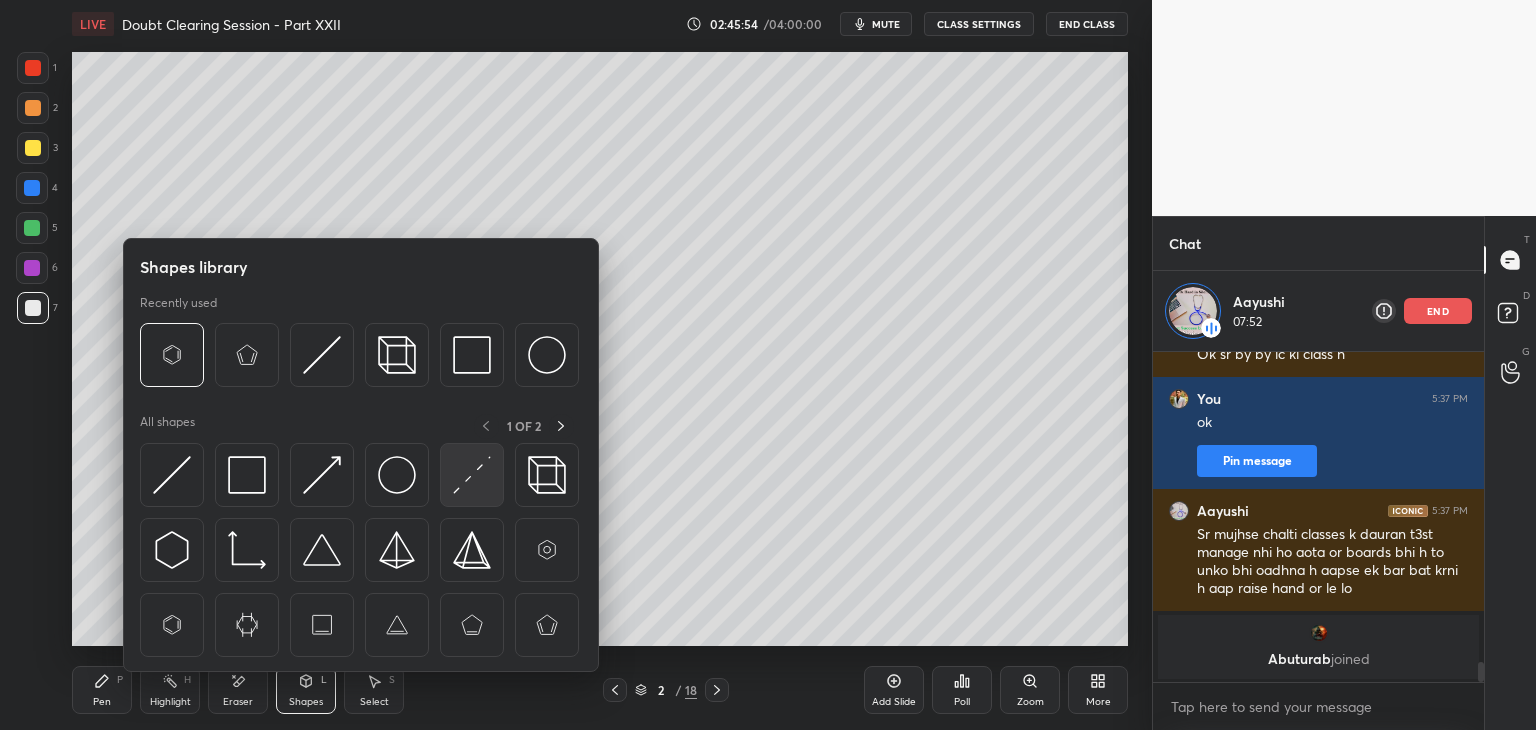 click at bounding box center (472, 475) 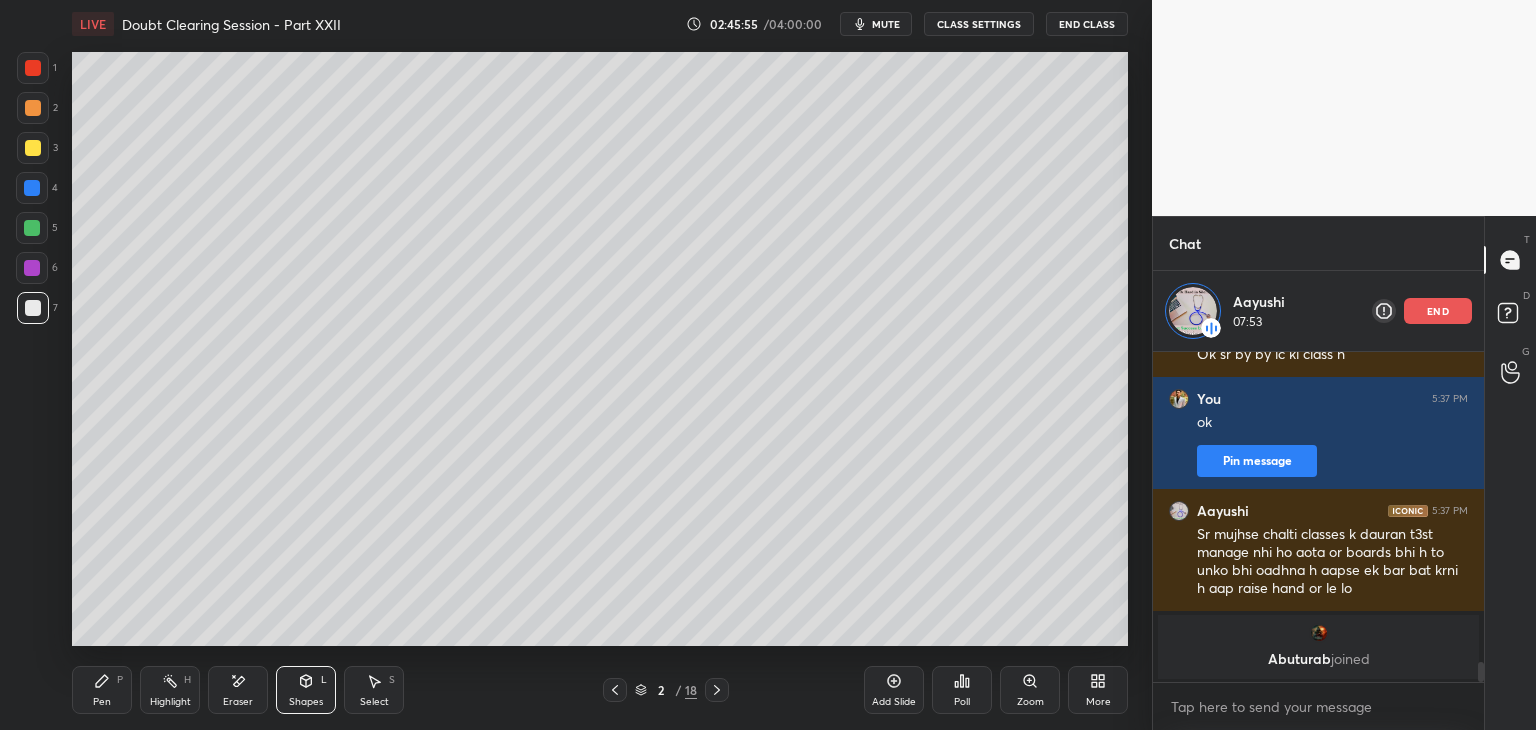 click on "Shapes L" at bounding box center [306, 690] 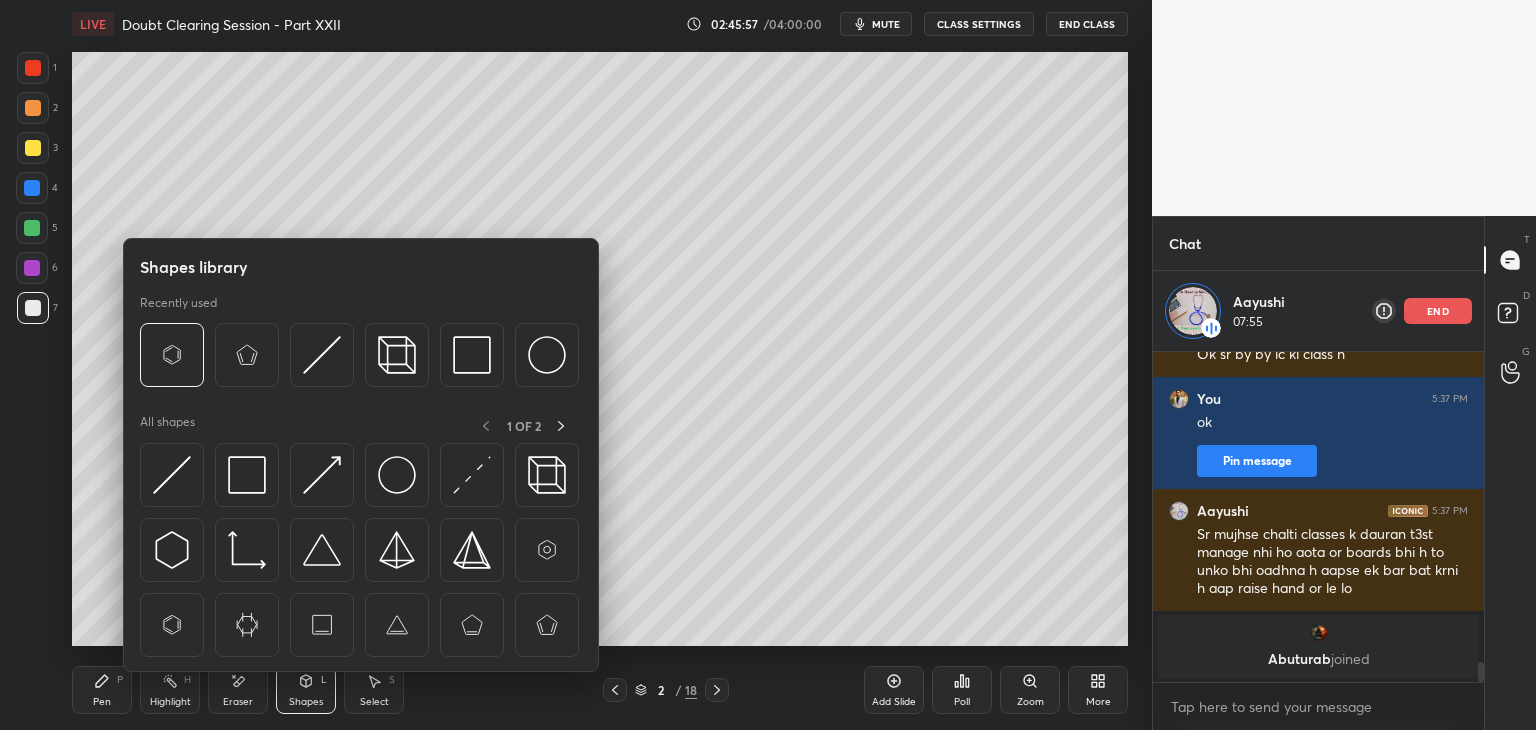 click on "Shapes L" at bounding box center [306, 690] 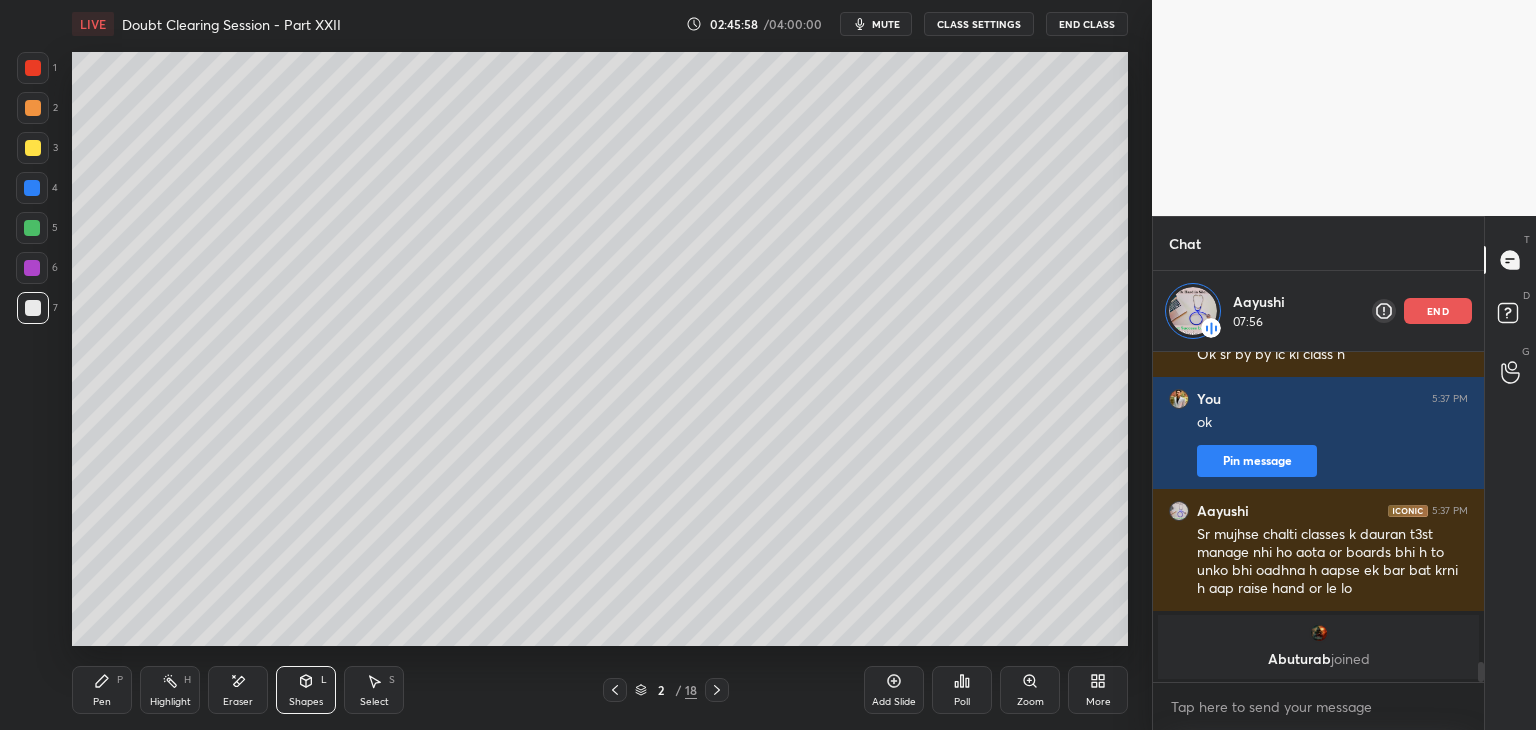 click on "Eraser" at bounding box center [238, 690] 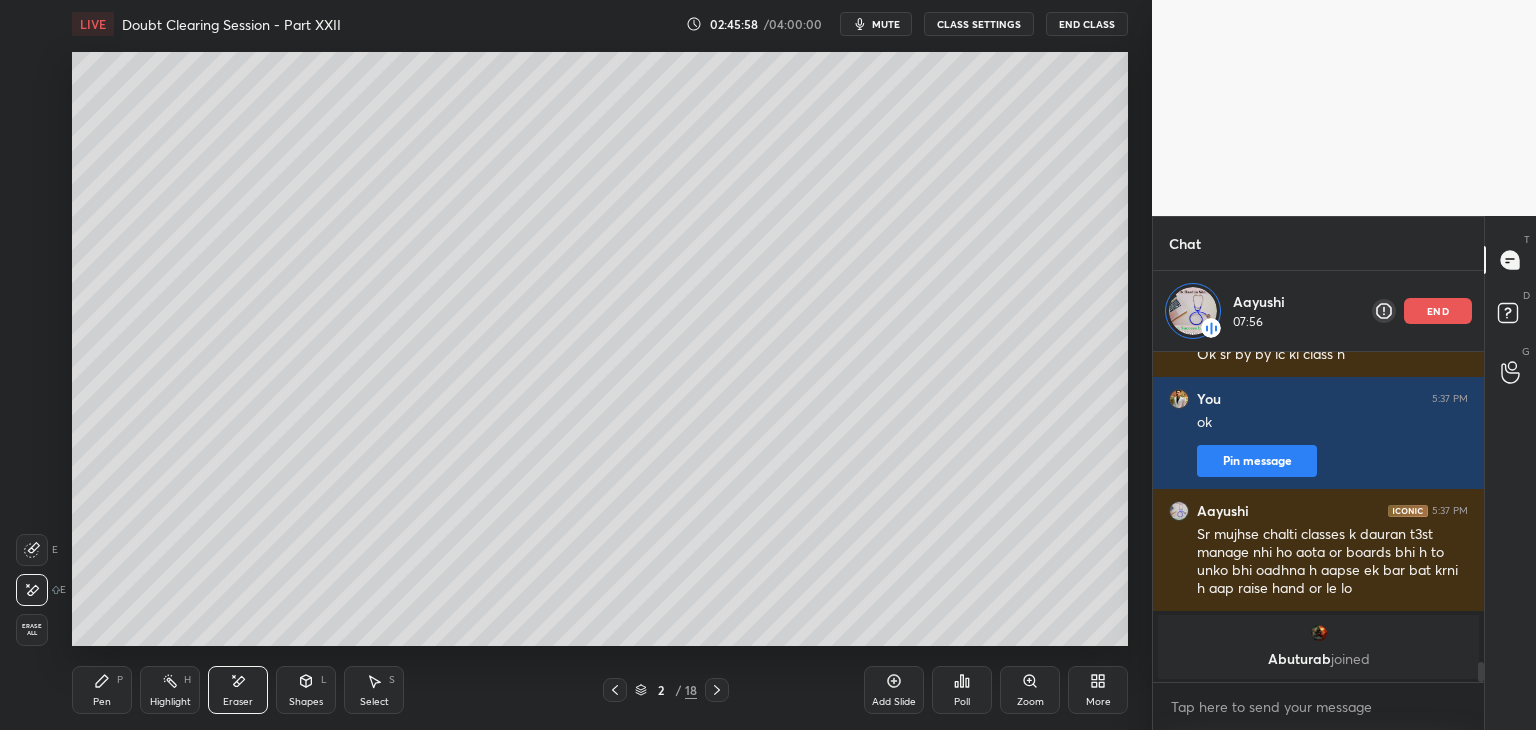click 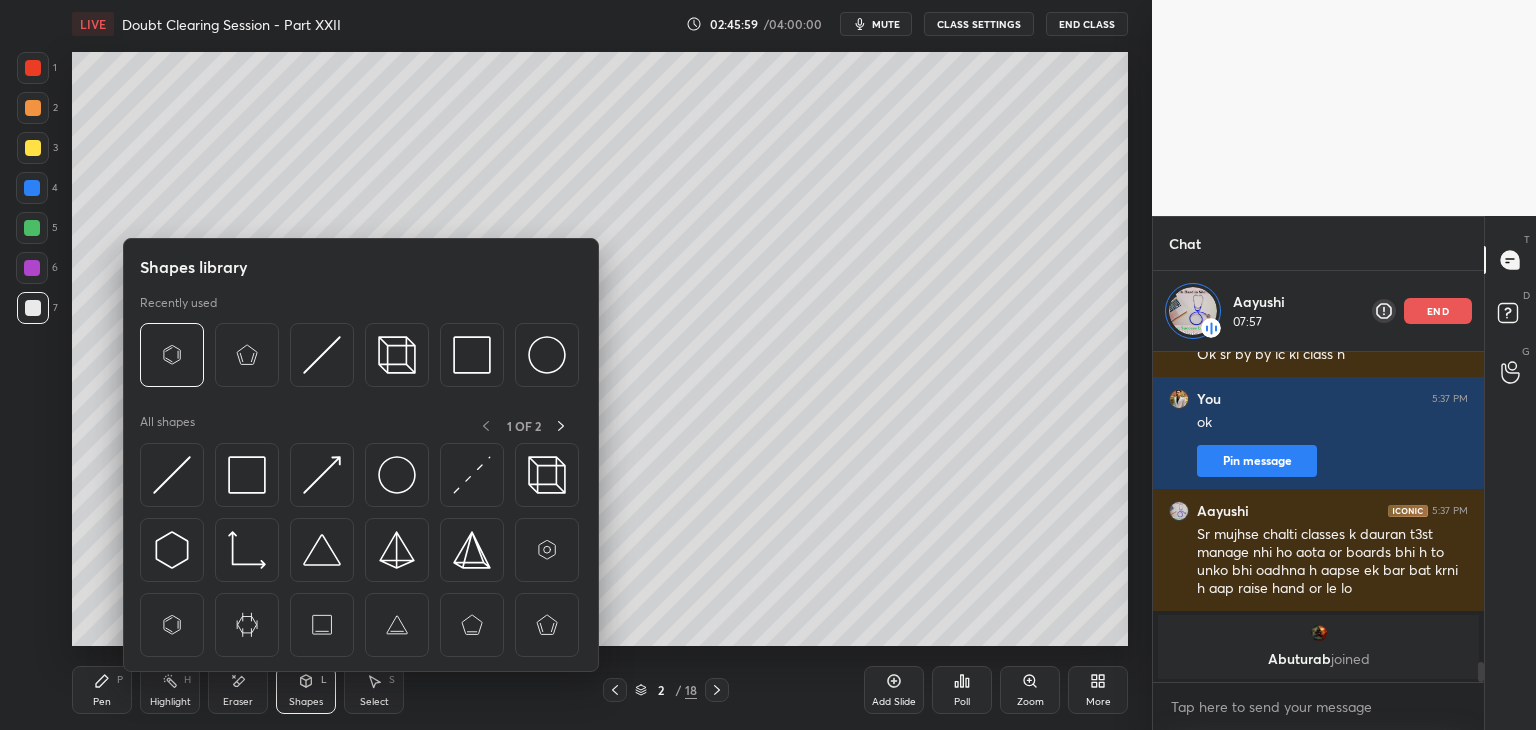 click on "Eraser" at bounding box center [238, 690] 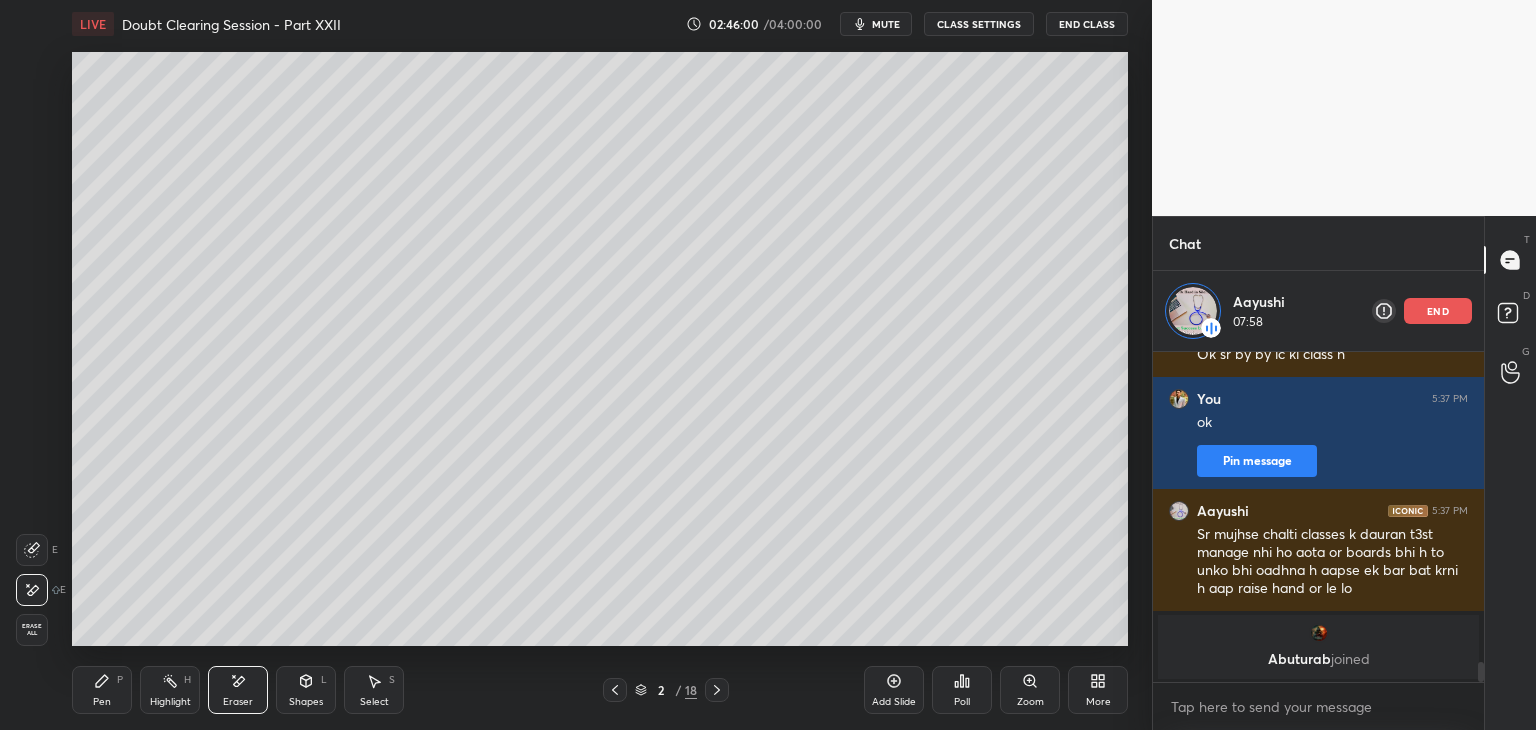 click on "Shapes L" at bounding box center [306, 690] 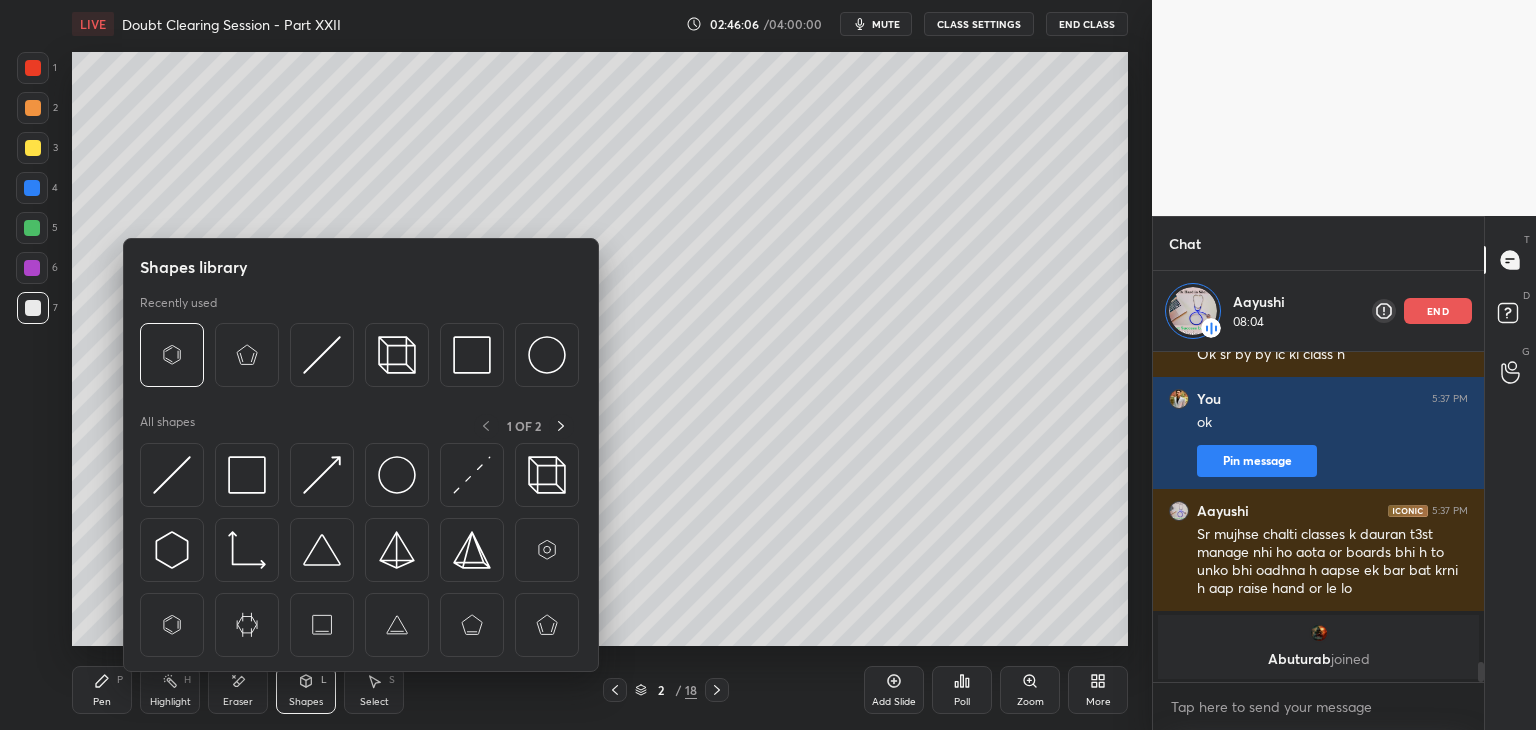 click 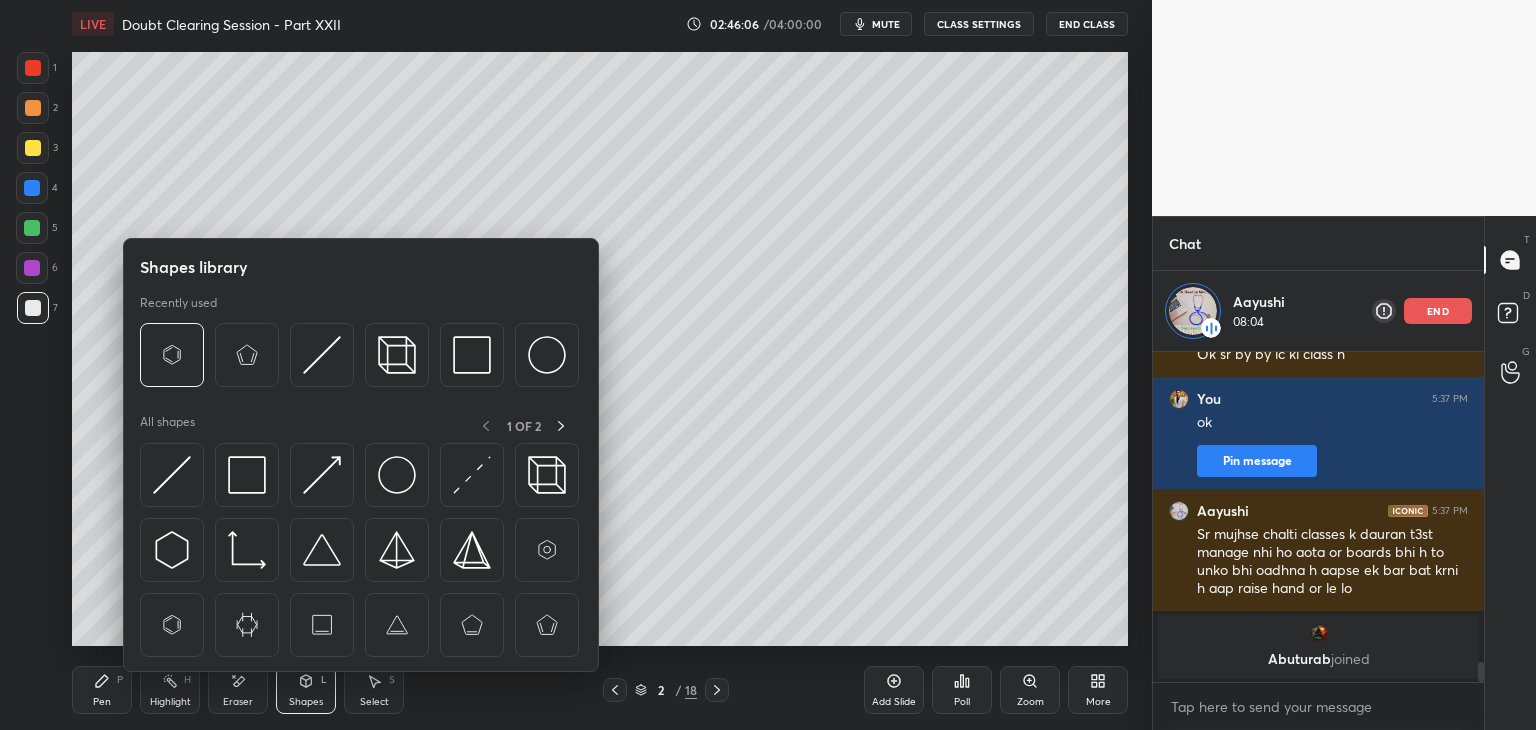 click 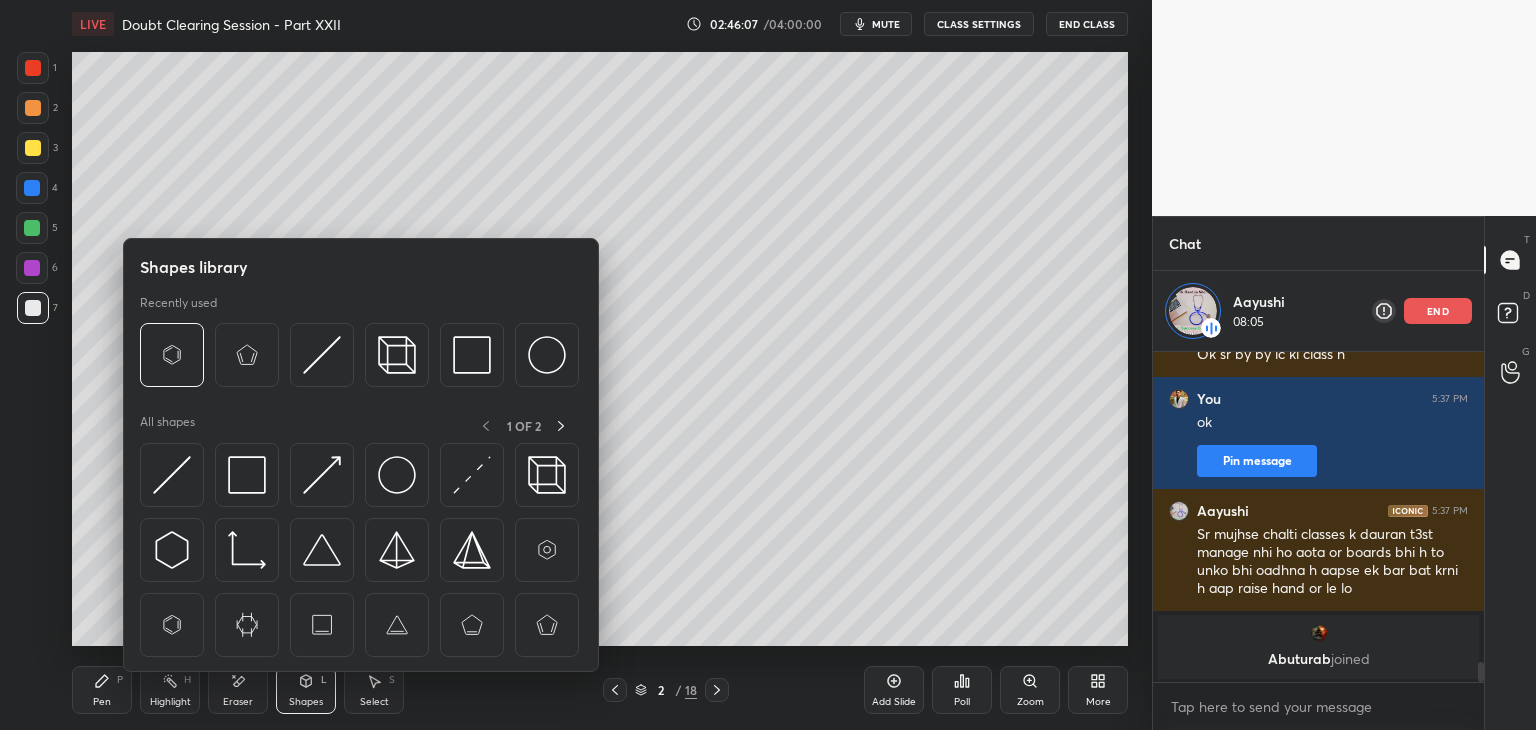 click on "L" at bounding box center (324, 680) 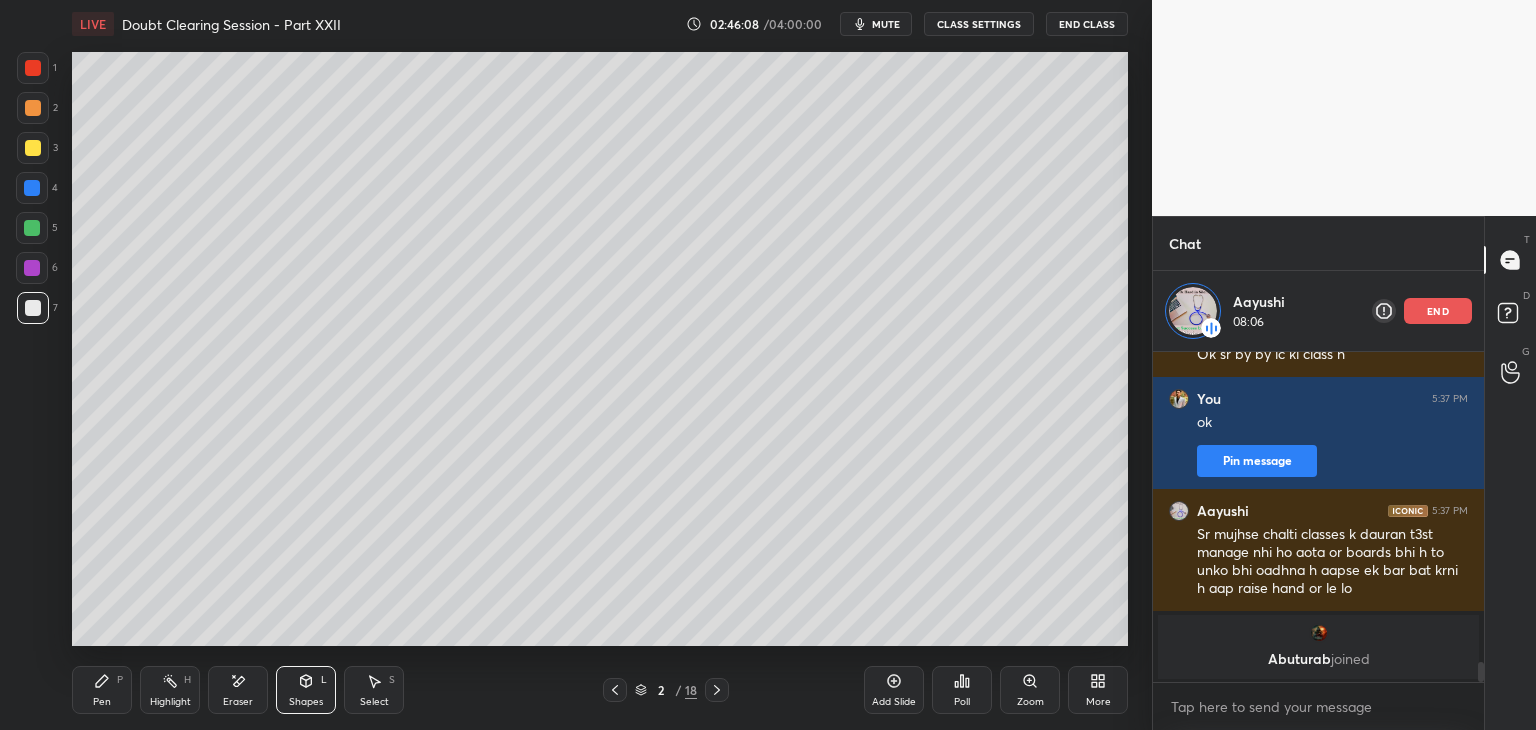 click on "L" at bounding box center (324, 680) 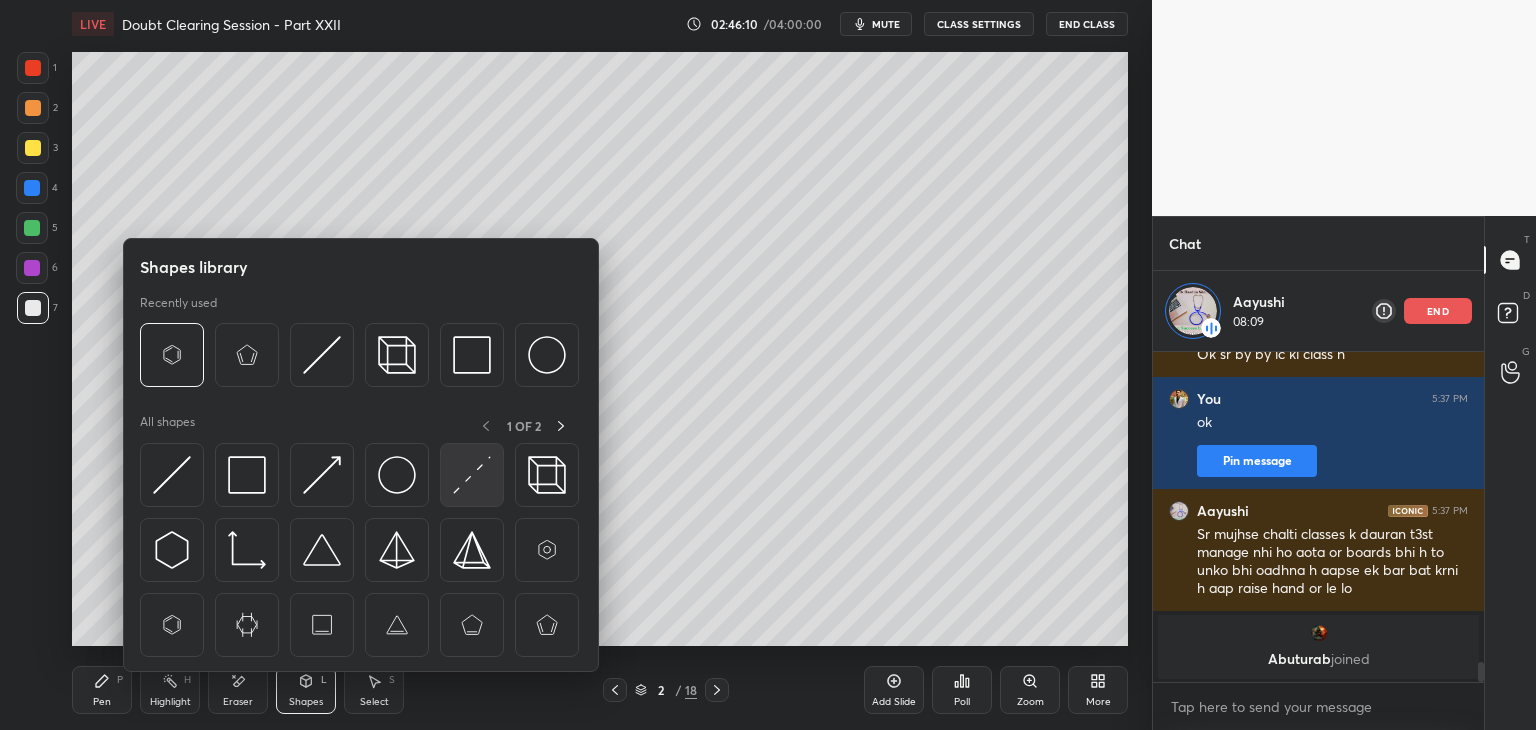 click at bounding box center [472, 475] 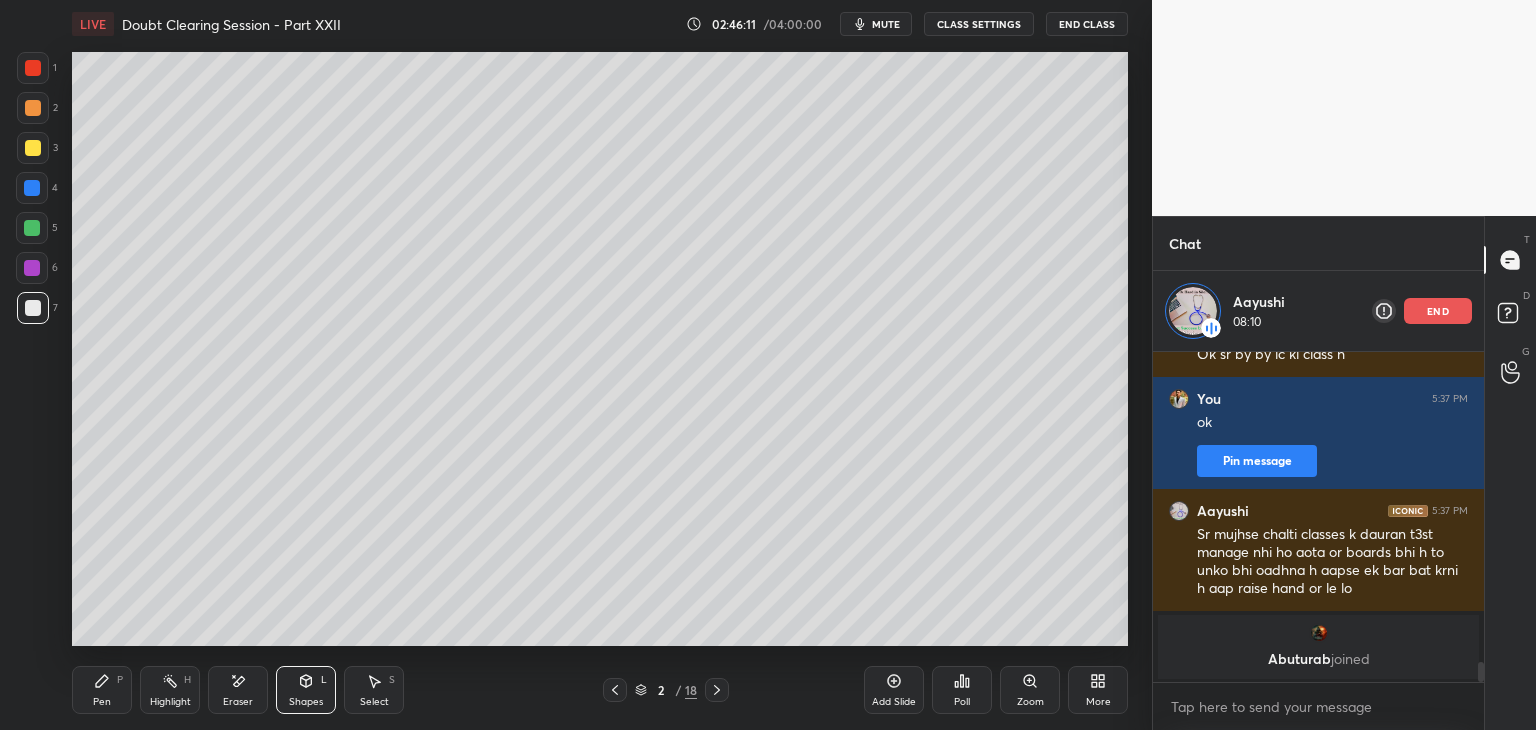 click on "Shapes L" at bounding box center (306, 690) 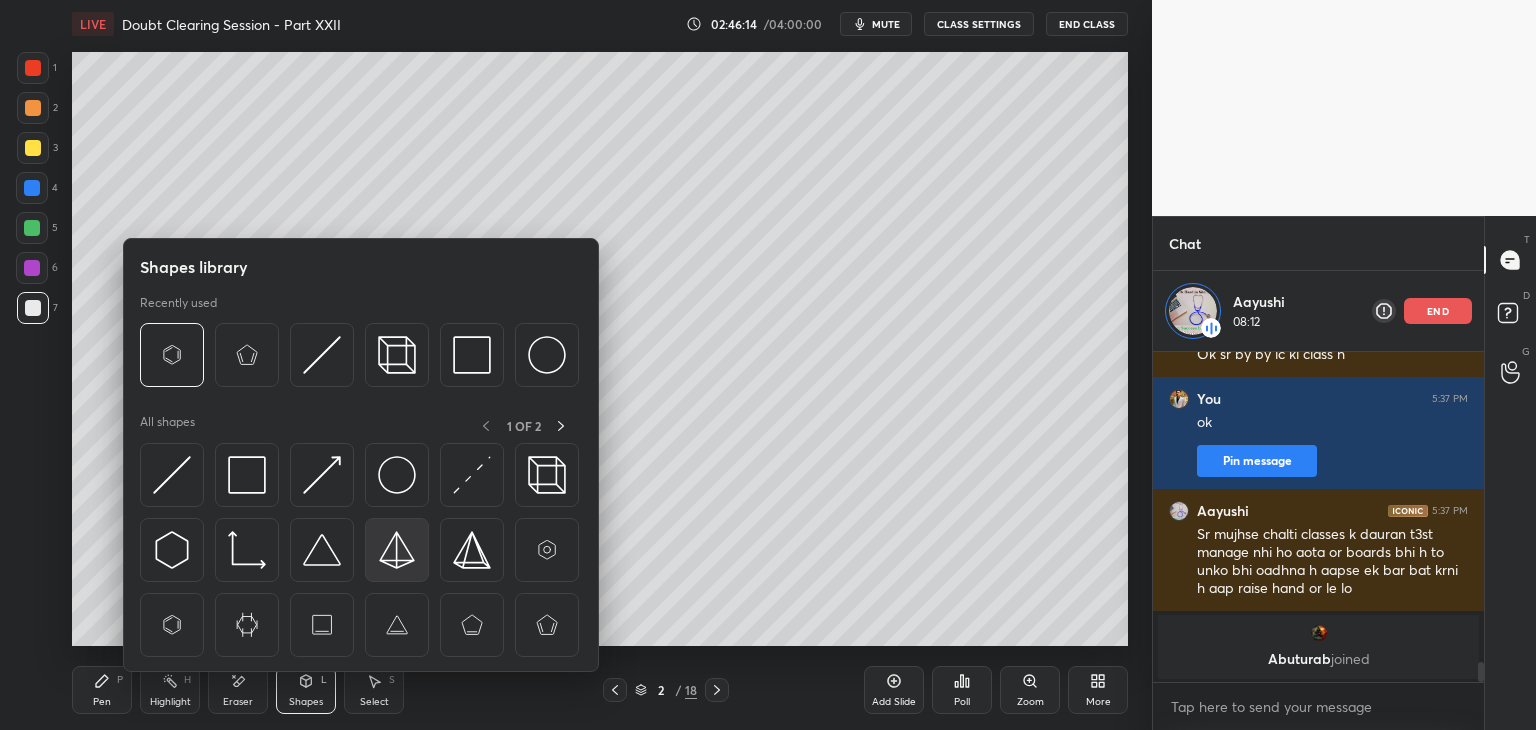 click at bounding box center [397, 550] 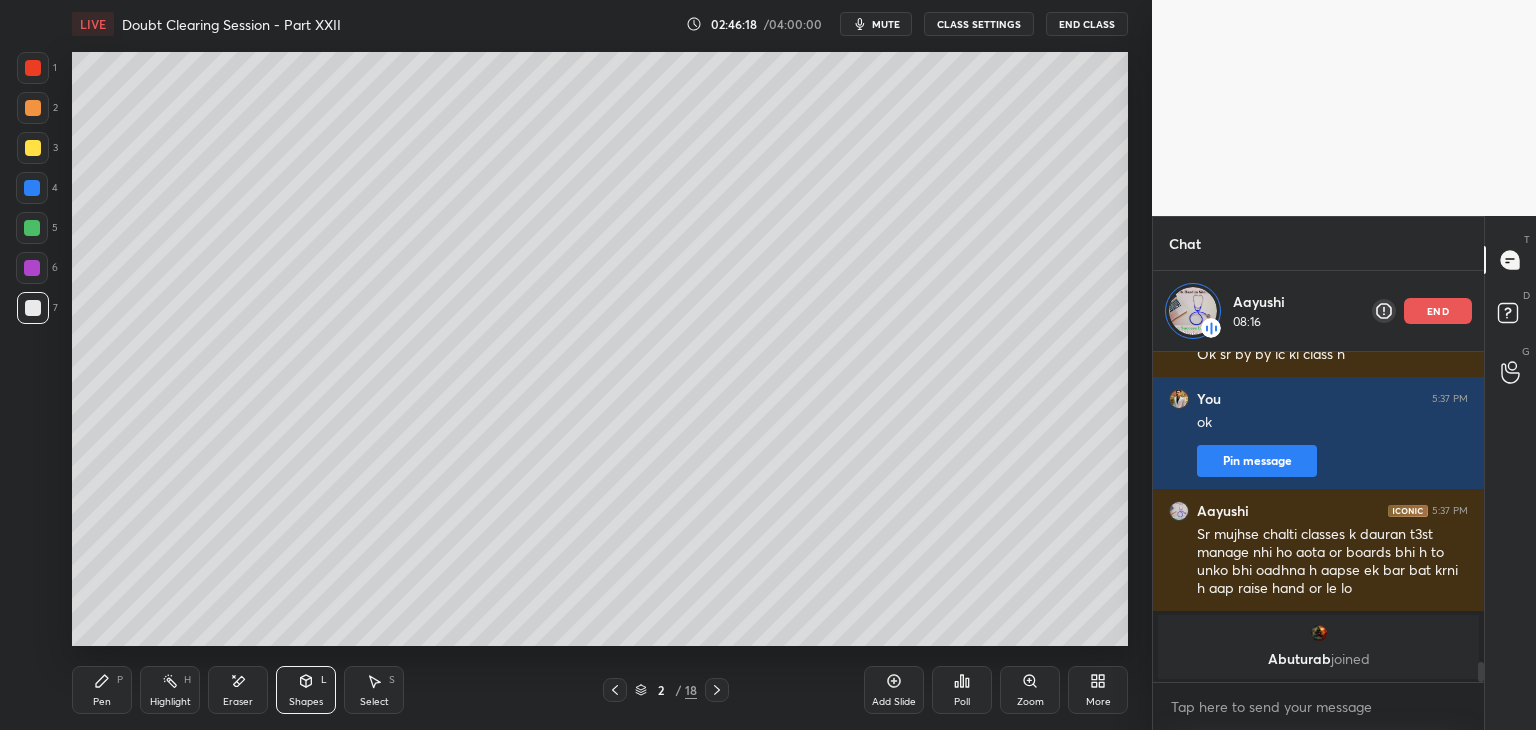 click on "Highlight" at bounding box center (170, 702) 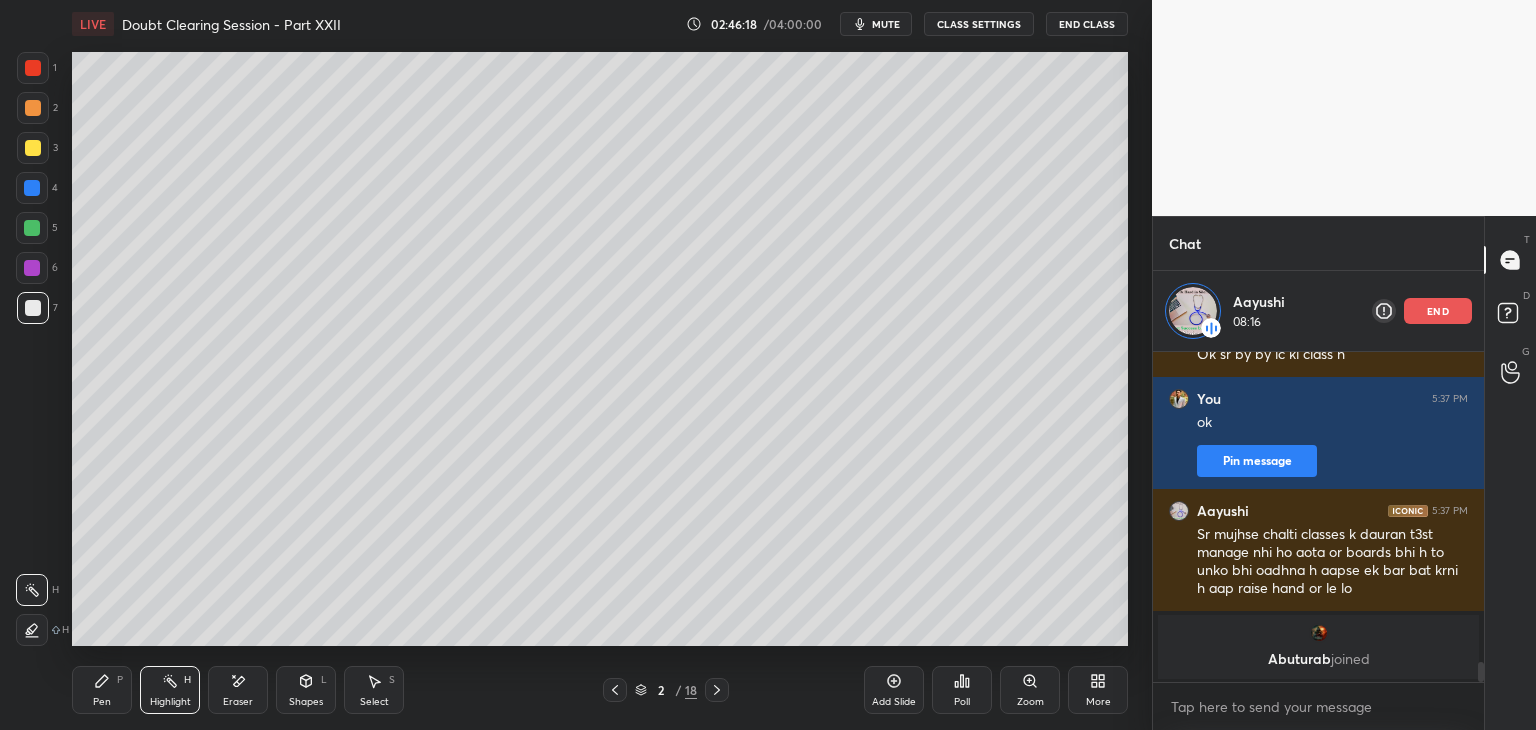 click on "Eraser" at bounding box center [238, 690] 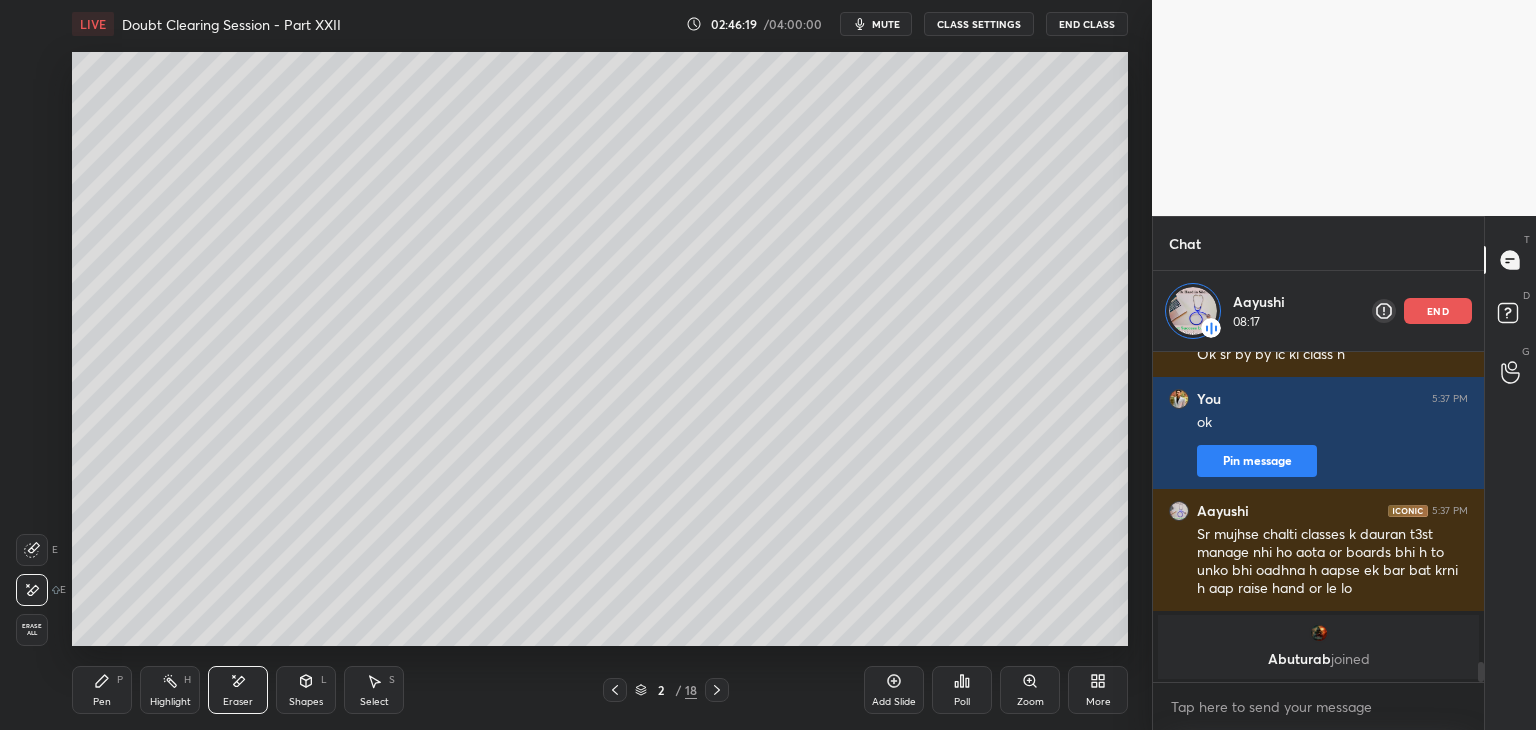 click on "Highlight" at bounding box center [170, 702] 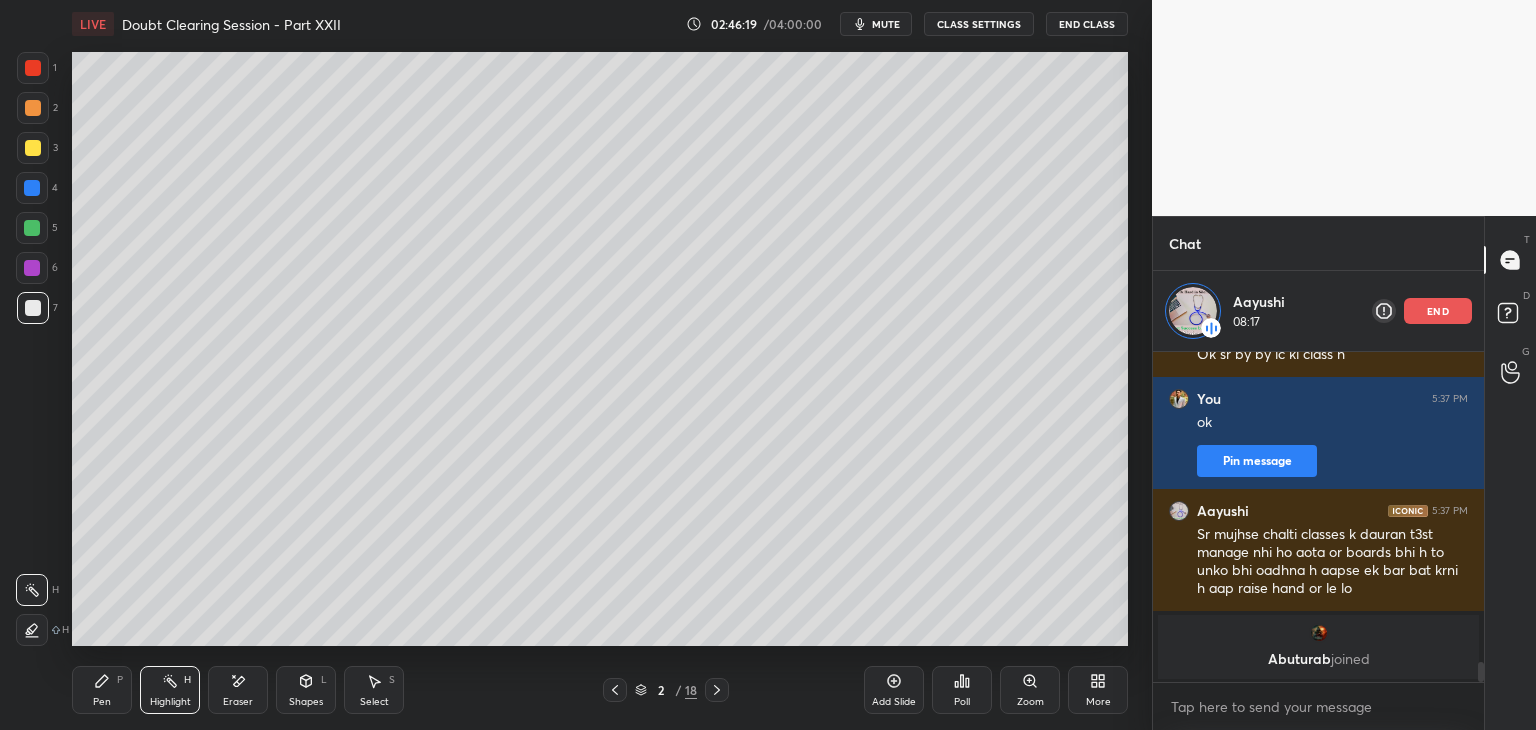 click on "Eraser" at bounding box center (238, 690) 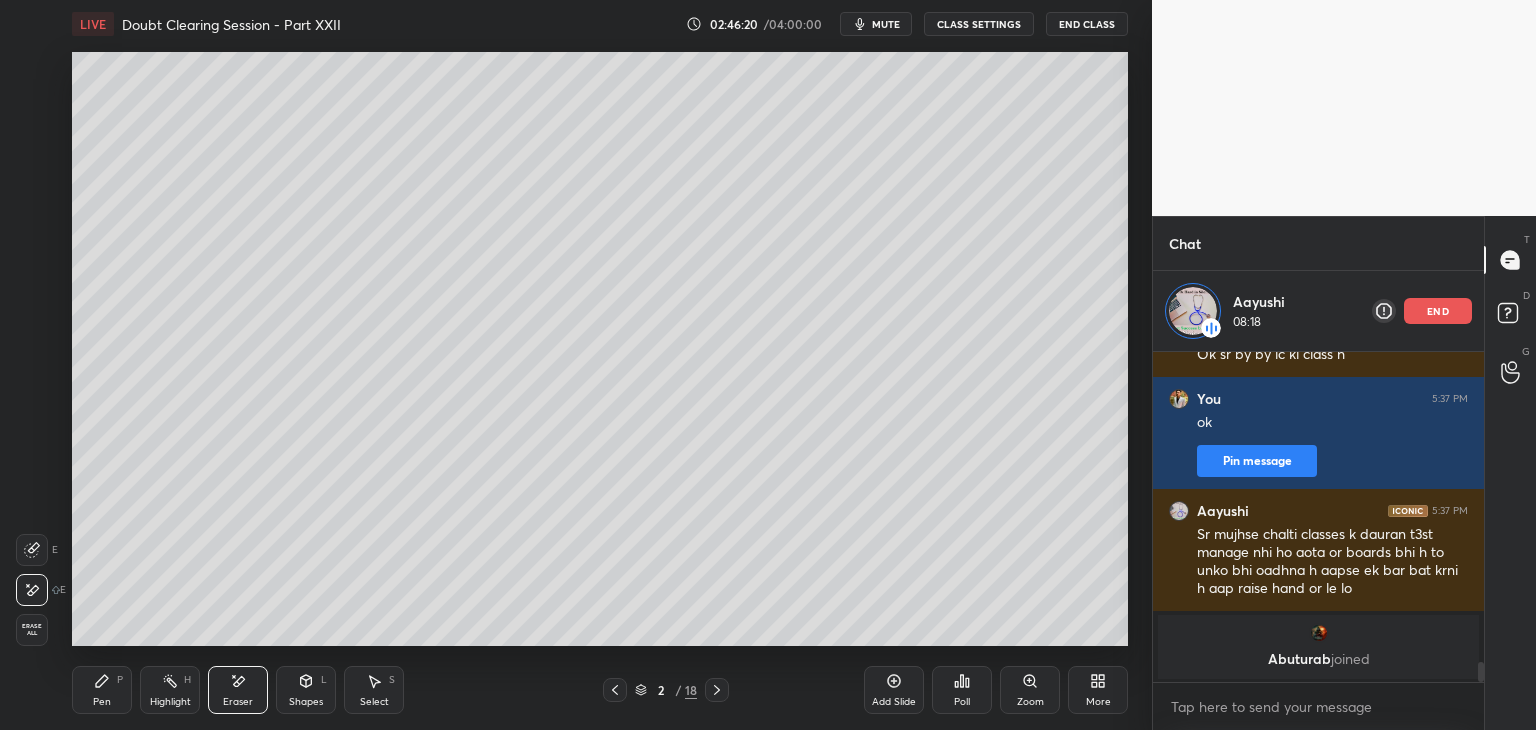 click on "Highlight H" at bounding box center [170, 690] 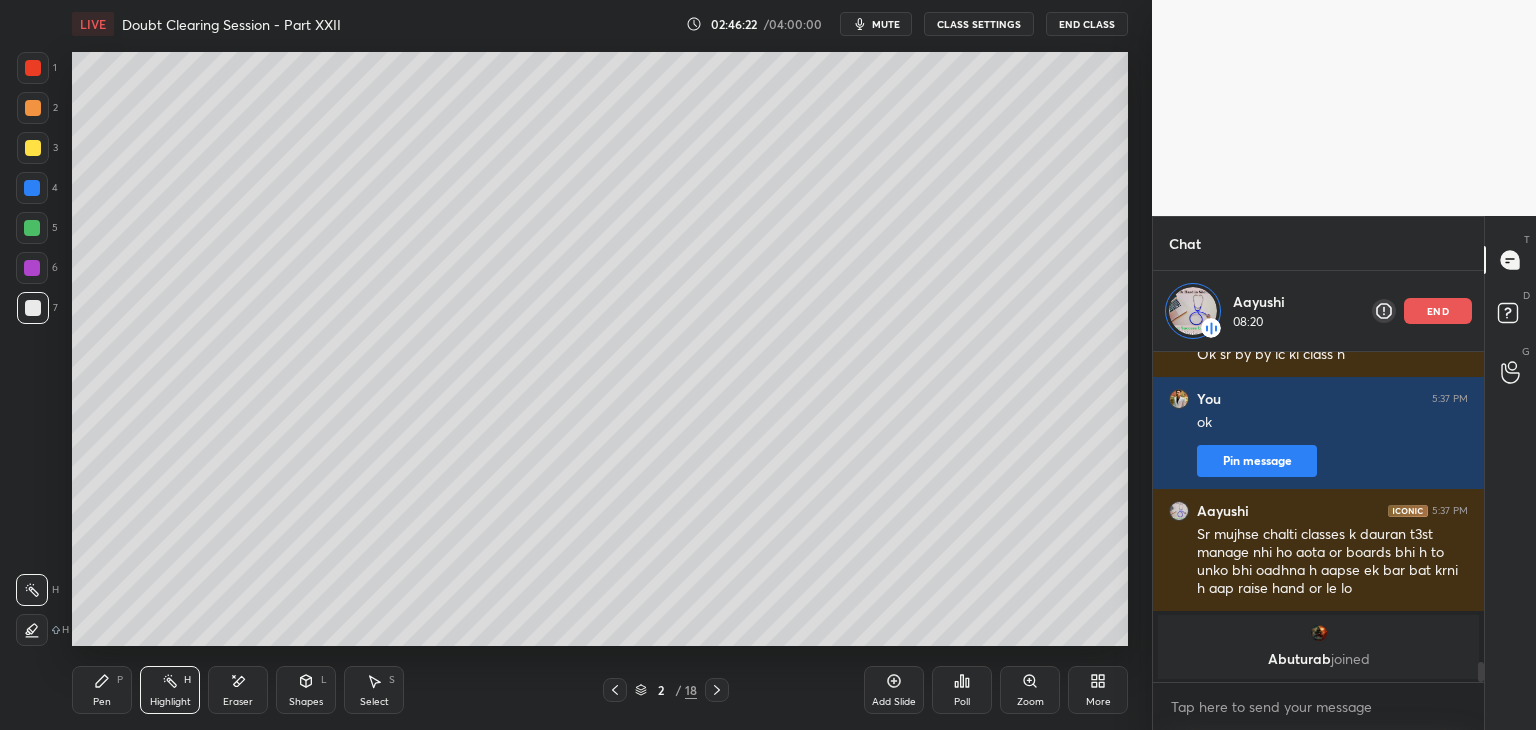 click on "CLASS SETTINGS" at bounding box center (979, 24) 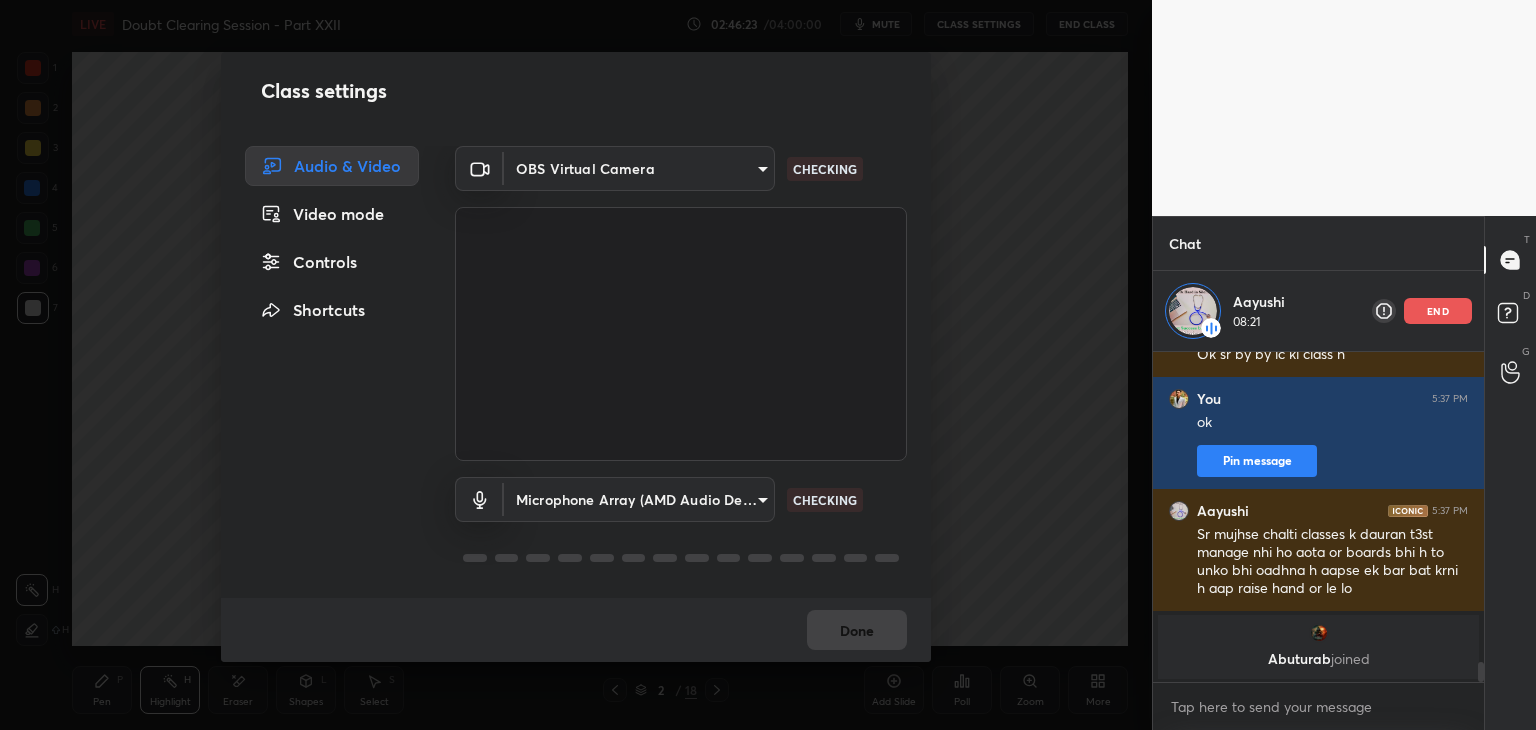 click on "Microphone Array (AMD Audio Device) 36a25cc21327ee32b46c9c9572be920459d1035bdb3abd43b5dc39ed5823f10e CHECKING" at bounding box center [681, 527] 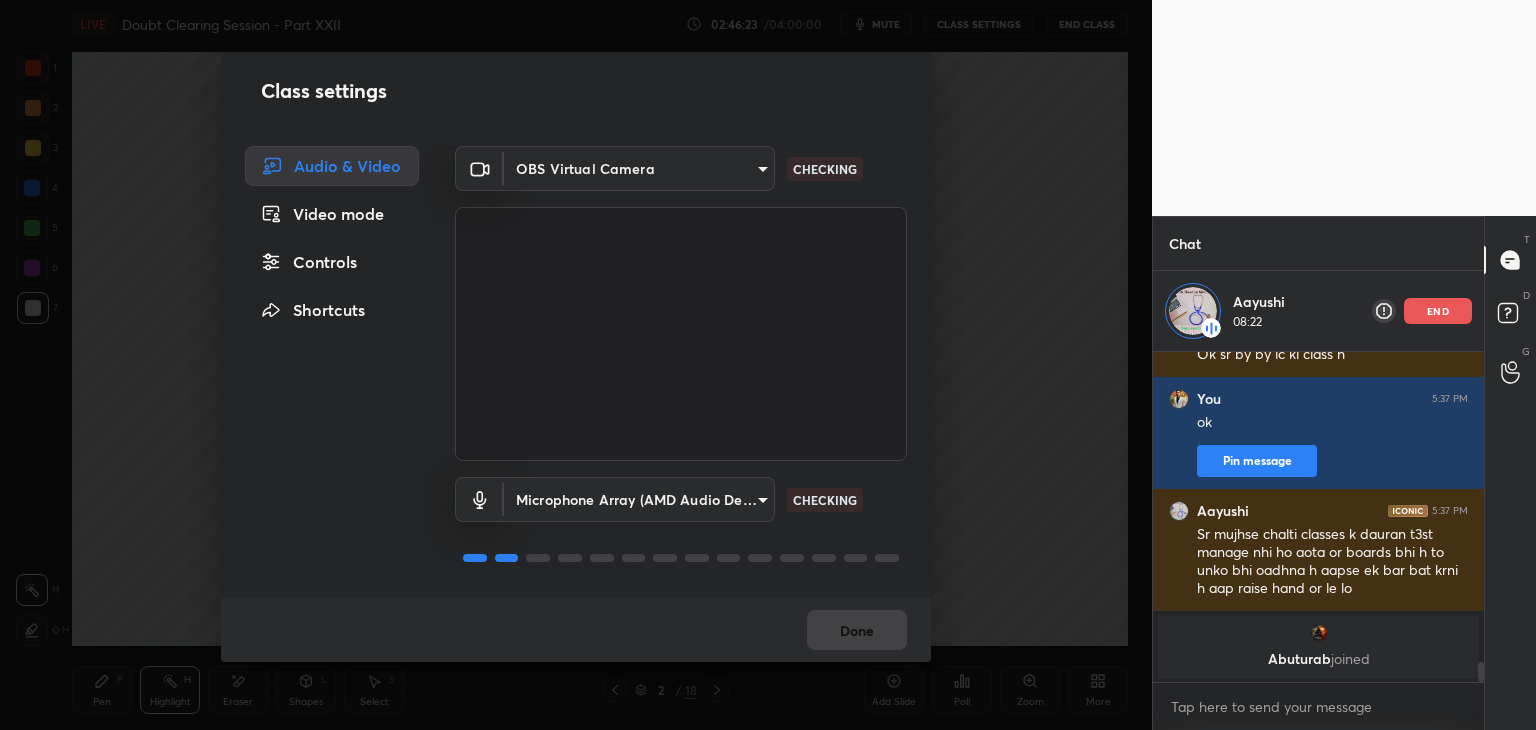 click on "1 2 3 4 5 6 7 C X Z E E Erase all   H H LIVE Doubt Clearing Session - Part XXII 02:46:23 /  04:00:00 mute CLASS SETTINGS End Class Setting up your live class Poll for   secs No correct answer Start poll Back Doubt Clearing Session - Part XXII • L2 of Doubt Clearing Course on Chemistry for NEET UG - Part I Faisal Rathore Pen P Highlight H Eraser Shapes L Select S 2 / 18 Add Slide Poll Zoom More Chat Aayushi 08:22 end Aayushi 5:35 PM Are sr ghar se nikalna band h sabko kat rhe h abhi metre reading kr e wale uncle ko kat gaye Isliye Aayushi 5:36 PM Ek bandar ke chot lag gayi h isliye sari bandar fauj gusse me h Jo dikh raha us pr attack rk rhe h Isl8ye🐒🐒🐒 Ok sr by by lc ki class h You 5:37 PM ok Pin message Aayushi 5:37 PM Sr mujhse chalti classes k dauran t3st manage nhi ho aota or boards bhi h to unko bhi oadhna h aapse ek bar bat krni h aap raise hand or le lo Abuturab  joined JUMP TO LATEST Enable hand raising Enable x   Doubts asked by learners will show up here NEW DOUBTS ASKED Can't raise hand" at bounding box center [768, 365] 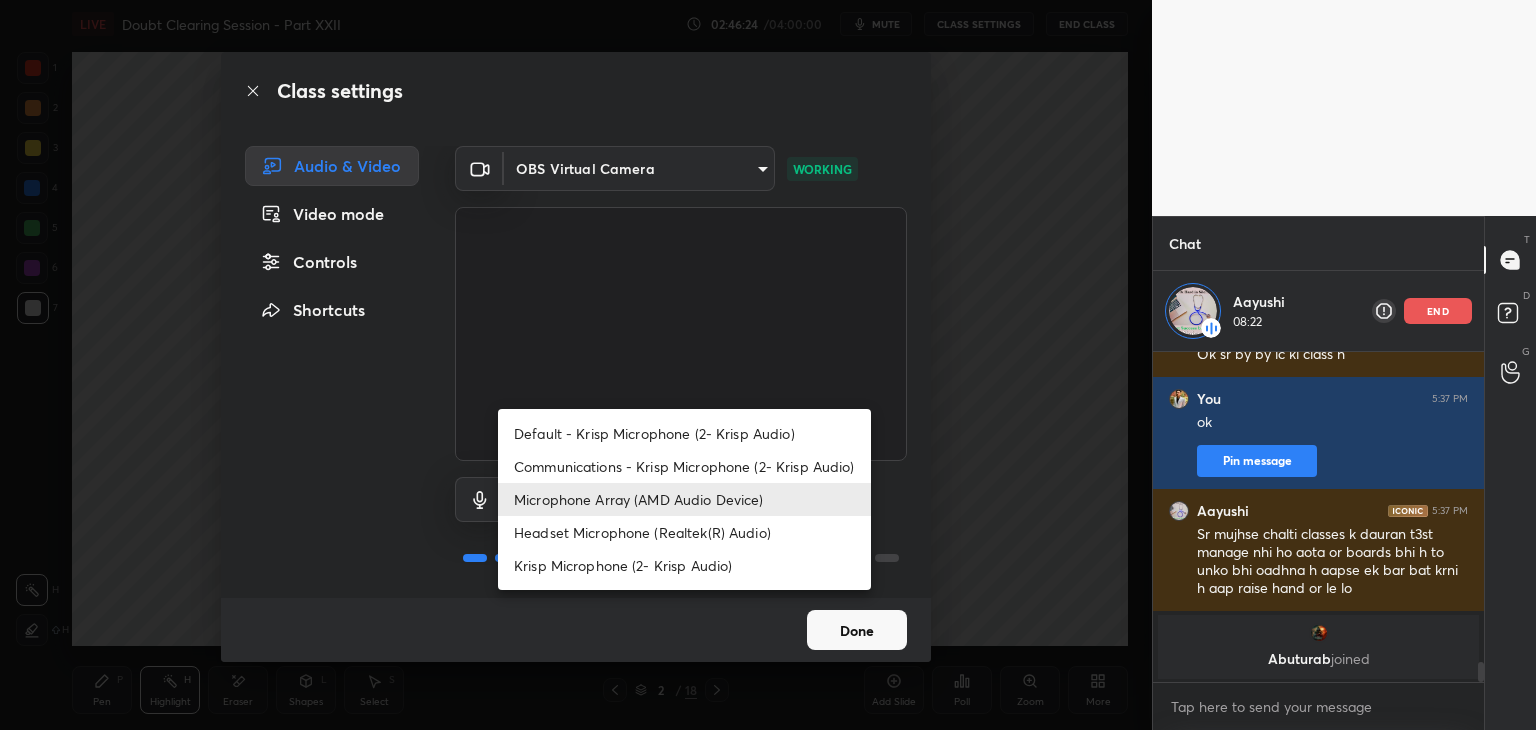 click on "Krisp Microphone (2- Krisp Audio)" at bounding box center (684, 565) 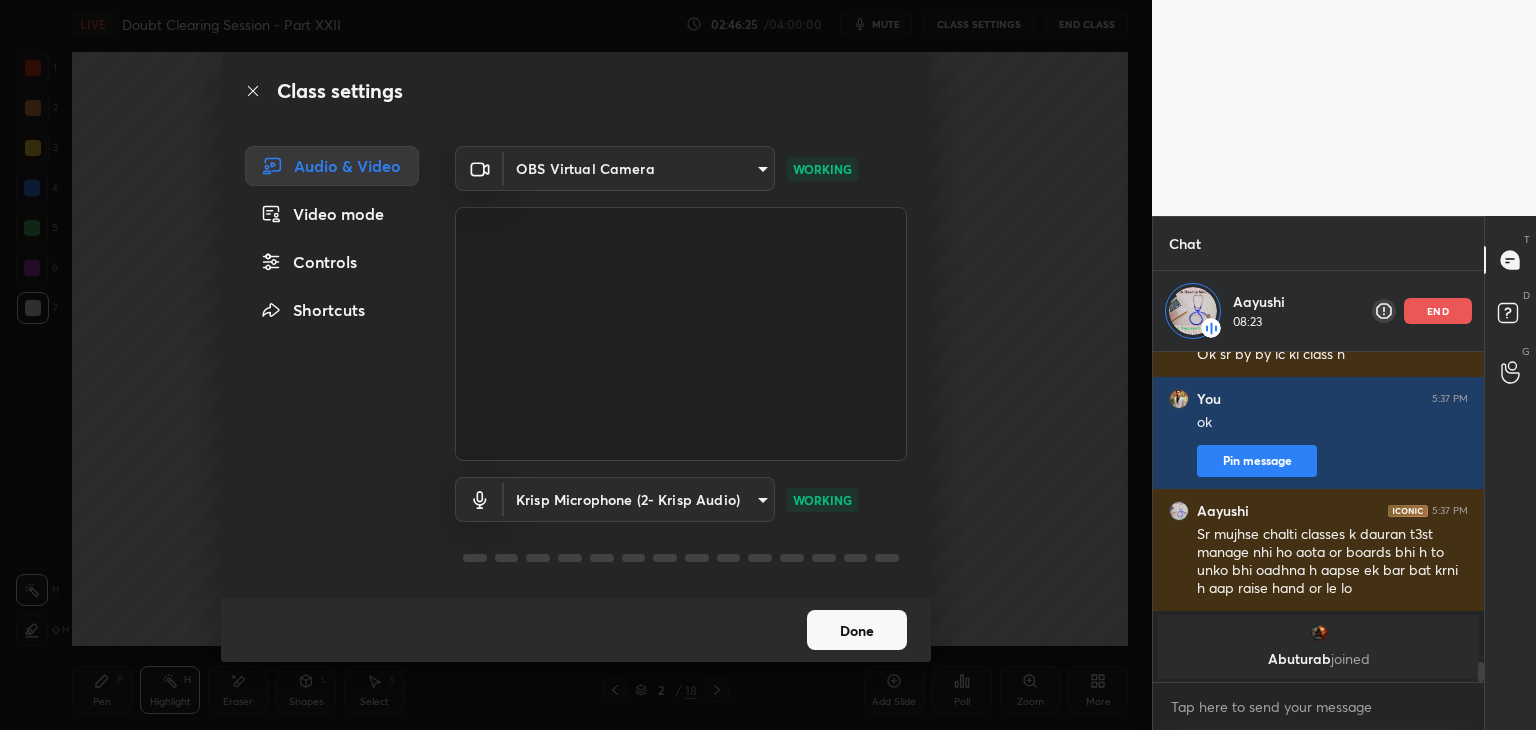 click on "Class settings Audio & Video Video mode Controls Shortcuts OBS Virtual Camera b0797087a1ca77062b3e6b16cdc20a6a15e7afe020a4c363dea4c690120324b8 WORKING Krisp Microphone (2- Krisp Audio) 3eee232e1d248d27a35e65e381c86c0d7dd178b06e18645b987cf355159840e2 WORKING Done" at bounding box center [576, 365] 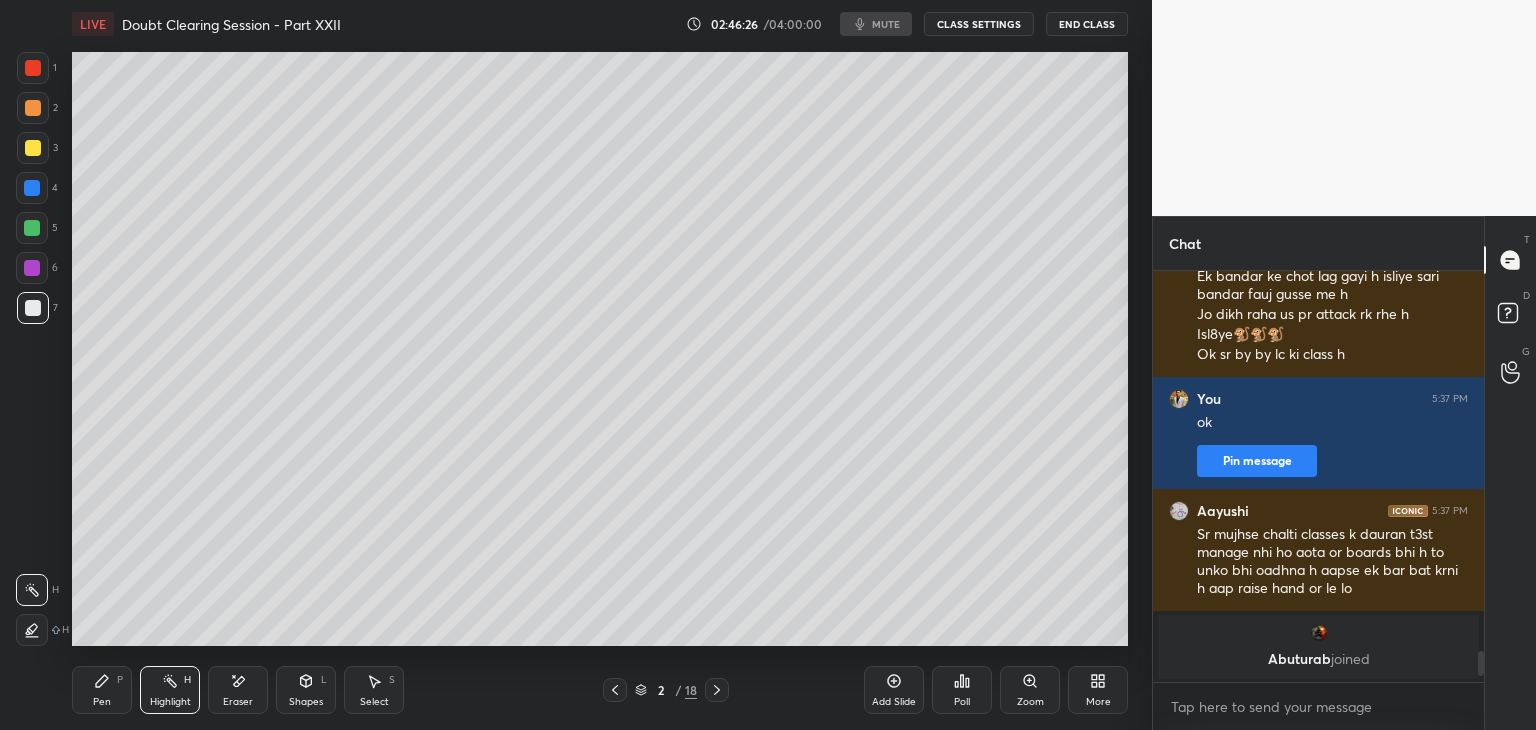 scroll, scrollTop: 6, scrollLeft: 6, axis: both 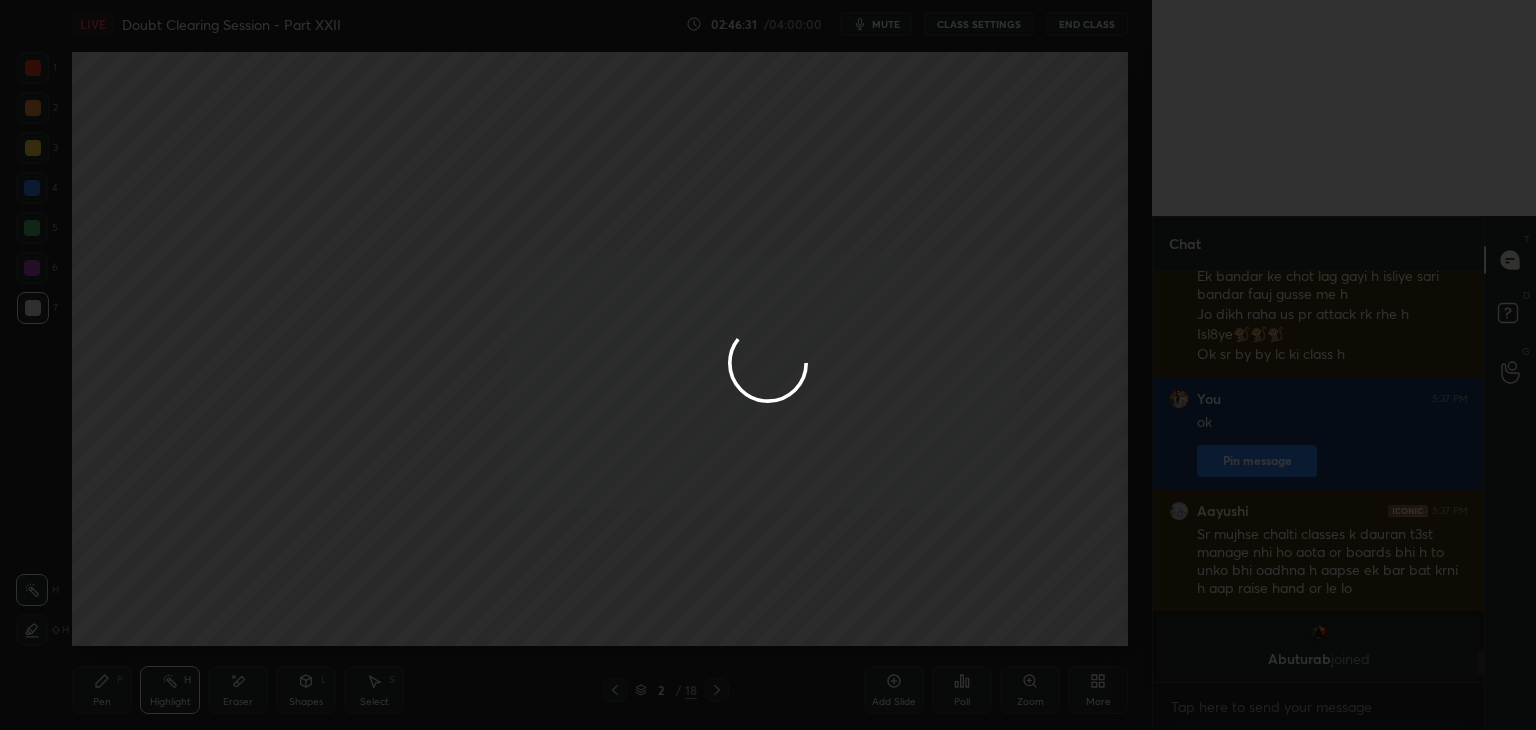 click at bounding box center [768, 365] 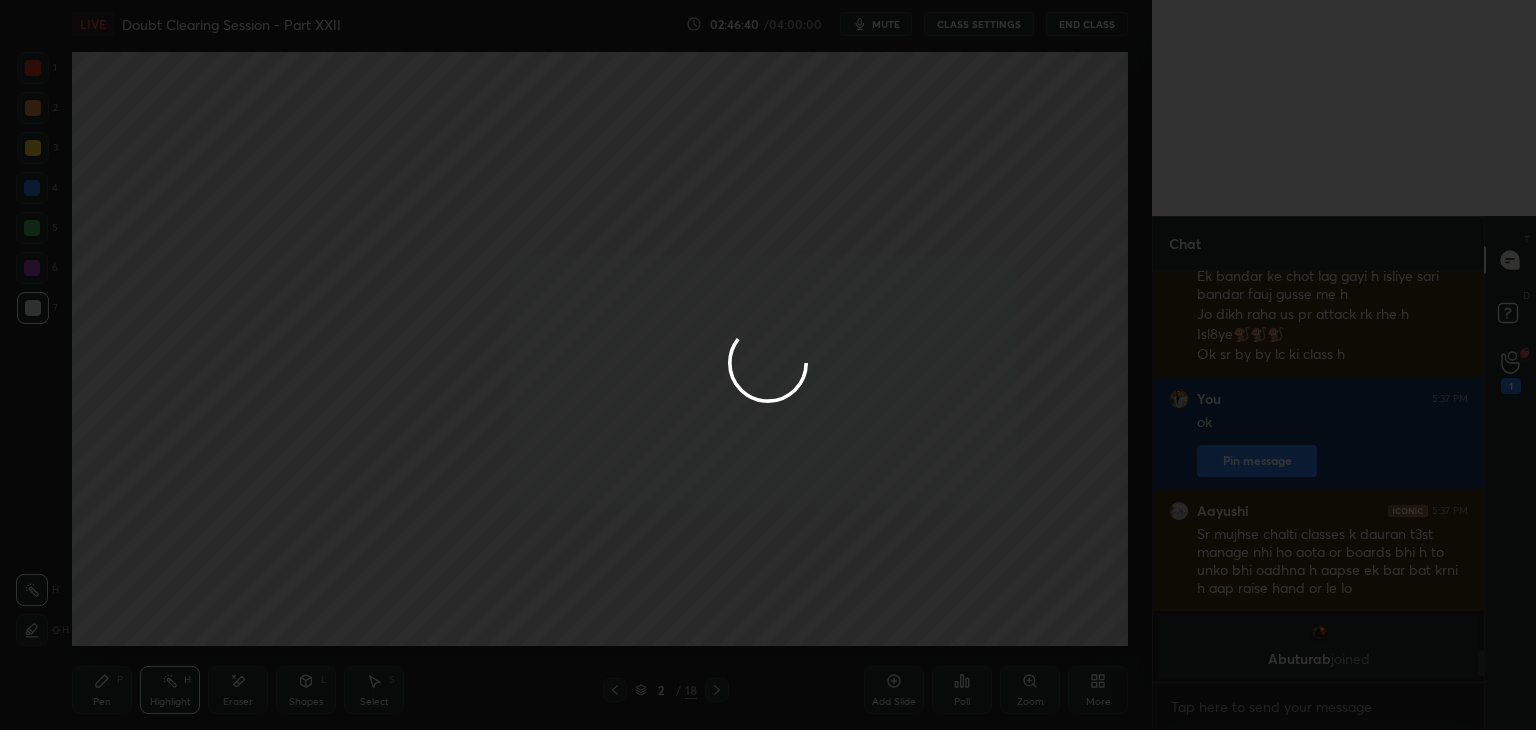 click at bounding box center (768, 365) 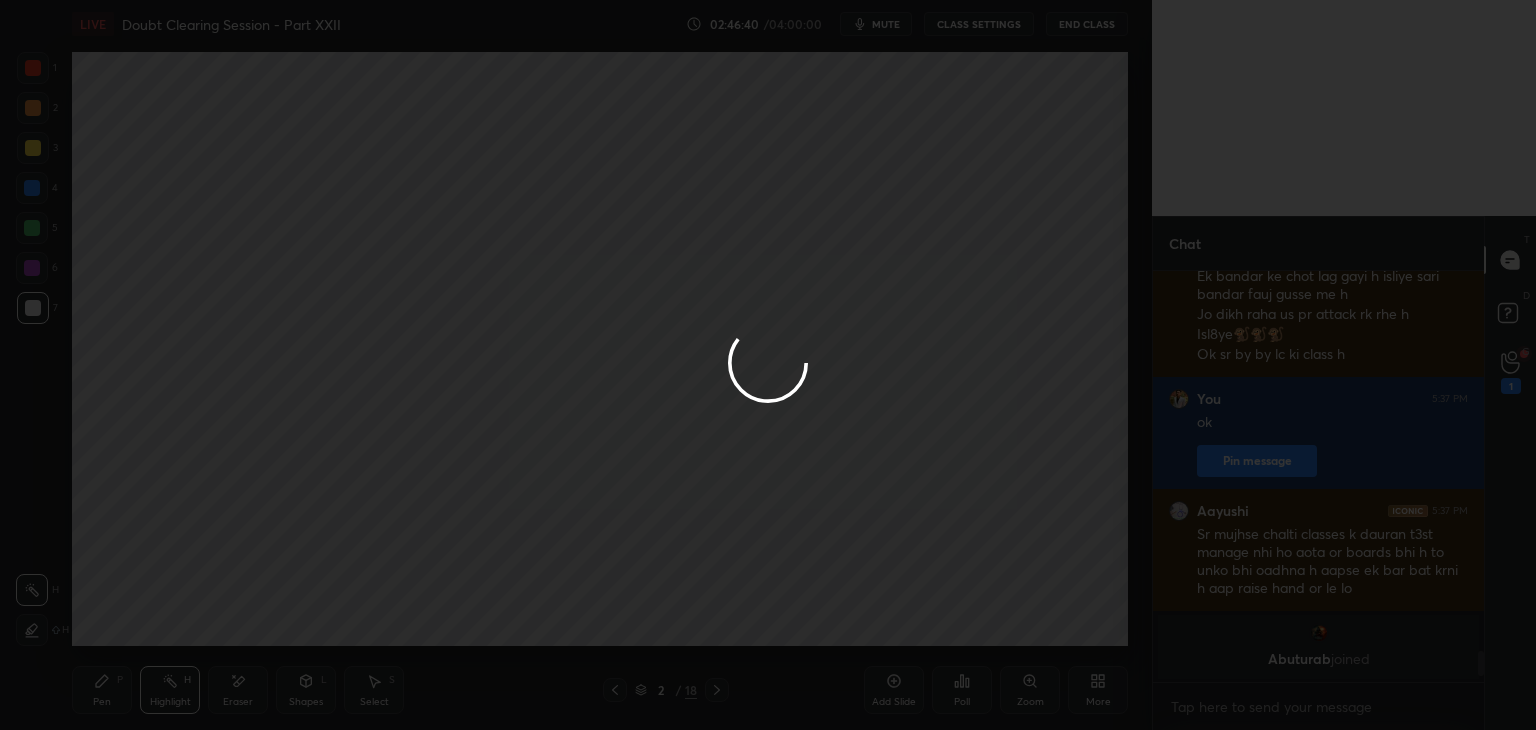 click at bounding box center (768, 365) 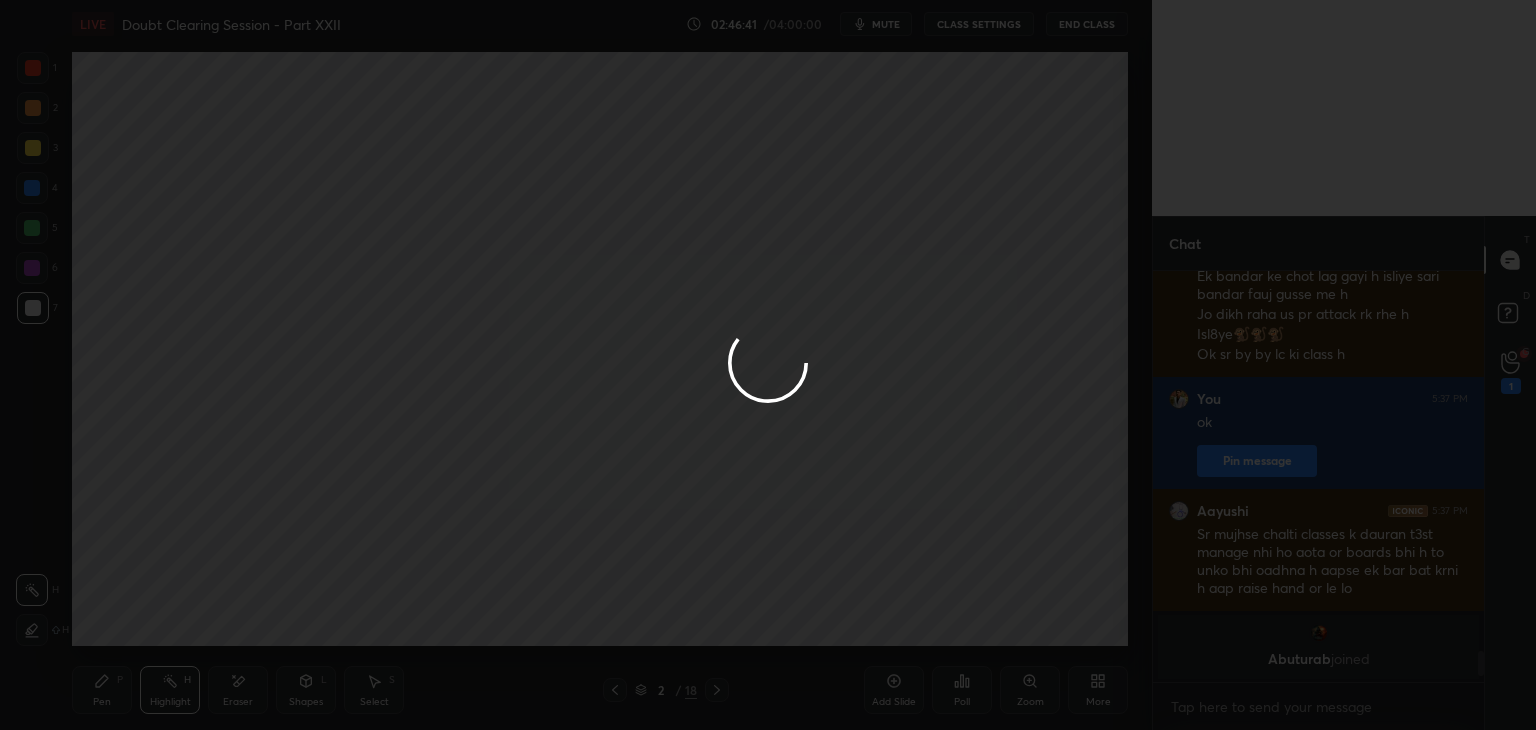 click at bounding box center [768, 365] 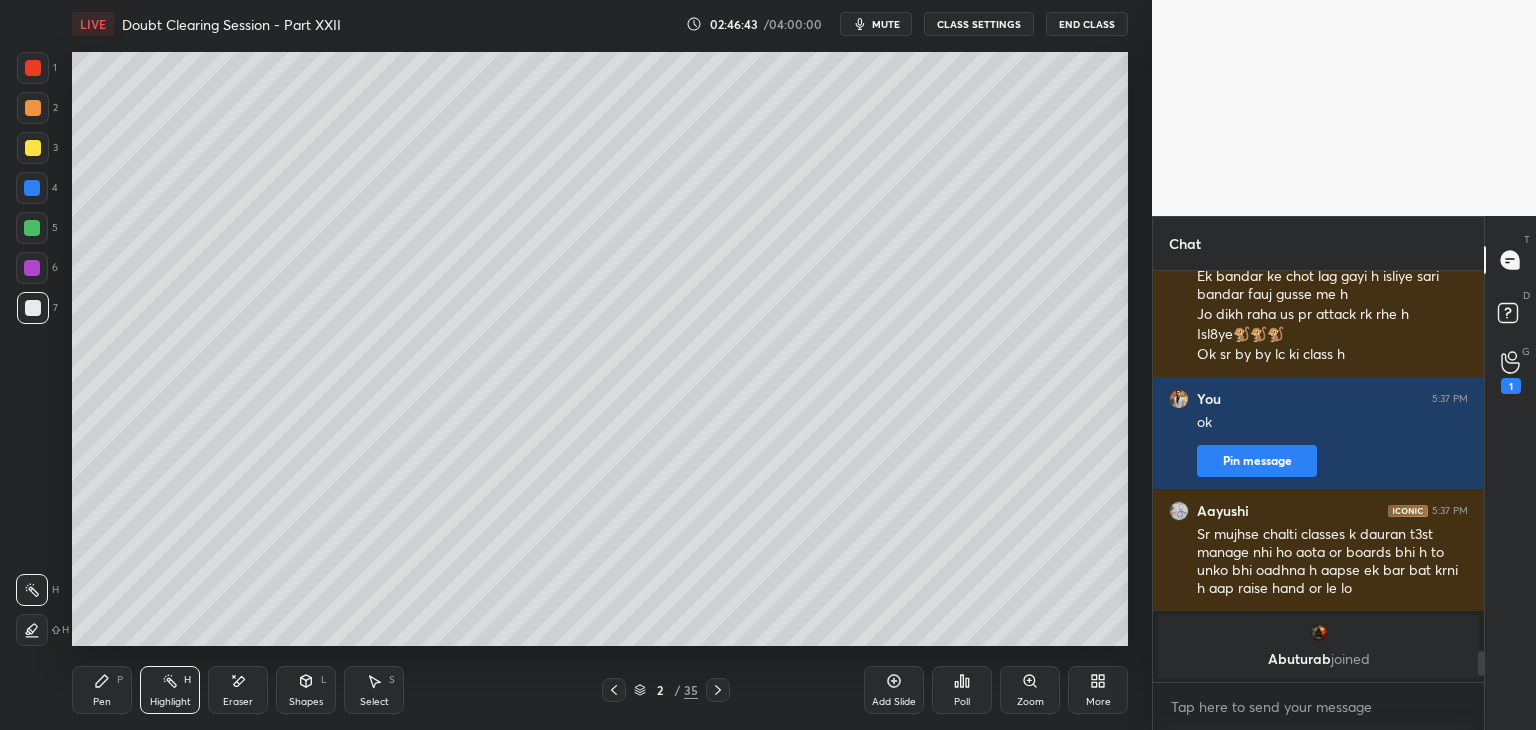 click on "CLASS SETTINGS" at bounding box center (979, 24) 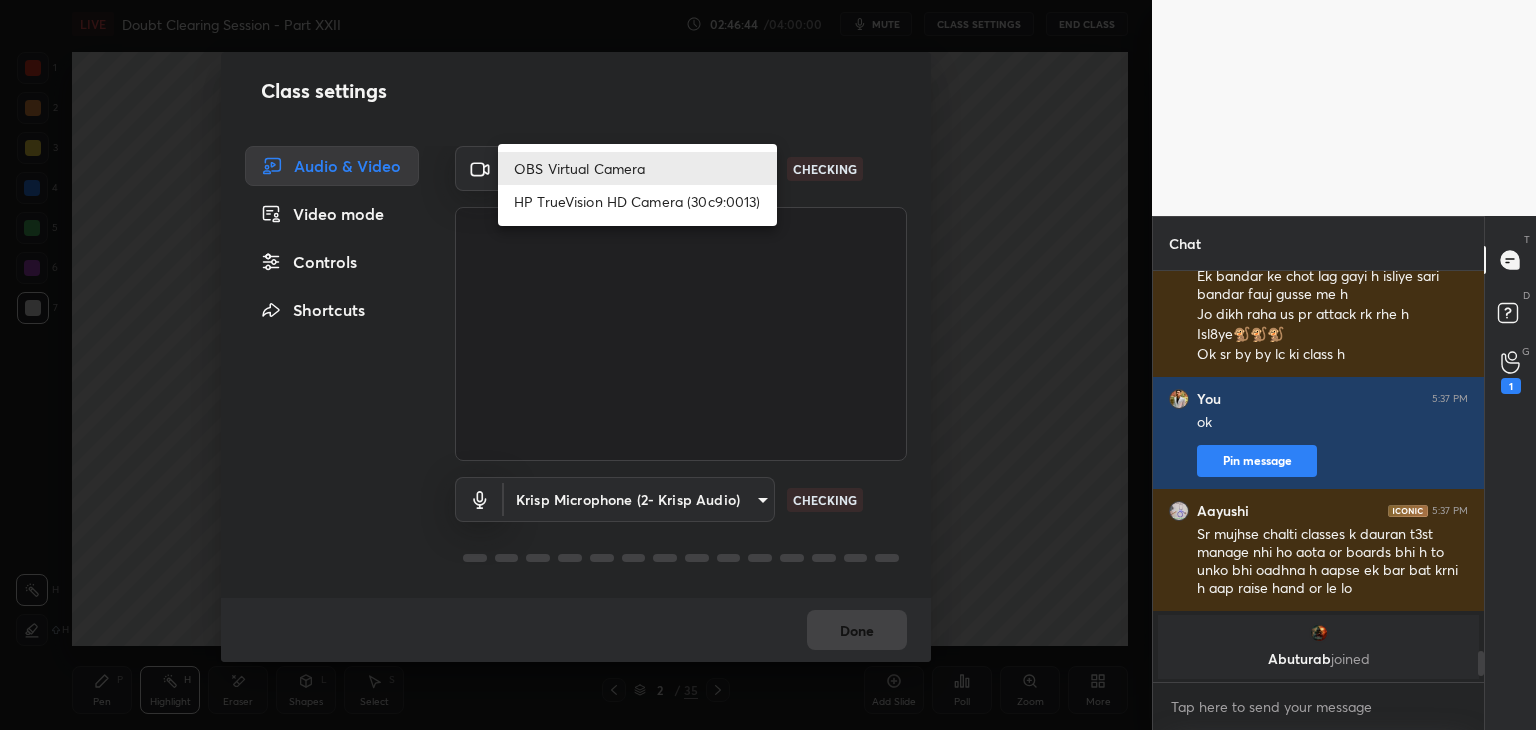 click on "1 2 3 4 5 6 7 C X Z E E Erase all   H H LIVE Doubt Clearing Session - Part XXII 02:46:44 /  04:00:00 mute CLASS SETTINGS End Class Setting up your live class Poll for   secs No correct answer Start poll Back Doubt Clearing Session - Part XXII • L2 of Doubt Clearing Course on Chemistry for NEET UG - Part I Faisal Rathore Pen P Highlight H Eraser Shapes L Select S 2 / 35 Add Slide Poll Zoom More Chat Aayushi 5:25 PM Okk kya smjh nhi aaya Ornage H na ?? Aayushi 5:26 PM Ha Ha sr Neeche wale ke naming iupac wali hi h na Aayushi 5:27 PM Hh Ye iupac naming h ??? Okkk Ha Hmmm Ha Aayushi 5:28 PM Cn se Genon ka Teenon ka Mene Aayushi 5:29 PM System 2 se h ye wala Aayushi 5:30 PM Nahin sar common naming mein agar cyanide ka carbon Gina jaaye to uske liye oh nitrial aata hai aur agar nagin a jaaye to night ride aata hai system Sr ek sec call aa raha h Aayushi 5:32 PM Ha sr ab batao Aayushi 5:33 PM Papa ka tha sr isliyee urgent tha vrna nhi uthayi m sorry 😔😐 Aayushi 5:34 PM Nitrile nhi o nitrile Ha Ha Aayushi You" at bounding box center (768, 365) 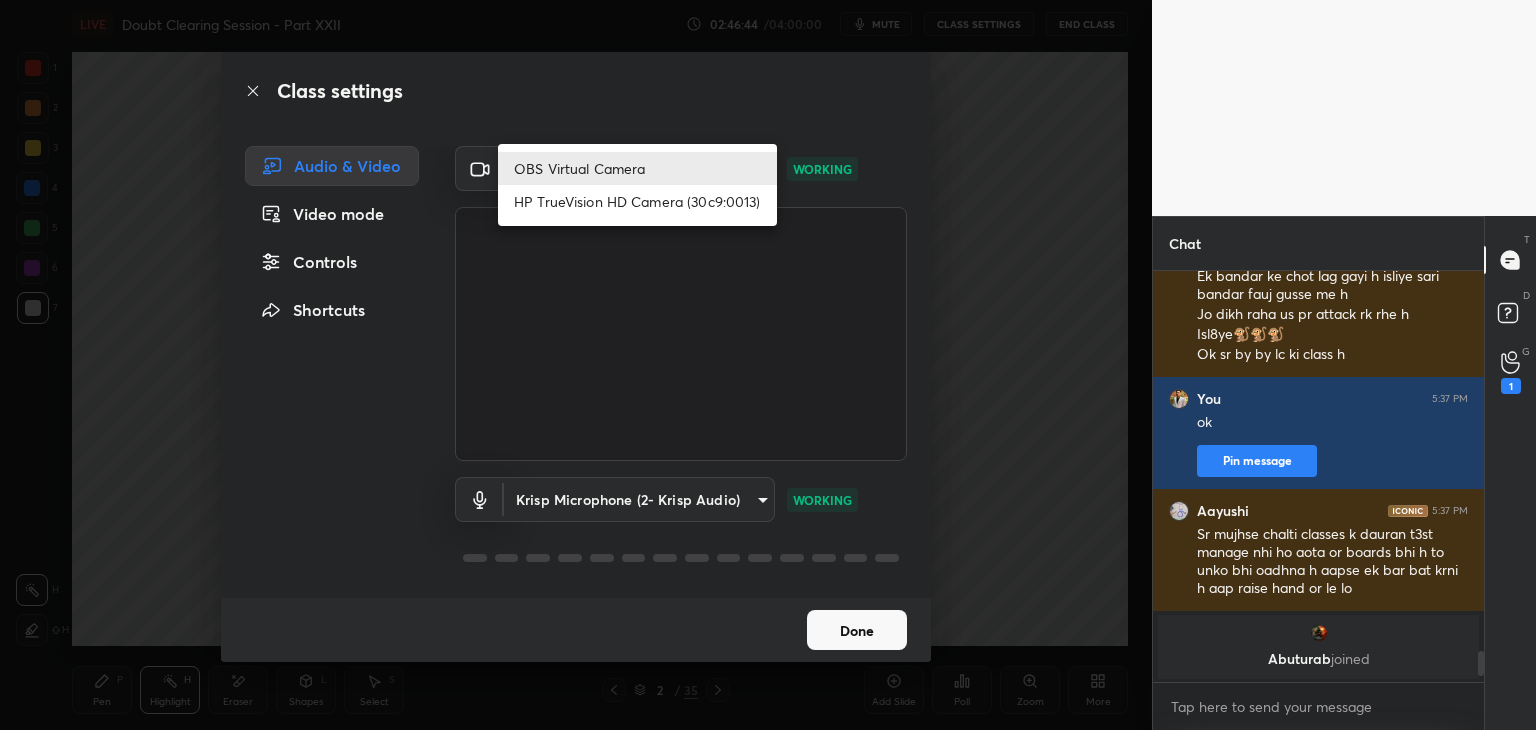 click on "HP TrueVision HD Camera (30c9:0013)" at bounding box center [637, 201] 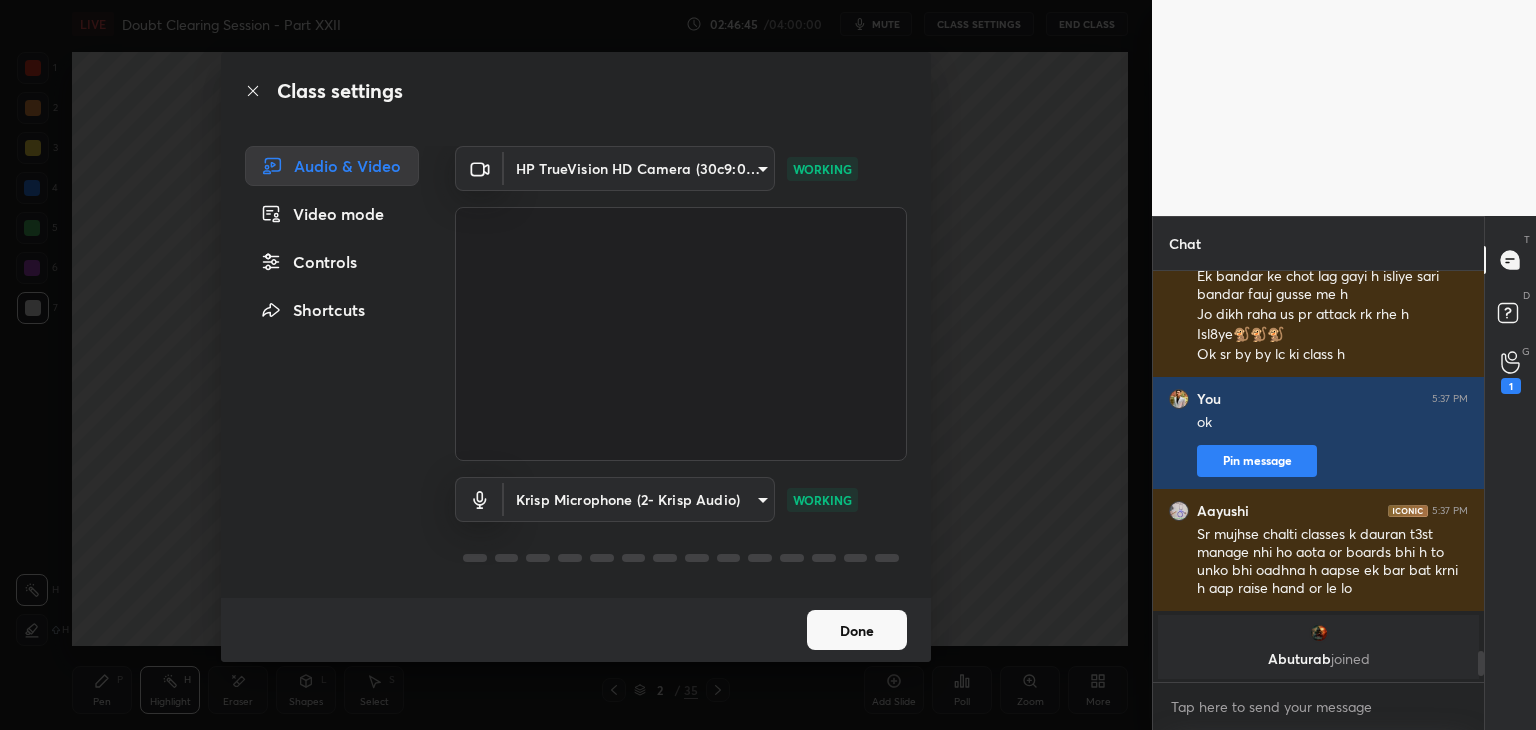 type on "a056a035b29c72656e2caeae4dee1b07474a638bc9a6a3dffab4b9e44d4cde6a" 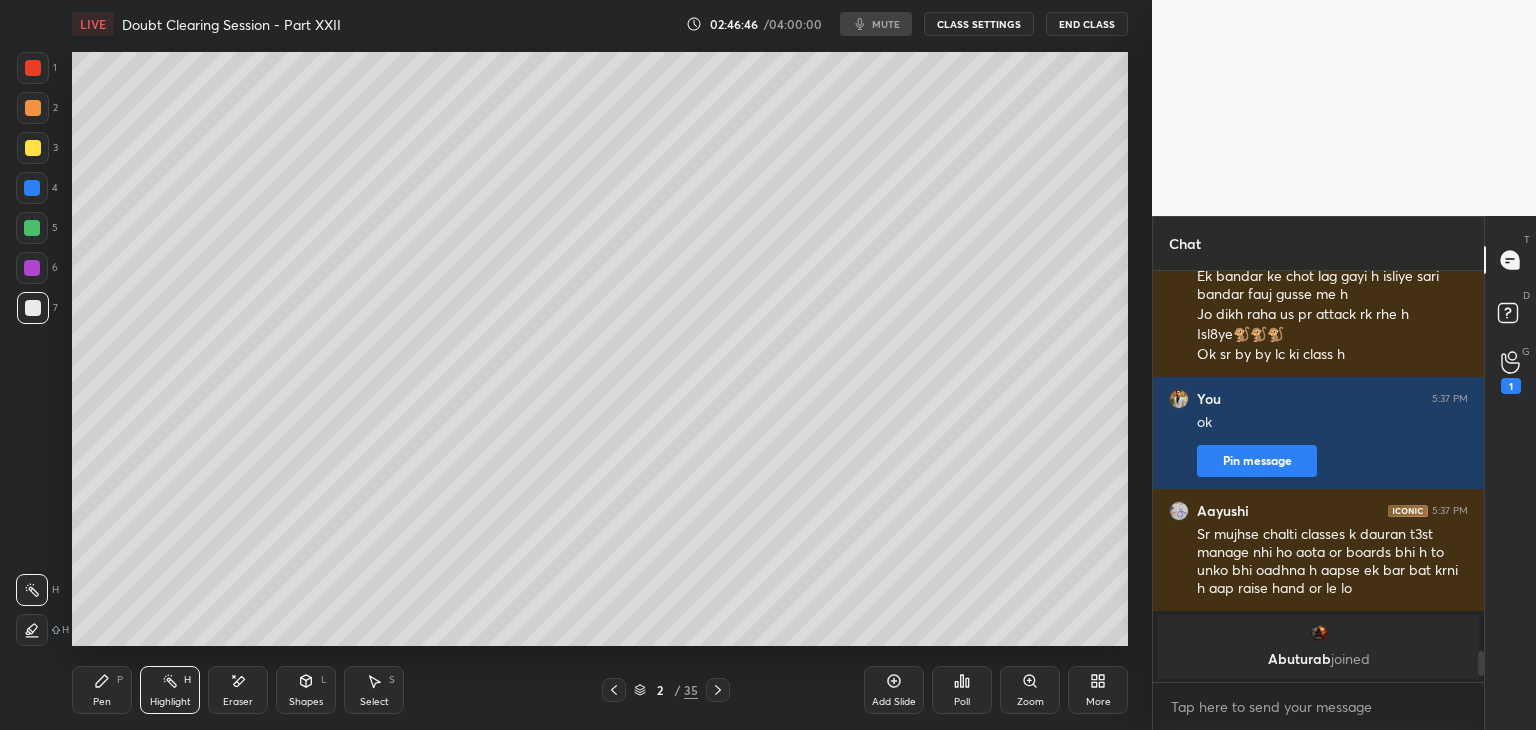 click on "G Raise Hand (G) 1" at bounding box center (1510, 372) 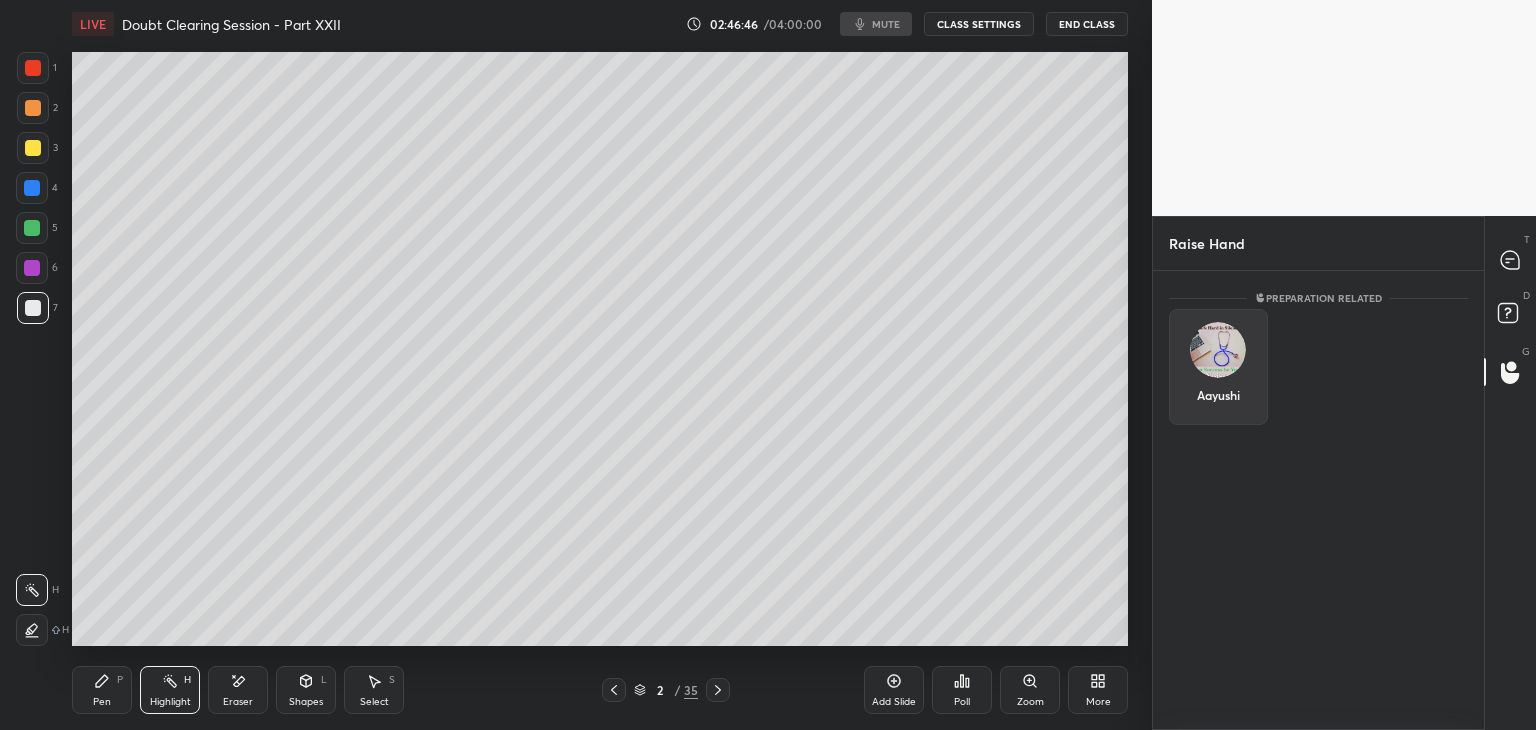 scroll, scrollTop: 453, scrollLeft: 325, axis: both 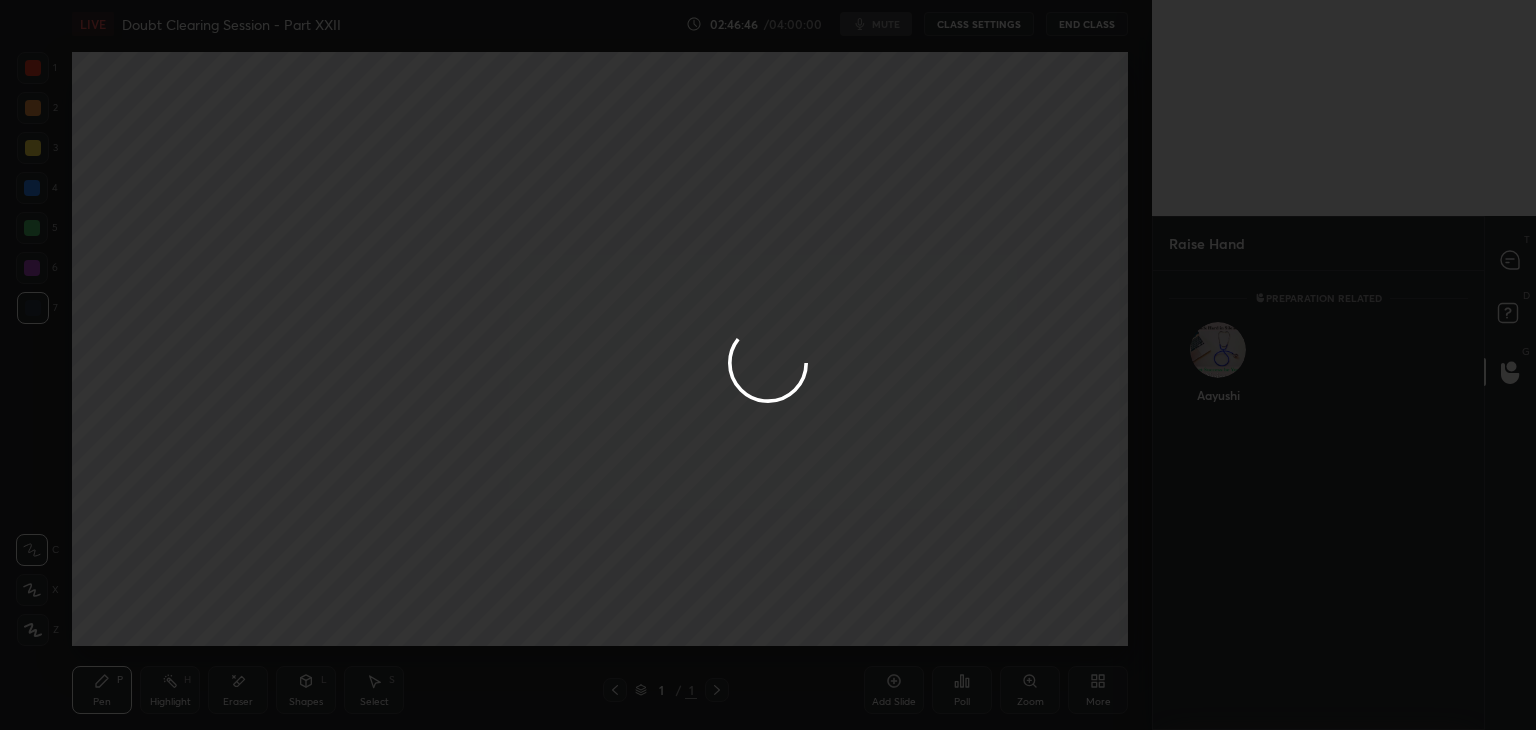 click at bounding box center (768, 365) 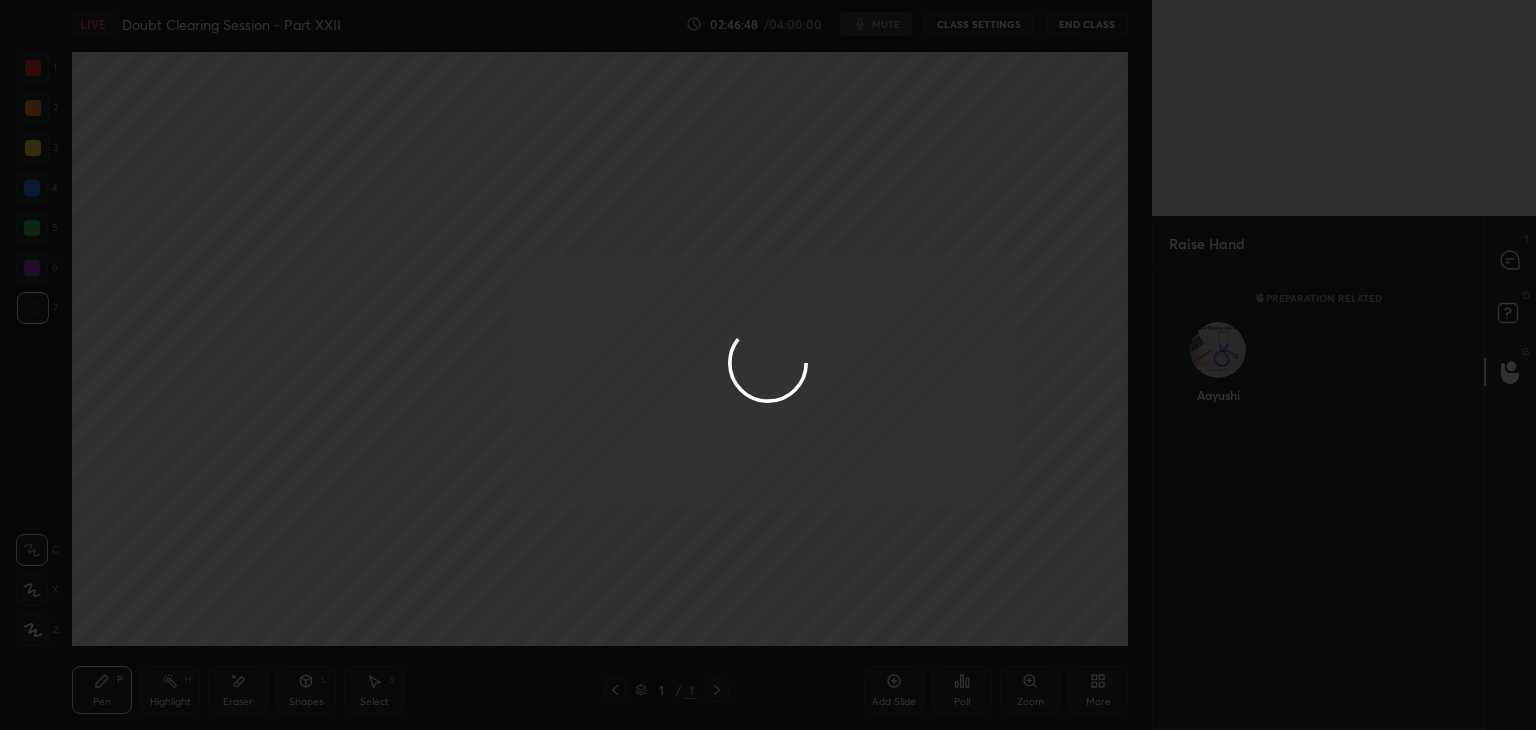 click at bounding box center [768, 365] 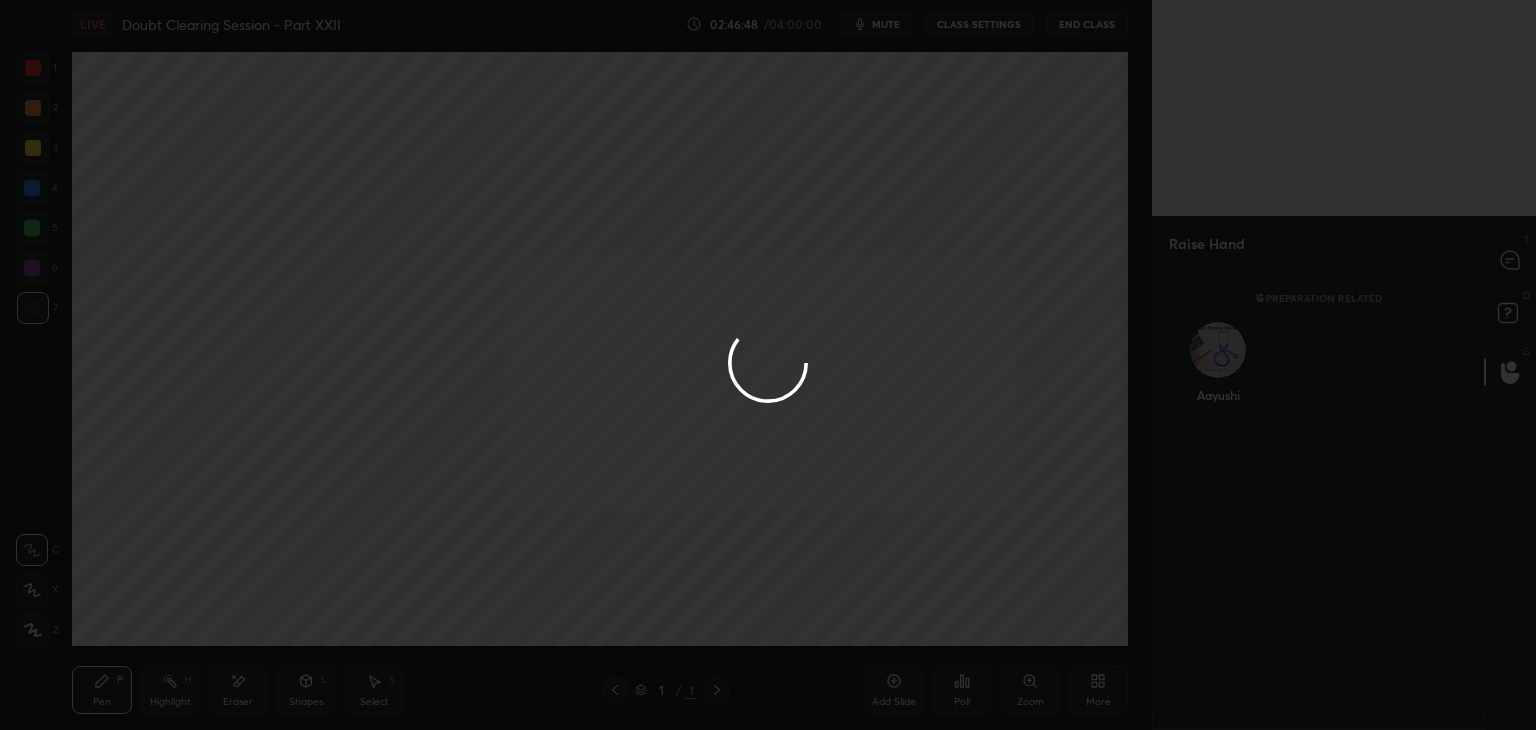 click at bounding box center (768, 365) 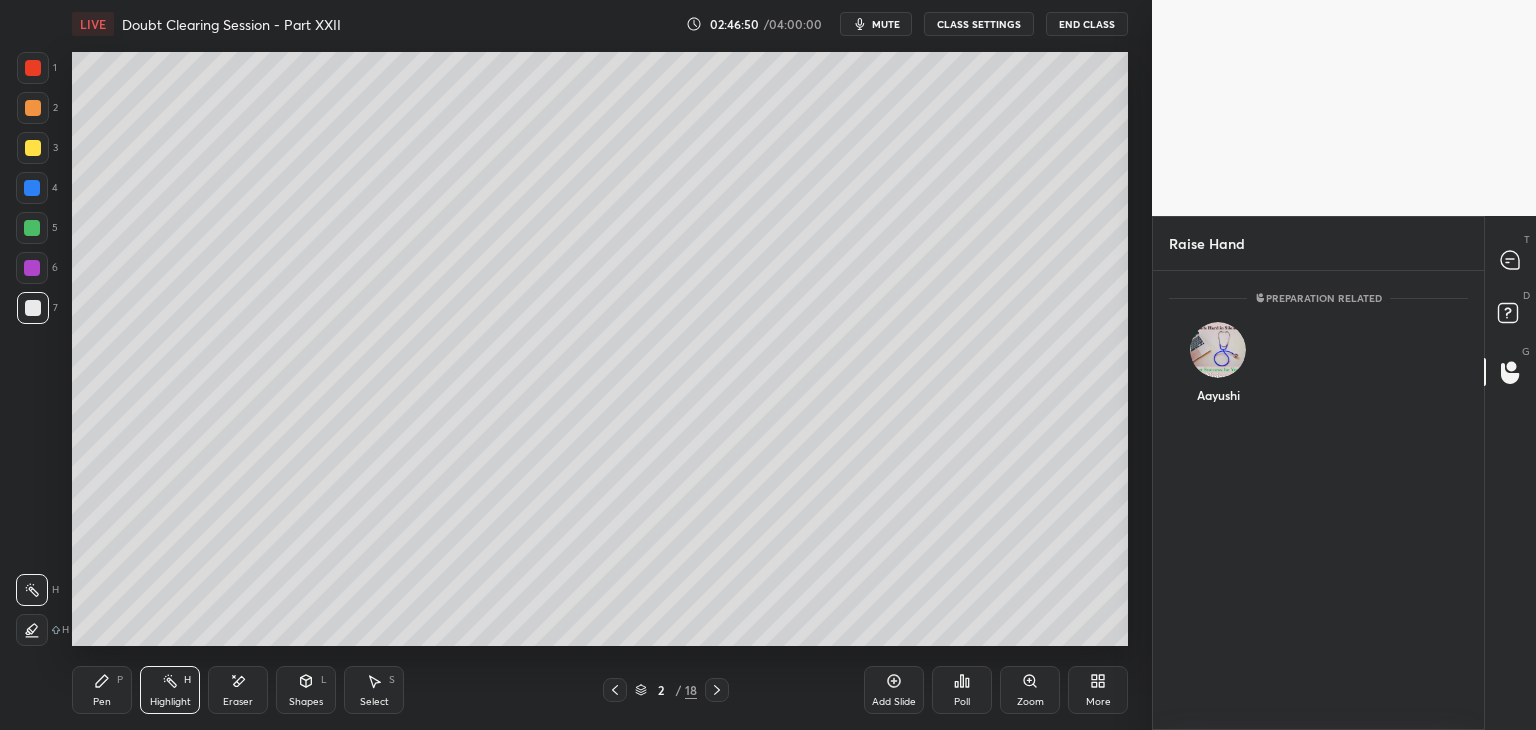click on "Aayushi" at bounding box center (1218, 367) 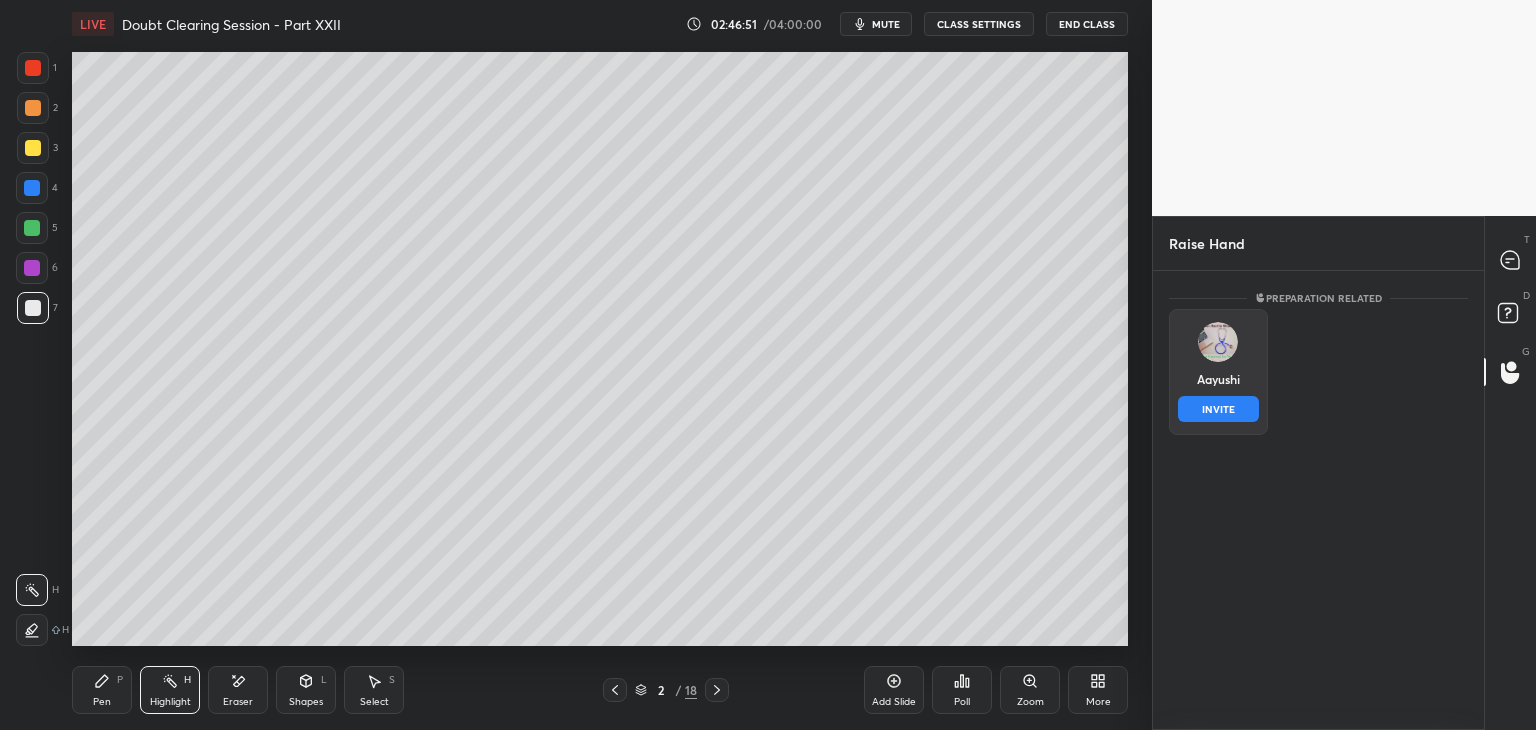 click on "INVITE" at bounding box center (1218, 409) 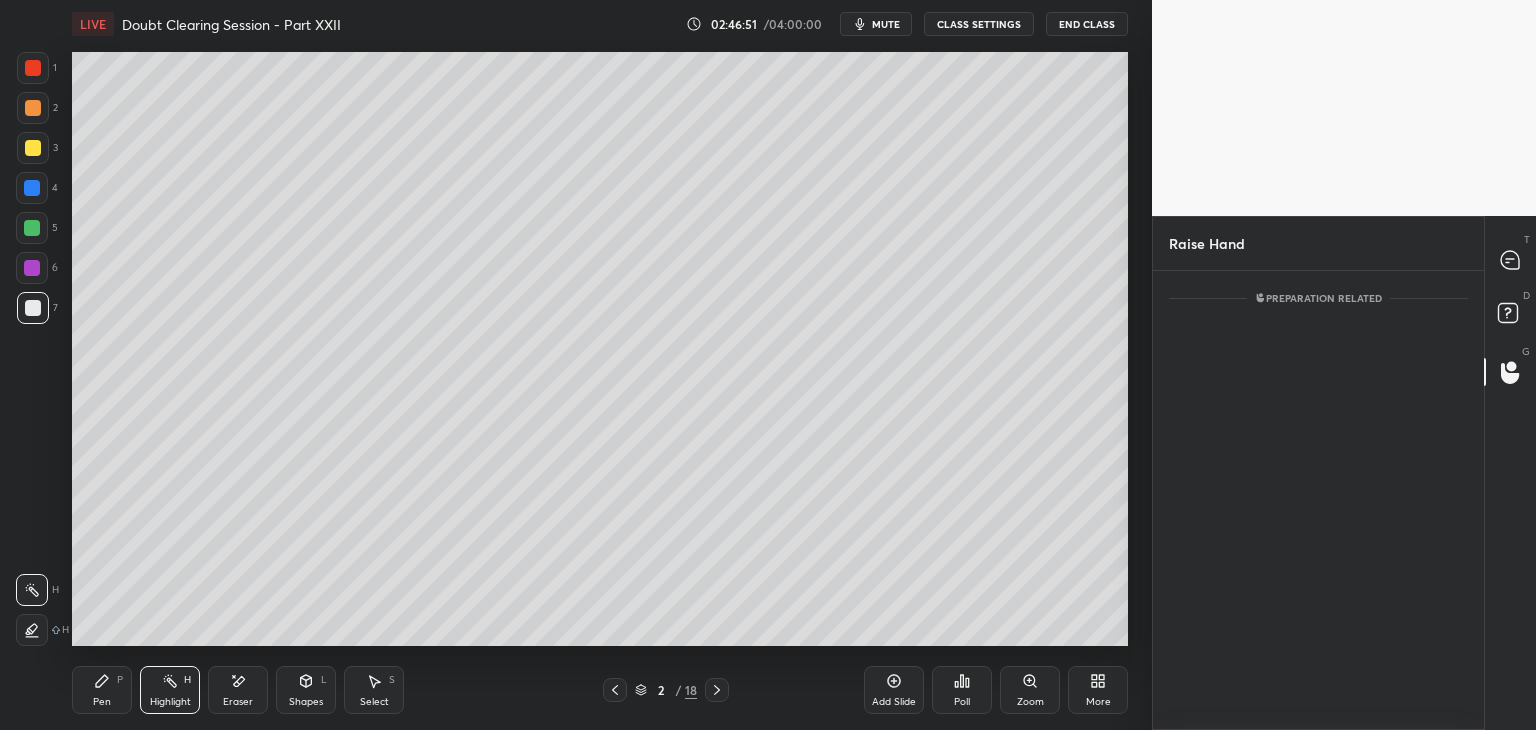 scroll, scrollTop: 373, scrollLeft: 325, axis: both 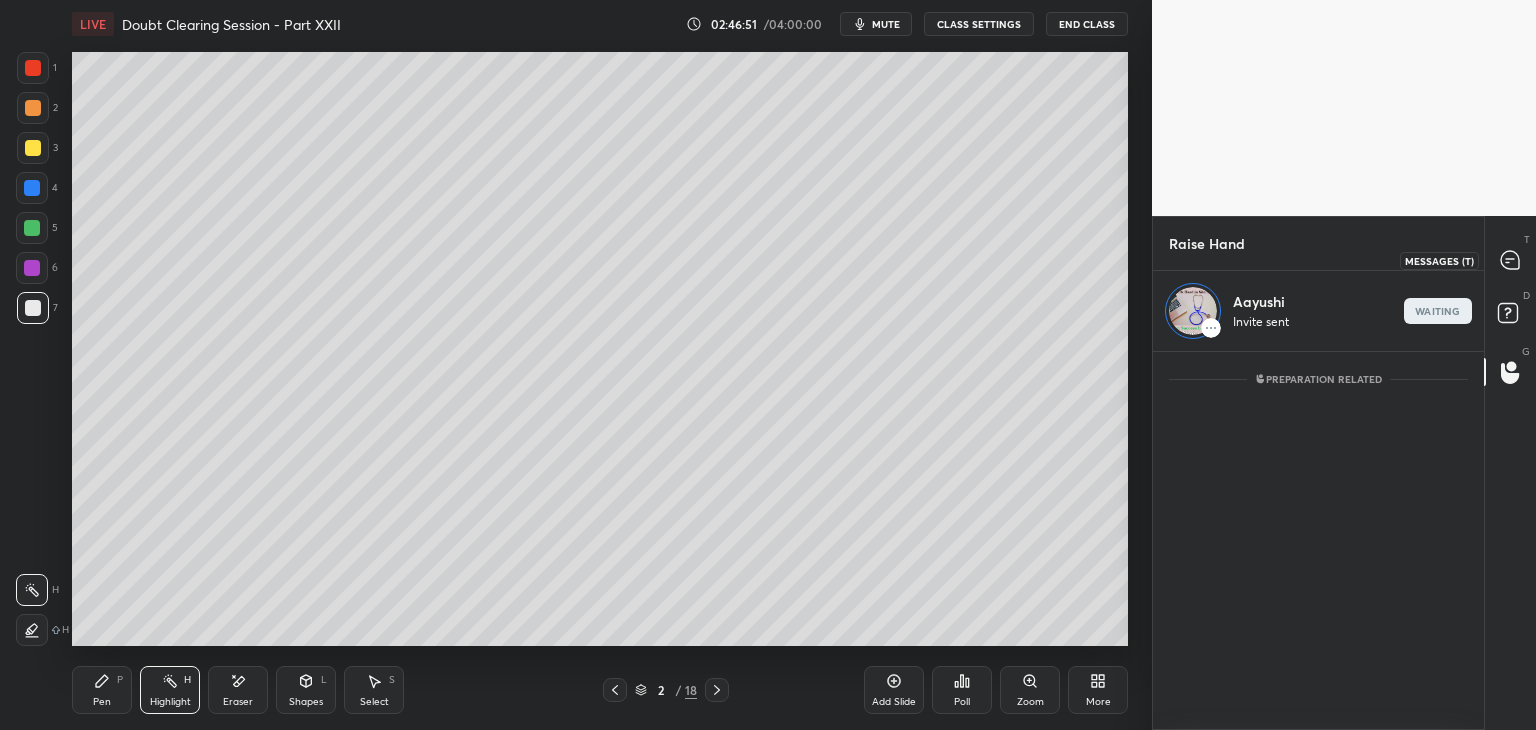 click 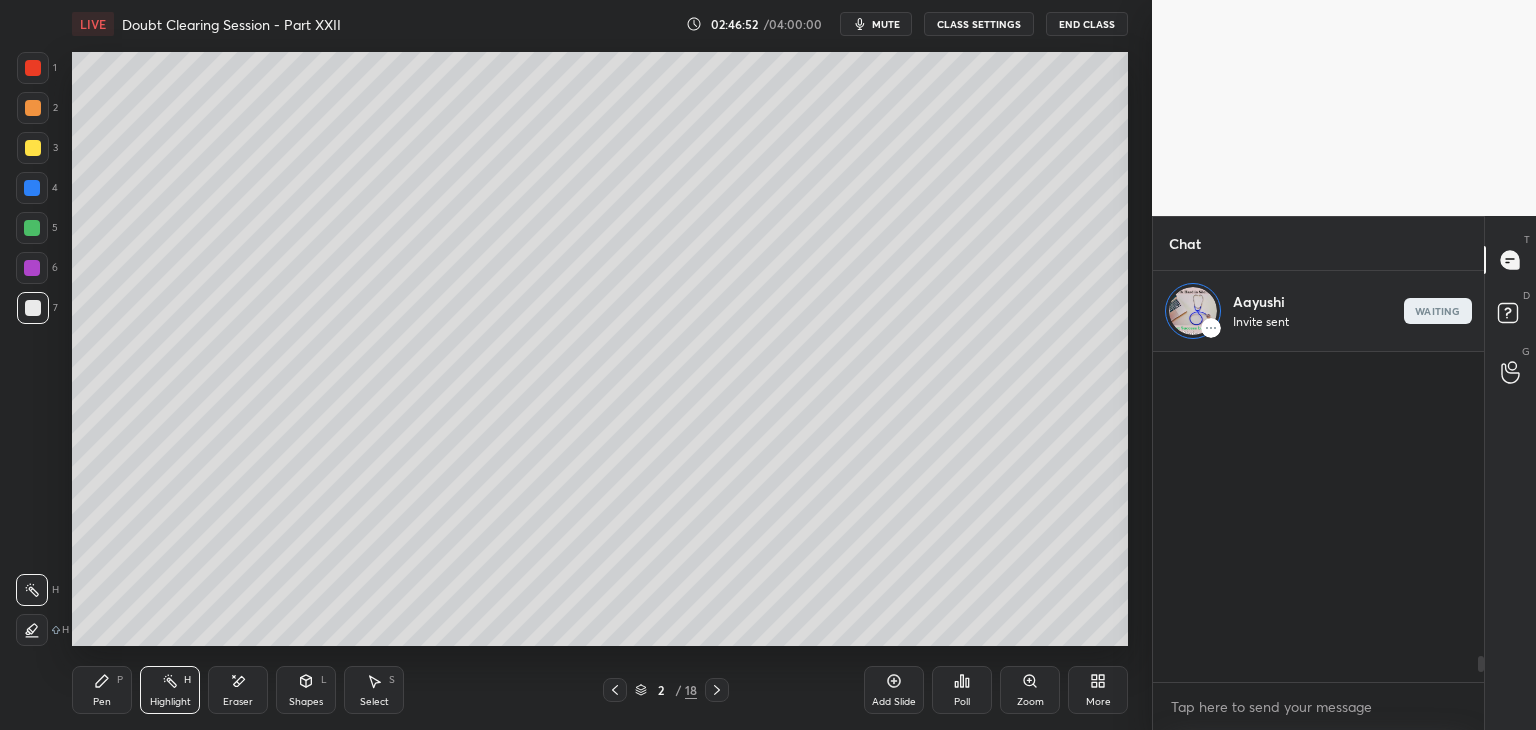 scroll, scrollTop: 372, scrollLeft: 325, axis: both 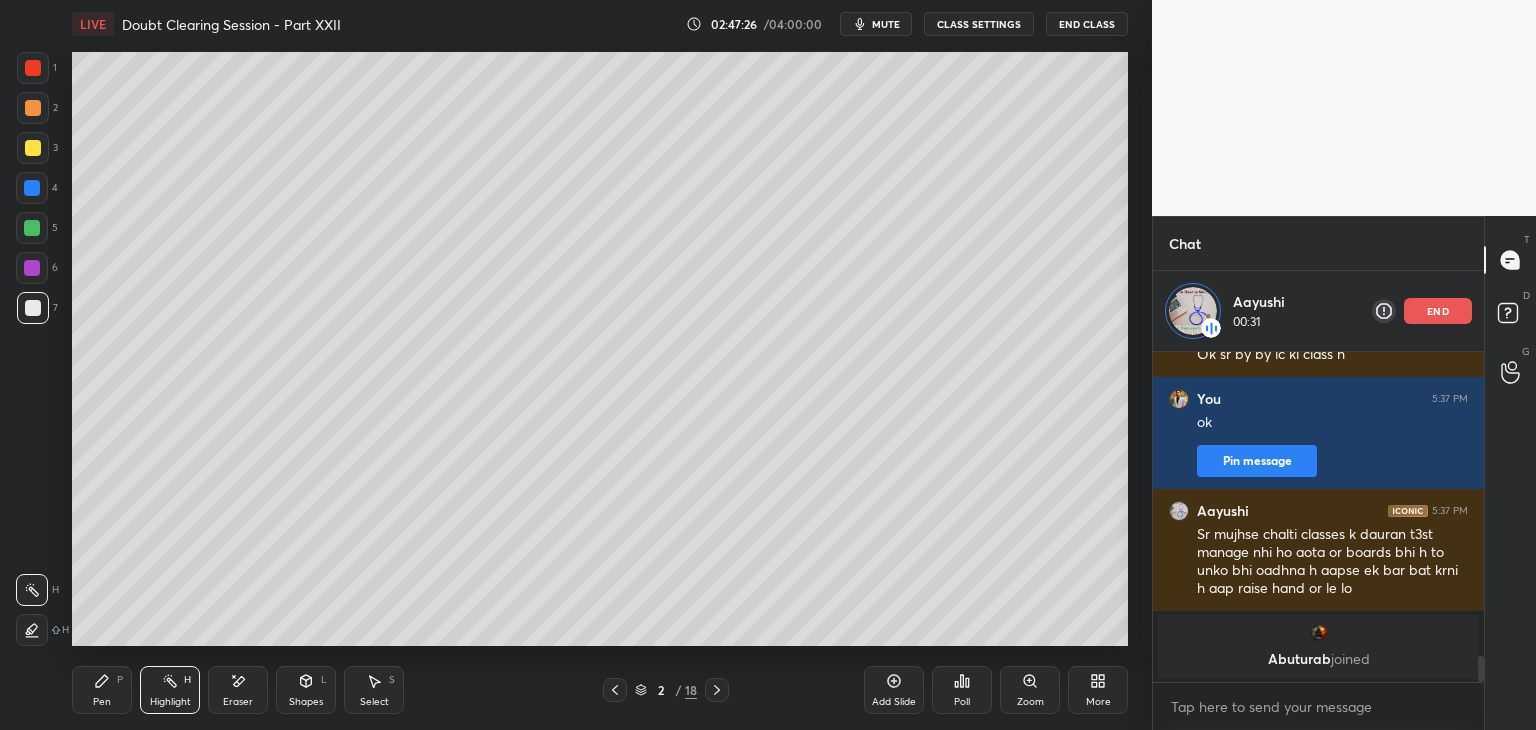 click 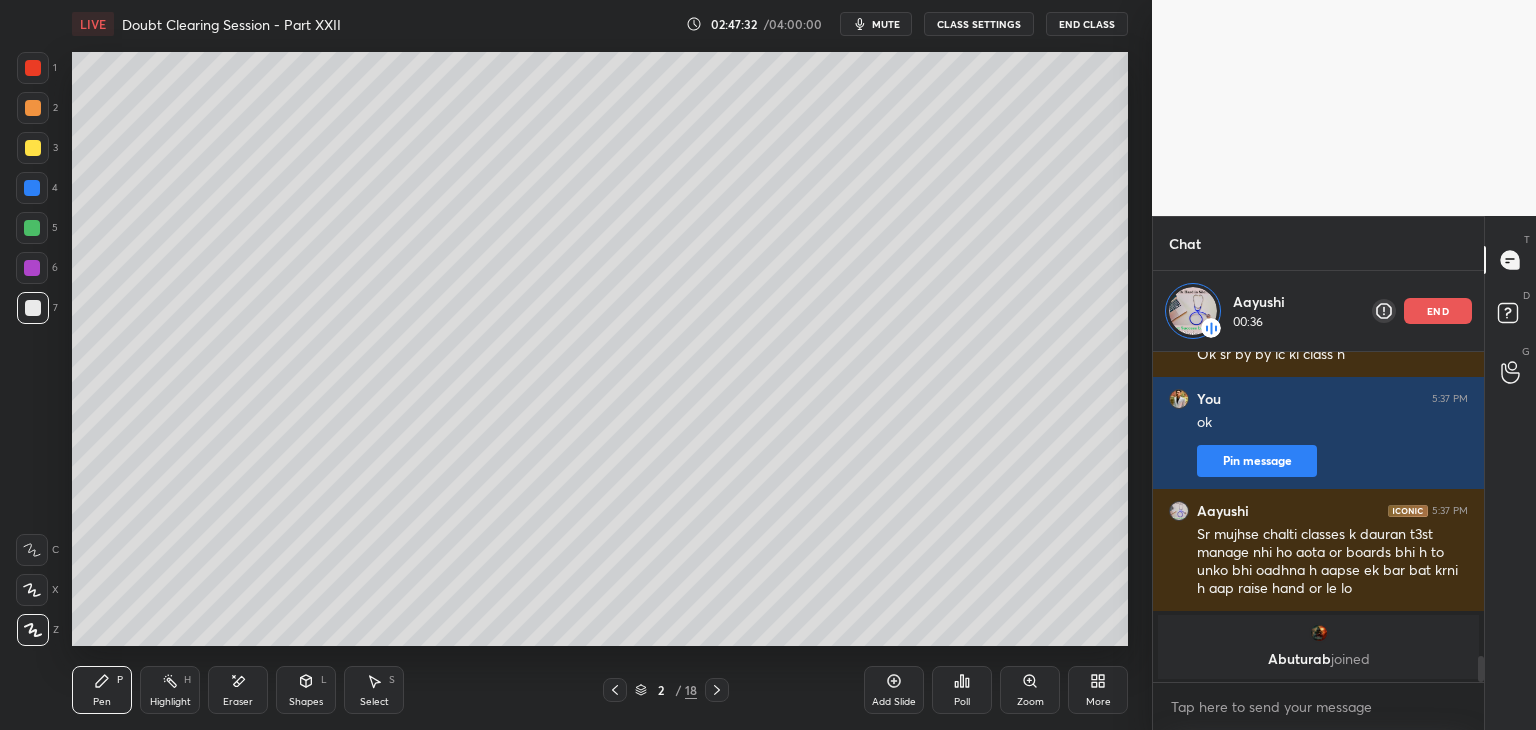 click at bounding box center (33, 148) 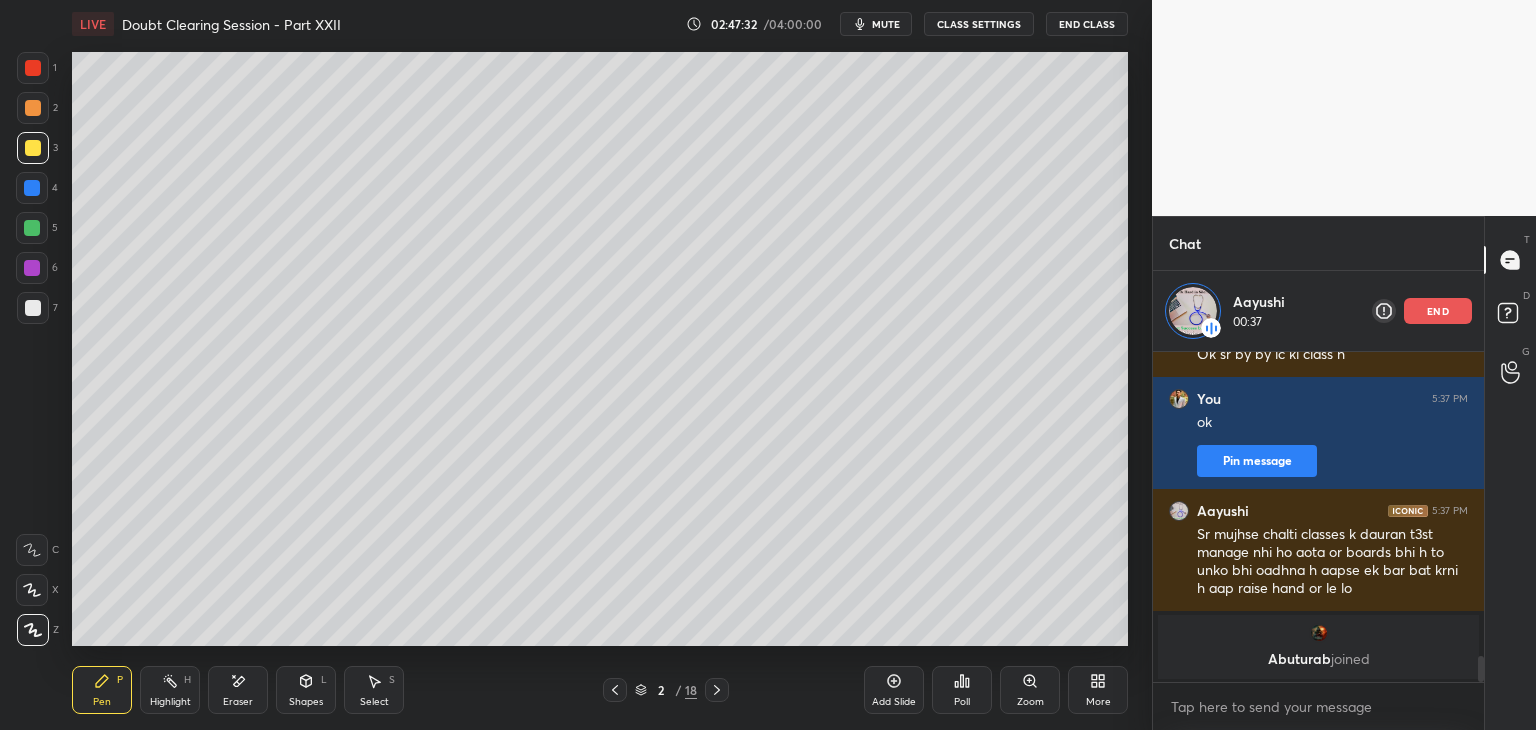 click on "Eraser" at bounding box center [238, 690] 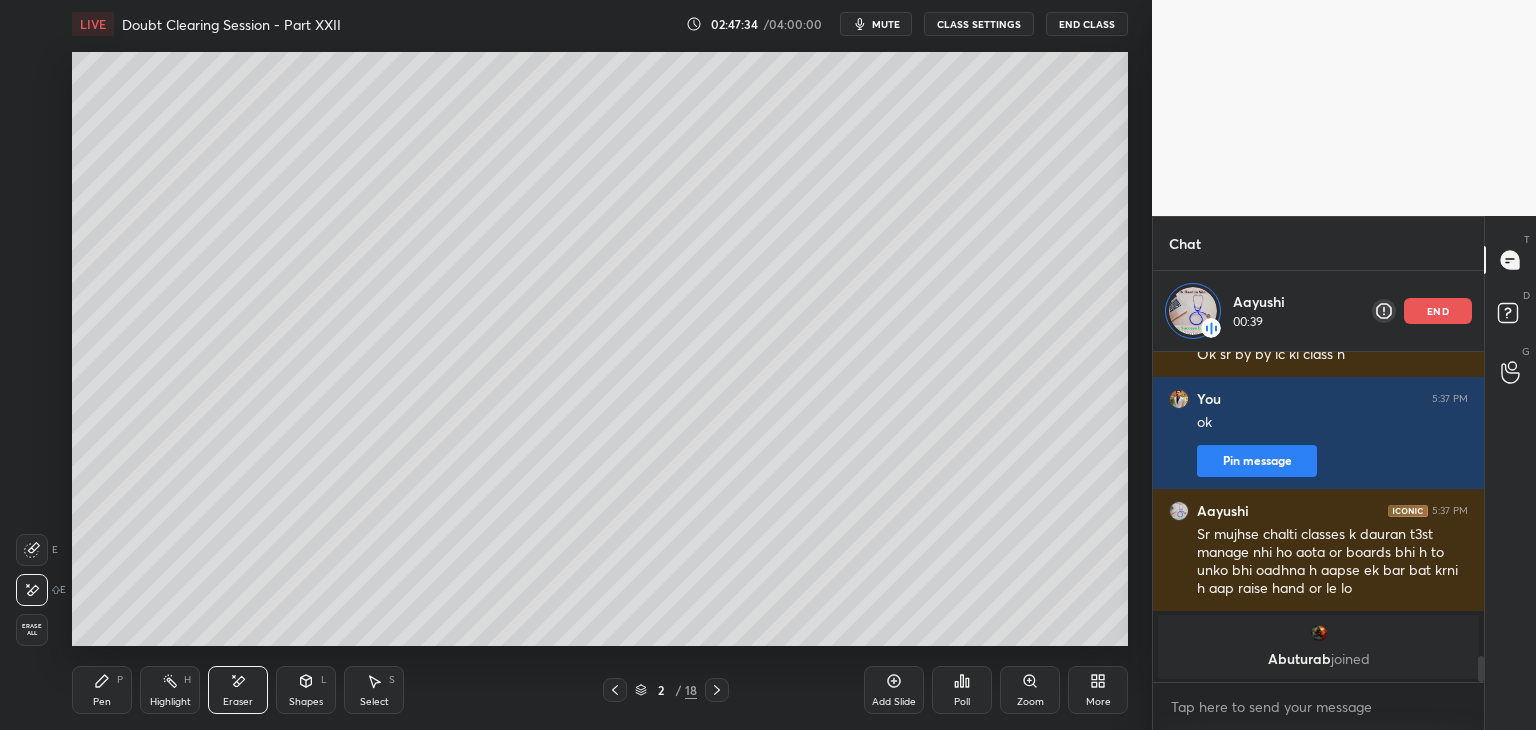 click on "Highlight H" at bounding box center [170, 690] 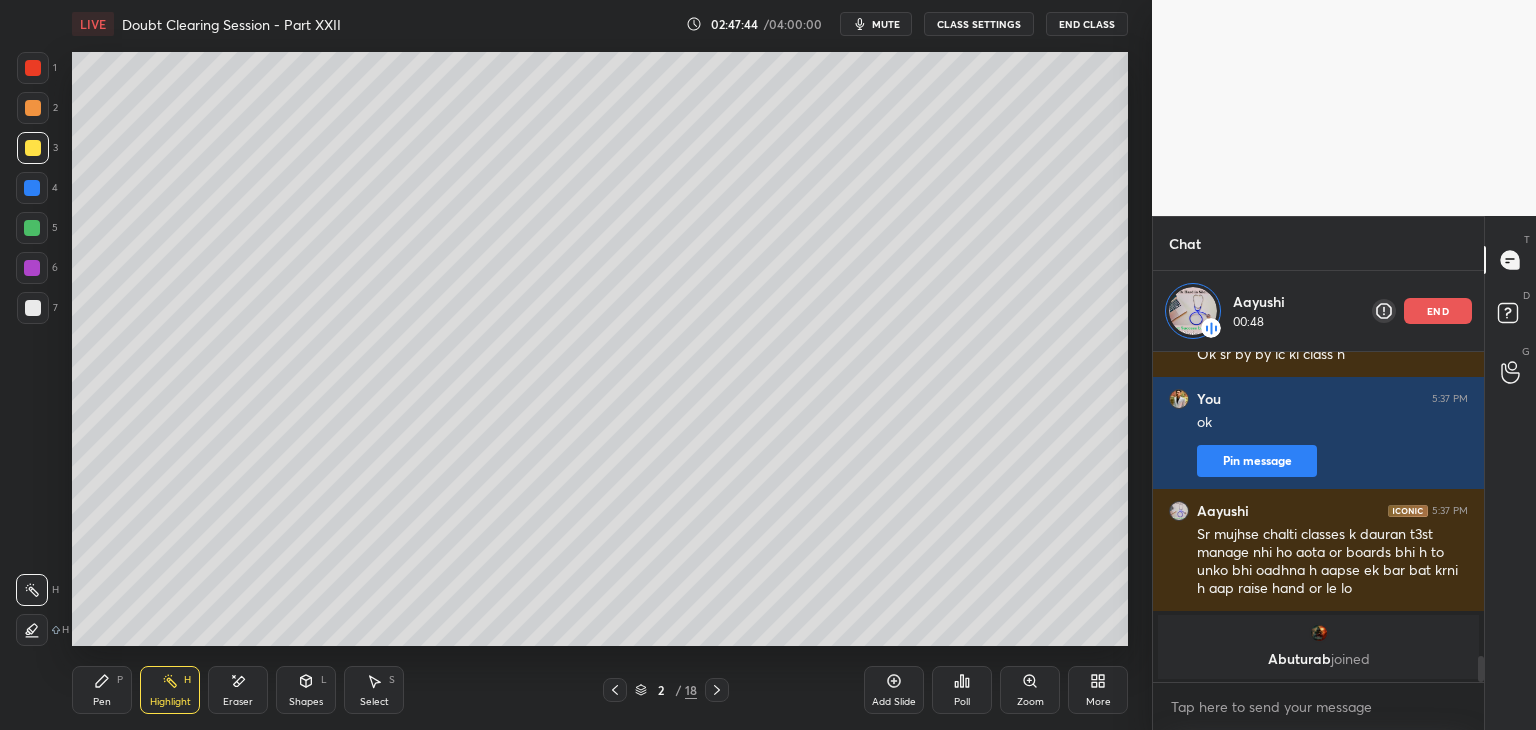 click on "mute" at bounding box center (886, 24) 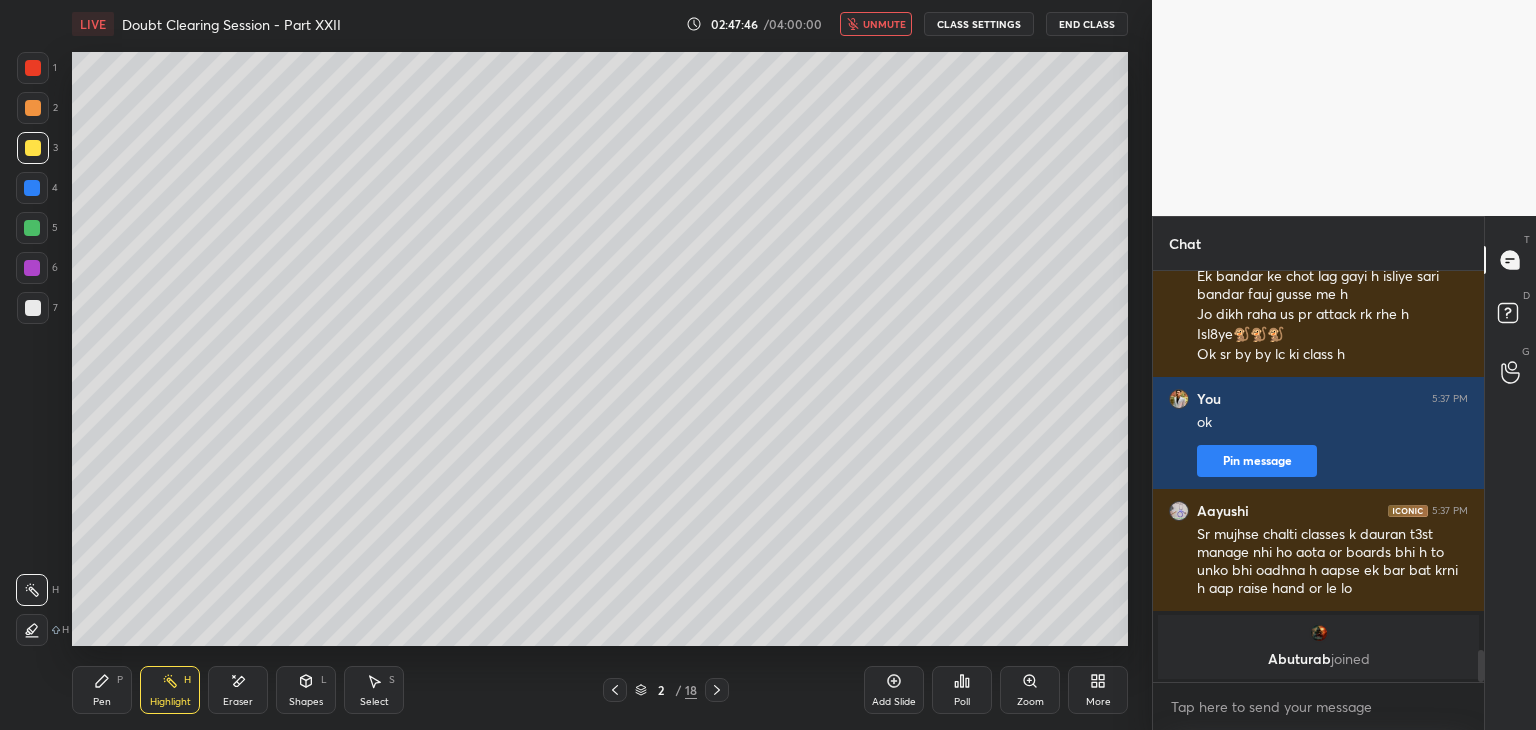 scroll, scrollTop: 6, scrollLeft: 6, axis: both 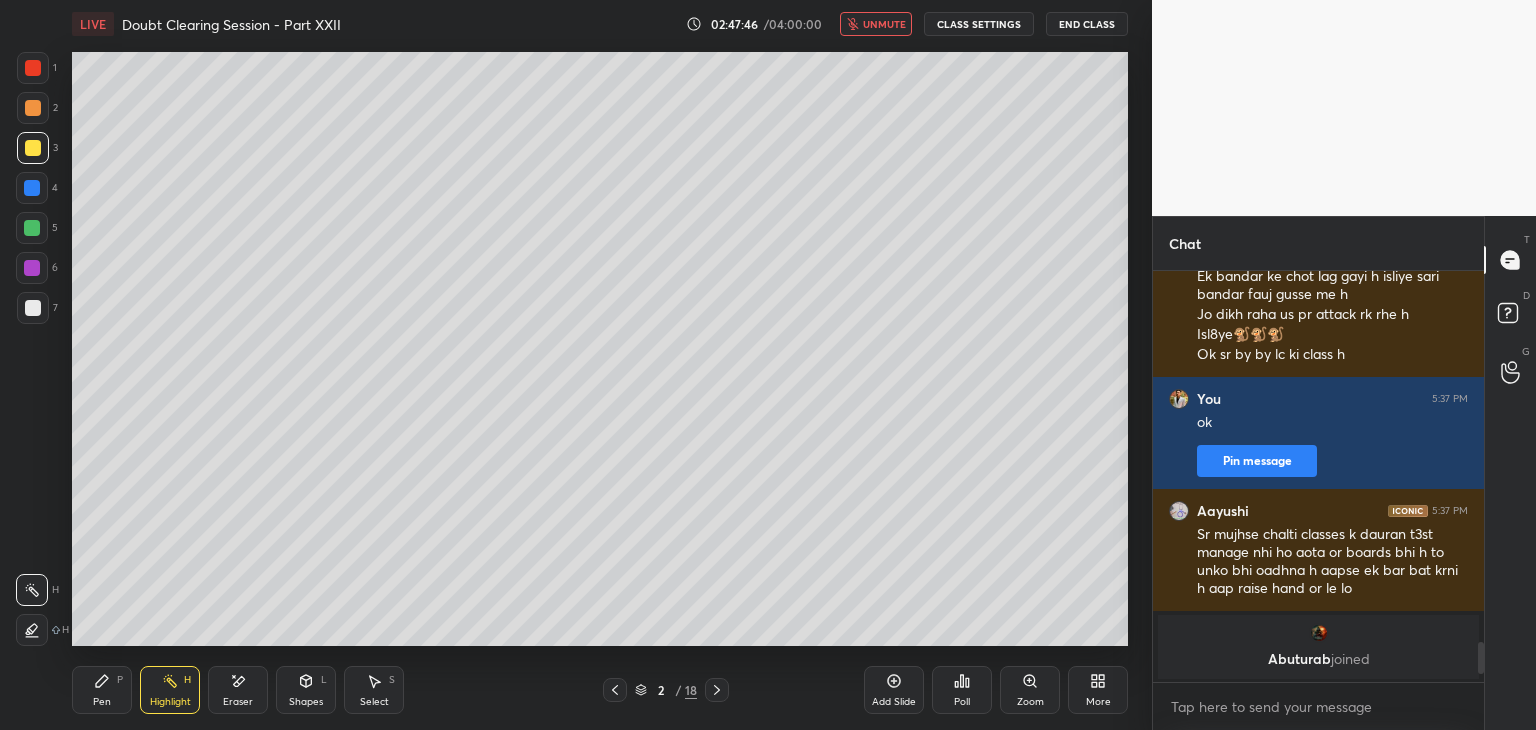 click on "LIVE Doubt Clearing Session - Part XXII 02:47:46 /  04:00:00 unmute CLASS SETTINGS End Class" at bounding box center (600, 24) 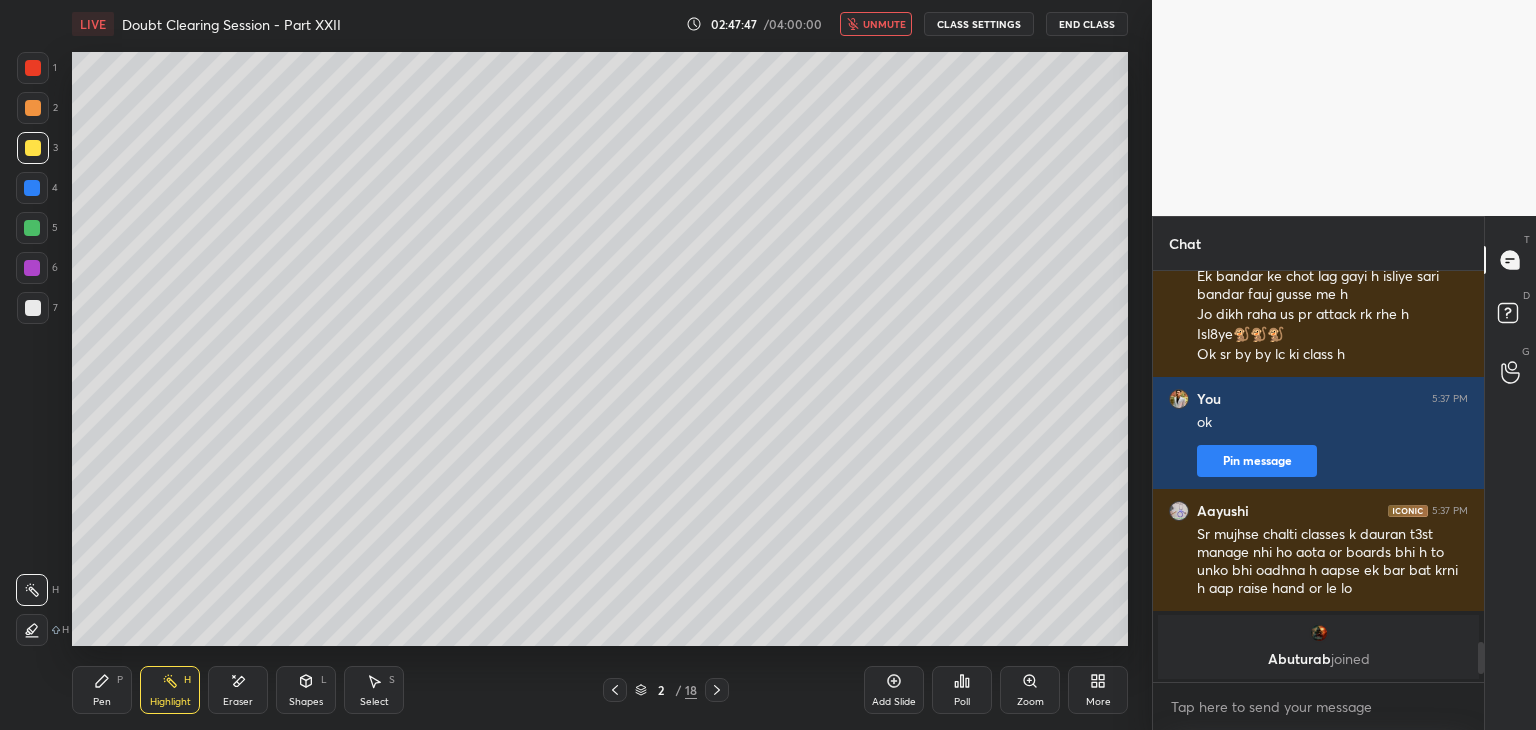 click on "CLASS SETTINGS" at bounding box center (979, 24) 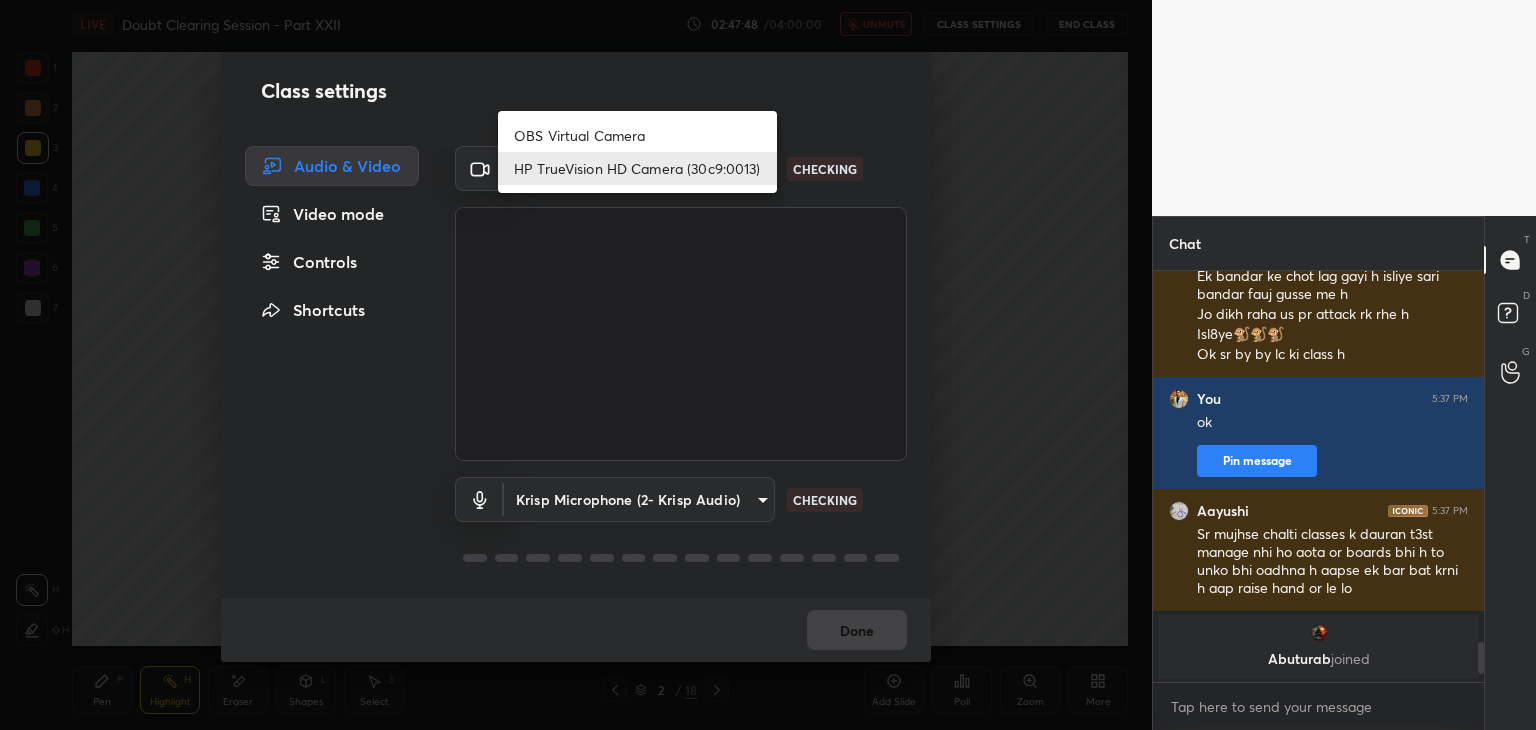 click on "1 2 3 4 5 6 7 C X Z E E Erase all   H H LIVE Doubt Clearing Session - Part XXII 02:47:48 /  04:00:00 unmute CLASS SETTINGS End Class Setting up your live class Poll for   secs No correct answer Start poll Back Doubt Clearing Session - Part XXII • L2 of Doubt Clearing Course on Chemistry for NEET UG - Part I Faisal Rathore Pen P Highlight H Eraser Shapes L Select S 2 / 18 Add Slide Poll Zoom More Chat Aayushi 5:25 PM Okk kya smjh nhi aaya Ornage H na ?? Aayushi 5:26 PM Ha Ha sr Neeche wale ke naming iupac wali hi h na Aayushi 5:27 PM Hh Ye iupac naming h ??? Okkk Ha Hmmm Ha Aayushi 5:28 PM Cn se Genon ka Teenon ka Mene Aayushi 5:29 PM System 2 se h ye wala Aayushi 5:30 PM Nahin sar common naming mein agar cyanide ka carbon Gina jaaye to uske liye oh nitrial aata hai aur agar nagin a jaaye to night ride aata hai system Sr ek sec call aa raha h Aayushi 5:32 PM Ha sr ab batao Aayushi 5:33 PM Papa ka tha sr isliyee urgent tha vrna nhi uthayi m sorry 😔😐 Aayushi 5:34 PM Nitrile nhi o nitrile Ha Ha Aayushi ok" at bounding box center [768, 365] 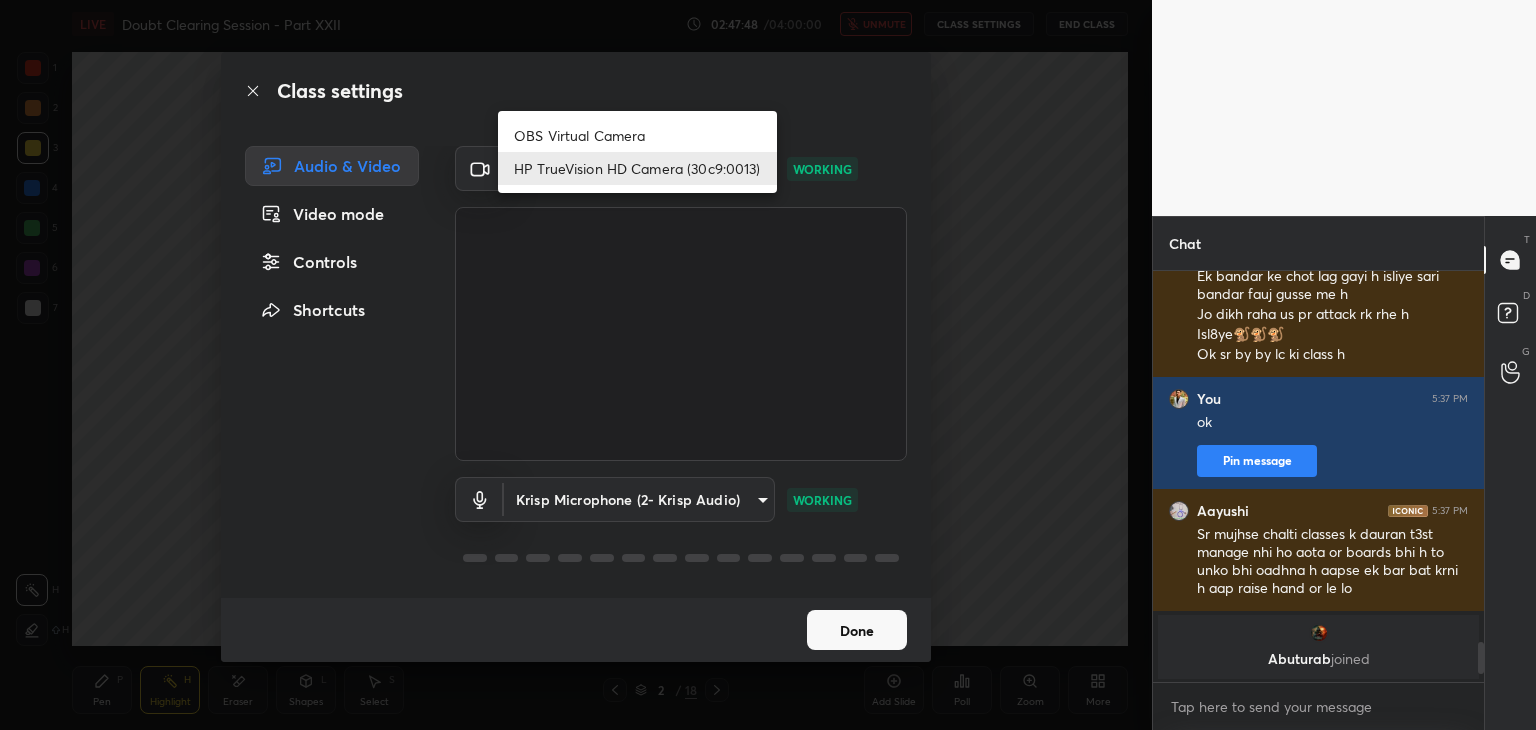 click on "OBS Virtual Camera" at bounding box center (637, 135) 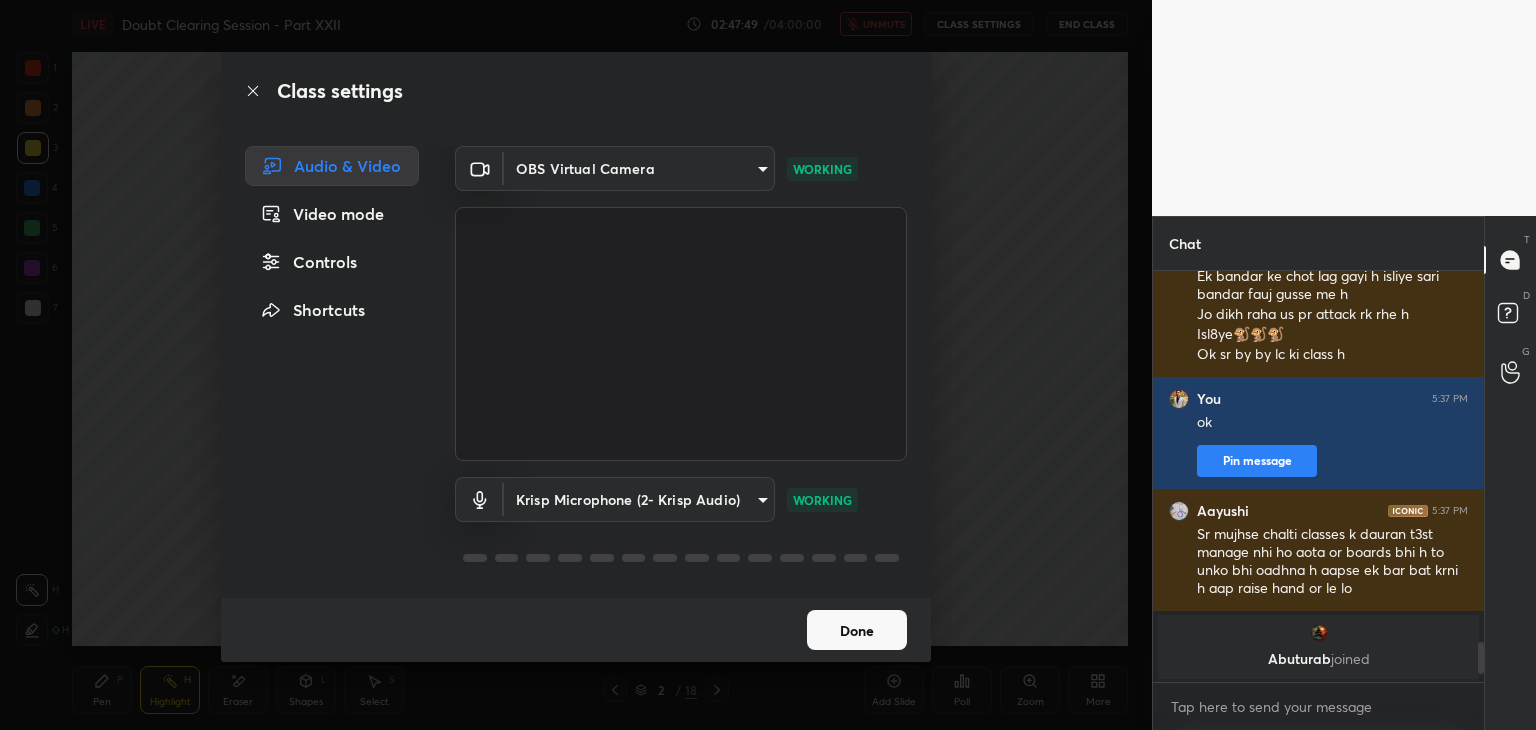 click on "Class settings Audio & Video Video mode Controls Shortcuts OBS Virtual Camera b0797087a1ca77062b3e6b16cdc20a6a15e7afe020a4c363dea4c690120324b8 WORKING Krisp Microphone (2- Krisp Audio) 3eee232e1d248d27a35e65e381c86c0d7dd178b06e18645b987cf355159840e2 WORKING Done" at bounding box center [576, 365] 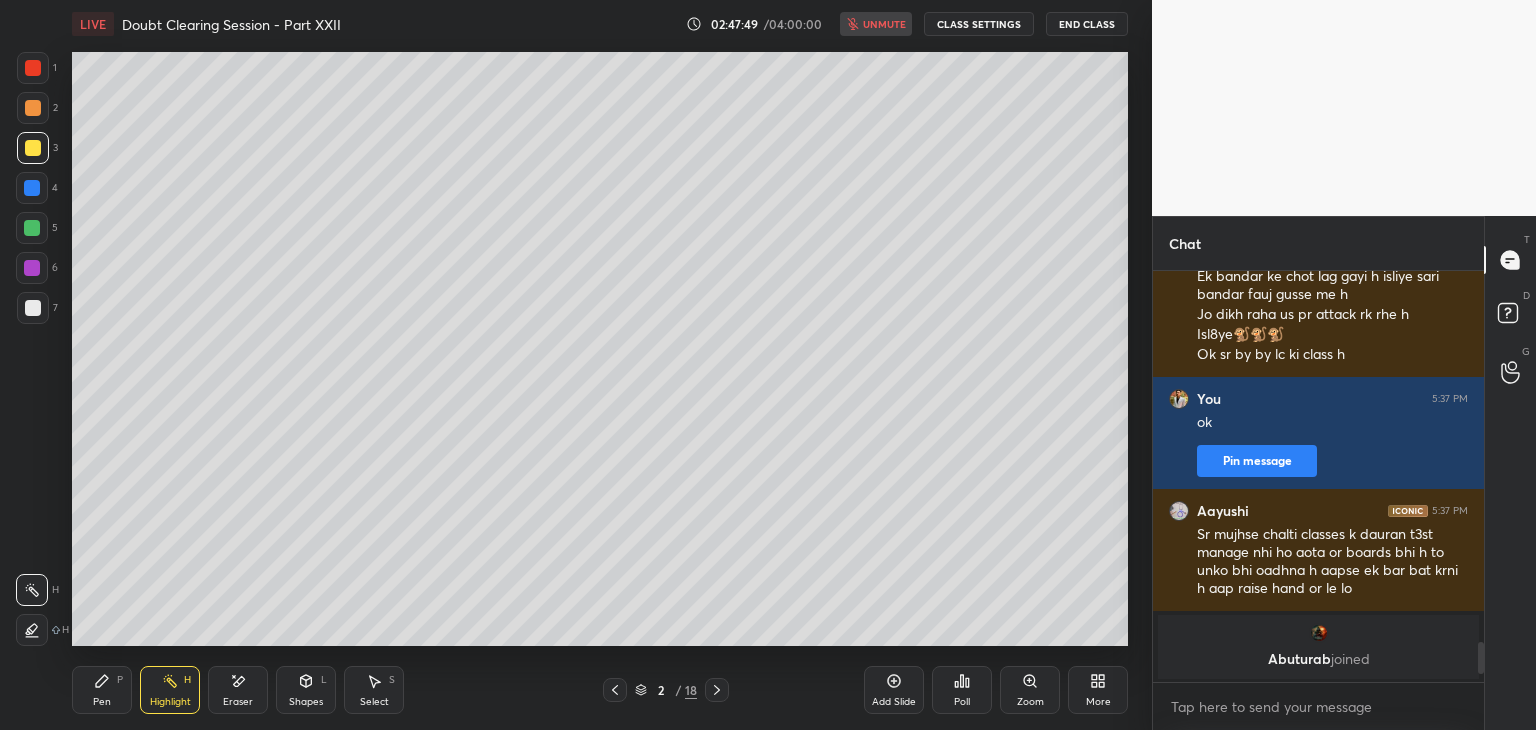 click on "End Class" at bounding box center (1087, 24) 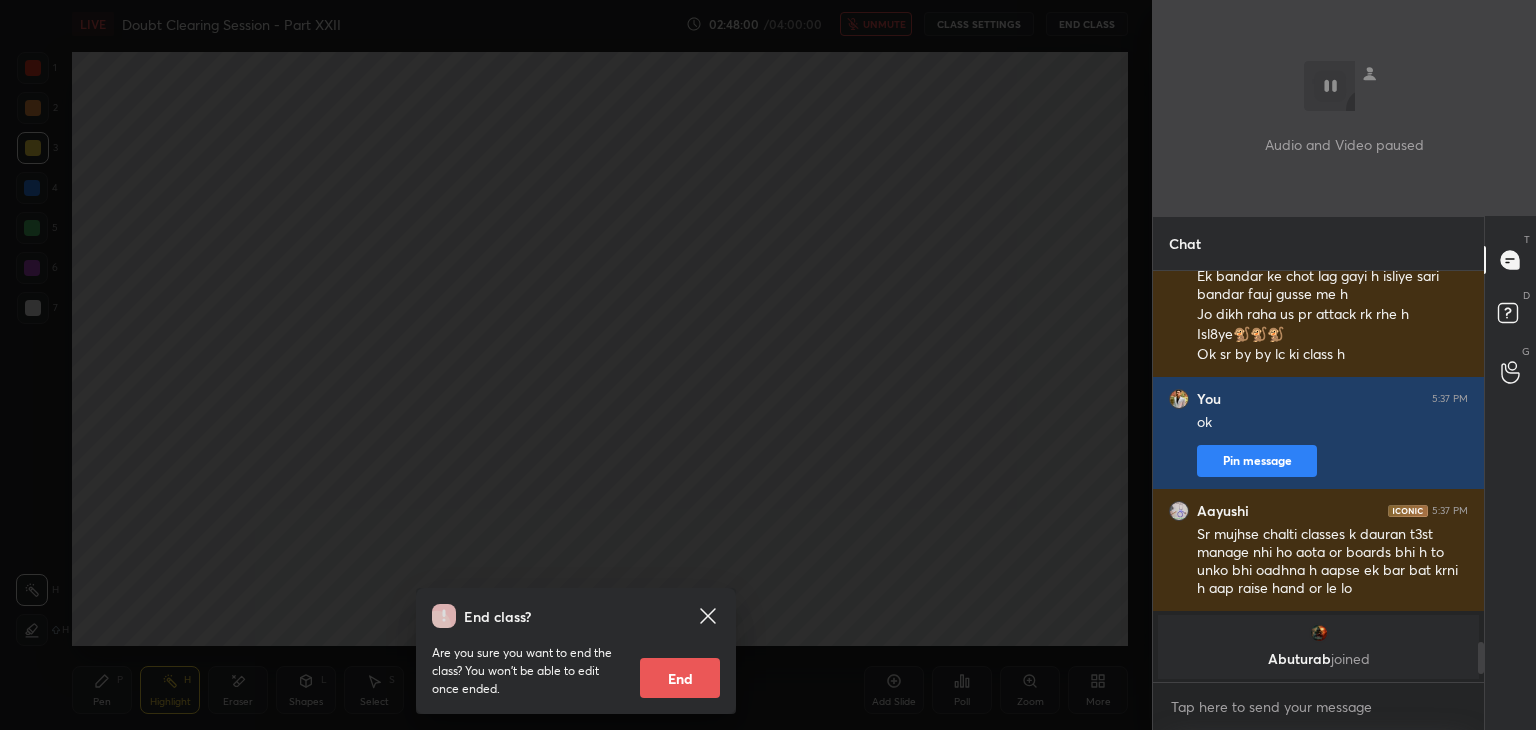 click on "End class? Are you sure you want to end the class? You won’t be able to edit once ended. End" at bounding box center (576, 365) 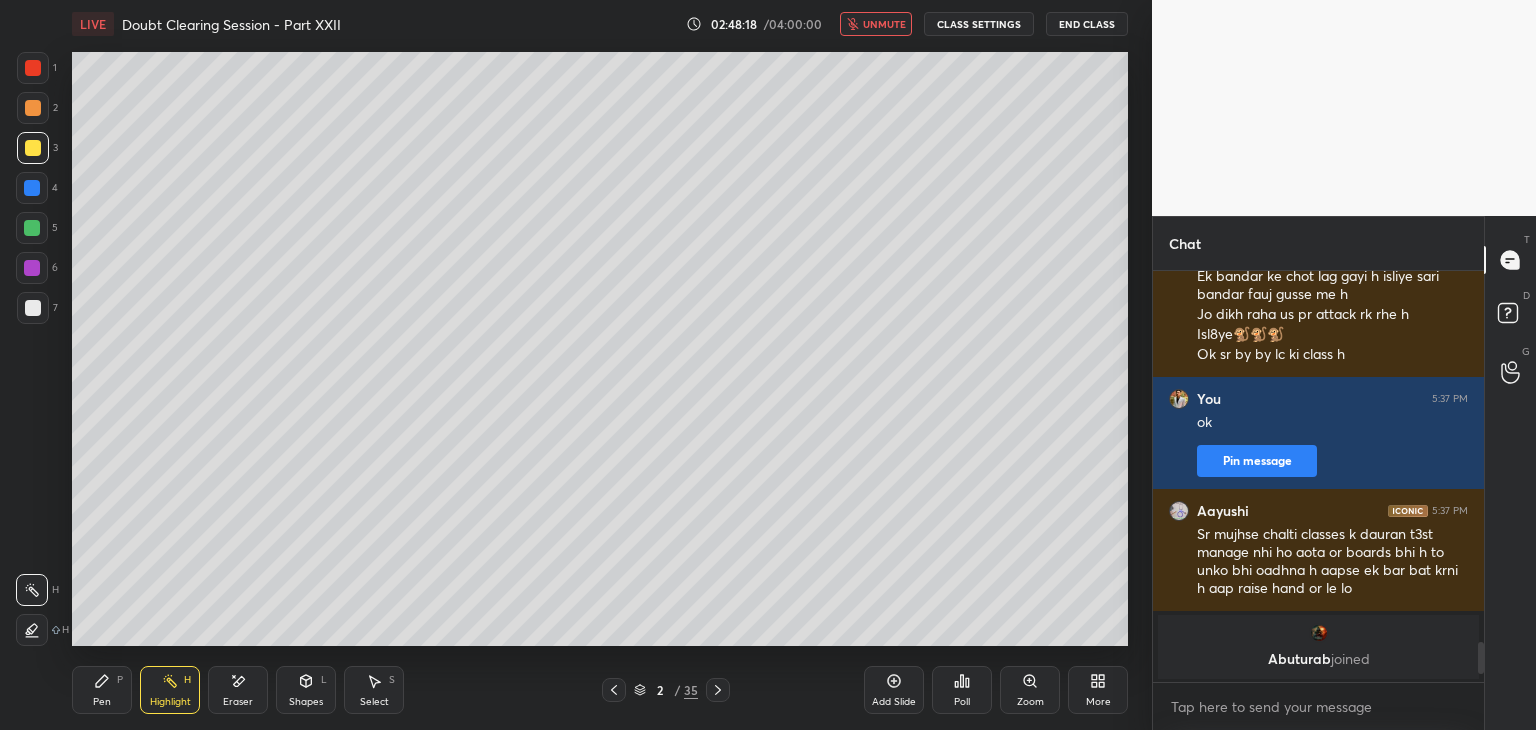 click on "CLASS SETTINGS" at bounding box center [979, 24] 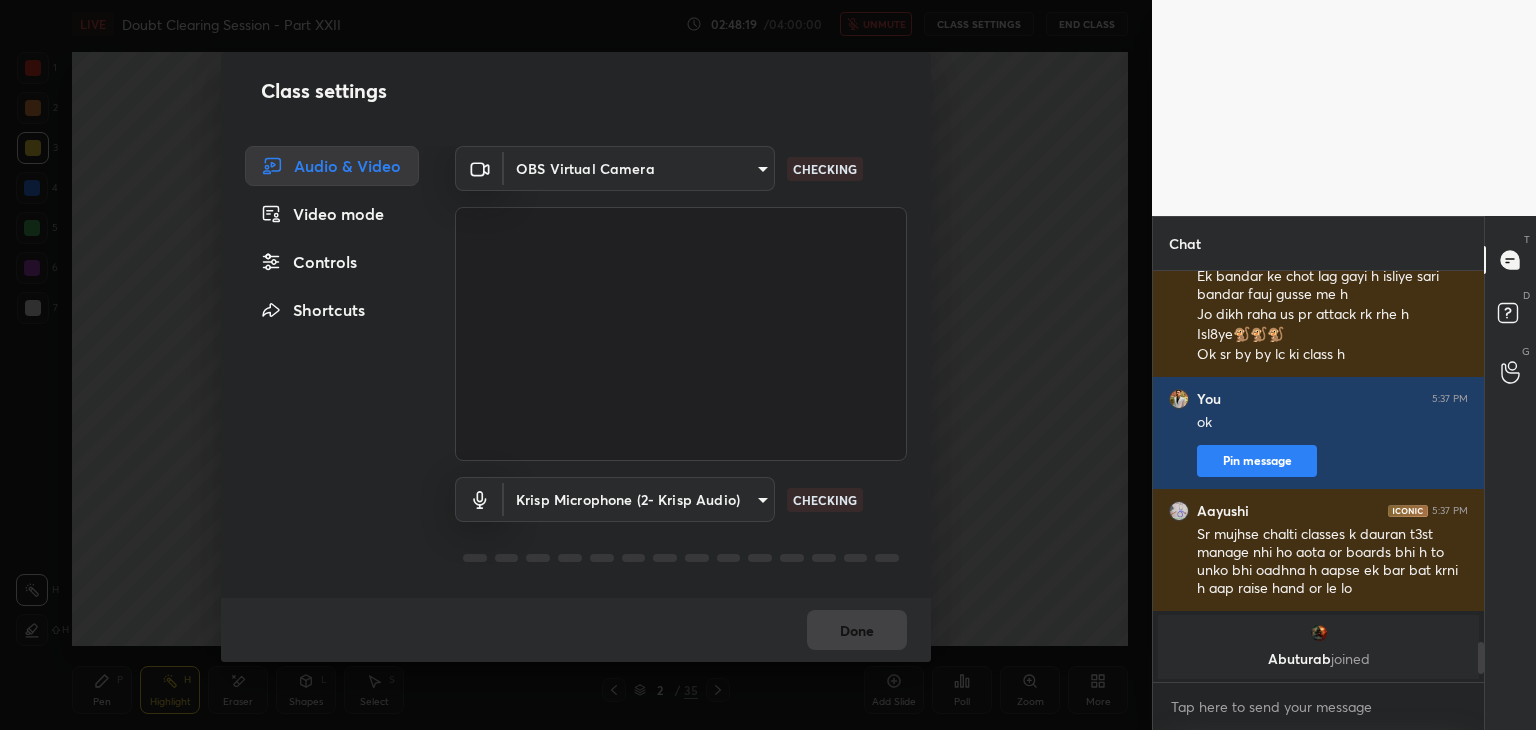 click on "1 2 3 4 5 6 7 C X Z E E Erase all   H H LIVE Doubt Clearing Session - Part XXII 02:48:19 /  04:00:00 unmute CLASS SETTINGS End Class Setting up your live class Poll for   secs No correct answer Start poll Back Doubt Clearing Session - Part XXII • L2 of Doubt Clearing Course on Chemistry for NEET UG - Part I Faisal Rathore Pen P Highlight H Eraser Shapes L Select S 2 / 35 Add Slide Poll Zoom More Chat Aayushi 5:25 PM Okk kya smjh nhi aaya Ornage H na ?? Aayushi 5:26 PM Ha Ha sr Neeche wale ke naming iupac wali hi h na Aayushi 5:27 PM Hh Ye iupac naming h ??? Okkk Ha Hmmm Ha Aayushi 5:28 PM Cn se Genon ka Teenon ka Mene Aayushi 5:29 PM System 2 se h ye wala Aayushi 5:30 PM Nahin sar common naming mein agar cyanide ka carbon Gina jaaye to uske liye oh nitrial aata hai aur agar nagin a jaaye to night ride aata hai system Sr ek sec call aa raha h Aayushi 5:32 PM Ha sr ab batao Aayushi 5:33 PM Papa ka tha sr isliyee urgent tha vrna nhi uthayi m sorry 😔😐 Aayushi 5:34 PM Nitrile nhi o nitrile Ha Ha Aayushi ok" at bounding box center (768, 365) 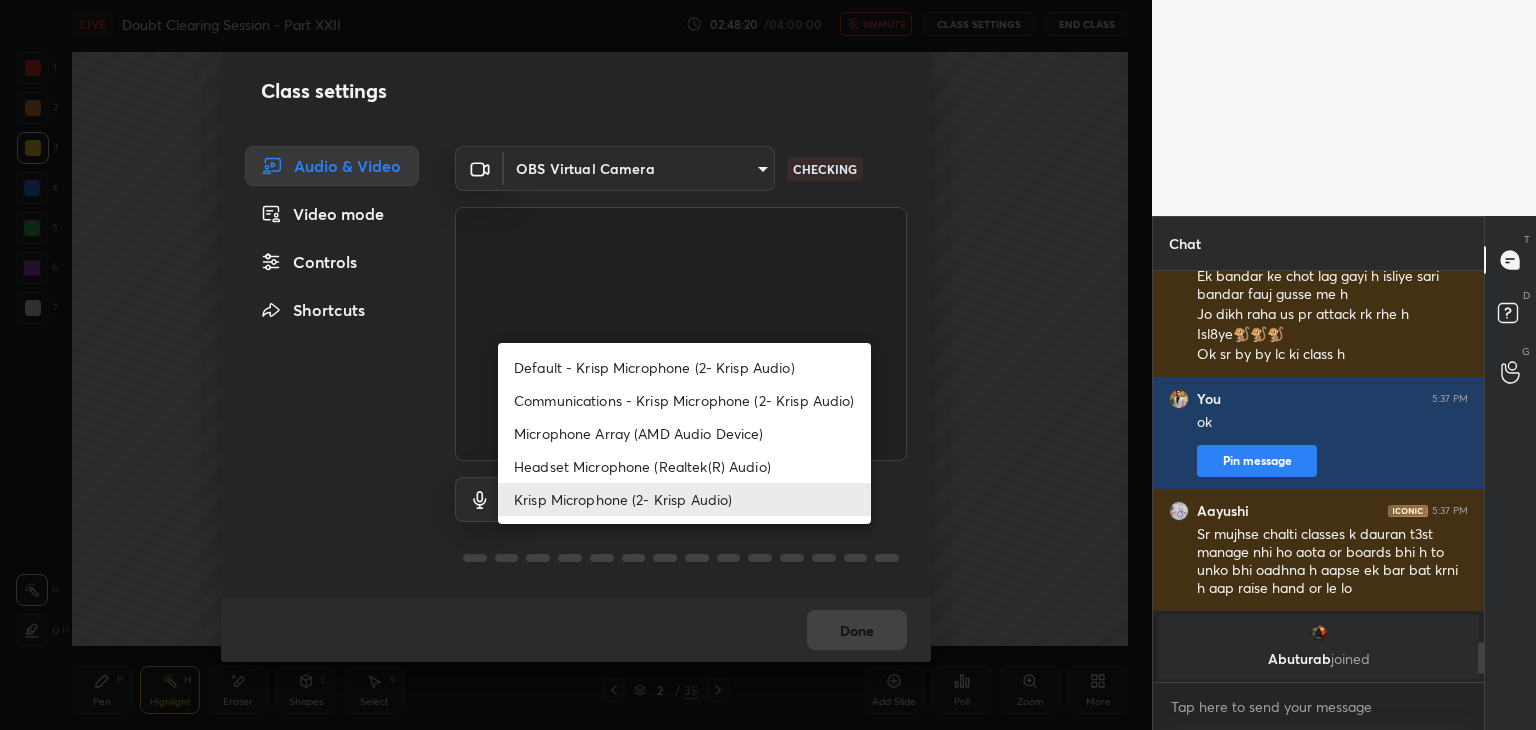 click on "Microphone Array (AMD Audio Device)" at bounding box center [684, 433] 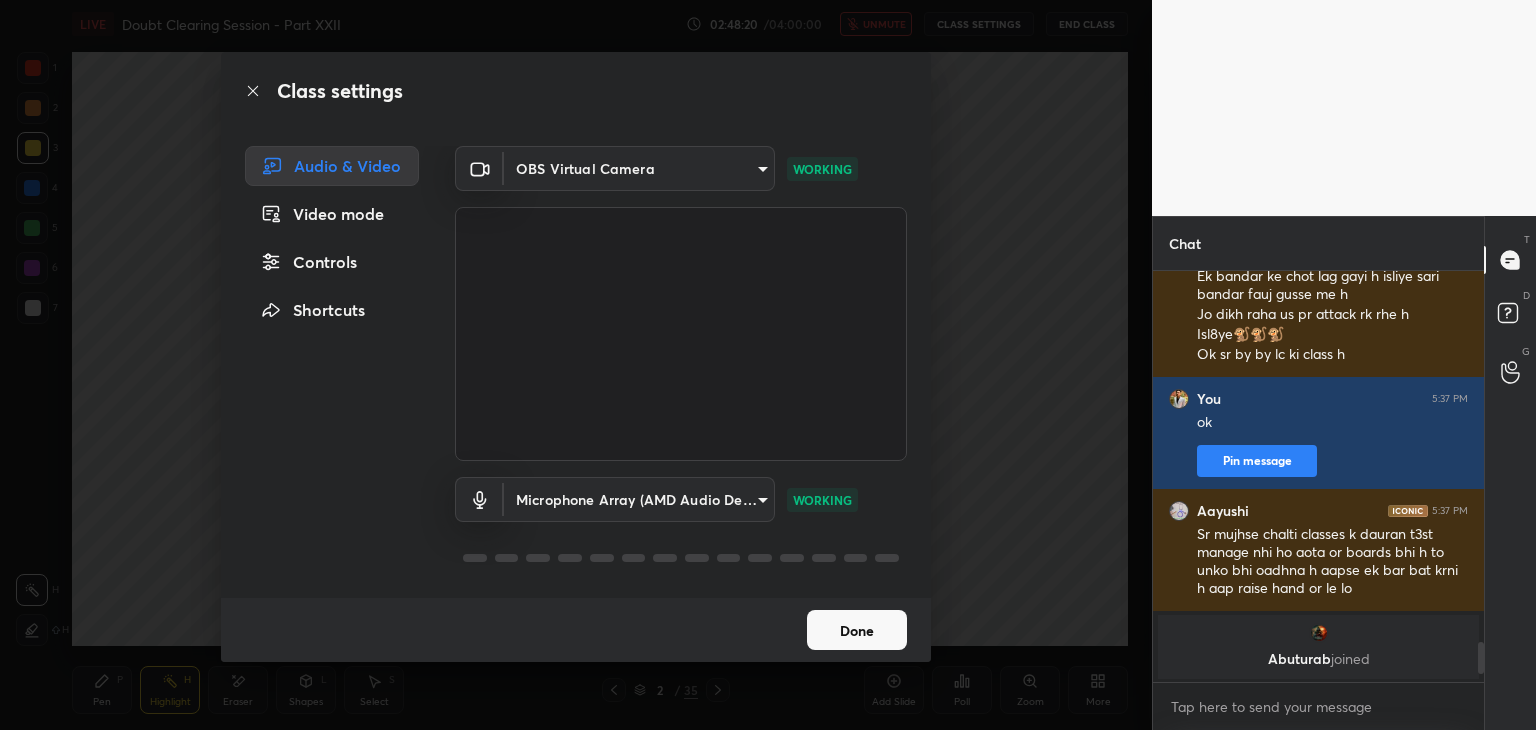 type on "36a25cc21327ee32b46c9c9572be920459d1035bdb3abd43b5dc39ed5823f10e" 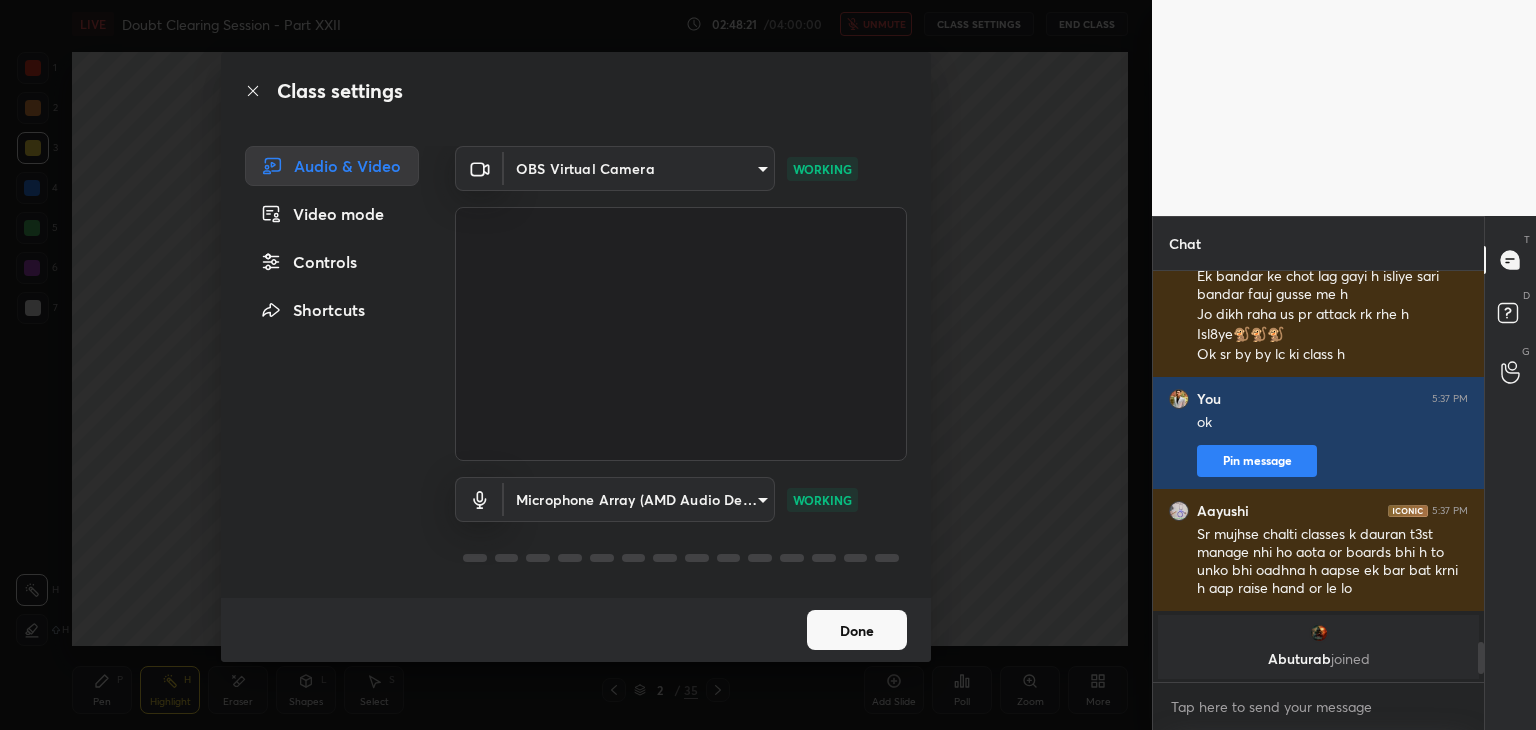 click on "Class settings Audio & Video Video mode Controls Shortcuts OBS Virtual Camera b0797087a1ca77062b3e6b16cdc20a6a15e7afe020a4c363dea4c690120324b8 WORKING Microphone Array (AMD Audio Device) 36a25cc21327ee32b46c9c9572be920459d1035bdb3abd43b5dc39ed5823f10e WORKING Done" at bounding box center [576, 365] 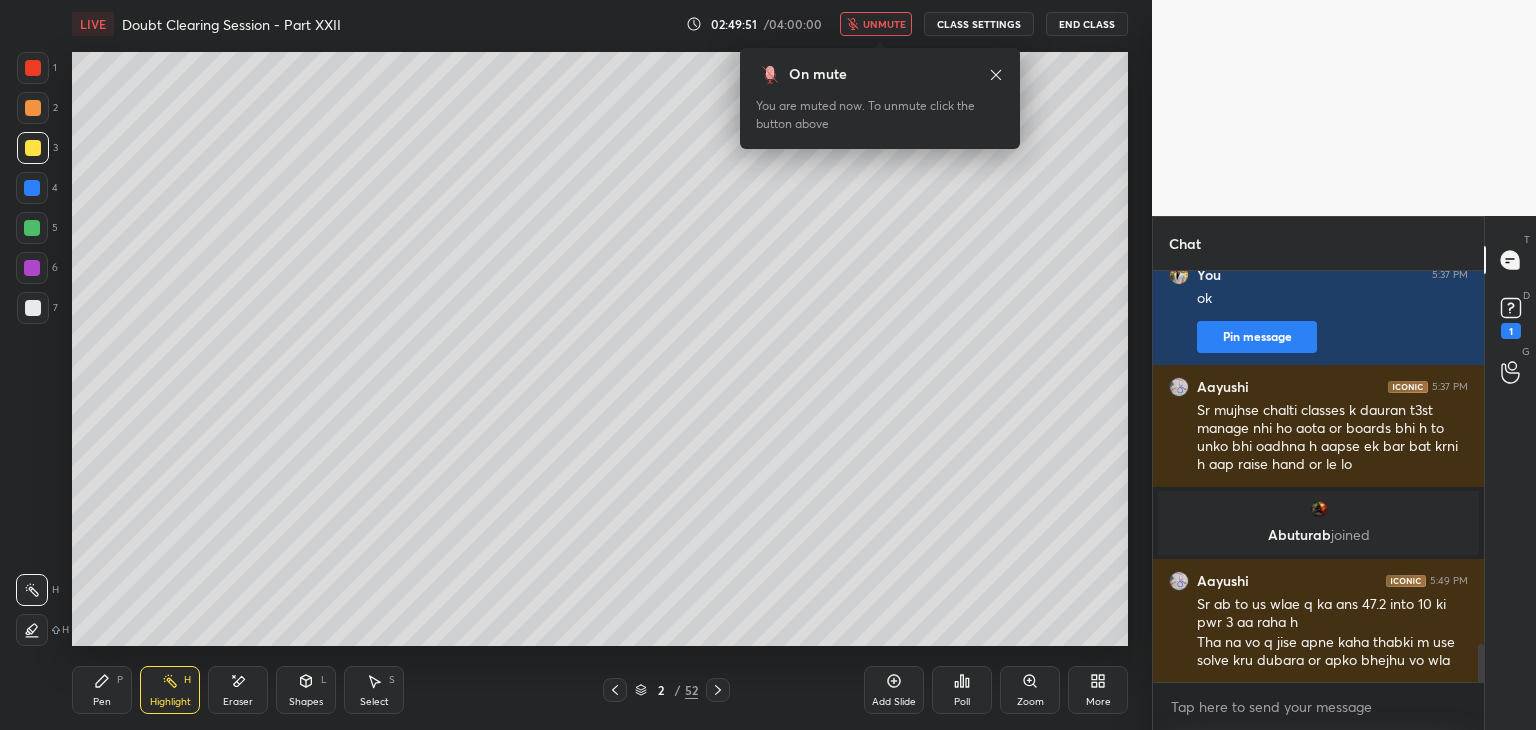 scroll, scrollTop: 4068, scrollLeft: 0, axis: vertical 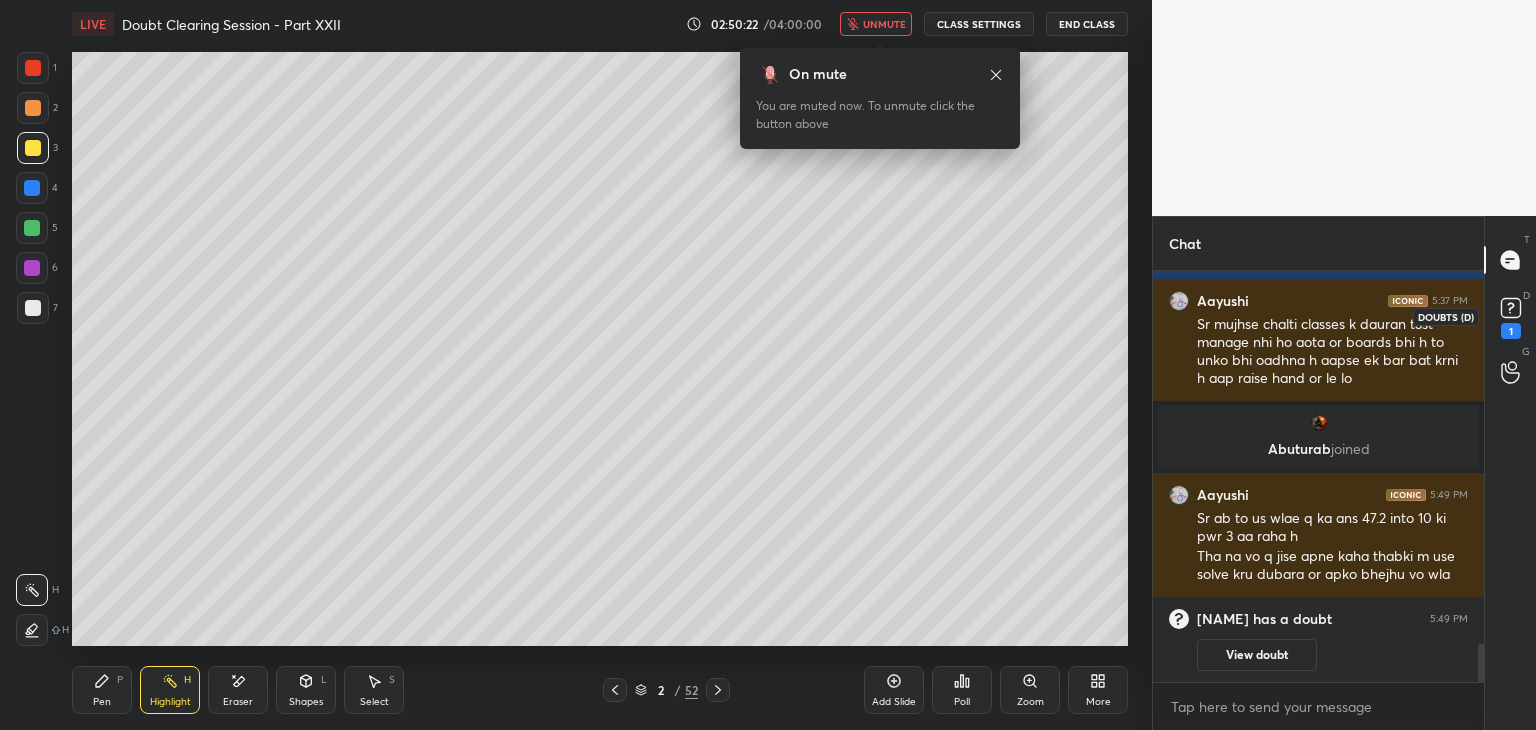 click 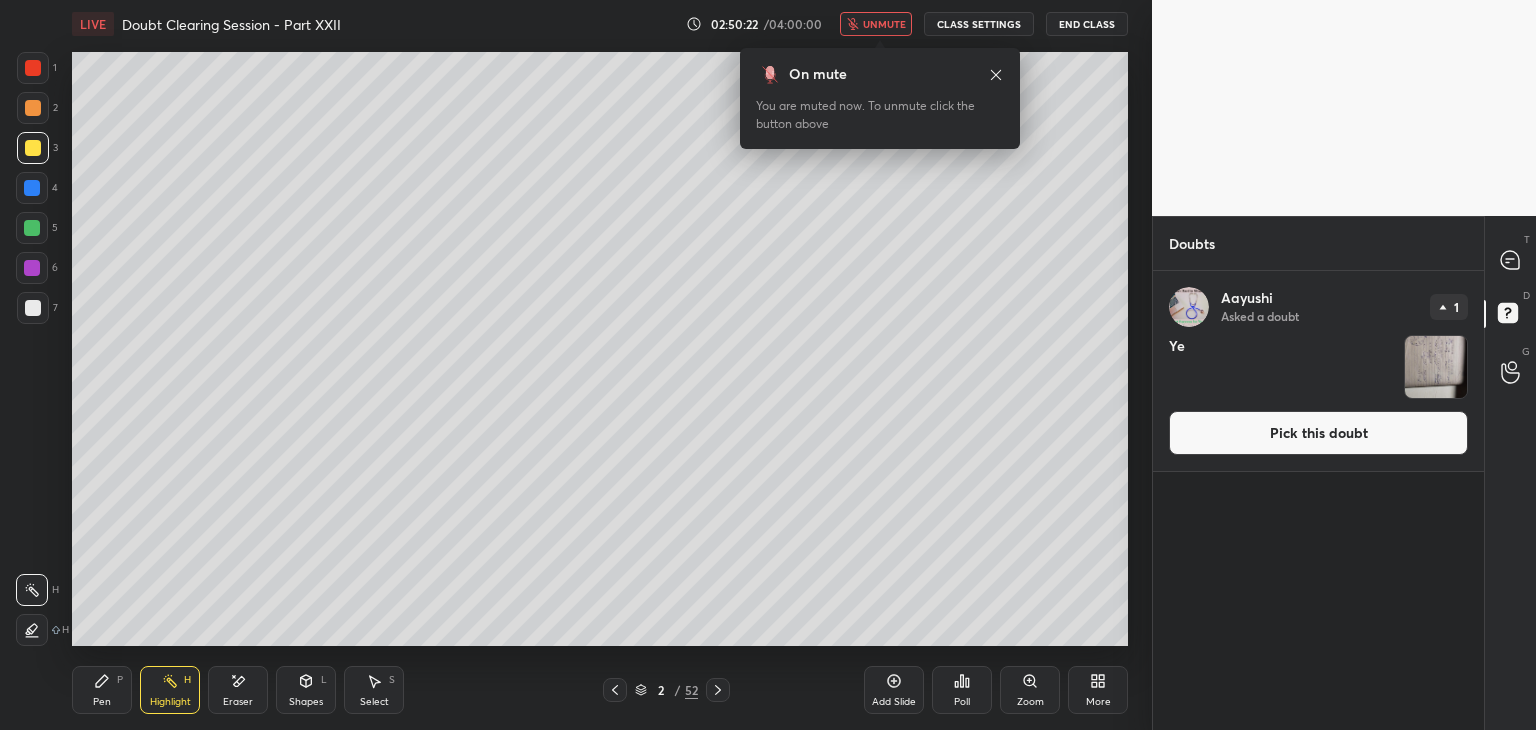 click at bounding box center [1436, 367] 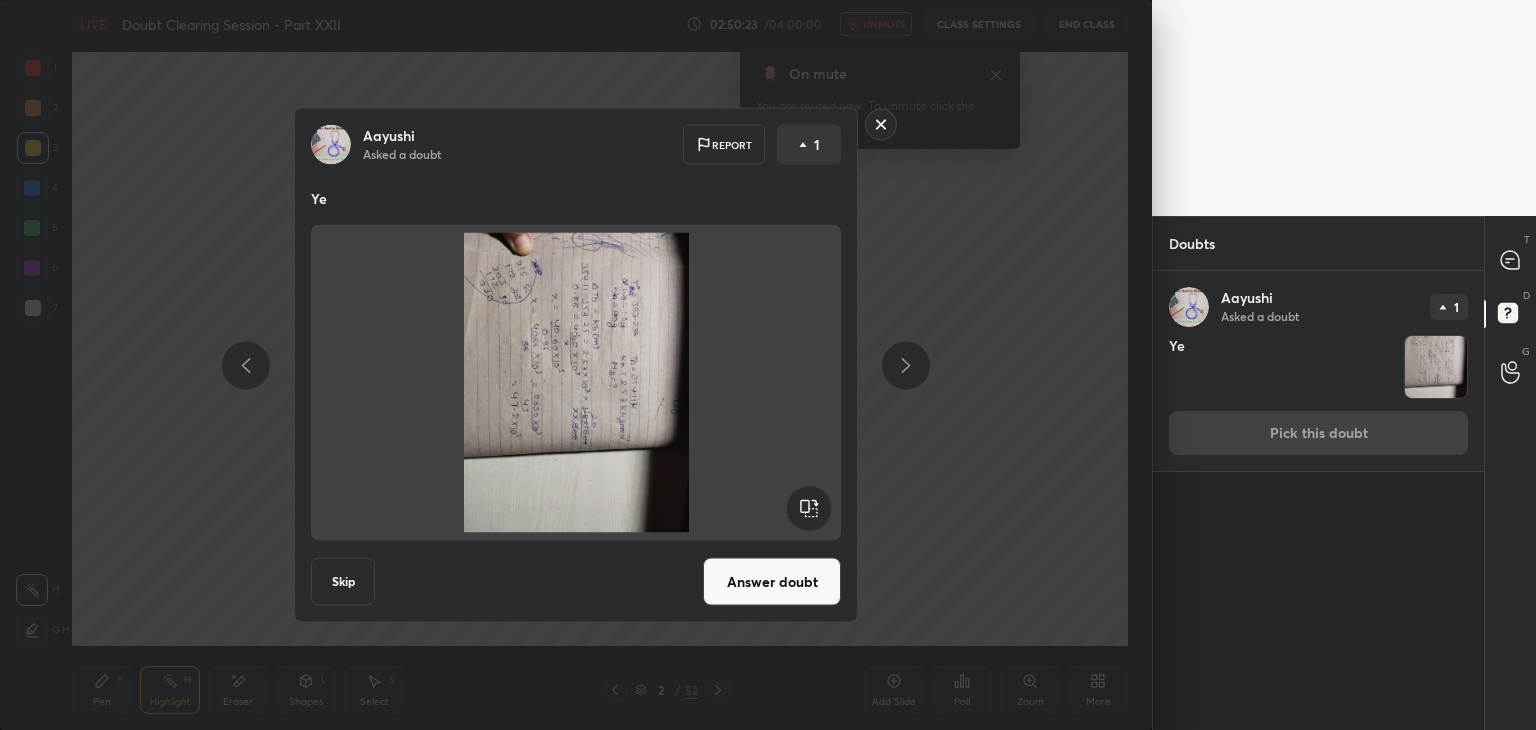 click on "T Messages (T)" at bounding box center [1510, 260] 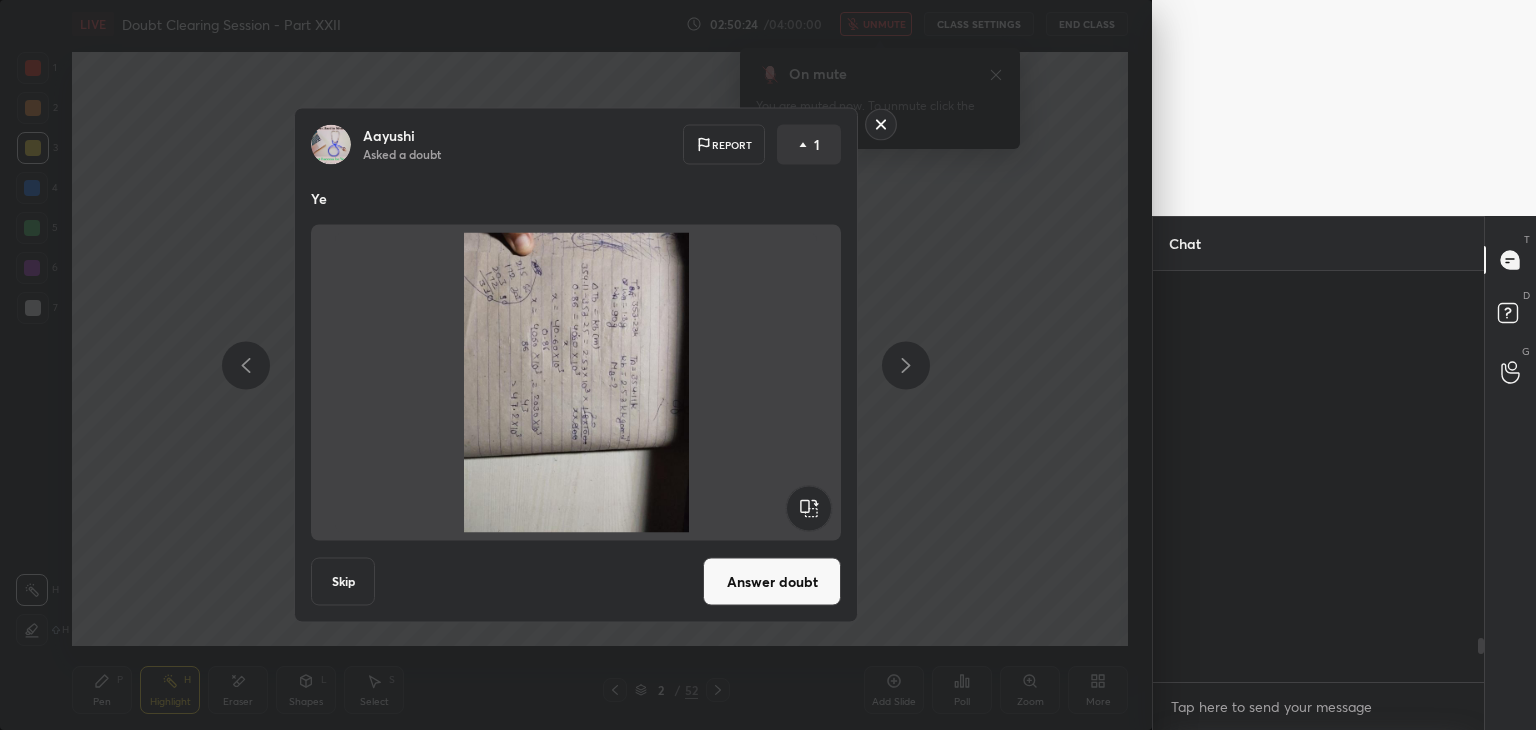 scroll, scrollTop: 3440, scrollLeft: 0, axis: vertical 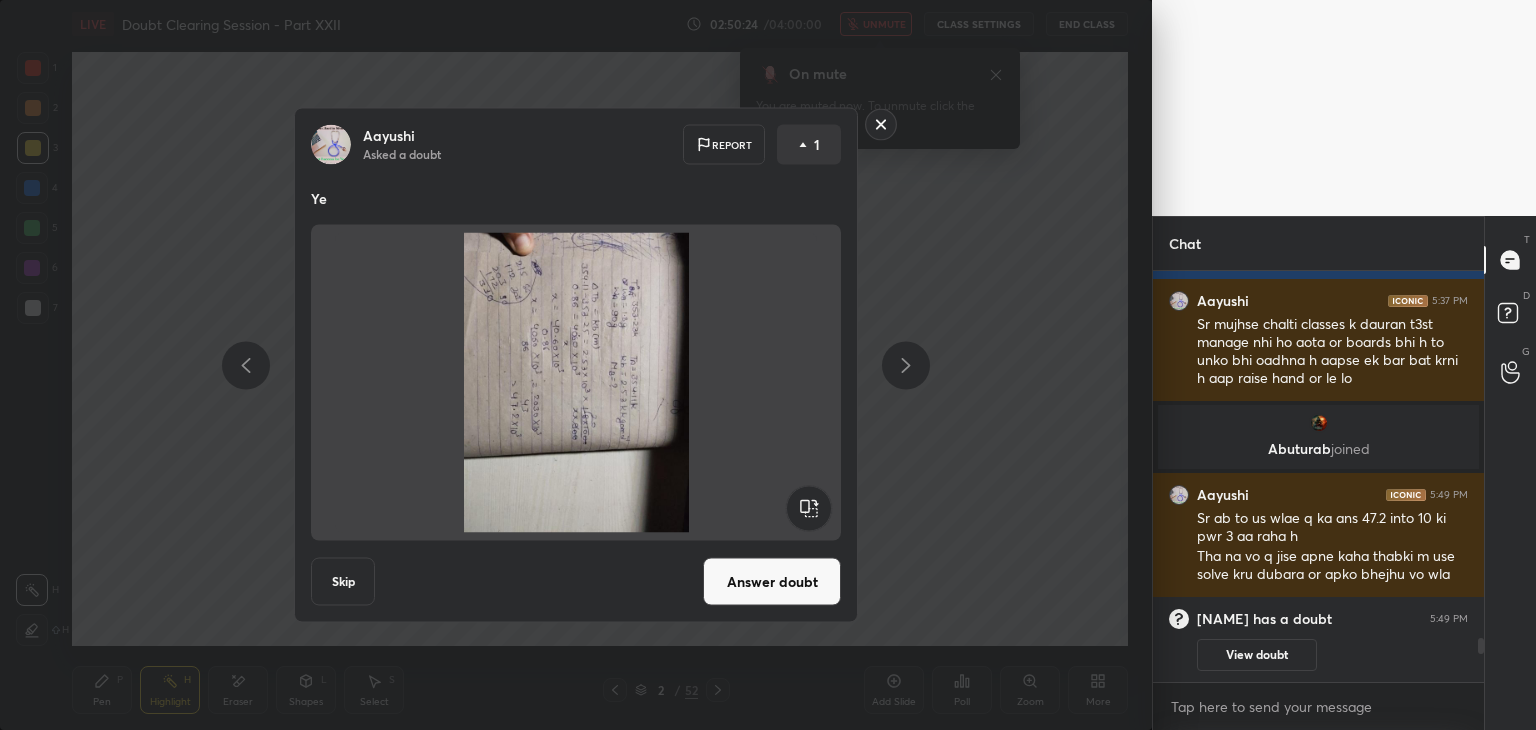 click 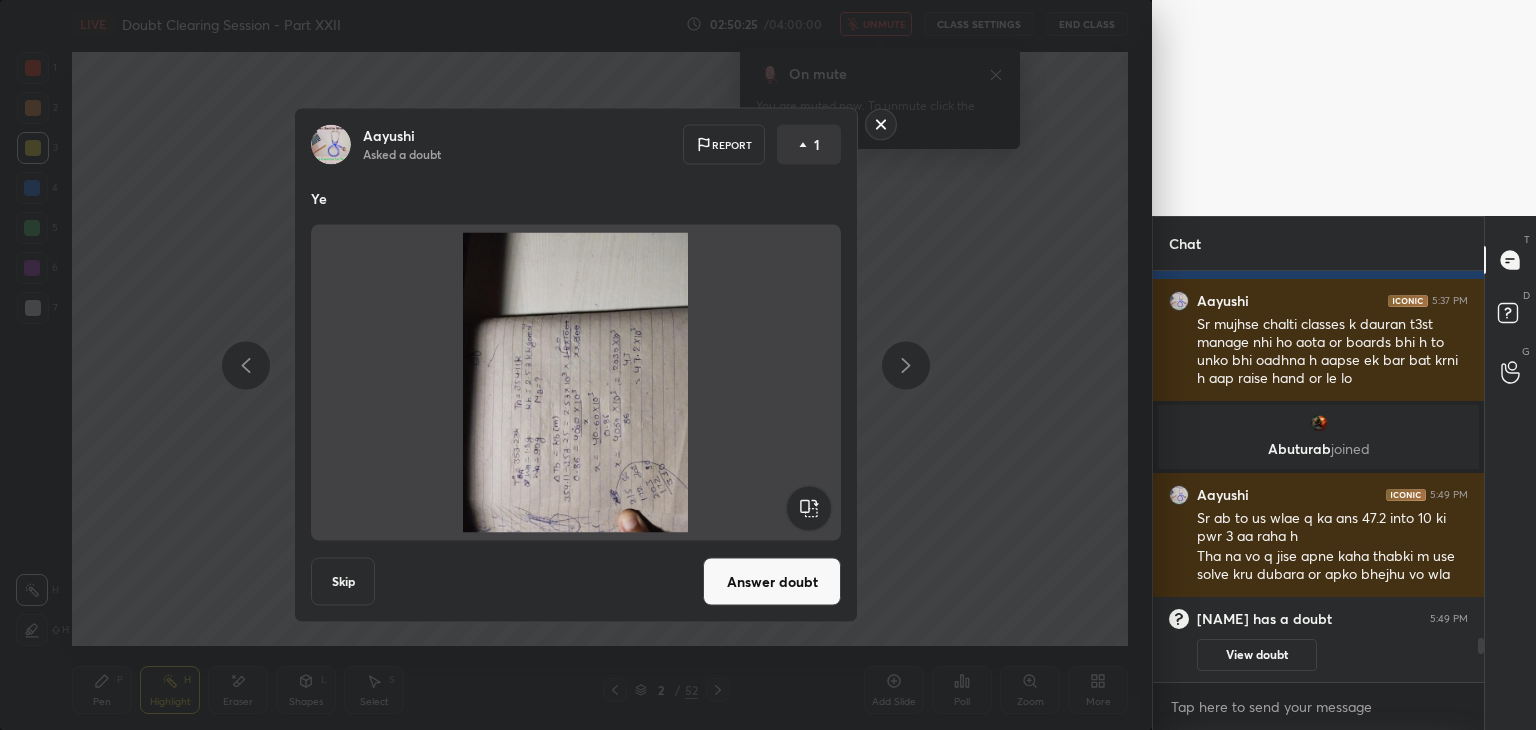 click 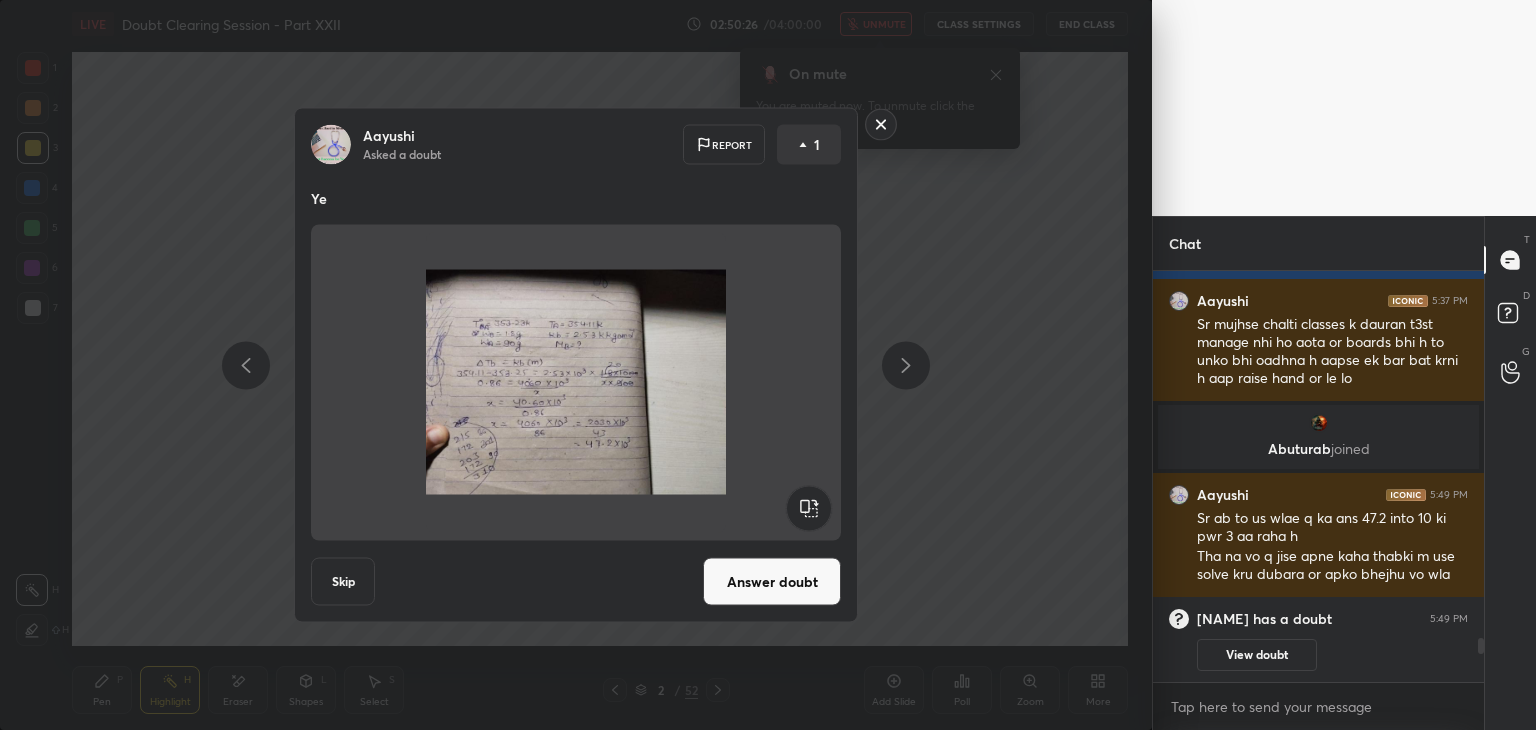 click on "Answer doubt" at bounding box center (772, 582) 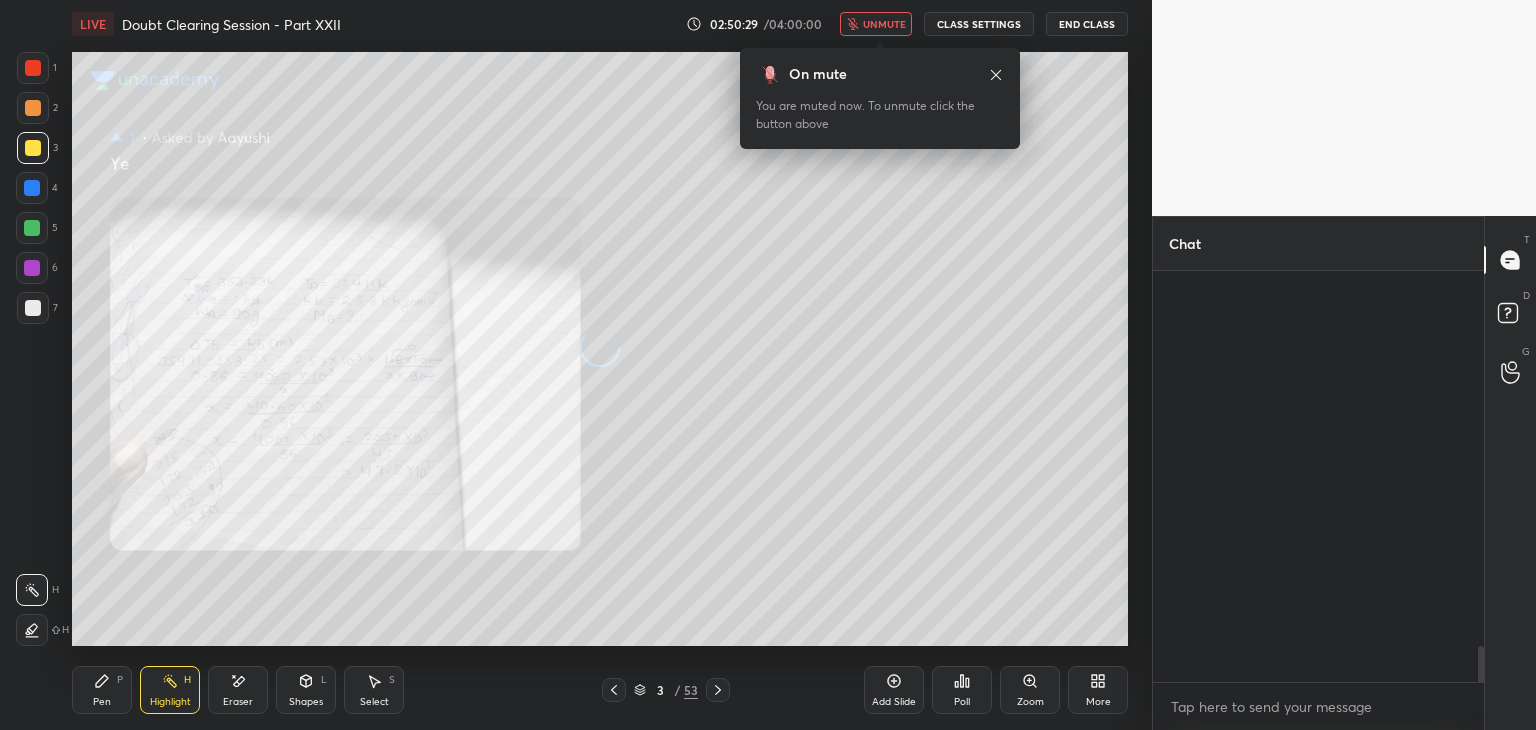 scroll, scrollTop: 4226, scrollLeft: 0, axis: vertical 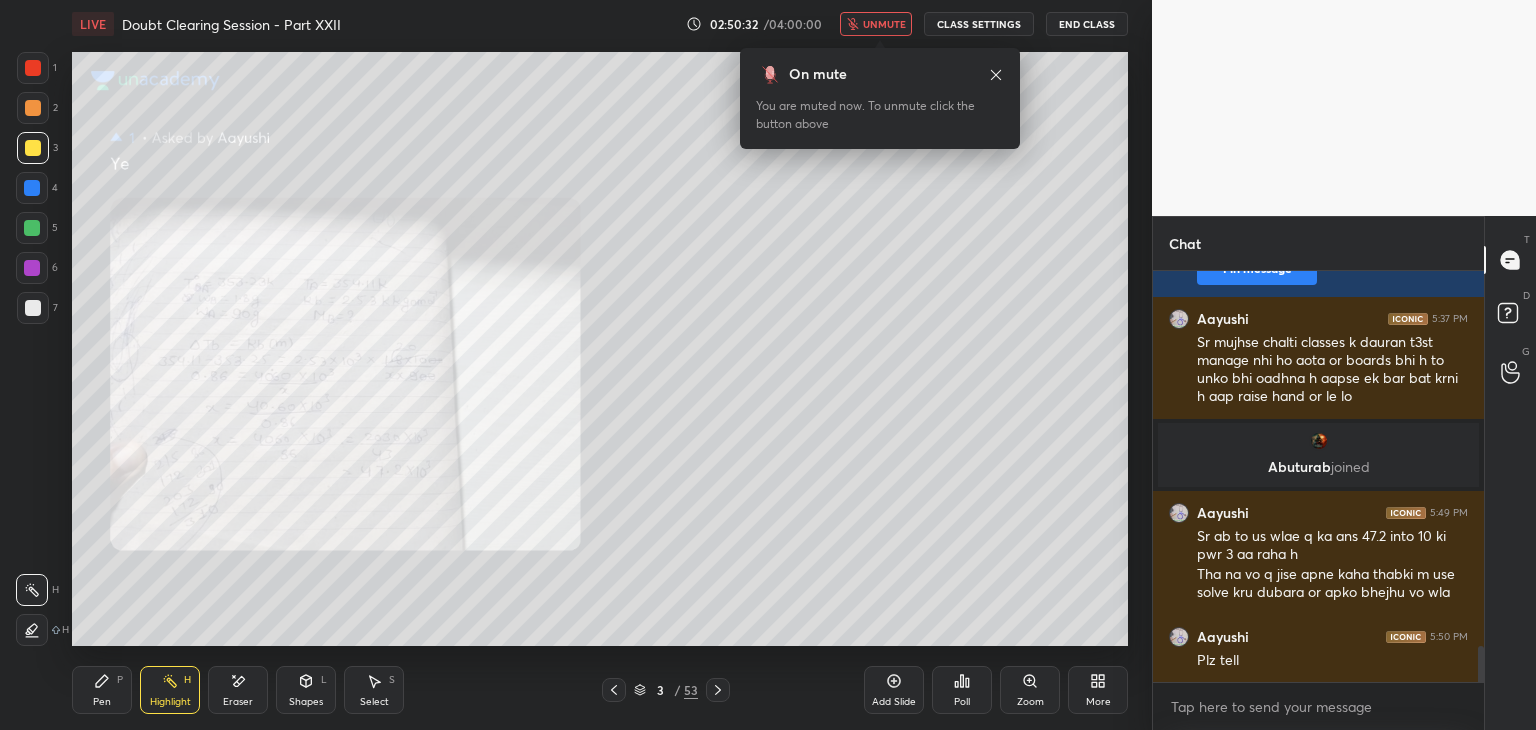 click on "Zoom" at bounding box center (1030, 690) 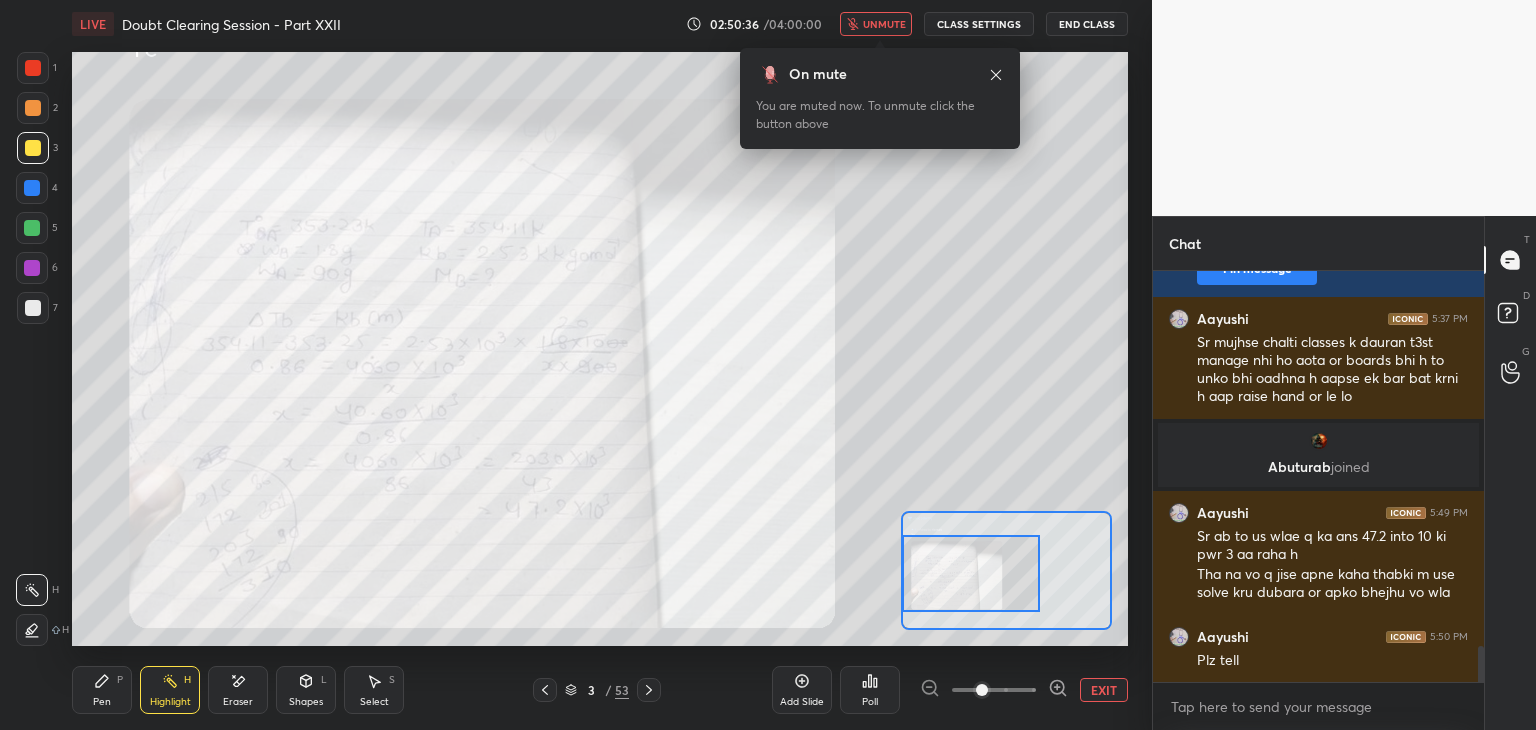 click on "Setting up your live class Poll for   secs No correct answer Start poll" at bounding box center (600, 349) 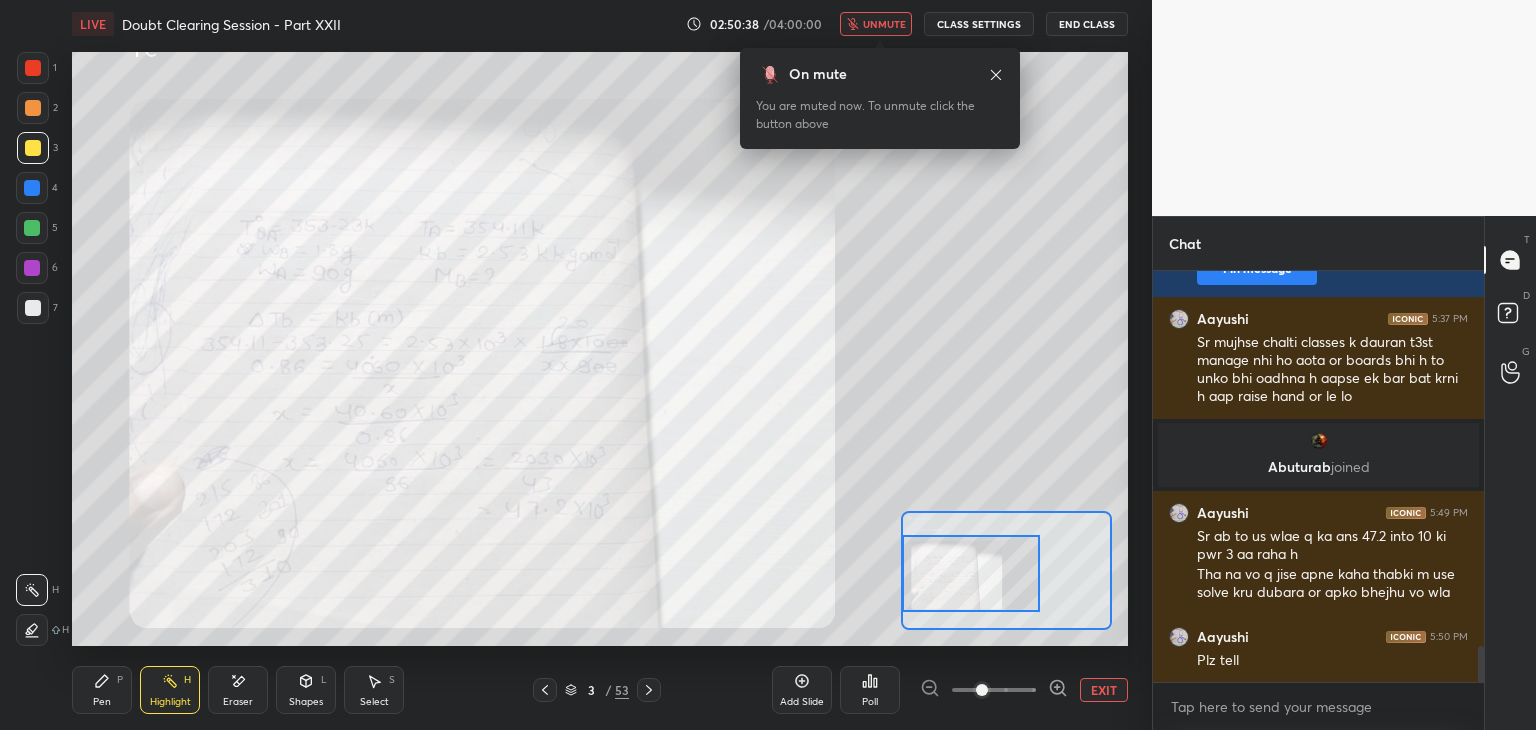 click 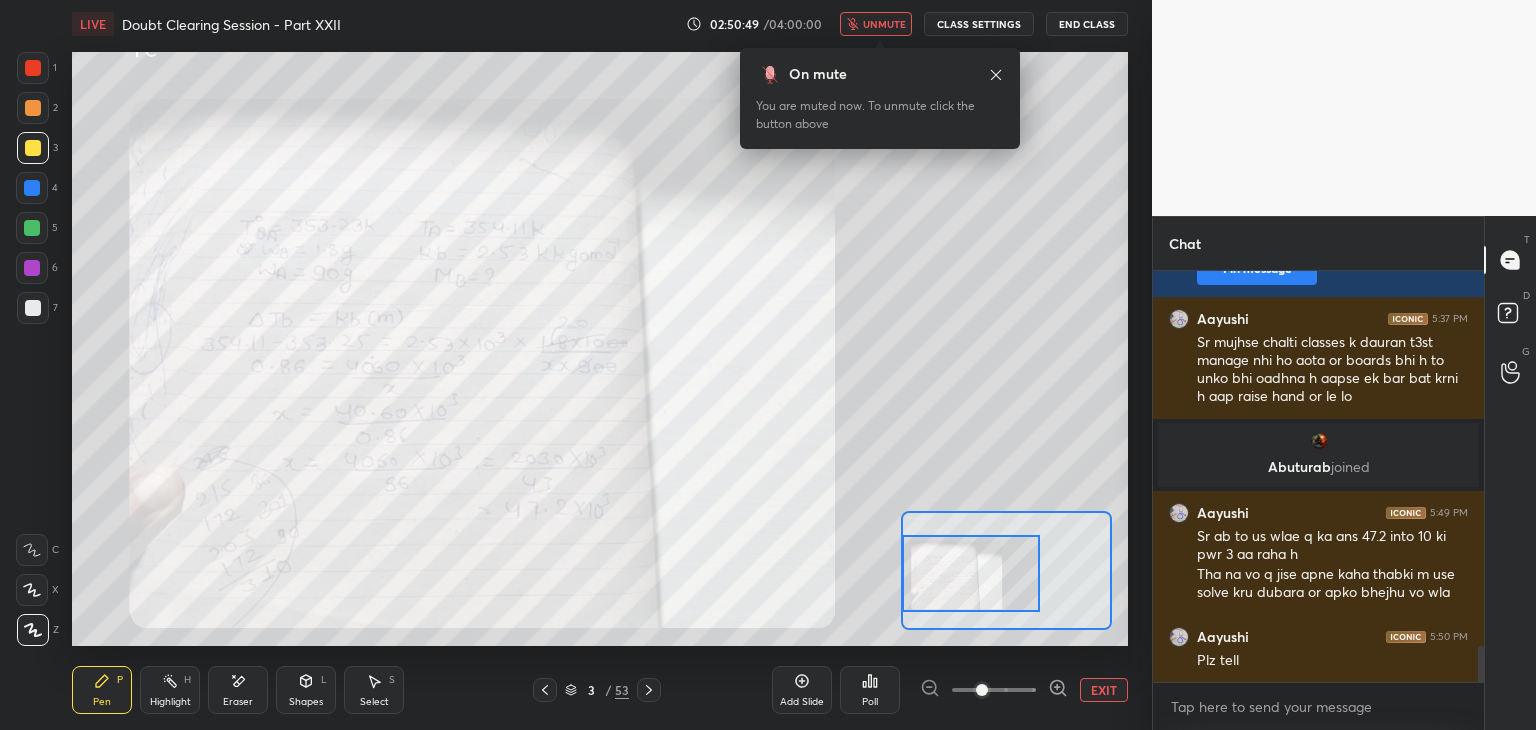 click on "CLASS SETTINGS" at bounding box center [979, 24] 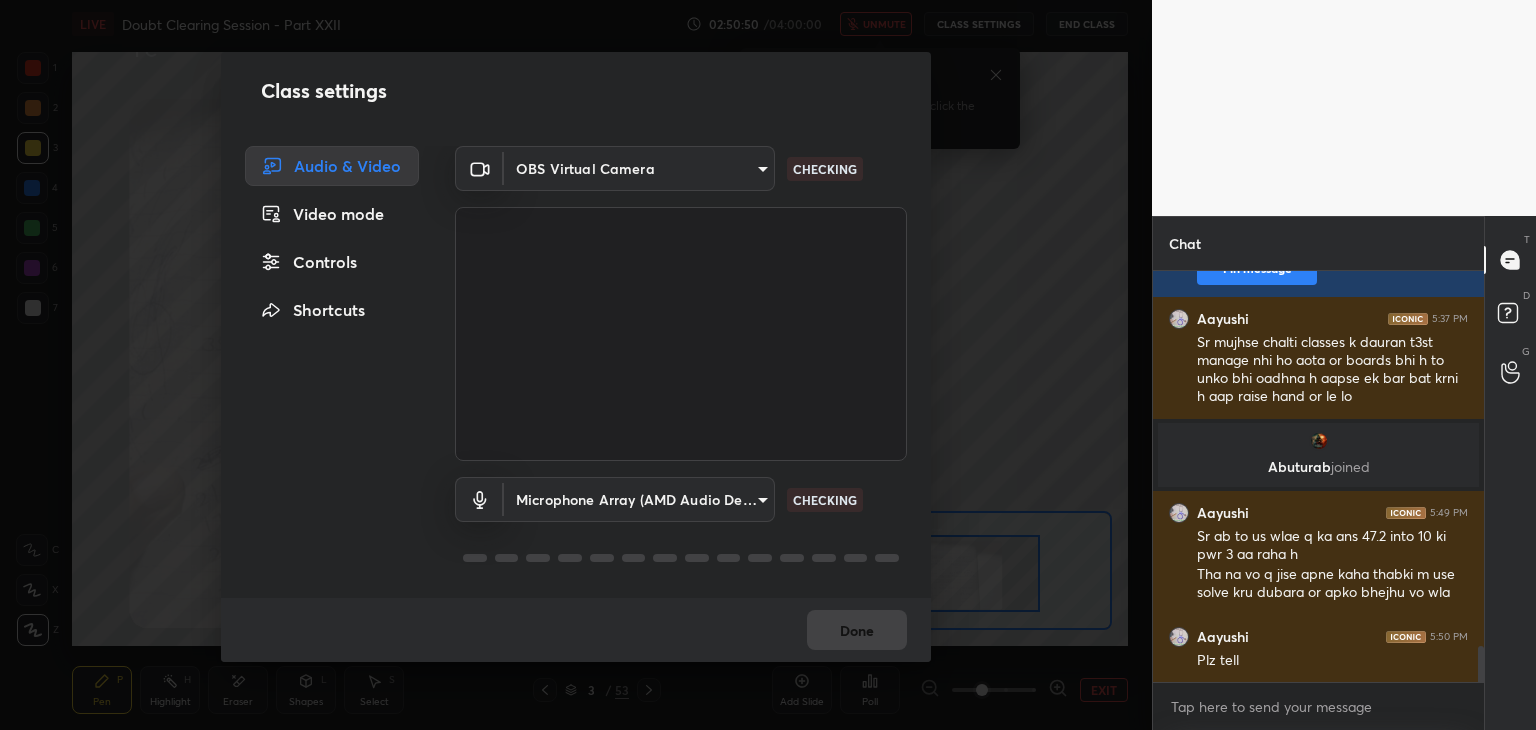 click on "Controls" at bounding box center [332, 262] 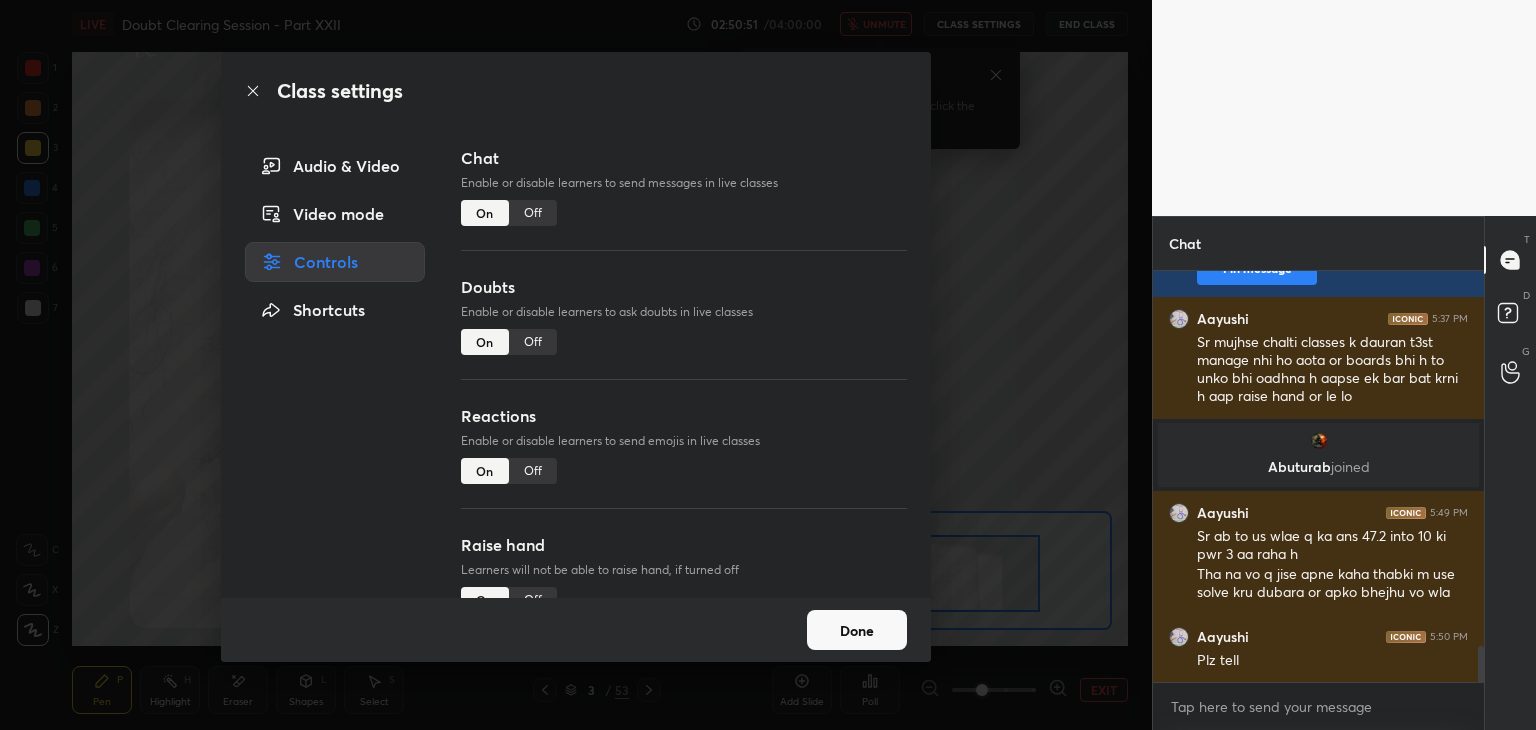 click on "Chat Enable or disable learners to send messages in live classes On Off" at bounding box center (684, 210) 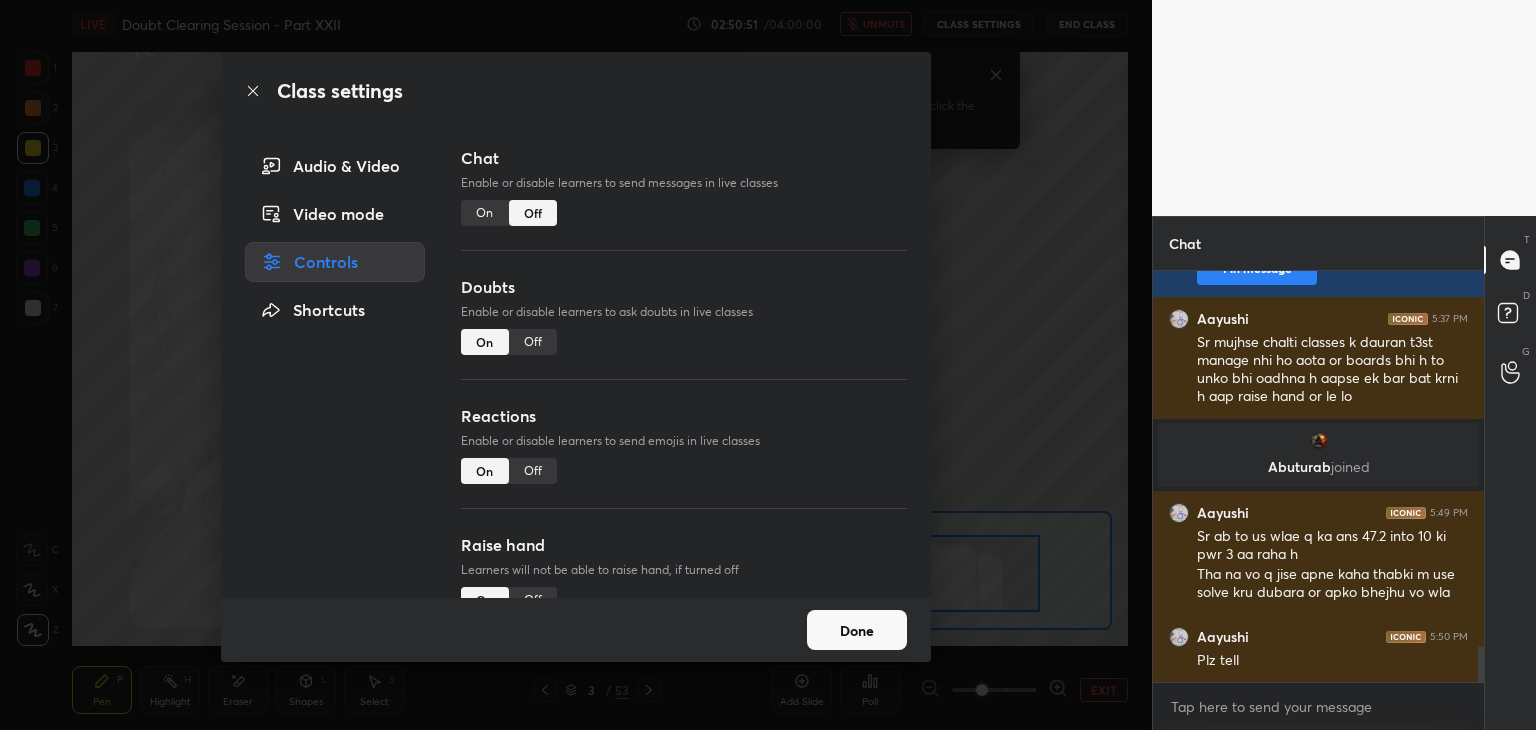 click on "Off" at bounding box center (533, 342) 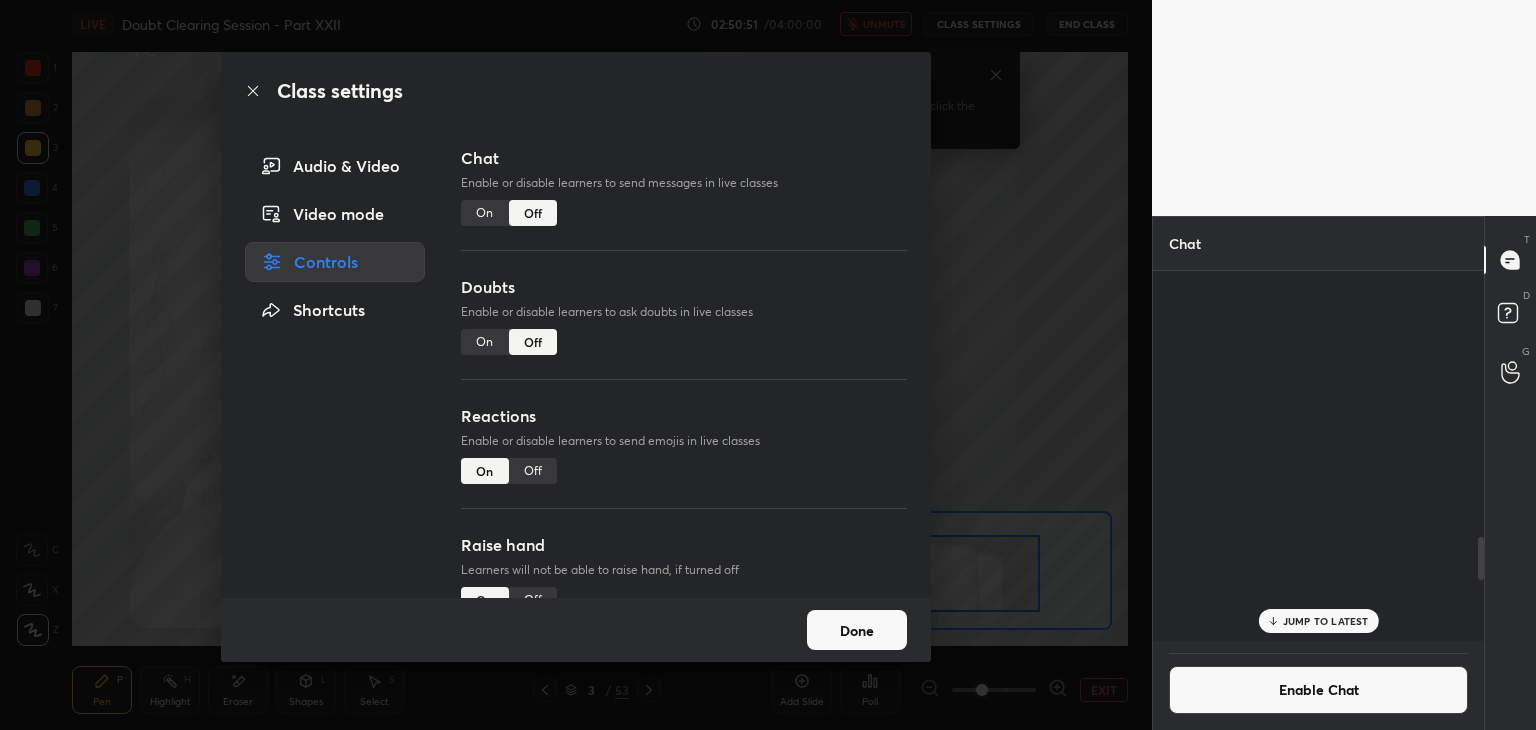 scroll, scrollTop: 2688, scrollLeft: 0, axis: vertical 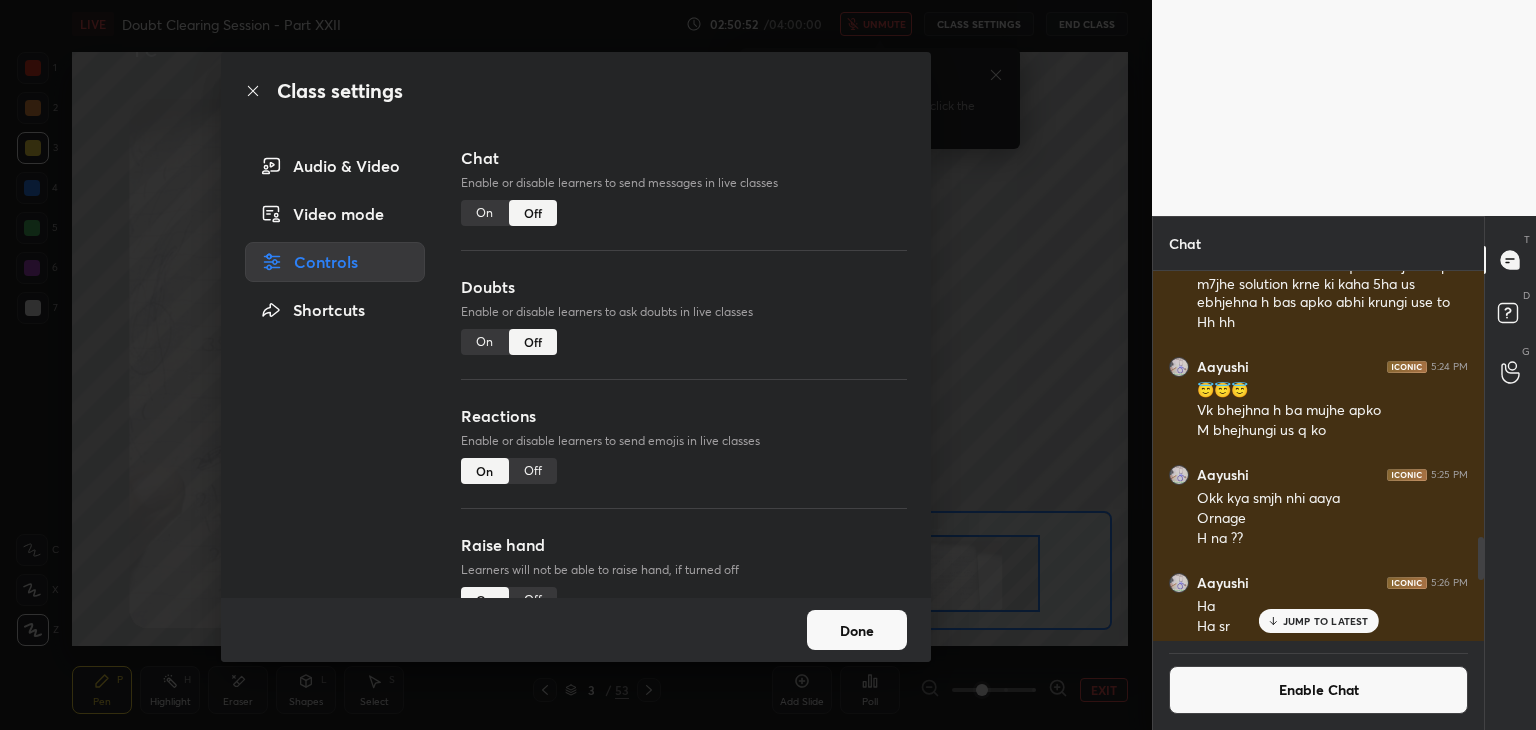 click on "Off" at bounding box center (533, 471) 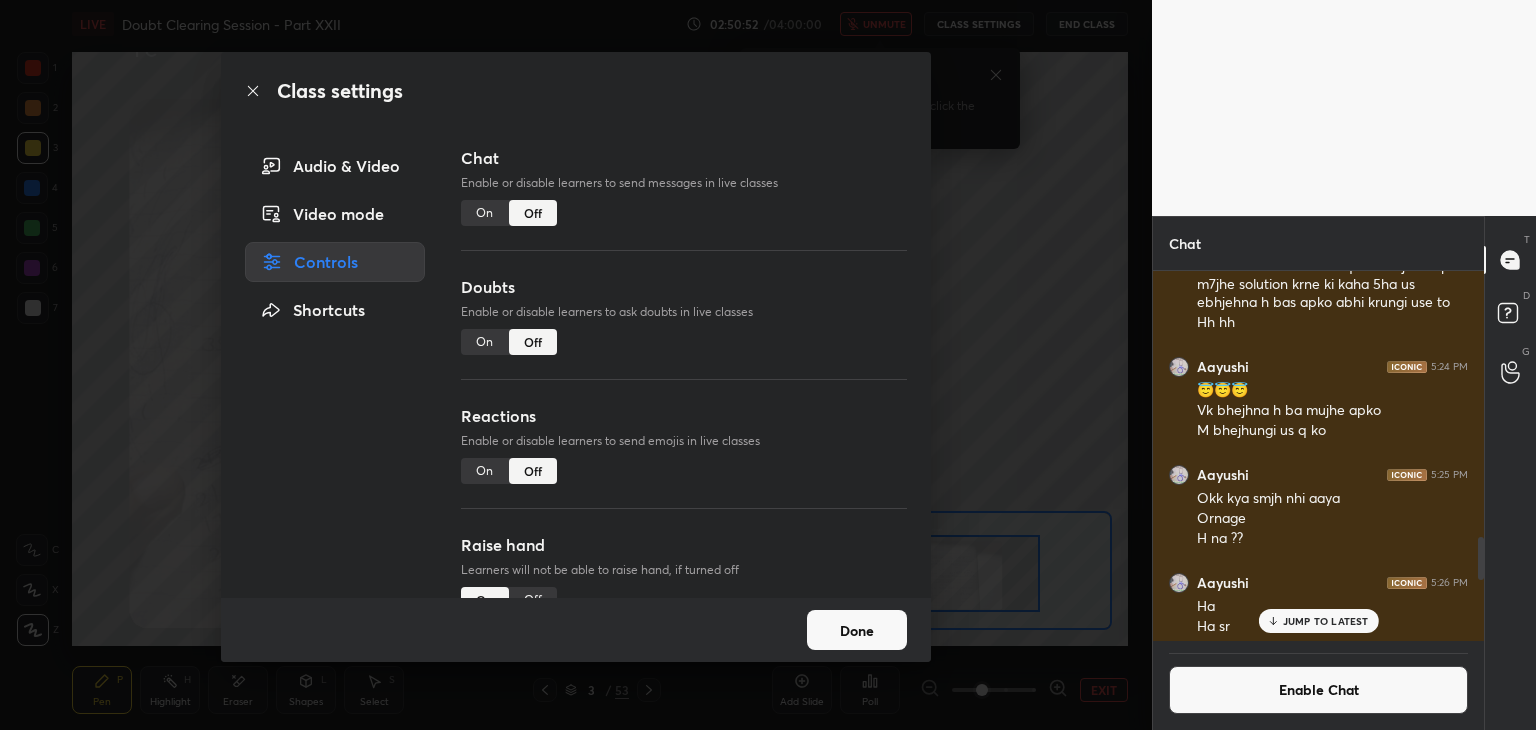 click on "Off" at bounding box center [533, 600] 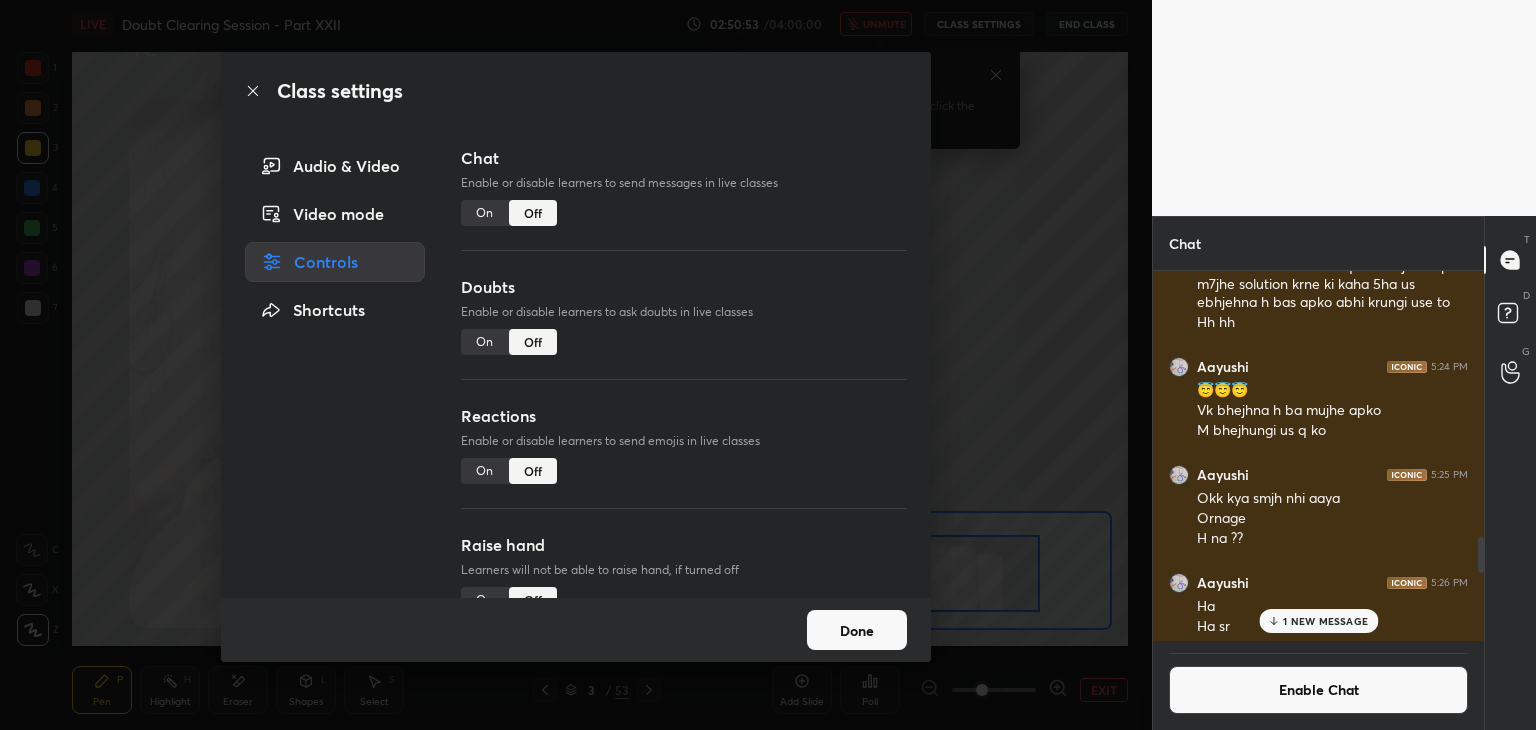 click on "Class settings Audio & Video Video mode Controls Shortcuts Chat Enable or disable learners to send messages in live classes On Off Doubts Enable or disable learners to ask doubts in live classes On Off Reactions Enable or disable learners to send emojis in live classes On Off Raise hand Learners will not be able to raise hand, if turned off On Off Poll Prediction Enable or disable poll prediction in case of a question on the slide On Off Done" at bounding box center (576, 365) 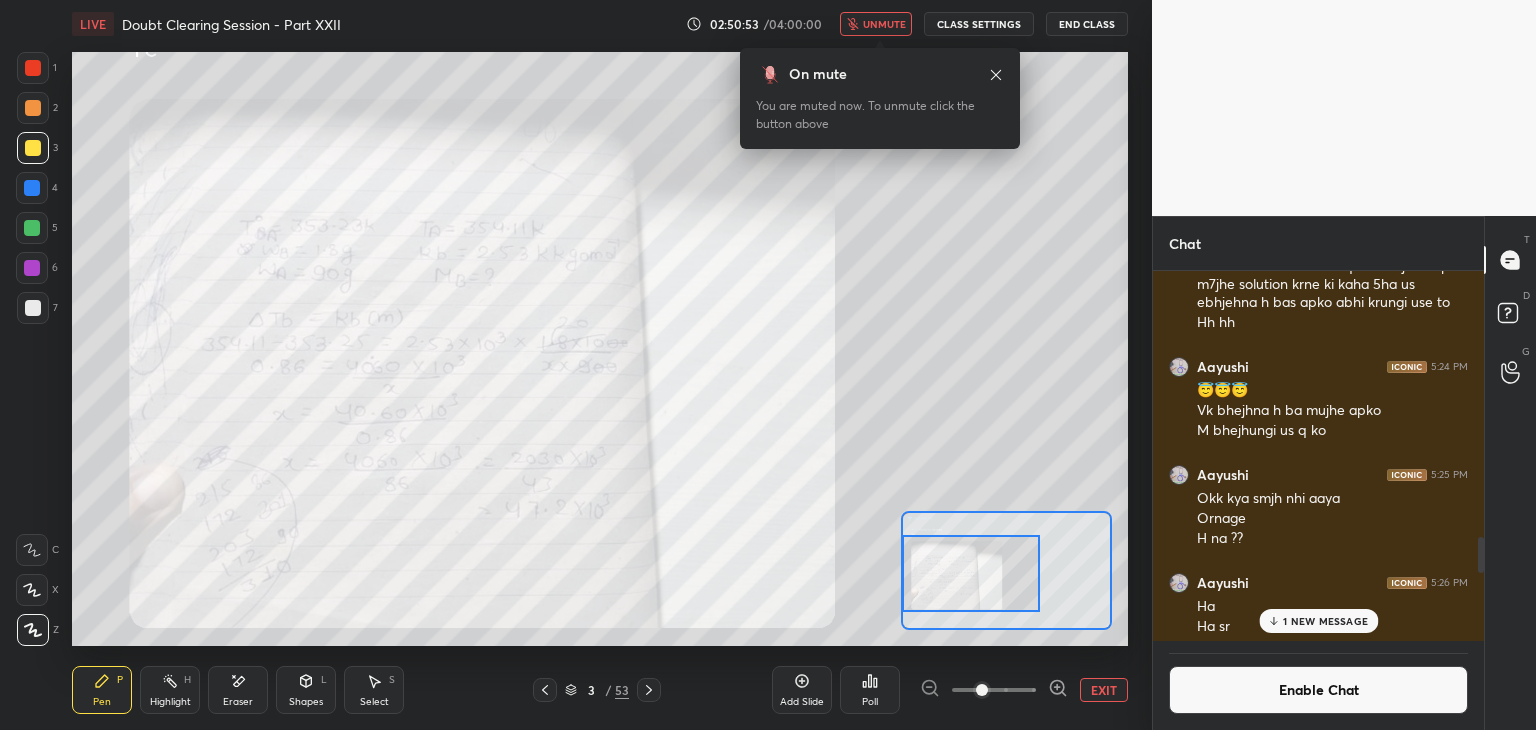 click on "Class settings Audio & Video Video mode Controls Shortcuts Chat Enable or disable learners to send messages in live classes On Off Doubts Enable or disable learners to ask doubts in live classes On Off Reactions Enable or disable learners to send emojis in live classes On Off Raise hand Learners will not be able to raise hand, if turned off On Off Poll Prediction Enable or disable poll prediction in case of a question on the slide On Off Done" at bounding box center [576, 365] 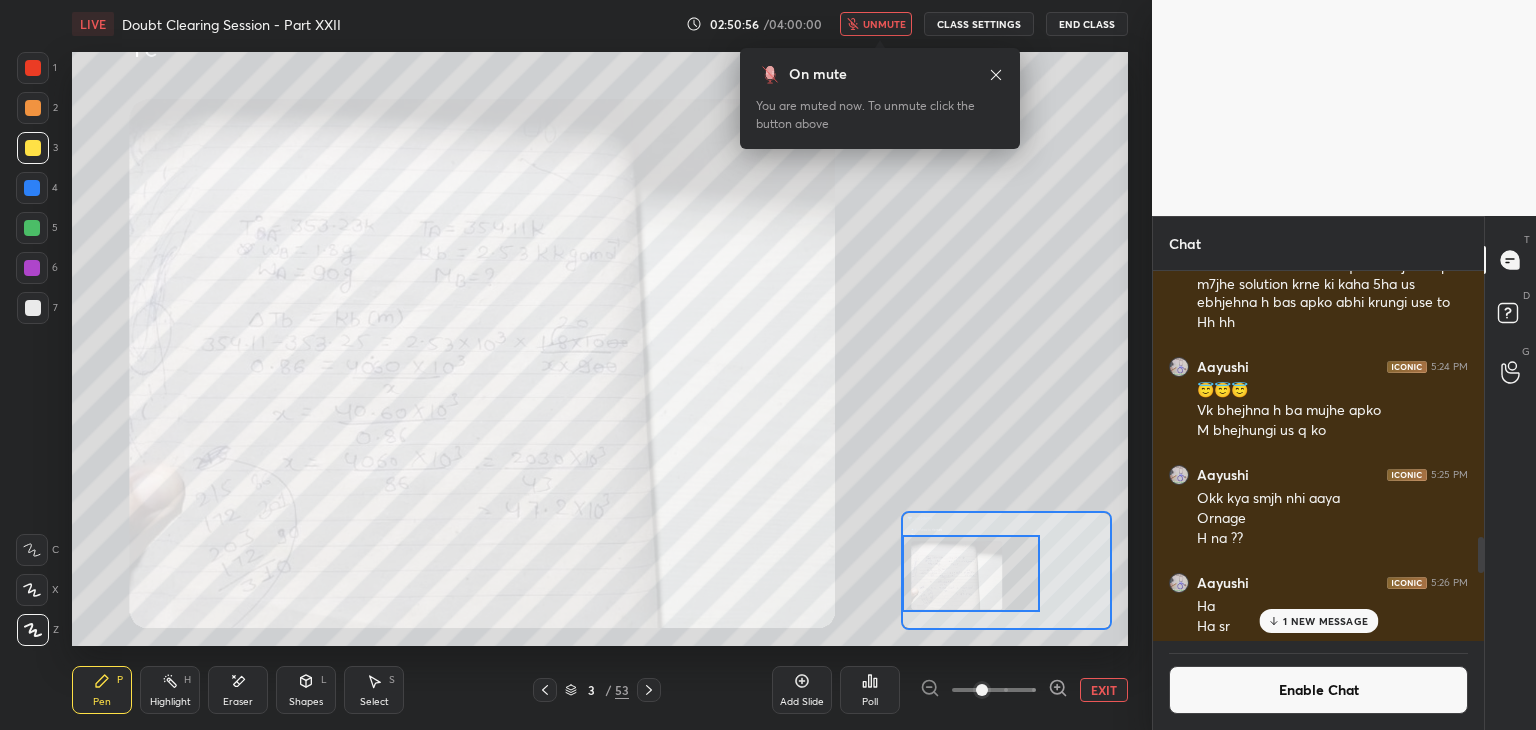 click on "1 NEW MESSAGE" at bounding box center (1325, 621) 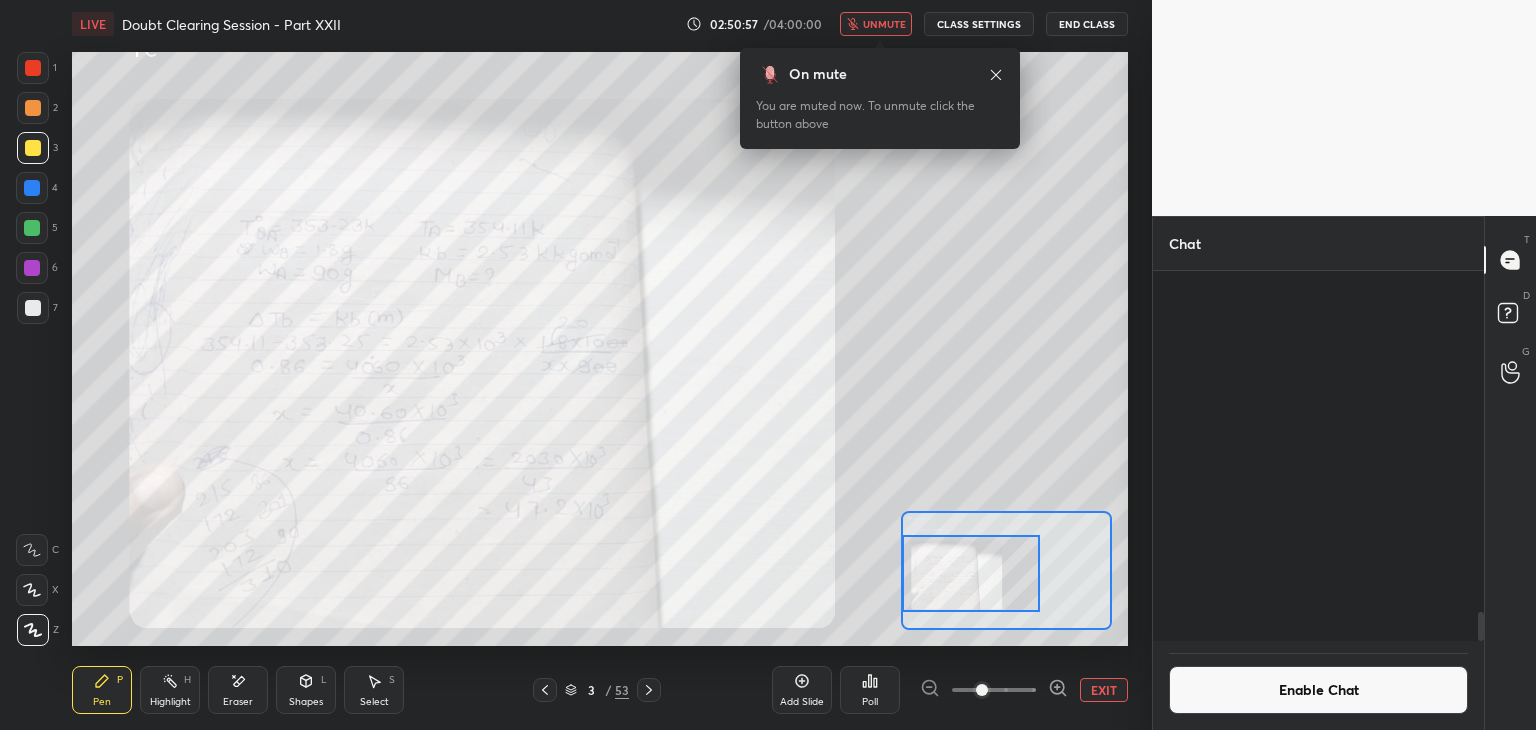 scroll, scrollTop: 4288, scrollLeft: 0, axis: vertical 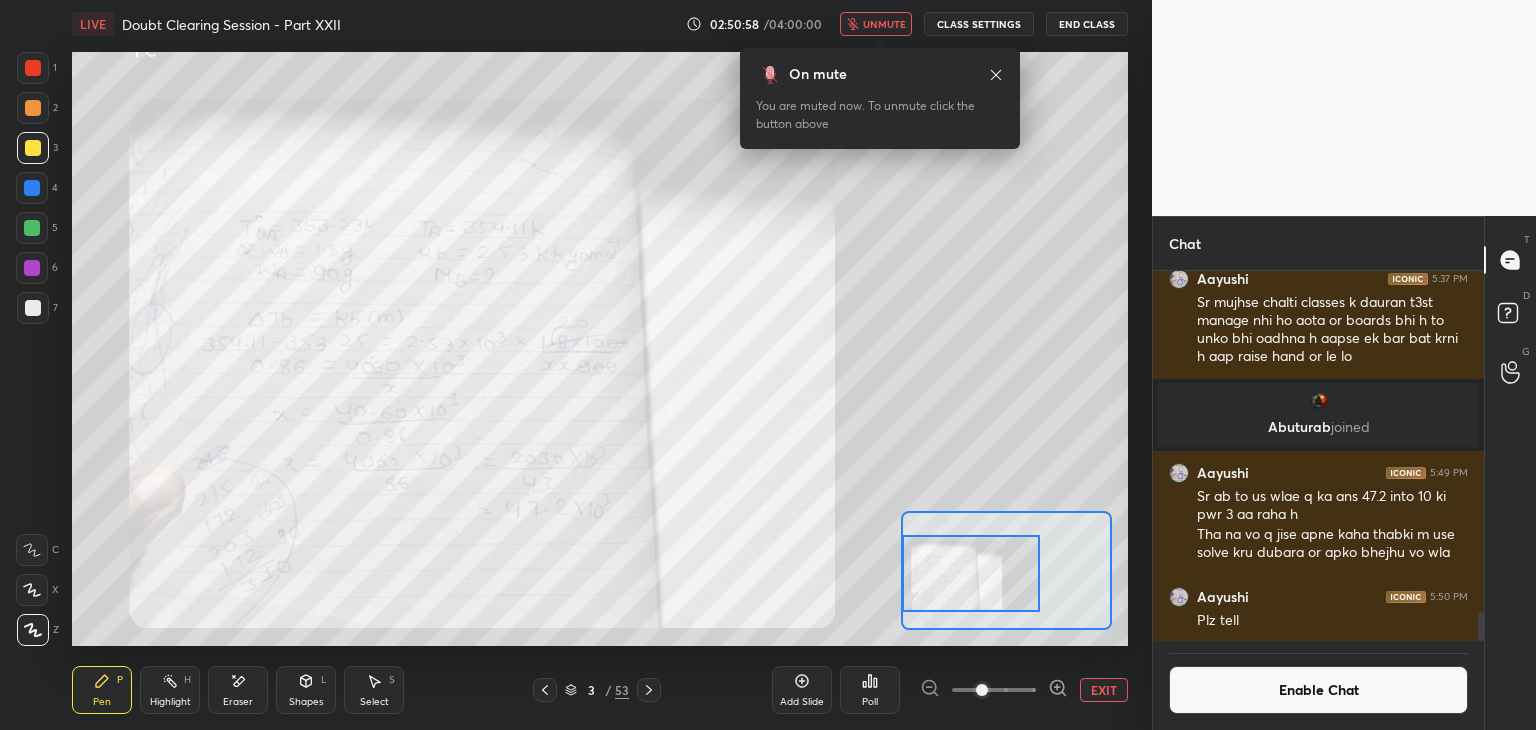 drag, startPoint x: 547, startPoint y: 697, endPoint x: 584, endPoint y: 654, distance: 56.727417 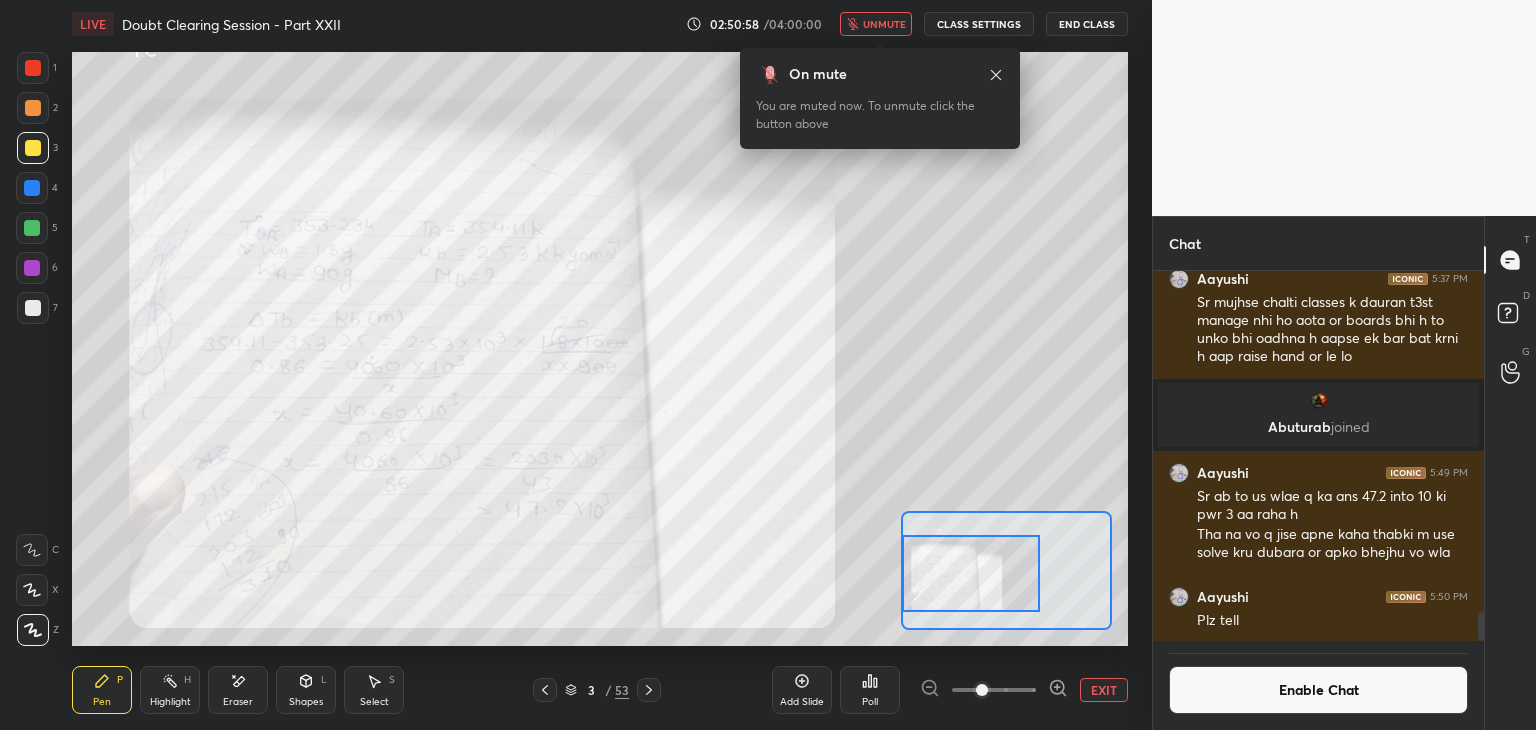 click 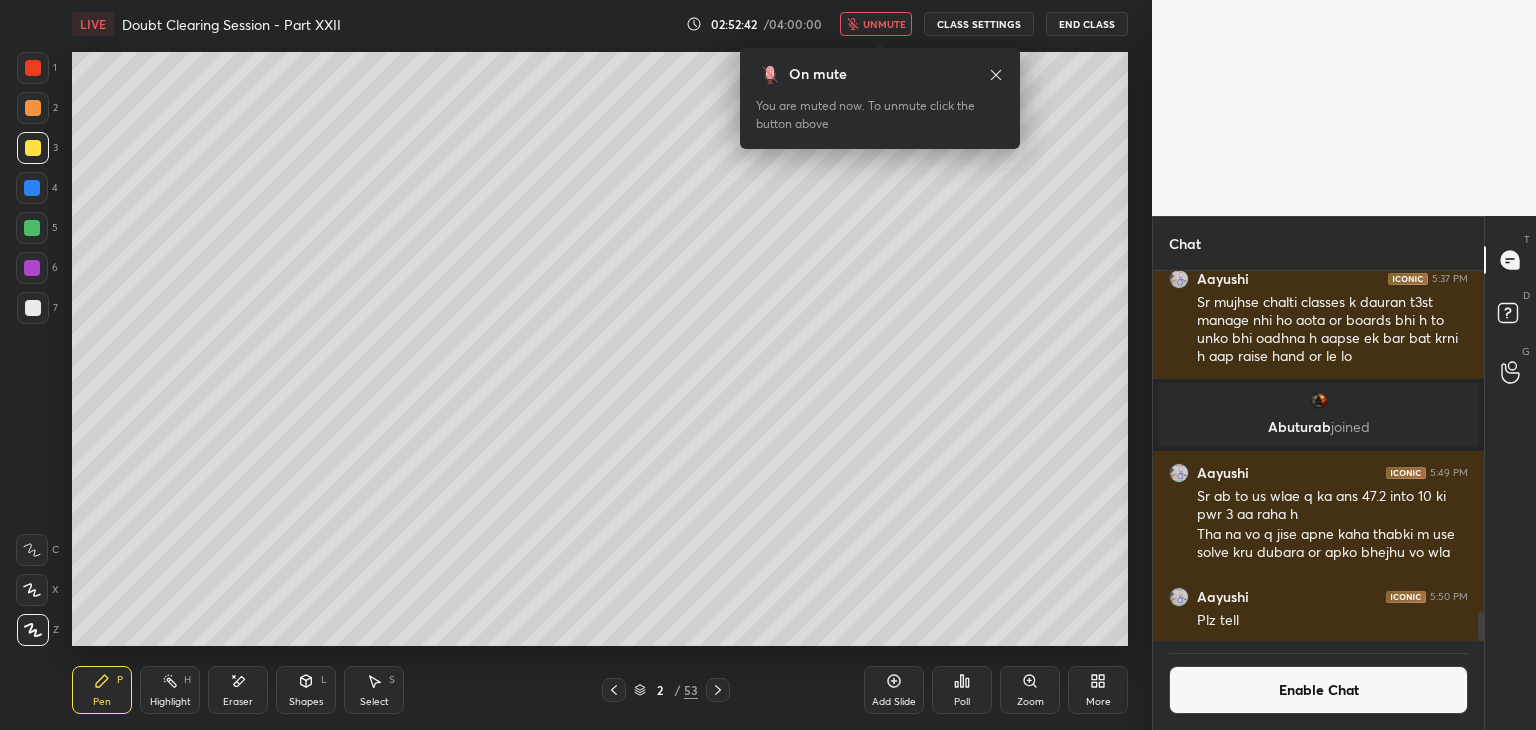 click on "CLASS SETTINGS" at bounding box center [979, 24] 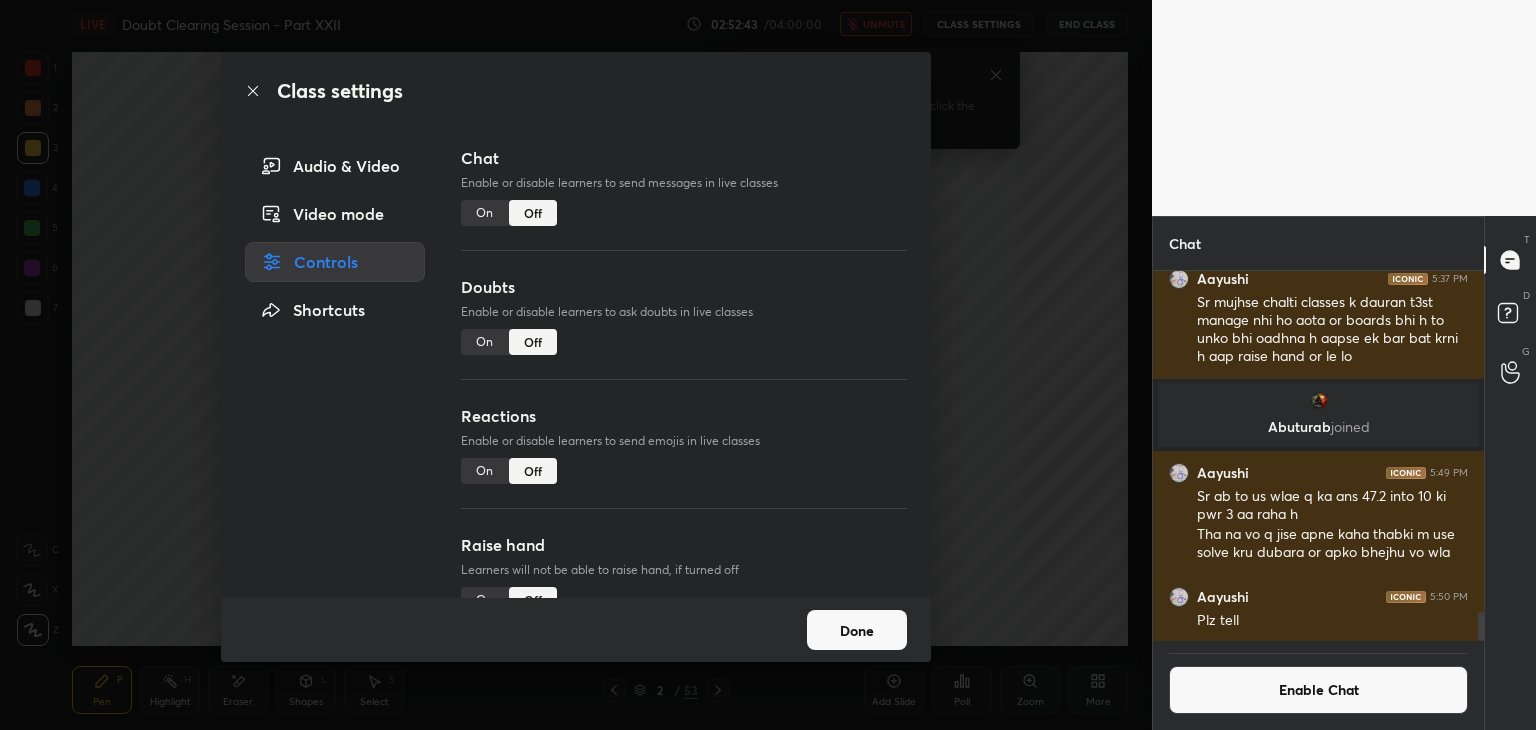 click on "On" at bounding box center [485, 213] 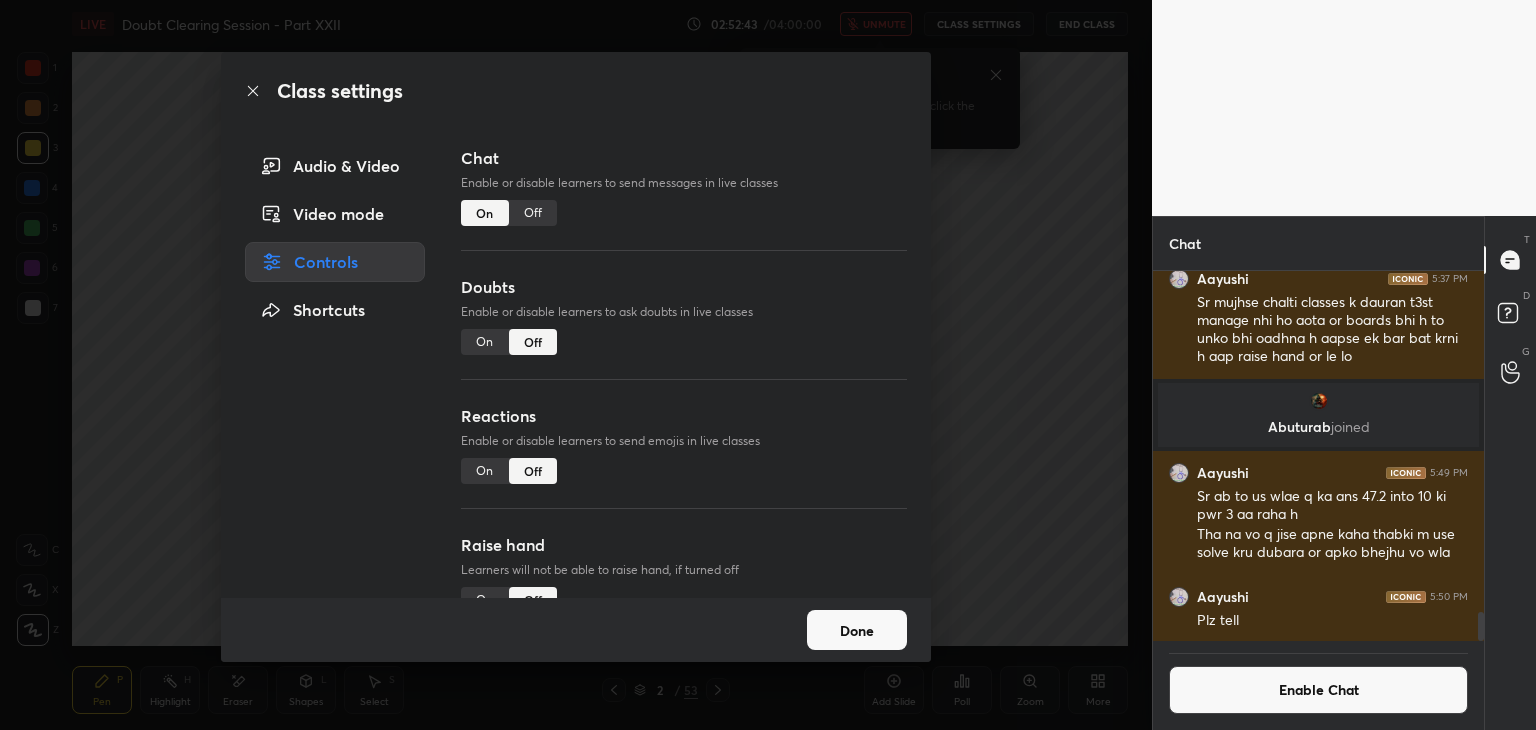 click on "On" at bounding box center (485, 342) 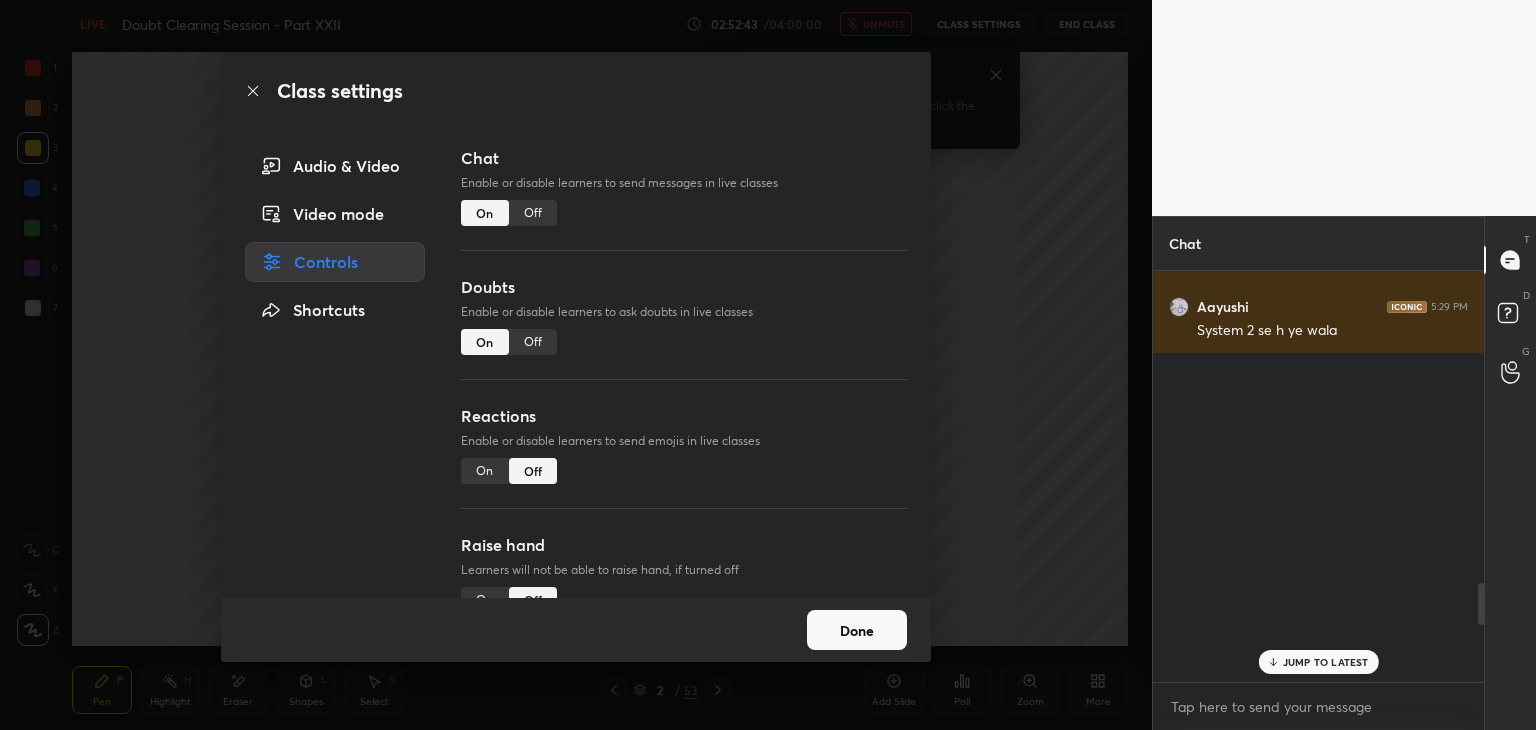 scroll, scrollTop: 2820, scrollLeft: 0, axis: vertical 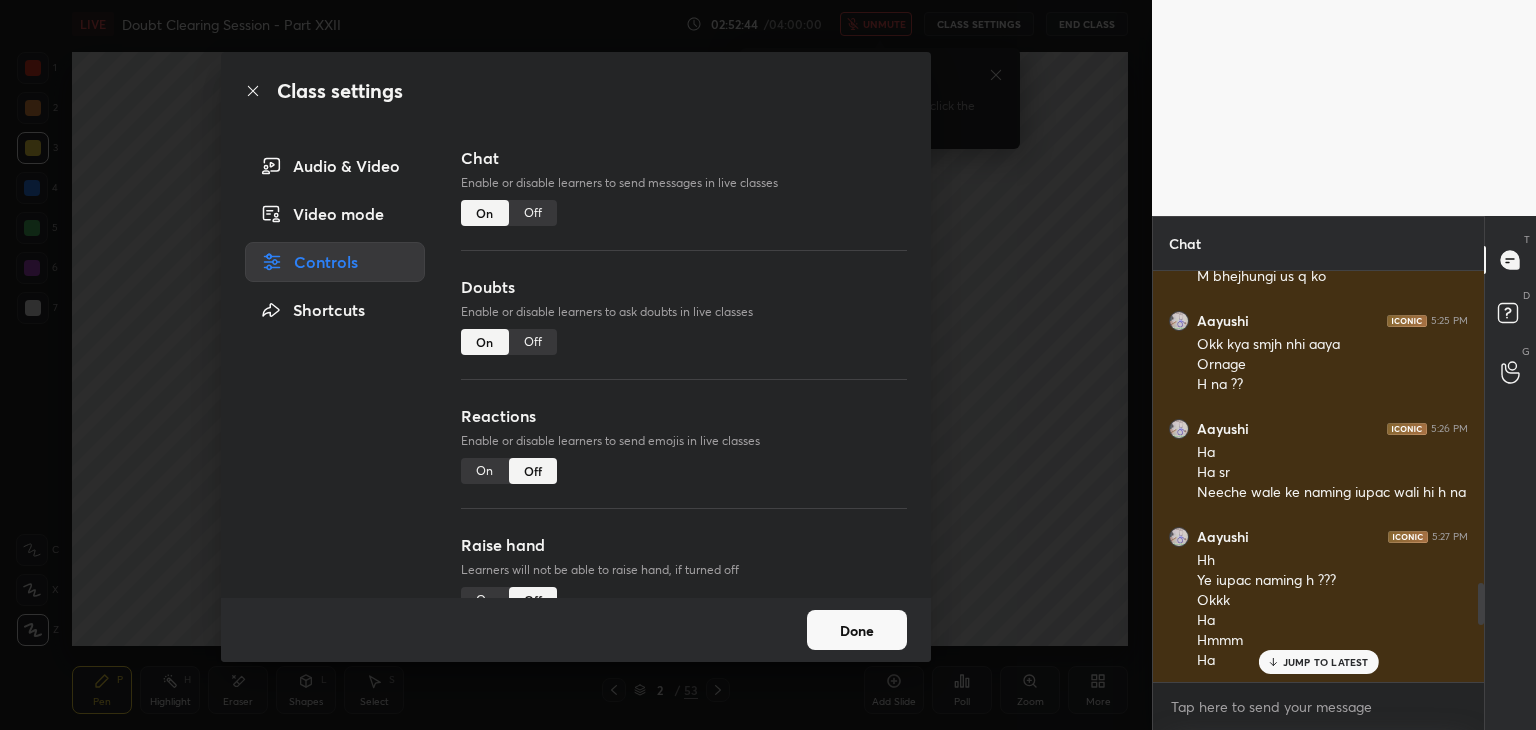 click on "Reactions Enable or disable learners to send emojis in live classes On Off" at bounding box center (684, 468) 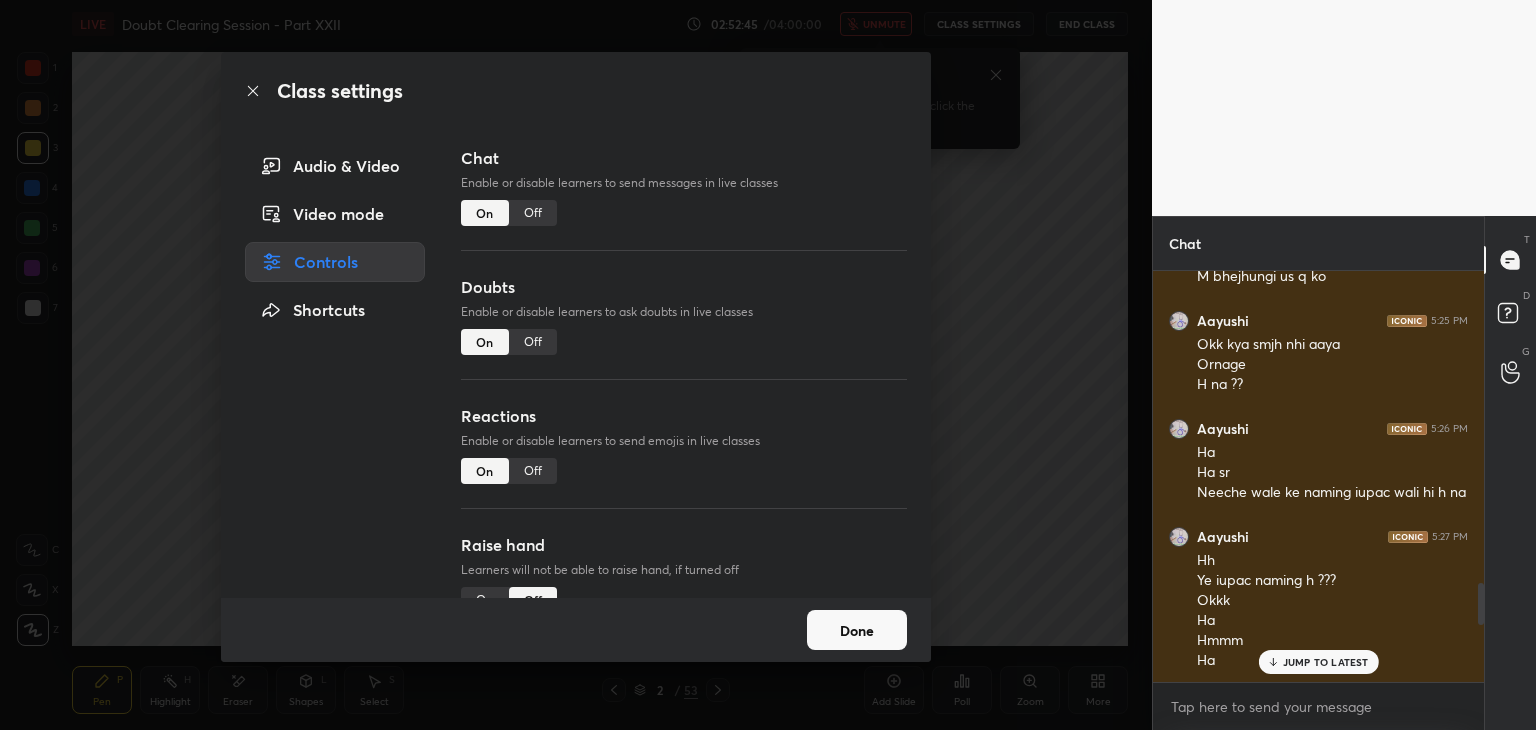 click on "On" at bounding box center (485, 600) 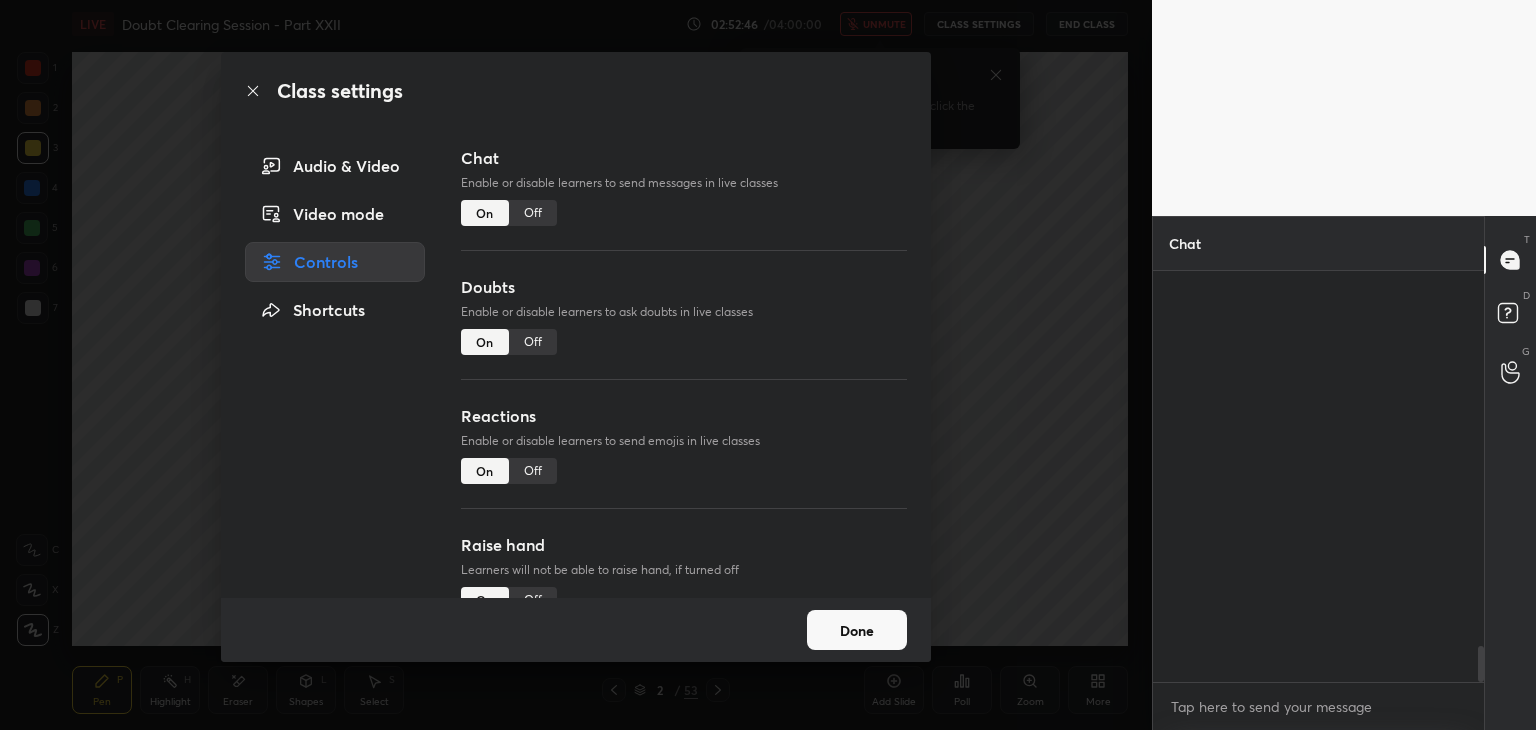 click on "Class settings Audio & Video Video mode Controls Shortcuts Chat Enable or disable learners to send messages in live classes On Off Doubts Enable or disable learners to ask doubts in live classes On Off Reactions Enable or disable learners to send emojis in live classes On Off Raise hand Learners will not be able to raise hand, if turned off On Off Poll Prediction Enable or disable poll prediction in case of a question on the slide On Off Done" at bounding box center [576, 365] 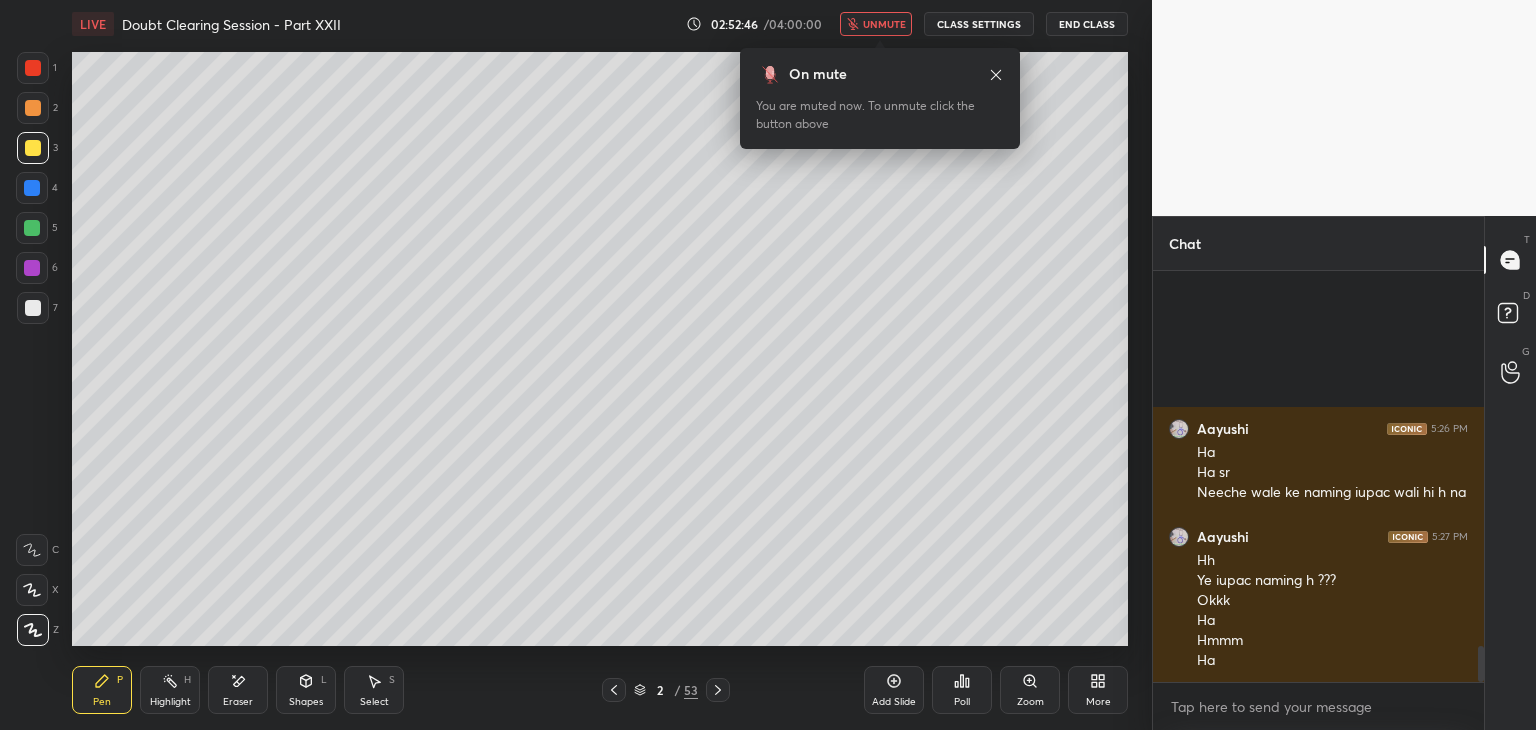 click on "Class settings Audio & Video Video mode Controls Shortcuts Chat Enable or disable learners to send messages in live classes On Off Doubts Enable or disable learners to ask doubts in live classes On Off Reactions Enable or disable learners to send emojis in live classes On Off Raise hand Learners will not be able to raise hand, if turned off On Off Poll Prediction Enable or disable poll prediction in case of a question on the slide On Off Done" at bounding box center (576, 365) 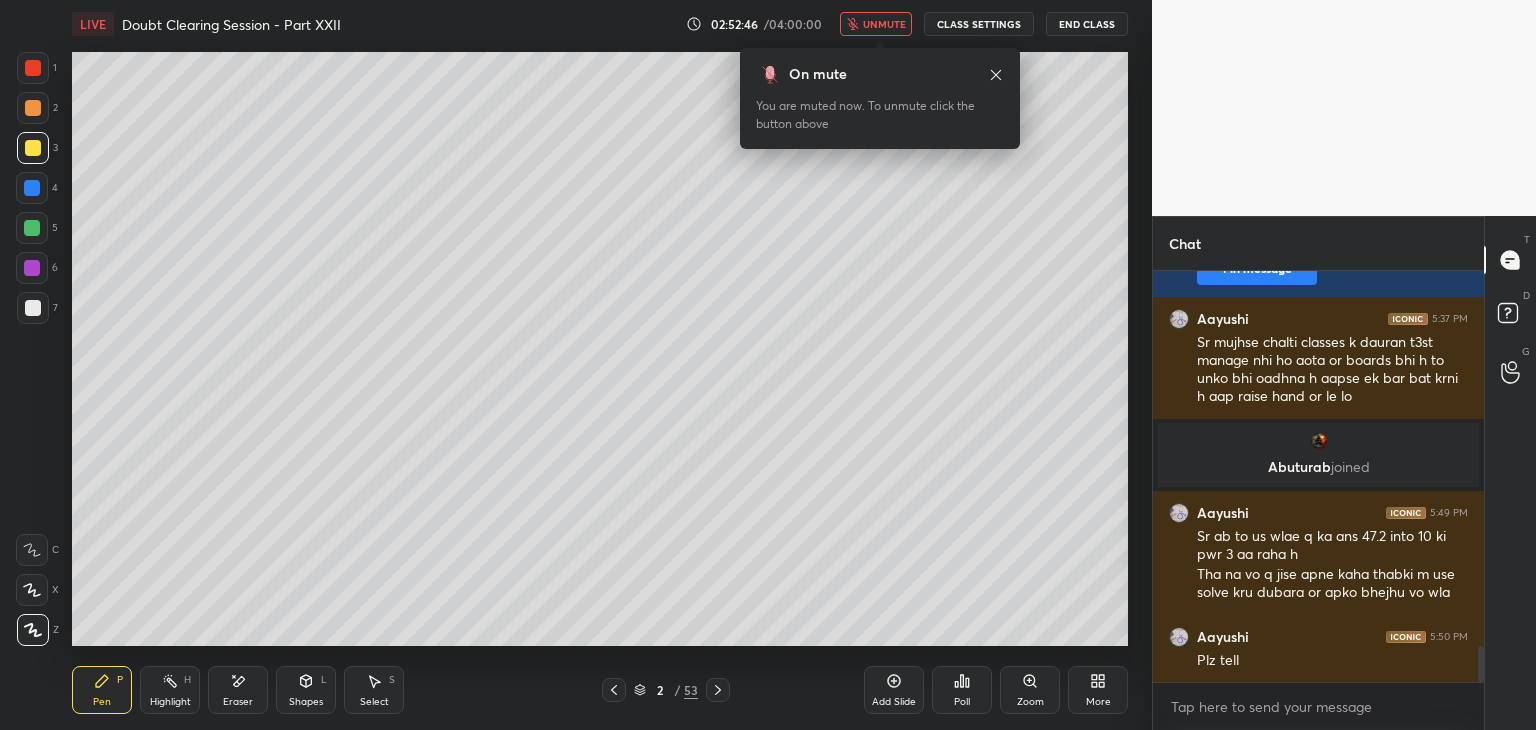 click on "Class settings Audio & Video Video mode Controls Shortcuts Chat Enable or disable learners to send messages in live classes On Off Doubts Enable or disable learners to ask doubts in live classes On Off Reactions Enable or disable learners to send emojis in live classes On Off Raise hand Learners will not be able to raise hand, if turned off On Off Poll Prediction Enable or disable poll prediction in case of a question on the slide On Off Done" at bounding box center [576, 365] 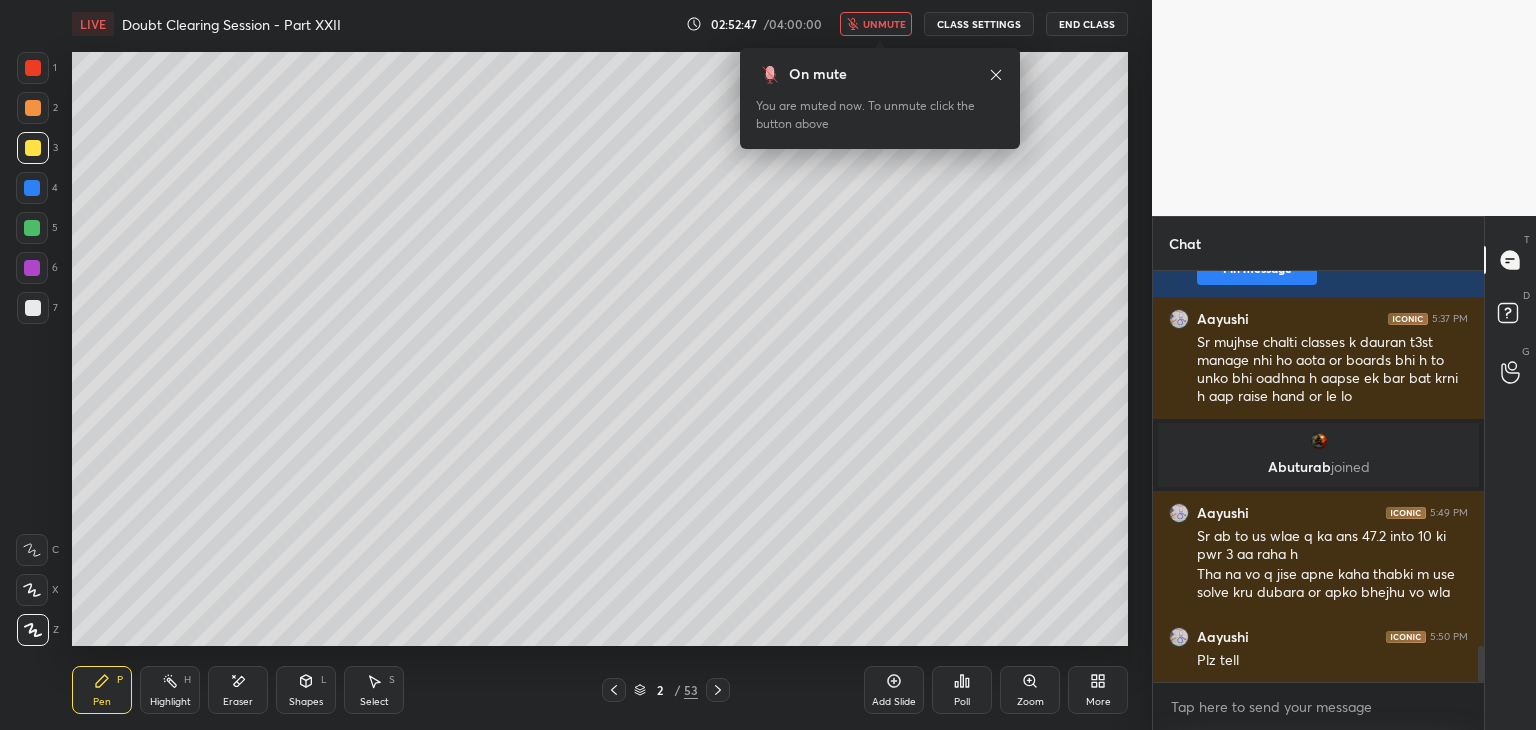 click on "CLASS SETTINGS" at bounding box center (979, 24) 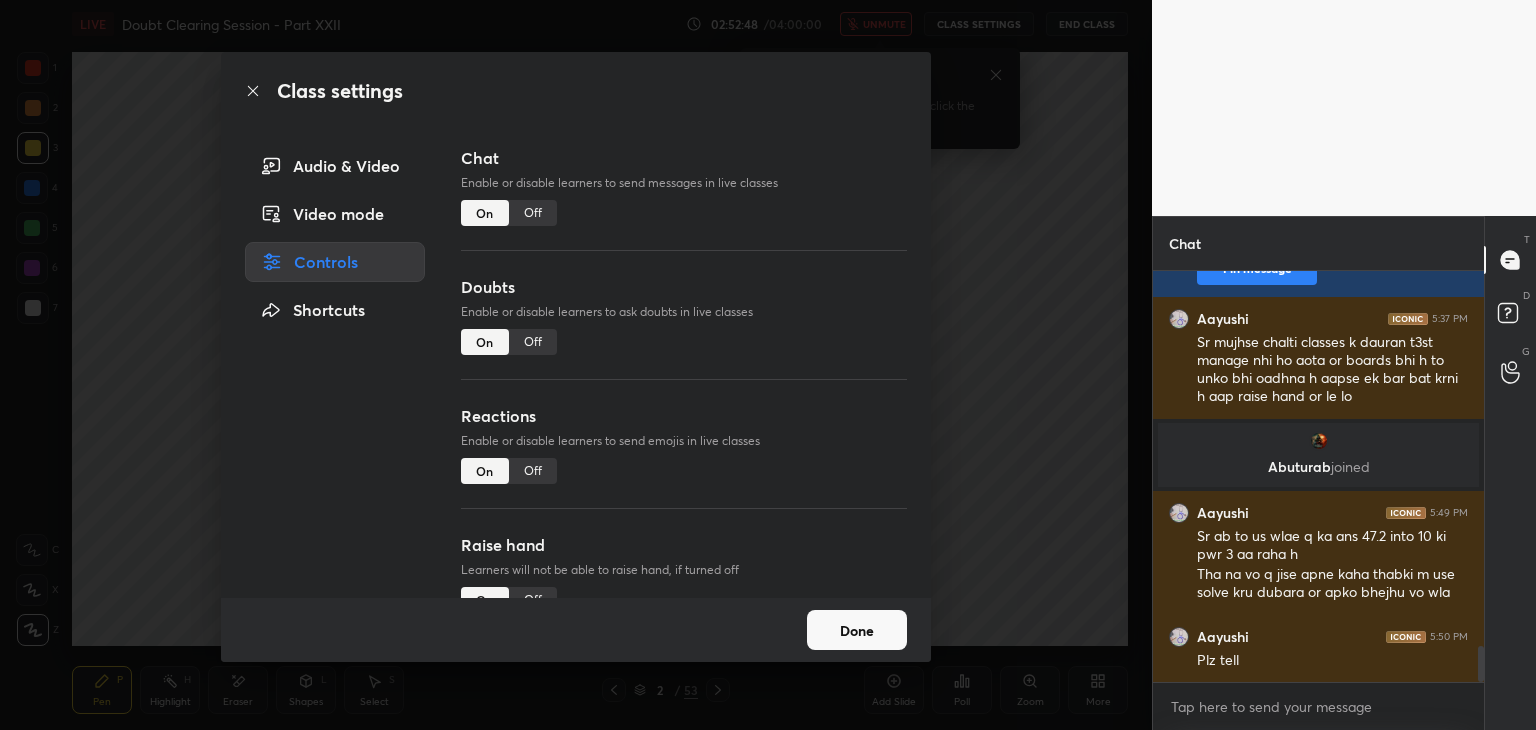 drag, startPoint x: 337, startPoint y: 189, endPoint x: 346, endPoint y: 174, distance: 17.492855 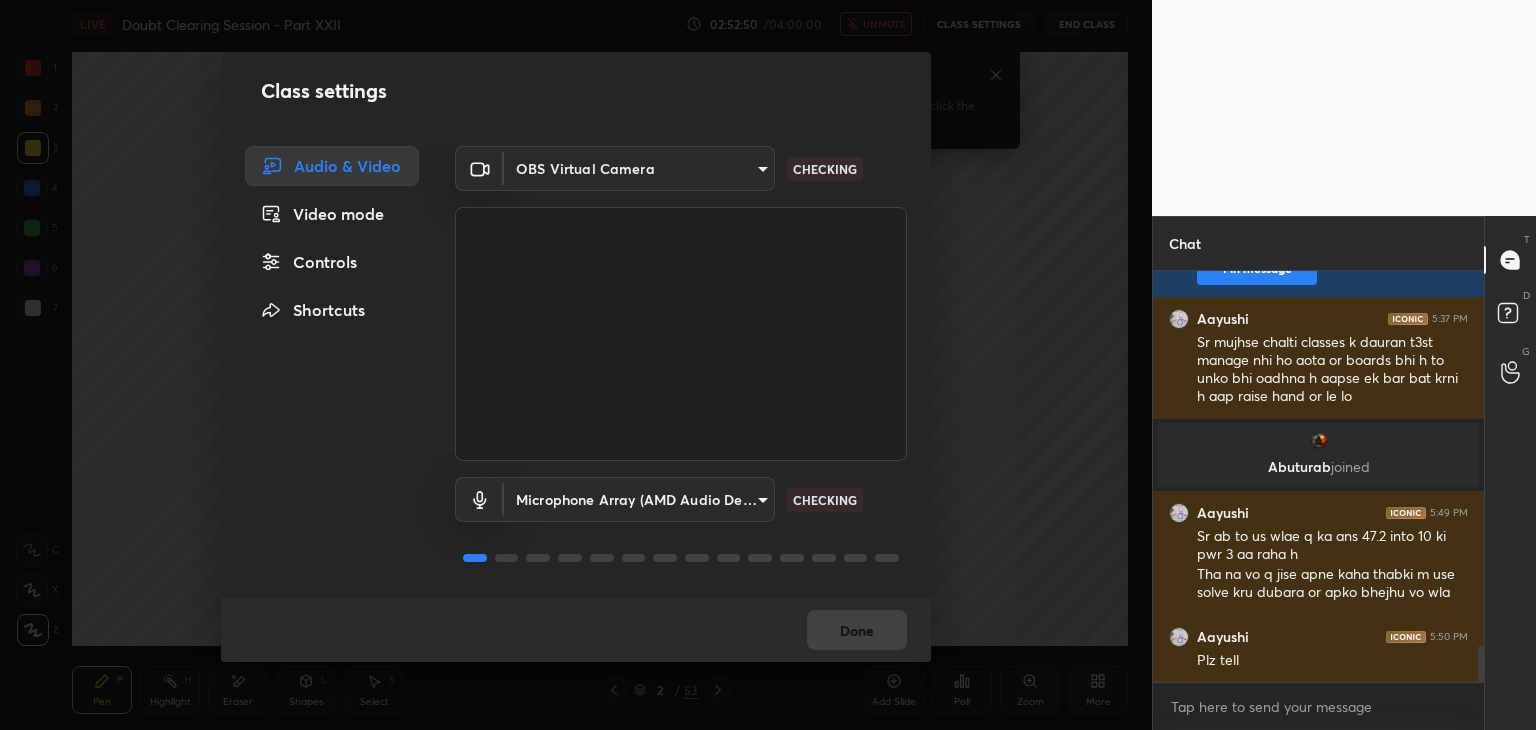 click on "1 2 3 4 5 6 7 C X Z E E Erase all   H H LIVE Doubt Clearing Session - Part XXII 02:52:50 /  04:00:00 unmute CLASS SETTINGS End Class Setting up your live class Poll for   secs No correct answer Start poll Back Doubt Clearing Session - Part XXII • L2 of Doubt Clearing Course on Chemistry for NEET UG - Part I Faisal Rathore Pen P Highlight H Eraser Shapes L Select S 2 / 53 Add Slide Poll Zoom More Chat Aayushi 5:26 PM Ha Ha sr Neeche wale ke naming iupac wali hi h na Aayushi 5:27 PM Hh Ye iupac naming h ??? Okkk Ha Hmmm Ha Aayushi 5:28 PM Cn se Genon ka Teenon ka Mene Aayushi 5:29 PM System 2 se h ye wala Aayushi 5:30 PM Nahin sar common naming mein agar cyanide ka carbon Gina jaaye to uske liye oh nitrial aata hai aur agar nagin a jaaye to night ride aata hai system Sr ek sec call aa raha h Aayushi 5:32 PM Ha sr ab batao Aayushi 5:33 PM Papa ka tha sr isliyee urgent tha vrna nhi uthayi m sorry 😔😐 Aayushi 5:34 PM Bnadaron ka aatank ho raha h sr isliye unka phoen aa raha h Nitrile nhi o nitrile Ha Ha You" at bounding box center [768, 365] 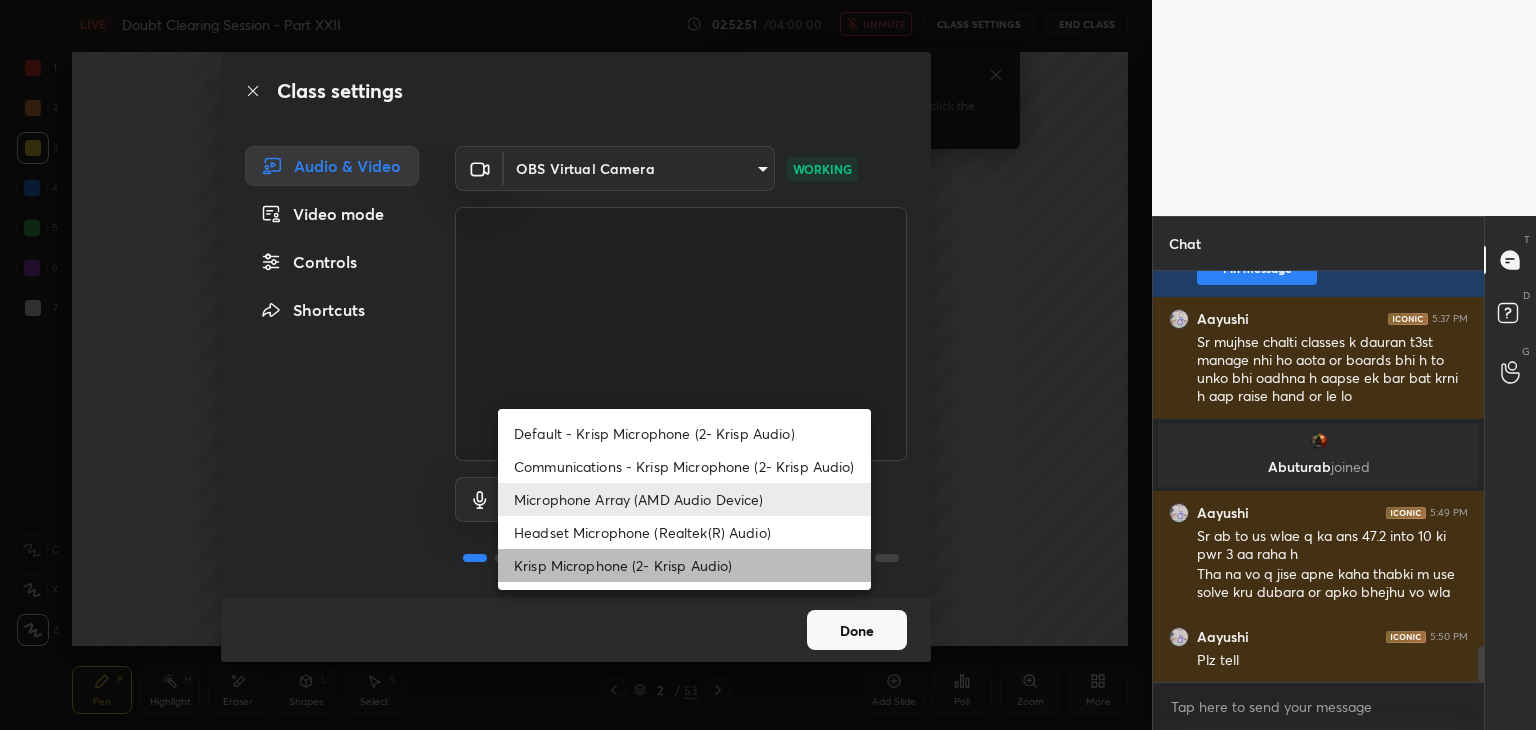 click on "Krisp Microphone (2- Krisp Audio)" at bounding box center [684, 565] 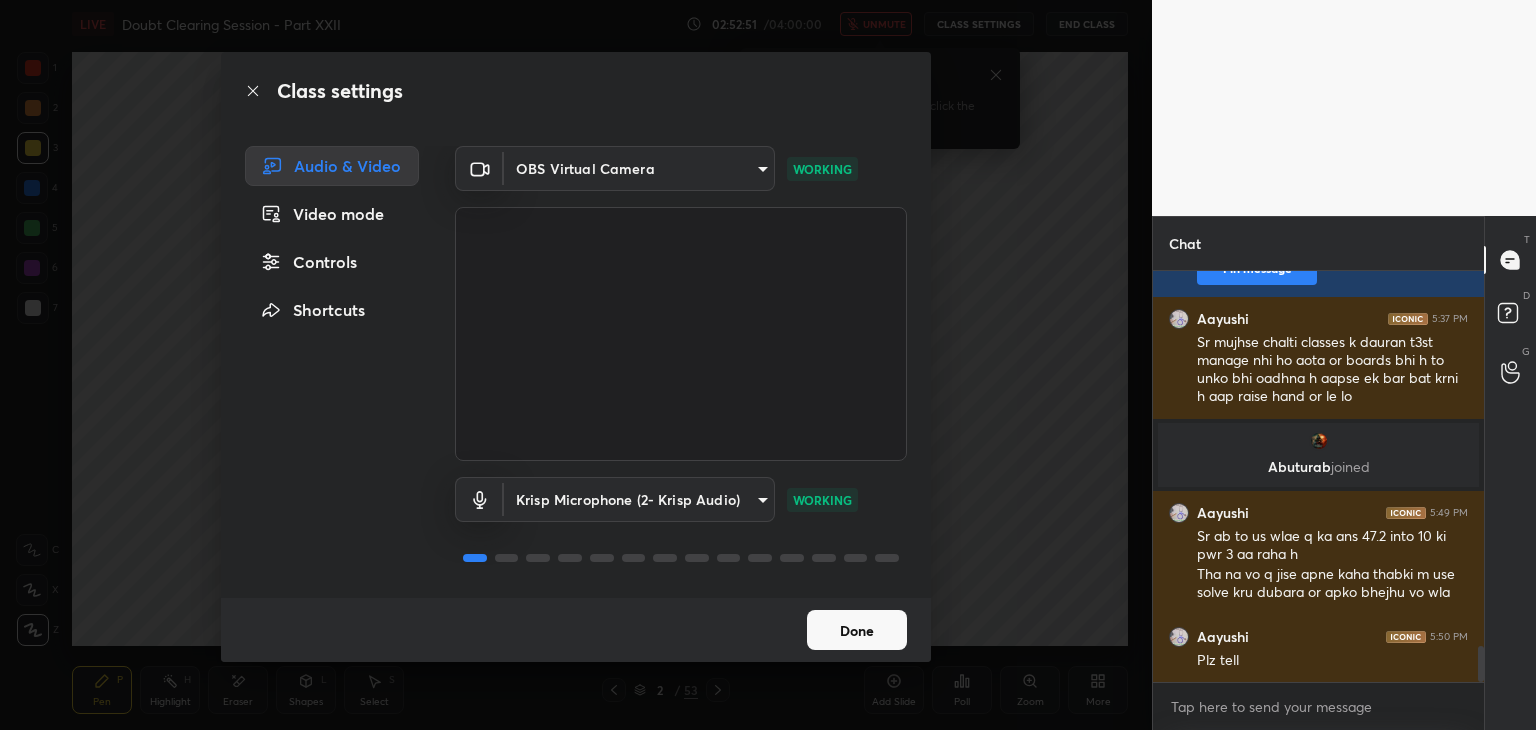 click on "Class settings Audio & Video Video mode Controls Shortcuts OBS Virtual Camera b0797087a1ca77062b3e6b16cdc20a6a15e7afe020a4c363dea4c690120324b8 WORKING Krisp Microphone (2- Krisp Audio) 3eee232e1d248d27a35e65e381c86c0d7dd178b06e18645b987cf355159840e2 WORKING Done" at bounding box center (576, 365) 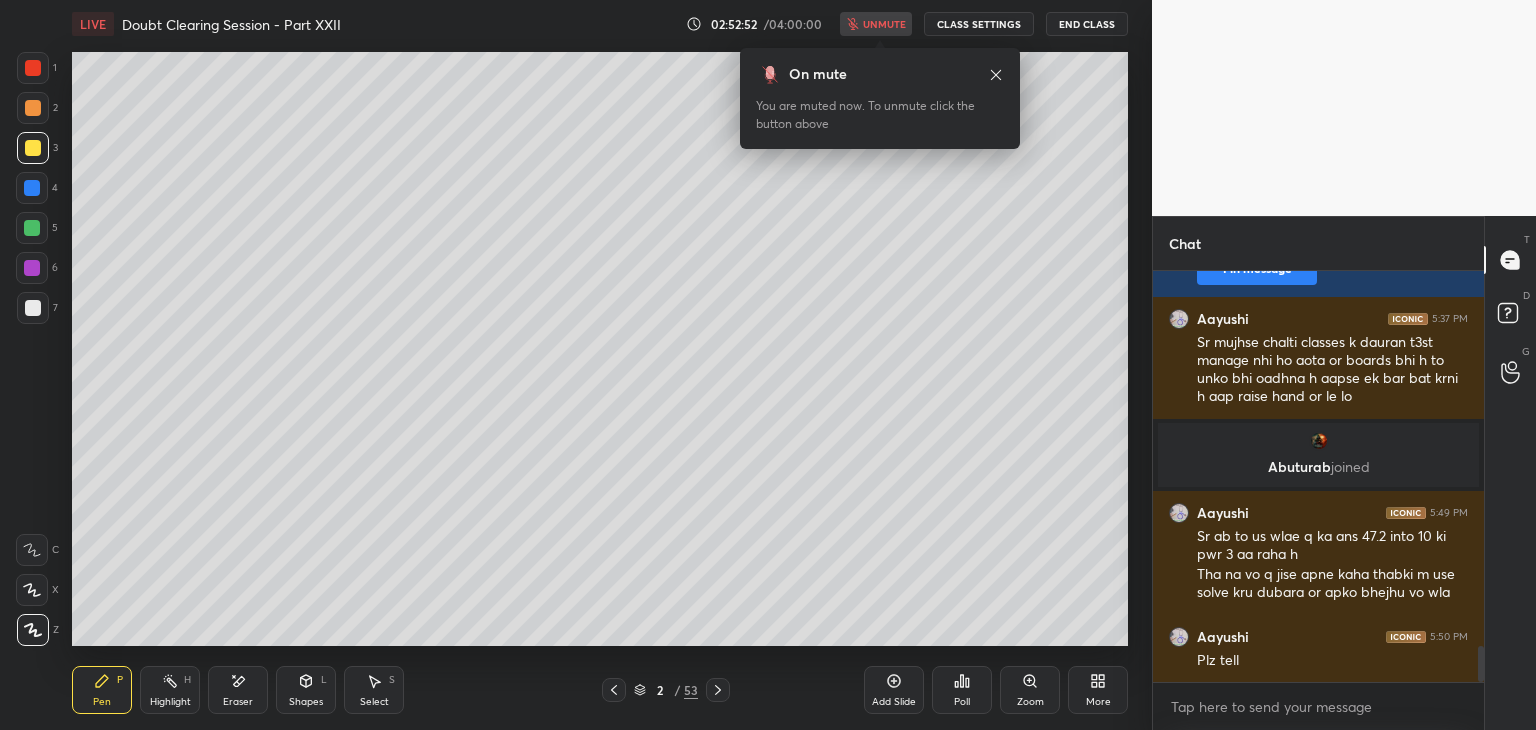 click on "End Class" at bounding box center (1087, 24) 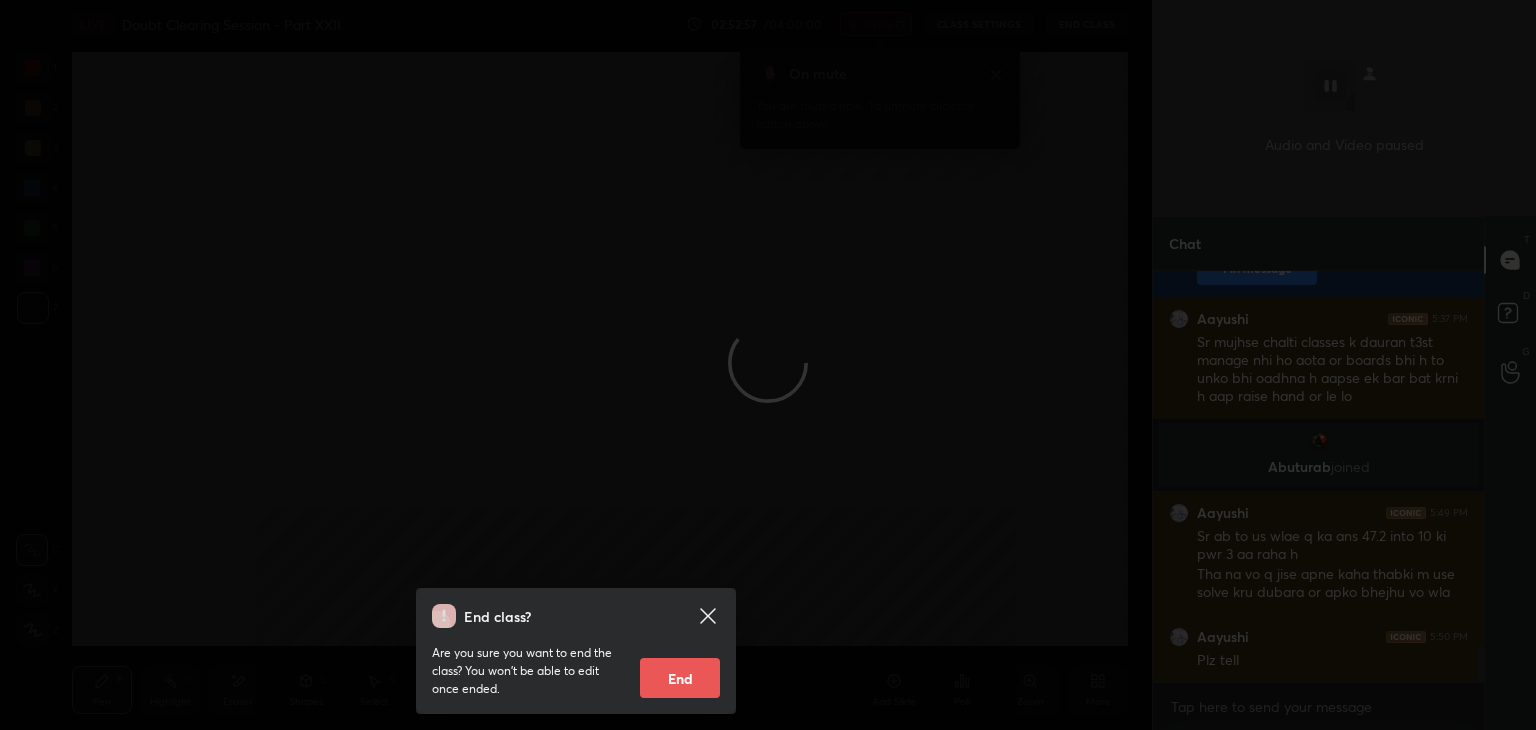 click on "End class? Are you sure you want to end the class? You won’t be able to edit once ended. End" at bounding box center (576, 365) 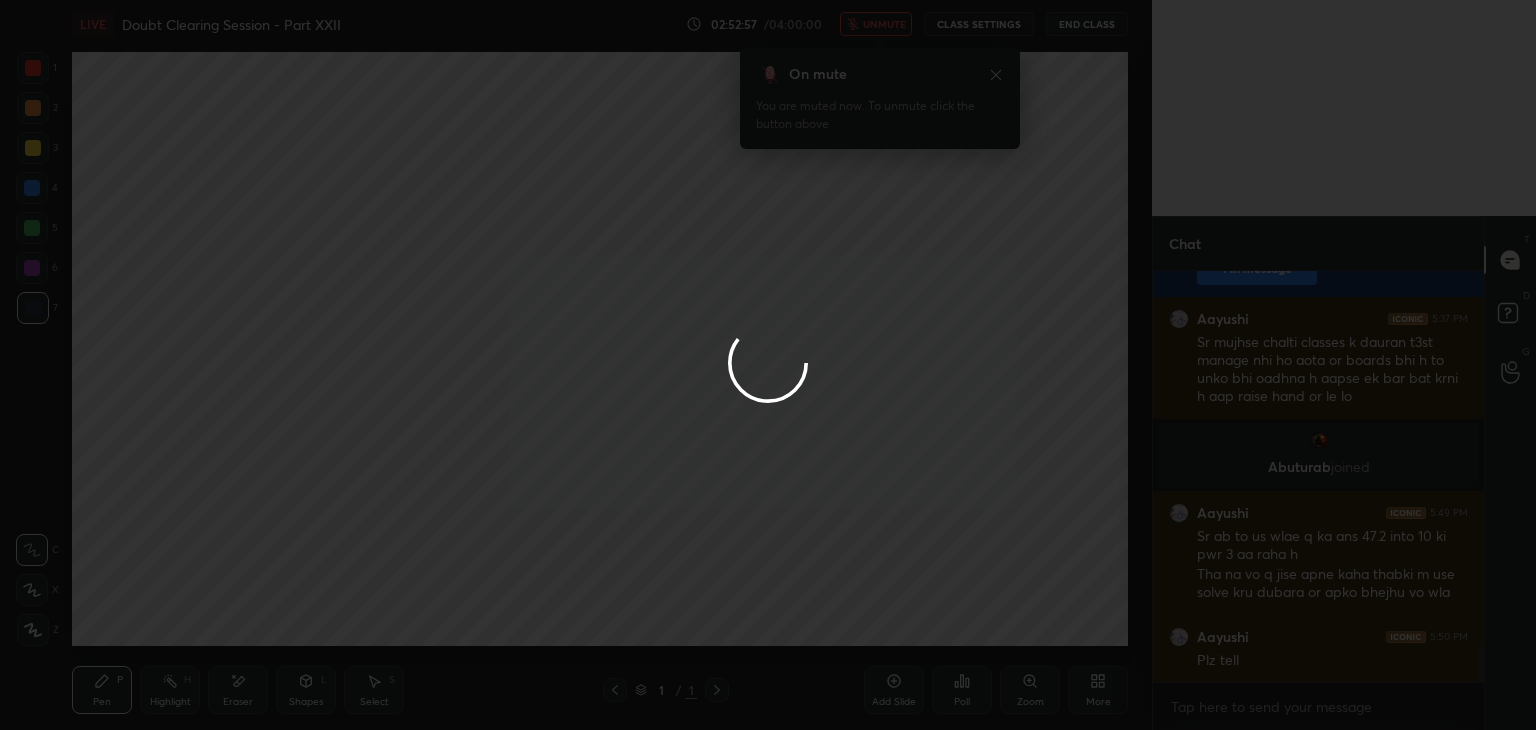 click at bounding box center (768, 365) 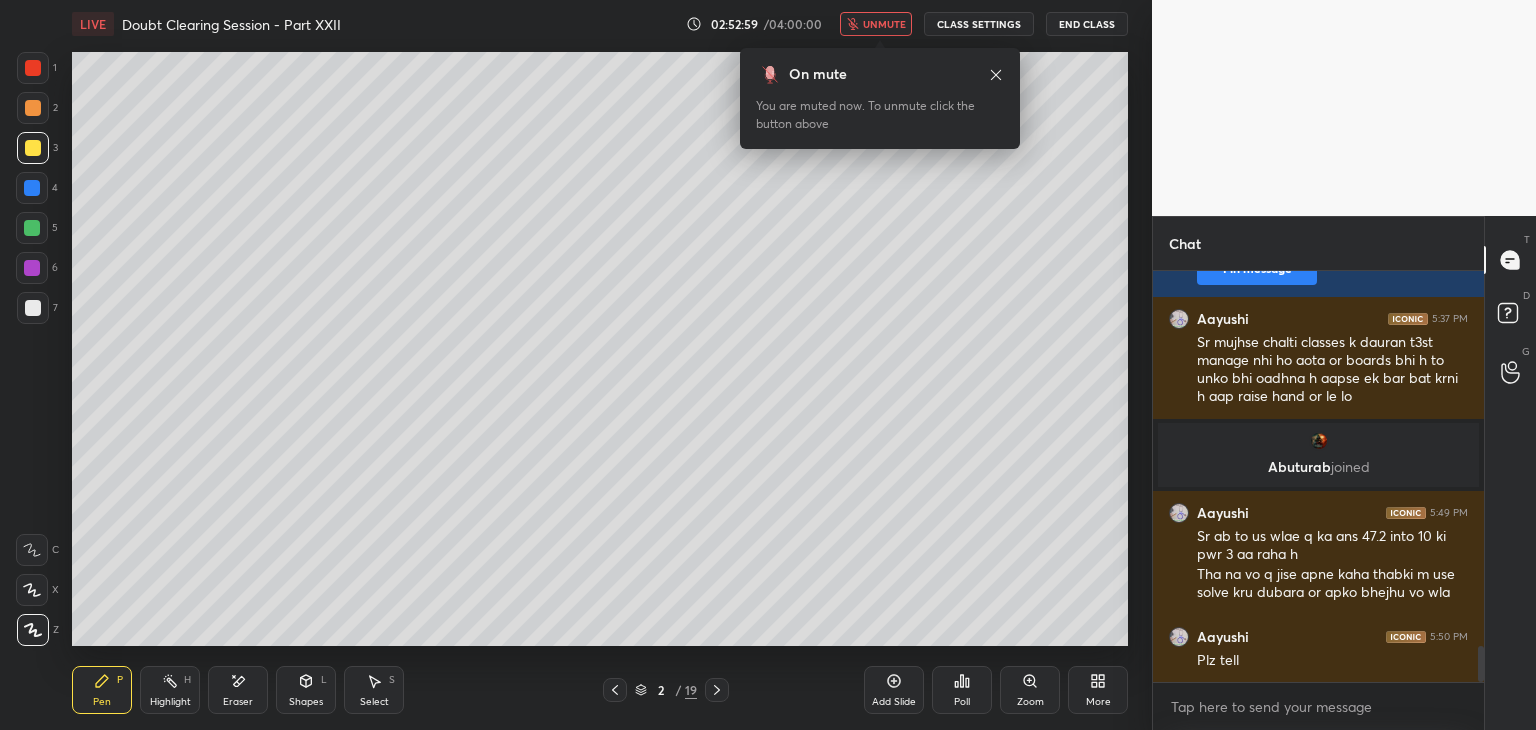 click on "unmute" at bounding box center (884, 24) 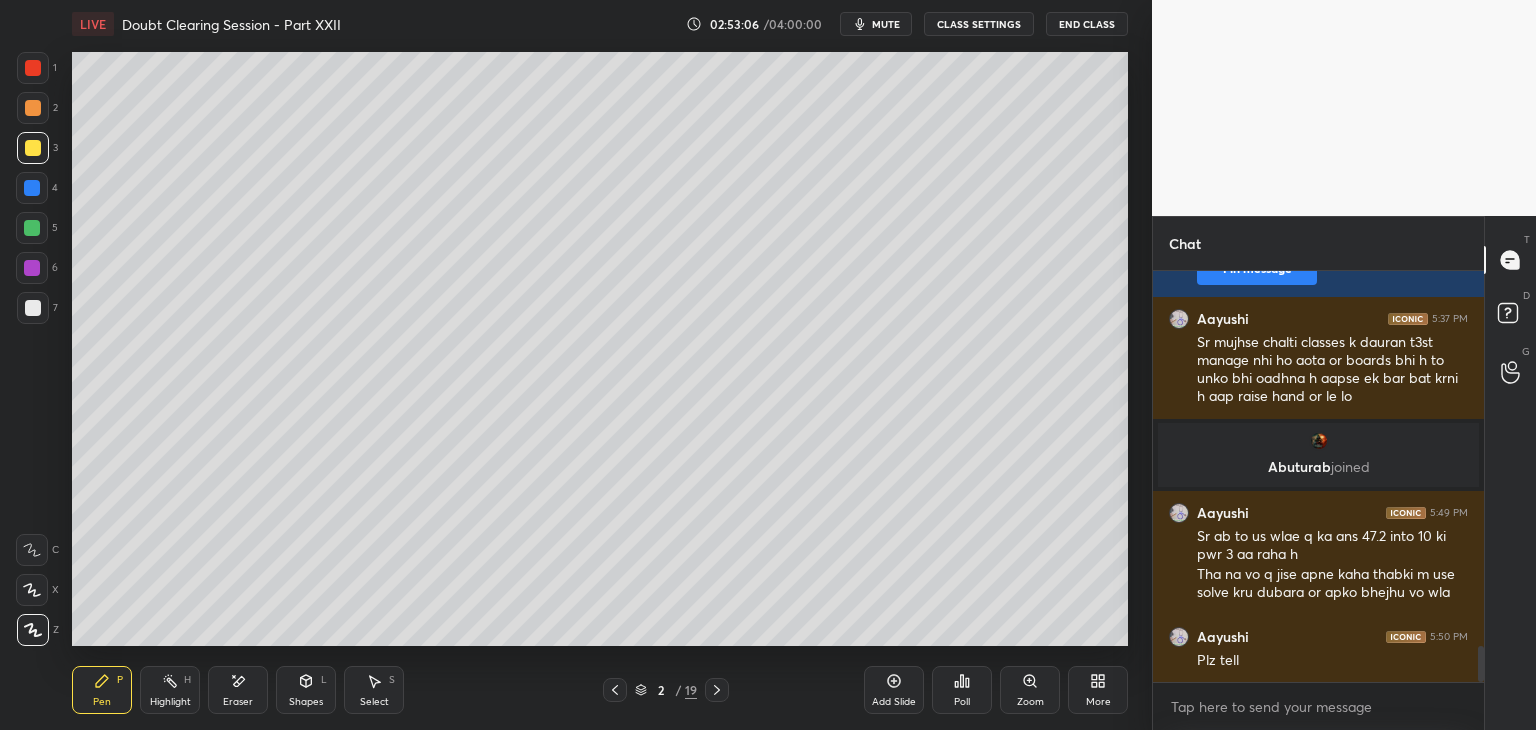 click 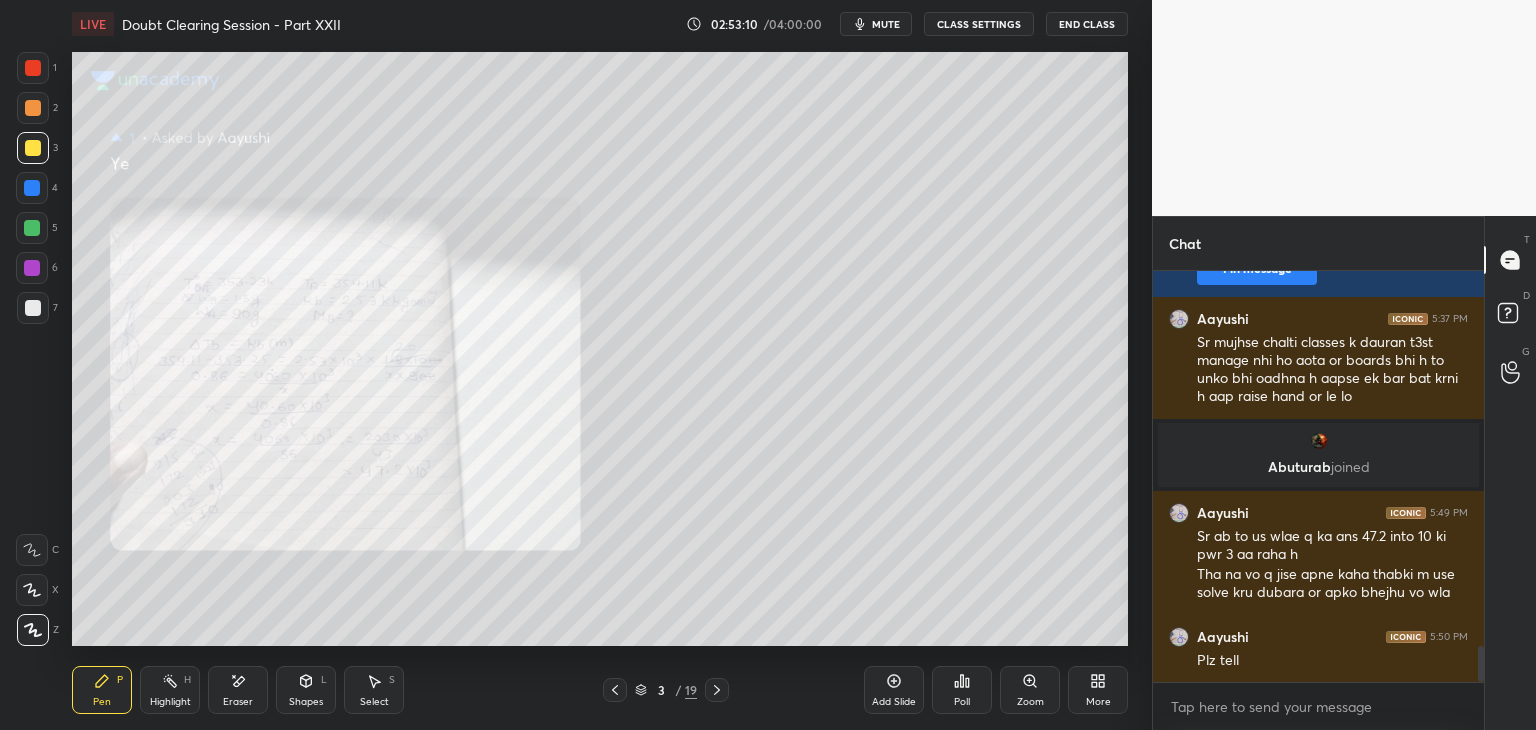 click on "Zoom" at bounding box center [1030, 690] 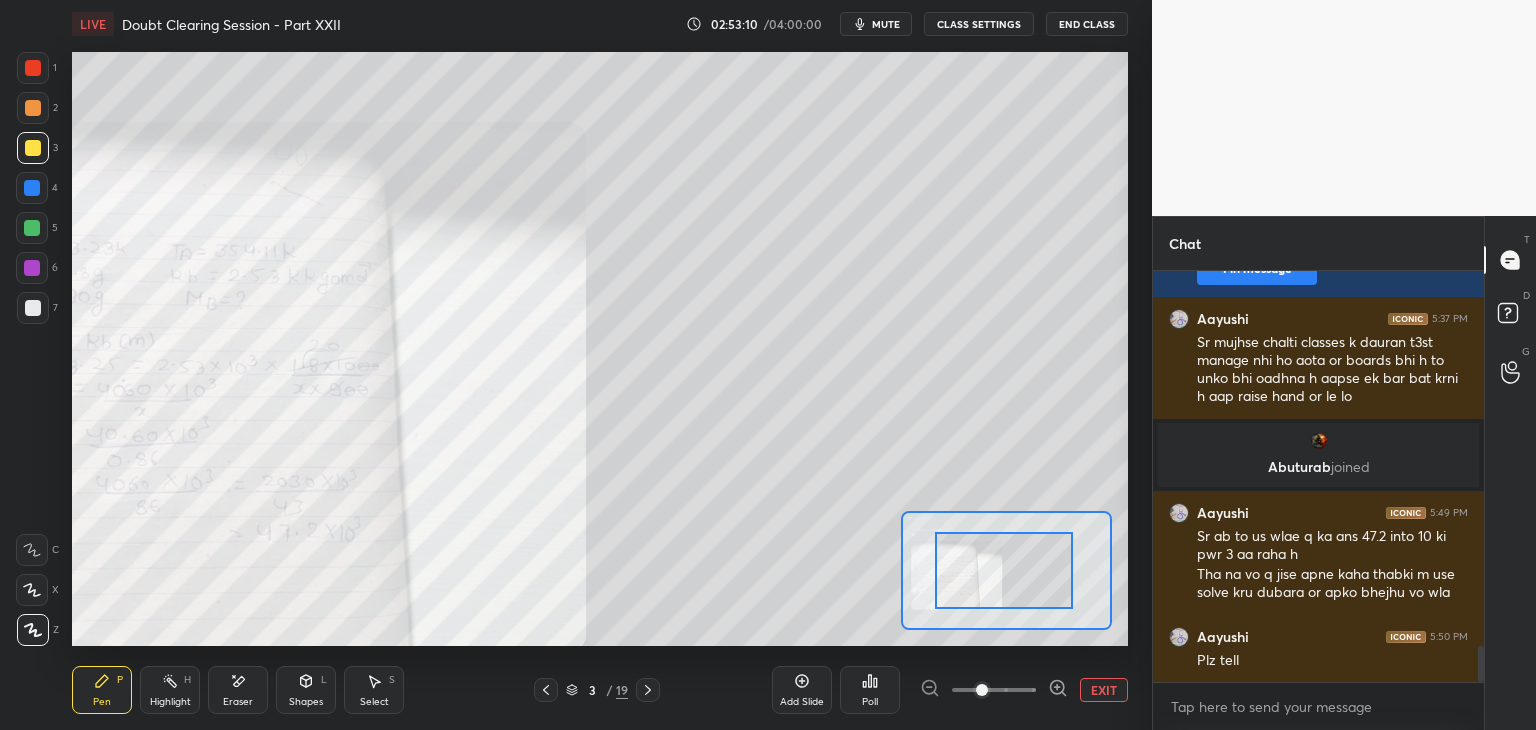 drag, startPoint x: 1041, startPoint y: 557, endPoint x: 1003, endPoint y: 554, distance: 38.118237 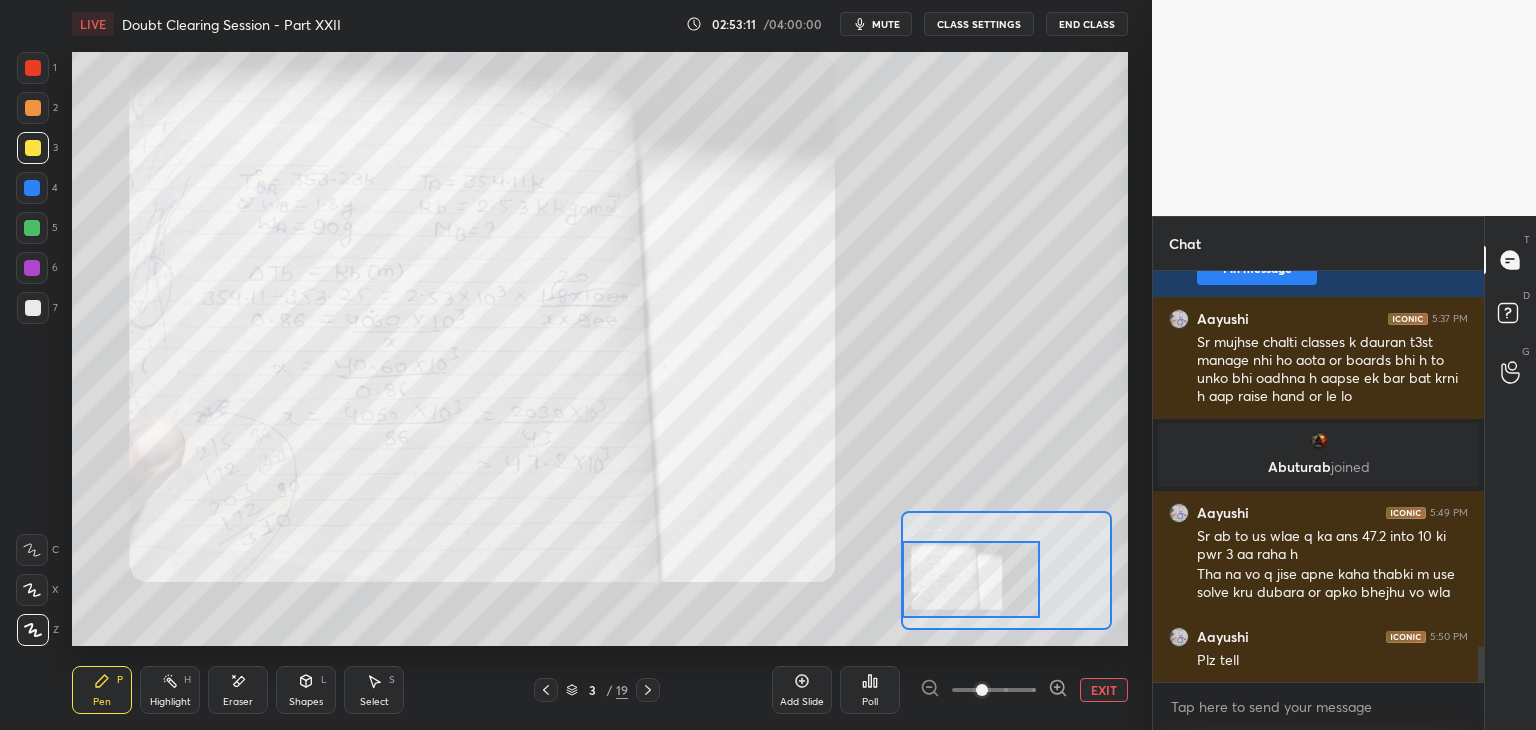 drag, startPoint x: 1003, startPoint y: 554, endPoint x: 950, endPoint y: 563, distance: 53.75872 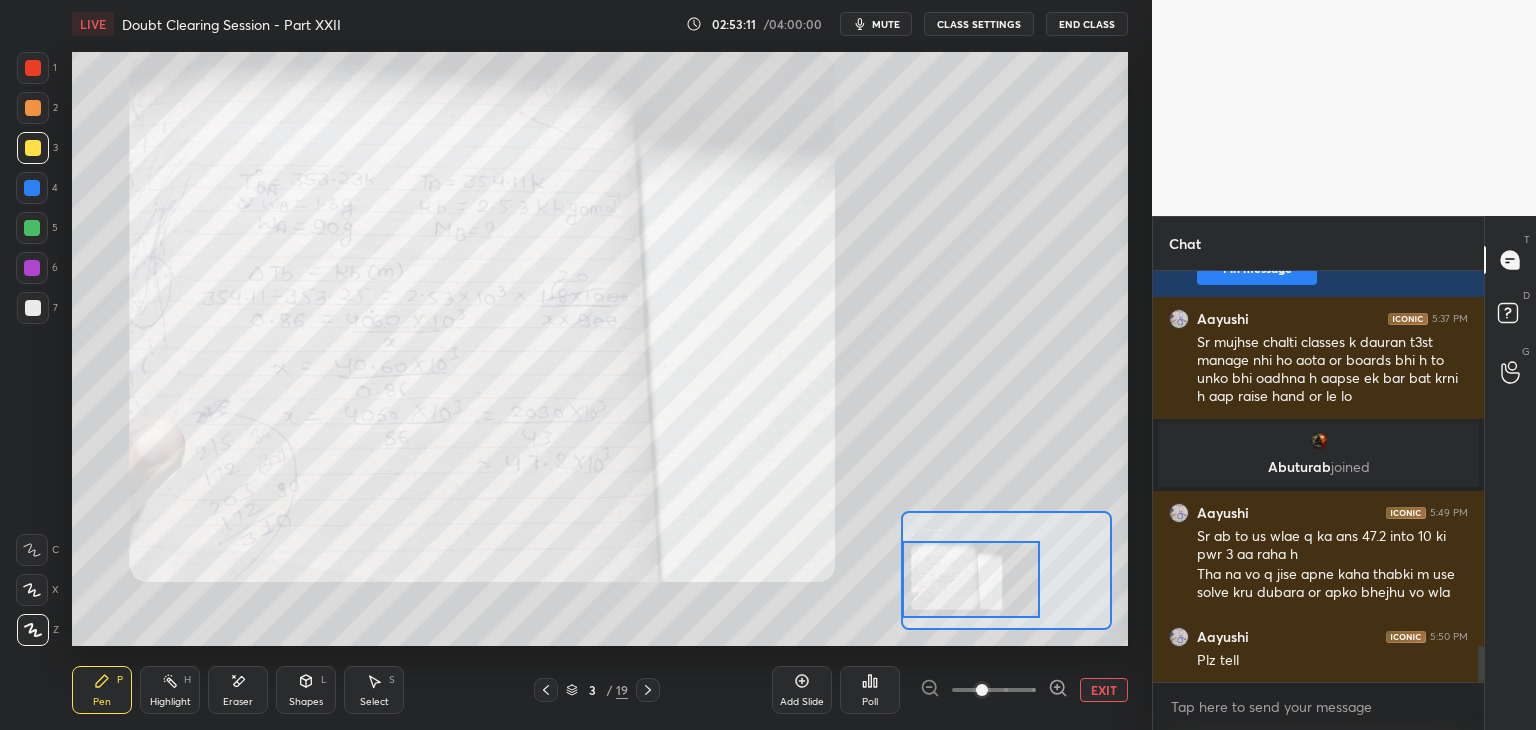 click at bounding box center [971, 579] 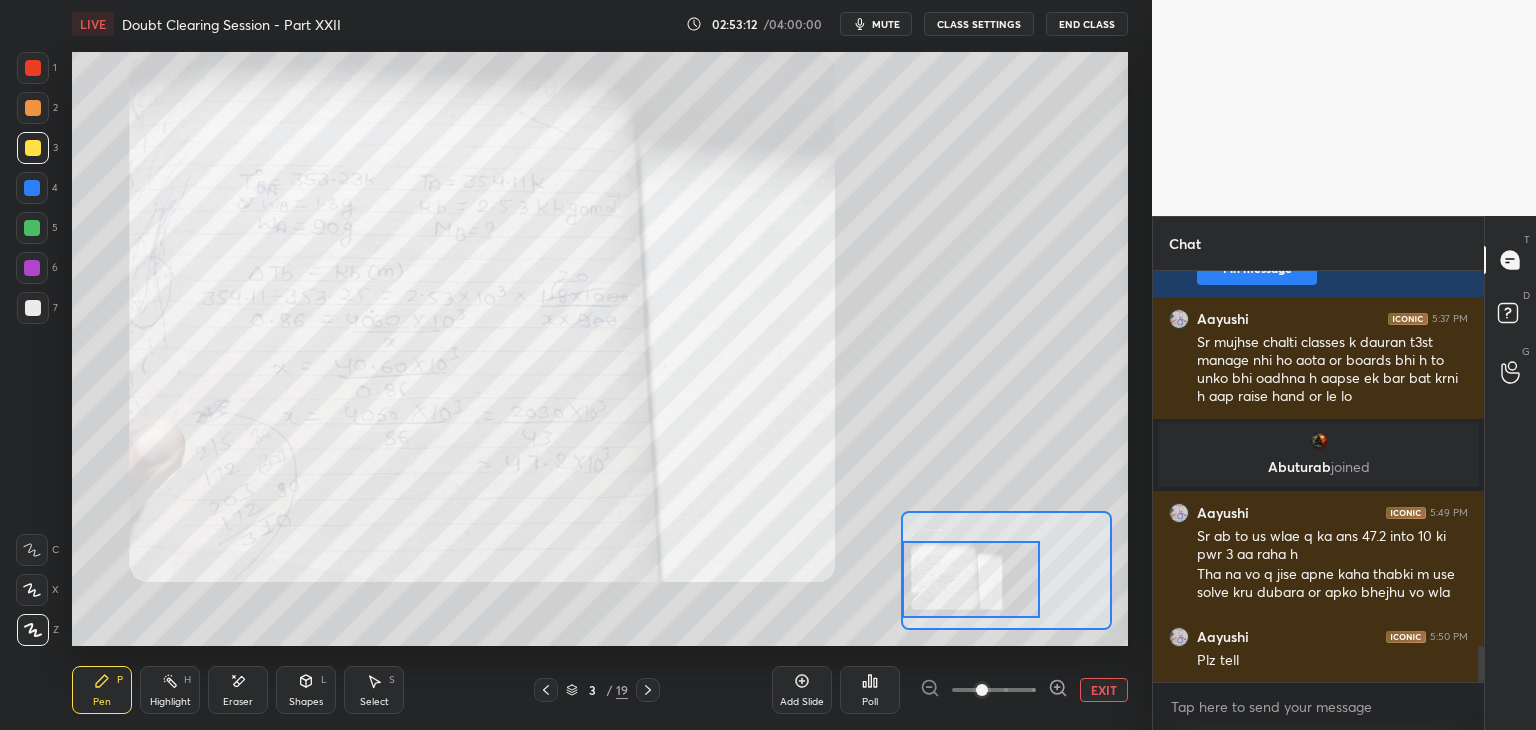 click 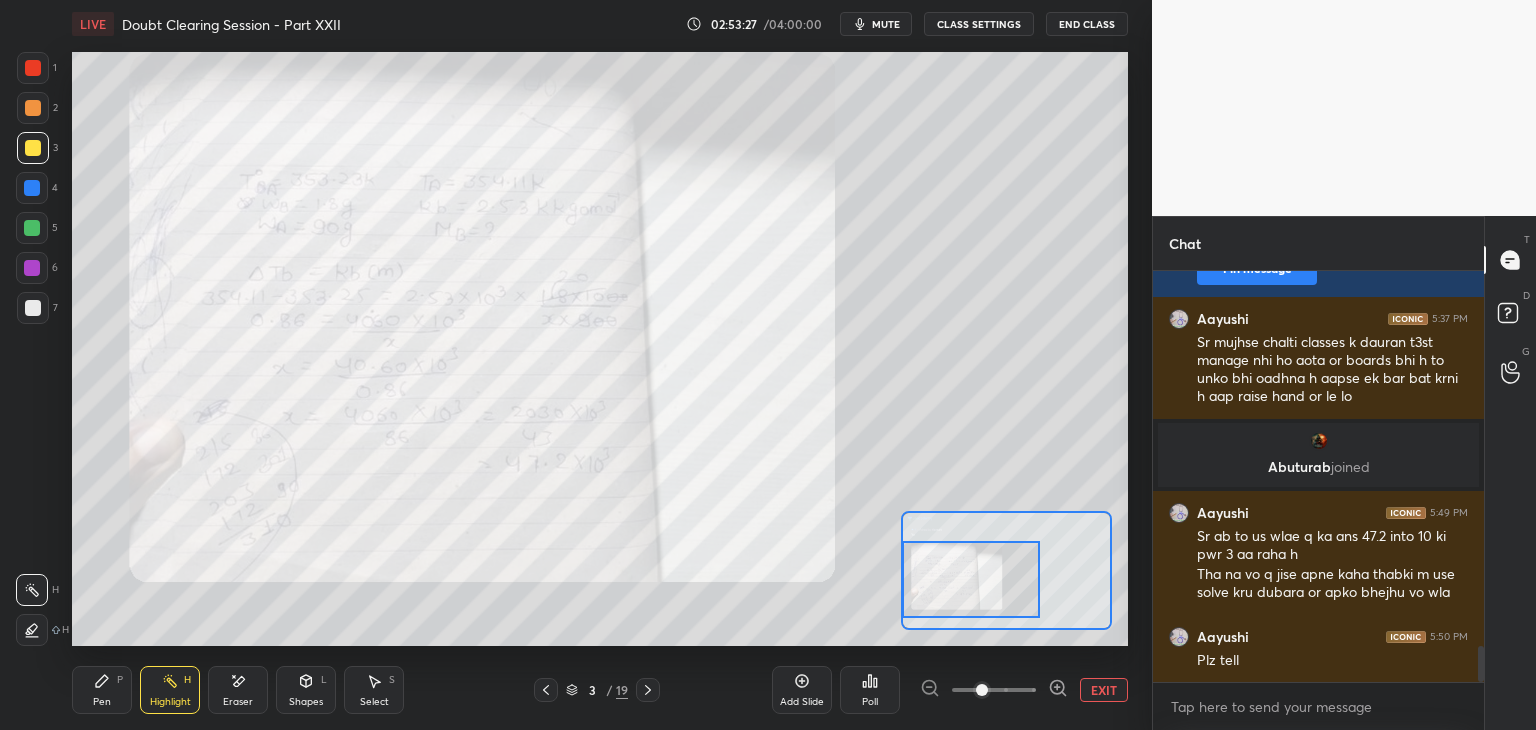 drag, startPoint x: 883, startPoint y: 17, endPoint x: 953, endPoint y: 16, distance: 70.00714 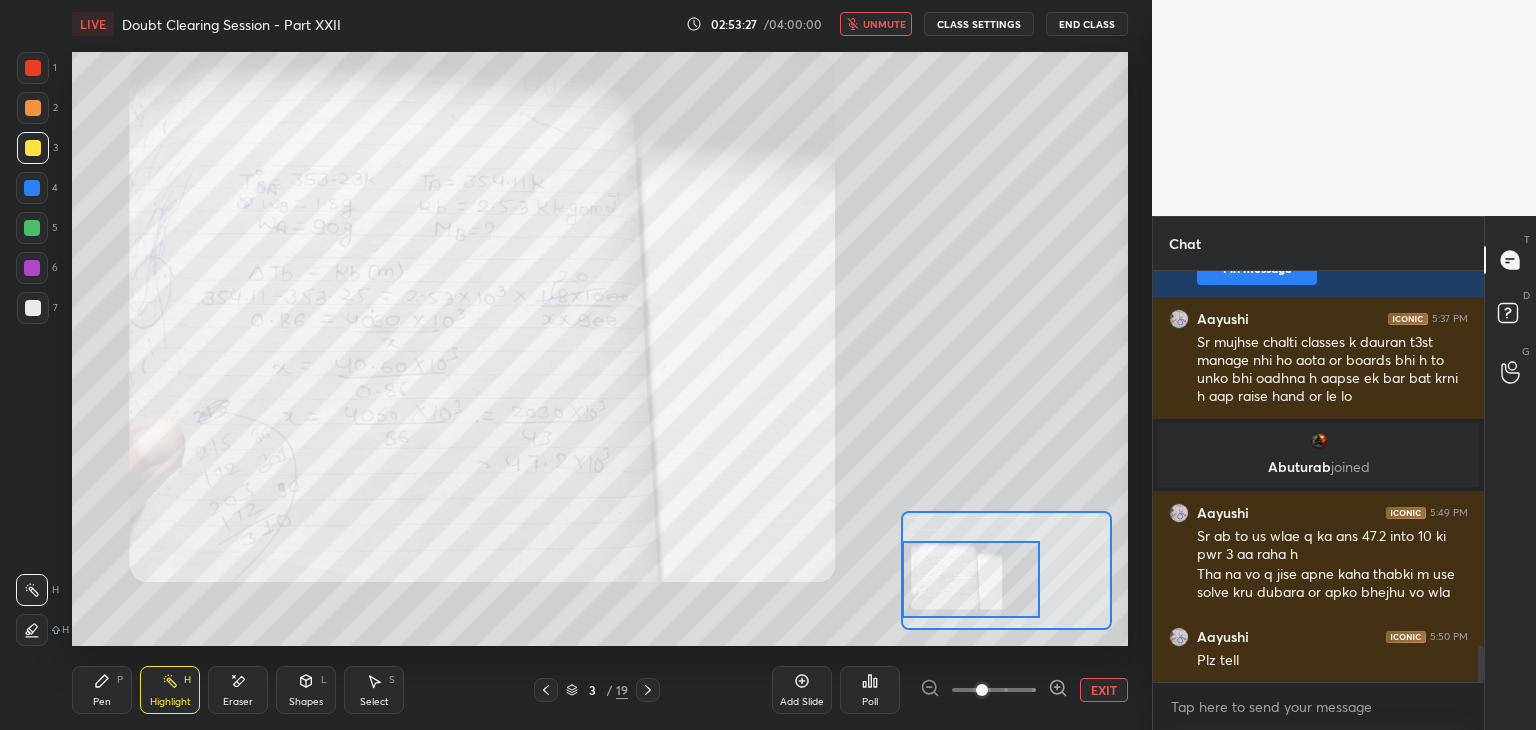 click on "CLASS SETTINGS" at bounding box center (979, 24) 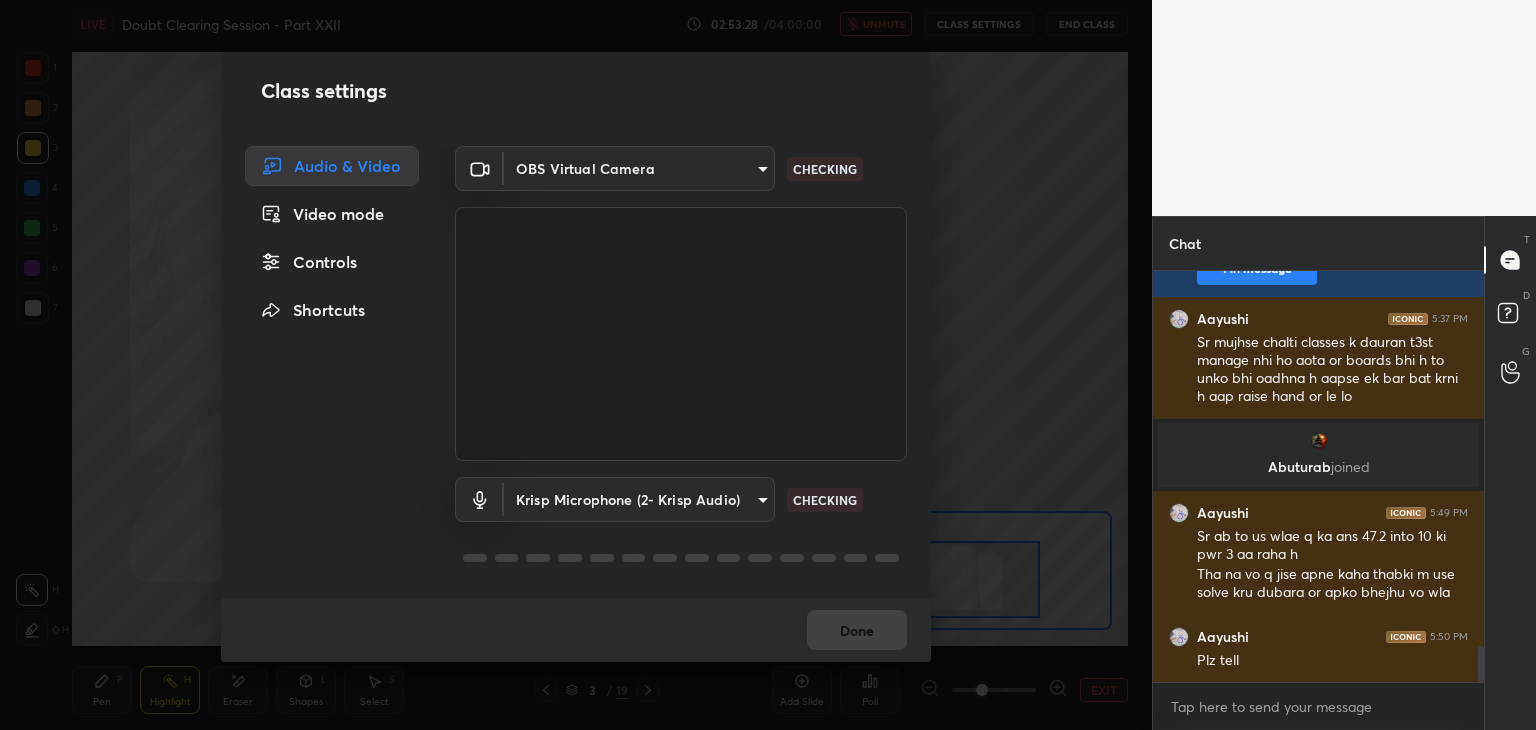 click on "1 2 3 4 5 6 7 C X Z E E Erase all   H H LIVE Doubt Clearing Session - Part XXII 02:53:28 /  04:00:00 unmute CLASS SETTINGS End Class Setting up your live class Poll for   secs No correct answer Start poll Back Doubt Clearing Session - Part XXII • L2 of Doubt Clearing Course on Chemistry for NEET UG - Part I Faisal Rathore Pen P Highlight H Eraser Shapes L Select S 3 / 19 Add Slide Poll EXIT Chat Aayushi 5:26 PM Ha Ha sr Neeche wale ke naming iupac wali hi h na Aayushi 5:27 PM Hh Ye iupac naming h ??? Okkk Ha Hmmm Ha Aayushi 5:28 PM Cn se Genon ka Teenon ka Mene Aayushi 5:29 PM System 2 se h ye wala Aayushi 5:30 PM Nahin sar common naming mein agar cyanide ka carbon Gina jaaye to uske liye oh nitrial aata hai aur agar nagin a jaaye to night ride aata hai system Sr ek sec call aa raha h Aayushi 5:32 PM Ha sr ab batao Aayushi 5:33 PM Papa ka tha sr isliyee urgent tha vrna nhi uthayi m sorry 😔😐 Aayushi 5:34 PM Bnadaron ka aatank ho raha h sr isliye unka phoen aa raha h Nitrile nhi o nitrile Ha Ha Aayushi" at bounding box center (768, 365) 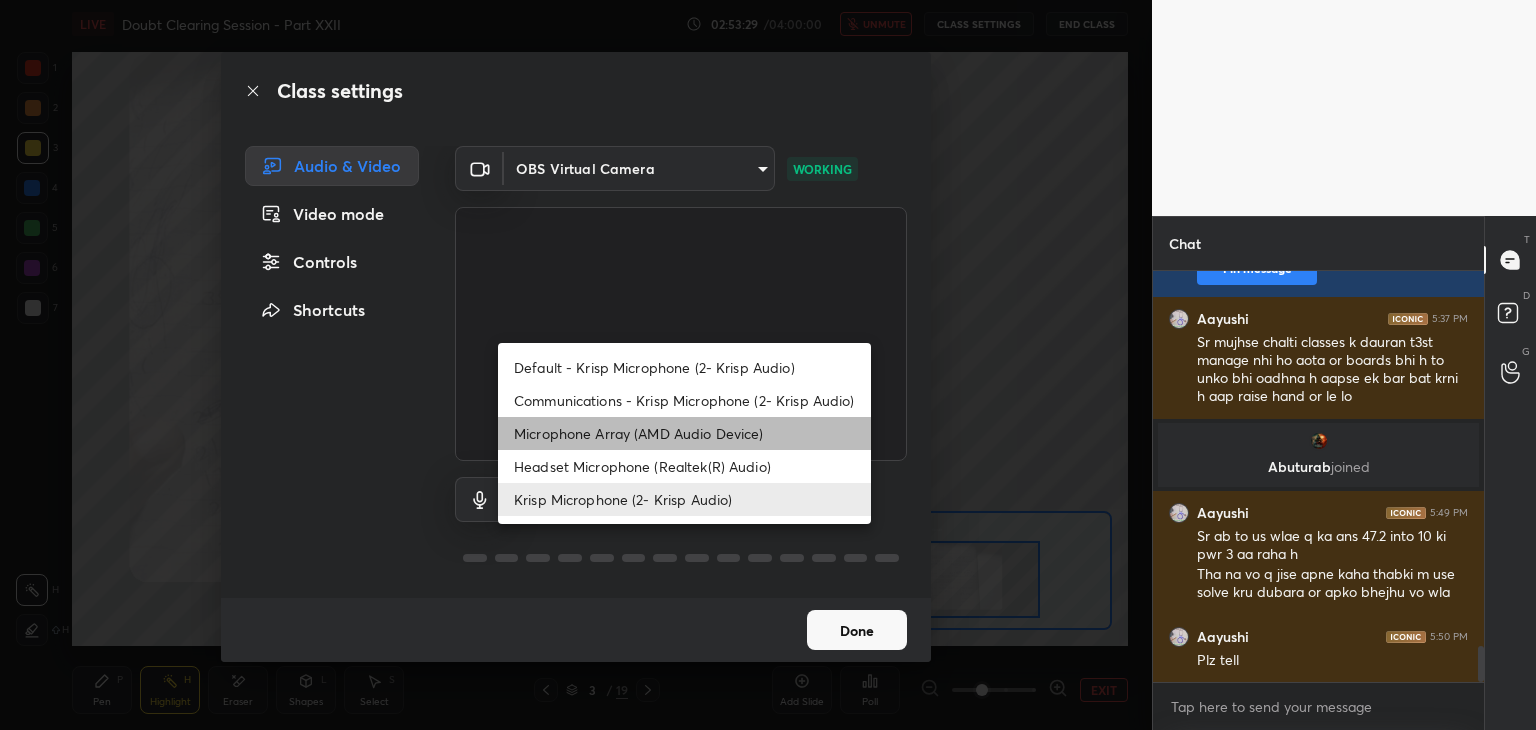 click on "Microphone Array (AMD Audio Device)" at bounding box center (684, 433) 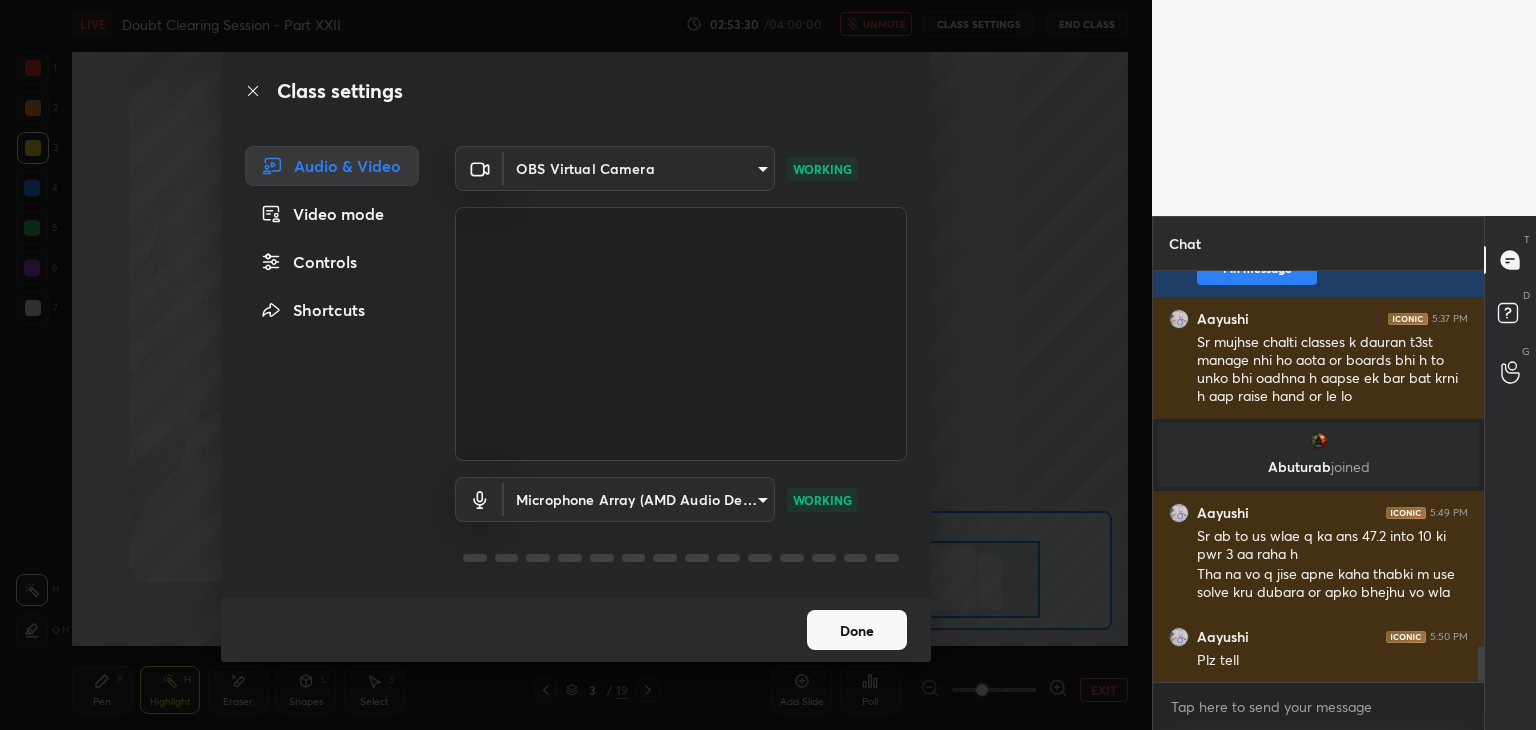 click on "Class settings Audio & Video Video mode Controls Shortcuts OBS Virtual Camera b0797087a1ca77062b3e6b16cdc20a6a15e7afe020a4c363dea4c690120324b8 WORKING Microphone Array (AMD Audio Device) 36a25cc21327ee32b46c9c9572be920459d1035bdb3abd43b5dc39ed5823f10e WORKING Done" at bounding box center [576, 365] 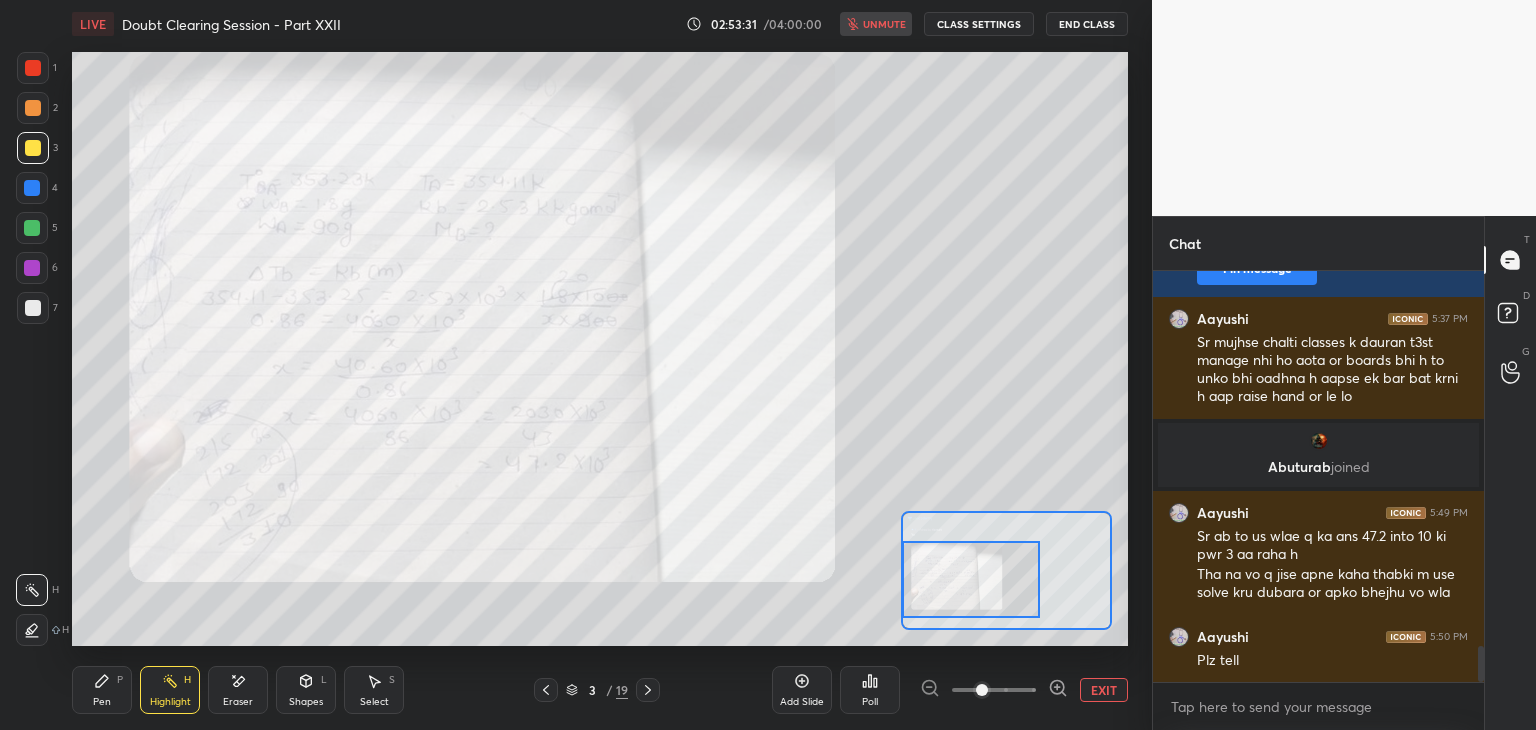 click on "EXIT" at bounding box center (1104, 690) 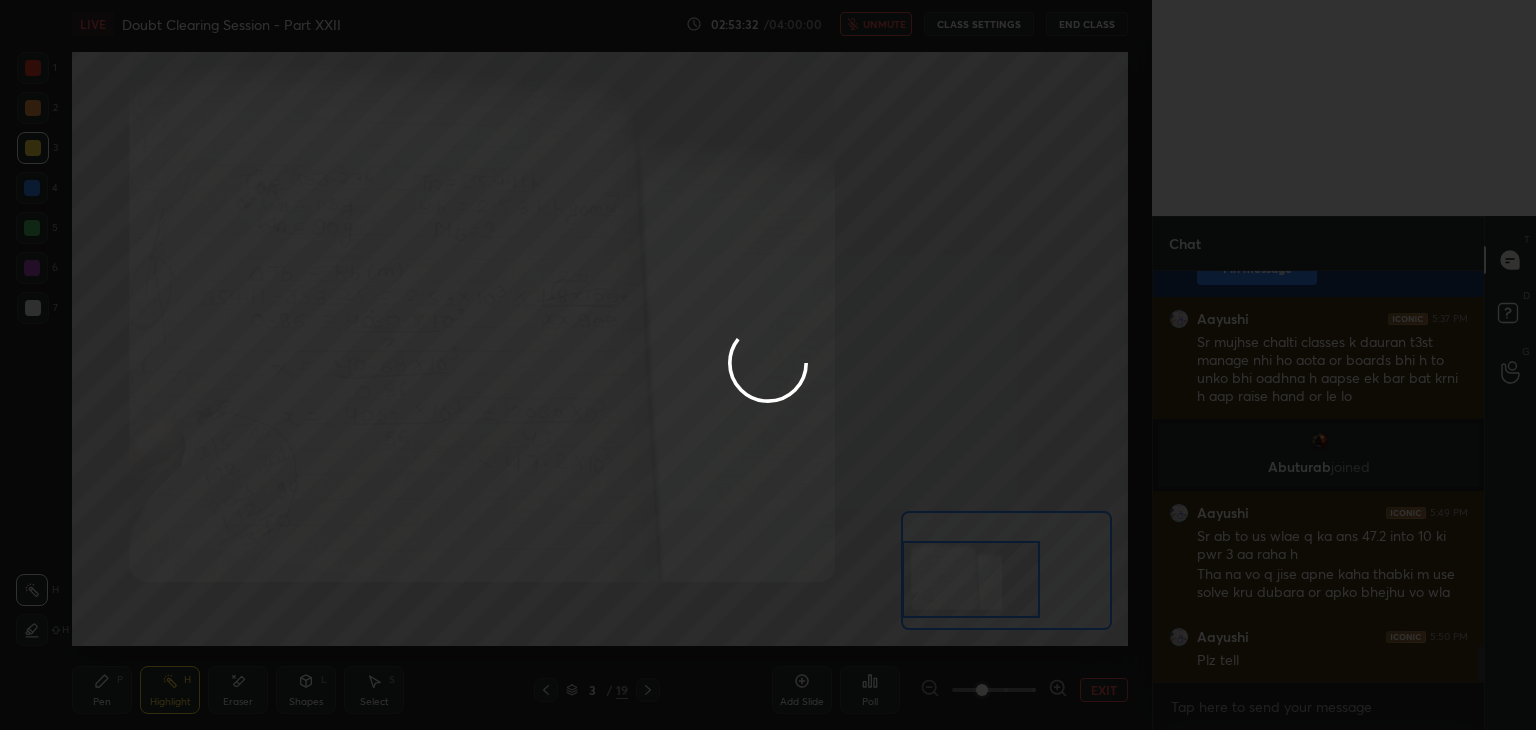 click at bounding box center [768, 365] 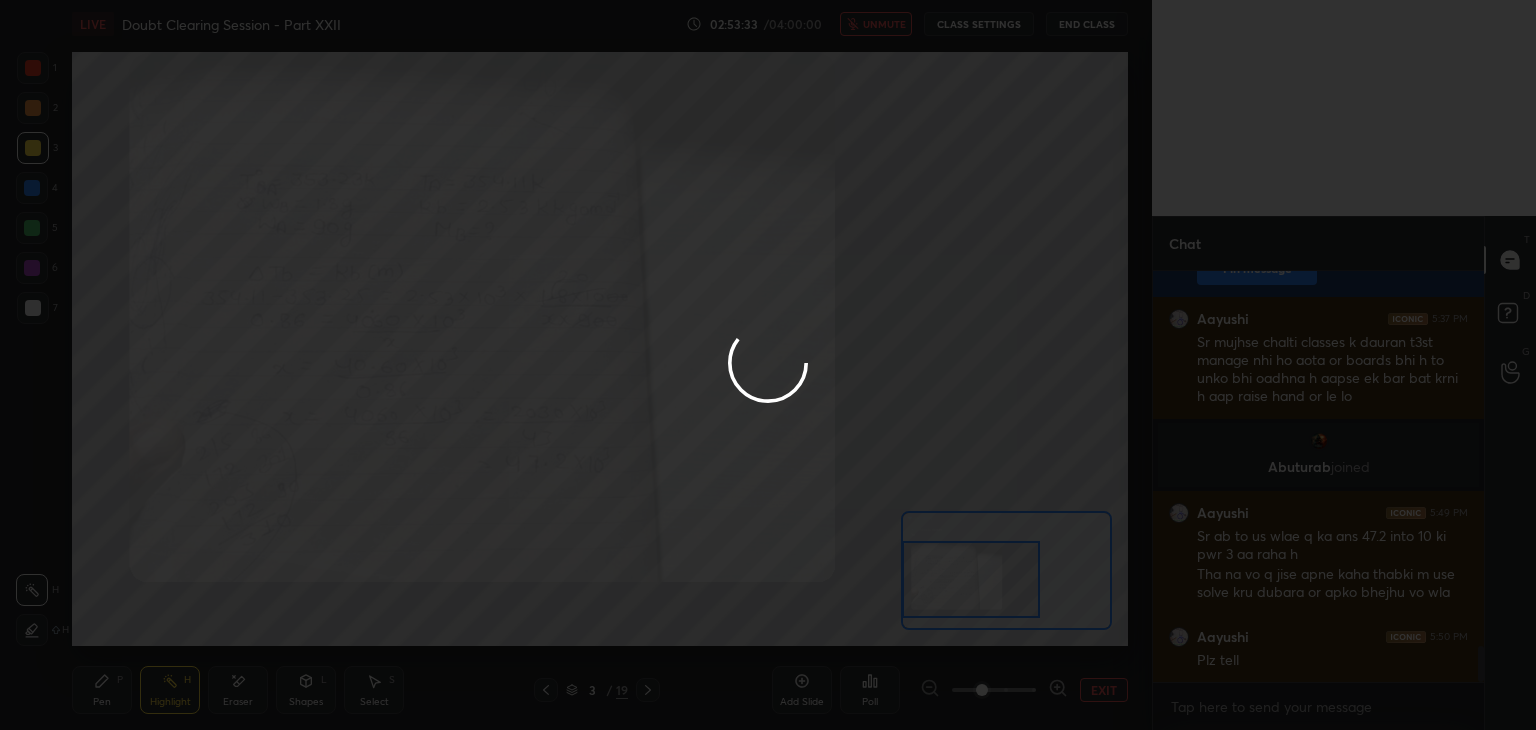 click at bounding box center [768, 365] 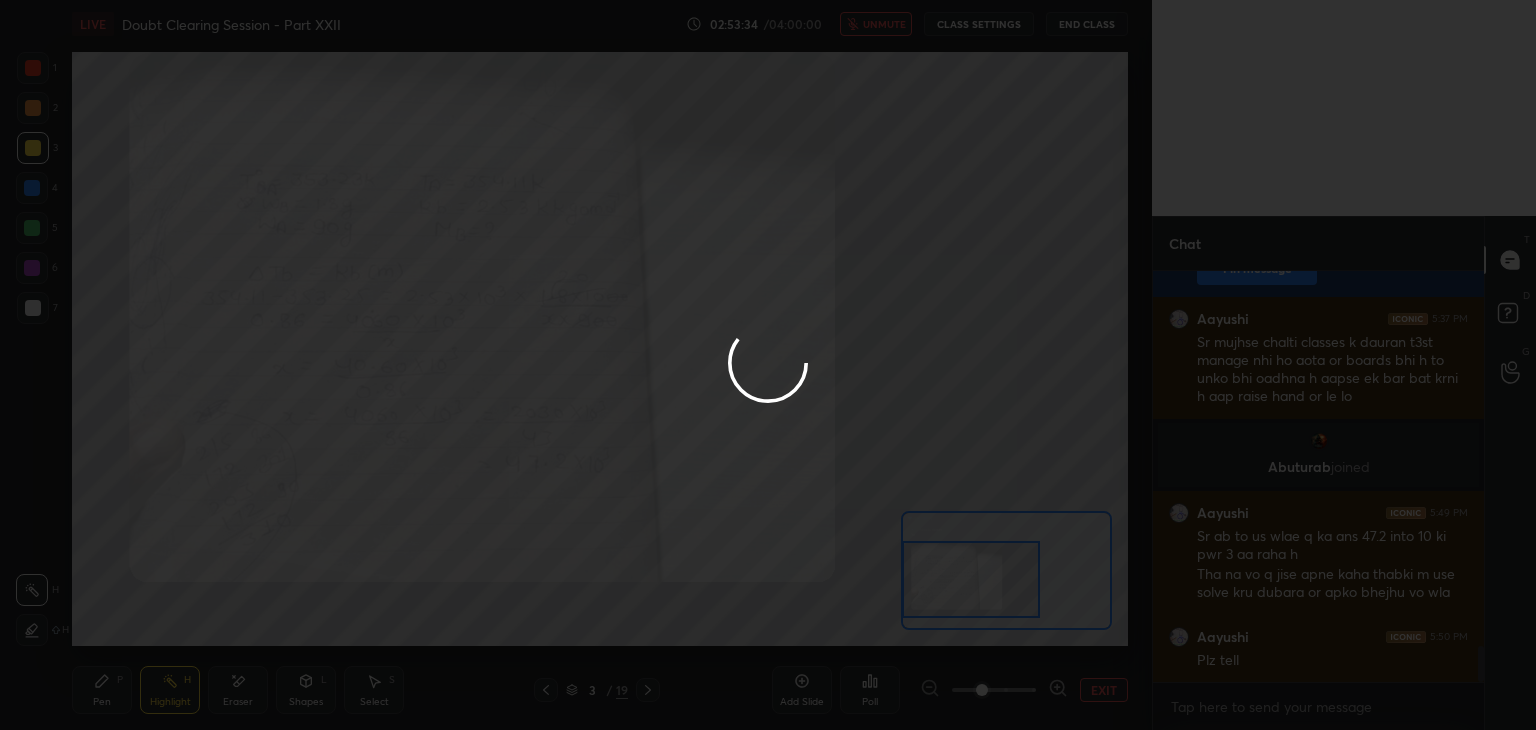 click at bounding box center [768, 365] 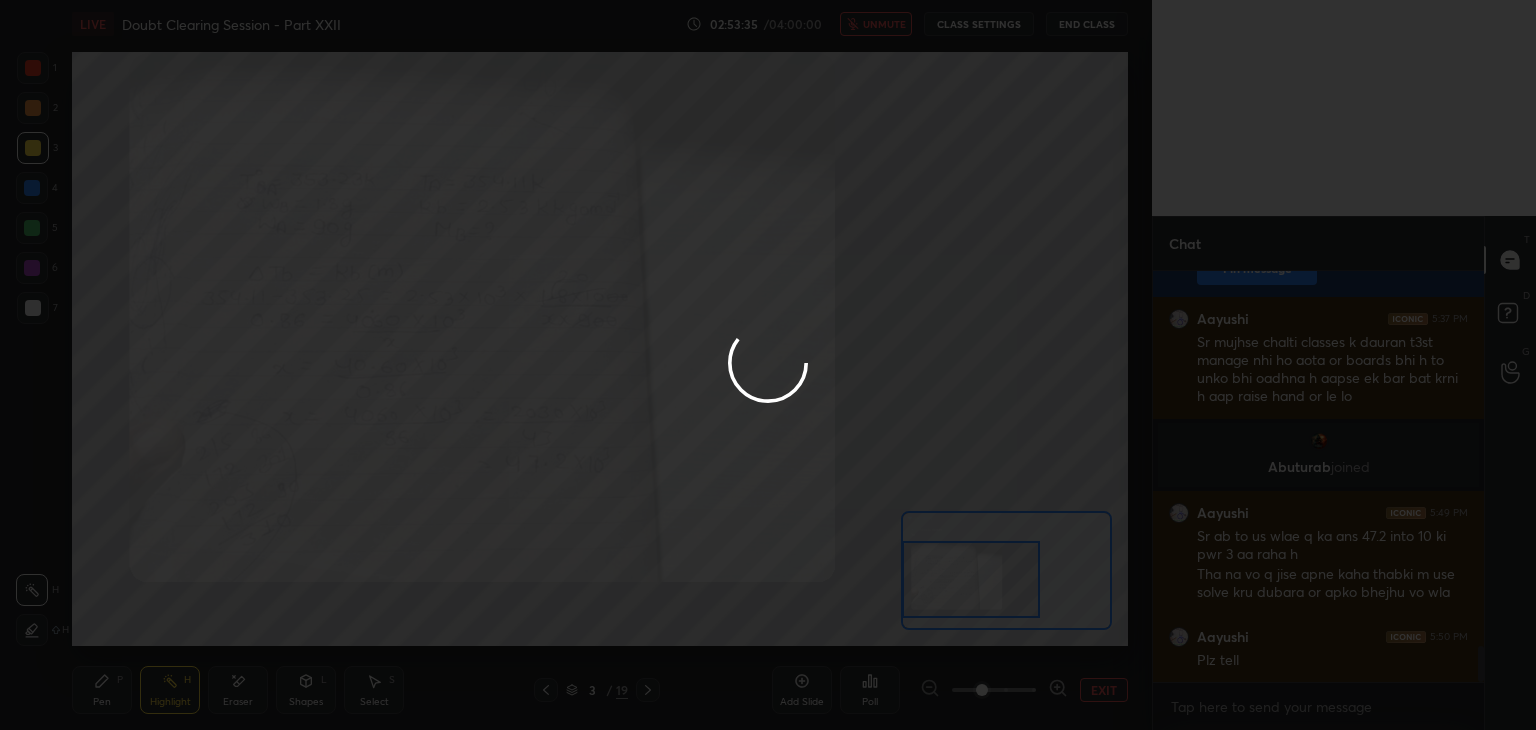 click at bounding box center (768, 365) 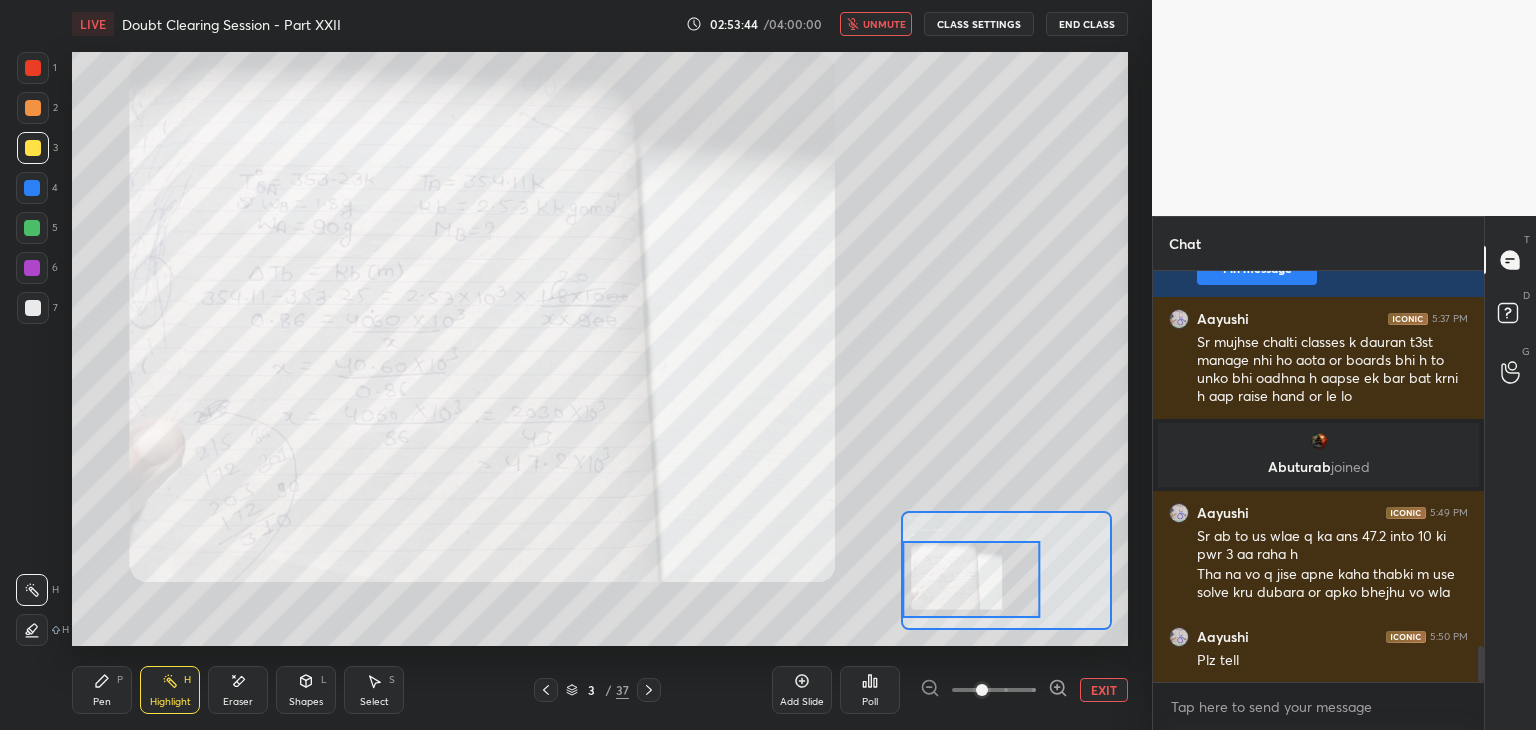 click on "EXIT" at bounding box center (1024, 690) 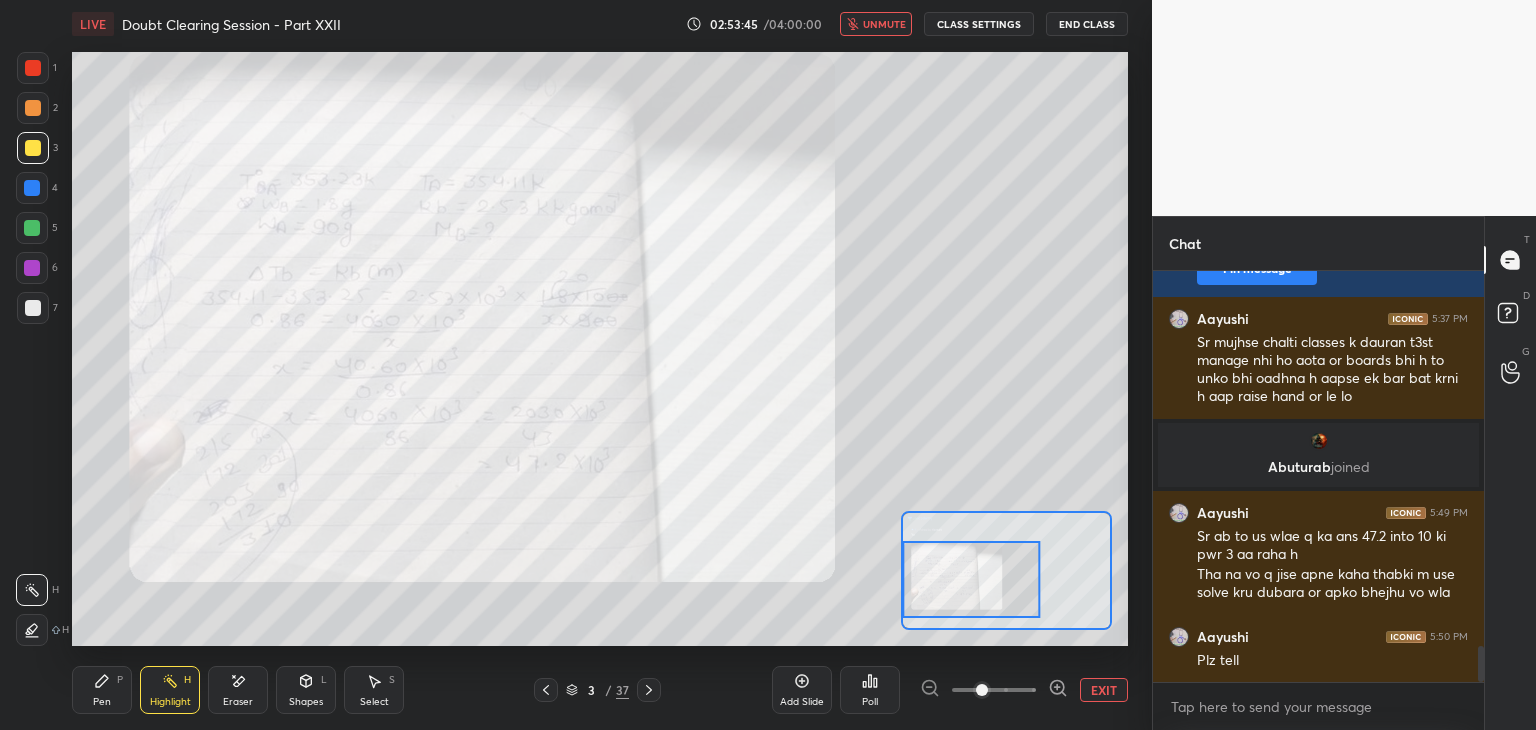click on "EXIT" at bounding box center (1104, 690) 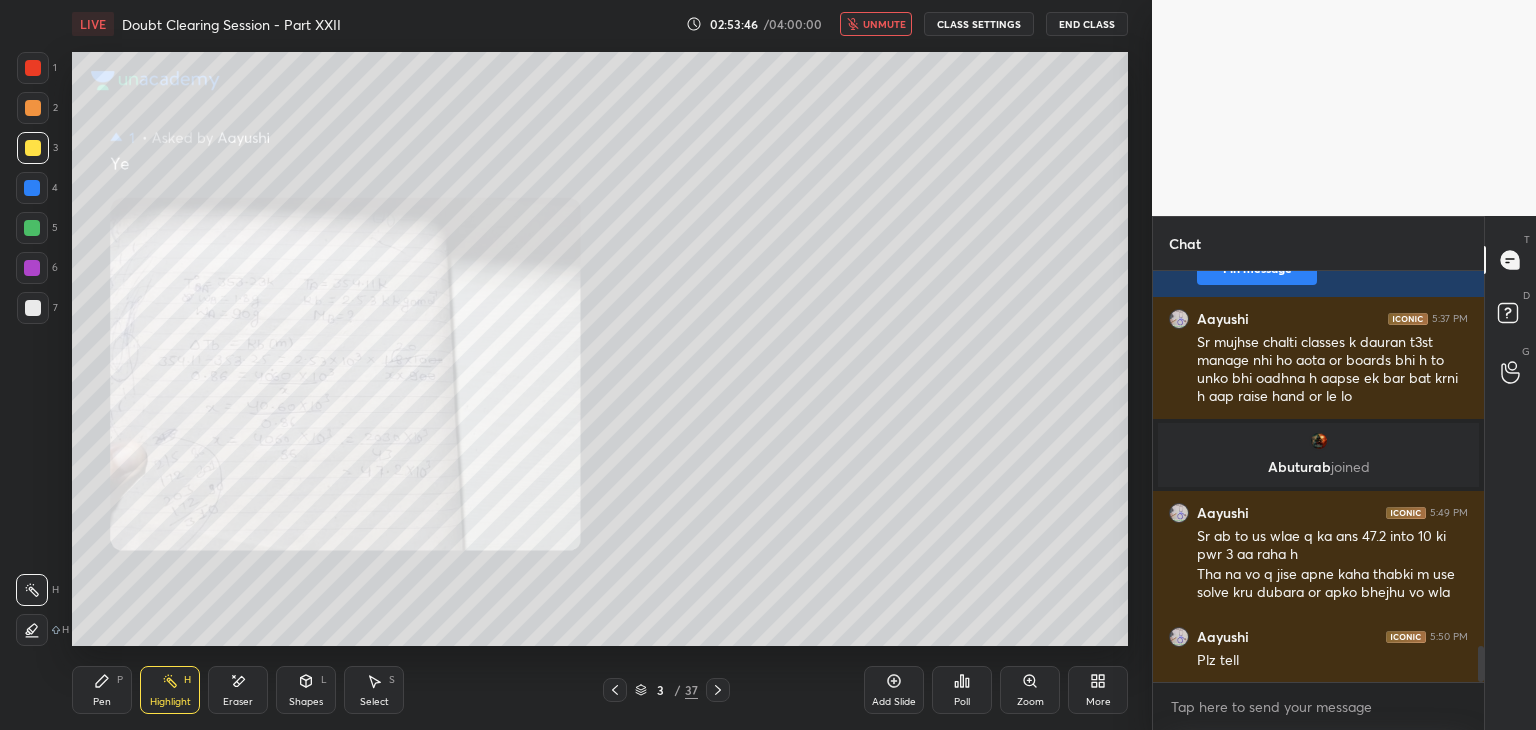 click on "3 / 37" at bounding box center [666, 690] 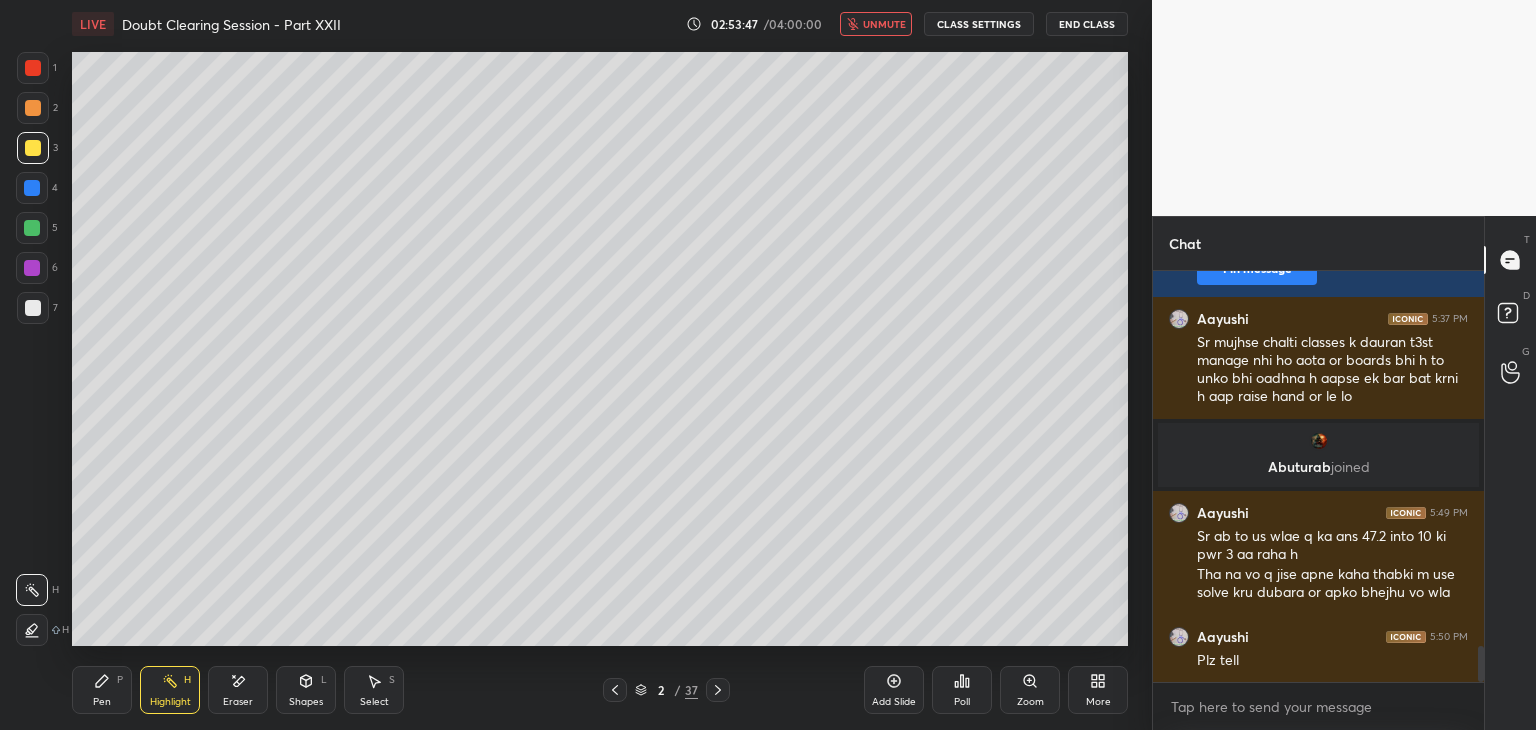 click on "LIVE Doubt Clearing Session - Part XXII 02:53:47 /  04:00:00 unmute CLASS SETTINGS End Class" at bounding box center [600, 24] 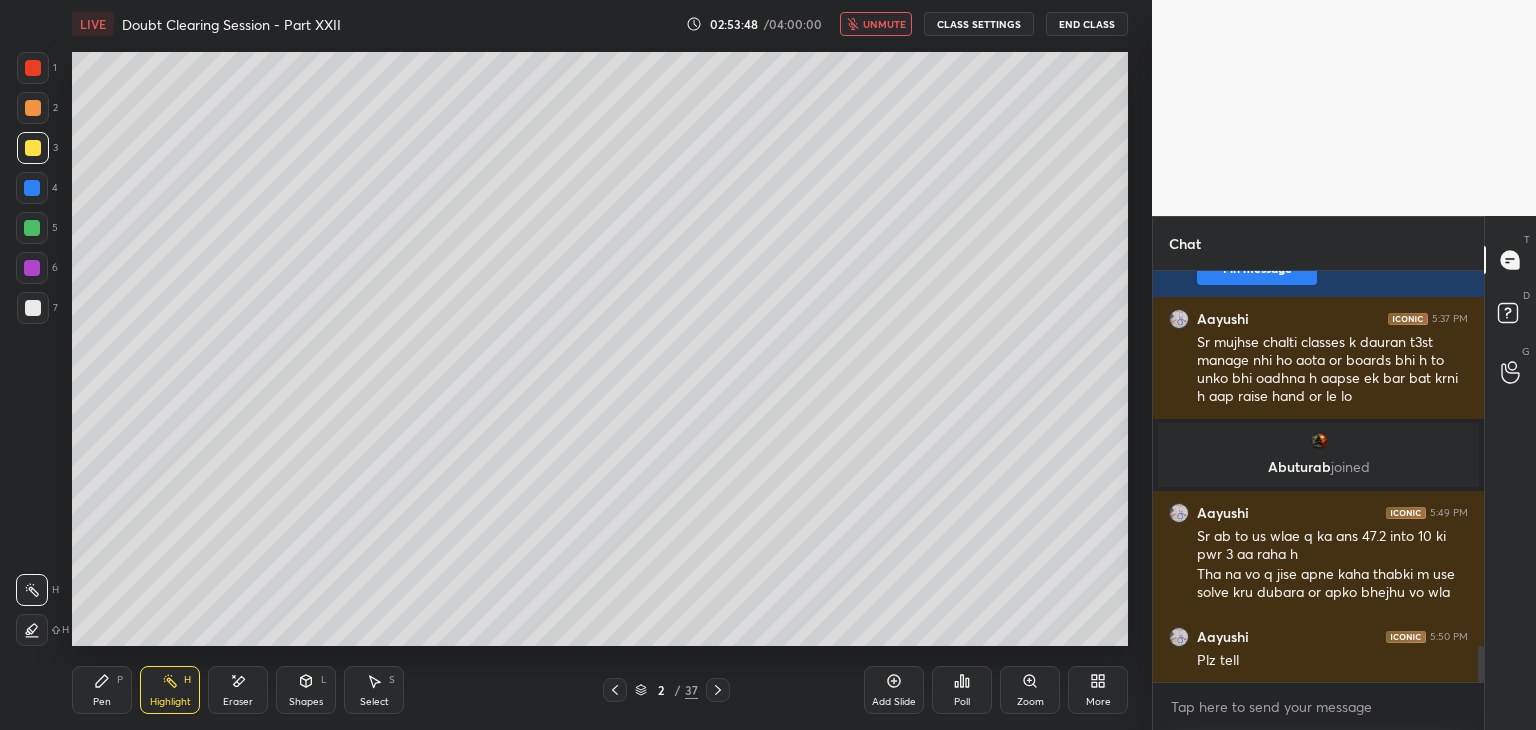 click on "CLASS SETTINGS" at bounding box center (979, 24) 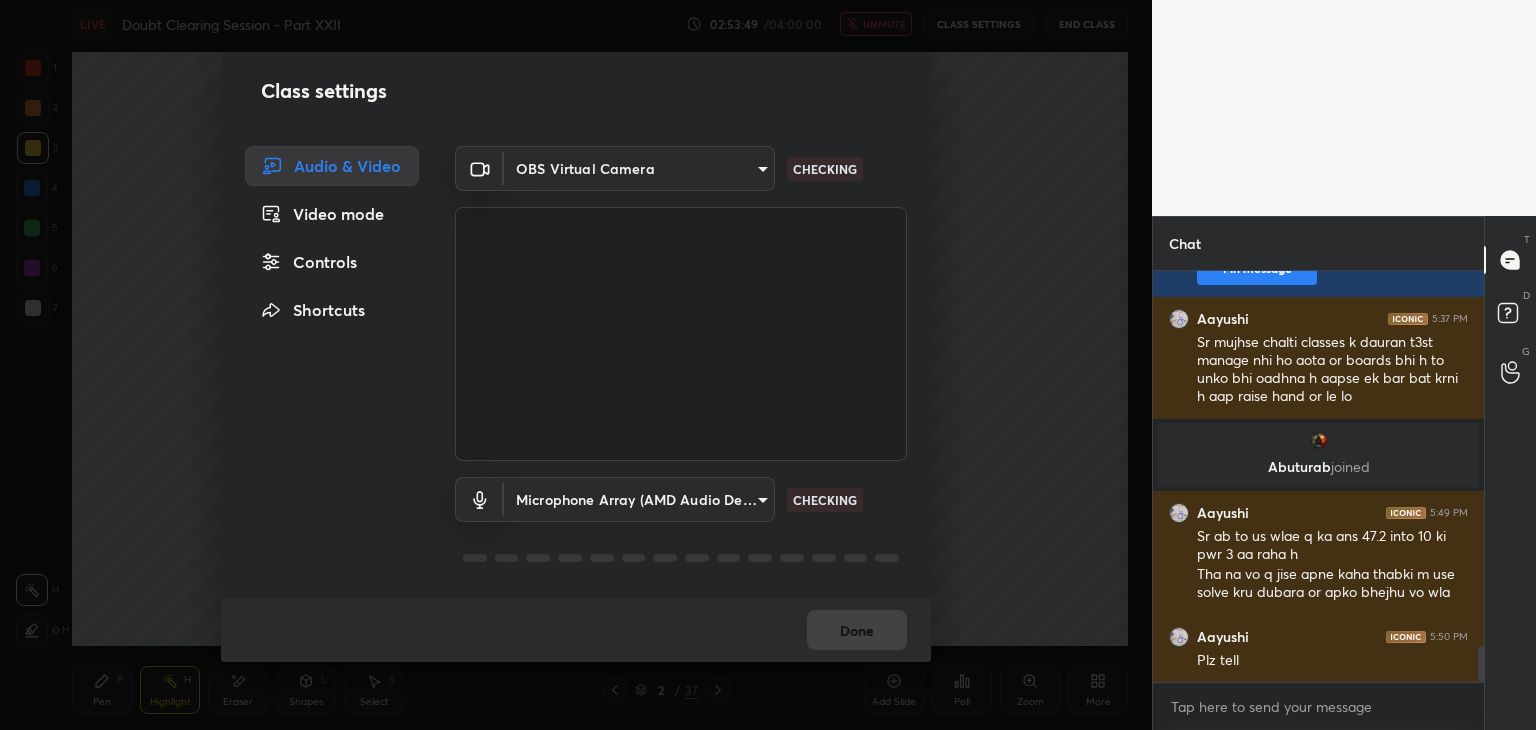 click on "OBS Virtual Camera b0797087a1ca77062b3e6b16cdc20a6a15e7afe020a4c363dea4c690120324b8 CHECKING" at bounding box center (681, 303) 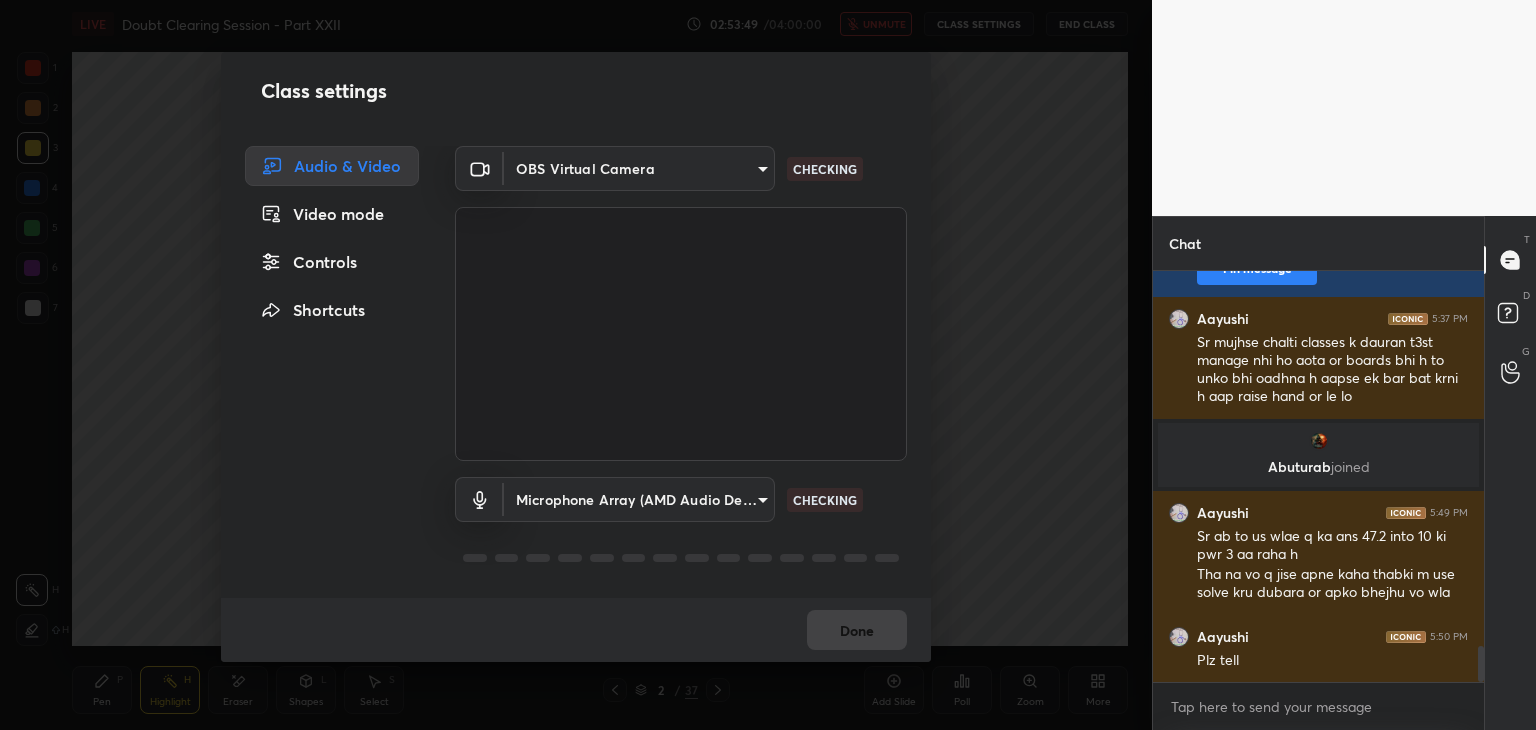 click on "1 2 3 4 5 6 7 C X Z E E Erase all   H H LIVE Doubt Clearing Session - Part XXII 02:53:49 /  04:00:00 unmute CLASS SETTINGS End Class Setting up your live class Poll for   secs No correct answer Start poll Back Doubt Clearing Session - Part XXII • L2 of Doubt Clearing Course on Chemistry for NEET UG - Part I Faisal Rathore Pen P Highlight H Eraser Shapes L Select S 2 / 37 Add Slide Poll Zoom More Chat Aayushi 5:26 PM Ha Ha sr Neeche wale ke naming iupac wali hi h na Aayushi 5:27 PM Hh Ye iupac naming h ??? Okkk Ha Hmmm Ha Aayushi 5:28 PM Cn se Genon ka Teenon ka Mene Aayushi 5:29 PM System 2 se h ye wala Aayushi 5:30 PM Nahin sar common naming mein agar cyanide ka carbon Gina jaaye to uske liye oh nitrial aata hai aur agar nagin a jaaye to night ride aata hai system Sr ek sec call aa raha h Aayushi 5:32 PM Ha sr ab batao Aayushi 5:33 PM Papa ka tha sr isliyee urgent tha vrna nhi uthayi m sorry 😔😐 Aayushi 5:34 PM Bnadaron ka aatank ho raha h sr isliye unka phoen aa raha h Nitrile nhi o nitrile Ha Ha You" at bounding box center [768, 365] 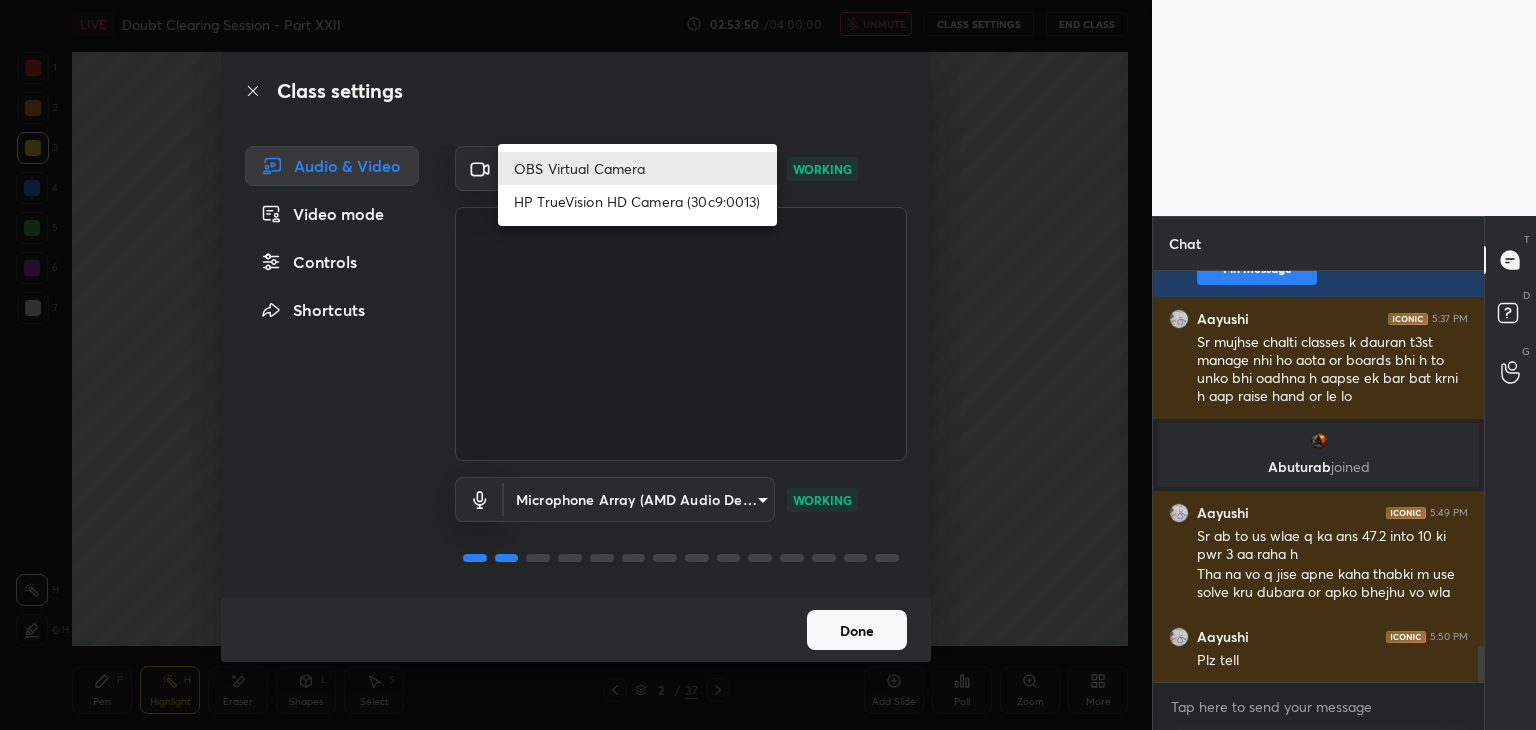 click on "HP TrueVision HD Camera (30c9:0013)" at bounding box center [637, 201] 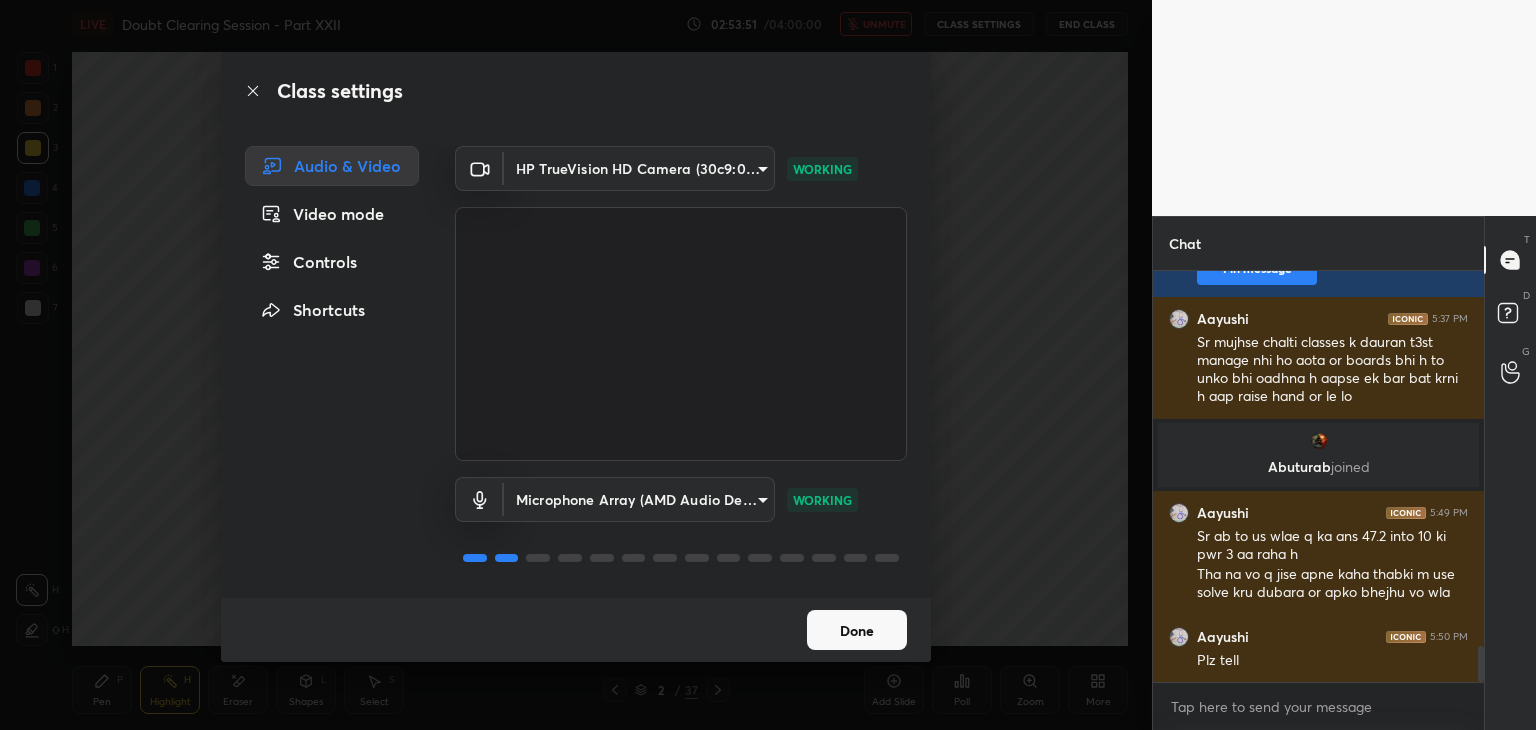 click on "1 2 3 4 5 6 7 C X Z E E Erase all   H H LIVE Doubt Clearing Session - Part XXII 02:53:51 /  04:00:00 unmute CLASS SETTINGS End Class Setting up your live class Poll for   secs No correct answer Start poll Back Doubt Clearing Session - Part XXII • L2 of Doubt Clearing Course on Chemistry for NEET UG - Part I Faisal Rathore Pen P Highlight H Eraser Shapes L Select S 2 / 37 Add Slide Poll Zoom More Chat Aayushi 5:26 PM Ha Ha sr Neeche wale ke naming iupac wali hi h na Aayushi 5:27 PM Hh Ye iupac naming h ??? Okkk Ha Hmmm Ha Aayushi 5:28 PM Cn se Genon ka Teenon ka Mene Aayushi 5:29 PM System 2 se h ye wala Aayushi 5:30 PM Nahin sar common naming mein agar cyanide ka carbon Gina jaaye to uske liye oh nitrial aata hai aur agar nagin a jaaye to night ride aata hai system Sr ek sec call aa raha h Aayushi 5:32 PM Ha sr ab batao Aayushi 5:33 PM Papa ka tha sr isliyee urgent tha vrna nhi uthayi m sorry 😔😐 Aayushi 5:34 PM Bnadaron ka aatank ho raha h sr isliye unka phoen aa raha h Nitrile nhi o nitrile Ha Ha You" at bounding box center [768, 365] 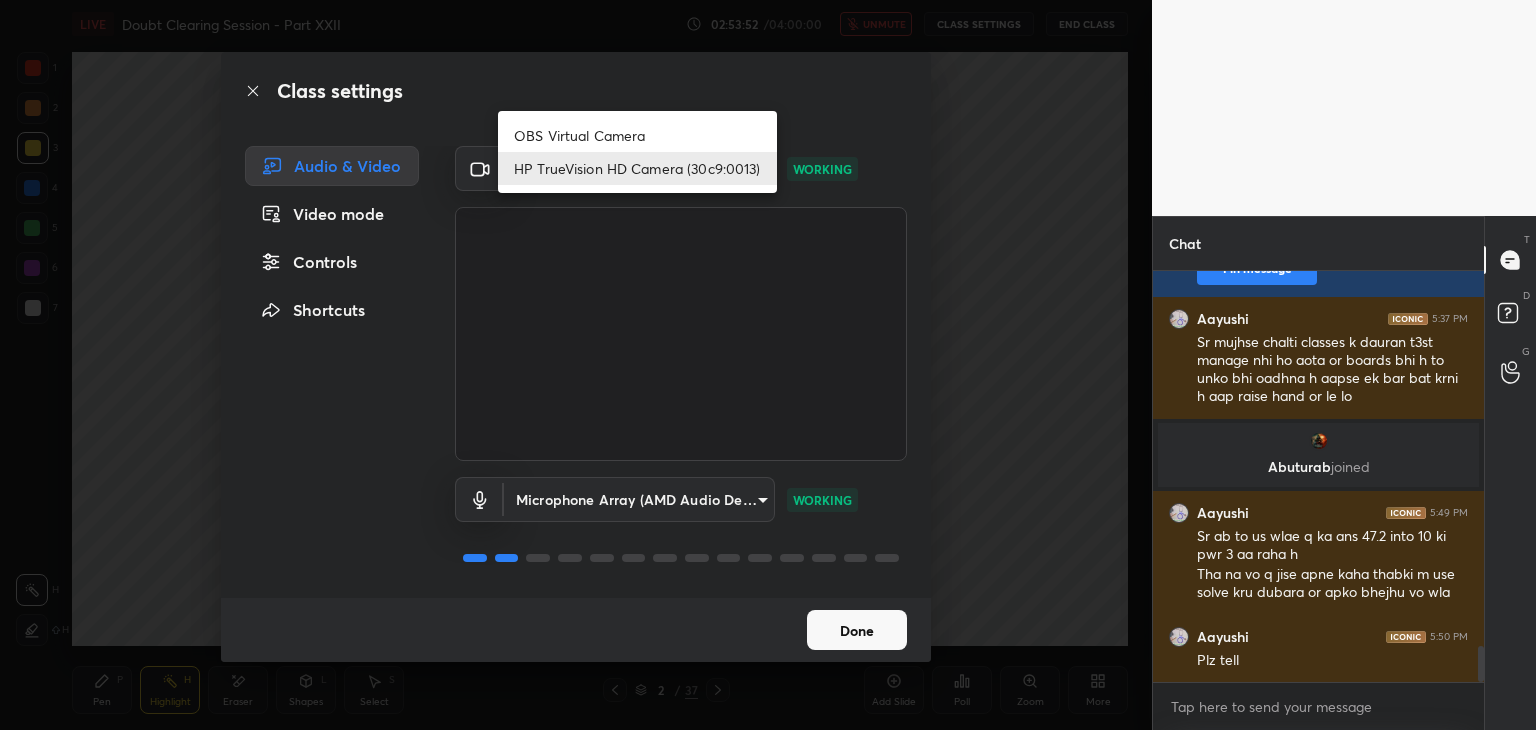 click on "OBS Virtual Camera" at bounding box center [637, 135] 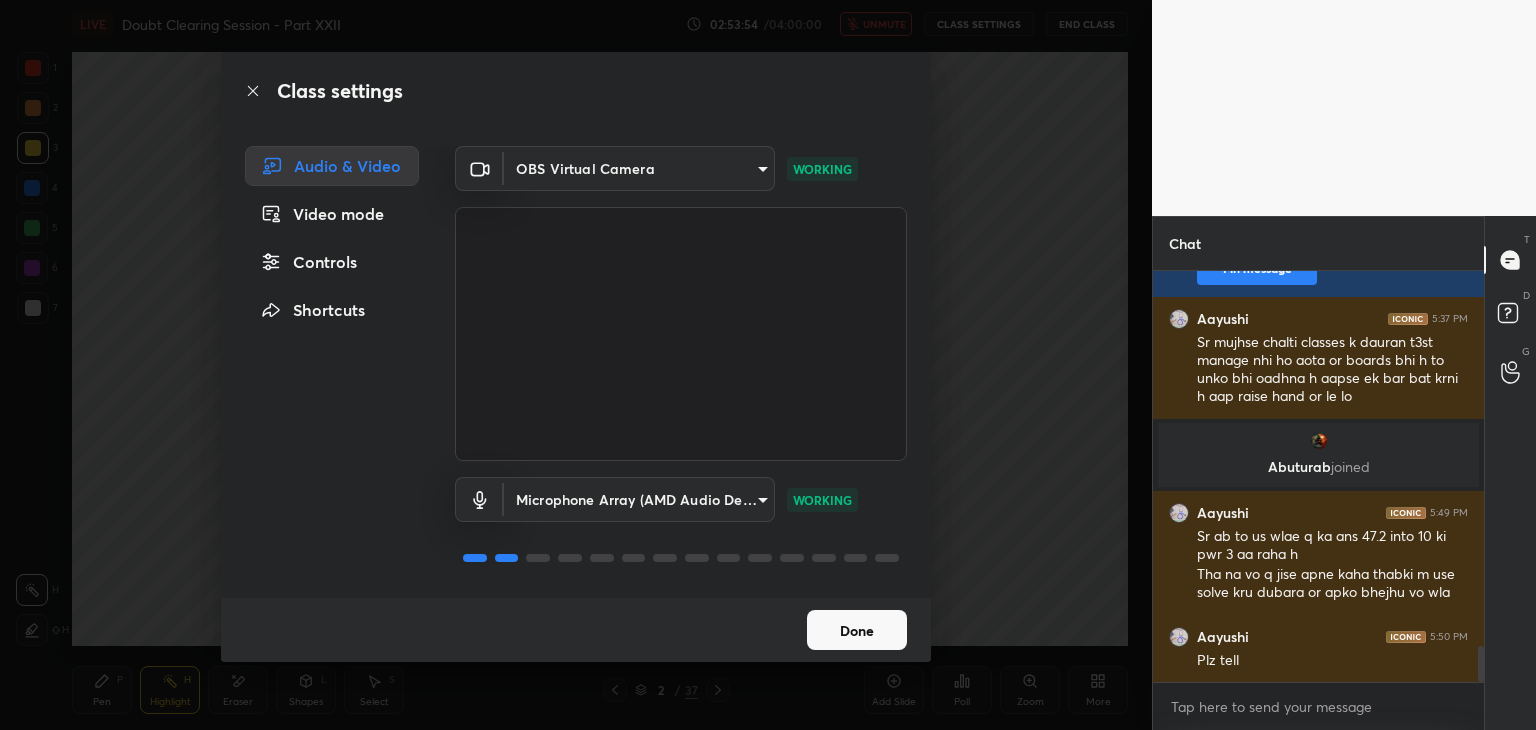 click on "Class settings Audio & Video Video mode Controls Shortcuts OBS Virtual Camera b0797087a1ca77062b3e6b16cdc20a6a15e7afe020a4c363dea4c690120324b8 WORKING Microphone Array (AMD Audio Device) 36a25cc21327ee32b46c9c9572be920459d1035bdb3abd43b5dc39ed5823f10e WORKING Done" at bounding box center [576, 365] 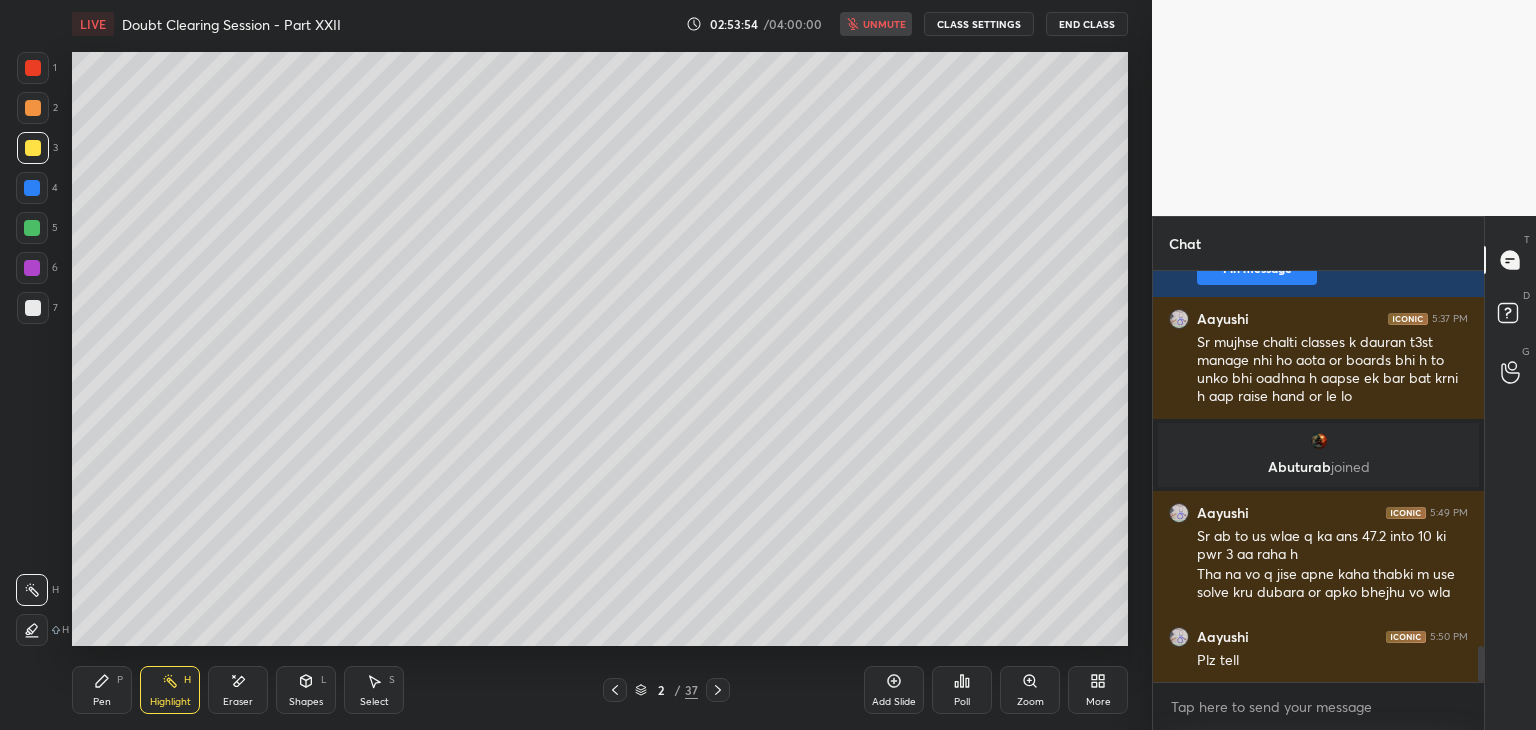 click on "Class settings Audio & Video Video mode Controls Shortcuts OBS Virtual Camera b0797087a1ca77062b3e6b16cdc20a6a15e7afe020a4c363dea4c690120324b8 WORKING Microphone Array (AMD Audio Device) 36a25cc21327ee32b46c9c9572be920459d1035bdb3abd43b5dc39ed5823f10e WORKING Done" at bounding box center (576, 365) 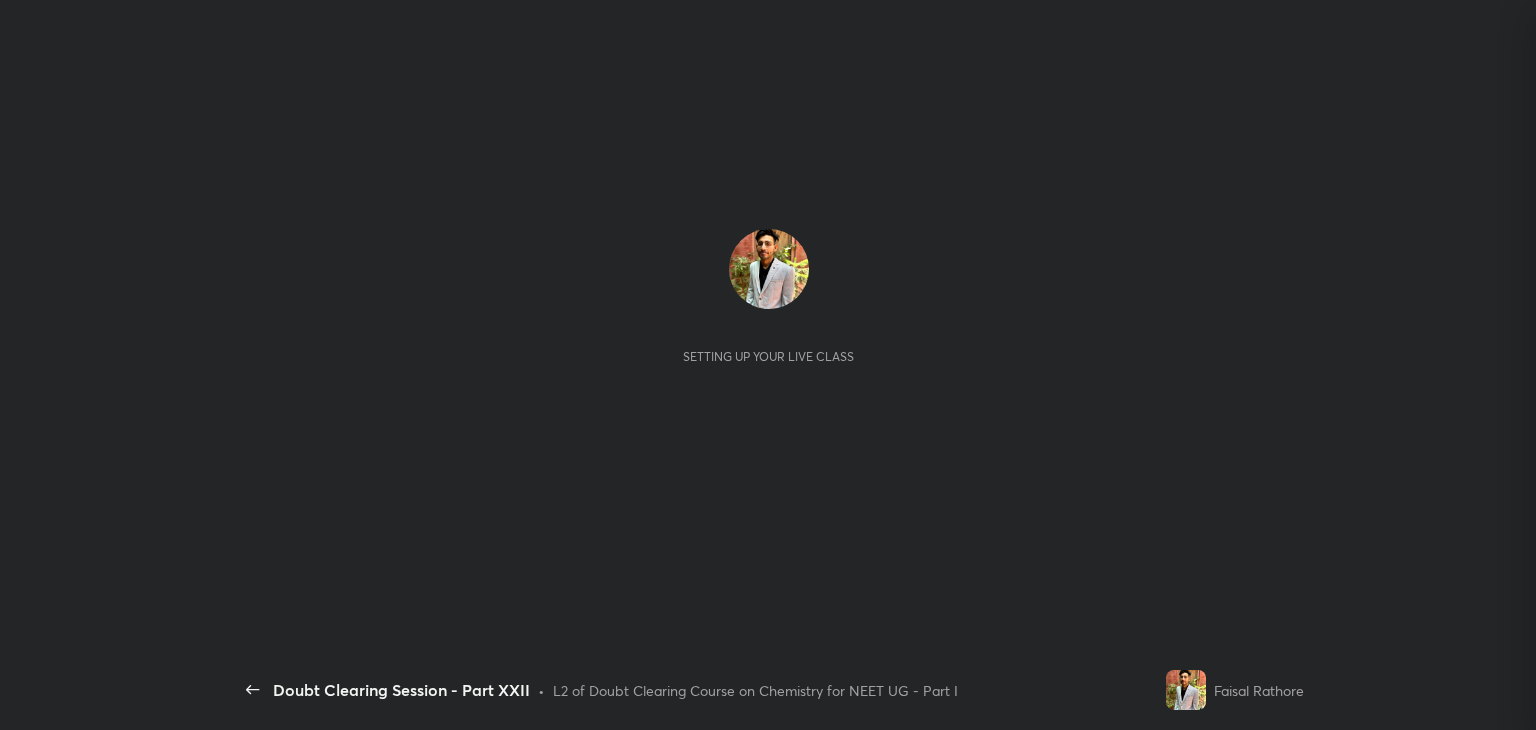 scroll, scrollTop: 0, scrollLeft: 0, axis: both 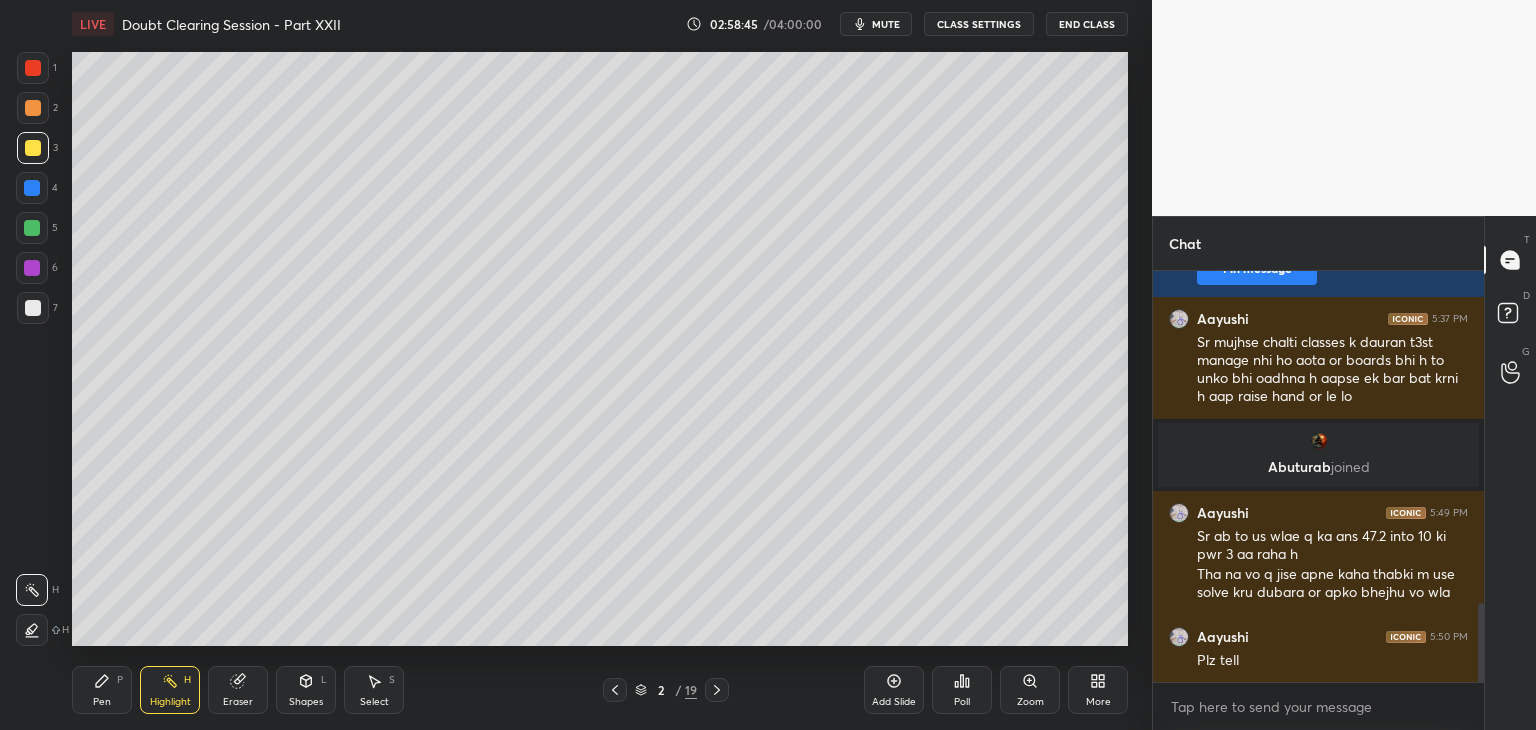 click on "mute" at bounding box center (886, 24) 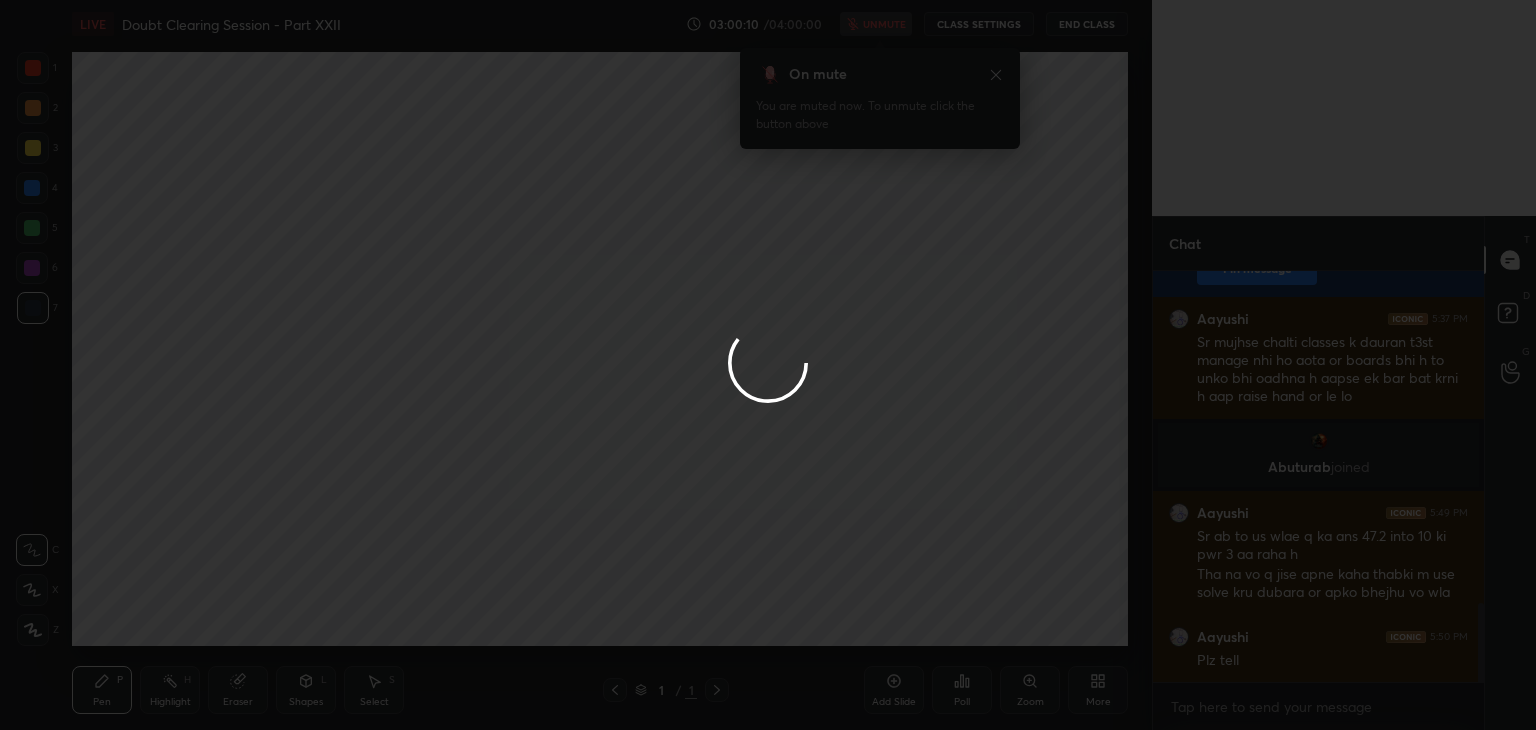 click at bounding box center [768, 365] 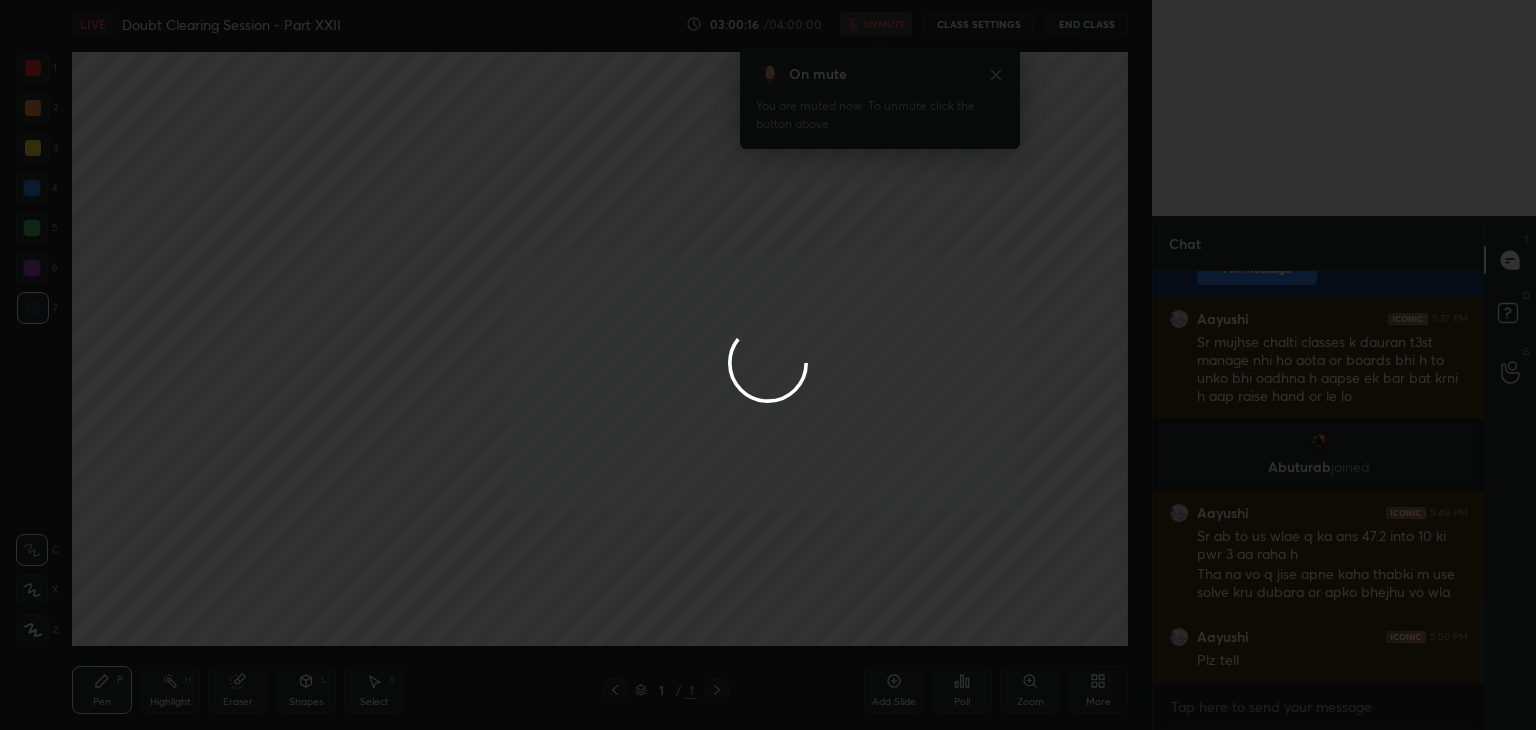 click at bounding box center [768, 365] 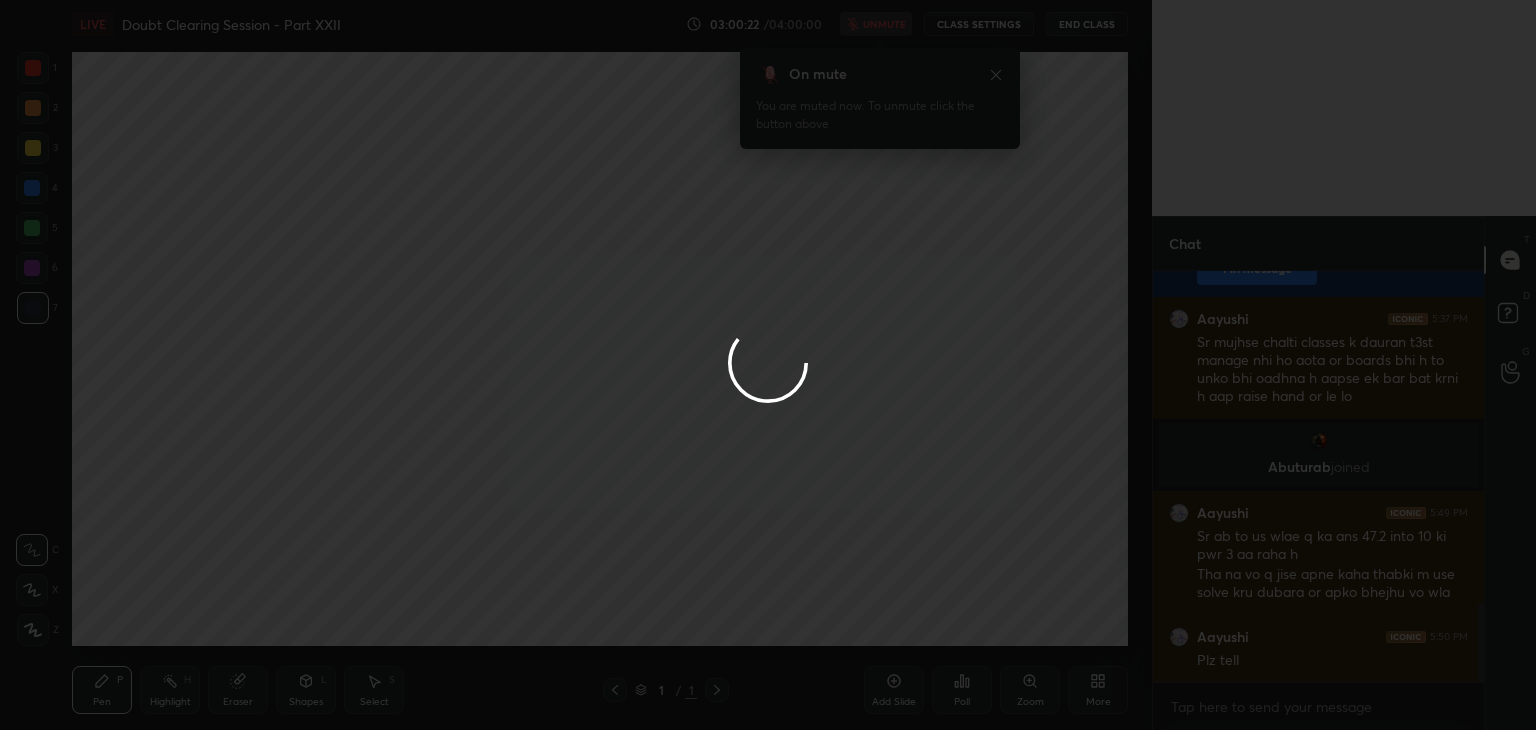 click at bounding box center [768, 365] 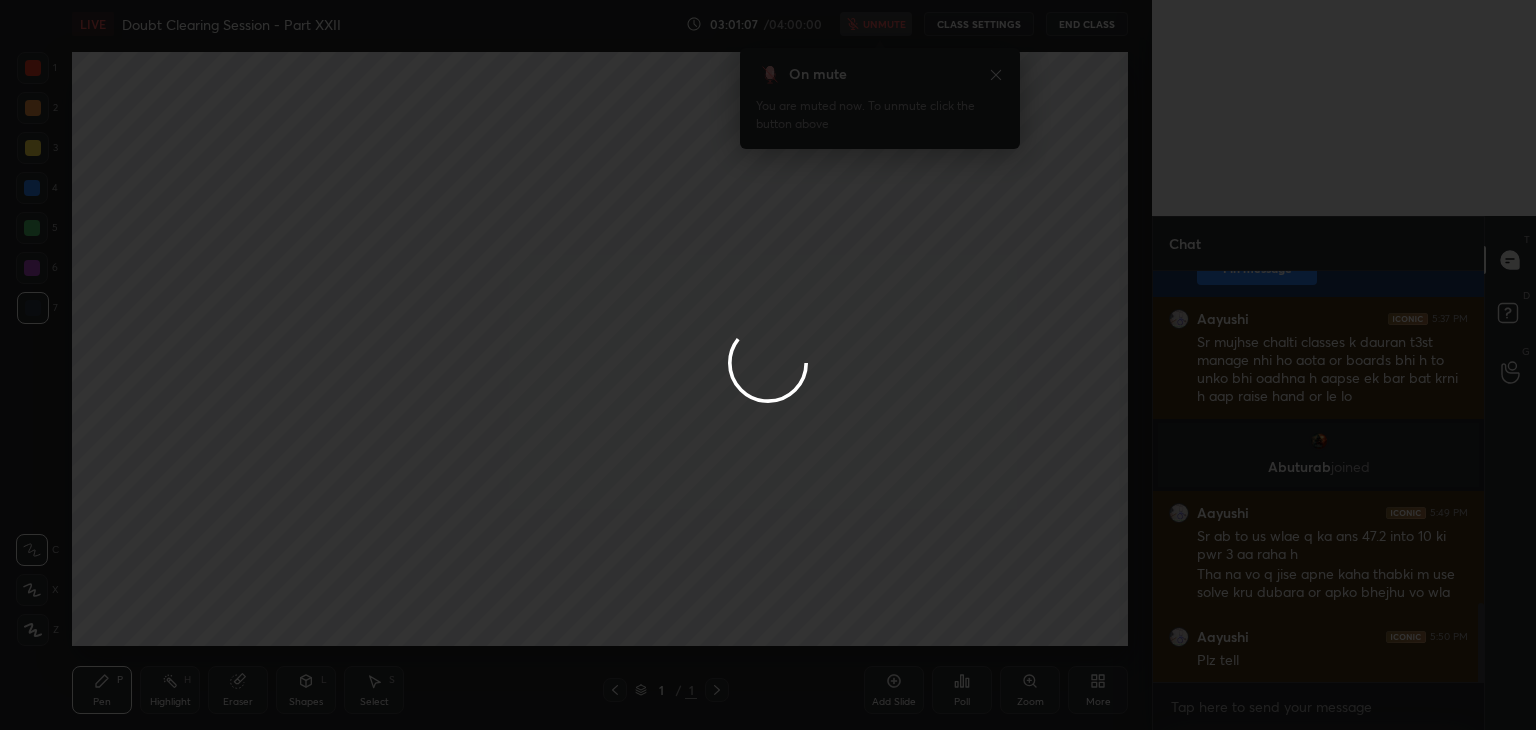 click at bounding box center (768, 365) 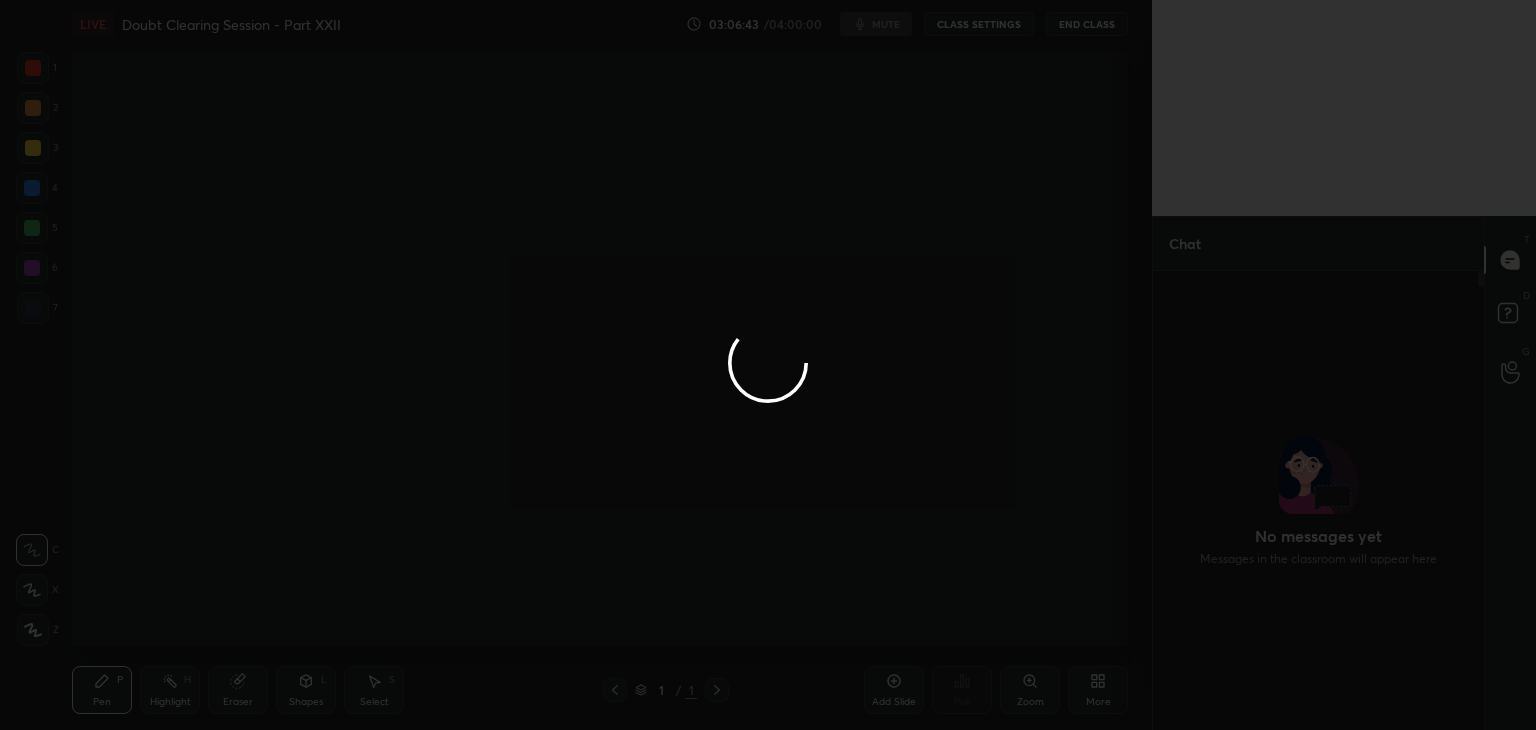scroll, scrollTop: 0, scrollLeft: 0, axis: both 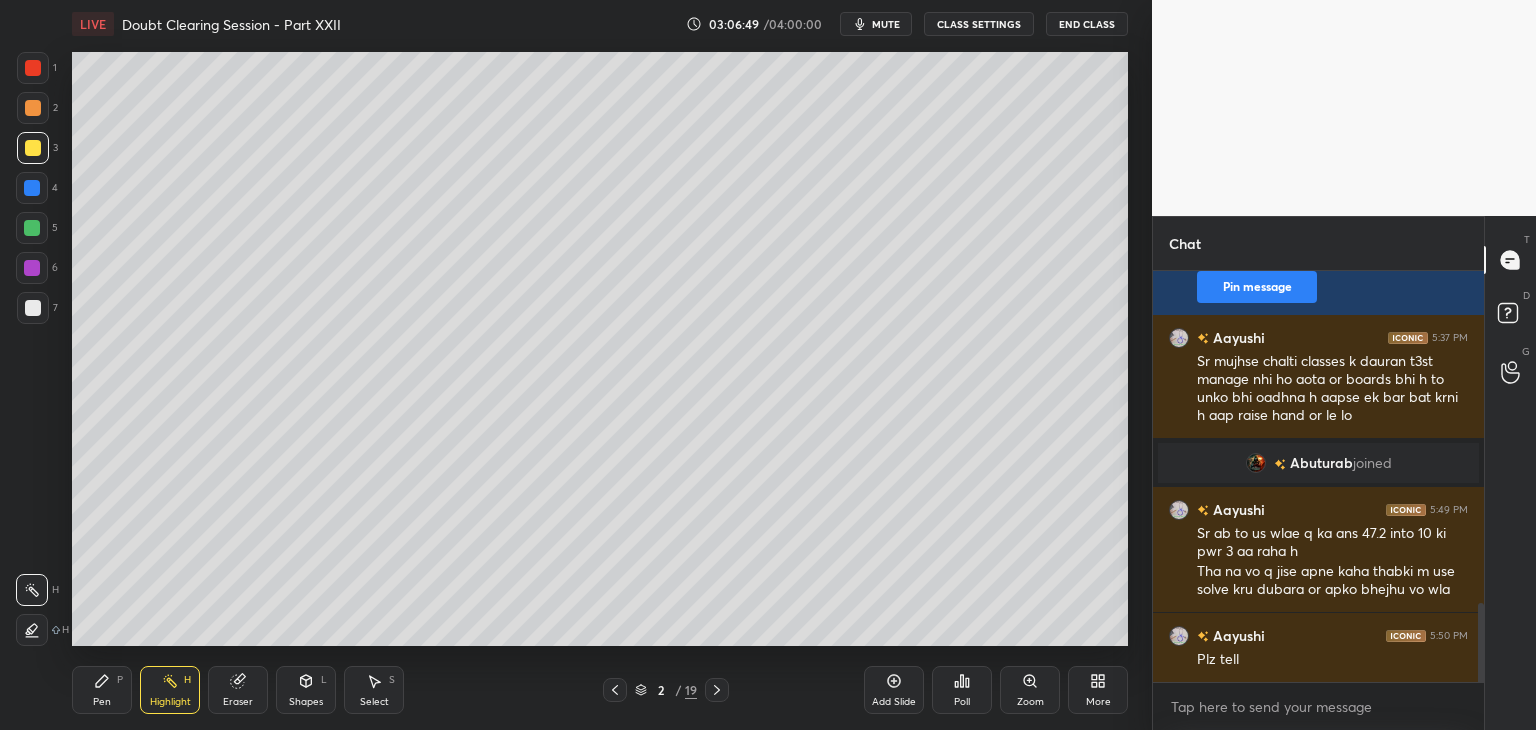 click on "mute" at bounding box center [886, 24] 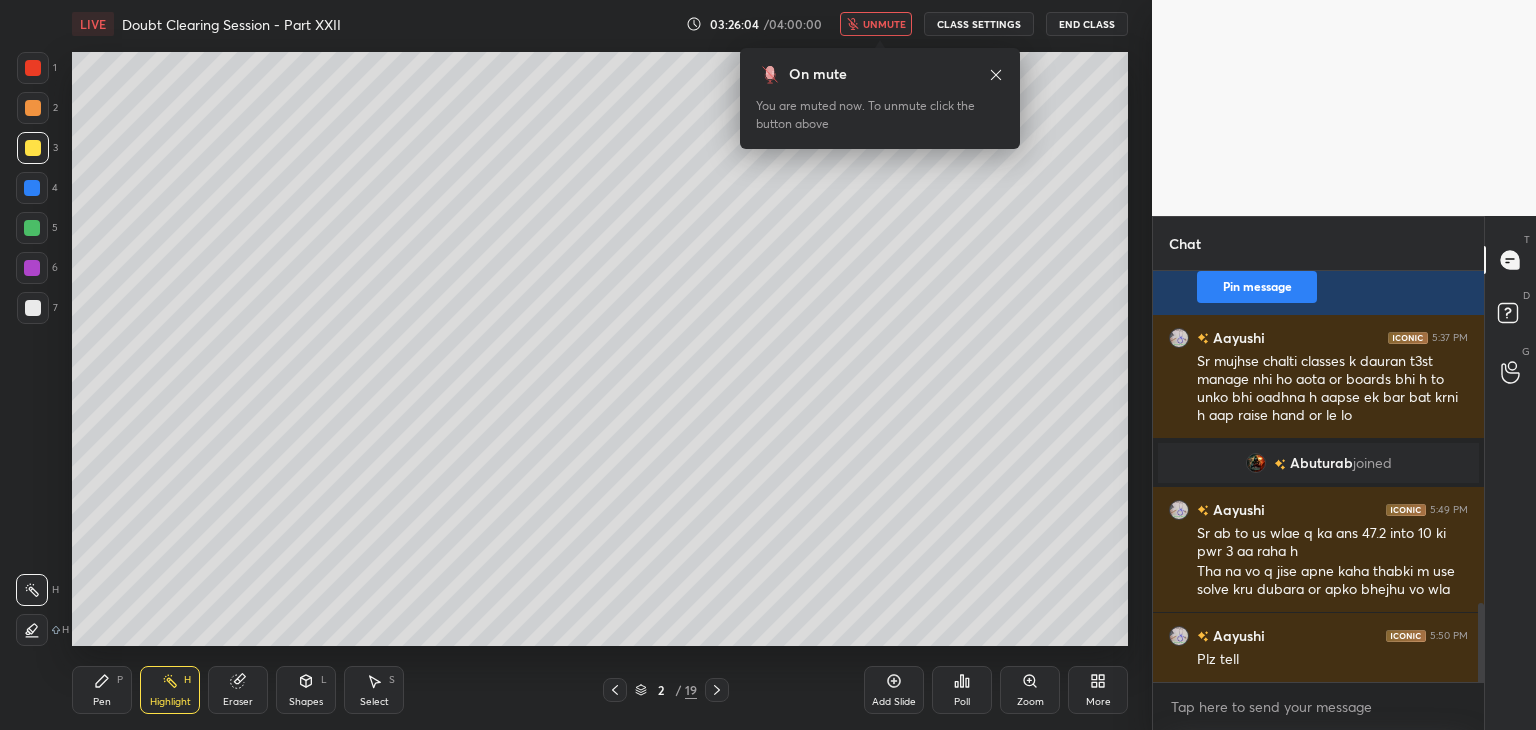 scroll, scrollTop: 1776, scrollLeft: 0, axis: vertical 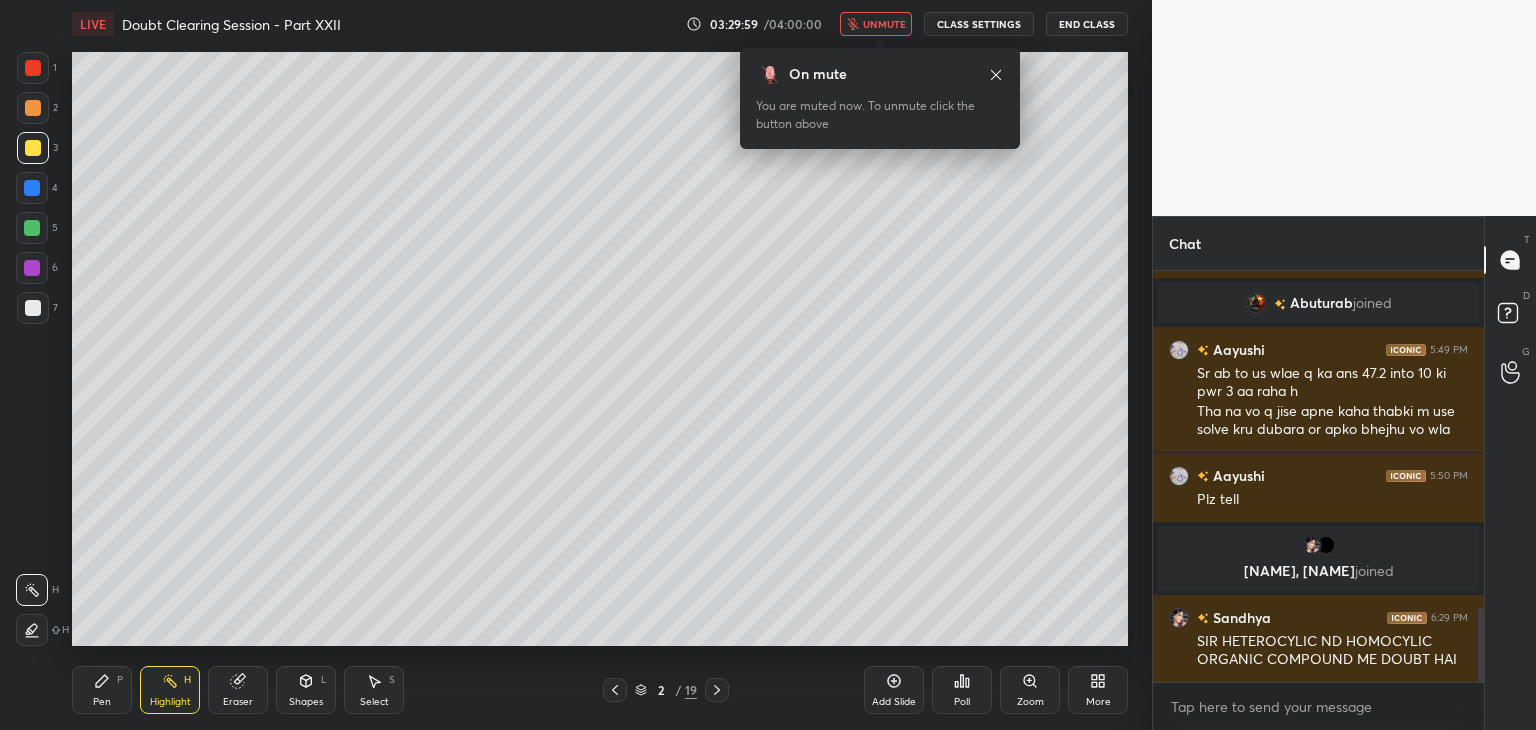 click at bounding box center (1318, 707) 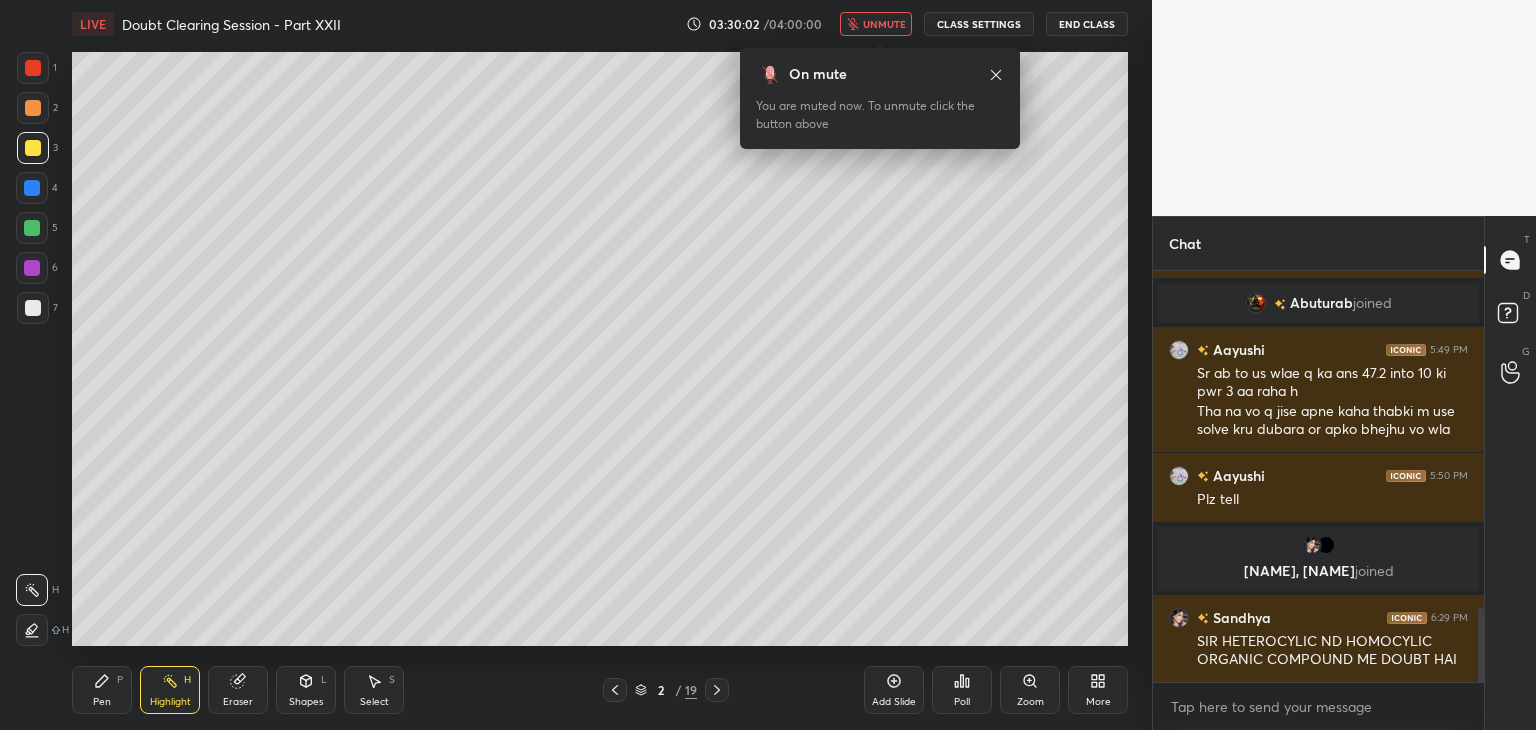 click at bounding box center [1318, 707] 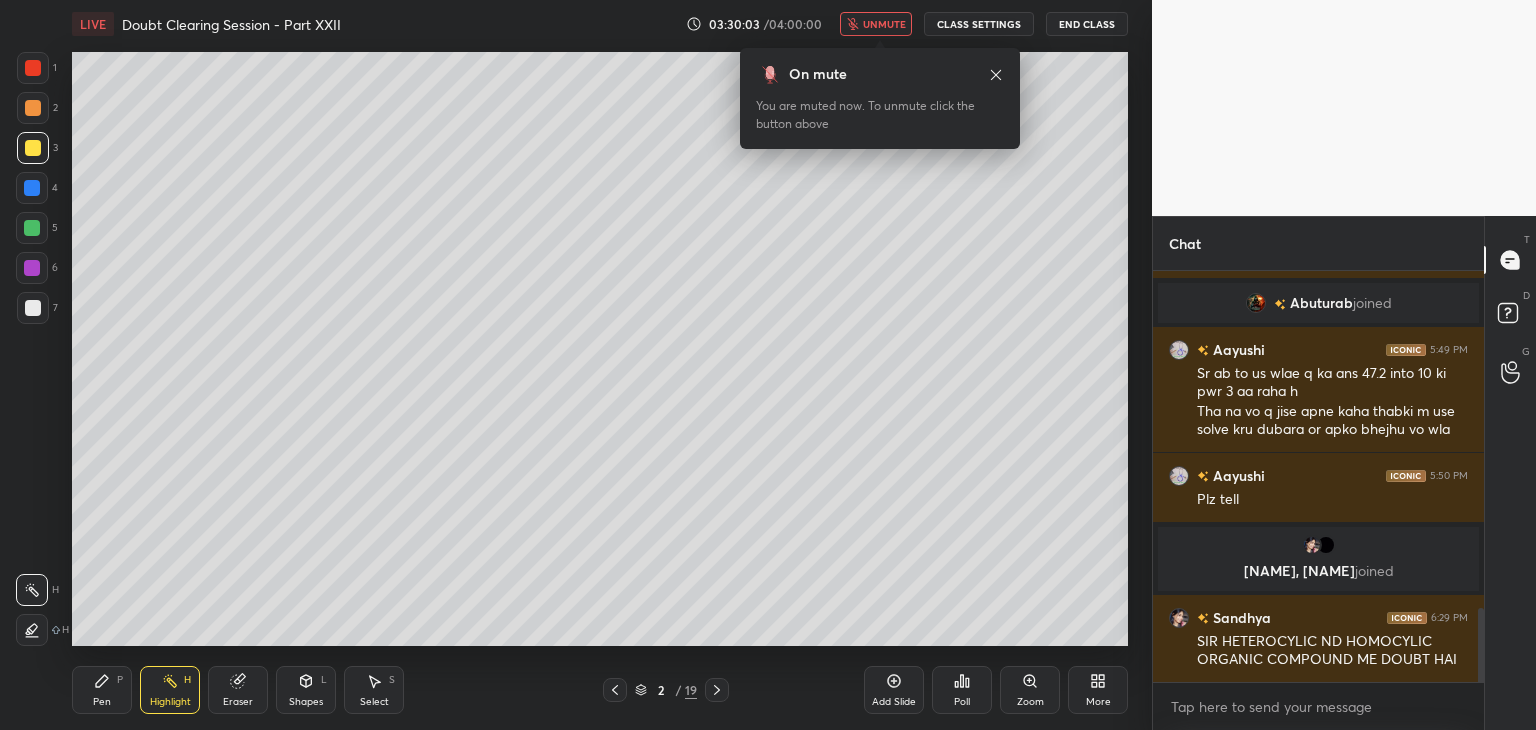 click at bounding box center (1318, 707) 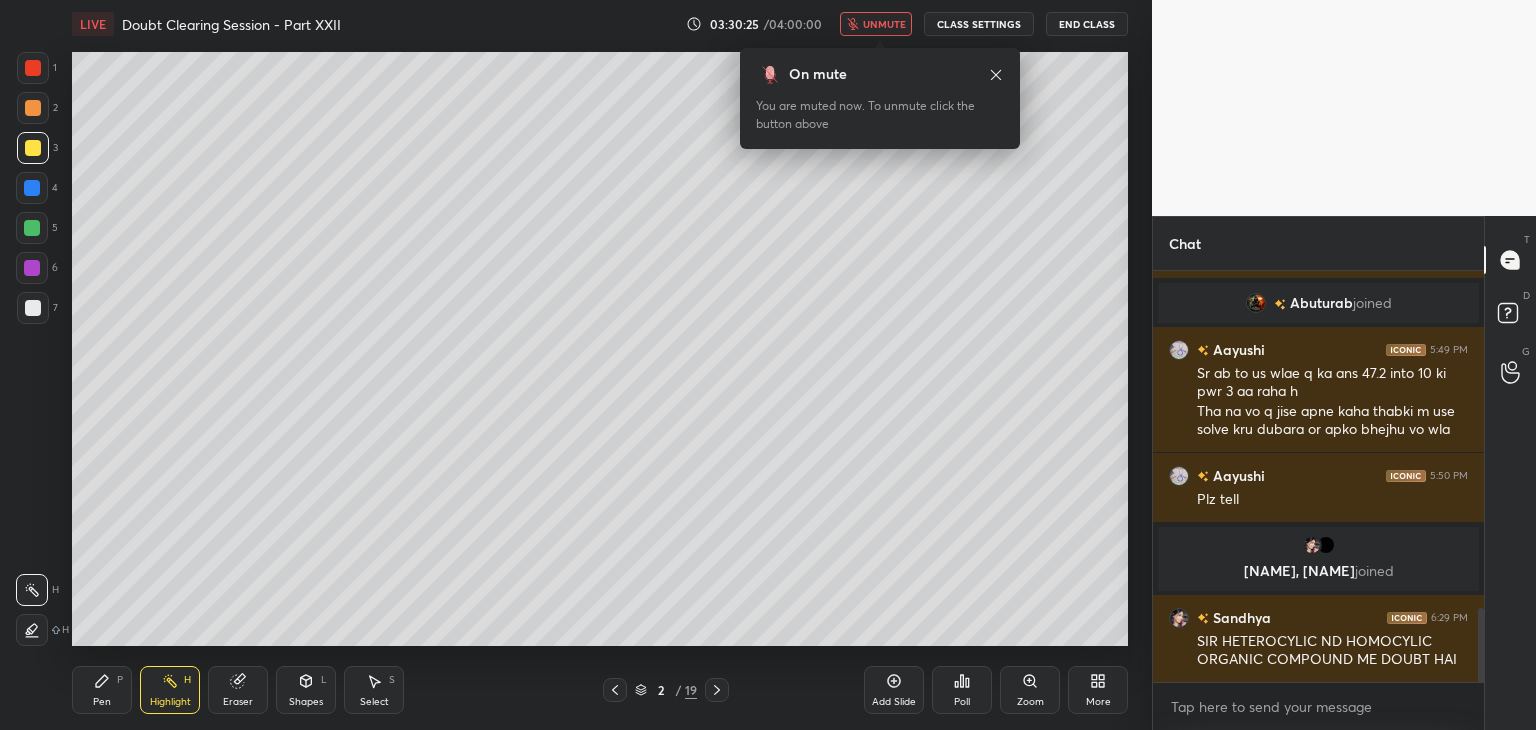 click on "Pen P" at bounding box center (102, 690) 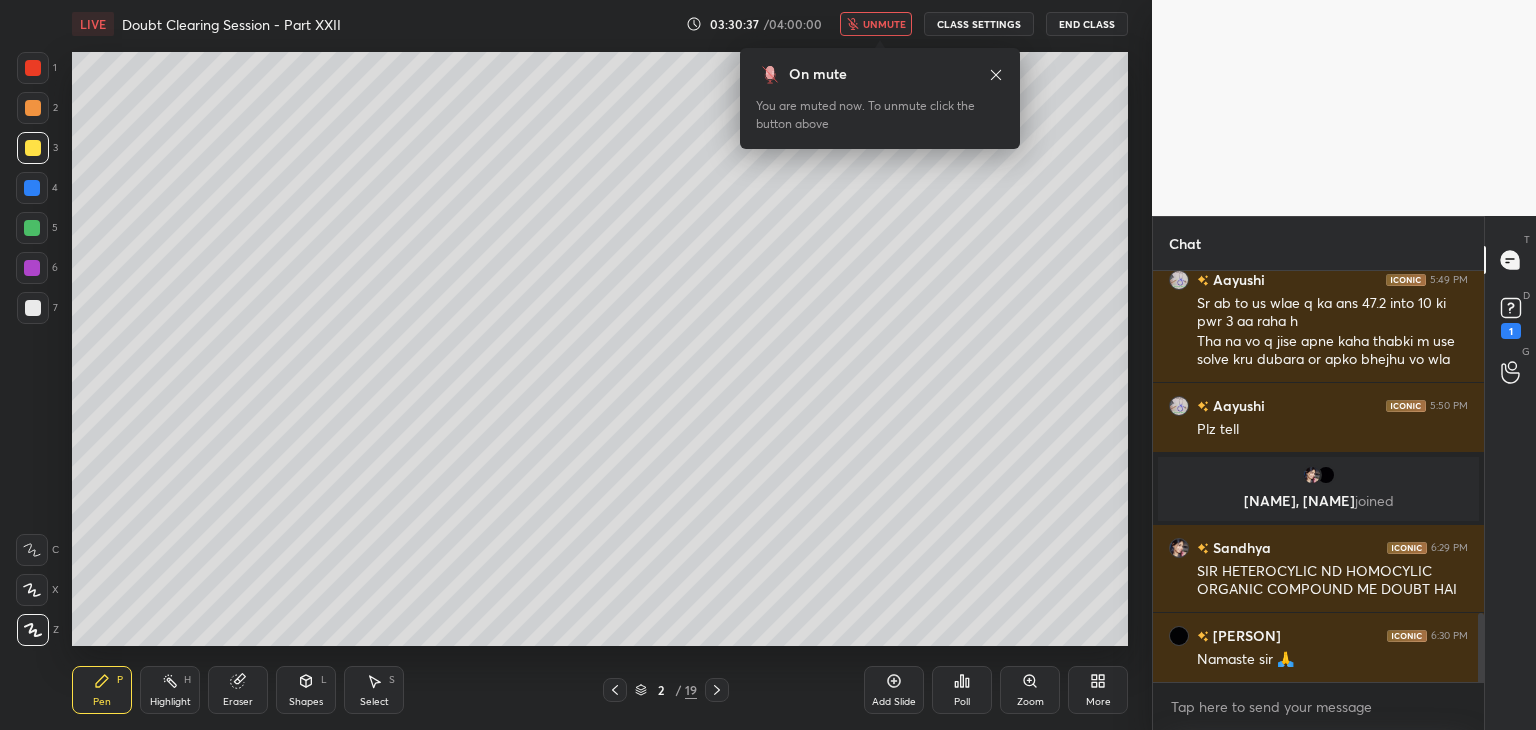 scroll, scrollTop: 2044, scrollLeft: 0, axis: vertical 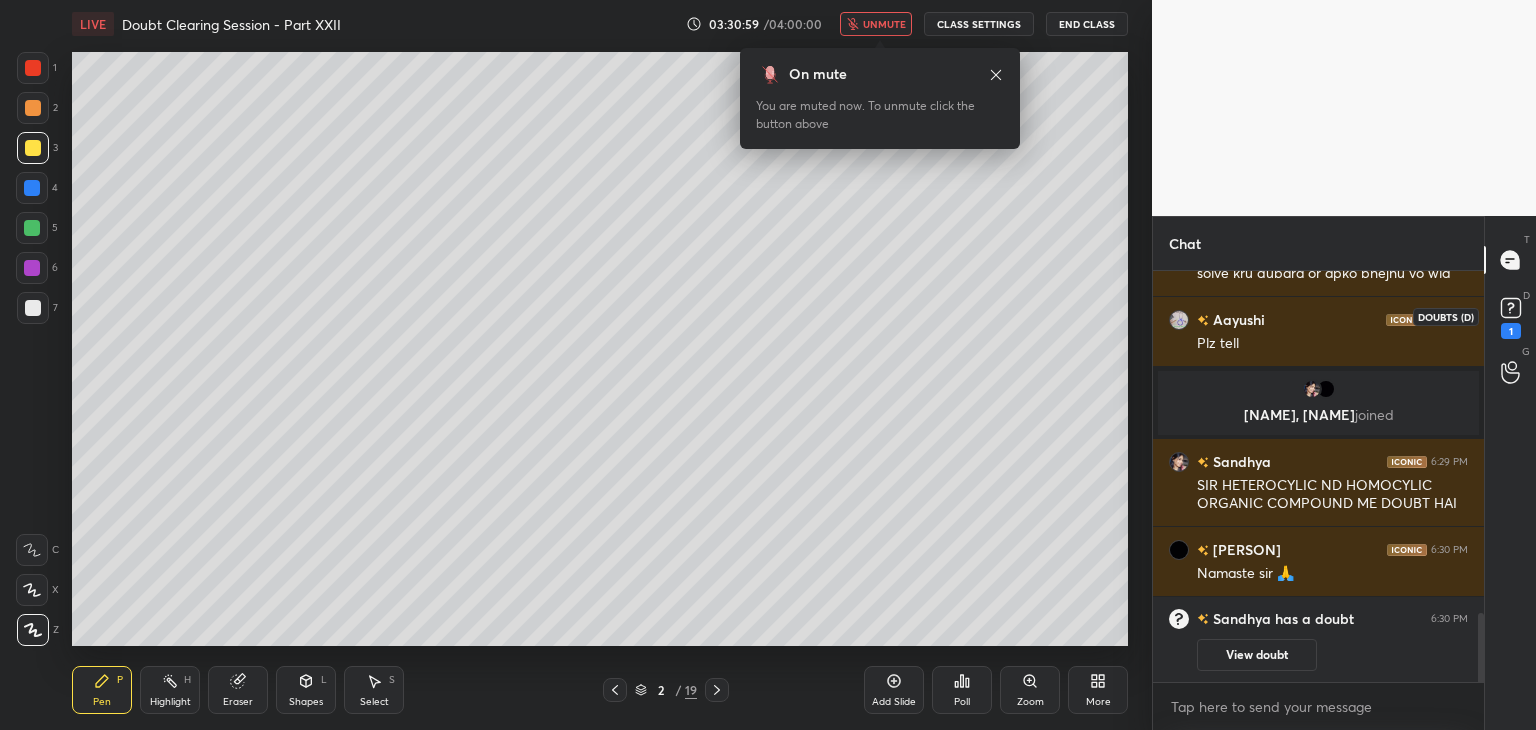 click 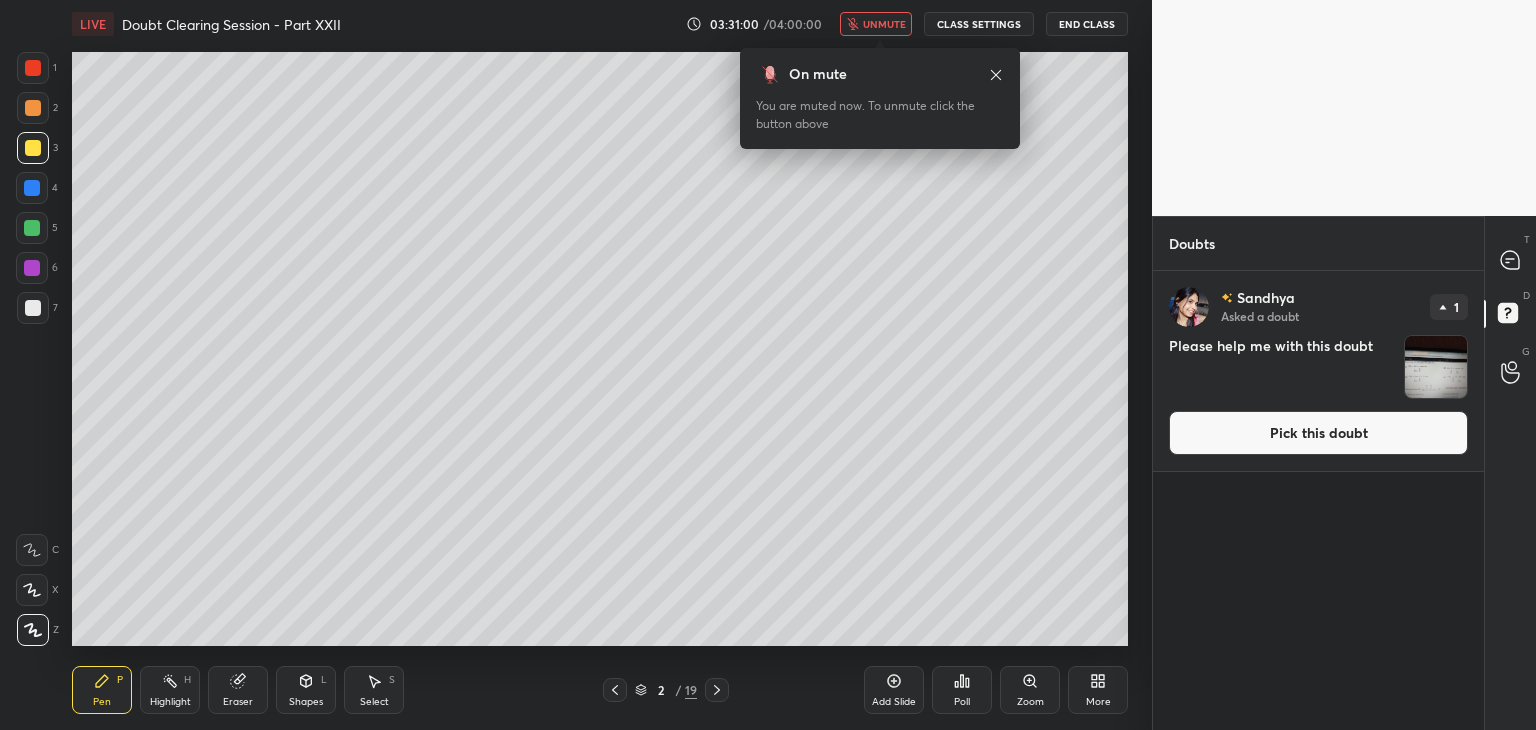 click at bounding box center [1436, 367] 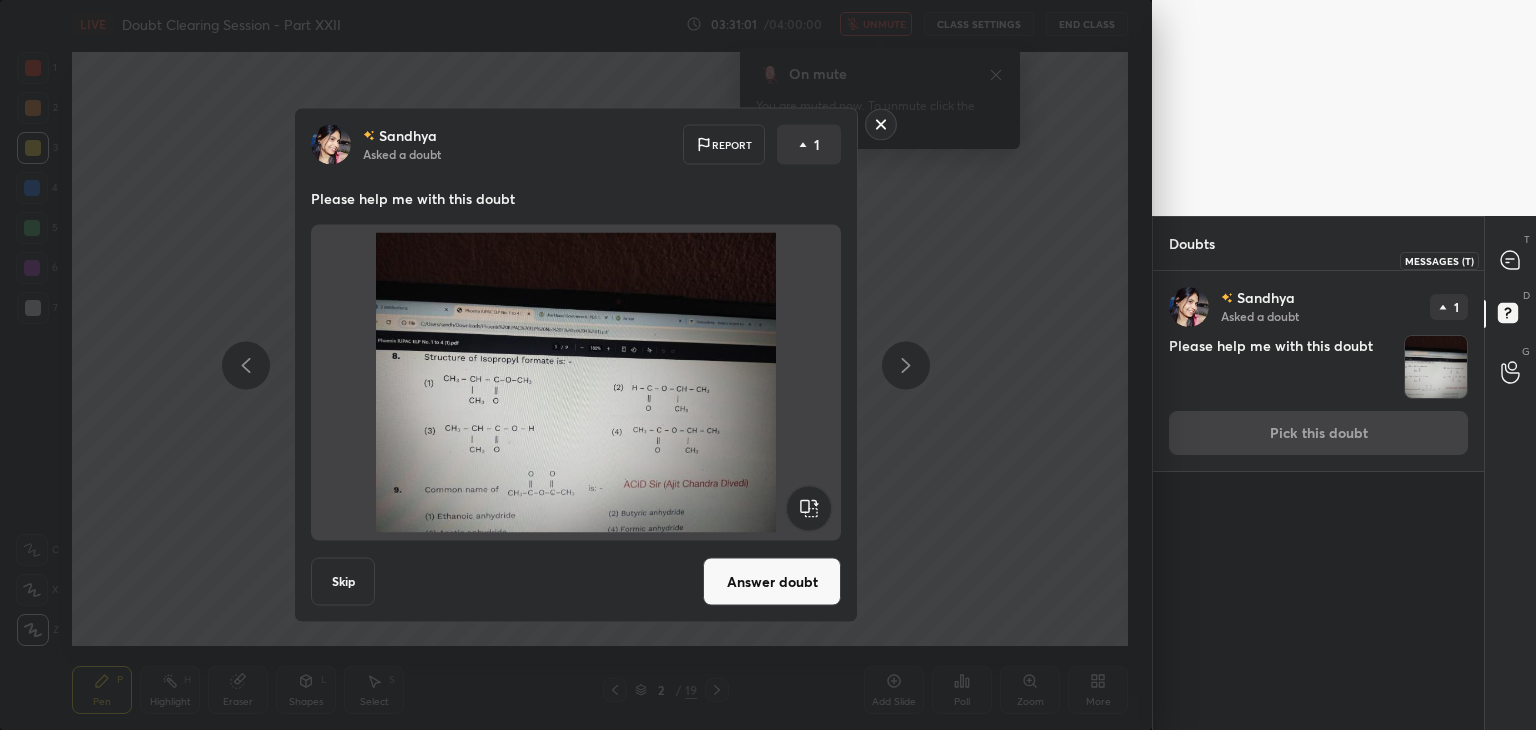 click at bounding box center [1511, 260] 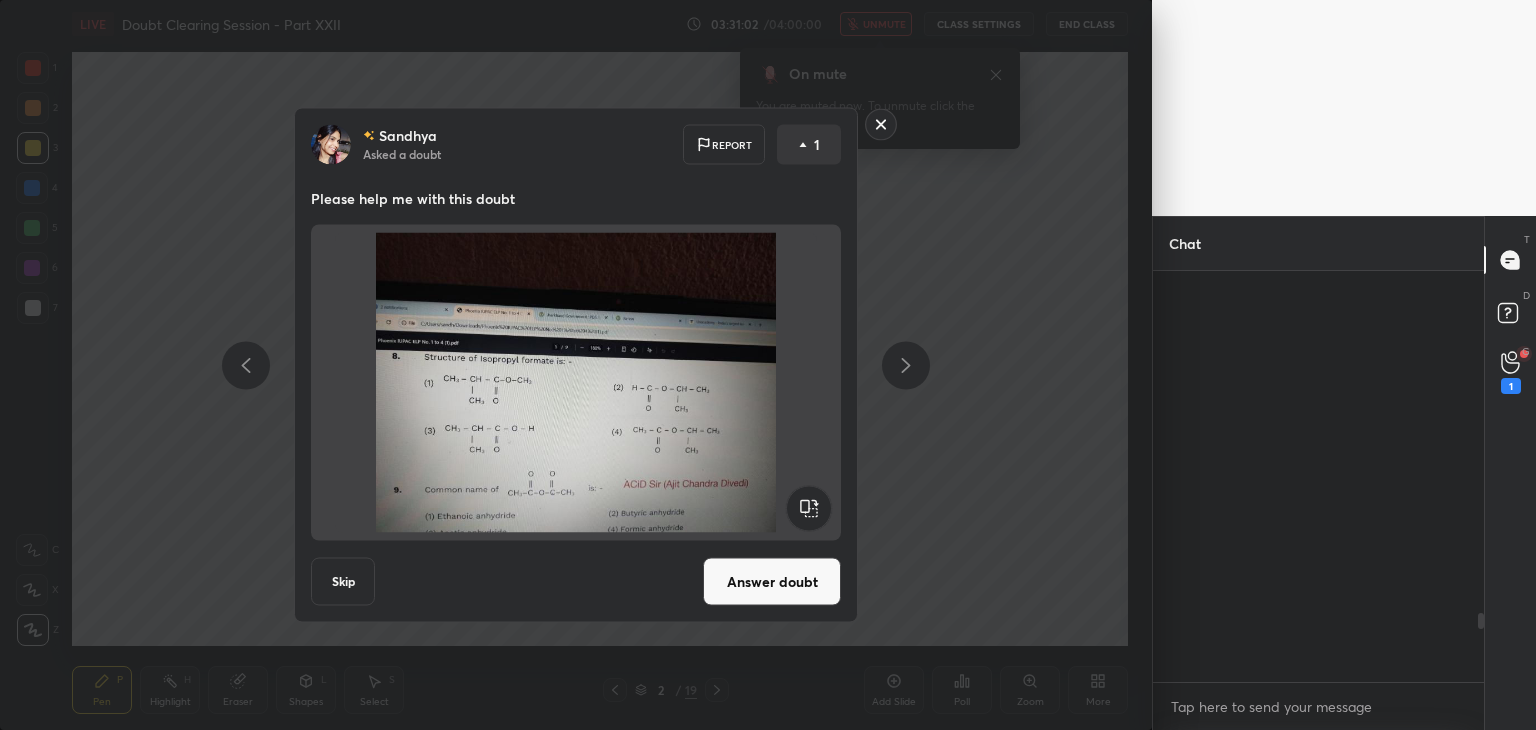 scroll, scrollTop: 2044, scrollLeft: 0, axis: vertical 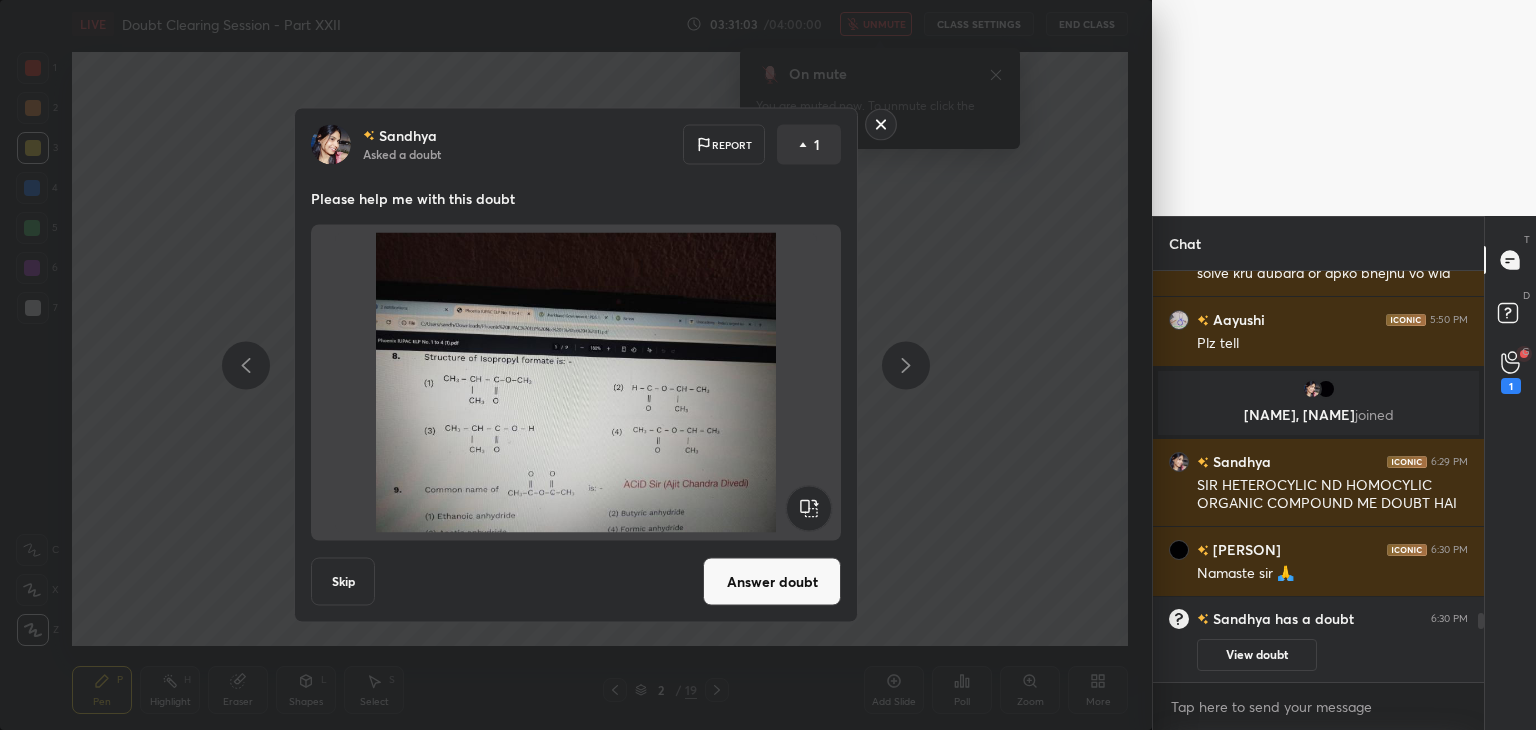 click on "Answer doubt" at bounding box center (772, 582) 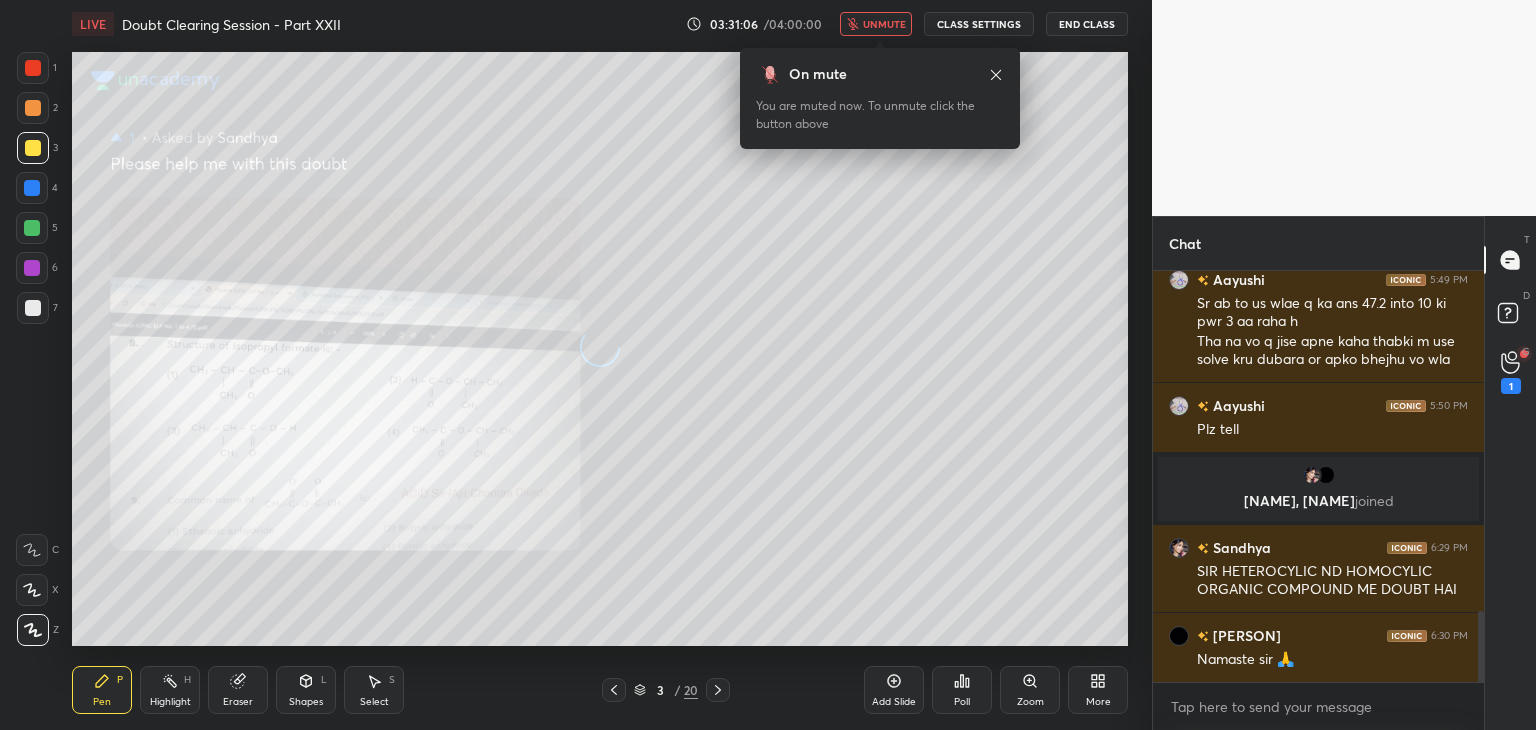 scroll, scrollTop: 1958, scrollLeft: 0, axis: vertical 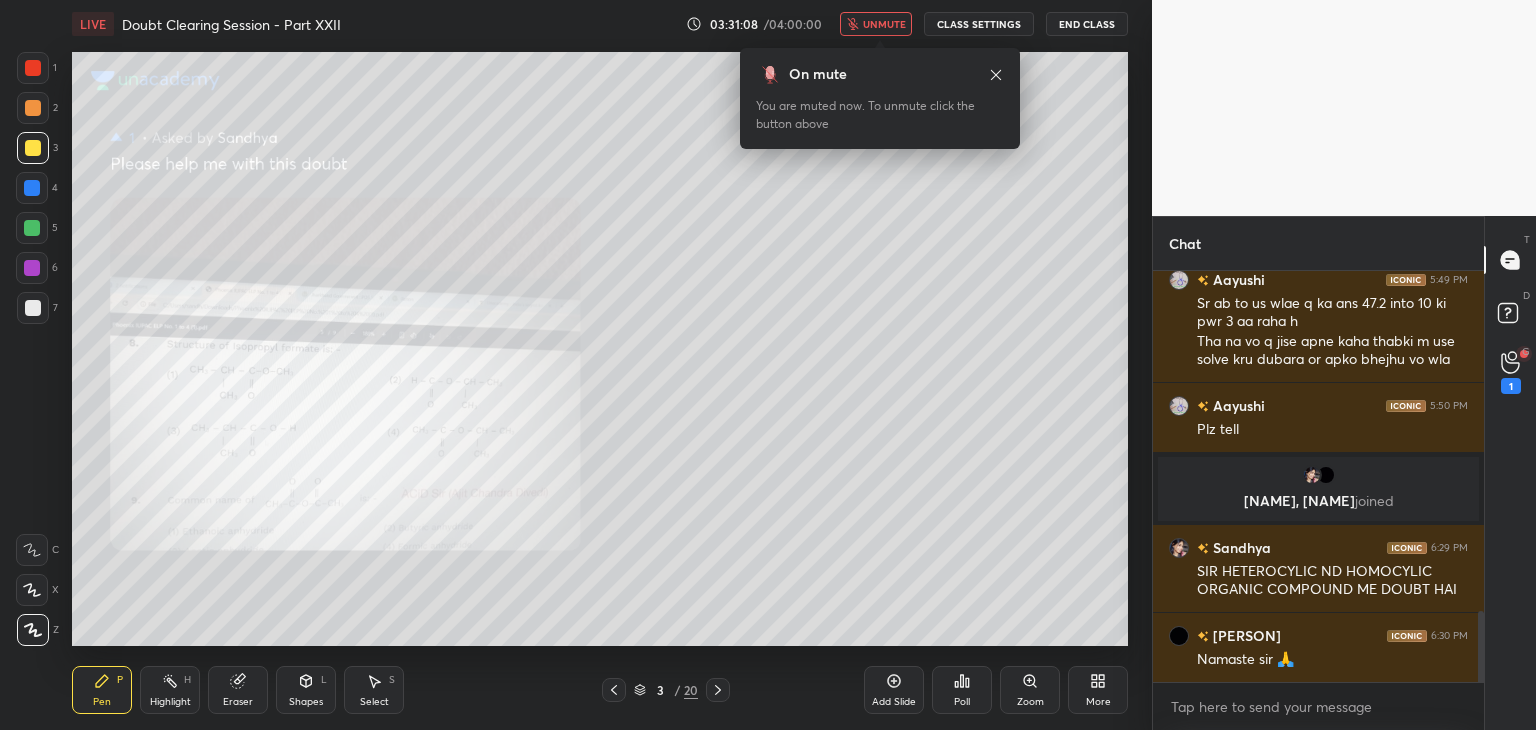click on "G Raise Hand (G) 1" at bounding box center [1510, 372] 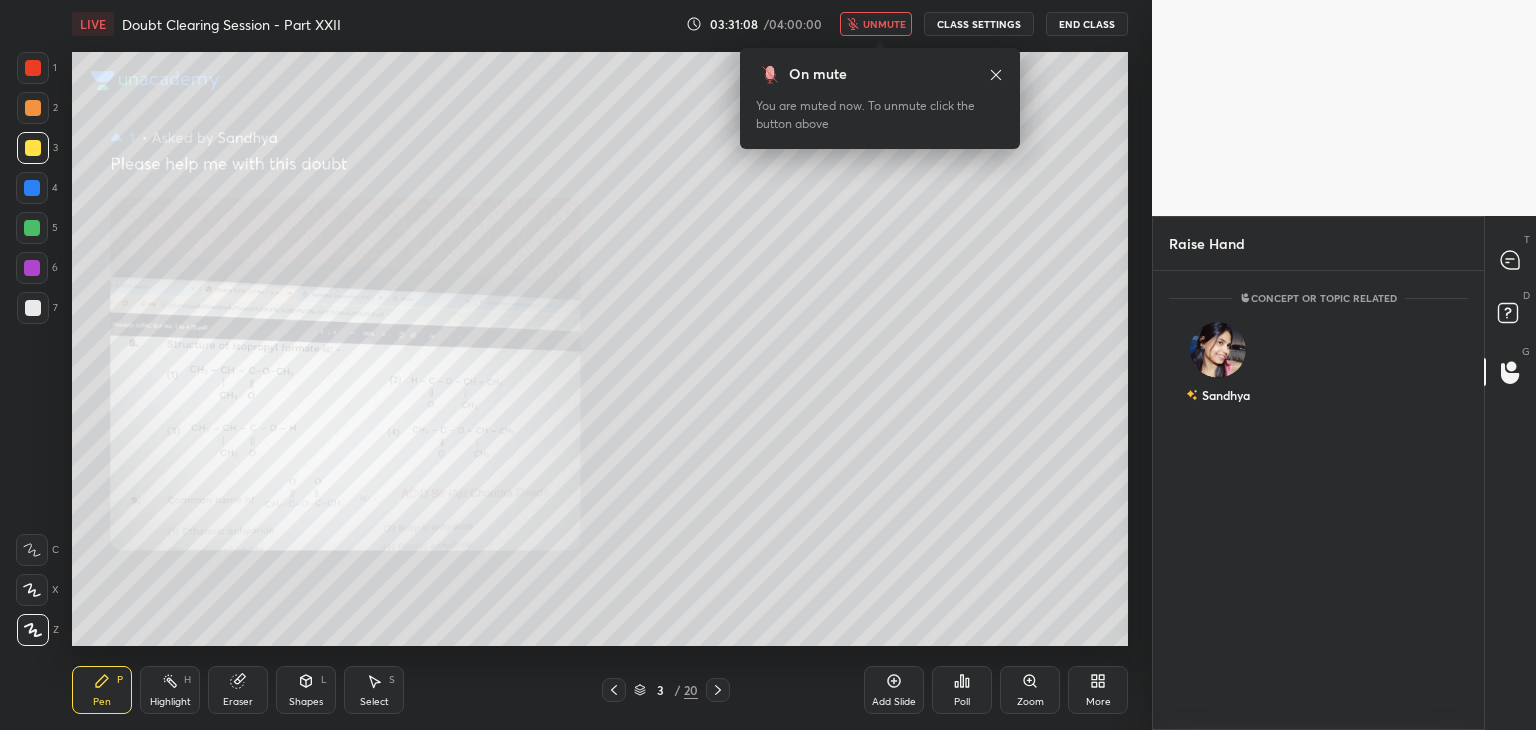 scroll, scrollTop: 453, scrollLeft: 325, axis: both 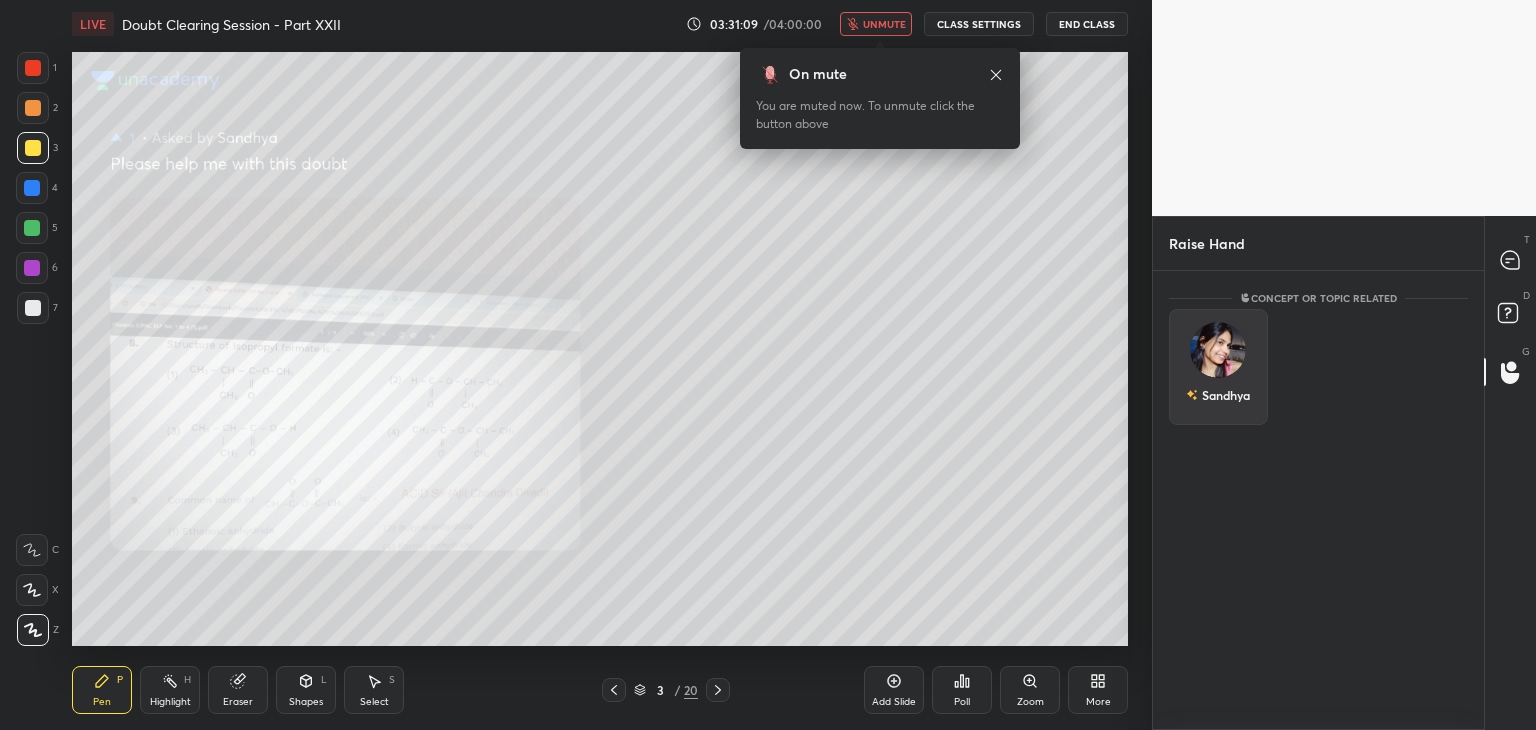 click on "Sandhya" at bounding box center [1218, 395] 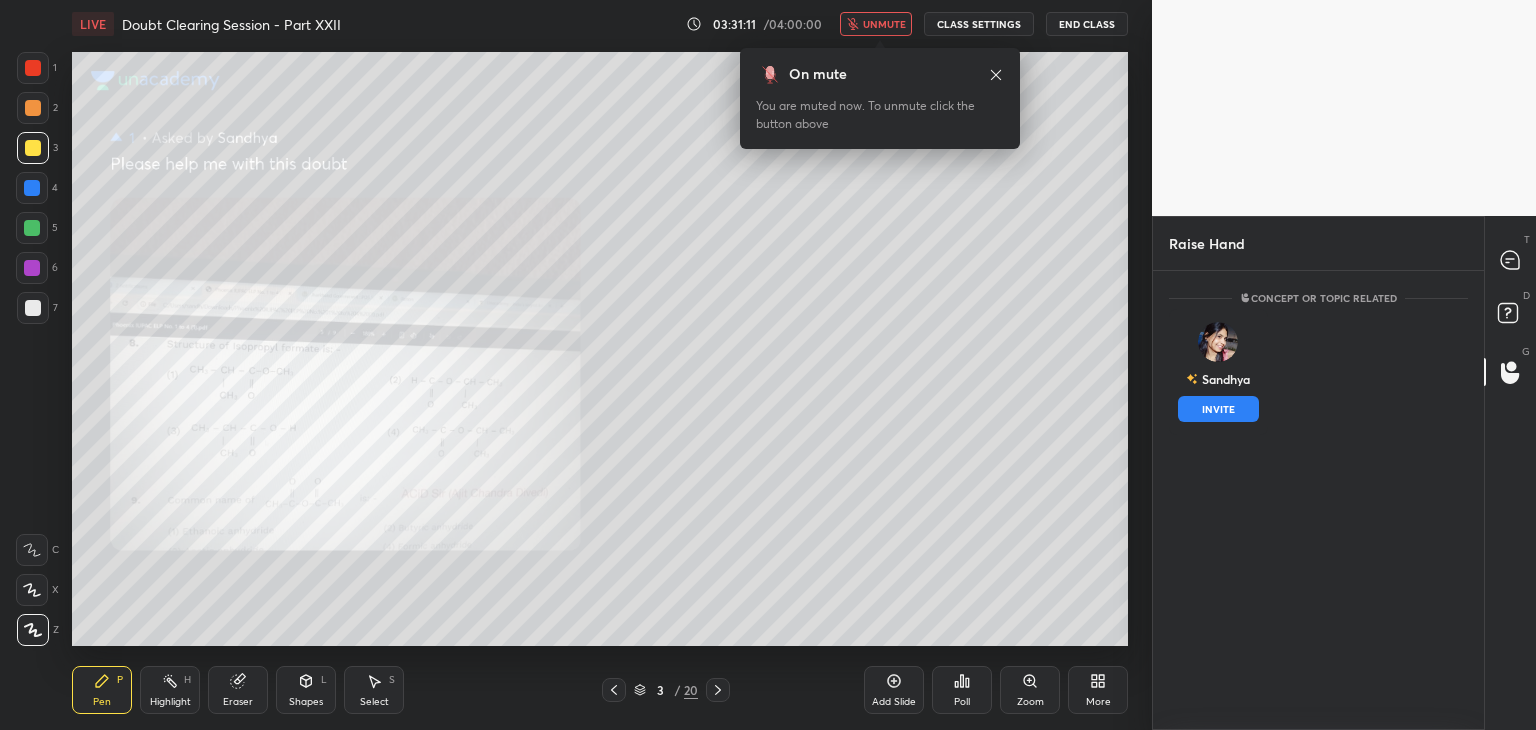 click on "On mute You are muted now. To unmute click the
button above" at bounding box center [880, 98] 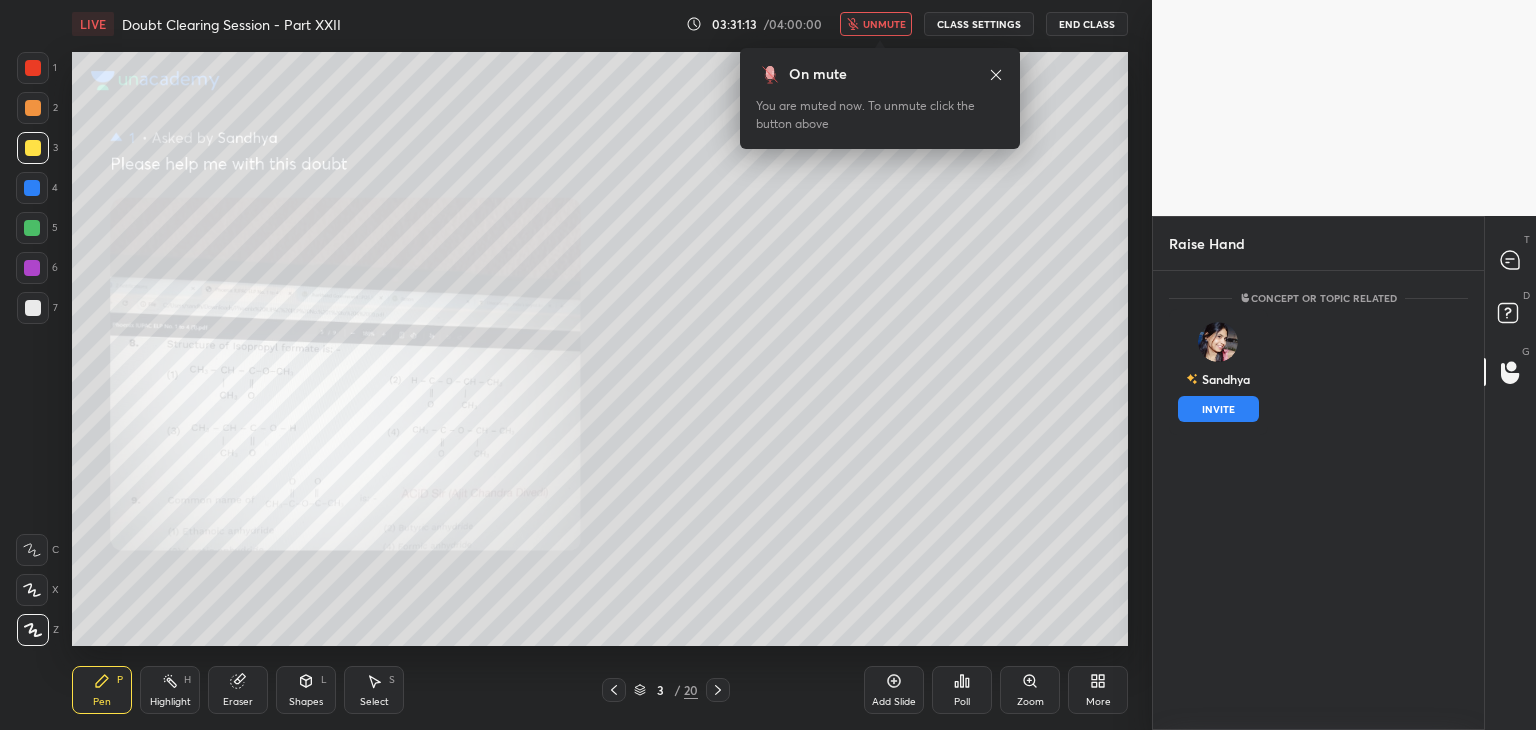 click on "On mute" at bounding box center (880, 74) 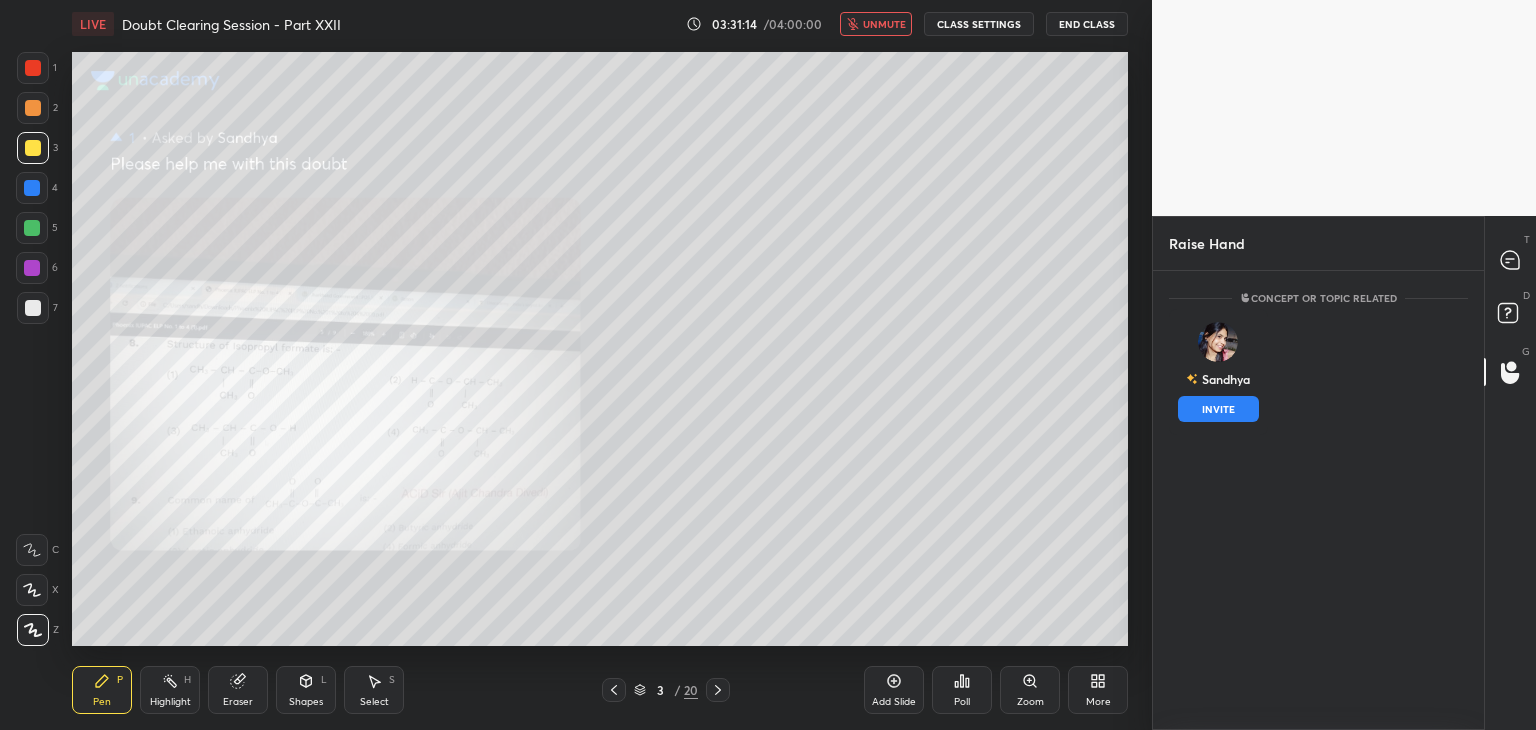 click 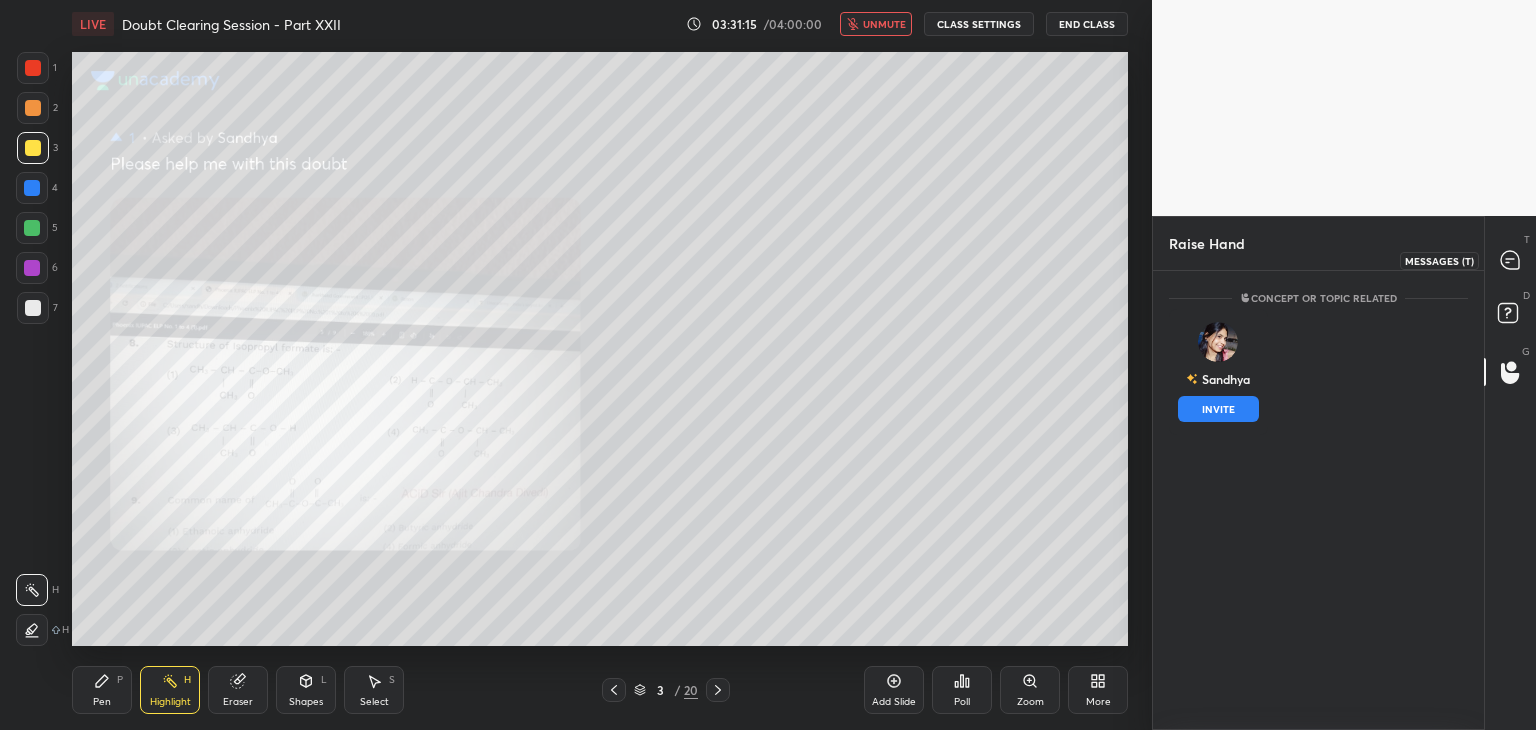 click 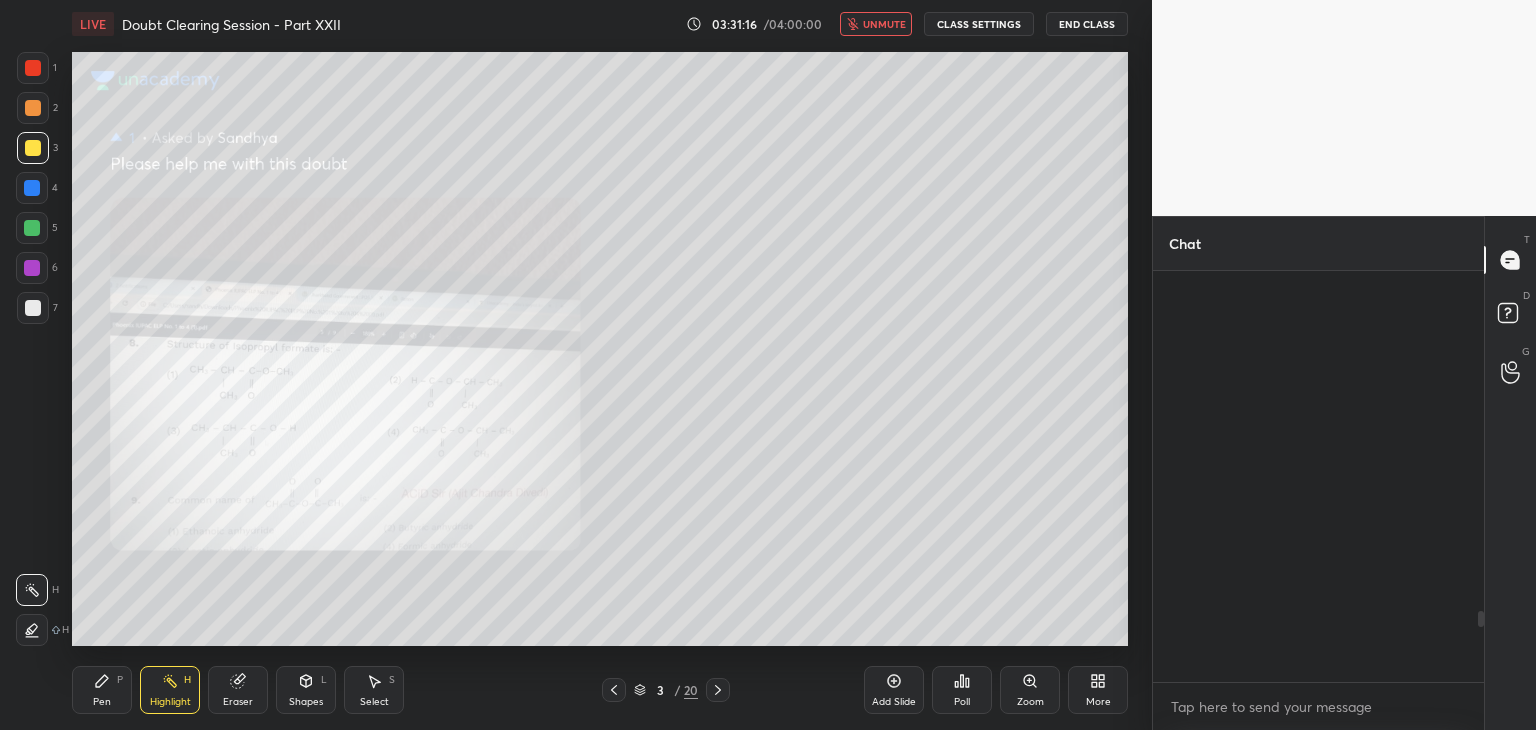 scroll, scrollTop: 1958, scrollLeft: 0, axis: vertical 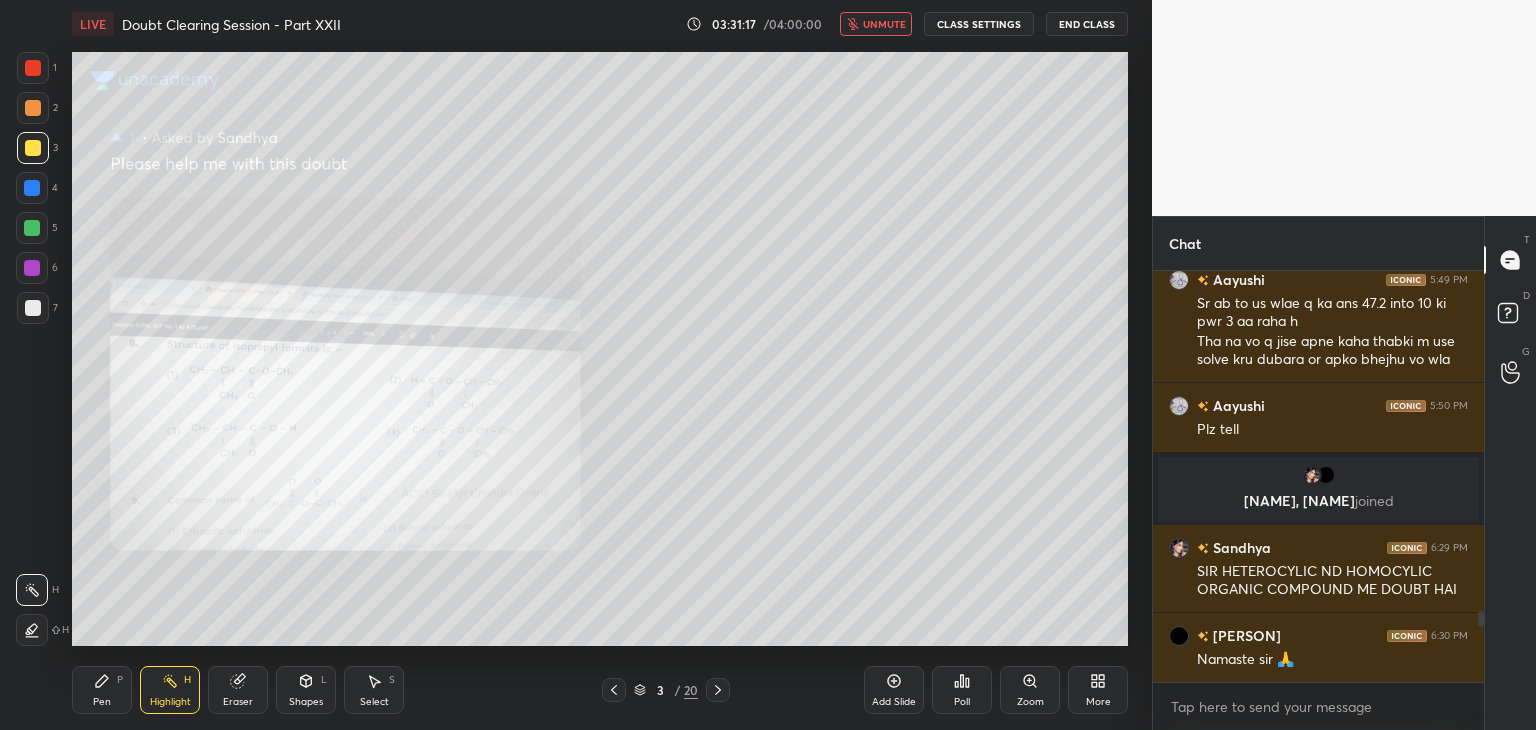 click 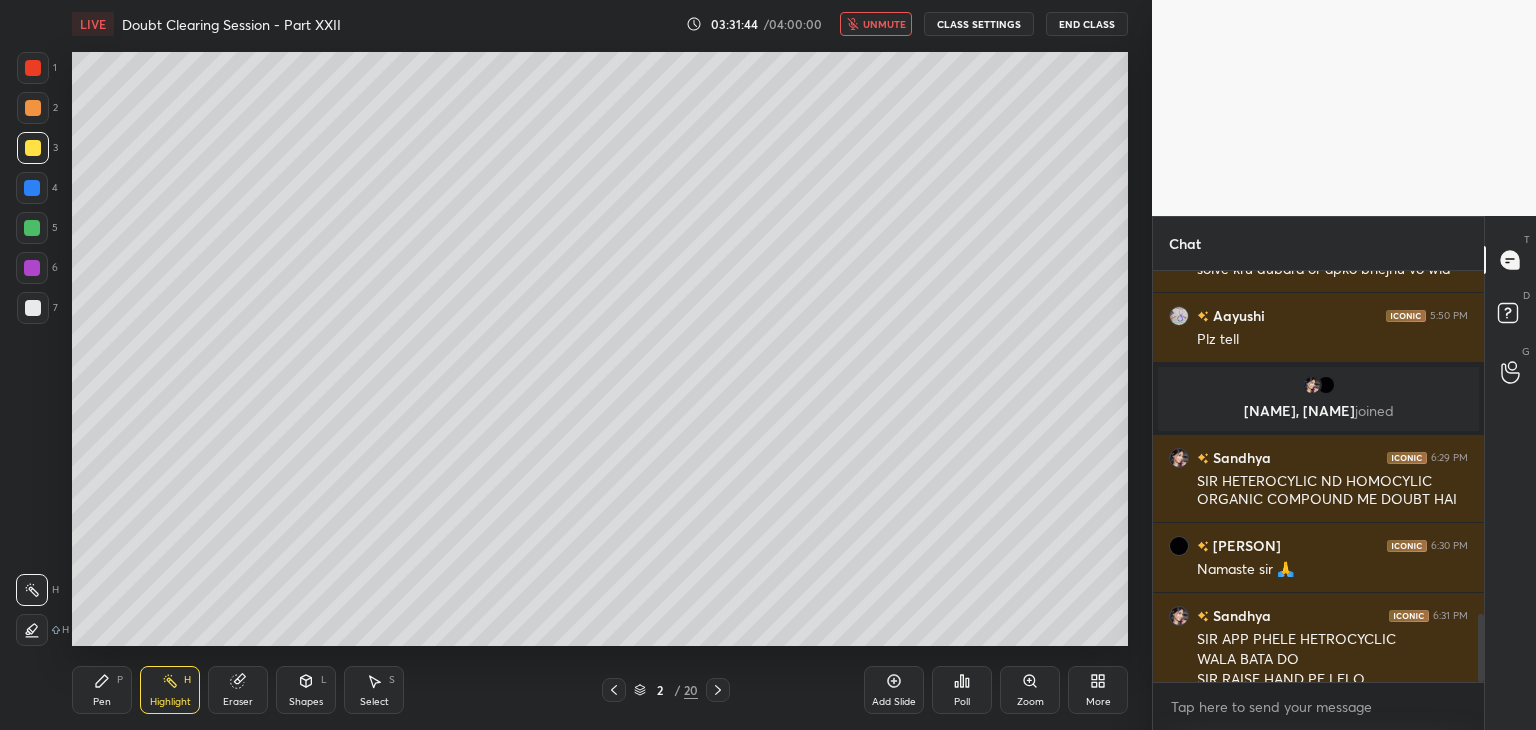 scroll, scrollTop: 2068, scrollLeft: 0, axis: vertical 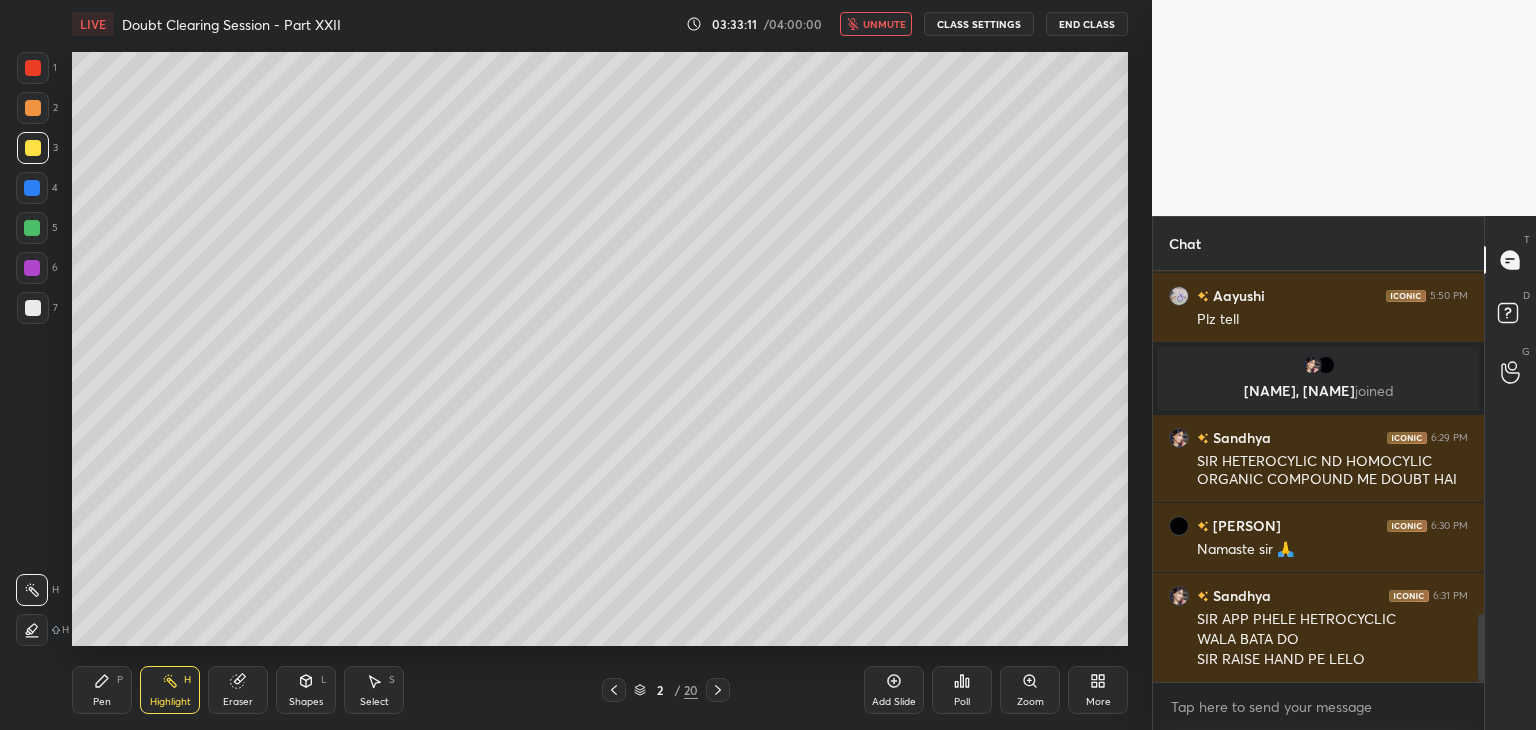 click on "unmute" at bounding box center [884, 24] 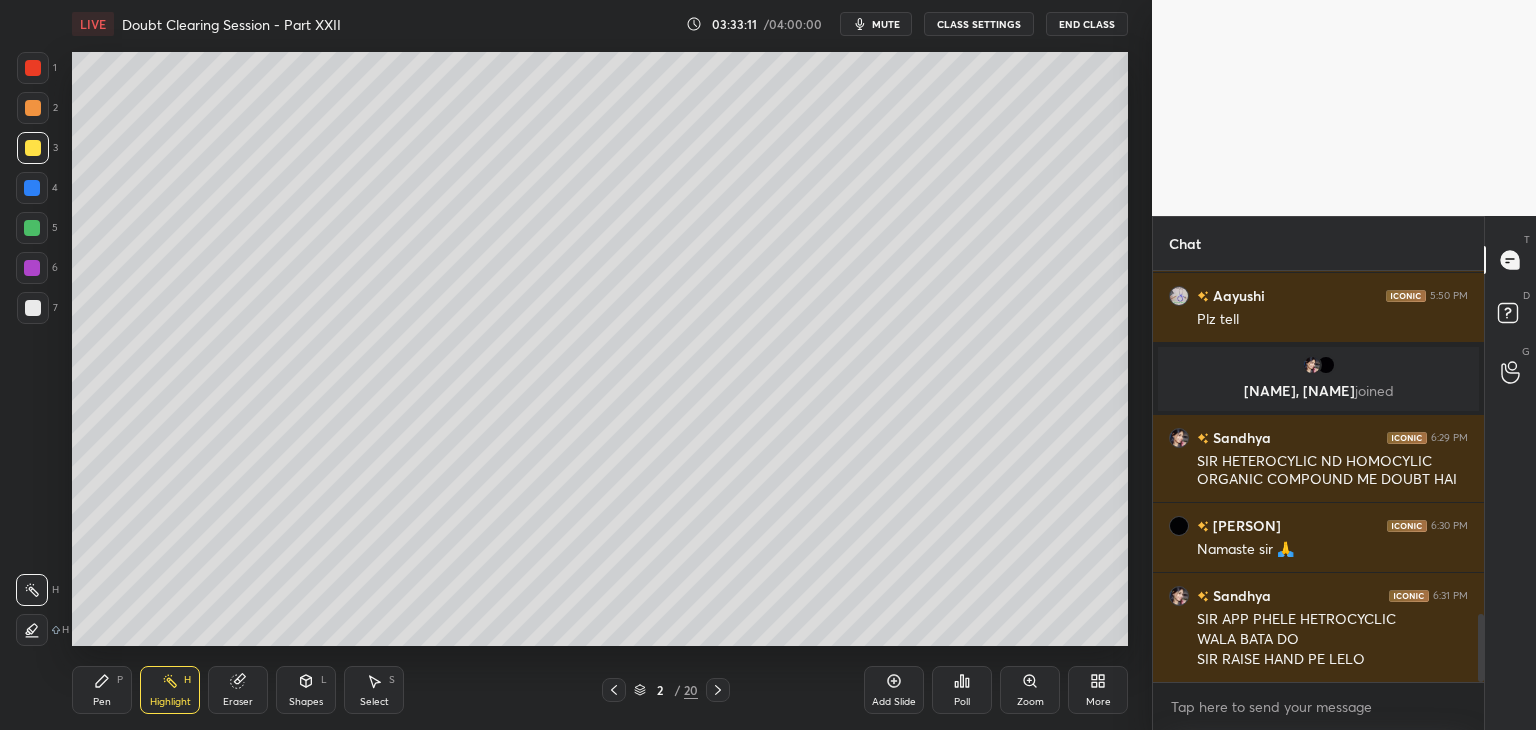 click on "End Class" at bounding box center [1087, 24] 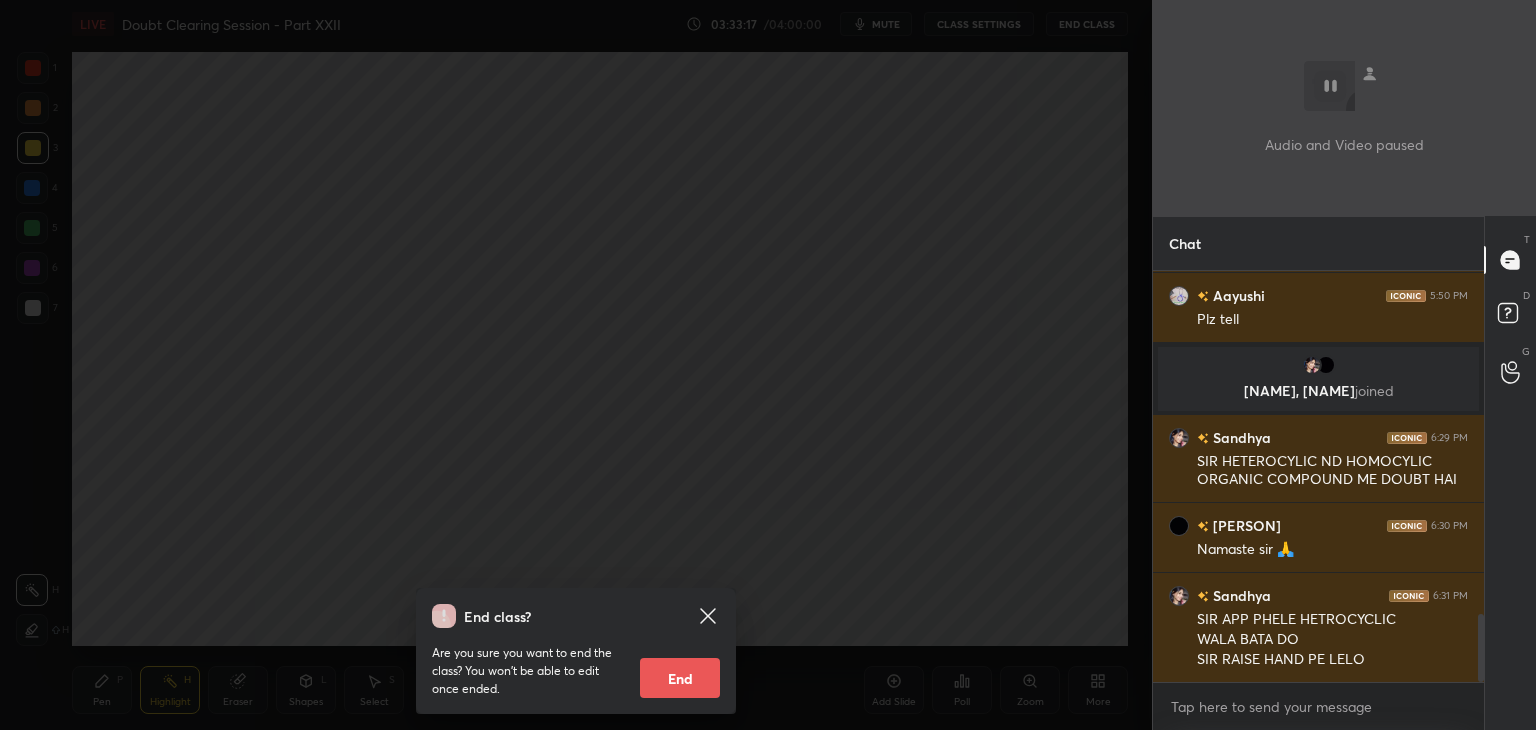 click on "End class? Are you sure you want to end the class? You won’t be able to edit once ended. End" at bounding box center (576, 365) 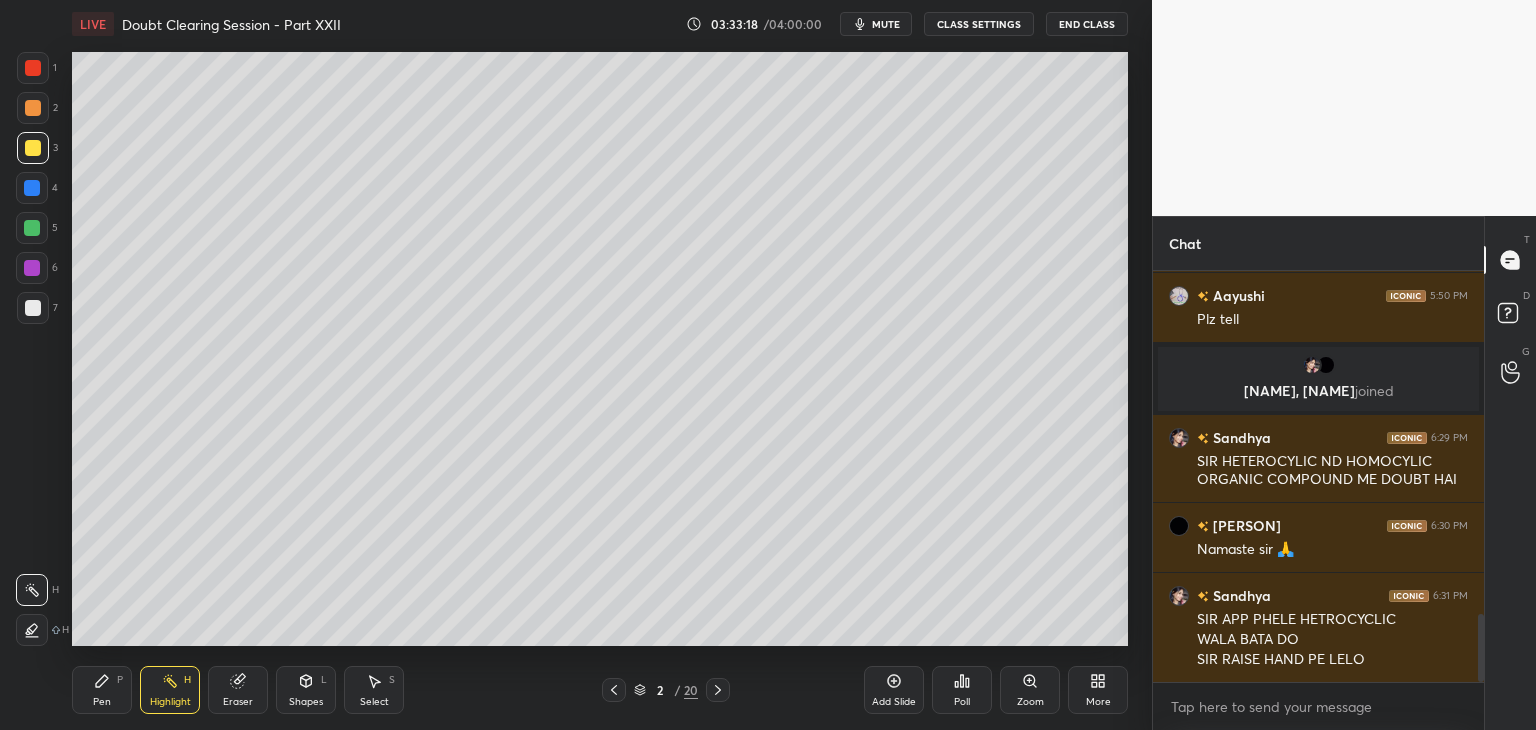 click on "CLASS SETTINGS" at bounding box center [979, 24] 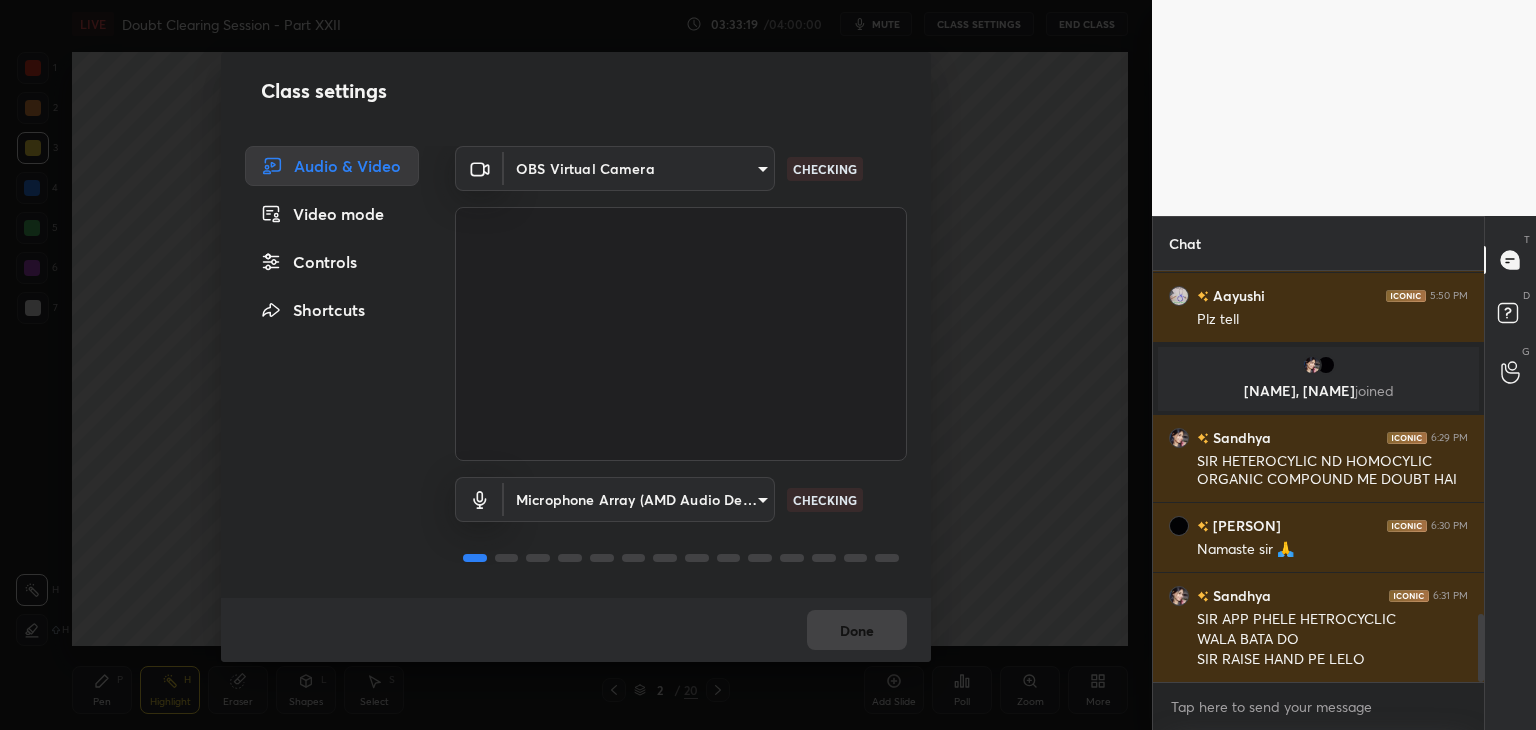 click on "Sr ab to us wlae q ka ans 47.2 into 10 ki pwr 3 aa raha h Tha na vo q jise apne kaha thabki m use solve kru dubara or apko bhejhu vo wla Plz tell ,   joined SIR HETEROCYLIC ND HOMOCYLIC ORGANIC COMPOUND ME DOUBT HAI Namaste sir 🙏 SIR APP PHELE HETROCYCLIC WALA BATA DO SIR RAISE HAND PE LELO JUMP TO LATEST Enable hand raising Enable raise hand to speak to learners. Once enabled, chat will be turned off temporarily. Enable x   Doubts asked by learners will show up here NEW DOUBTS ASKED  T D G" at bounding box center (768, 365) 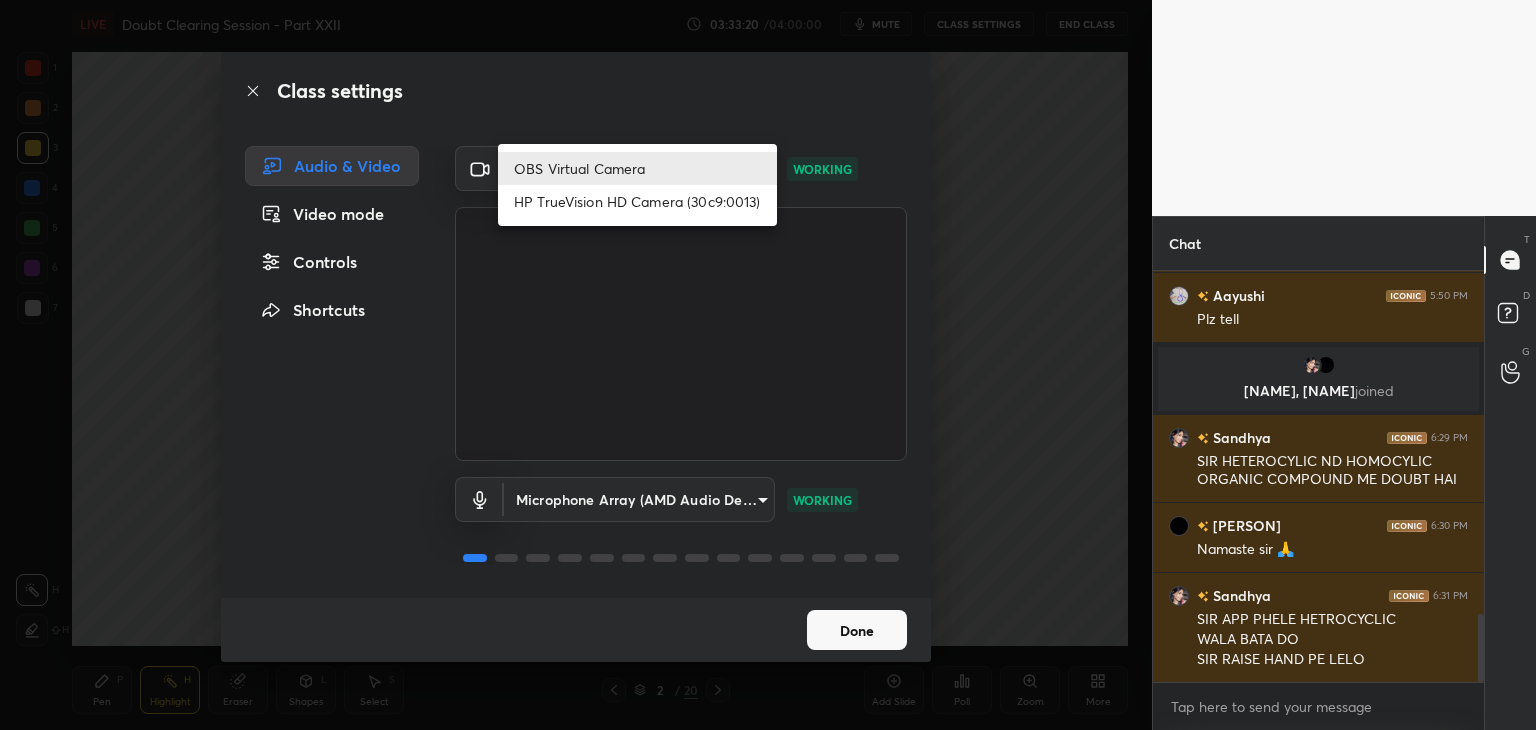 click on "HP TrueVision HD Camera (30c9:0013)" at bounding box center (637, 201) 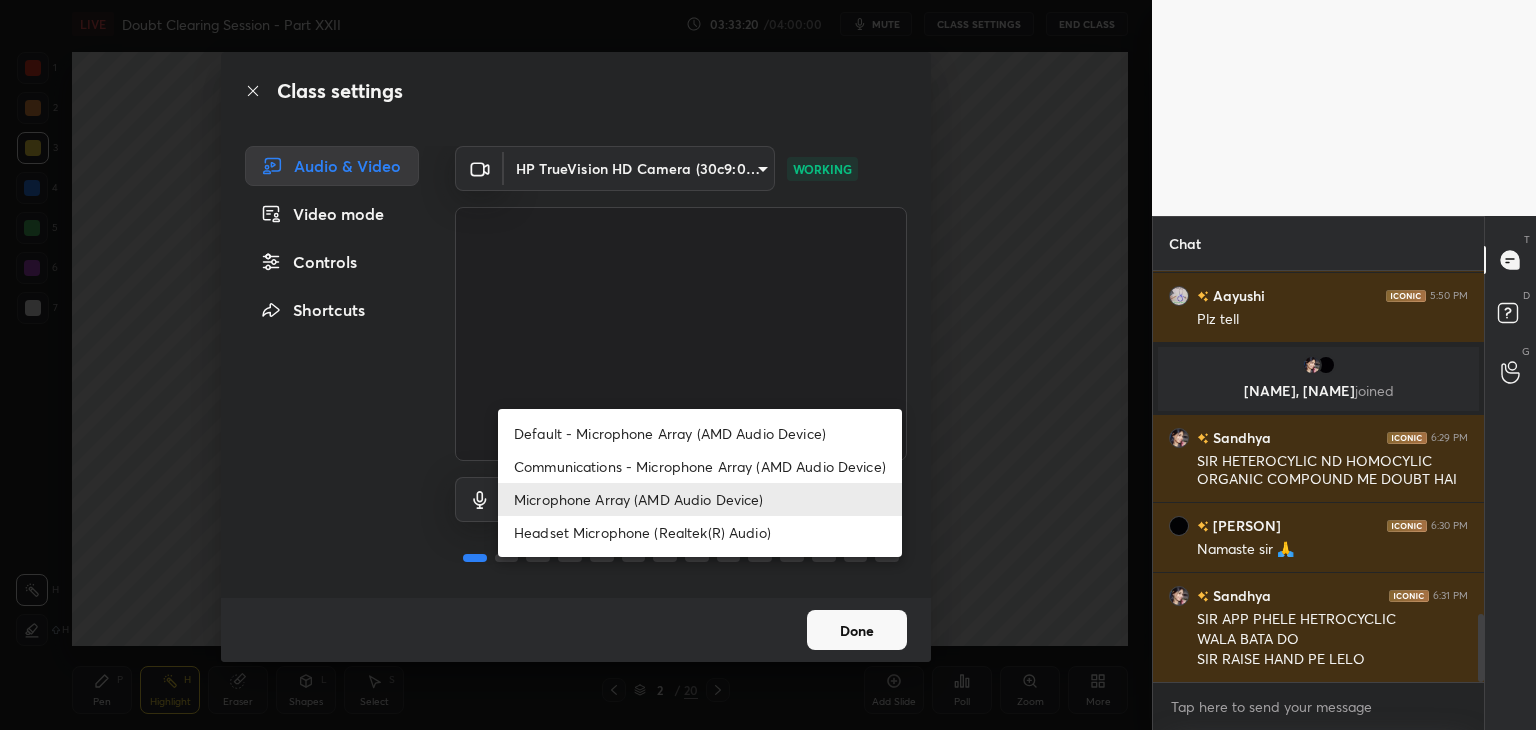 click on "1 2 3 4 5 6 7 C X Z C X Z E E Erase all   H H LIVE Doubt Clearing Session - Part XXII 03:33:20 /  04:00:00 mute CLASS SETTINGS End Class Setting up your live class Poll for   secs No correct answer Start poll Back Doubt Clearing Session - Part XXII • L2 of Doubt Clearing Course on Chemistry for NEET UG - Part I [PERSON] Pen P Highlight H Eraser Shapes L Select S 2 / 20 Add Slide Poll Zoom More Chat [PERSON]  joined [PERSON] 5:49 PM Sr ab to us wlae q ka ans 47.2 into 10 ki pwr 3 aa raha h Tha na vo q jise apne kaha thabki m use solve kru dubara or apko bhejhu vo wla [PERSON] 5:50 PM Plz tell [PERSON], [PERSON]  joined [PERSON] 6:29 PM SIR HETEROCYLIC ND HOMOCYLIC ORGANIC COMPOUND ME DOUBT HAI [PERSON] 6:30 PM Namaste sir 🙏 [PERSON] 6:31 PM SIR APP PHELE HETROCYCLIC WALA BATA DO SIR RAISE HAND PE LELO JUMP TO LATEST Enable hand raising Enable raise hand to speak to learners. Once enabled, chat will be turned off temporarily. Enable x   Doubts asked by learners will show up here NEW DOUBTS ASKED [PERSON] T D G" at bounding box center [768, 365] 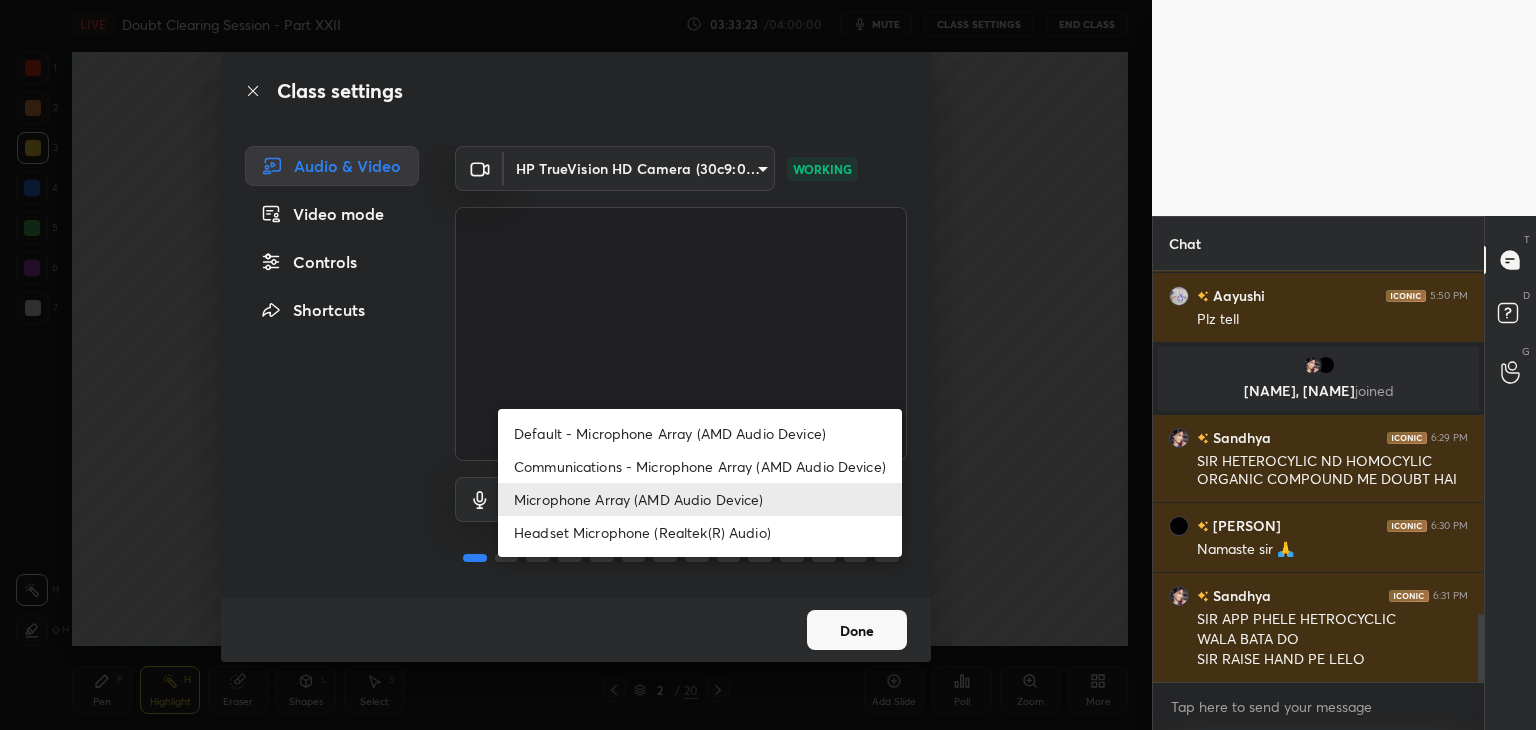click on "Headset Microphone (Realtek(R) Audio)" at bounding box center [700, 532] 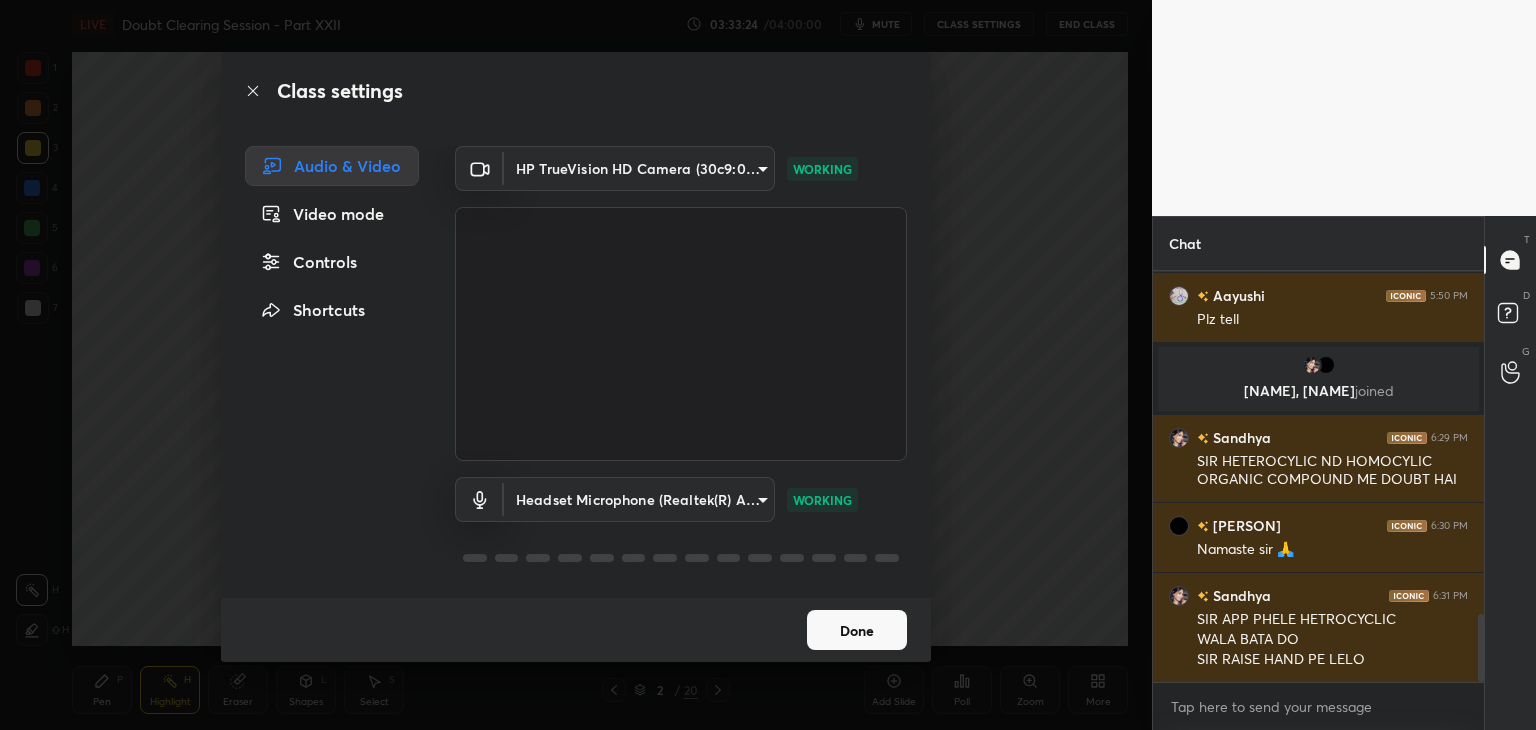 click on "Class settings Audio & Video Video mode Controls Shortcuts HP TrueVision HD Camera (30c9:0013) a056a035b29c72656e2caeae4dee1b07474a638bc9a6a3dffab4b9e44d4cde6a WORKING Headset Microphone (Realtek(R) Audio) 0c9558da9c610d3bfb9e45840a8e15758a42ad3608ab290d839a3af88211754b WORKING Done" at bounding box center [576, 365] 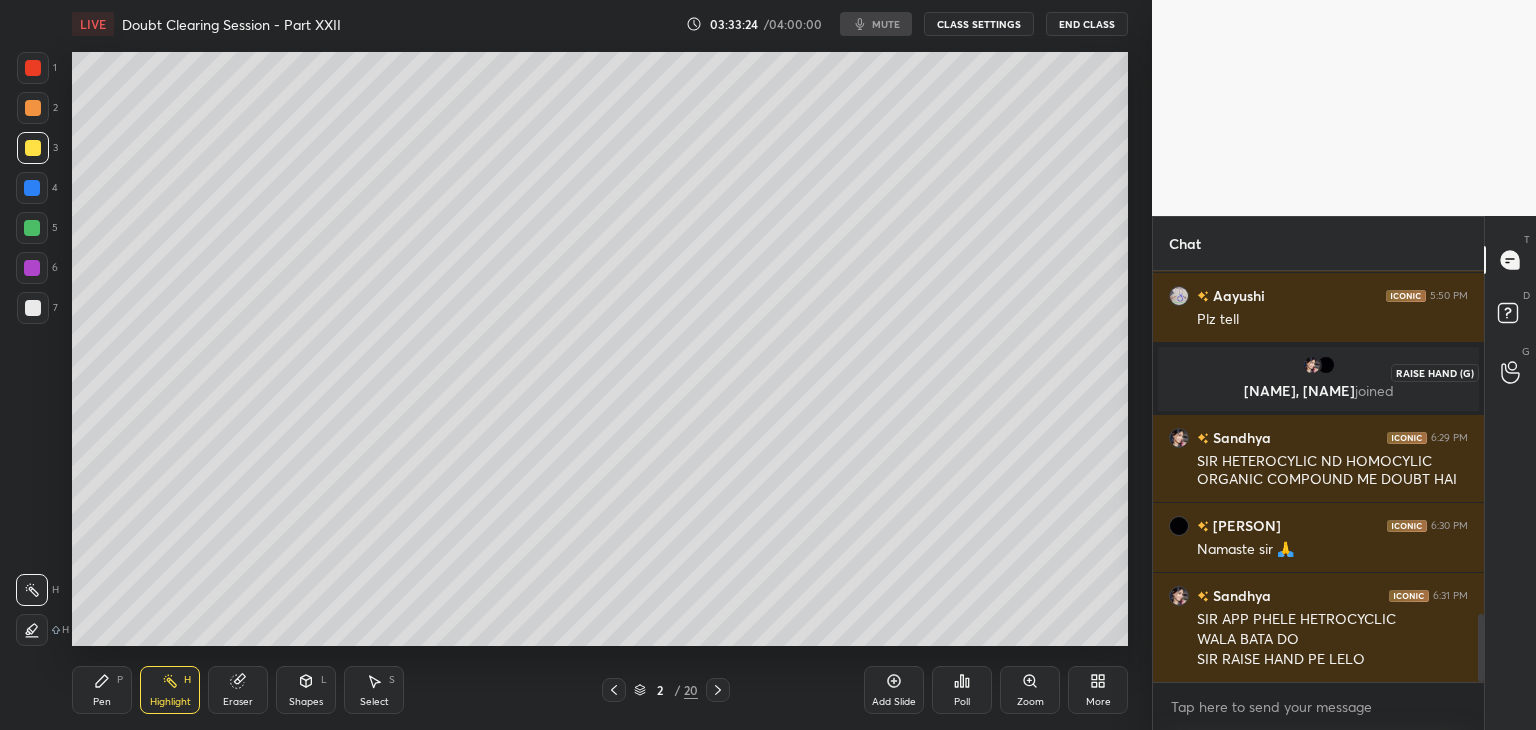 click at bounding box center [1511, 372] 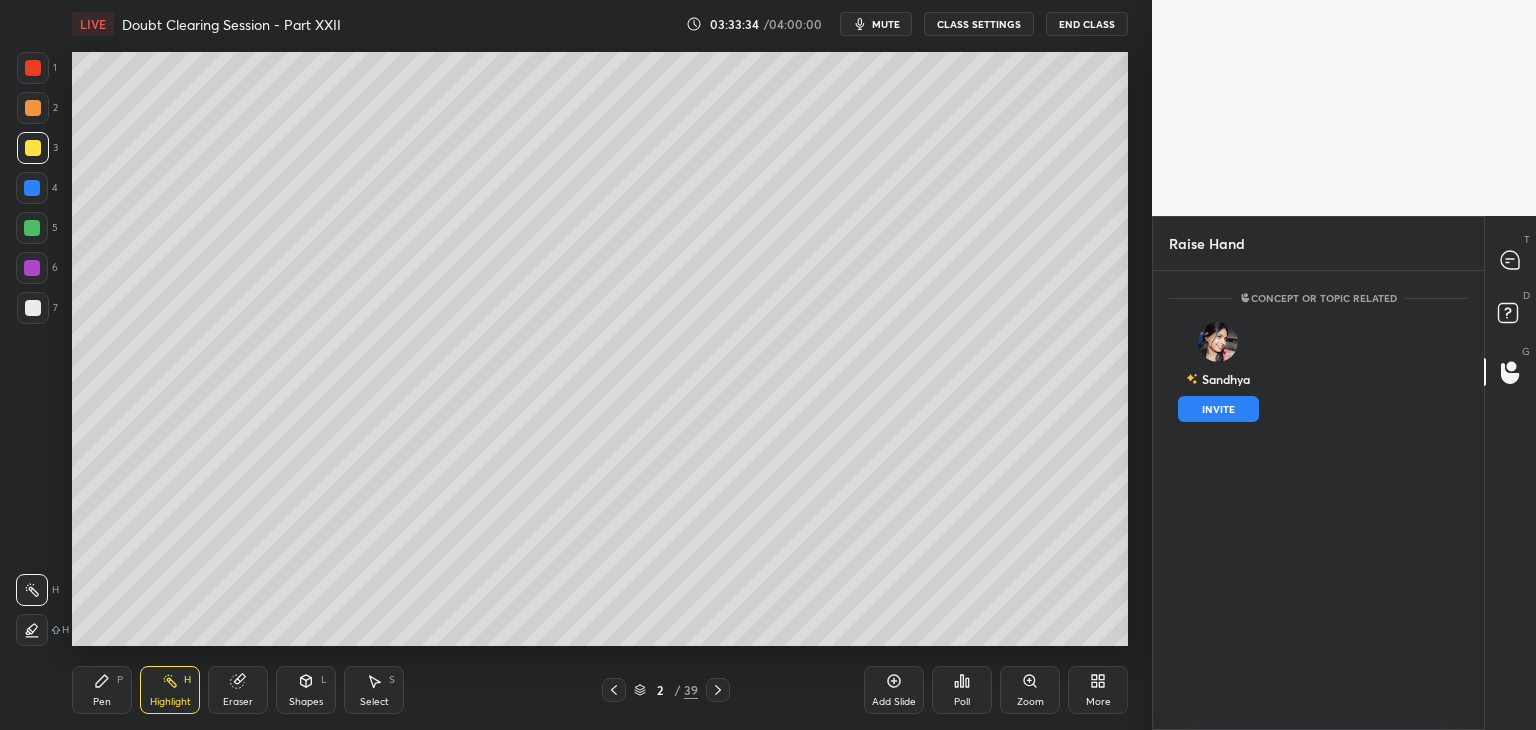 drag, startPoint x: 1524, startPoint y: 270, endPoint x: 1502, endPoint y: 283, distance: 25.553865 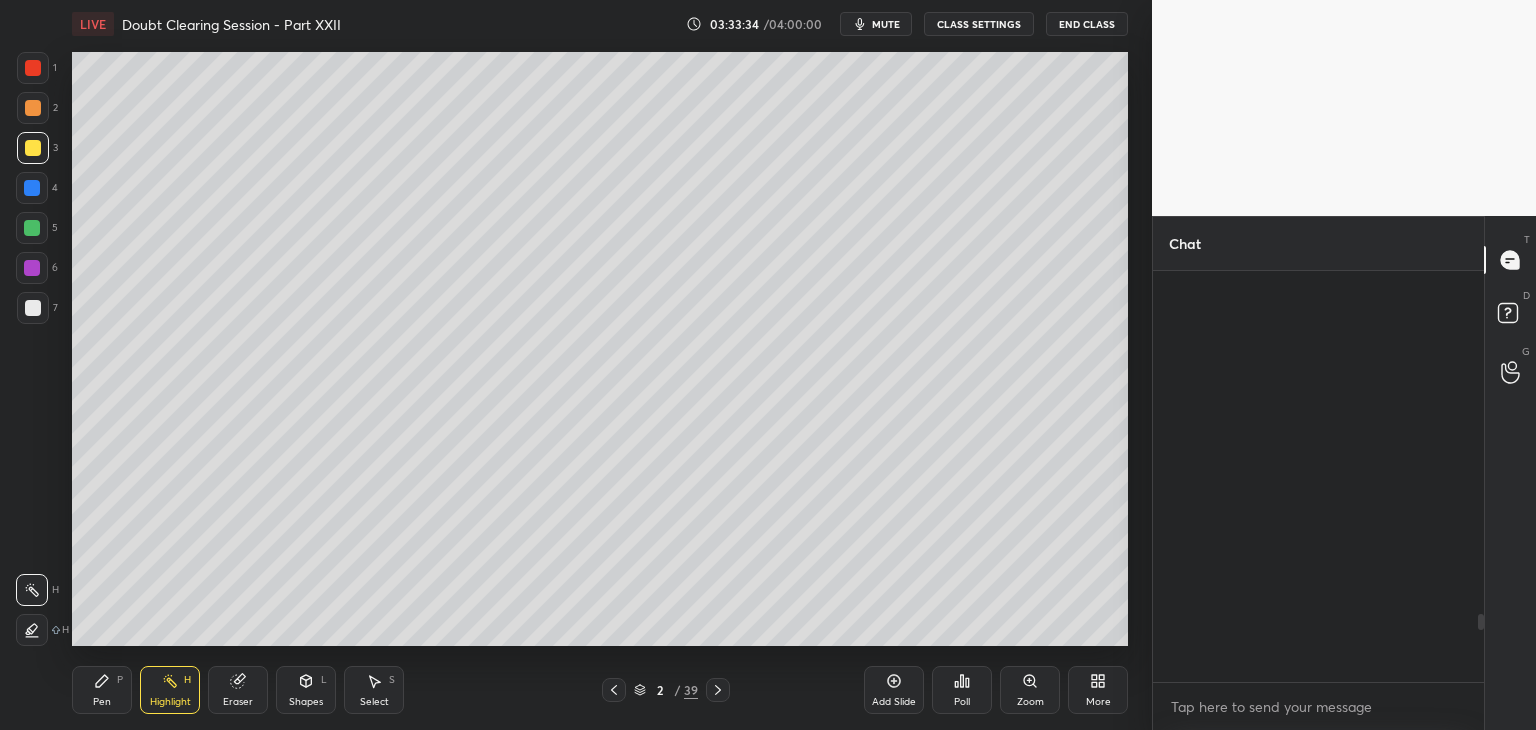 scroll, scrollTop: 2068, scrollLeft: 0, axis: vertical 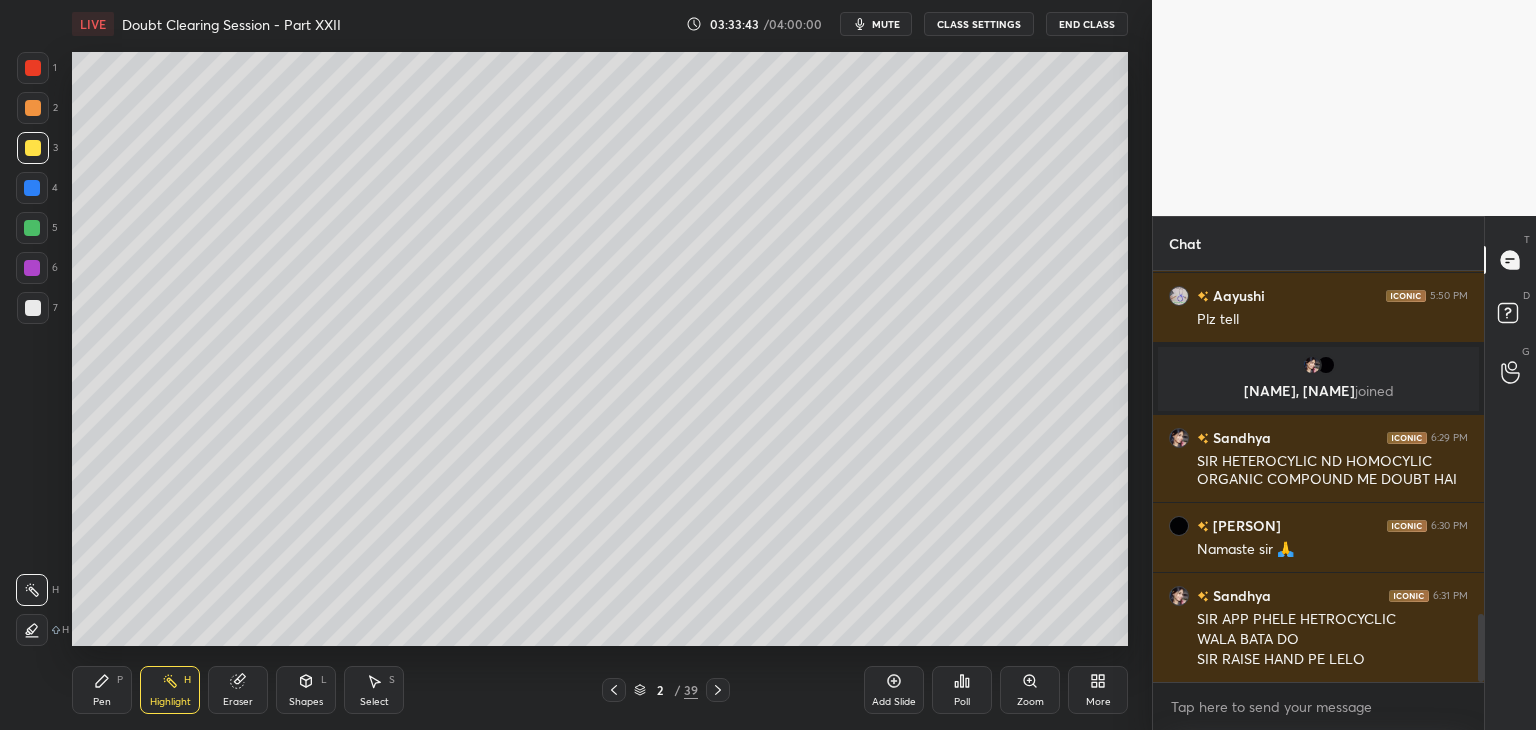 drag, startPoint x: 218, startPoint y: 716, endPoint x: 224, endPoint y: 705, distance: 12.529964 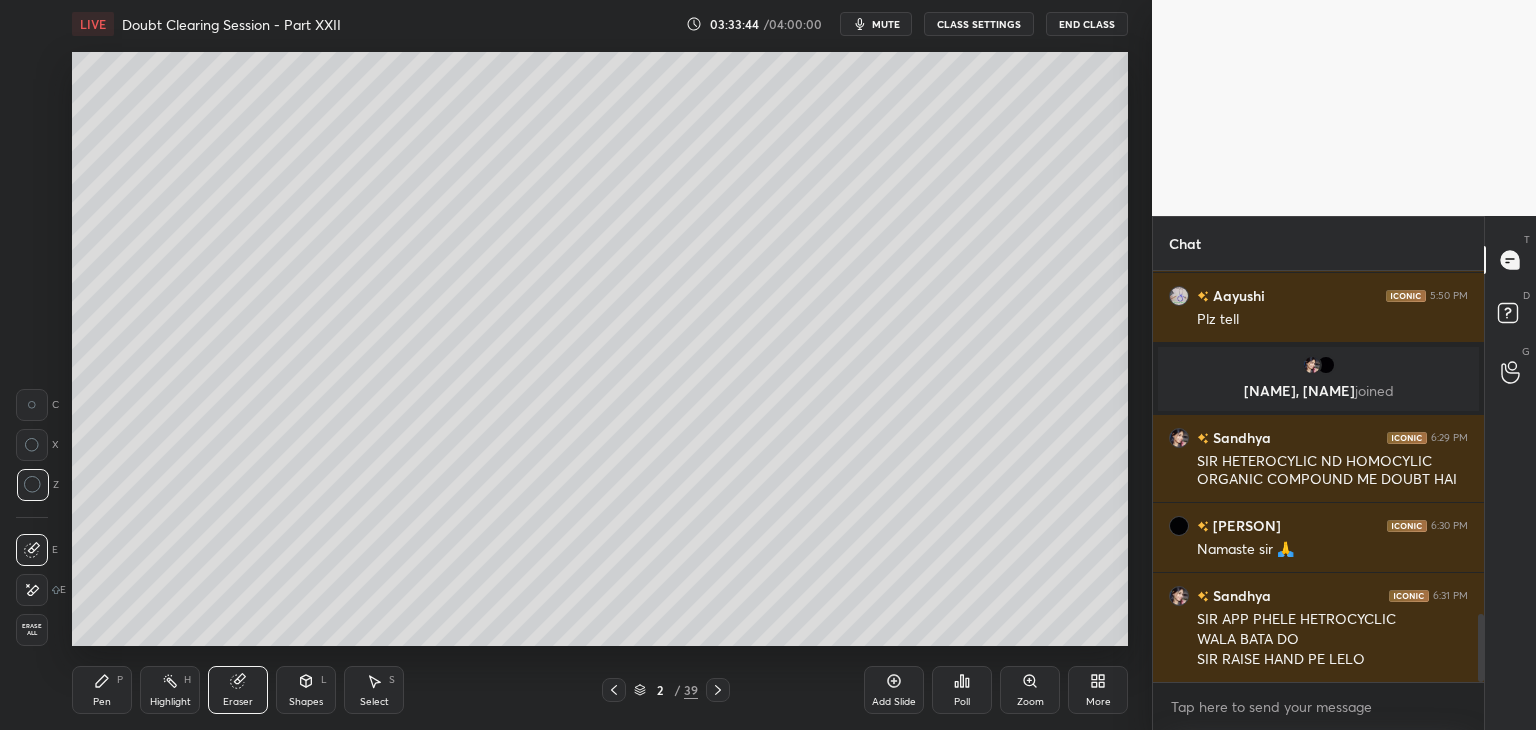 click on "Erase all" at bounding box center (32, 630) 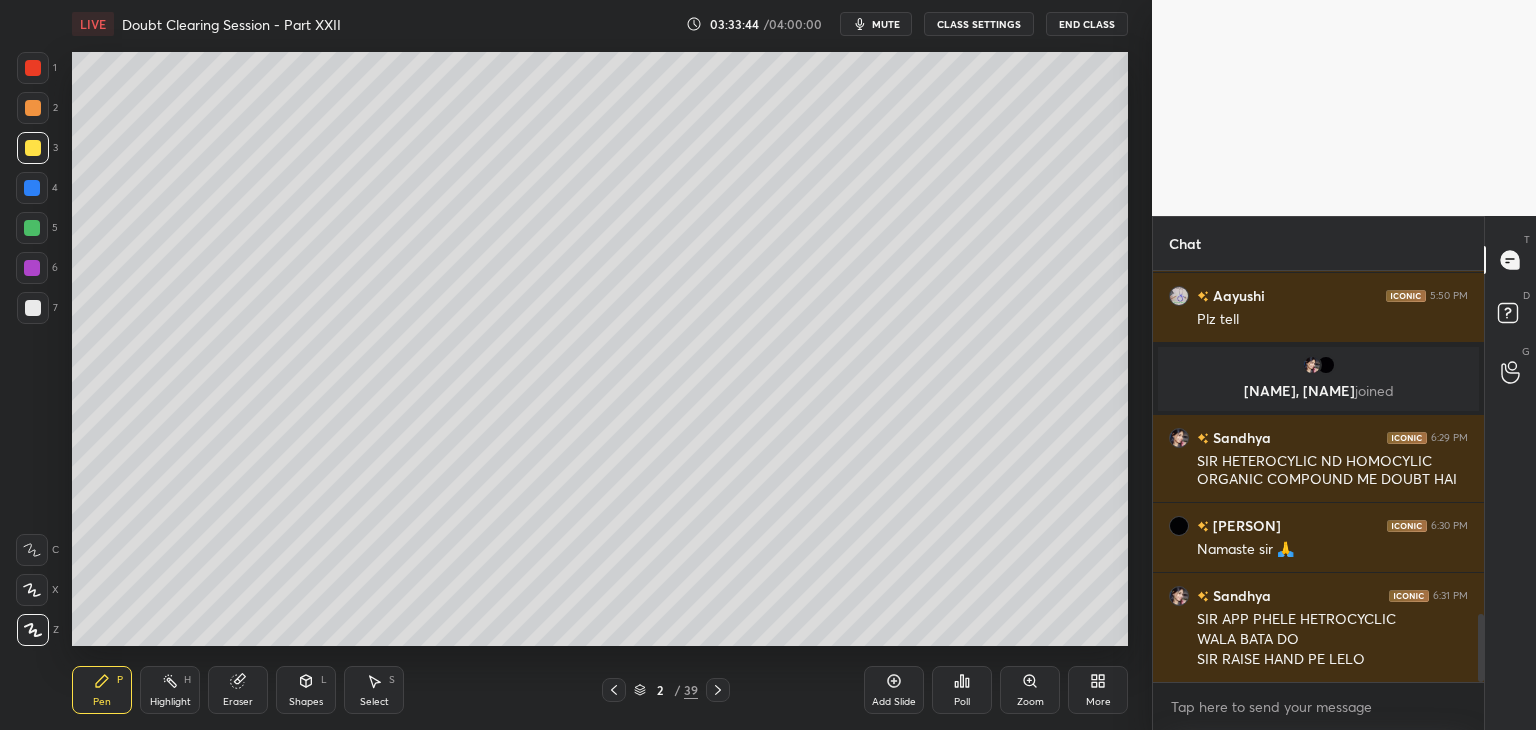 drag, startPoint x: 158, startPoint y: 658, endPoint x: 152, endPoint y: 668, distance: 11.661903 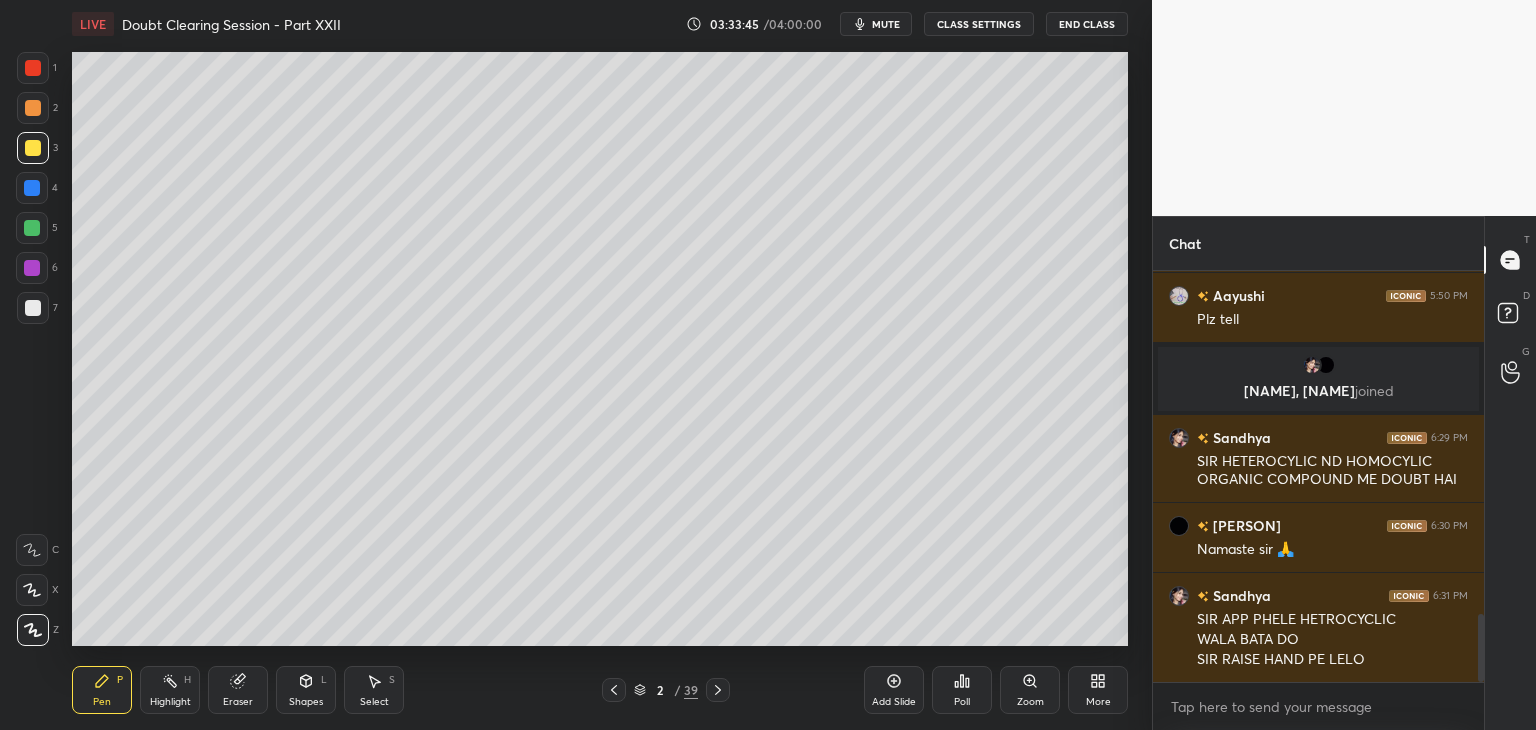 click on "Highlight H" at bounding box center (170, 690) 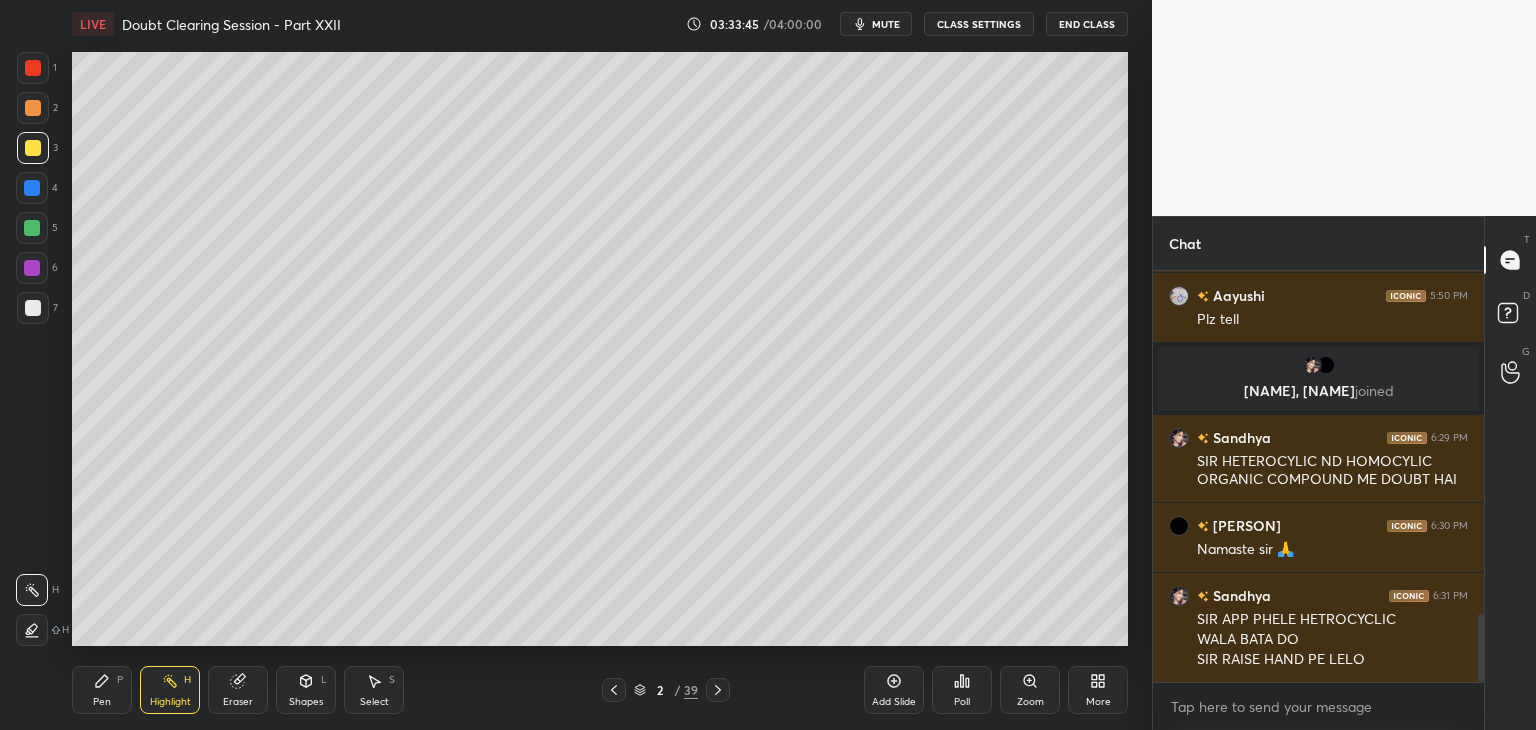 click on "Pen P" at bounding box center [102, 690] 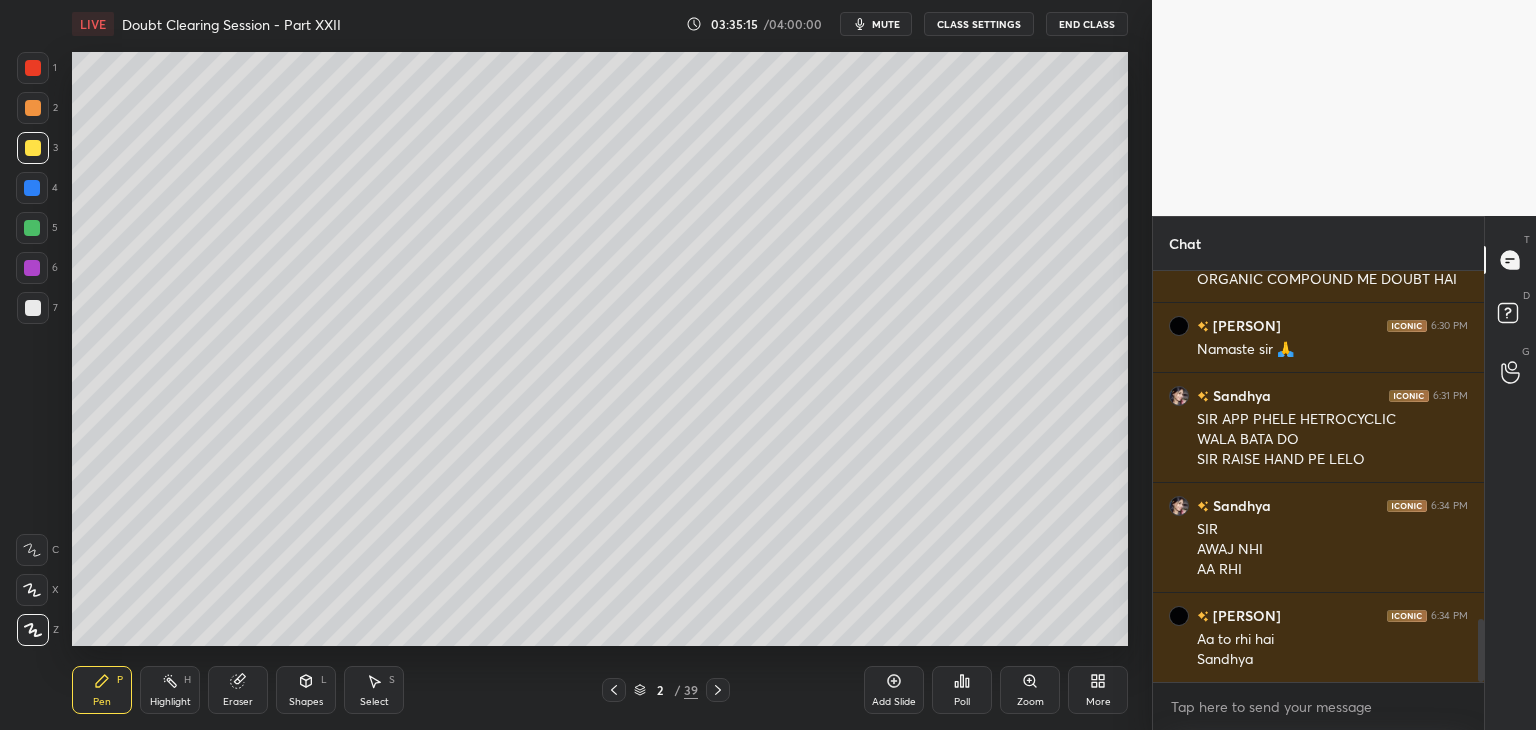 scroll, scrollTop: 2338, scrollLeft: 0, axis: vertical 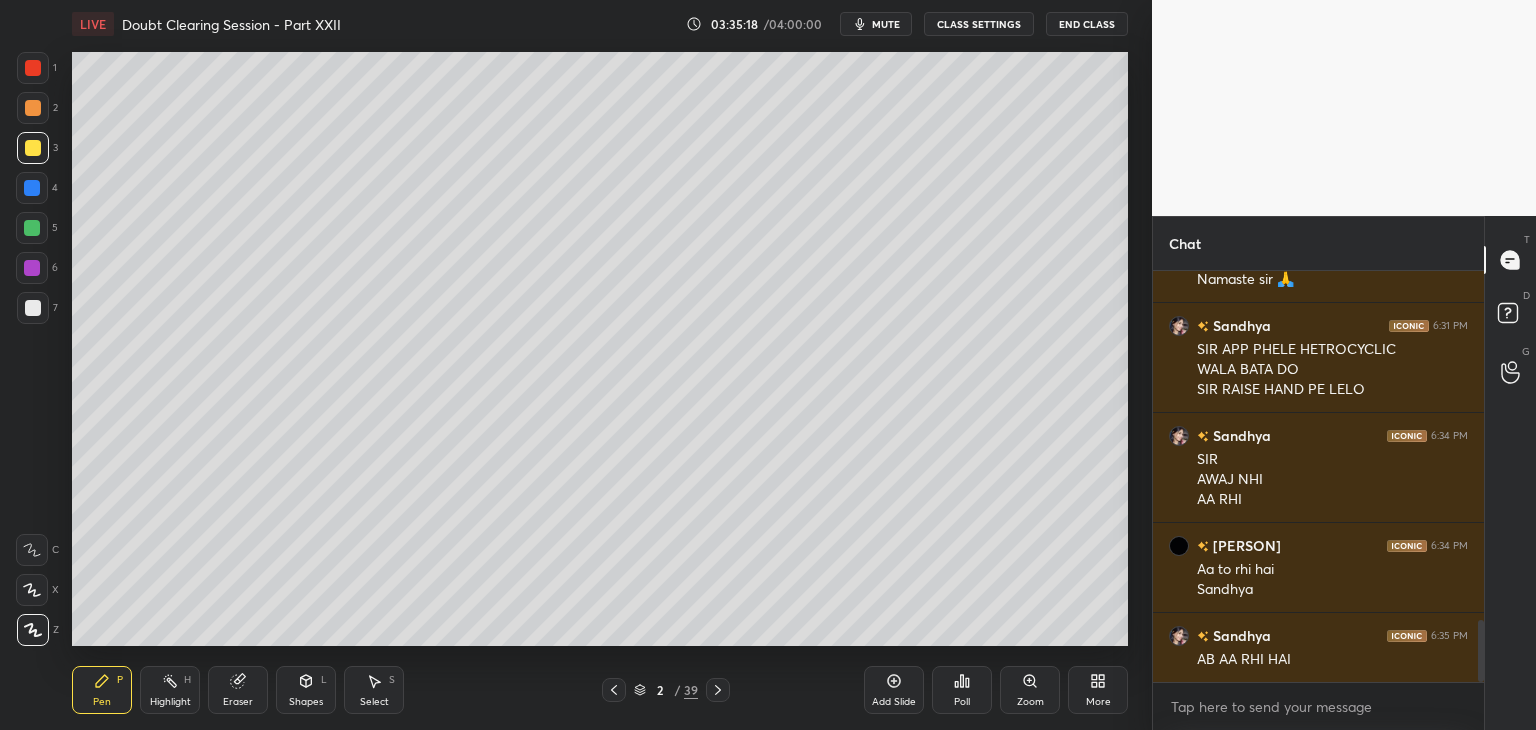 click on "CLASS SETTINGS" at bounding box center (979, 24) 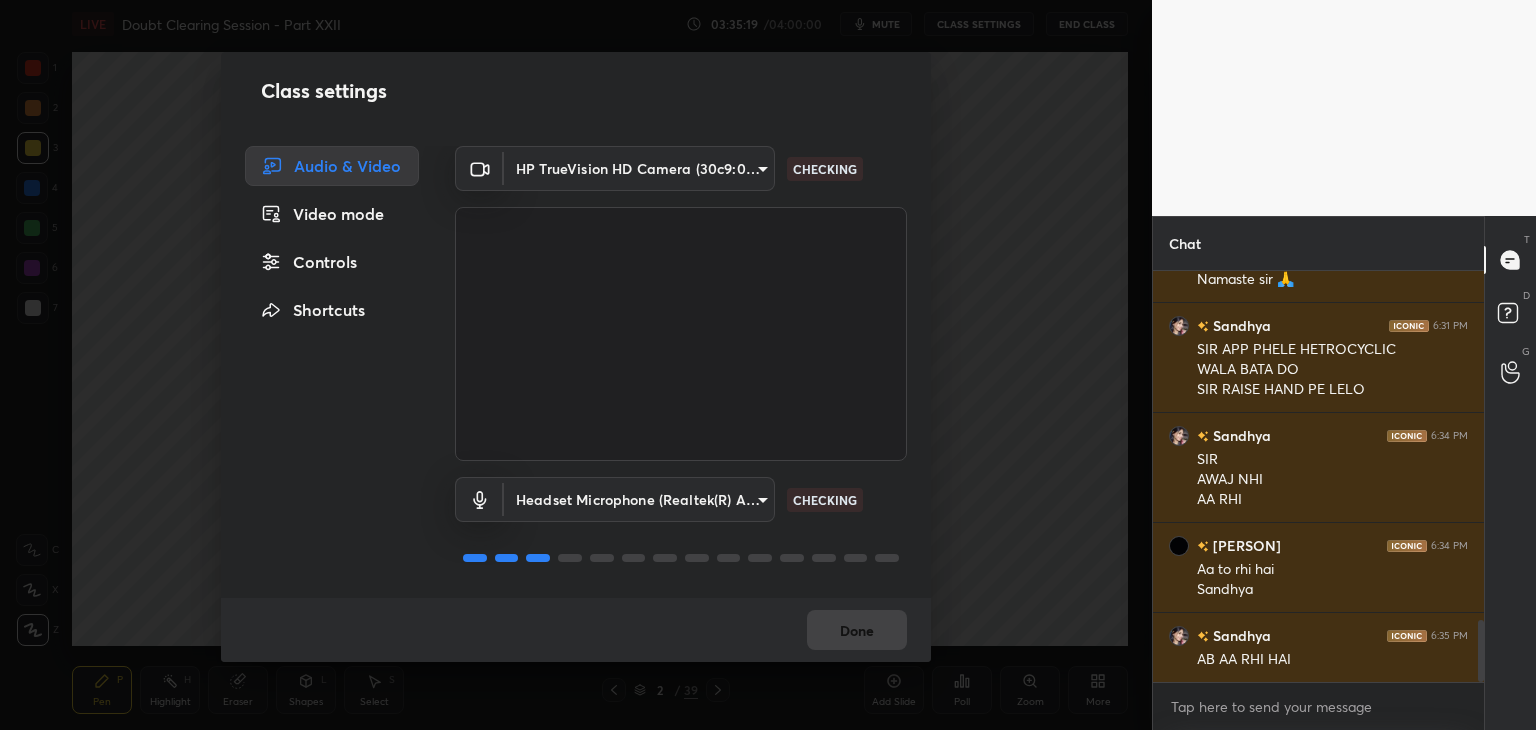 click on "1 2 3 4 5 6 7 C X Z C X Z E E Erase all   H H LIVE Doubt Clearing Session - Part XXII 03:35:19 /  04:00:00 mute CLASS SETTINGS End Class Setting up your live class Poll for   secs No correct answer Start poll Back Doubt Clearing Session - Part XXII • L2 of Doubt Clearing Course on Chemistry for NEET UG - Part I [PERSON] Pen P Highlight H Eraser Shapes L Select S 2 / 39 Add Slide Poll Zoom More Chat [PERSON] 6:29 PM SIR HETEROCYLIC ND HOMOCYLIC ORGANIC COMPOUND ME DOUBT HAI [PERSON] 6:30 PM Namaste sir 🙏 [PERSON] 6:31 PM SIR APP PHELE HETROCYCLIC WALA BATA DO SIR RAISE HAND PE LELO [PERSON] 6:34 PM SIR AWAJ NHI AA RHI [PERSON] 6:34 PM Aa to rhi hai [PERSON] [PERSON] 6:35 PM AB AA RHI HAI JUMP TO LATEST Enable hand raising Enable raise hand to speak to learners. Once enabled, chat will be turned off temporarily. Enable x   Doubts asked by learners will show up here NEW DOUBTS ASKED No one has raised a hand yet Can't raise hand Got it T Messages (T) D Doubts (D) G Raise Hand (G) Report an issue Buffering ​" at bounding box center [768, 365] 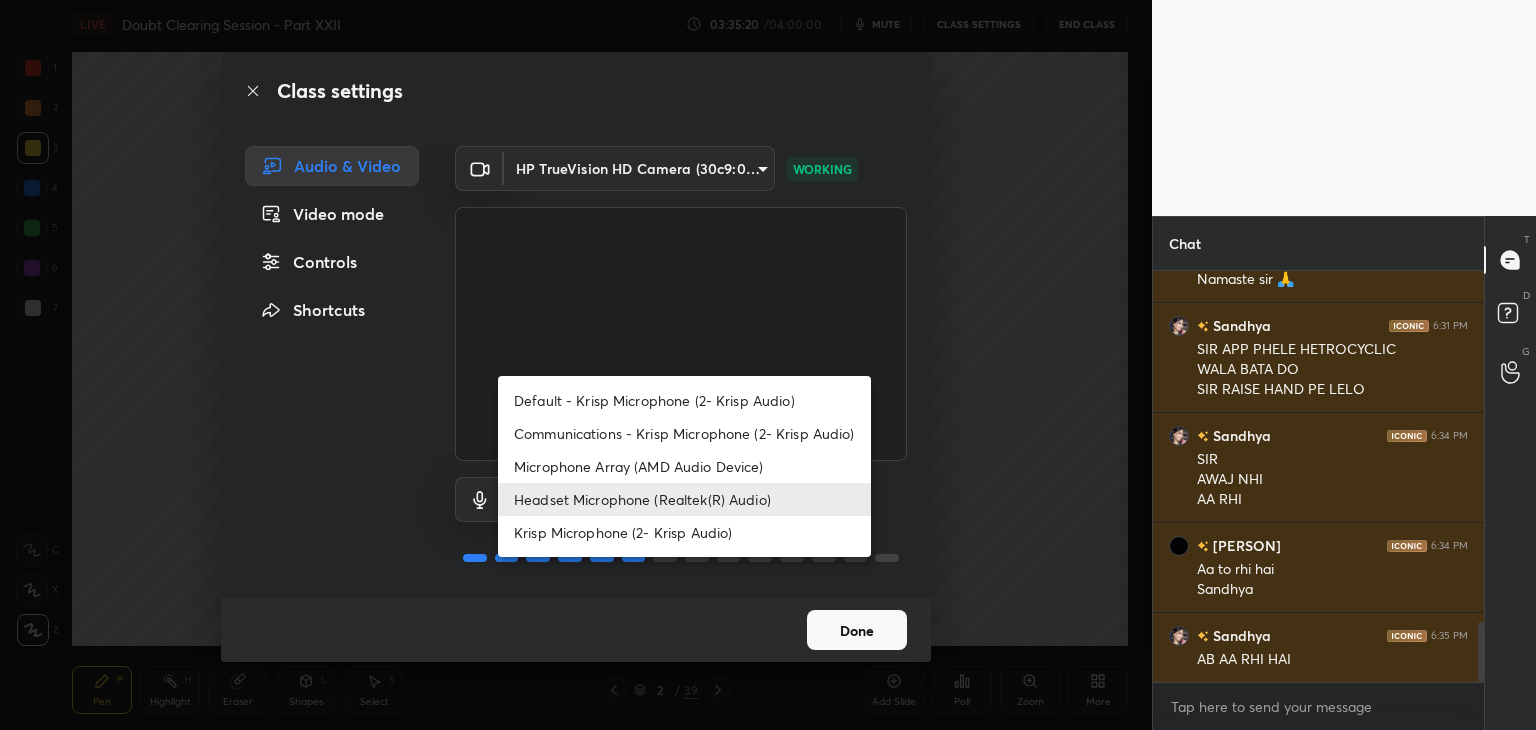 scroll, scrollTop: 2386, scrollLeft: 0, axis: vertical 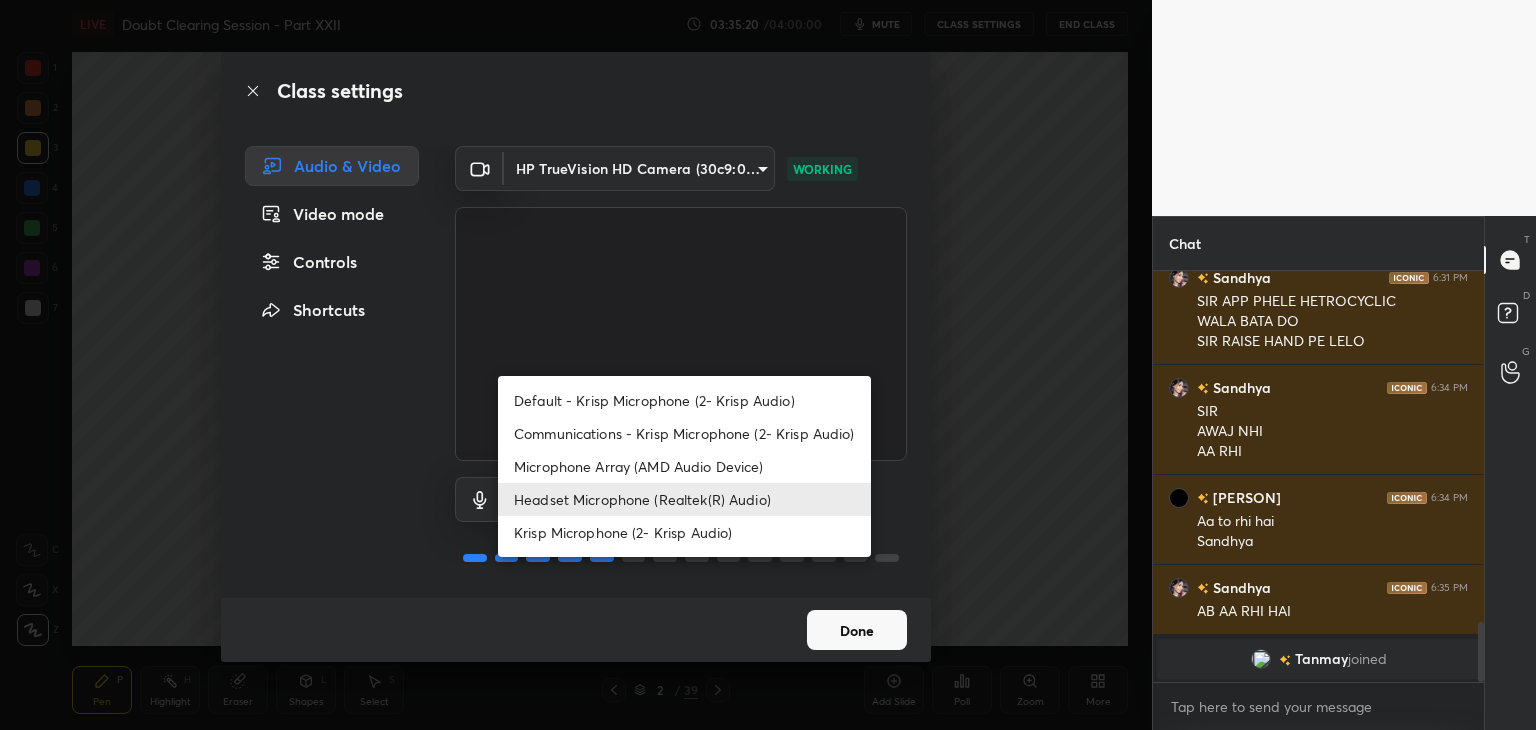 click on "Krisp Microphone (2- Krisp Audio)" at bounding box center (684, 532) 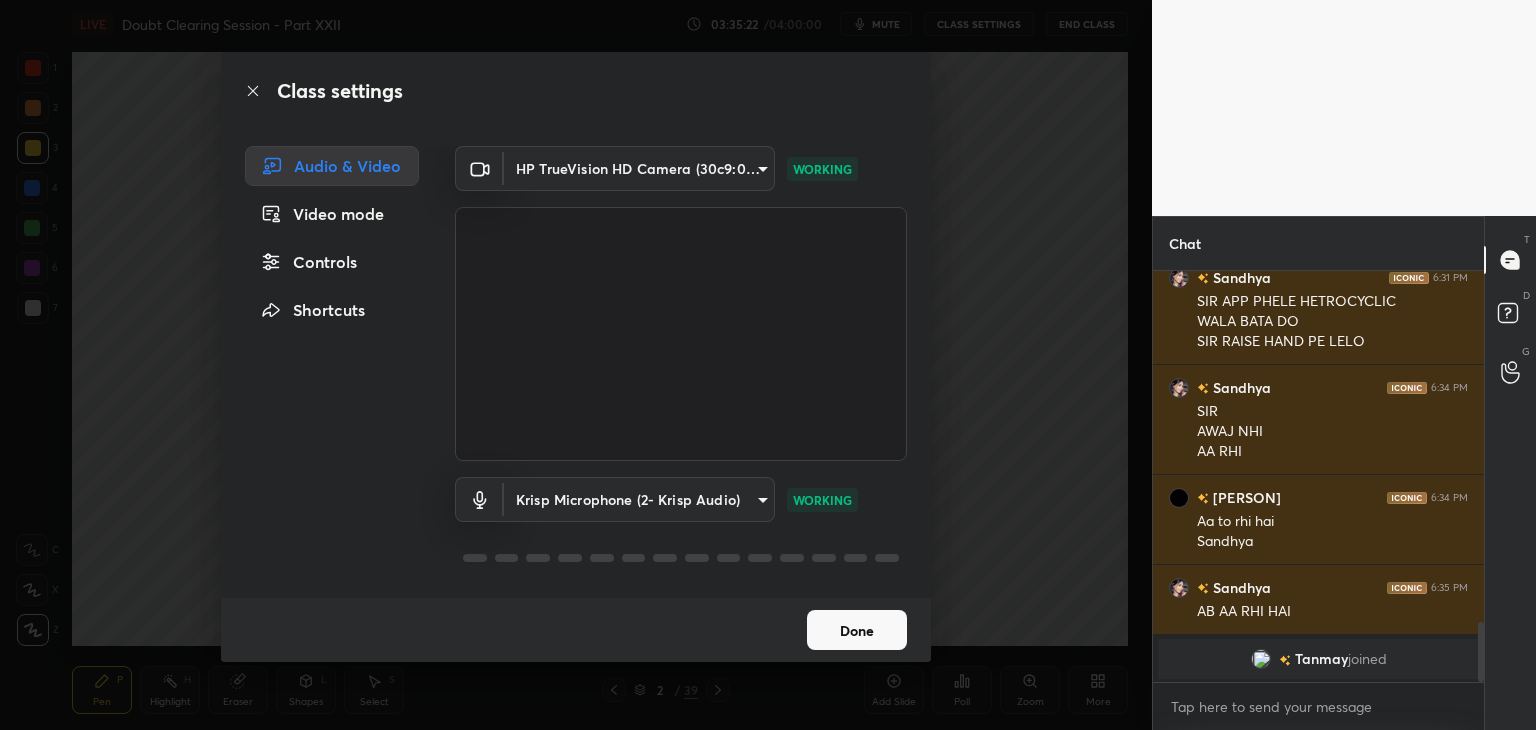 click on "Class settings Audio & Video Video mode Controls Shortcuts HP TrueVision HD Camera (30c9:0013) a056a035b29c72656e2caeae4dee1b07474a638bc9a6a3dffab4b9e44d4cde6a WORKING Krisp Microphone (2- Krisp Audio) 3eee232e1d248d27a35e65e381c86c0d7dd178b06e18645b987cf355159840e2 WORKING Done" at bounding box center (576, 365) 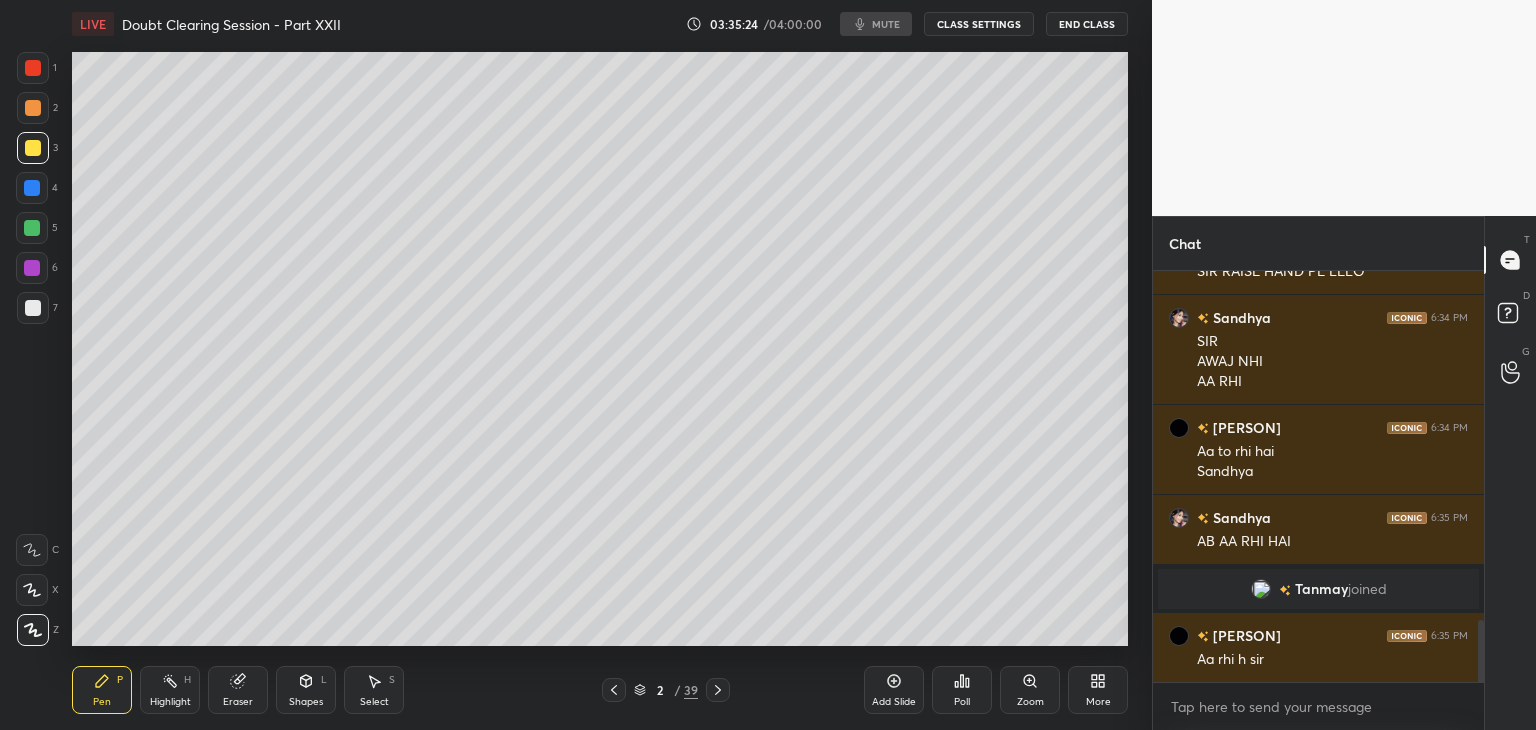 scroll, scrollTop: 2320, scrollLeft: 0, axis: vertical 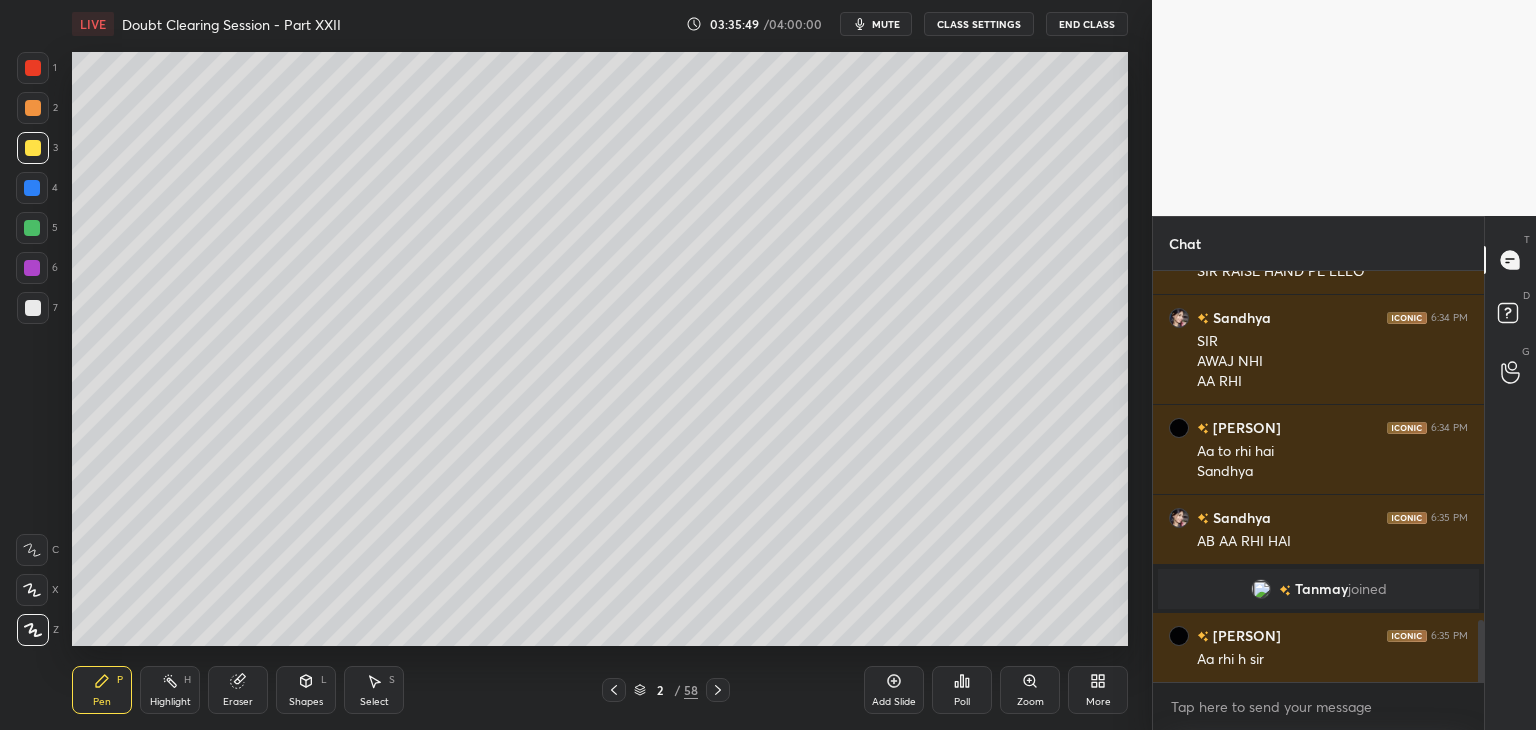 click at bounding box center (32, 228) 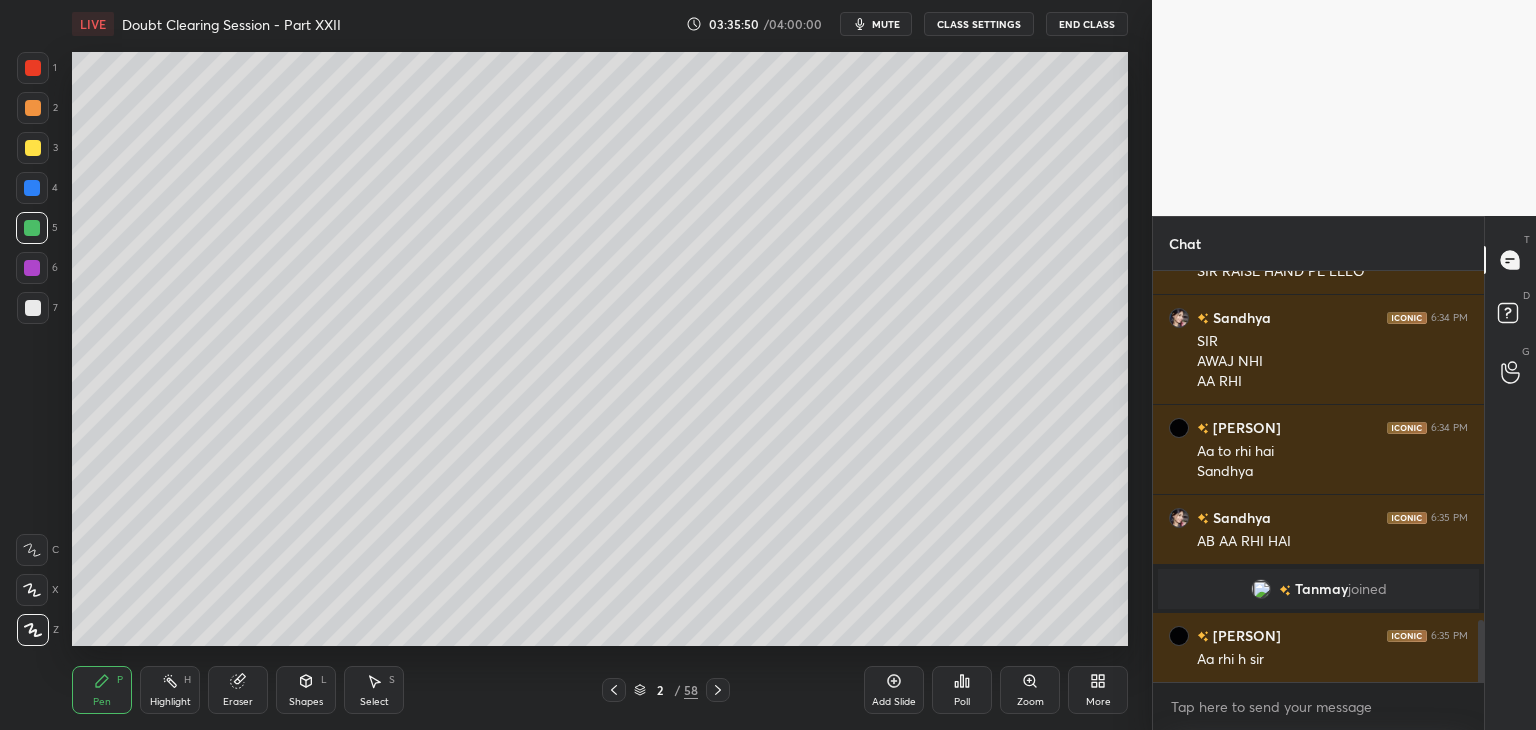 click at bounding box center [32, 228] 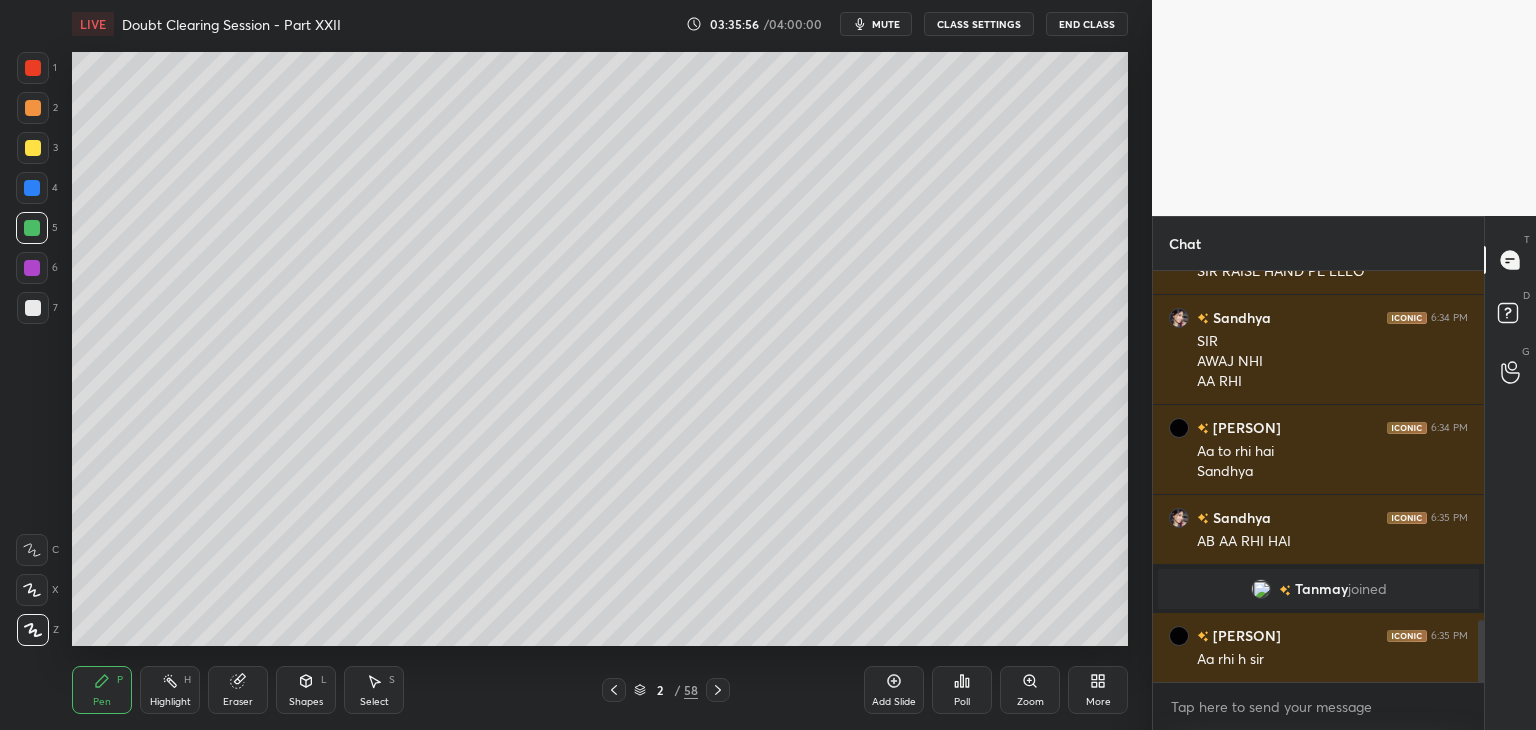 scroll, scrollTop: 2406, scrollLeft: 0, axis: vertical 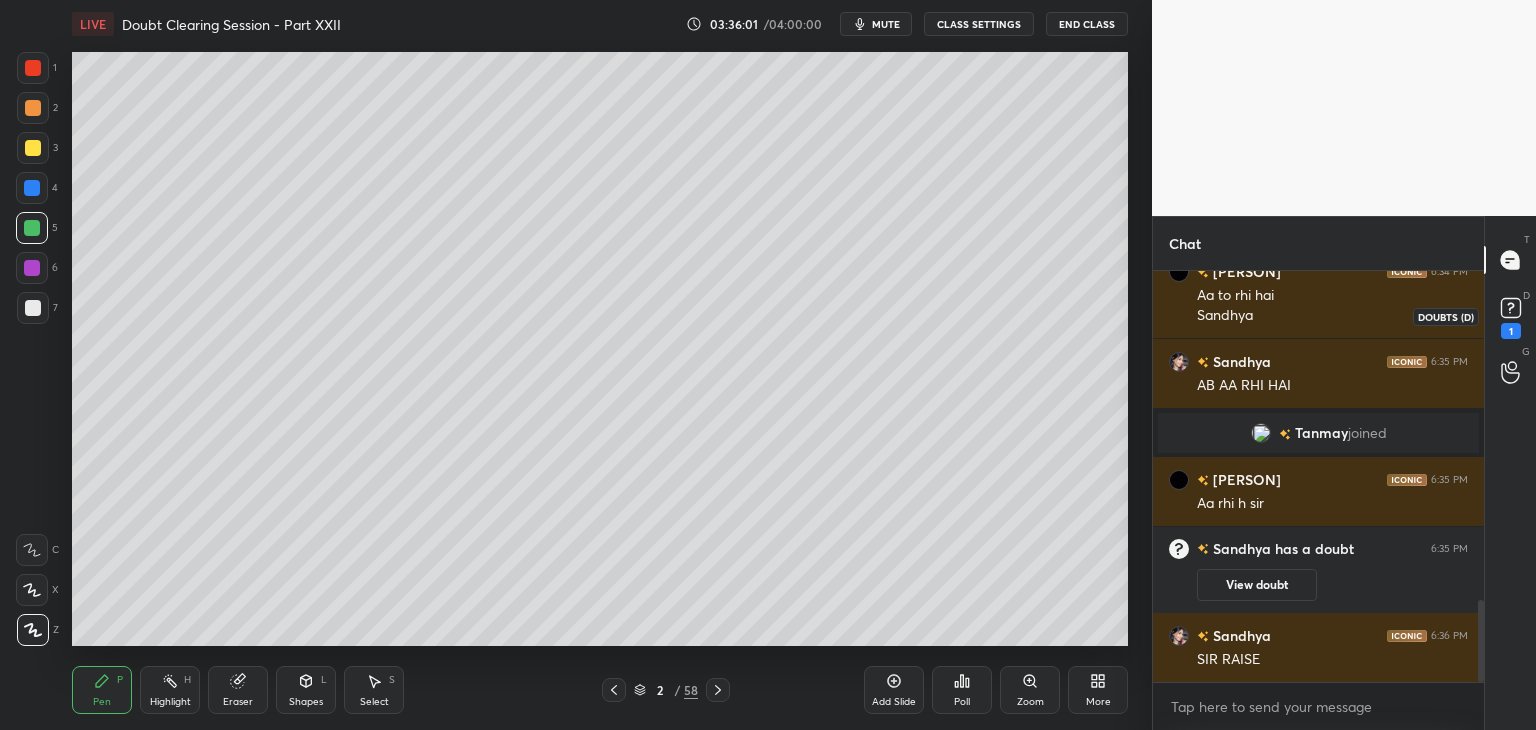 click 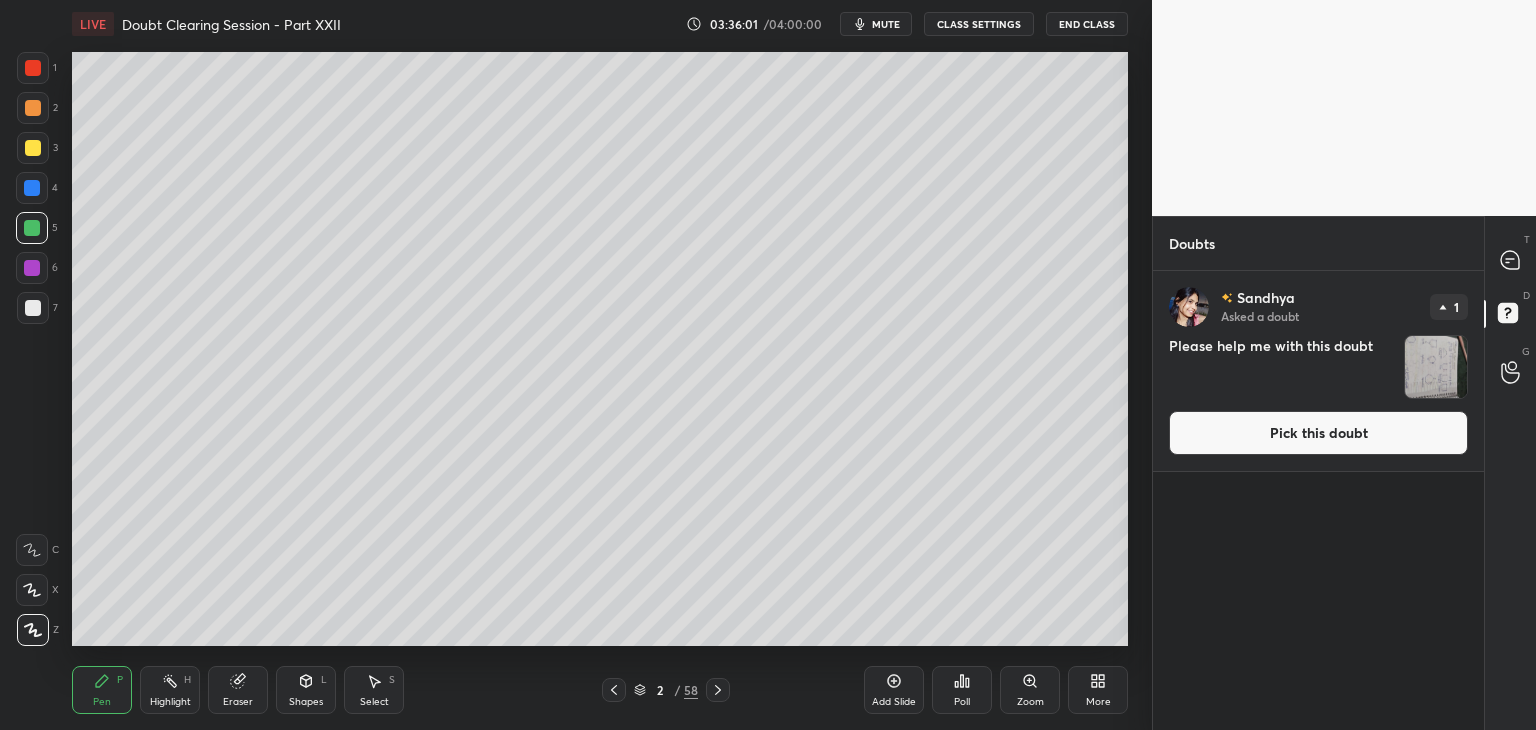 click on "T Messages (T) D Doubts (D) G Raise Hand (G)" at bounding box center (1510, 473) 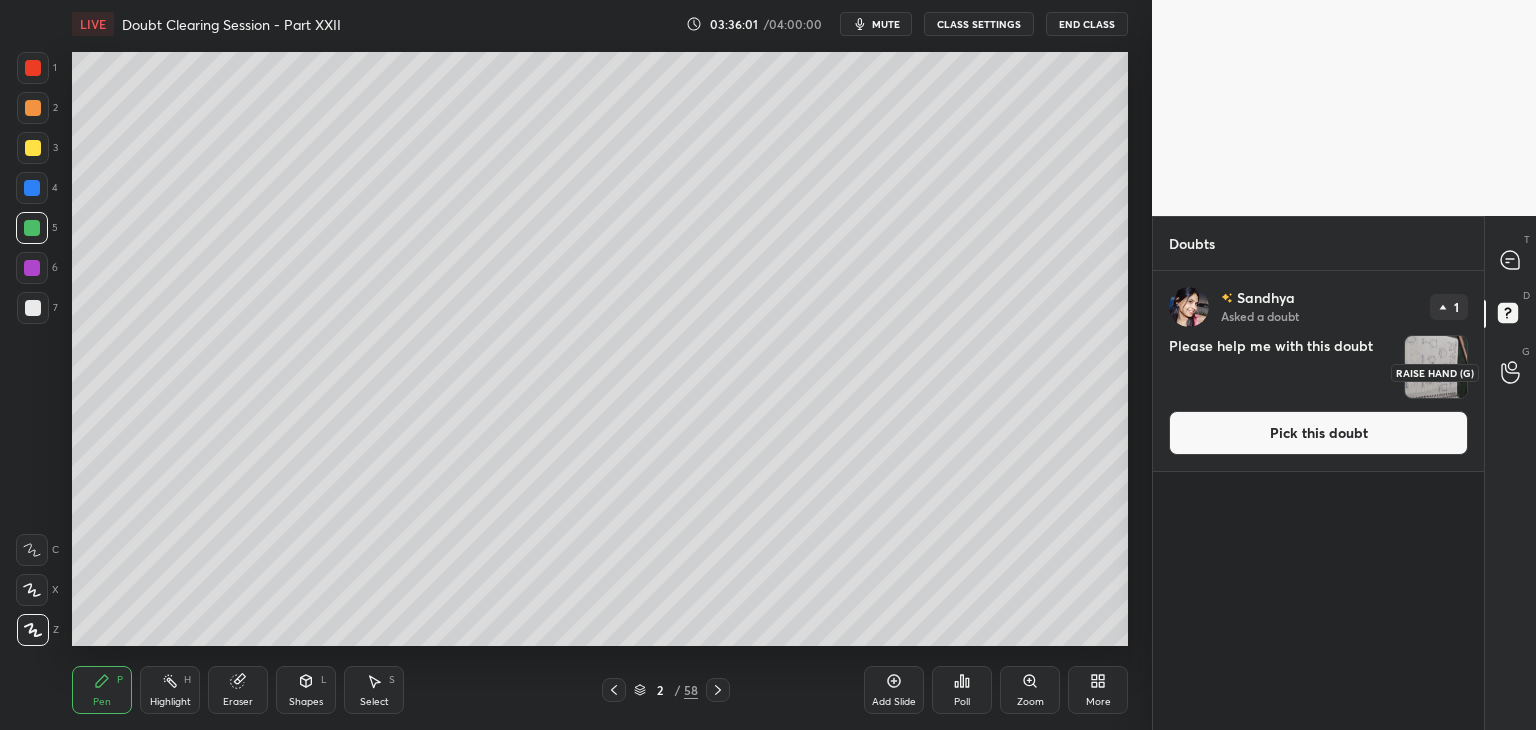 click 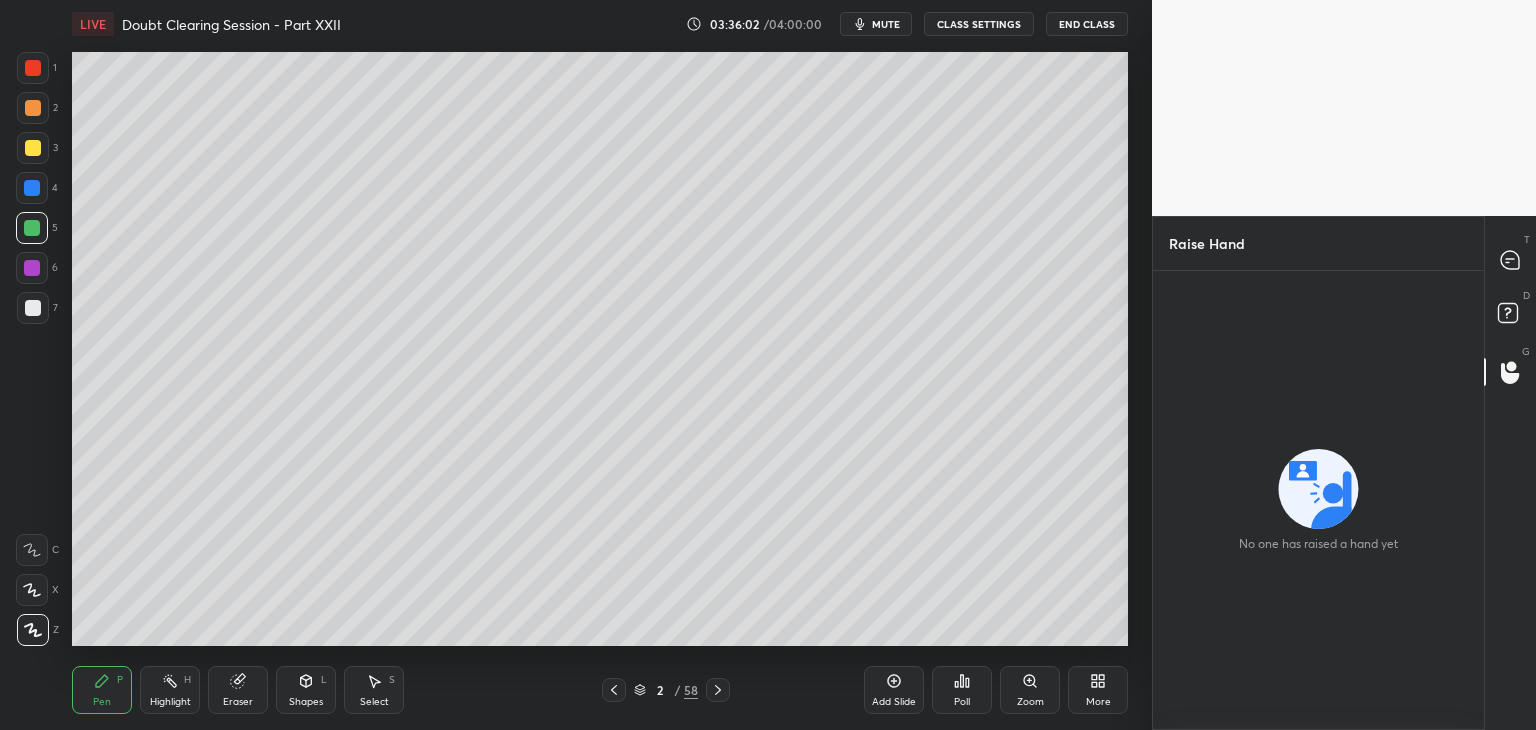 click 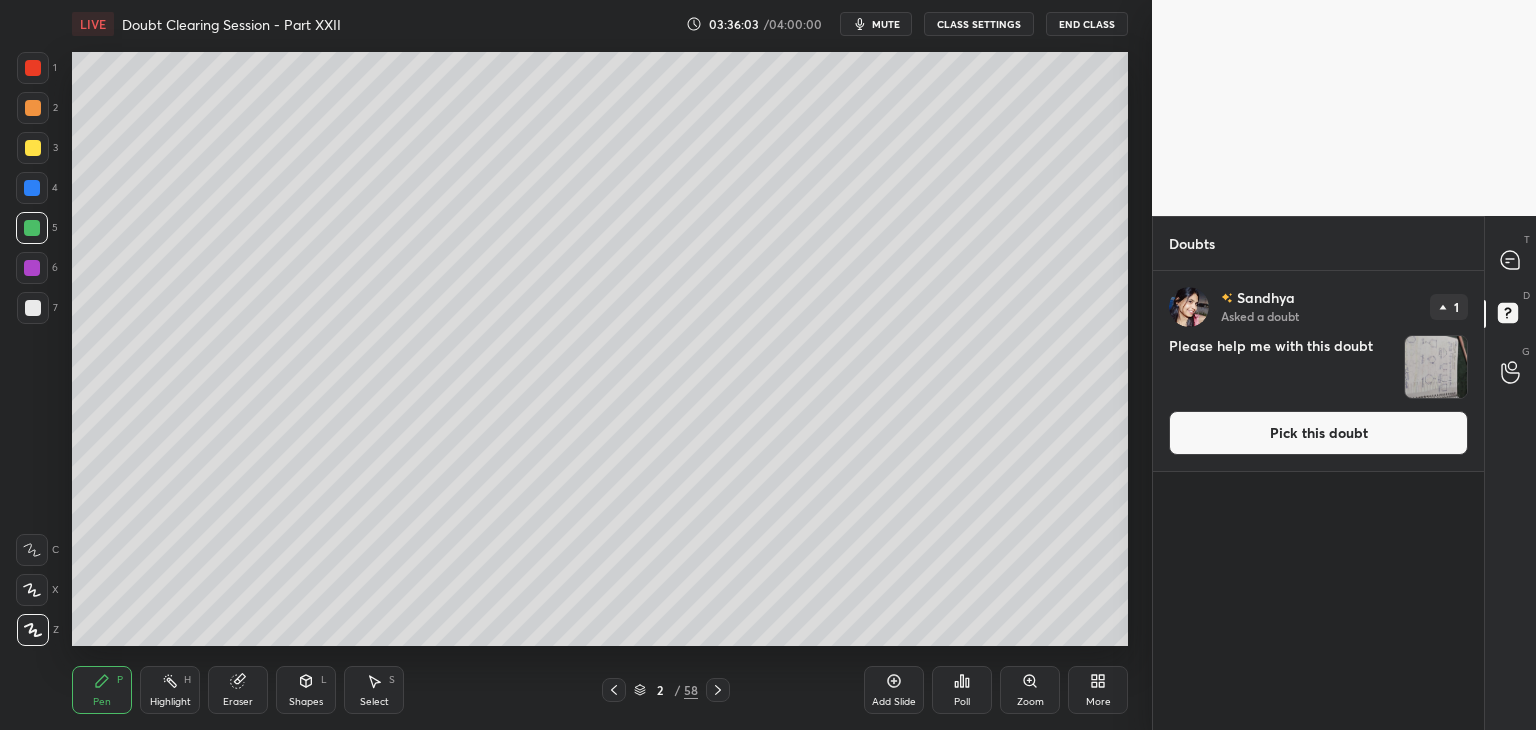 click at bounding box center [1436, 367] 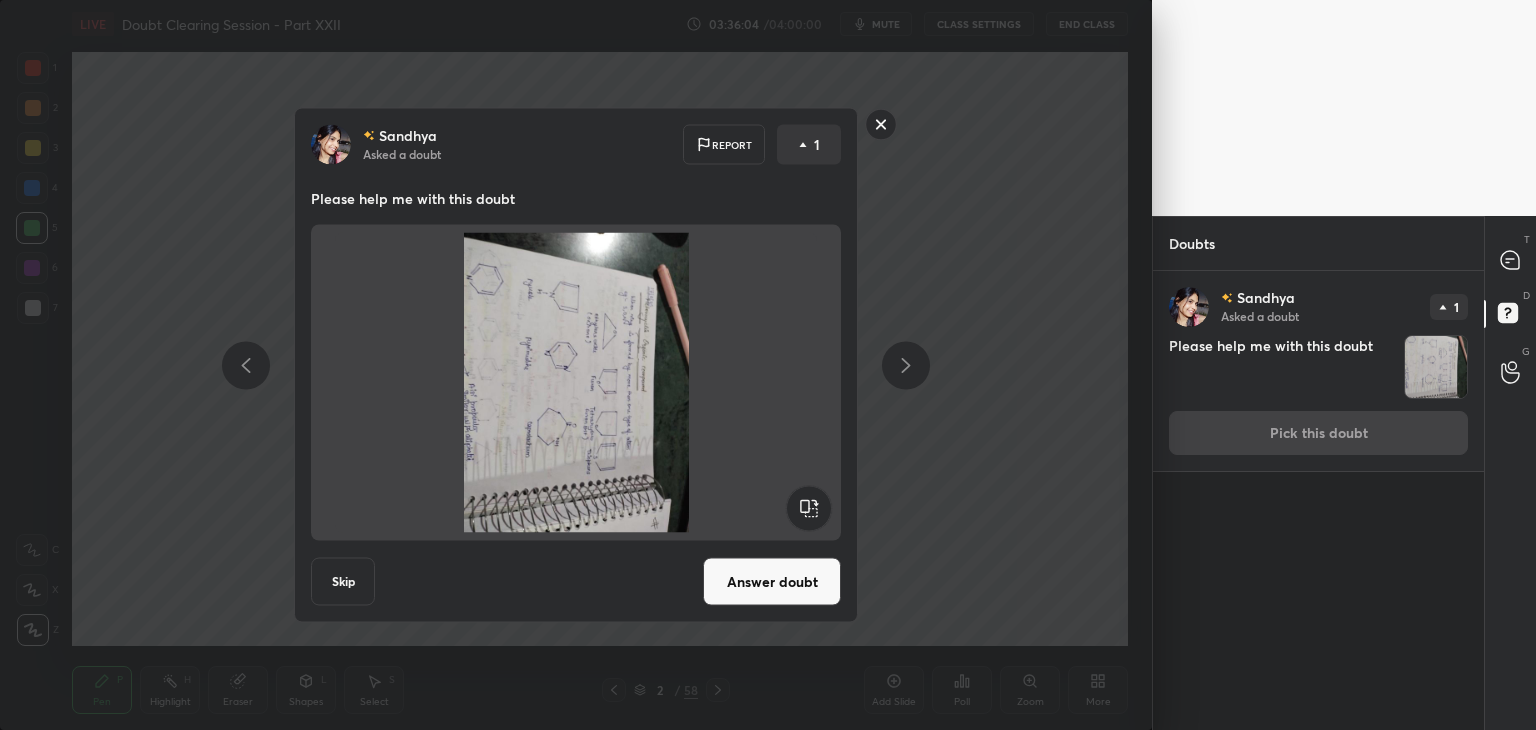 click 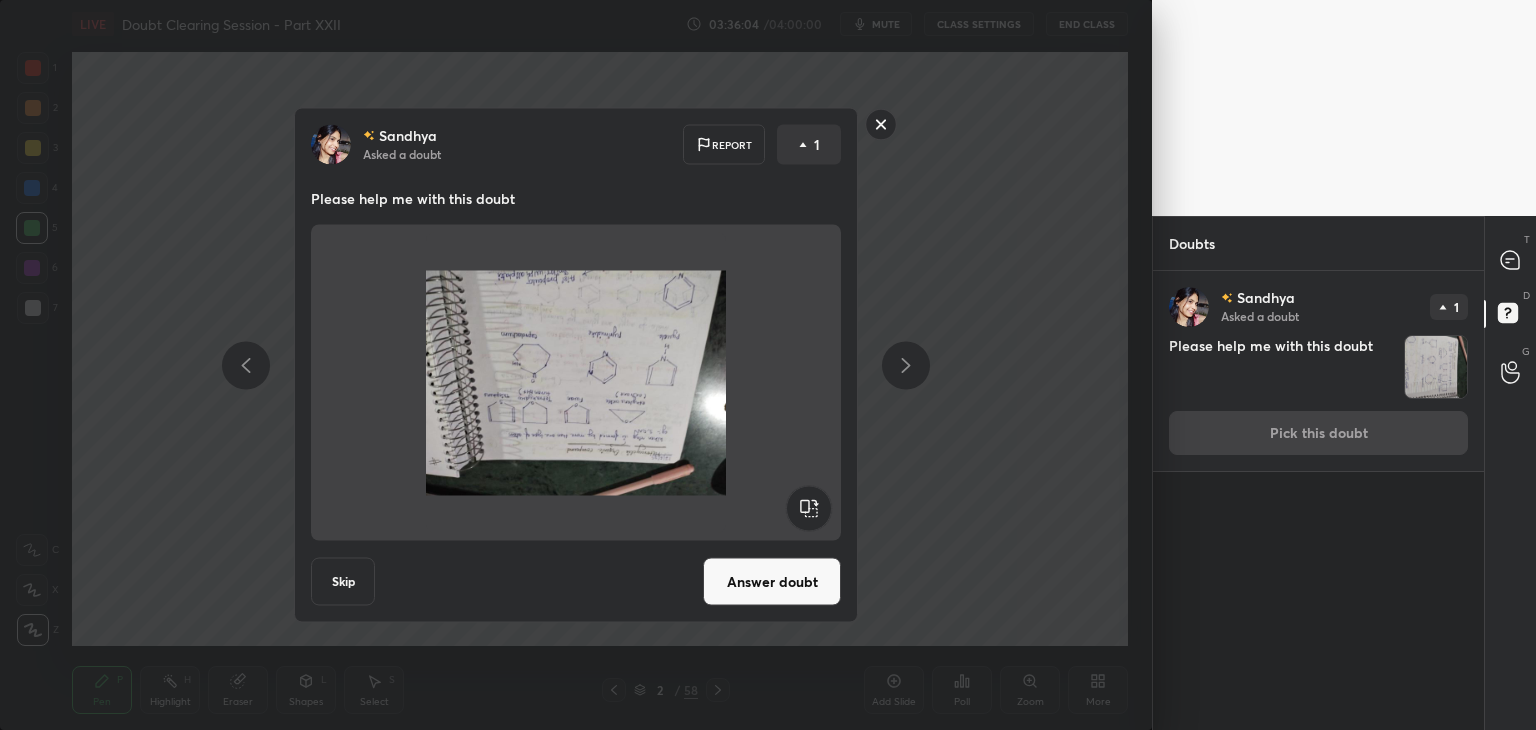 click 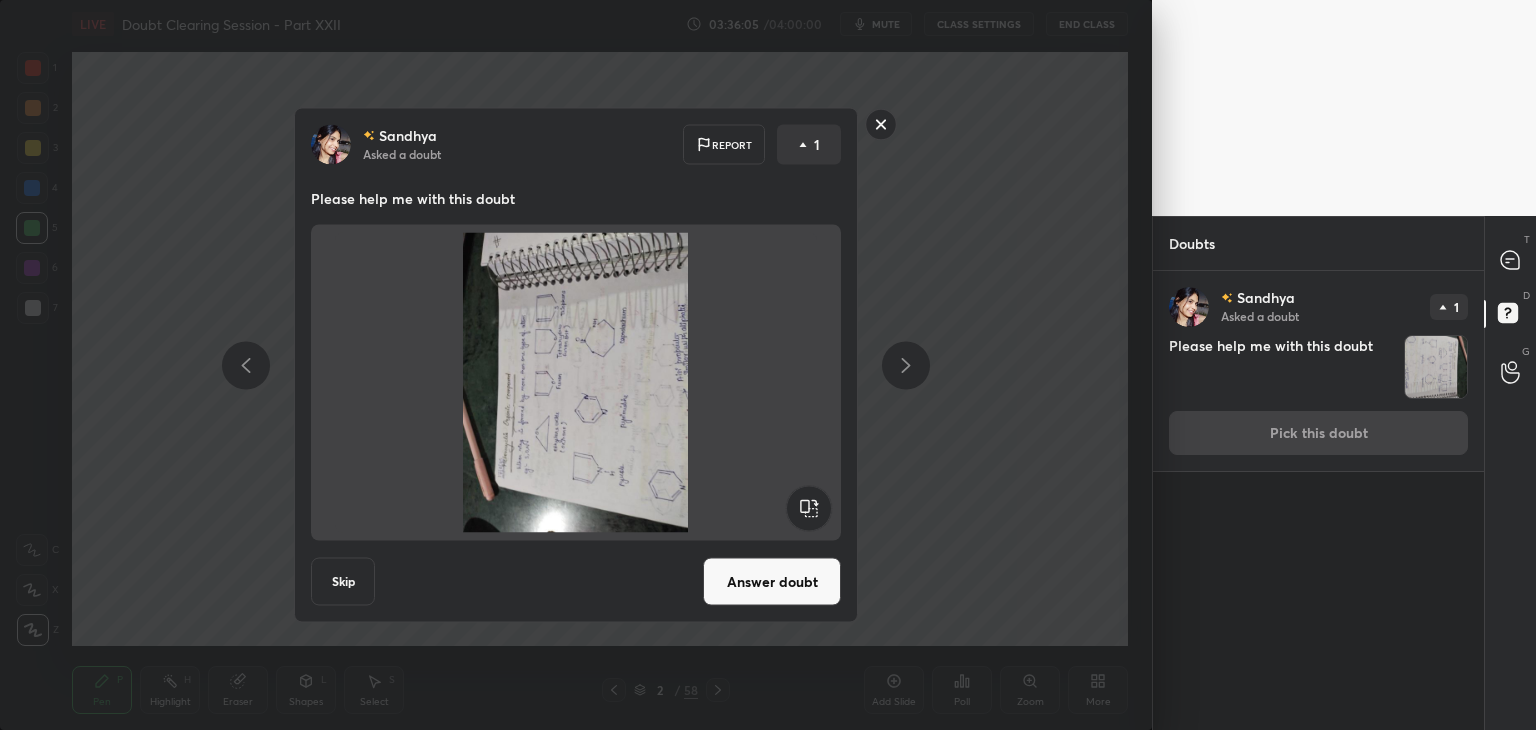 click 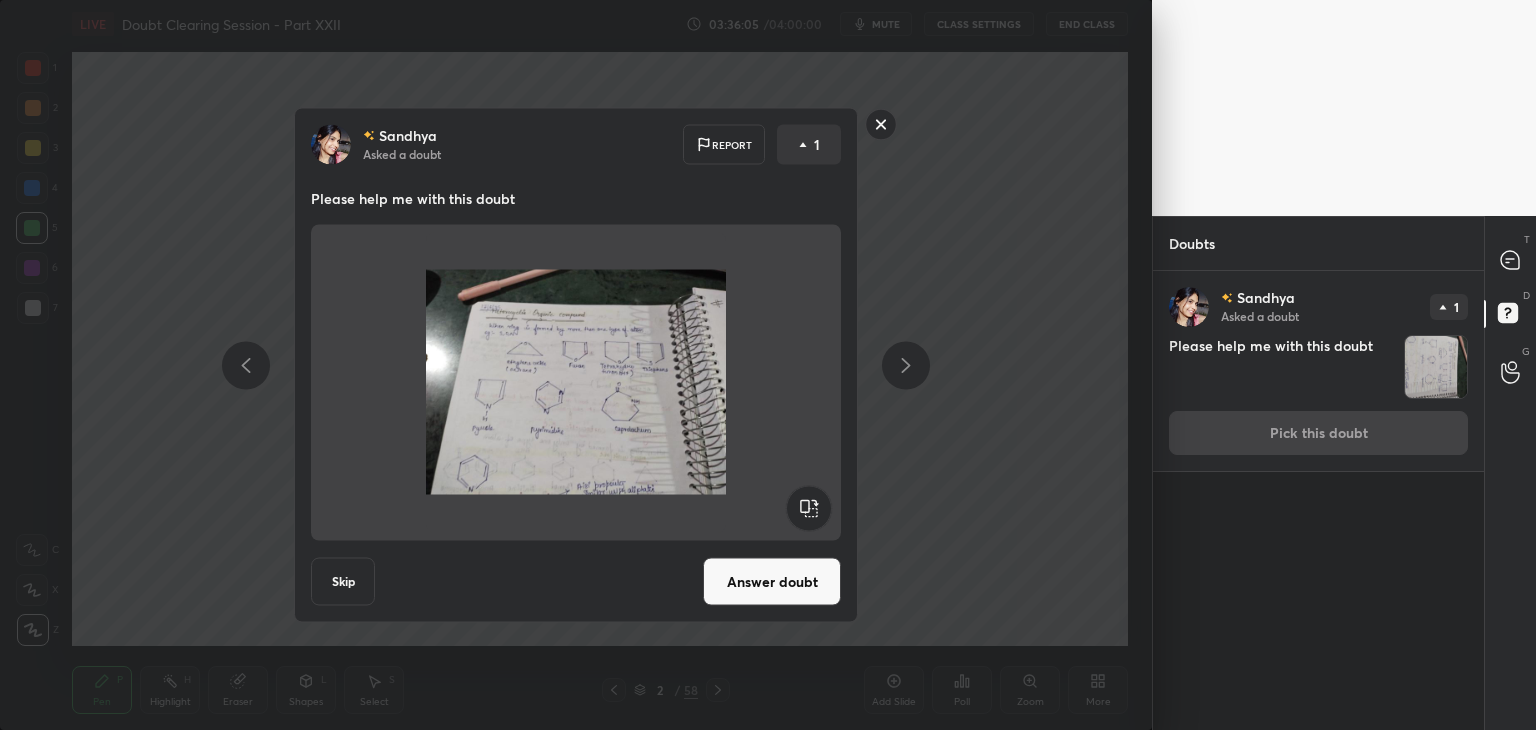 click on "Answer doubt" at bounding box center [772, 582] 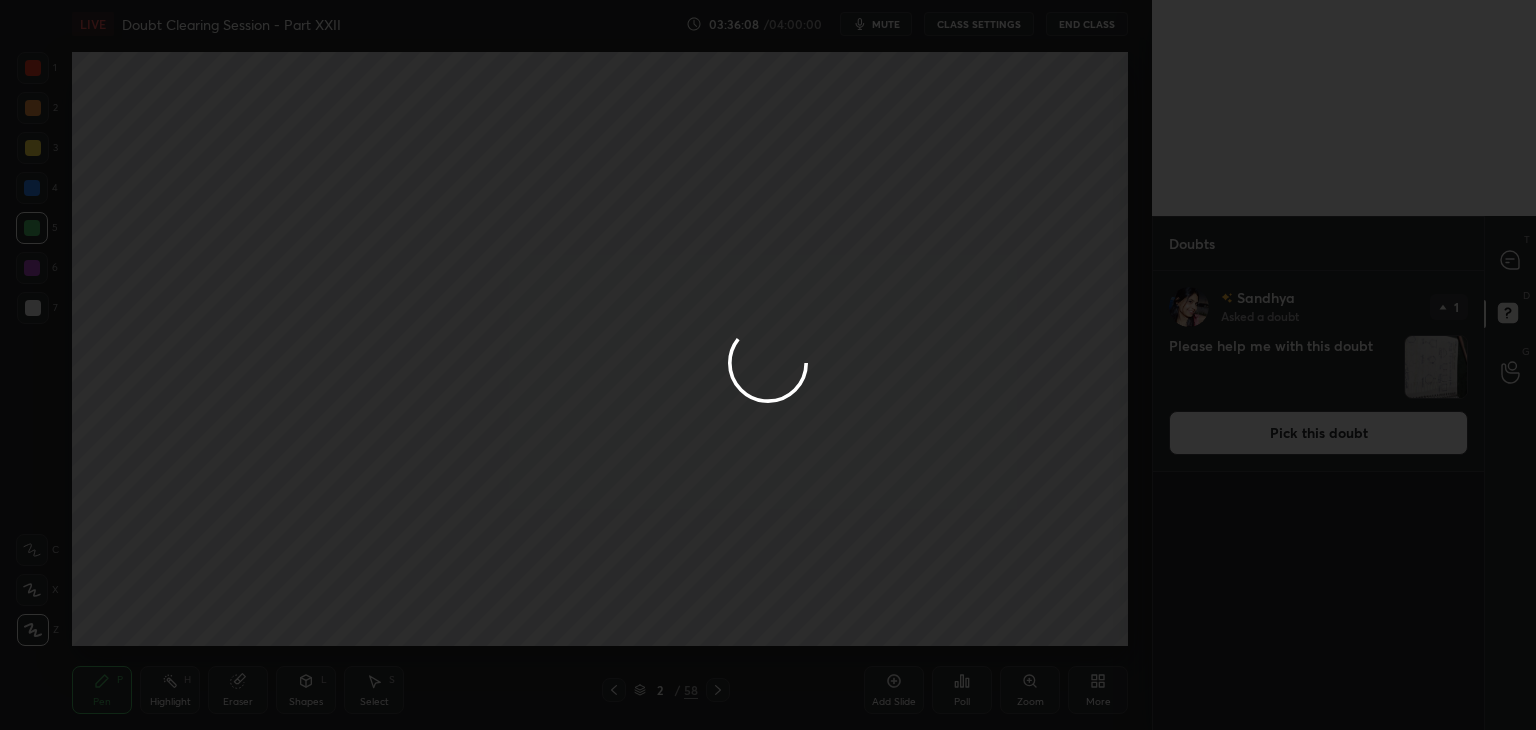 click at bounding box center [768, 365] 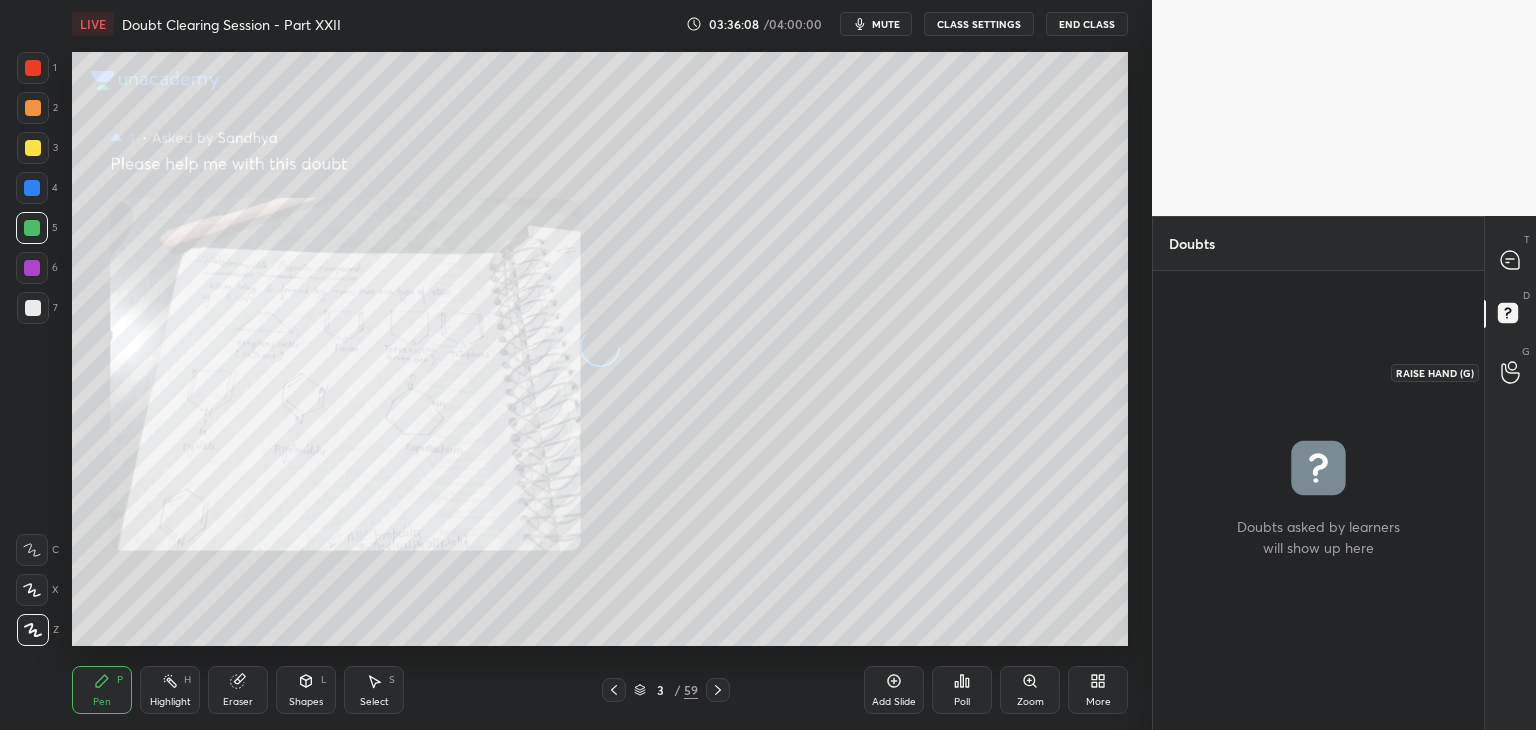 click 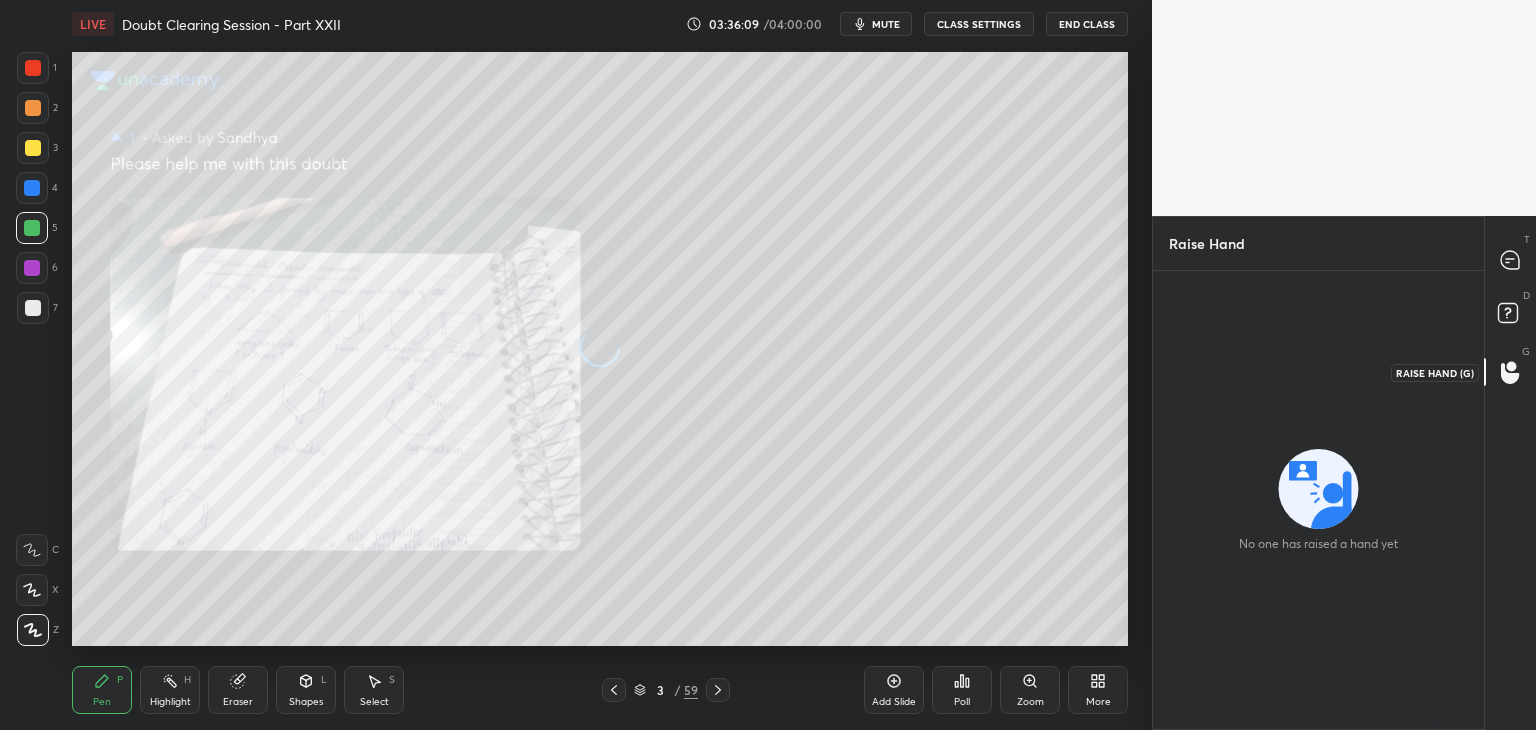 click 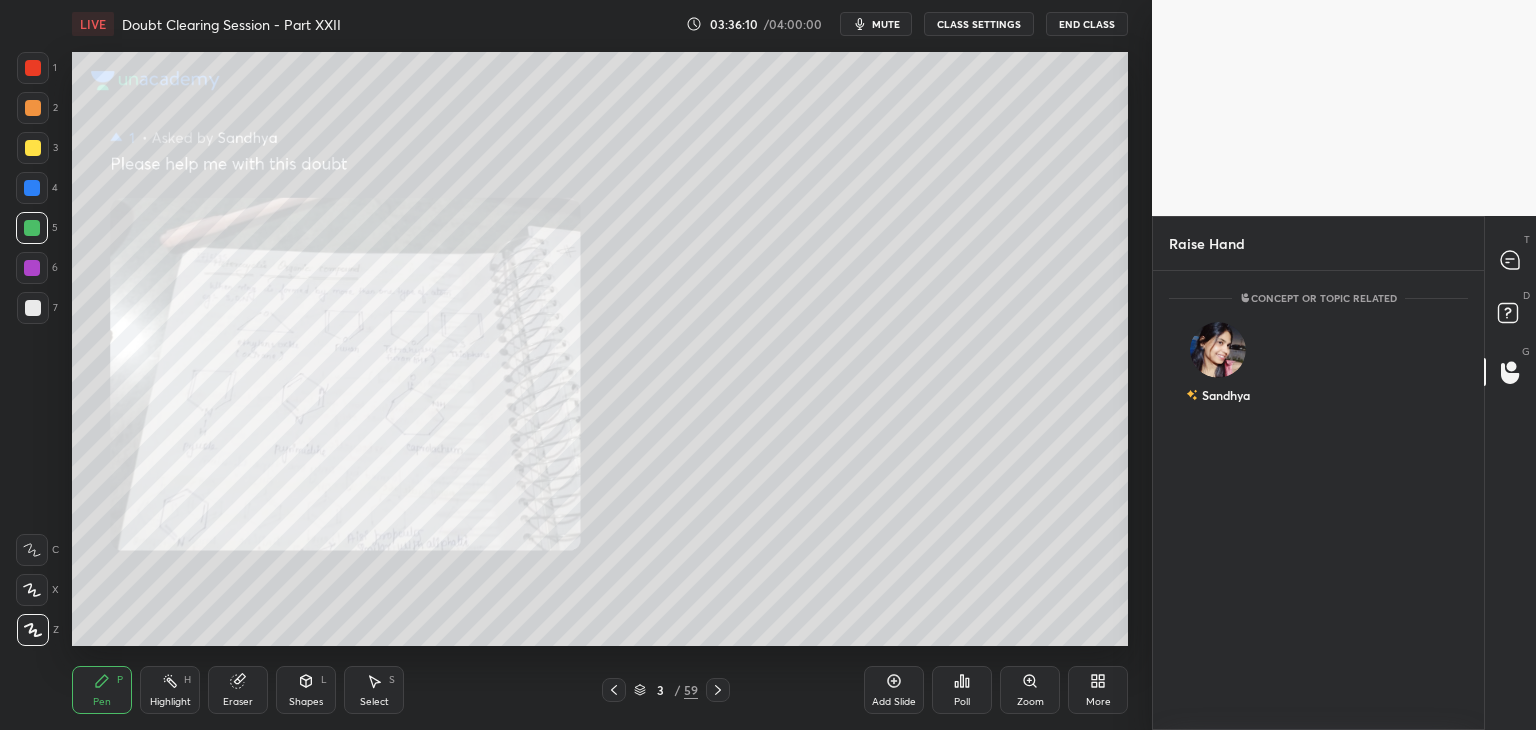 scroll, scrollTop: 6, scrollLeft: 6, axis: both 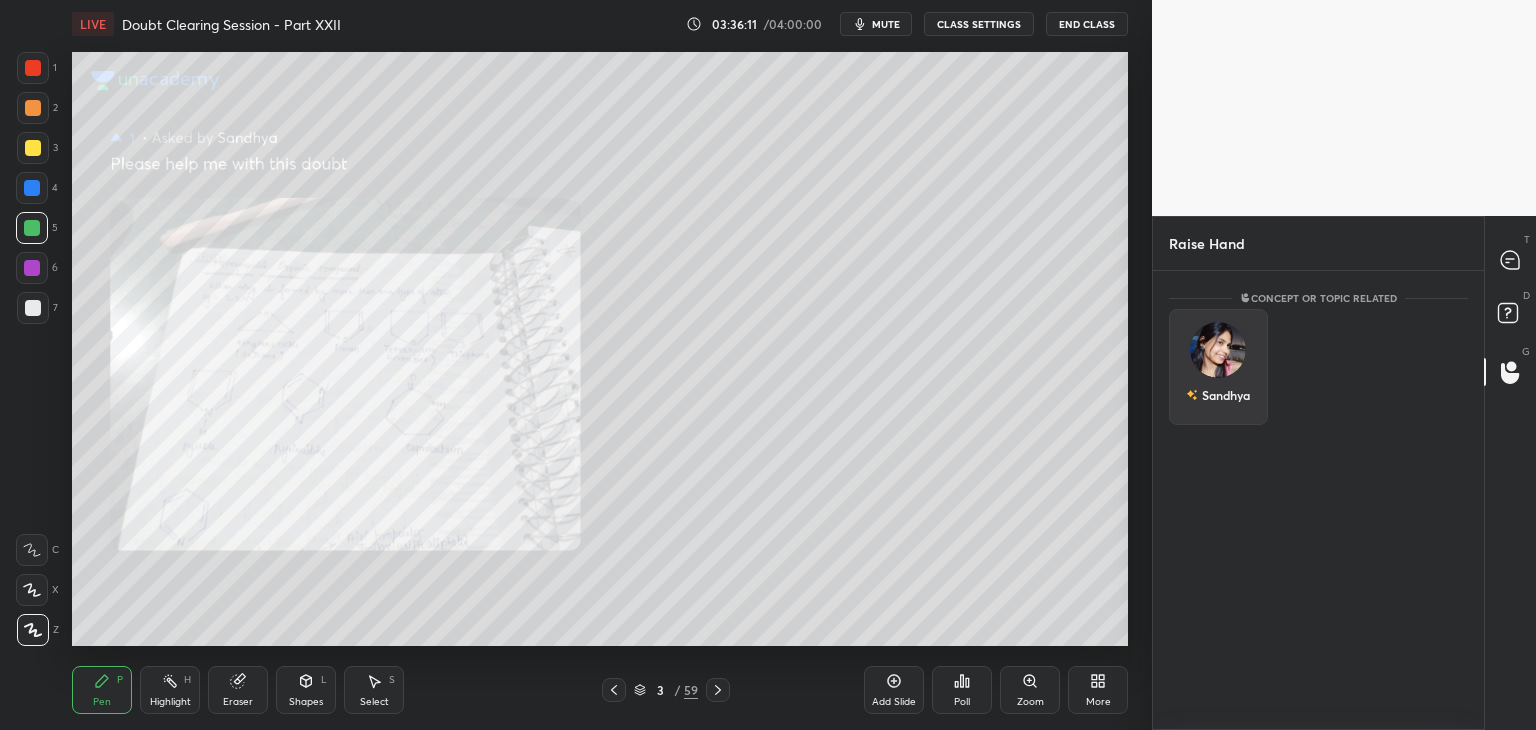 click on "Sandhya" at bounding box center [1318, 367] 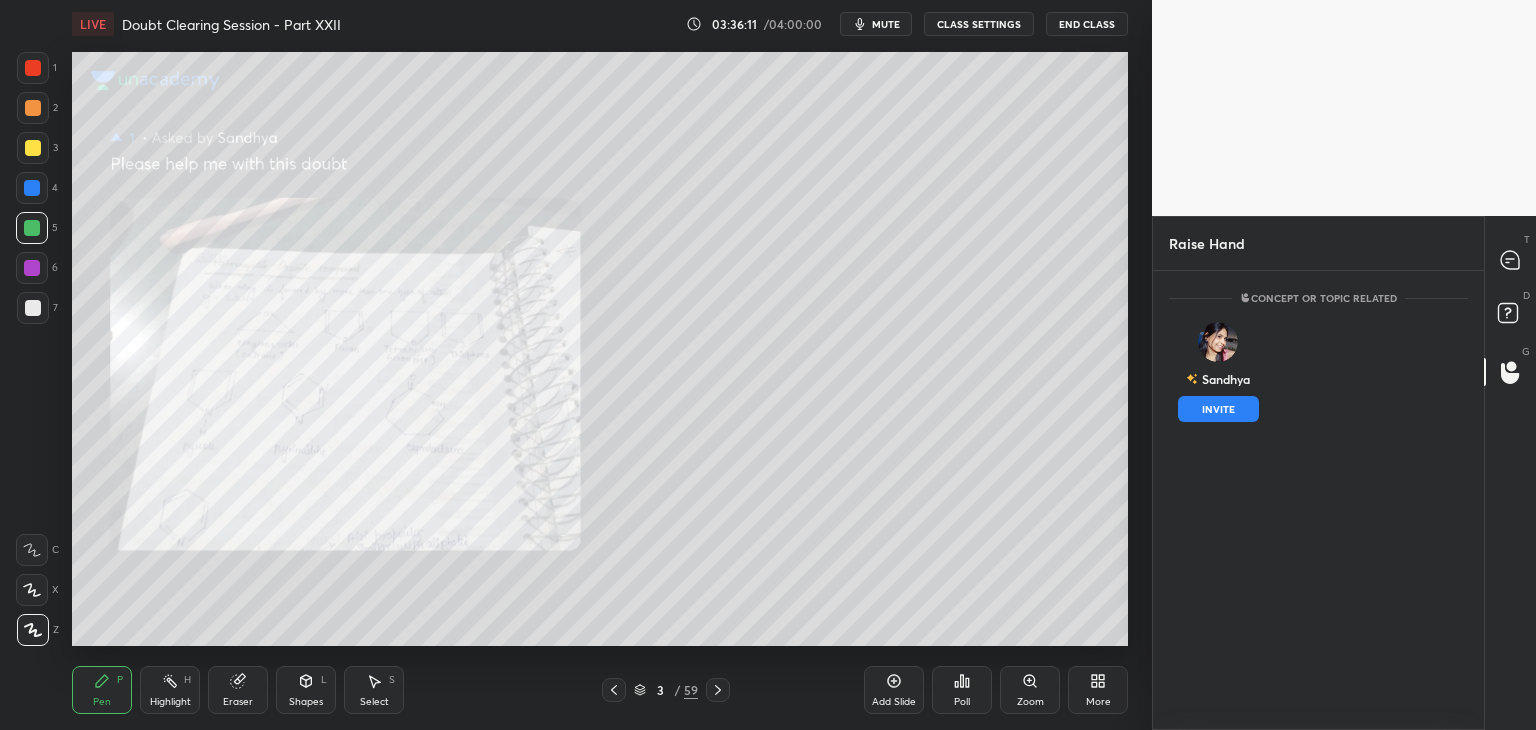 click on "INVITE" at bounding box center (1218, 409) 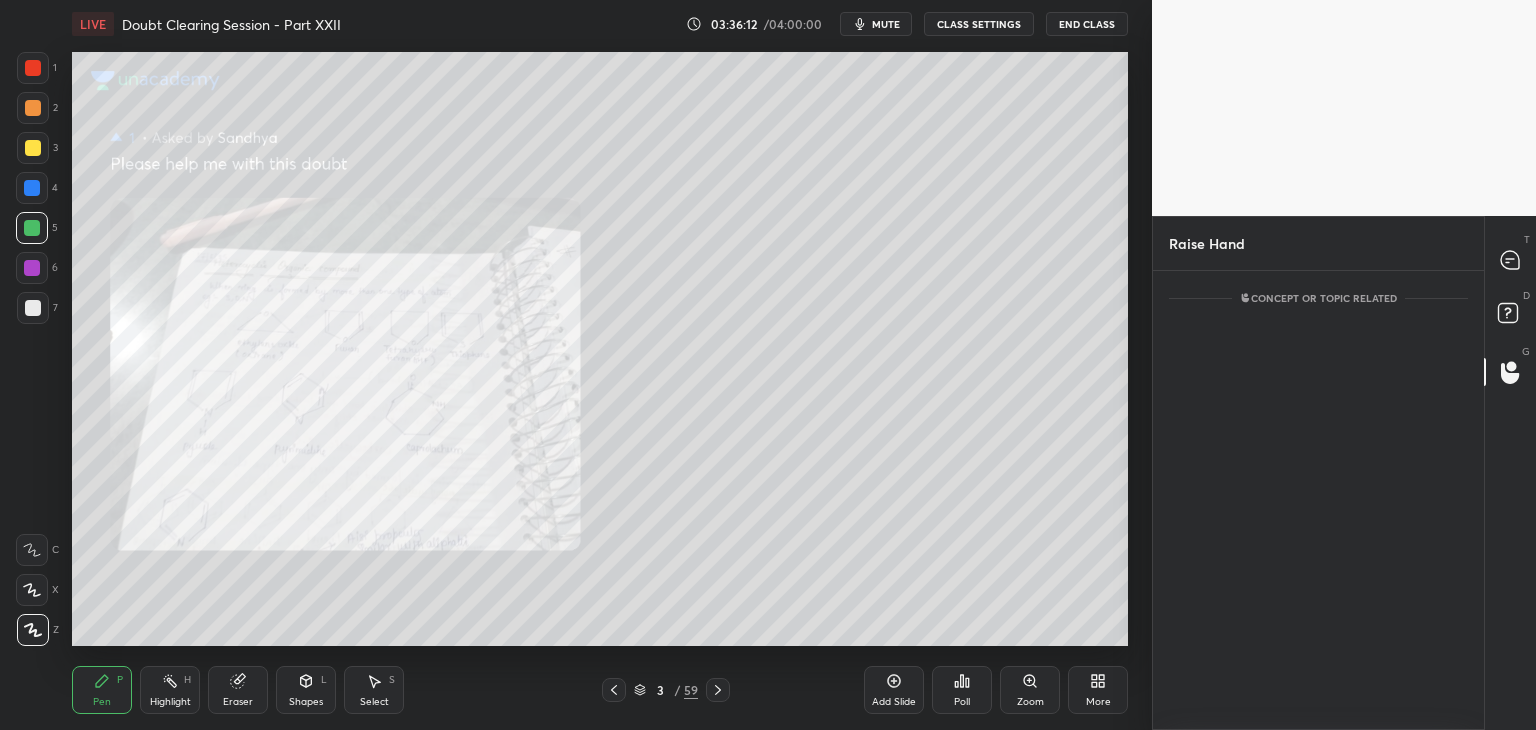 scroll, scrollTop: 373, scrollLeft: 325, axis: both 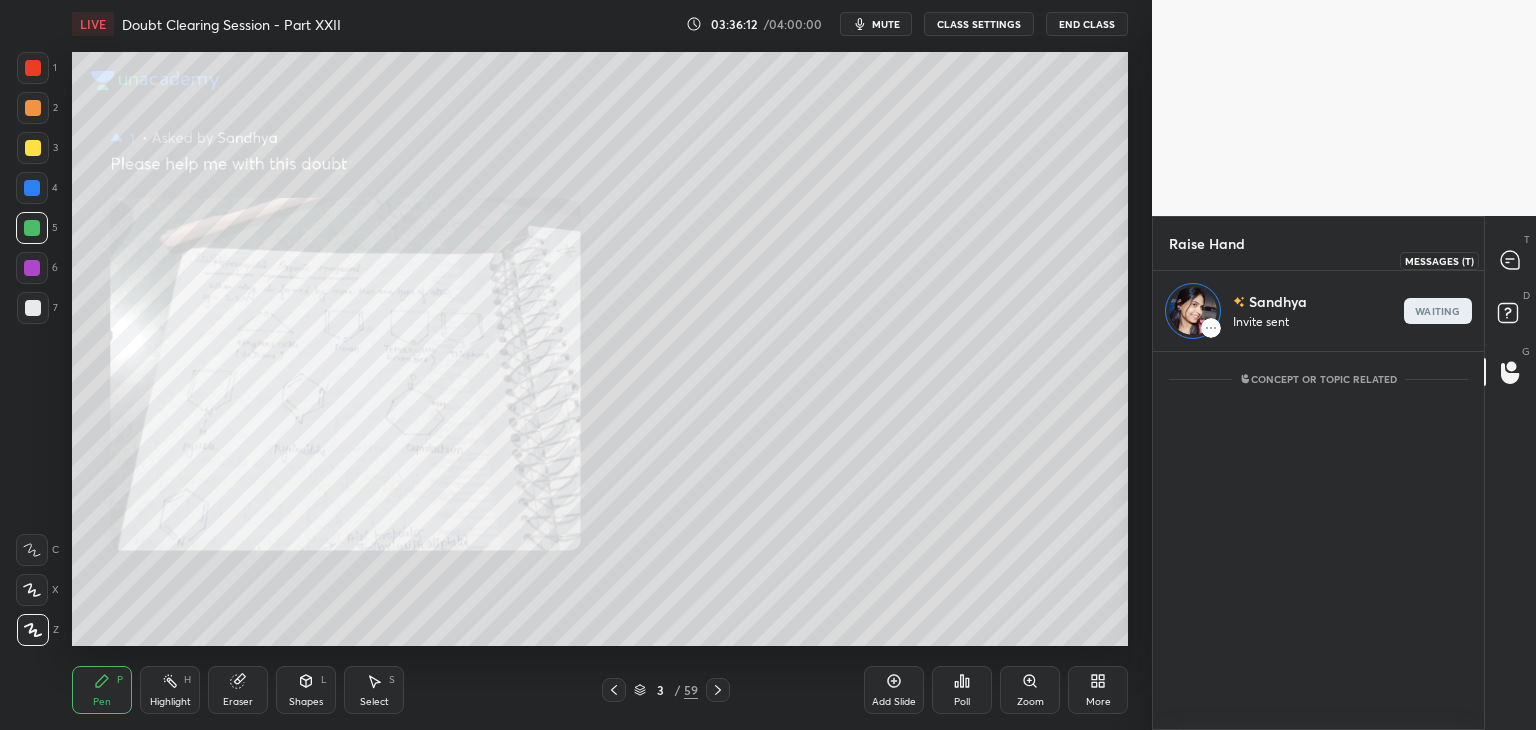click 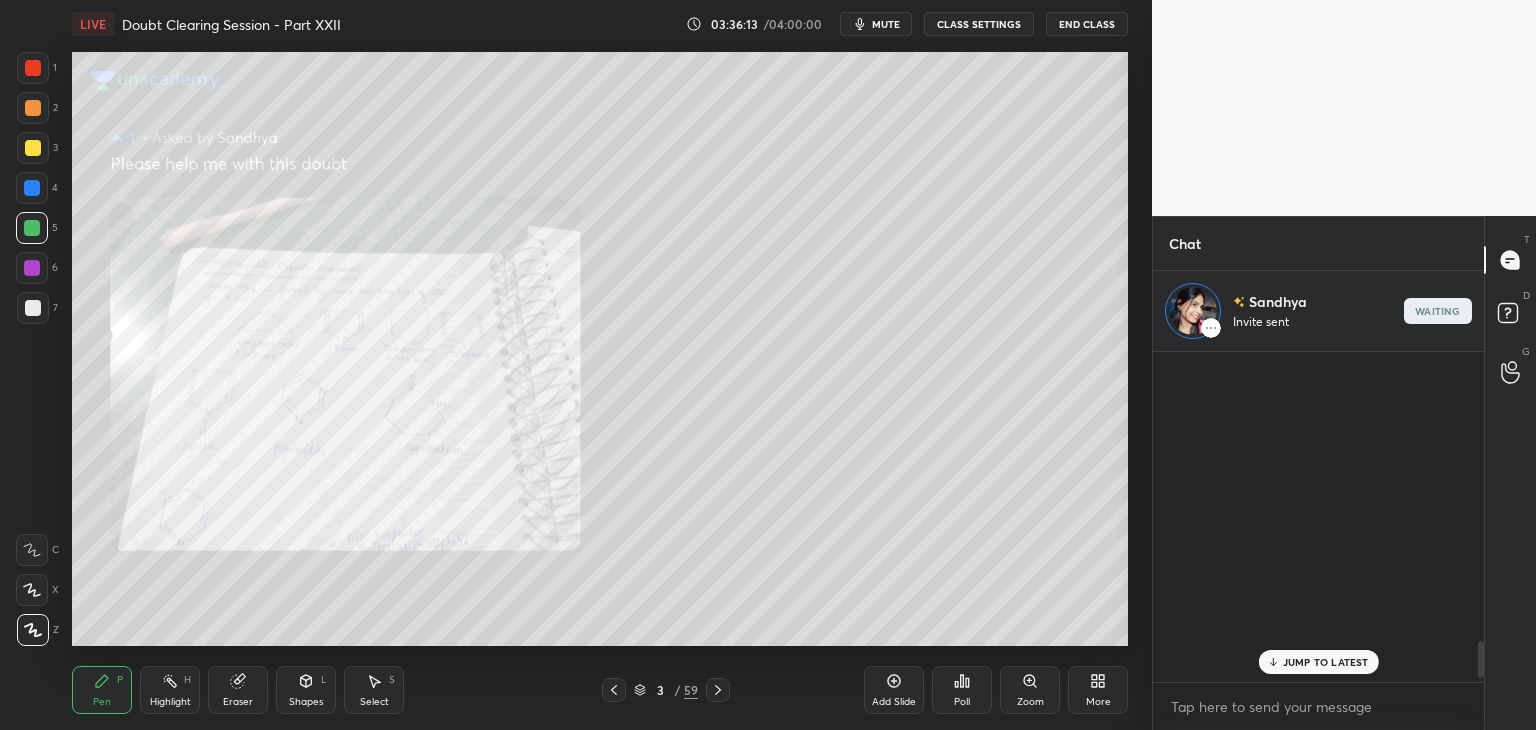 scroll, scrollTop: 2599, scrollLeft: 0, axis: vertical 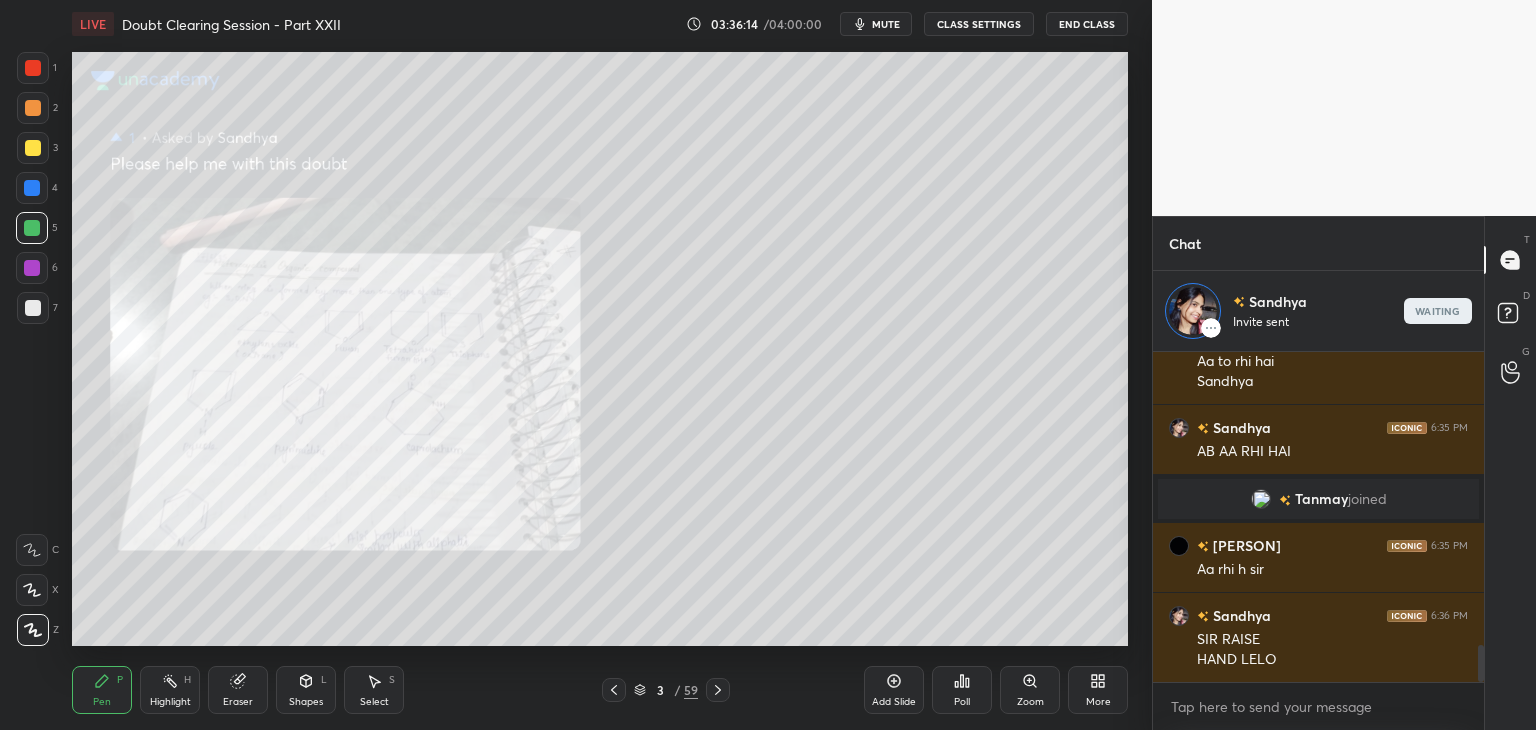click on "Zoom" at bounding box center [1030, 702] 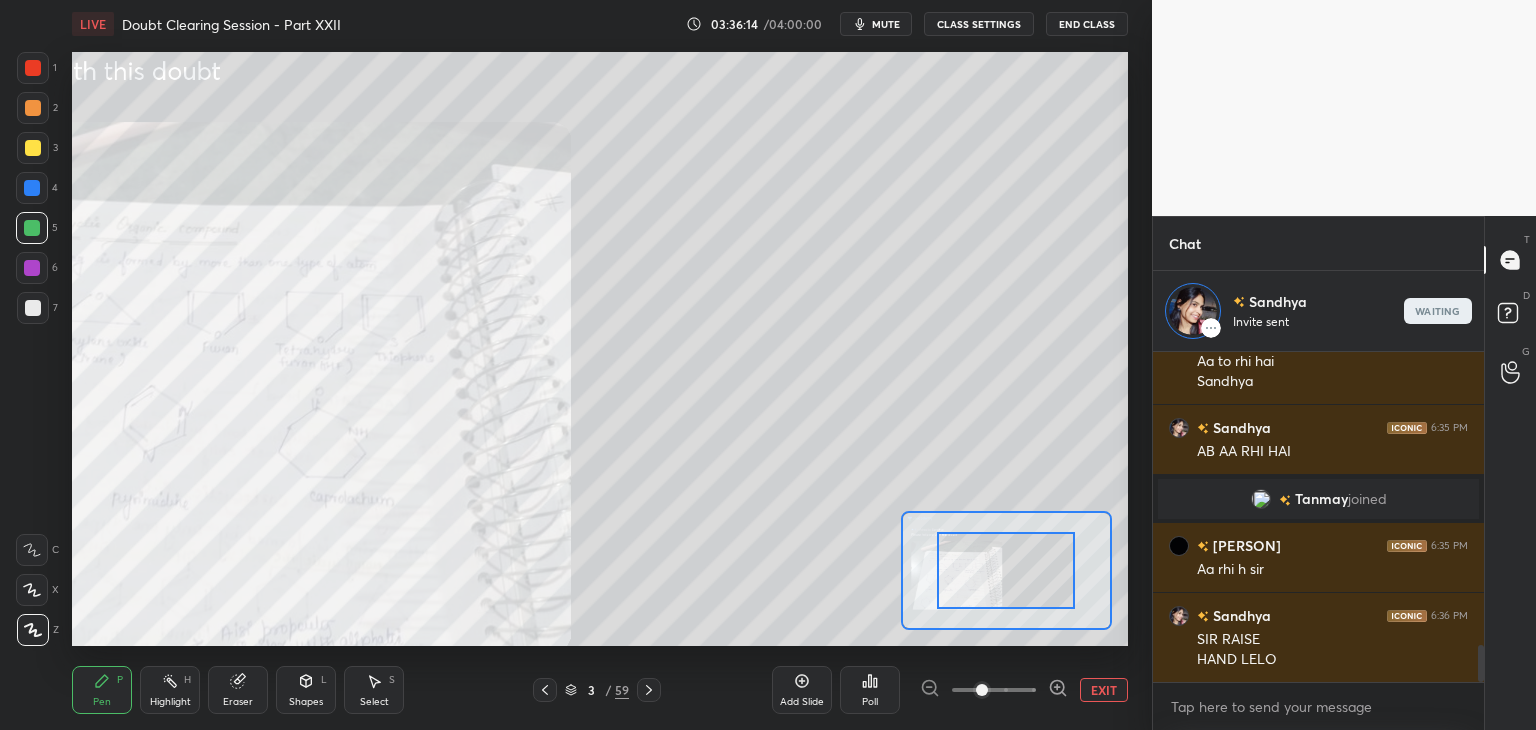 click at bounding box center (1006, 570) 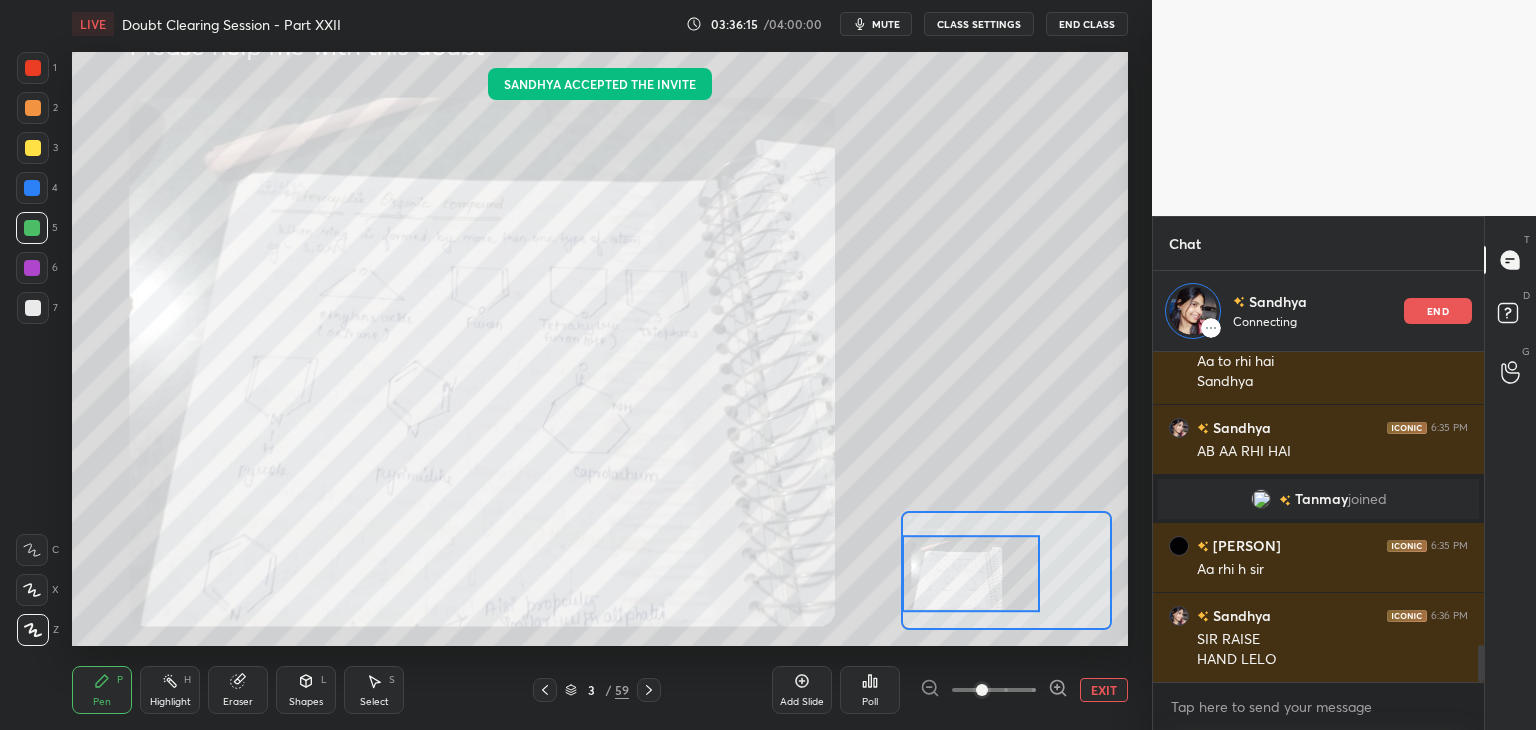 click at bounding box center (971, 574) 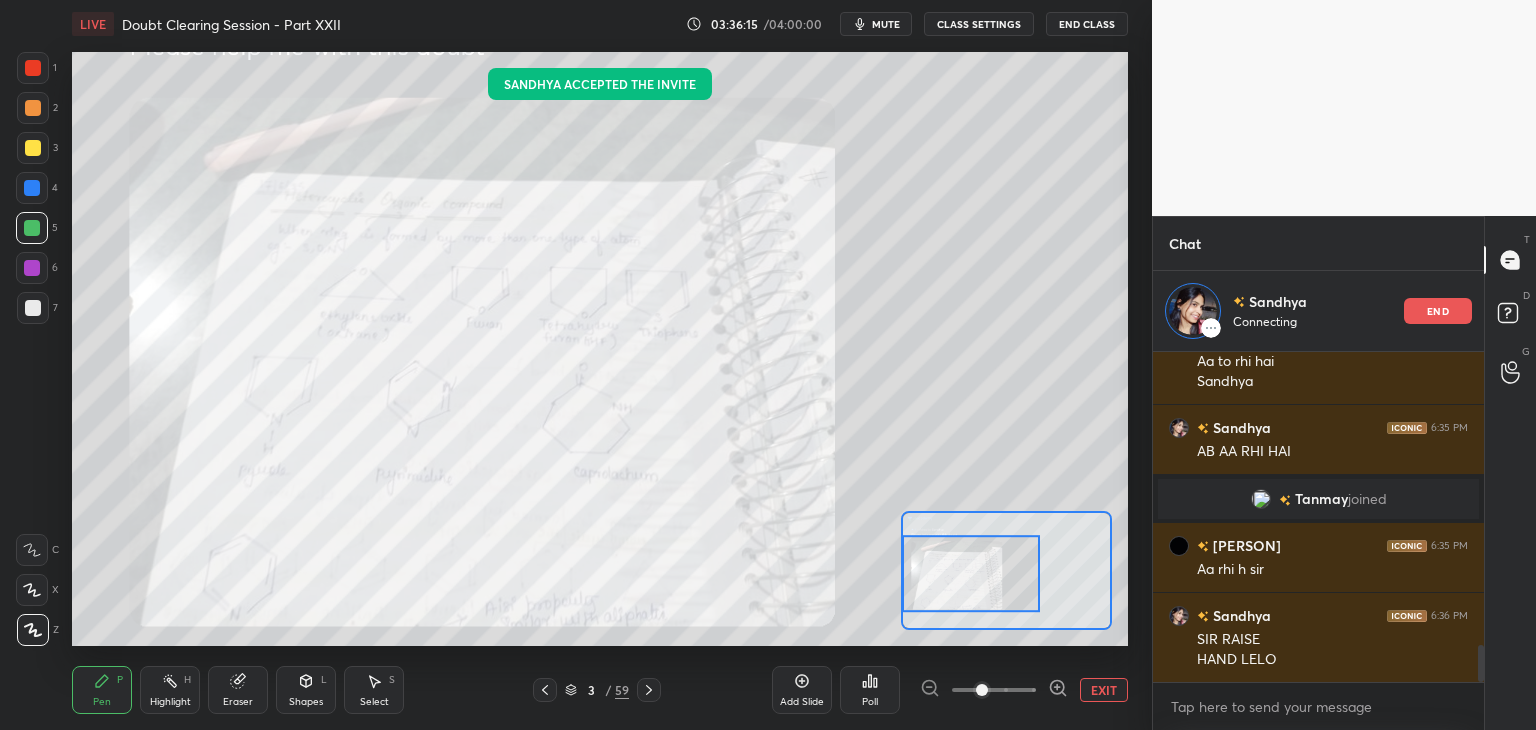 click at bounding box center [971, 574] 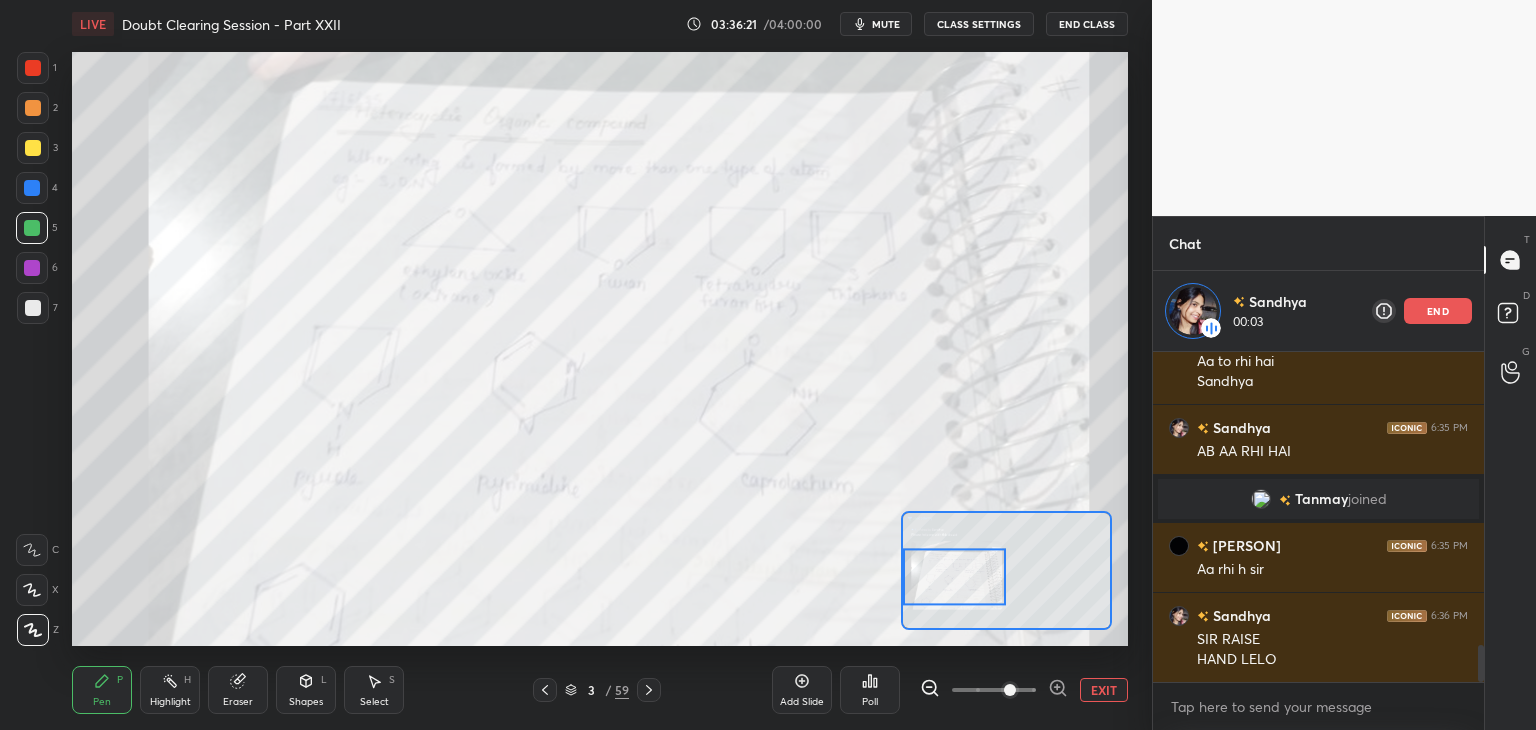 click at bounding box center [33, 68] 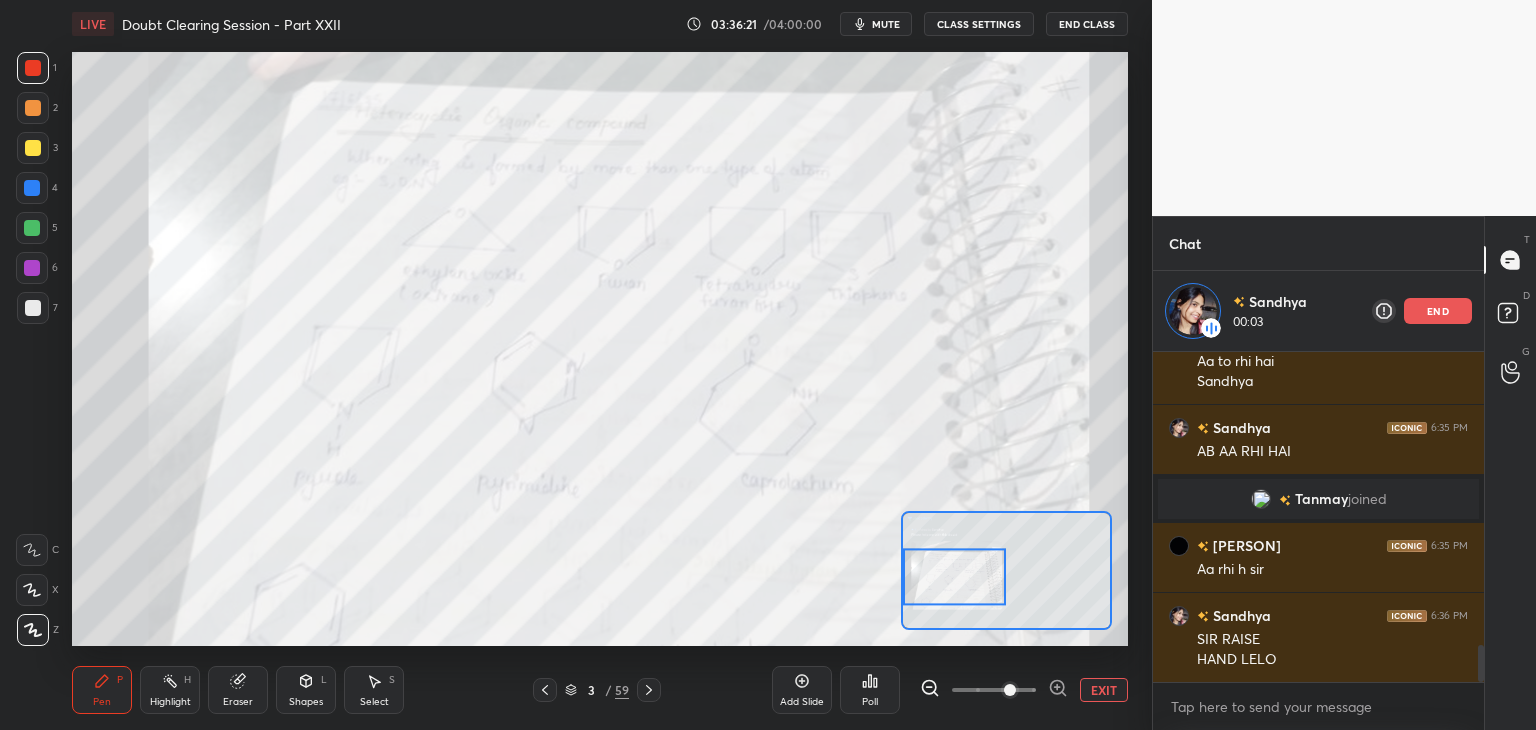 click at bounding box center (33, 108) 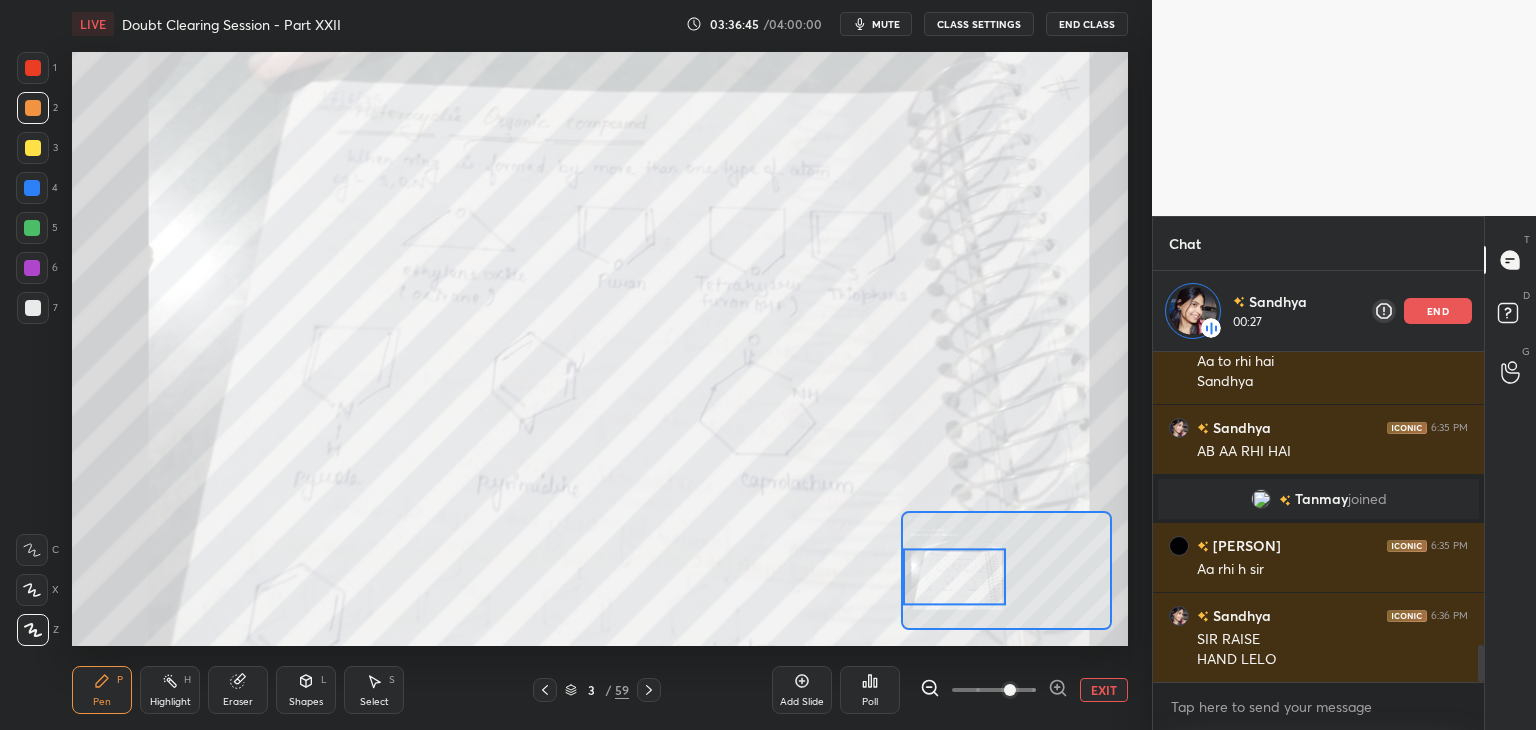 click on "EXIT" at bounding box center [1104, 690] 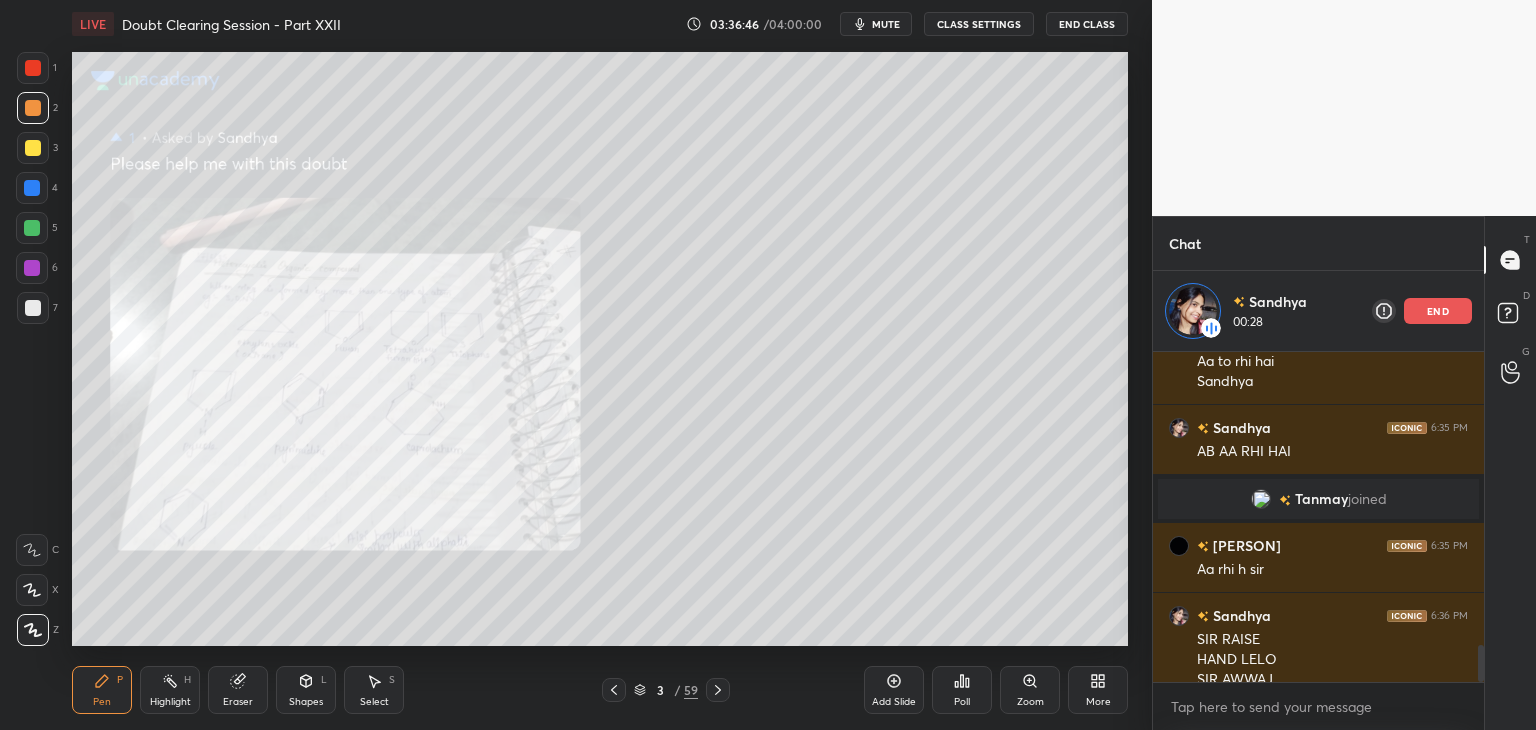 scroll, scrollTop: 2647, scrollLeft: 0, axis: vertical 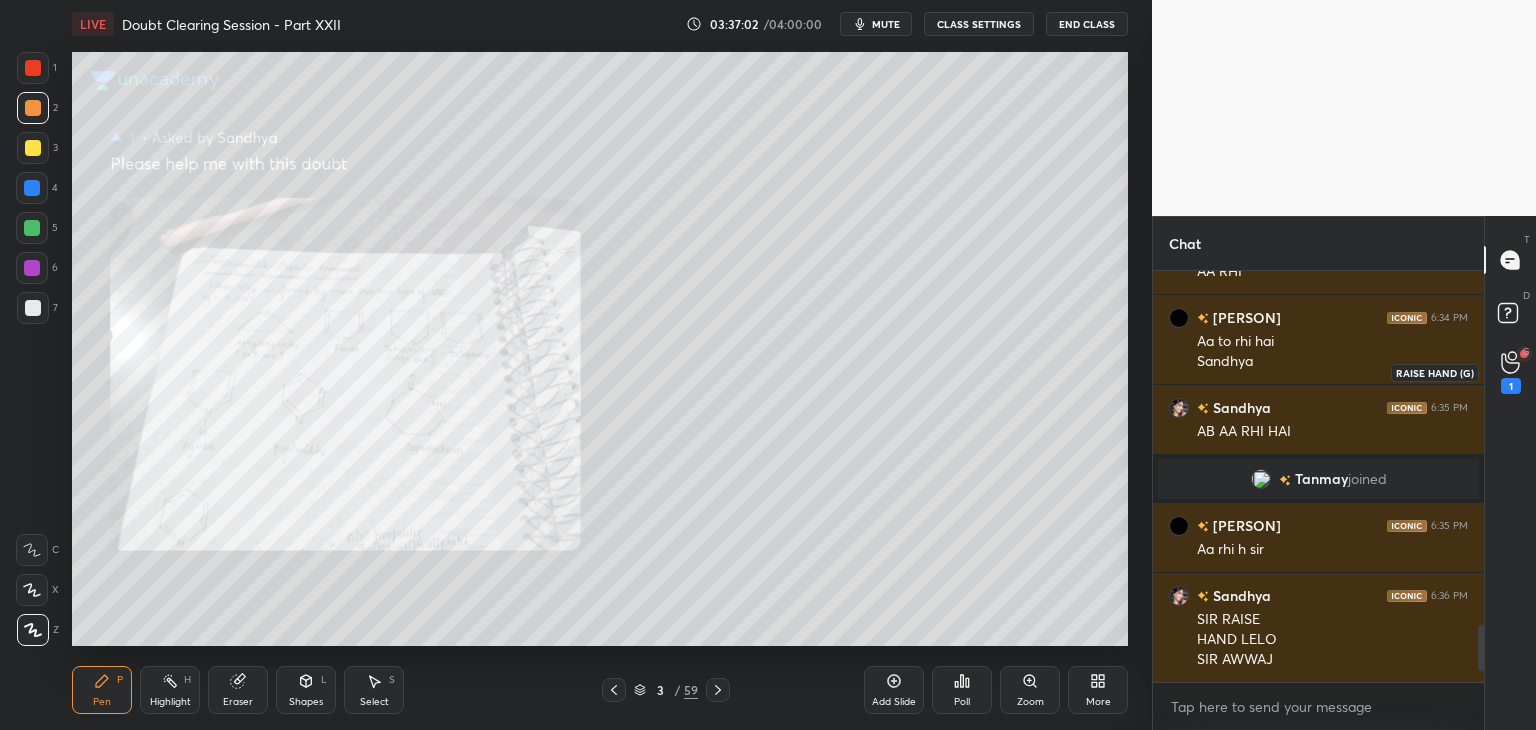 click 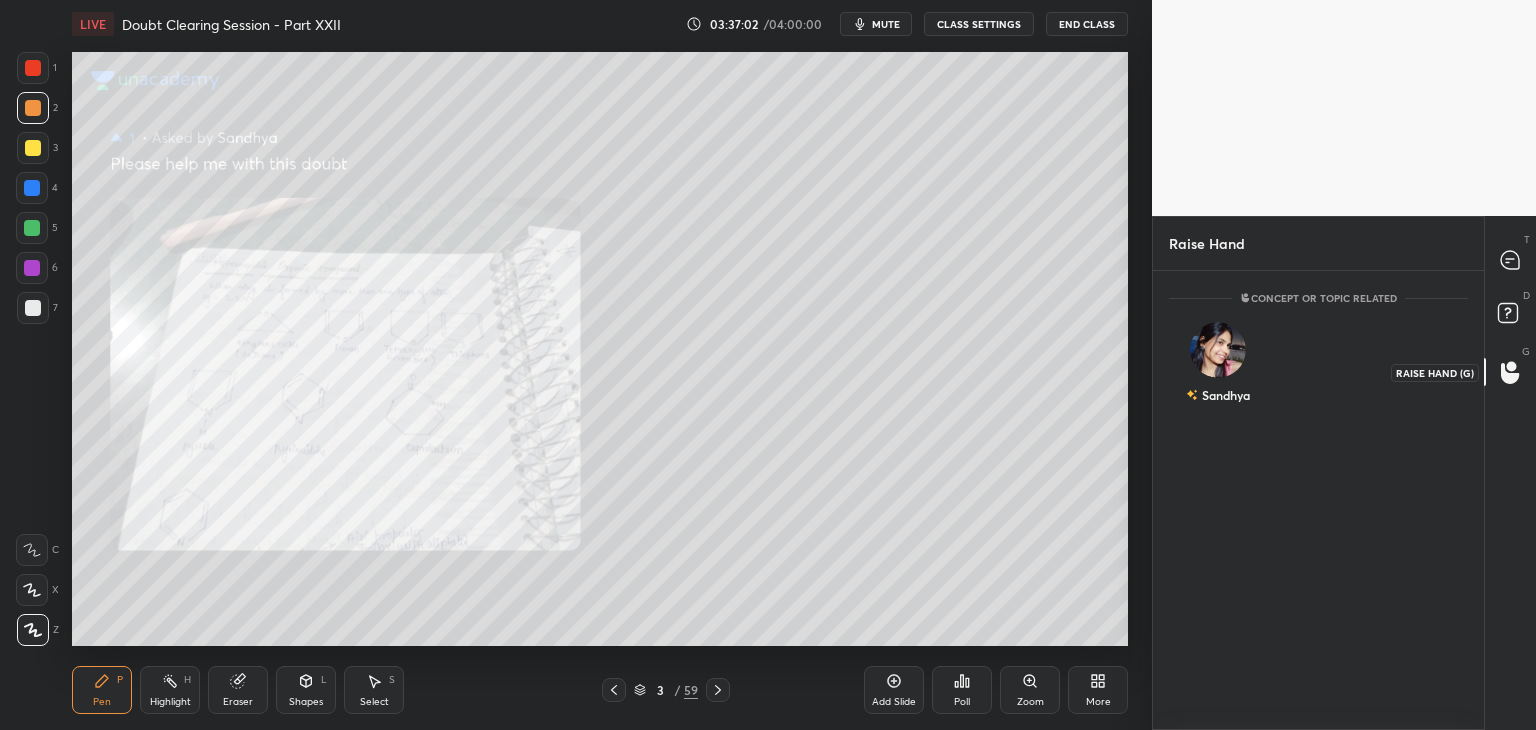 scroll, scrollTop: 453, scrollLeft: 325, axis: both 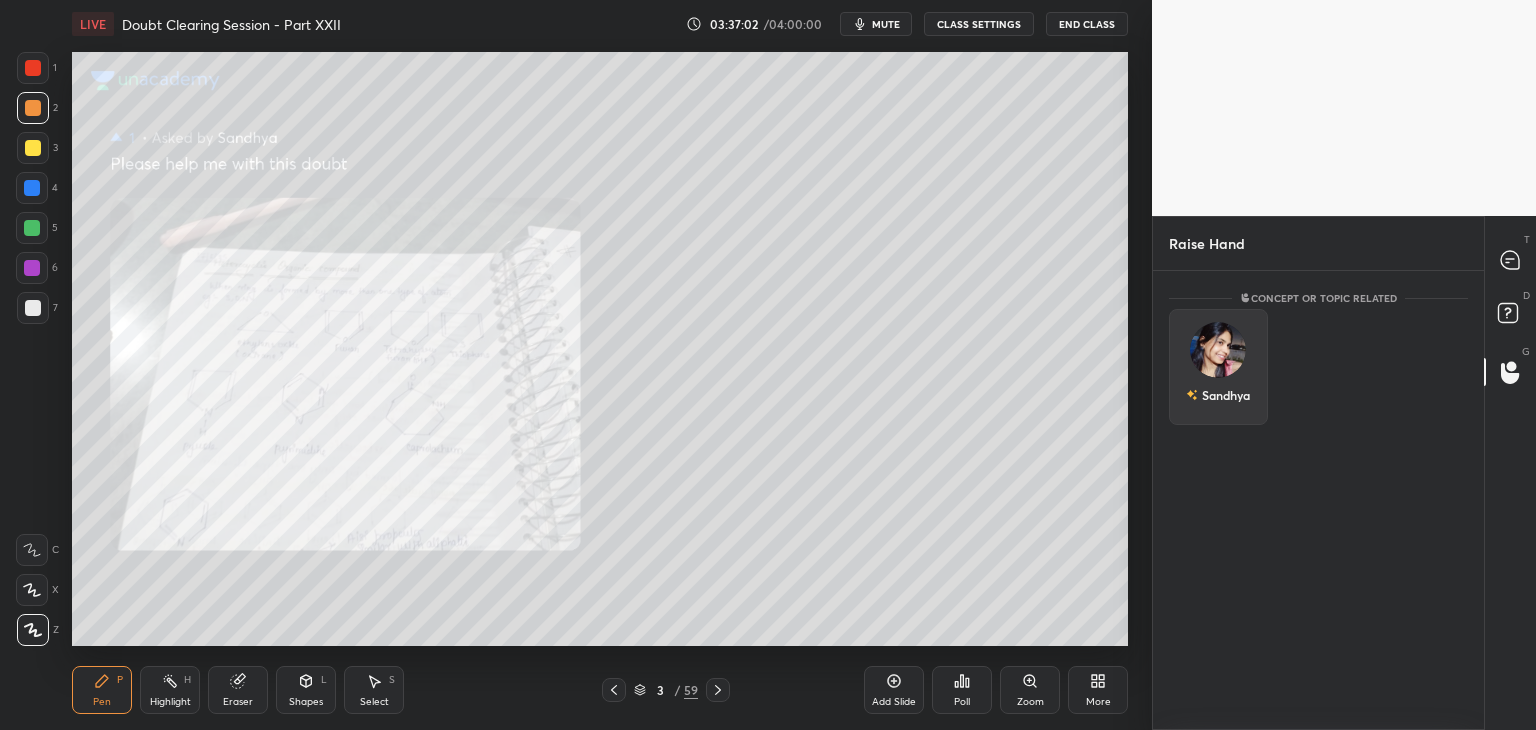 click on "Sandhya" at bounding box center [1218, 395] 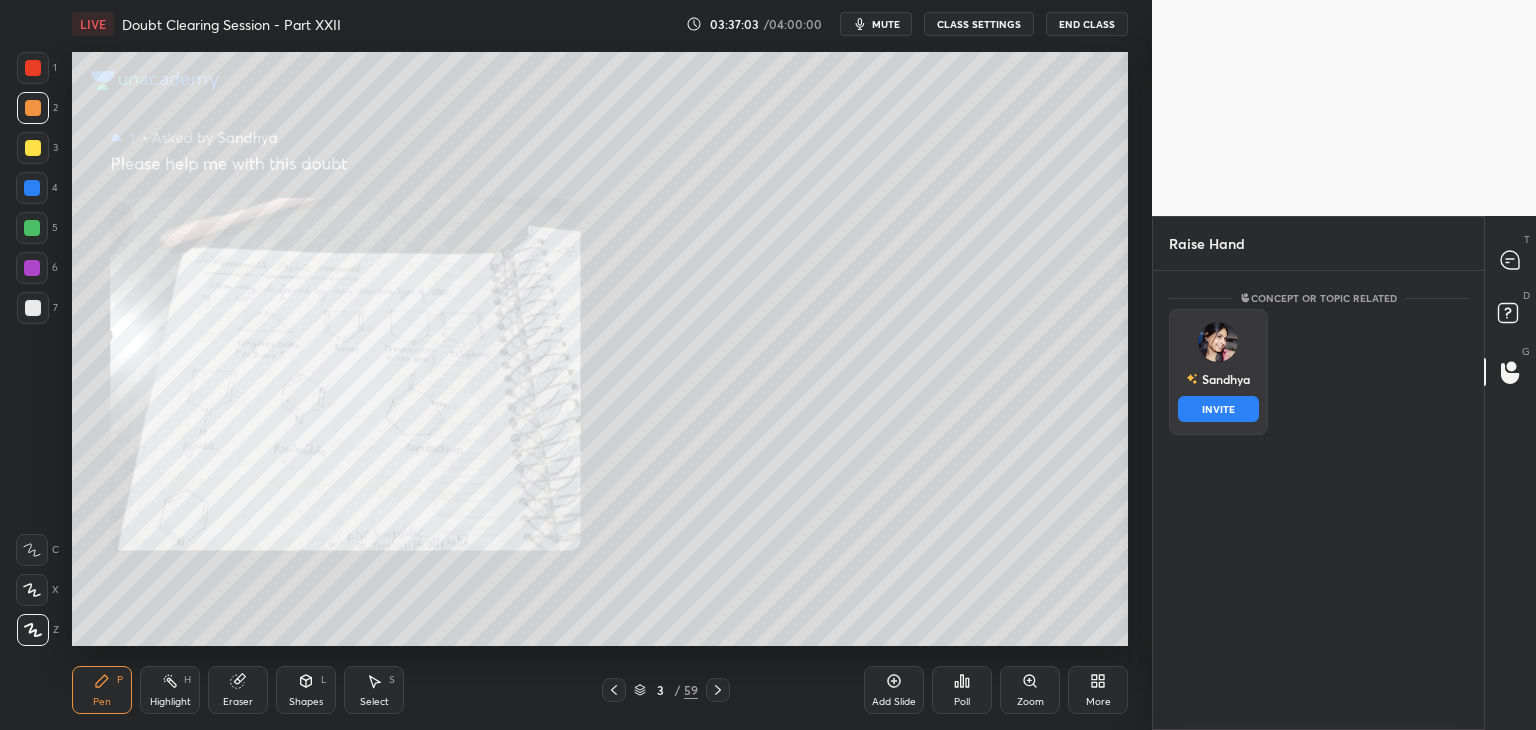 click on "INVITE" at bounding box center [1218, 409] 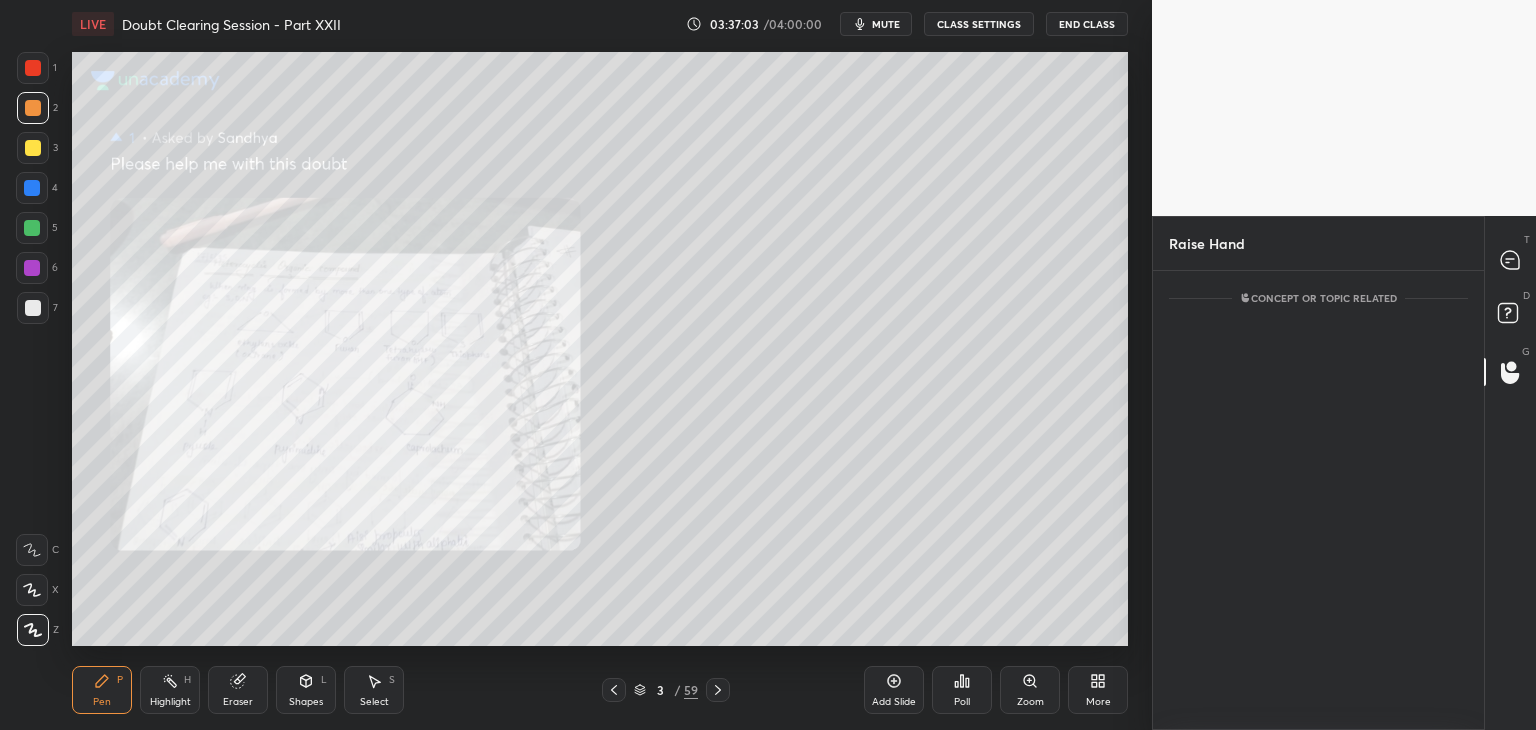 scroll, scrollTop: 373, scrollLeft: 325, axis: both 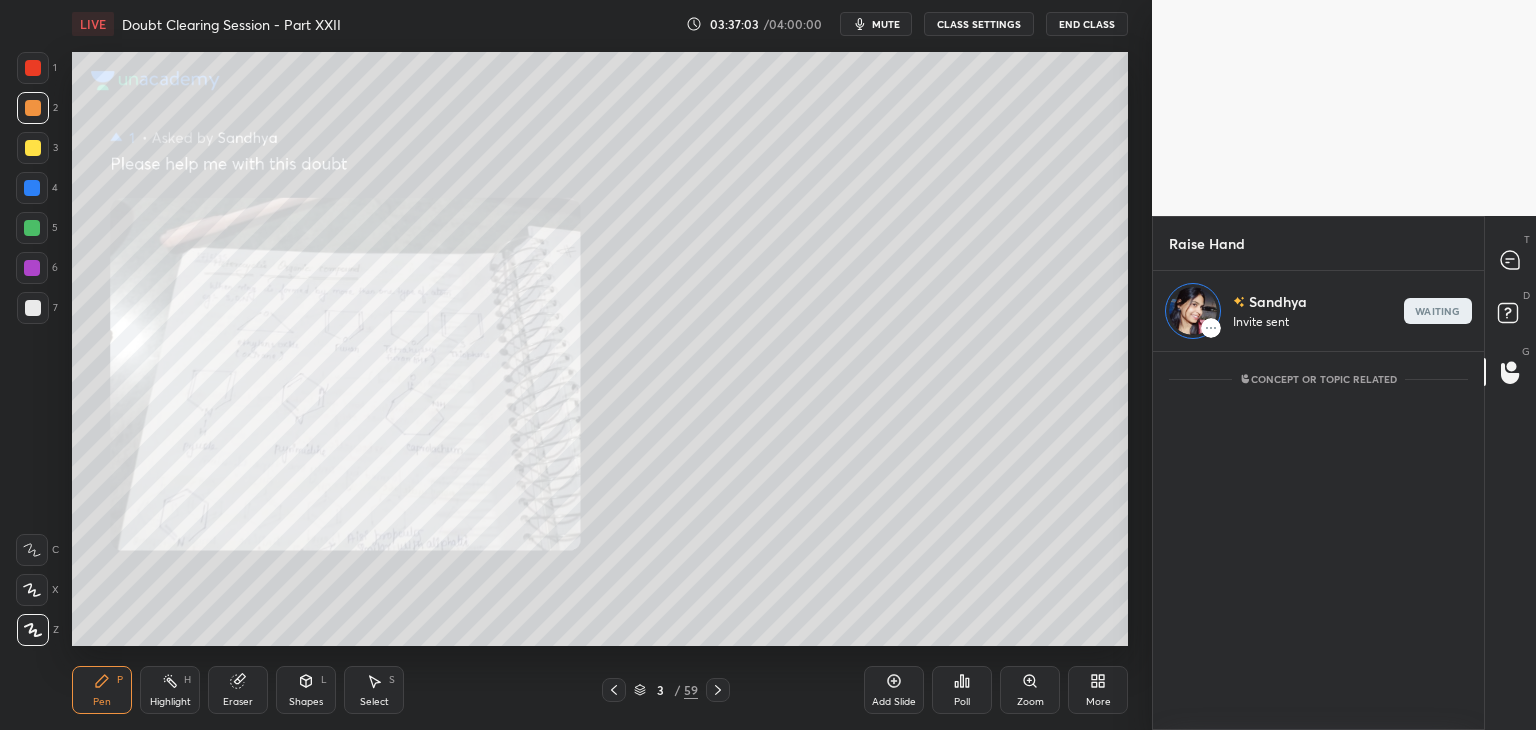 drag, startPoint x: 1478, startPoint y: 252, endPoint x: 1507, endPoint y: 250, distance: 29.068884 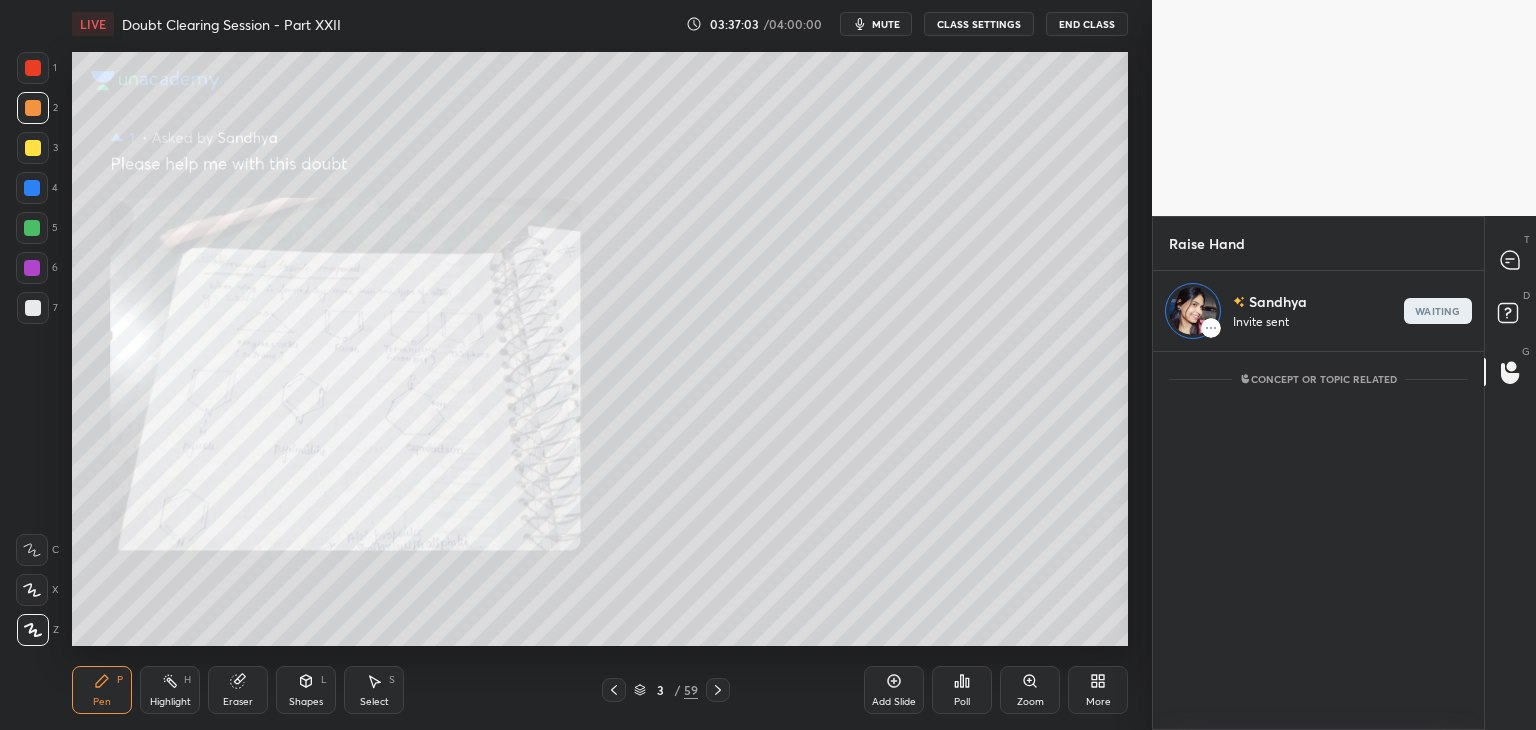 click on "Raise Hand Sandhya Invite sent waiting Enable hand raising Enable raise hand to speak to learners. Once enabled, chat will be turned off temporarily. Enable x   Doubts asked by learners will show up here NEW DOUBTS ASKED Concept or Topic related Can't raise hand Looks like educator just invited you to speak. Please wait before you can raise your hand again. Got it T Messages (T) D Doubts (D) G Raise Hand (G)" at bounding box center [1344, 473] 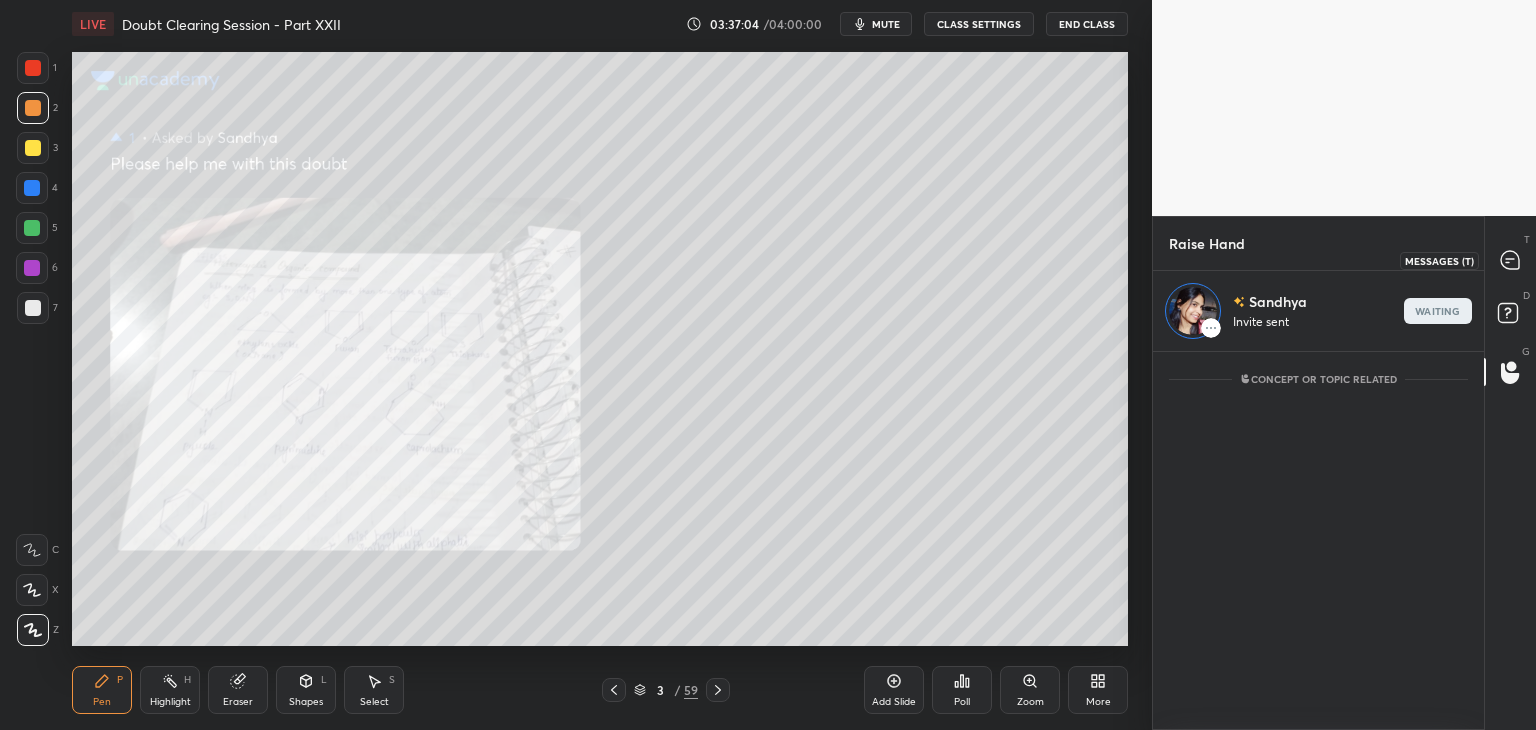 click 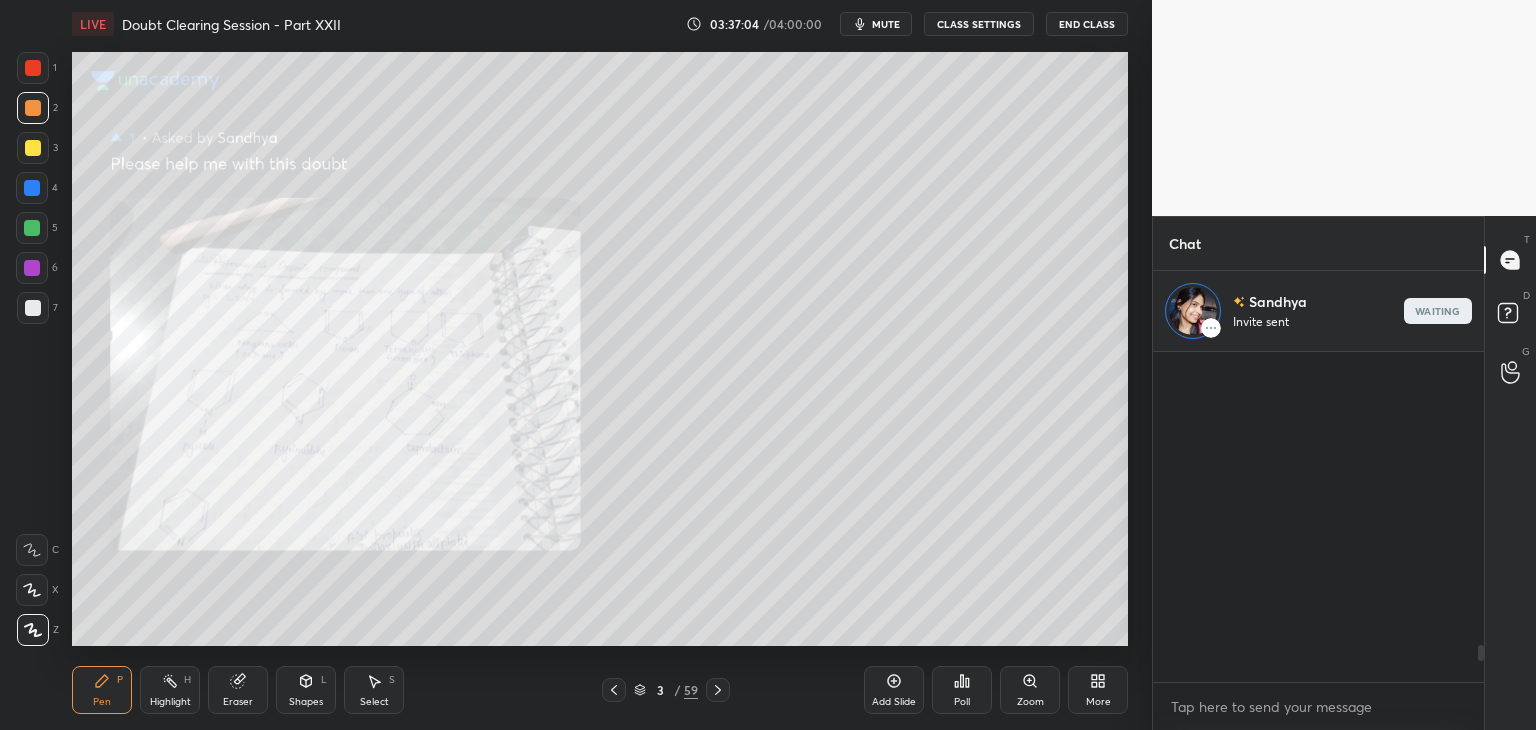 scroll, scrollTop: 372, scrollLeft: 325, axis: both 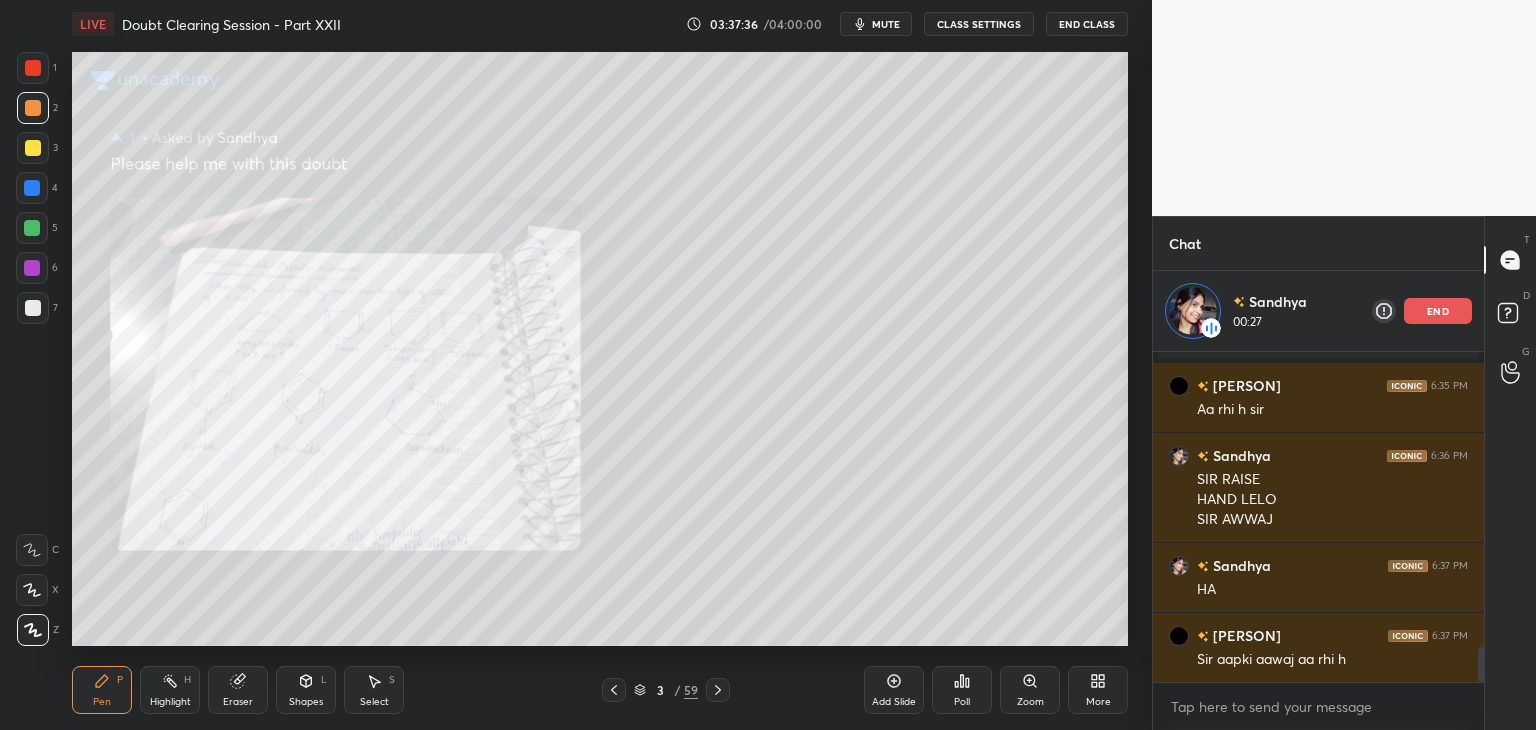 click on "Highlight H" at bounding box center [170, 690] 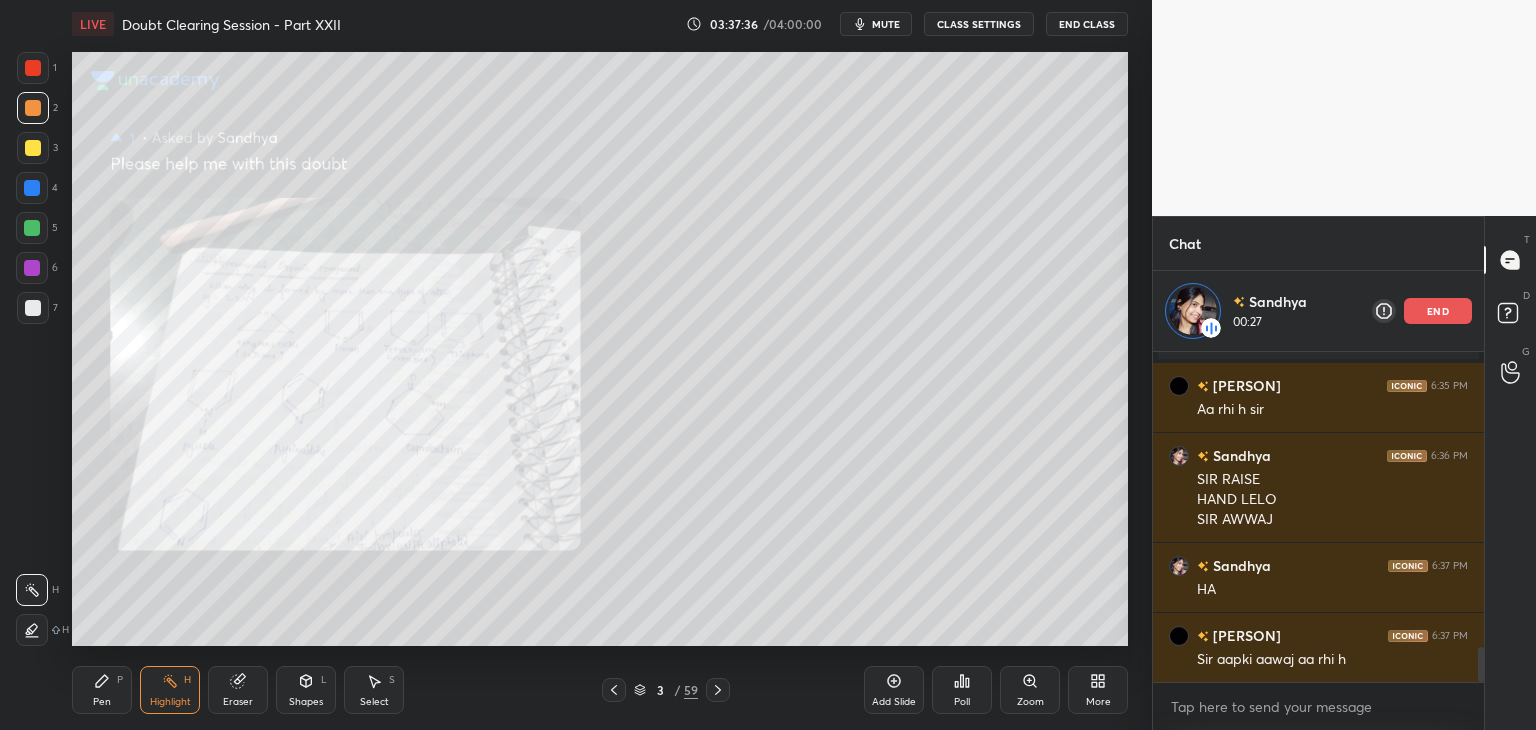 click 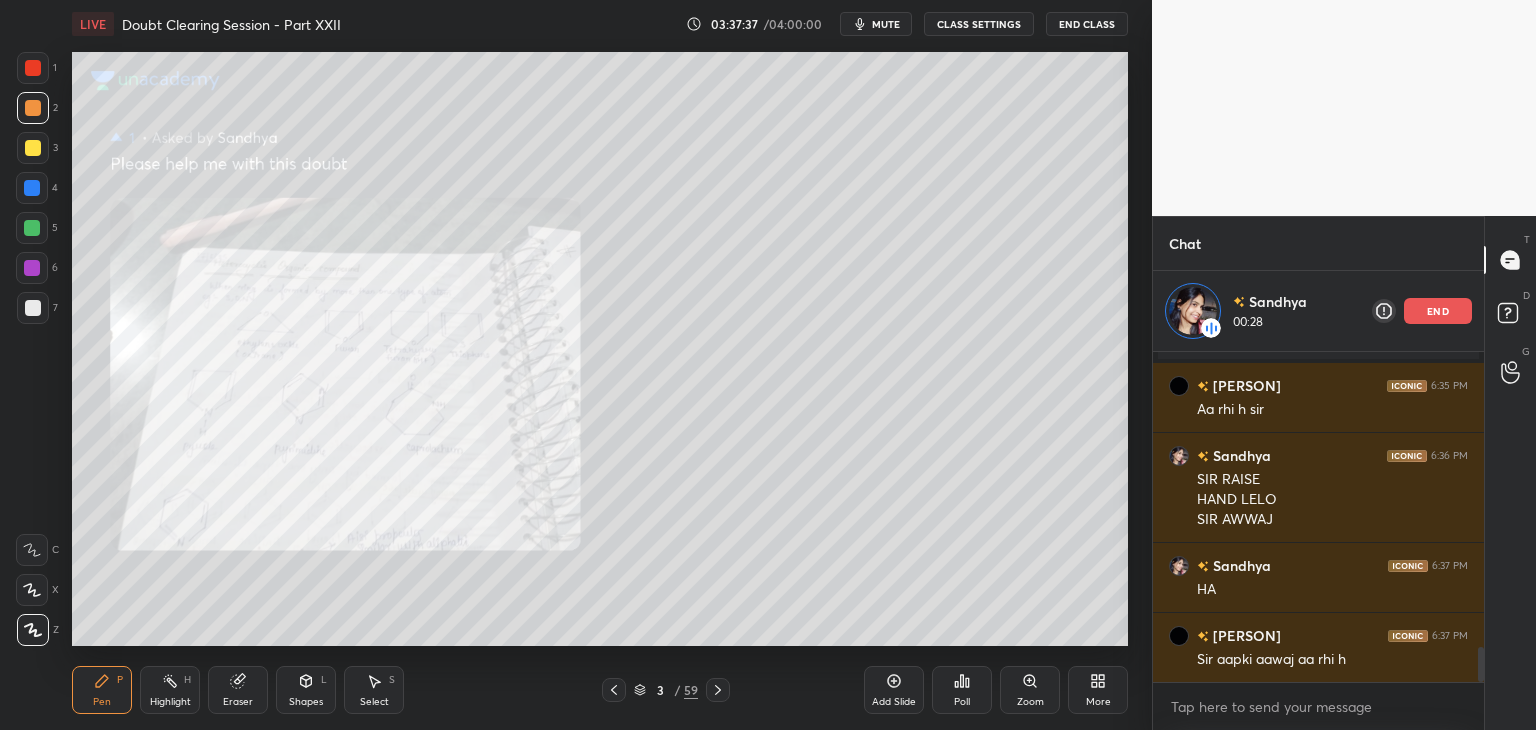 click at bounding box center (33, 148) 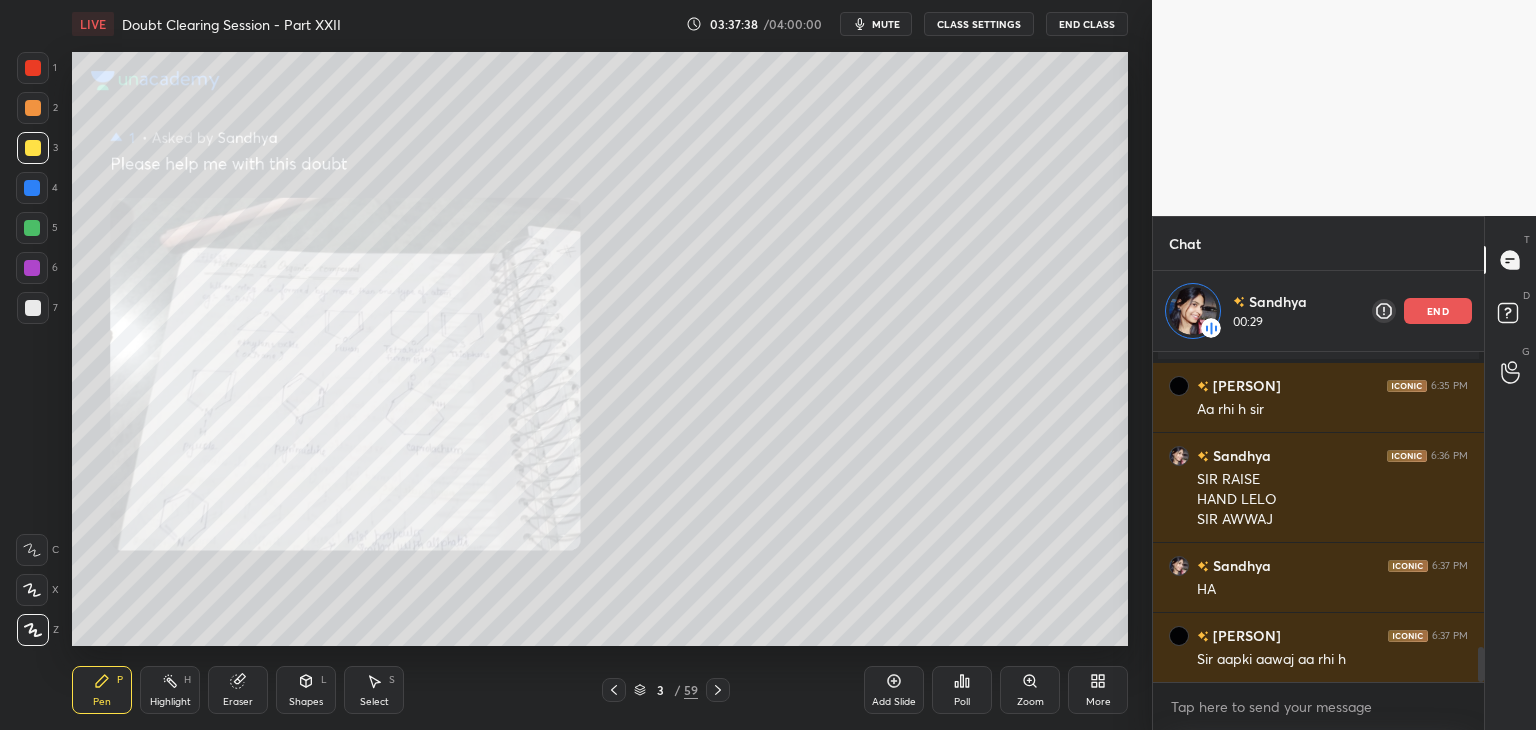 click on "Add Slide Poll Zoom More" at bounding box center [996, 690] 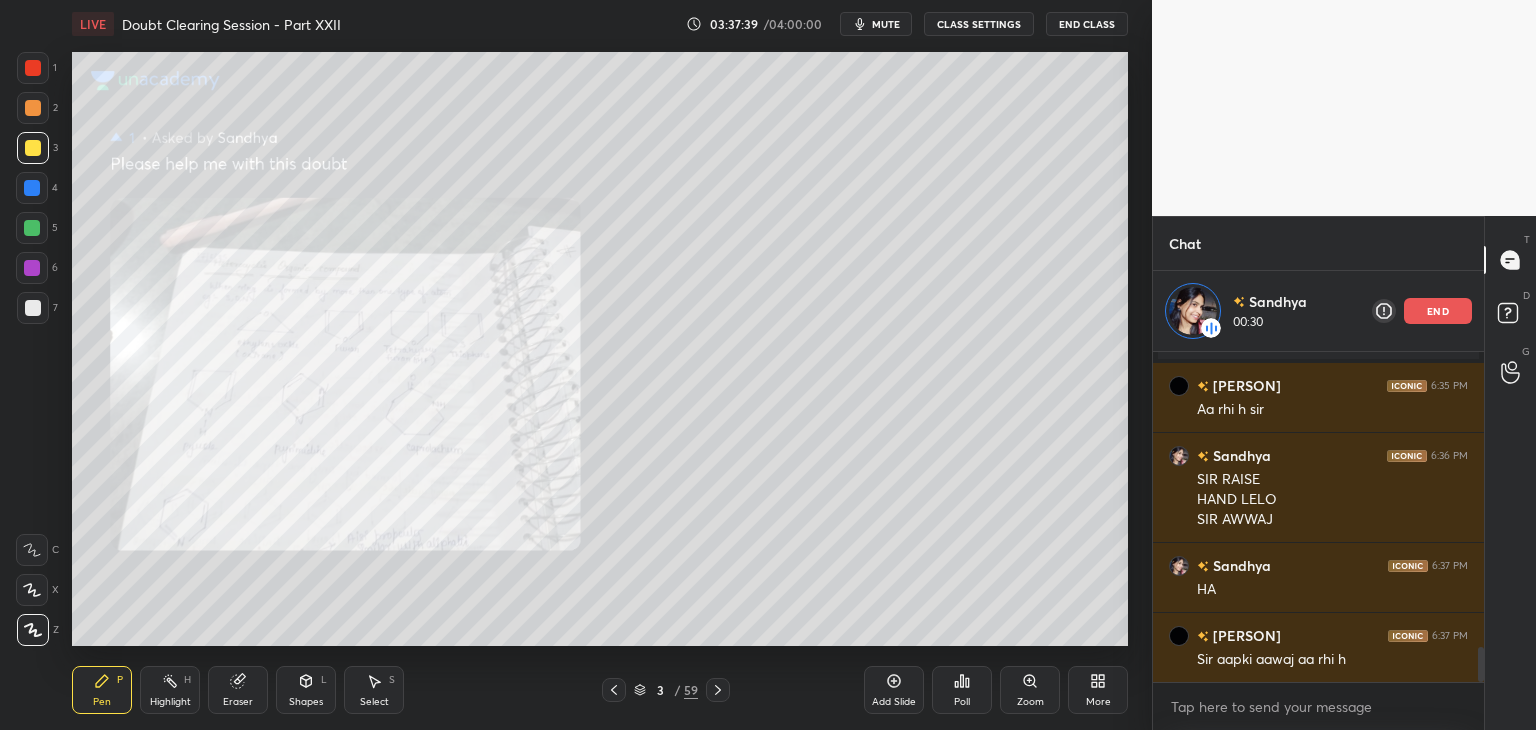 click 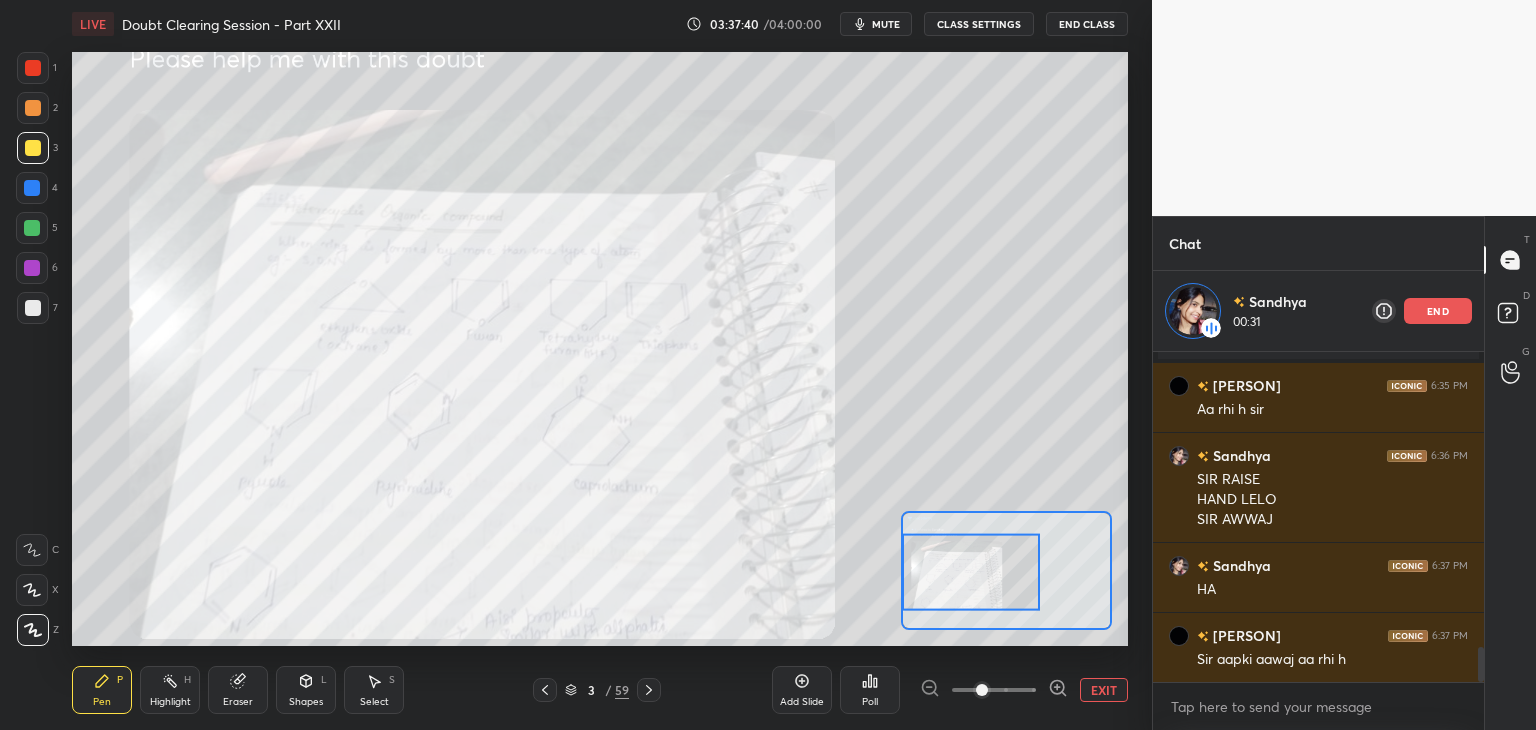 click at bounding box center [971, 572] 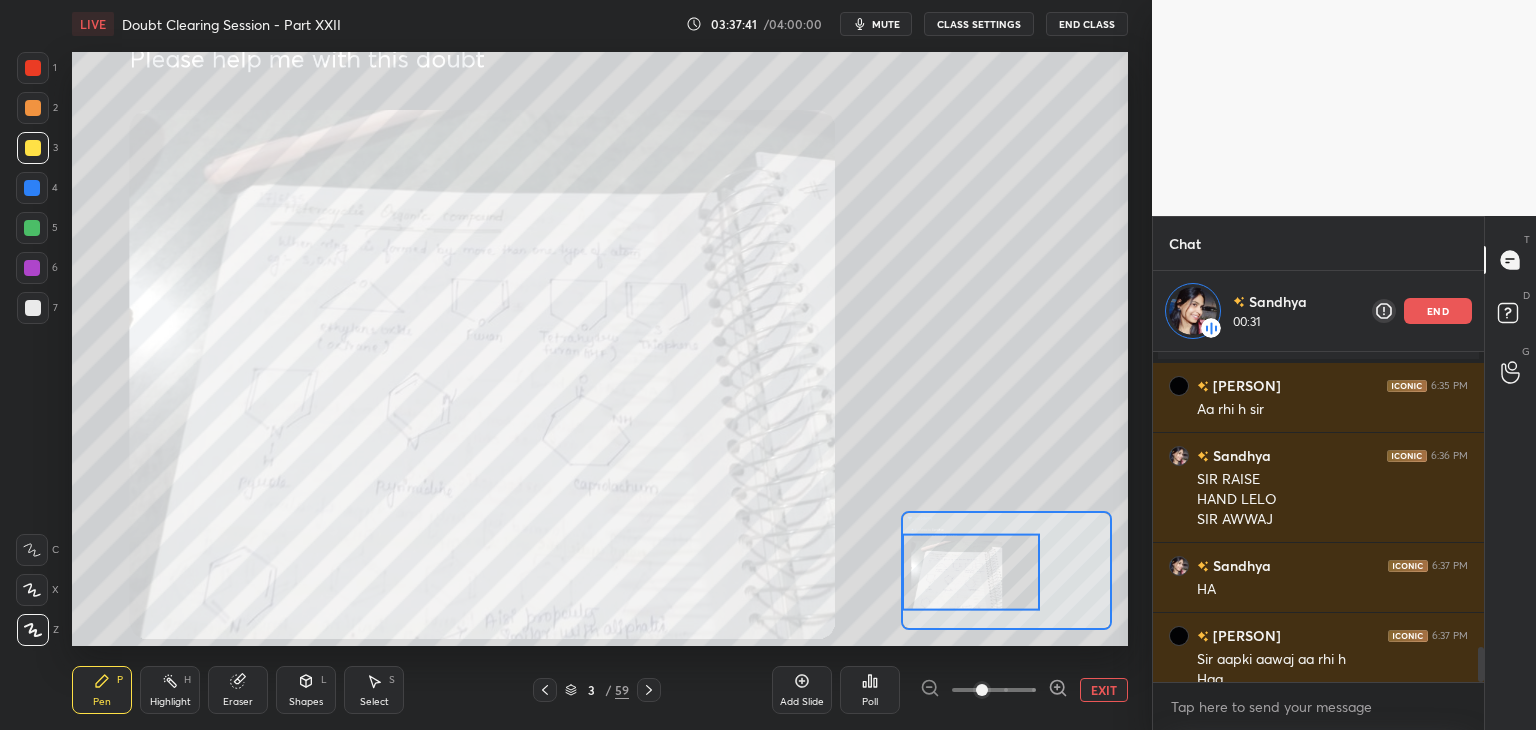 scroll, scrollTop: 2807, scrollLeft: 0, axis: vertical 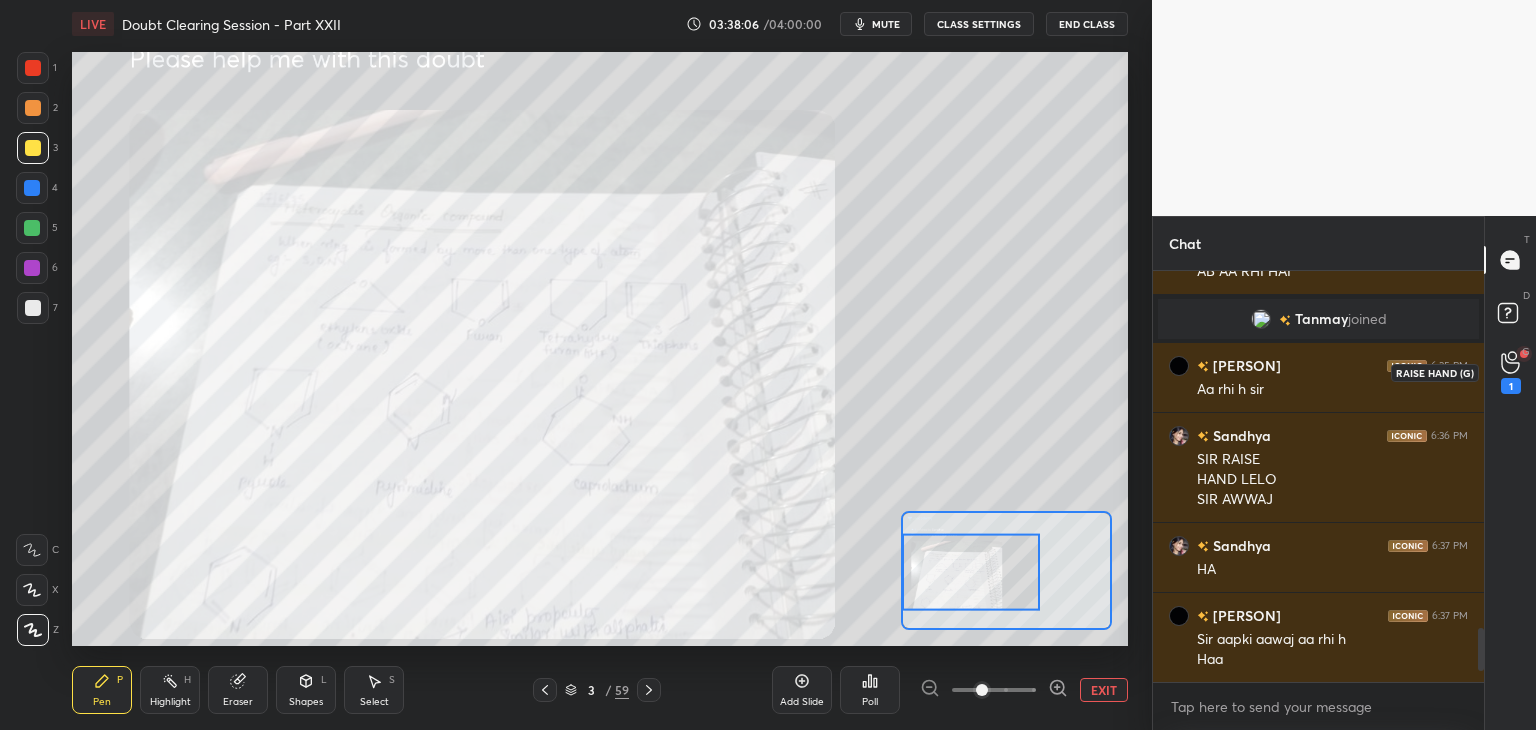 click 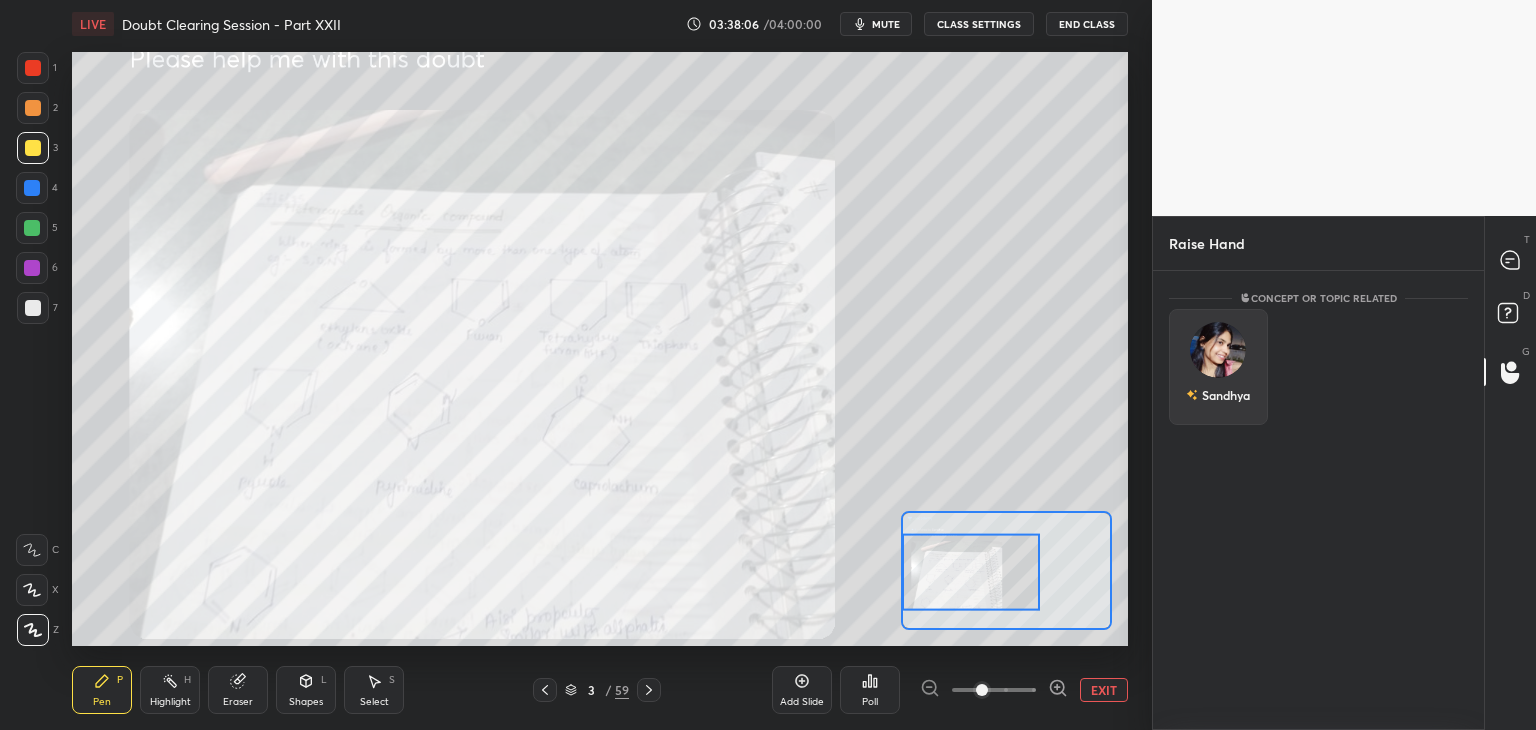 click on "Sandhya" at bounding box center (1218, 367) 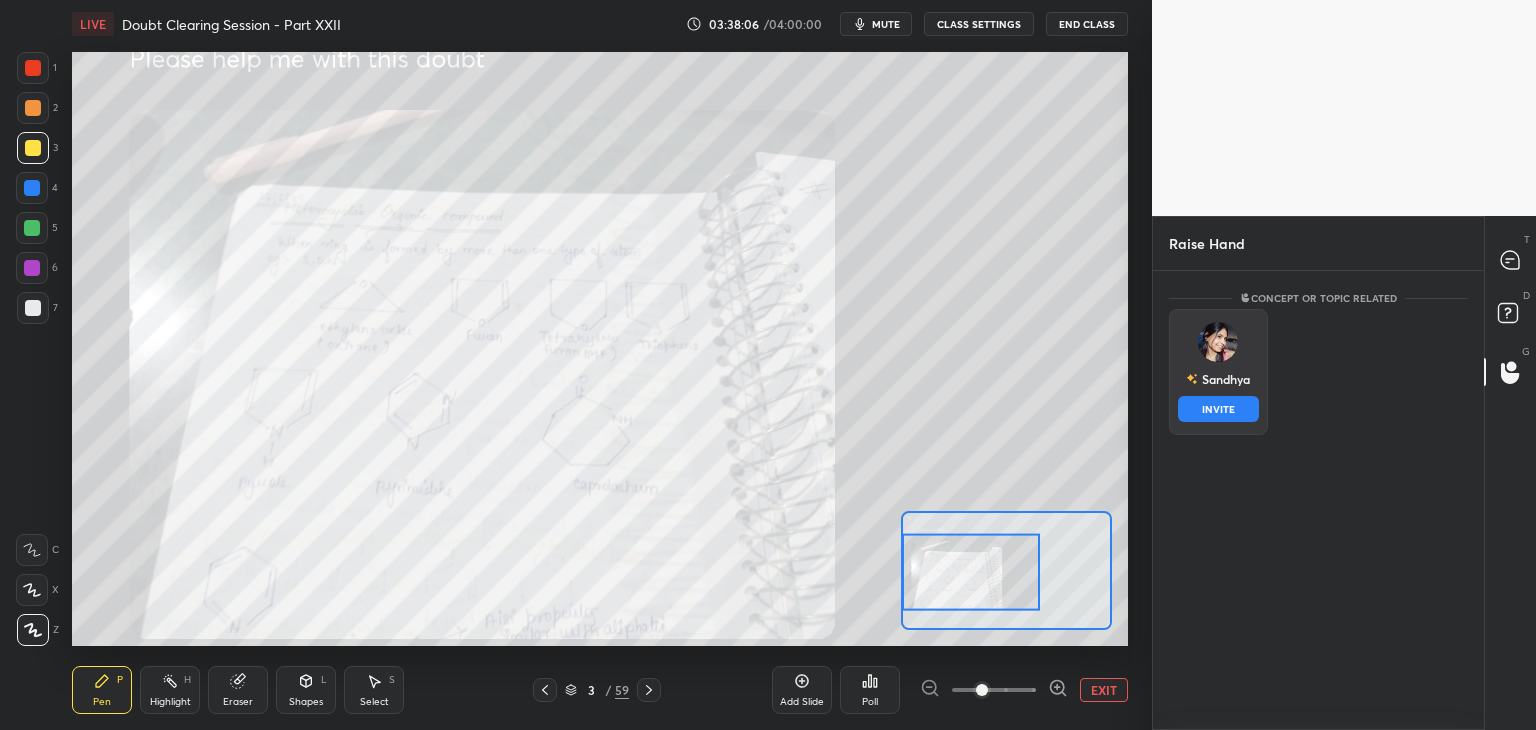 click on "INVITE" at bounding box center [1218, 409] 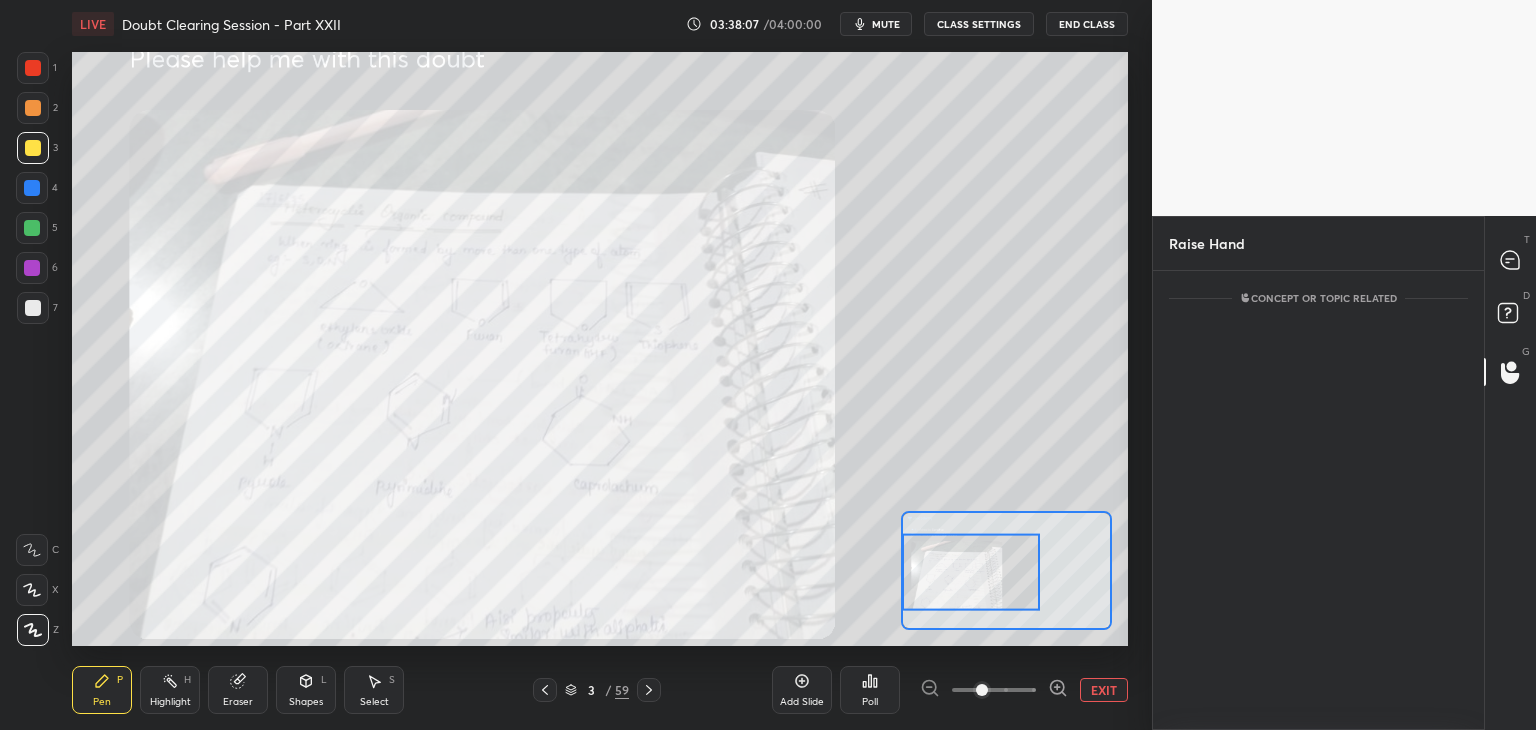 scroll, scrollTop: 373, scrollLeft: 325, axis: both 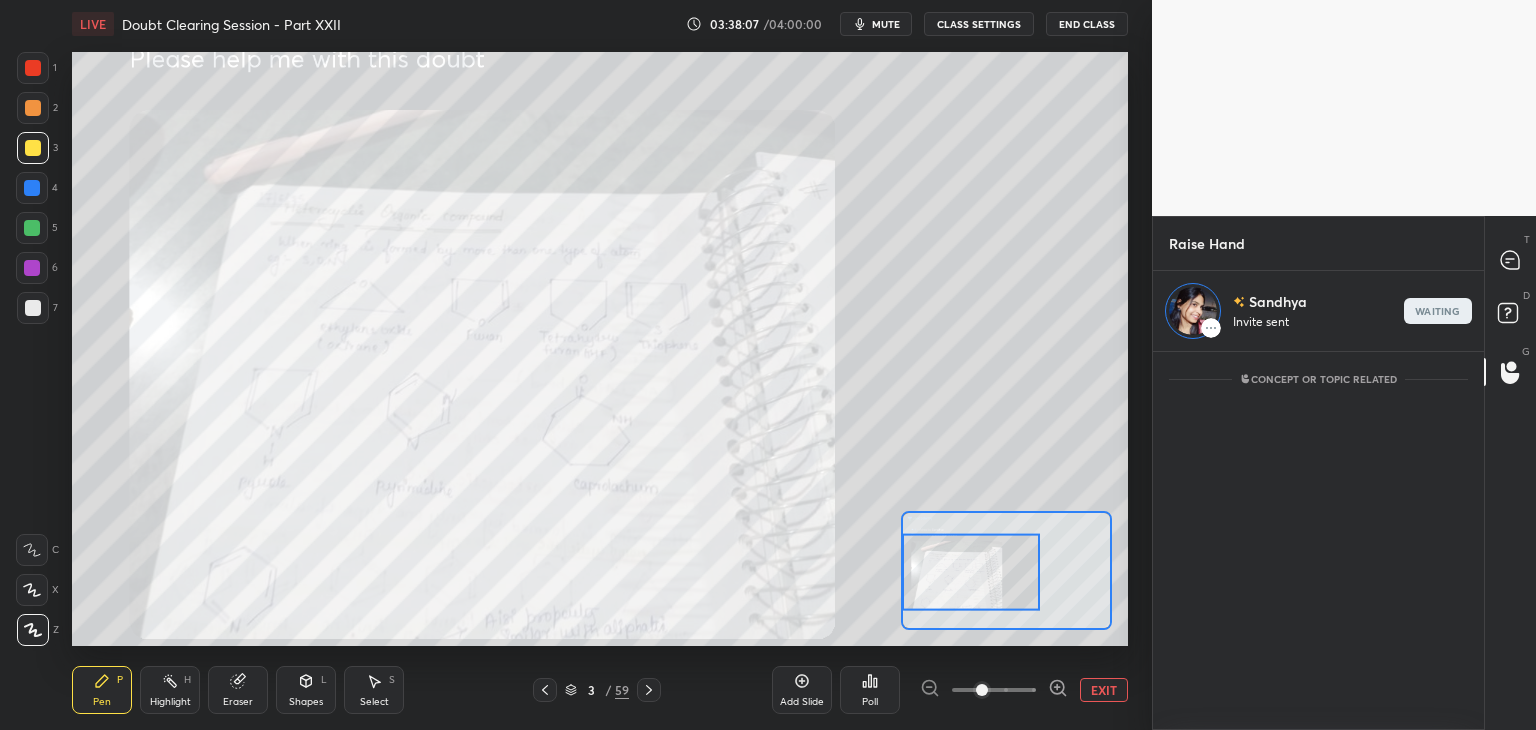 click on "T Messages (T)" at bounding box center (1510, 260) 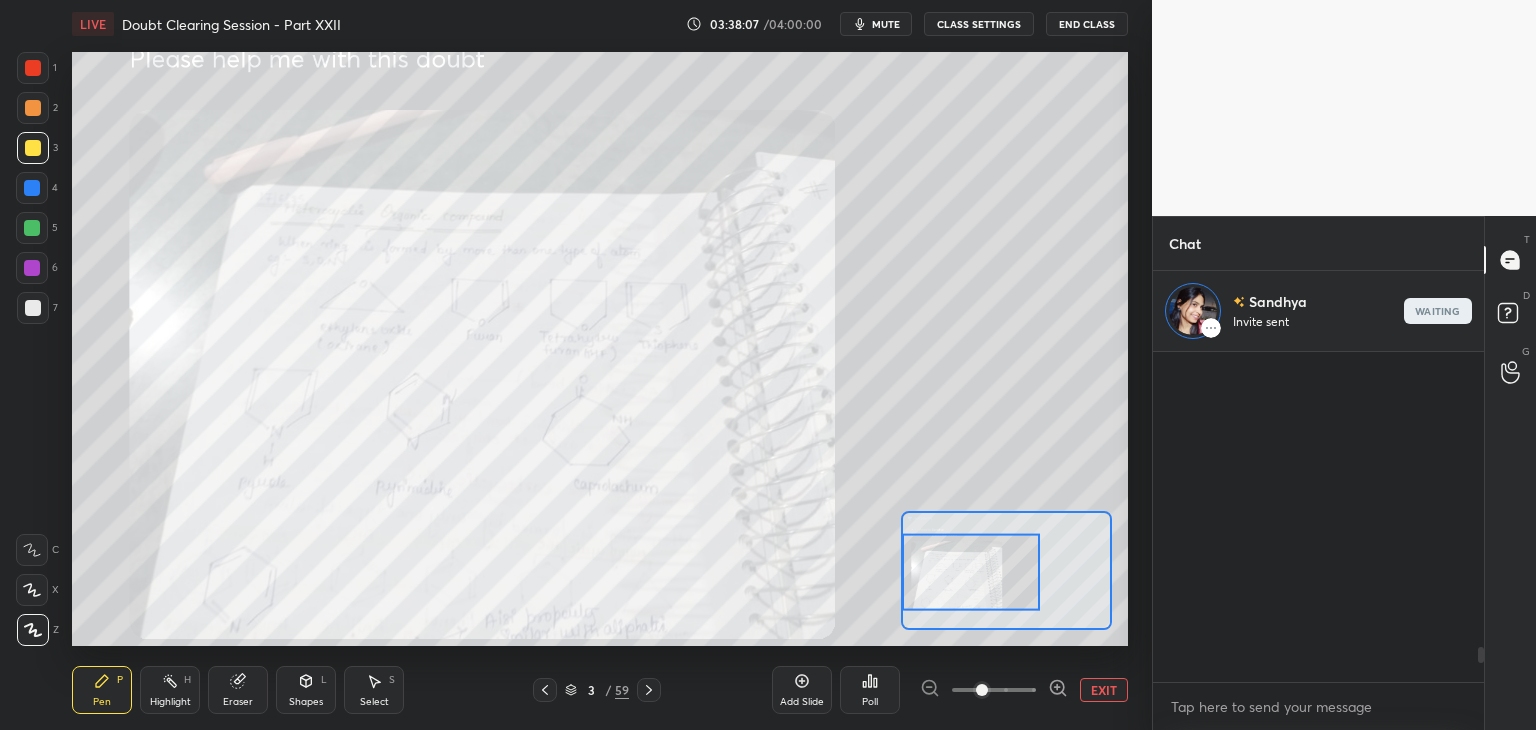 scroll, scrollTop: 372, scrollLeft: 325, axis: both 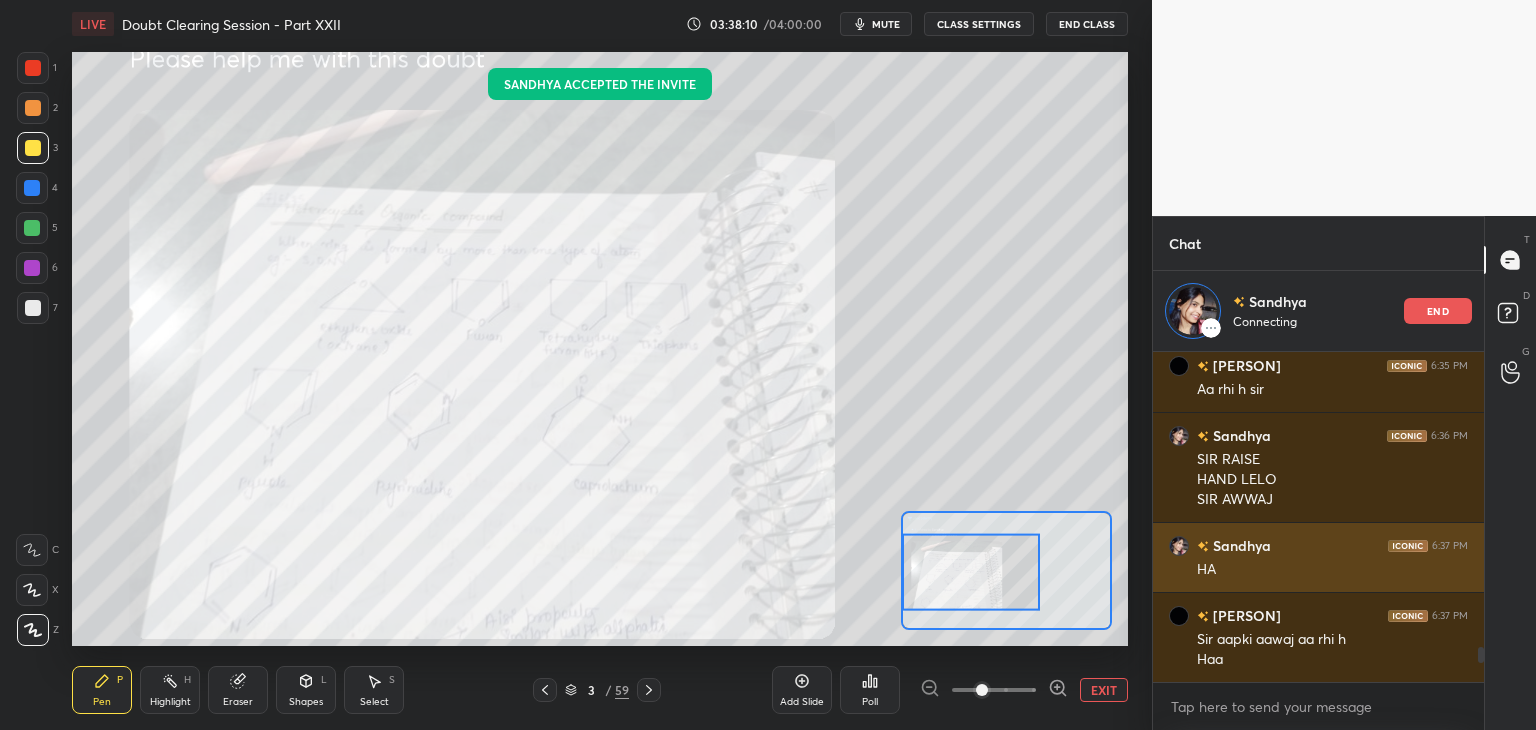 click on "Sandhya [TIME]" at bounding box center [1318, 545] 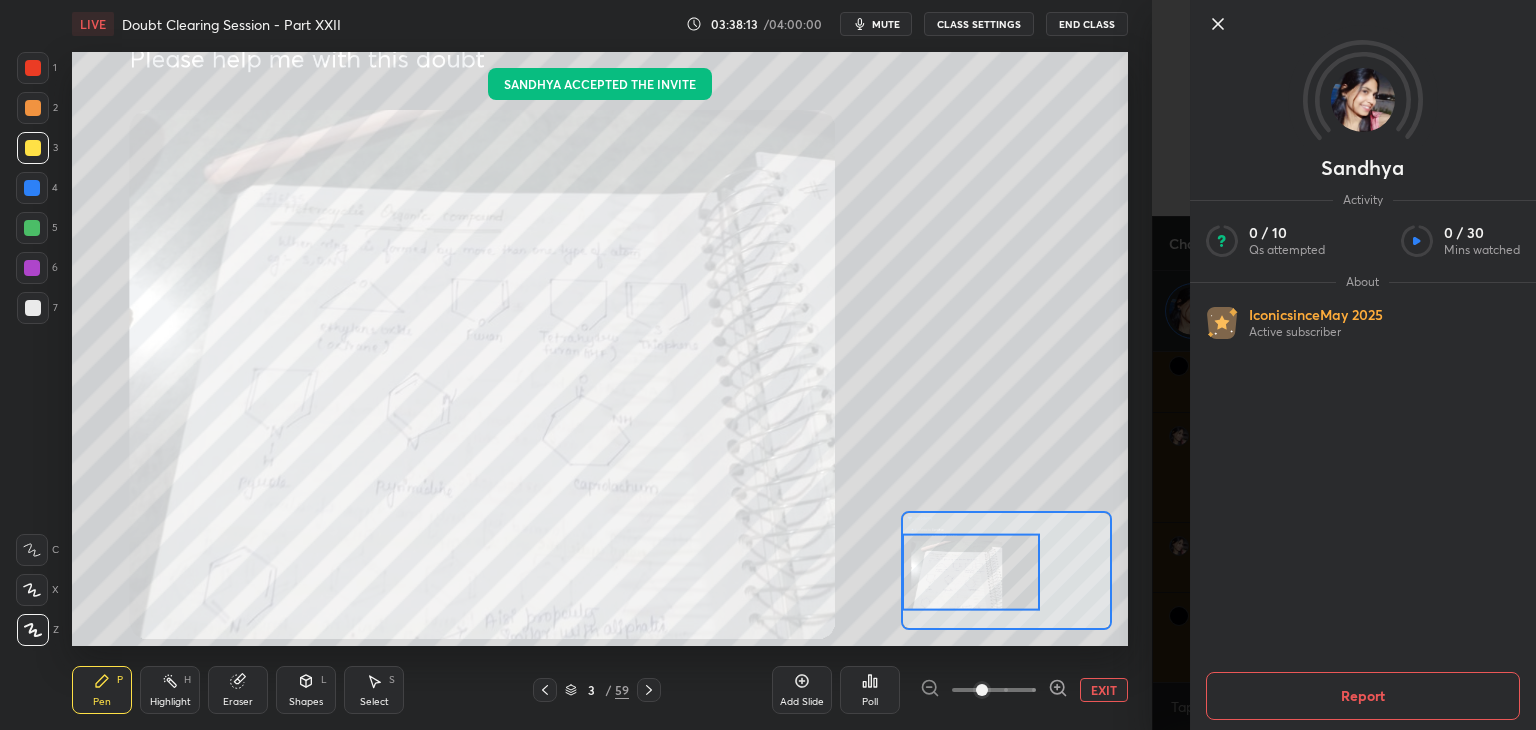 click on "1 2 3 4 5 6 7 C X Z C X Z E E Erase all   H H LIVE Doubt Clearing Session - Part XXII 03:38:13 /  04:00:00 mute CLASS SETTINGS End Class Setting up your live class Sandhya accepted the invite Poll for   secs No correct answer Start poll Back Doubt Clearing Session - Part XXII • L2 of Doubt Clearing Course on Chemistry for NEET UG - Part I Faisal Rathore Pen P Highlight H Eraser Shapes L Select S 3 / 59 Add Slide Poll EXIT" at bounding box center [576, 365] 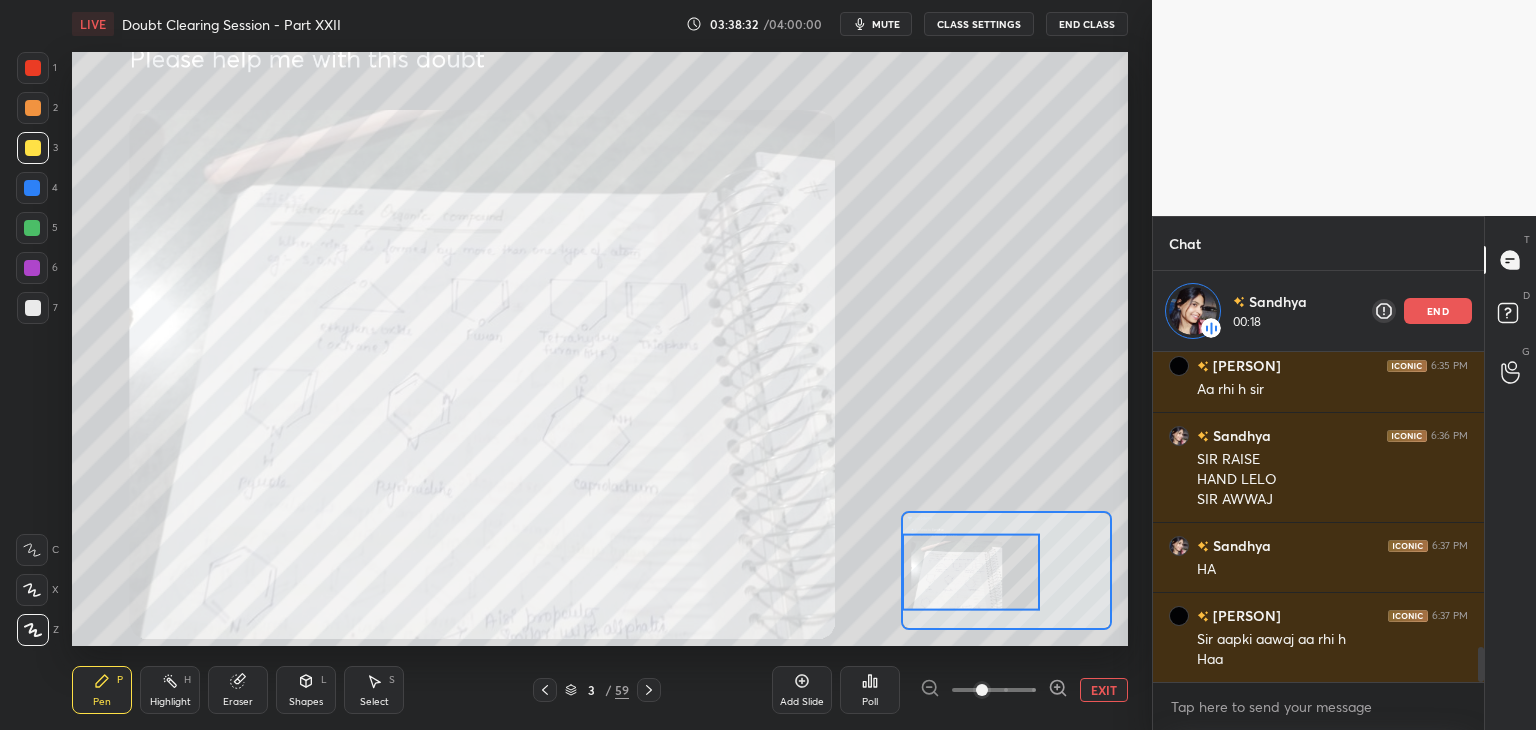 drag, startPoint x: 1516, startPoint y: 556, endPoint x: 1495, endPoint y: 569, distance: 24.698177 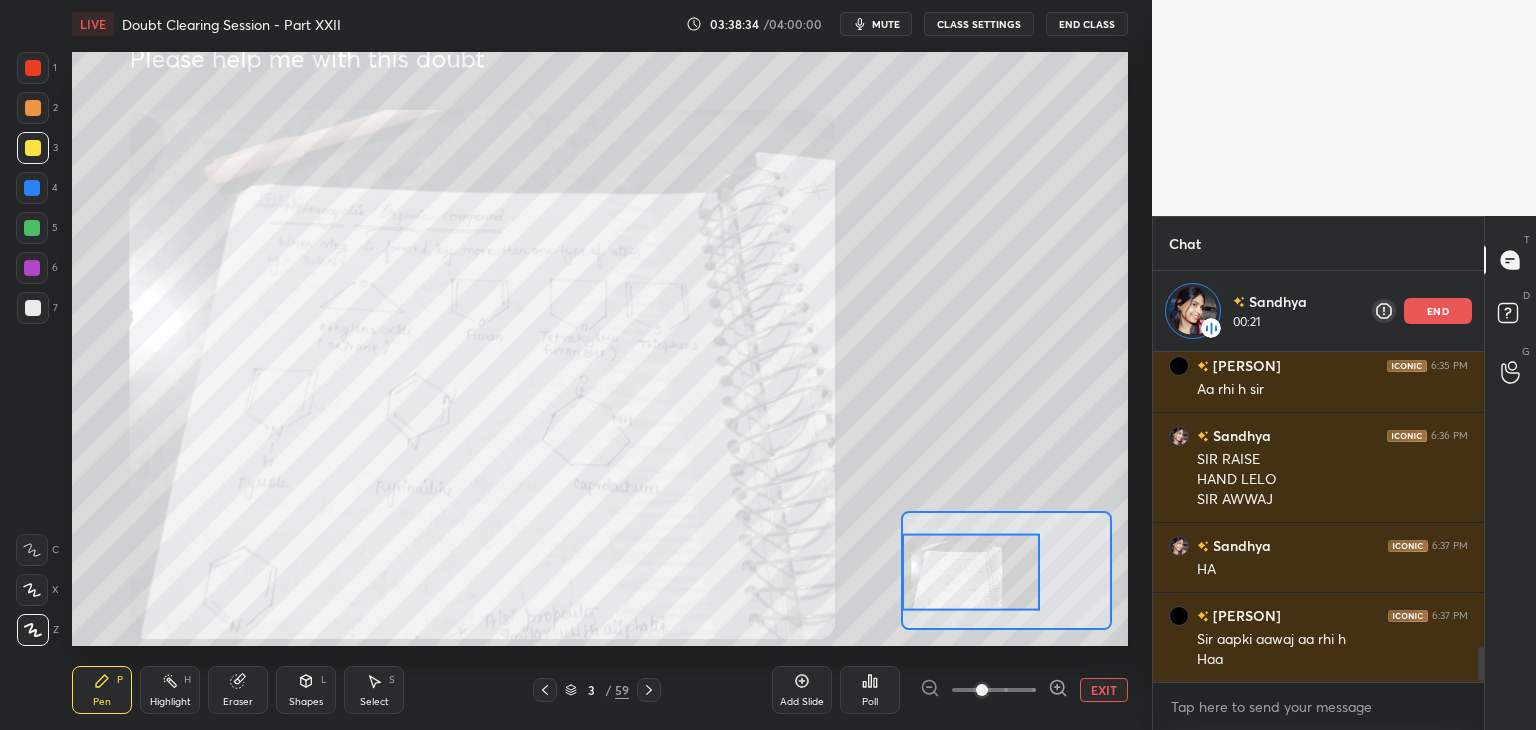 scroll, scrollTop: 2876, scrollLeft: 0, axis: vertical 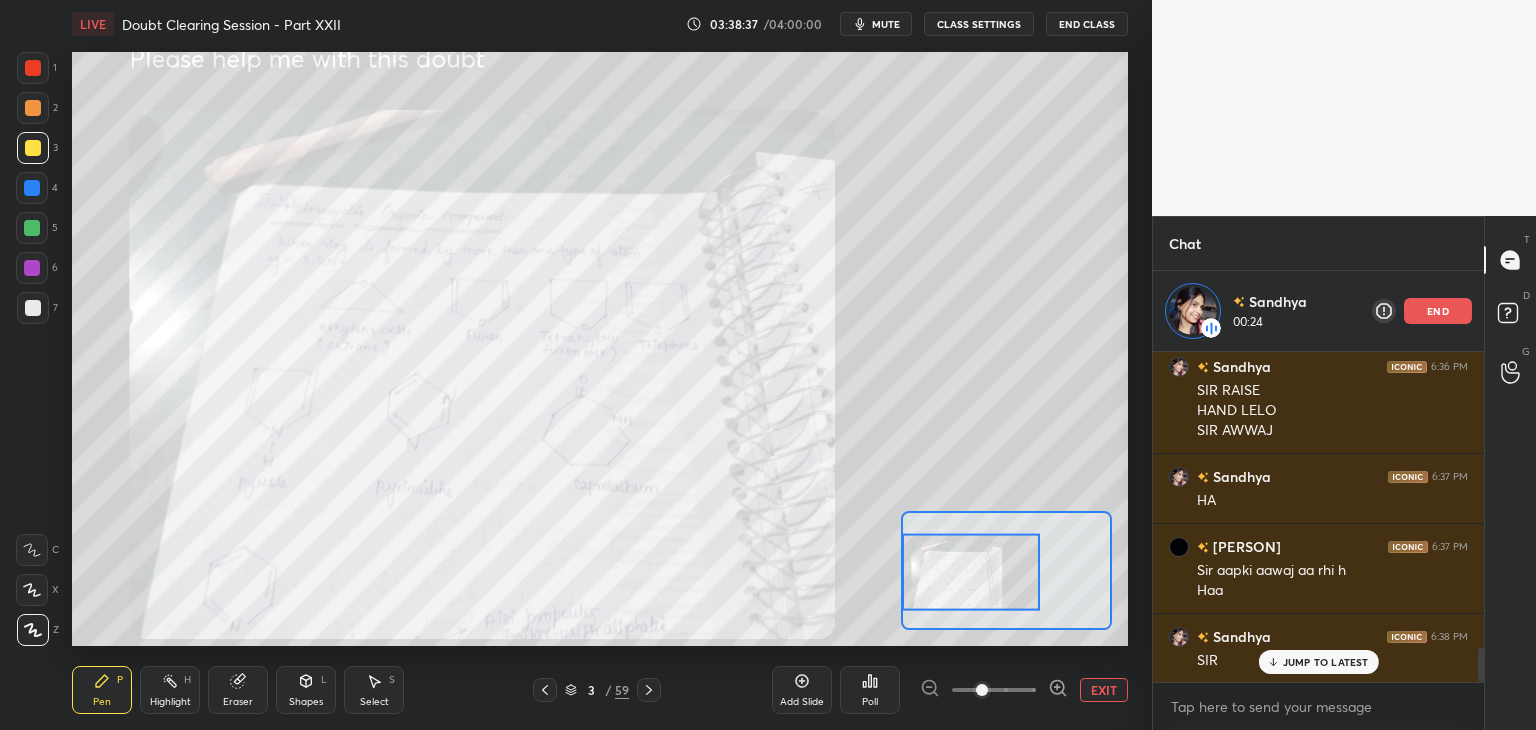 click on "JUMP TO LATEST" at bounding box center (1318, 662) 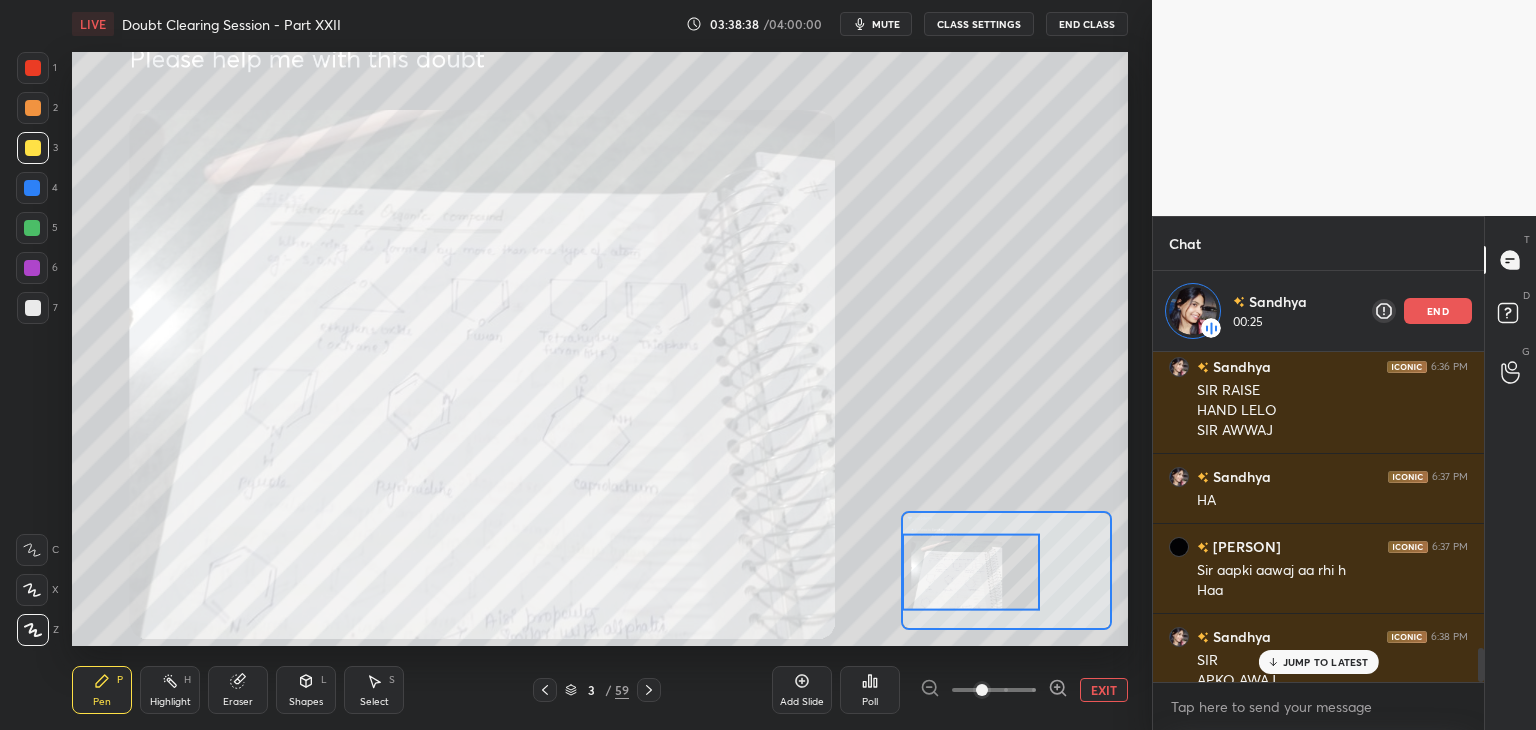 scroll, scrollTop: 2896, scrollLeft: 0, axis: vertical 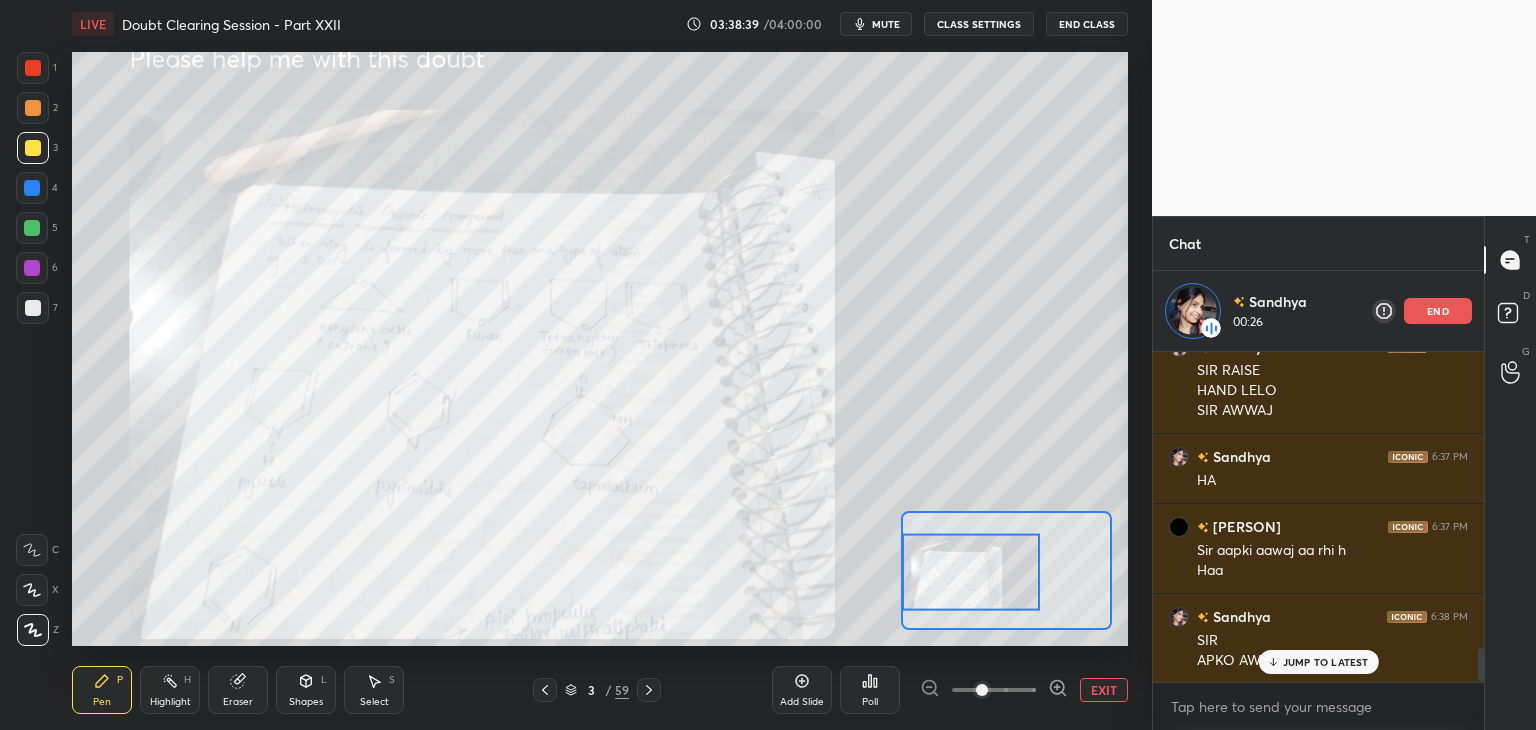 click 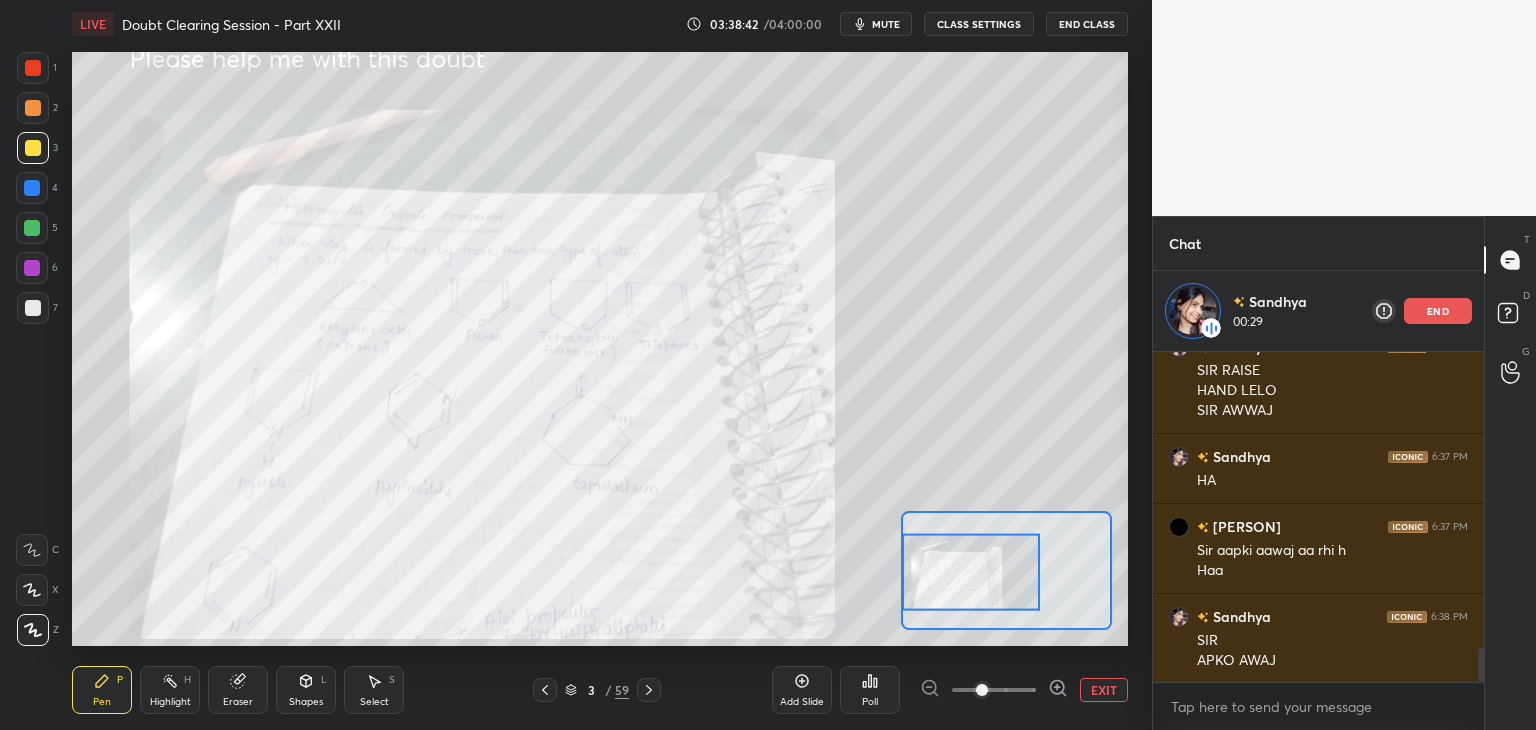 scroll, scrollTop: 2916, scrollLeft: 0, axis: vertical 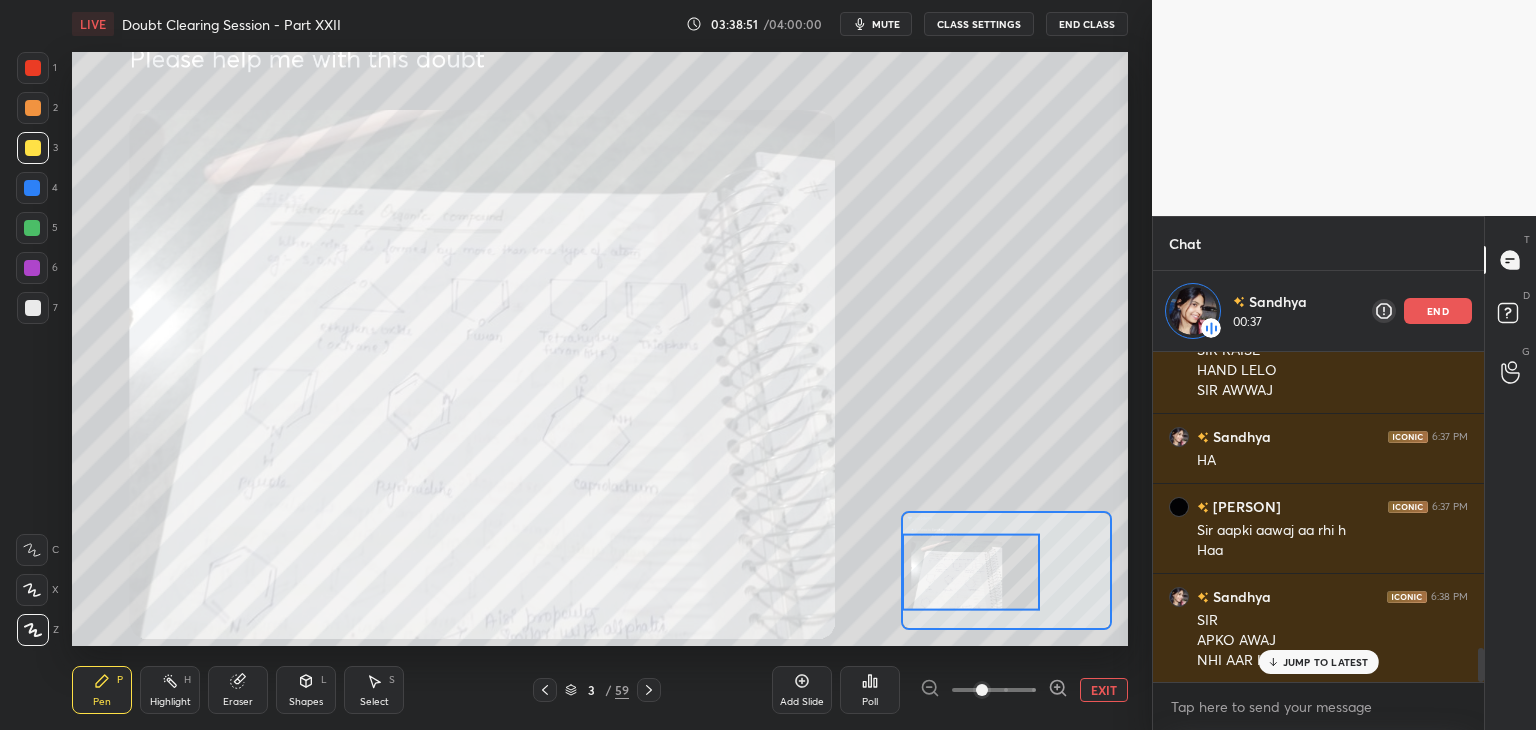 click on "JUMP TO LATEST" at bounding box center (1326, 662) 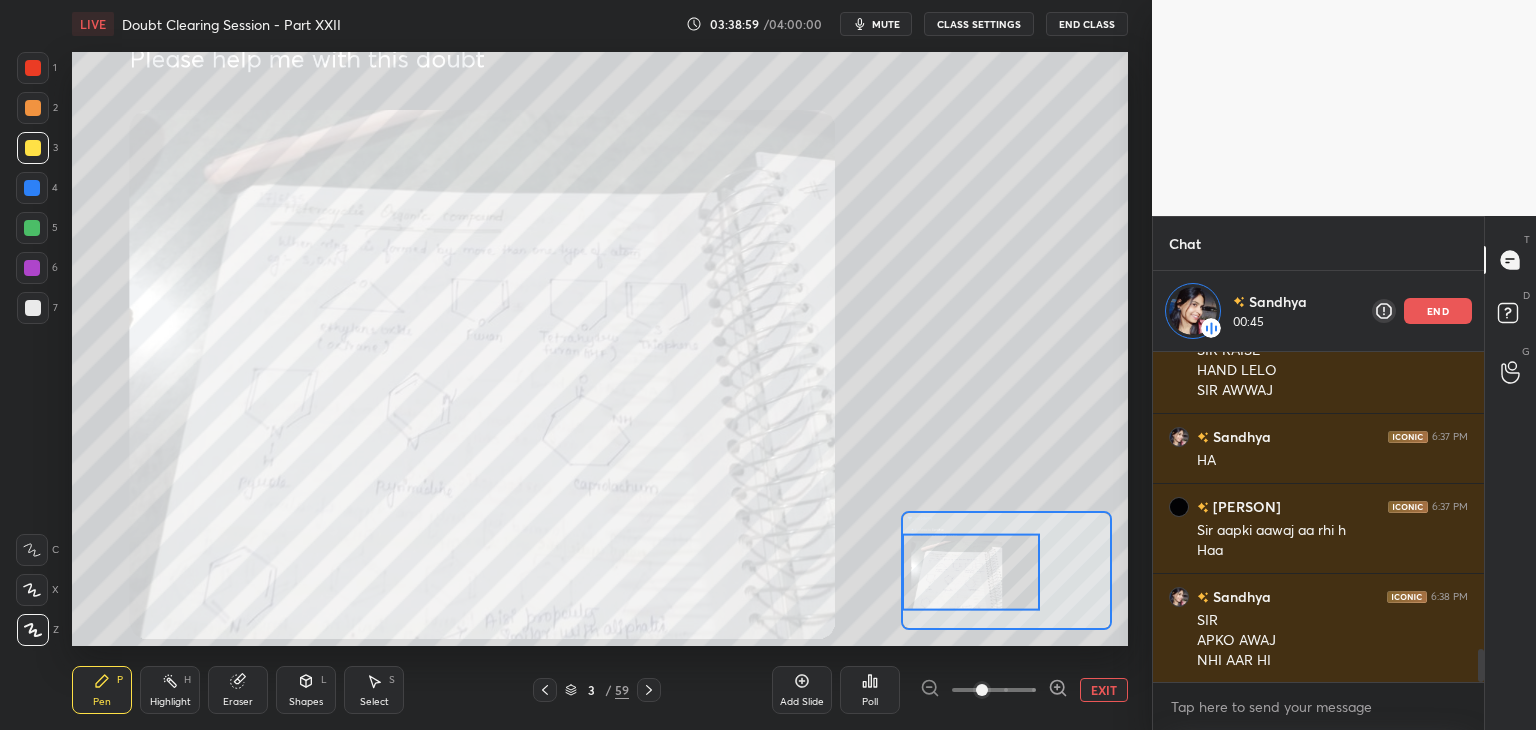 scroll, scrollTop: 2987, scrollLeft: 0, axis: vertical 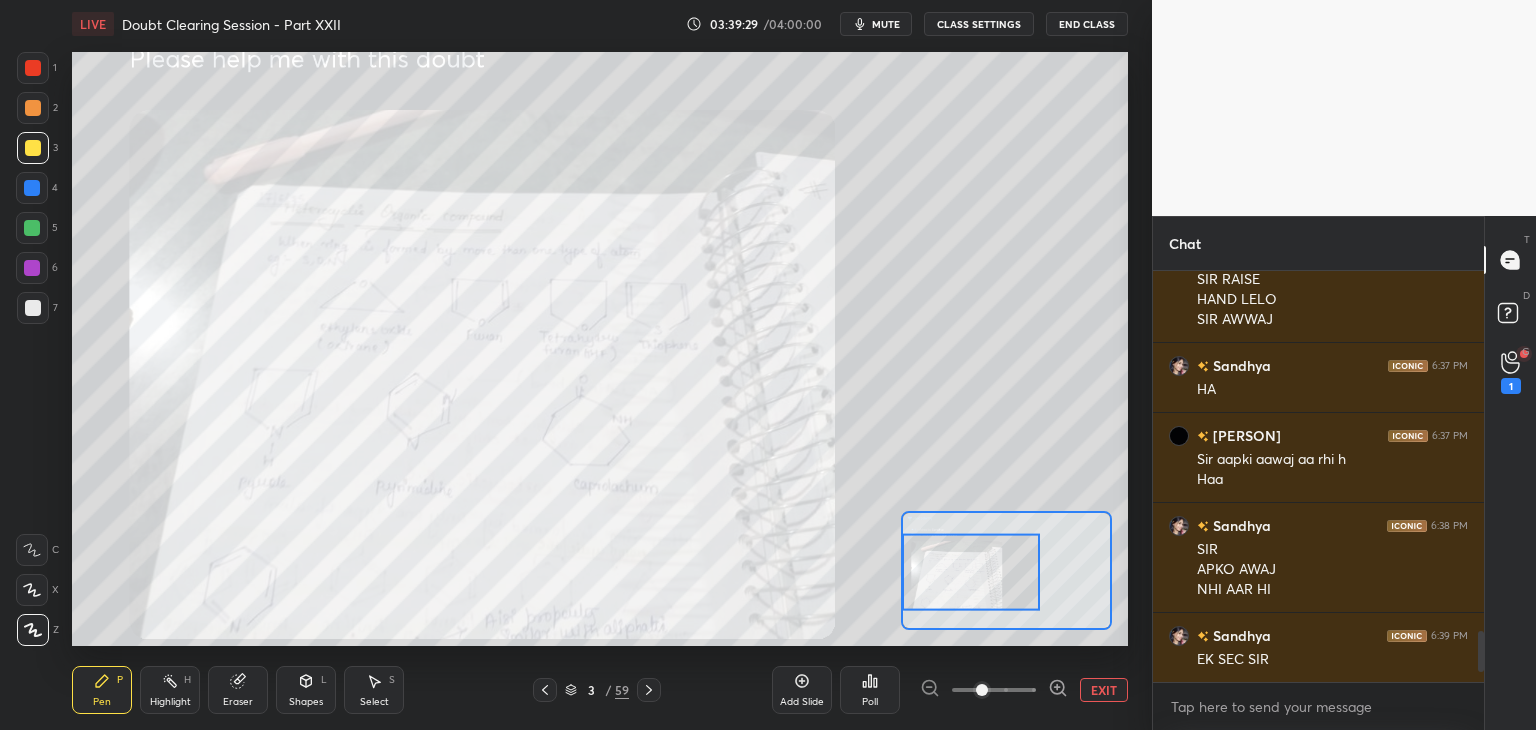 click on "G Raise Hand (G) 1" at bounding box center (1510, 372) 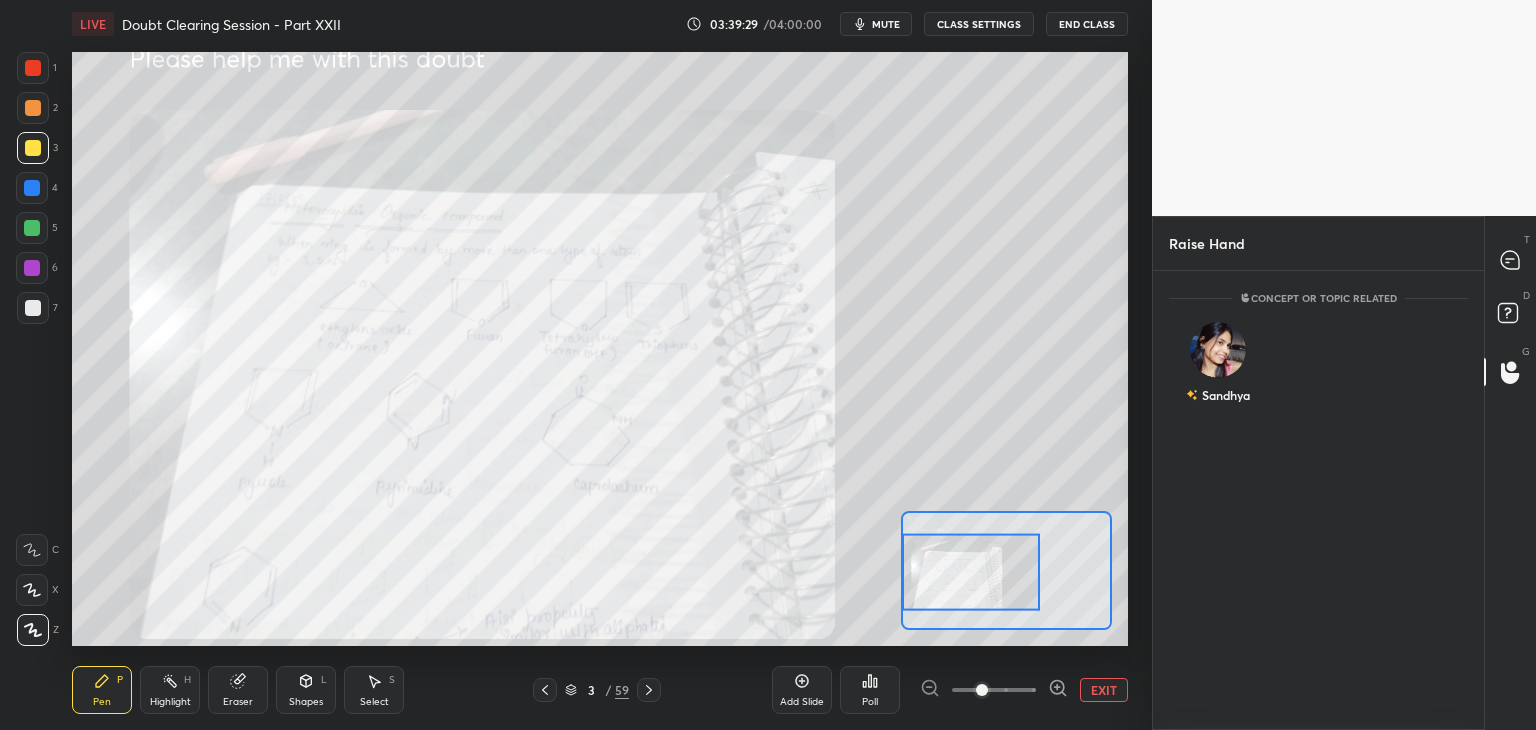 scroll, scrollTop: 453, scrollLeft: 325, axis: both 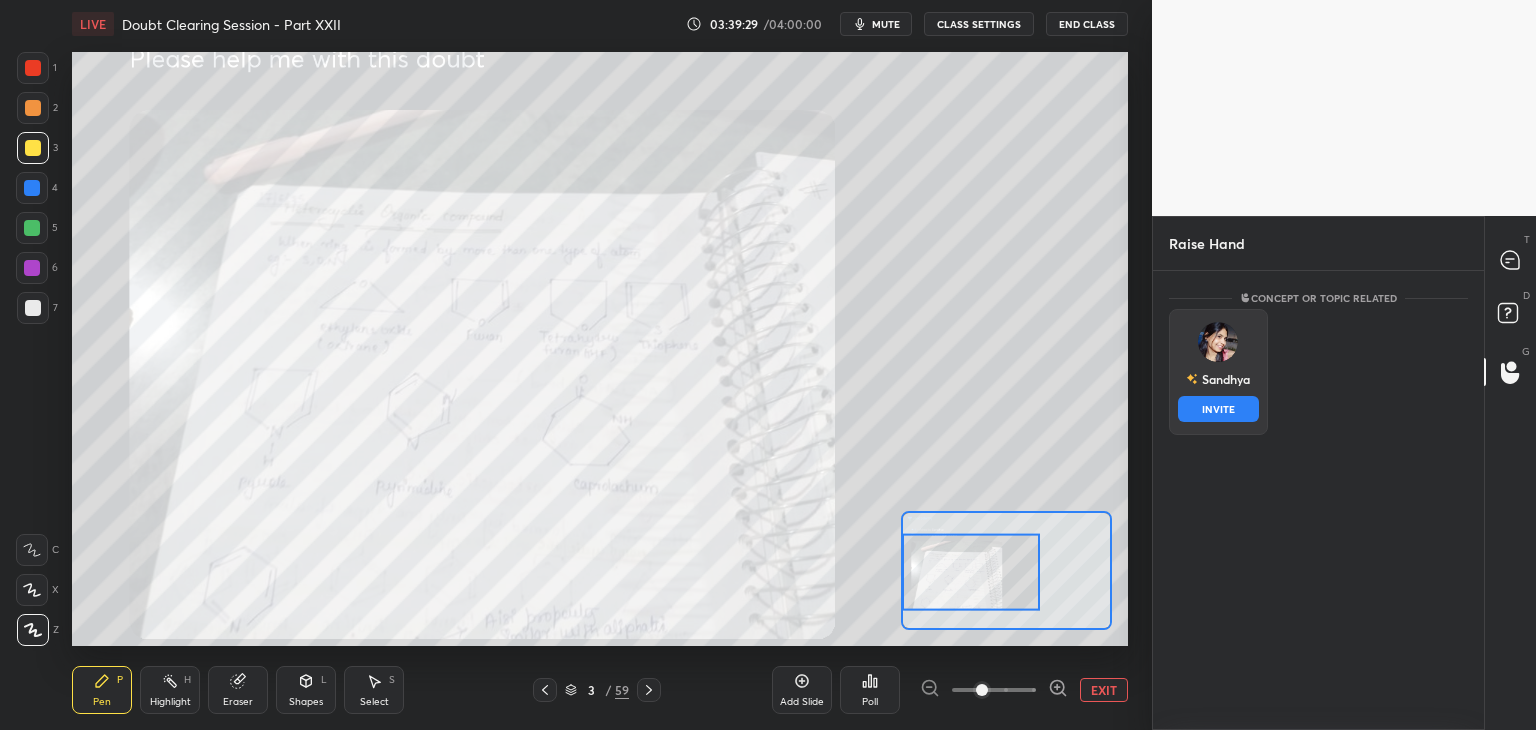 click on "Sandhya INVITE" at bounding box center (1218, 372) 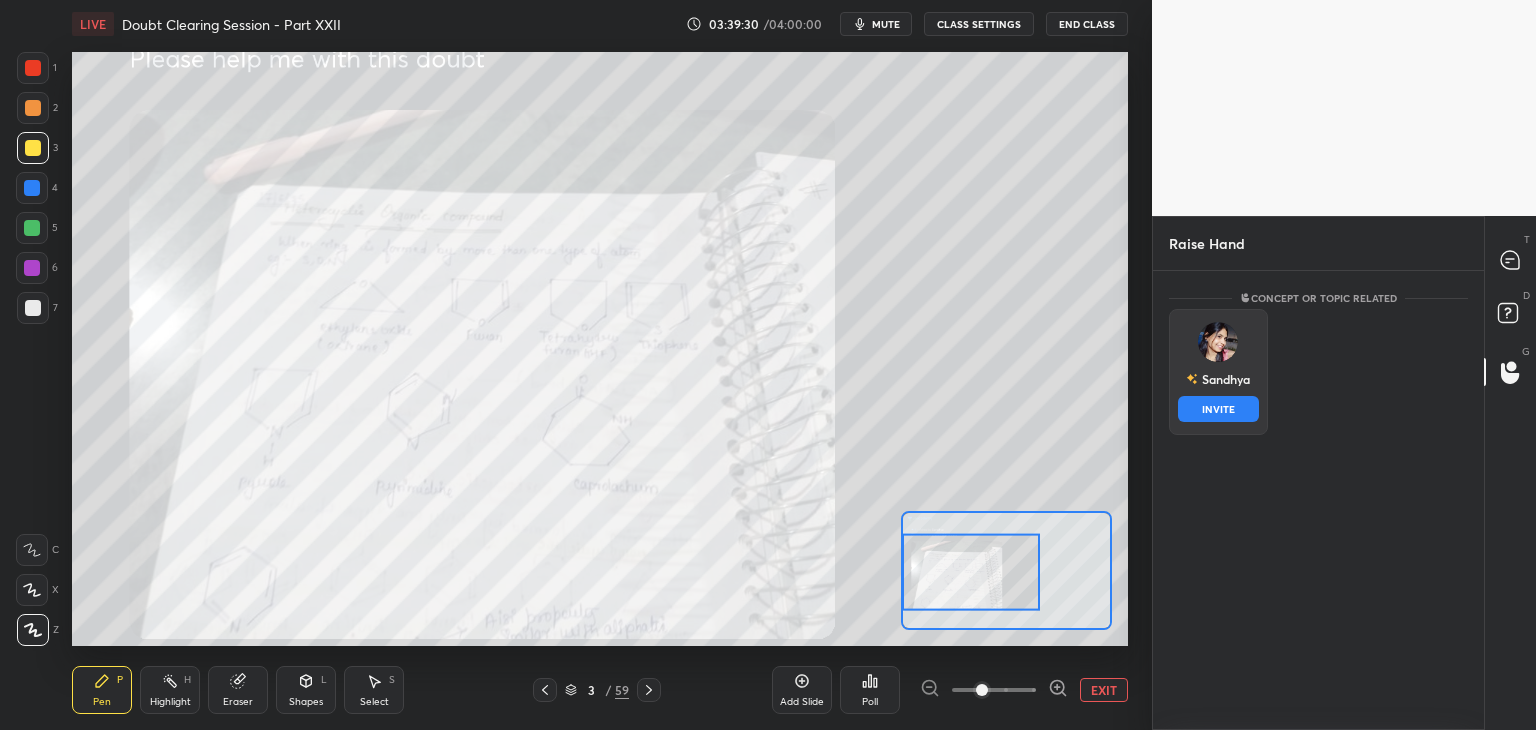 click on "Sandhya" at bounding box center [1218, 379] 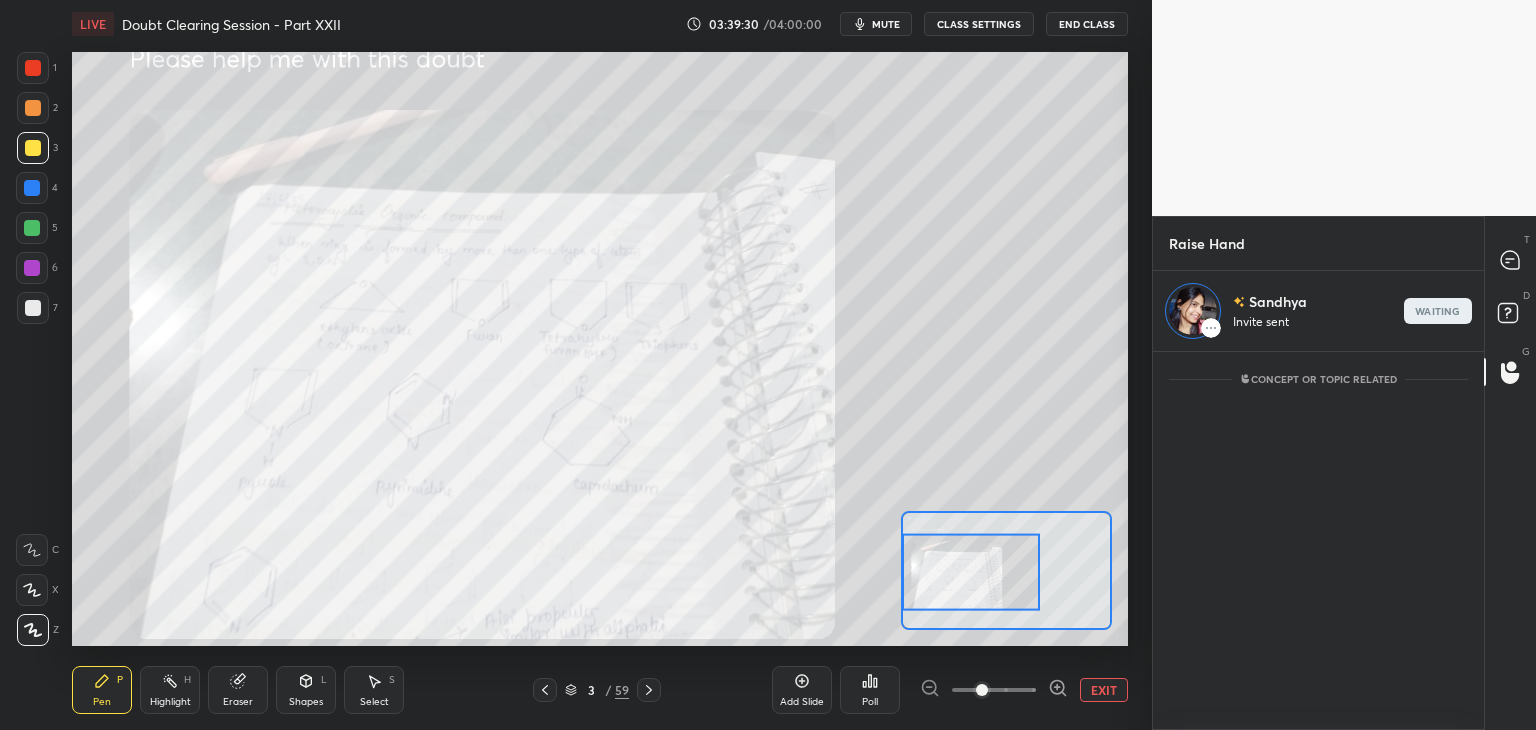 scroll, scrollTop: 373, scrollLeft: 325, axis: both 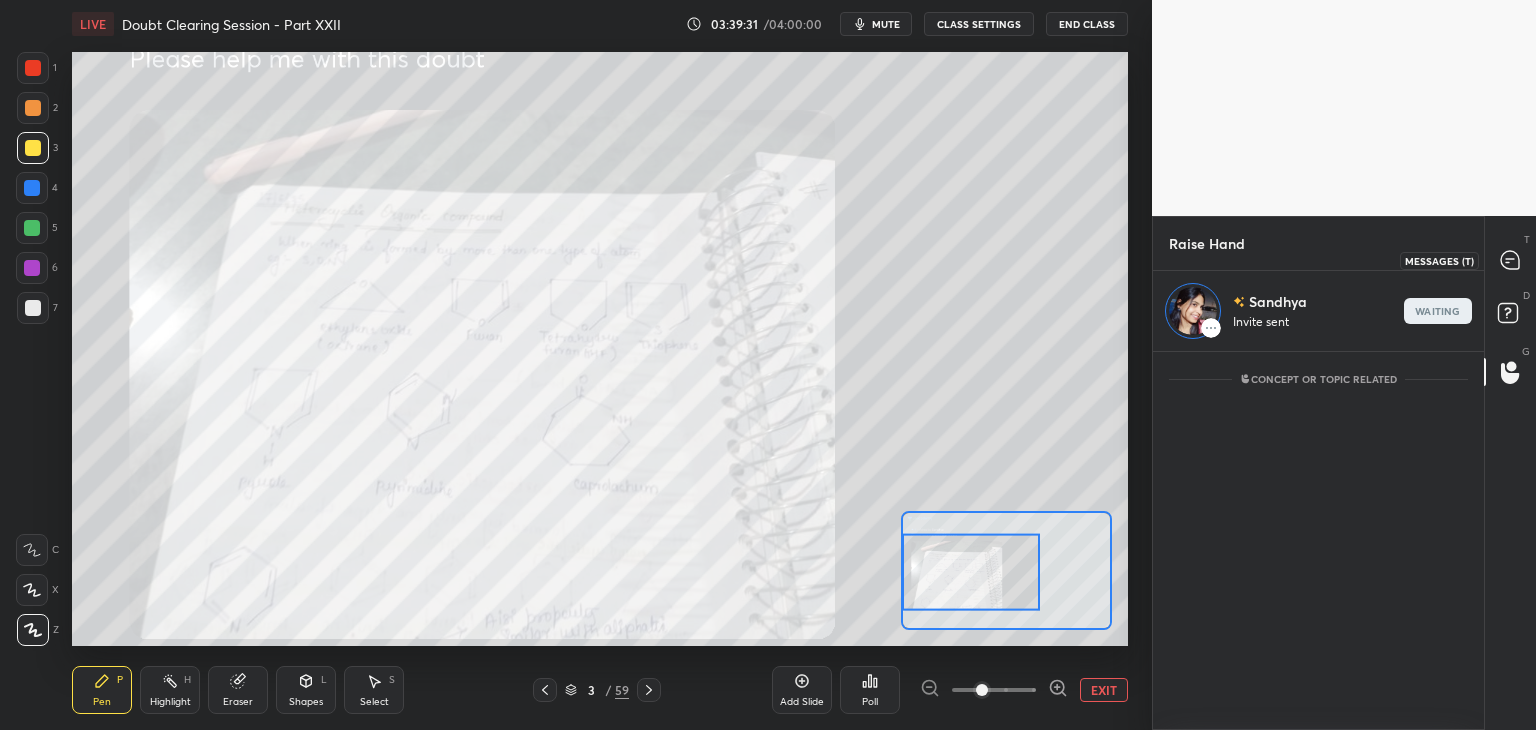 click 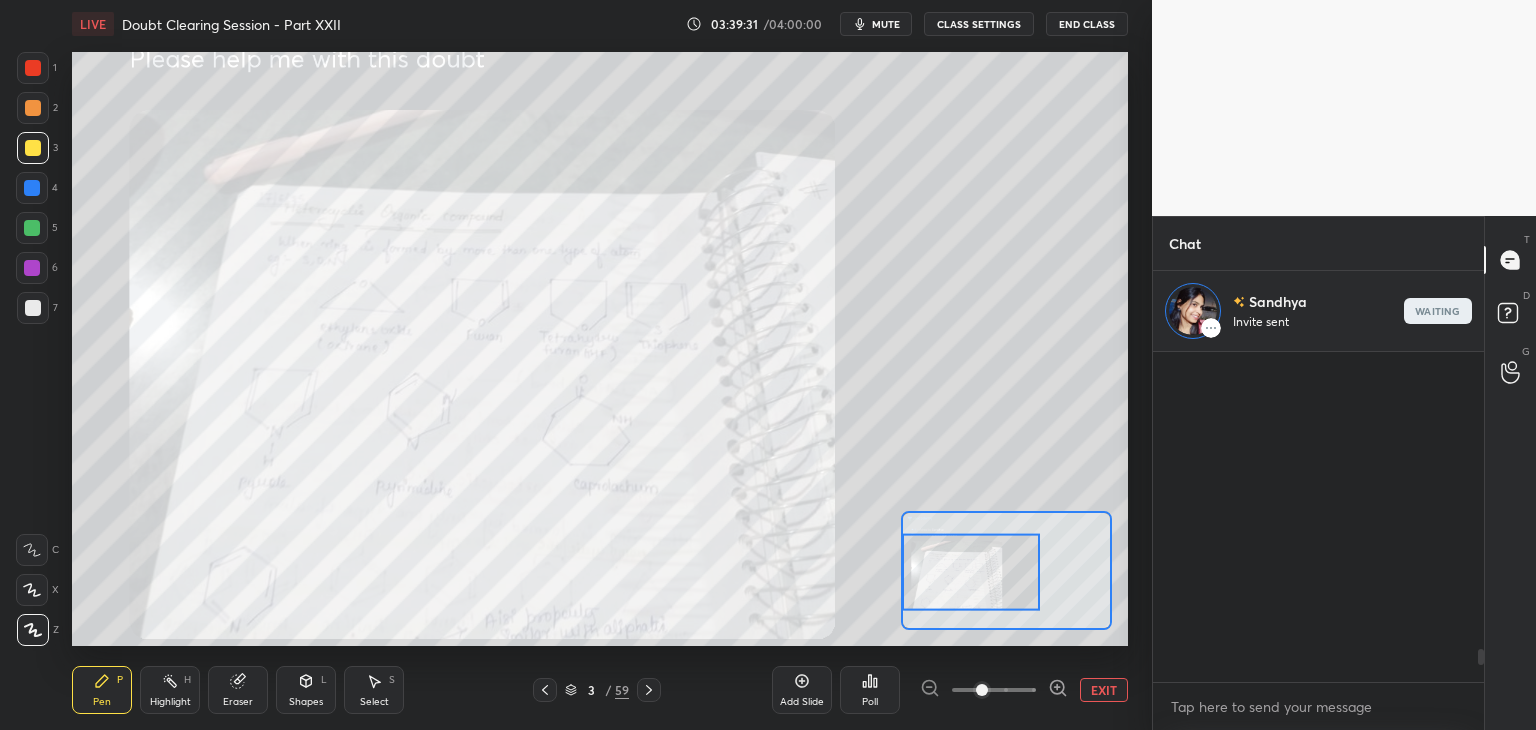 scroll, scrollTop: 2987, scrollLeft: 0, axis: vertical 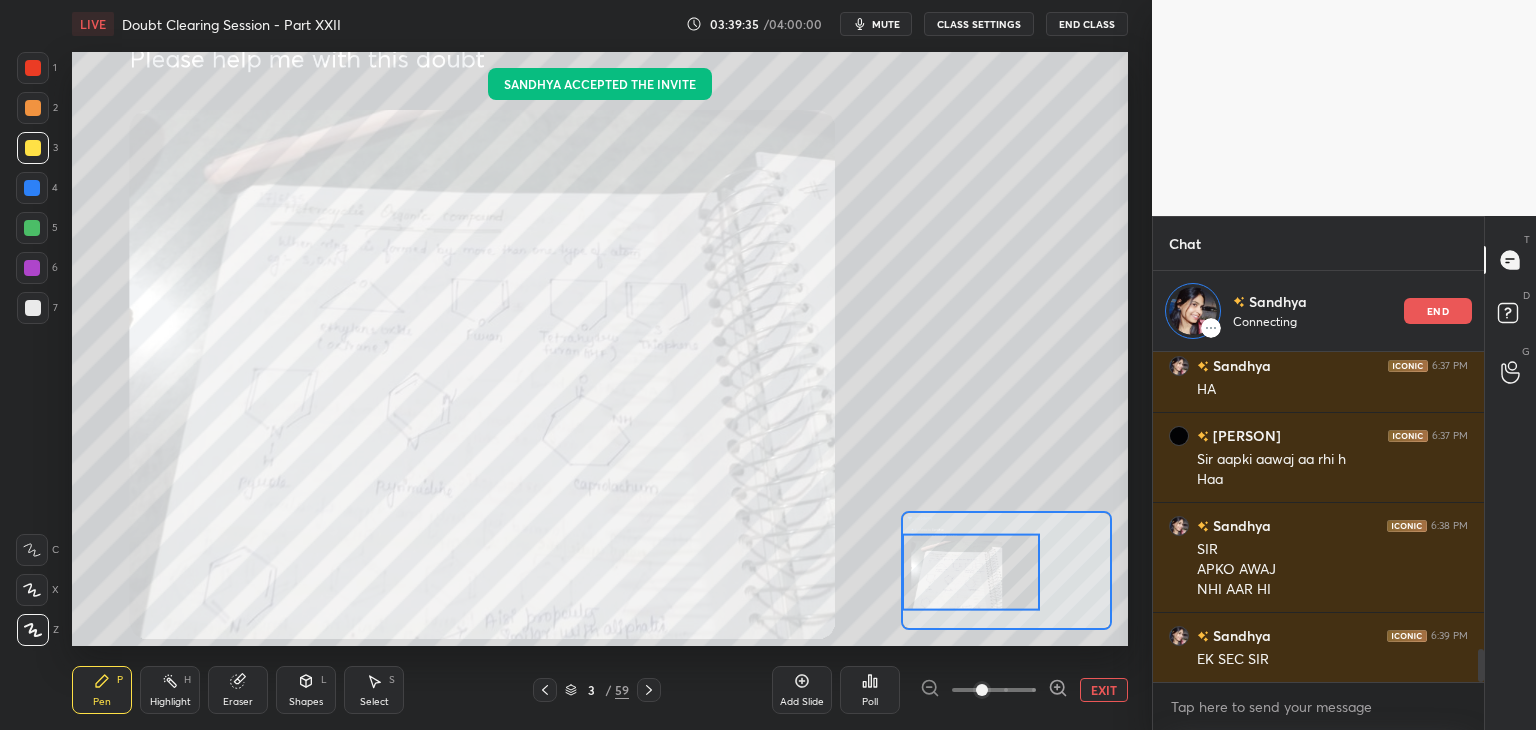 click on "EXIT" at bounding box center [1104, 690] 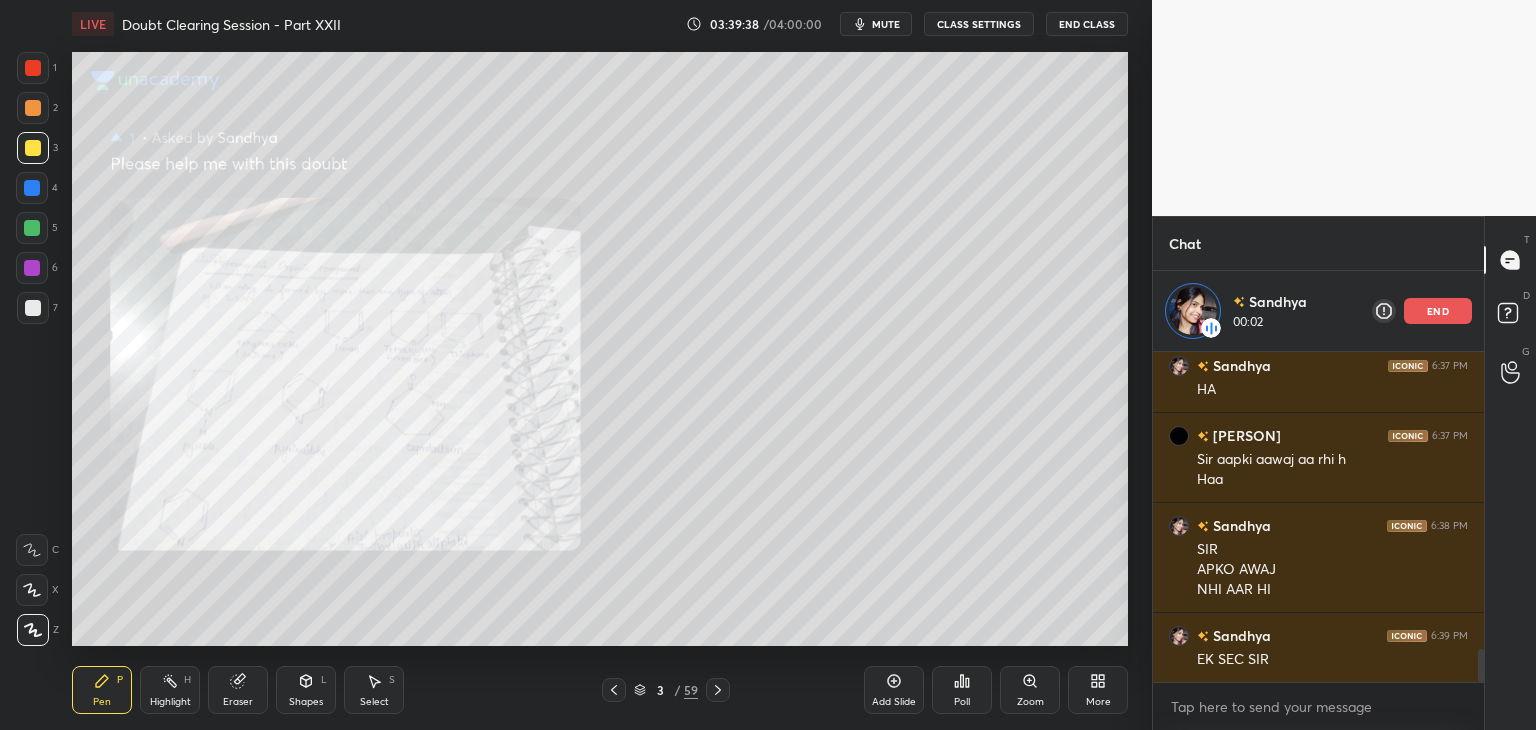 scroll, scrollTop: 6, scrollLeft: 6, axis: both 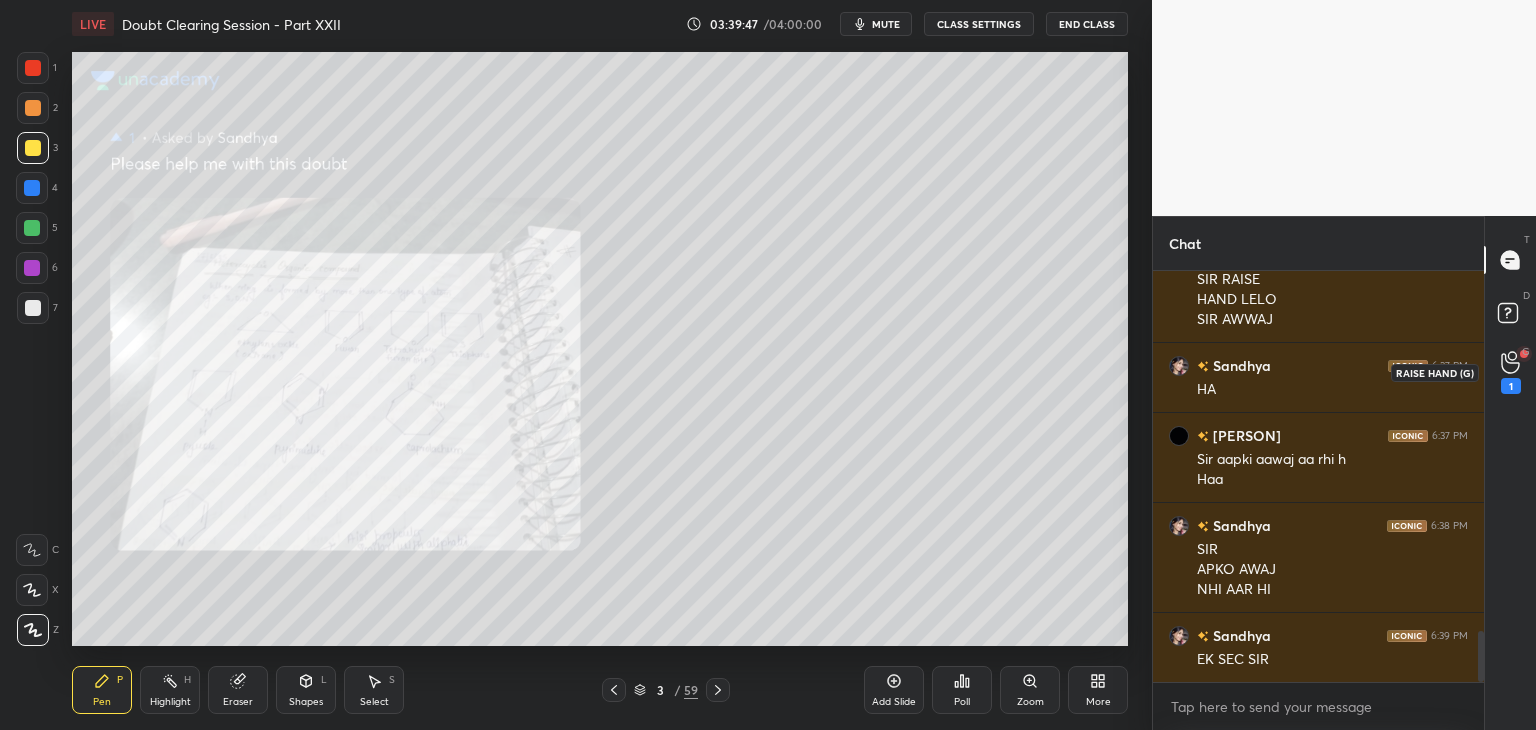 click 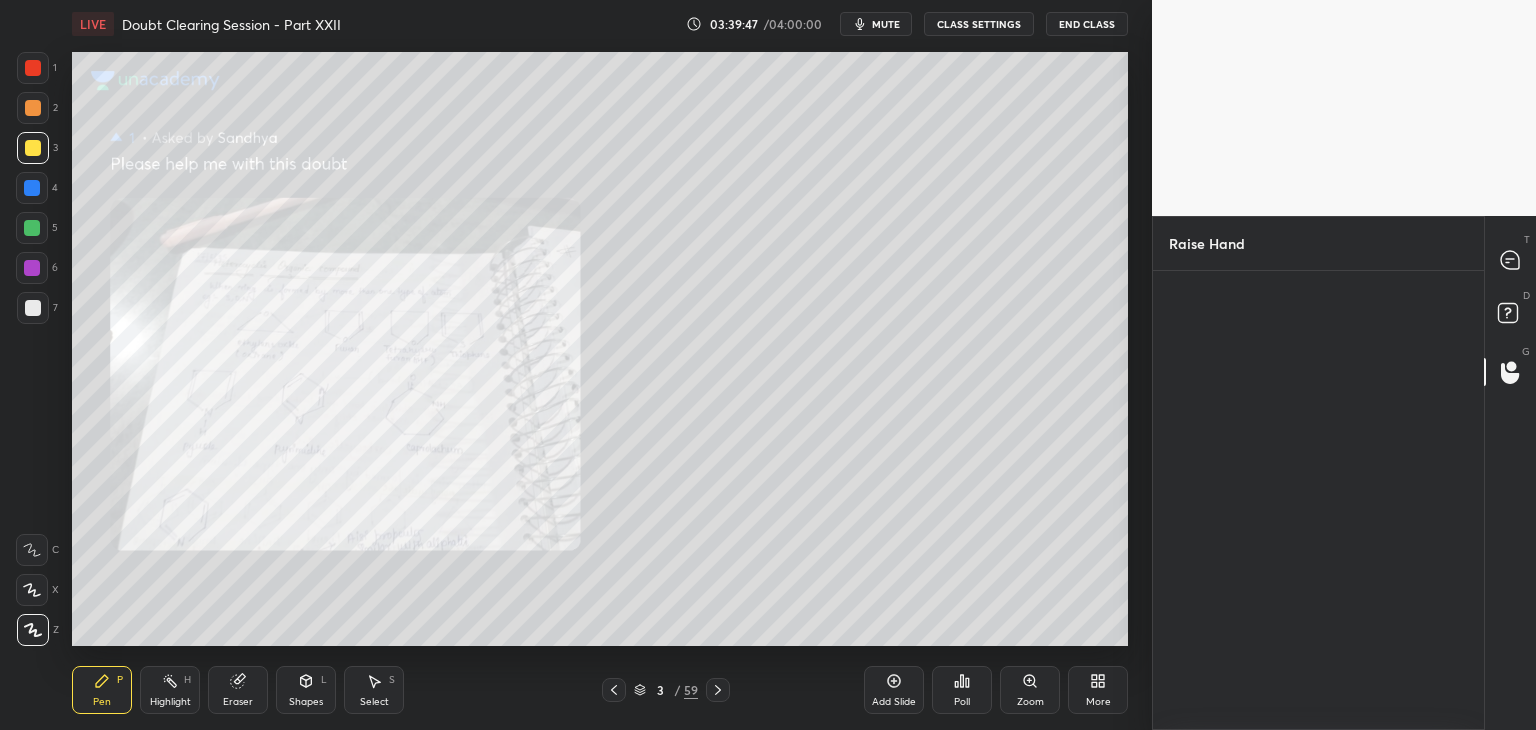 scroll, scrollTop: 453, scrollLeft: 325, axis: both 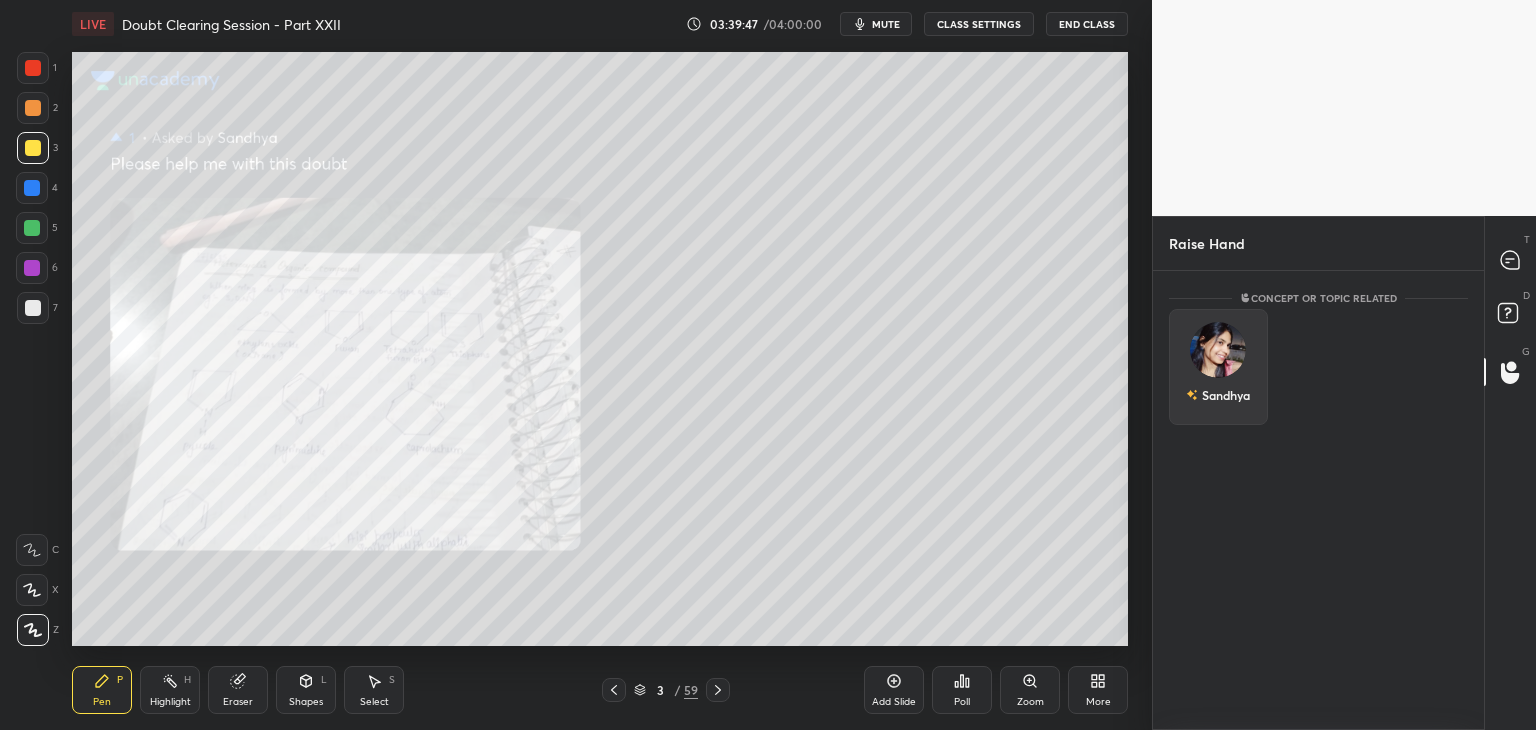 click on "Sandhya" at bounding box center [1218, 367] 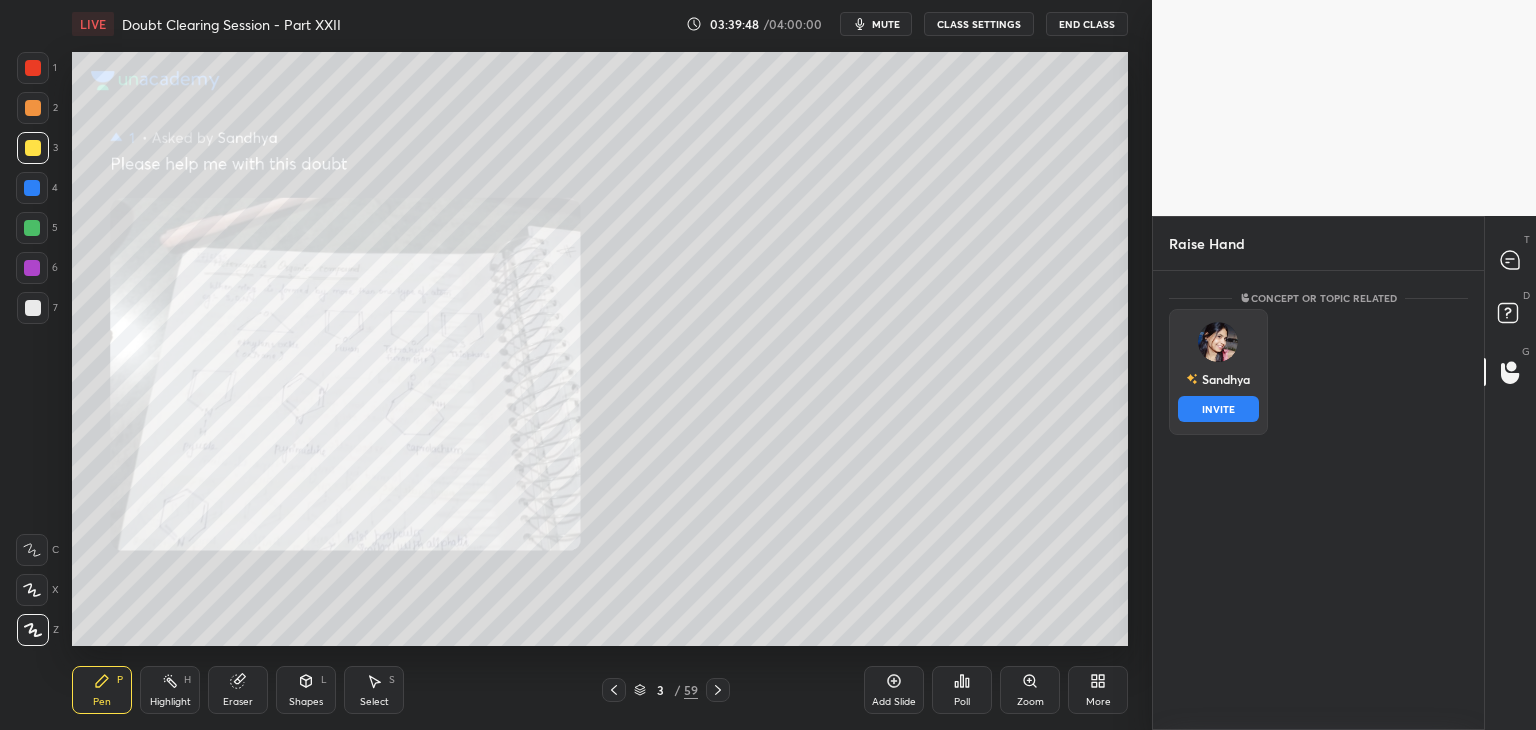 click on "INVITE" at bounding box center [1218, 409] 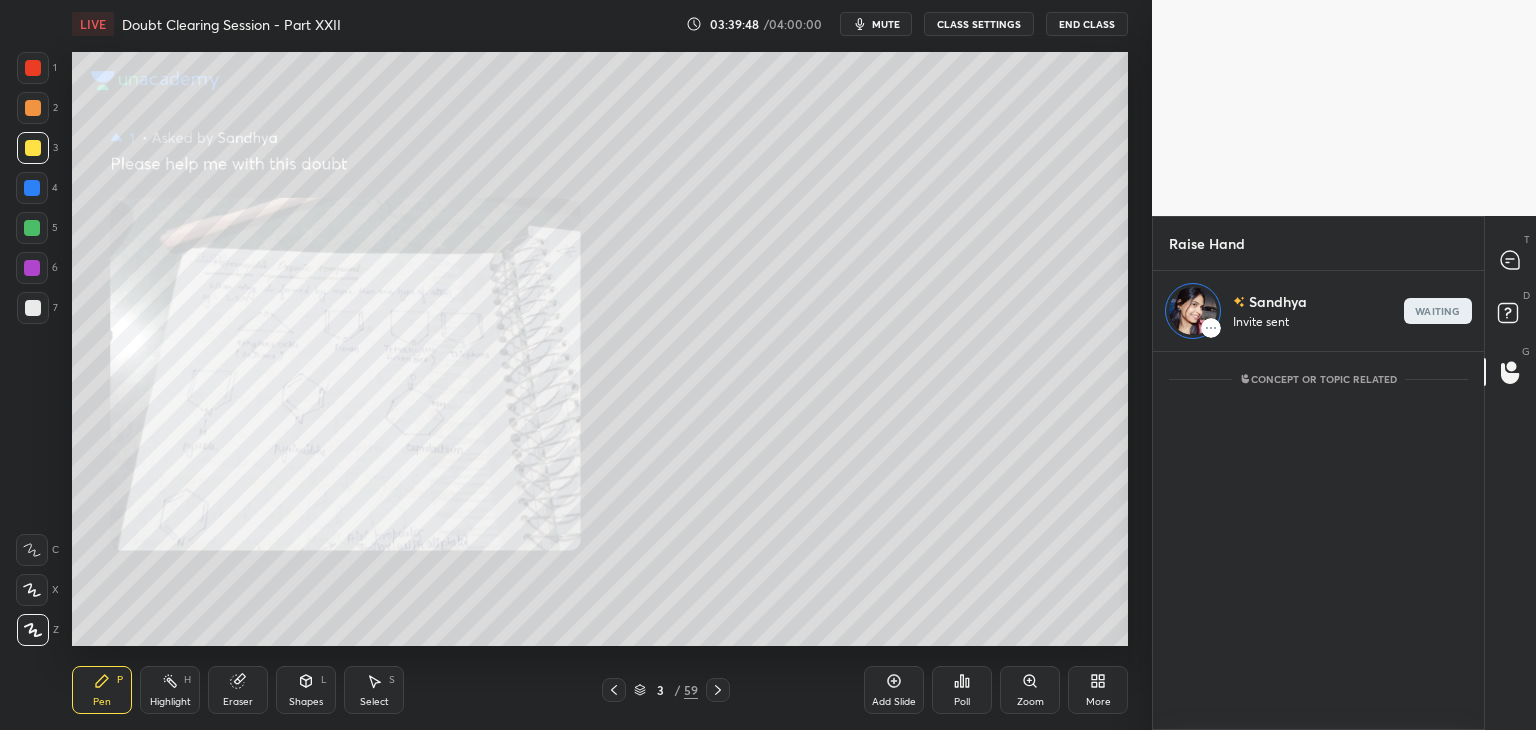 scroll, scrollTop: 373, scrollLeft: 325, axis: both 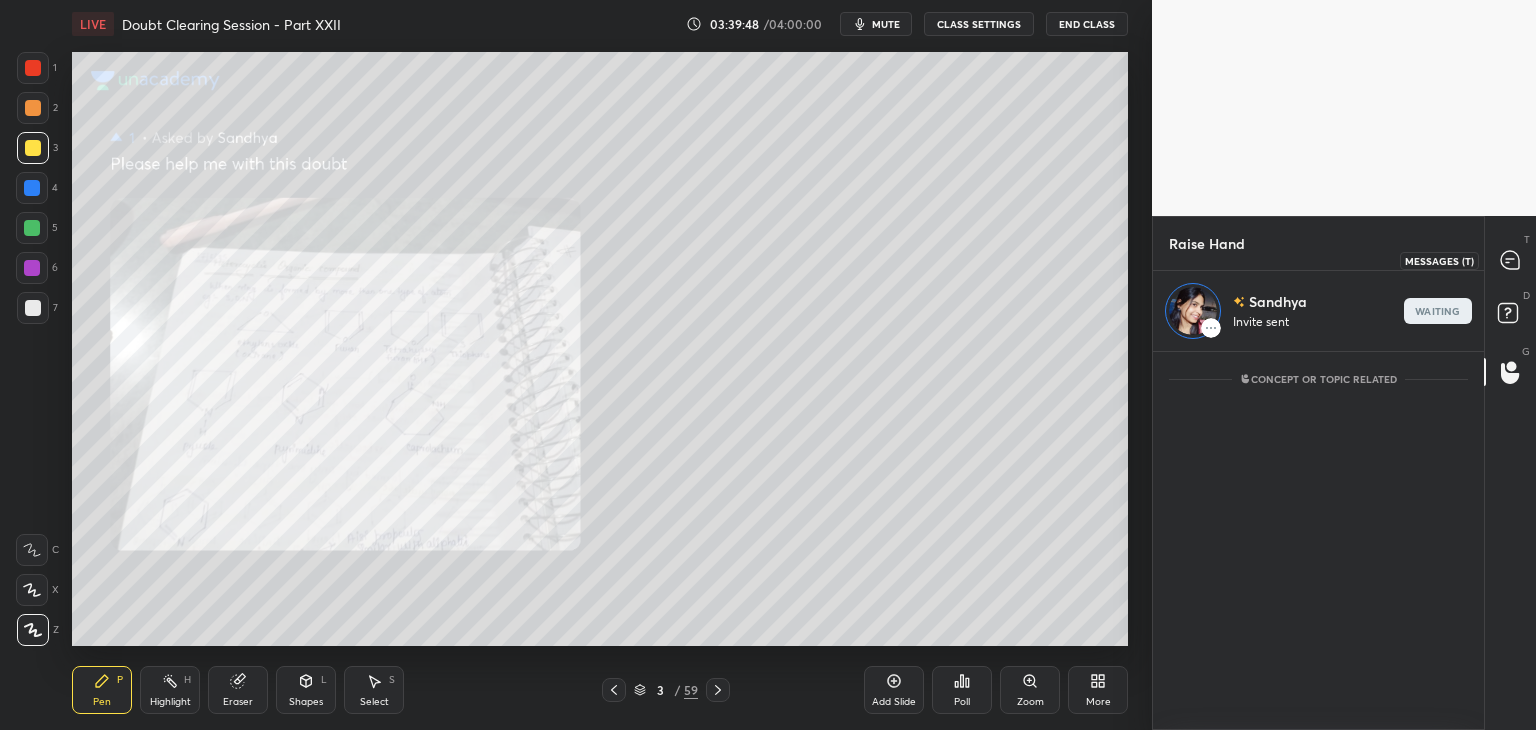 click on "T Messages (T)" at bounding box center [1510, 260] 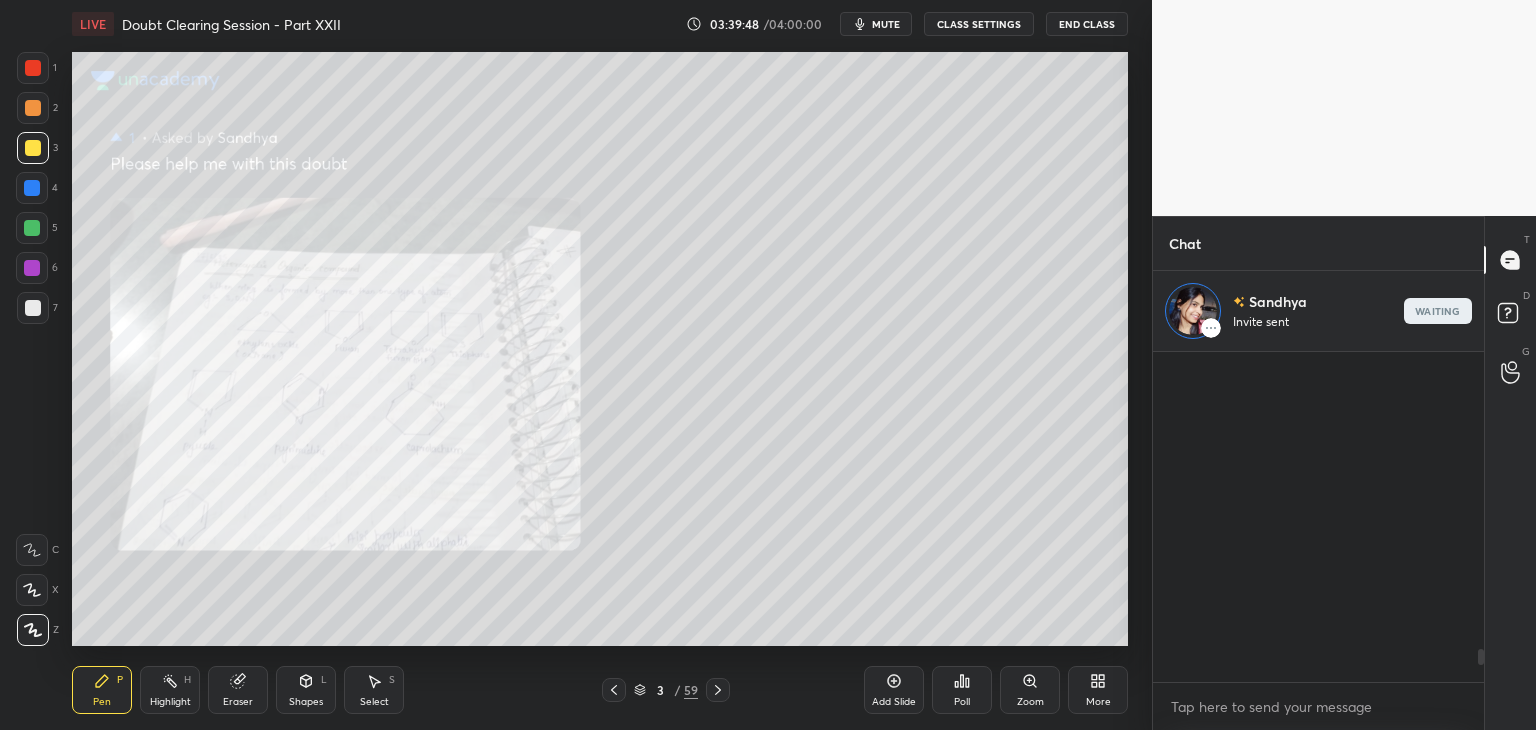 scroll, scrollTop: 372, scrollLeft: 325, axis: both 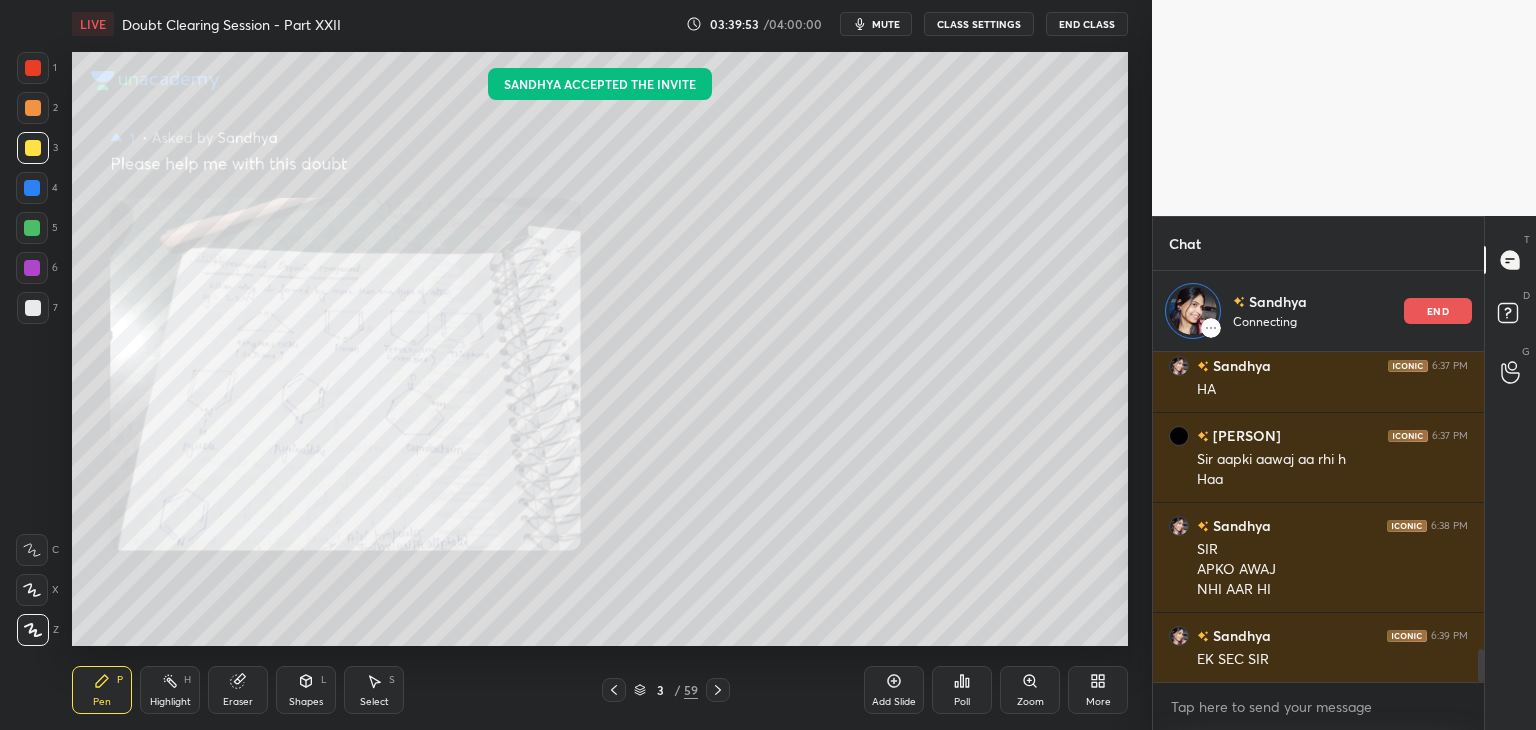 click 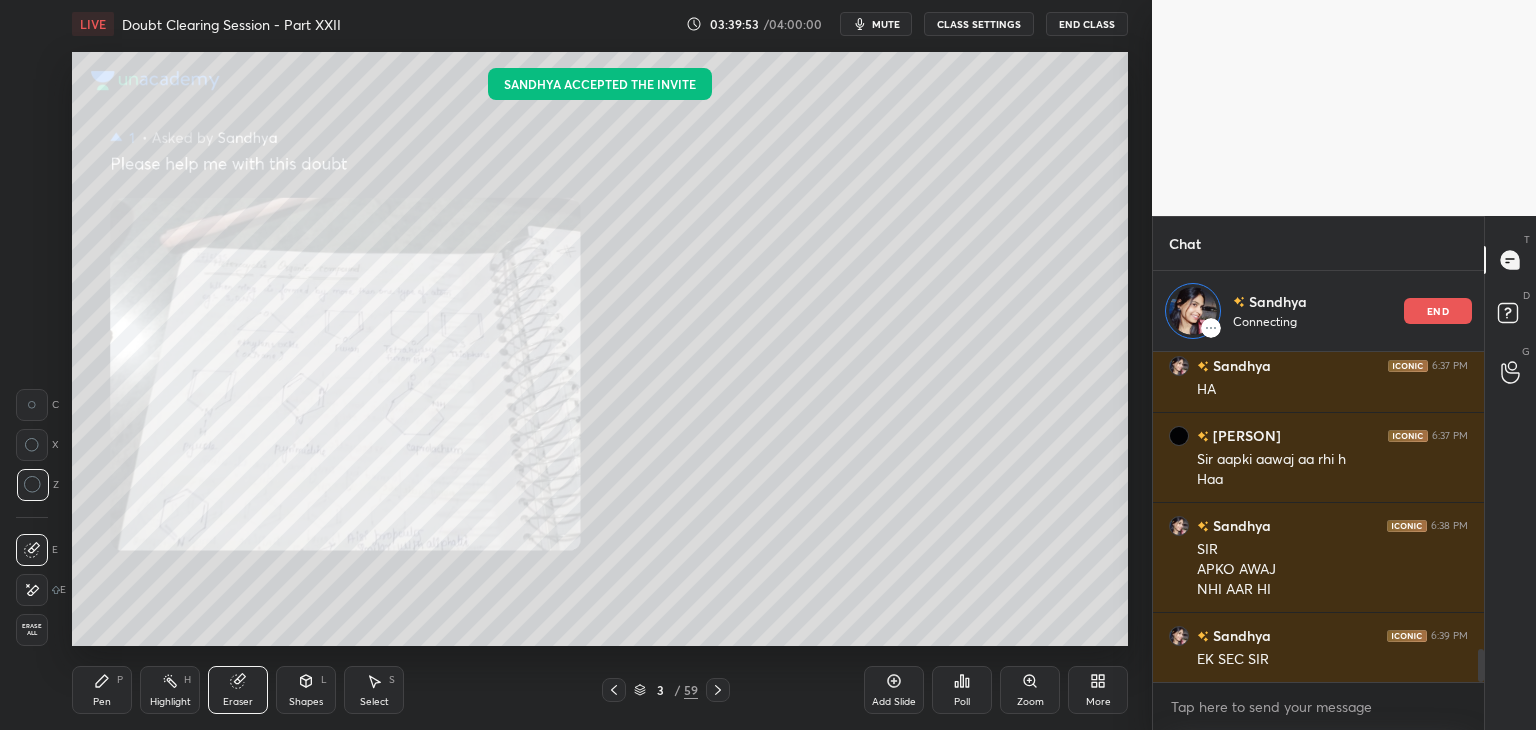 click on "Erase all" at bounding box center [32, 630] 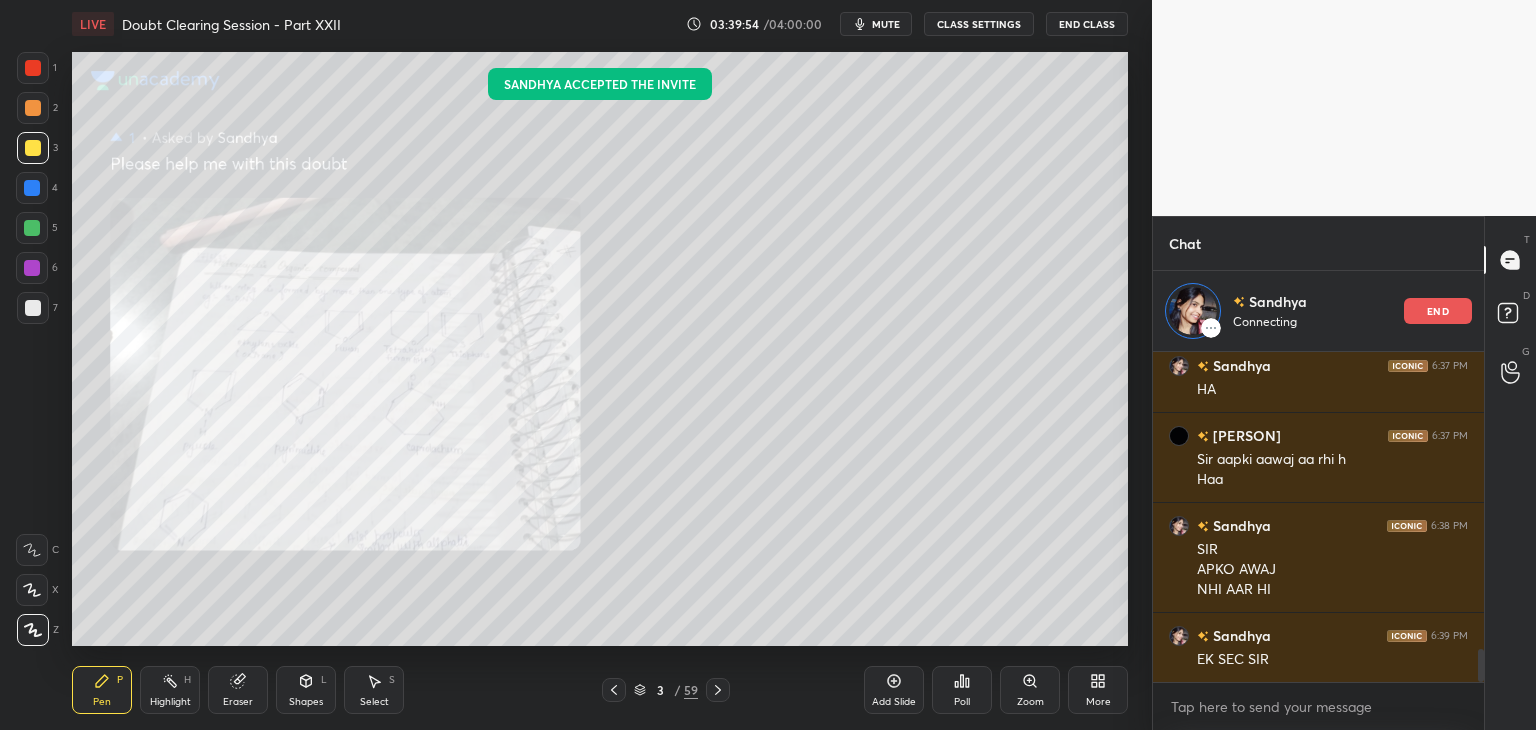 click on "Eraser" at bounding box center [238, 690] 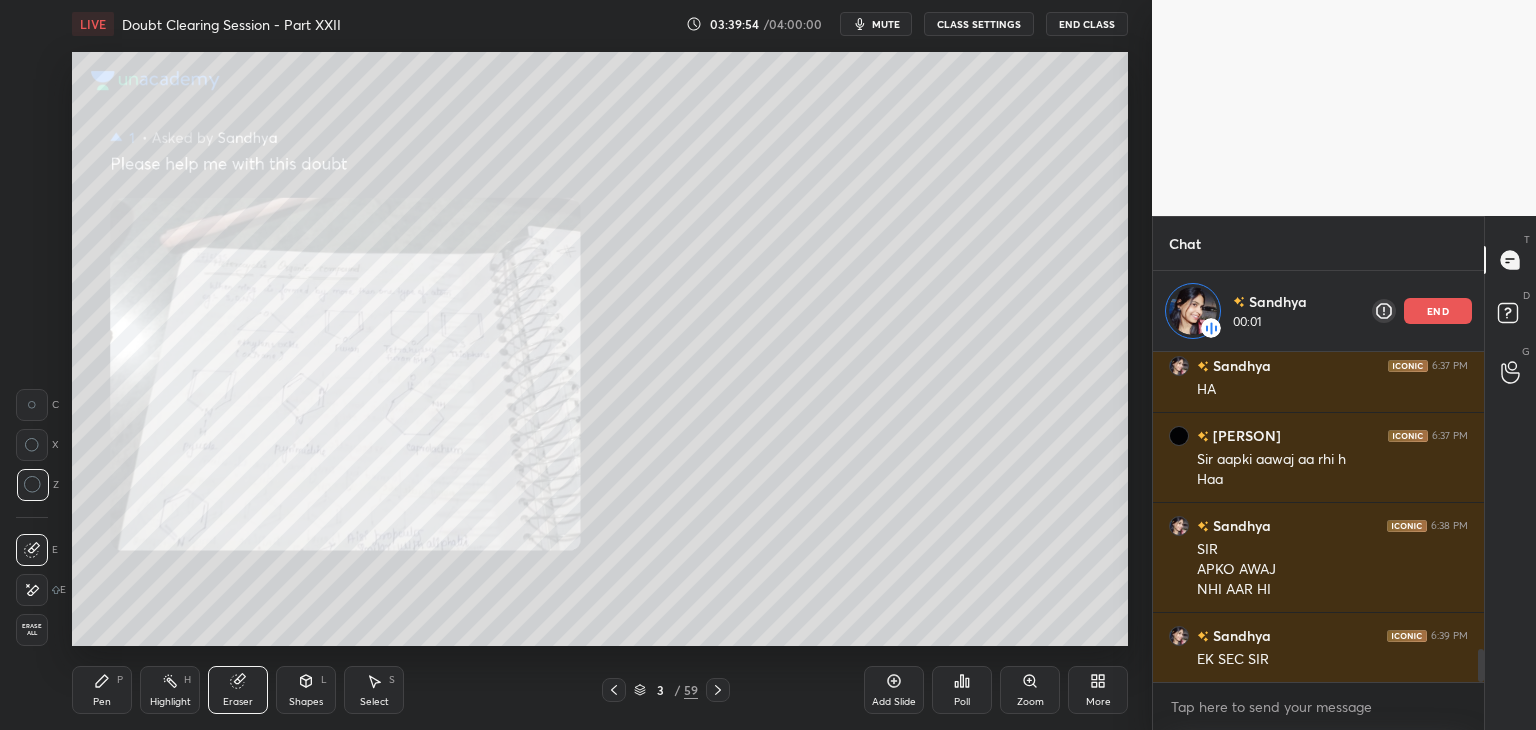 click at bounding box center (32, 590) 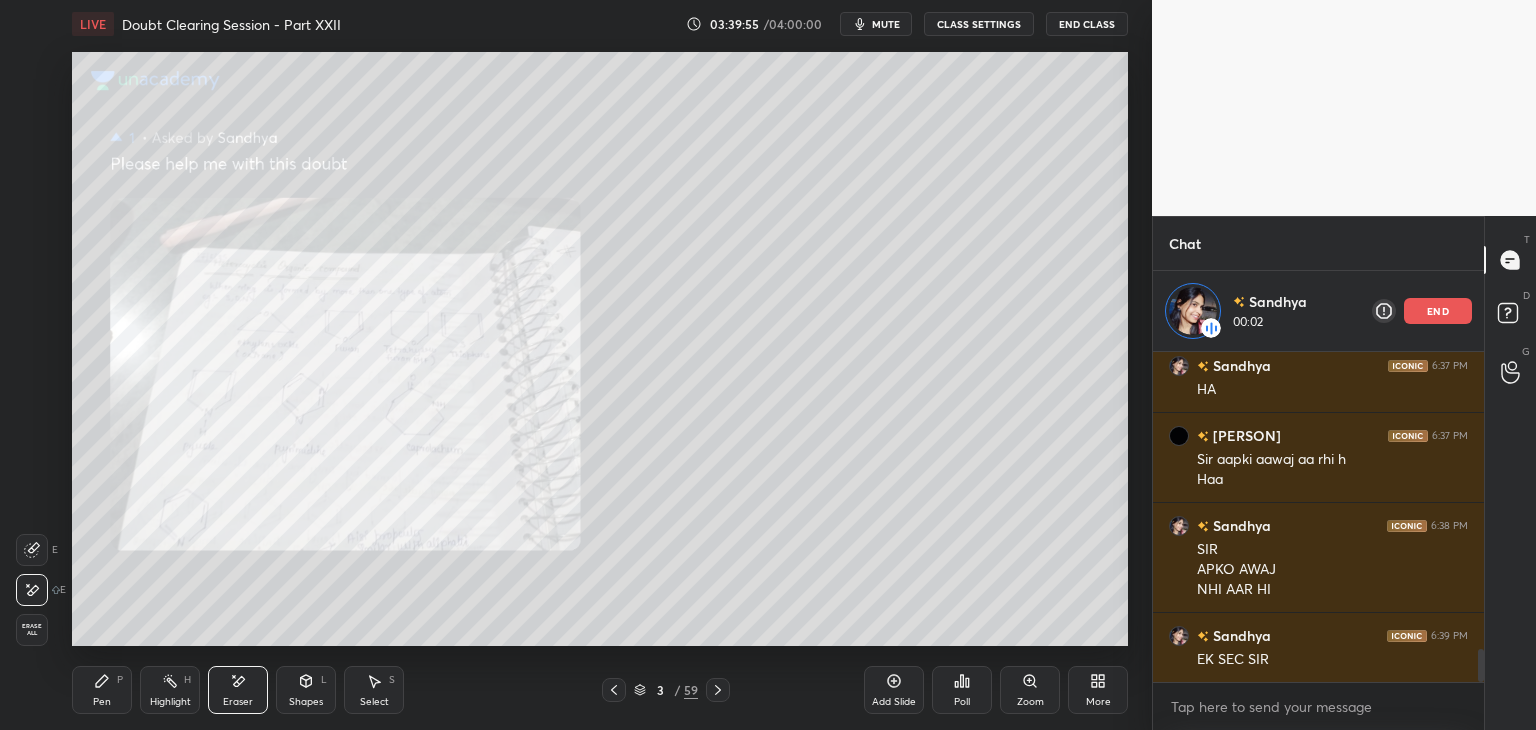click 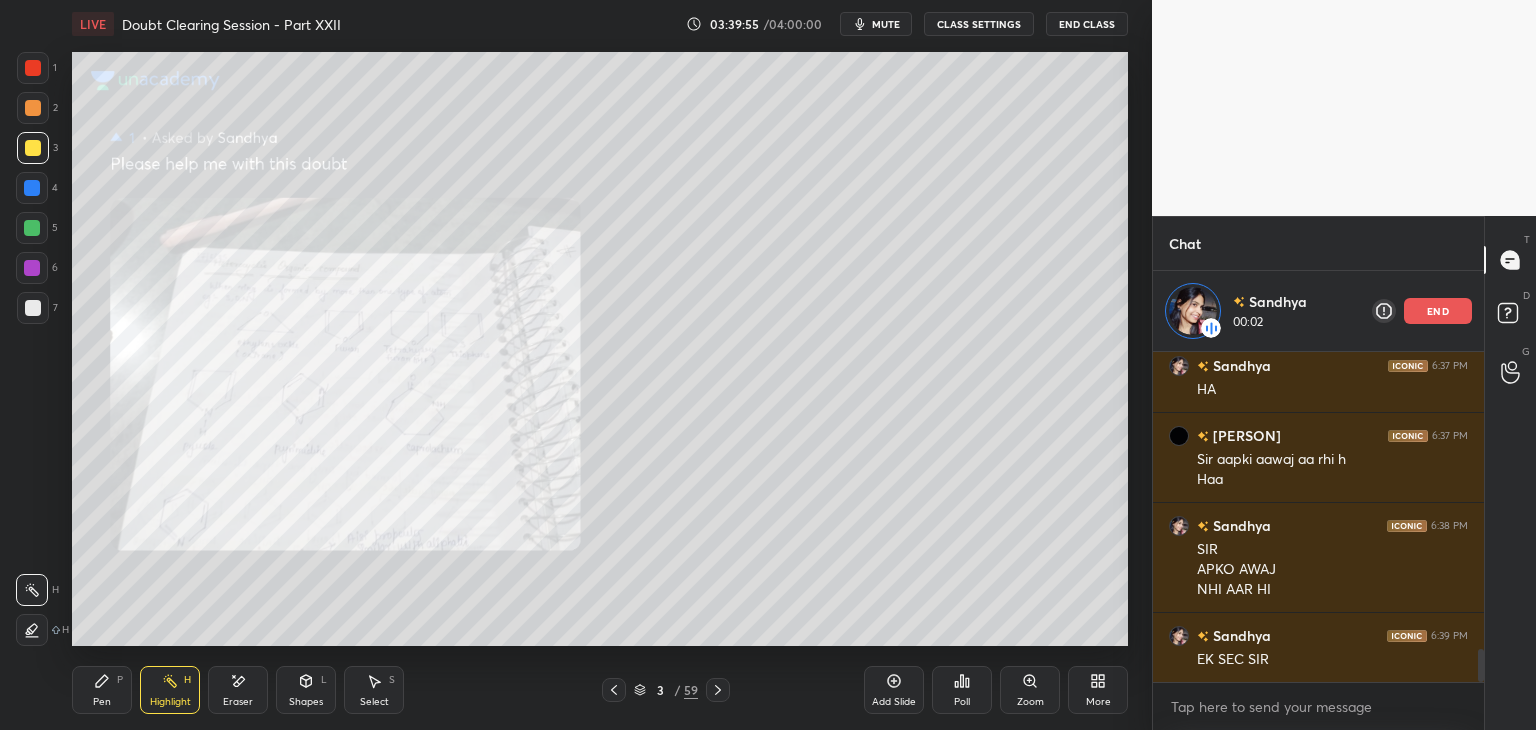 click on "Pen P" at bounding box center [102, 690] 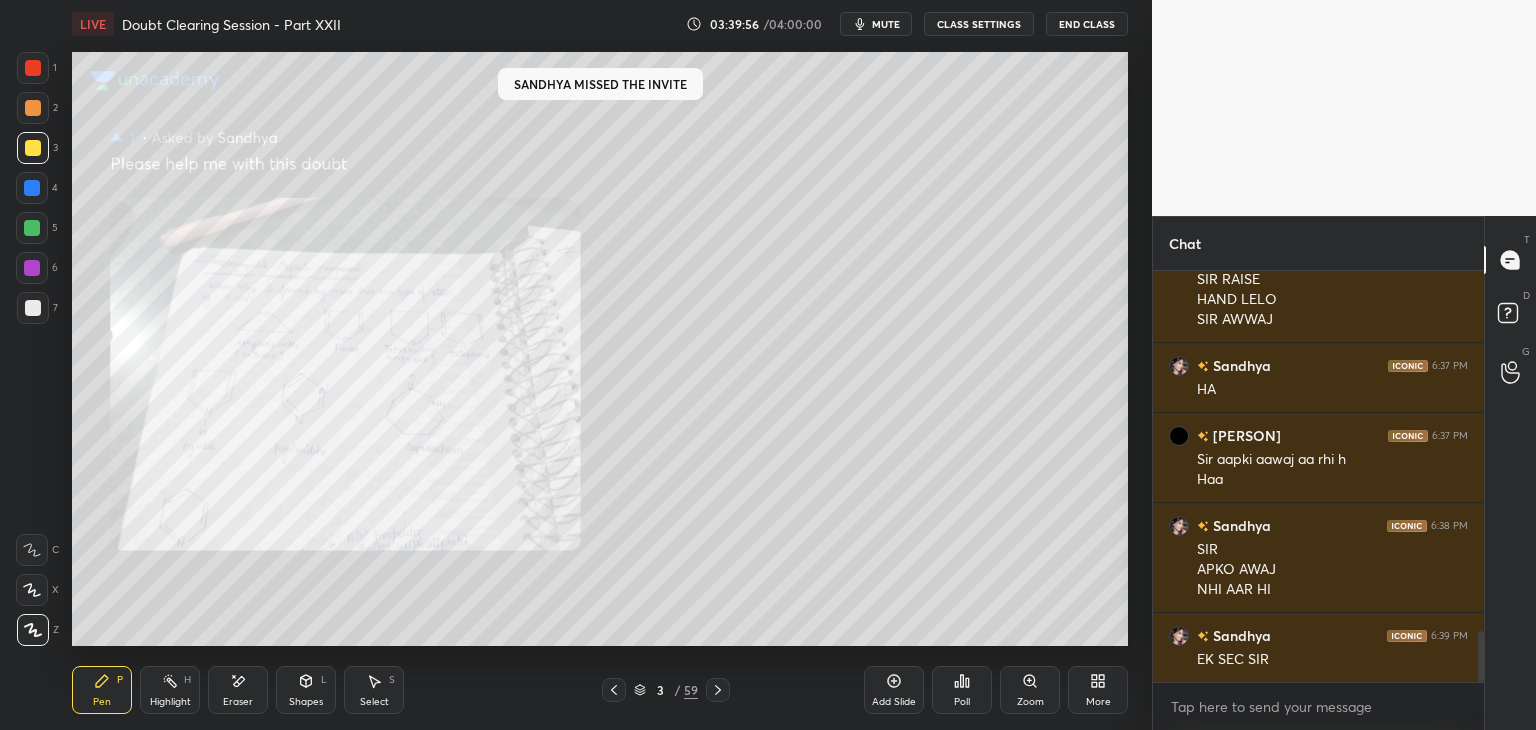 scroll, scrollTop: 6, scrollLeft: 6, axis: both 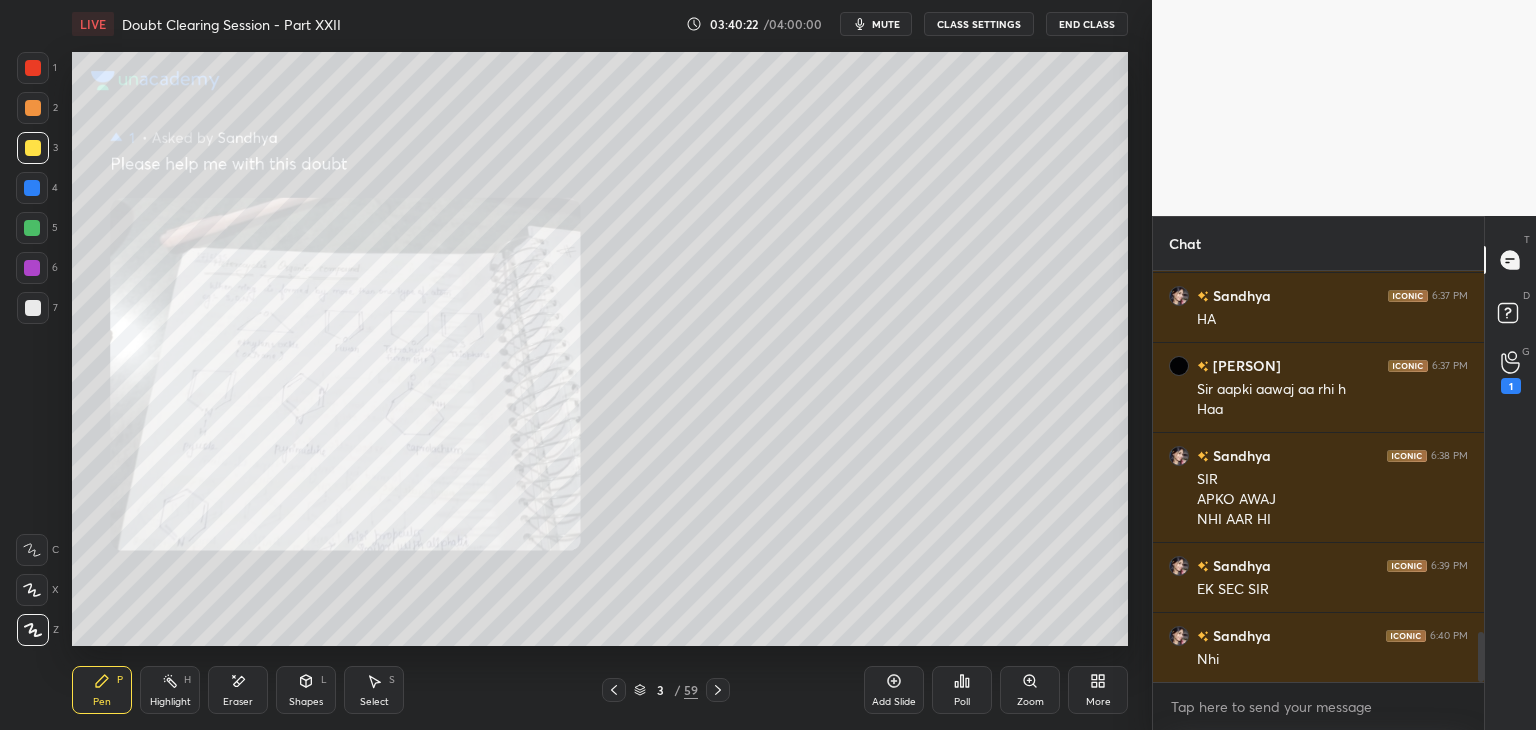 drag, startPoint x: 1477, startPoint y: 365, endPoint x: 1492, endPoint y: 361, distance: 15.524175 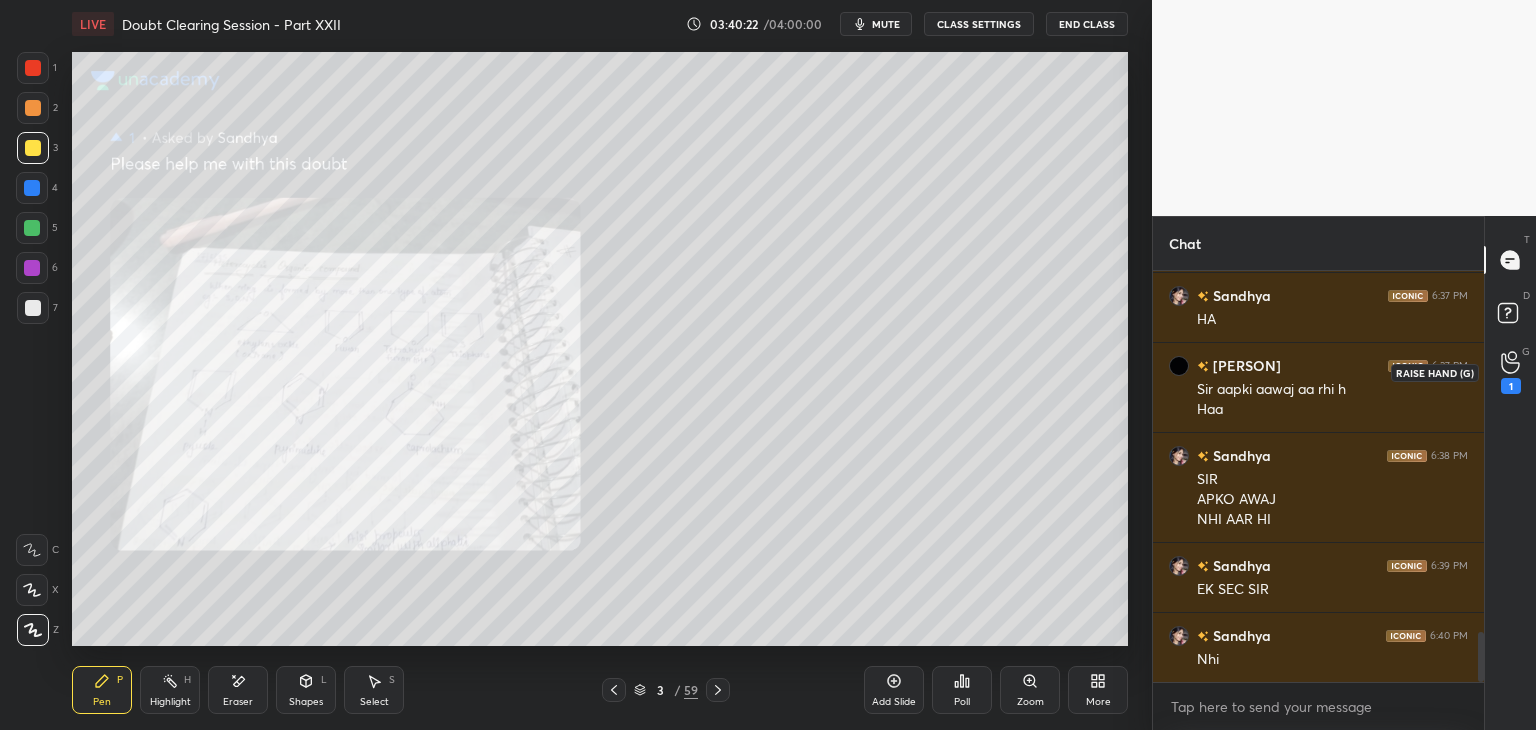 click on "1" at bounding box center (1511, 372) 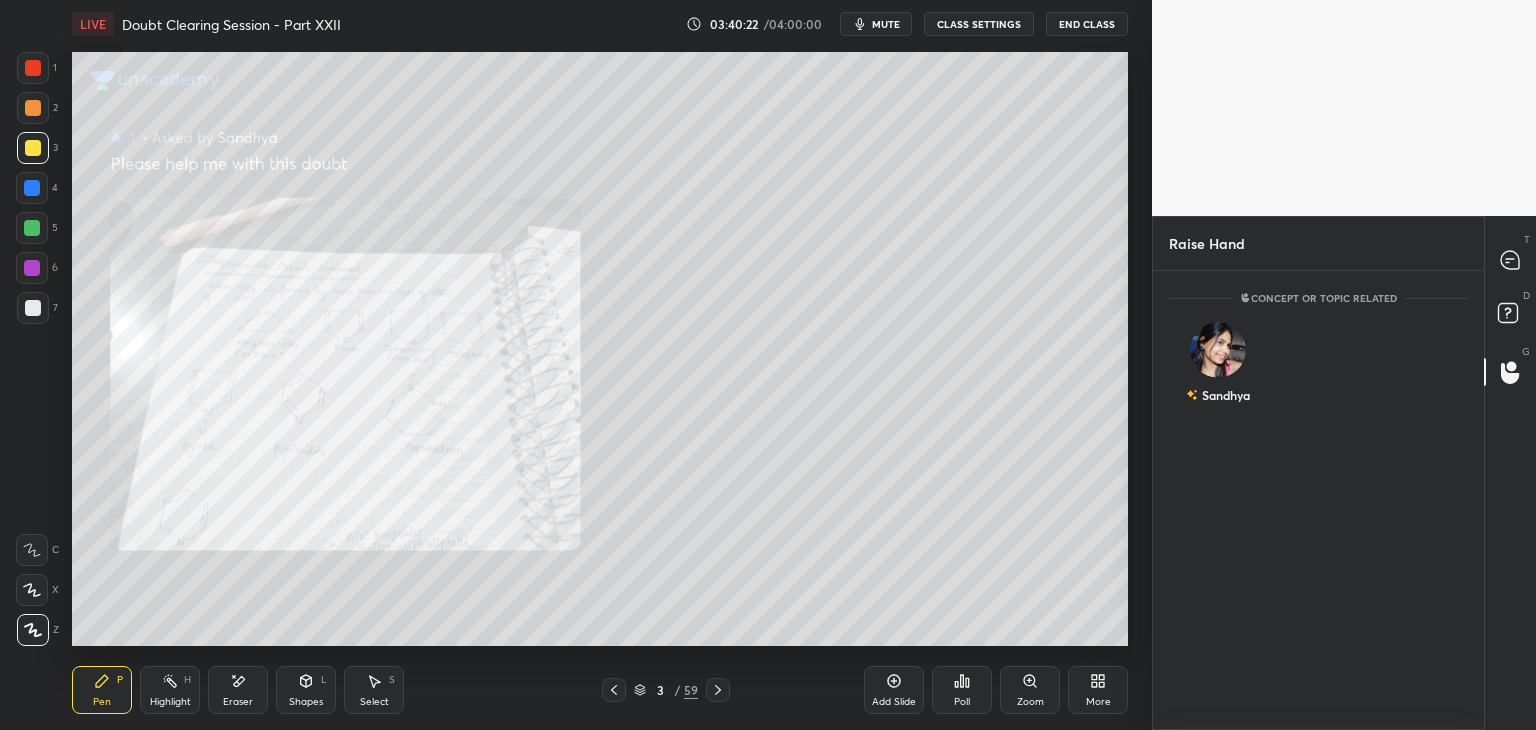scroll, scrollTop: 453, scrollLeft: 325, axis: both 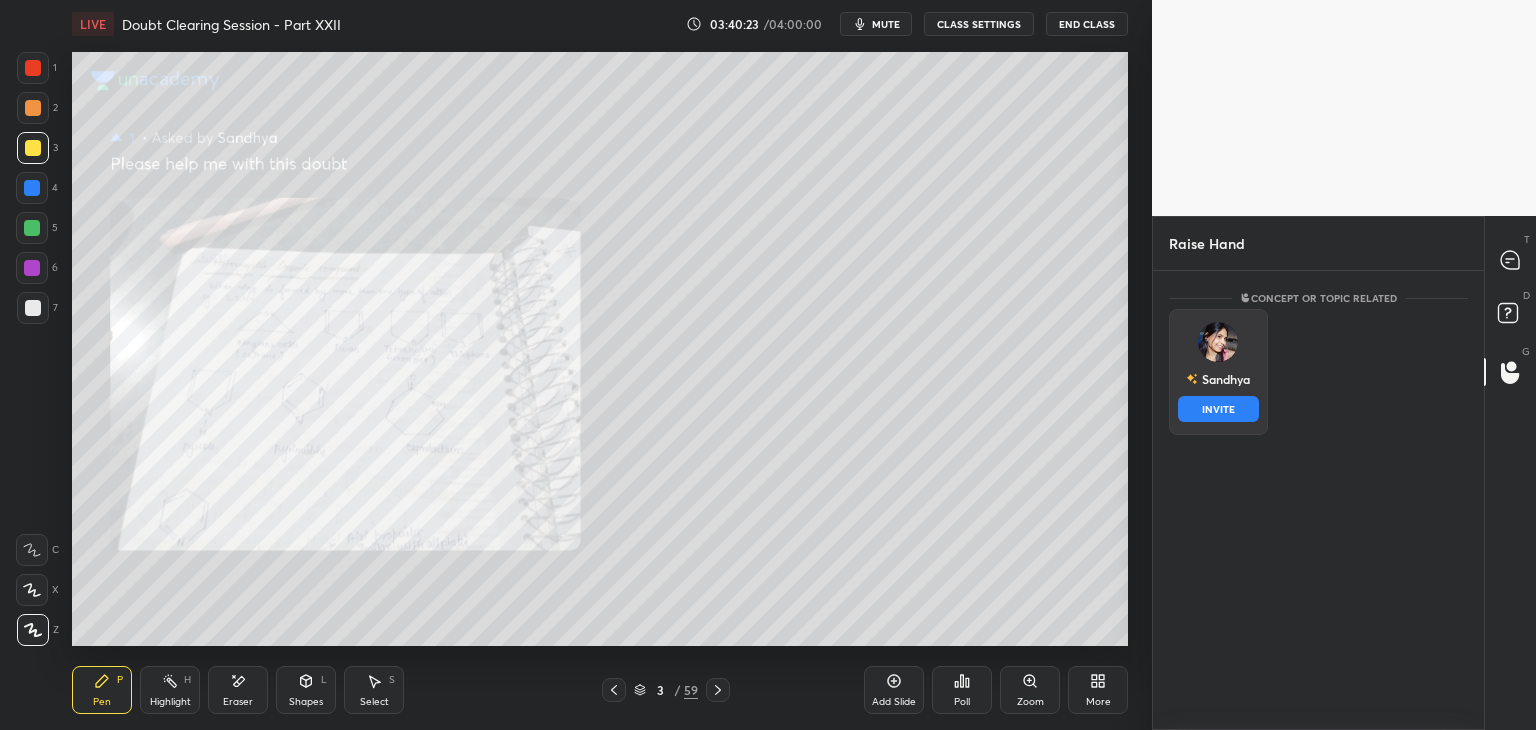 click on "Sandhya INVITE" at bounding box center (1218, 372) 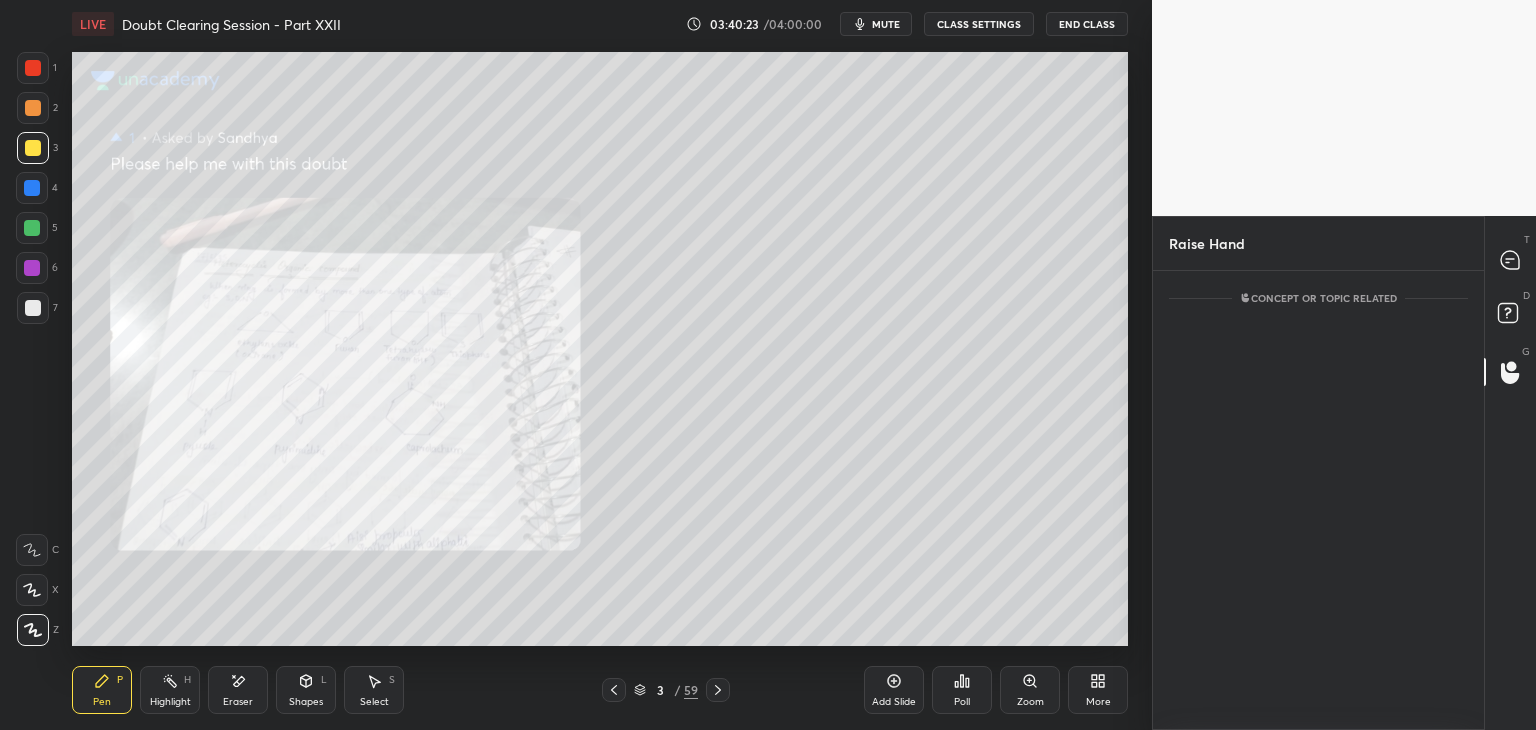 scroll, scrollTop: 373, scrollLeft: 325, axis: both 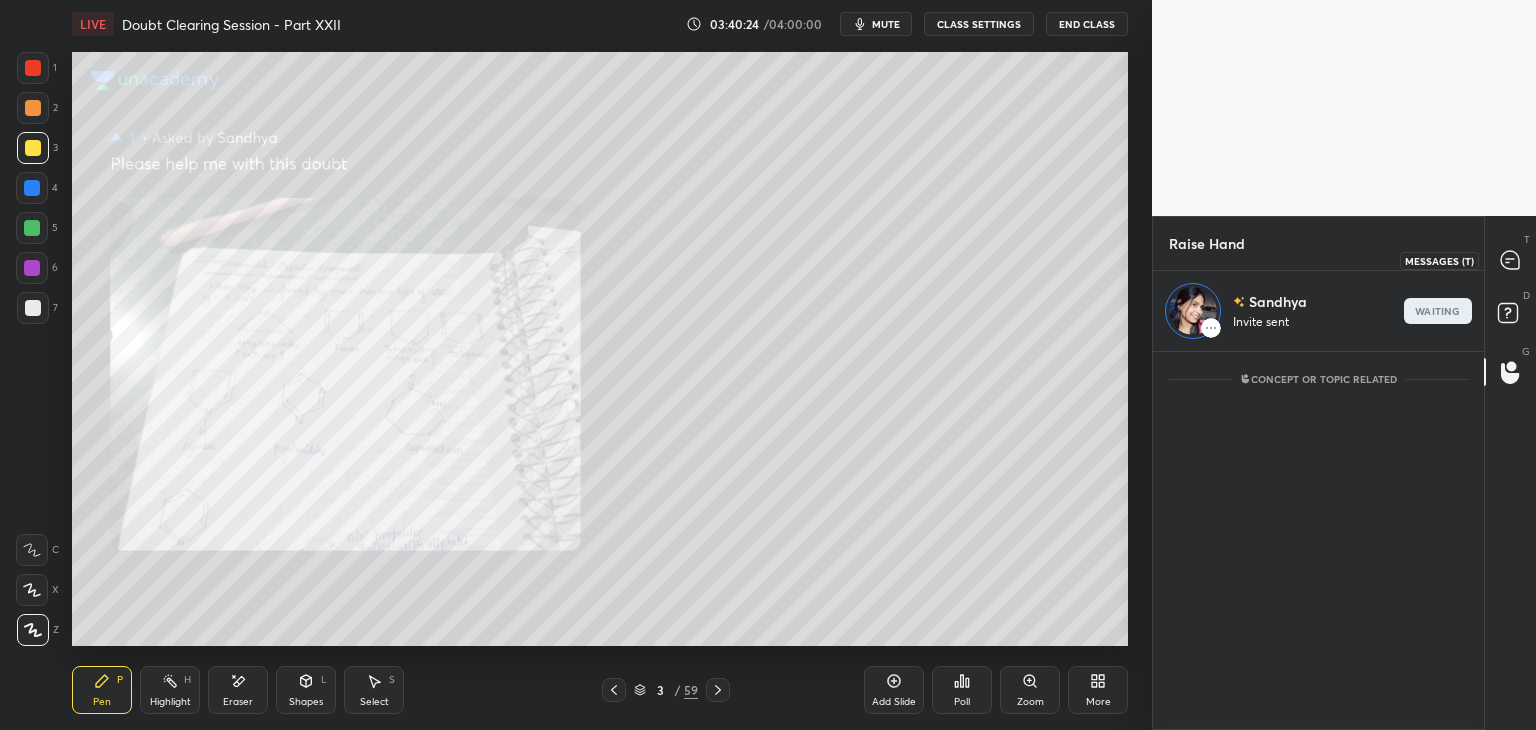 click 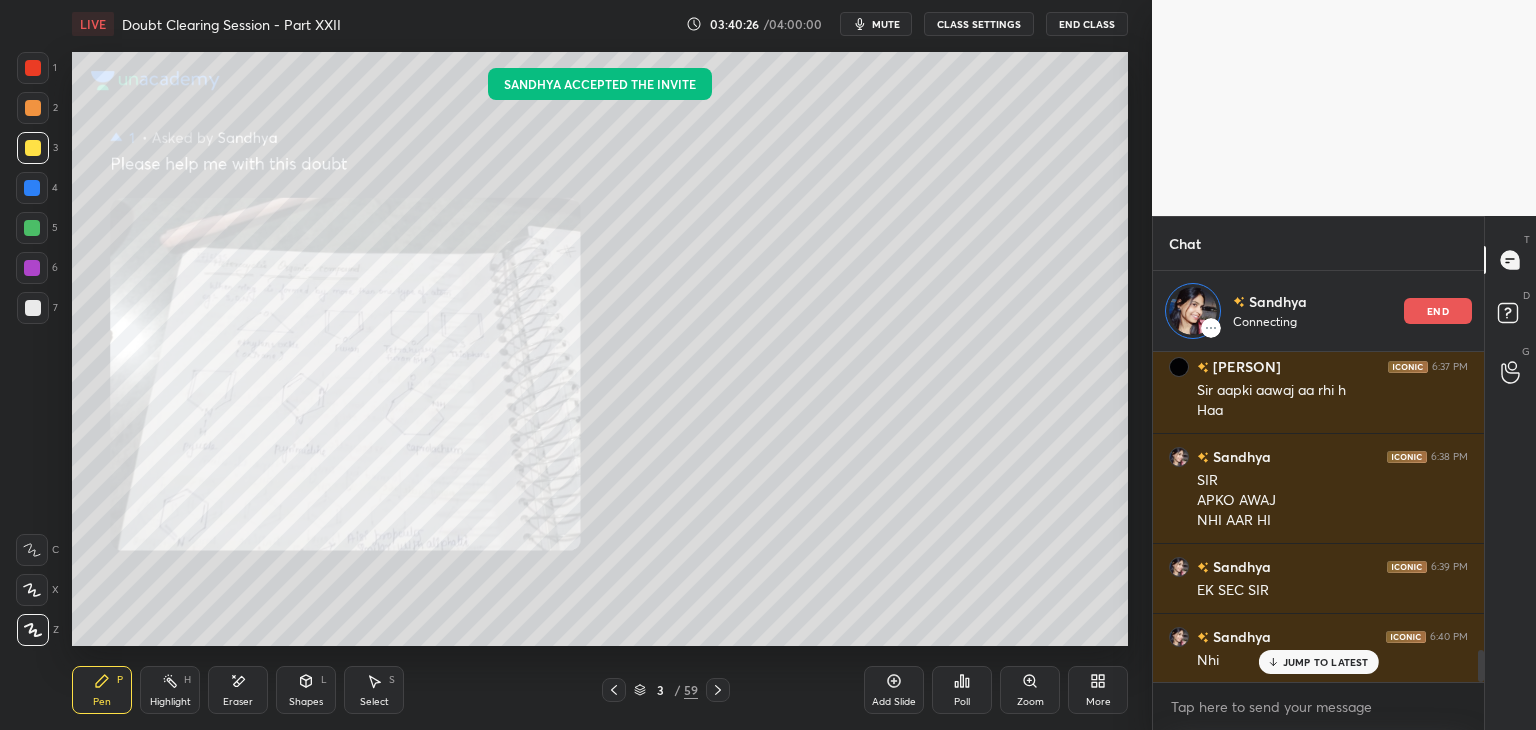 click on "JUMP TO LATEST" at bounding box center [1326, 662] 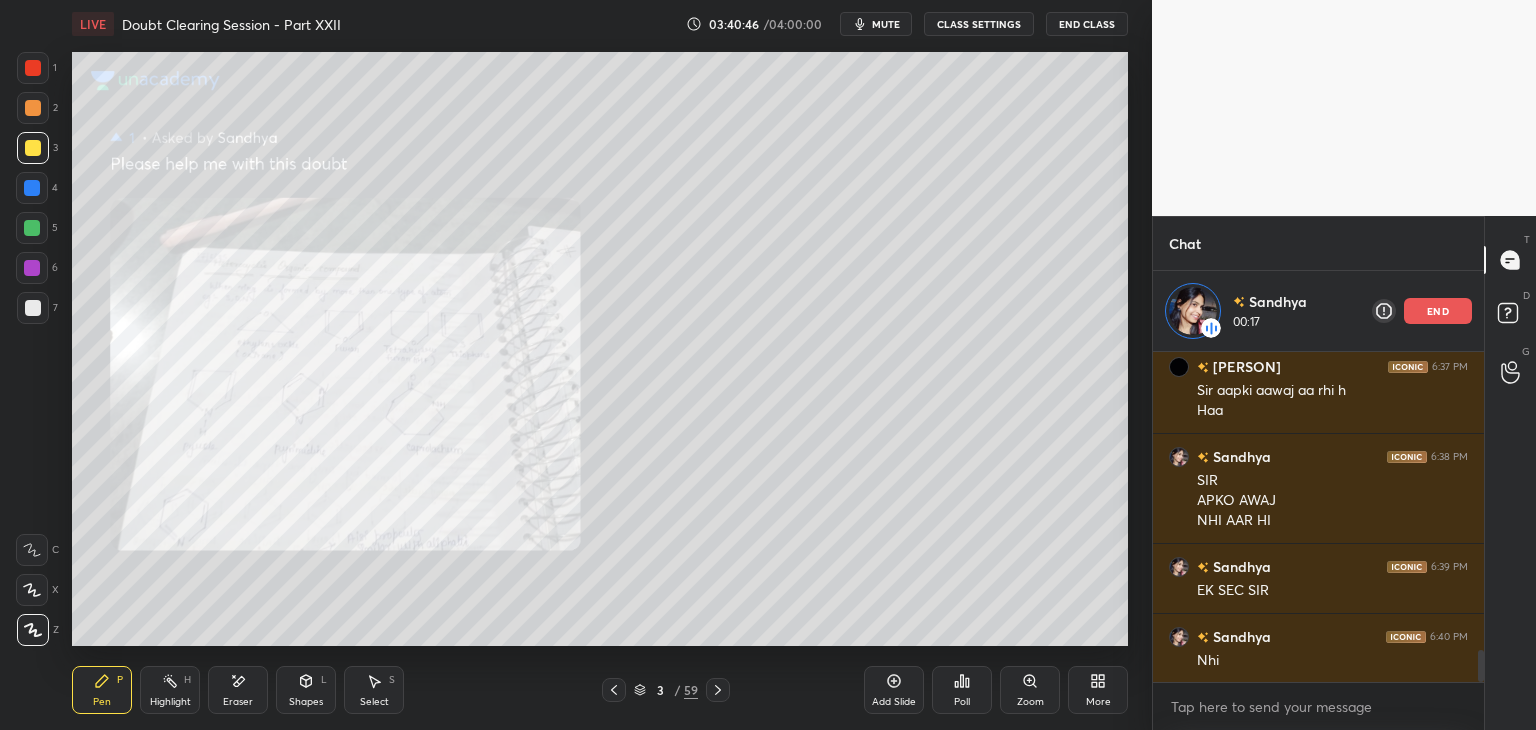 click on "H" at bounding box center (187, 680) 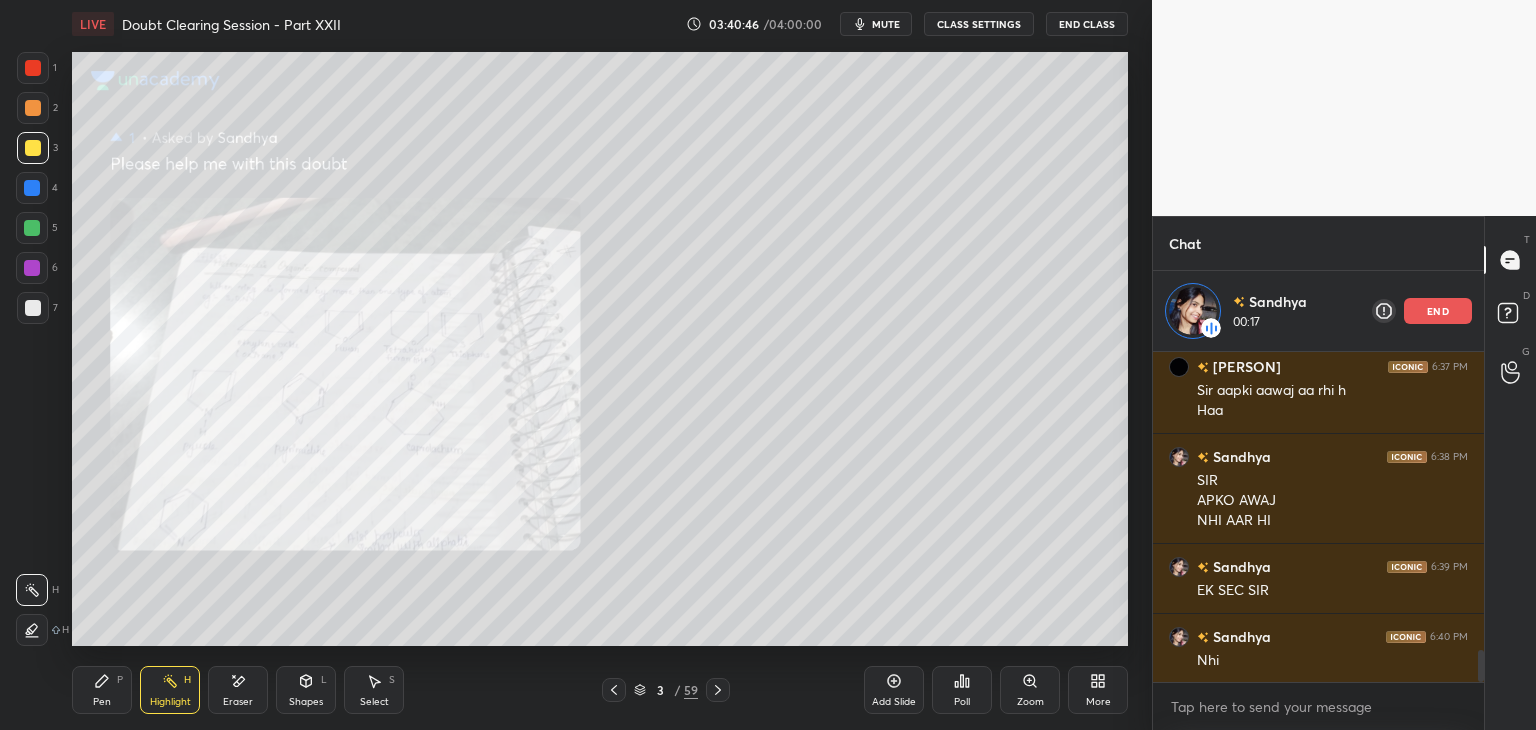 click on "Highlight H" at bounding box center (170, 690) 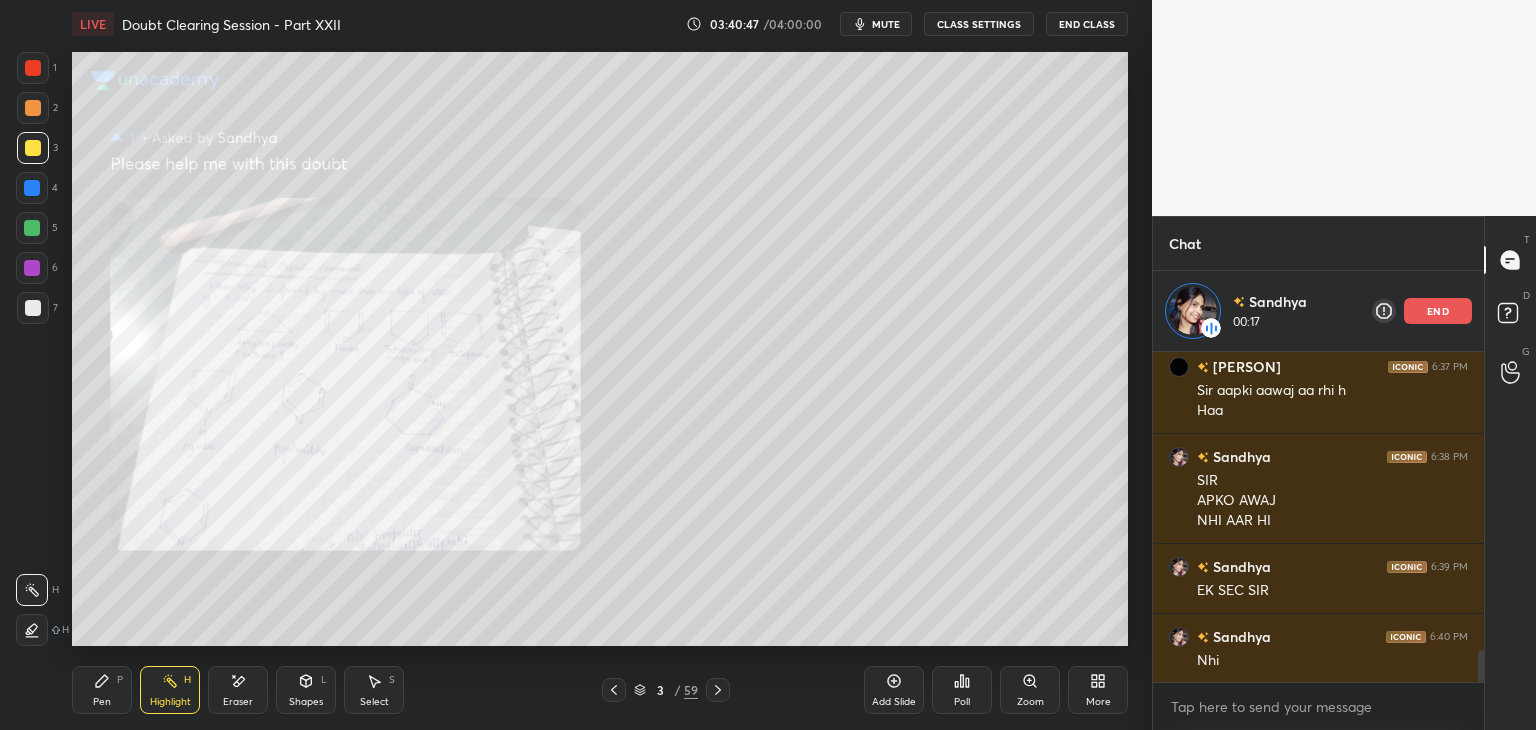 click on "Pen P" at bounding box center [102, 690] 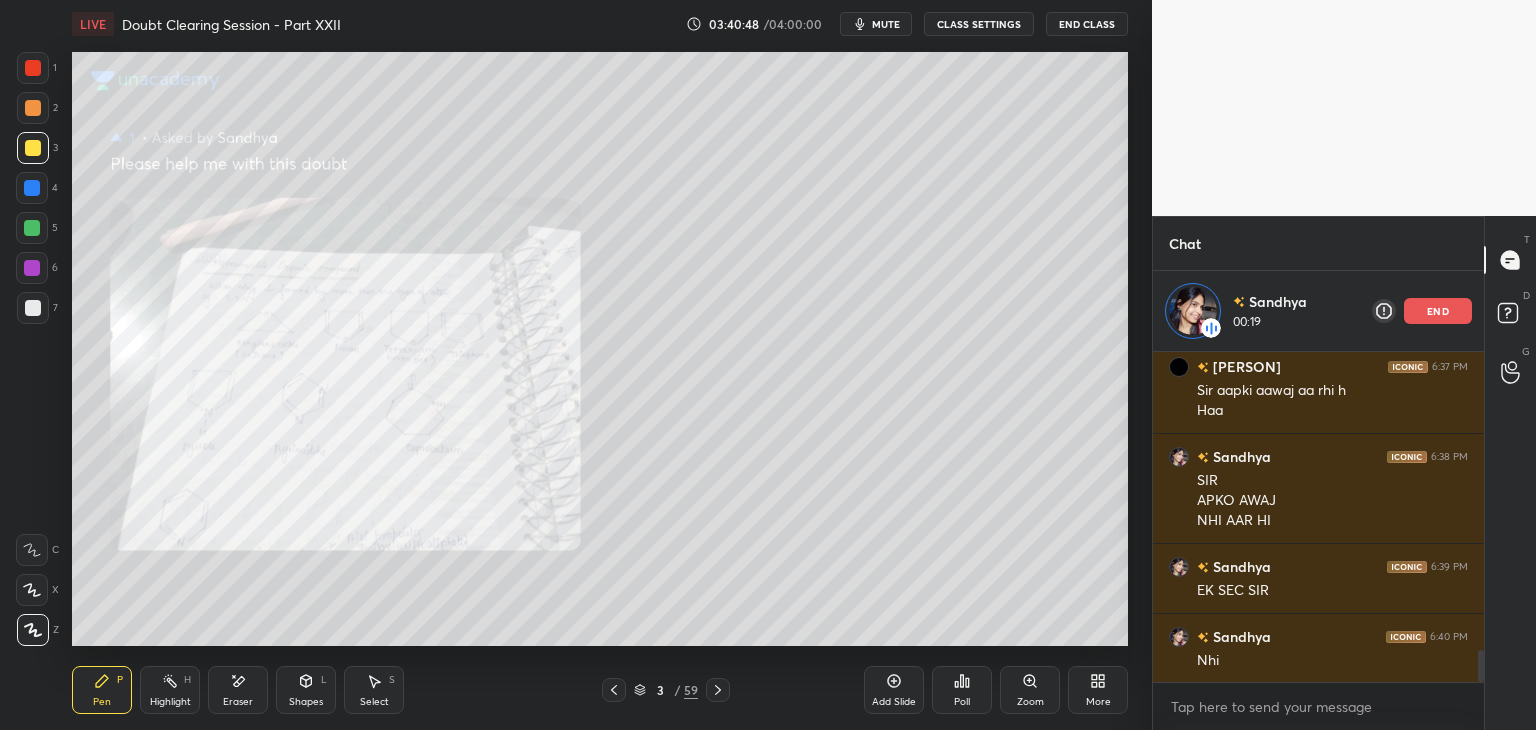 click 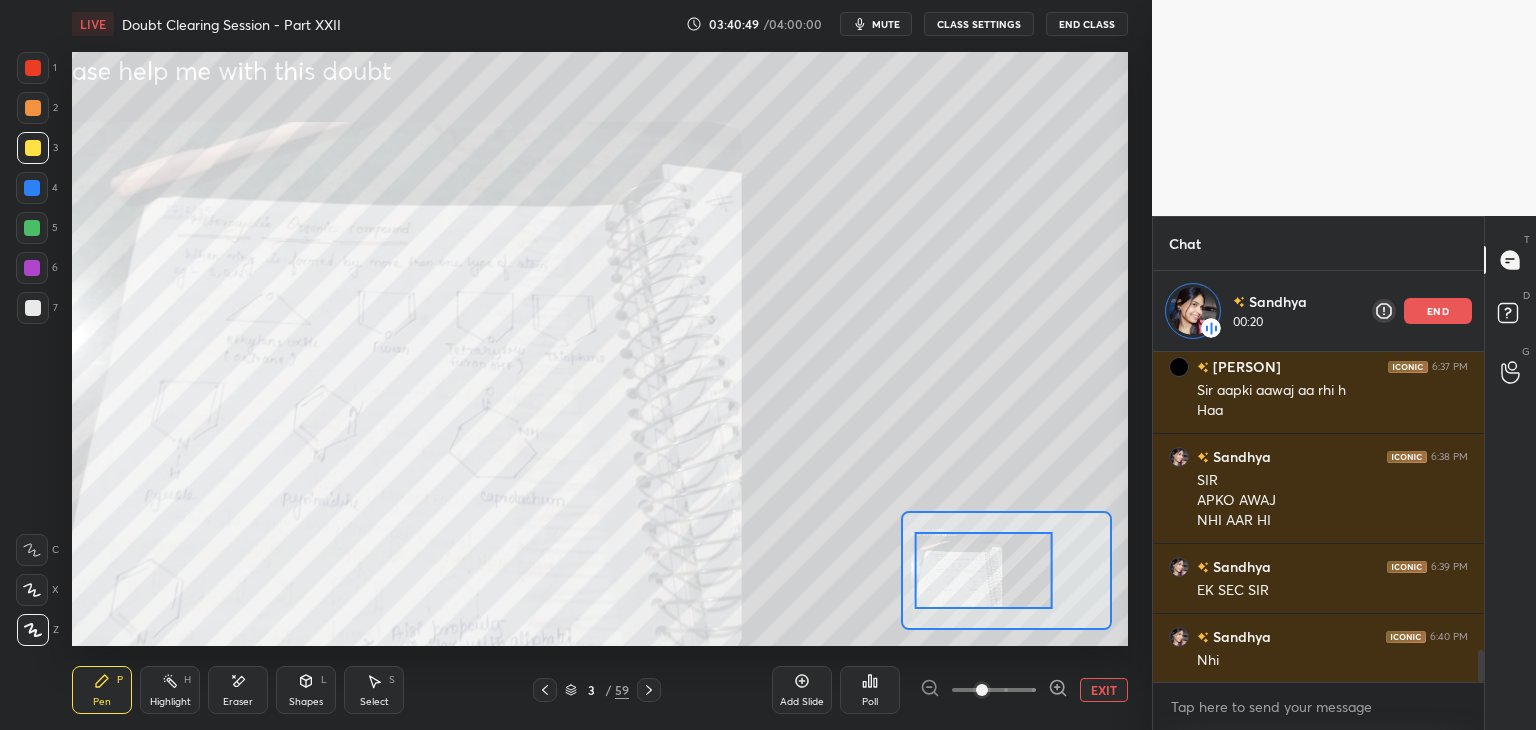 click at bounding box center (984, 570) 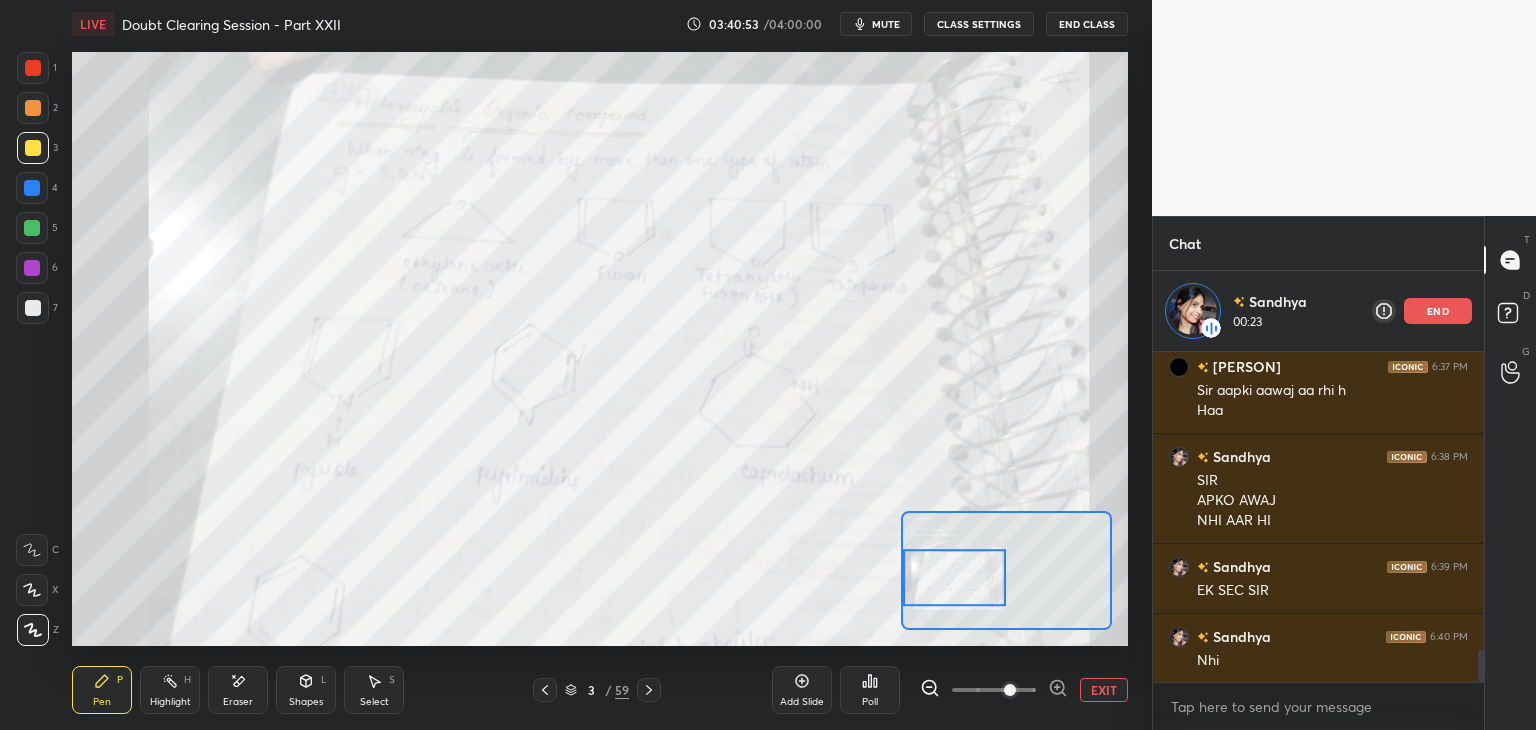 click on "EXIT" at bounding box center [1104, 690] 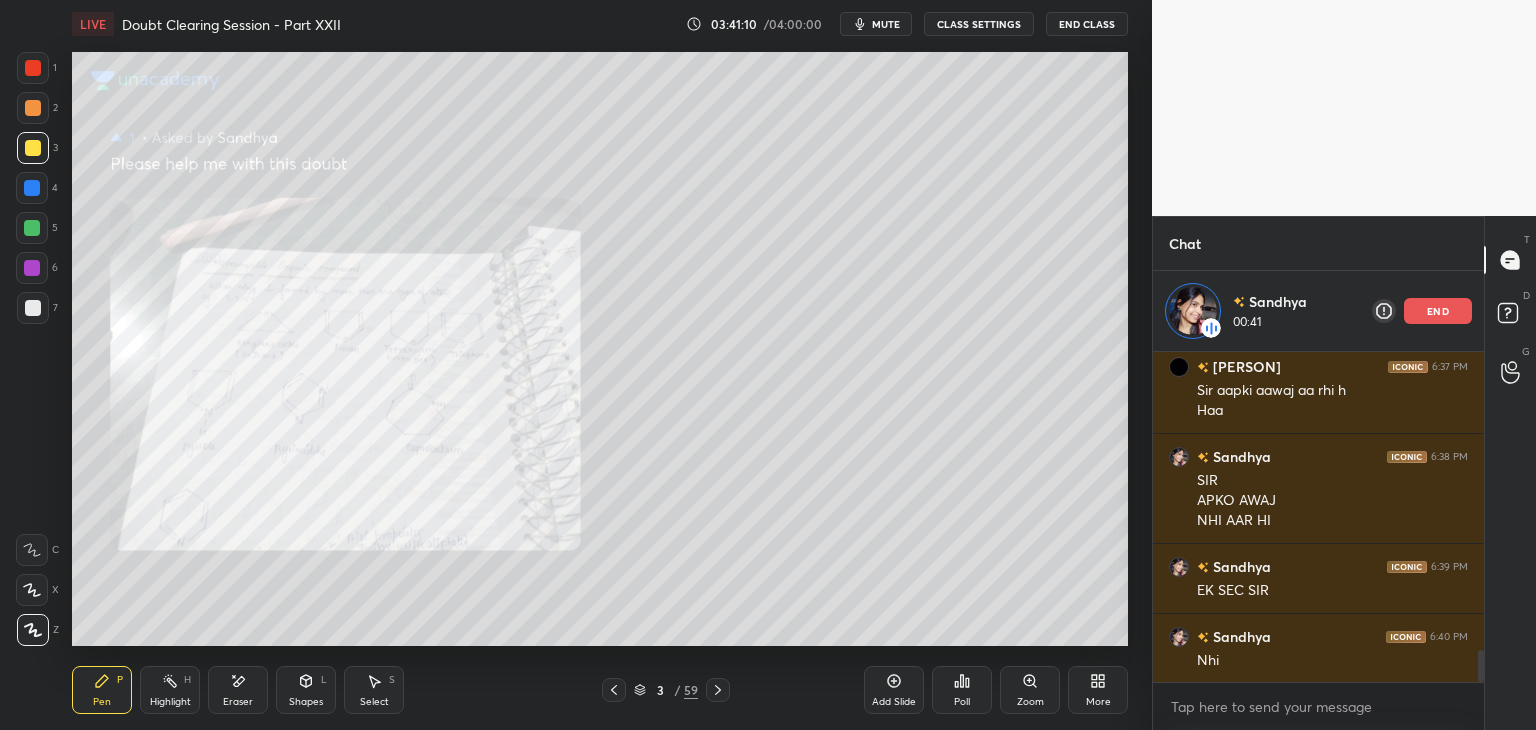click at bounding box center (32, 228) 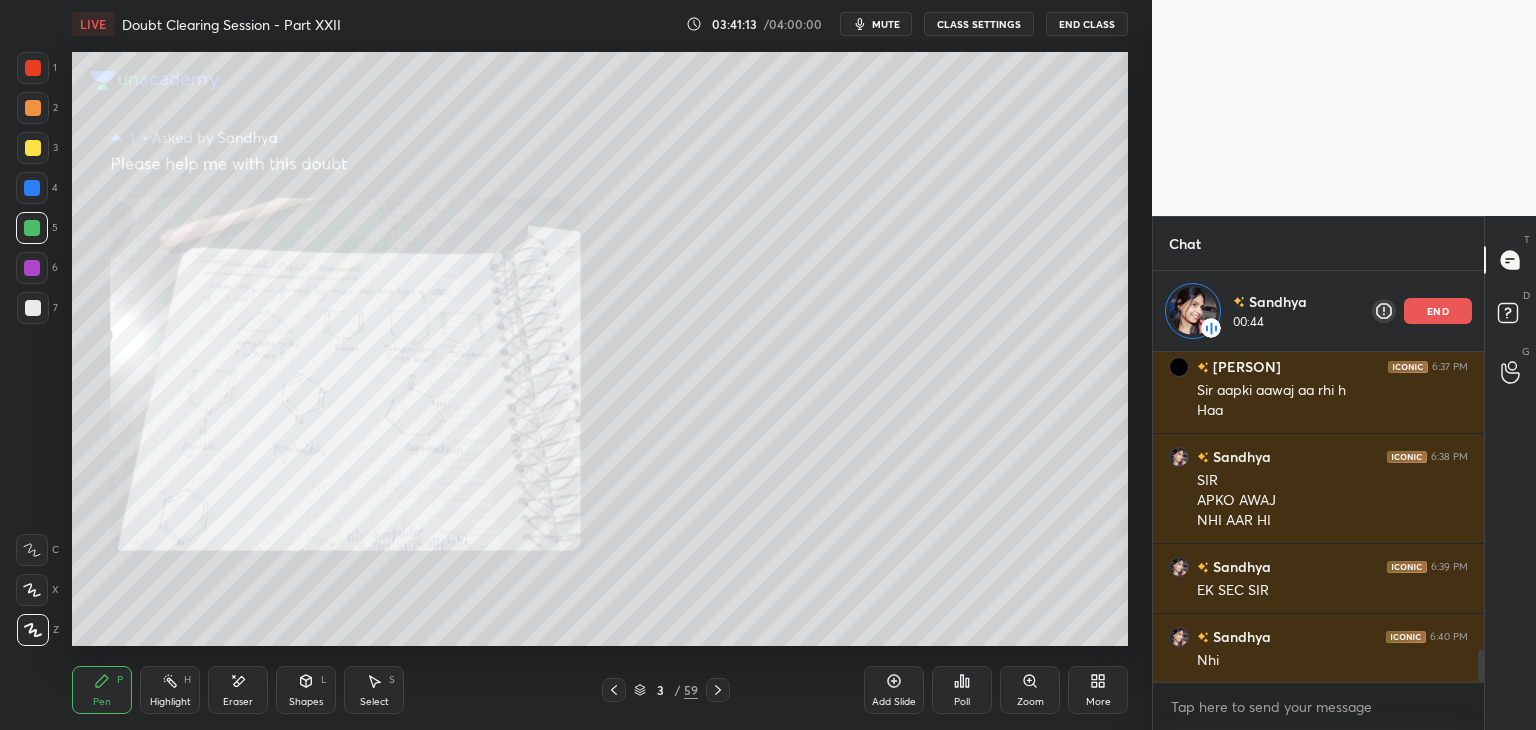 click on "Zoom" at bounding box center [1030, 690] 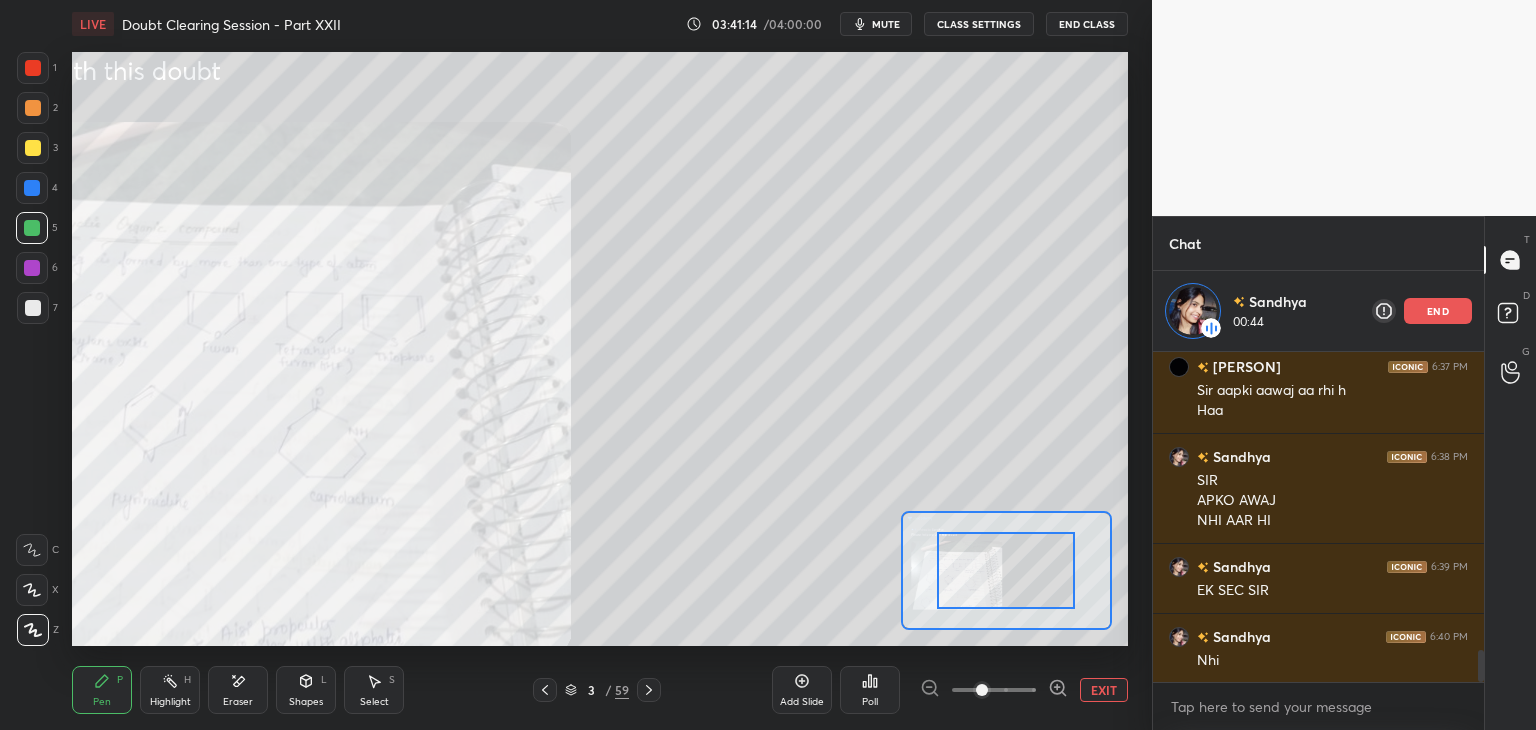click at bounding box center [1006, 570] 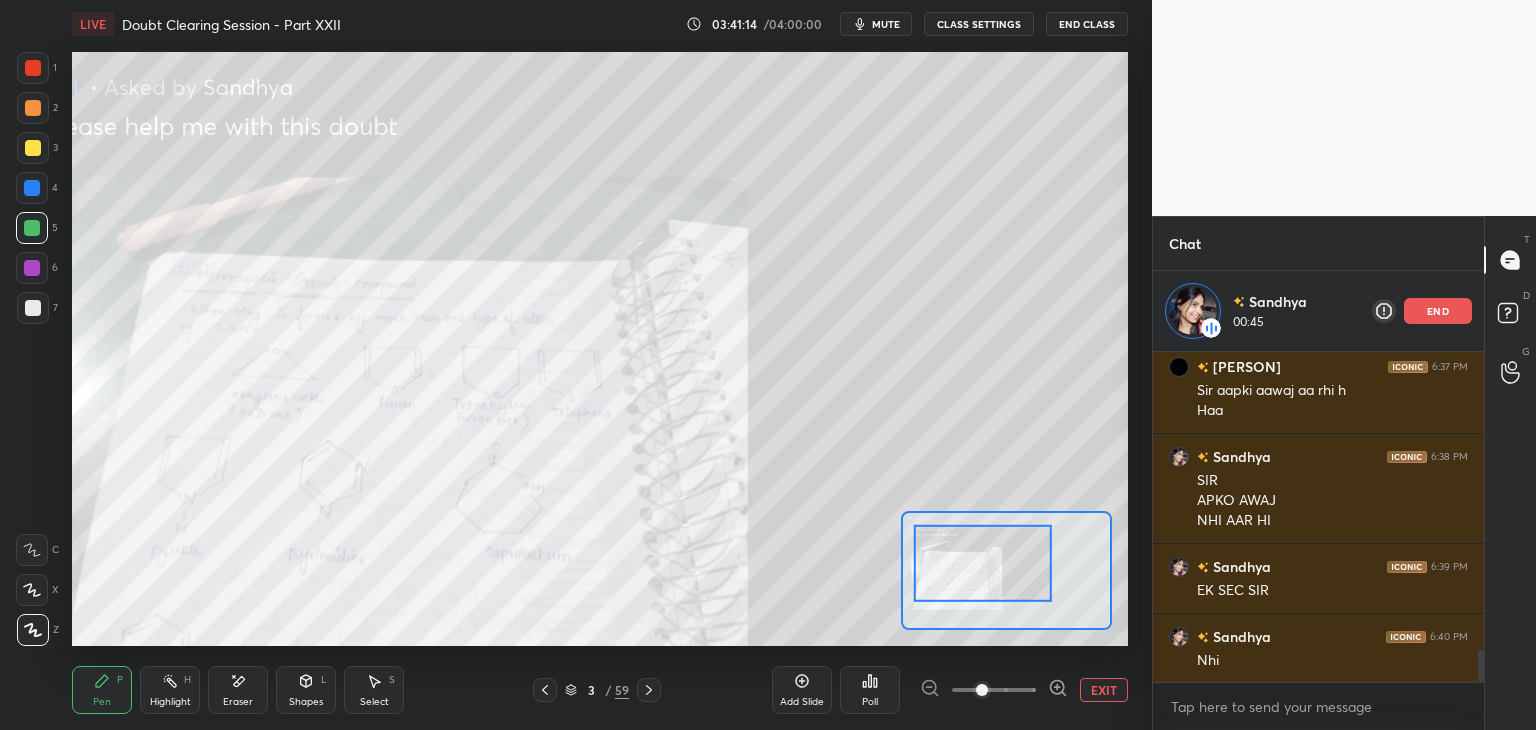 click at bounding box center (983, 563) 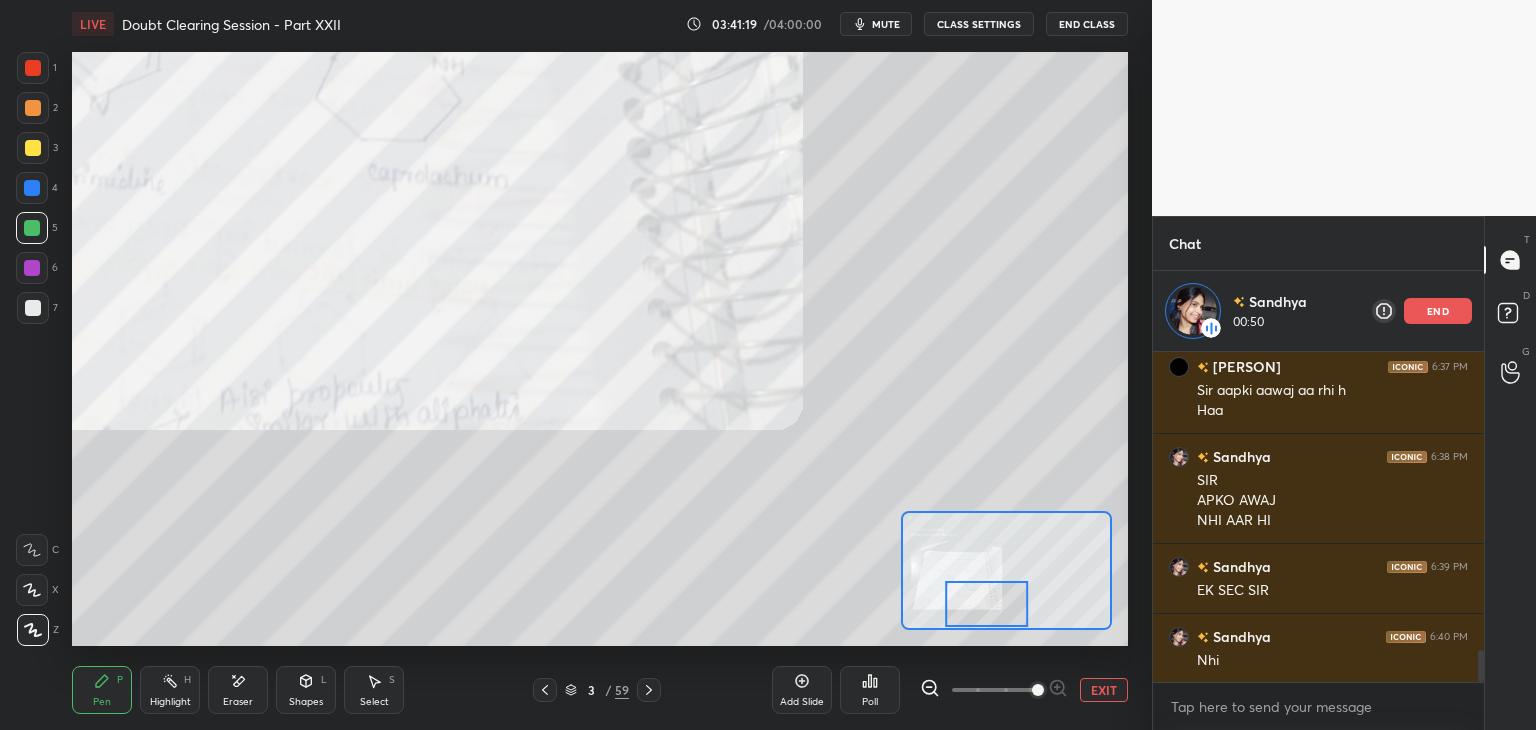 click on "Add Slide Poll EXIT" at bounding box center [950, 690] 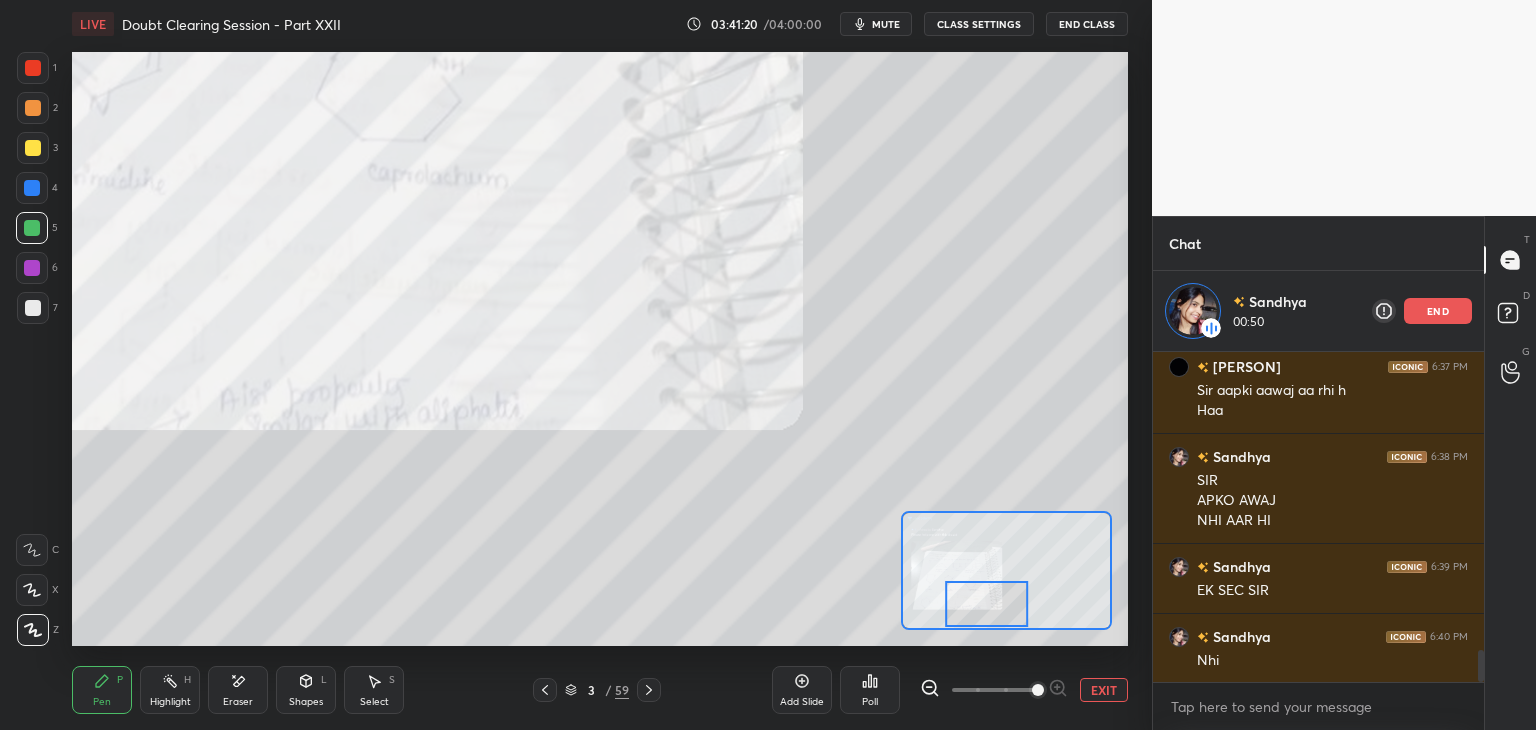click on "EXIT" at bounding box center [1104, 690] 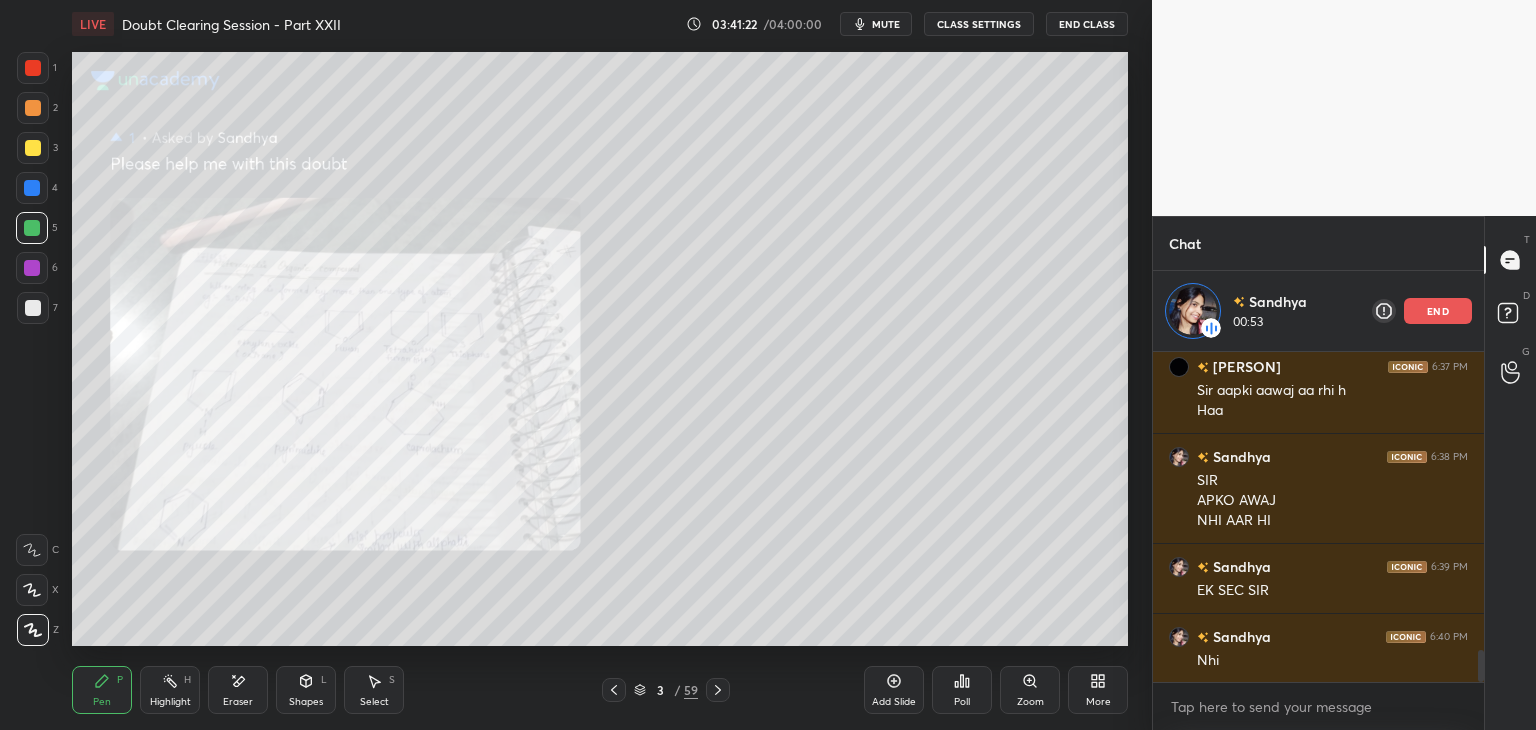 click at bounding box center (32, 268) 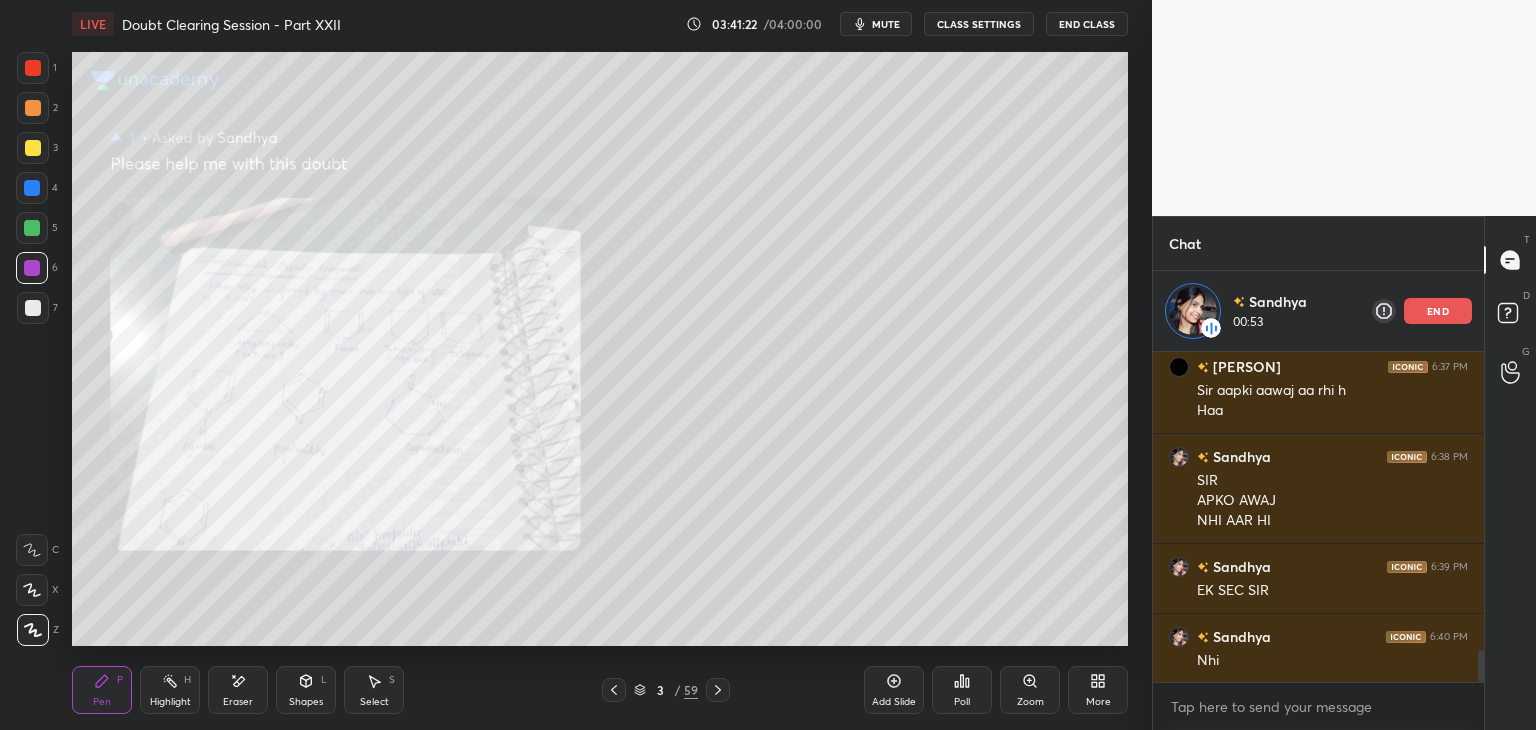 click at bounding box center [33, 308] 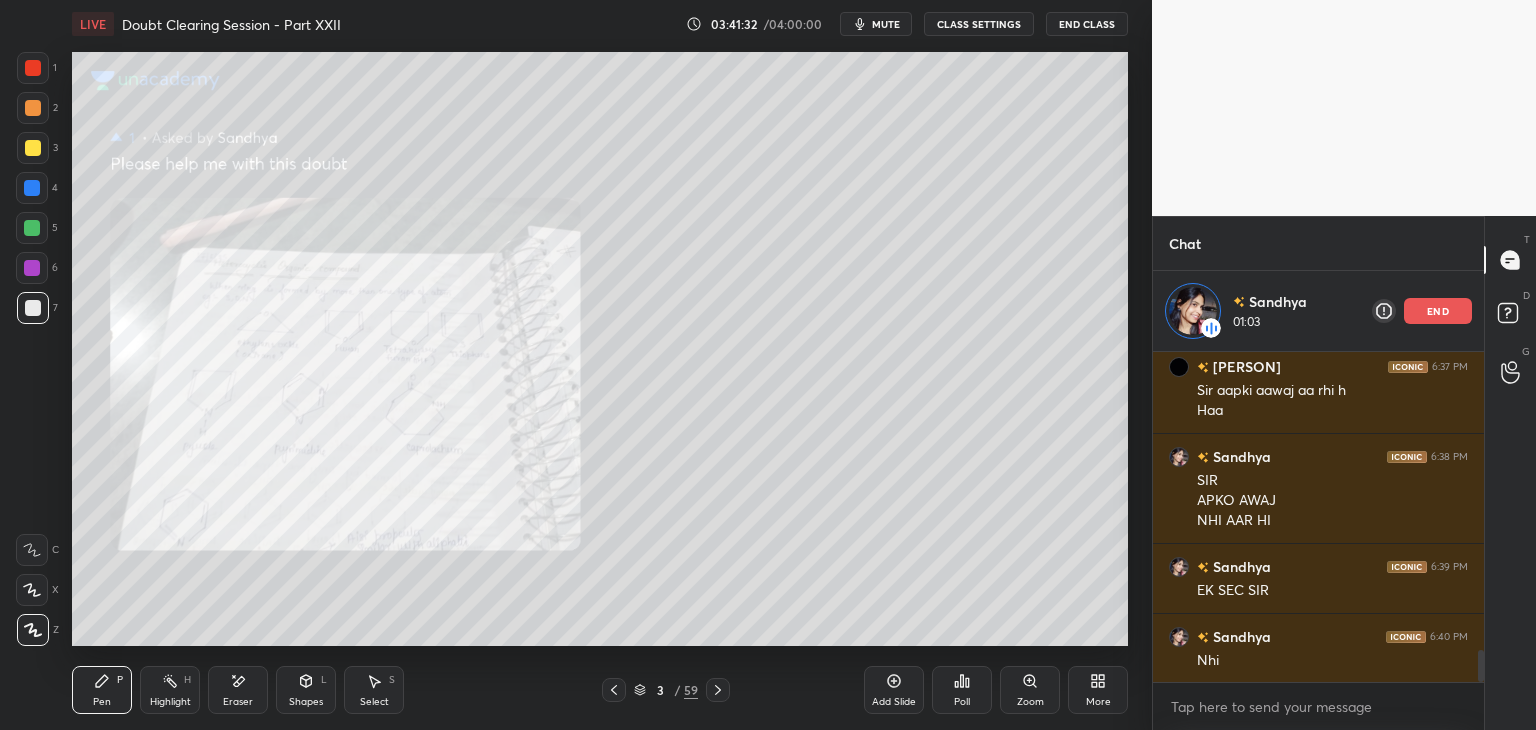 click at bounding box center [33, 148] 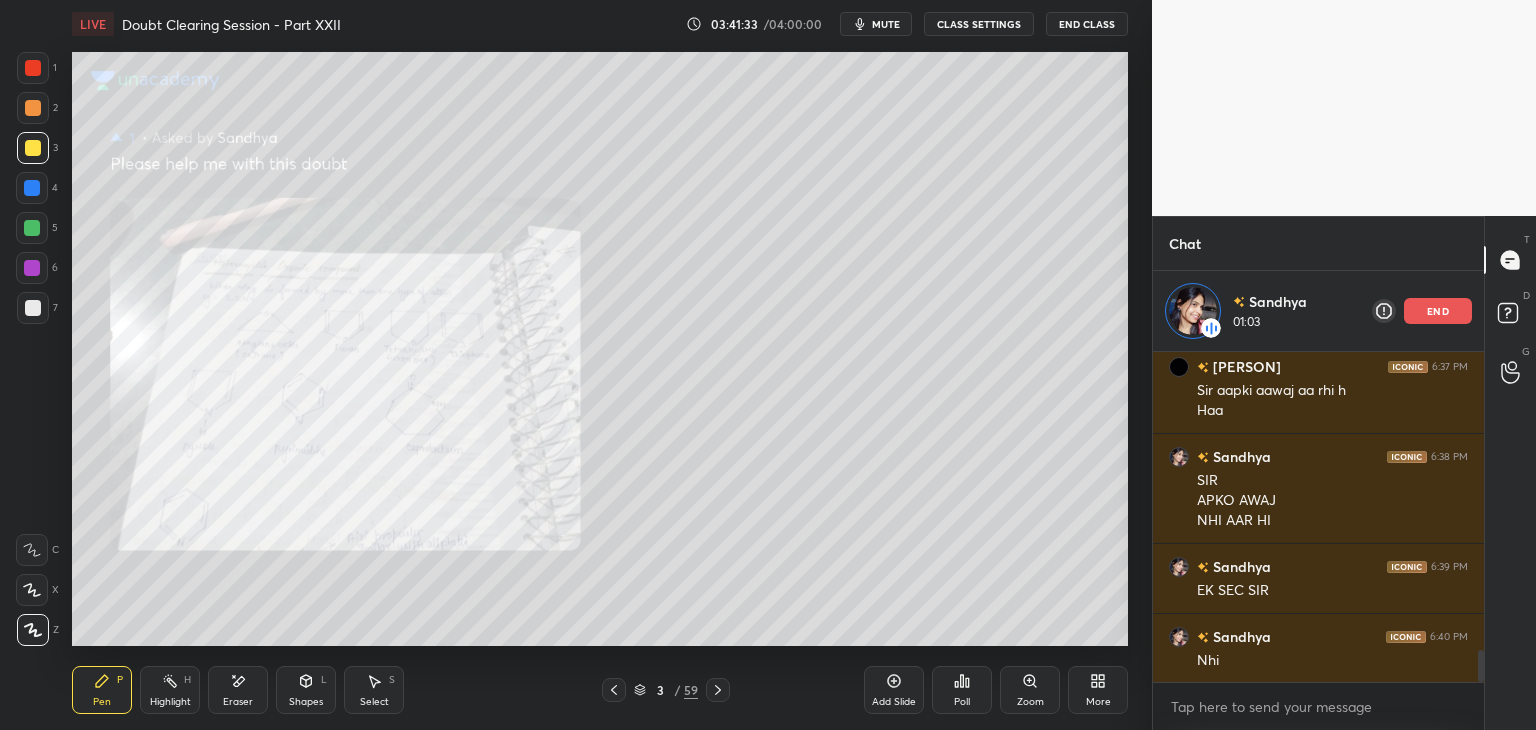 click on "4" at bounding box center (37, 188) 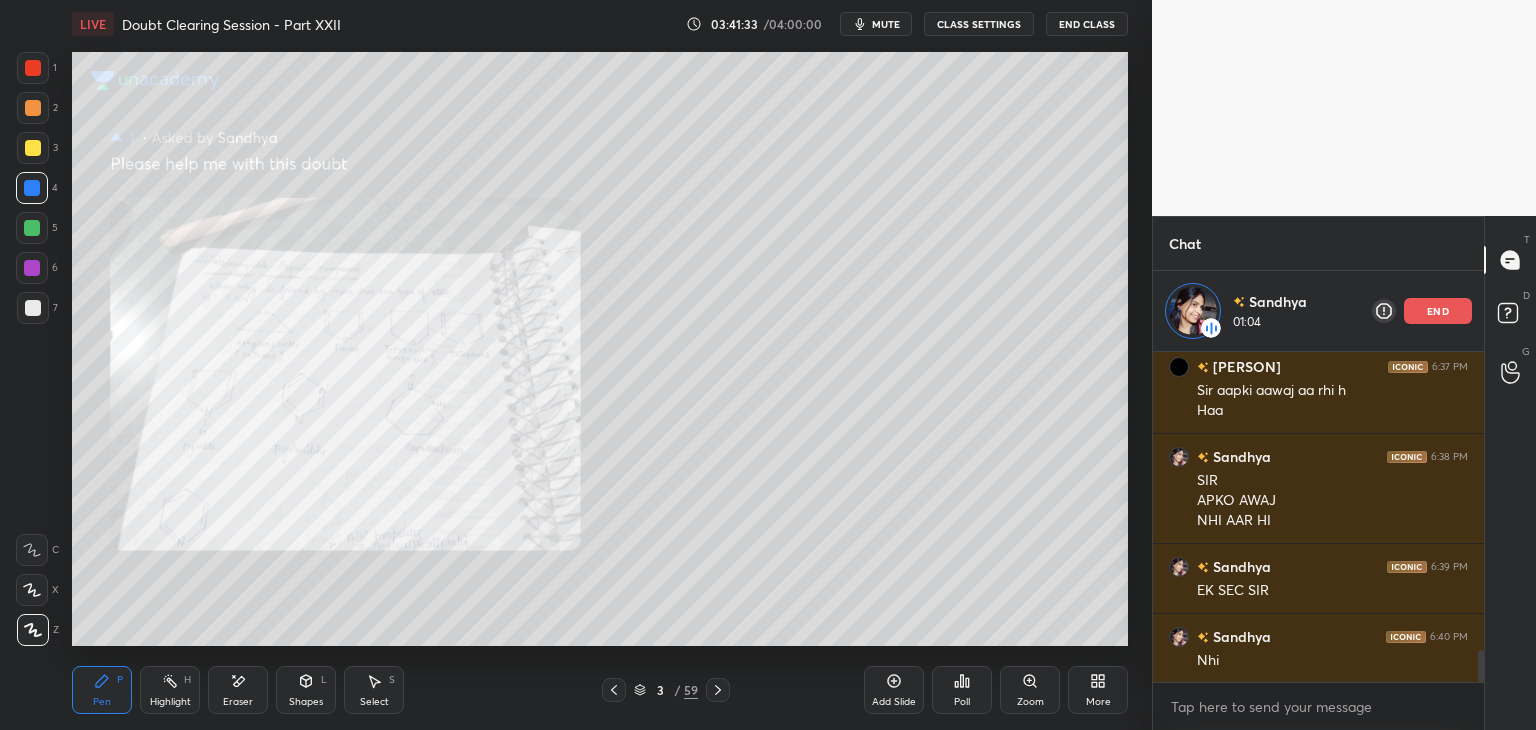 click at bounding box center (32, 228) 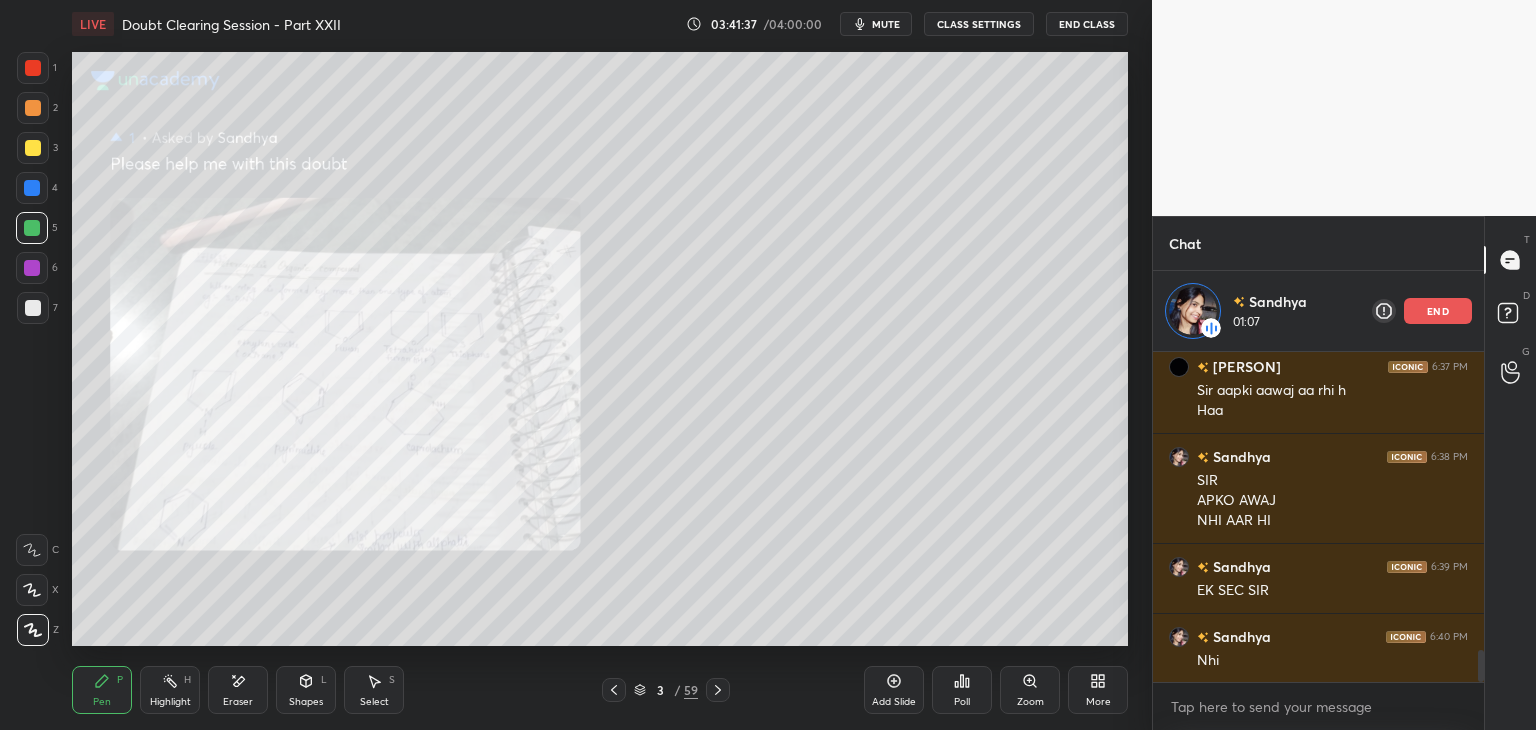 click on "1 2 3 4 5 6 7 C X Z E E Erase all   H H" at bounding box center [32, 349] 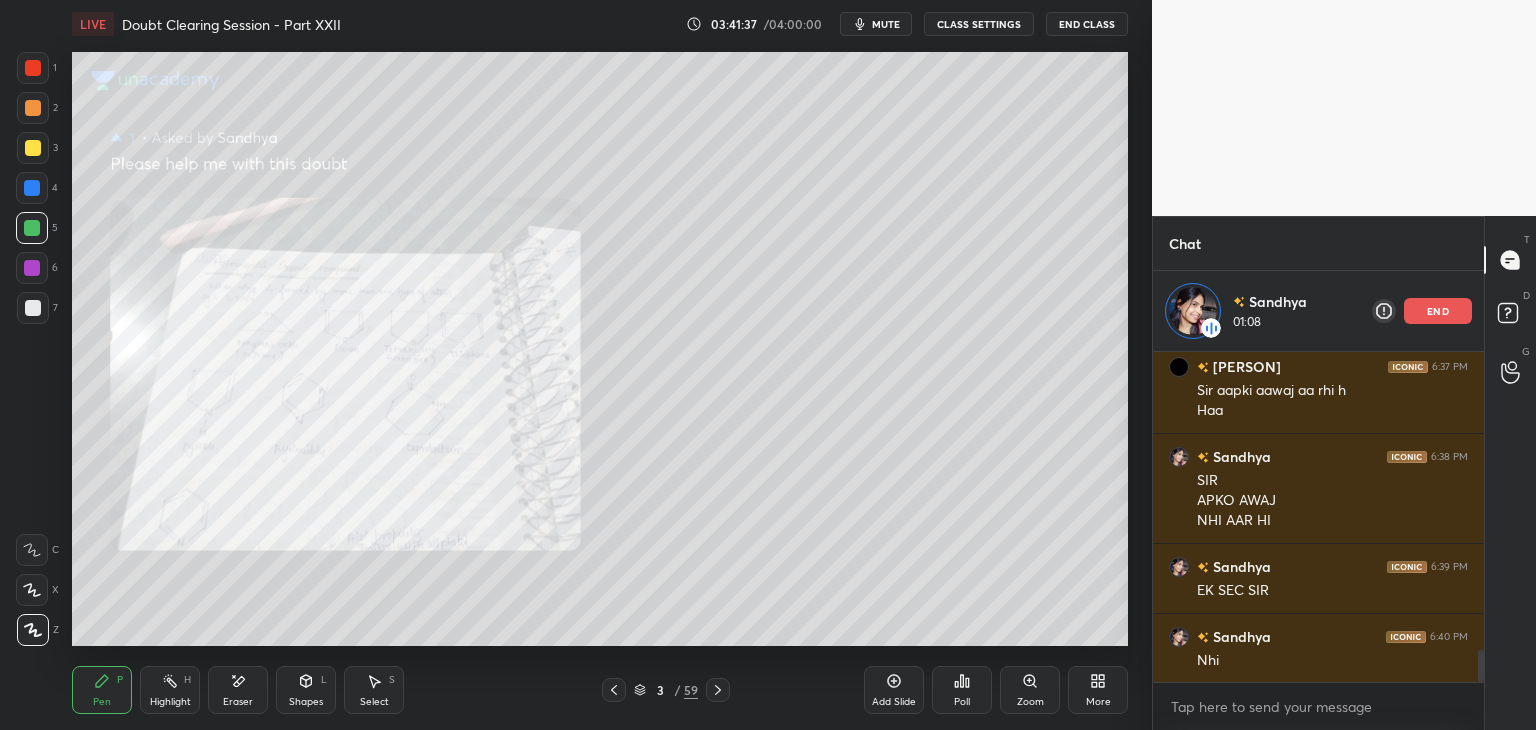 click at bounding box center [33, 108] 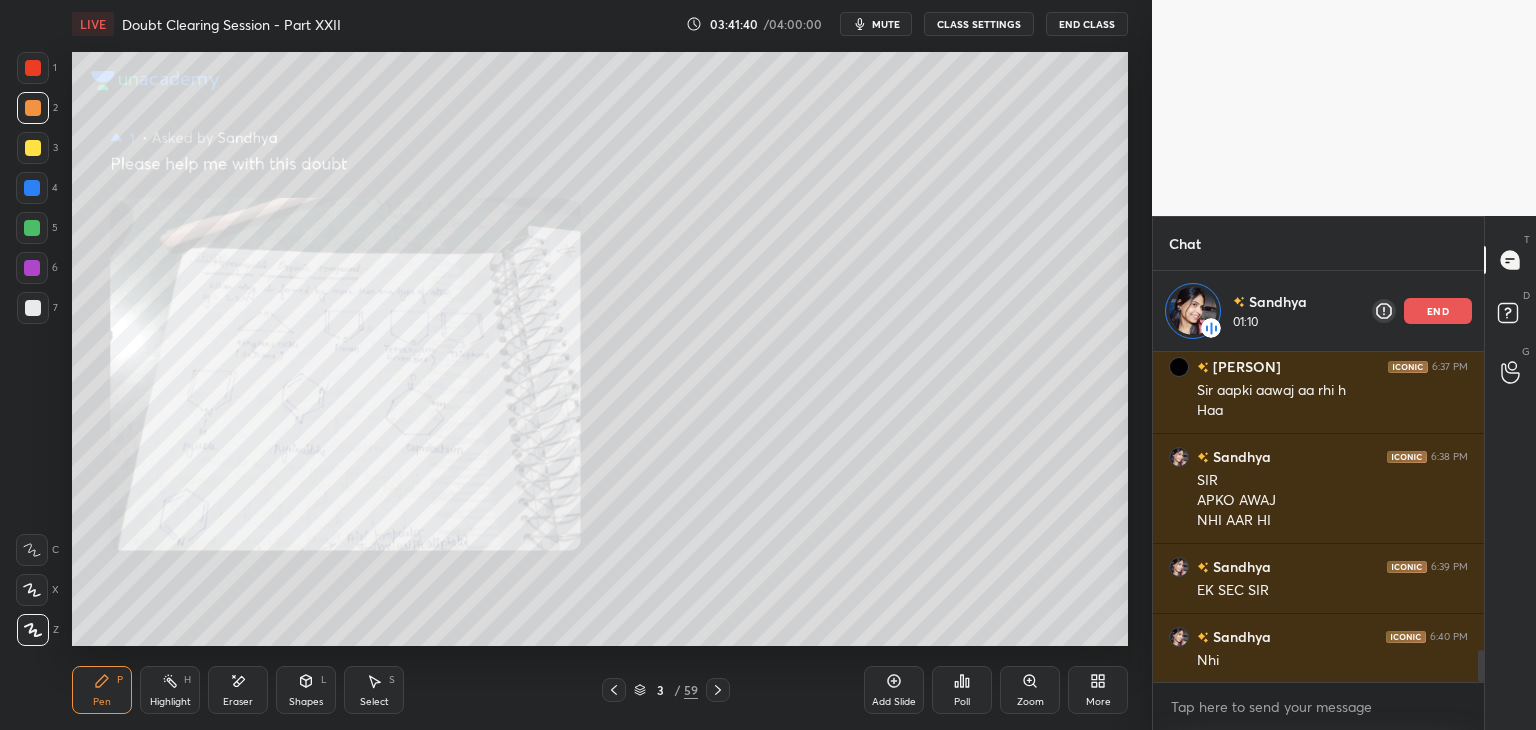 click 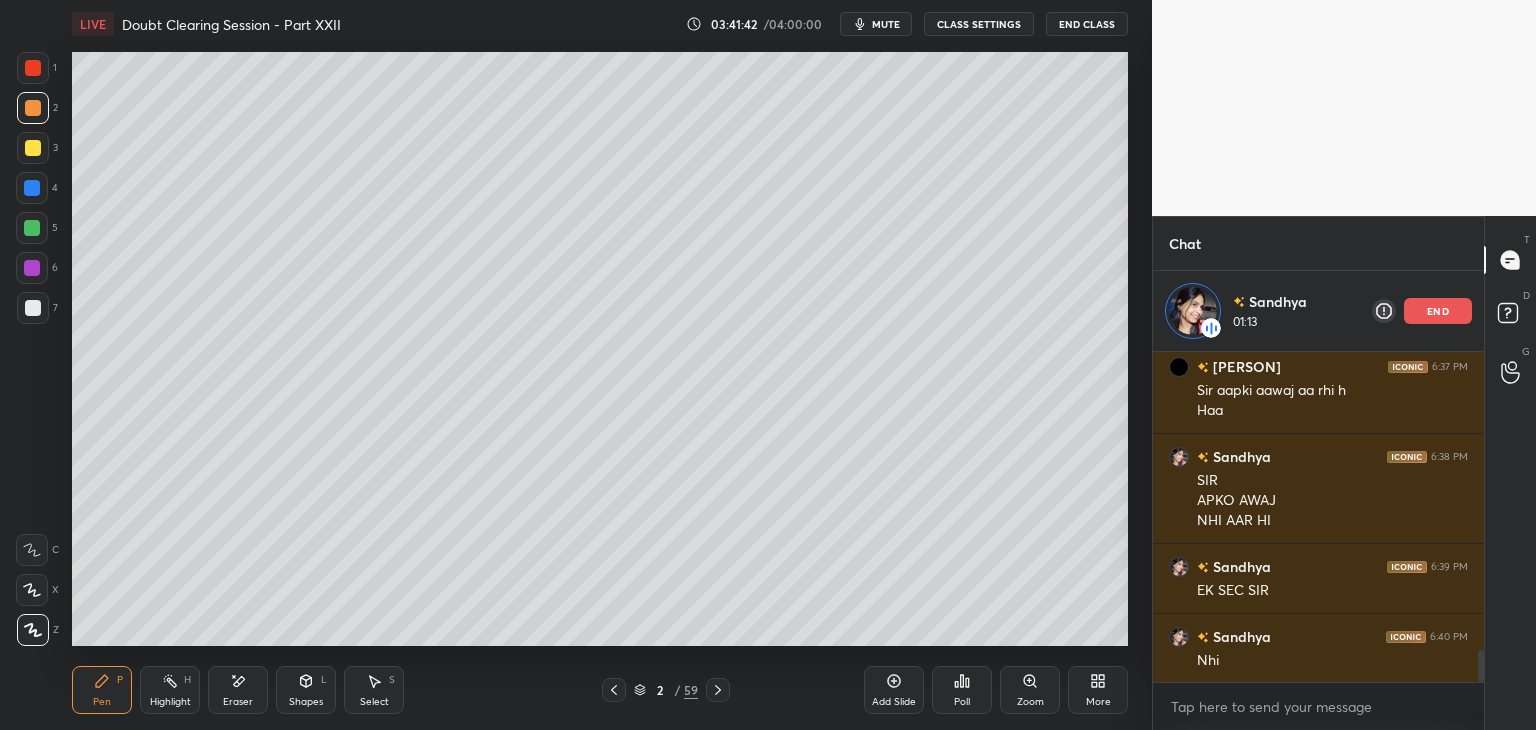click 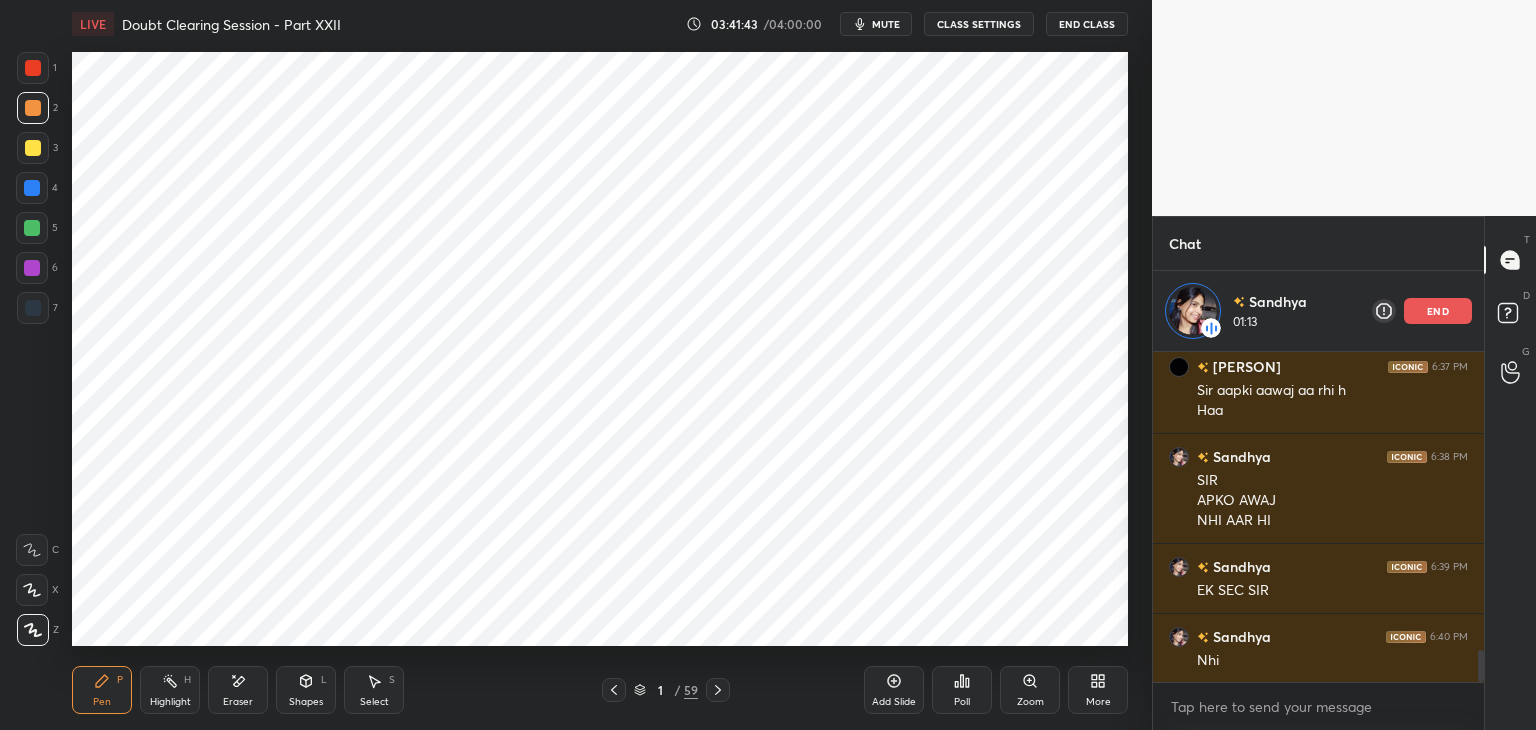 click 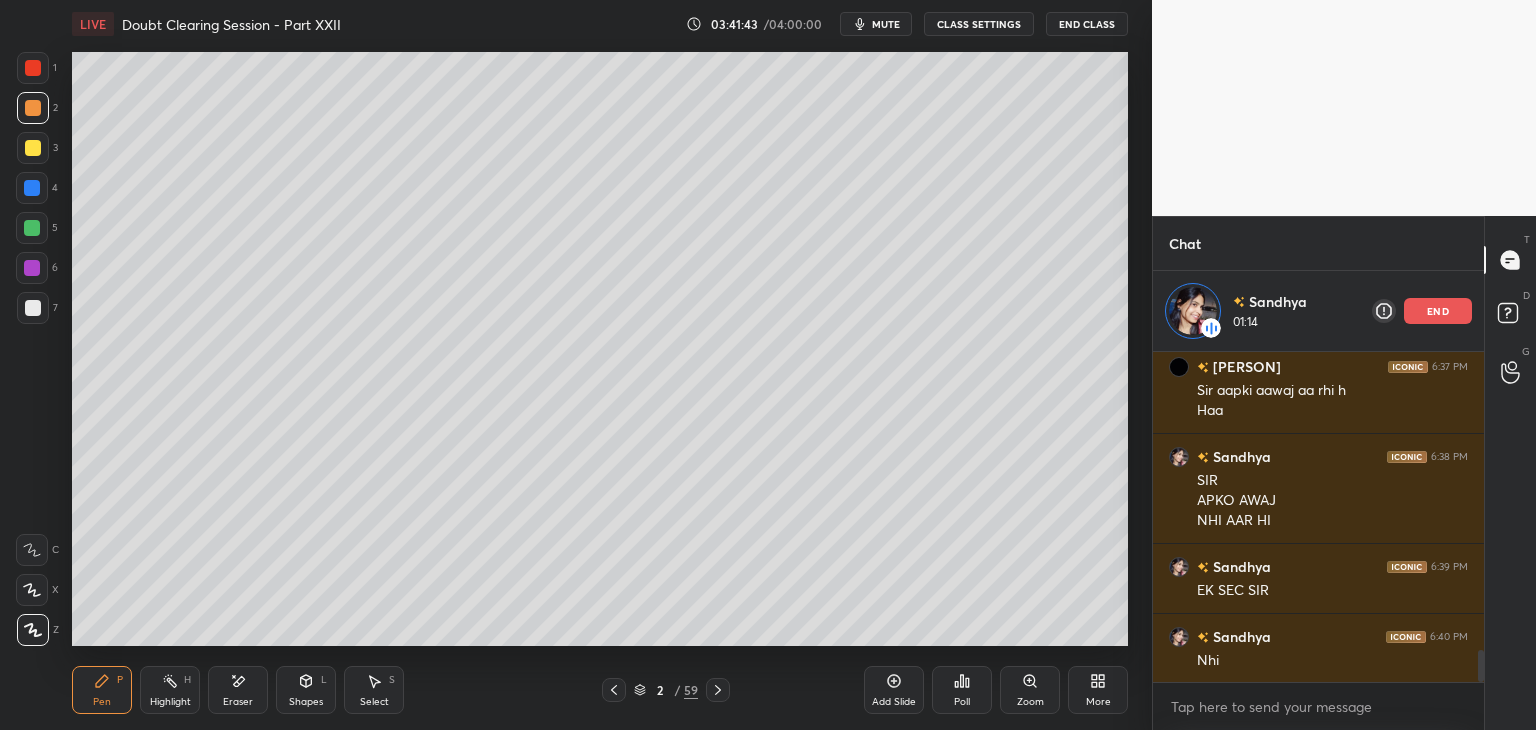click 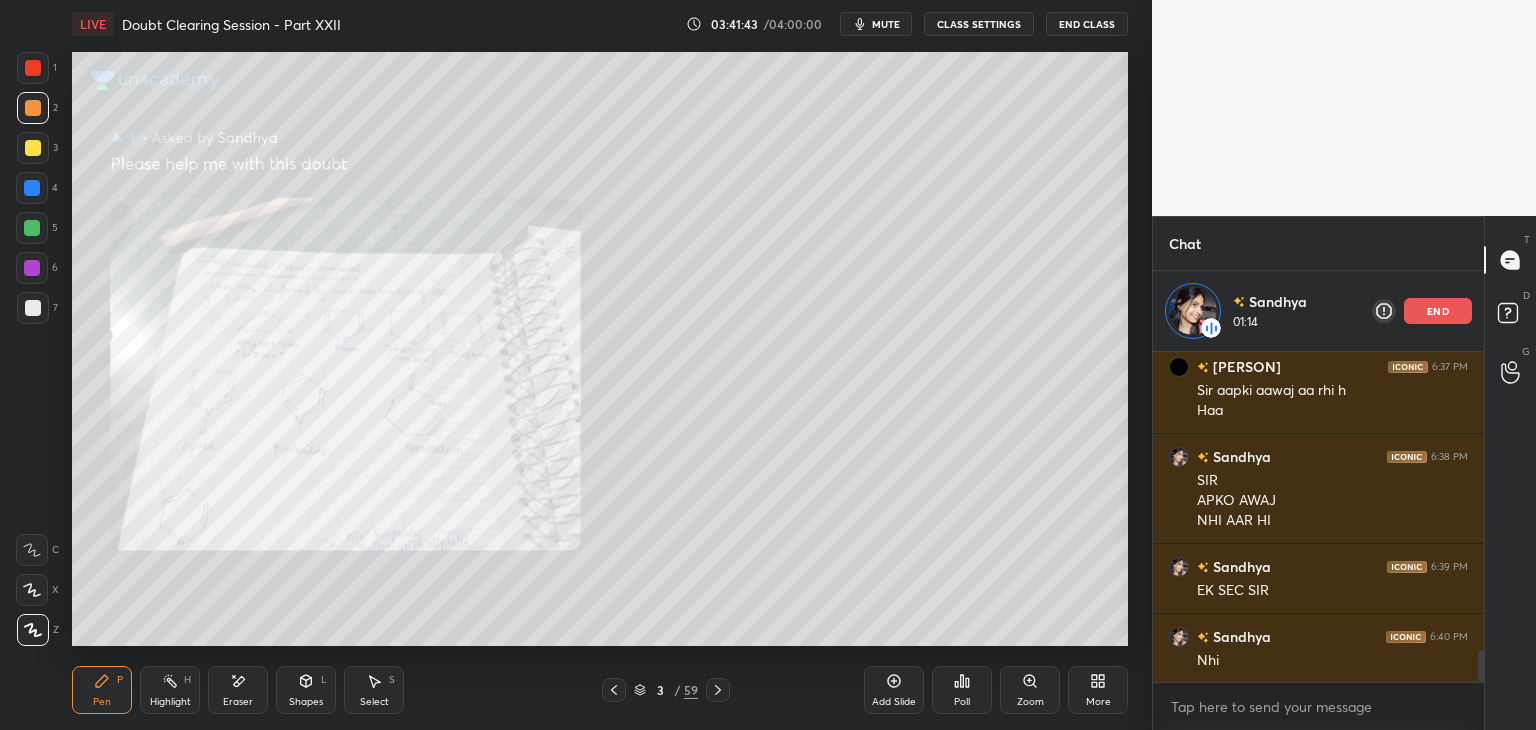 click 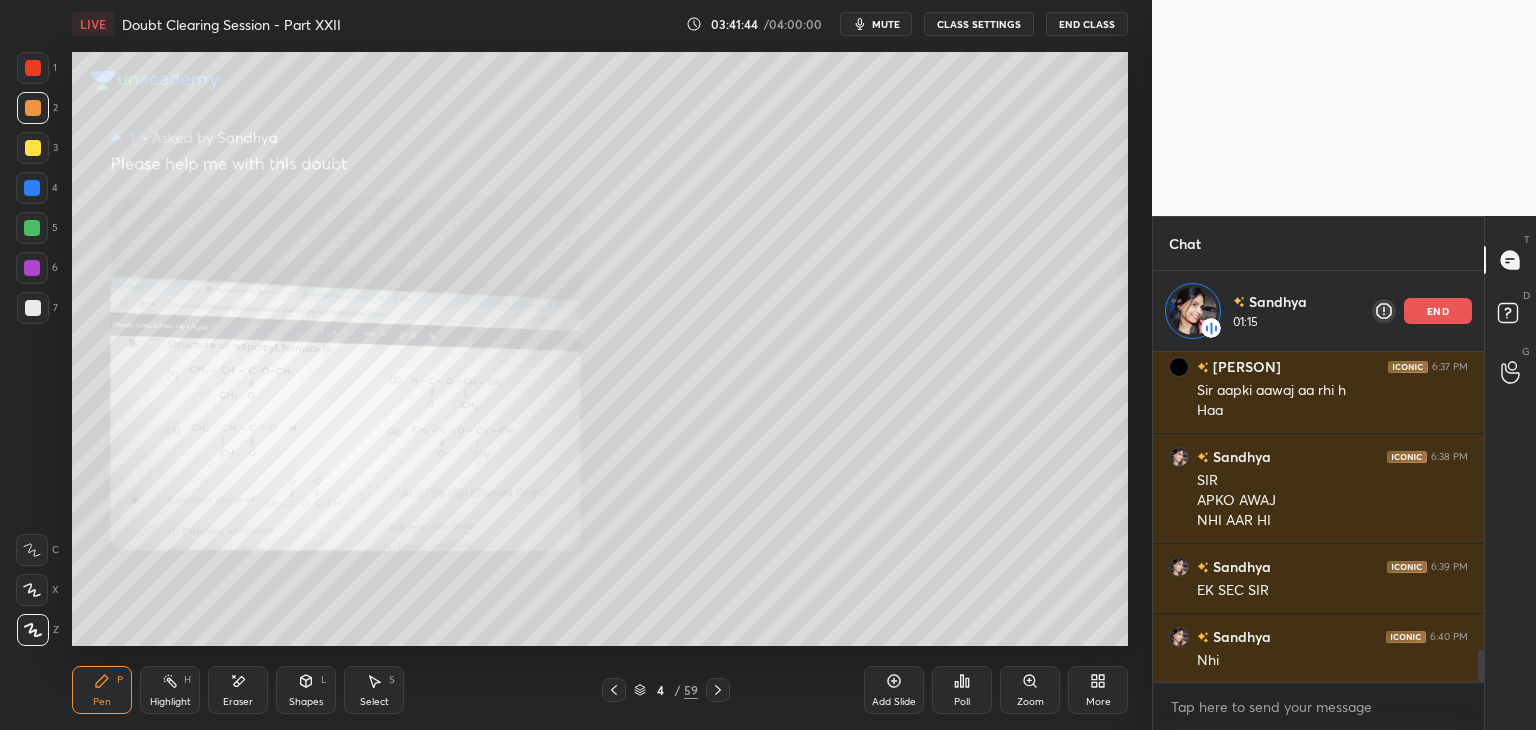 click on "4 / 59" at bounding box center [666, 690] 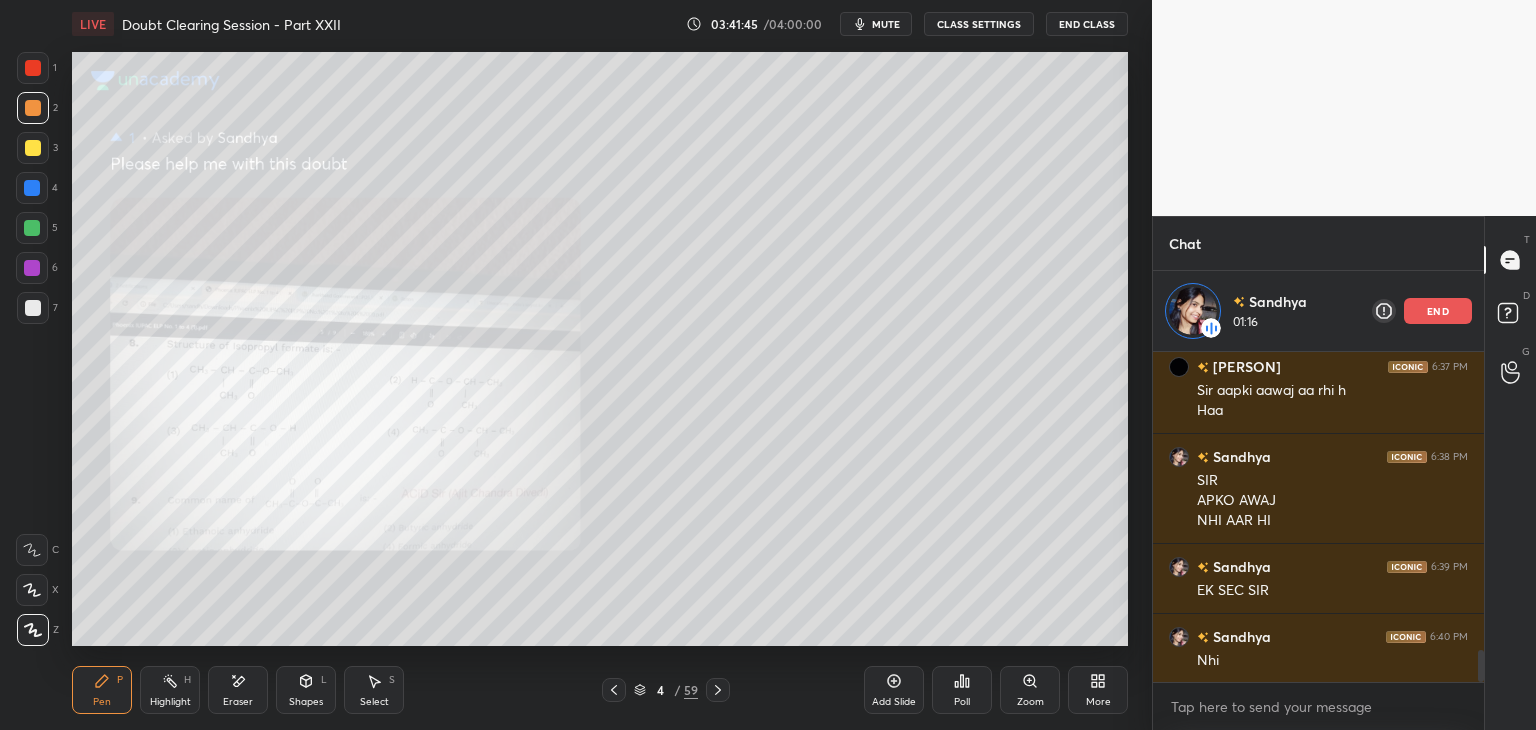 click 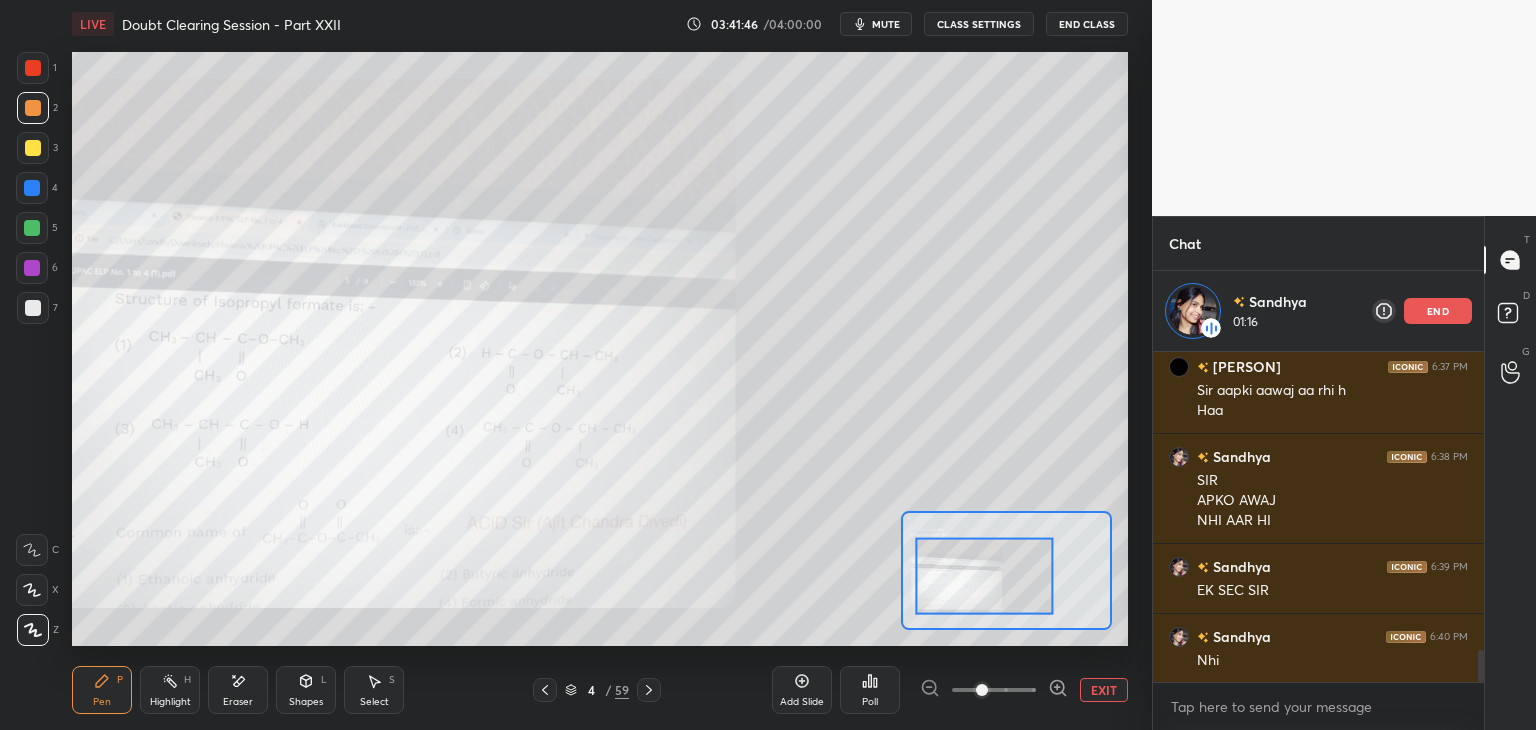 click at bounding box center (985, 576) 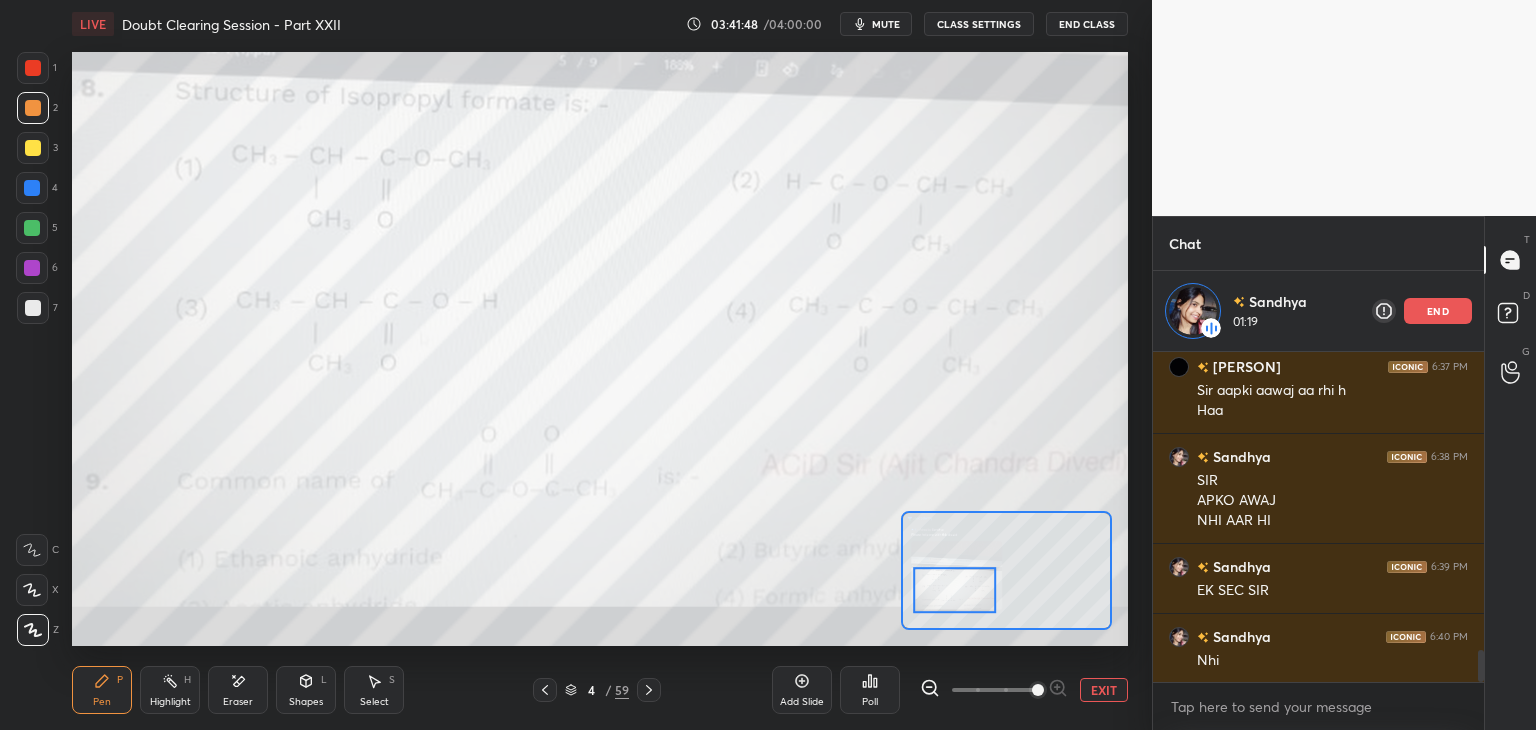 click at bounding box center (954, 590) 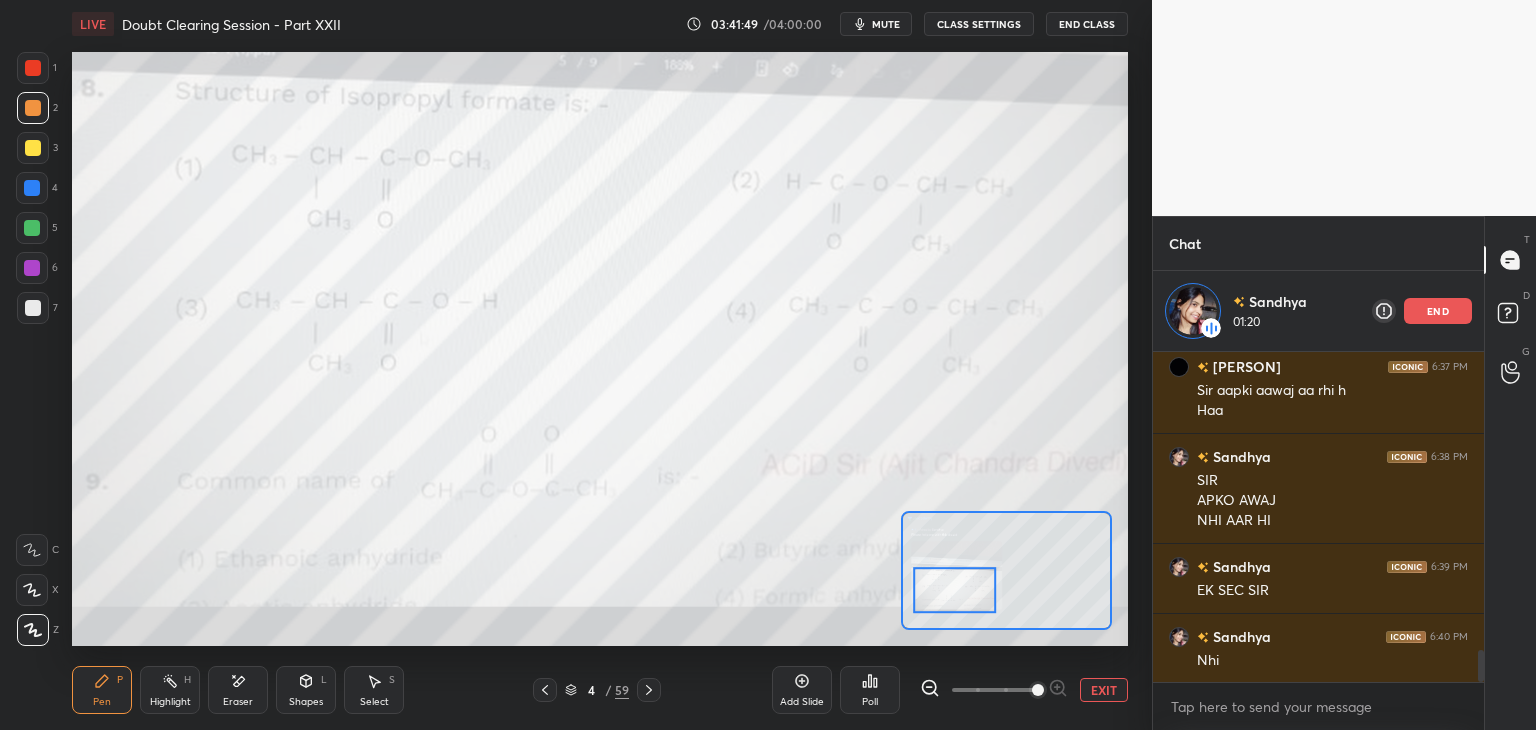 click at bounding box center (32, 228) 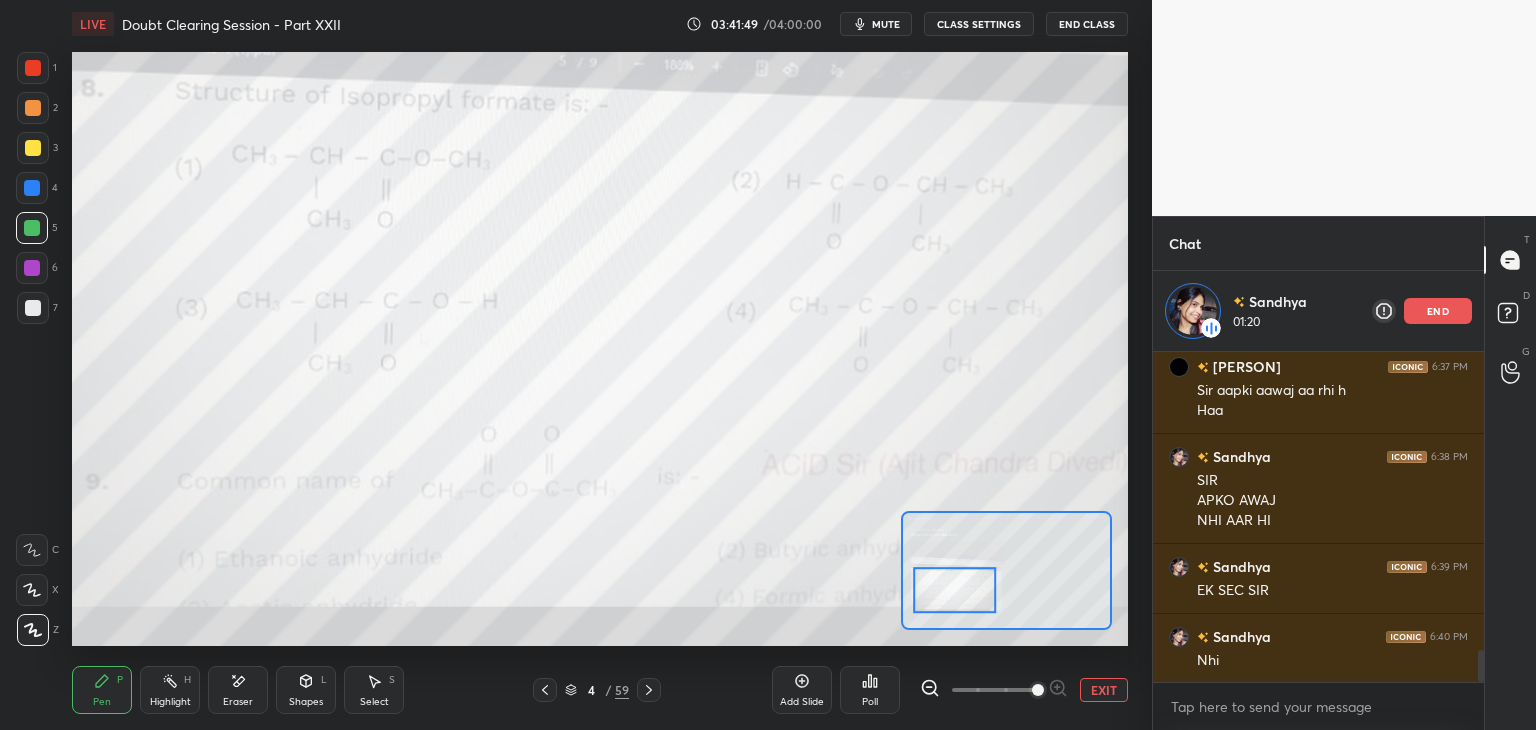 click at bounding box center (32, 228) 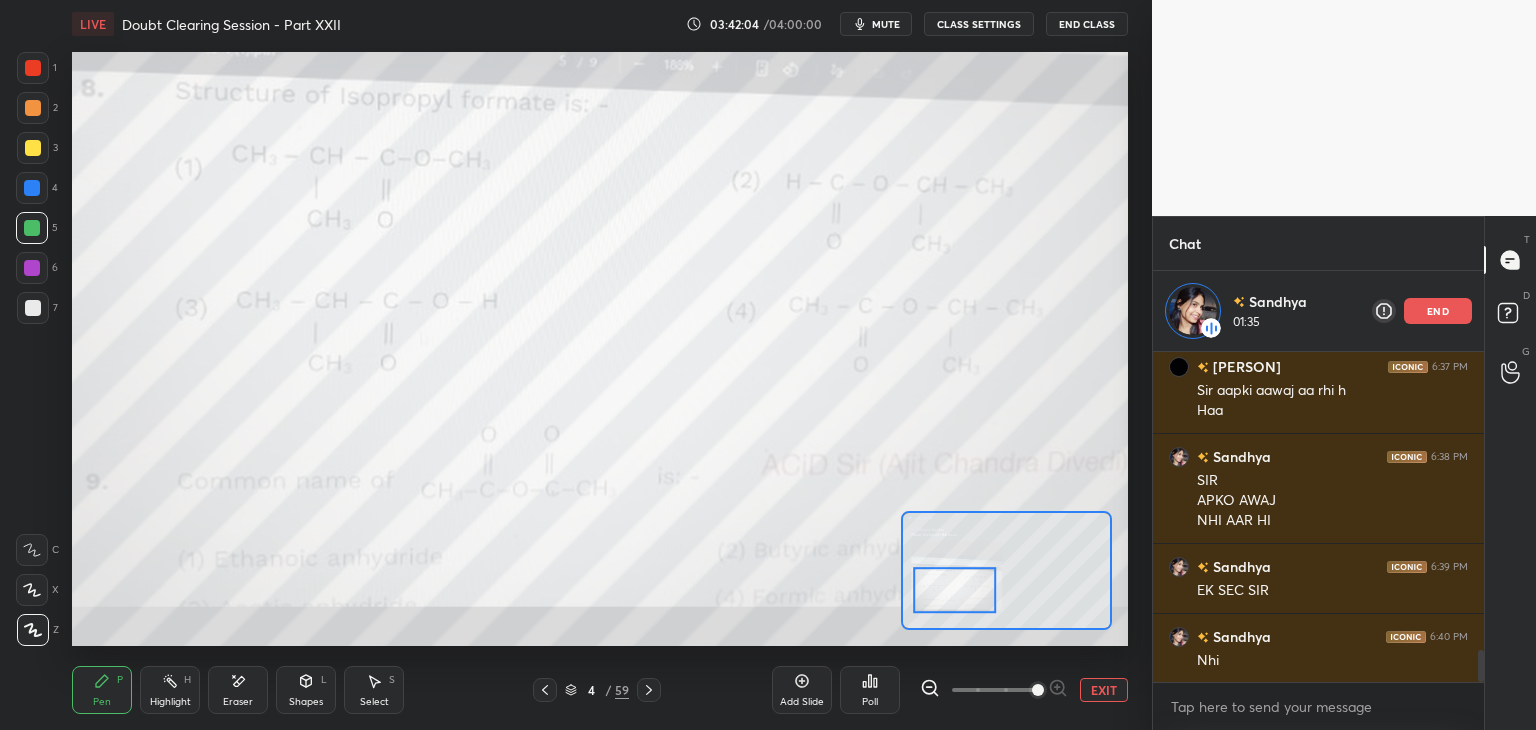 click at bounding box center [33, 308] 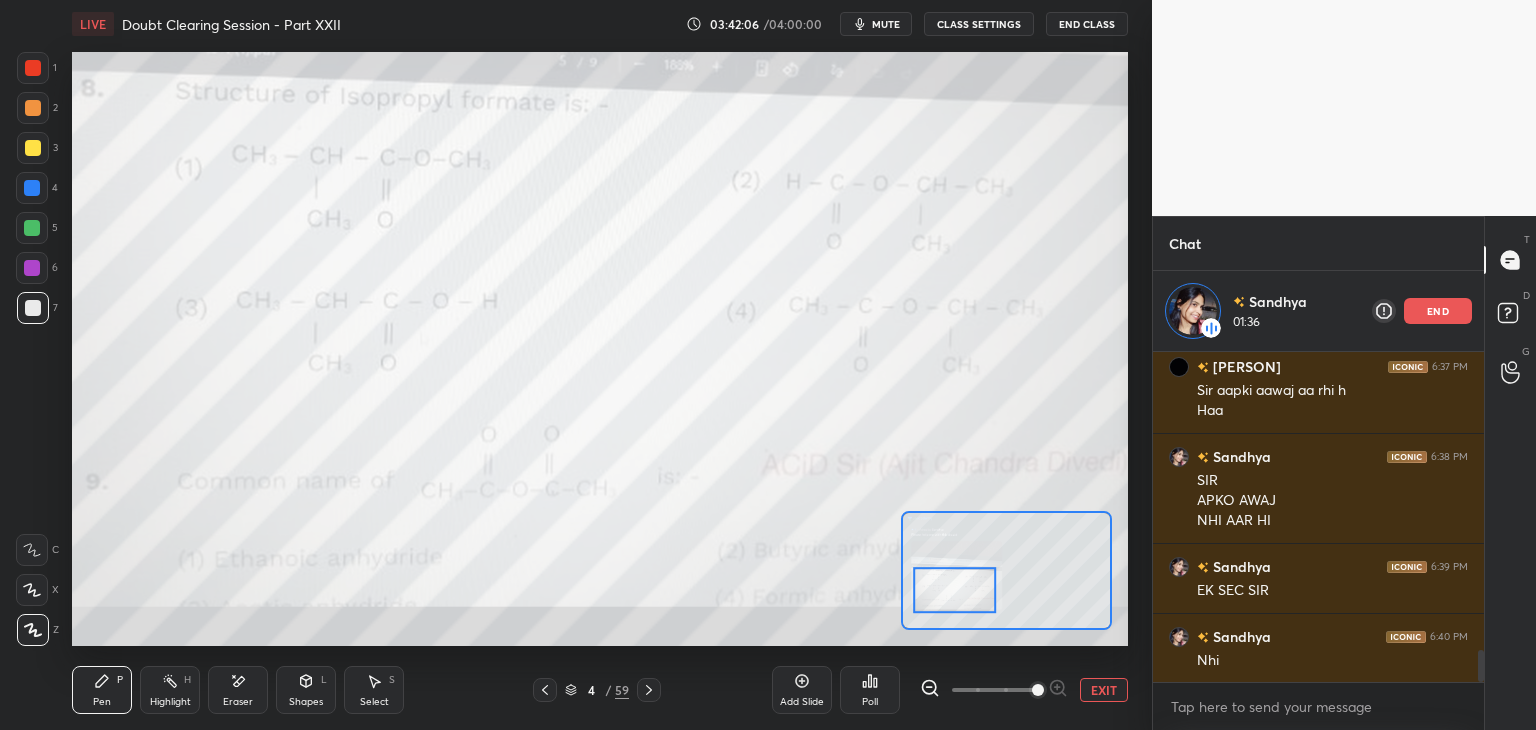 click on "EXIT" at bounding box center (1104, 690) 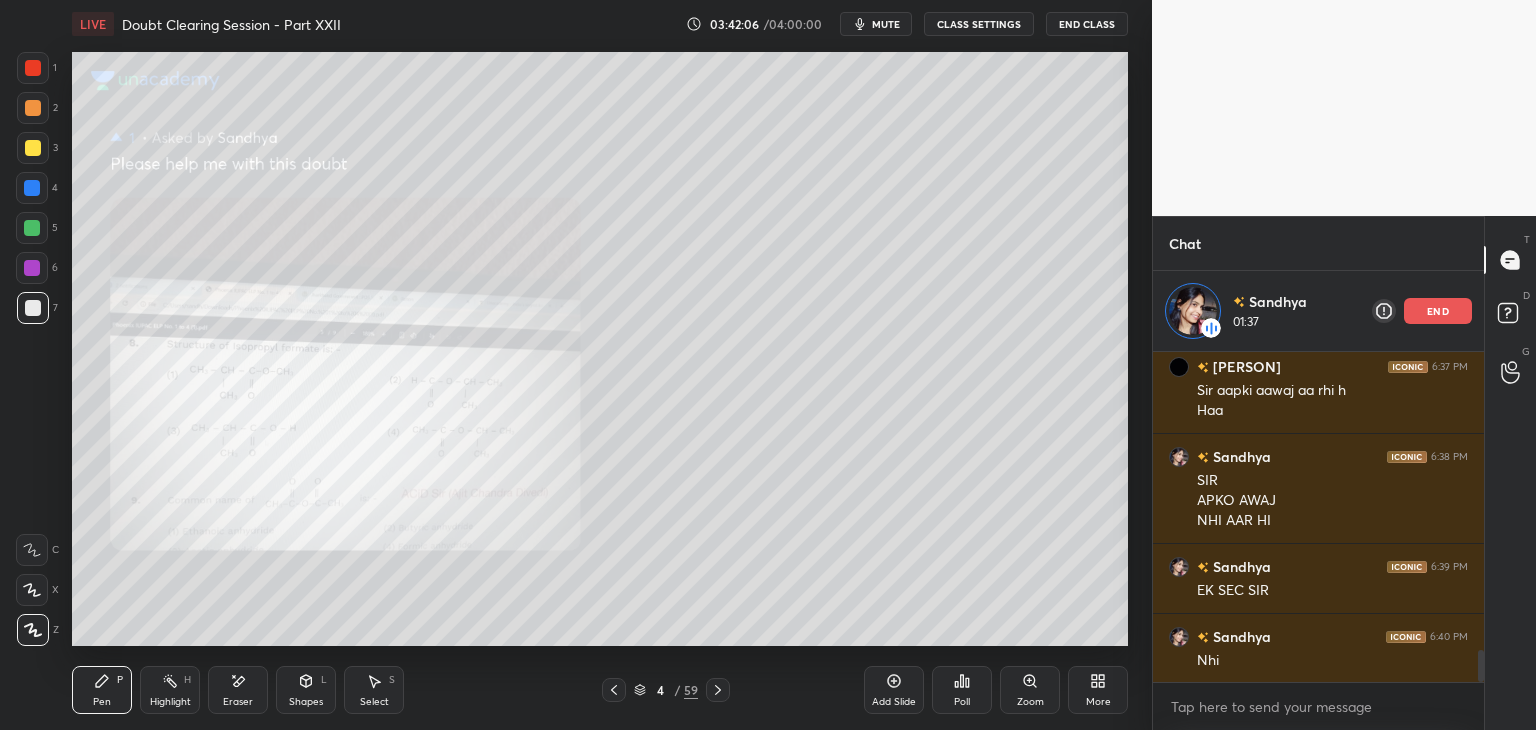 click 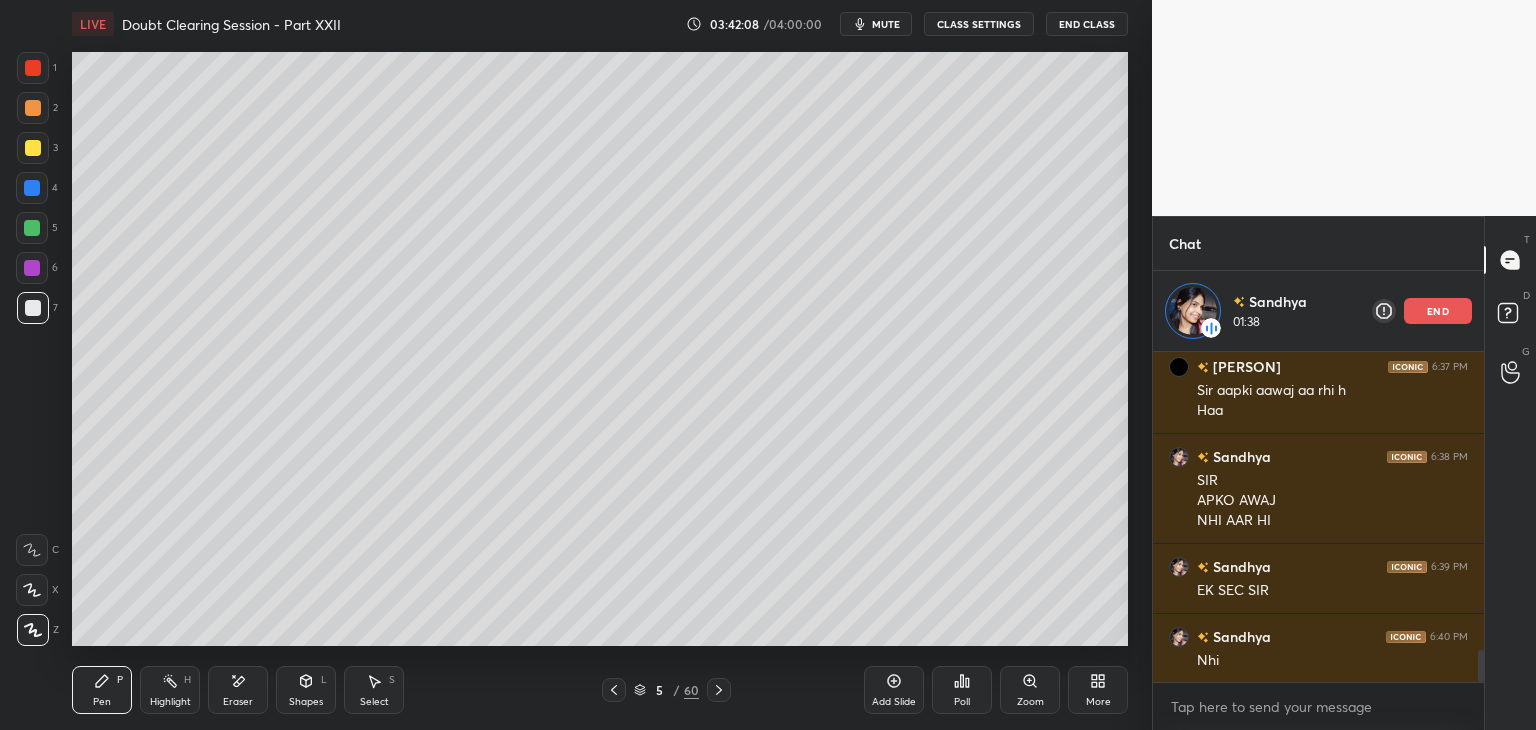 click at bounding box center (33, 148) 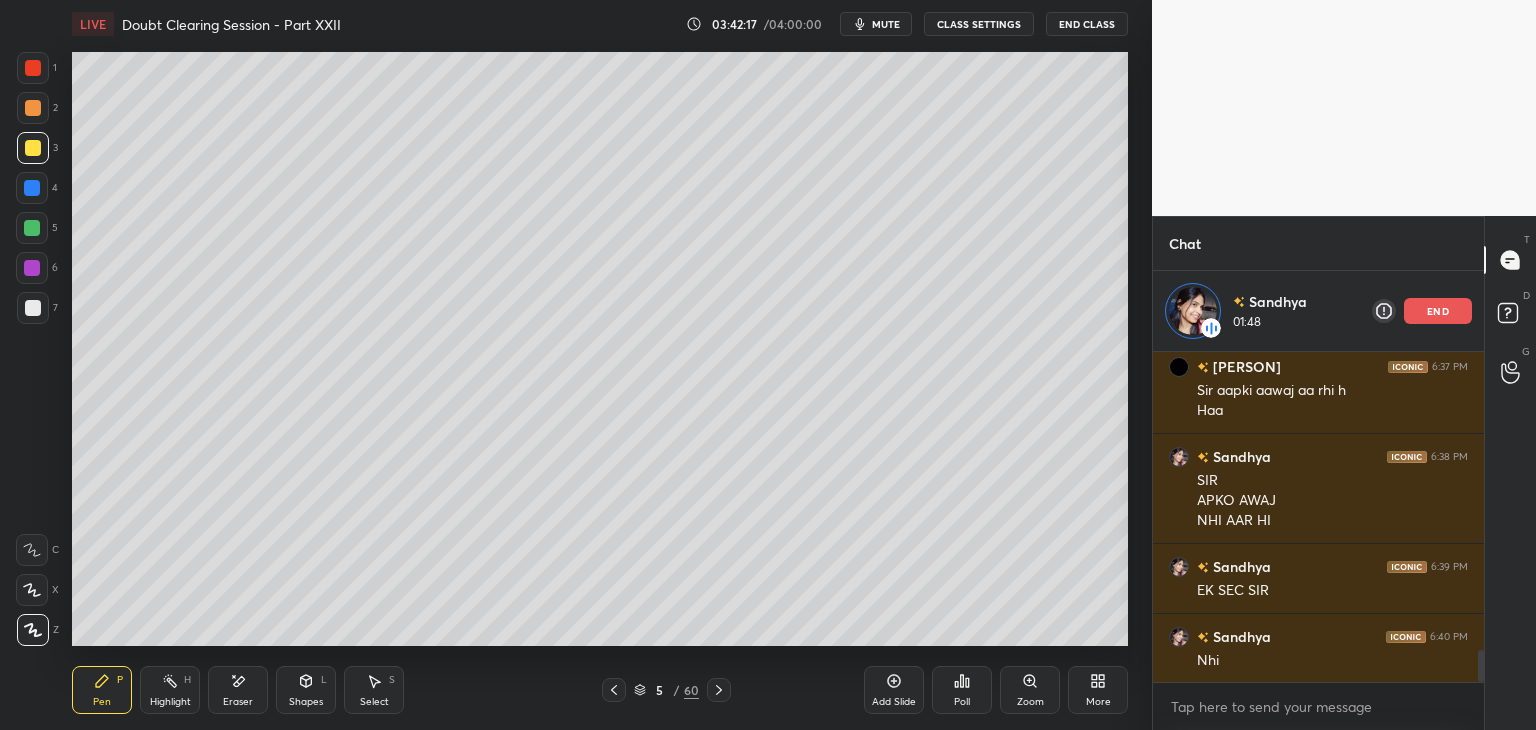 click at bounding box center [32, 188] 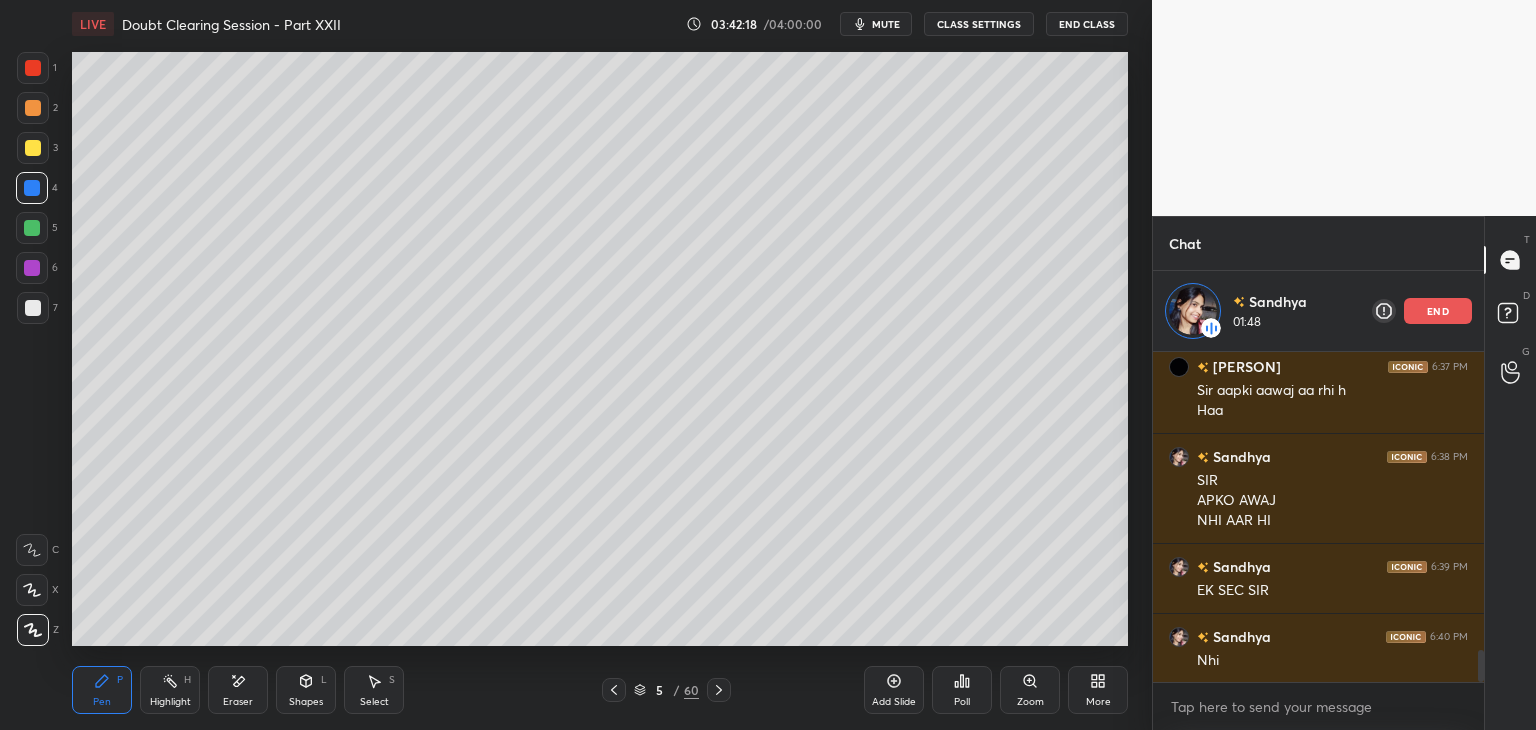 click at bounding box center (32, 228) 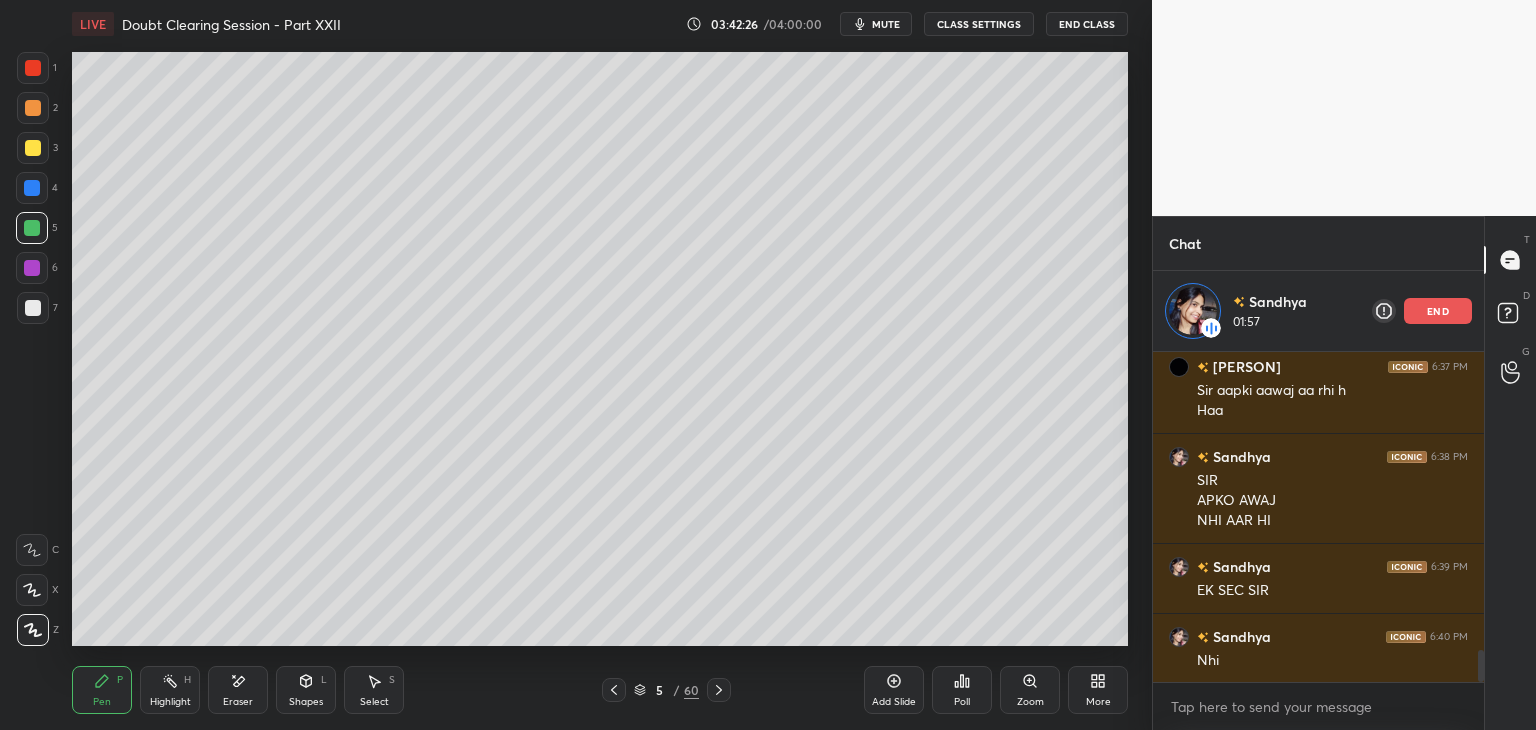 click at bounding box center (33, 108) 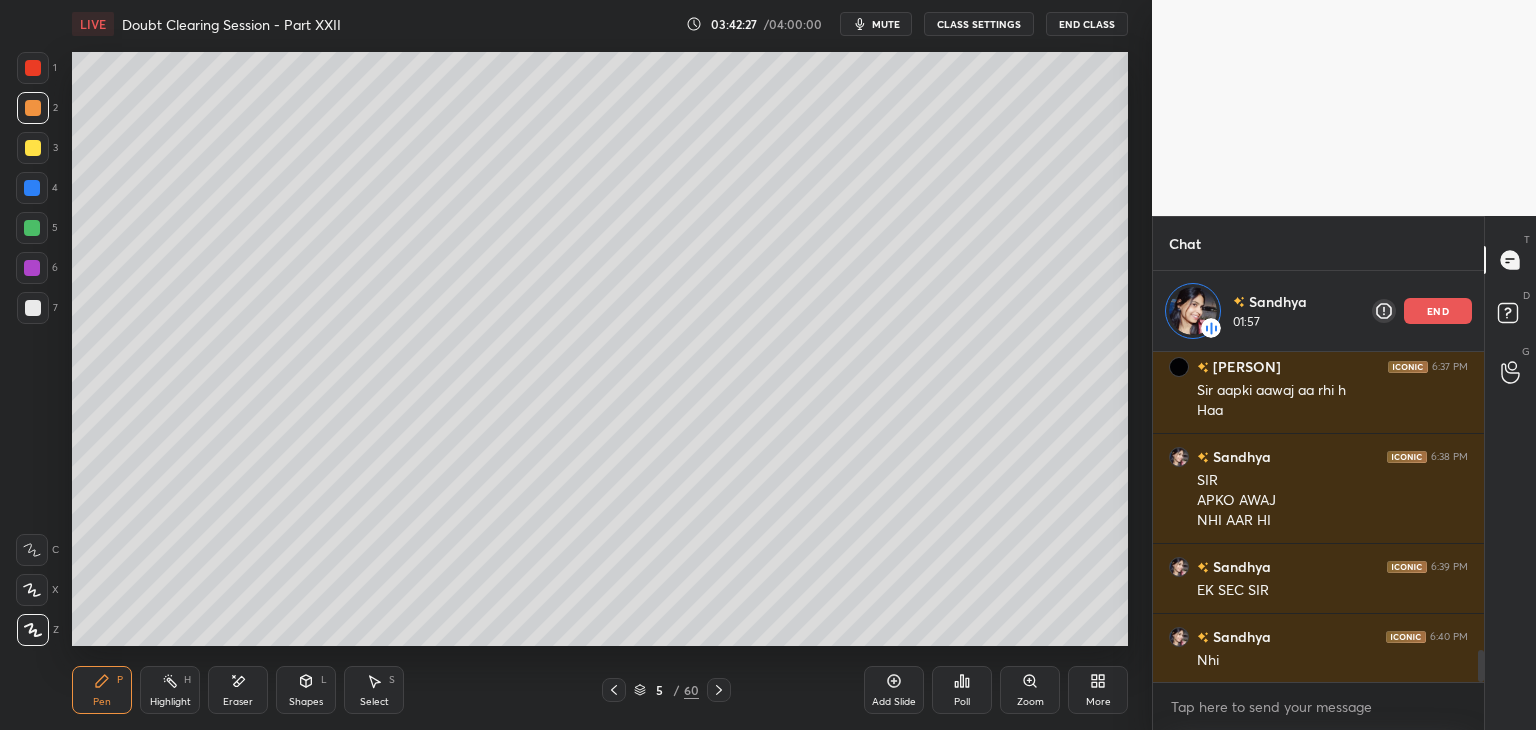 click at bounding box center [33, 68] 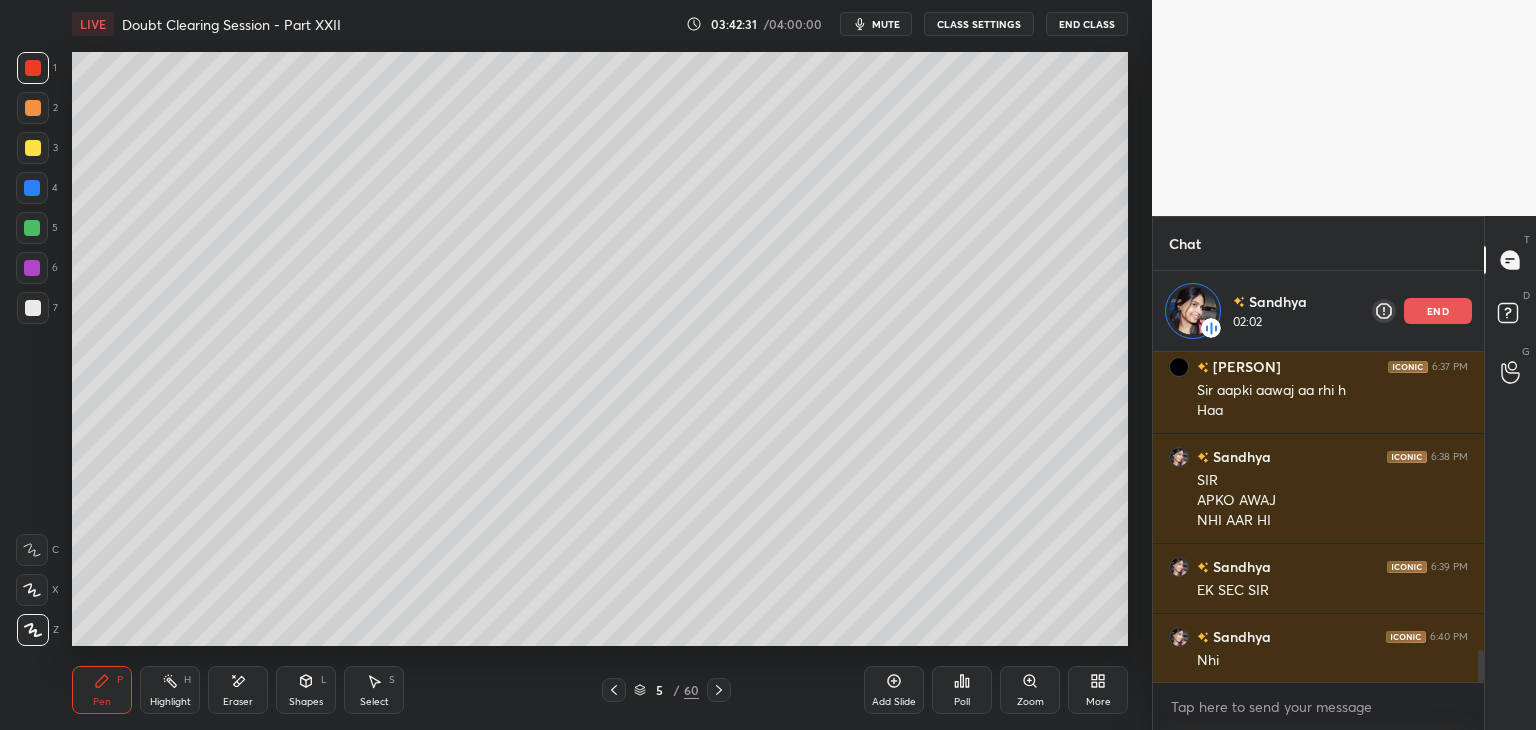 click at bounding box center (32, 188) 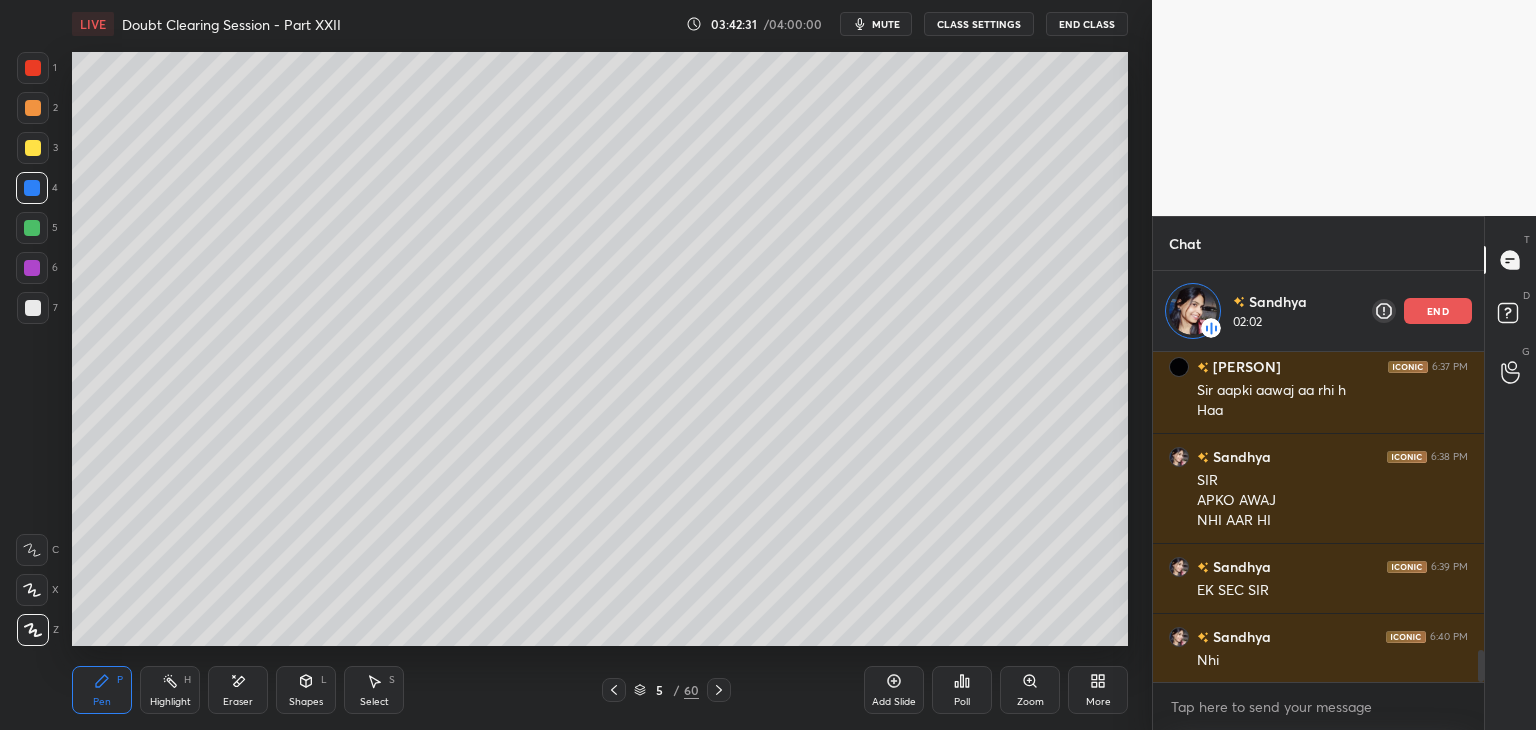 click at bounding box center (33, 148) 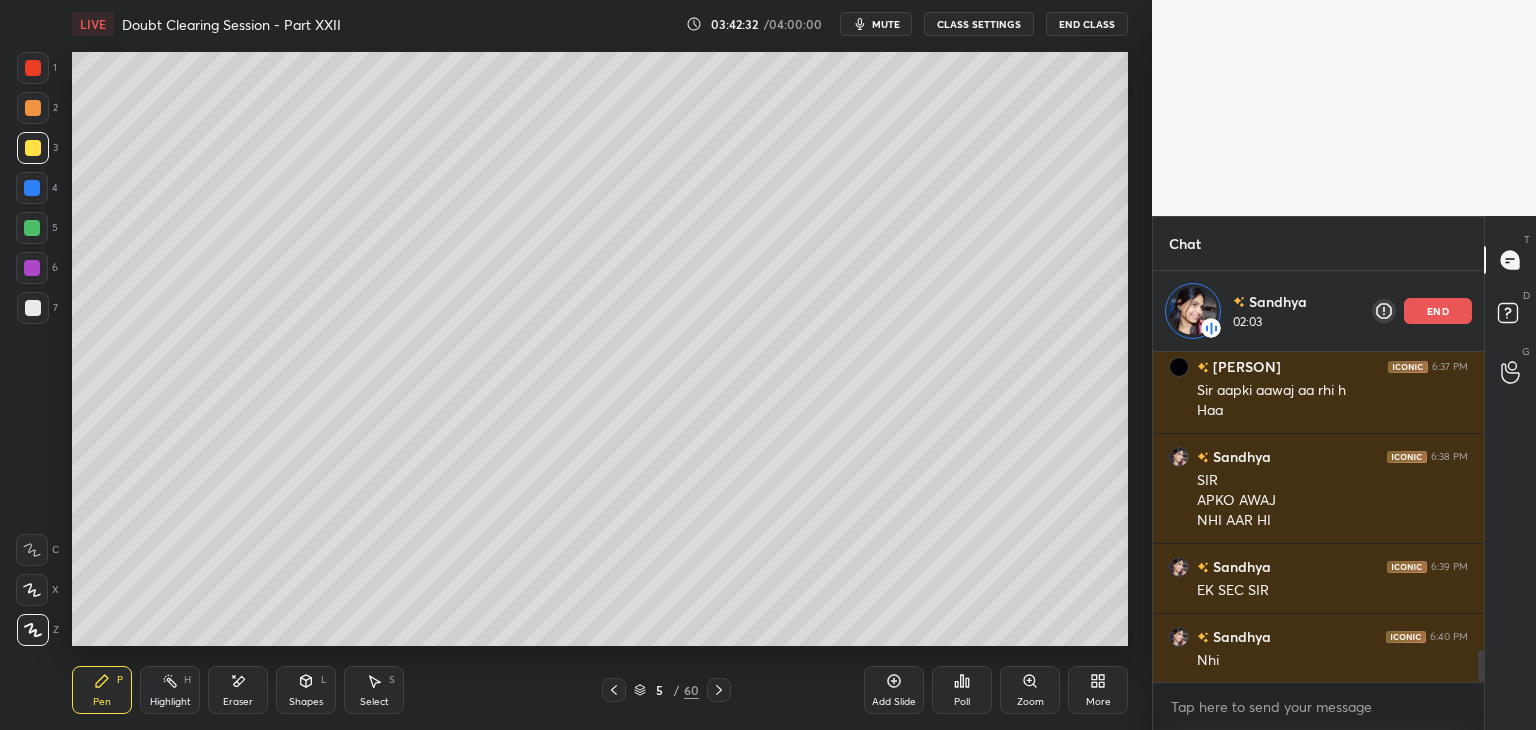 click at bounding box center (32, 188) 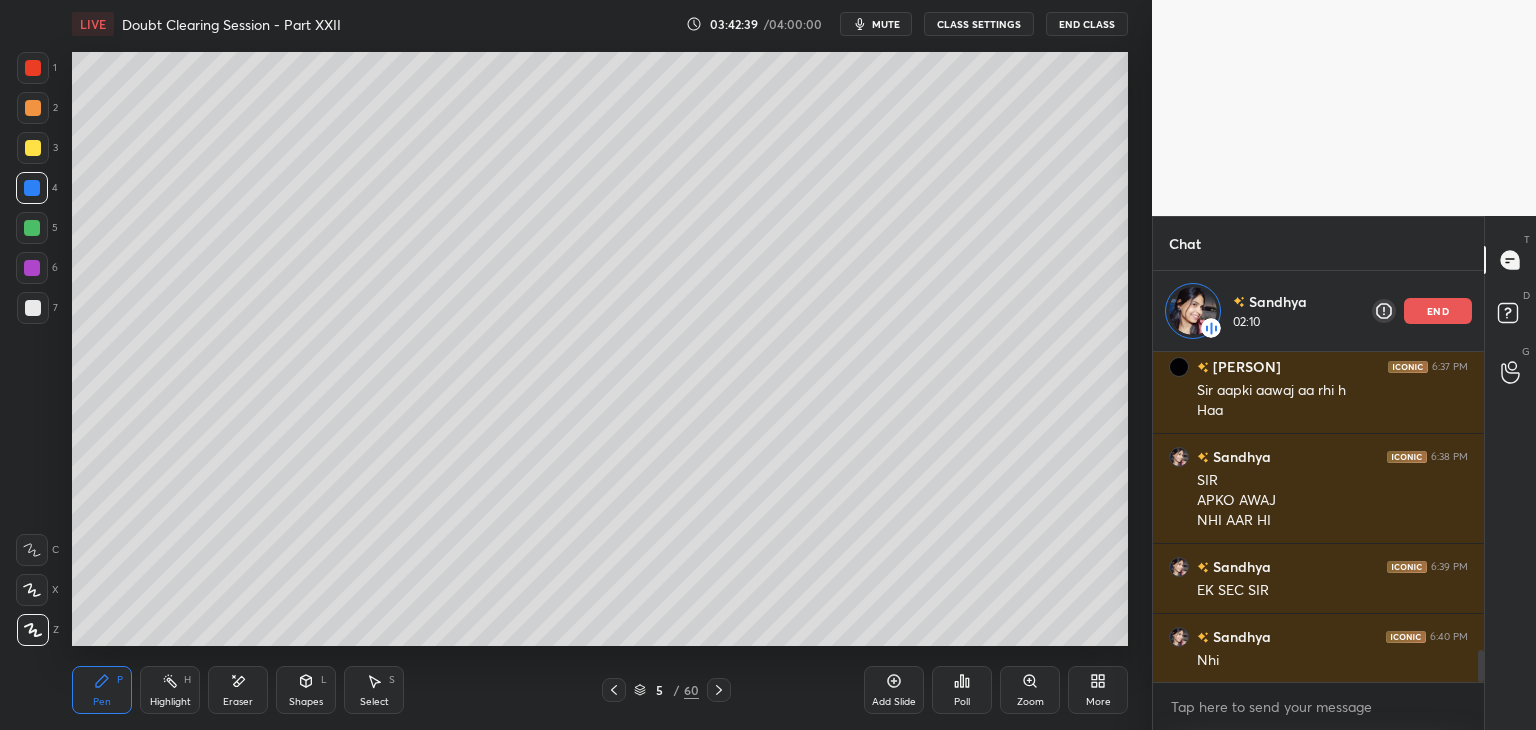 click at bounding box center [32, 228] 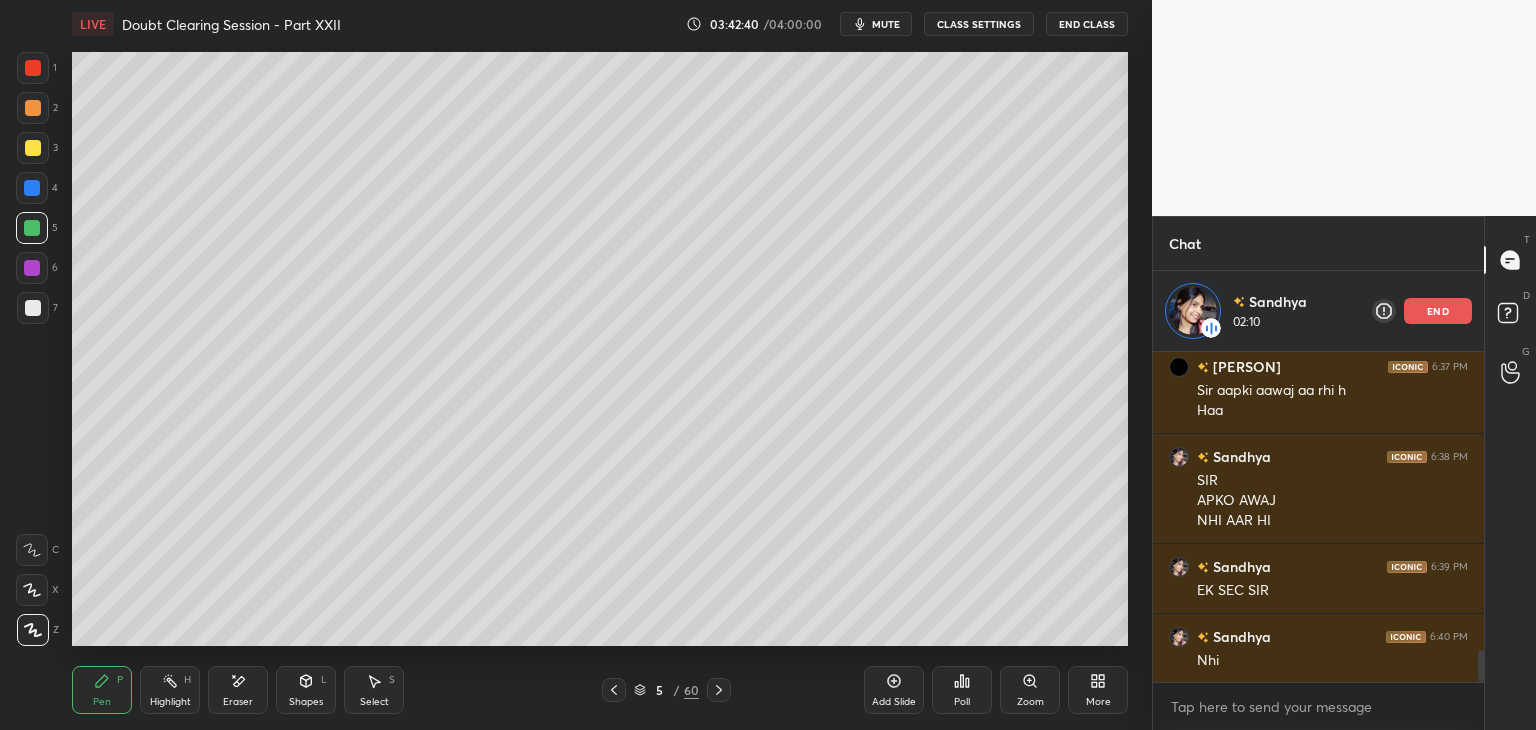 click at bounding box center [32, 268] 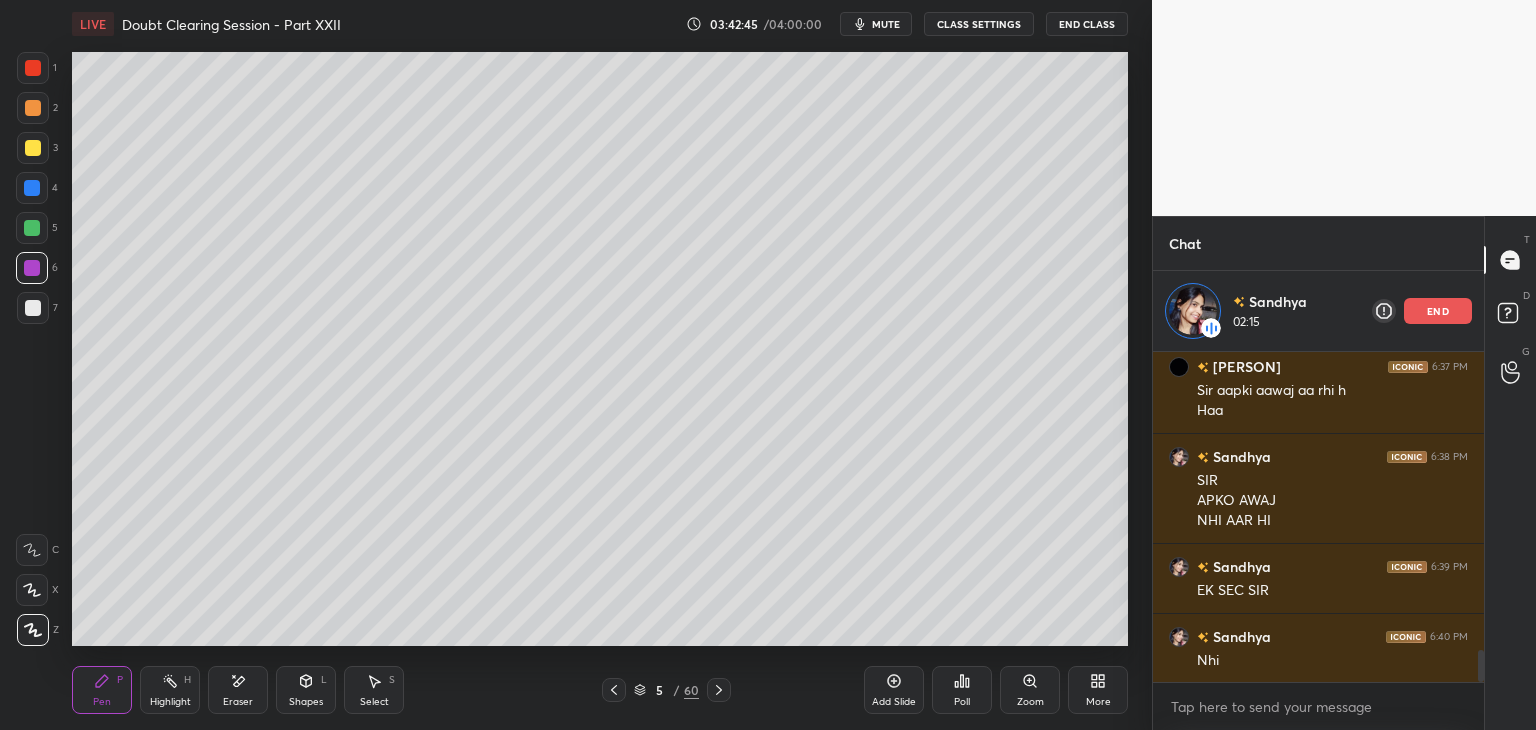 click at bounding box center (33, 308) 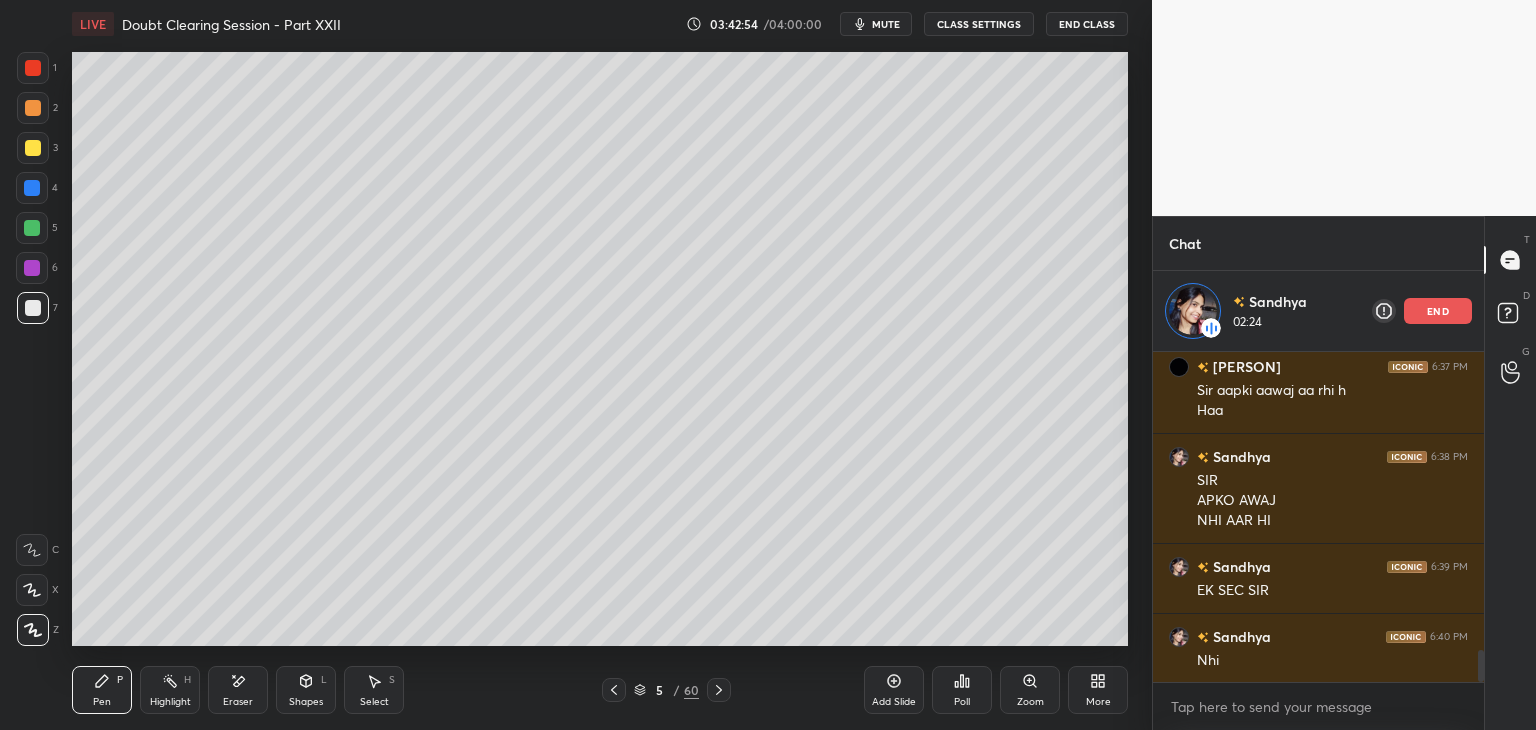 click on "Eraser" at bounding box center [238, 690] 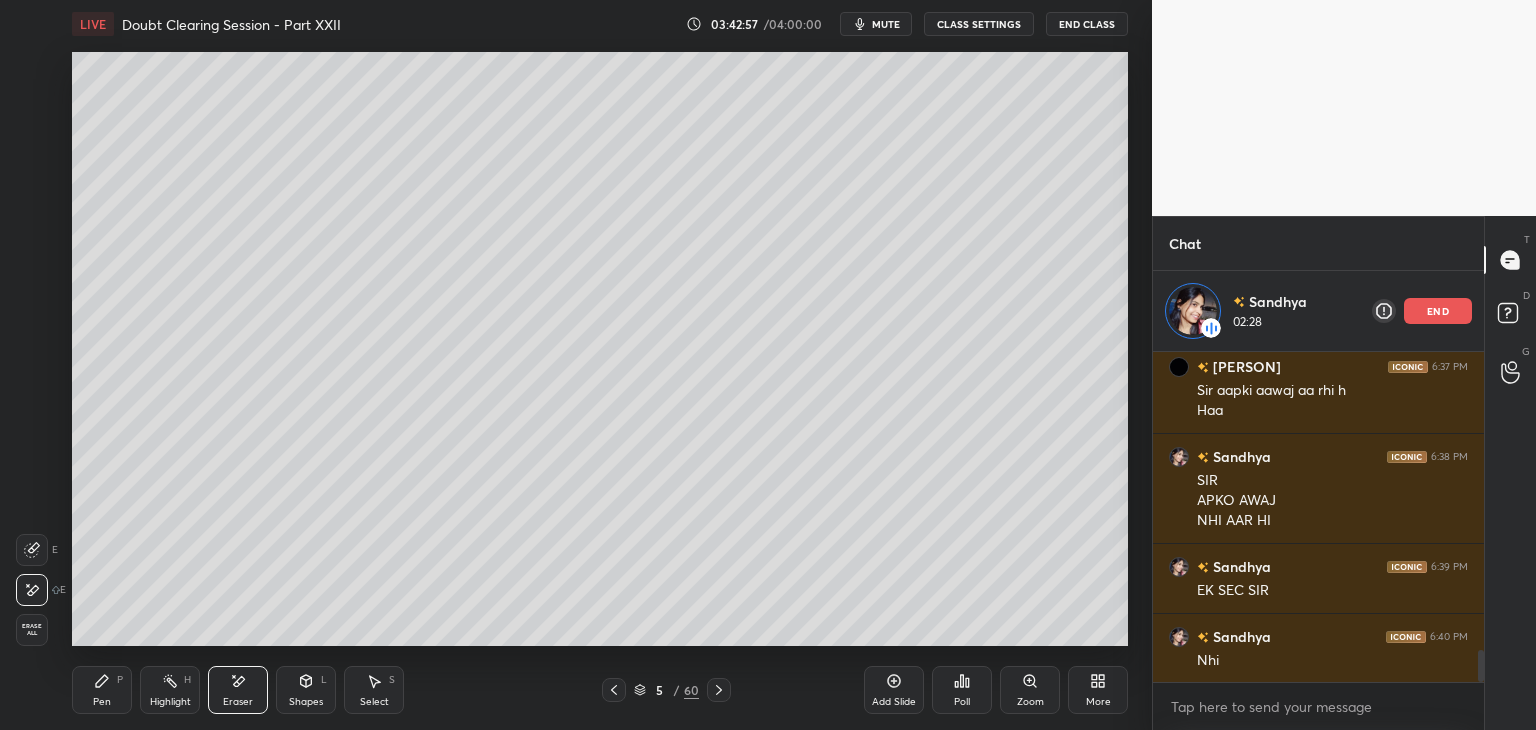 click on "Highlight H" at bounding box center [170, 690] 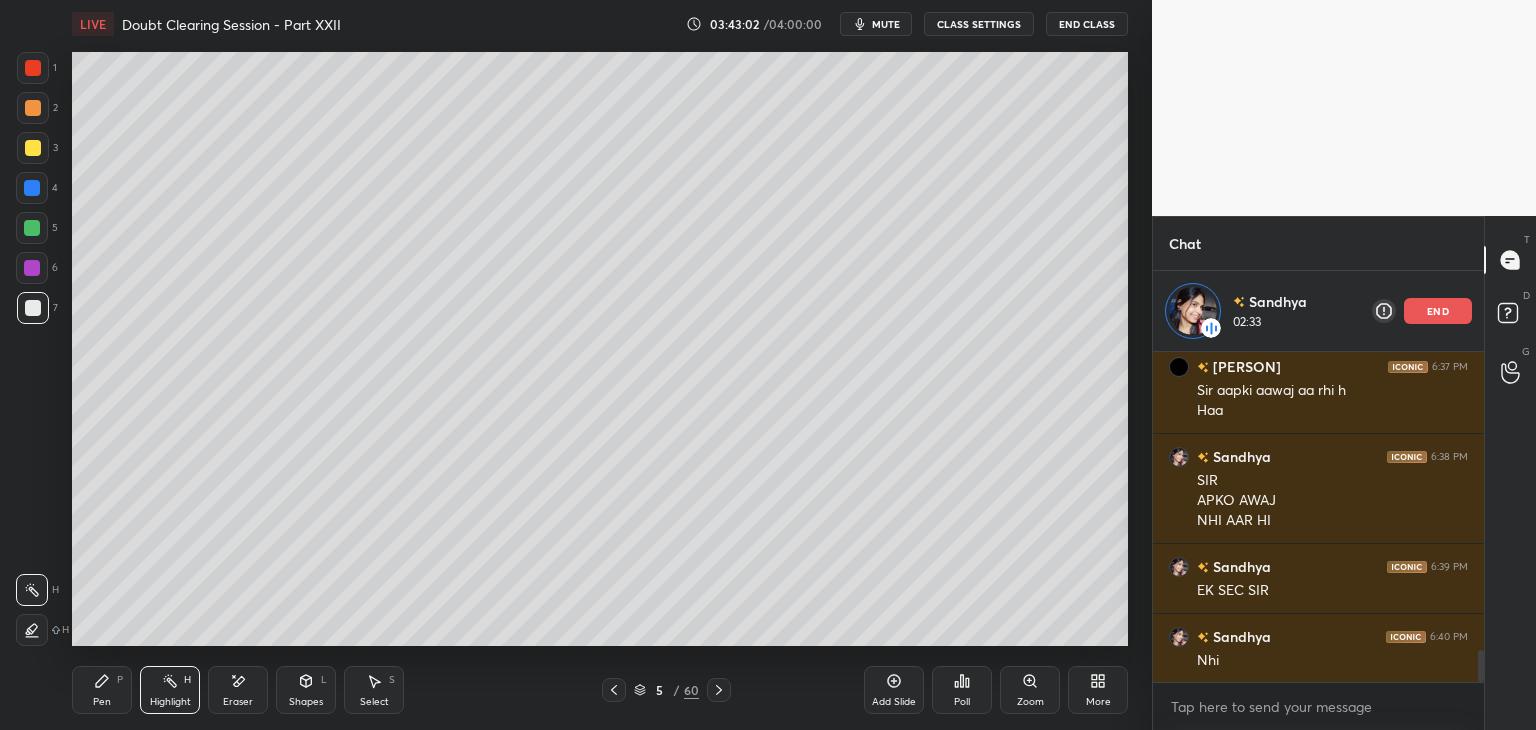 click on "Pen P" at bounding box center [102, 690] 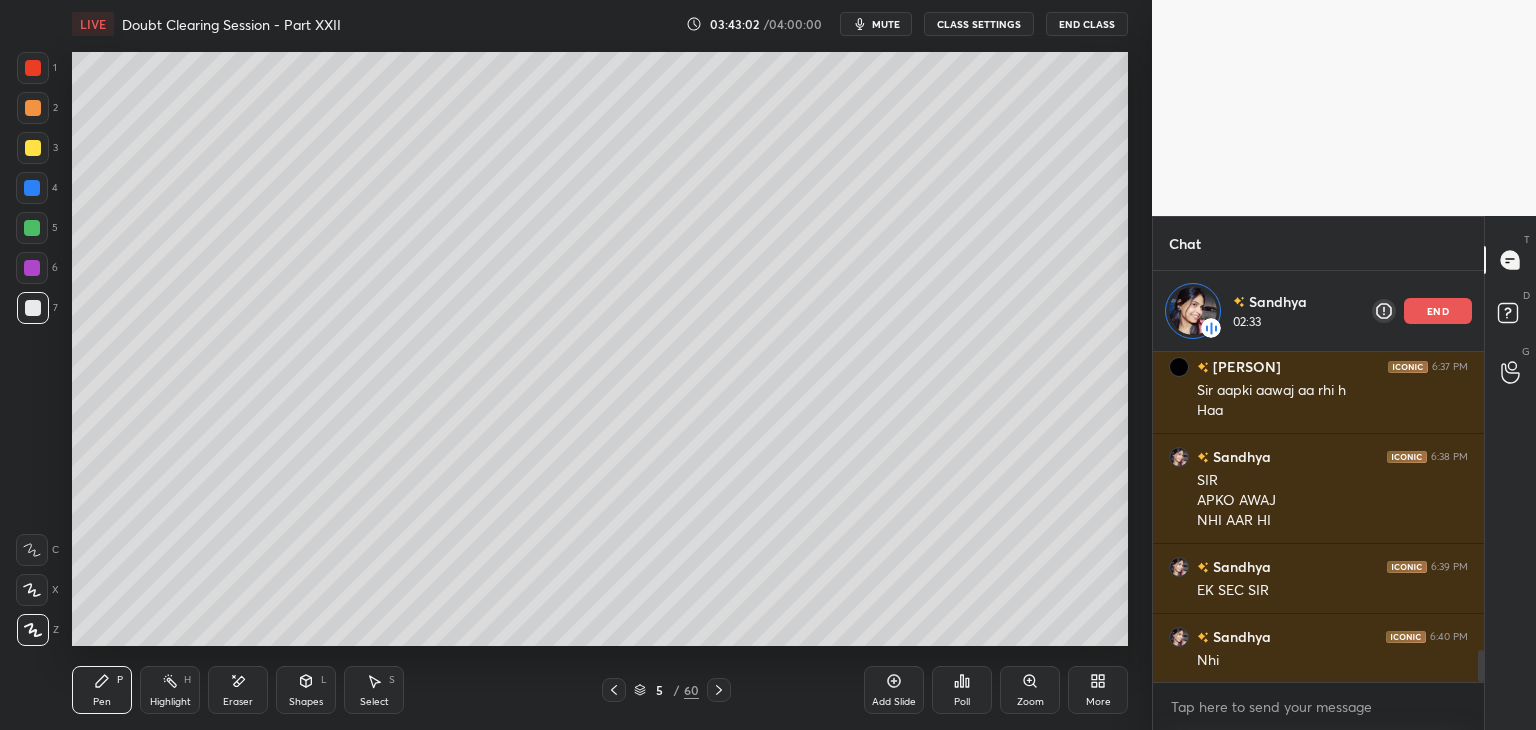 click on "Highlight H" at bounding box center (170, 690) 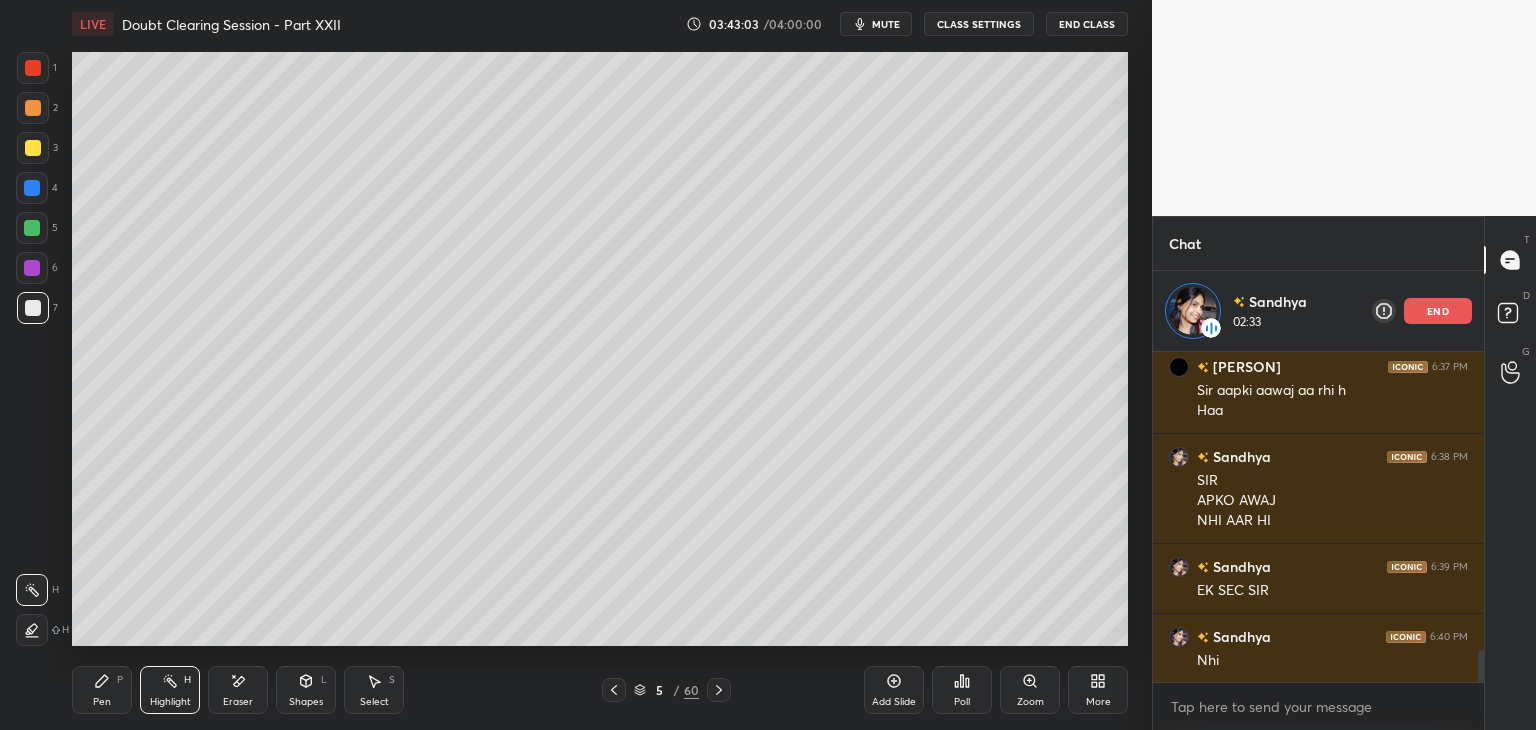 click 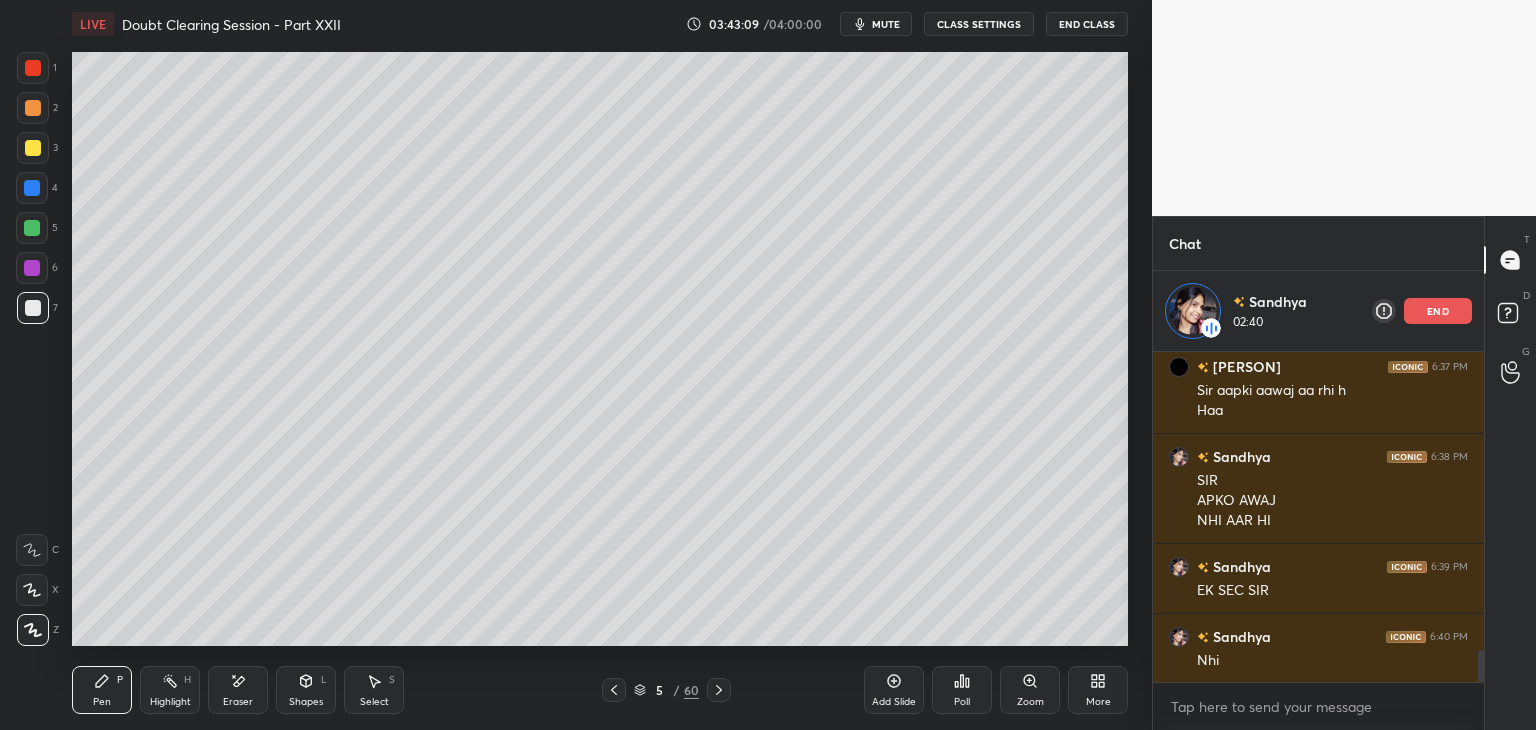 click on "5" at bounding box center (37, 228) 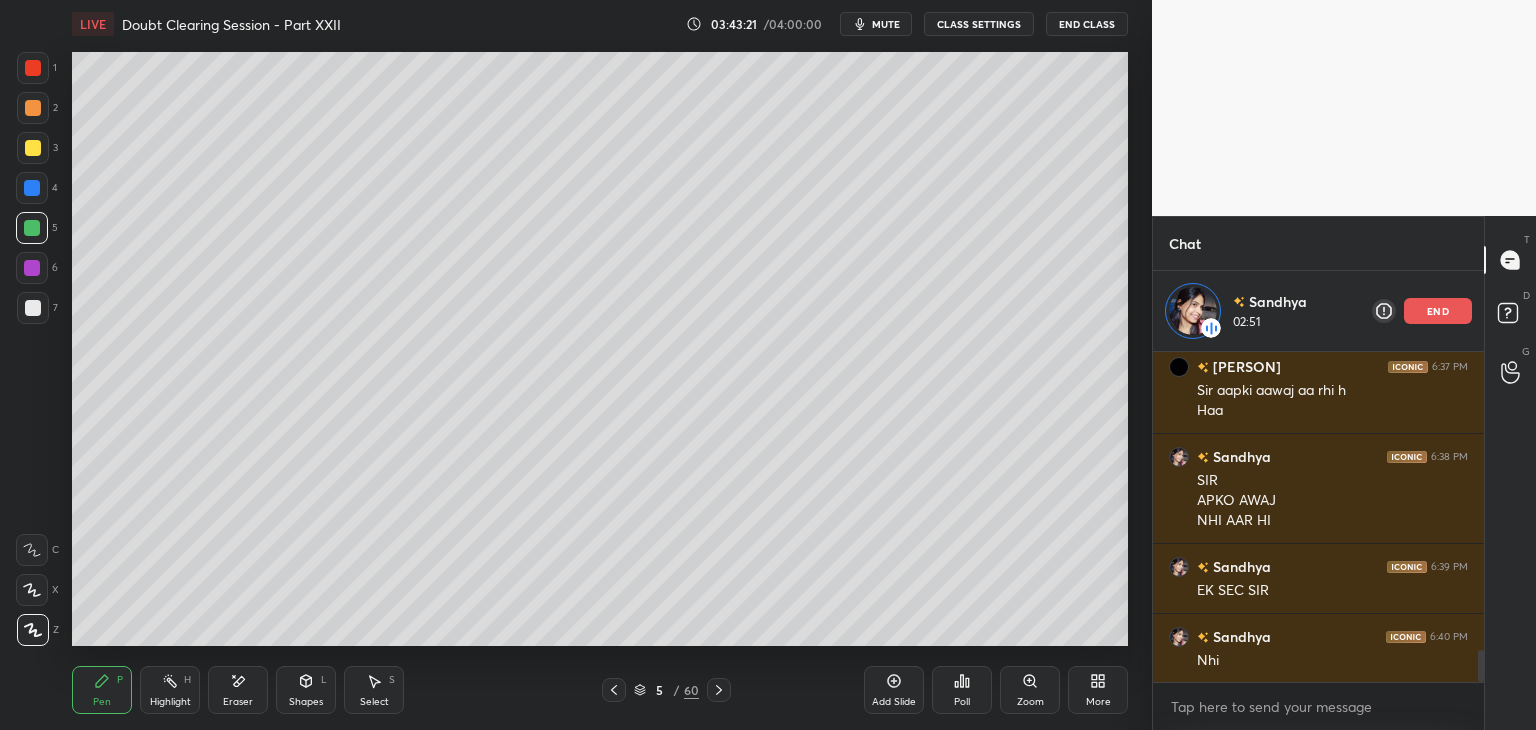 click at bounding box center (33, 108) 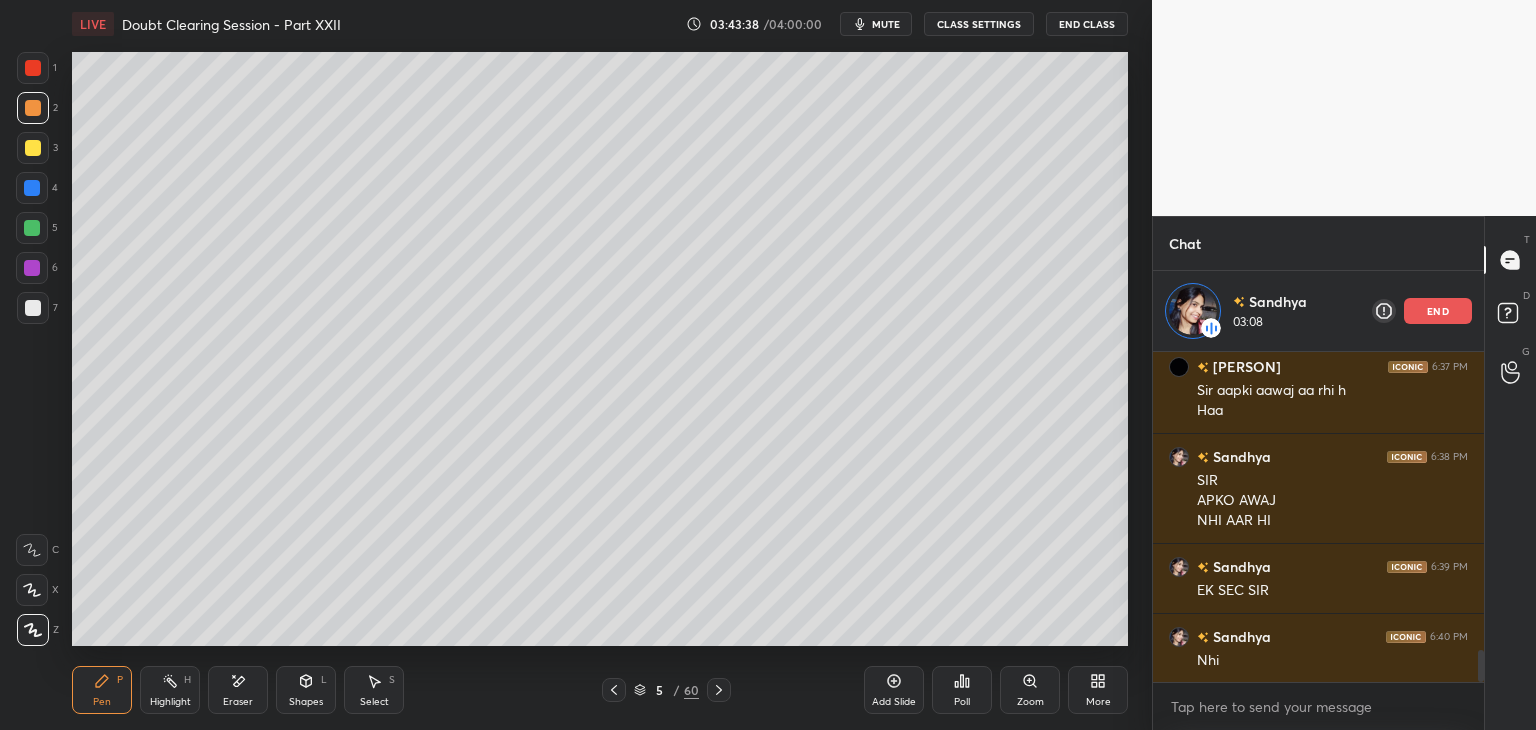 click at bounding box center [32, 228] 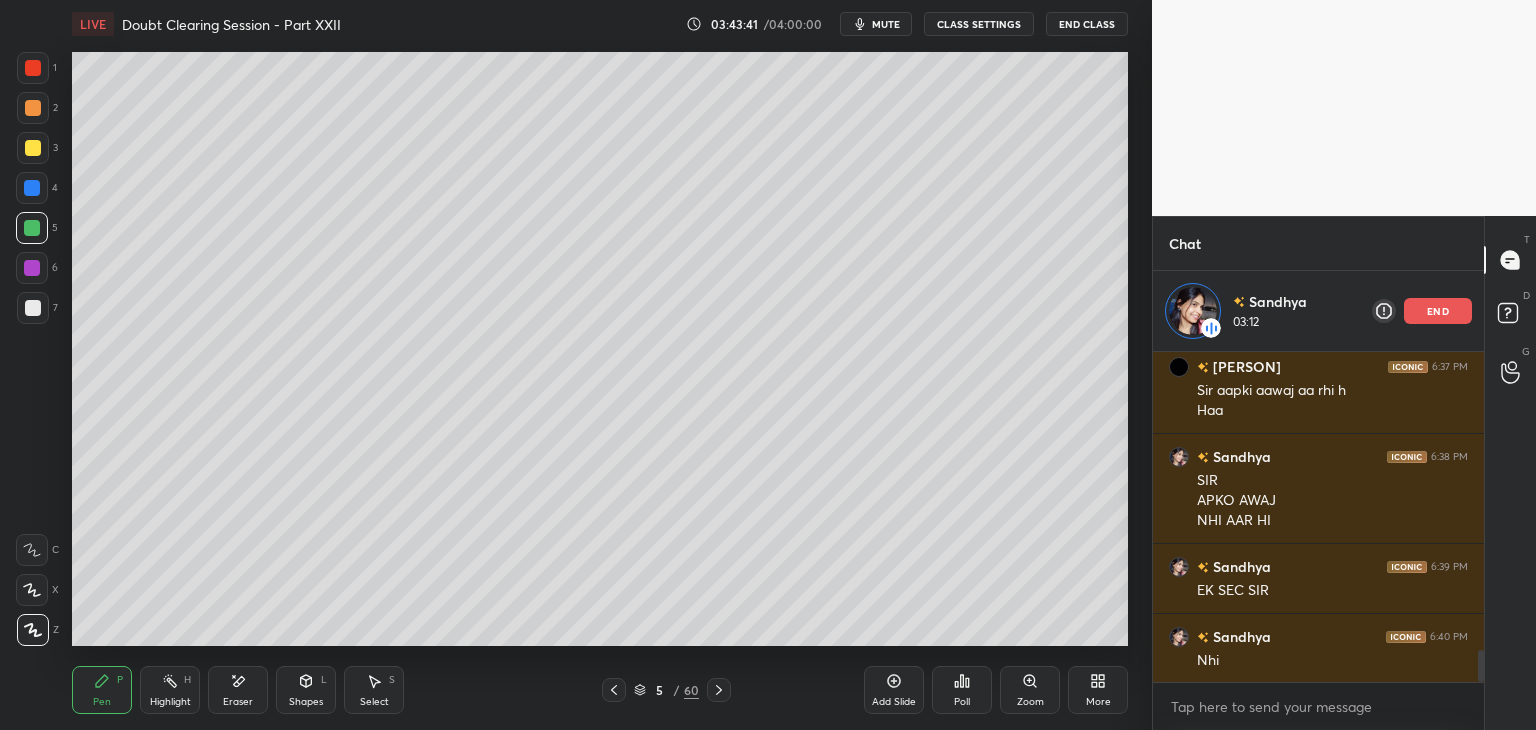 click at bounding box center [33, 148] 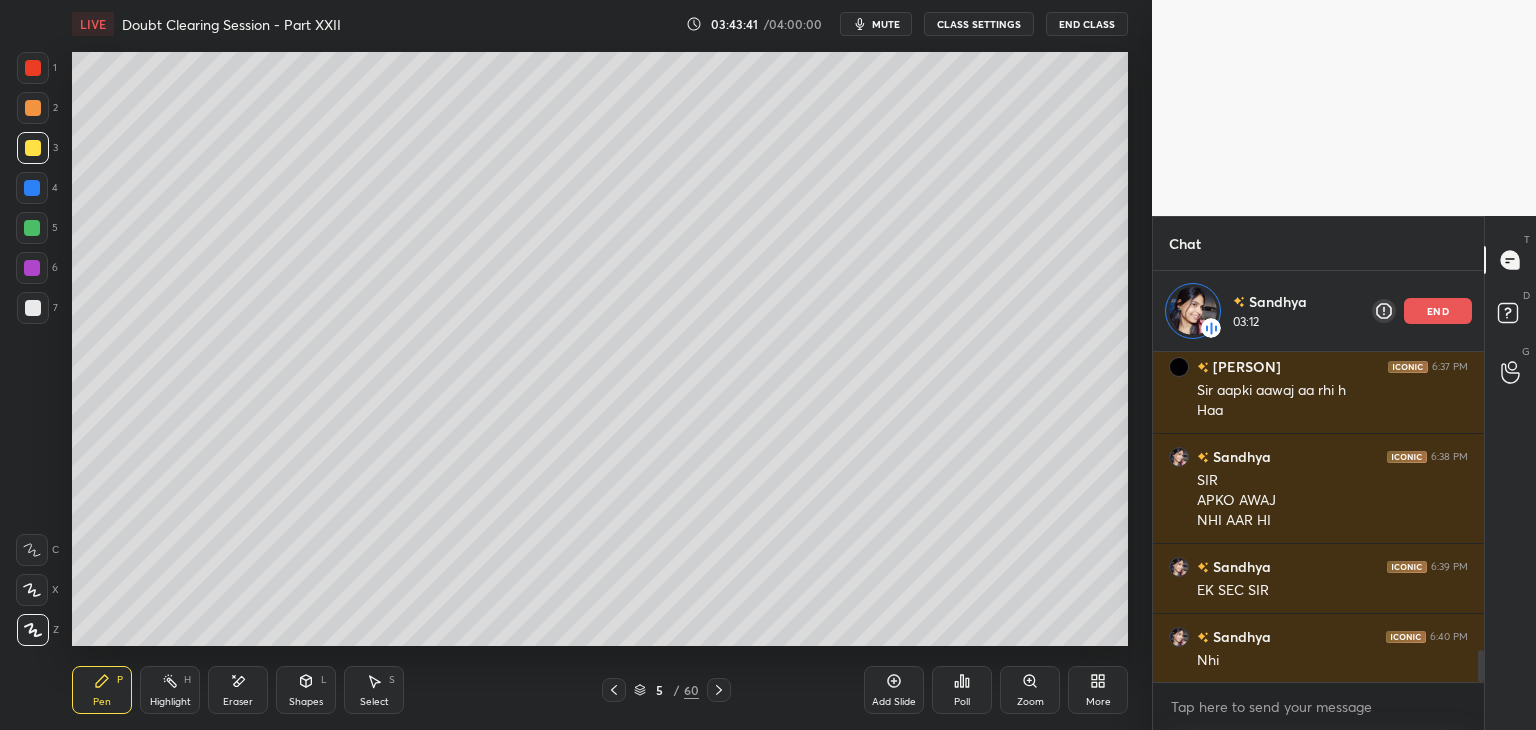 click at bounding box center (33, 108) 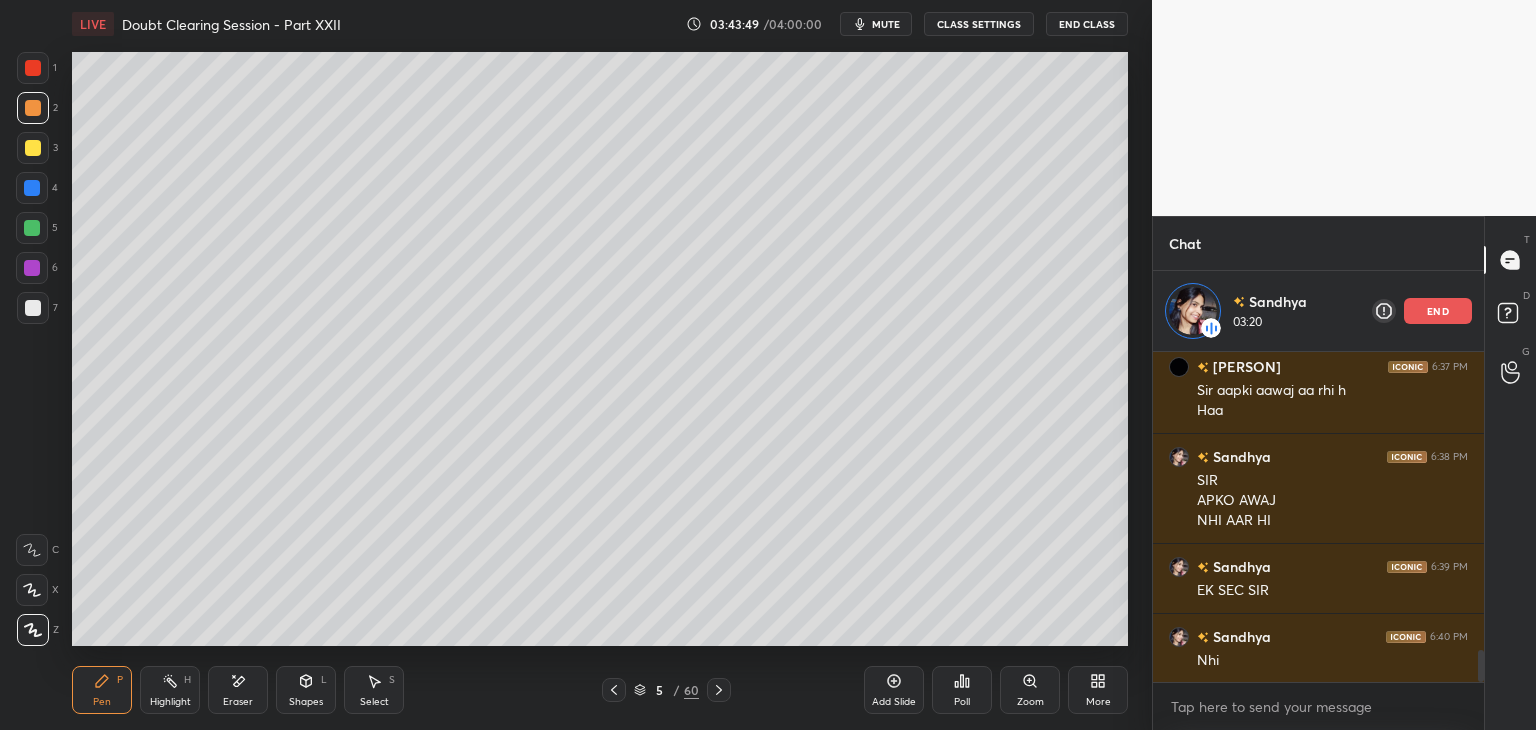click on "Eraser" at bounding box center (238, 690) 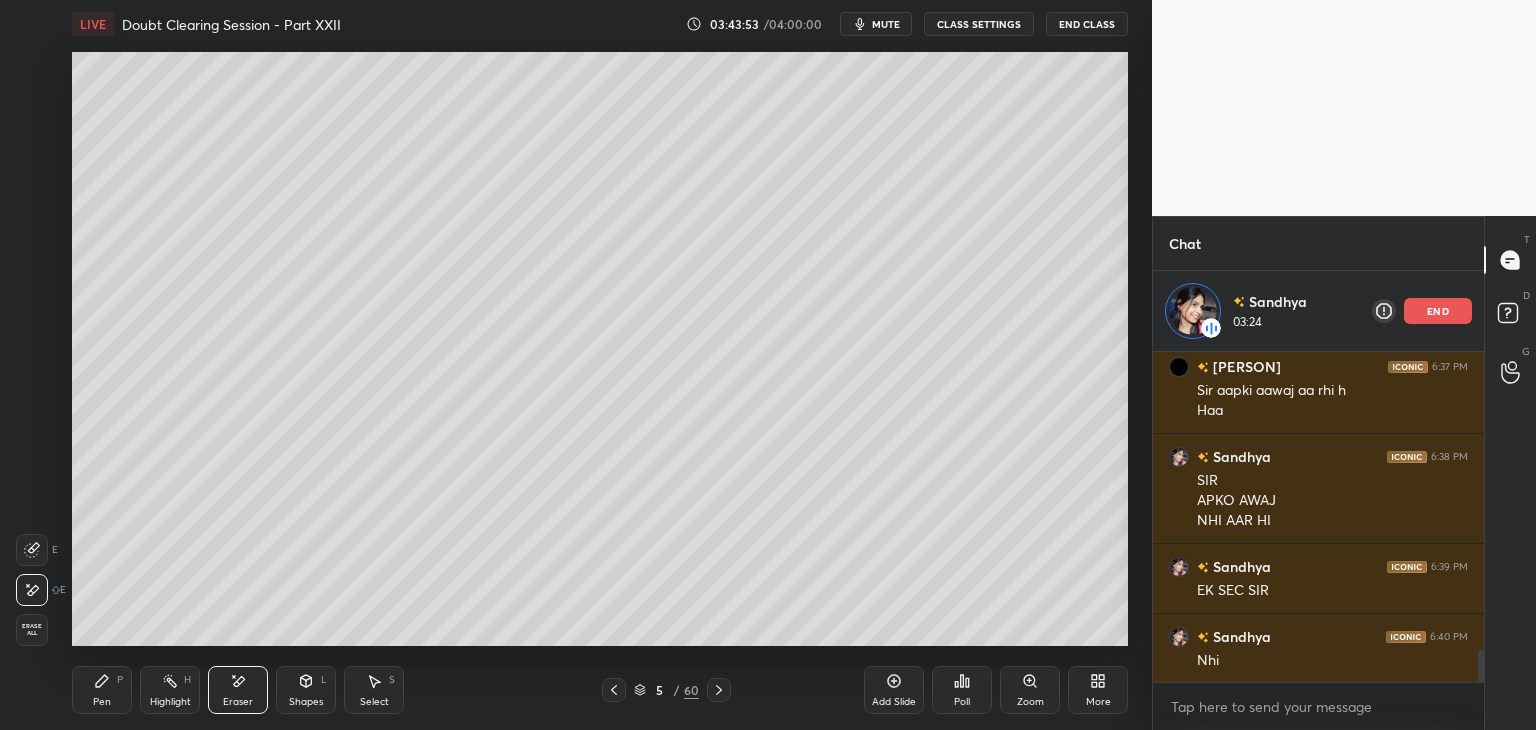 click on "Highlight" at bounding box center [170, 702] 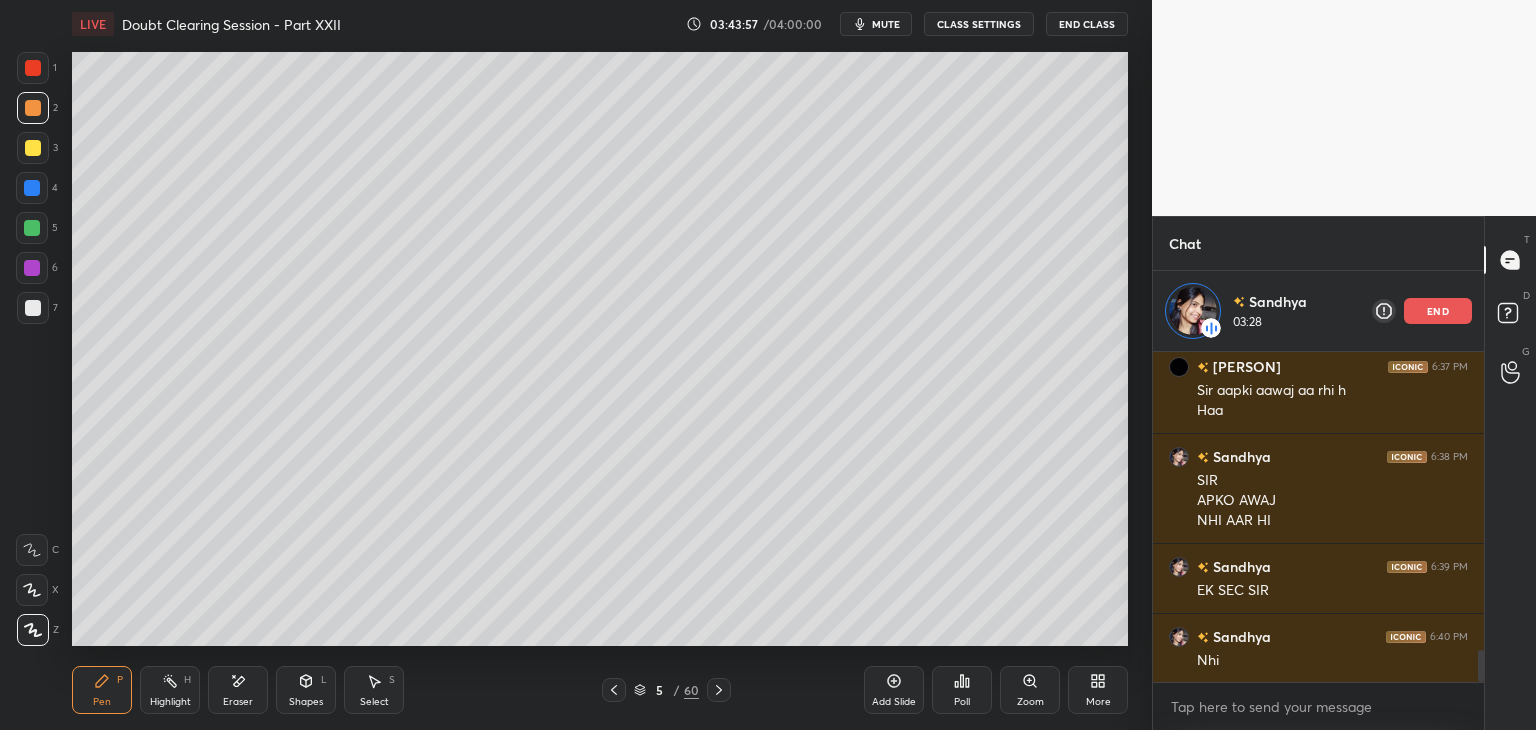click on "7" at bounding box center (37, 308) 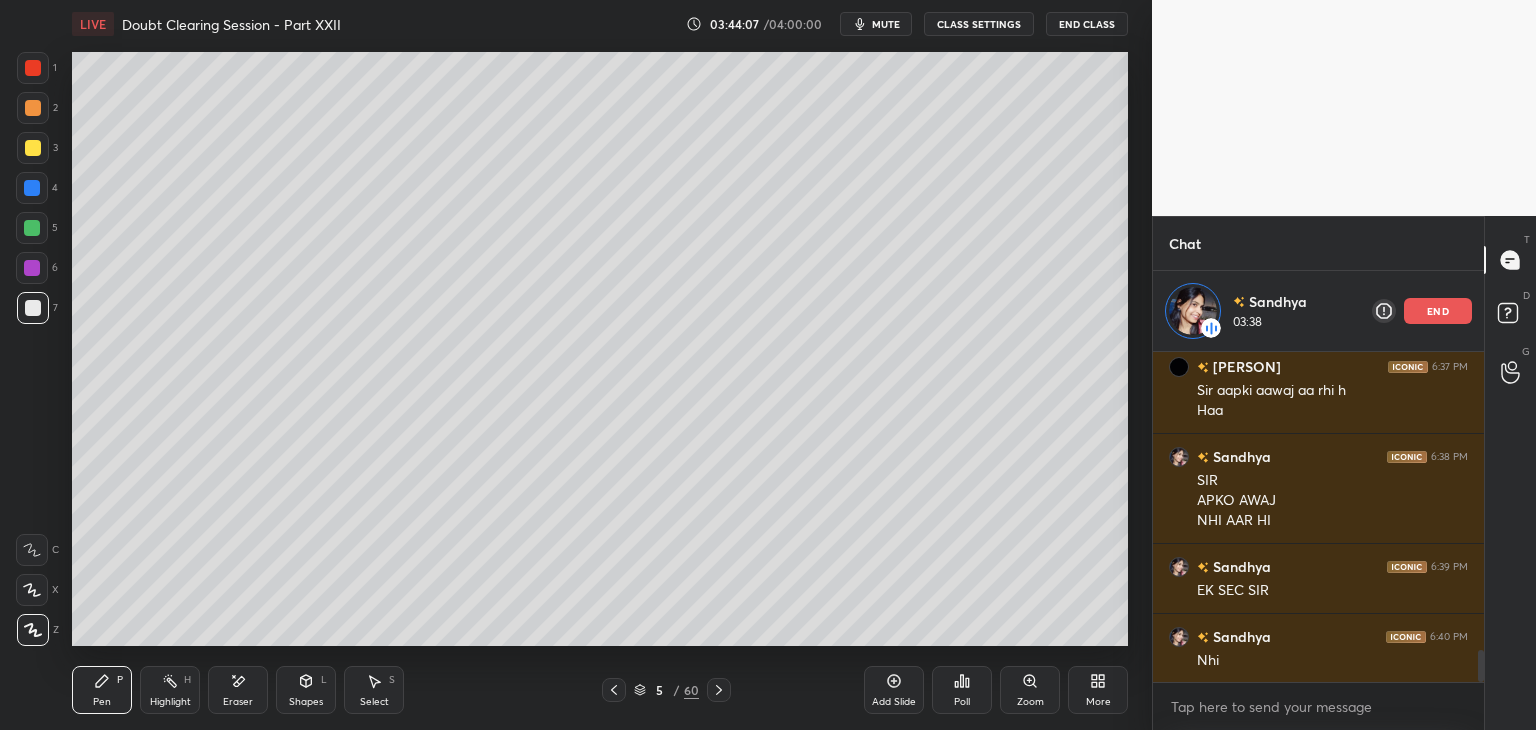 click on "4" at bounding box center (37, 192) 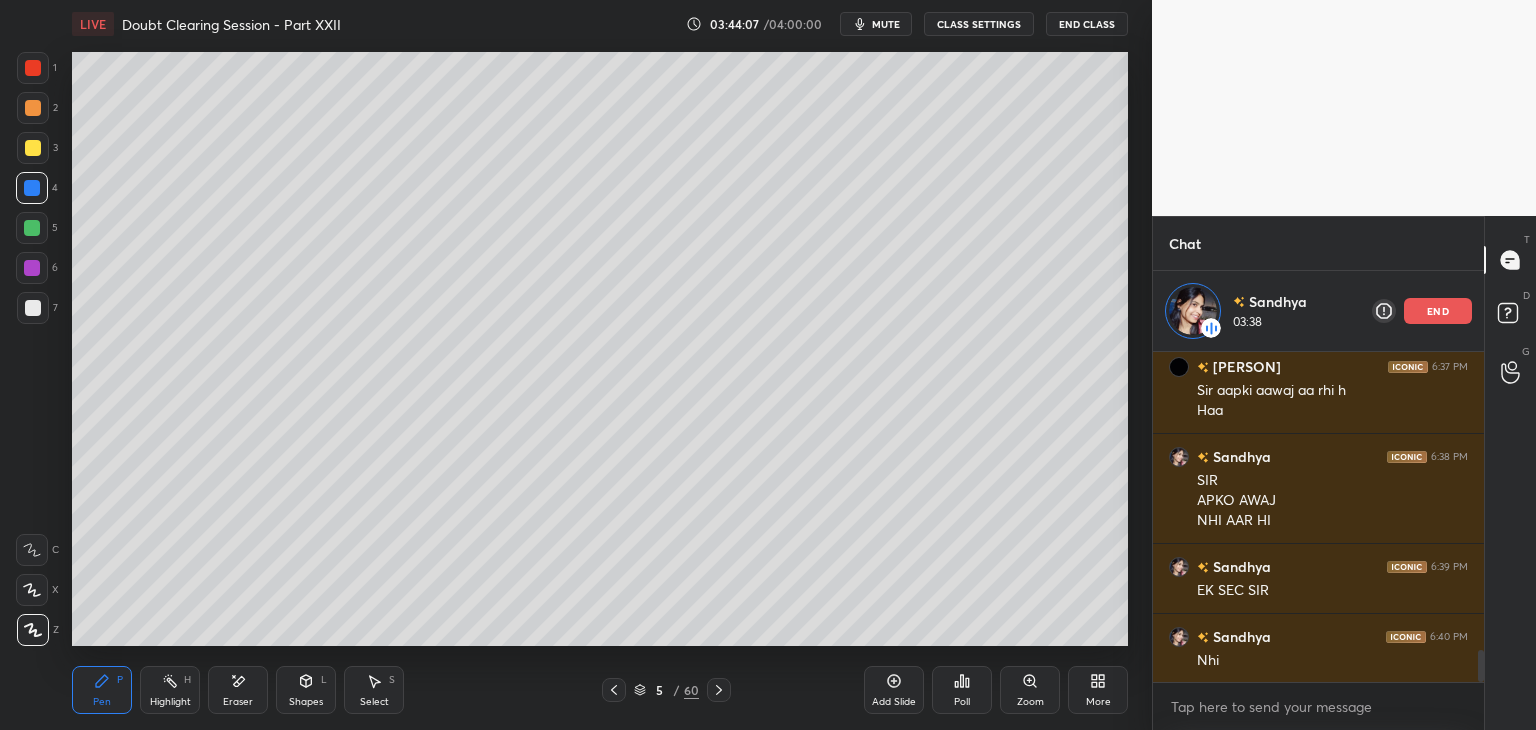 click on "3" at bounding box center [37, 152] 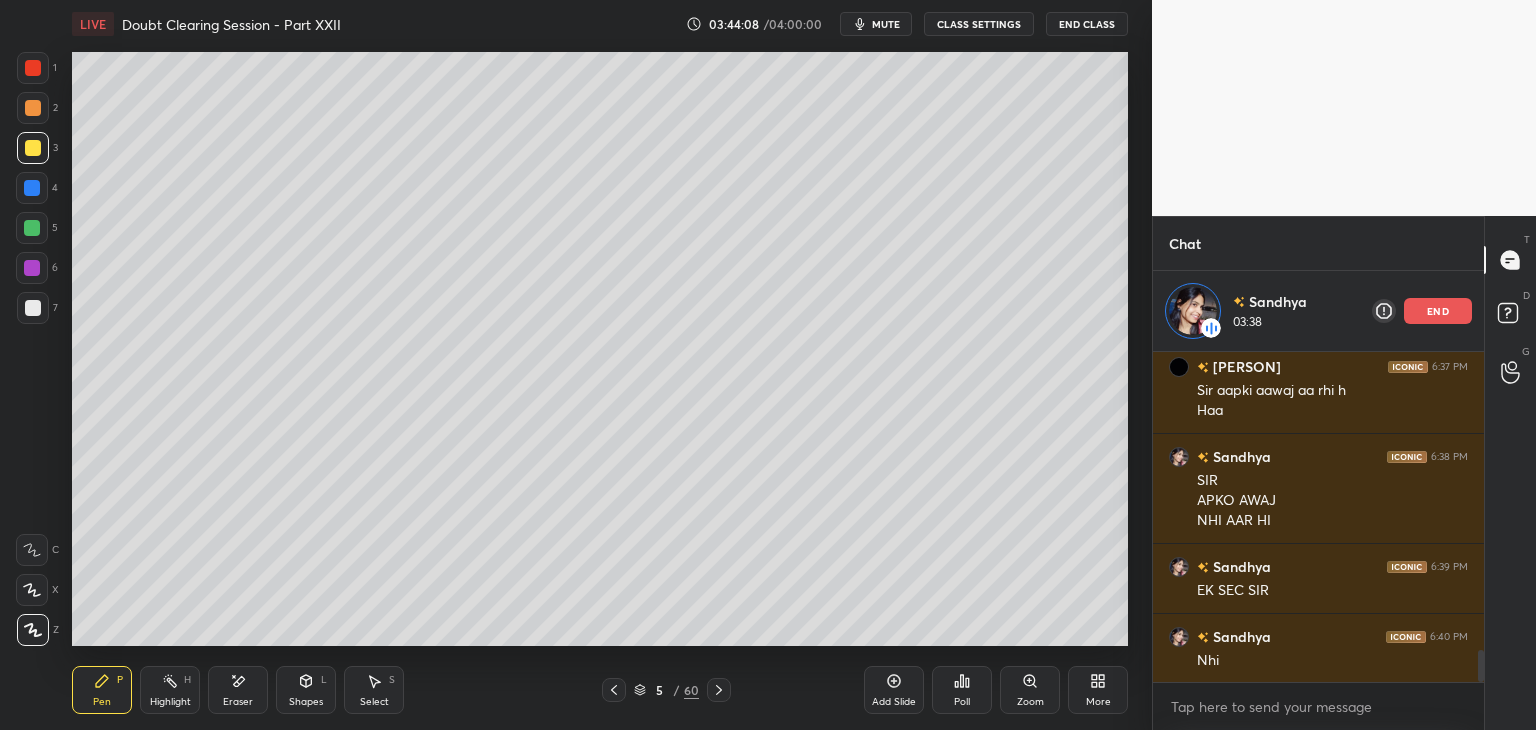 click at bounding box center [33, 108] 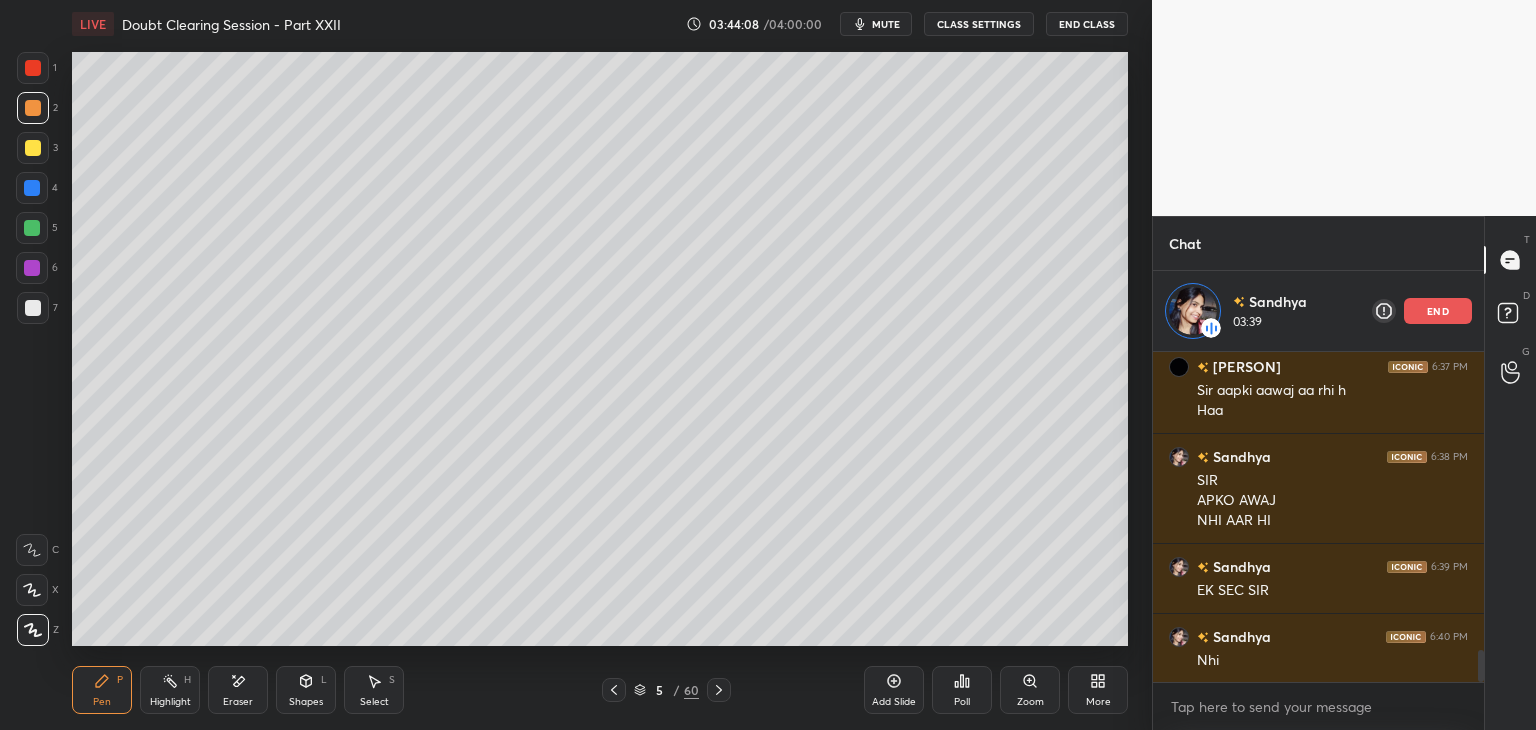 click at bounding box center (33, 68) 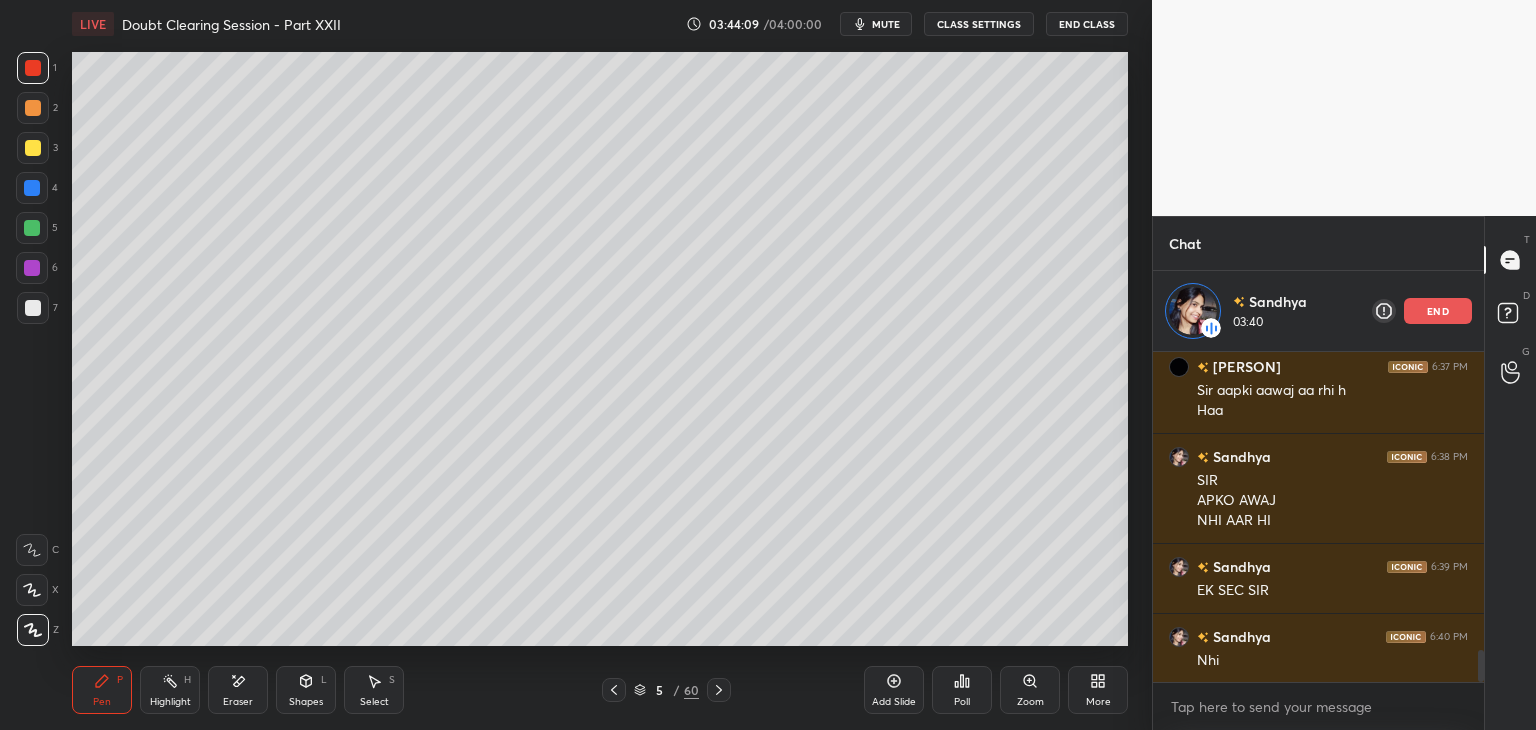 click at bounding box center (33, 108) 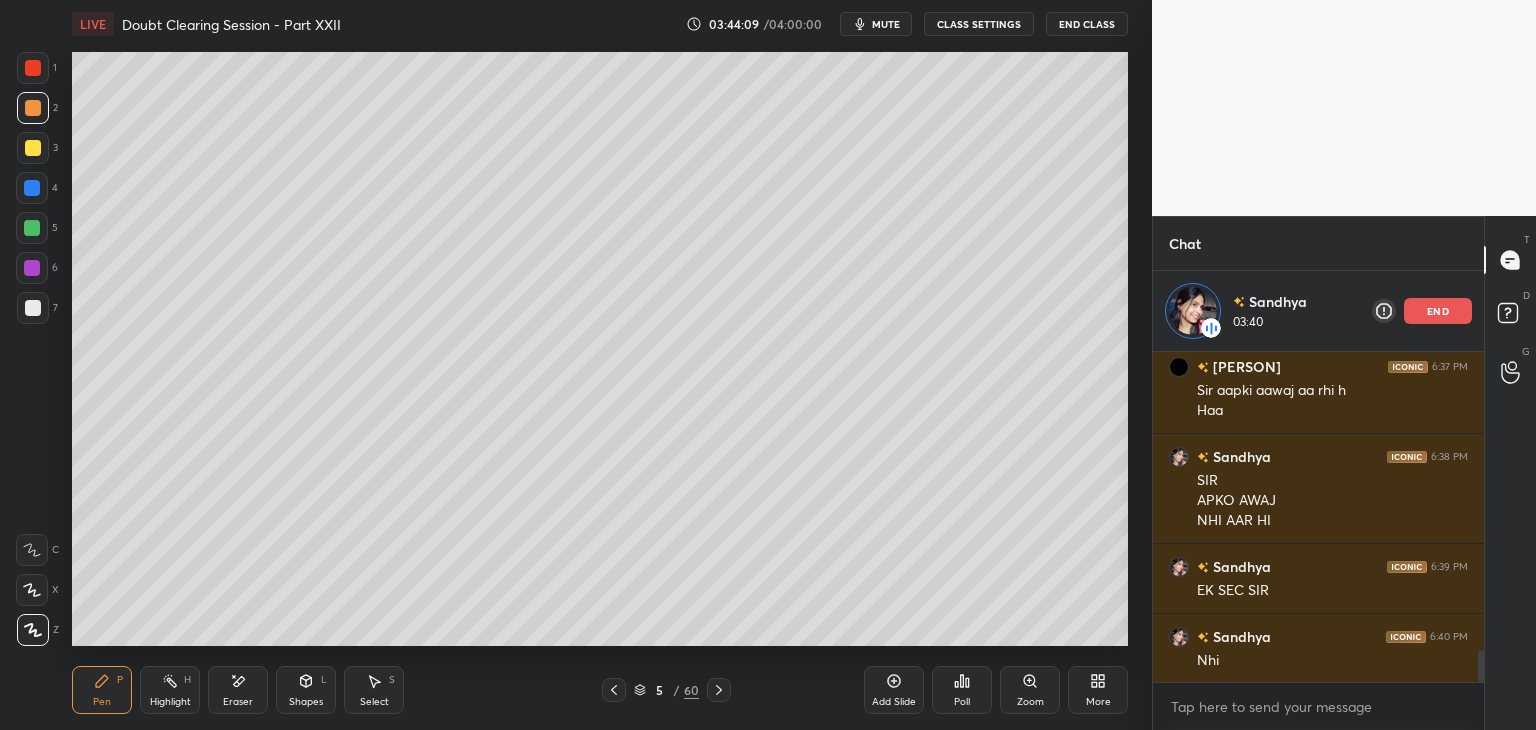 click at bounding box center [33, 148] 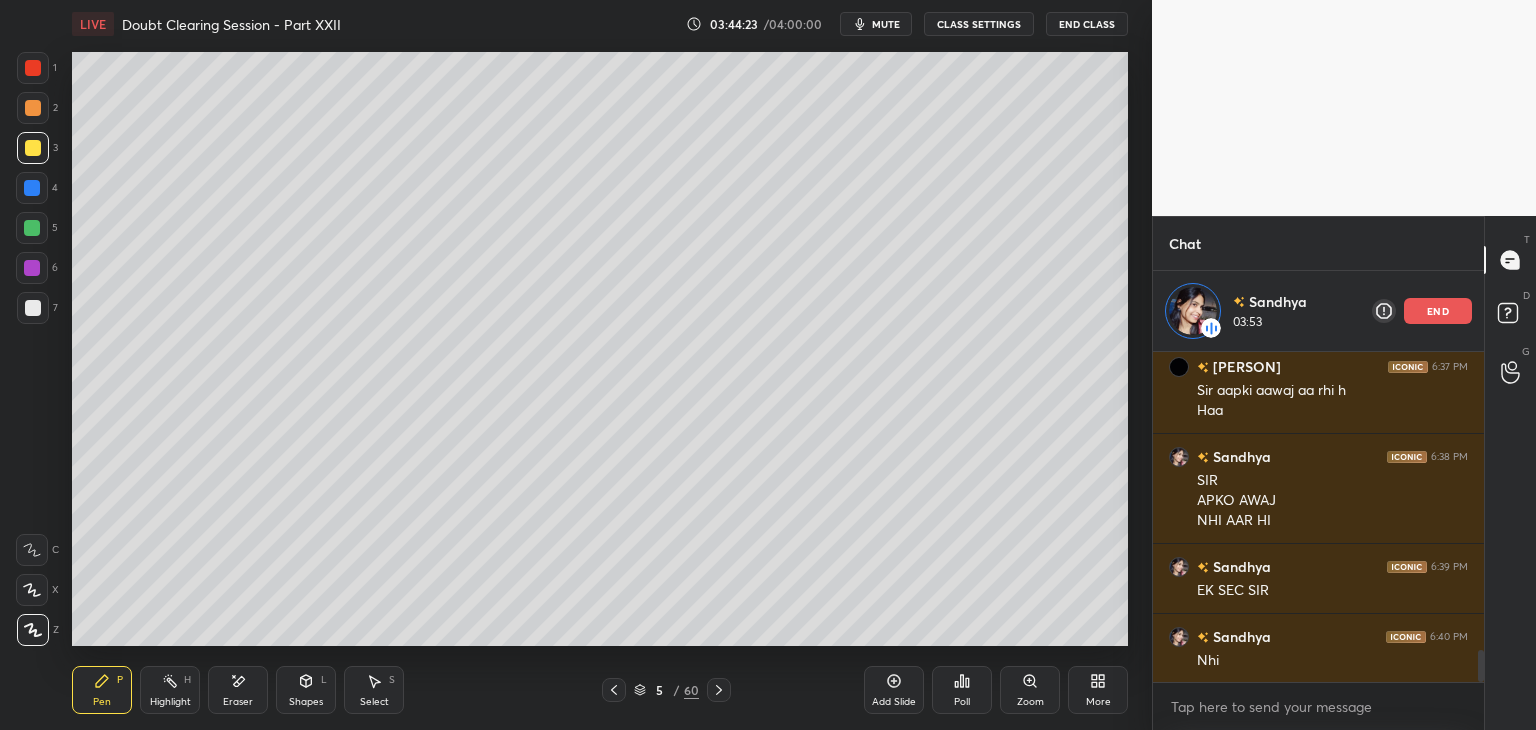 scroll, scrollTop: 3104, scrollLeft: 0, axis: vertical 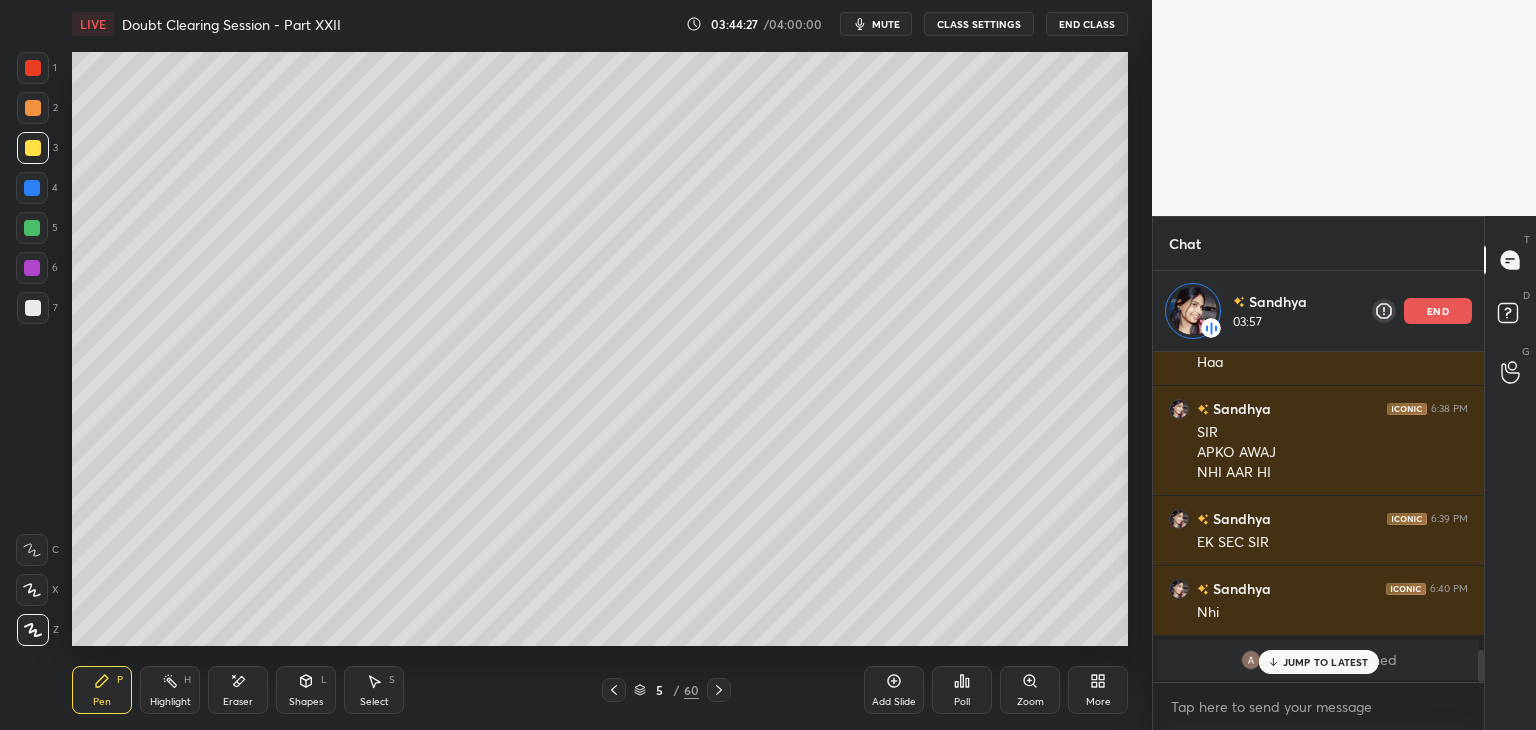 click on "JUMP TO LATEST" at bounding box center (1326, 662) 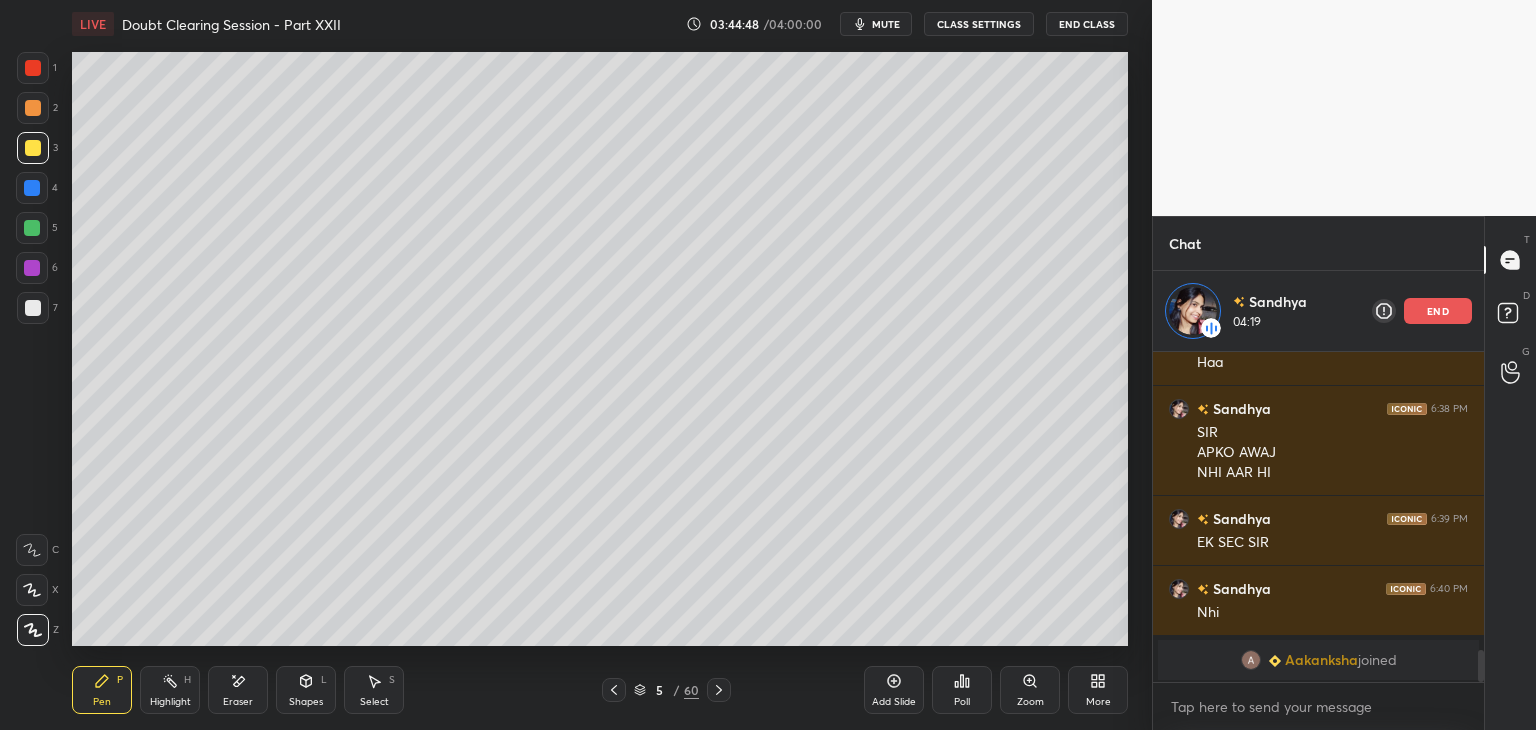 click at bounding box center (33, 148) 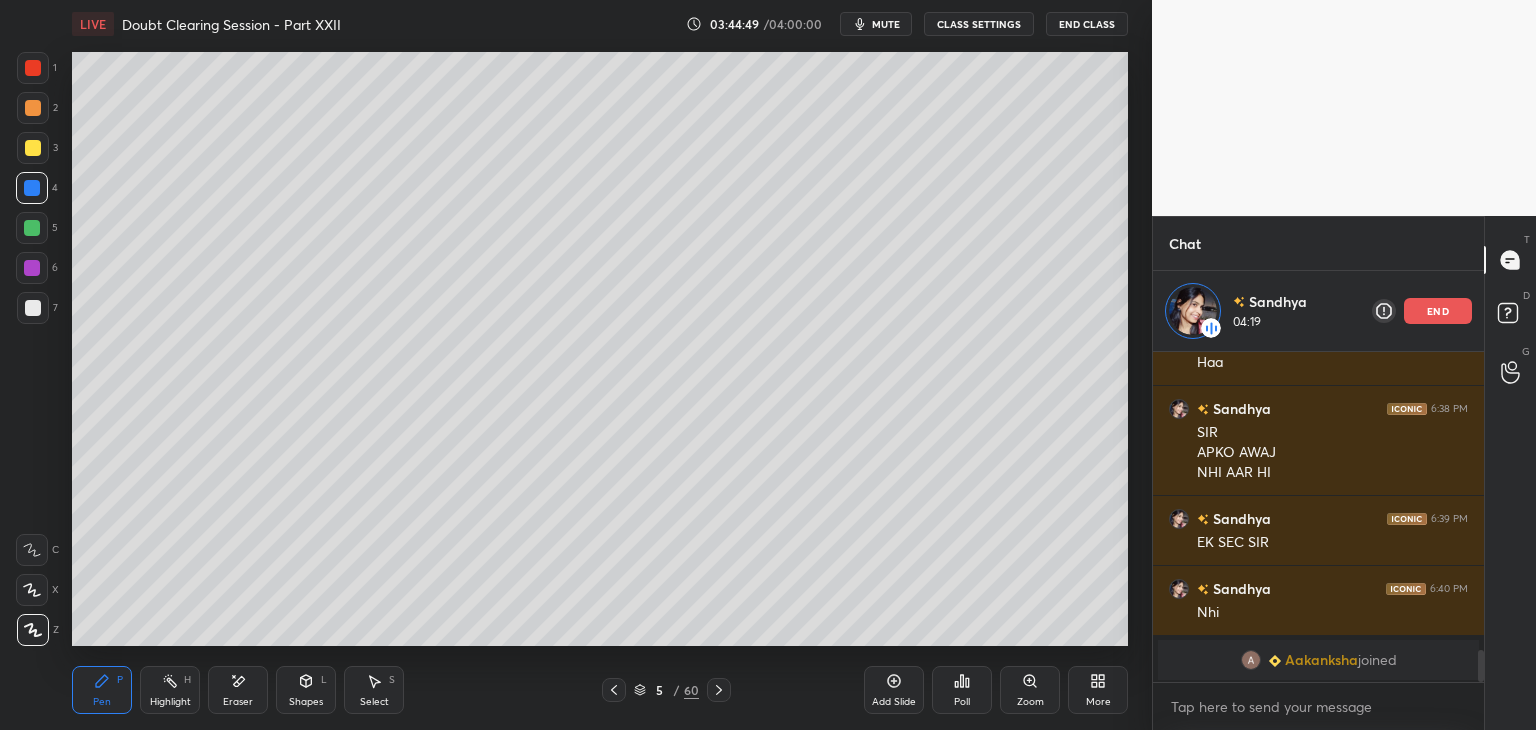 click at bounding box center (32, 228) 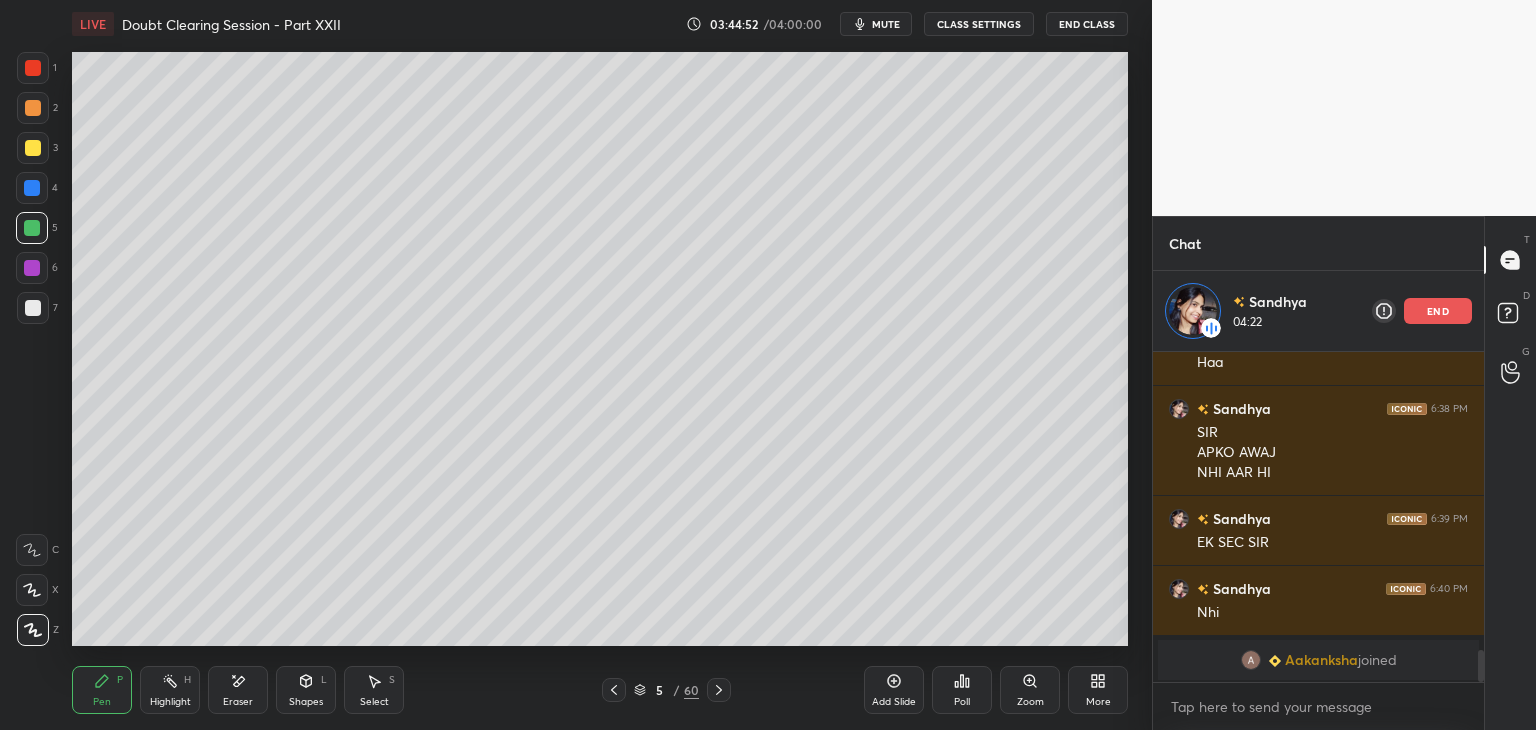 click on "Add Slide" at bounding box center [894, 690] 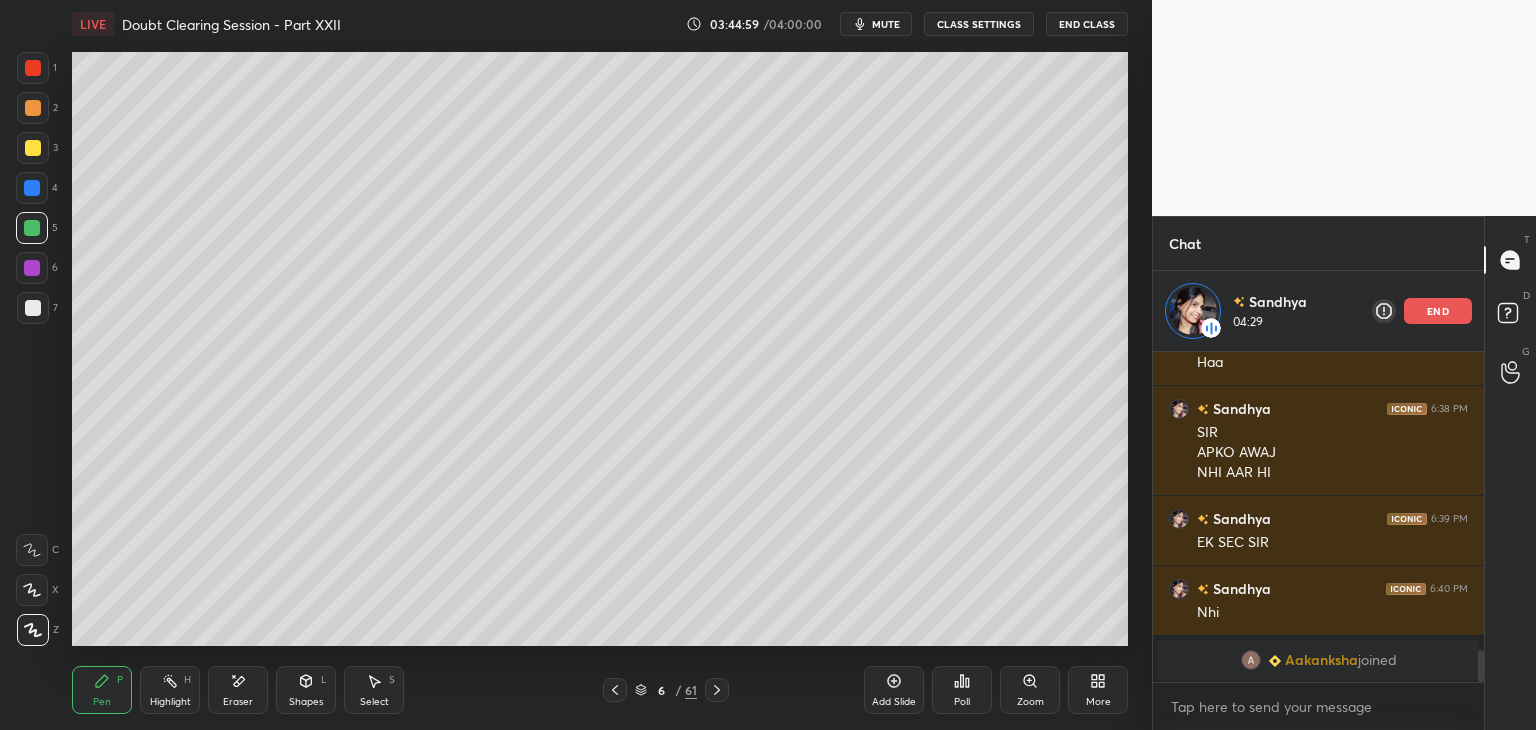 click at bounding box center [32, 268] 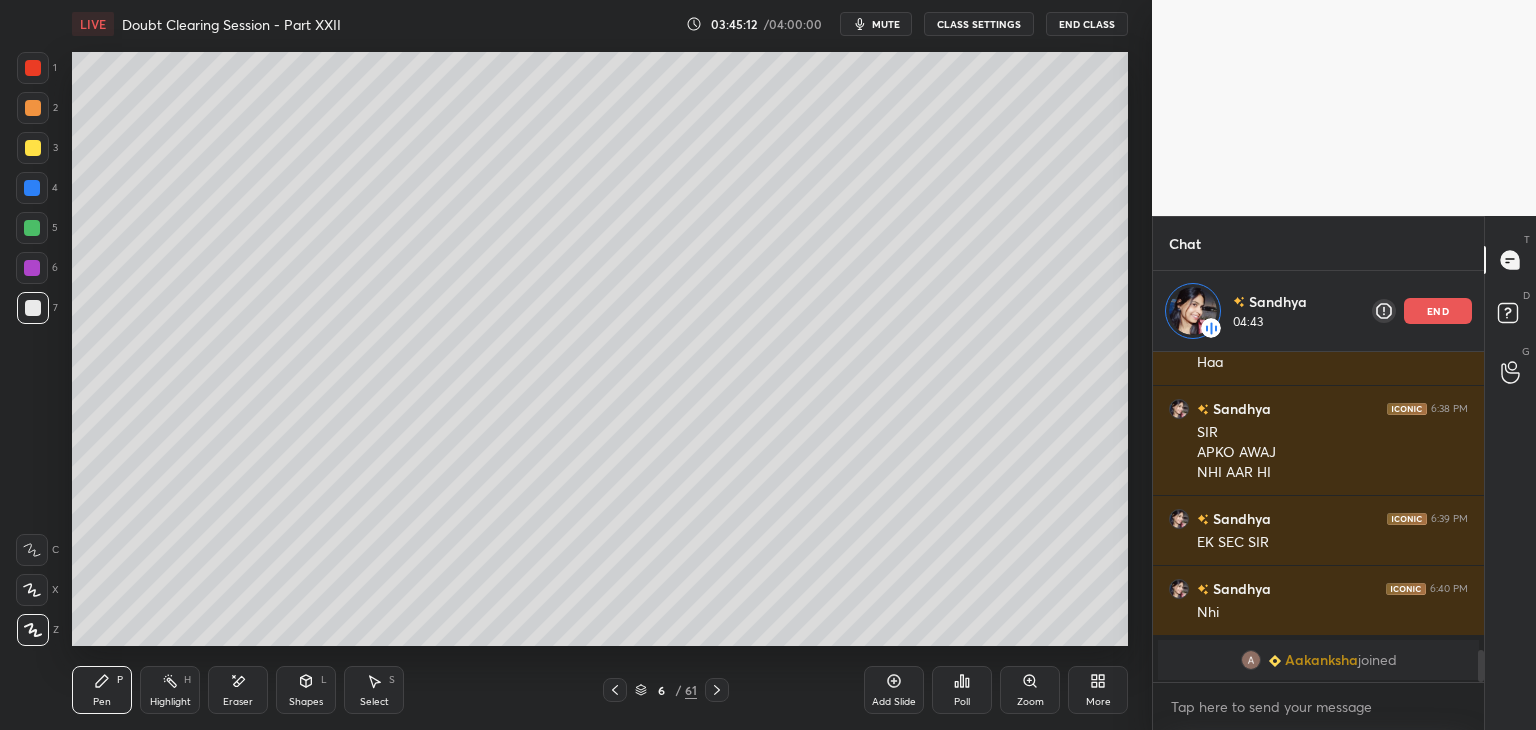 click at bounding box center (32, 228) 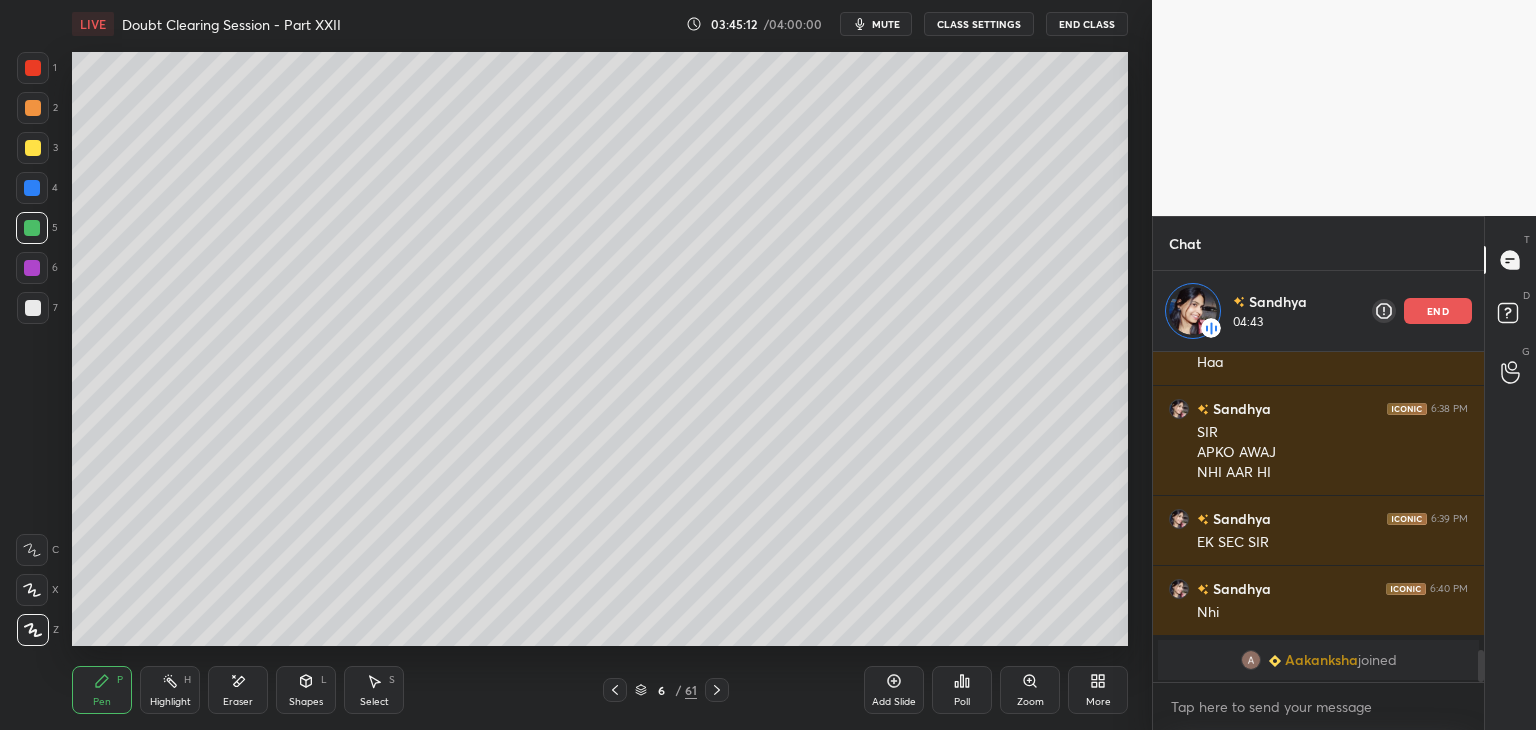 click at bounding box center [32, 188] 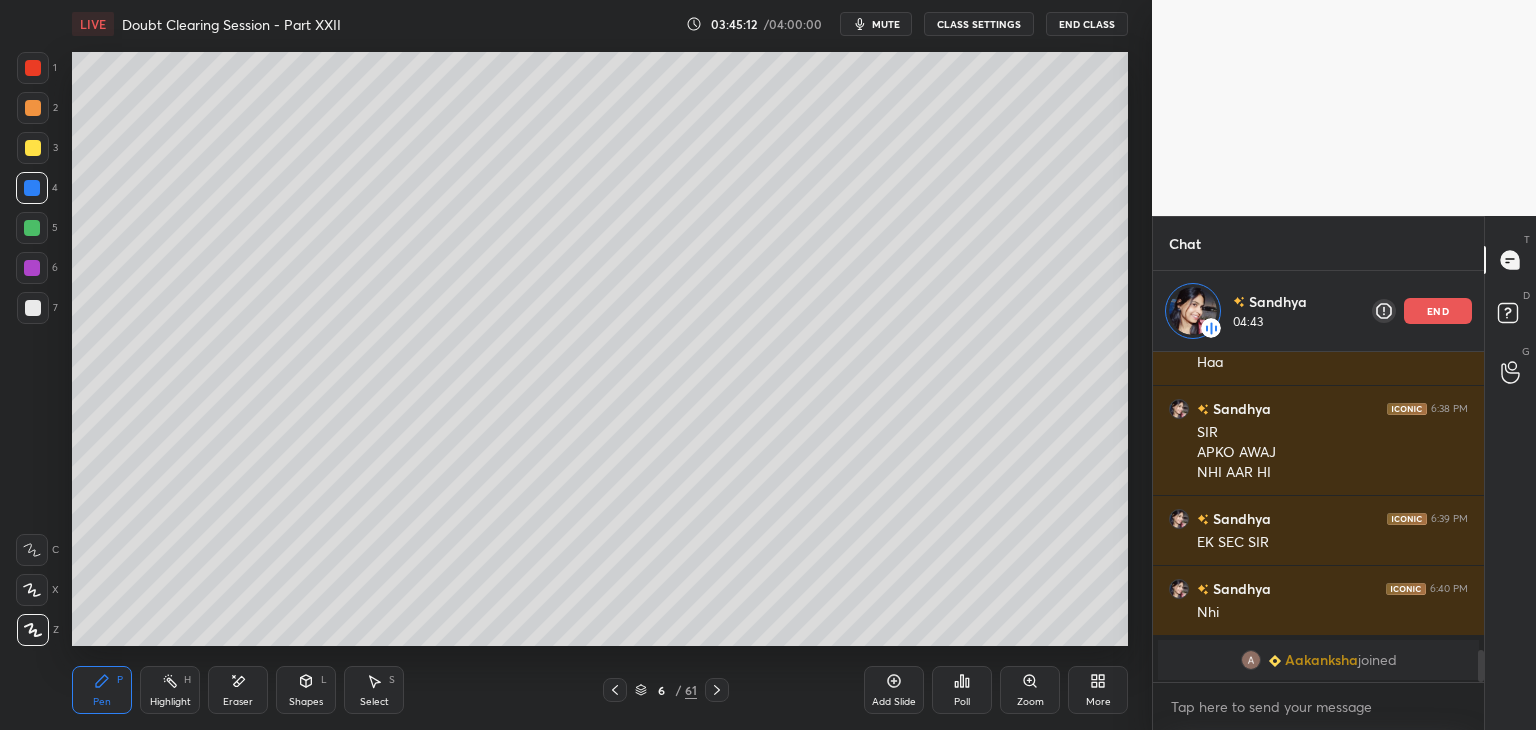 click at bounding box center [33, 148] 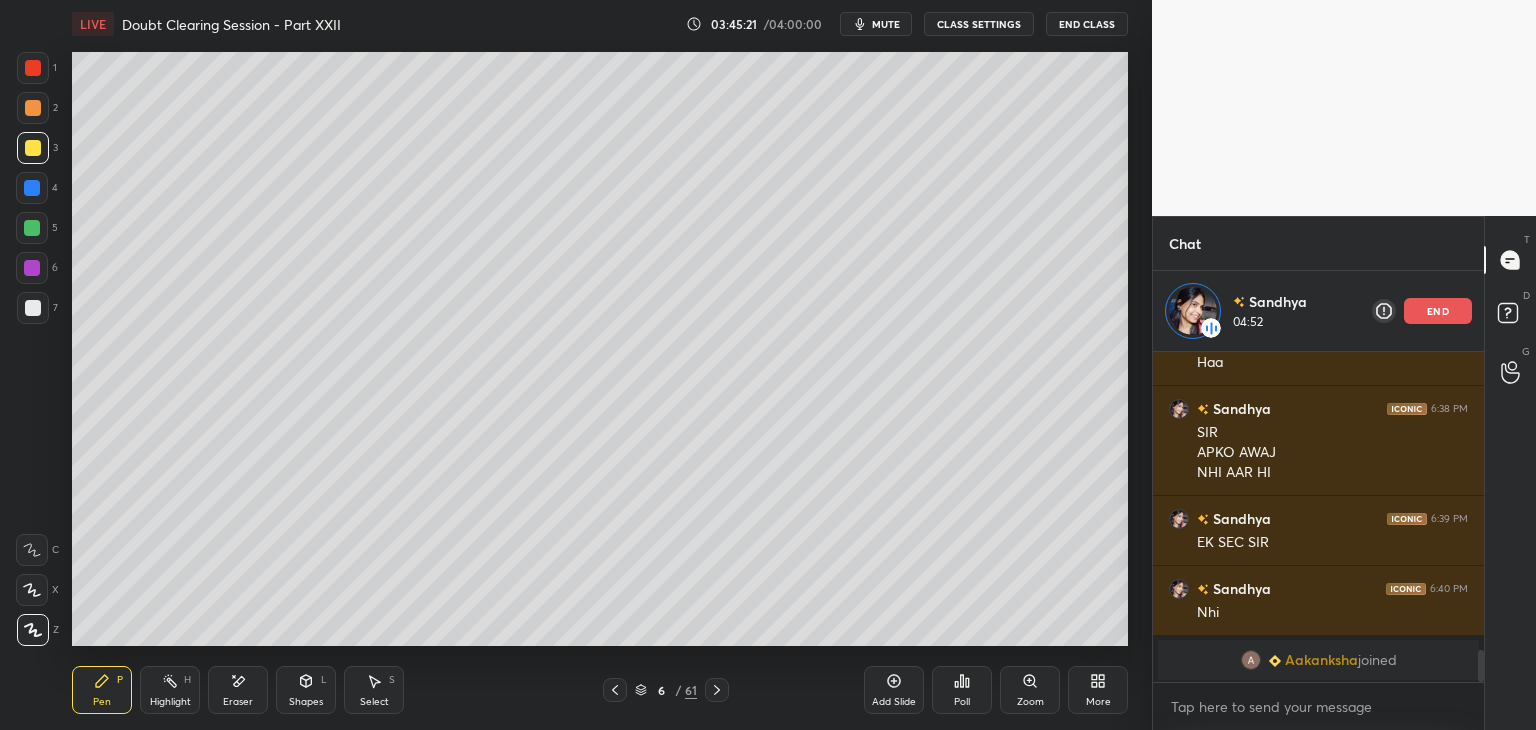 click at bounding box center [32, 228] 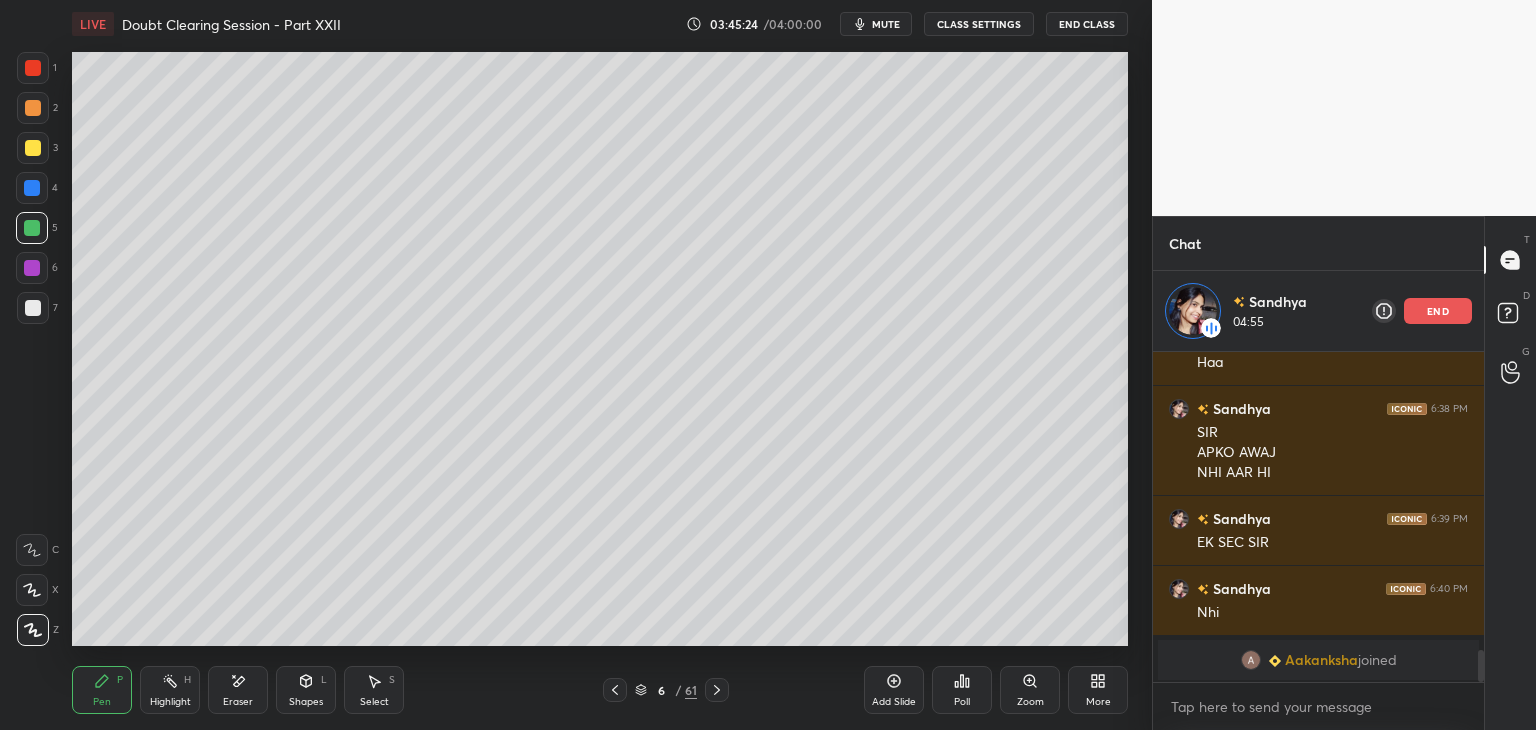 click at bounding box center (33, 108) 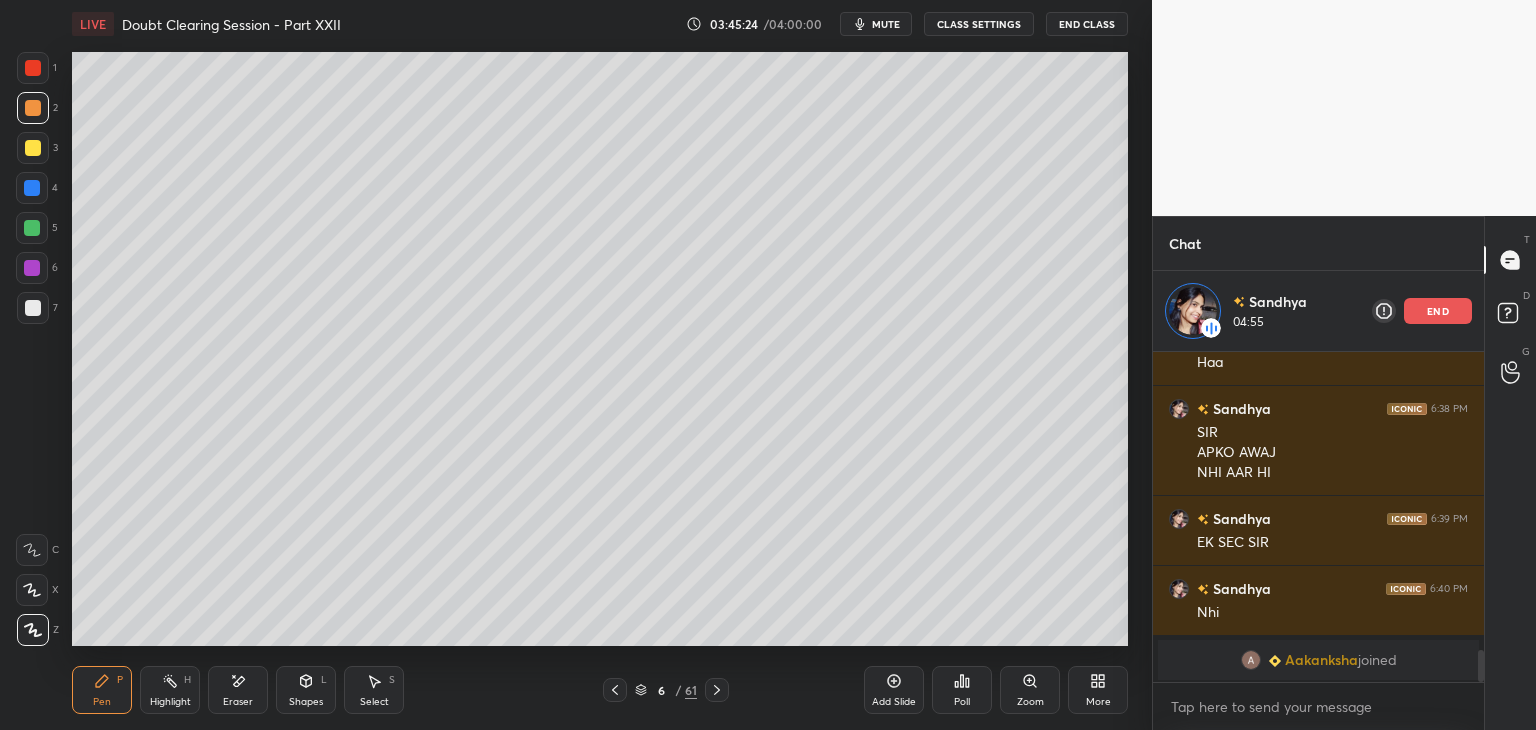 click at bounding box center [33, 68] 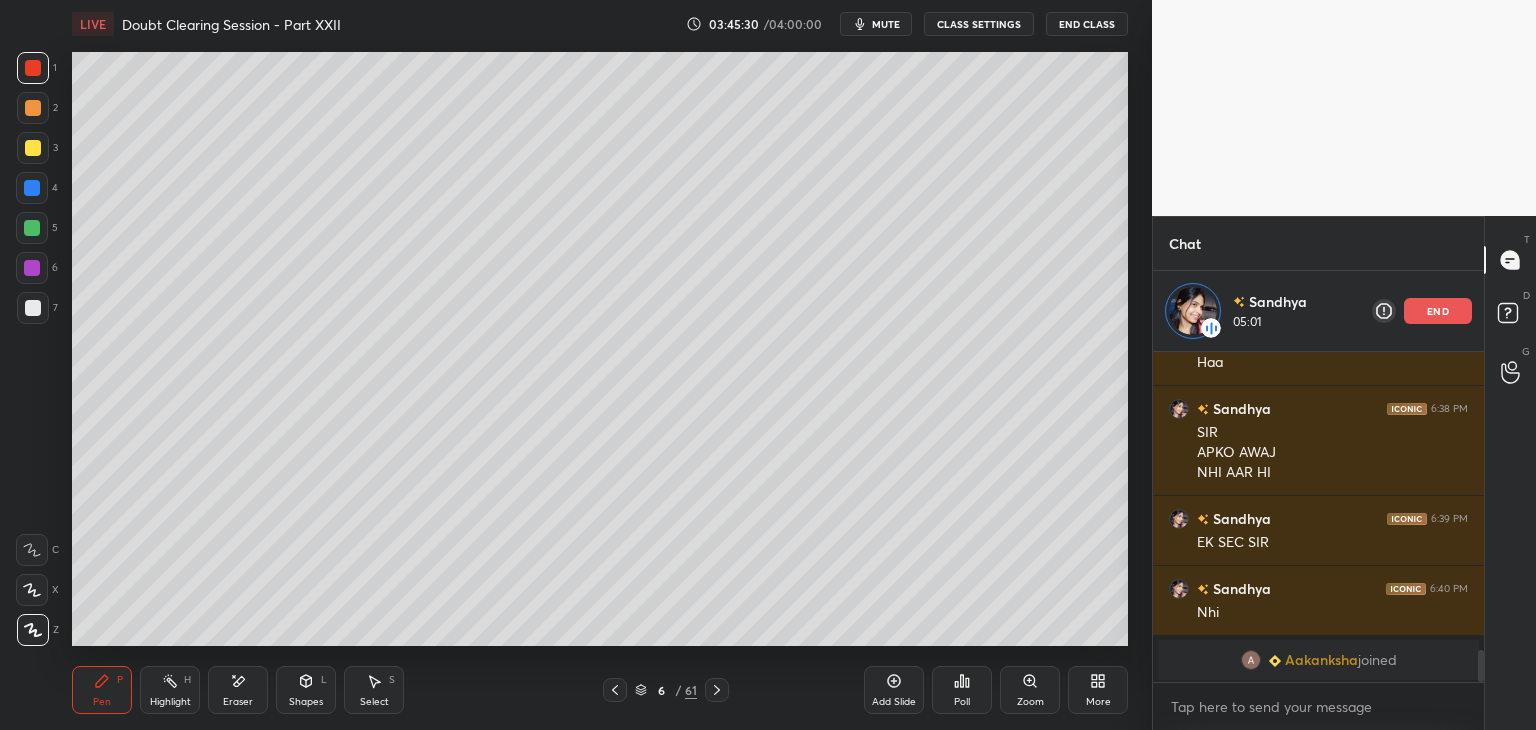 click at bounding box center [33, 108] 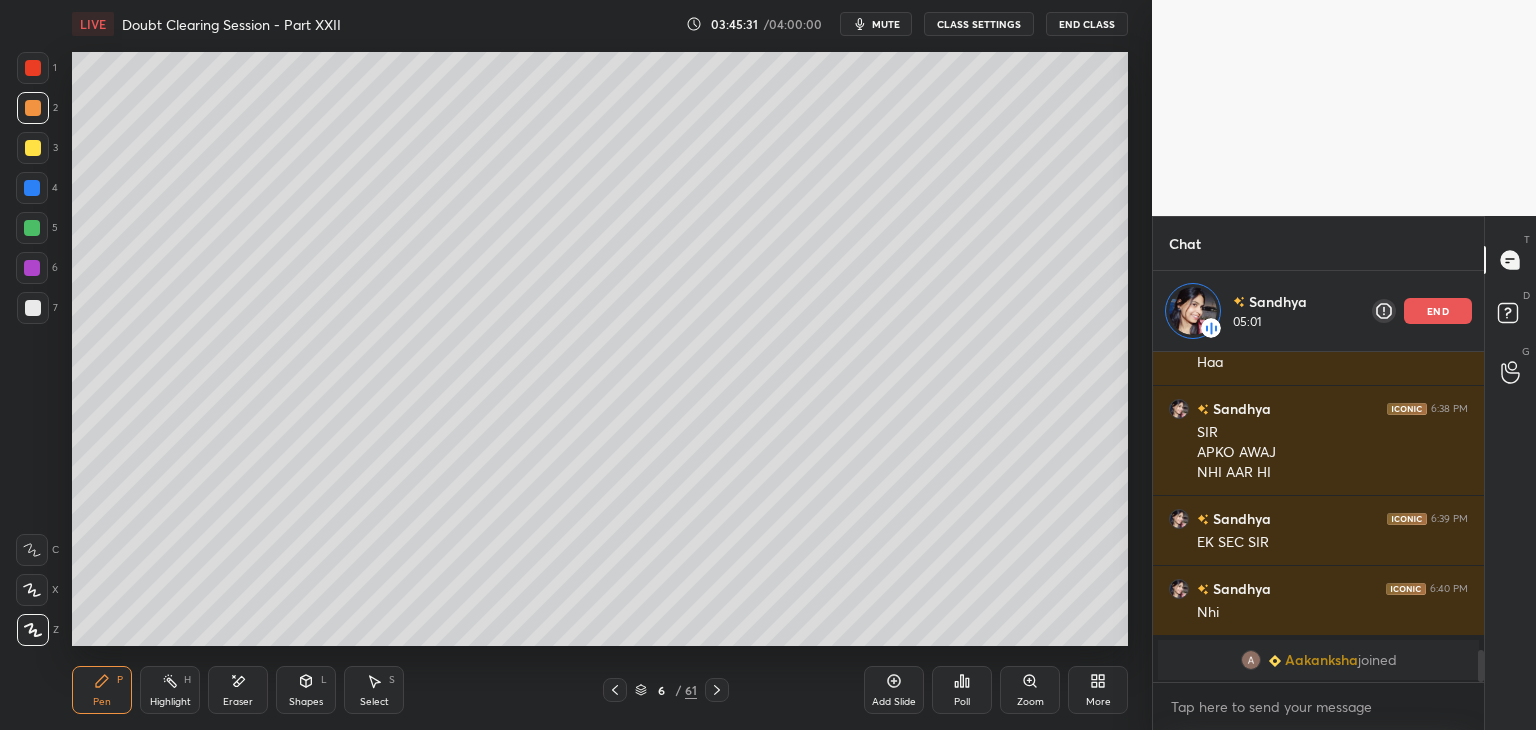 click at bounding box center (33, 148) 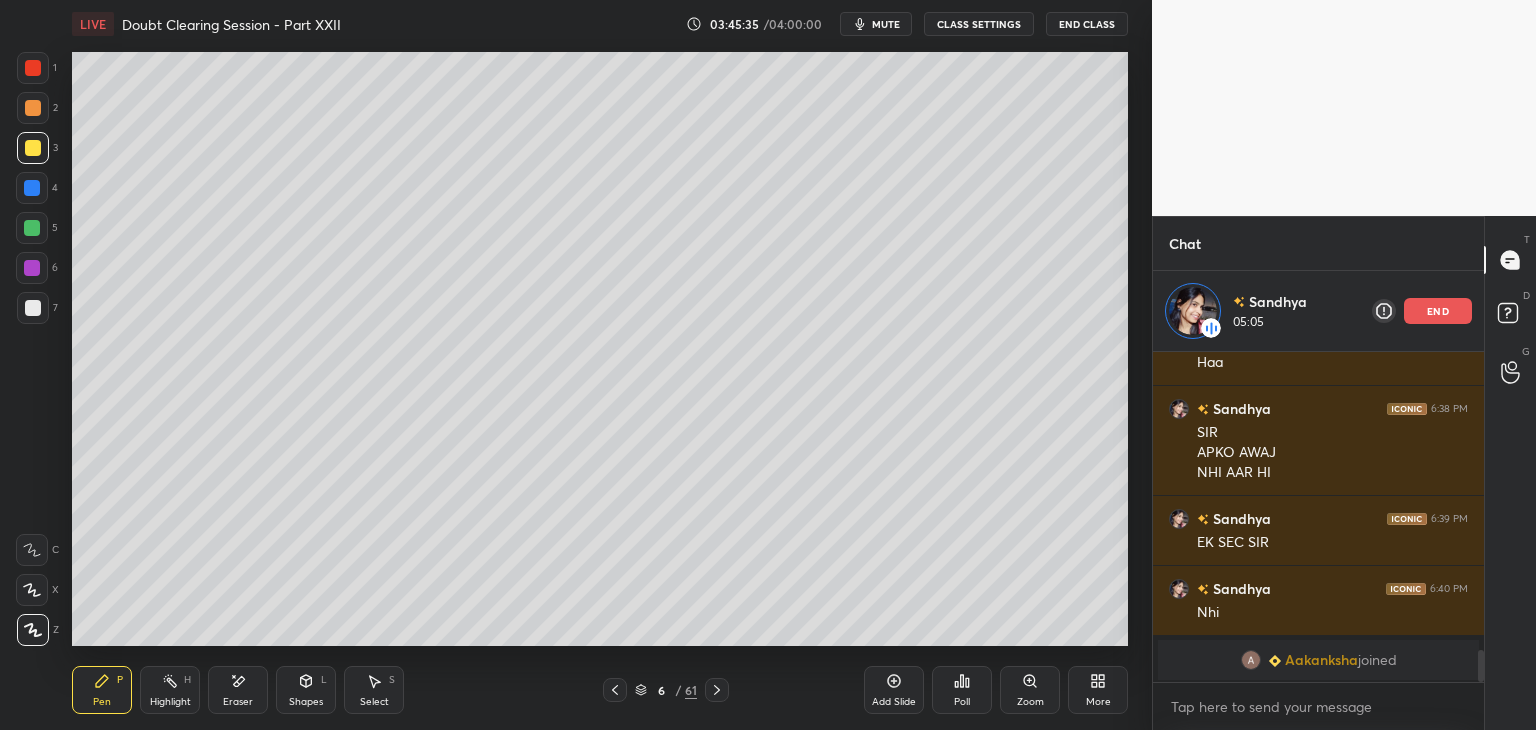 click at bounding box center [32, 228] 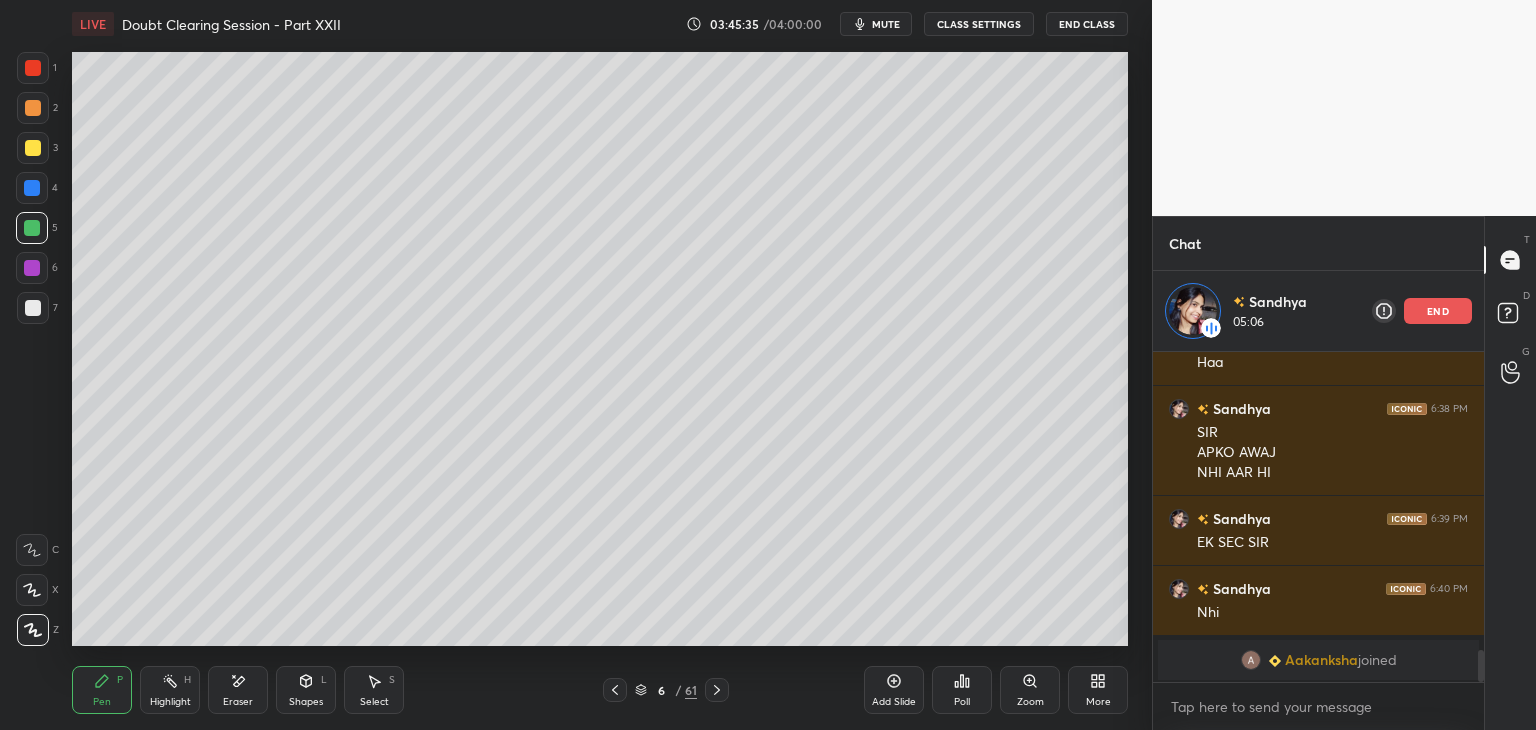 click at bounding box center (32, 268) 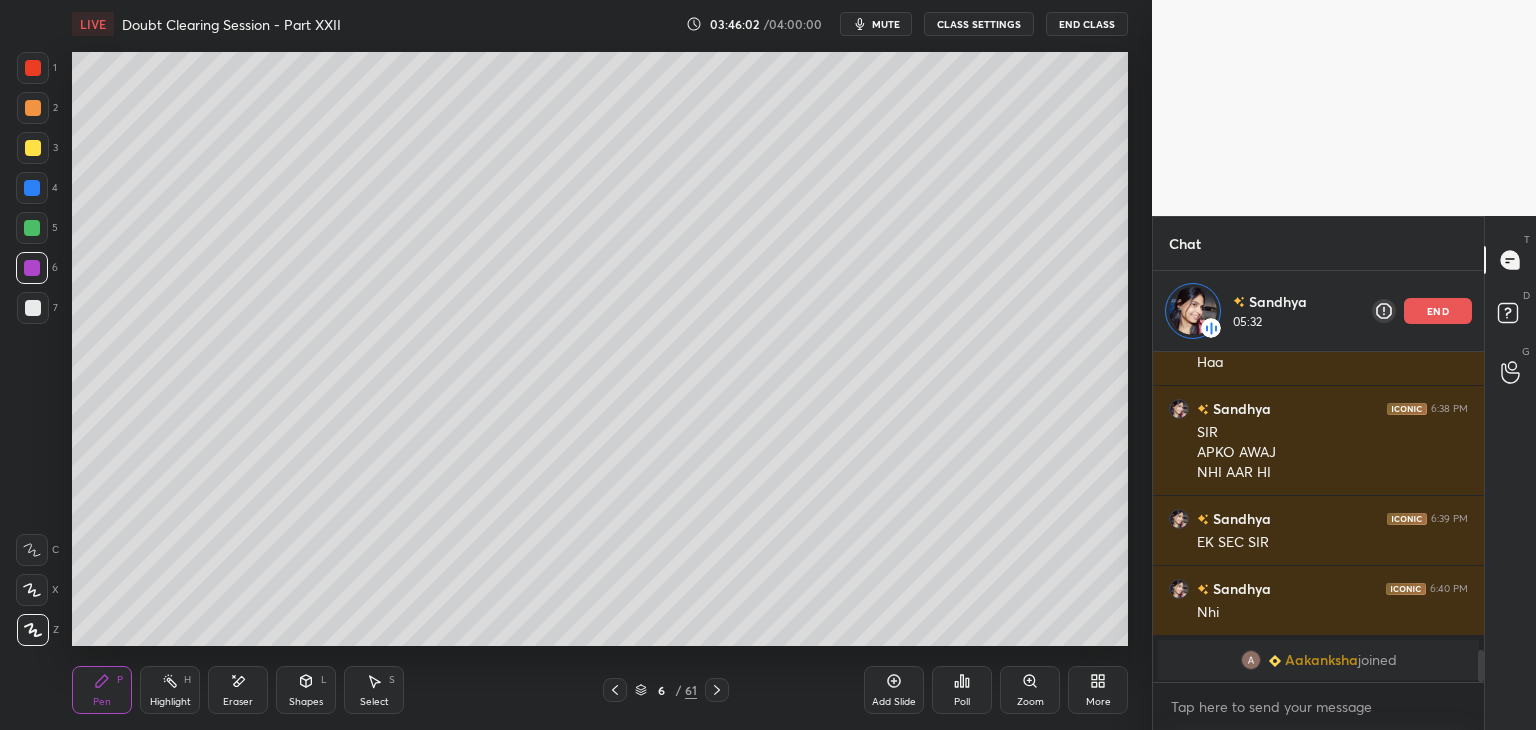 click at bounding box center [33, 308] 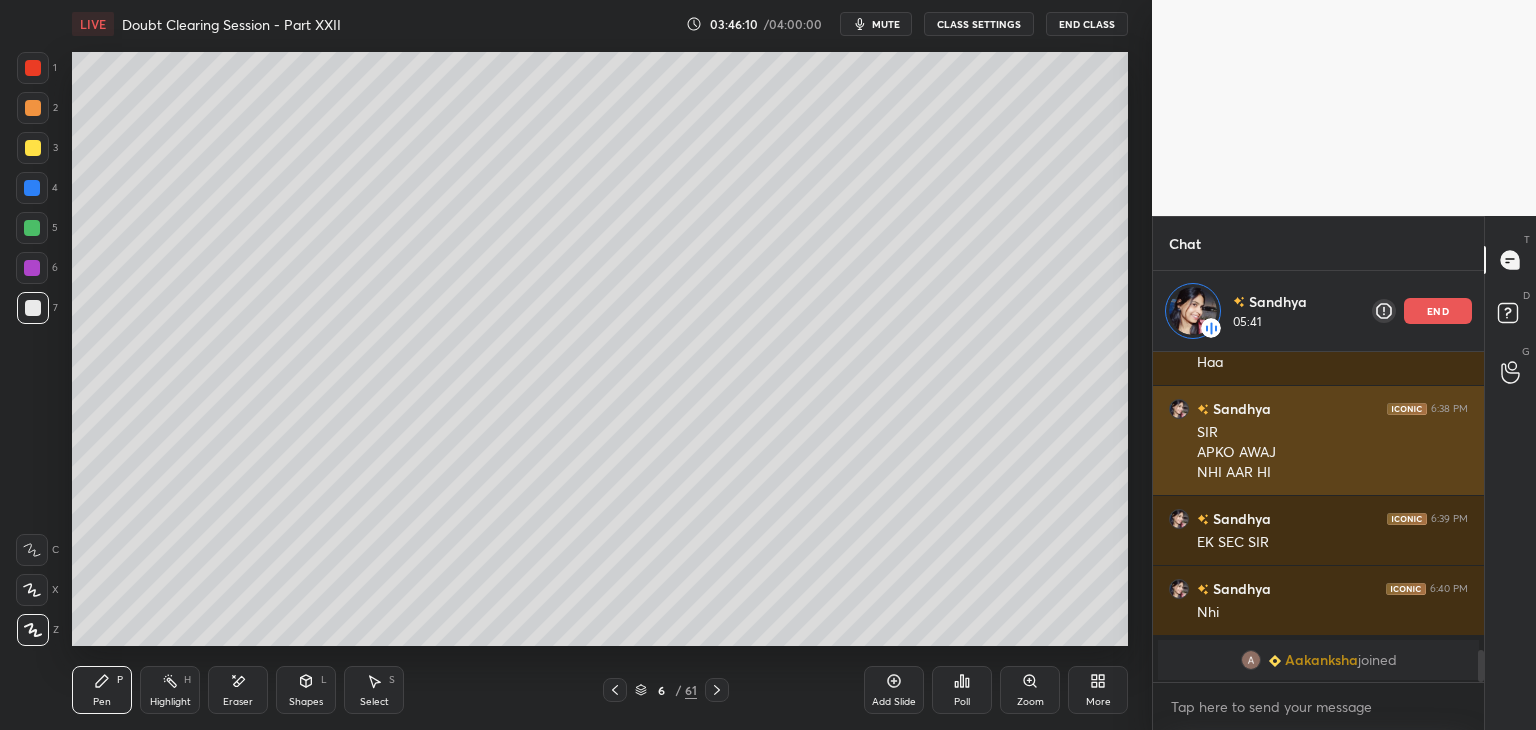 click on "APKO AWAJ" at bounding box center (1332, 453) 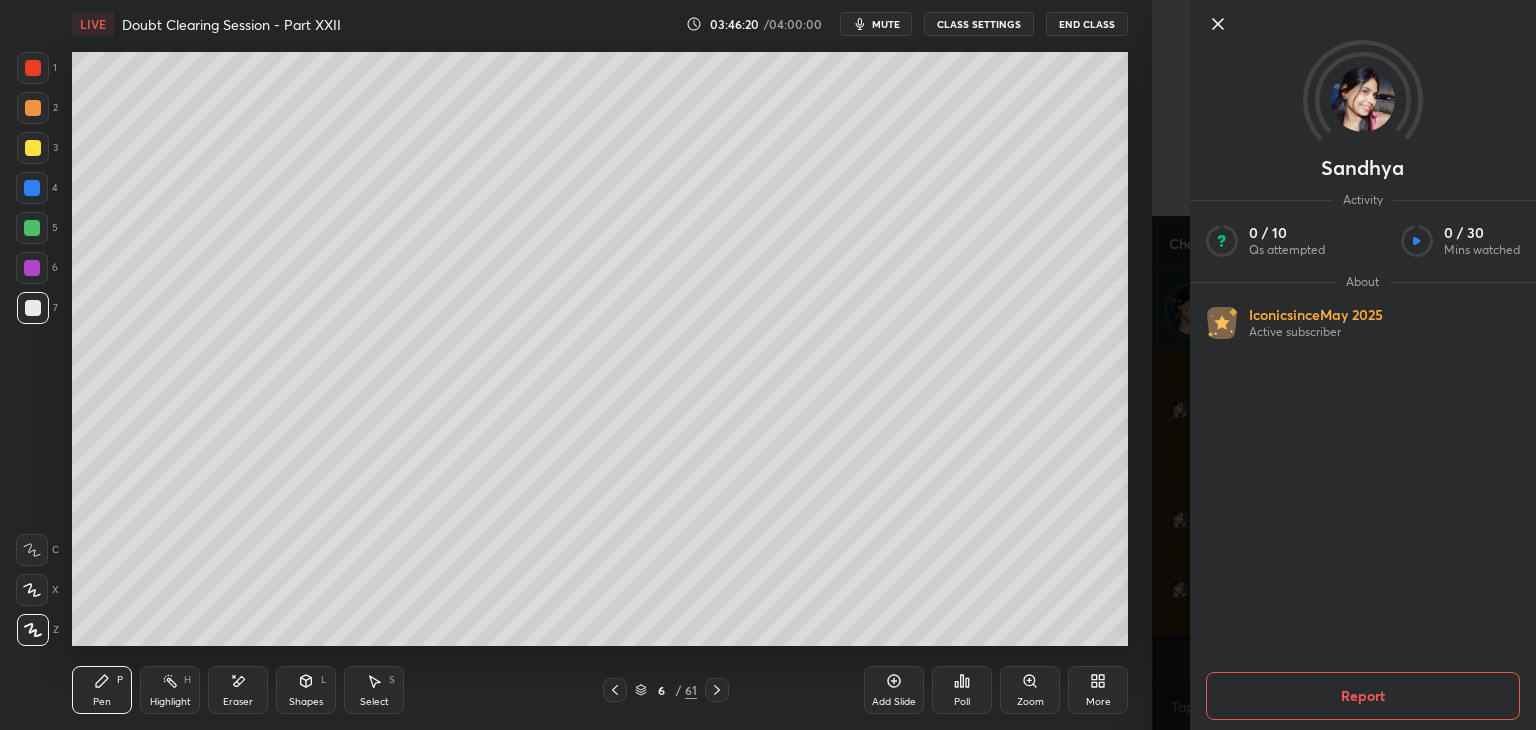 click on "[PERSON] Activity 0 / 10 Qs attempted 0 / 30 Mins watched About Iconic  since  May   2025 Active subscriber Report" at bounding box center (1363, 365) 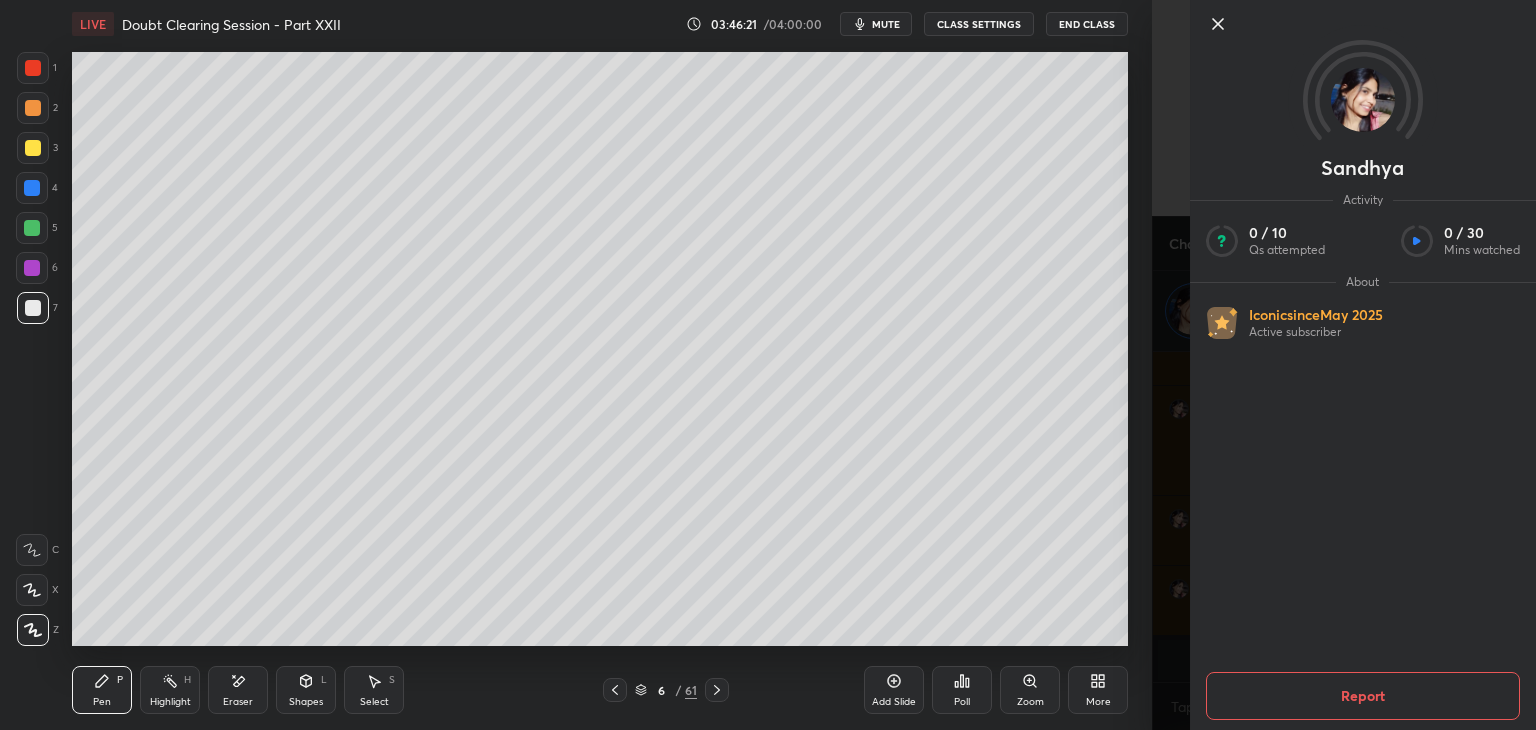 click on "[PERSON] Activity 0 / 10 Qs attempted 0 / 30 Mins watched About Iconic  since  May   2025 Active subscriber Report" at bounding box center [1363, 365] 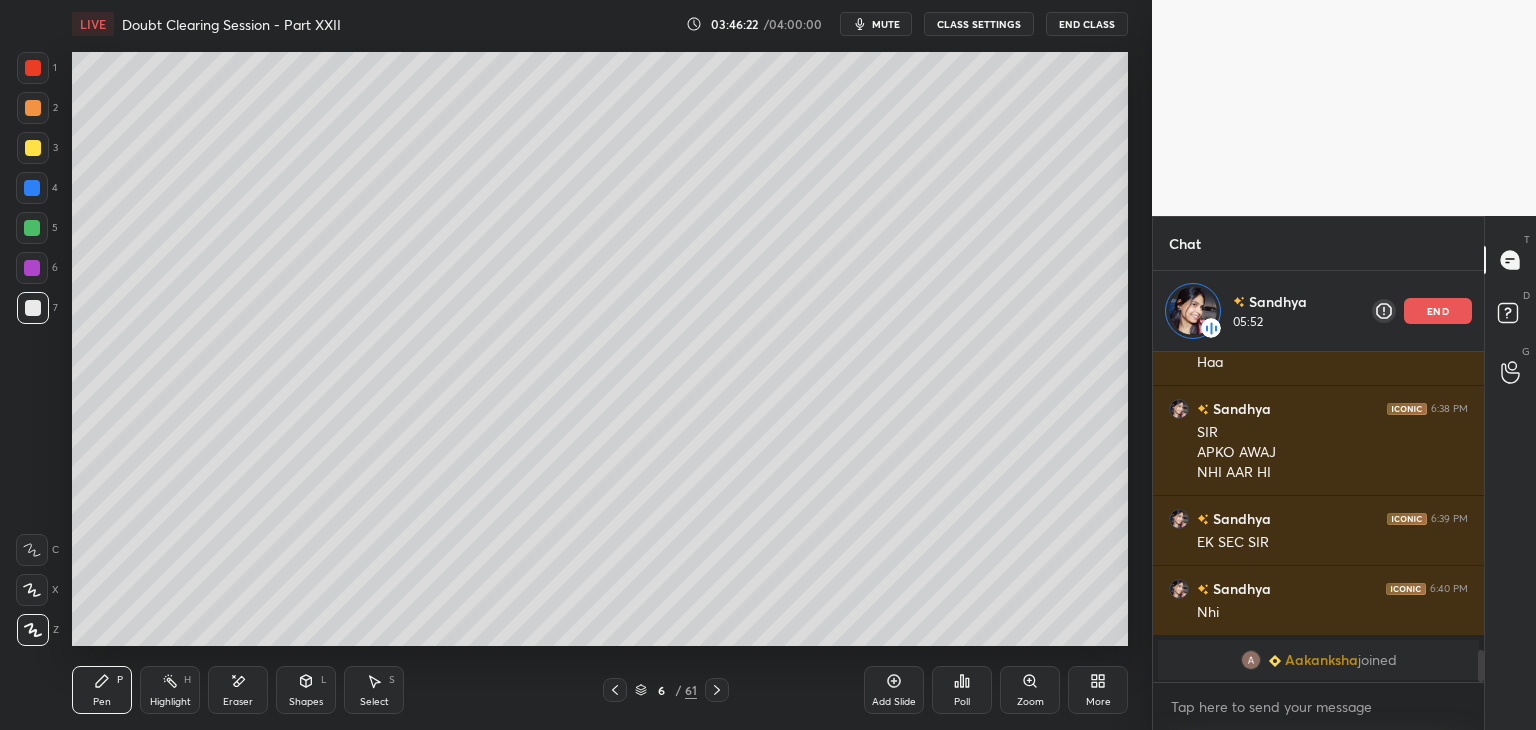 click on "Add Slide" at bounding box center [894, 702] 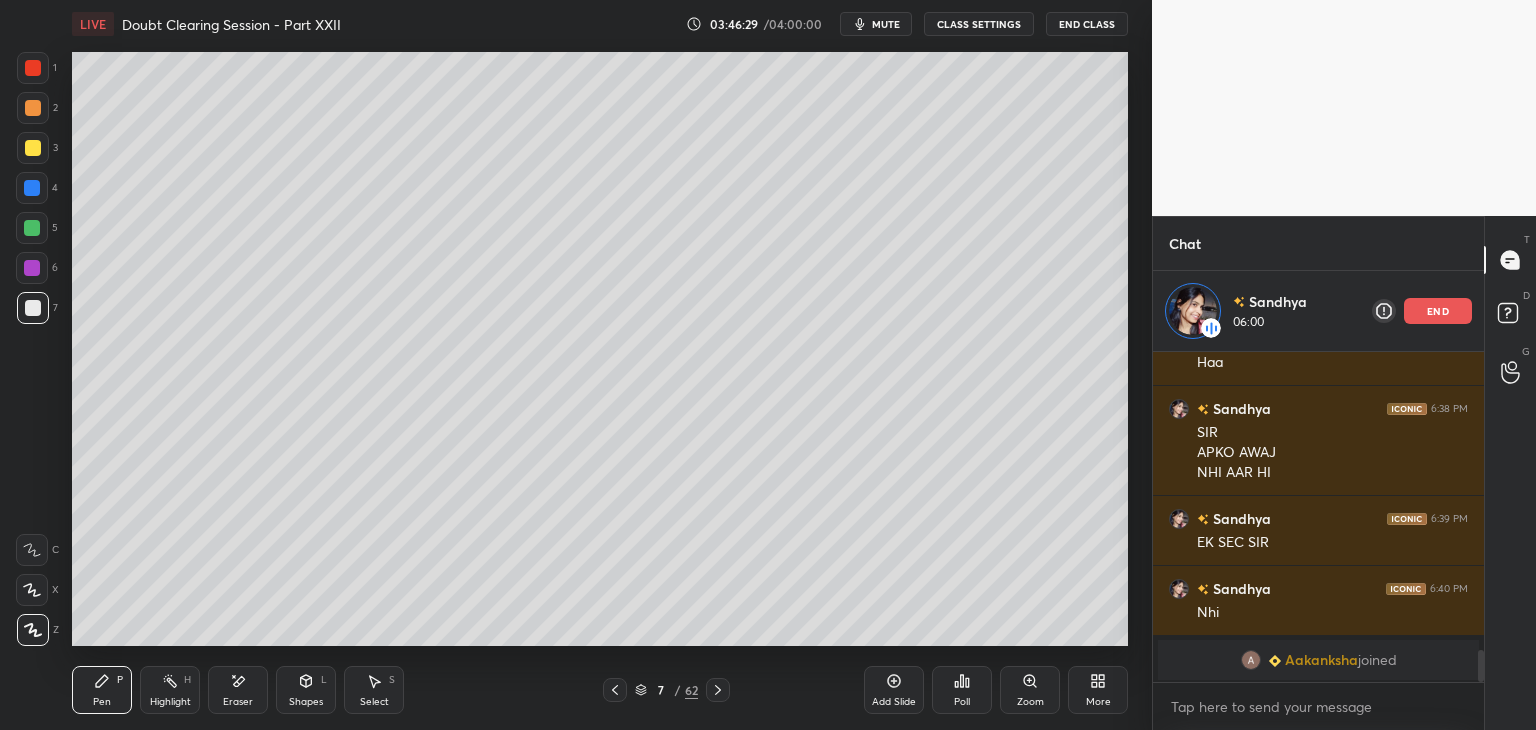 click at bounding box center [33, 148] 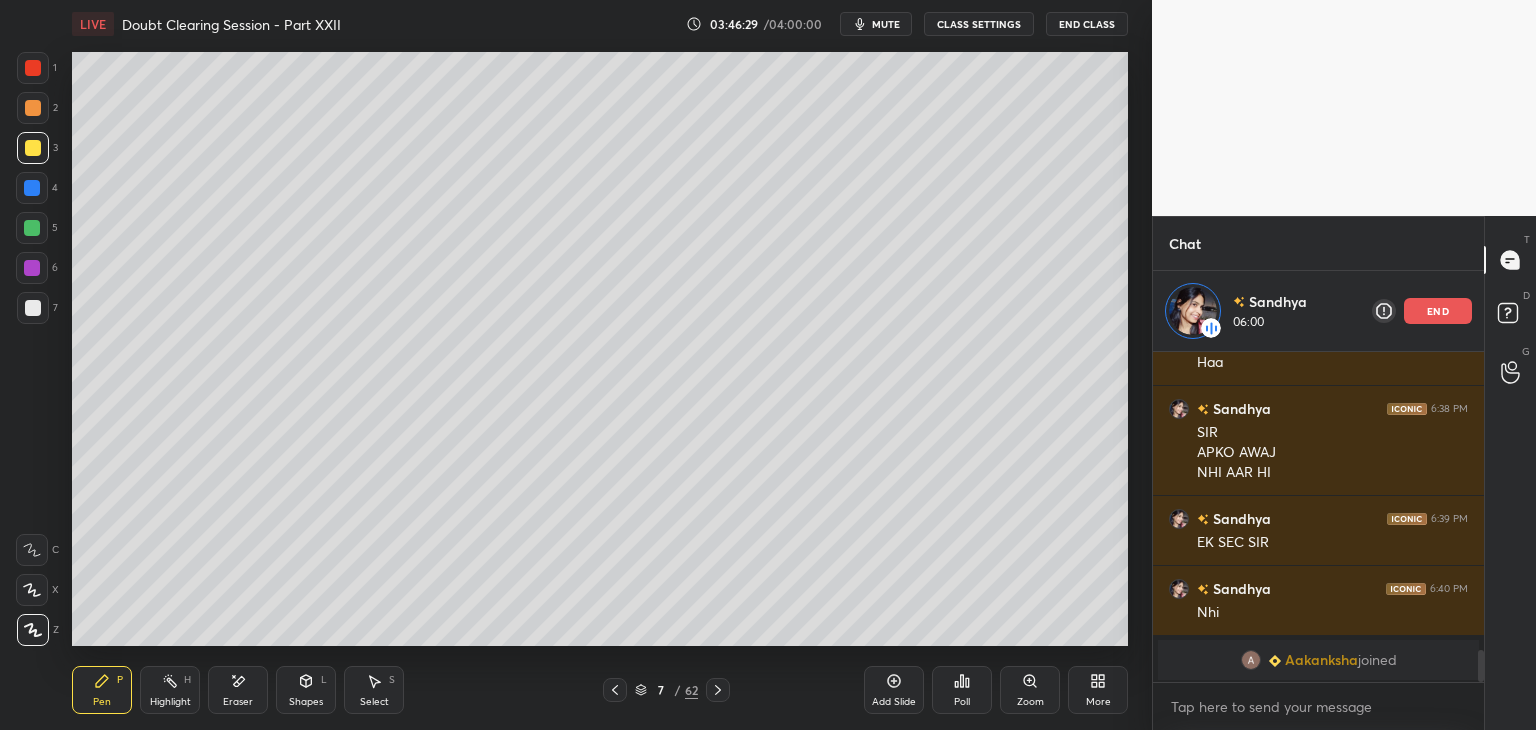 click at bounding box center (32, 188) 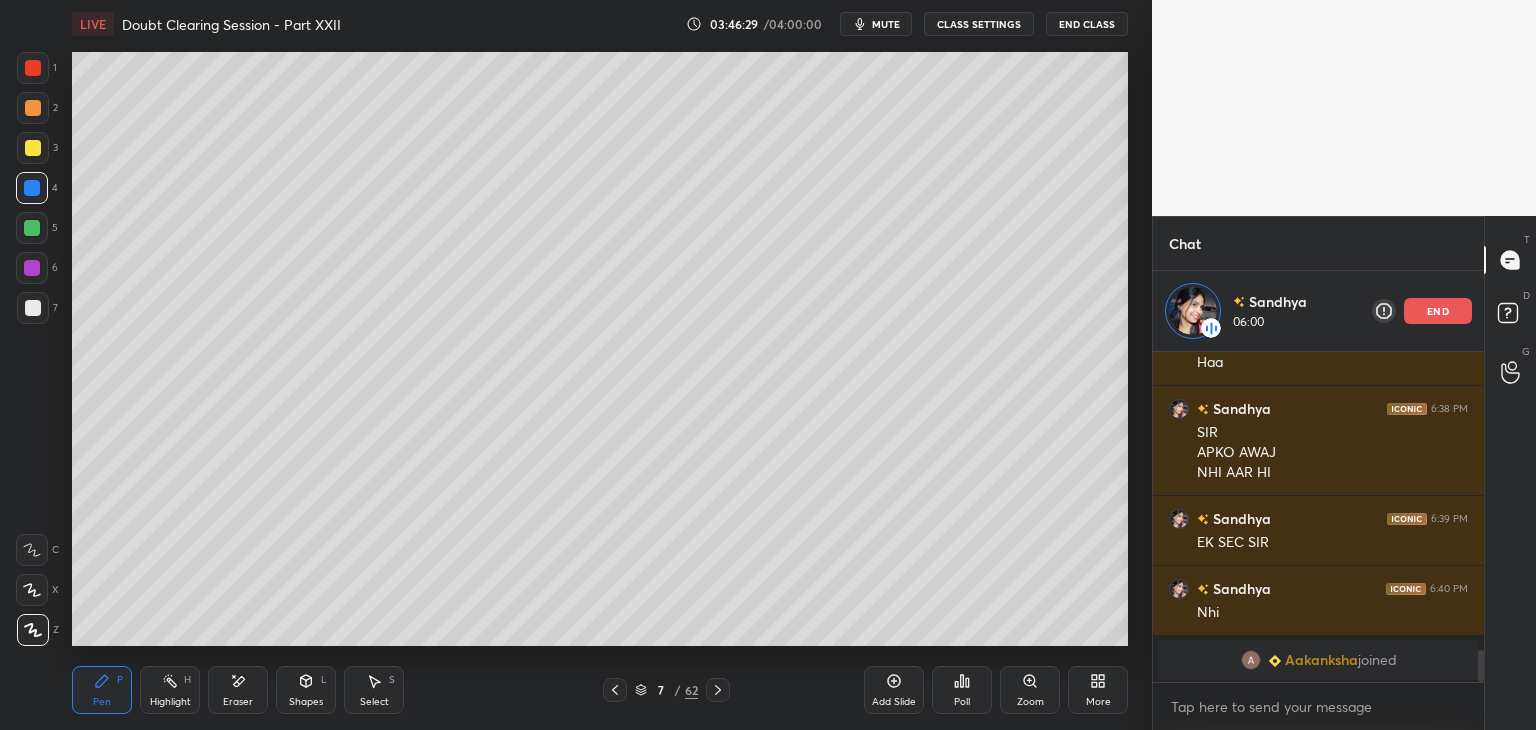 click at bounding box center (32, 228) 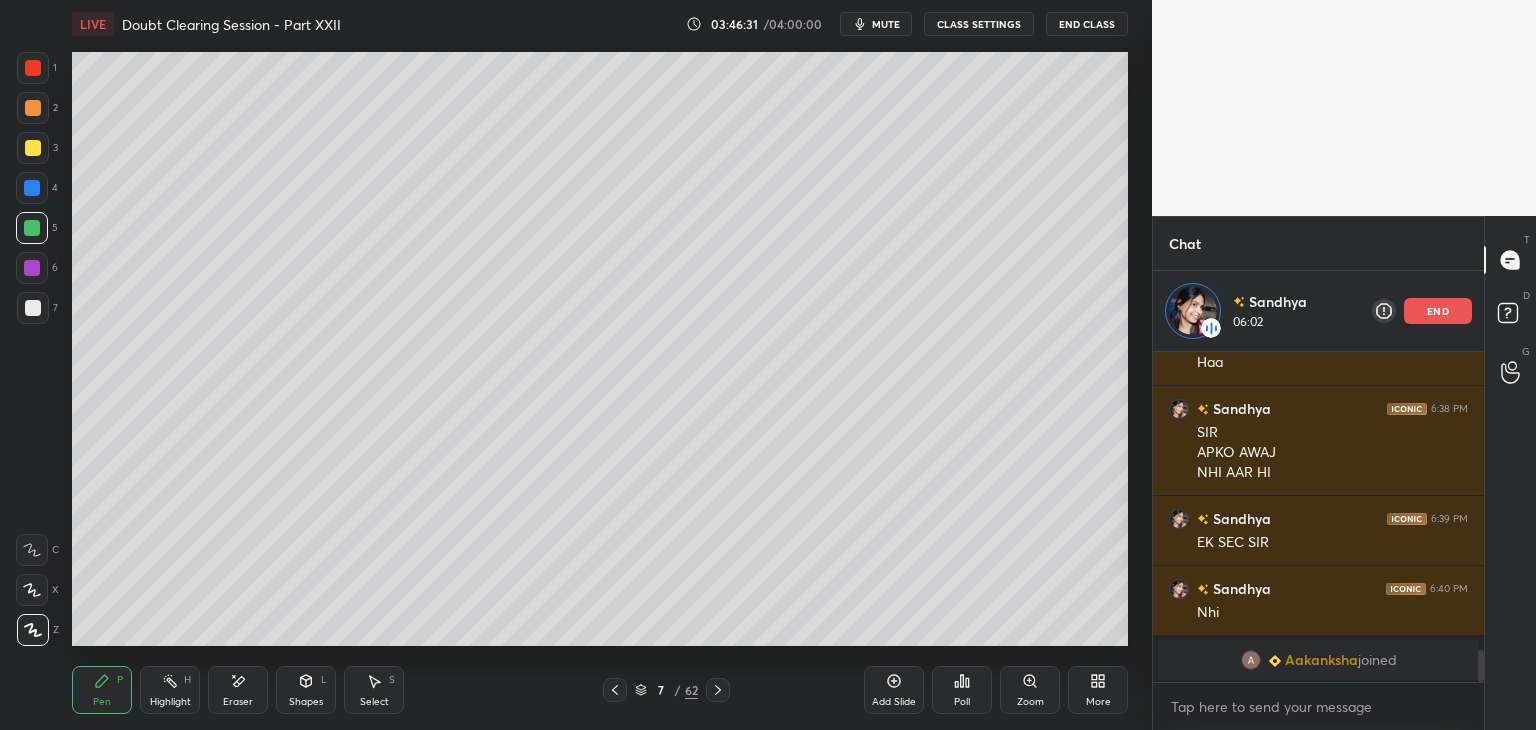 click at bounding box center (33, 108) 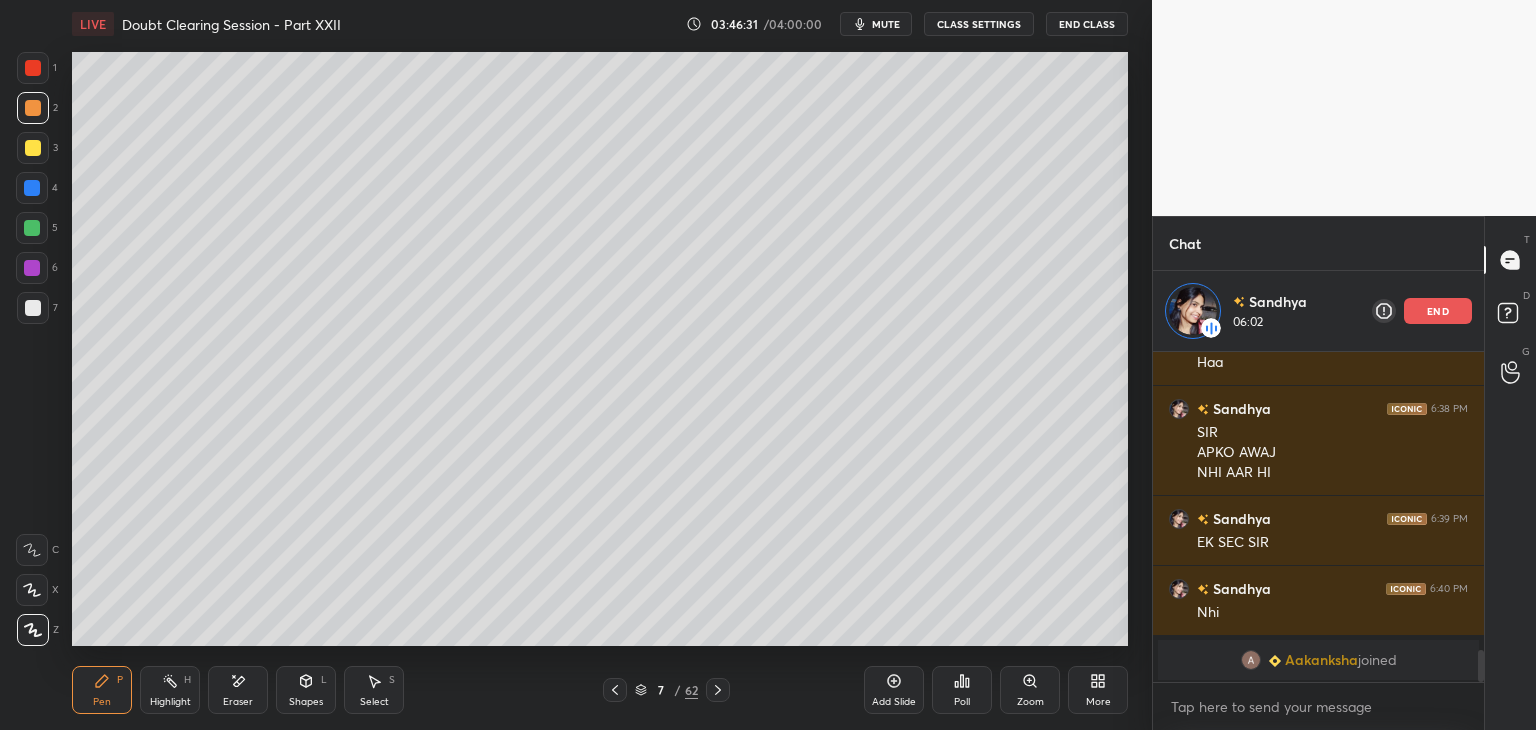 click at bounding box center [33, 148] 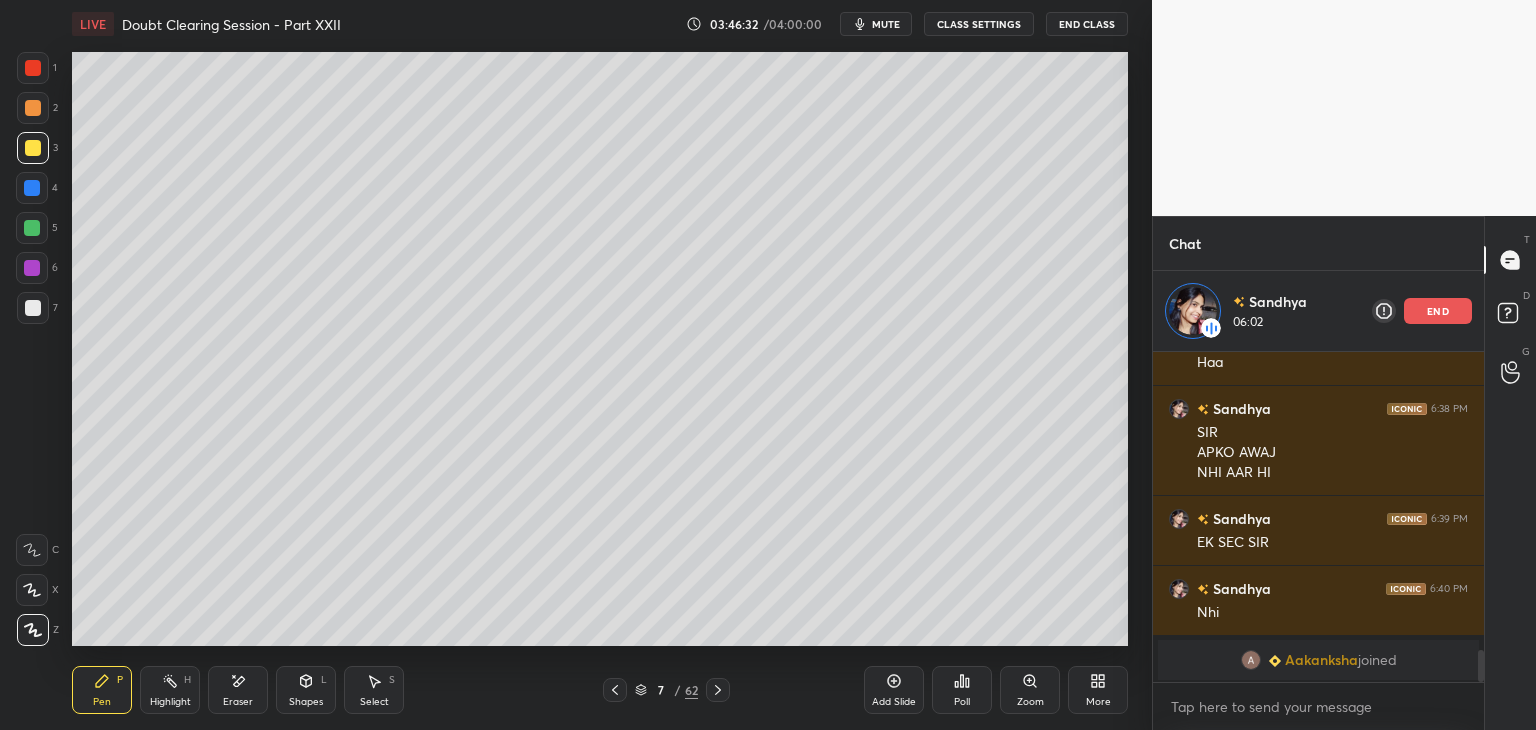 click at bounding box center (33, 108) 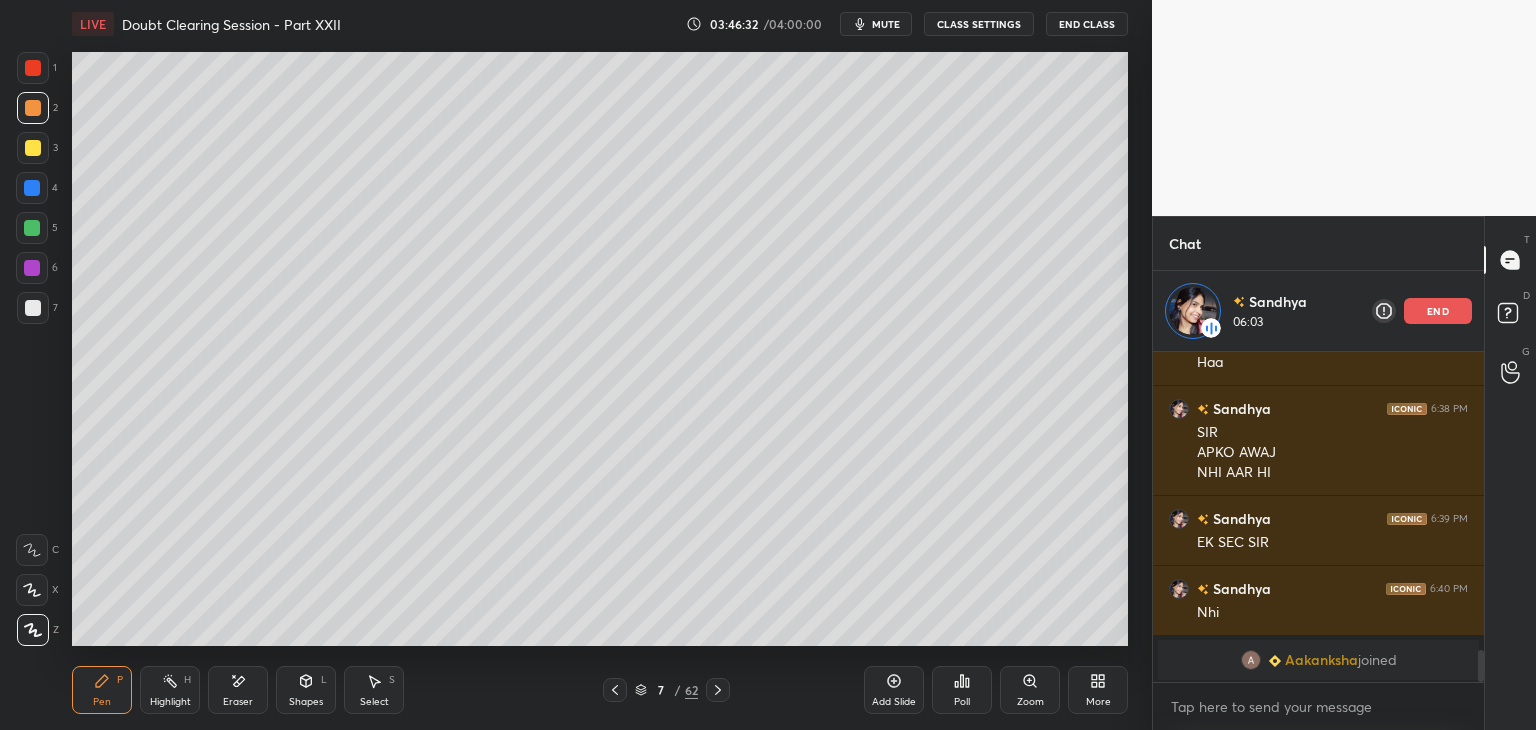 click at bounding box center [33, 148] 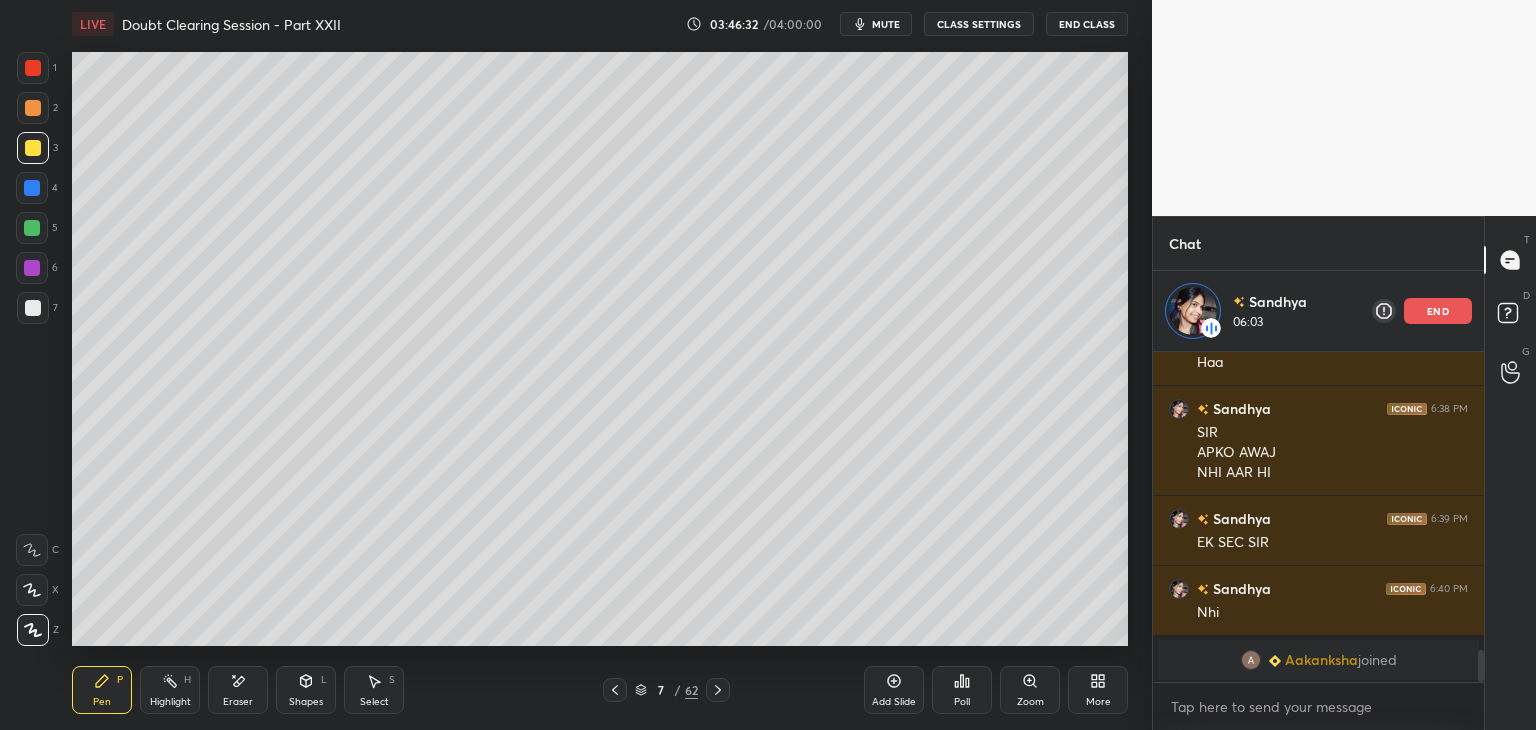 click at bounding box center [33, 108] 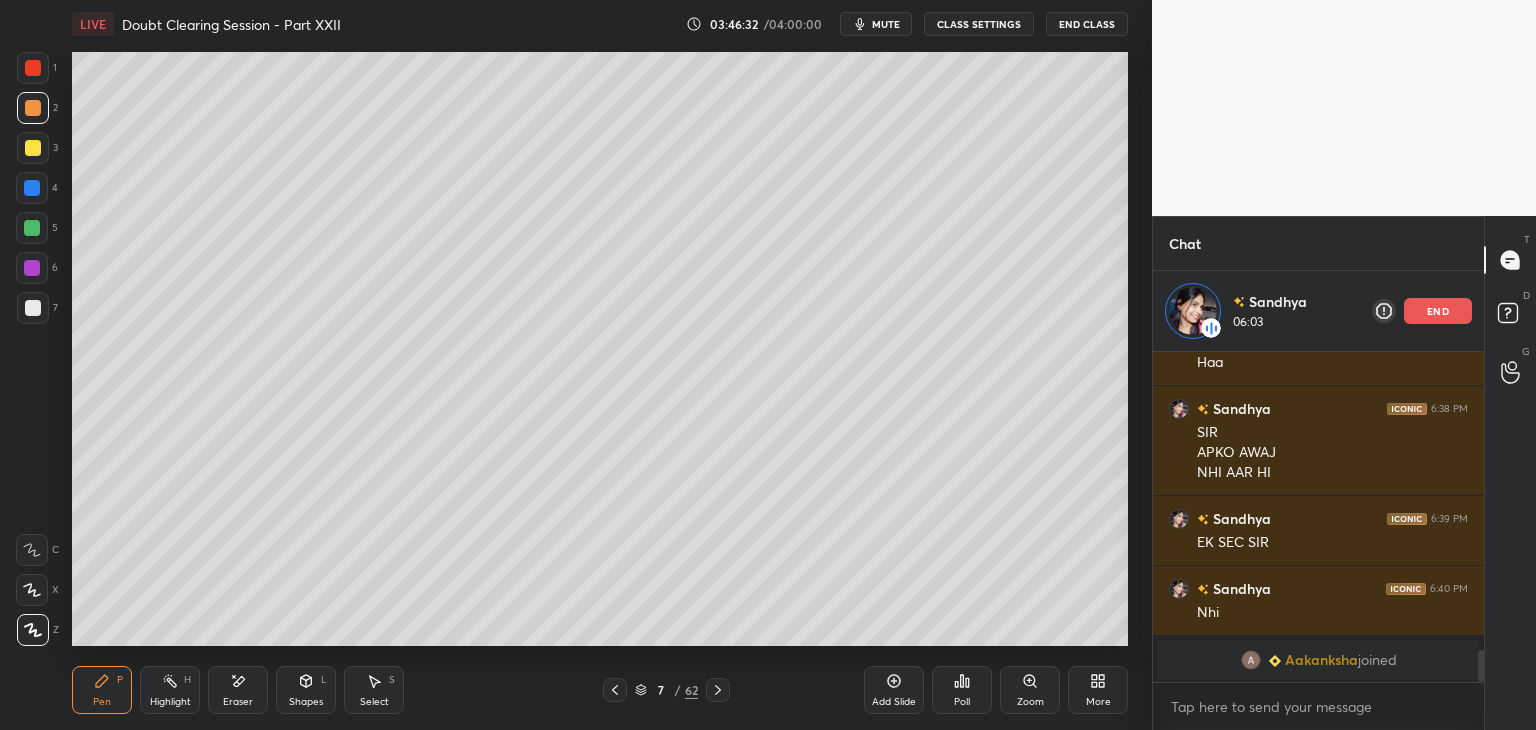 click at bounding box center (33, 148) 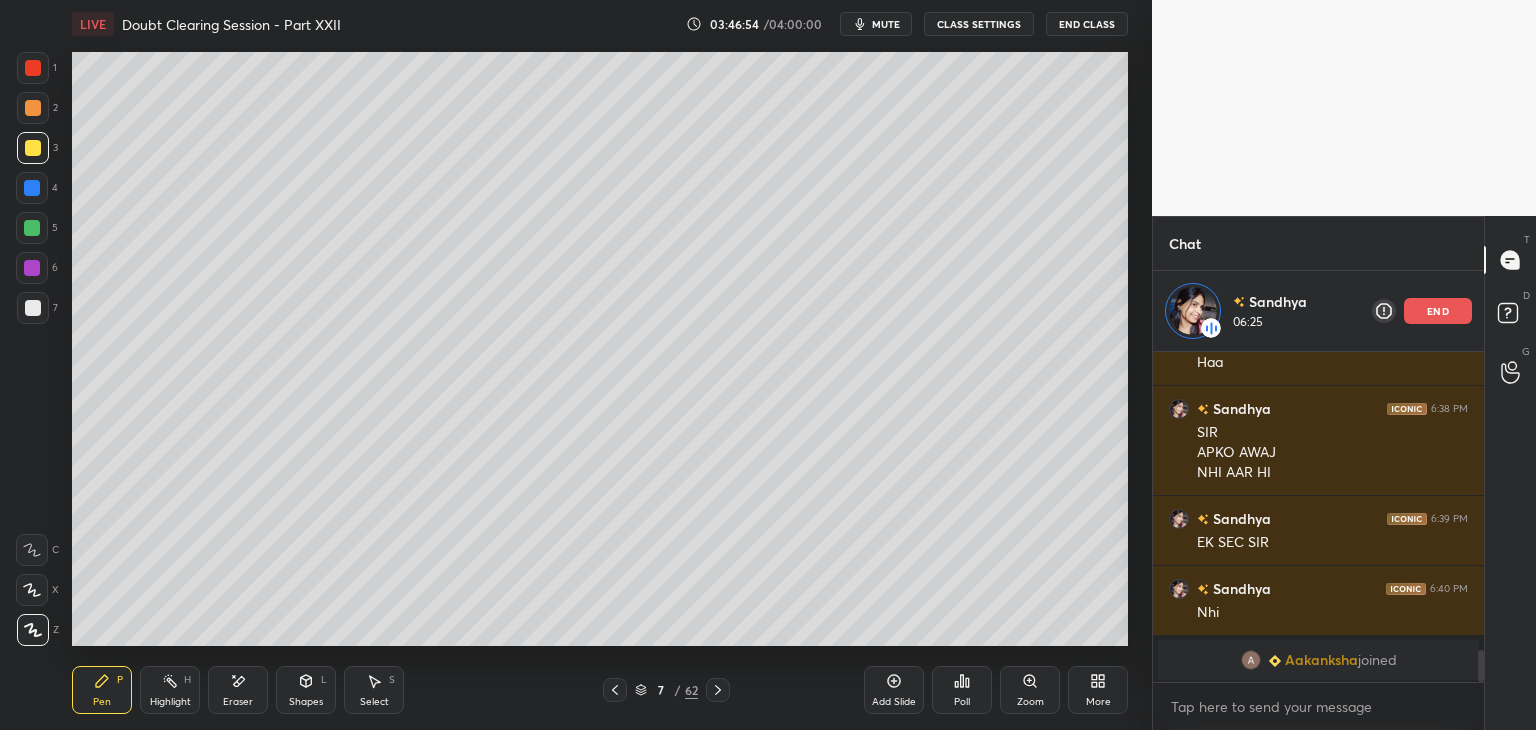 click on "4" at bounding box center [37, 188] 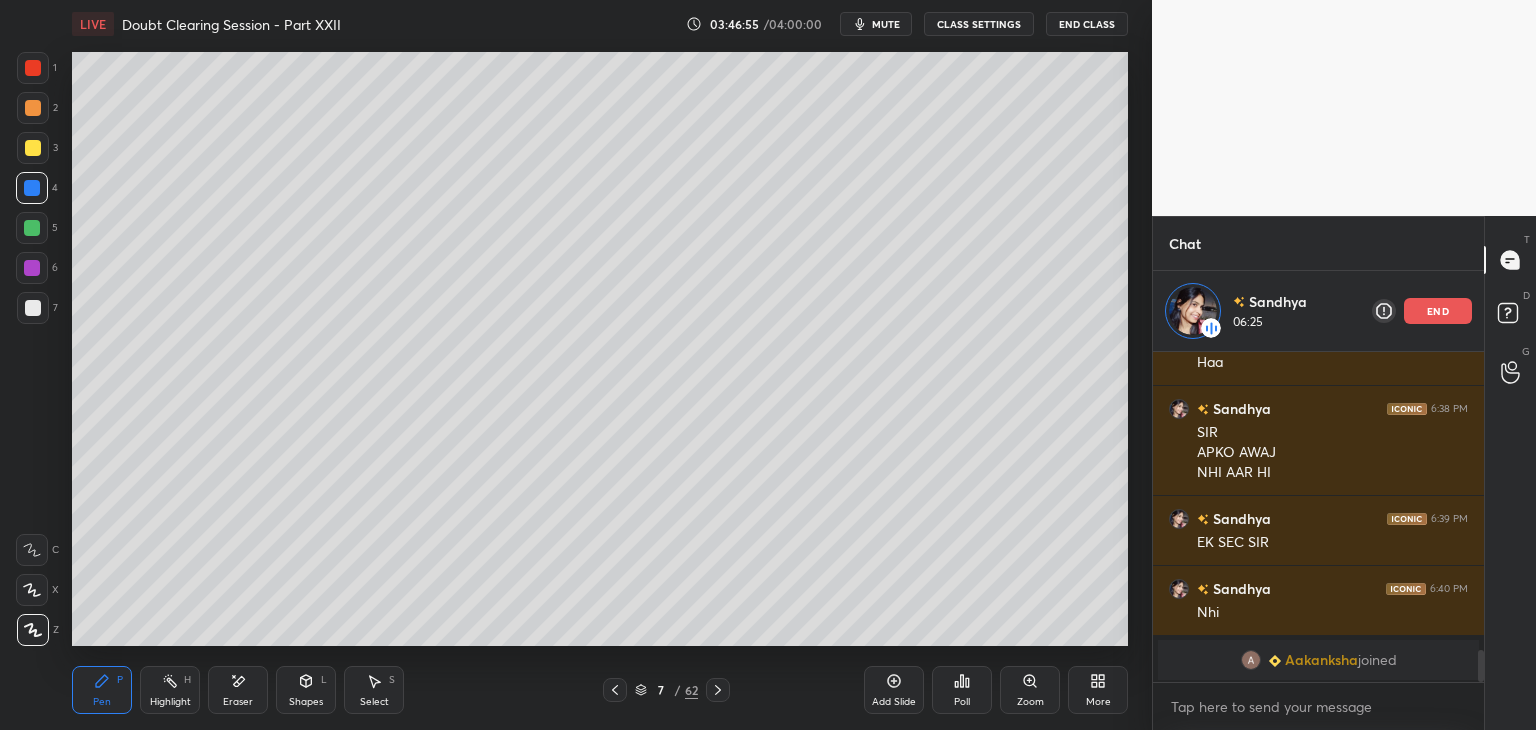 click at bounding box center (32, 228) 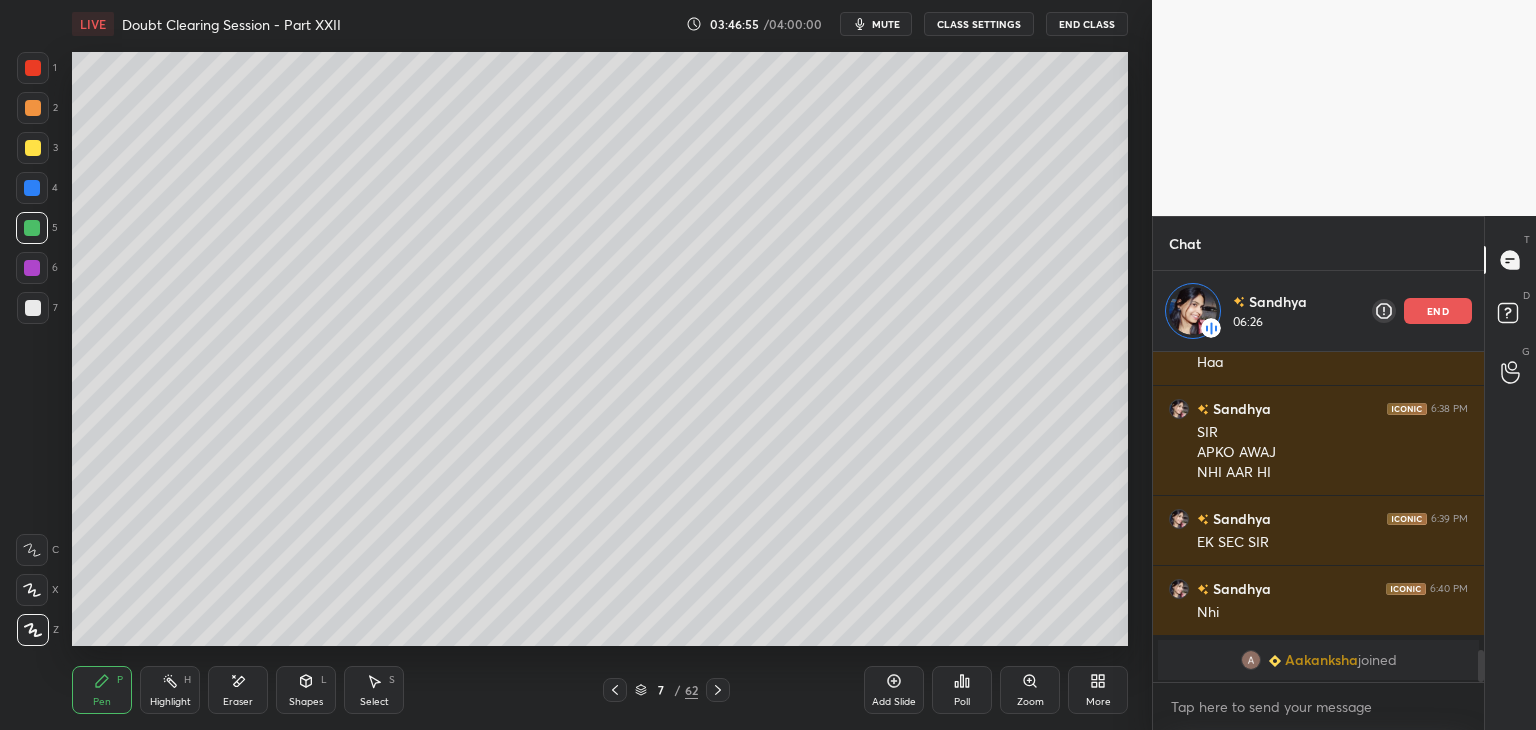 click at bounding box center (32, 268) 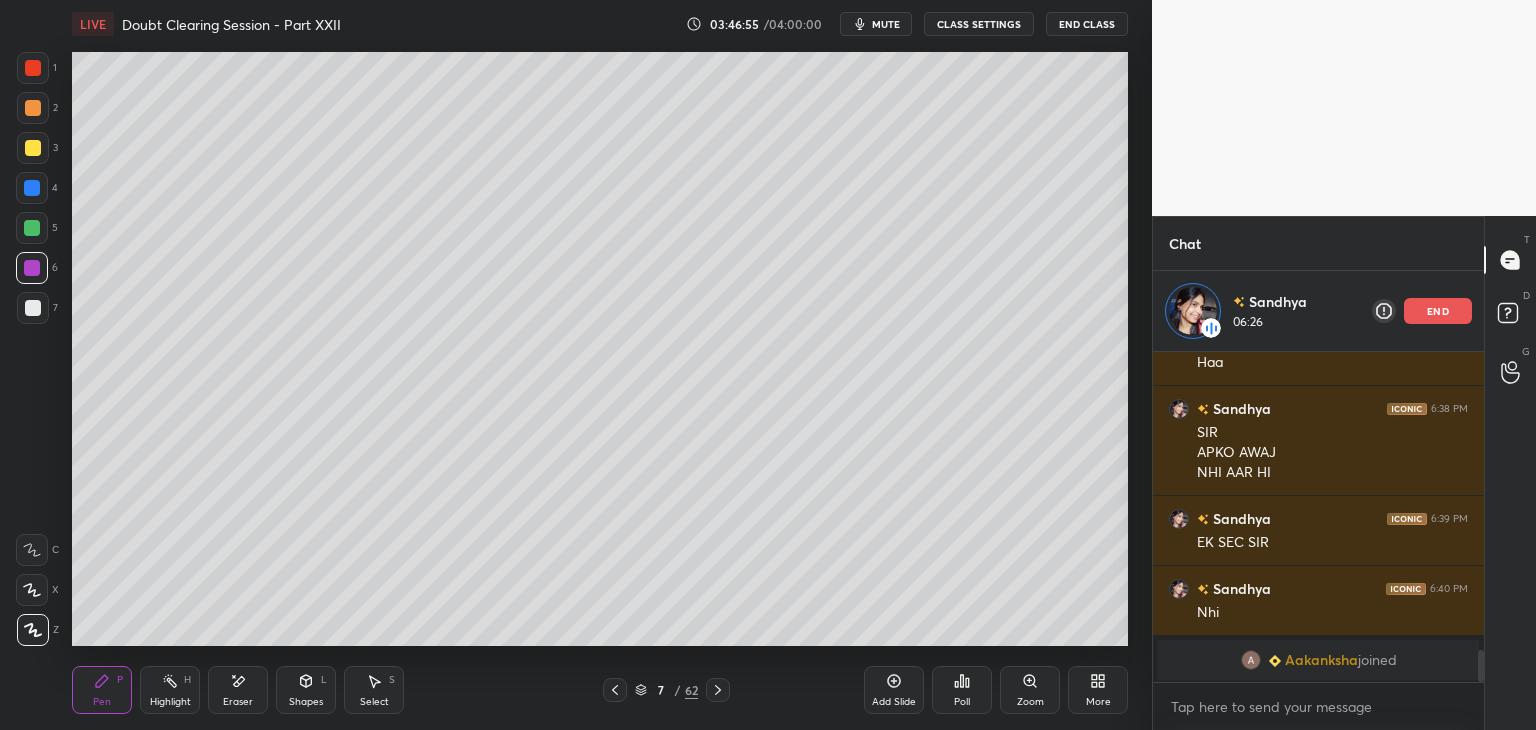 click at bounding box center [32, 228] 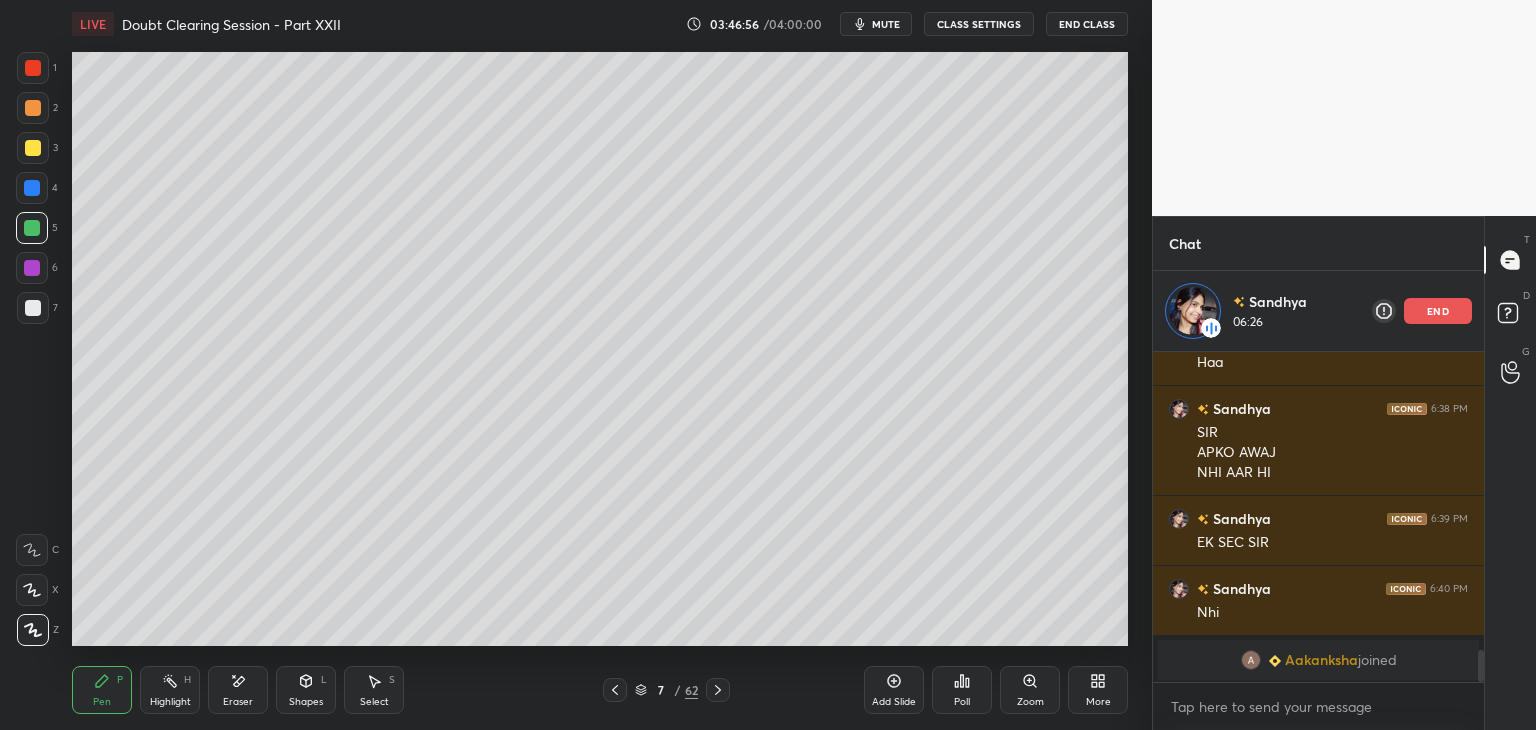 click at bounding box center [32, 268] 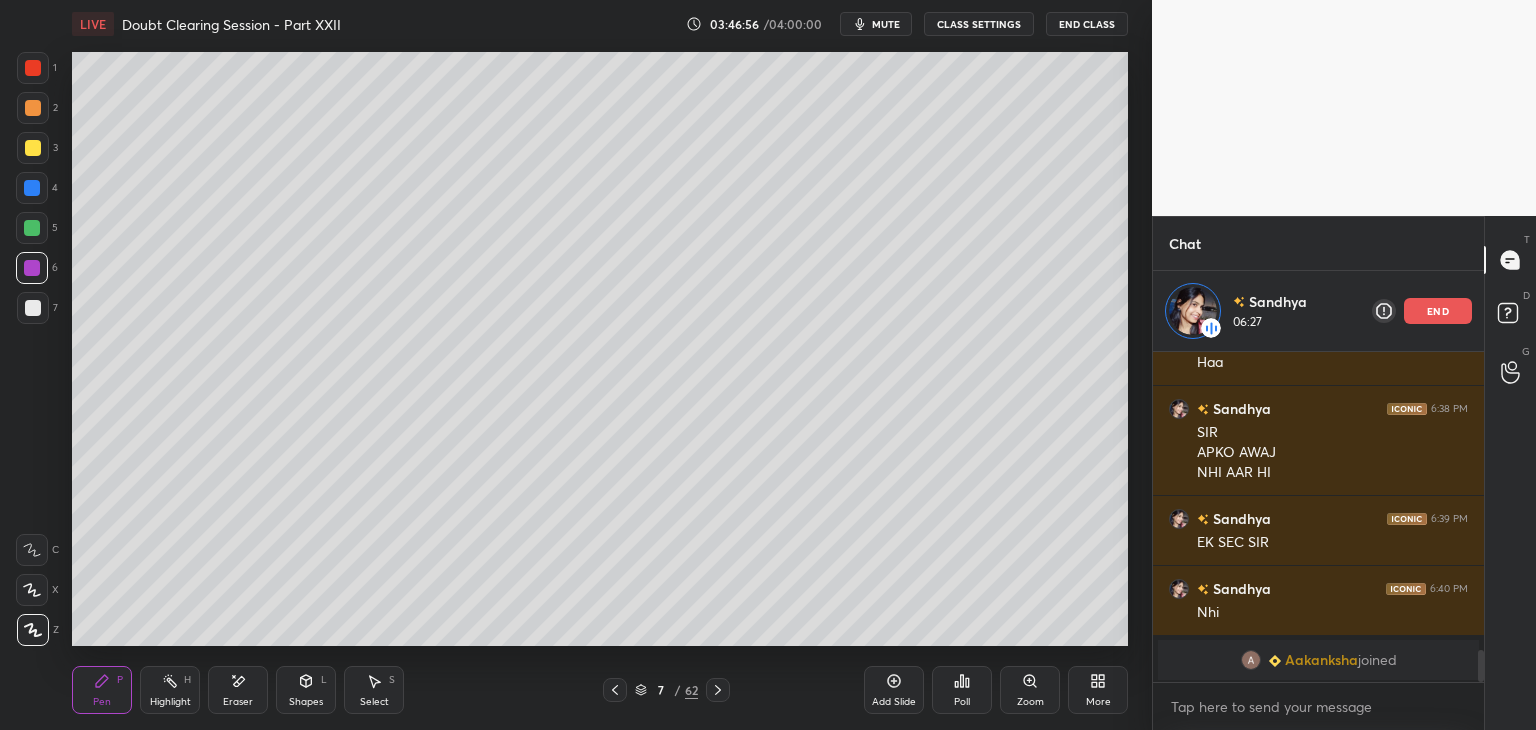 click at bounding box center (32, 228) 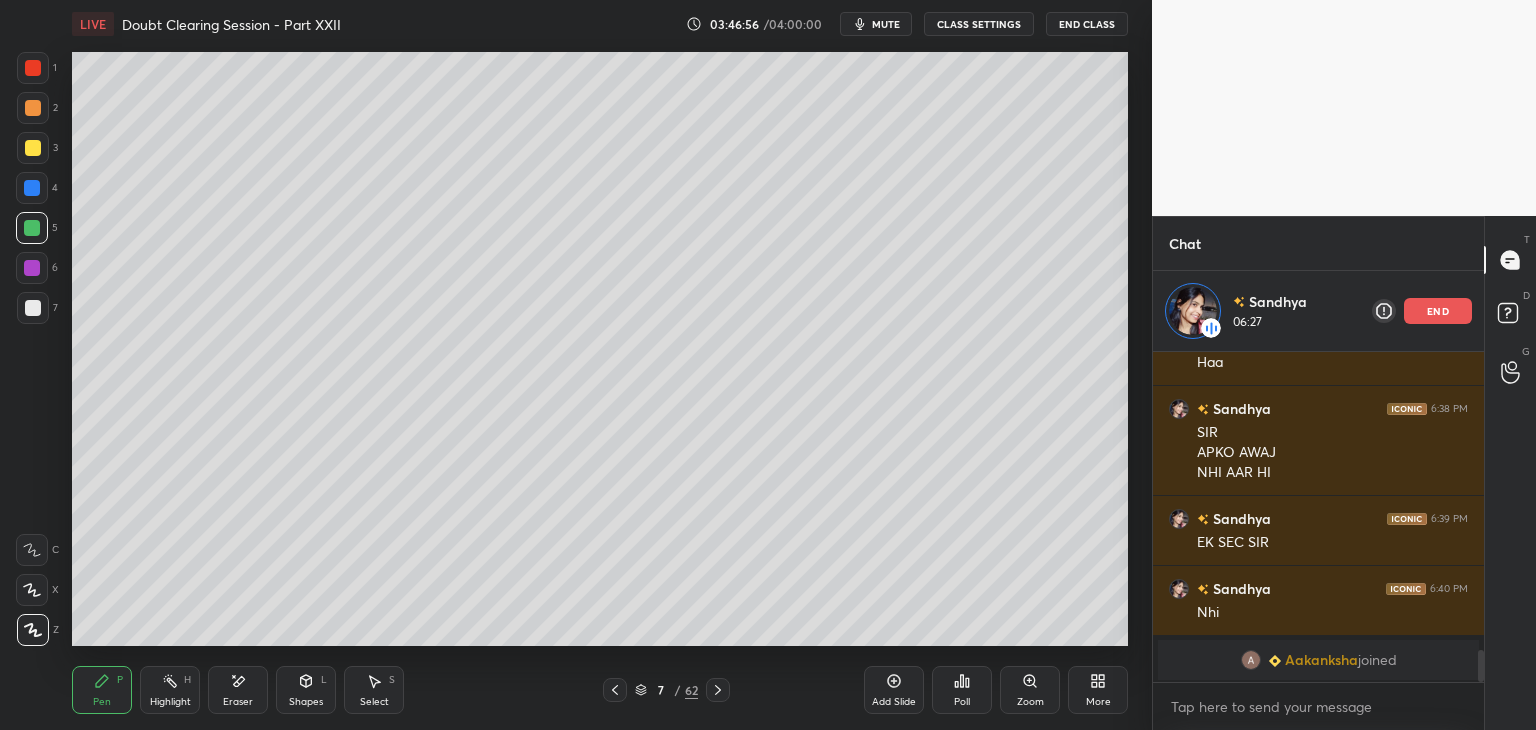 click on "3" at bounding box center (37, 148) 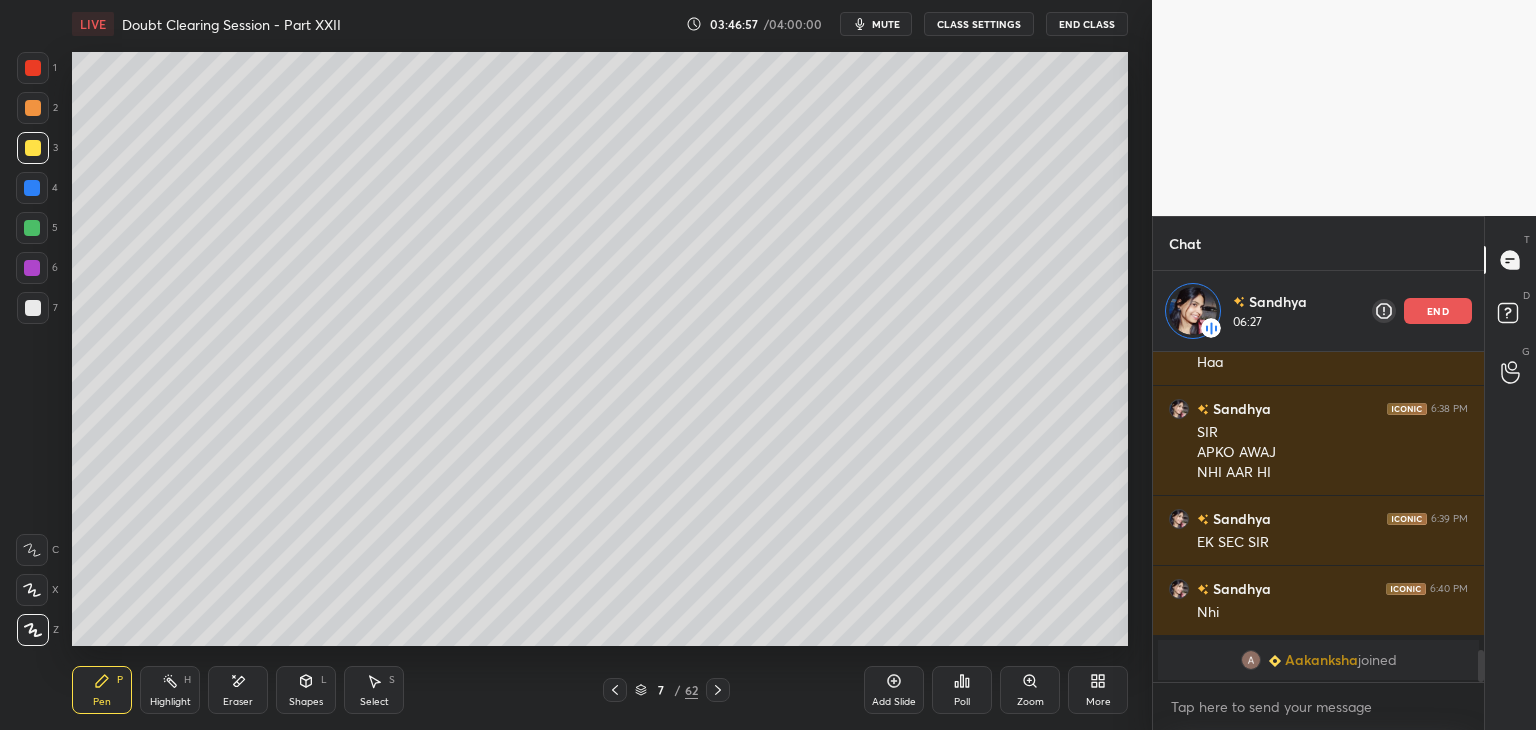click at bounding box center [33, 108] 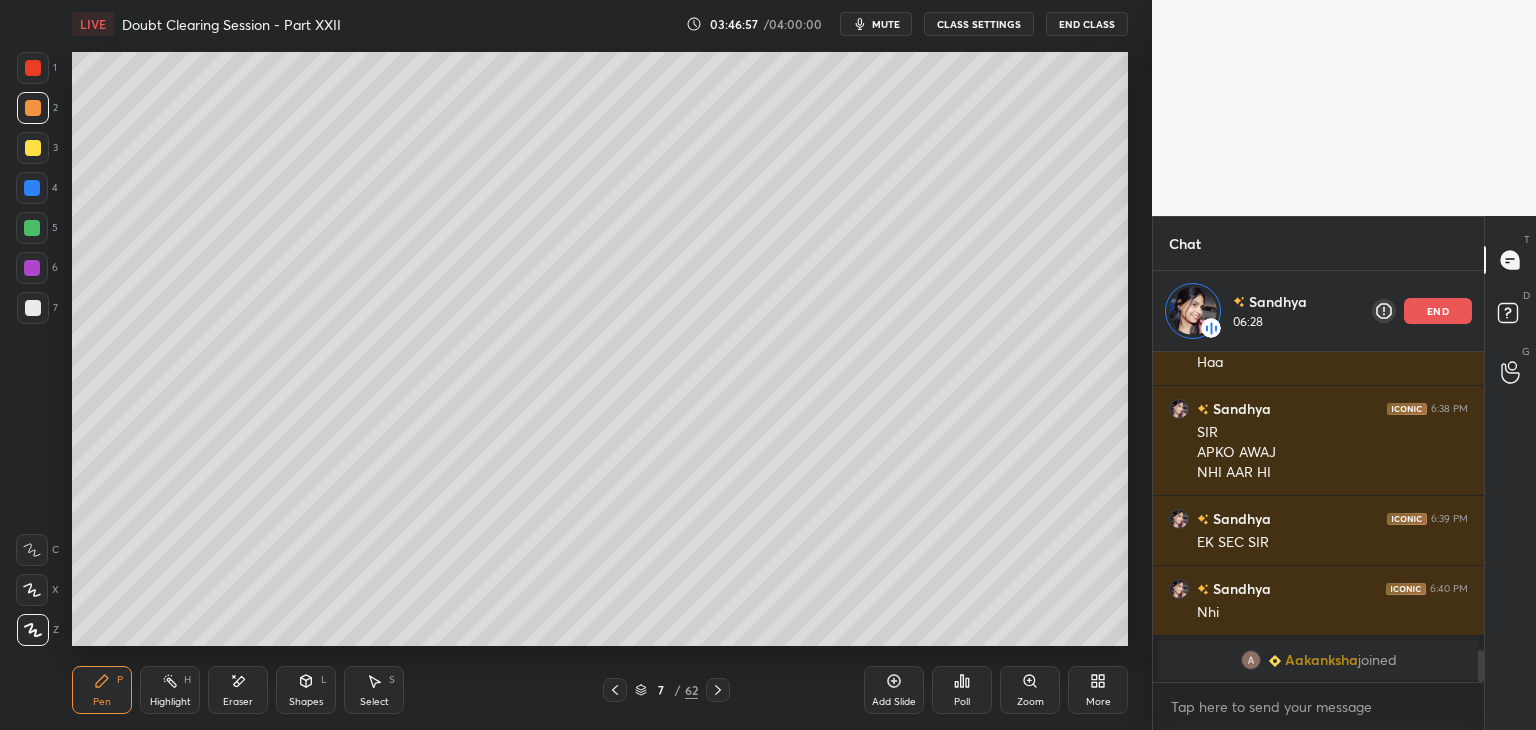 click on "1" at bounding box center (37, 72) 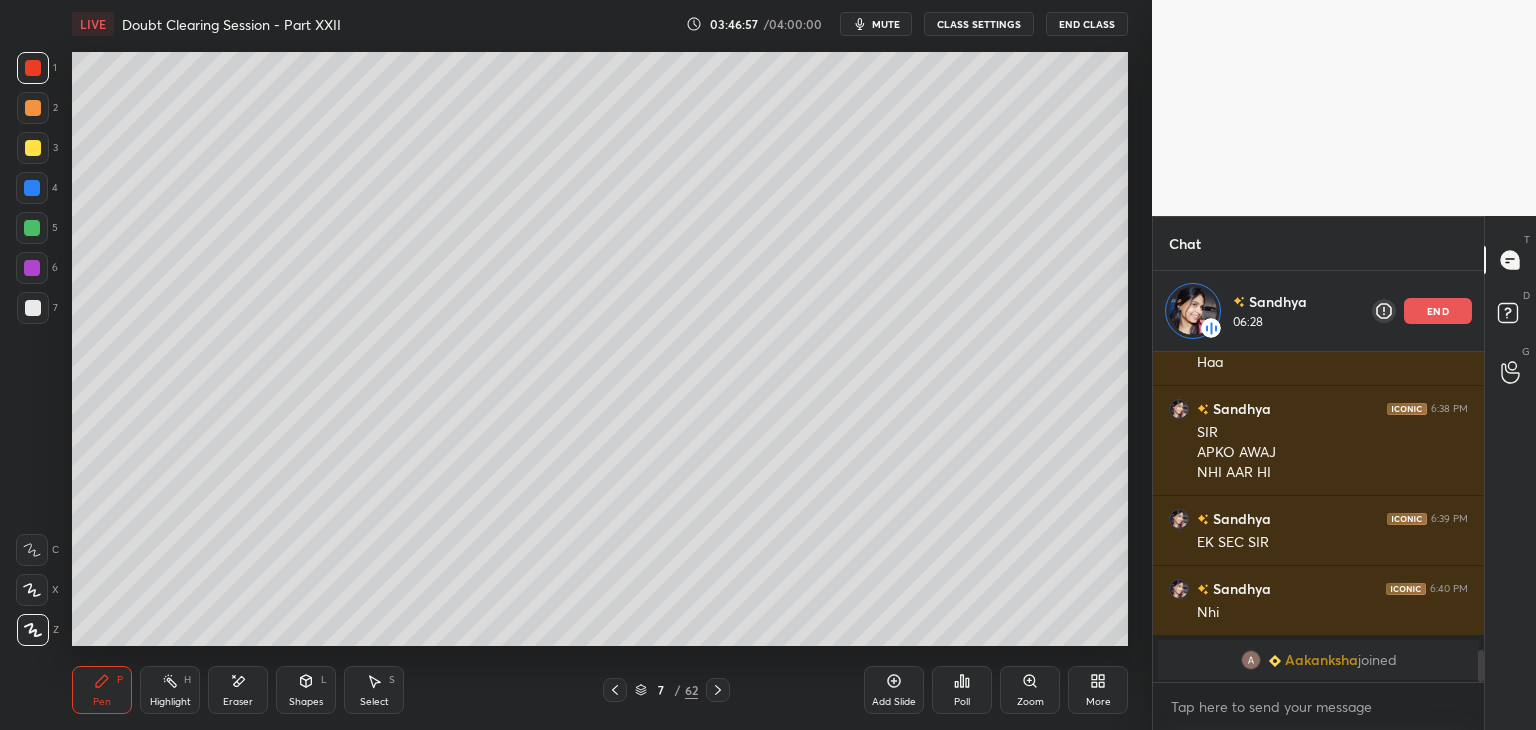 click at bounding box center [33, 108] 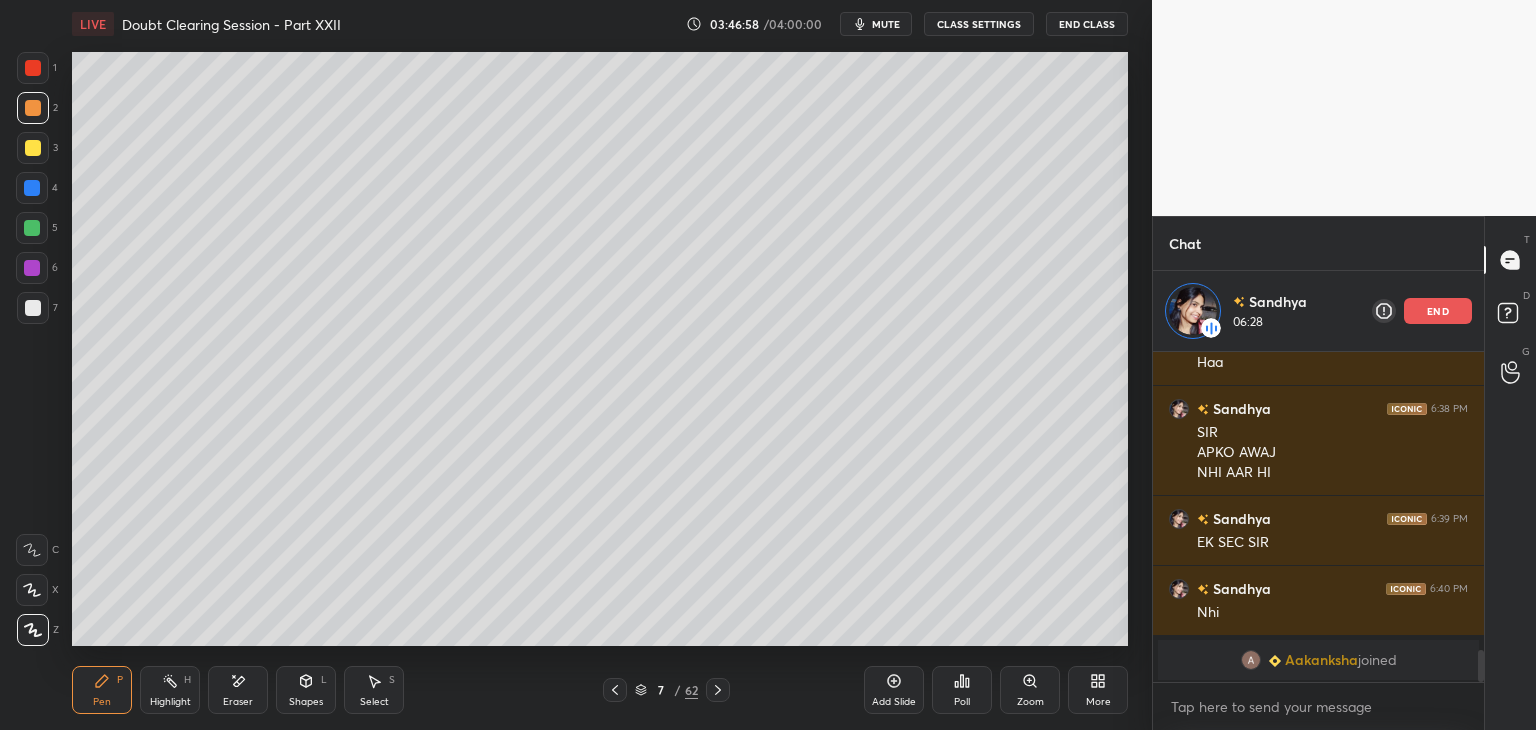 click at bounding box center [33, 68] 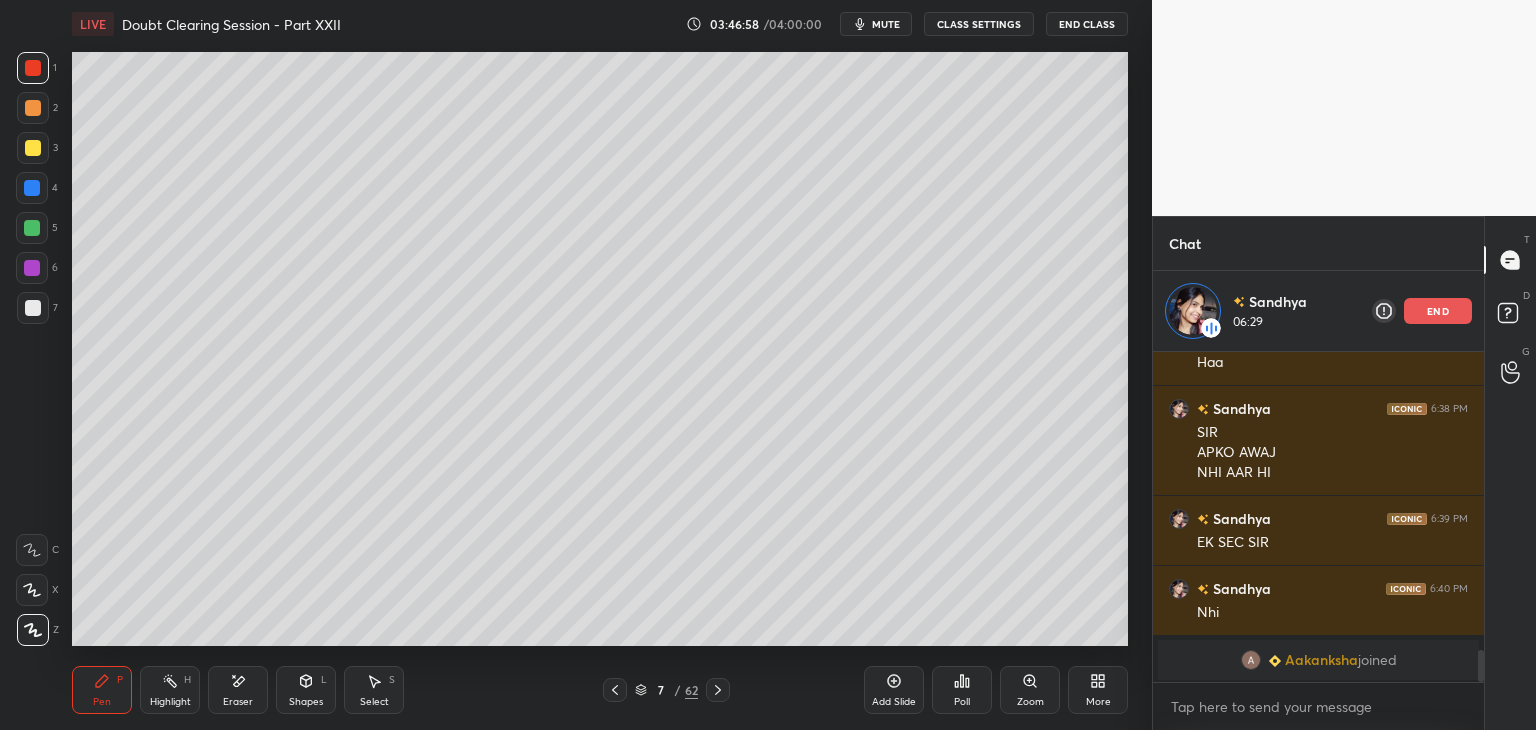 click at bounding box center [33, 108] 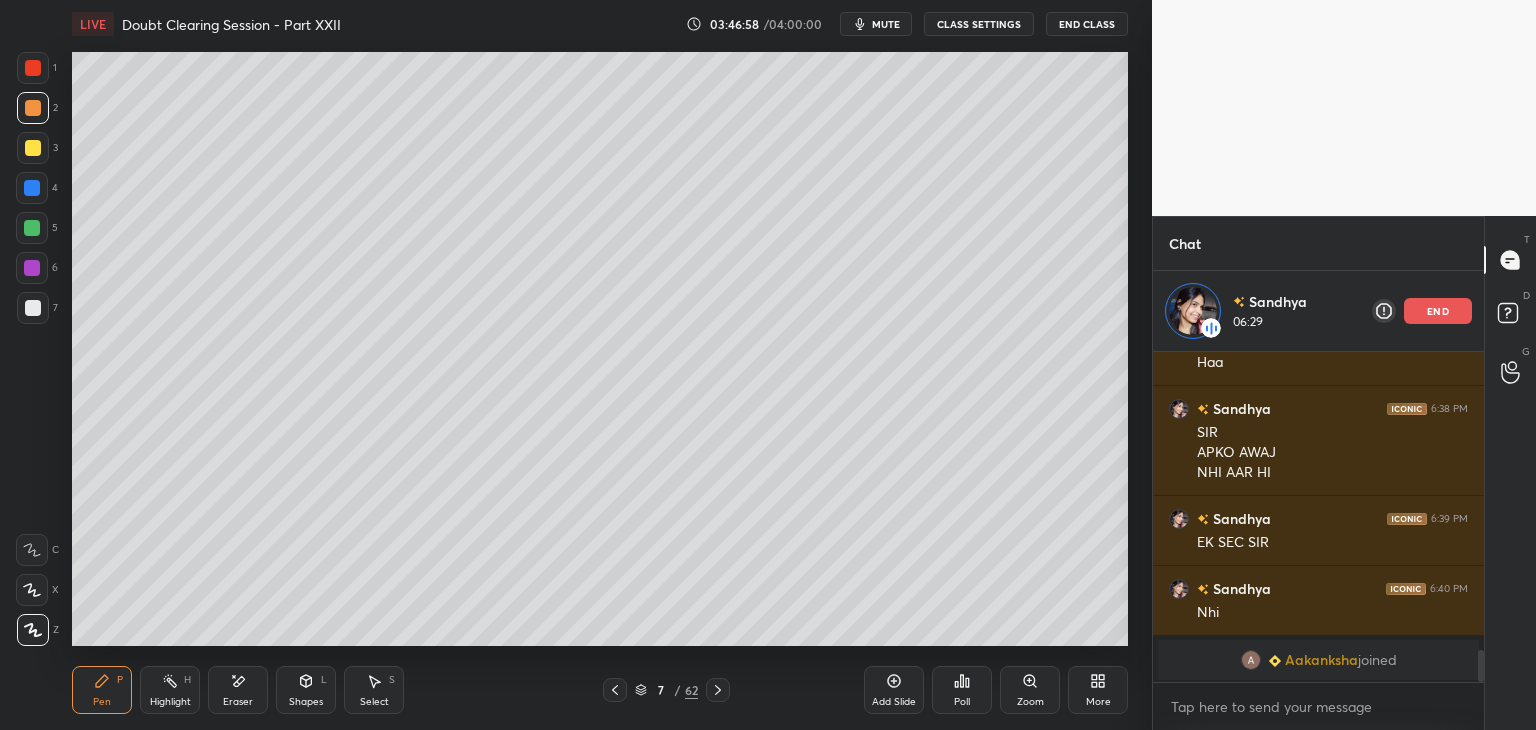 click at bounding box center [33, 68] 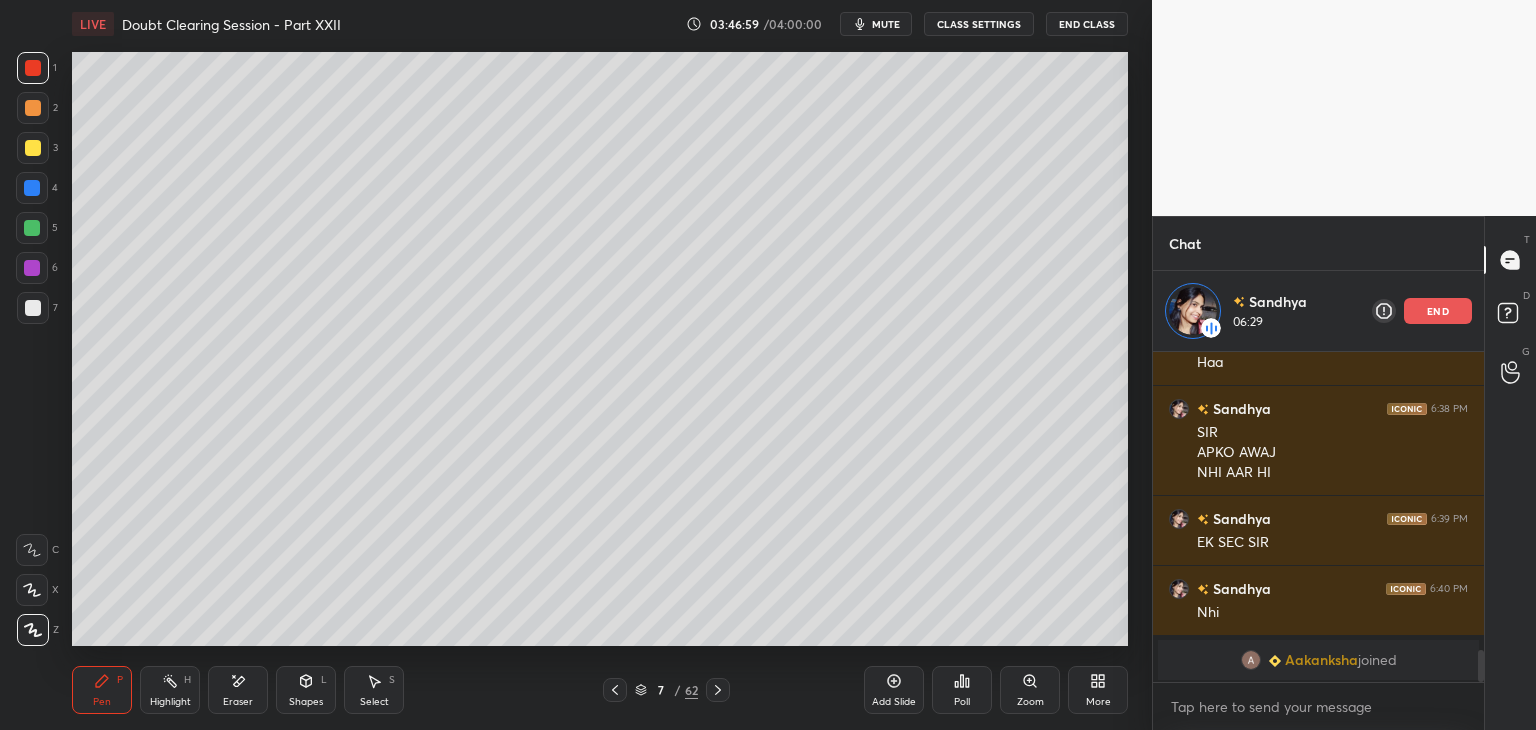 click at bounding box center (33, 108) 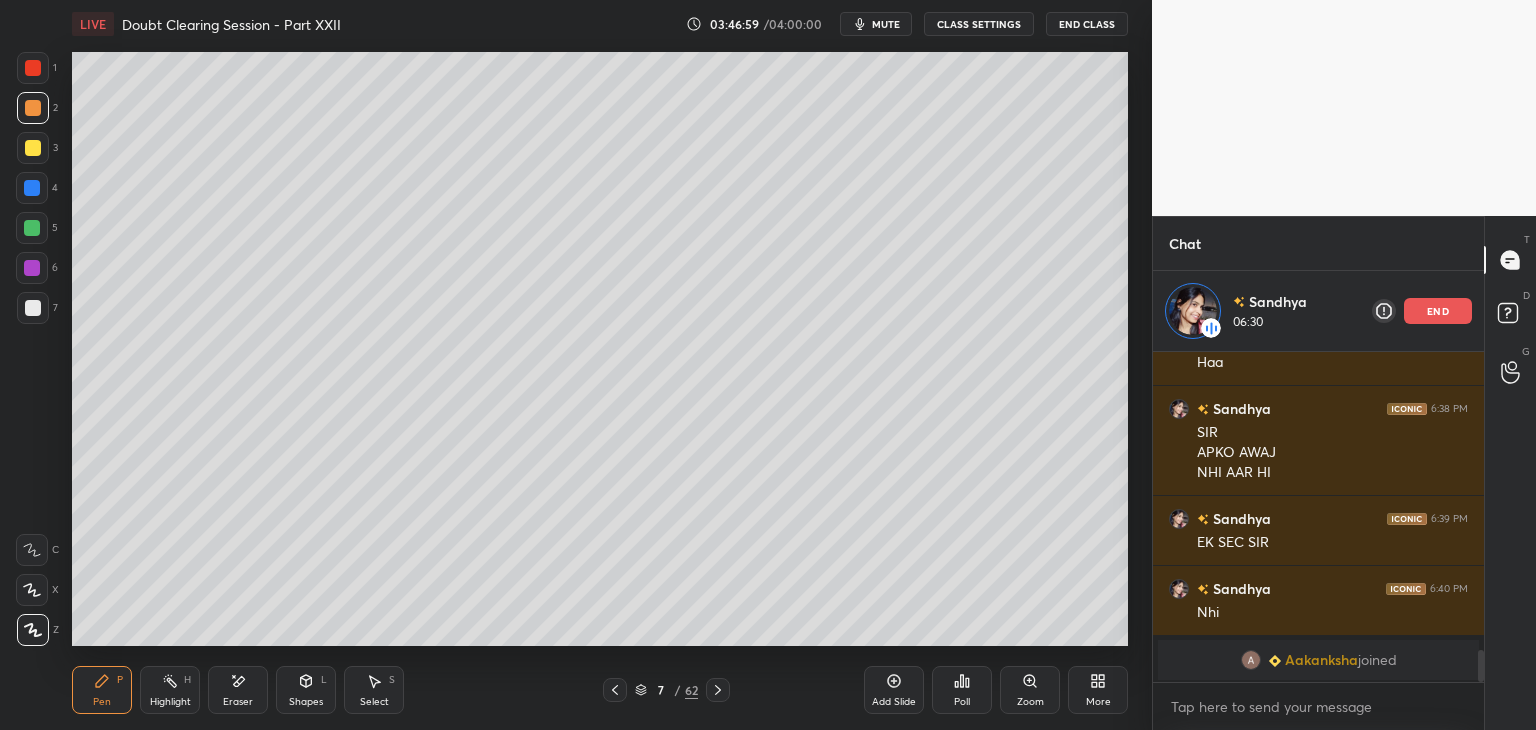 click at bounding box center [33, 68] 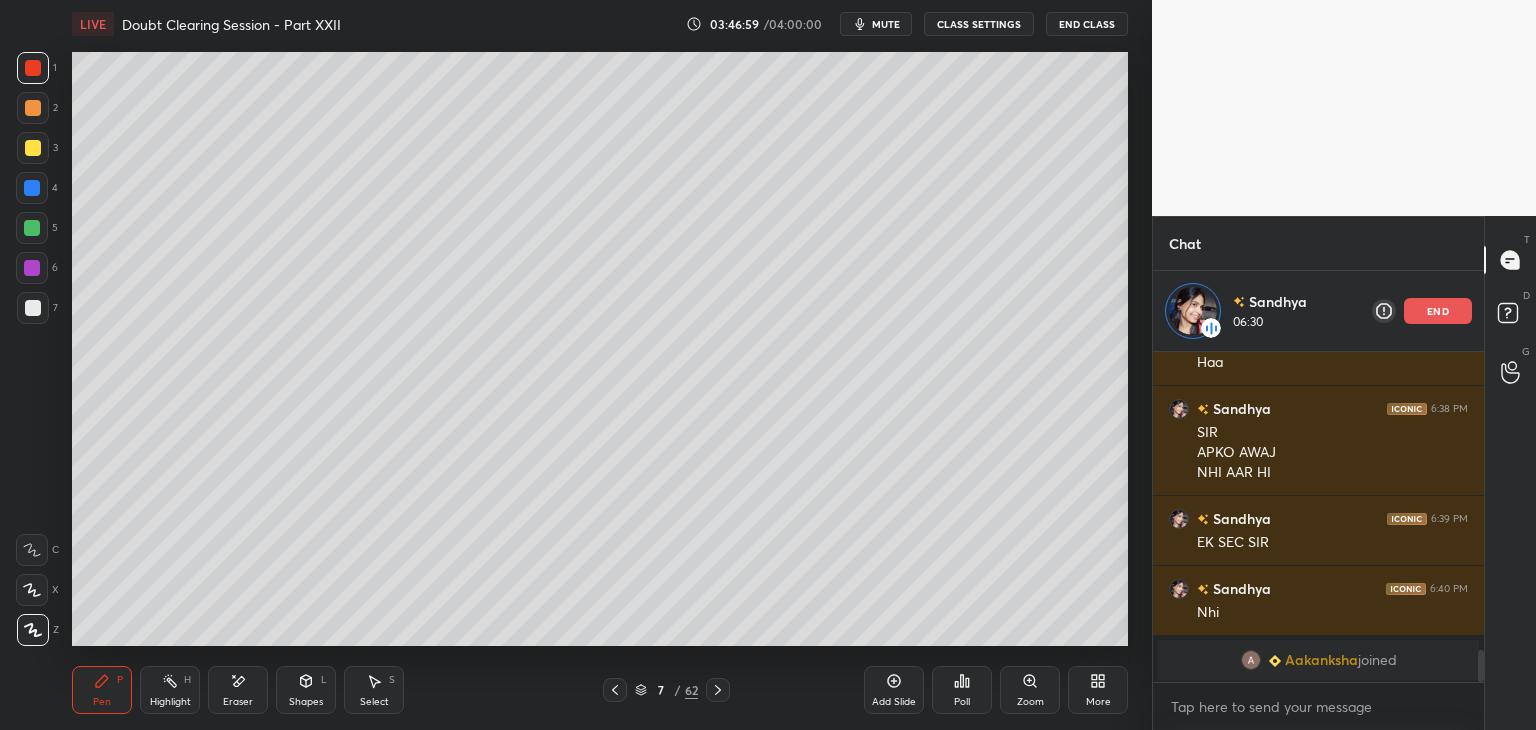 click at bounding box center [33, 108] 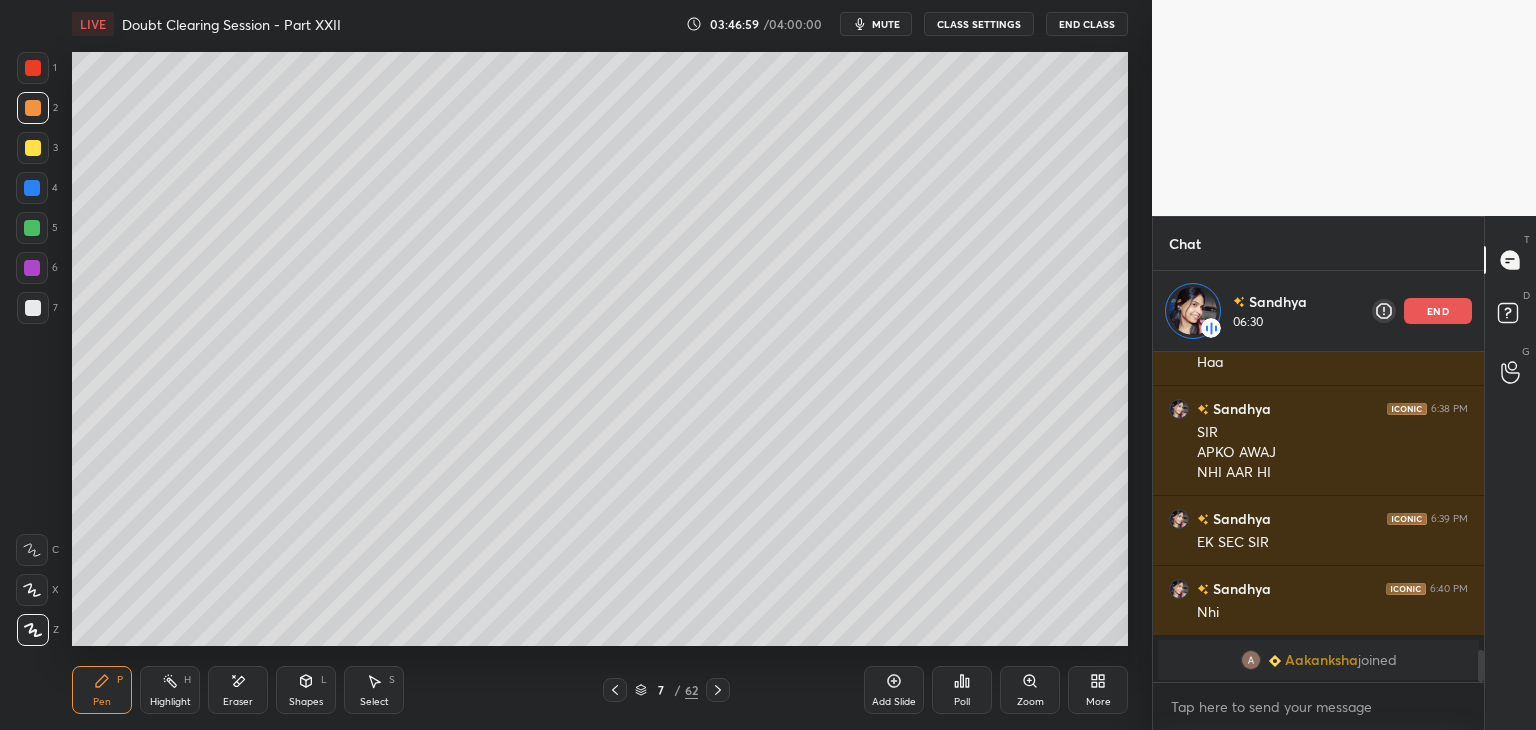 click at bounding box center [33, 68] 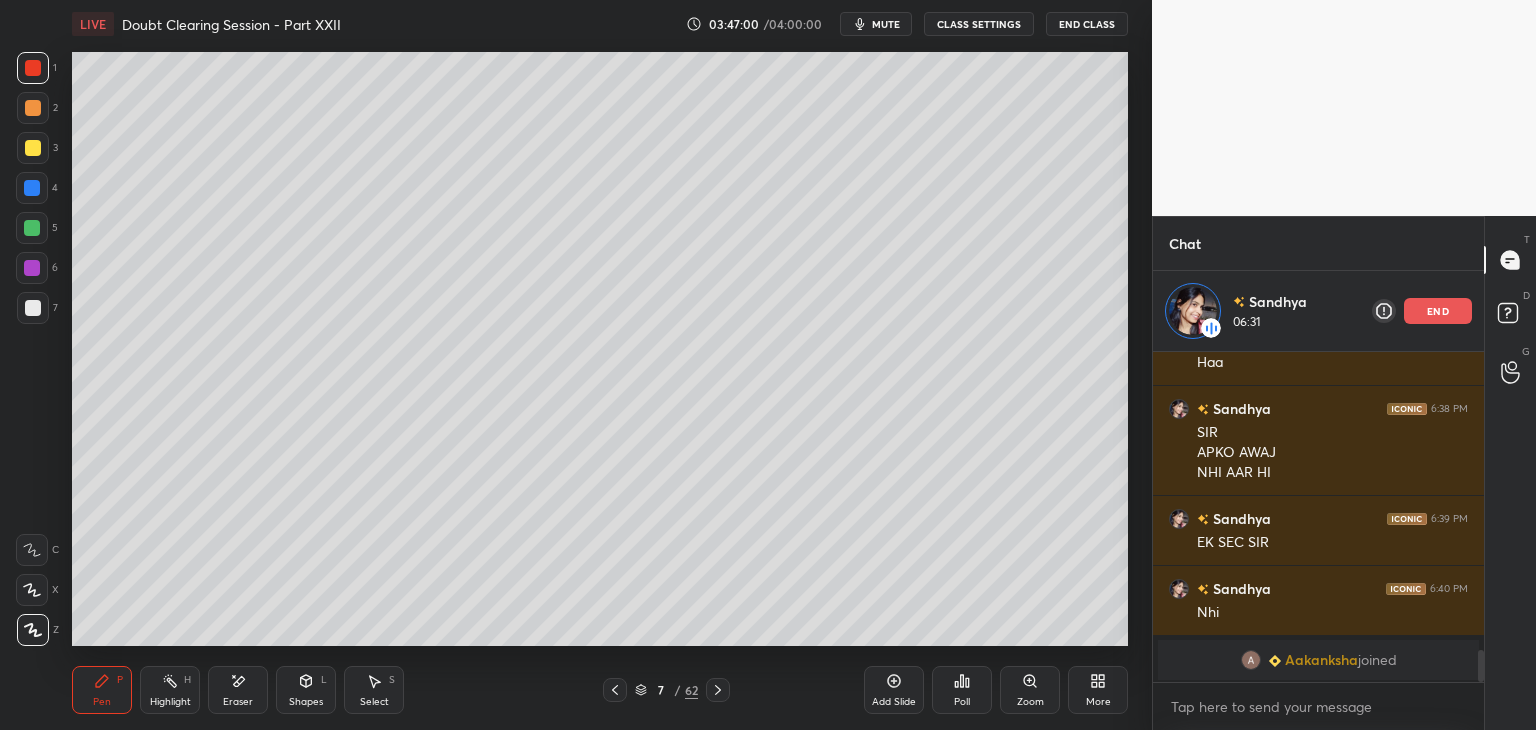 click at bounding box center (33, 108) 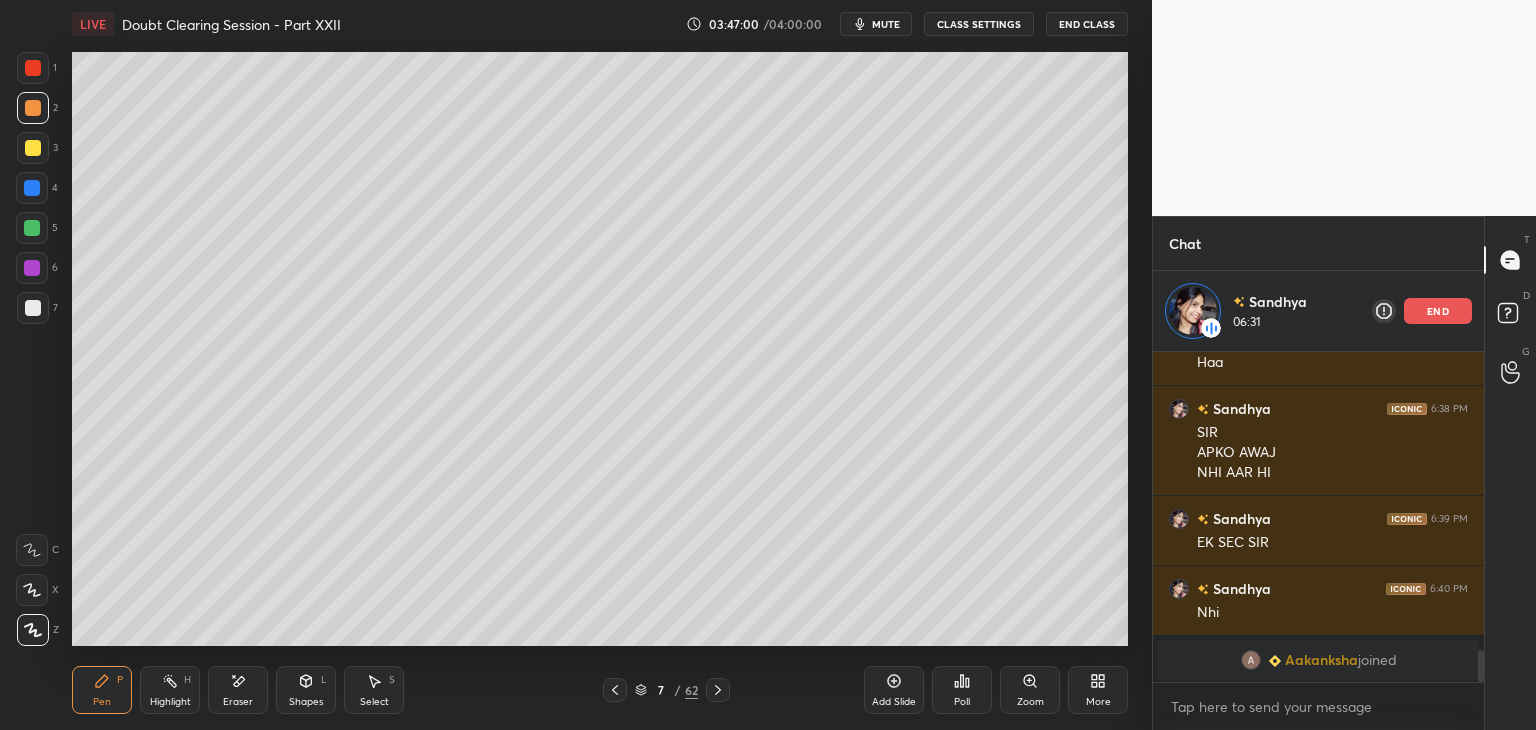 click at bounding box center (33, 68) 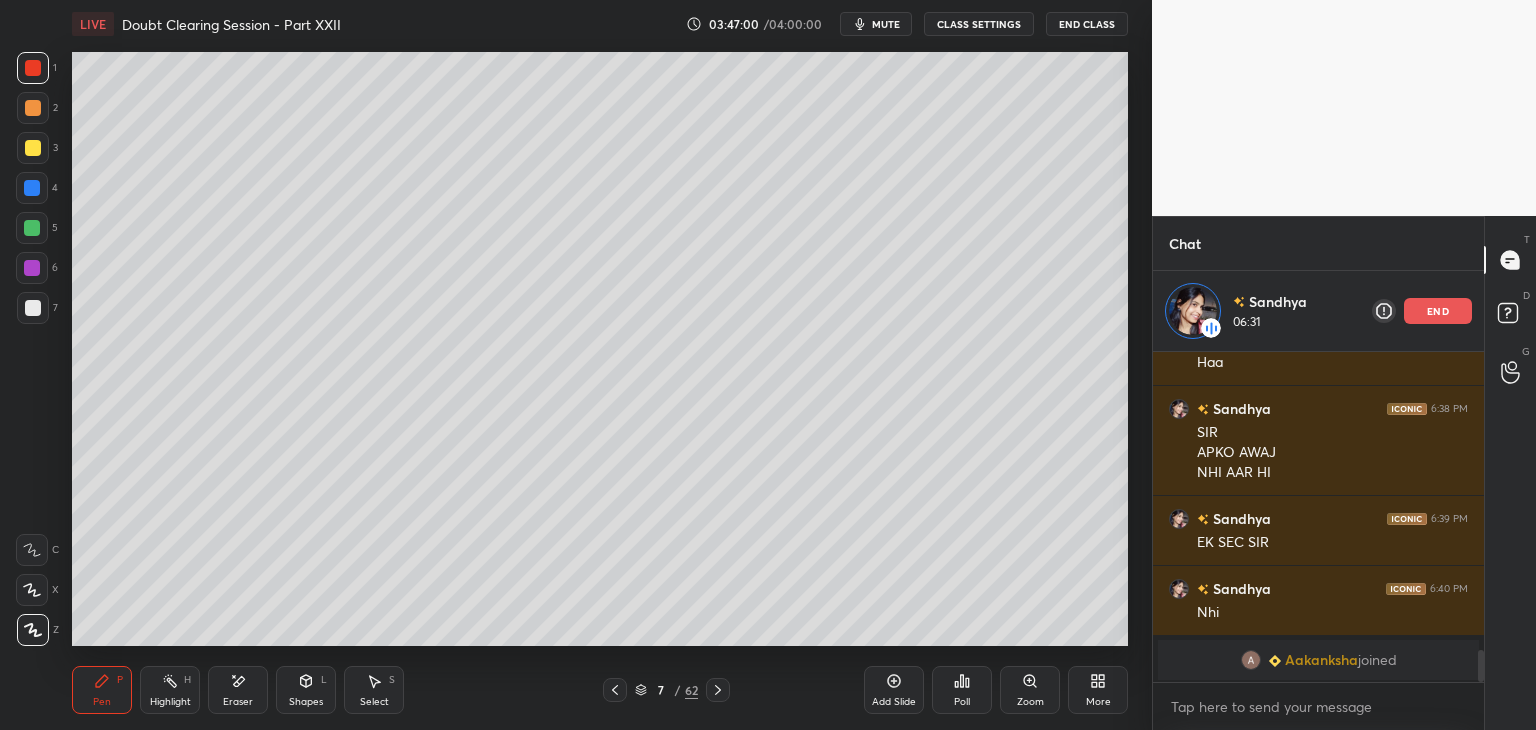 click at bounding box center (33, 108) 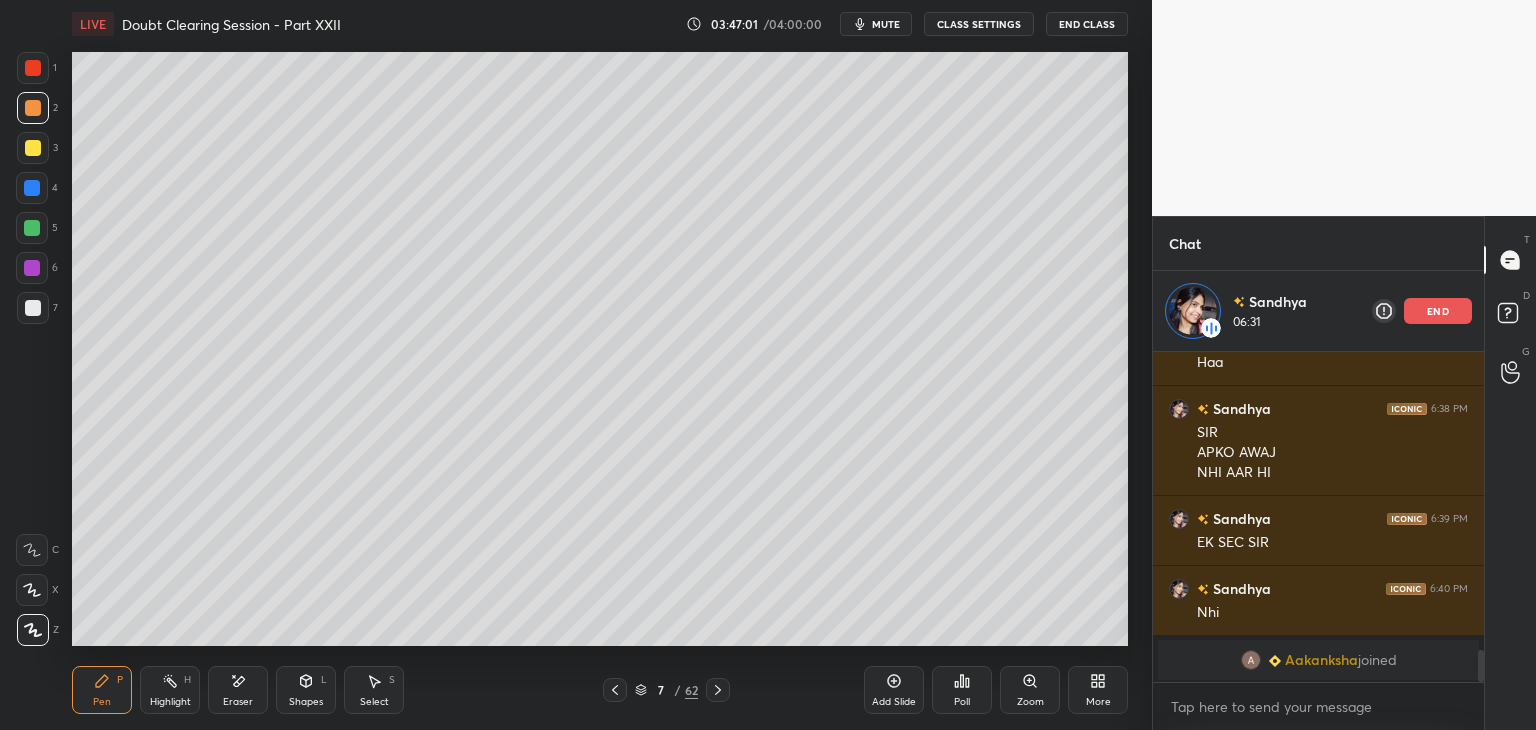 click at bounding box center (33, 68) 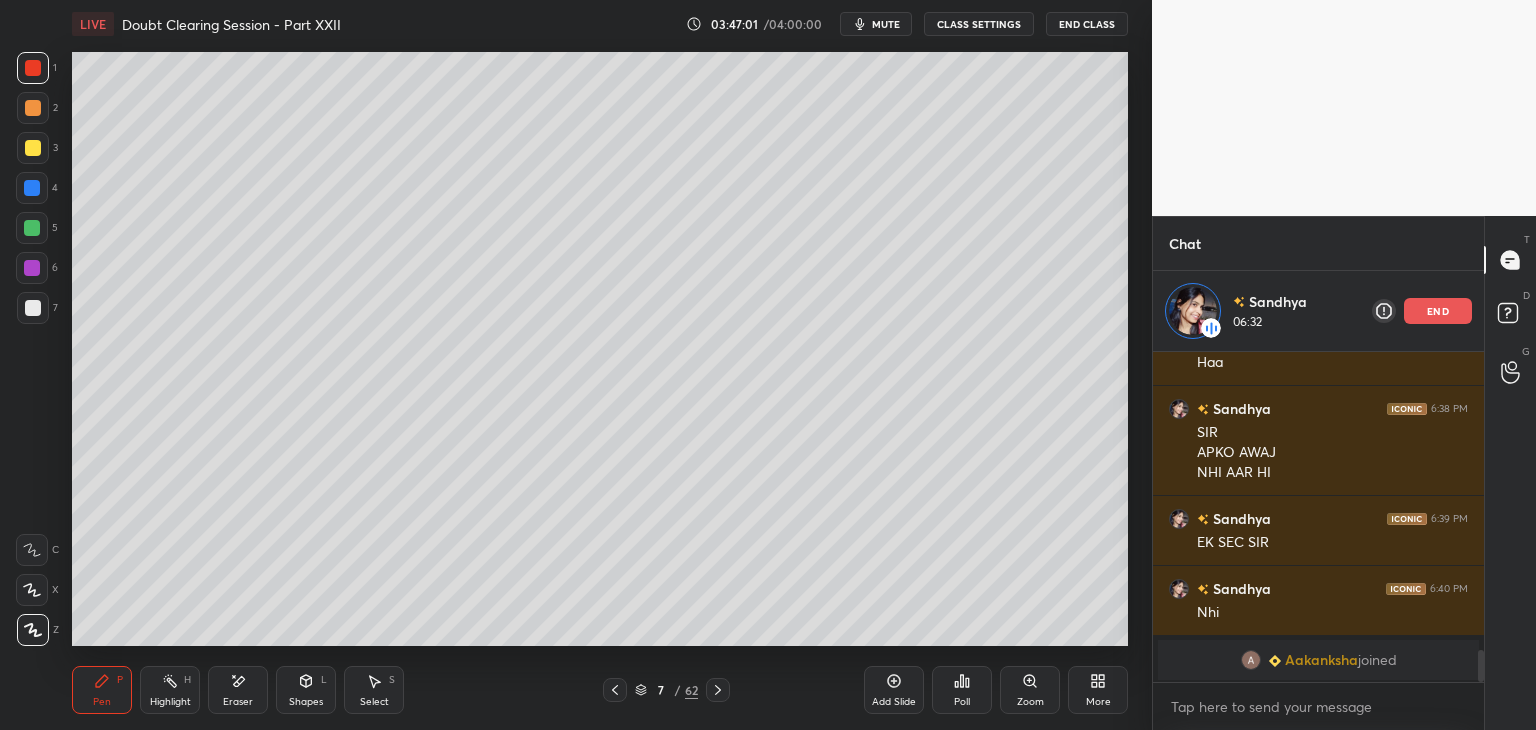click at bounding box center [33, 108] 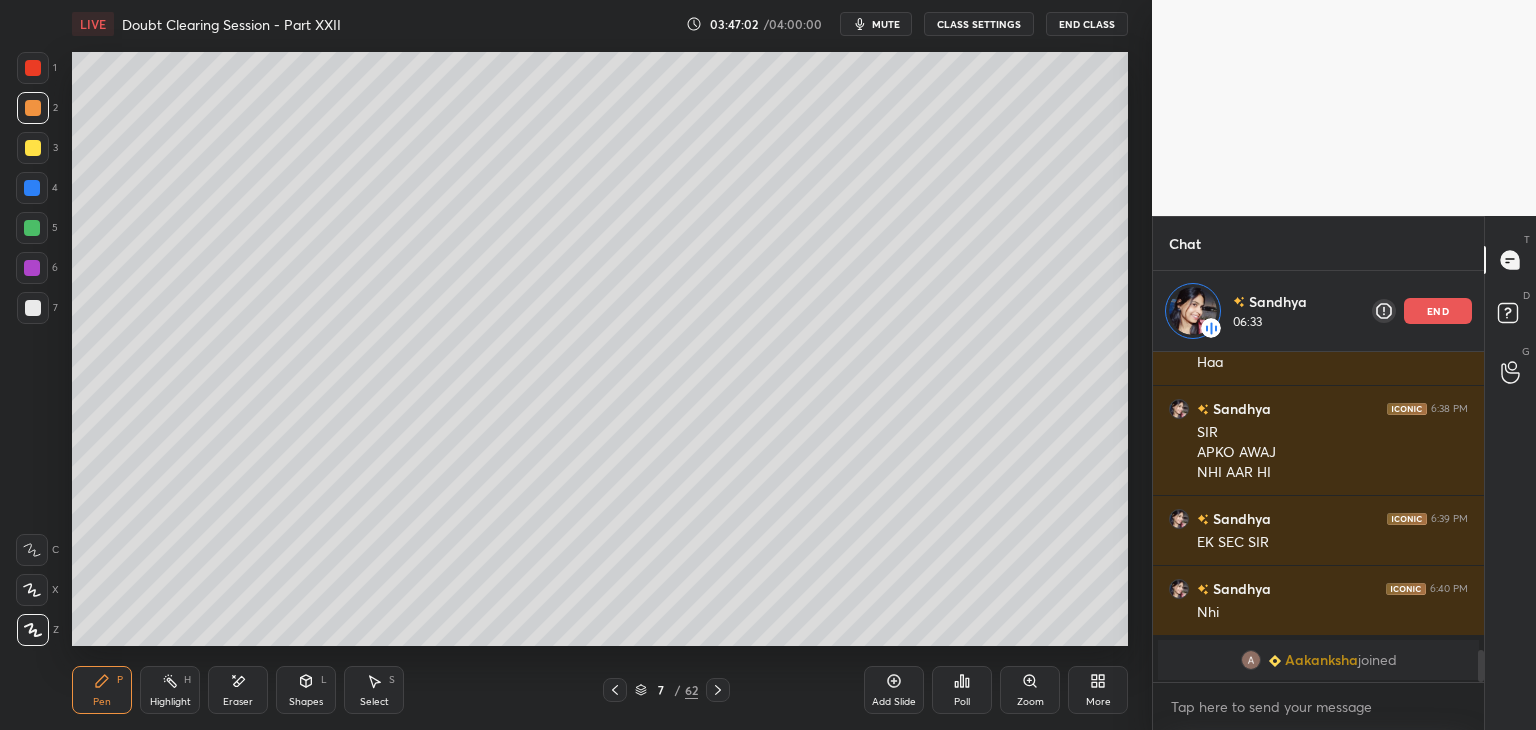 click at bounding box center (33, 148) 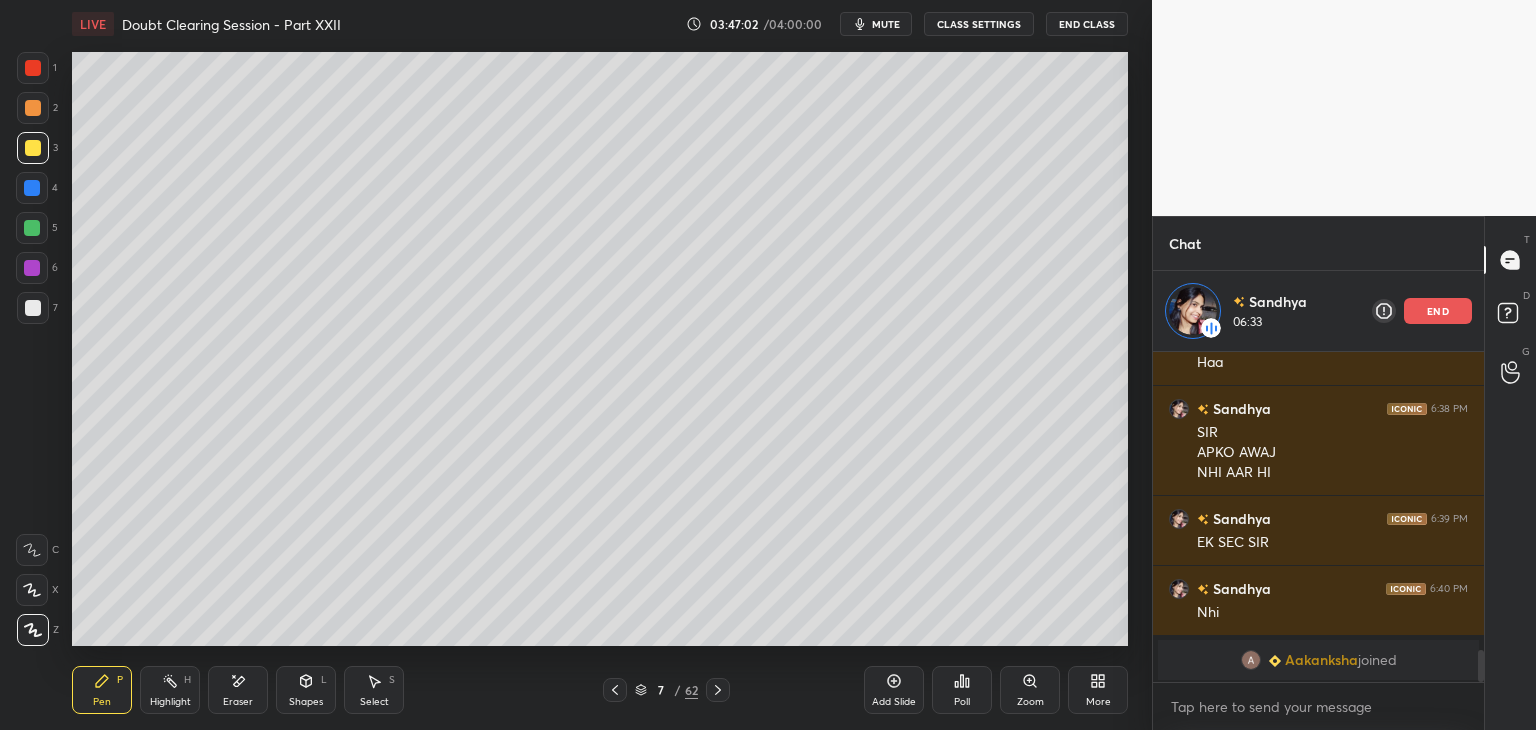 click at bounding box center (32, 188) 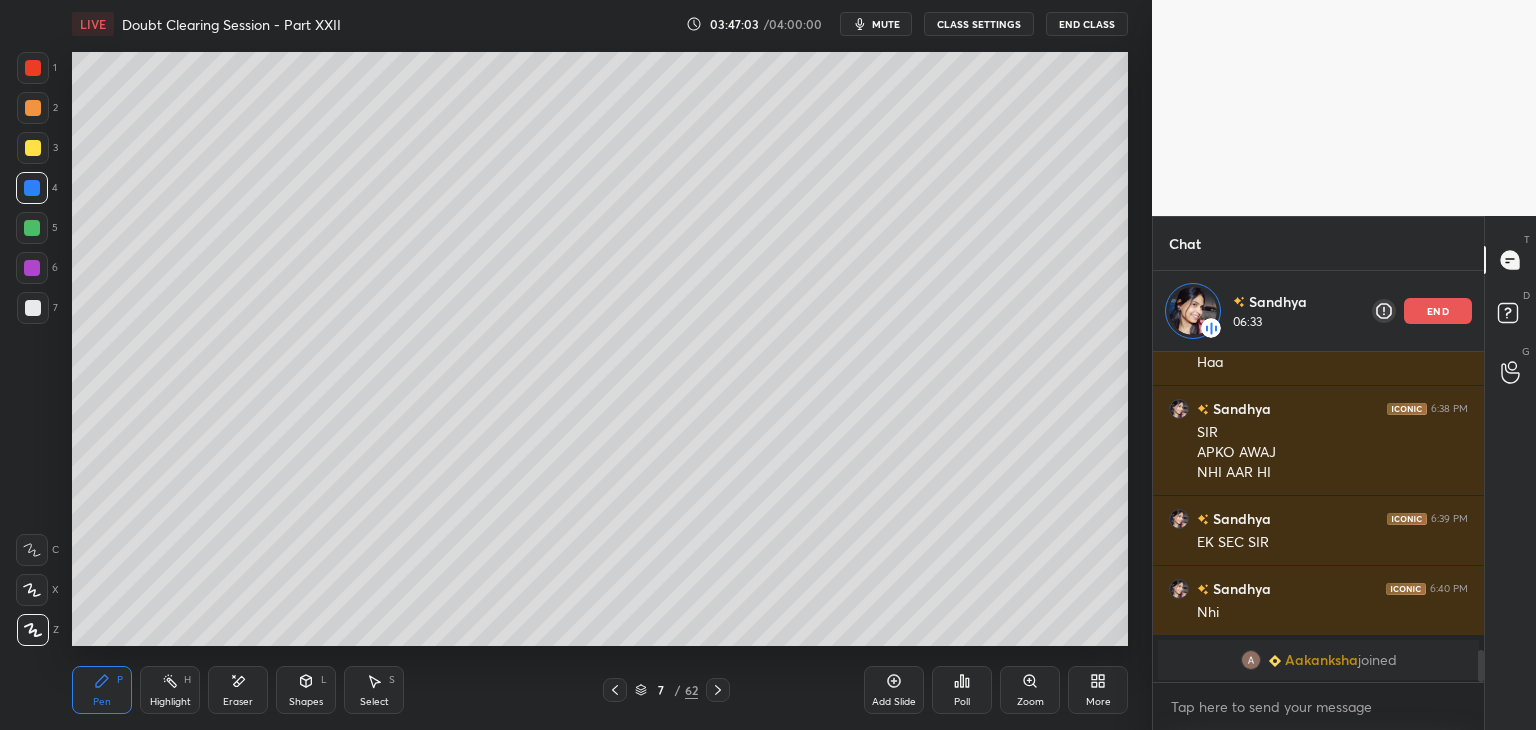 click at bounding box center (32, 228) 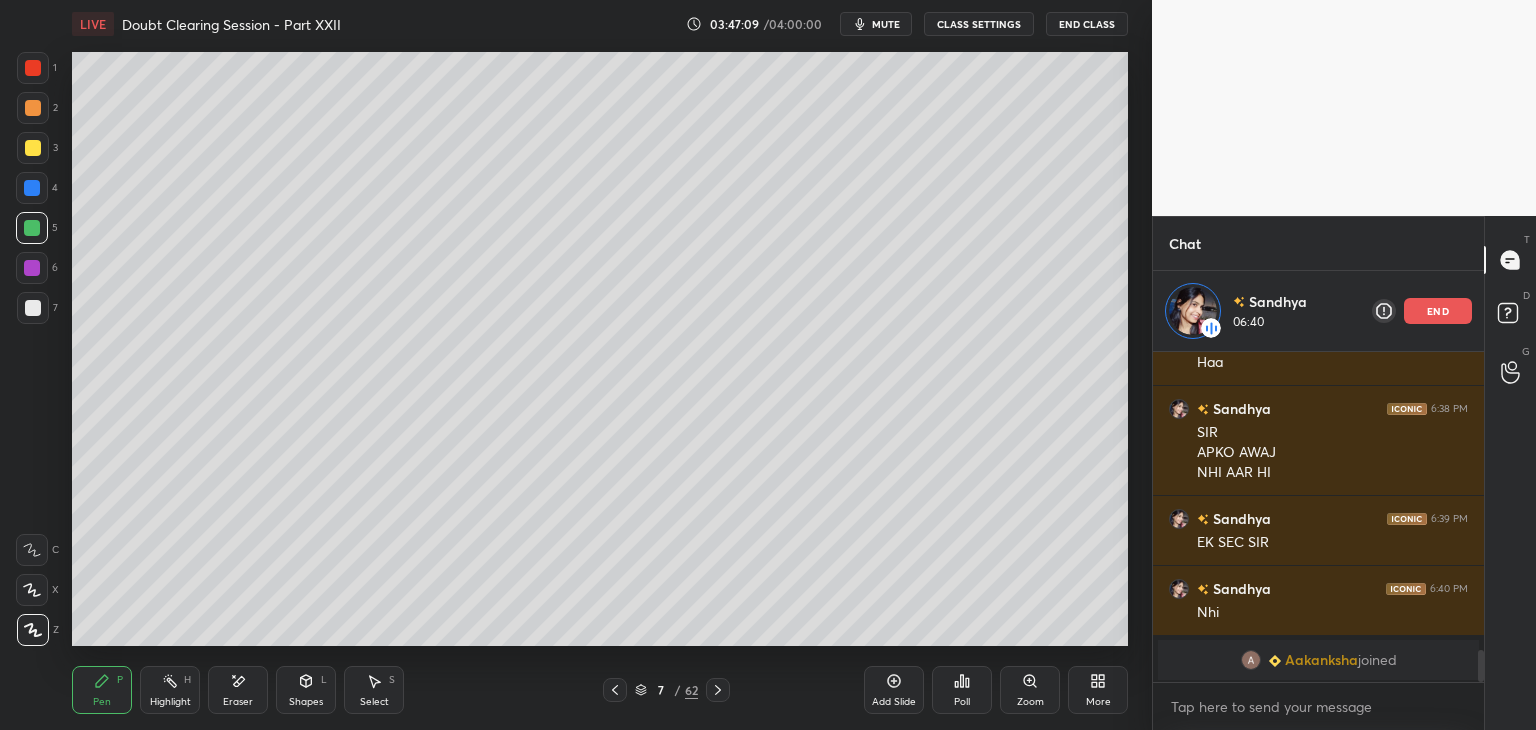 click on "Highlight H" at bounding box center (170, 690) 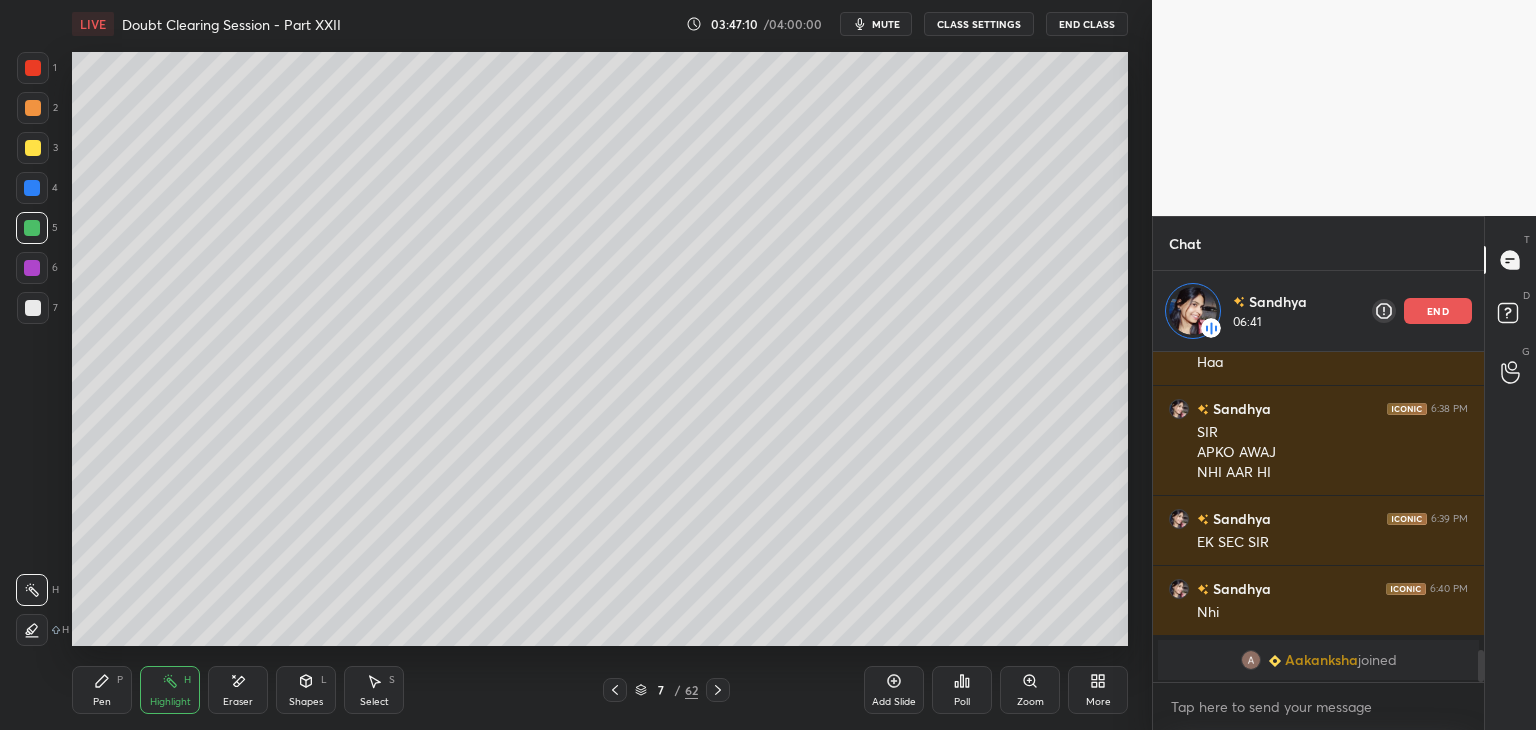 click on "P" at bounding box center [120, 680] 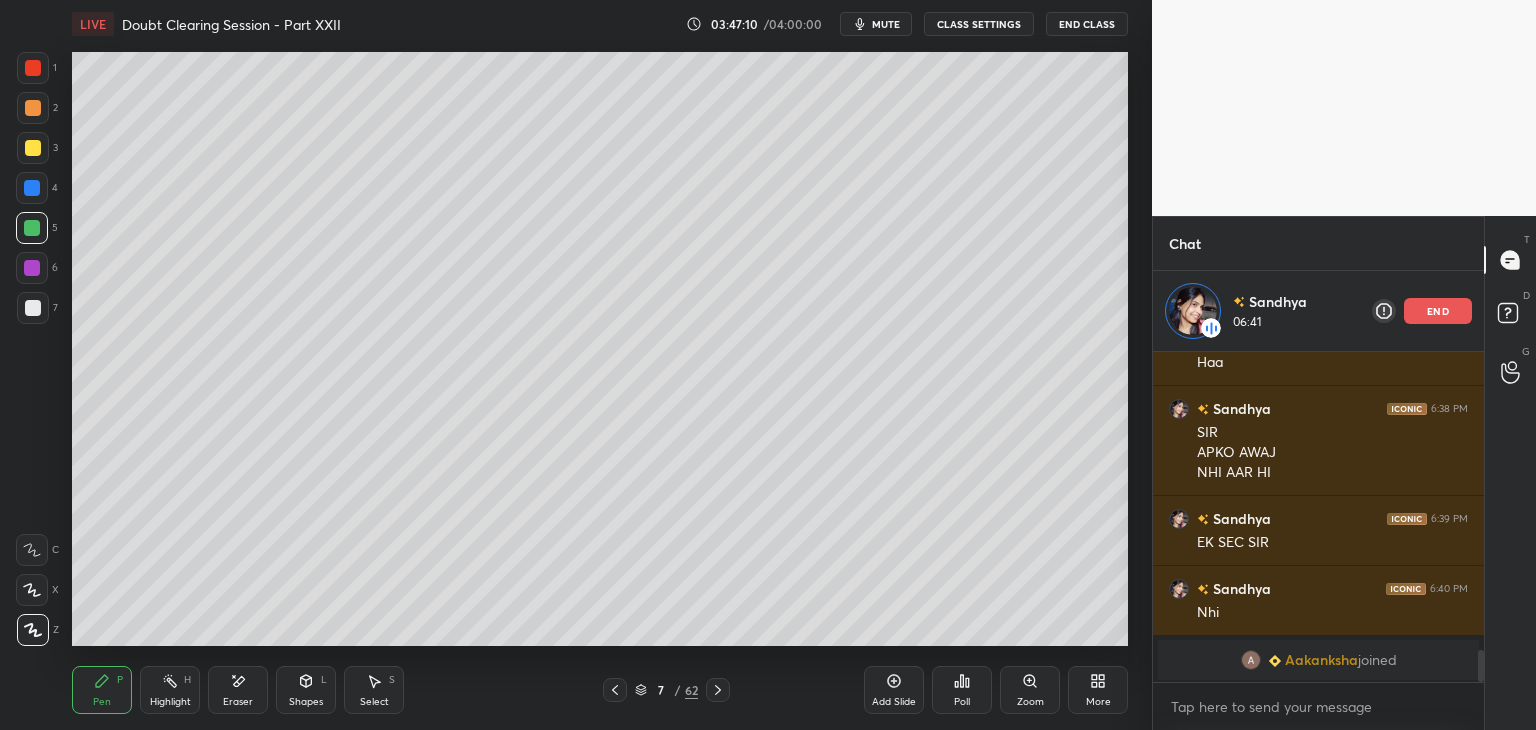 click on "Highlight H" at bounding box center (170, 690) 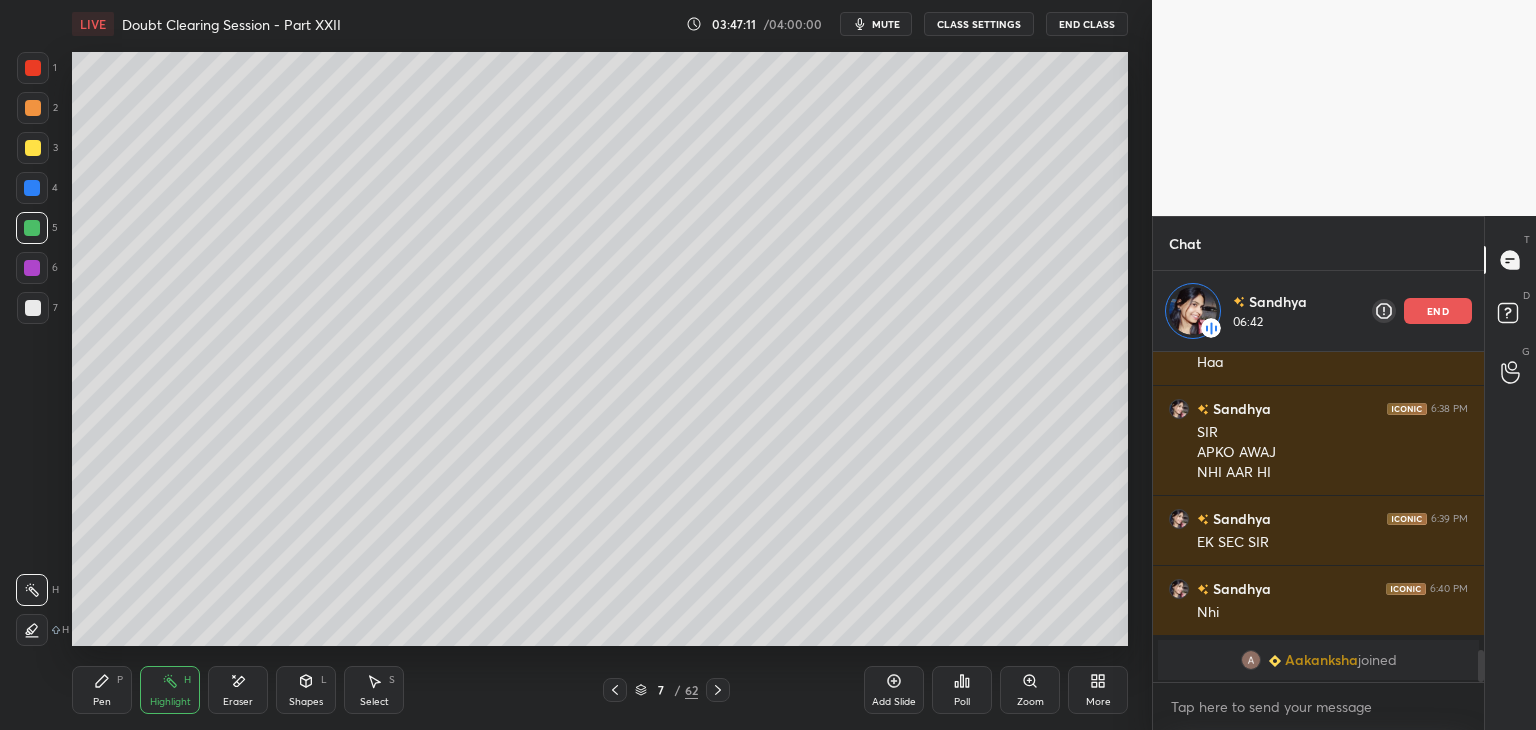 click on "Pen P Highlight H Eraser Shapes L Select S" at bounding box center (270, 690) 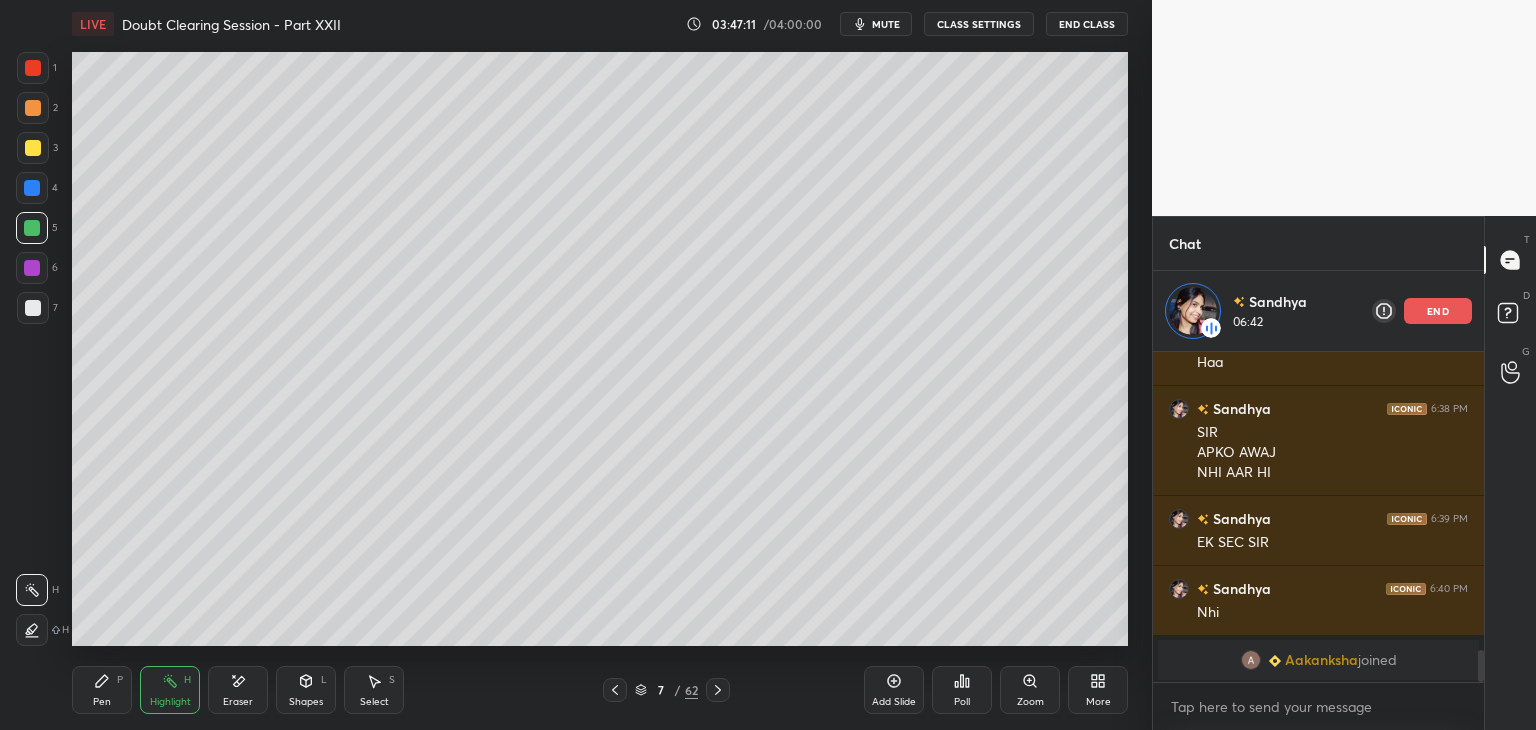 click on "Highlight" at bounding box center (170, 702) 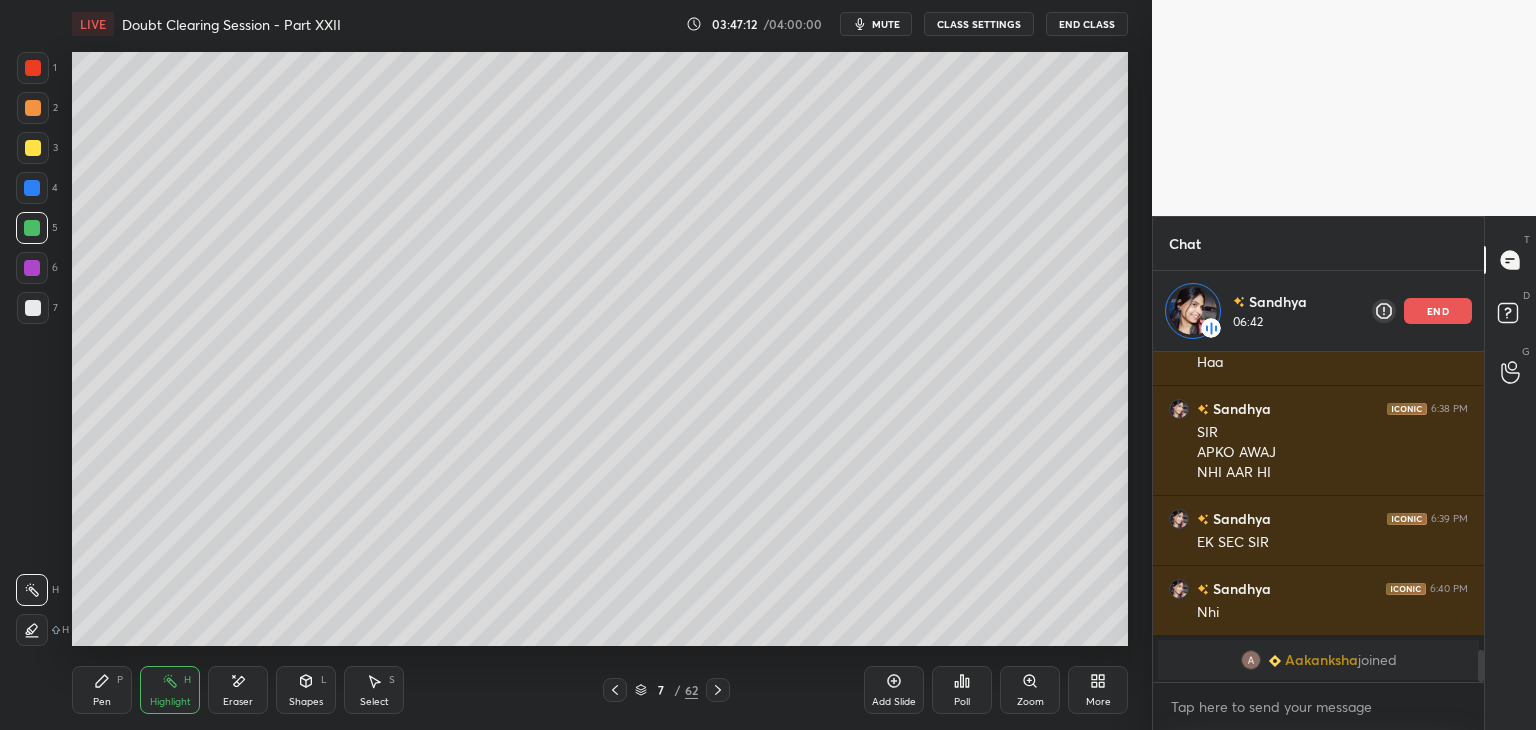click on "Pen P" at bounding box center [102, 690] 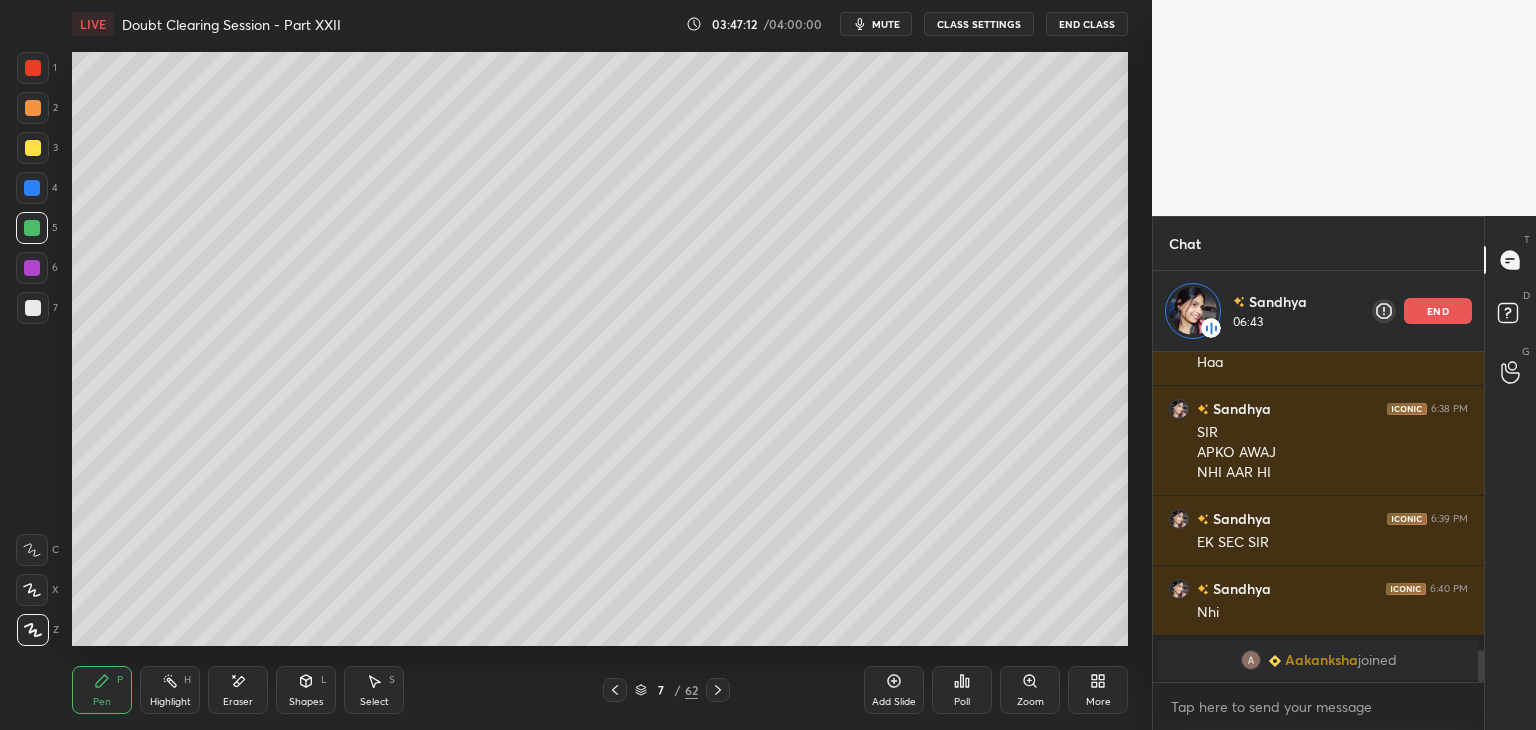 click on "Highlight" at bounding box center [170, 702] 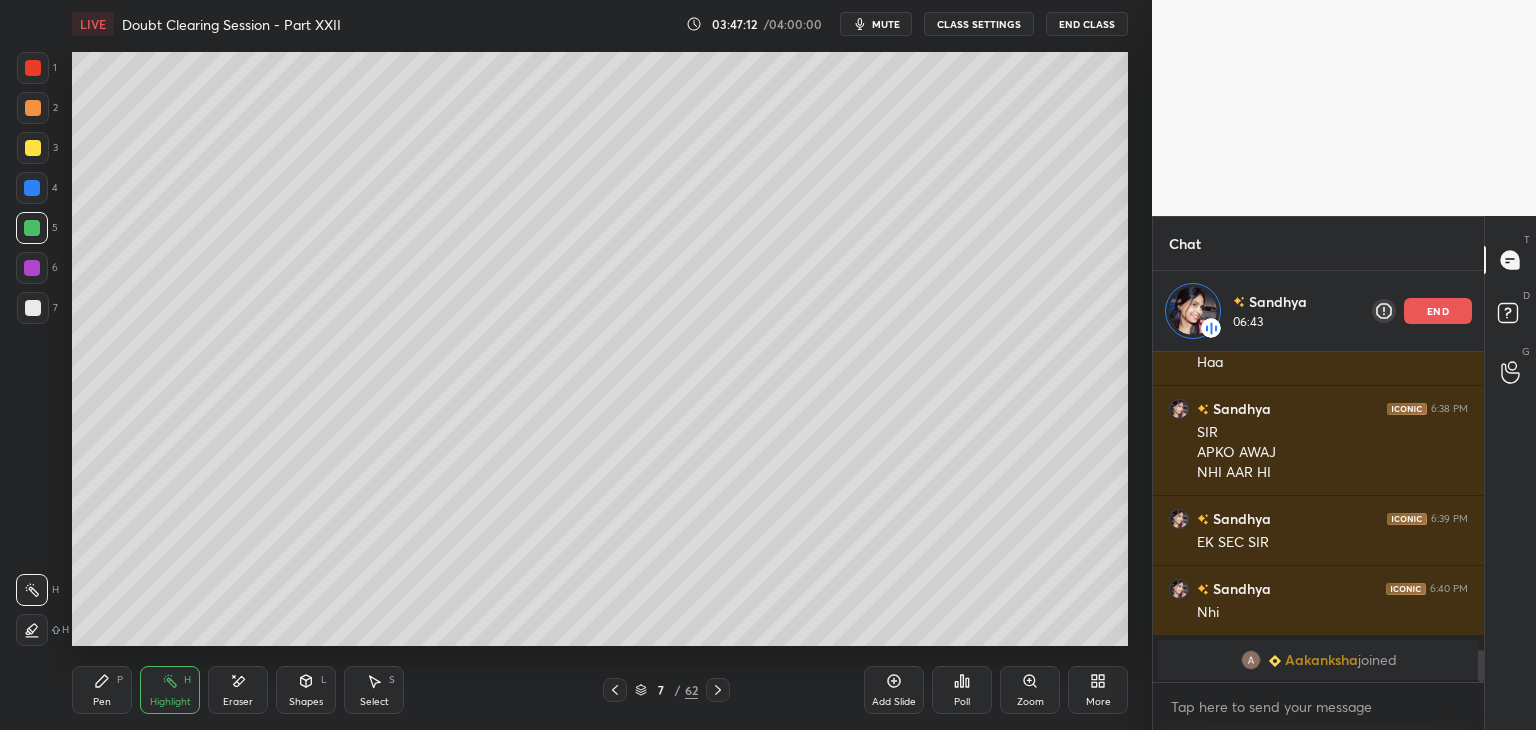 click on "Pen P" at bounding box center (102, 690) 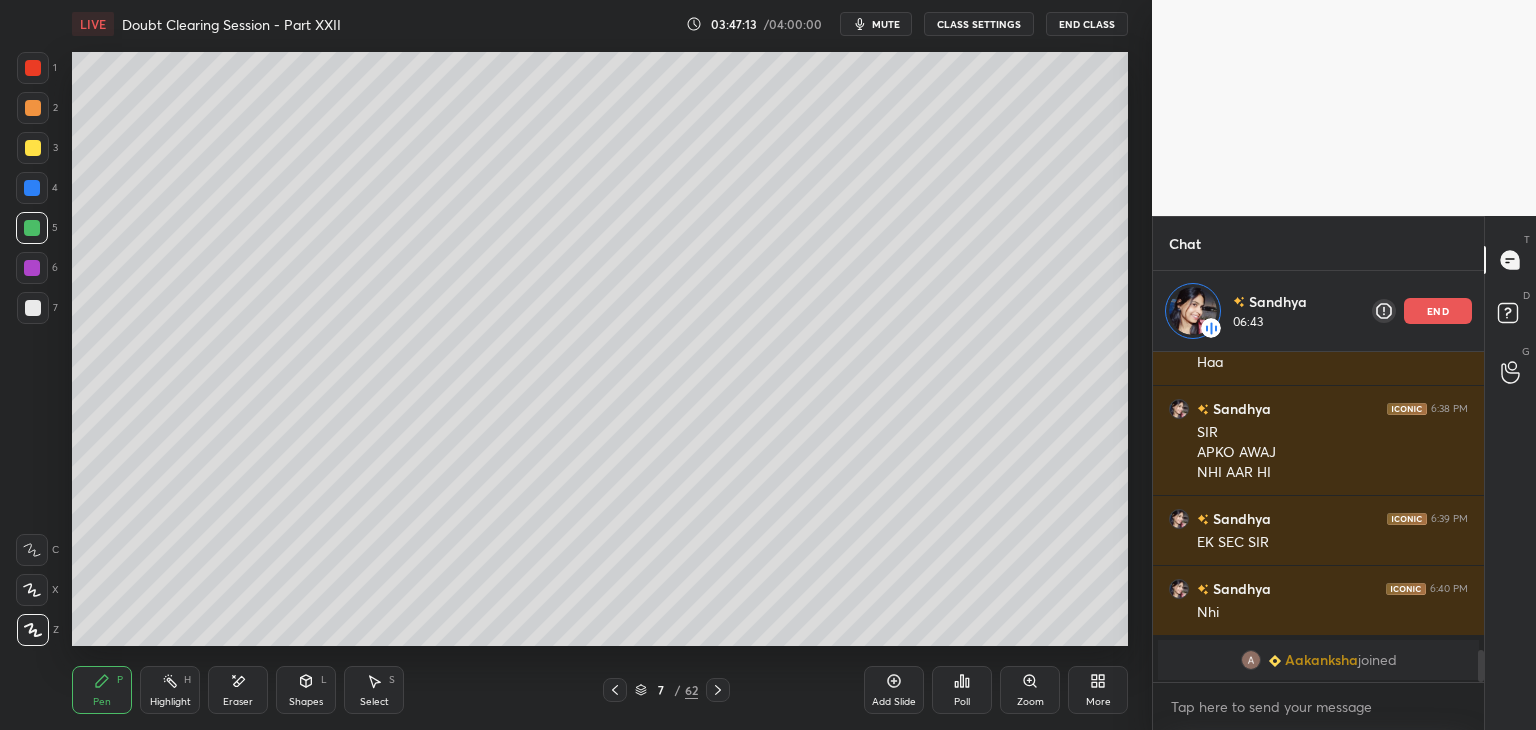 click on "Highlight H" at bounding box center (170, 690) 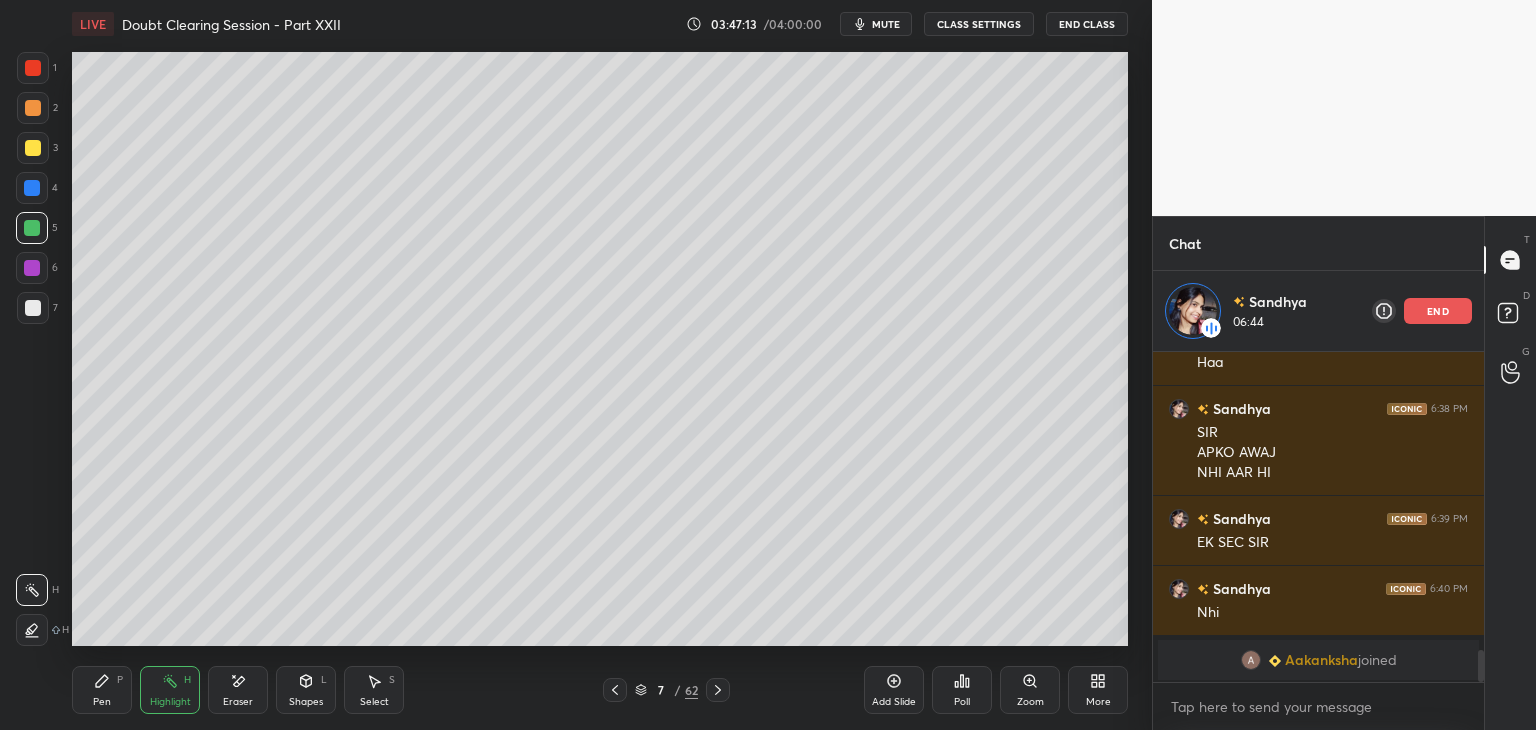 click 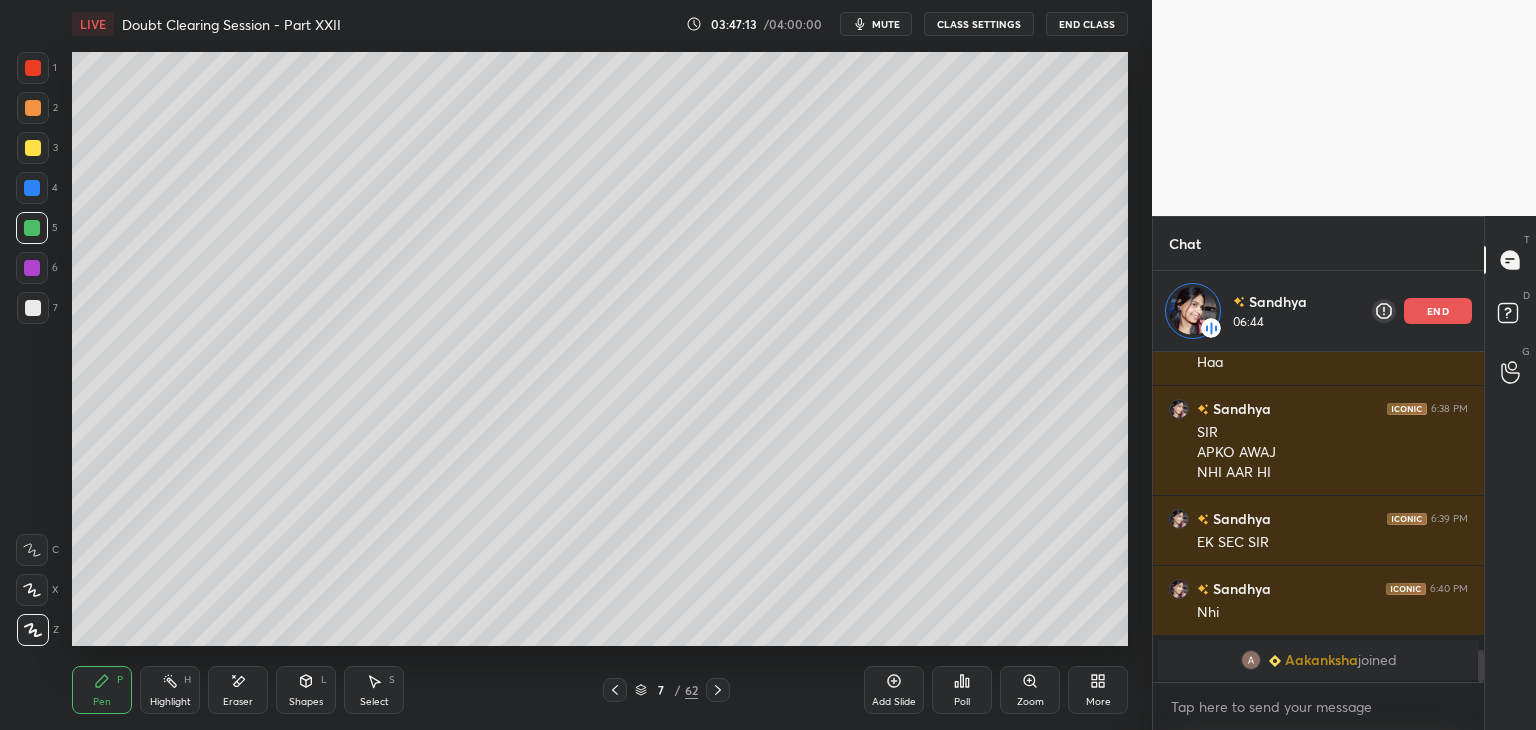 click on "Highlight" at bounding box center [170, 702] 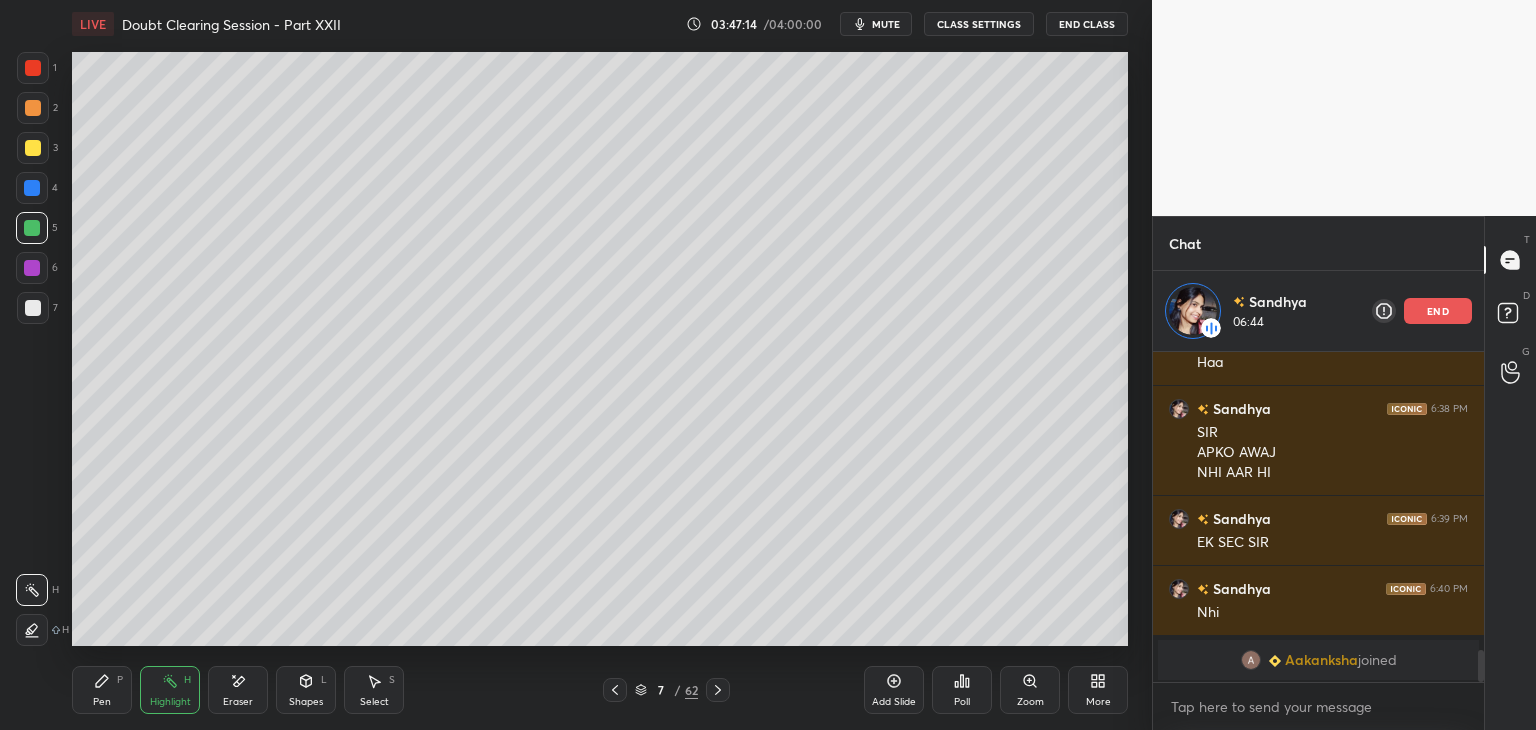 click on "Pen P" at bounding box center [102, 690] 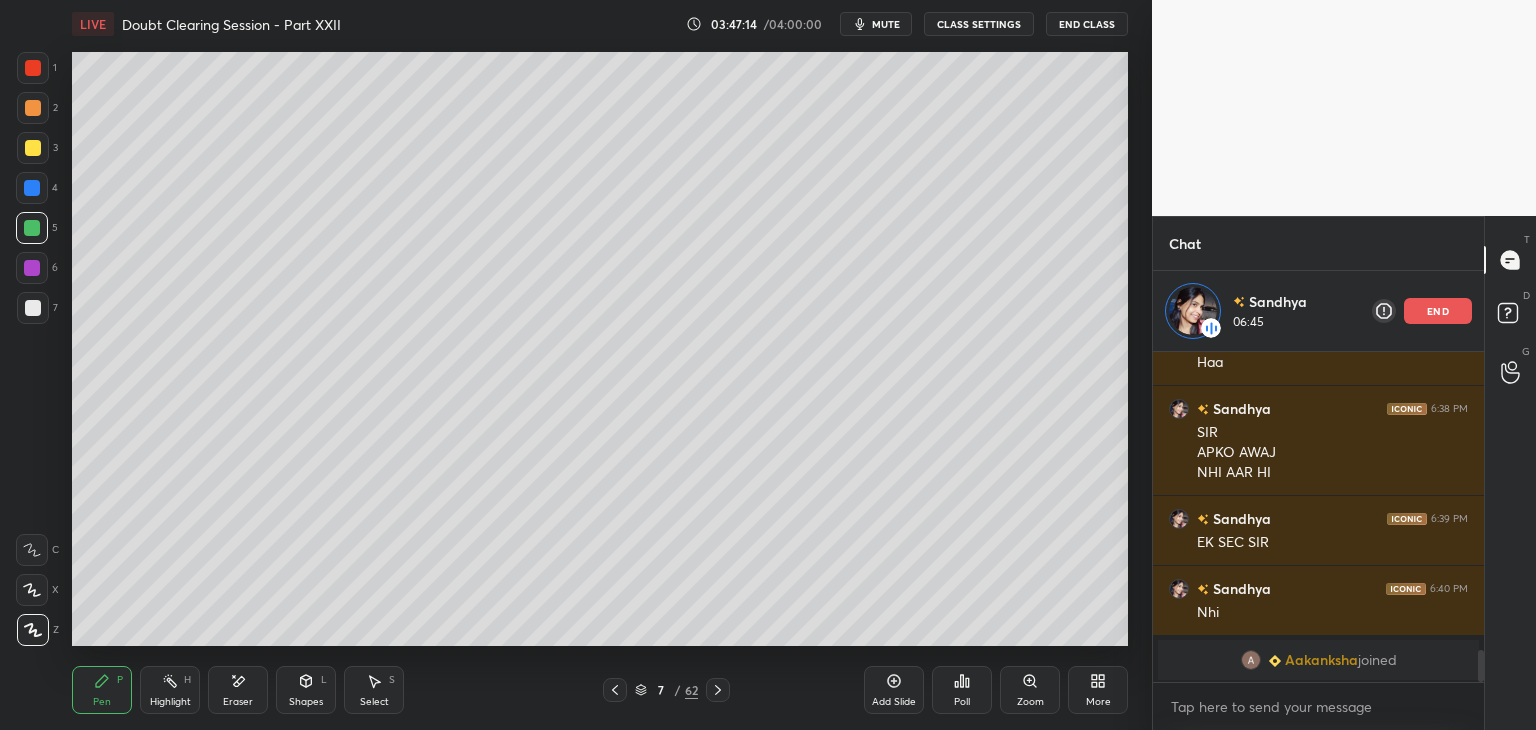 click on "Highlight H" at bounding box center (170, 690) 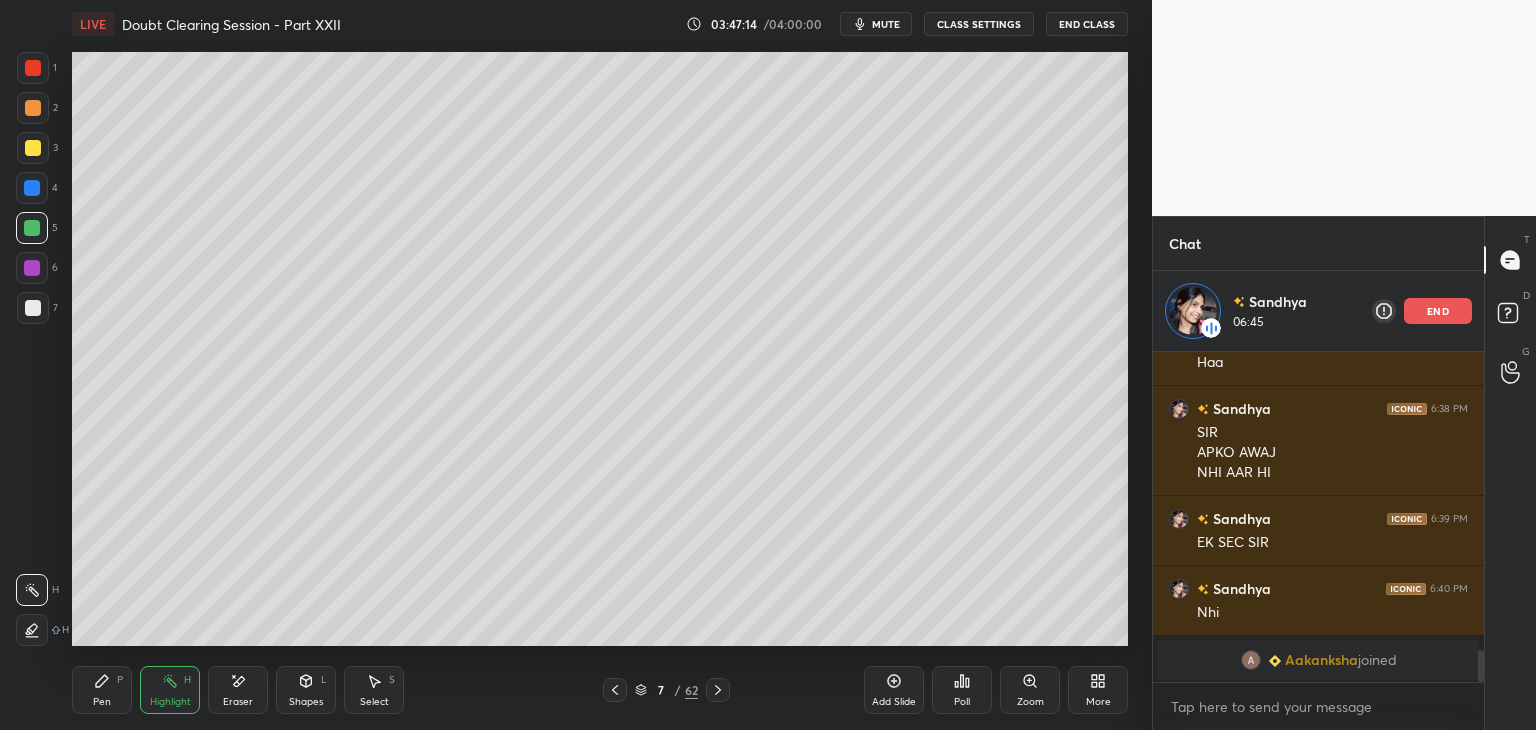 click 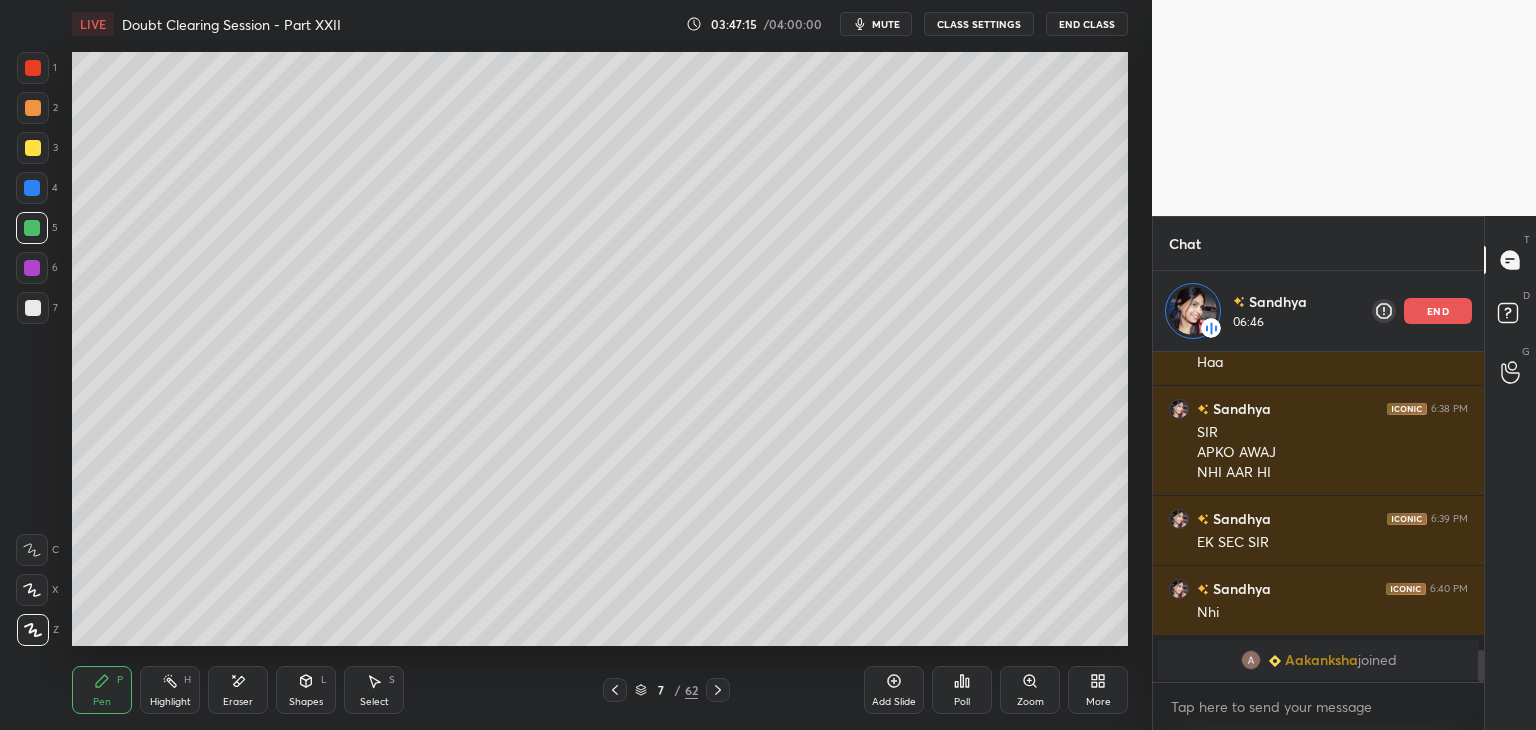 click on "Highlight H" at bounding box center [170, 690] 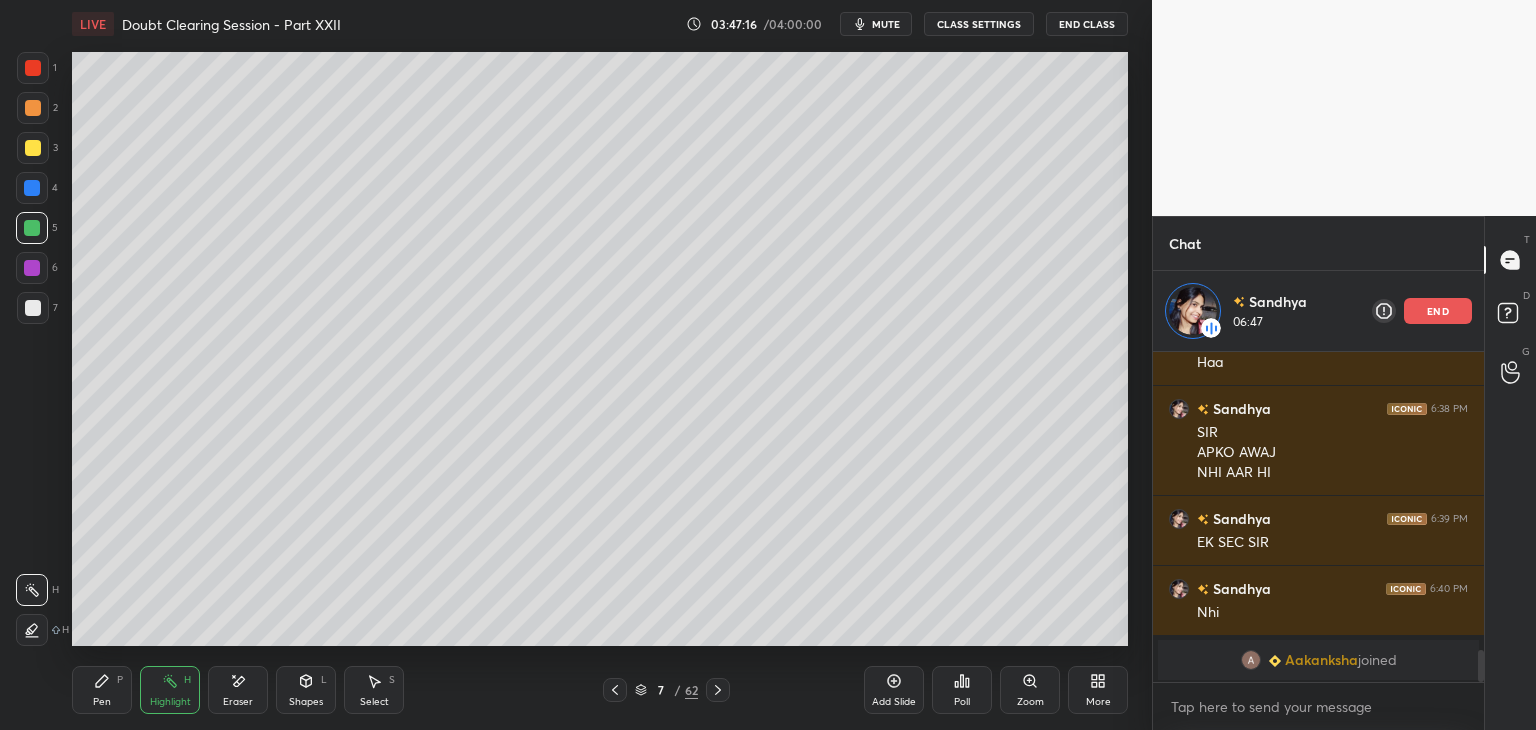 click on "6" at bounding box center [37, 272] 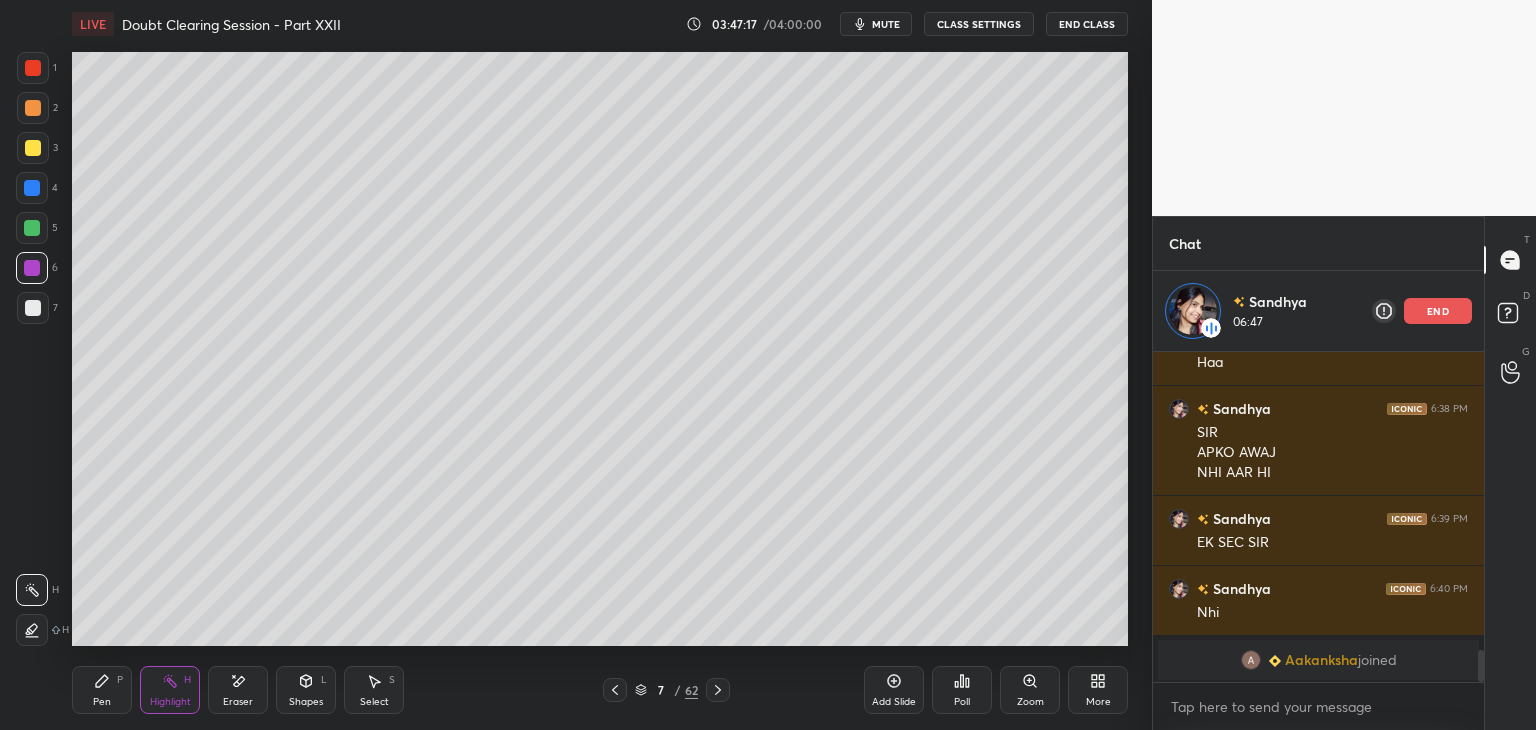 click at bounding box center [33, 308] 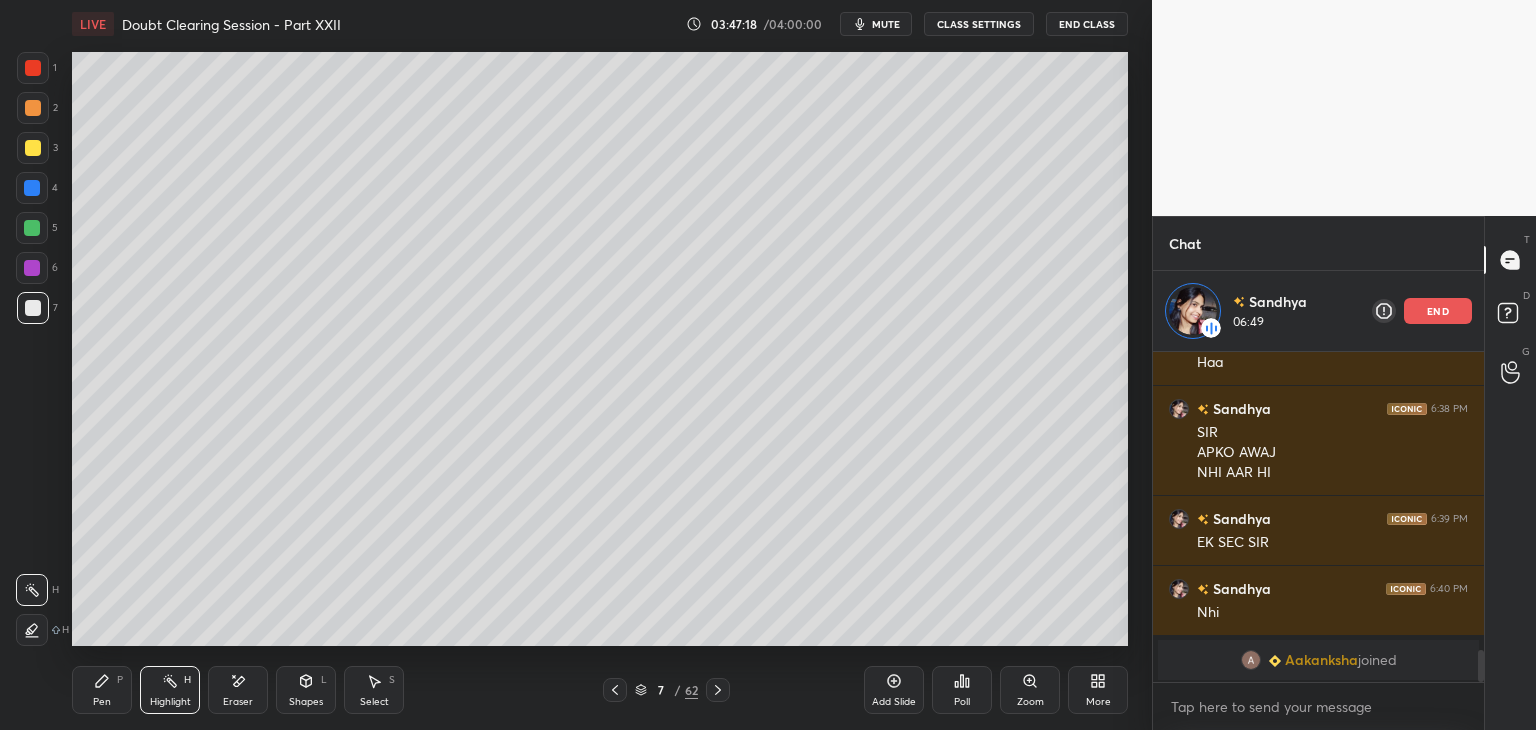 click on "3" at bounding box center [37, 152] 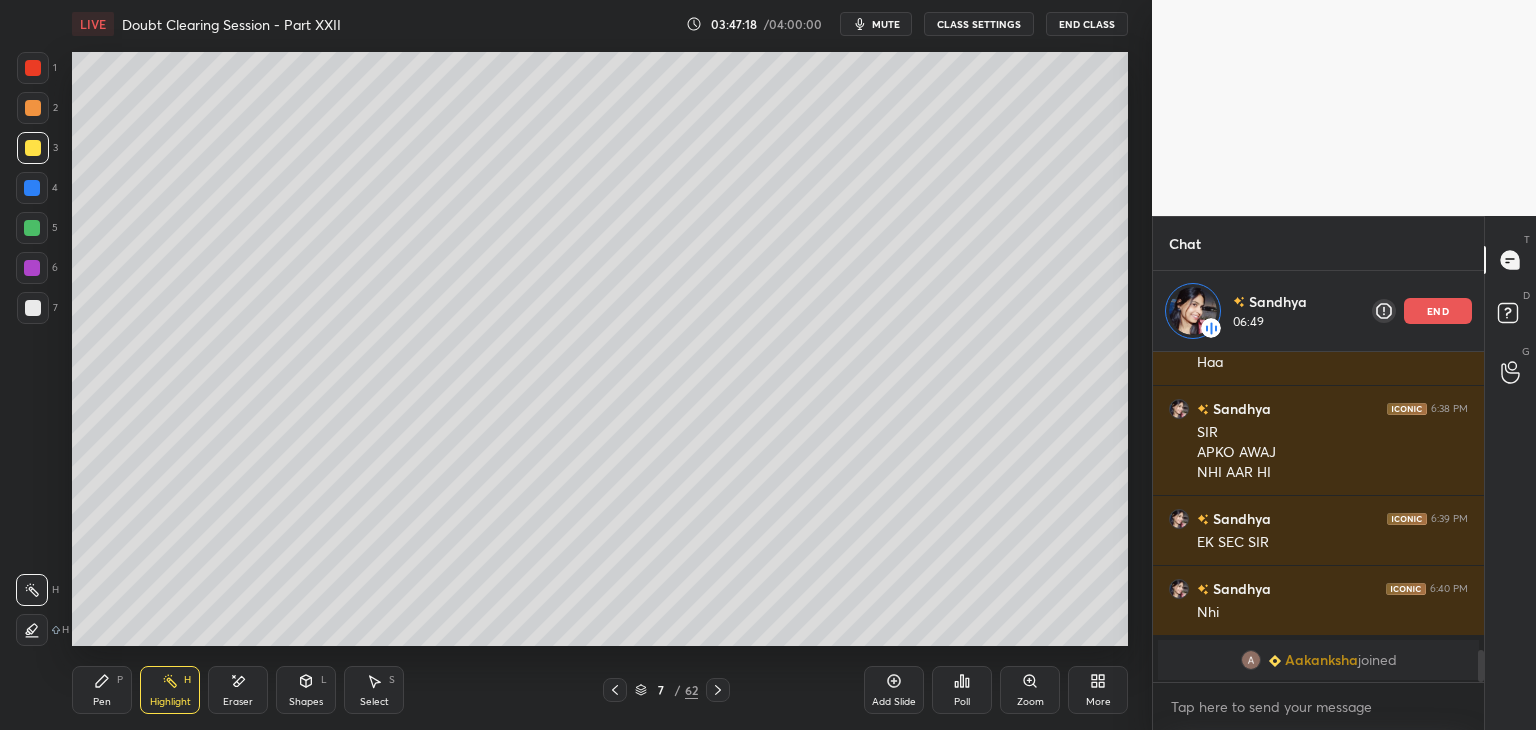 click at bounding box center (33, 148) 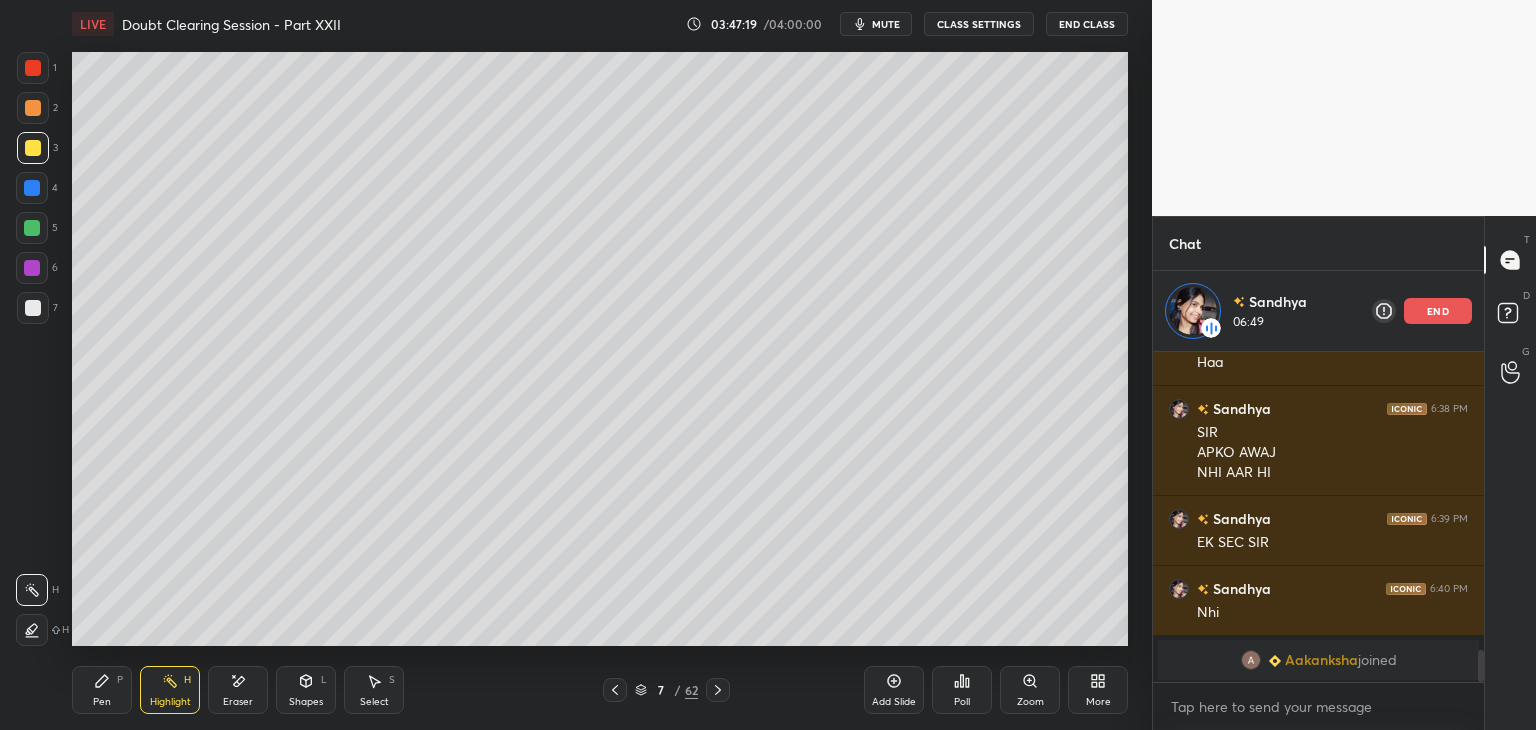 click on "1 2 3 4 5 6 7 C X Z E E Erase all   H H" at bounding box center (32, 349) 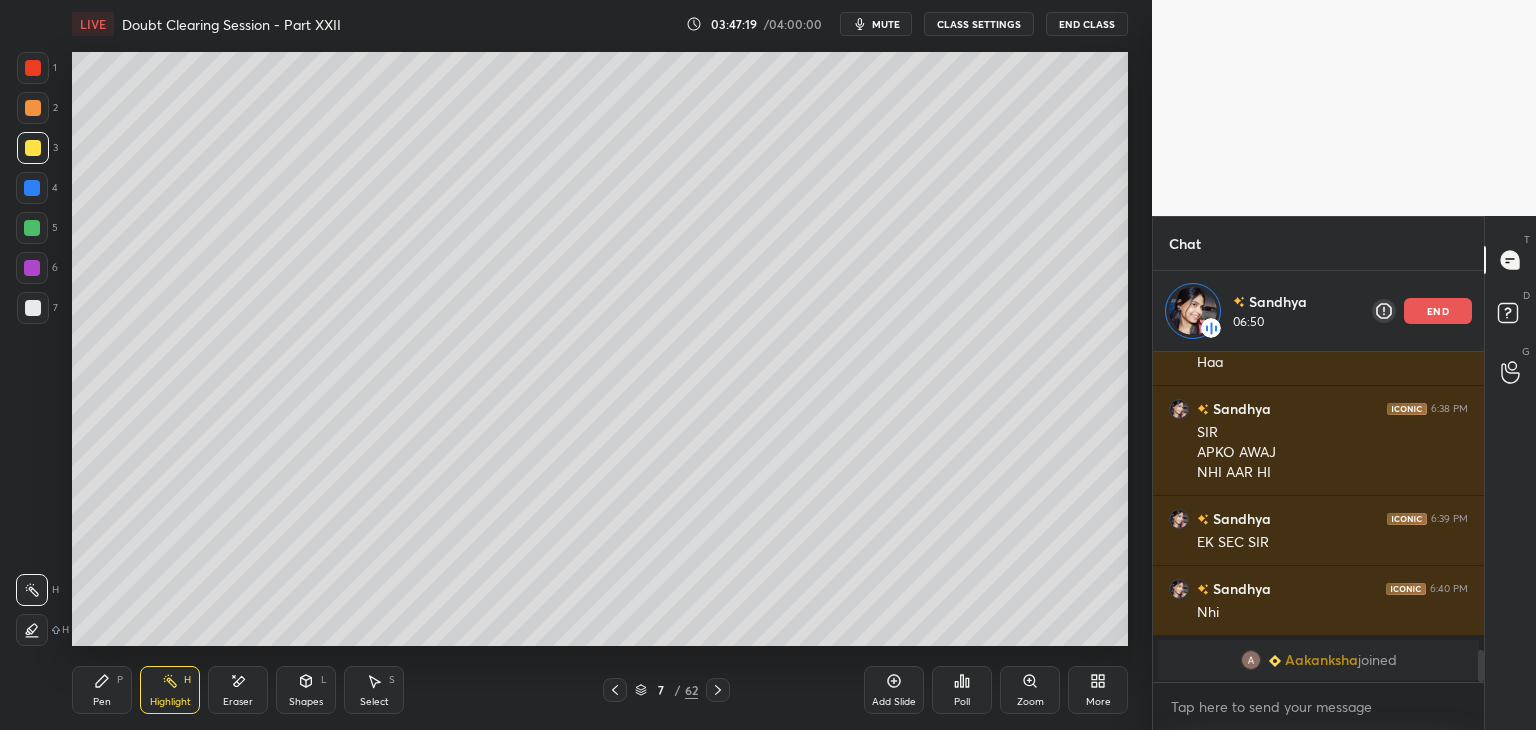 click at bounding box center (33, 108) 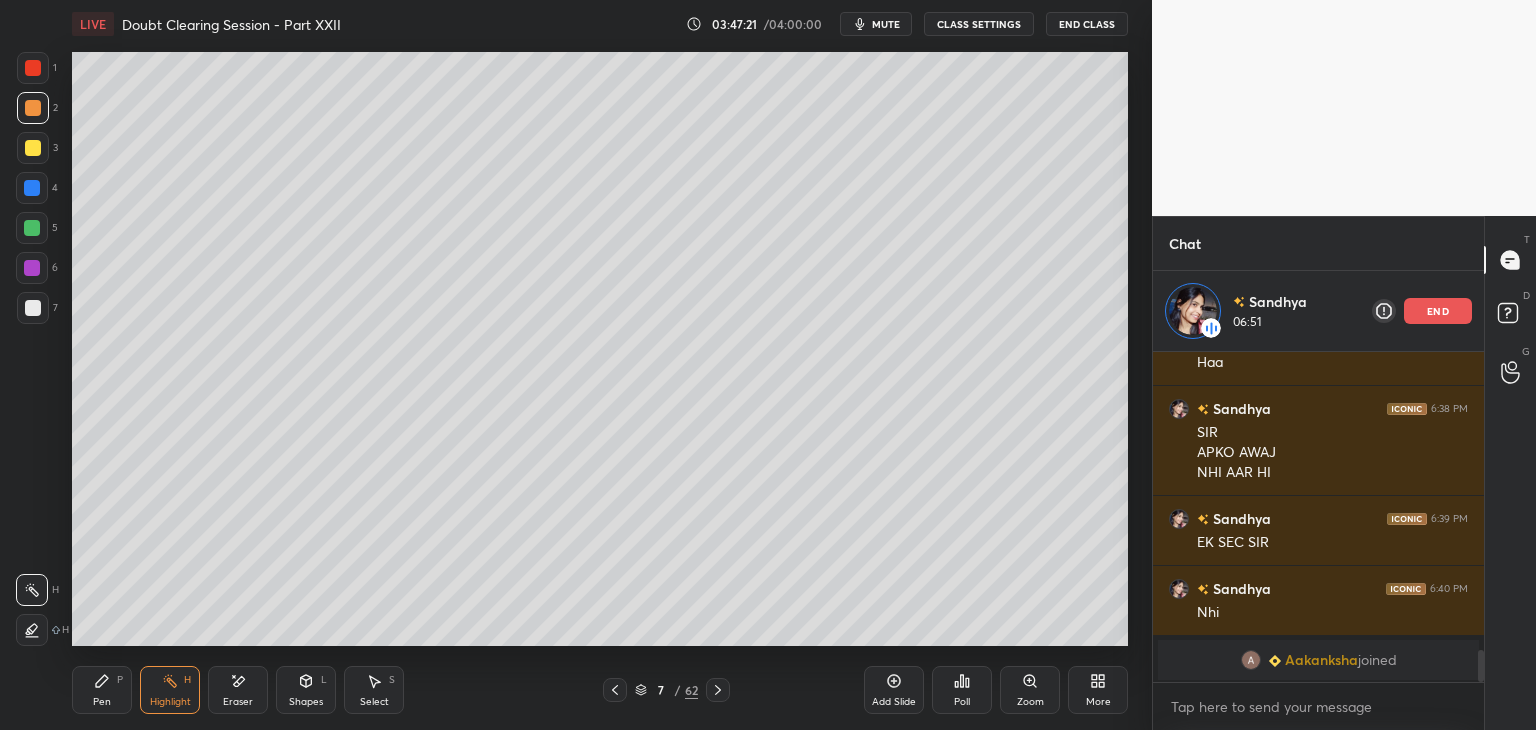 click at bounding box center [32, 228] 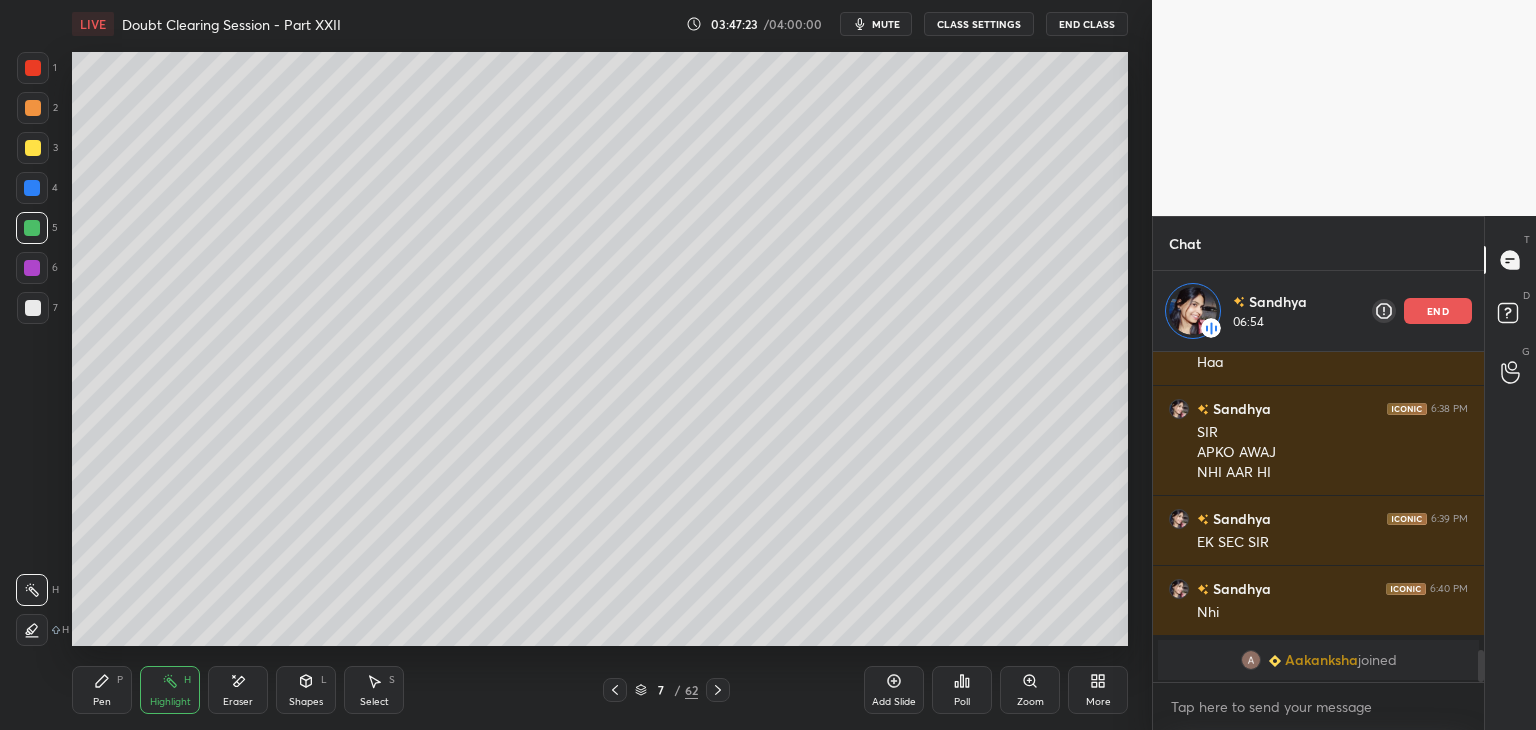 click on "Pen P" at bounding box center [102, 690] 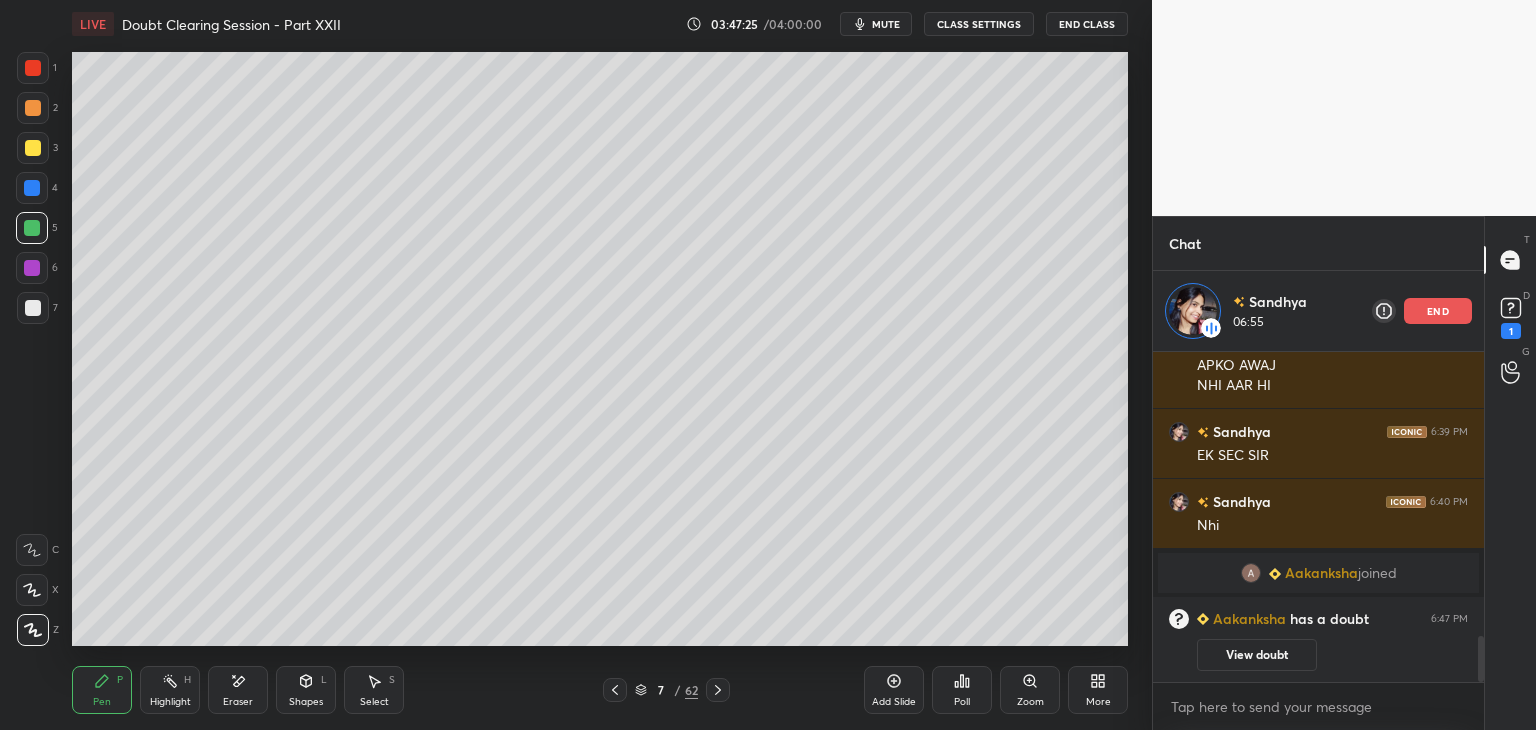 scroll, scrollTop: 2028, scrollLeft: 0, axis: vertical 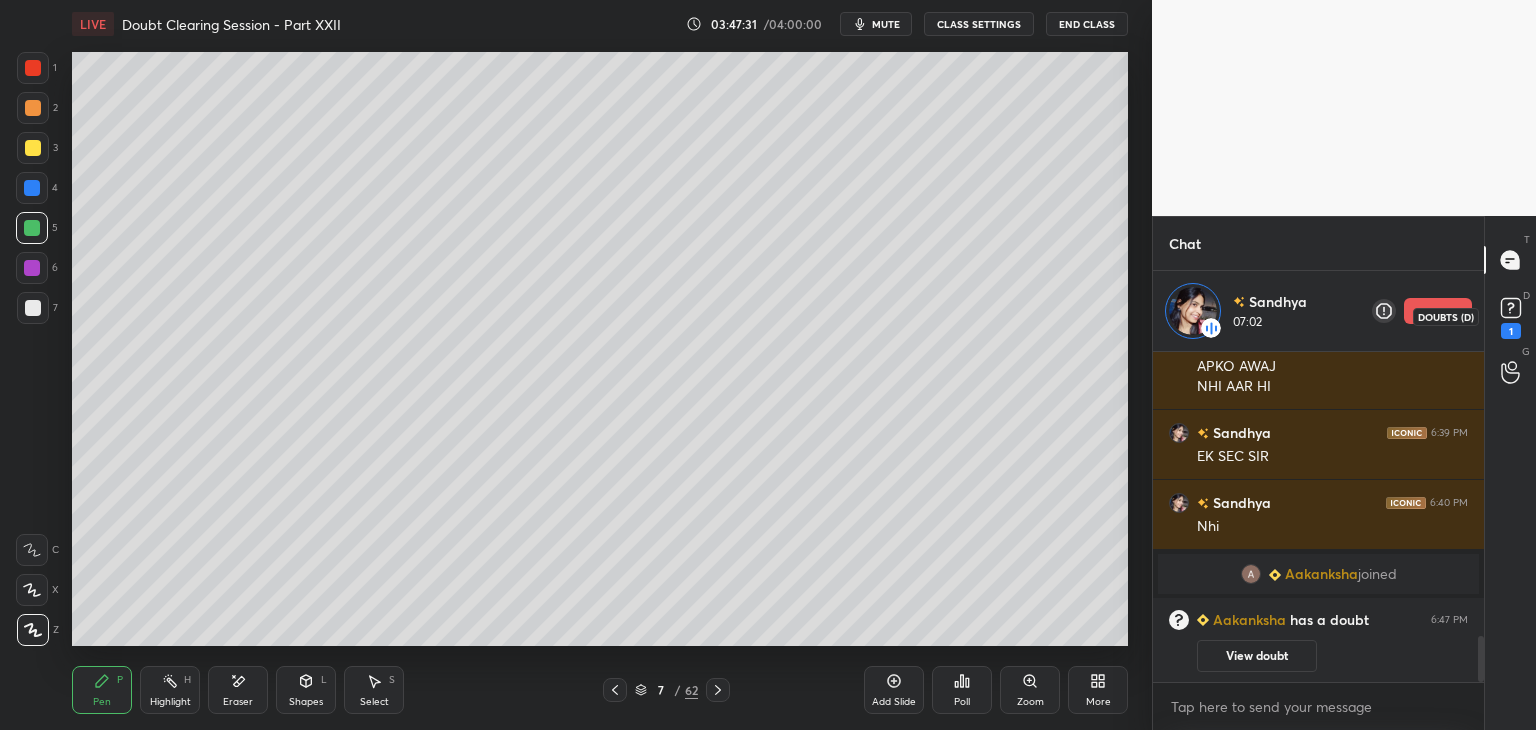 click 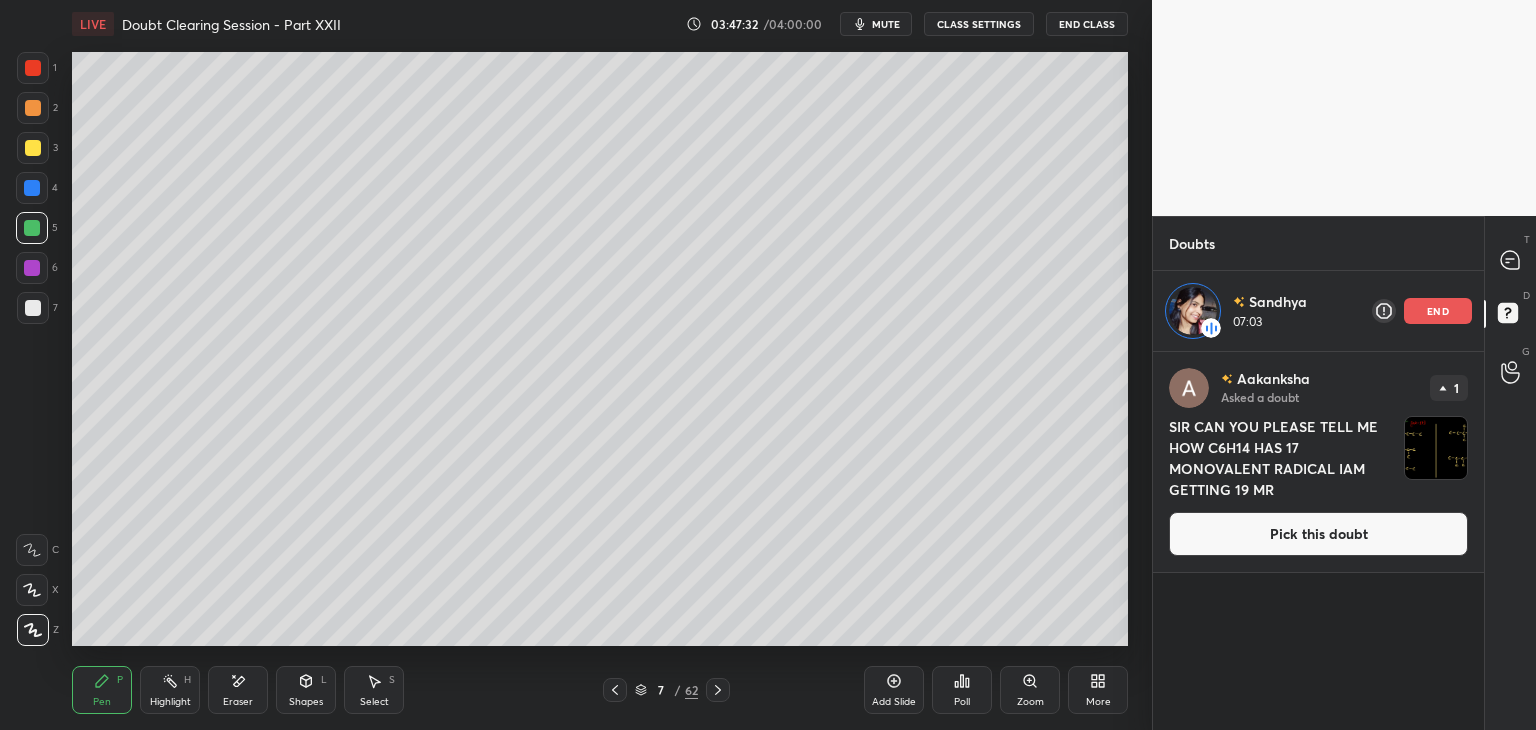 click on "SIR CAN YOU PLEASE TELL ME HOW C6H14 HAS 17 MONOVALENT RADICAL IAM GETTING 19 MR" at bounding box center (1318, 458) 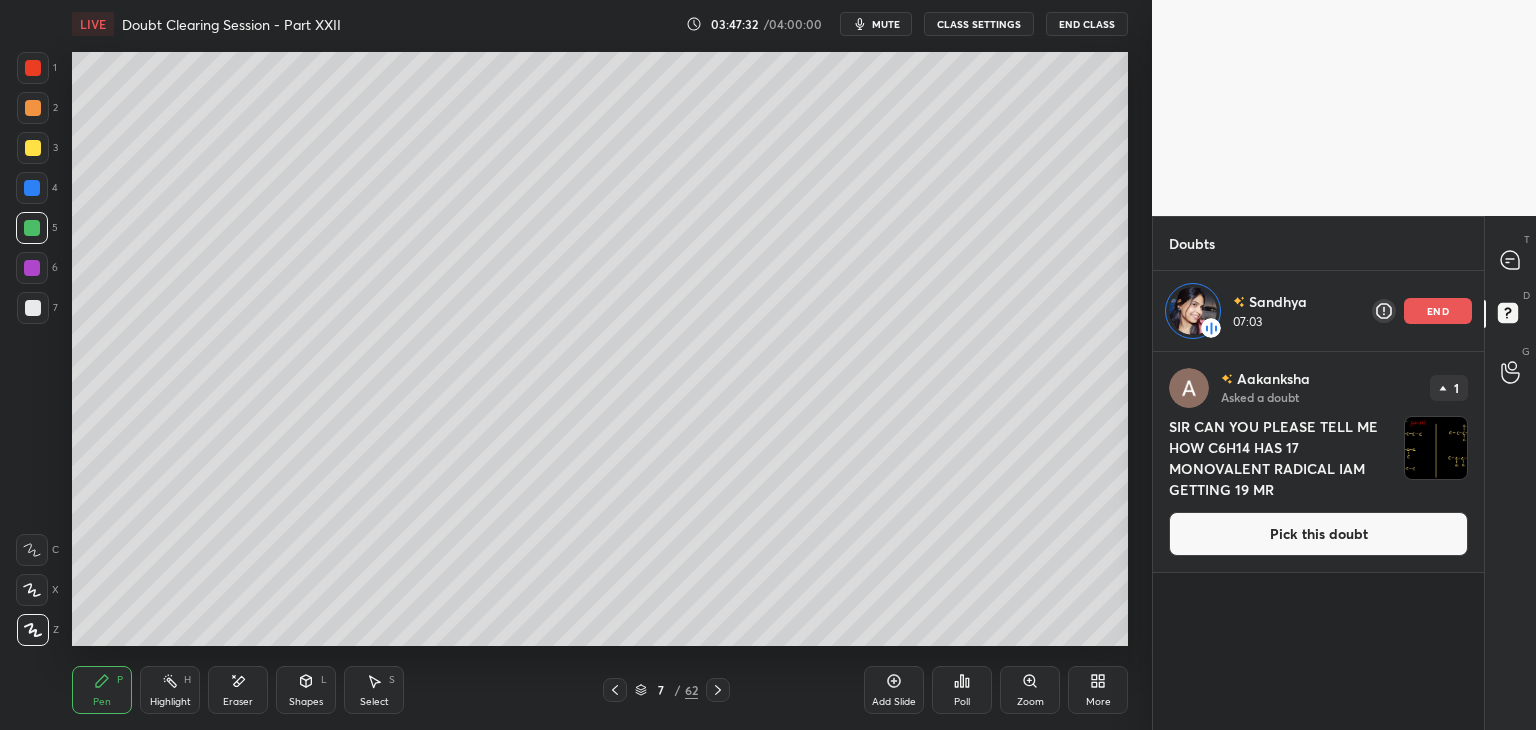 click at bounding box center [1436, 448] 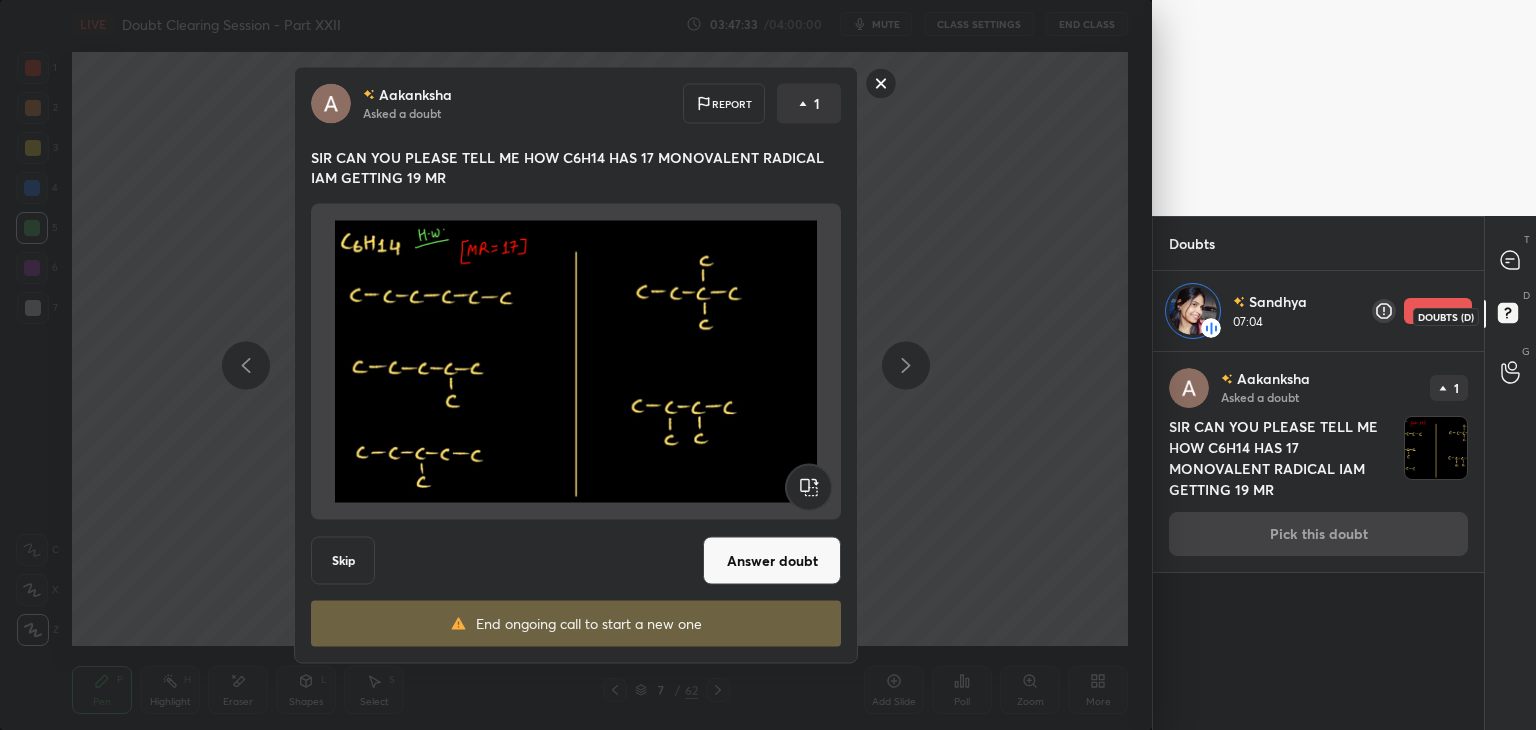 click 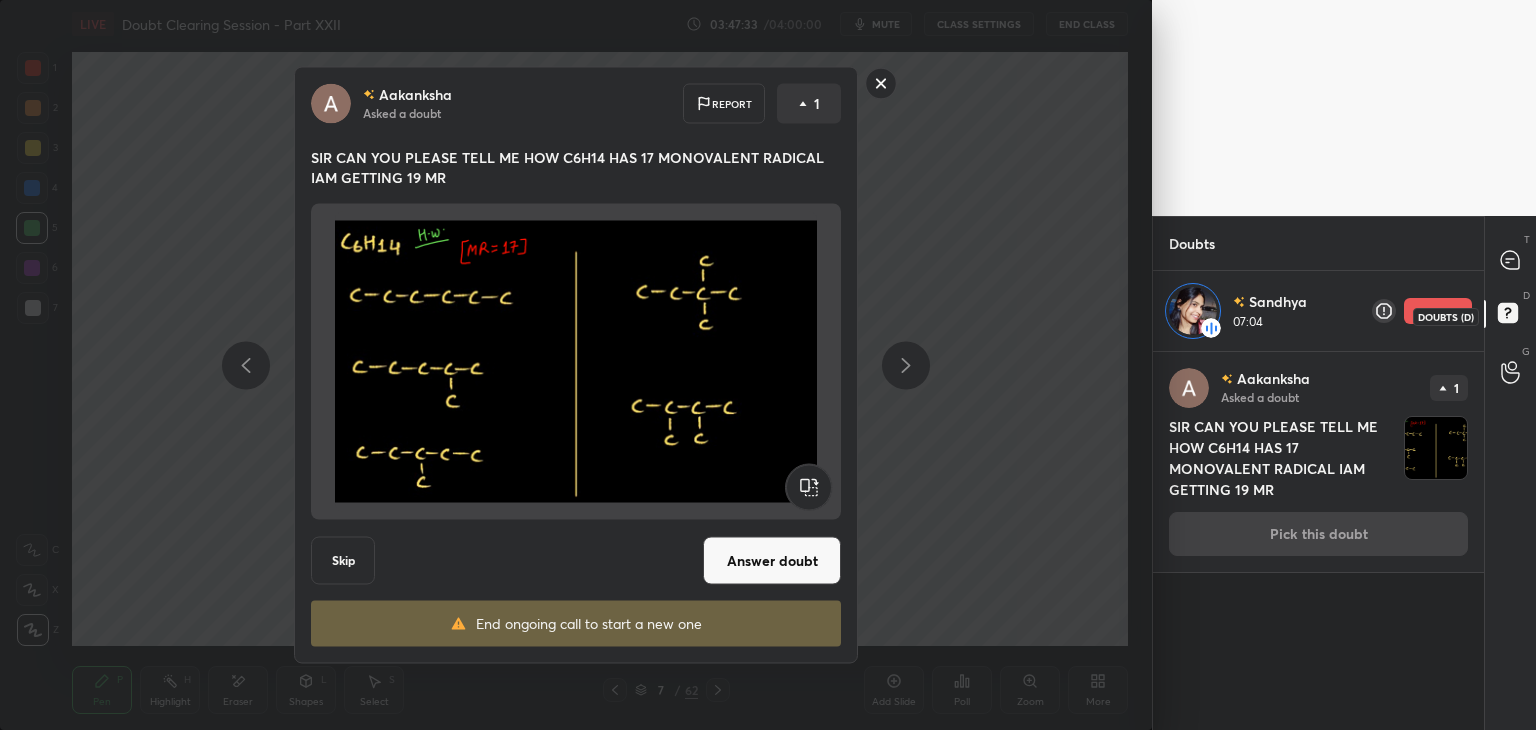 type on "x" 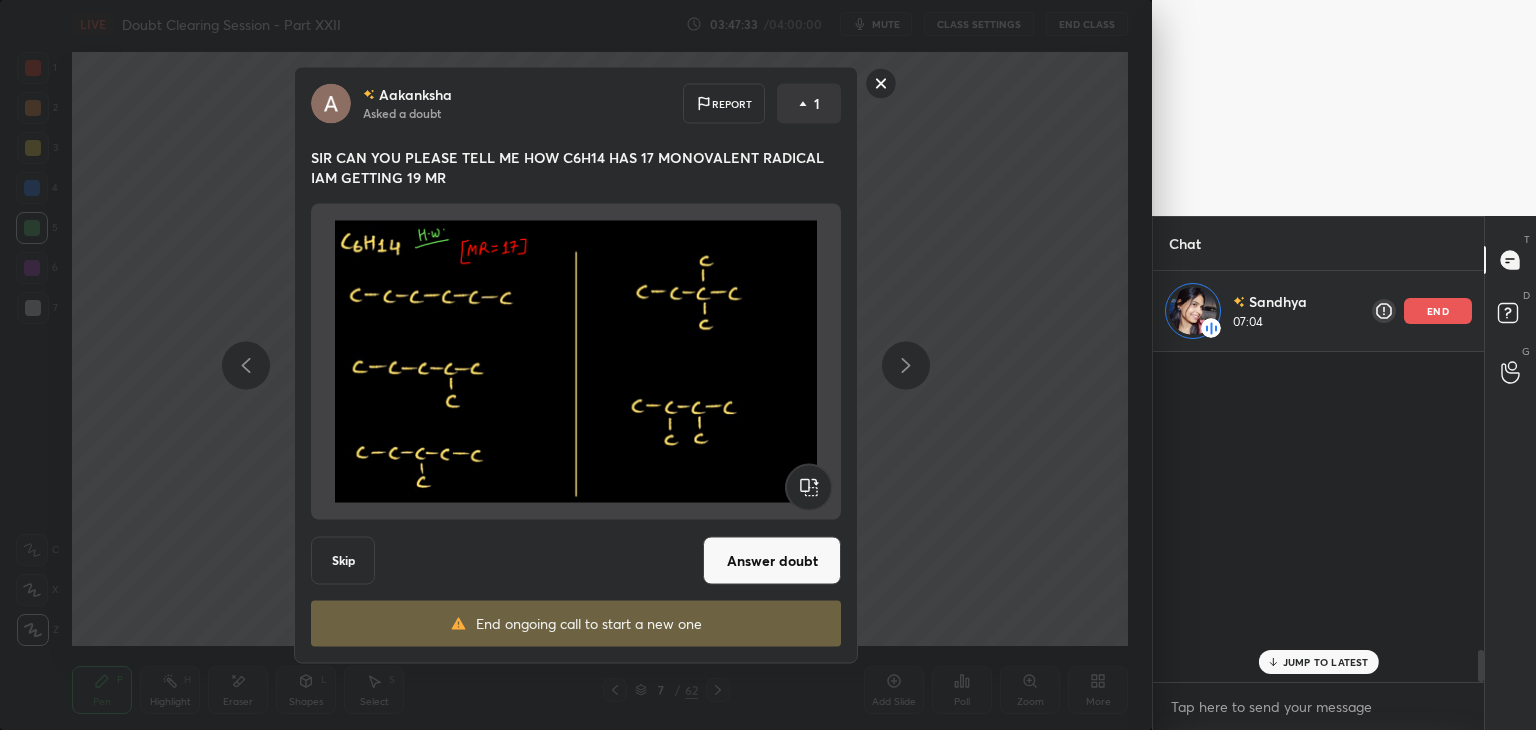 scroll, scrollTop: 3084, scrollLeft: 0, axis: vertical 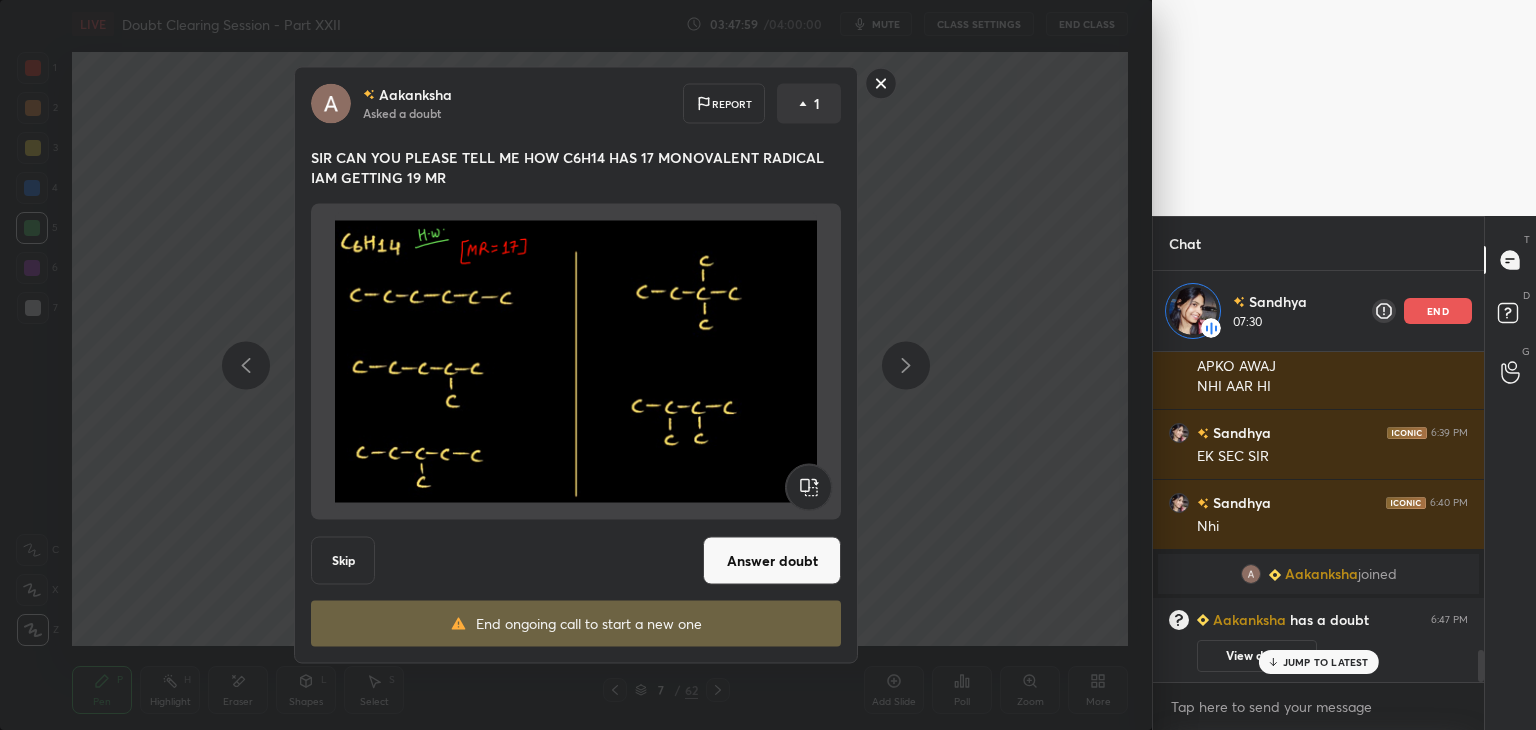 click on "JUMP TO LATEST" at bounding box center (1326, 662) 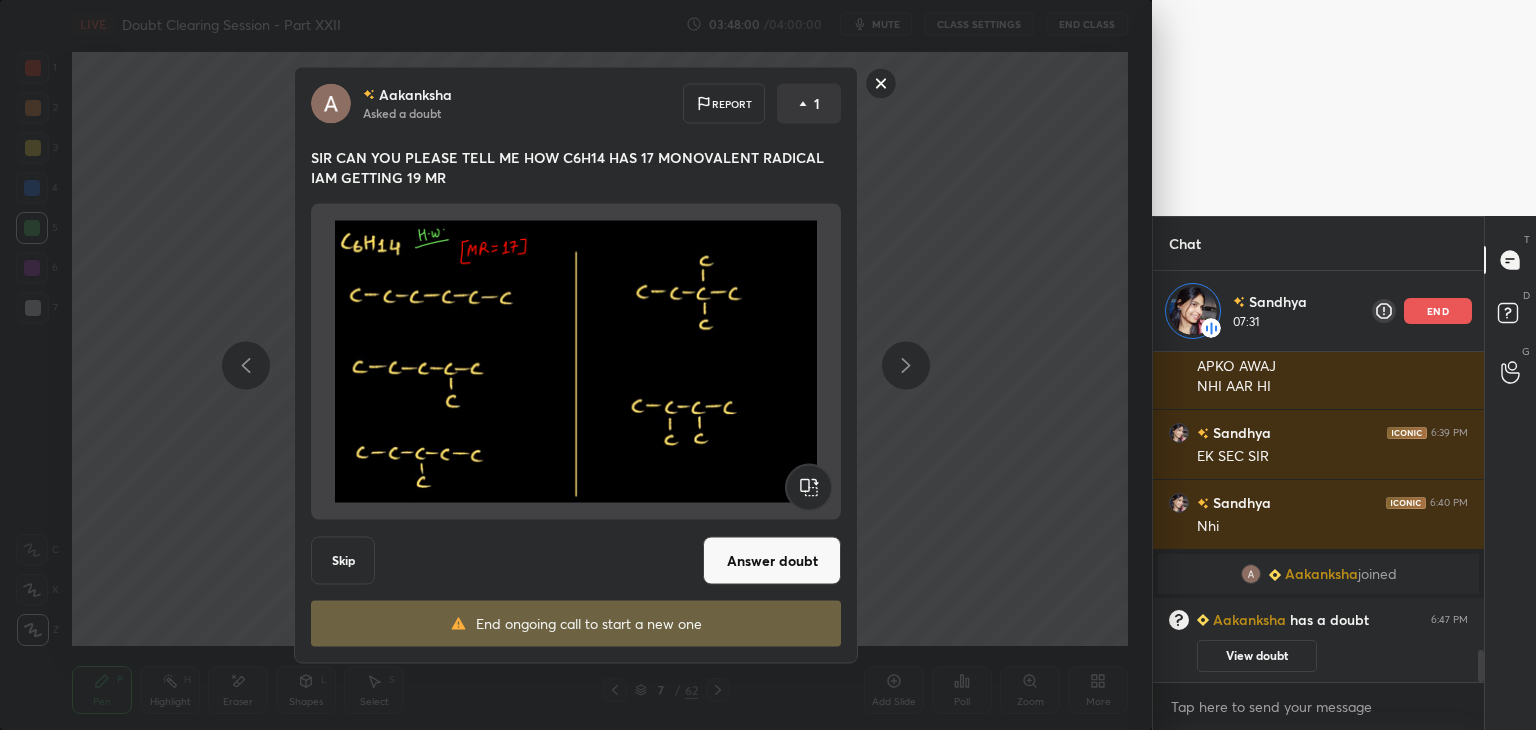 click on "Answer doubt" at bounding box center (772, 561) 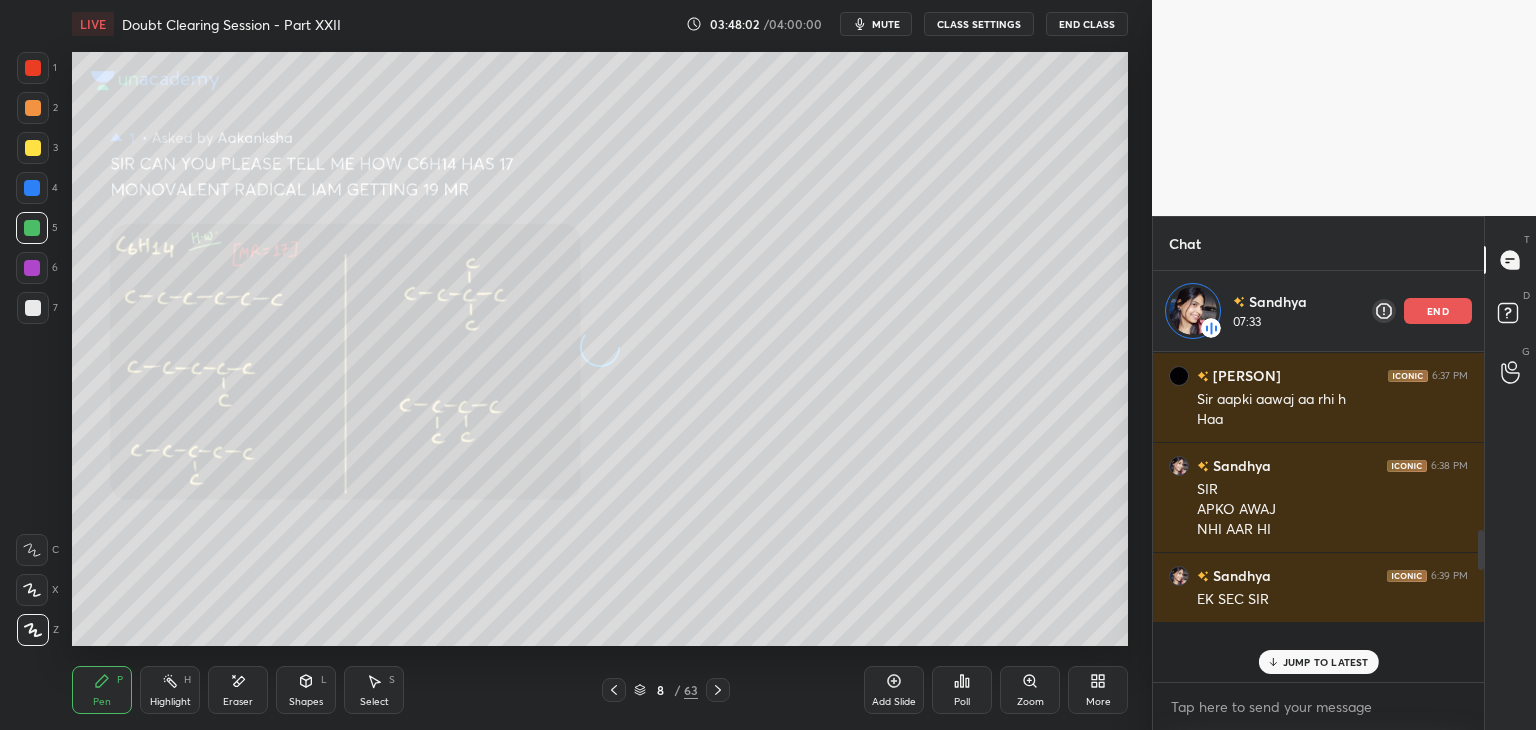 scroll, scrollTop: 1487, scrollLeft: 0, axis: vertical 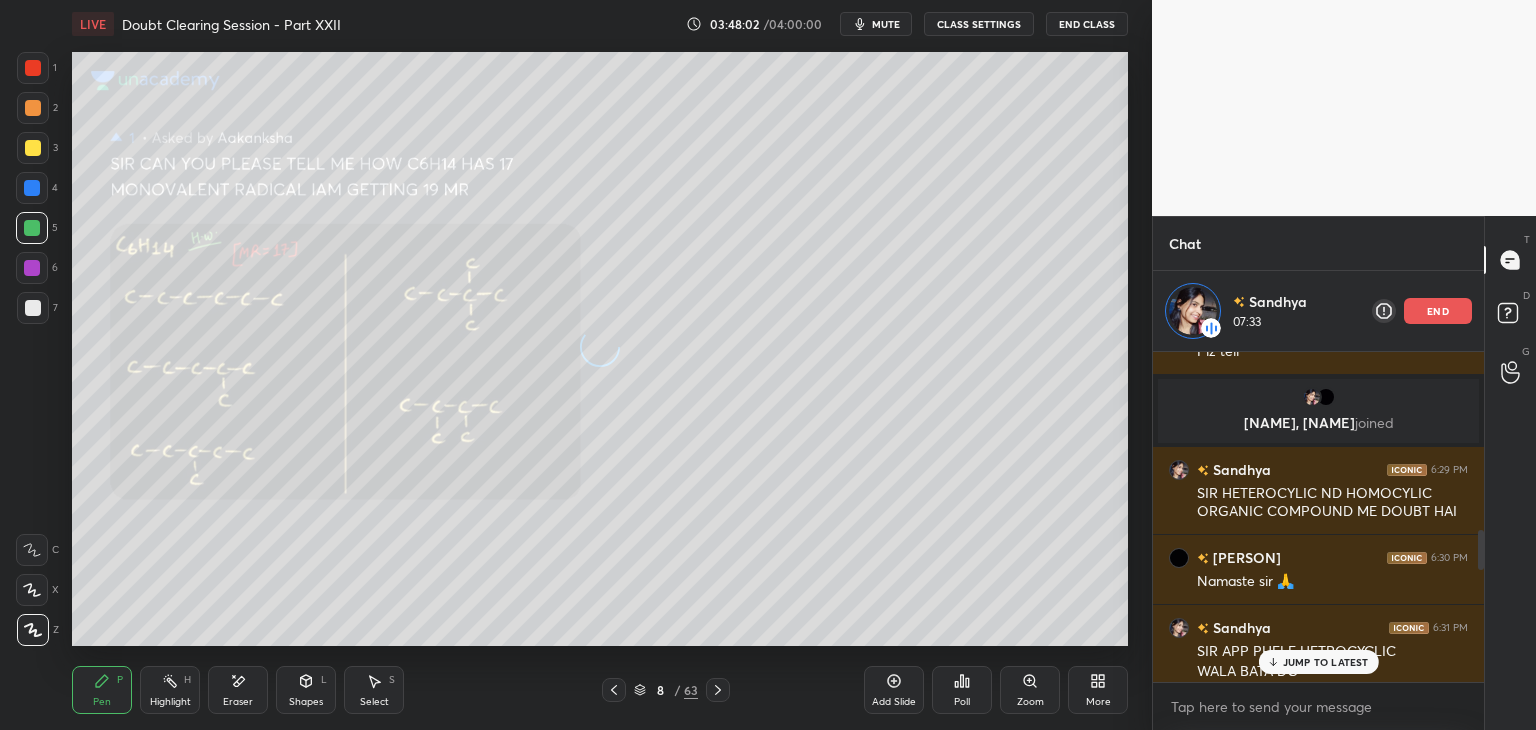 click at bounding box center (33, 108) 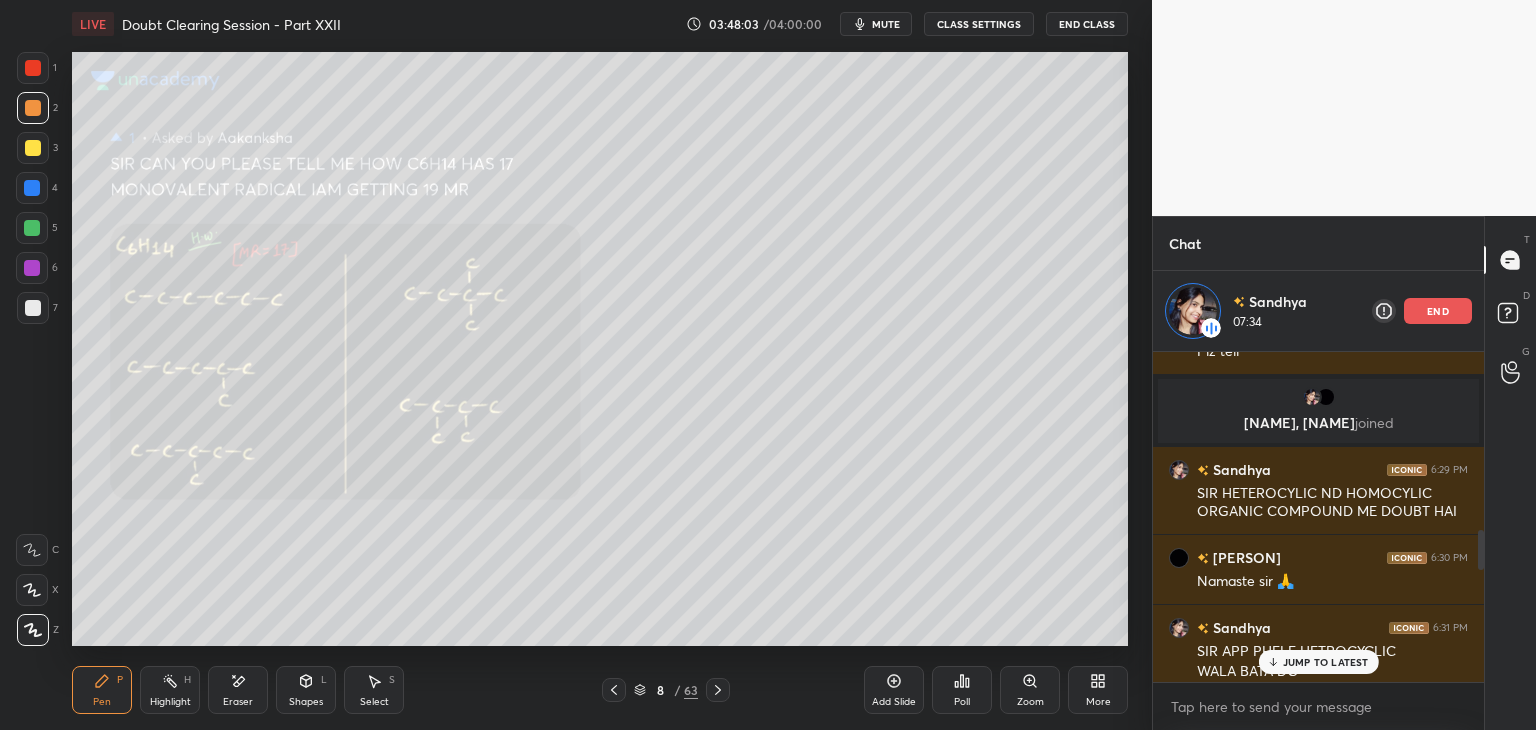 click at bounding box center [33, 68] 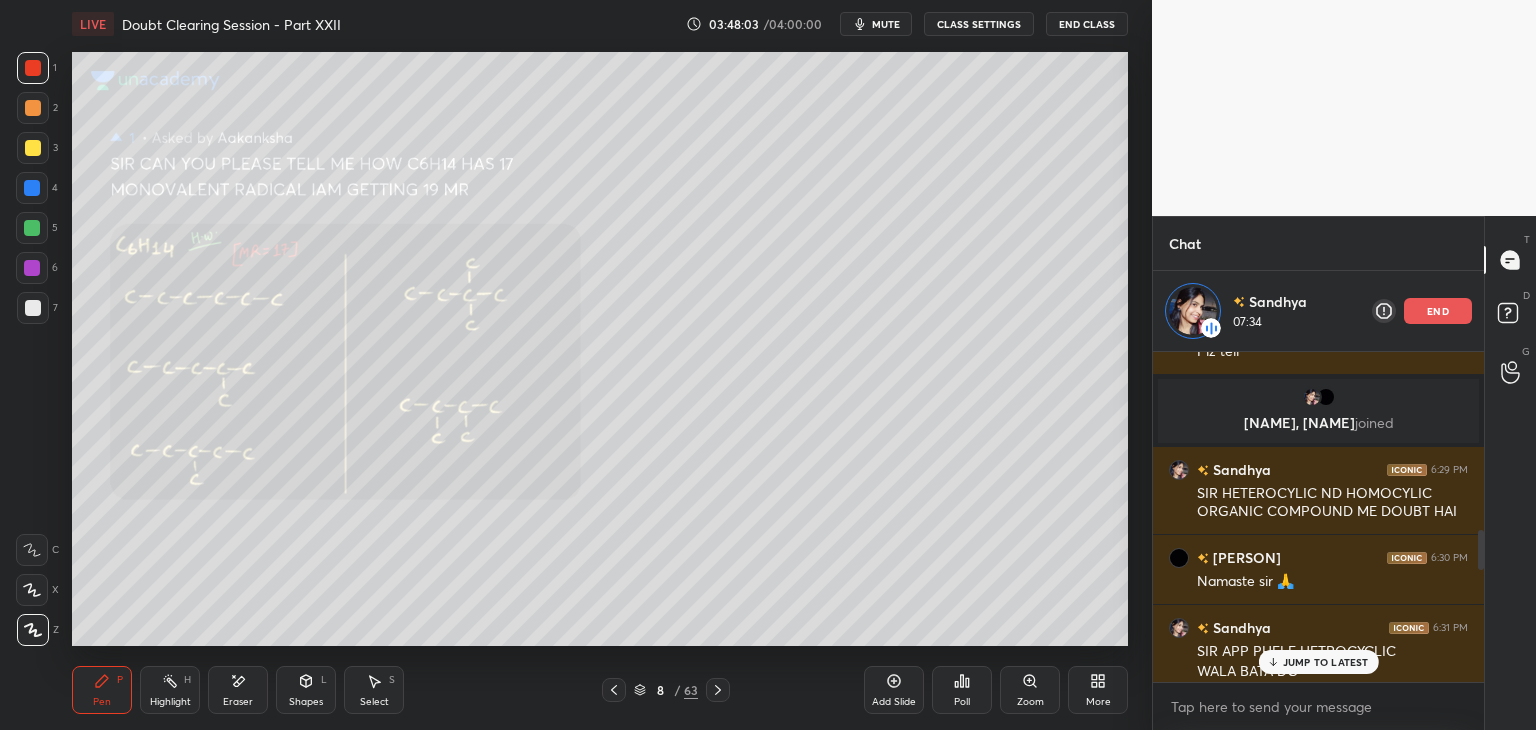 click at bounding box center (33, 108) 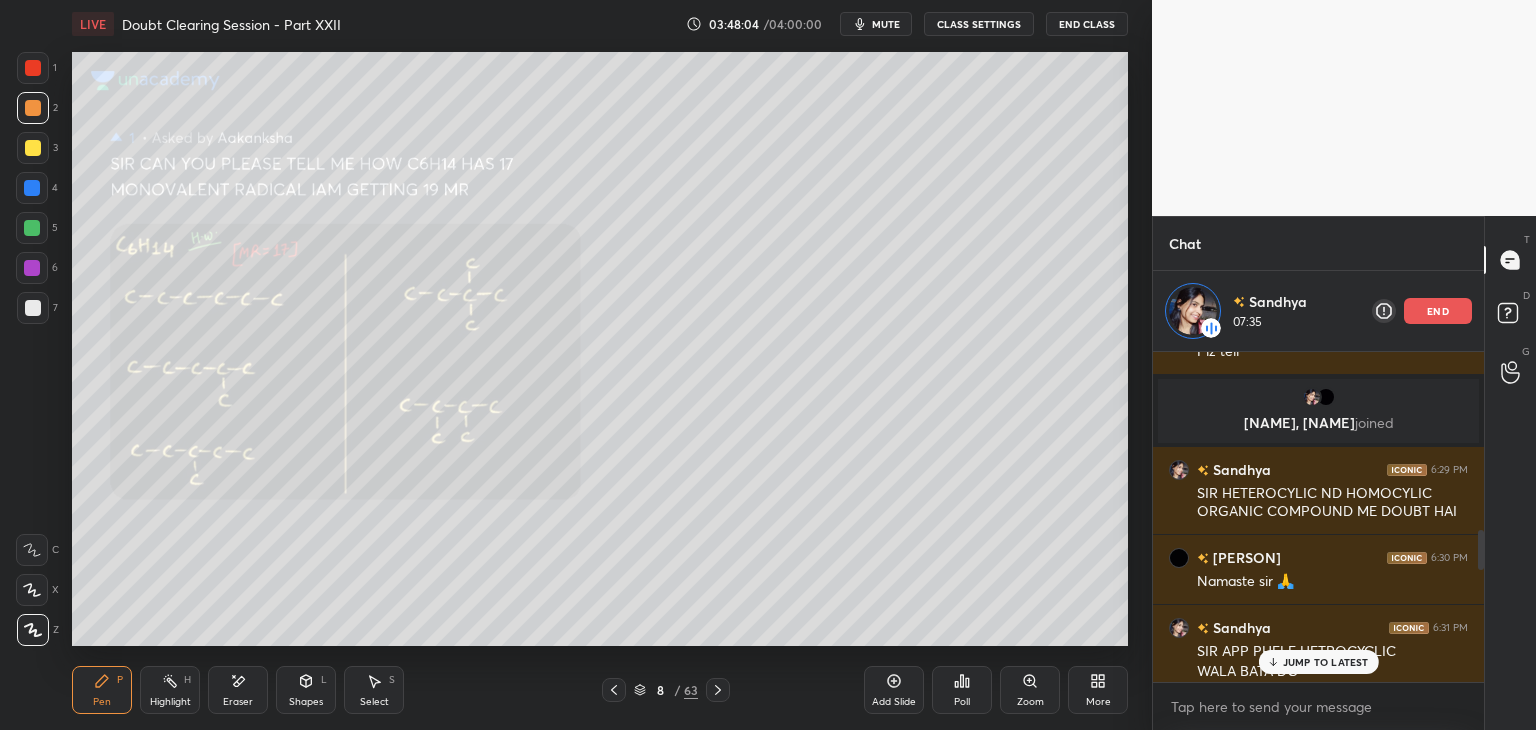 click at bounding box center [33, 68] 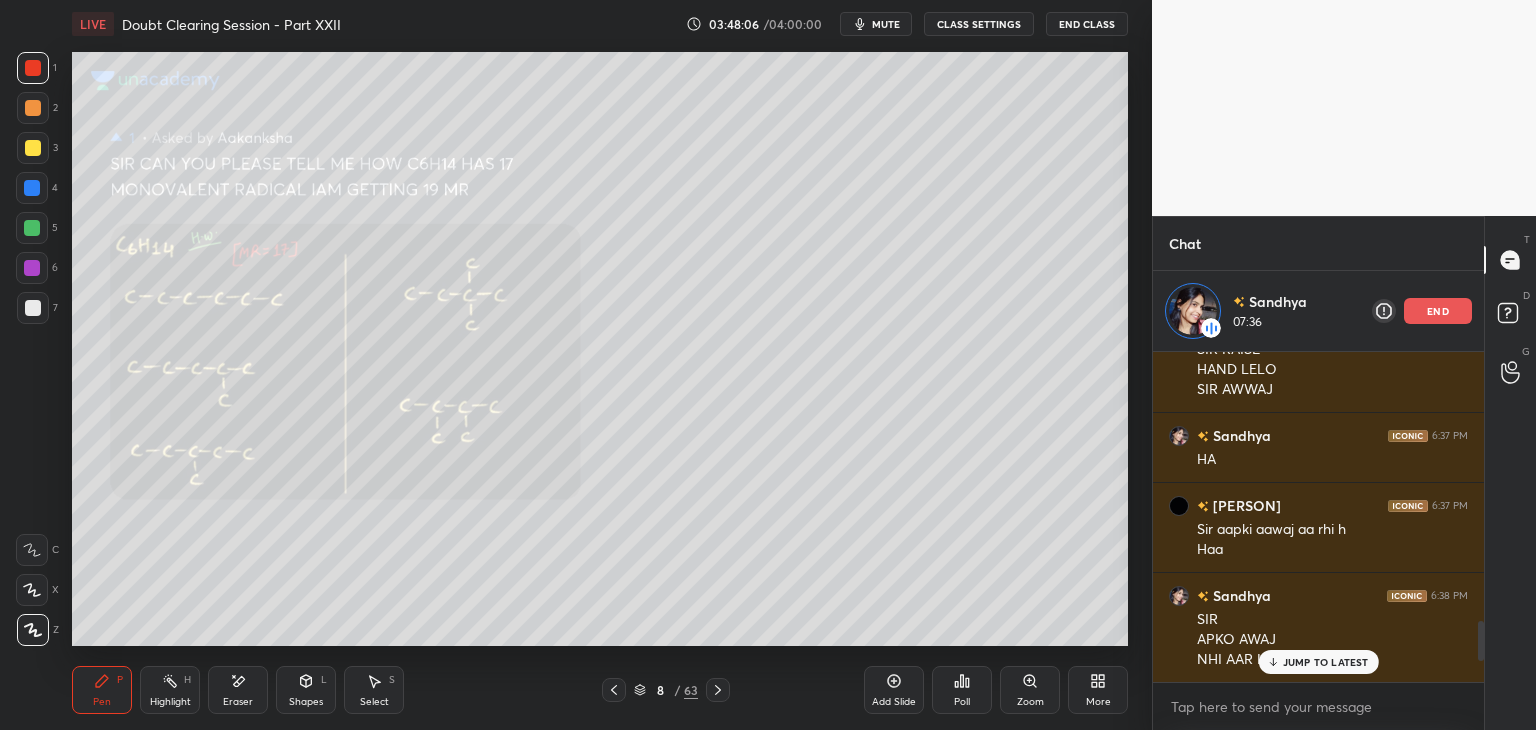 scroll, scrollTop: 2475, scrollLeft: 0, axis: vertical 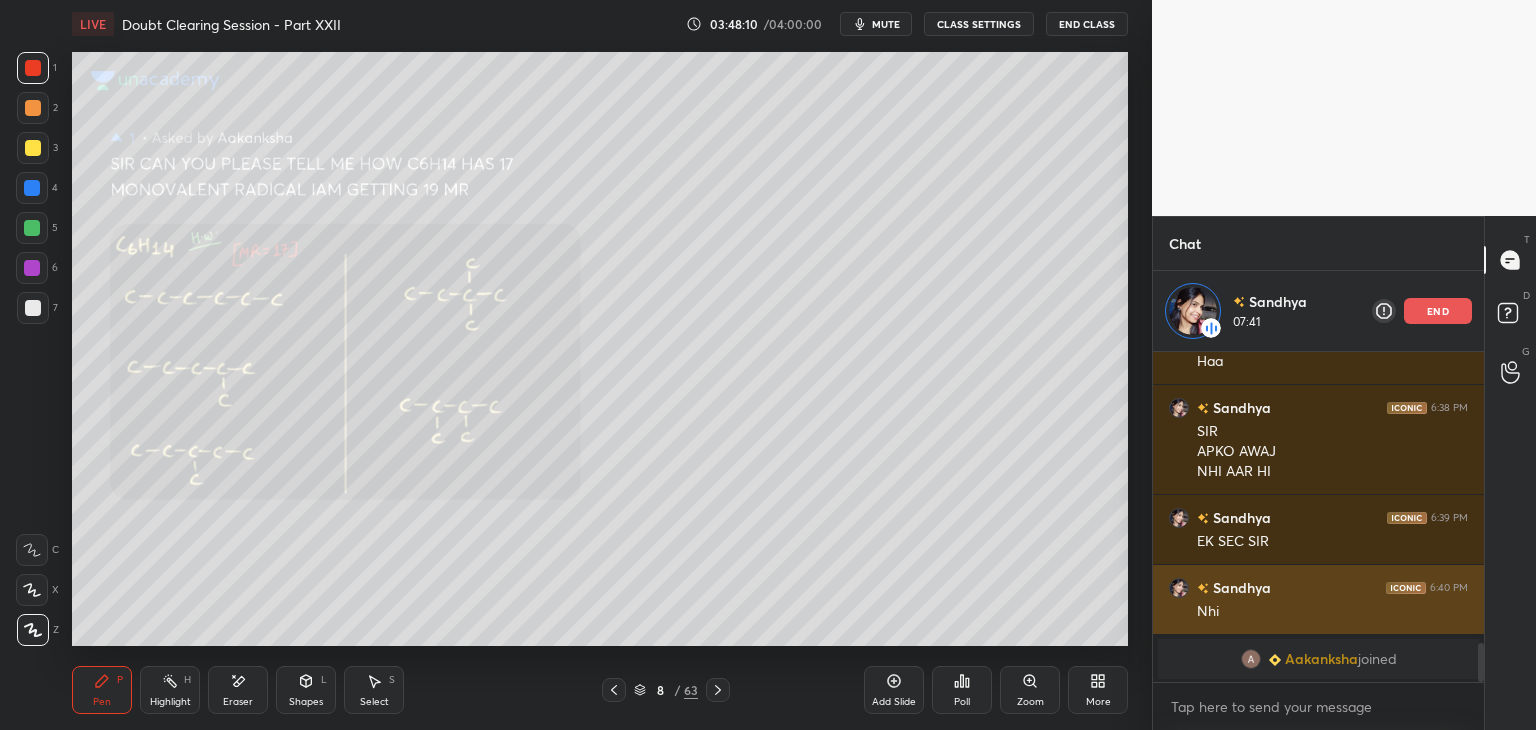 click on "[PERSON] 6:40 PM Nhi" at bounding box center (1318, 599) 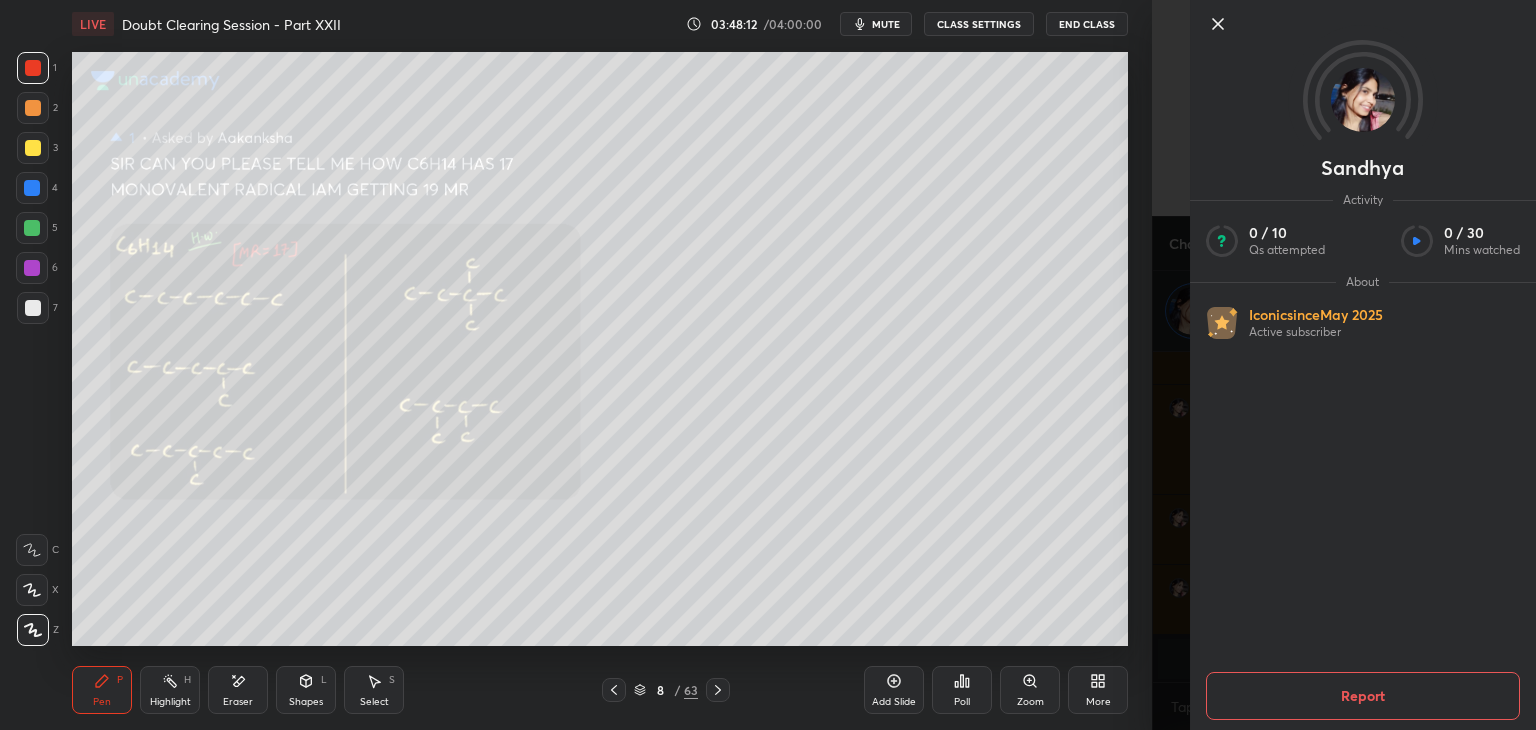click on "1 2 3 4 5 6 7 C X Z E E Erase all   H H LIVE Doubt Clearing Session - Part XXII 03:48:12 /  04:00:00 mute CLASS SETTINGS End Class Setting up your live class Poll for   secs No correct answer Start poll Back Doubt Clearing Session - Part XXII • L2 of Doubt Clearing Course on Chemistry for NEET UG - Part I Faisal Rathore Pen P Highlight H Eraser Shapes L Select S 8 / 63 Add Slide Poll Zoom More" at bounding box center (576, 365) 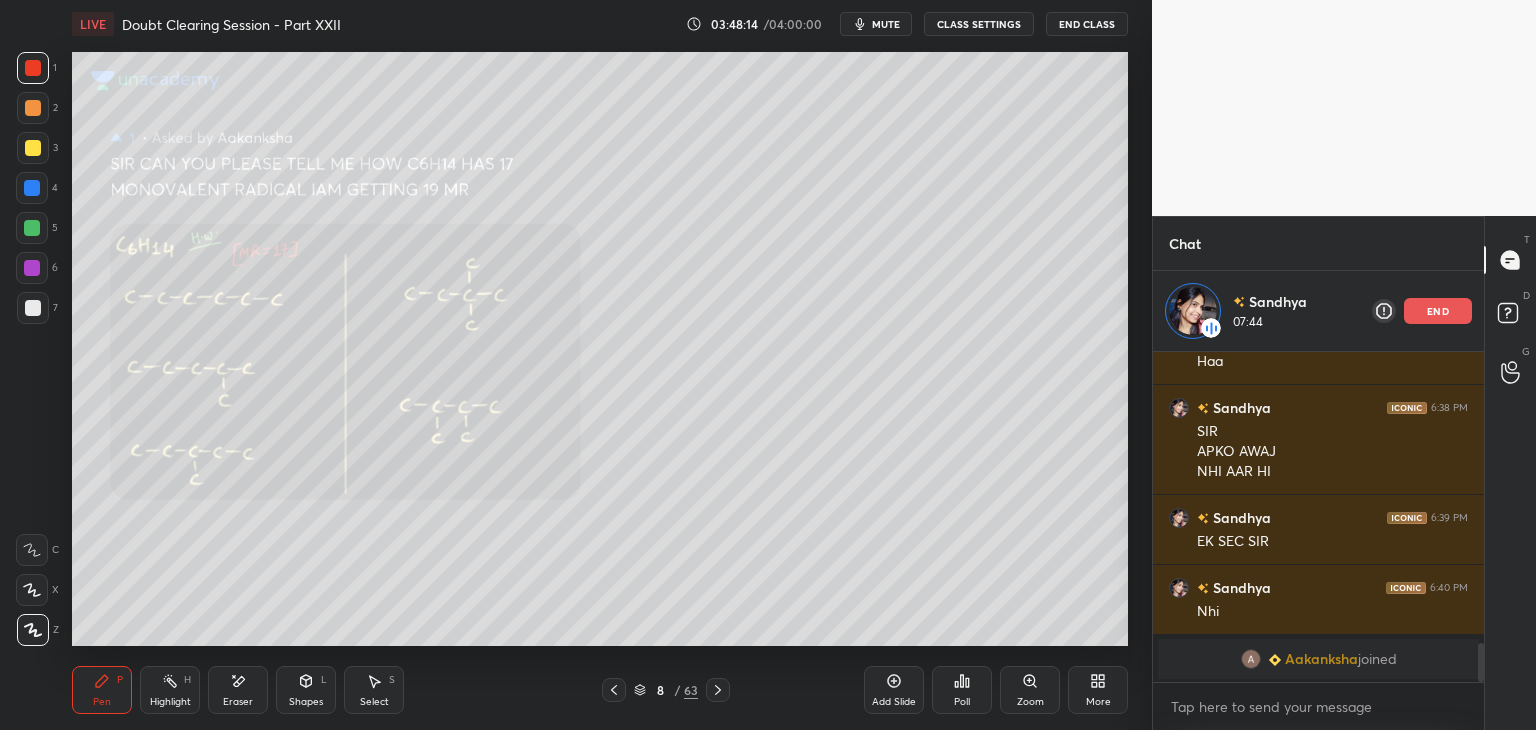 click on "Zoom" at bounding box center (1030, 690) 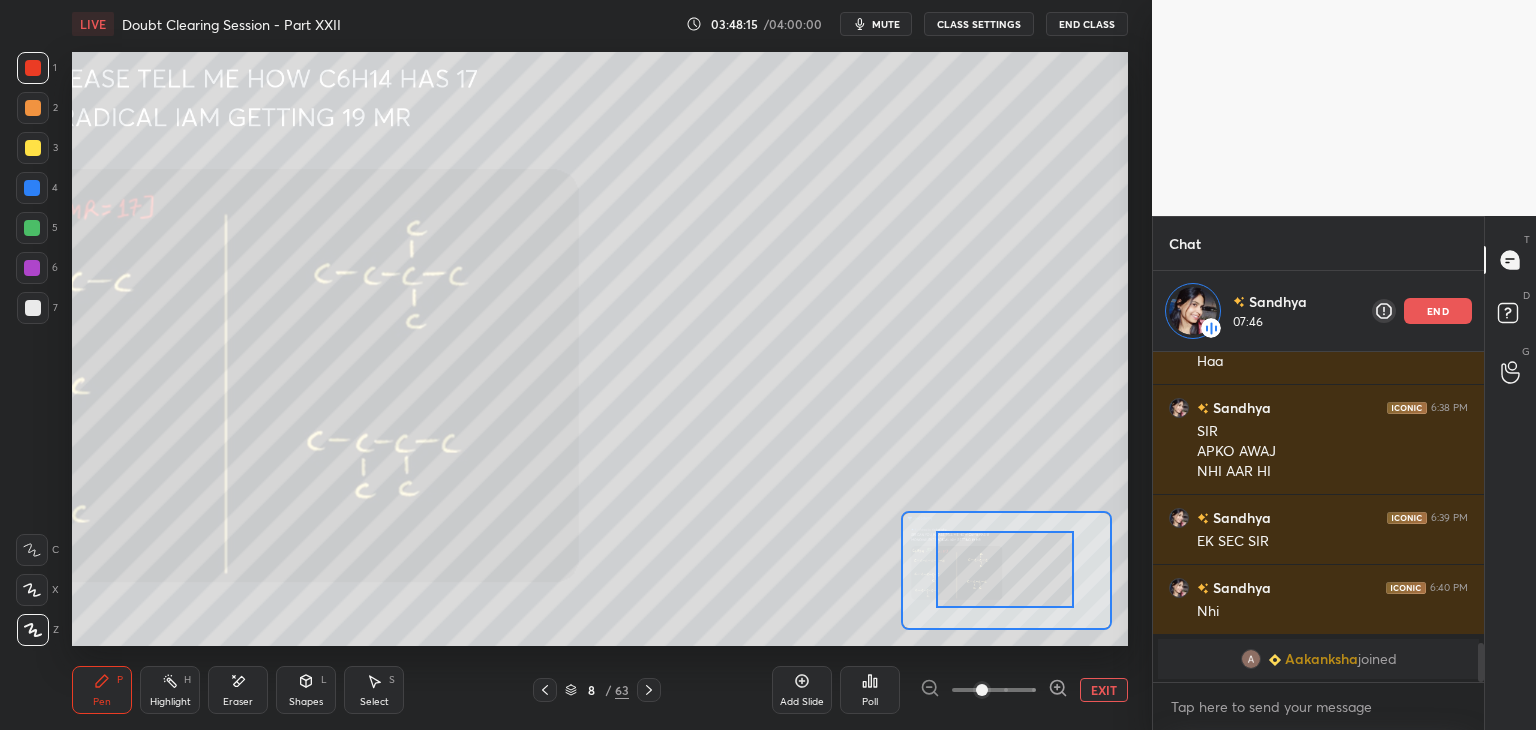 click on "Setting up your live class Poll for   secs No correct answer Start poll" at bounding box center [600, 349] 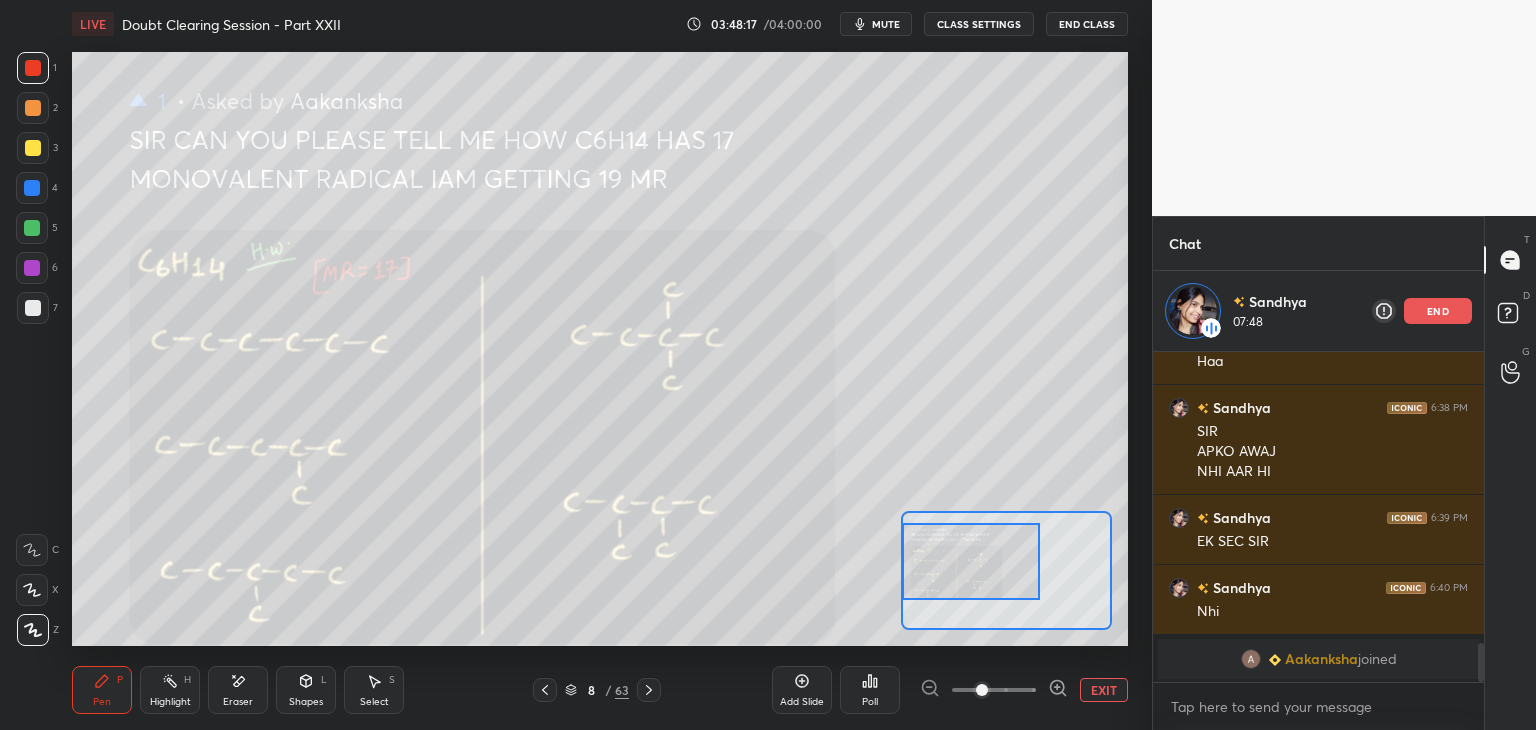 click on "Setting up your live class Poll for   secs No correct answer Start poll" at bounding box center [600, 349] 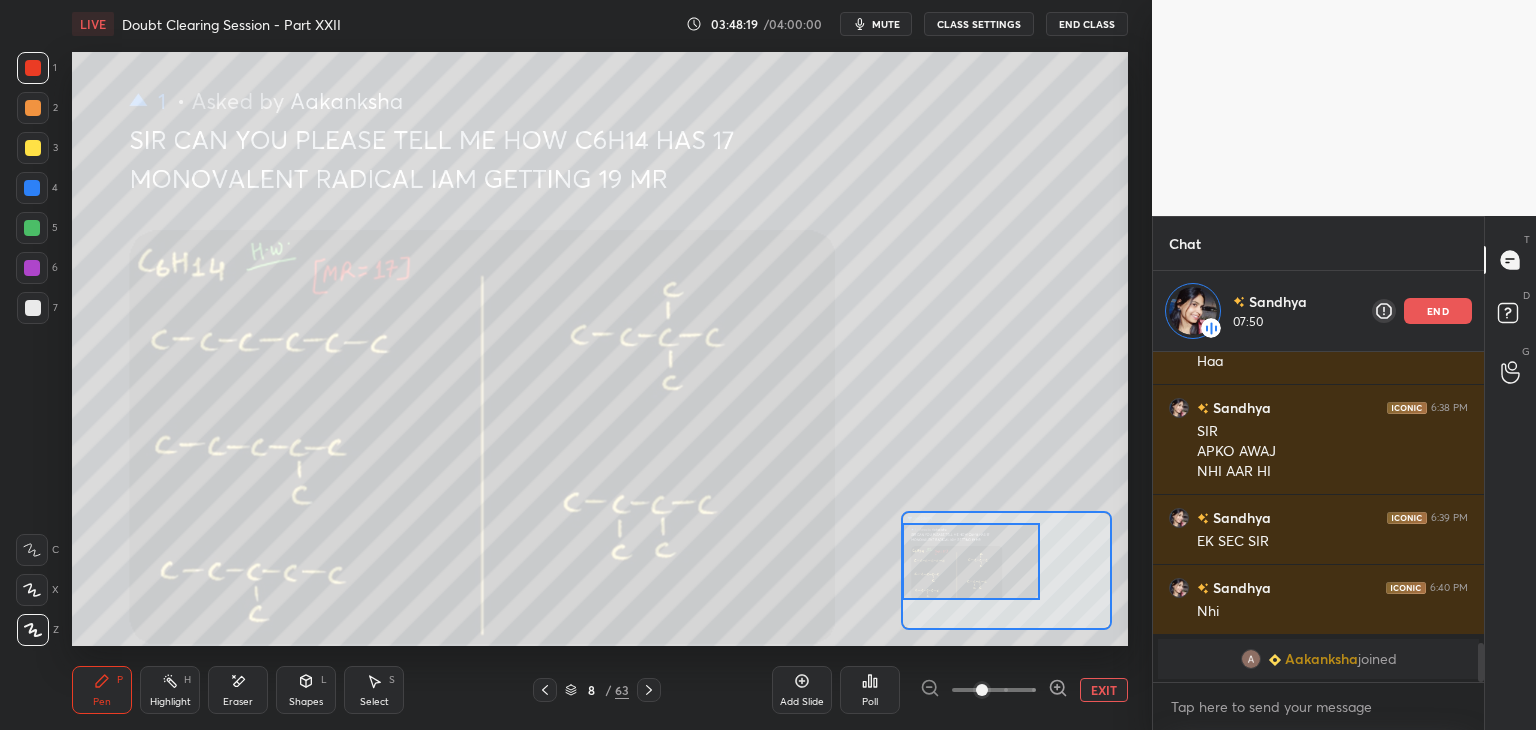 click at bounding box center (32, 188) 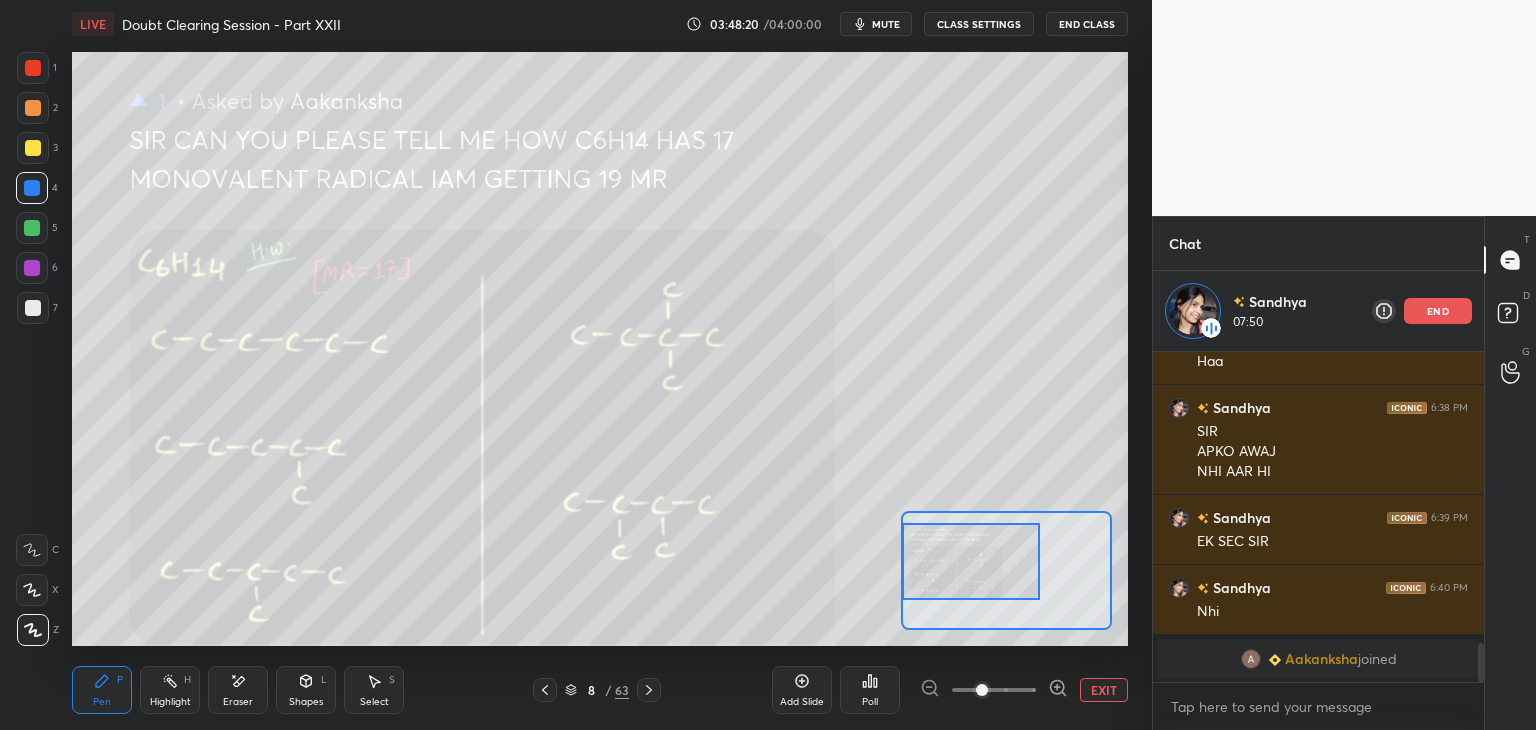 click at bounding box center [33, 148] 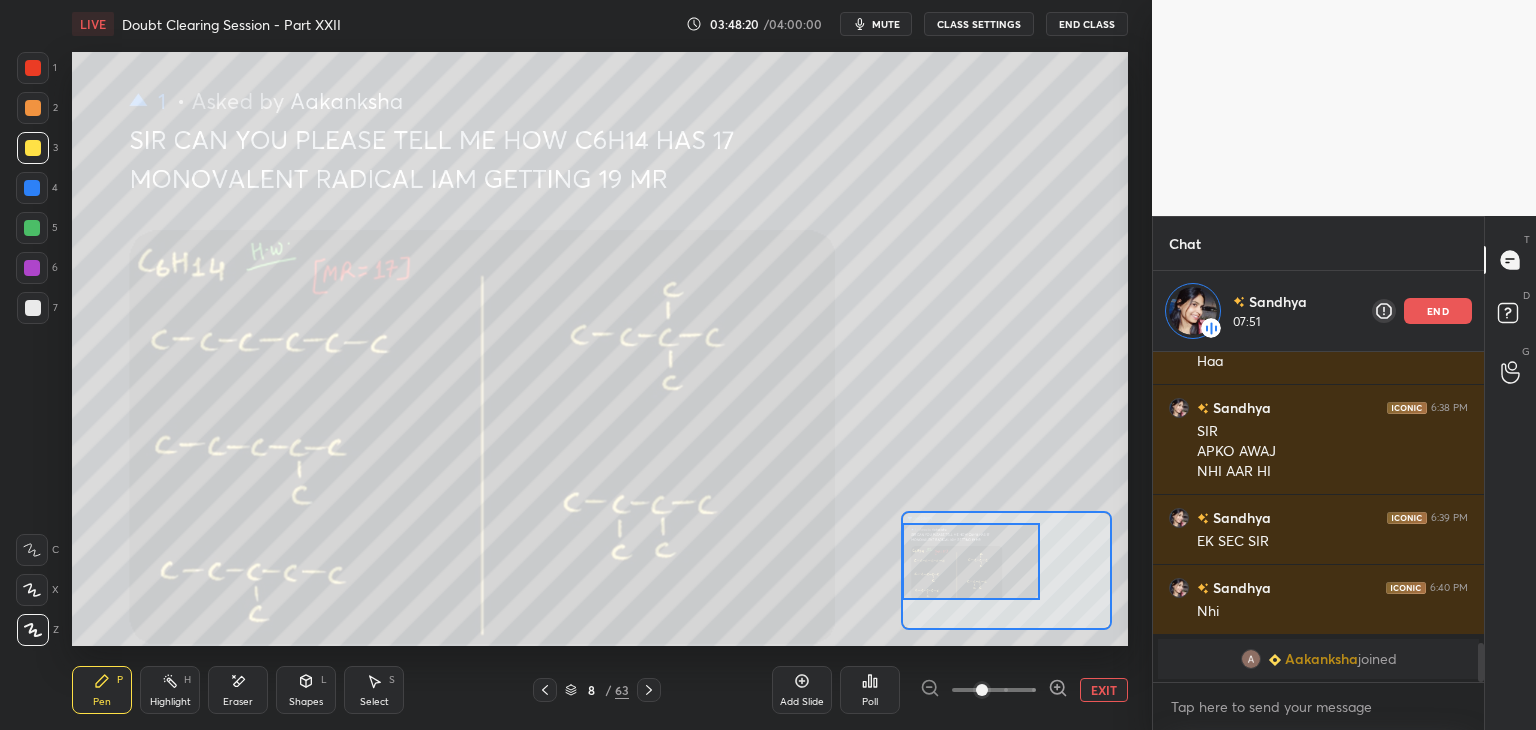 click at bounding box center [33, 108] 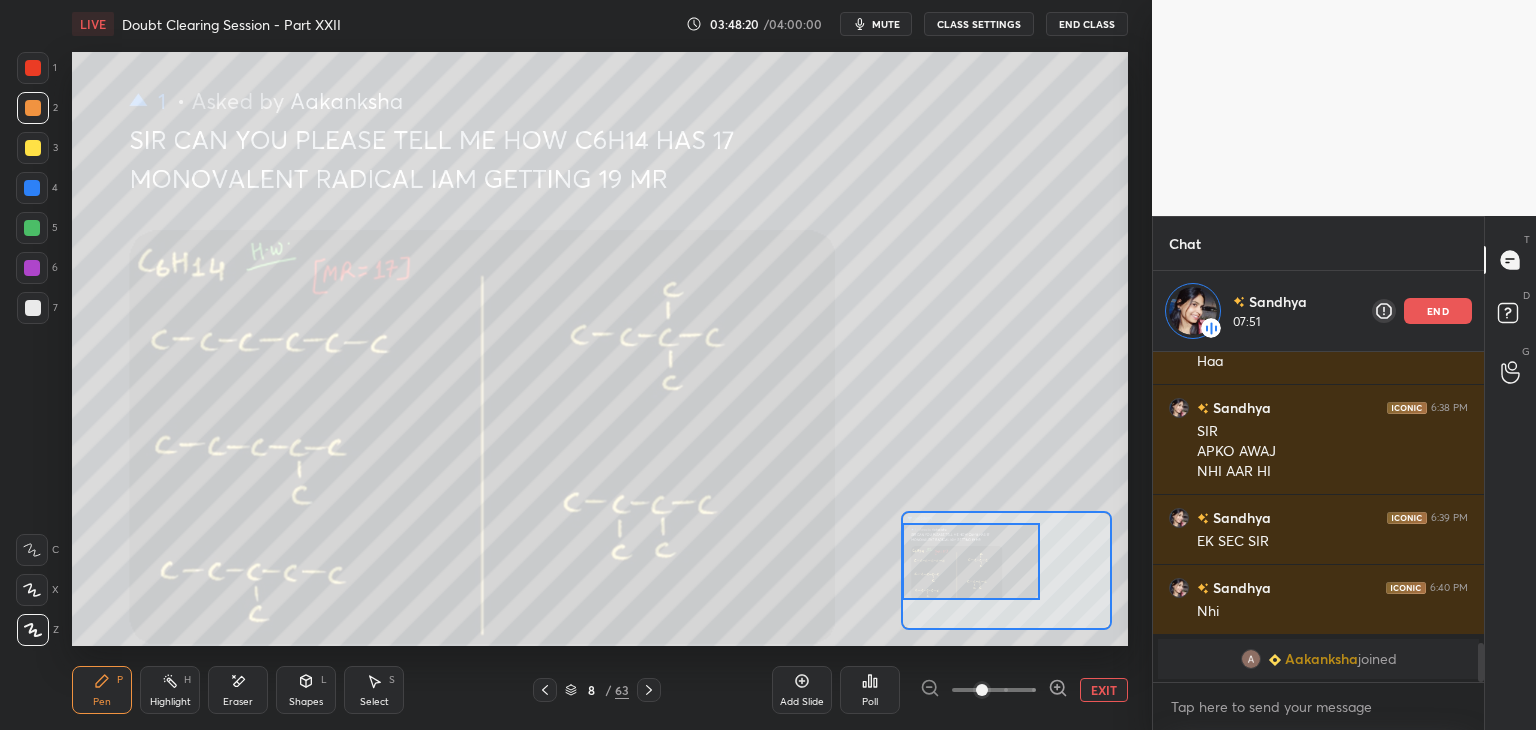 click at bounding box center [33, 148] 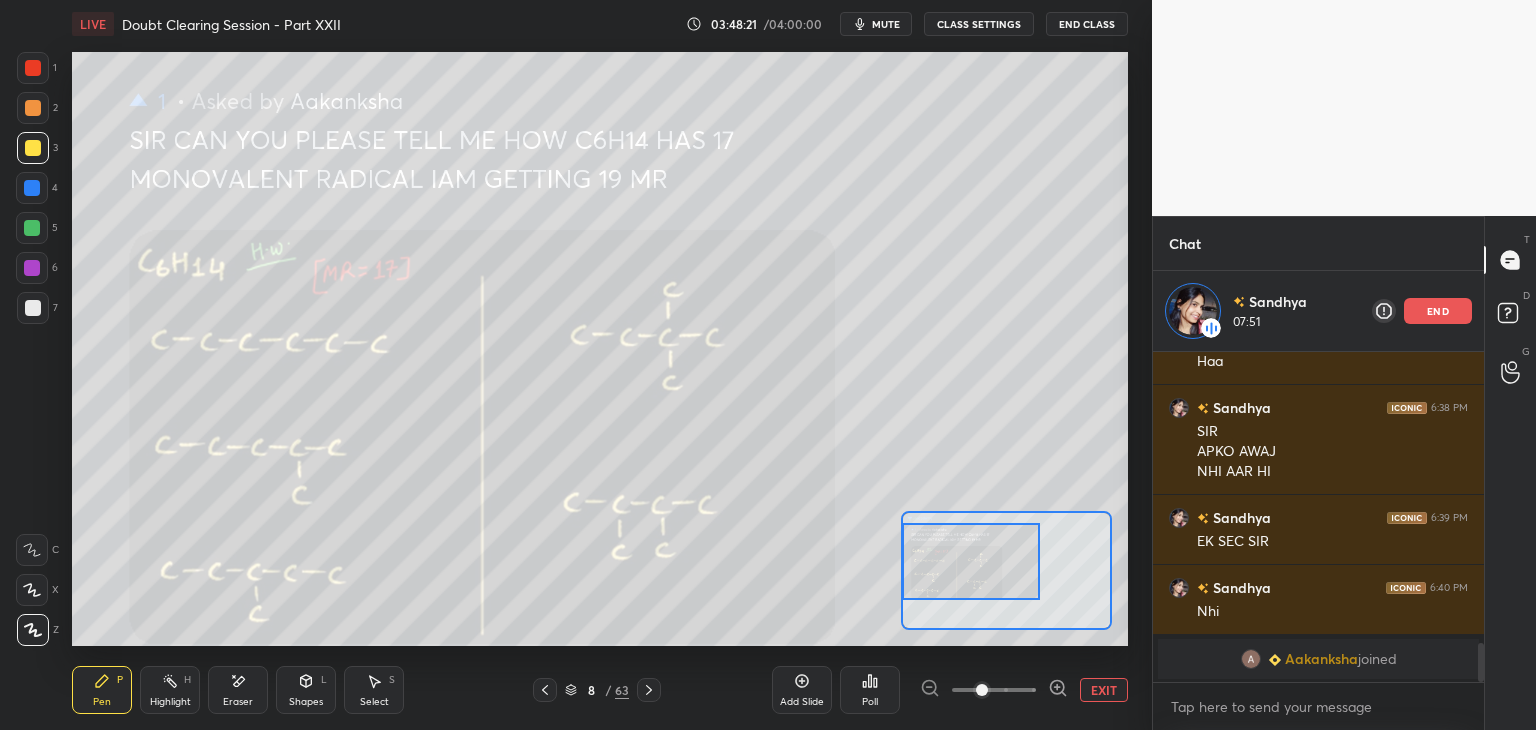 scroll, scrollTop: 2544, scrollLeft: 0, axis: vertical 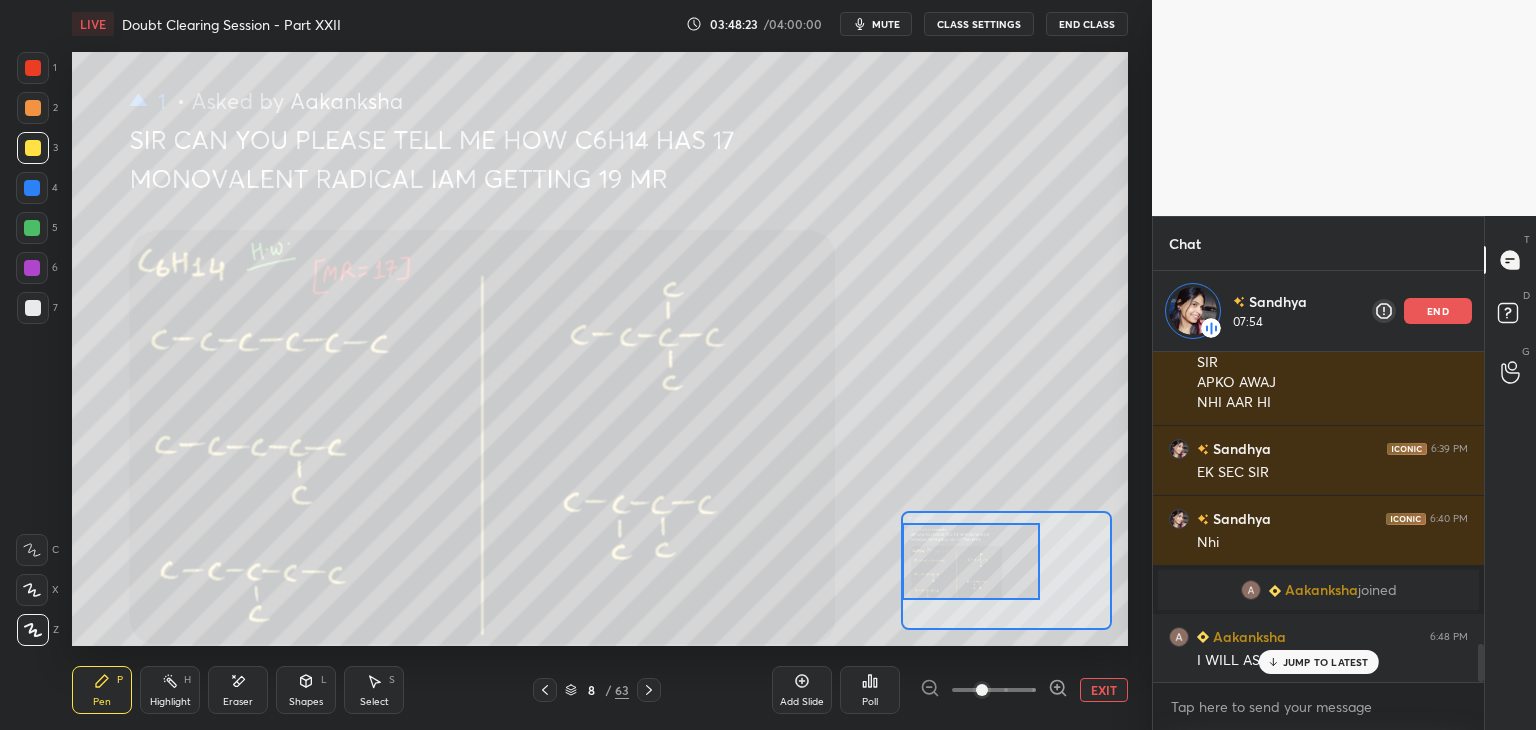 click on "JUMP TO LATEST" at bounding box center [1326, 662] 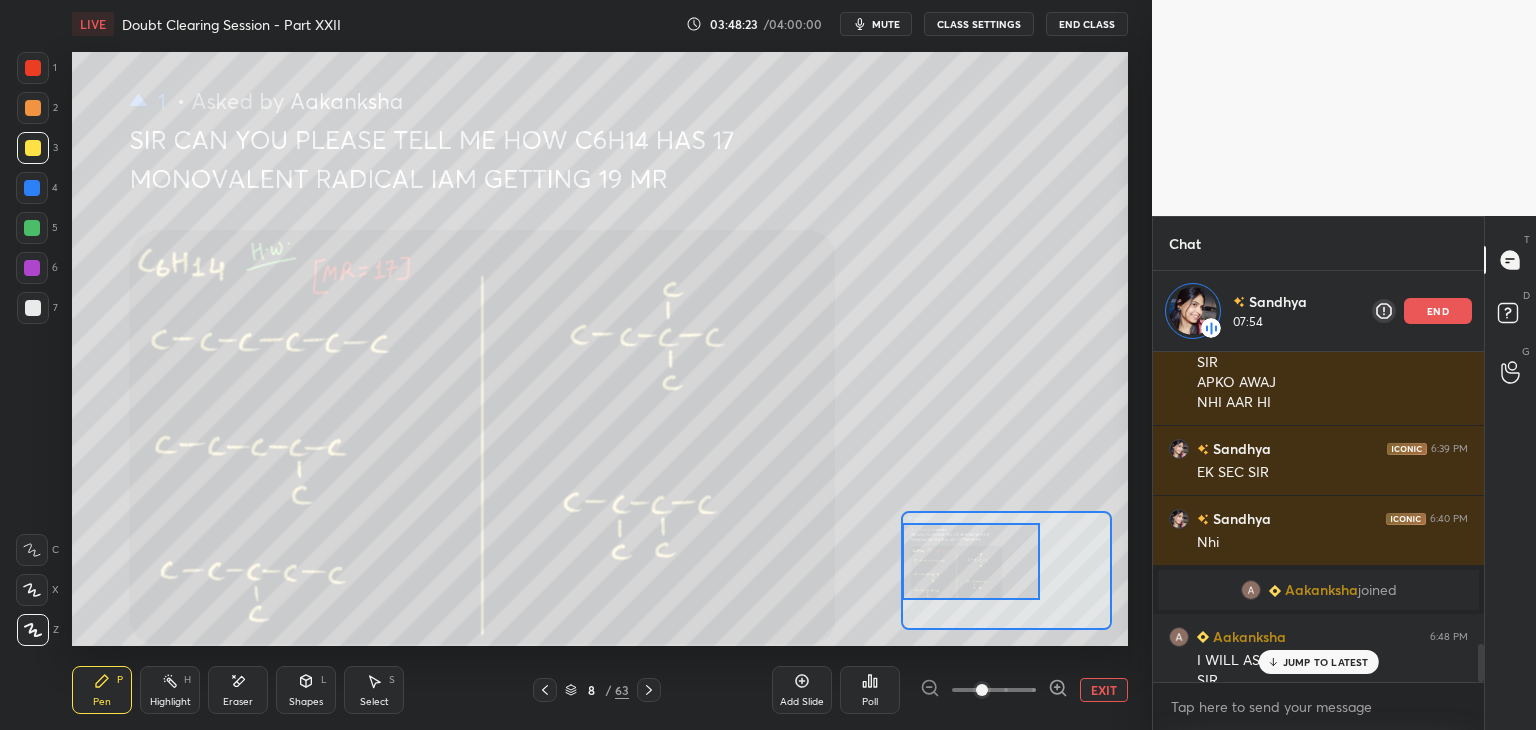 scroll, scrollTop: 2564, scrollLeft: 0, axis: vertical 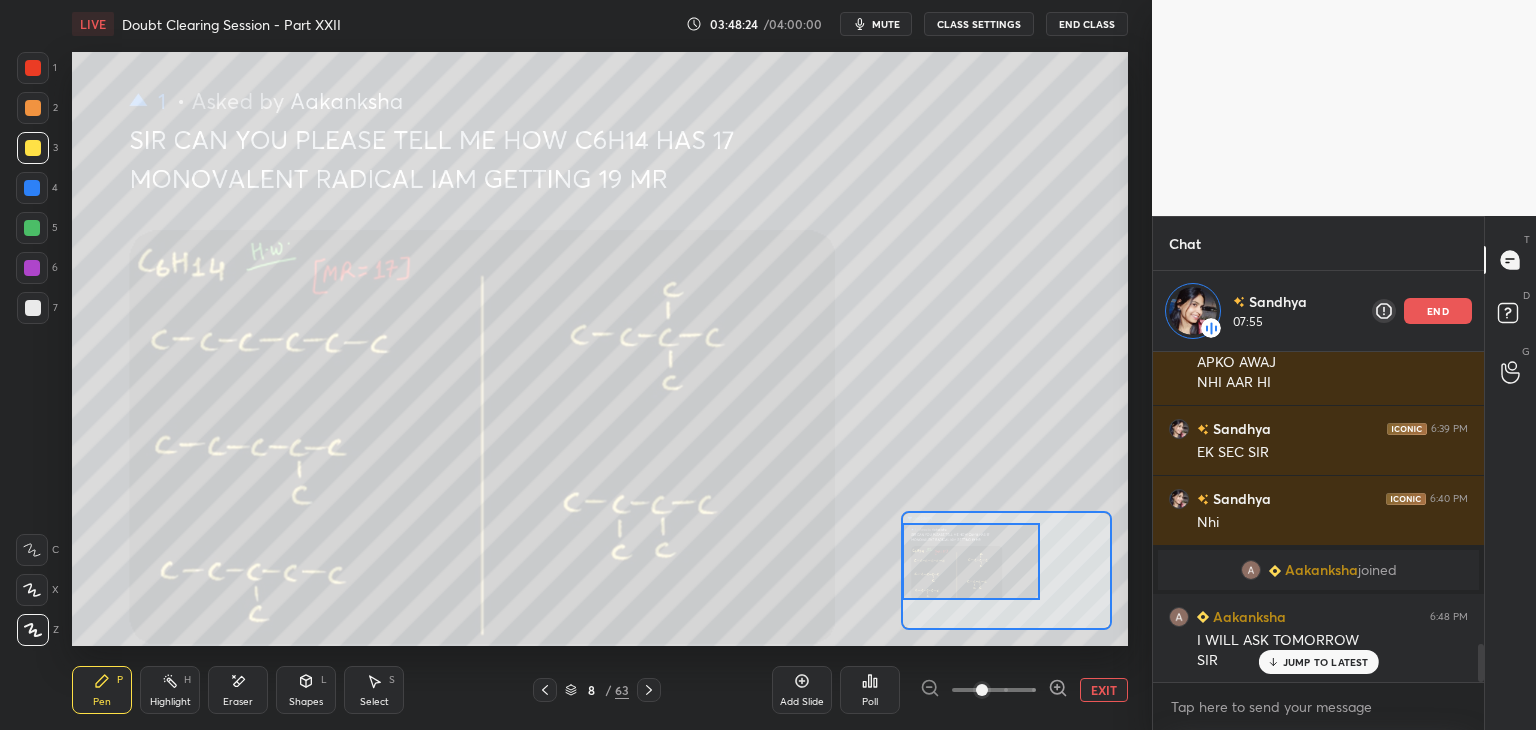 click on "JUMP TO LATEST" at bounding box center (1326, 662) 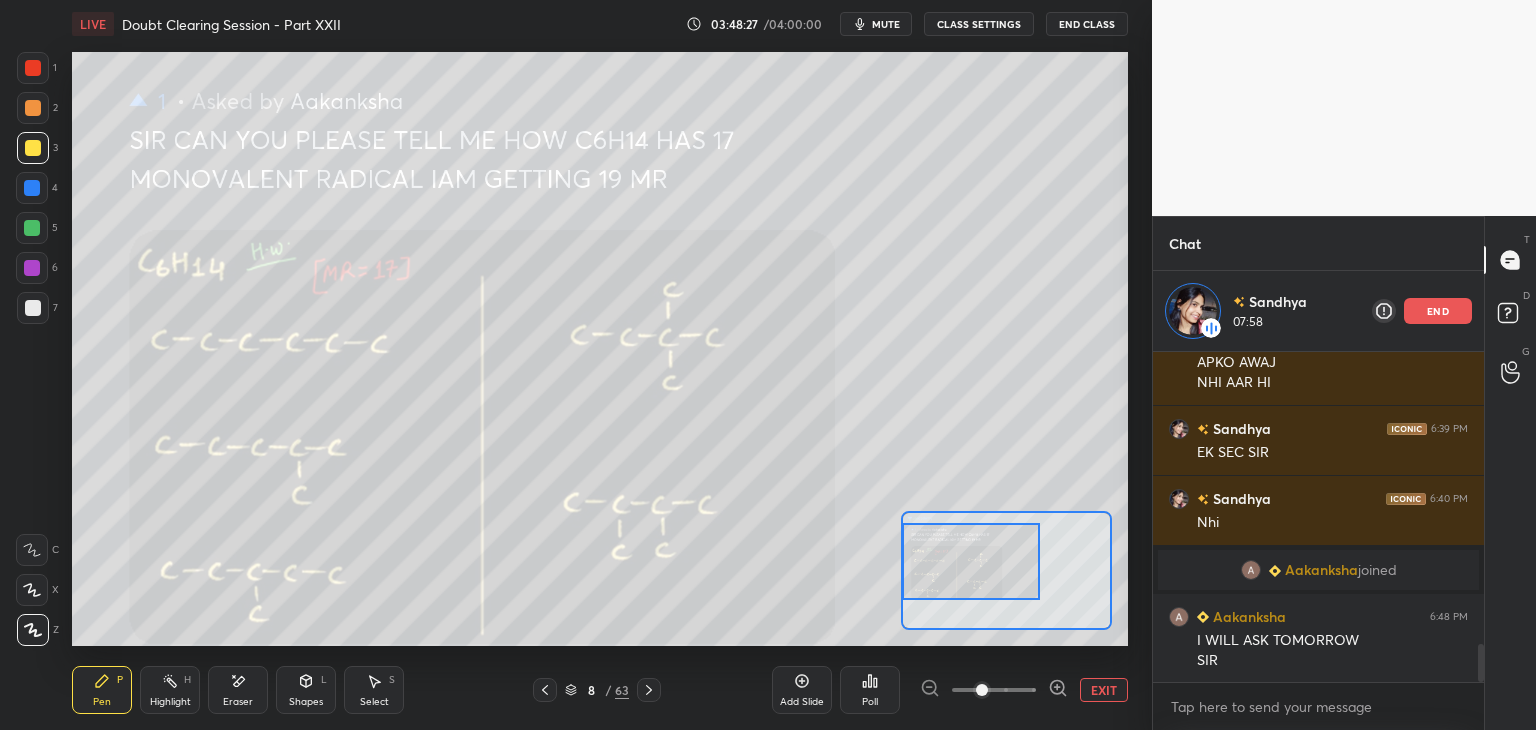 click at bounding box center (32, 188) 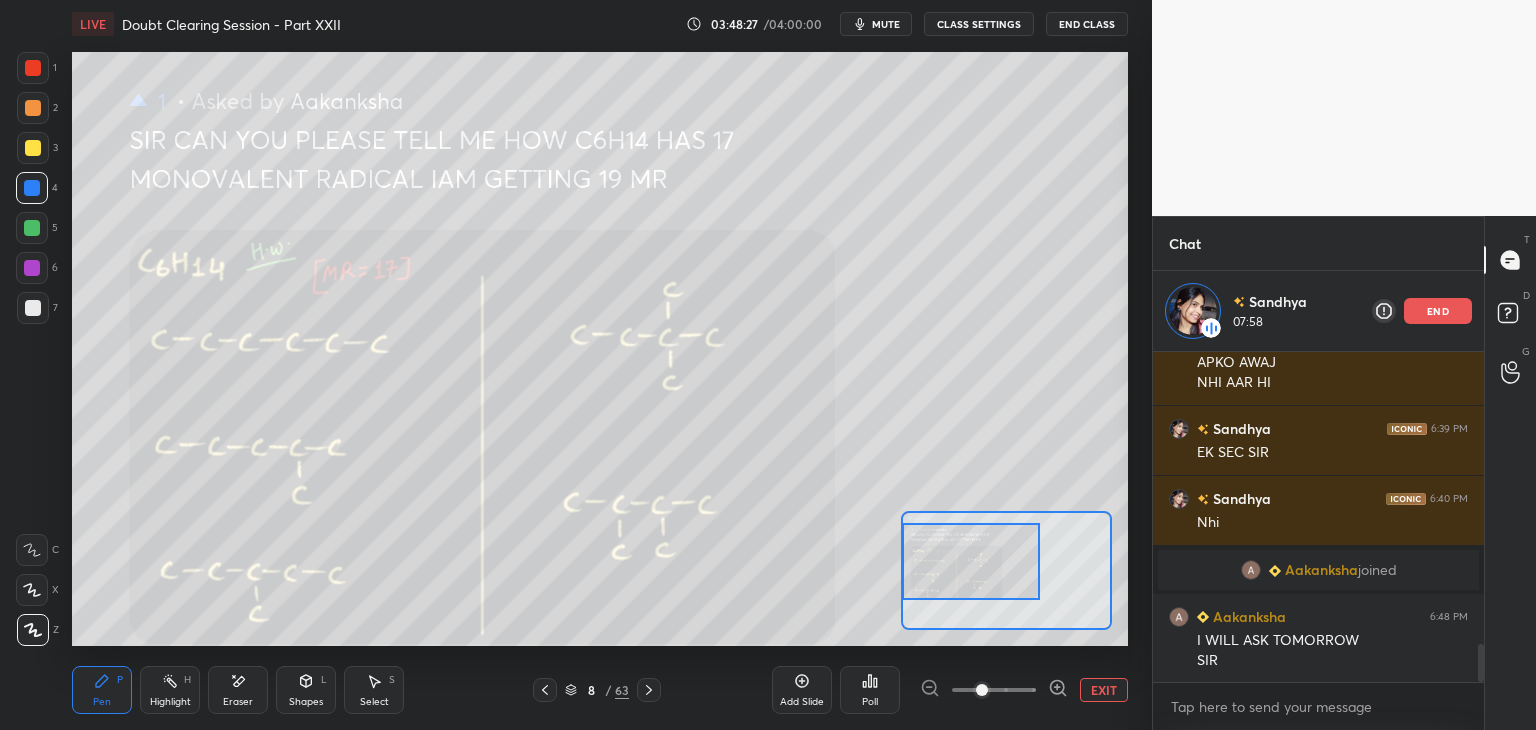 click at bounding box center [32, 228] 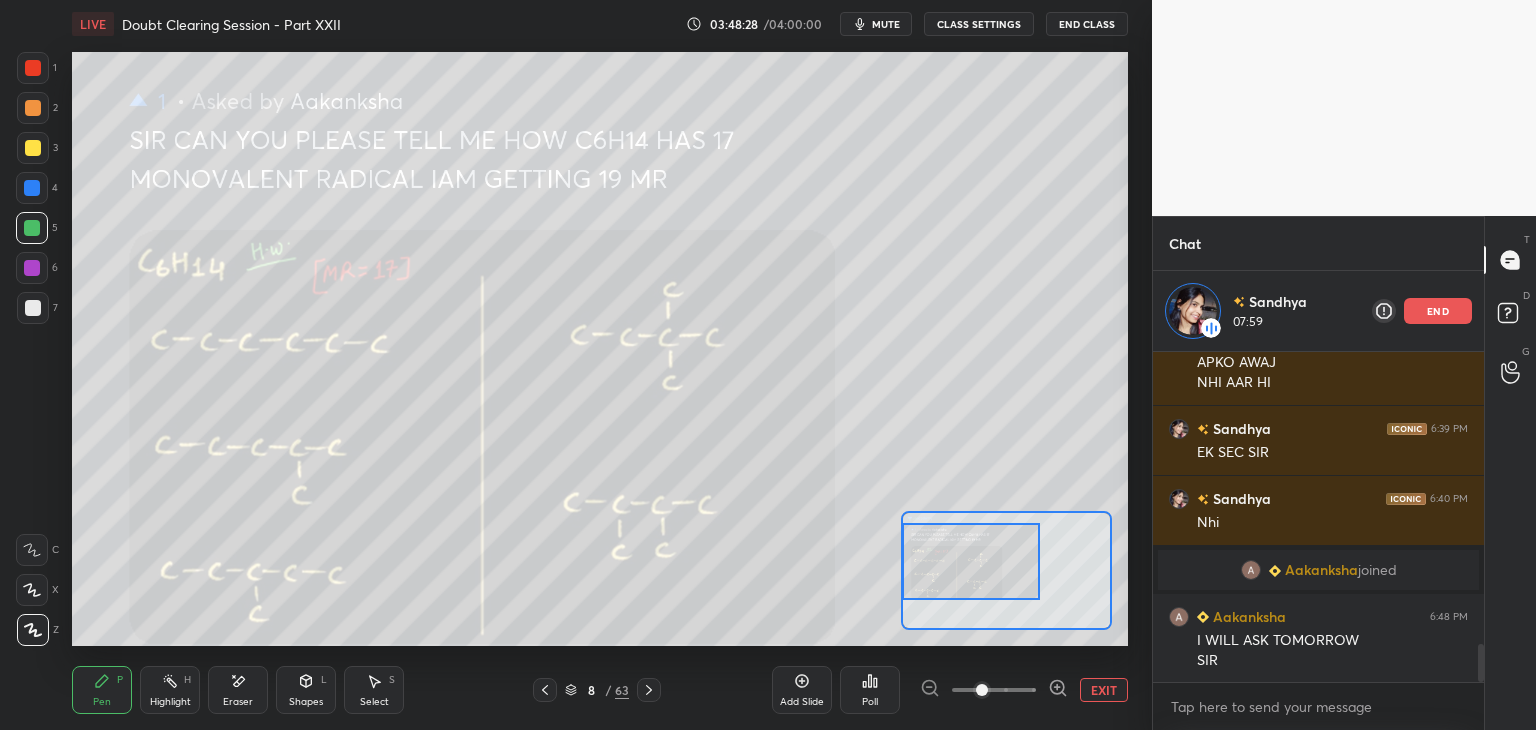 click at bounding box center [32, 188] 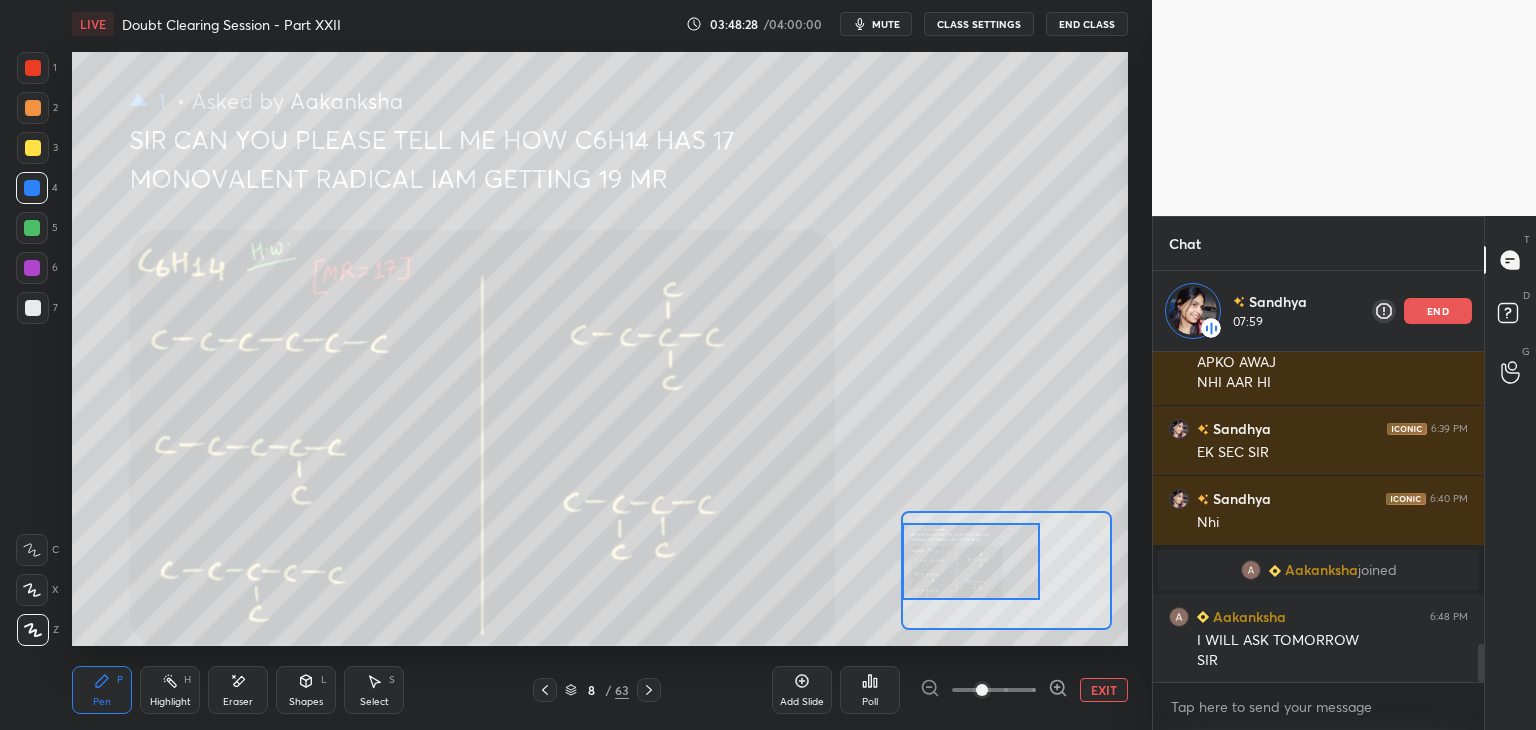 click at bounding box center (32, 228) 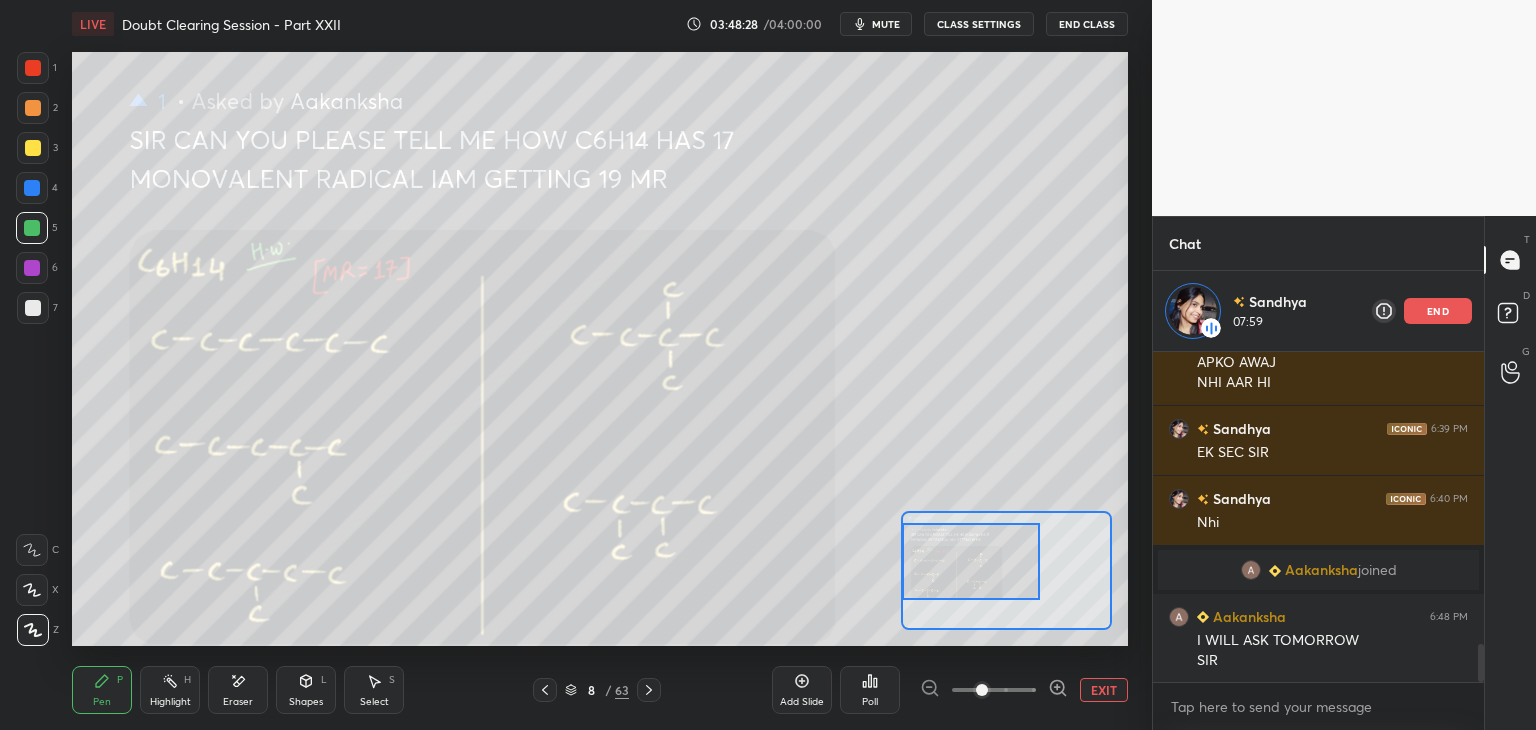click at bounding box center [32, 188] 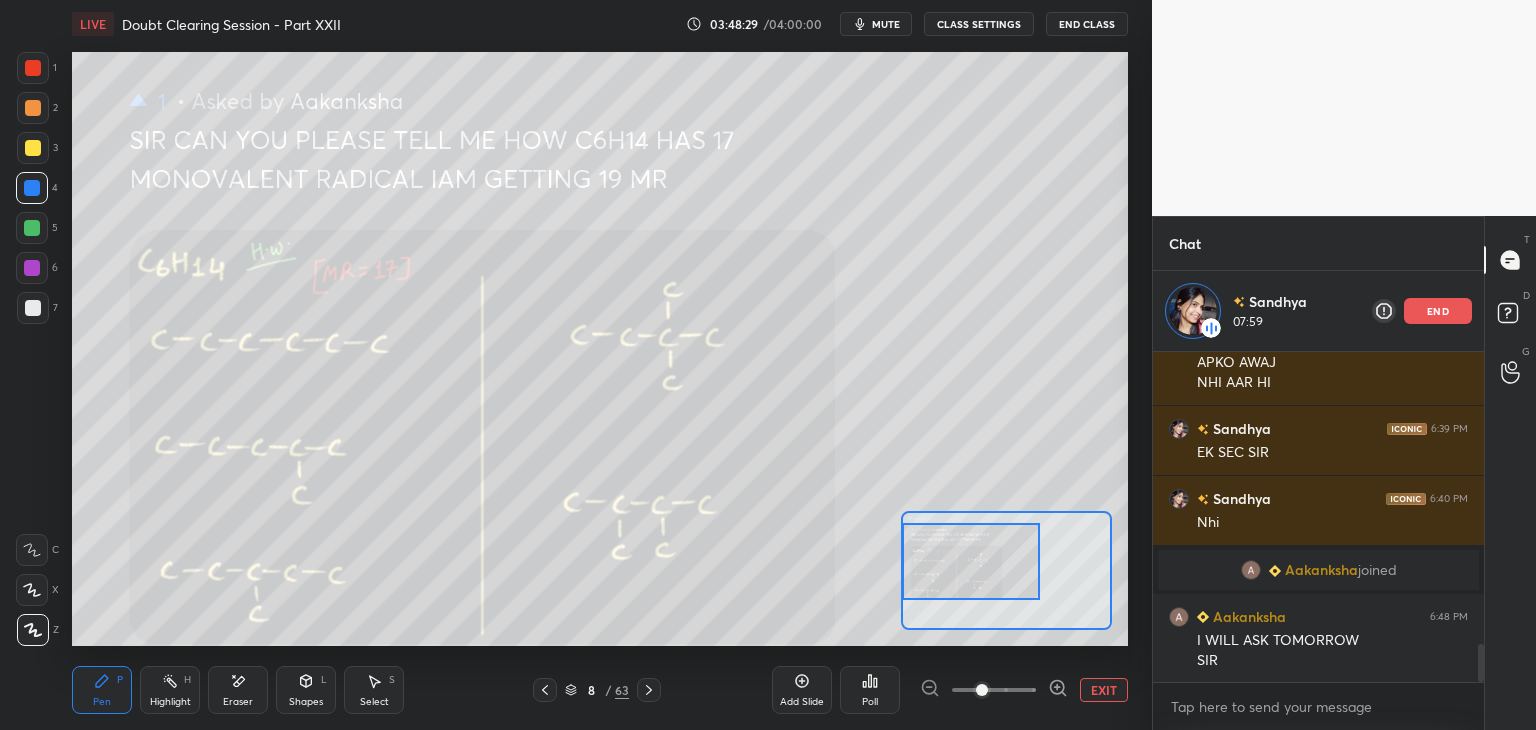 click at bounding box center [32, 228] 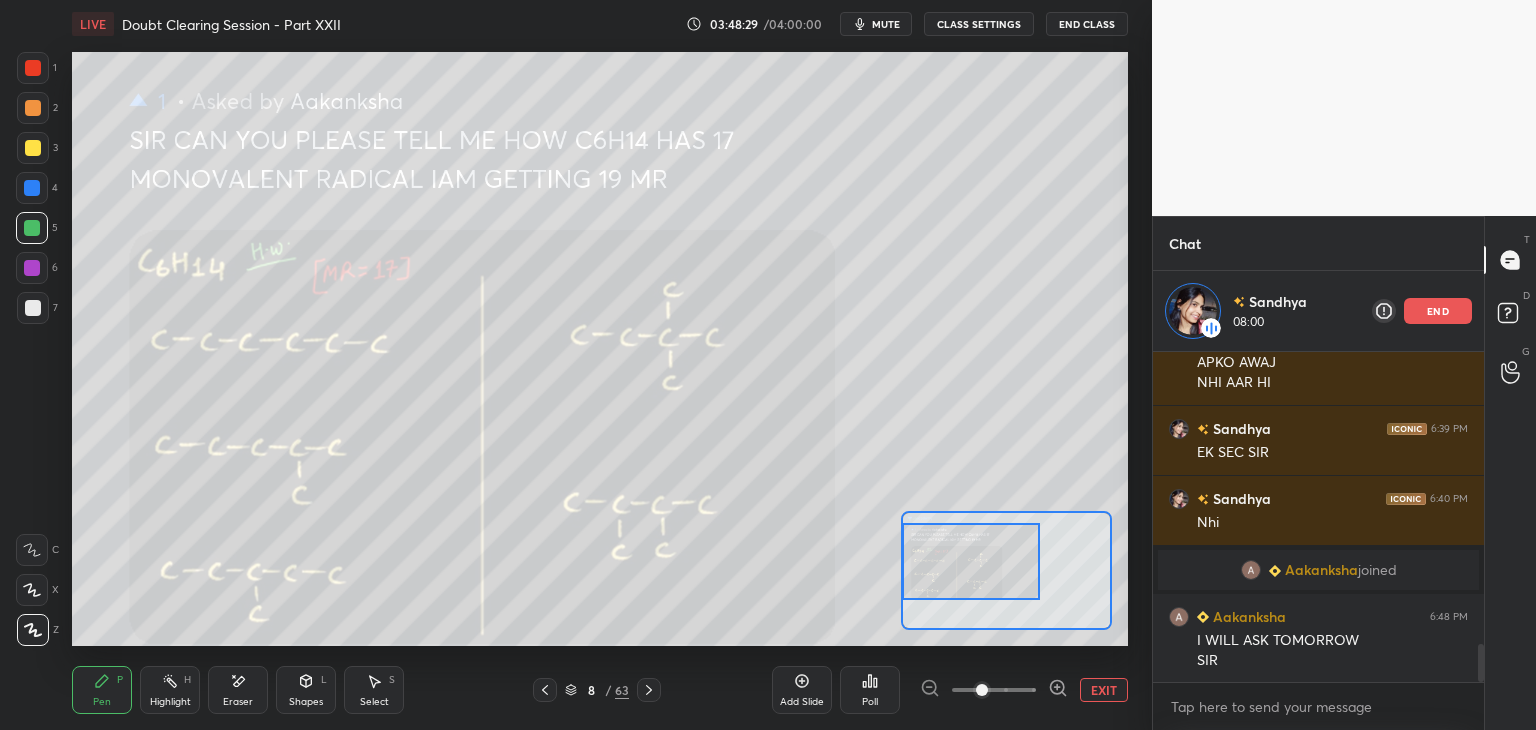 click at bounding box center (32, 188) 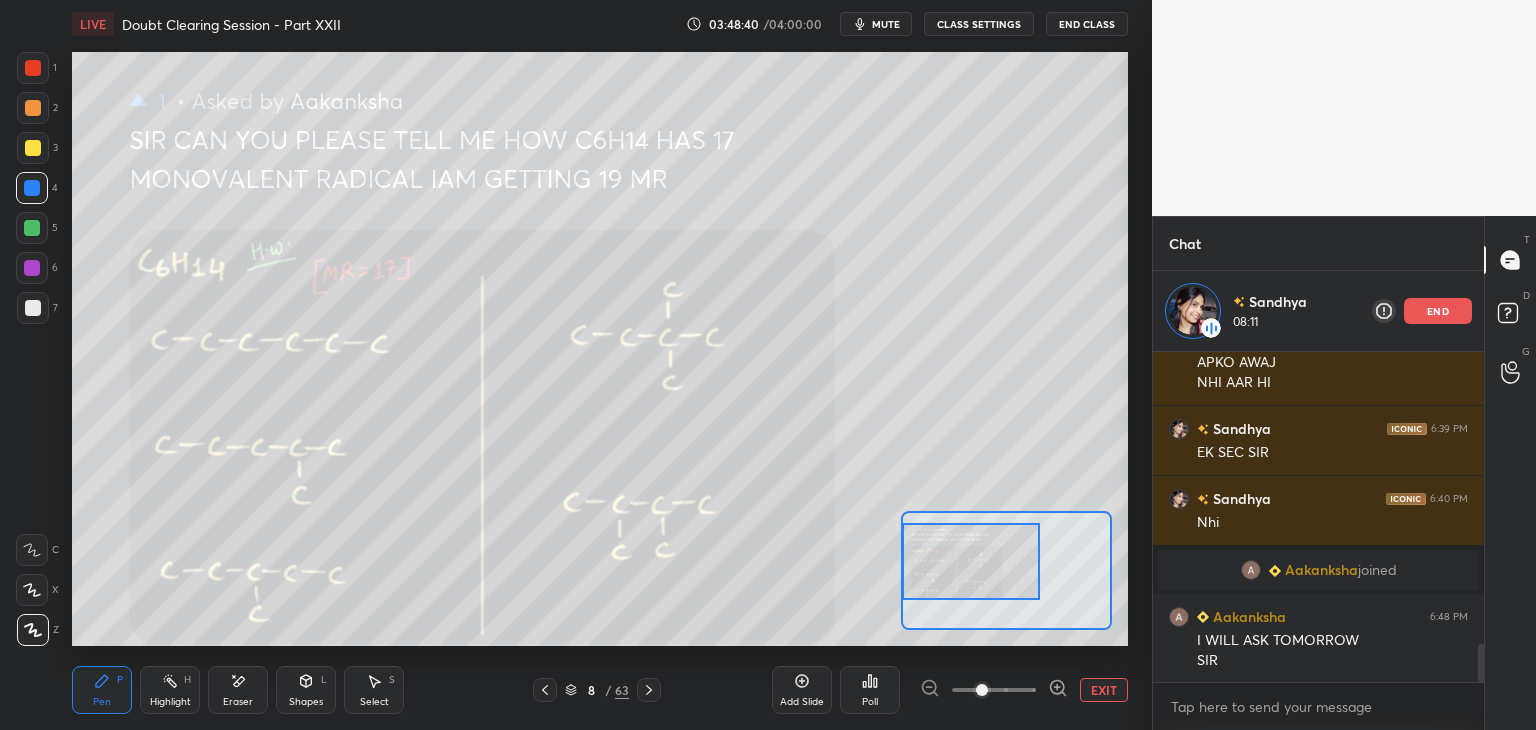 click at bounding box center (32, 228) 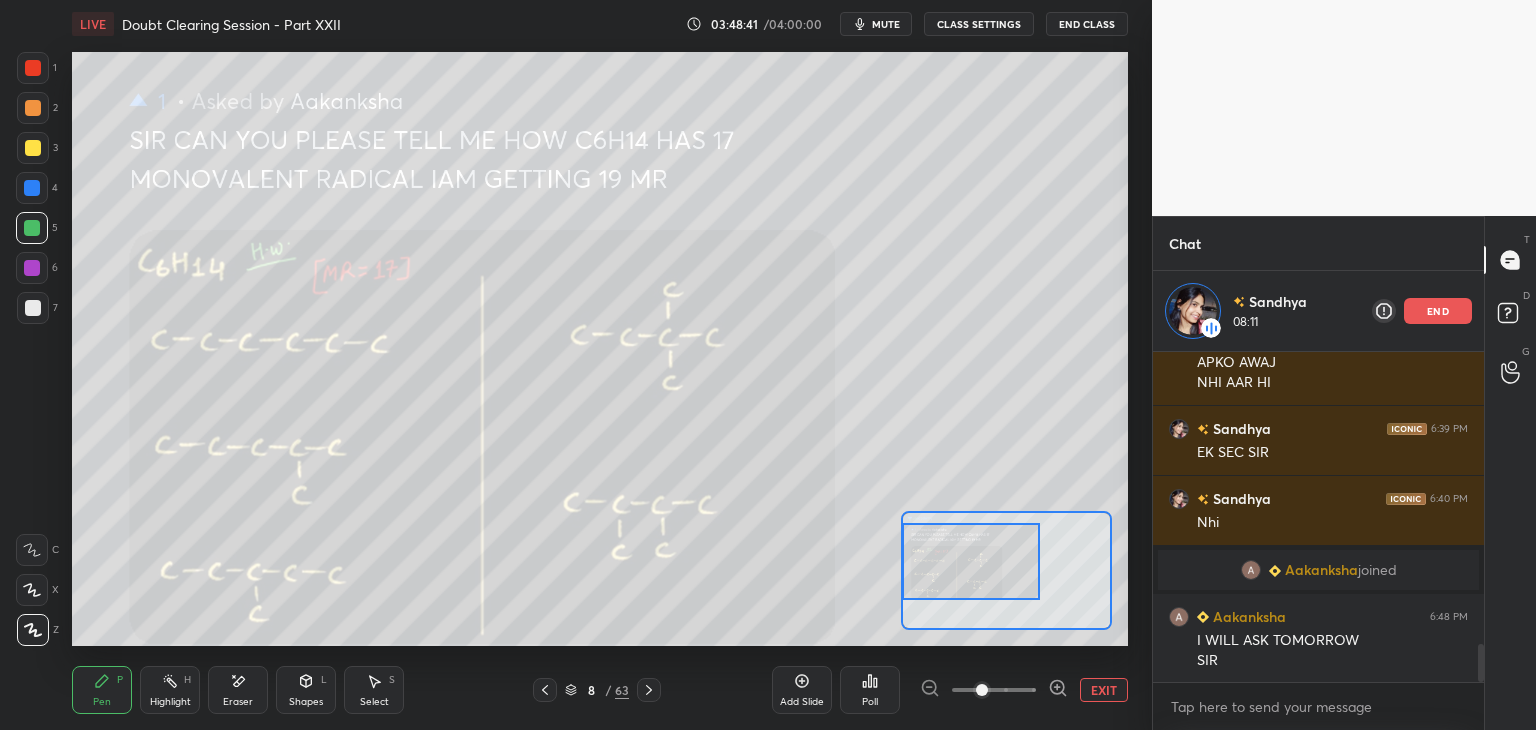 click at bounding box center [32, 268] 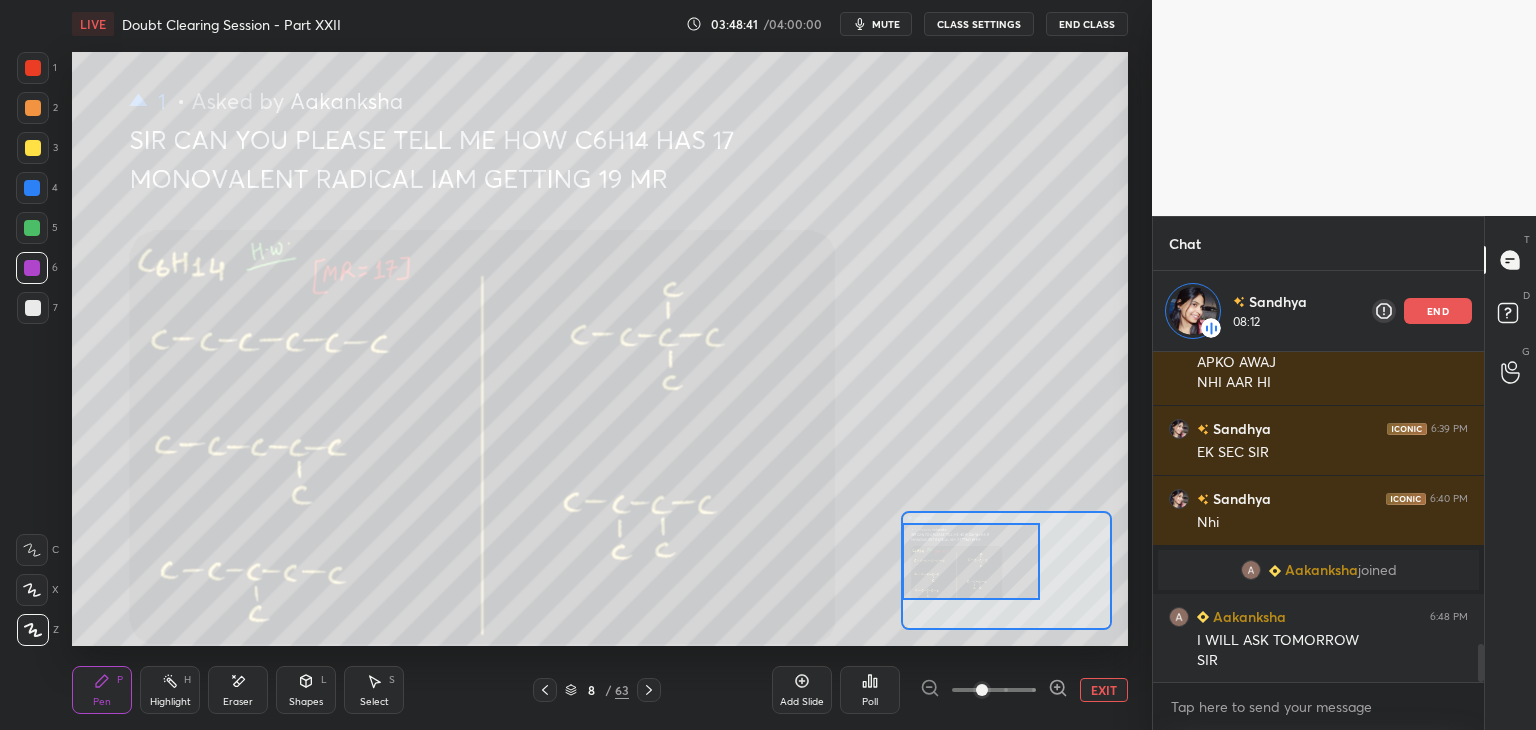 click at bounding box center (32, 228) 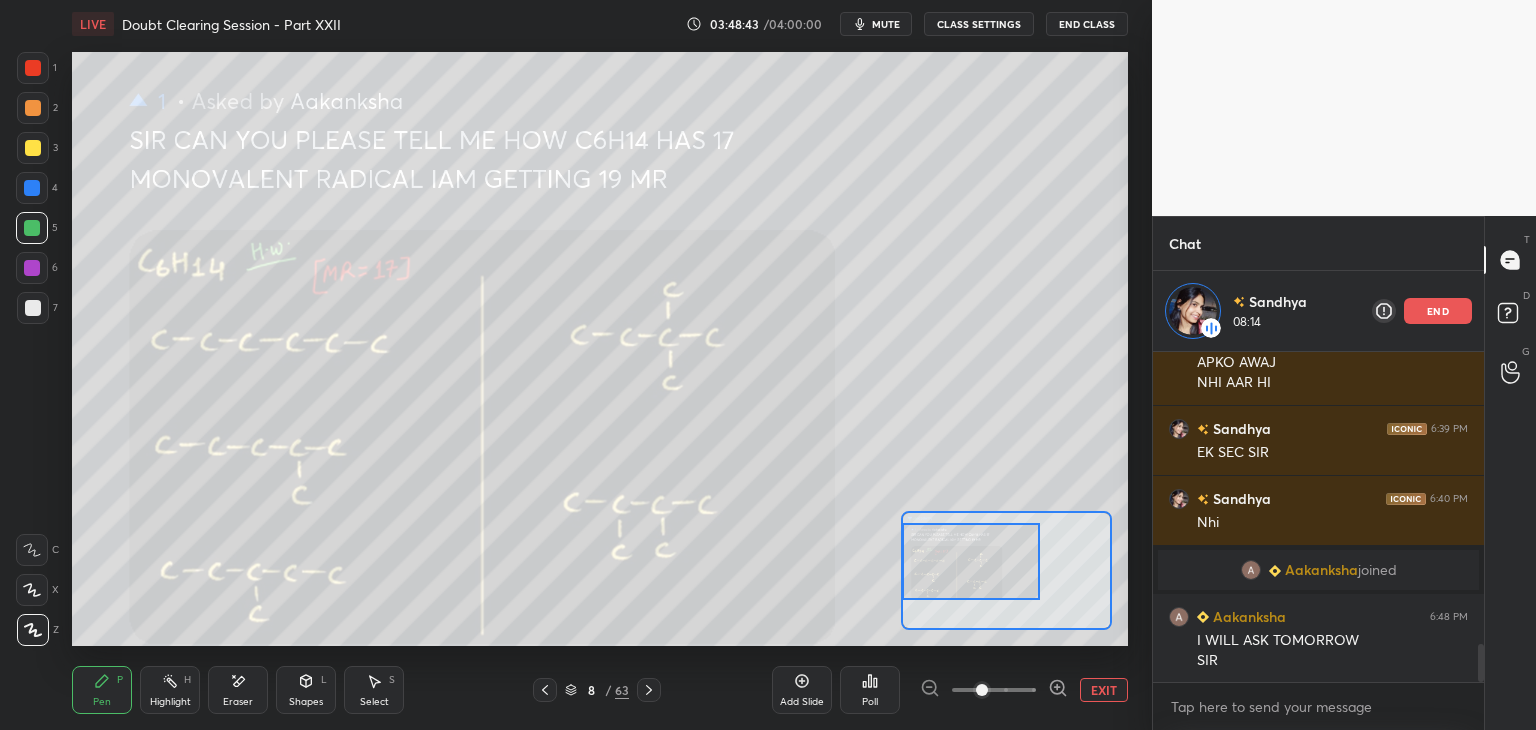click at bounding box center [32, 268] 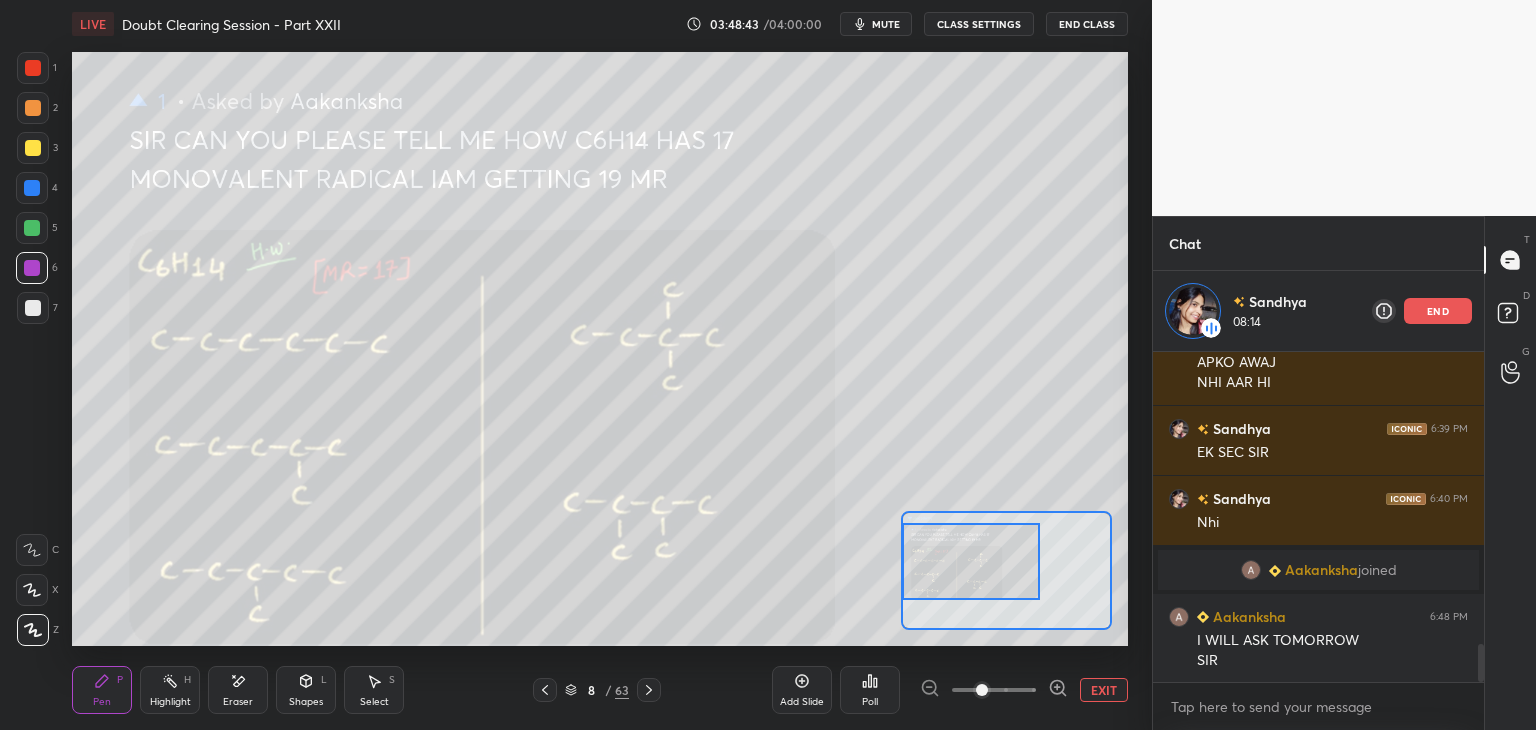 click at bounding box center (33, 308) 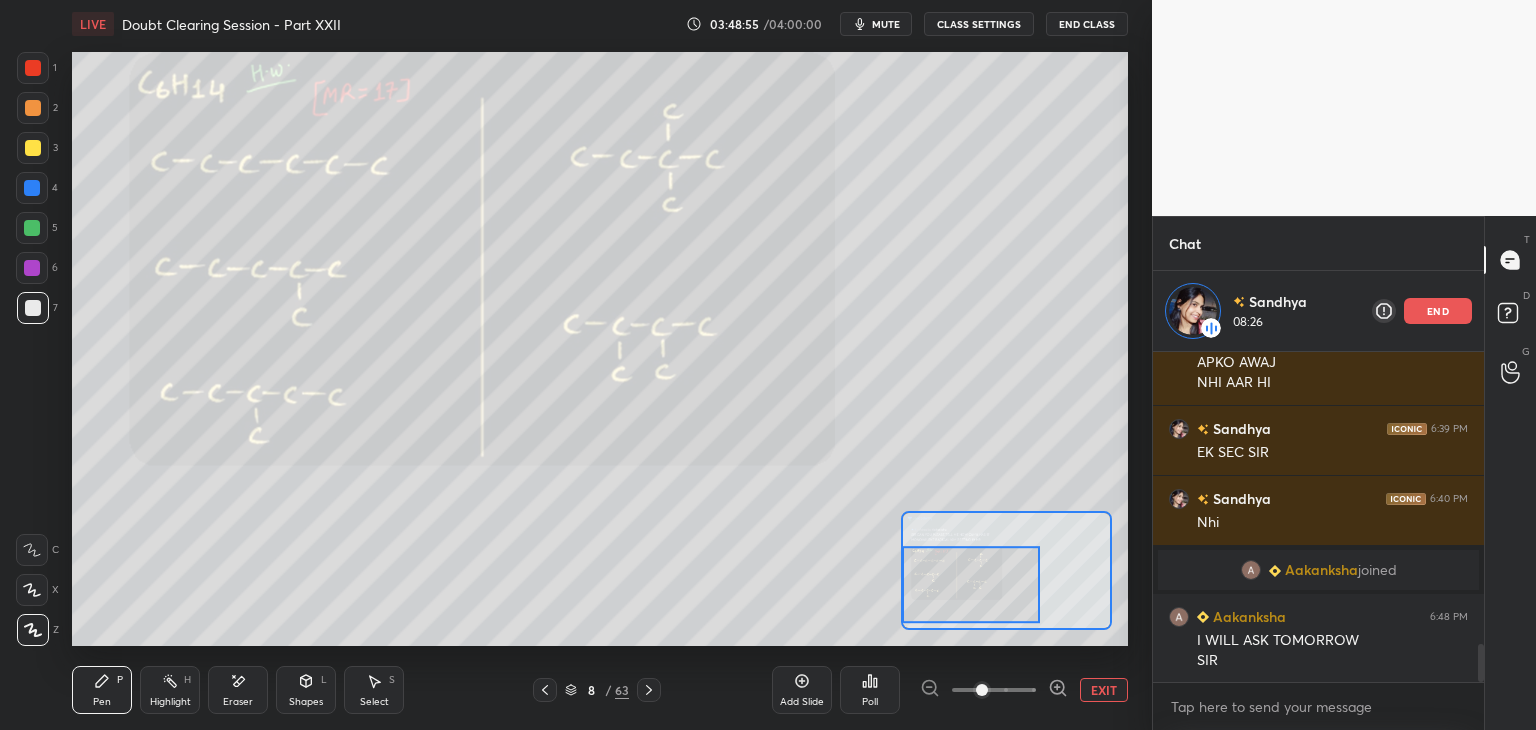 click at bounding box center (33, 68) 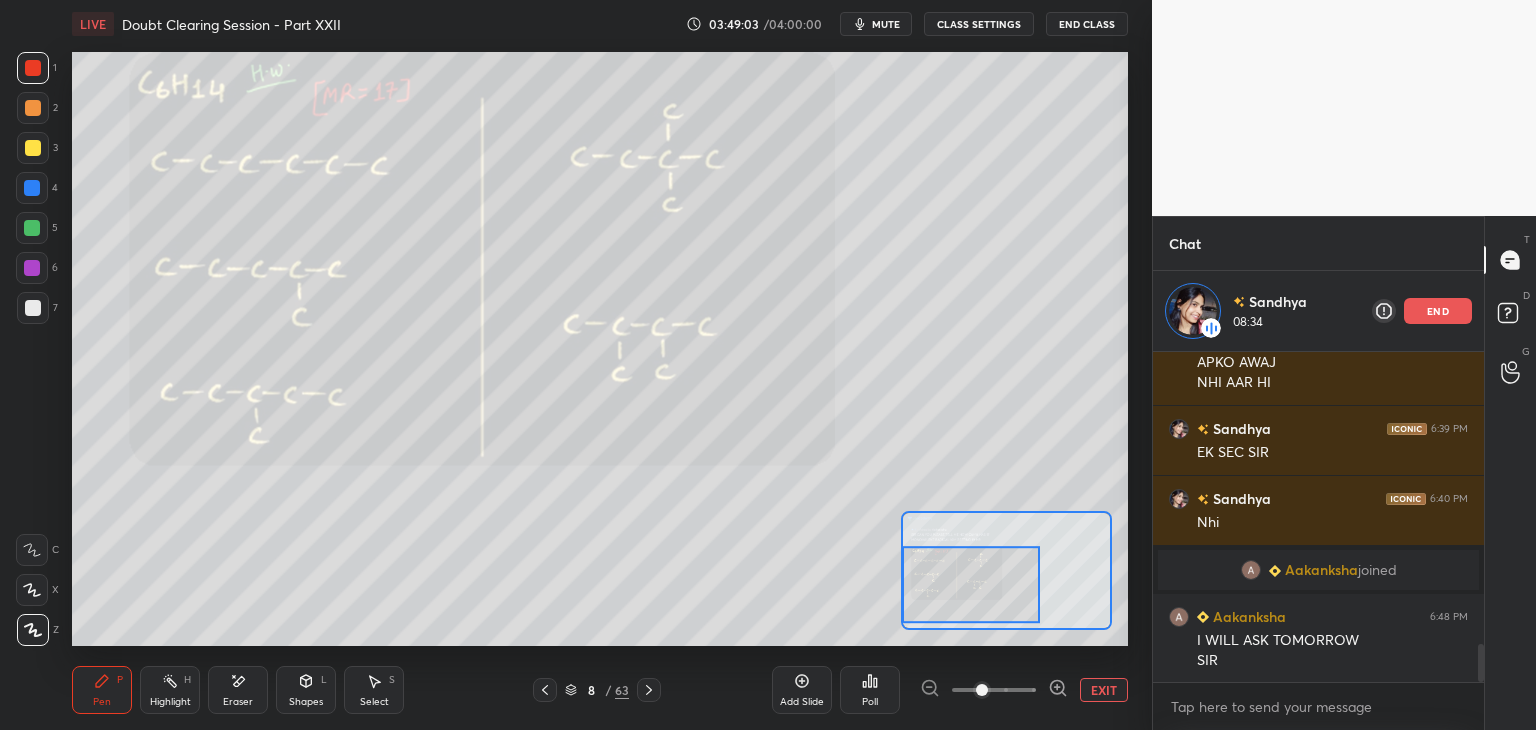 click on "Eraser" at bounding box center (238, 690) 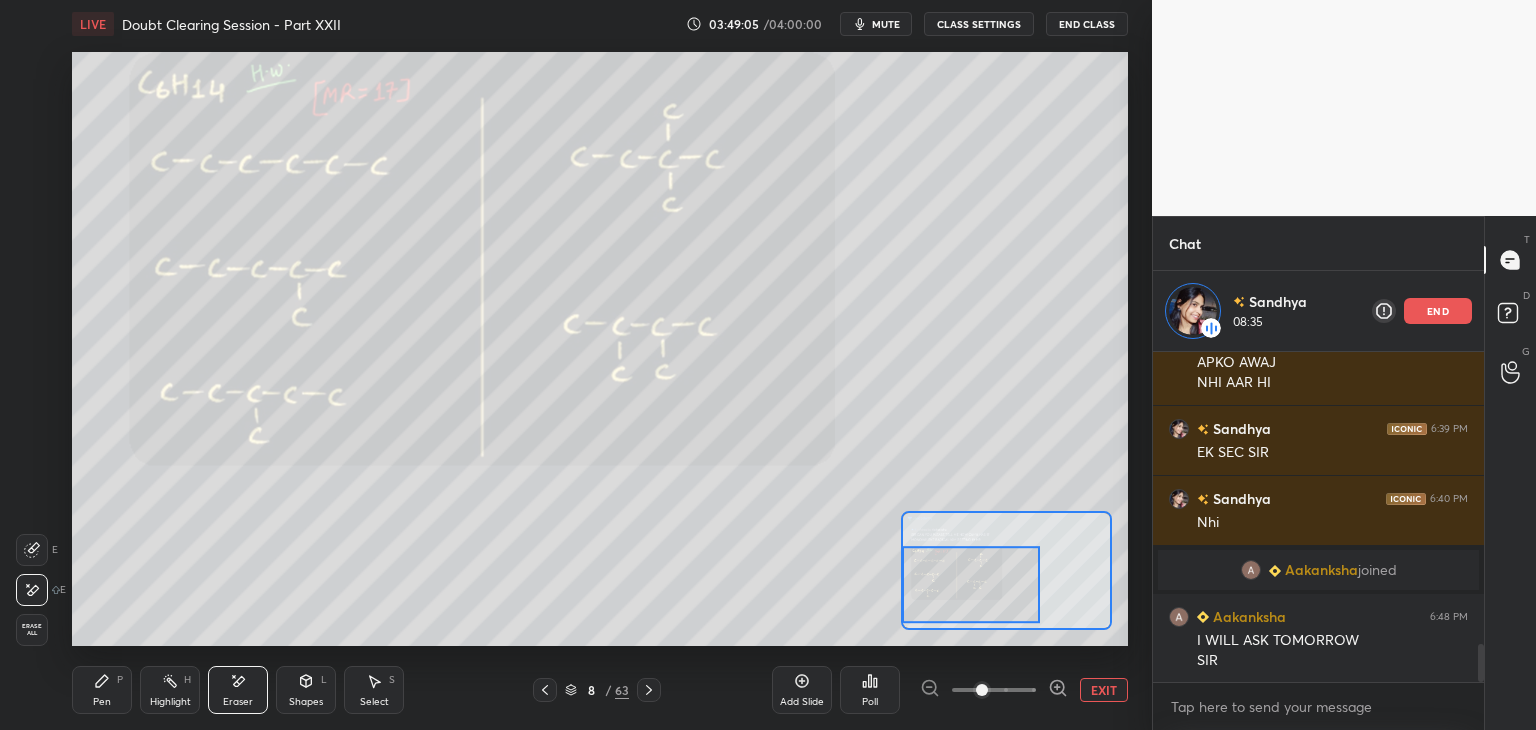 click on "Highlight H" at bounding box center (170, 690) 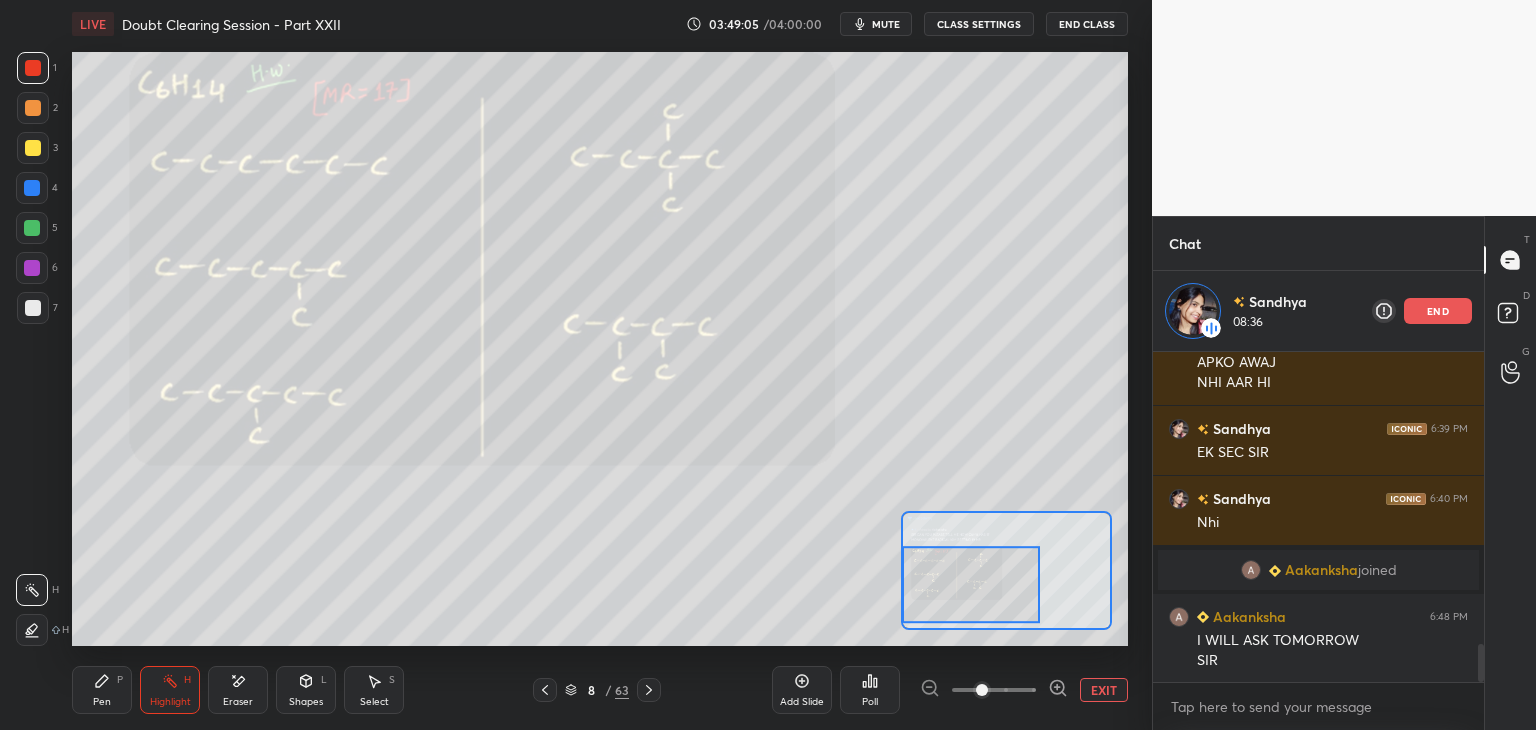 click on "Pen P" at bounding box center [102, 690] 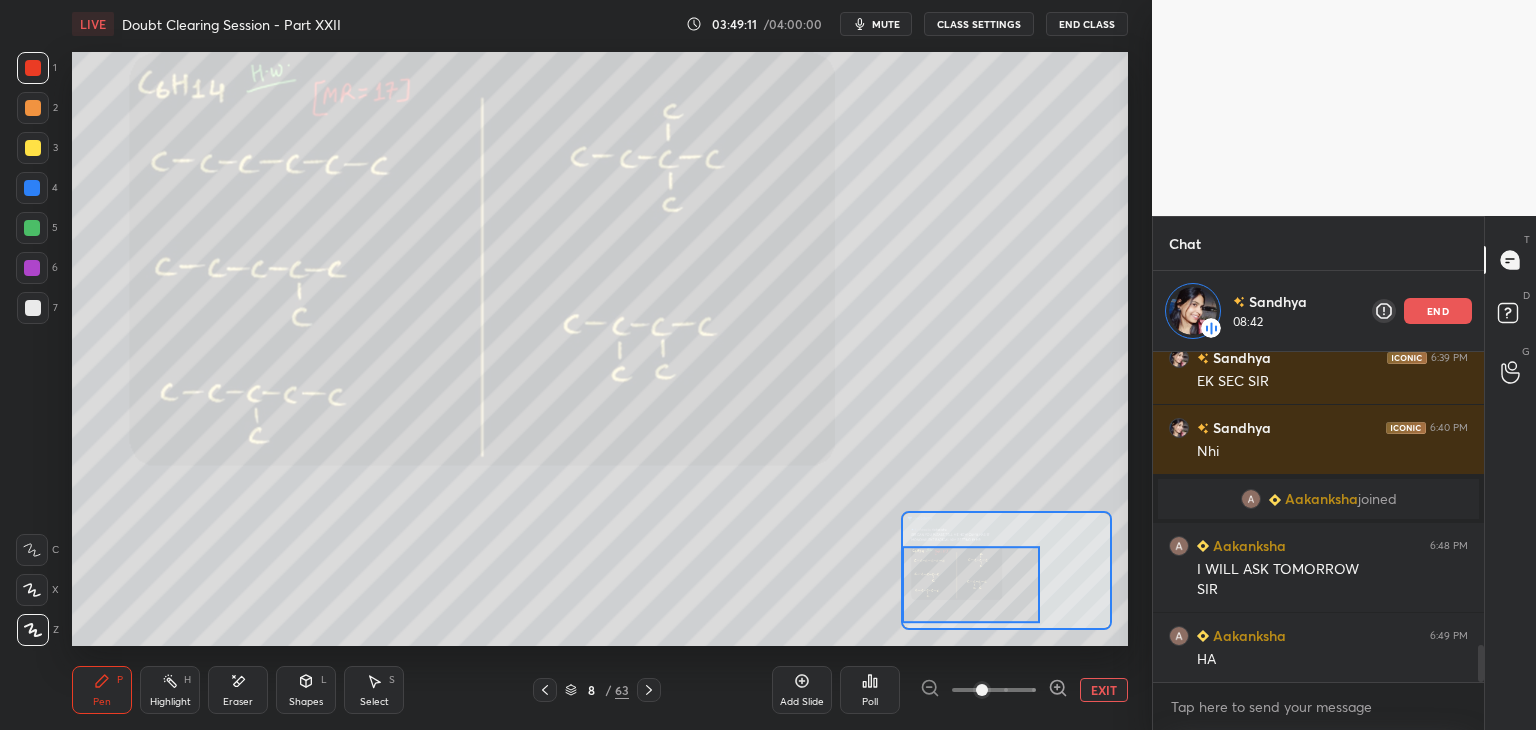 scroll, scrollTop: 2655, scrollLeft: 0, axis: vertical 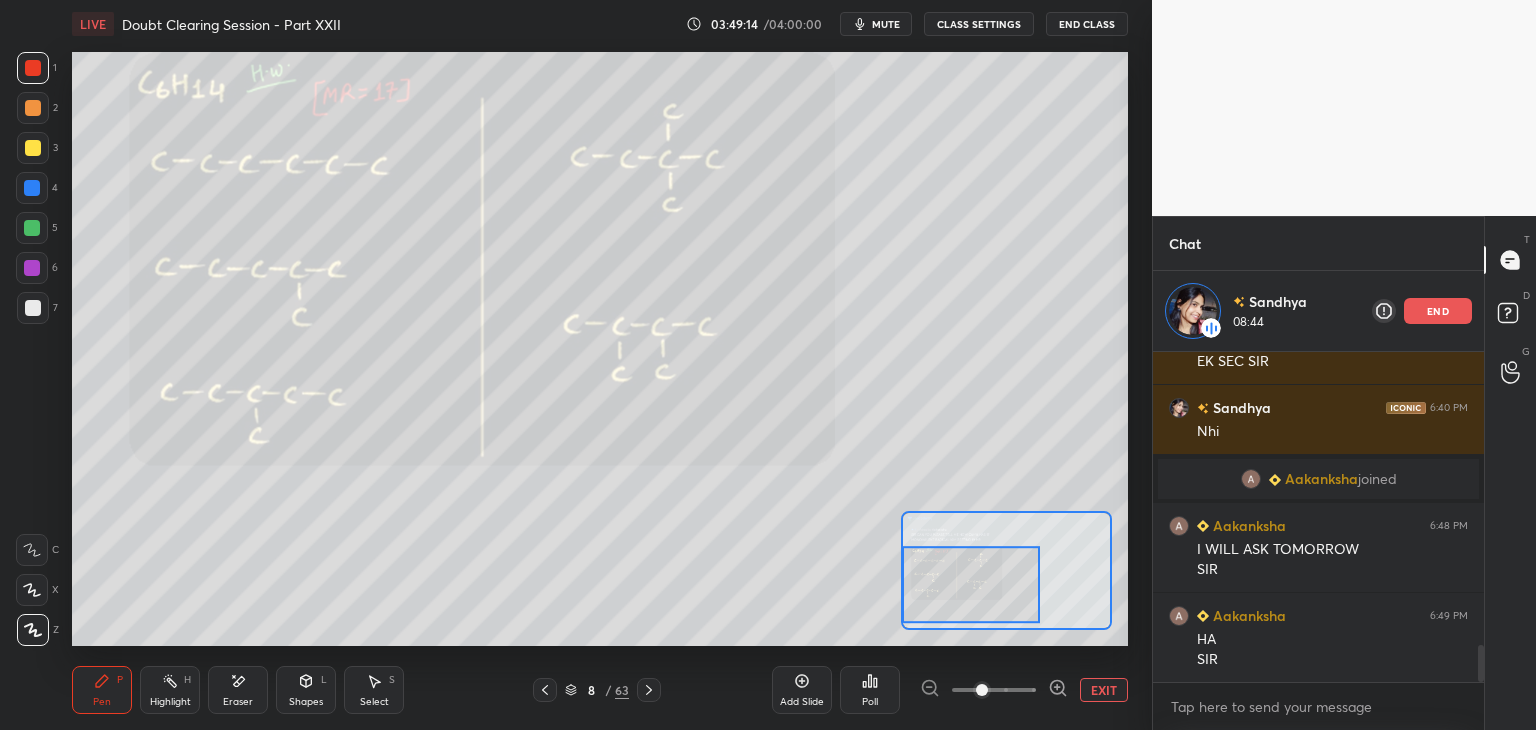 click 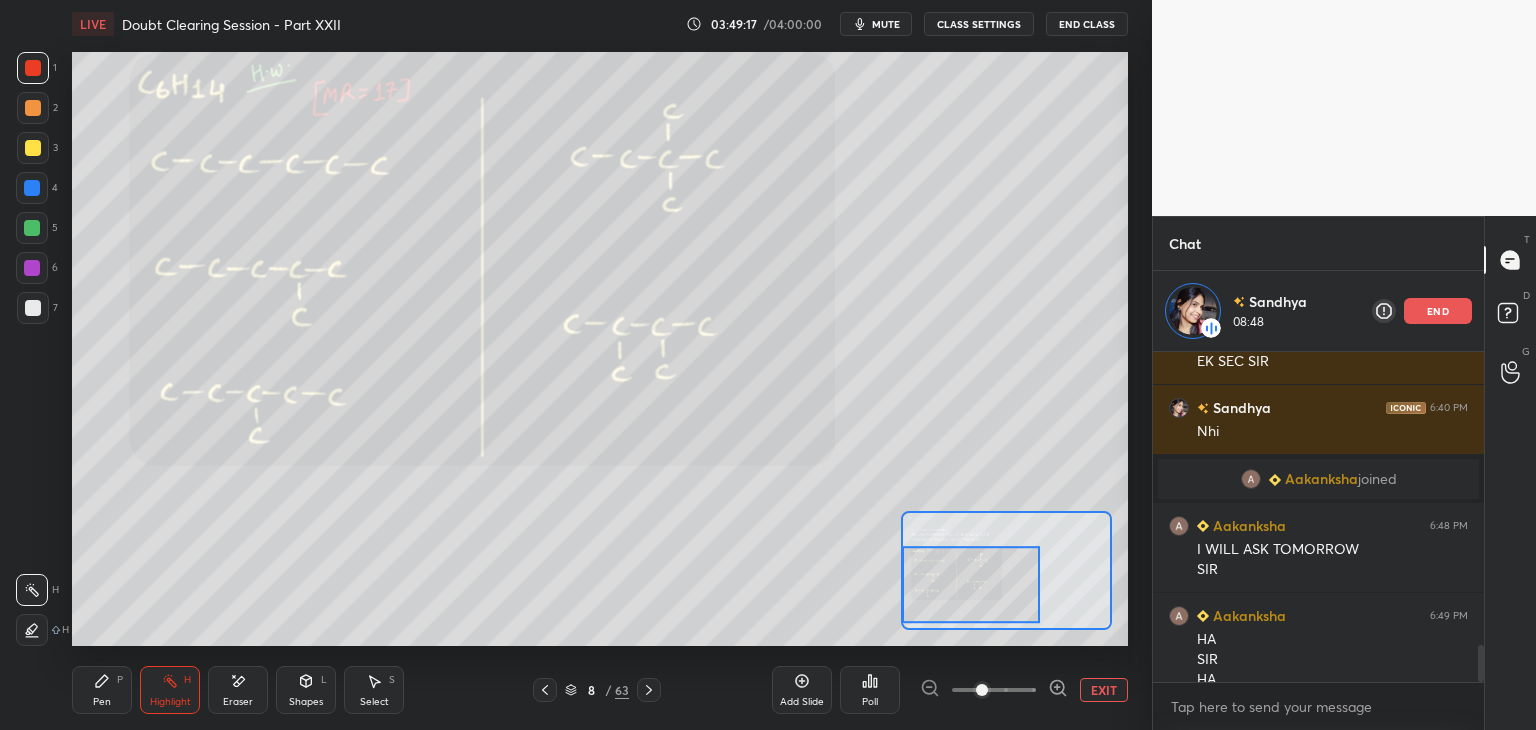 scroll, scrollTop: 2675, scrollLeft: 0, axis: vertical 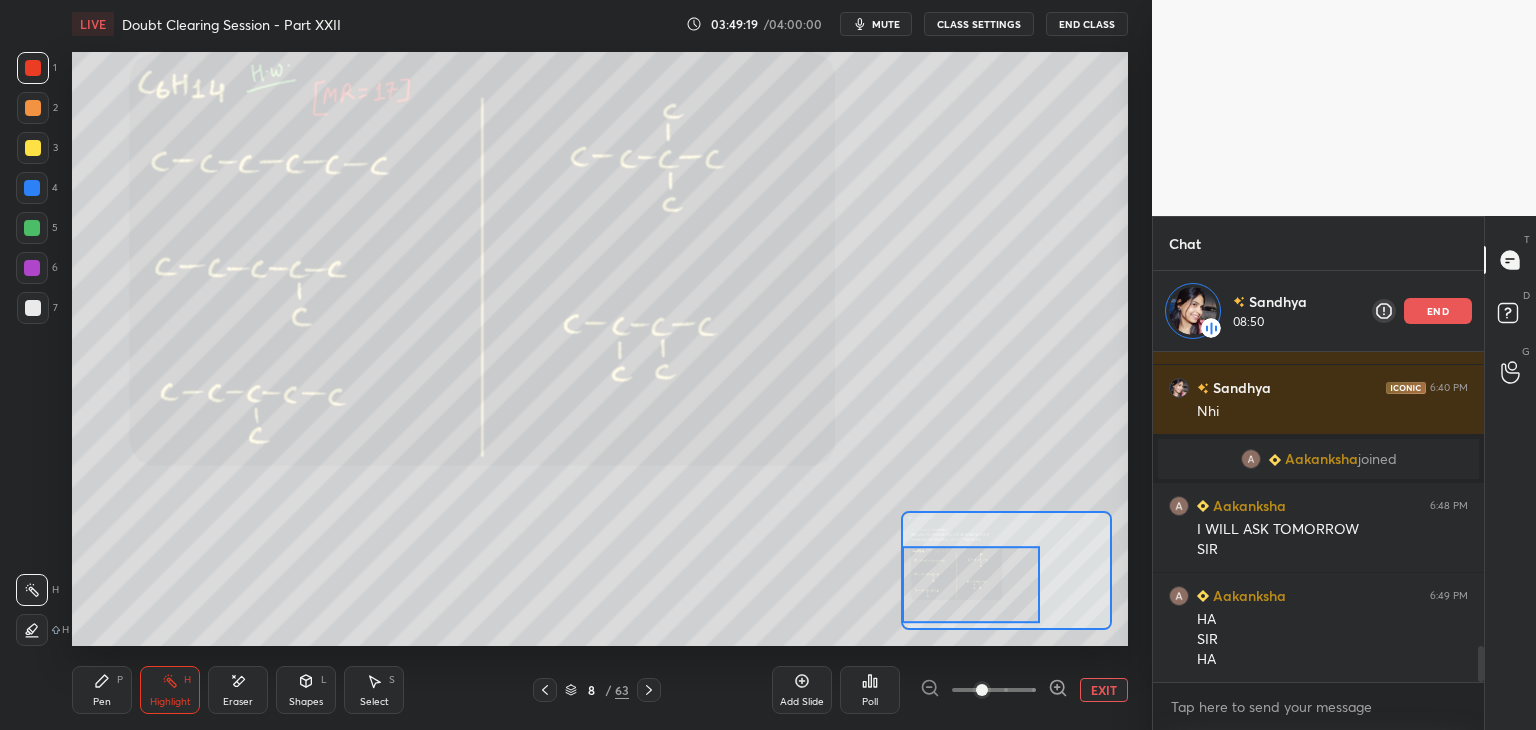 click on "Pen P" at bounding box center [102, 690] 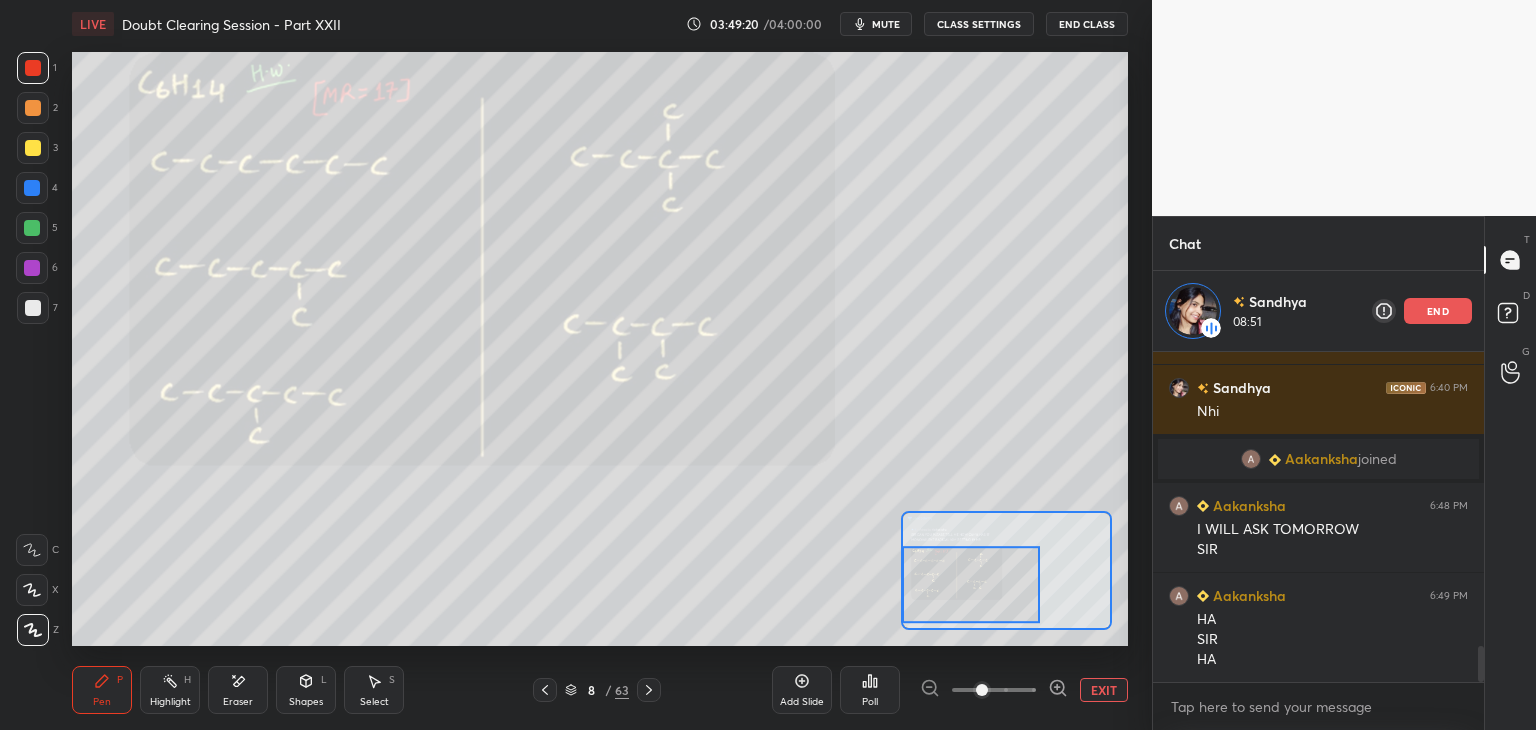 click at bounding box center (33, 148) 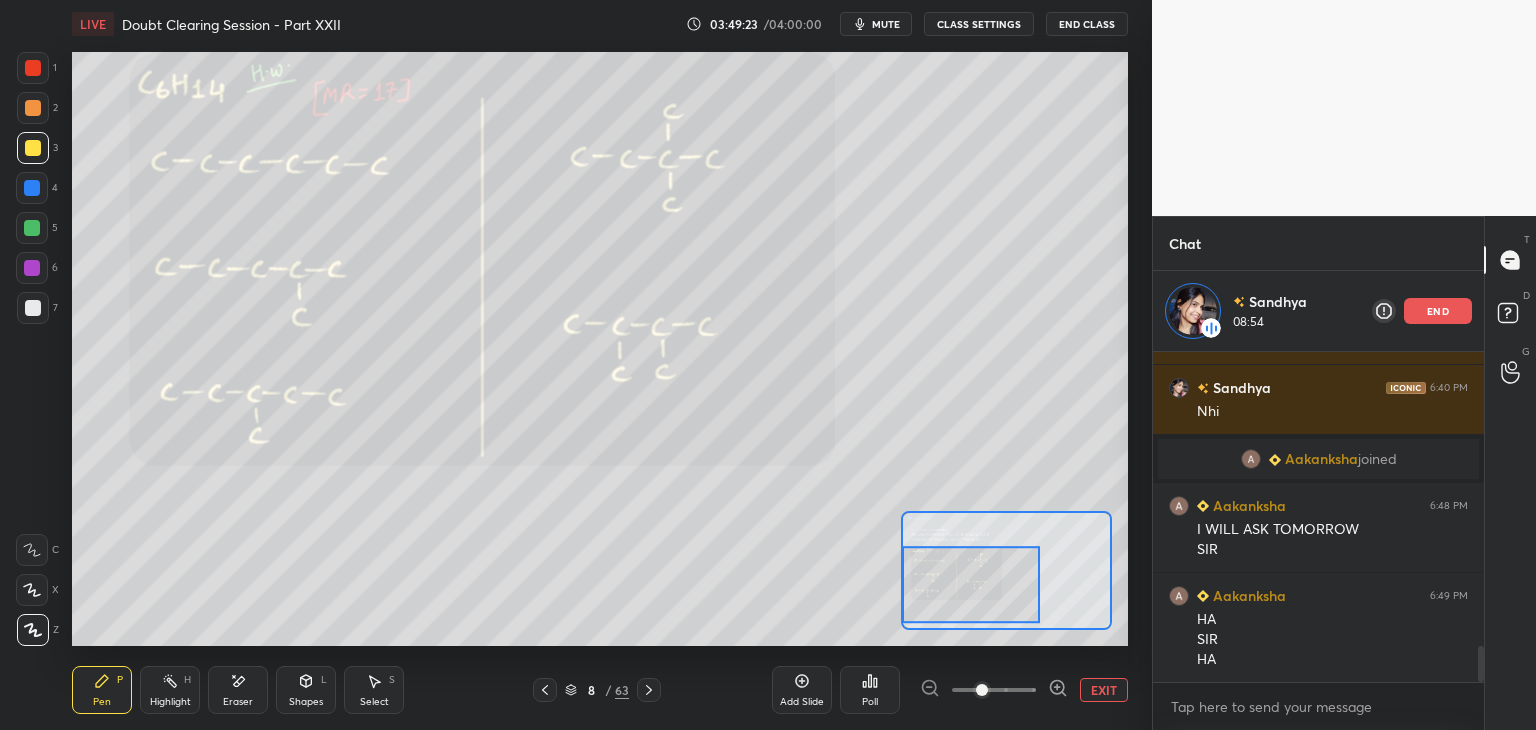 click on "4" at bounding box center (37, 192) 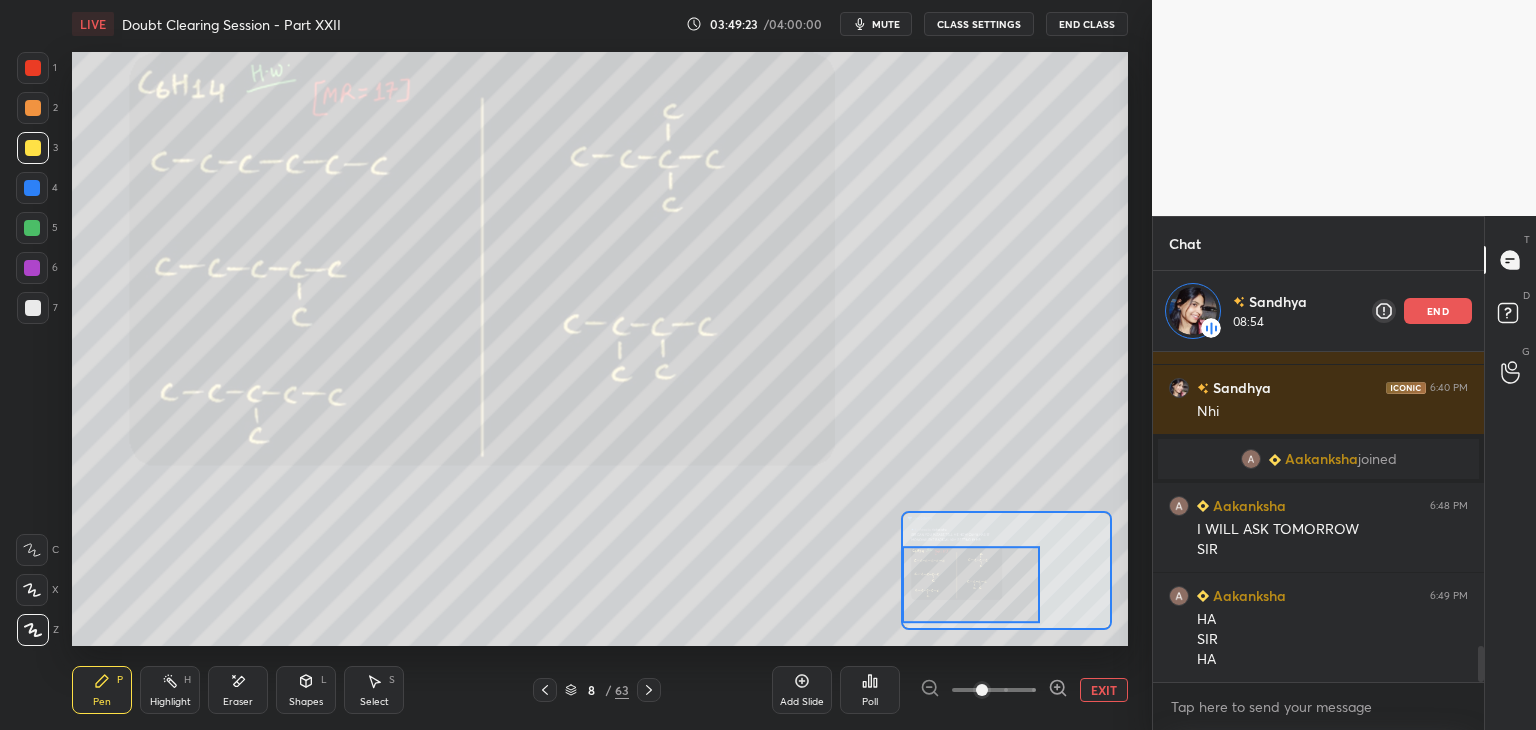 scroll, scrollTop: 2695, scrollLeft: 0, axis: vertical 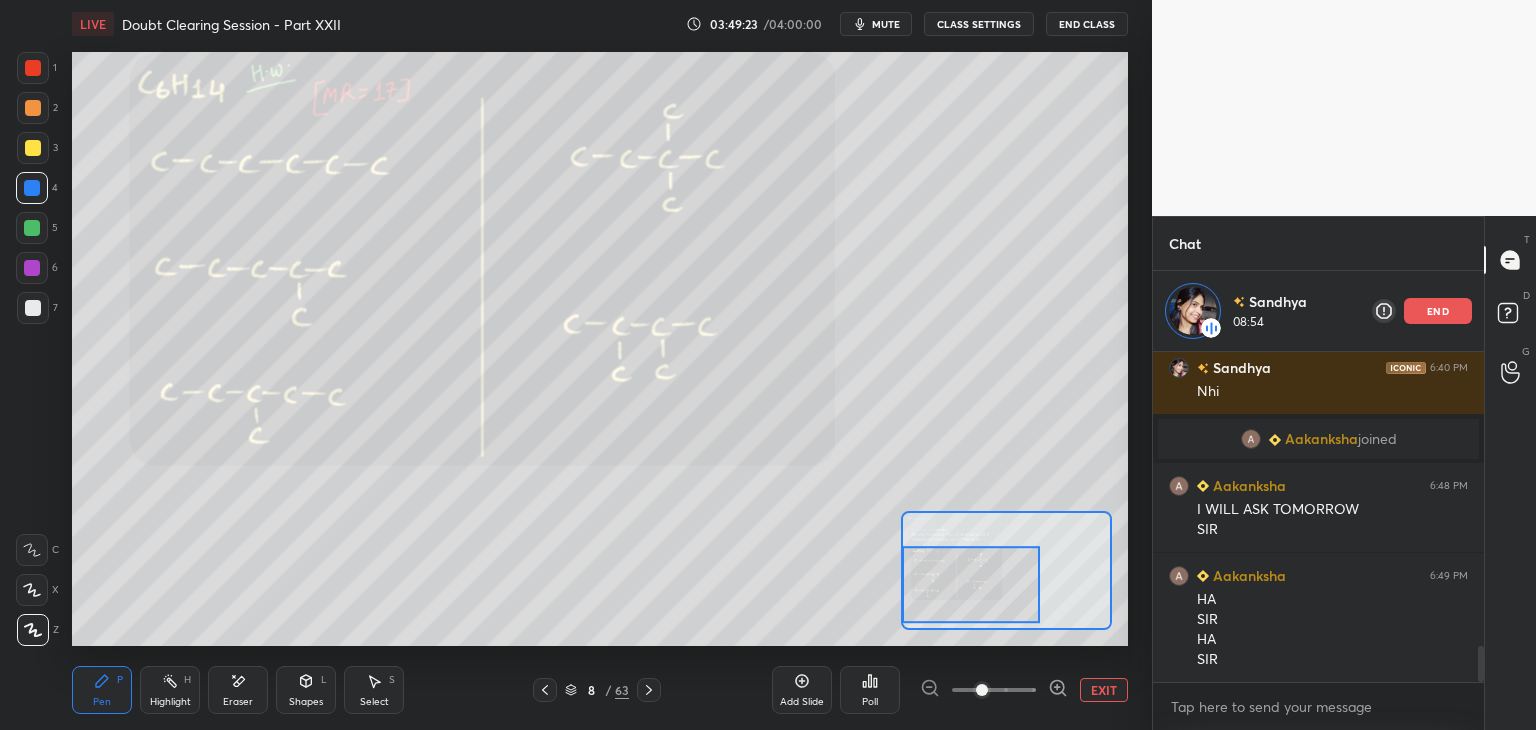 click at bounding box center (32, 228) 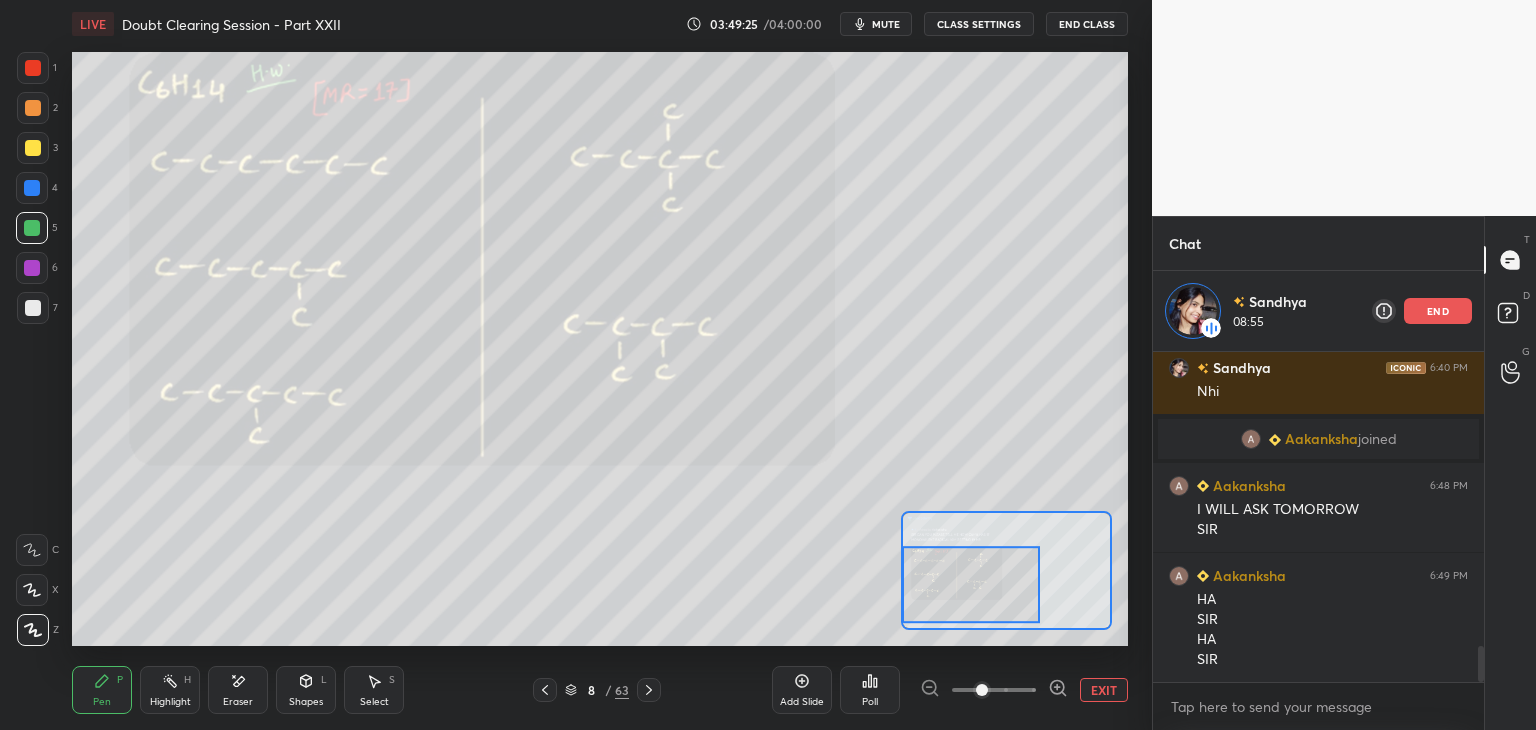 click at bounding box center (32, 268) 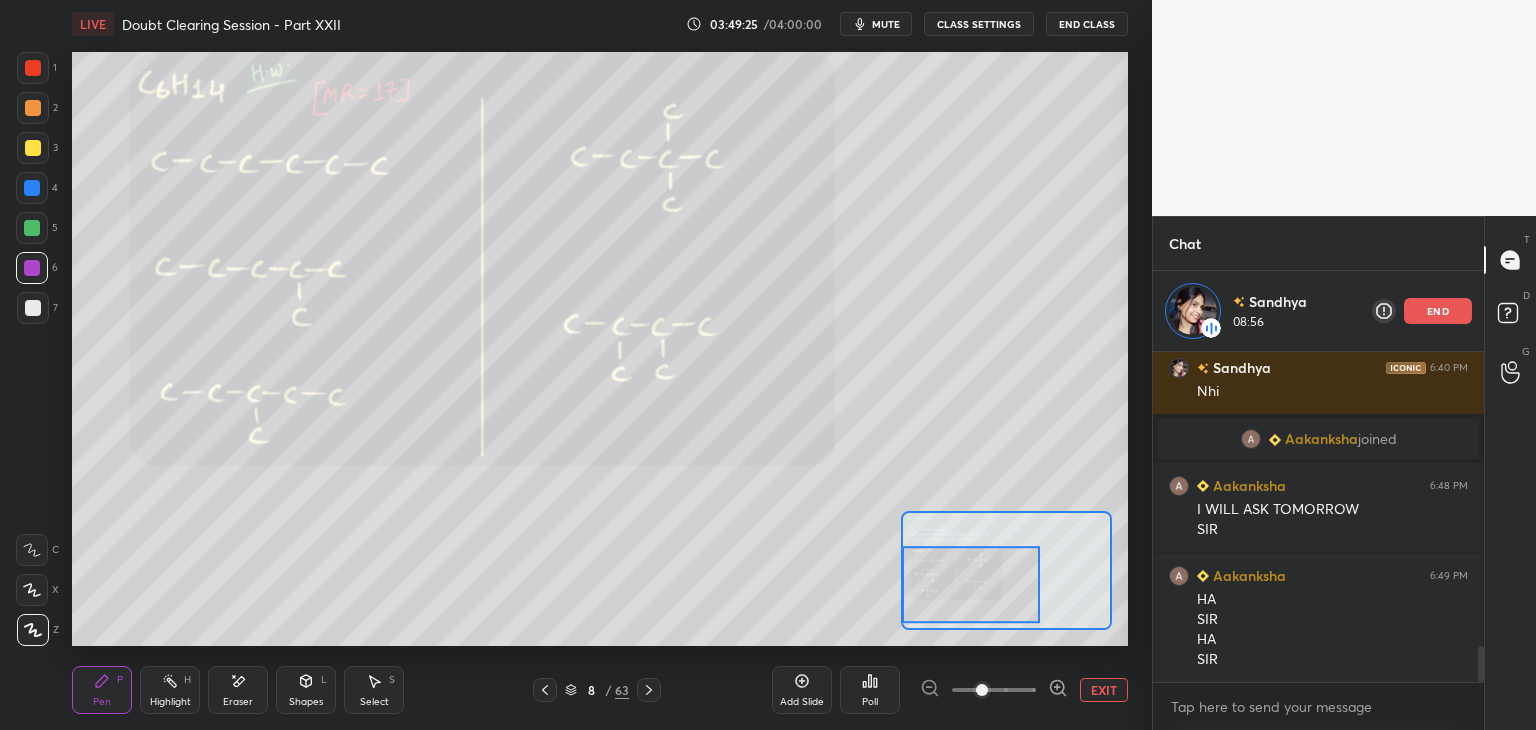click at bounding box center (33, 308) 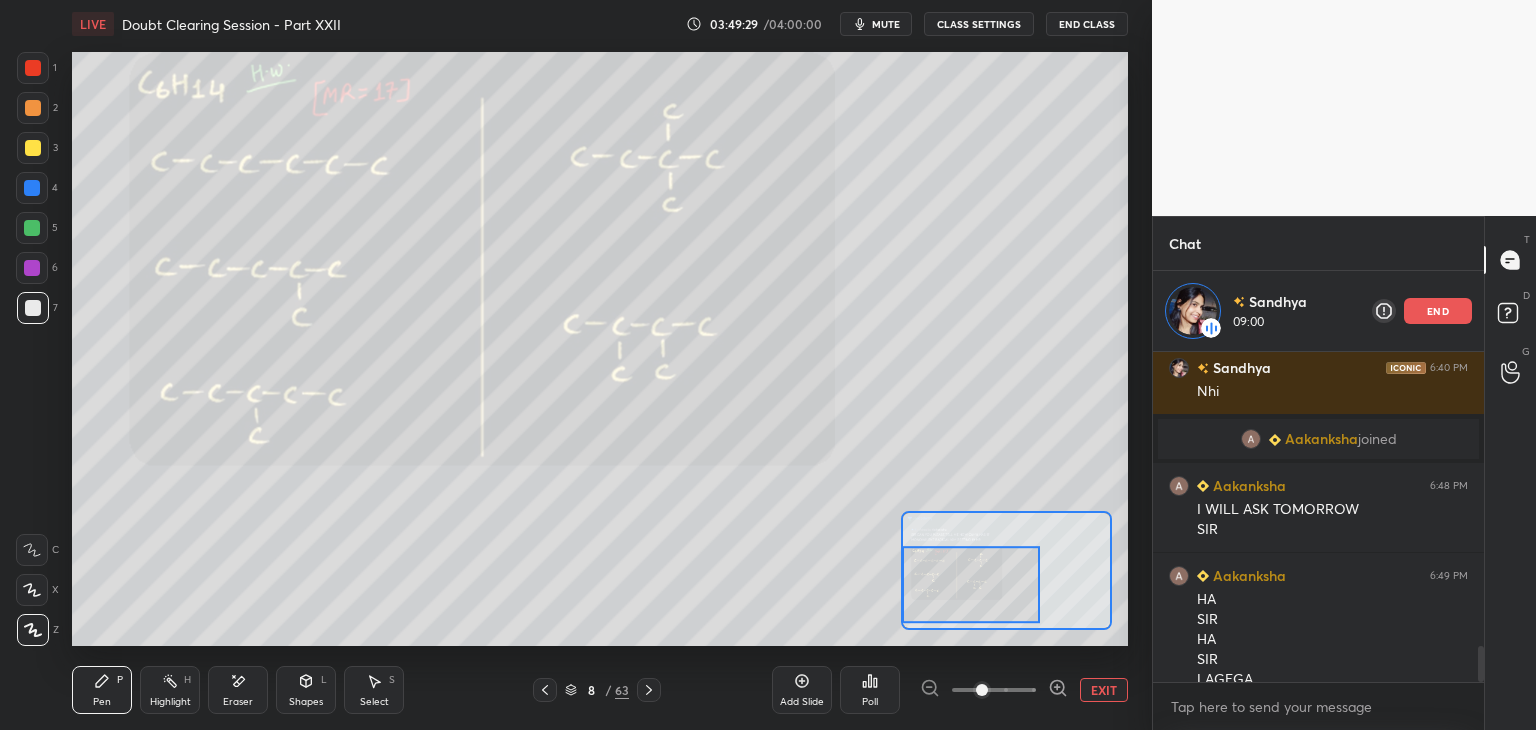 scroll, scrollTop: 2715, scrollLeft: 0, axis: vertical 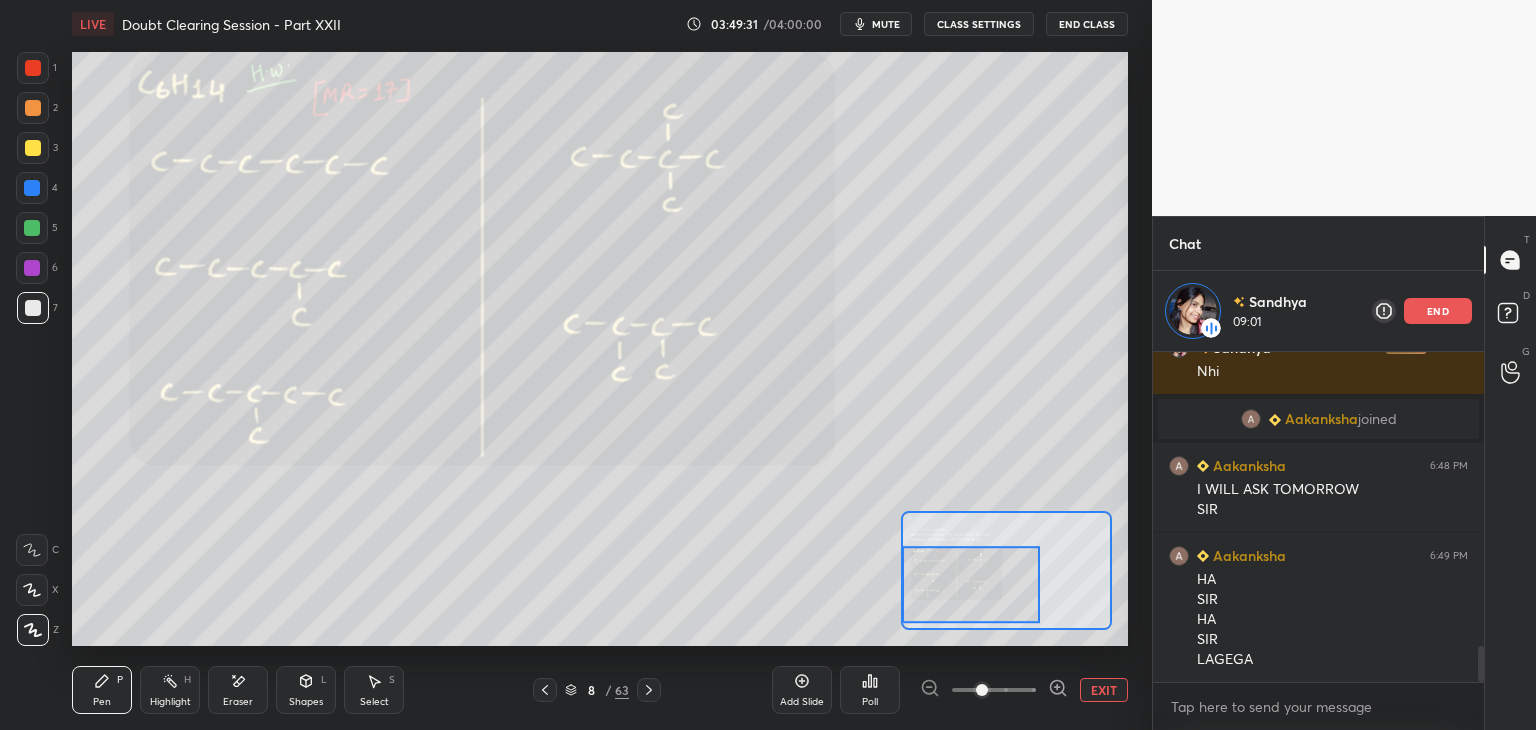 click 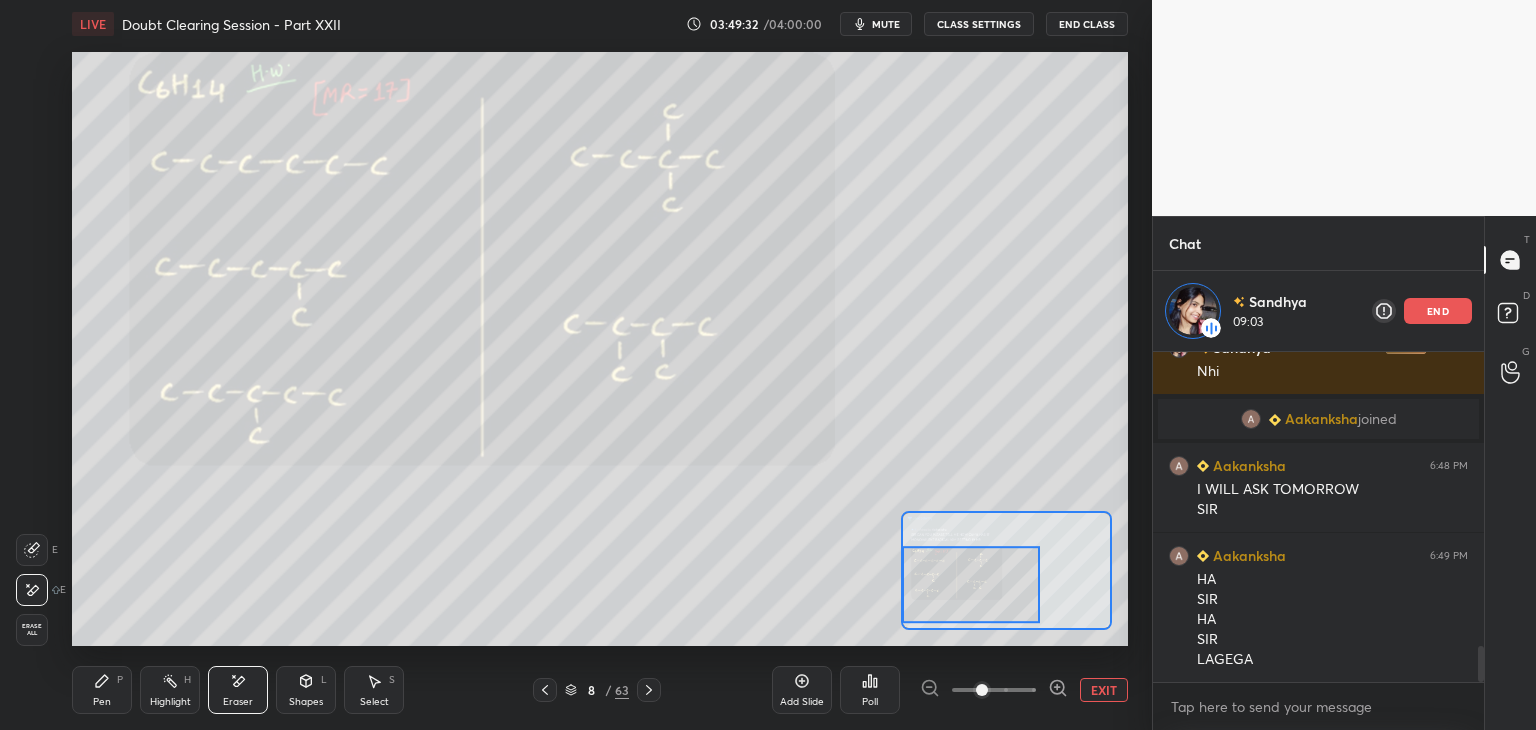 click on "Highlight H" at bounding box center [170, 690] 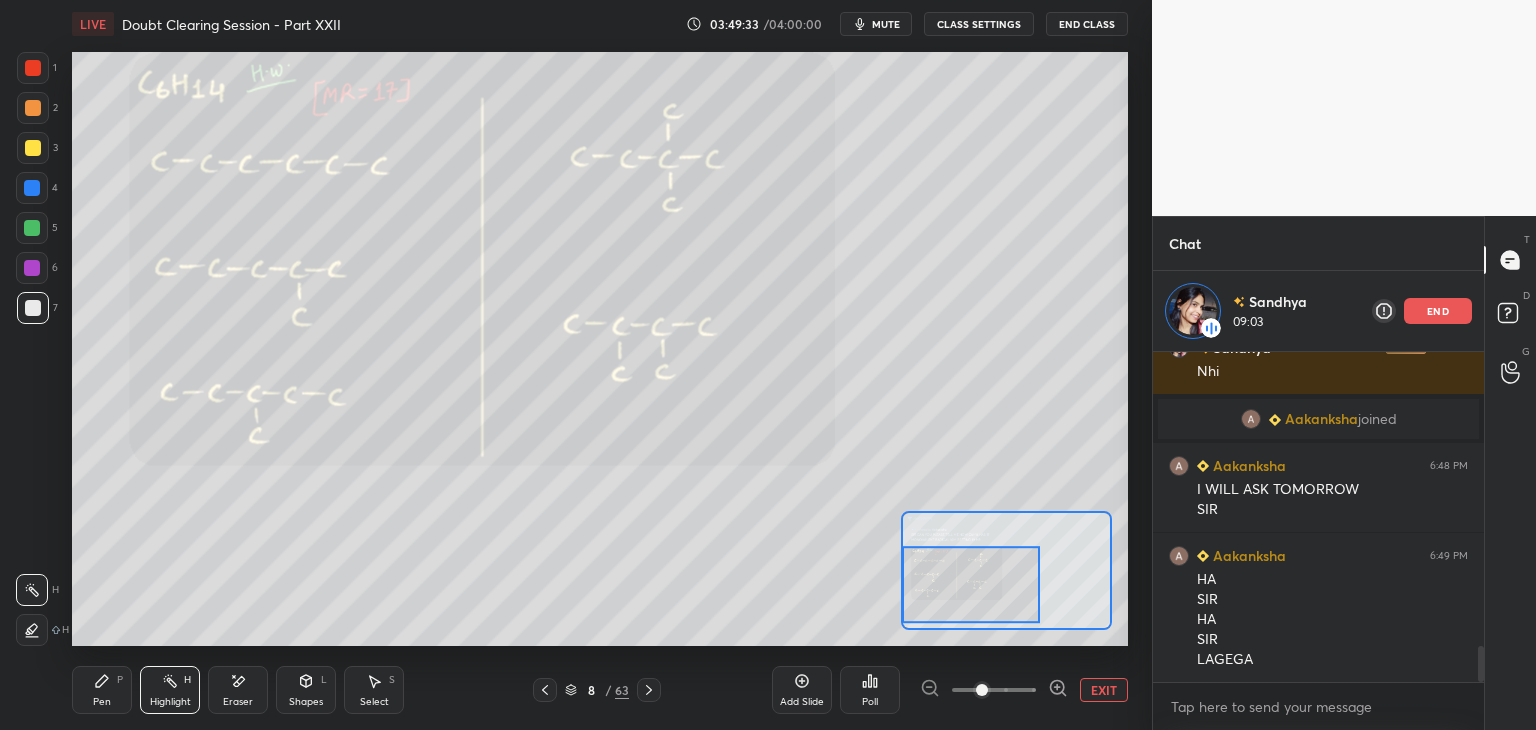 click on "Pen P Highlight H Eraser Shapes L Select S" at bounding box center (247, 690) 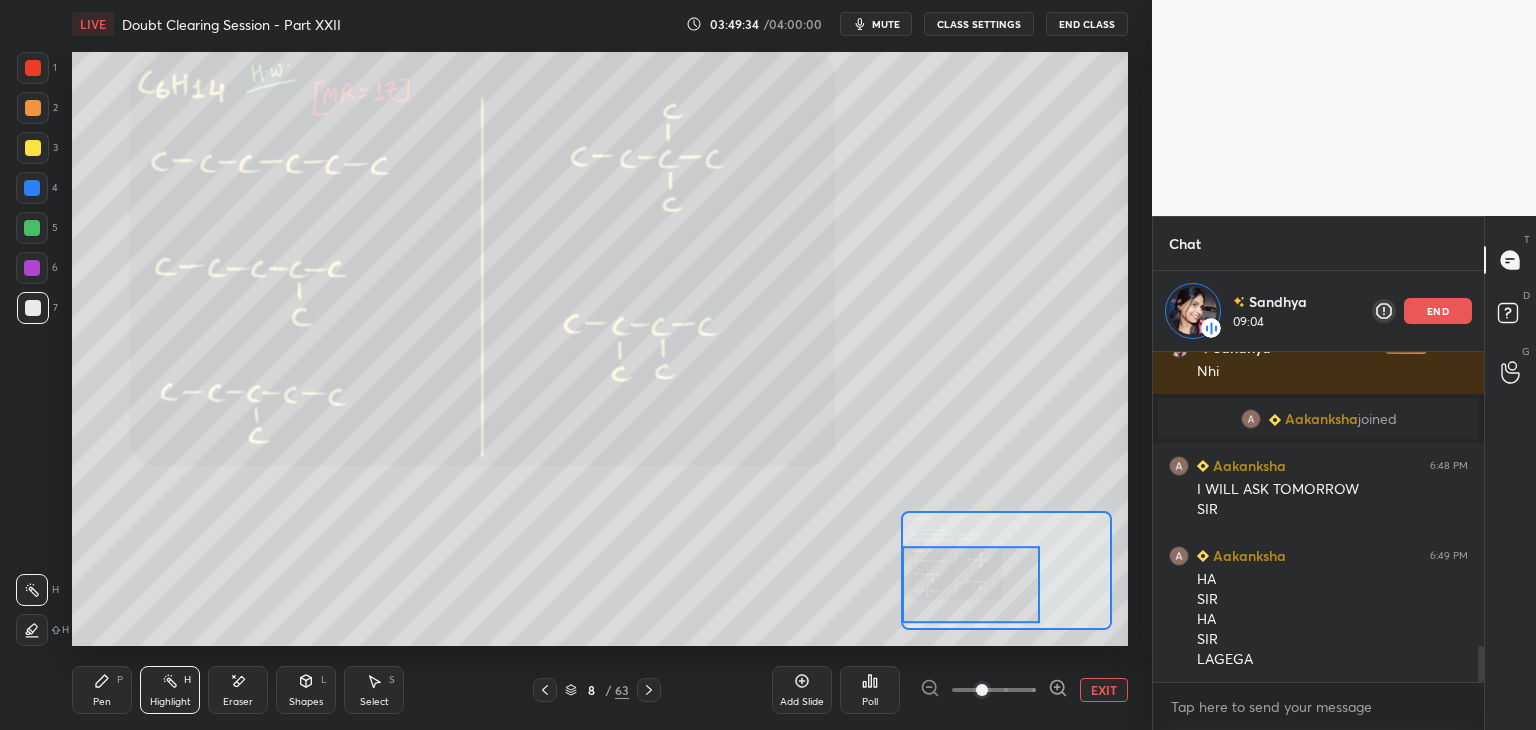click 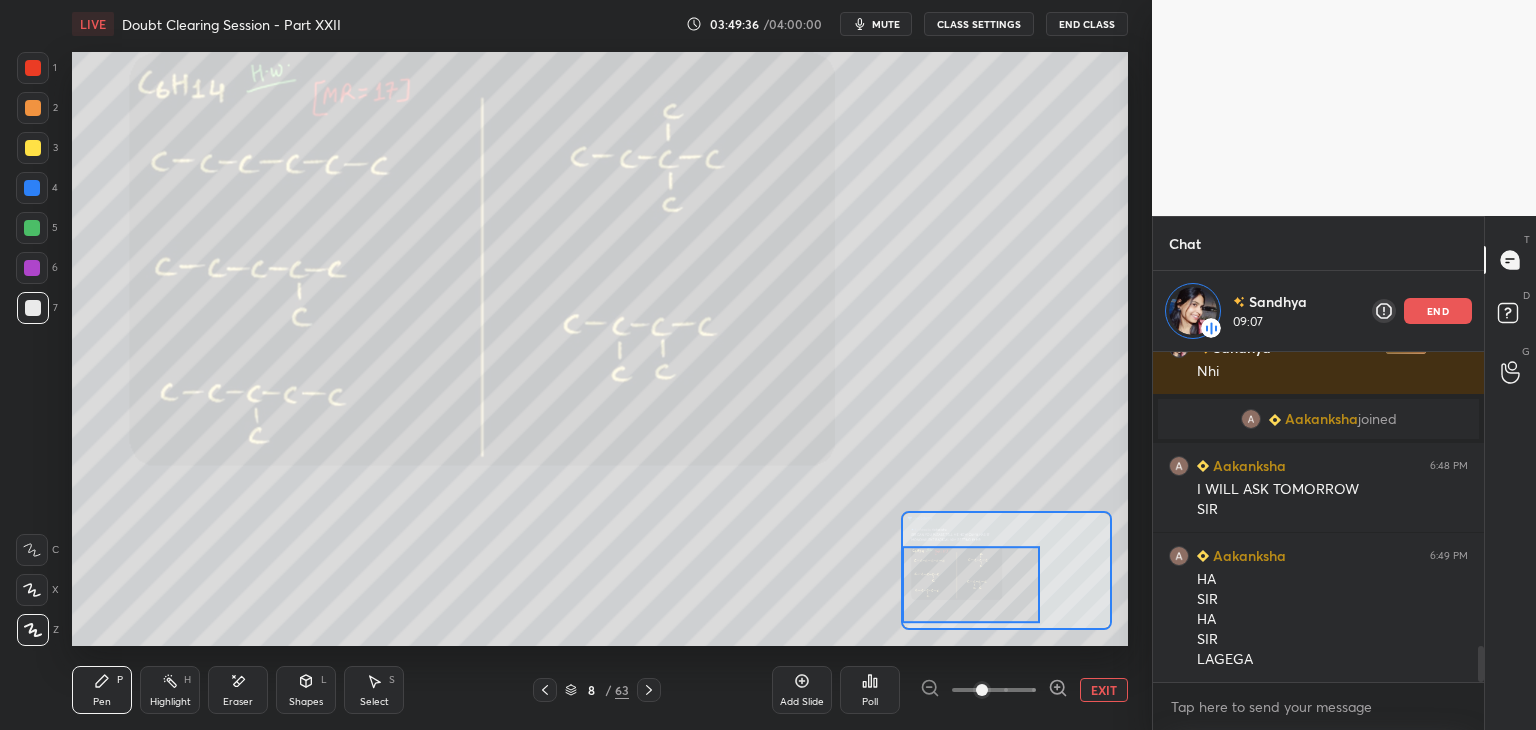 click 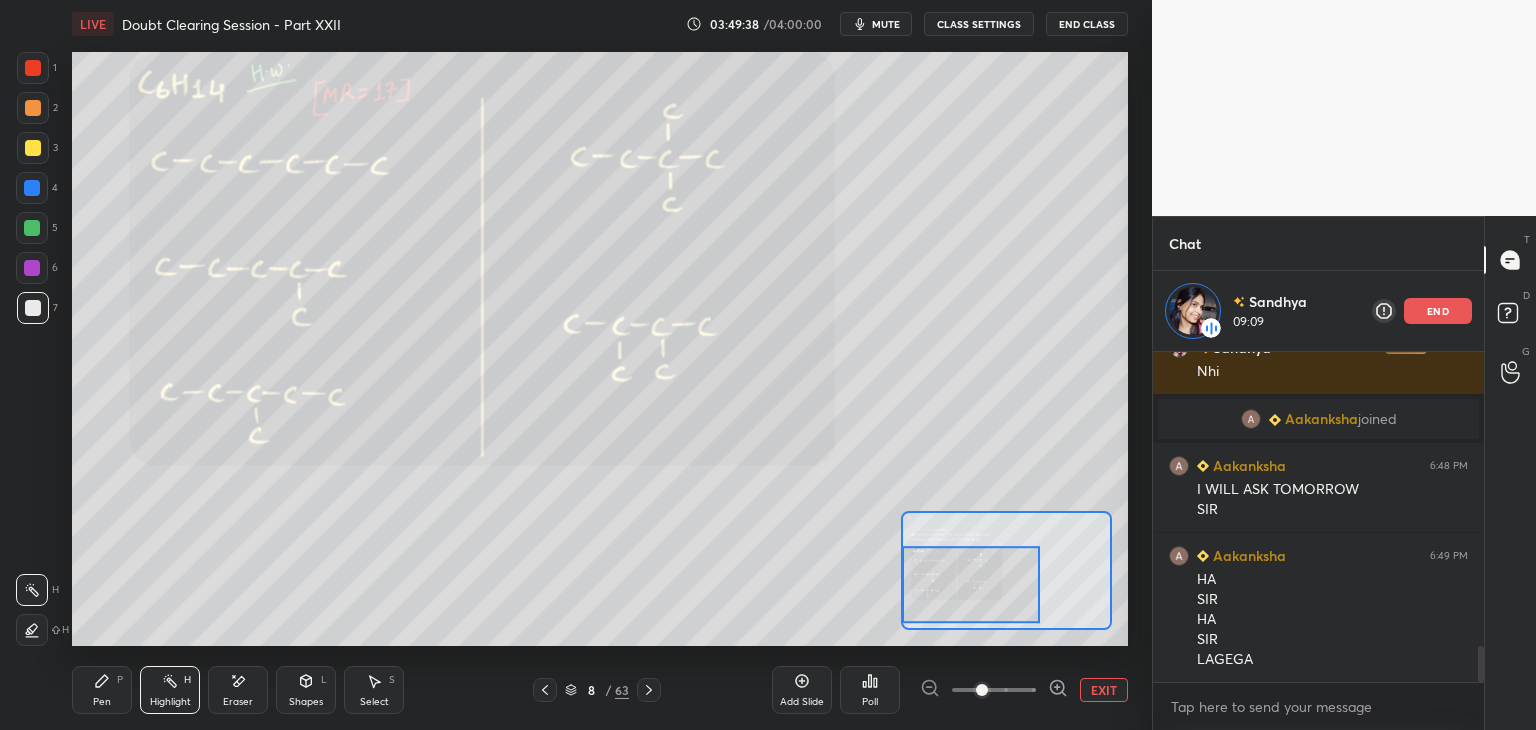 click on "Pen P" at bounding box center (102, 690) 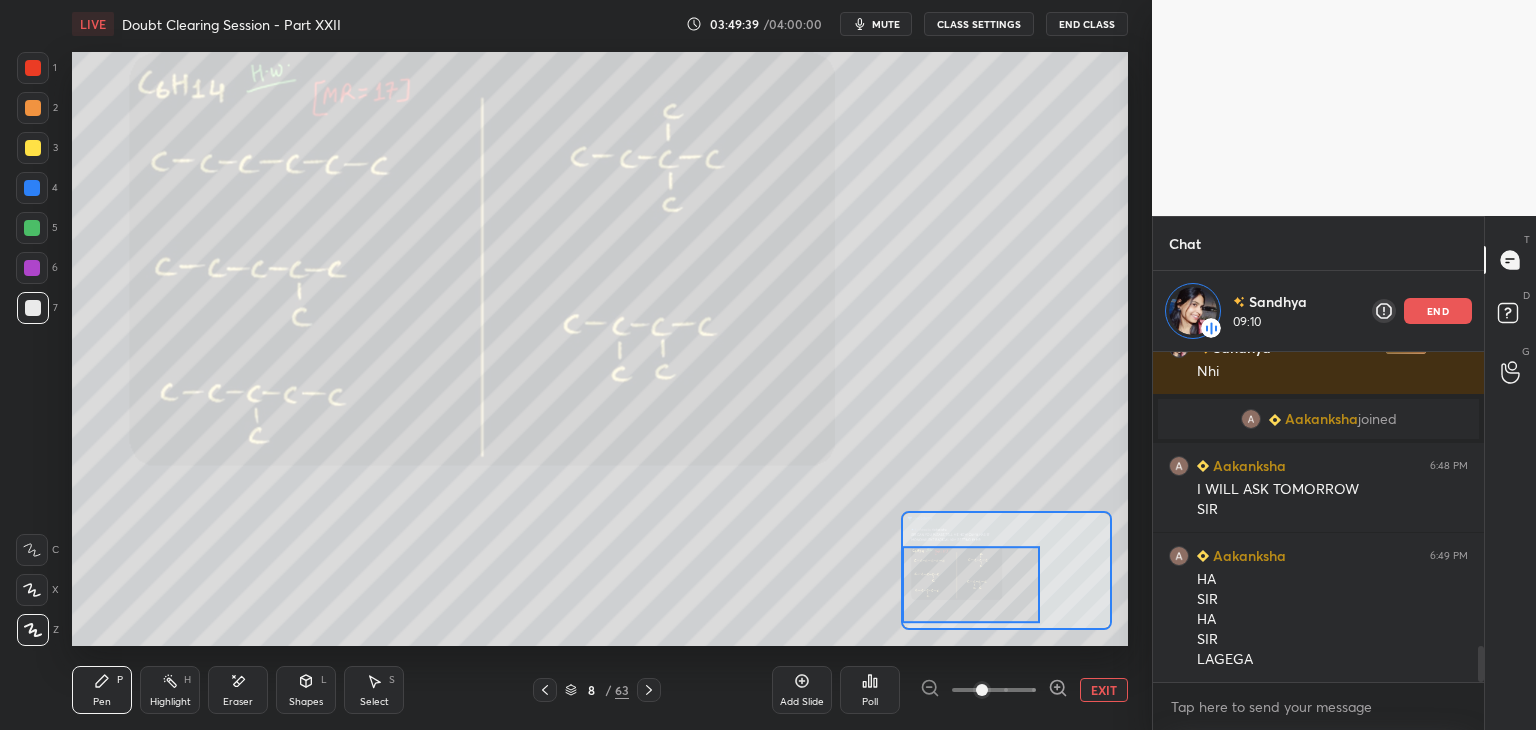 click on "2" at bounding box center [37, 108] 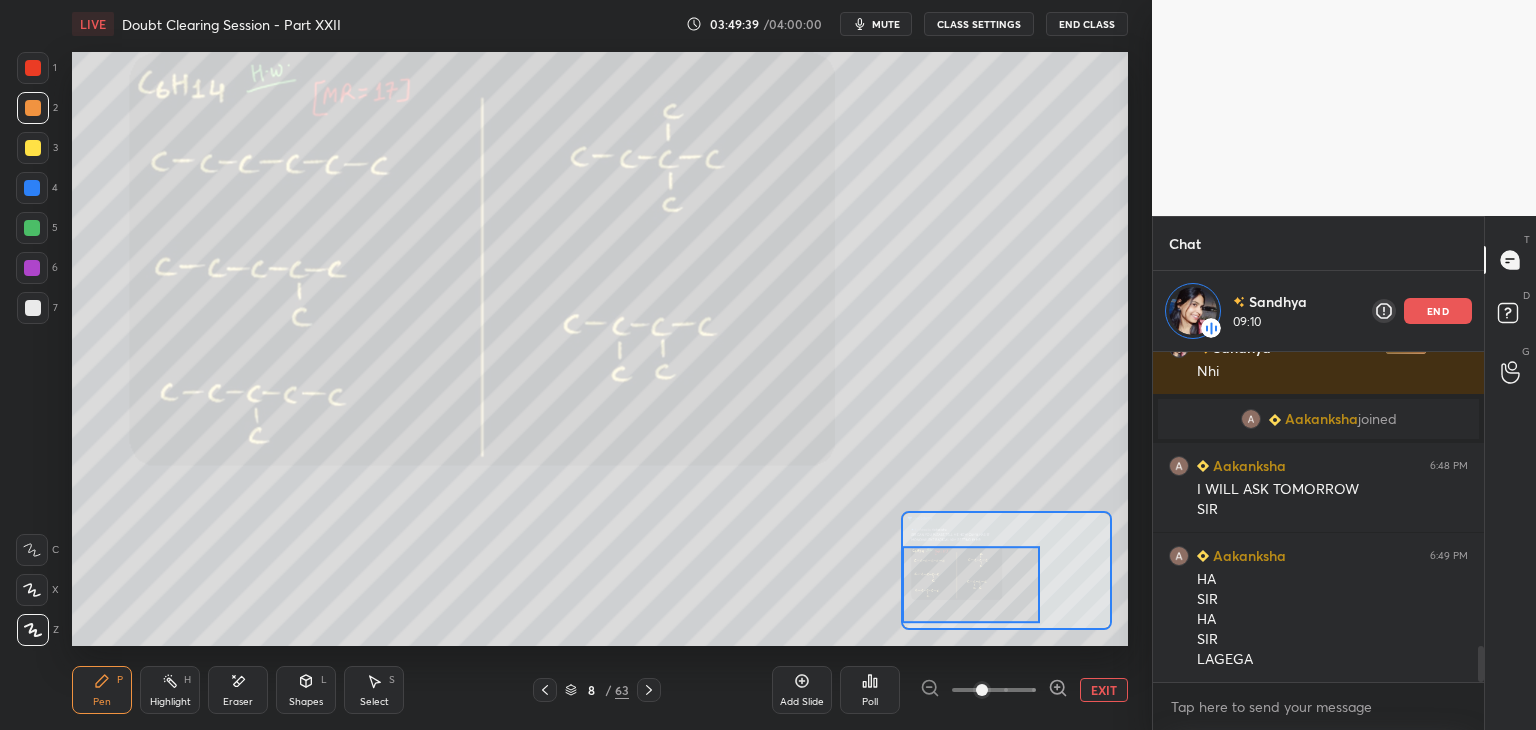 click at bounding box center (33, 68) 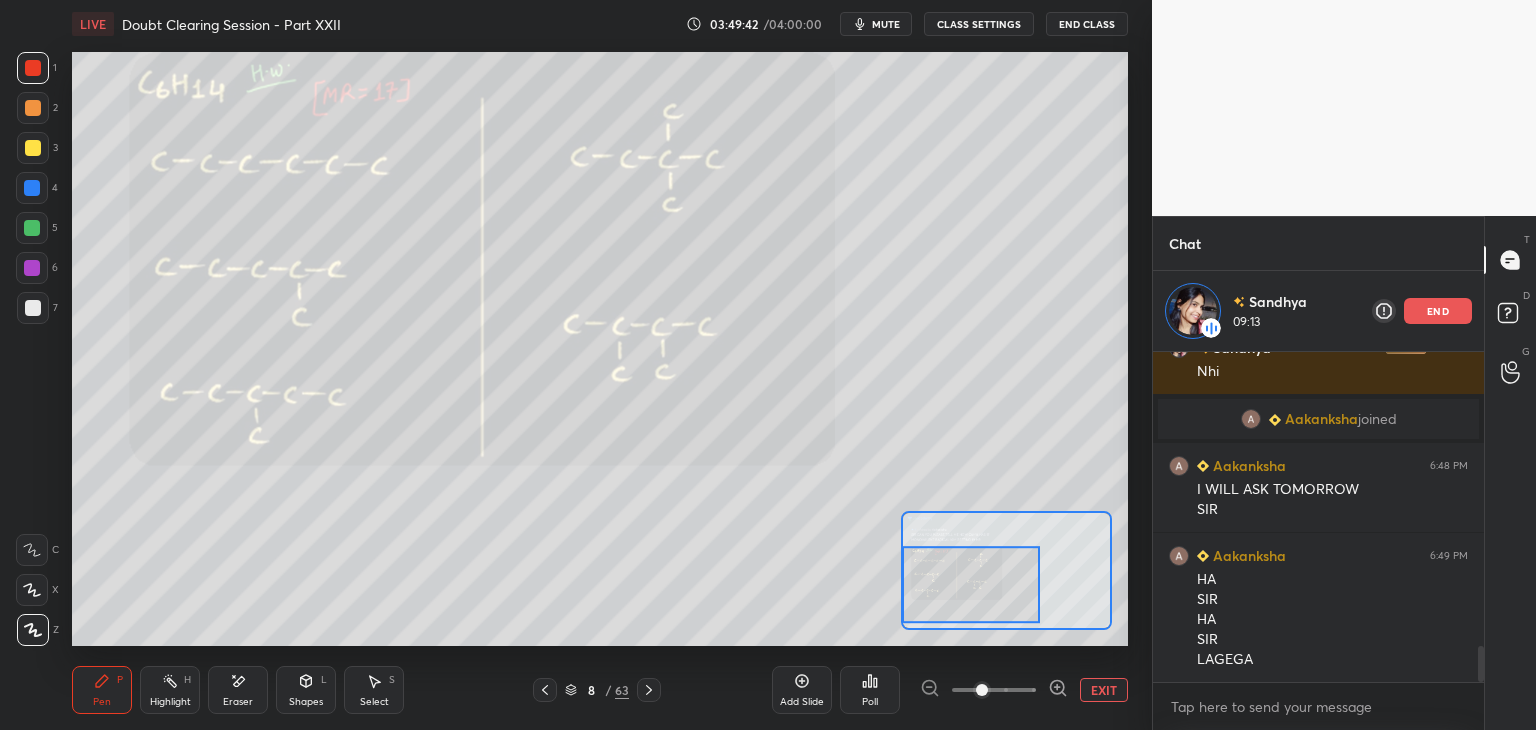 click on "Highlight H" at bounding box center (170, 690) 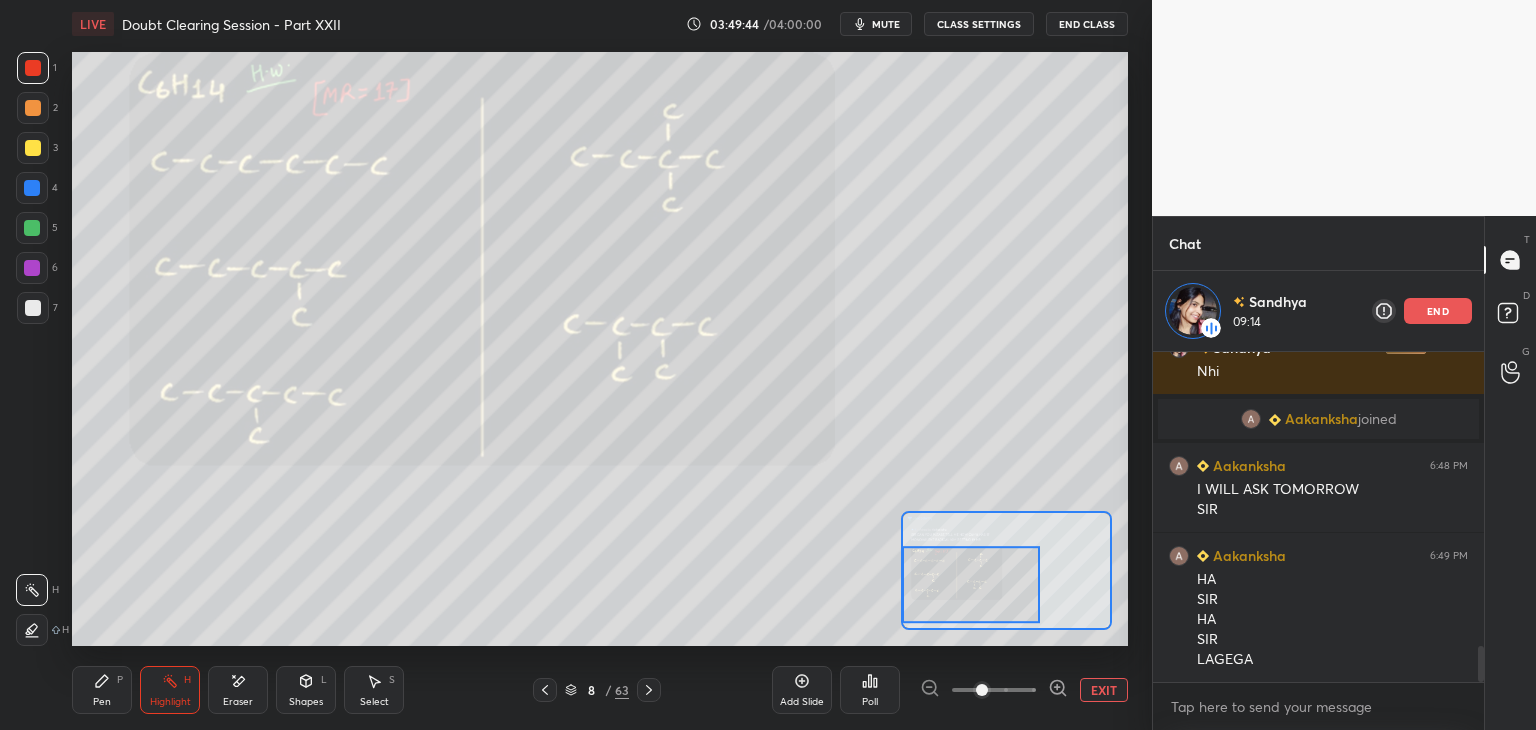 click at bounding box center [32, 188] 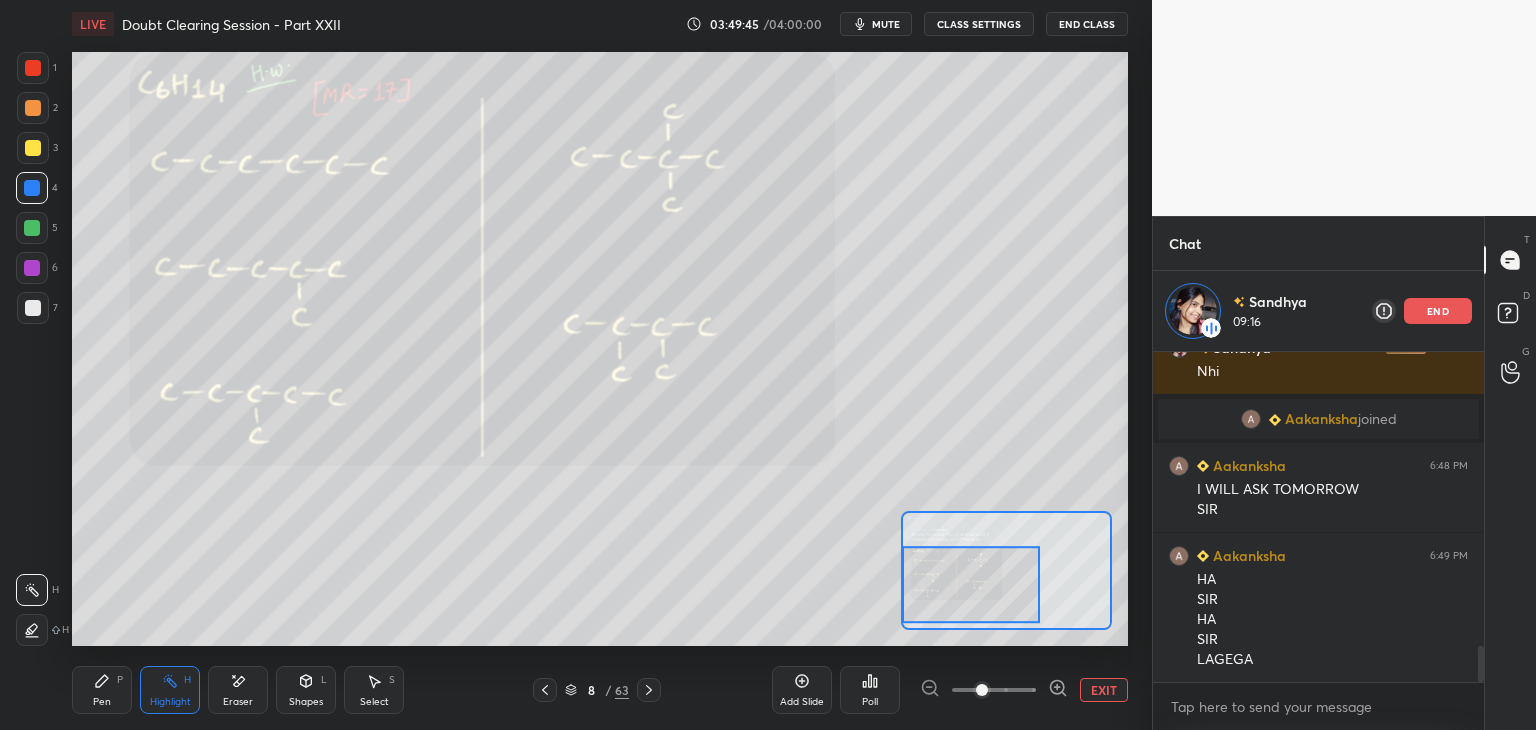 click 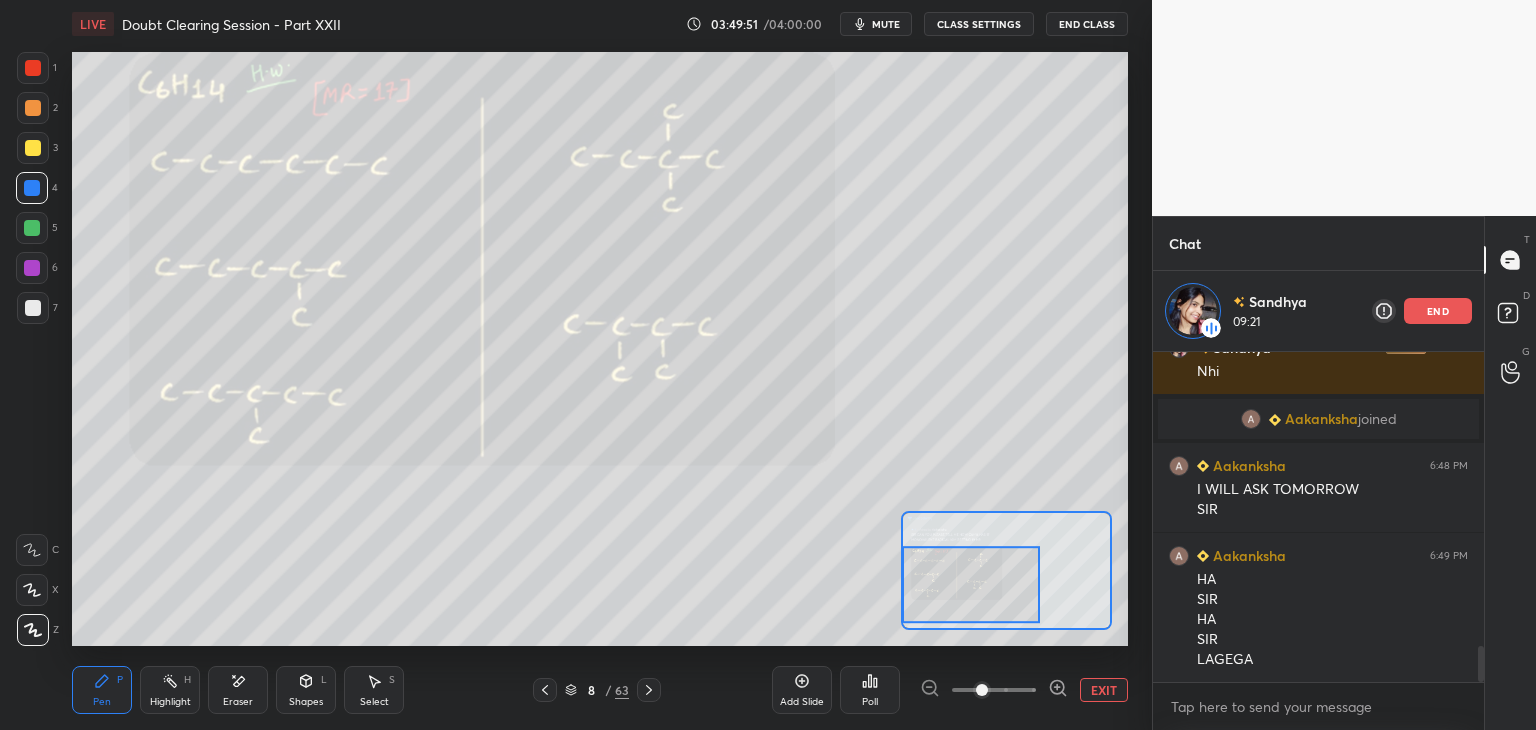 click on "Highlight H" at bounding box center [170, 690] 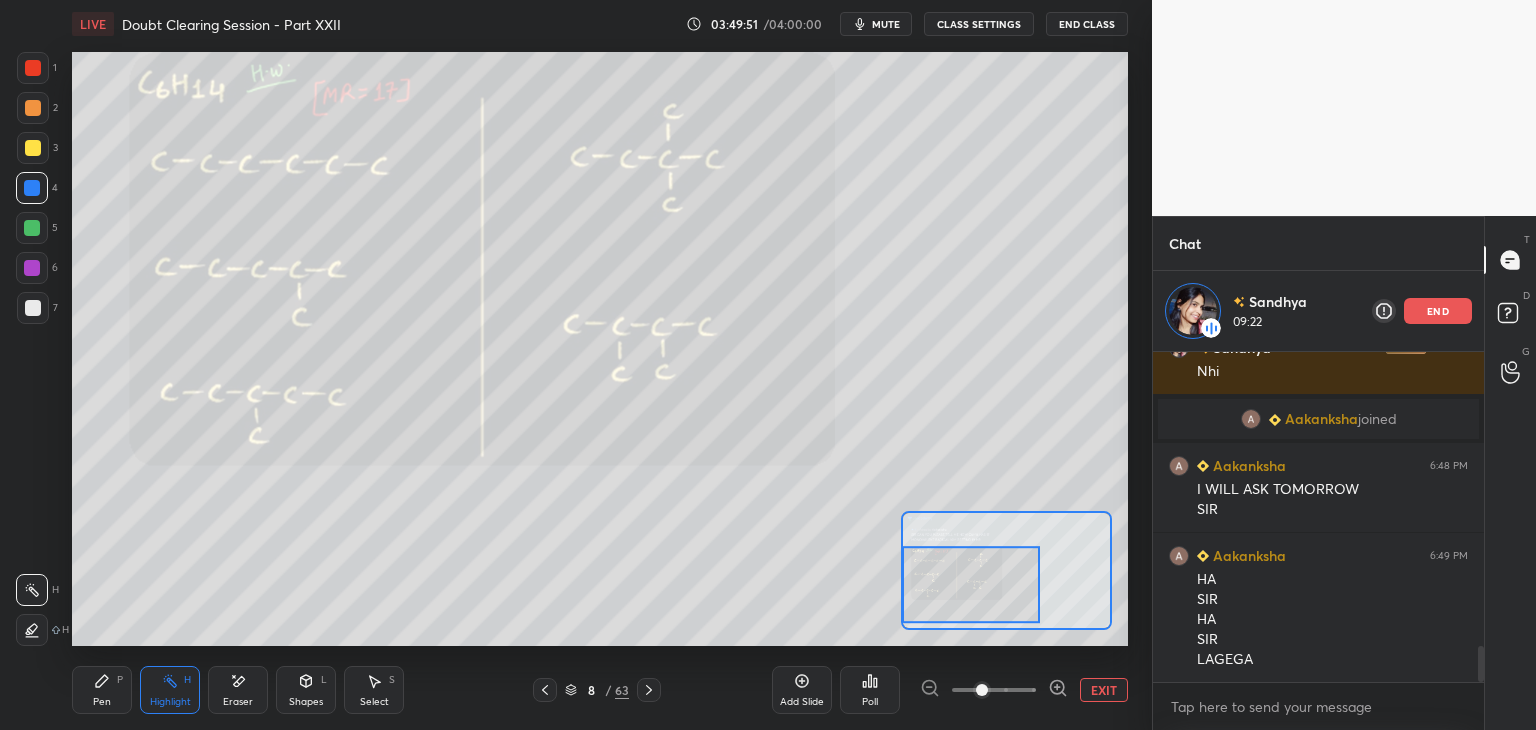 click on "Pen P" at bounding box center [102, 690] 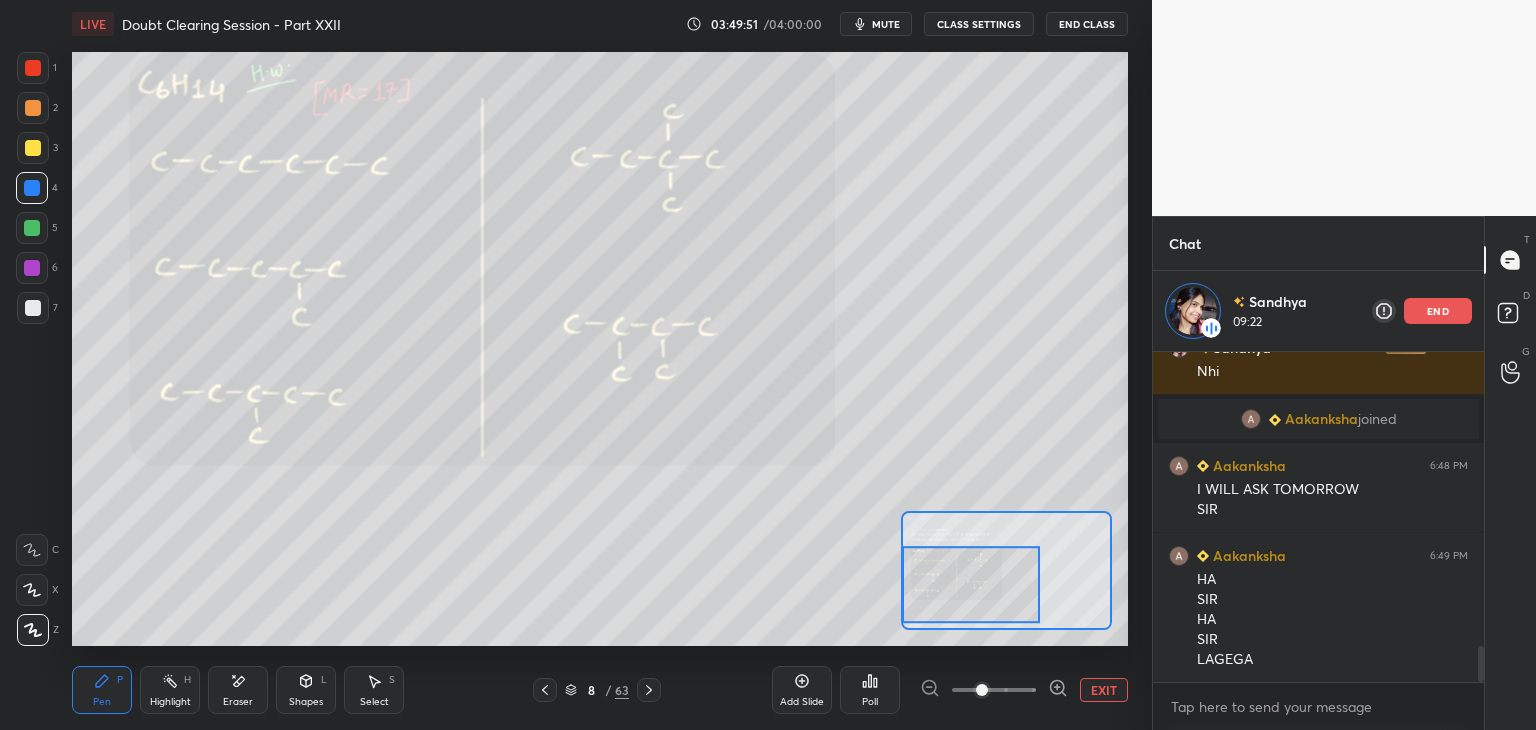 click on "Highlight H" at bounding box center [170, 690] 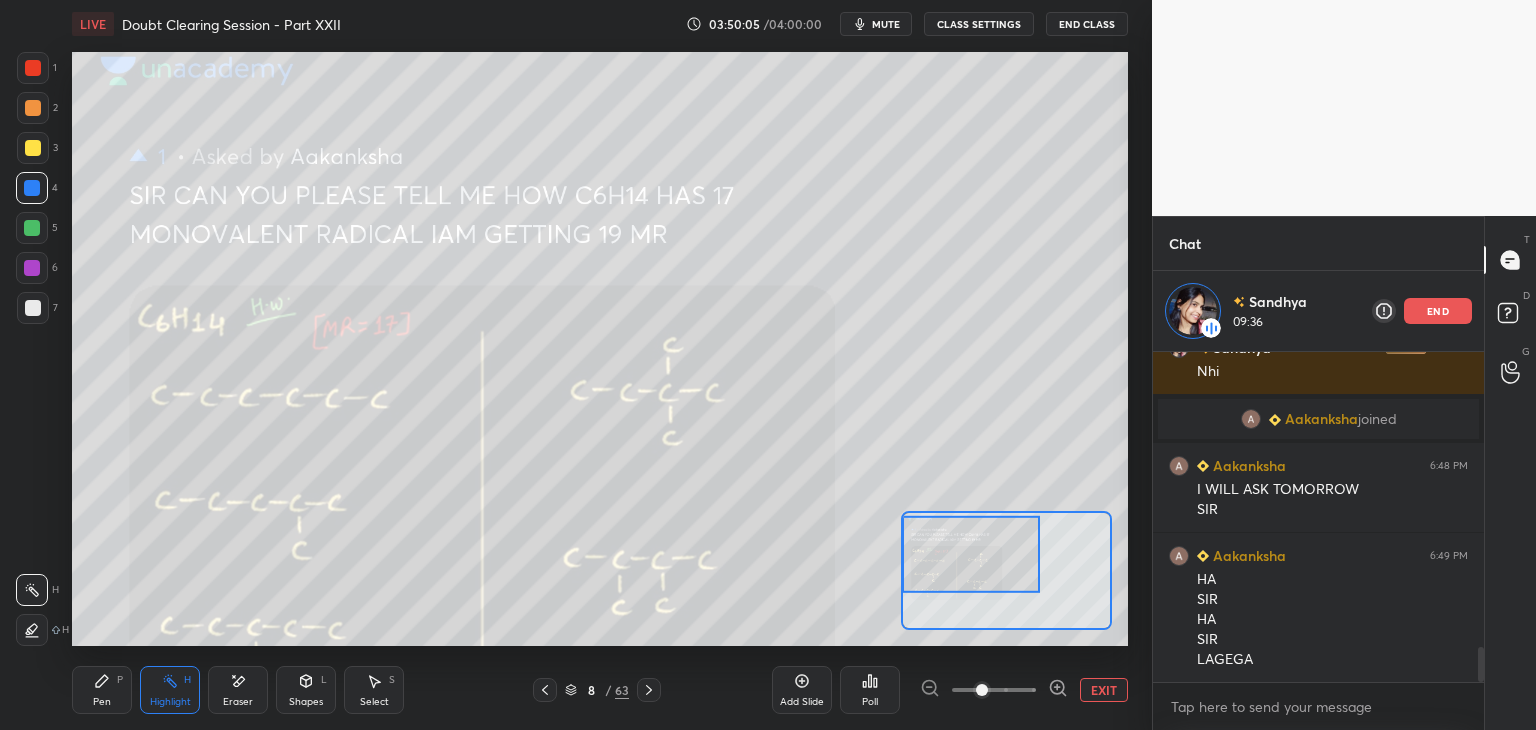 scroll, scrollTop: 2784, scrollLeft: 0, axis: vertical 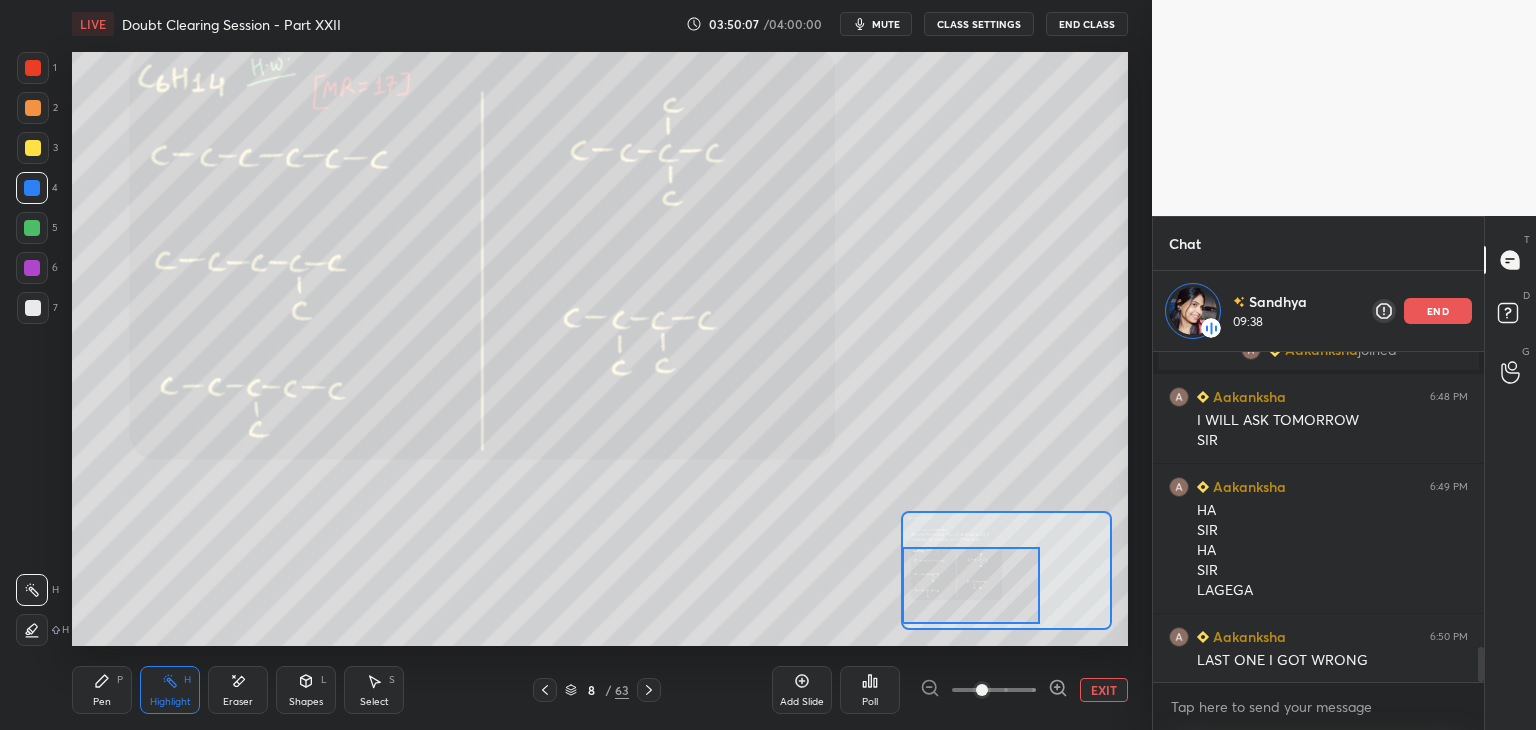 click on "Pen P" at bounding box center (102, 690) 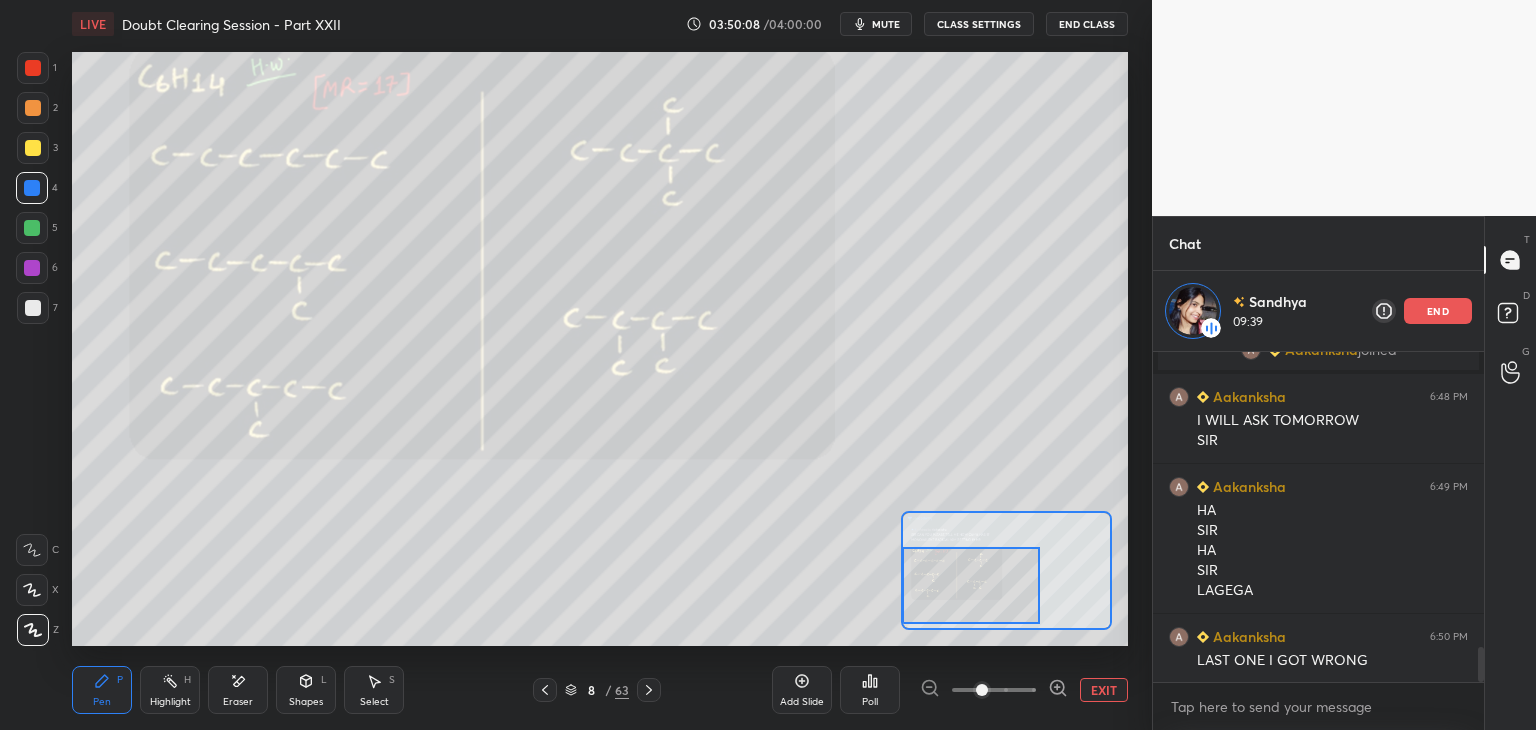 click 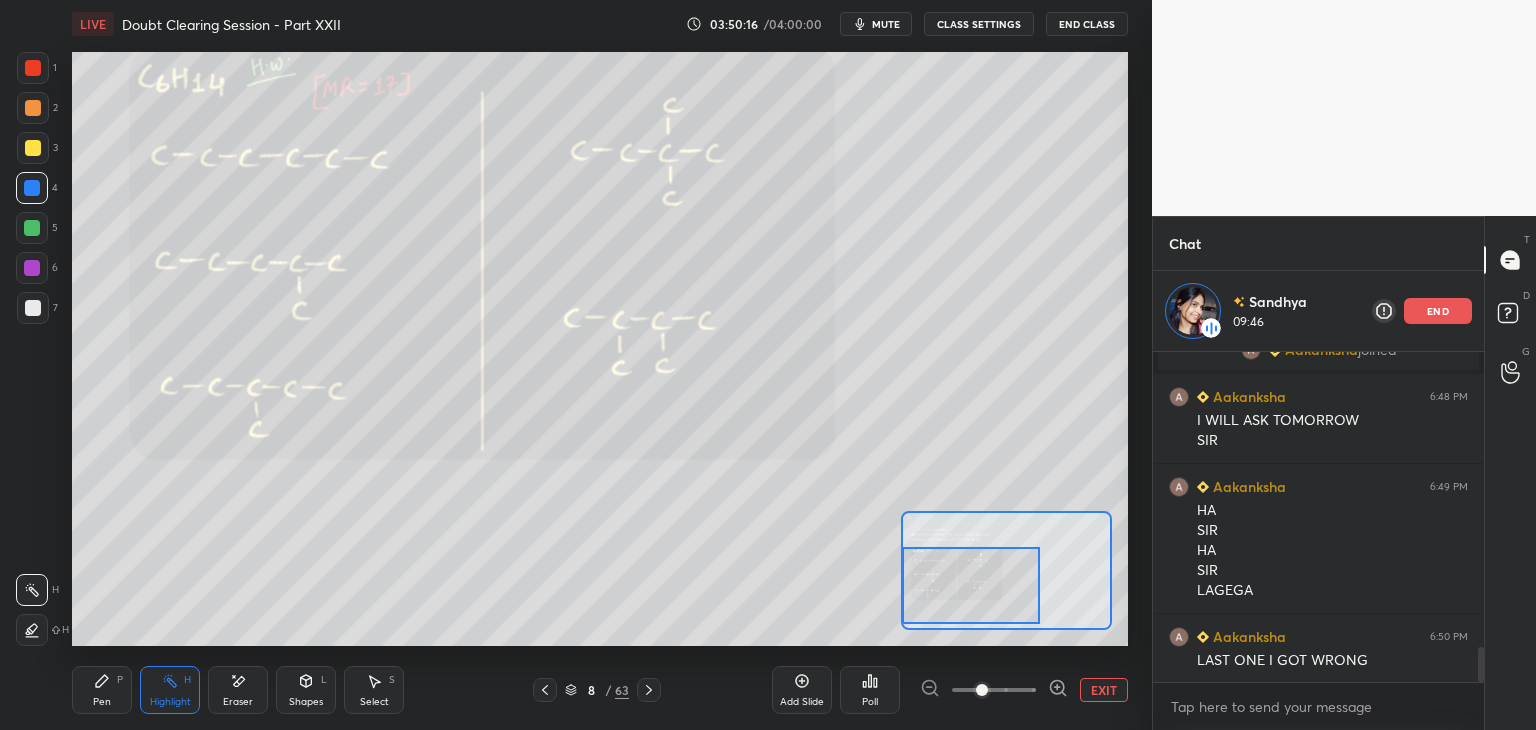 click on "Pen P" at bounding box center [102, 690] 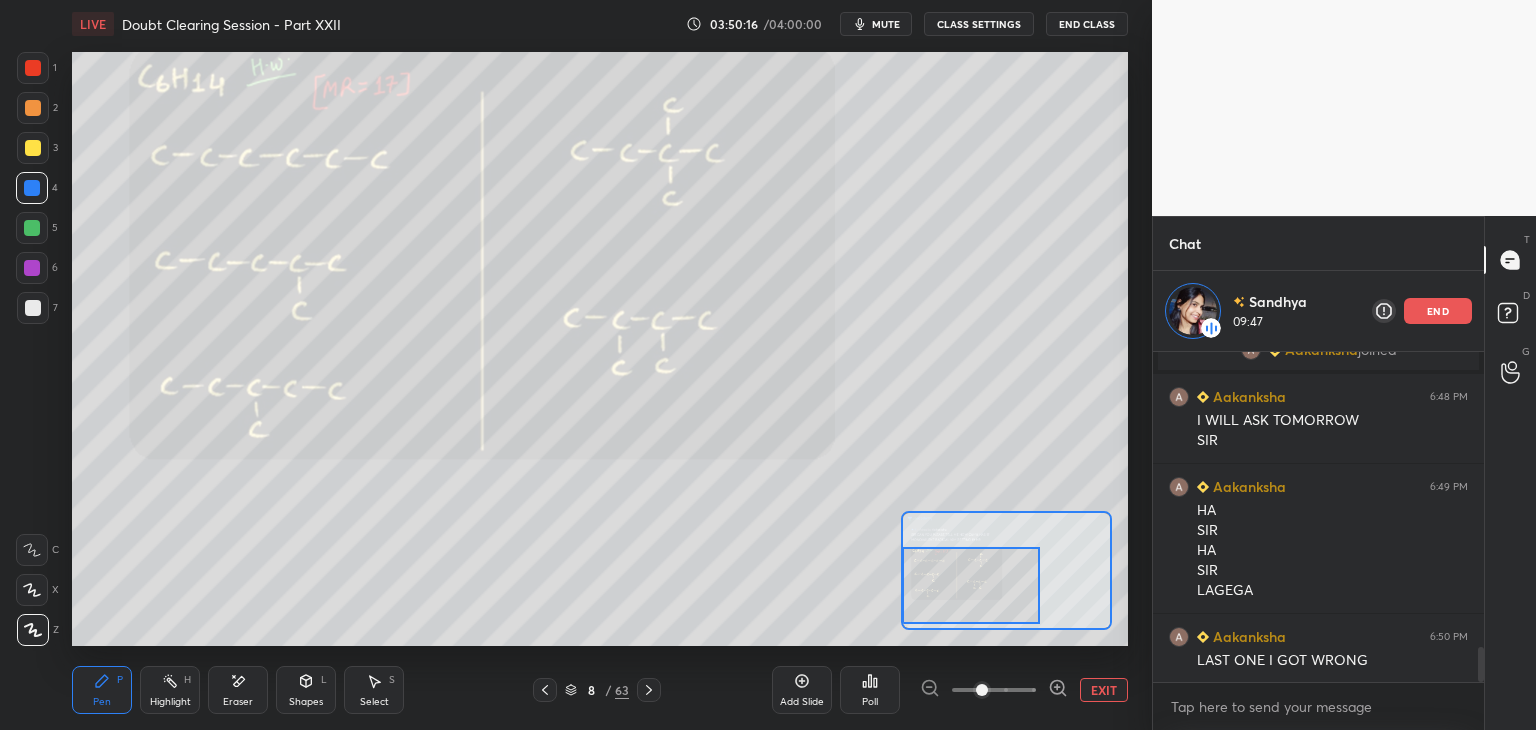 click on "Highlight" at bounding box center [170, 702] 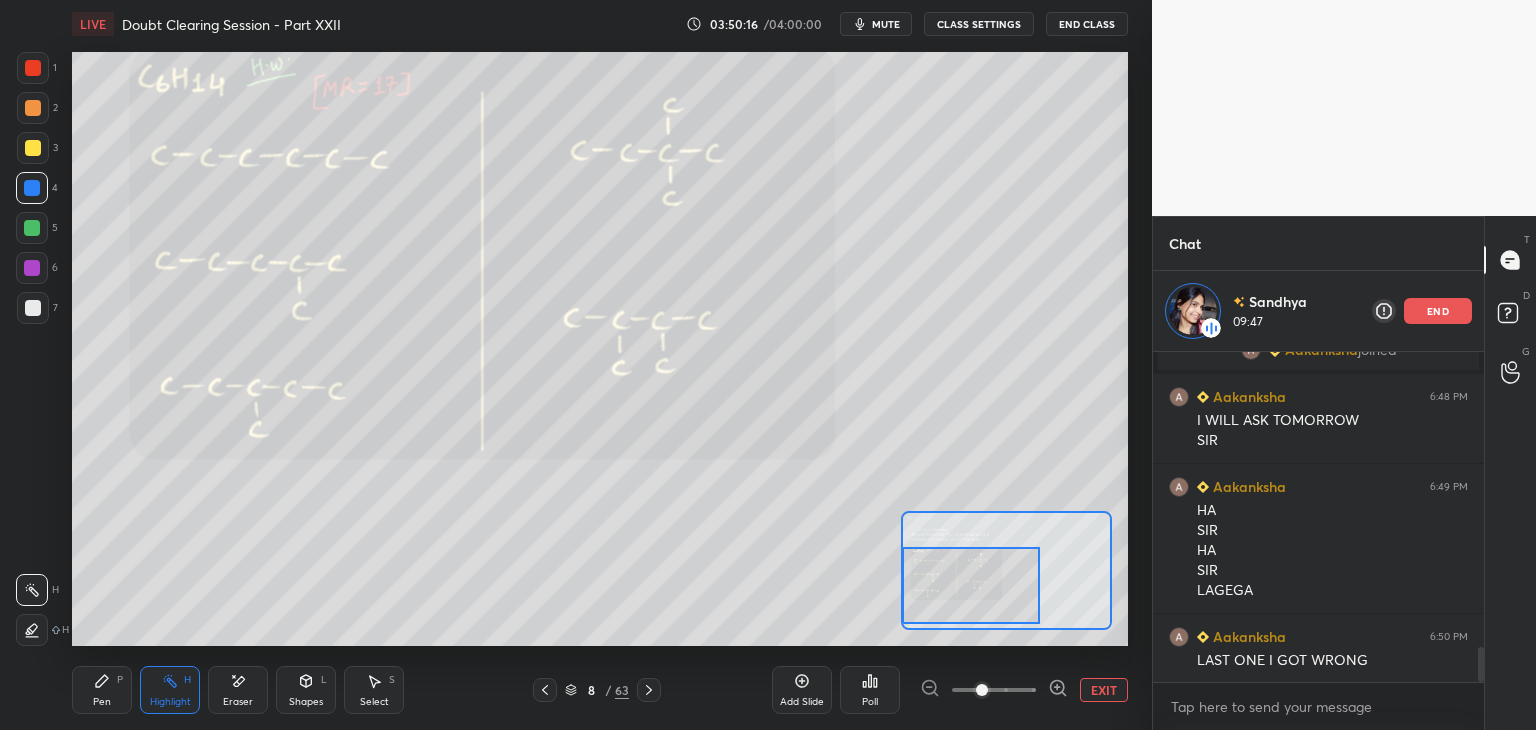 click on "Pen P" at bounding box center [102, 690] 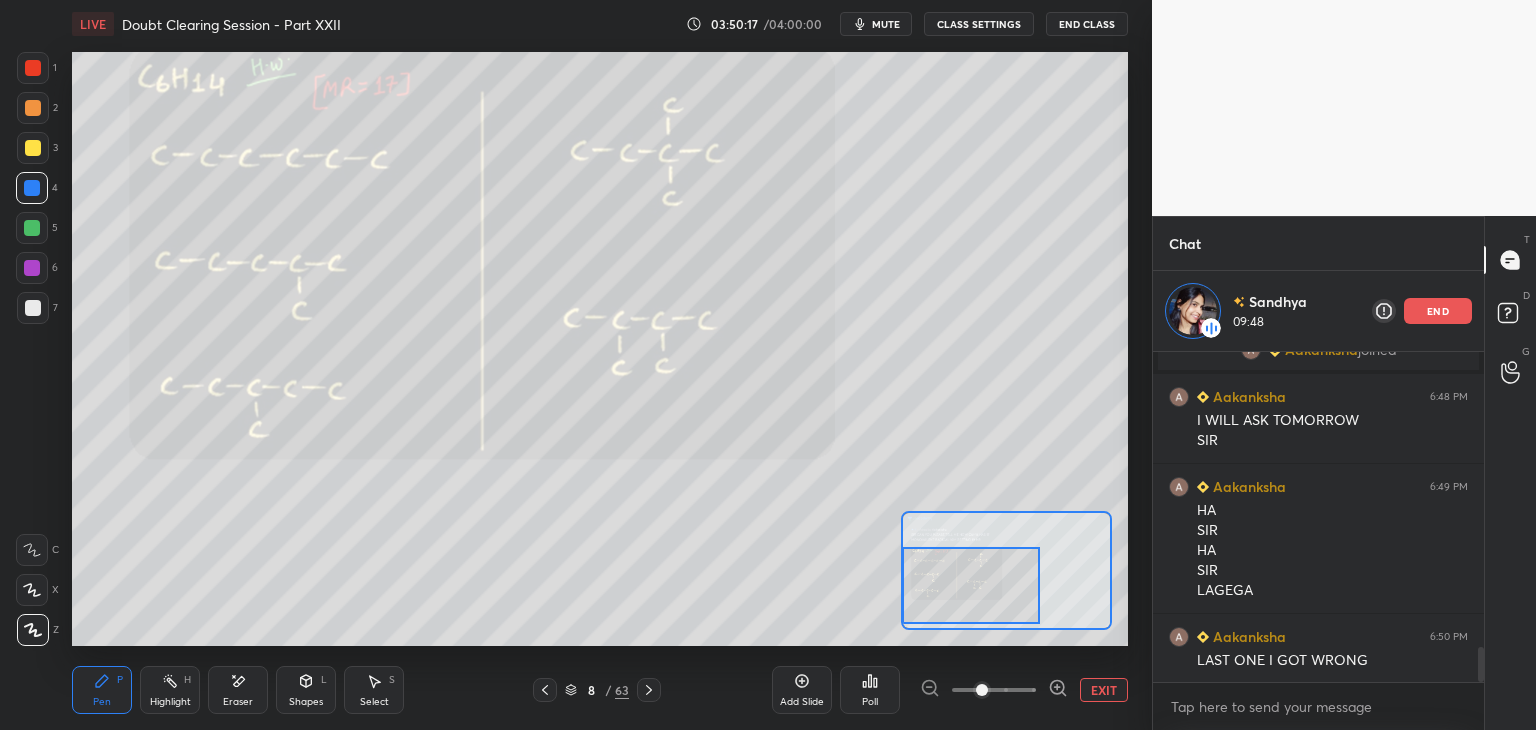 scroll, scrollTop: 2804, scrollLeft: 0, axis: vertical 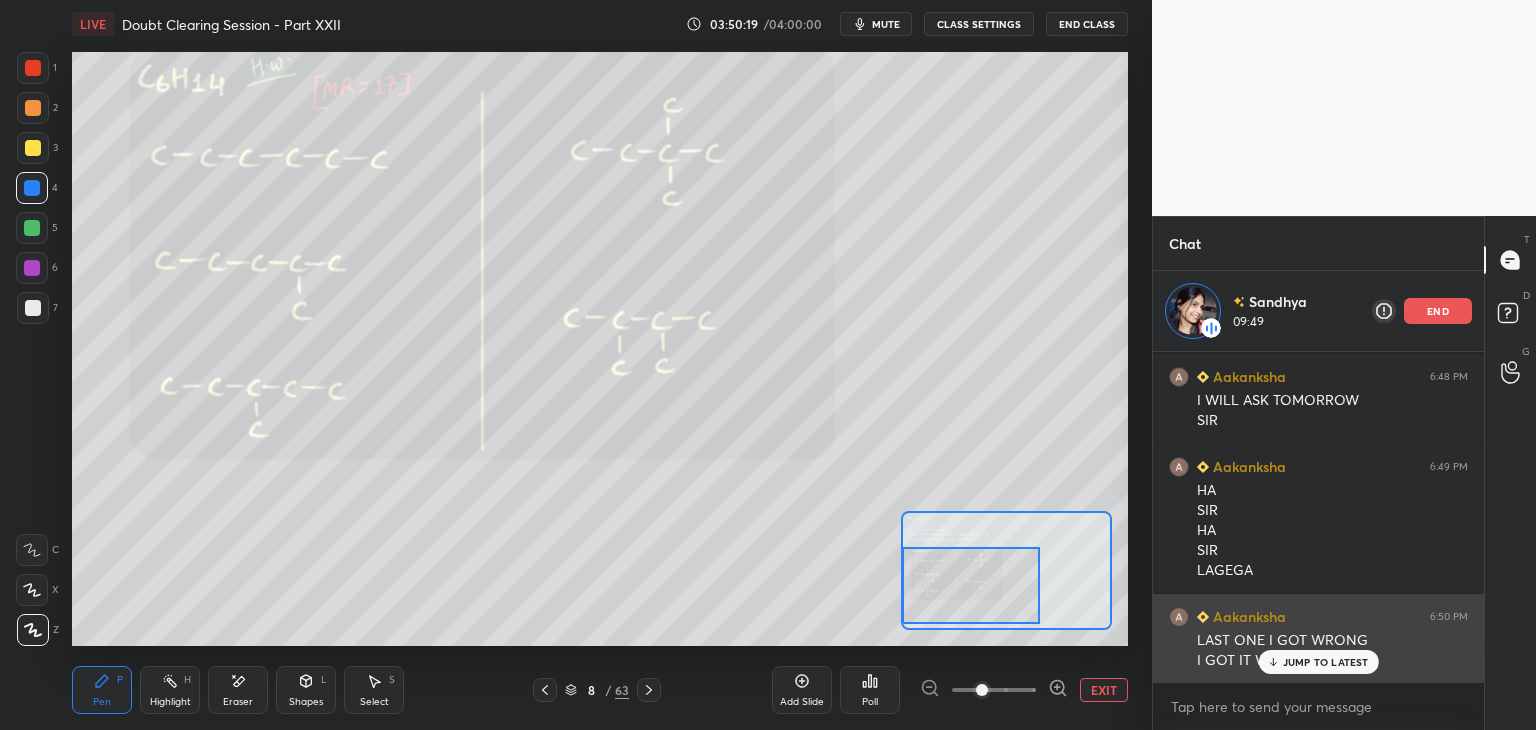 click on "Aakanksha" at bounding box center [1247, 616] 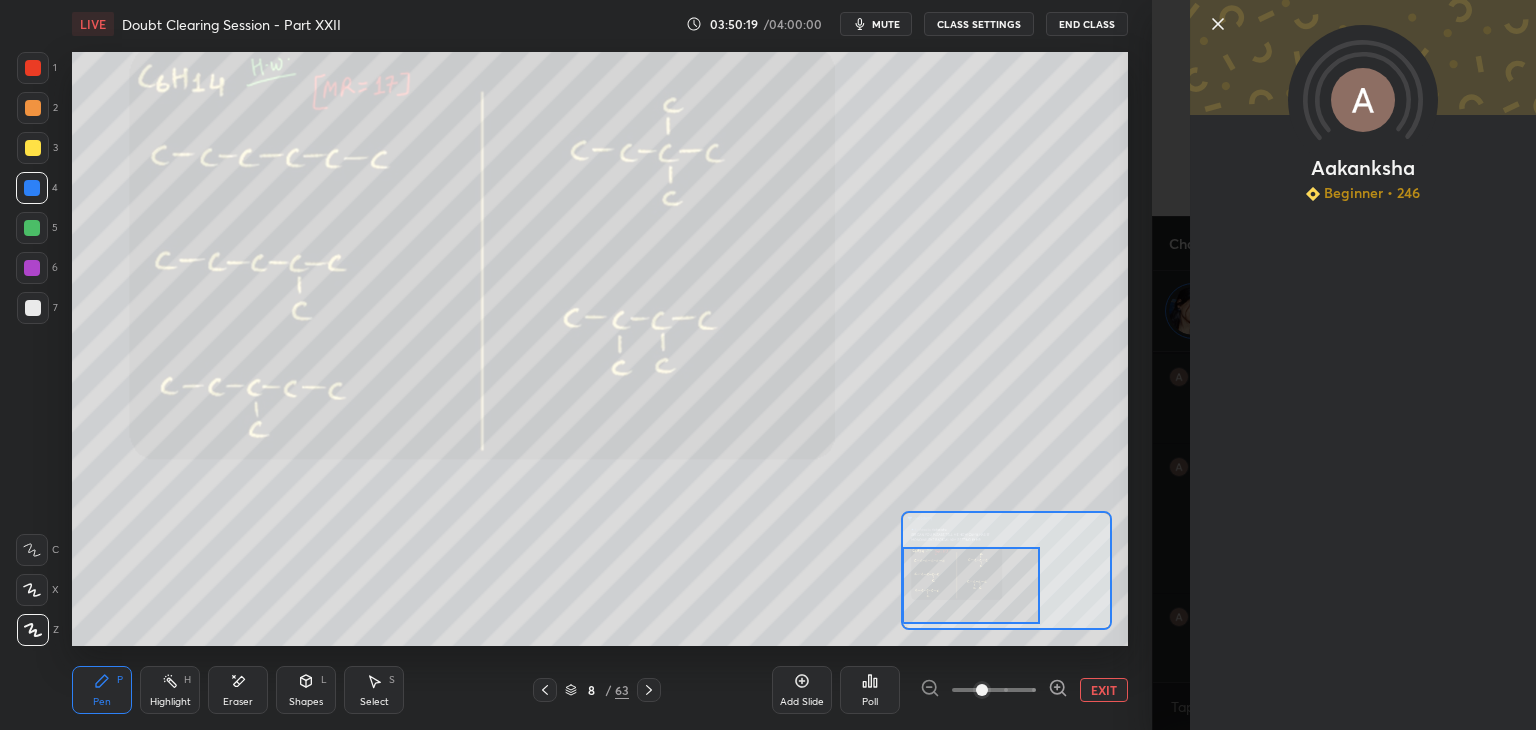 click on "[PERSON] Beginner   •   246" at bounding box center (1344, 365) 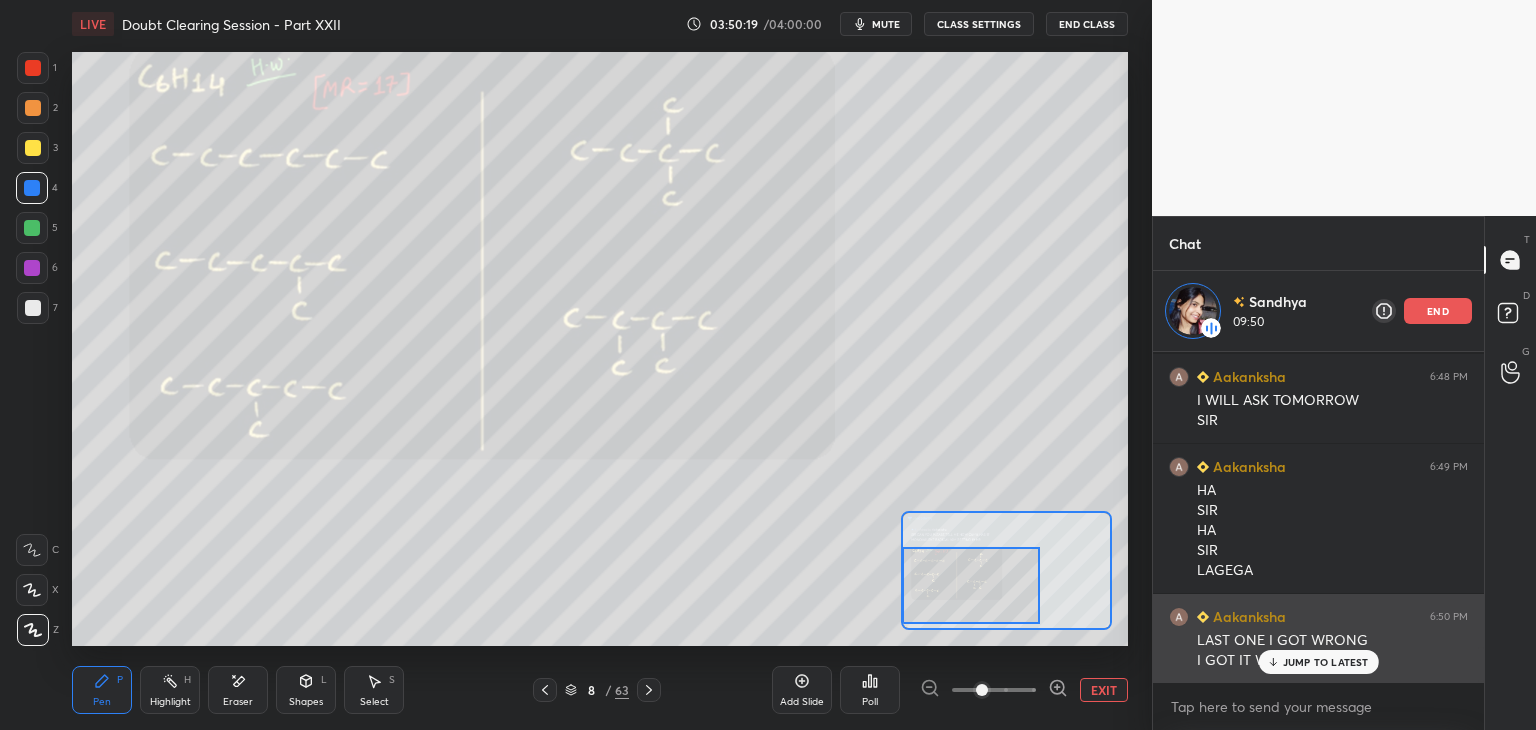 click on "I GOT IT WRONG" at bounding box center (1332, 661) 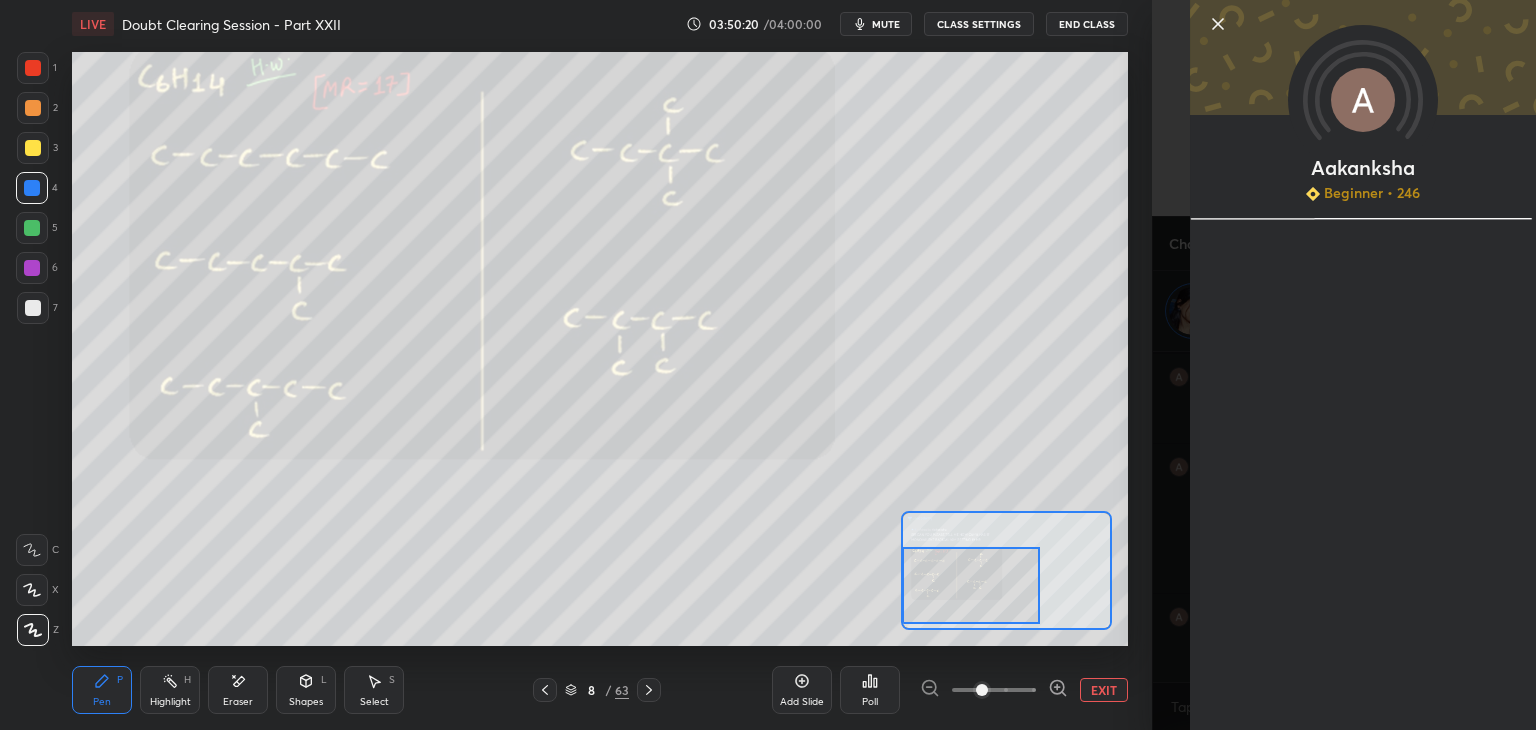 click on "[PERSON] Beginner   •   246" at bounding box center [1363, 365] 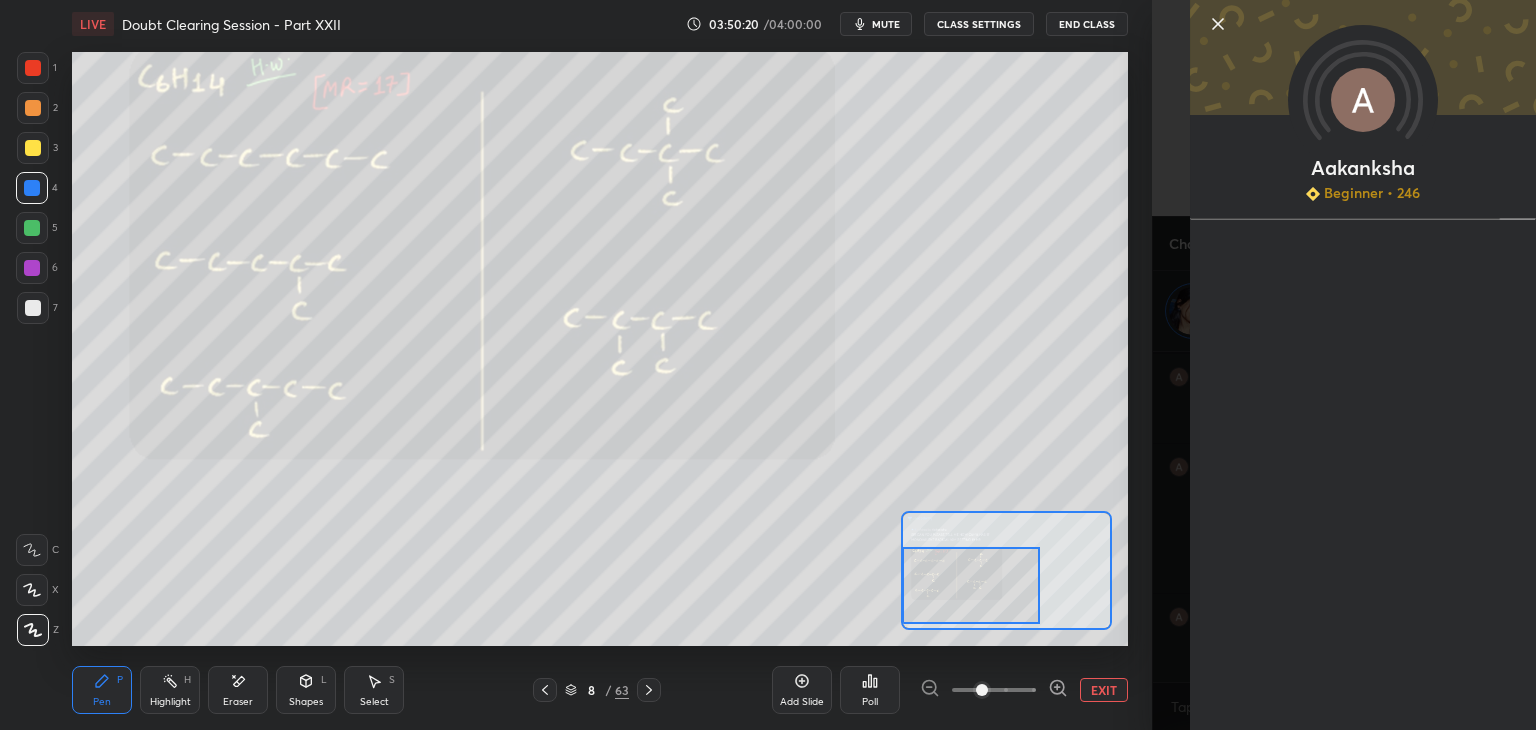 click on "[PERSON] Beginner   •   246" at bounding box center (1344, 365) 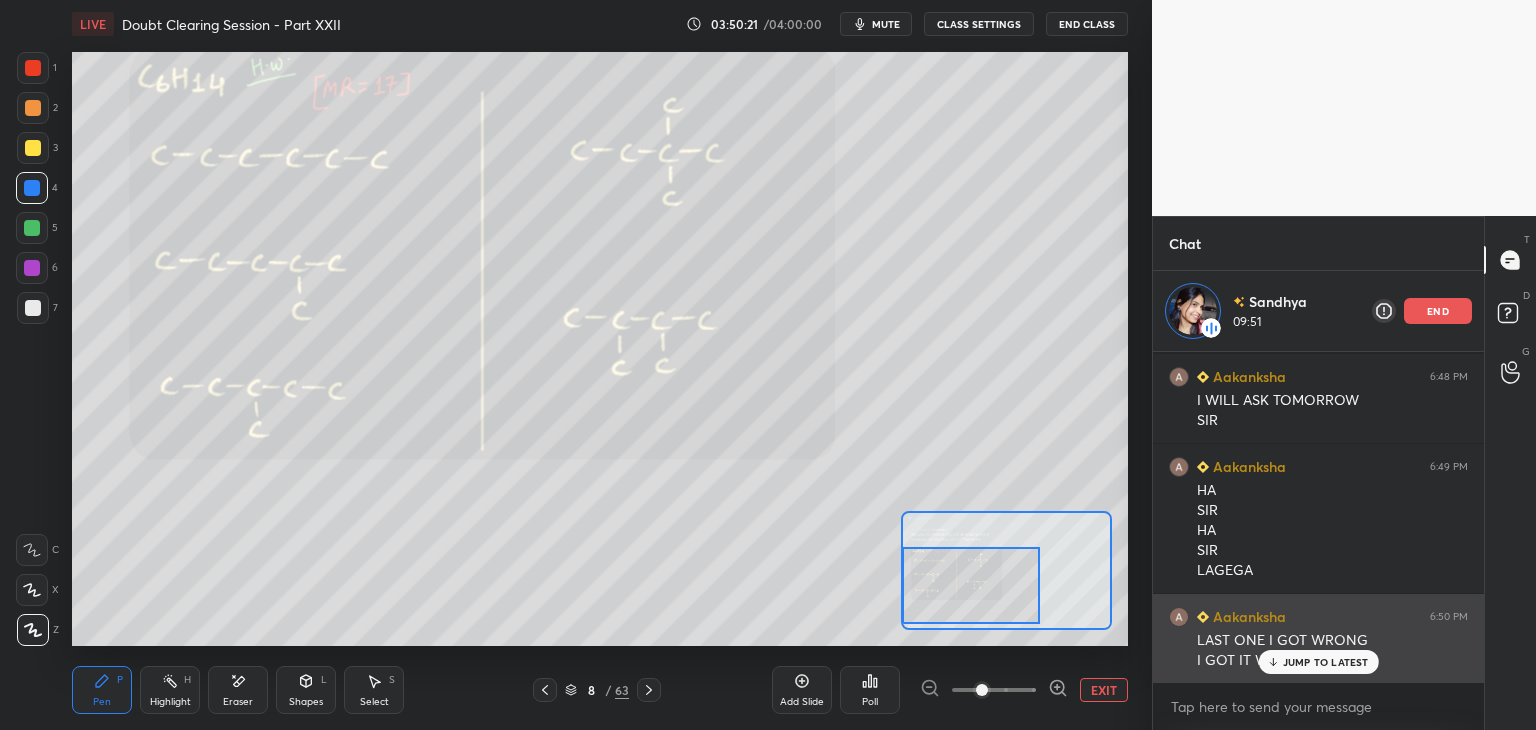 click on "JUMP TO LATEST" at bounding box center [1318, 662] 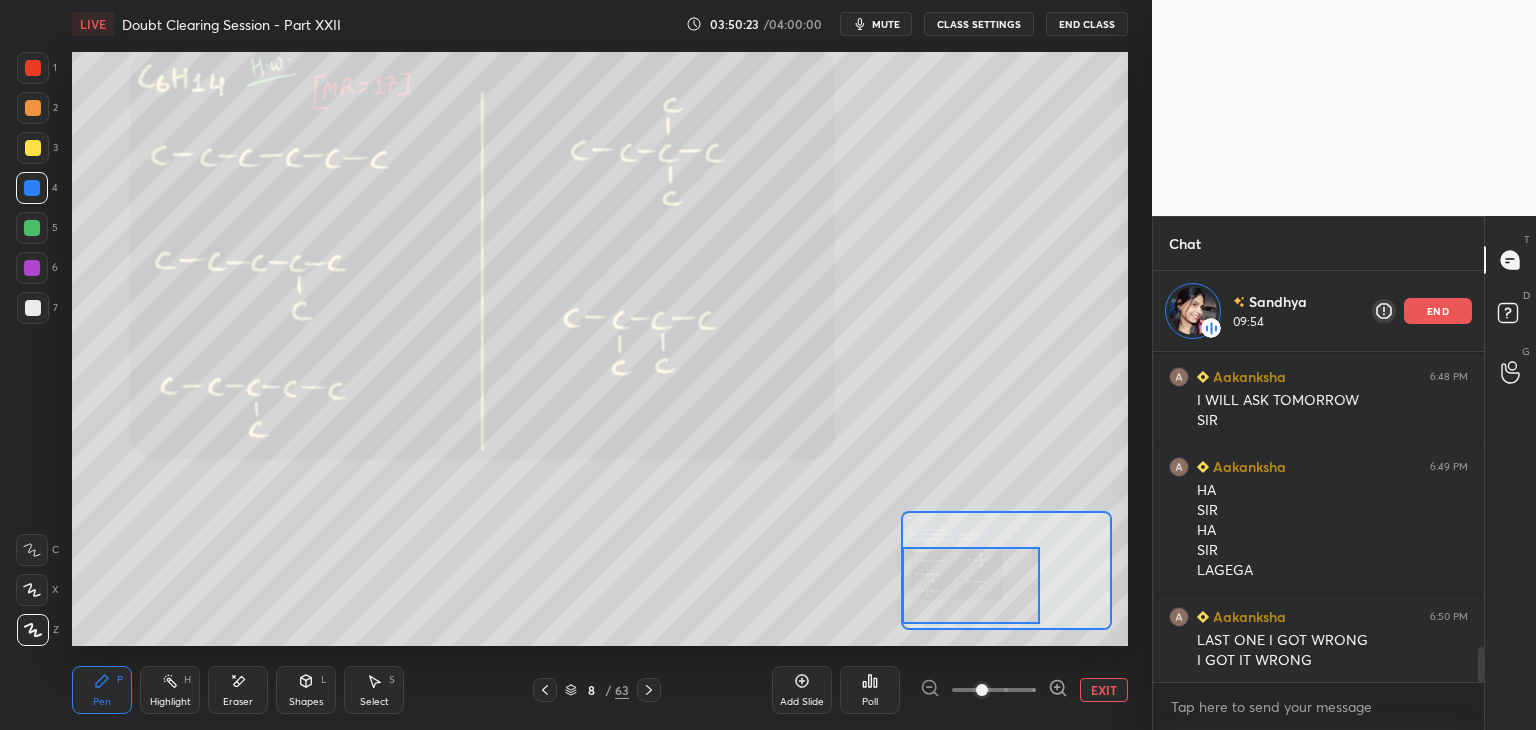 click at bounding box center [33, 108] 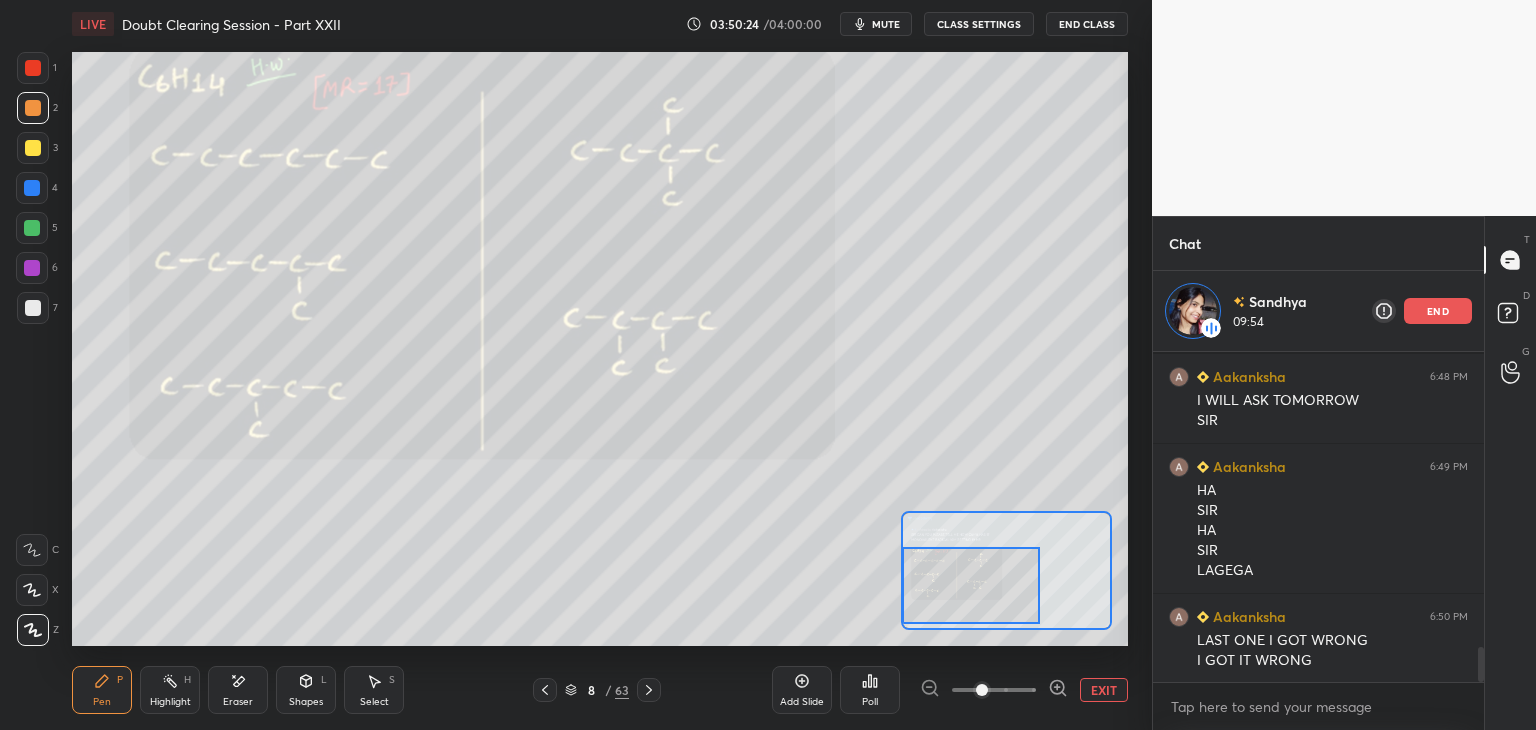 click on "1" at bounding box center (37, 68) 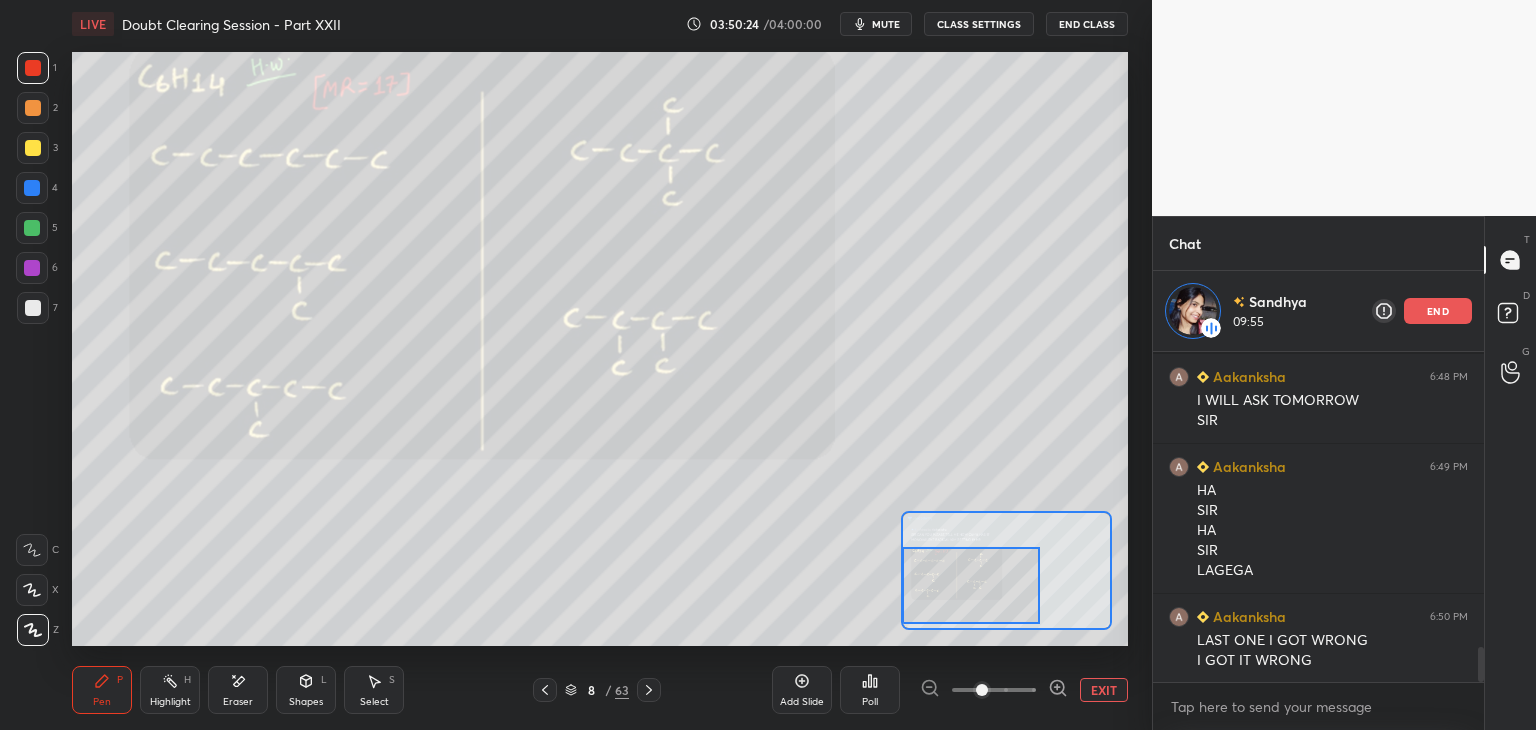 click at bounding box center (33, 108) 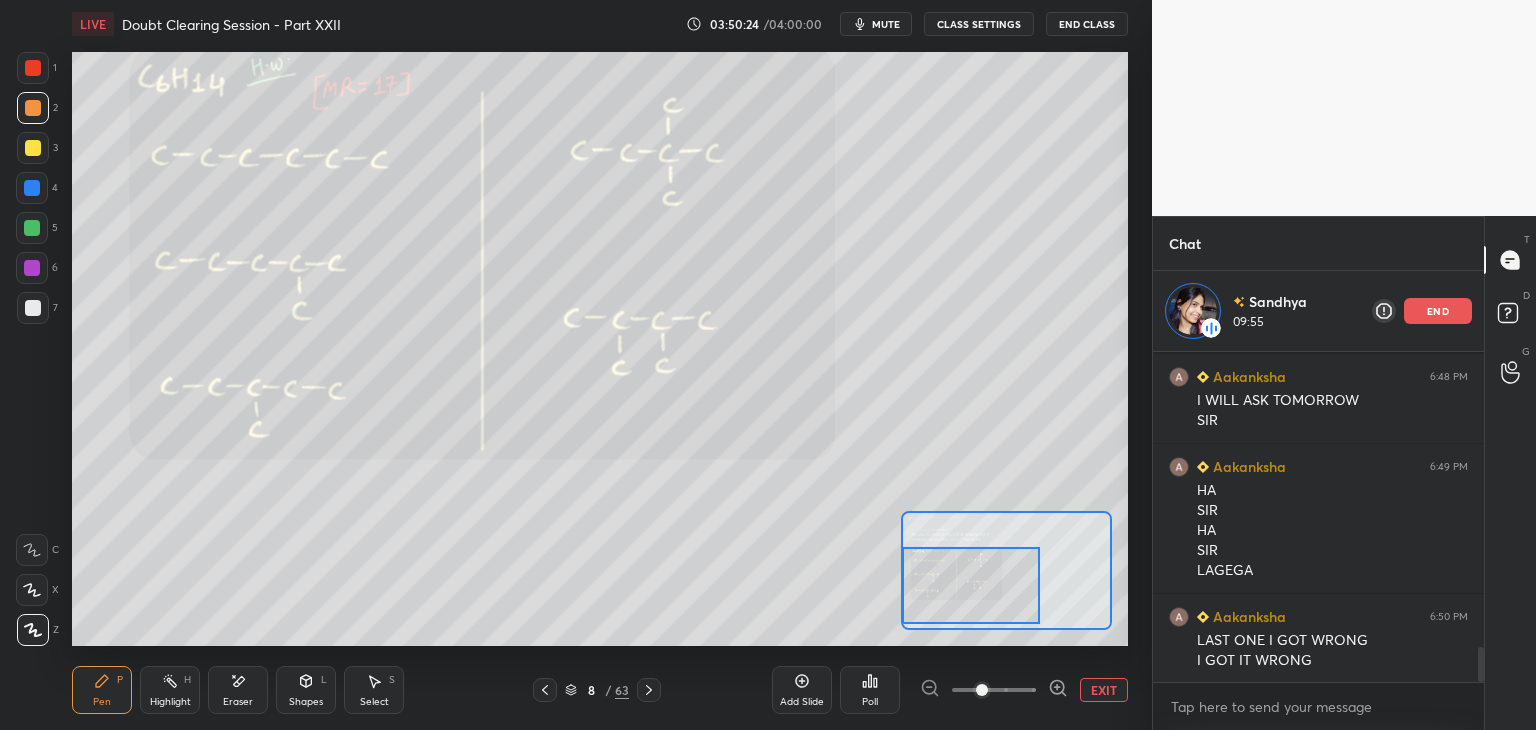 click on "2" at bounding box center (37, 108) 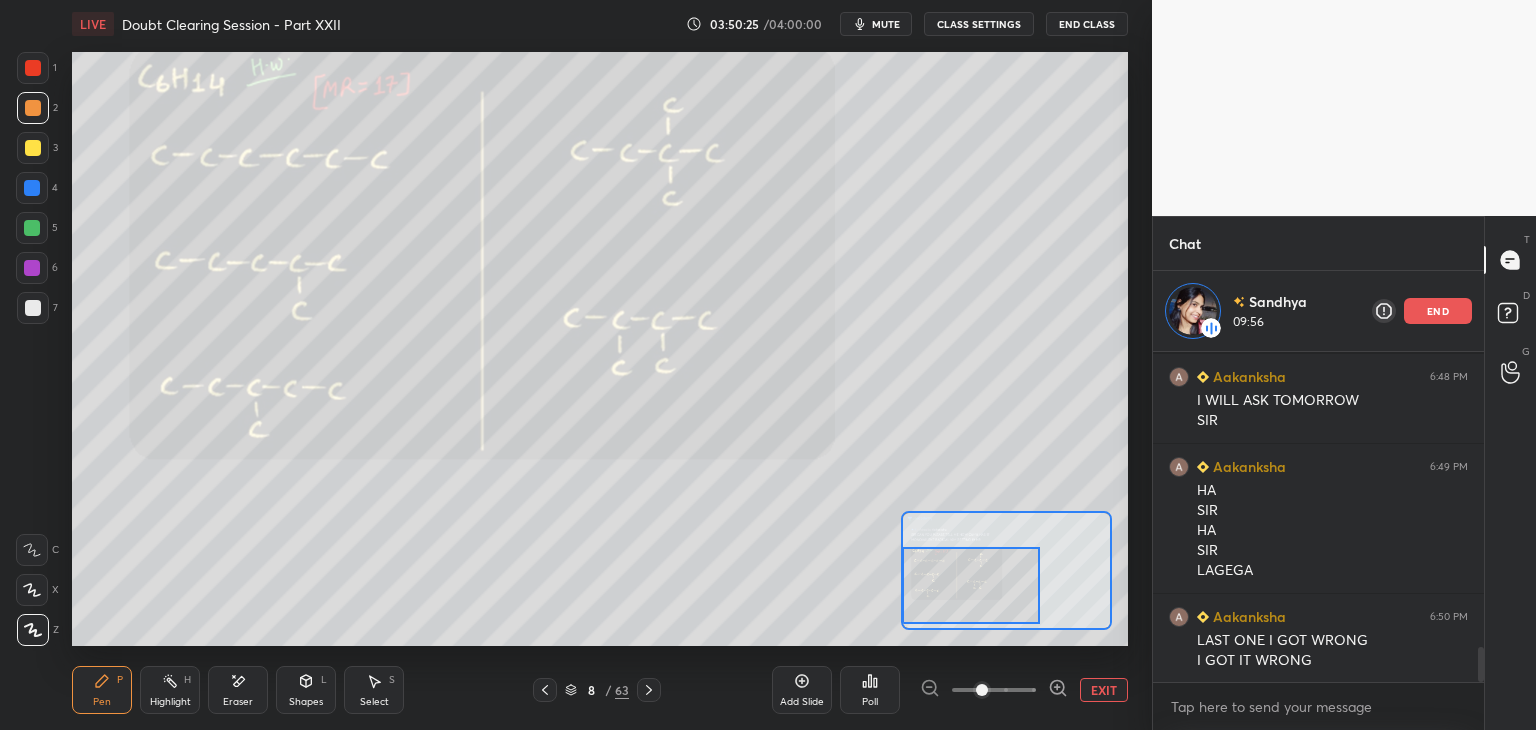 click at bounding box center [33, 148] 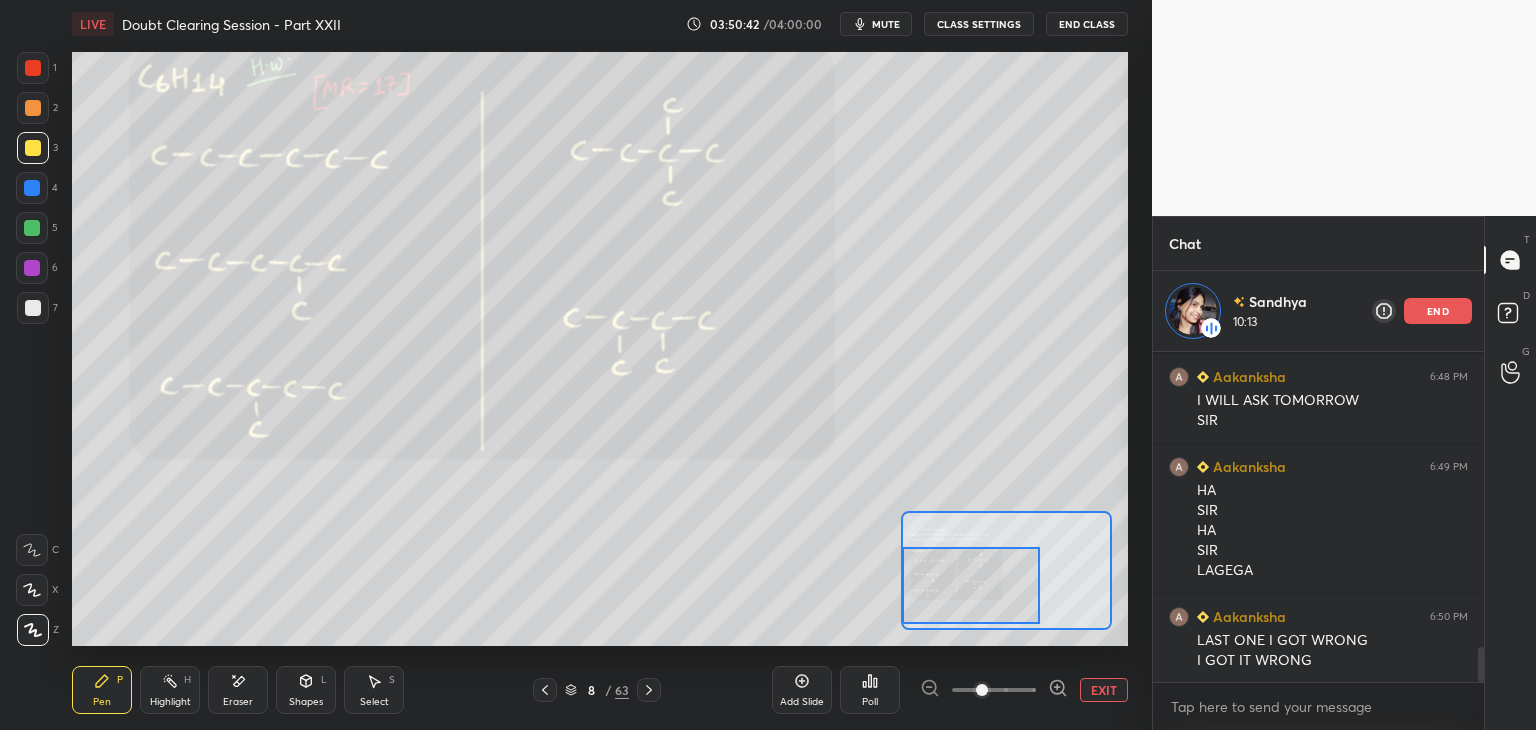 click at bounding box center [32, 188] 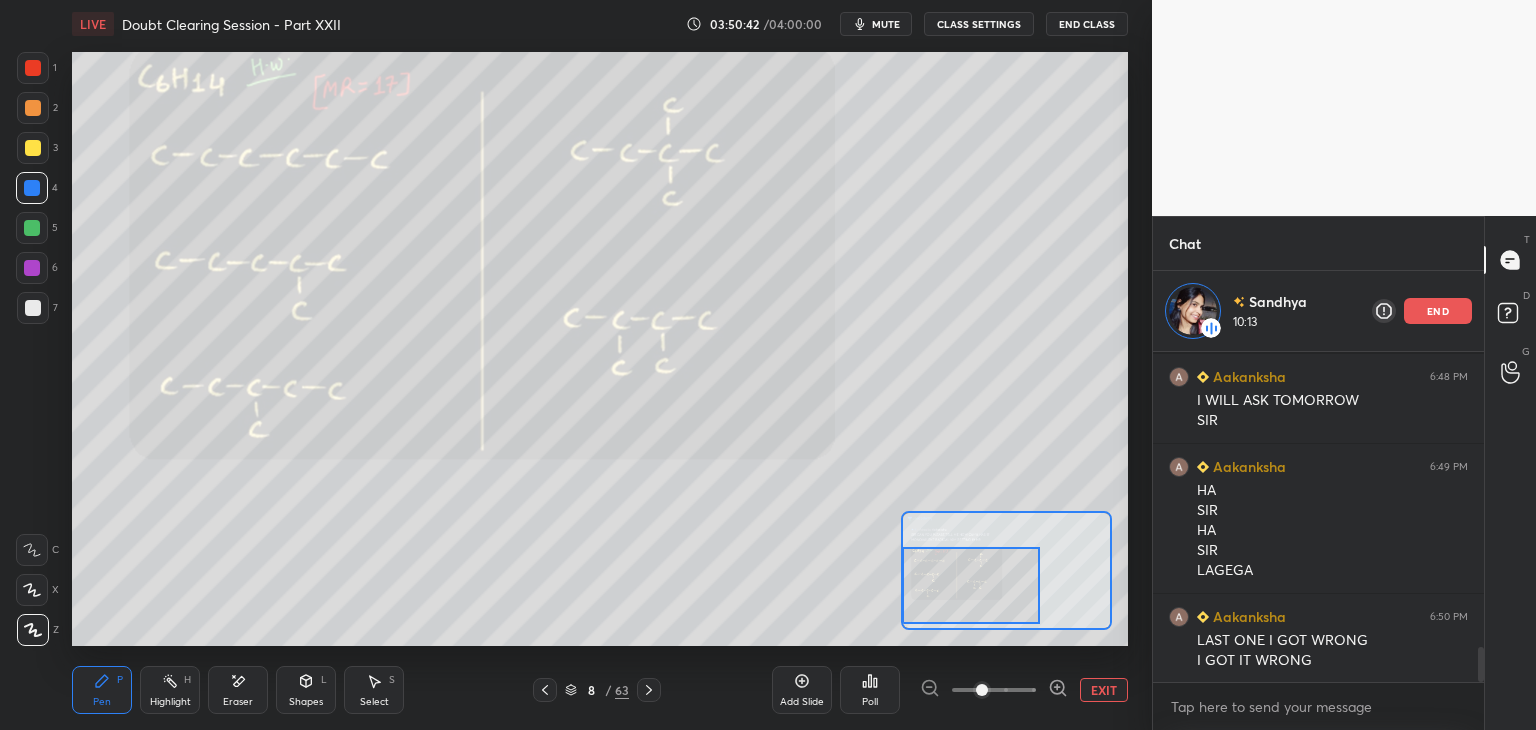 click at bounding box center [32, 228] 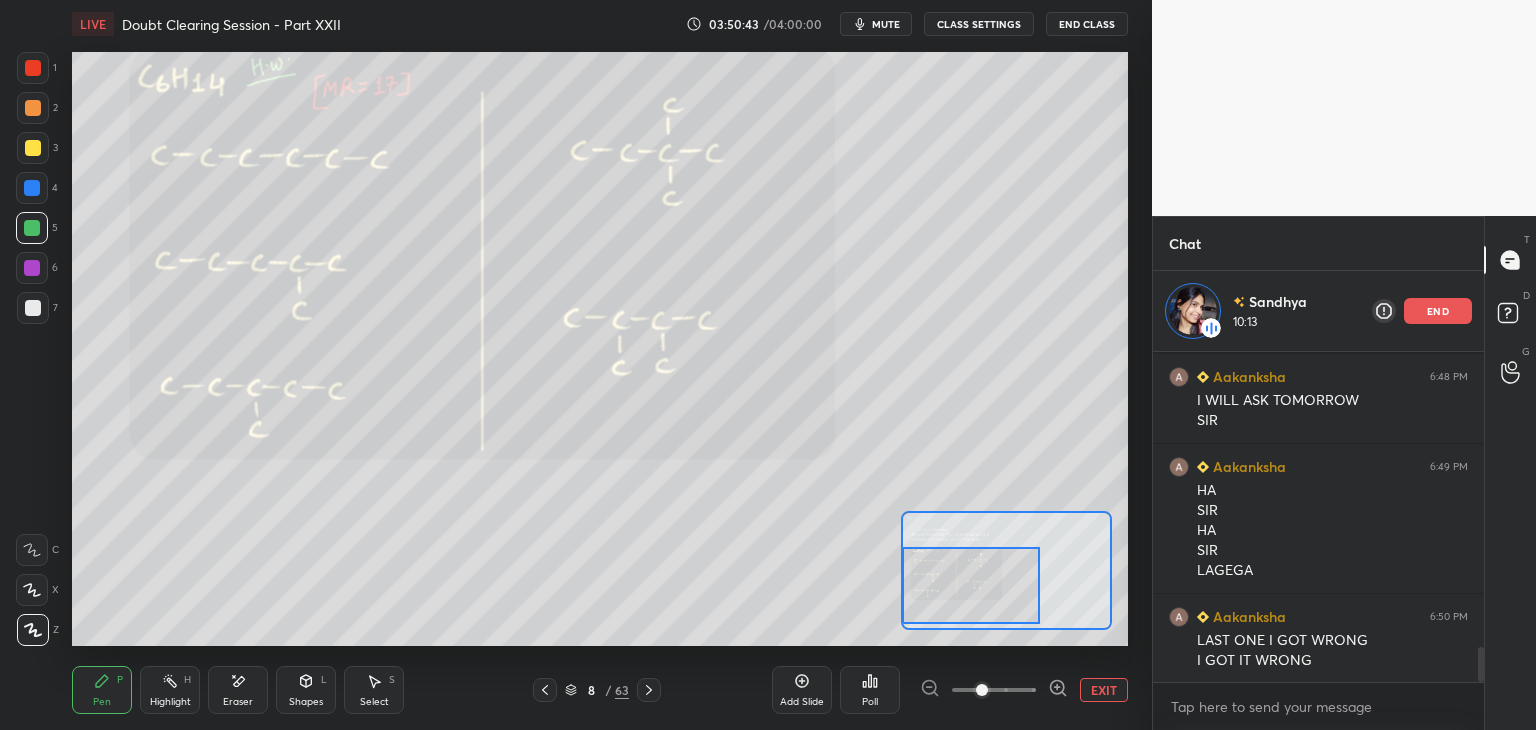 click at bounding box center [33, 148] 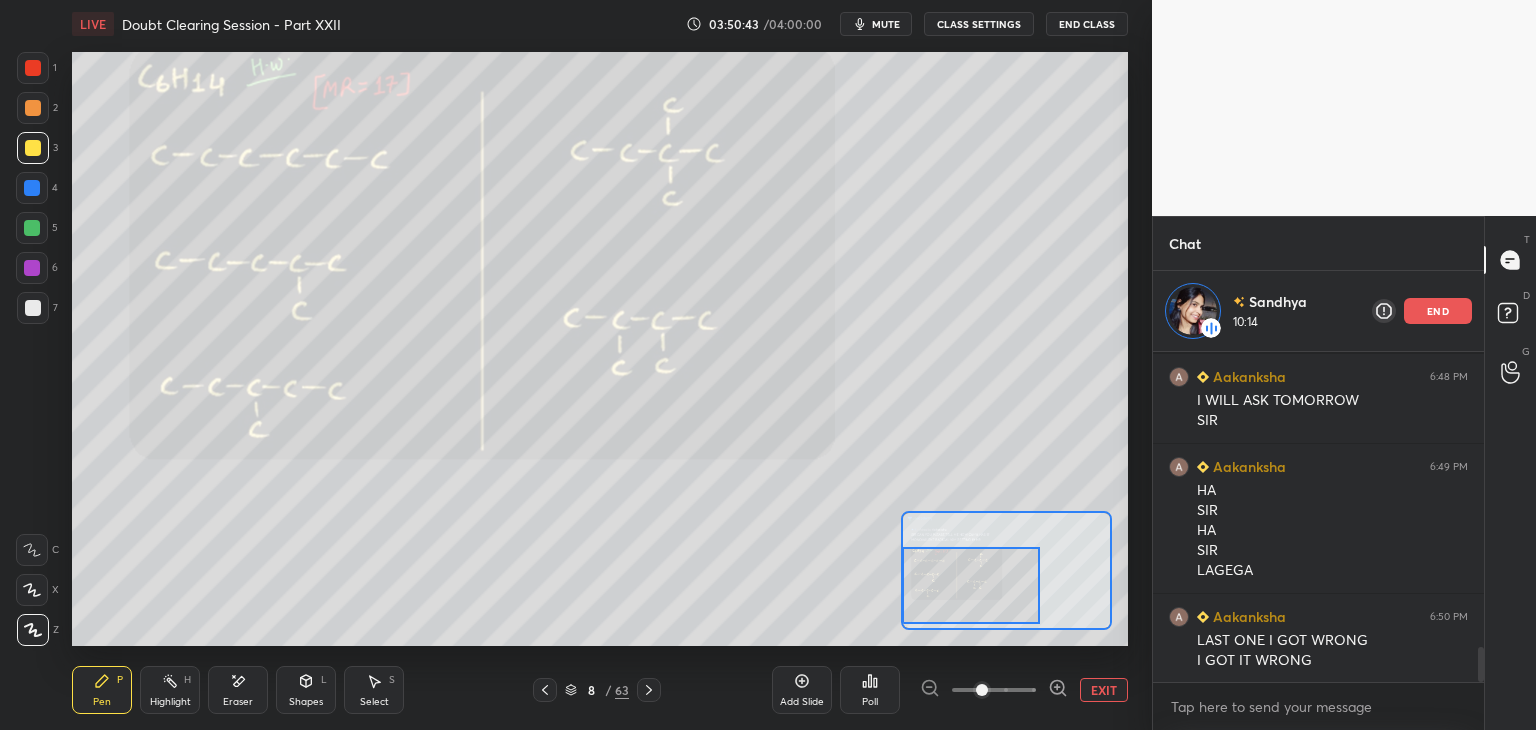 click at bounding box center (33, 108) 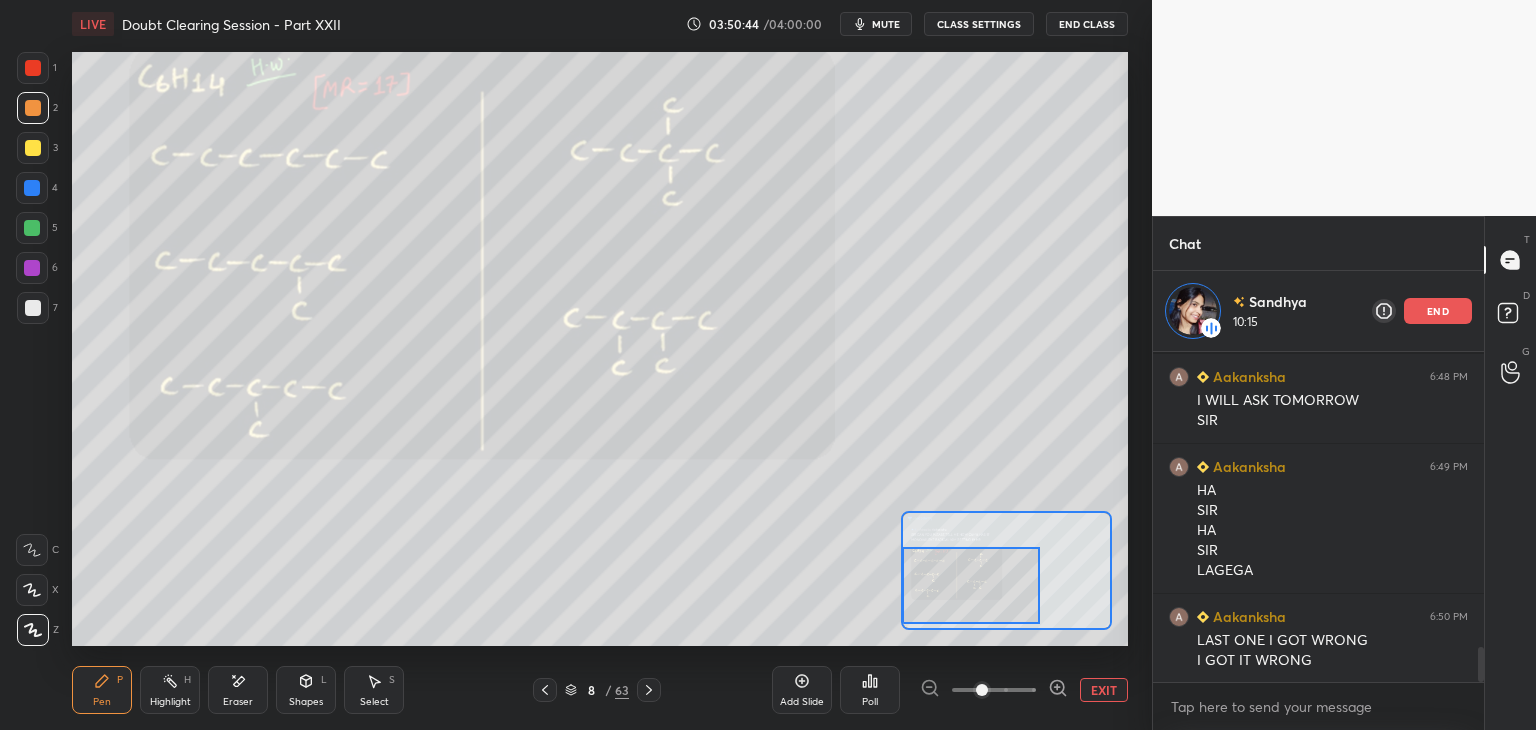 click at bounding box center (33, 68) 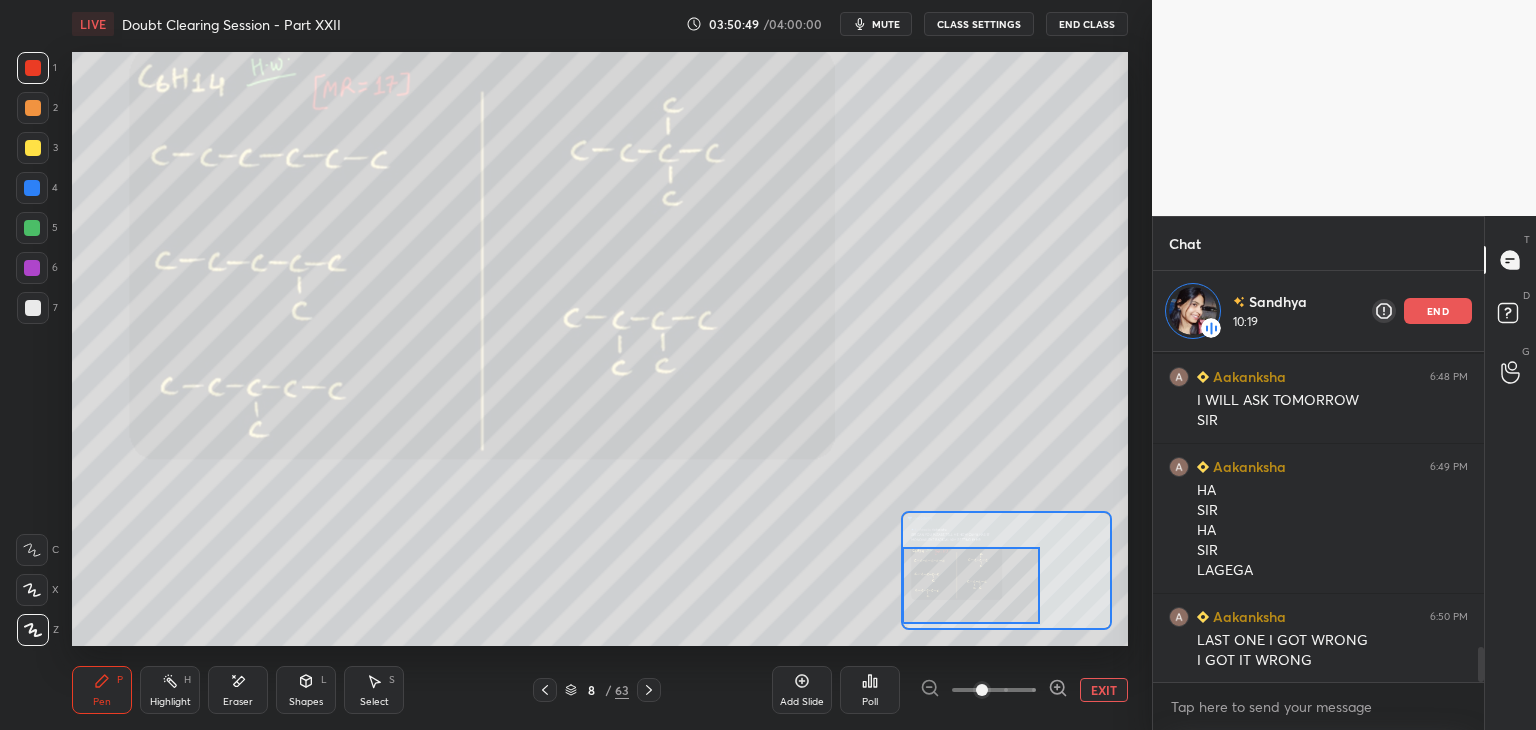 scroll, scrollTop: 2824, scrollLeft: 0, axis: vertical 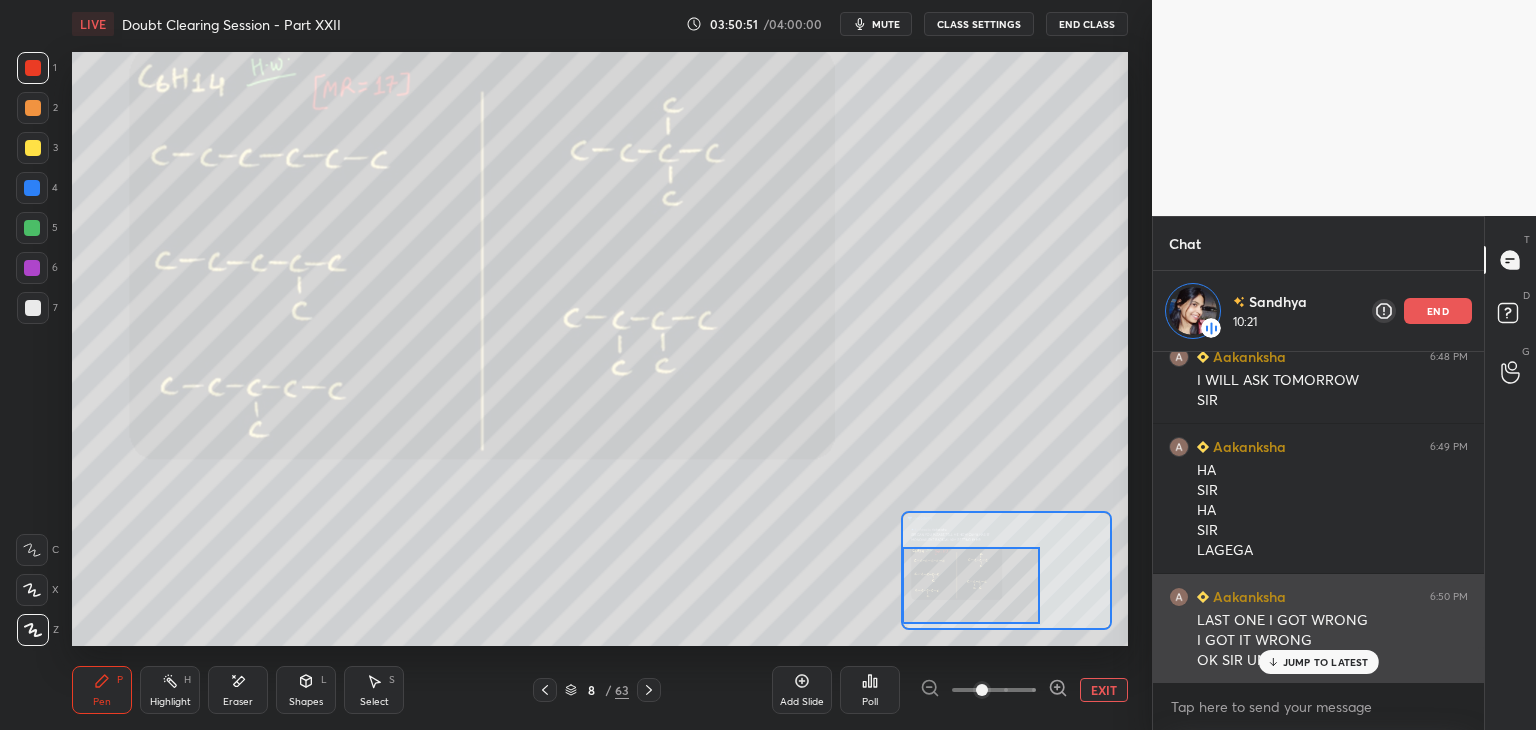 click on "JUMP TO LATEST" at bounding box center (1326, 662) 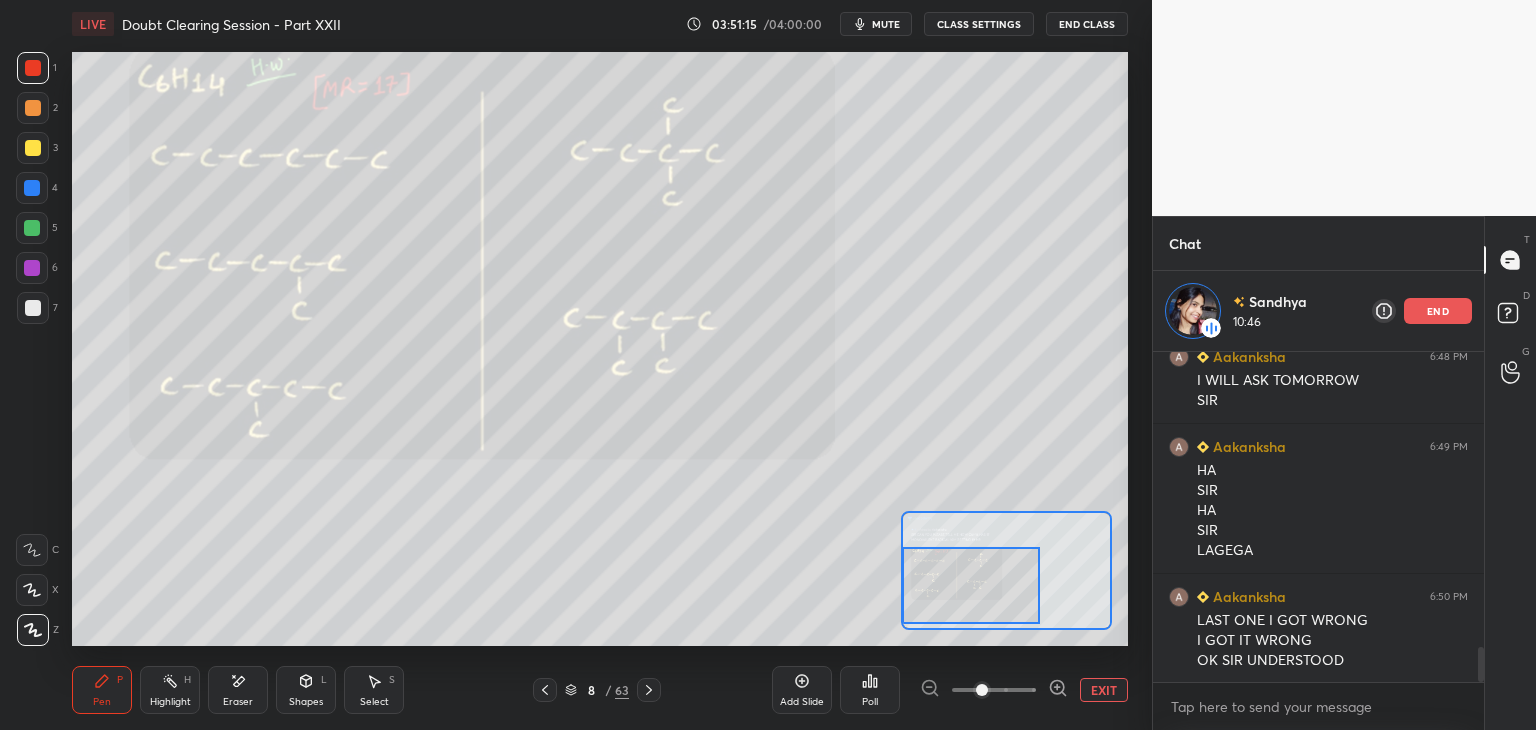 click at bounding box center [32, 188] 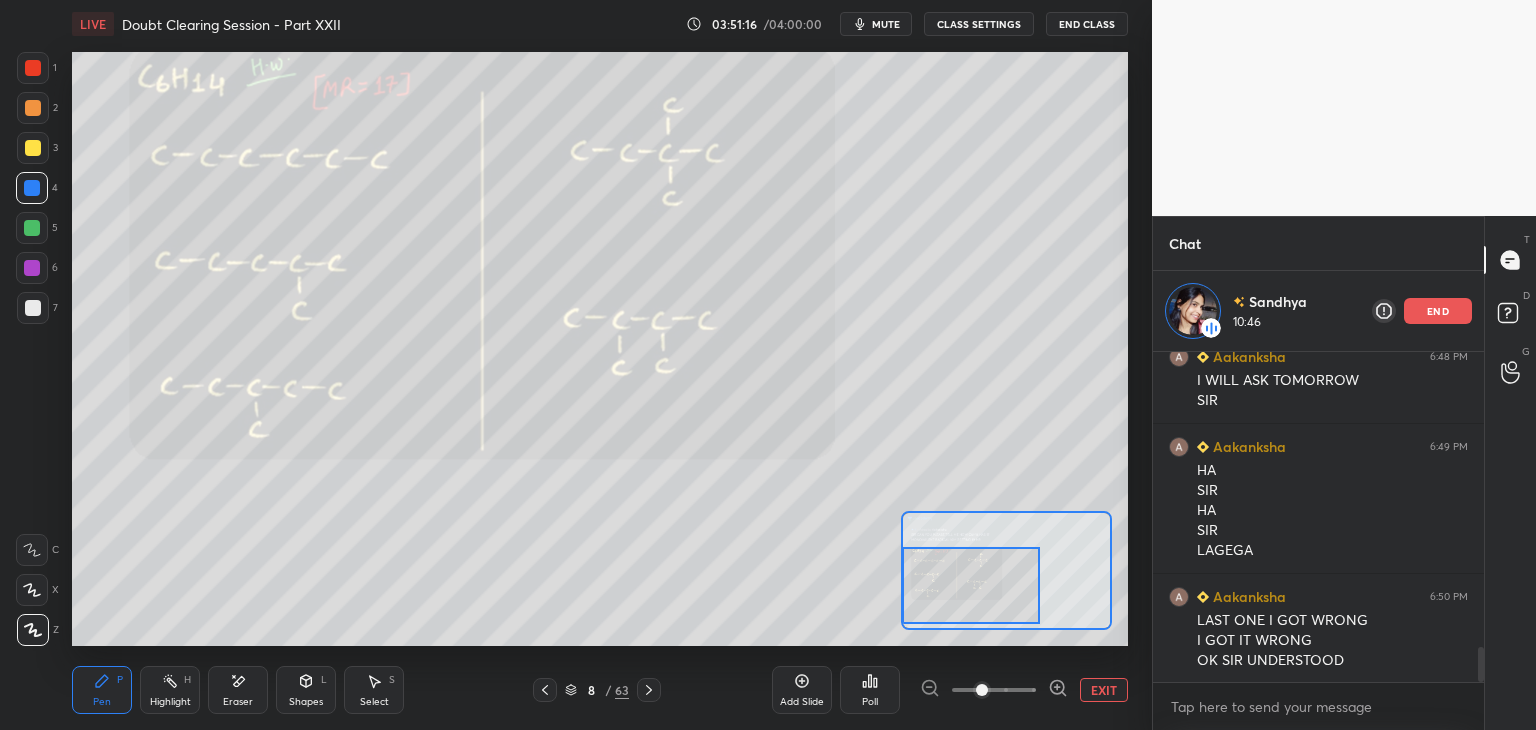 click at bounding box center [32, 228] 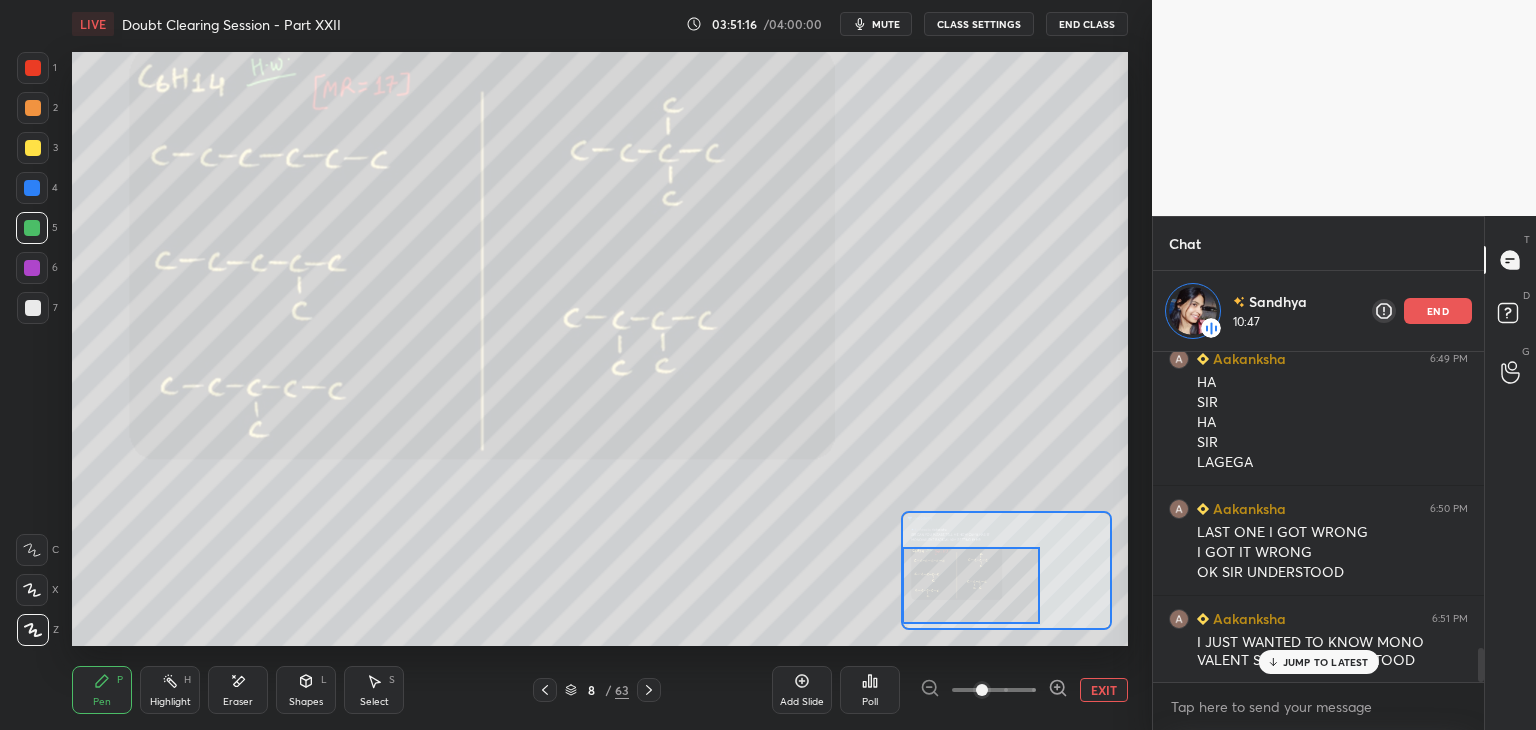 click at bounding box center (33, 148) 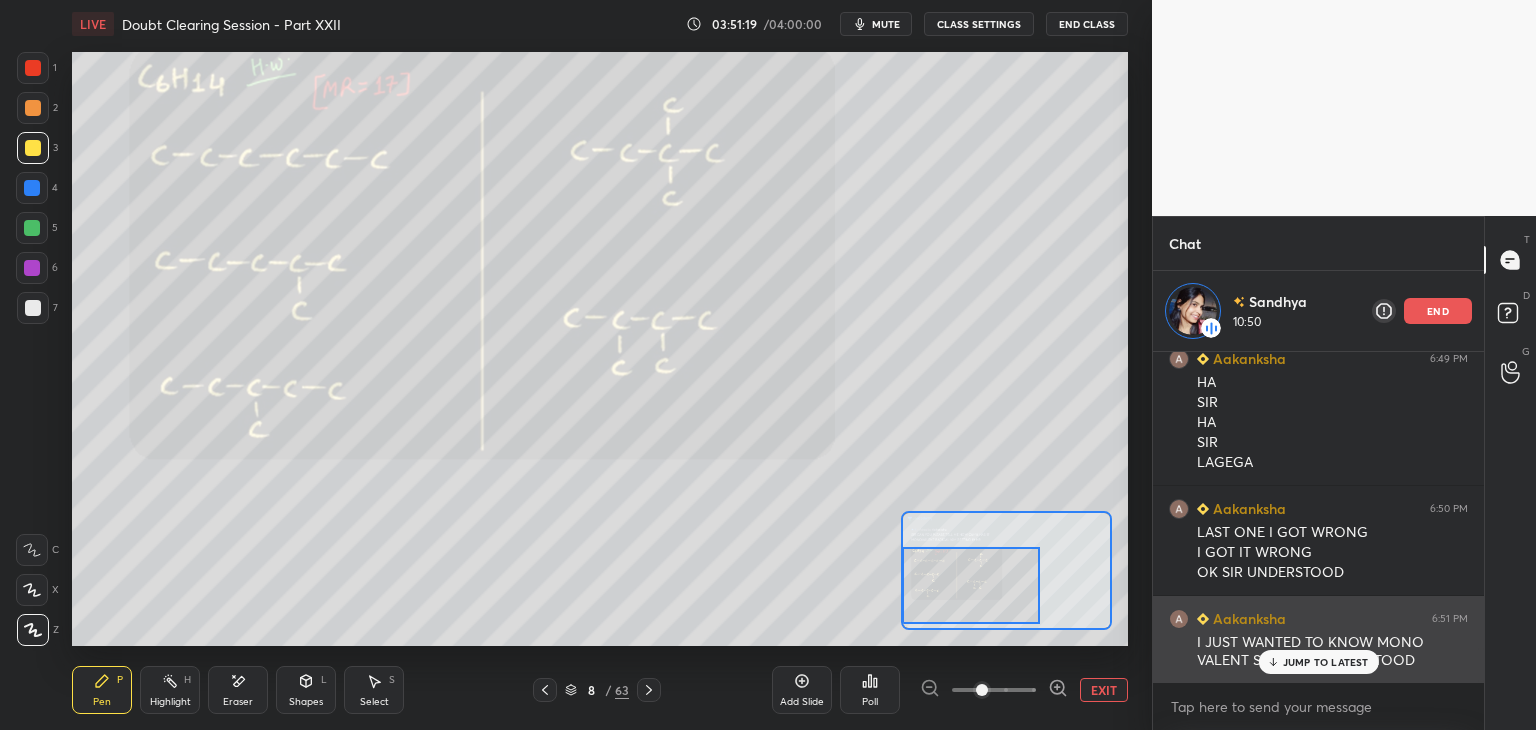 click on "JUMP TO LATEST" at bounding box center (1326, 662) 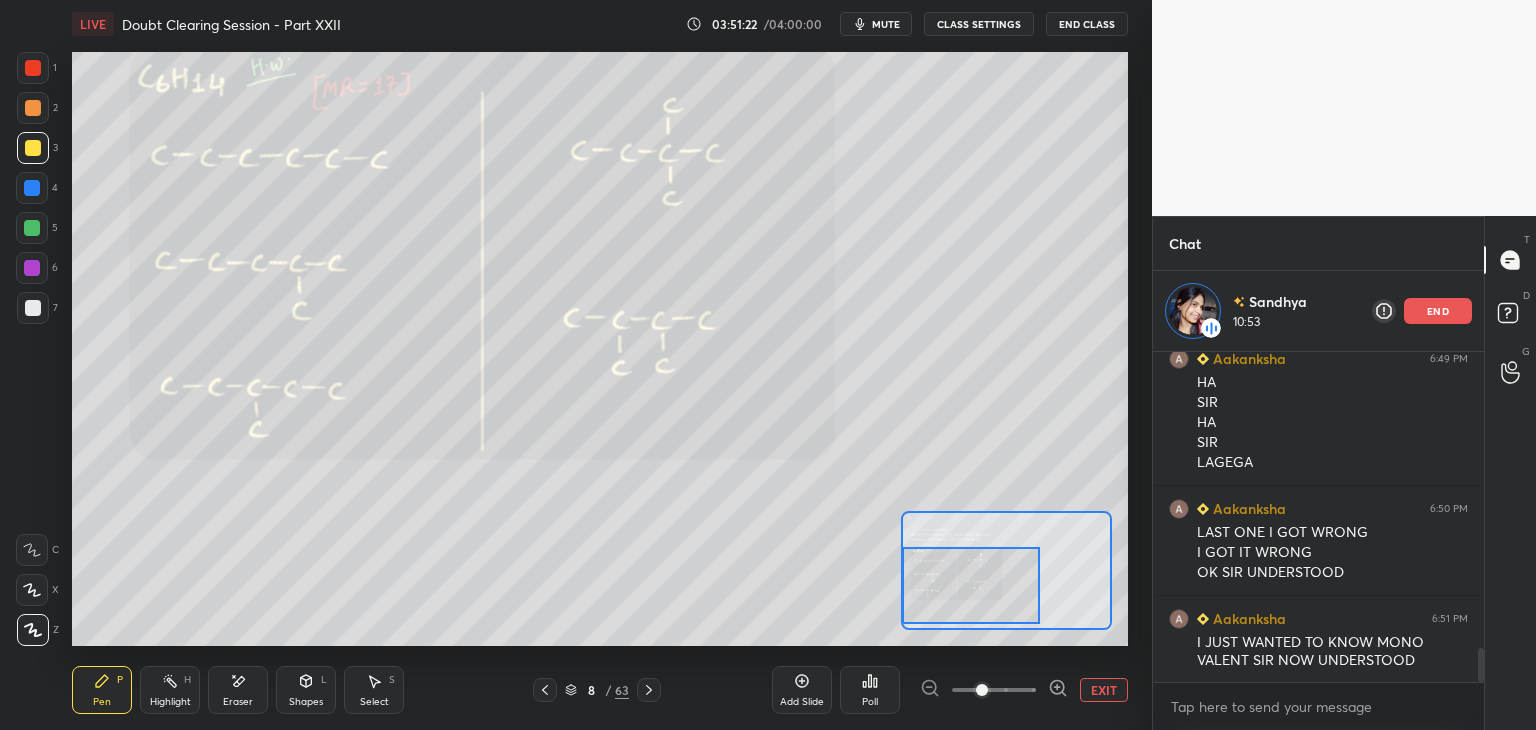 click on "EXIT" at bounding box center [1104, 690] 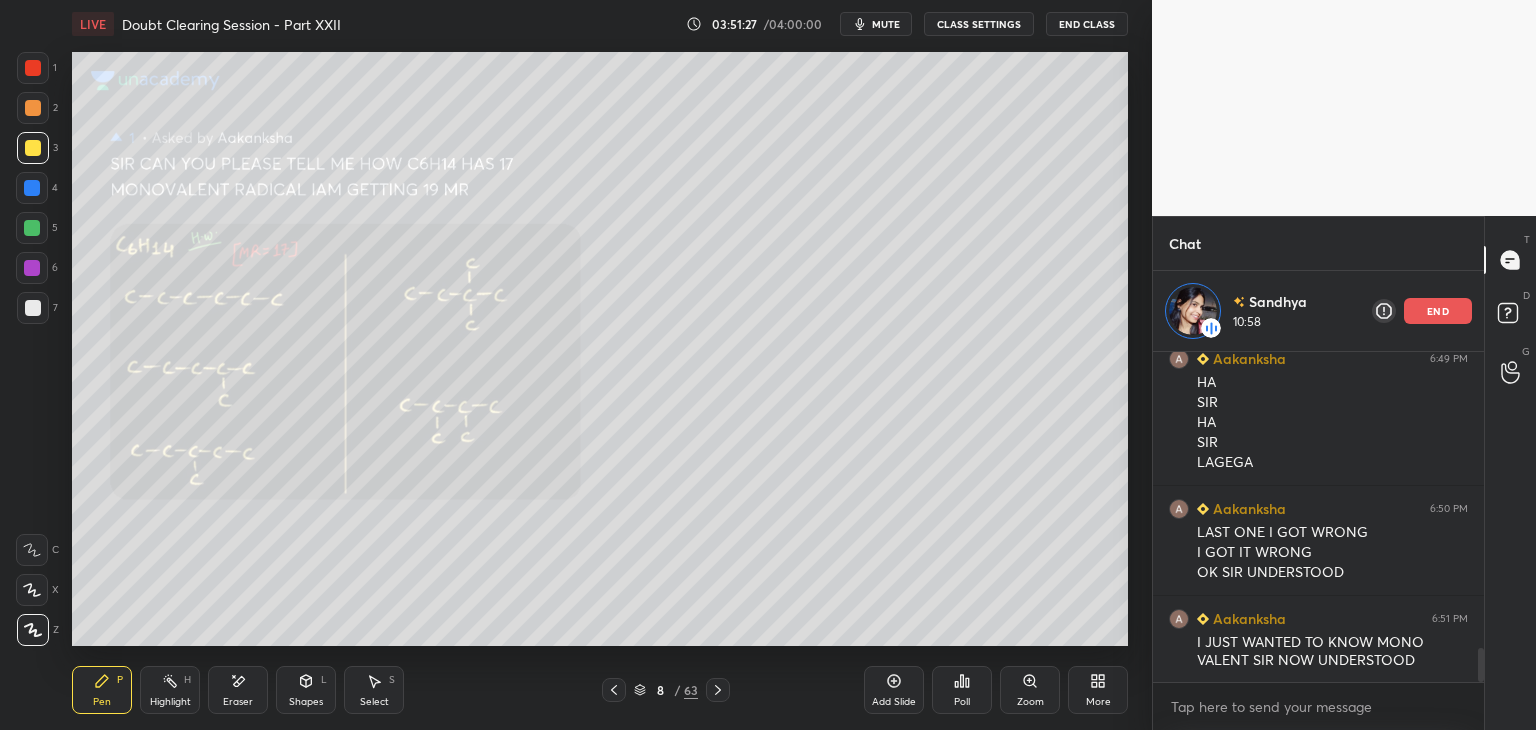 click 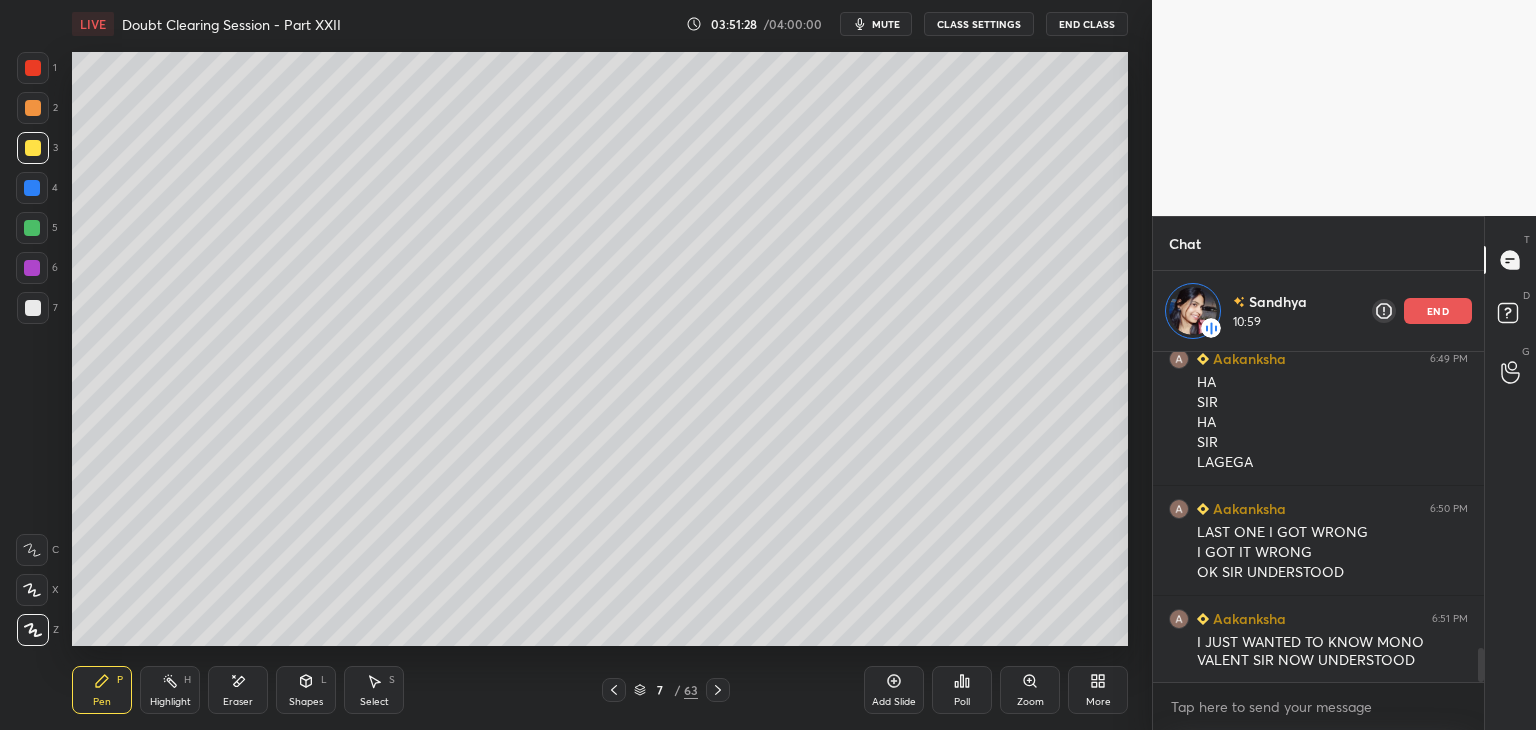 click 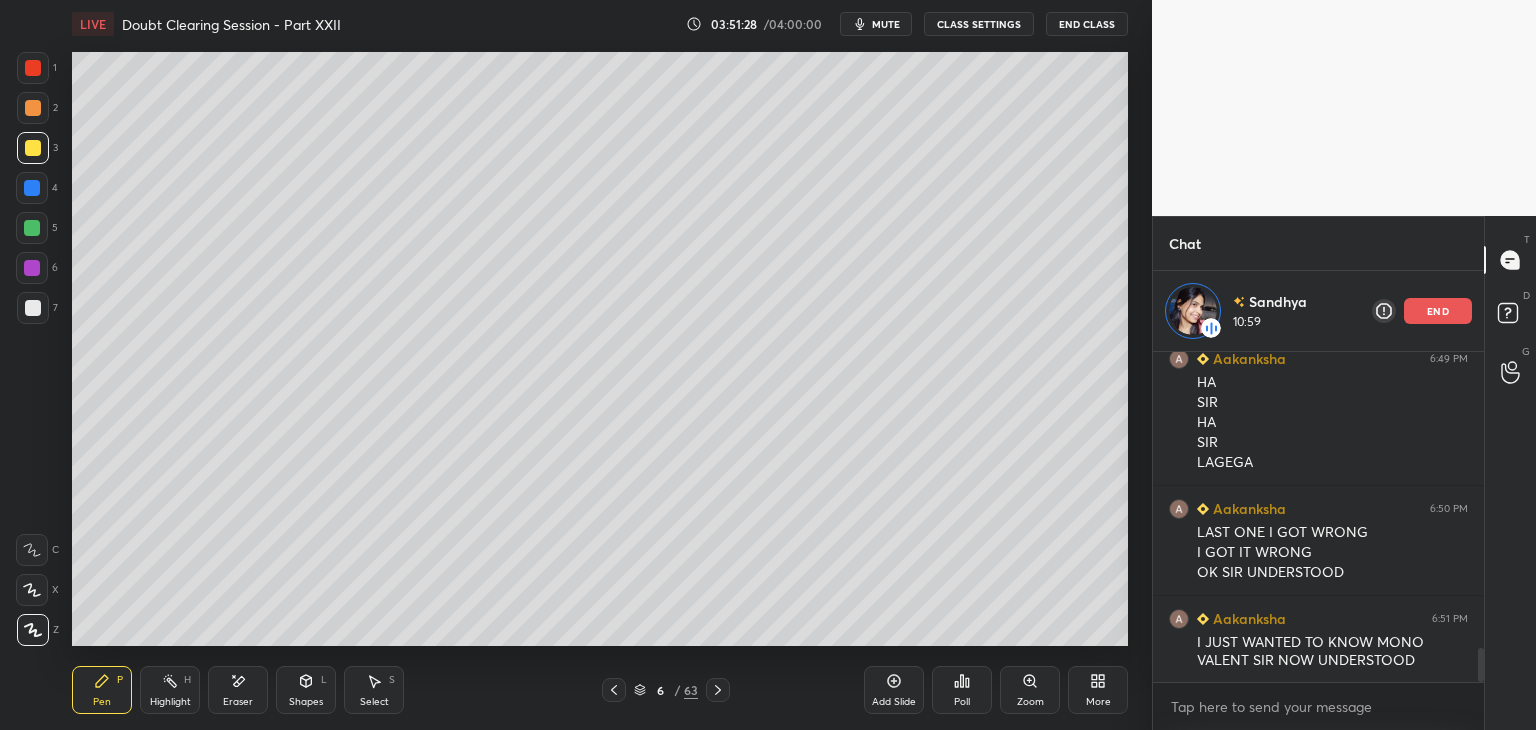 click 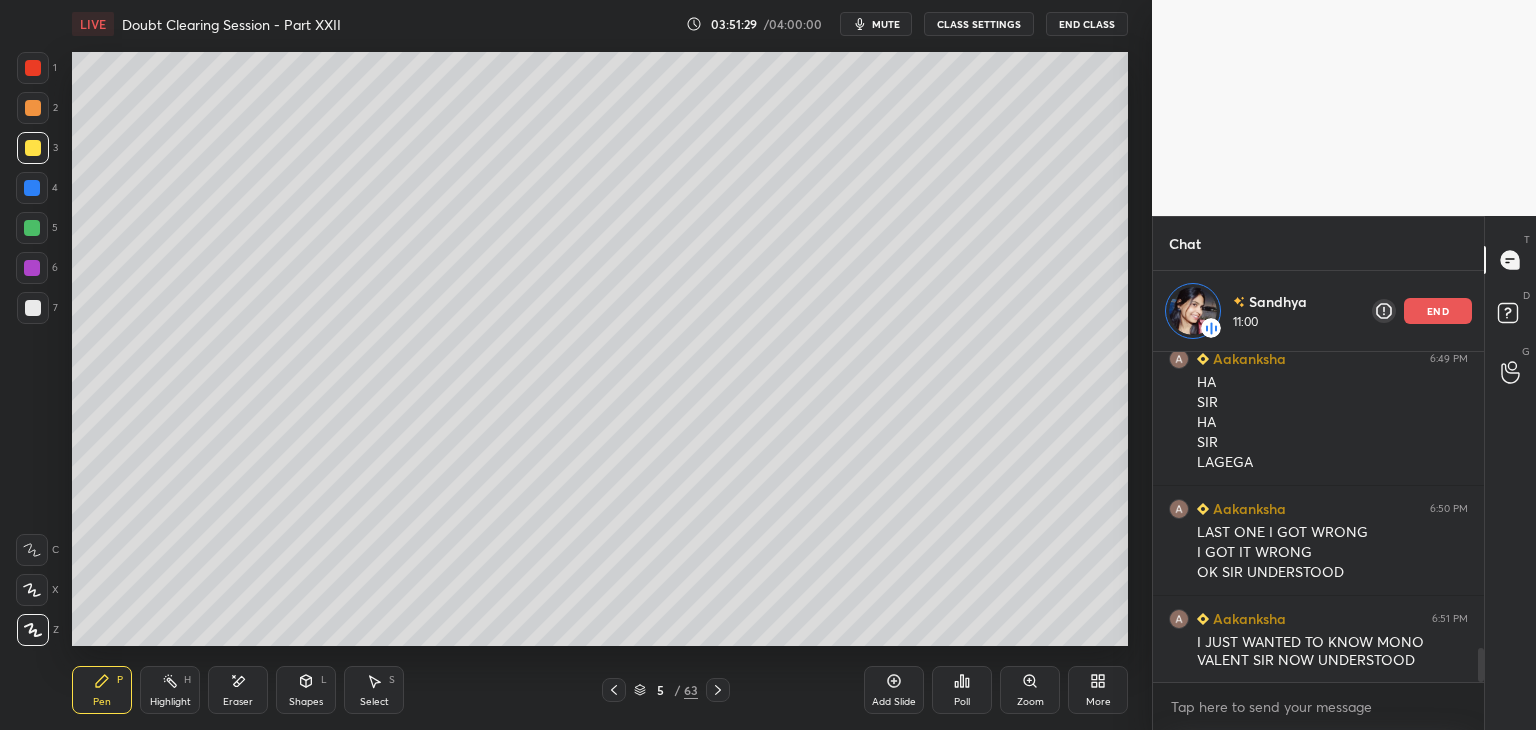 click 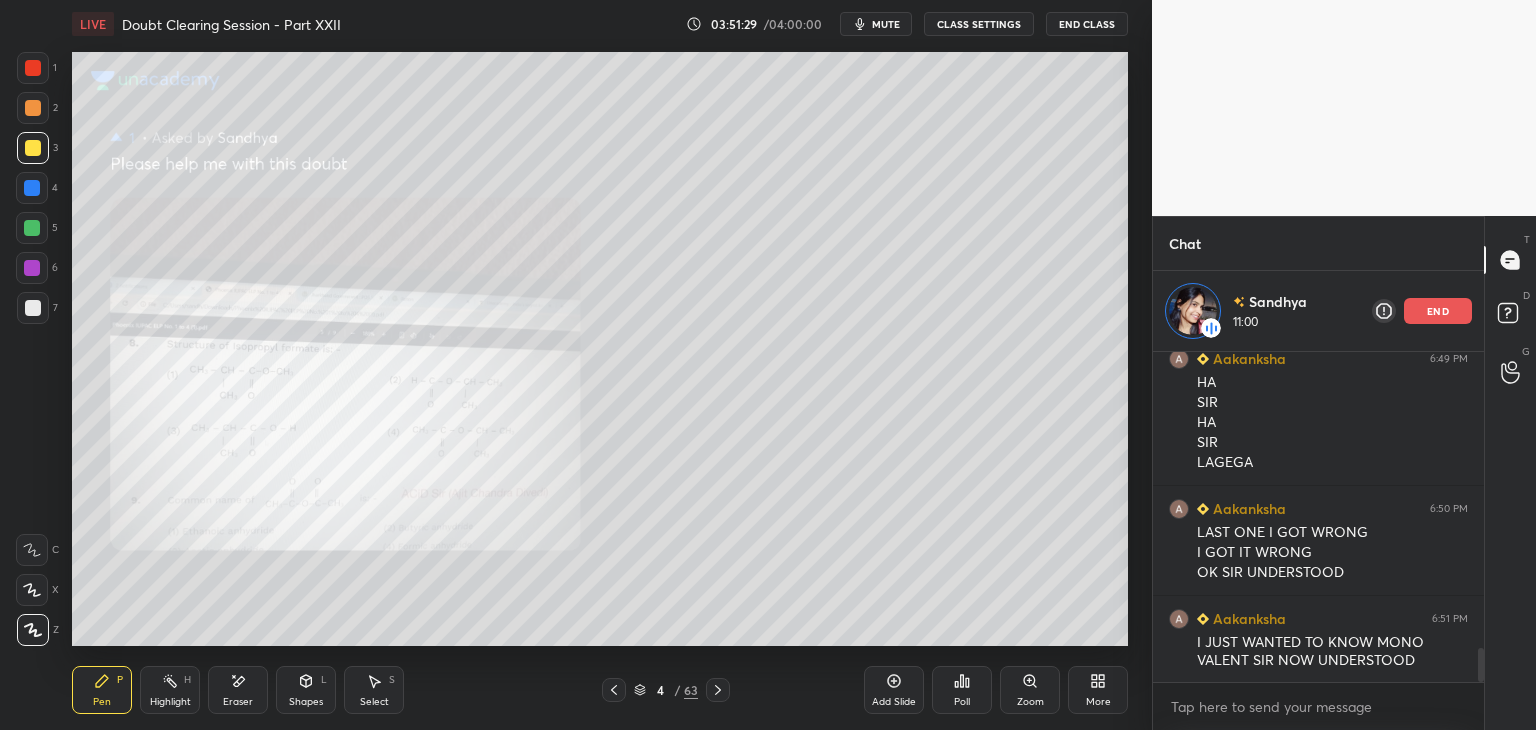 click 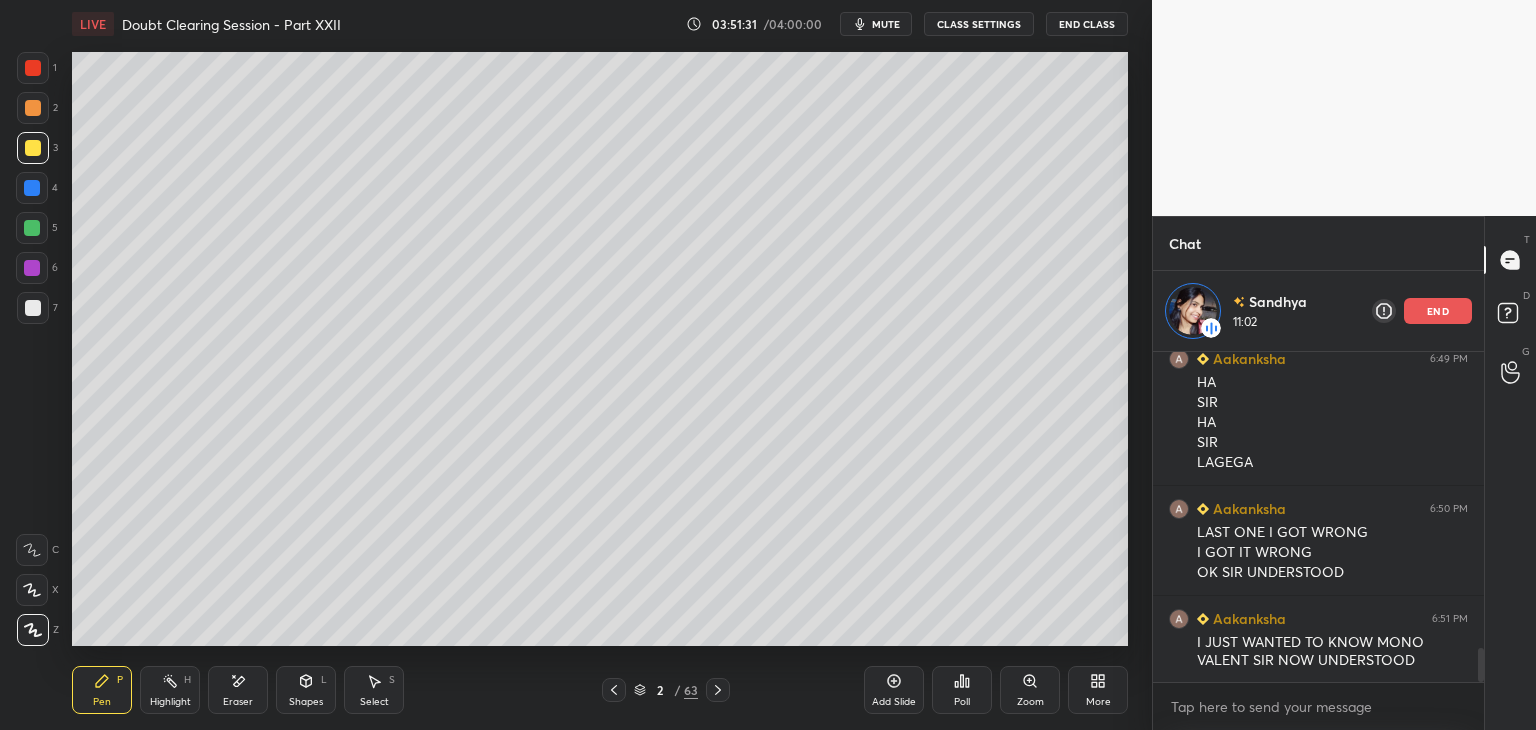 scroll, scrollTop: 2932, scrollLeft: 0, axis: vertical 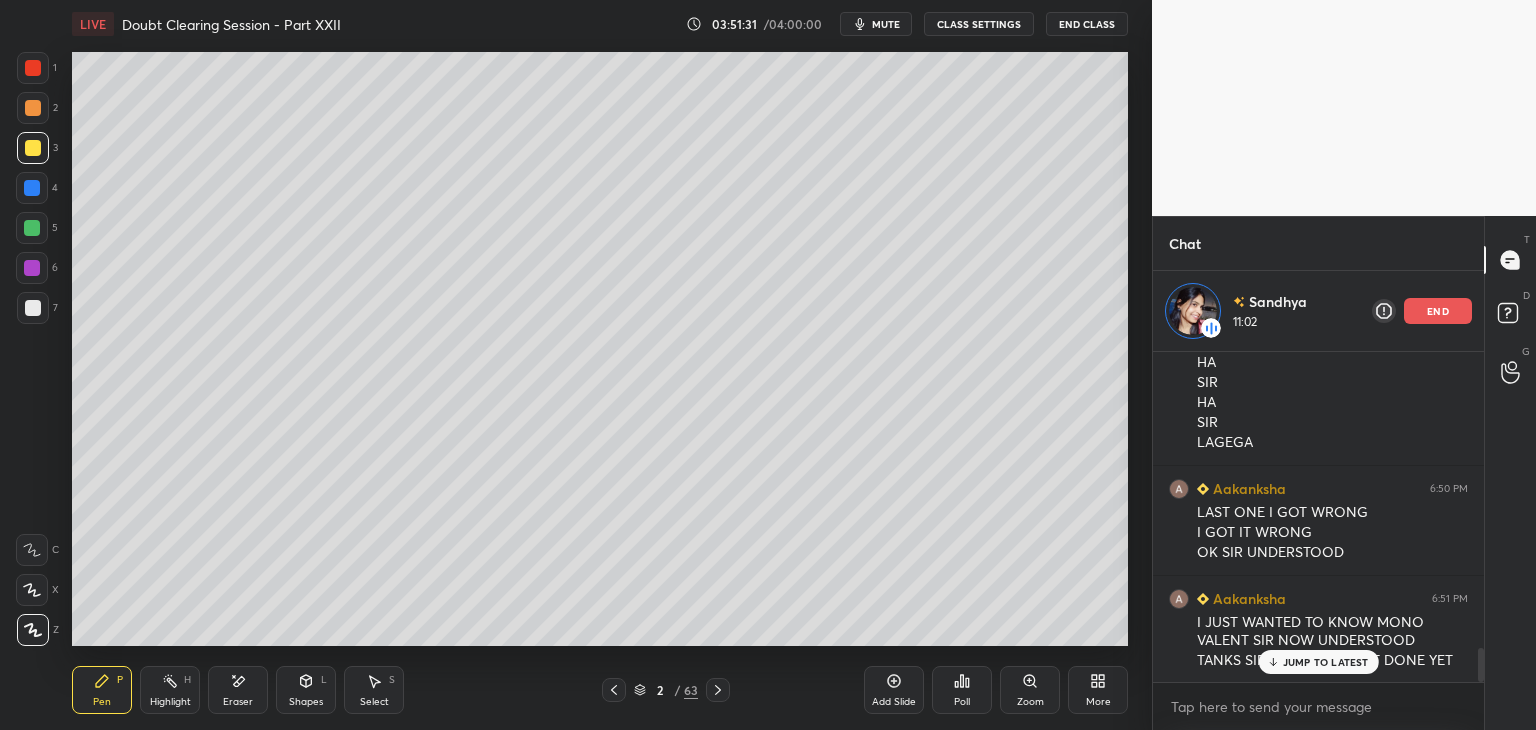 click on "Highlight" at bounding box center (170, 702) 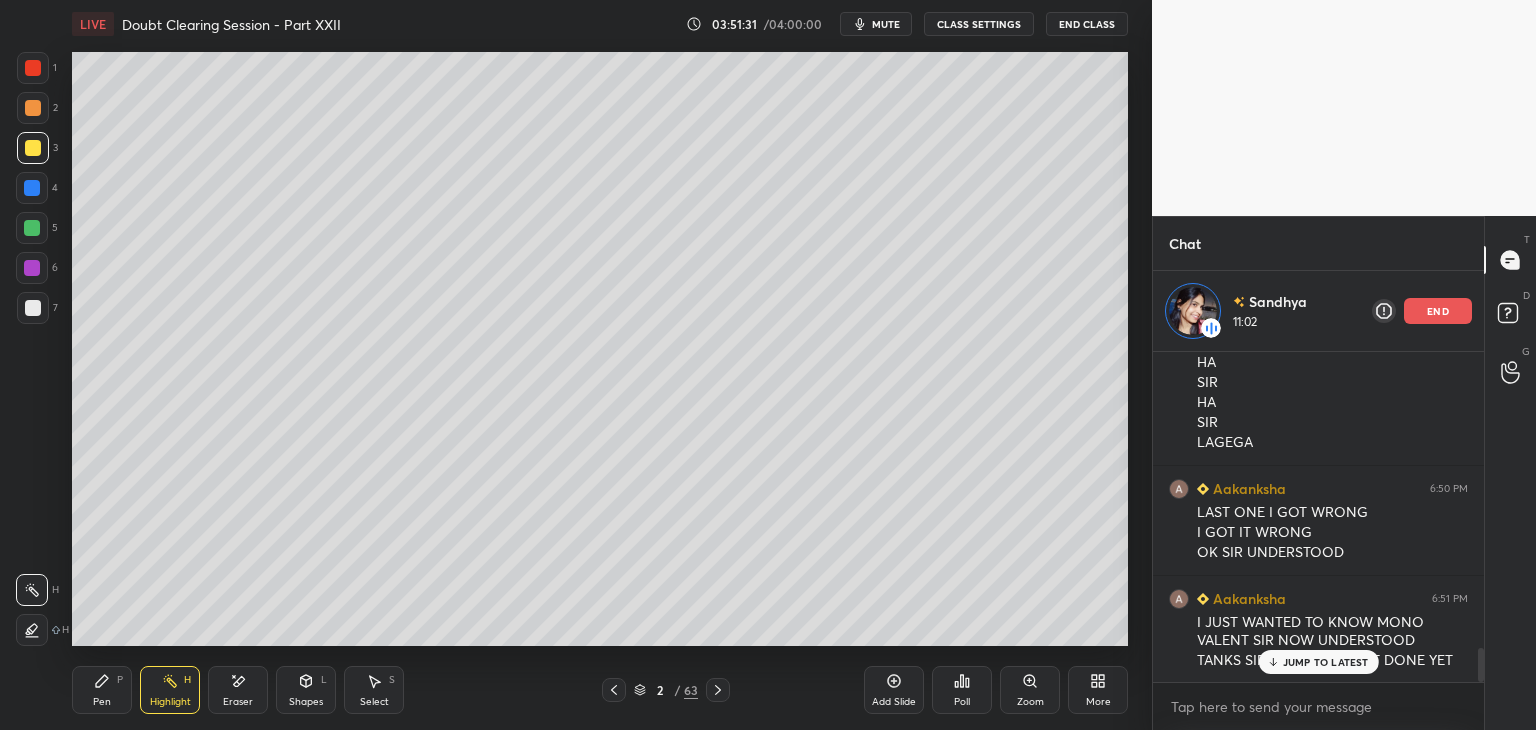 click on "Pen P" at bounding box center (102, 690) 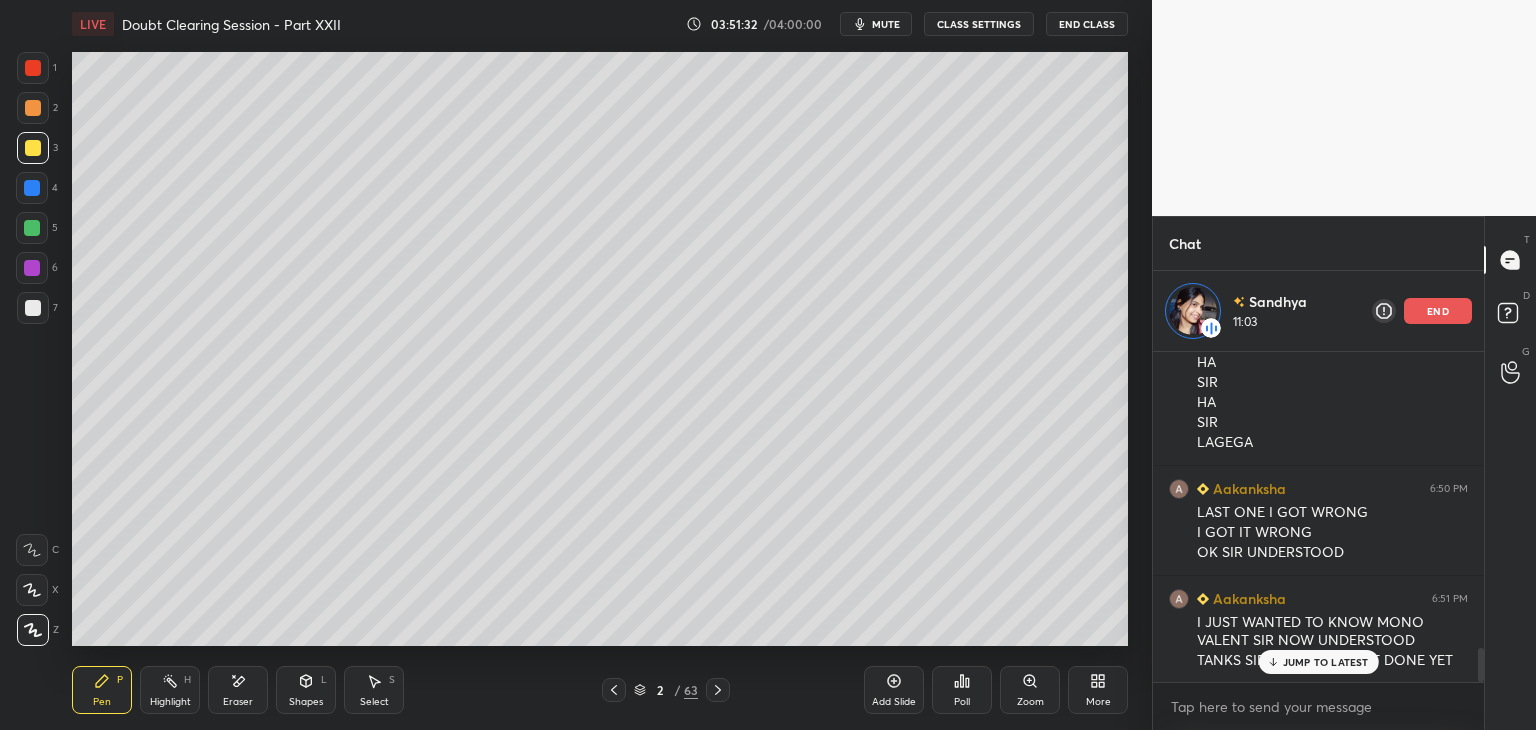 click at bounding box center [32, 228] 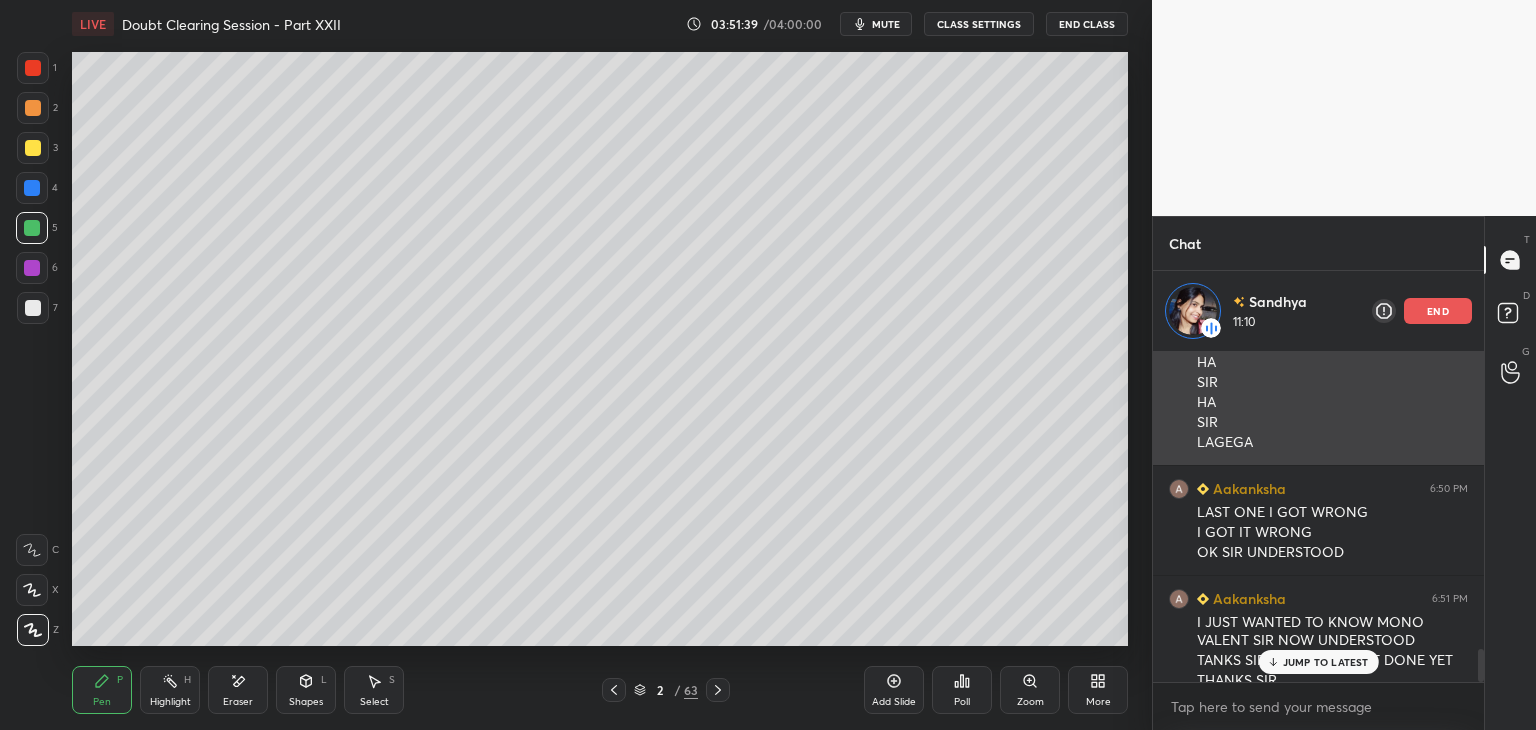 scroll, scrollTop: 2952, scrollLeft: 0, axis: vertical 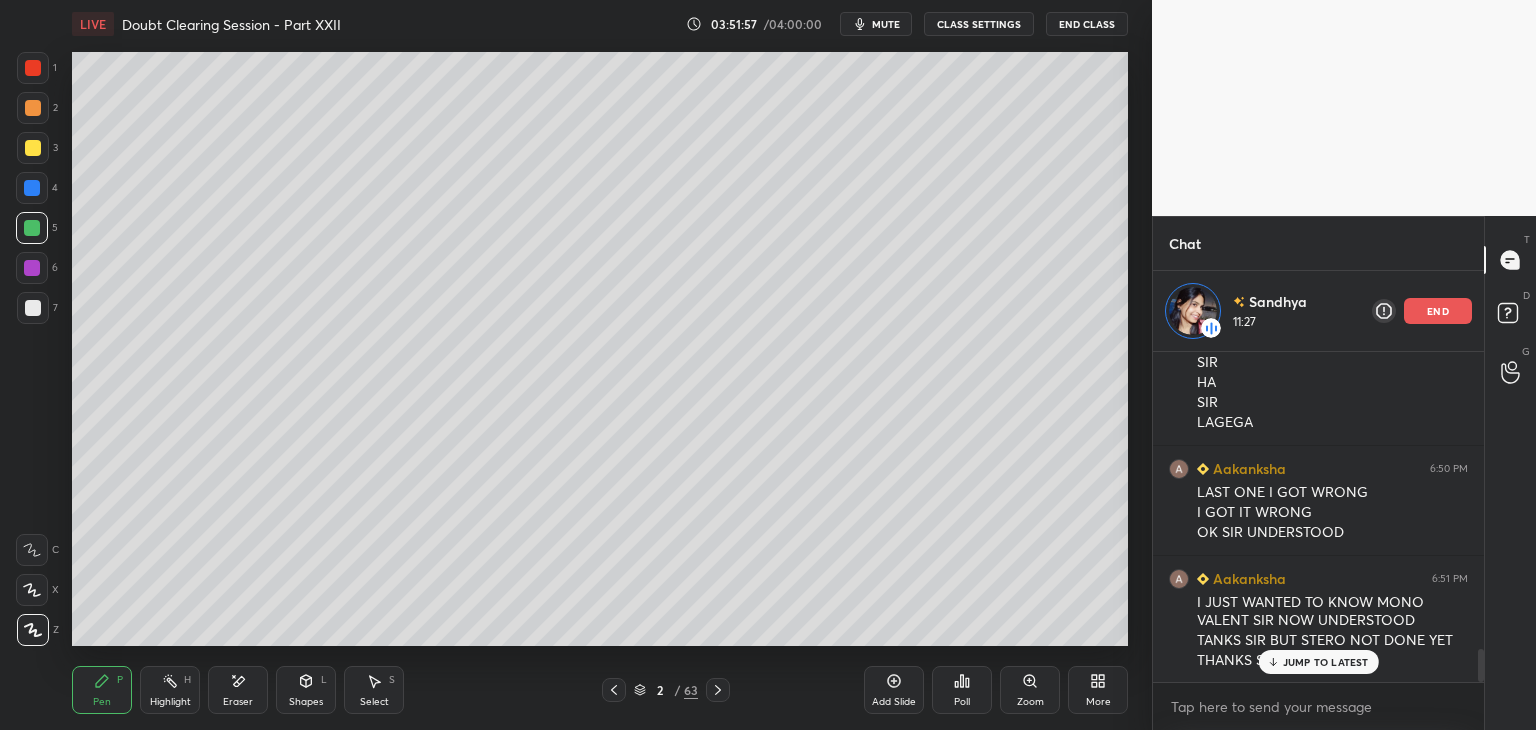 click at bounding box center [33, 108] 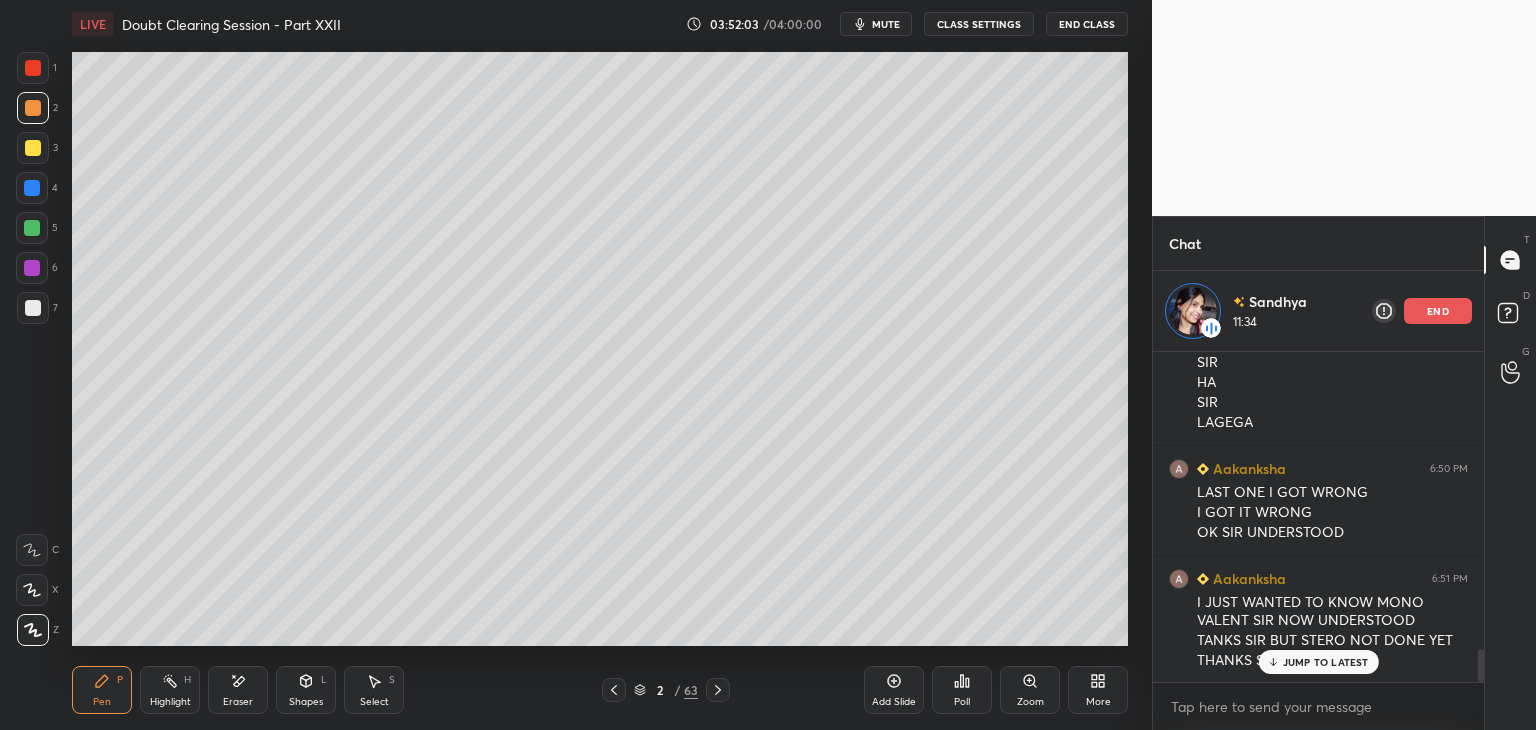 click at bounding box center [33, 68] 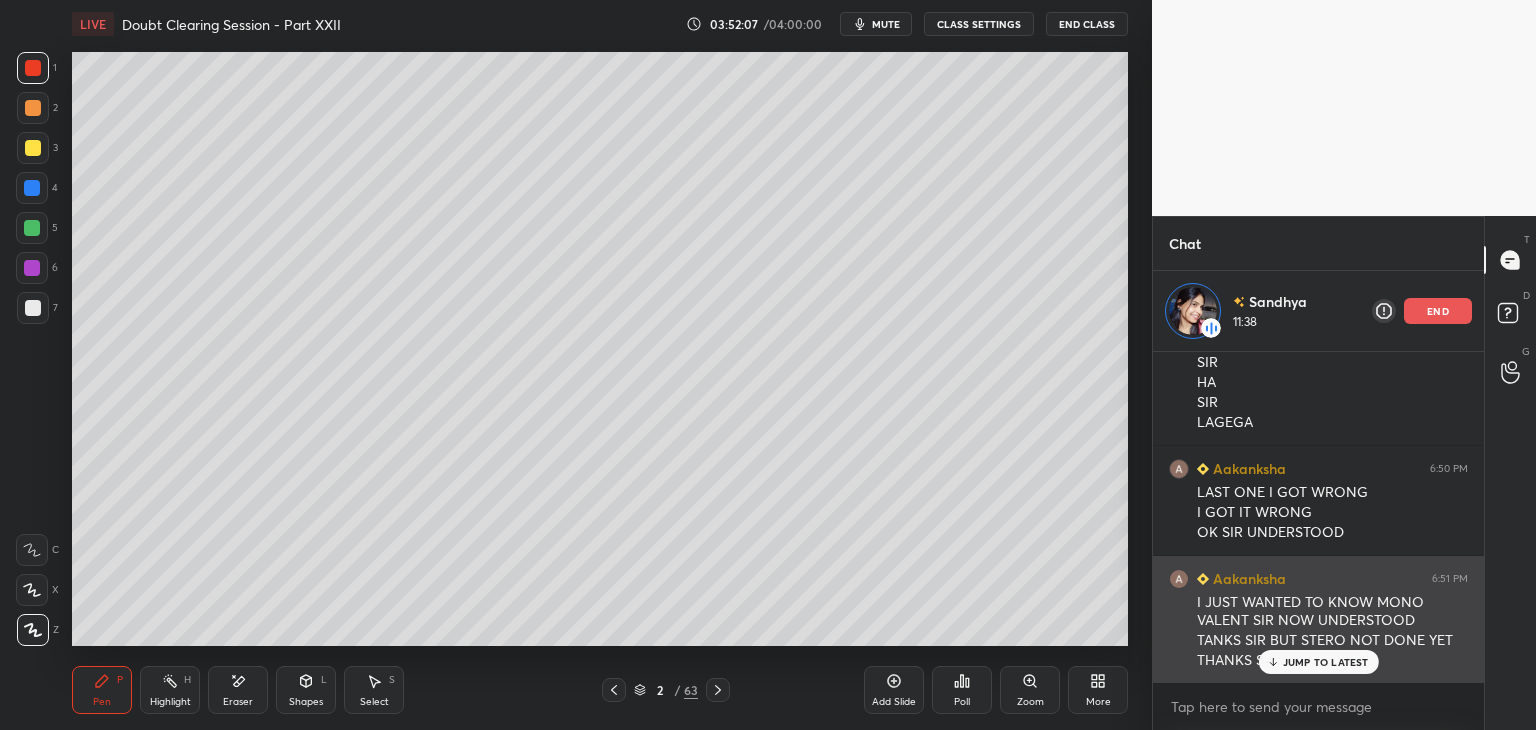 click on "JUMP TO LATEST" at bounding box center [1326, 662] 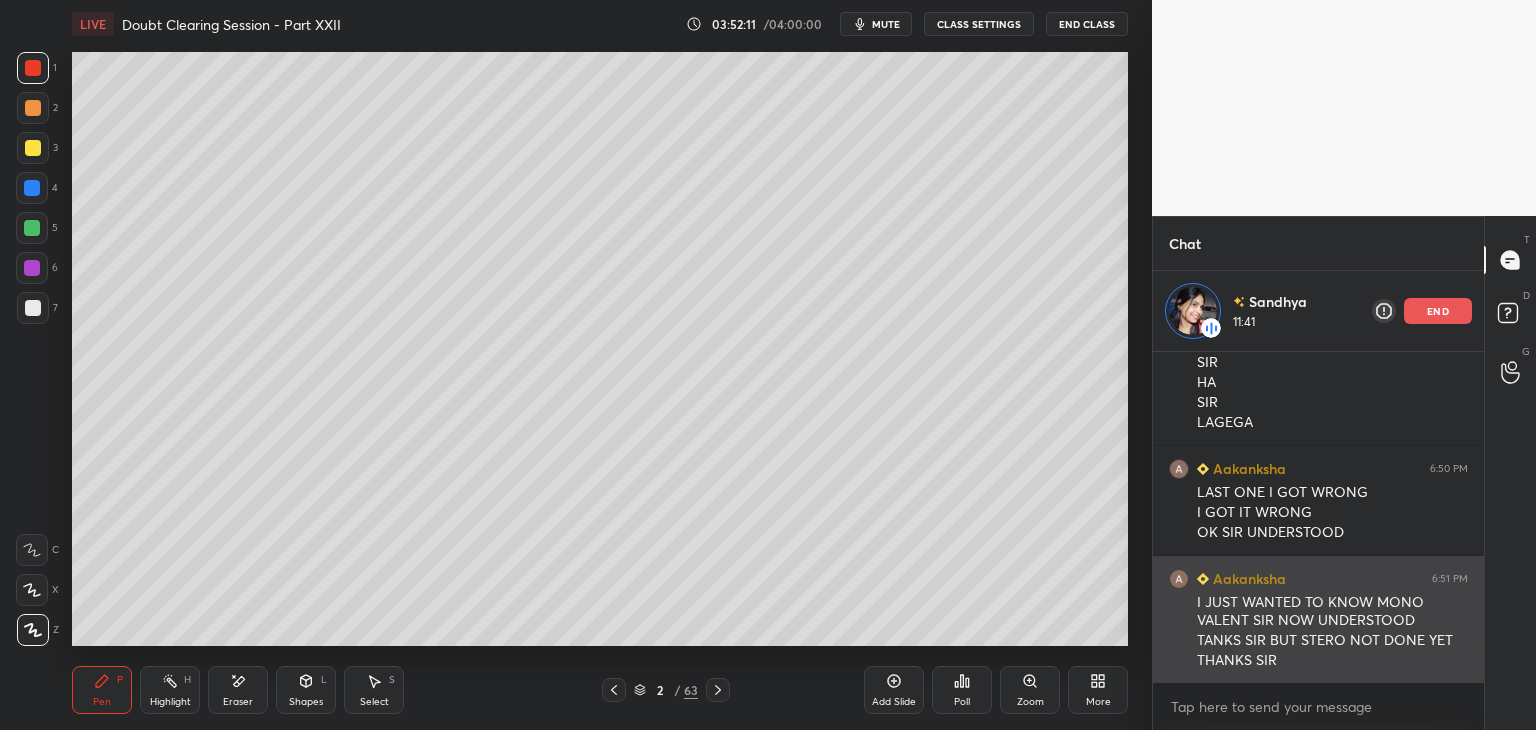 click on "TANKS SIR BUT STERO NOT DONE YET" at bounding box center (1332, 641) 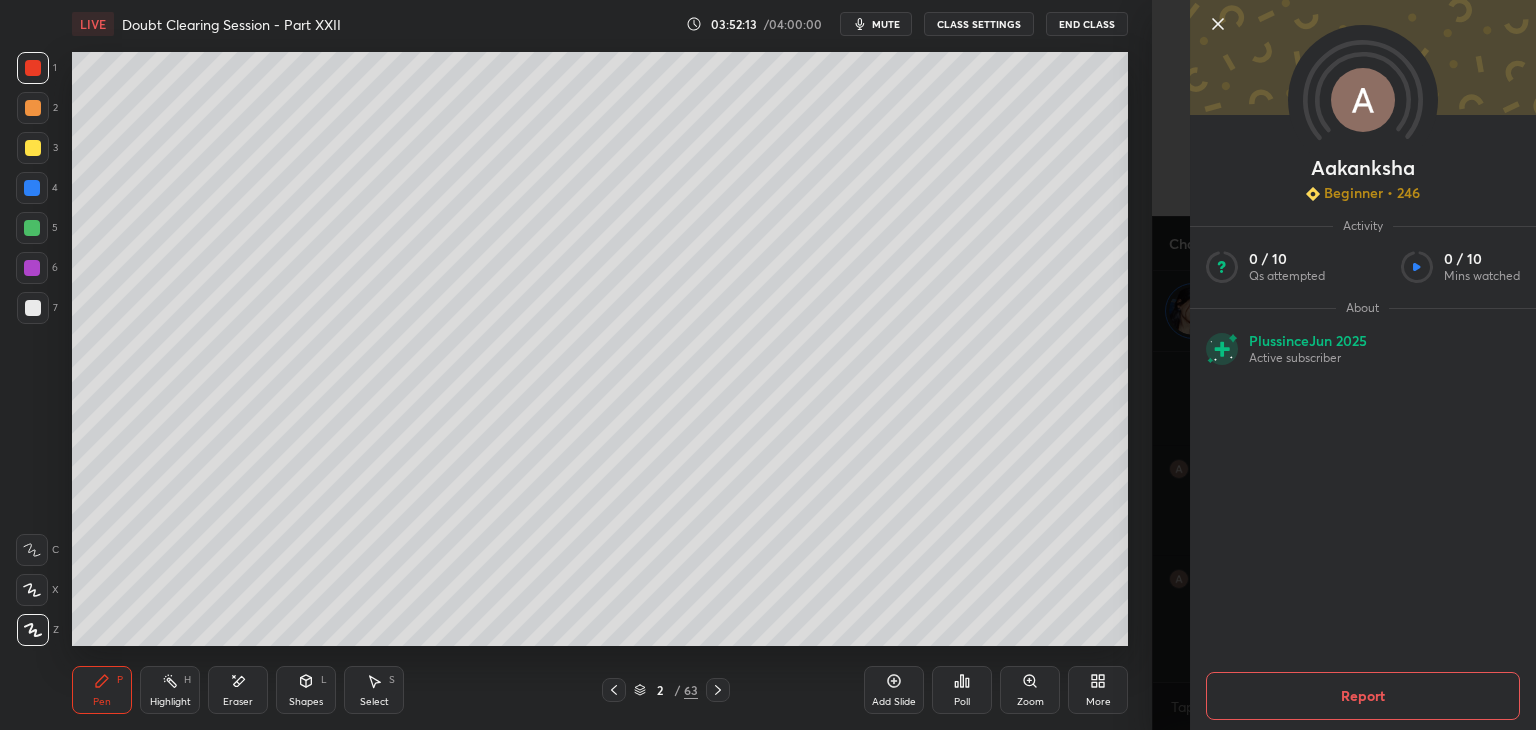 click on "Aakanksha Beginner   •   246 Activity 0 / 10 Qs attempted 0 / 10 Mins watched About Plus  since  Jun   2025 Active subscriber Report" at bounding box center (1344, 365) 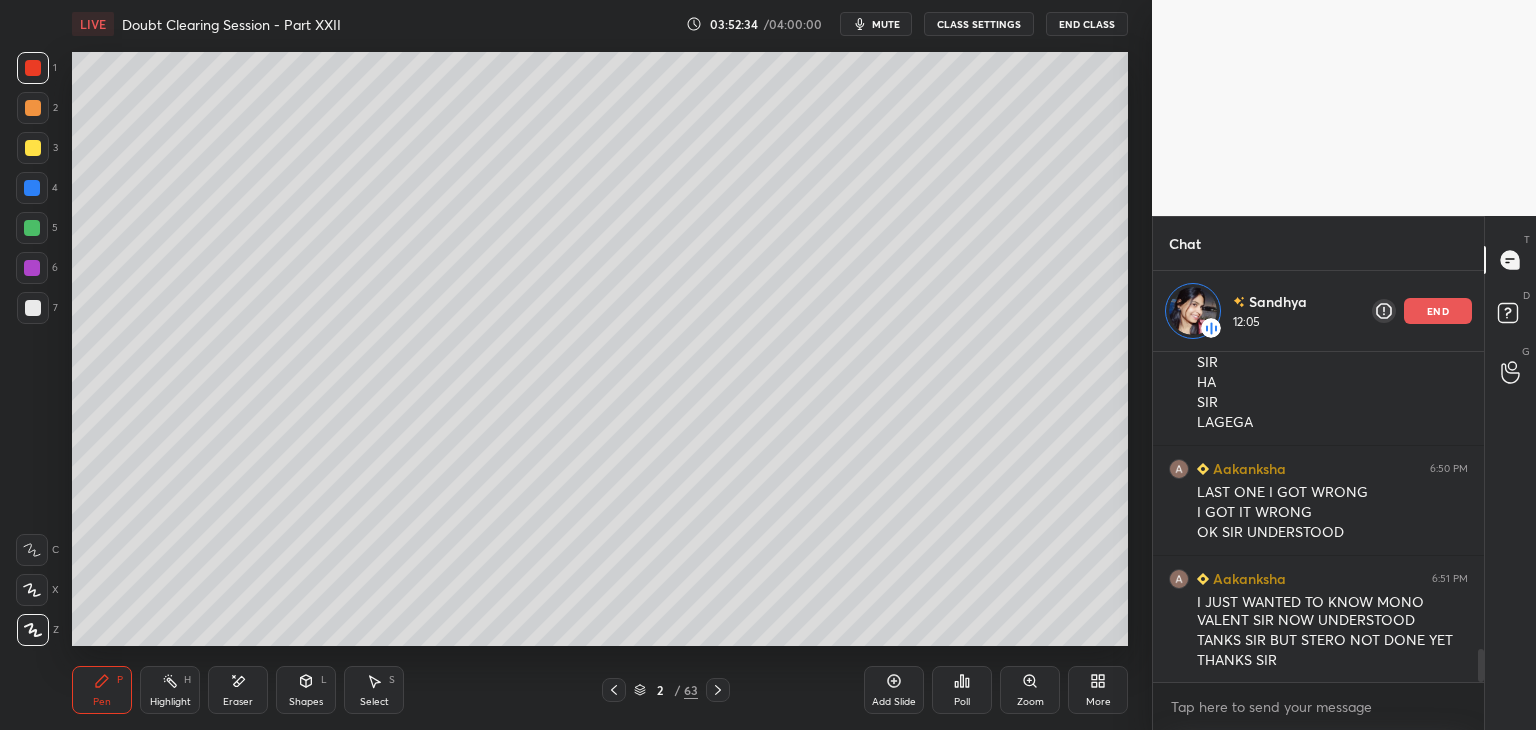click at bounding box center (33, 148) 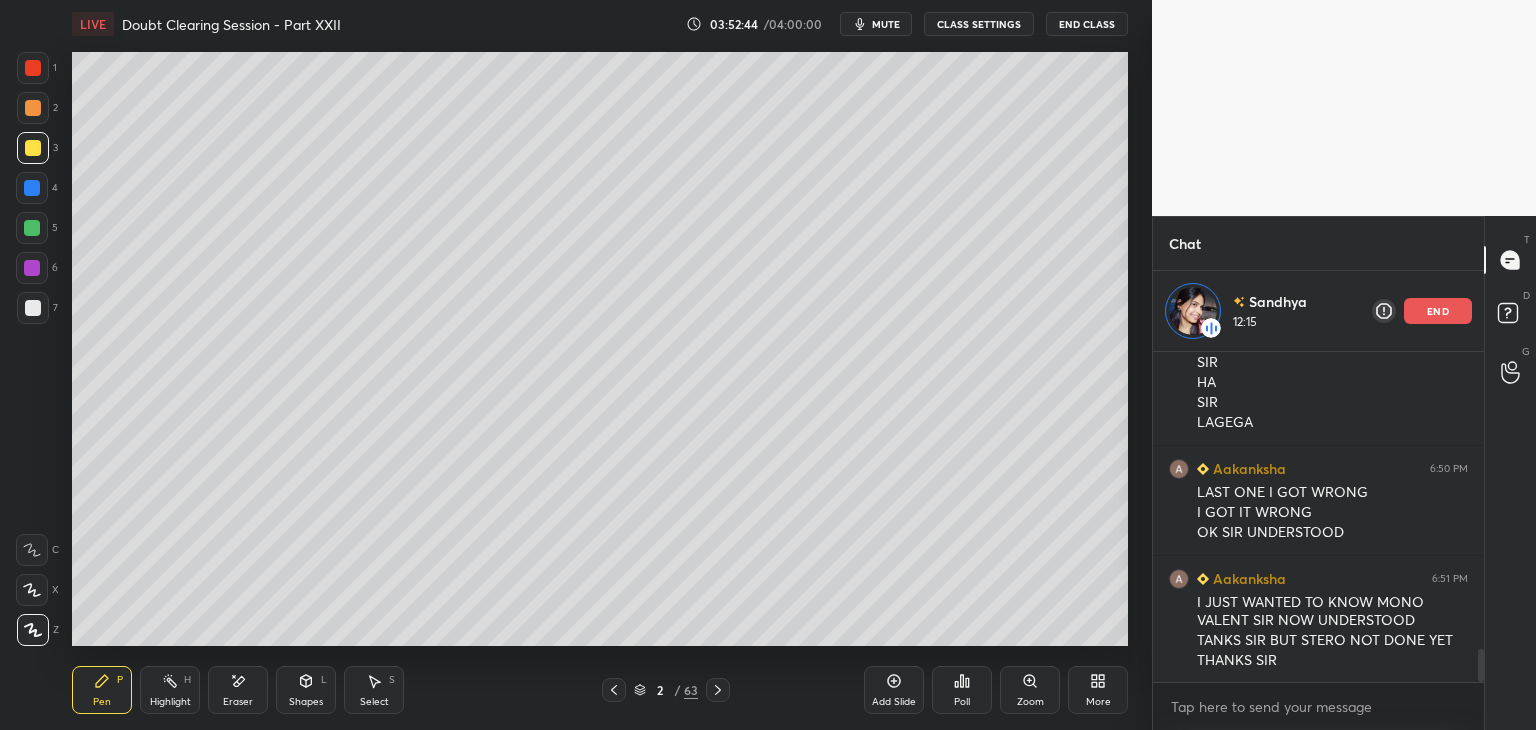 click at bounding box center (32, 228) 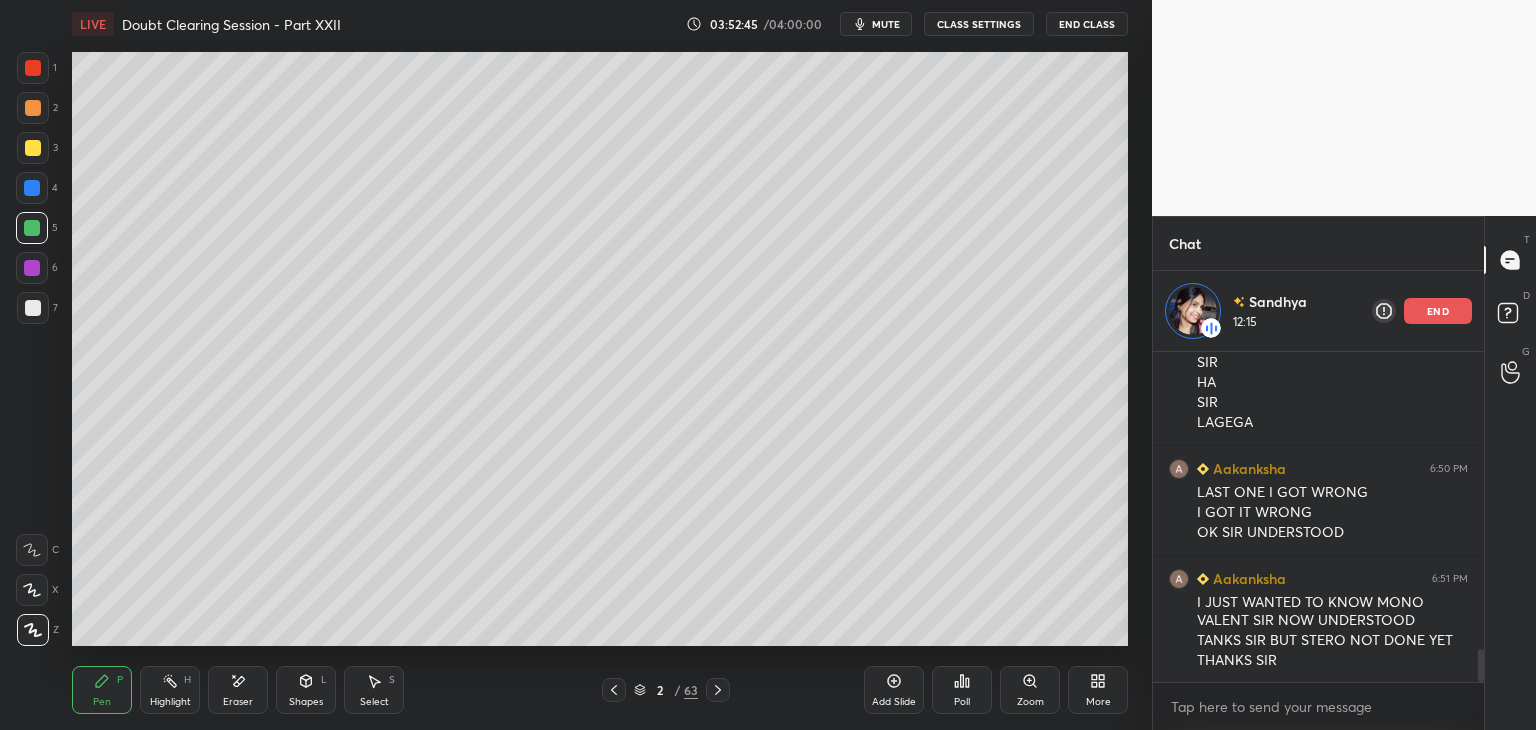 click at bounding box center [32, 188] 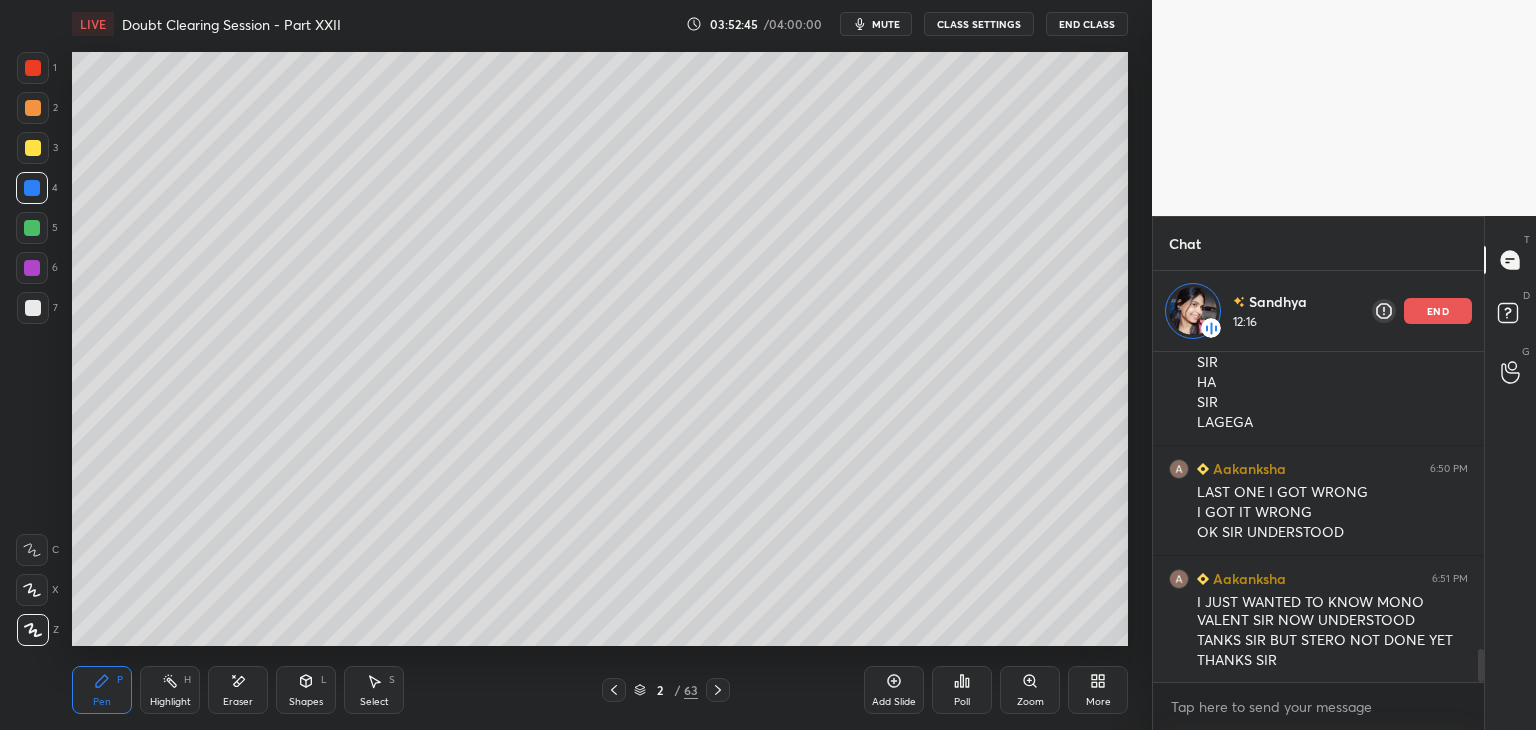 click at bounding box center [32, 228] 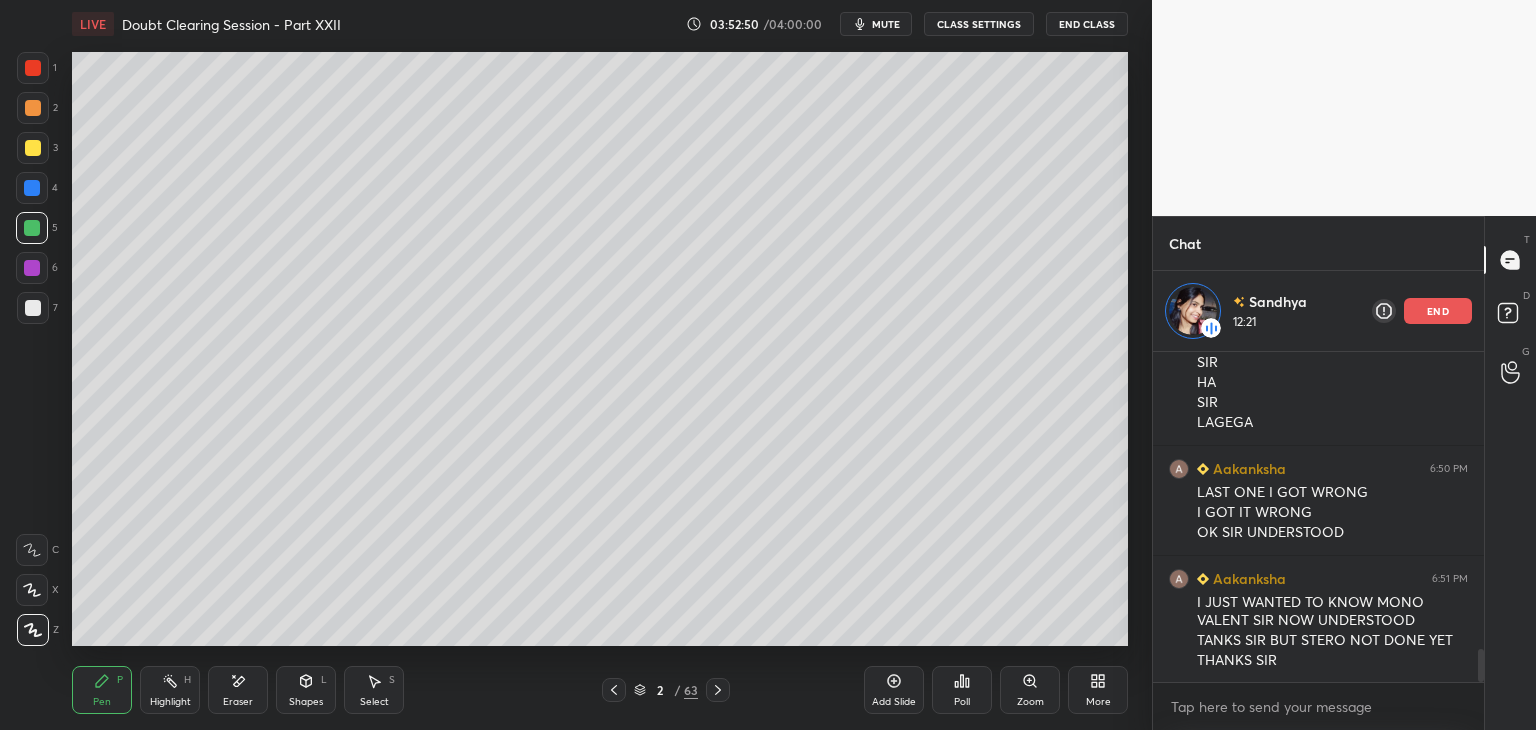 click at bounding box center (32, 268) 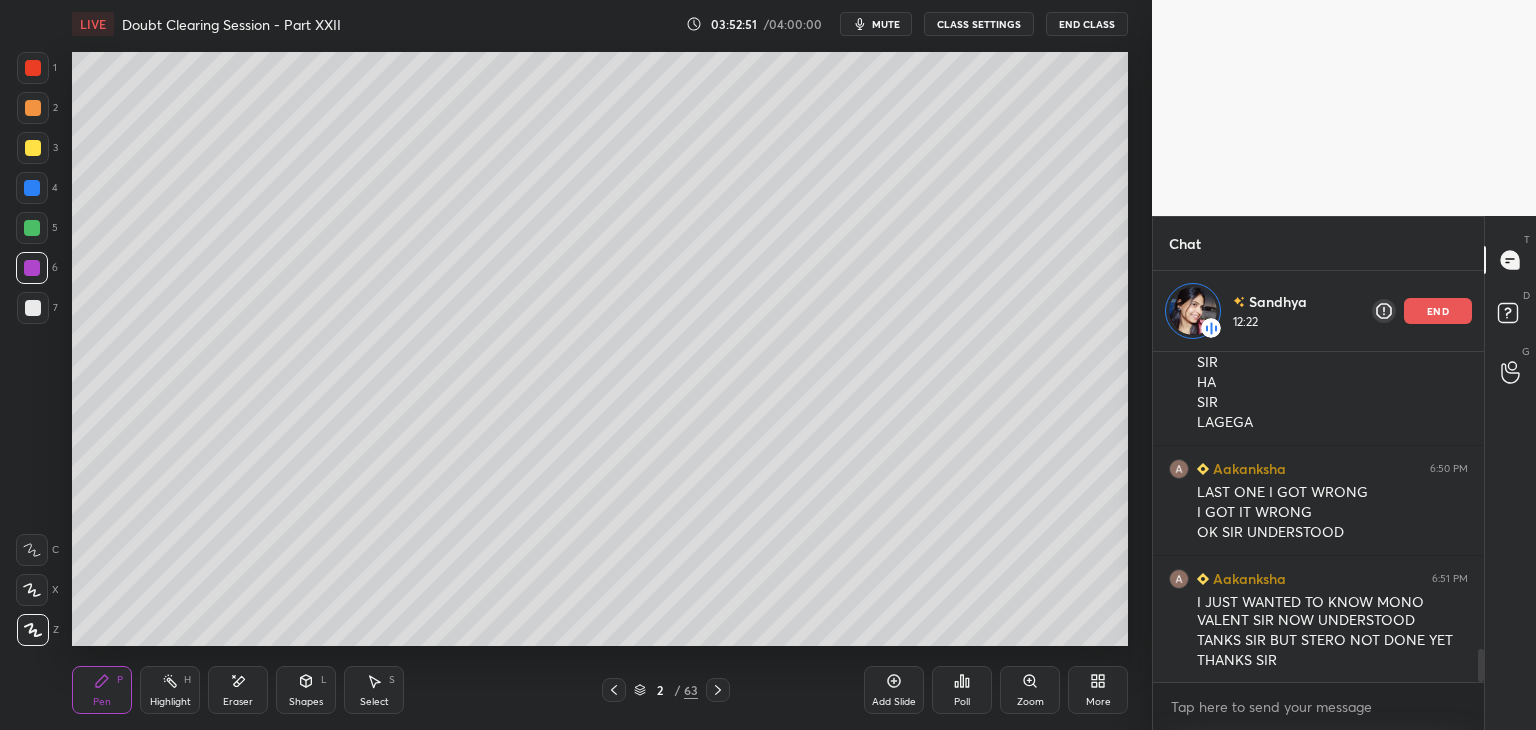 click at bounding box center [32, 188] 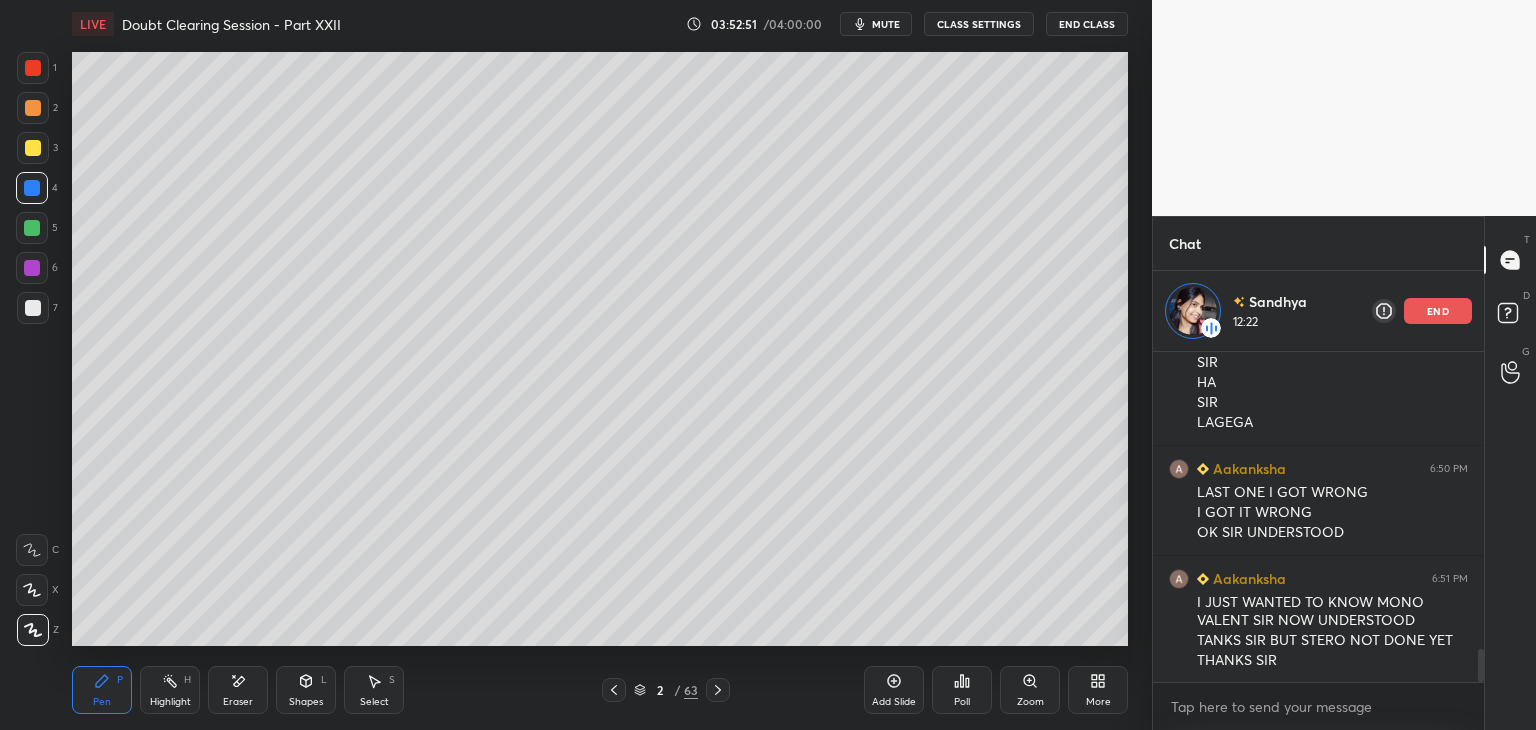 click at bounding box center [33, 148] 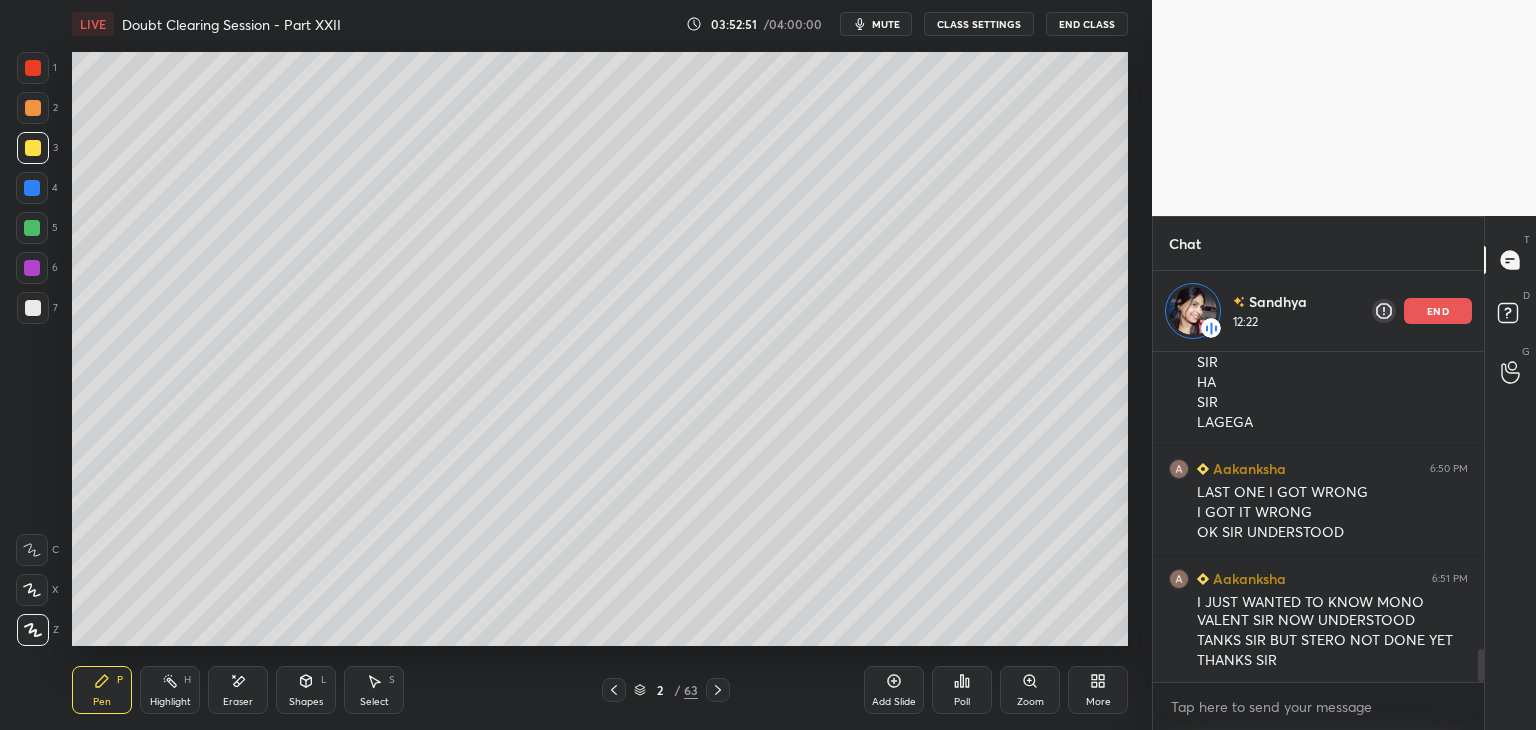click at bounding box center (33, 108) 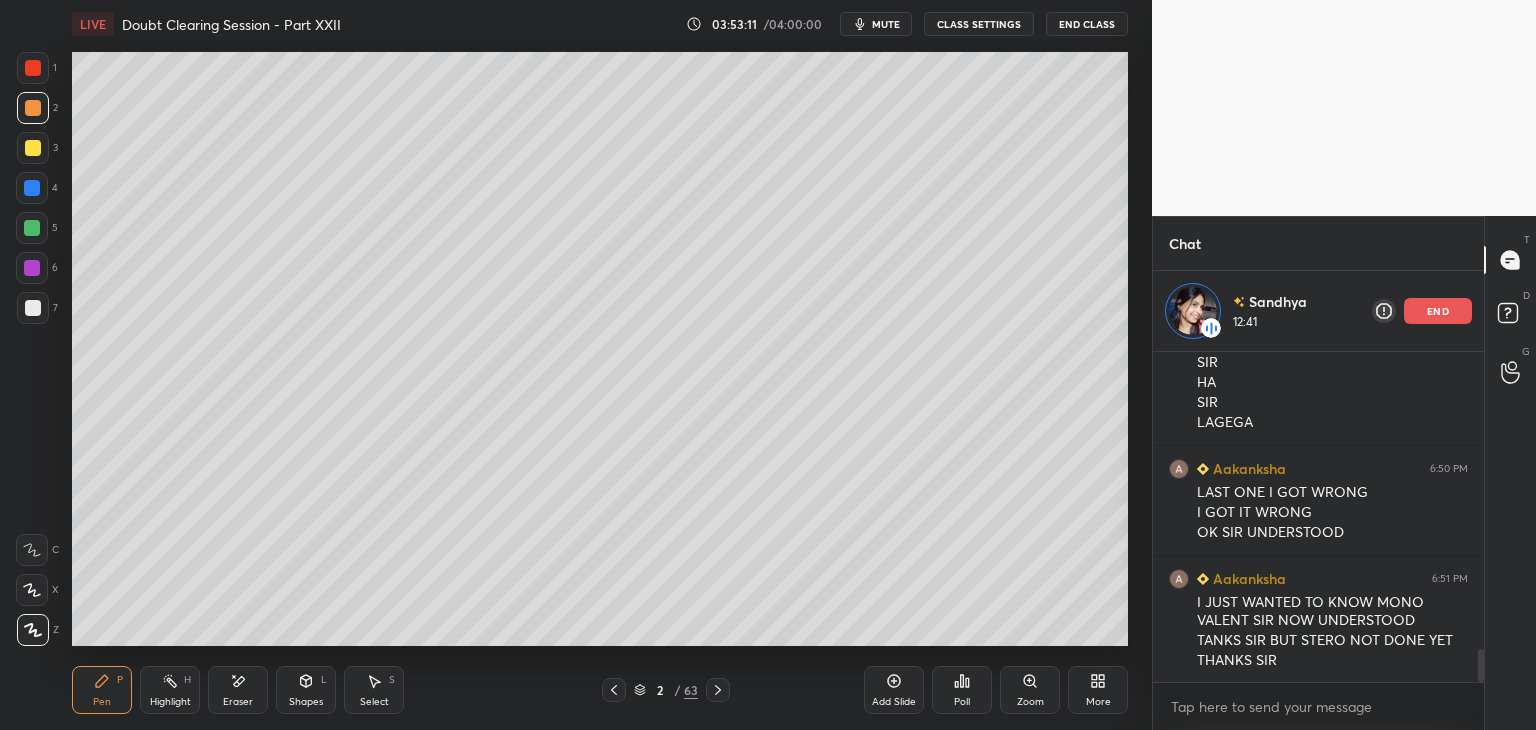 click on "1 2 3 4 5 6 7 C X Z E E Erase all   H H" at bounding box center [32, 349] 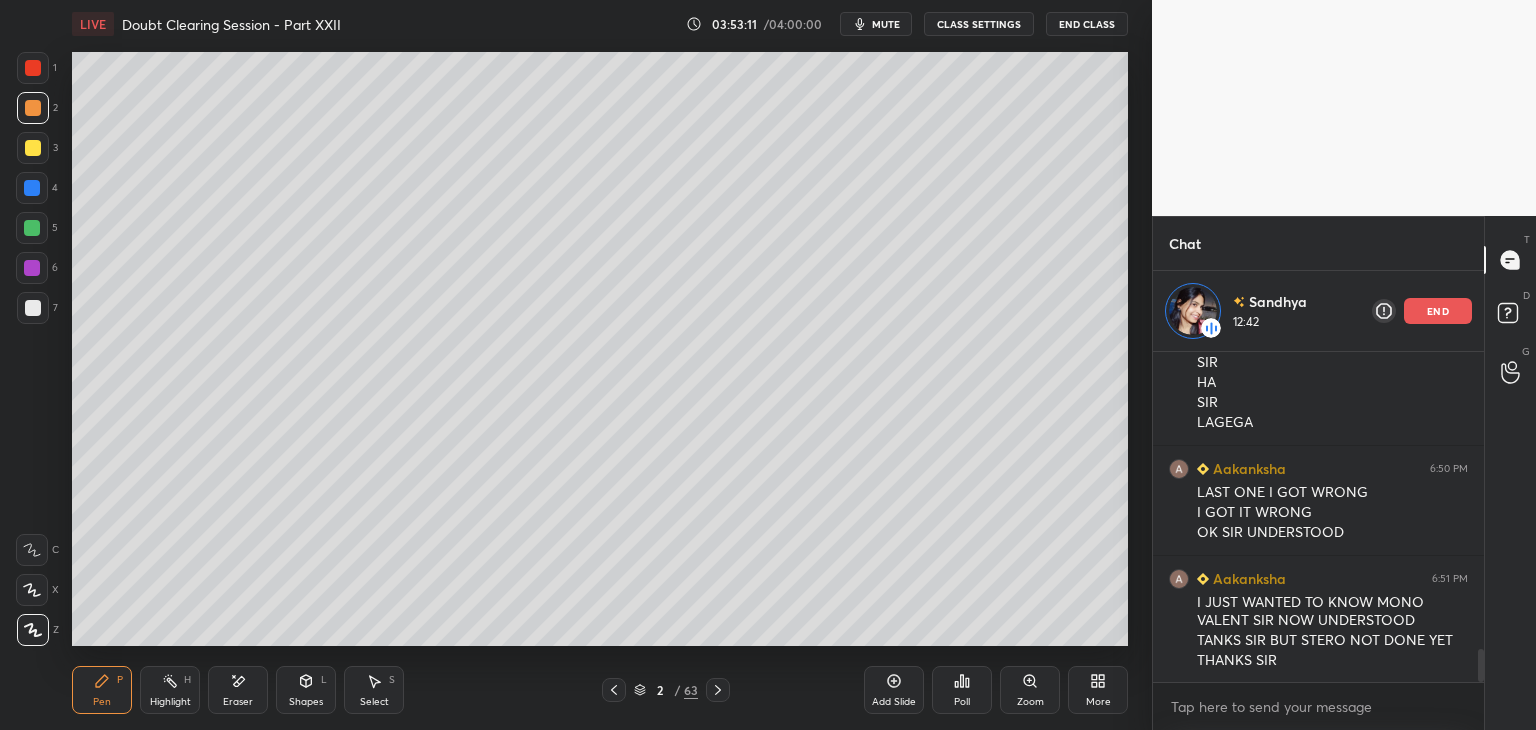 click at bounding box center (33, 68) 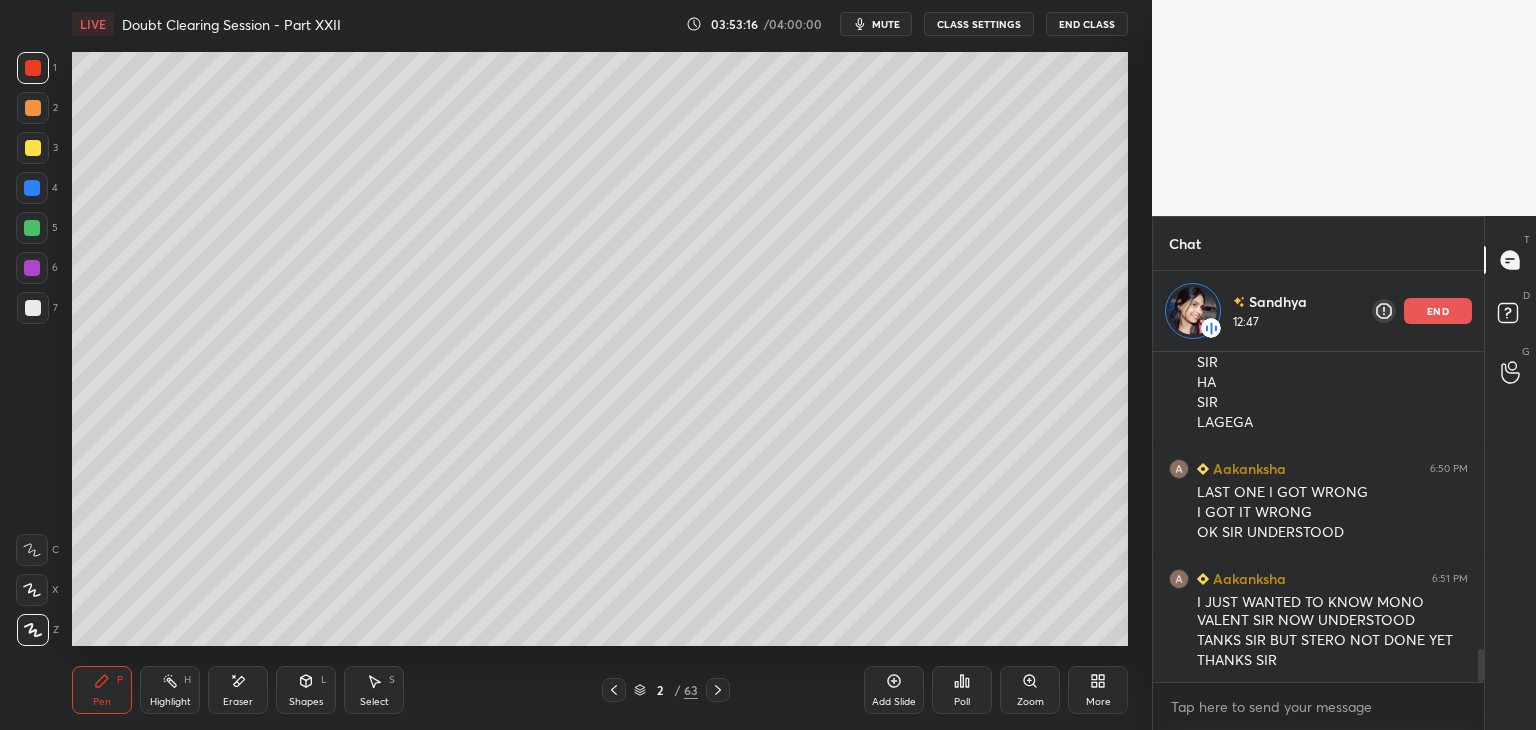 click at bounding box center (33, 108) 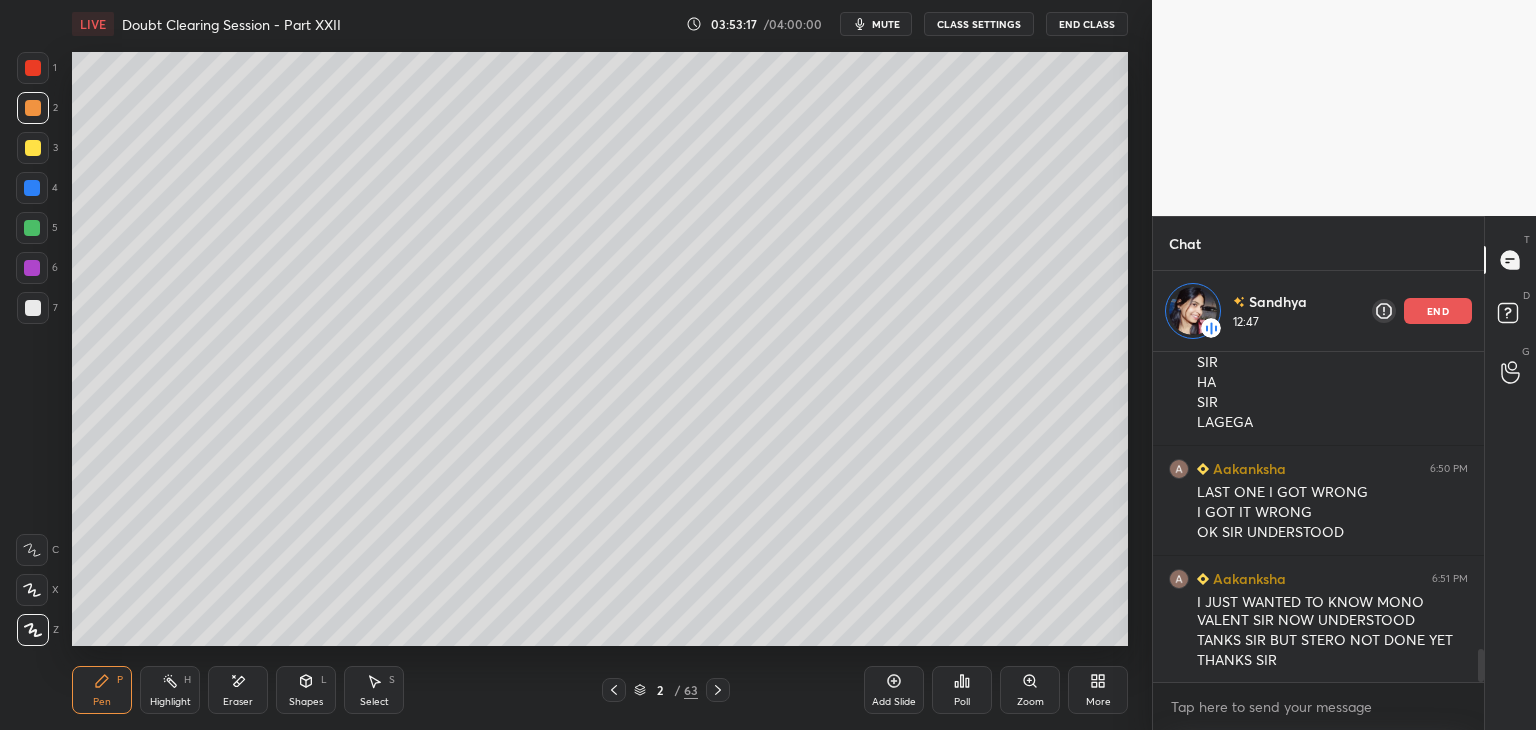 click at bounding box center [33, 148] 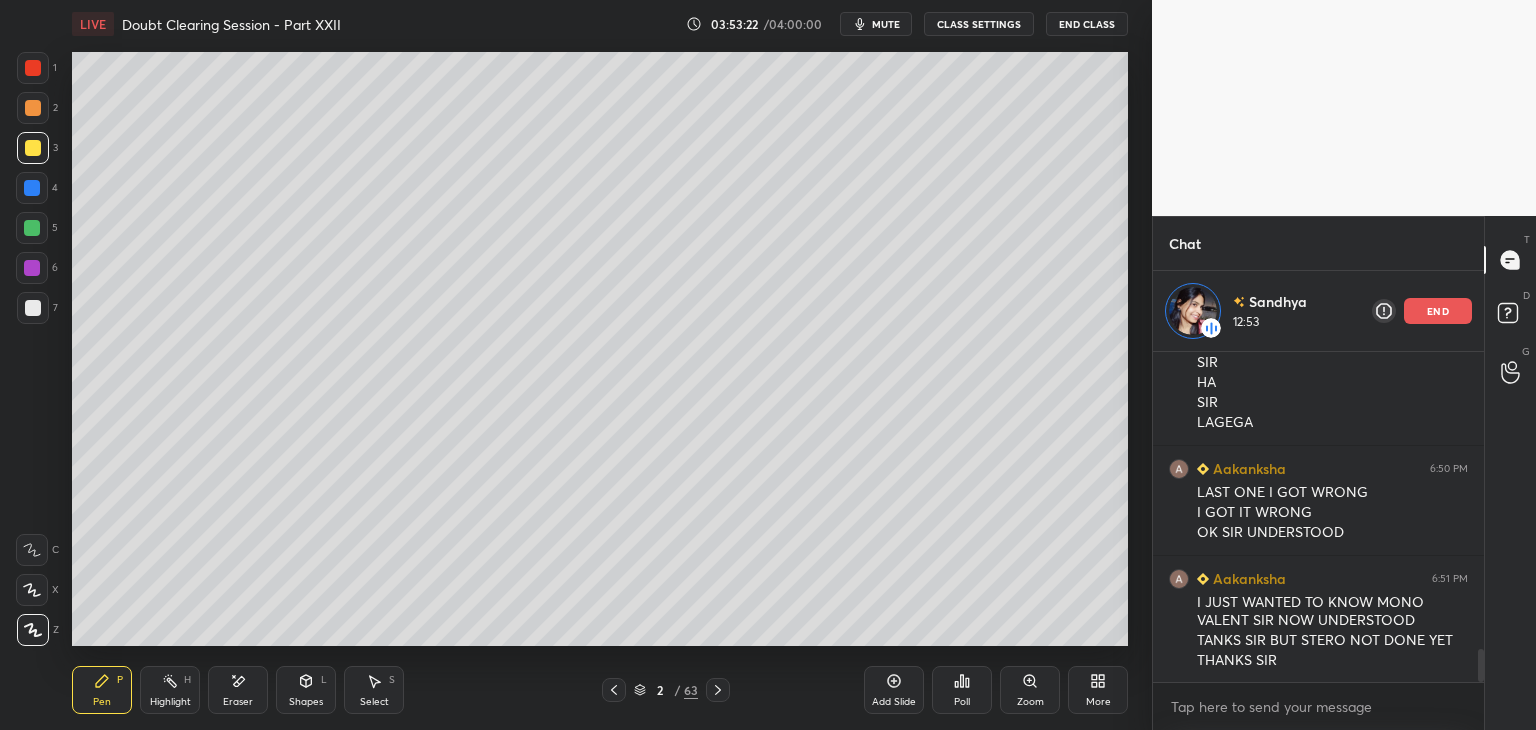 click at bounding box center (32, 228) 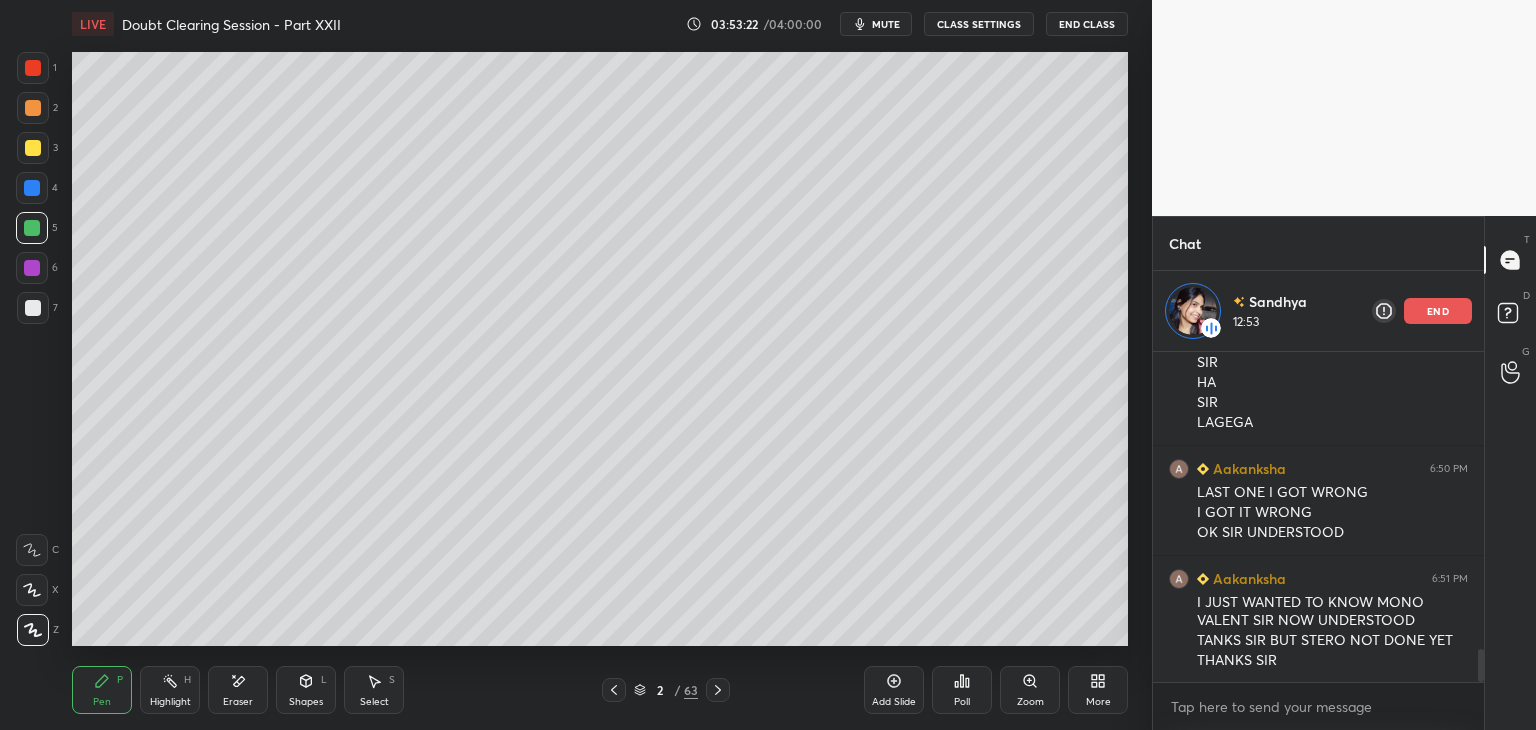 click at bounding box center [32, 268] 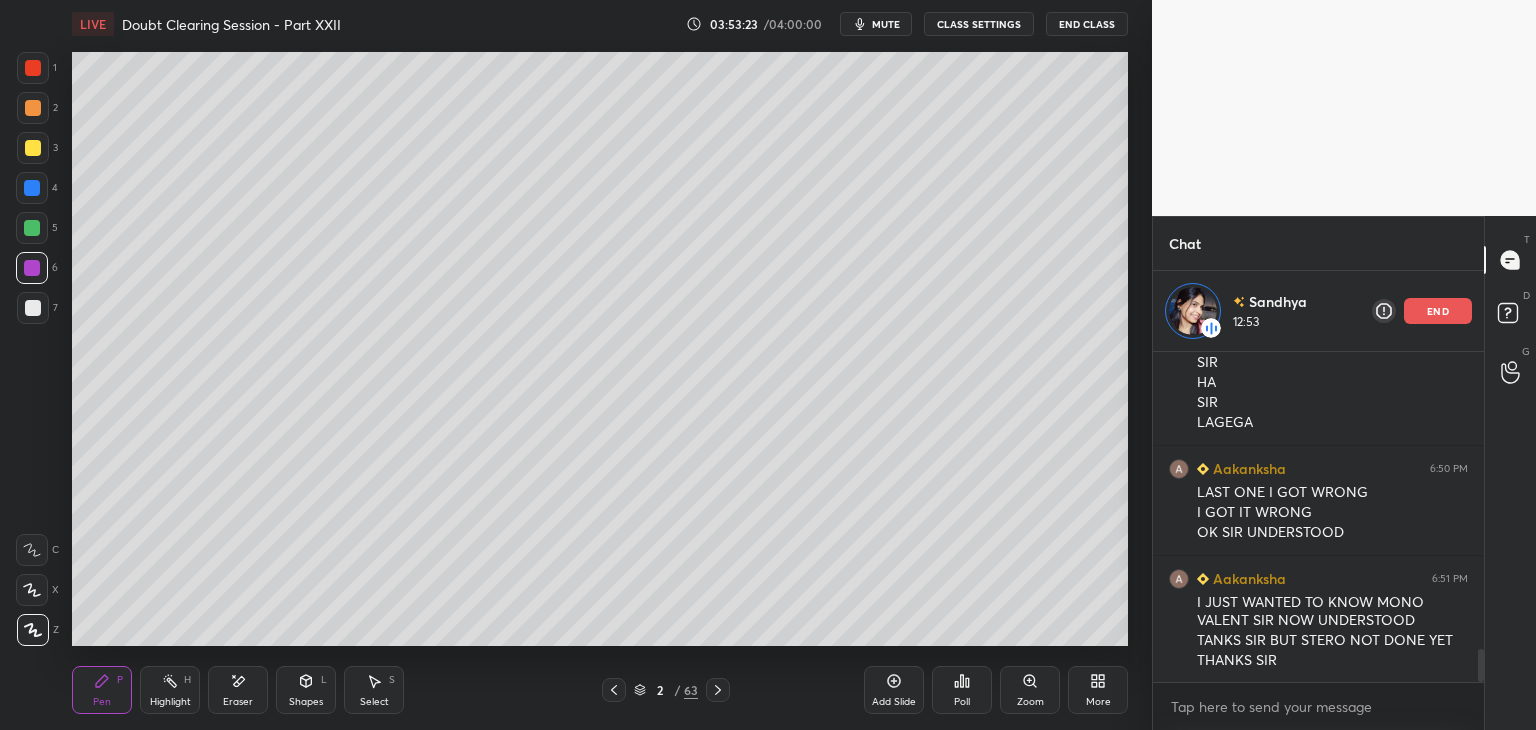 click at bounding box center (33, 308) 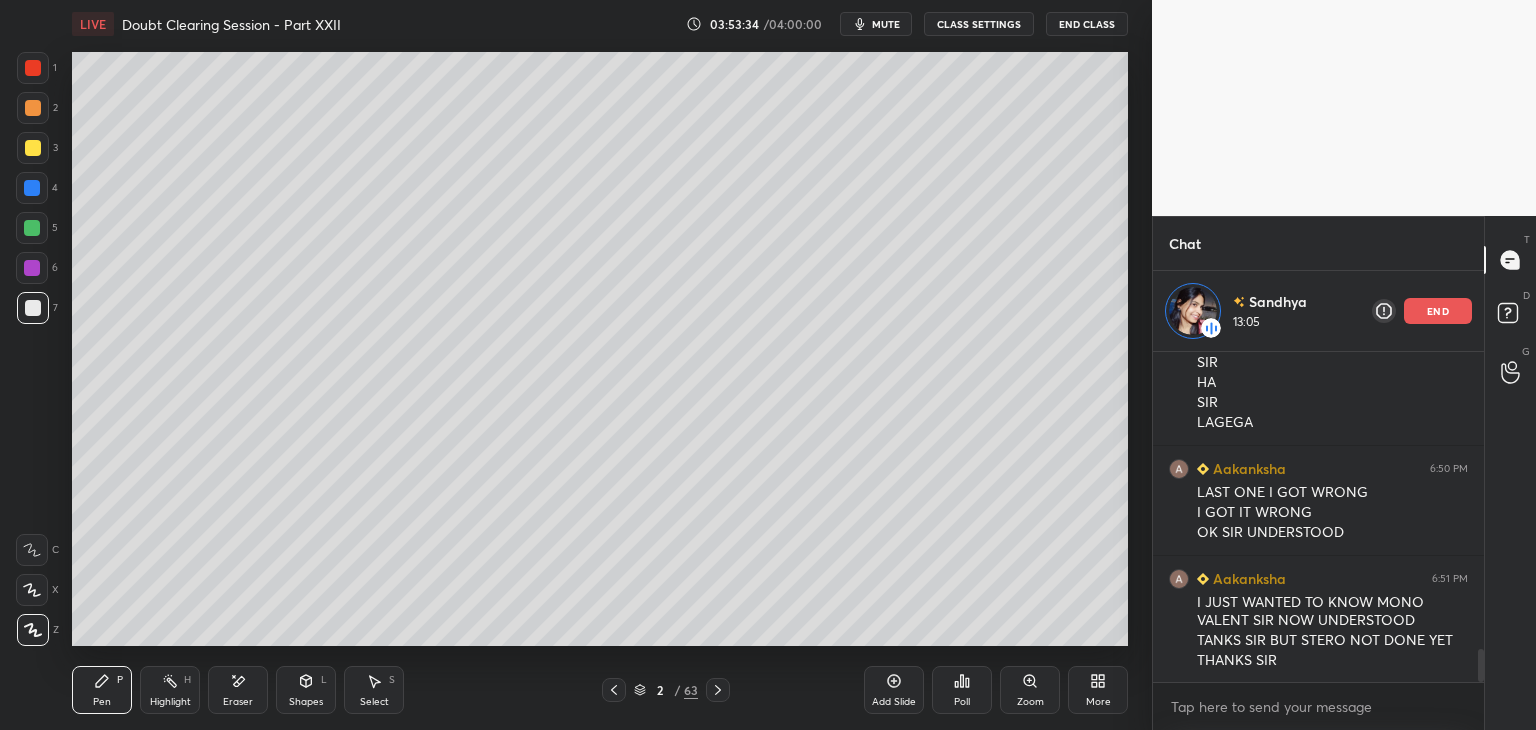 click on "2" at bounding box center (37, 112) 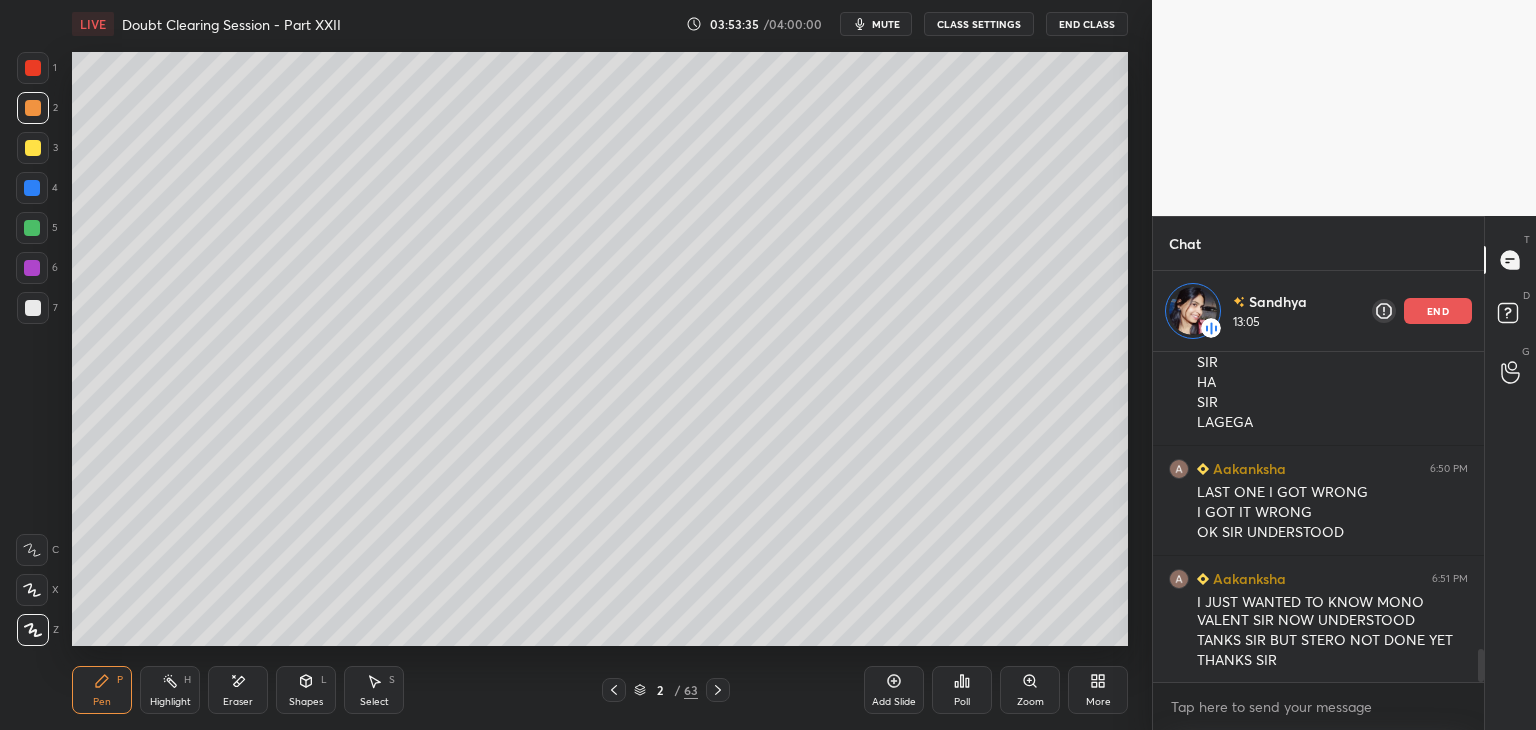click at bounding box center (33, 108) 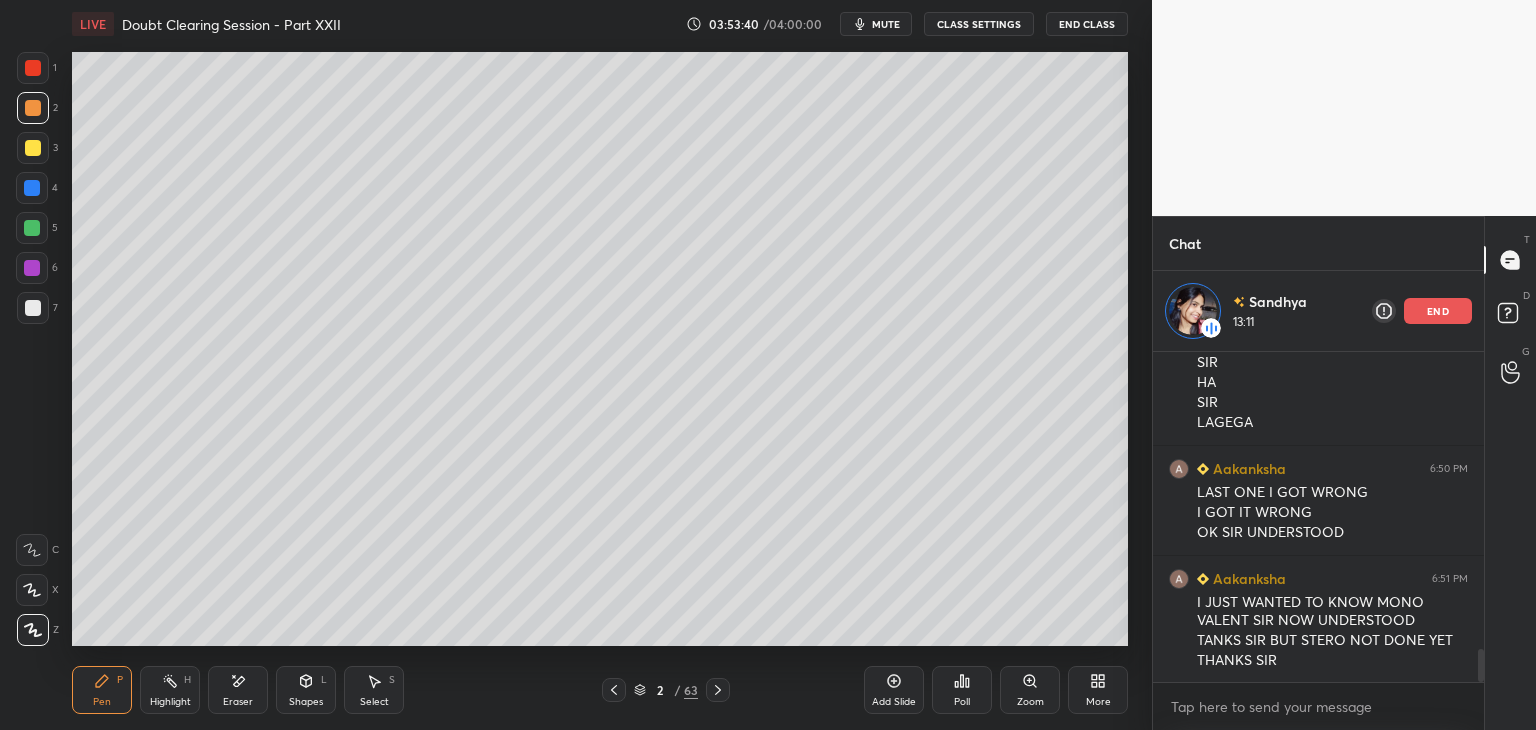 click at bounding box center [32, 188] 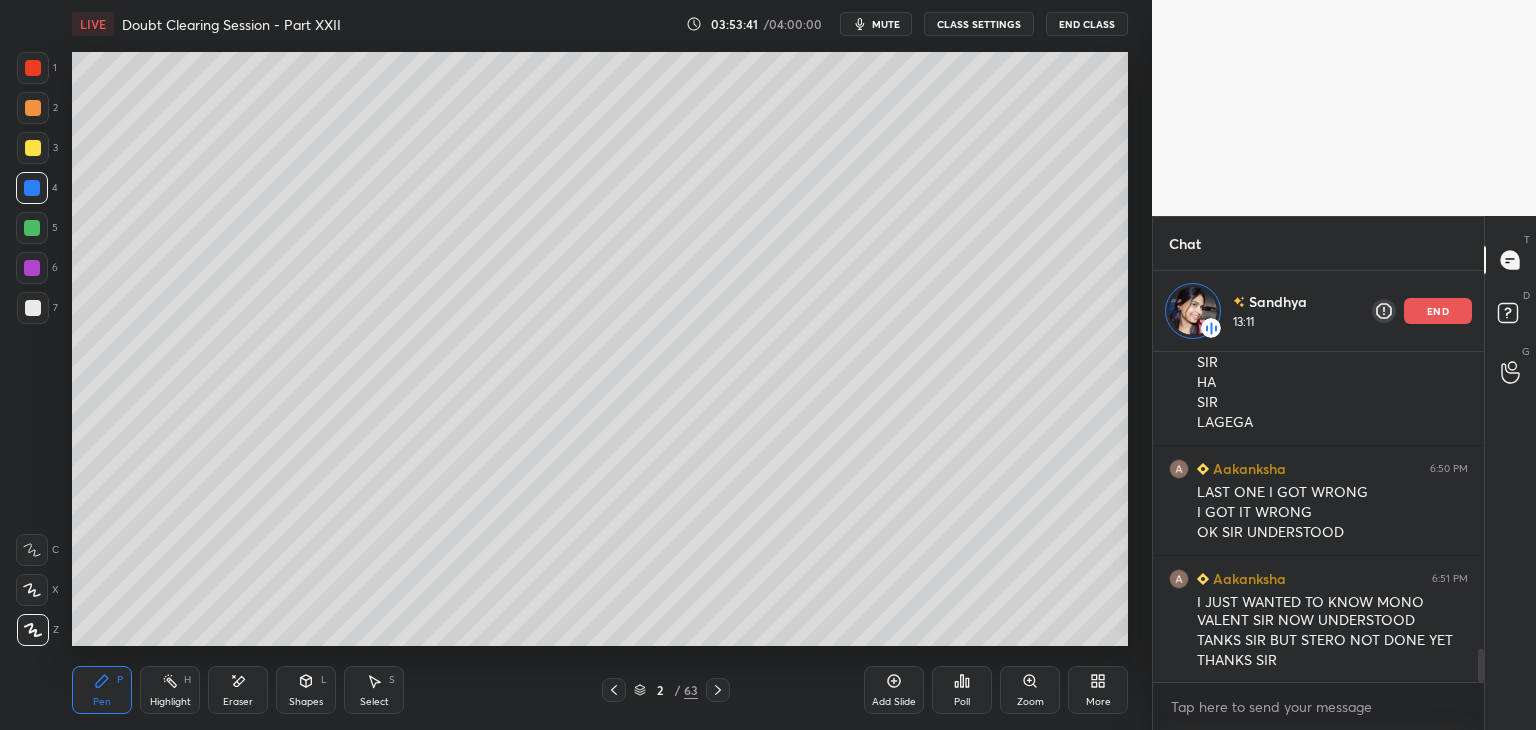 click at bounding box center (33, 148) 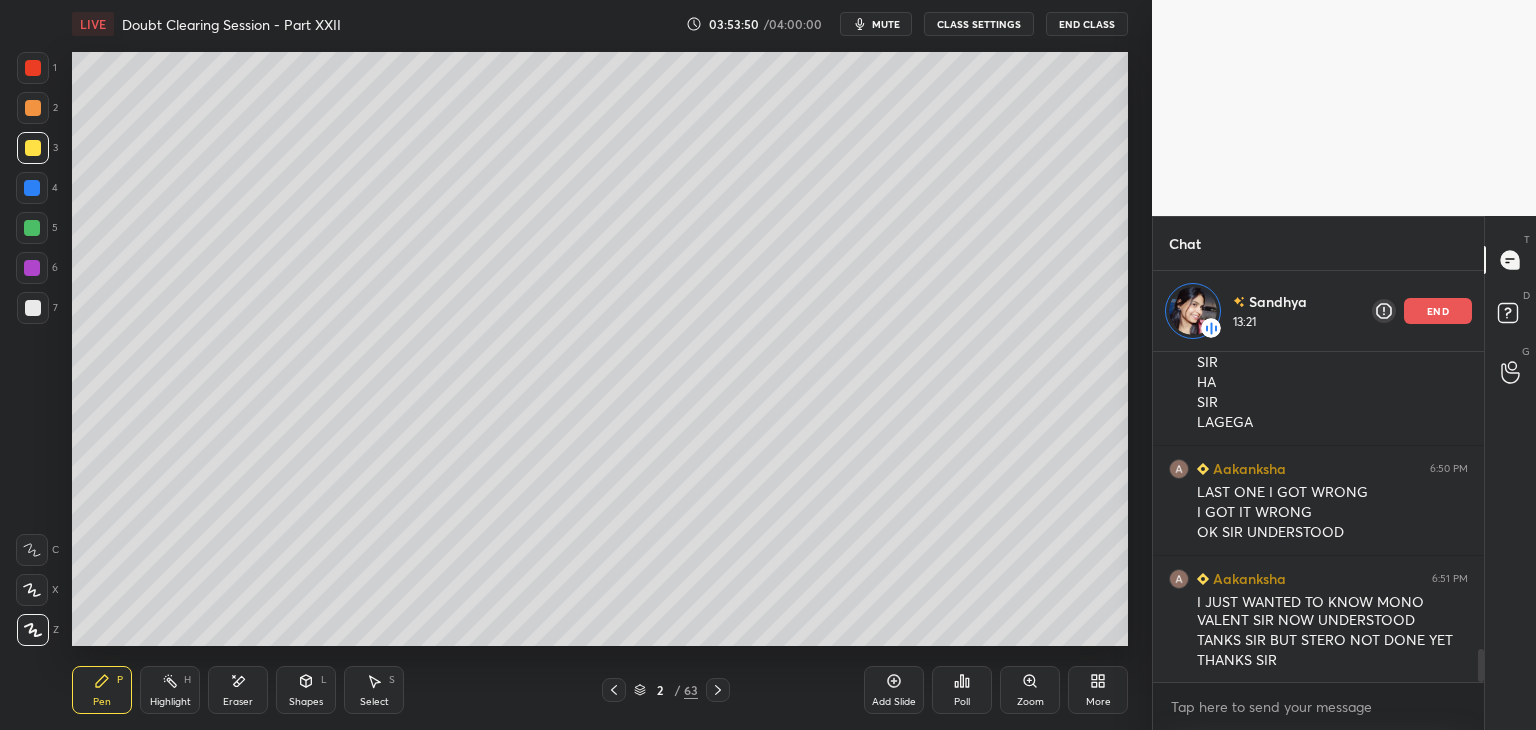 click at bounding box center [32, 228] 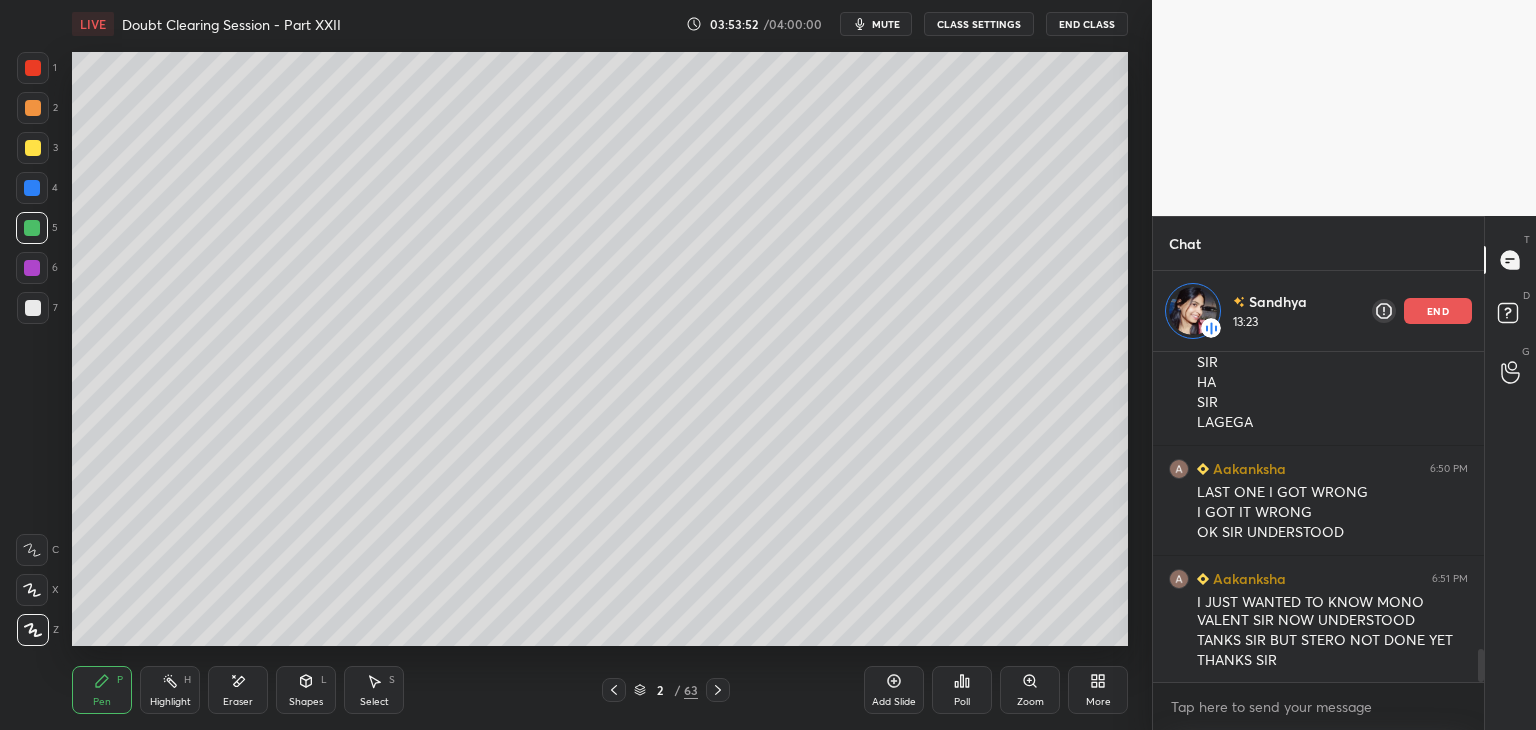 click on "Add Slide" at bounding box center (894, 690) 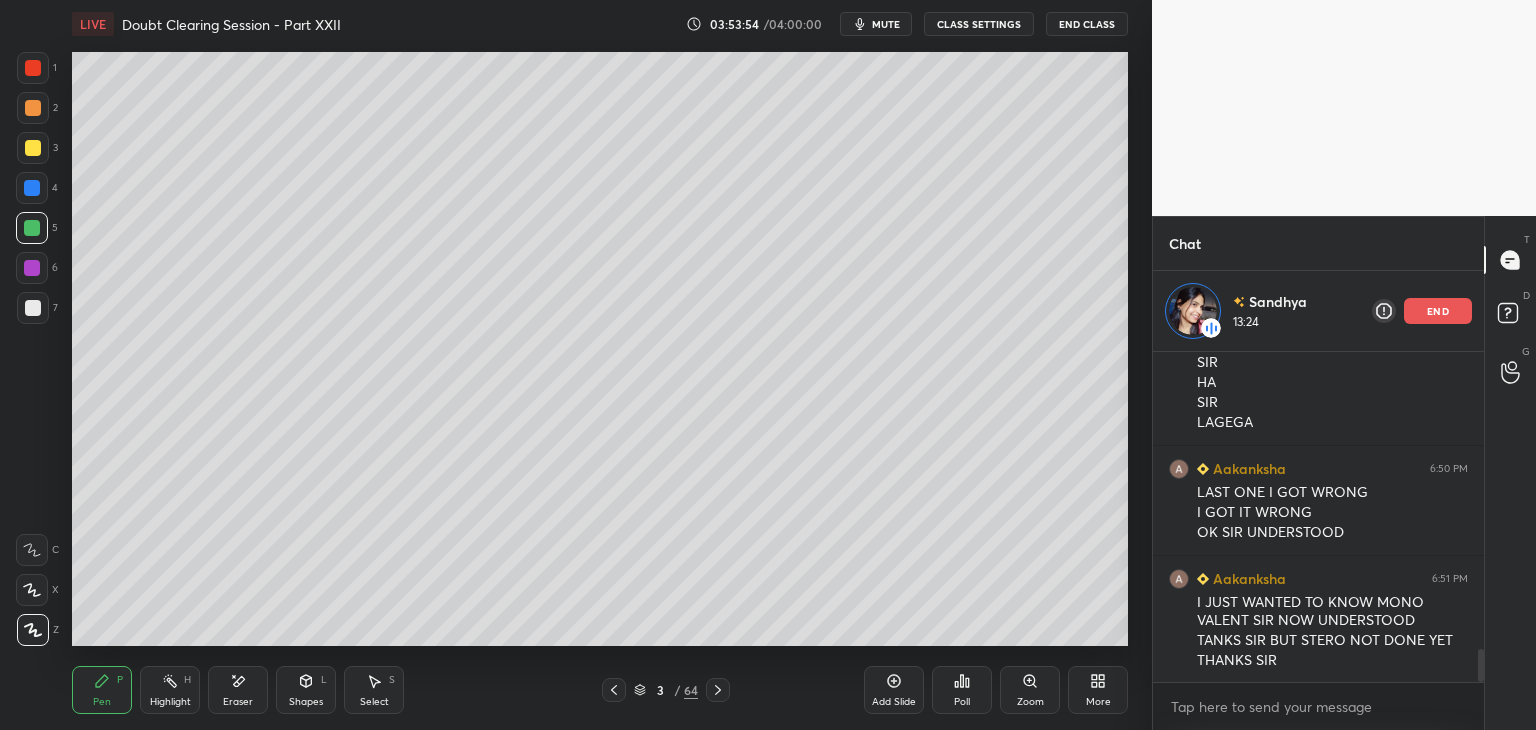 click at bounding box center [33, 308] 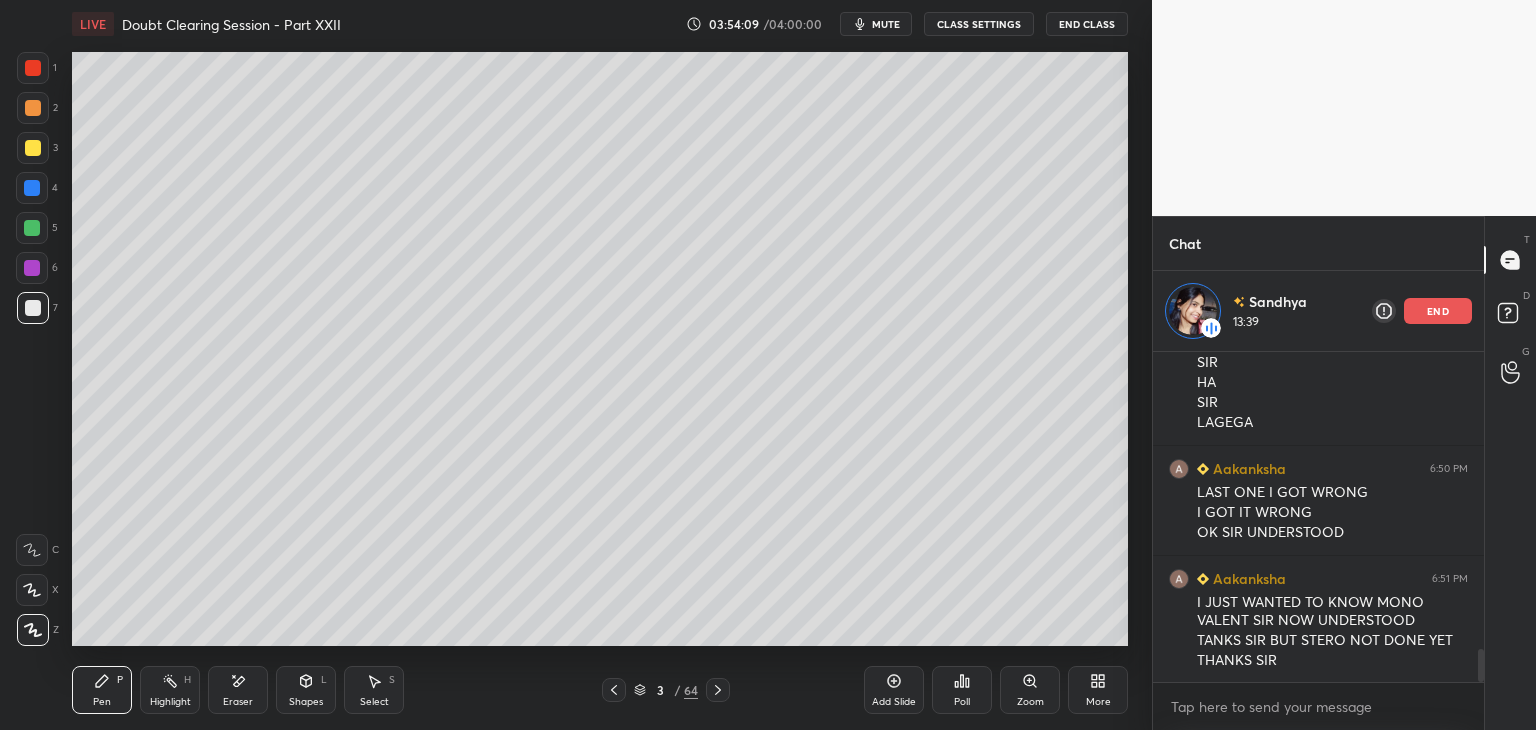 click at bounding box center [33, 148] 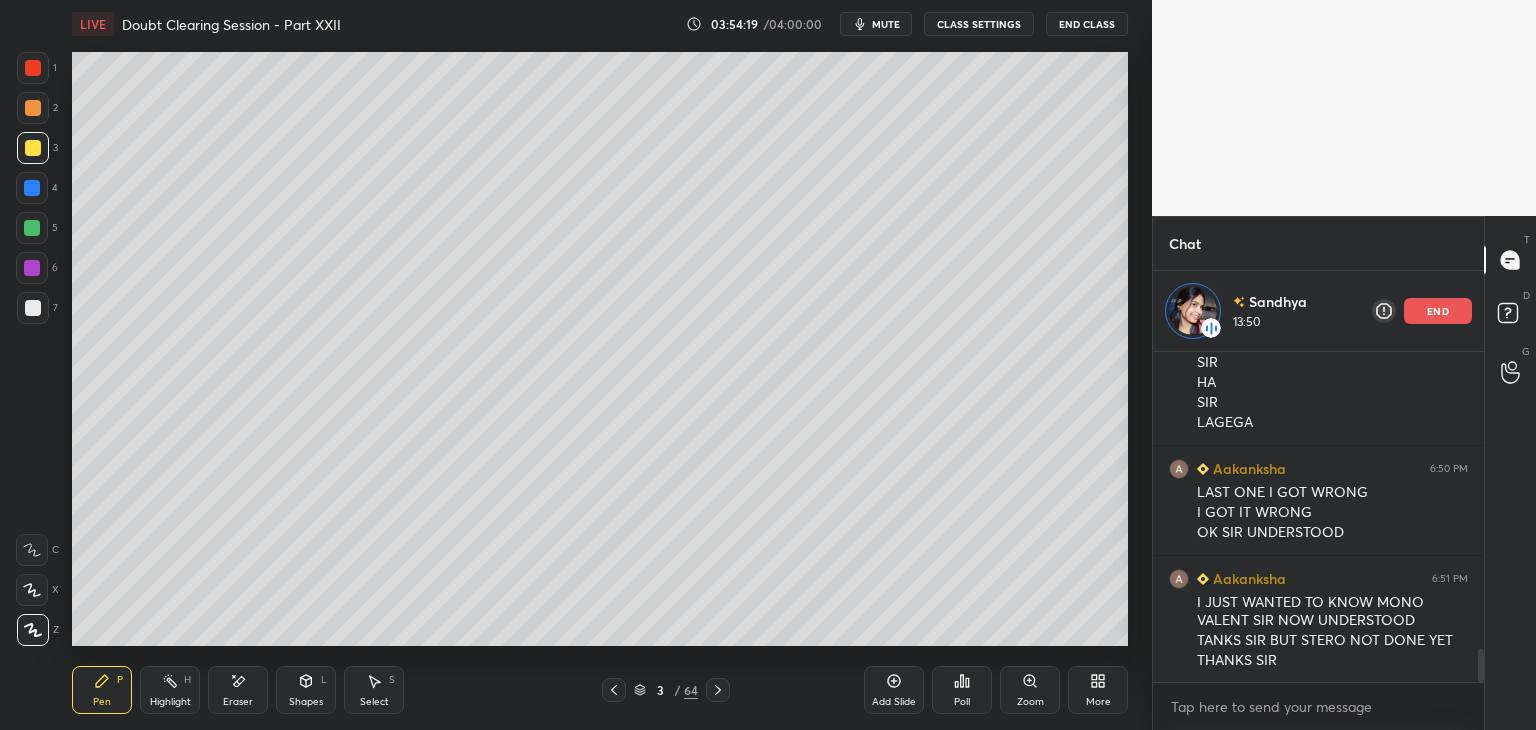 click at bounding box center [32, 188] 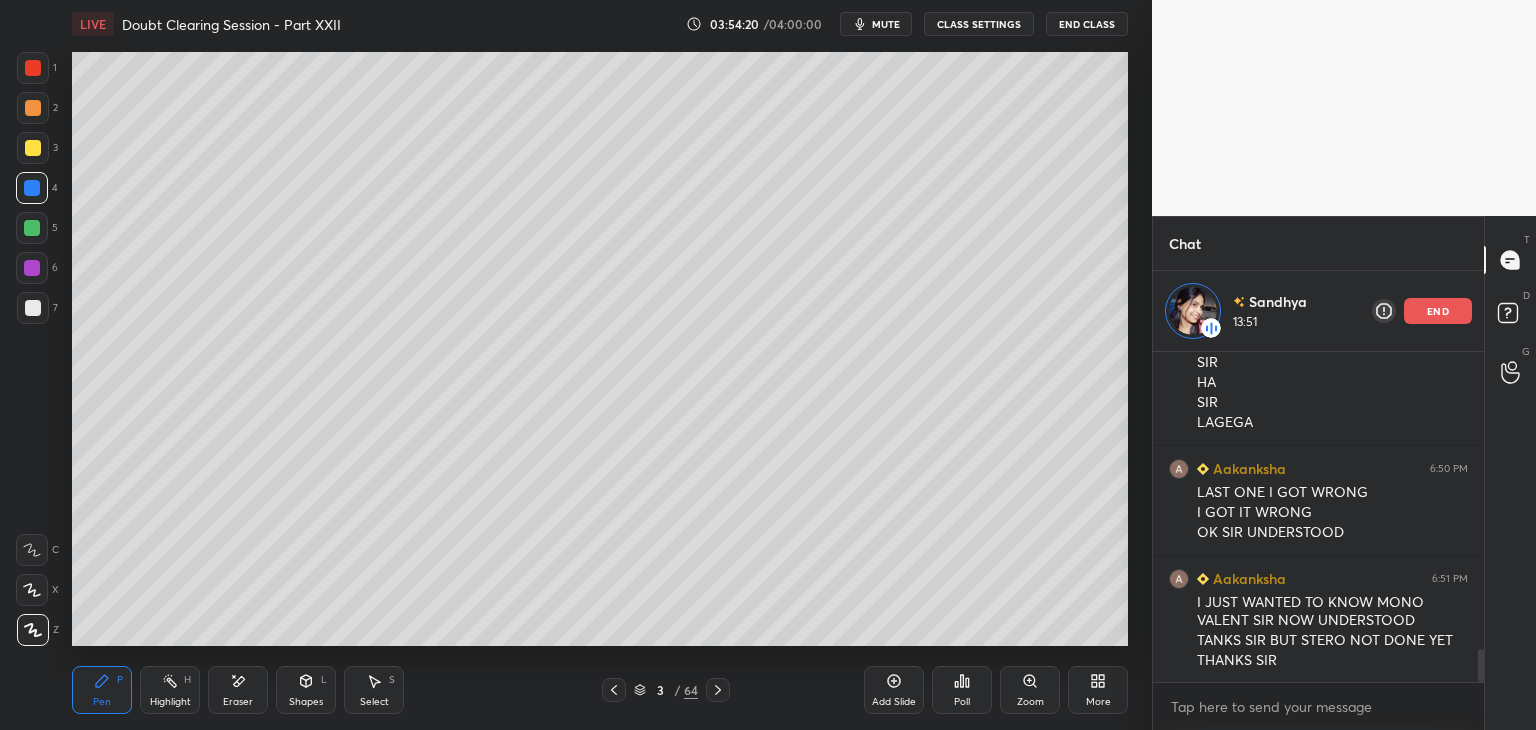 click at bounding box center [32, 228] 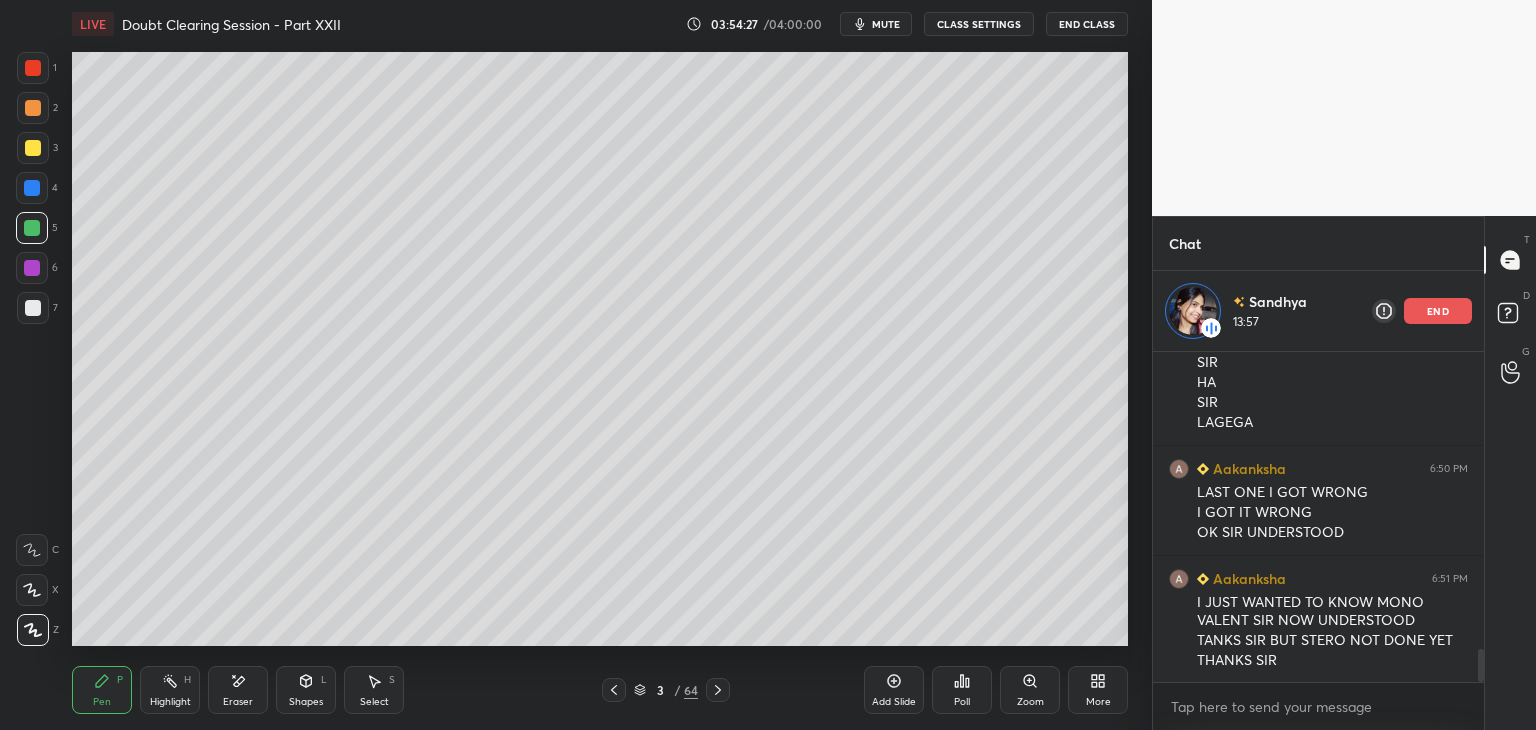 click at bounding box center [33, 148] 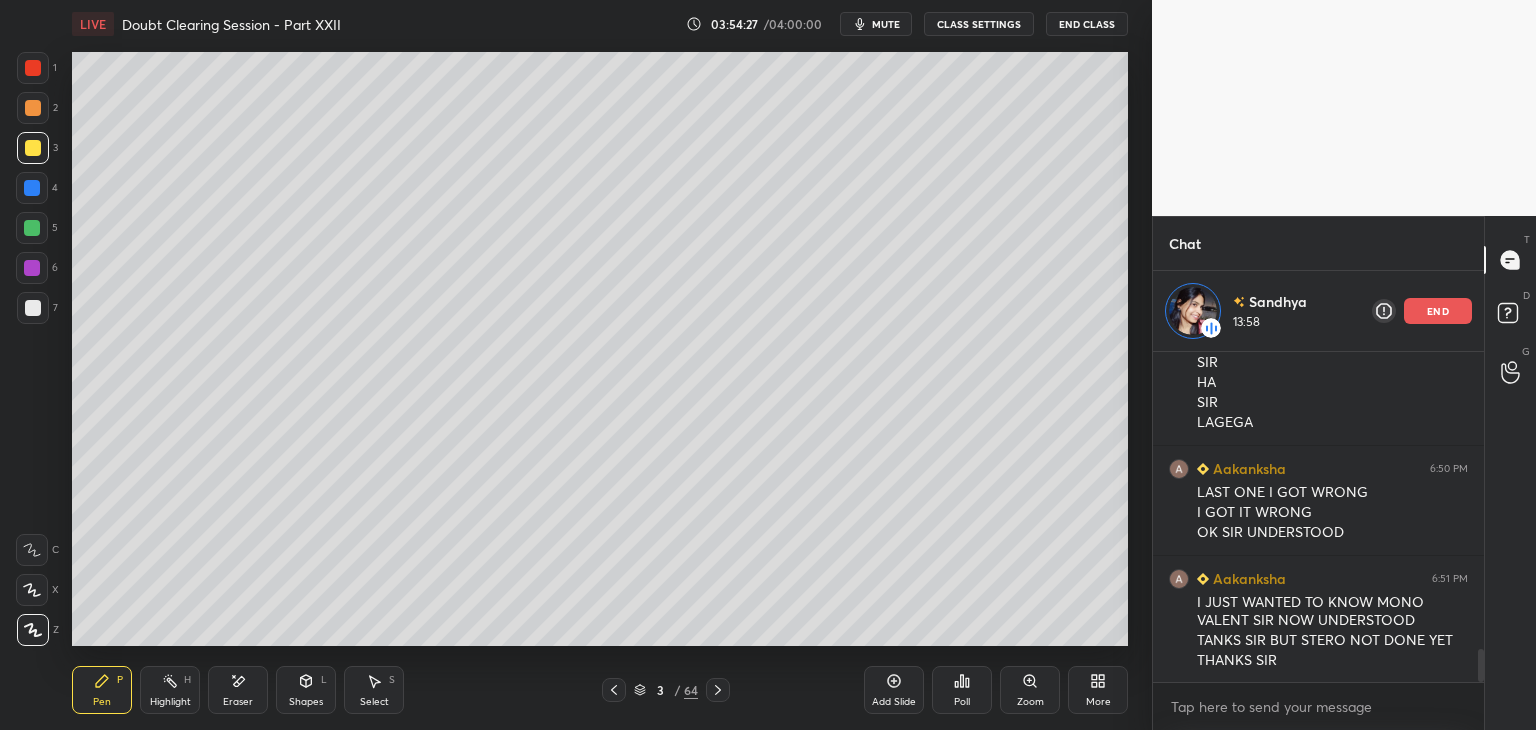 click at bounding box center (33, 108) 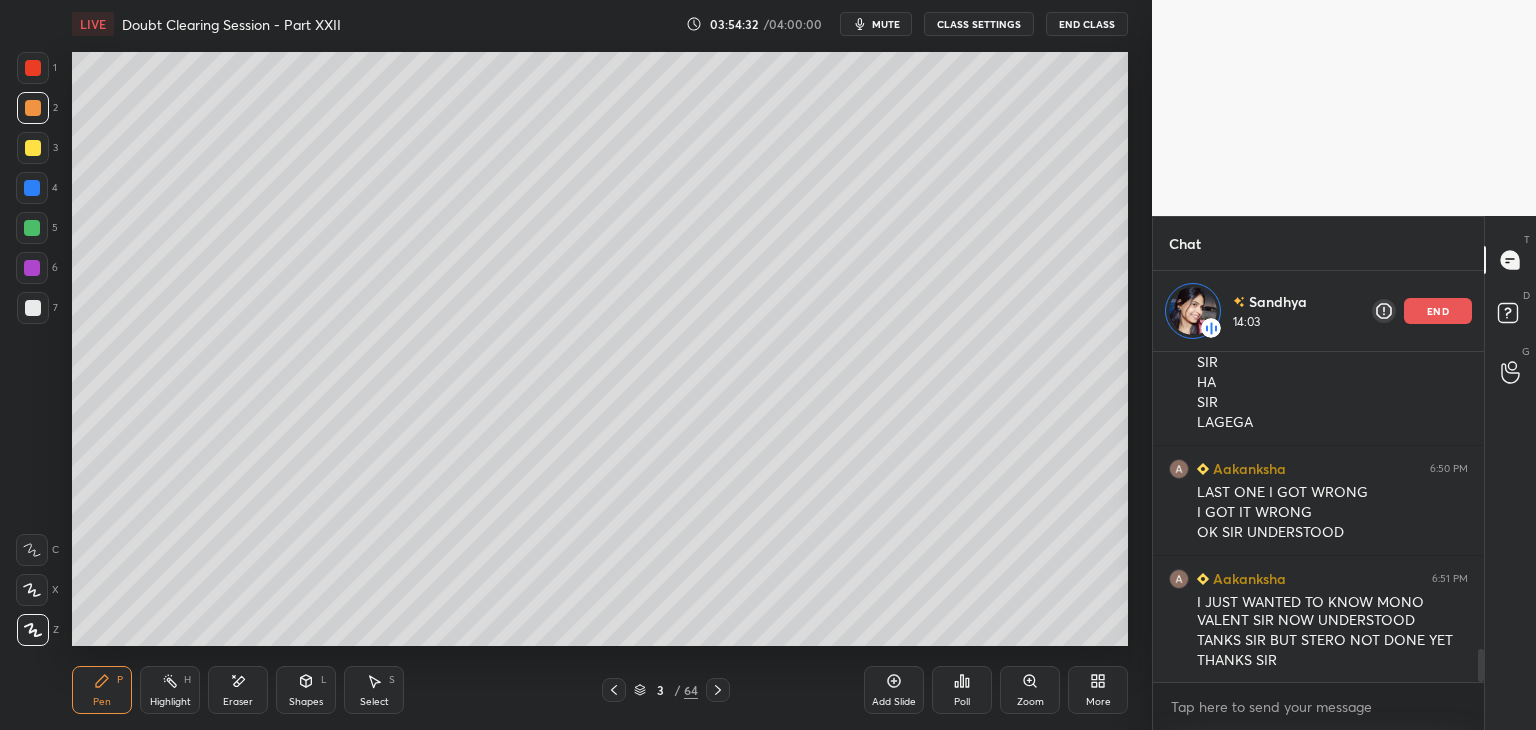click at bounding box center (33, 68) 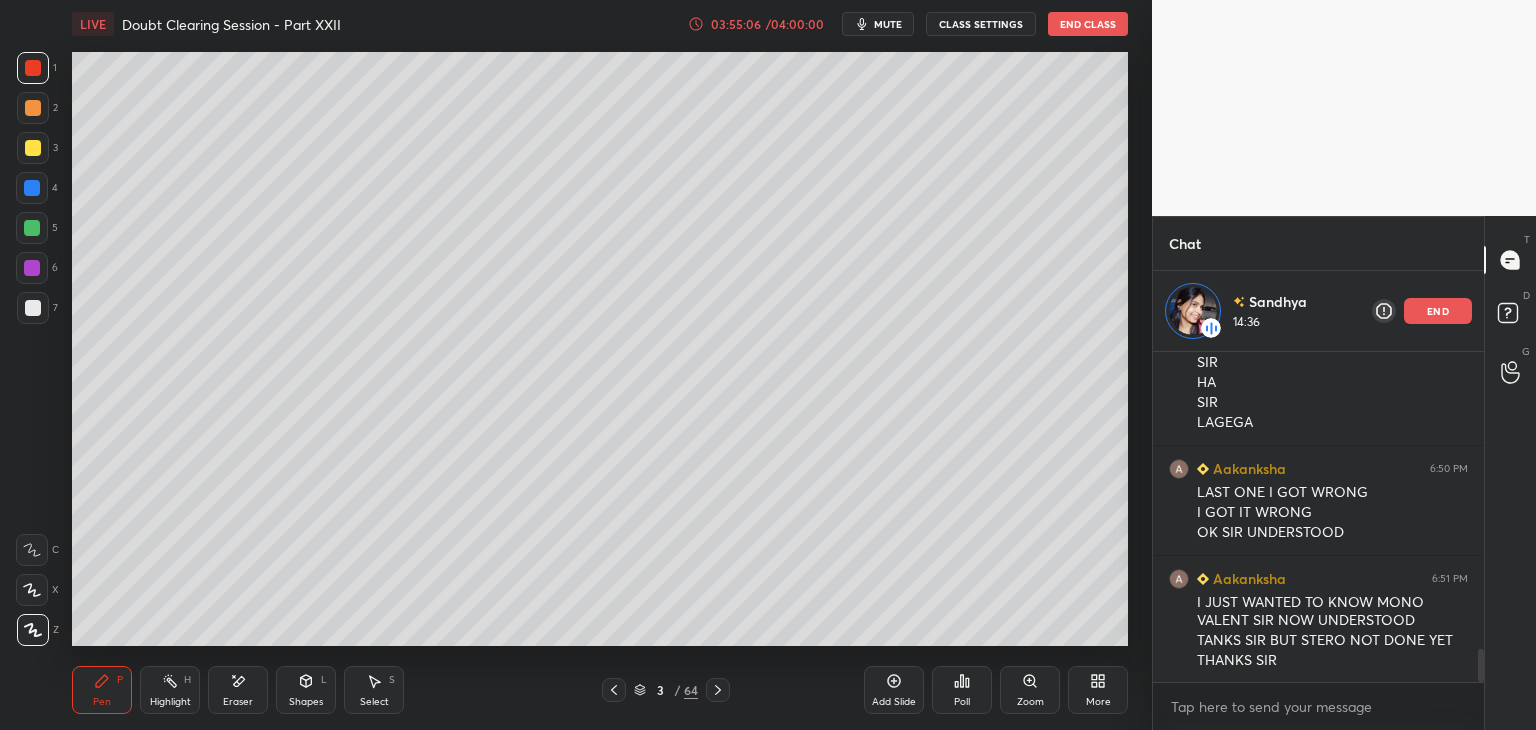 click at bounding box center [33, 308] 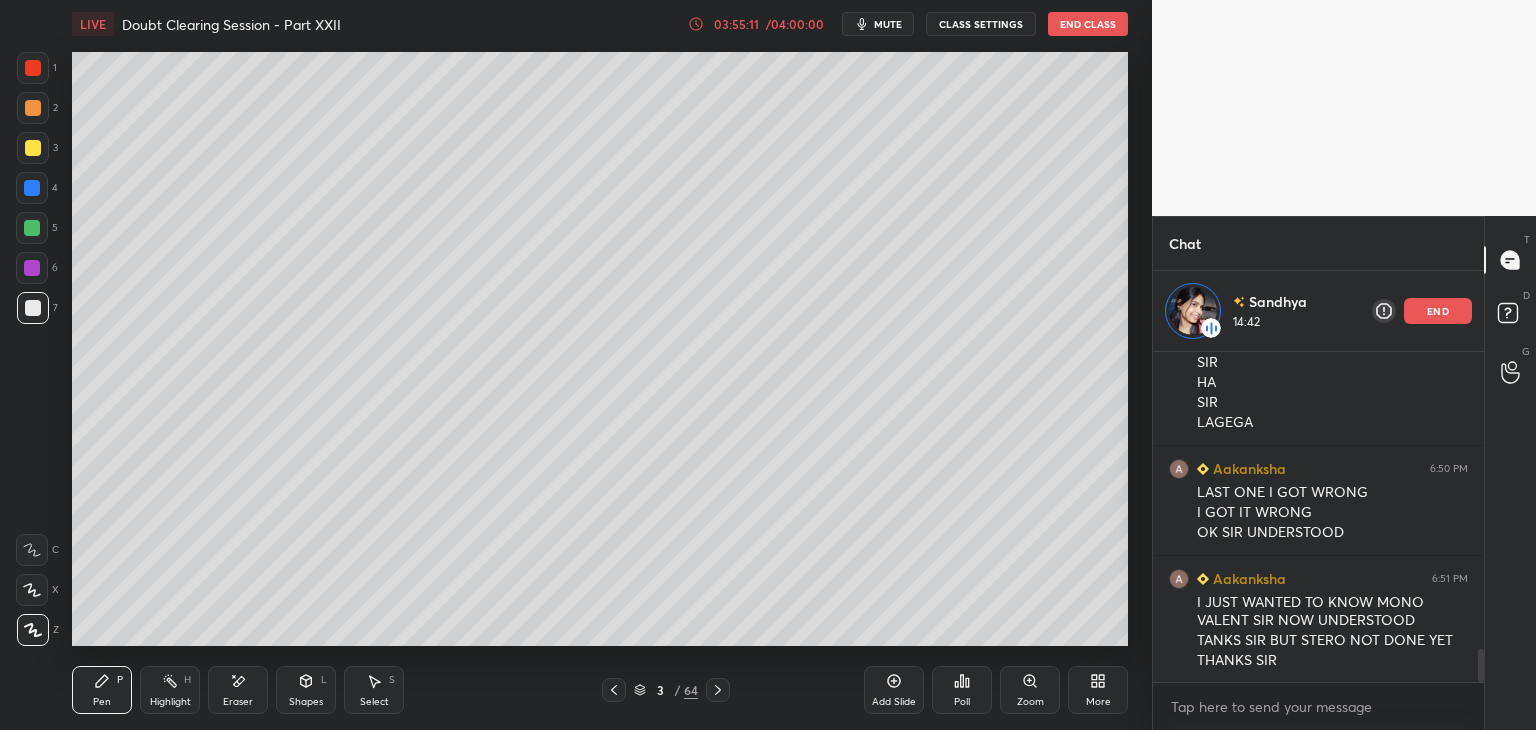 click on "1 2 3 4 5 6 7 C X Z E E Erase all   H H" at bounding box center (32, 349) 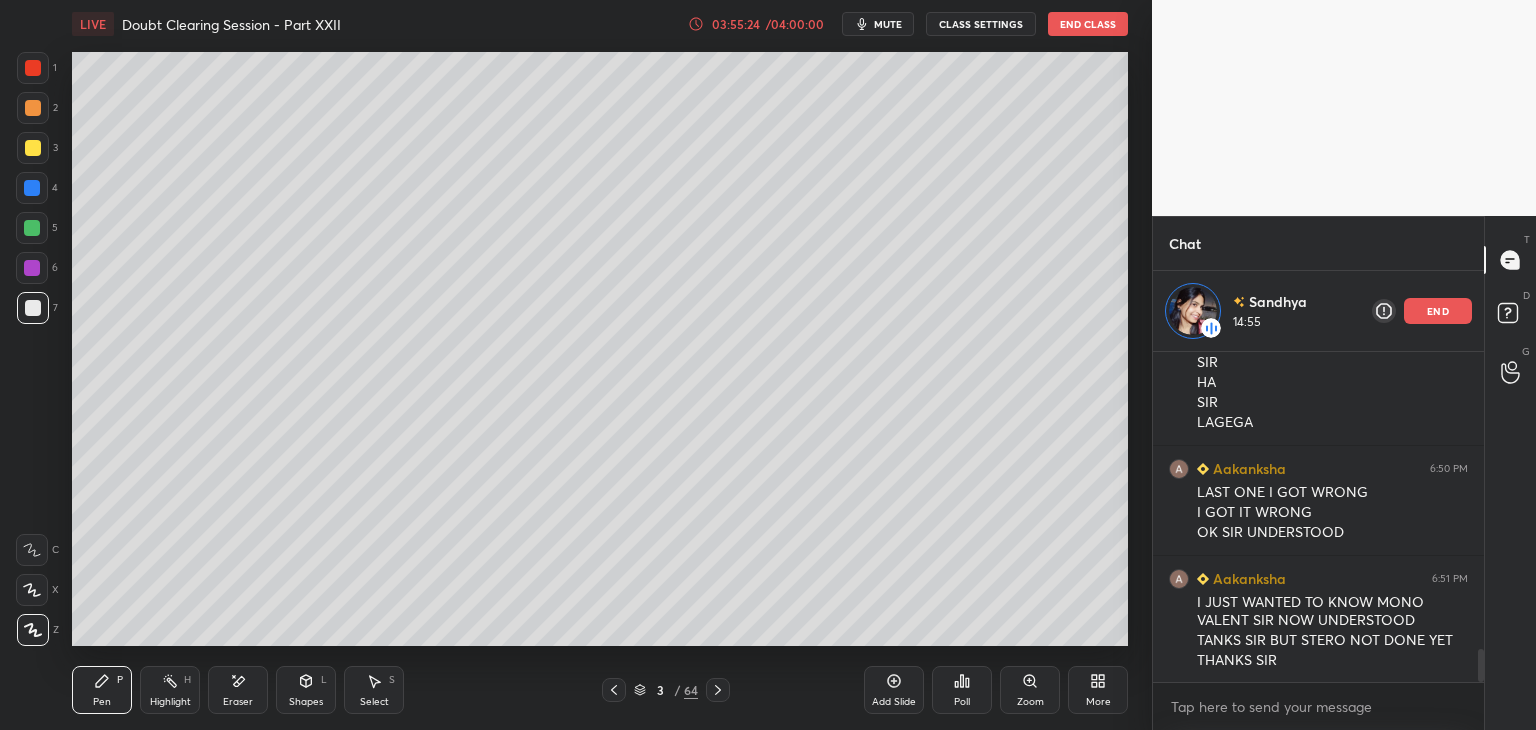click at bounding box center (33, 108) 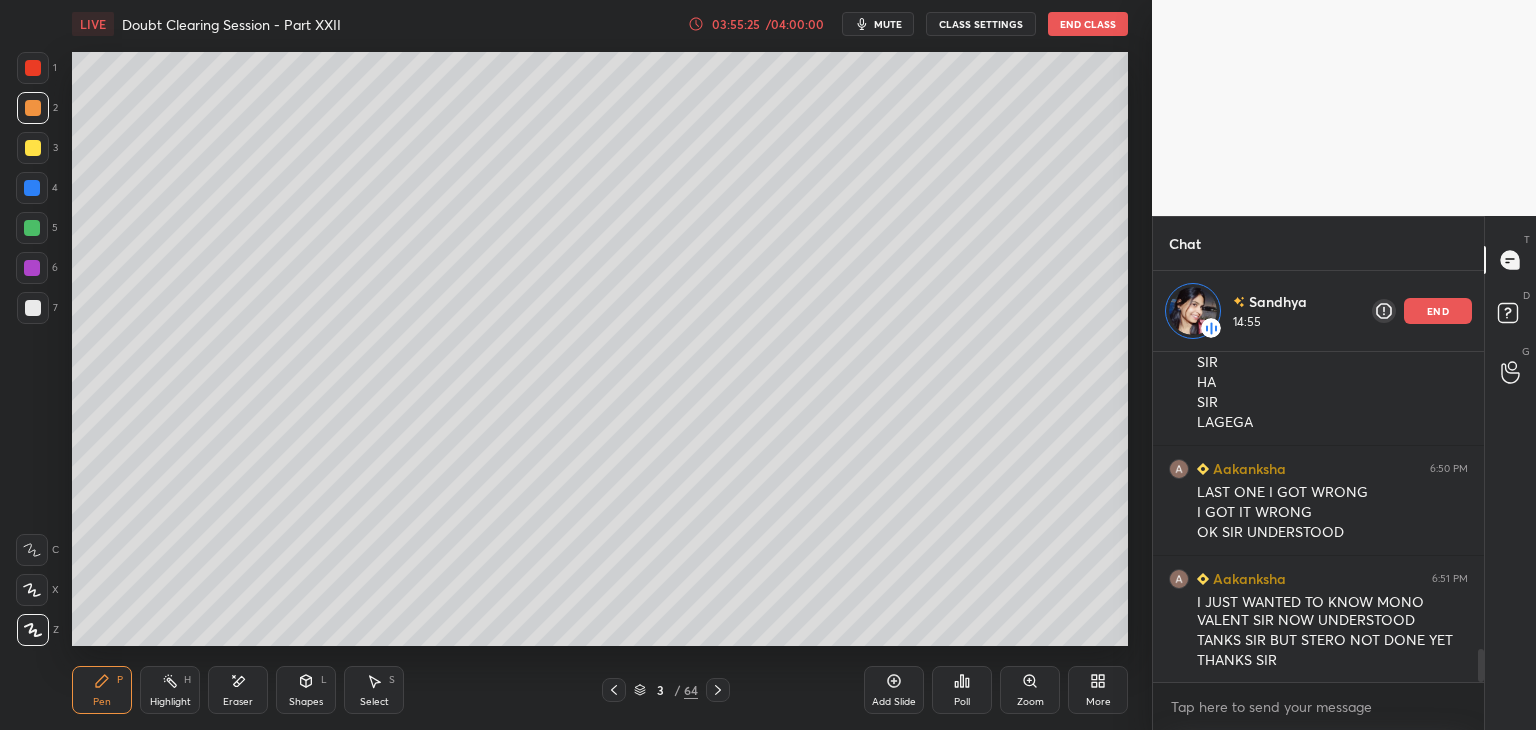 click at bounding box center [33, 148] 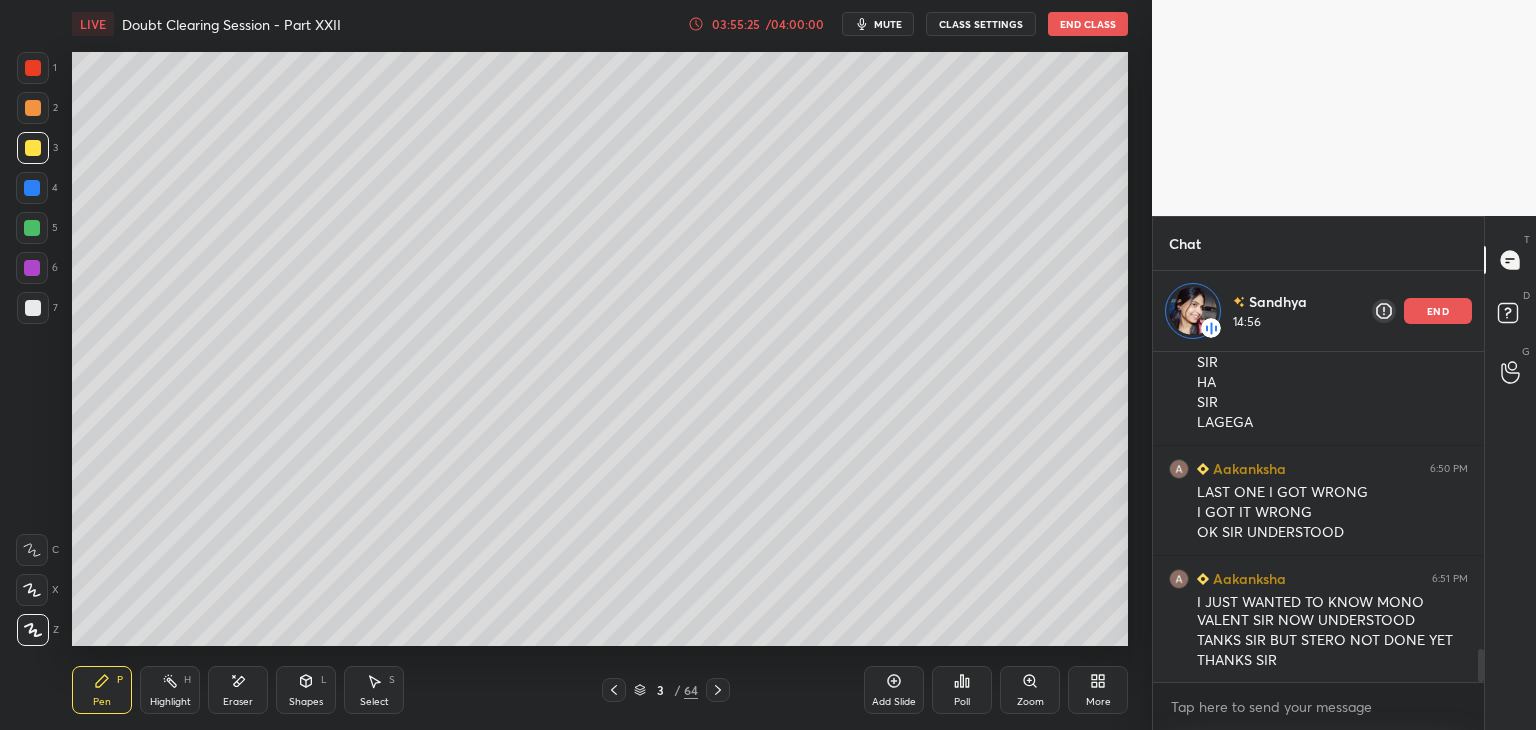 click at bounding box center [33, 108] 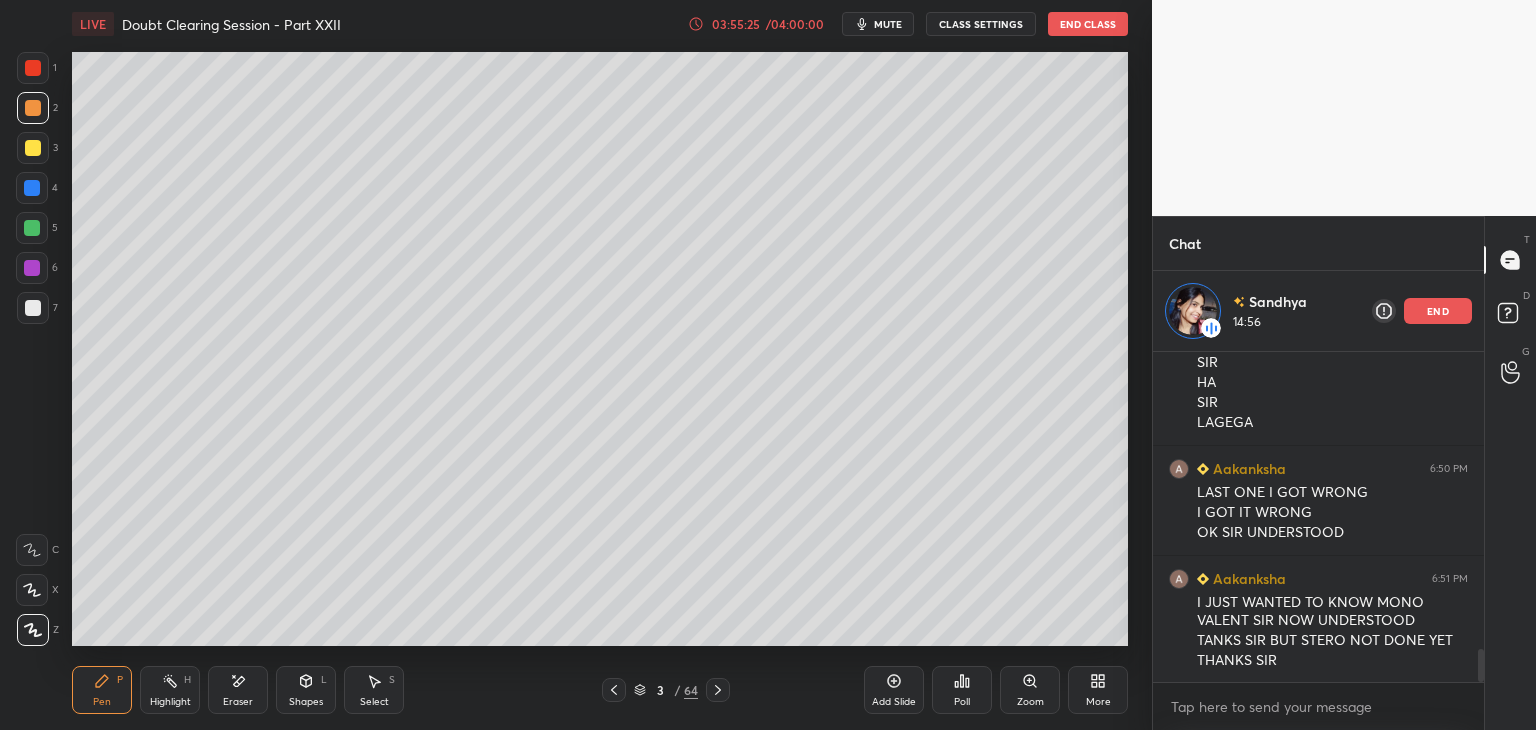 click at bounding box center (33, 68) 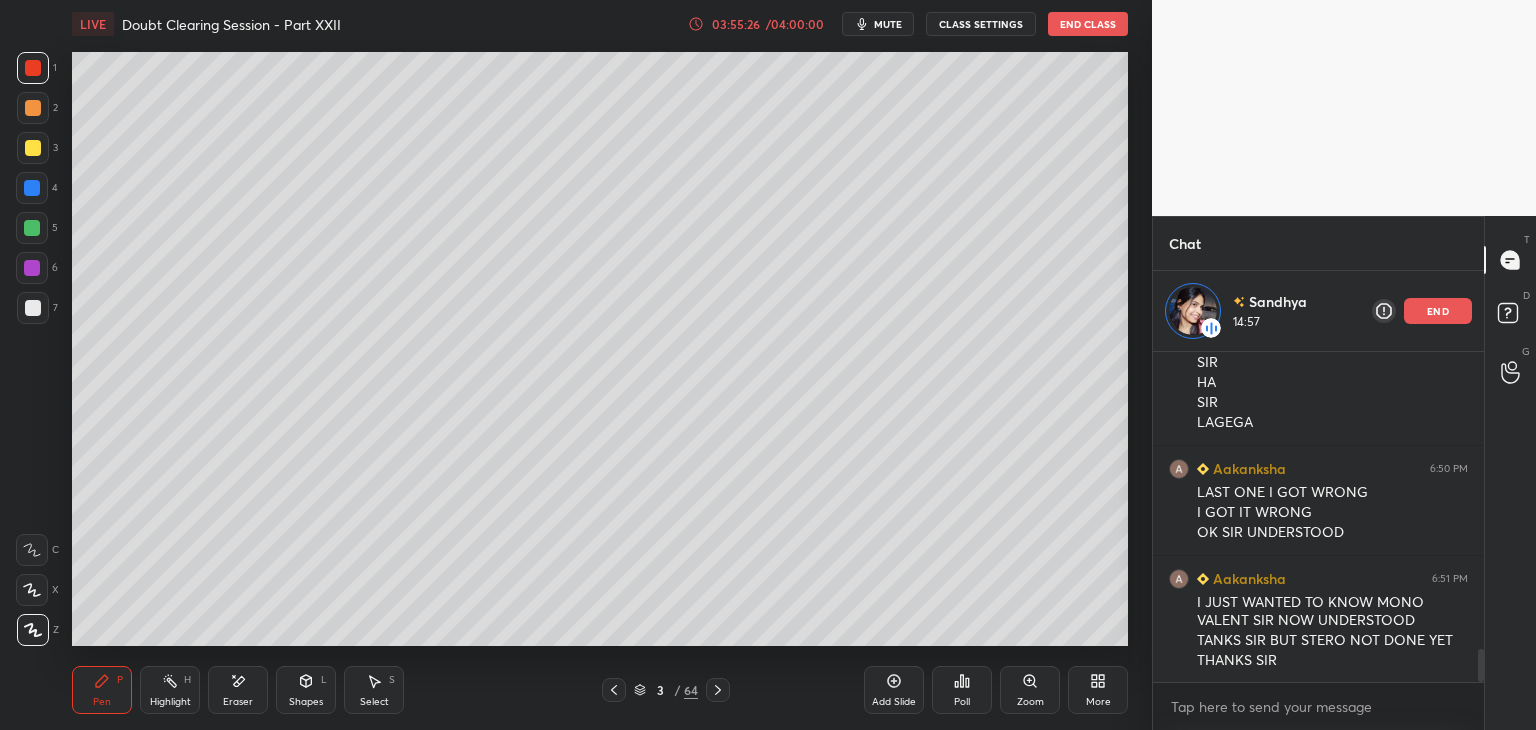 click at bounding box center [33, 108] 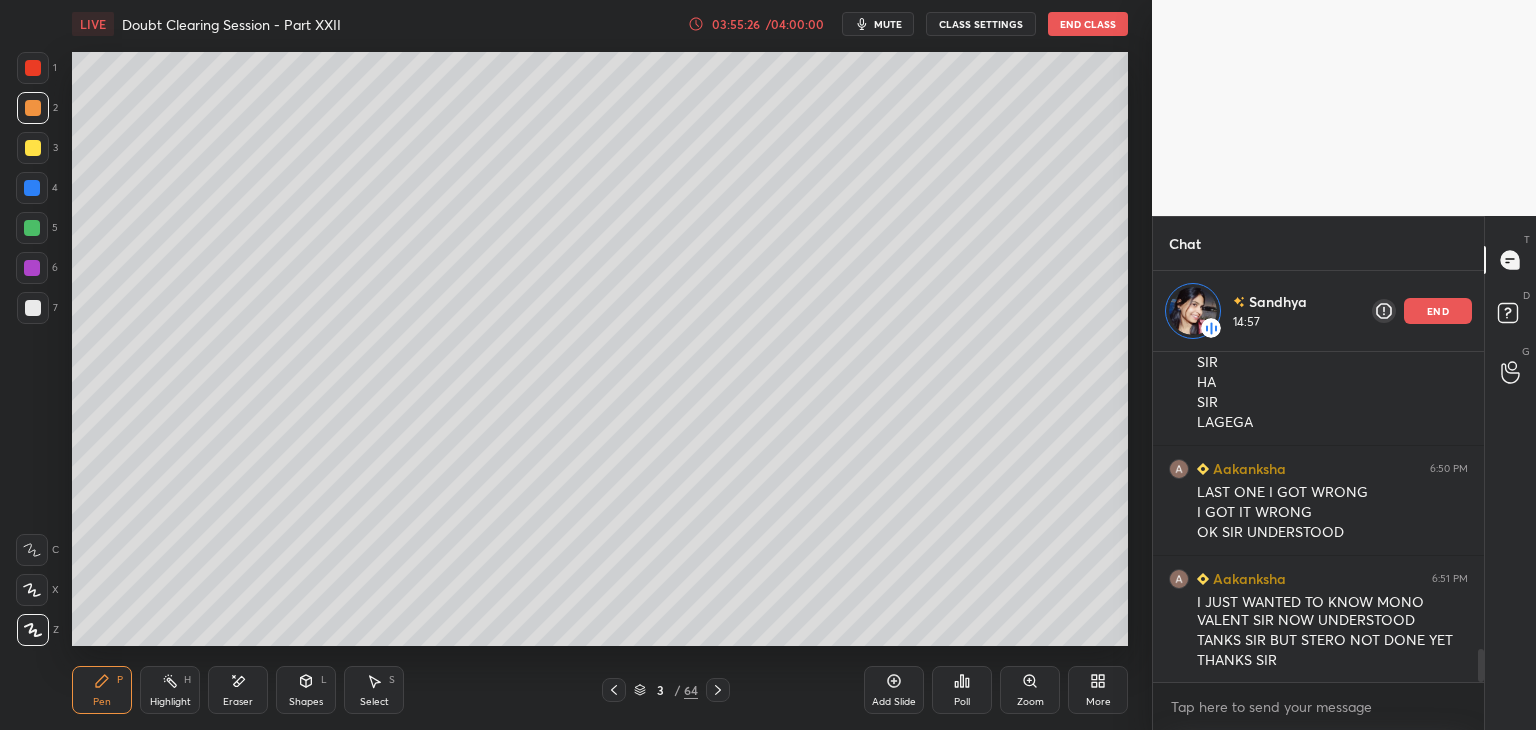 click at bounding box center [33, 68] 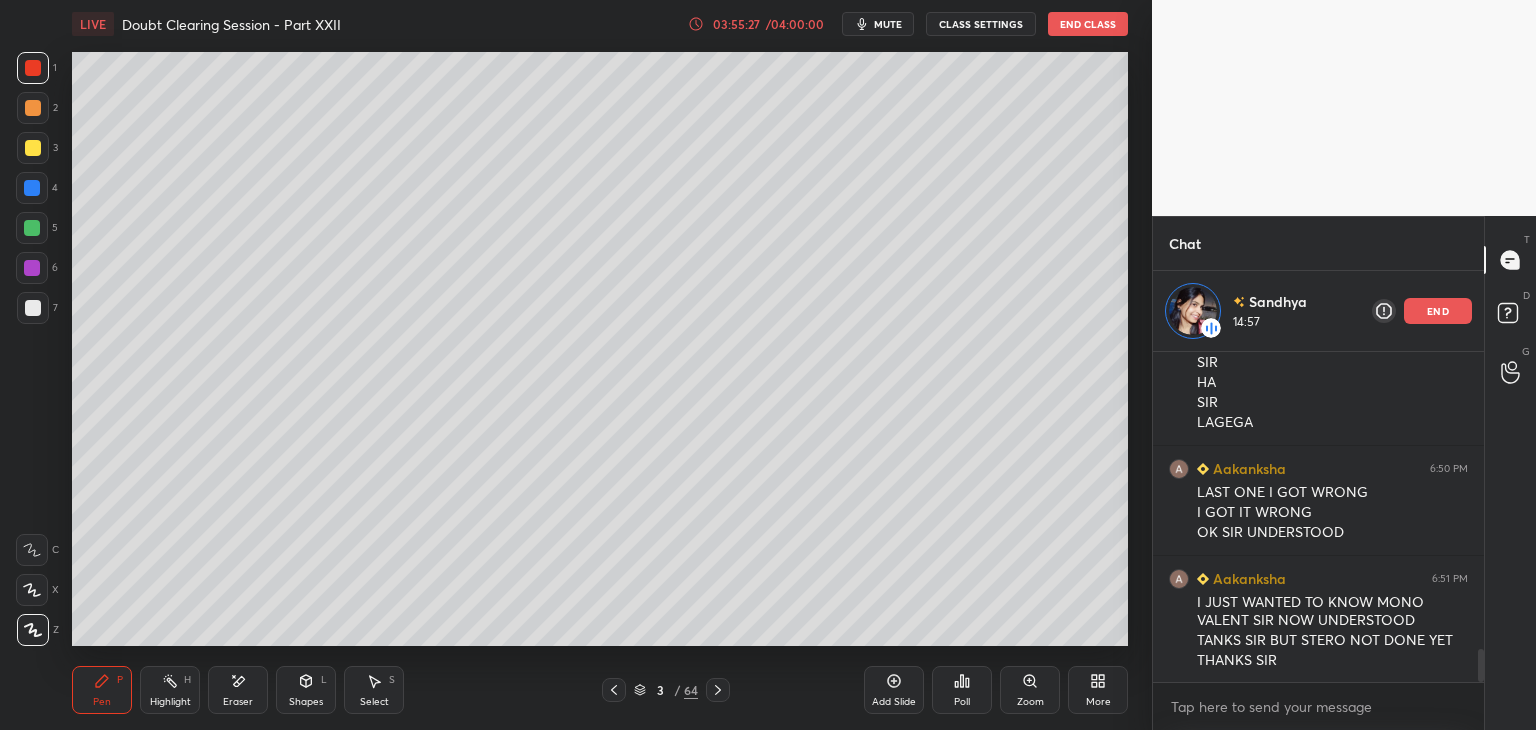 click at bounding box center (33, 108) 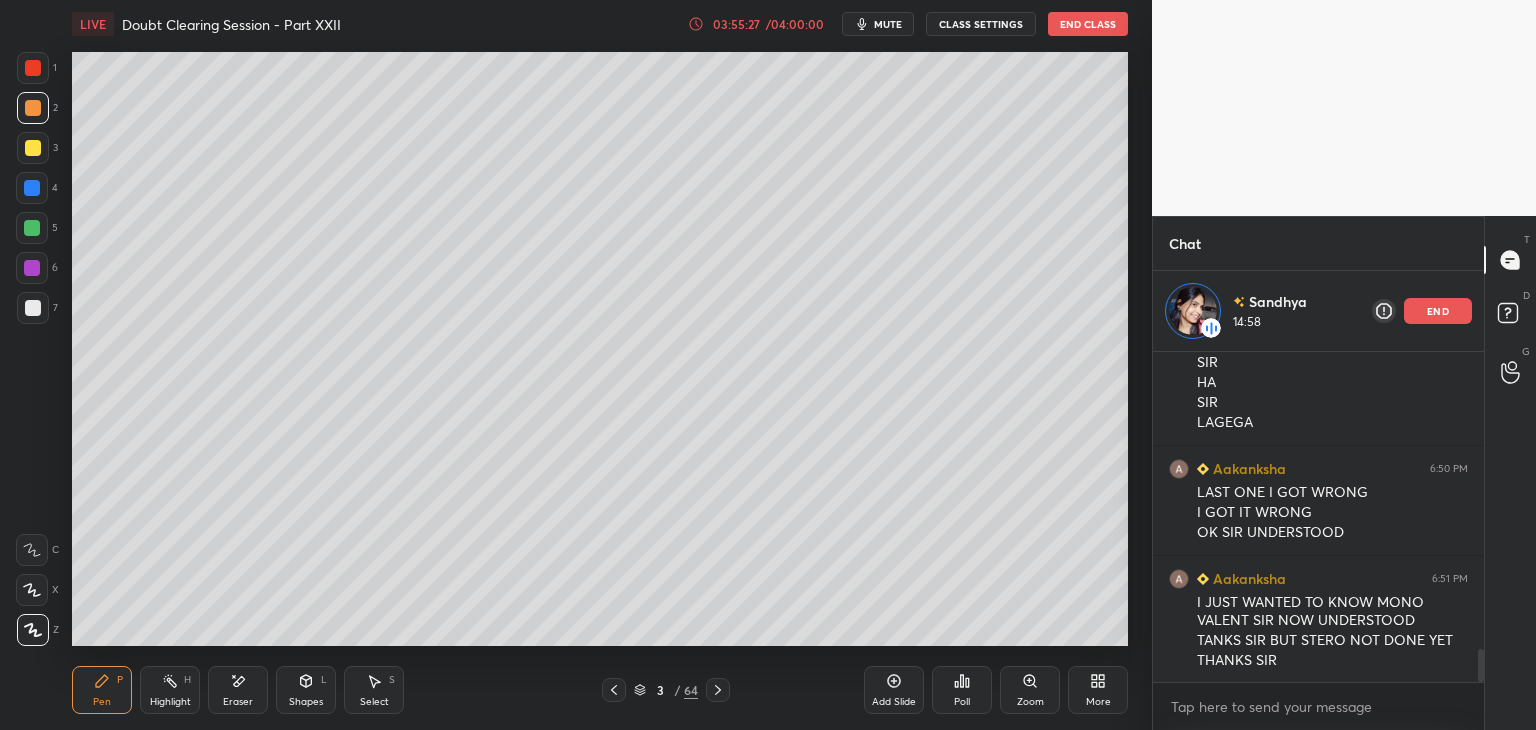 click at bounding box center (33, 68) 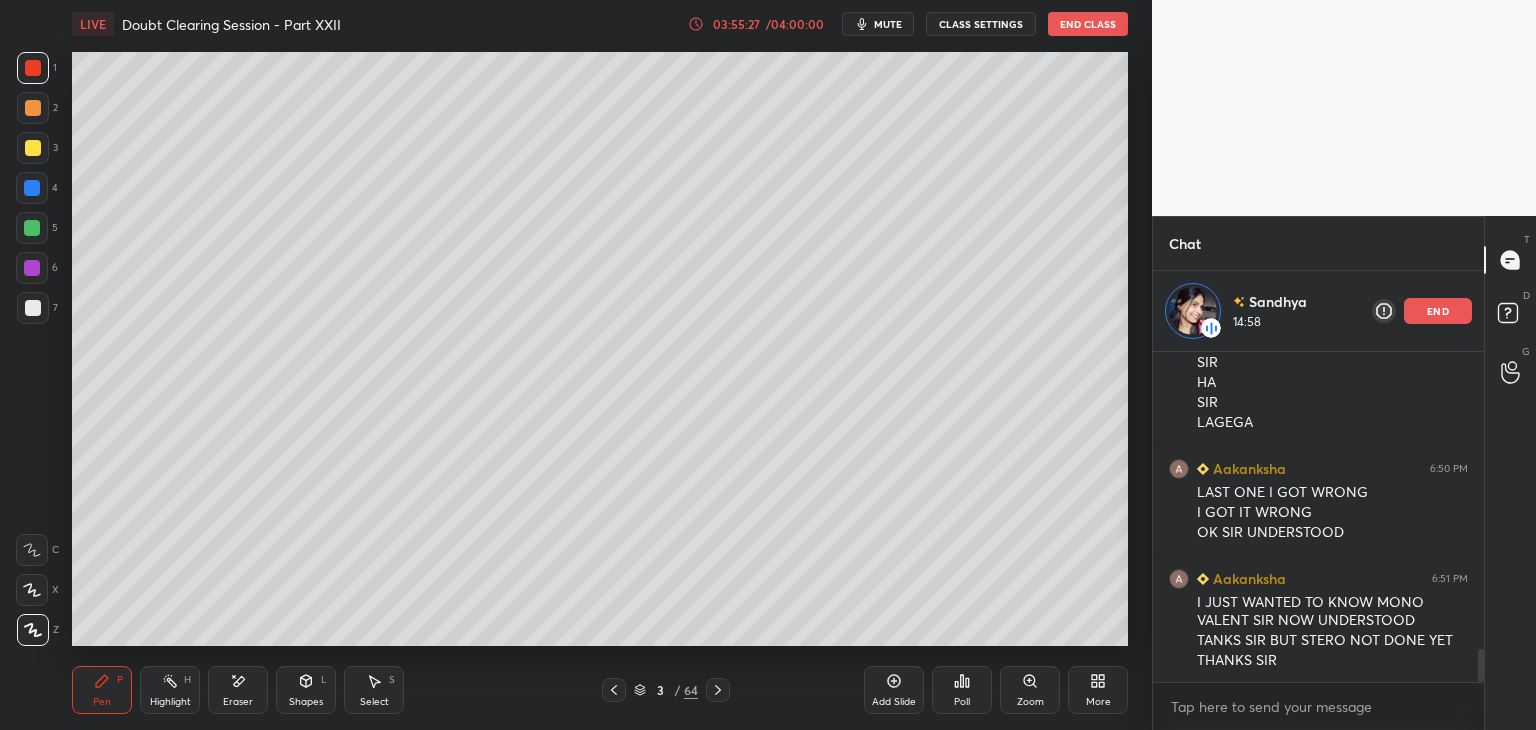 click at bounding box center (33, 108) 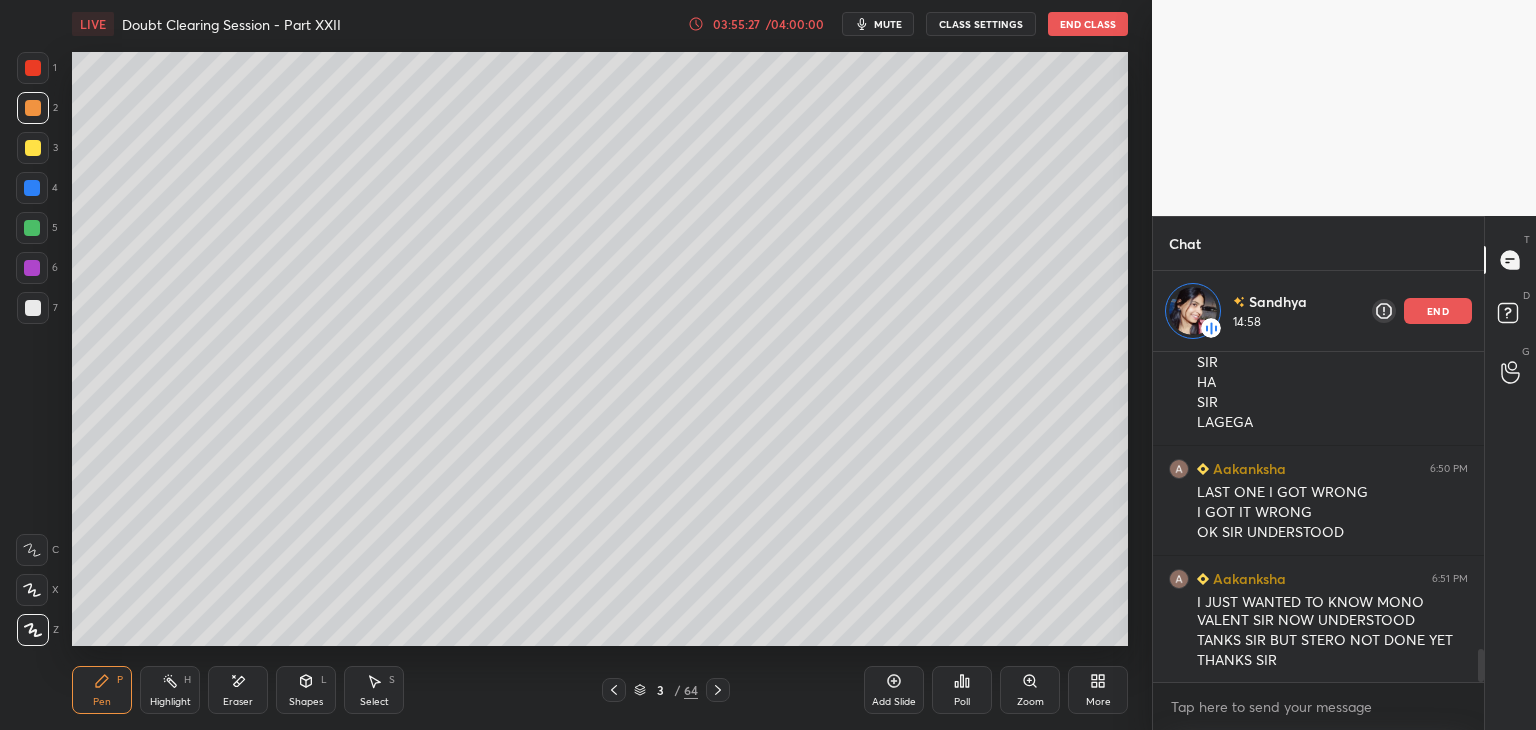click at bounding box center (33, 68) 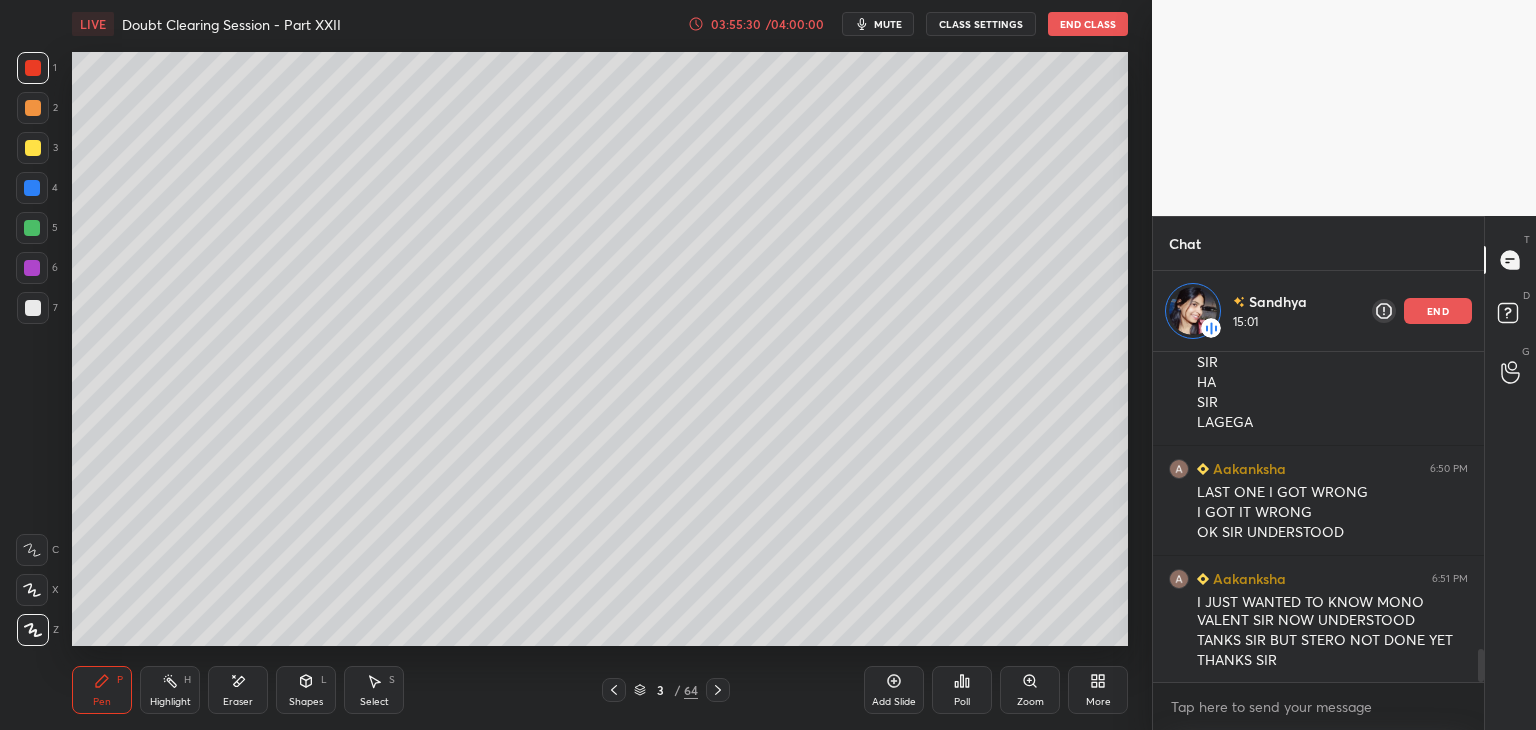 click on "Add Slide" at bounding box center (894, 690) 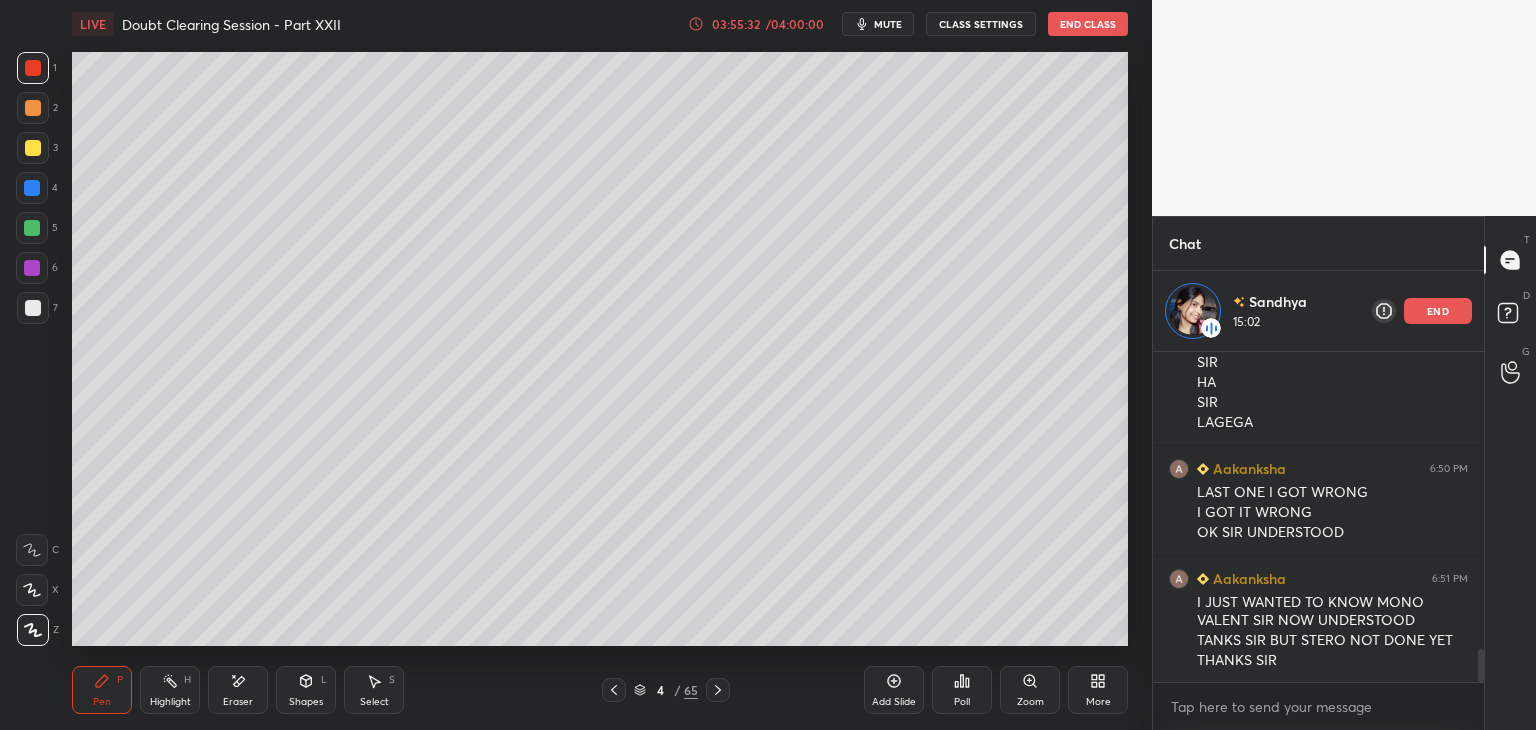 click at bounding box center [33, 148] 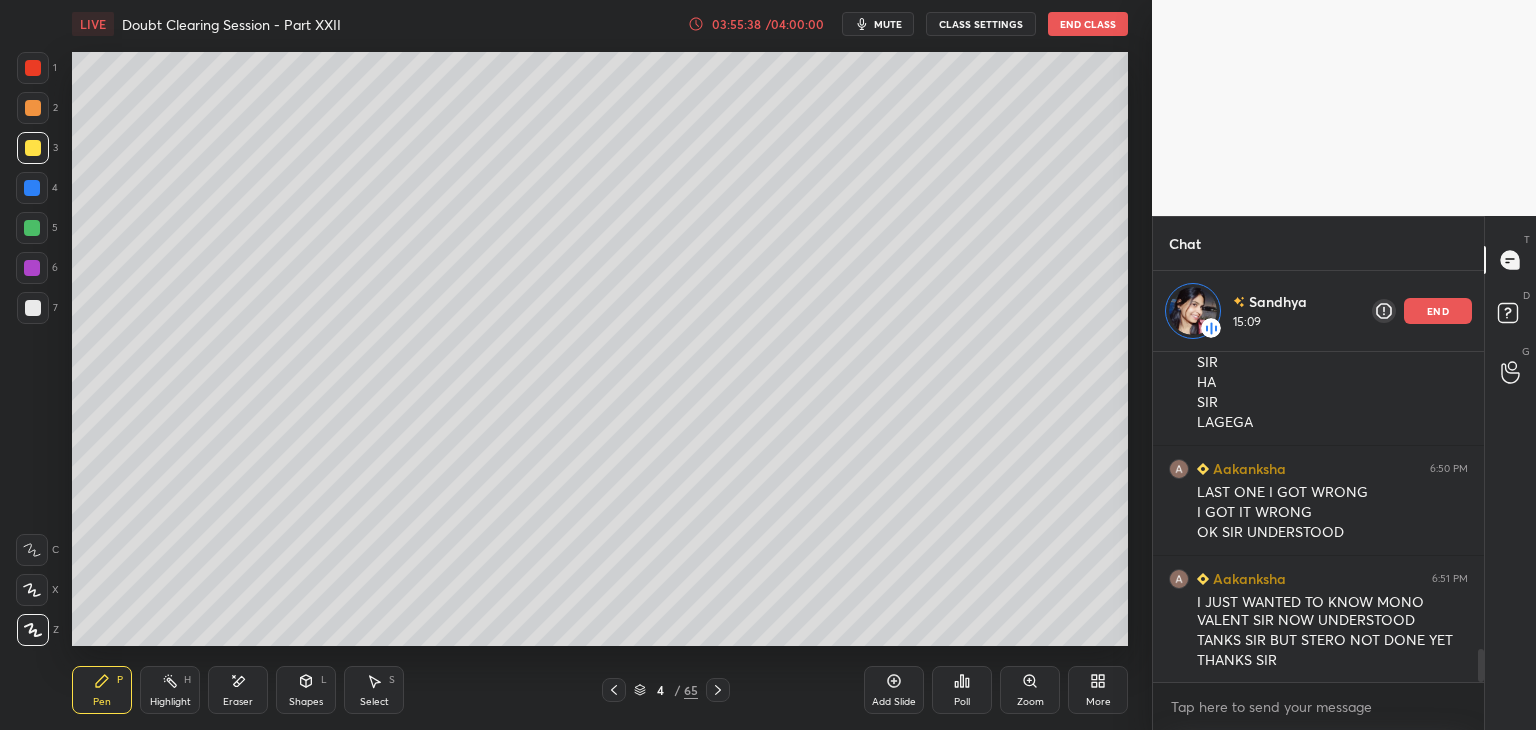 click at bounding box center (32, 188) 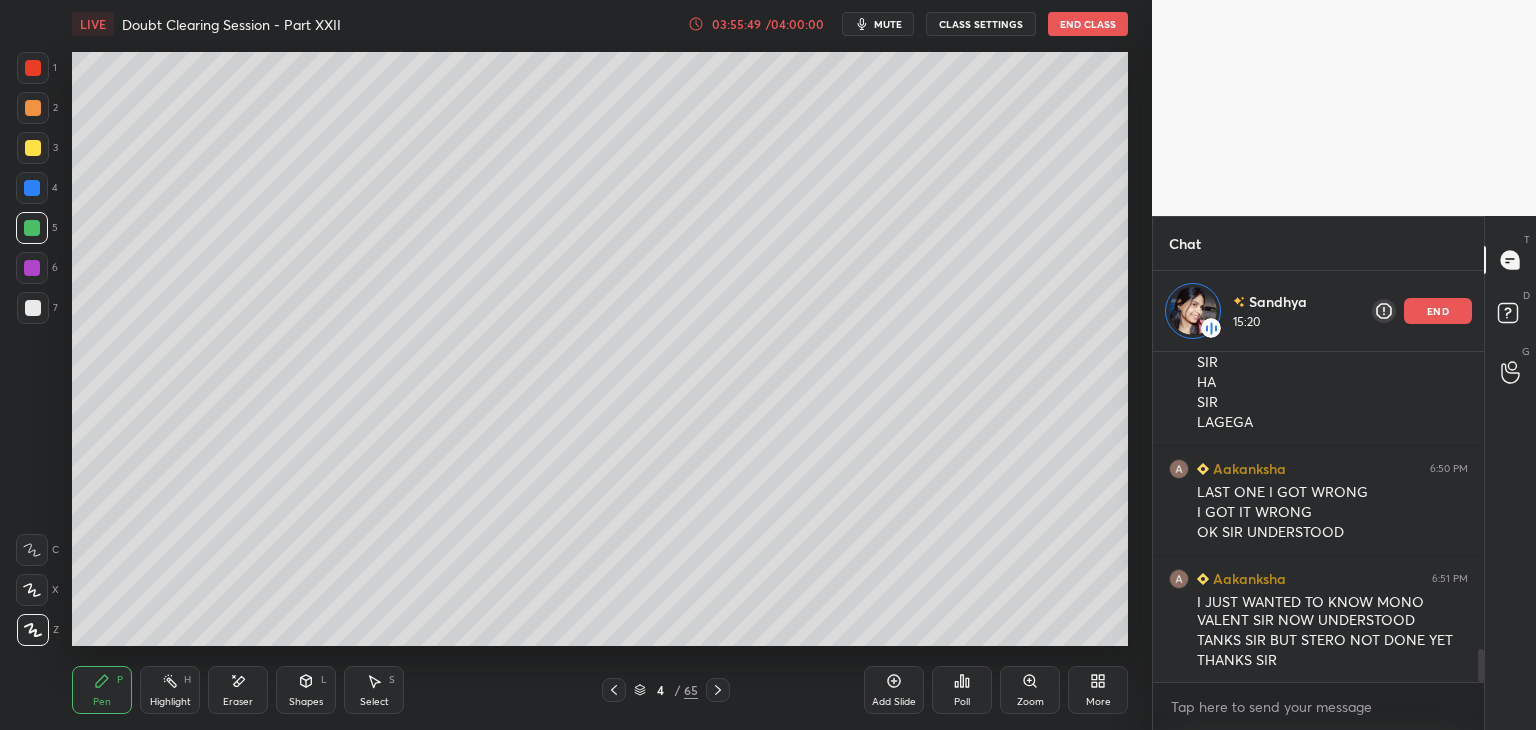 click at bounding box center [32, 268] 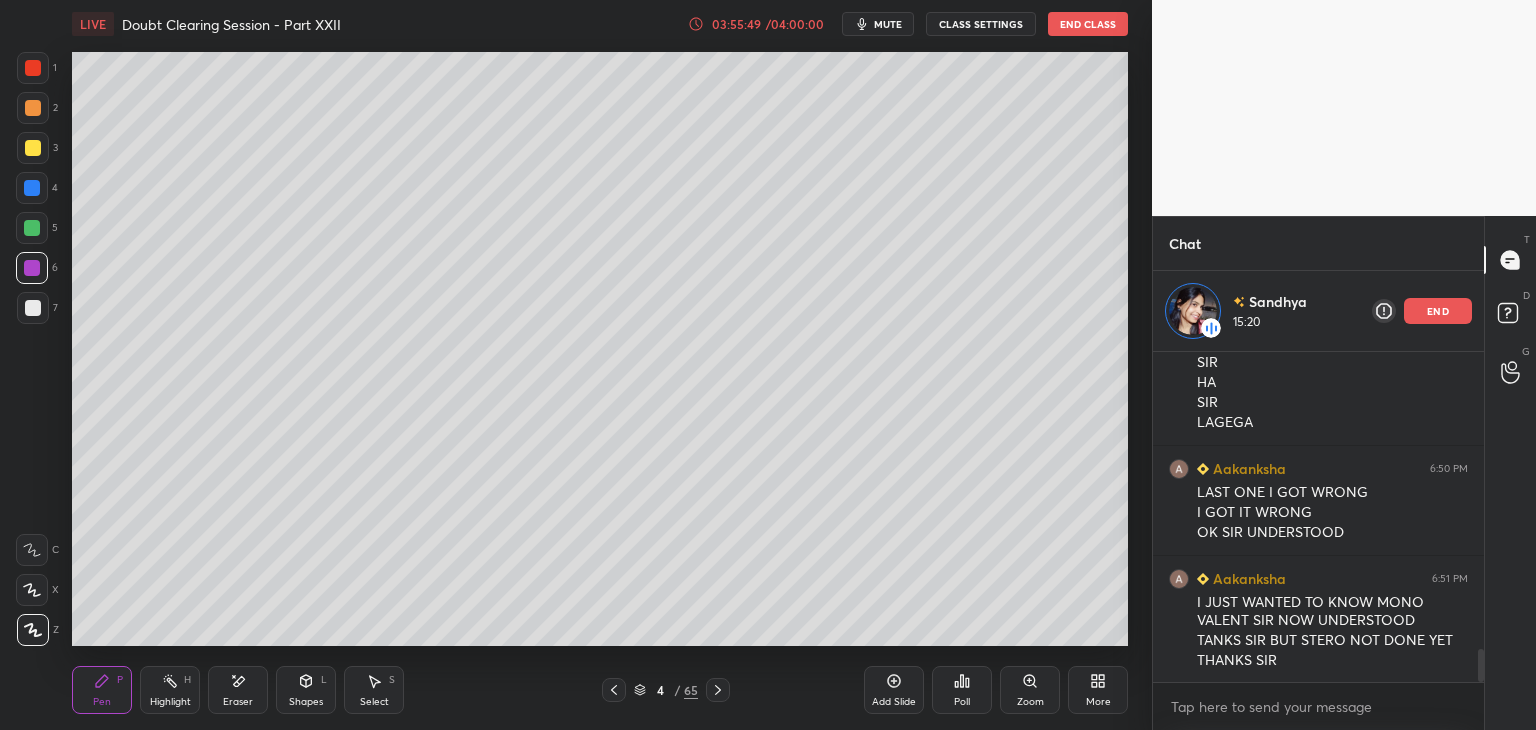 click at bounding box center [33, 308] 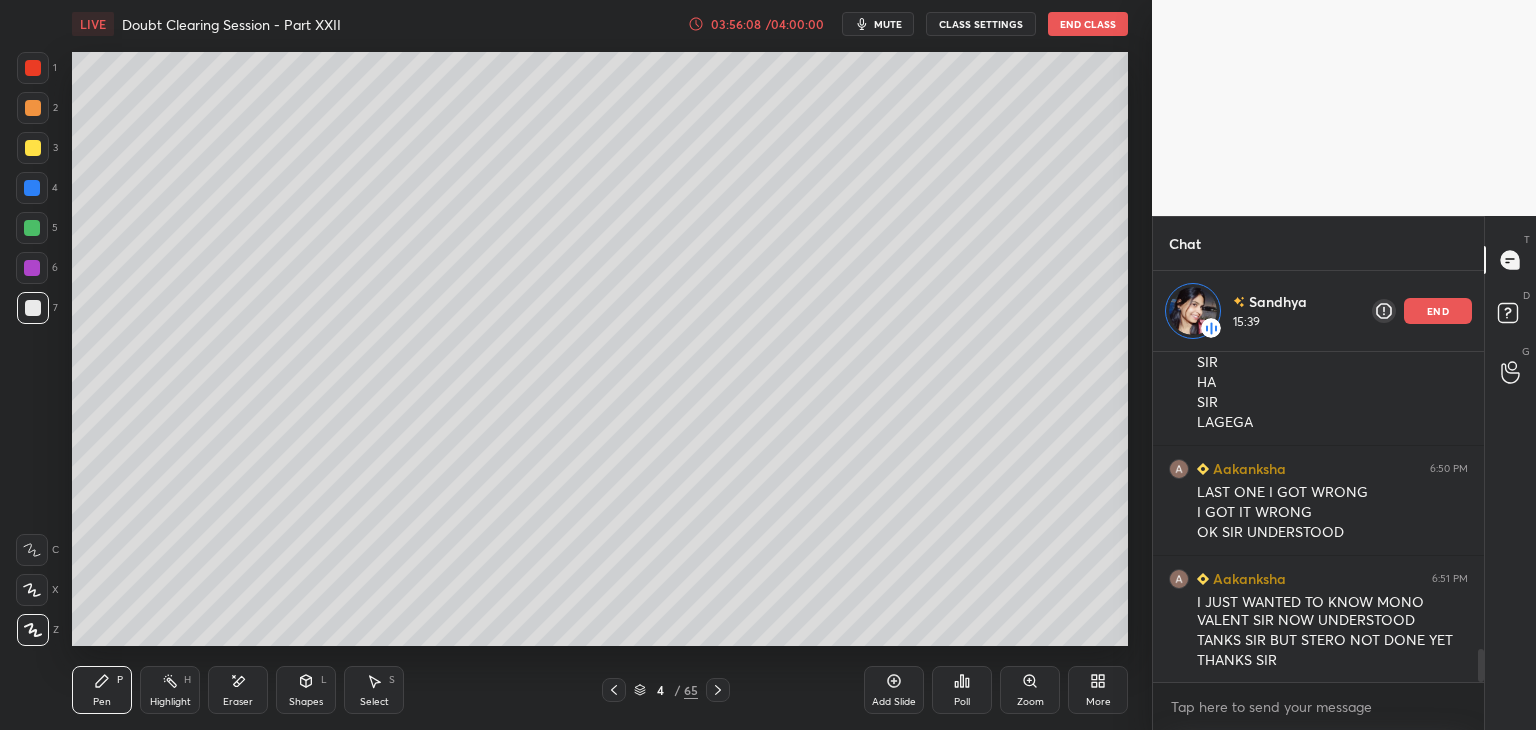 click at bounding box center [33, 108] 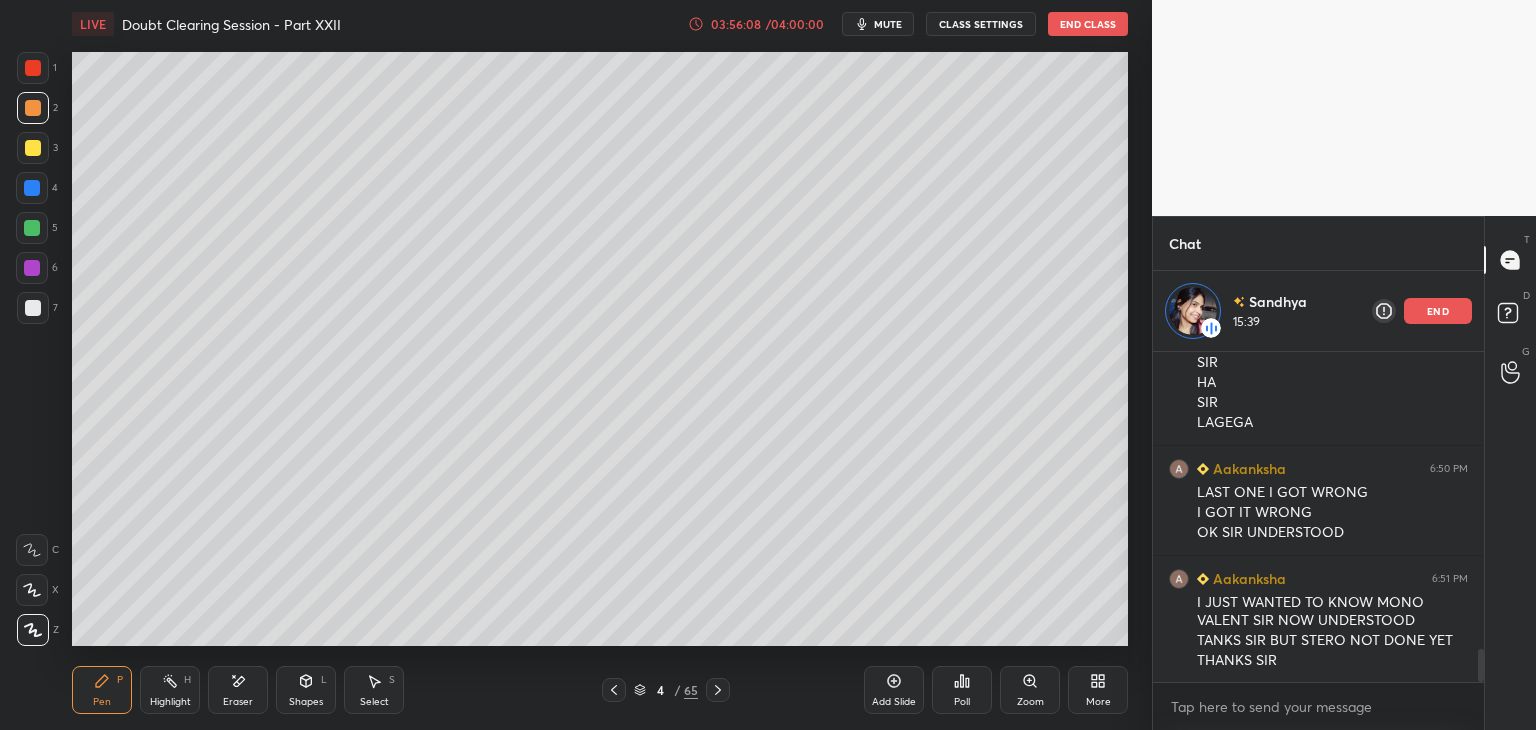 click at bounding box center [33, 108] 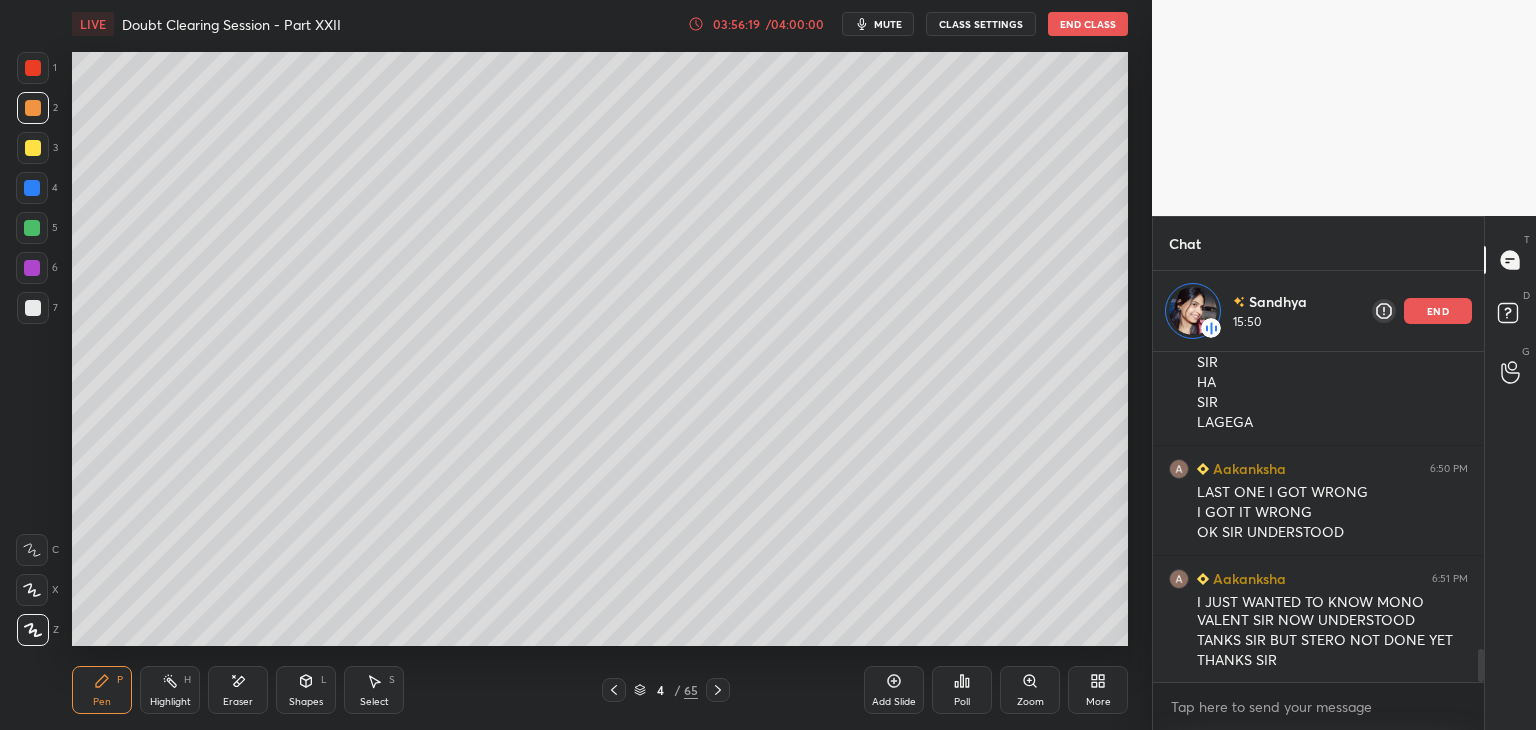 click on "Highlight H" at bounding box center [170, 690] 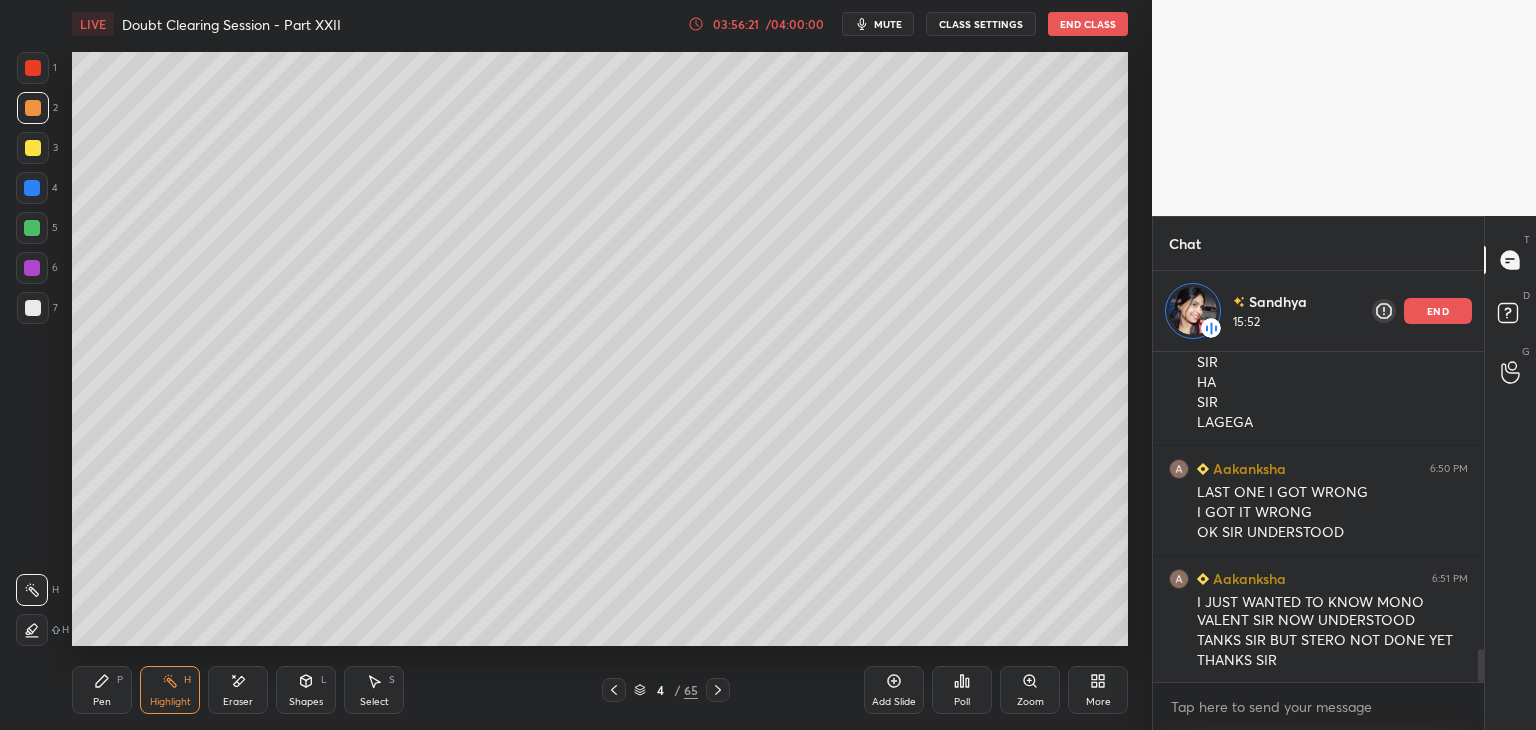 click on "4 / 65" at bounding box center (666, 690) 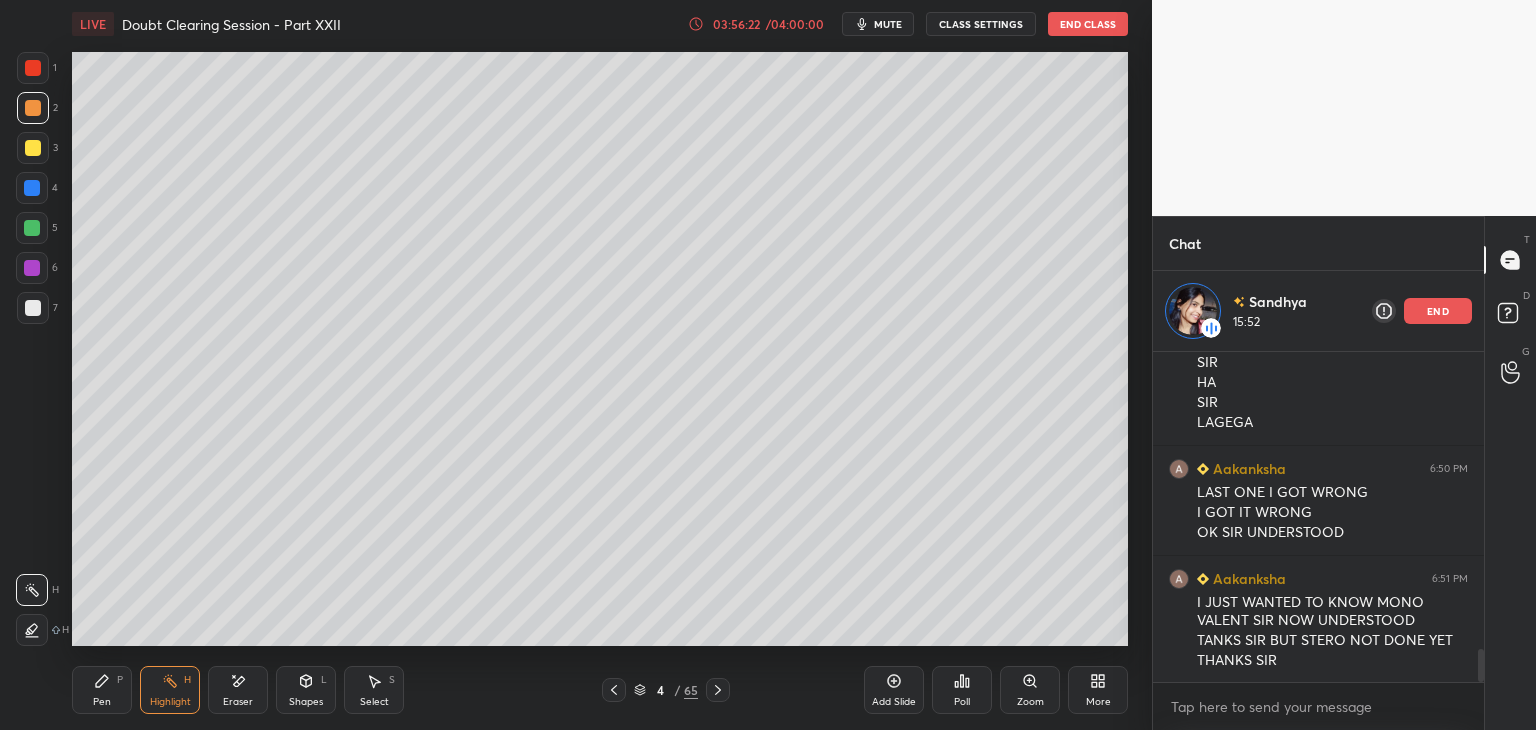 click at bounding box center [614, 690] 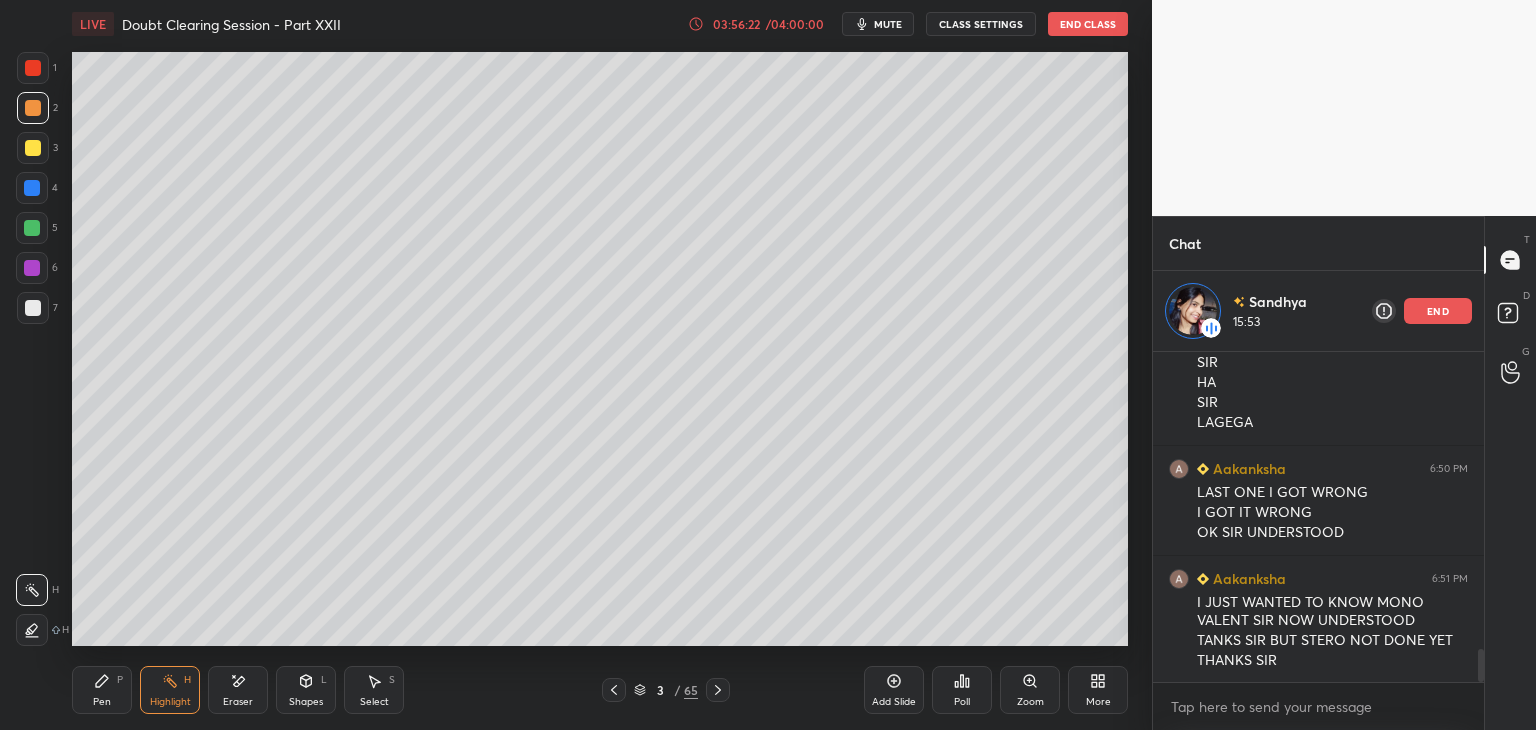 click 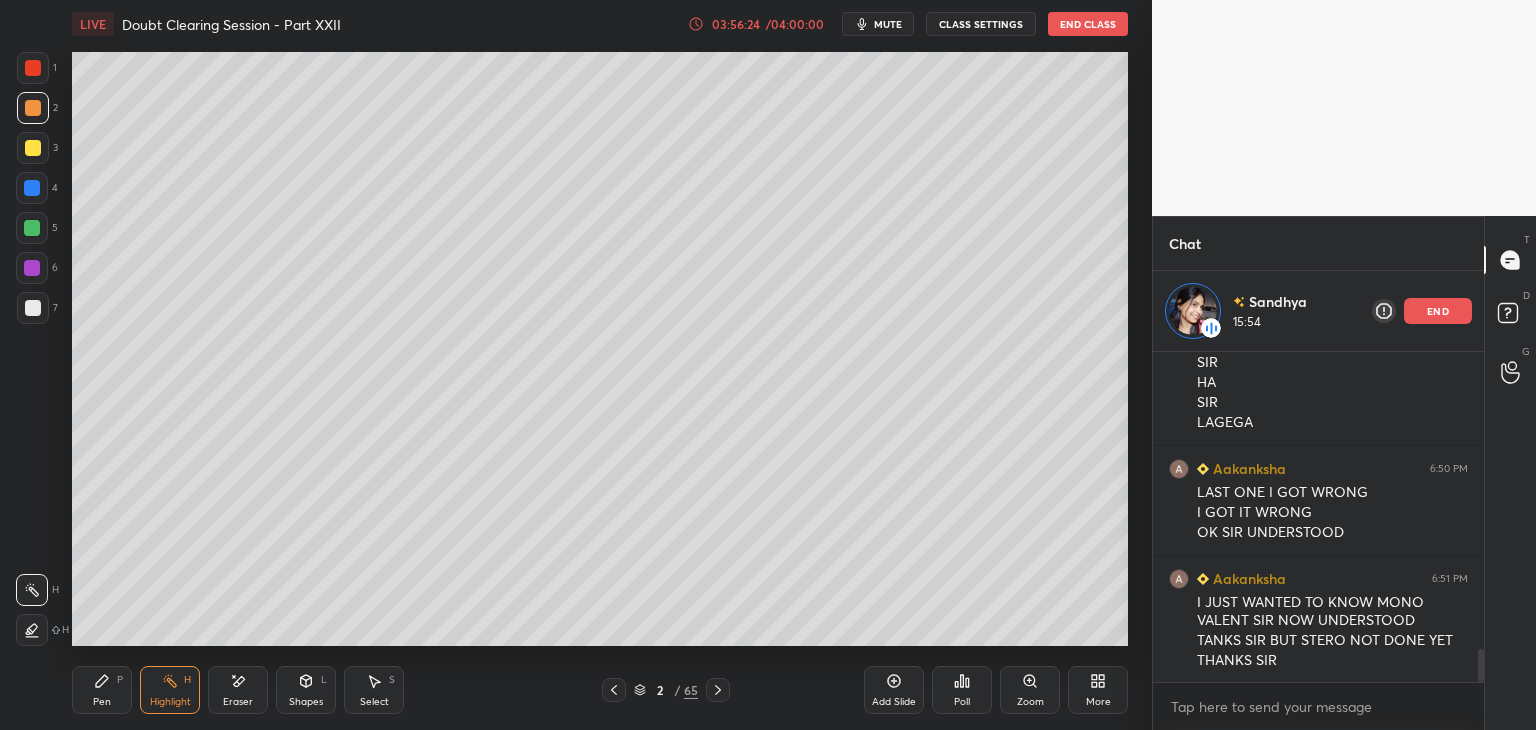 click at bounding box center [614, 690] 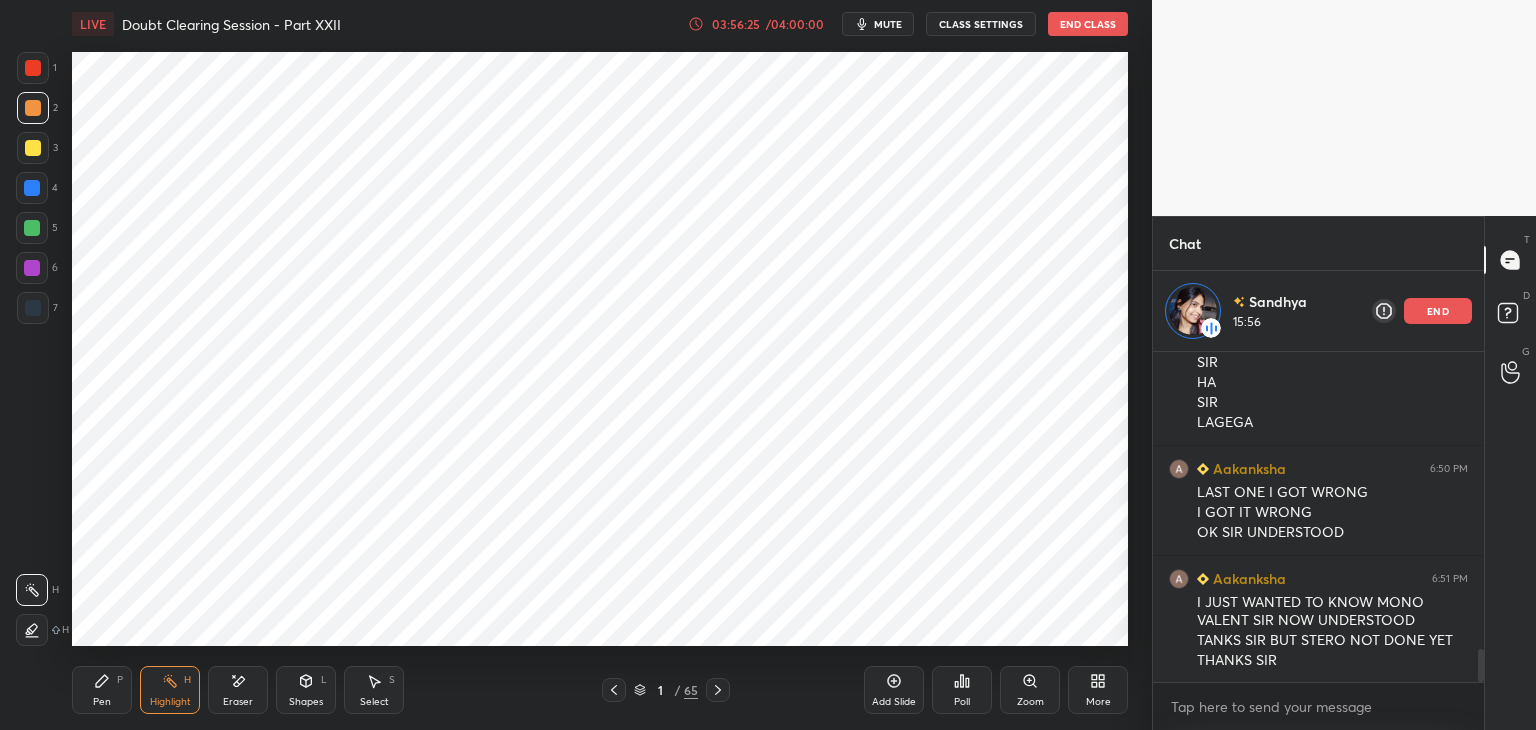click 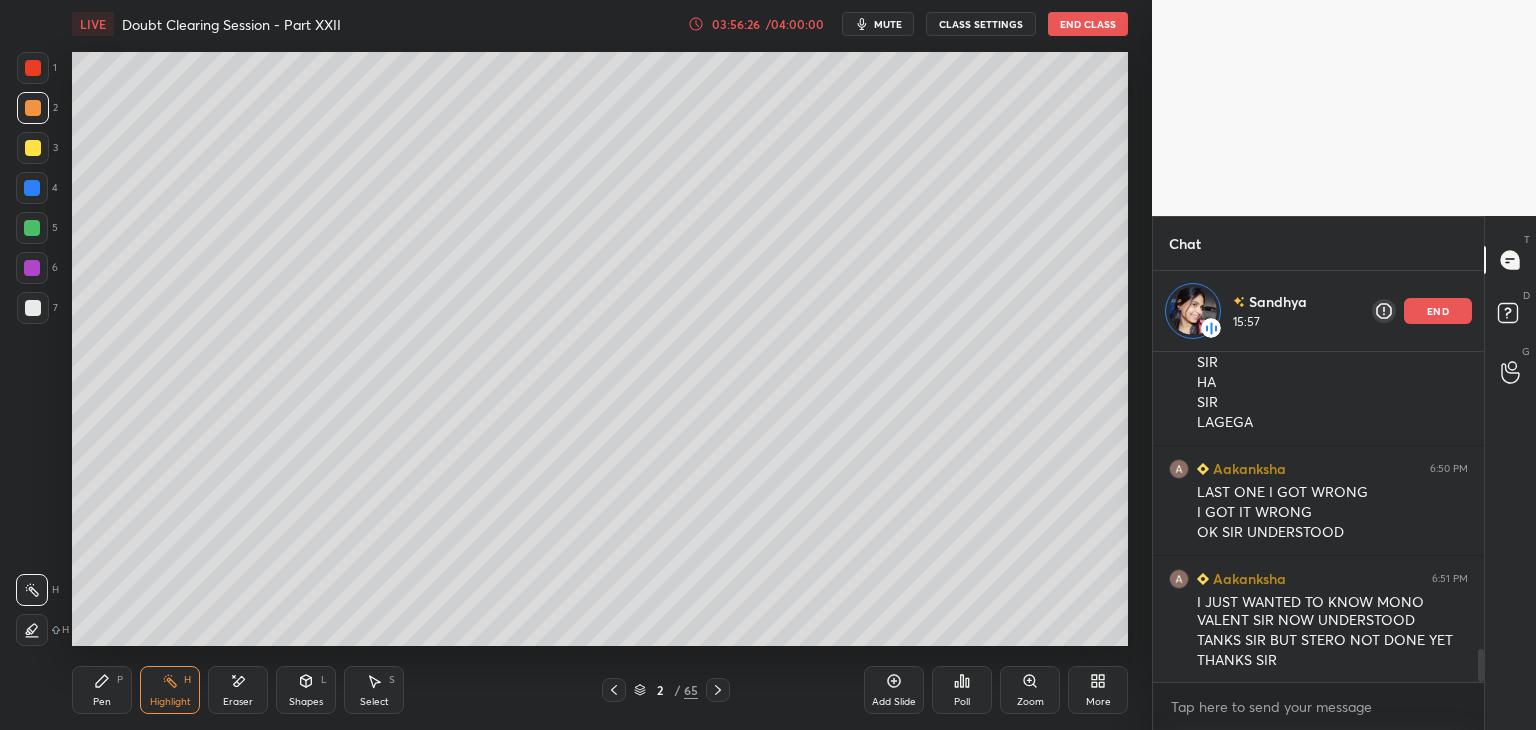 click on "Eraser" at bounding box center (238, 702) 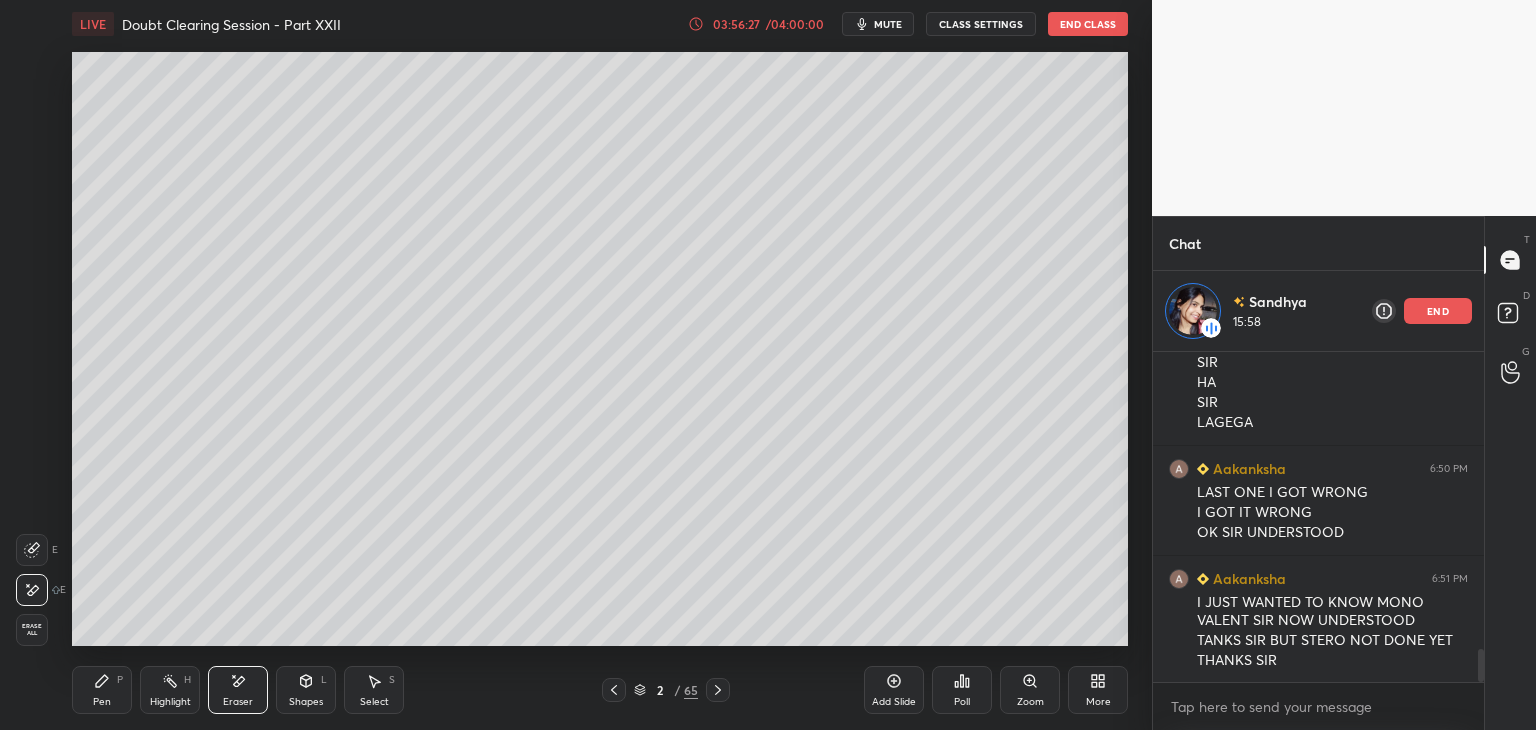 click on "1 2 3 4 5 6 7 C X Z E E Erase all   H H" at bounding box center (32, 349) 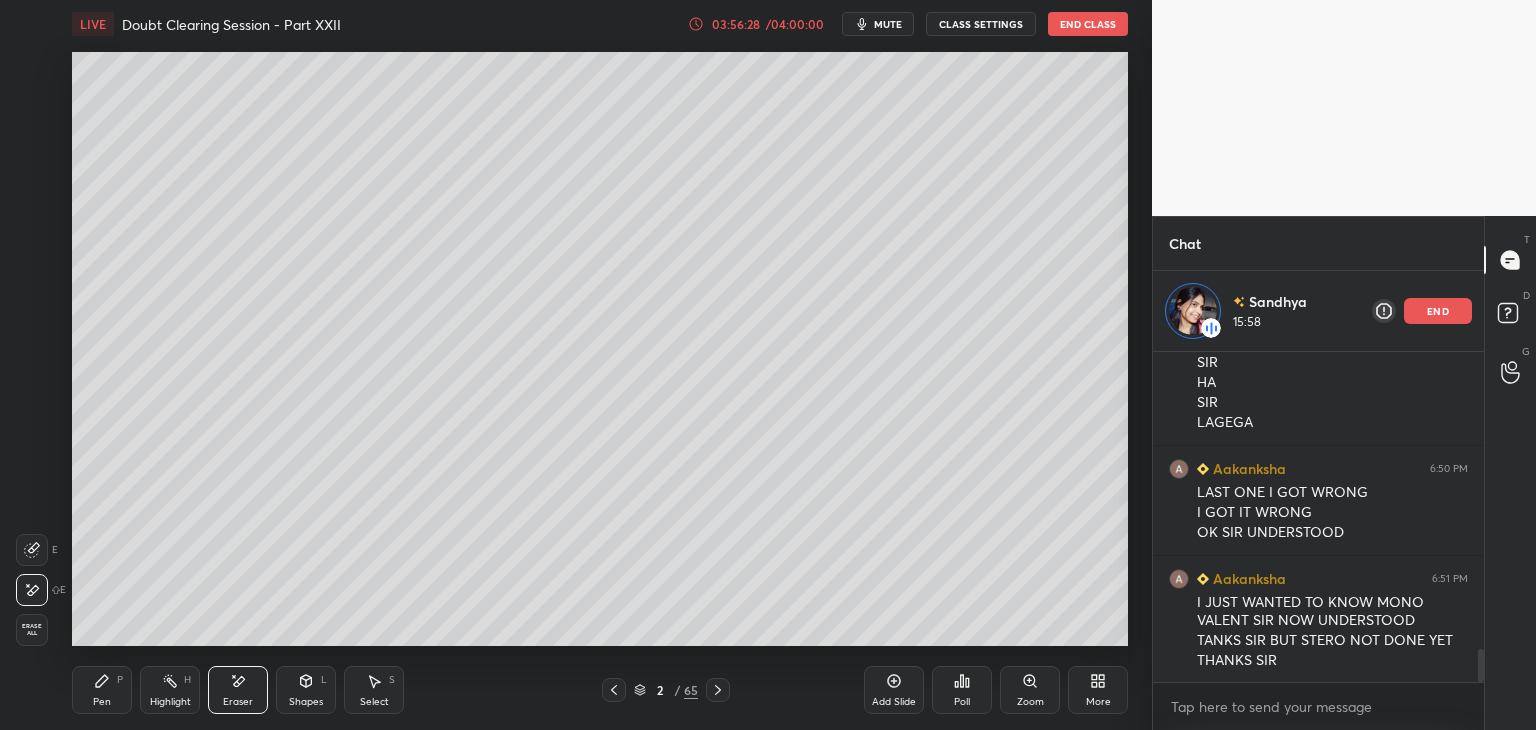 click on "Erase all" at bounding box center [32, 630] 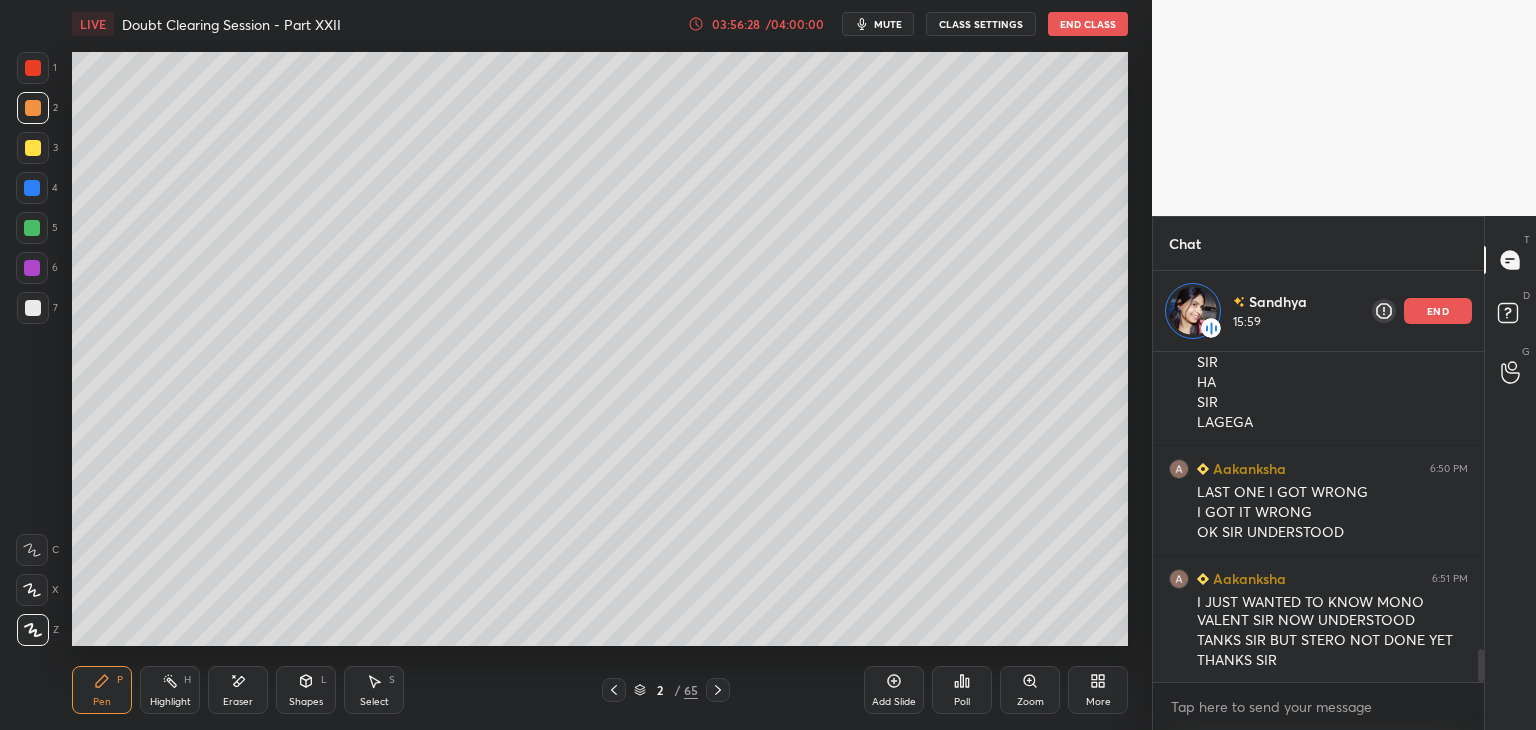 click on "Highlight H" at bounding box center (170, 690) 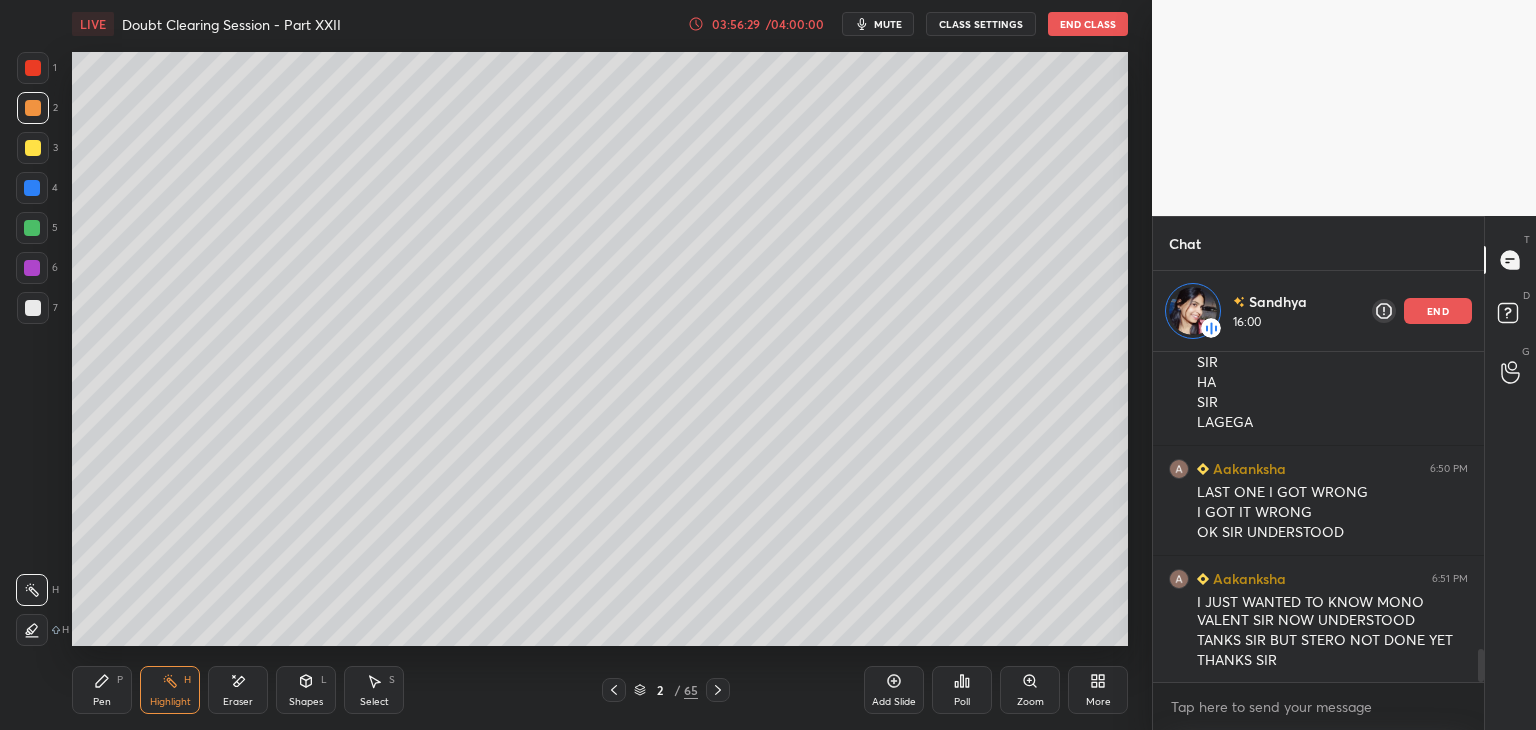 click at bounding box center (32, 228) 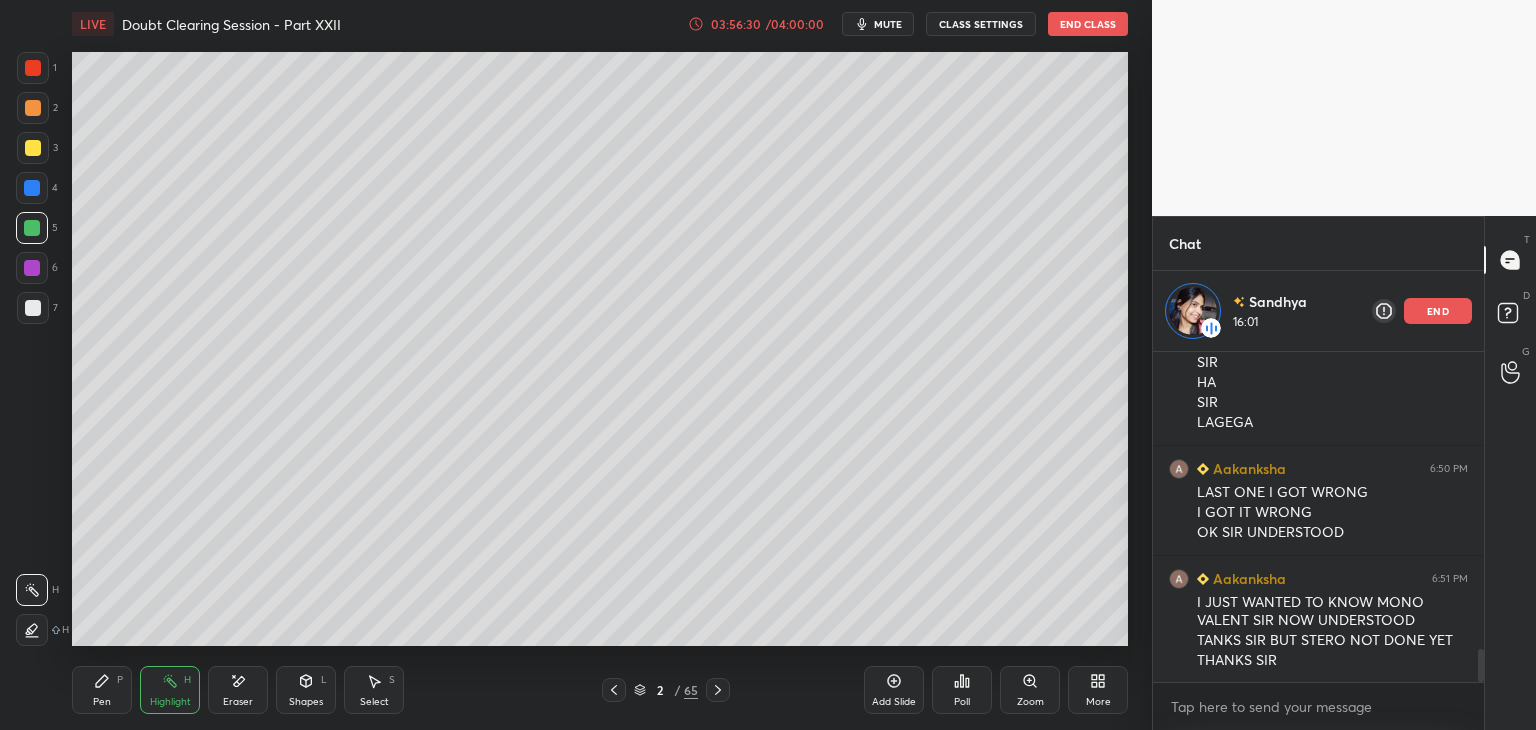 click on "4" at bounding box center [37, 192] 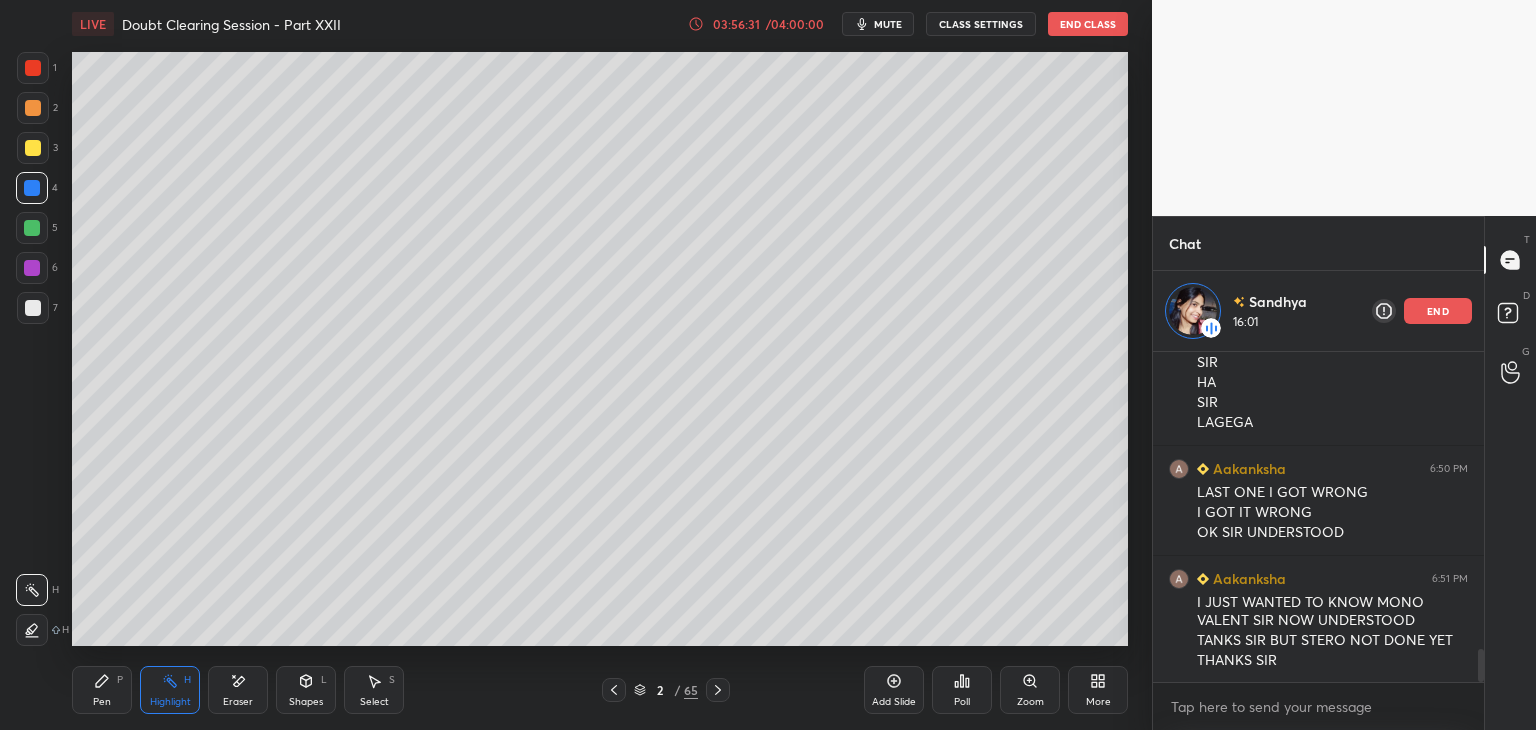 click at bounding box center [33, 148] 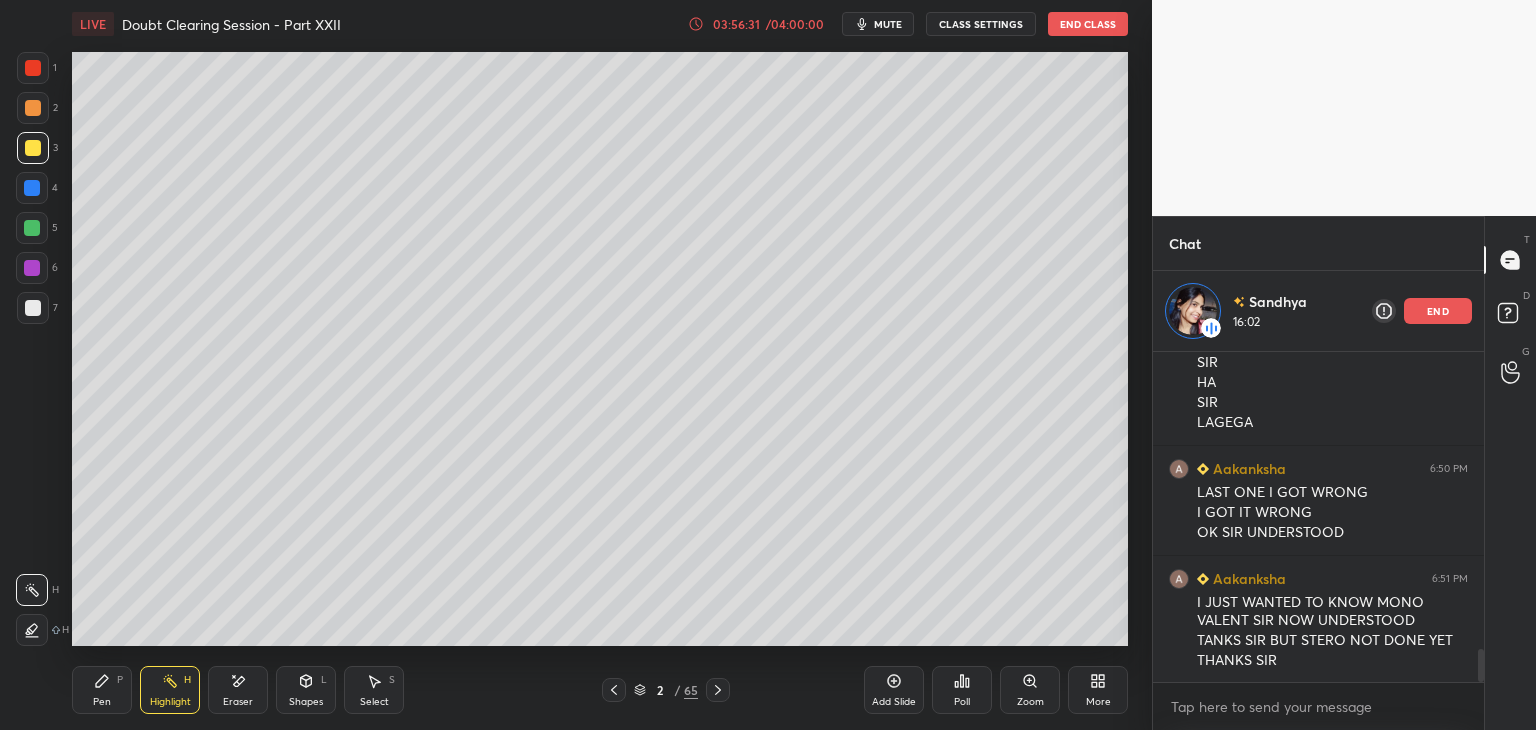 click at bounding box center [33, 108] 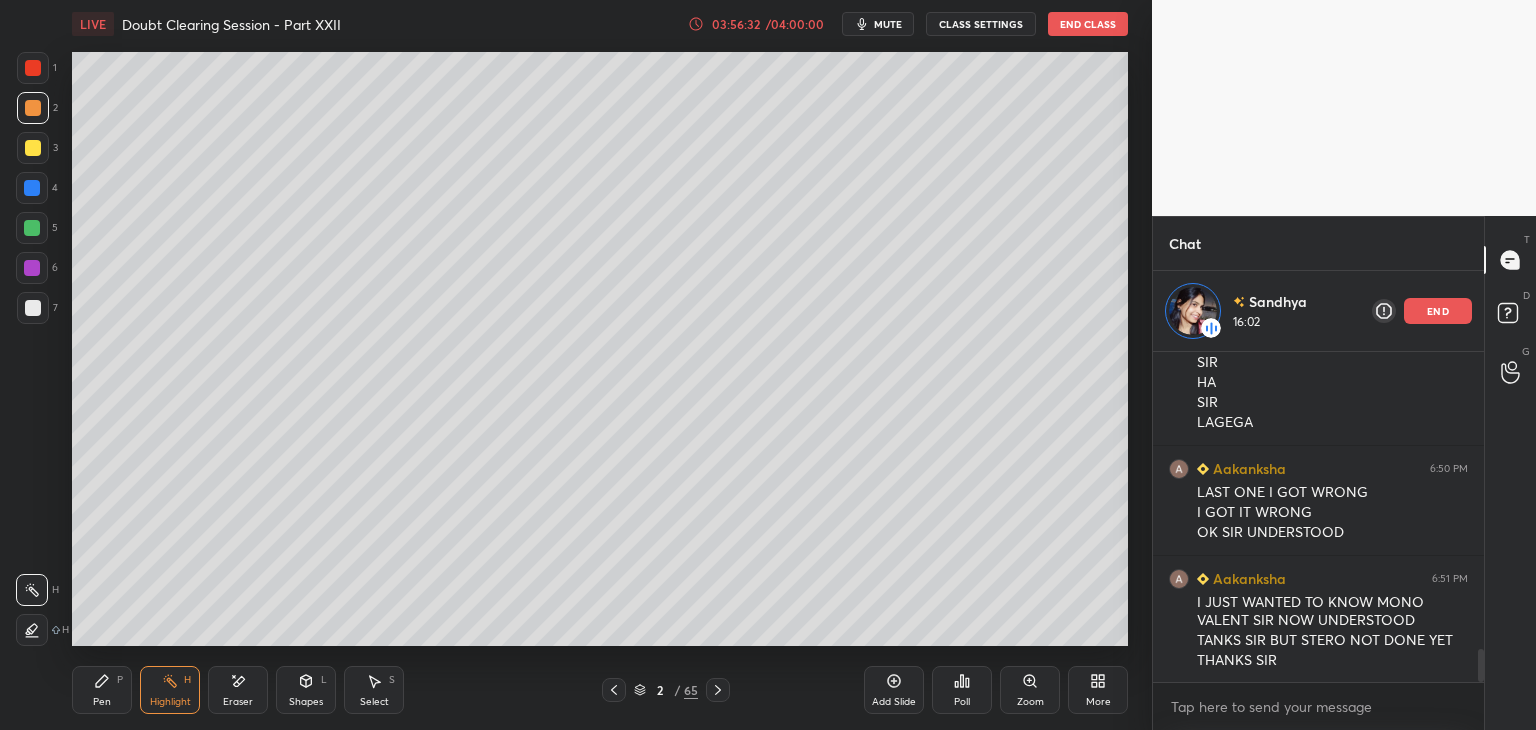 click at bounding box center (33, 148) 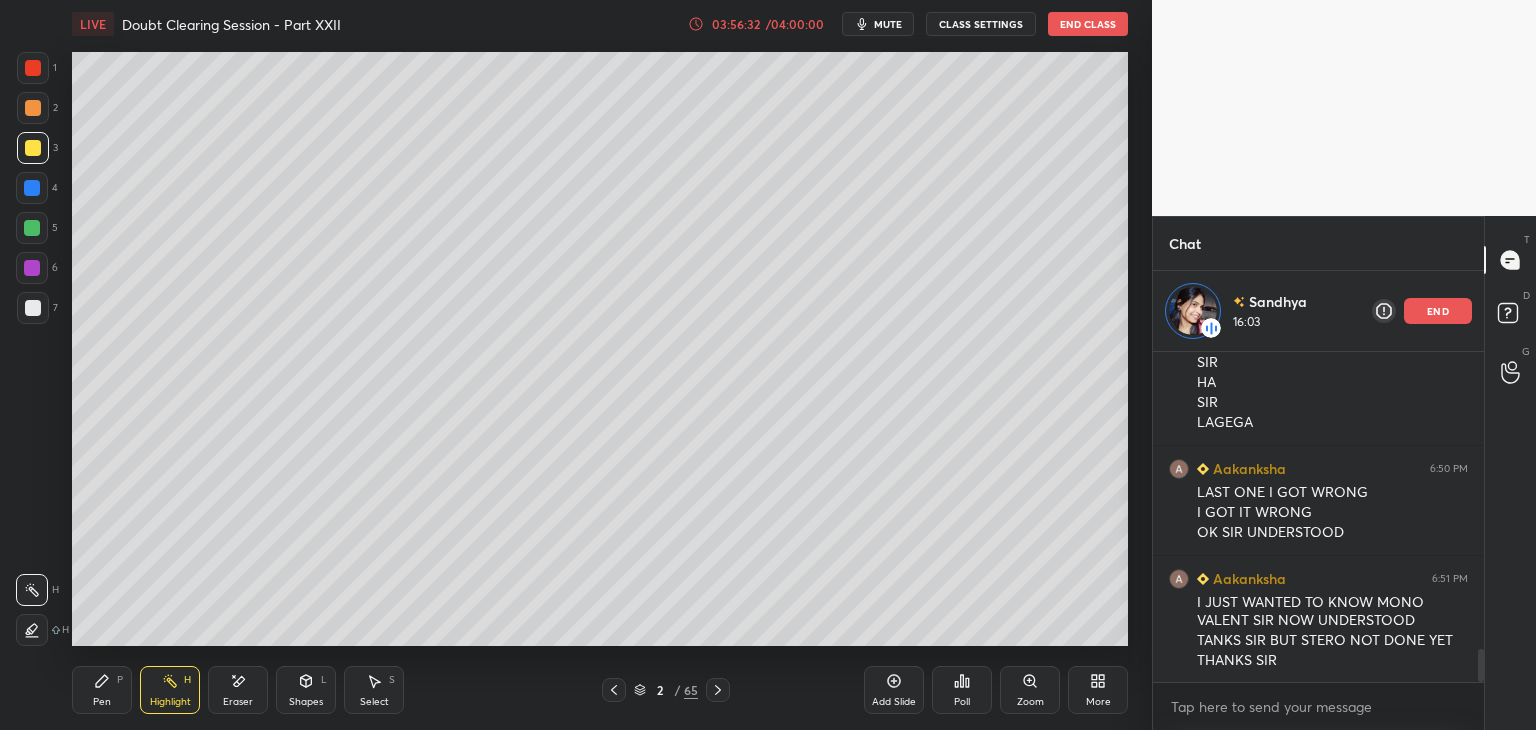 click at bounding box center (33, 108) 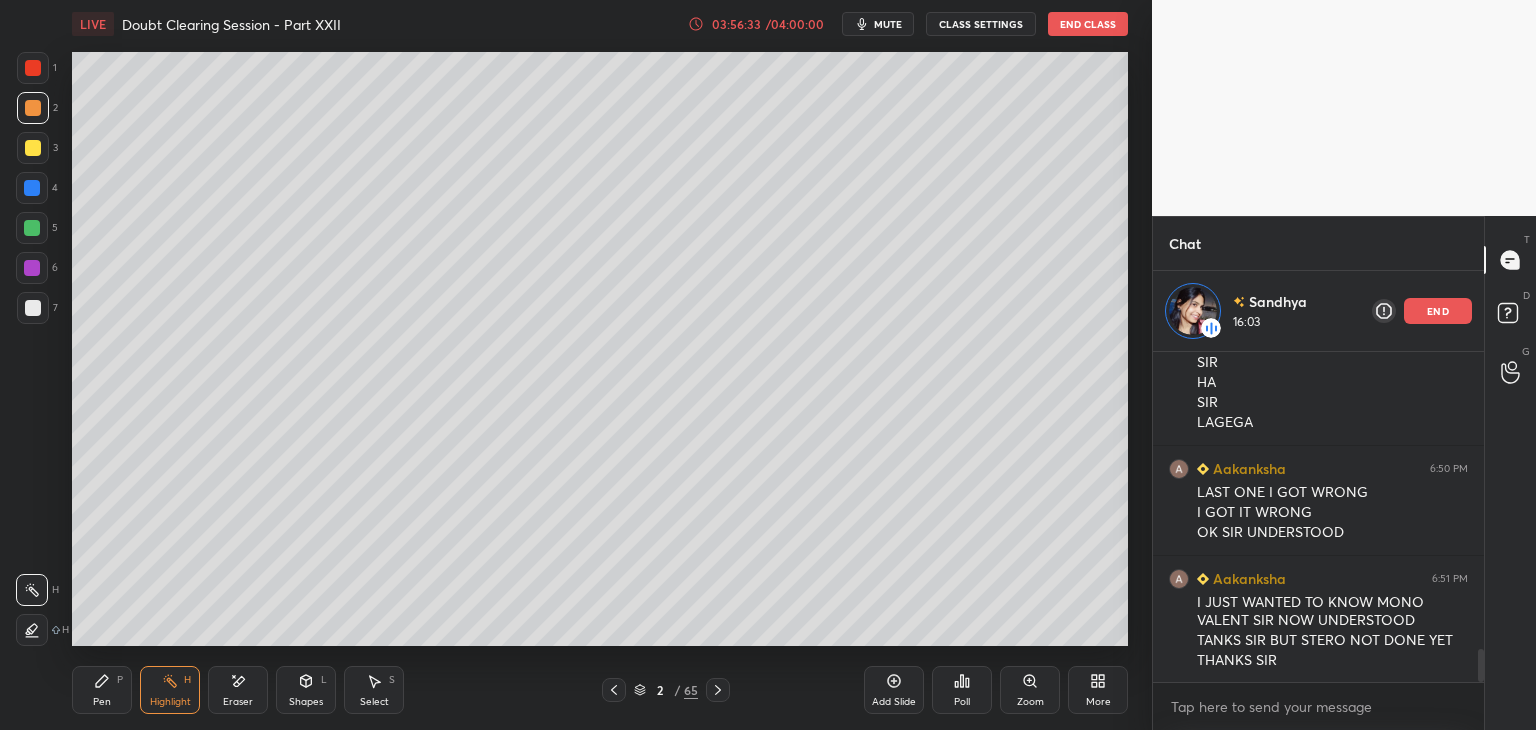 click at bounding box center [33, 68] 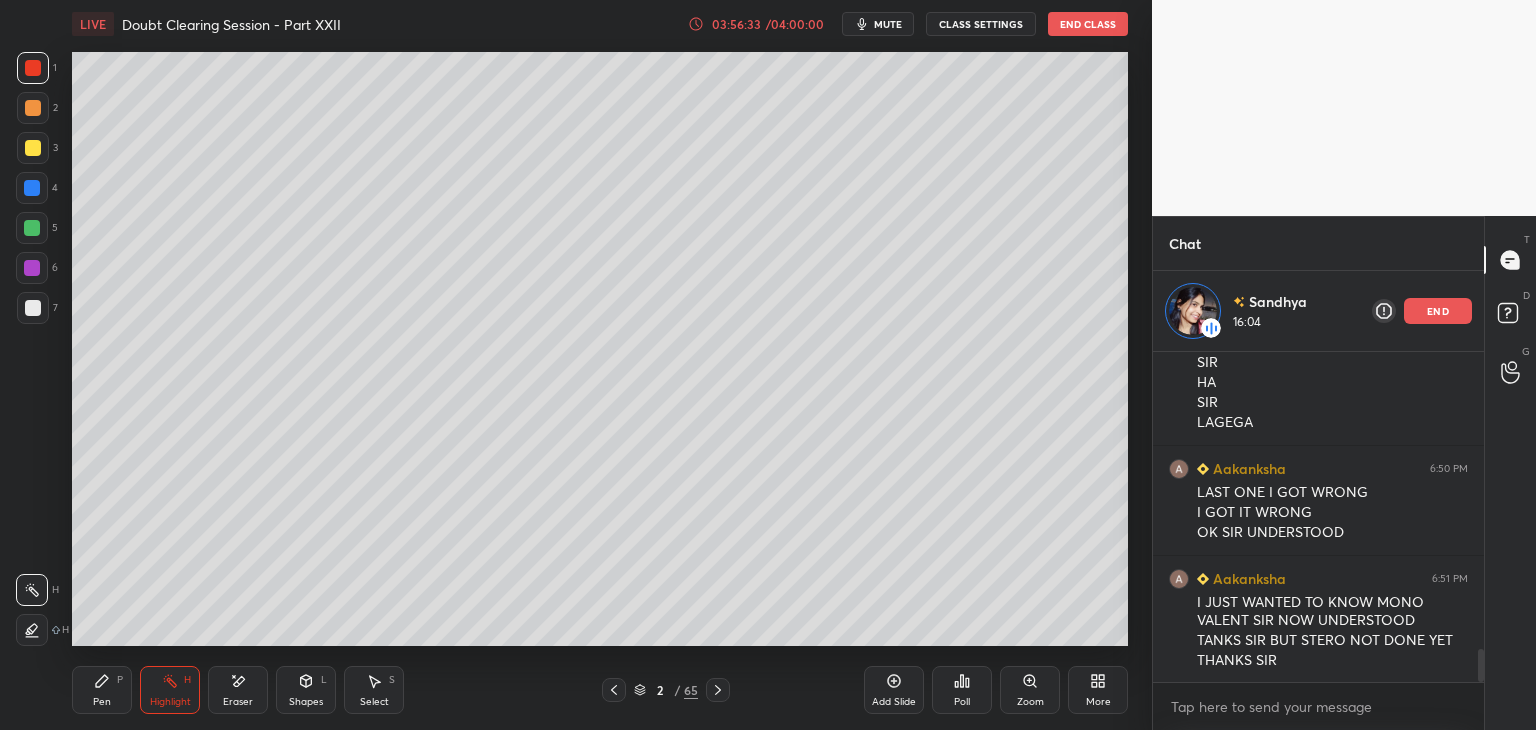 click at bounding box center (33, 108) 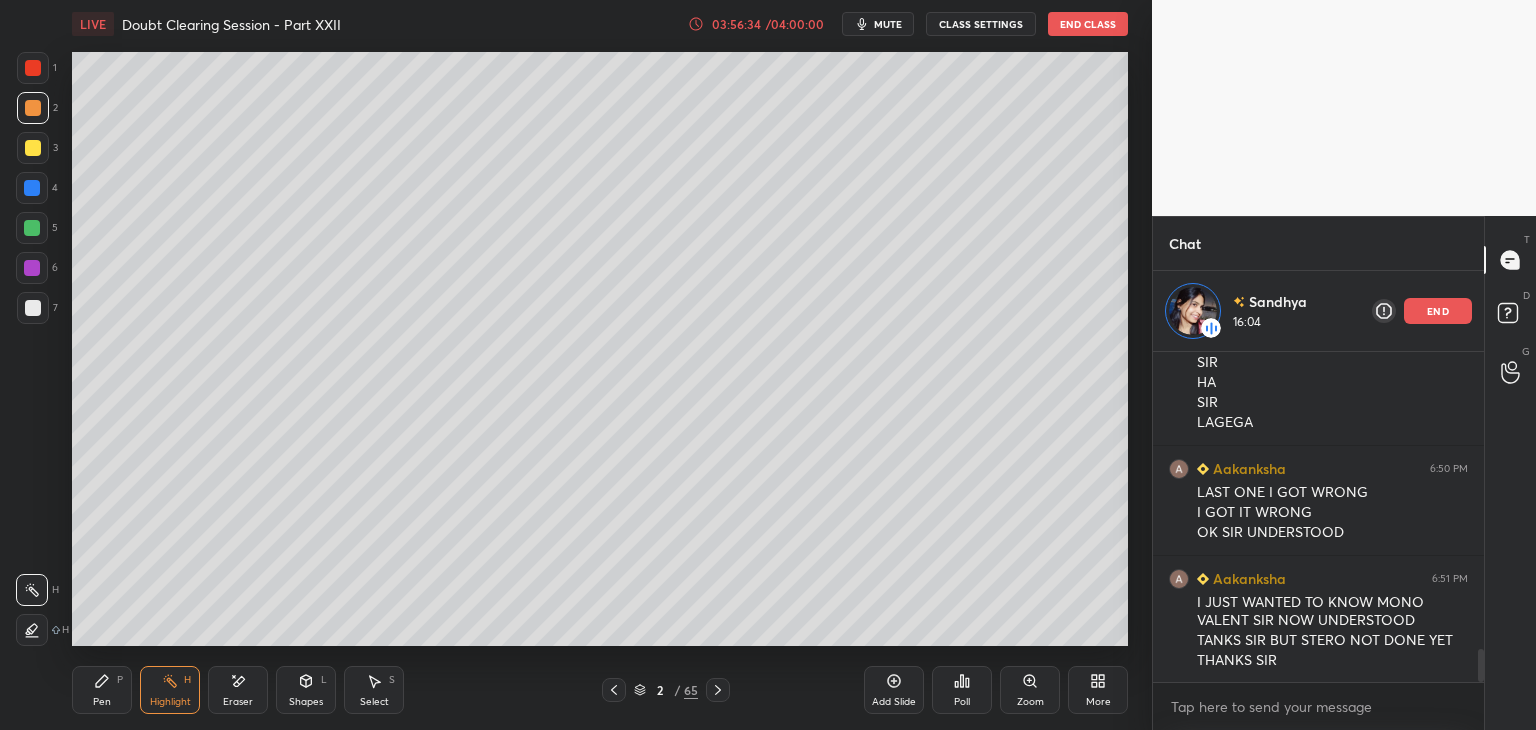 click at bounding box center (33, 68) 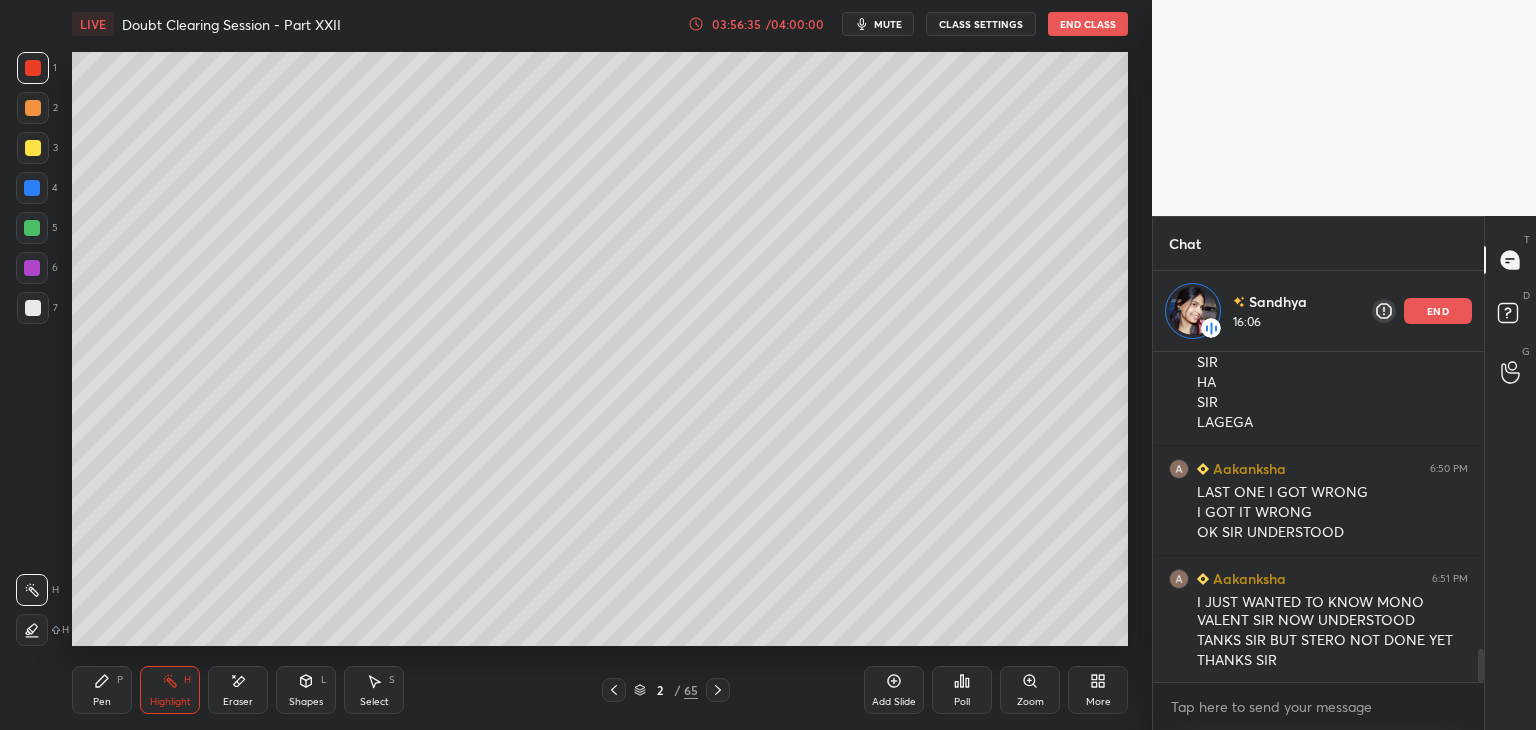 click on "Pen" at bounding box center (102, 702) 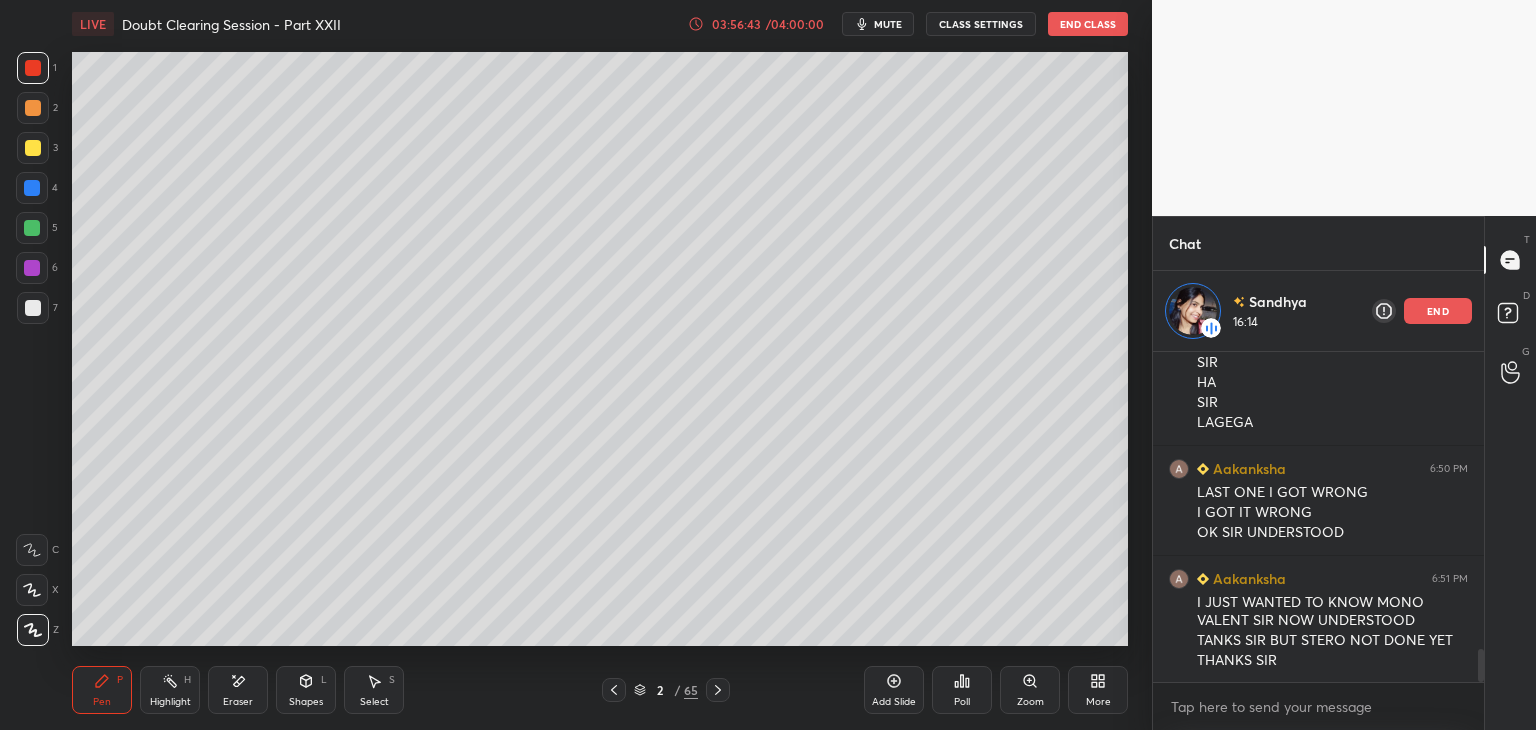 click on "5" at bounding box center [37, 232] 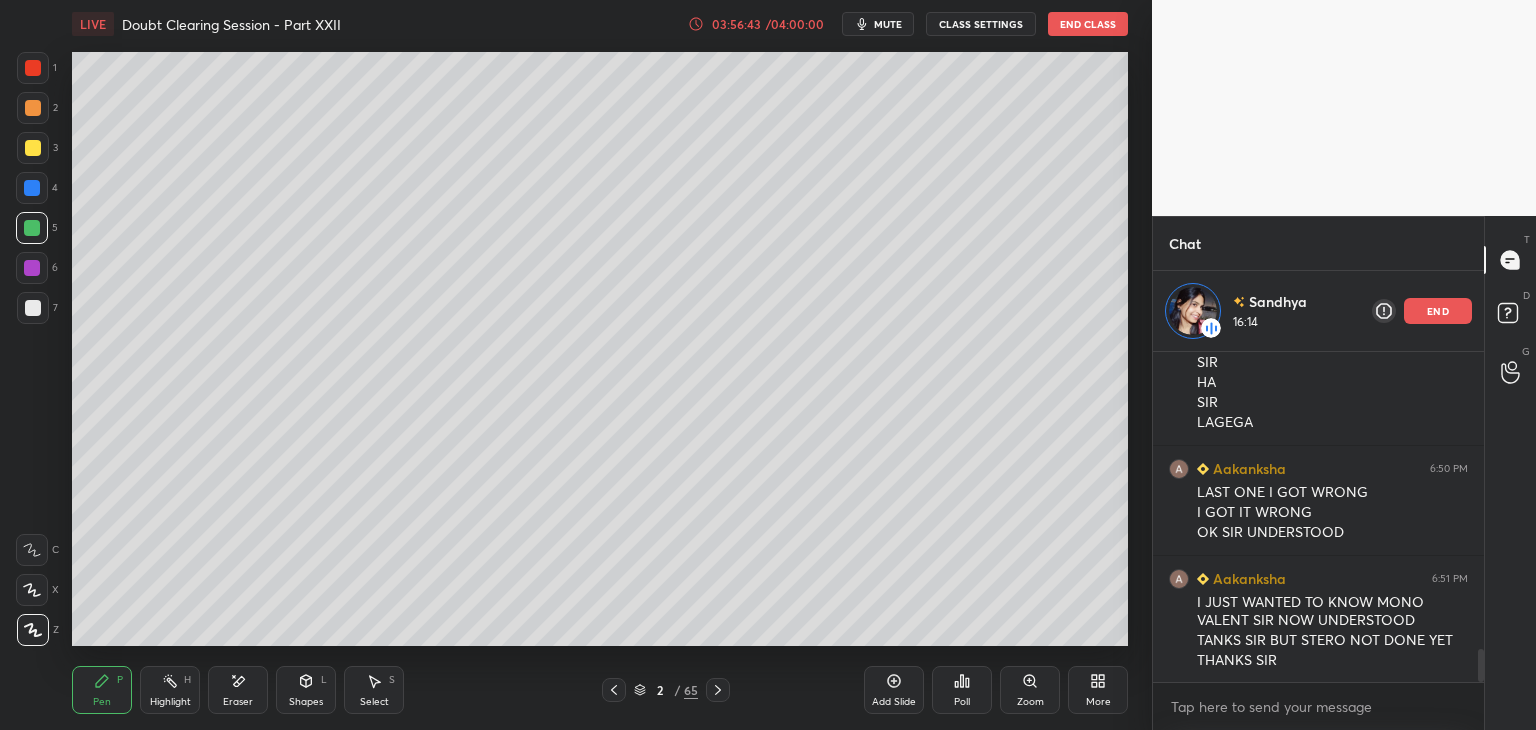 click on "6" at bounding box center [37, 272] 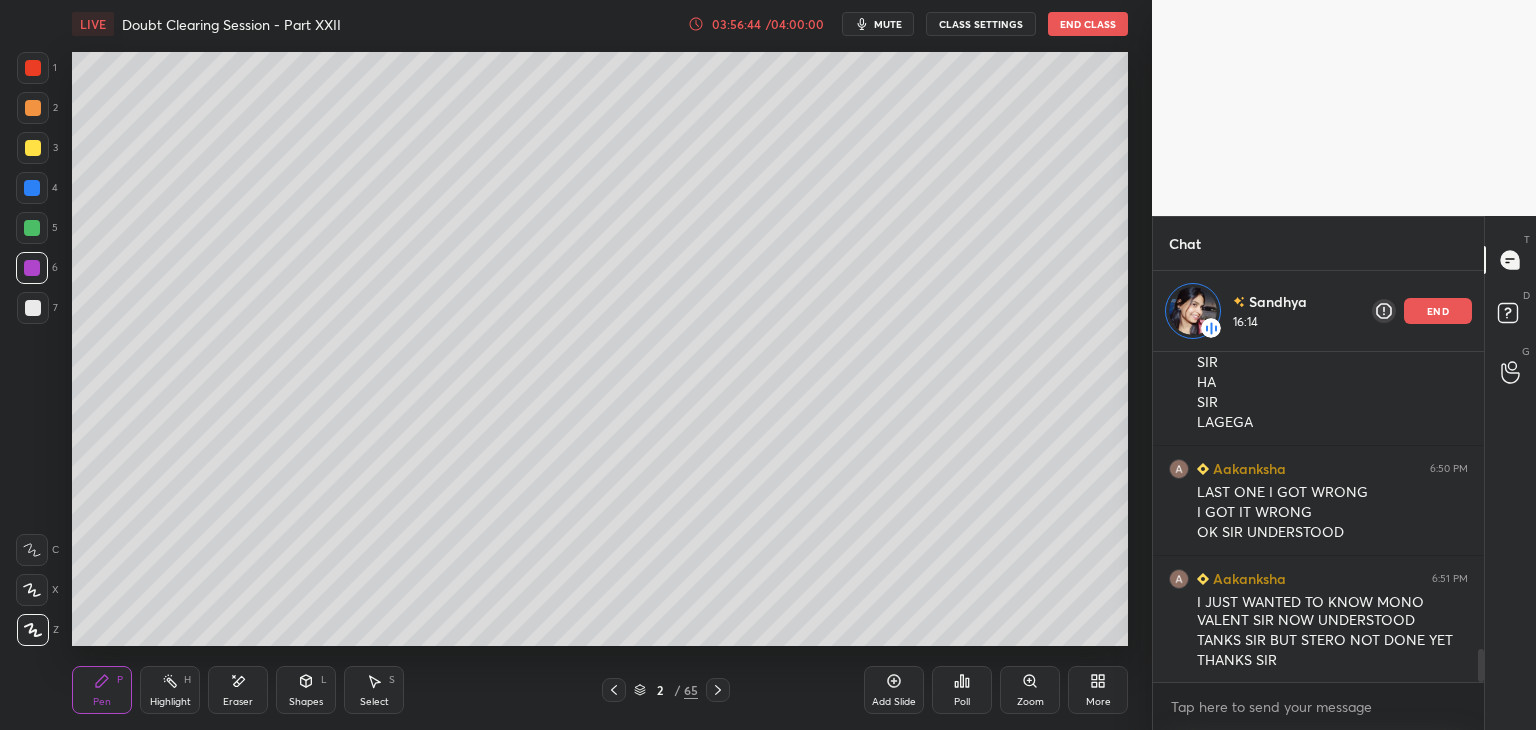 click at bounding box center (33, 308) 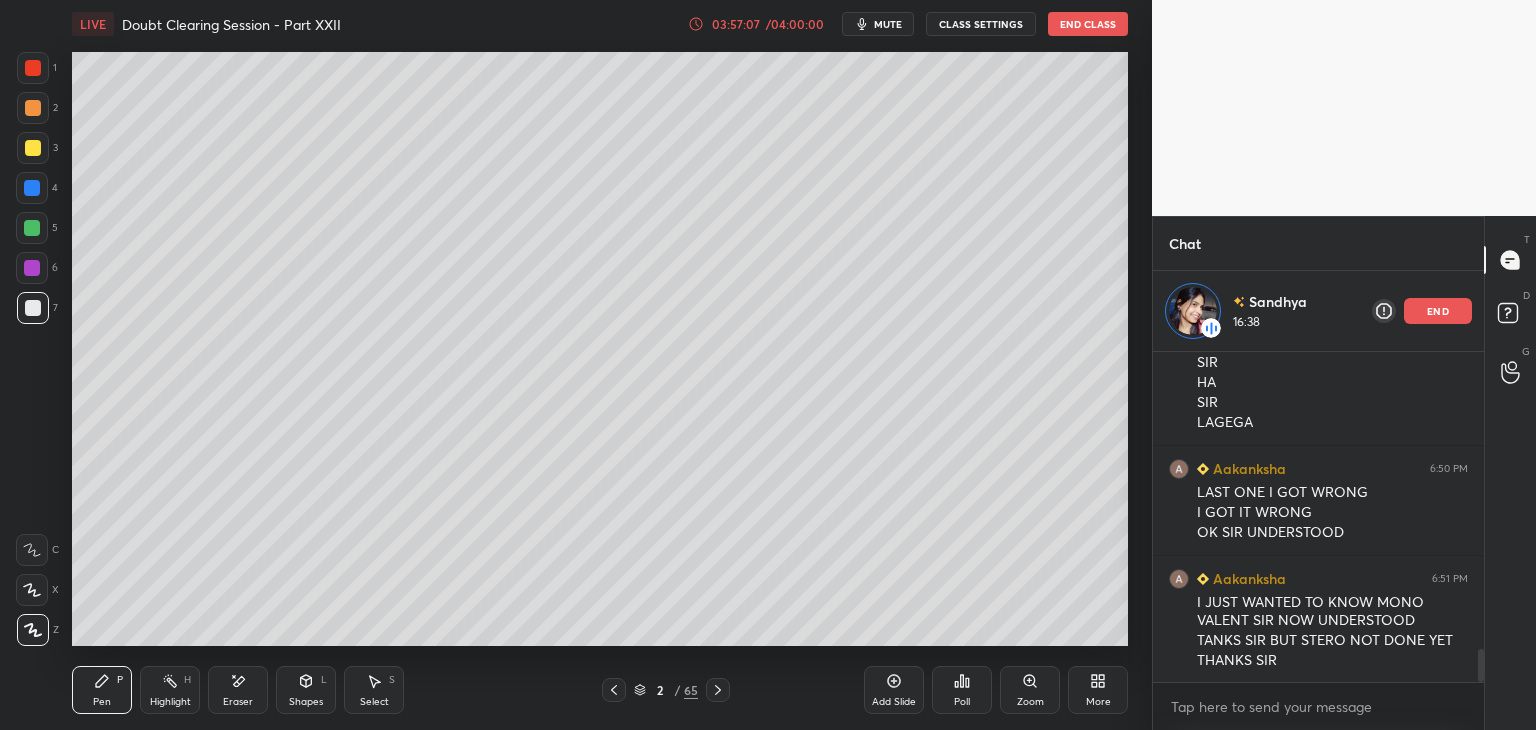 click on "Highlight H" at bounding box center [170, 690] 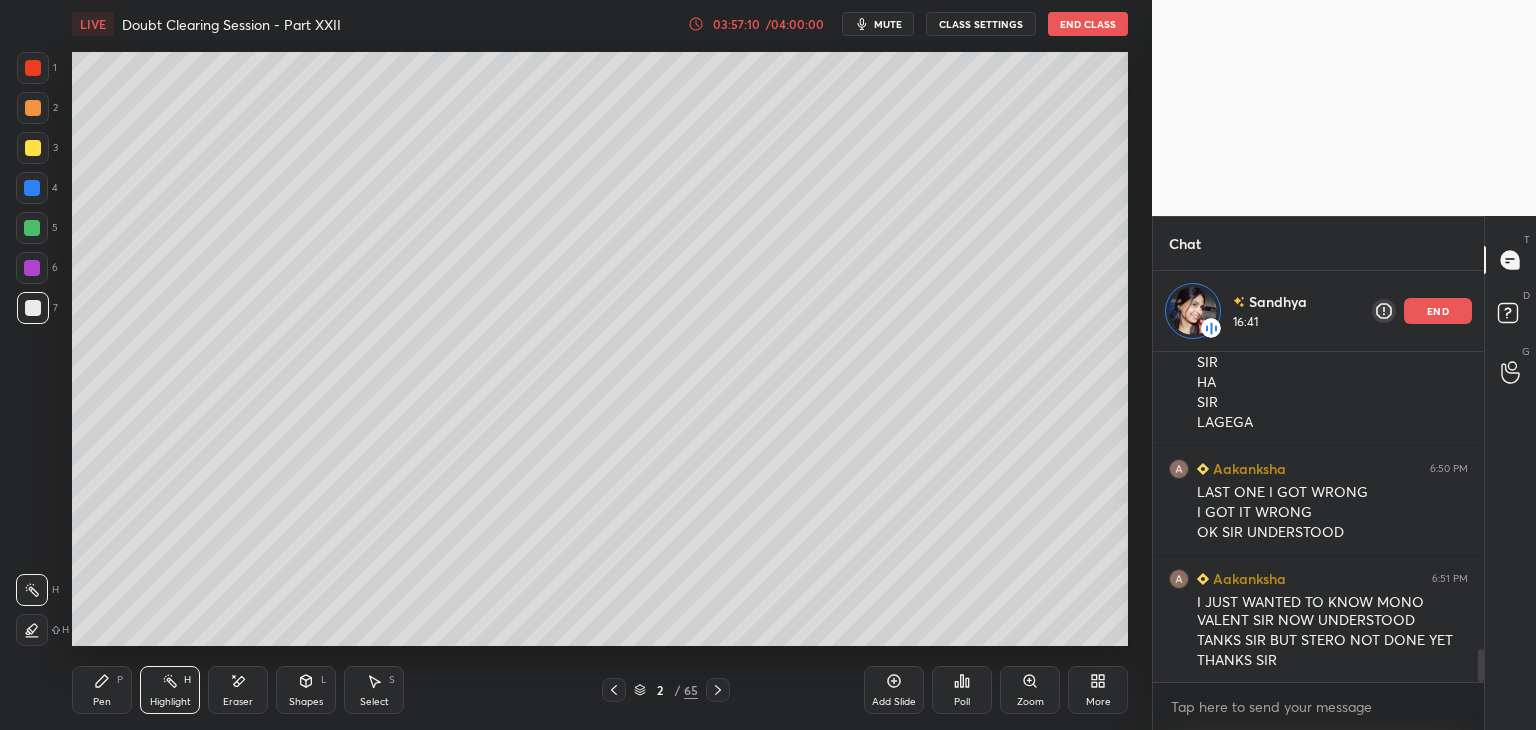 click on "Eraser" at bounding box center (238, 690) 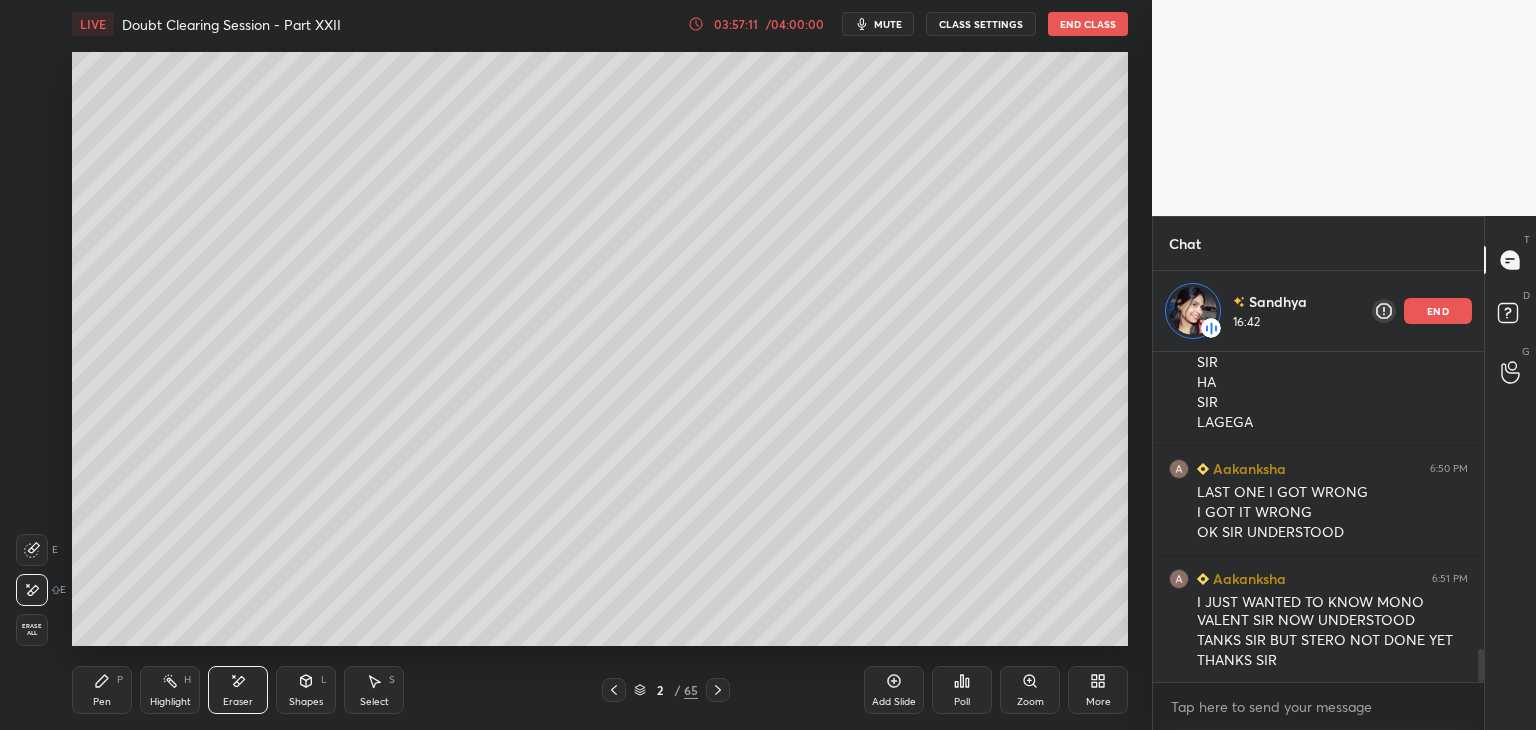 click on "Erase all" at bounding box center (32, 630) 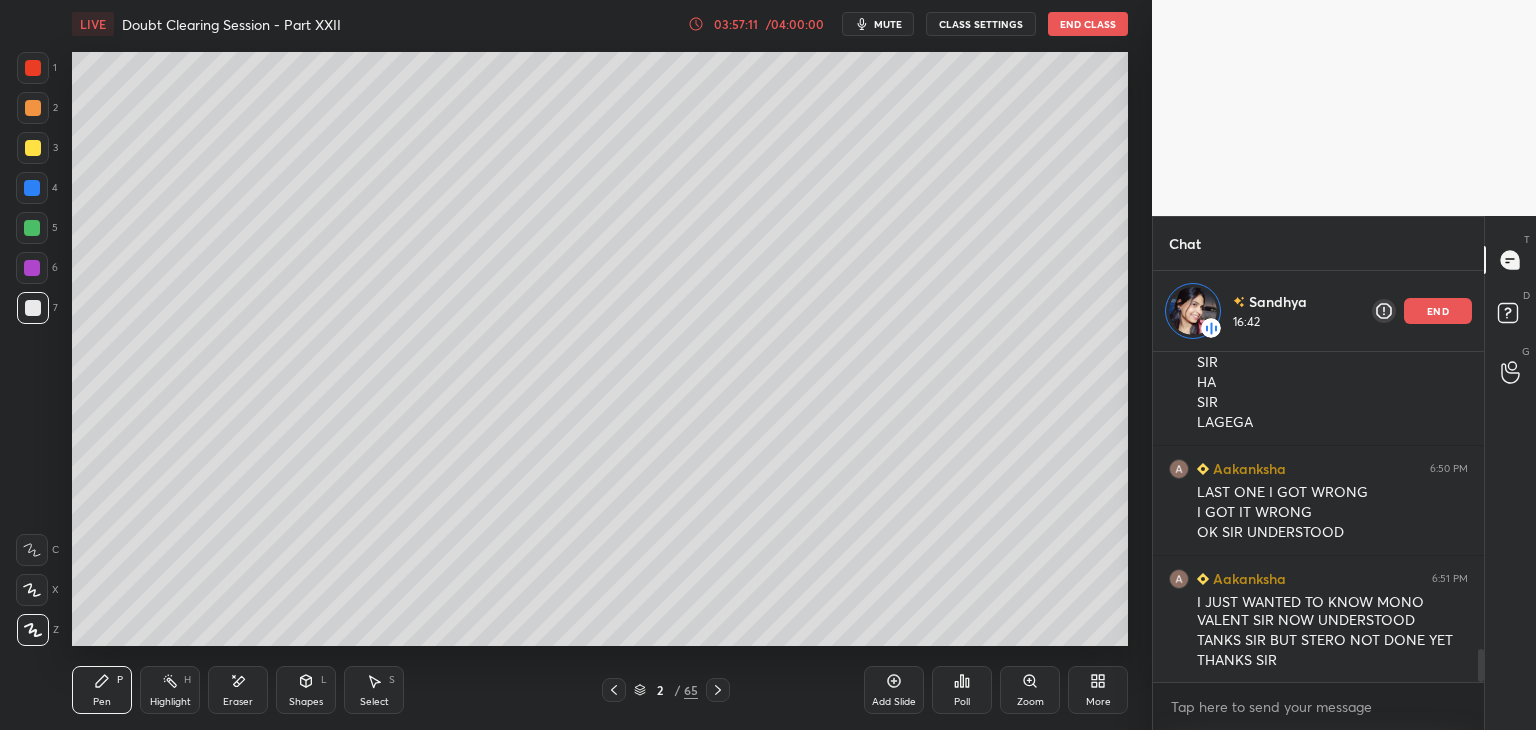 click on "Pen P Highlight H Eraser Shapes L Select S 2 / 65 Add Slide Poll Zoom More" at bounding box center [600, 690] 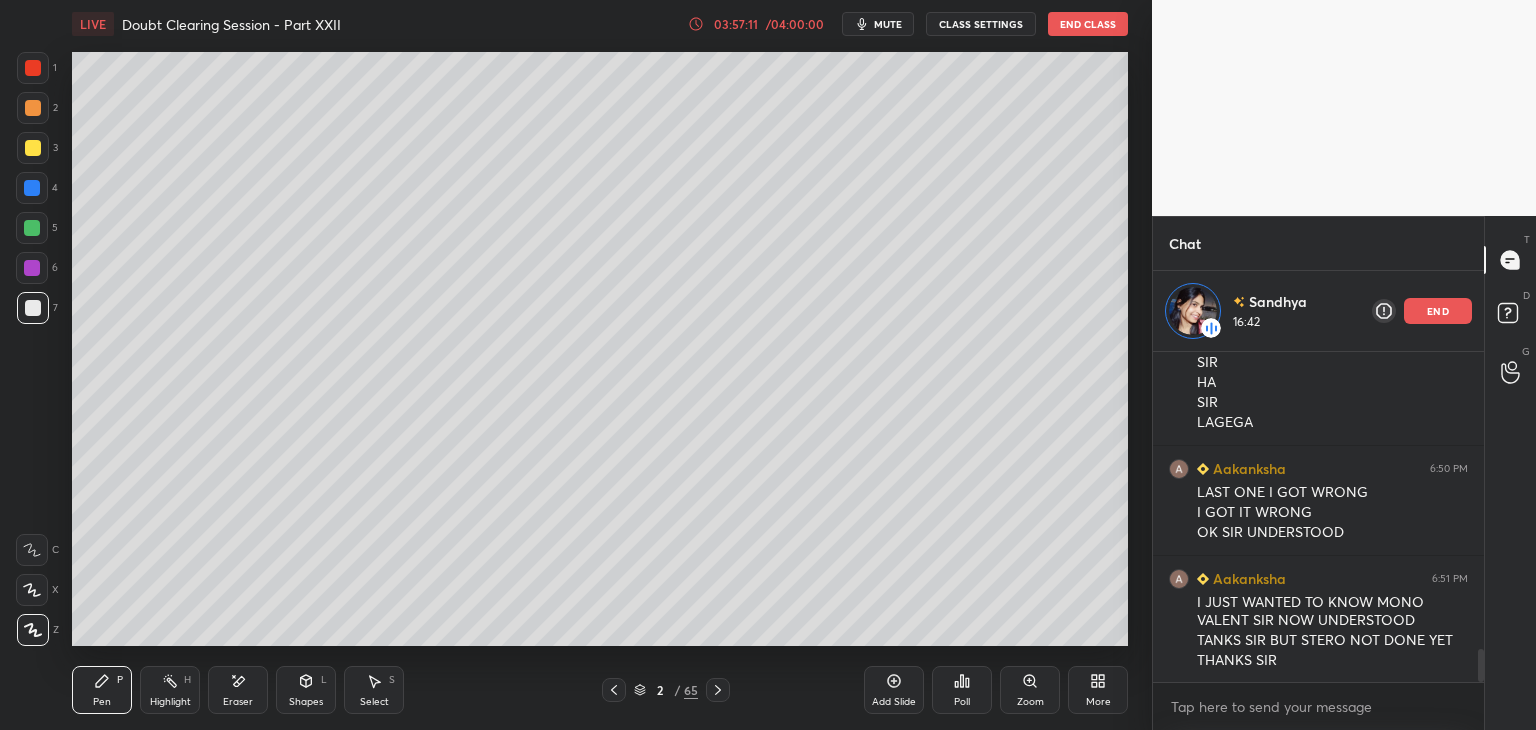 click on "Highlight" at bounding box center (170, 702) 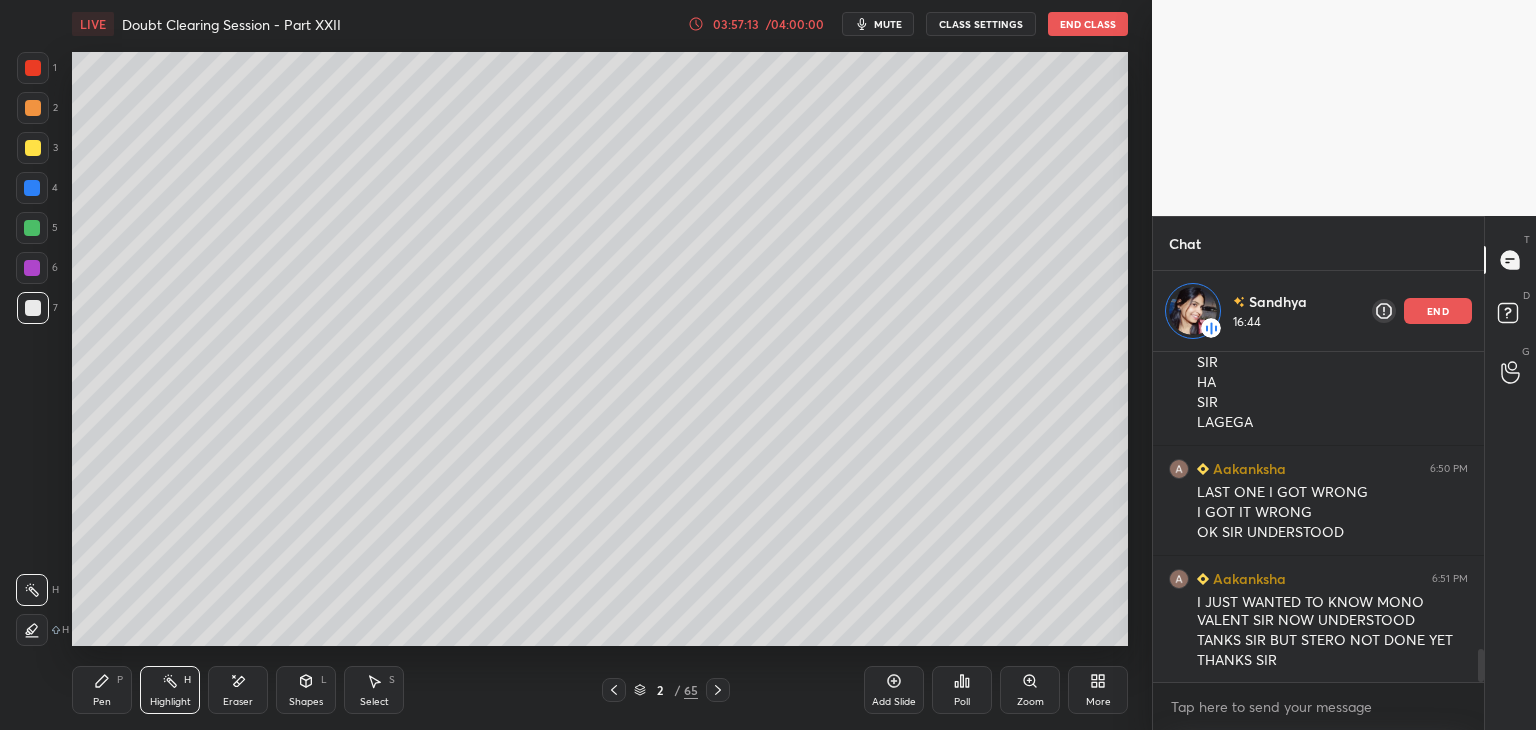click on "mute" at bounding box center (888, 24) 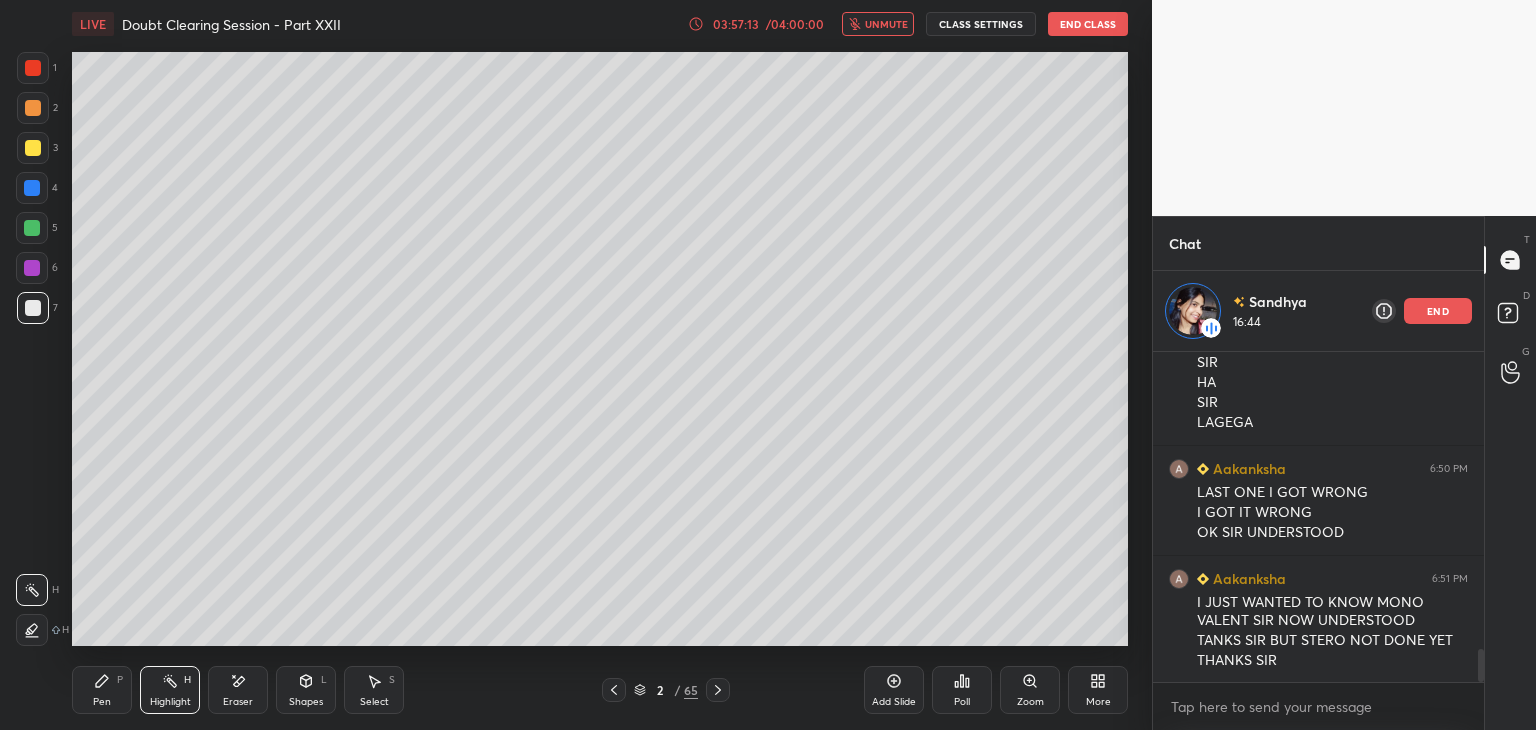 click on "CLASS SETTINGS" at bounding box center (981, 24) 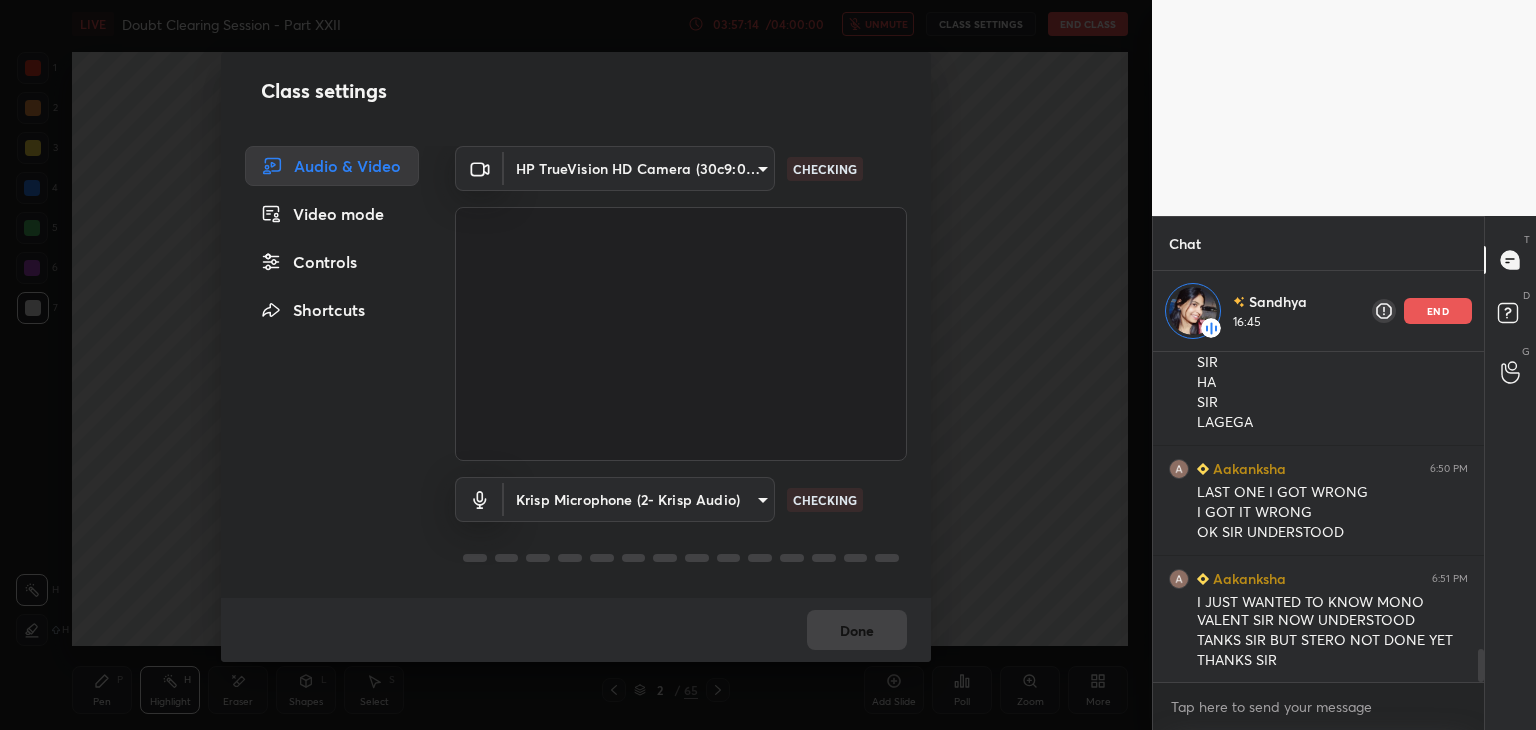 click on "1 2 3 4 5 6 7 C X Z E E Erase all   H H LIVE Doubt Clearing Session - Part XXII 03:57:14 /  04:00:00 unmute CLASS SETTINGS End Class Setting up your live class Poll for   secs No correct answer Start poll Back Doubt Clearing Session - Part XXII • L2 of Doubt Clearing Course on Chemistry for NEET UG - Part I [PERSON] Pen P Highlight H Eraser Shapes L Select S 2 / 65 Add Slide Poll Zoom More Chat [PERSON] 16:45 end [PERSON] 6:48 PM I WILL ASK TOMORROW SIR [PERSON] 6:49 PM HA SIR HA SIR LAGEGA [PERSON] 6:50 PM LAST ONE I GOT WRONG I GOT IT WRONG OK SIR UNDERSTOOD [PERSON] 6:51 PM I JUST WANTED TO KNOW MONO VALENT SIR NOW UNDERSTOOD TANKS SIR BUT STERO NOT DONE YET THANKS SIR JUMP TO LATEST Enable hand raising Enable raise hand to speak to learners. Once enabled, chat will be turned off temporarily. Enable x   Doubts asked by learners will show up here NEW DOUBTS ASKED Concept or Topic related Can't raise hand Got it T Messages (T) D Doubts (D) G Raise Hand (G) Report an issue Reason for reporting ​" at bounding box center [768, 365] 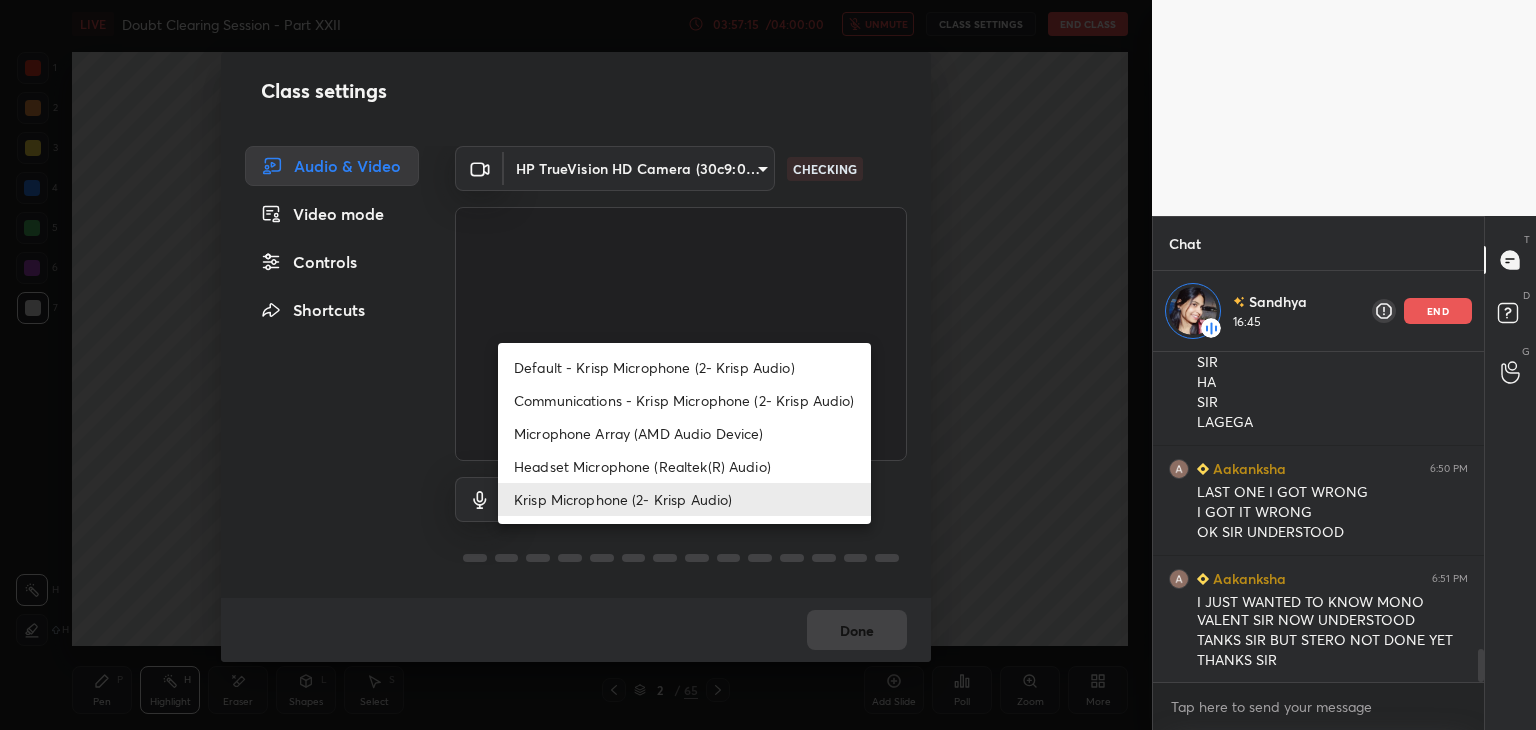 click on "Microphone Array (AMD Audio Device)" at bounding box center [684, 433] 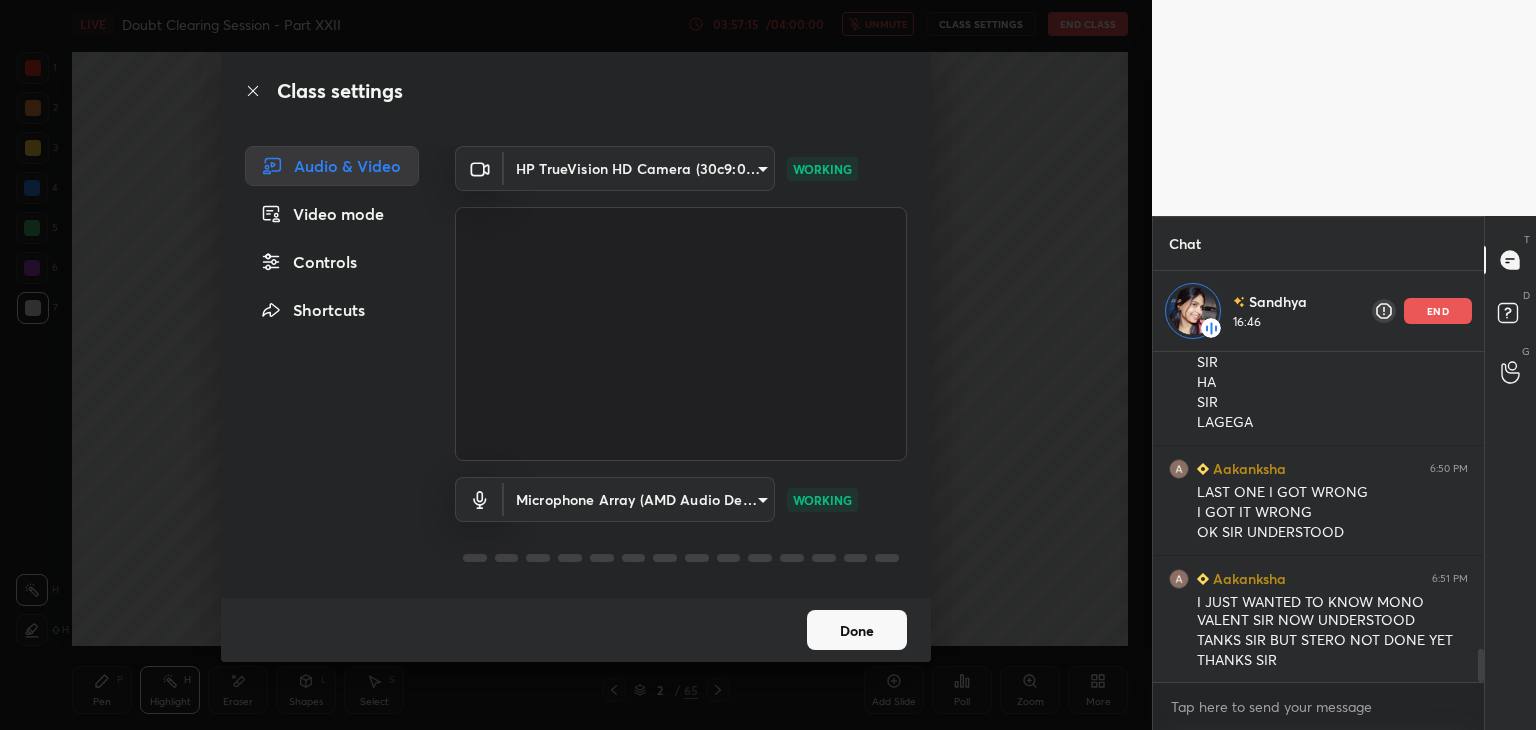click on "Class settings Audio & Video Video mode Controls Shortcuts HP TrueVision HD Camera (30c9:0013) a056a035b29c72656e2caeae4dee1b07474a638bc9a6a3dffab4b9e44d4cde6a WORKING Microphone Array (AMD Audio Device) 36a25cc21327ee32b46c9c9572be920459d1035bdb3abd43b5dc39ed5823f10e WORKING Done" at bounding box center [576, 365] 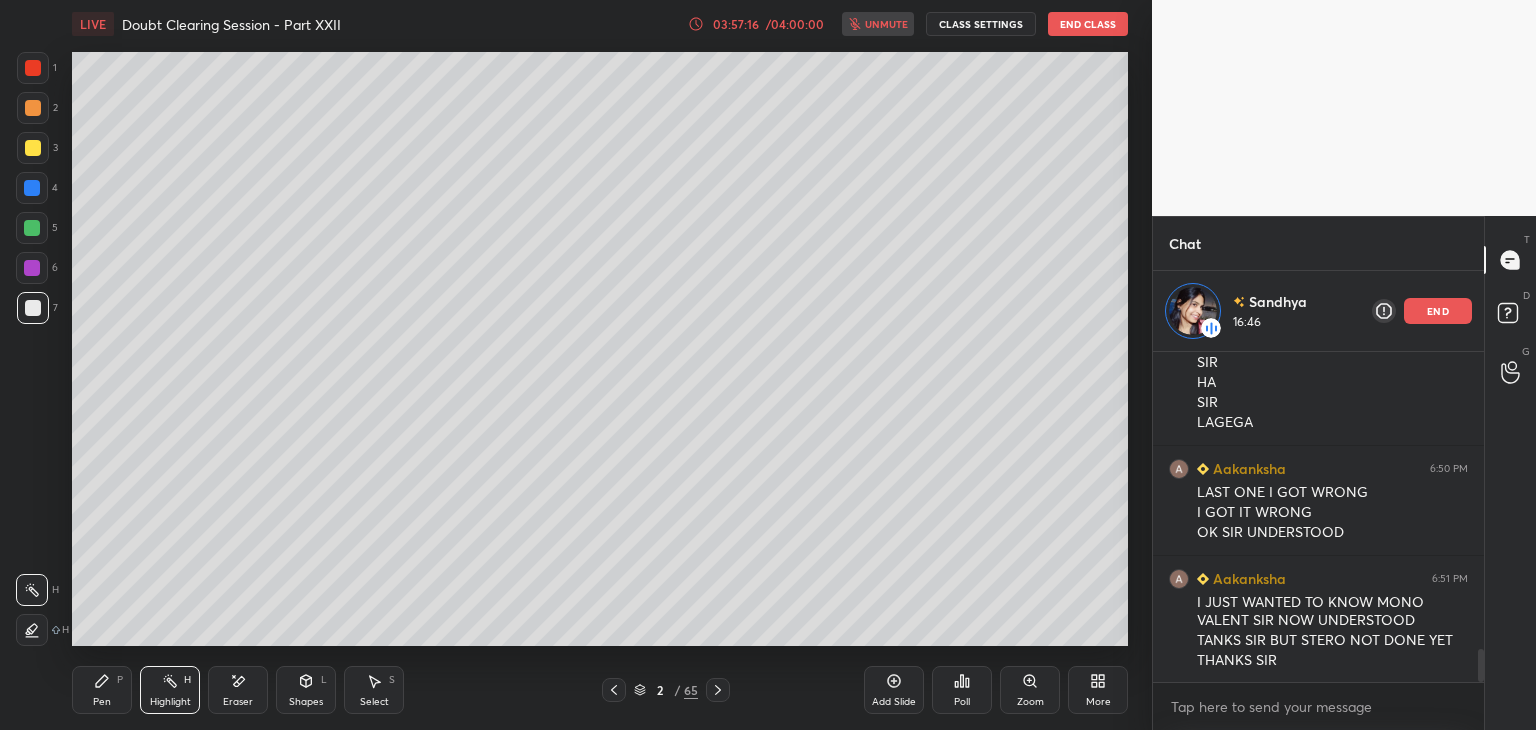 click on "End Class" at bounding box center (1088, 24) 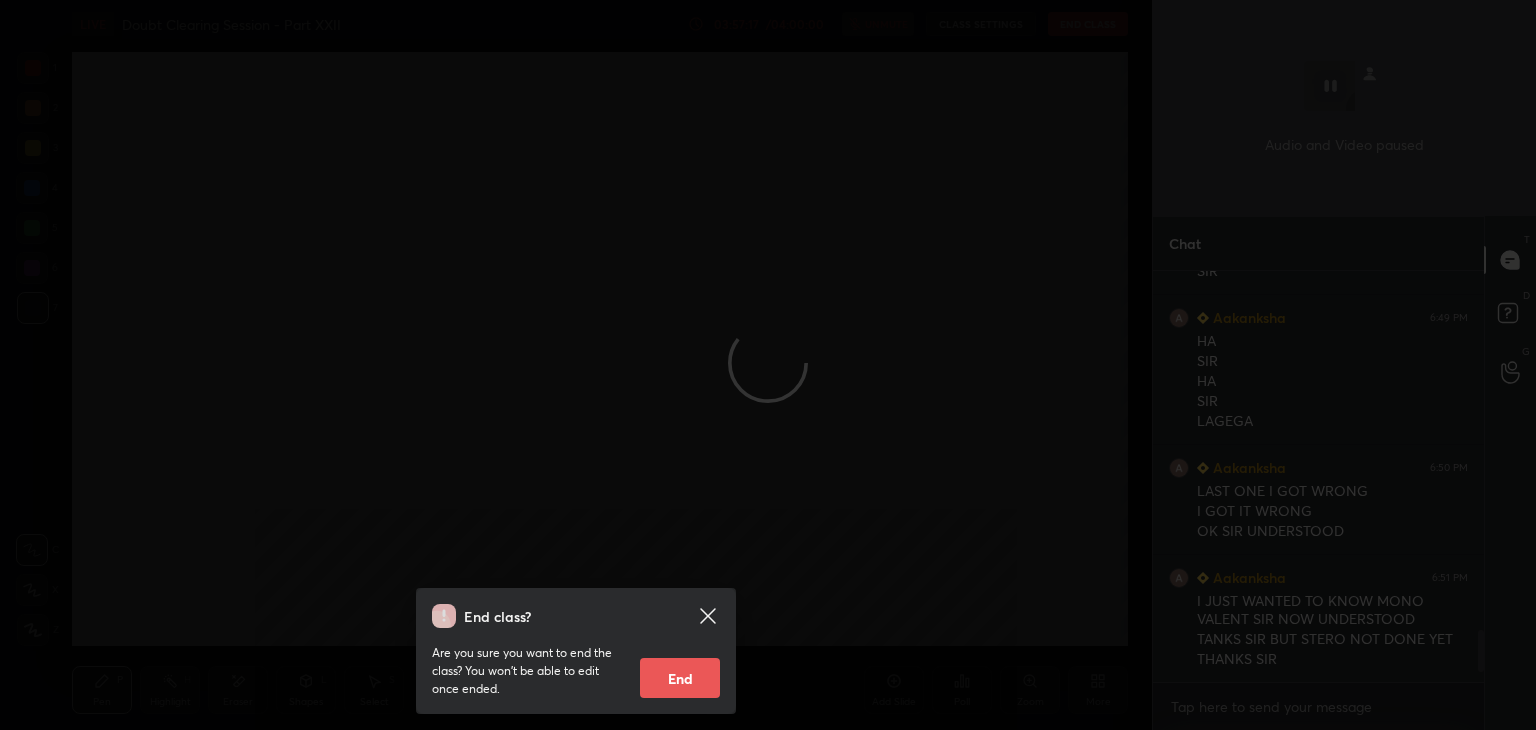 scroll, scrollTop: 6, scrollLeft: 6, axis: both 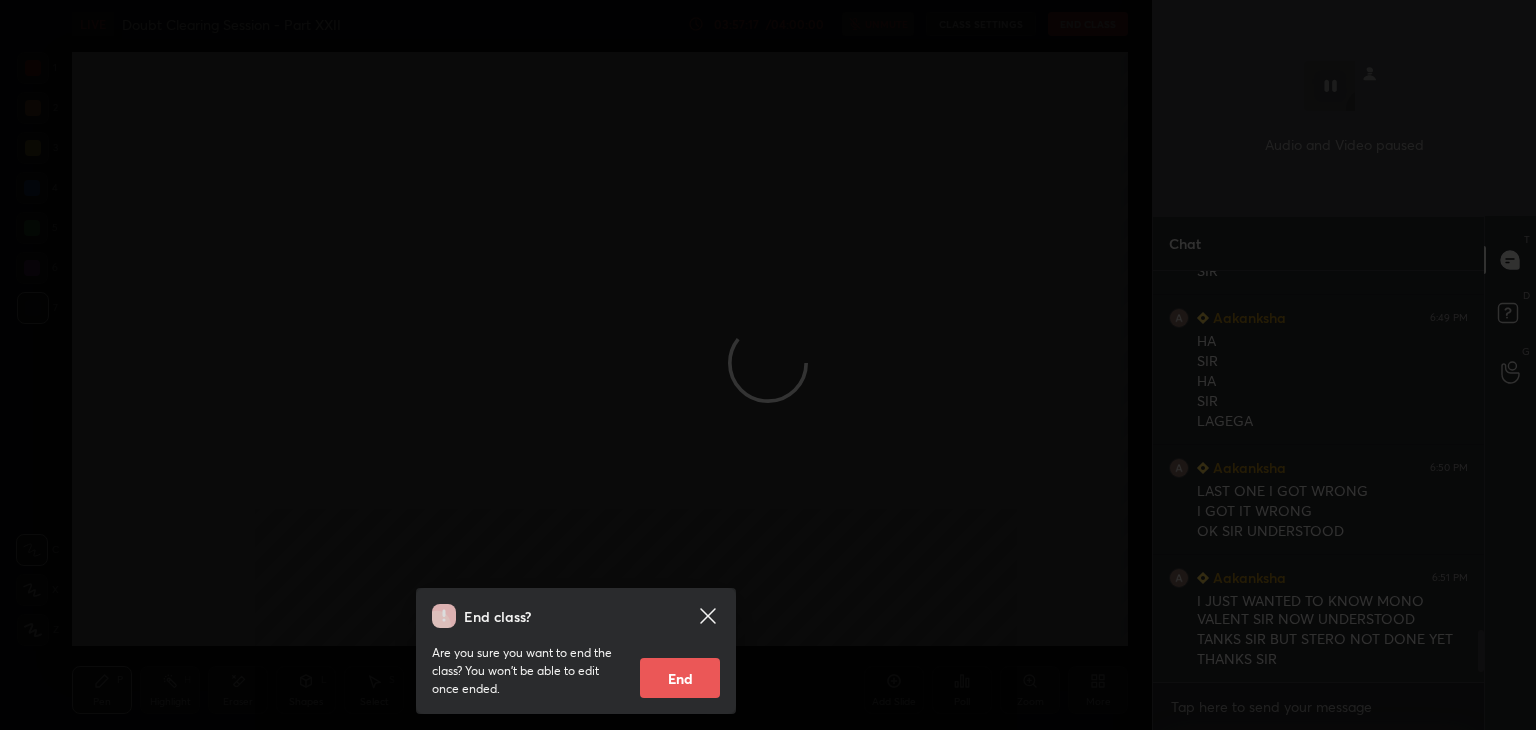 click on "End" at bounding box center [680, 678] 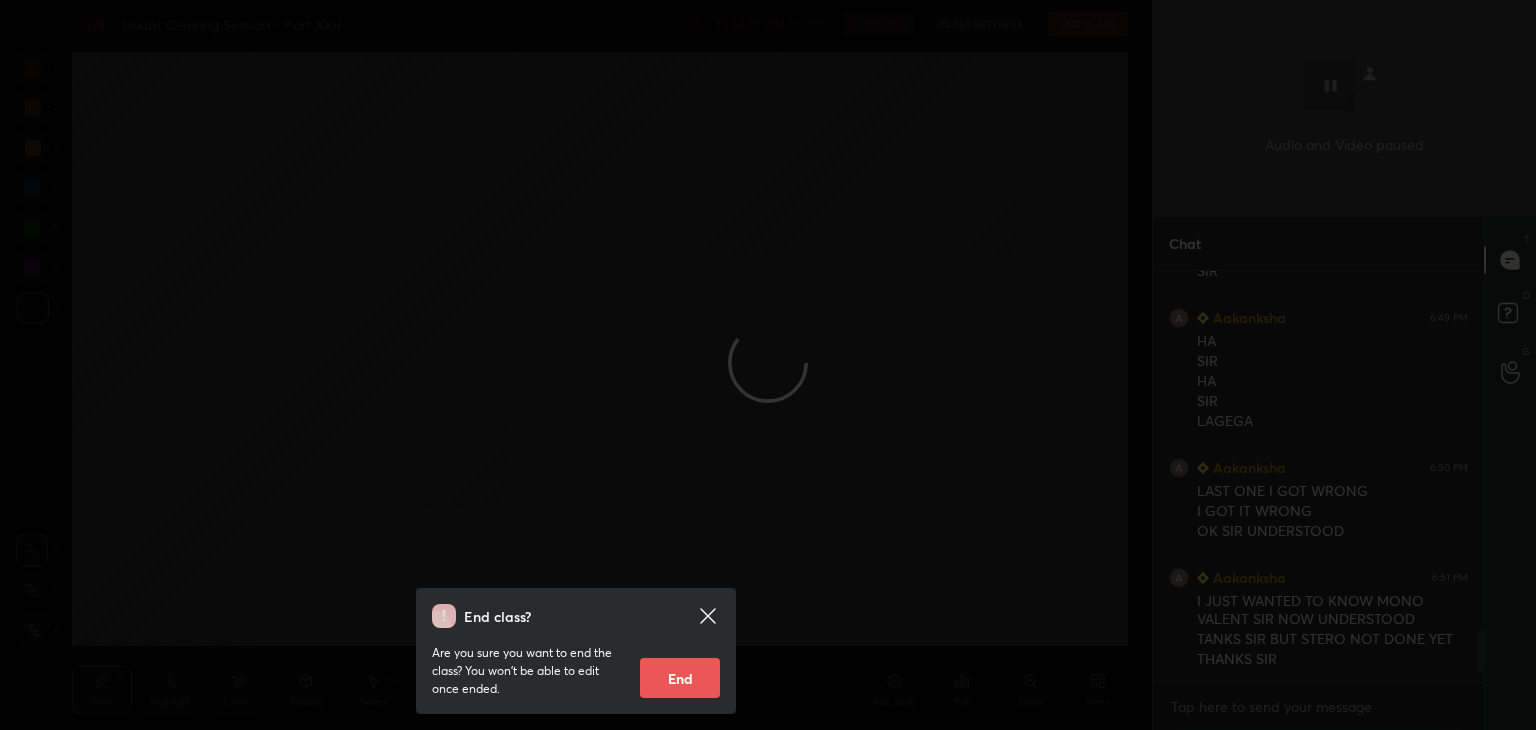 type on "x" 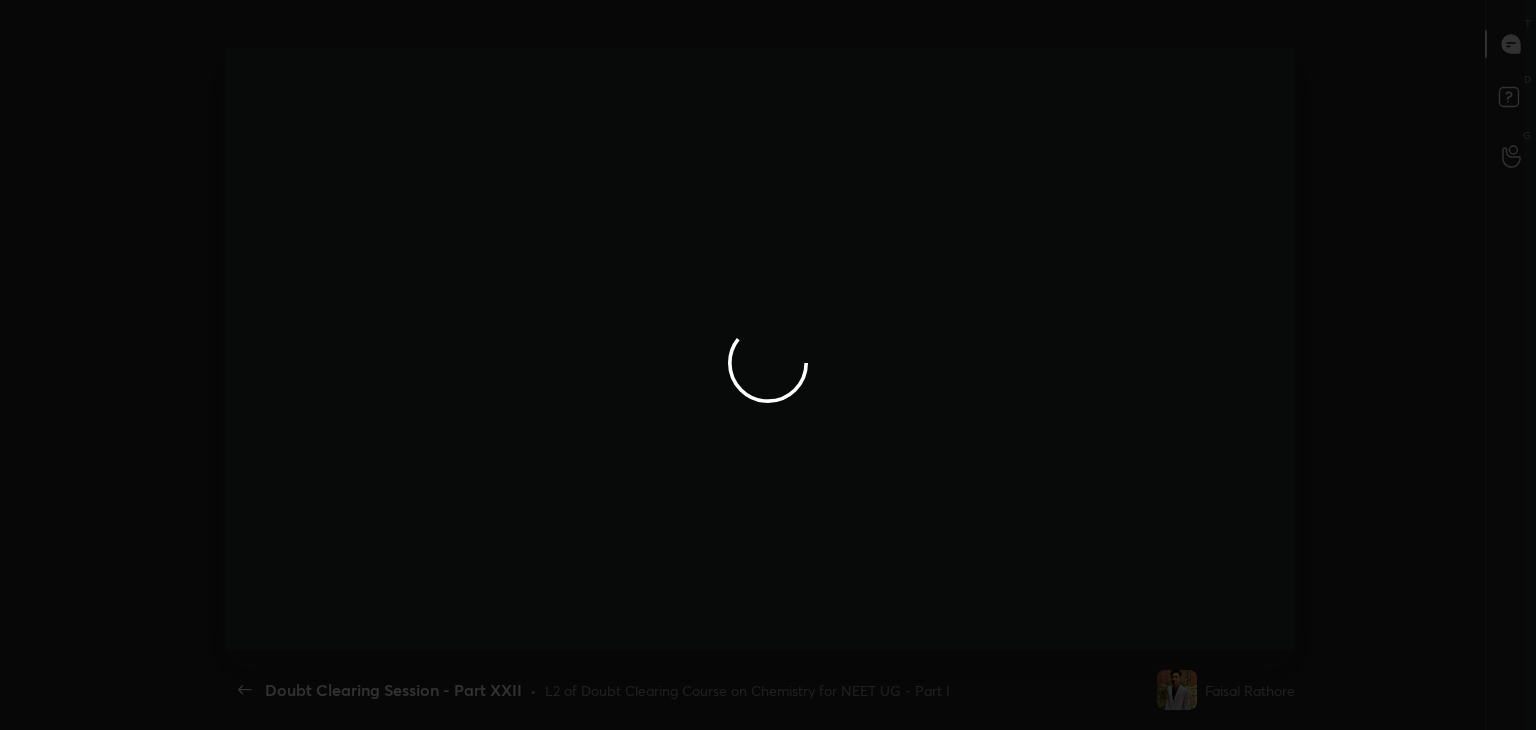 scroll, scrollTop: 99397, scrollLeft: 98716, axis: both 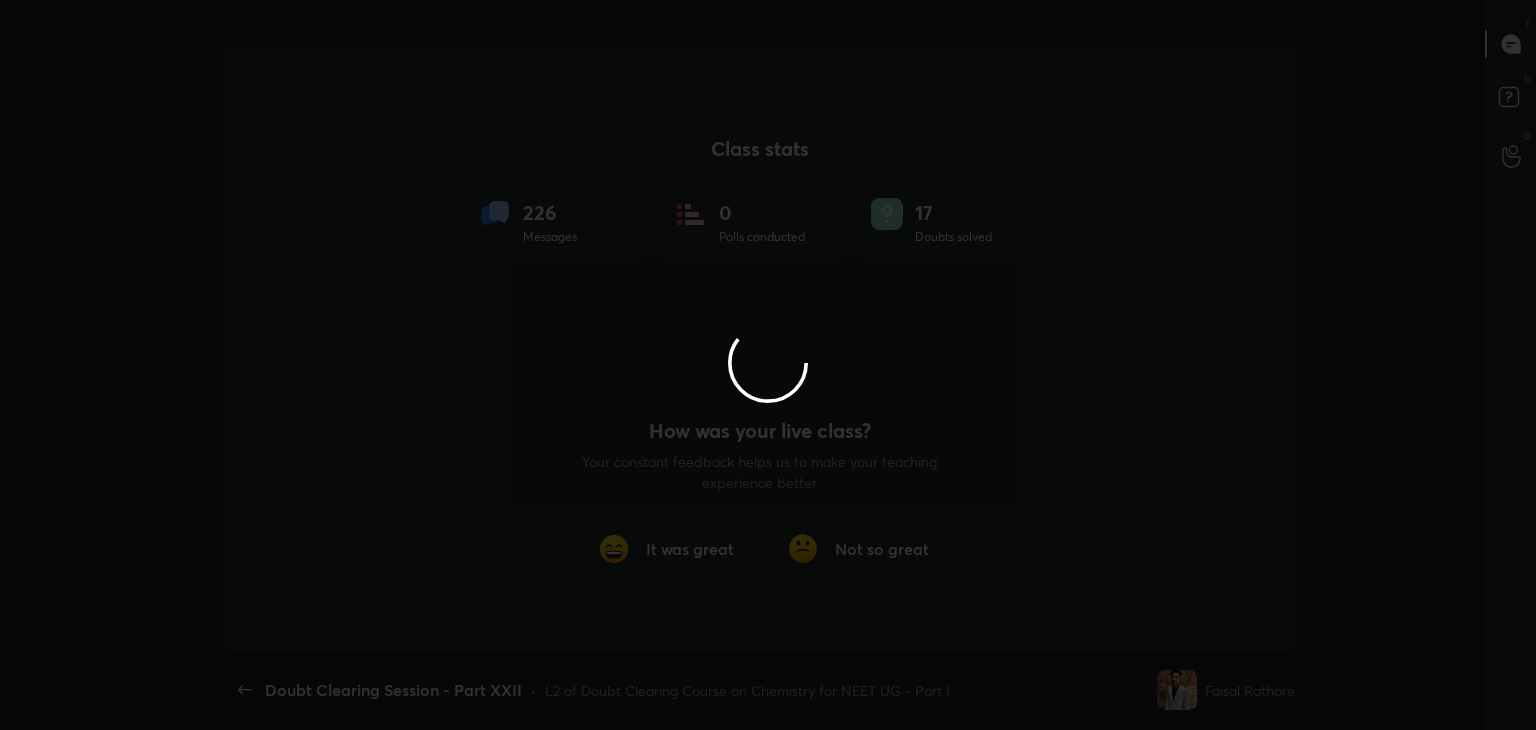click at bounding box center [768, 365] 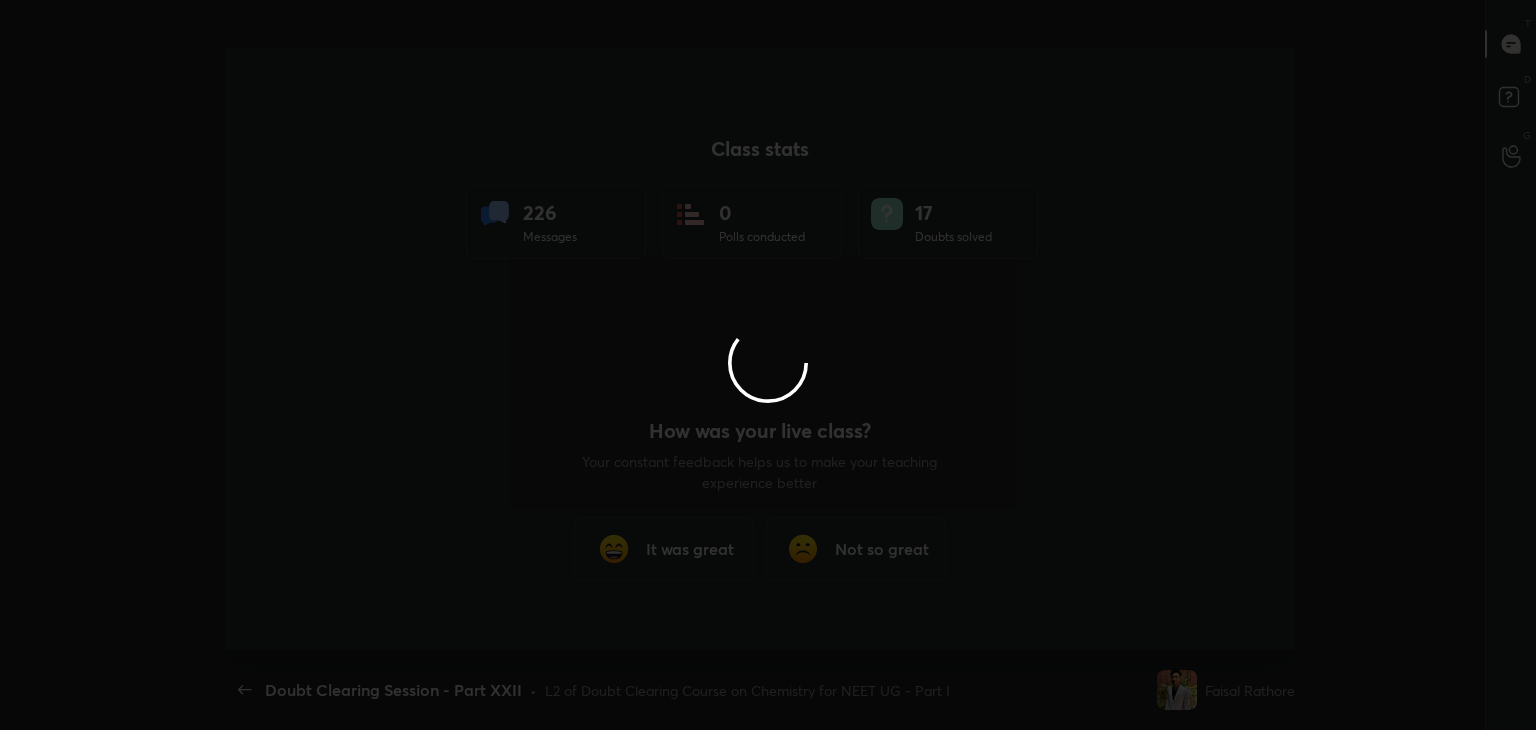 click at bounding box center [768, 365] 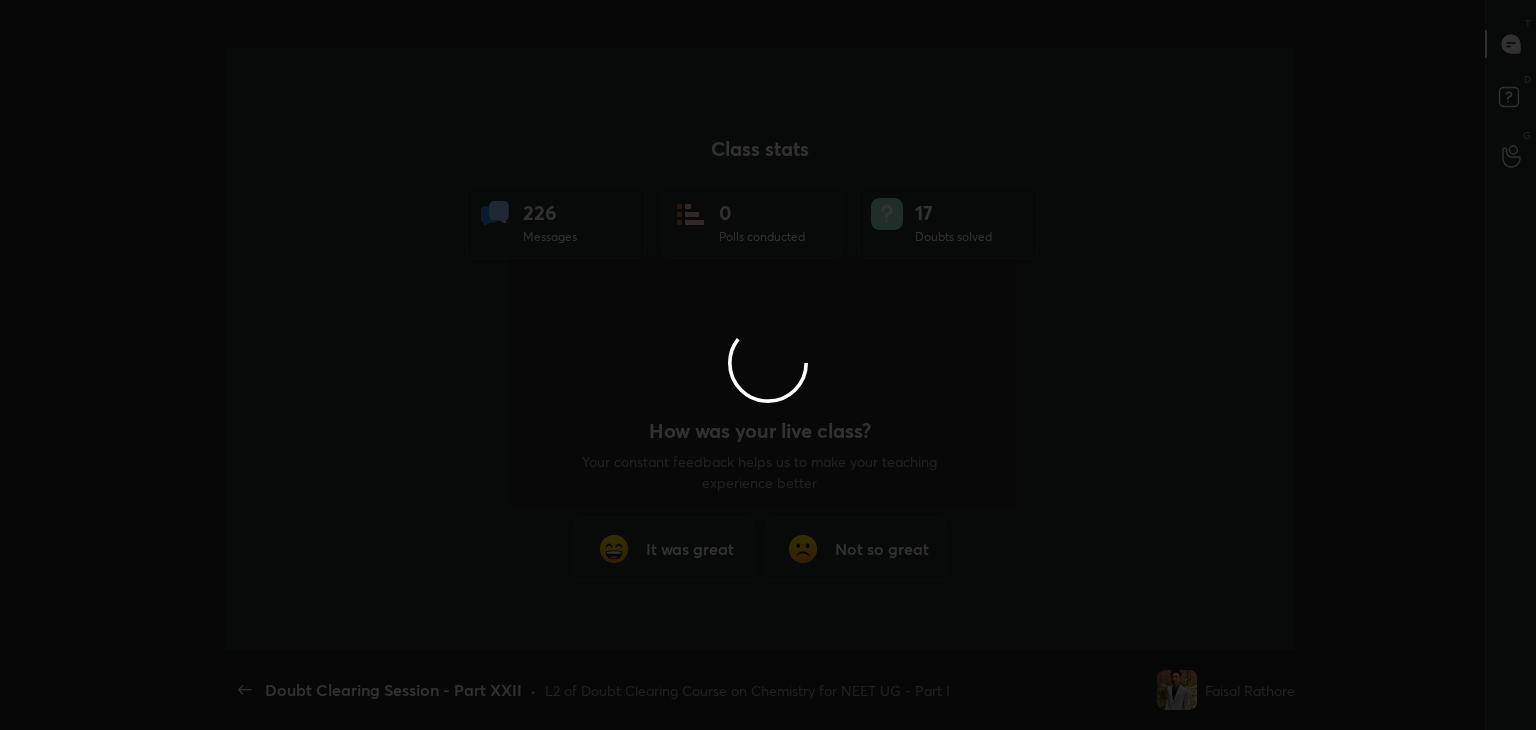click at bounding box center [768, 365] 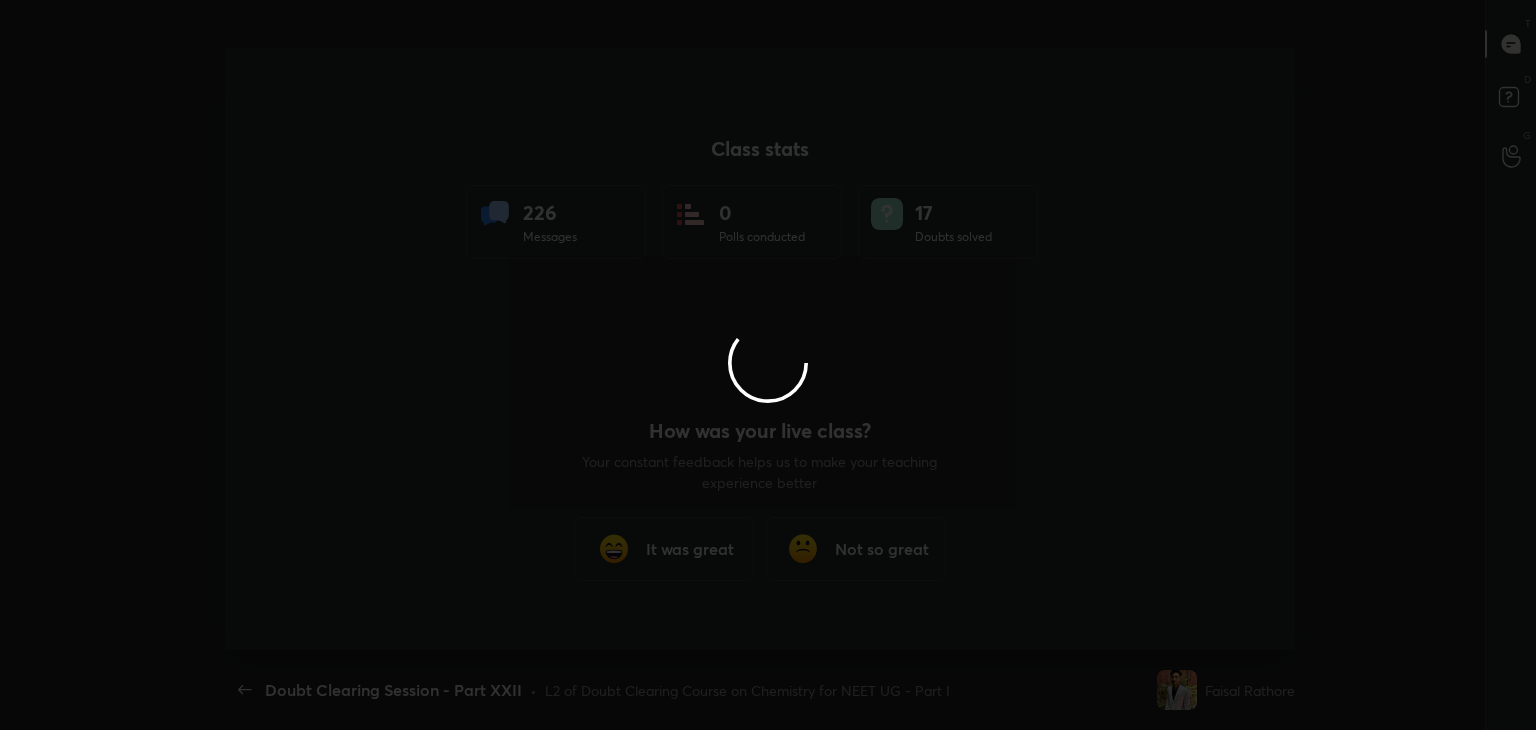 click at bounding box center (768, 365) 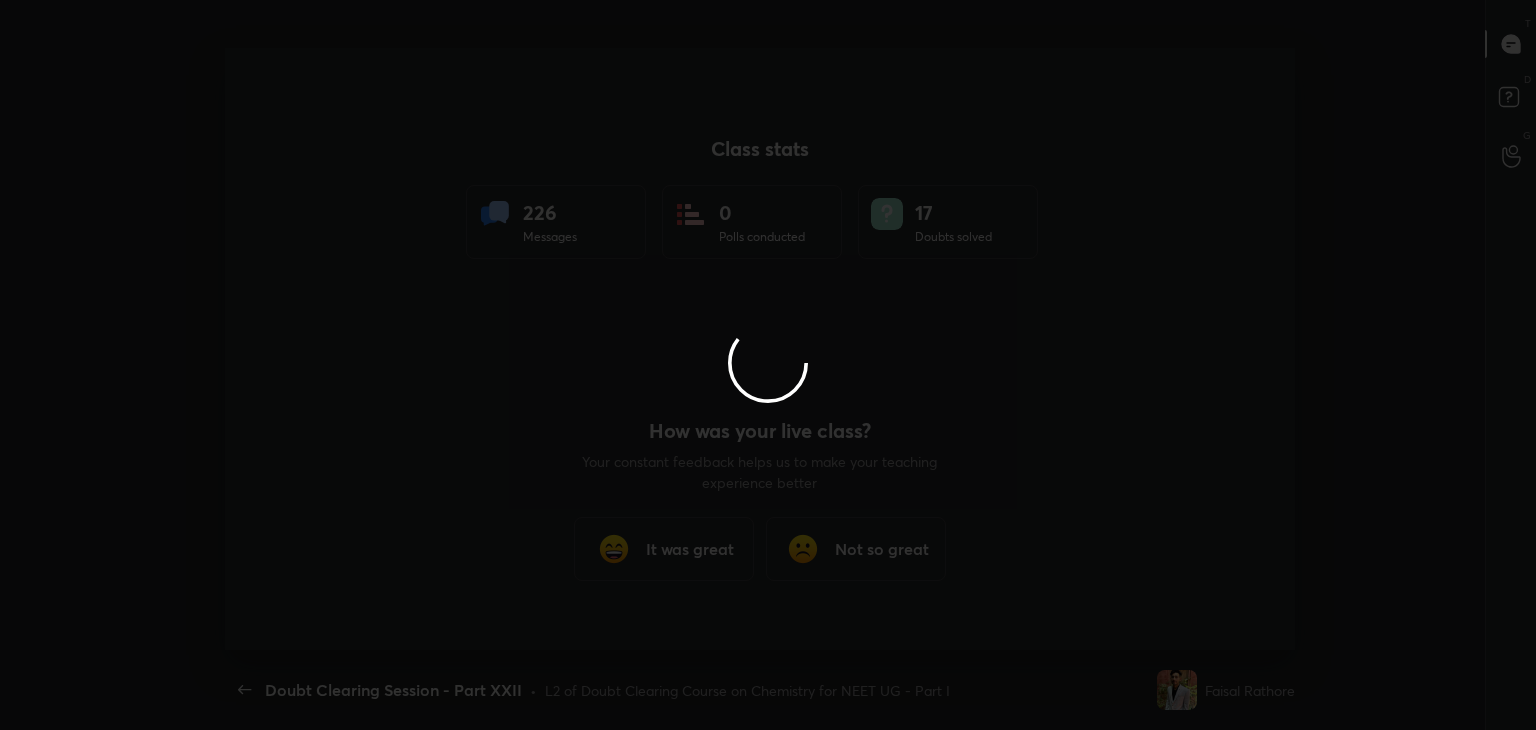 click at bounding box center (768, 365) 